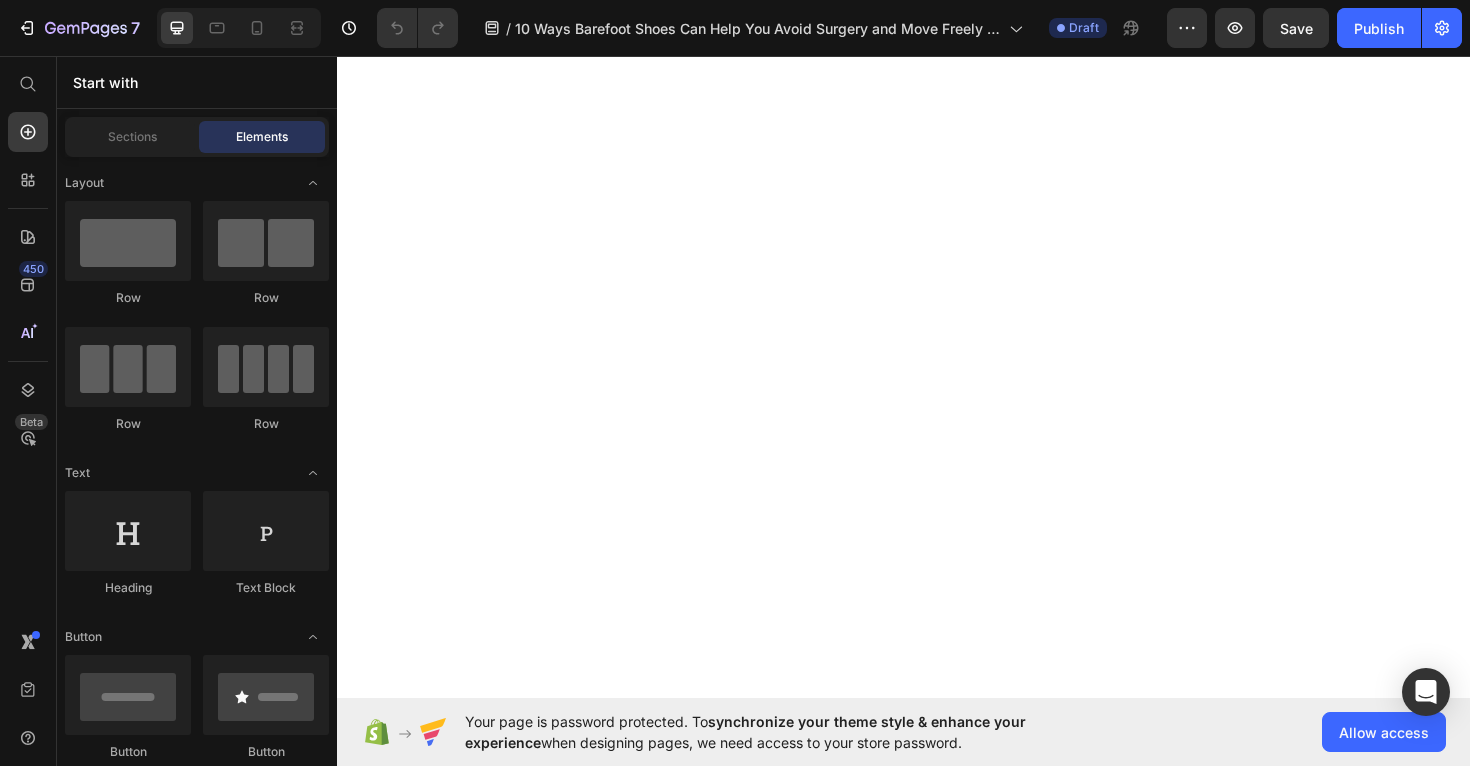 scroll, scrollTop: 0, scrollLeft: 0, axis: both 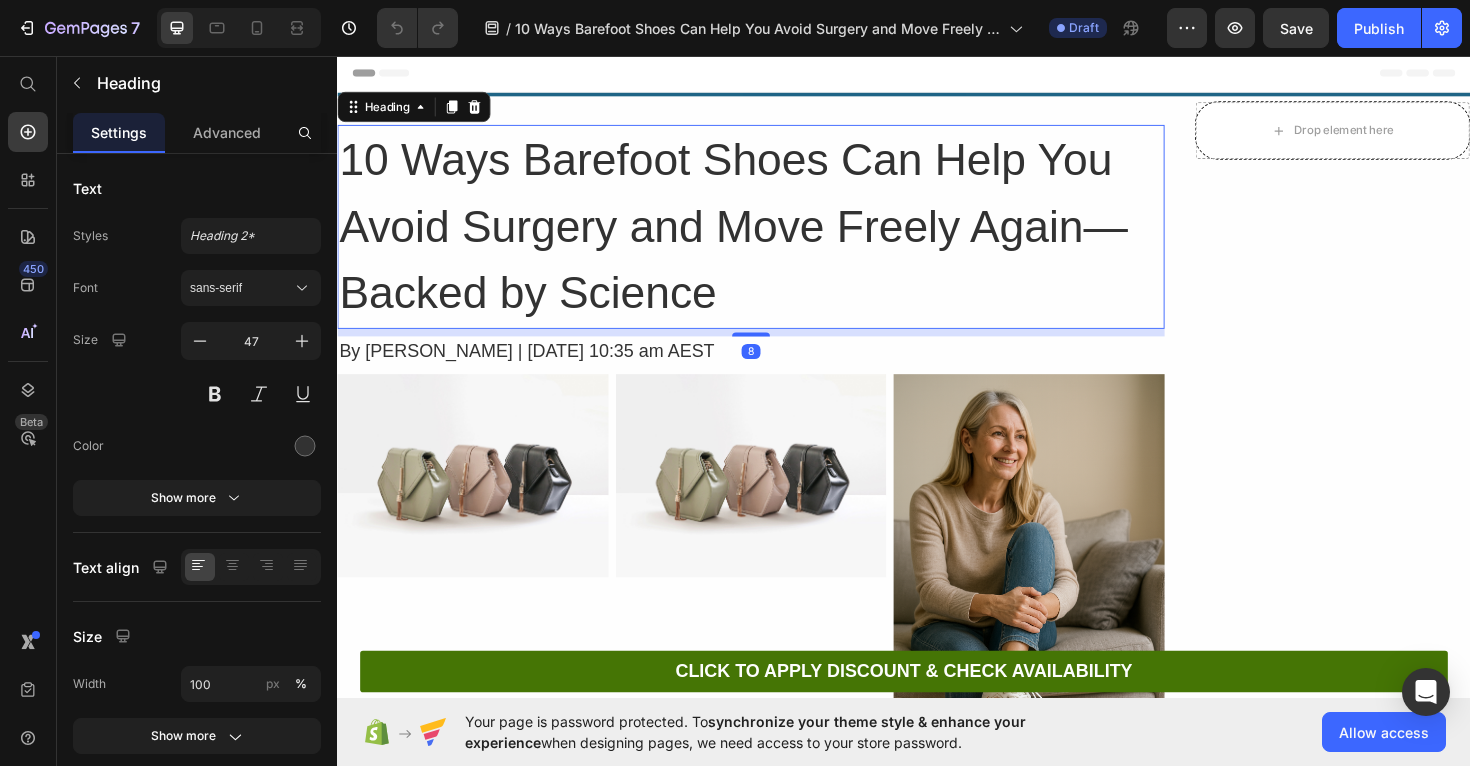 click on "10 Ways Barefoot Shoes Can Help You Avoid Surgery and Move Freely Again—Backed by Science" at bounding box center (775, 237) 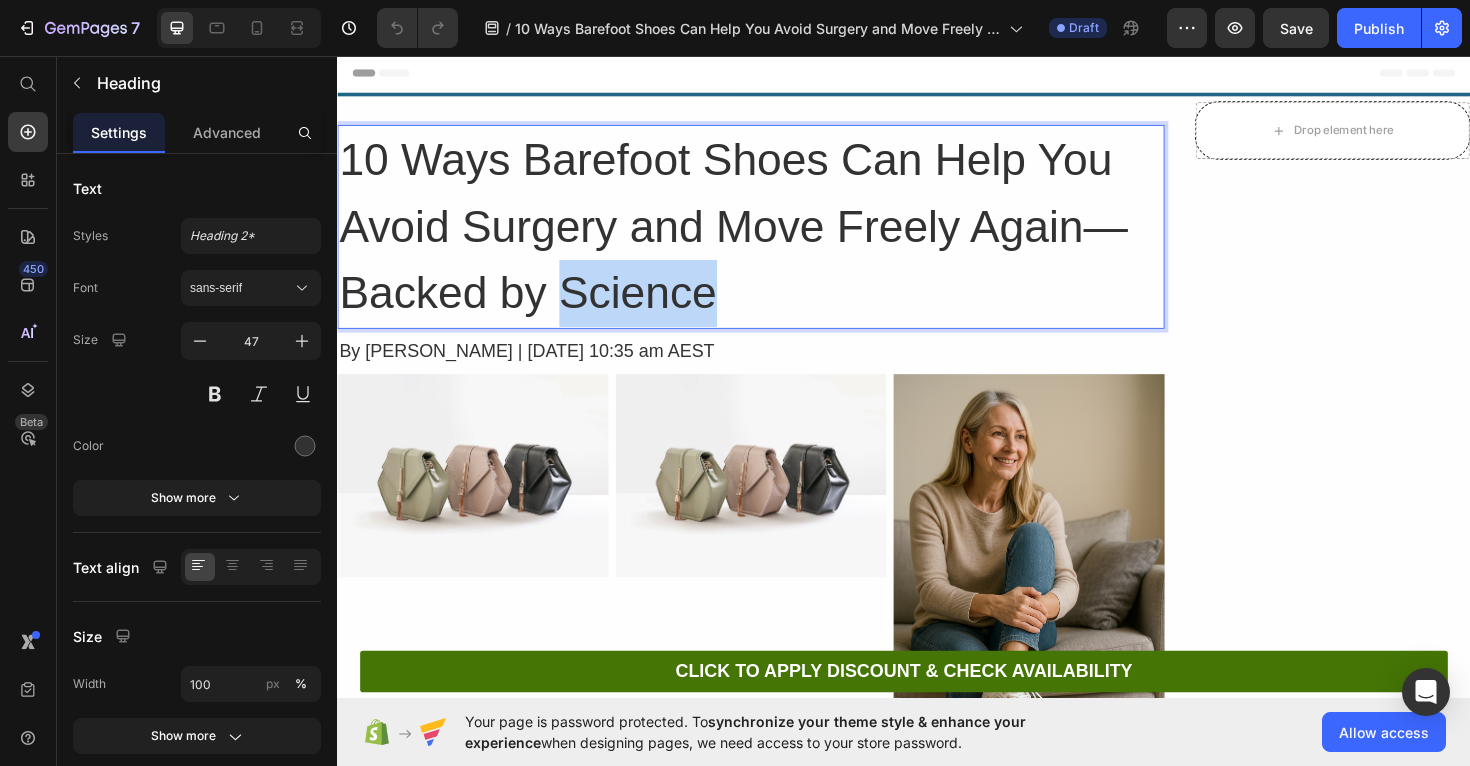 click on "10 Ways Barefoot Shoes Can Help You Avoid Surgery and Move Freely Again—Backed by Science" at bounding box center [775, 237] 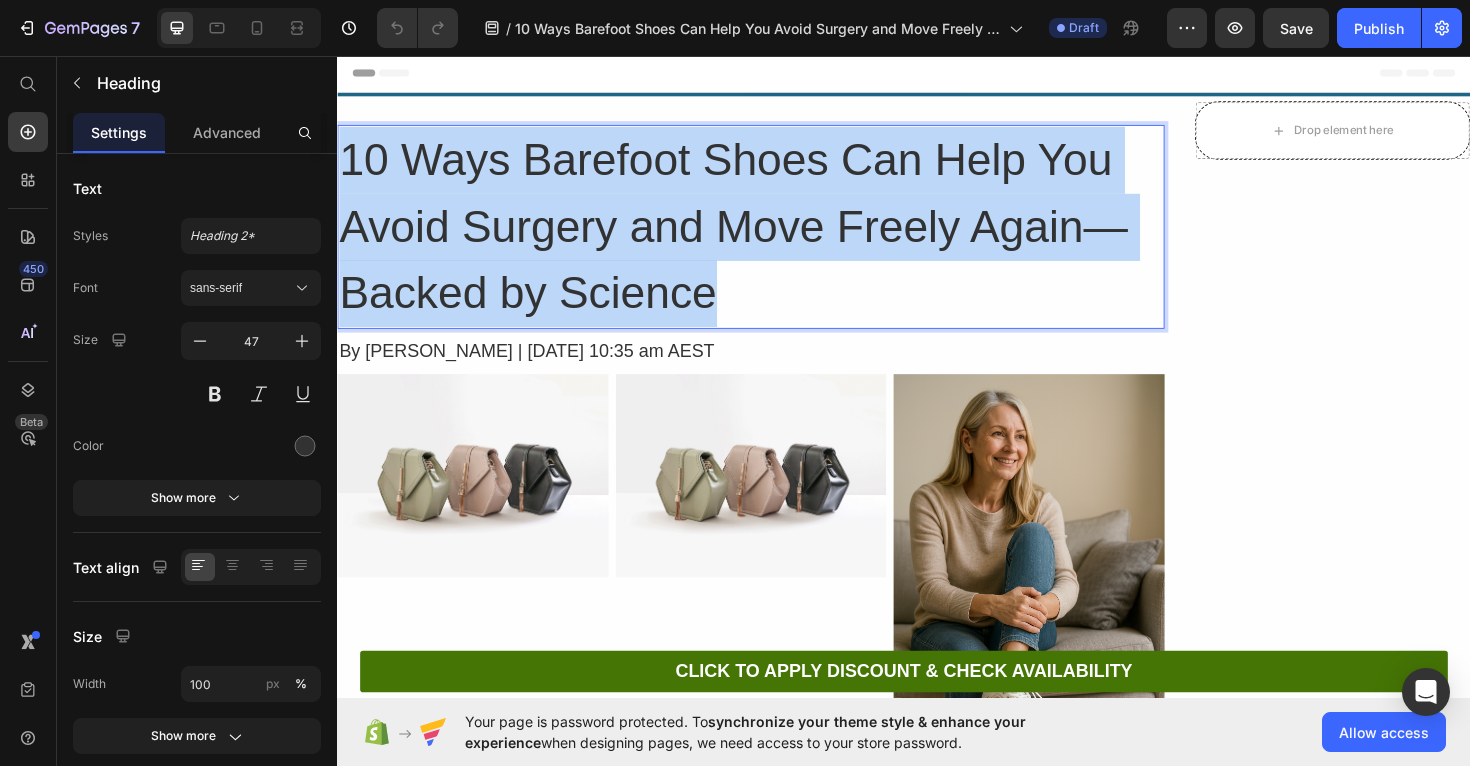 click on "10 Ways Barefoot Shoes Can Help You Avoid Surgery and Move Freely Again—Backed by Science" at bounding box center [775, 237] 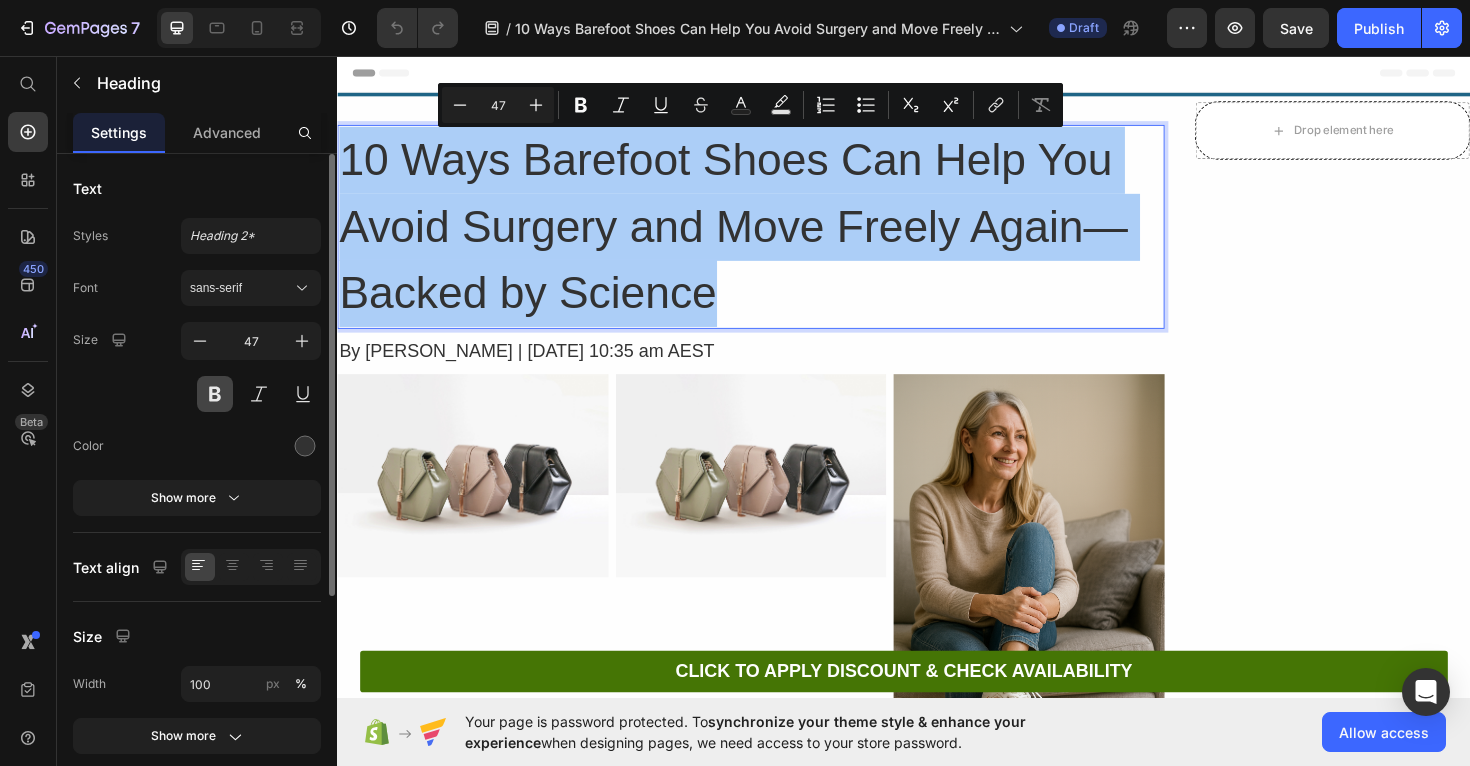 click at bounding box center (215, 394) 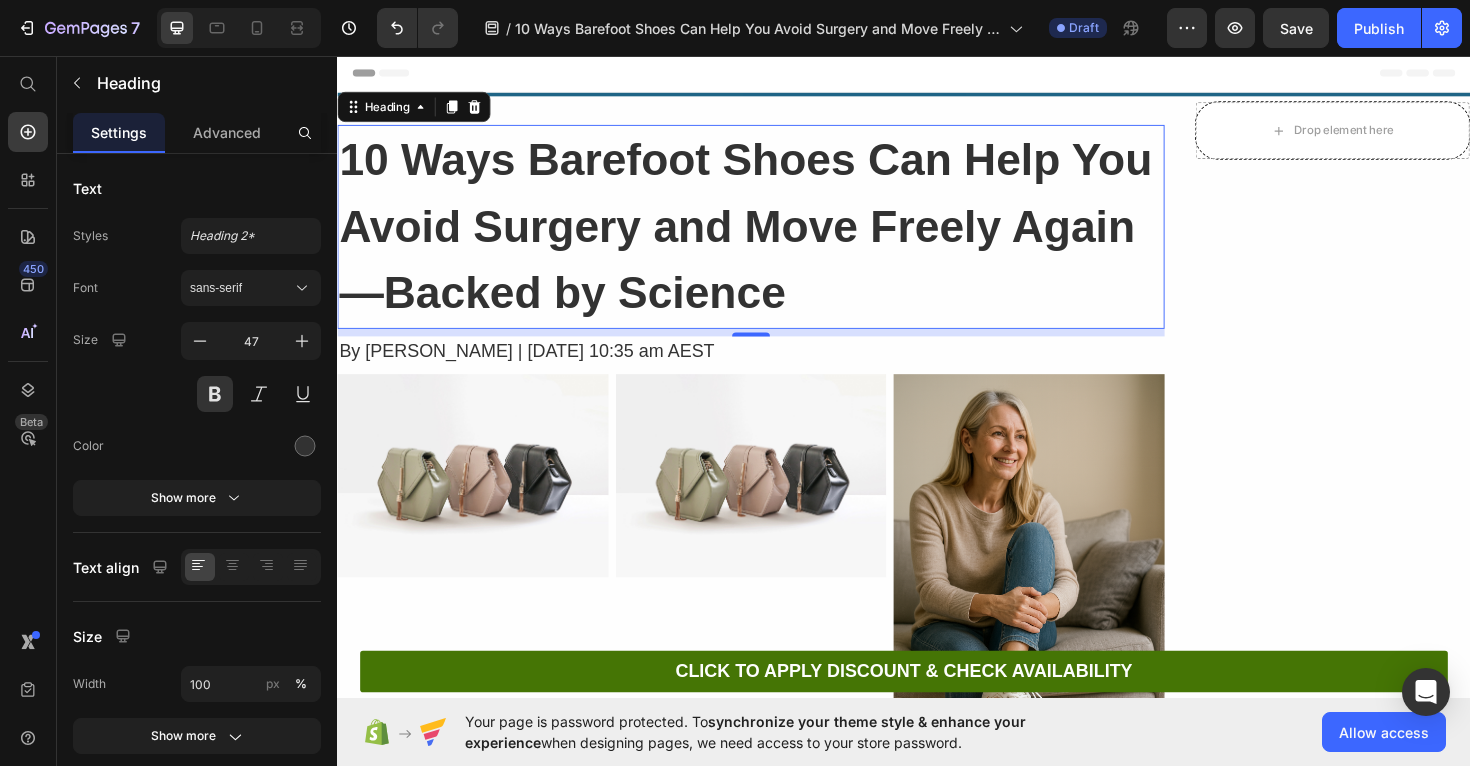 click on "10 Ways Barefoot Shoes Can Help You Avoid Surgery and Move Freely Again—Backed by Science" at bounding box center (775, 237) 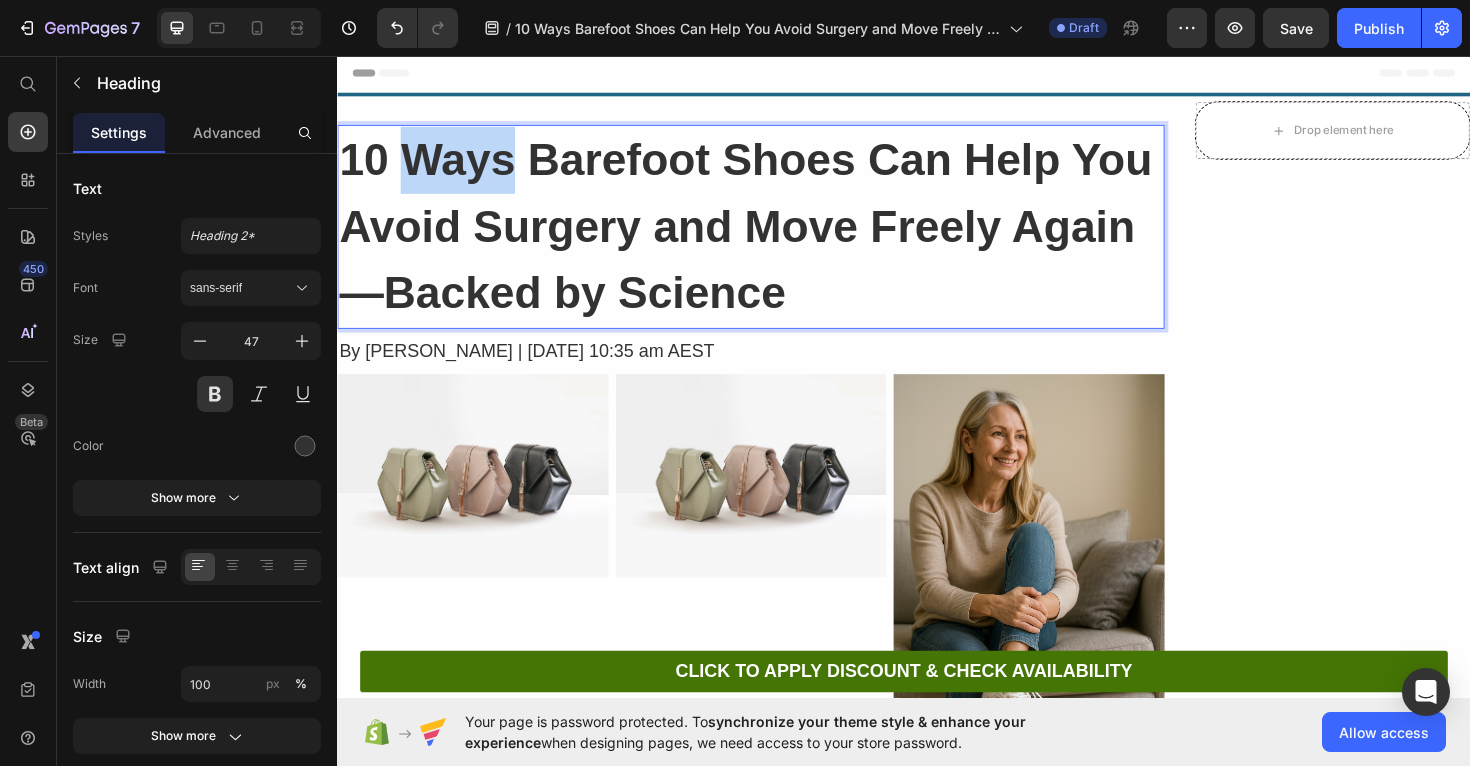 click on "10 Ways Barefoot Shoes Can Help You Avoid Surgery and Move Freely Again—Backed by Science" at bounding box center (775, 237) 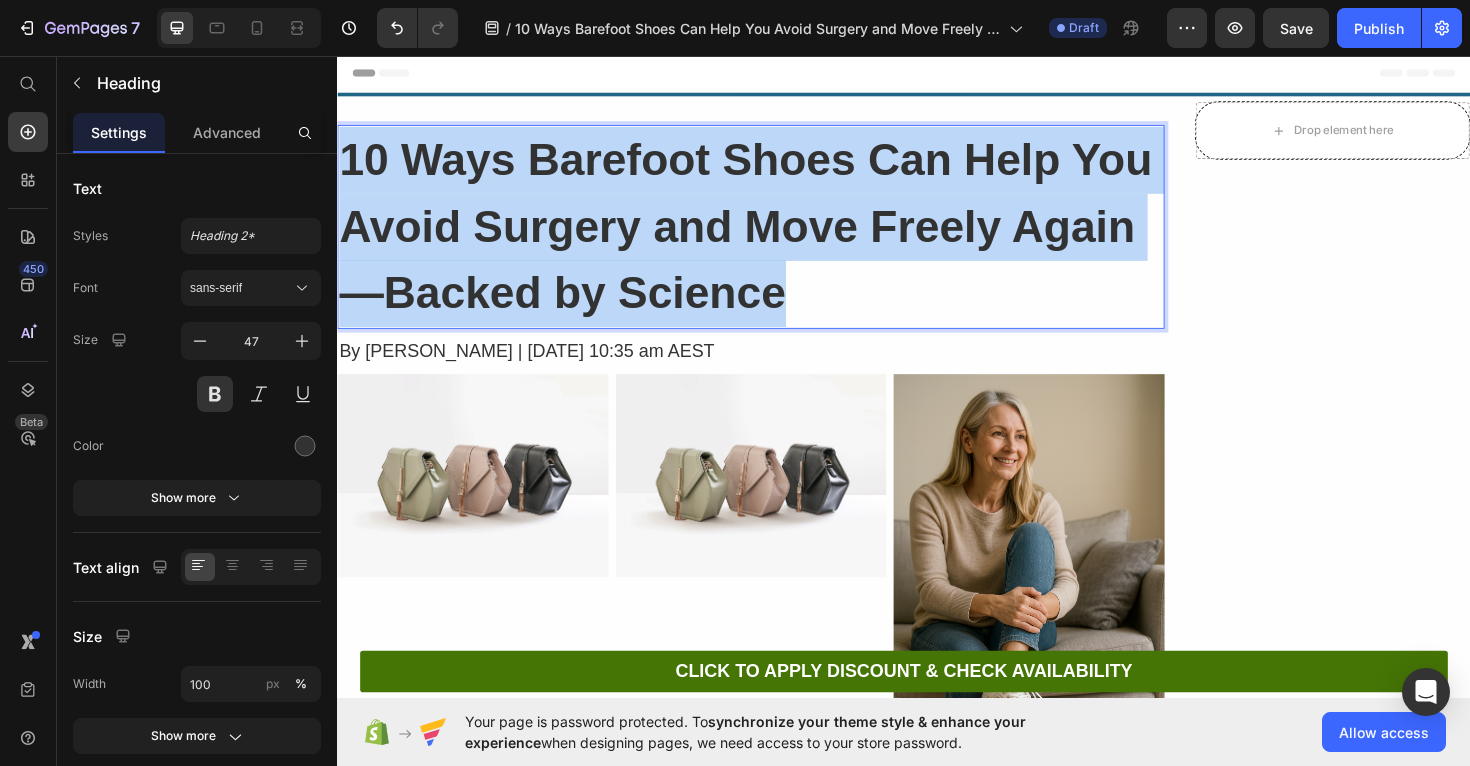 click on "10 Ways Barefoot Shoes Can Help You Avoid Surgery and Move Freely Again—Backed by Science" at bounding box center [775, 237] 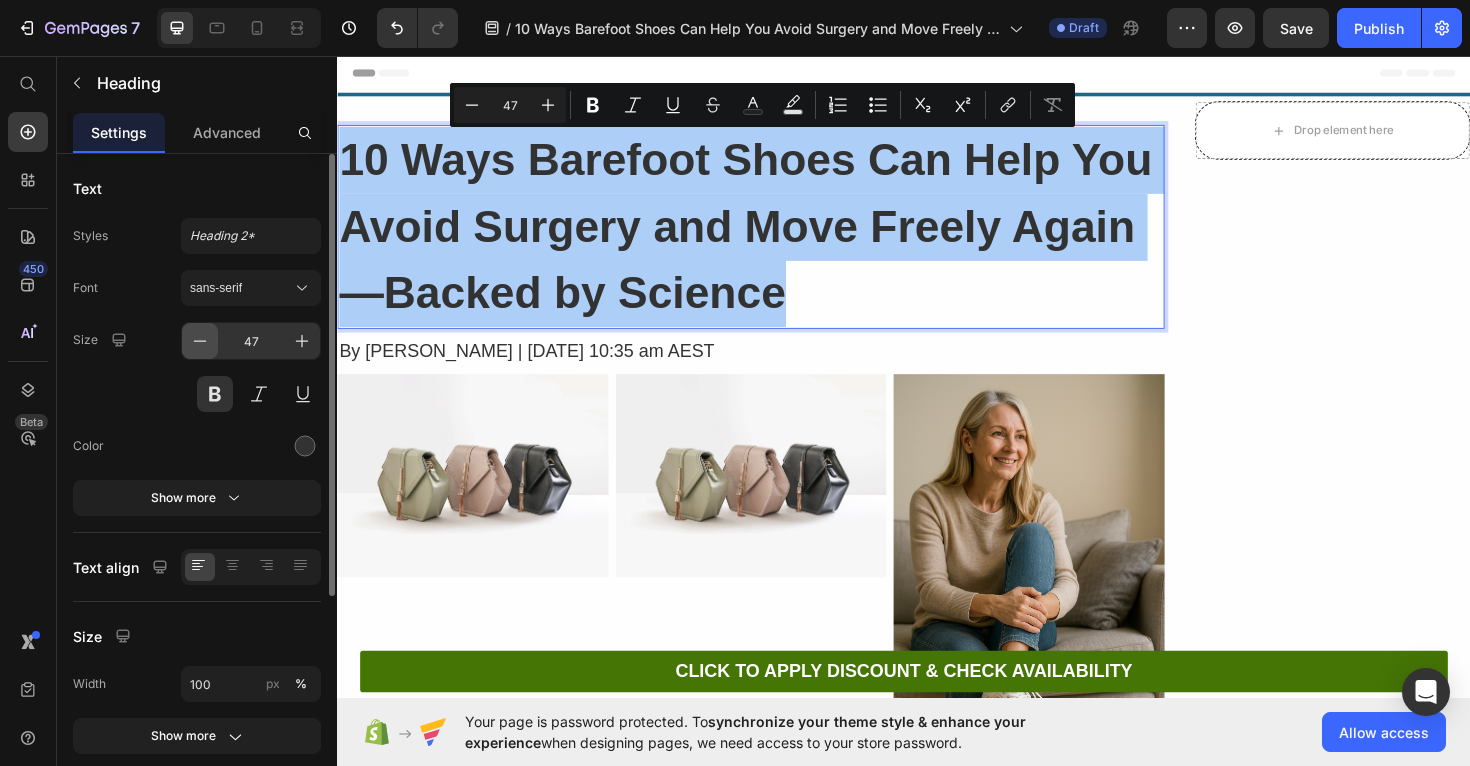 click 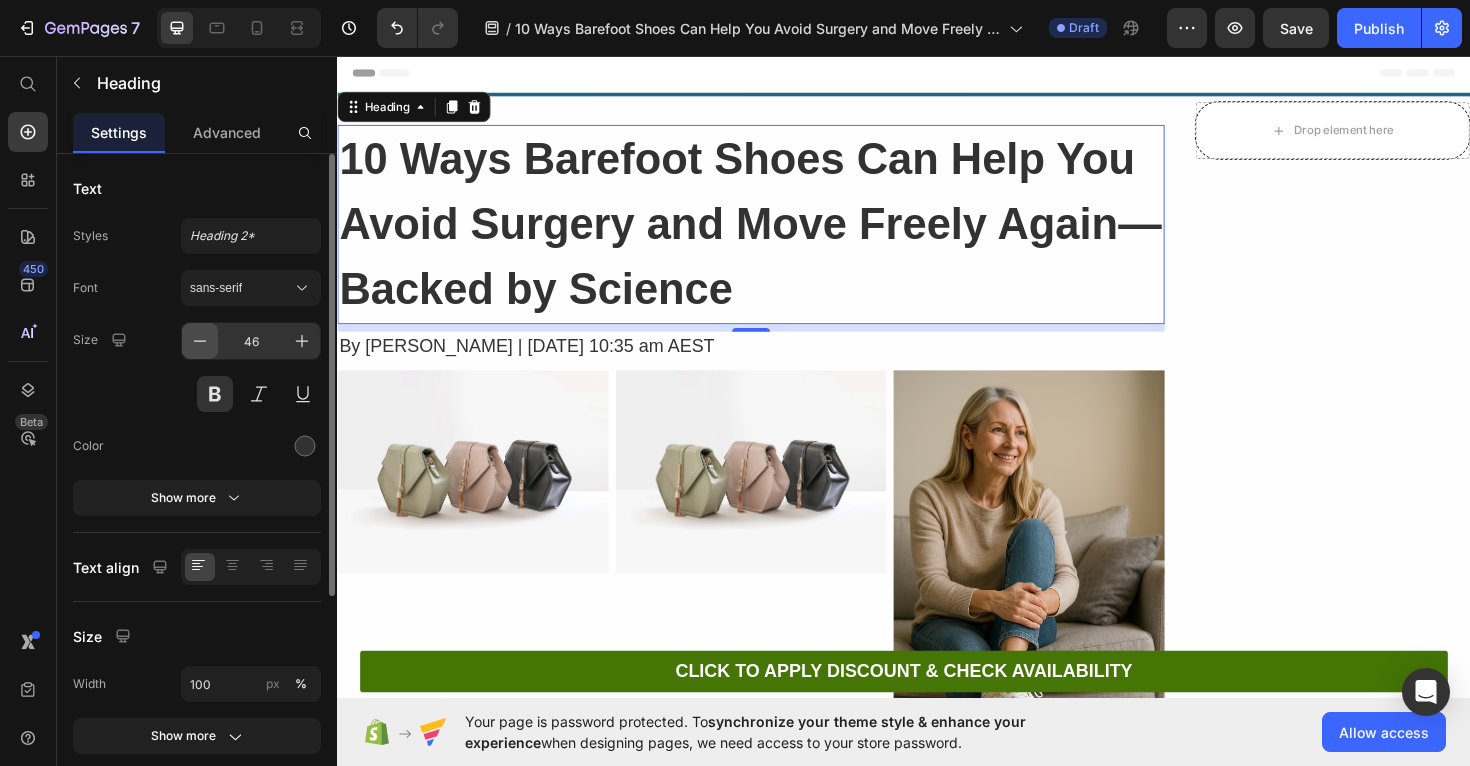 click 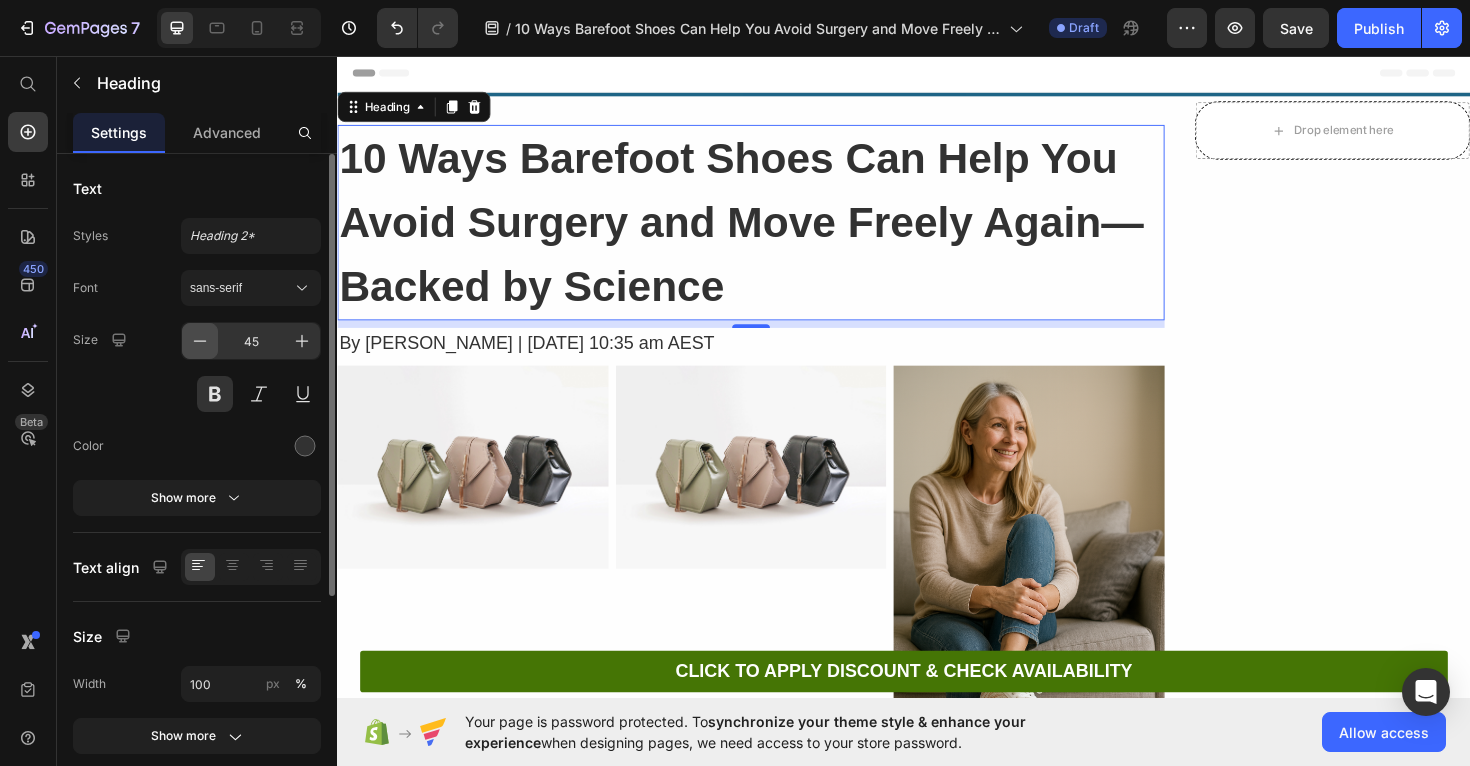 click 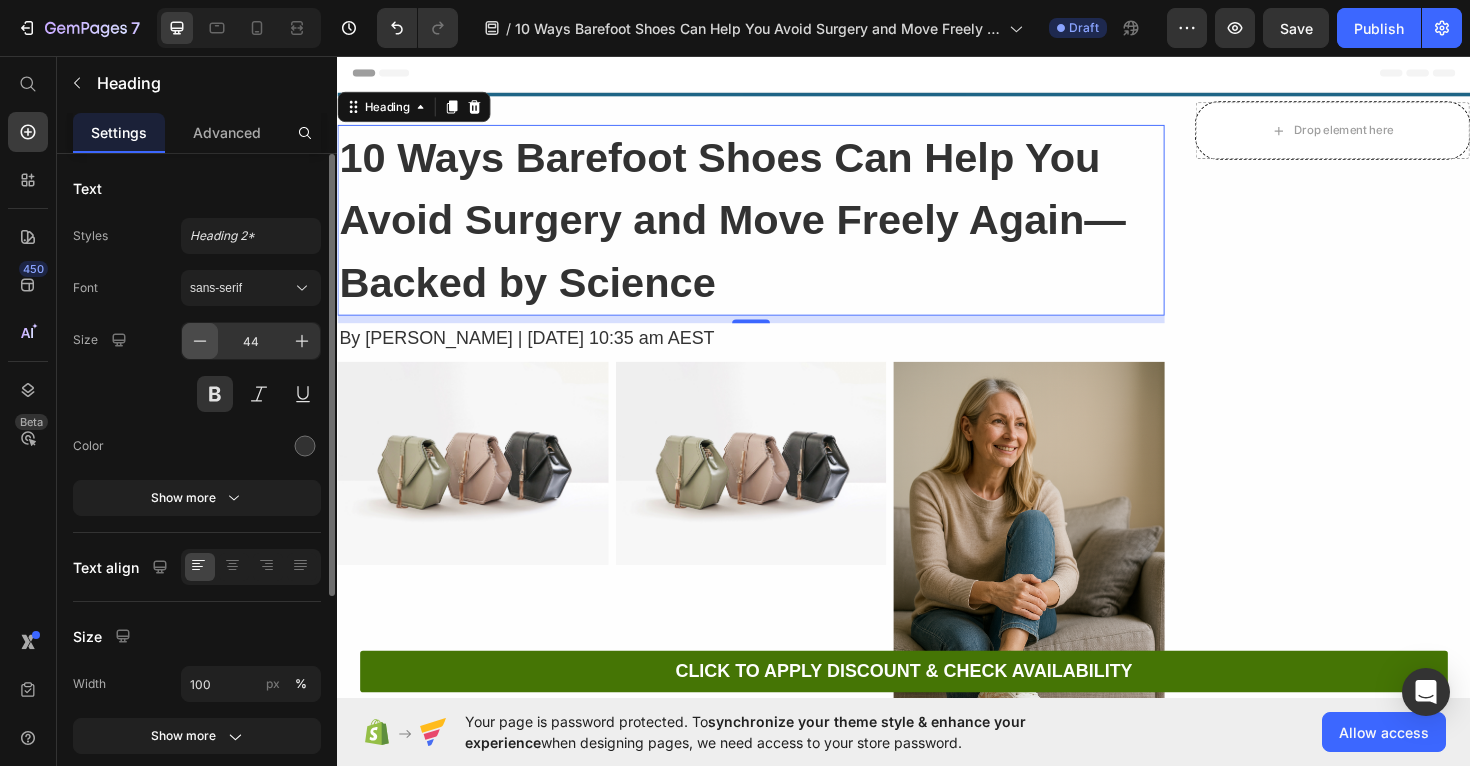 click 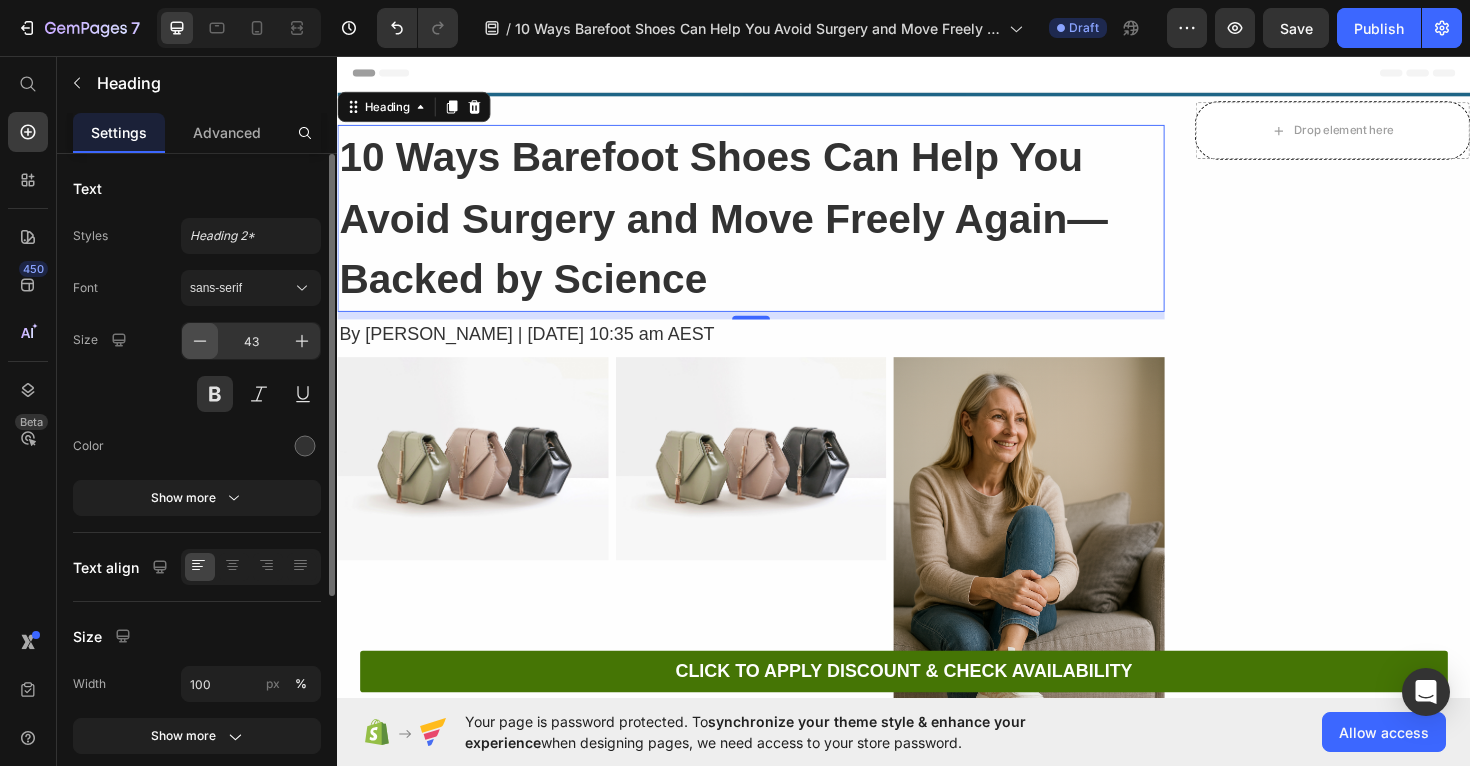 click 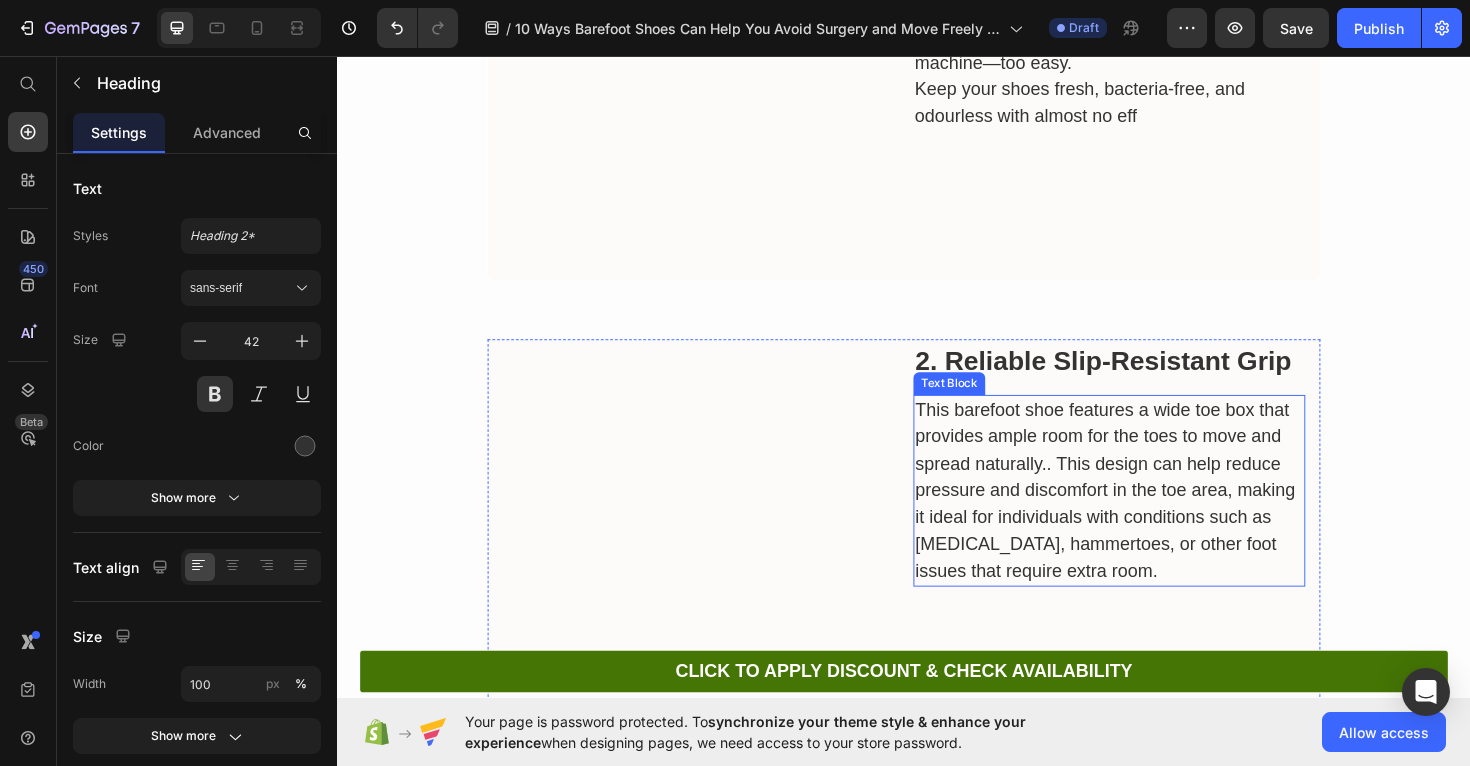 scroll, scrollTop: 1241, scrollLeft: 0, axis: vertical 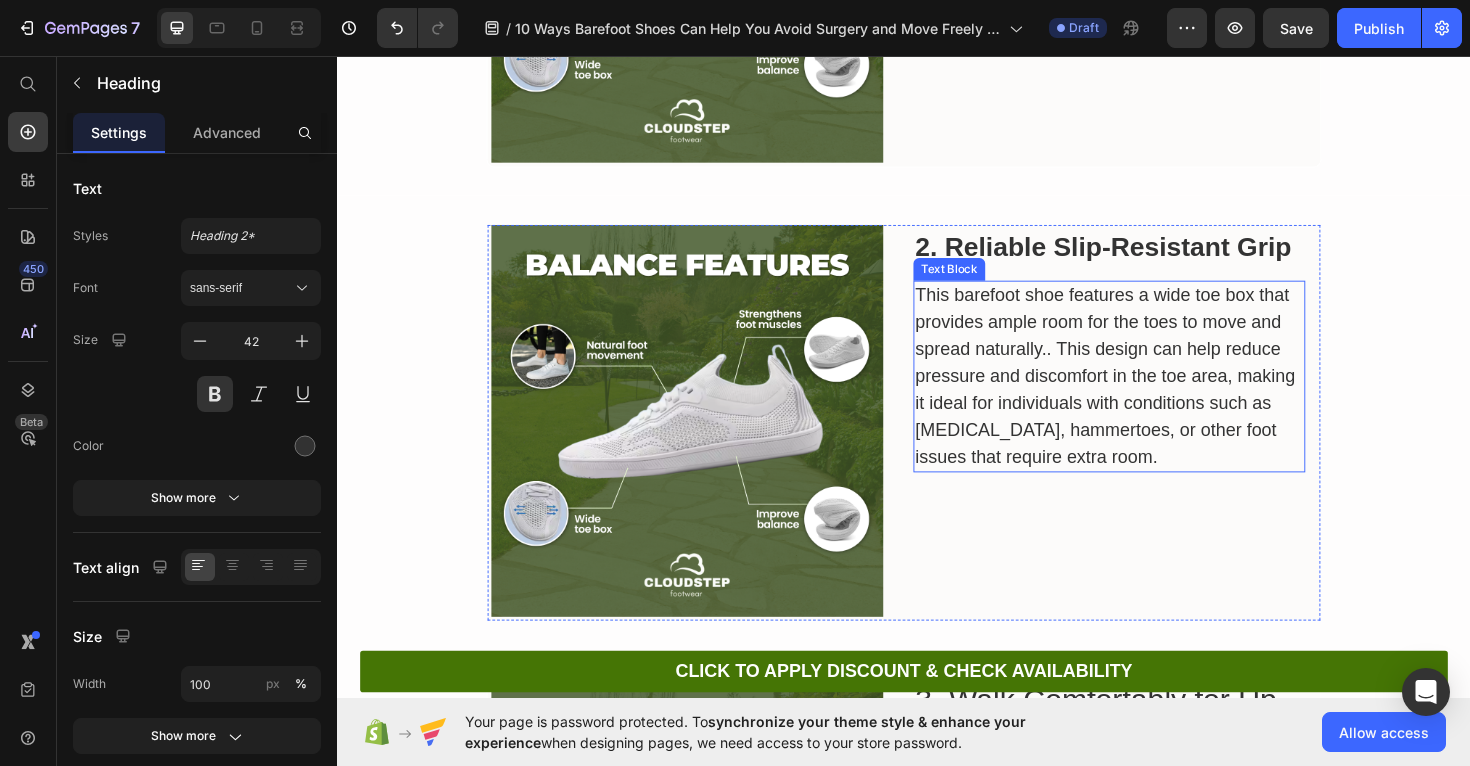 click on "This barefoot shoe features a wide toe box that provides ample room for the toes to move and spread naturally.. This design can help reduce pressure and discomfort in the toe area, making it ideal for individuals with conditions such as bunions, hammertoes, or other foot issues that require extra room." at bounding box center (1154, 396) 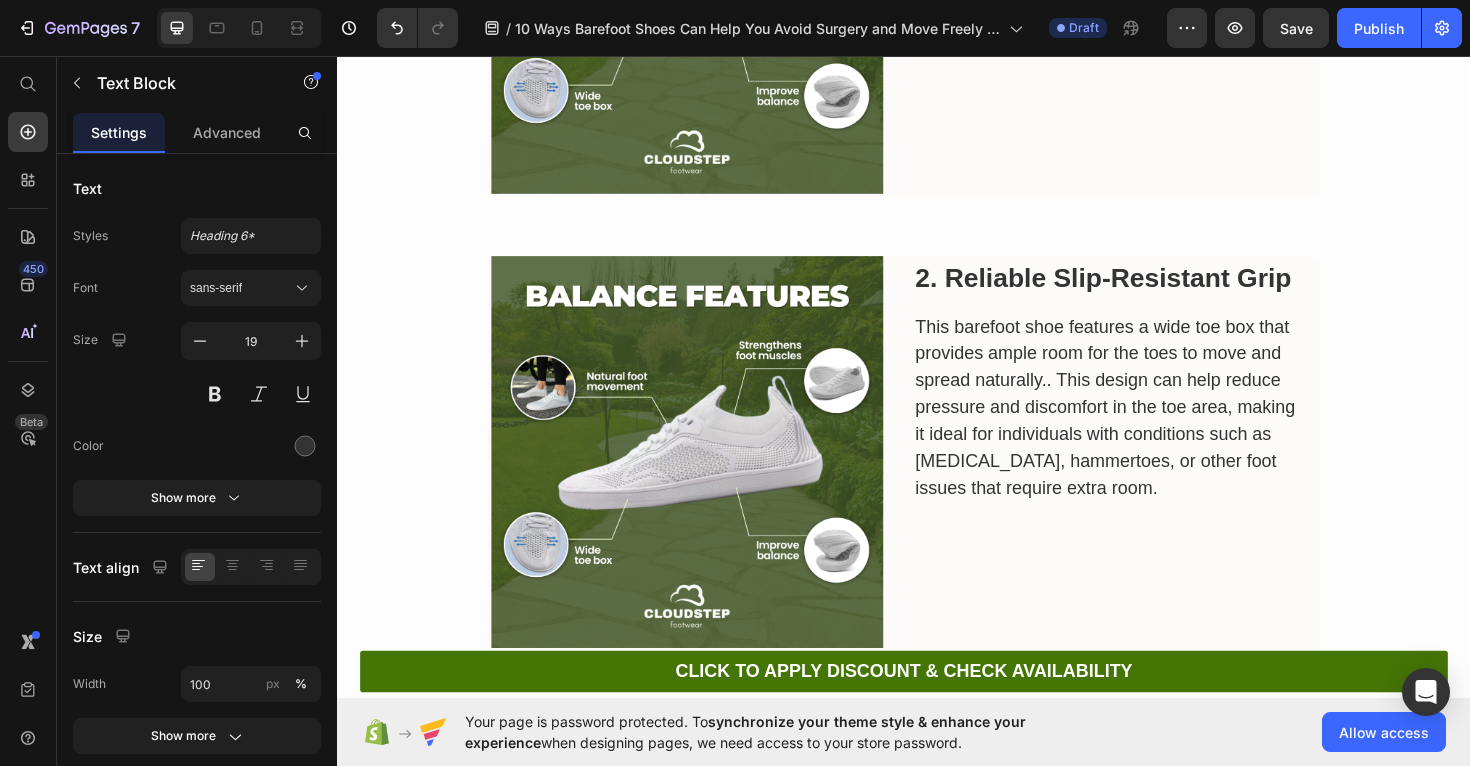 scroll, scrollTop: 1227, scrollLeft: 0, axis: vertical 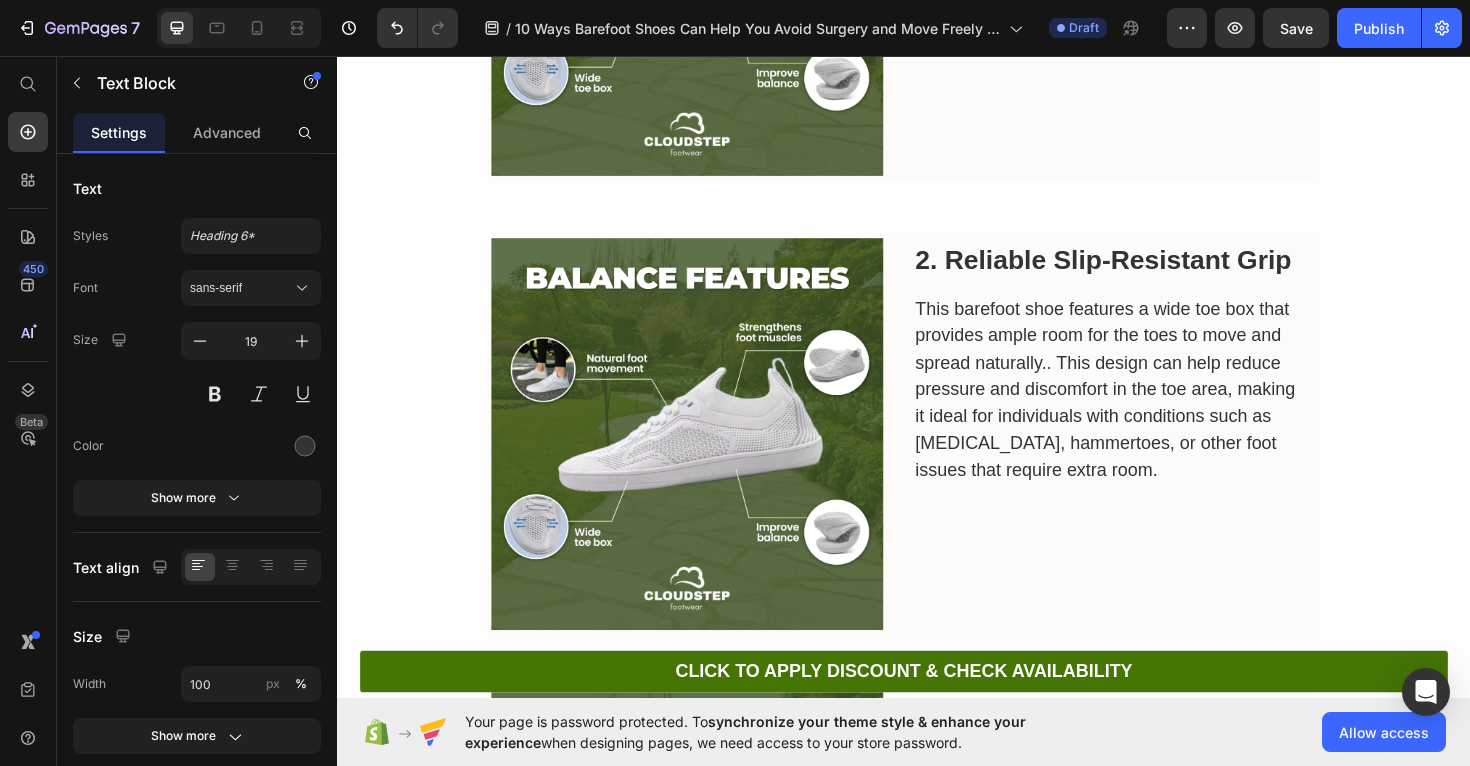 click on "This barefoot shoe features a wide toe box that provides ample room for the toes to move and spread naturally.. This design can help reduce pressure and discomfort in the toe area, making it ideal for individuals with conditions such as bunions, hammertoes, or other foot issues that require extra room." at bounding box center [1154, 410] 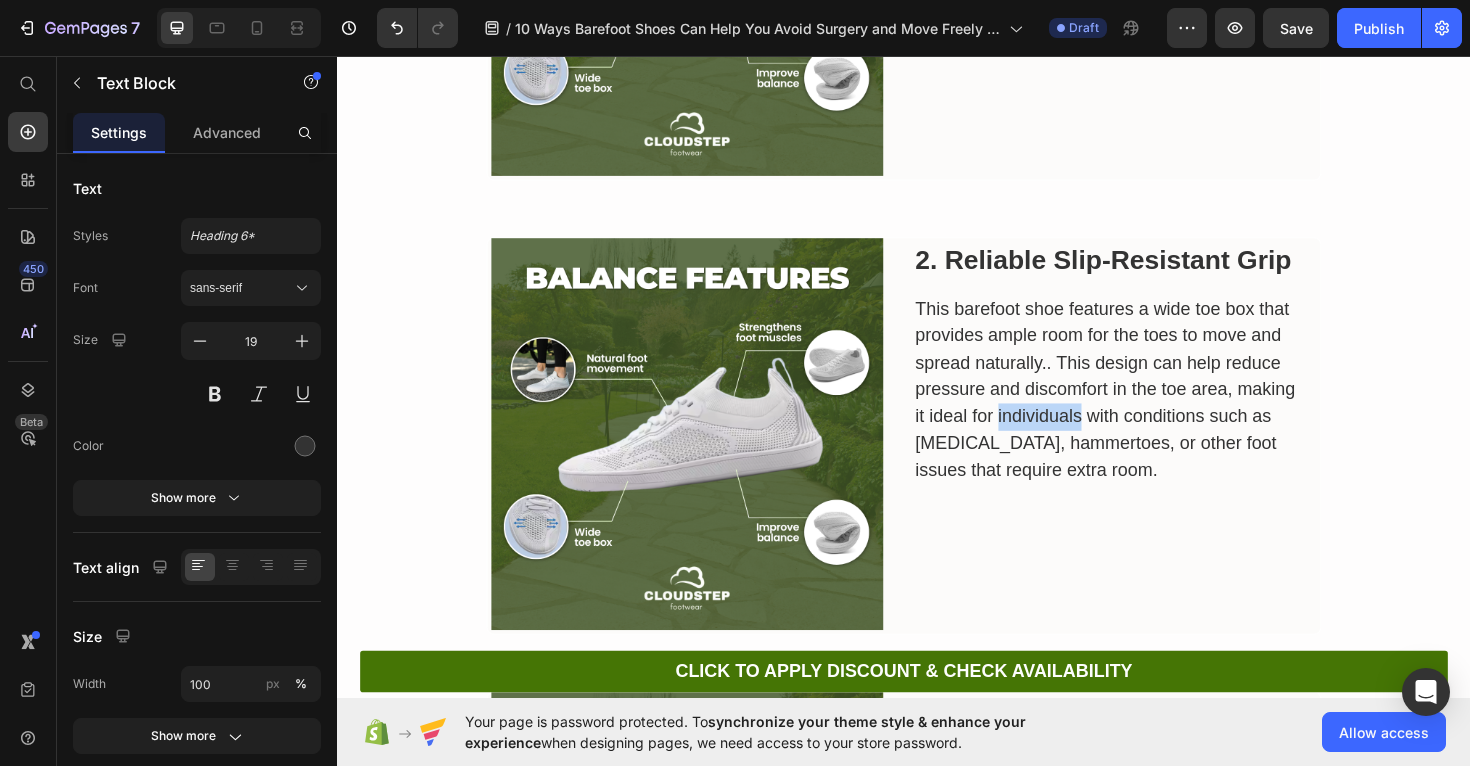 click on "This barefoot shoe features a wide toe box that provides ample room for the toes to move and spread naturally.. This design can help reduce pressure and discomfort in the toe area, making it ideal for individuals with conditions such as bunions, hammertoes, or other foot issues that require extra room." at bounding box center (1154, 410) 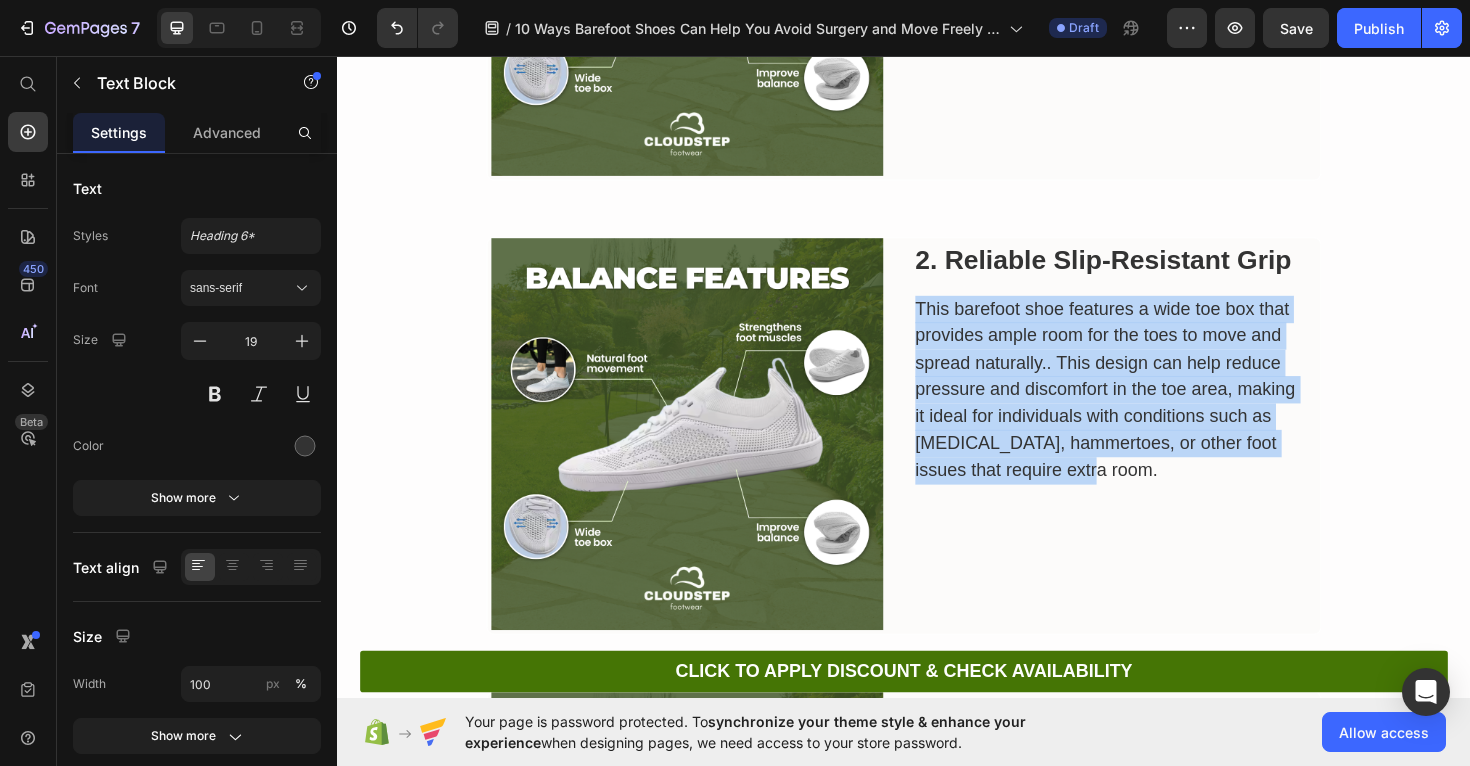 click on "This barefoot shoe features a wide toe box that provides ample room for the toes to move and spread naturally.. This design can help reduce pressure and discomfort in the toe area, making it ideal for individuals with conditions such as bunions, hammertoes, or other foot issues that require extra room." at bounding box center [1154, 410] 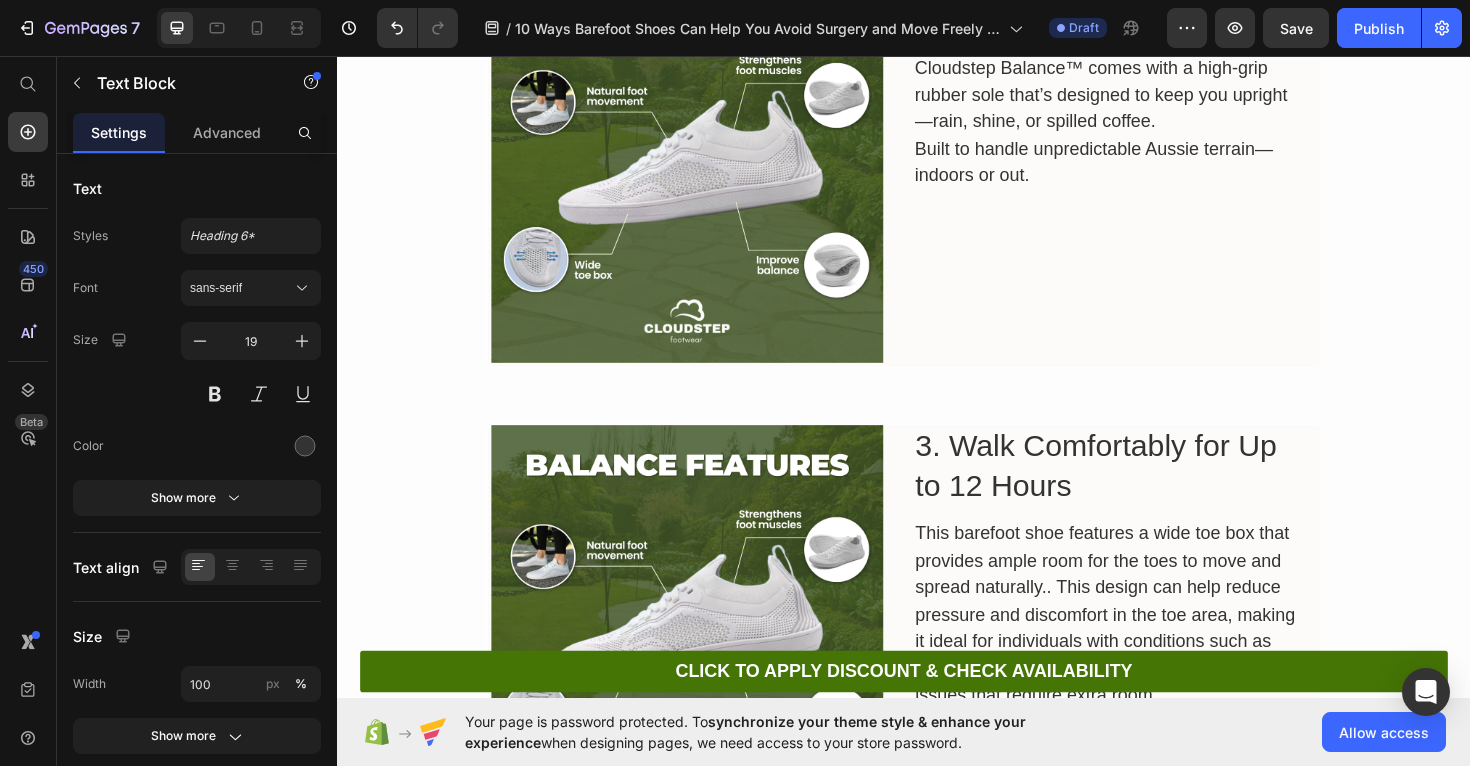 scroll, scrollTop: 1753, scrollLeft: 0, axis: vertical 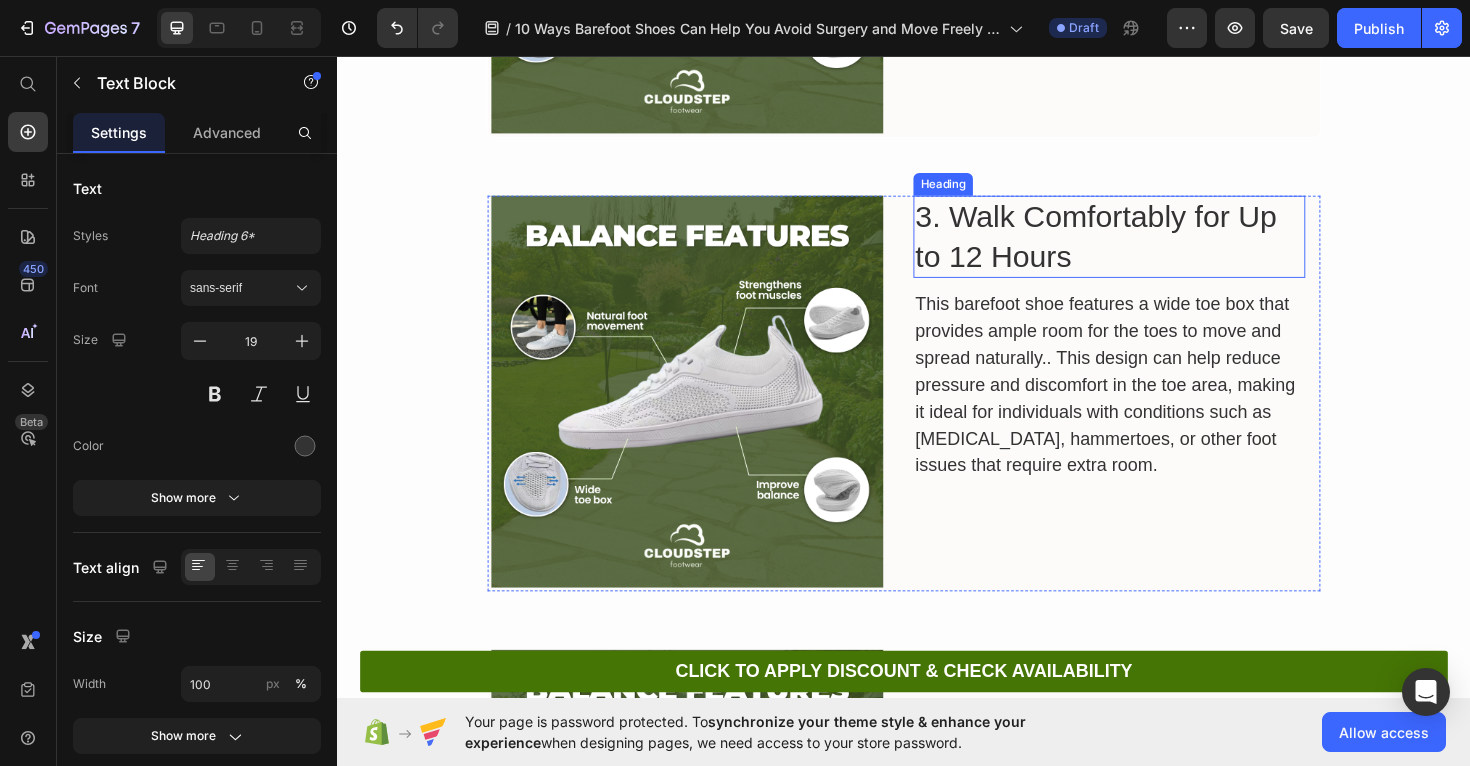 click on "3. Walk Comfortably for Up to 12 Hours" at bounding box center [1154, 247] 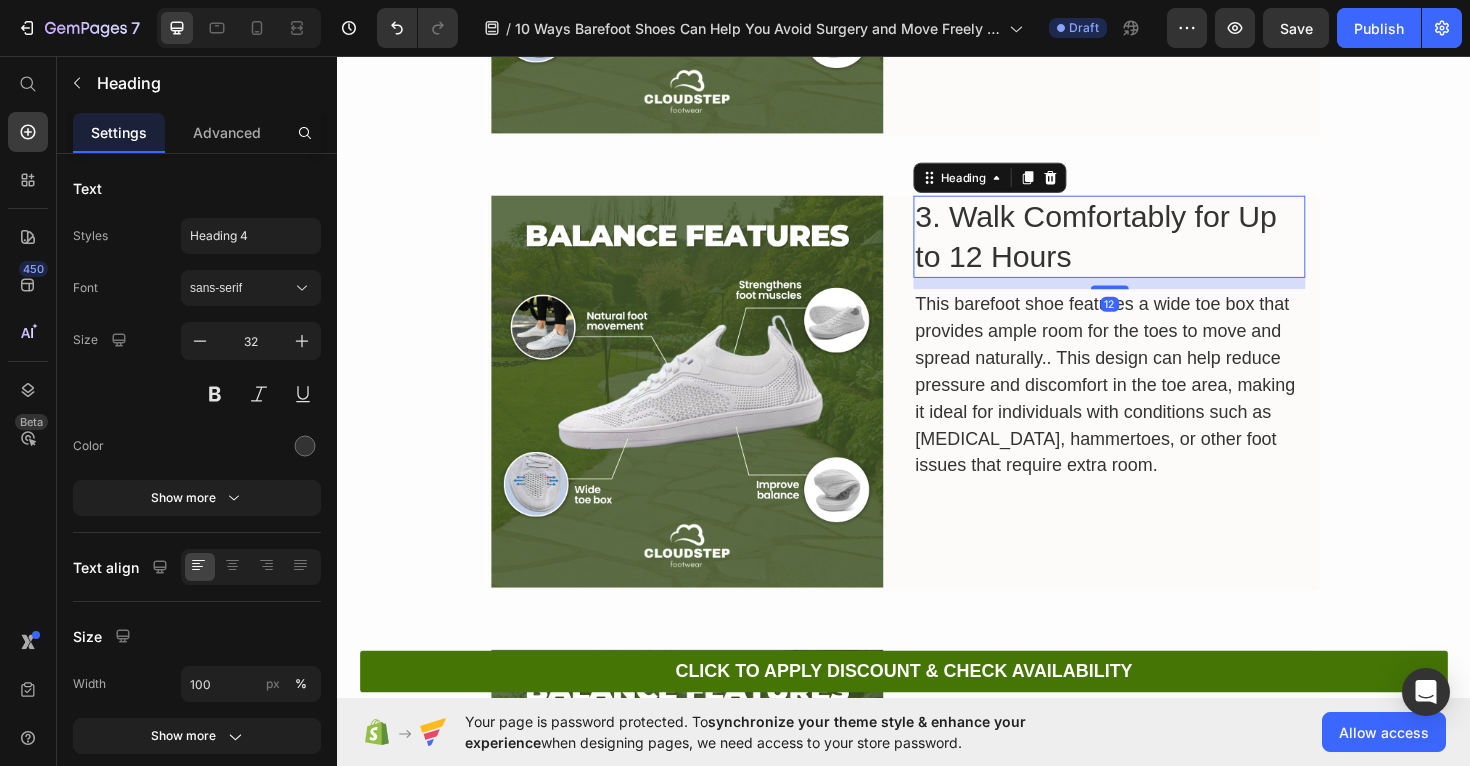 click on "3. Walk Comfortably for Up to 12 Hours" at bounding box center (1154, 247) 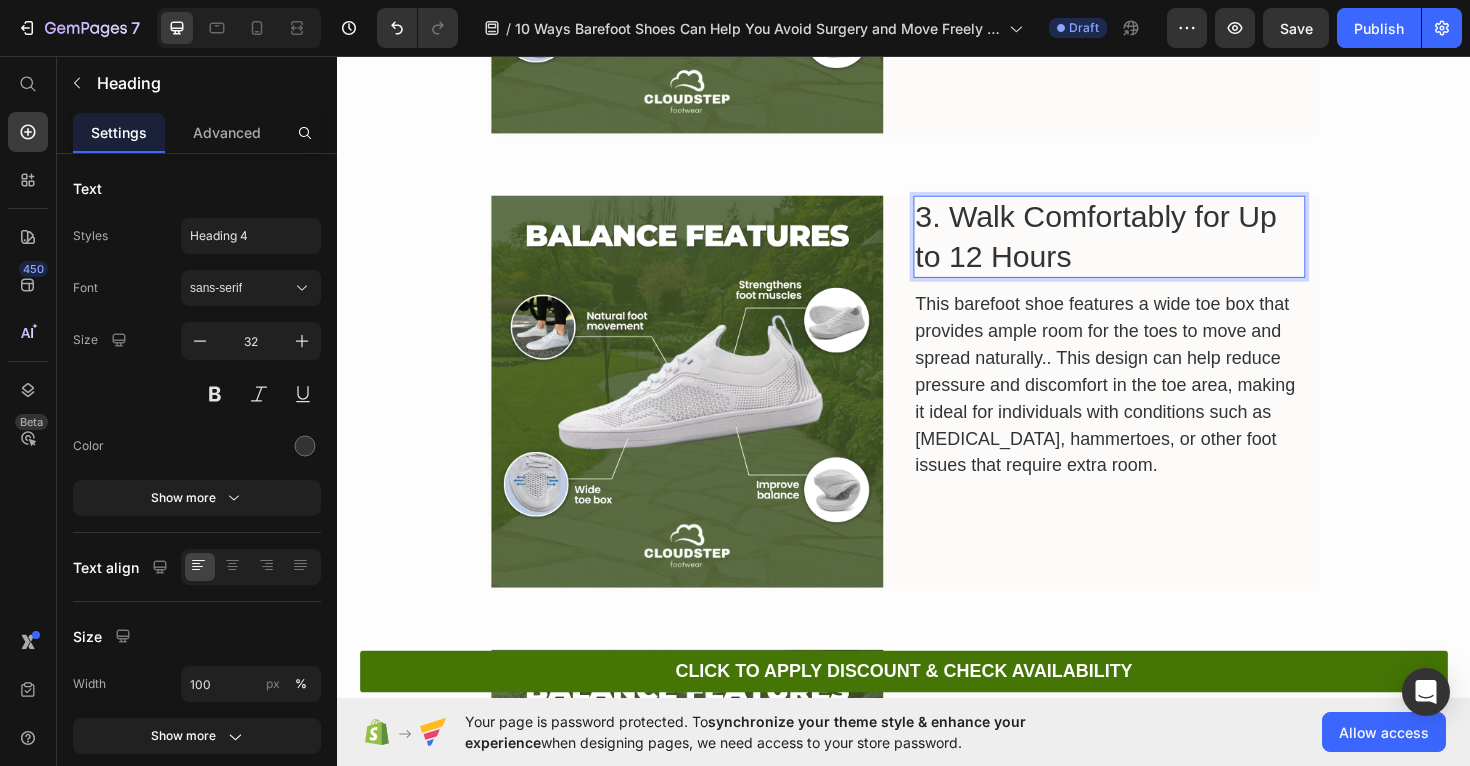 click on "3. Walk Comfortably for Up to 12 Hours" at bounding box center (1154, 247) 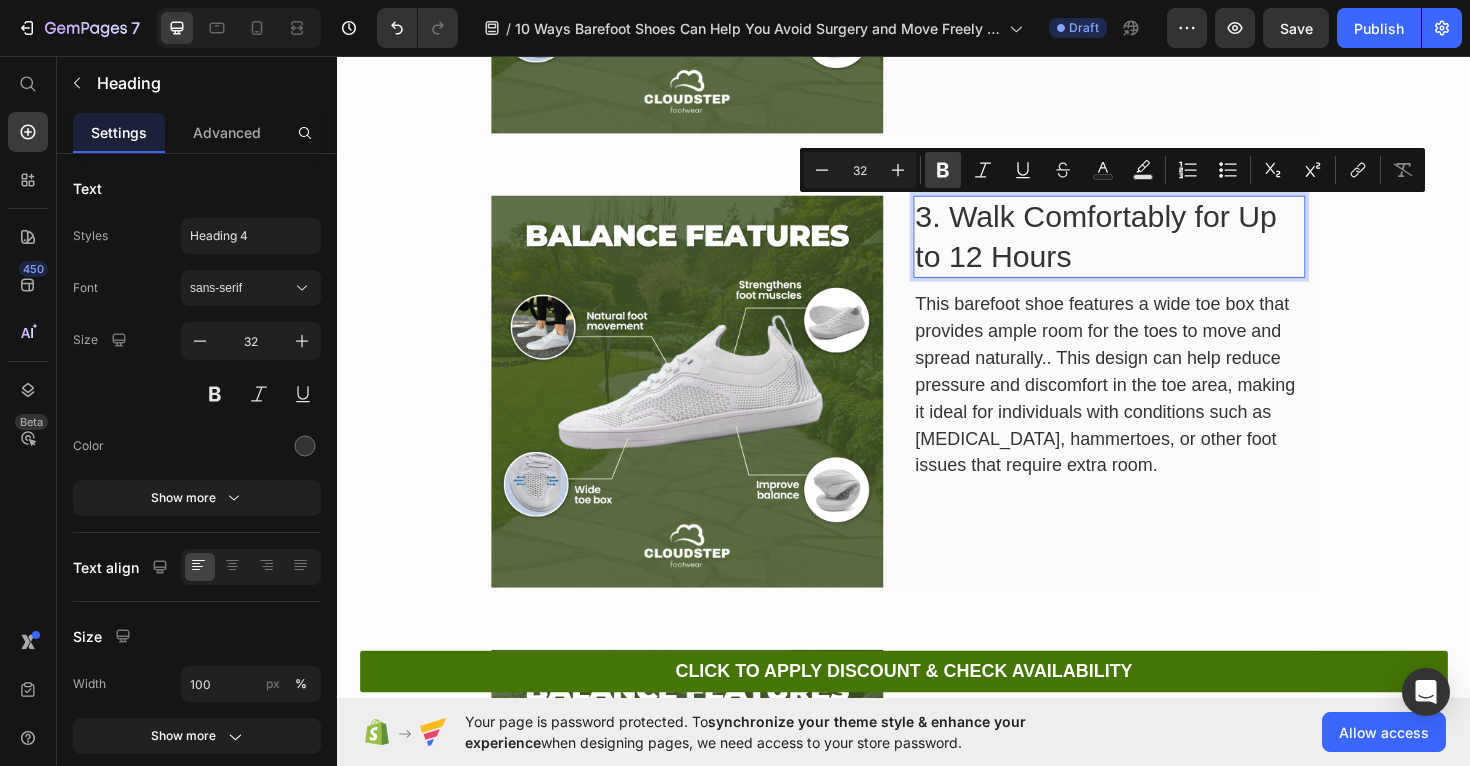 click 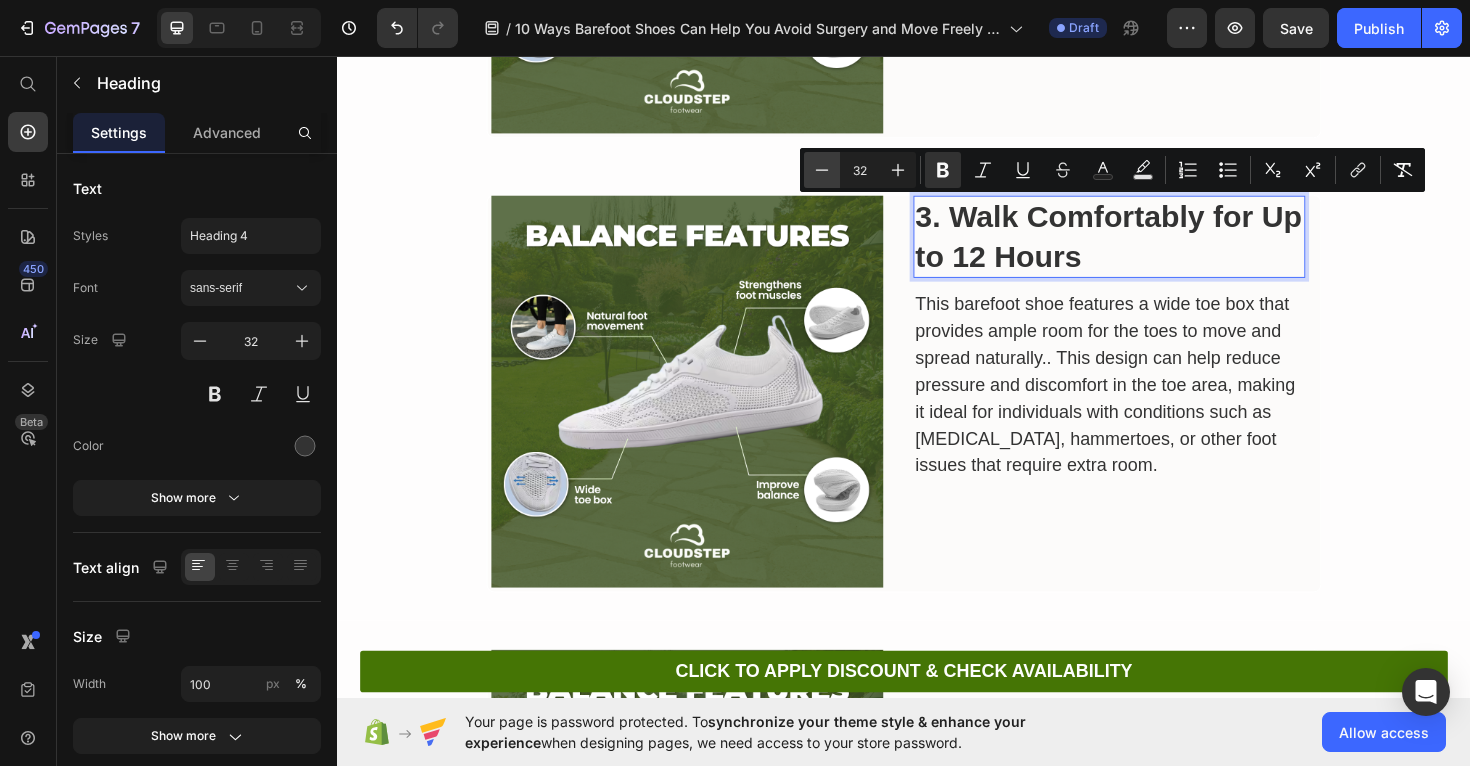 click 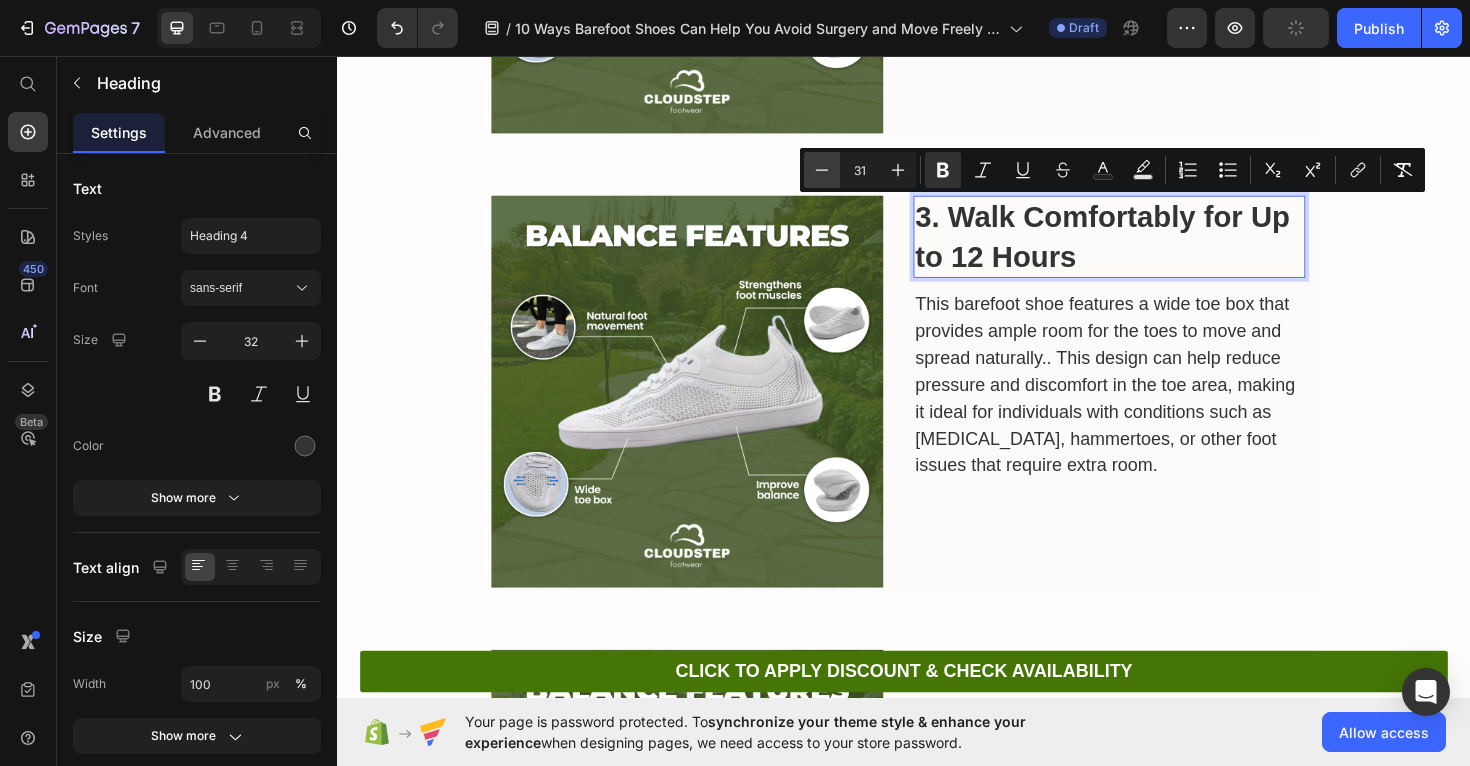 click 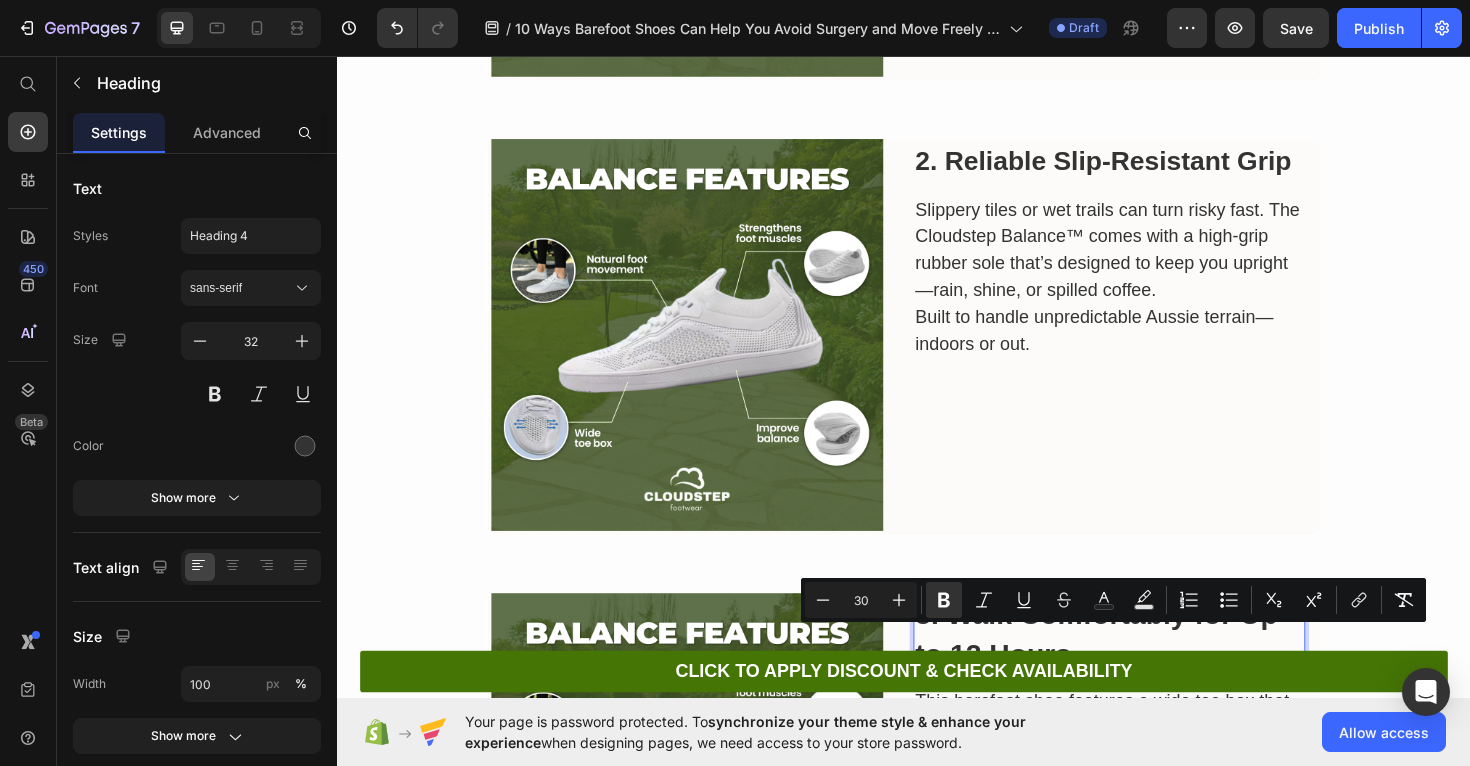 scroll, scrollTop: 1205, scrollLeft: 0, axis: vertical 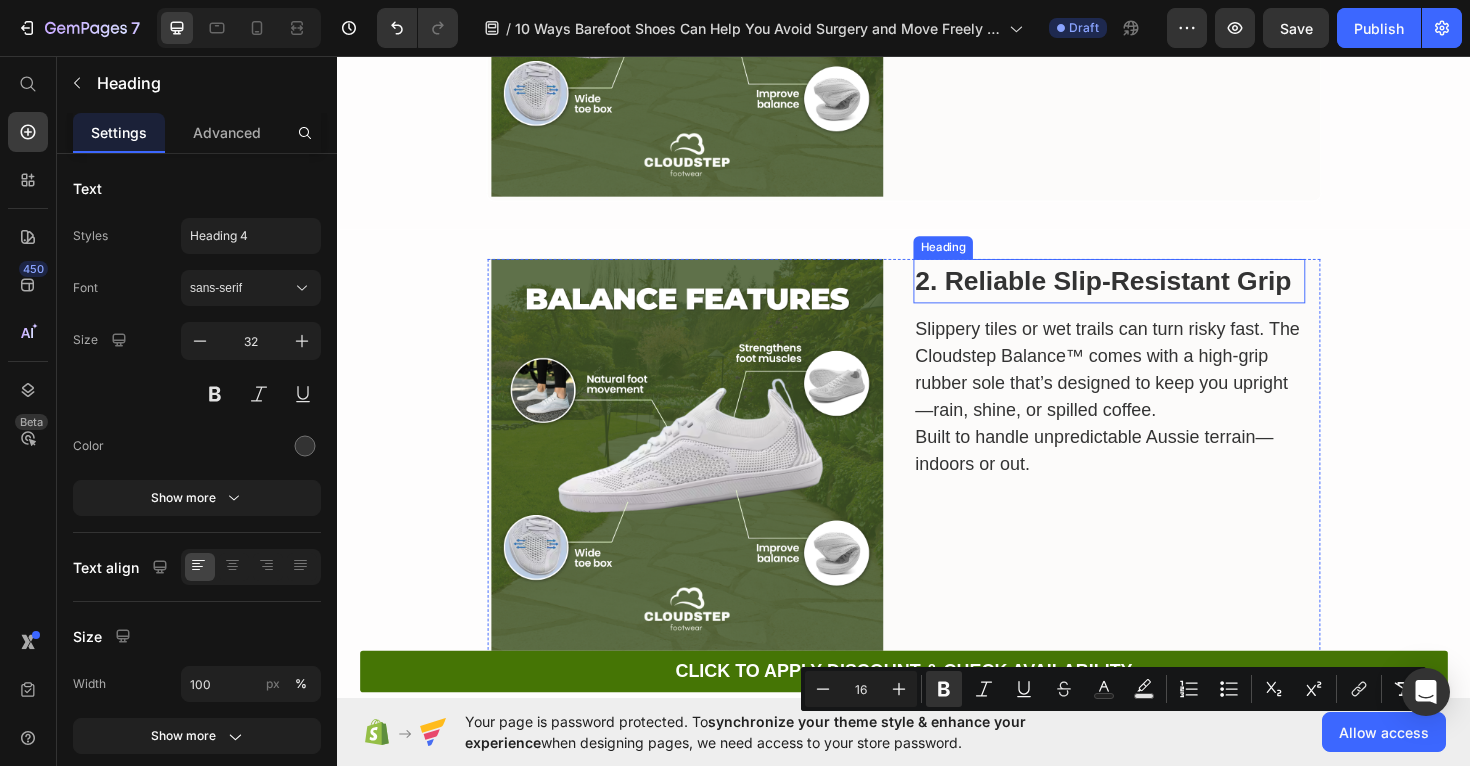 click on "2. Reliable Slip-Resistant Grip" at bounding box center [1148, 294] 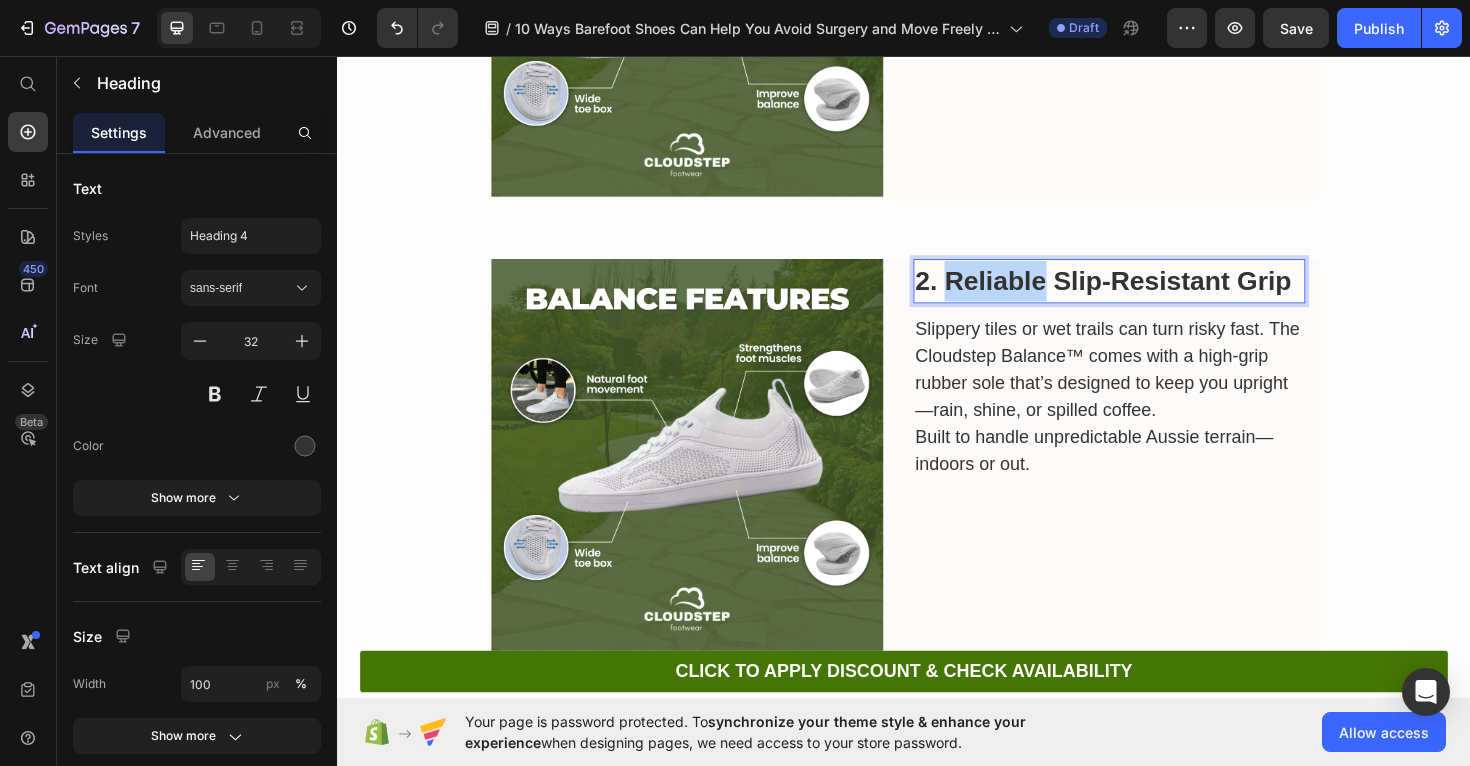 click on "2. Reliable Slip-Resistant Grip" at bounding box center [1148, 294] 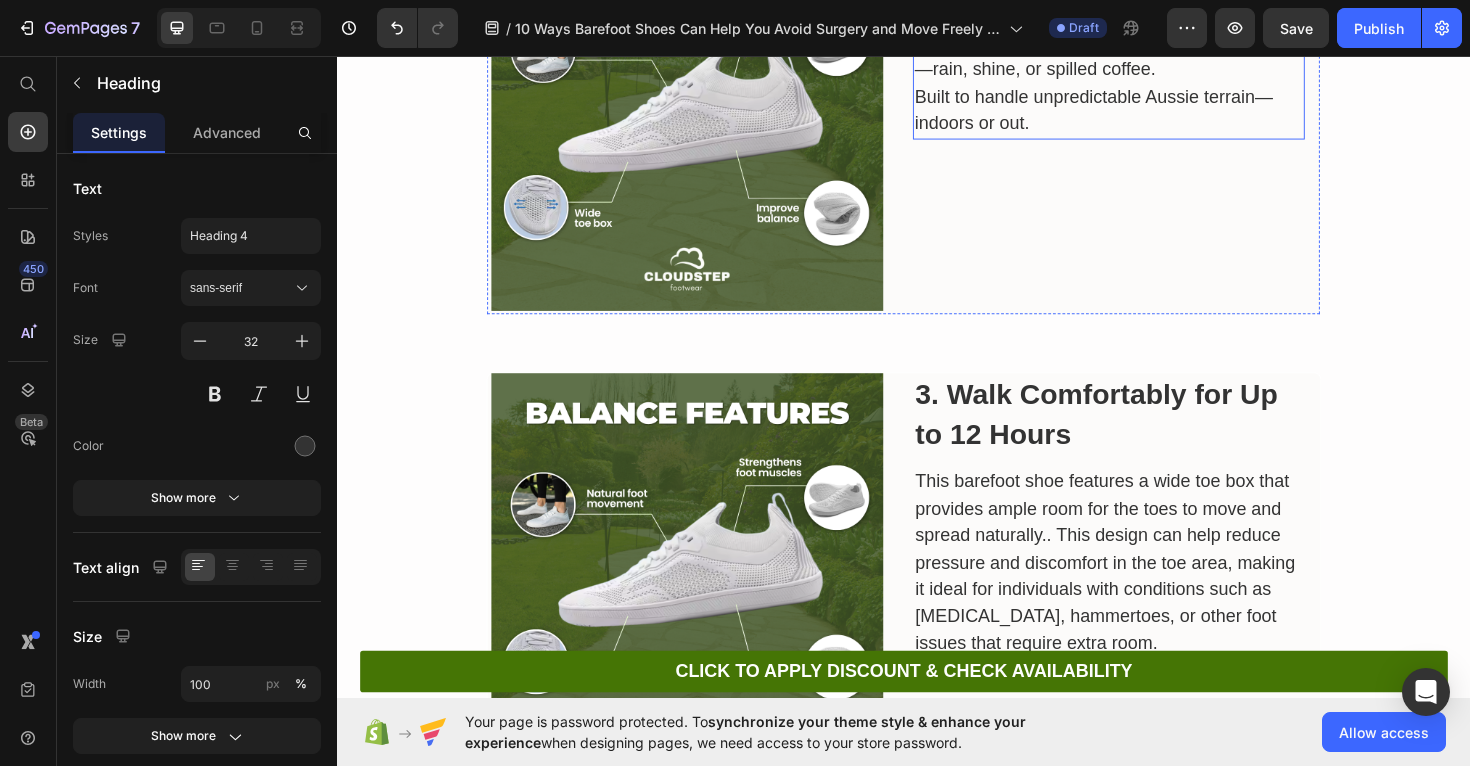 scroll, scrollTop: 1614, scrollLeft: 0, axis: vertical 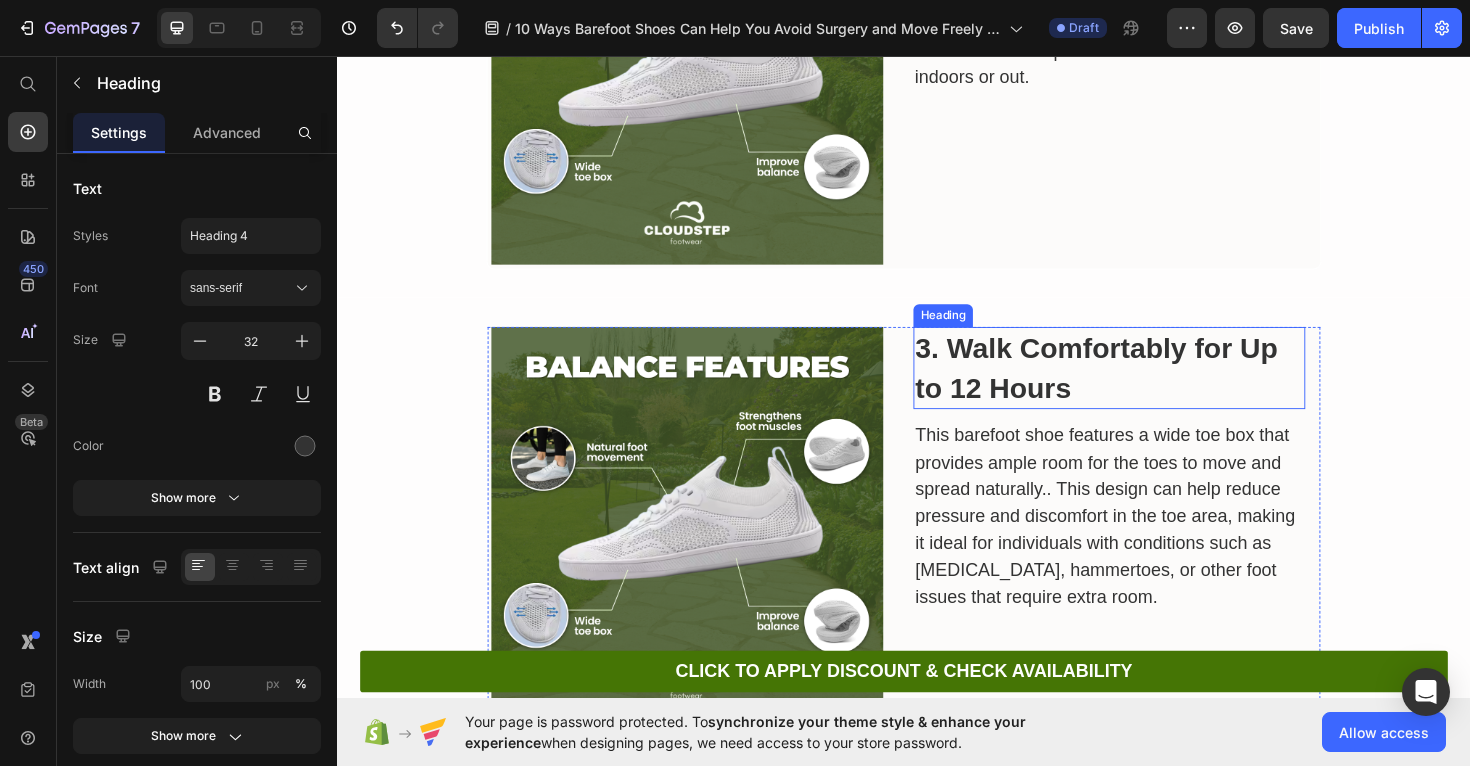click on "⁠⁠⁠⁠⁠⁠⁠ 3. Walk Comfortably for Up to 12 Hours" at bounding box center (1154, 386) 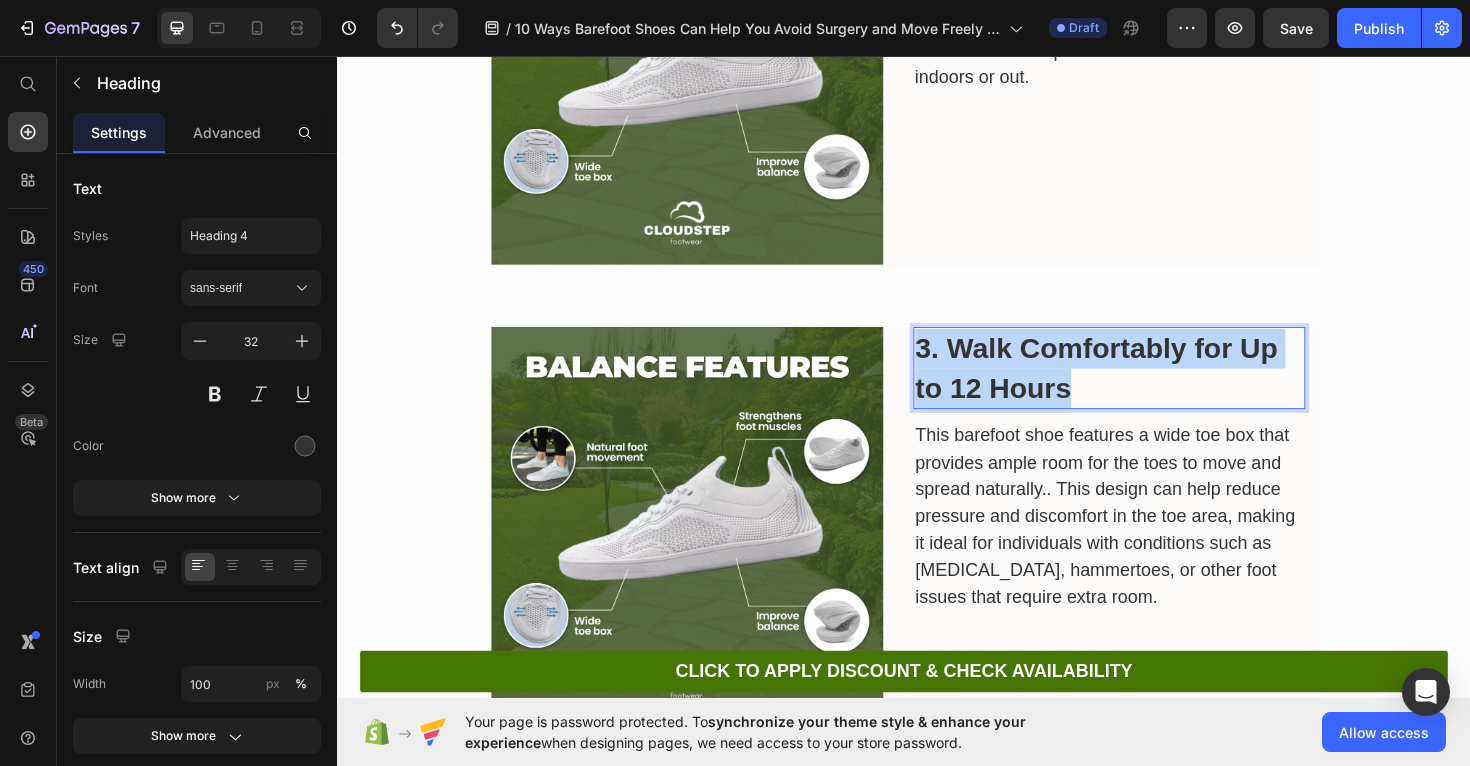 click on "3. Walk Comfortably for Up to 12 Hours" at bounding box center [1154, 386] 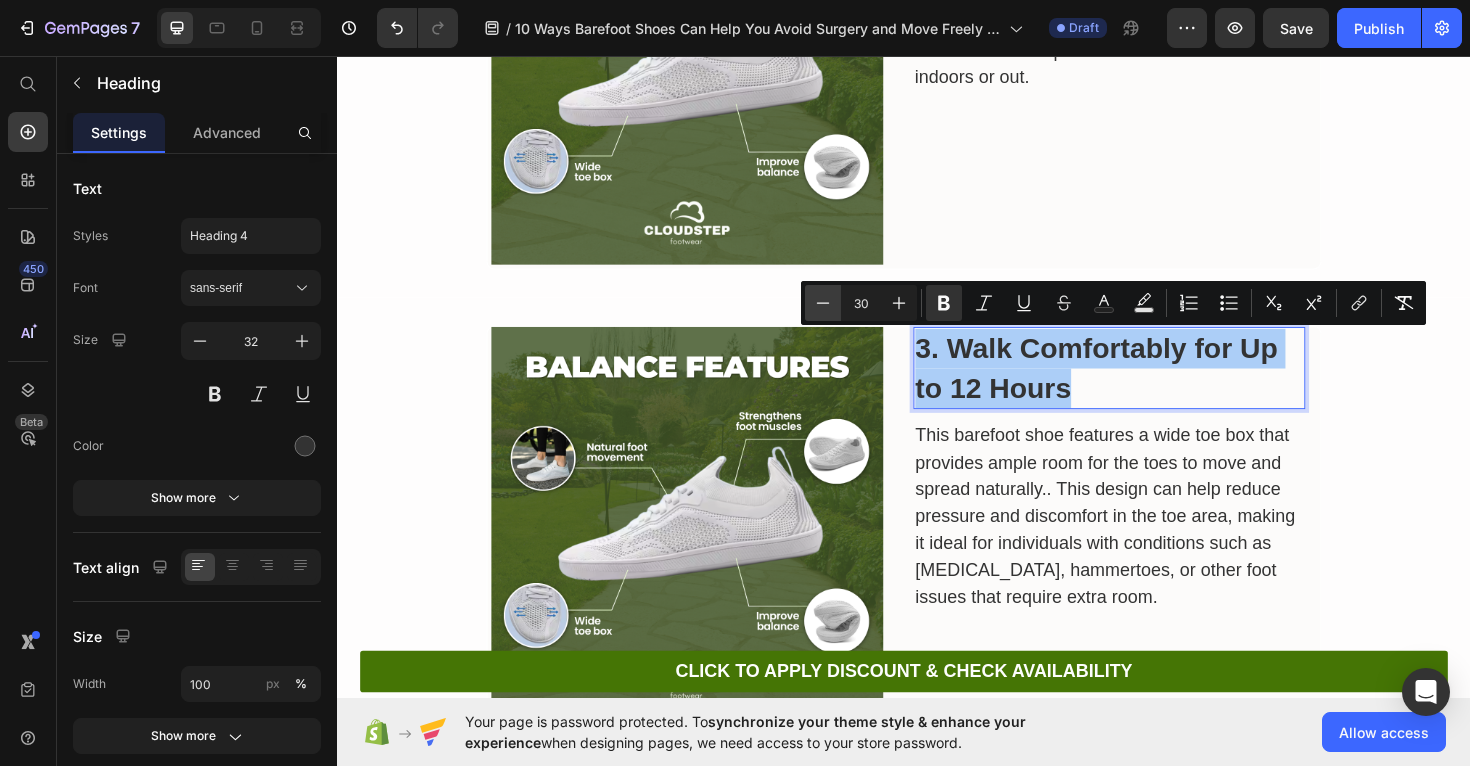 click 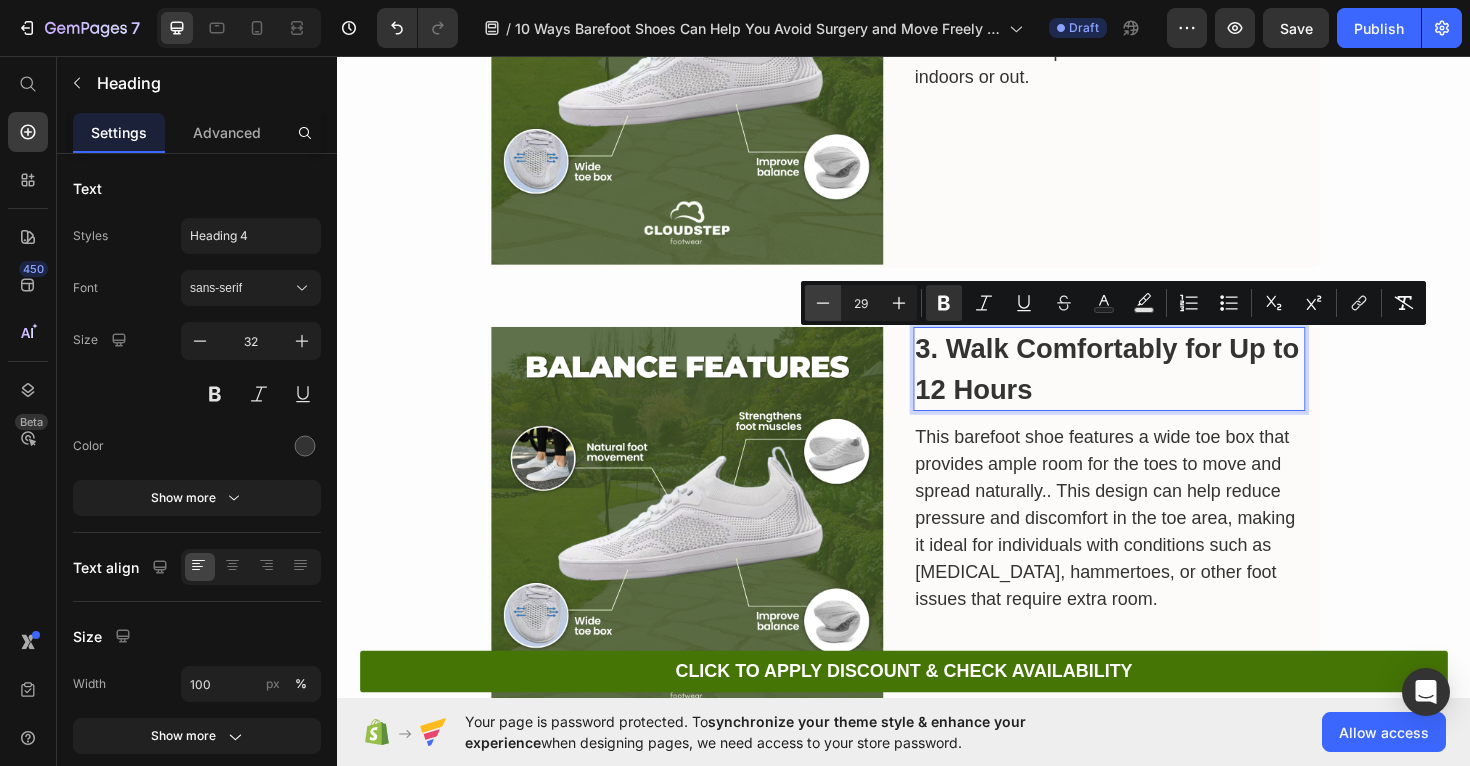click 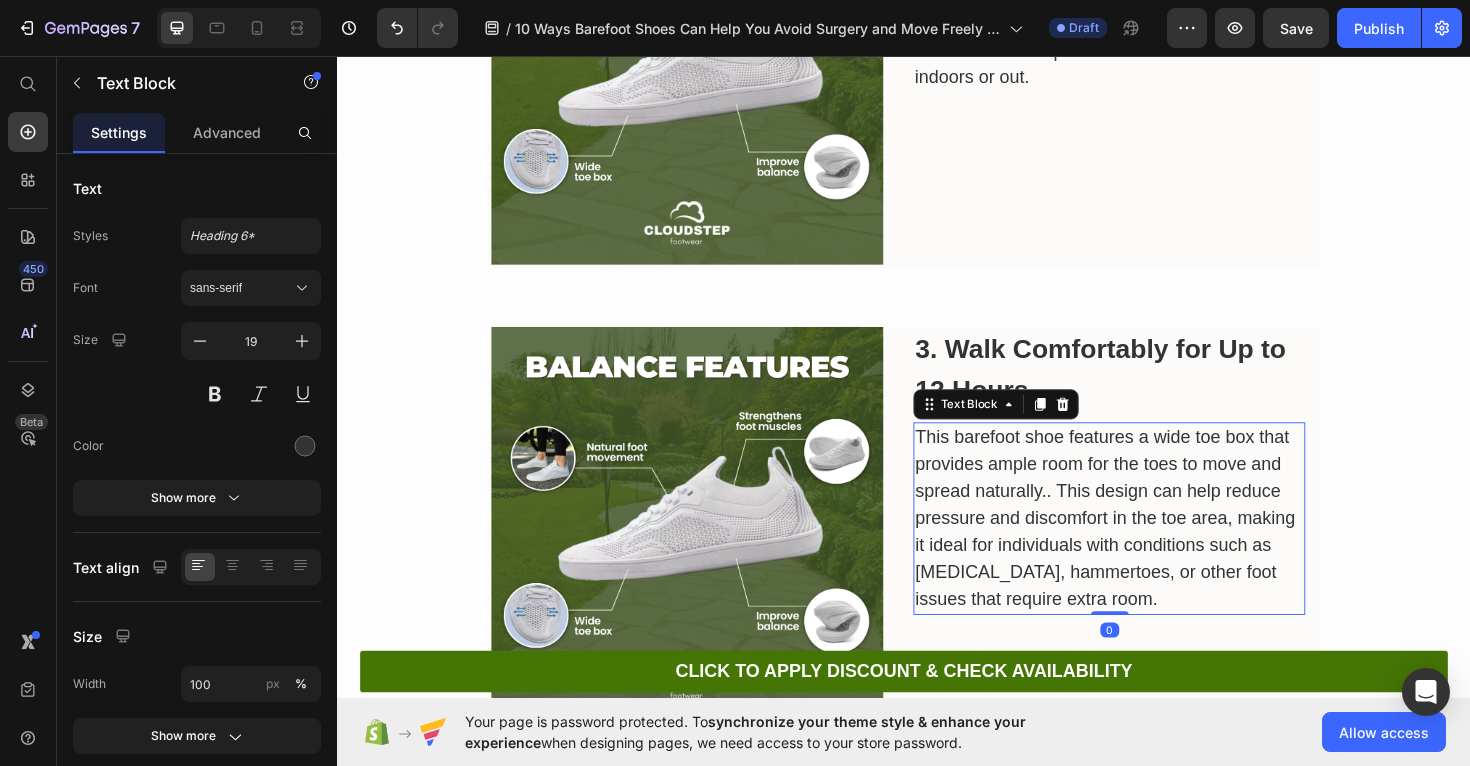 click on "This barefoot shoe features a wide toe box that provides ample room for the toes to move and spread naturally.. This design can help reduce pressure and discomfort in the toe area, making it ideal for individuals with conditions such as bunions, hammertoes, or other foot issues that require extra room." at bounding box center (1154, 546) 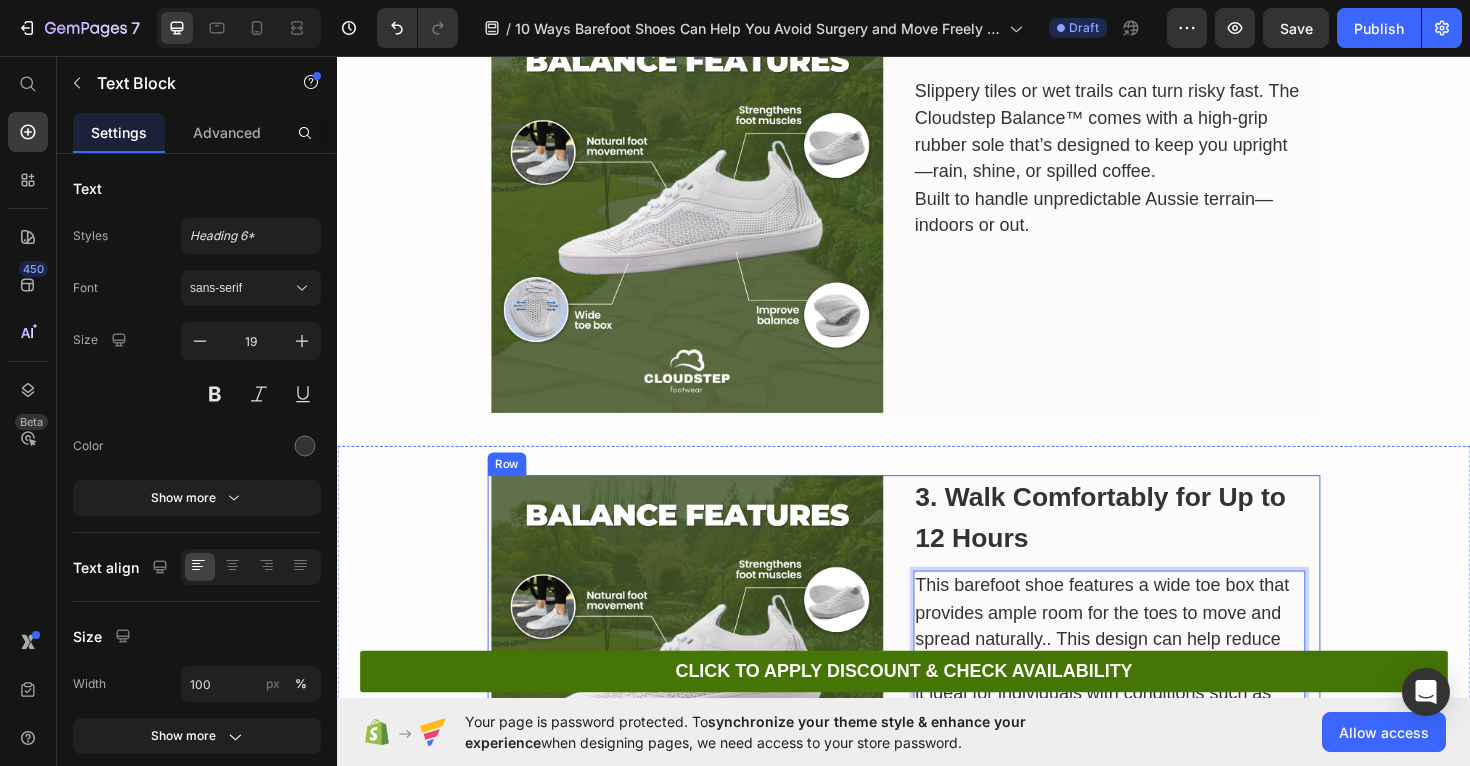 drag, startPoint x: 1019, startPoint y: 434, endPoint x: 1106, endPoint y: -63, distance: 504.55722 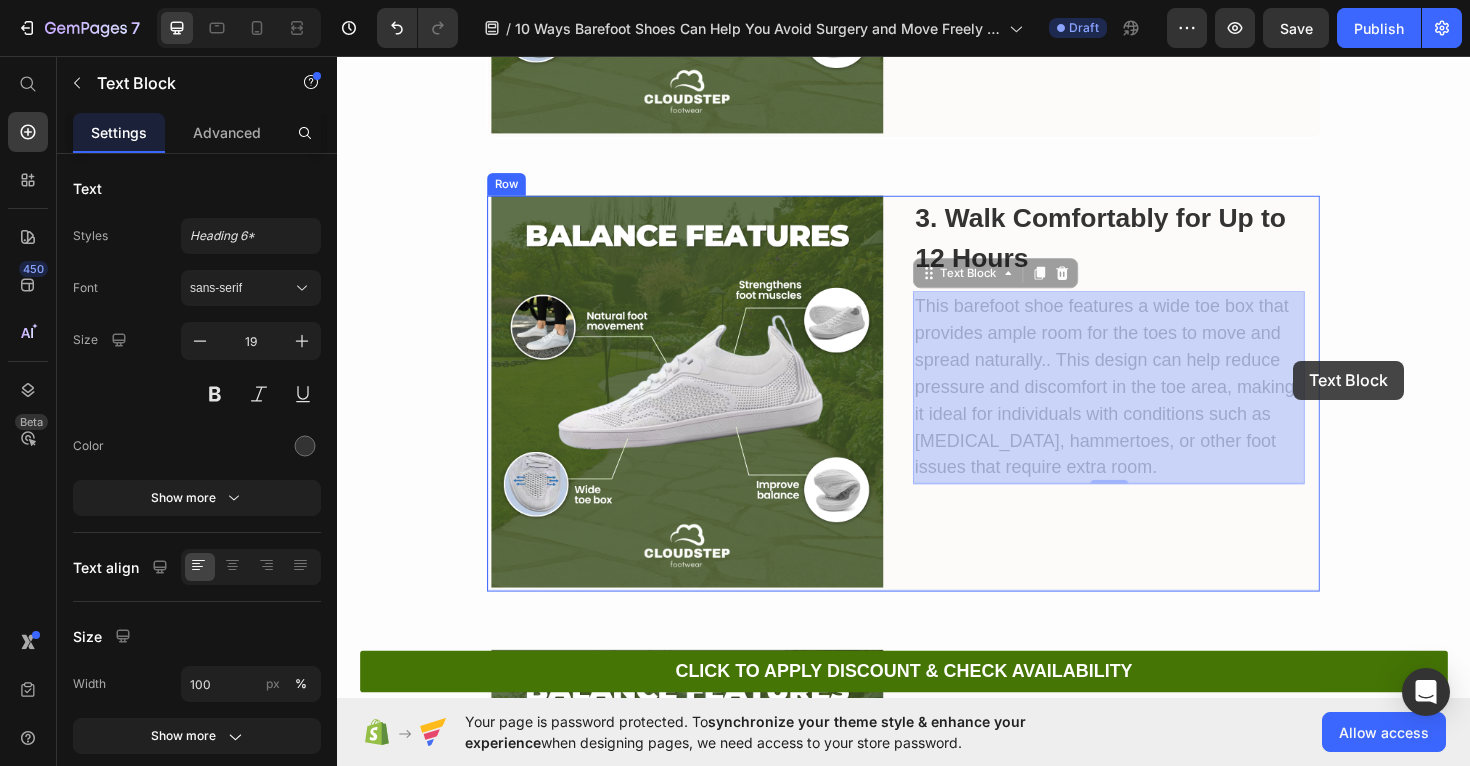 scroll, scrollTop: 1772, scrollLeft: 0, axis: vertical 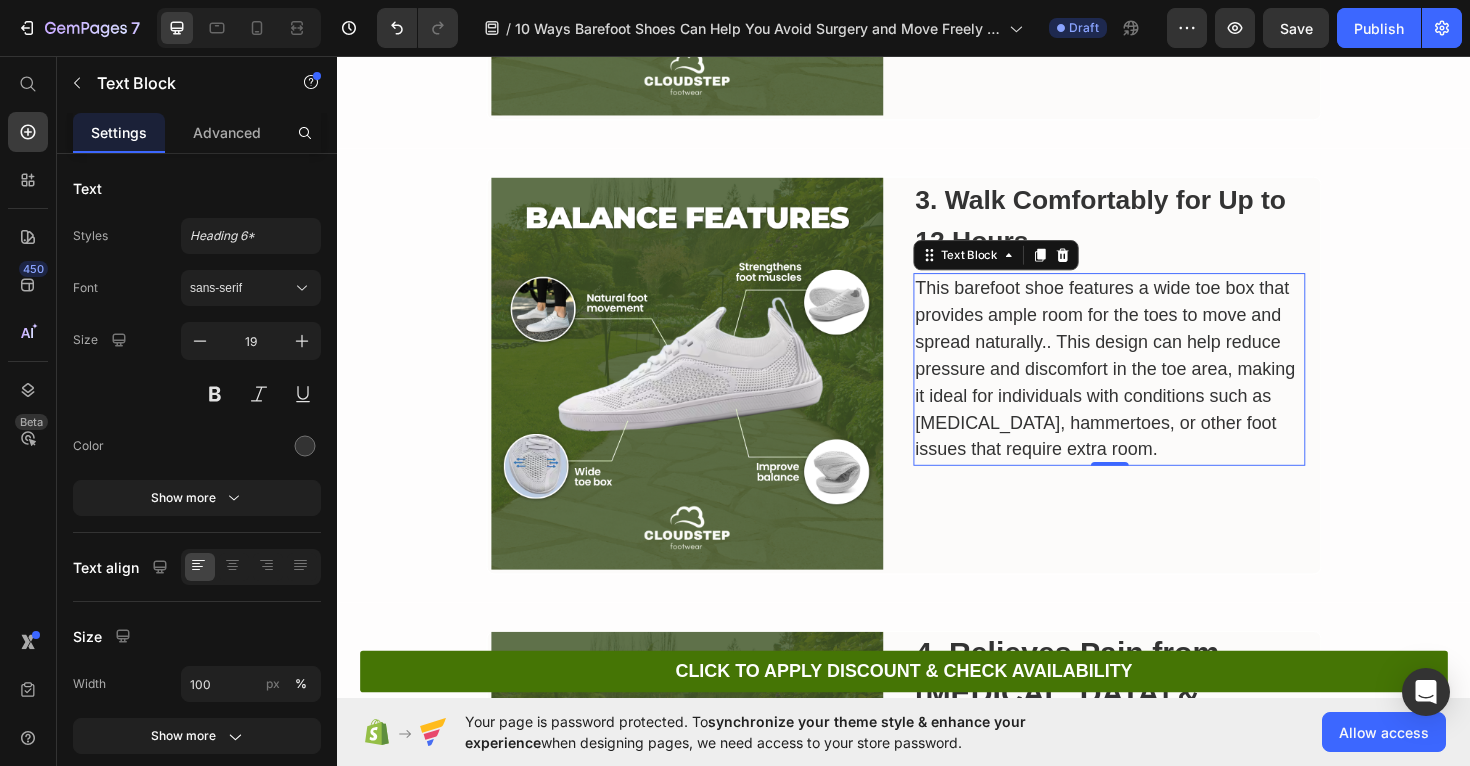 click on "This barefoot shoe features a wide toe box that provides ample room for the toes to move and spread naturally.. This design can help reduce pressure and discomfort in the toe area, making it ideal for individuals with conditions such as bunions, hammertoes, or other foot issues that require extra room." at bounding box center (1154, 388) 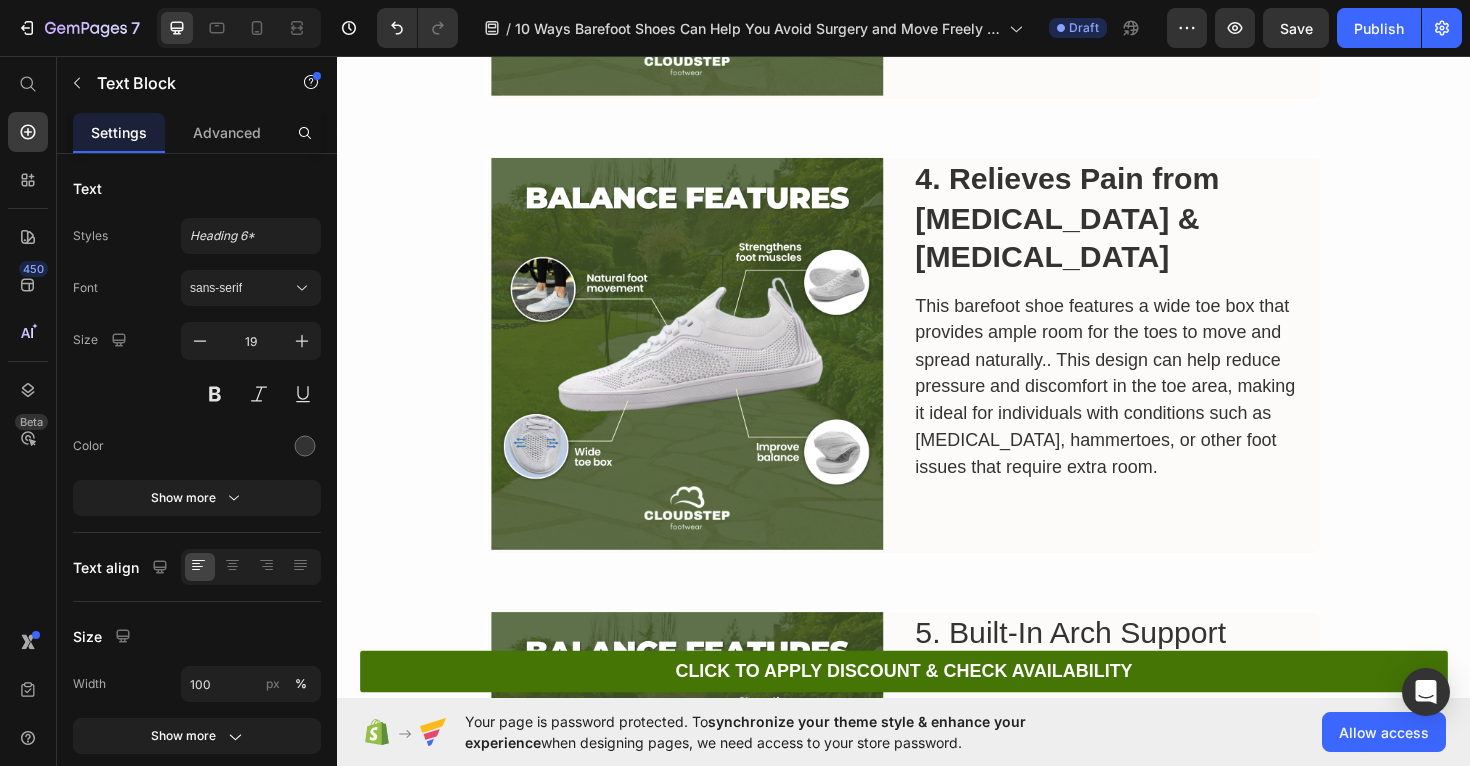 scroll, scrollTop: 2281, scrollLeft: 0, axis: vertical 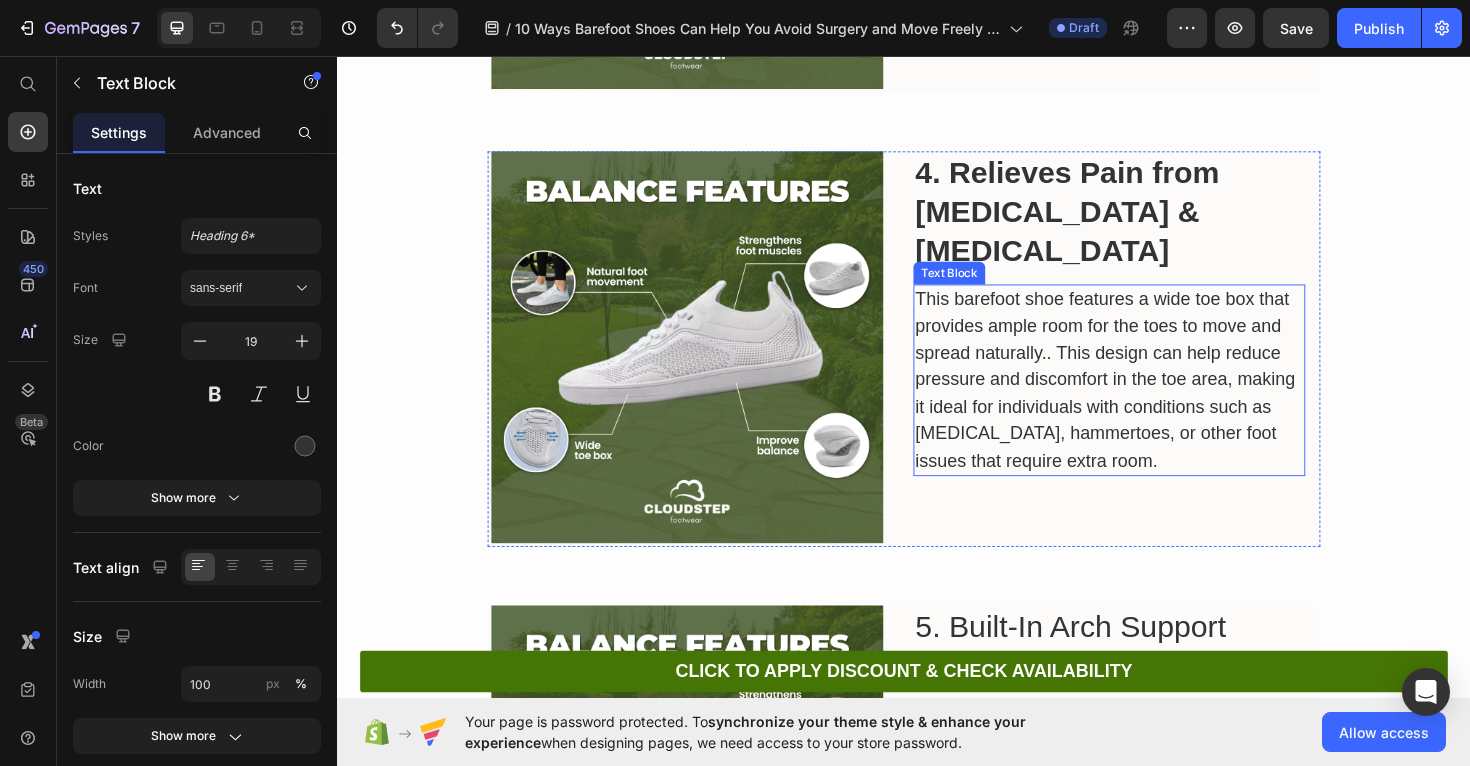 click on "This barefoot shoe features a wide toe box that provides ample room for the toes to move and spread naturally.. This design can help reduce pressure and discomfort in the toe area, making it ideal for individuals with conditions such as bunions, hammertoes, or other foot issues that require extra room." at bounding box center (1154, 400) 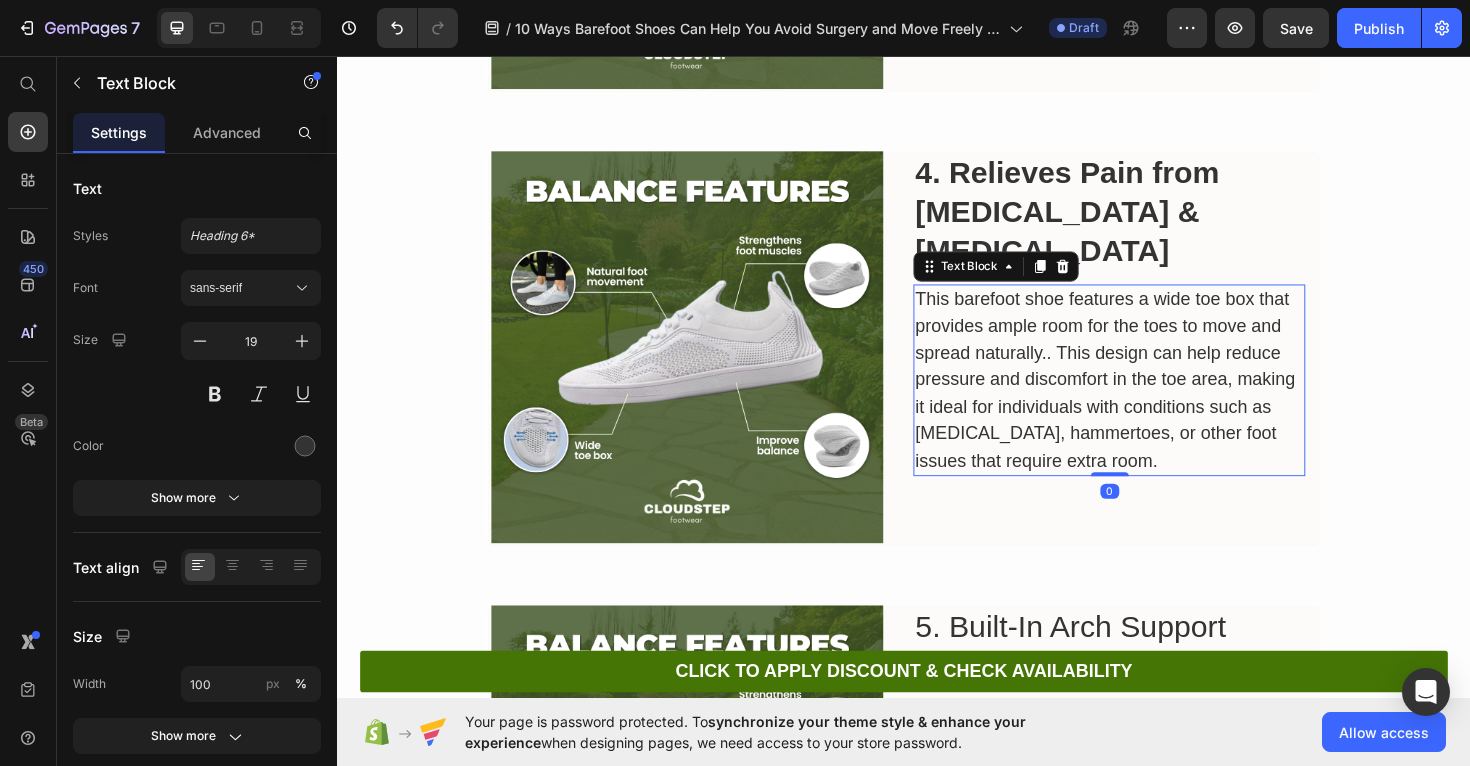click on "This barefoot shoe features a wide toe box that provides ample room for the toes to move and spread naturally.. This design can help reduce pressure and discomfort in the toe area, making it ideal for individuals with conditions such as bunions, hammertoes, or other foot issues that require extra room." at bounding box center (1154, 400) 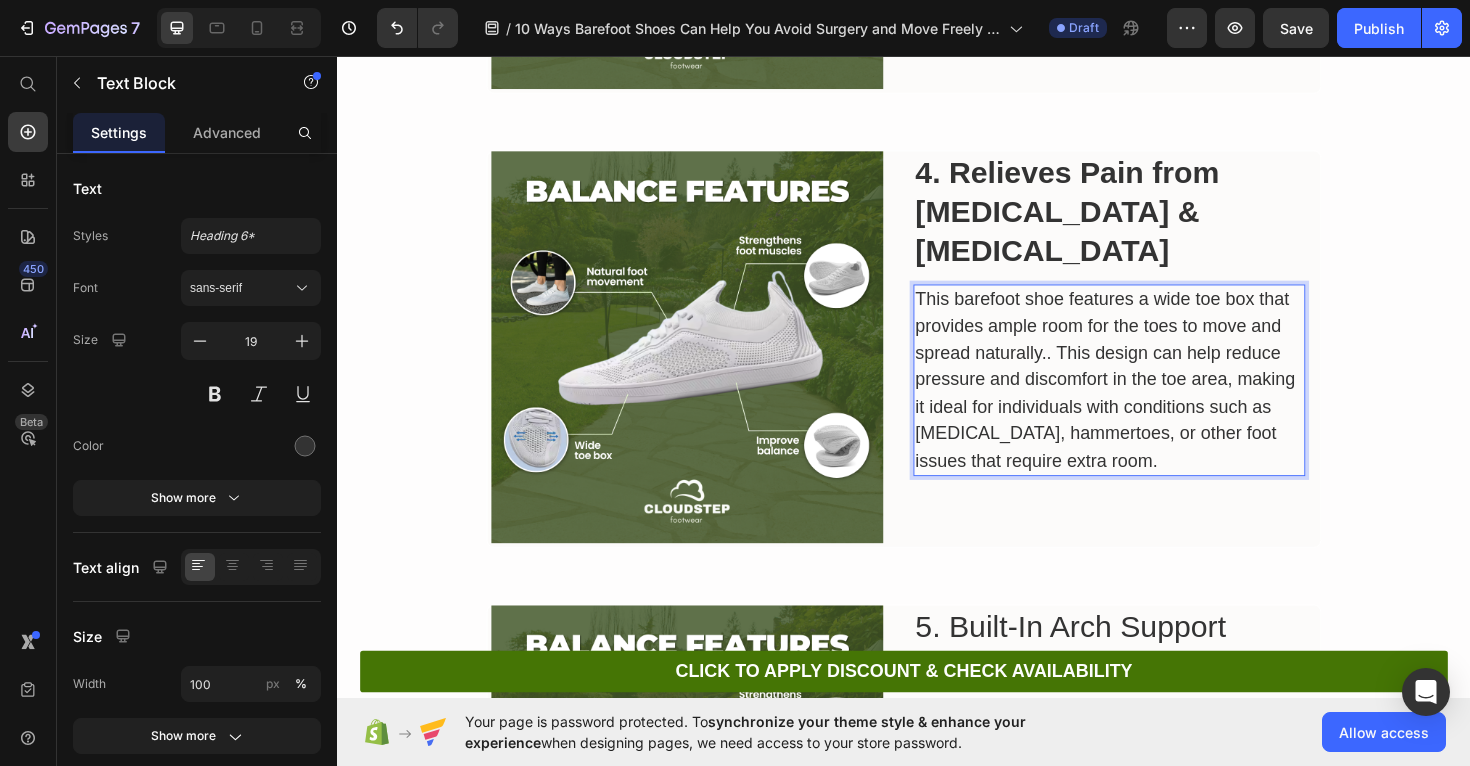 click on "This barefoot shoe features a wide toe box that provides ample room for the toes to move and spread naturally.. This design can help reduce pressure and discomfort in the toe area, making it ideal for individuals with conditions such as bunions, hammertoes, or other foot issues that require extra room." at bounding box center [1154, 400] 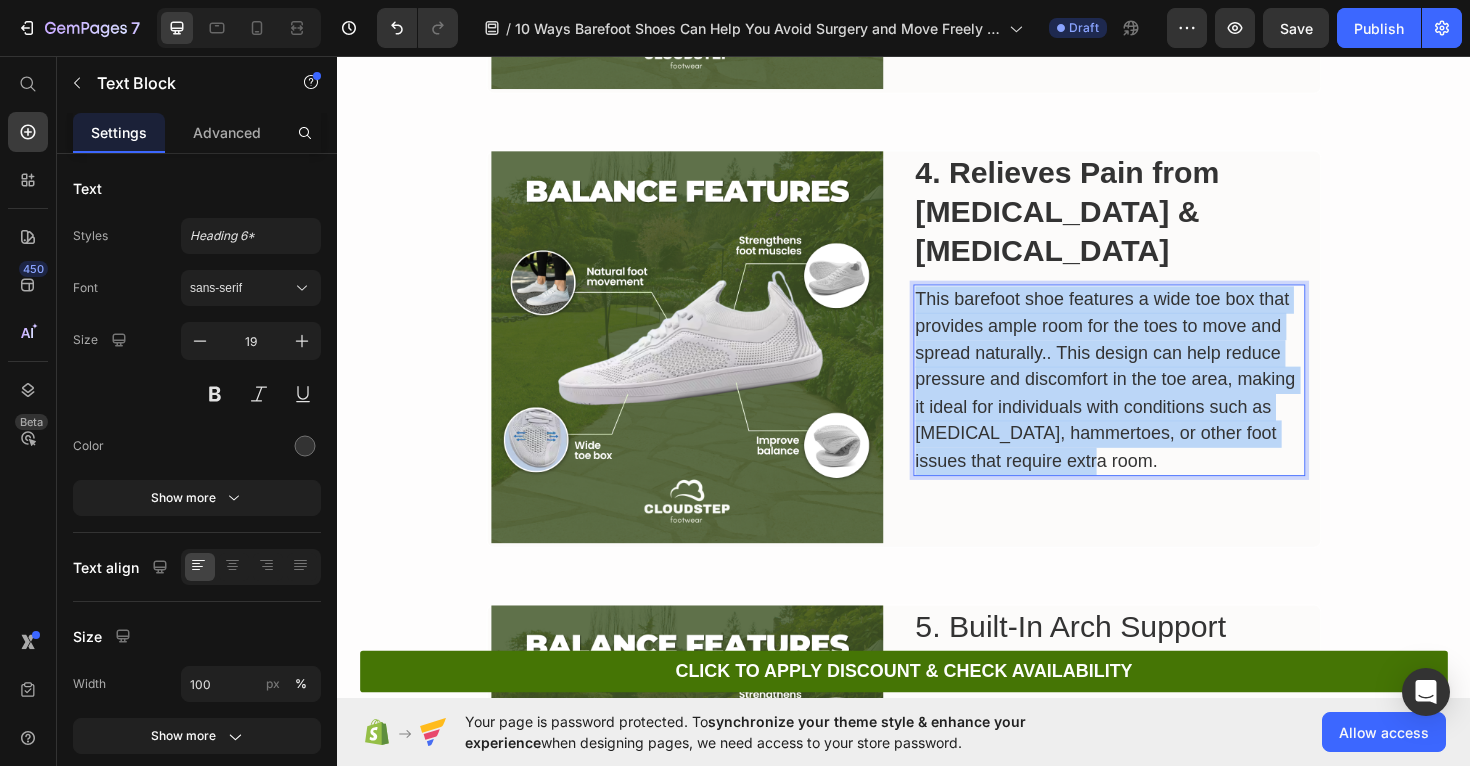 click on "This barefoot shoe features a wide toe box that provides ample room for the toes to move and spread naturally.. This design can help reduce pressure and discomfort in the toe area, making it ideal for individuals with conditions such as bunions, hammertoes, or other foot issues that require extra room." at bounding box center (1154, 400) 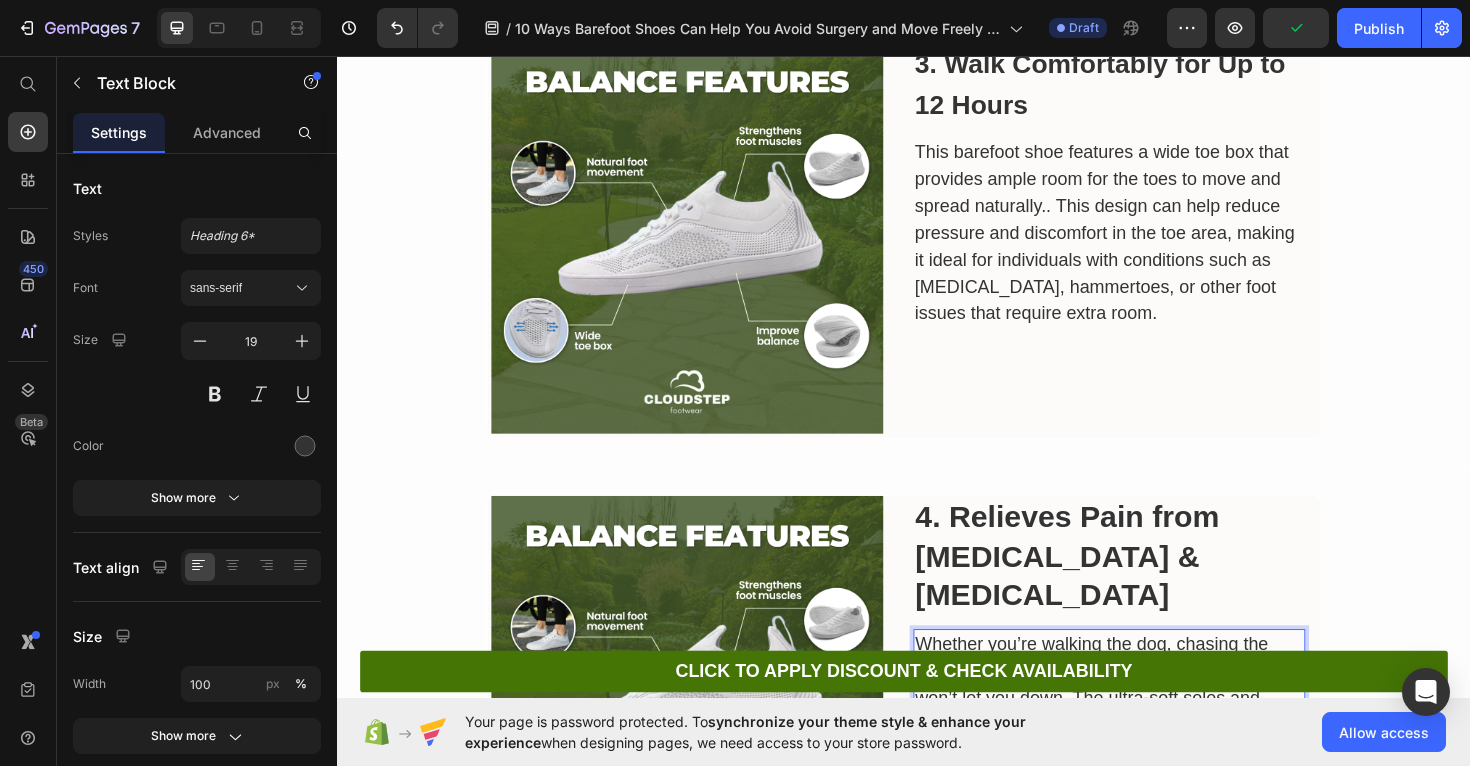 scroll, scrollTop: 1889, scrollLeft: 0, axis: vertical 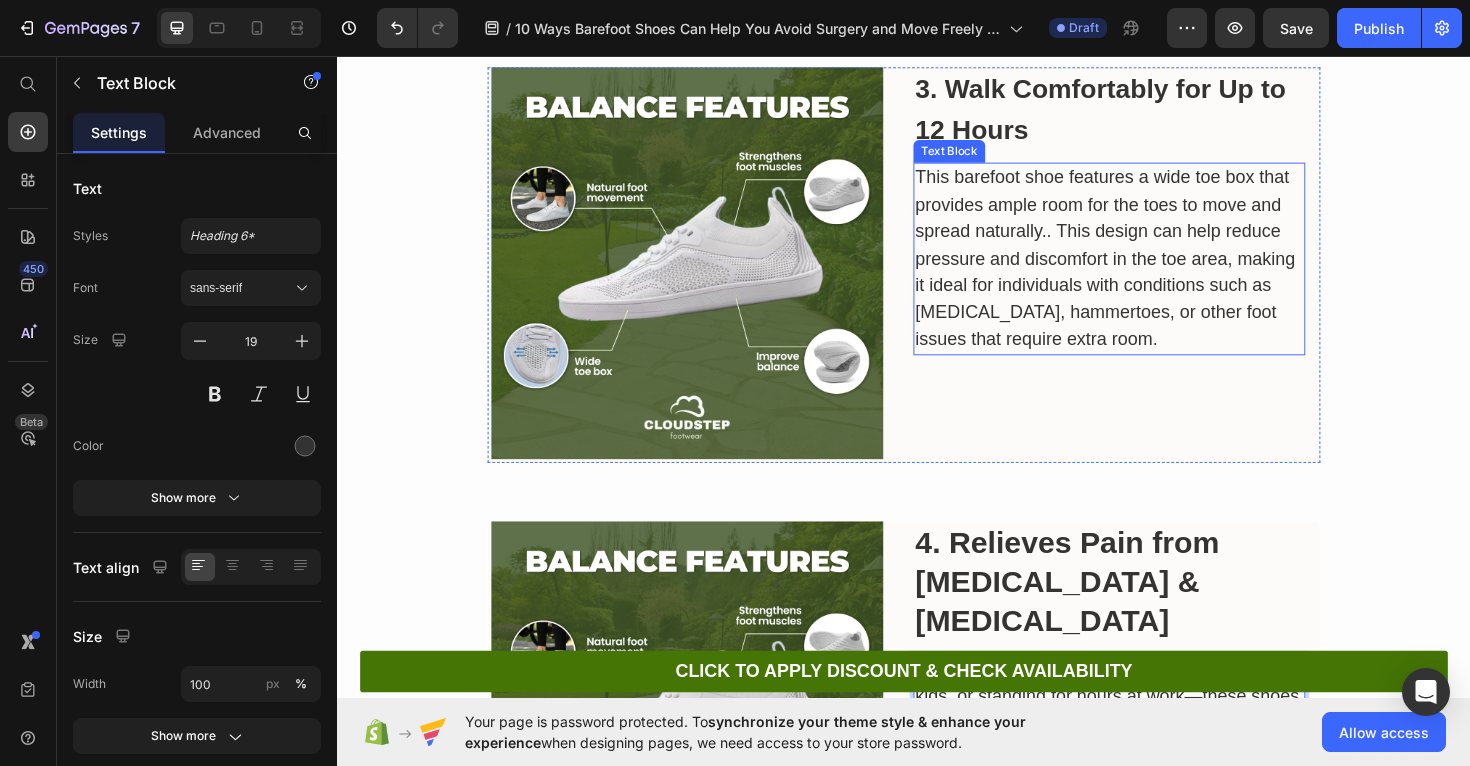 click on "This barefoot shoe features a wide toe box that provides ample room for the toes to move and spread naturally.. This design can help reduce pressure and discomfort in the toe area, making it ideal for individuals with conditions such as bunions, hammertoes, or other foot issues that require extra room." at bounding box center [1154, 271] 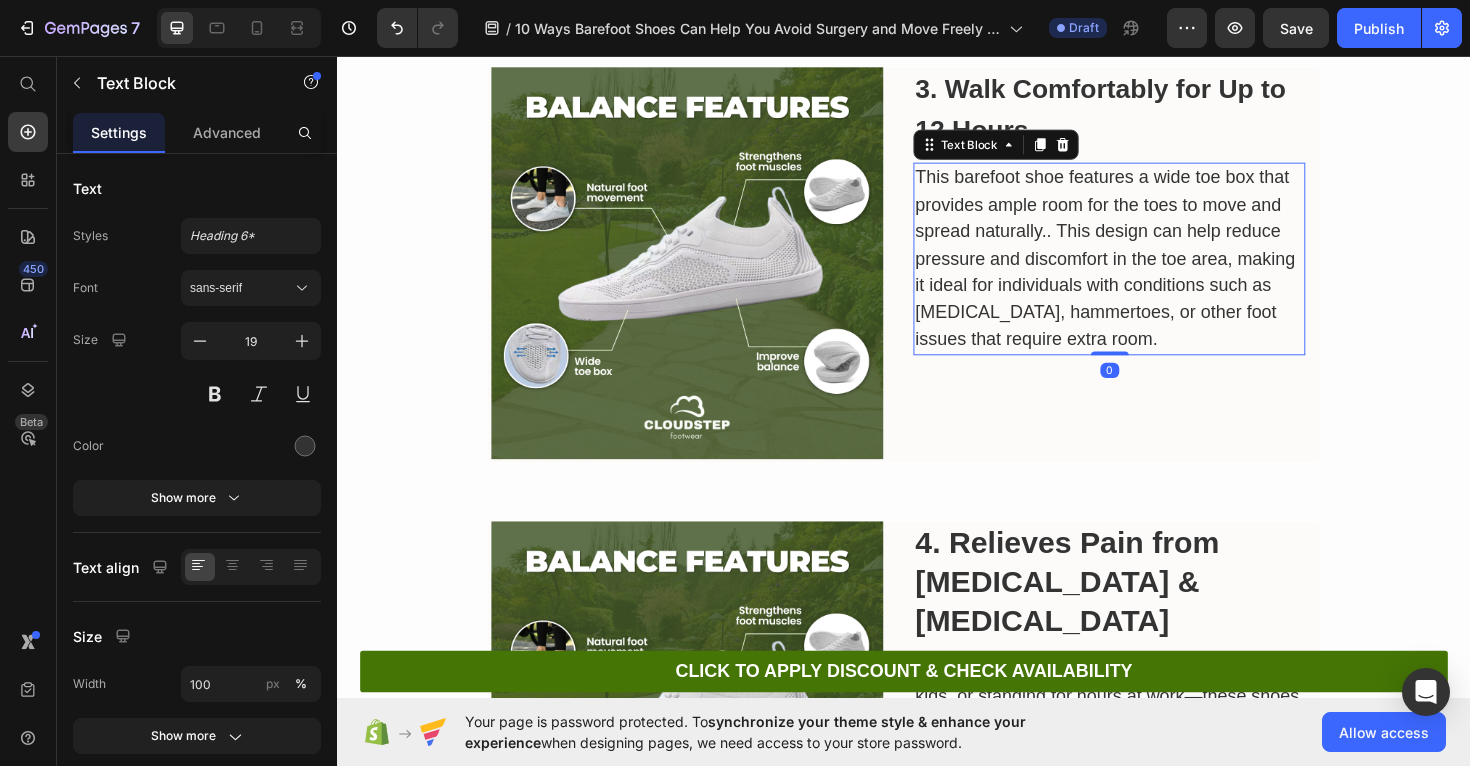 click on "This barefoot shoe features a wide toe box that provides ample room for the toes to move and spread naturally.. This design can help reduce pressure and discomfort in the toe area, making it ideal for individuals with conditions such as bunions, hammertoes, or other foot issues that require extra room." at bounding box center [1154, 271] 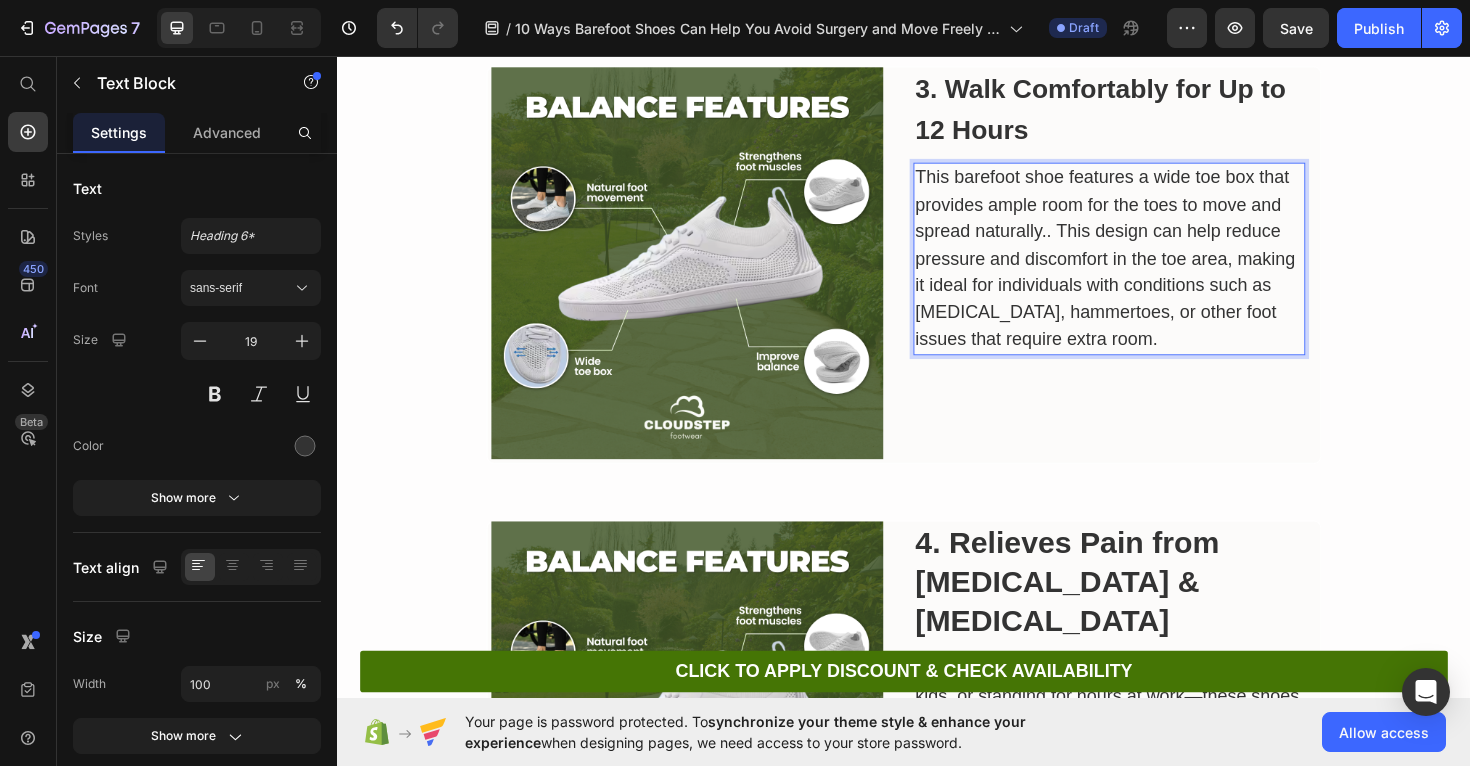 click on "This barefoot shoe features a wide toe box that provides ample room for the toes to move and spread naturally.. This design can help reduce pressure and discomfort in the toe area, making it ideal for individuals with conditions such as bunions, hammertoes, or other foot issues that require extra room." at bounding box center (1154, 271) 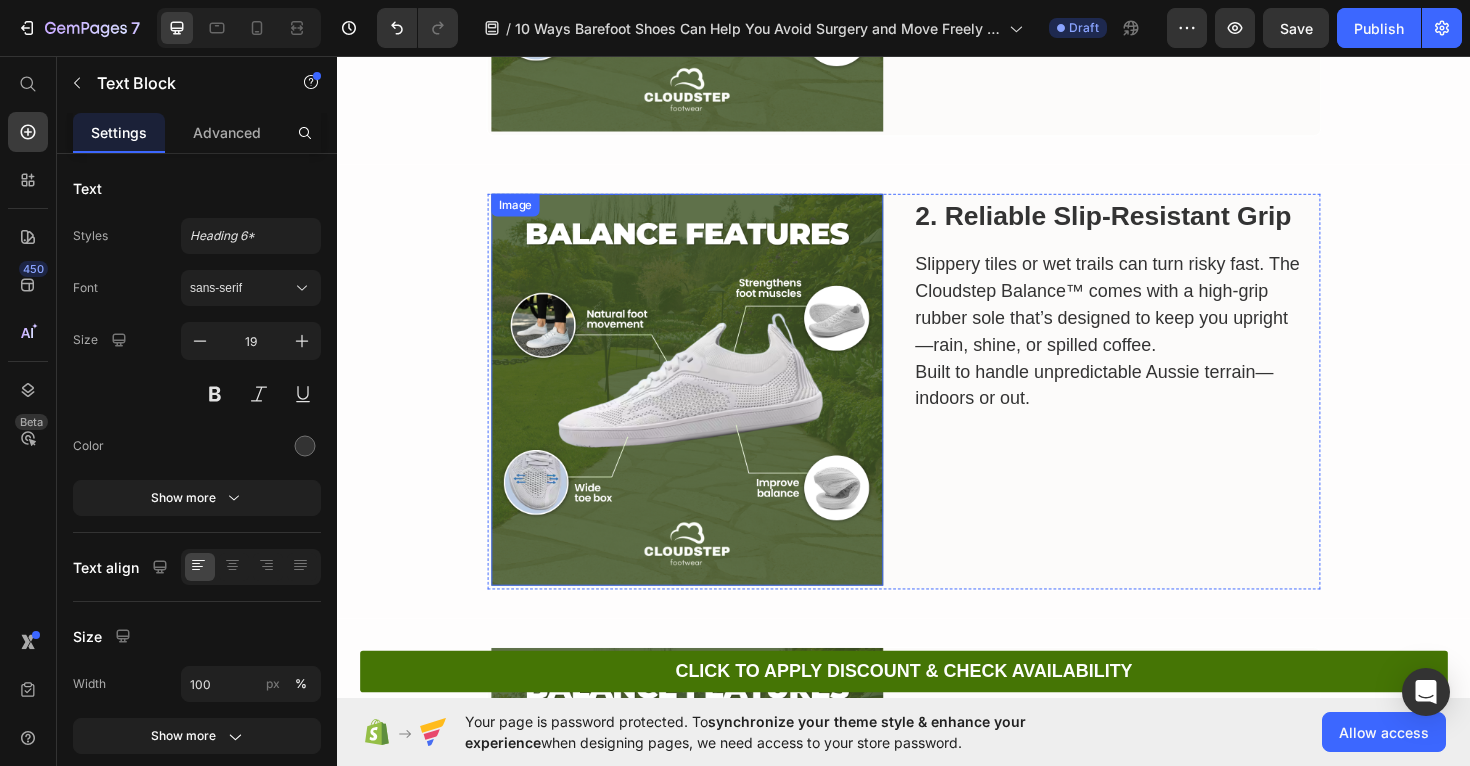 type on "16" 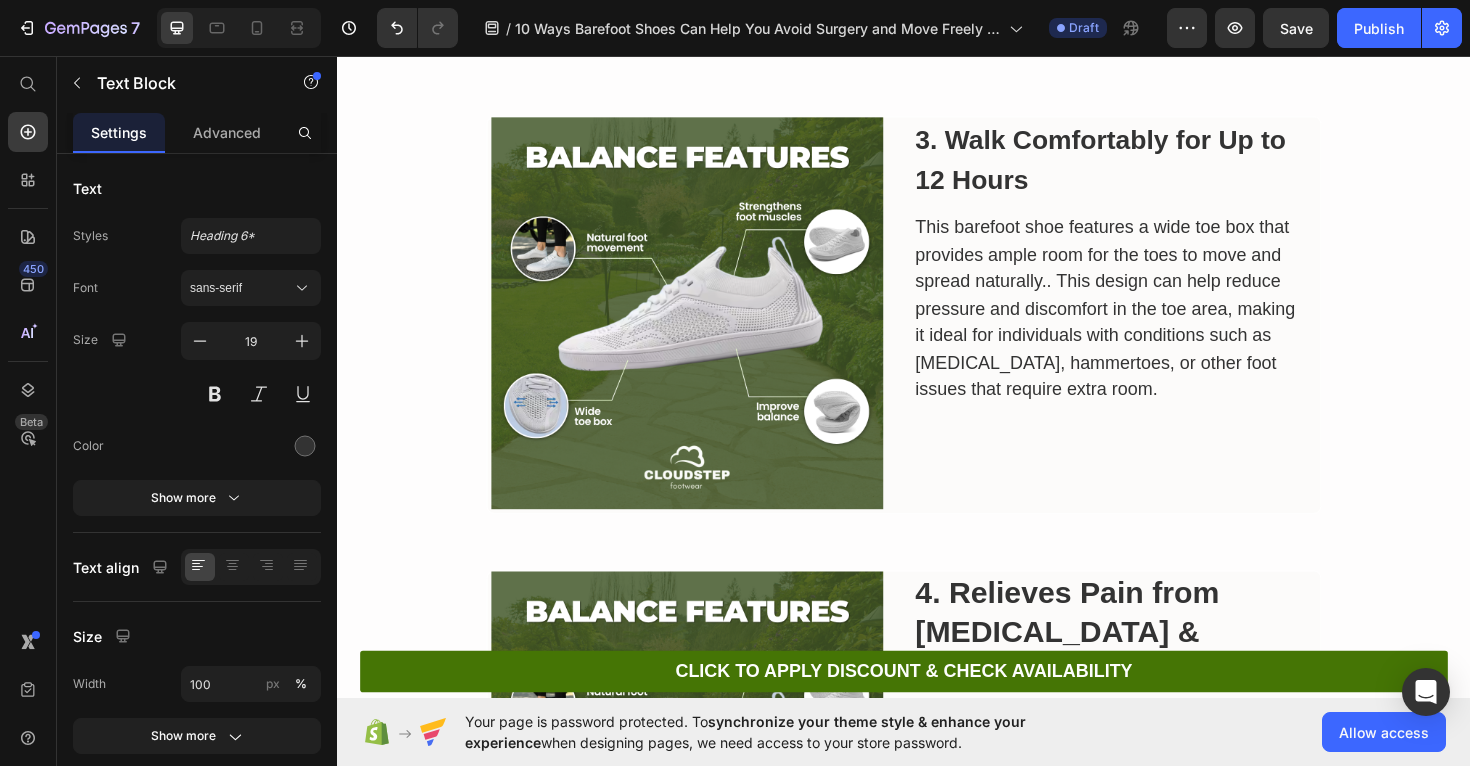 scroll, scrollTop: 1835, scrollLeft: 0, axis: vertical 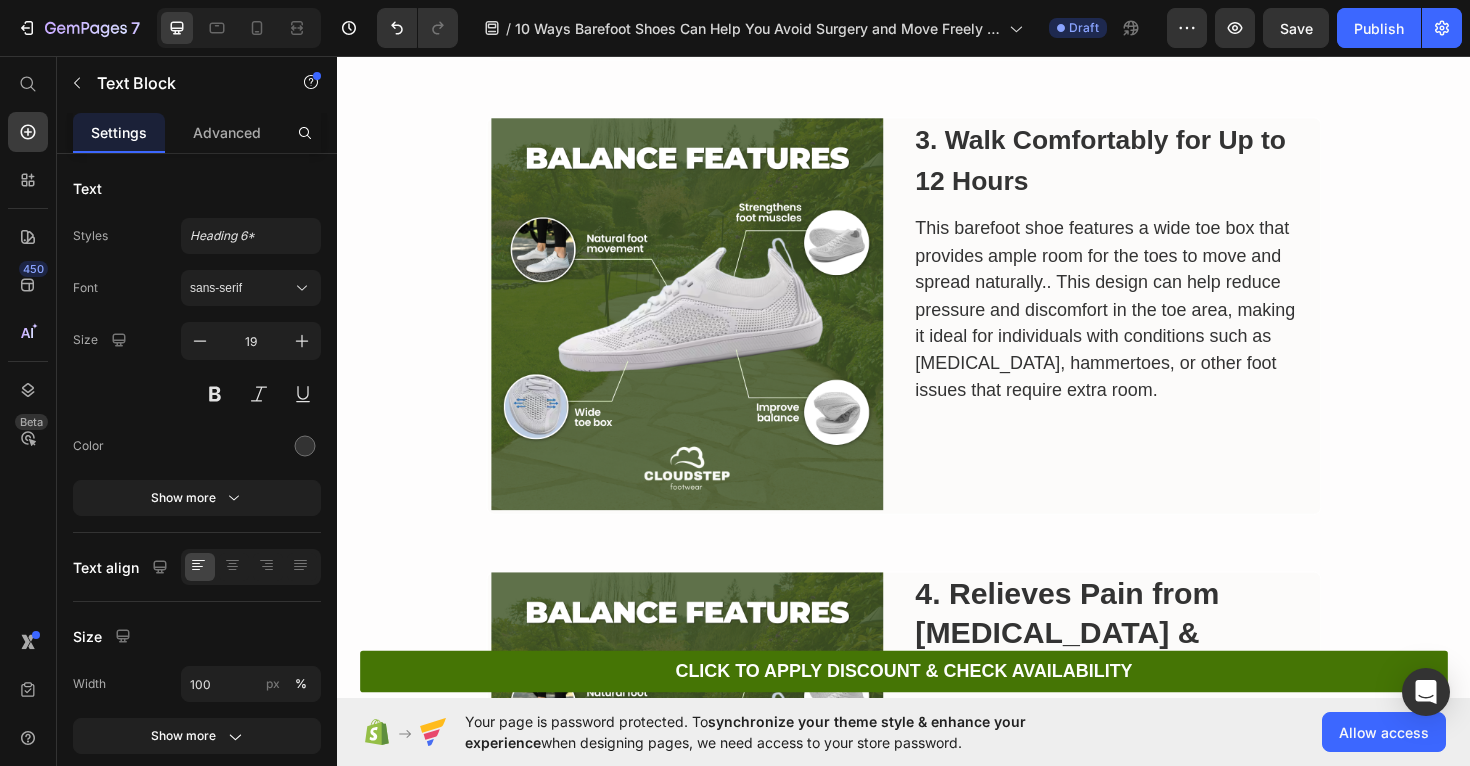 click on "This barefoot shoe features a wide toe box that provides ample room for the toes to move and spread naturally.. This design can help reduce pressure and discomfort in the toe area, making it ideal for individuals with conditions such as bunions, hammertoes, or other foot issues that require extra room." at bounding box center (1154, 325) 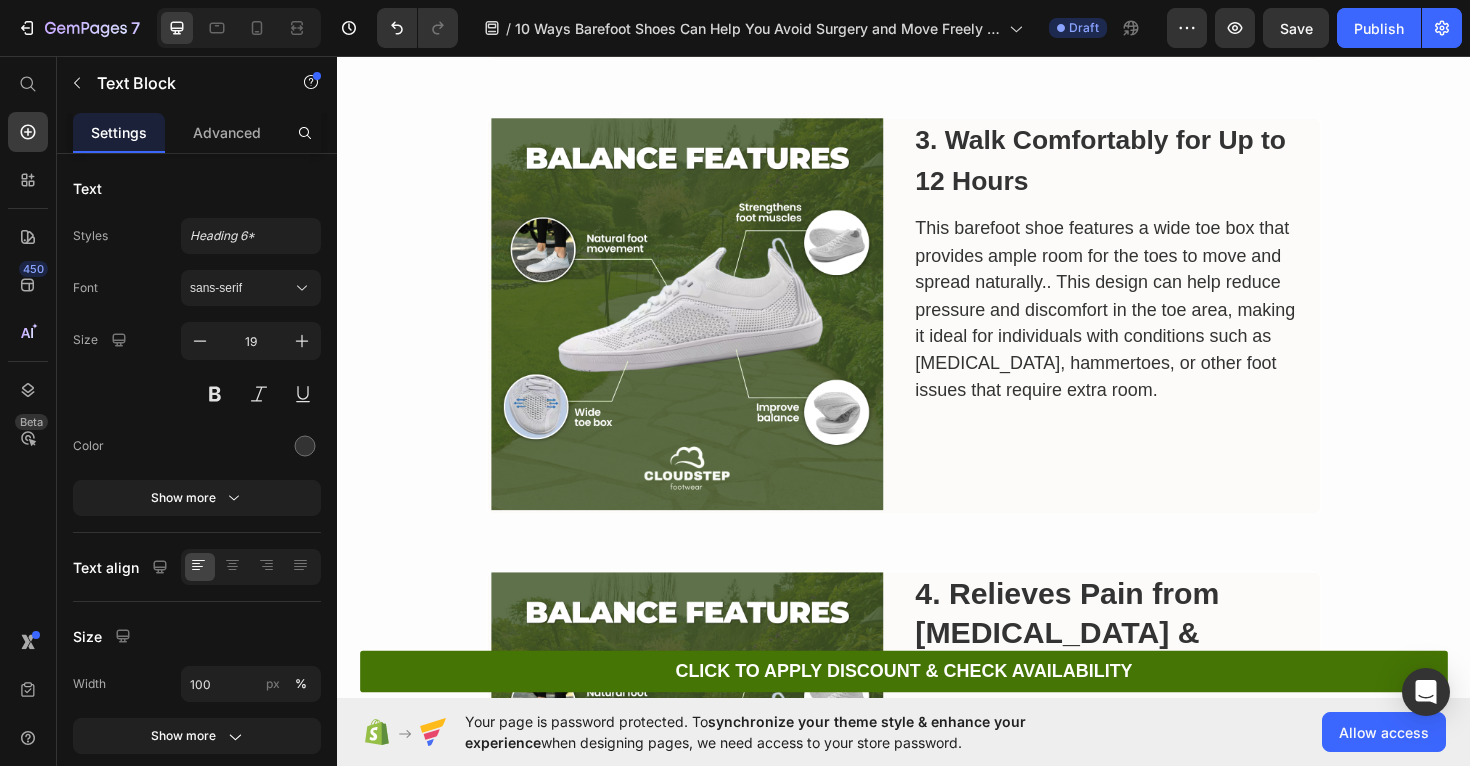 click on "This barefoot shoe features a wide toe box that provides ample room for the toes to move and spread naturally.. This design can help reduce pressure and discomfort in the toe area, making it ideal for individuals with conditions such as bunions, hammertoes, or other foot issues that require extra room." at bounding box center [1154, 325] 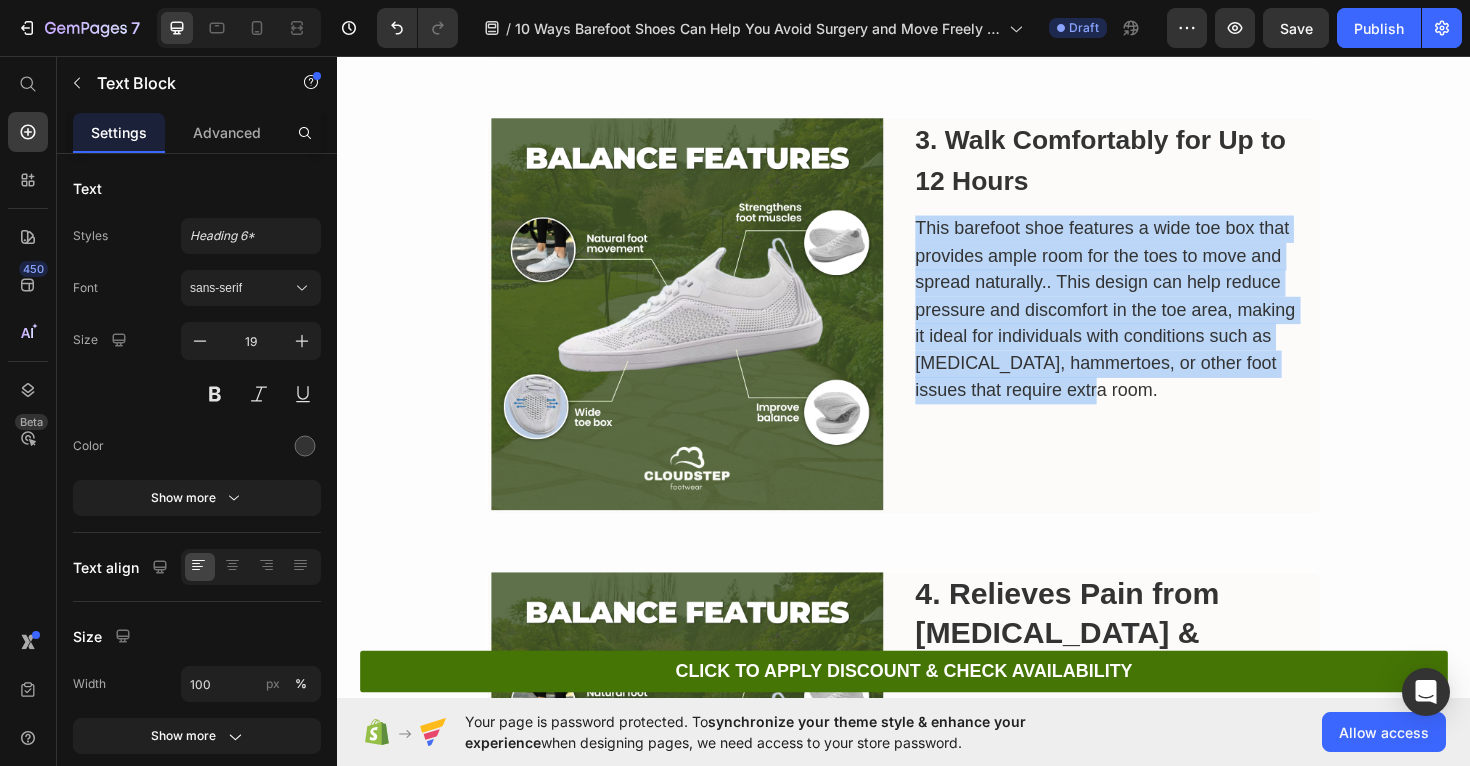 click on "This barefoot shoe features a wide toe box that provides ample room for the toes to move and spread naturally.. This design can help reduce pressure and discomfort in the toe area, making it ideal for individuals with conditions such as bunions, hammertoes, or other foot issues that require extra room." at bounding box center [1154, 325] 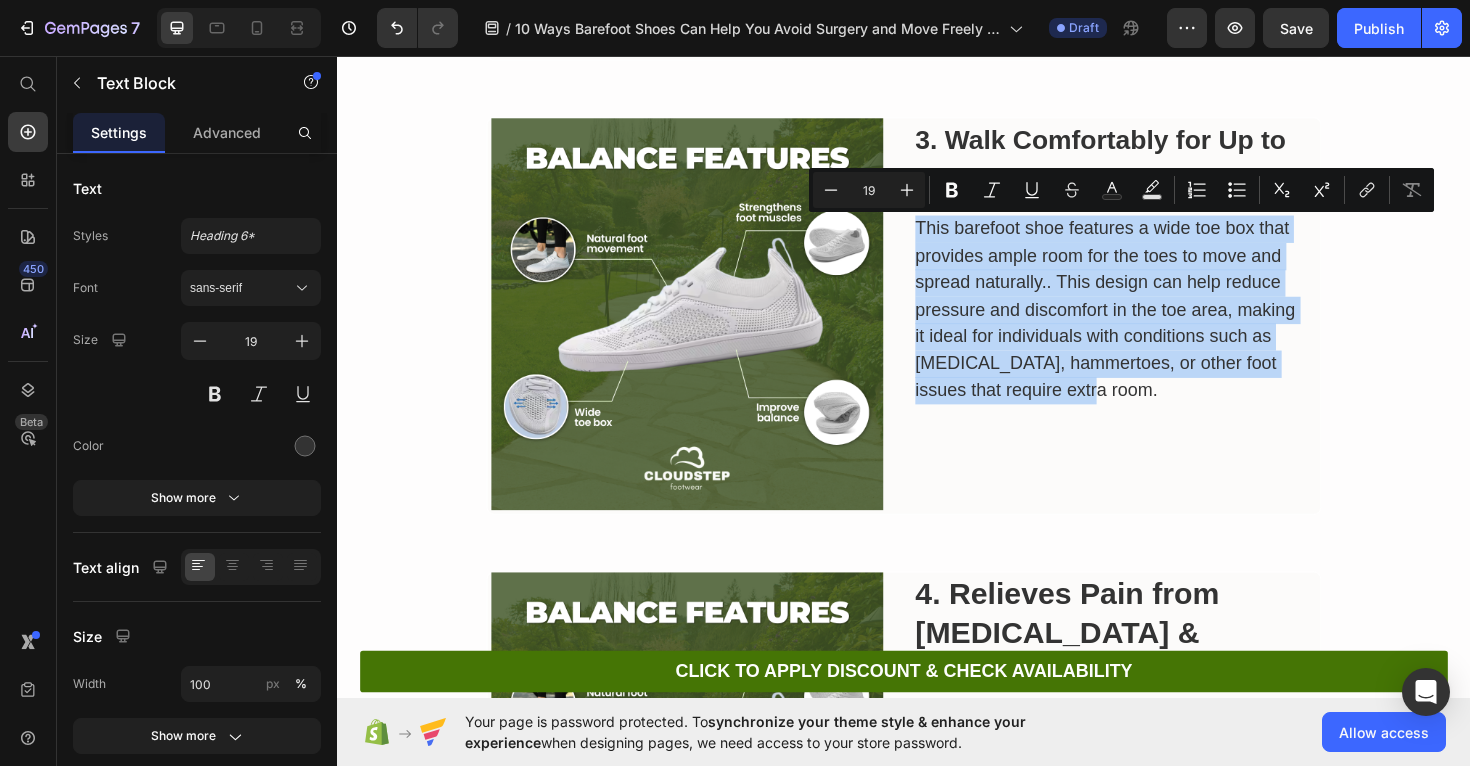 click on "This barefoot shoe features a wide toe box that provides ample room for the toes to move and spread naturally.. This design can help reduce pressure and discomfort in the toe area, making it ideal for individuals with conditions such as bunions, hammertoes, or other foot issues that require extra room." at bounding box center (1154, 325) 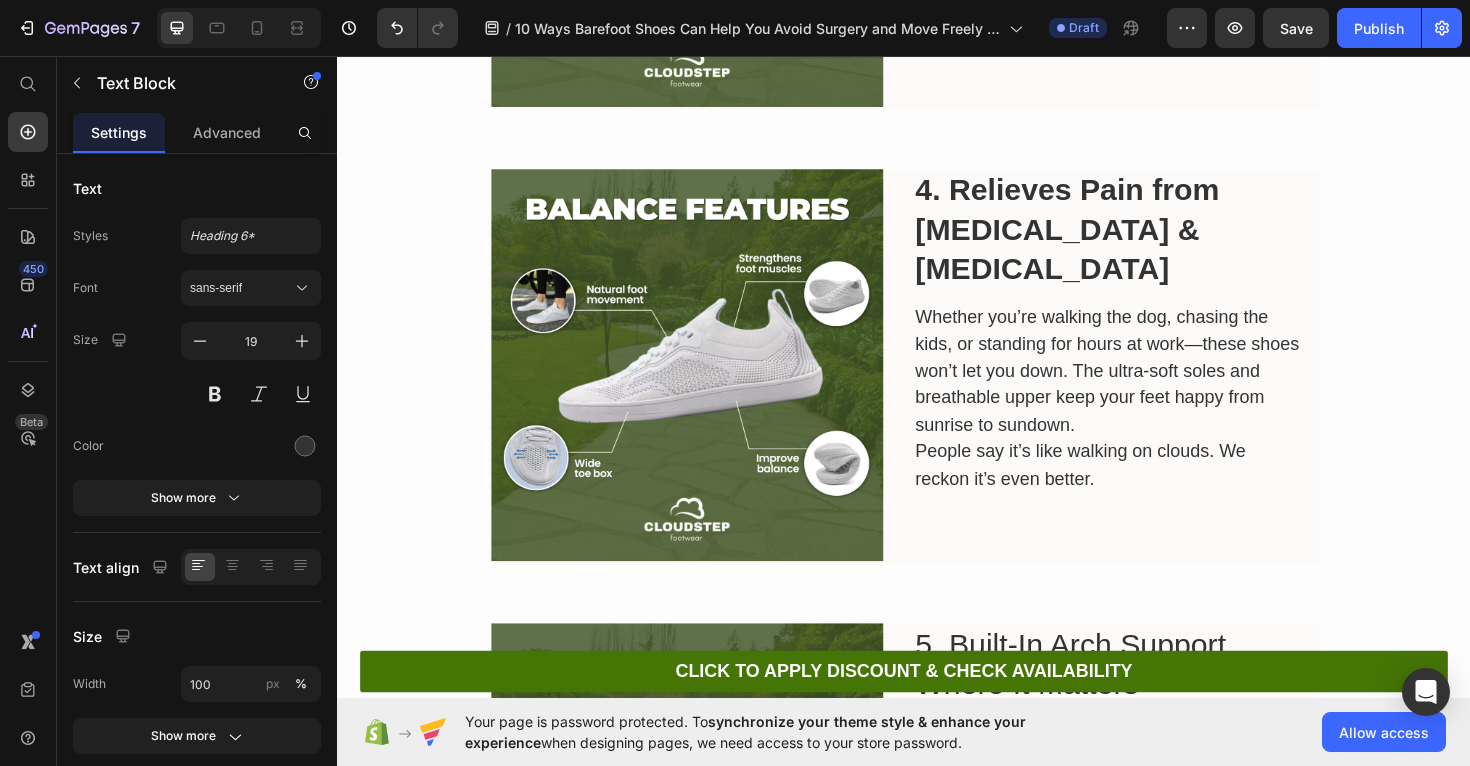 scroll, scrollTop: 2261, scrollLeft: 0, axis: vertical 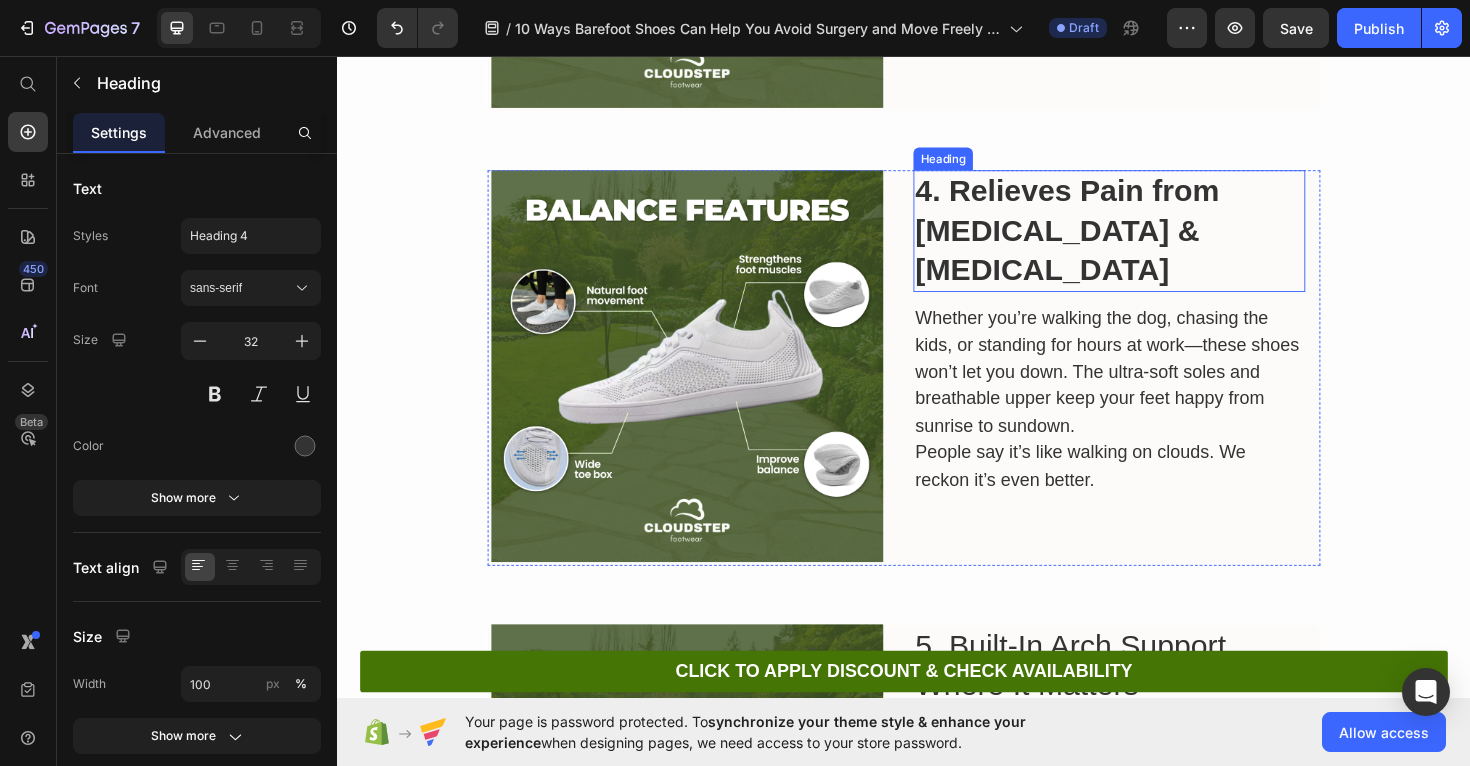 click on "4. Relieves Pain from [MEDICAL_DATA] & [MEDICAL_DATA]" at bounding box center (1110, 240) 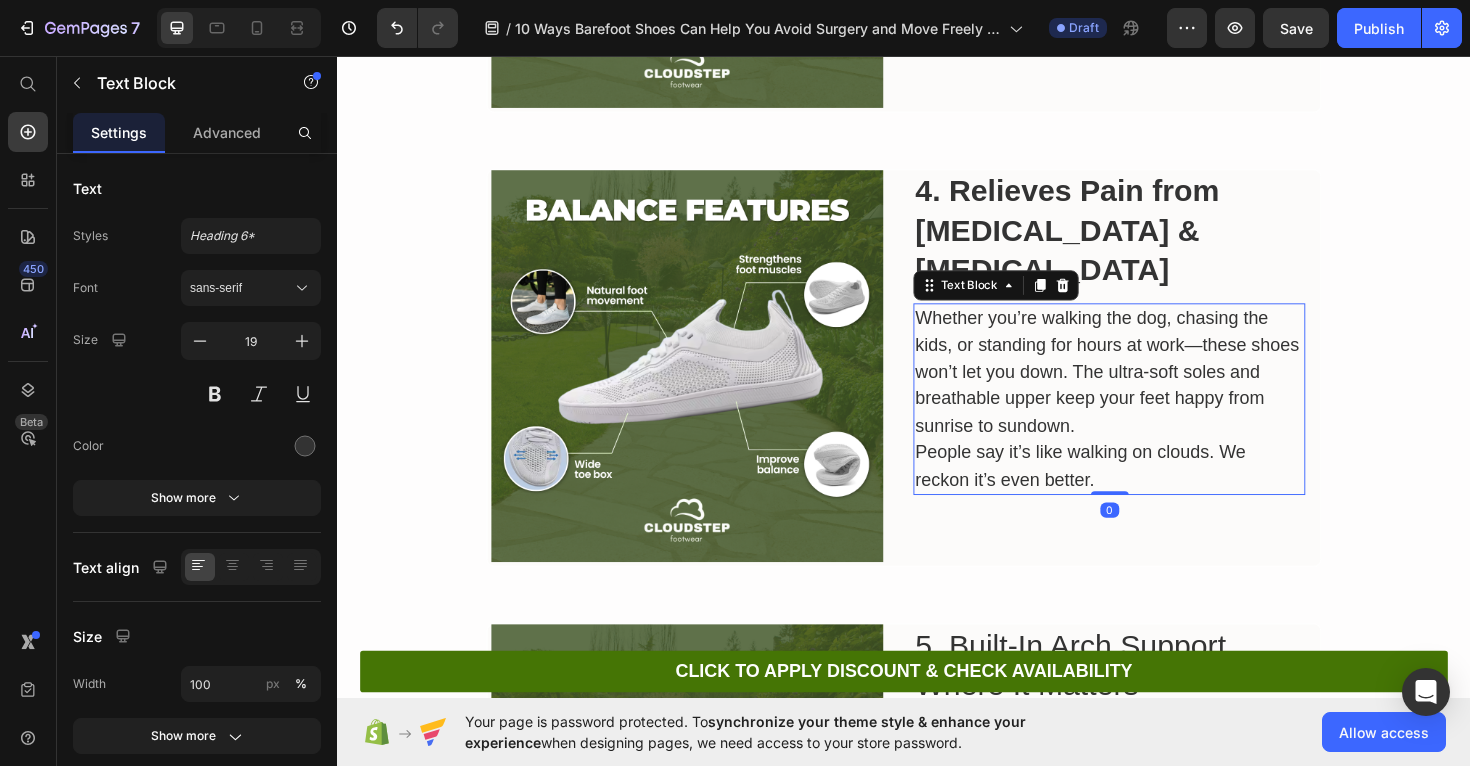 click on "Whether you’re walking the dog, chasing the kids, or standing for hours at work—these shoes won’t let you down. The ultra-soft soles and breathable upper keep your feet happy from sunrise to sundown." at bounding box center [1154, 391] 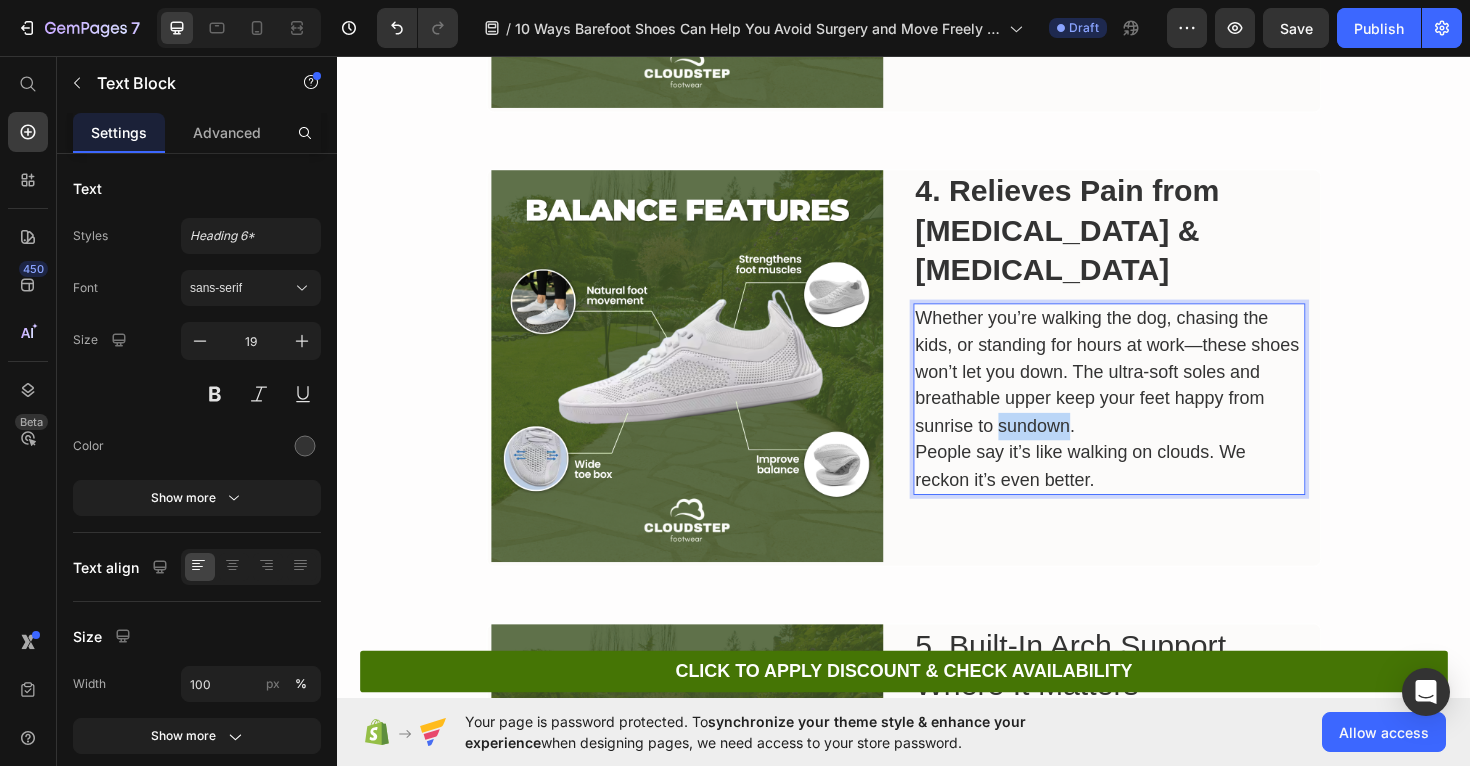 click on "Whether you’re walking the dog, chasing the kids, or standing for hours at work—these shoes won’t let you down. The ultra-soft soles and breathable upper keep your feet happy from sunrise to sundown." at bounding box center (1154, 391) 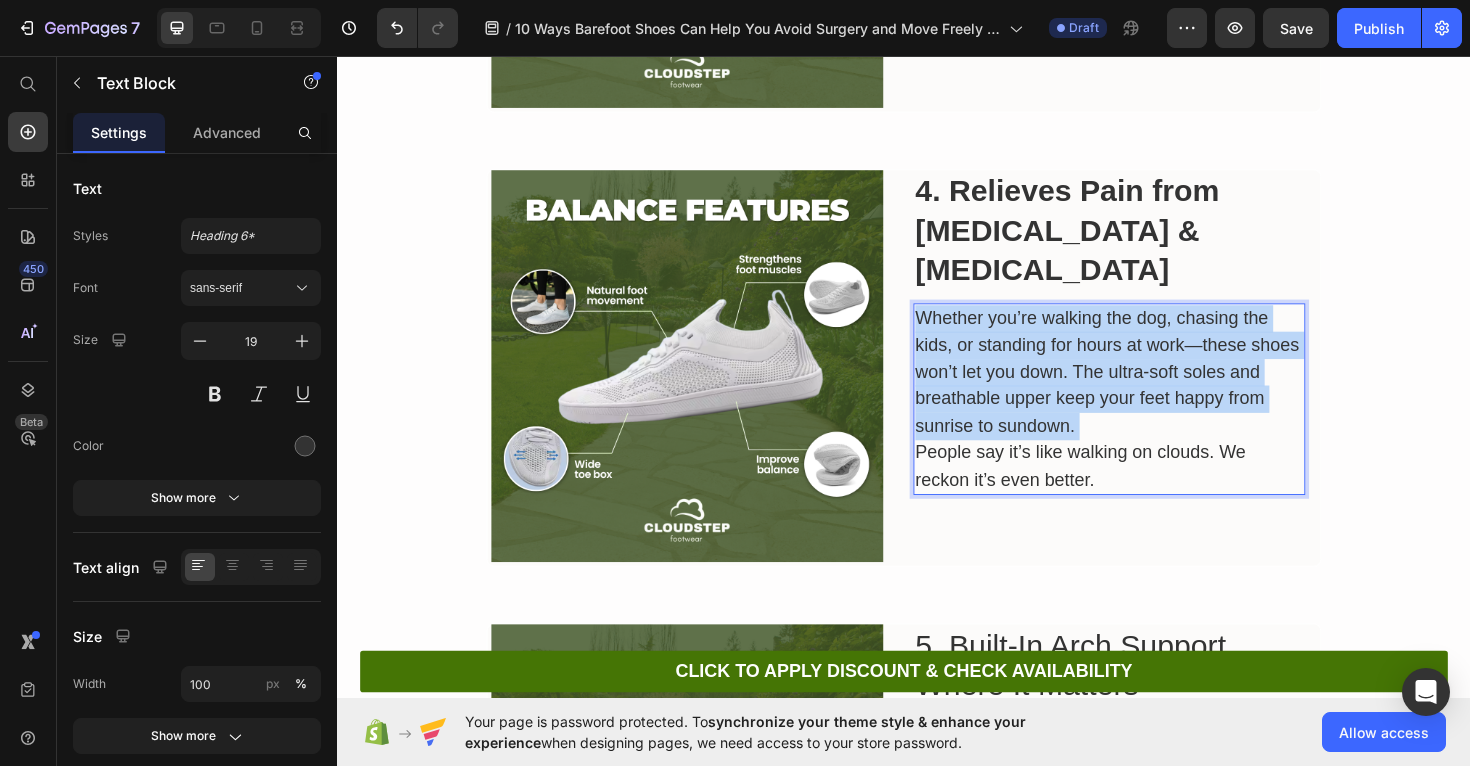 click on "Whether you’re walking the dog, chasing the kids, or standing for hours at work—these shoes won’t let you down. The ultra-soft soles and breathable upper keep your feet happy from sunrise to sundown." at bounding box center [1154, 391] 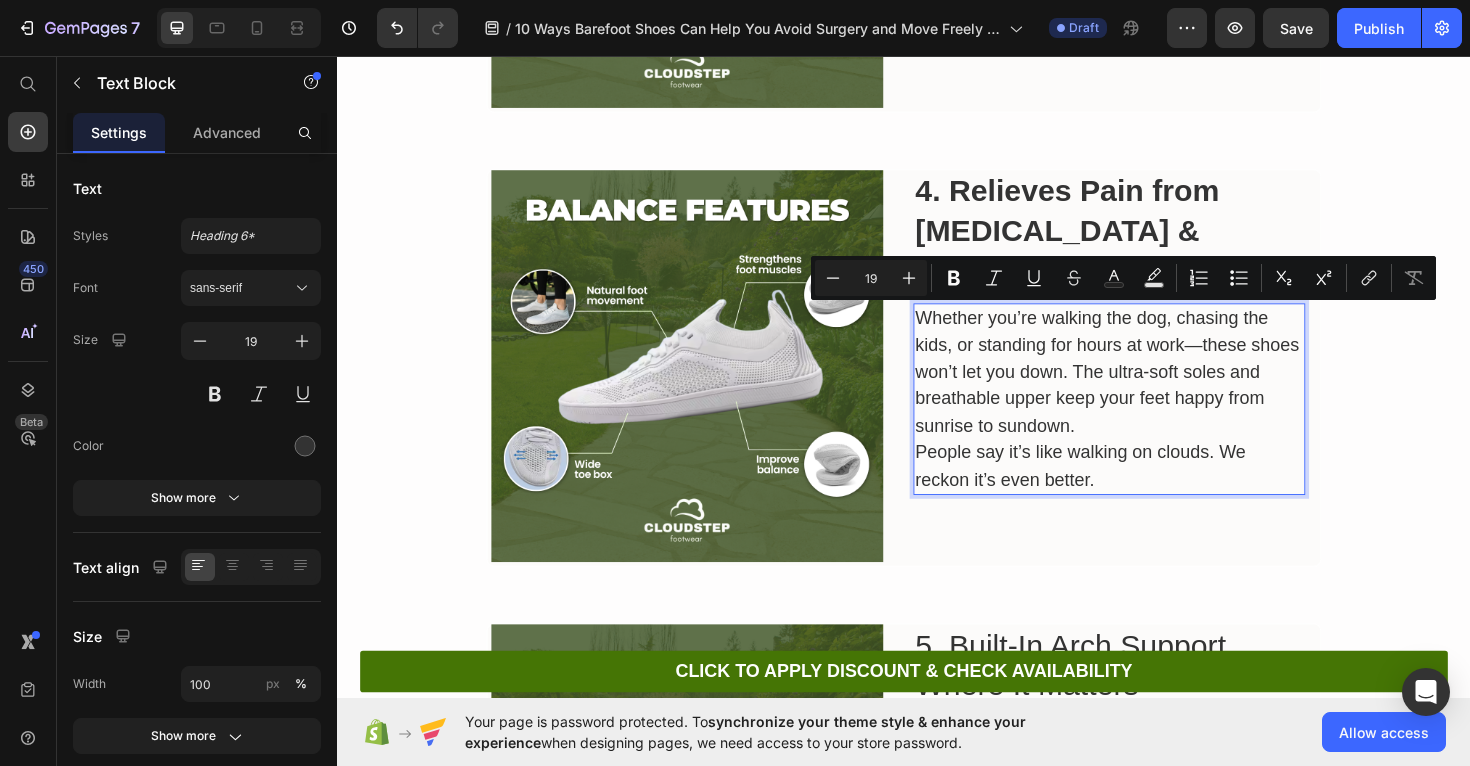 click on "People say it’s like walking on clouds. We reckon it’s even better." at bounding box center [1154, 490] 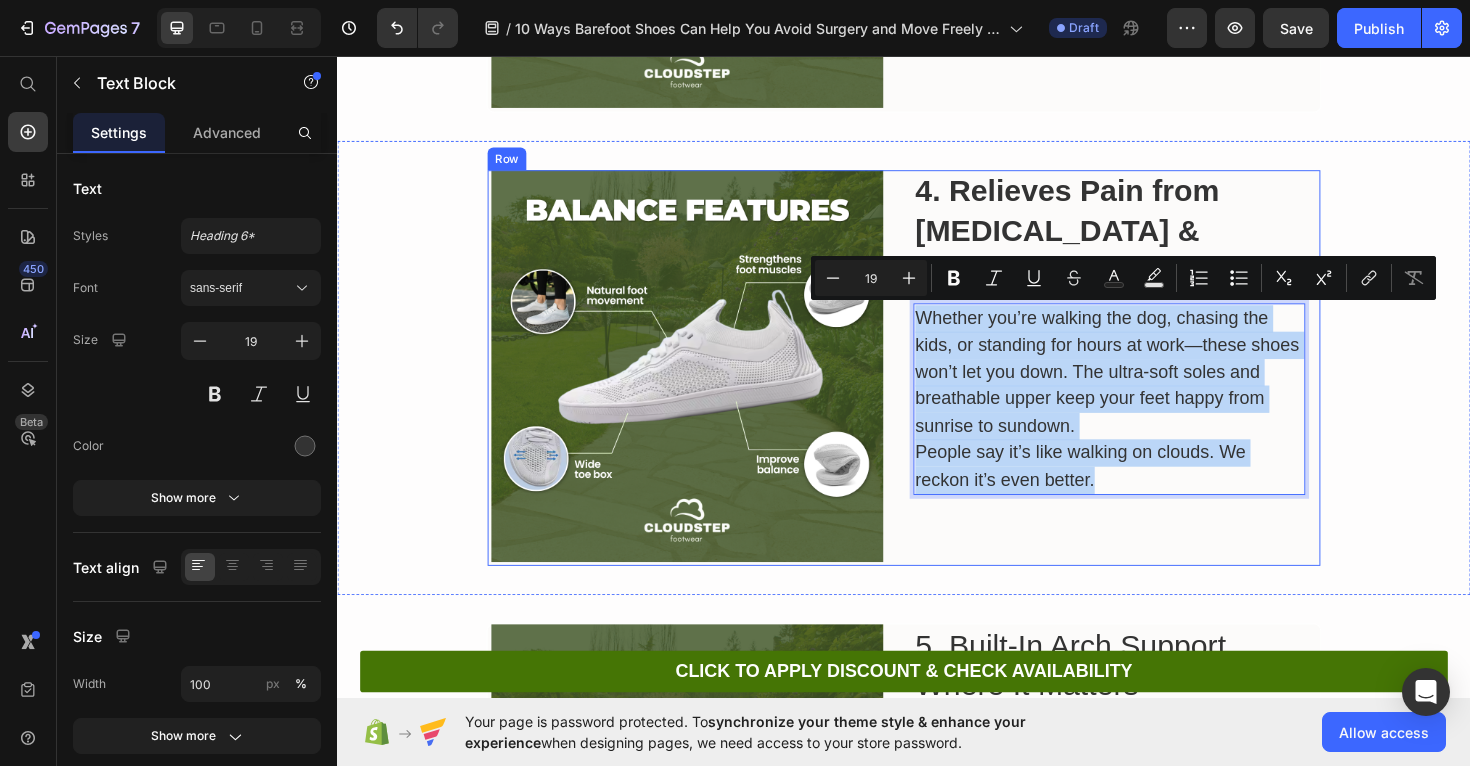 drag, startPoint x: 1157, startPoint y: 510, endPoint x: 942, endPoint y: 325, distance: 283.6371 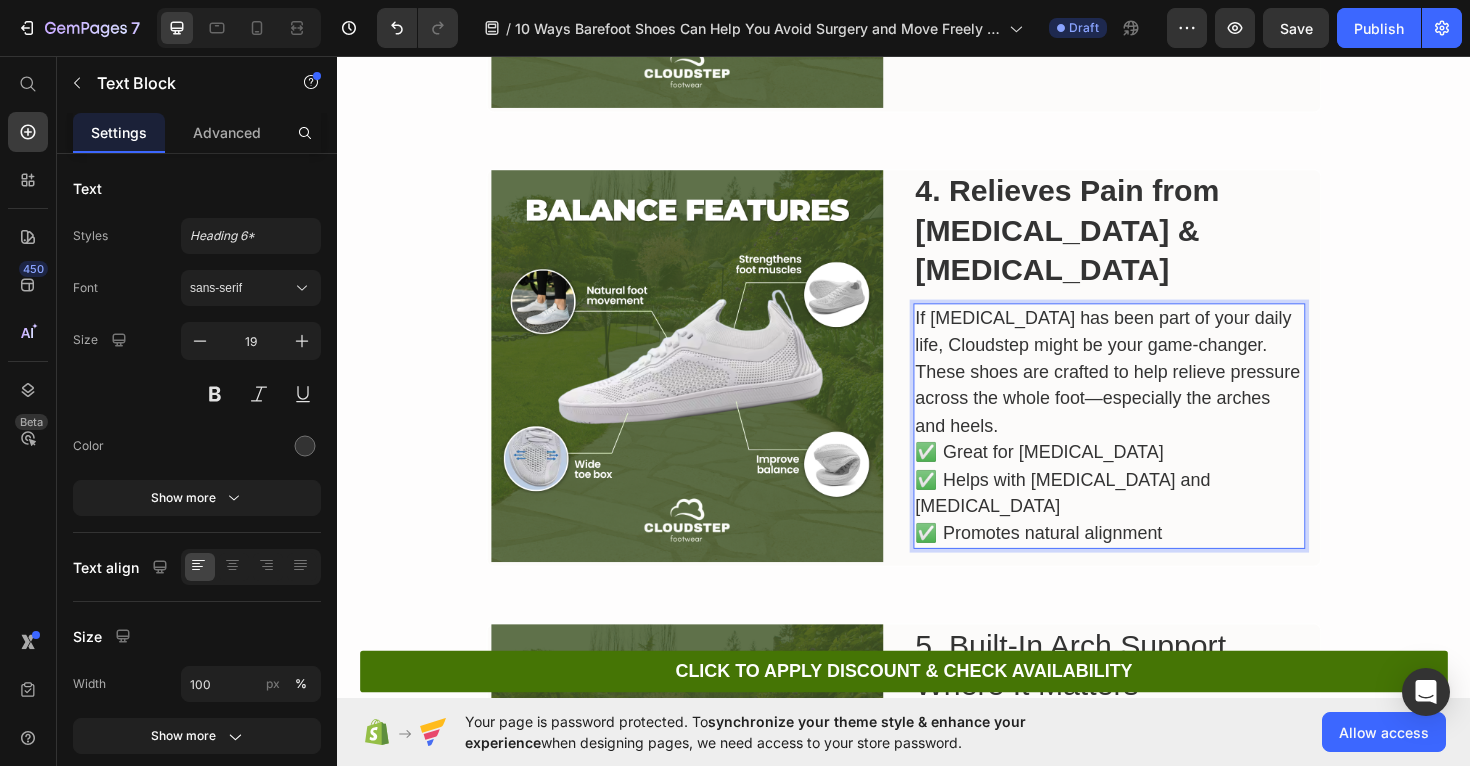 click on "✅ Great for plantar fasciitis ✅ Helps with bunions and fallen arches ✅ Promotes natural alignment" at bounding box center (1154, 519) 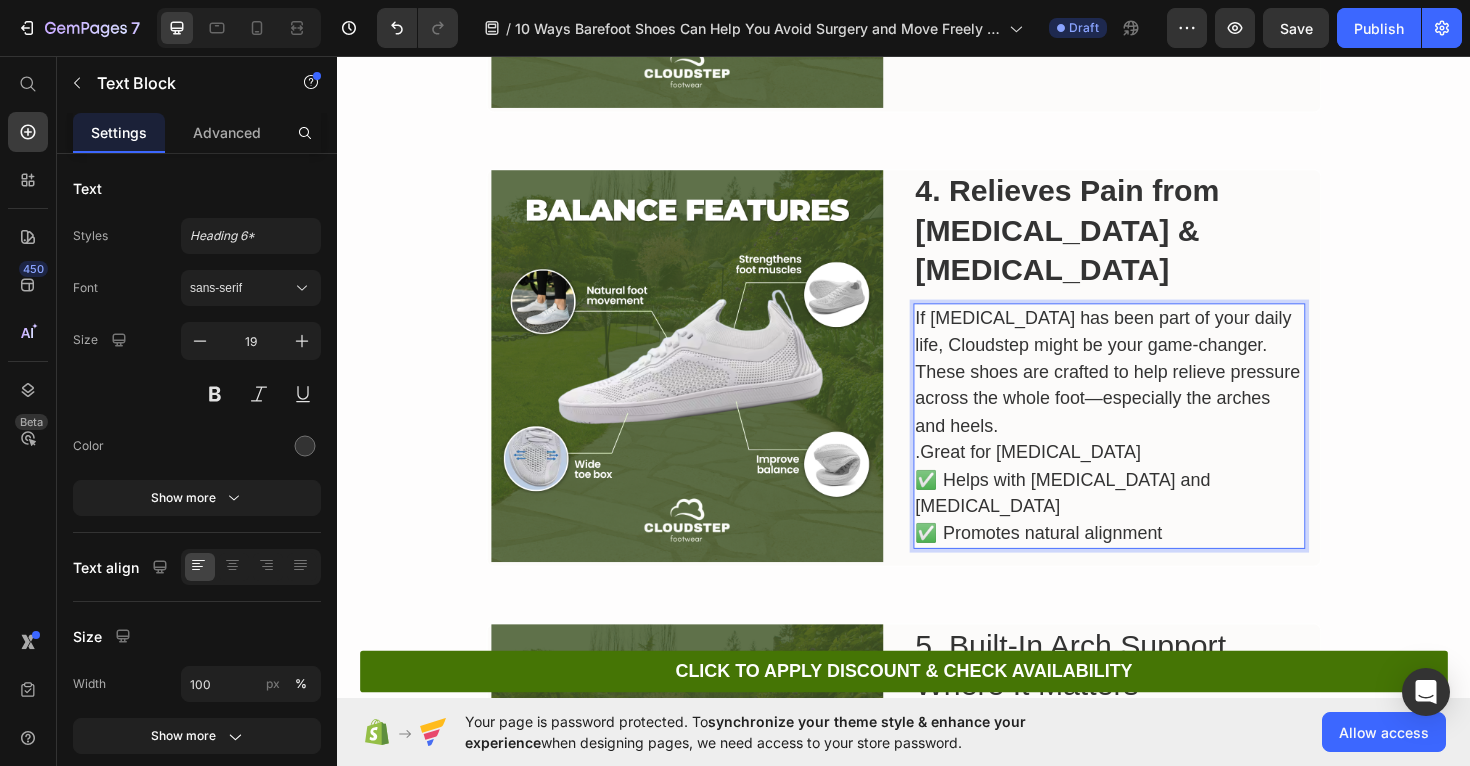 click on ".Great for plantar fasciitis ✅ Helps with bunions and fallen arches ✅ Promotes natural alignment" at bounding box center [1154, 519] 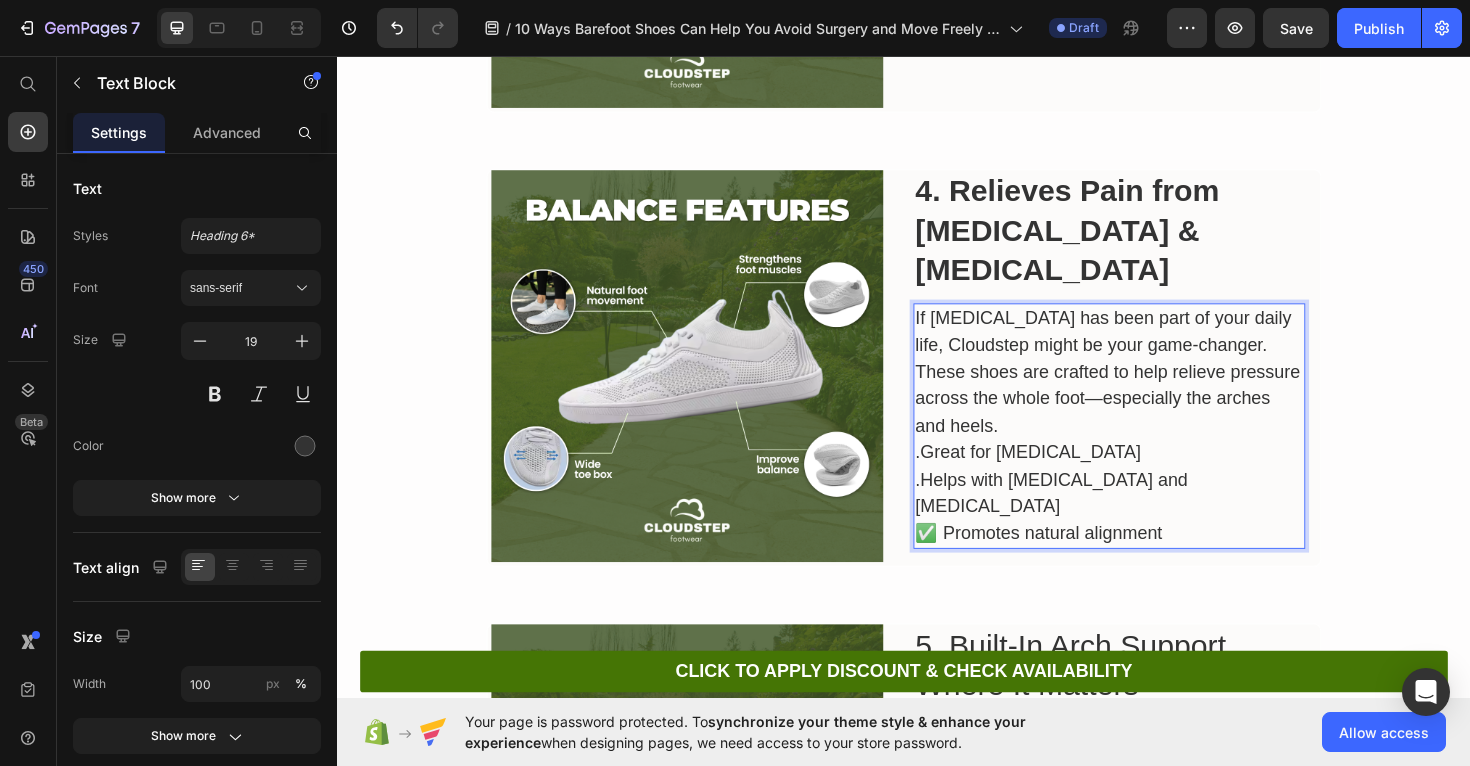 click on ".Great for plantar fasciitis .Helps with bunions and fallen arches ✅ Promotes natural alignment" at bounding box center (1154, 519) 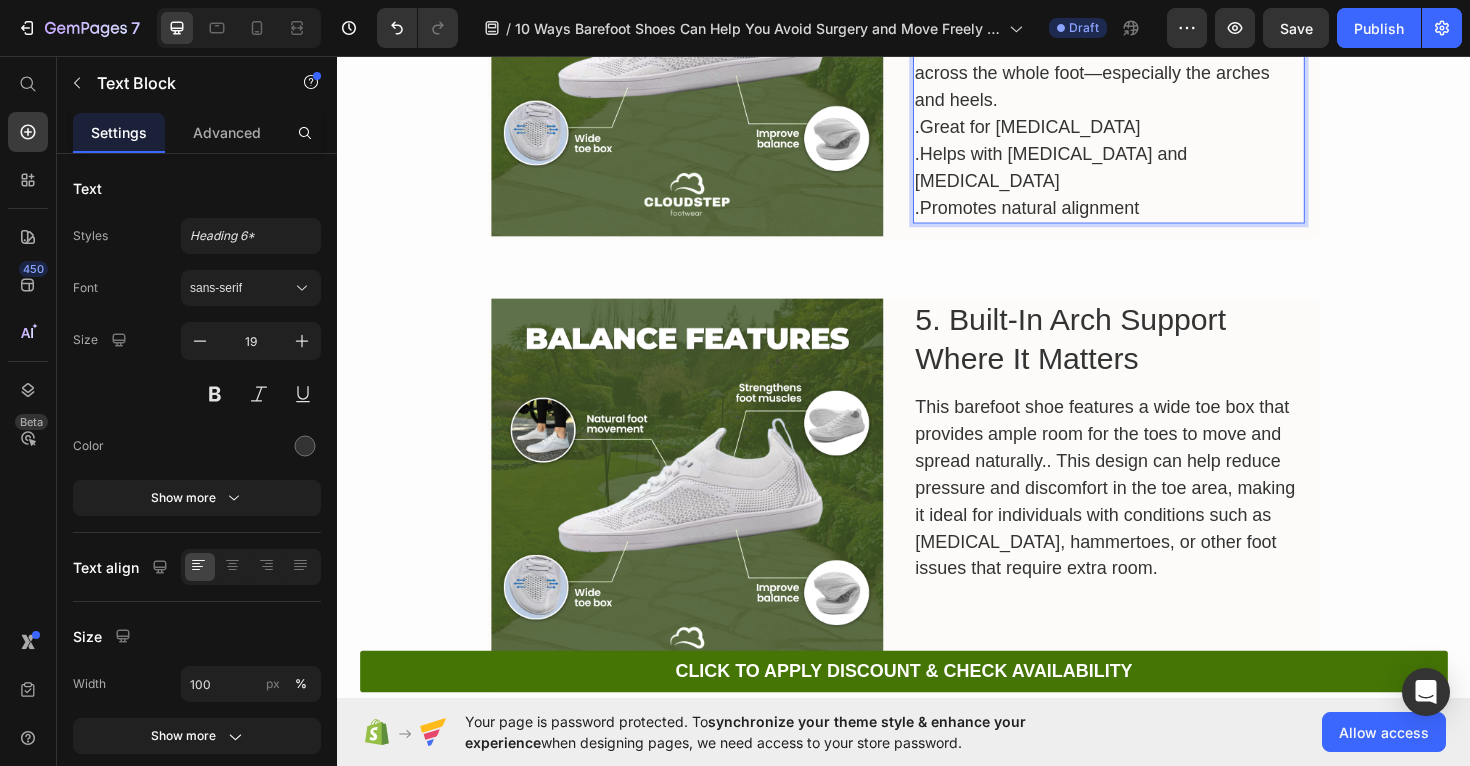 scroll, scrollTop: 2616, scrollLeft: 0, axis: vertical 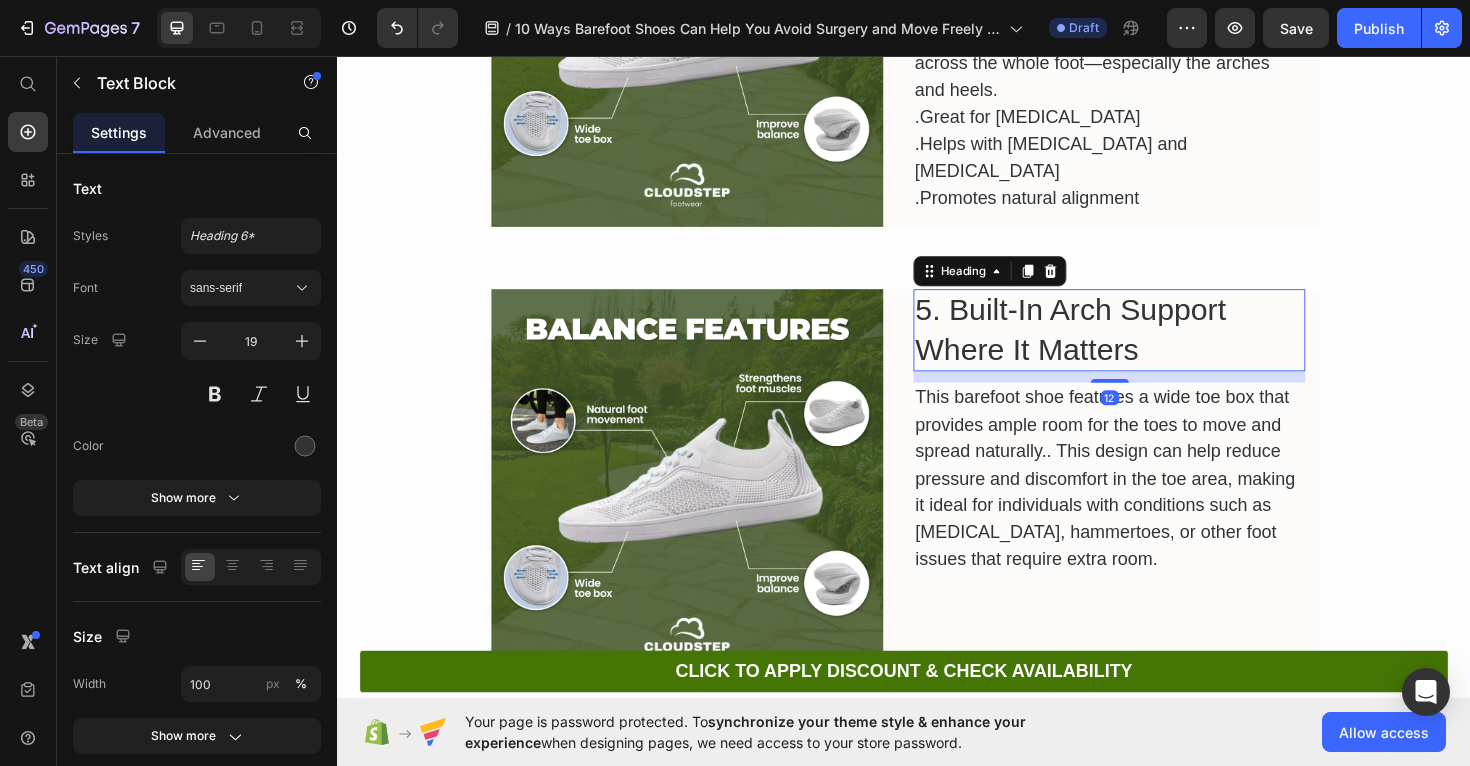click on "5. Built-In Arch Support Where It Matters" at bounding box center (1154, 346) 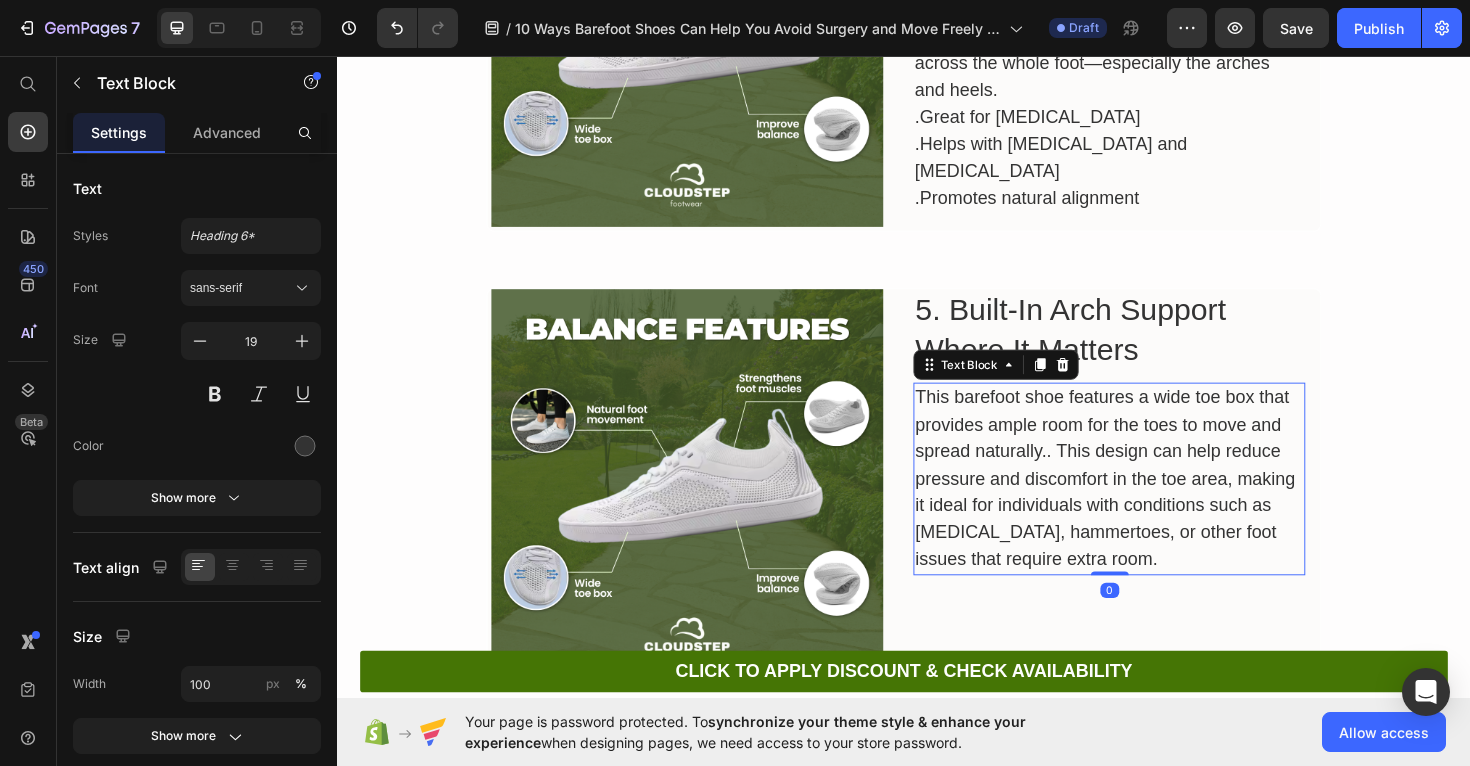 click on "This barefoot shoe features a wide toe box that provides ample room for the toes to move and spread naturally.. This design can help reduce pressure and discomfort in the toe area, making it ideal for individuals with conditions such as bunions, hammertoes, or other foot issues that require extra room." at bounding box center [1154, 504] 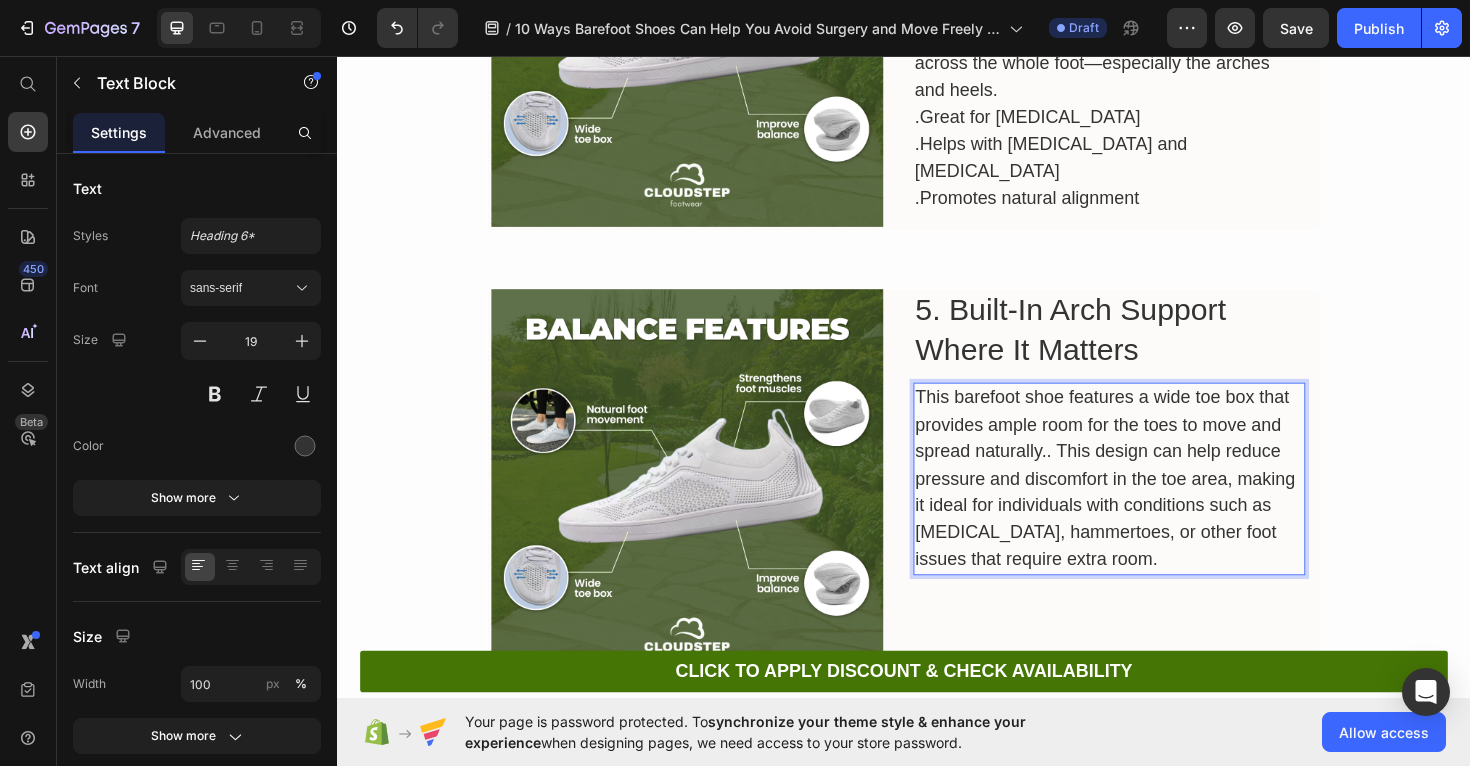click on "This barefoot shoe features a wide toe box that provides ample room for the toes to move and spread naturally.. This design can help reduce pressure and discomfort in the toe area, making it ideal for individuals with conditions such as bunions, hammertoes, or other foot issues that require extra room." at bounding box center [1154, 504] 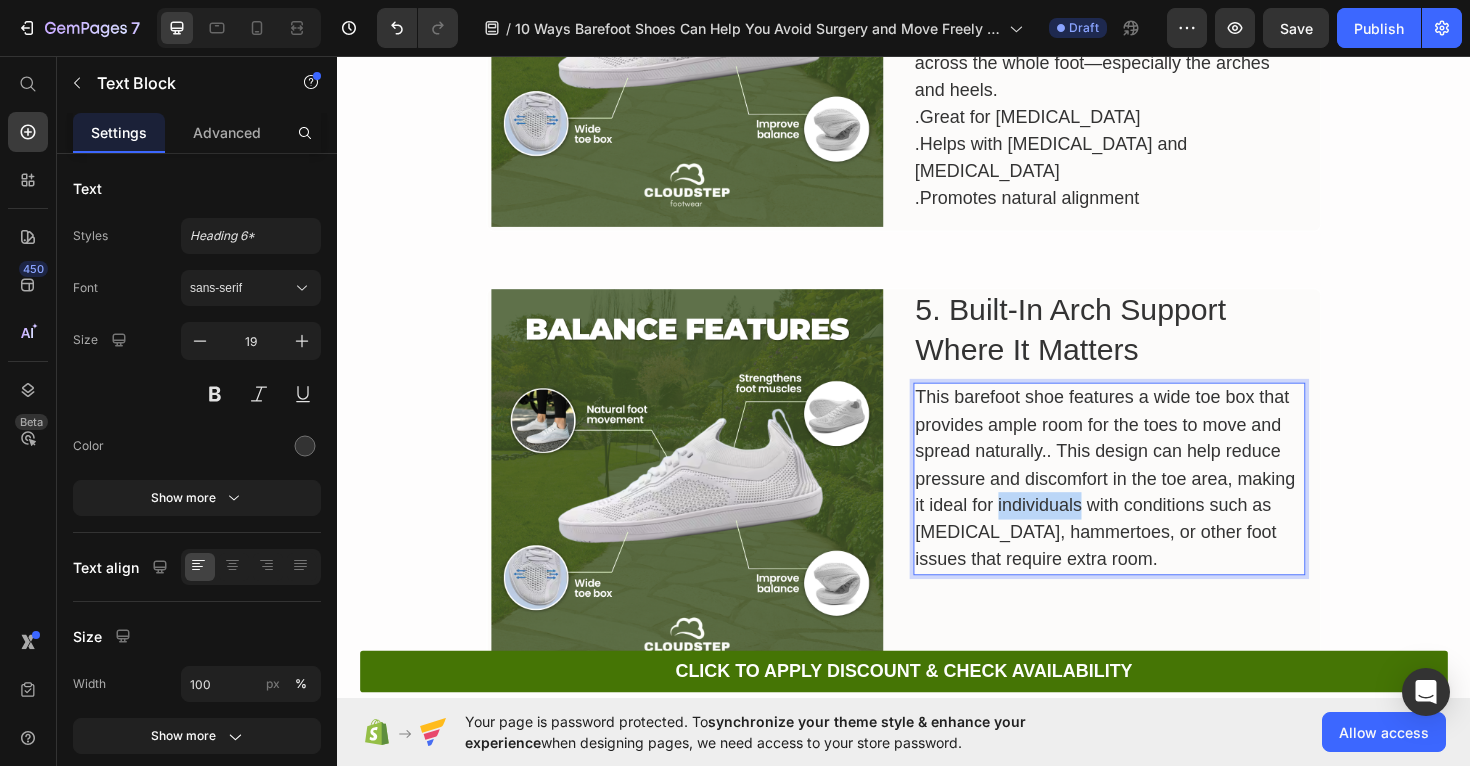 click on "This barefoot shoe features a wide toe box that provides ample room for the toes to move and spread naturally.. This design can help reduce pressure and discomfort in the toe area, making it ideal for individuals with conditions such as bunions, hammertoes, or other foot issues that require extra room." at bounding box center (1154, 504) 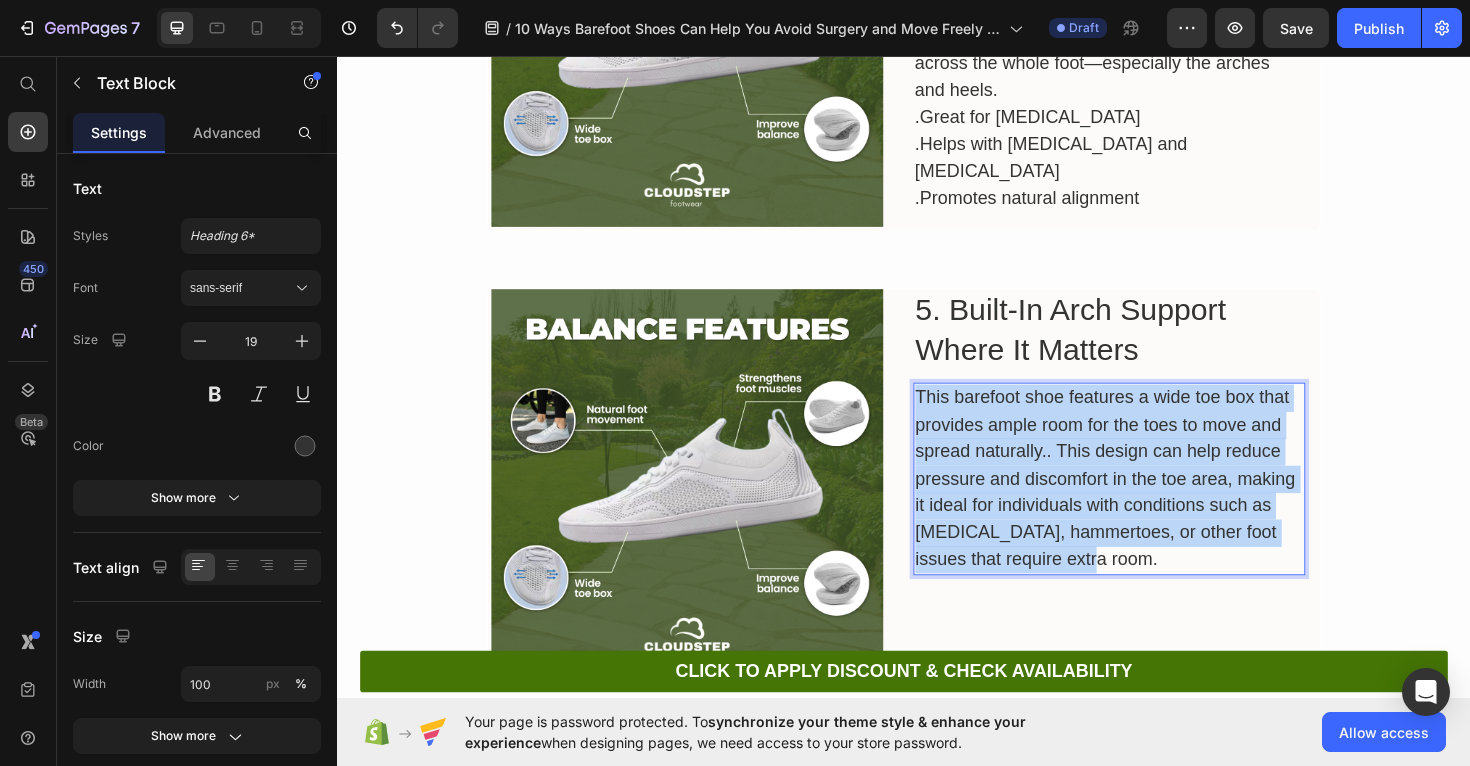click on "This barefoot shoe features a wide toe box that provides ample room for the toes to move and spread naturally.. This design can help reduce pressure and discomfort in the toe area, making it ideal for individuals with conditions such as bunions, hammertoes, or other foot issues that require extra room." at bounding box center (1154, 504) 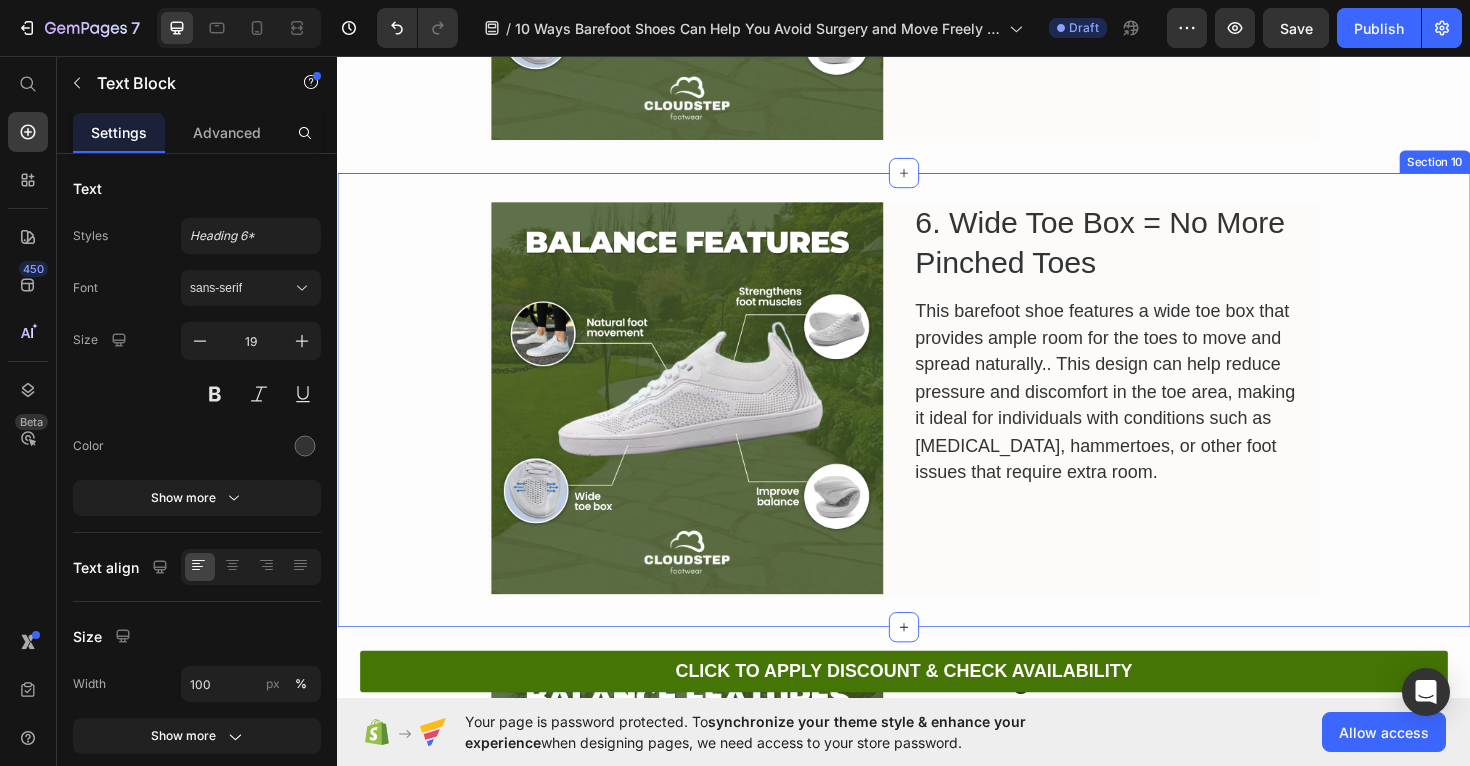 scroll, scrollTop: 3217, scrollLeft: 0, axis: vertical 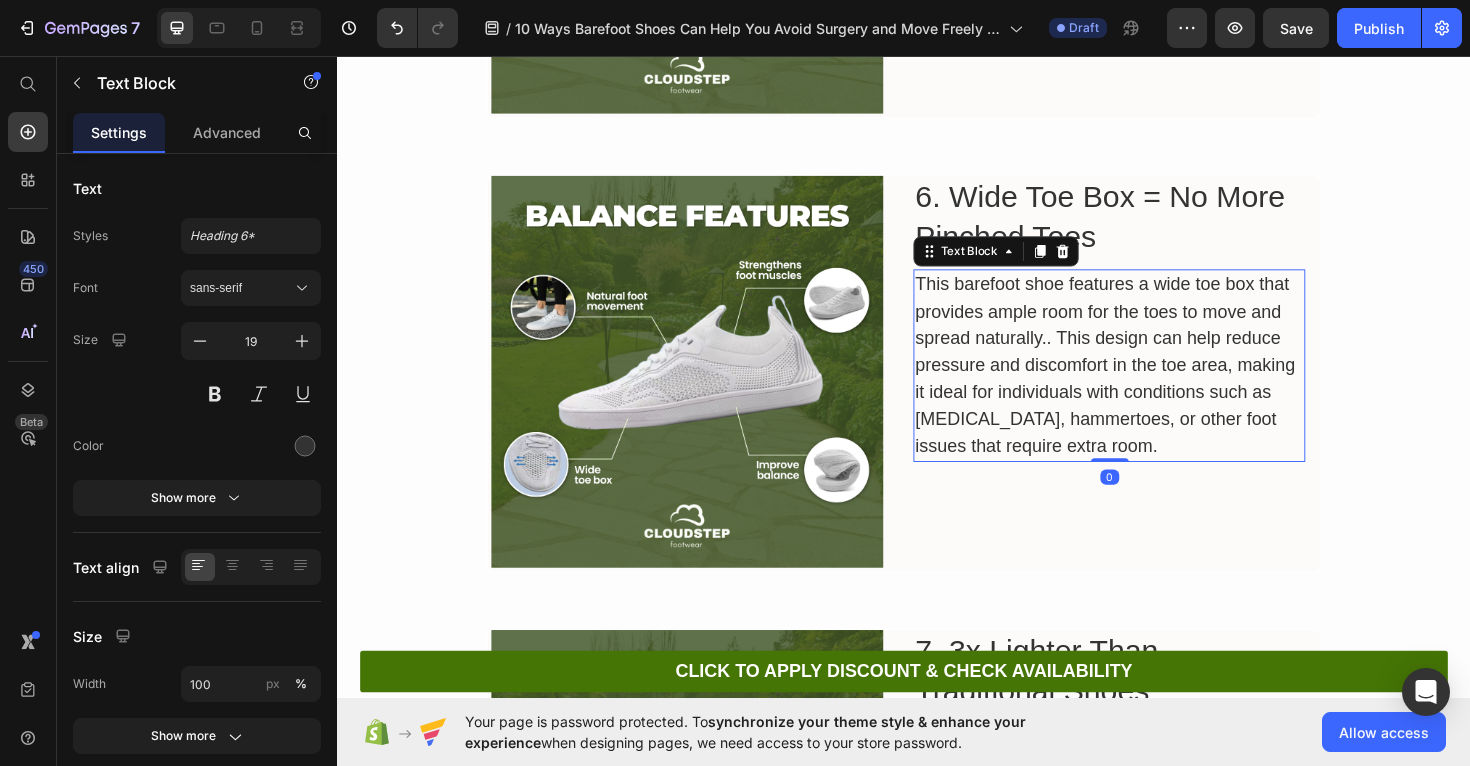 click on "This barefoot shoe features a wide toe box that provides ample room for the toes to move and spread naturally.. This design can help reduce pressure and discomfort in the toe area, making it ideal for individuals with conditions such as bunions, hammertoes, or other foot issues that require extra room." at bounding box center [1154, 384] 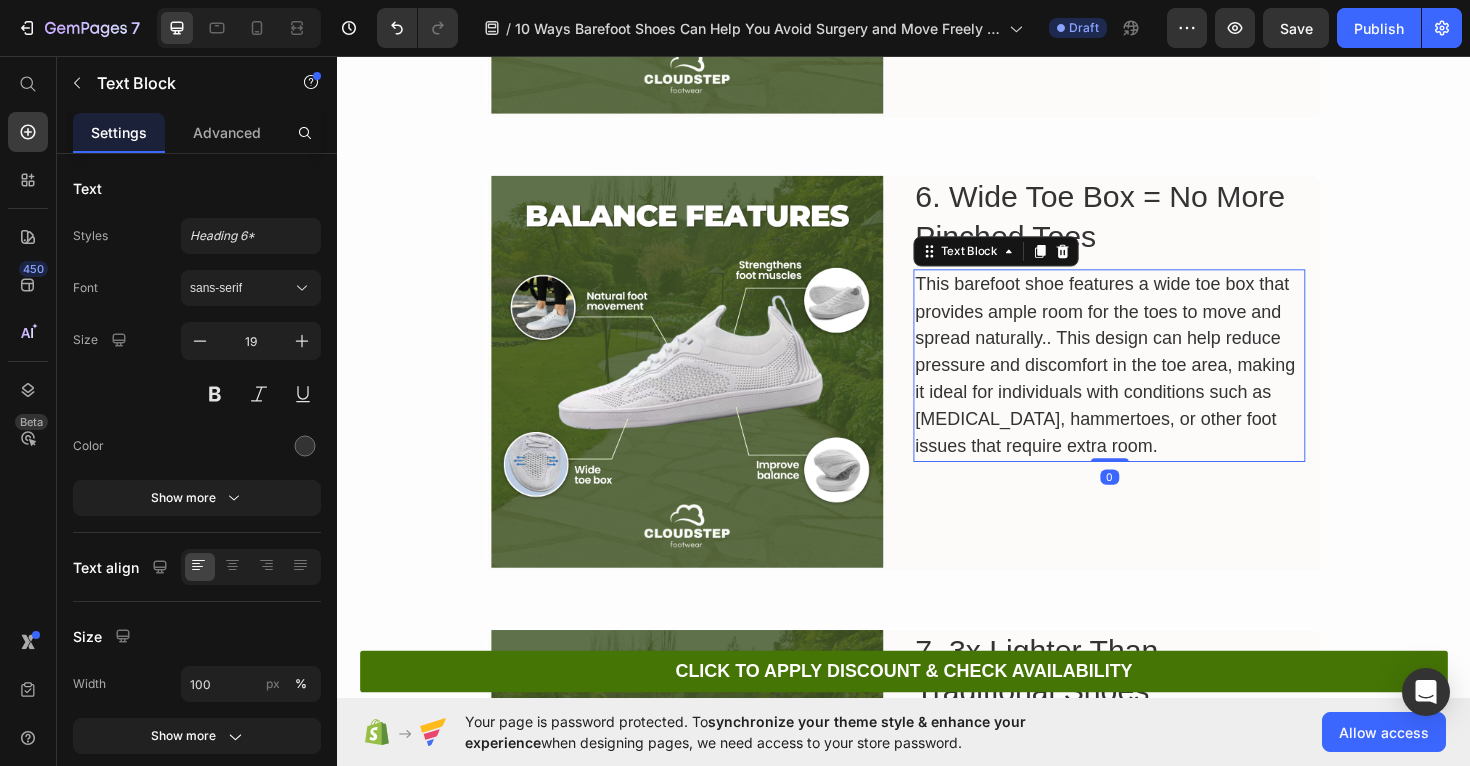 click on "This barefoot shoe features a wide toe box that provides ample room for the toes to move and spread naturally.. This design can help reduce pressure and discomfort in the toe area, making it ideal for individuals with conditions such as bunions, hammertoes, or other foot issues that require extra room." at bounding box center (1154, 384) 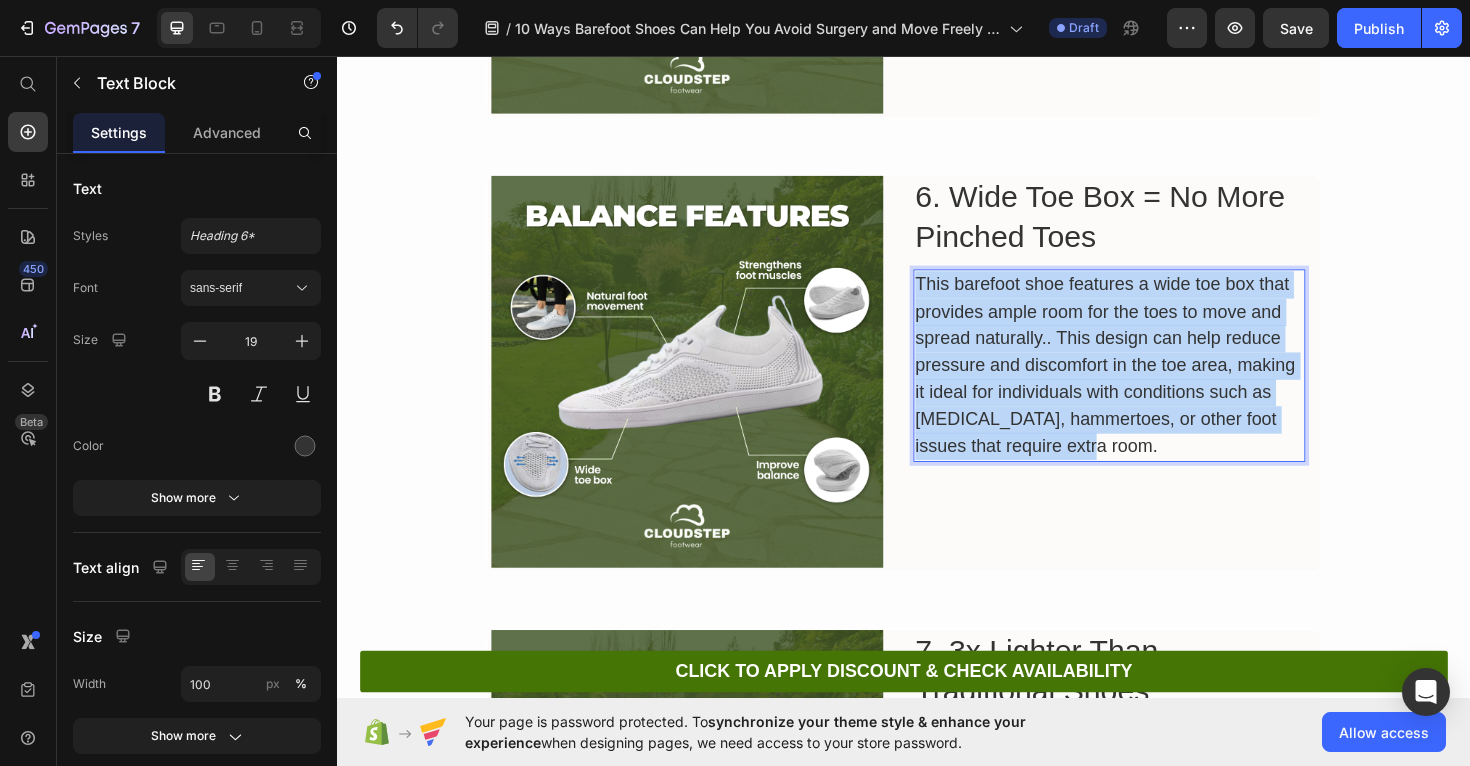 click on "This barefoot shoe features a wide toe box that provides ample room for the toes to move and spread naturally.. This design can help reduce pressure and discomfort in the toe area, making it ideal for individuals with conditions such as bunions, hammertoes, or other foot issues that require extra room." at bounding box center (1154, 384) 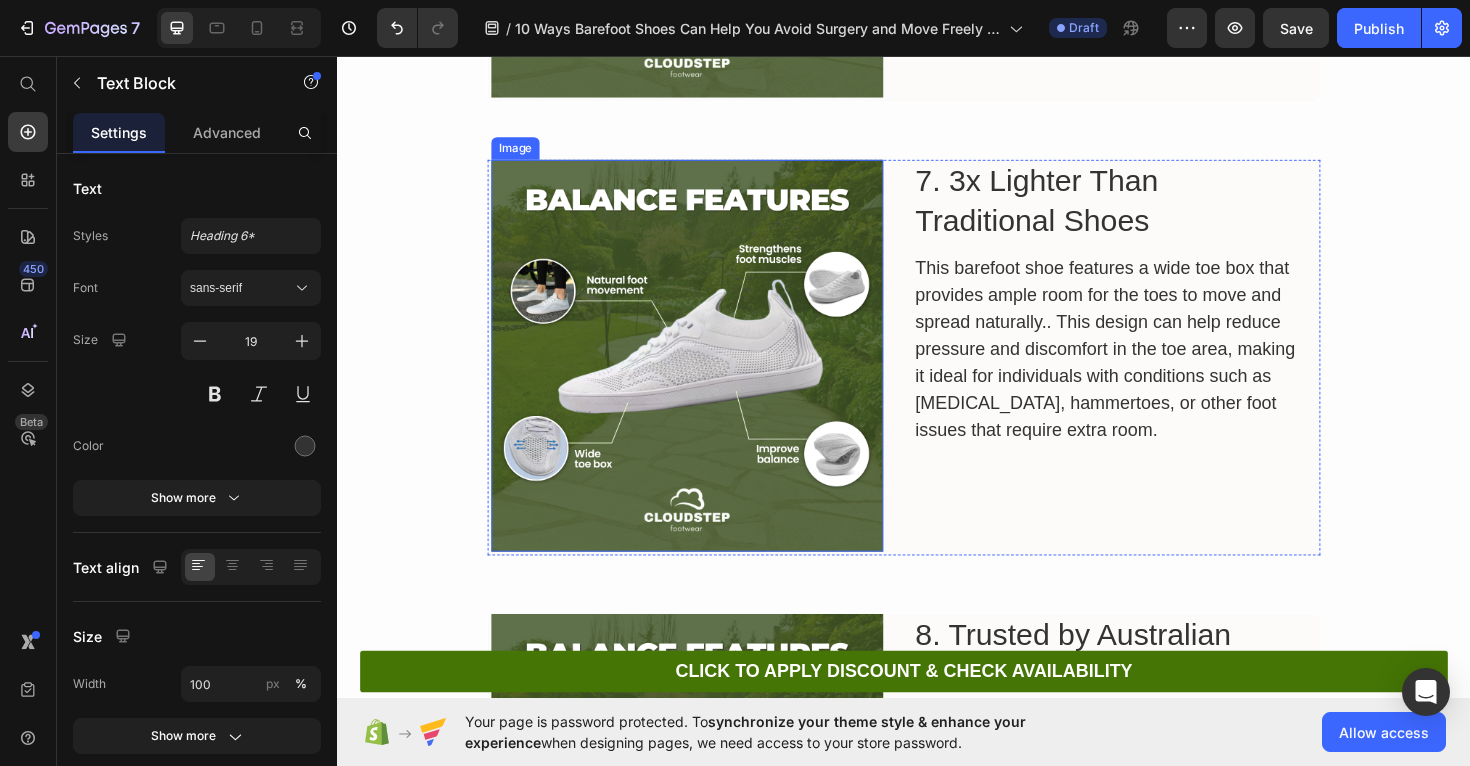 scroll, scrollTop: 3735, scrollLeft: 0, axis: vertical 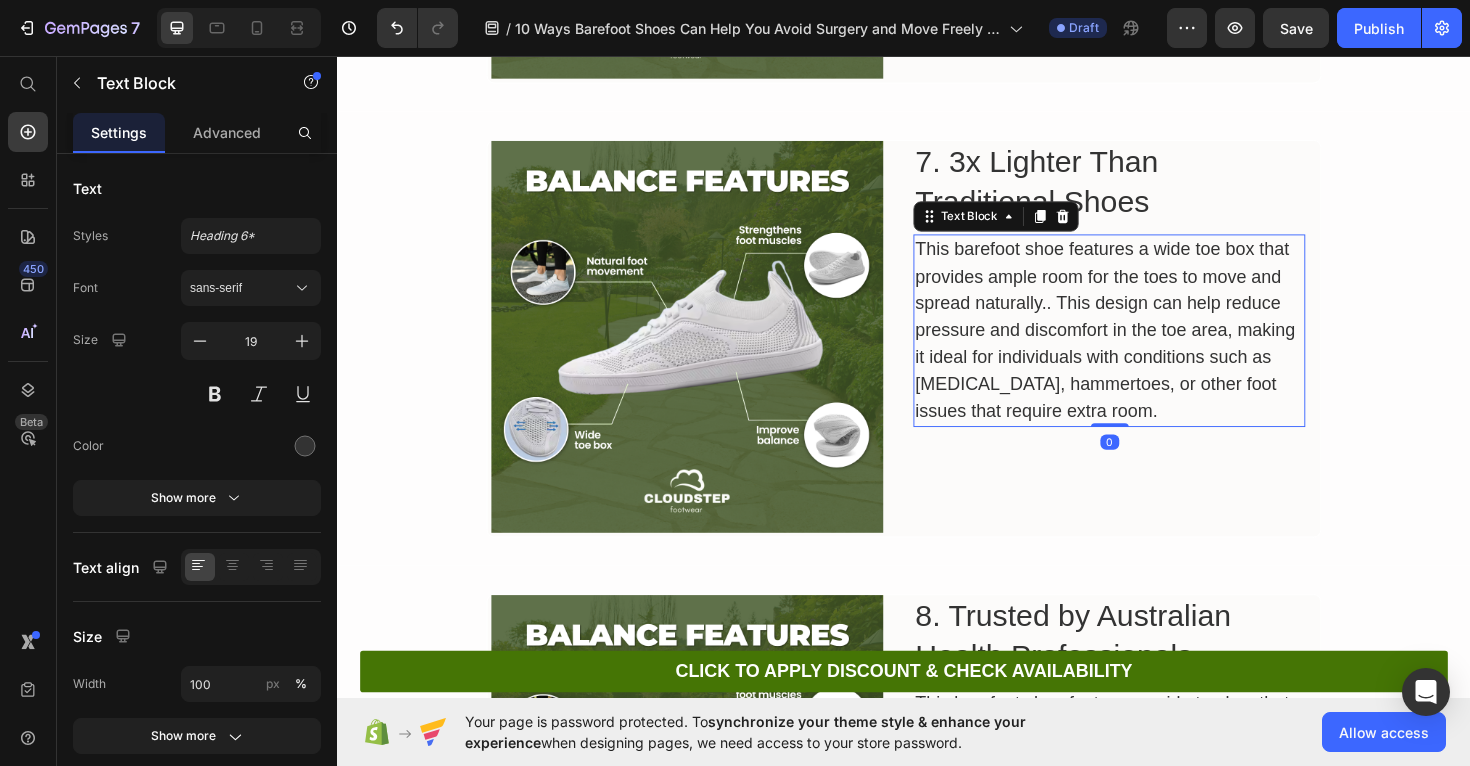 click on "This barefoot shoe features a wide toe box that provides ample room for the toes to move and spread naturally.. This design can help reduce pressure and discomfort in the toe area, making it ideal for individuals with conditions such as bunions, hammertoes, or other foot issues that require extra room." at bounding box center [1154, 347] 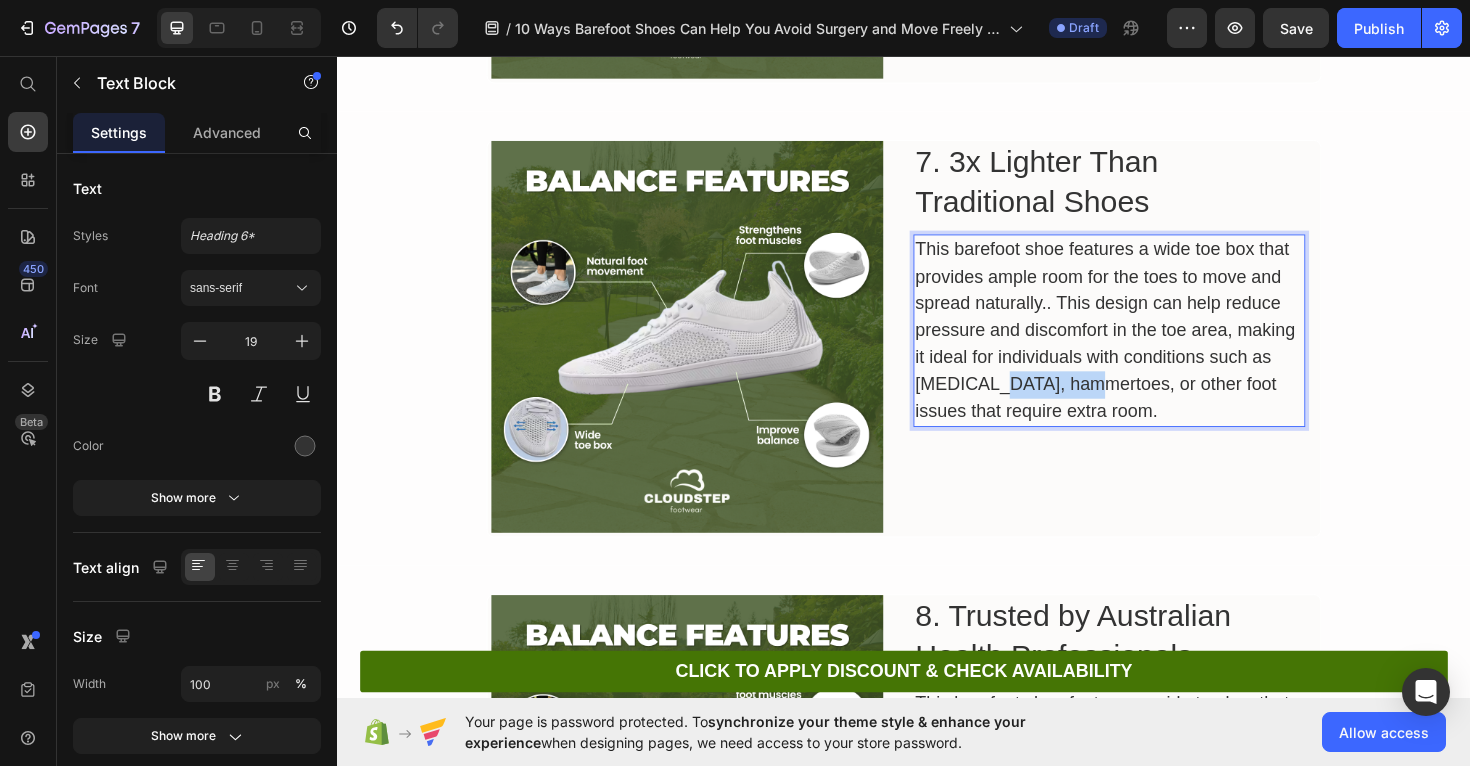 click on "This barefoot shoe features a wide toe box that provides ample room for the toes to move and spread naturally.. This design can help reduce pressure and discomfort in the toe area, making it ideal for individuals with conditions such as bunions, hammertoes, or other foot issues that require extra room." at bounding box center [1154, 347] 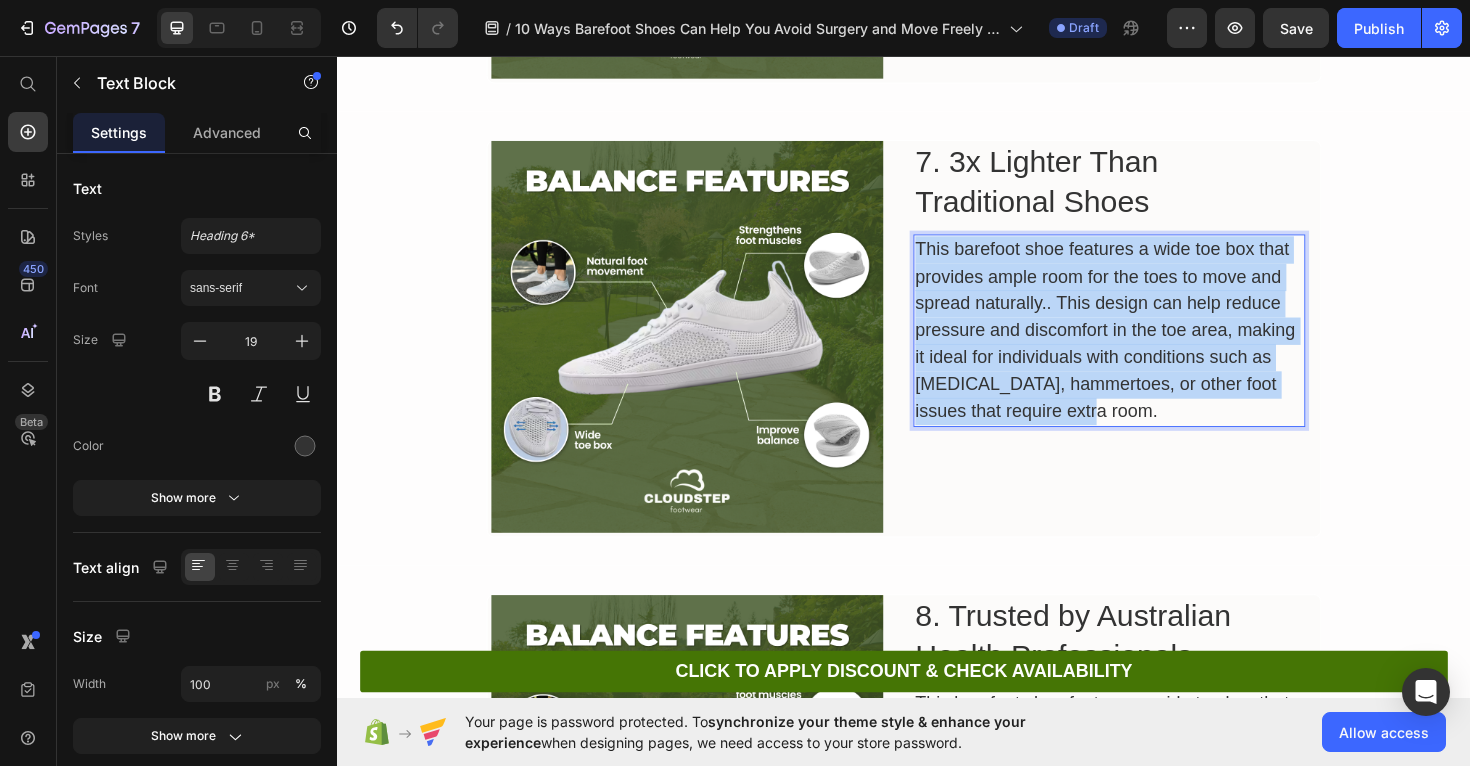 click on "This barefoot shoe features a wide toe box that provides ample room for the toes to move and spread naturally.. This design can help reduce pressure and discomfort in the toe area, making it ideal for individuals with conditions such as bunions, hammertoes, or other foot issues that require extra room." at bounding box center (1154, 347) 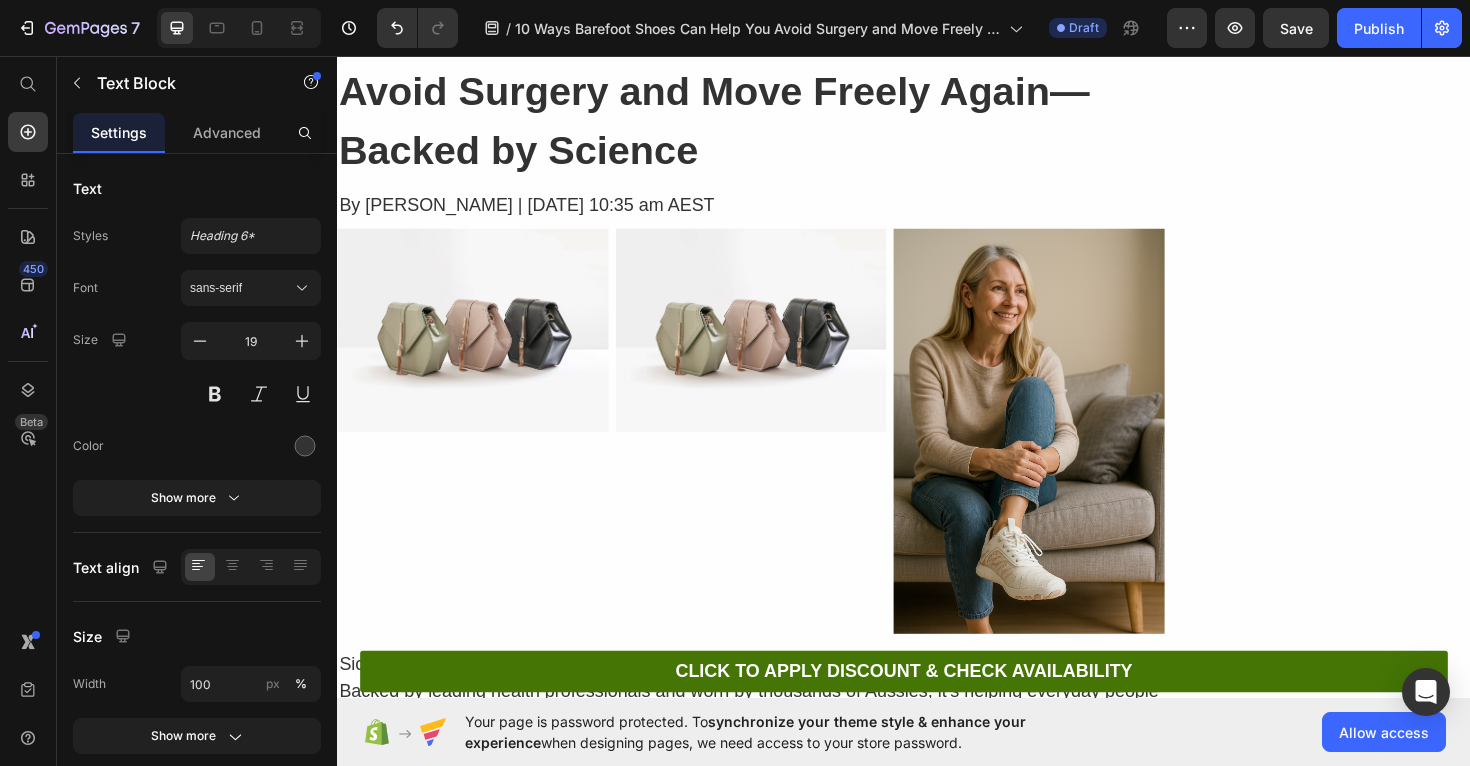 scroll, scrollTop: 151, scrollLeft: 0, axis: vertical 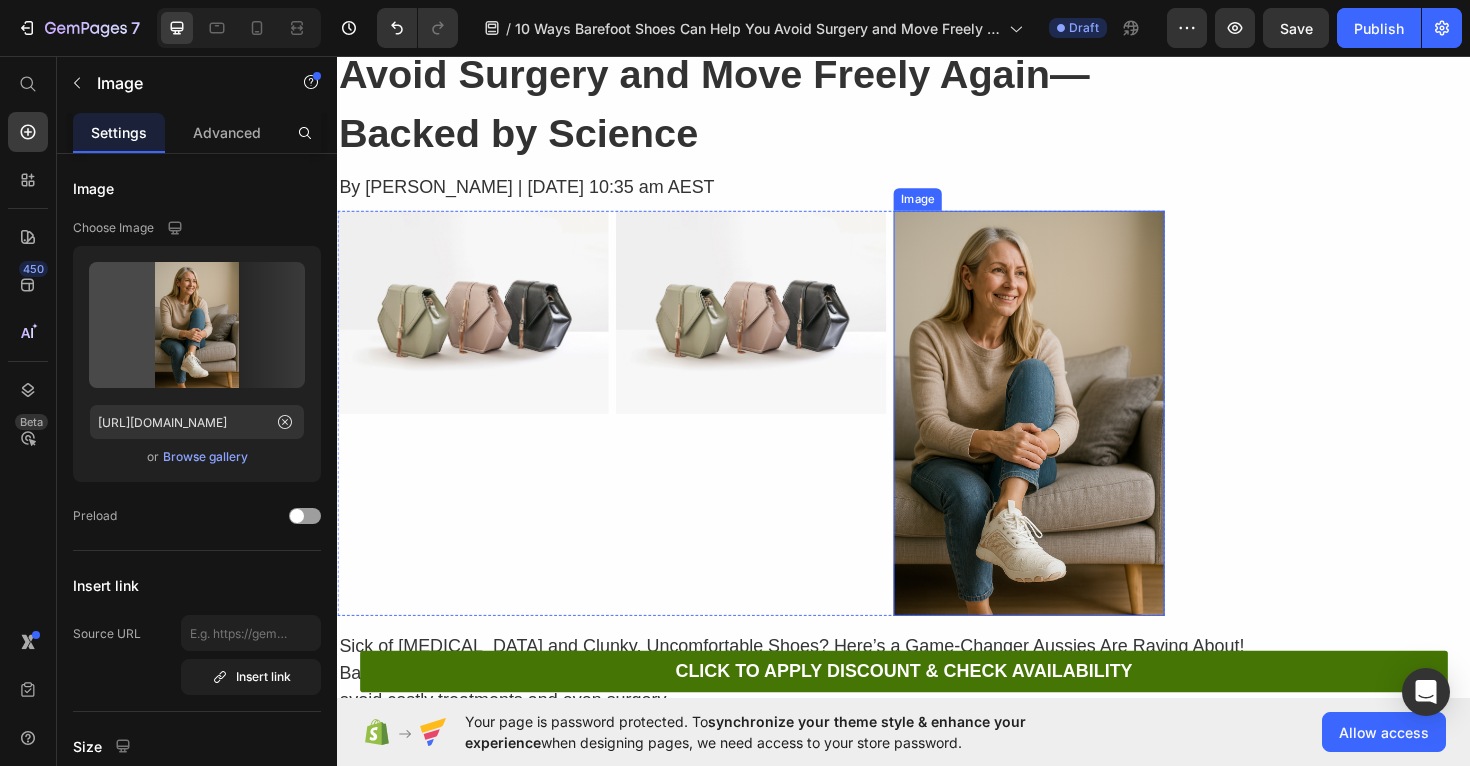 click at bounding box center (1069, 435) 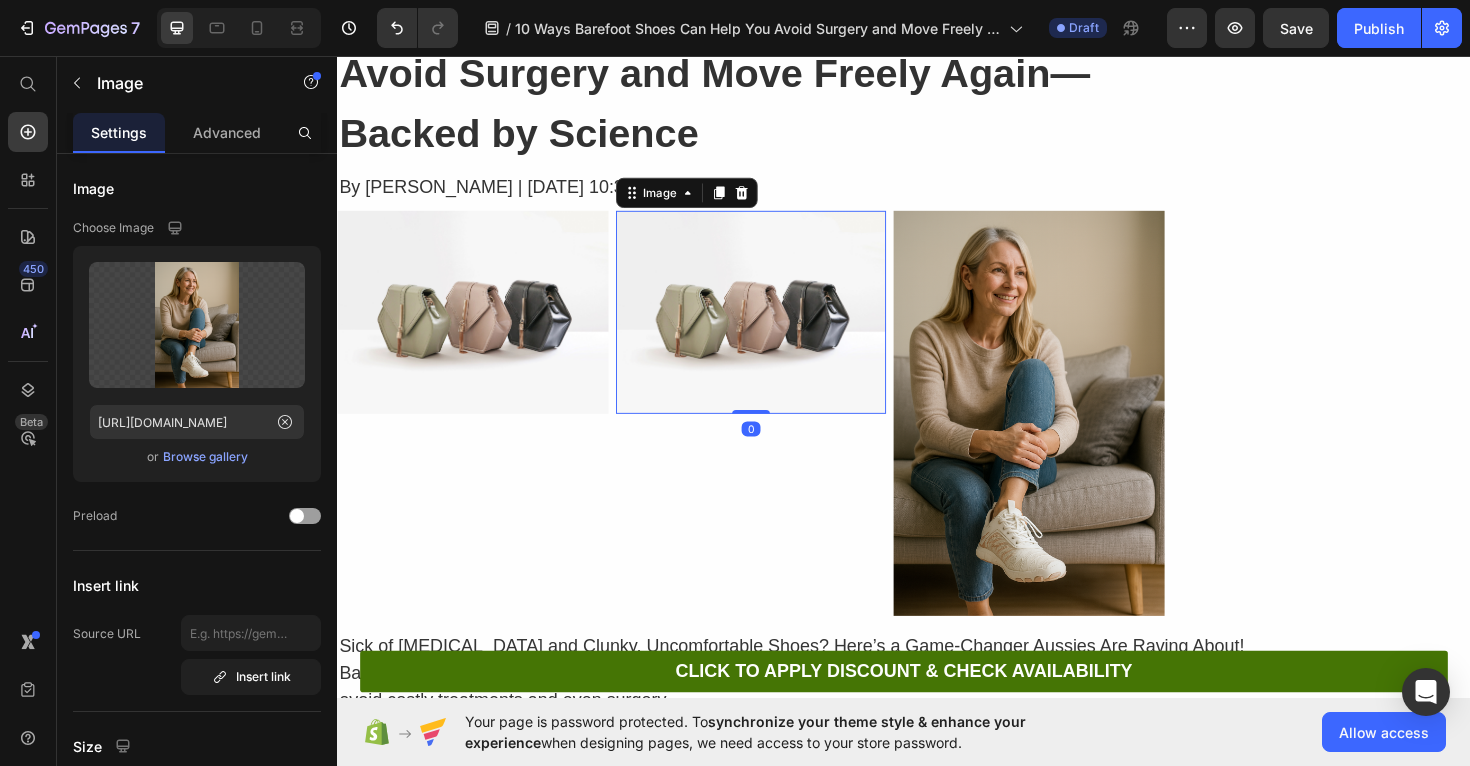 click at bounding box center [775, 327] 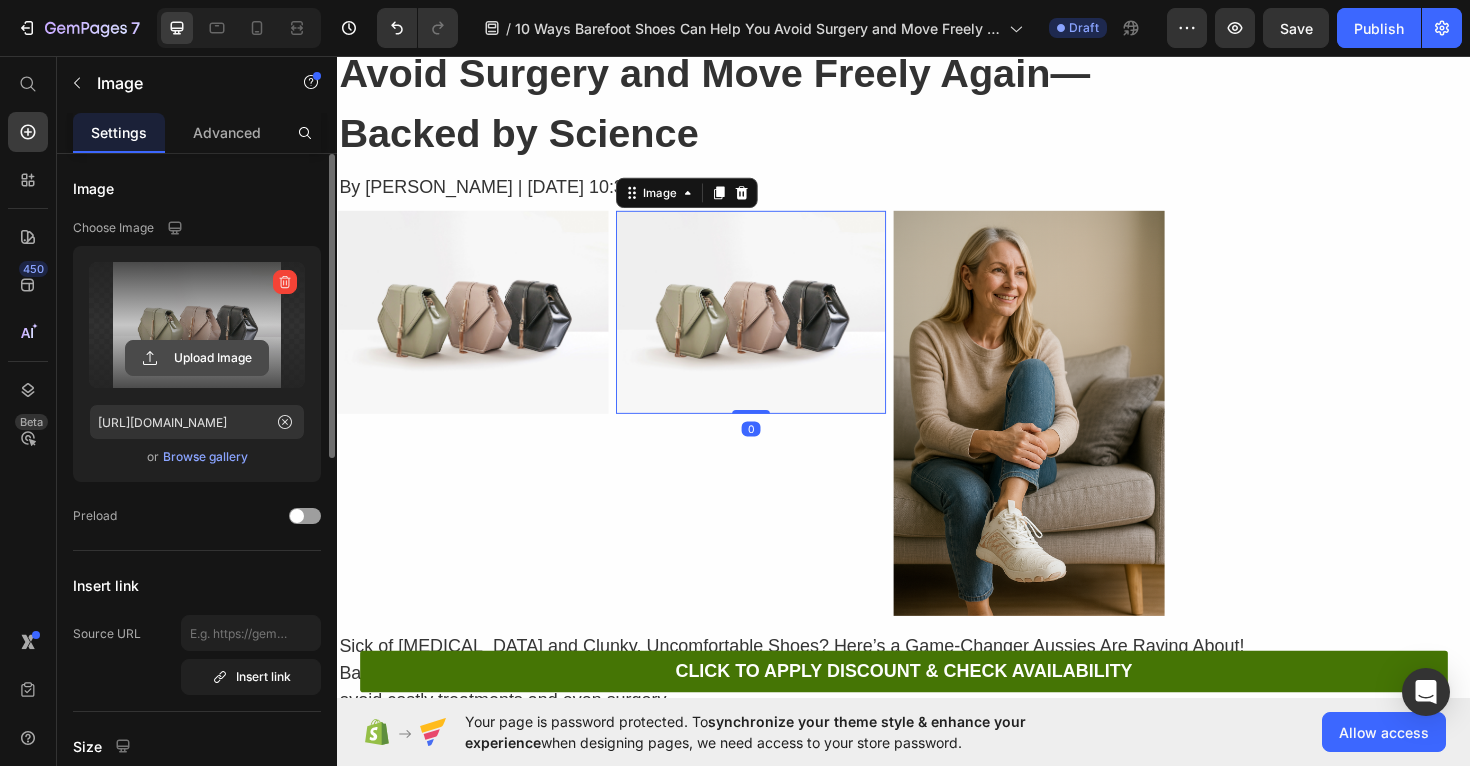 click 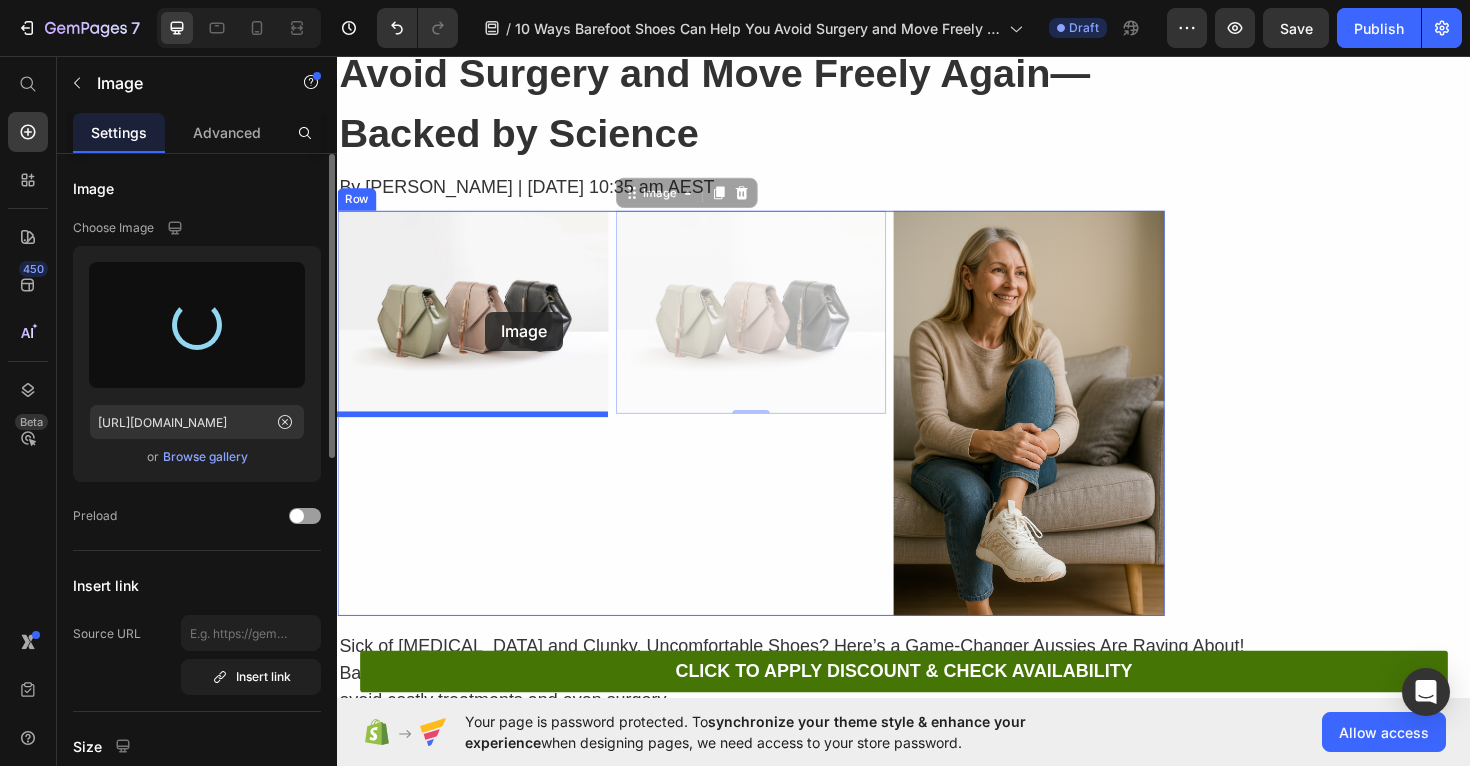 drag, startPoint x: 797, startPoint y: 346, endPoint x: 495, endPoint y: 327, distance: 302.5971 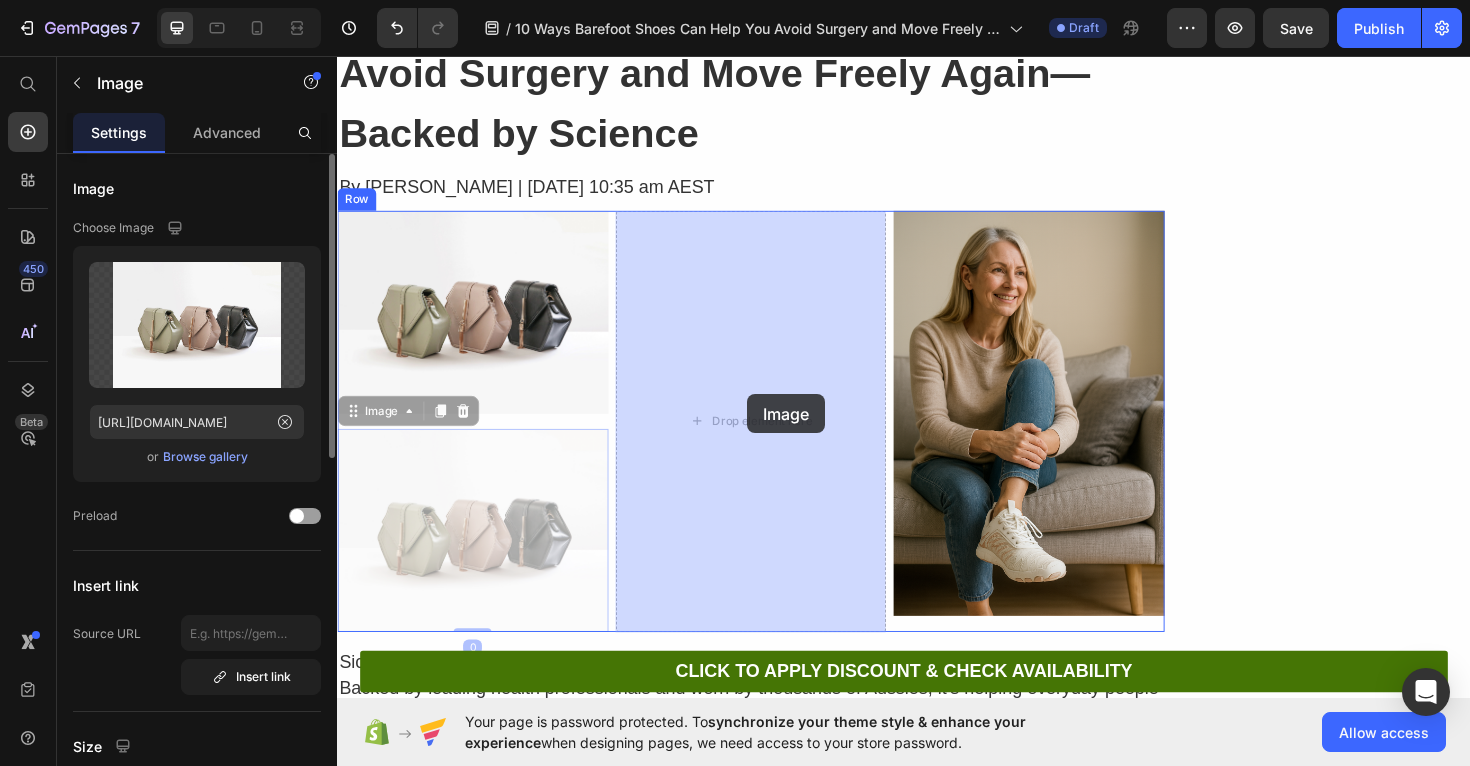 drag, startPoint x: 521, startPoint y: 503, endPoint x: 771, endPoint y: 414, distance: 265.36957 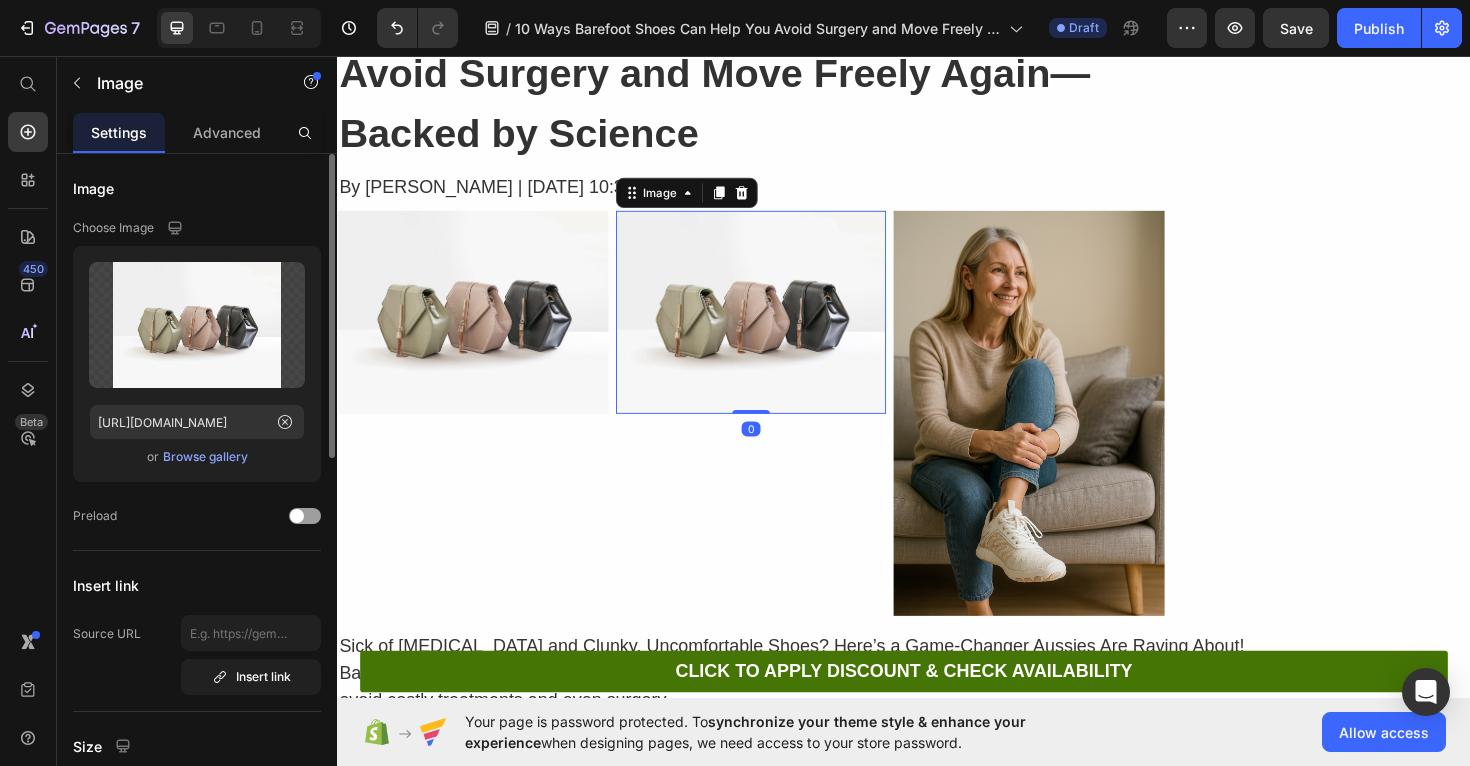 click at bounding box center [775, 327] 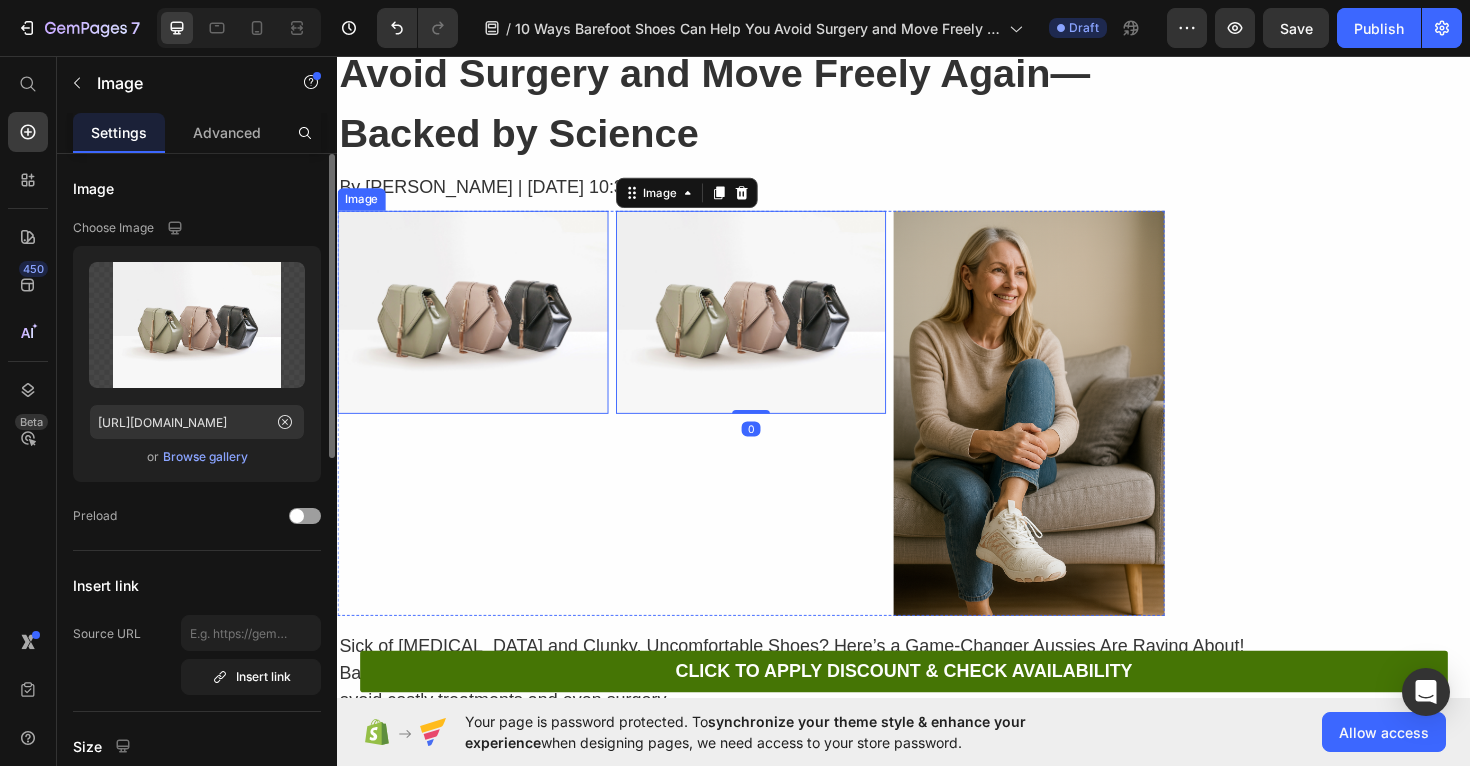click at bounding box center (480, 327) 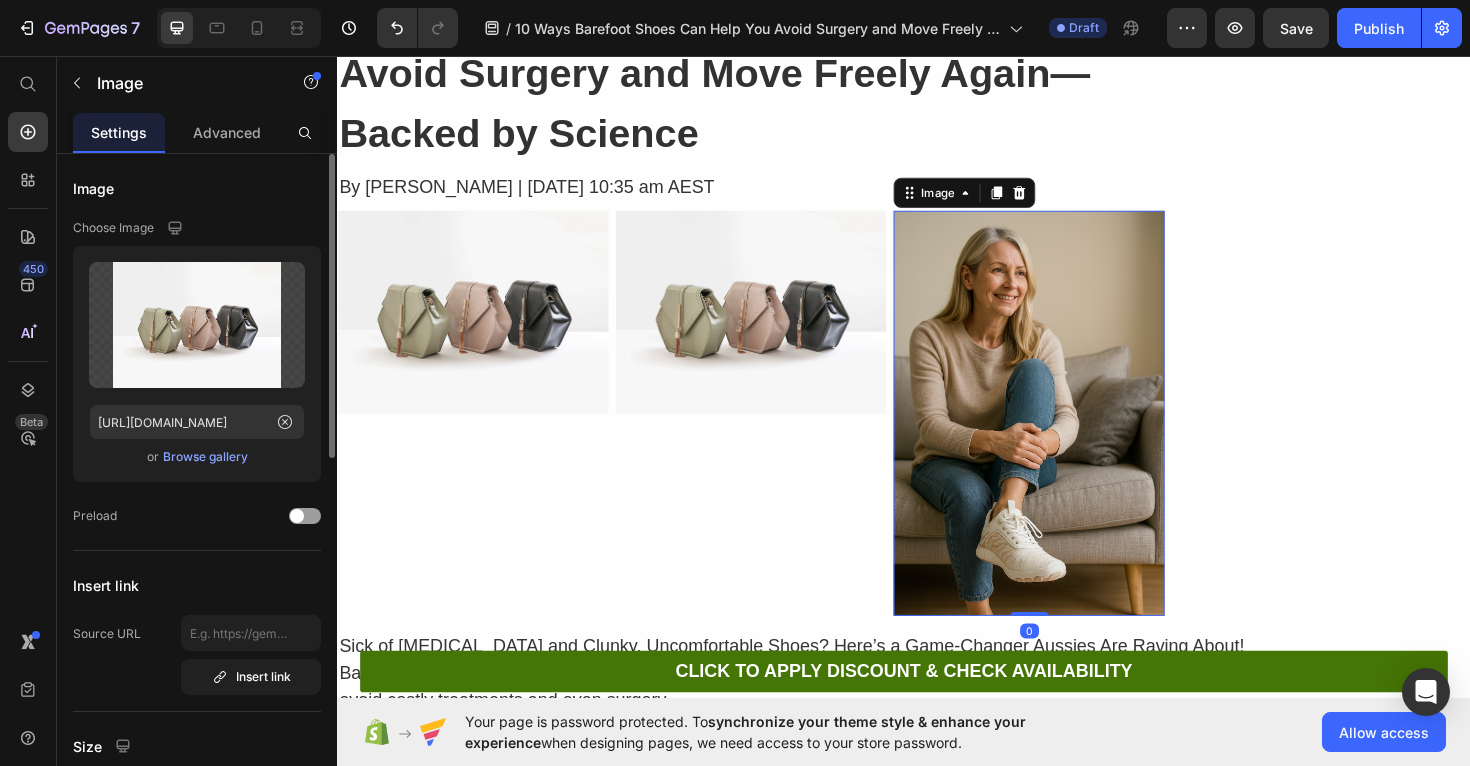 click at bounding box center [1069, 435] 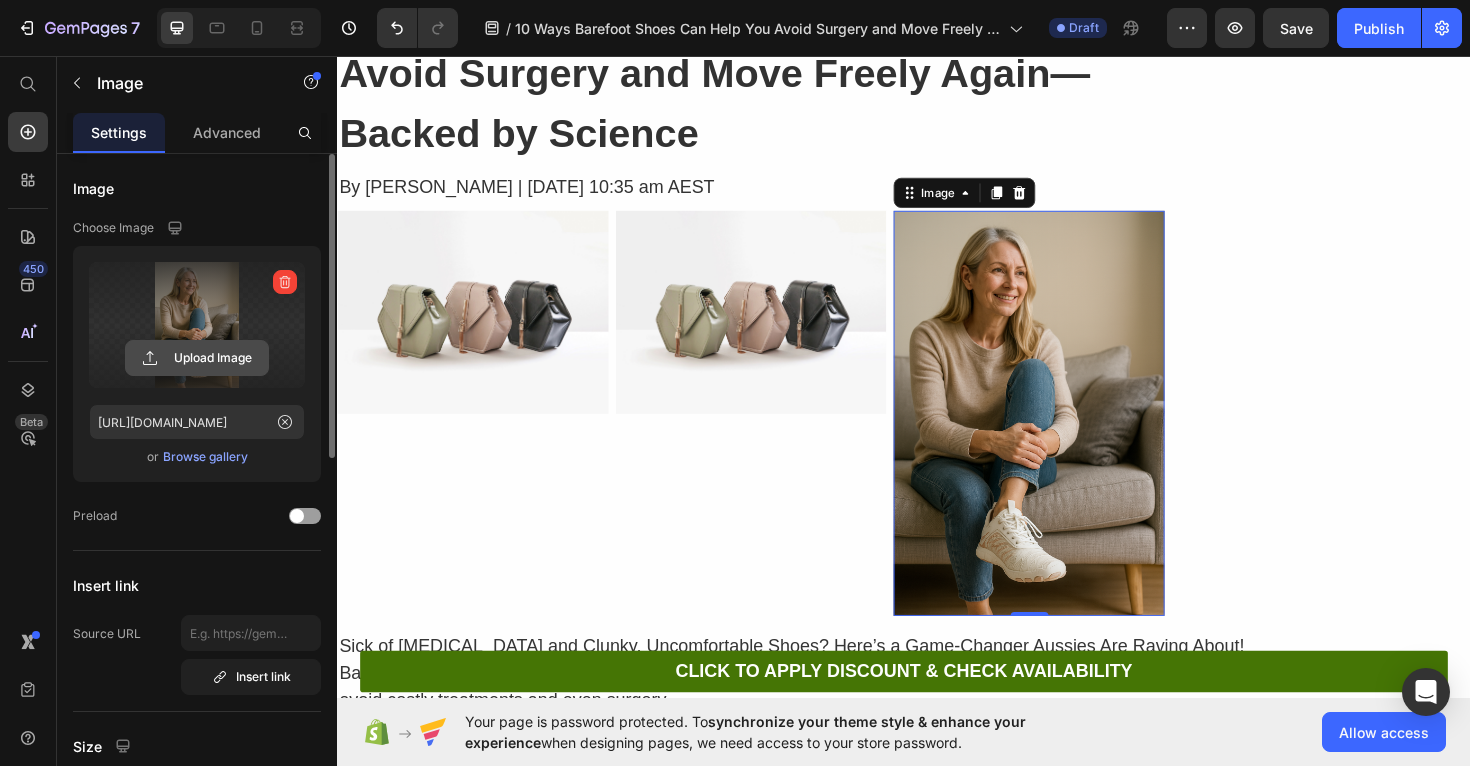 click 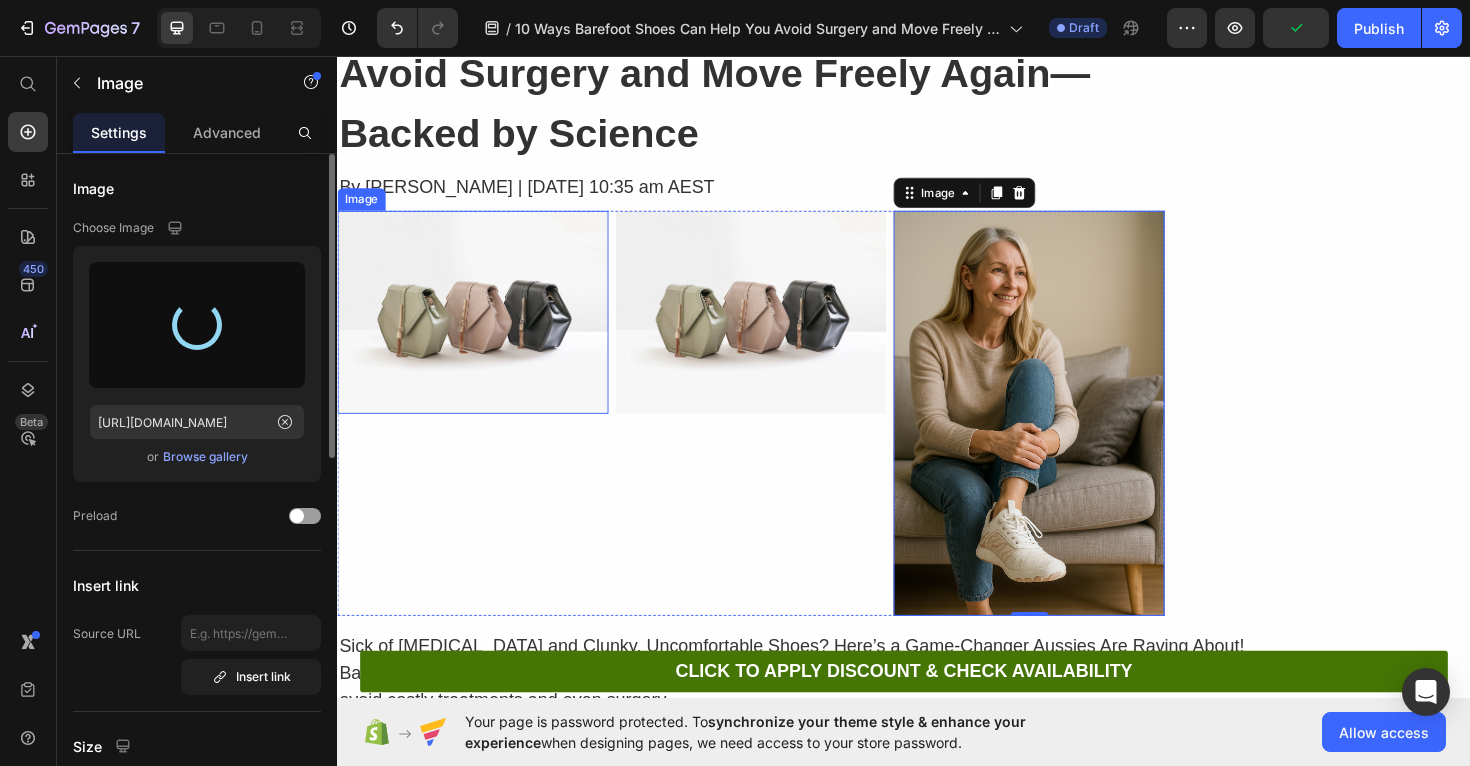 click at bounding box center [480, 327] 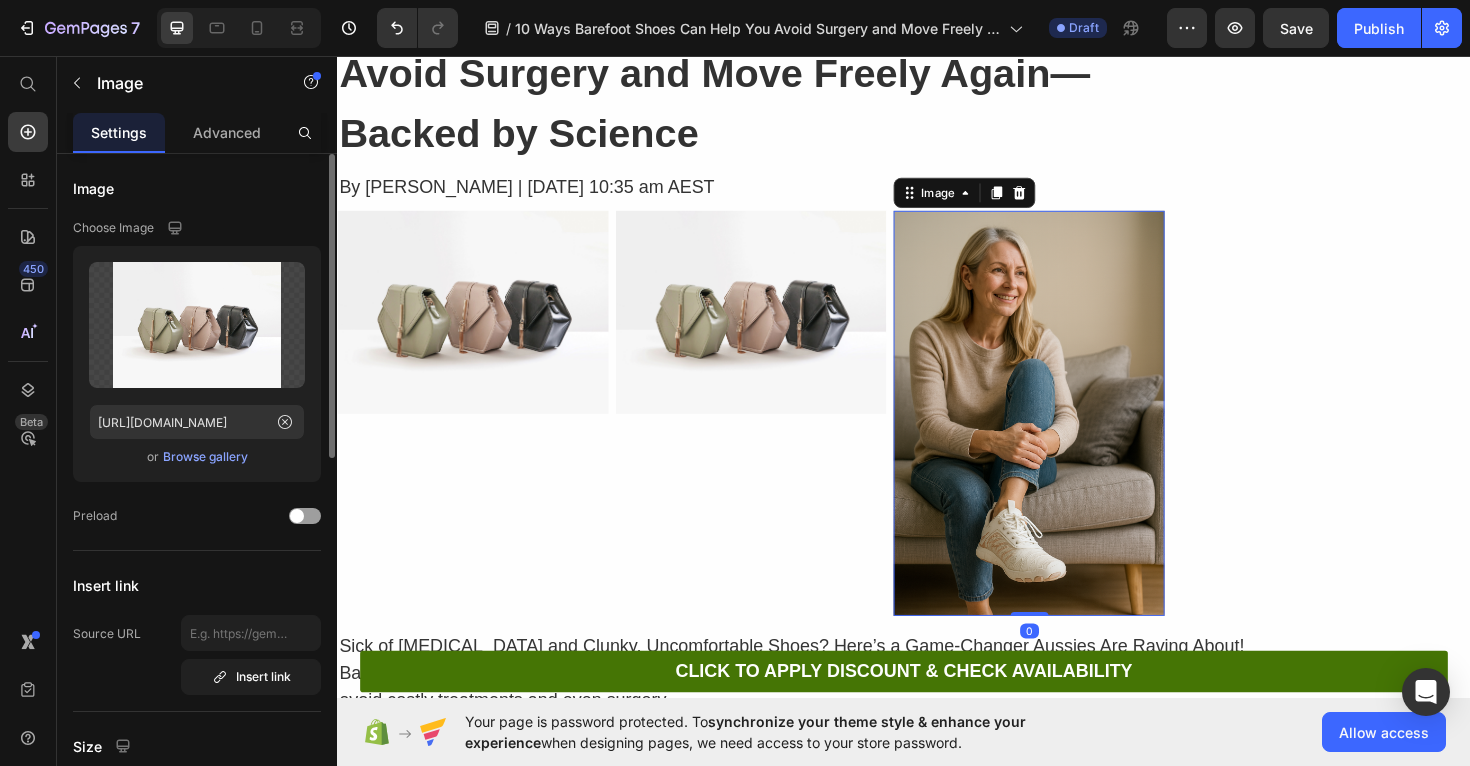 click at bounding box center (1069, 435) 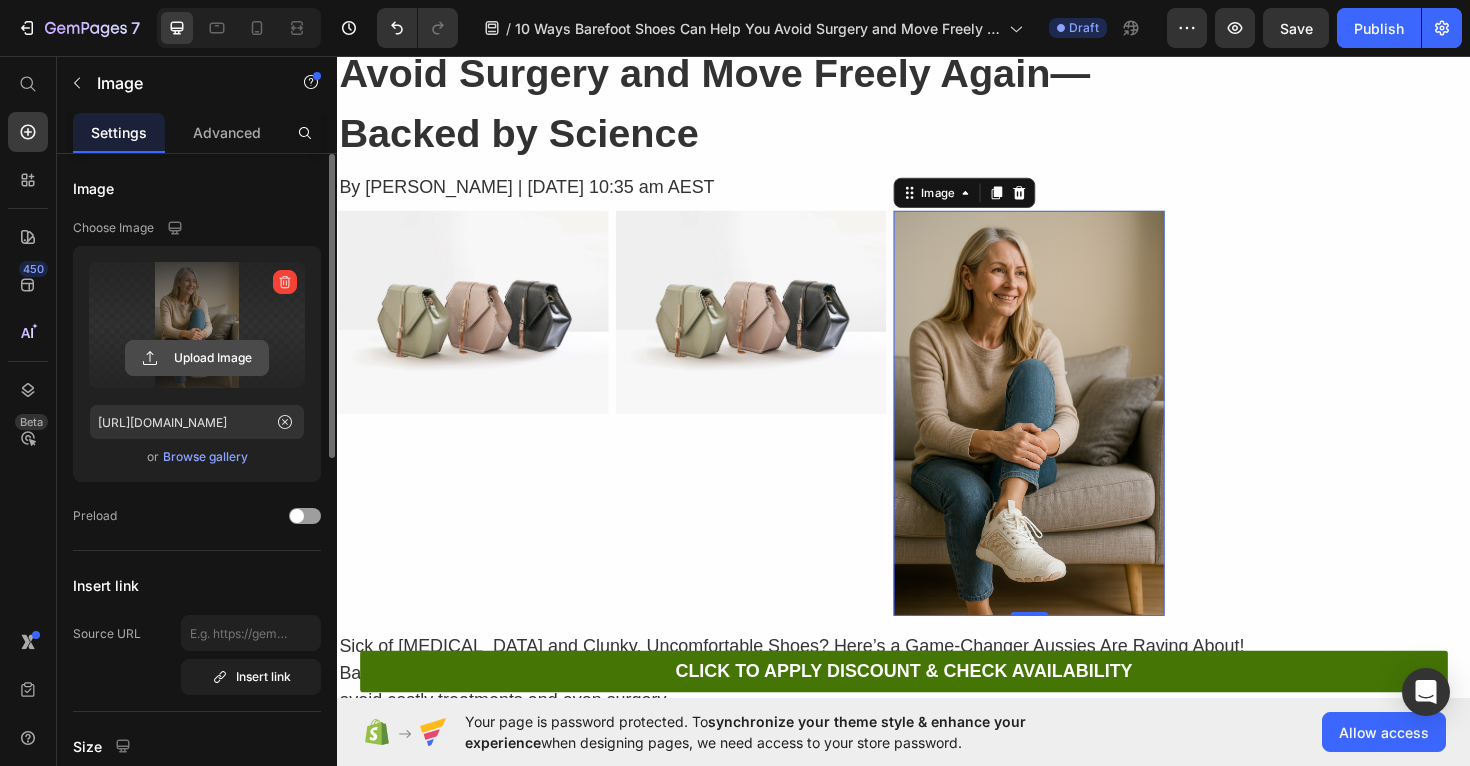 click 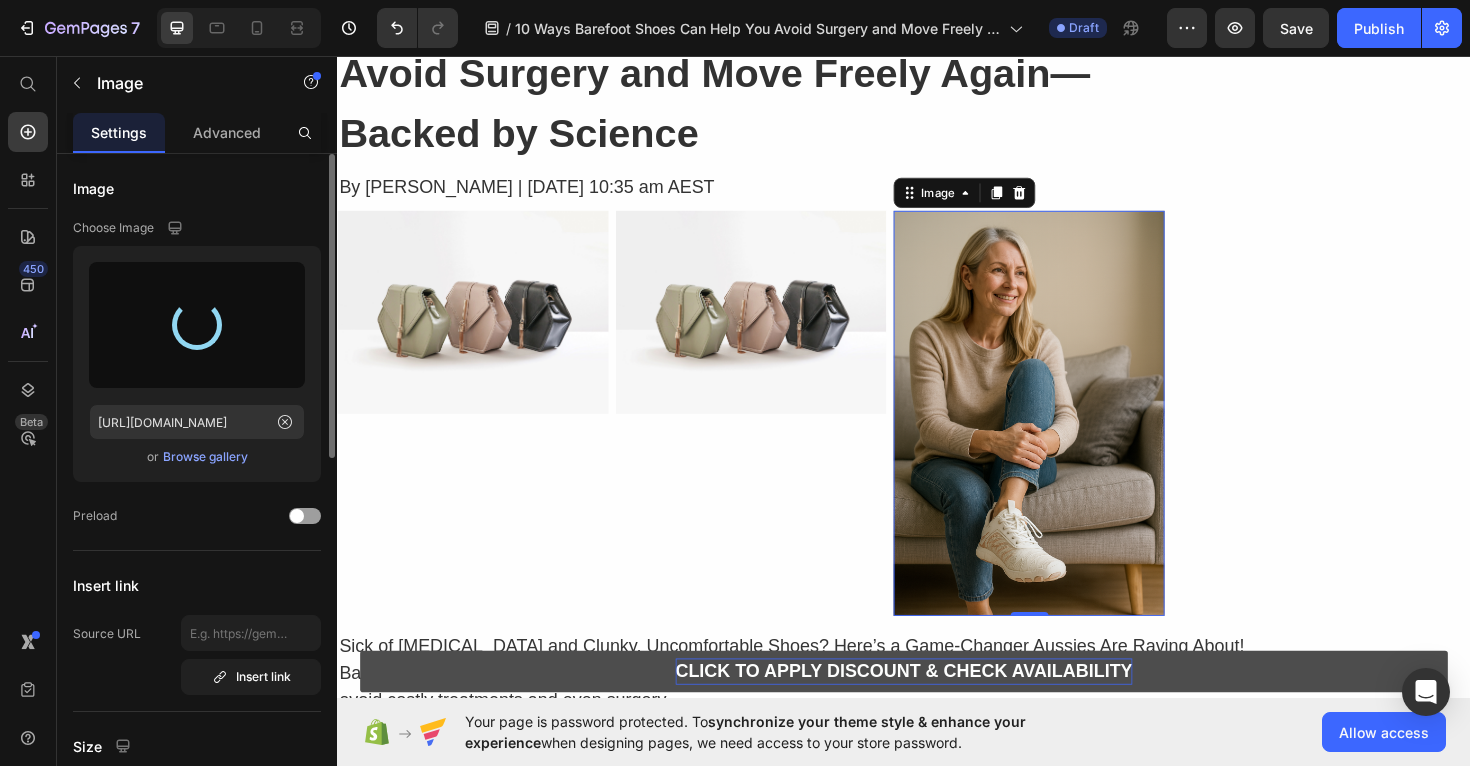 type on "https://cdn.shopify.com/s/files/1/0764/4630/2422/files/gempages_574013590449685273-73d1c231-d665-42ea-af09-31505387211a.png" 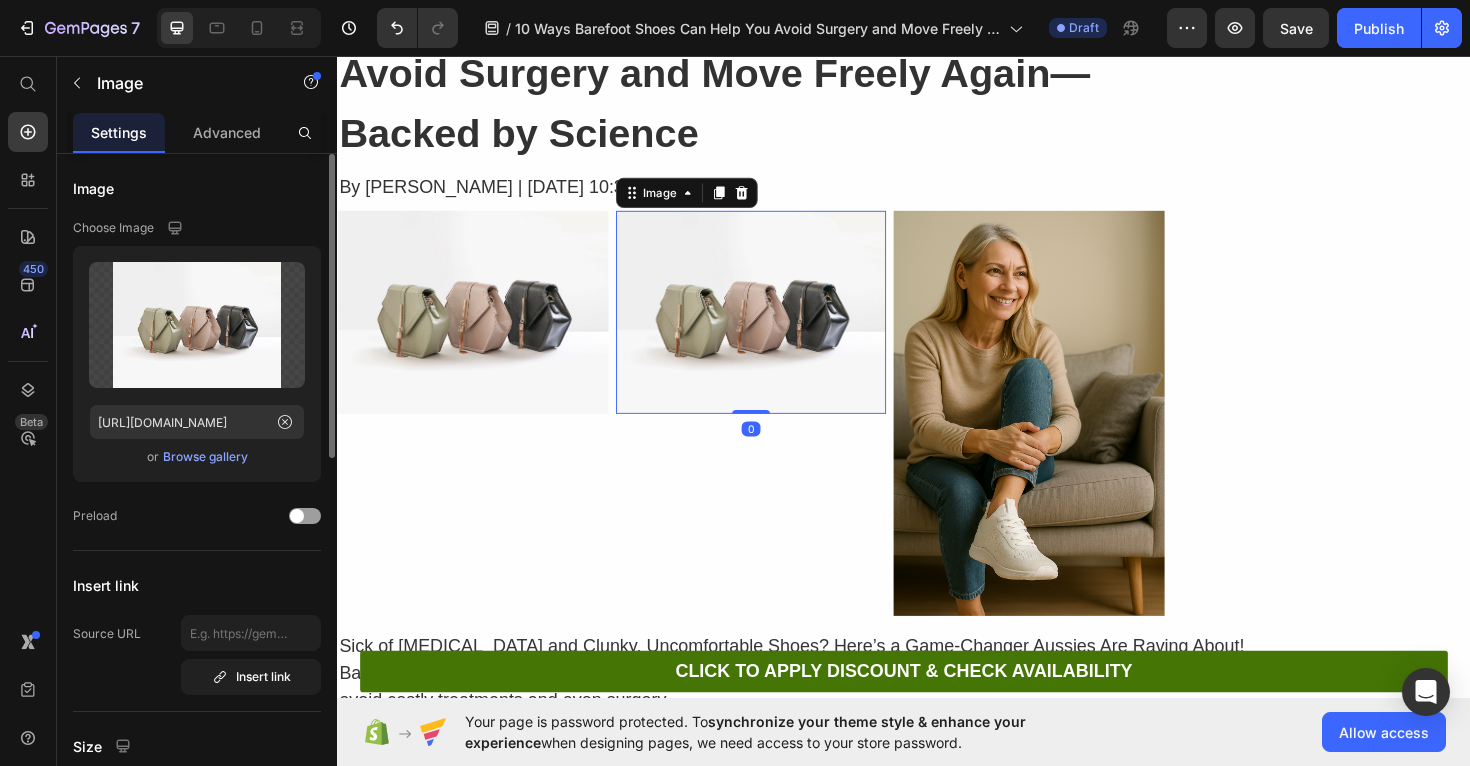 click at bounding box center [775, 327] 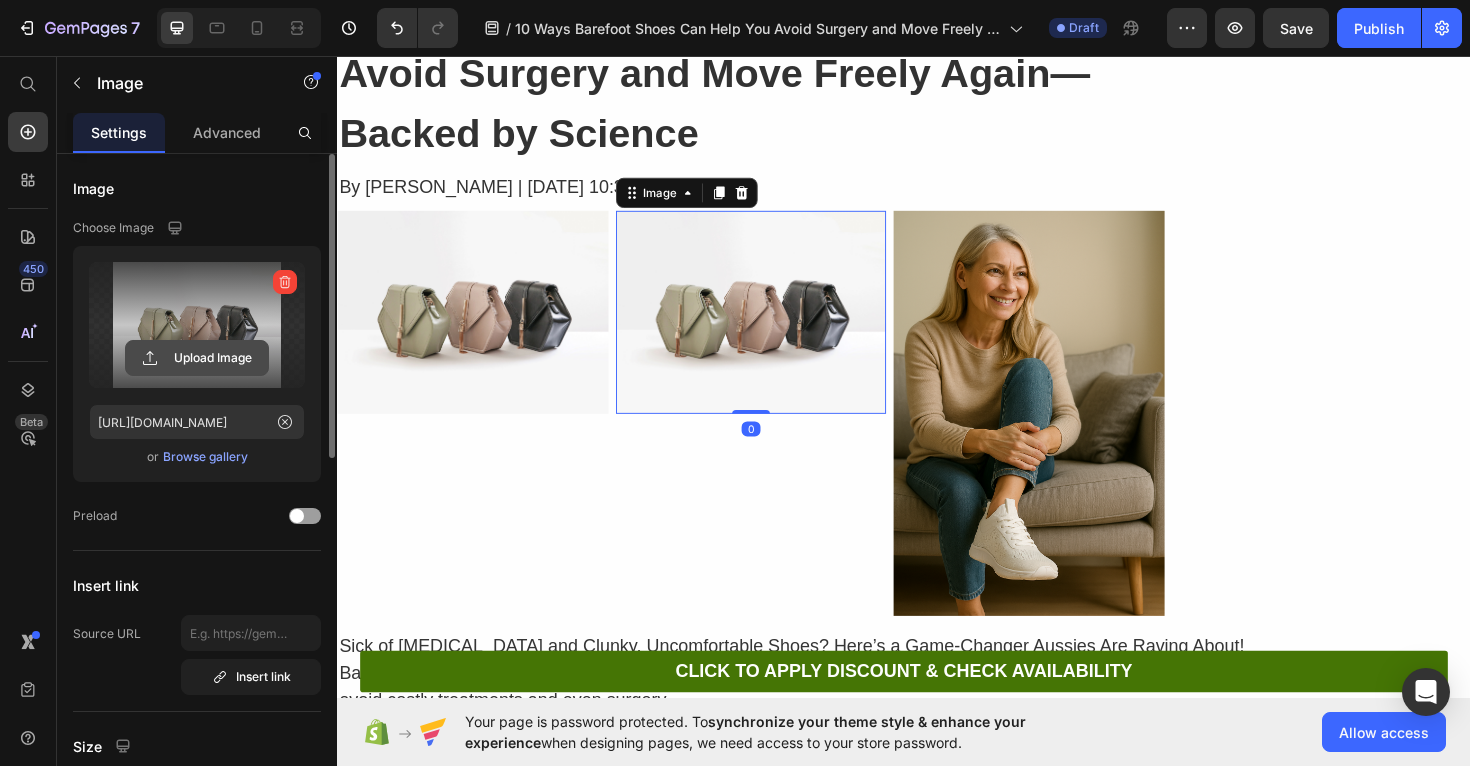 click 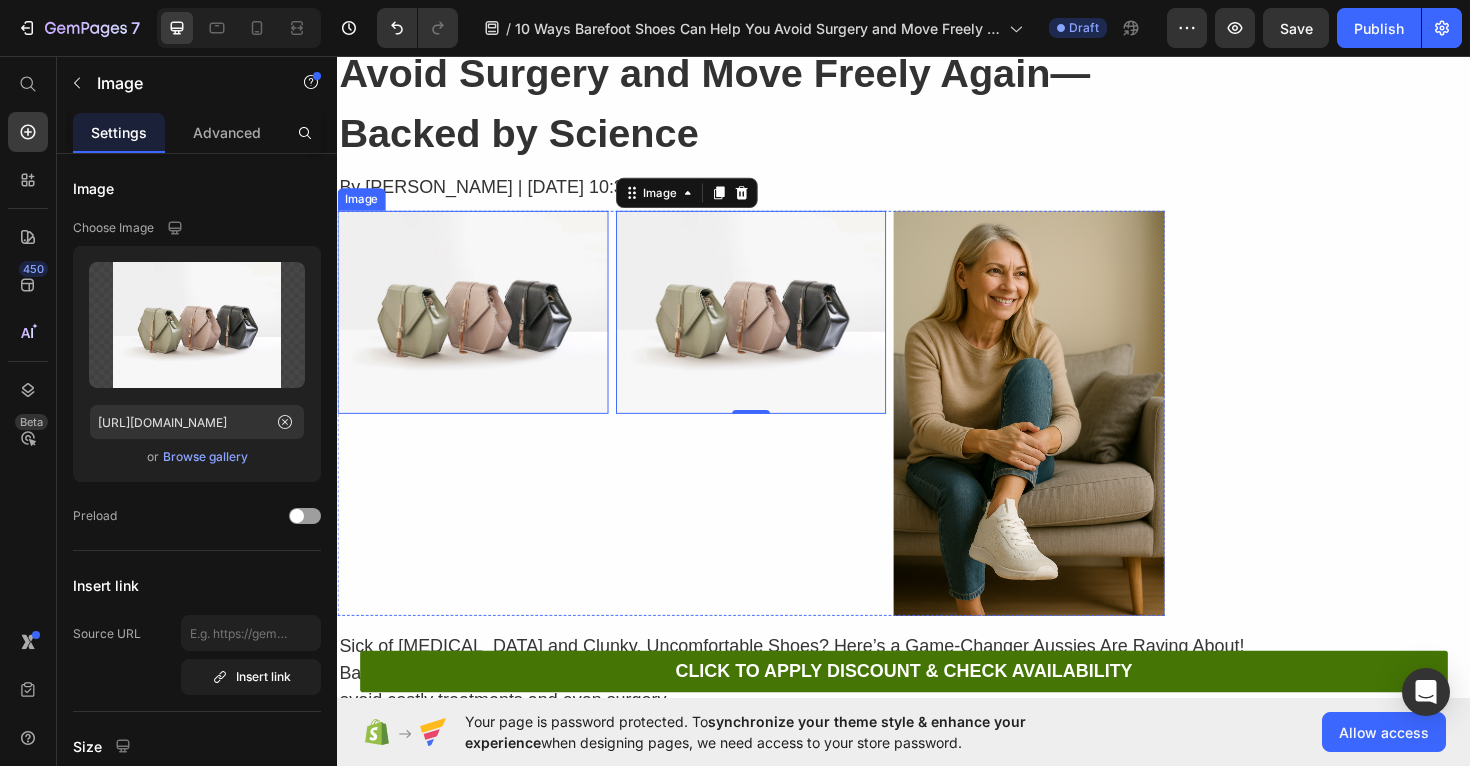 click at bounding box center (480, 327) 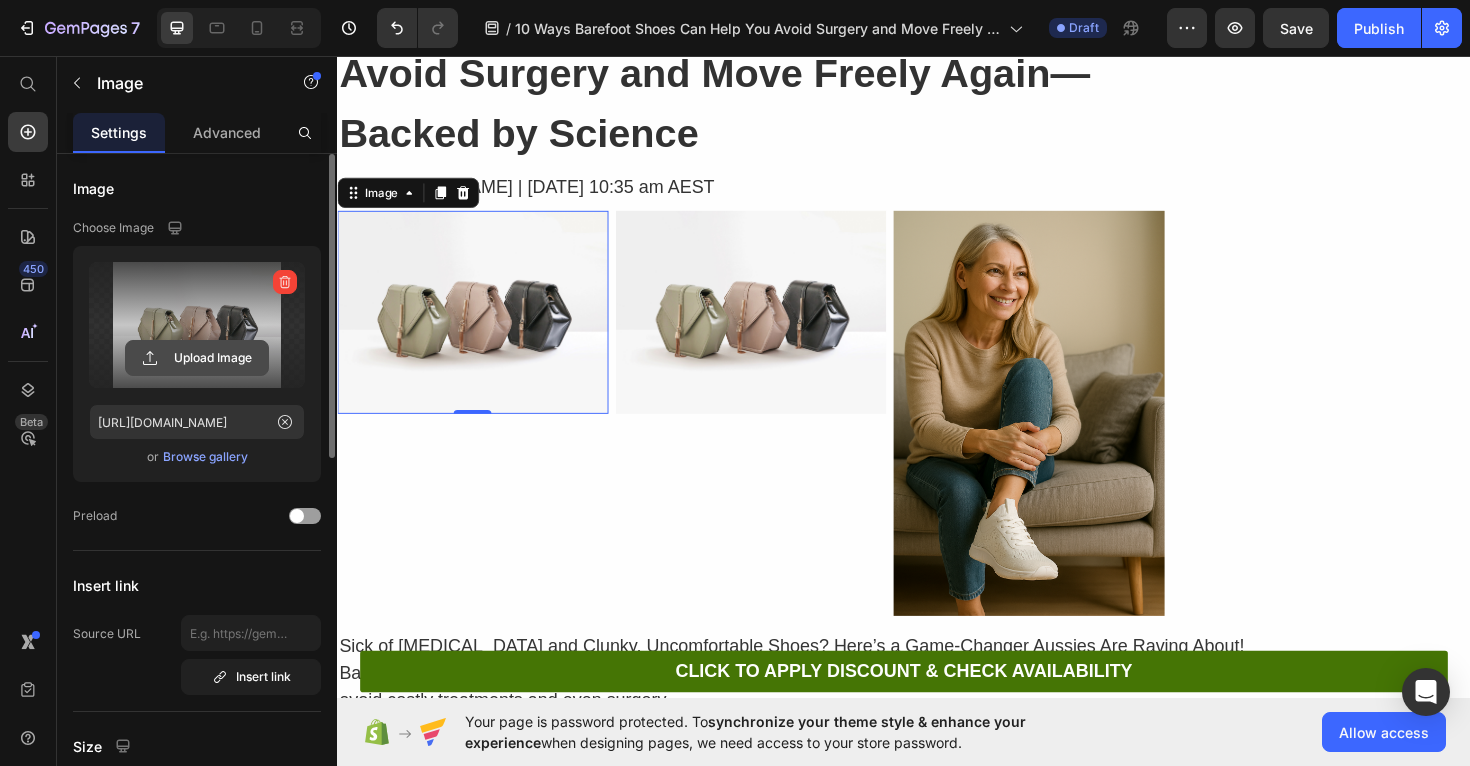 click 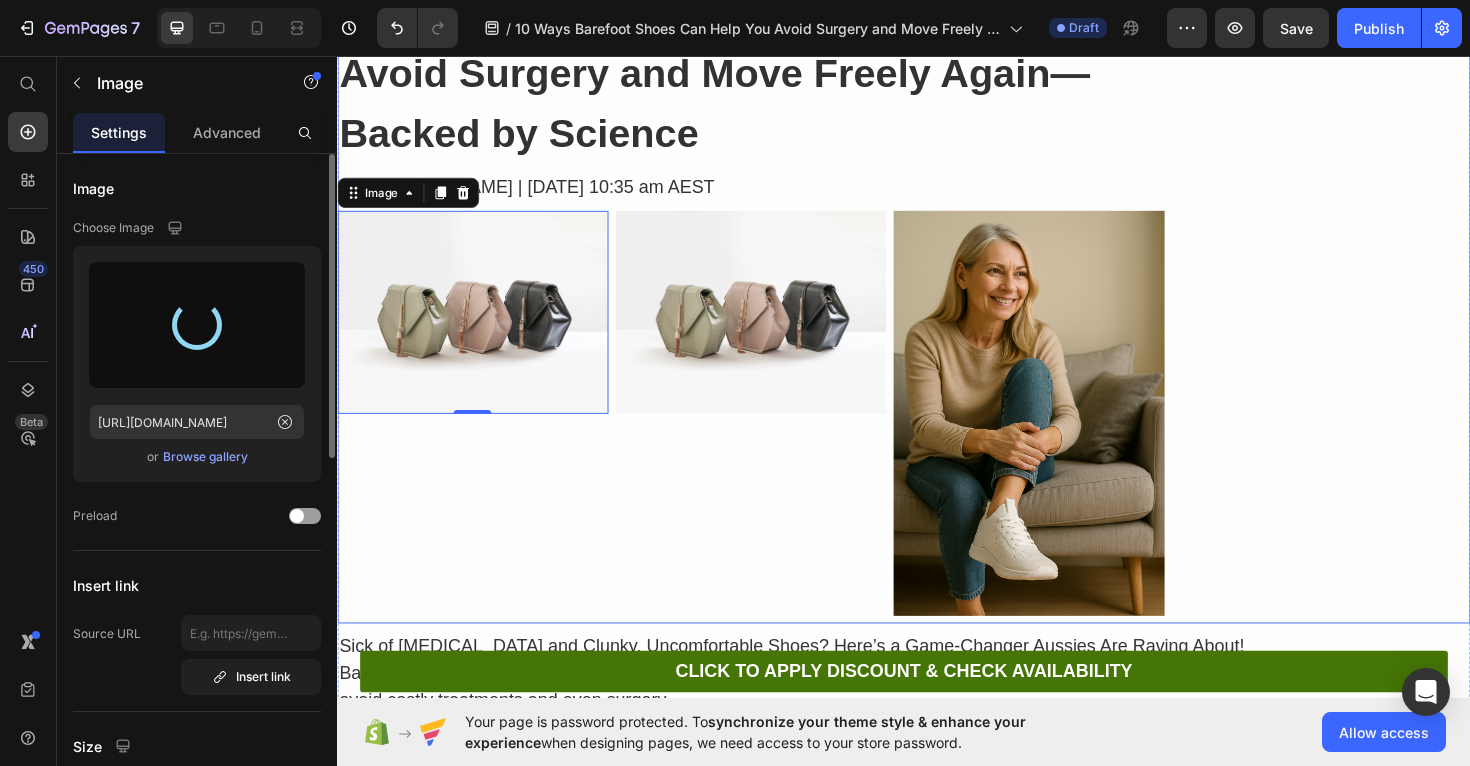 type on "https://cdn.shopify.com/s/files/1/0764/4630/2422/files/gempages_574013590449685273-affd62e5-1b5d-4f6e-8c36-54e6b9dfd083.png" 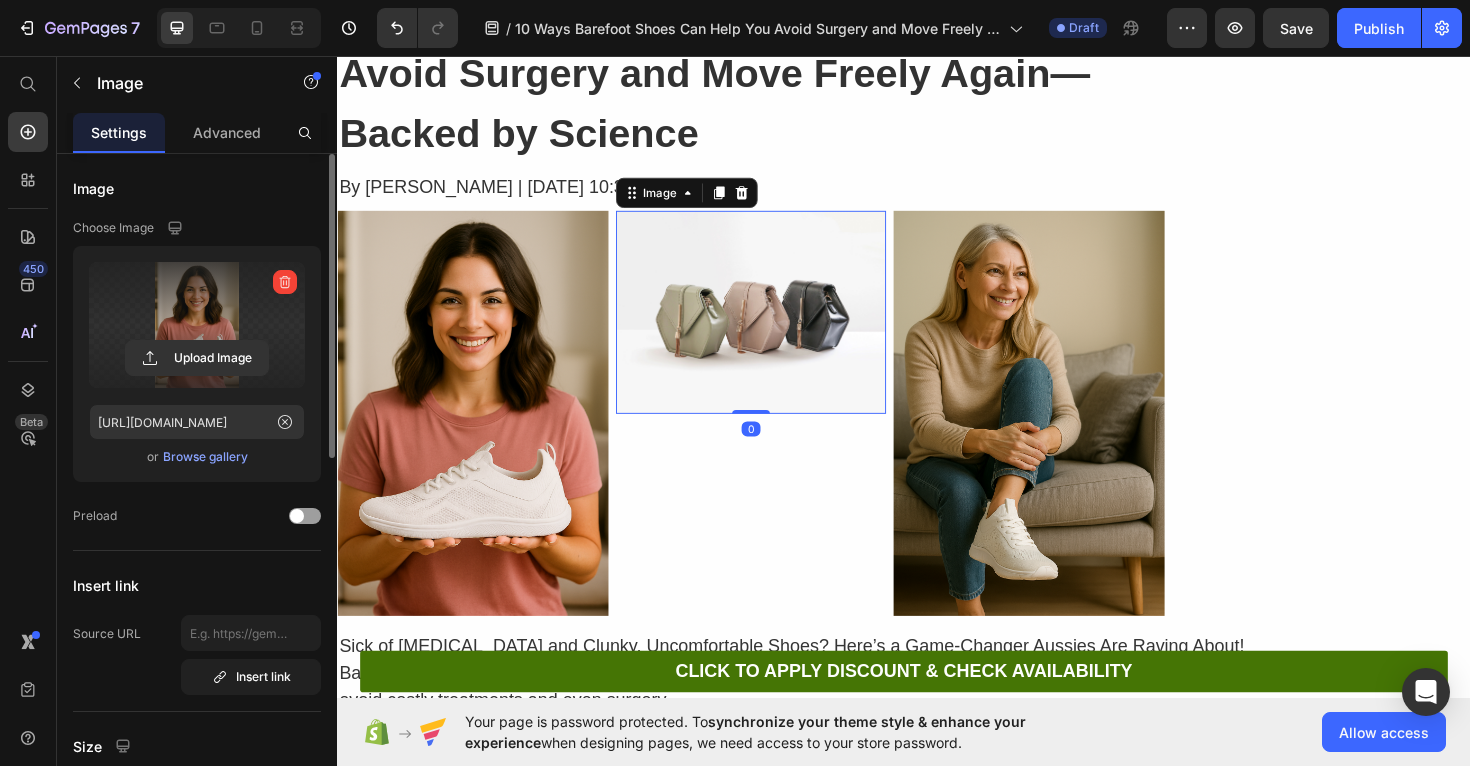 click at bounding box center (775, 327) 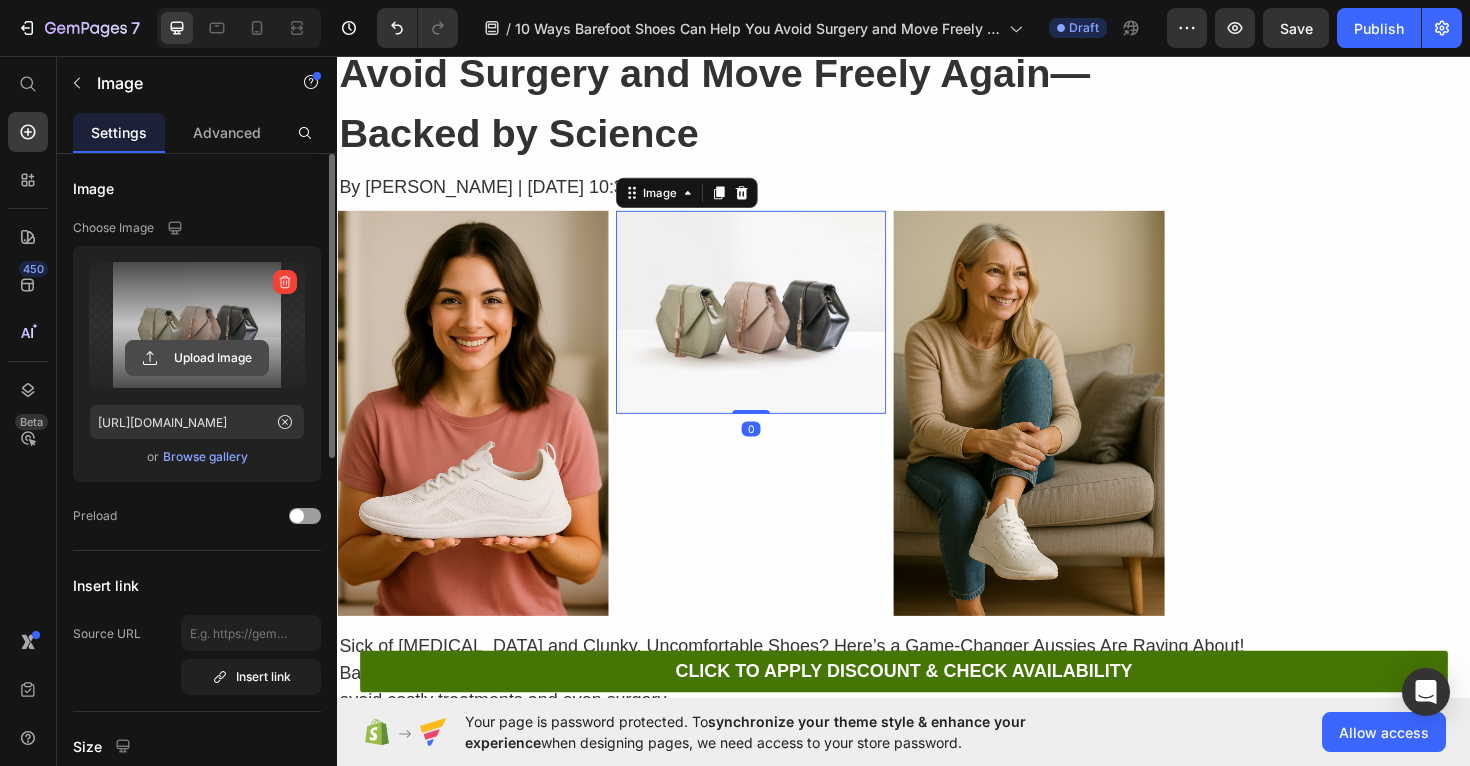 click 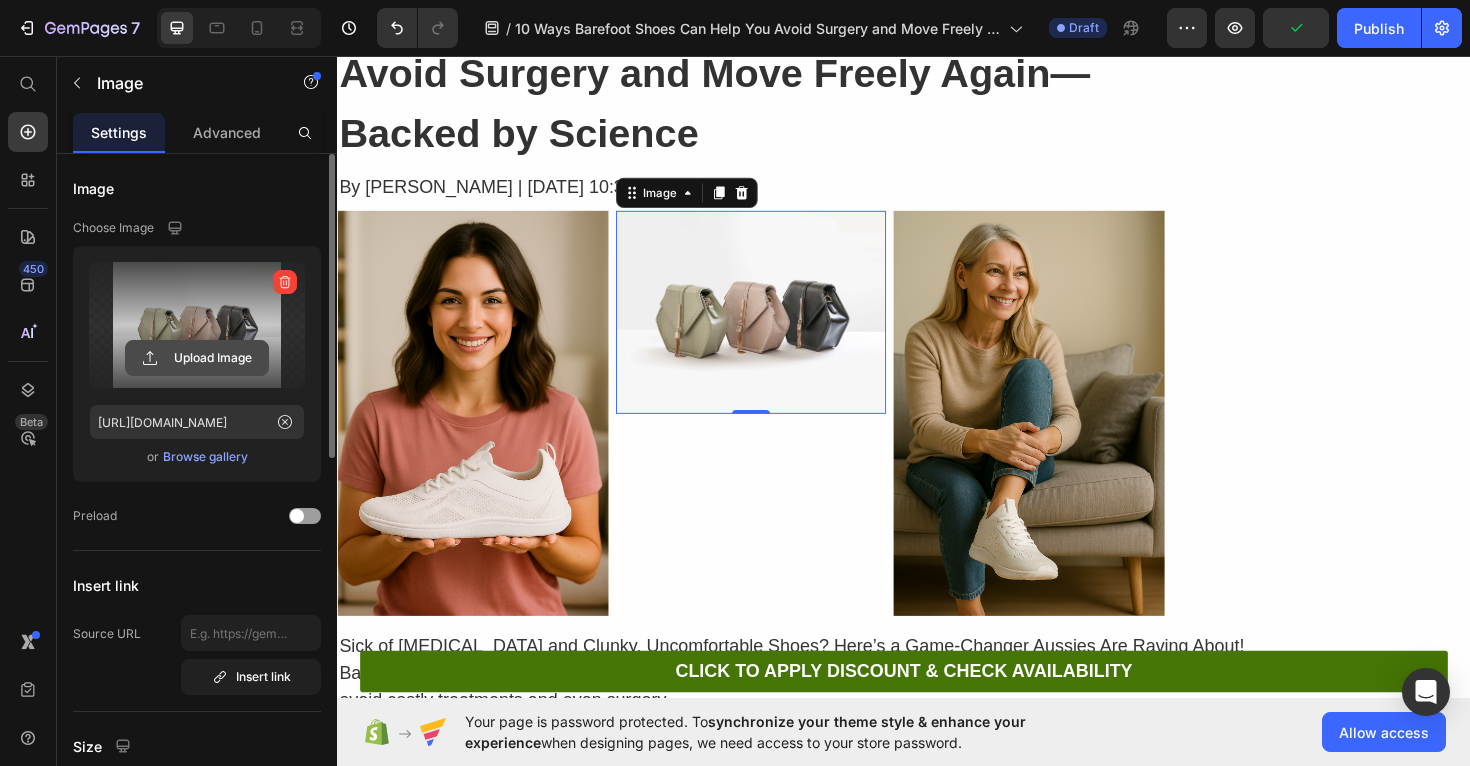 click 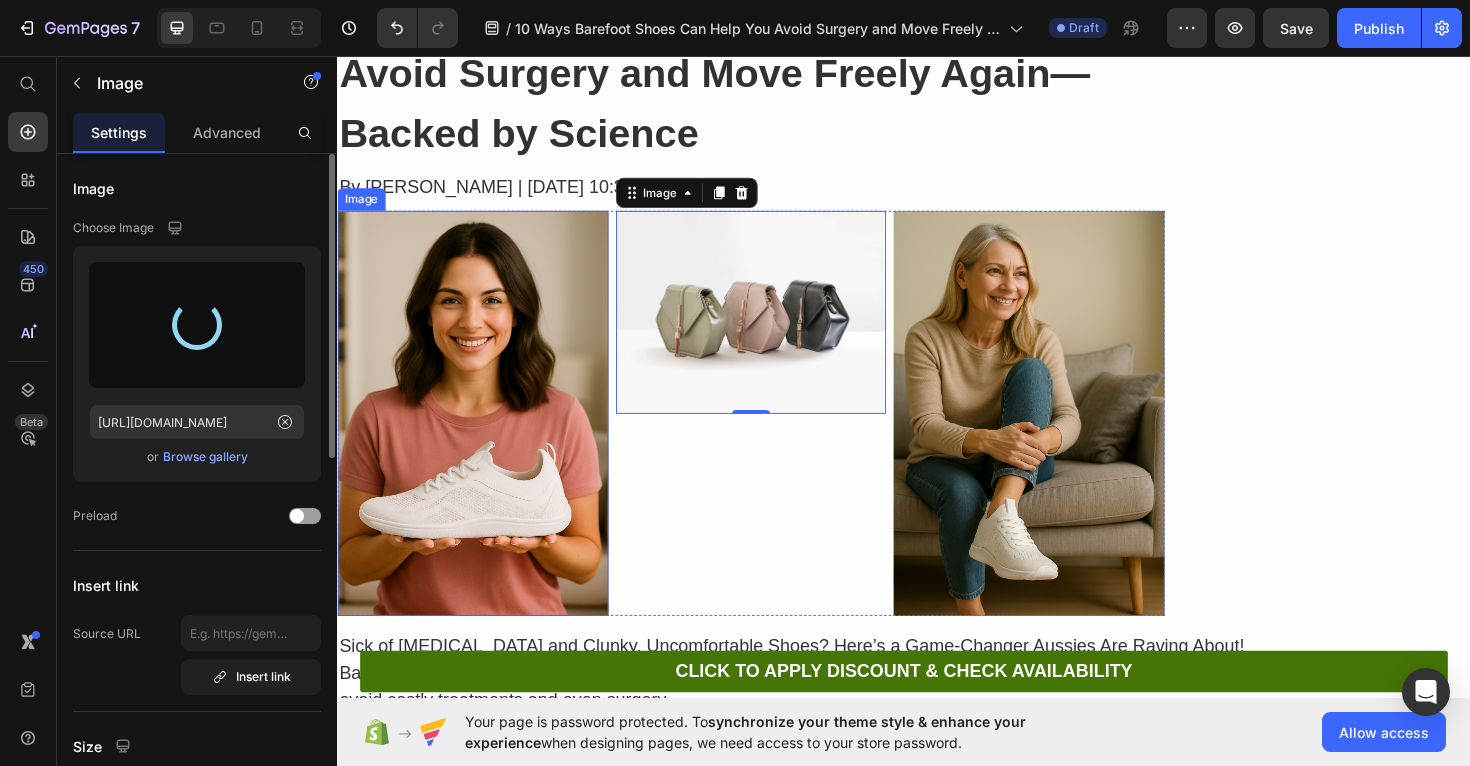 type on "https://cdn.shopify.com/s/files/1/0764/4630/2422/files/gempages_574013590449685273-f2c5e9a0-83f1-49a9-a27d-b5257944cd8d.png" 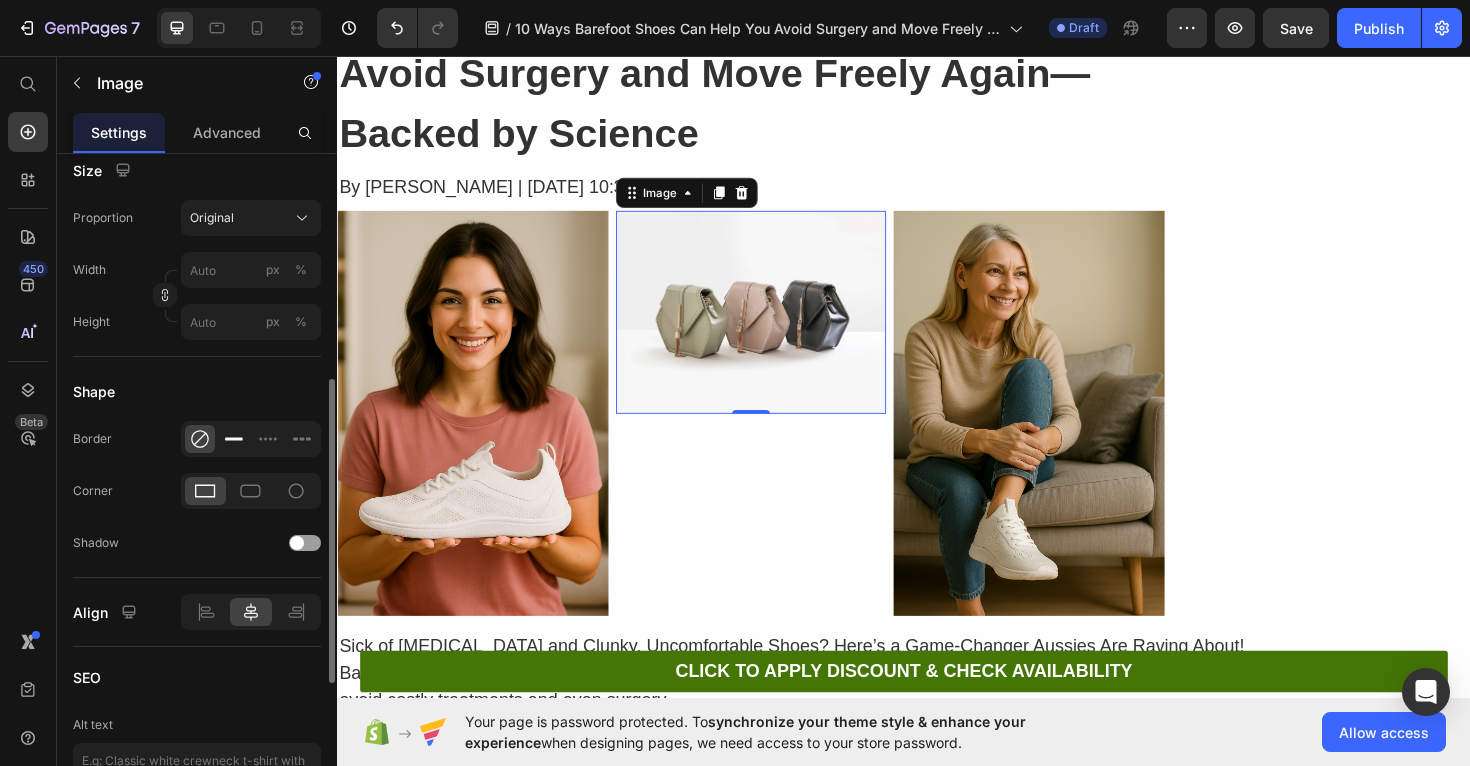 scroll, scrollTop: 547, scrollLeft: 0, axis: vertical 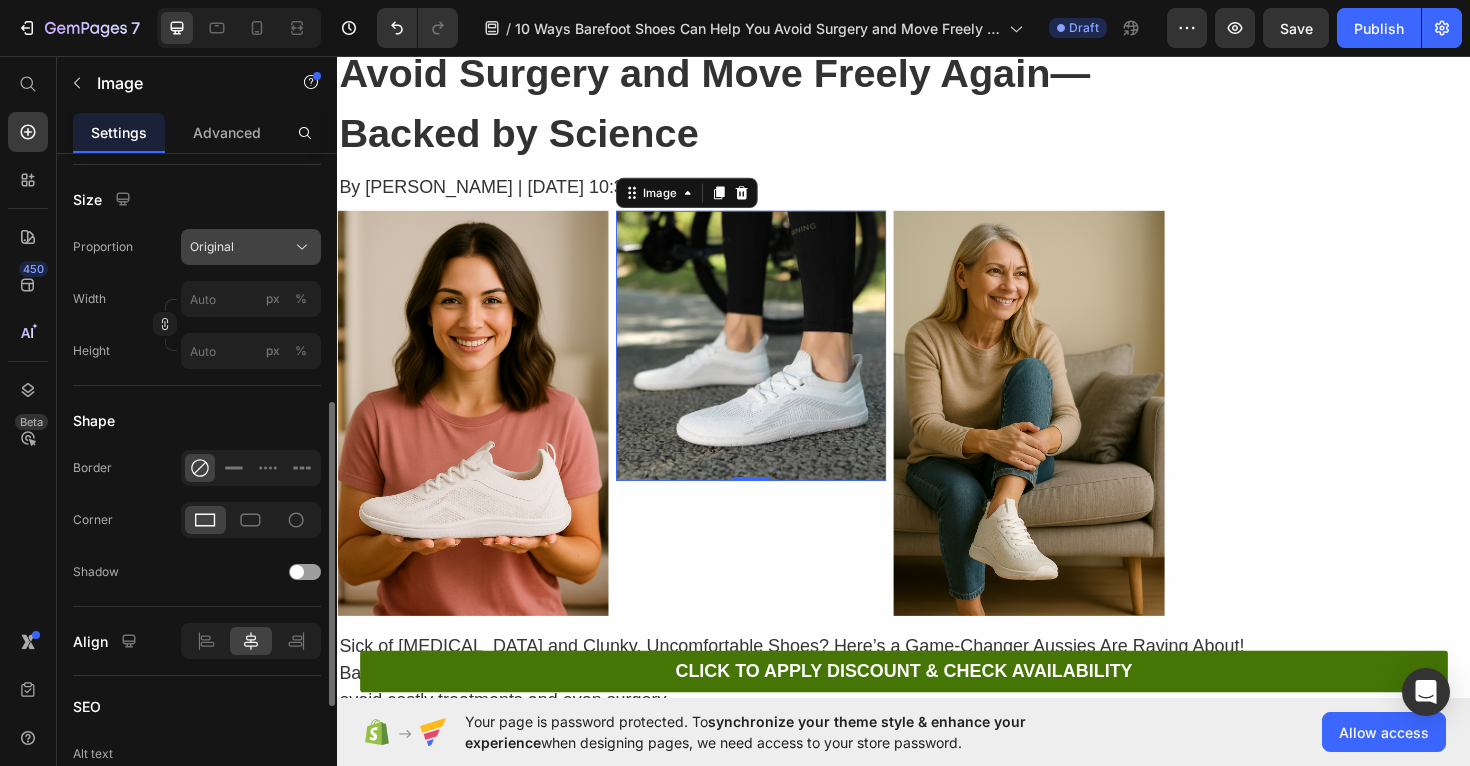 click on "Original" 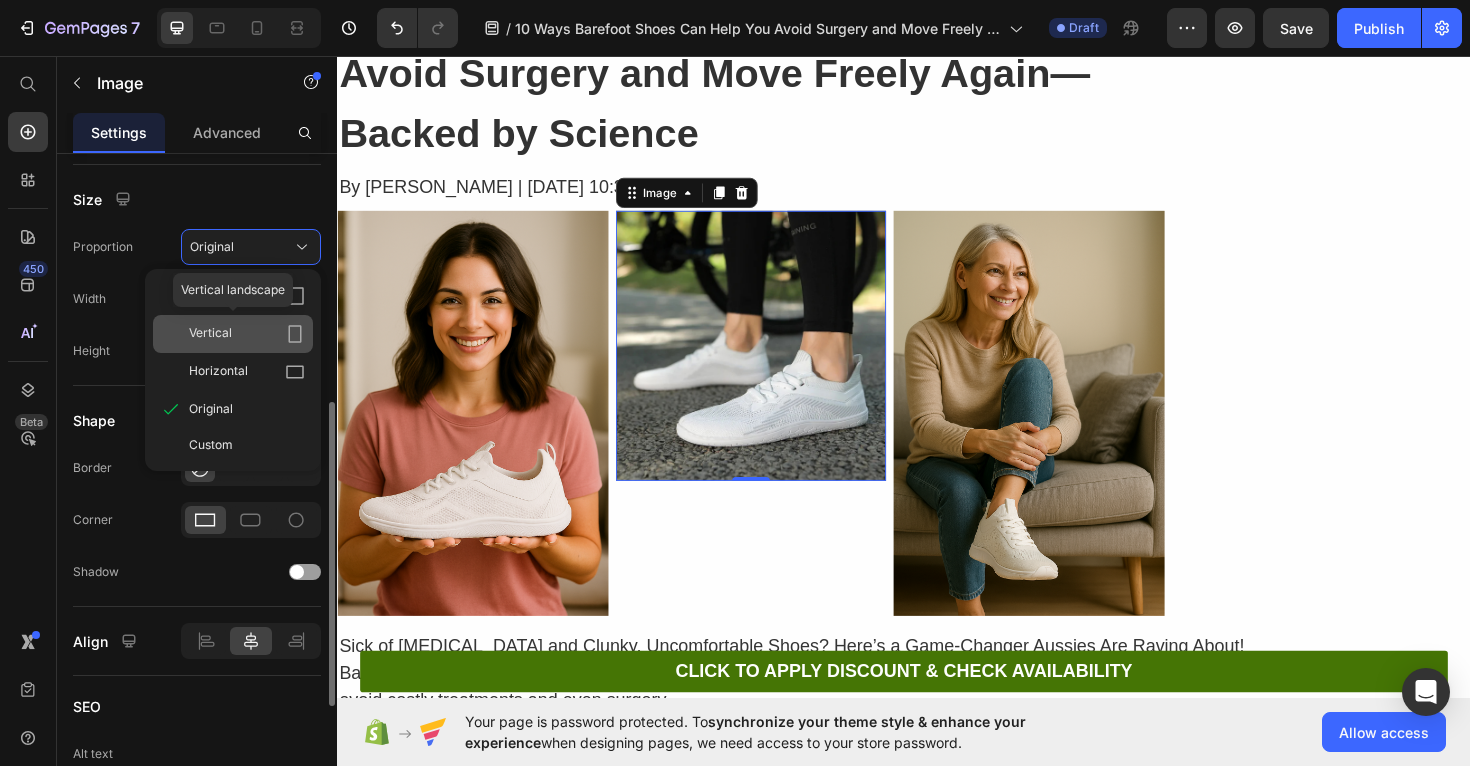 click on "Vertical" at bounding box center (210, 334) 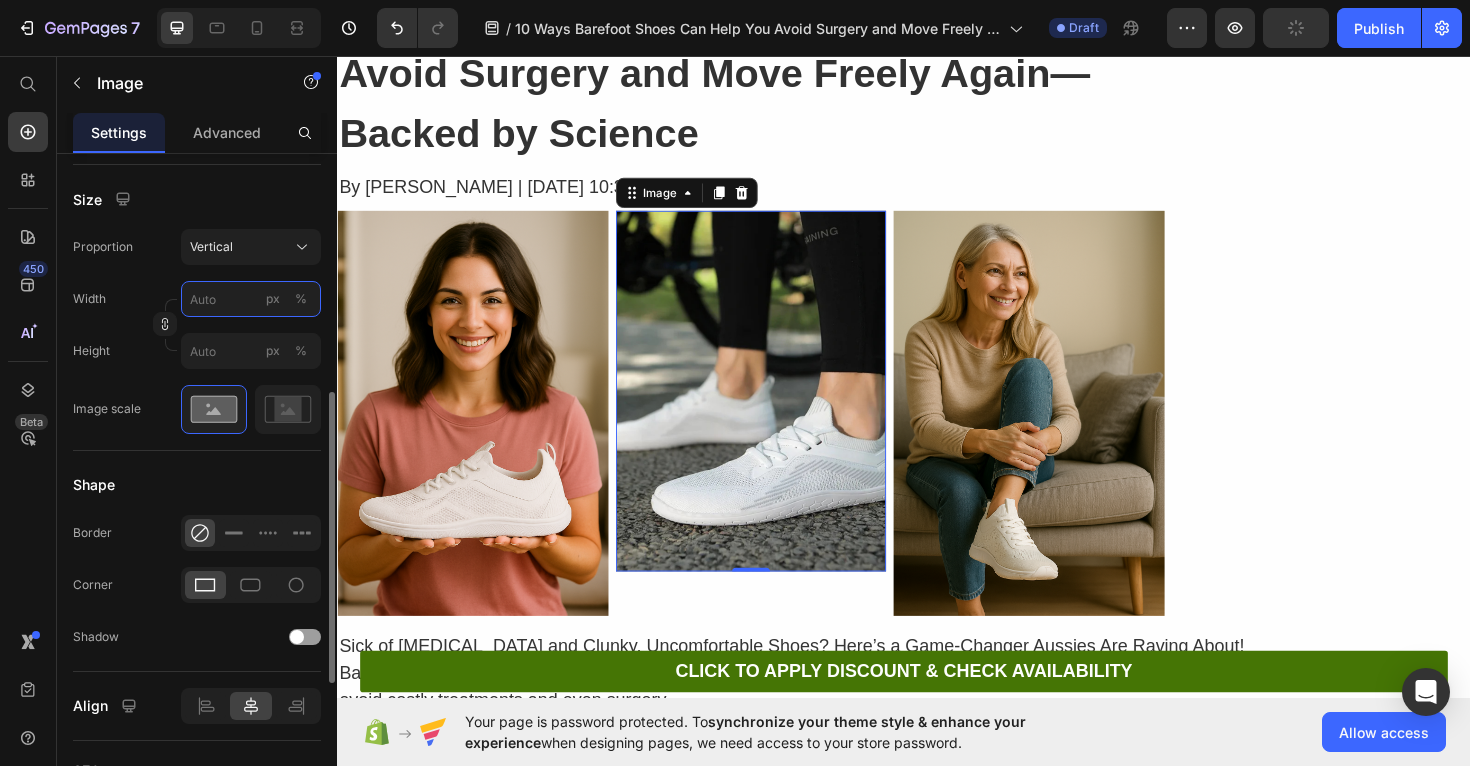click on "px %" at bounding box center [251, 299] 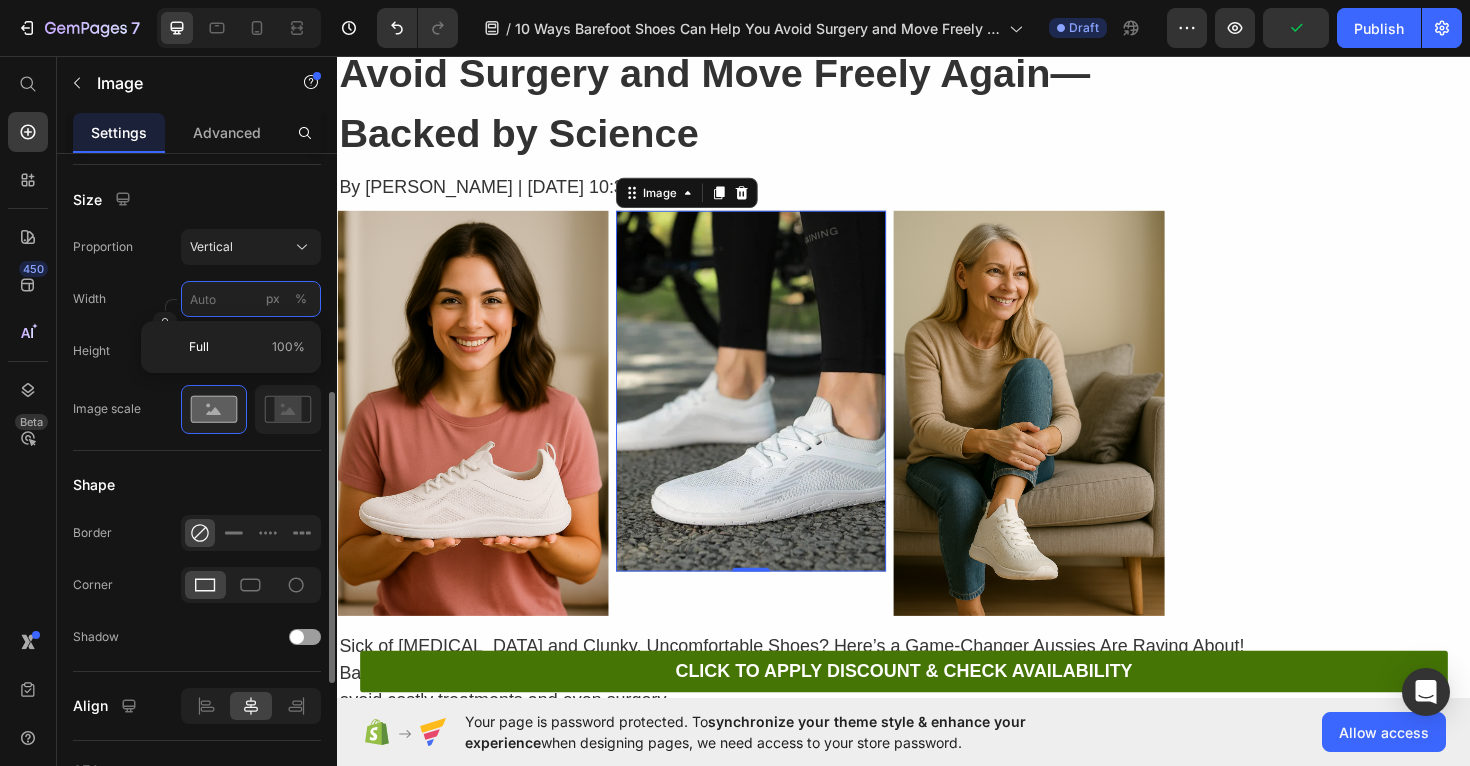 type on "2" 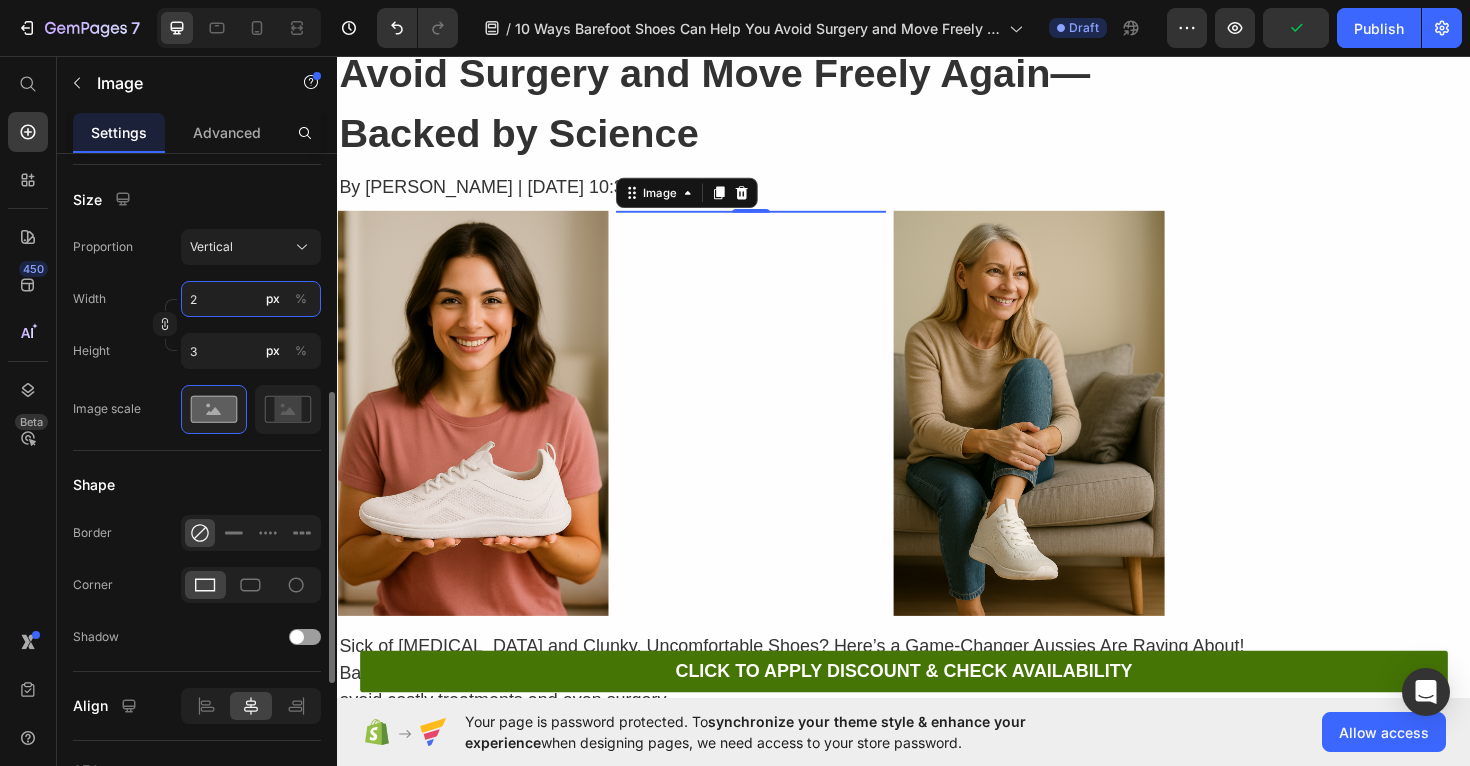 type on "20" 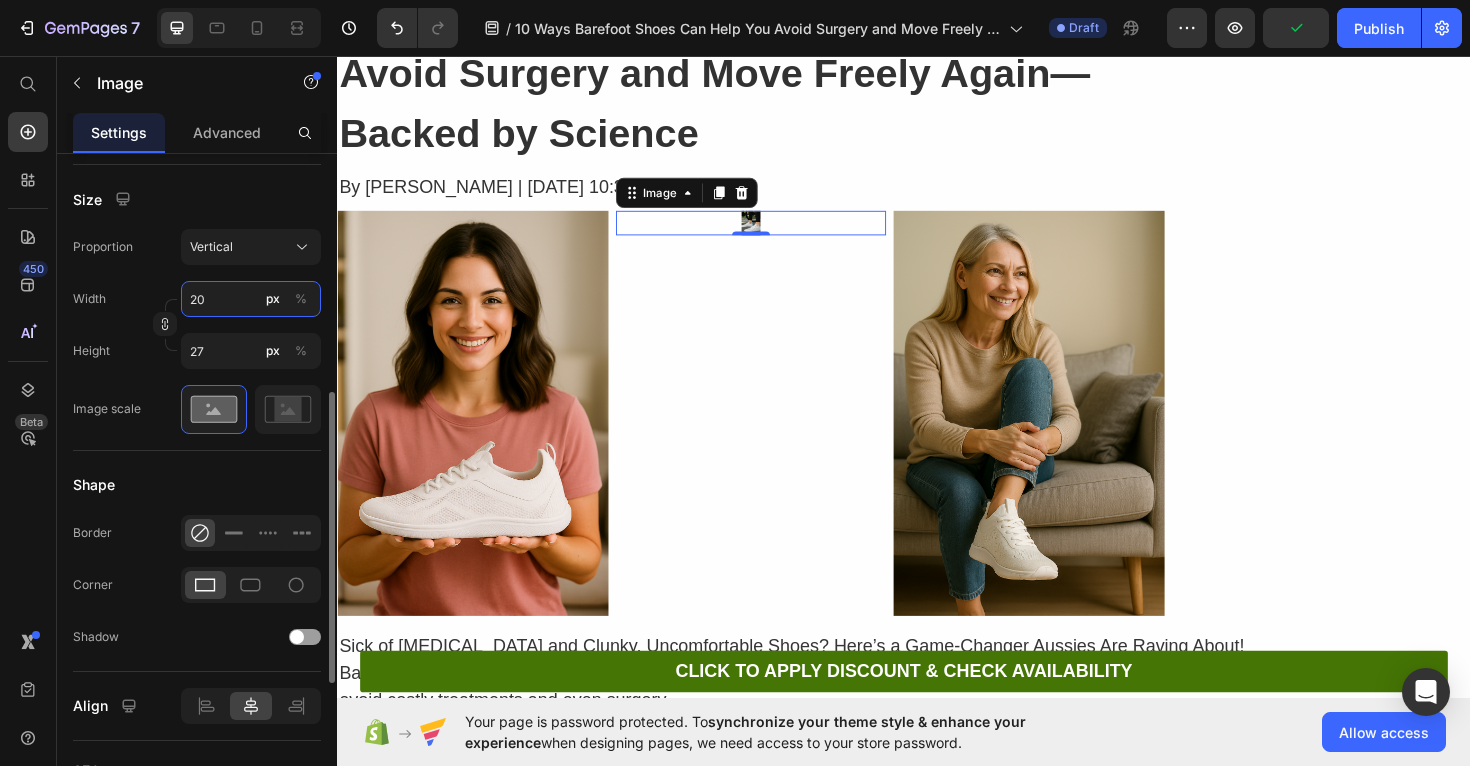 type on "200" 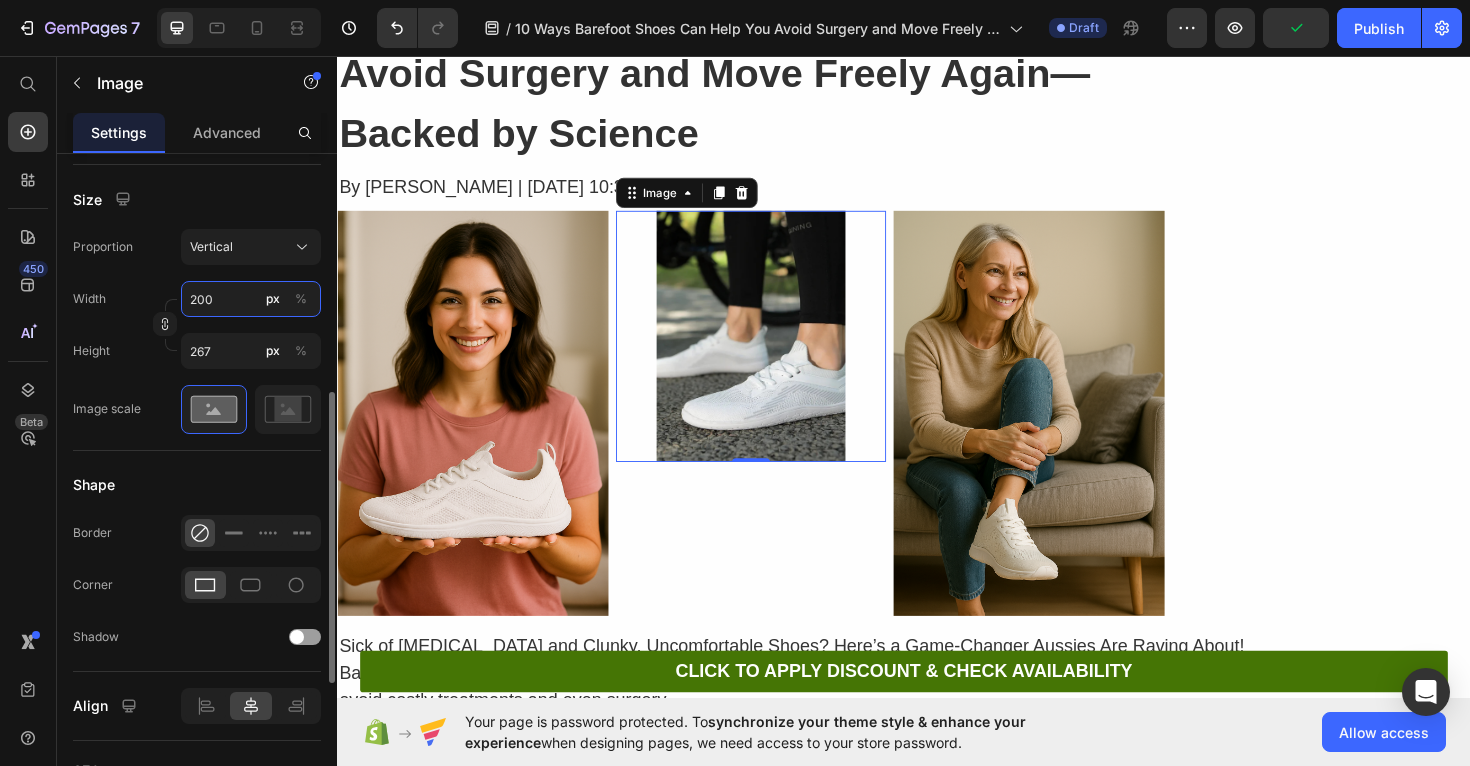 type on "20" 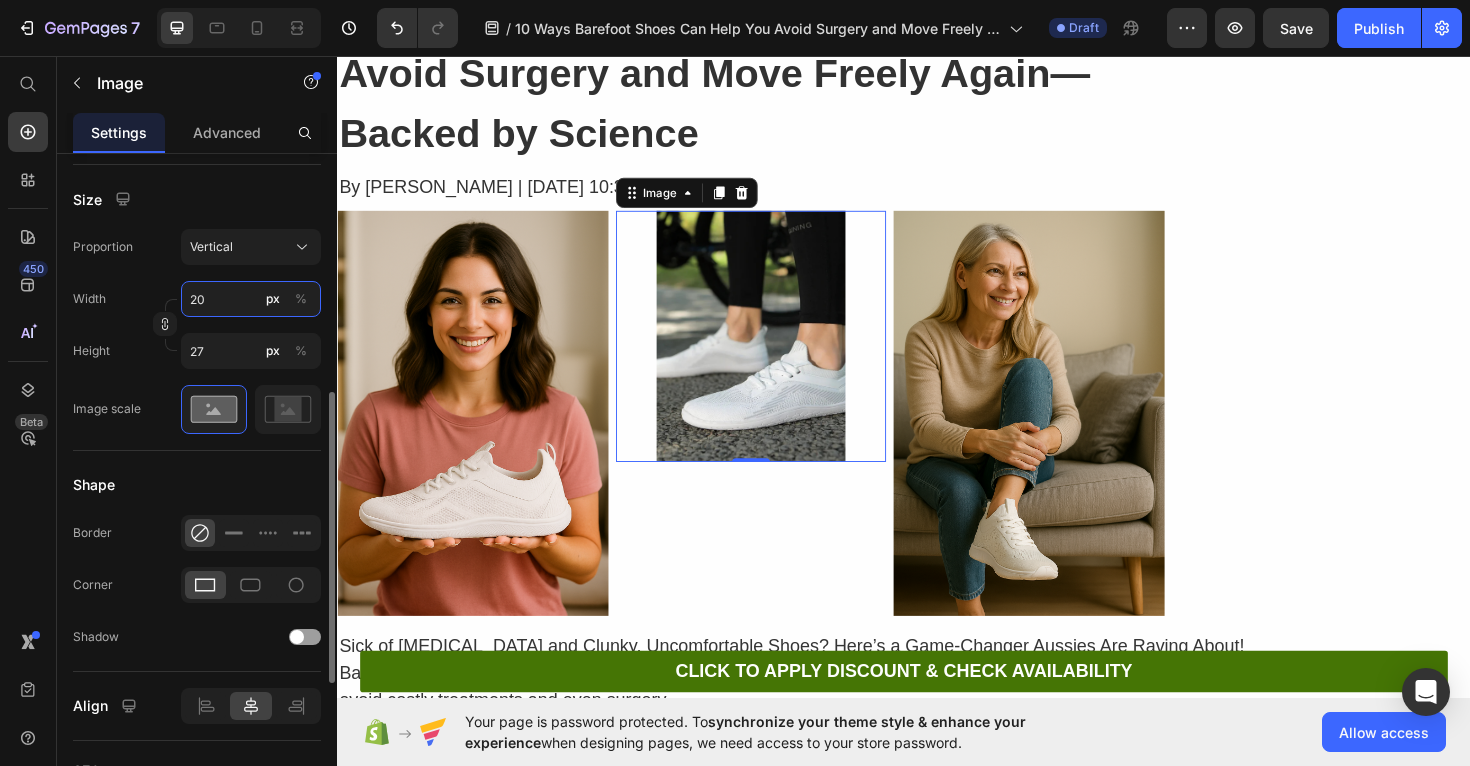 type on "2" 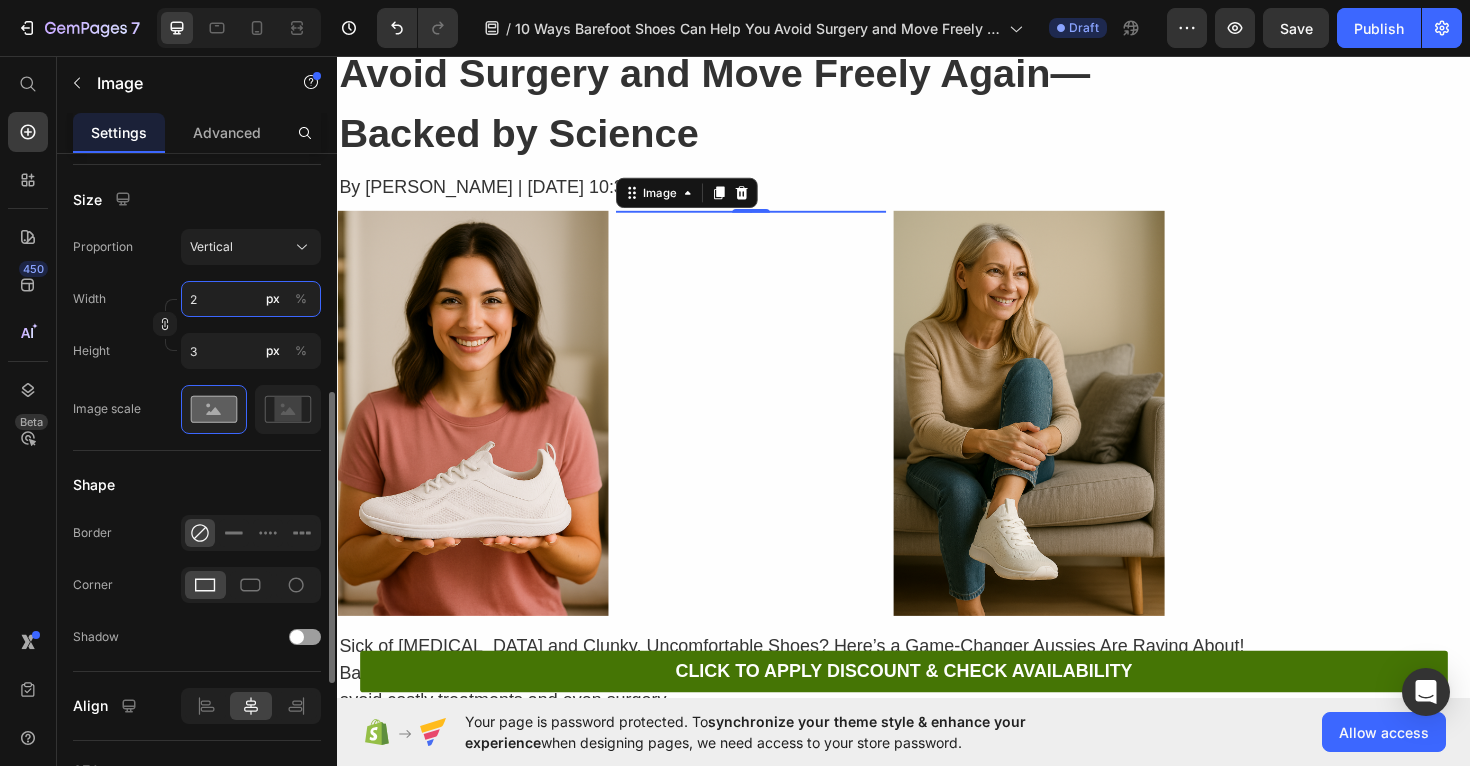 type 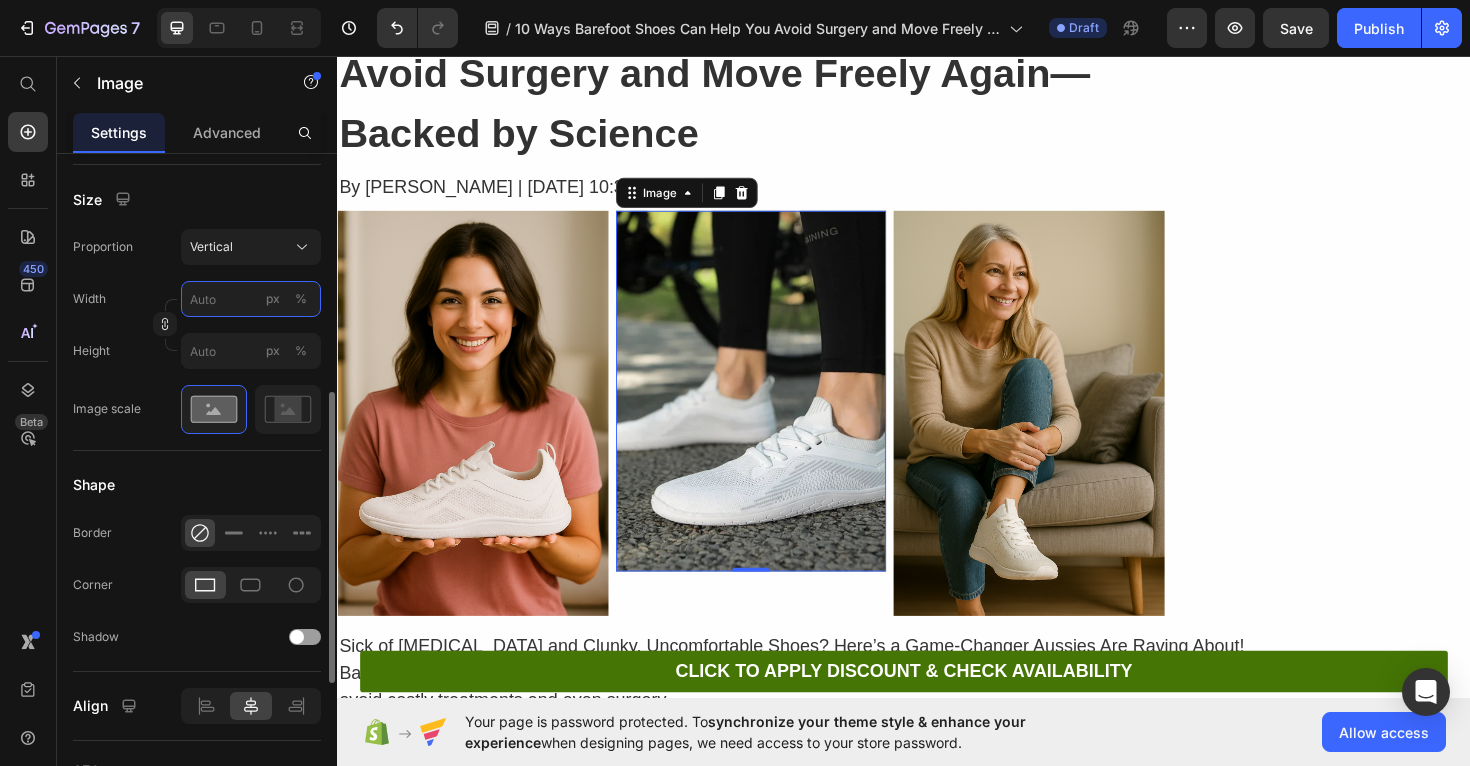 type on "2" 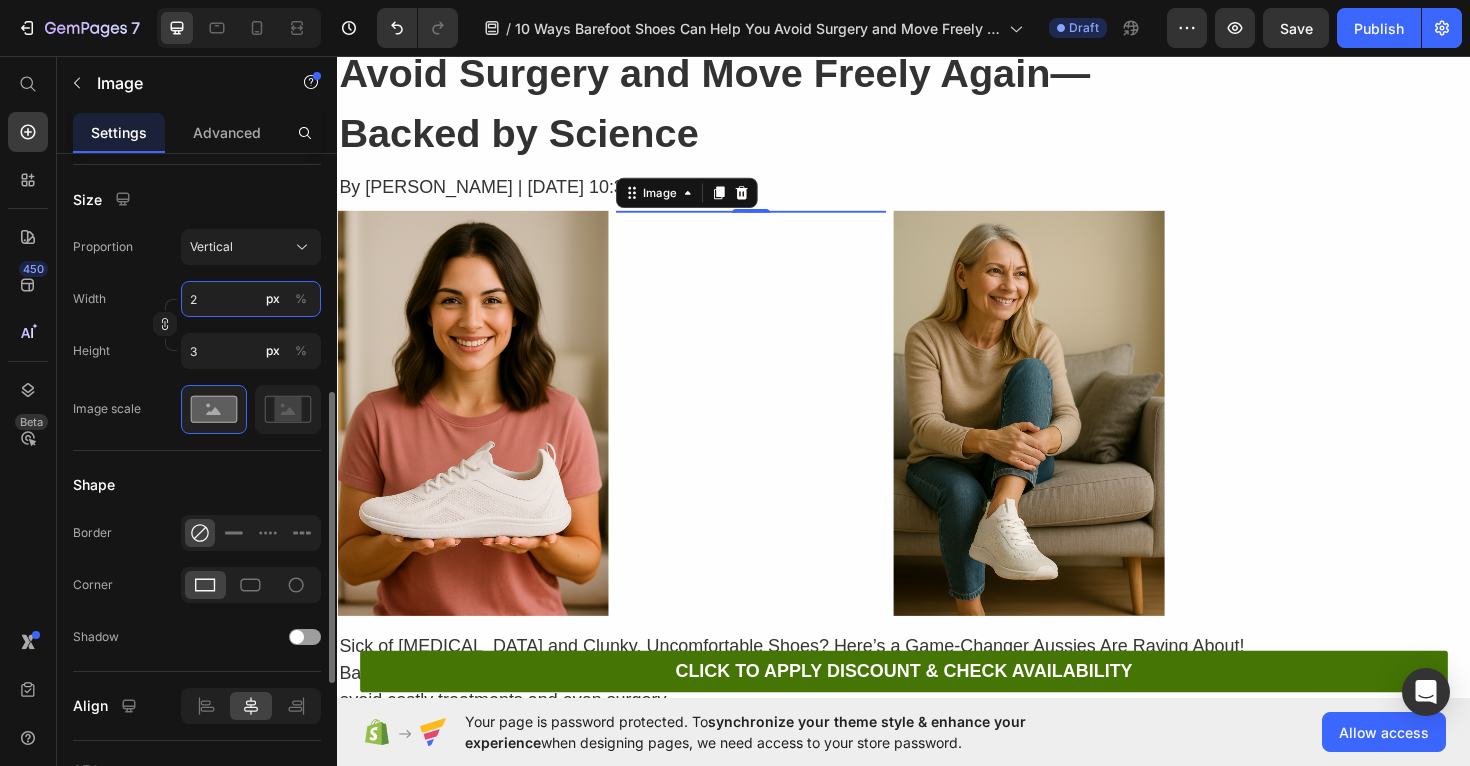 type on "25" 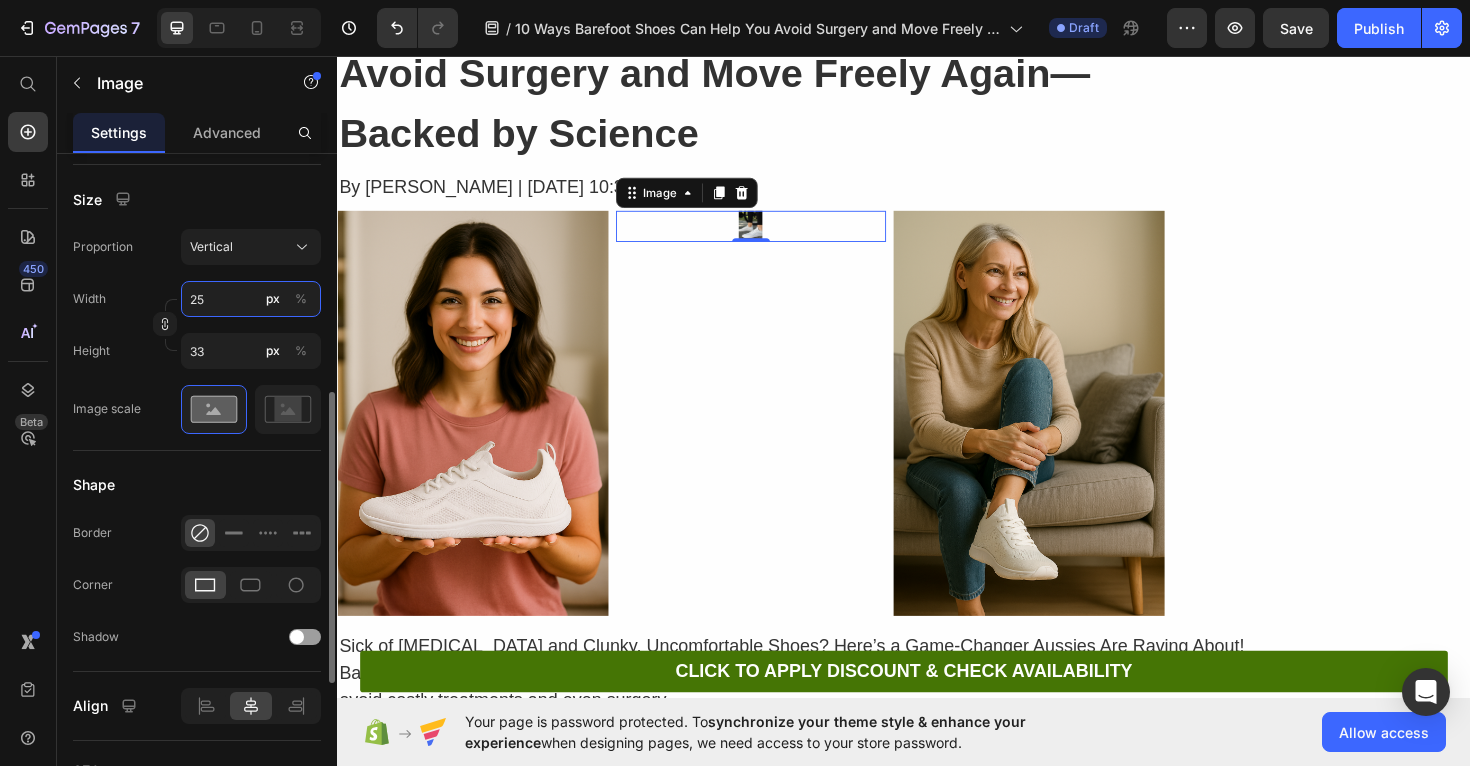 type on "250" 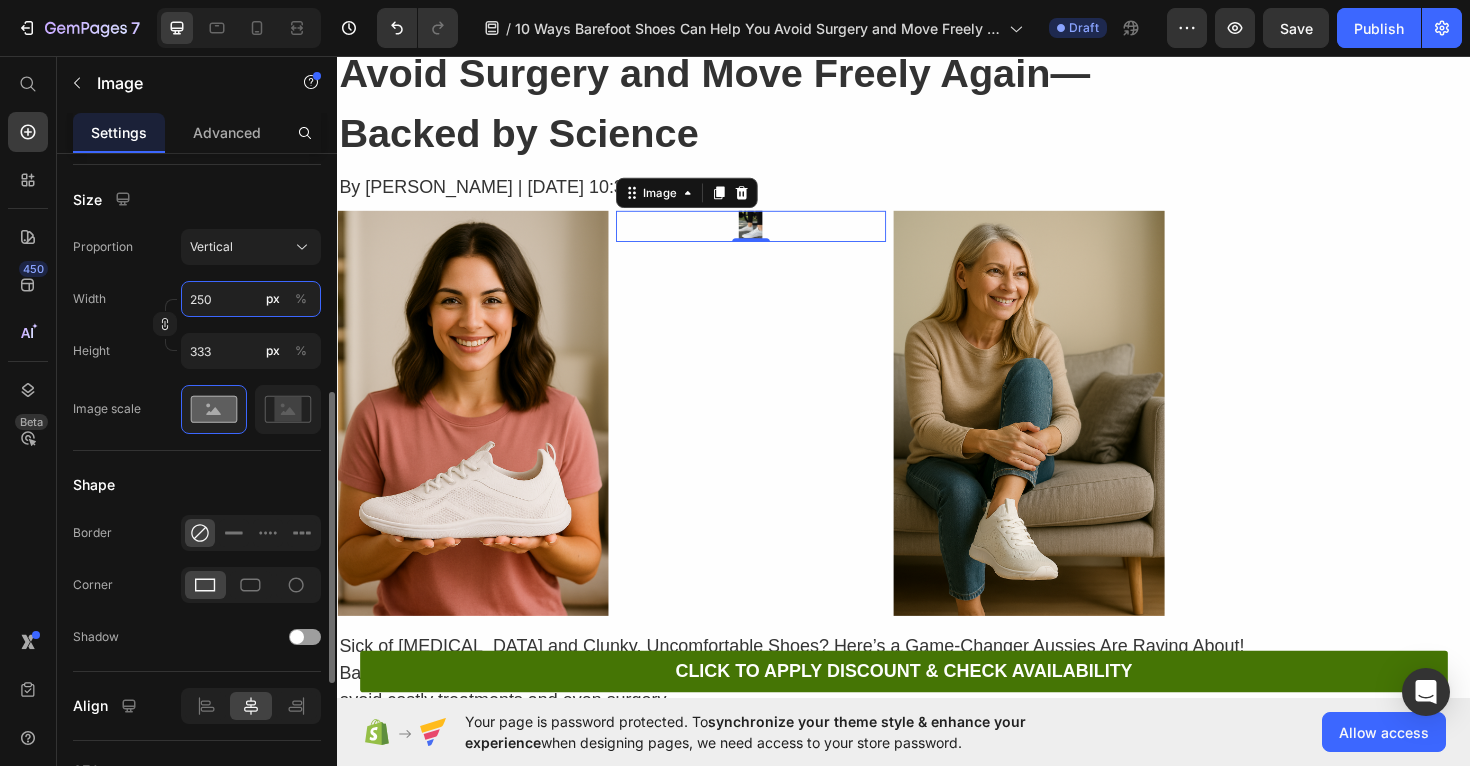 type on "2500" 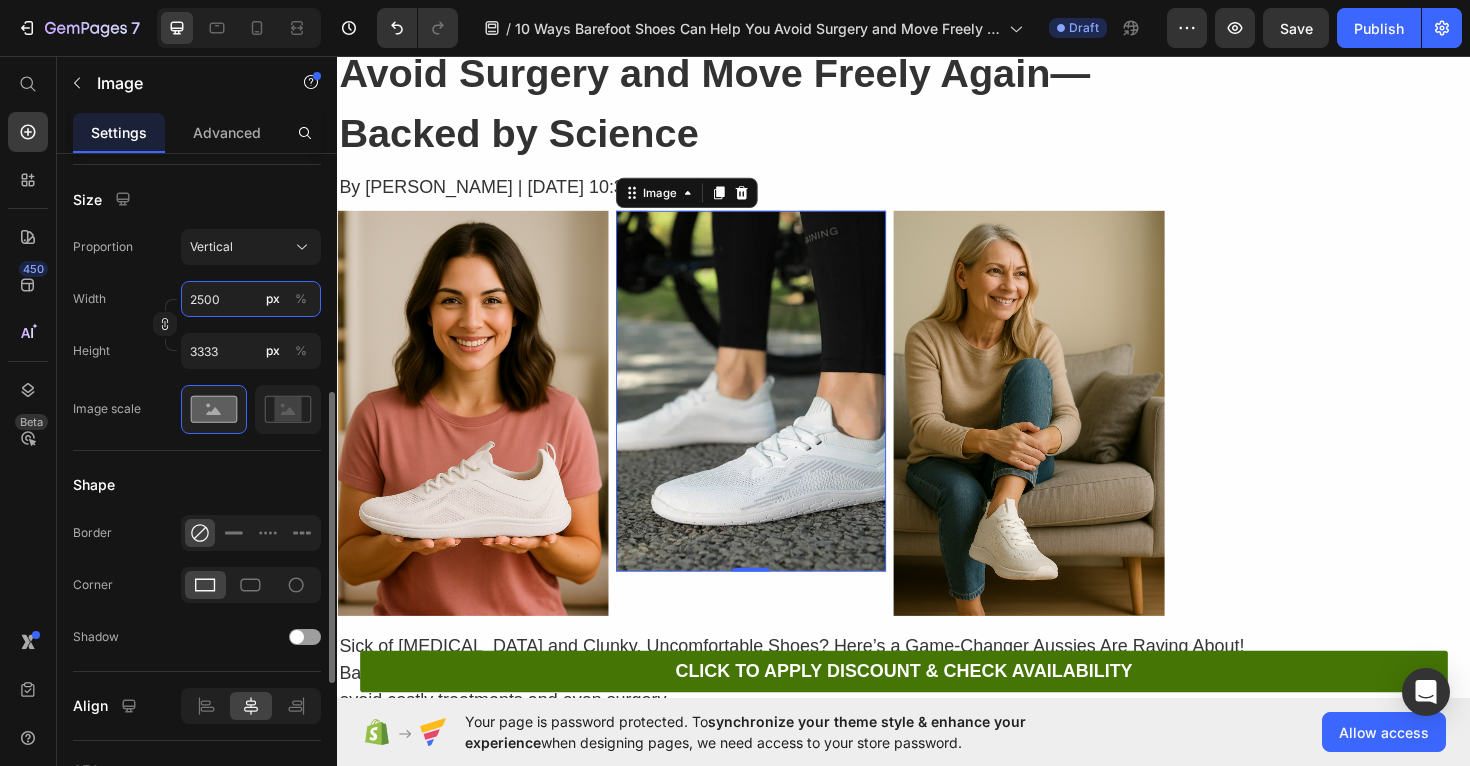 type on "250" 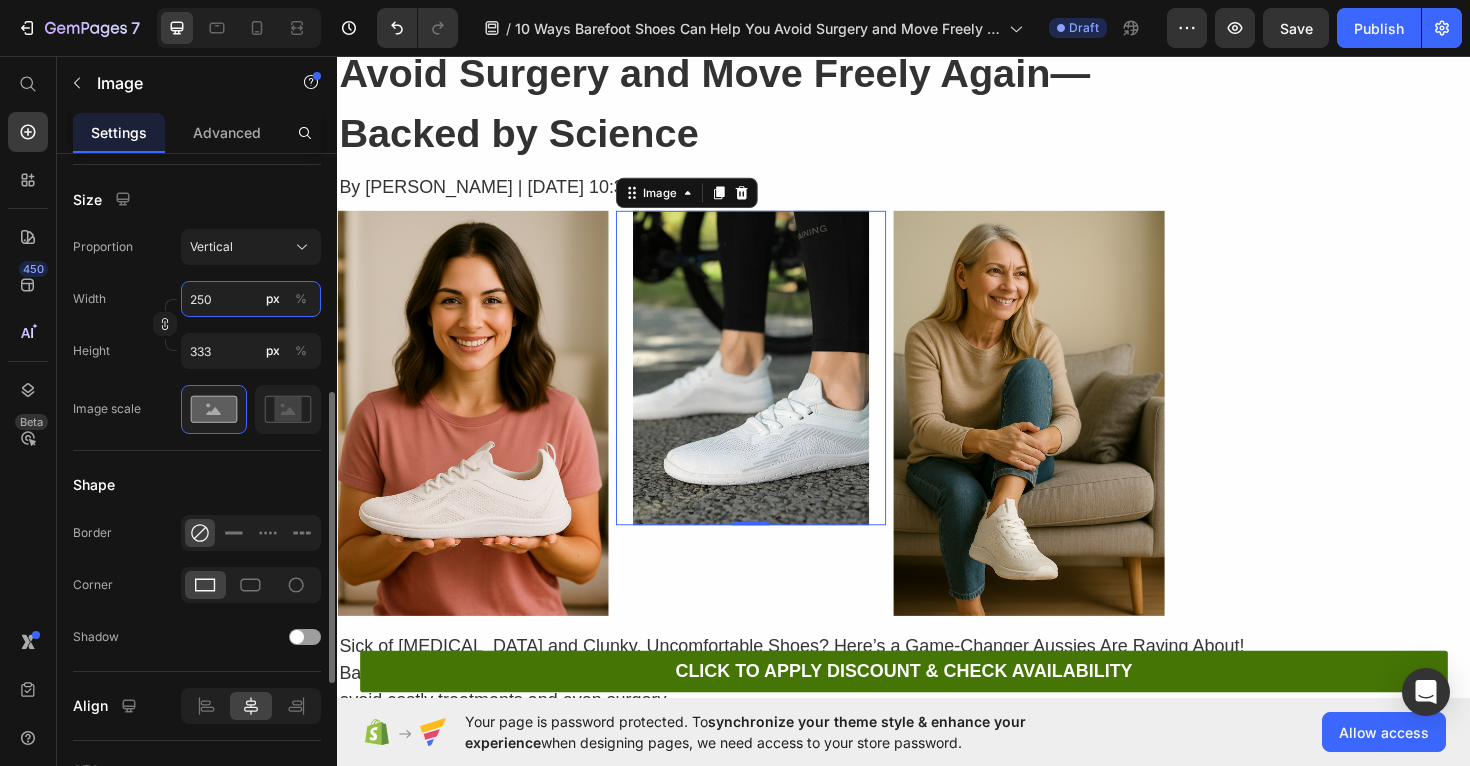 type on "25" 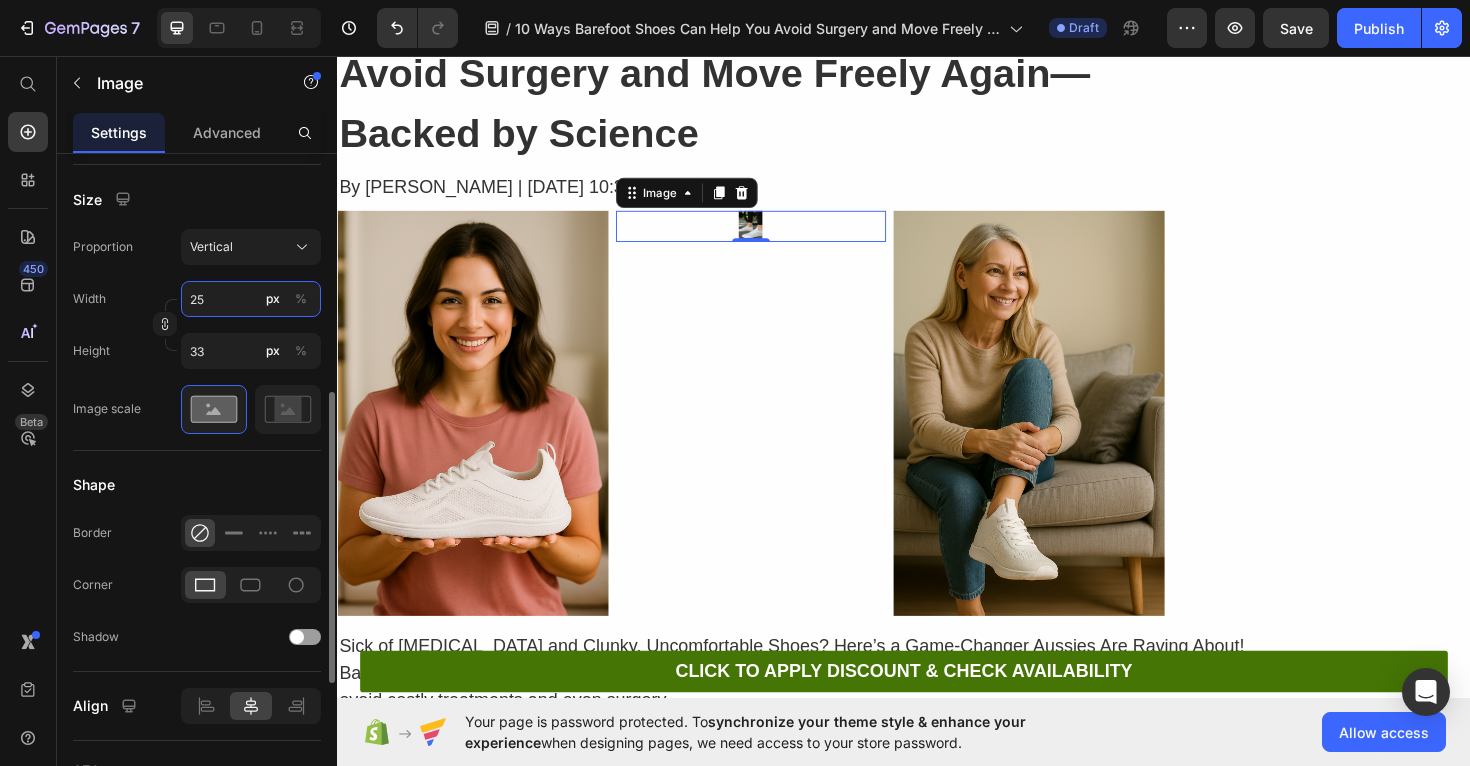 type on "2" 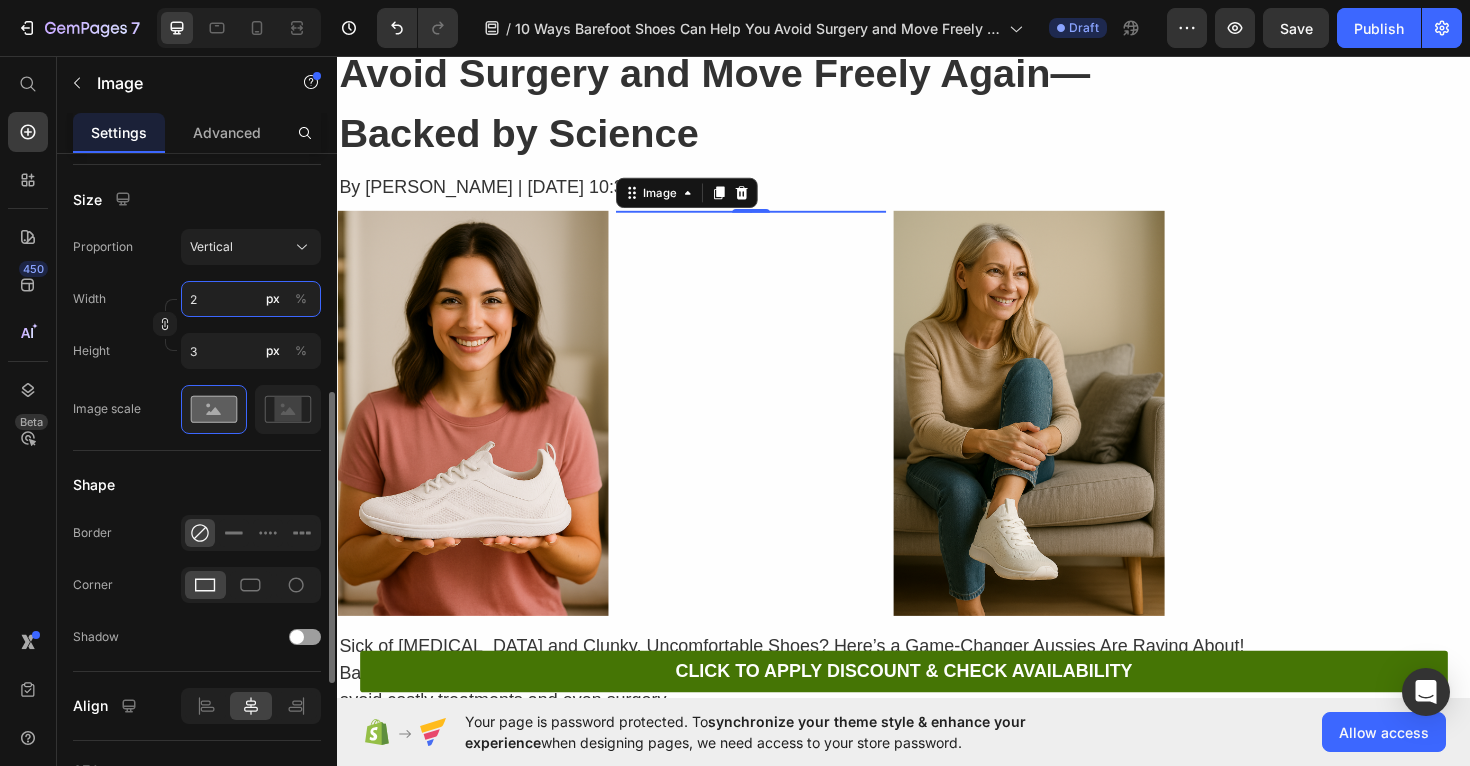 type 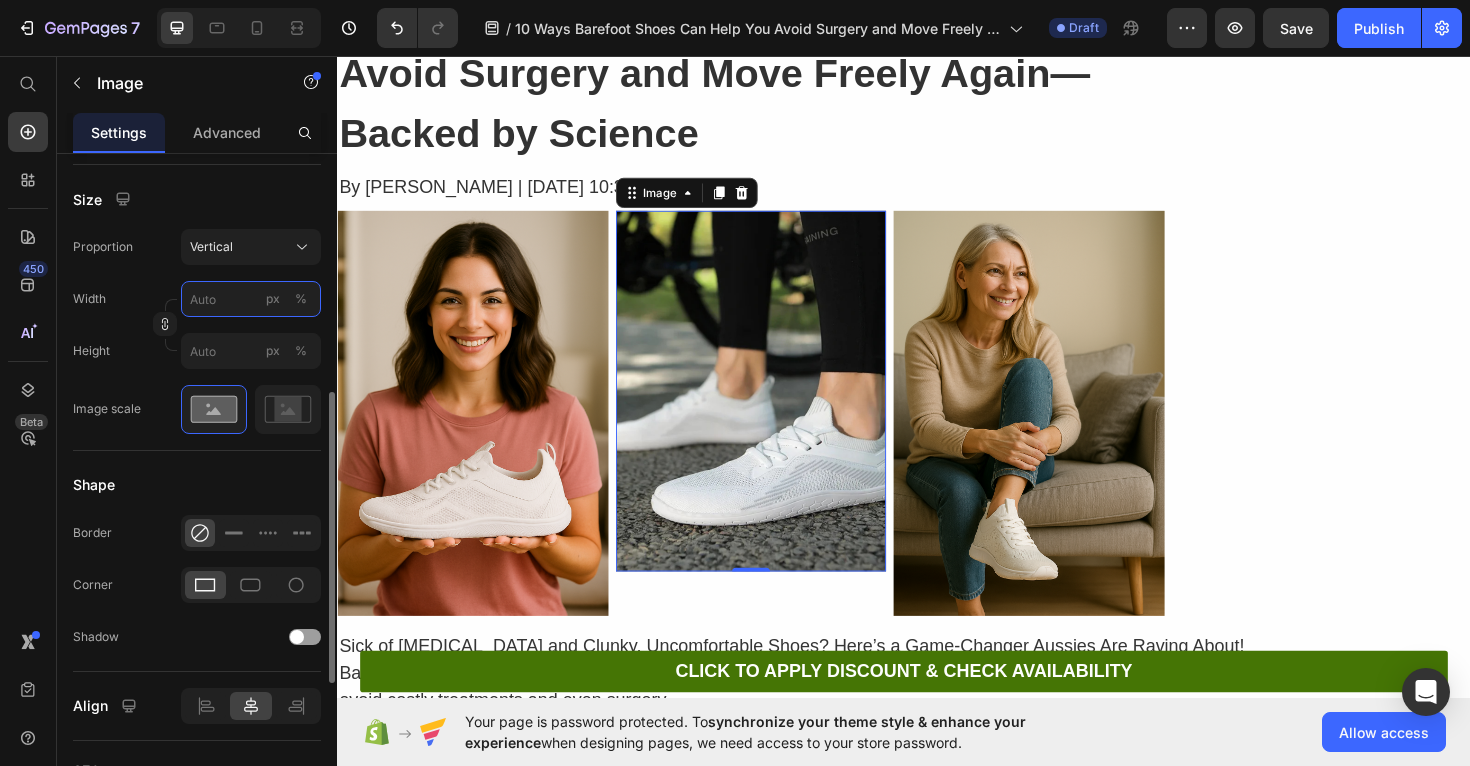 type on "2" 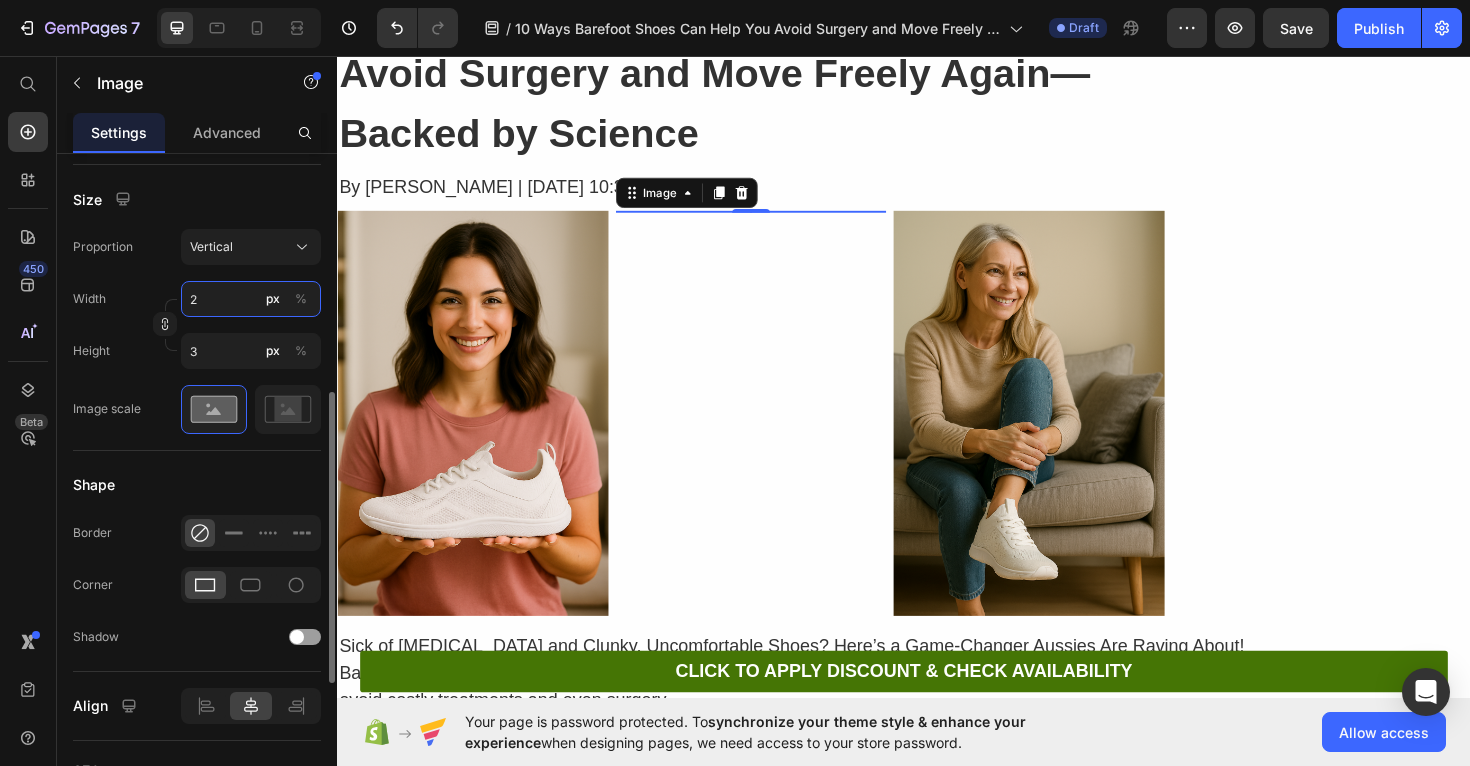 type on "23" 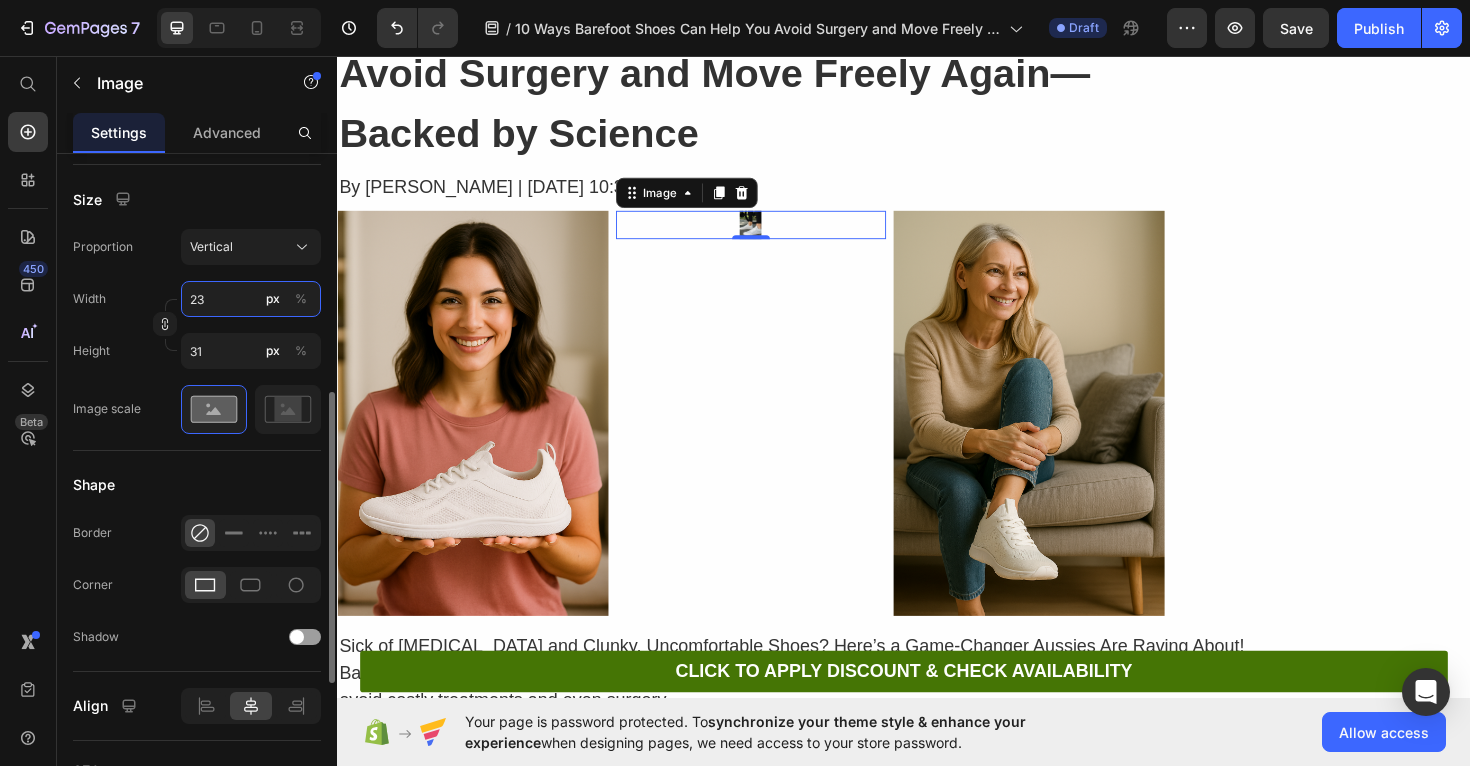 type on "230" 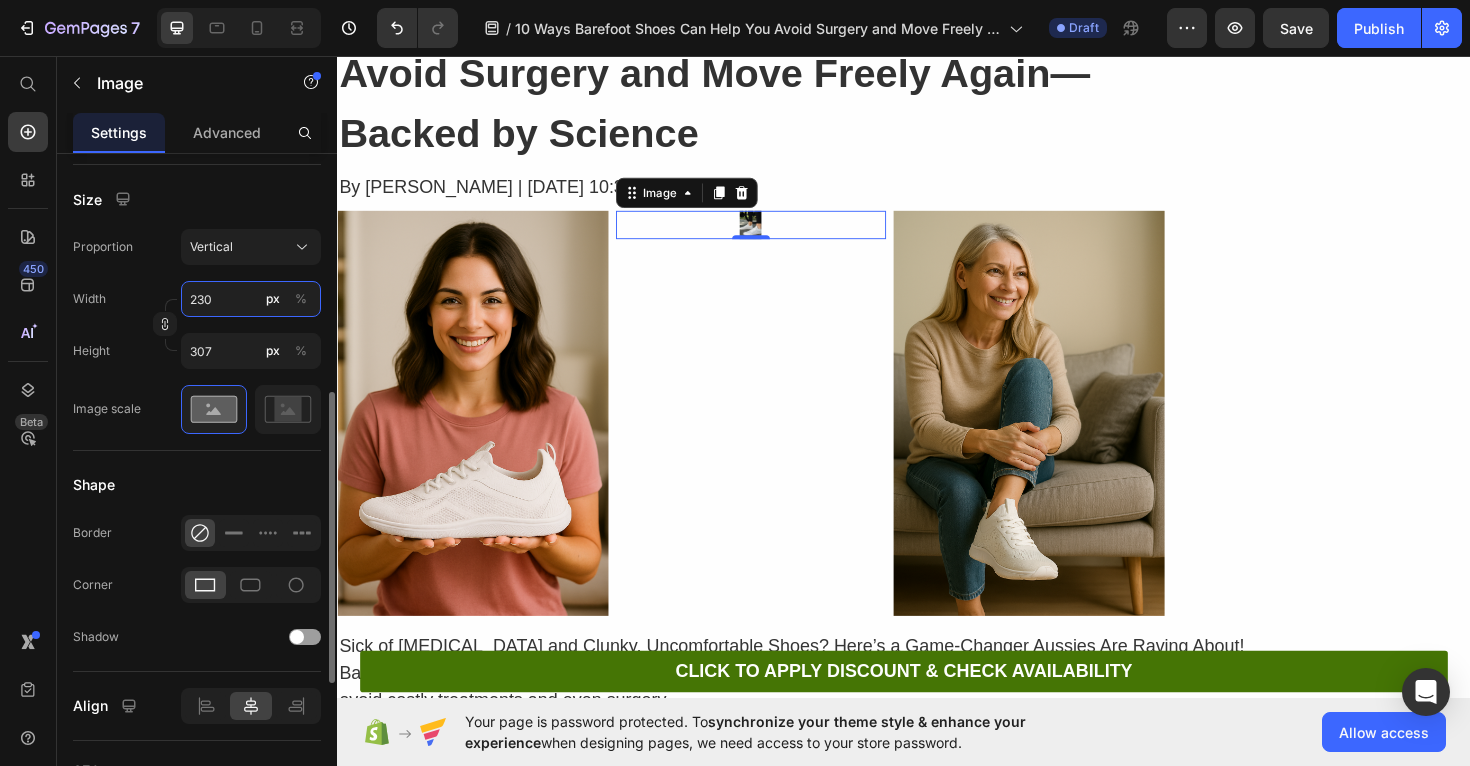 type on "2300" 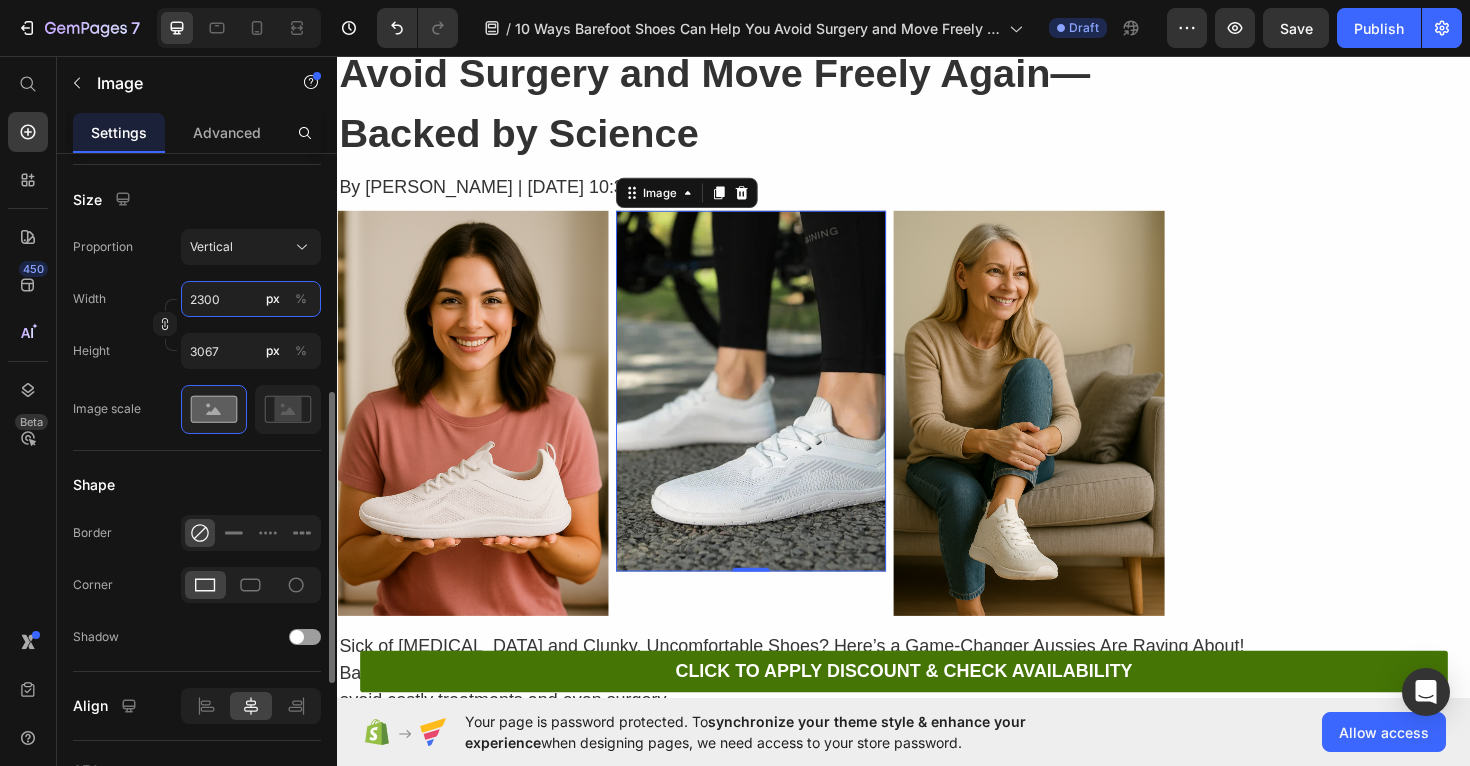 type on "23000" 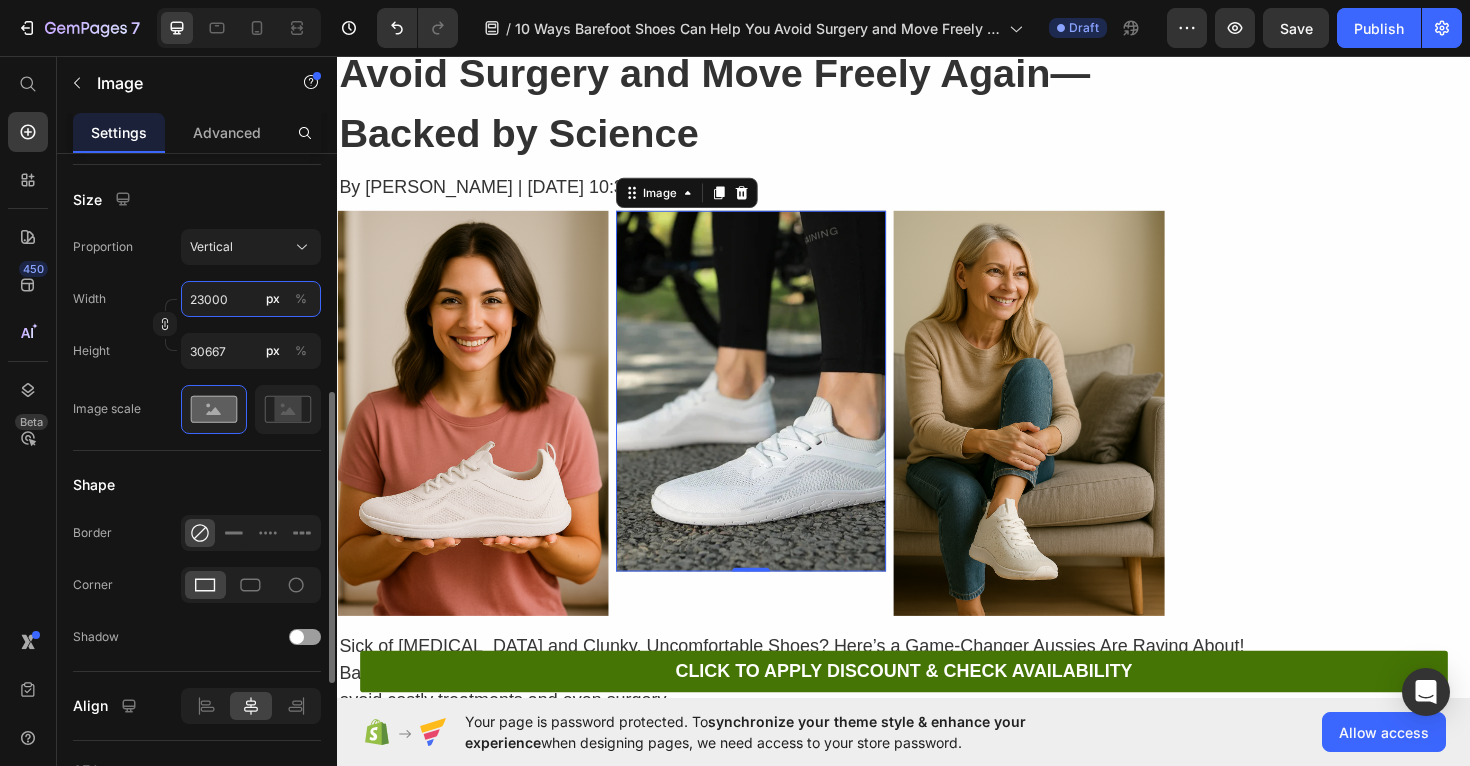 type on "2300" 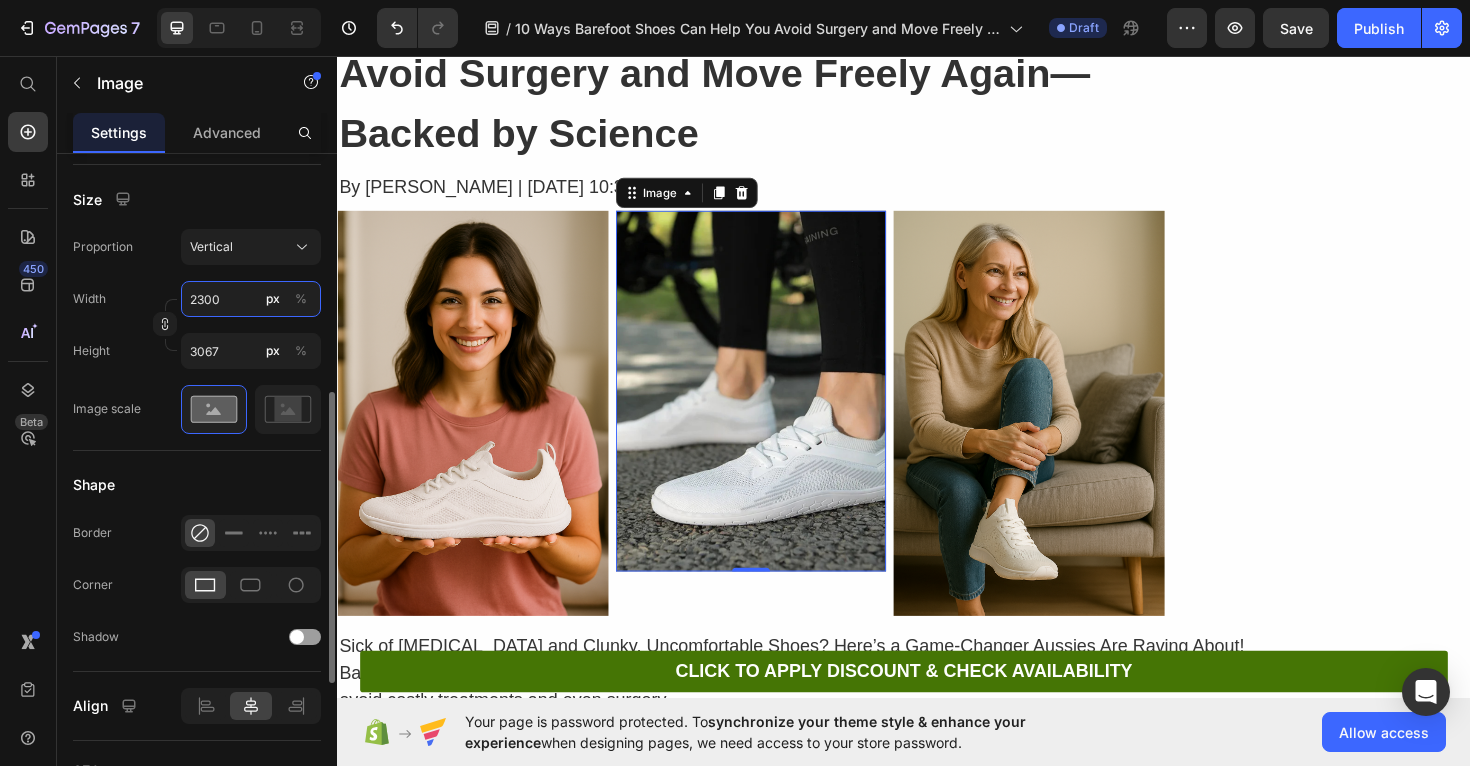 type on "230" 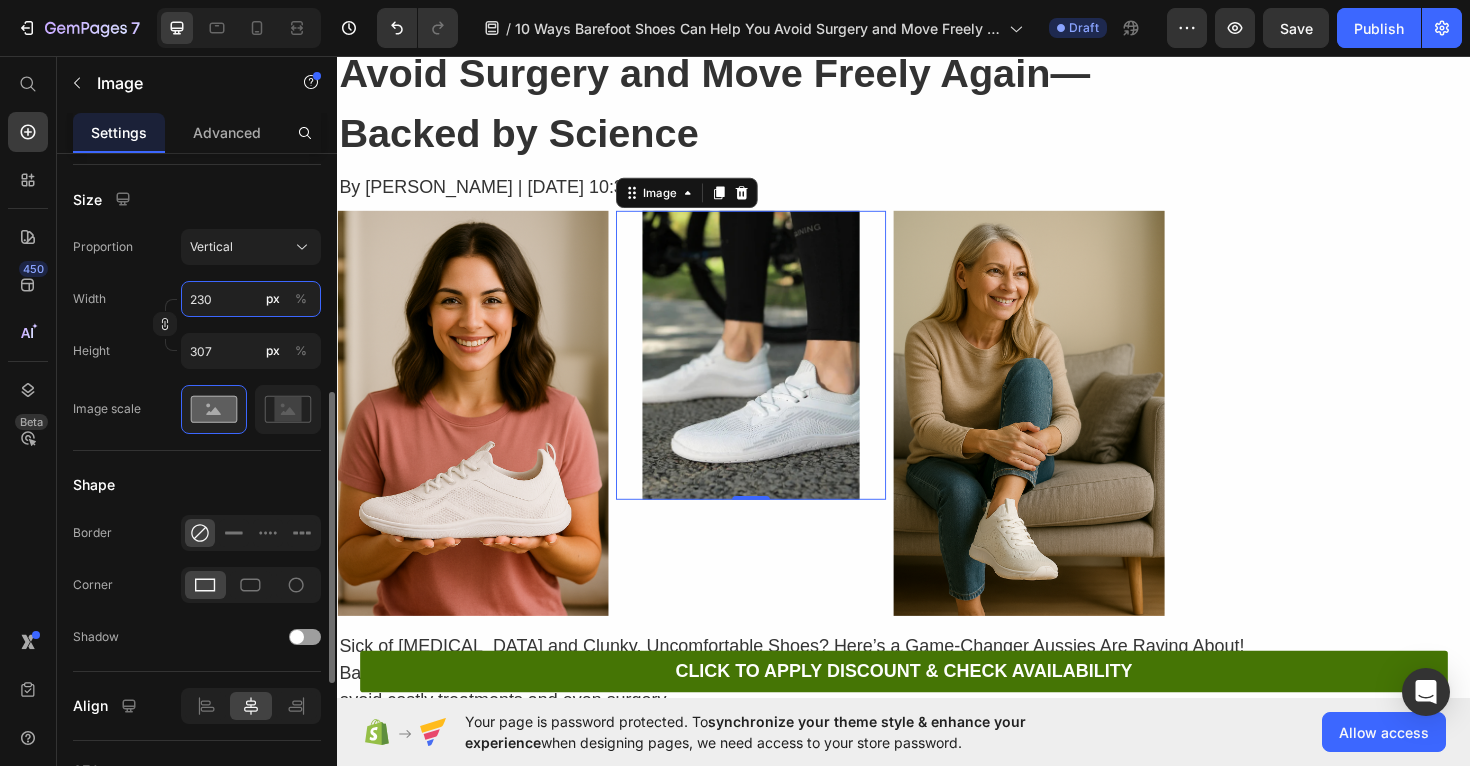 type on "23" 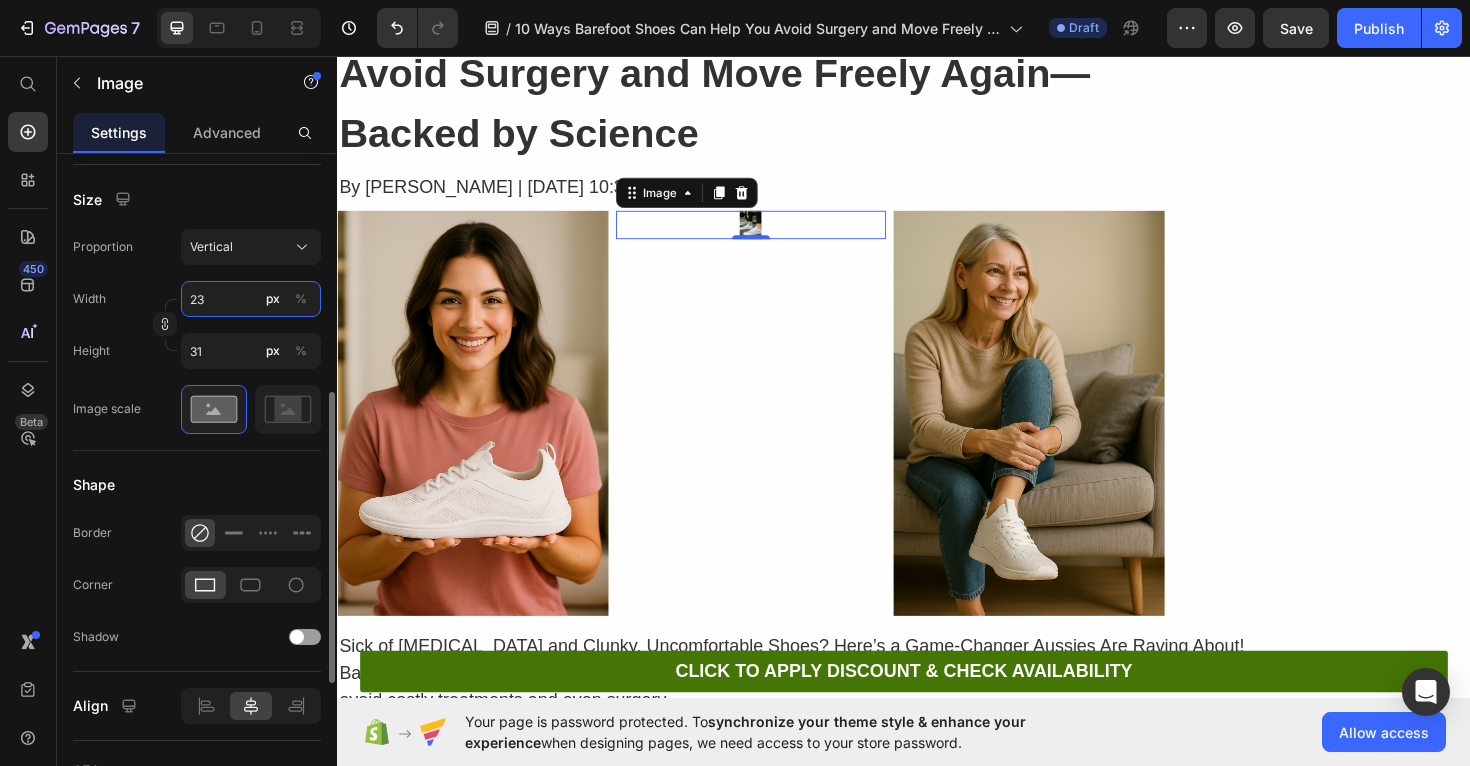 type on "2" 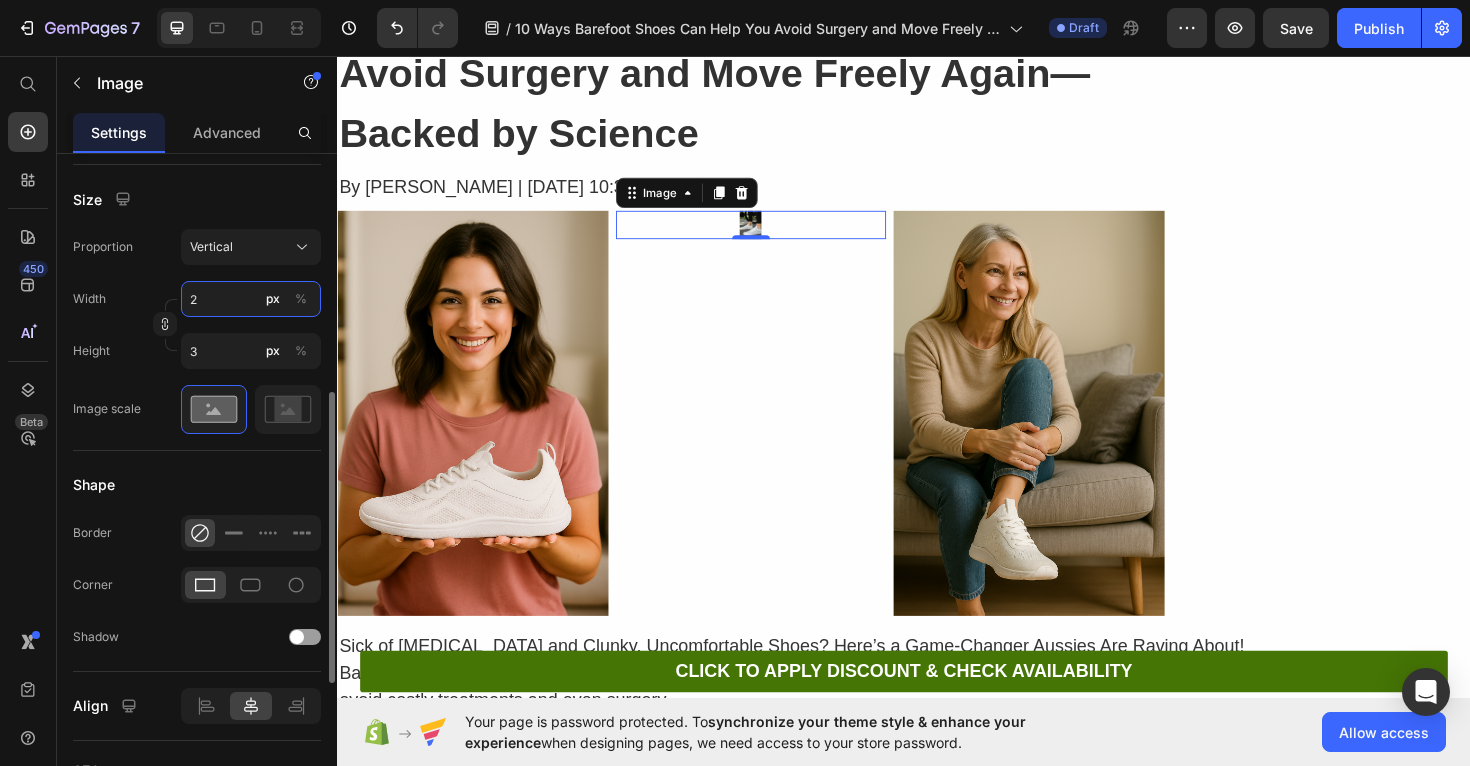 type 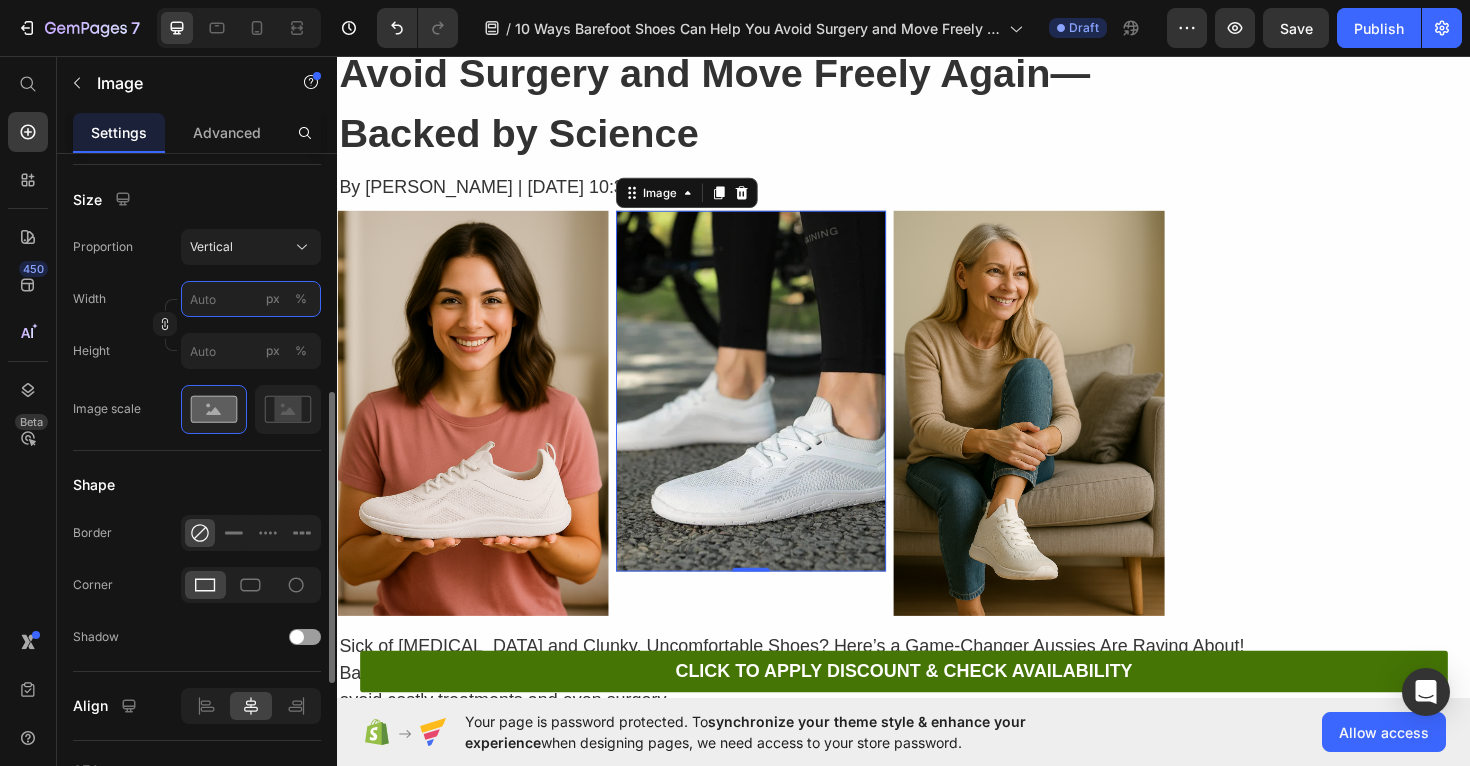 type on "3" 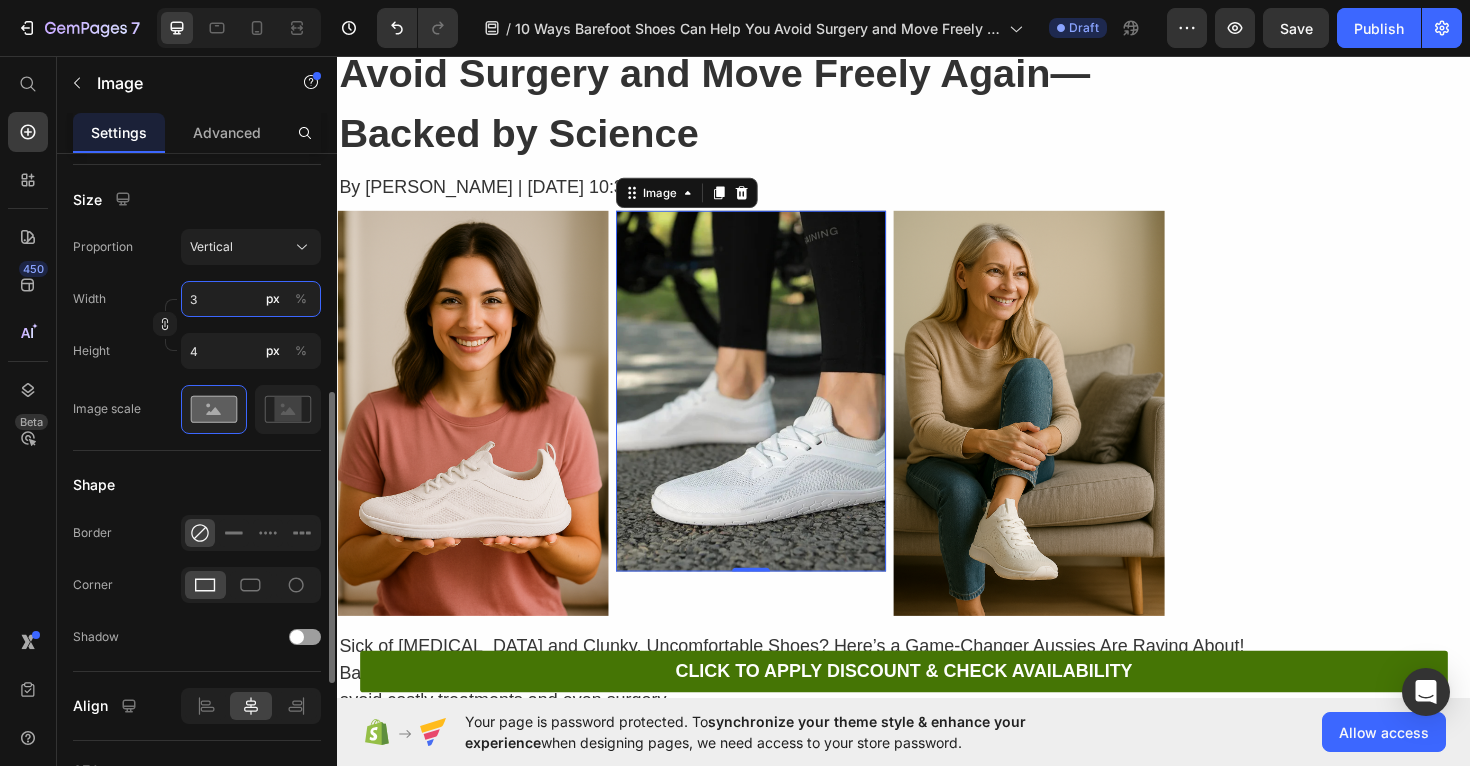type on "30" 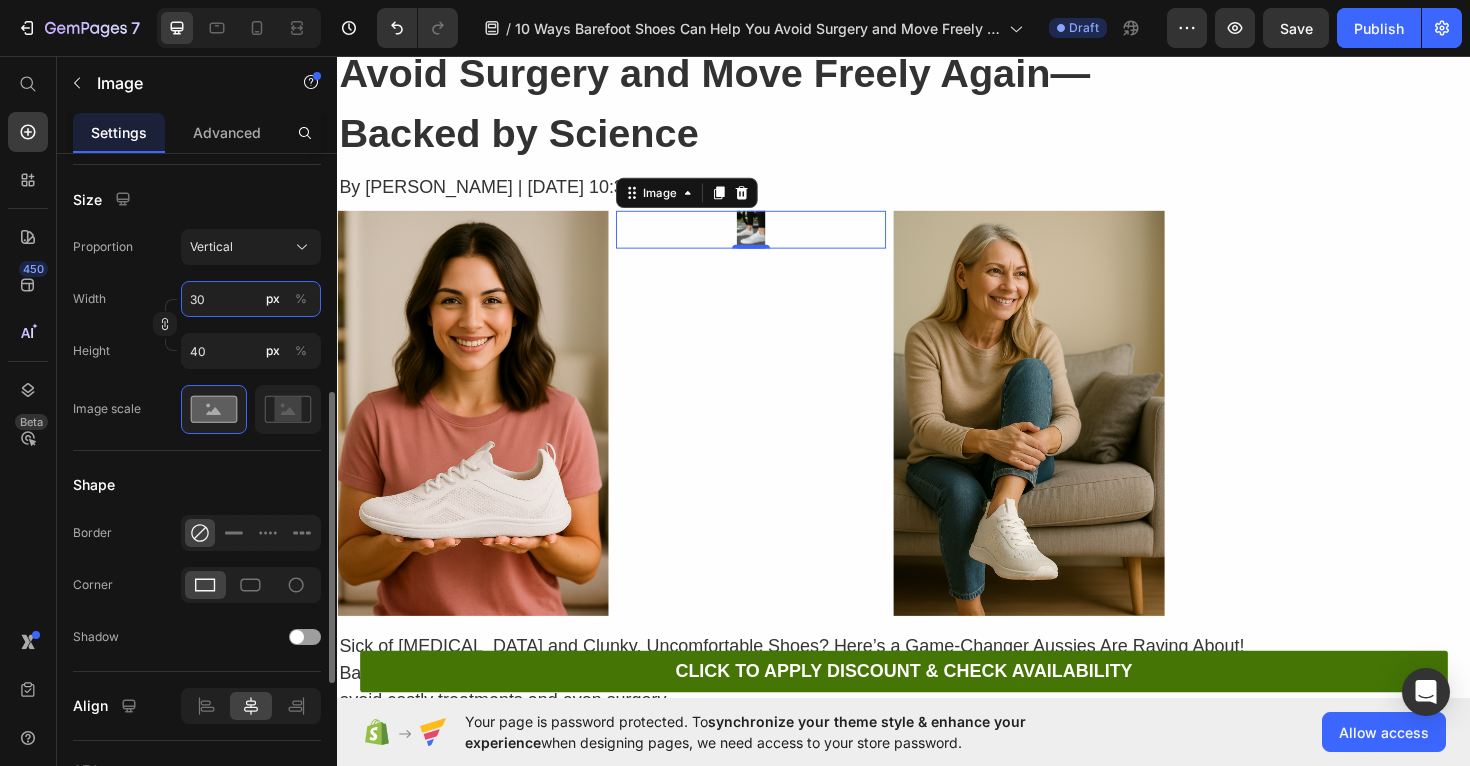 type on "300" 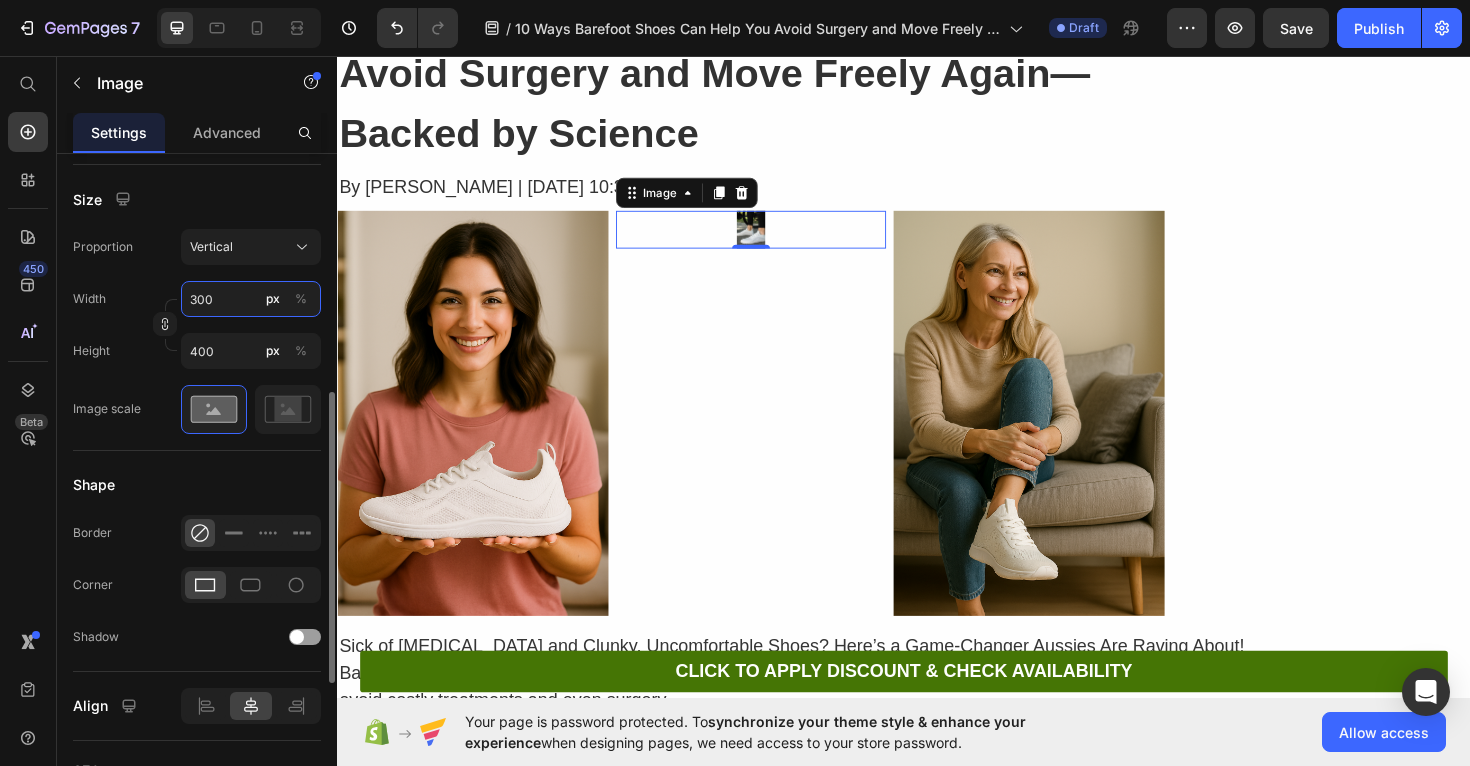 type on "3000" 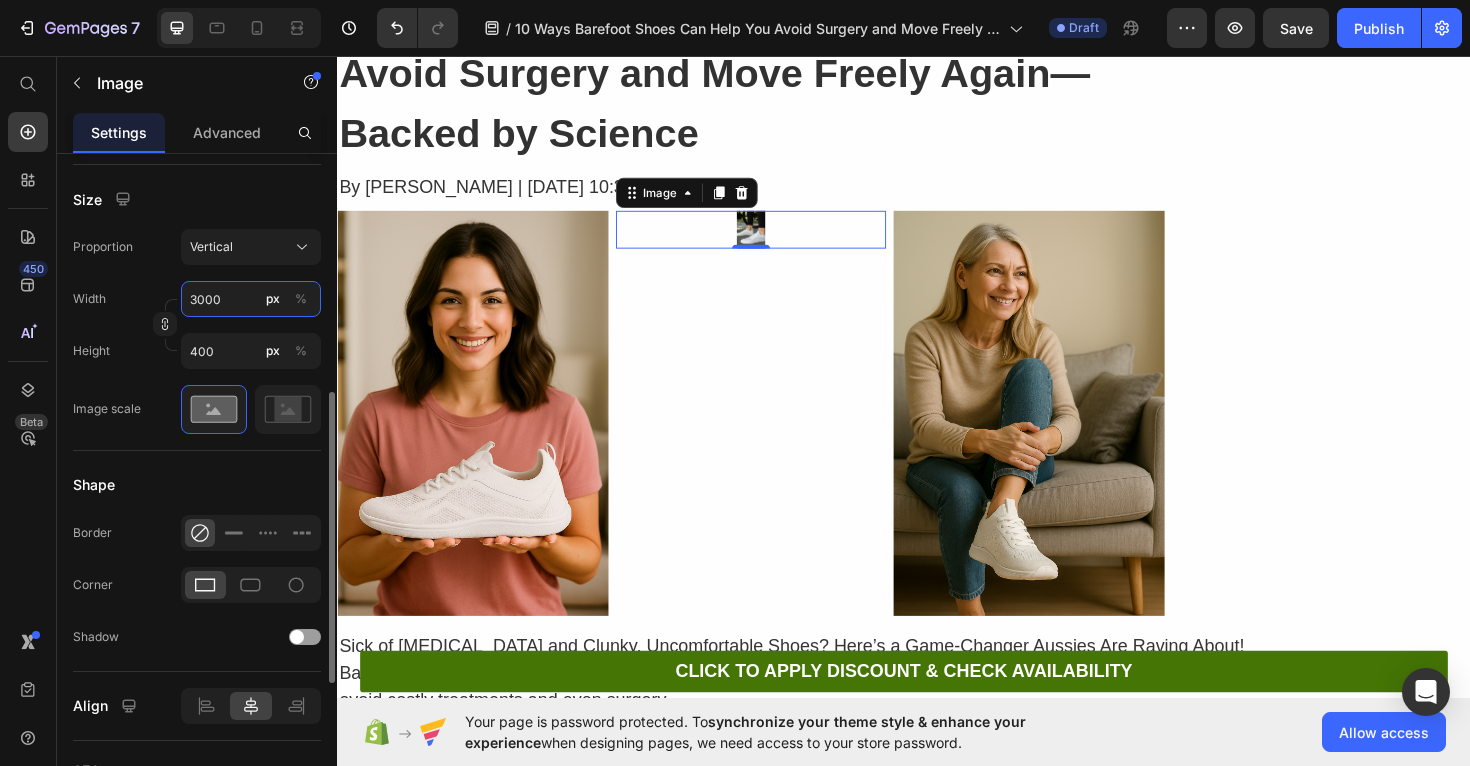 type on "4000" 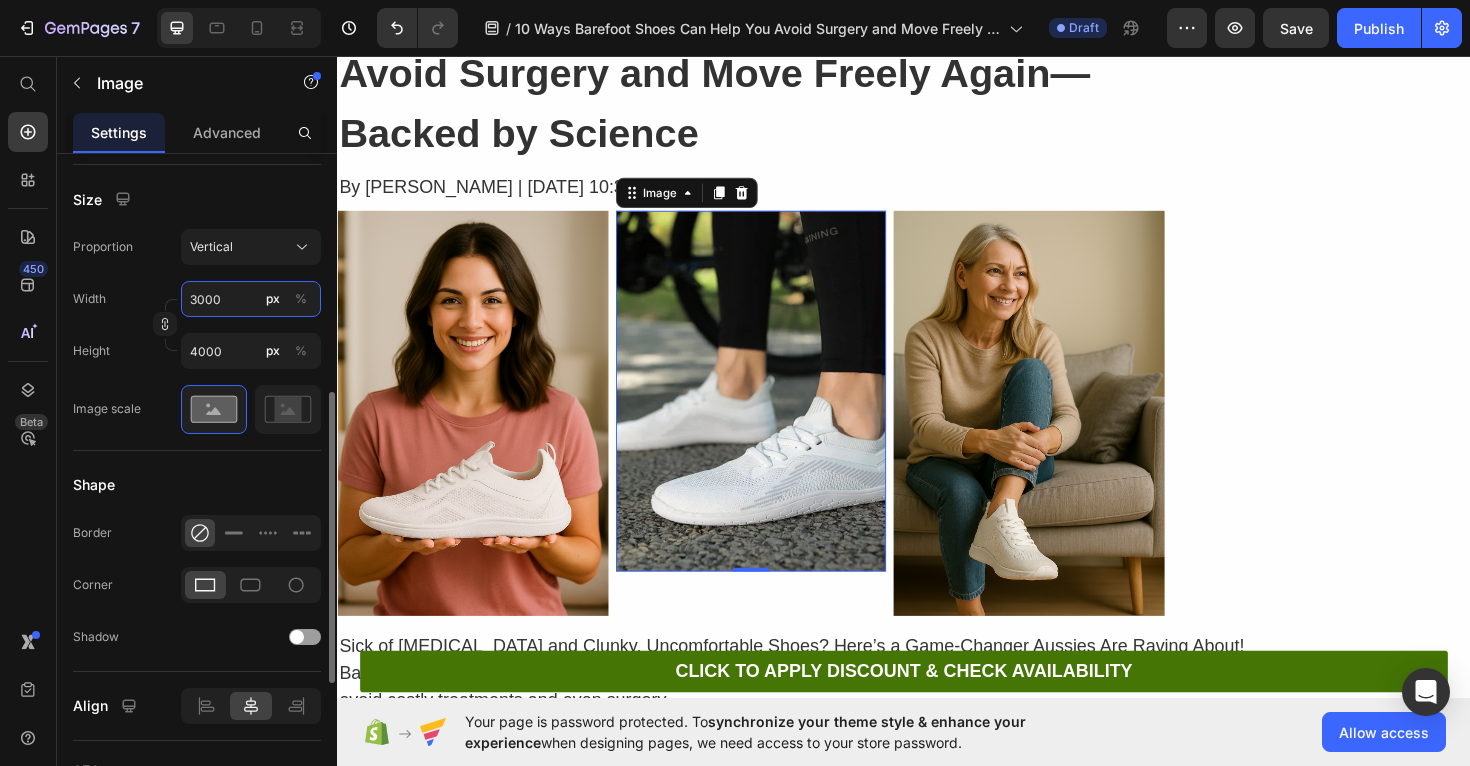 type on "300" 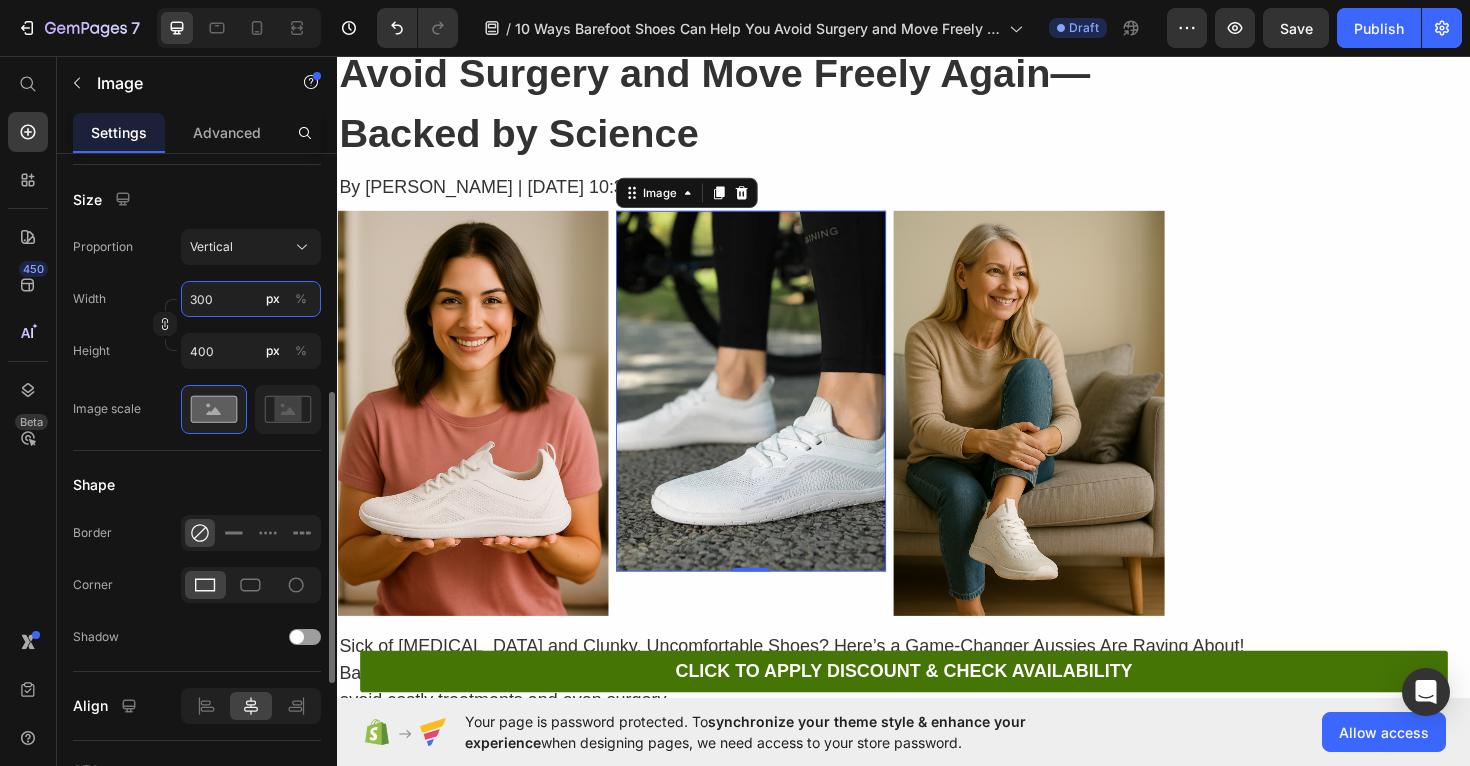 type on "30" 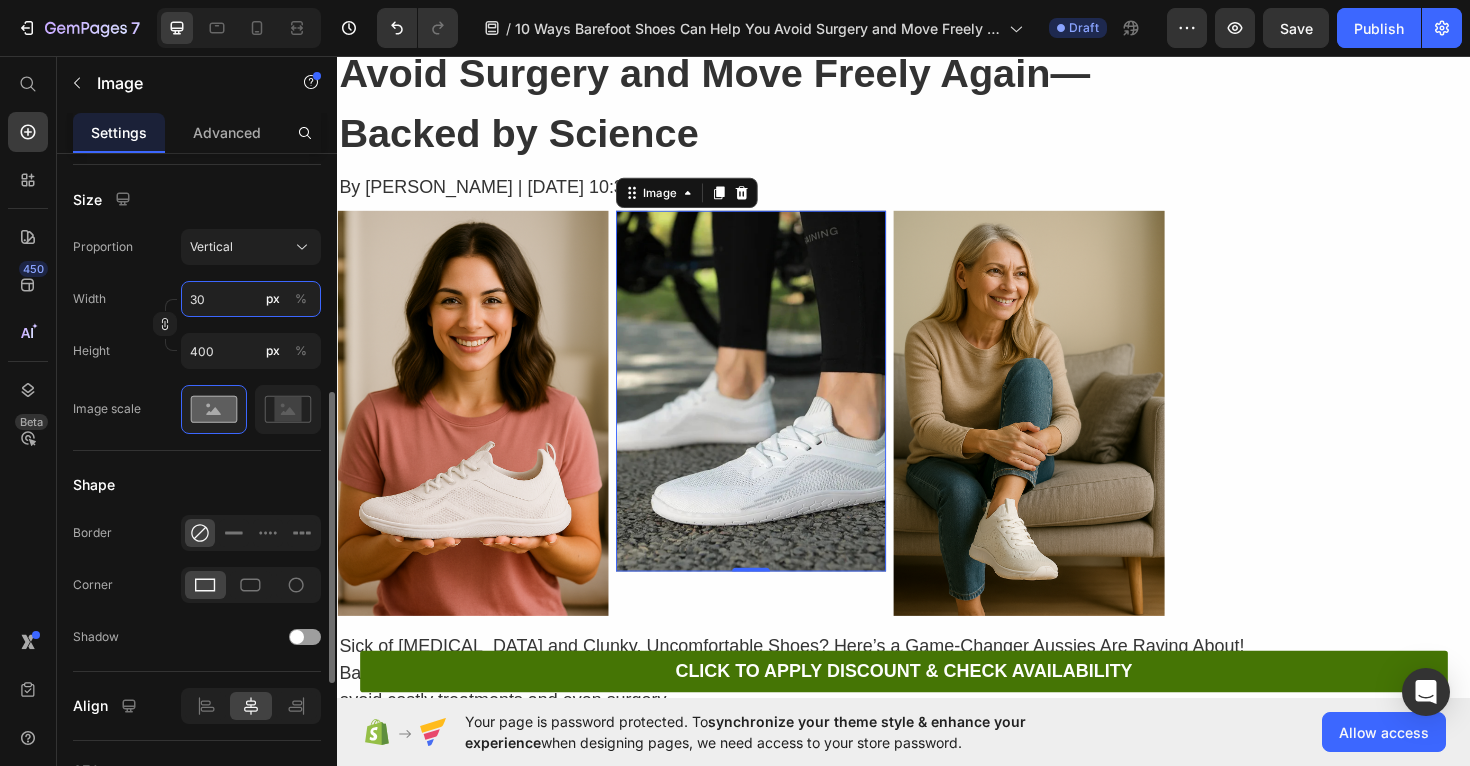 type on "40" 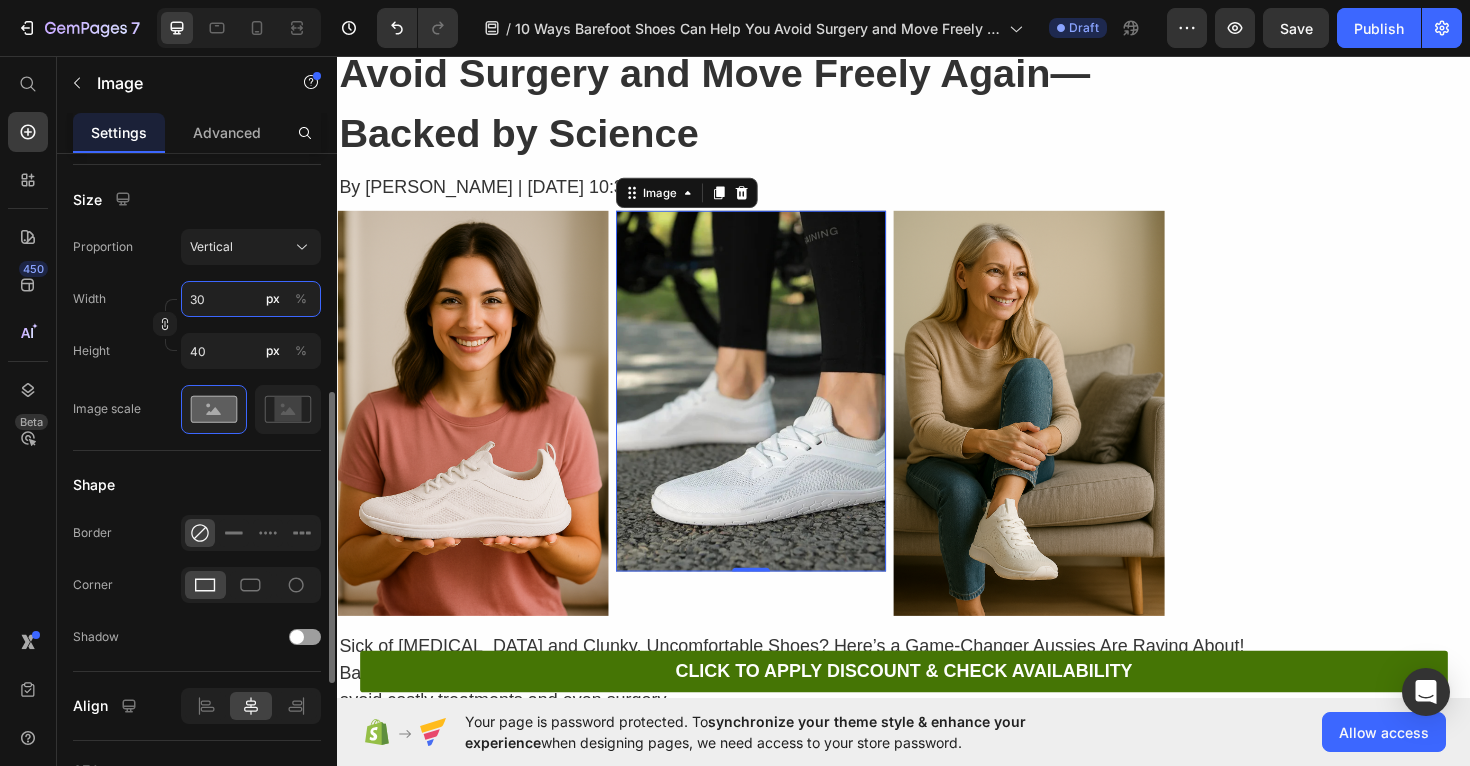 type on "3" 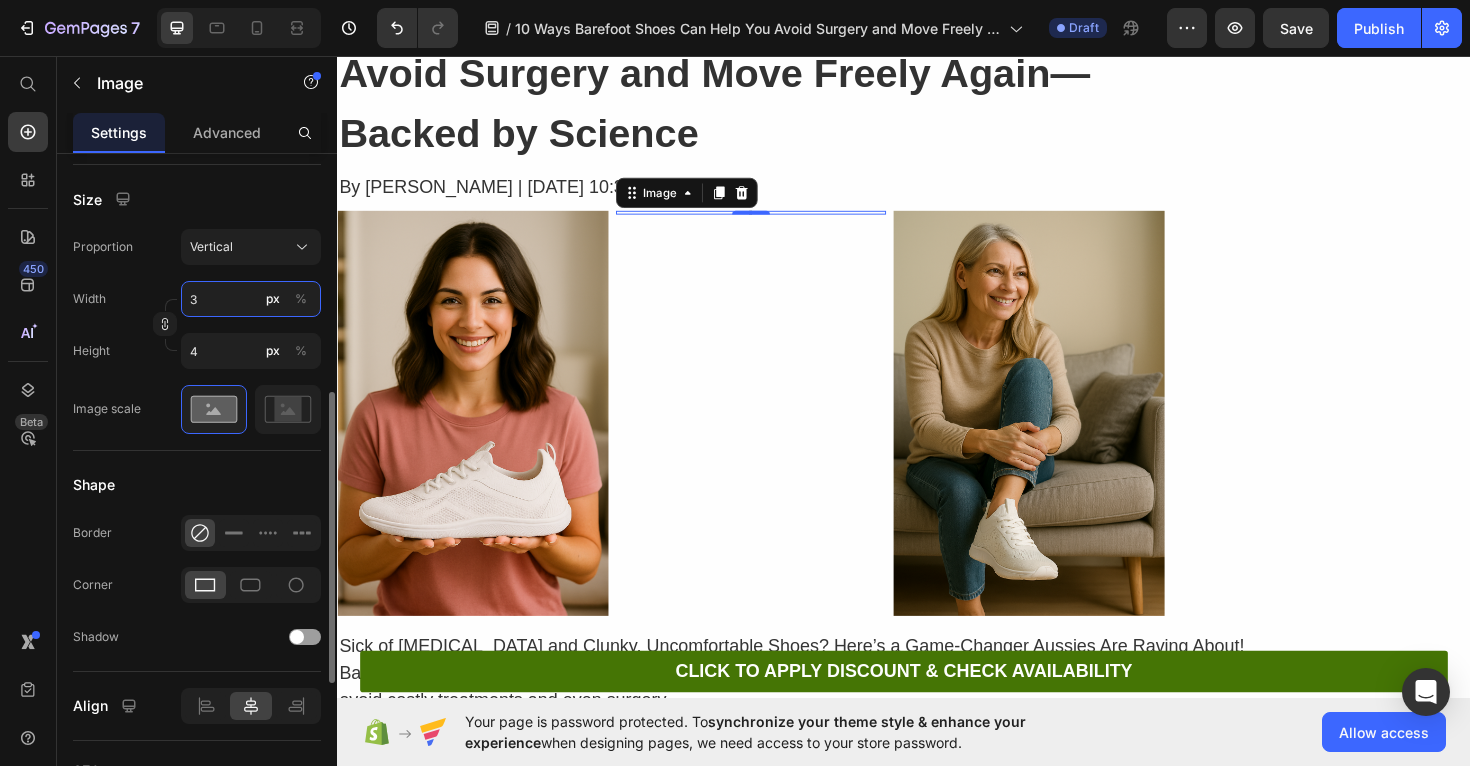 type 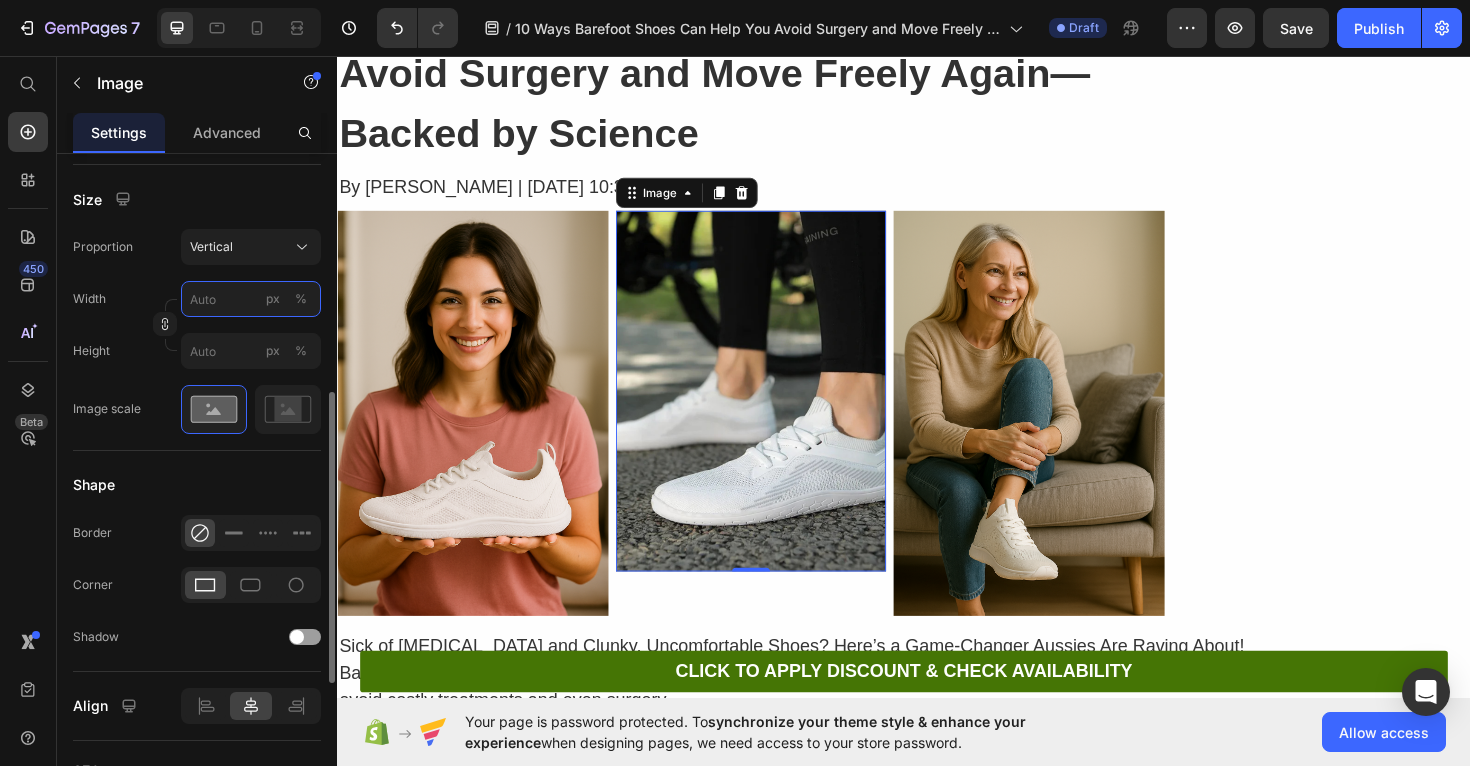 type on "3" 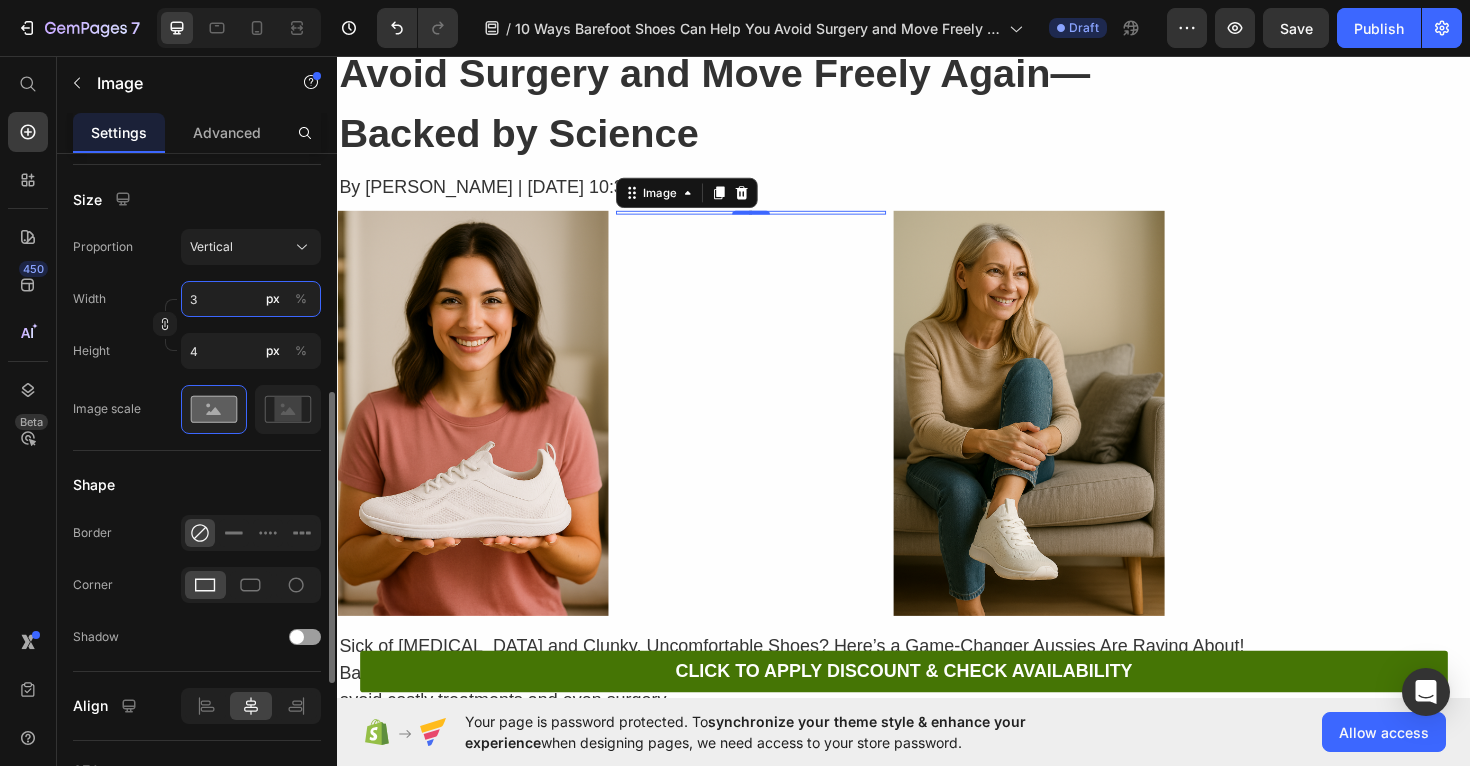 type on "34" 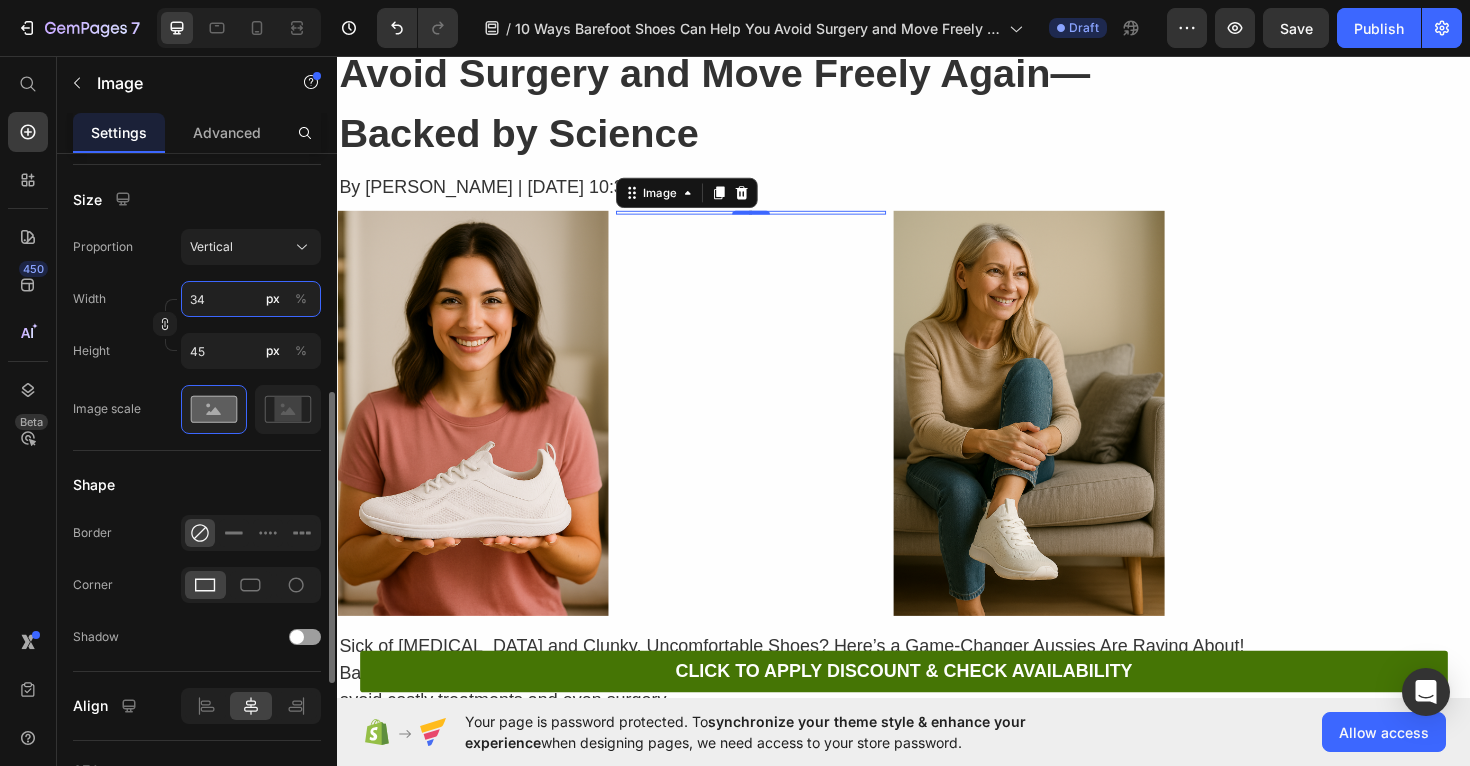 type on "340" 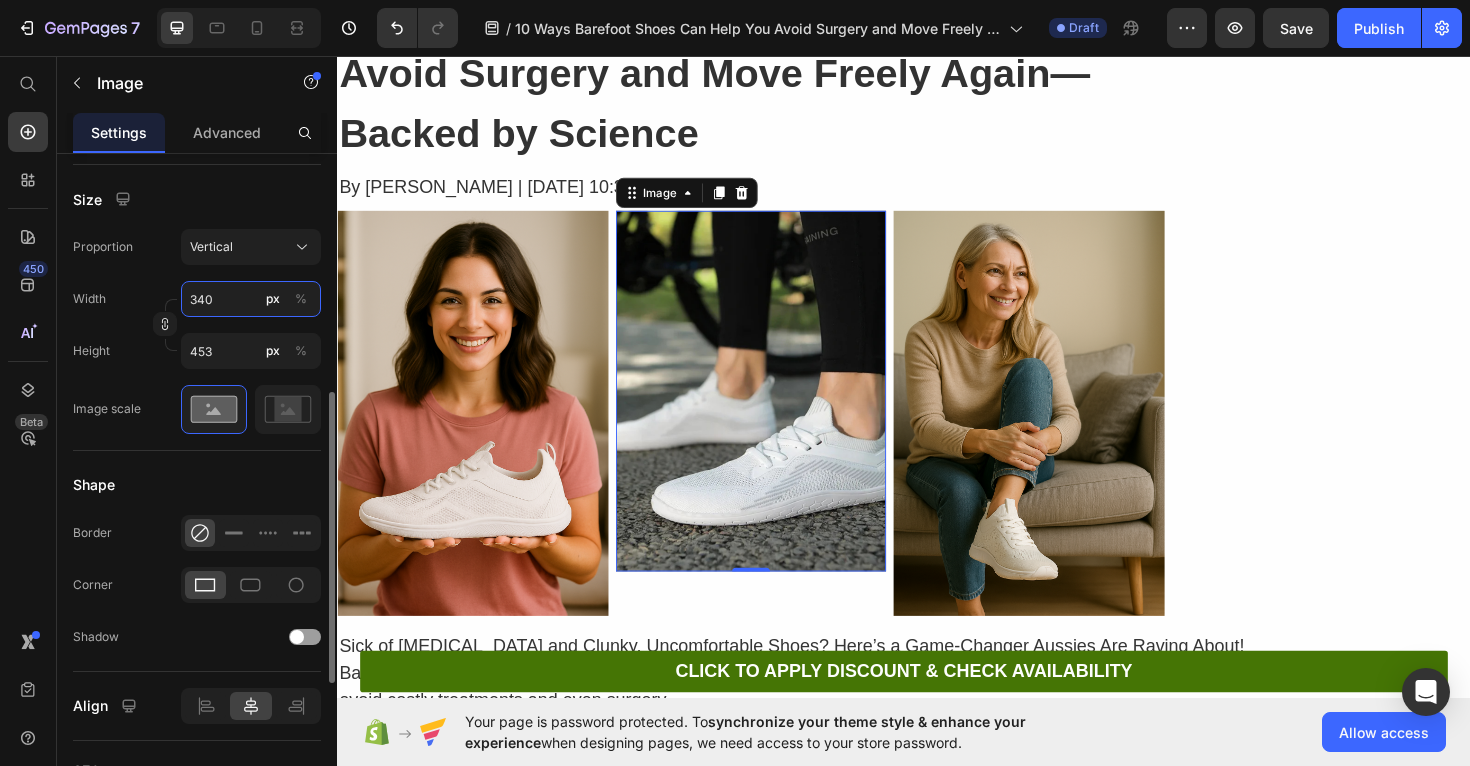 type on "3400" 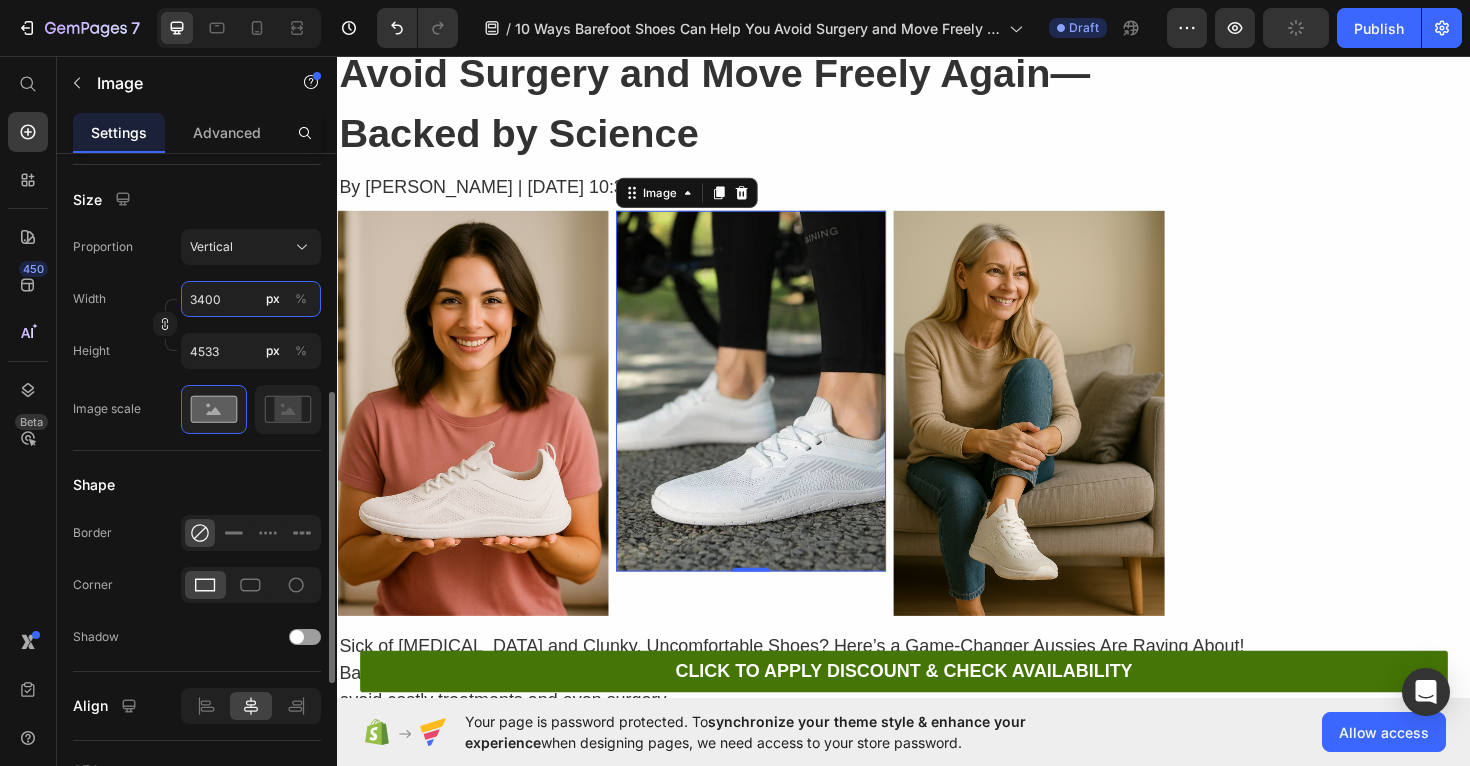 type on "340" 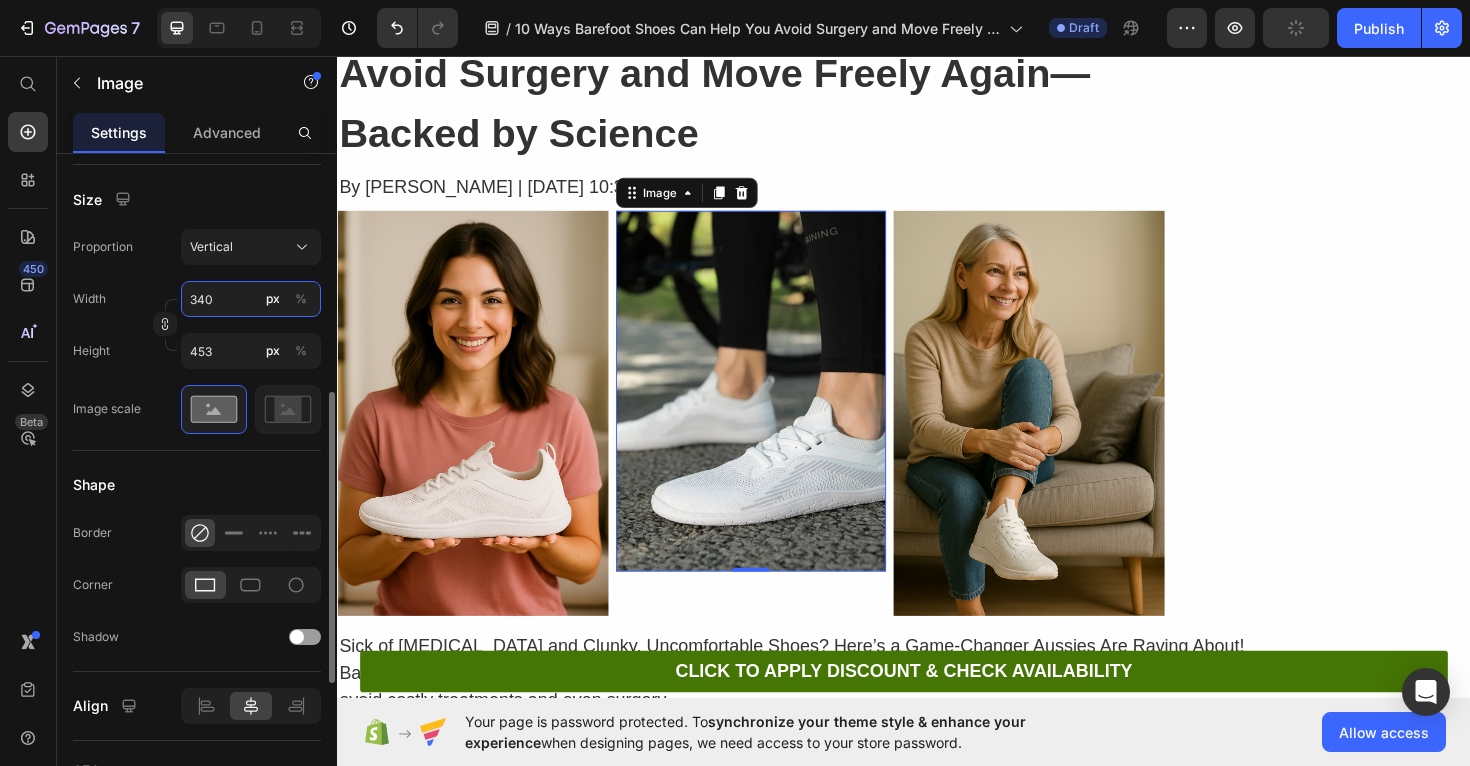type on "34" 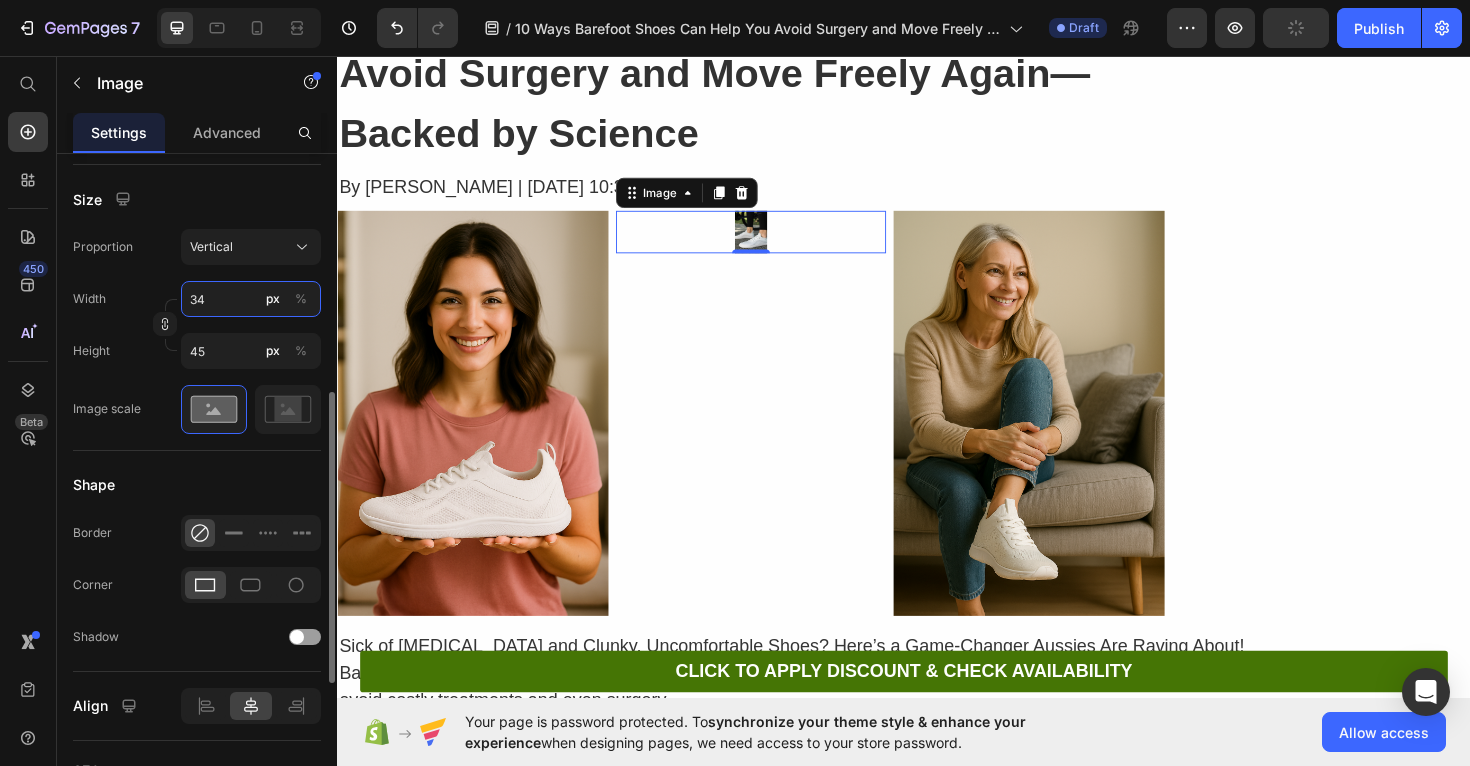 type on "3" 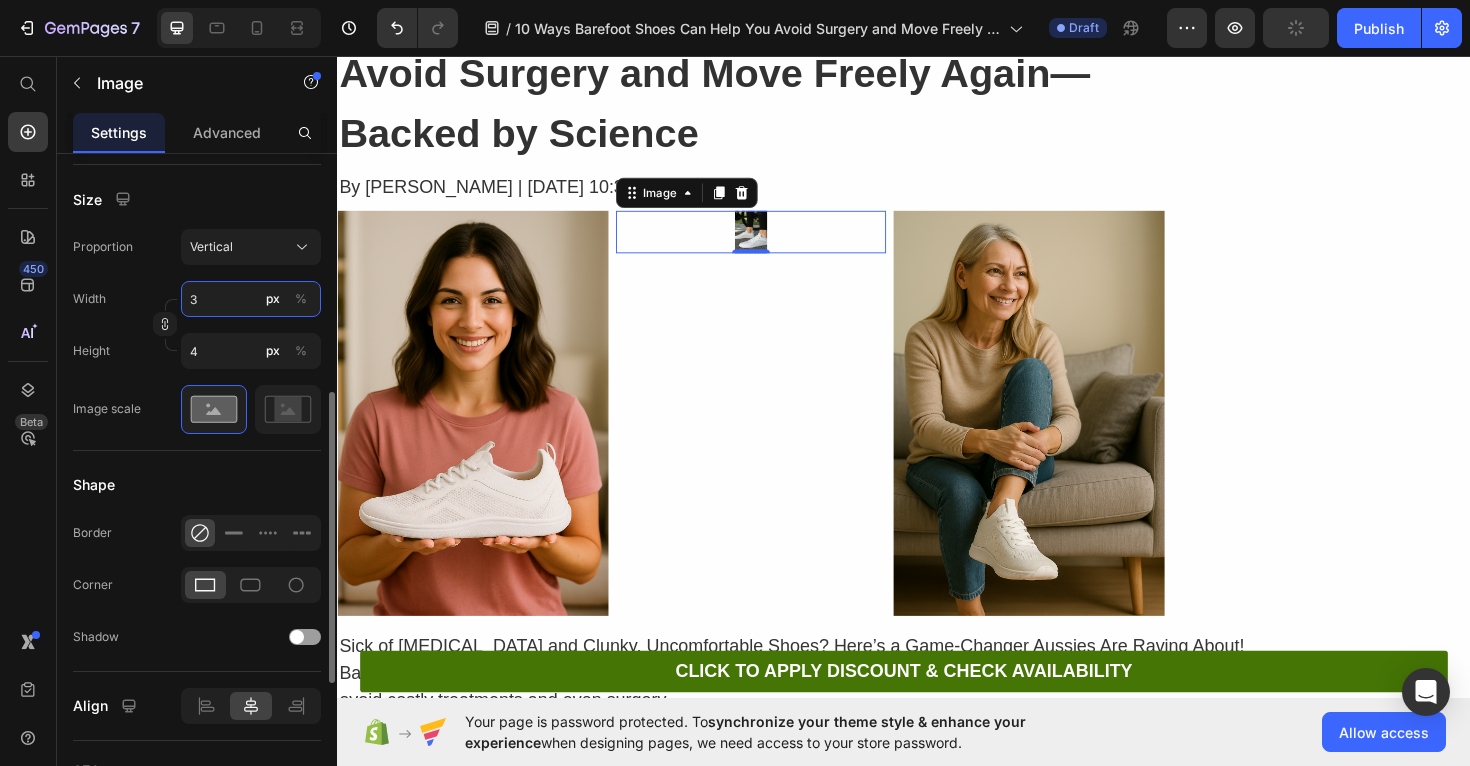 type on "3400" 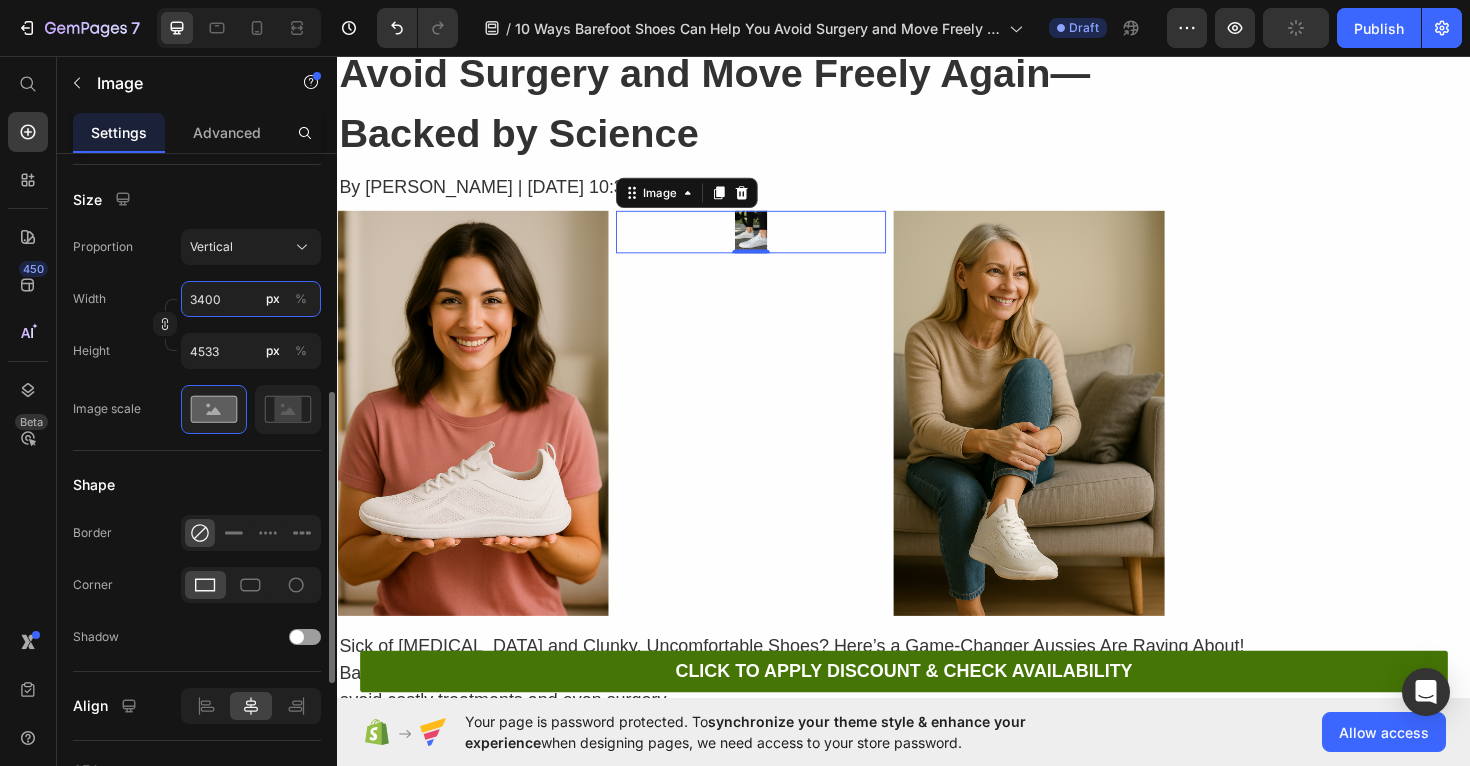 type on "340" 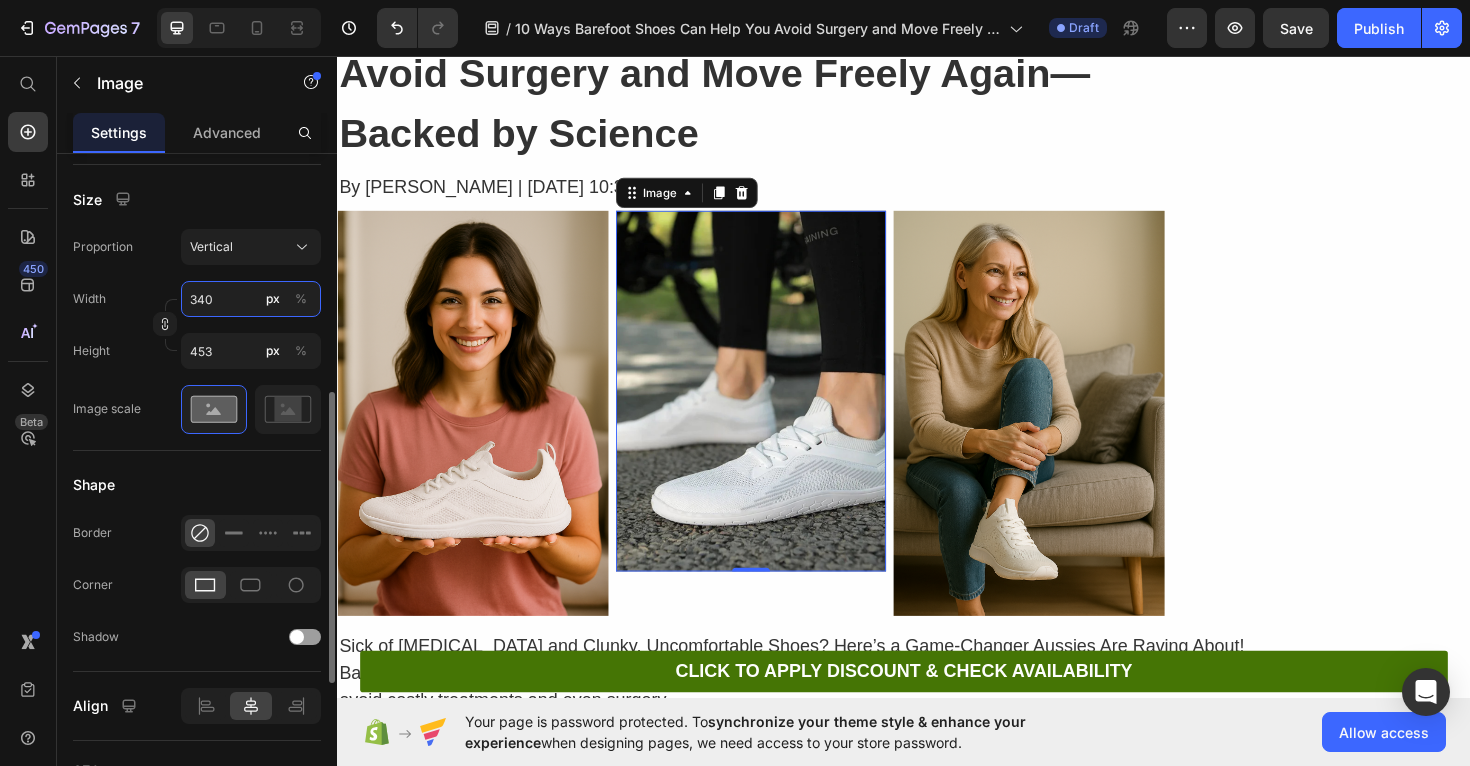 type on "34" 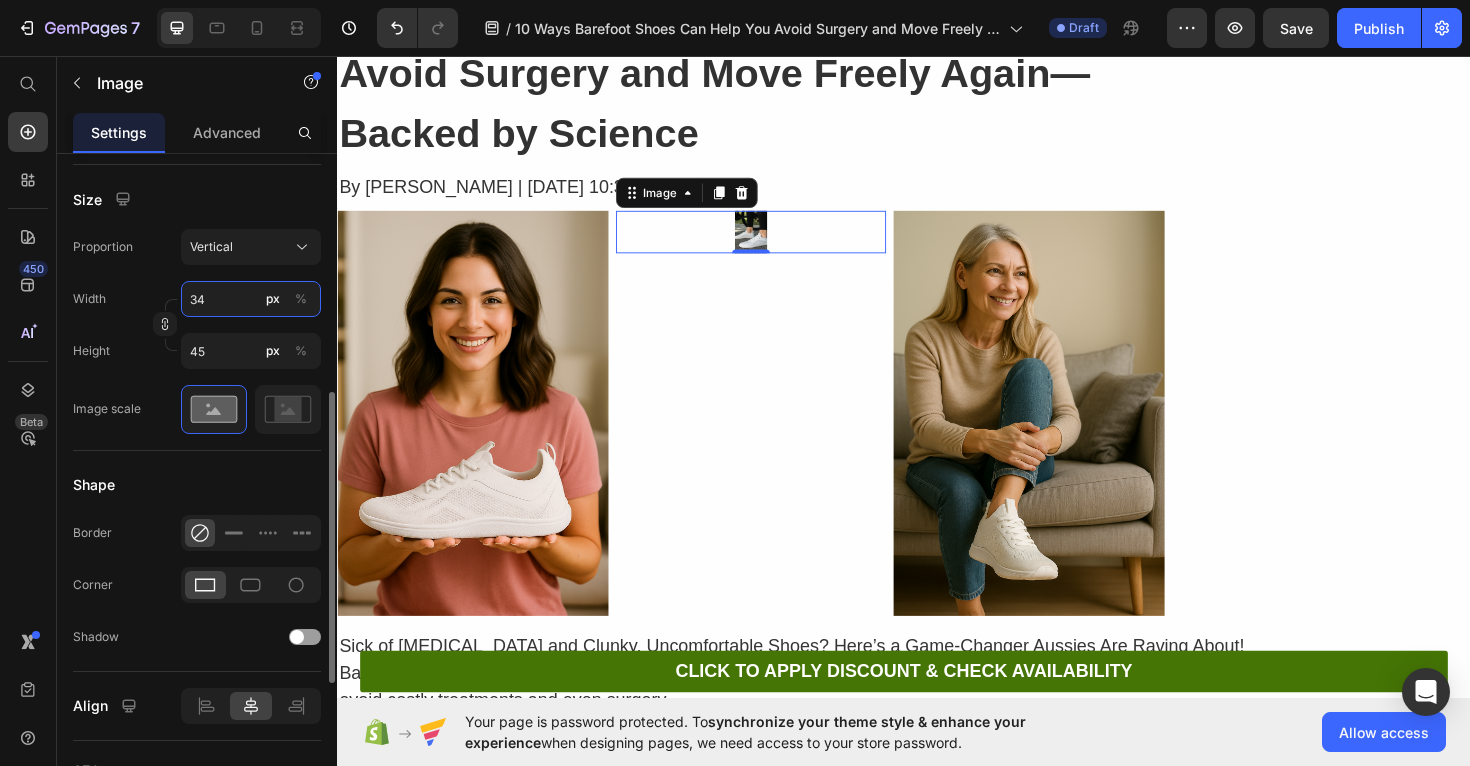 type on "3" 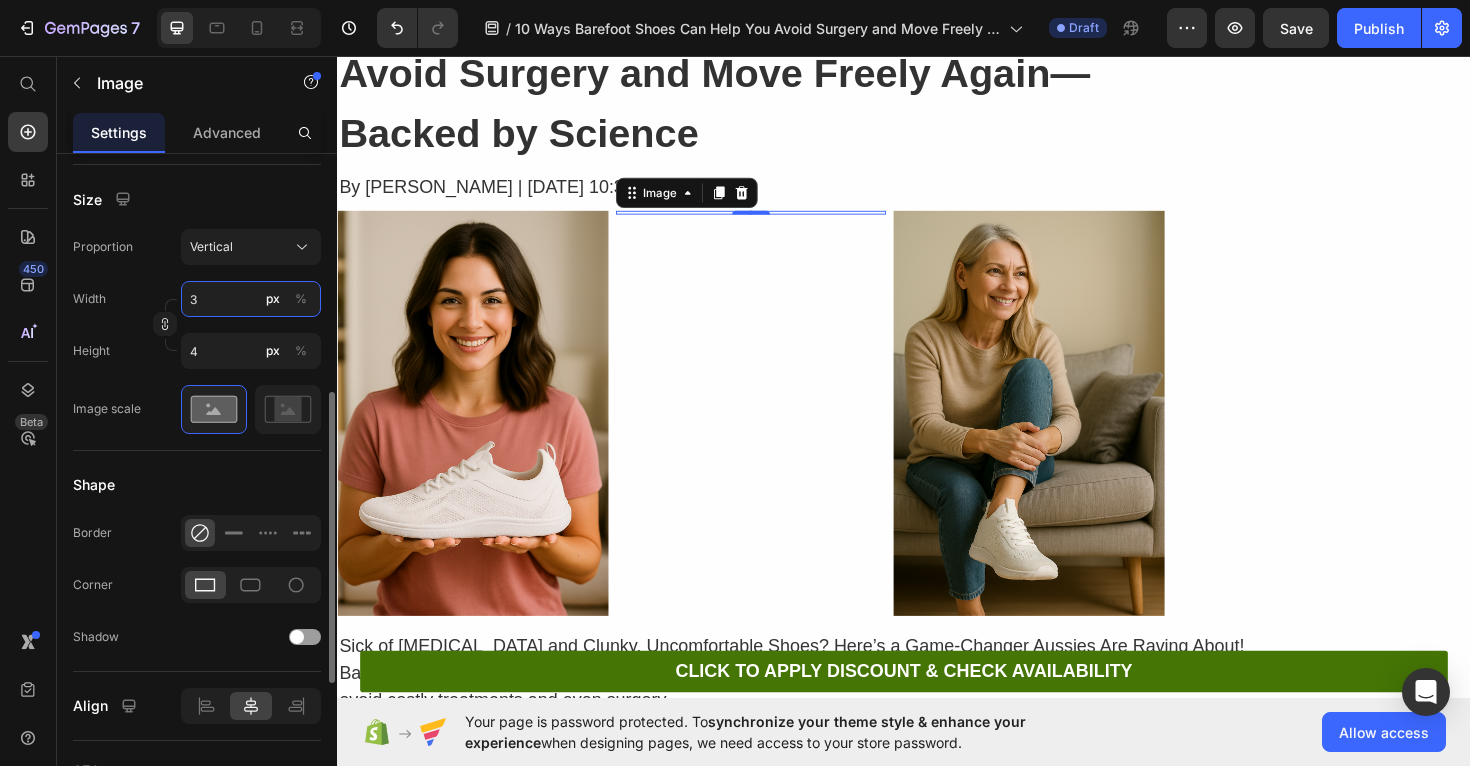 type 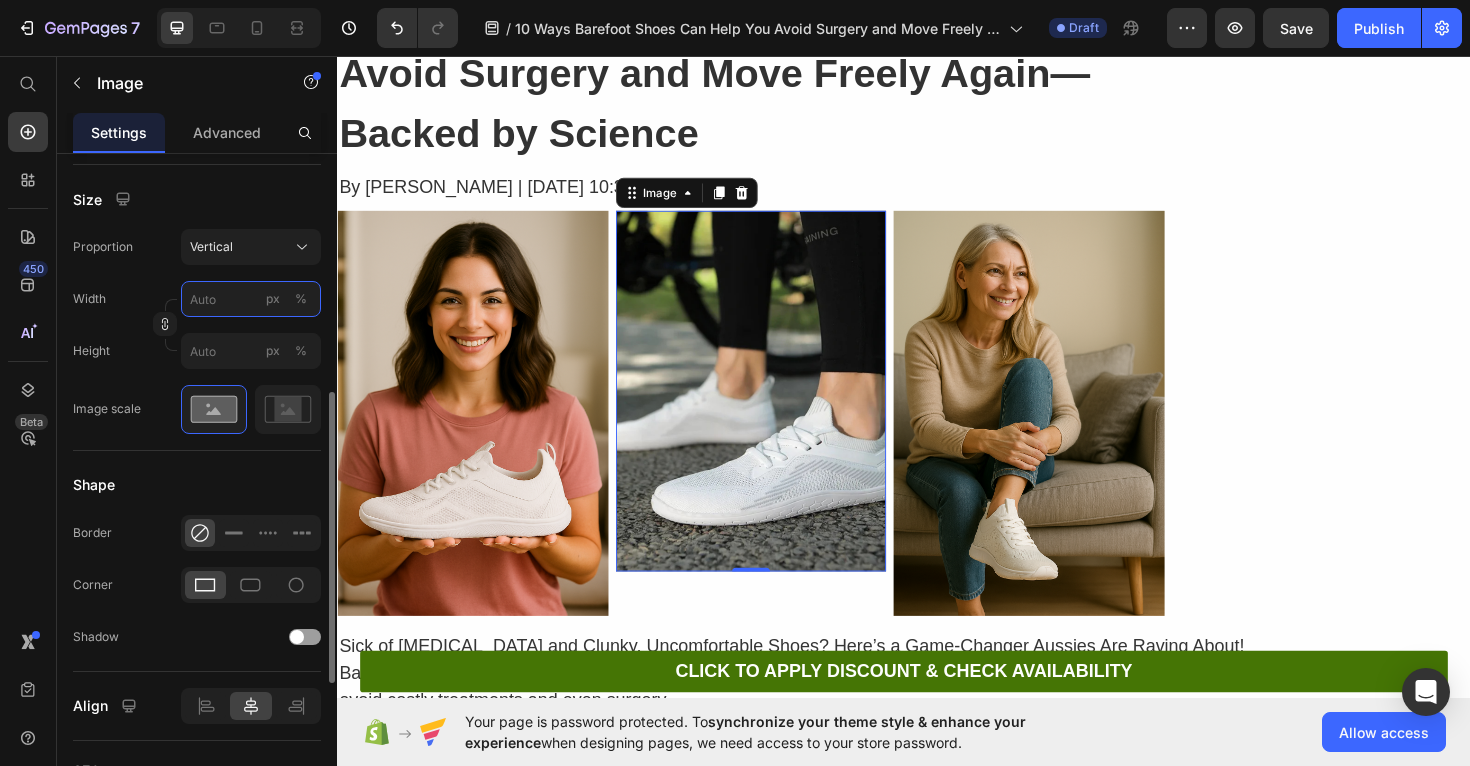 type on "3" 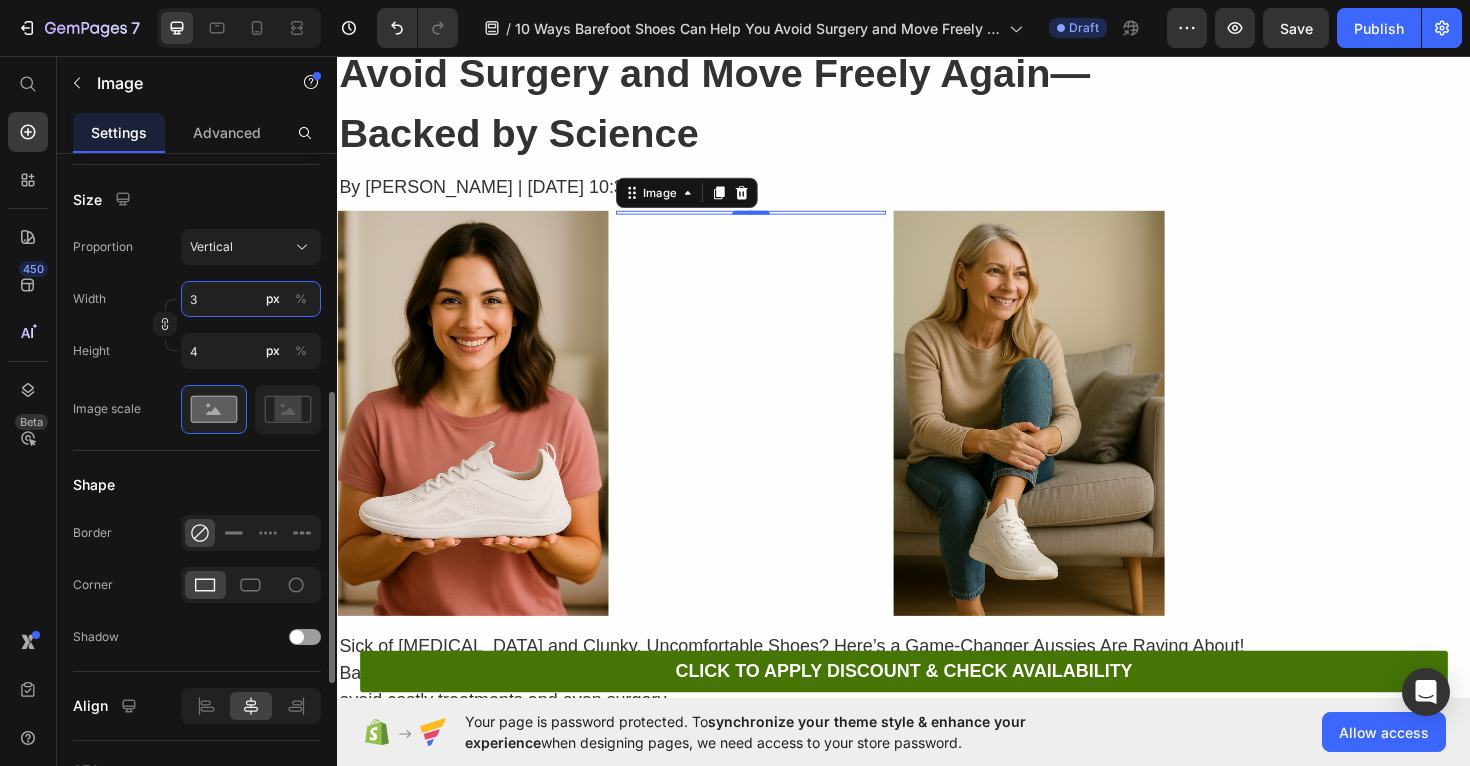 type on "35" 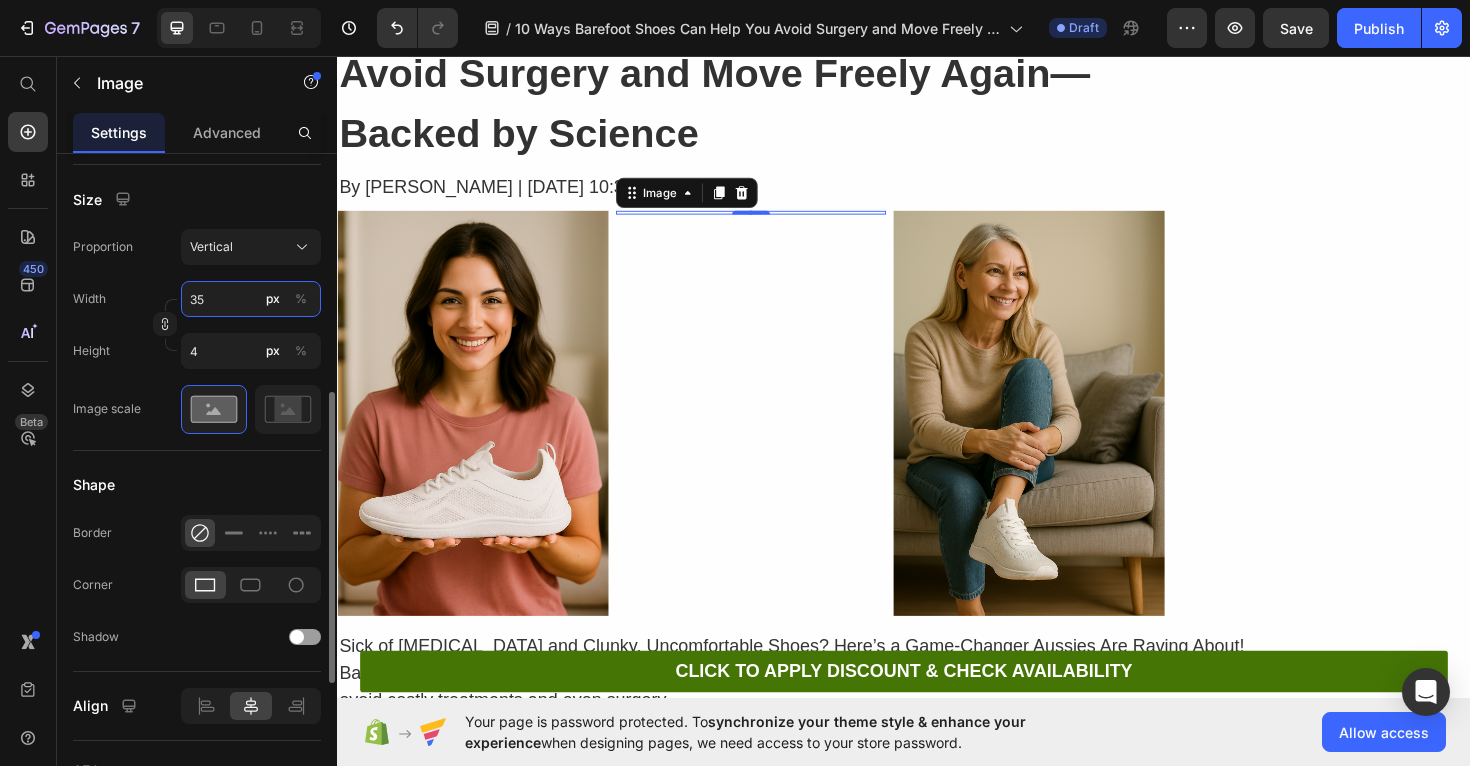 type on "47" 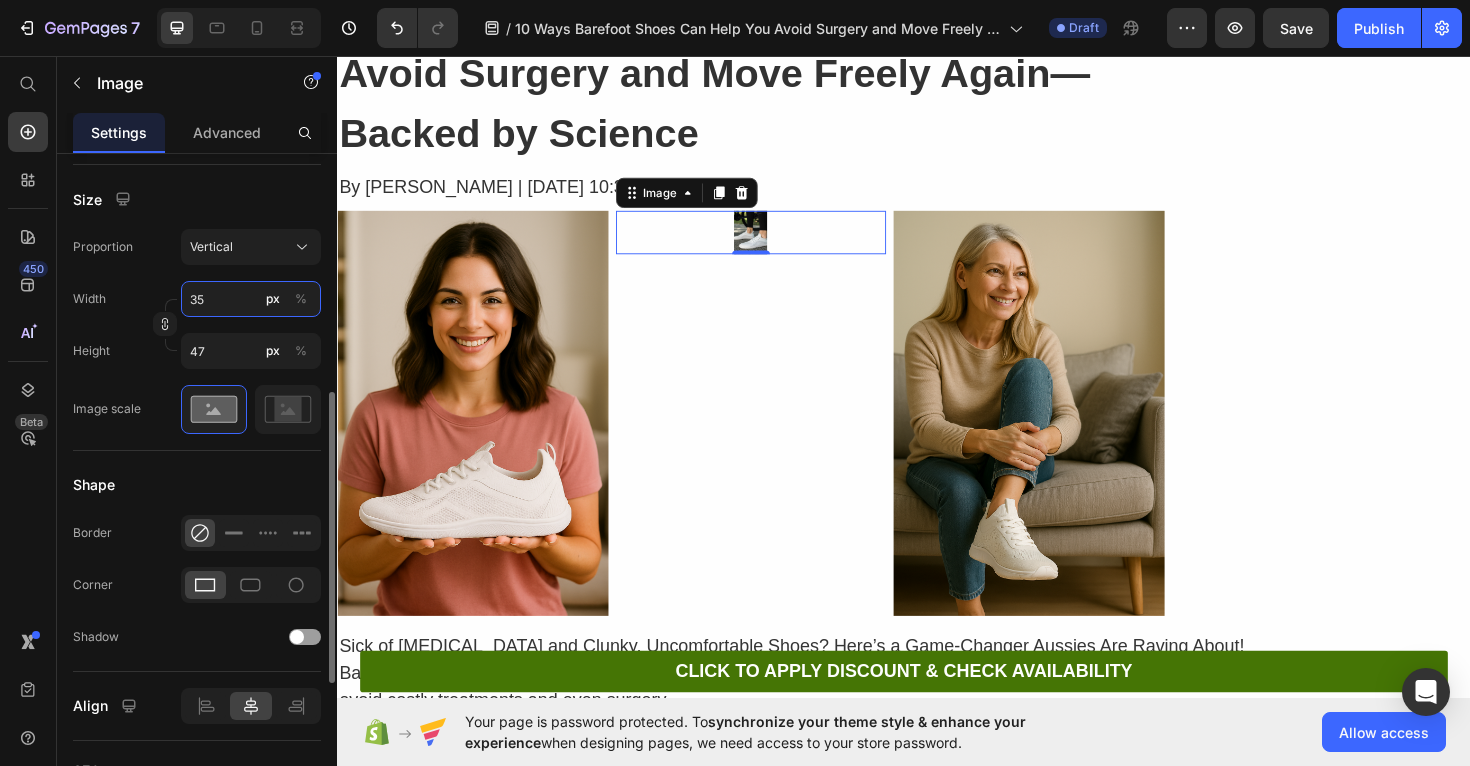 type on "350" 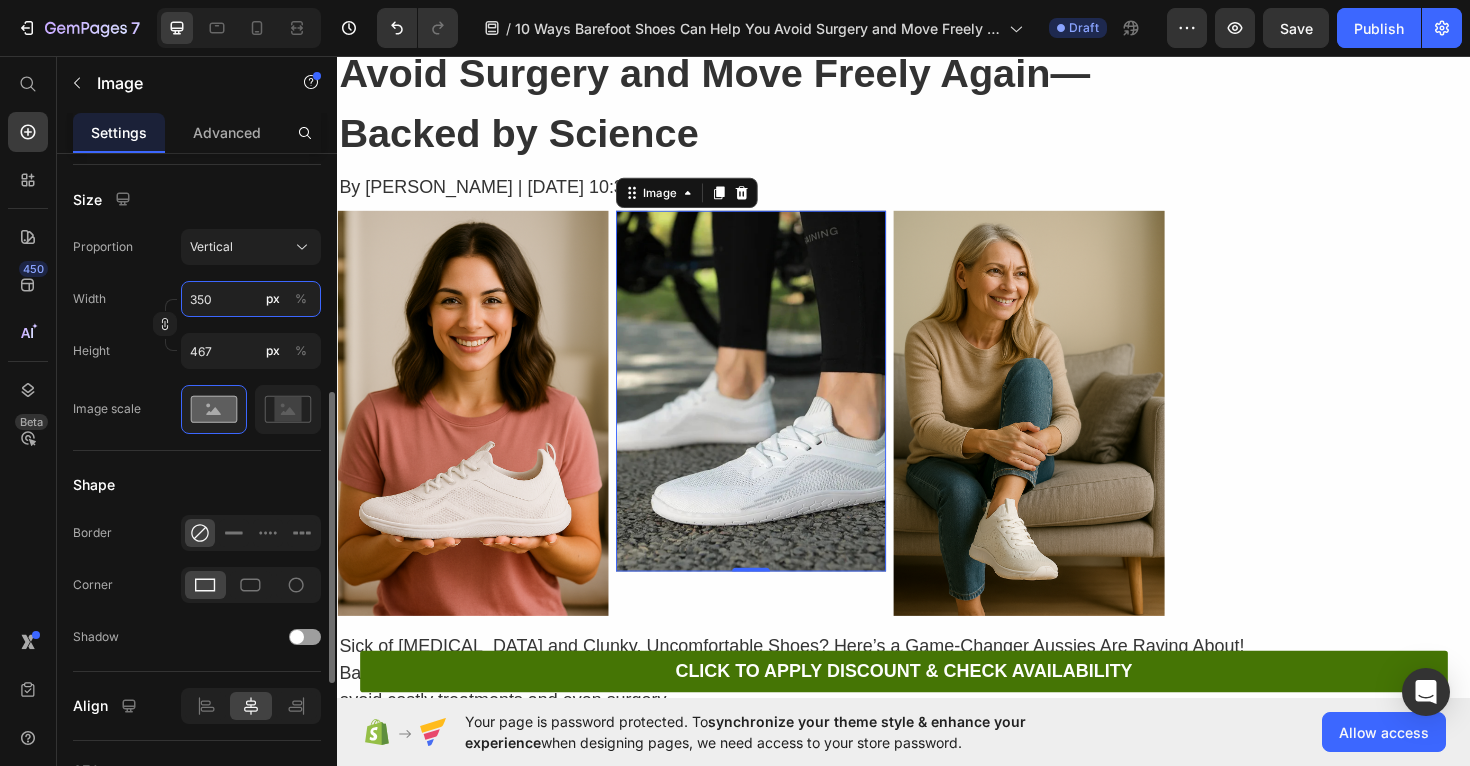 type on "3500" 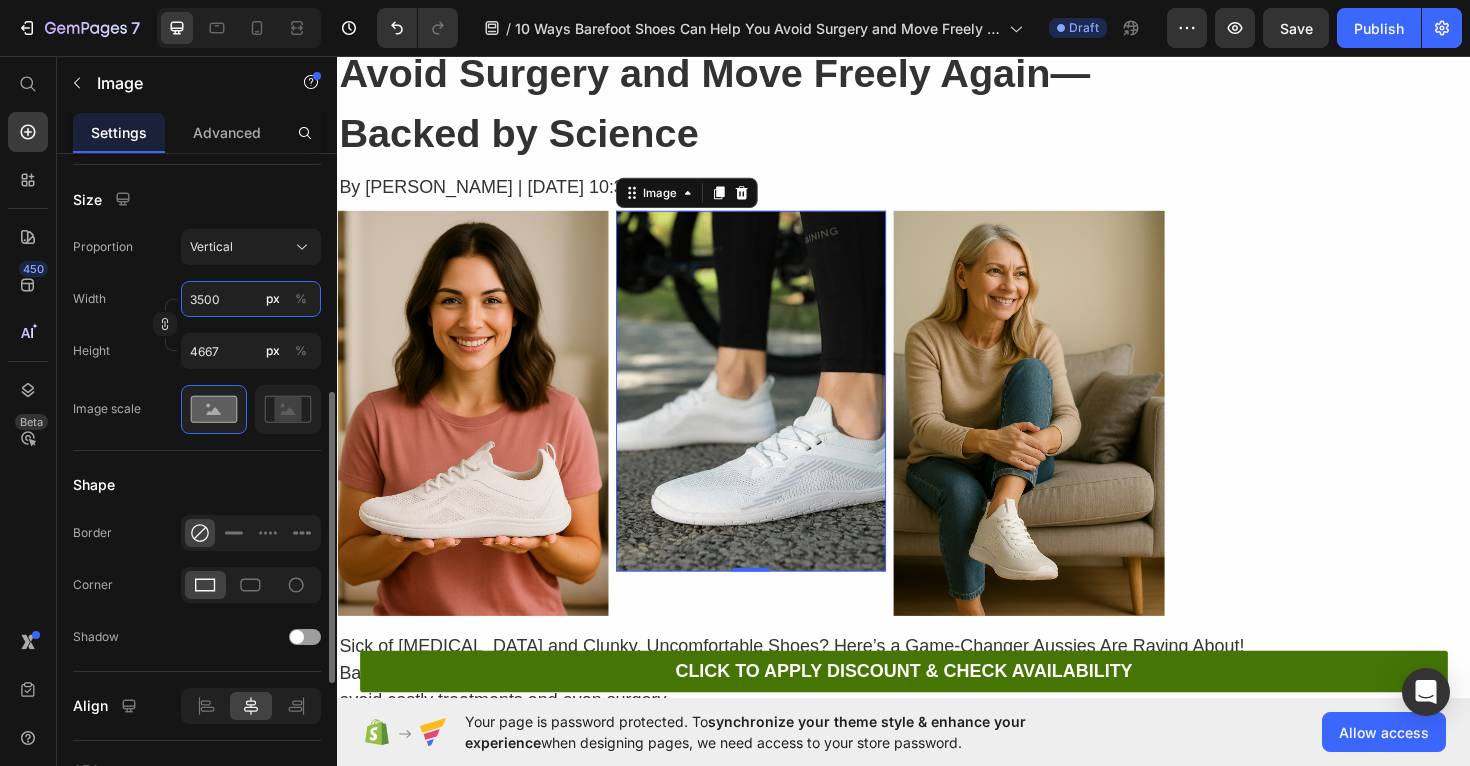 type on "350" 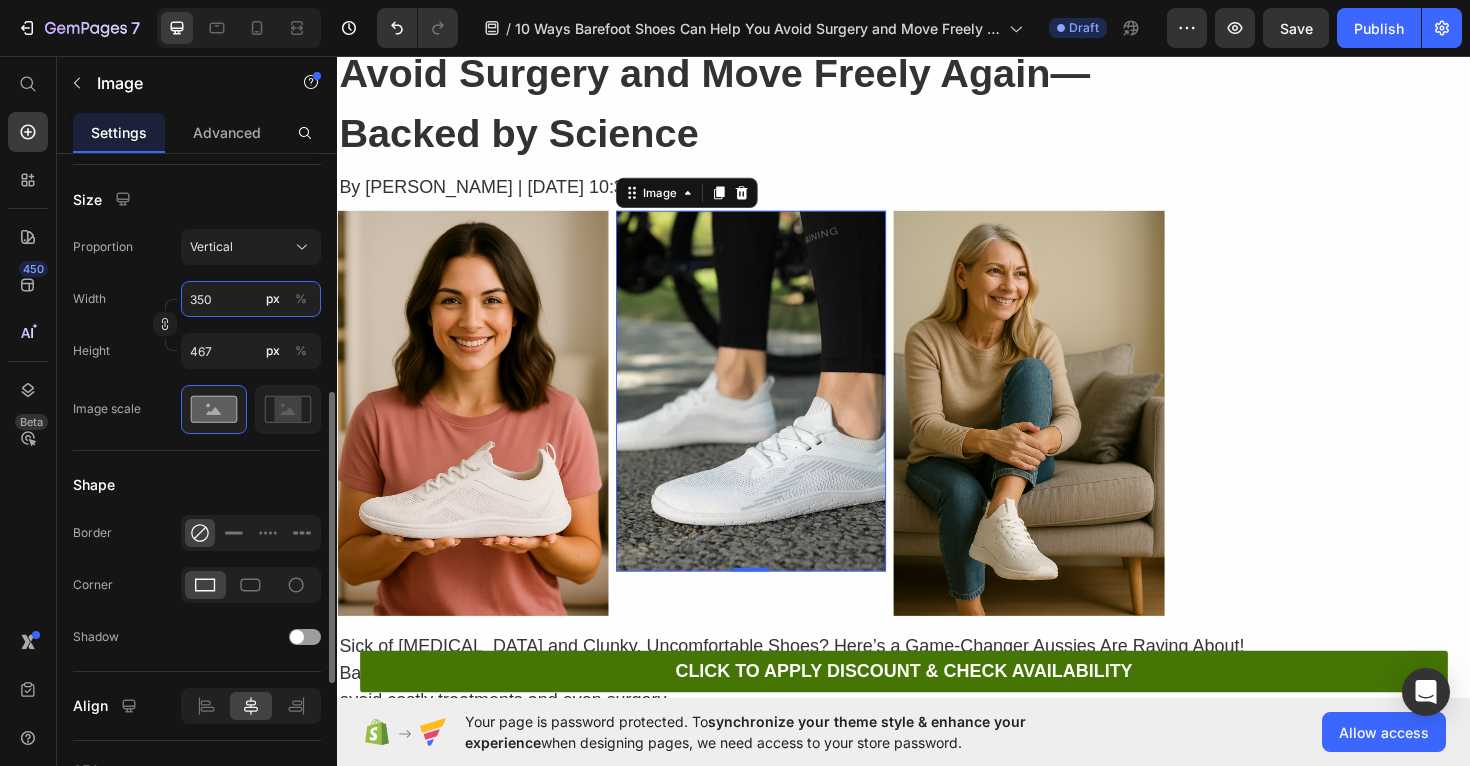 type on "35" 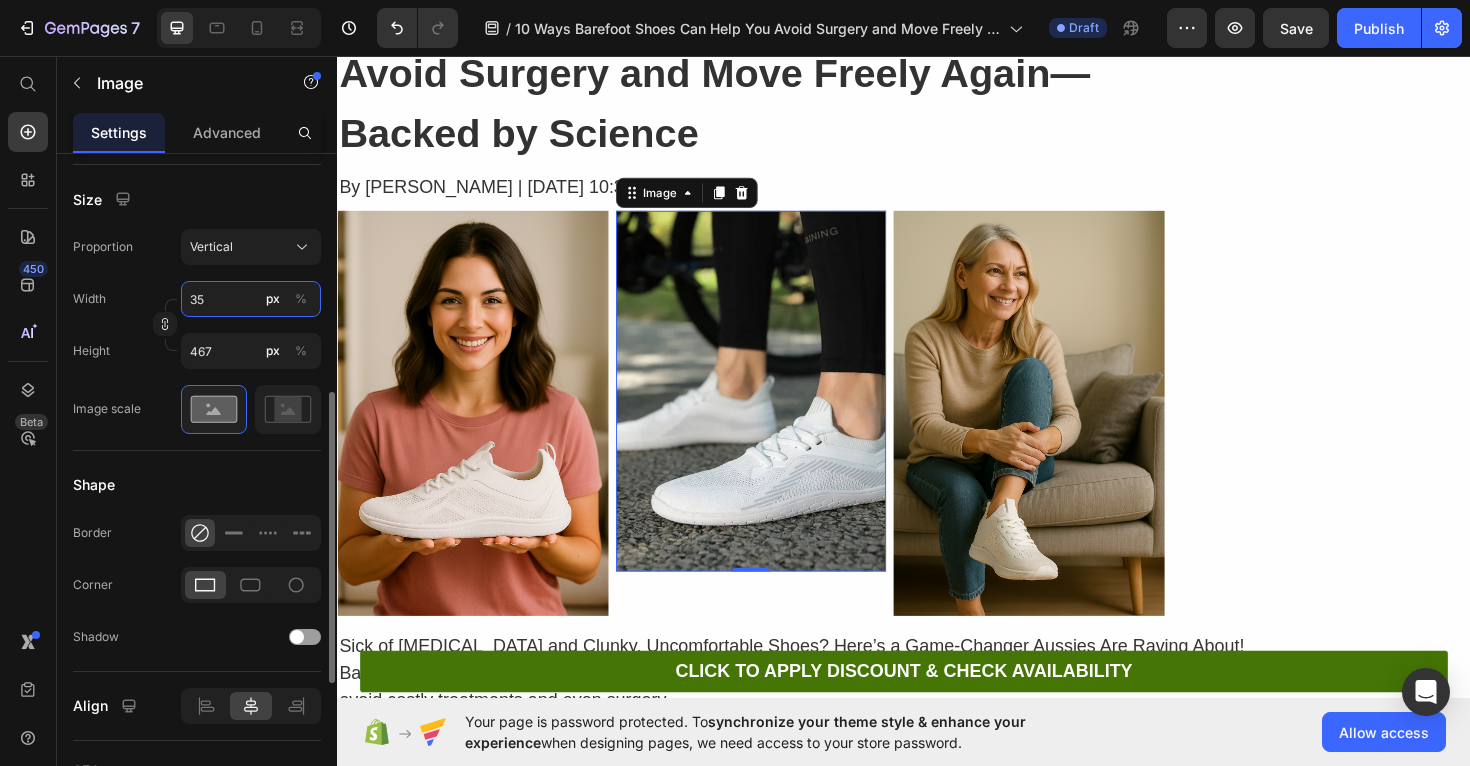 type on "47" 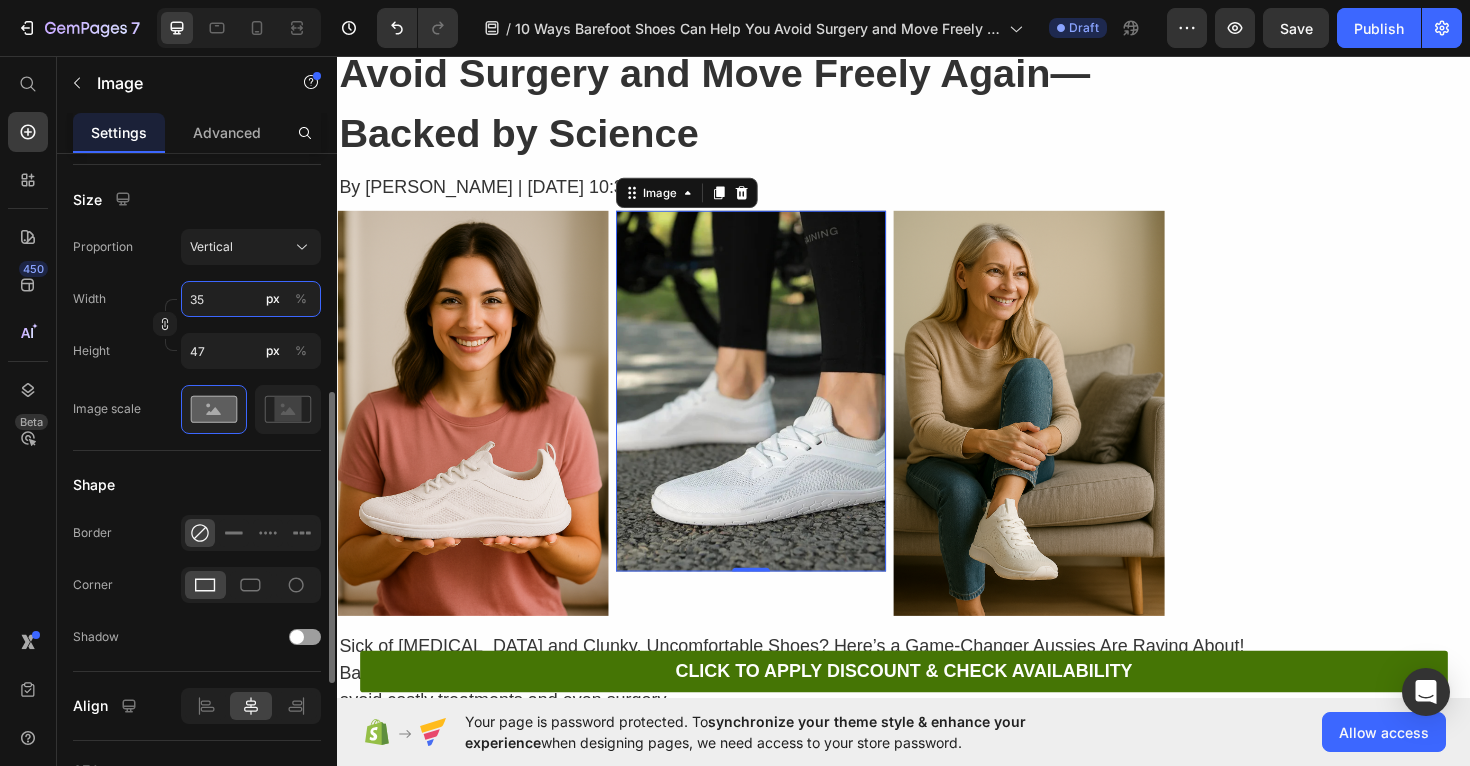 type on "3" 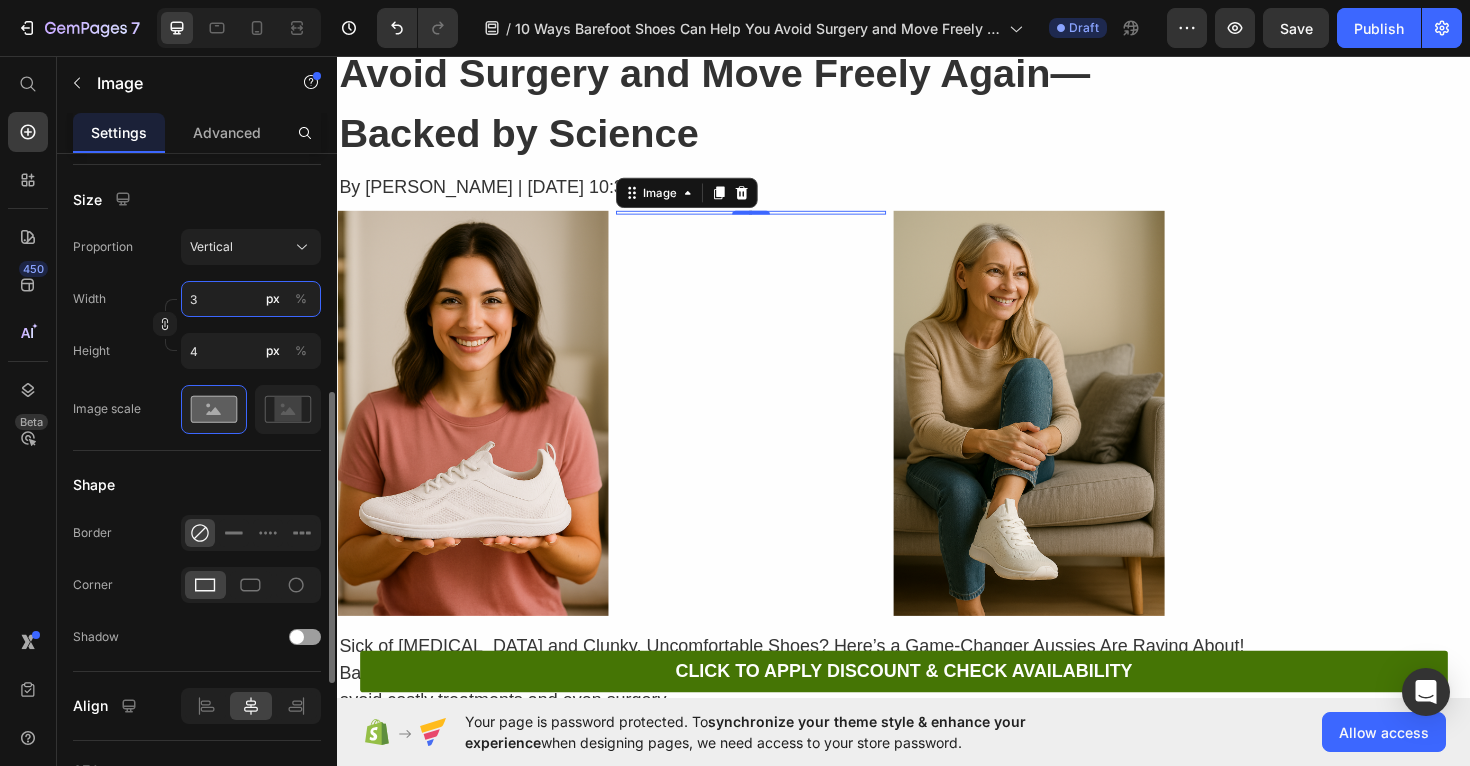type 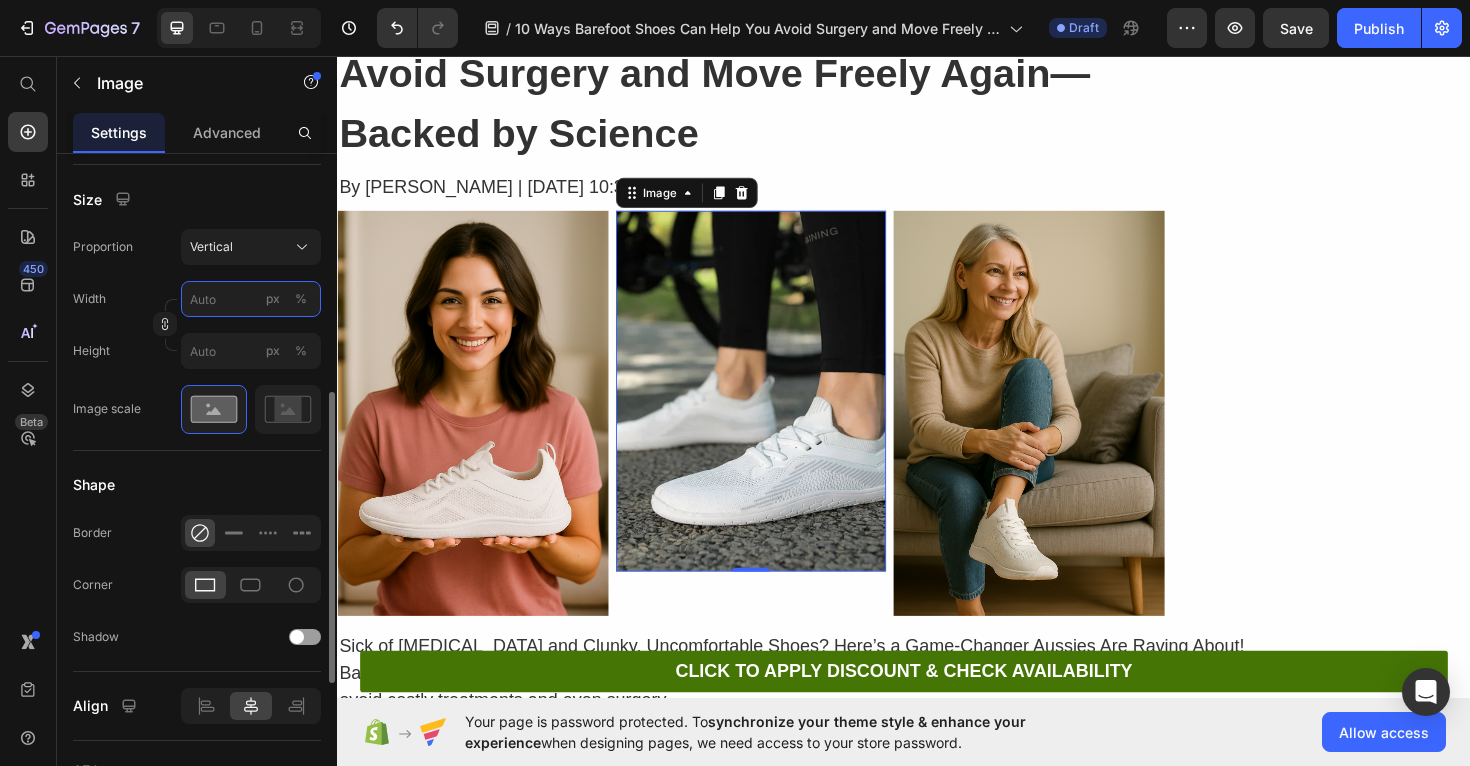 type on "5" 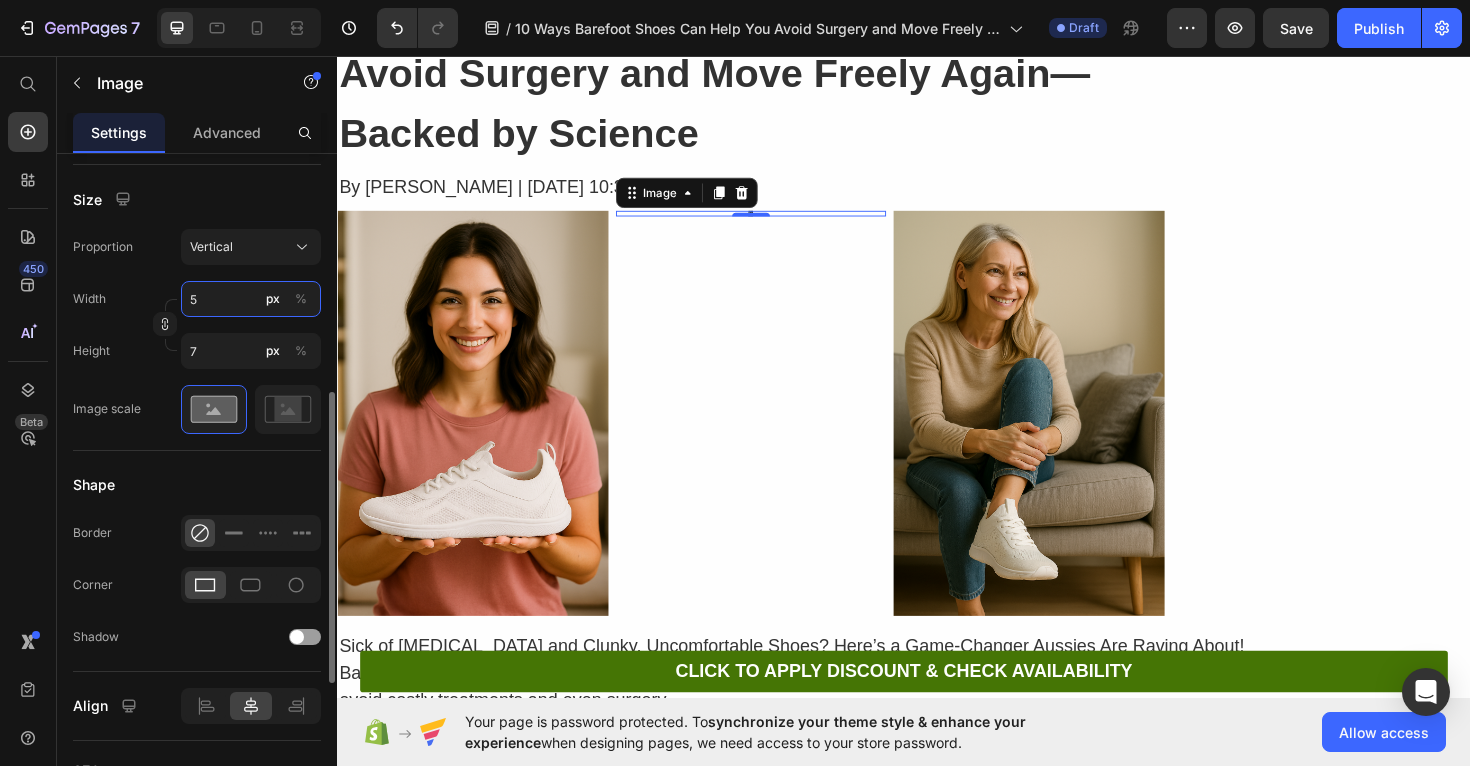 type on "50" 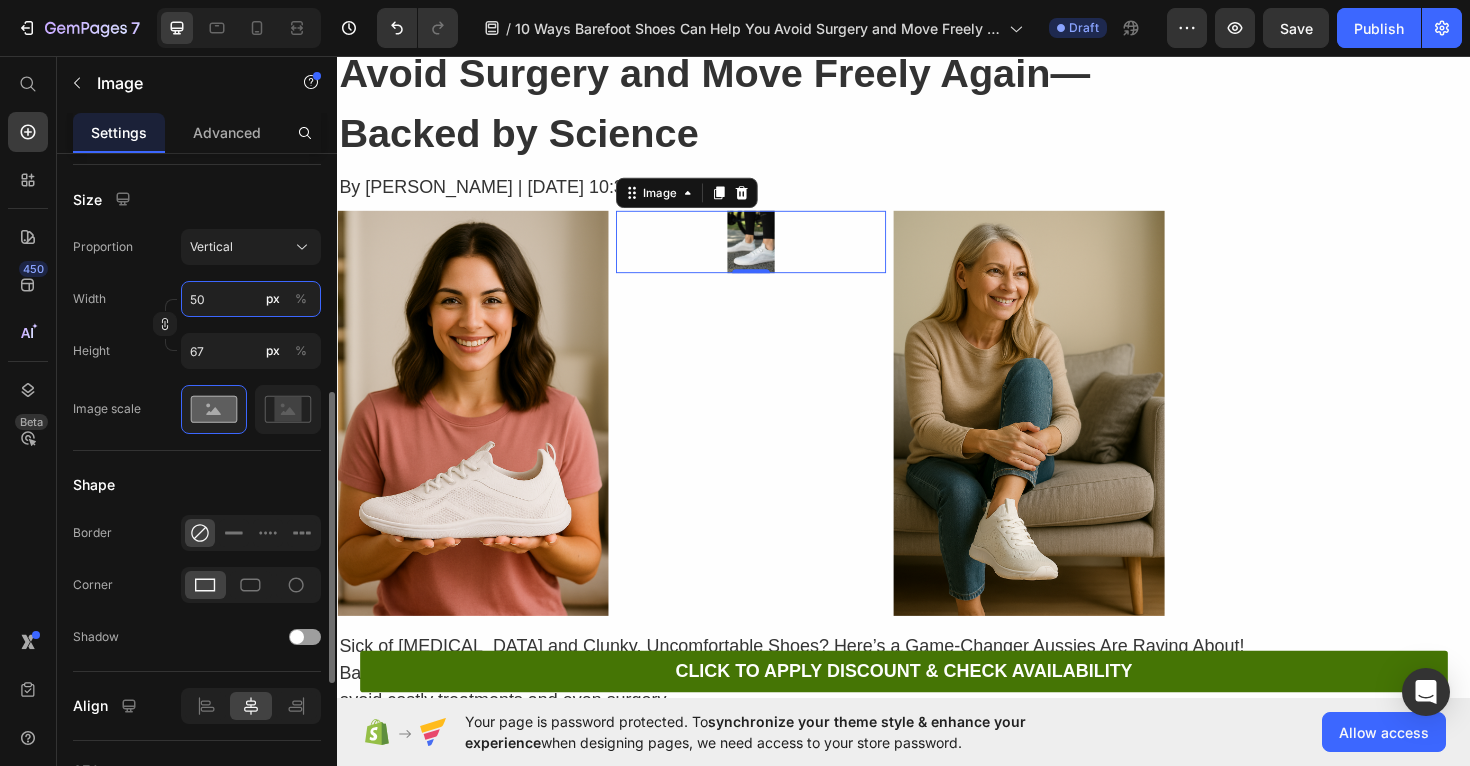 type on "500" 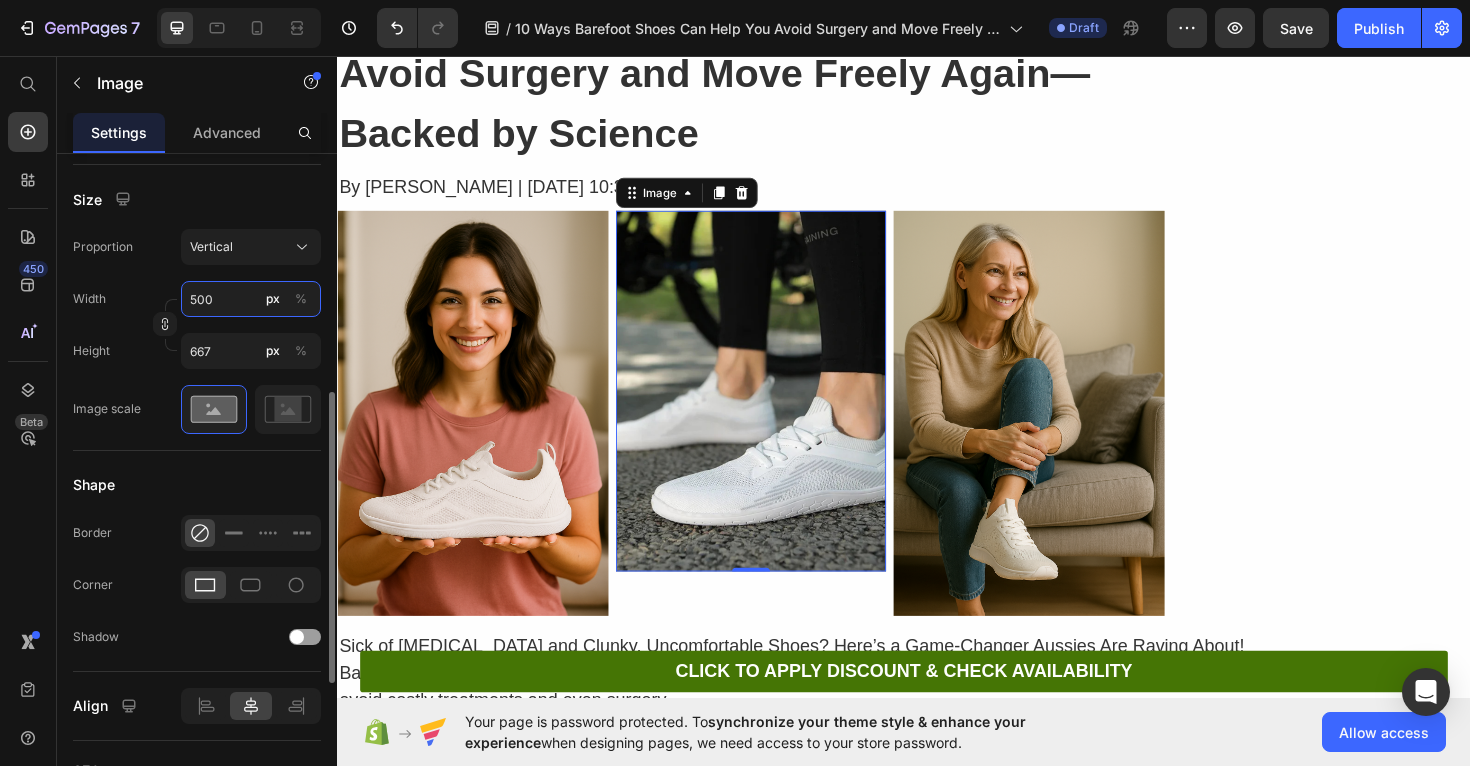 type on "50" 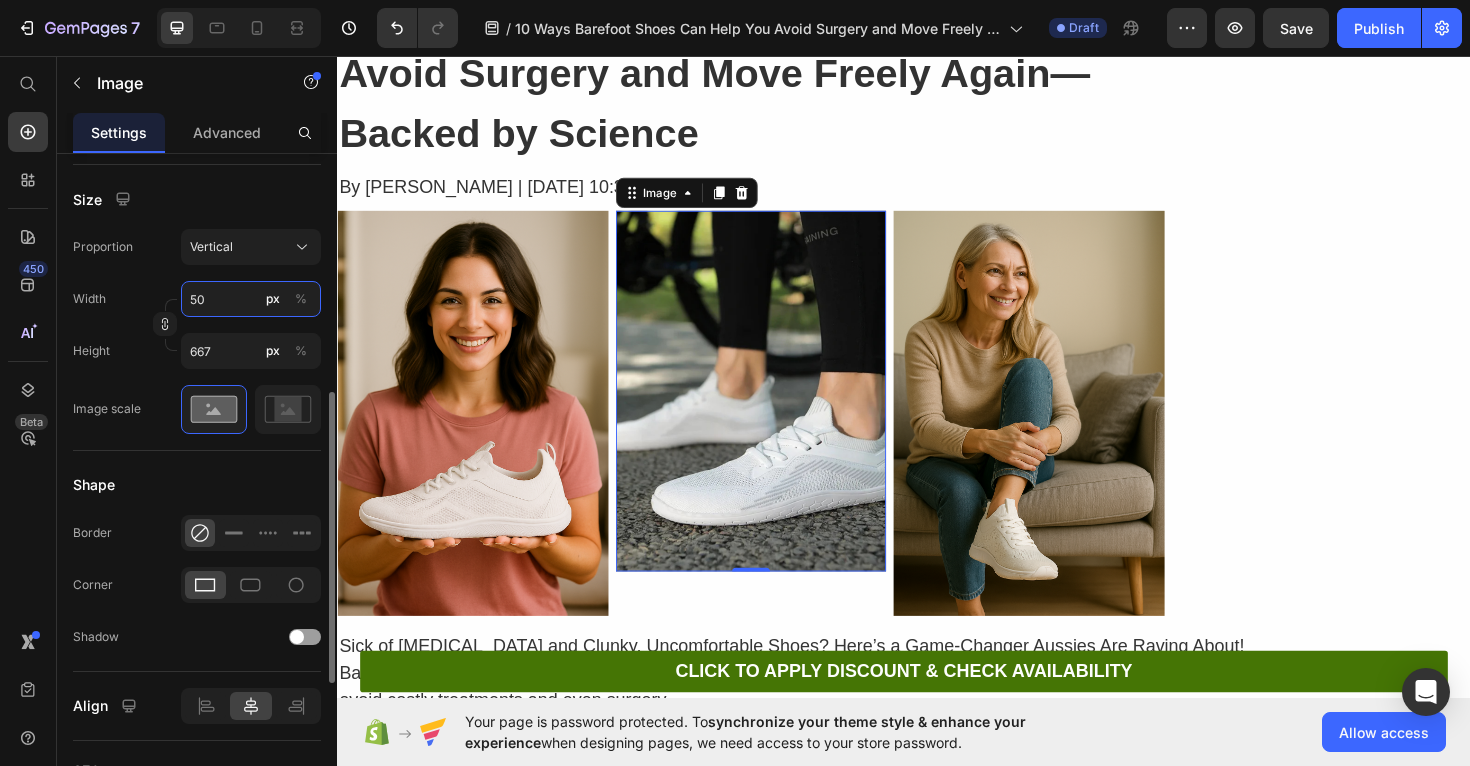 type on "67" 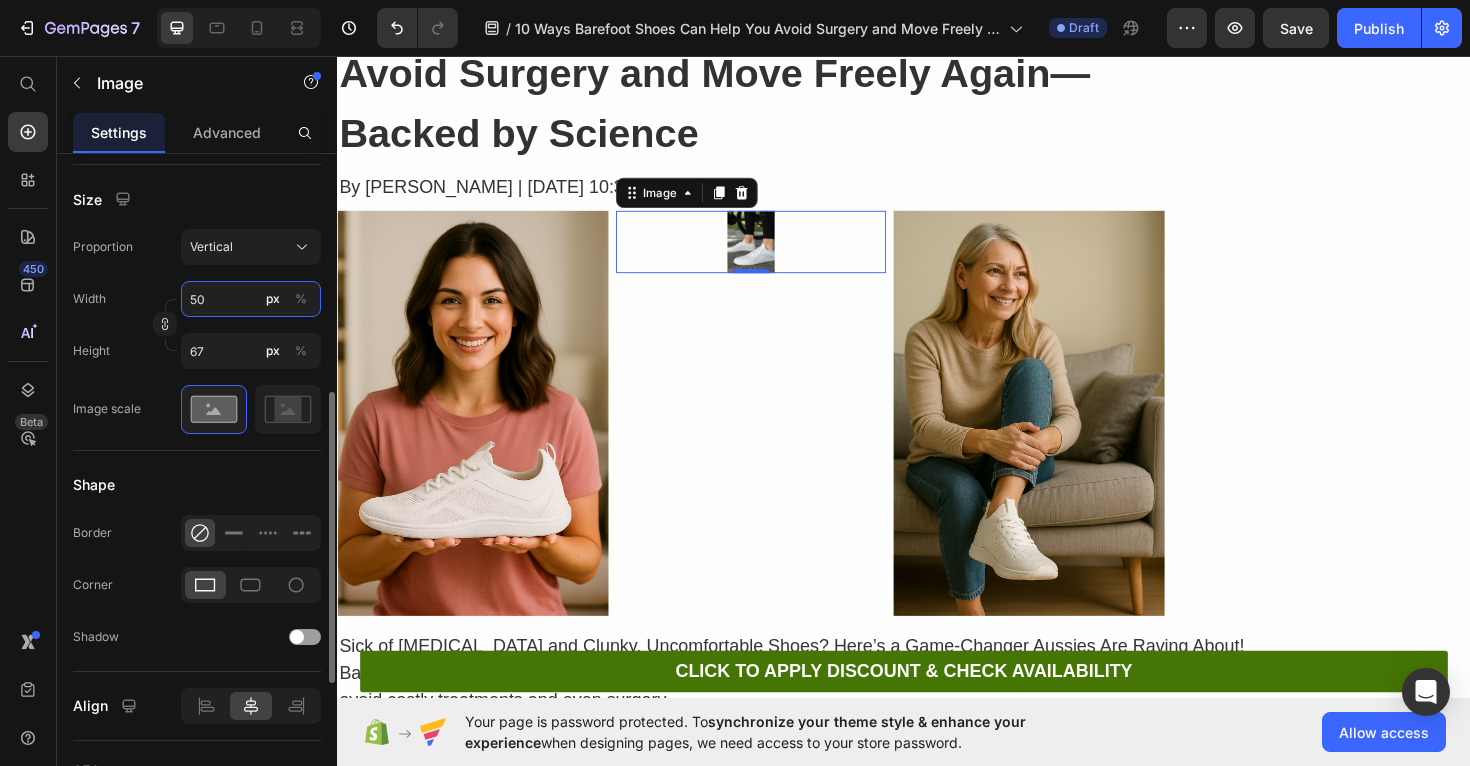 type on "500" 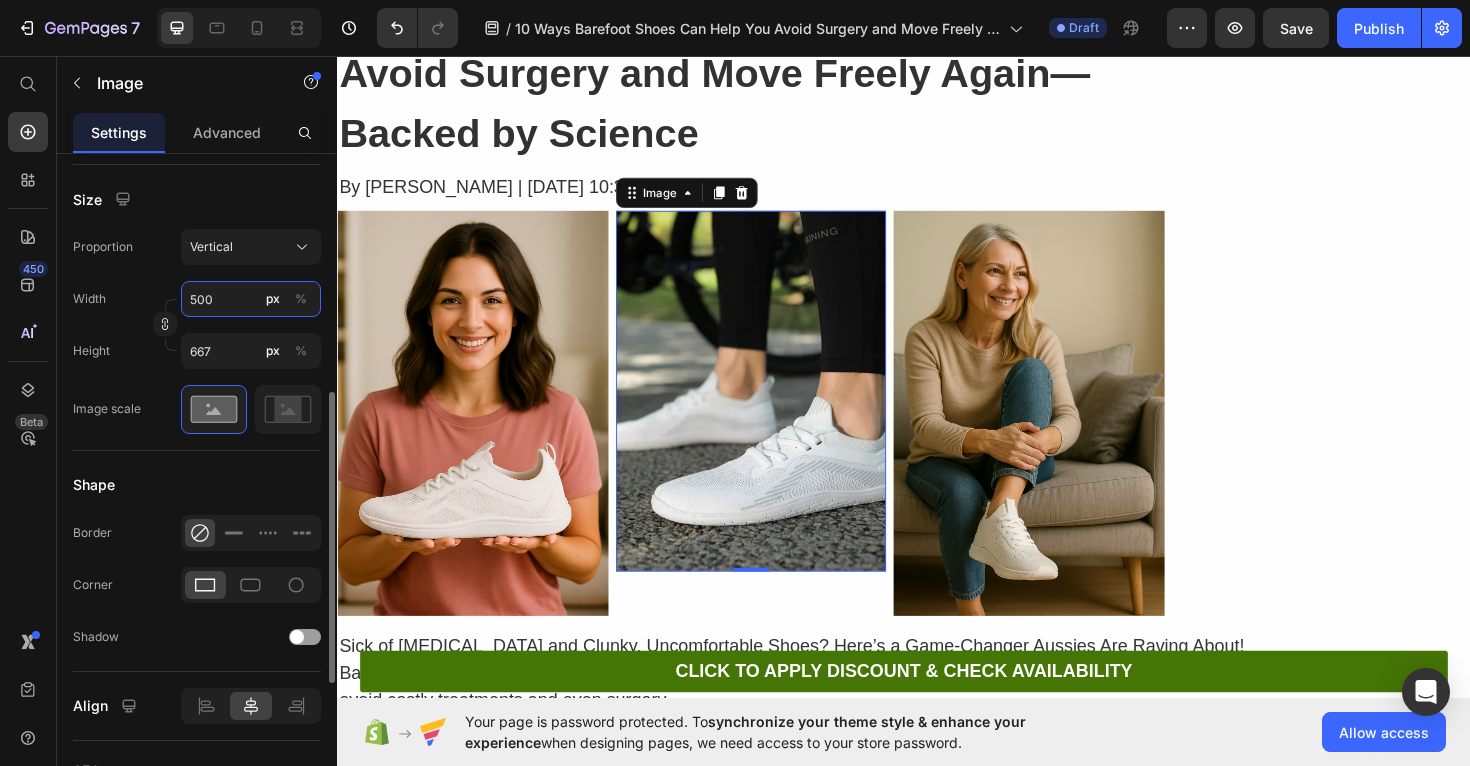 type on "5000" 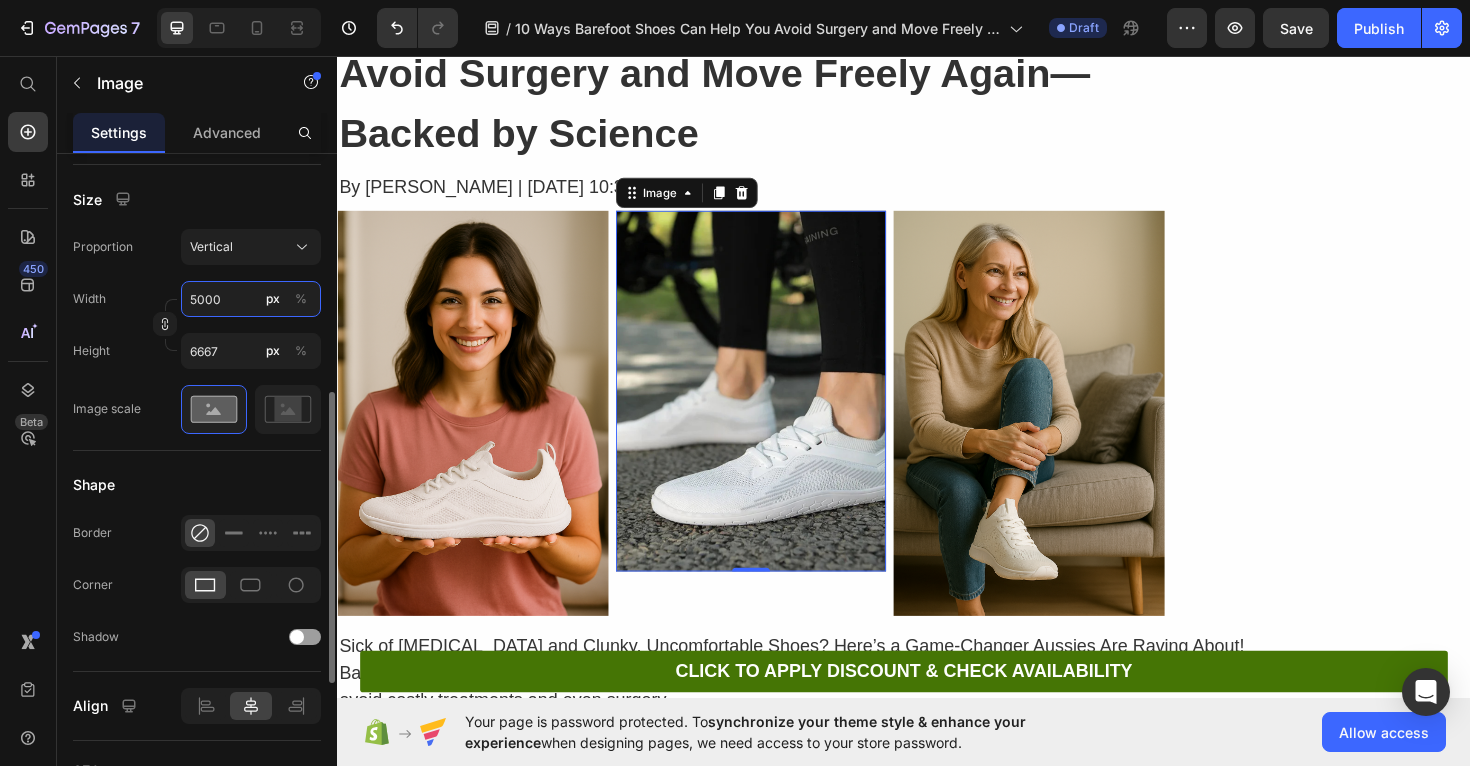 type on "50000" 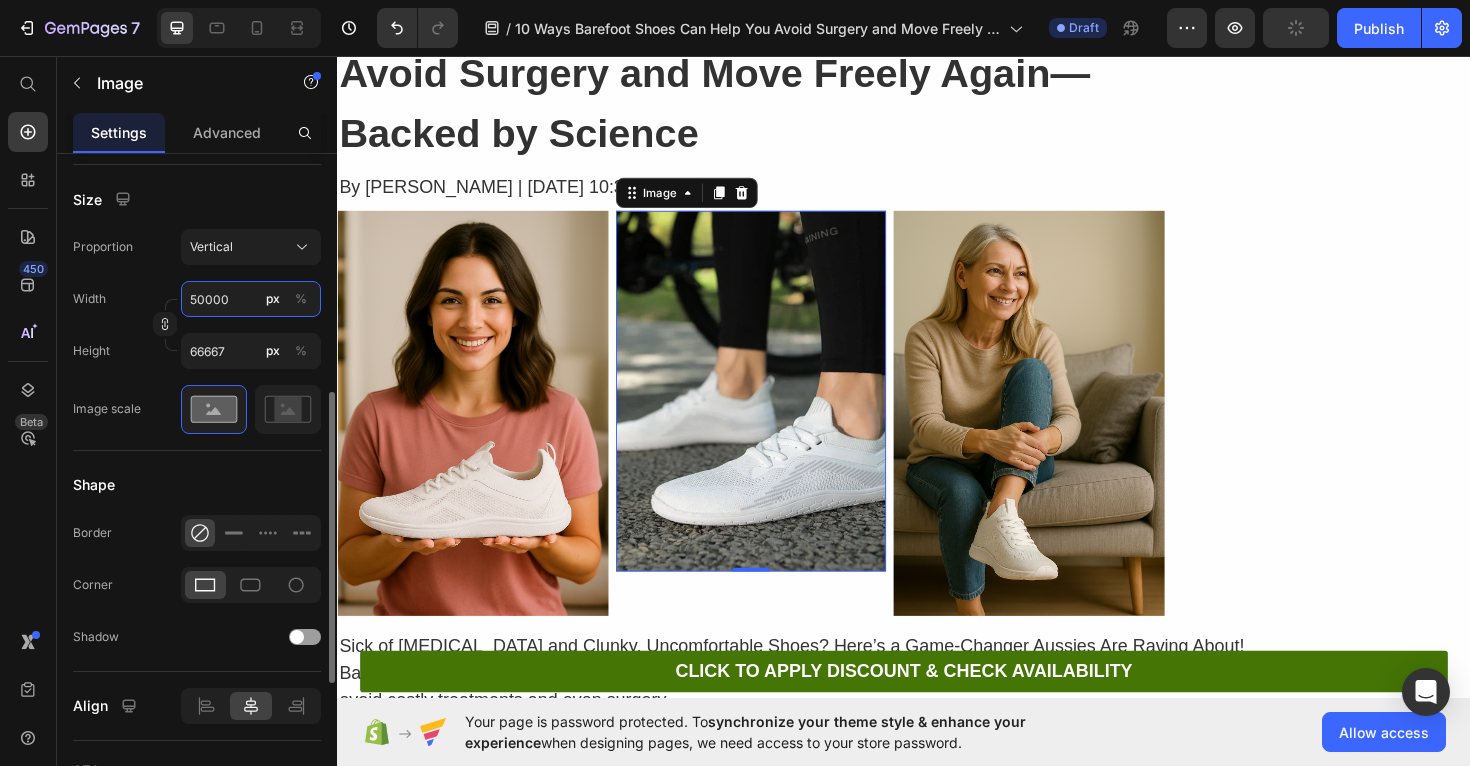 type on "5000" 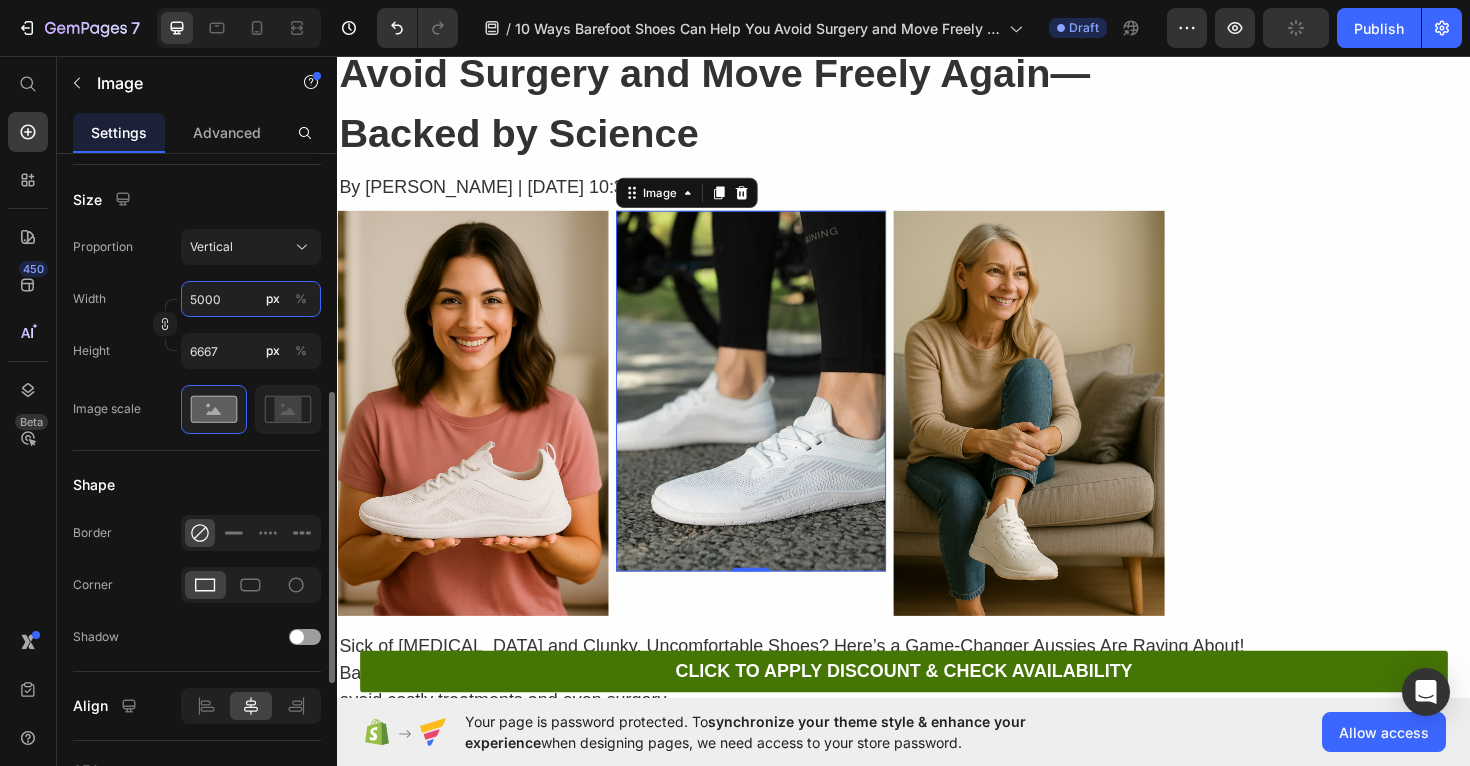 type on "500" 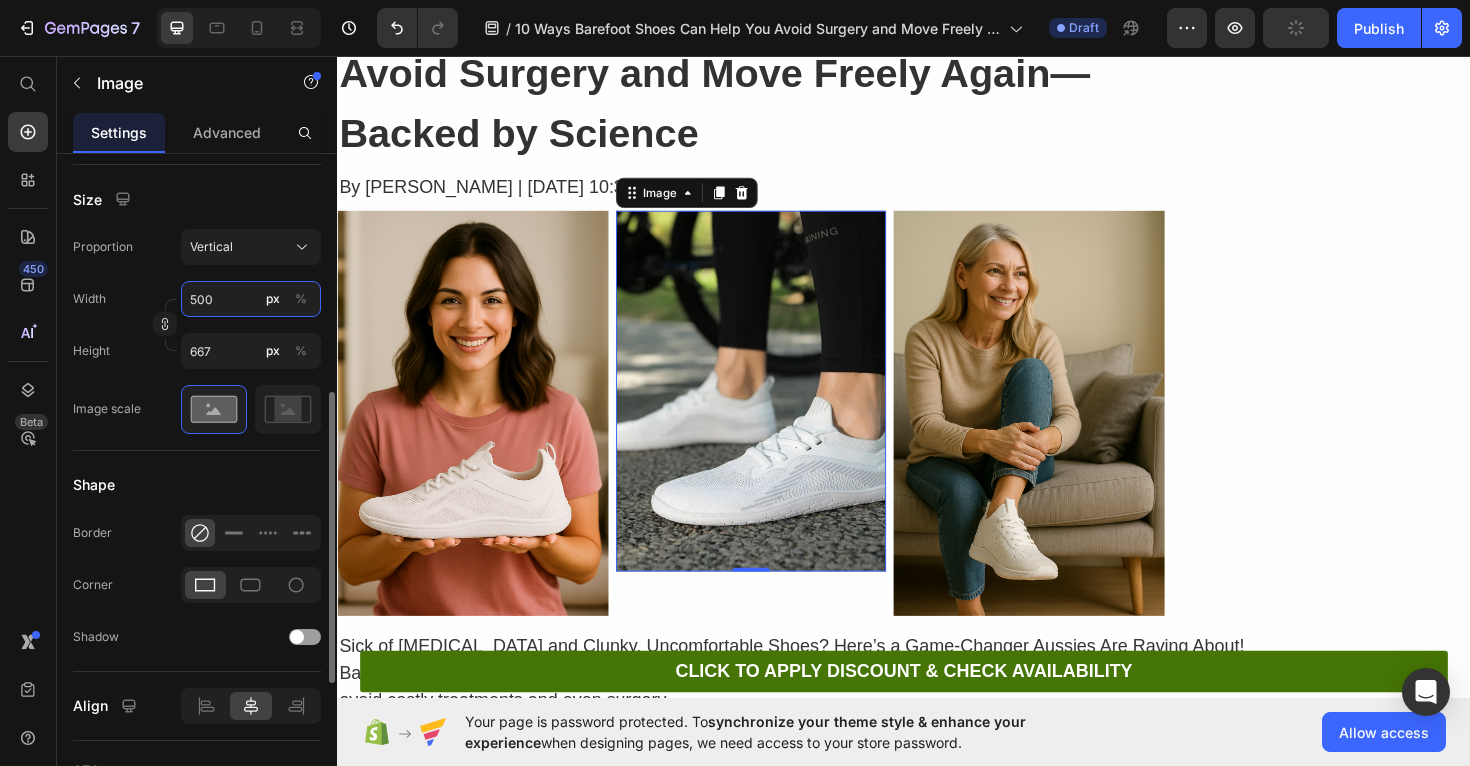 type on "50" 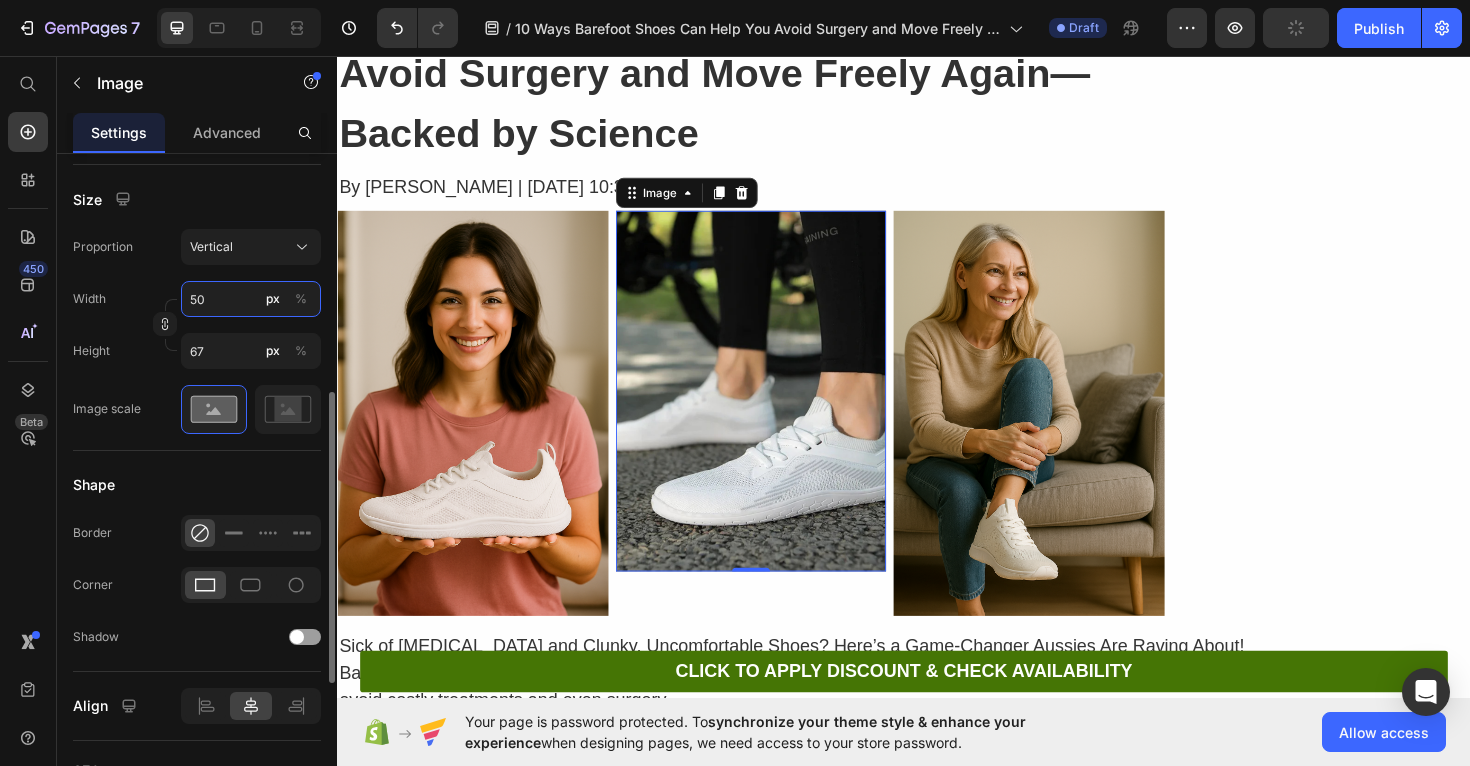 type on "3500" 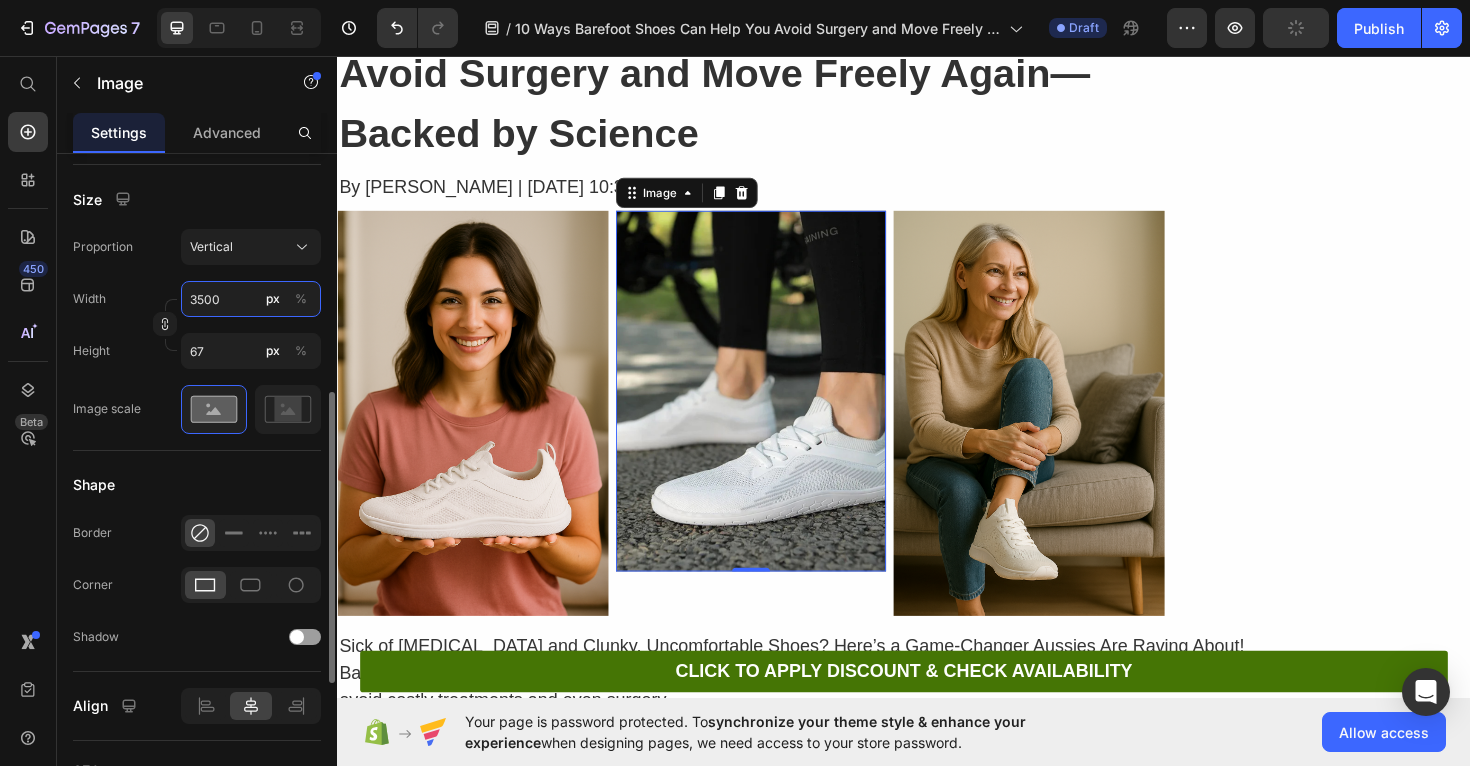 type on "4667" 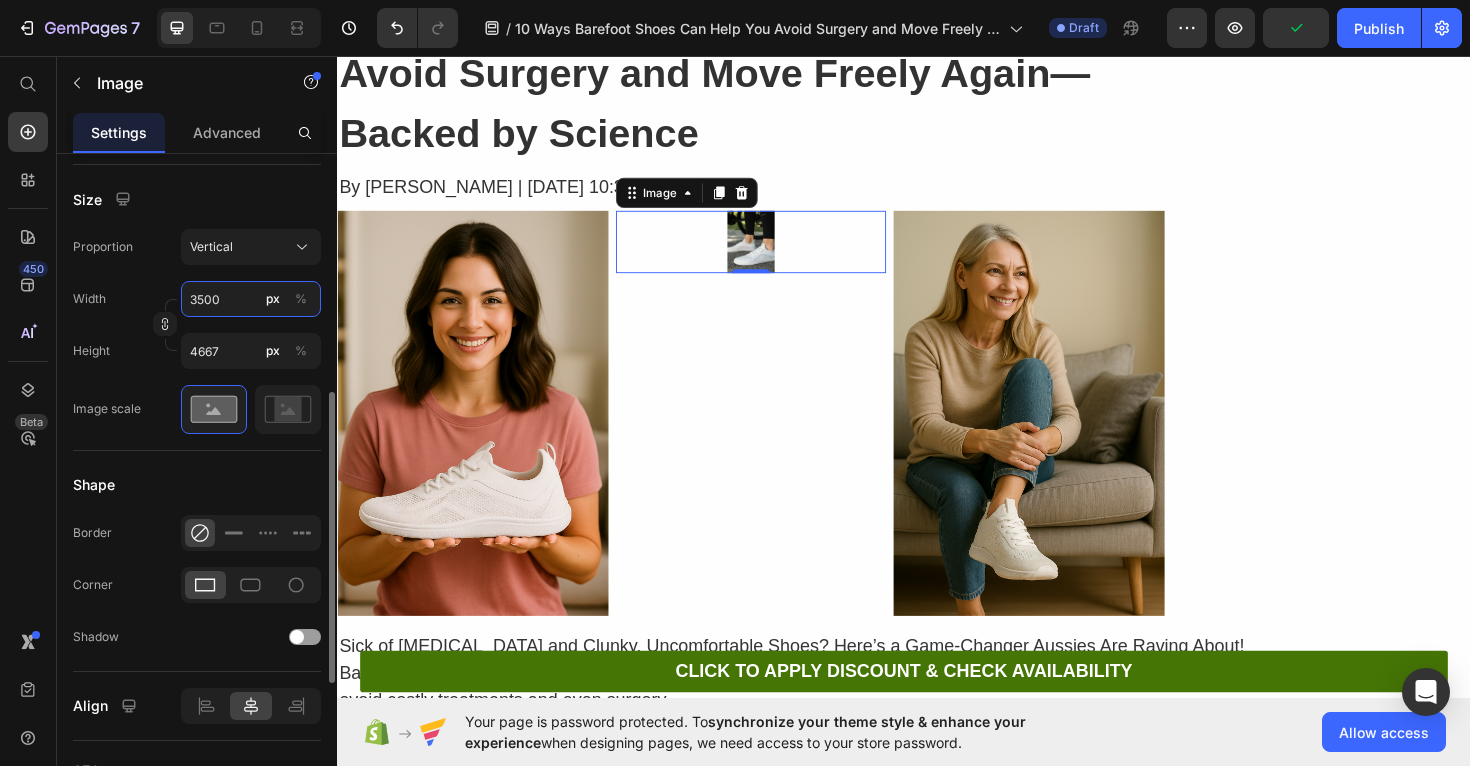 type on "350" 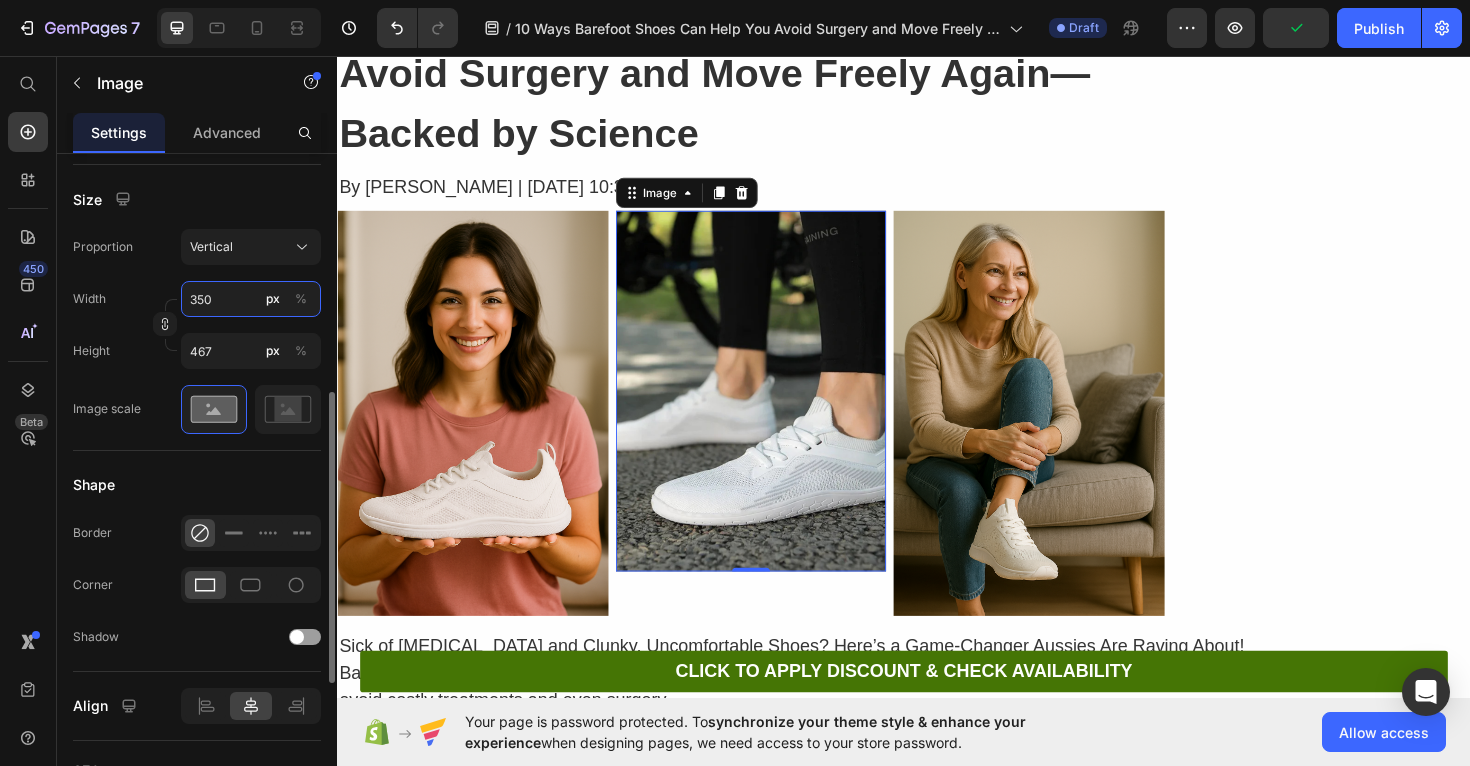 type on "35" 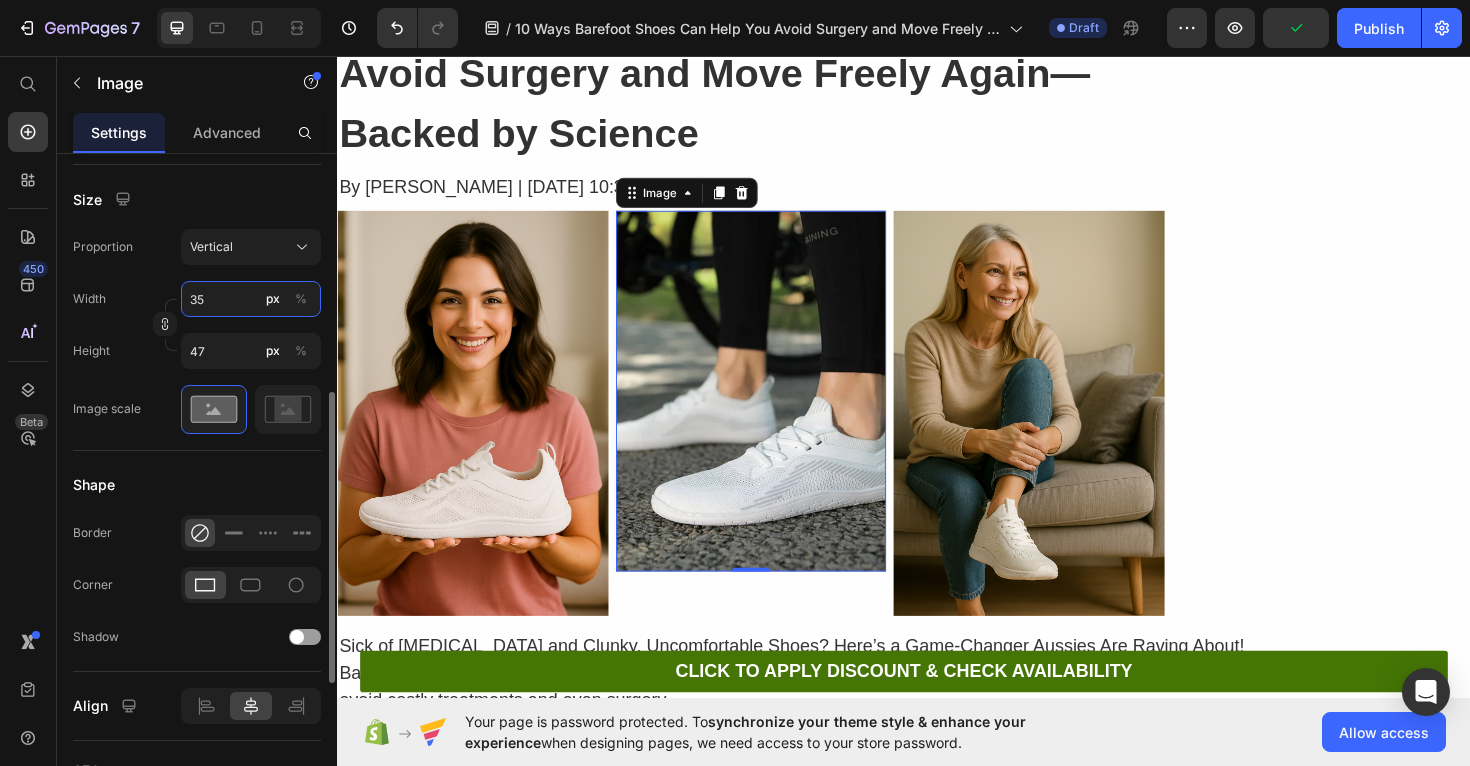type on "3" 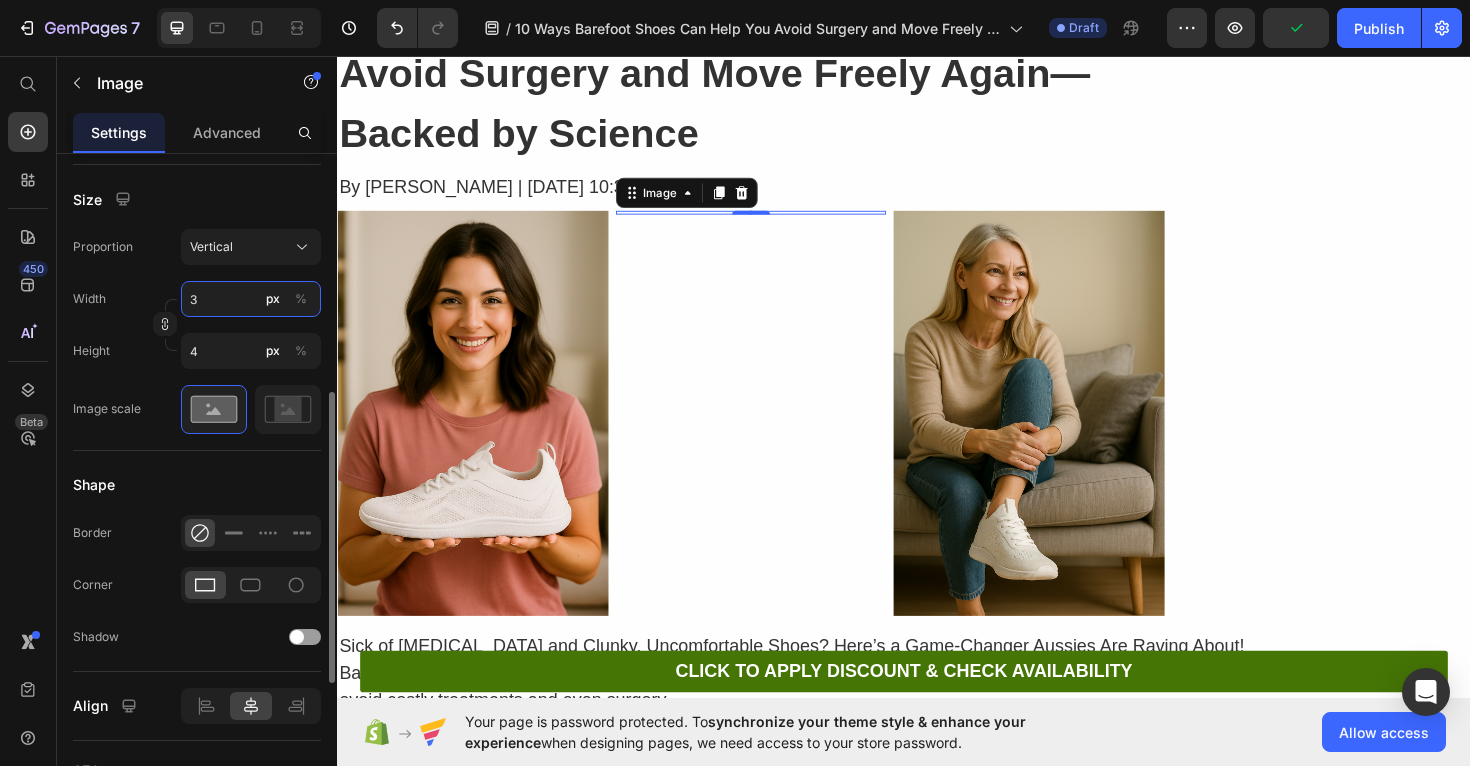 type on "37" 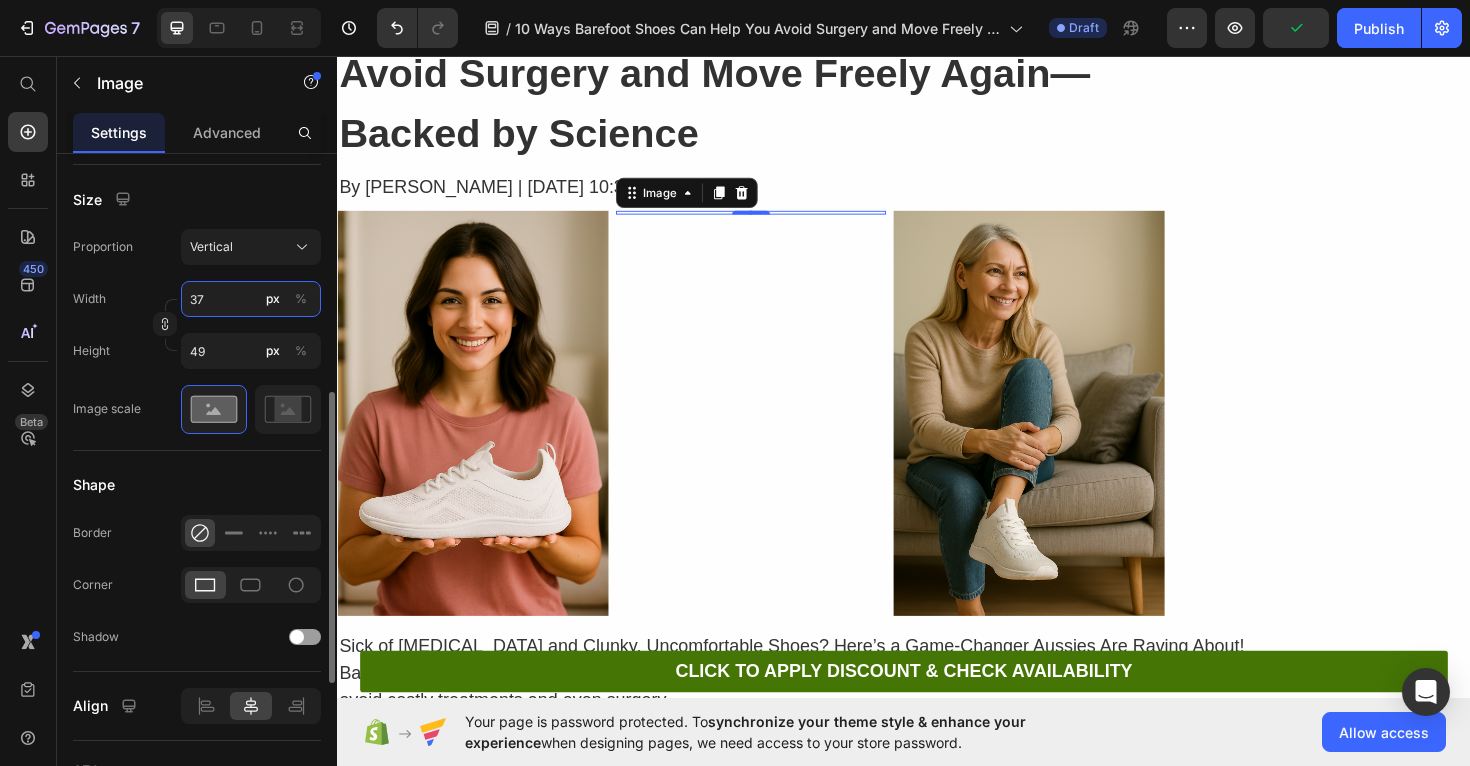 type on "370" 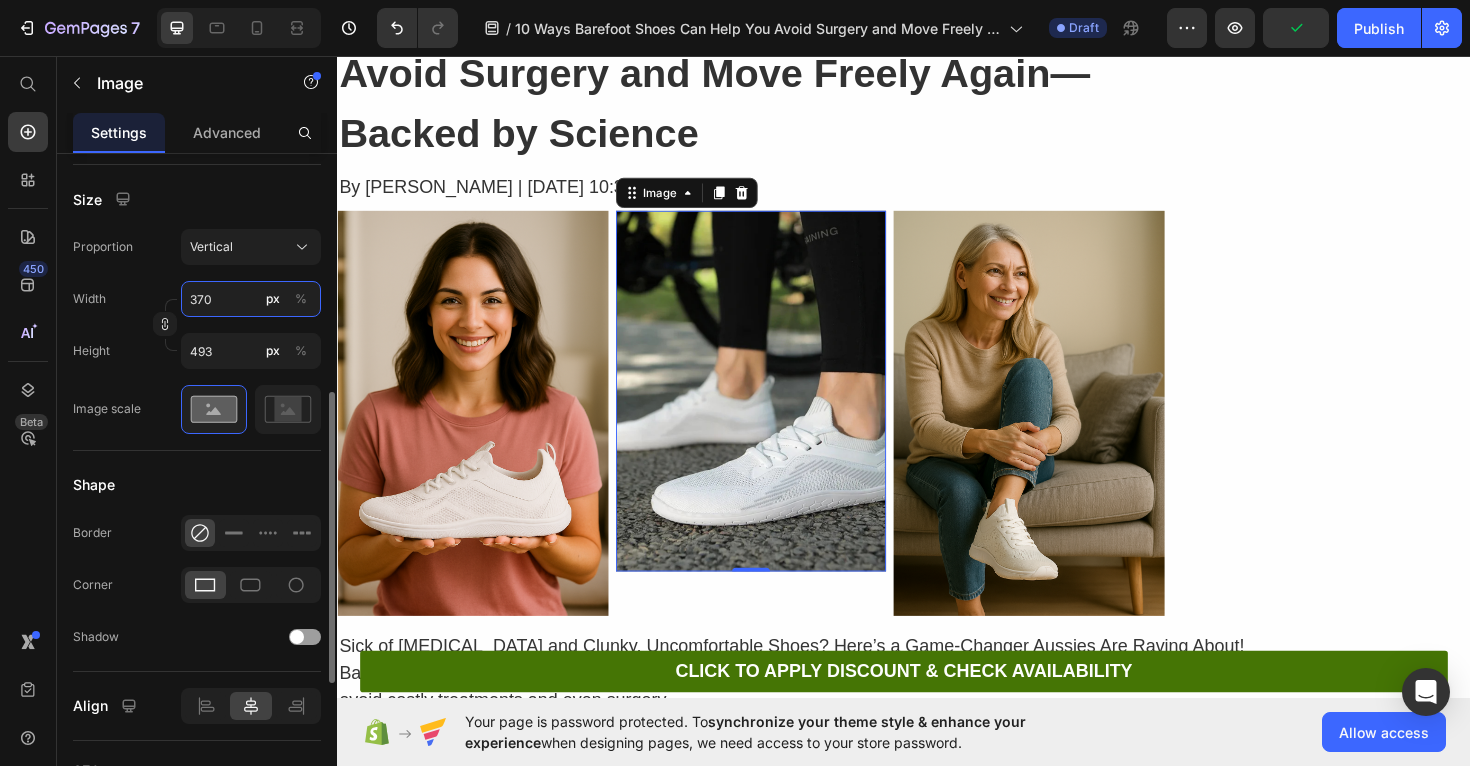 type on "3700" 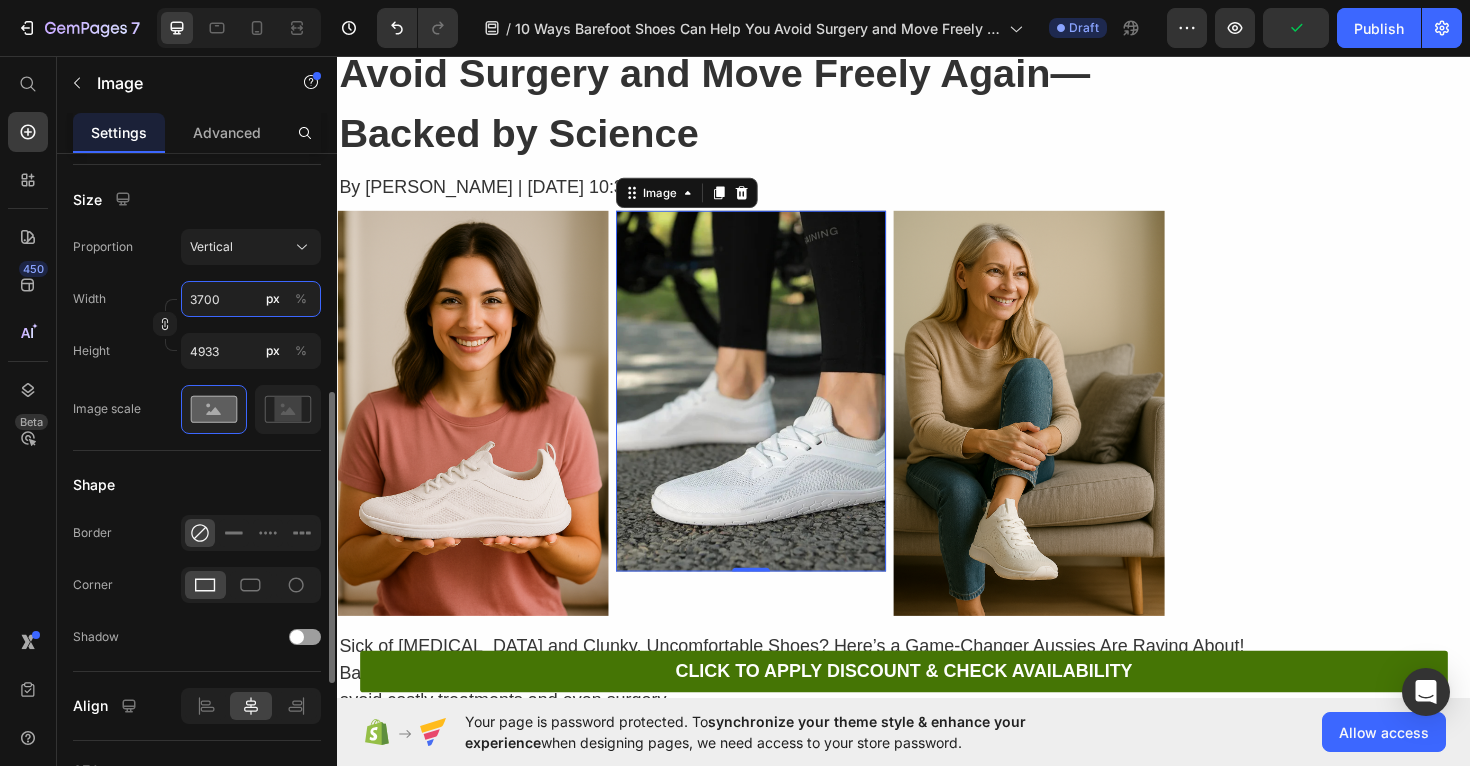 type on "370" 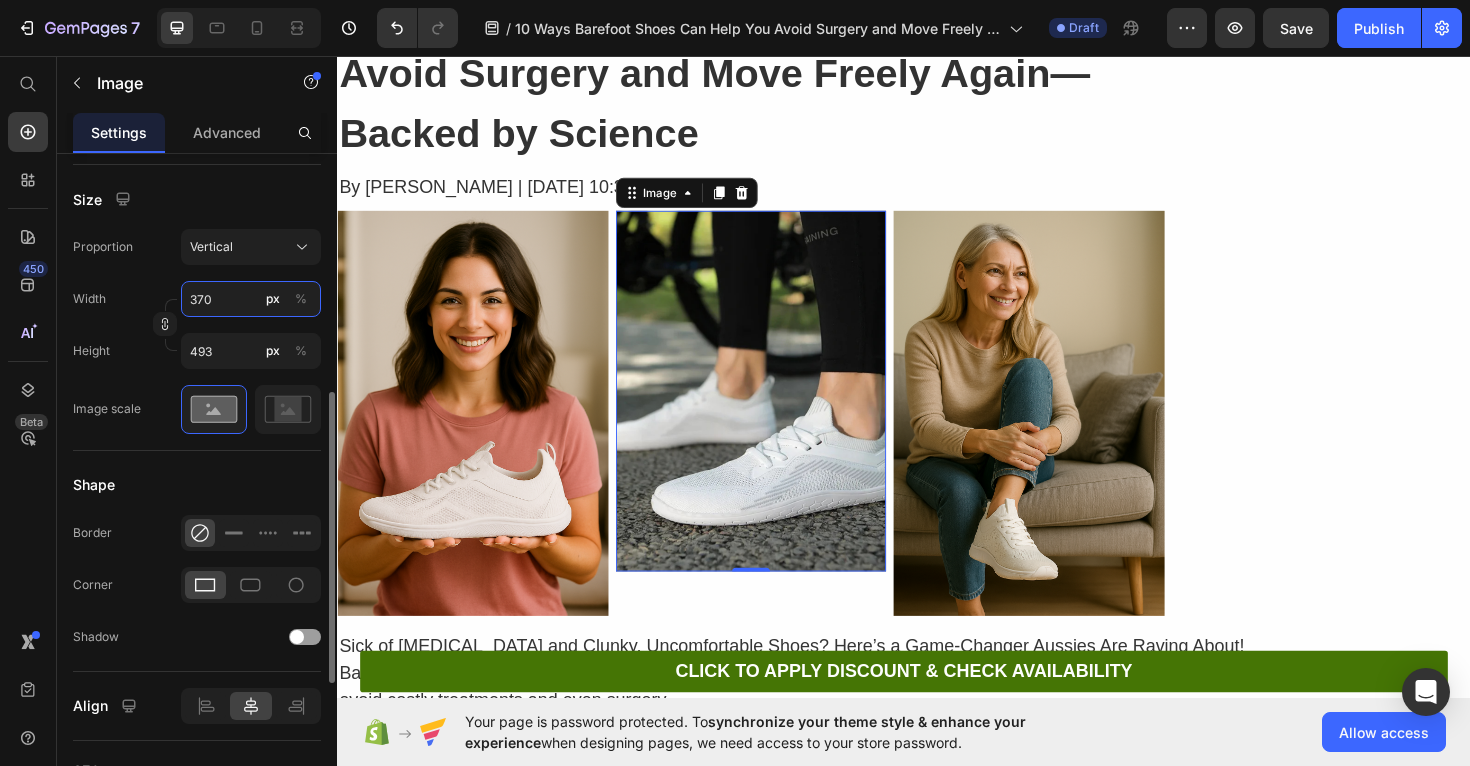 type on "37" 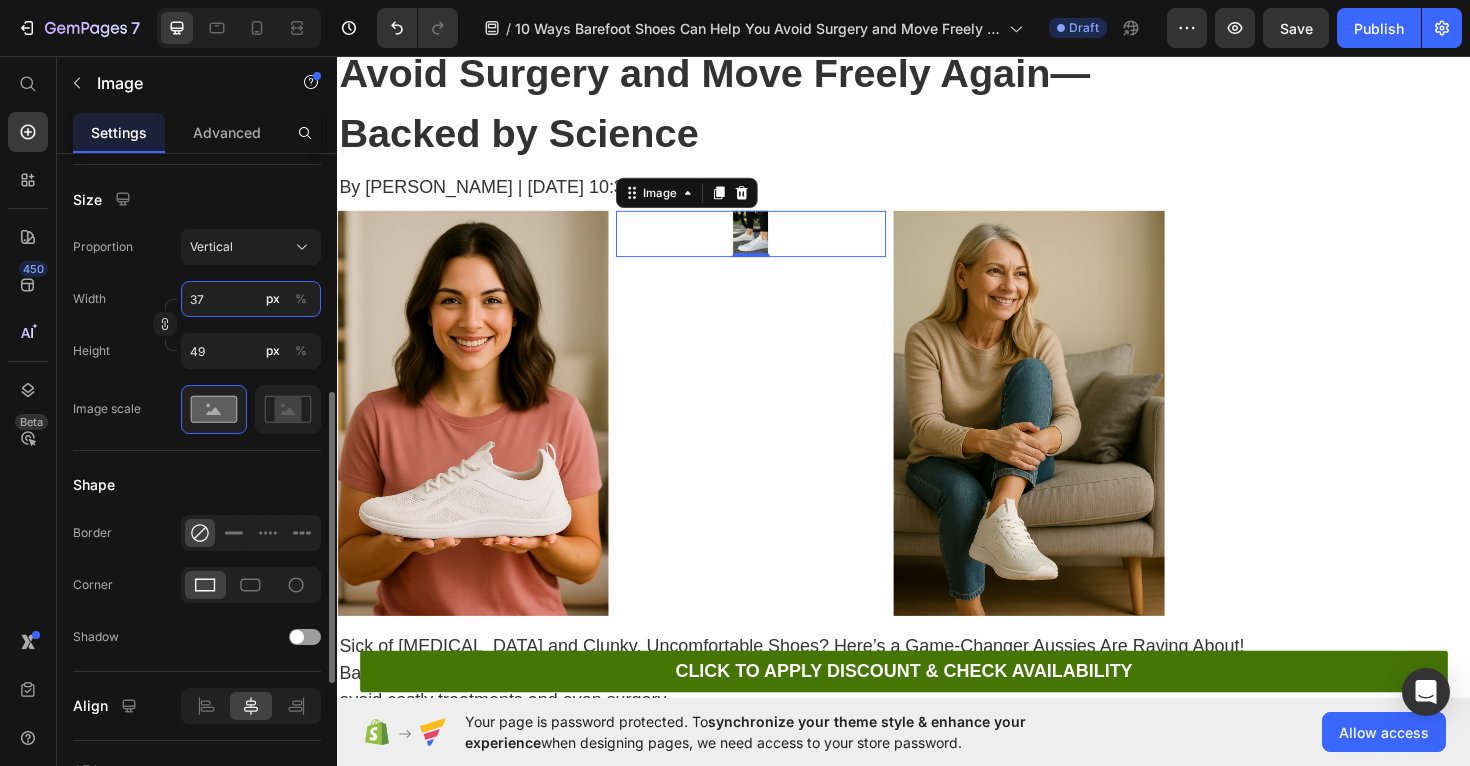 type on "3" 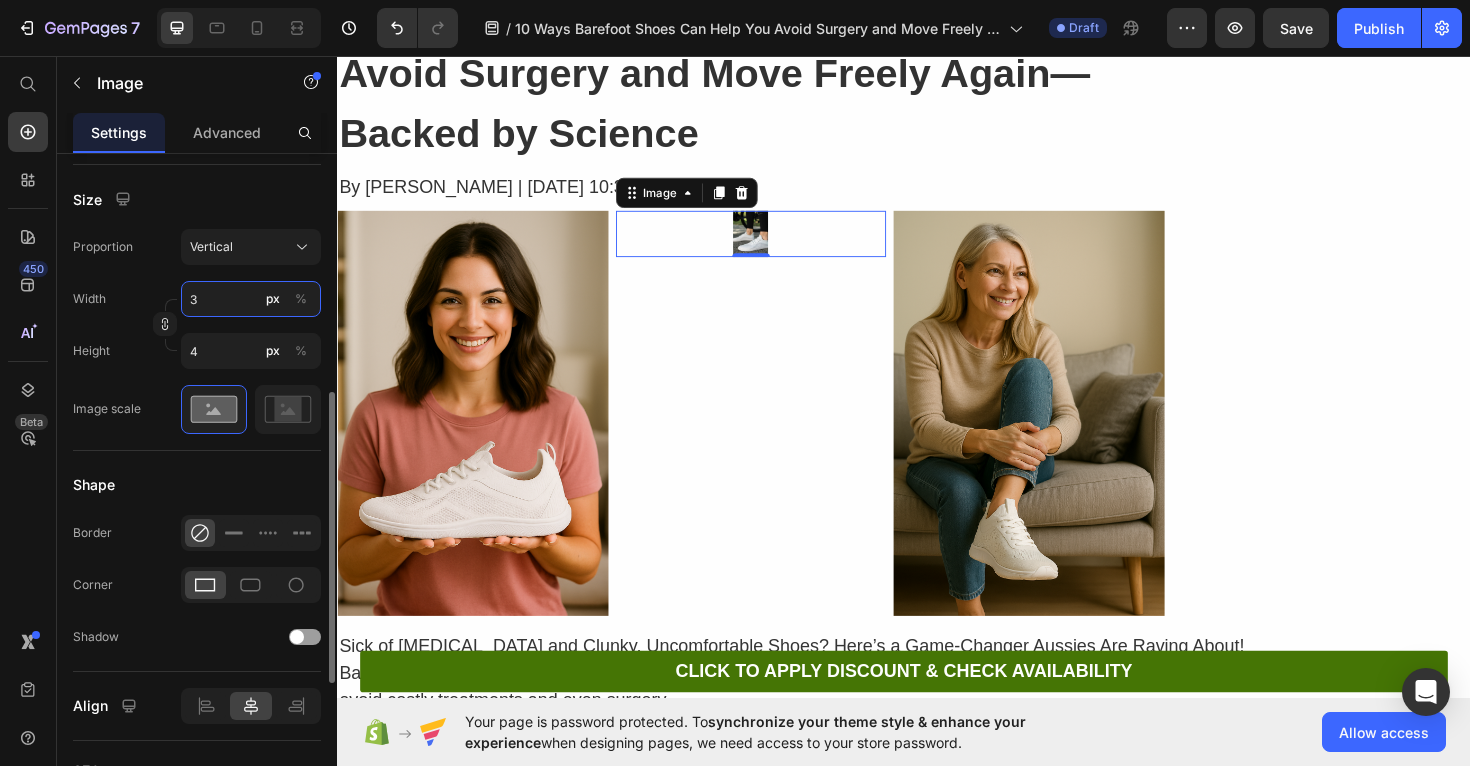 type 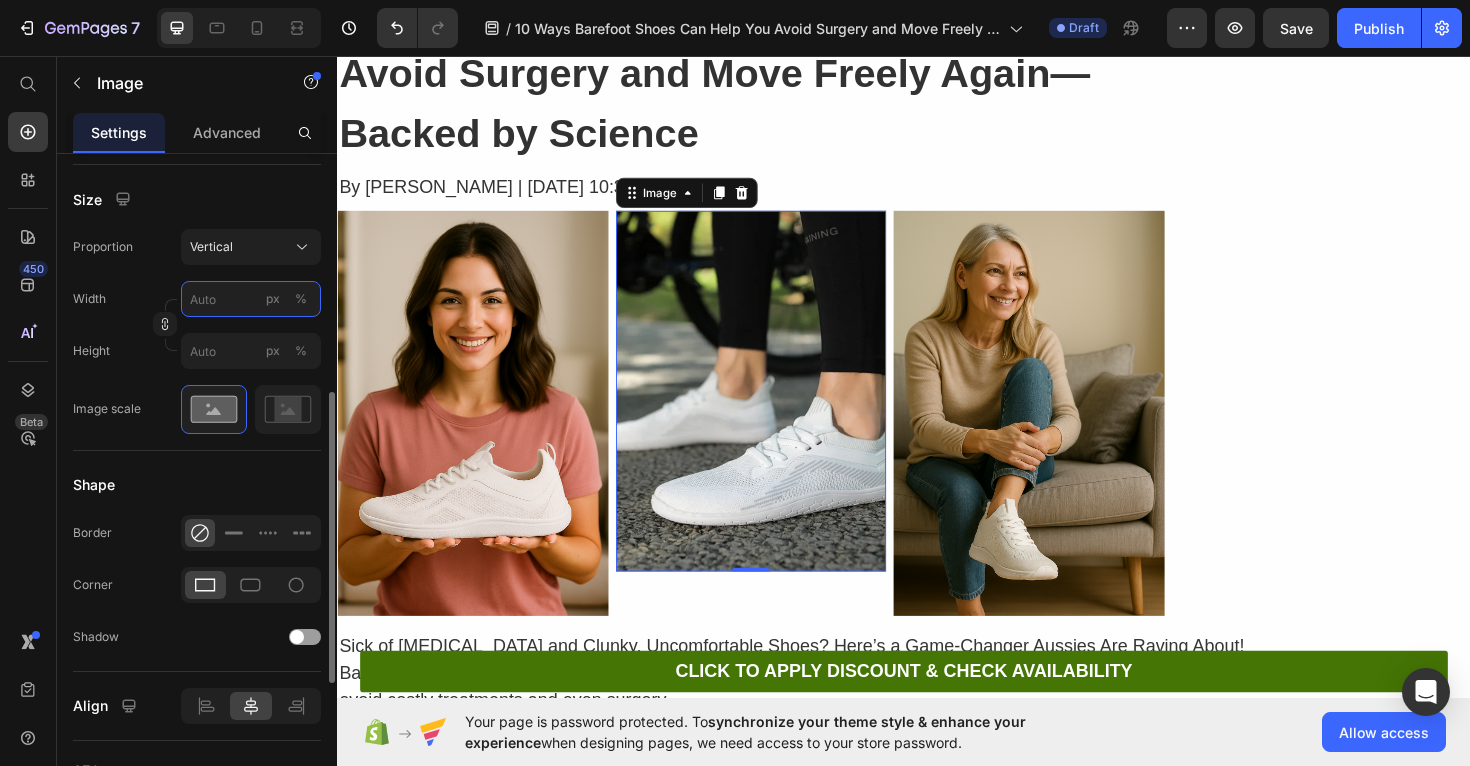 type on "8" 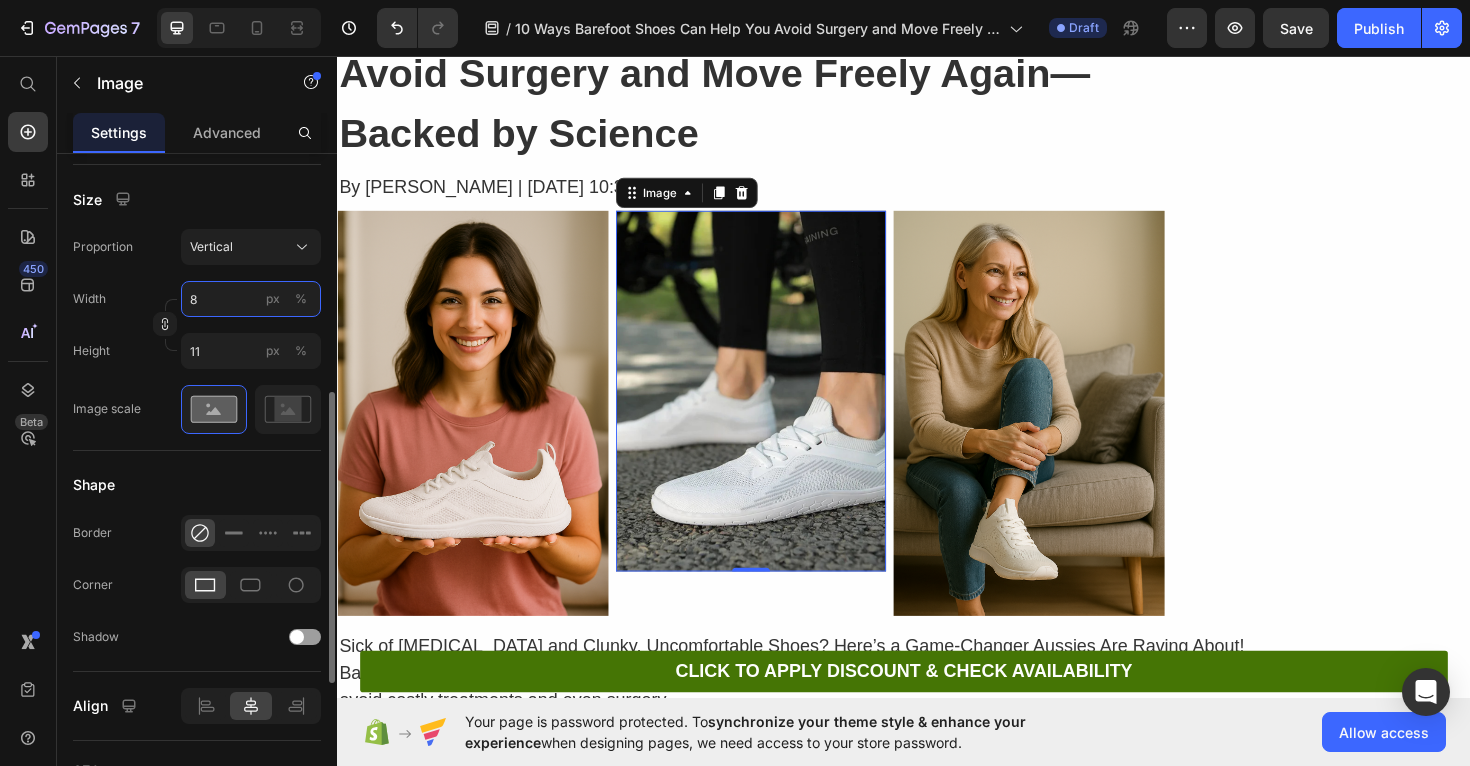 type on "80" 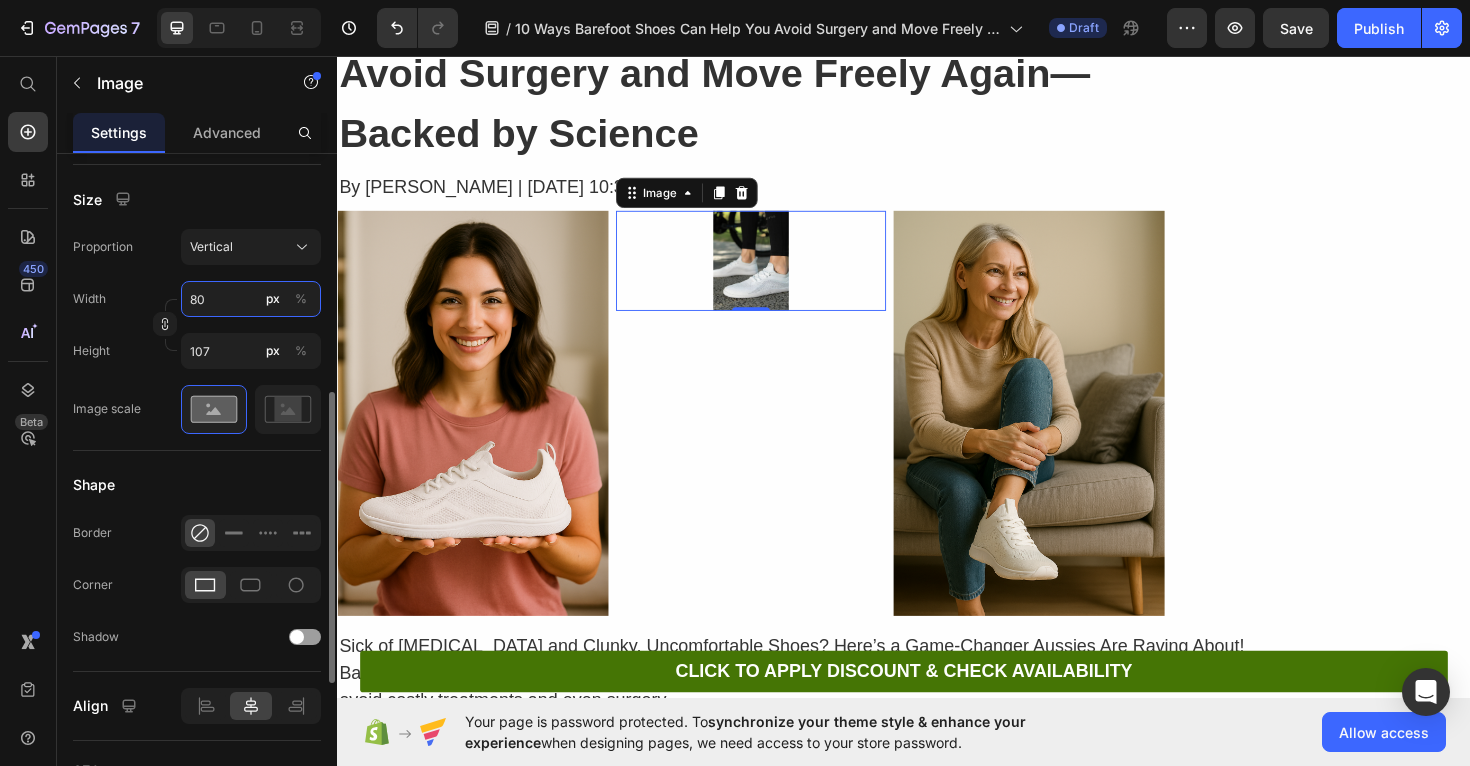 type on "800" 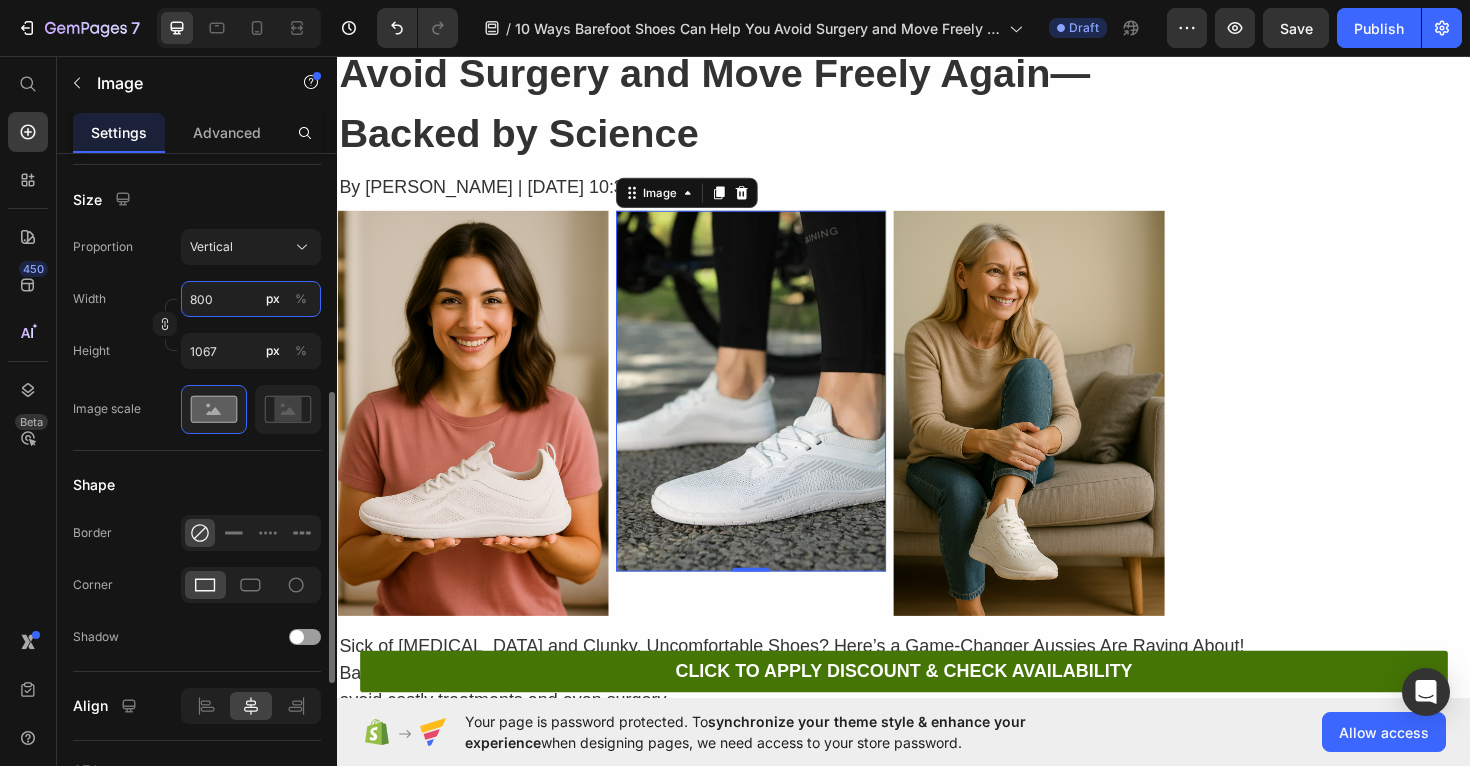 type on "80" 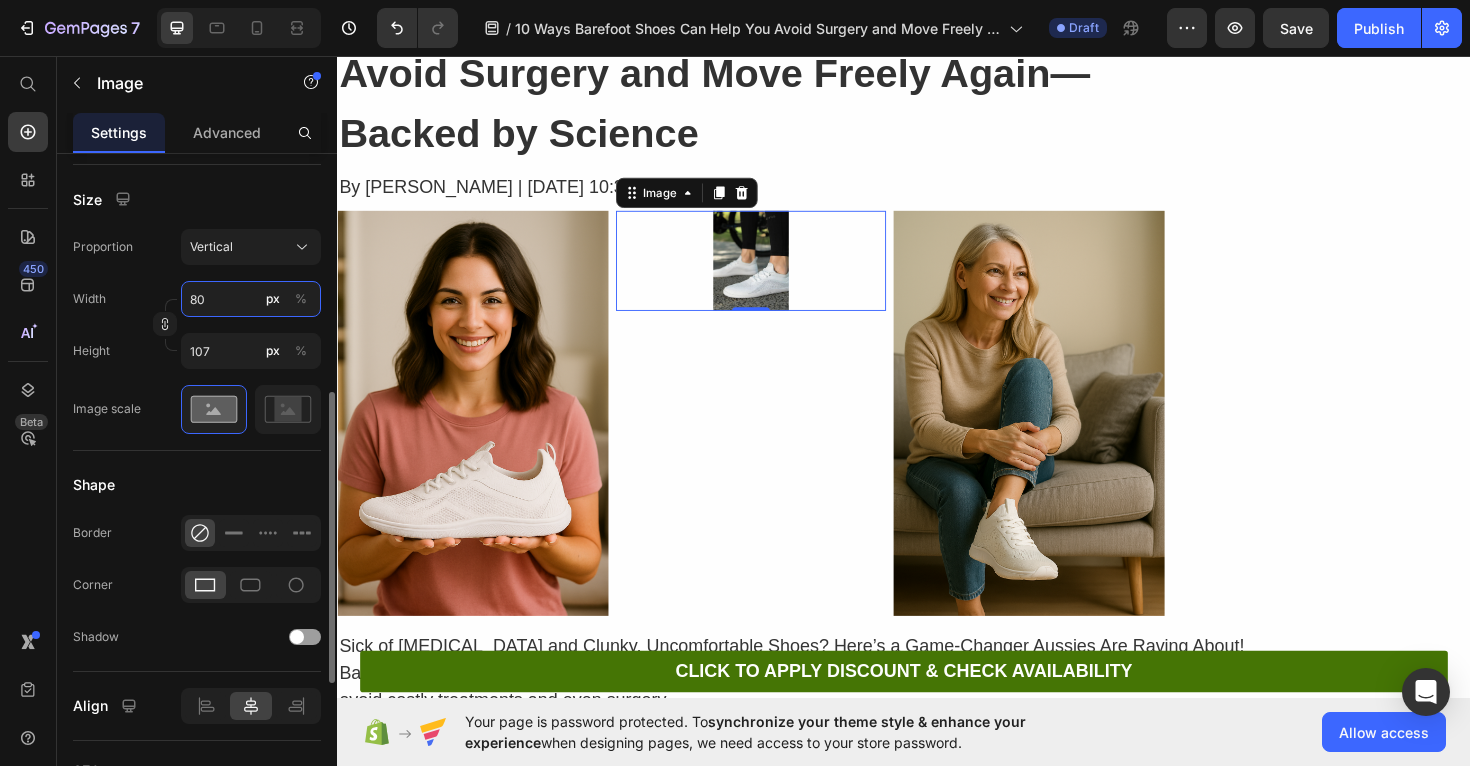 type on "8" 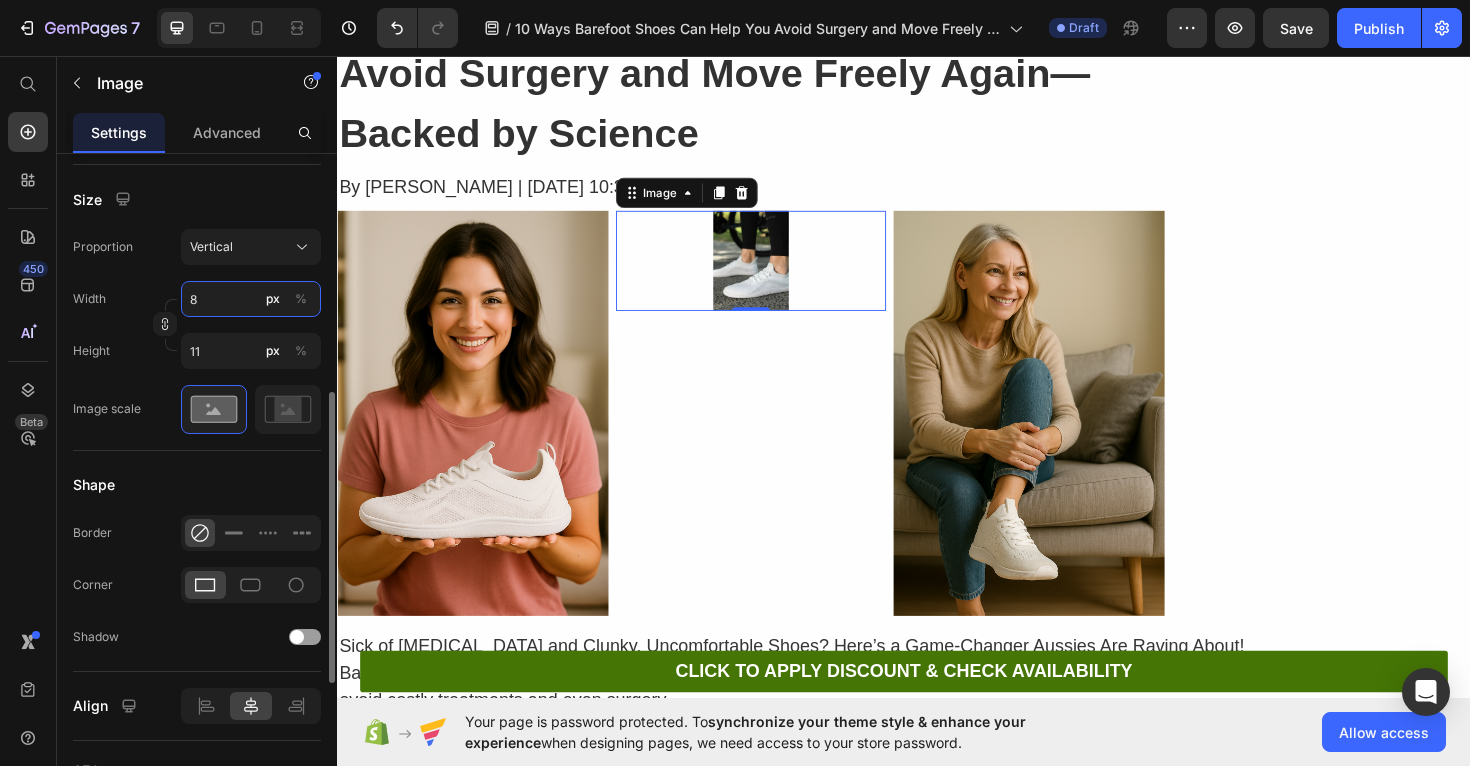 type 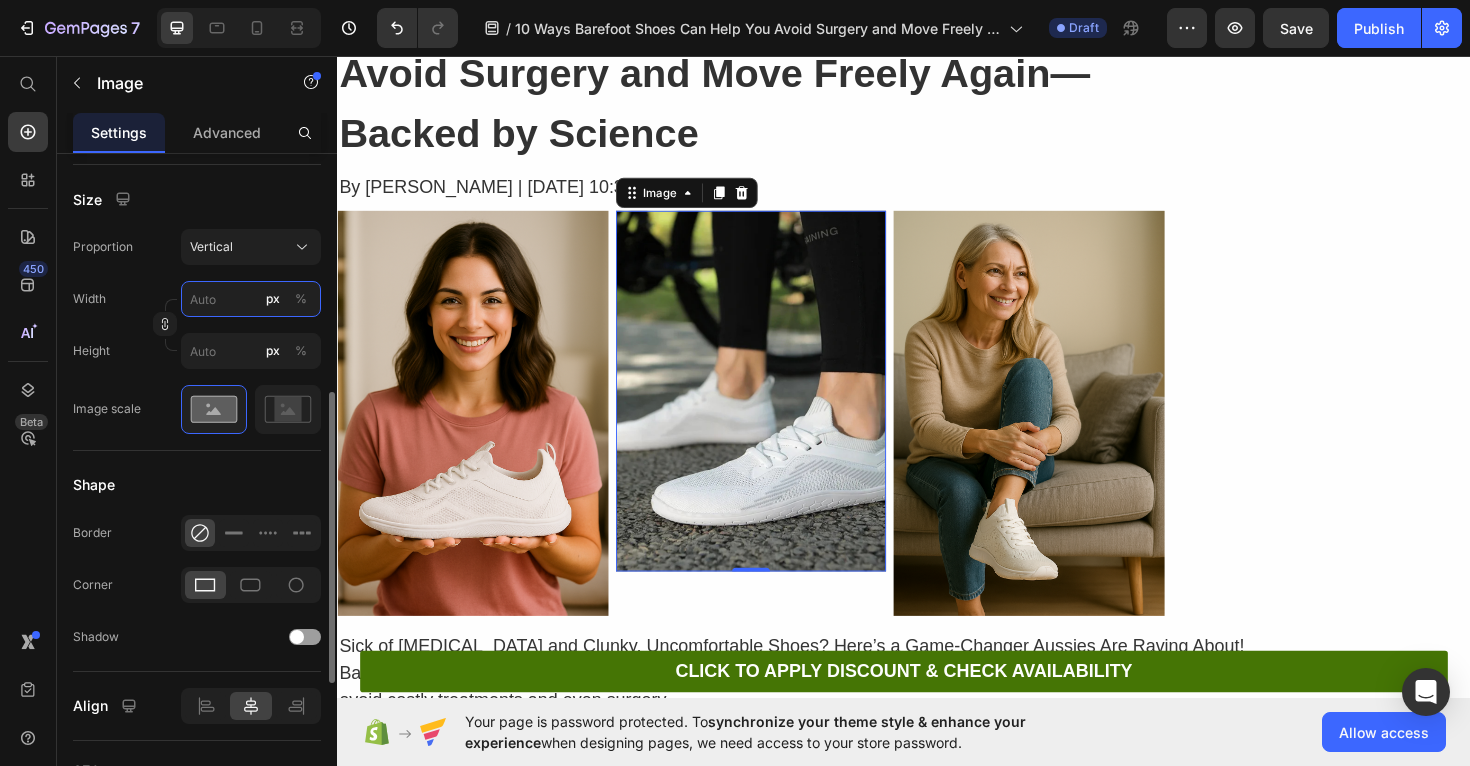 type on "8" 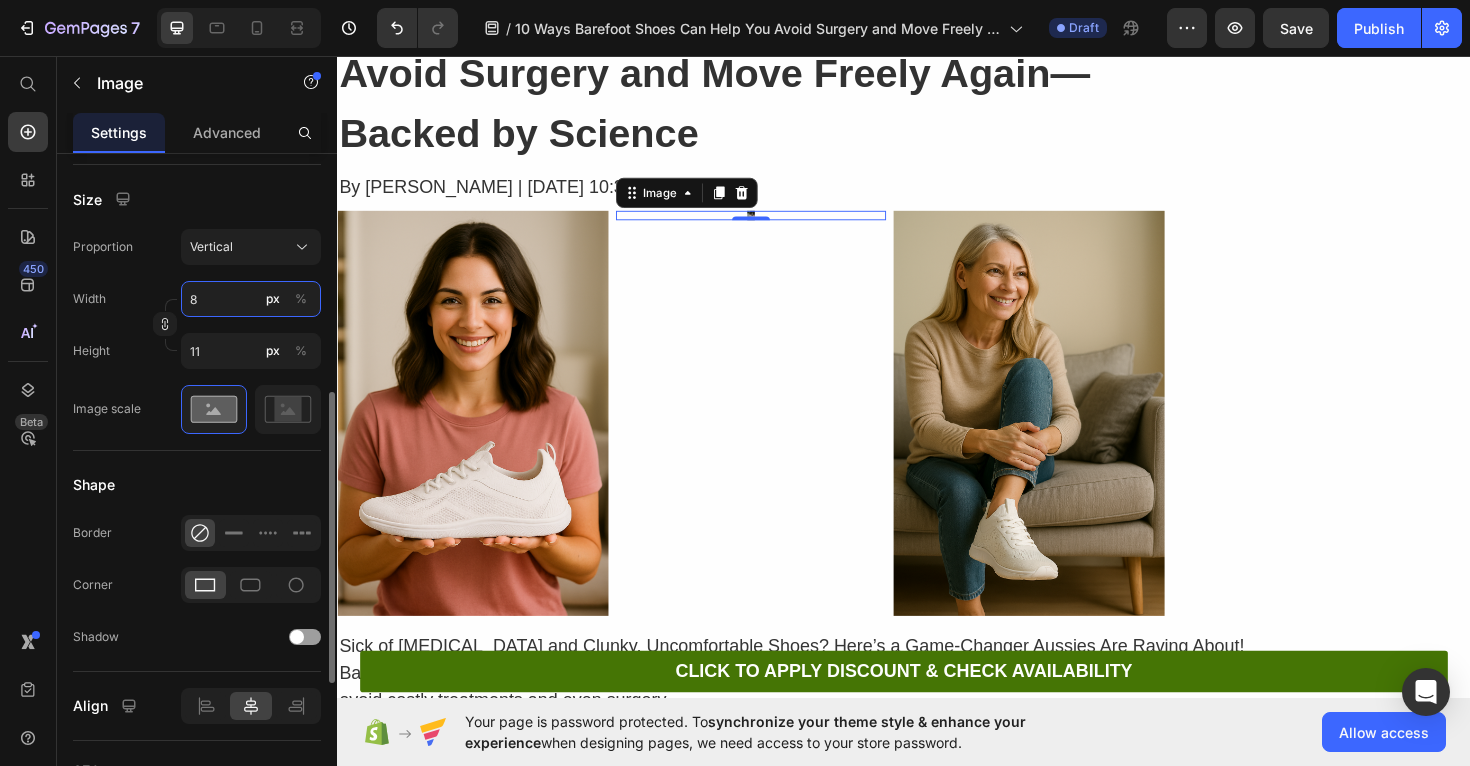 type on "89" 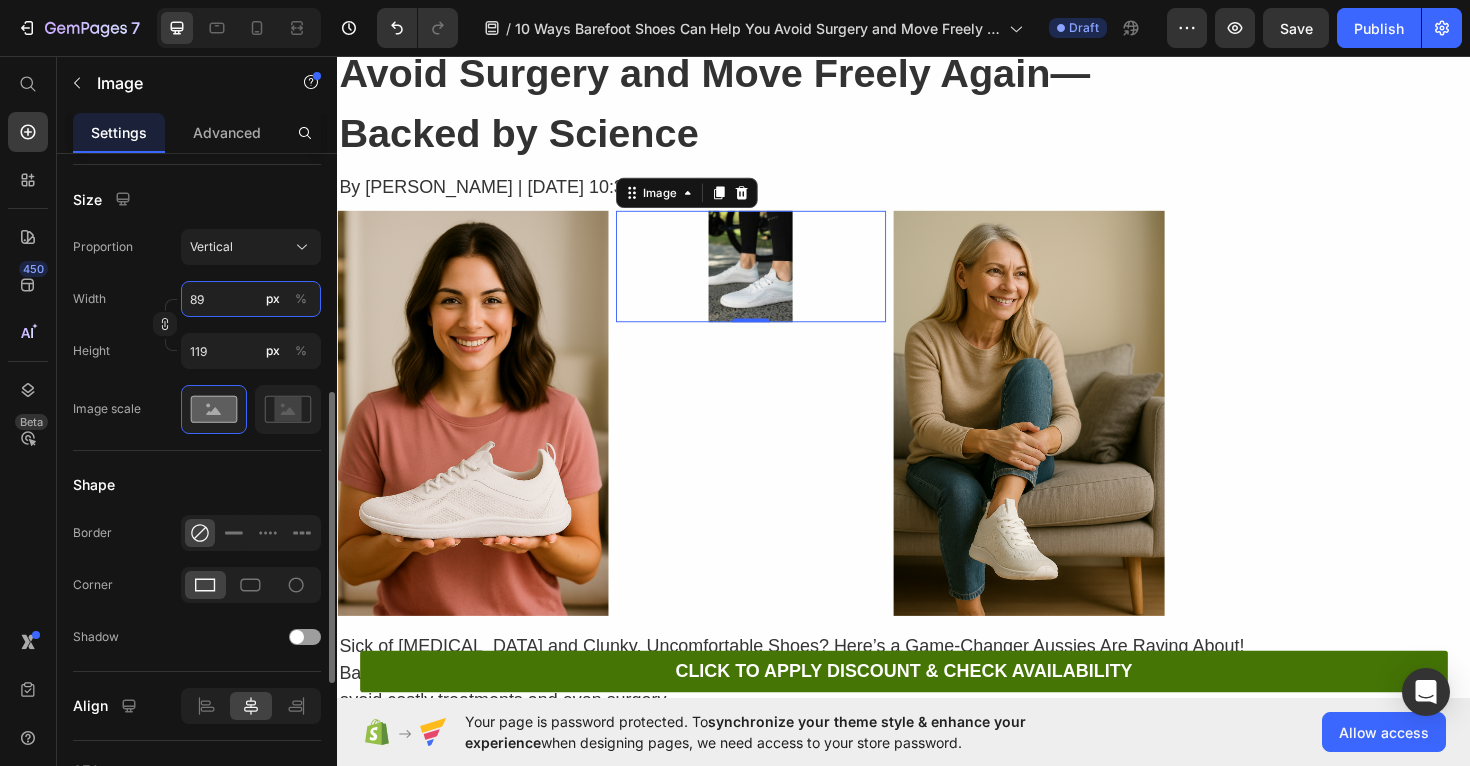 type on "890" 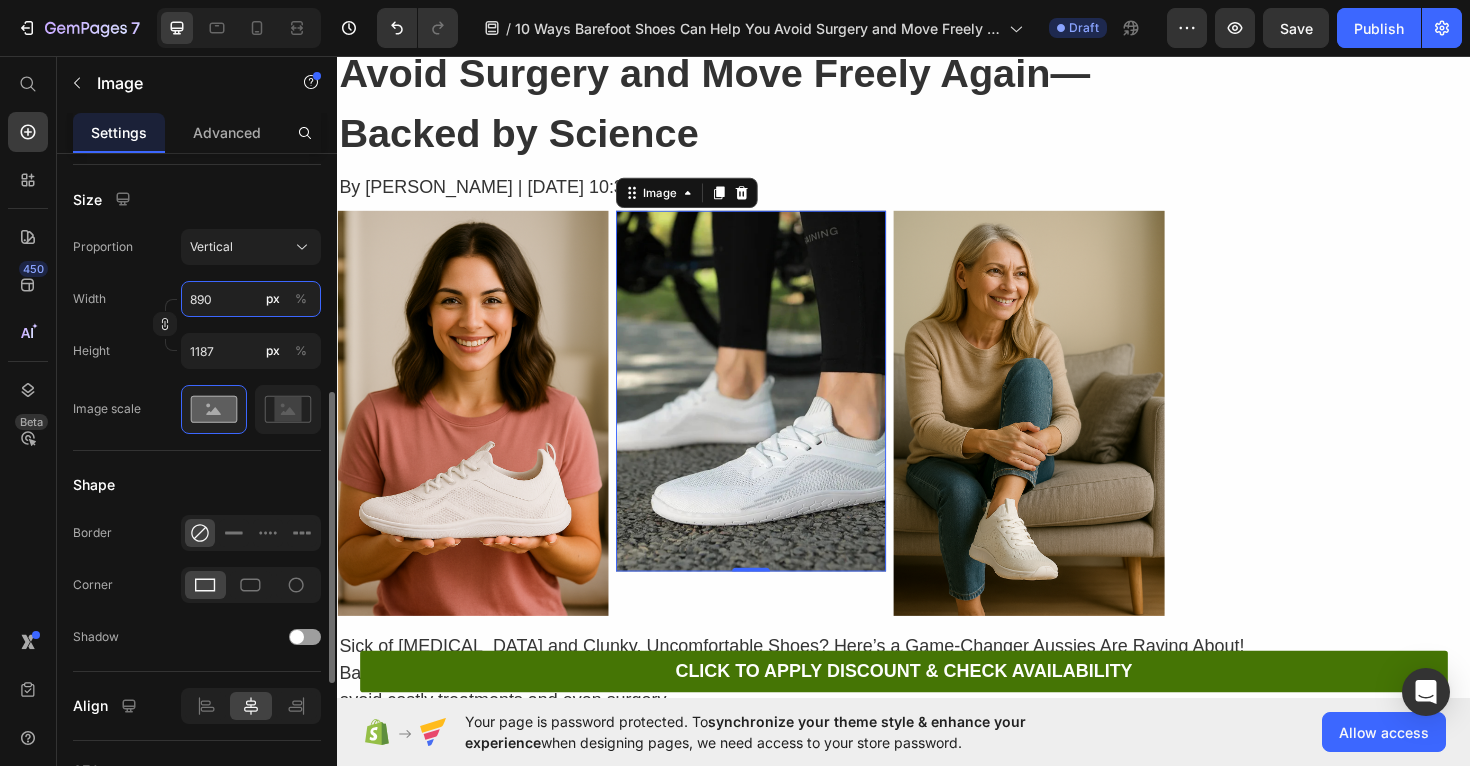 type on "8900" 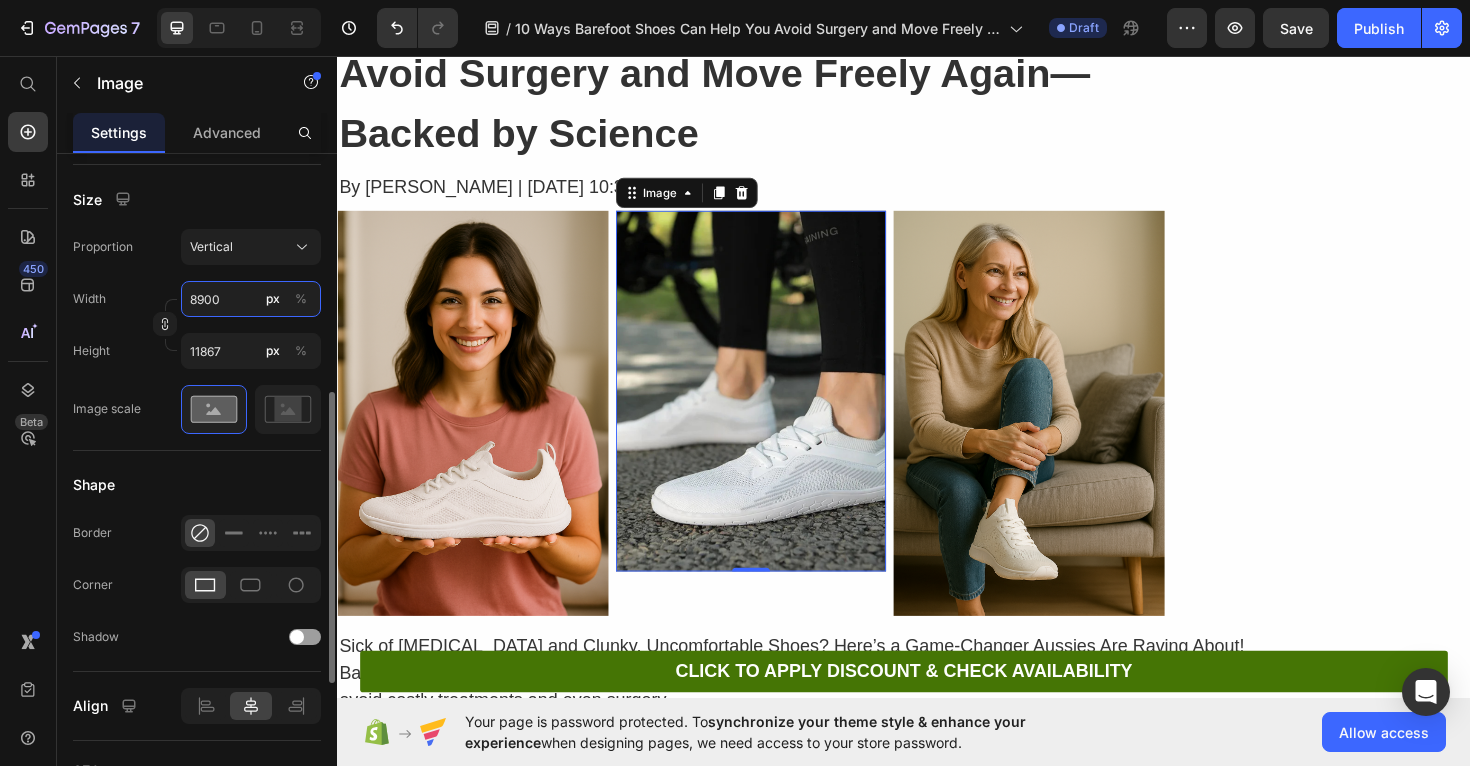 type on "89000" 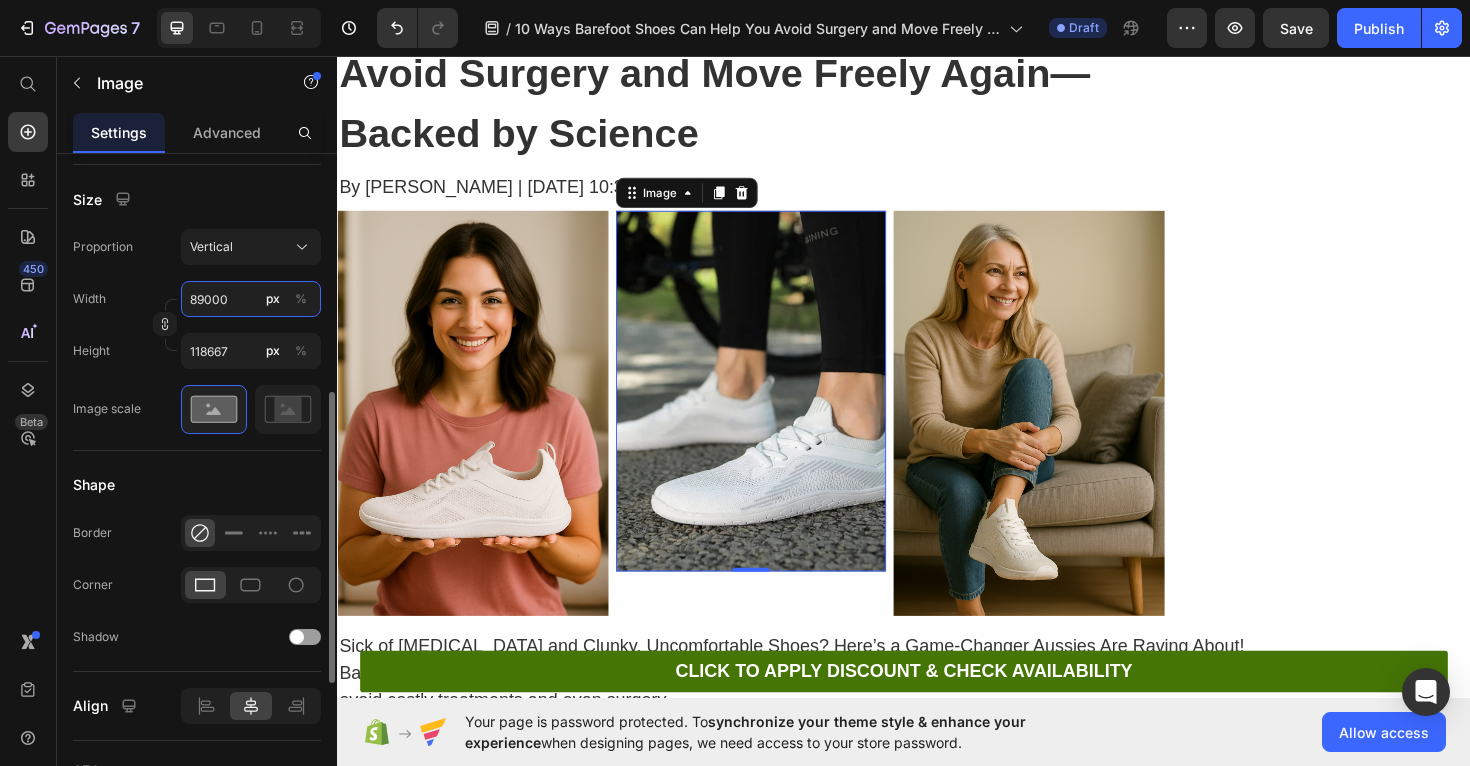 type on "8900" 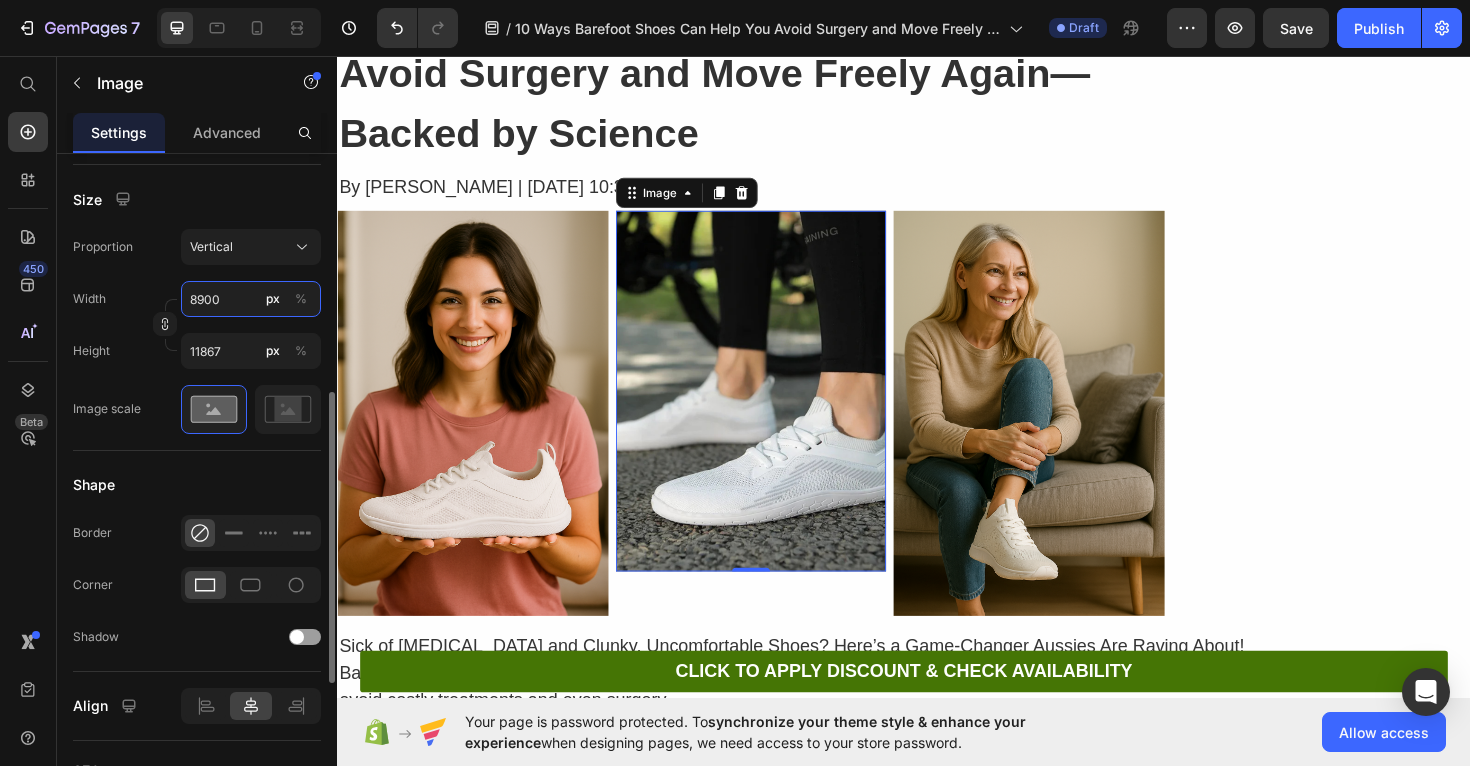 type on "890" 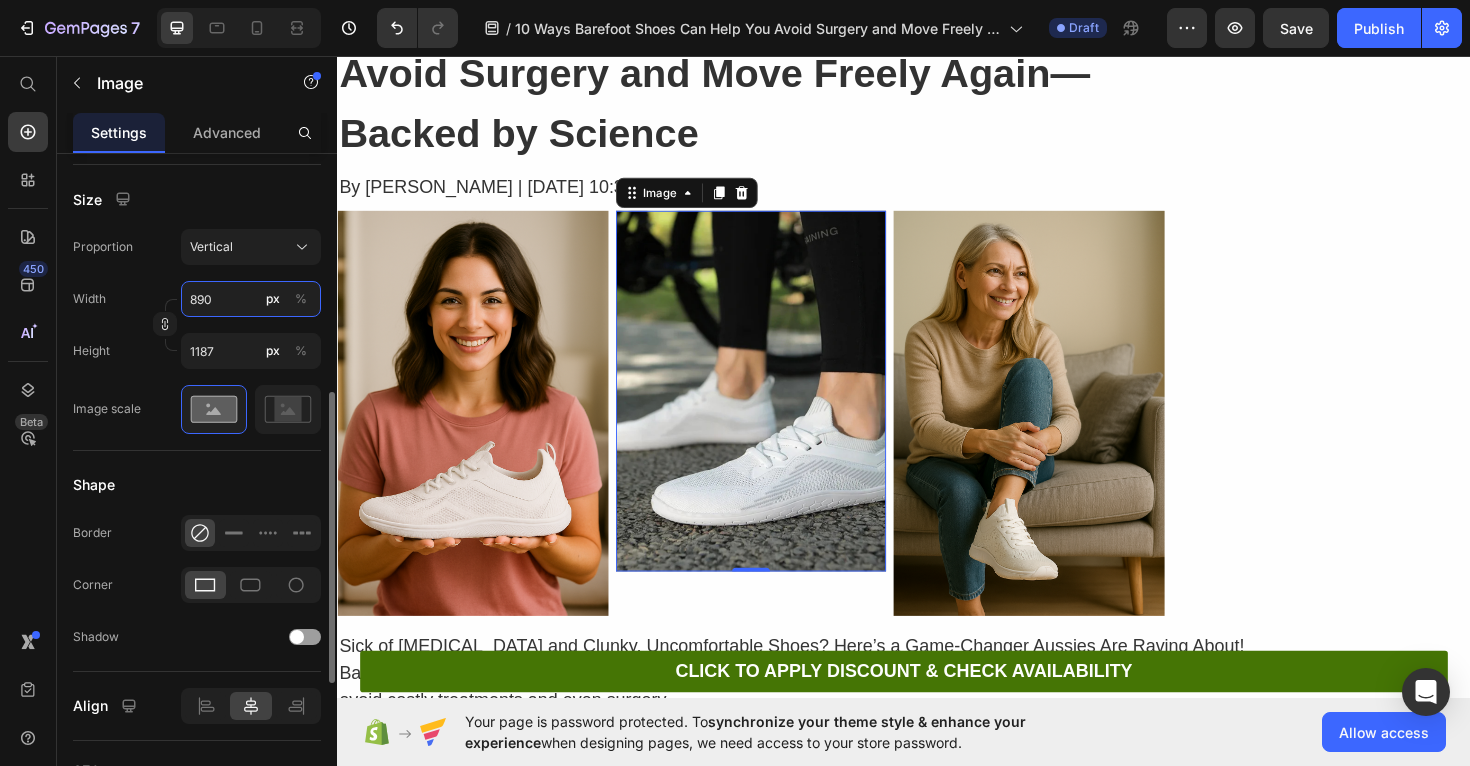 type on "89" 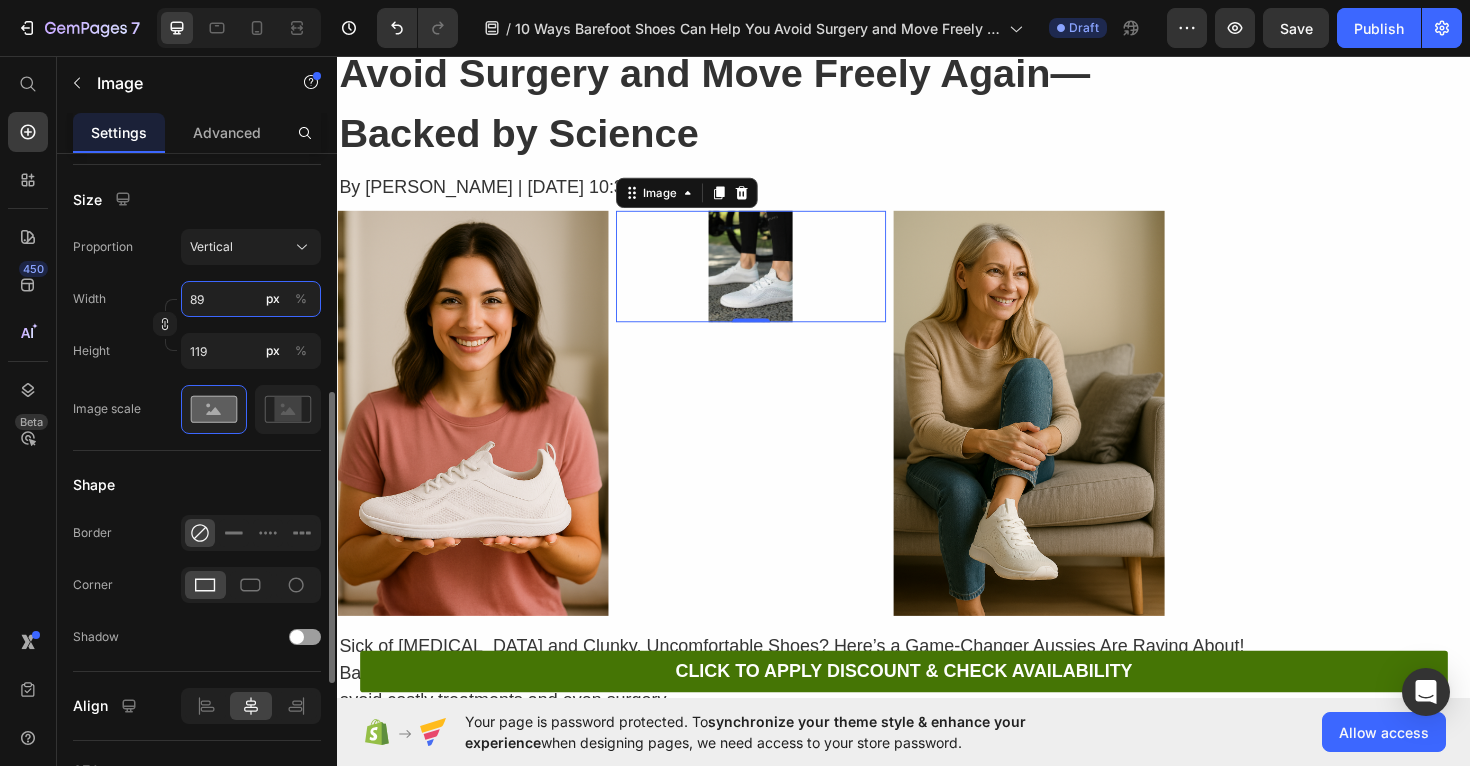 type on "8" 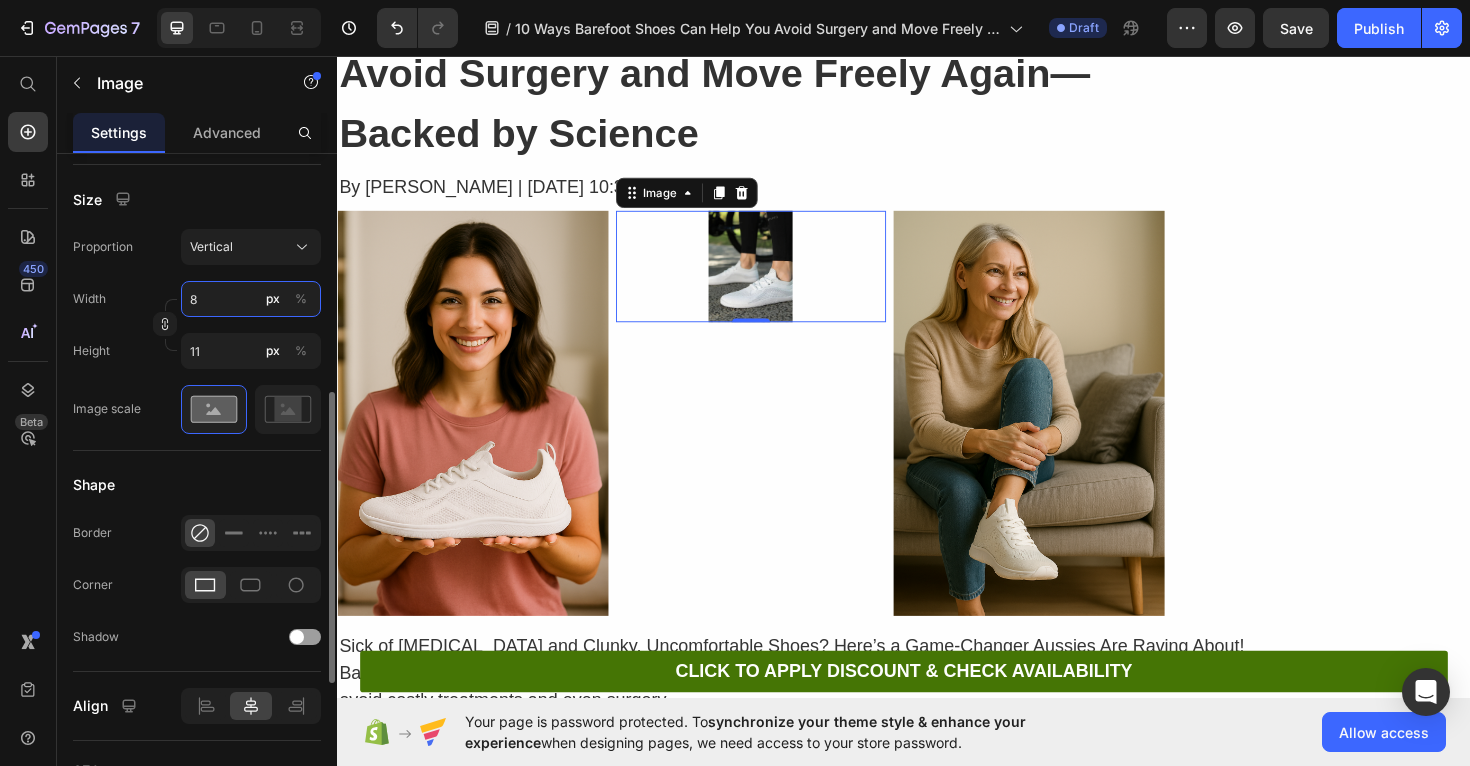 type 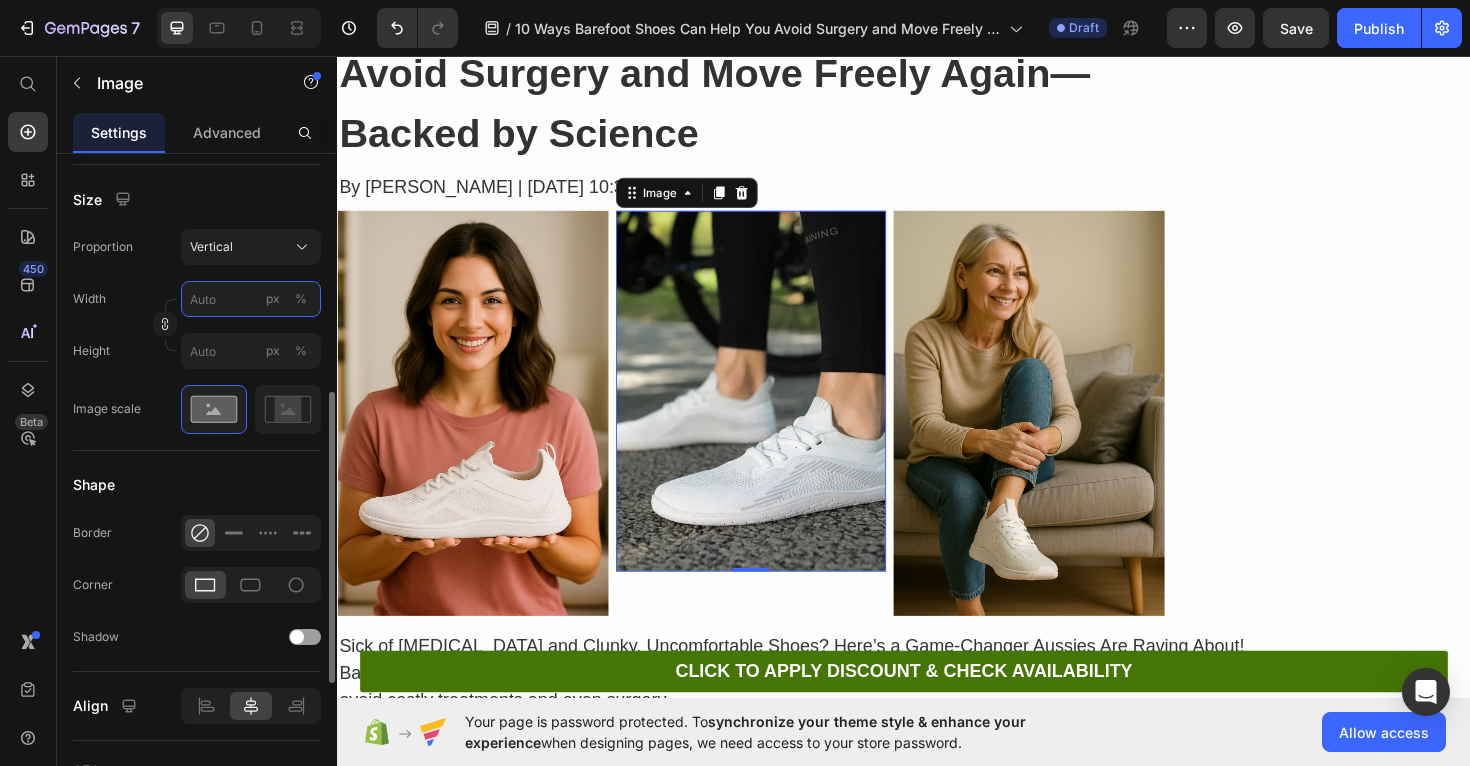 type on "1" 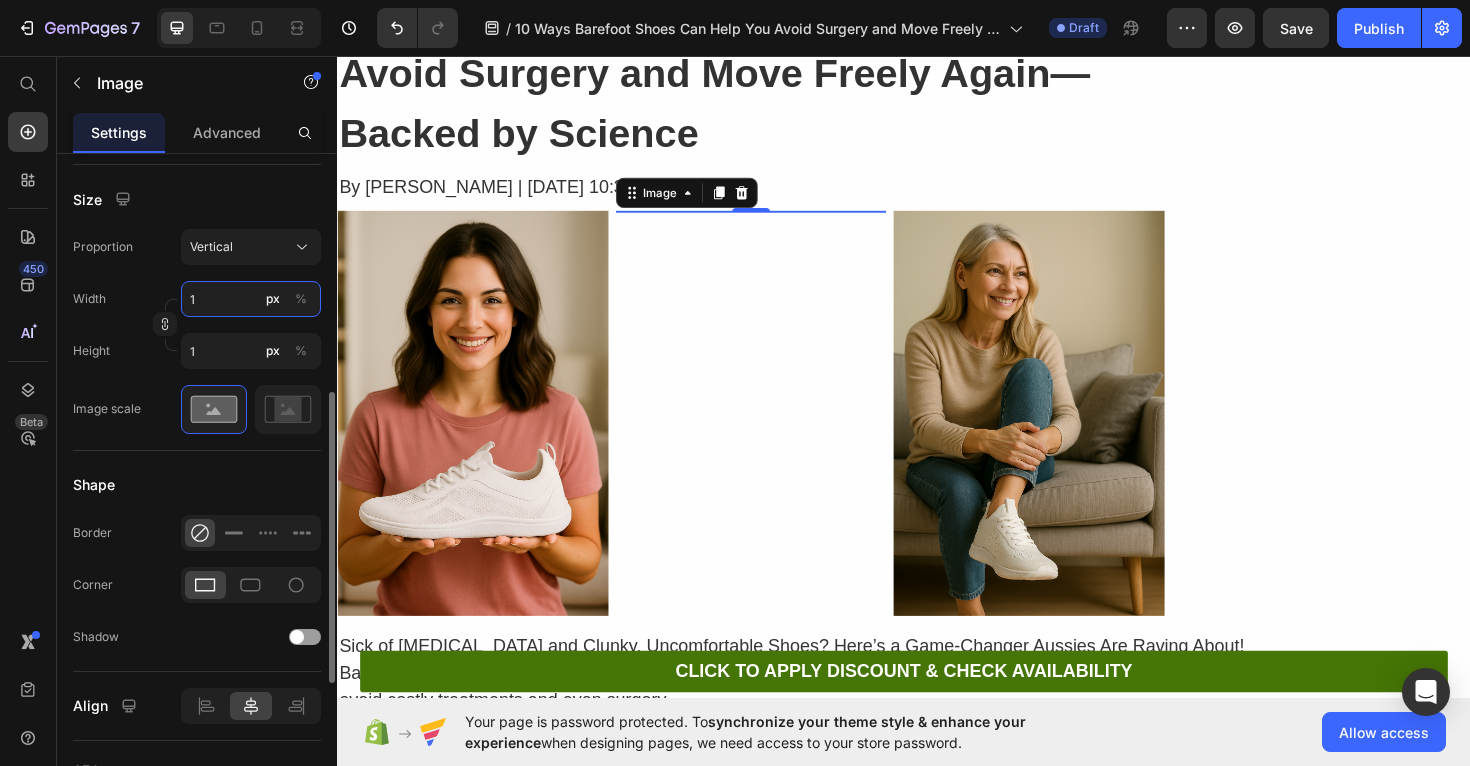 type on "10" 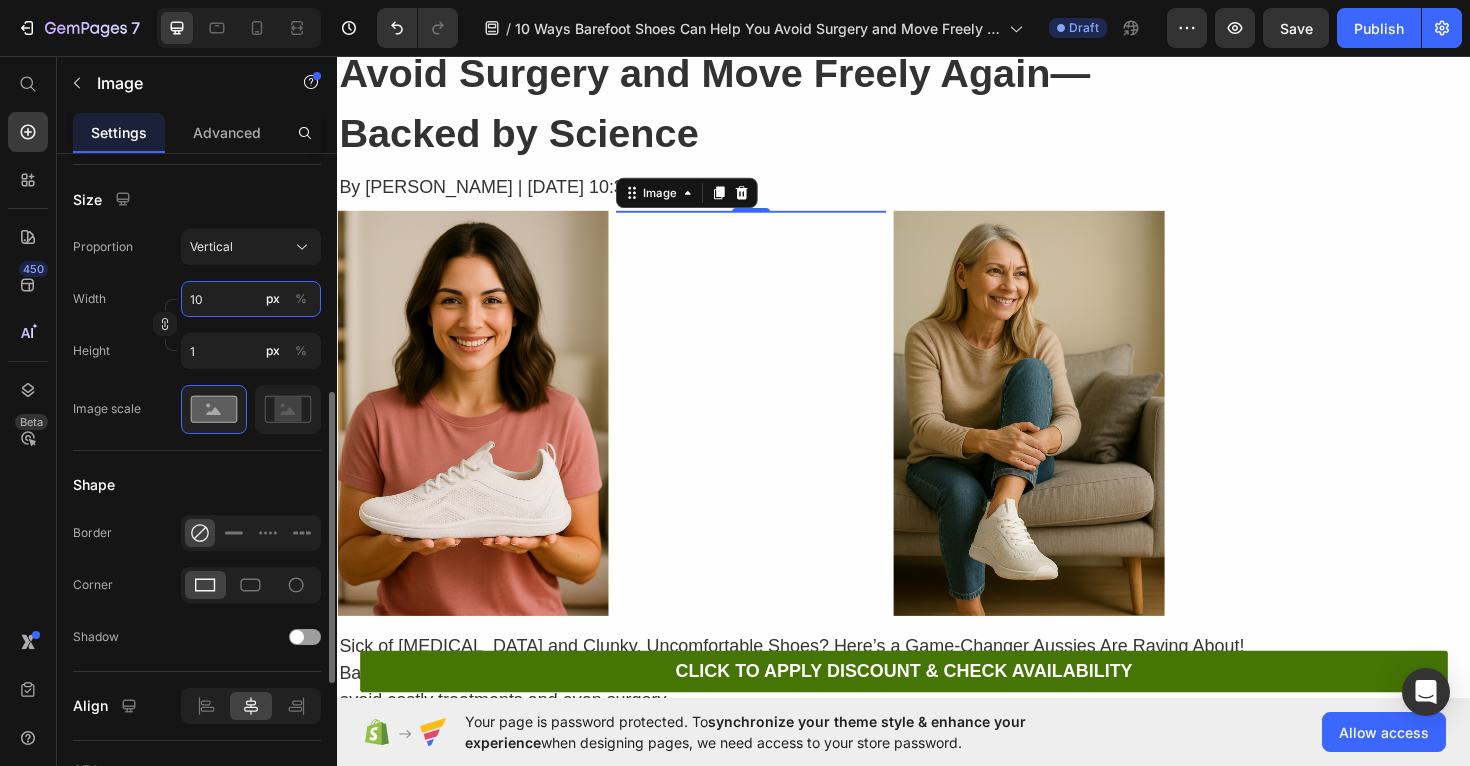 type on "13" 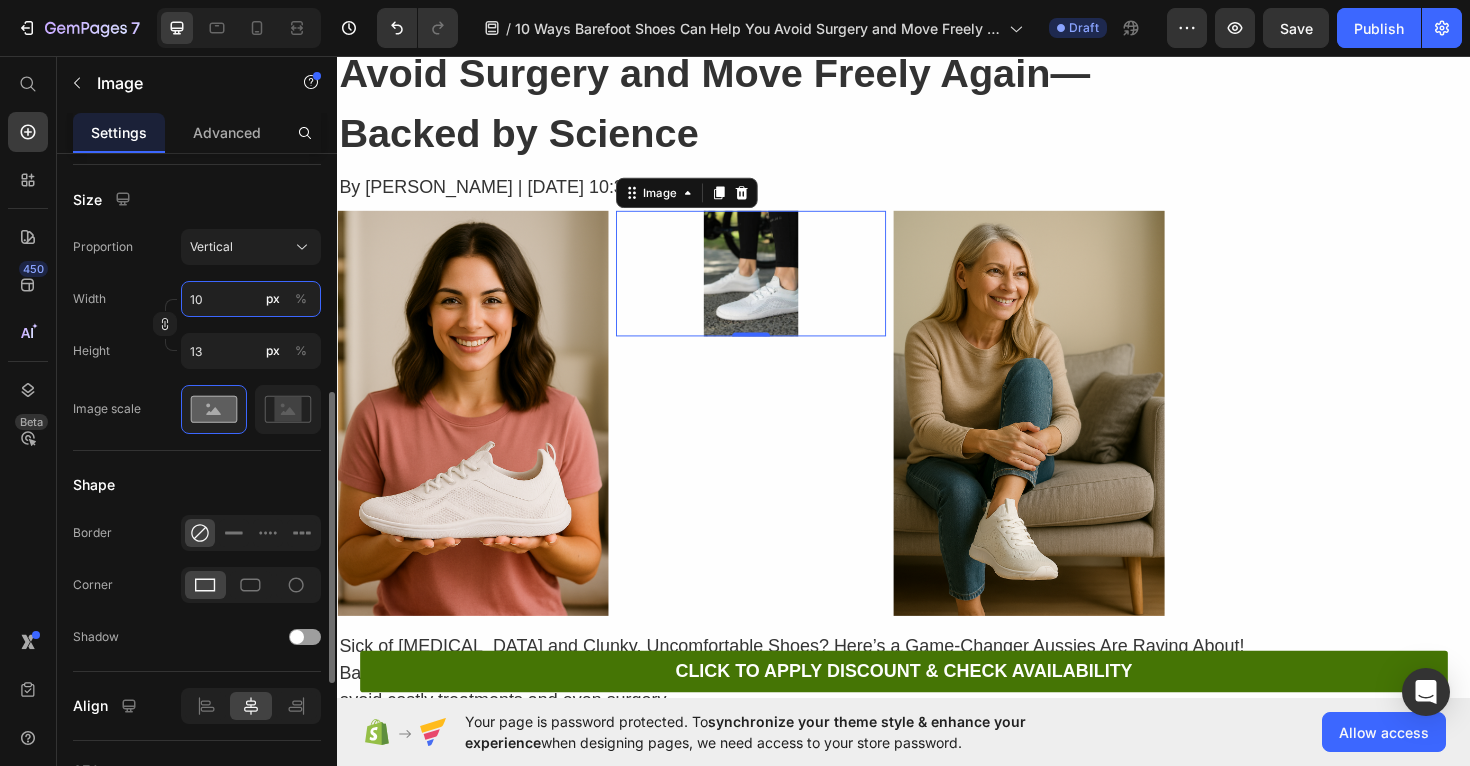 type on "100" 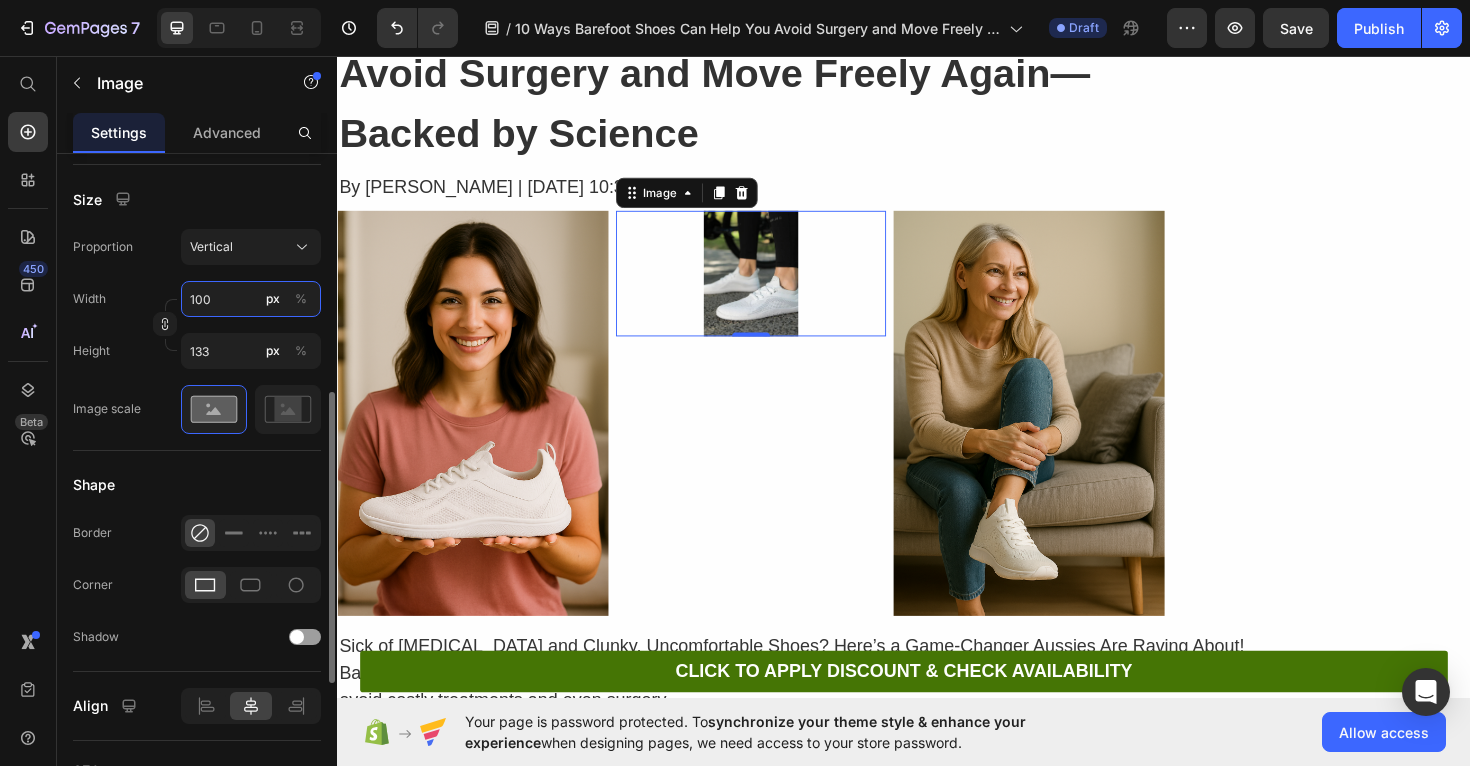 type on "1000" 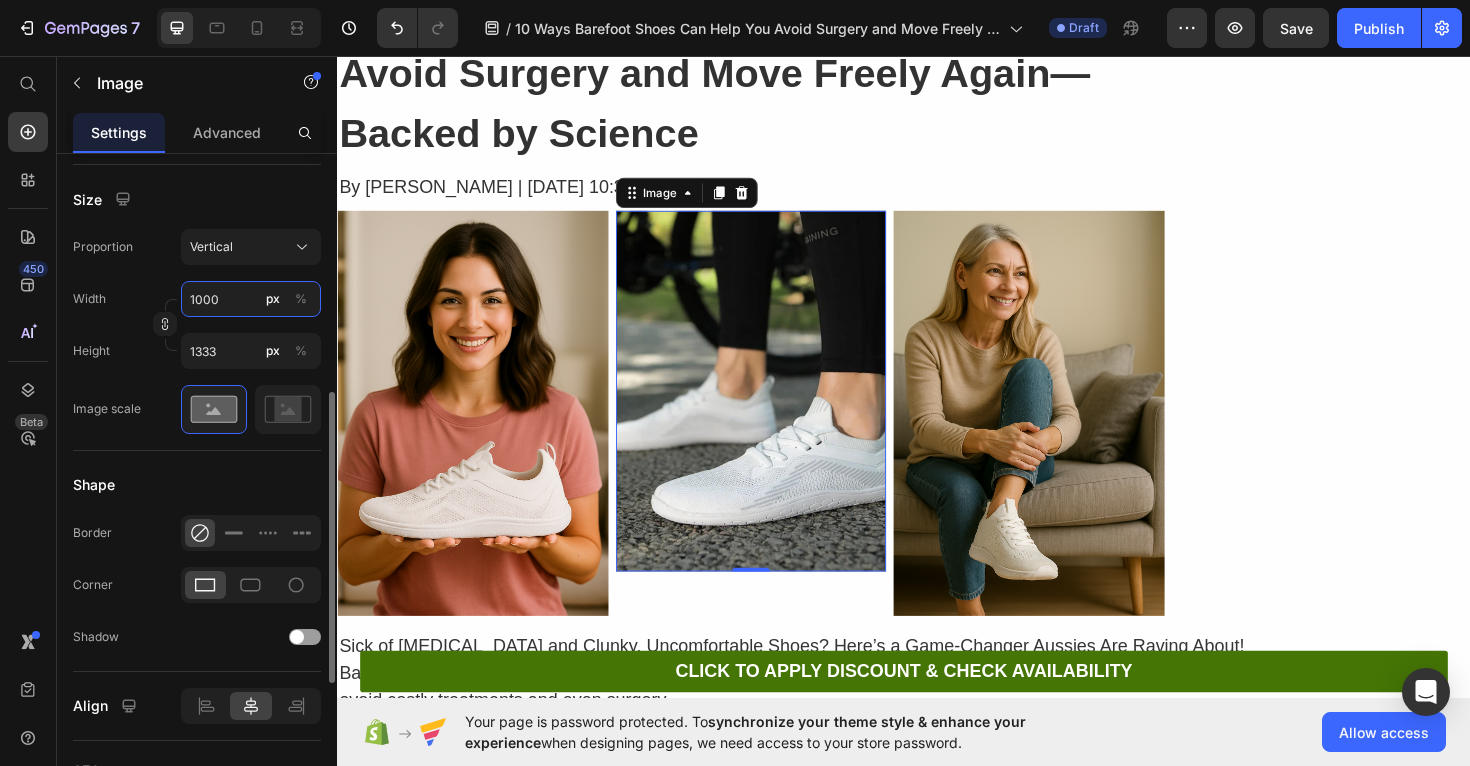 type on "10000" 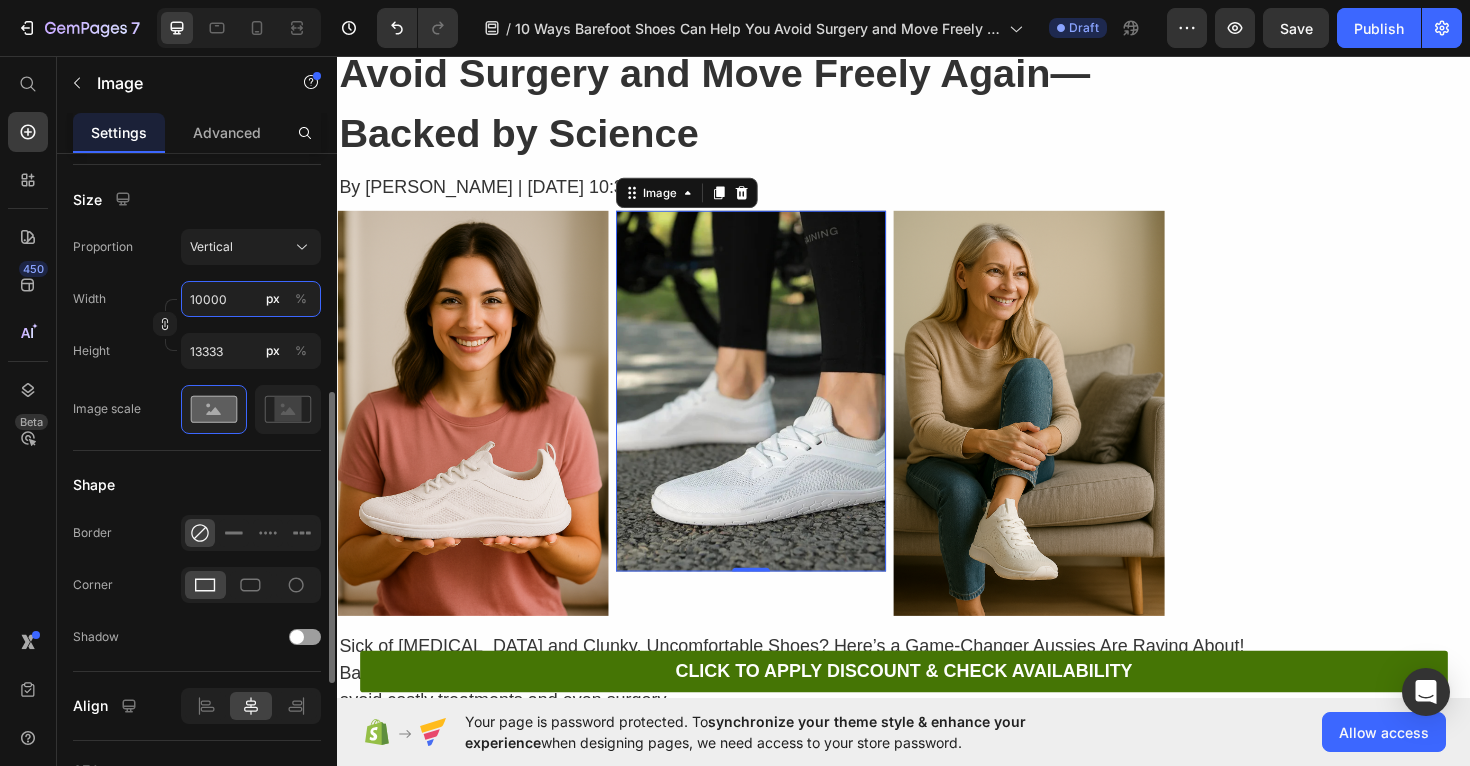type on "100000" 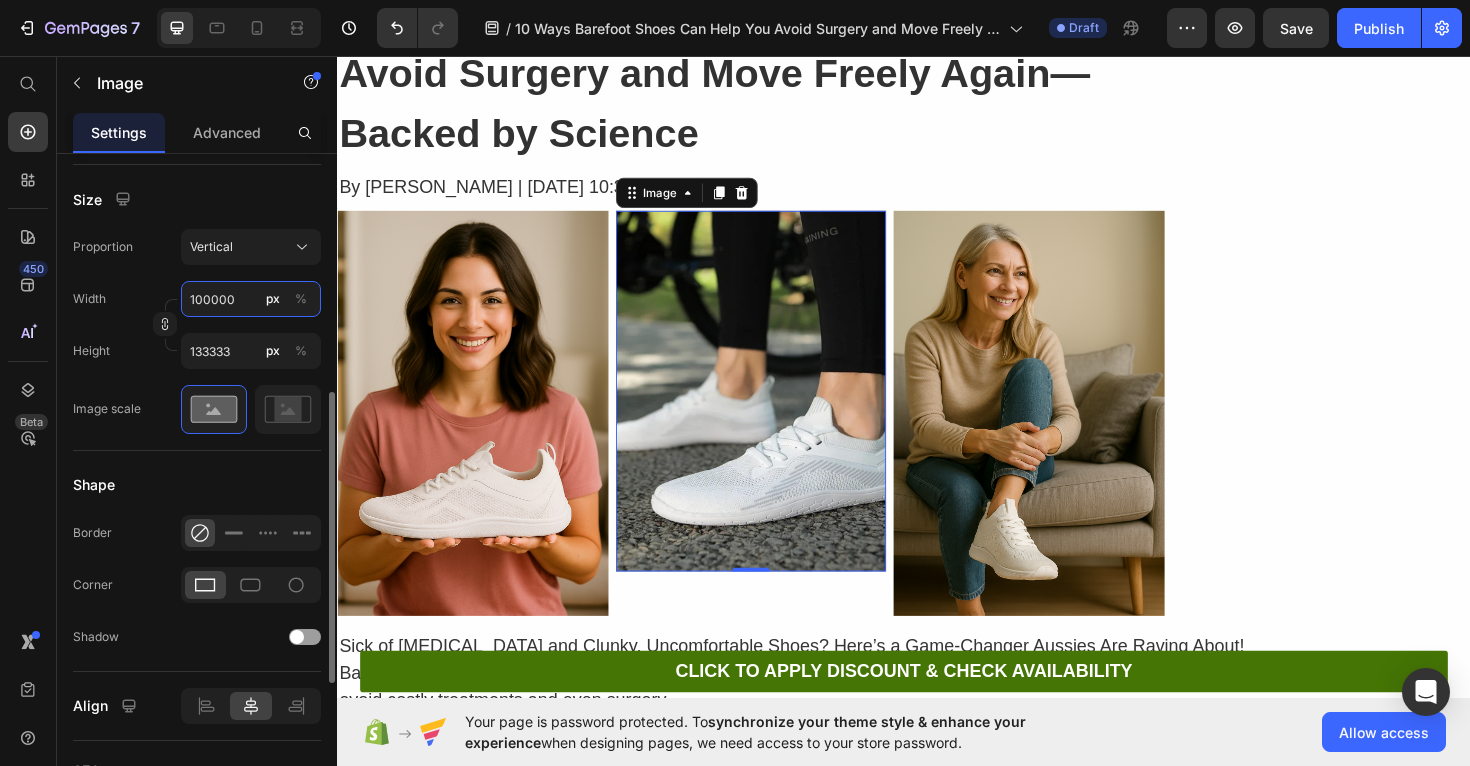 type on "10000" 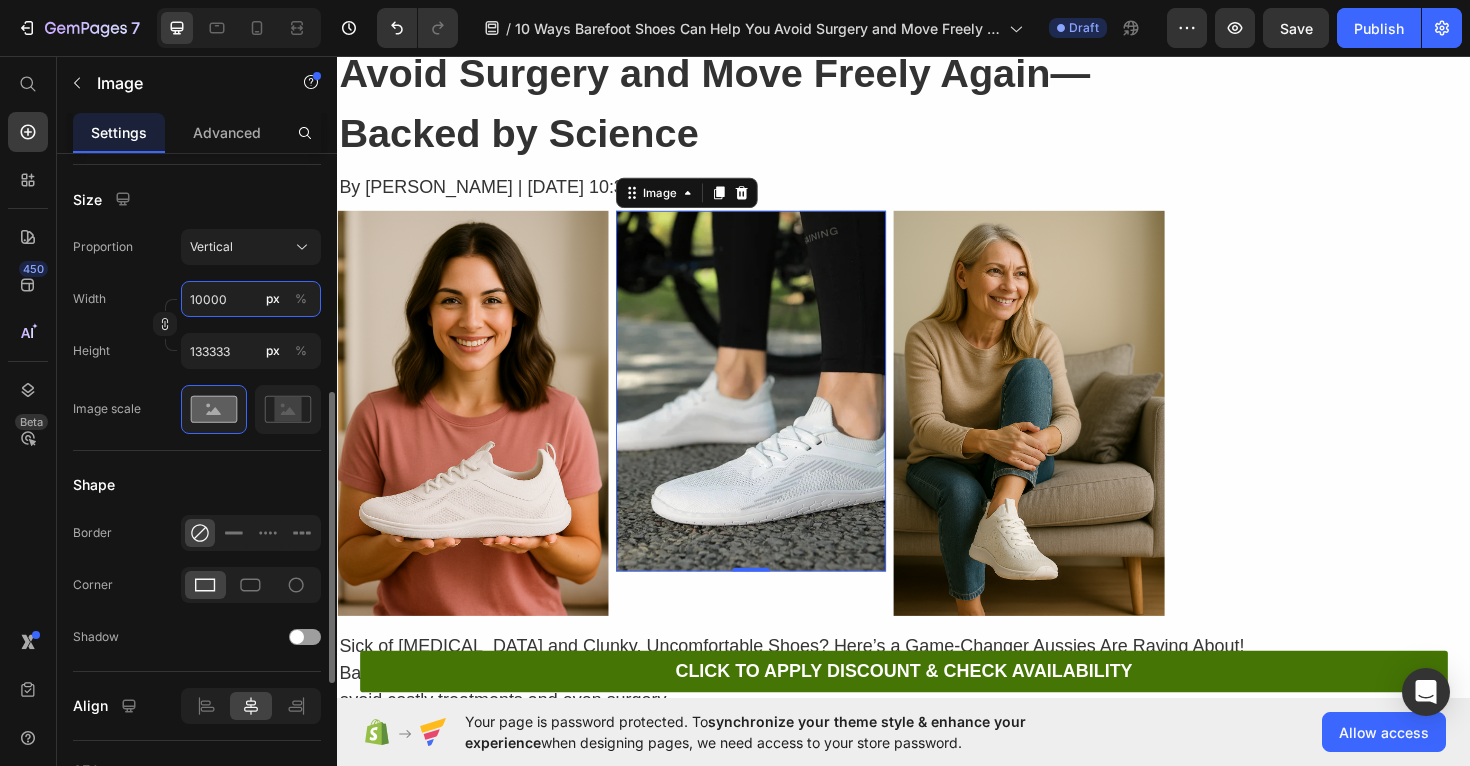 type on "13333" 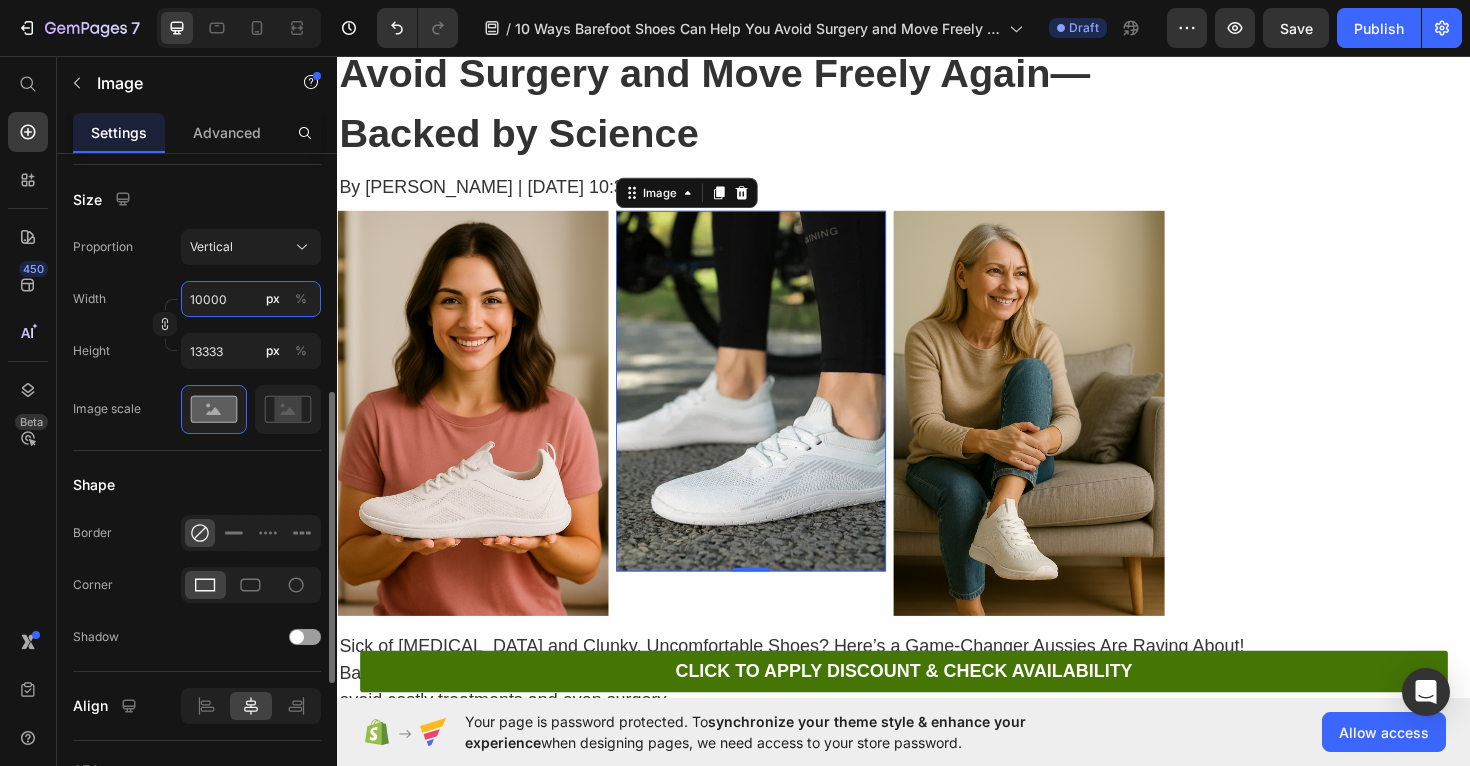 type on "1000" 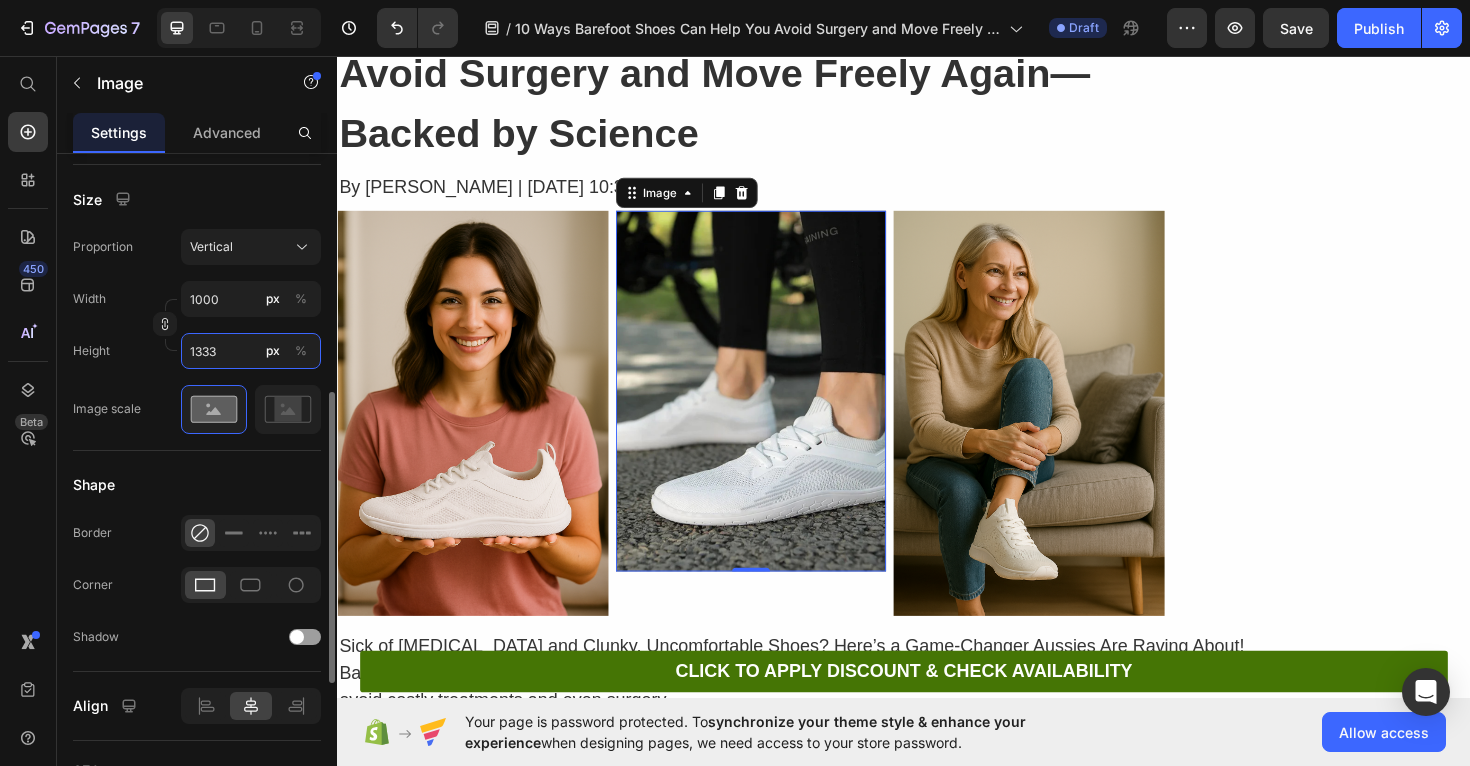 click on "1333" at bounding box center (251, 351) 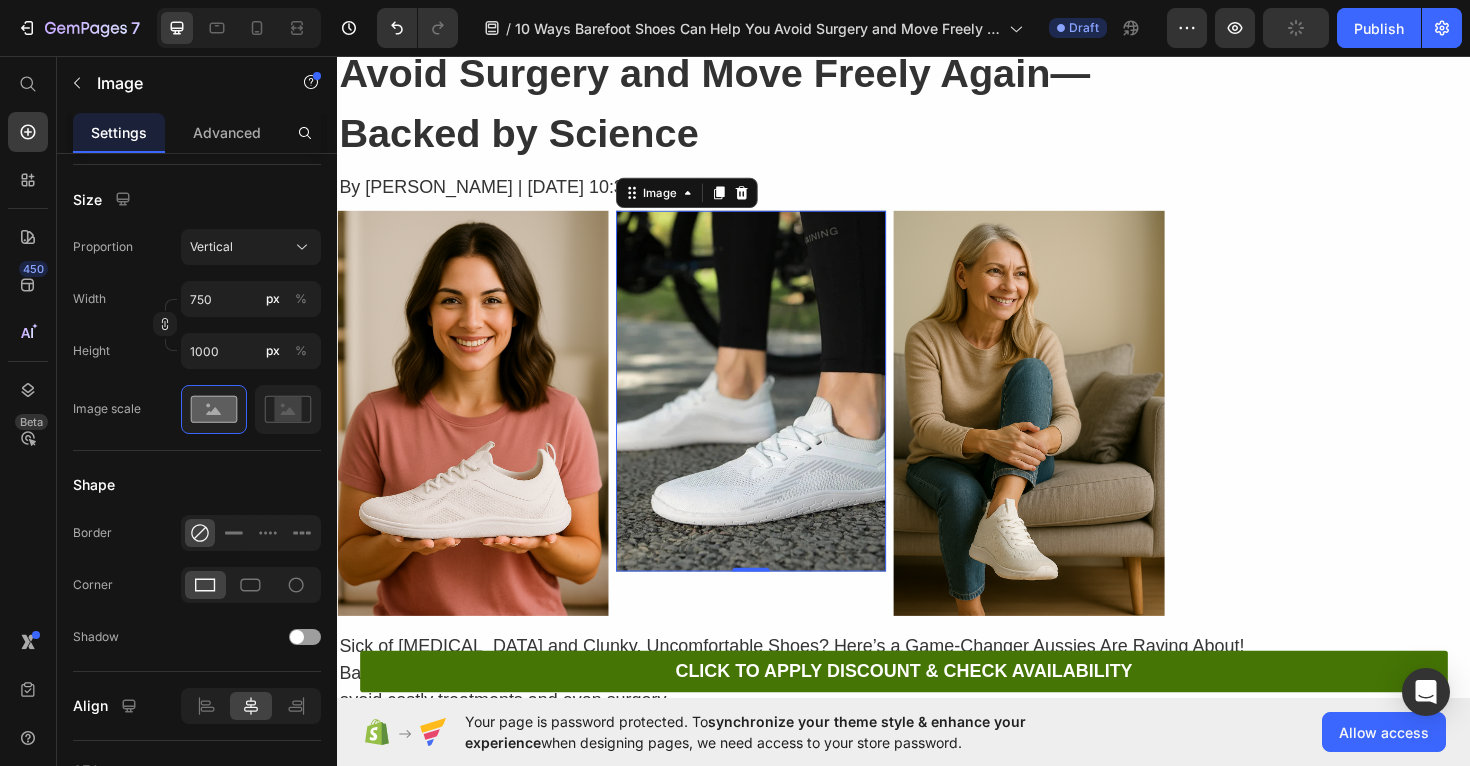 click at bounding box center [775, 411] 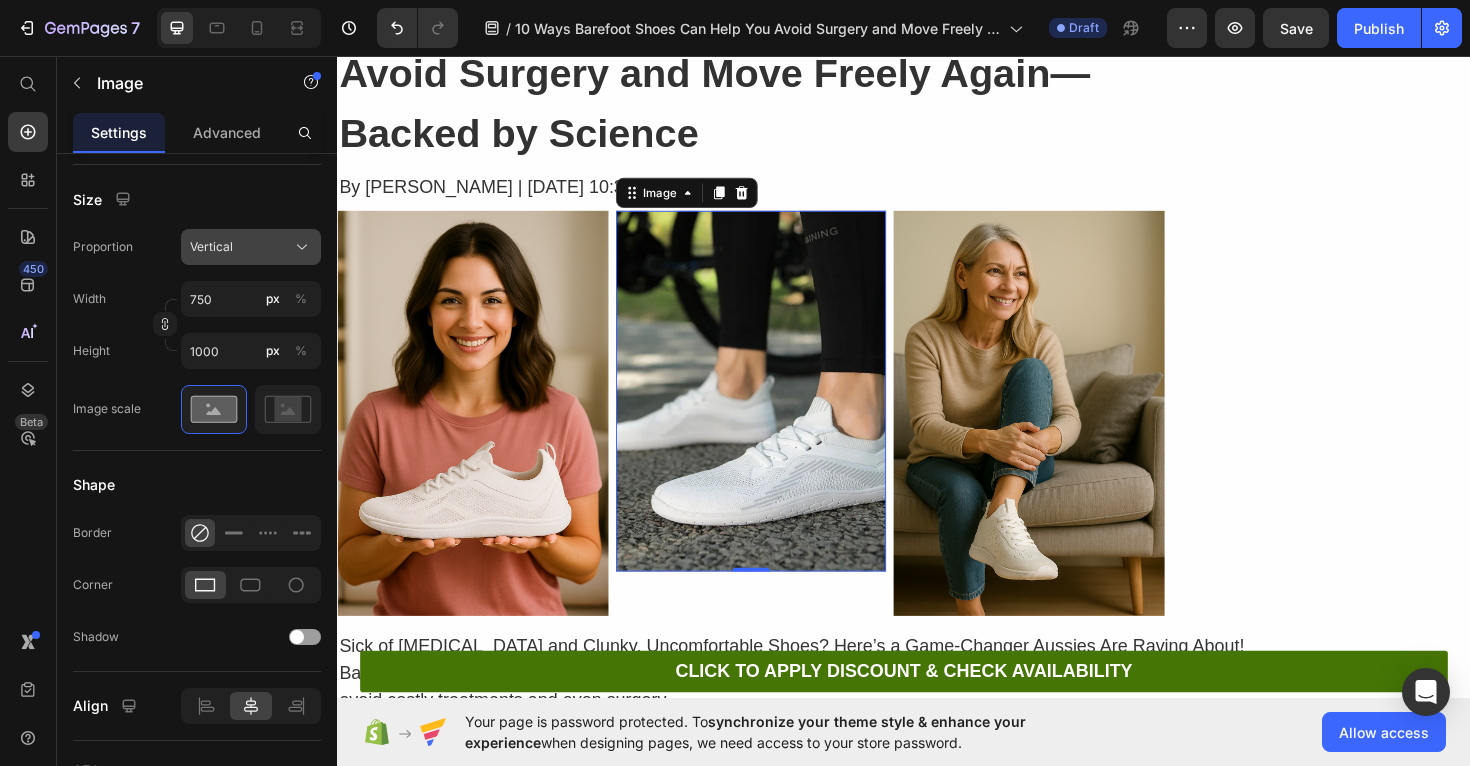 click on "Vertical" at bounding box center [251, 247] 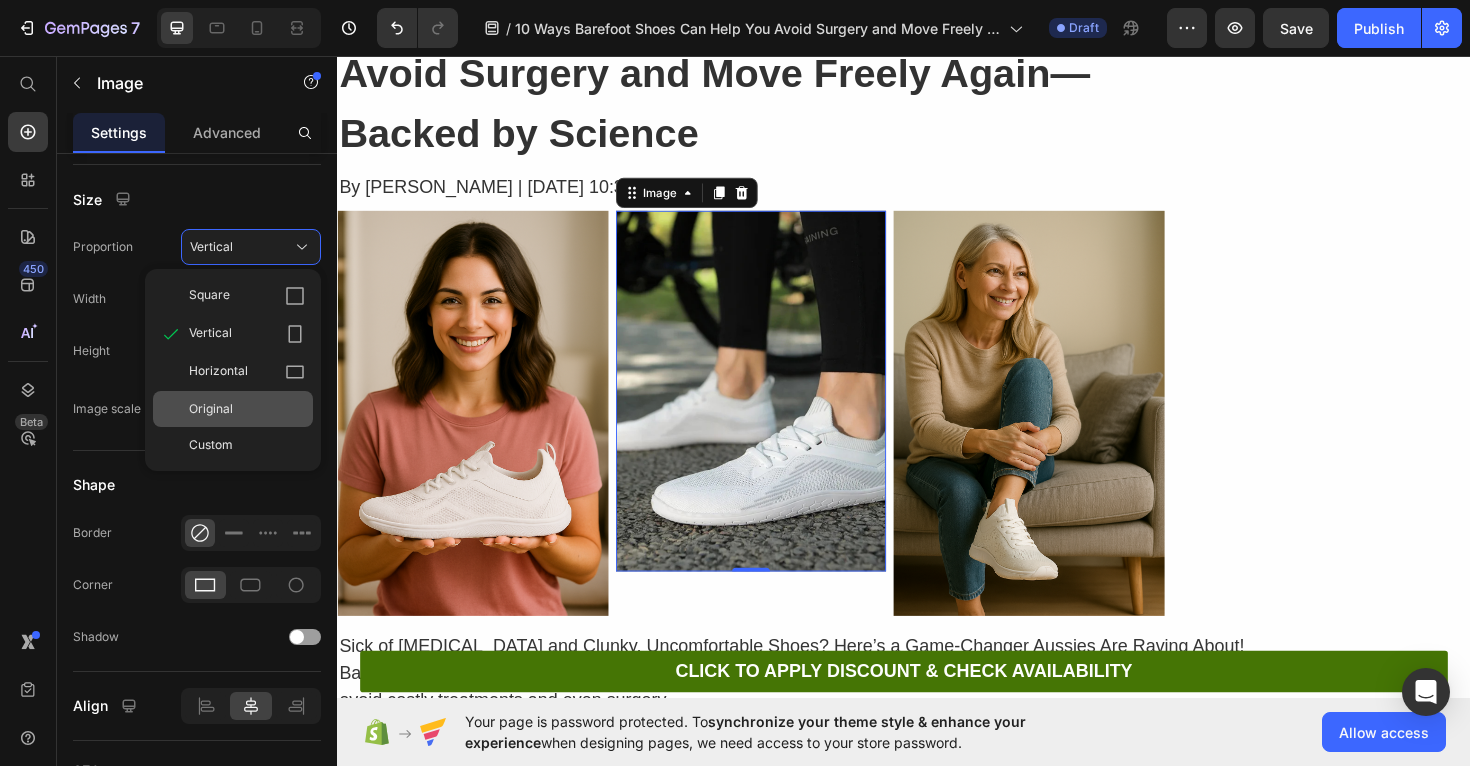 click on "Original" at bounding box center [211, 409] 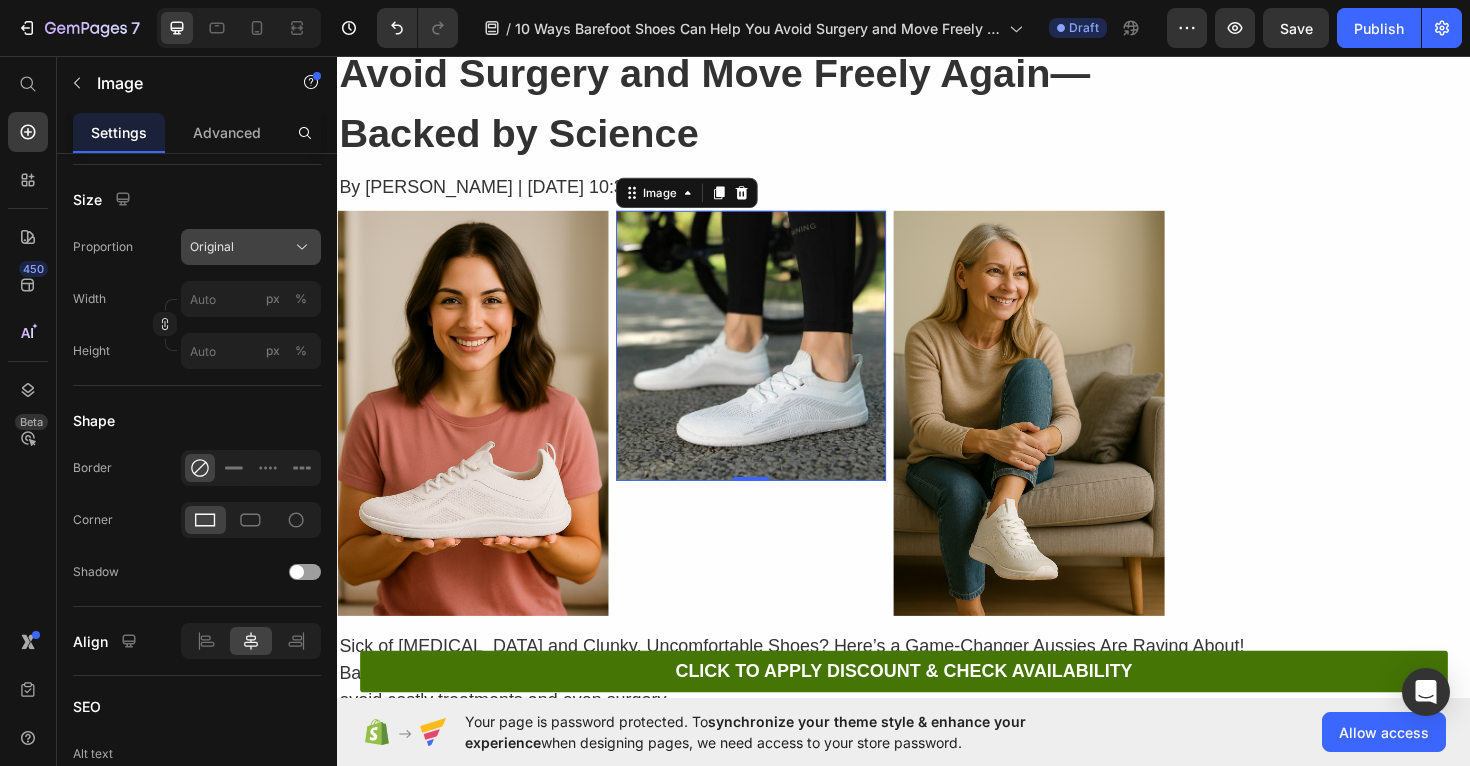 click on "Original" at bounding box center (212, 247) 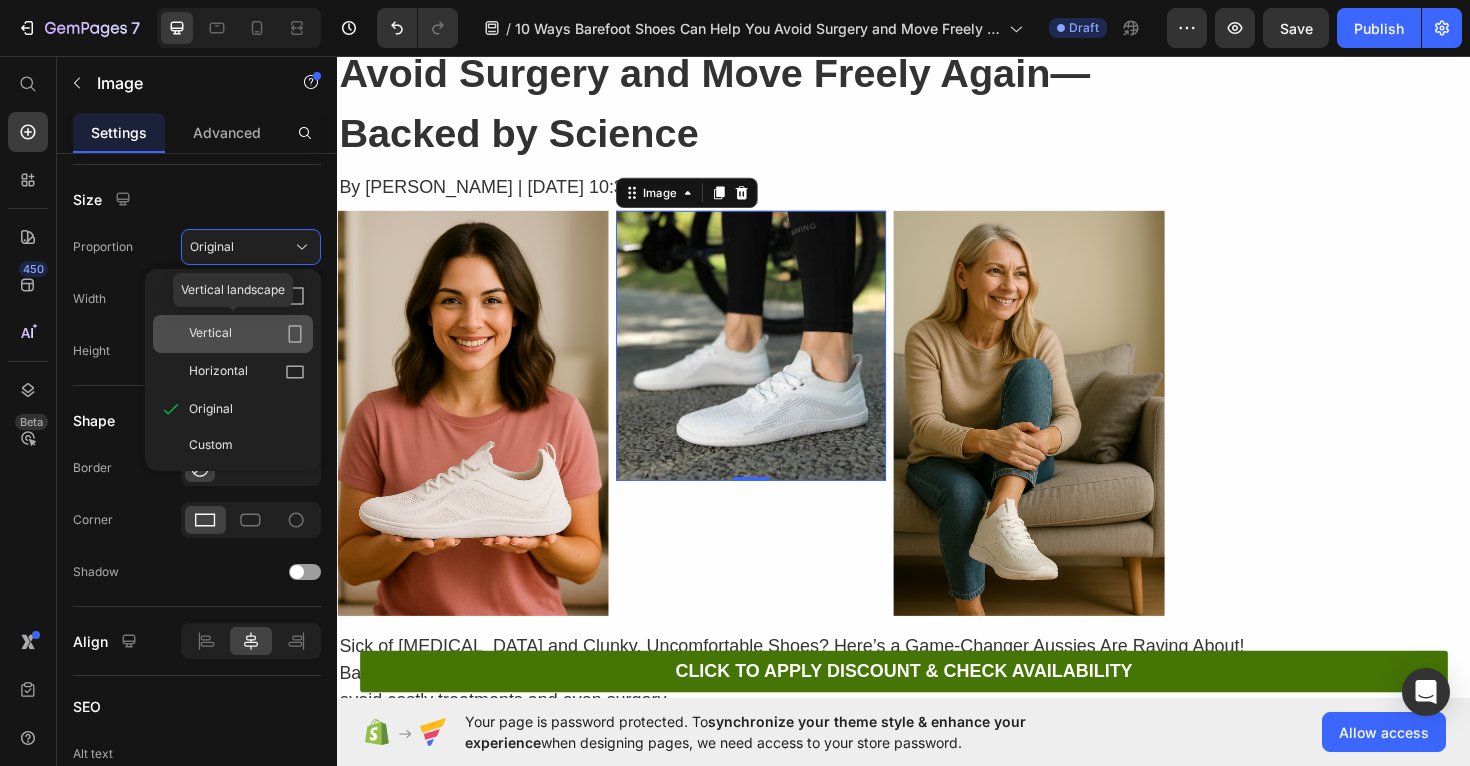 click on "Vertical" at bounding box center [210, 334] 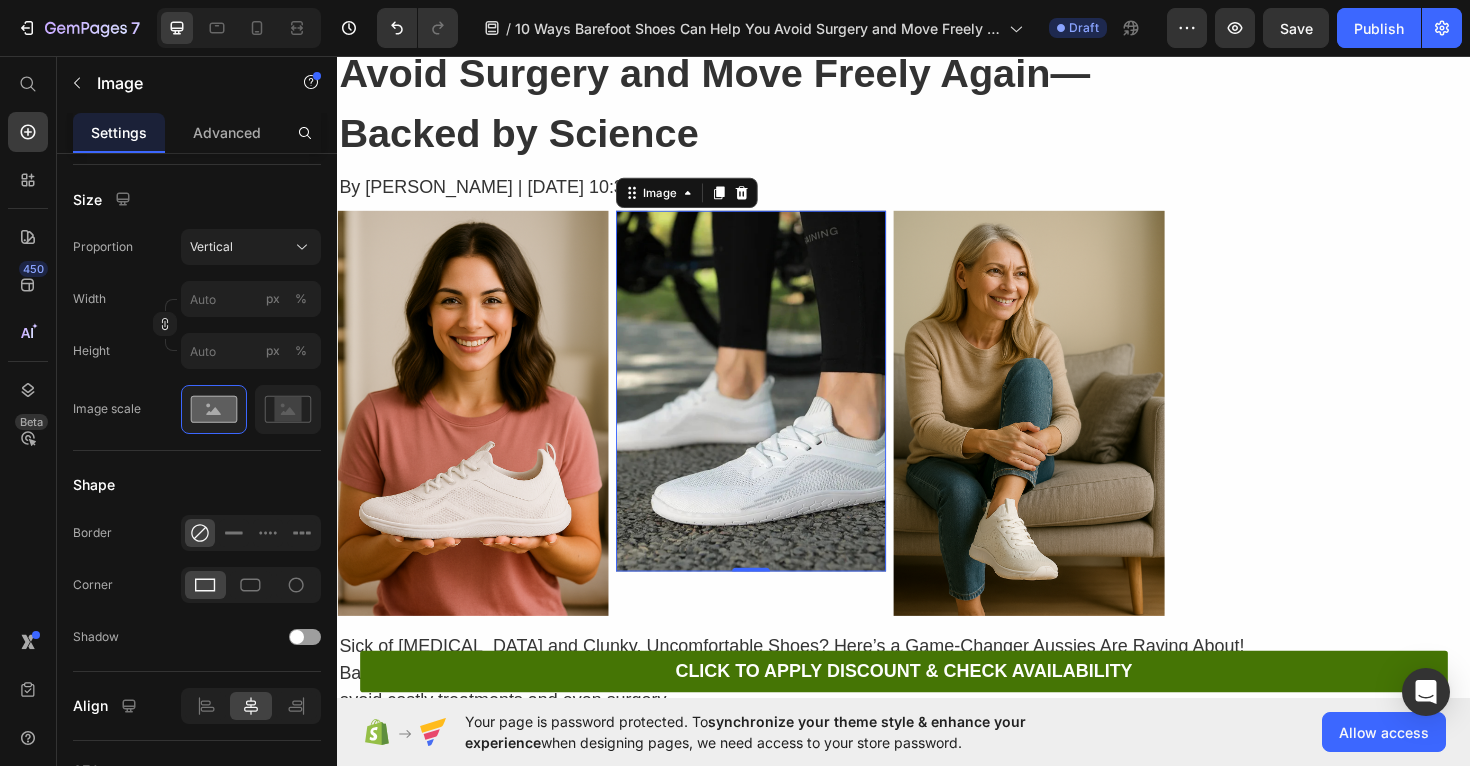 click at bounding box center [775, 411] 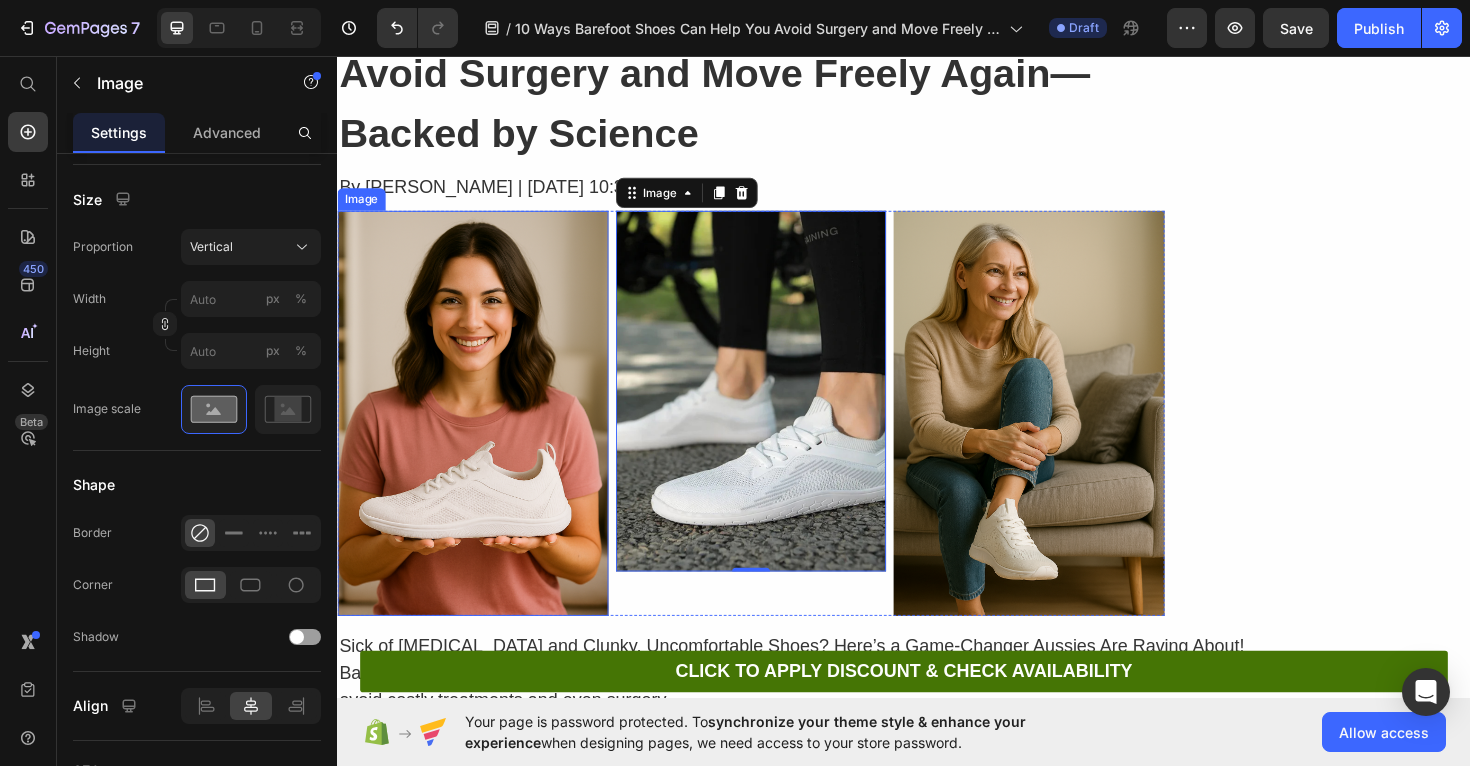 click at bounding box center [480, 435] 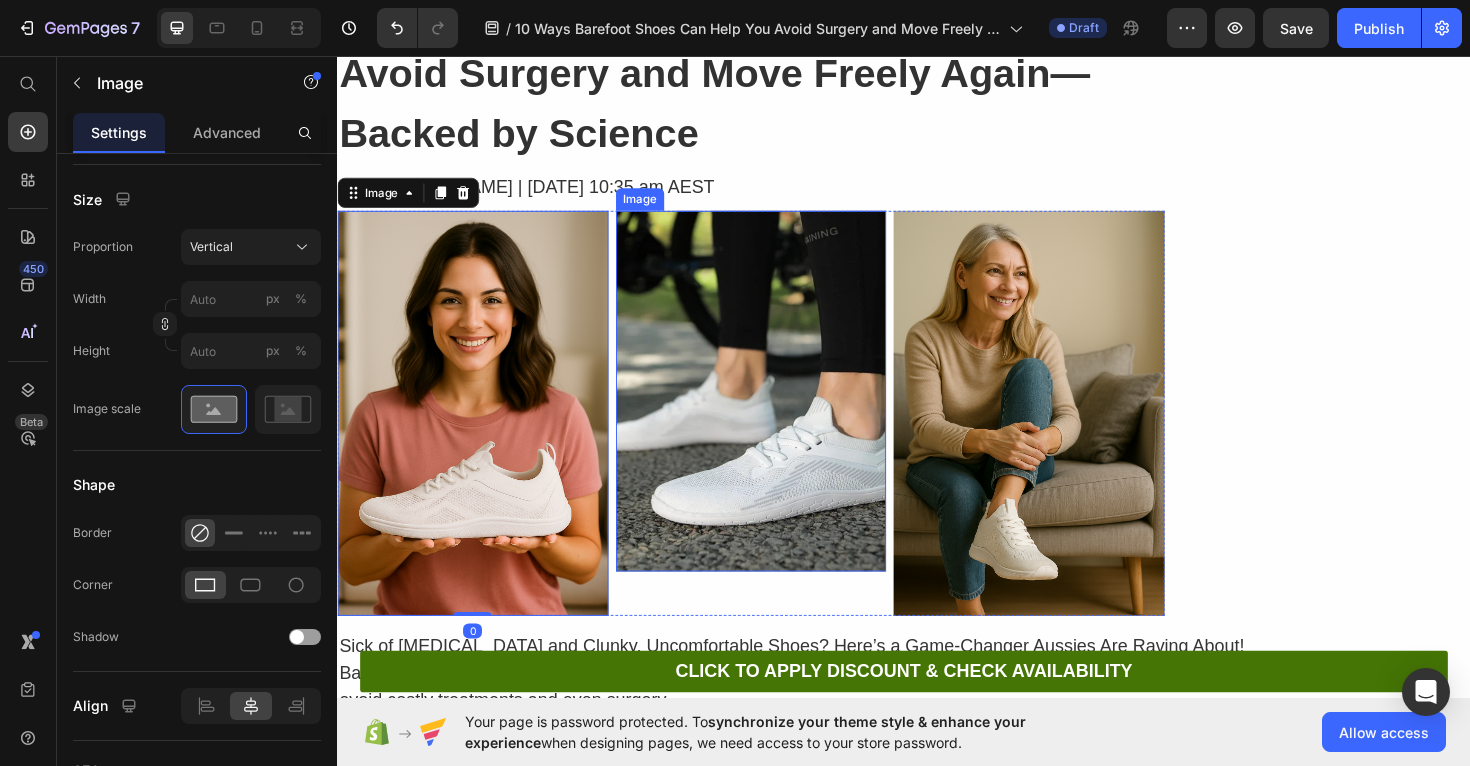 click at bounding box center [775, 411] 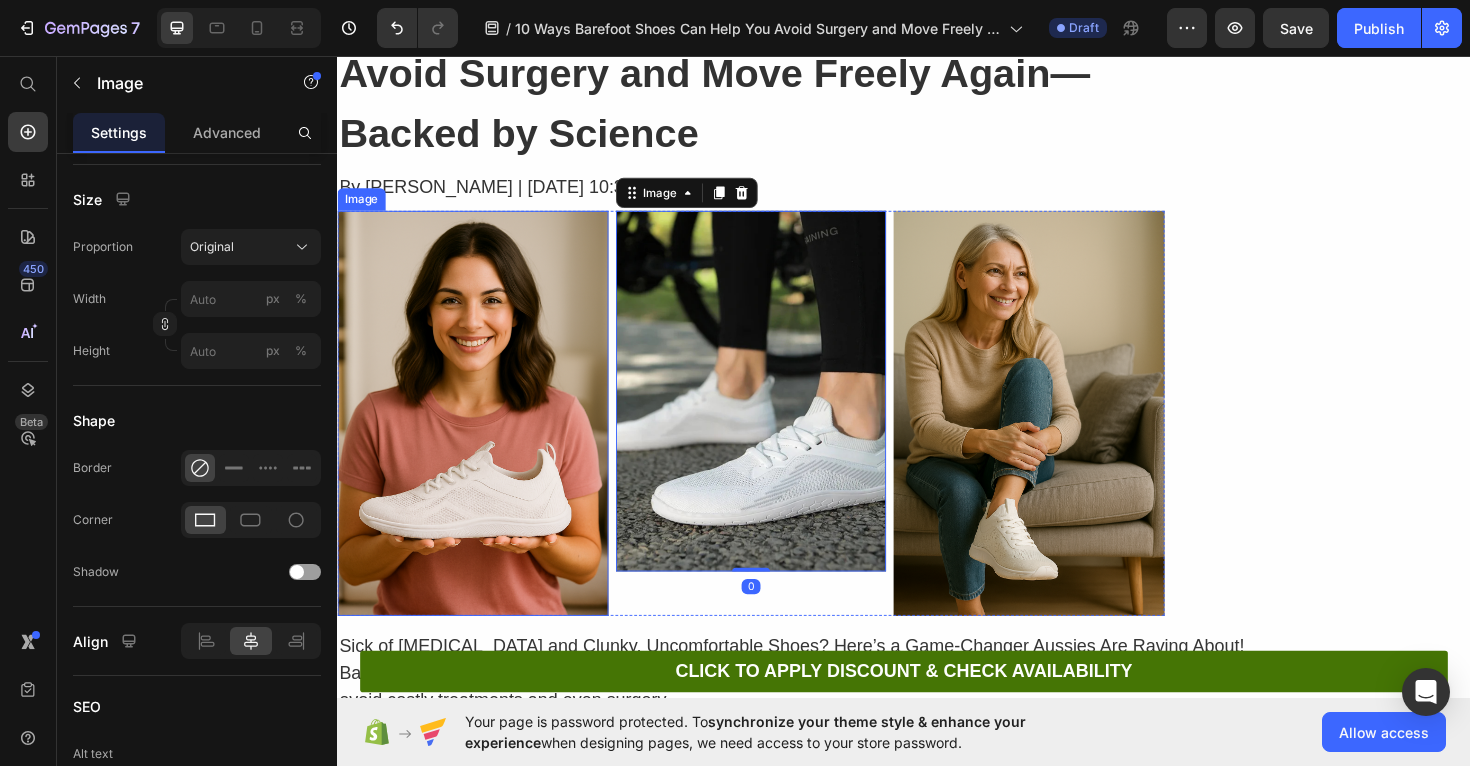 click at bounding box center [480, 435] 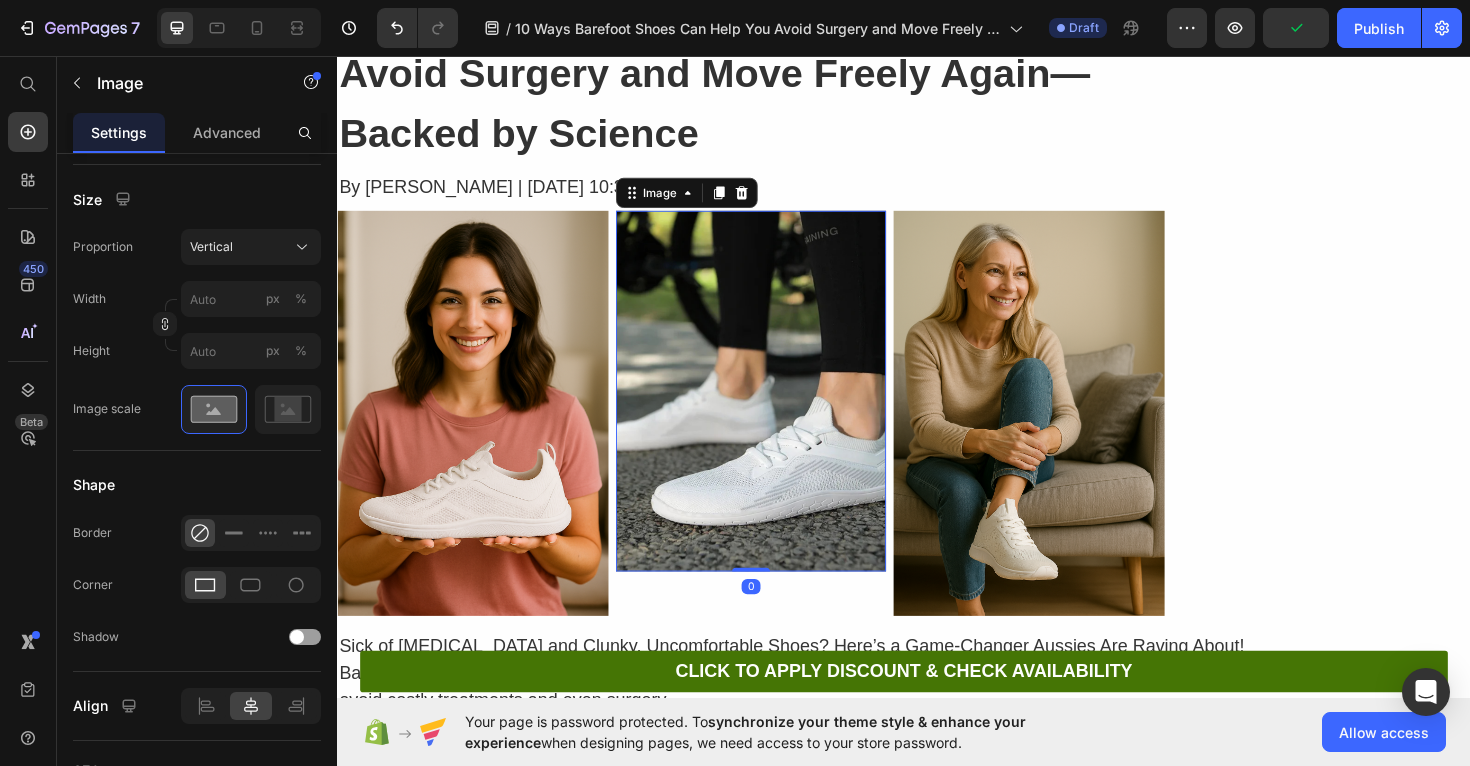 click at bounding box center (775, 411) 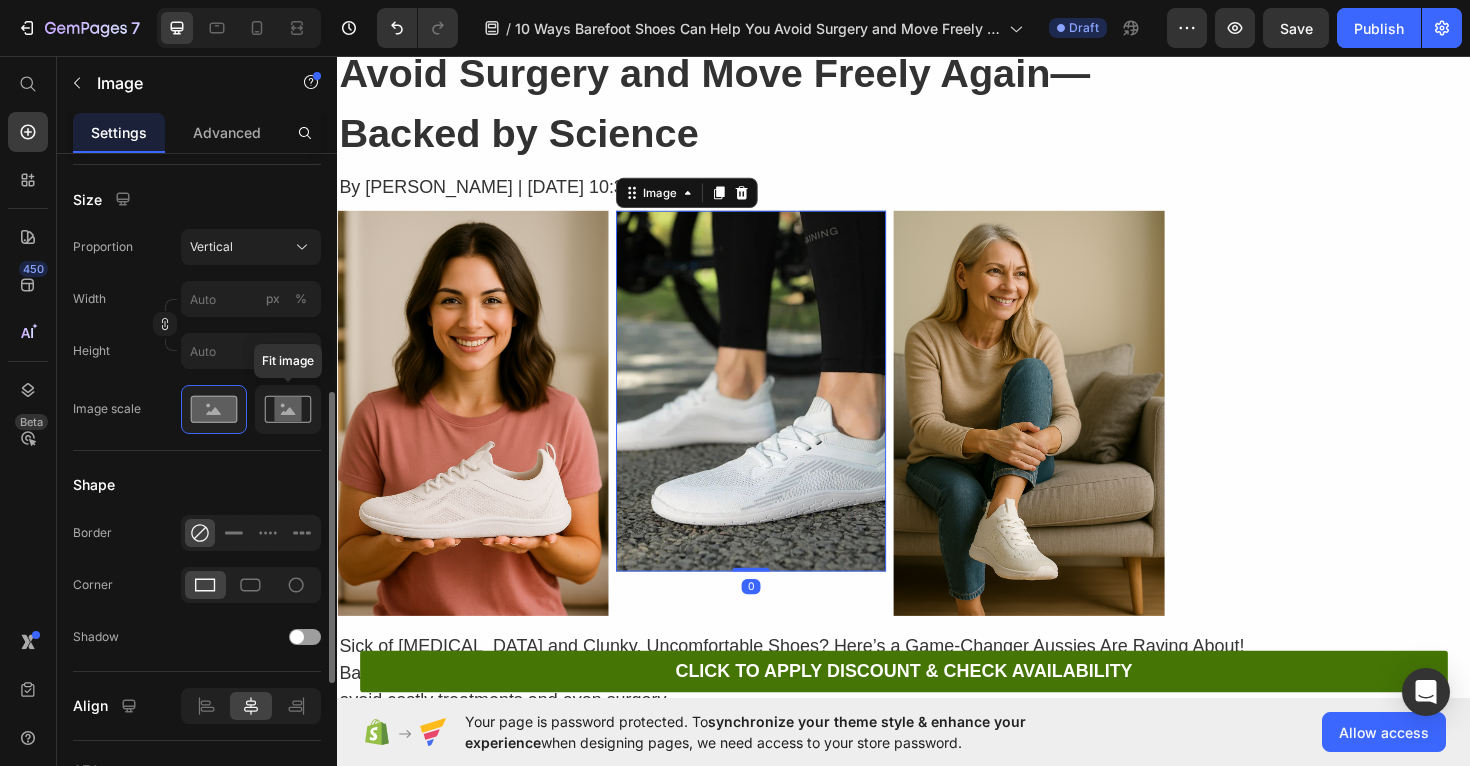 click 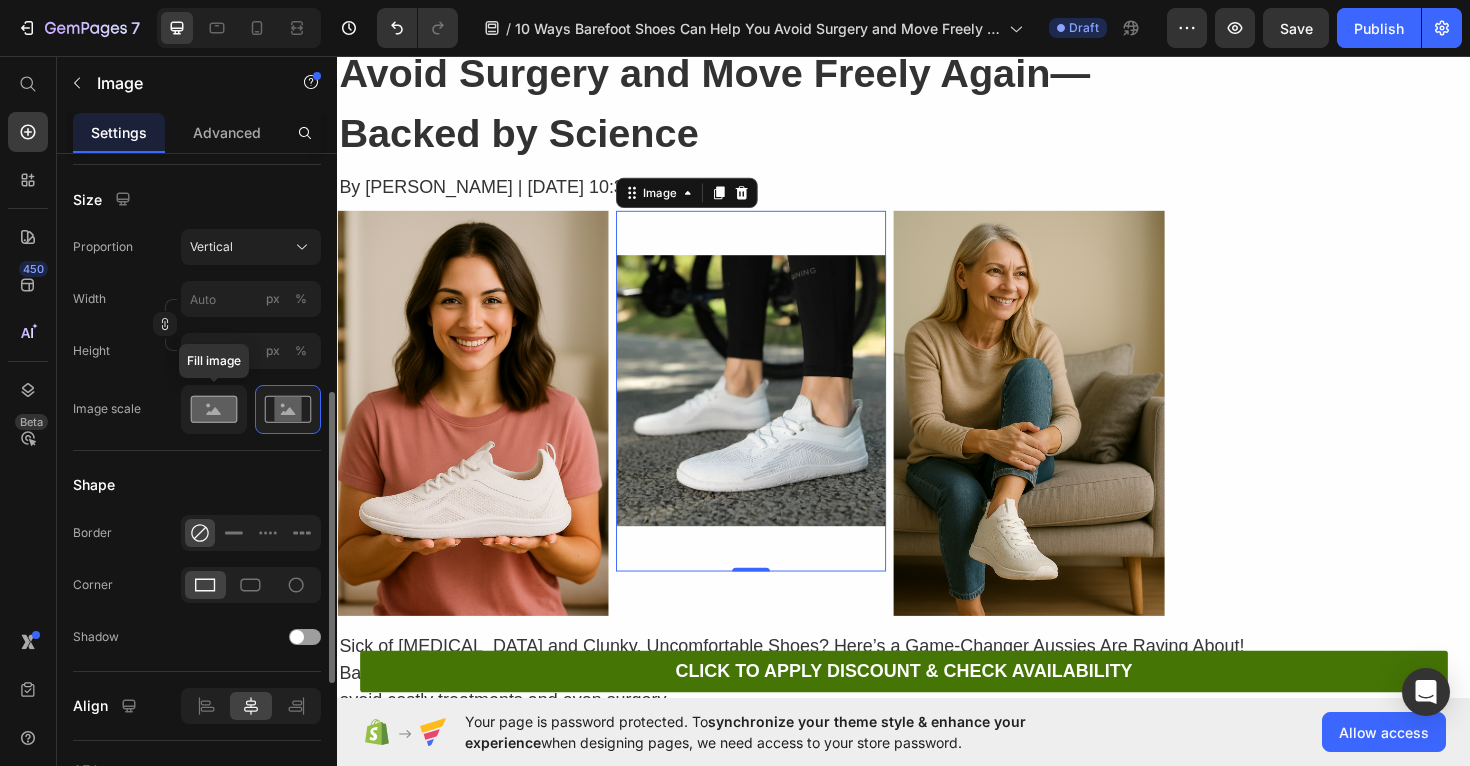 click 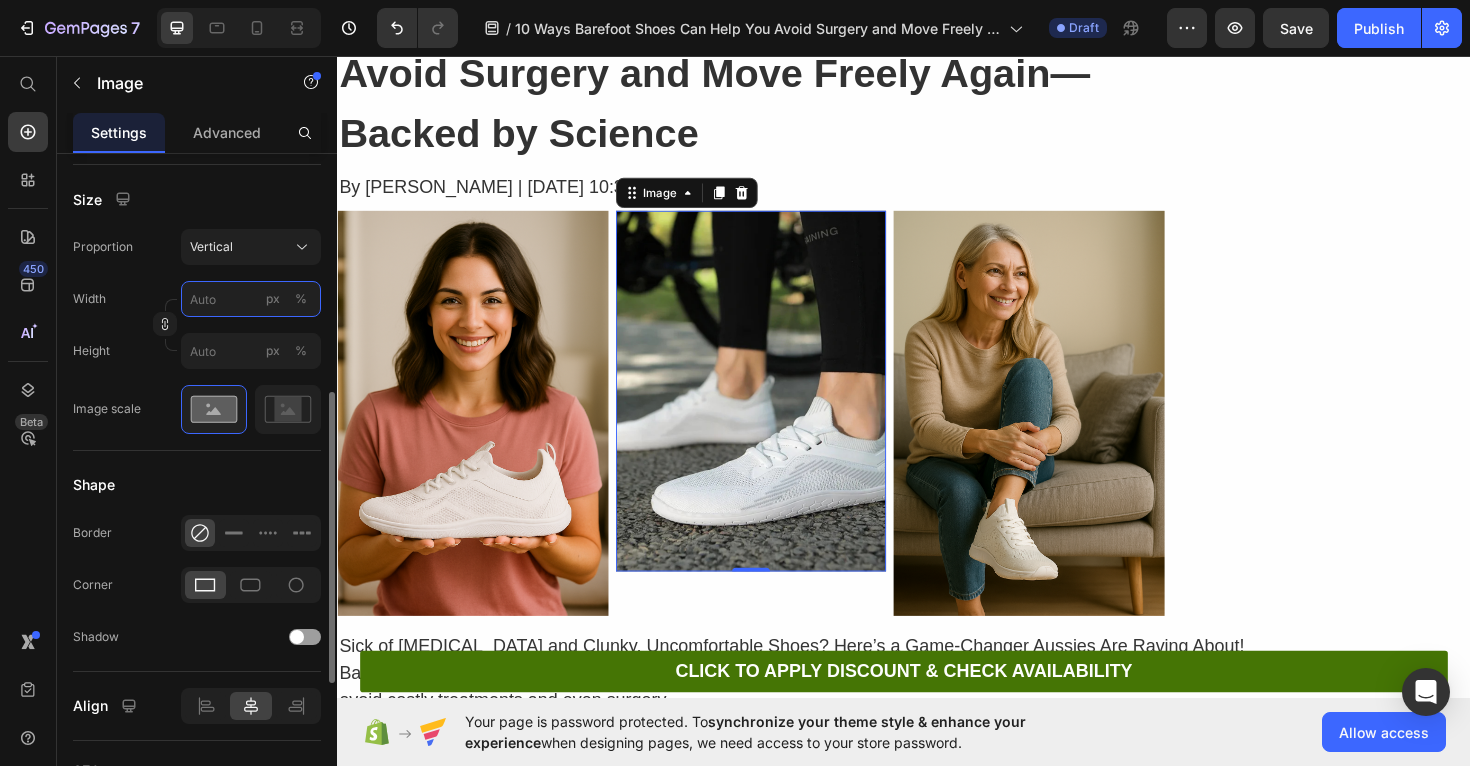 click on "px %" at bounding box center [251, 299] 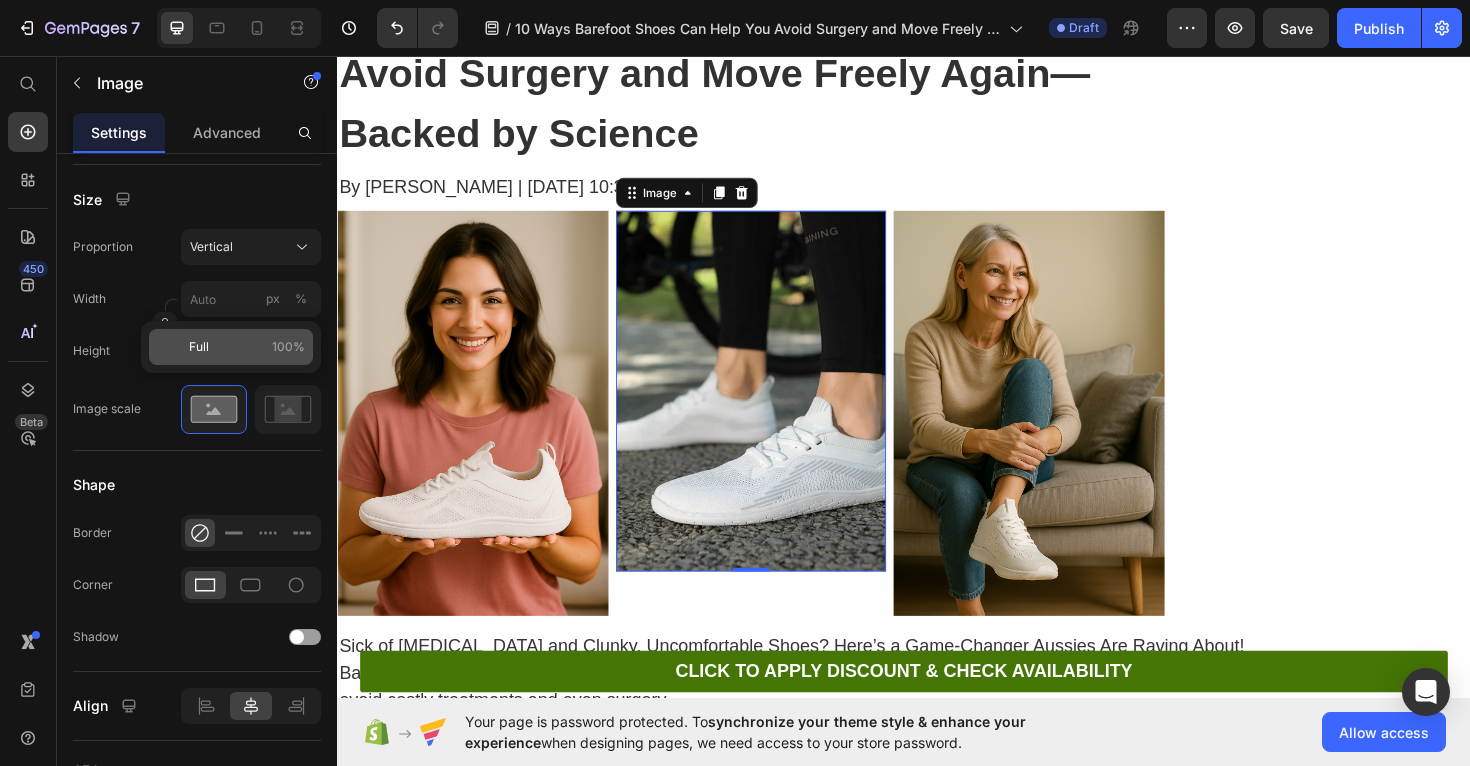 click on "Full" at bounding box center [199, 347] 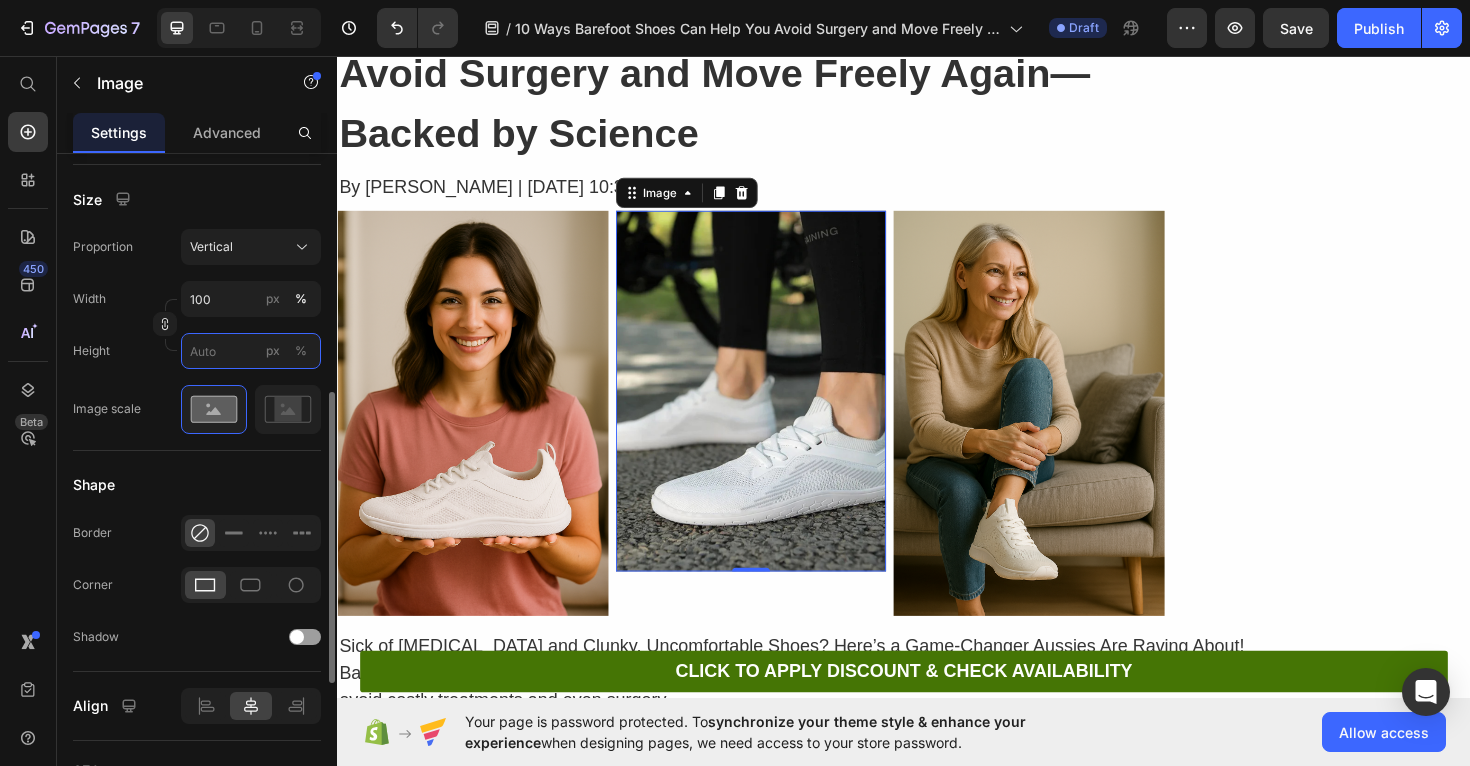 click on "px %" at bounding box center (251, 351) 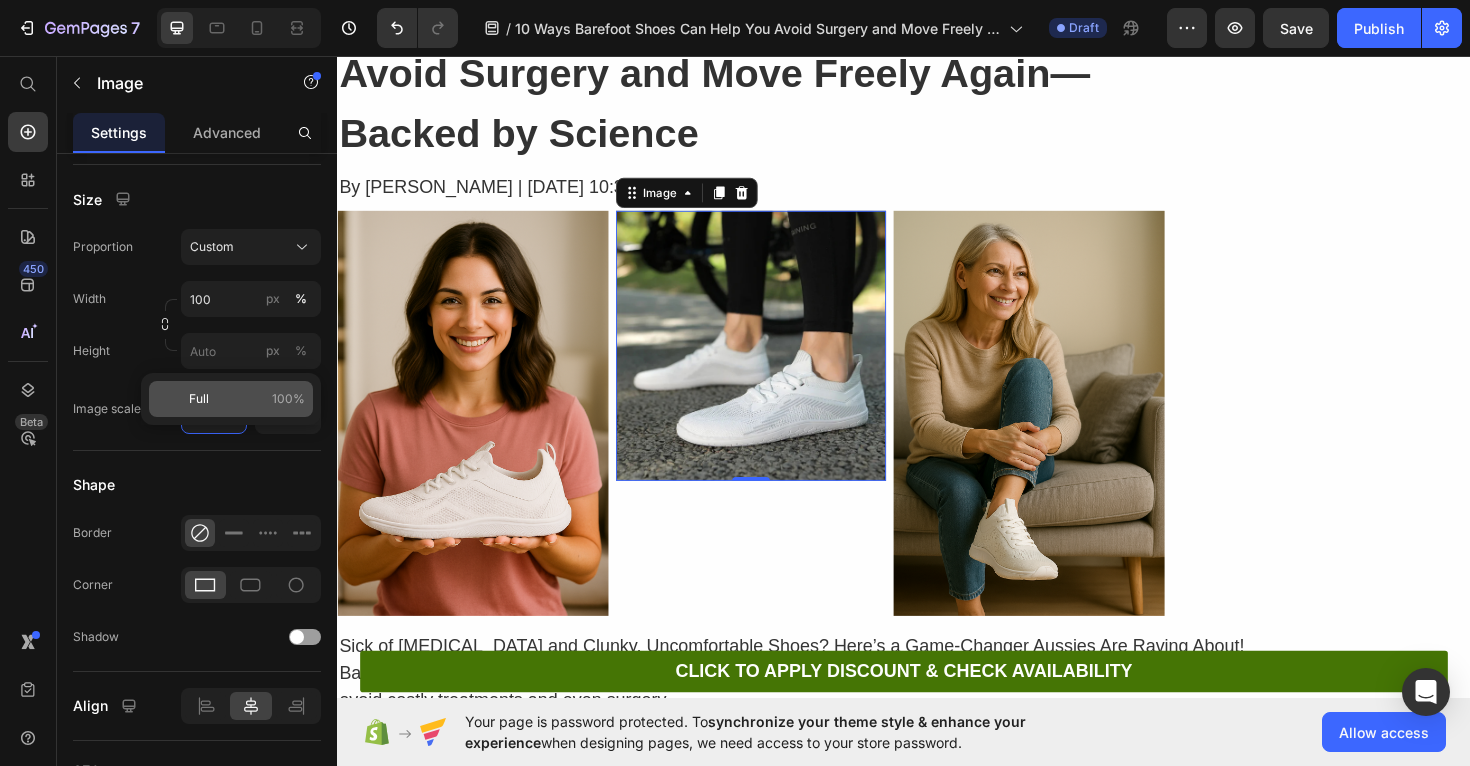 click on "Full" at bounding box center [199, 399] 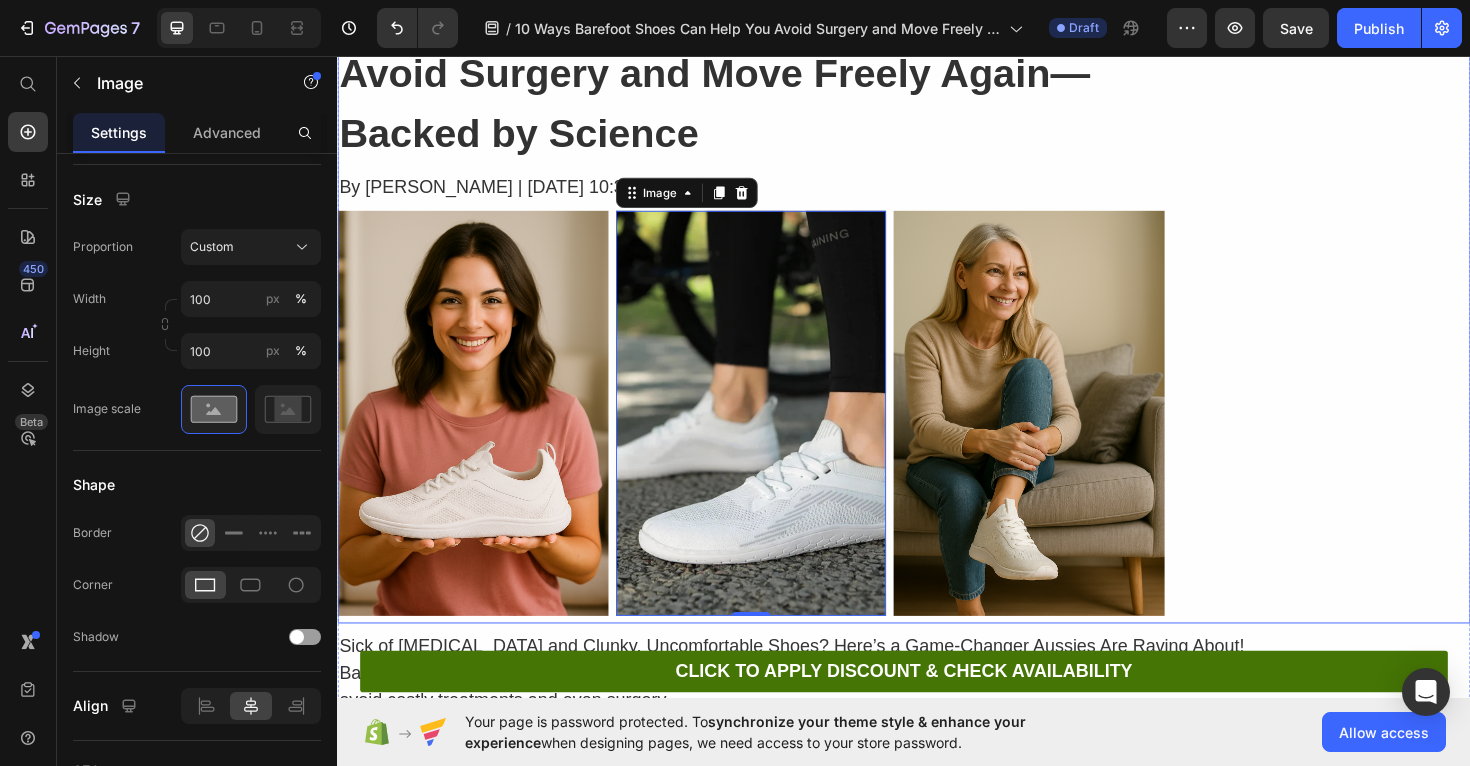 click on "Drop element here Row" at bounding box center [1391, 317] 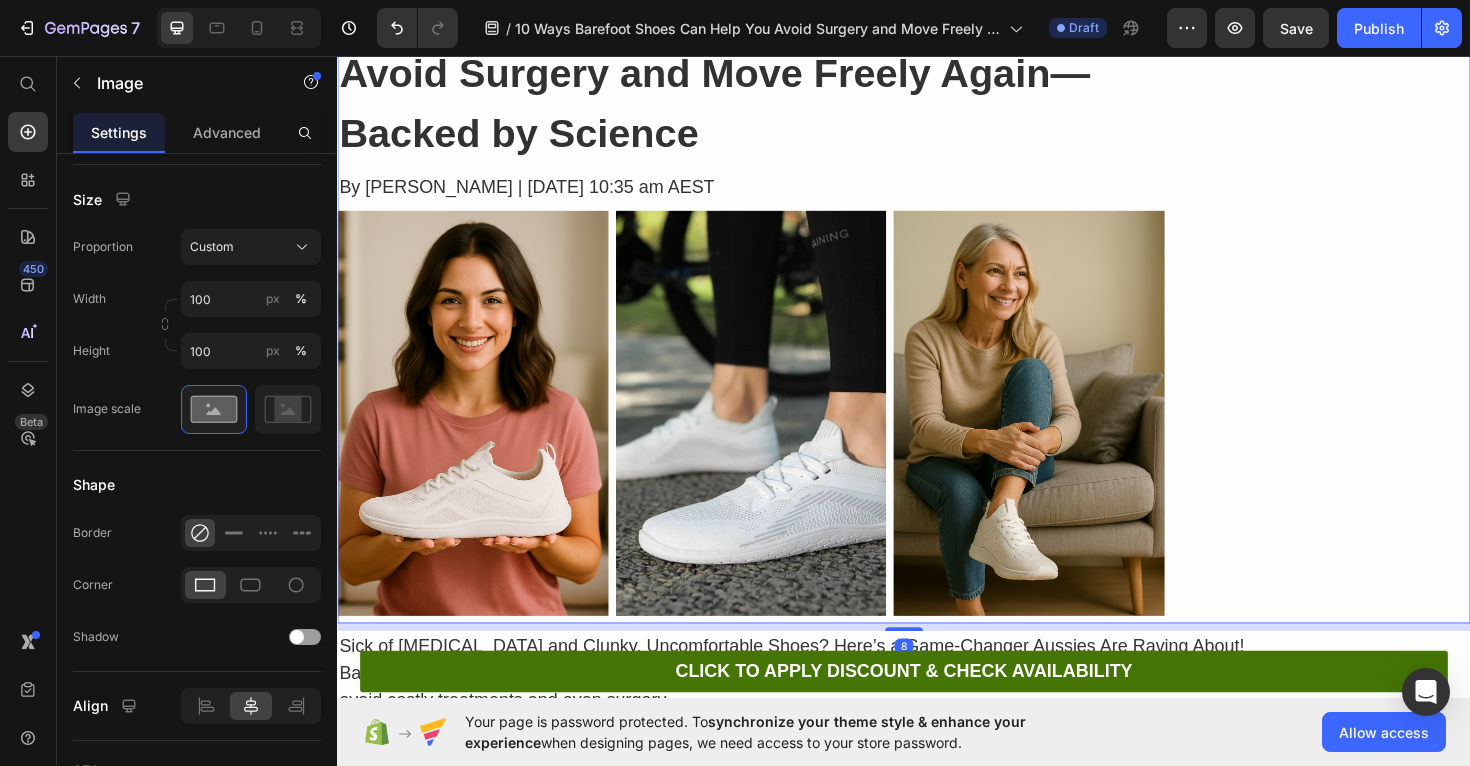 scroll, scrollTop: 0, scrollLeft: 0, axis: both 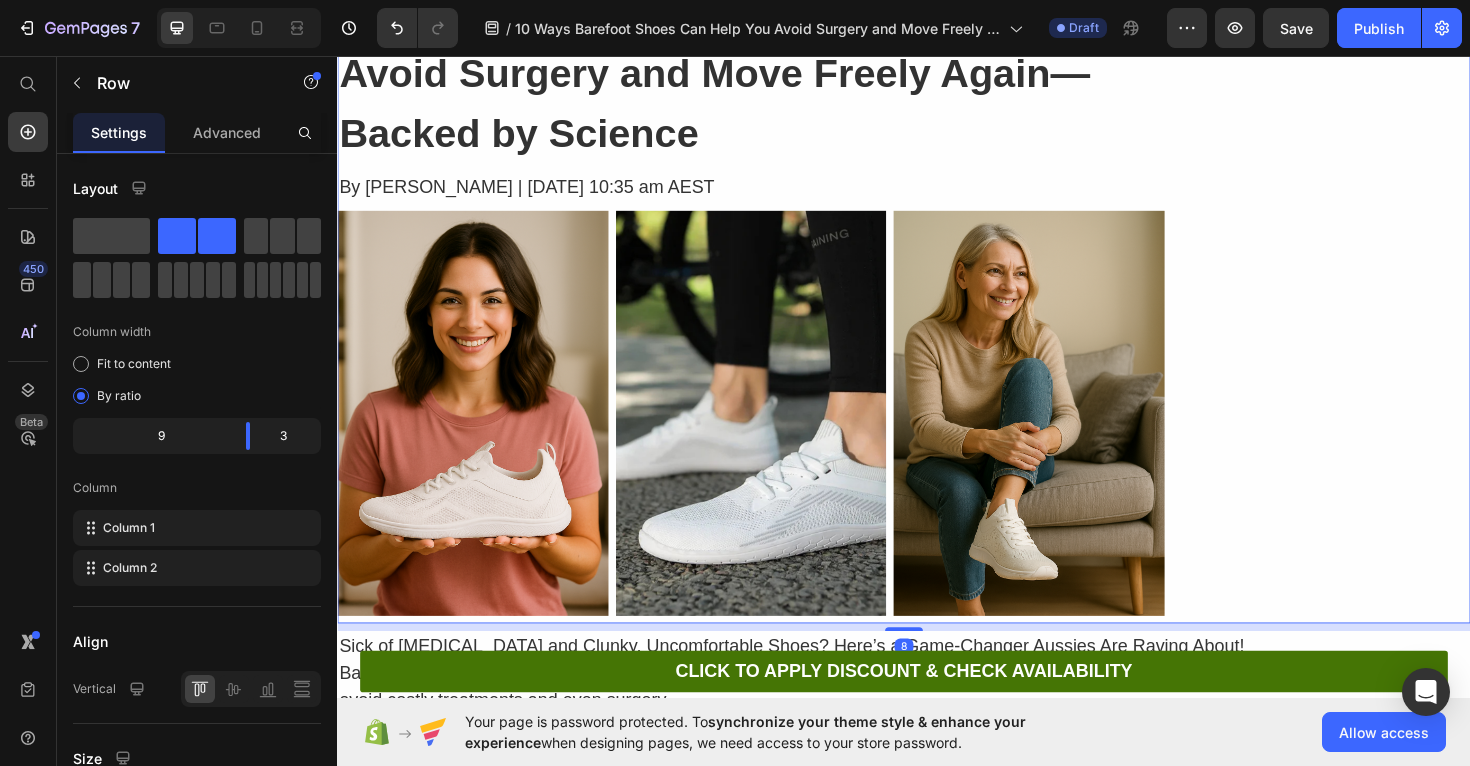click on "Drop element here Row" at bounding box center (1391, 317) 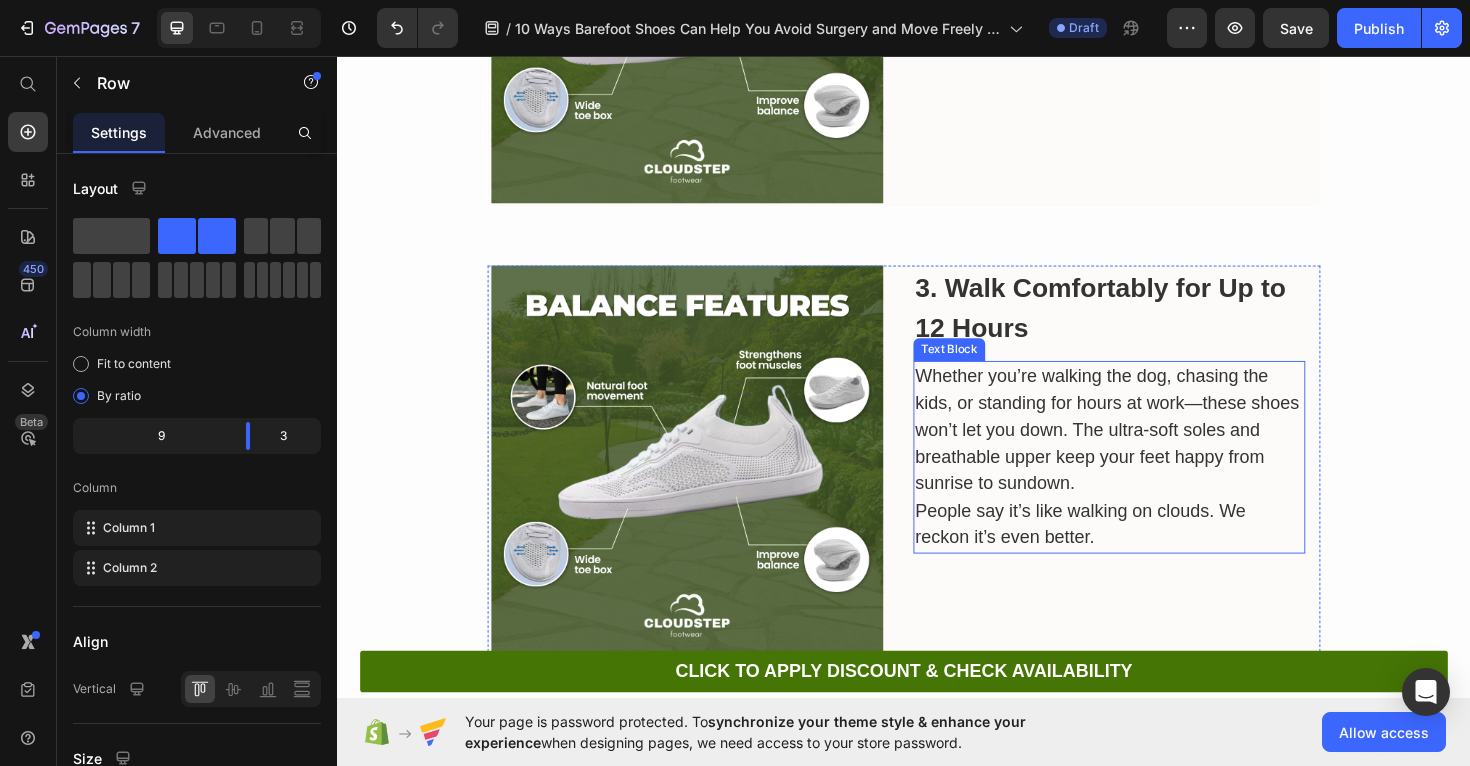 scroll, scrollTop: 1690, scrollLeft: 0, axis: vertical 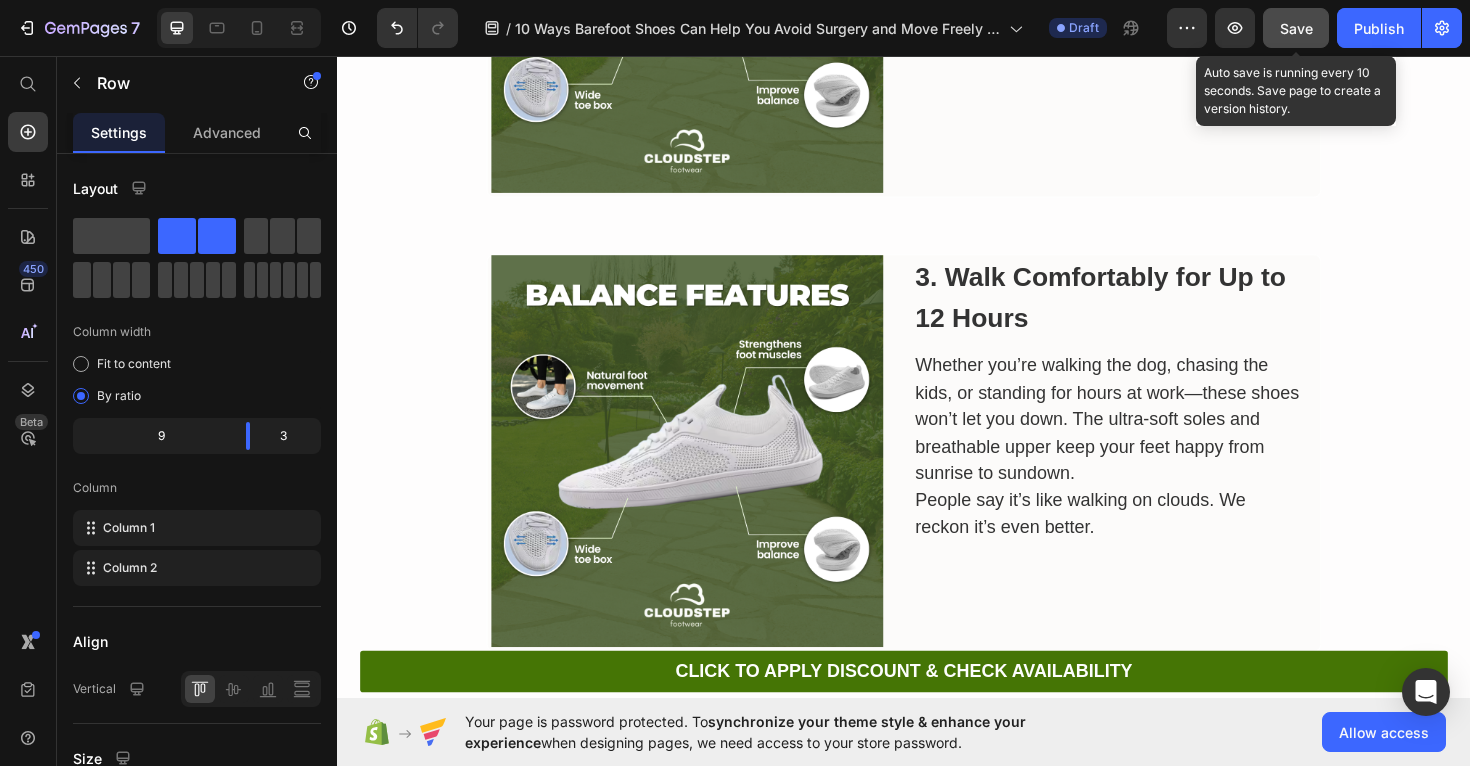 click on "Save" 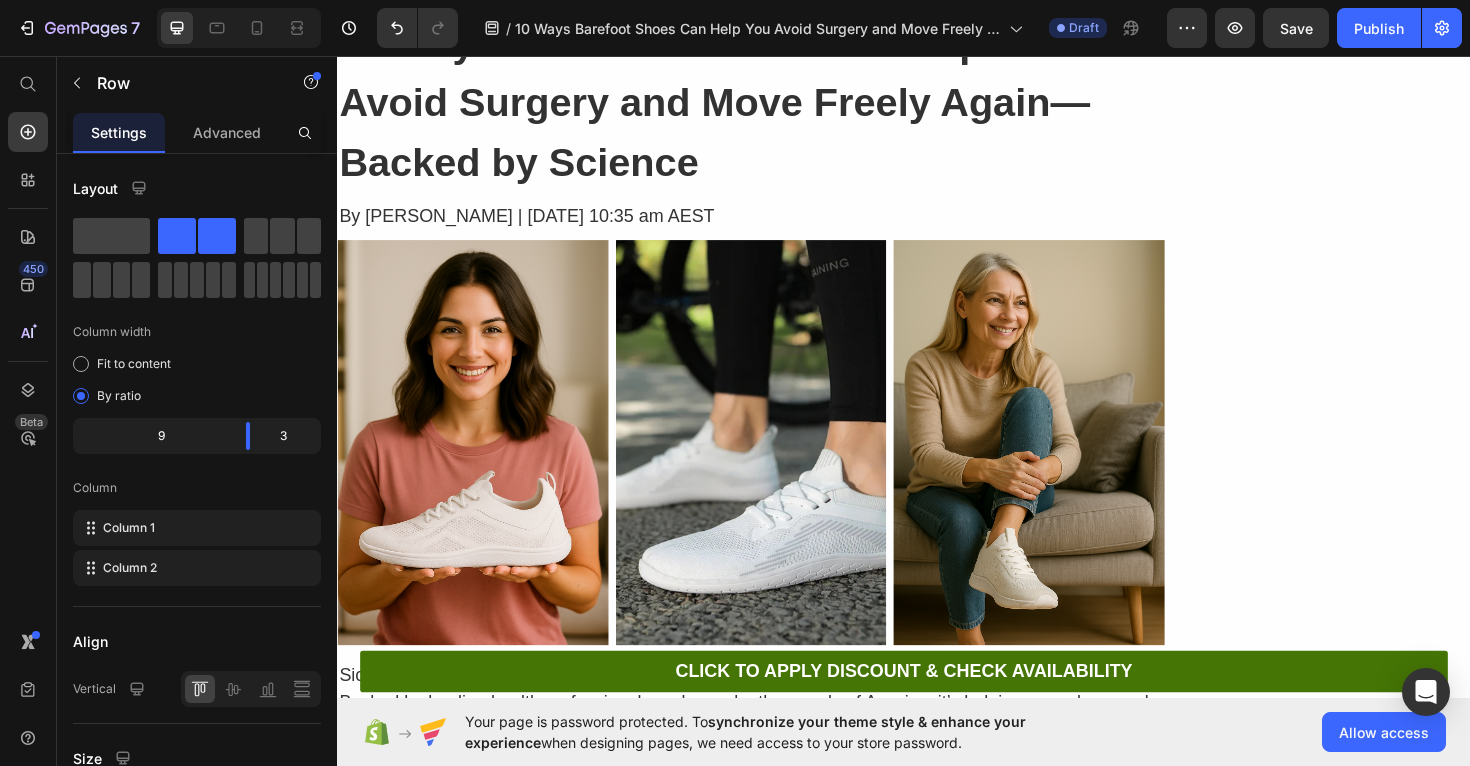 scroll, scrollTop: 145, scrollLeft: 0, axis: vertical 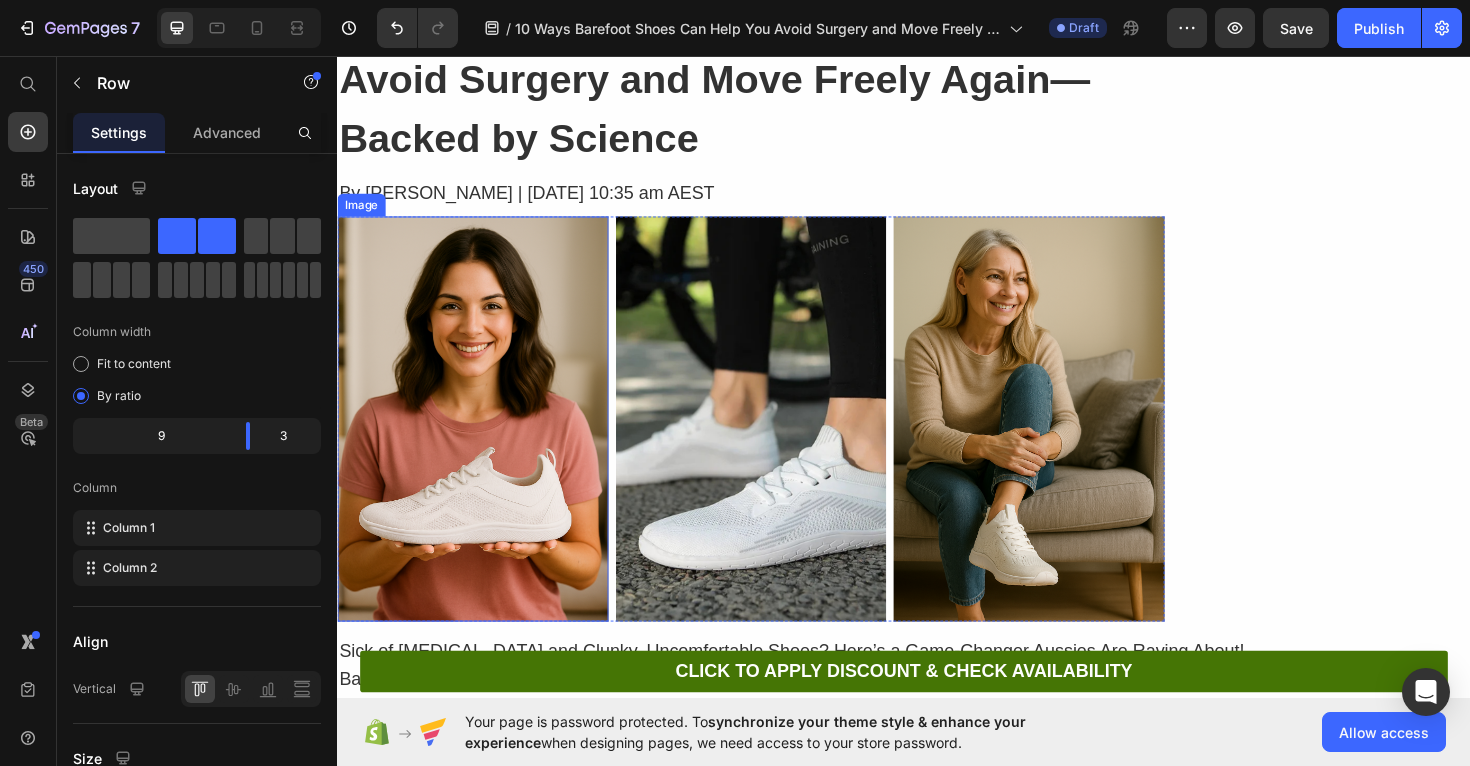click at bounding box center [480, 441] 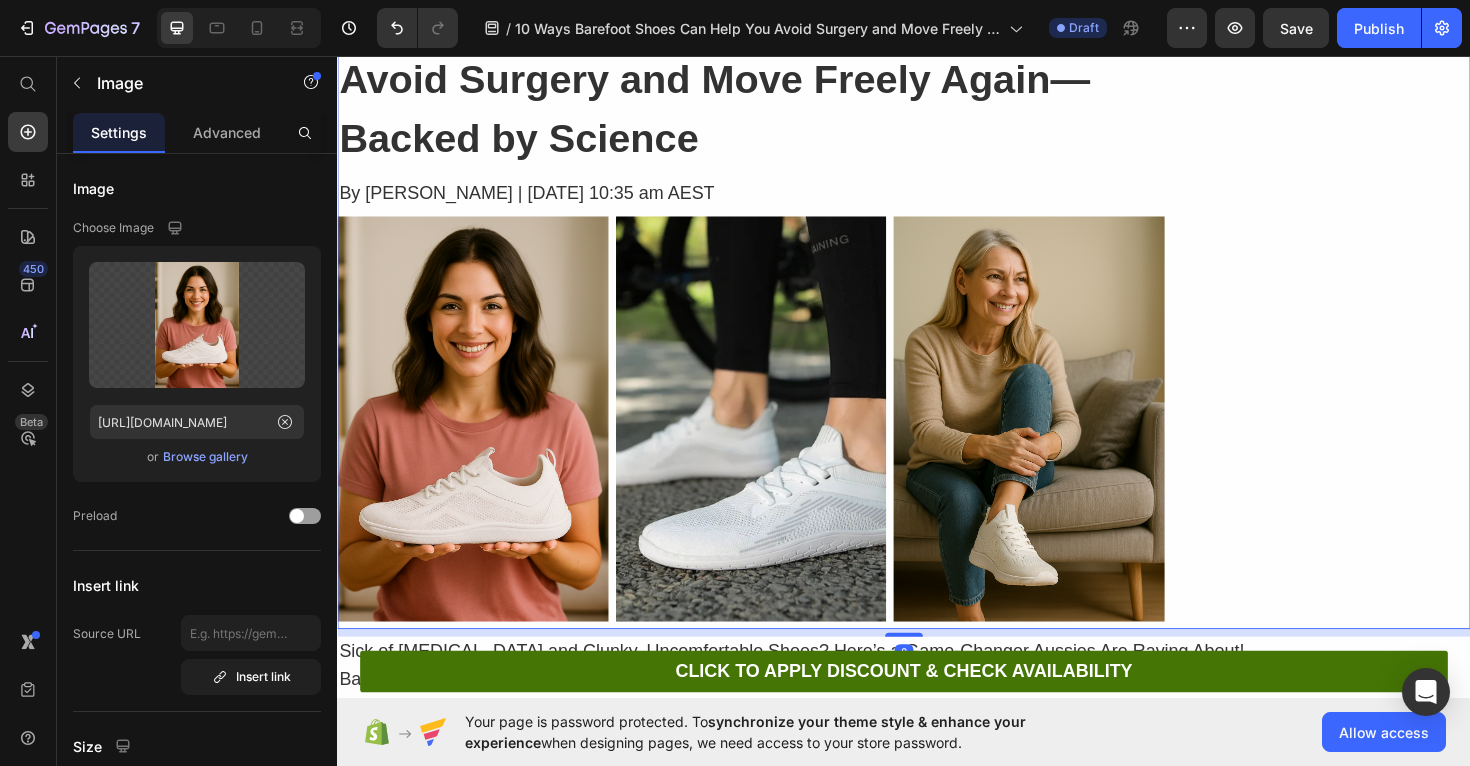 click on "10 Ways Barefoot Shoes Can Help You Avoid Surgery and Move Freely Again—Backed by Science Heading By Lisa Taylor | March 2nd, 2025 | 10:35 am AEST Text Block Row Image Image Image Row Row
Drop element here Row Row   8" at bounding box center (937, 323) 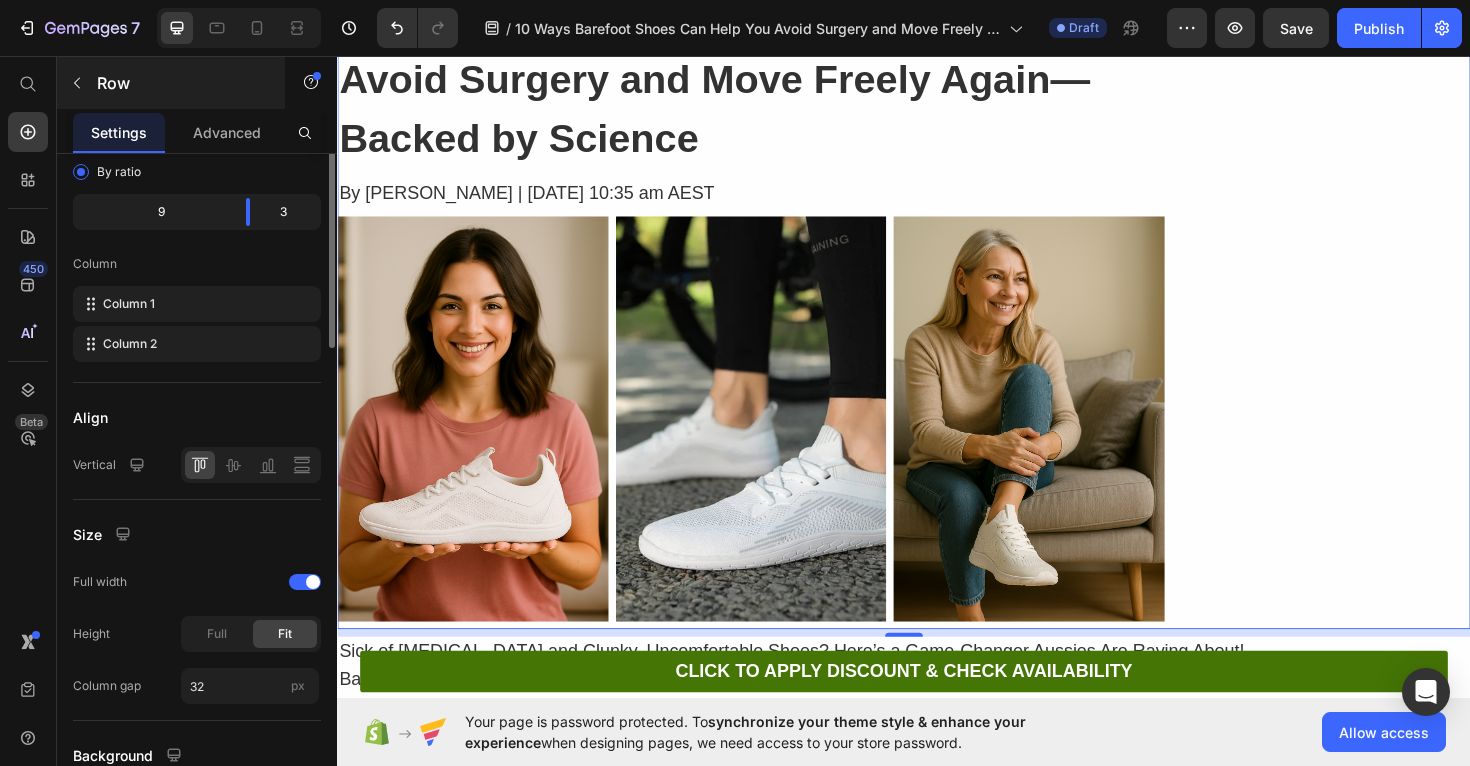 scroll, scrollTop: 0, scrollLeft: 0, axis: both 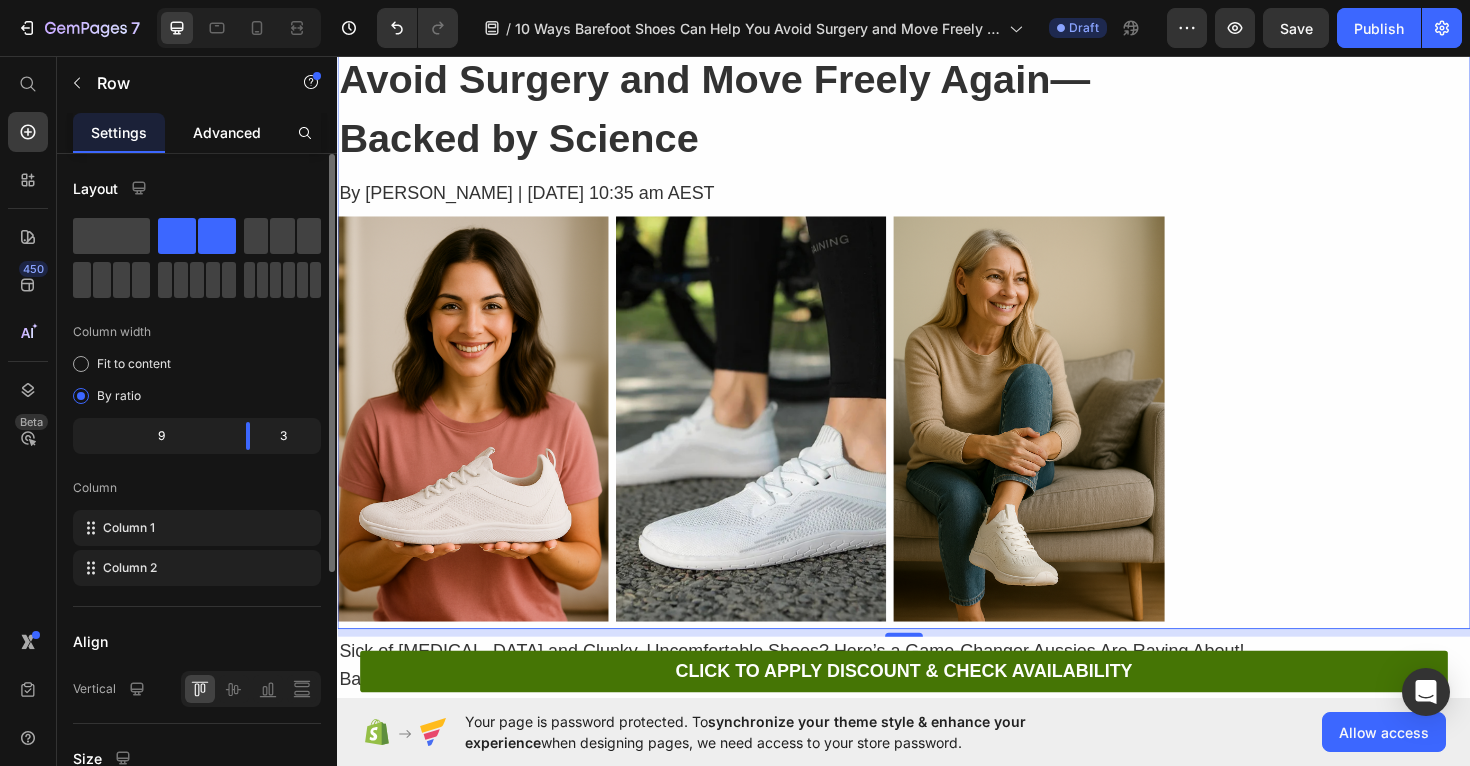 click on "Advanced" 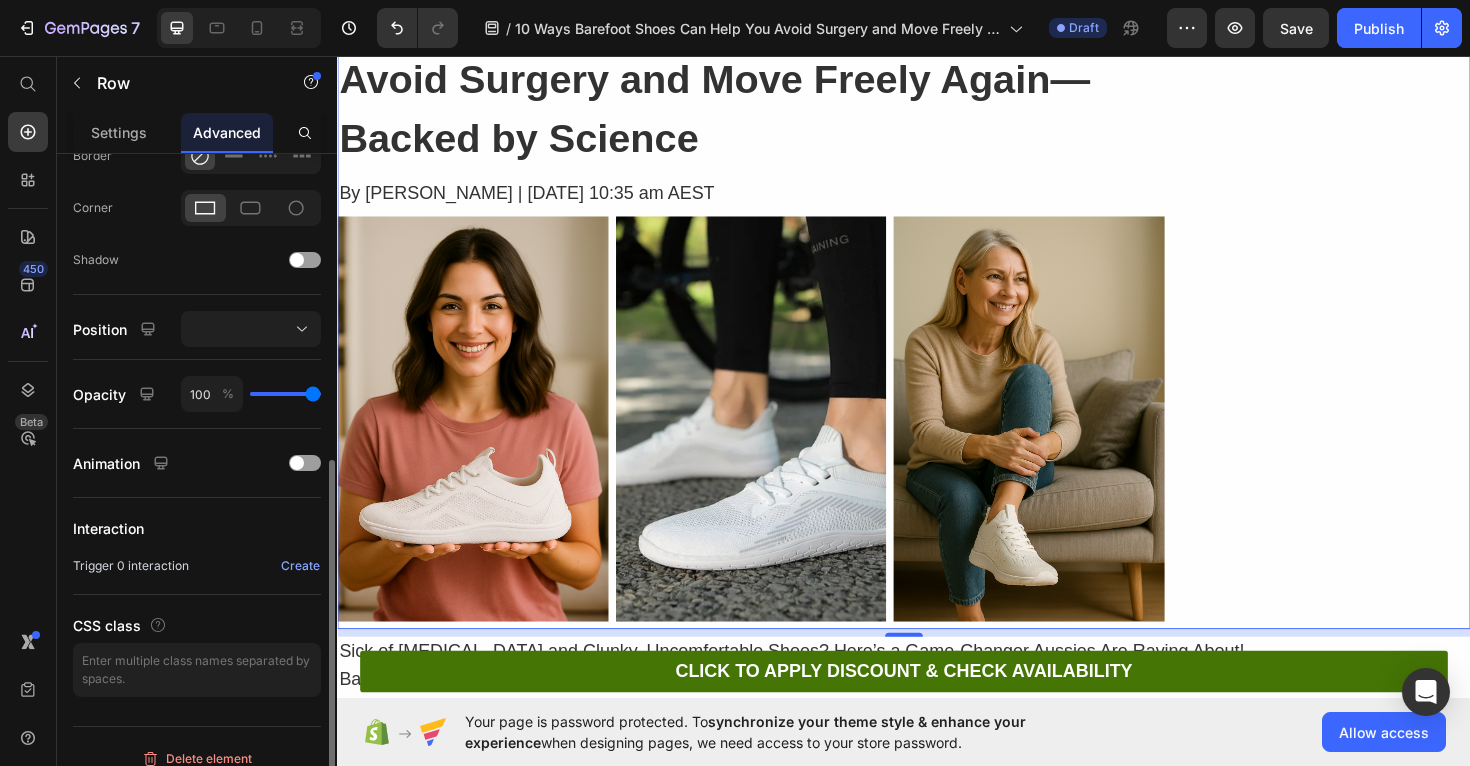 scroll, scrollTop: 596, scrollLeft: 0, axis: vertical 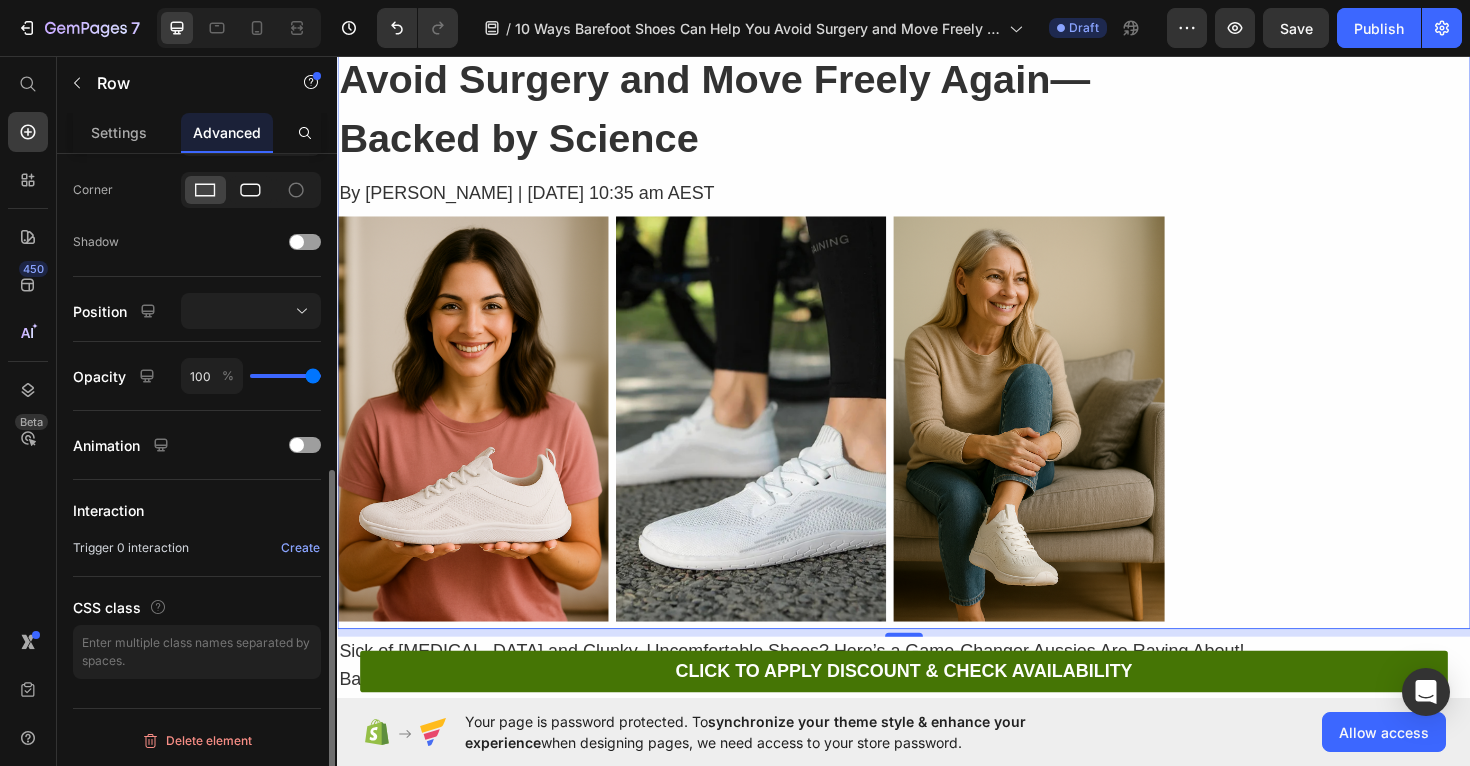 click 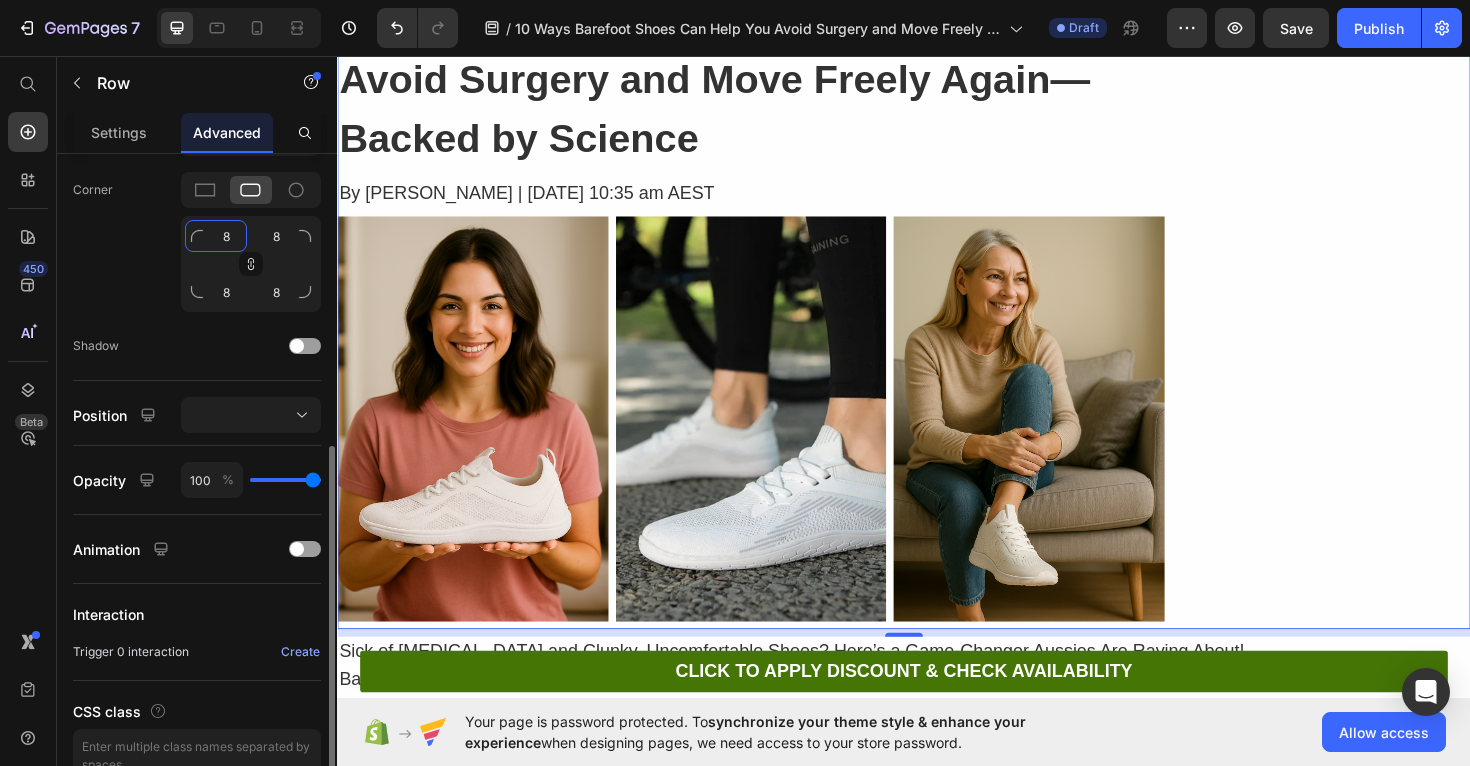 click on "8" 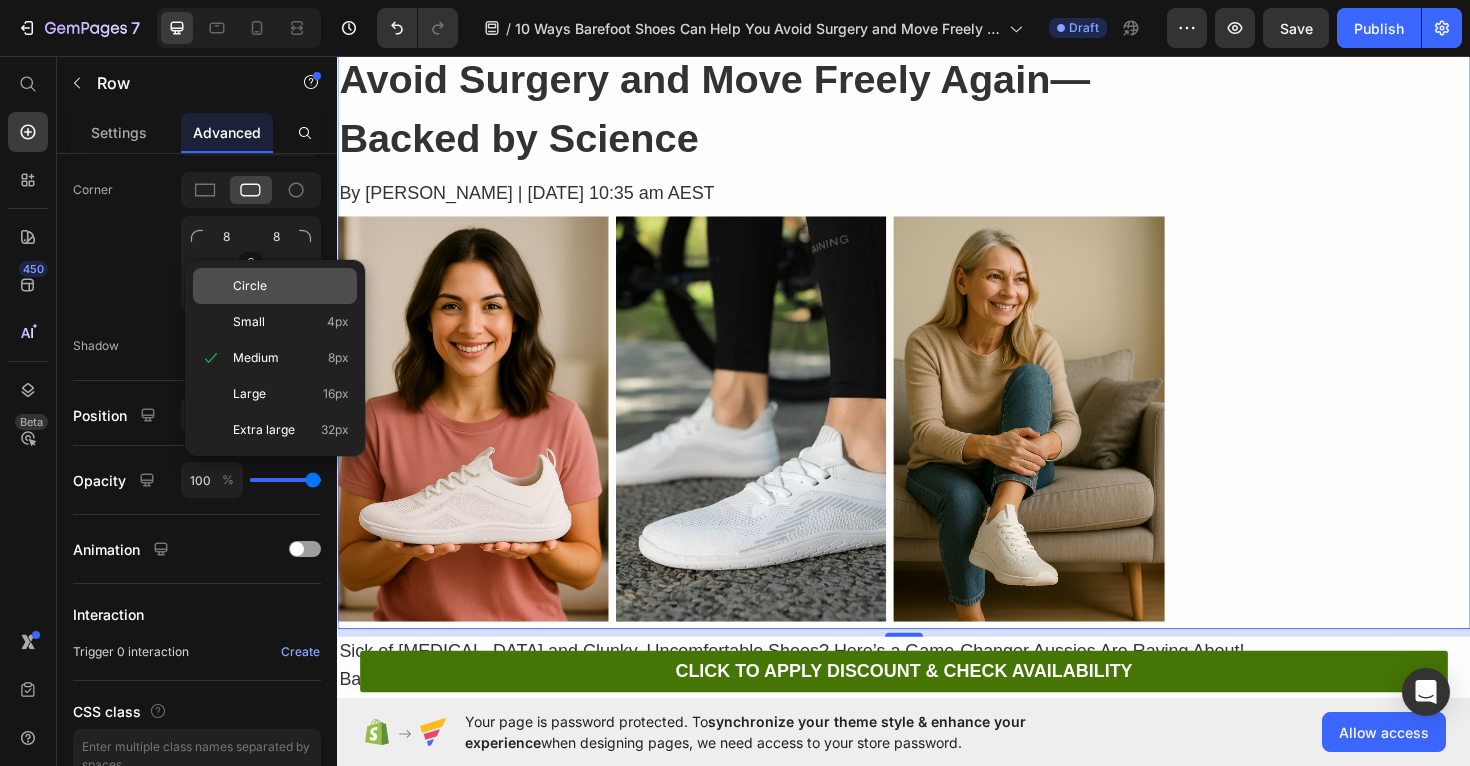 click on "Circle" at bounding box center [250, 286] 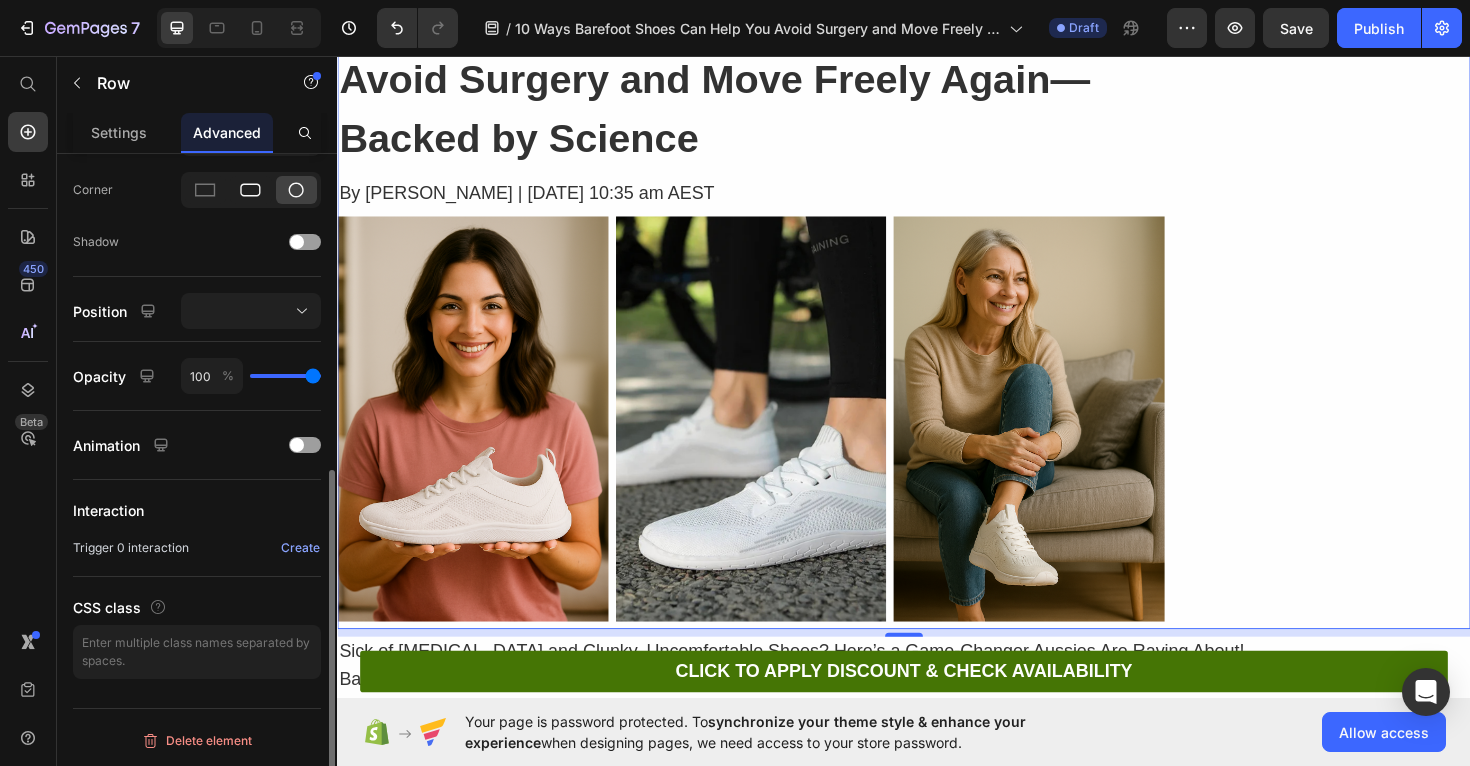click 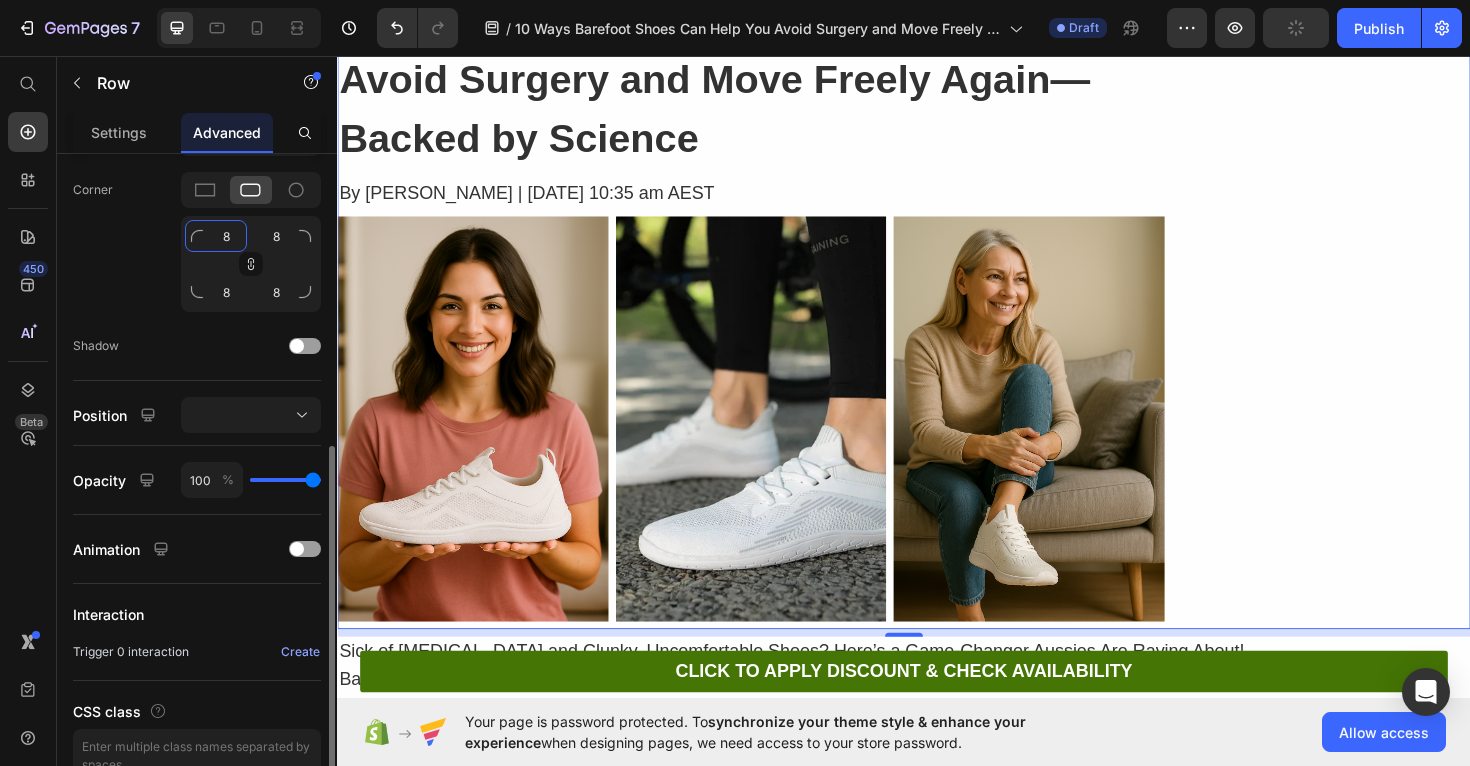 click on "8" 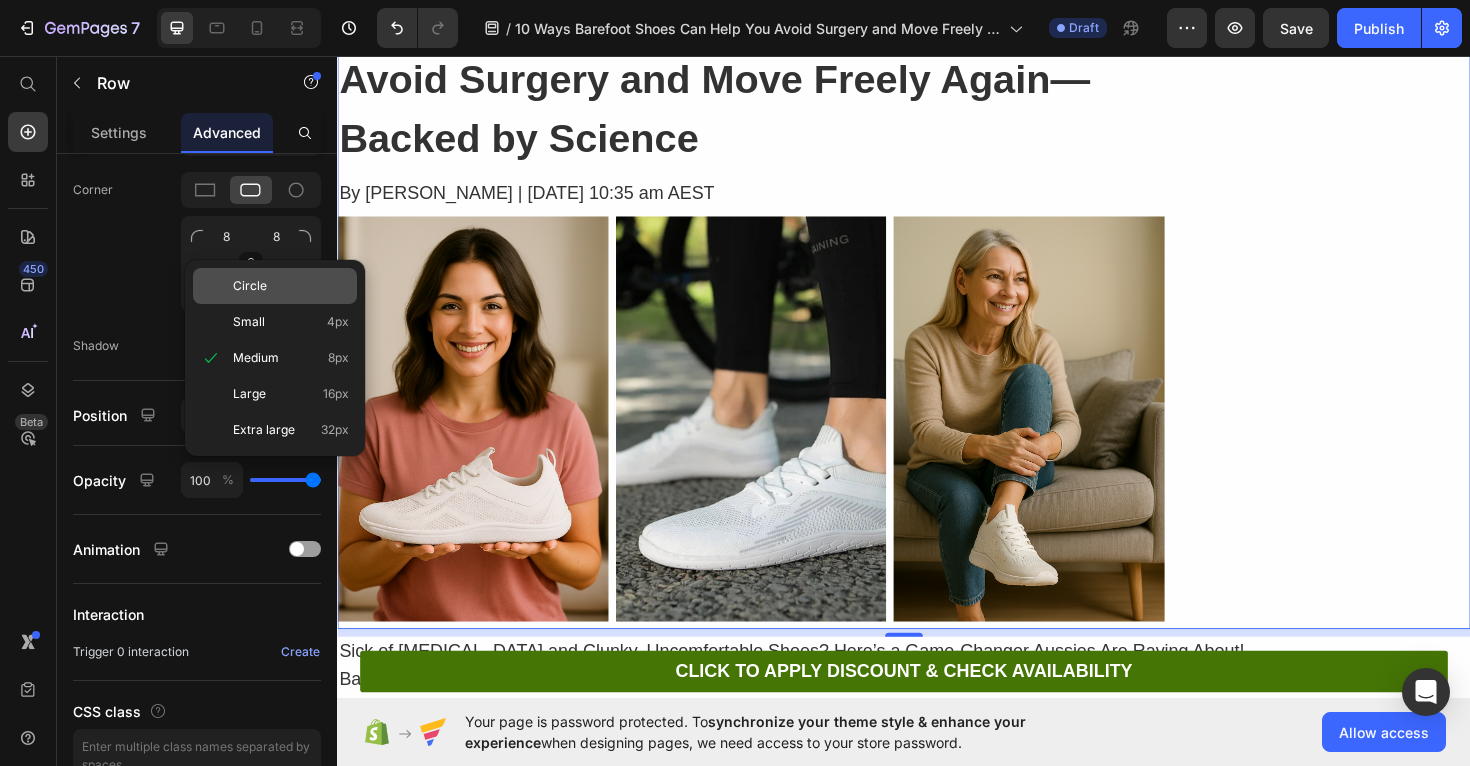 click on "Circle" at bounding box center (250, 286) 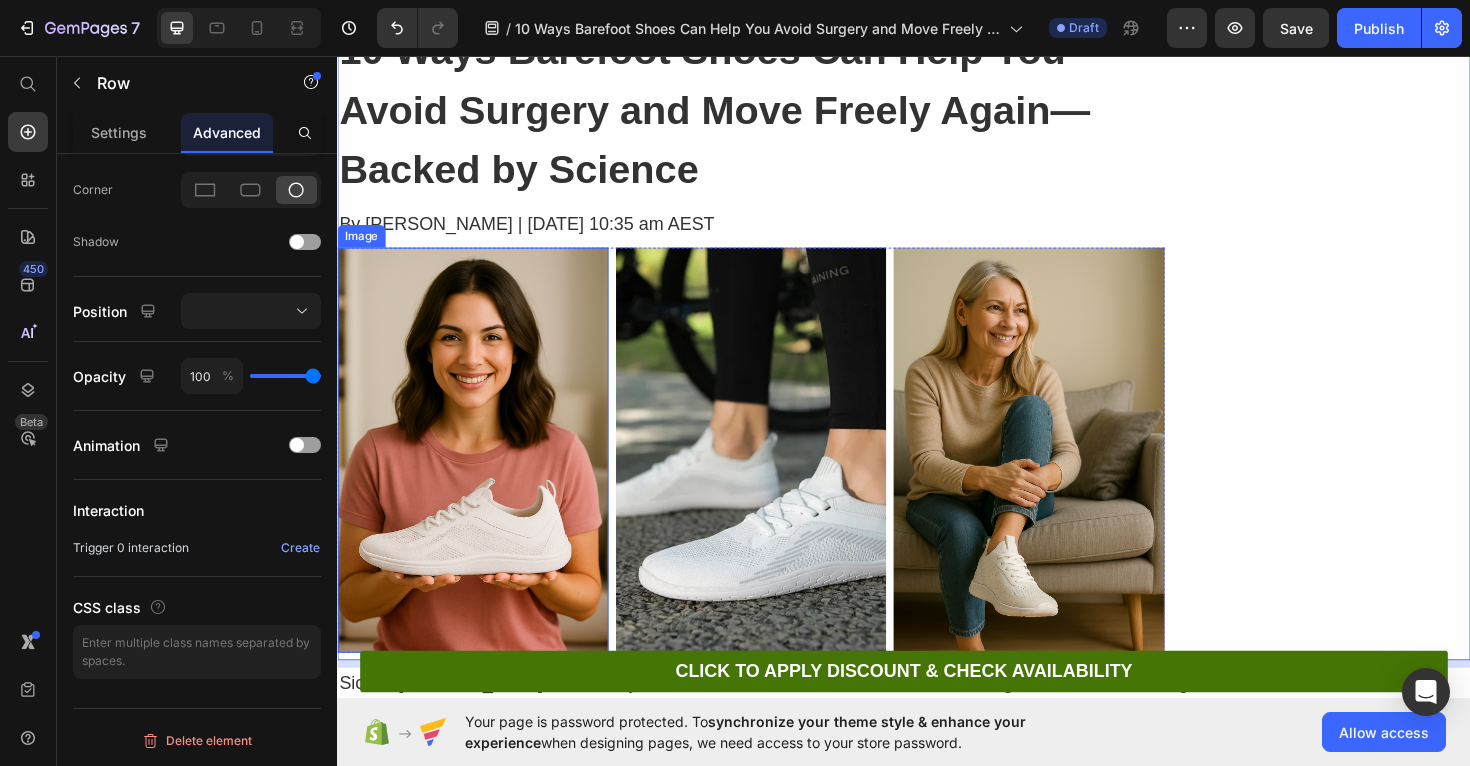 scroll, scrollTop: 113, scrollLeft: 0, axis: vertical 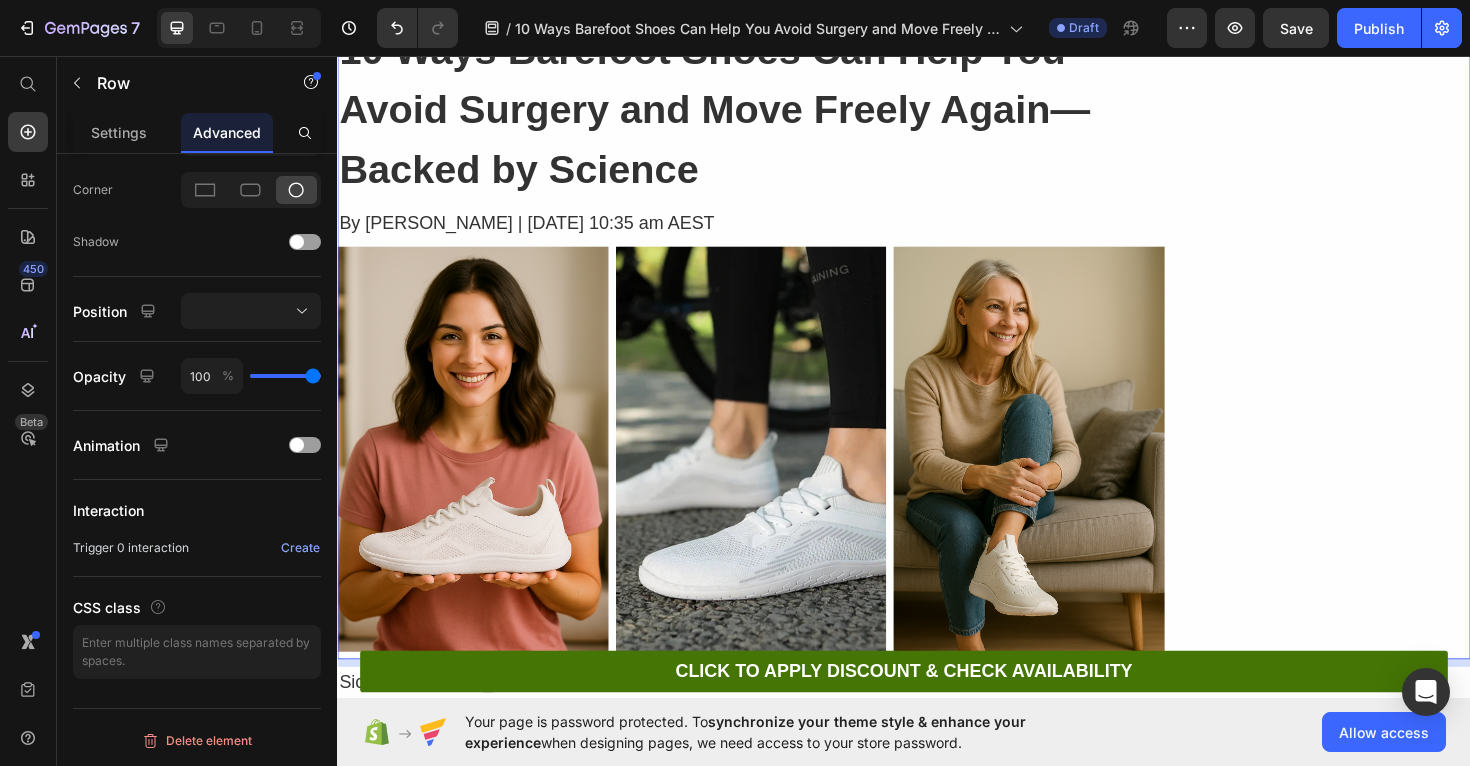 click on "Drop element here Row" at bounding box center [1391, 355] 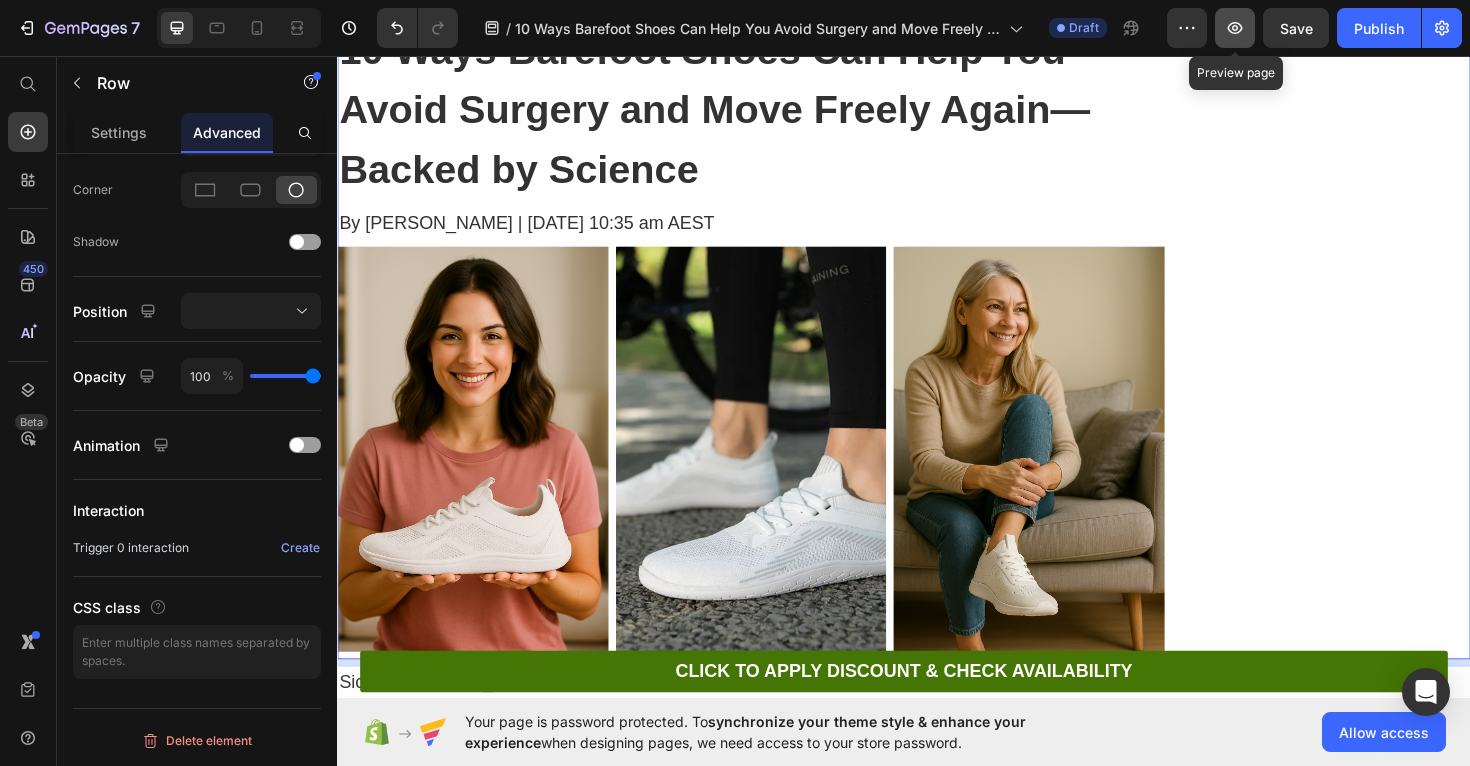 click 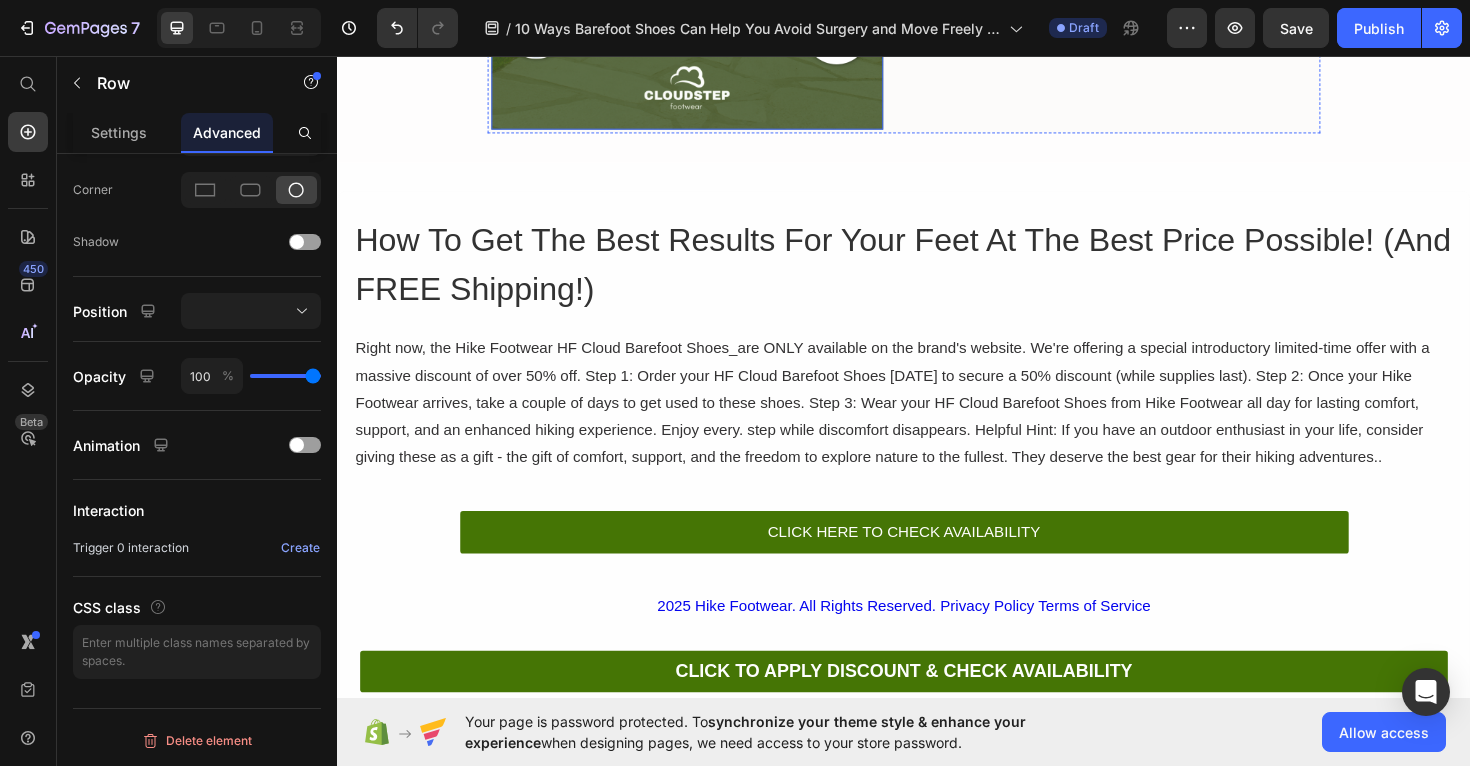 scroll, scrollTop: 5642, scrollLeft: 0, axis: vertical 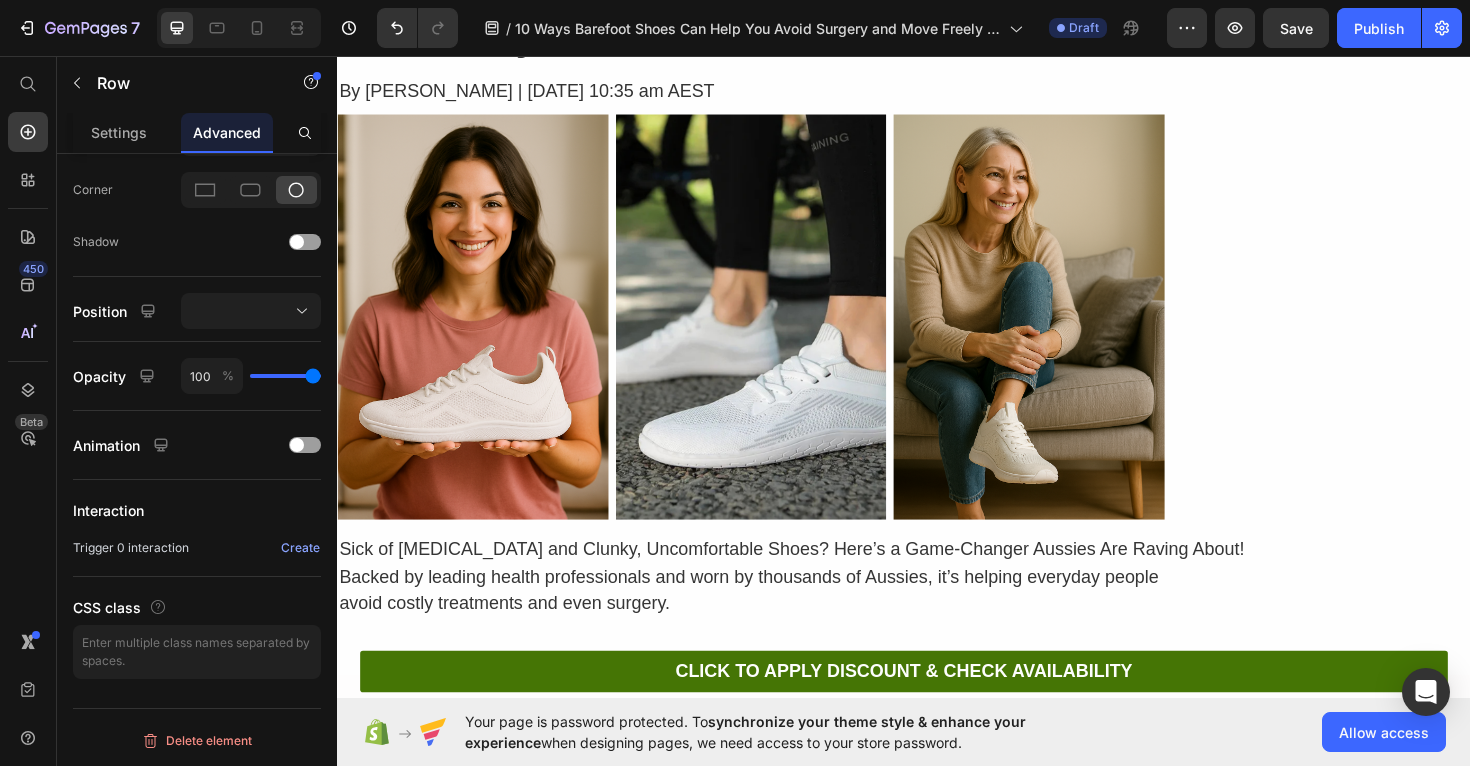 click on "Drop element here Row" at bounding box center (1391, 215) 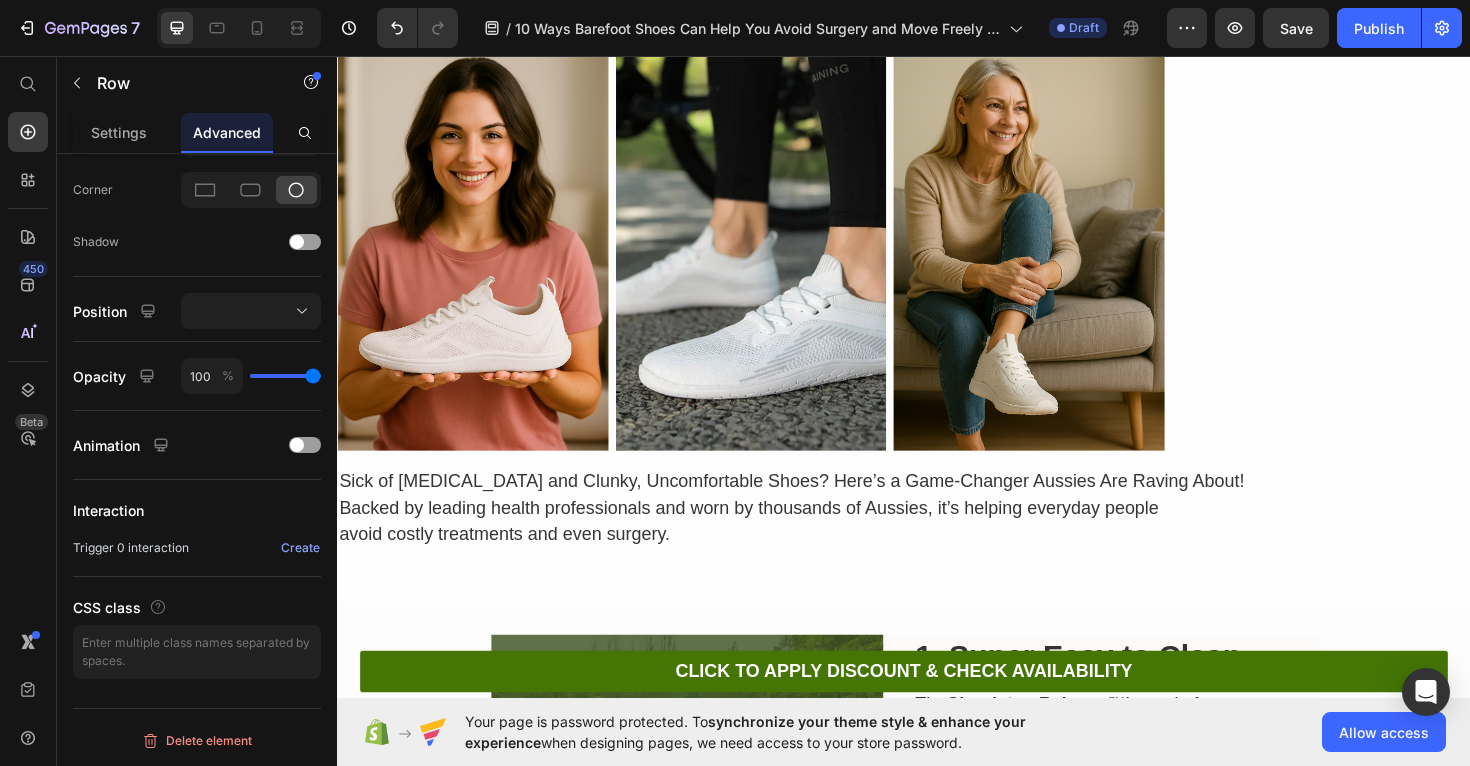 scroll, scrollTop: 0, scrollLeft: 0, axis: both 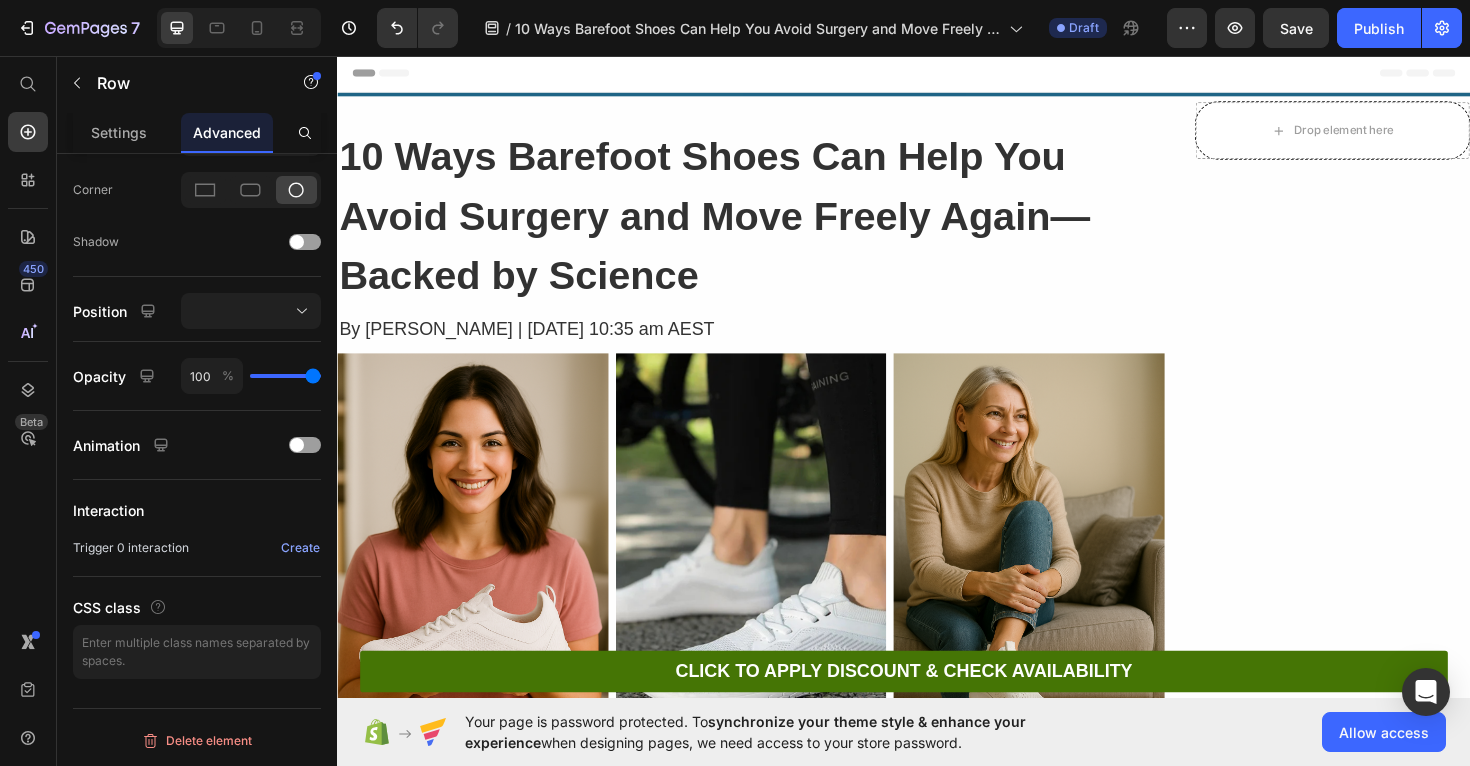 click on "Header" at bounding box center (937, 74) 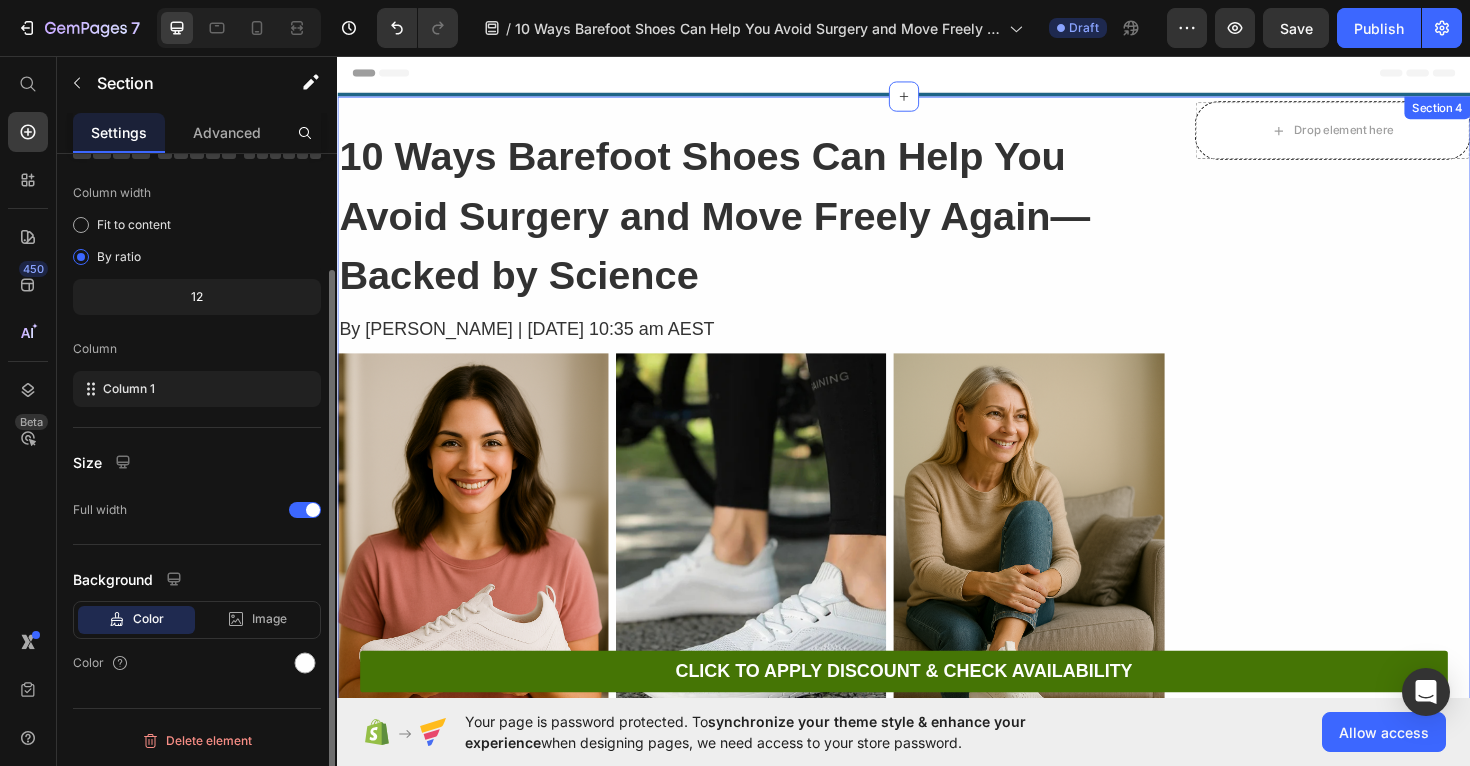 scroll, scrollTop: 0, scrollLeft: 0, axis: both 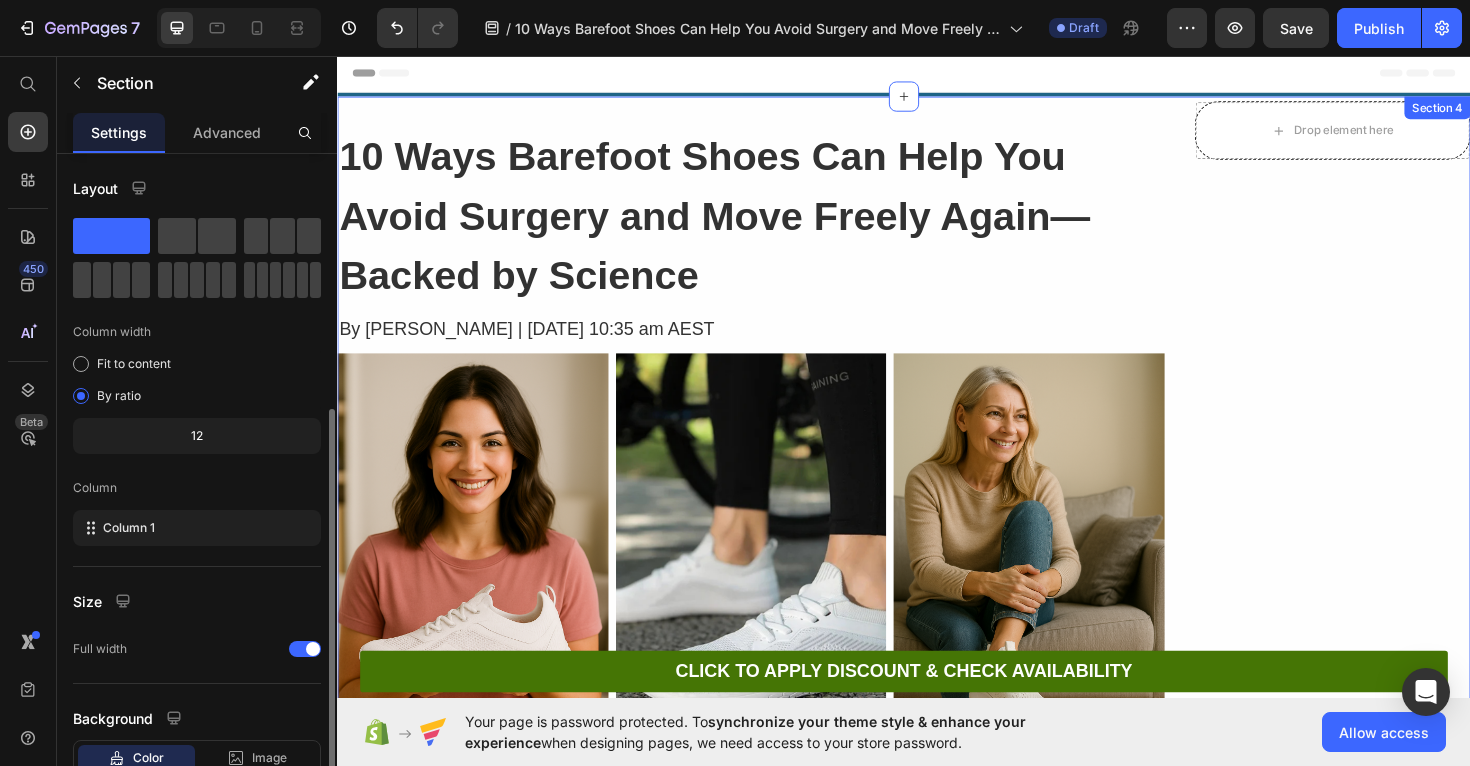 click on "10 Ways Barefoot Shoes Can Help You Avoid Surgery and Move Freely Again—Backed by Science Heading By Lisa Taylor | March 2nd, 2025 | 10:35 am AEST Text Block Row Image Image Image Row Row
Drop element here Row Row Sick of Foot Pain and Clunky, Uncomfortable Shoes? Here’s a Game-Changer Aussies Are Raving About! Backed by leading health professionals and worn by thousands of Aussies, it’s helping everyday people  avoid costly treatments and even surgery. Text Block Row Row Section 4" at bounding box center (937, 531) 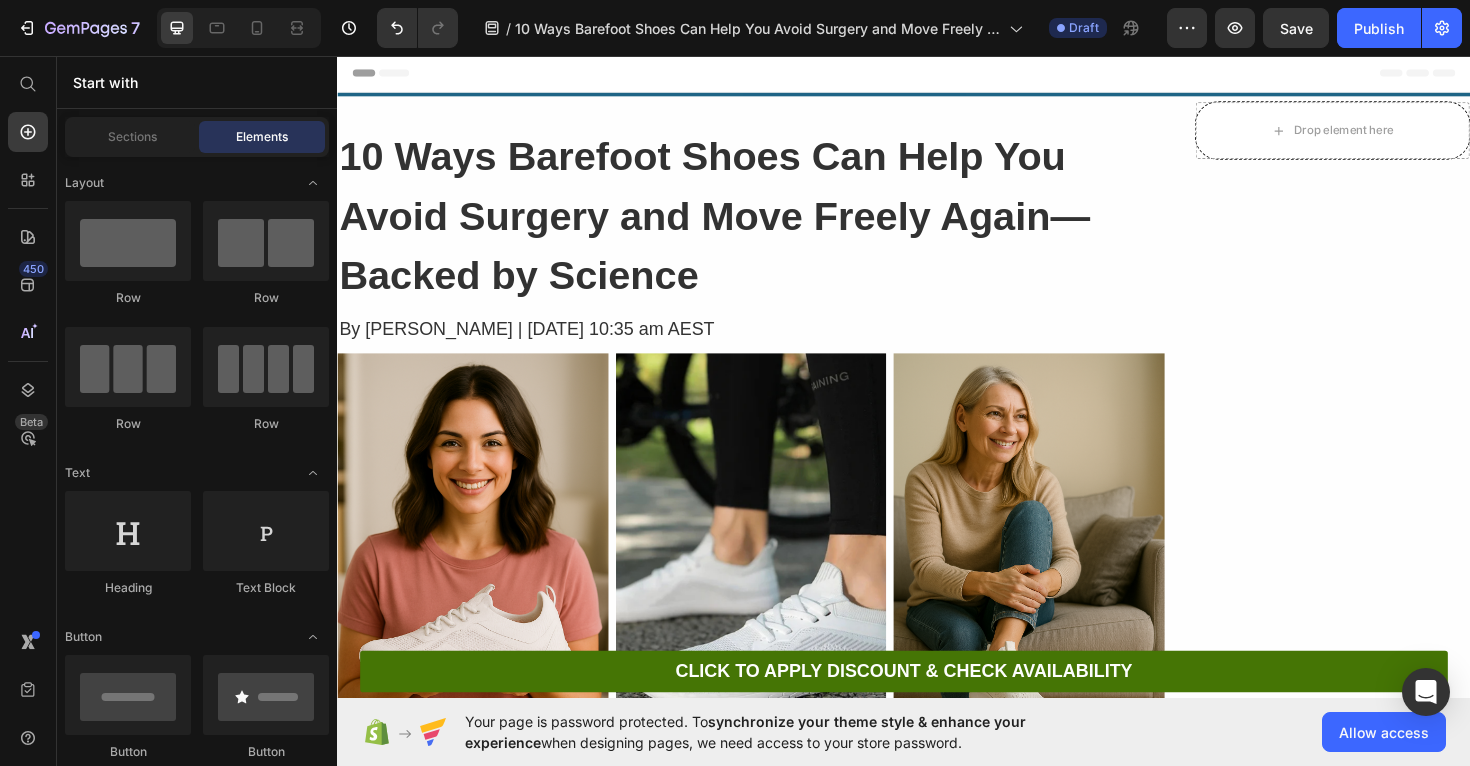 click on "Header" at bounding box center [937, 74] 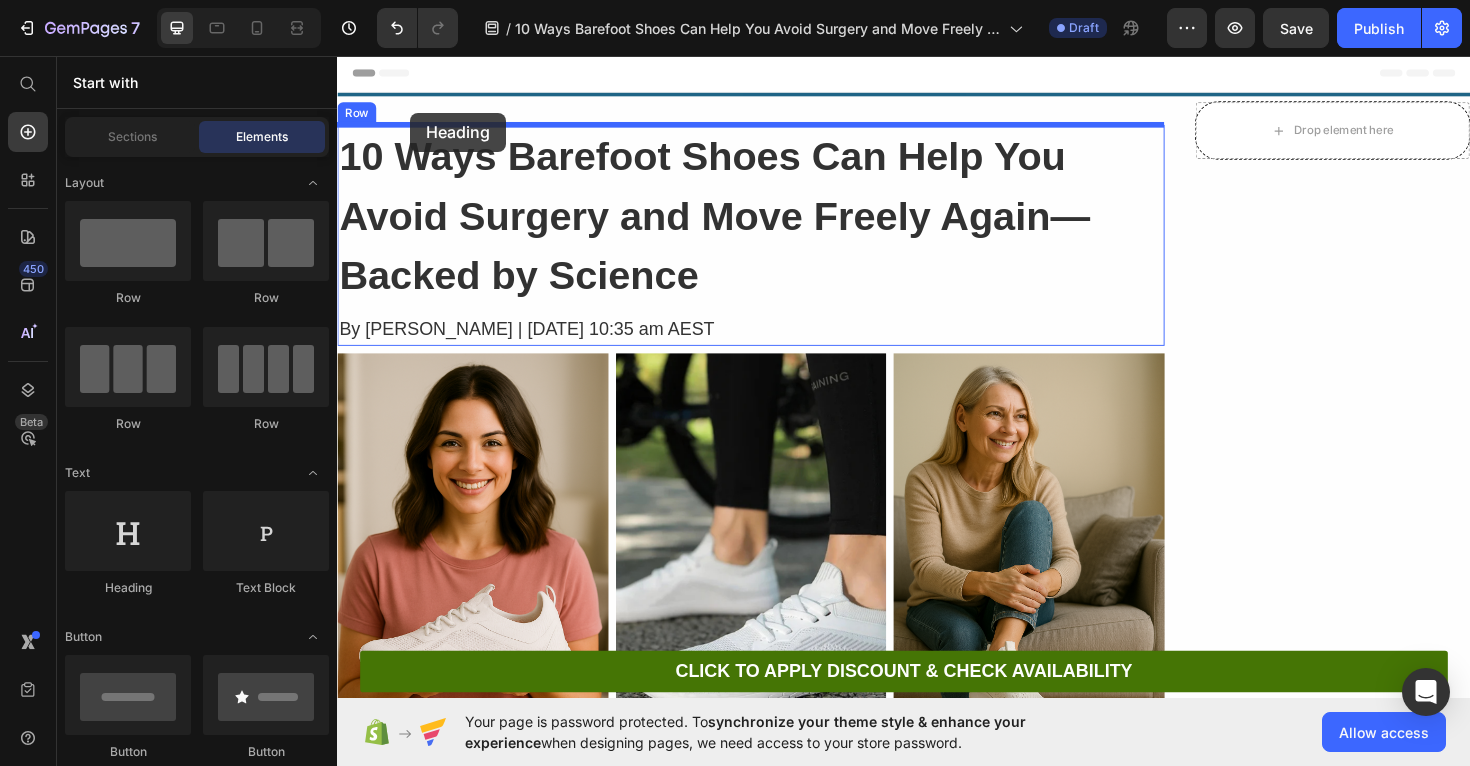drag, startPoint x: 437, startPoint y: 609, endPoint x: 414, endPoint y: 115, distance: 494.53513 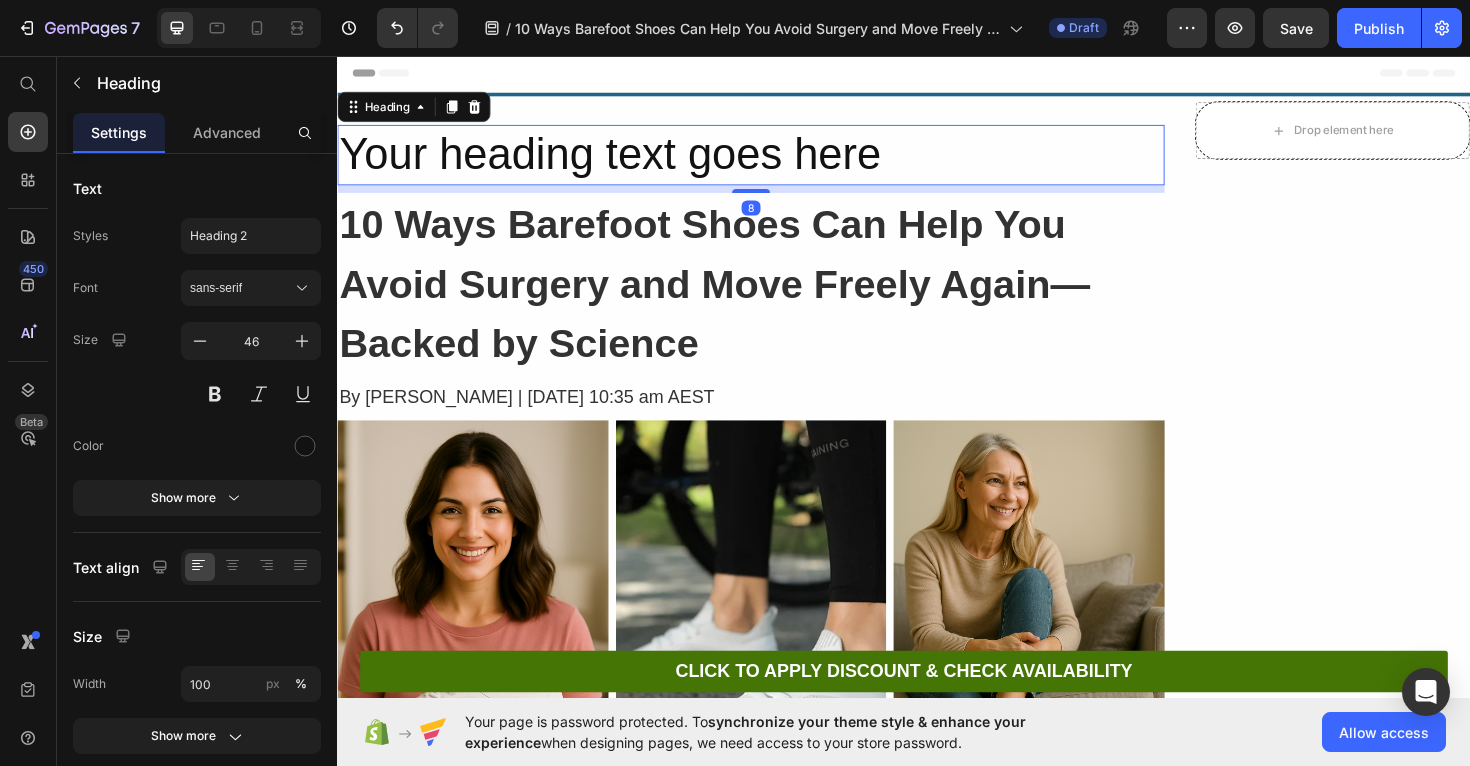 click on "Heading" at bounding box center [418, 110] 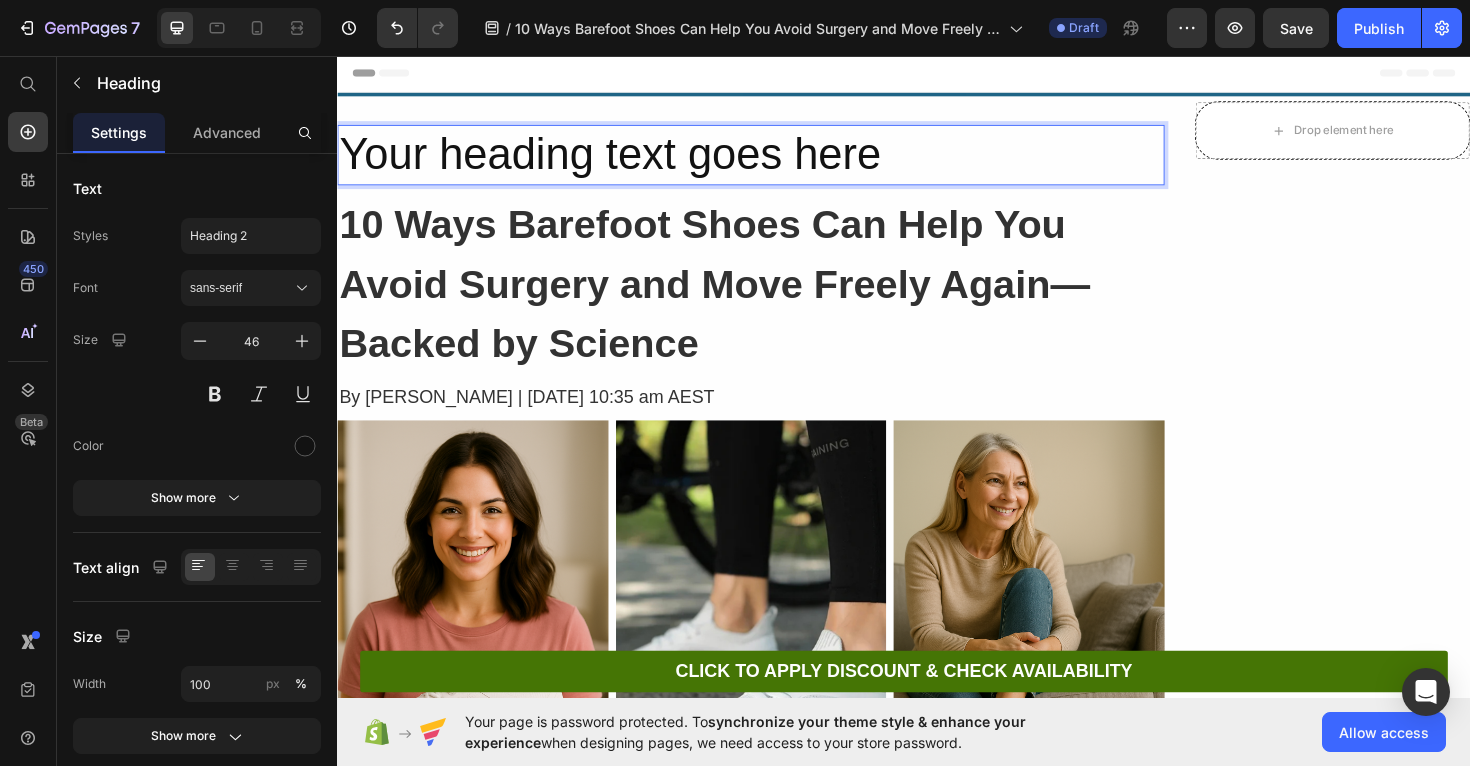 click on "Your heading text goes here" at bounding box center (775, 161) 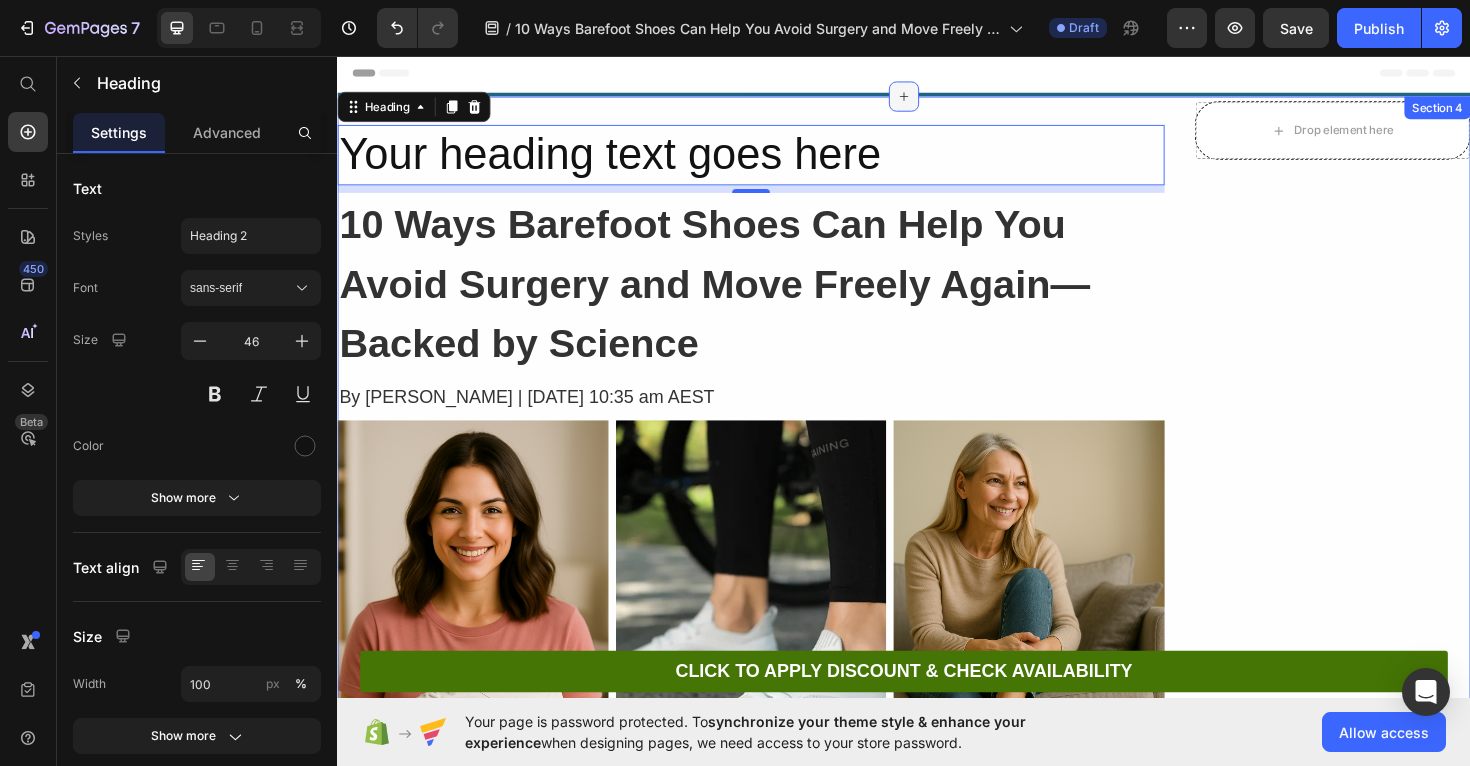 click at bounding box center [937, 99] 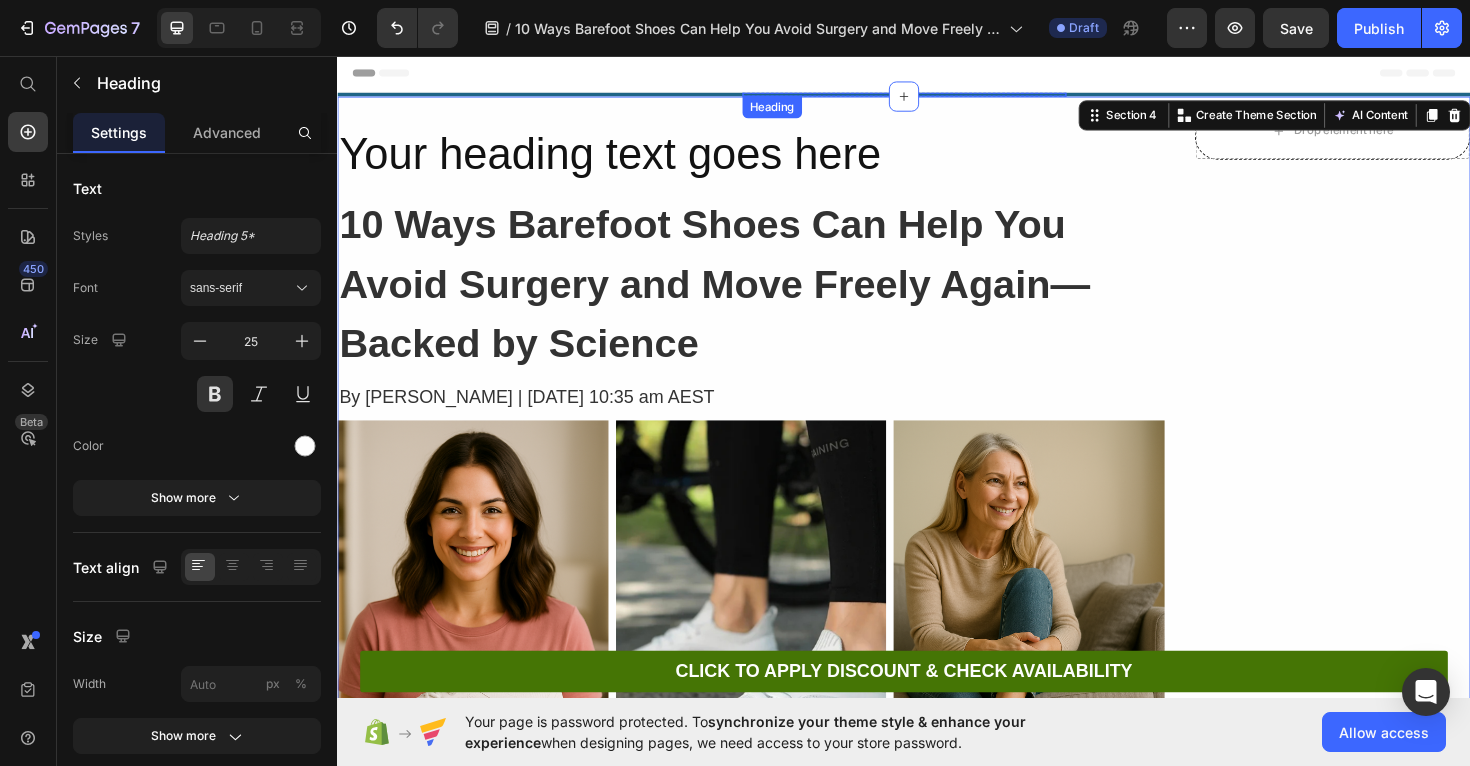 click at bounding box center [887, 97] 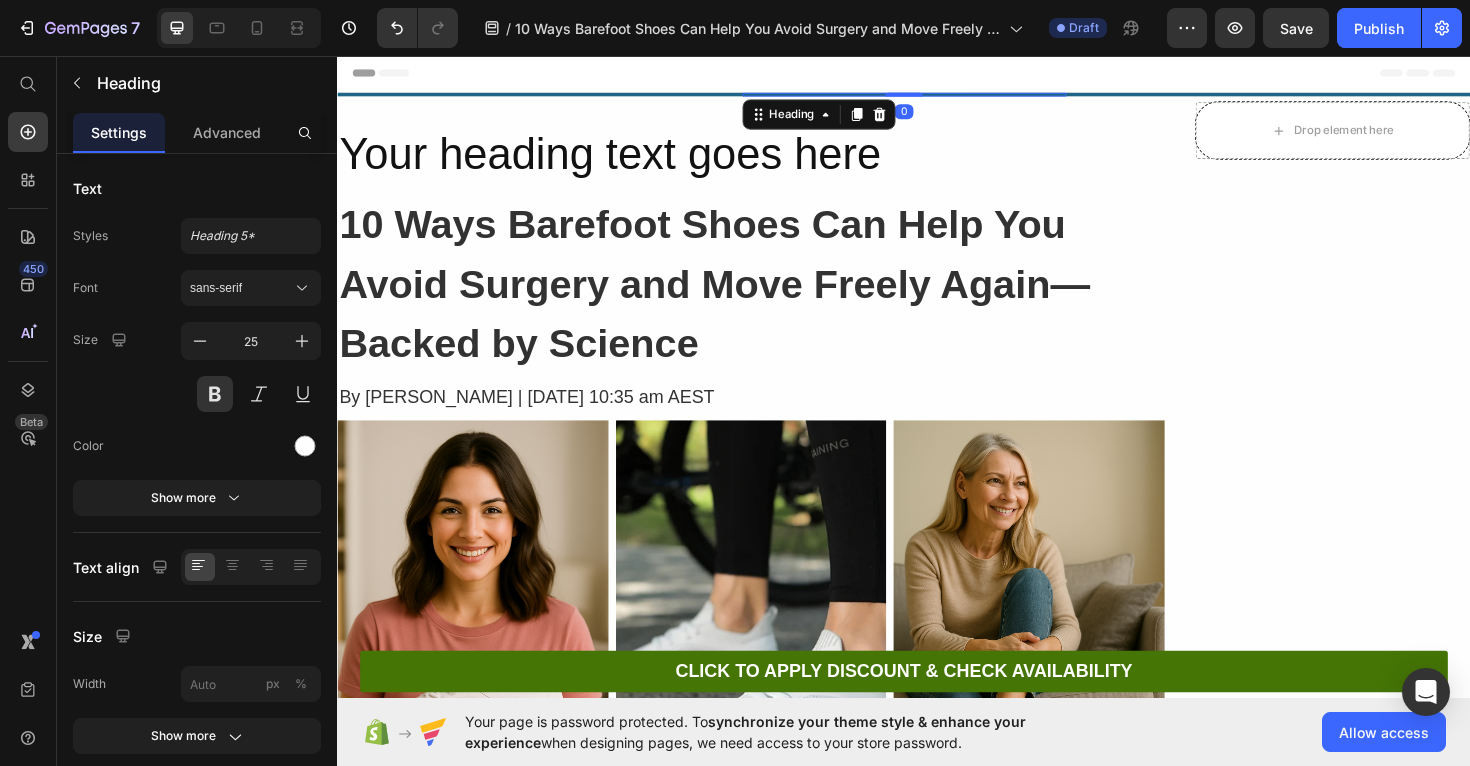 click at bounding box center (887, 97) 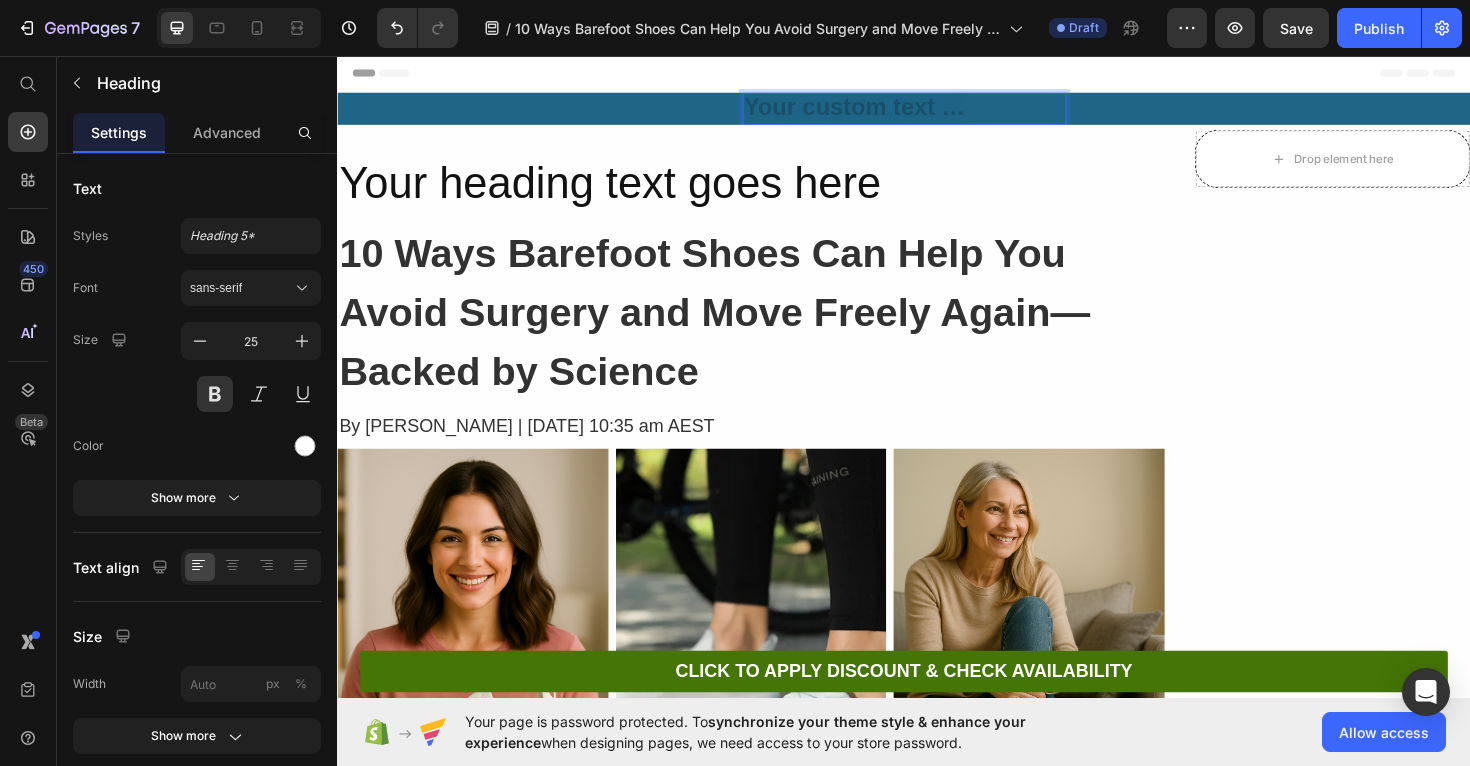 click at bounding box center [887, 112] 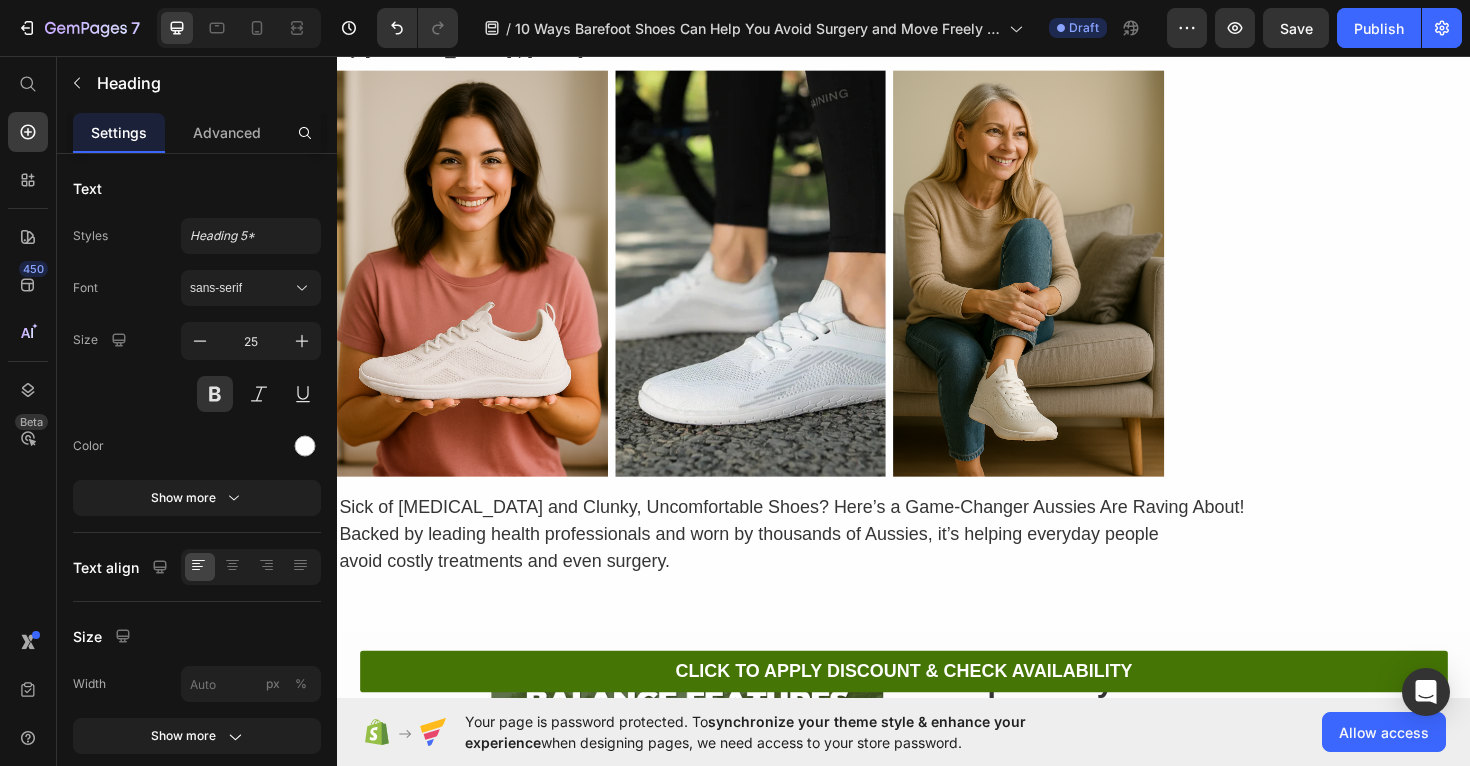 scroll, scrollTop: 0, scrollLeft: 0, axis: both 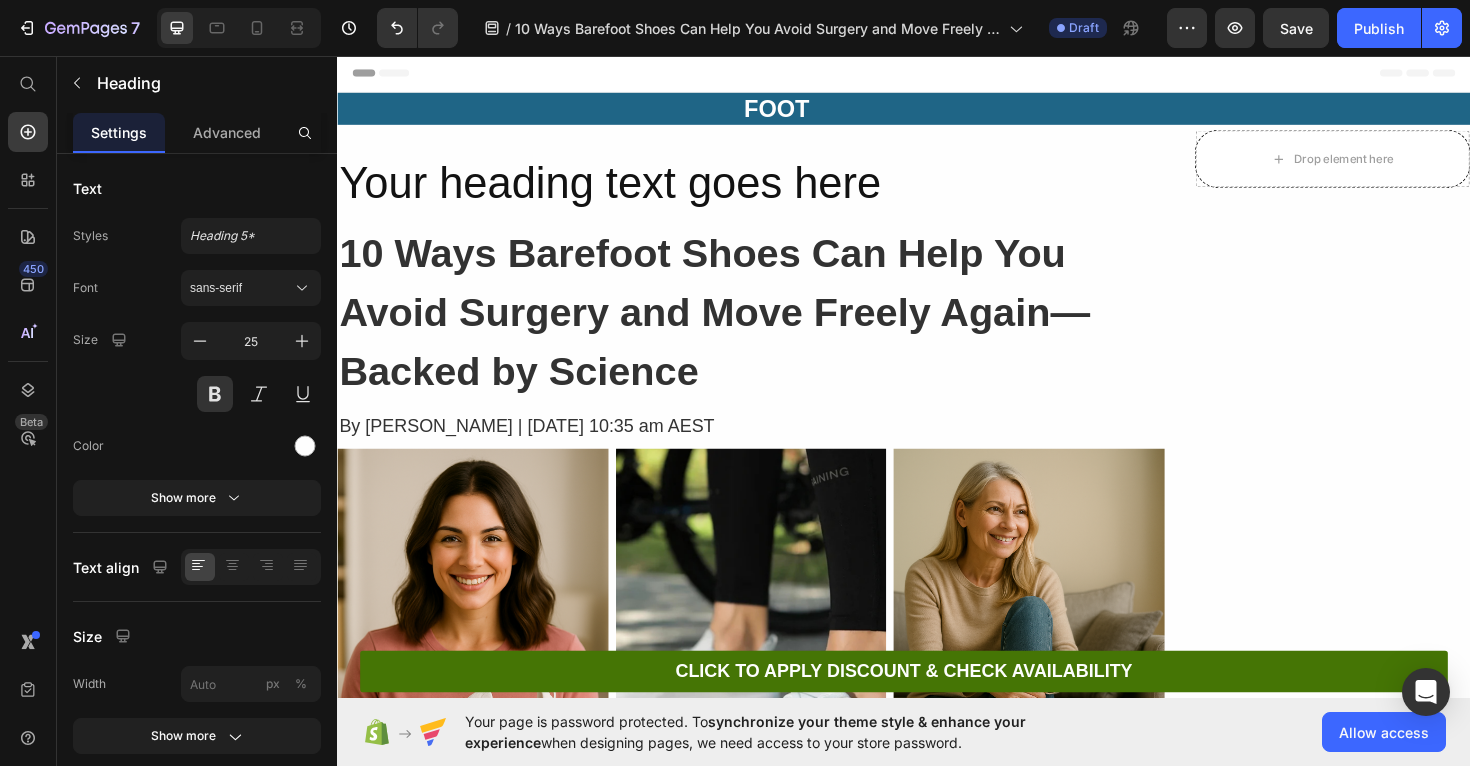 click on "FOOT" at bounding box center (887, 112) 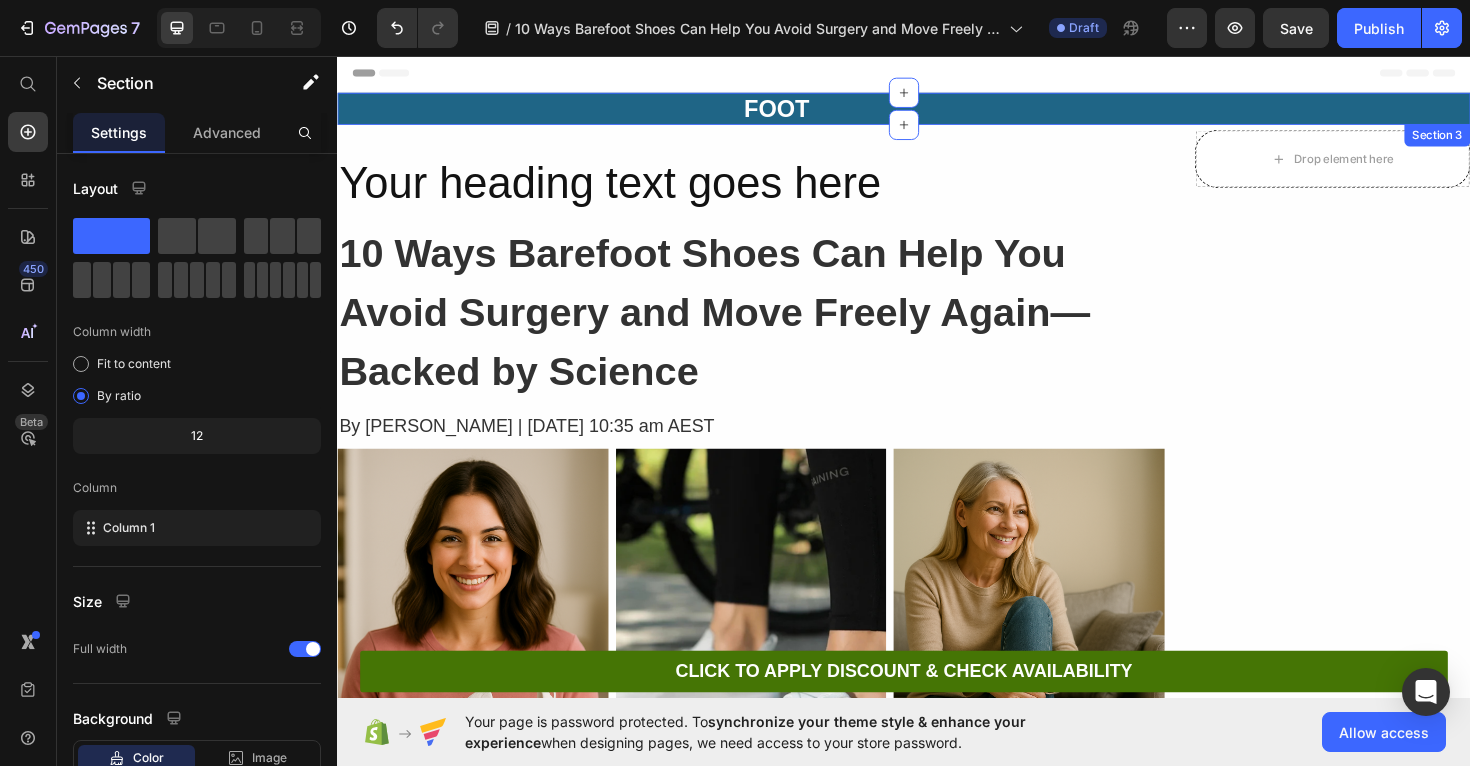 click on "FOOT Heading Row" at bounding box center [937, 112] 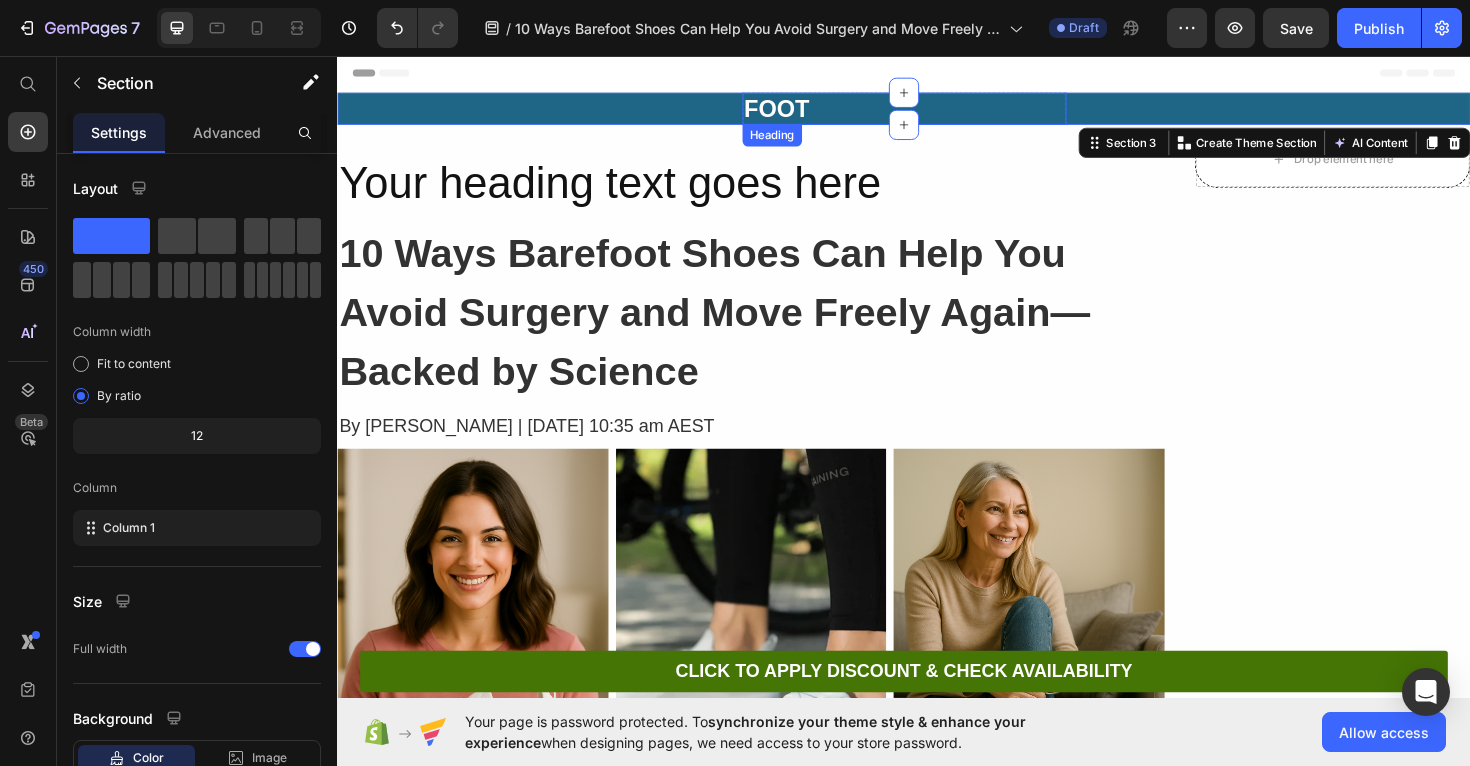 click on "FOOT" at bounding box center (887, 112) 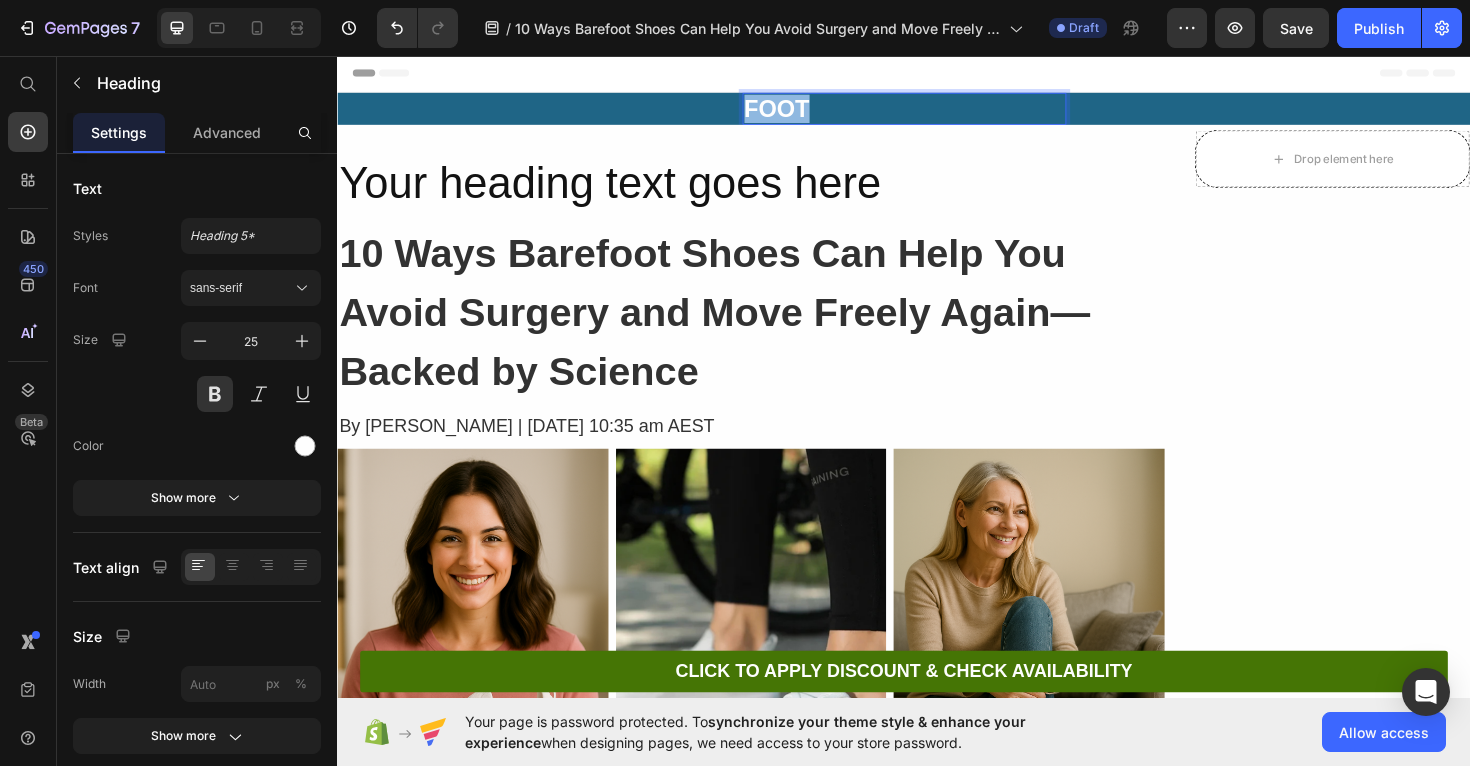 click on "FOOT" at bounding box center (887, 112) 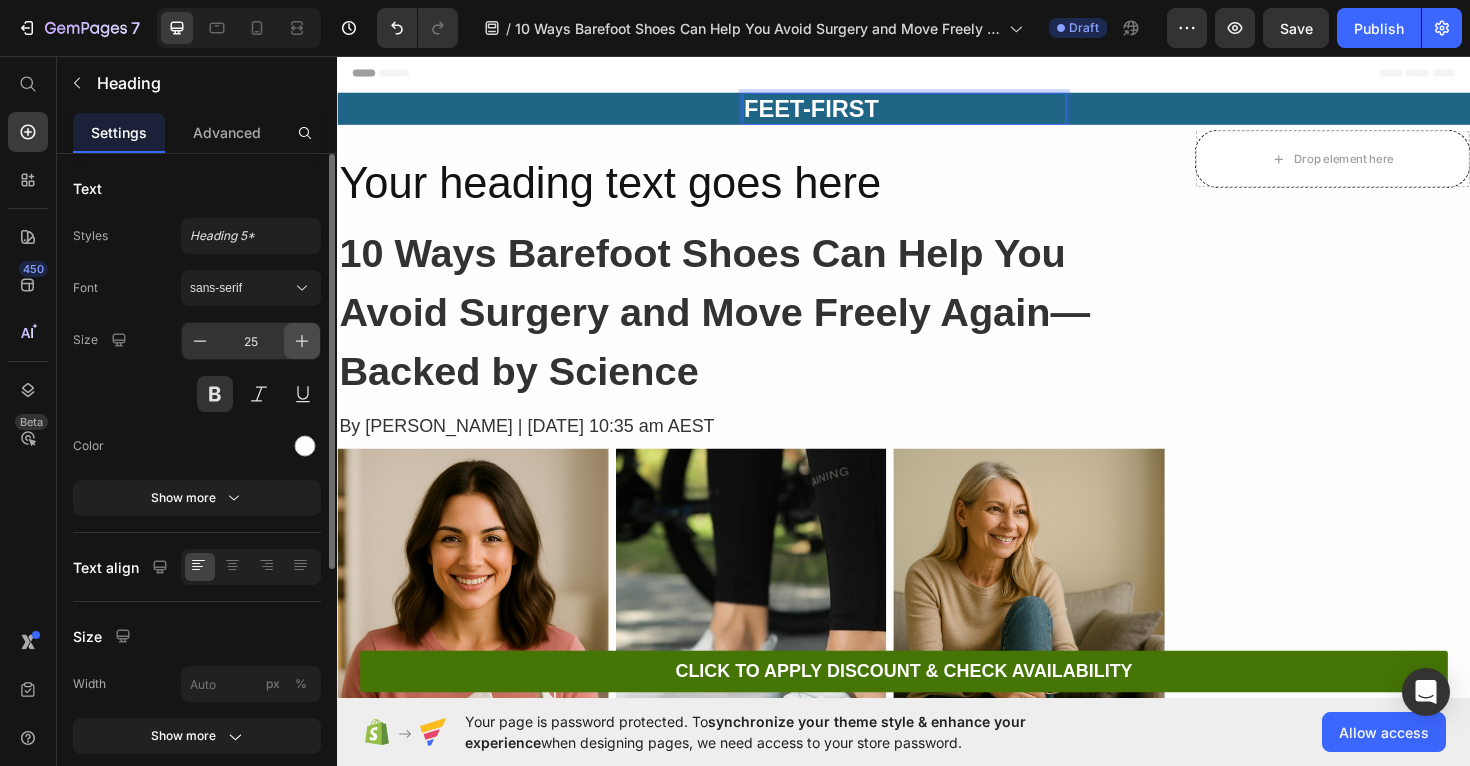 click 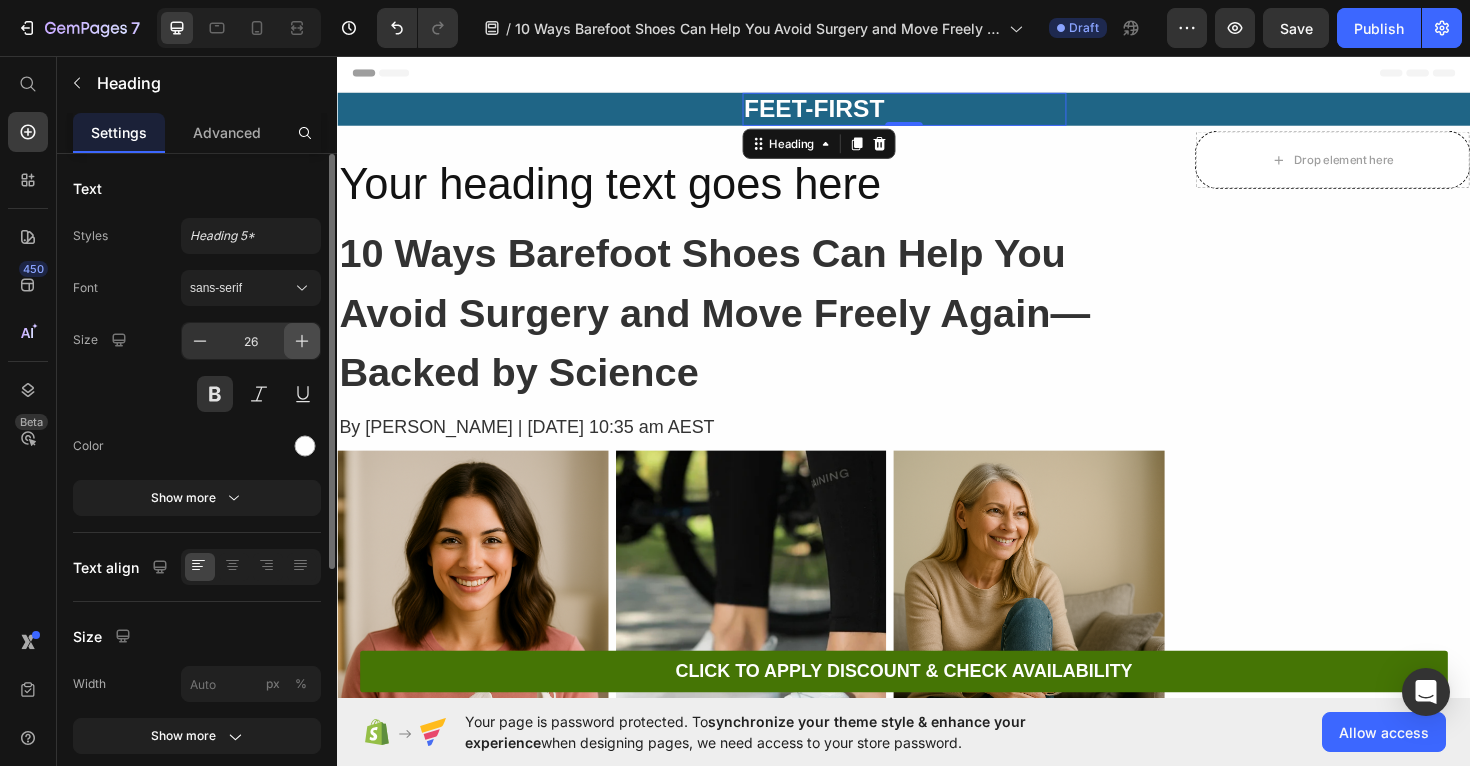 click 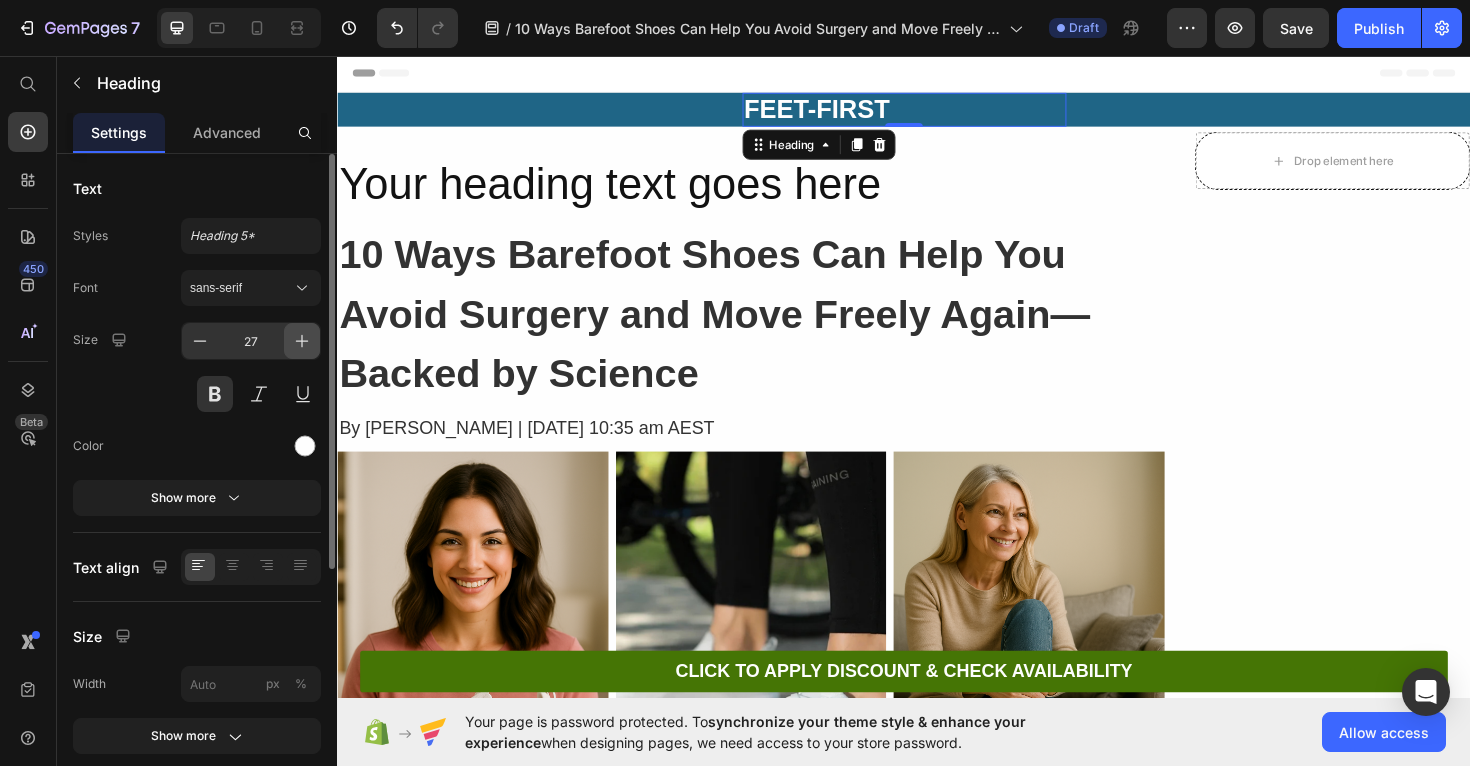 click 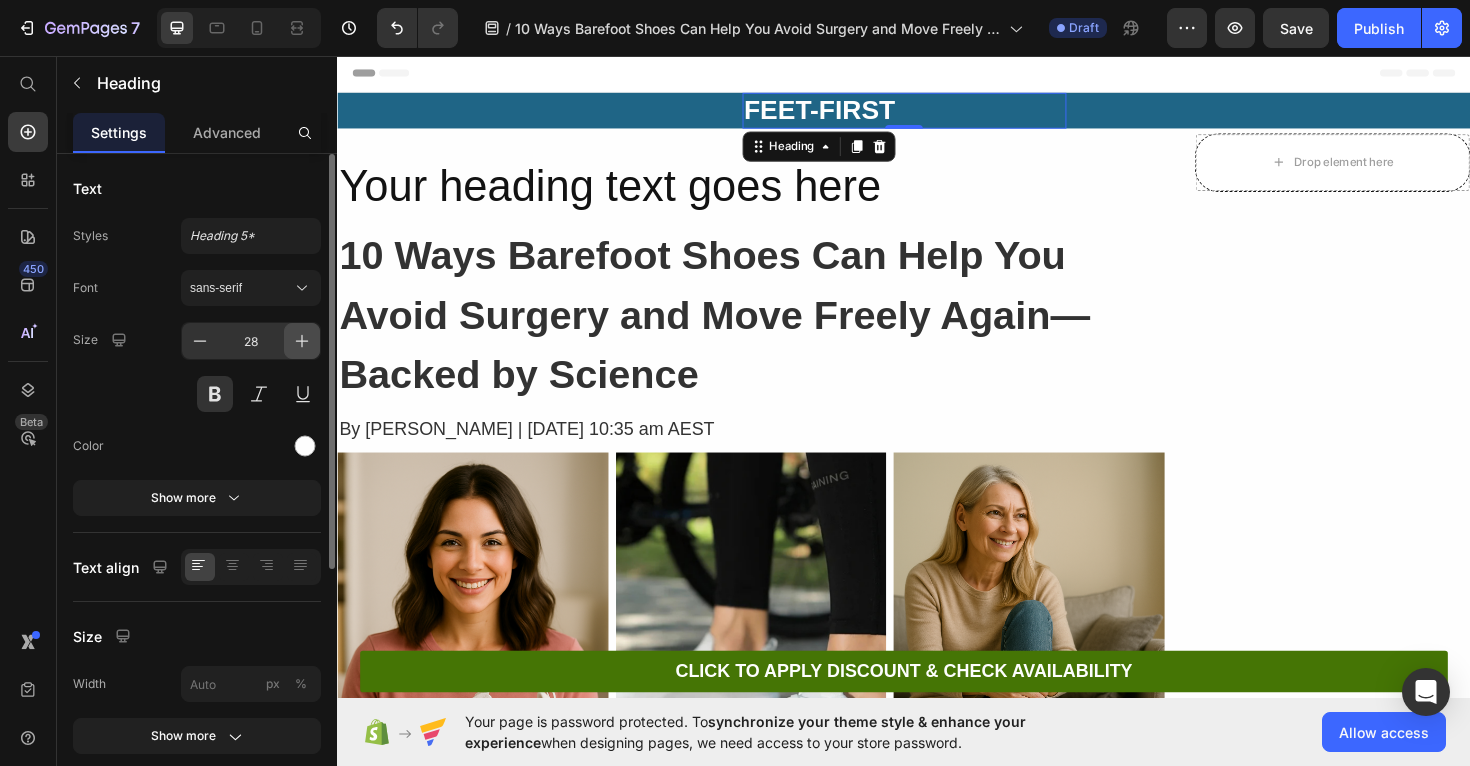 click 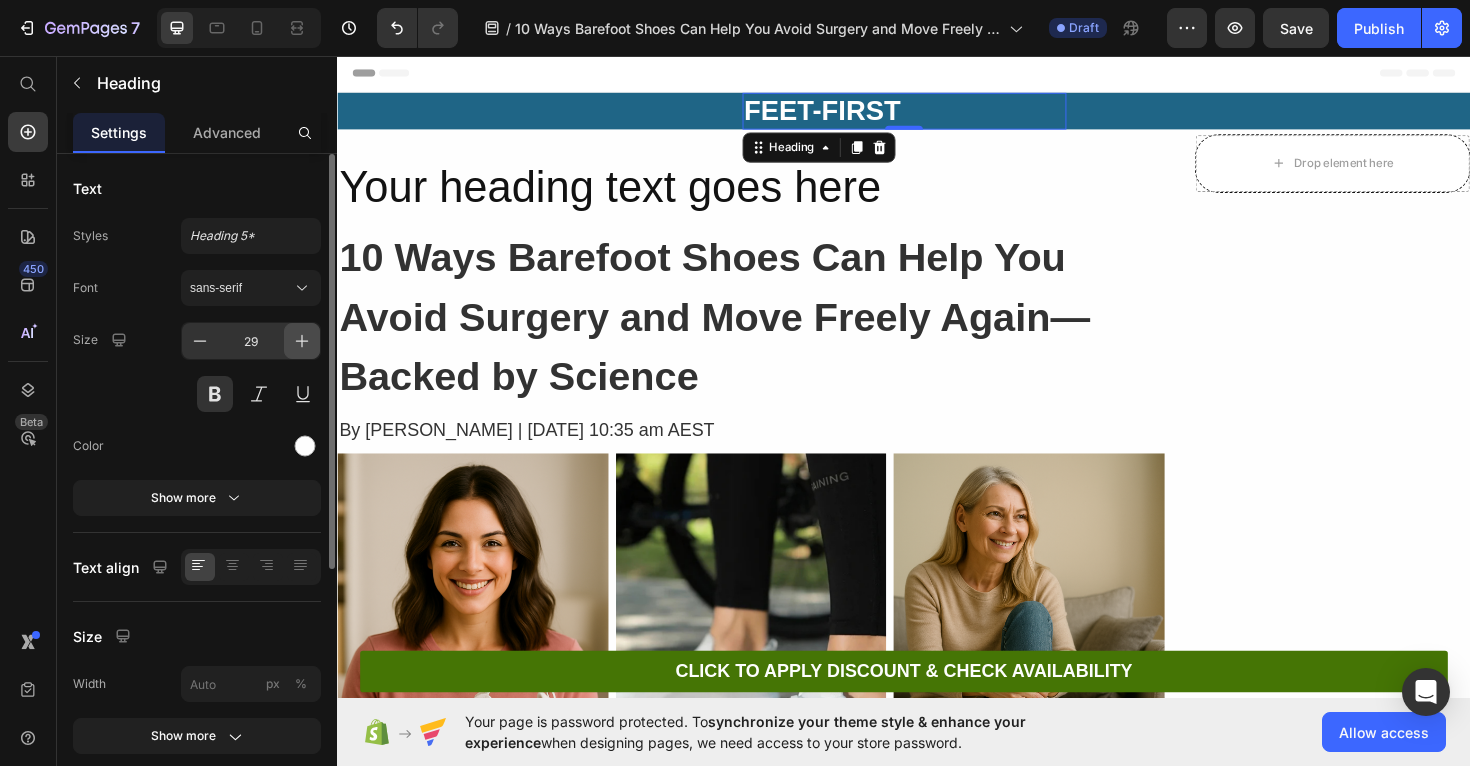 click 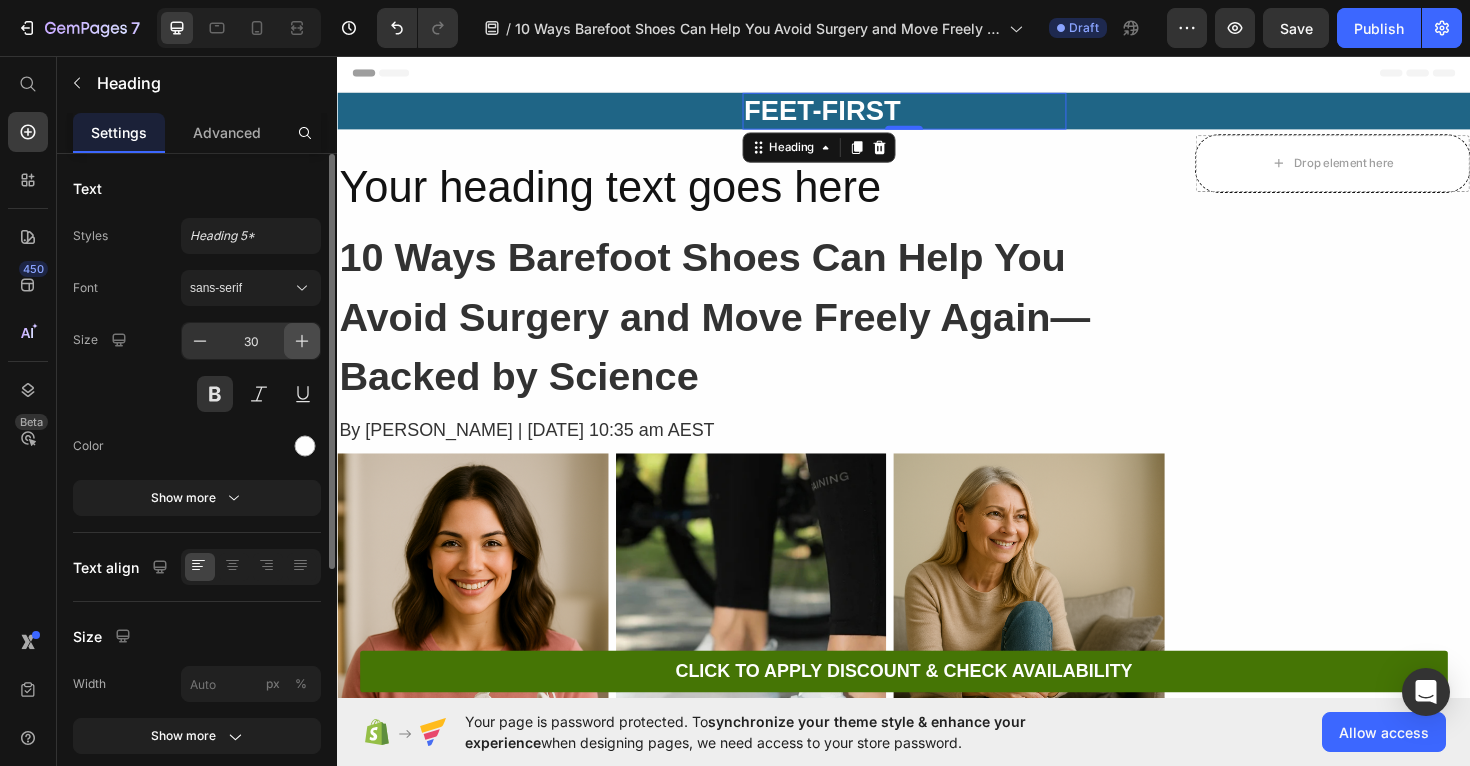 click 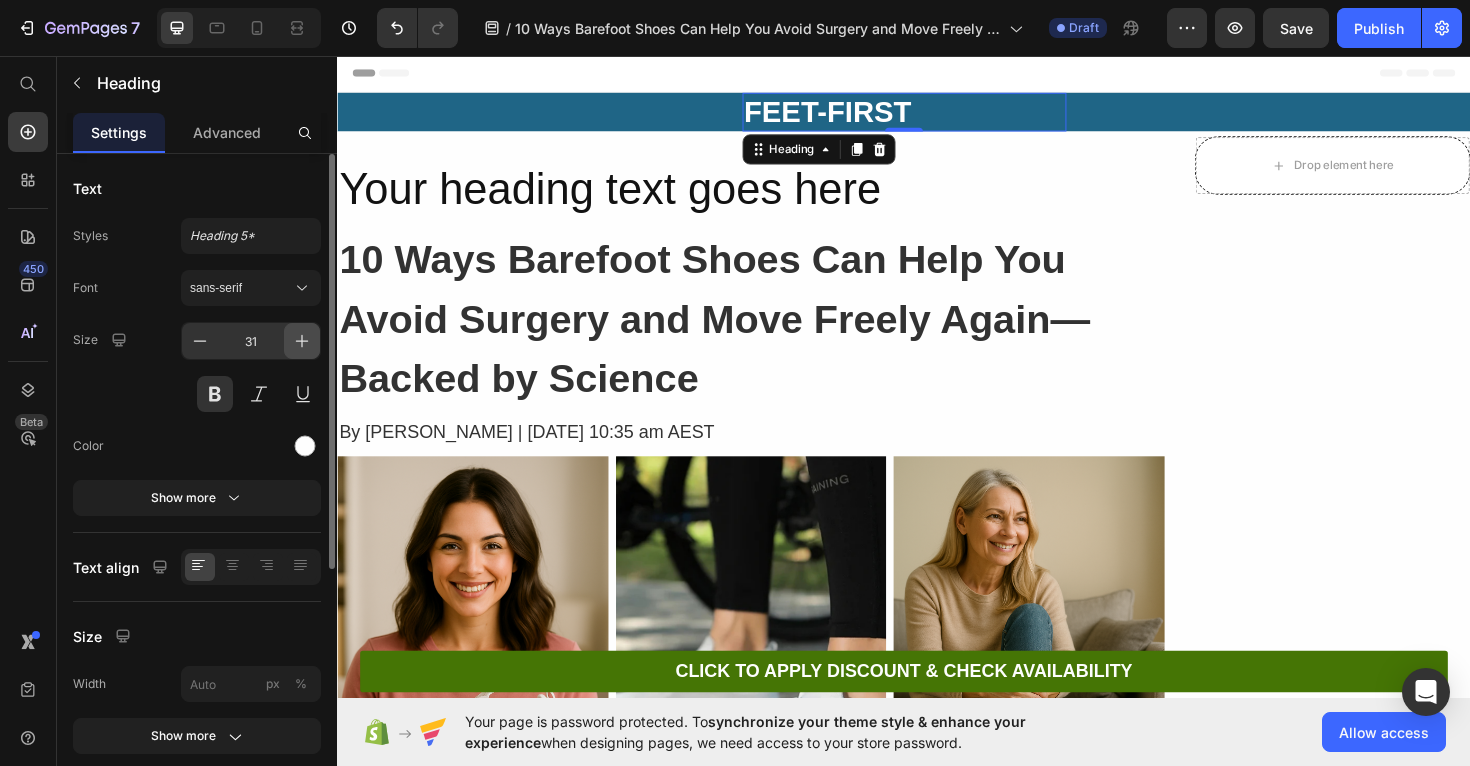 click 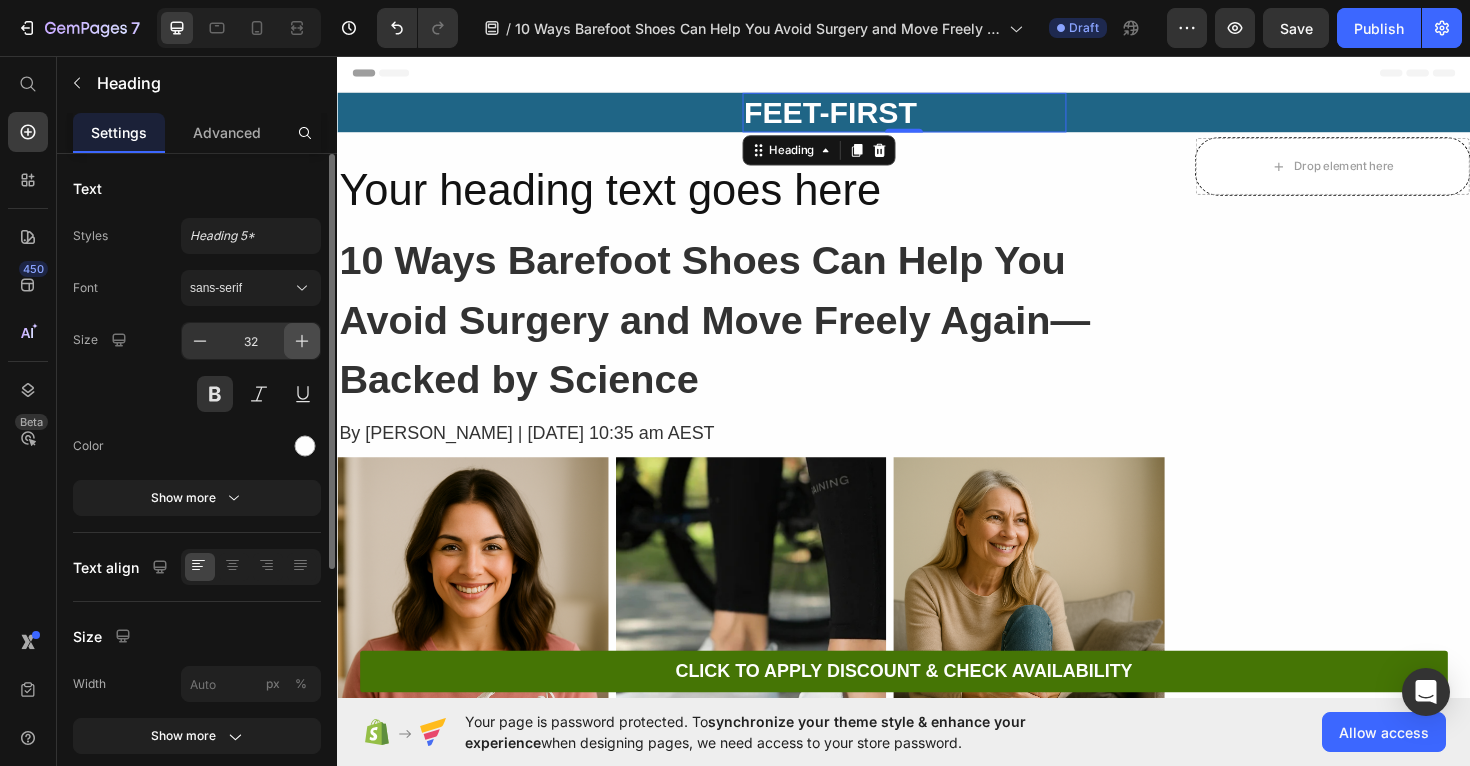 click 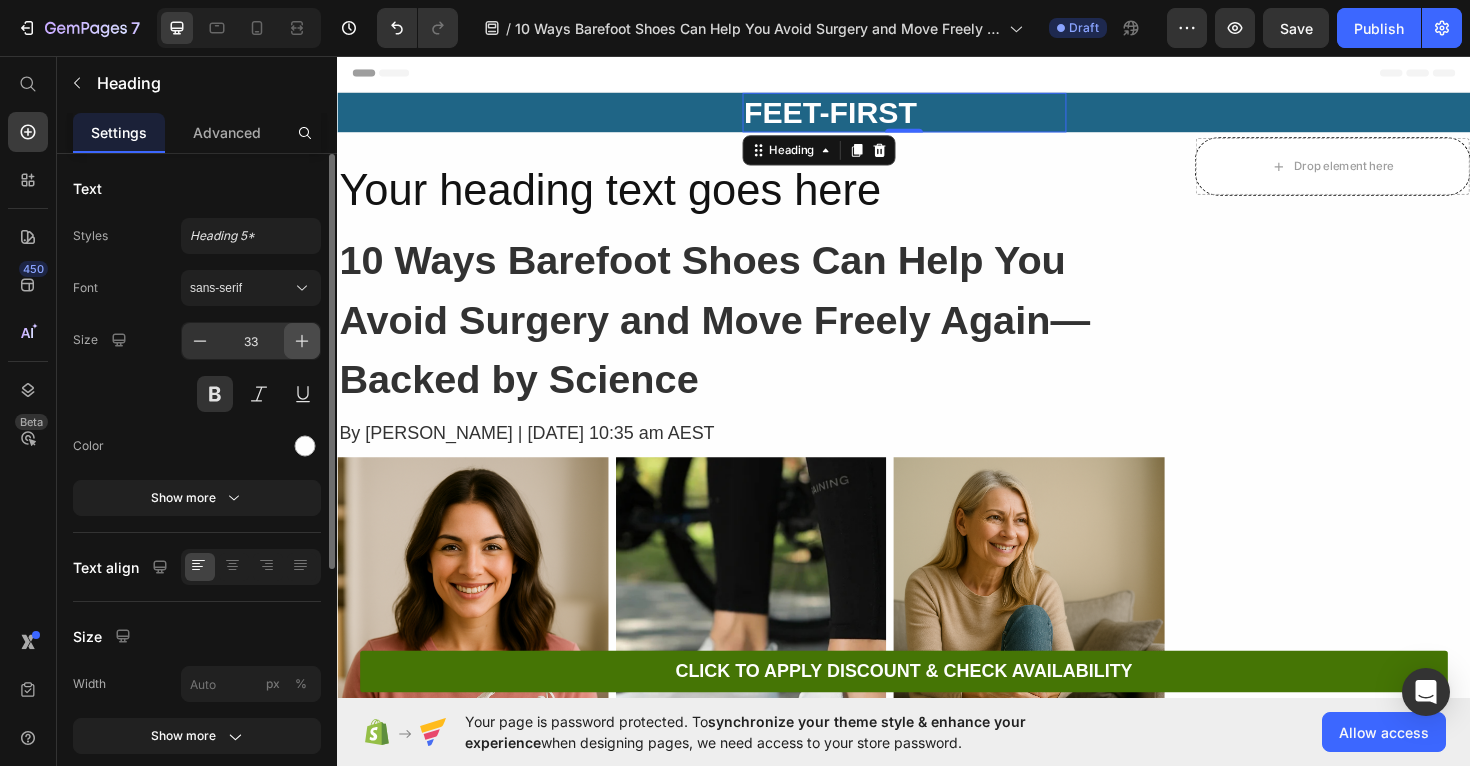 click 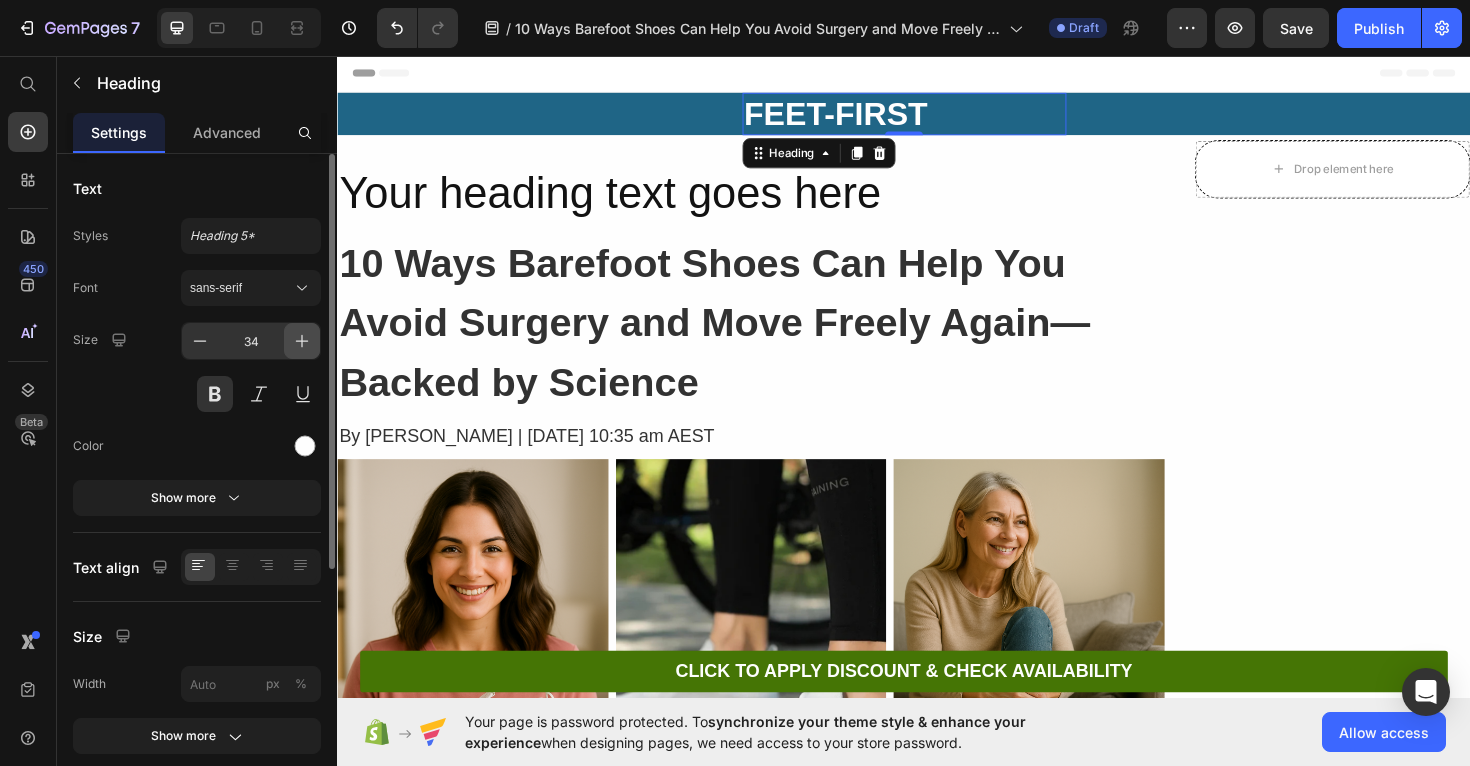 click 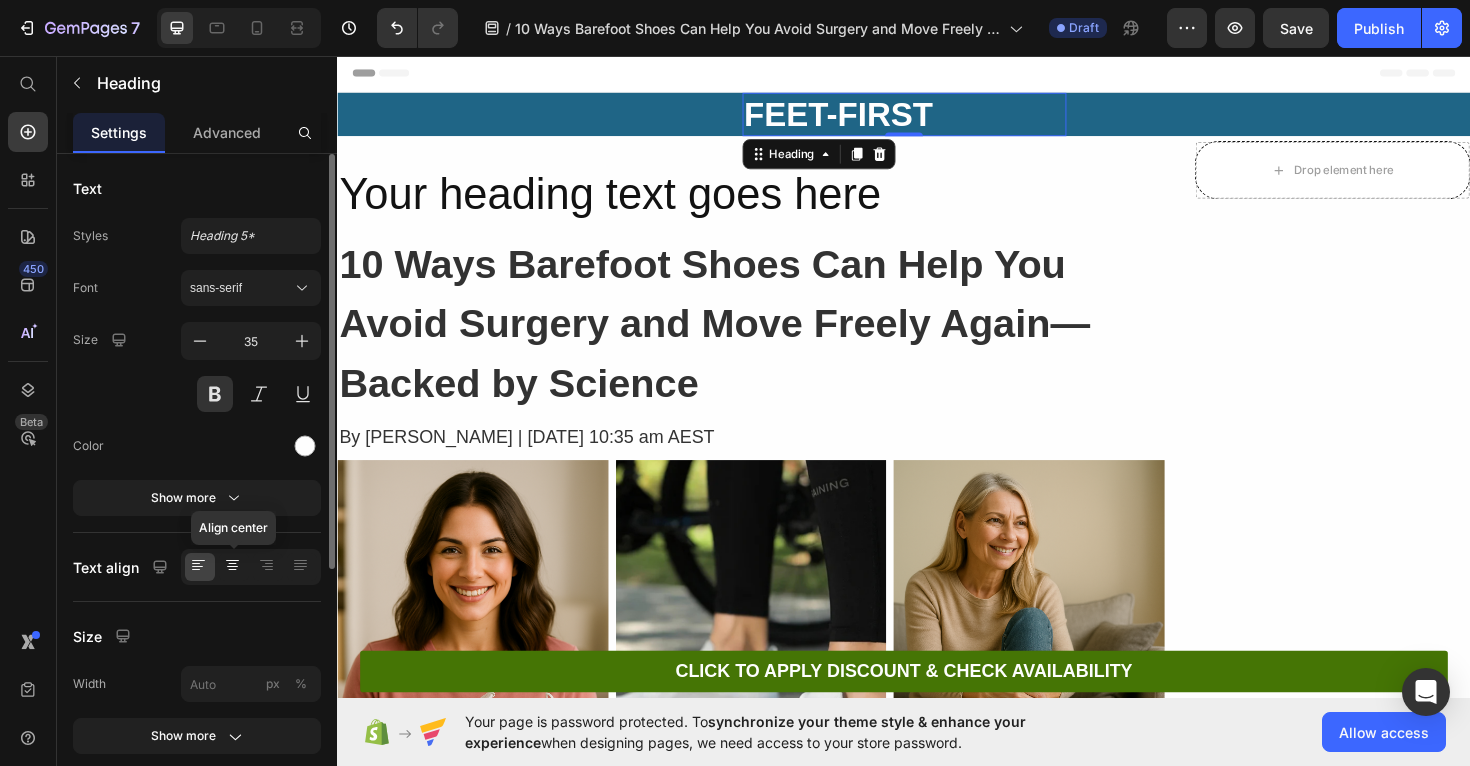 click 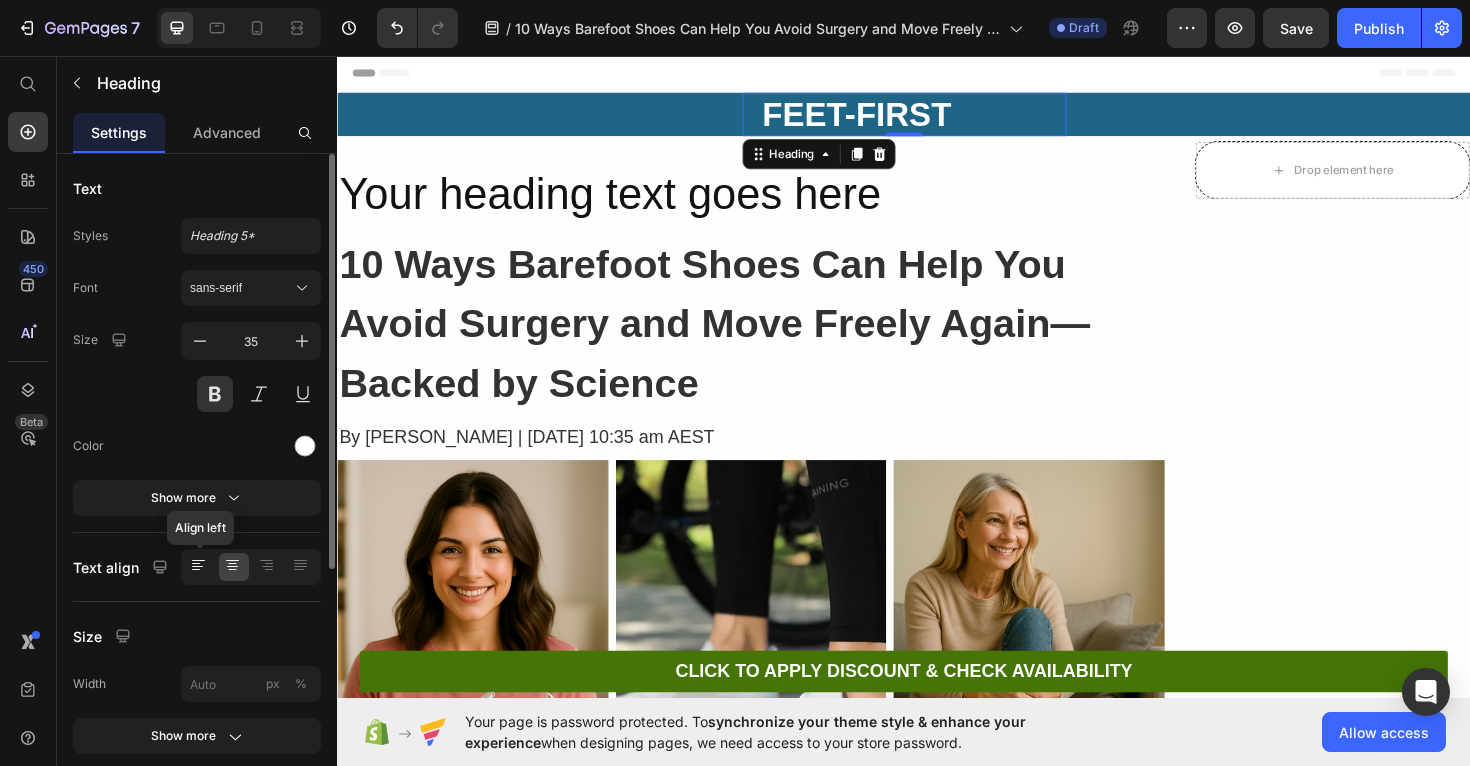click 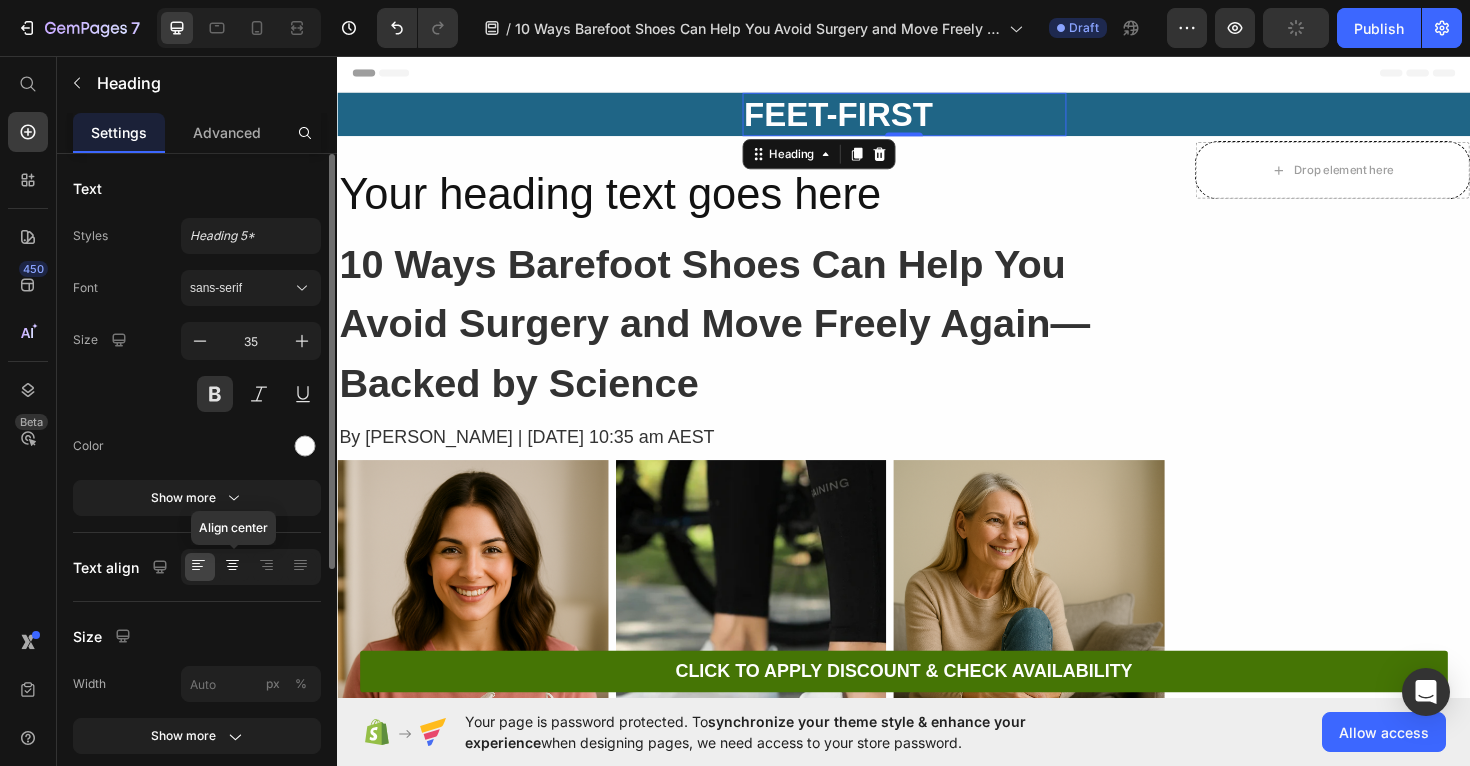 click 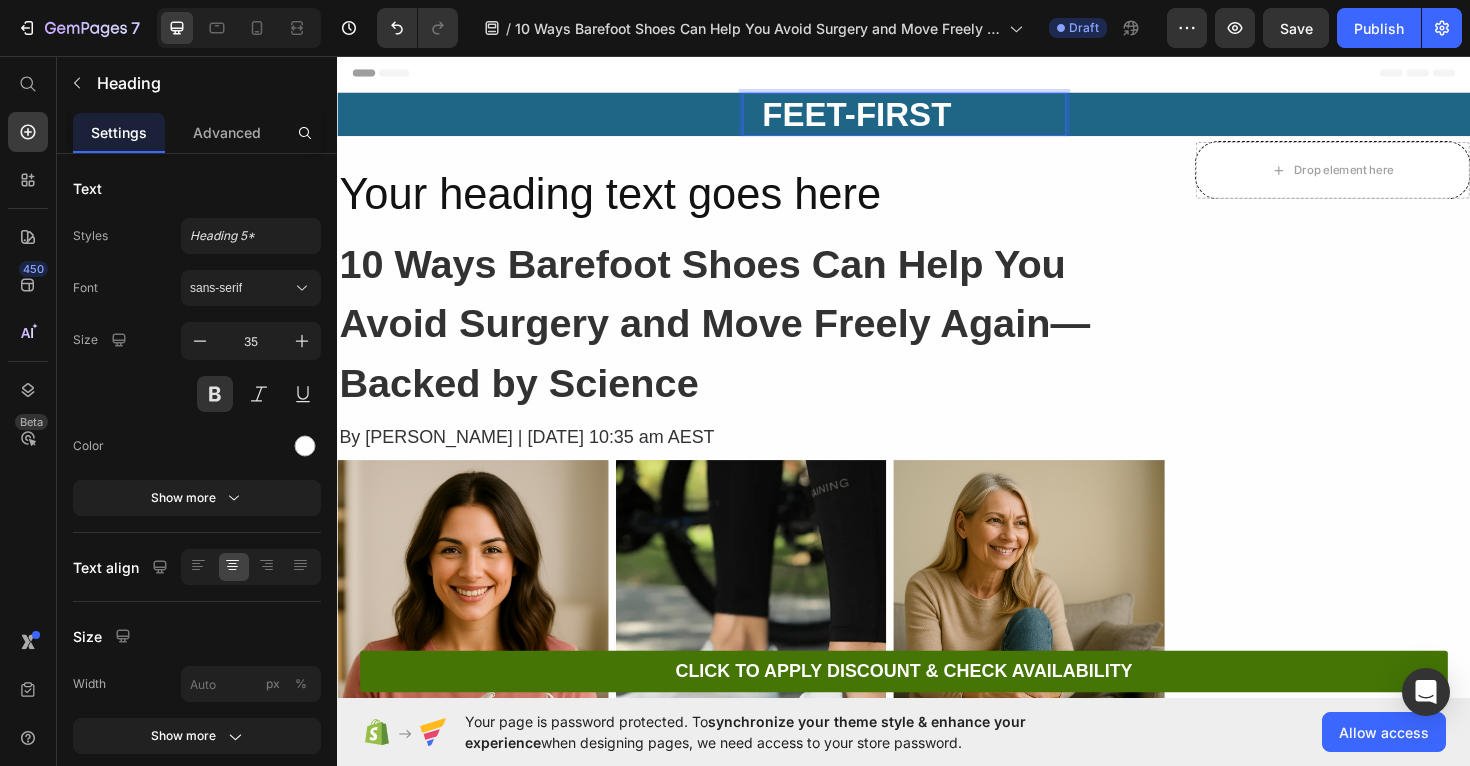 click on "FEET-FIRST" at bounding box center (887, 118) 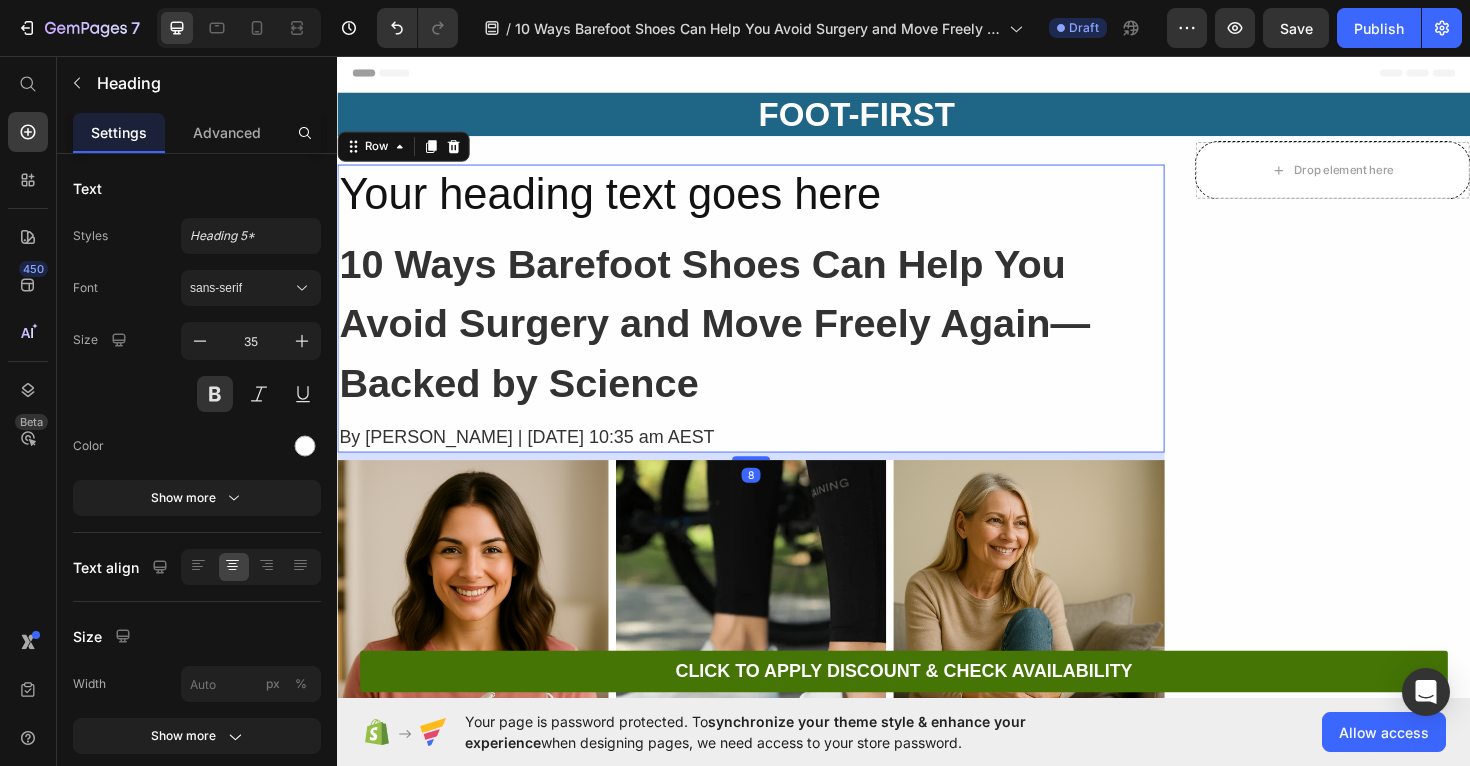 click on "Your heading text goes here Heading 10 Ways Barefoot Shoes Can Help You Avoid Surgery and Move Freely Again—Backed by Science Heading By Lisa Taylor | March 2nd, 2025 | 10:35 am AEST Text Block" at bounding box center (775, 323) 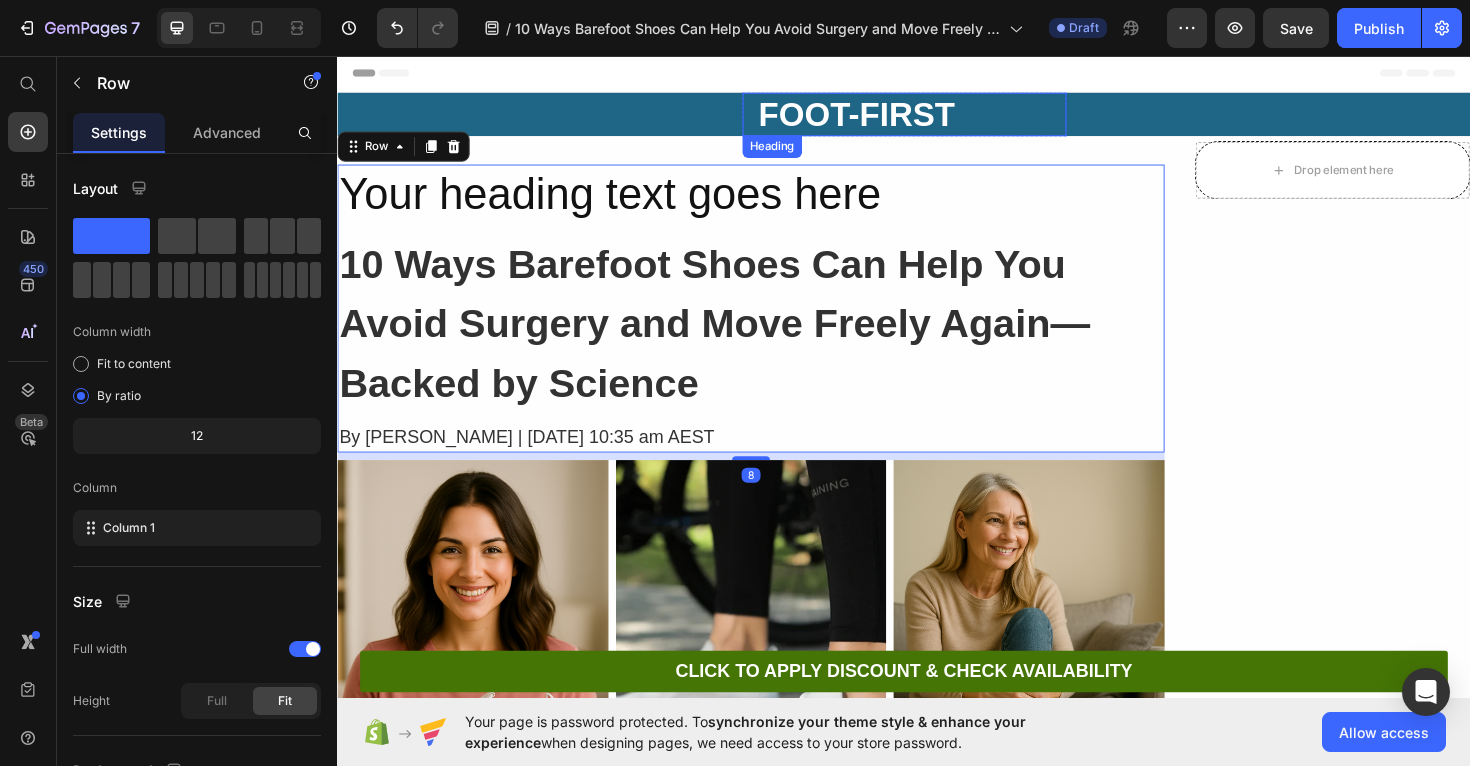 click on "FOOT-FIRST" at bounding box center [887, 118] 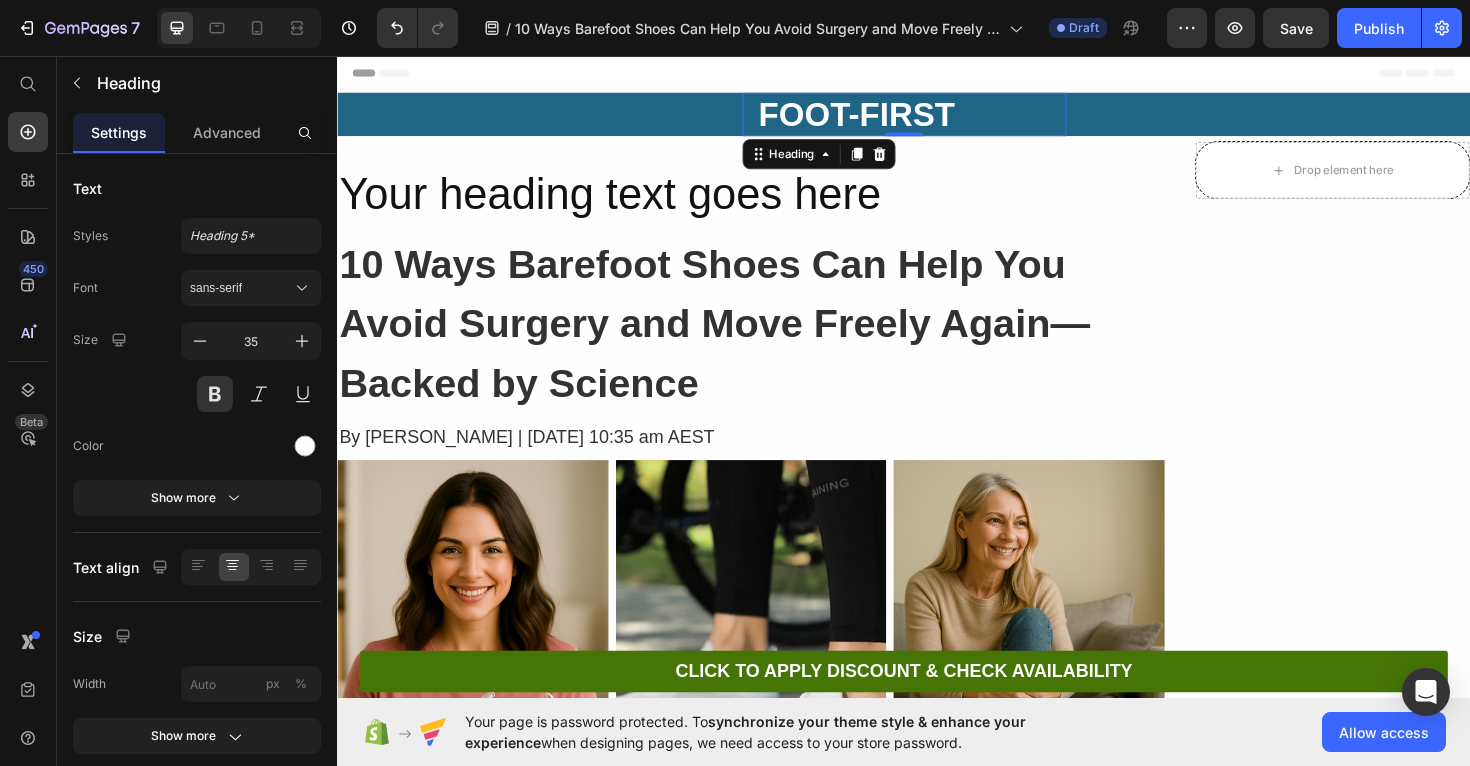 click on "FOOT-FIRST Heading   0" at bounding box center [937, 118] 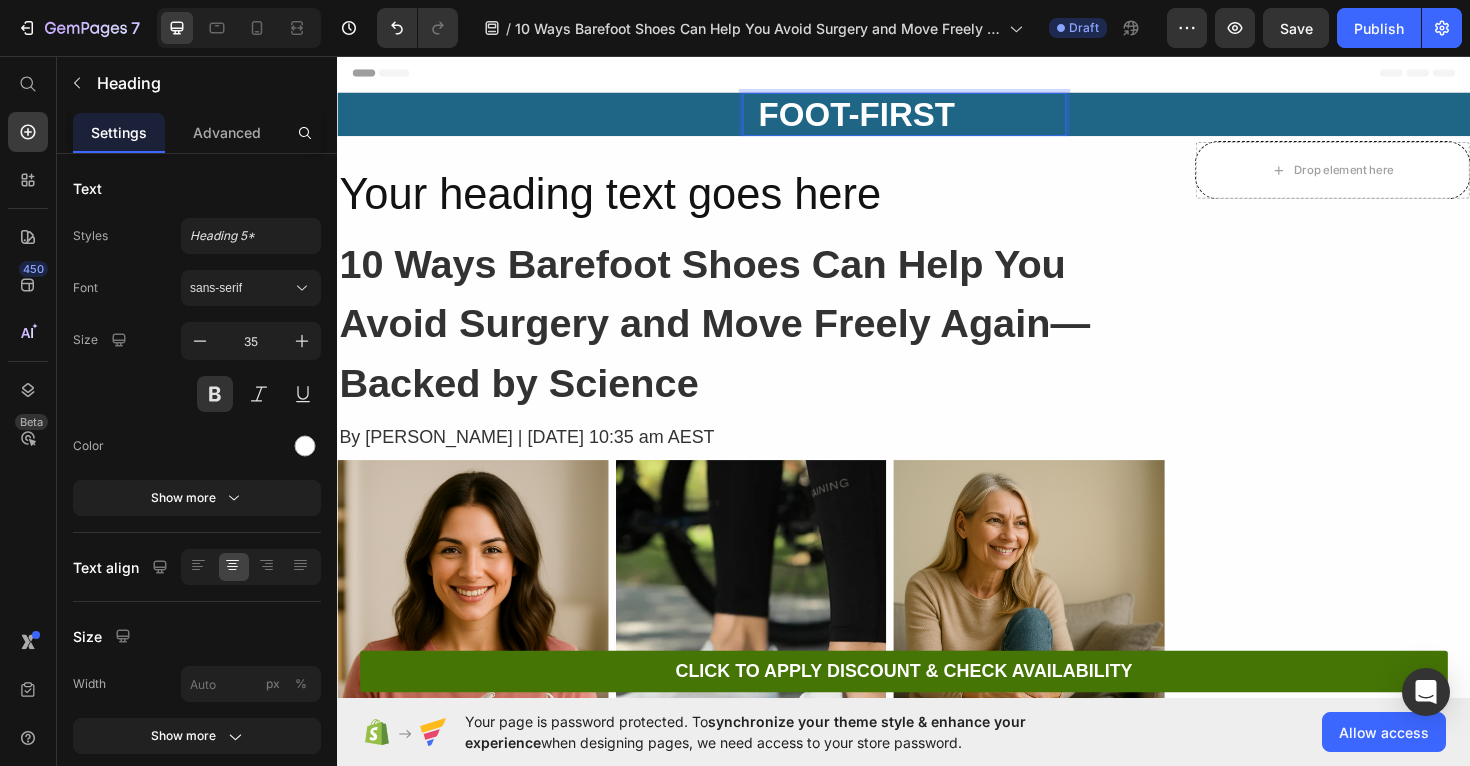 click on "FOOT-FIRST" at bounding box center [887, 118] 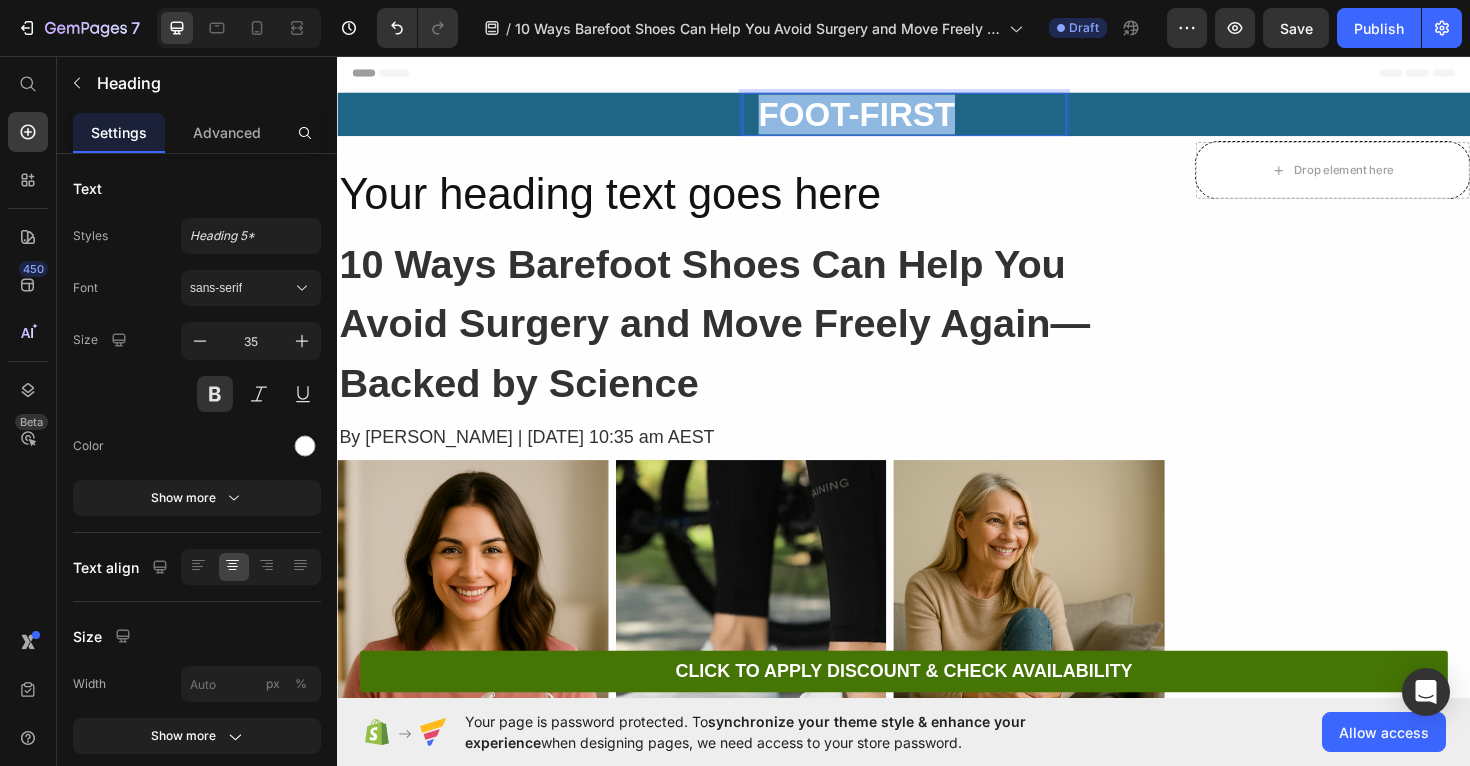 click on "FOOT-FIRST" at bounding box center [887, 118] 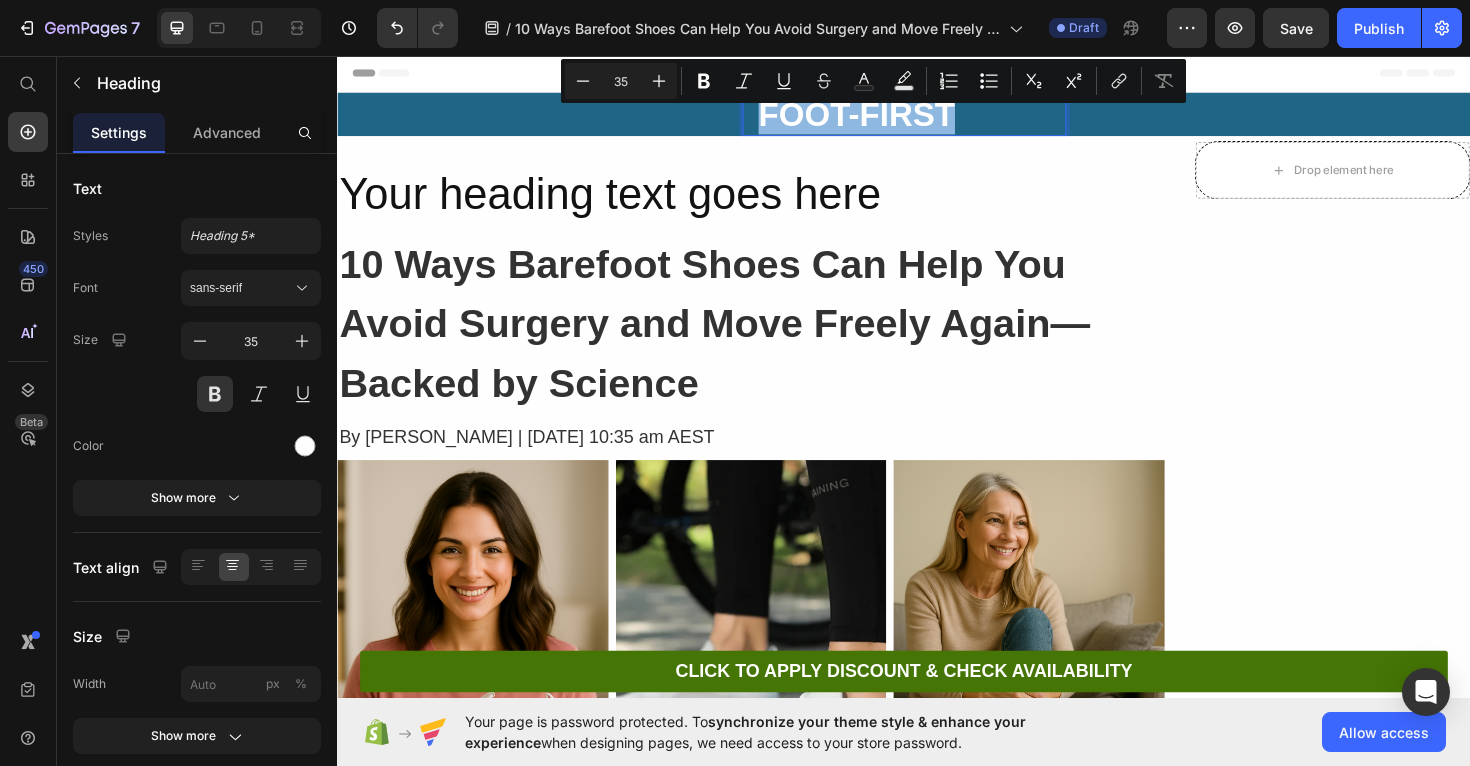 click on "FOOT-FIRST" at bounding box center [887, 118] 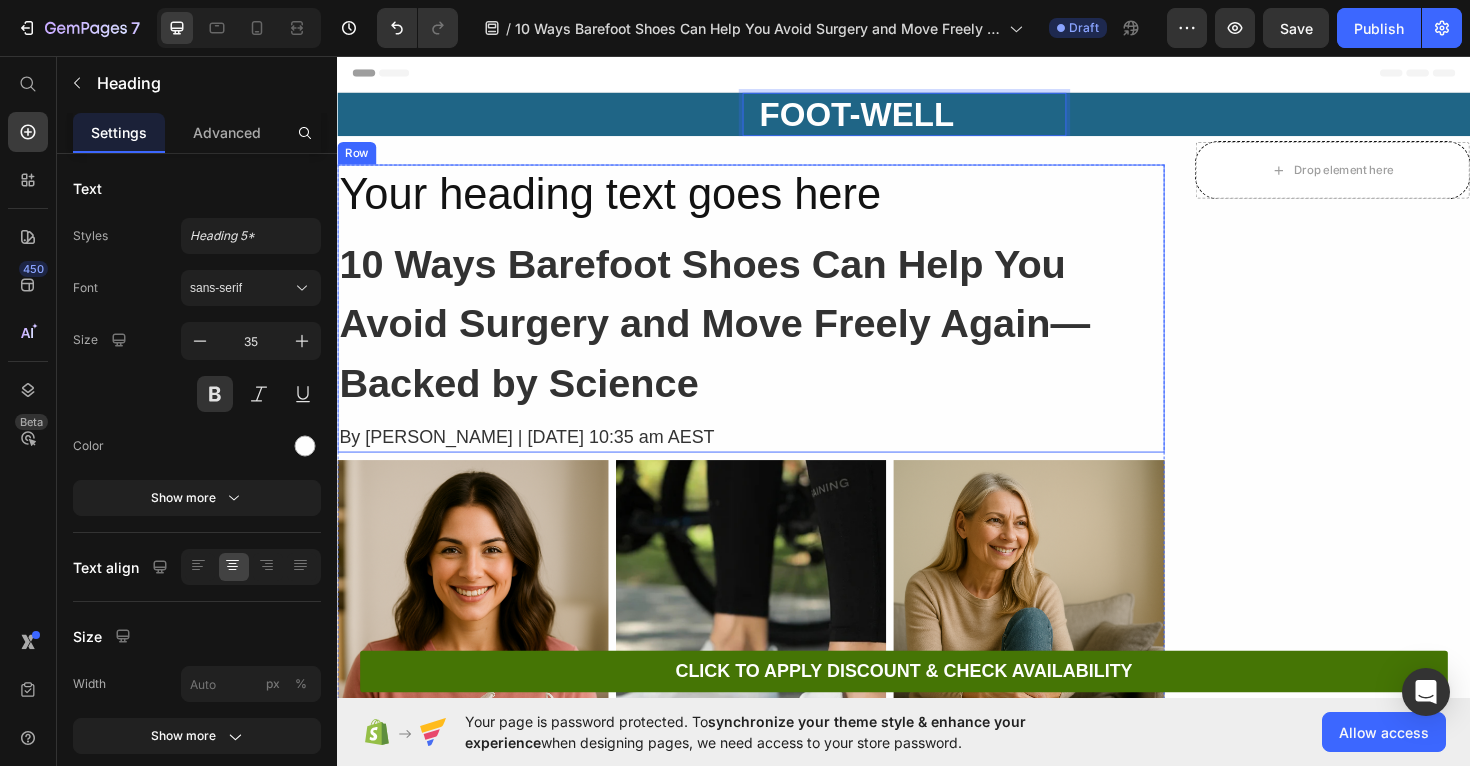 click on "10 Ways Barefoot Shoes Can Help You Avoid Surgery and Move Freely Again—Backed by Science" at bounding box center (775, 339) 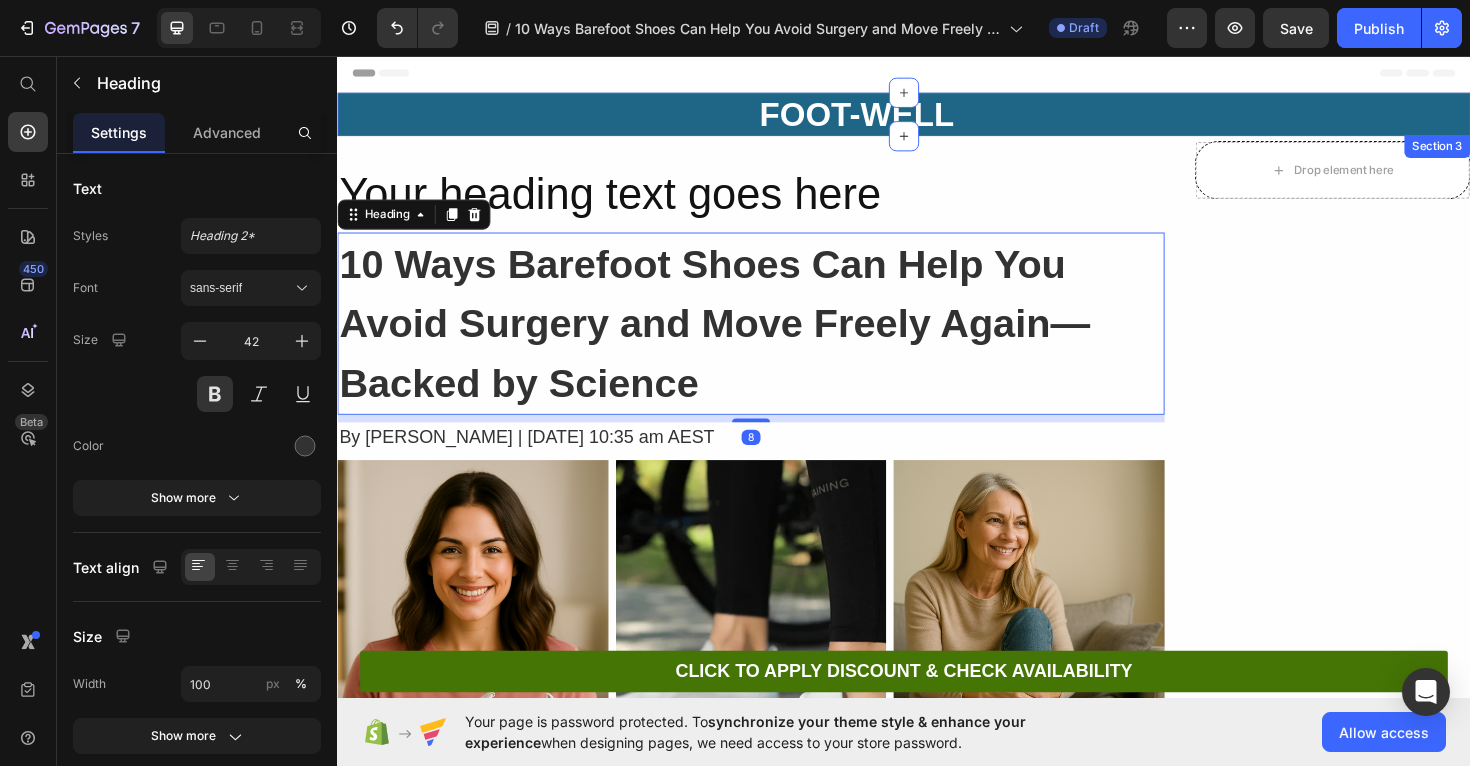 click on "FOOT-WELL Heading Row" at bounding box center [937, 118] 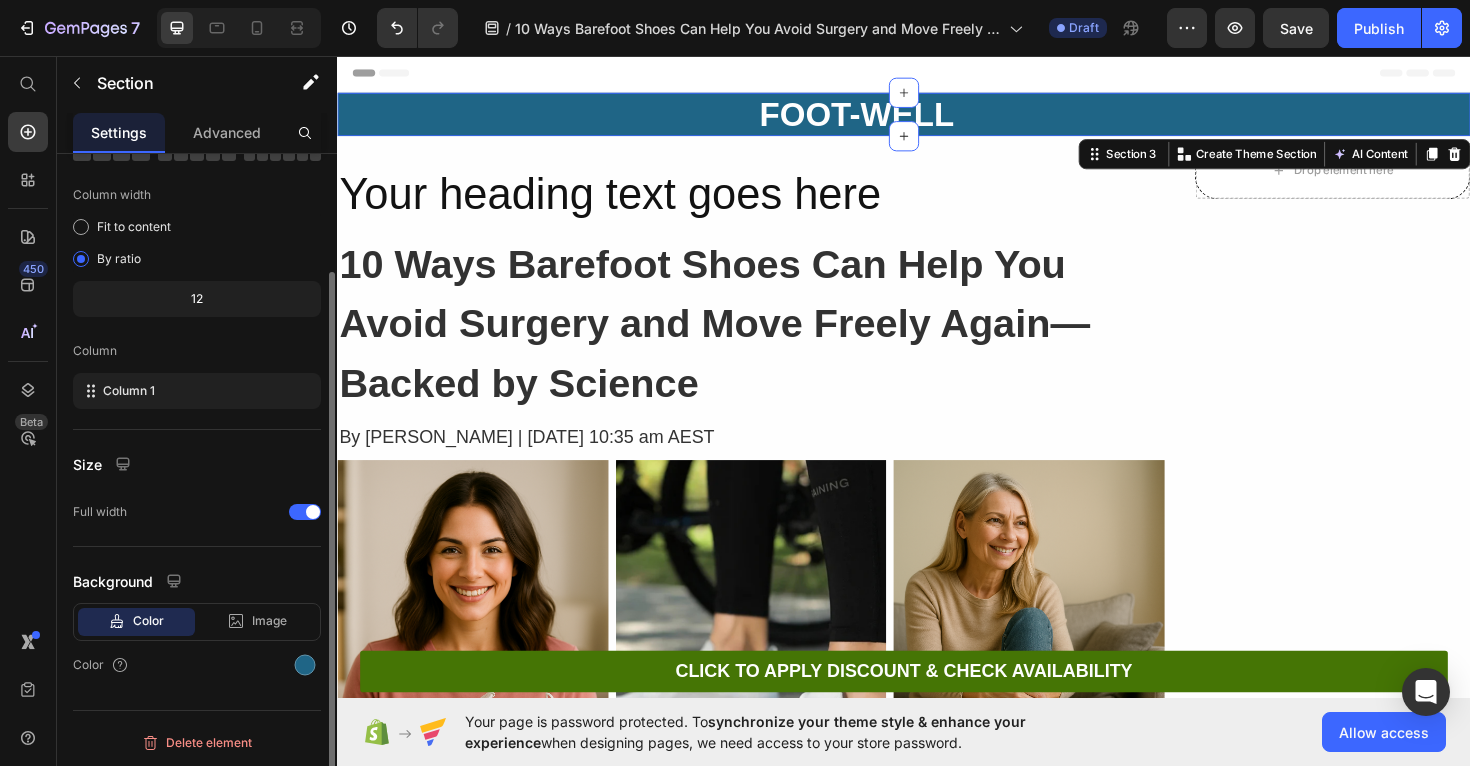 scroll, scrollTop: 139, scrollLeft: 0, axis: vertical 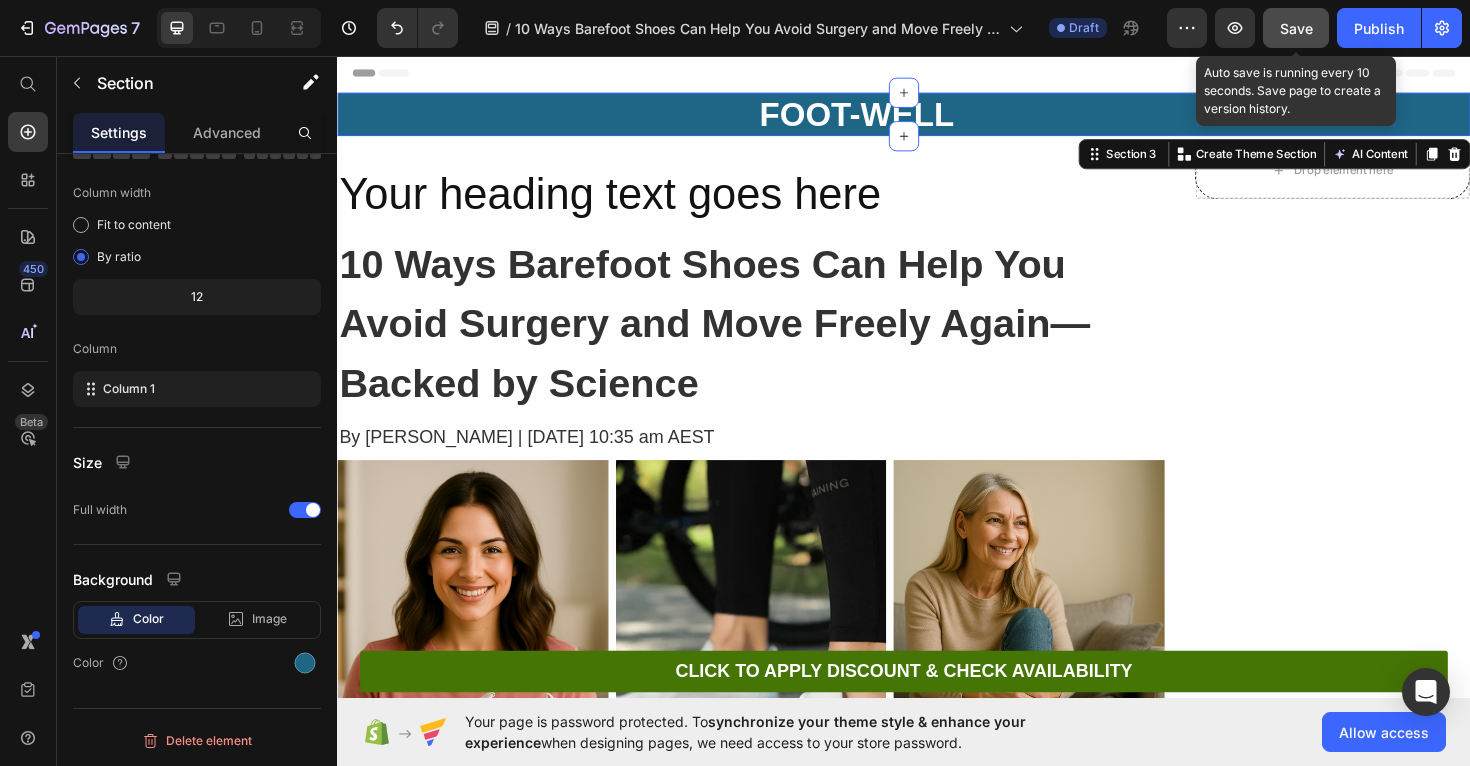 click on "Save" at bounding box center [1296, 28] 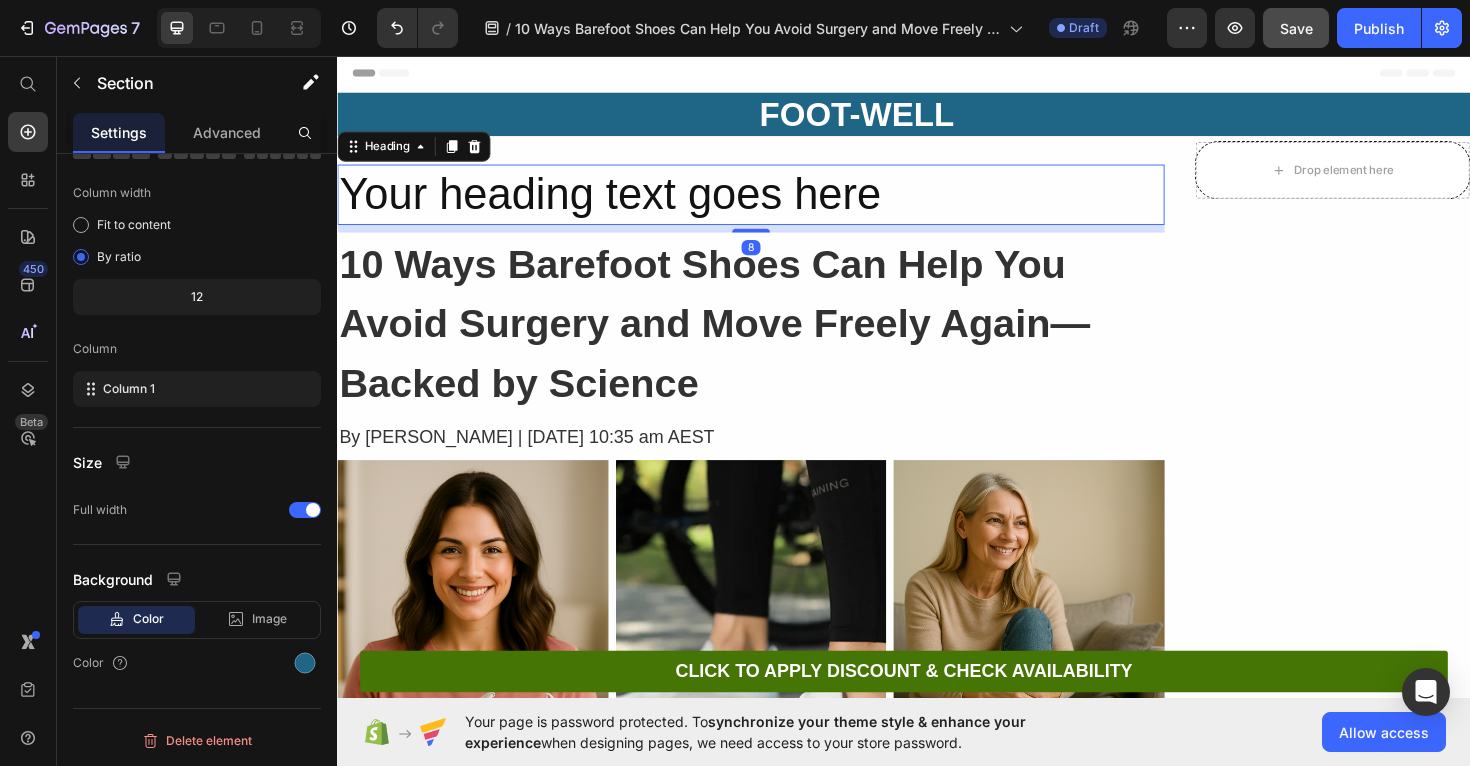 click on "Your heading text goes here" at bounding box center (775, 203) 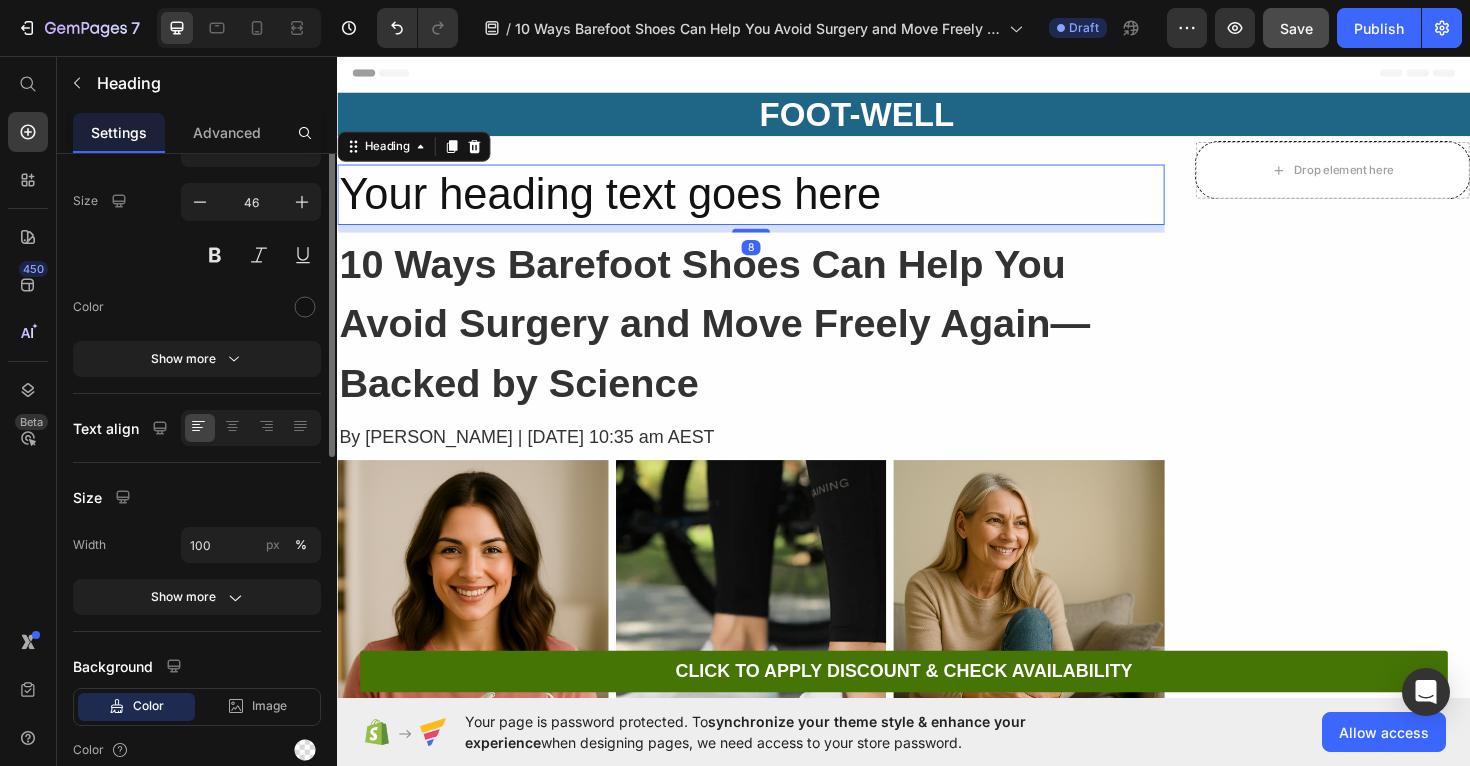 scroll, scrollTop: 0, scrollLeft: 0, axis: both 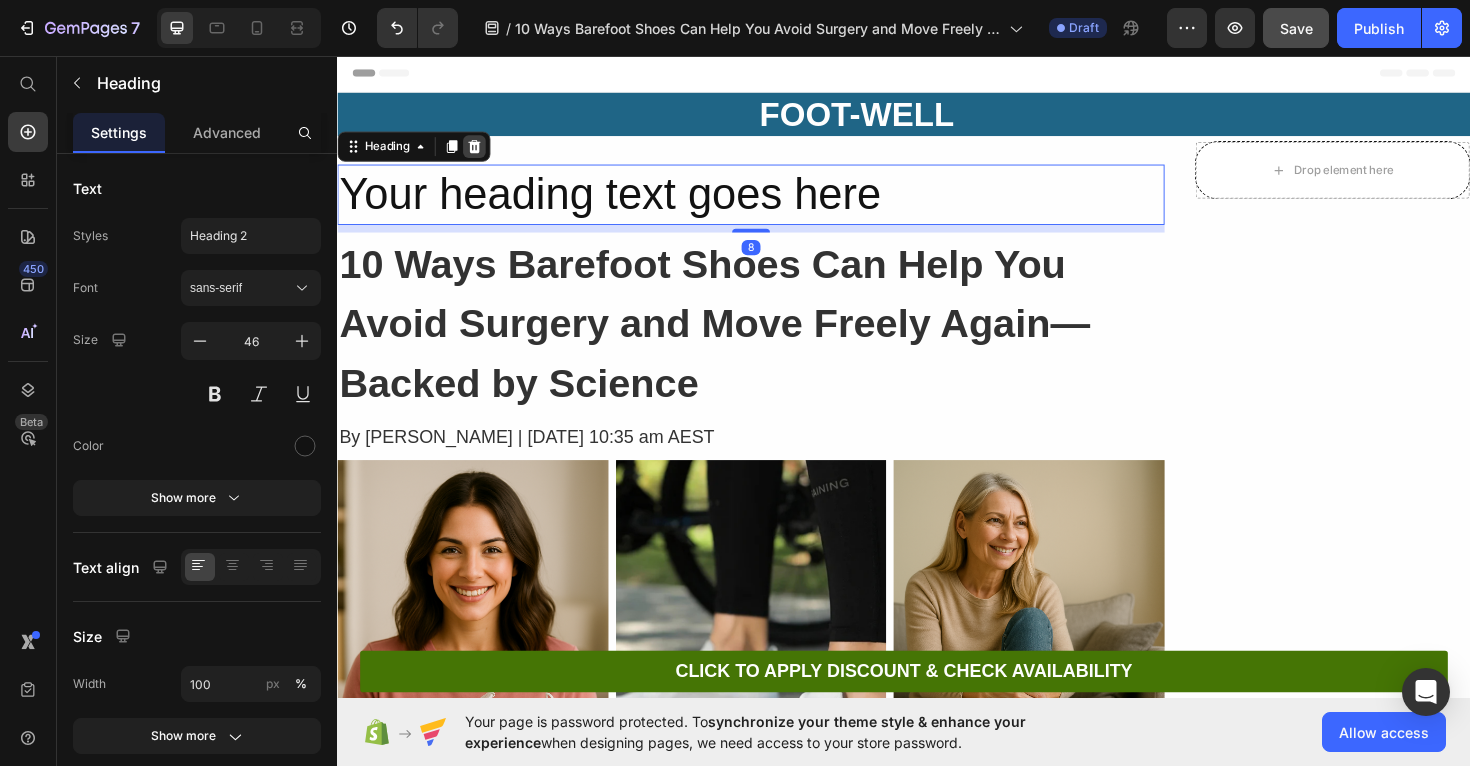 click 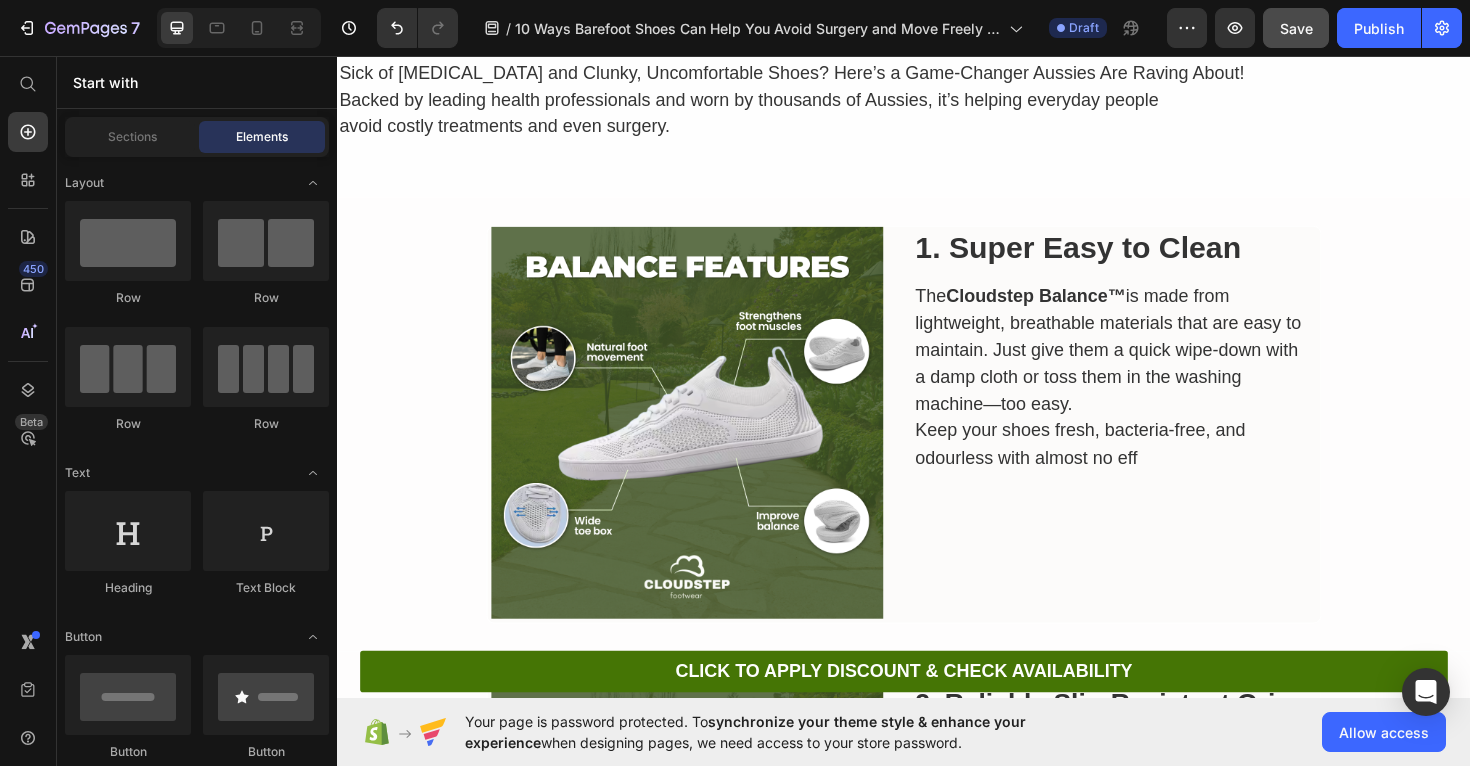 scroll, scrollTop: 749, scrollLeft: 0, axis: vertical 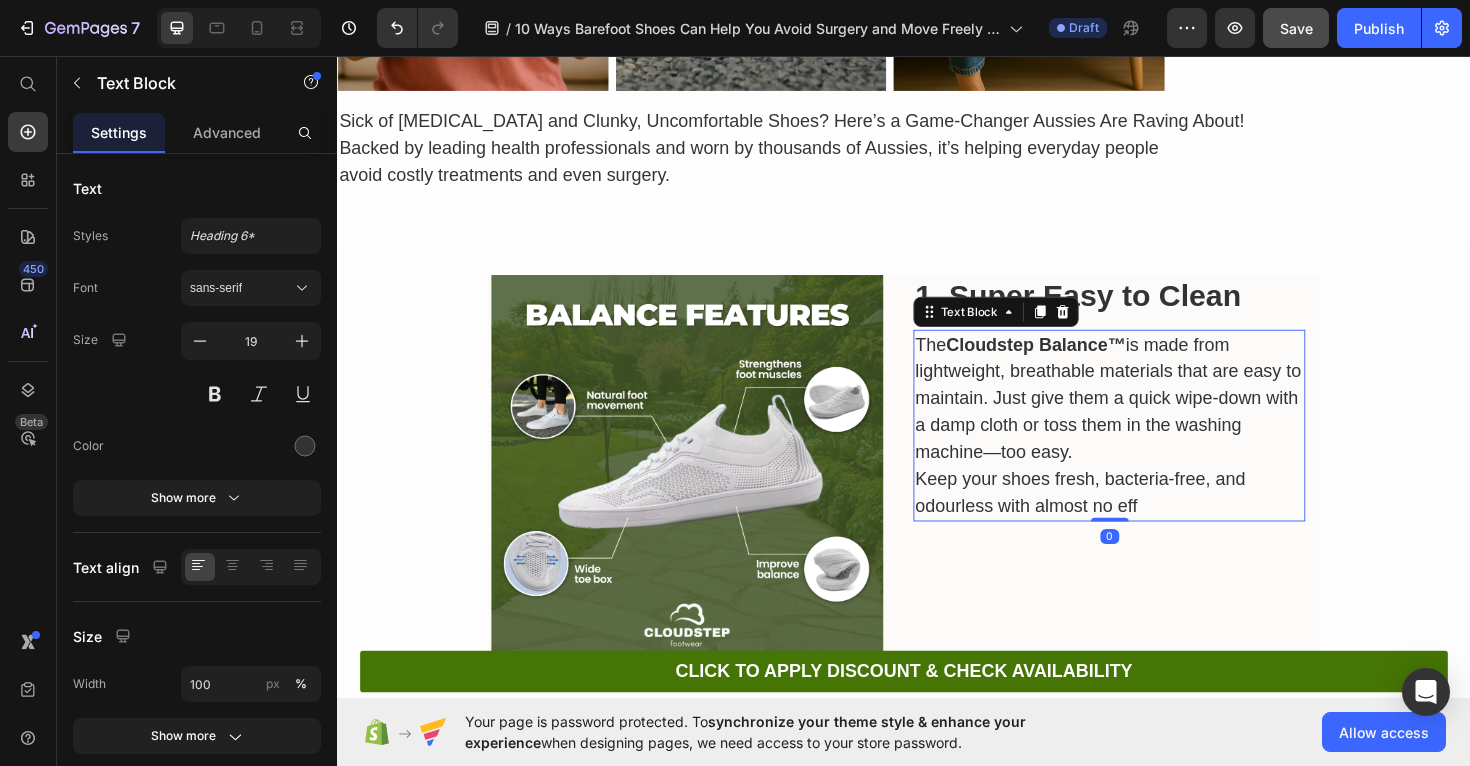 click on "The  Cloudstep Balance™  is made from lightweight, breathable materials that are easy to maintain. Just give them a quick wipe-down with a damp cloth or toss them in the washing machine—too easy. Keep your shoes fresh, bacteria-free, and odourless with almost no eff" at bounding box center (1154, 448) 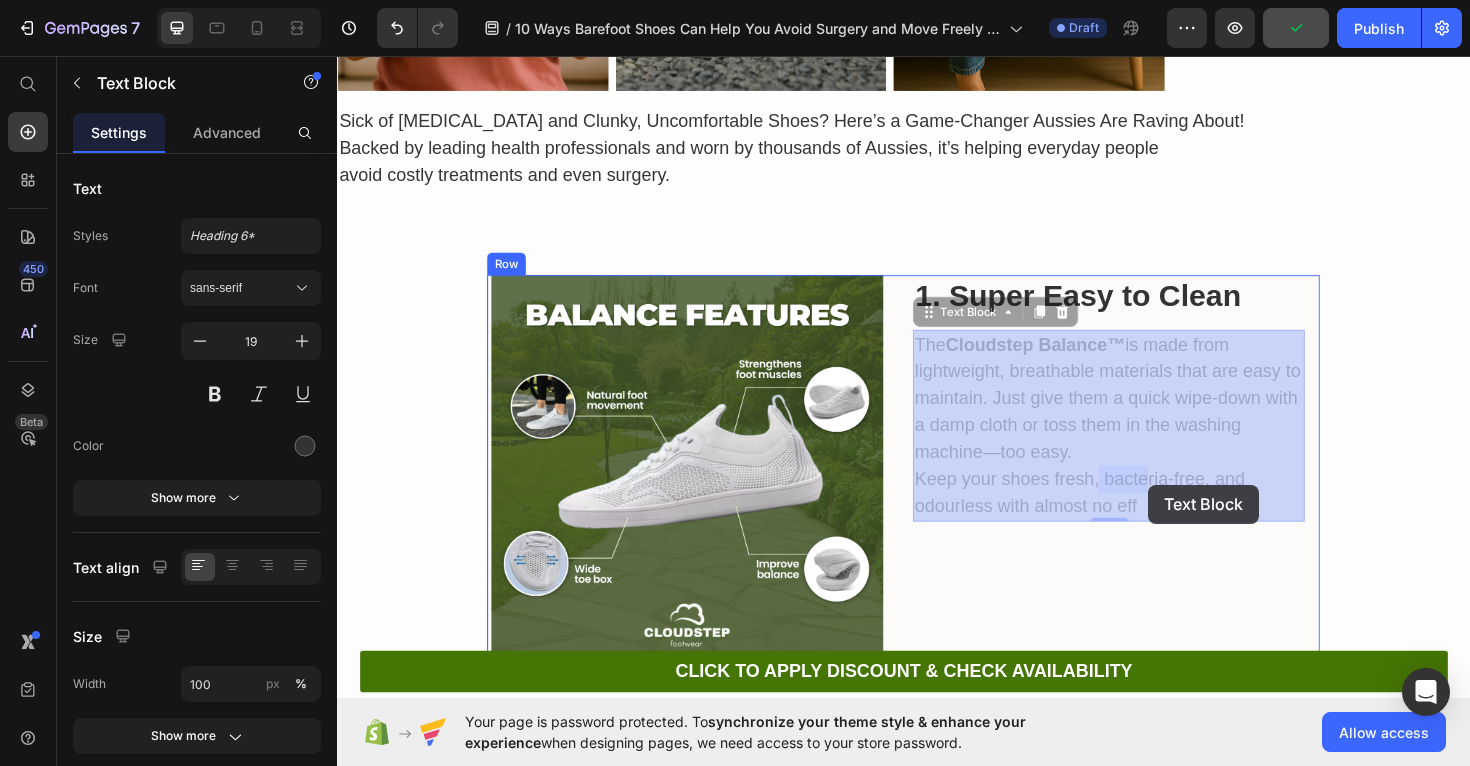 drag, startPoint x: 1144, startPoint y: 499, endPoint x: 1195, endPoint y: 510, distance: 52.17279 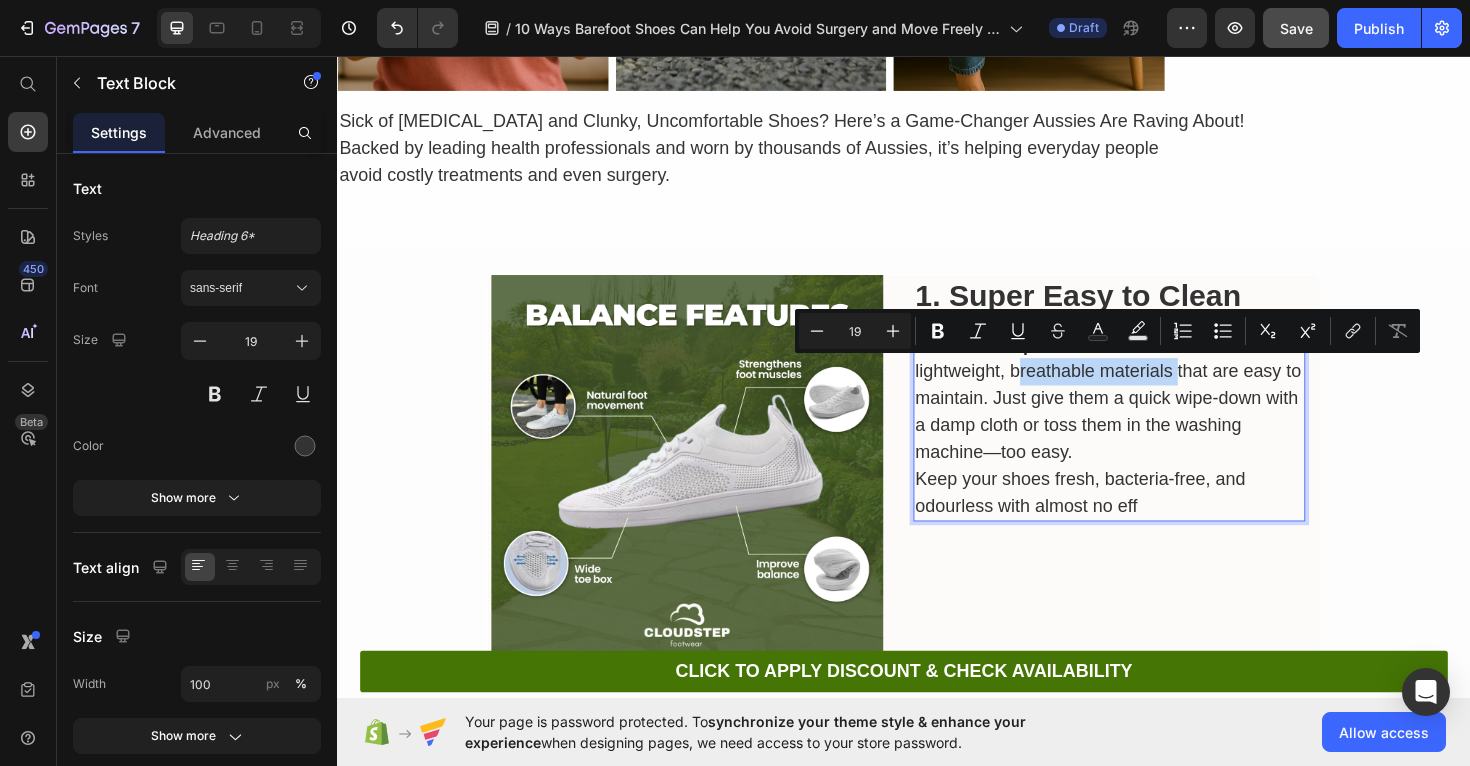 drag, startPoint x: 1053, startPoint y: 390, endPoint x: 1218, endPoint y: 390, distance: 165 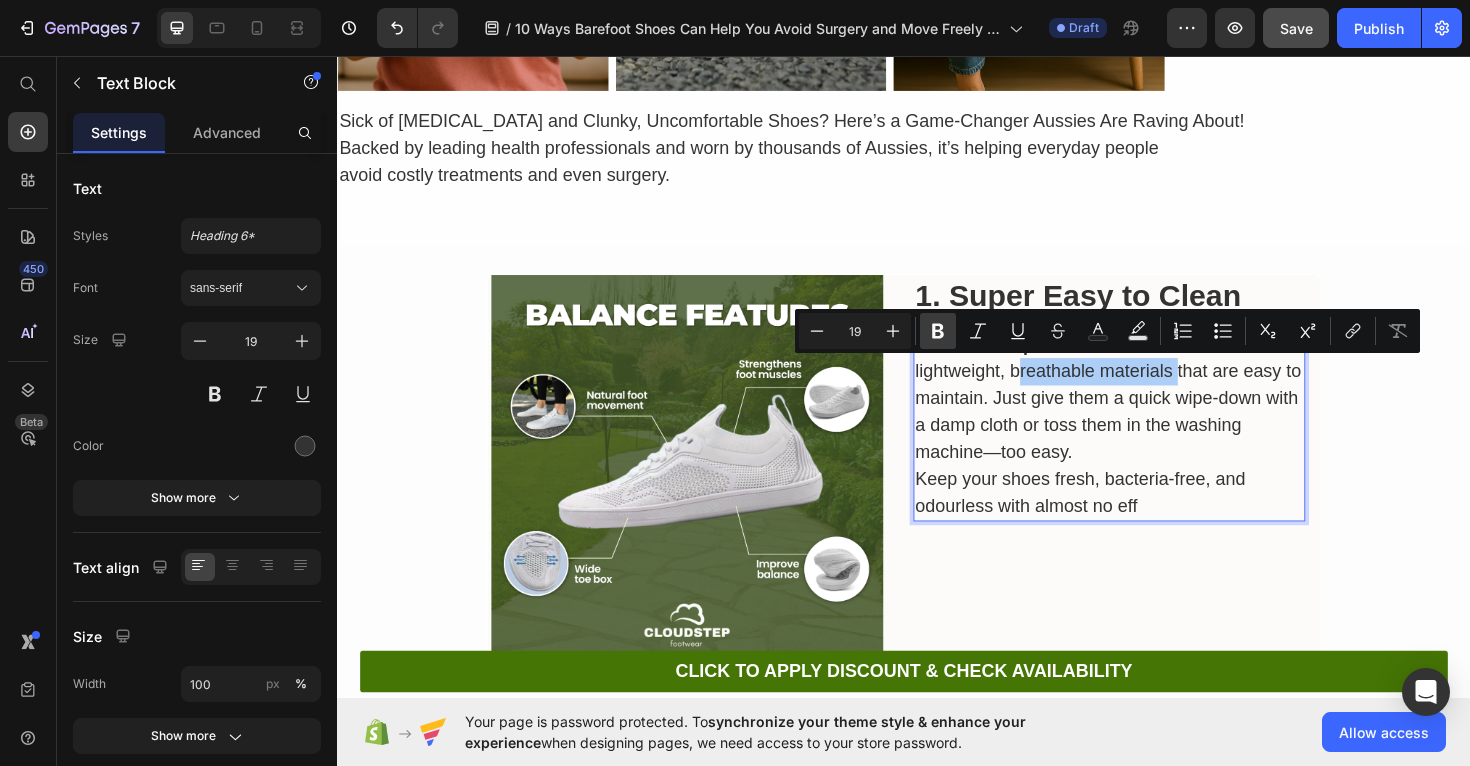 click 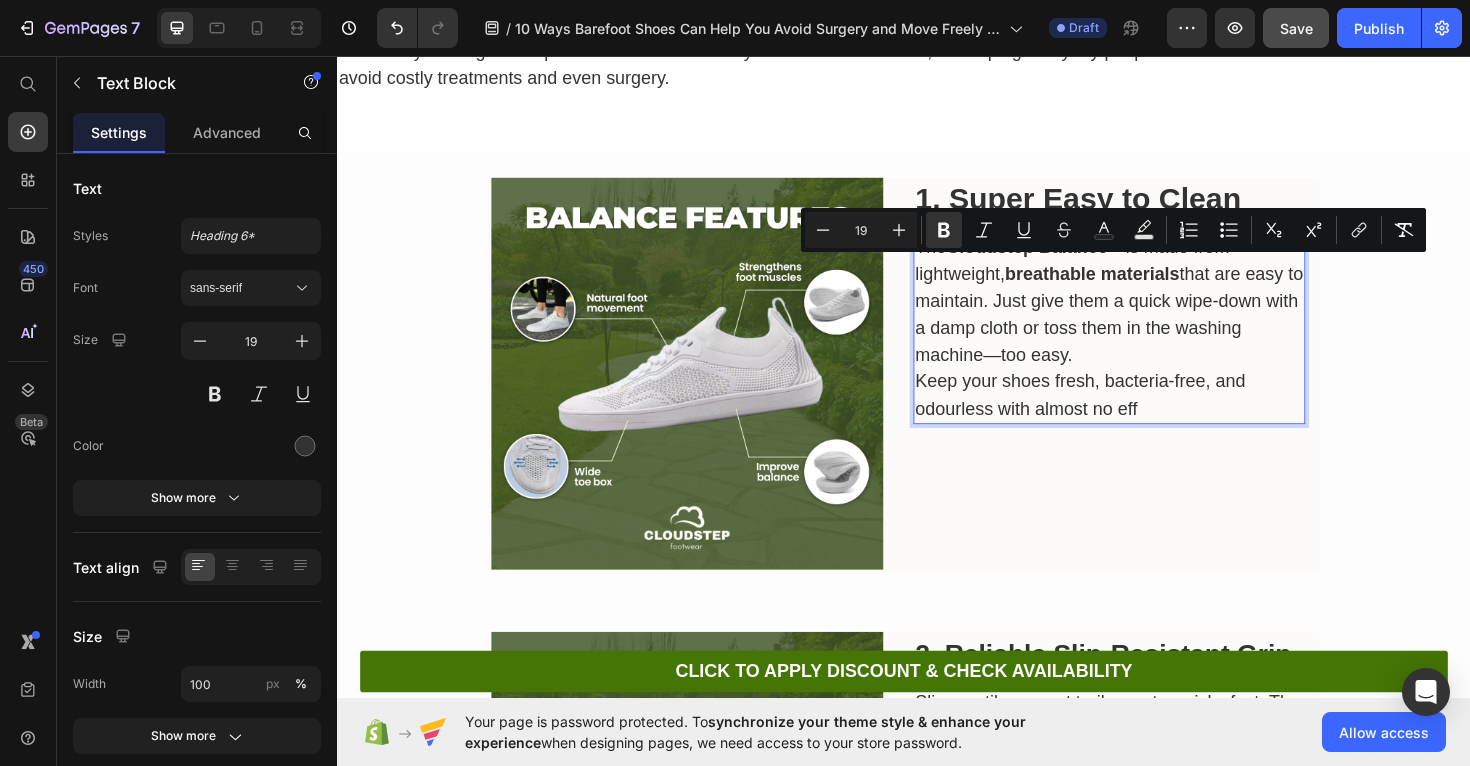 scroll, scrollTop: 851, scrollLeft: 0, axis: vertical 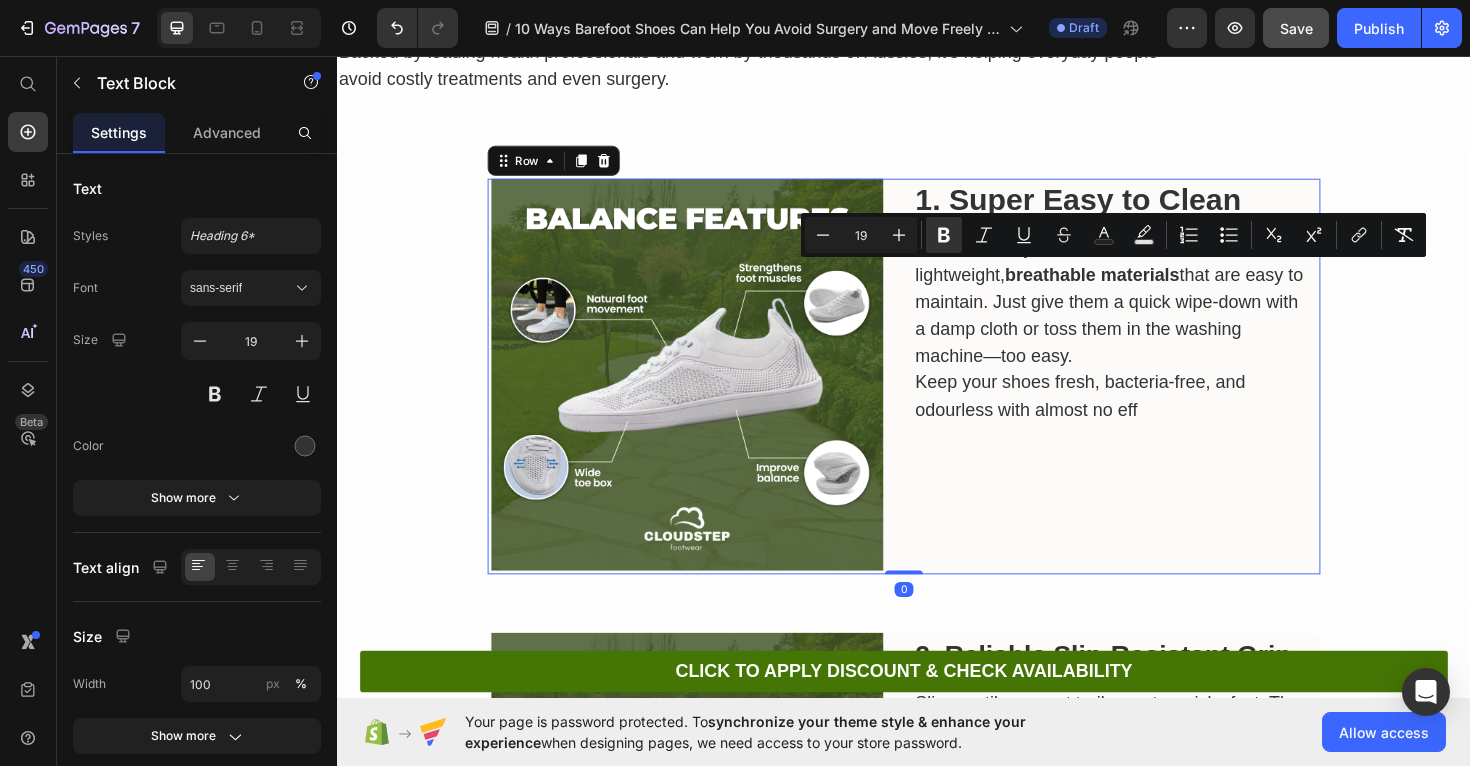 click on "1. Super Easy to Clean Heading The  Cloudstep Balance™  is made from lightweight,  breathable materials  that are easy to maintain. Just give them a quick wipe-down with a damp cloth or toss them in the washing machine—too easy. Keep your shoes fresh, bacteria-free, and odourless with almost no eff Text Block" at bounding box center (1154, 393) 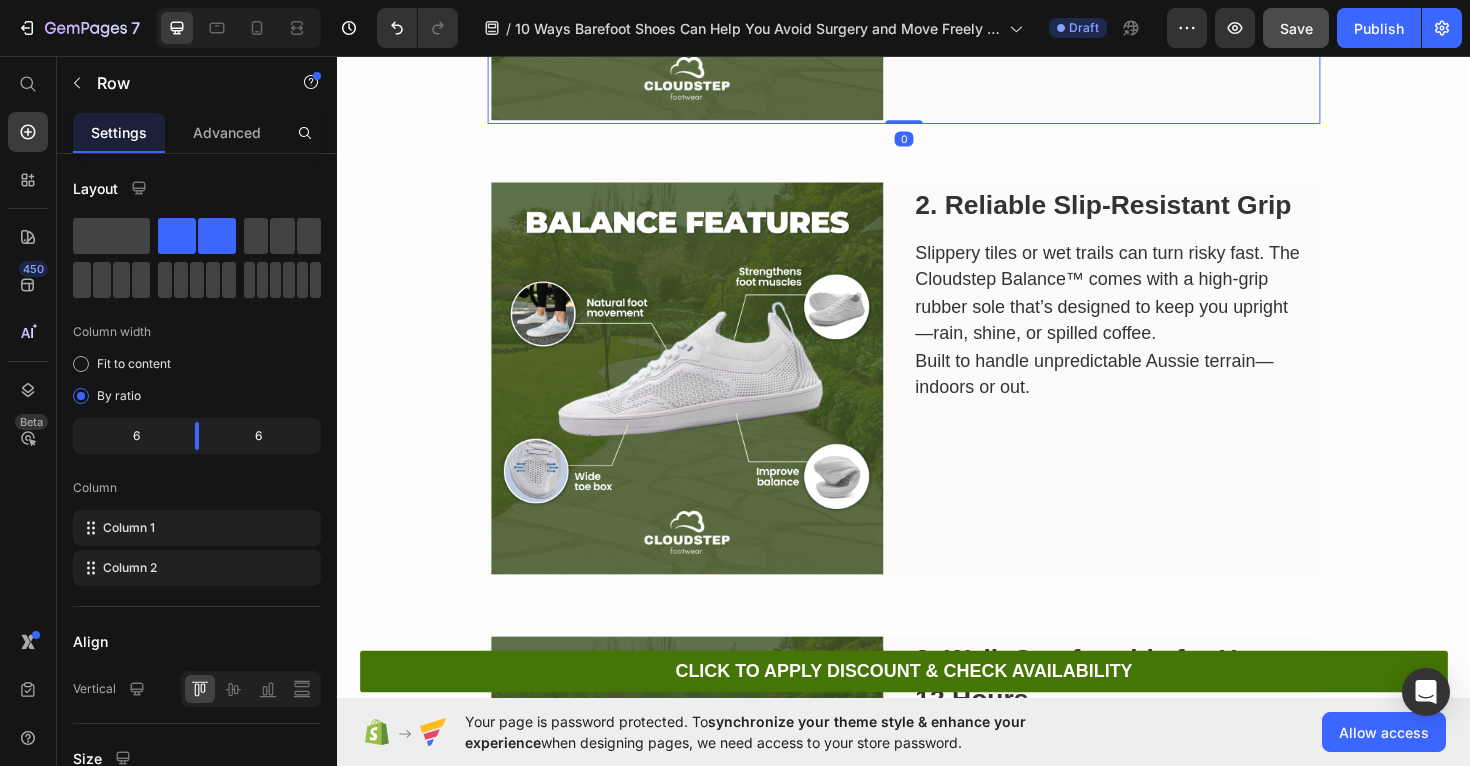 scroll, scrollTop: 1330, scrollLeft: 0, axis: vertical 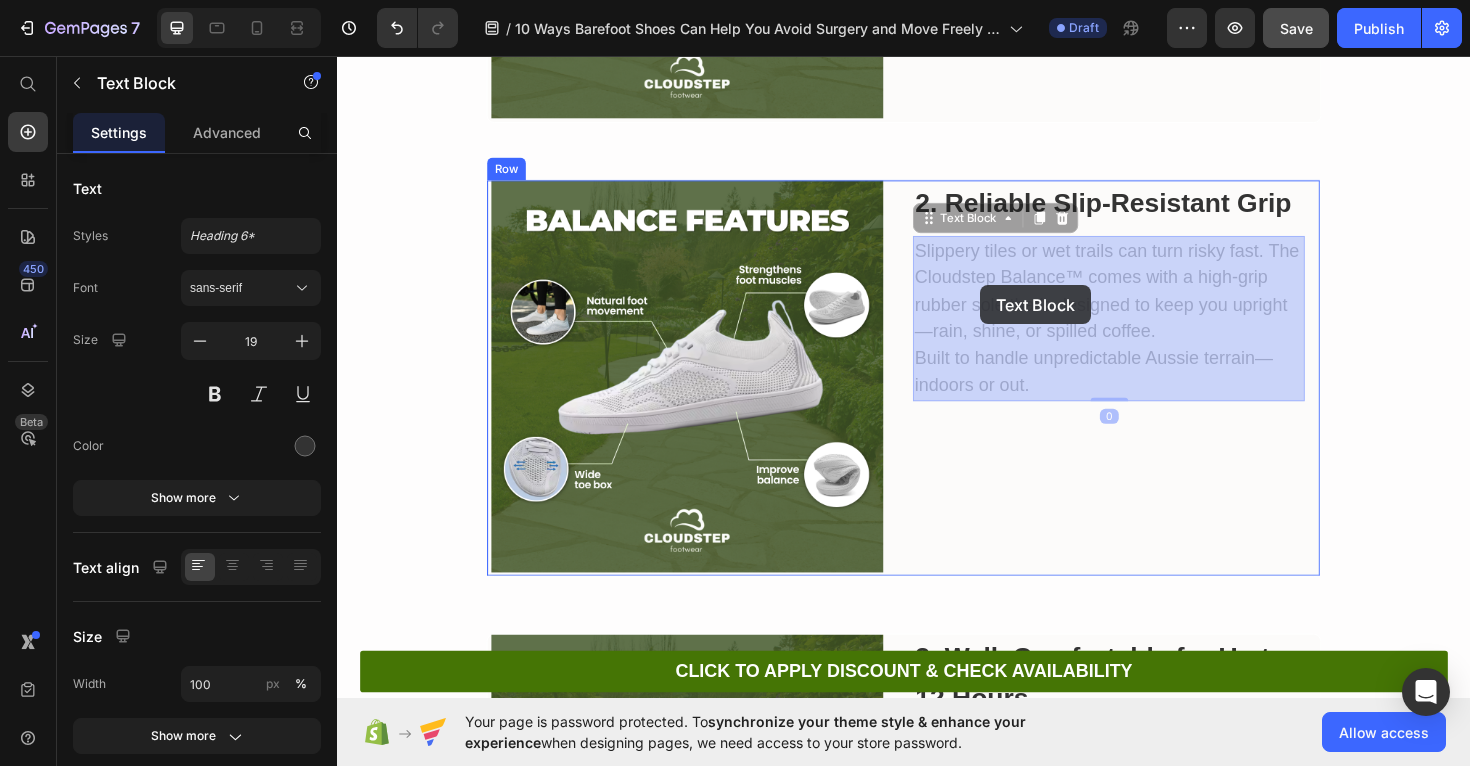 drag, startPoint x: 951, startPoint y: 288, endPoint x: 1013, endPoint y: 299, distance: 62.968246 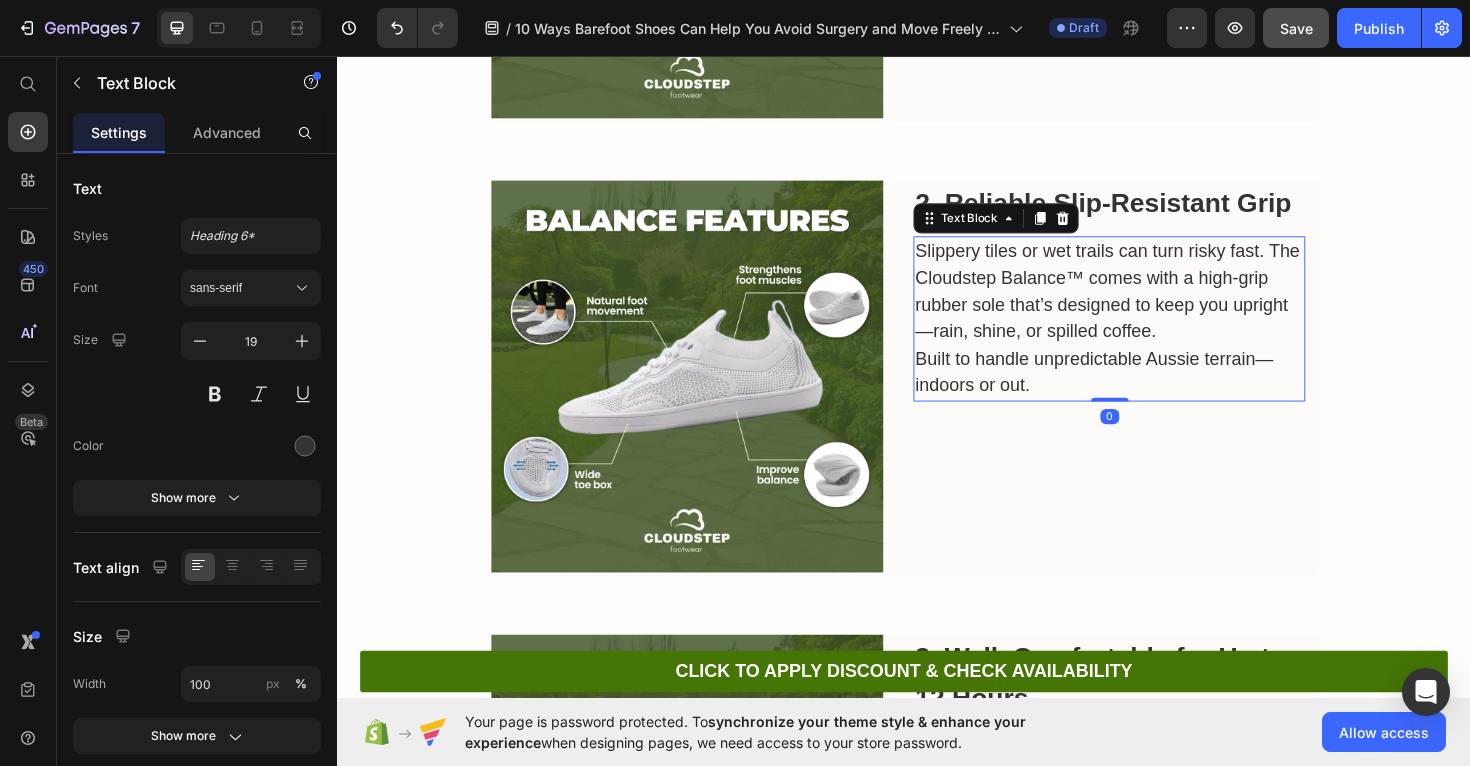 click on "Slippery tiles or wet trails can turn risky fast. The Cloudstep Balance™ comes with a high-grip rubber sole that’s designed to keep you upright—rain, shine, or spilled coffee." at bounding box center (1154, 306) 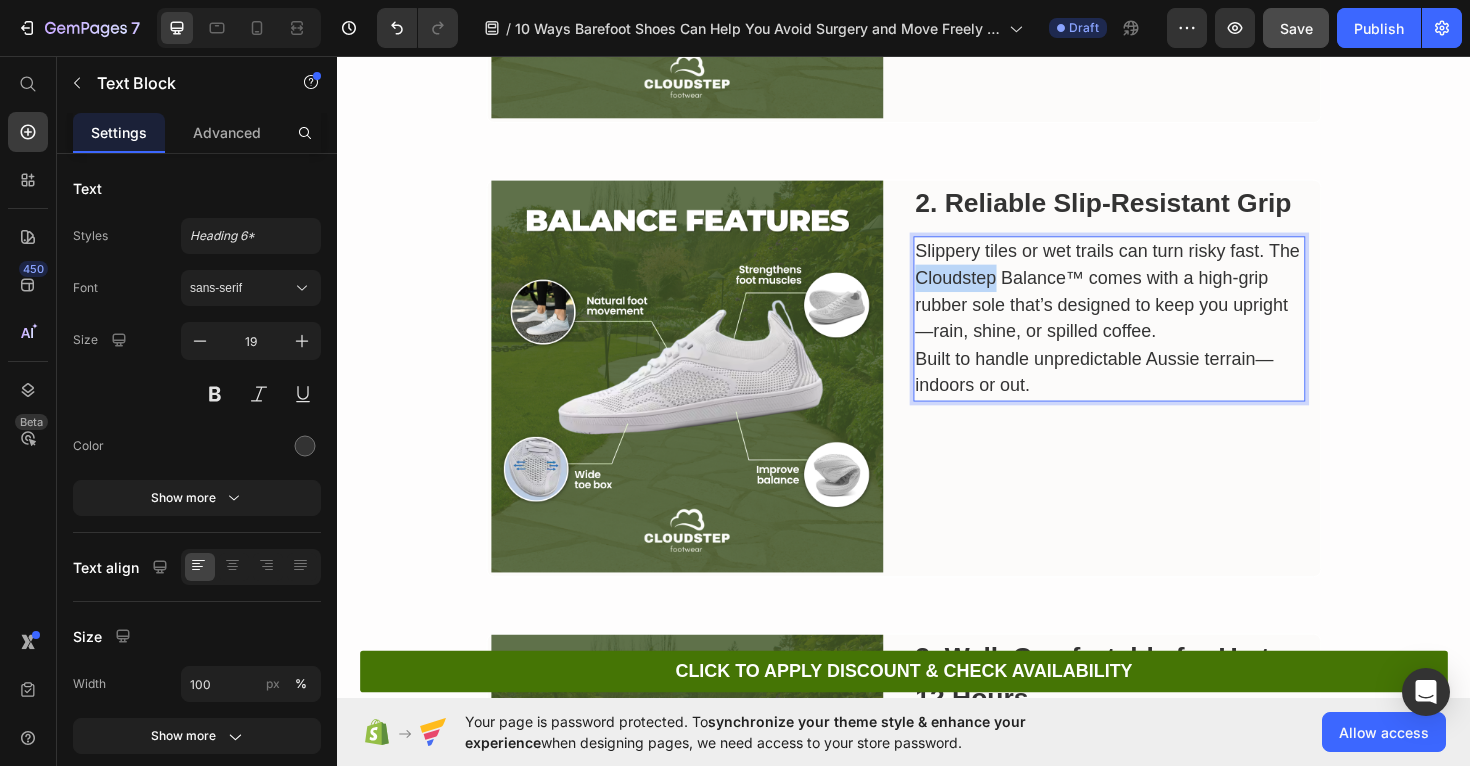 click on "Slippery tiles or wet trails can turn risky fast. The Cloudstep Balance™ comes with a high-grip rubber sole that’s designed to keep you upright—rain, shine, or spilled coffee." at bounding box center (1154, 306) 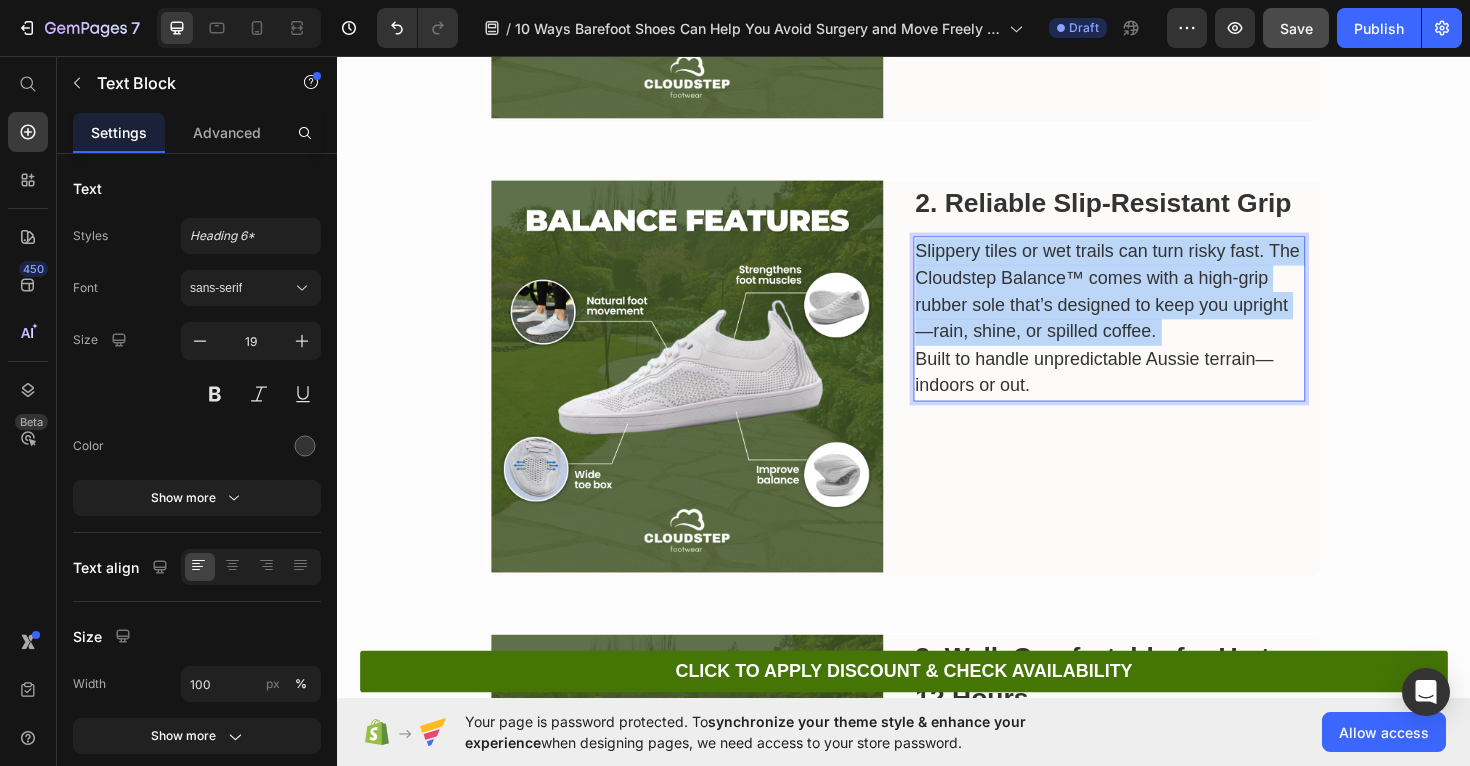click on "Slippery tiles or wet trails can turn risky fast. The Cloudstep Balance™ comes with a high-grip rubber sole that’s designed to keep you upright—rain, shine, or spilled coffee." at bounding box center [1154, 306] 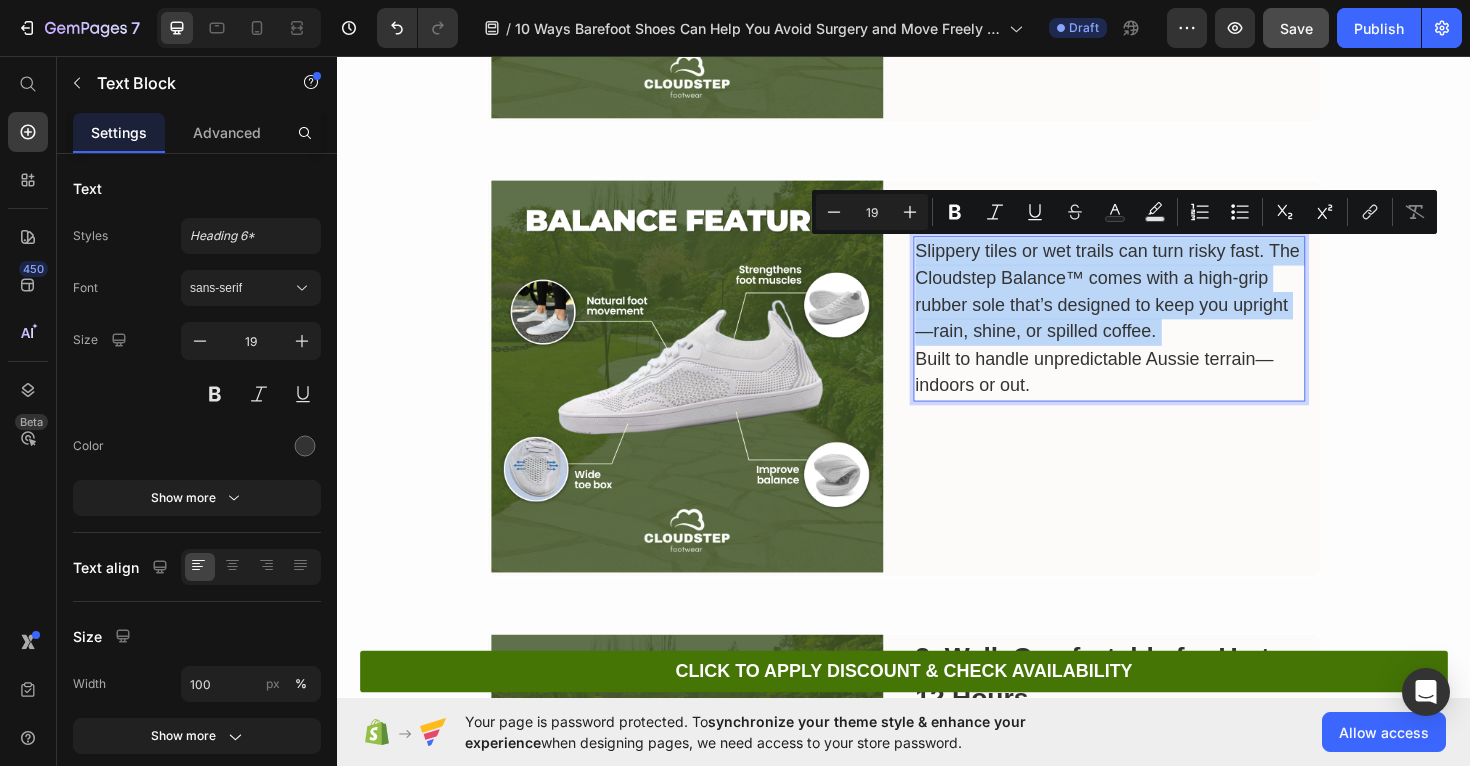 click on "Slippery tiles or wet trails can turn risky fast. The Cloudstep Balance™ comes with a high-grip rubber sole that’s designed to keep you upright—rain, shine, or spilled coffee." at bounding box center [1154, 306] 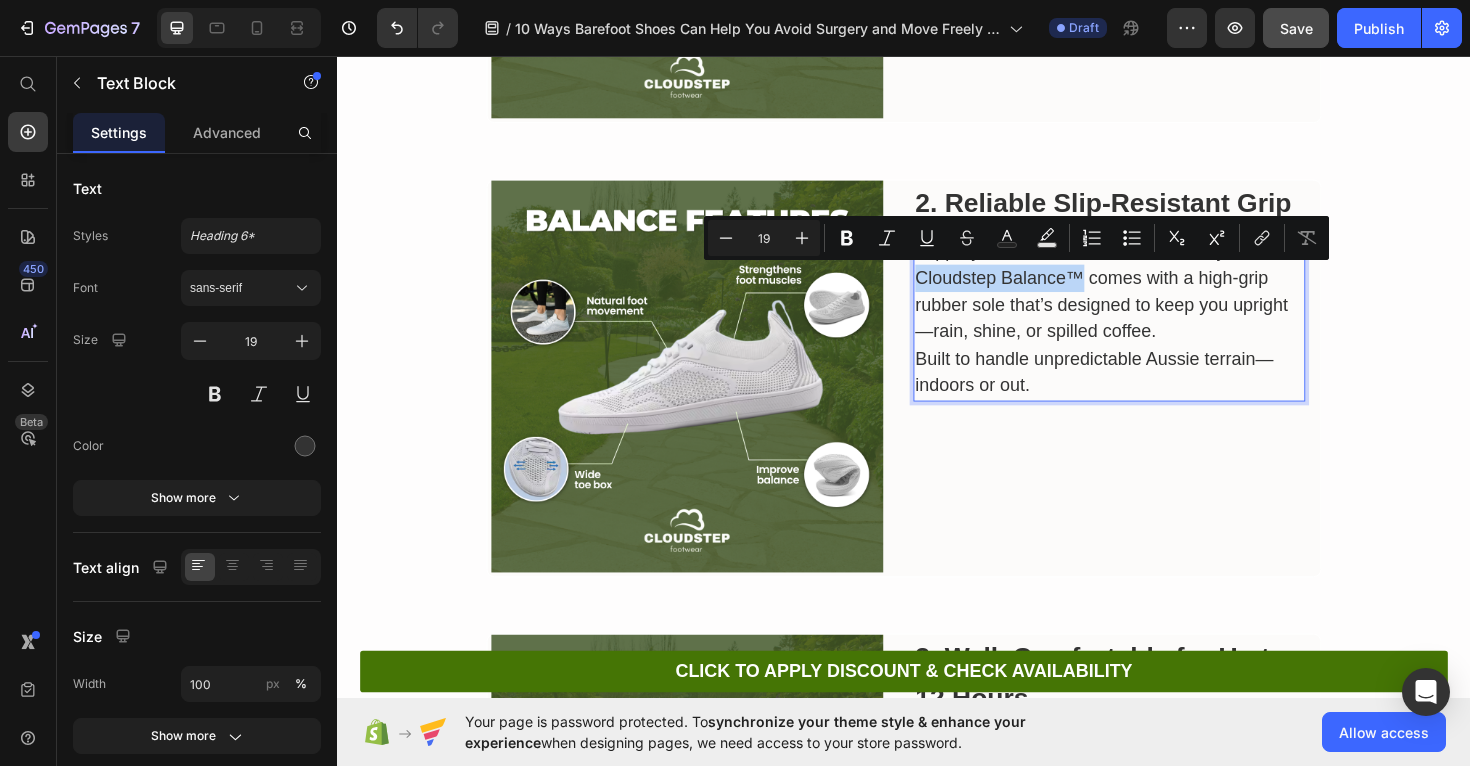 drag, startPoint x: 1126, startPoint y: 295, endPoint x: 949, endPoint y: 285, distance: 177.28226 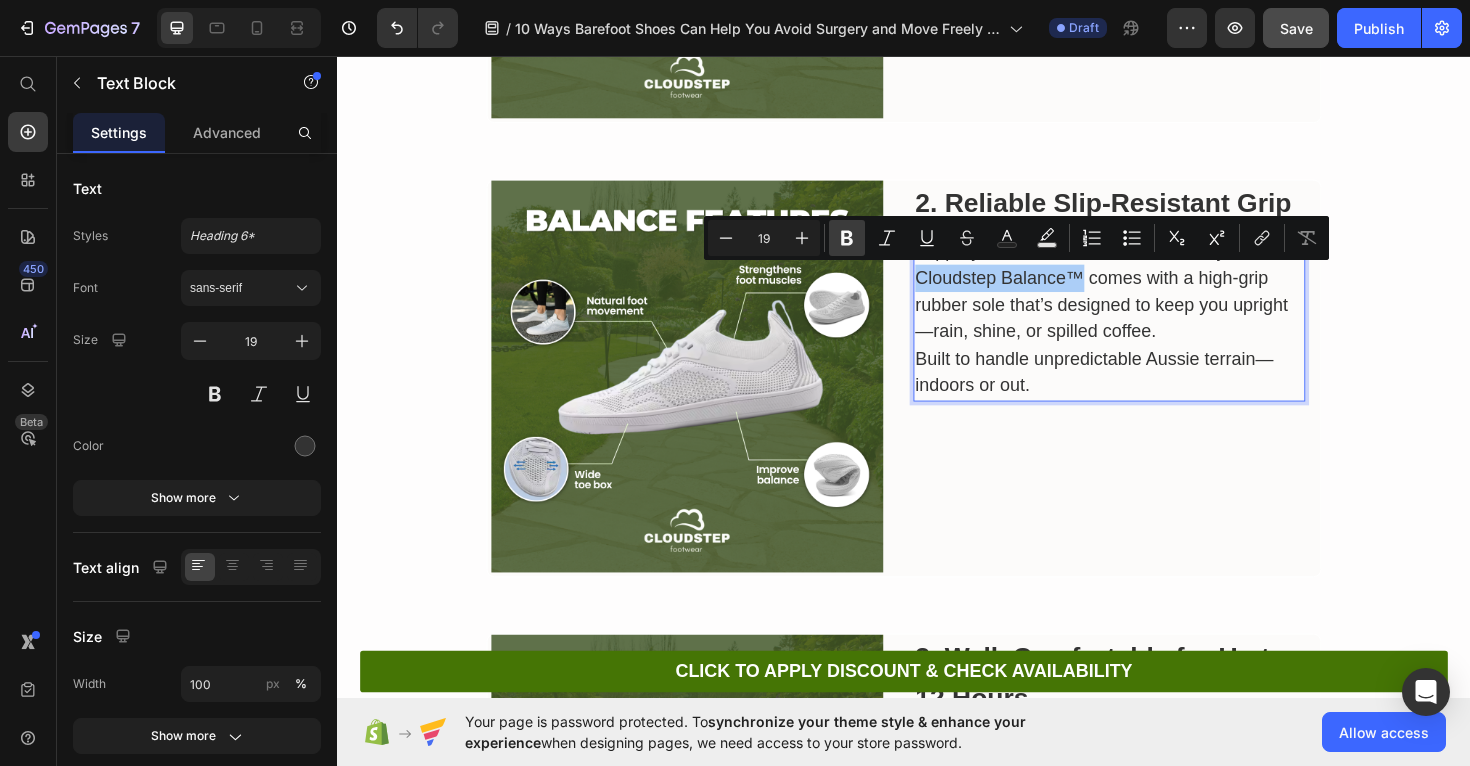 click 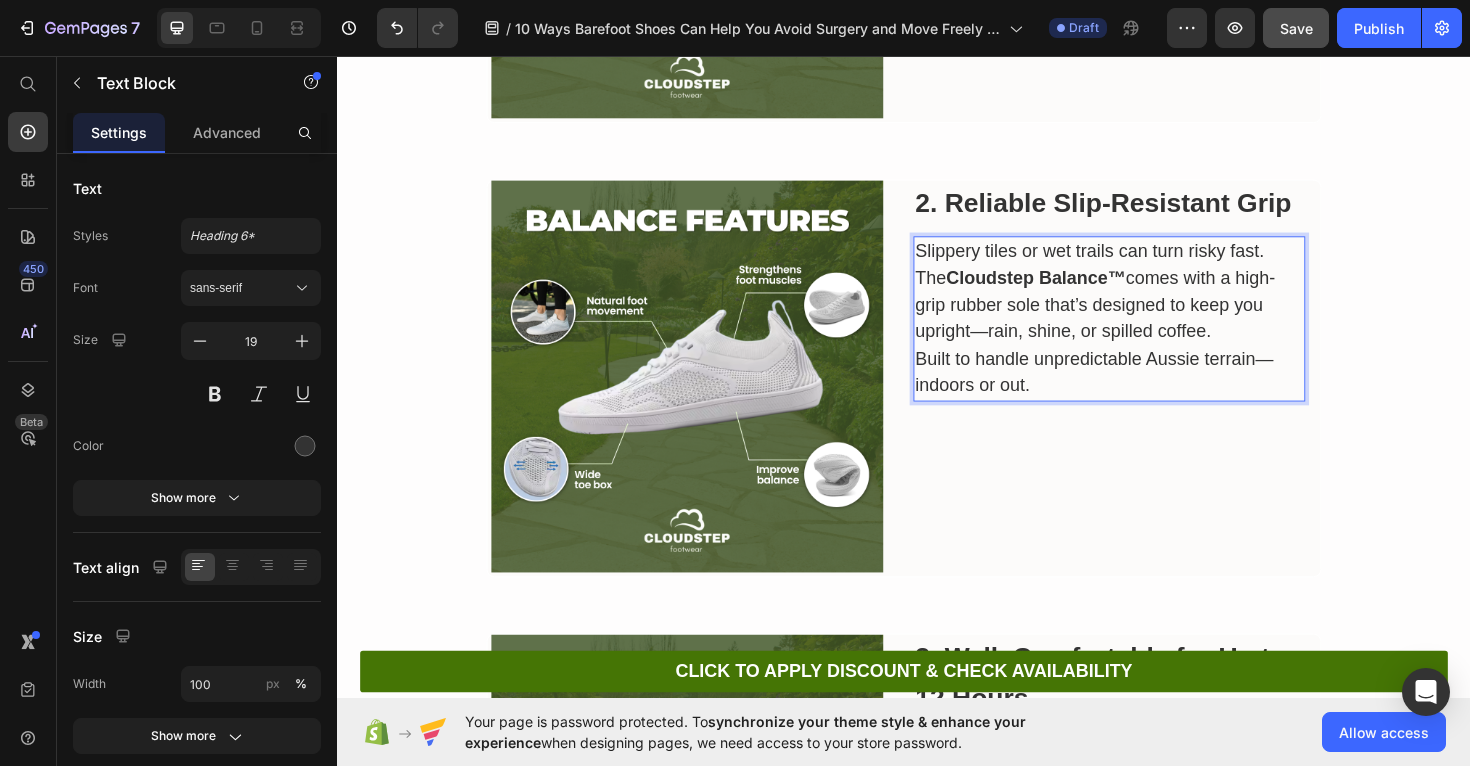 click on "Built to handle unpredictable Aussie terrain—indoors or out." at bounding box center (1154, 391) 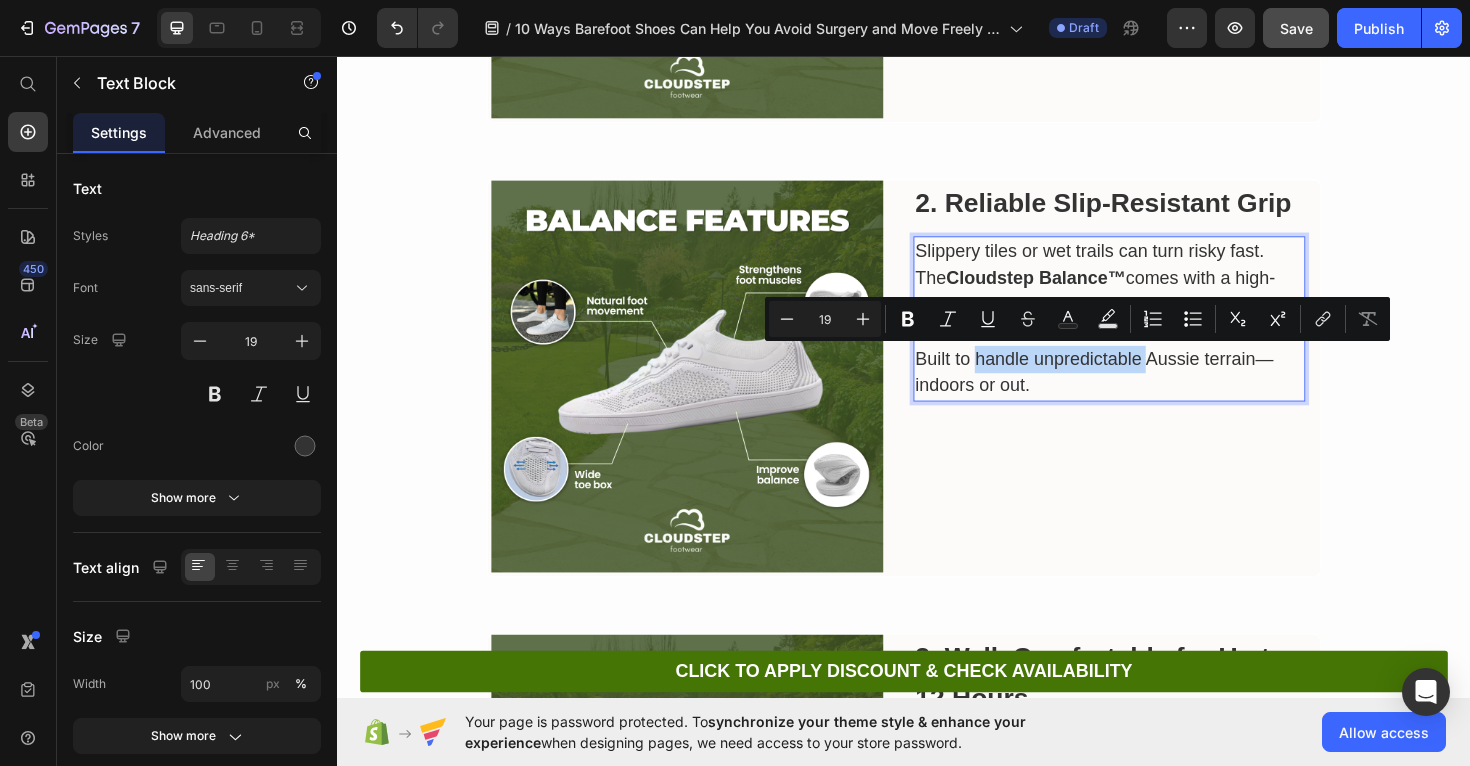drag, startPoint x: 1017, startPoint y: 378, endPoint x: 1191, endPoint y: 385, distance: 174.14075 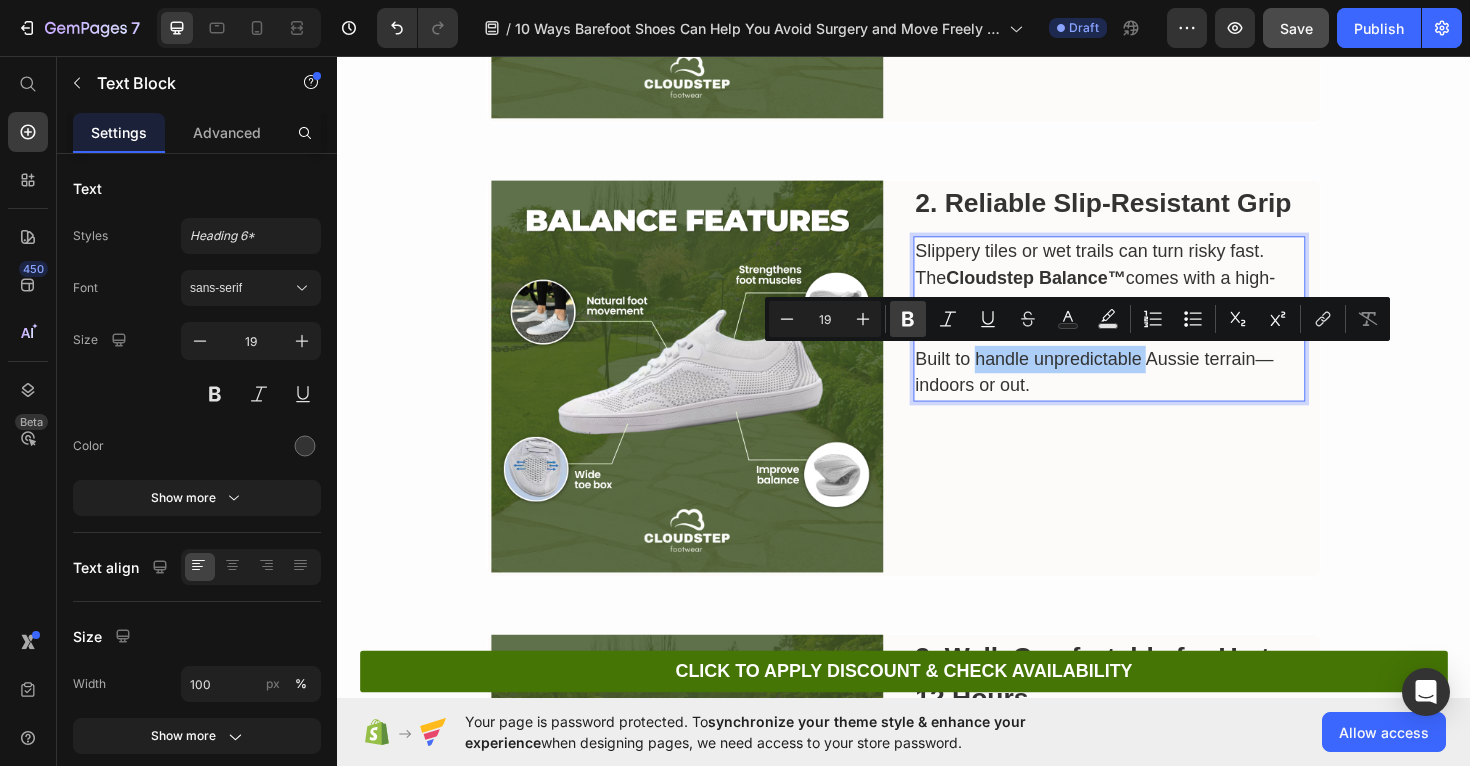 click 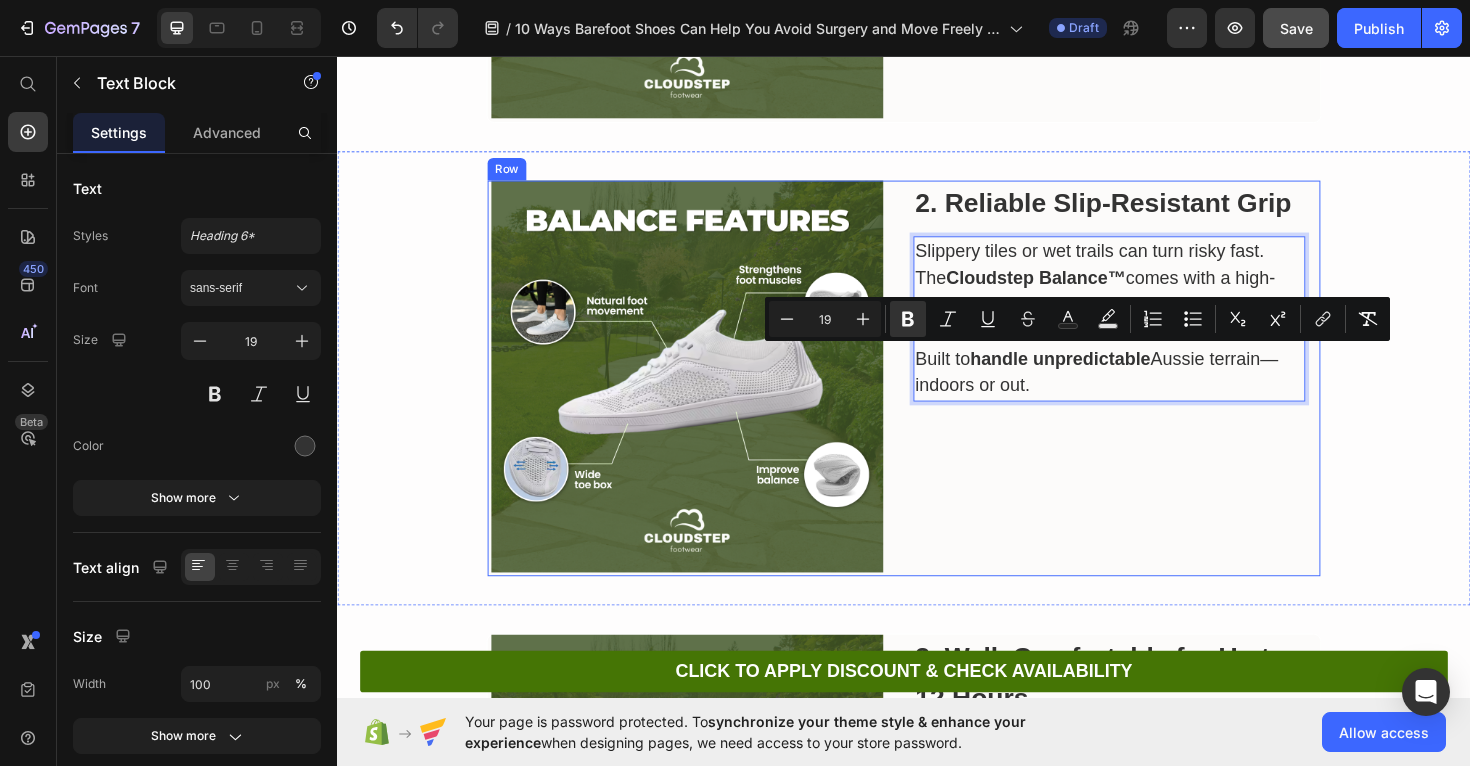 click on "2. Reliable Slip-Resistant Grip Heading Slippery tiles or wet trails can turn risky fast. The  Cloudstep Balance™  comes with a high-grip rubber sole that’s designed to keep you upright—rain, shine, or spilled coffee. Built to  handle unpredictable  Aussie terrain—indoors or out. Text Block   0" at bounding box center [1154, 395] 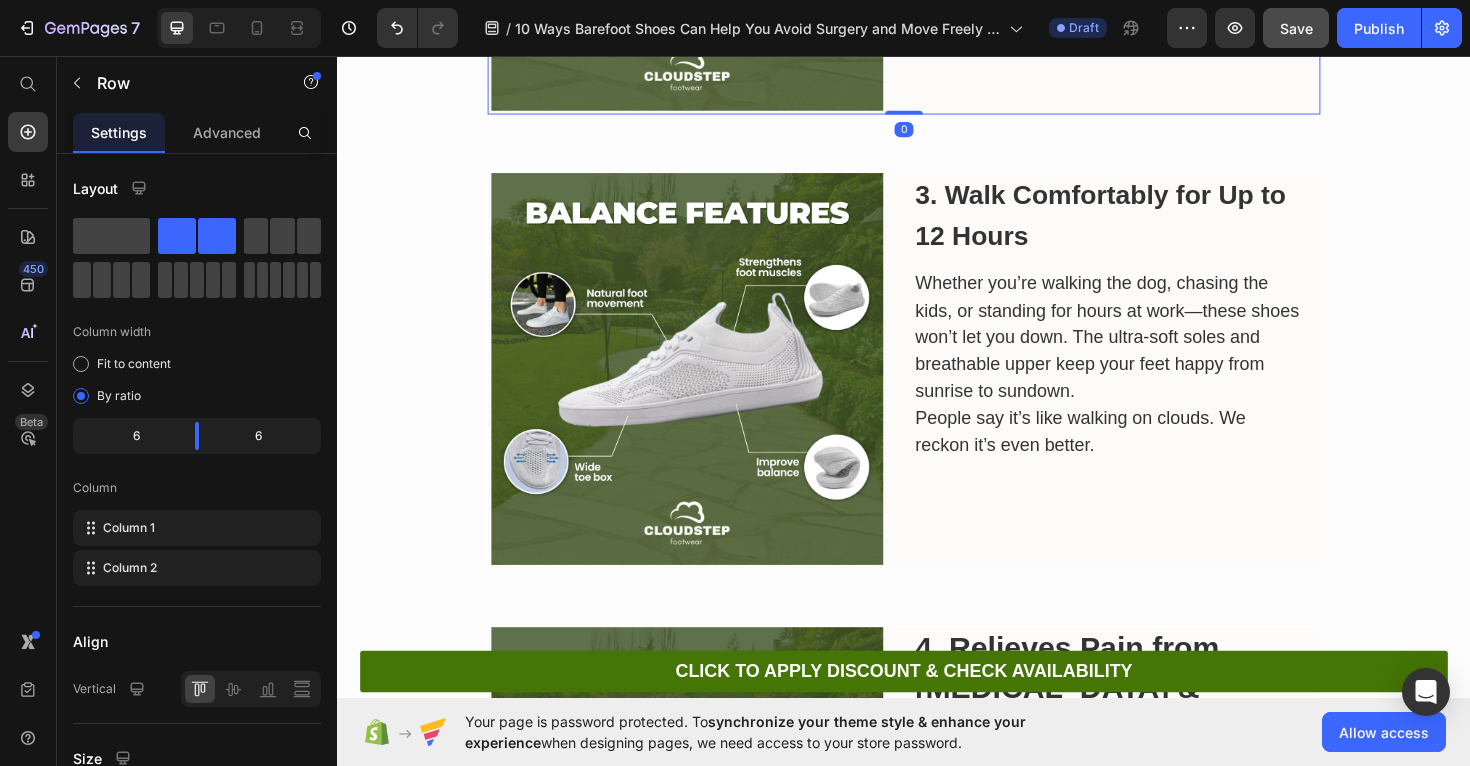 scroll, scrollTop: 1823, scrollLeft: 0, axis: vertical 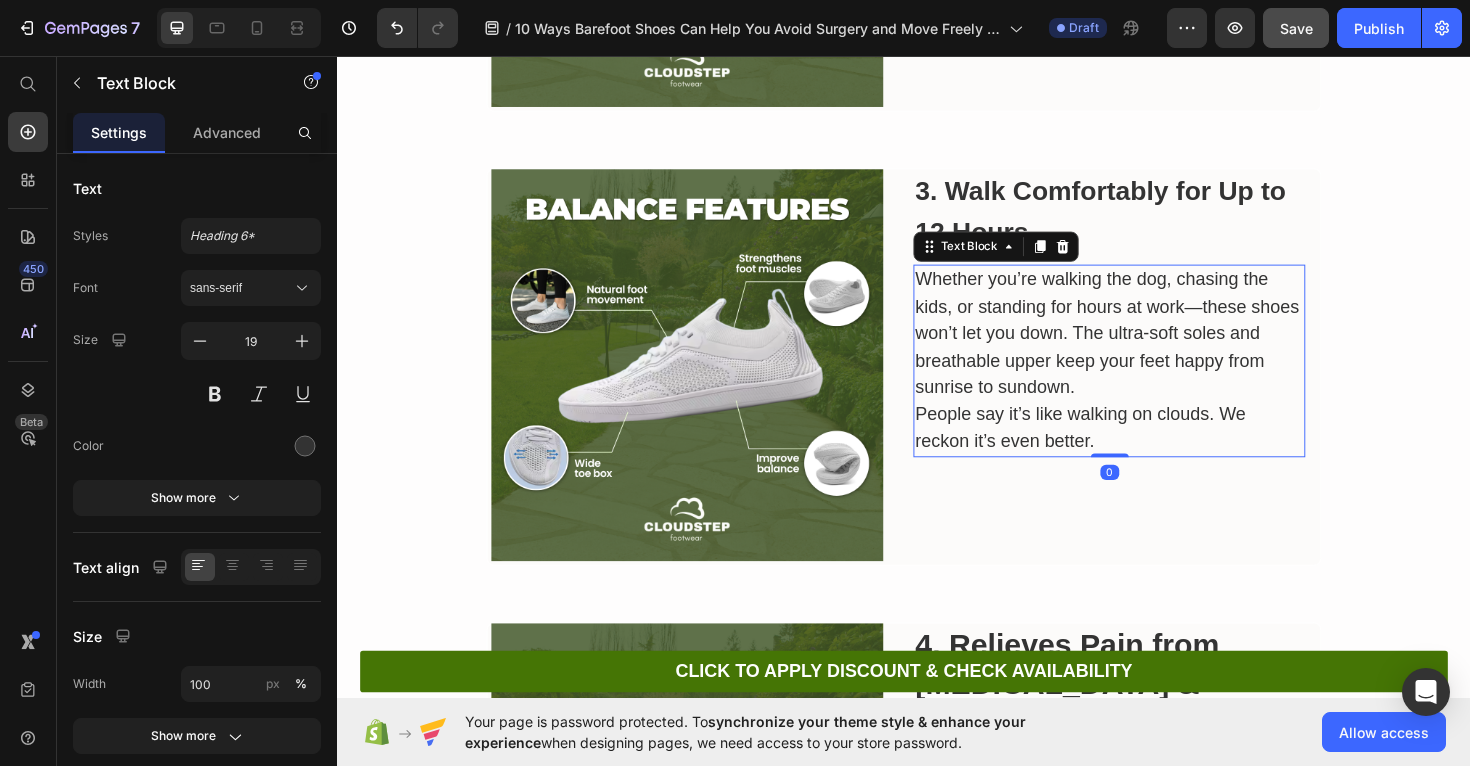 click on "Whether you’re walking the dog, chasing the kids, or standing for hours at work—these shoes won’t let you down. The ultra-soft soles and breathable upper keep your feet happy from sunrise to sundown." at bounding box center (1154, 350) 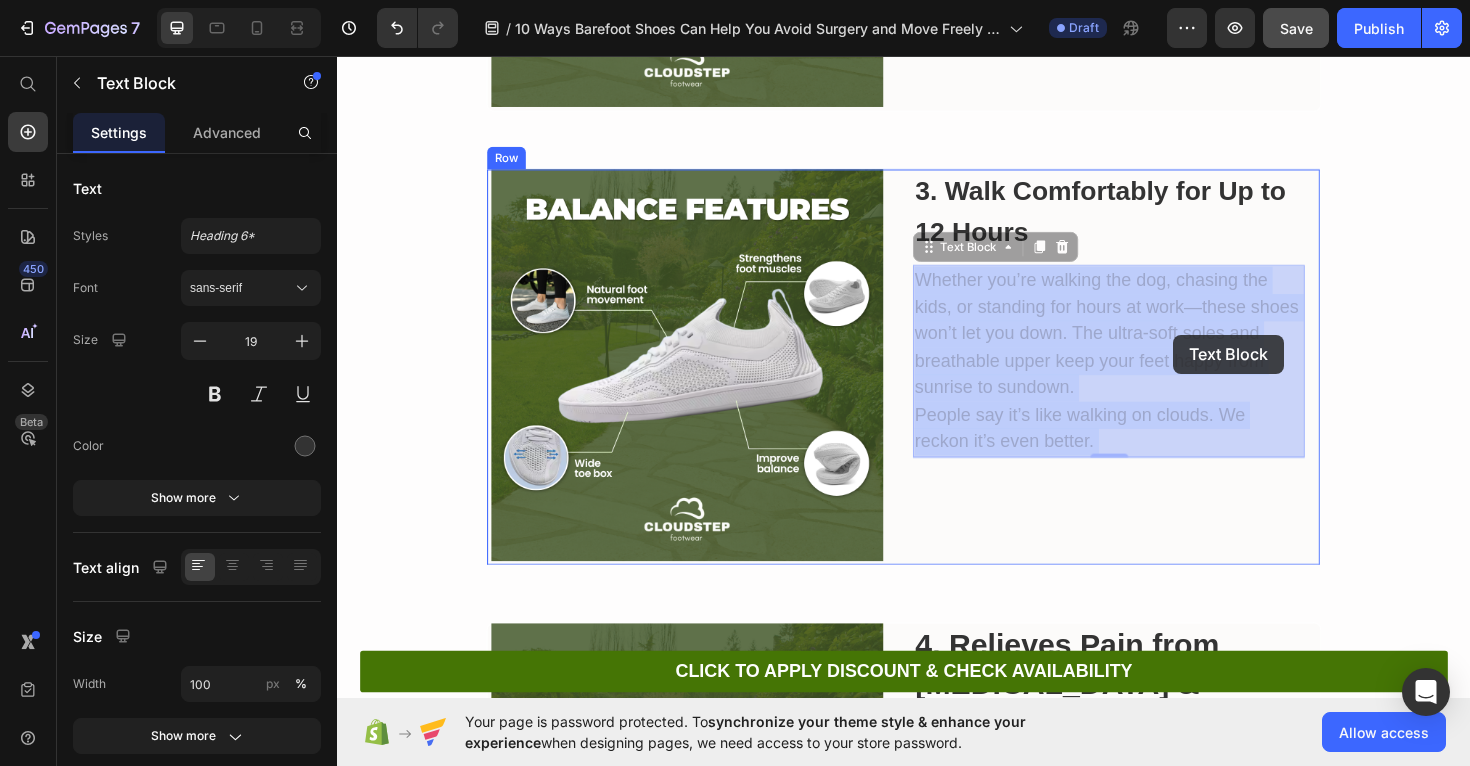 drag, startPoint x: 1154, startPoint y: 350, endPoint x: 1221, endPoint y: 351, distance: 67.00746 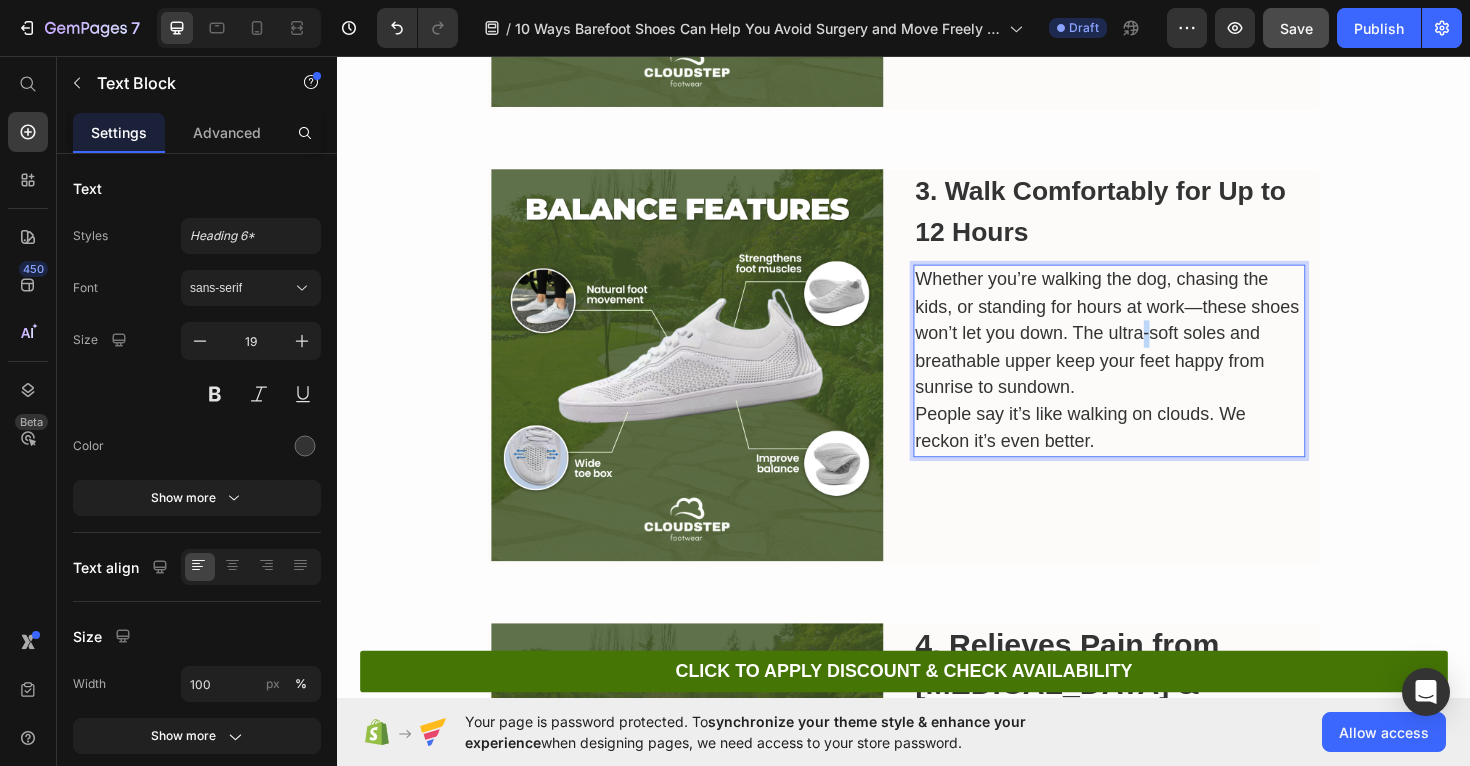 click on "Whether you’re walking the dog, chasing the kids, or standing for hours at work—these shoes won’t let you down. The ultra-soft soles and breathable upper keep your feet happy from sunrise to sundown." at bounding box center (1154, 350) 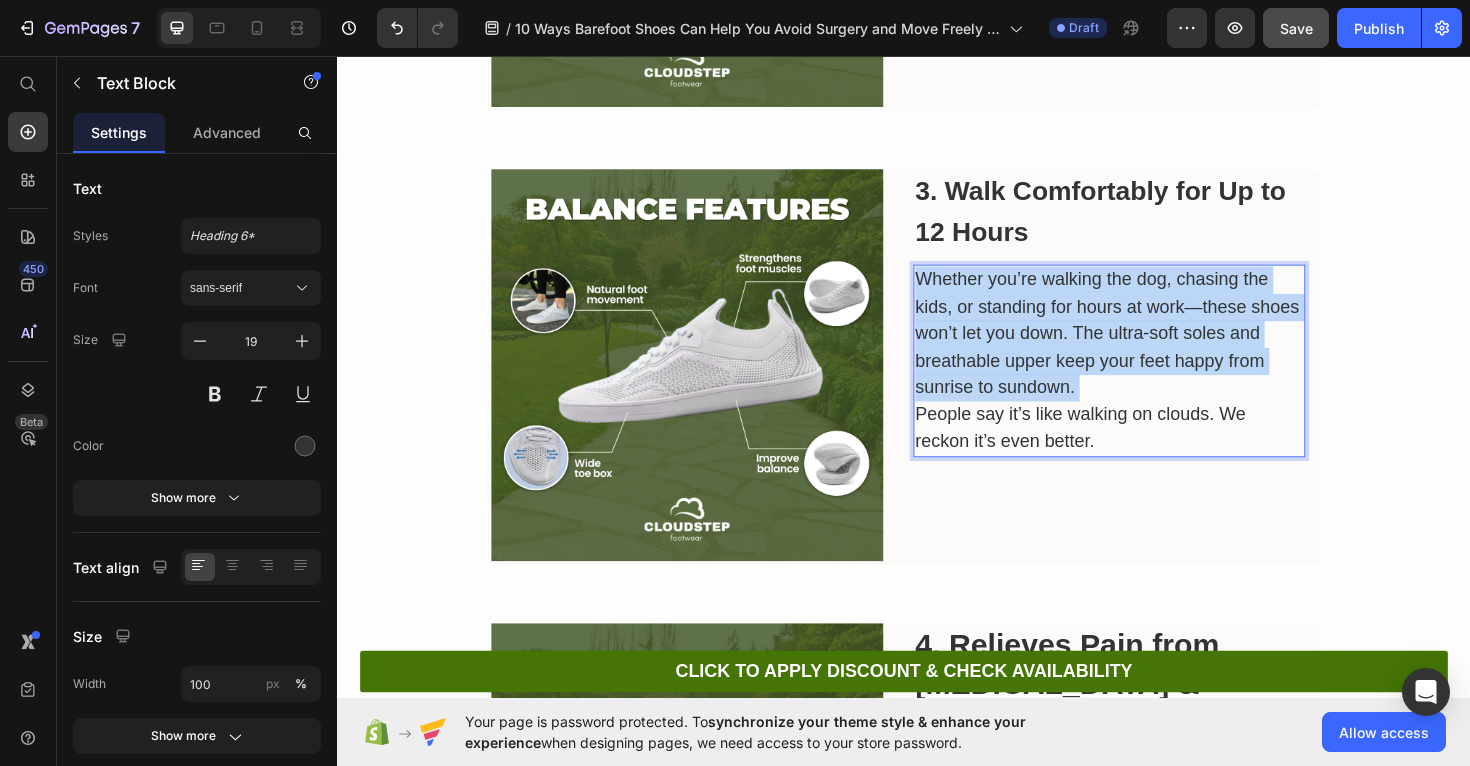 click on "Whether you’re walking the dog, chasing the kids, or standing for hours at work—these shoes won’t let you down. The ultra-soft soles and breathable upper keep your feet happy from sunrise to sundown." at bounding box center [1154, 350] 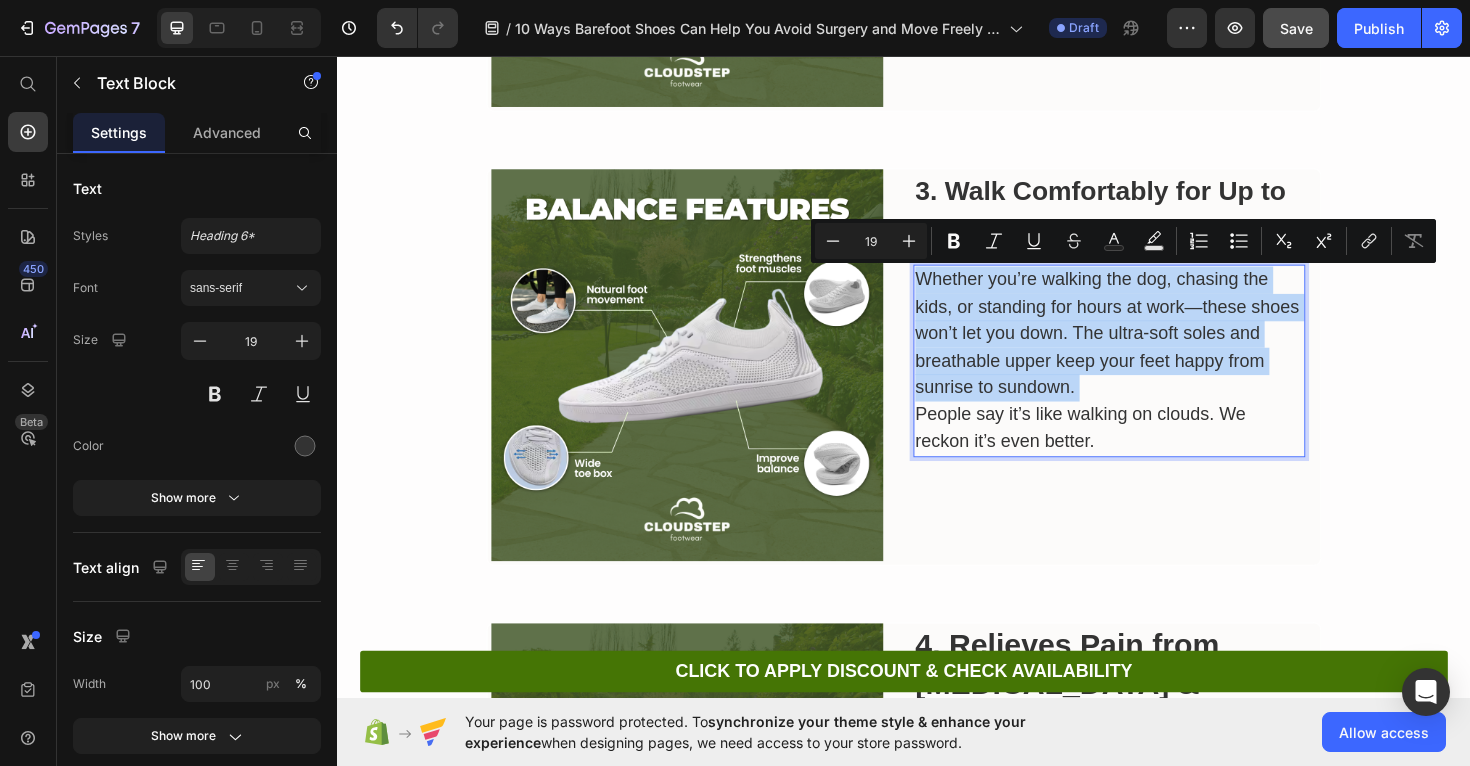 click on "Whether you’re walking the dog, chasing the kids, or standing for hours at work—these shoes won’t let you down. The ultra-soft soles and breathable upper keep your feet happy from sunrise to sundown." at bounding box center [1154, 350] 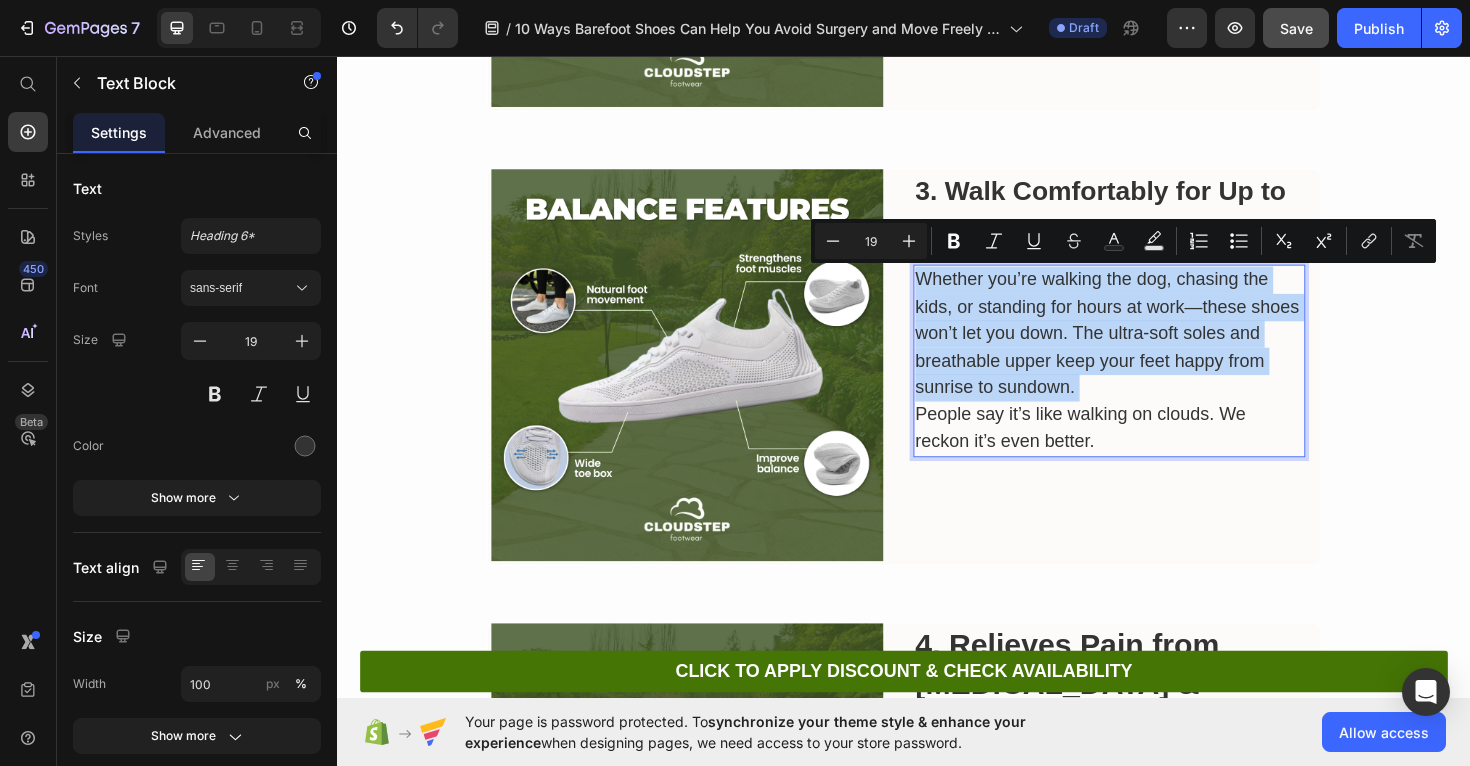 click on "Whether you’re walking the dog, chasing the kids, or standing for hours at work—these shoes won’t let you down. The ultra-soft soles and breathable upper keep your feet happy from sunrise to sundown." at bounding box center (1154, 350) 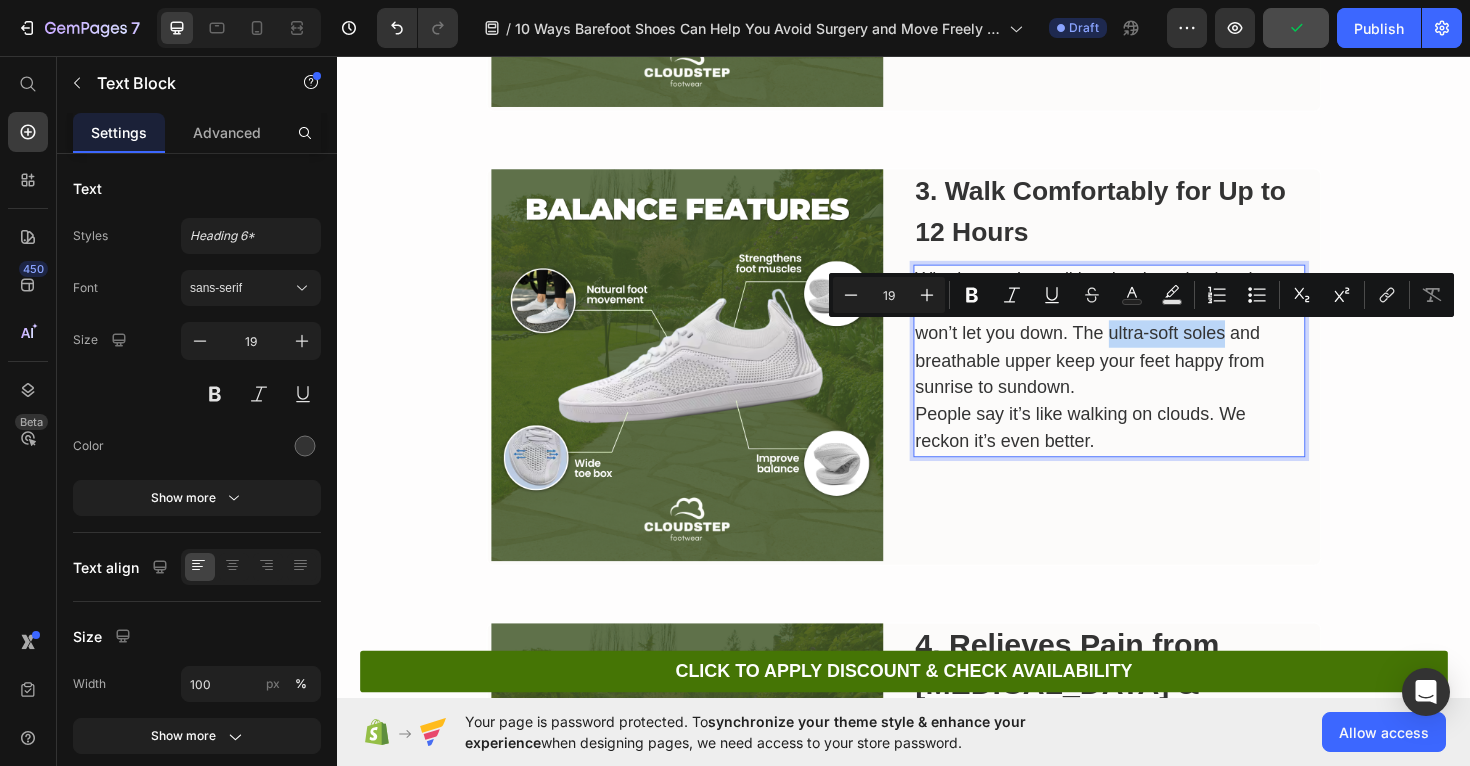 drag, startPoint x: 1278, startPoint y: 353, endPoint x: 1152, endPoint y: 354, distance: 126.00397 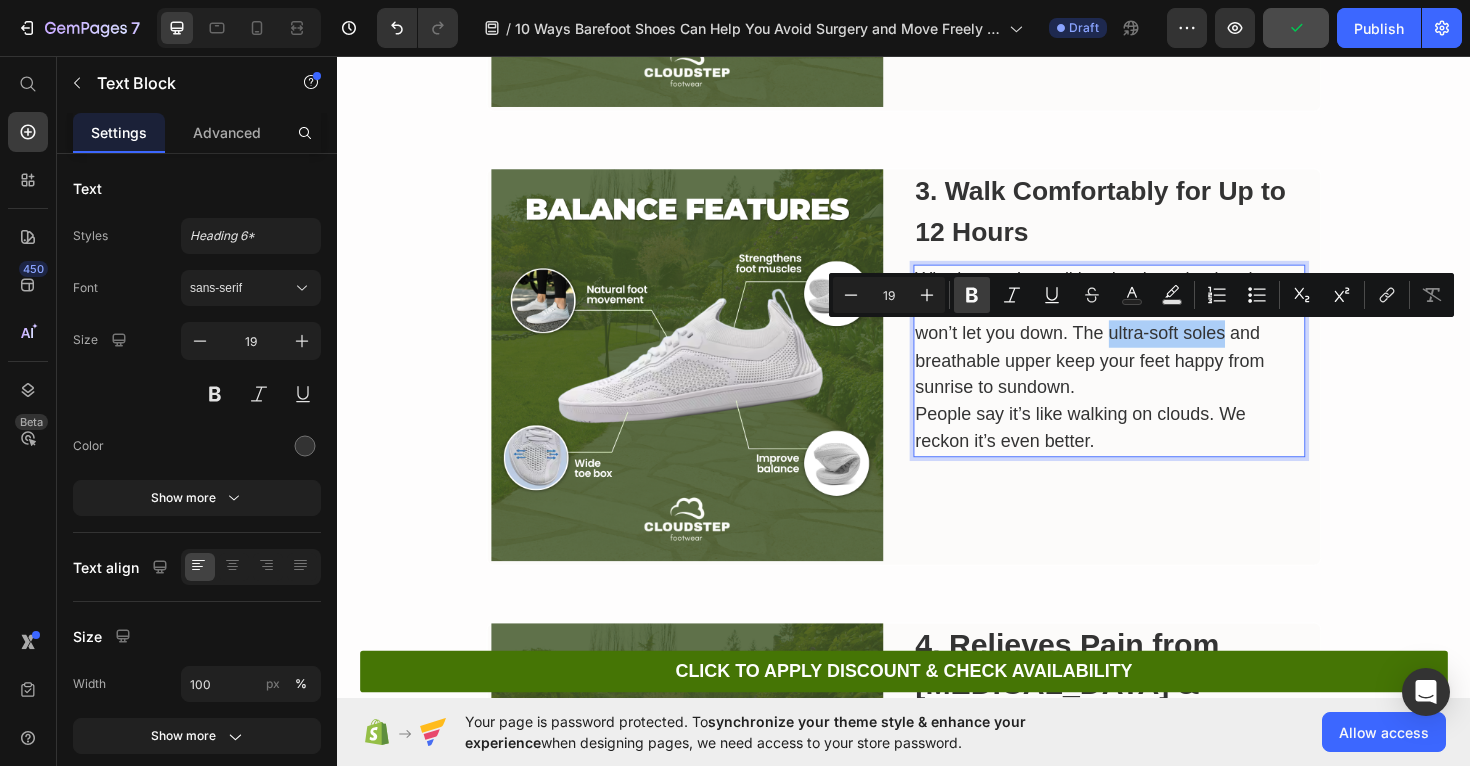 click 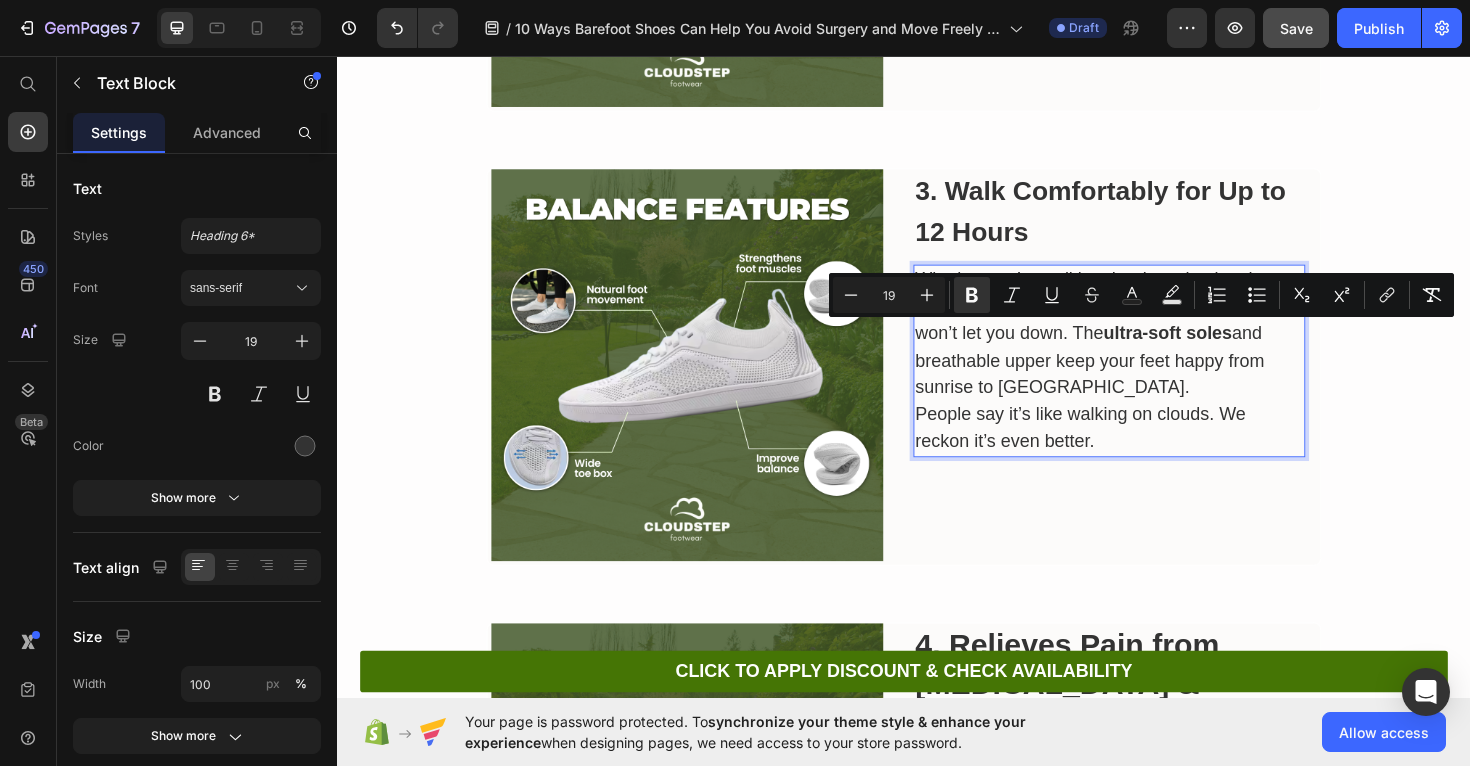 click on "Whether you’re walking the dog, chasing the kids, or standing for hours at work—these shoes won’t let you down. The  ultra-soft soles  and breathable upper keep your feet happy from sunrise to sundown." at bounding box center (1154, 350) 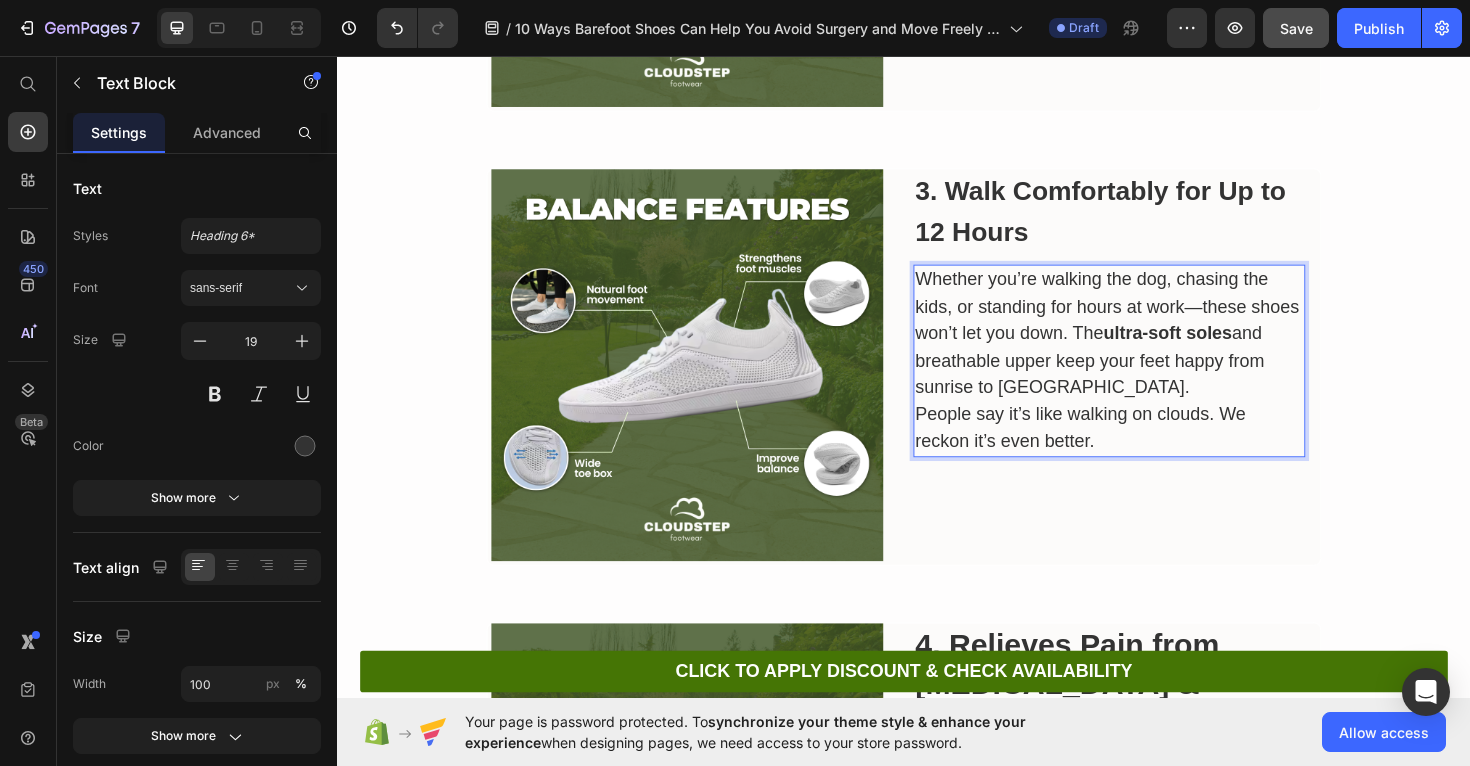 click on "People say it’s like walking on clouds. We reckon it’s even better." at bounding box center (1154, 450) 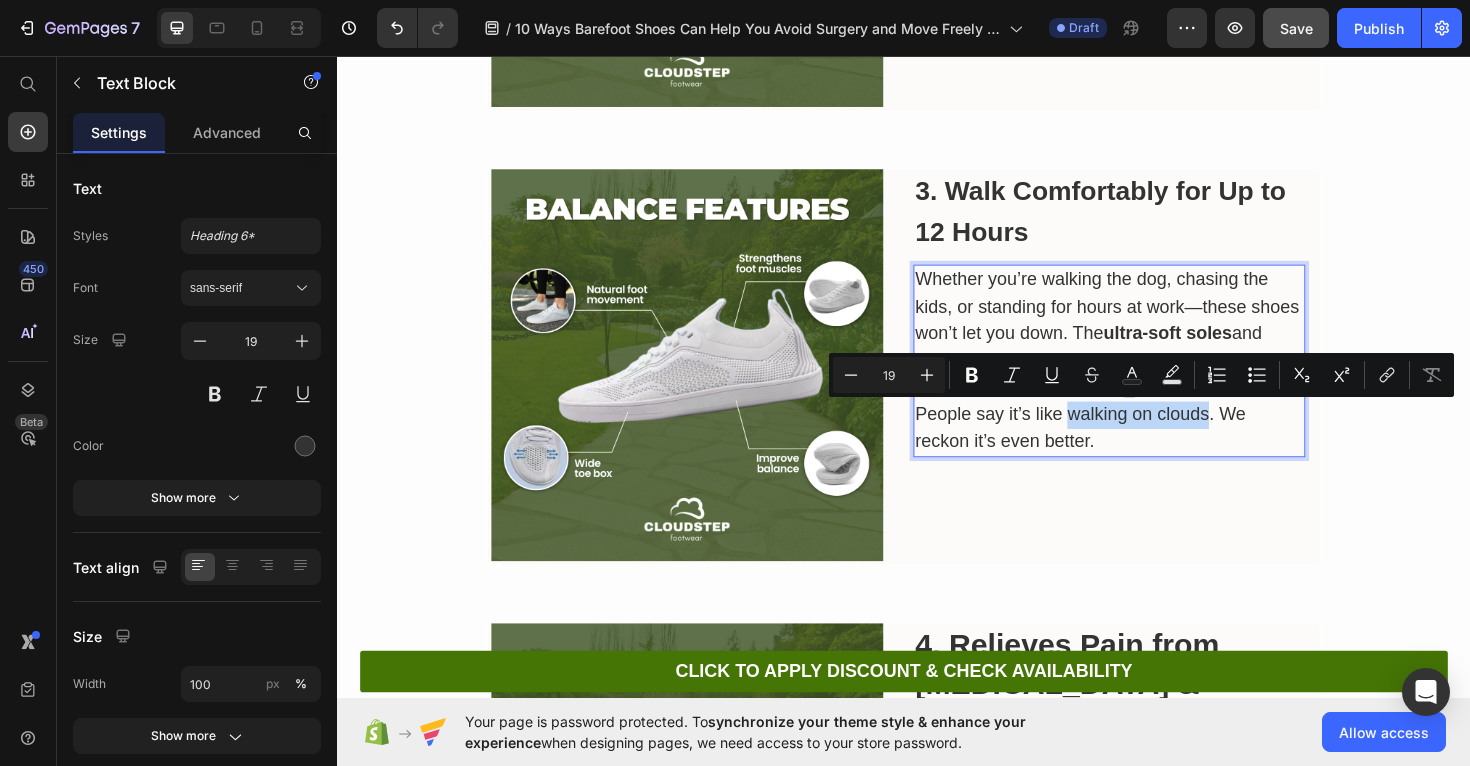 drag, startPoint x: 1109, startPoint y: 439, endPoint x: 1257, endPoint y: 438, distance: 148.00337 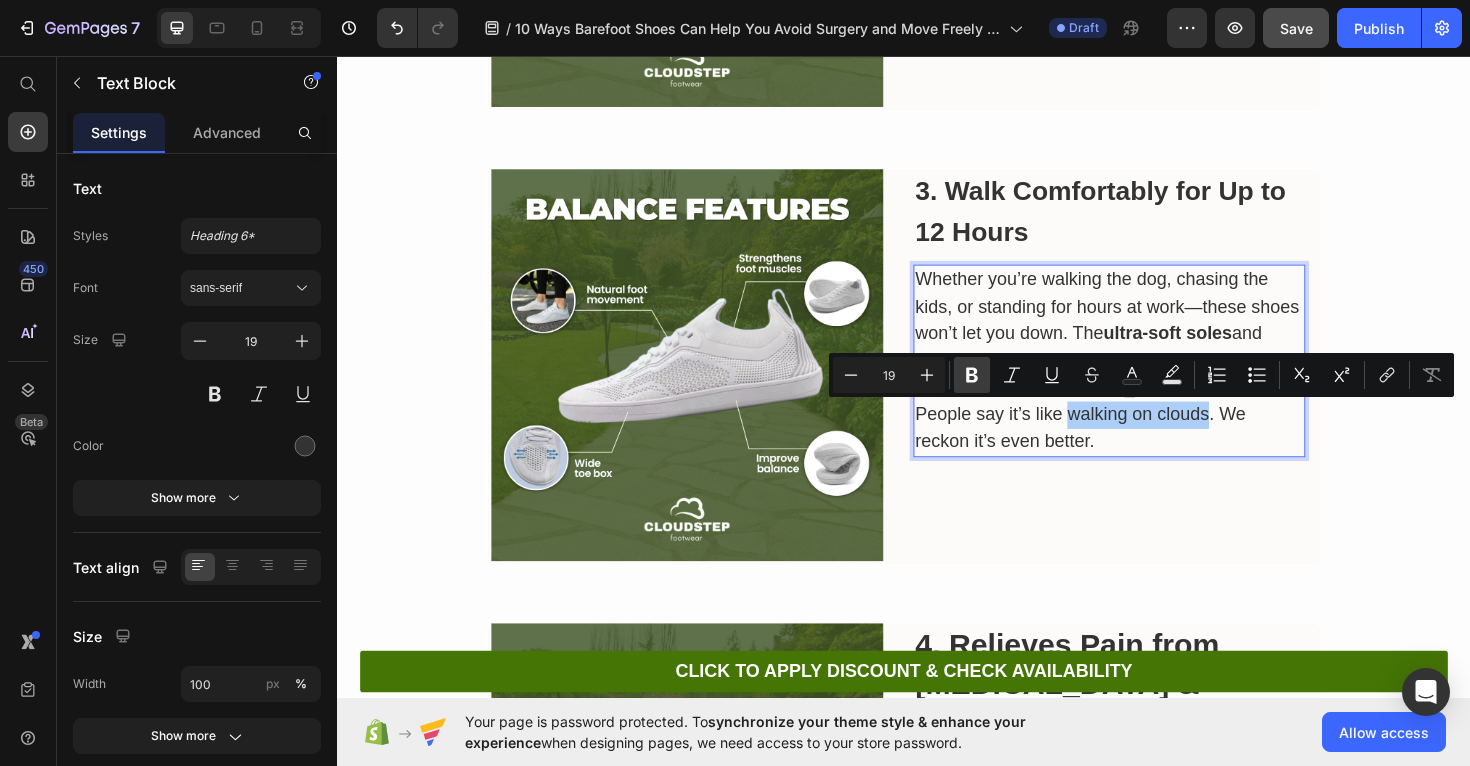 click 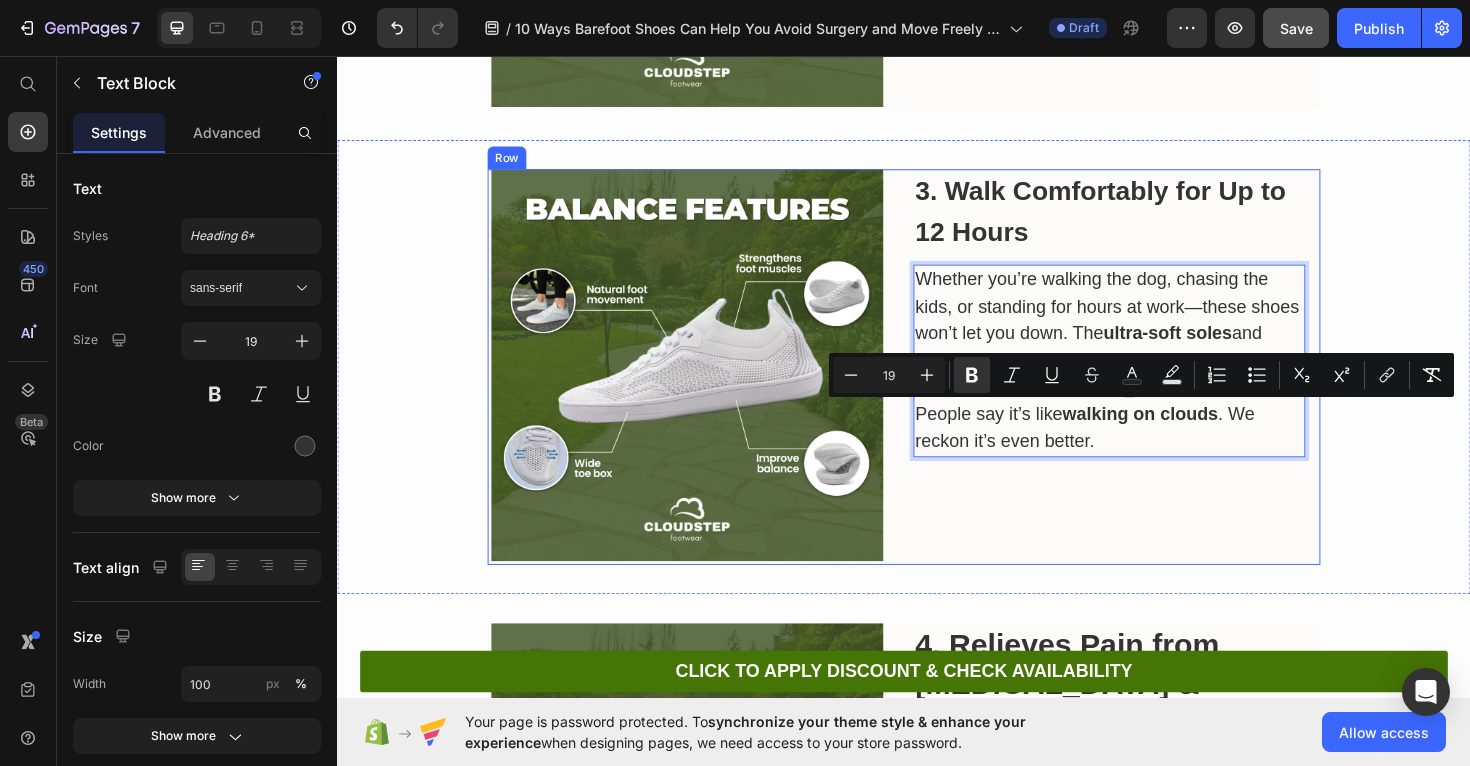 click on "3. Walk Comfortably for Up to 12 Hours Heading Whether you’re walking the dog, chasing the kids, or standing for hours at work—these shoes won’t let you down. The  ultra-soft soles  and breathable upper keep your feet happy from sunrise to sundown. People say it’s like  walking on clouds . We reckon it’s even better. Text Block   0" at bounding box center [1154, 383] 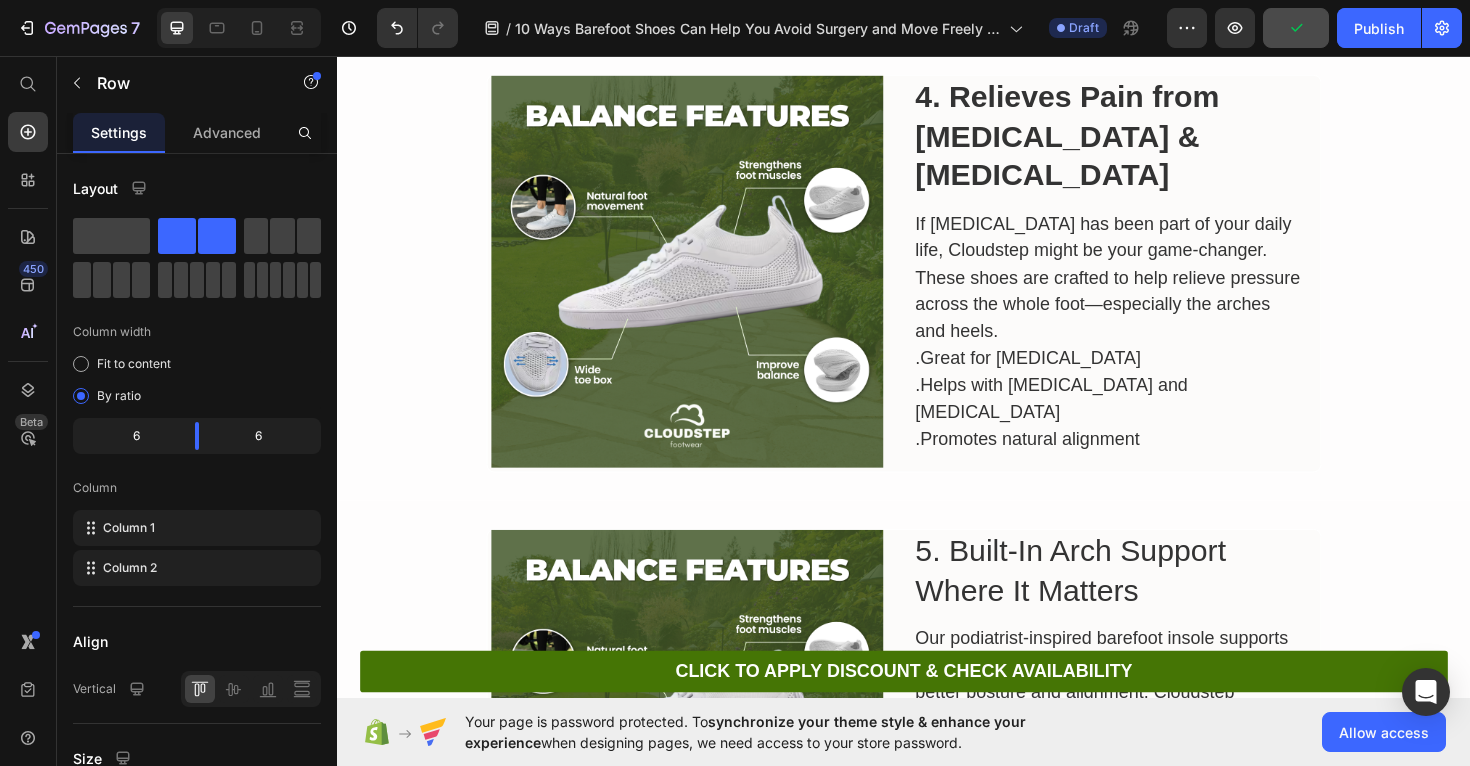 scroll, scrollTop: 2418, scrollLeft: 0, axis: vertical 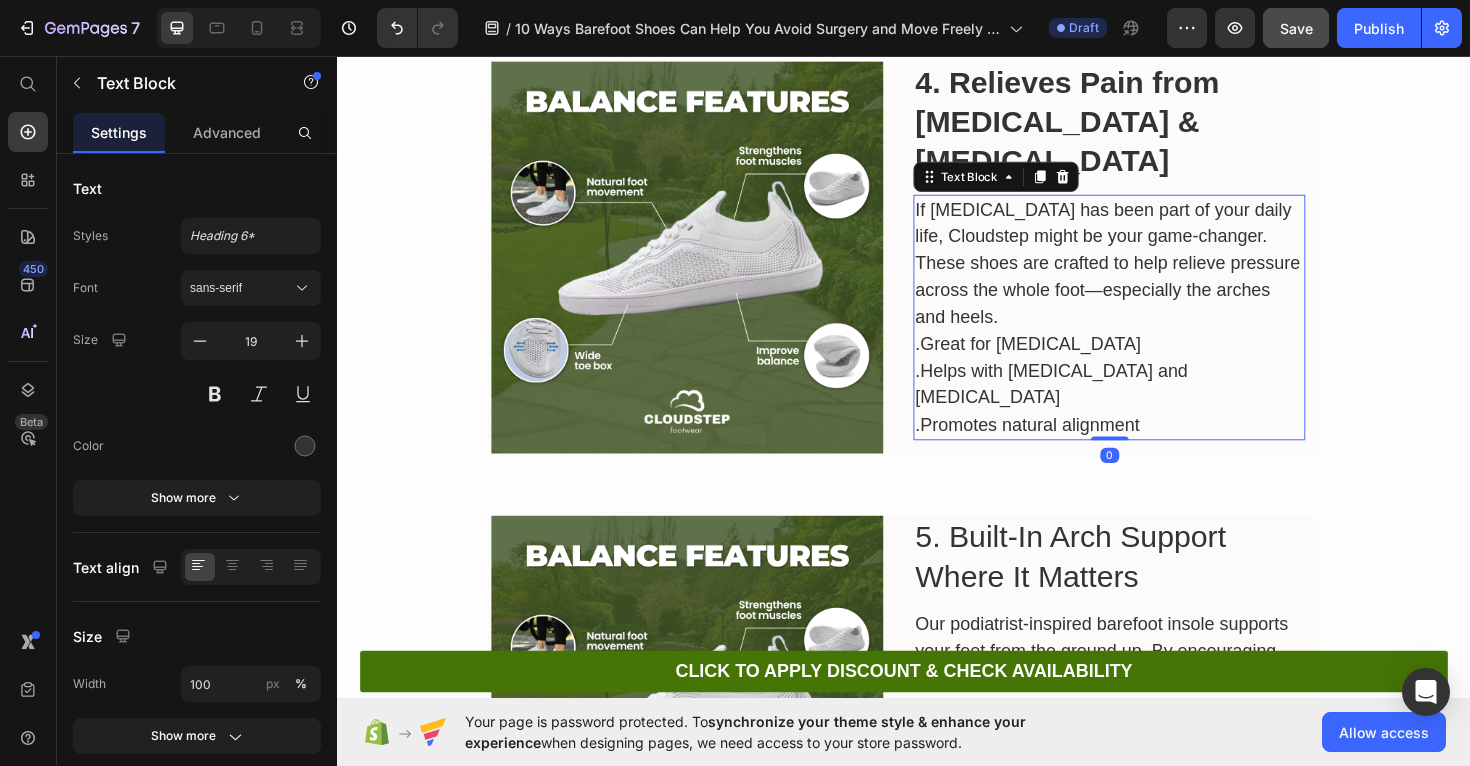 click on "If foot pain has been part of your daily life, Cloudstep might be your game-changer. These shoes are crafted to help relieve pressure across the whole foot—especially the arches and heels." at bounding box center (1154, 276) 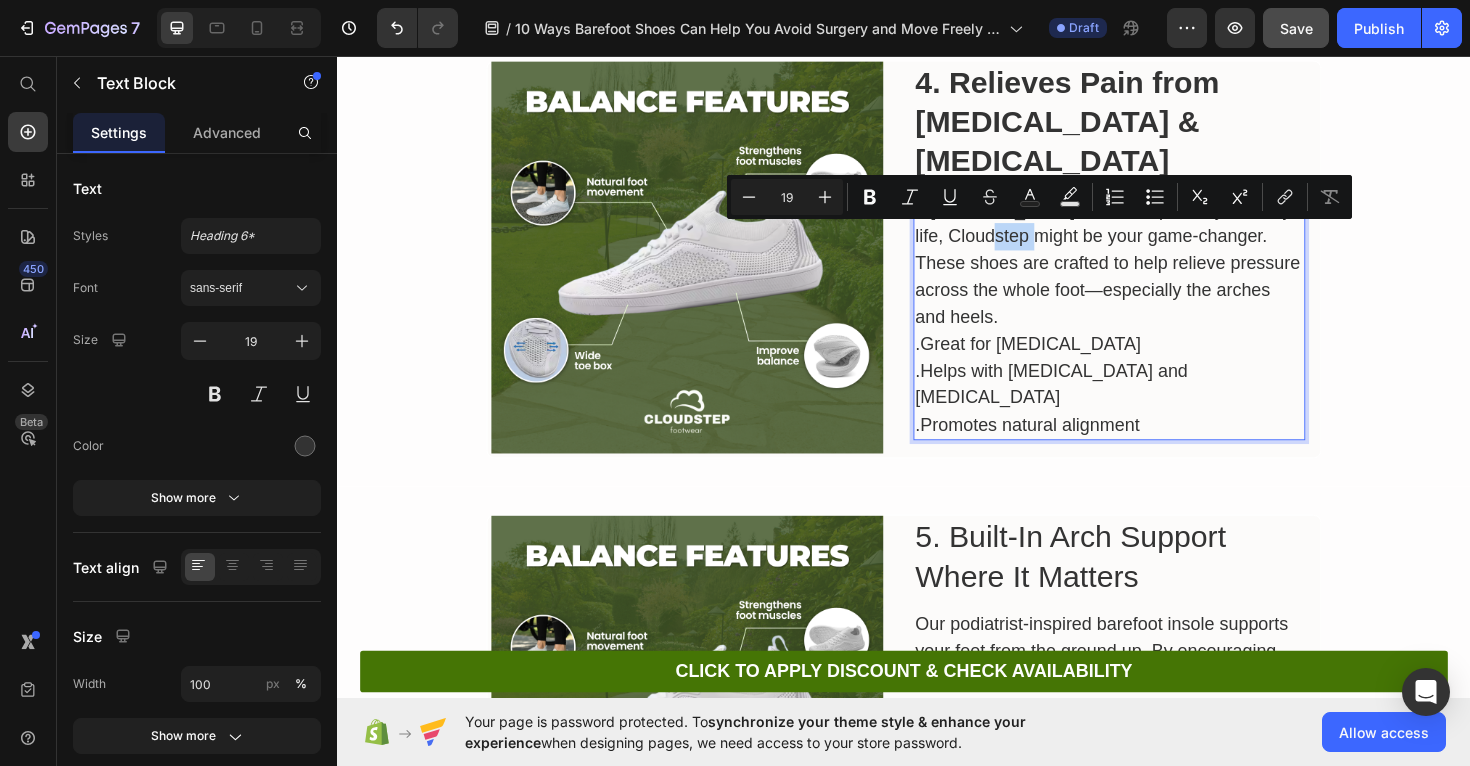 click on "If foot pain has been part of your daily life, Cloudstep might be your game-changer. These shoes are crafted to help relieve pressure across the whole foot—especially the arches and heels." at bounding box center (1154, 276) 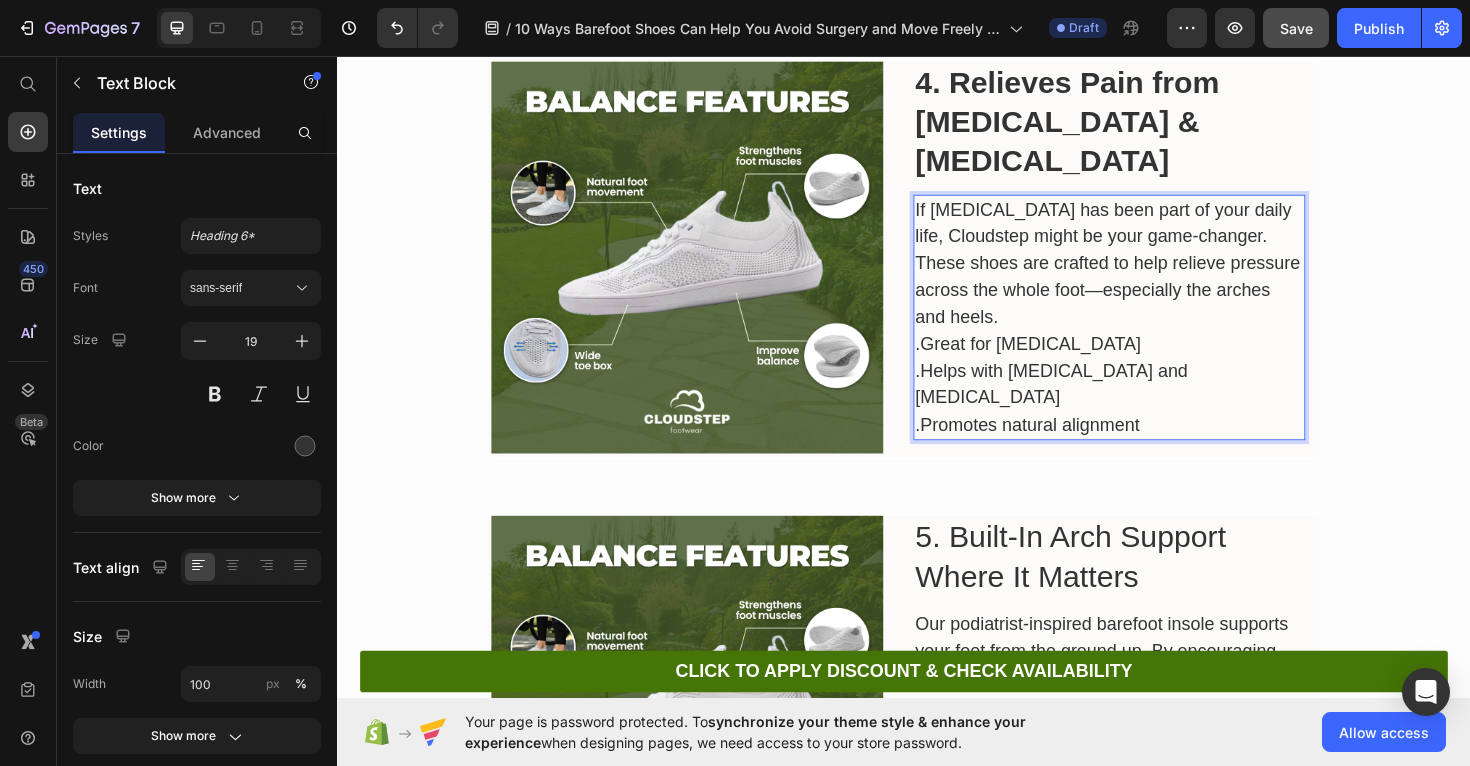 click on "If foot pain has been part of your daily life, Cloudstep might be your game-changer. These shoes are crafted to help relieve pressure across the whole foot—especially the arches and heels." at bounding box center [1154, 276] 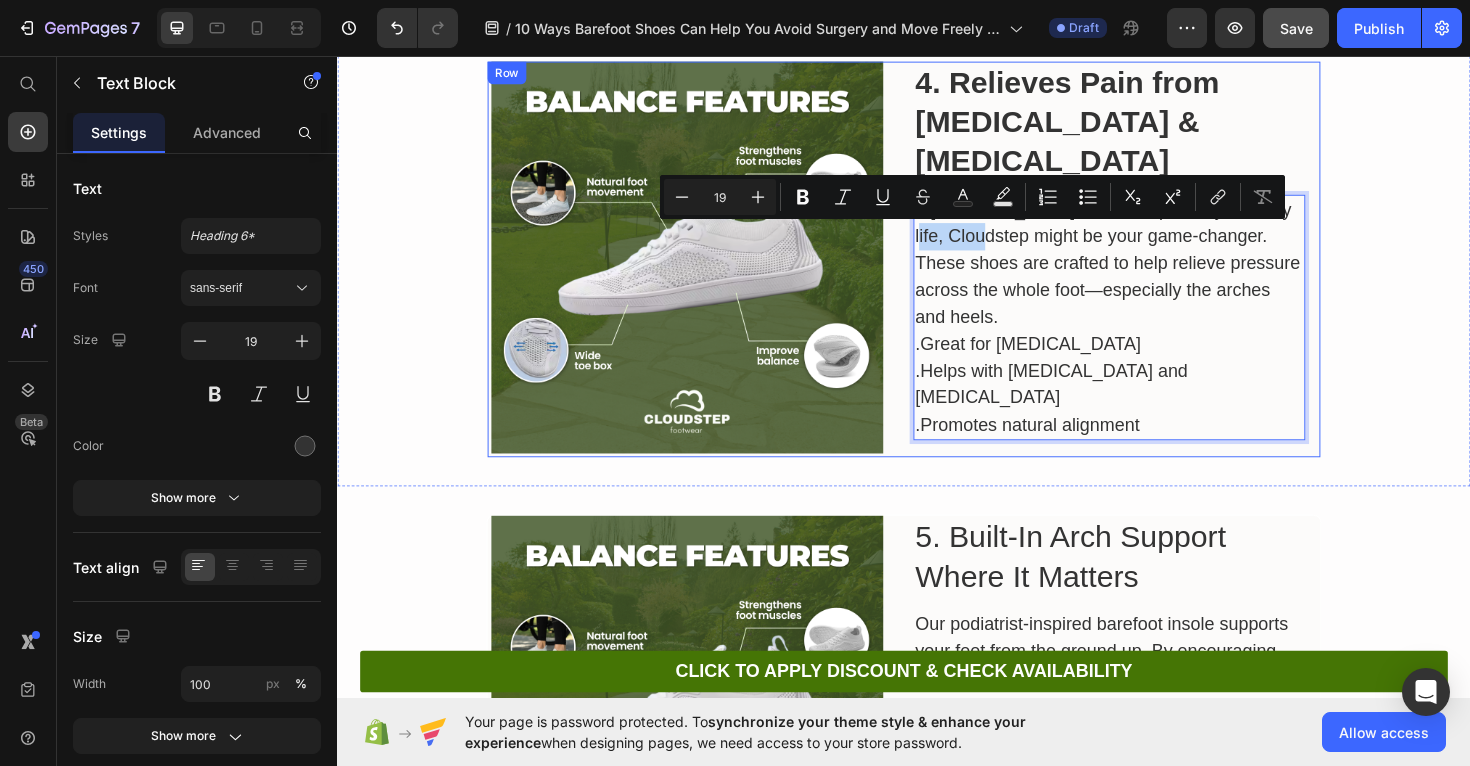 drag, startPoint x: 1033, startPoint y: 248, endPoint x: 944, endPoint y: 246, distance: 89.02247 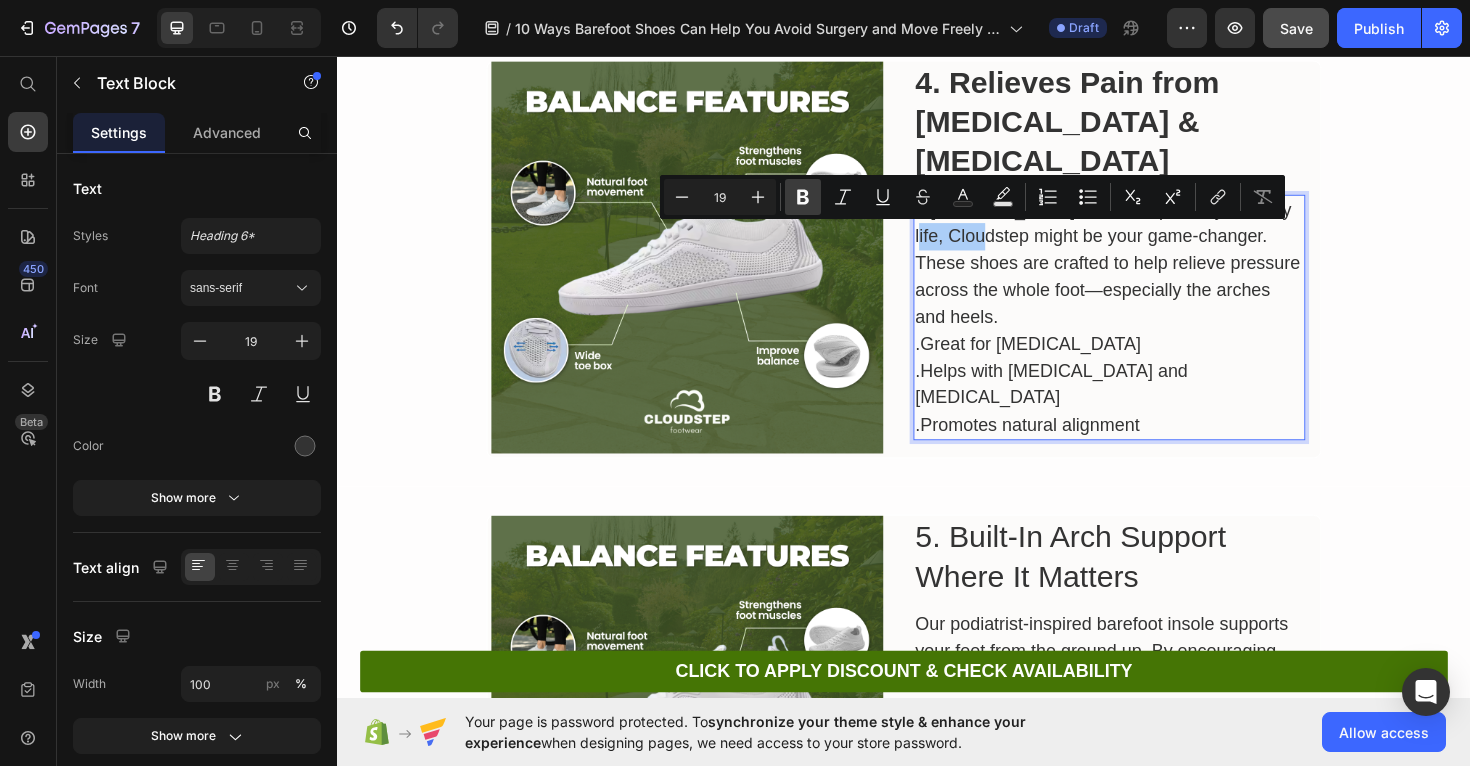 click 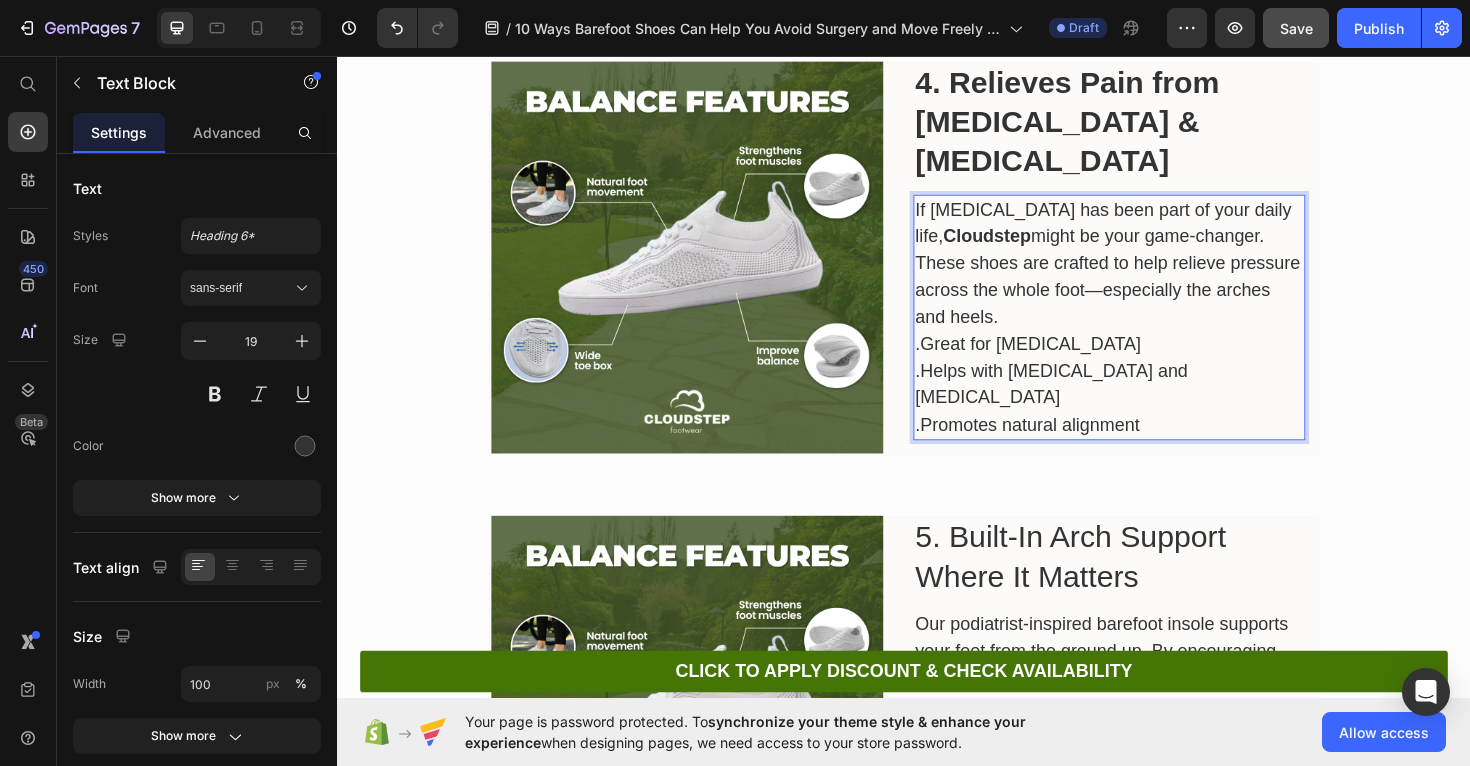 click on ".Great for plantar fasciitis .Helps with bunions and fallen arches .Promotes natural alignment" at bounding box center (1154, 404) 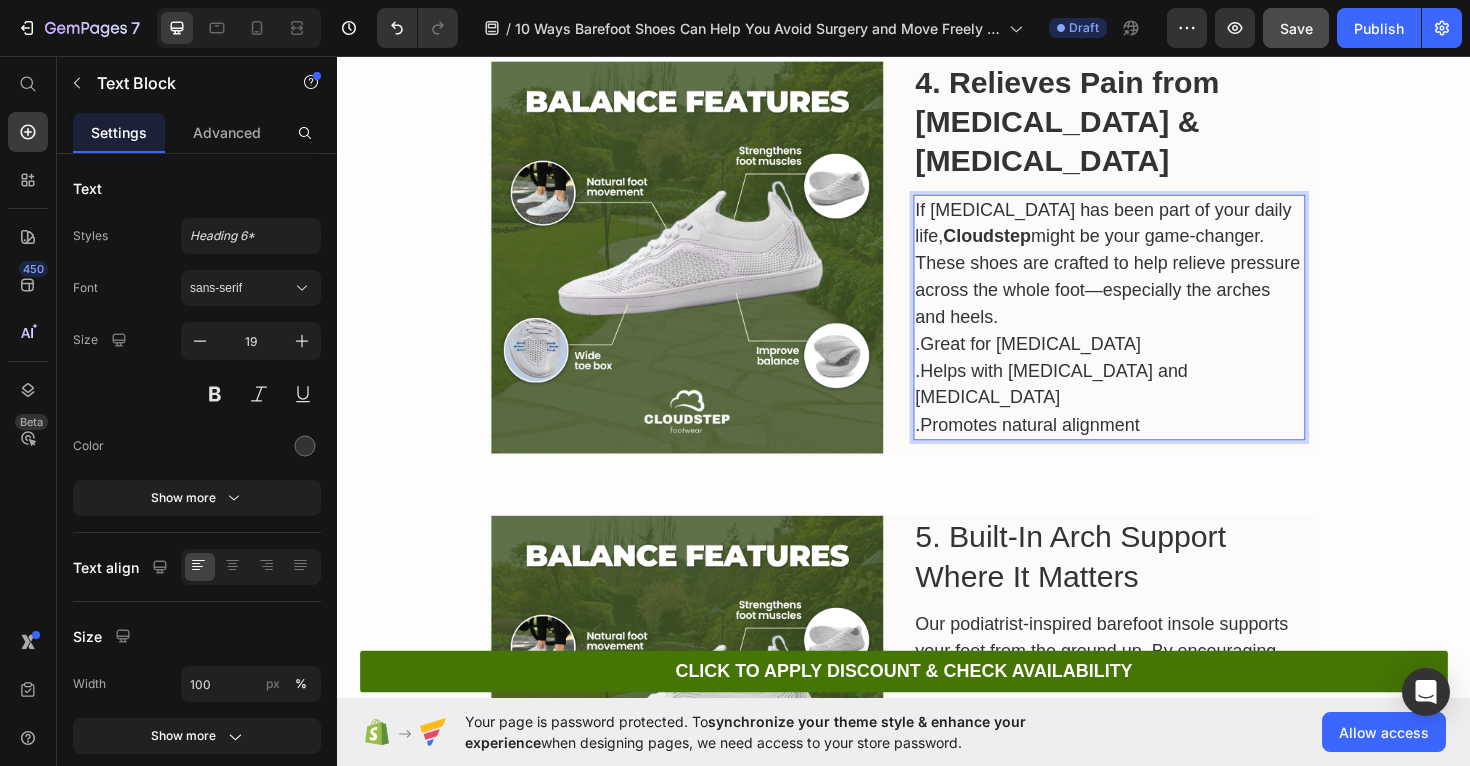 click on ".Great for plantar fasciitis .Helps with bunions and fallen arches .Promotes natural alignment" at bounding box center [1154, 404] 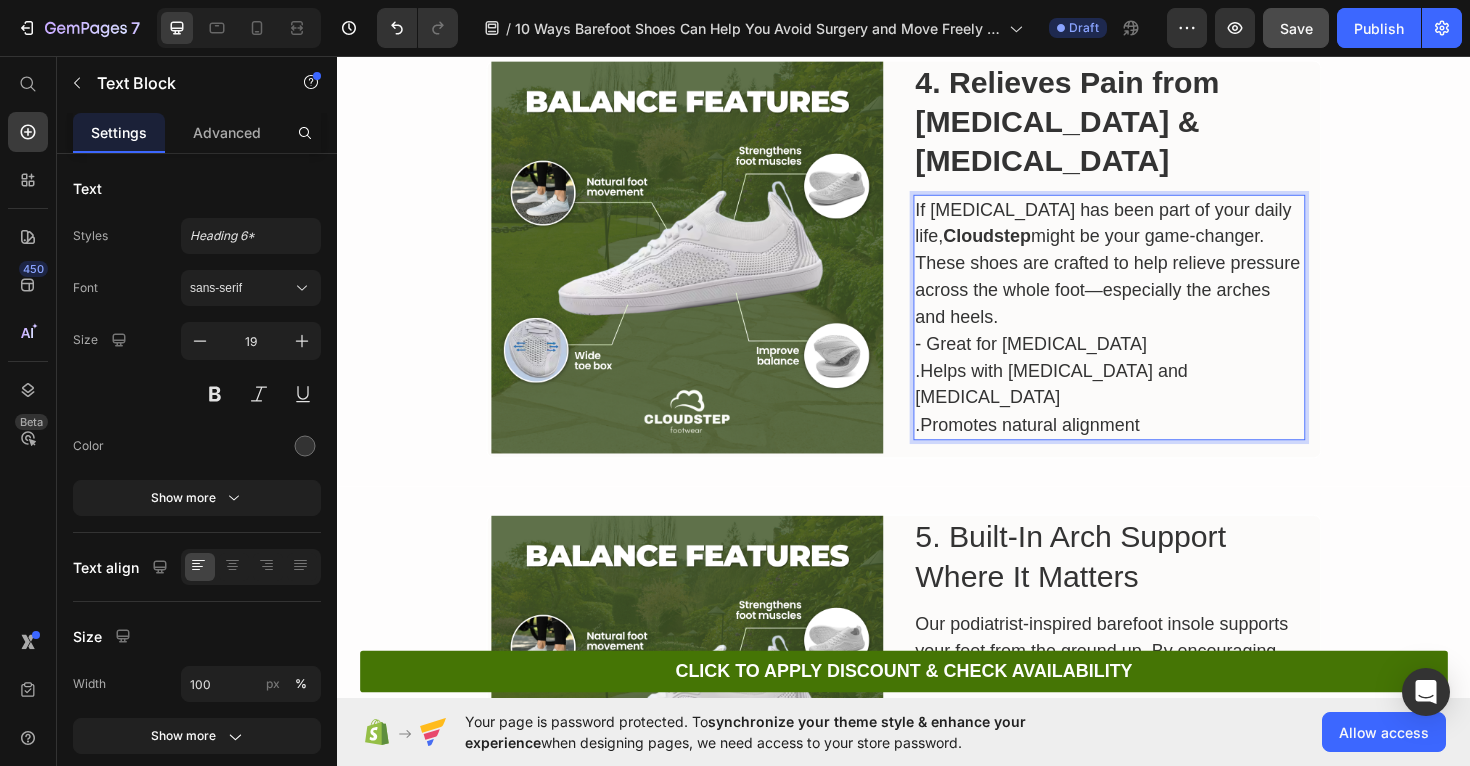 click on "- Great for plantar fasciitis .Helps with bunions and fallen arches .Promotes natural alignment" at bounding box center [1154, 404] 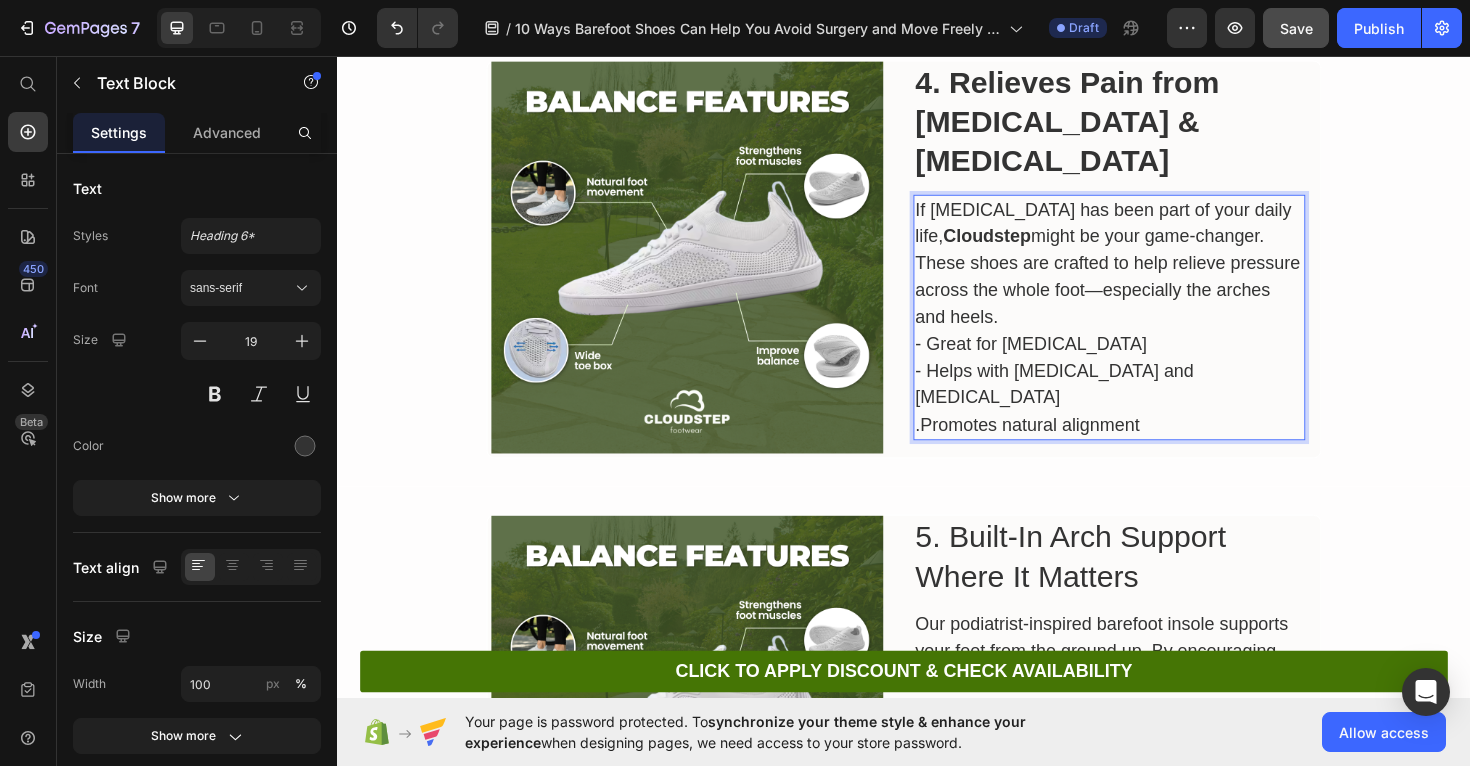 click on "- Great for plantar fasciitis - Helps with bunions and fallen arches .Promotes natural alignment" at bounding box center (1154, 404) 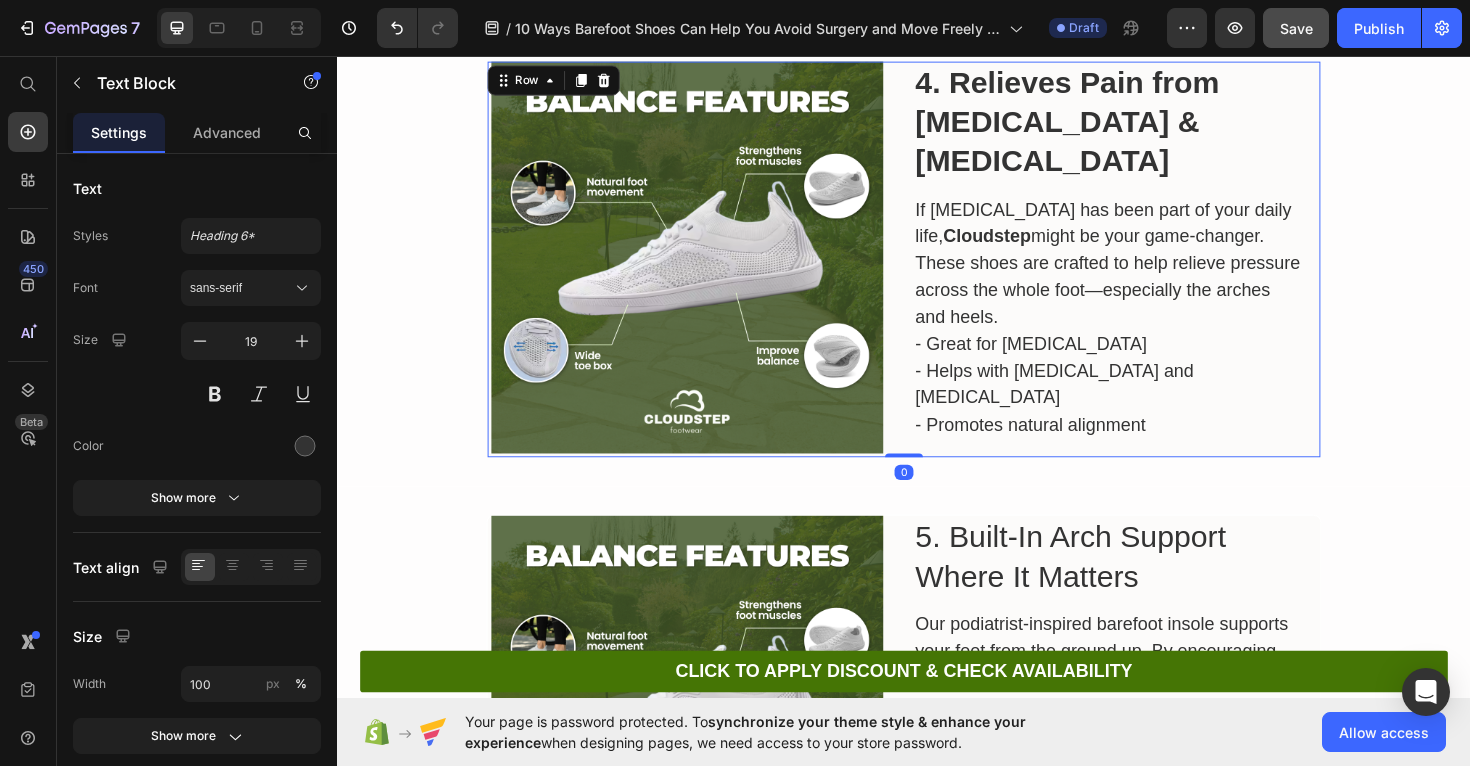 click on "4. Relieves Pain from Plantar Fasciitis & Bunions Heading If foot pain has been part of your daily life,  Cloudstep  might be your game-changer. These shoes are crafted to help relieve pressure across the whole foot—especially the arches and heels. - Great for plantar fasciitis - Helps with bunions and fallen arches - Promotes natural alignment Text Block" at bounding box center [1154, 269] 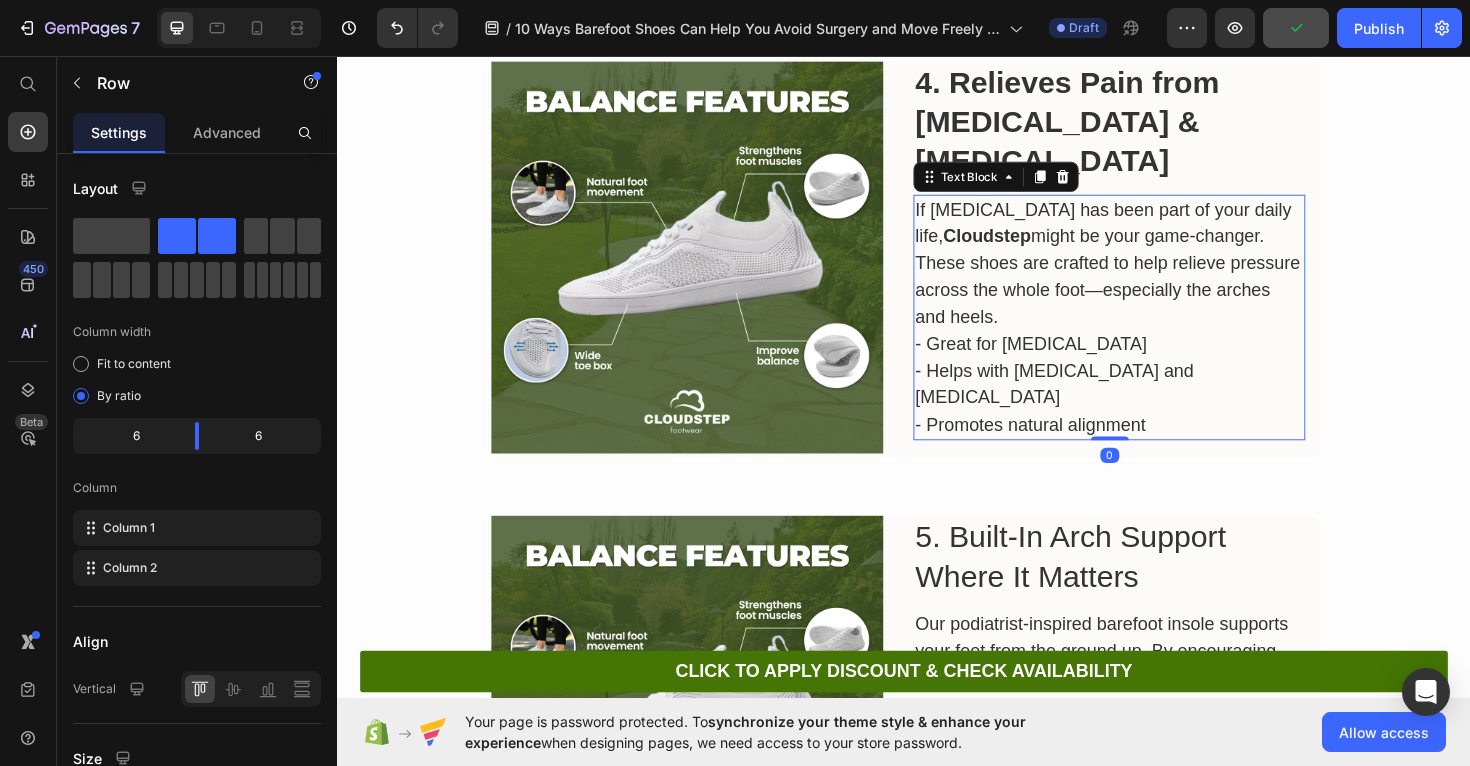 click on "If foot pain has been part of your daily life,  Cloudstep  might be your game-changer. These shoes are crafted to help relieve pressure across the whole foot—especially the arches and heels." at bounding box center [1154, 276] 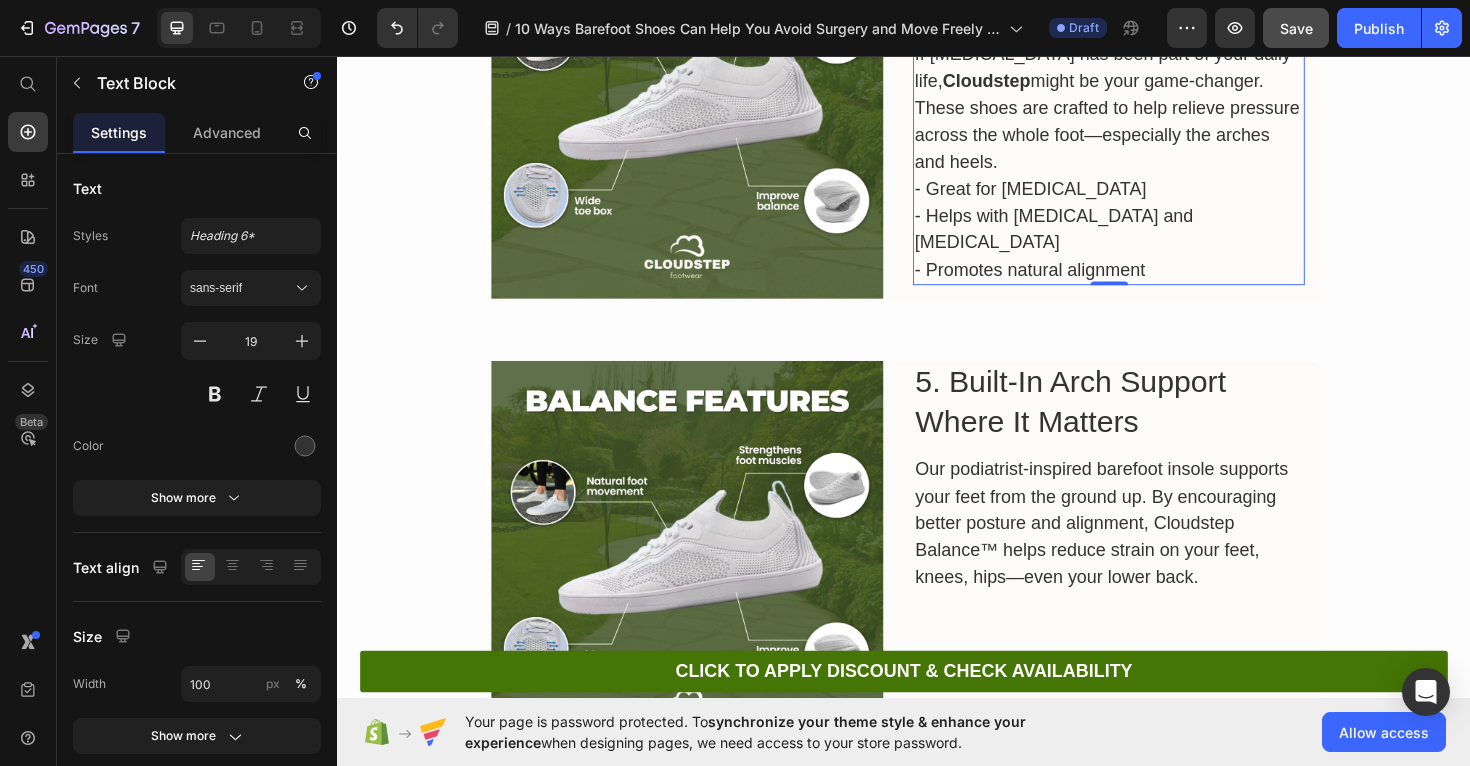 scroll, scrollTop: 2594, scrollLeft: 0, axis: vertical 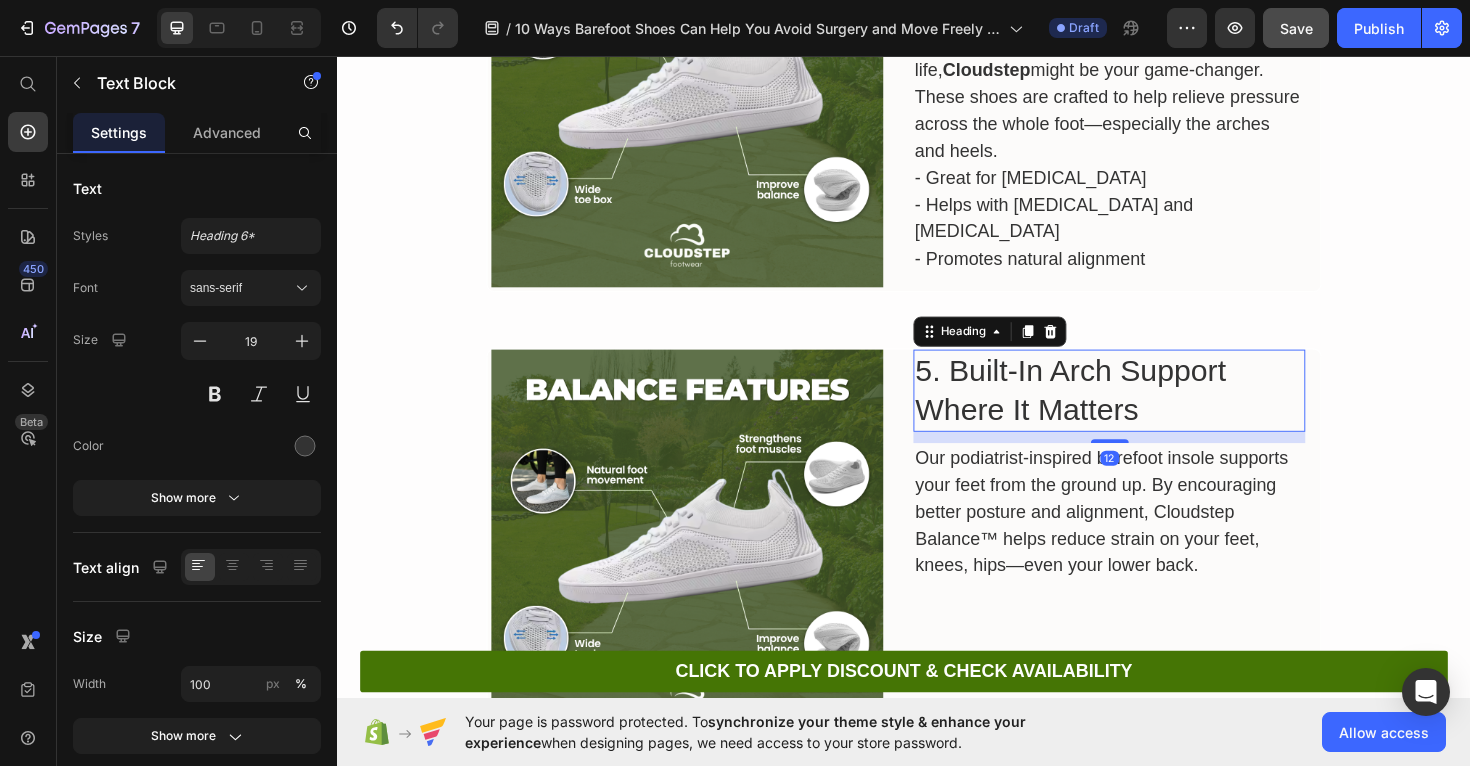 click on "5. Built-In Arch Support Where It Matters" at bounding box center (1154, 410) 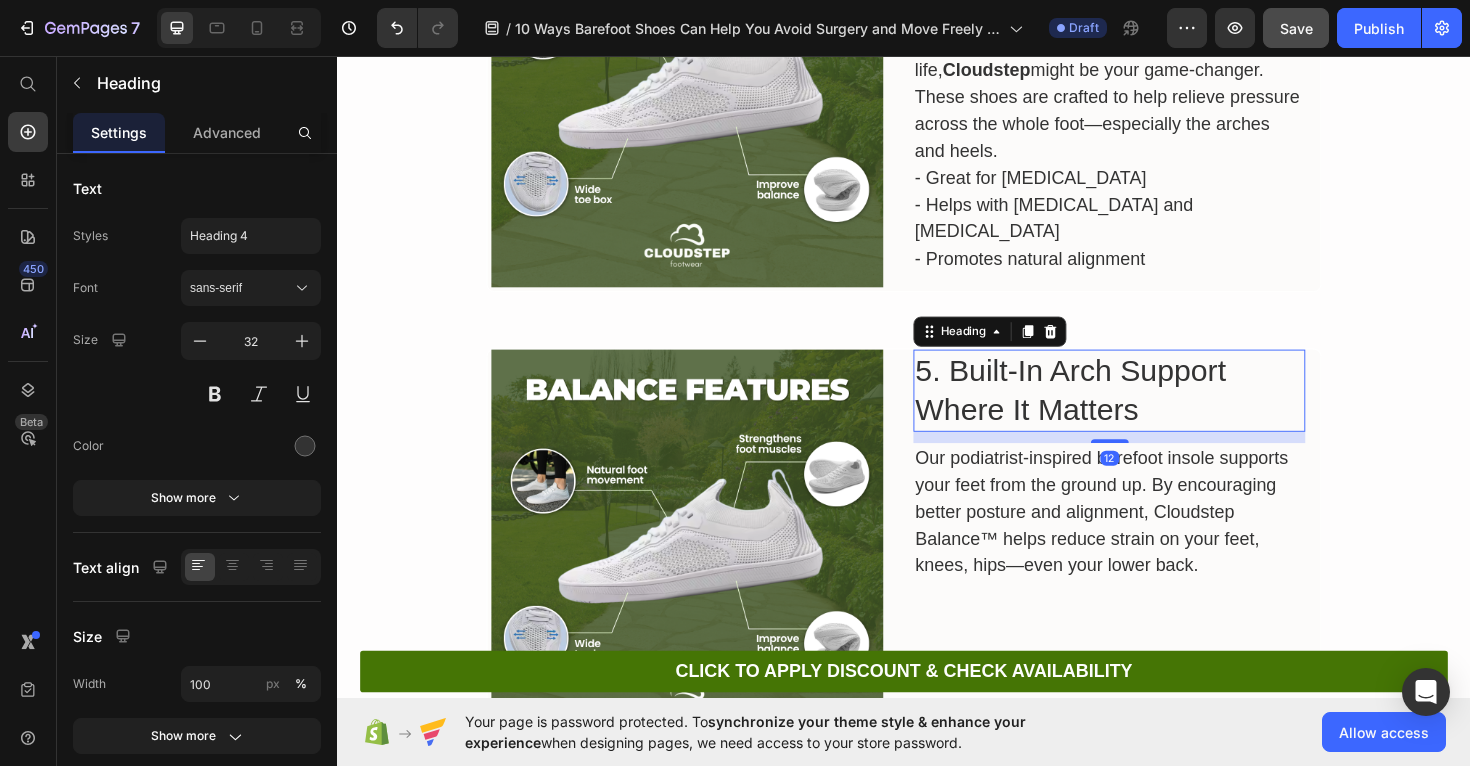 click on "5. Built-In Arch Support Where It Matters" at bounding box center [1154, 410] 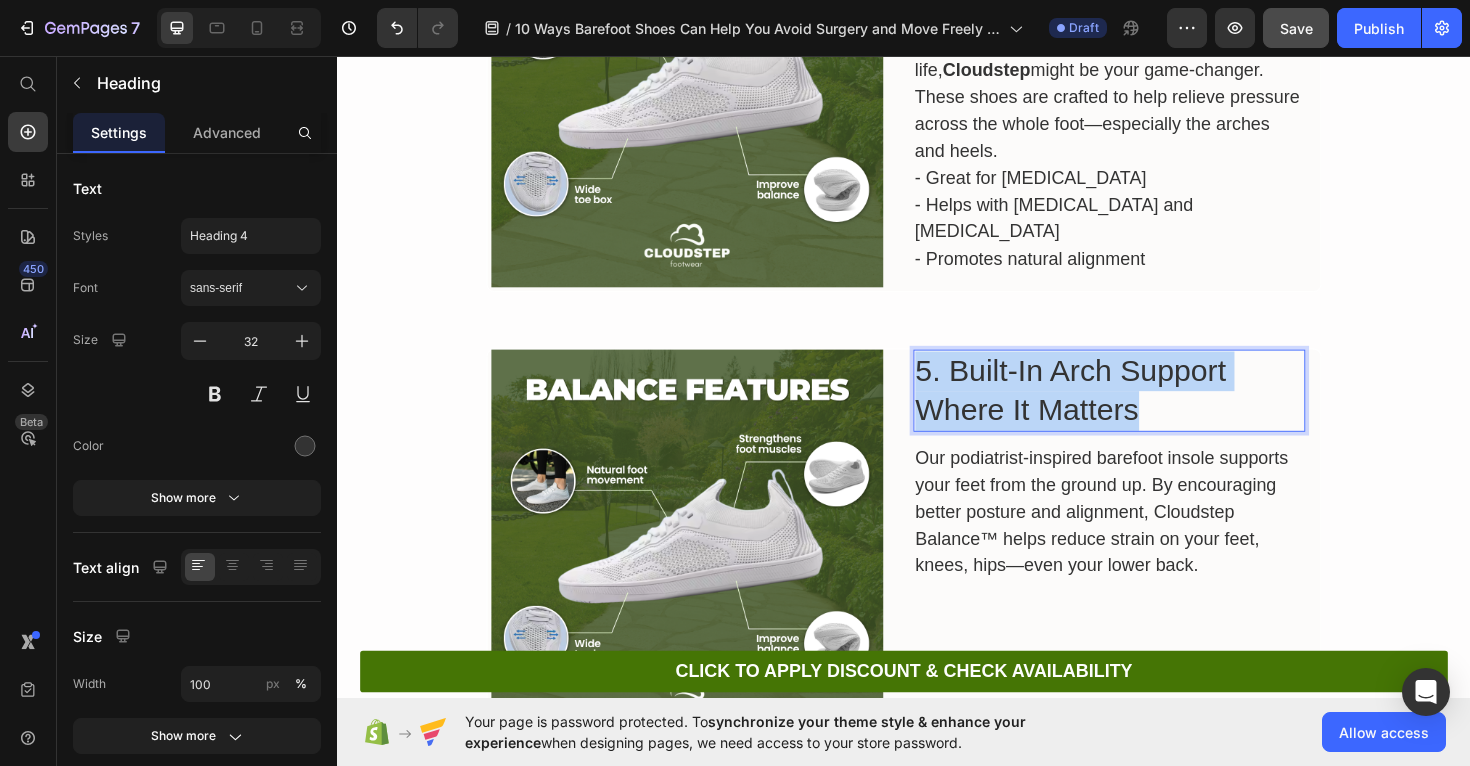 click on "5. Built-In Arch Support Where It Matters" at bounding box center (1154, 410) 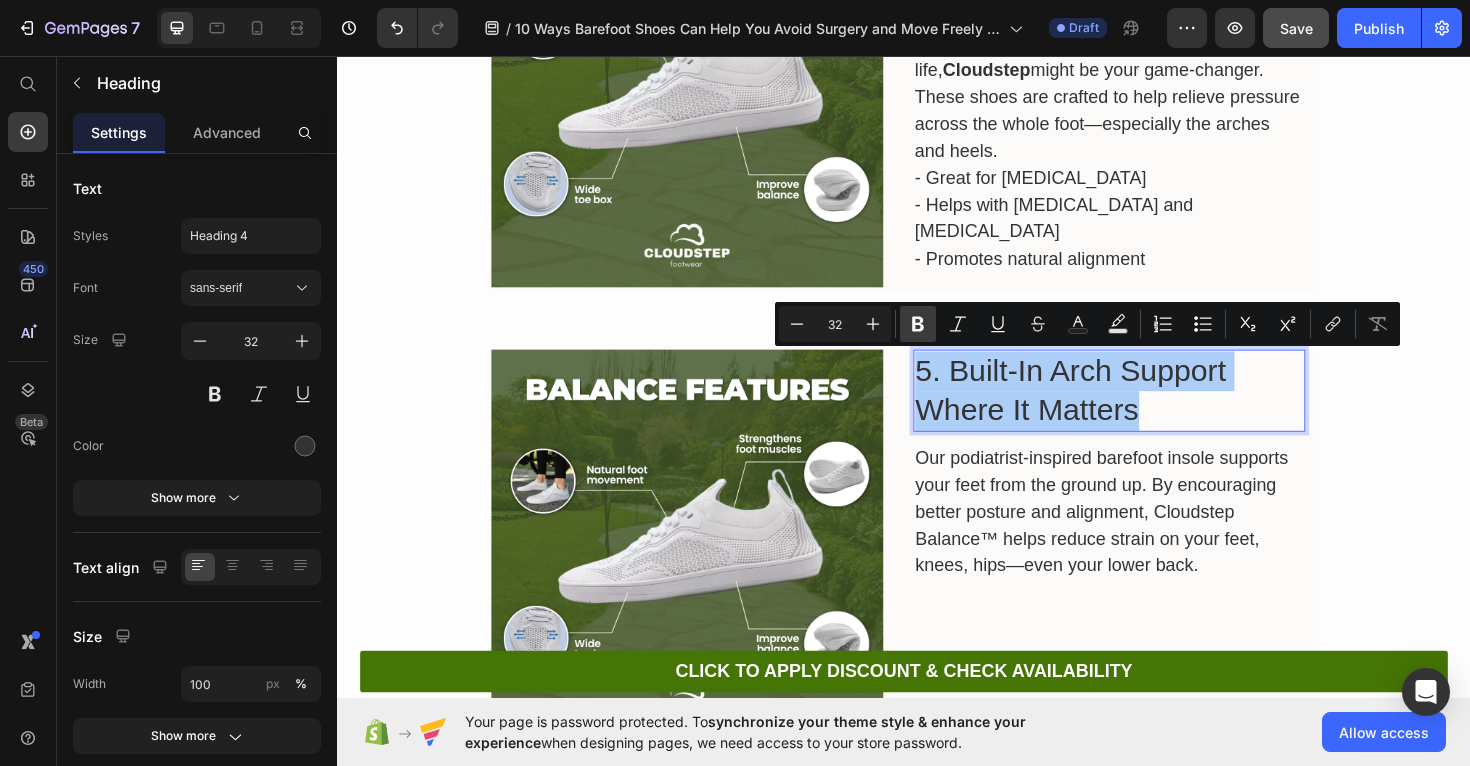 click on "Bold" at bounding box center (918, 324) 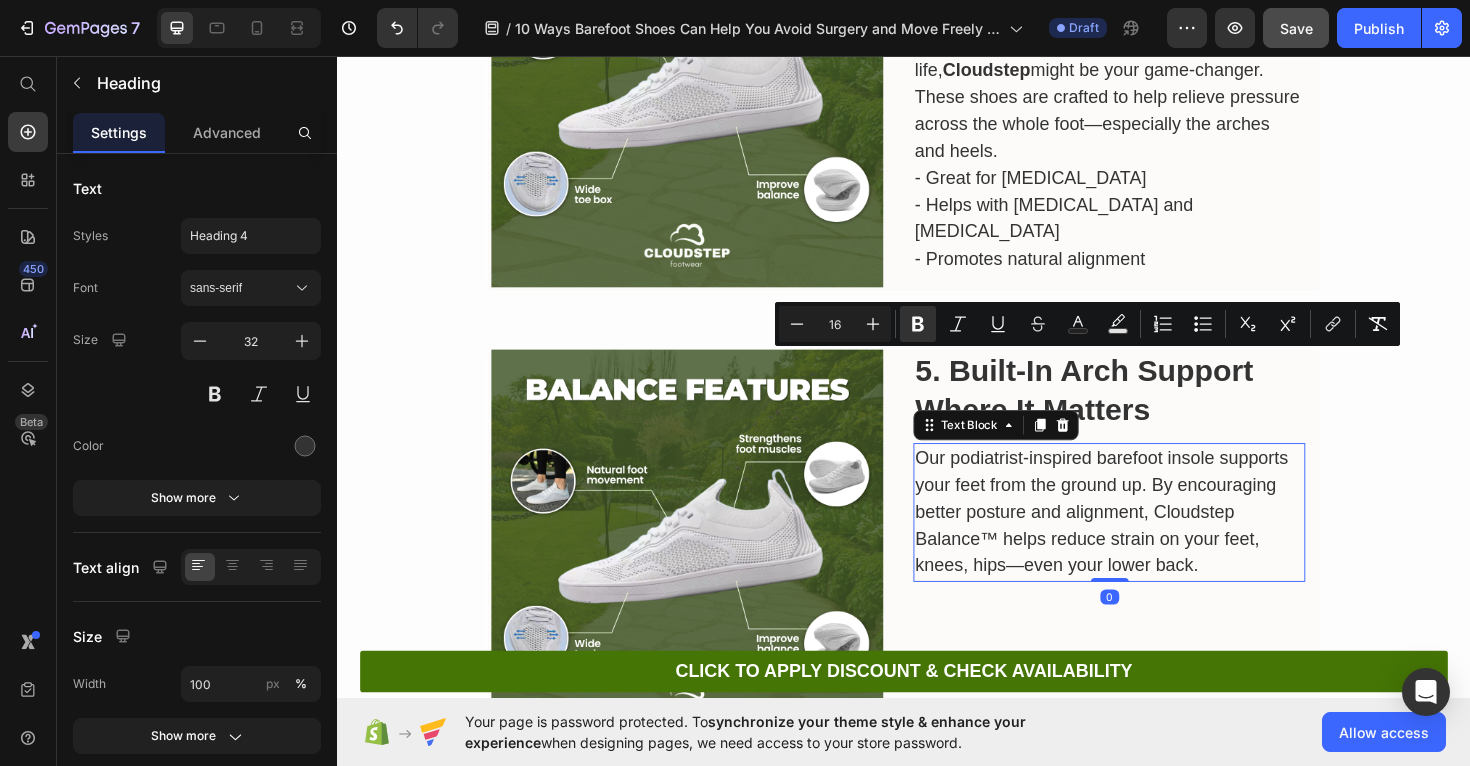 click on "Our podiatrist-inspired barefoot insole supports your feet from the ground up. By encouraging better posture and alignment, Cloudstep Balance™ helps reduce strain on your feet, knees, hips—even your lower back." at bounding box center (1154, 539) 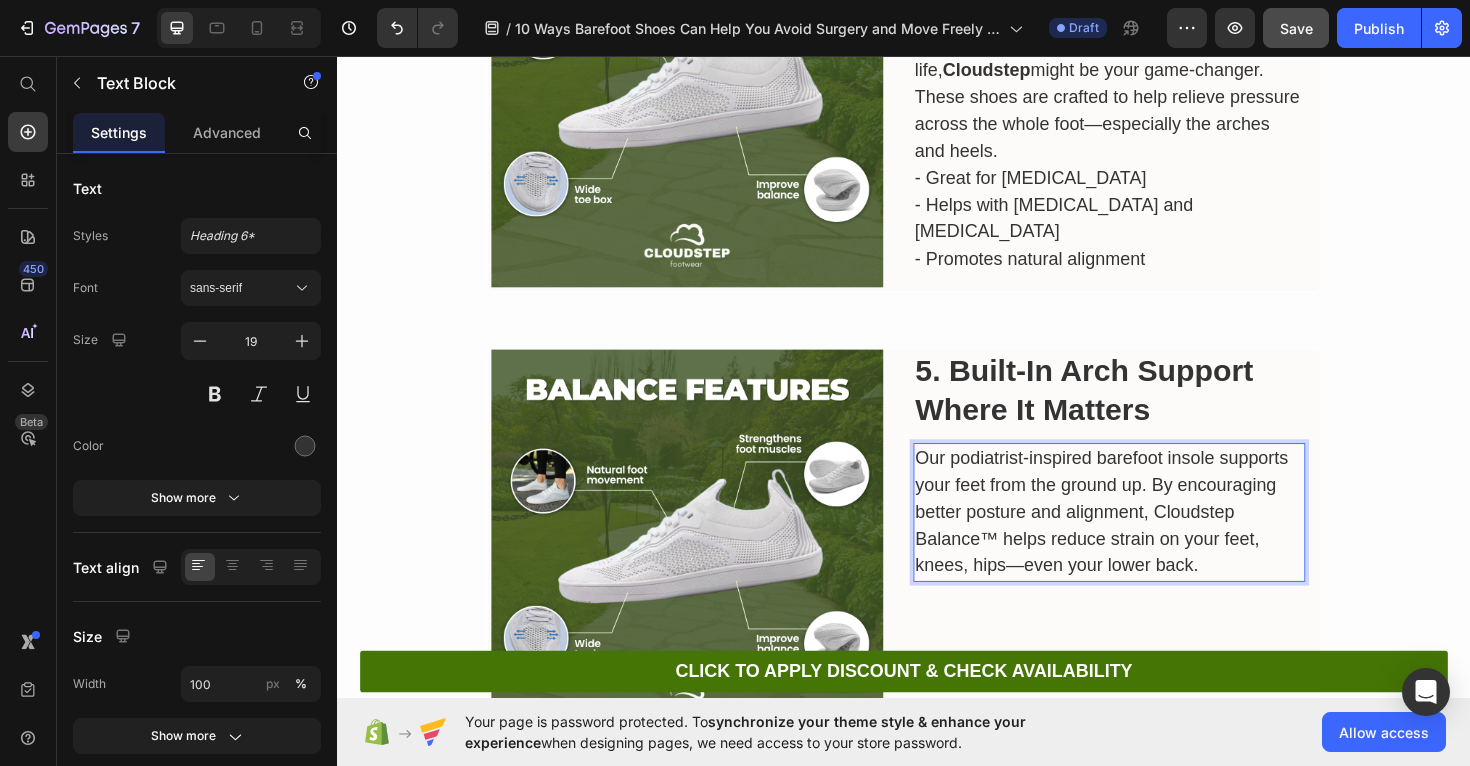 click on "Our podiatrist-inspired barefoot insole supports your feet from the ground up. By encouraging better posture and alignment, Cloudstep Balance™ helps reduce strain on your feet, knees, hips—even your lower back." at bounding box center (1154, 539) 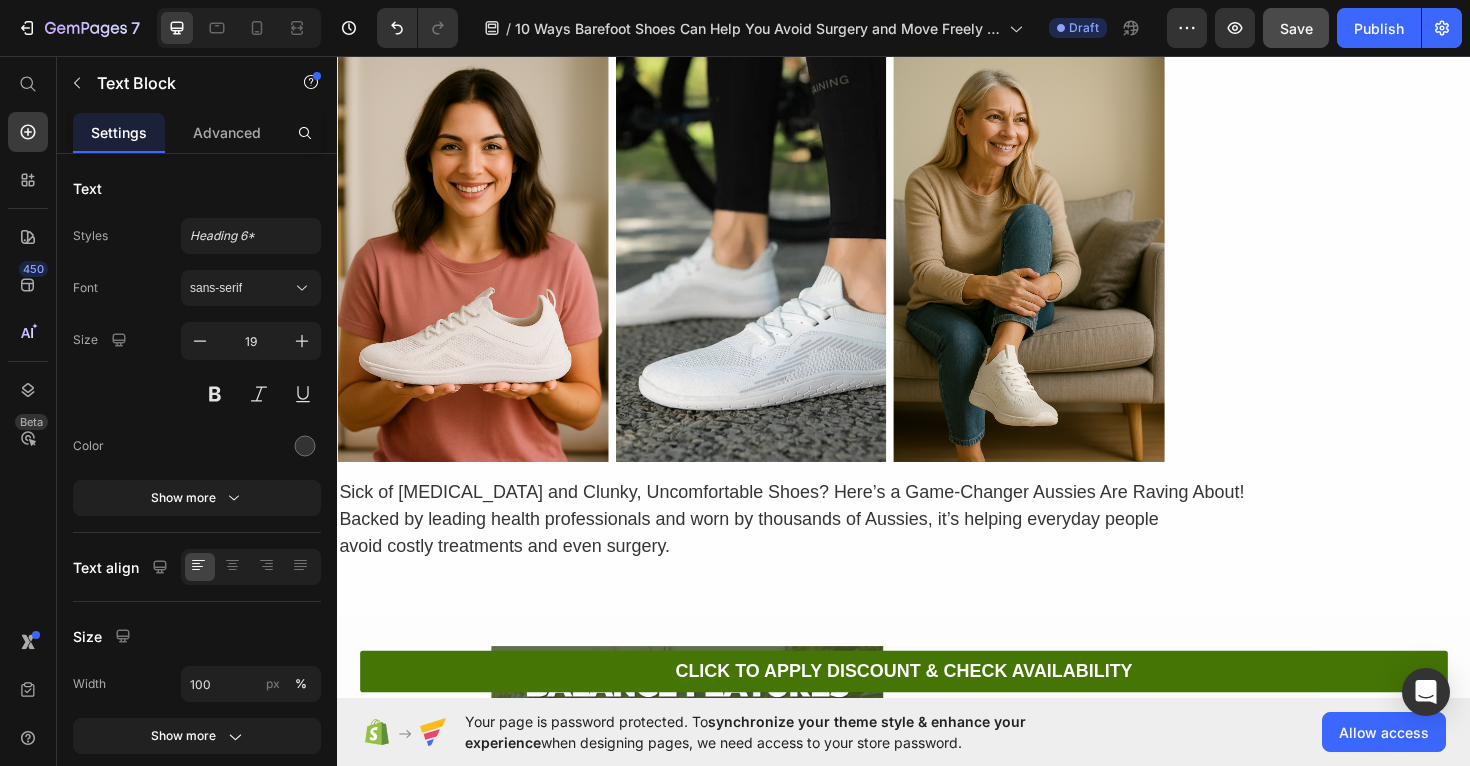 scroll, scrollTop: 303, scrollLeft: 0, axis: vertical 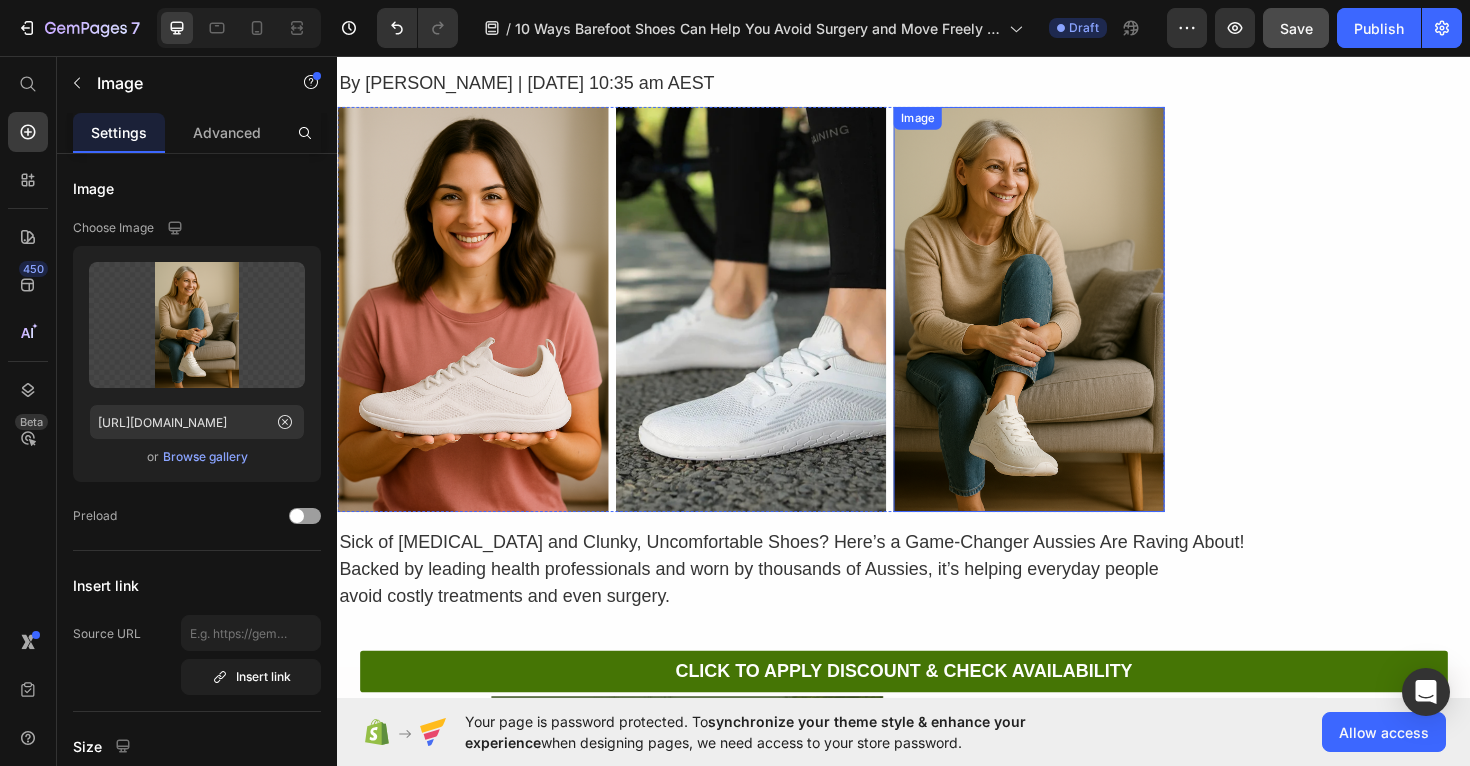 click at bounding box center (1069, 325) 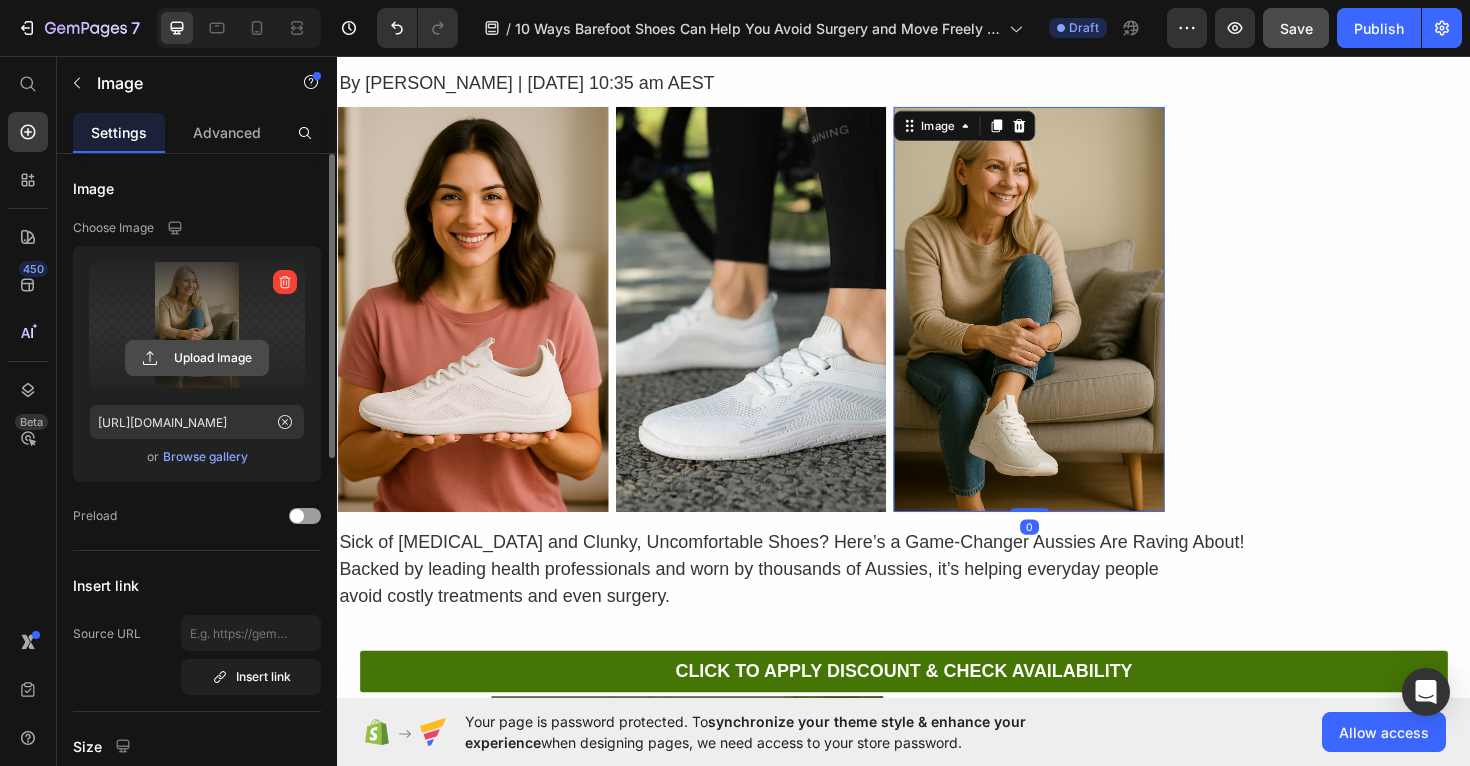 click 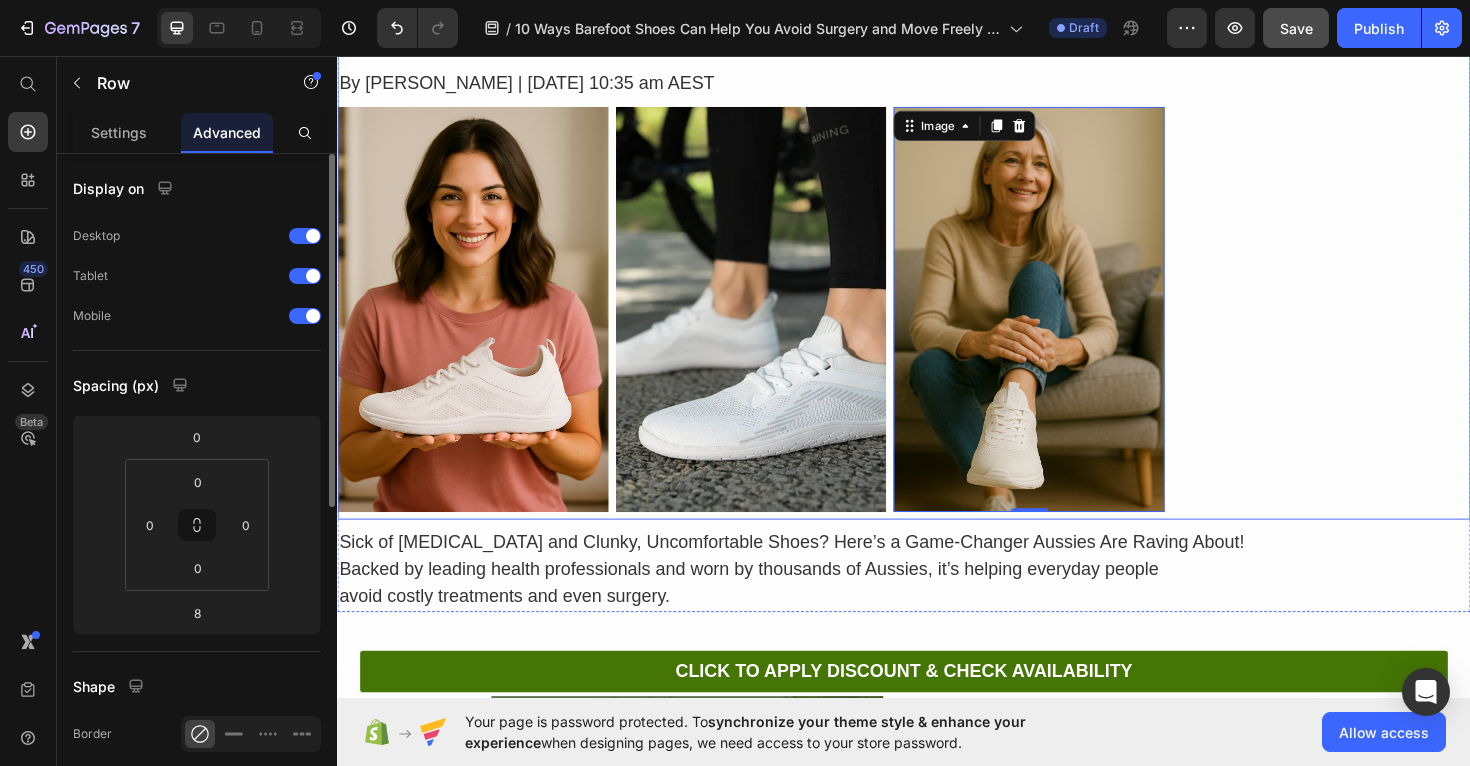 click on "Drop element here Row" at bounding box center (1391, 207) 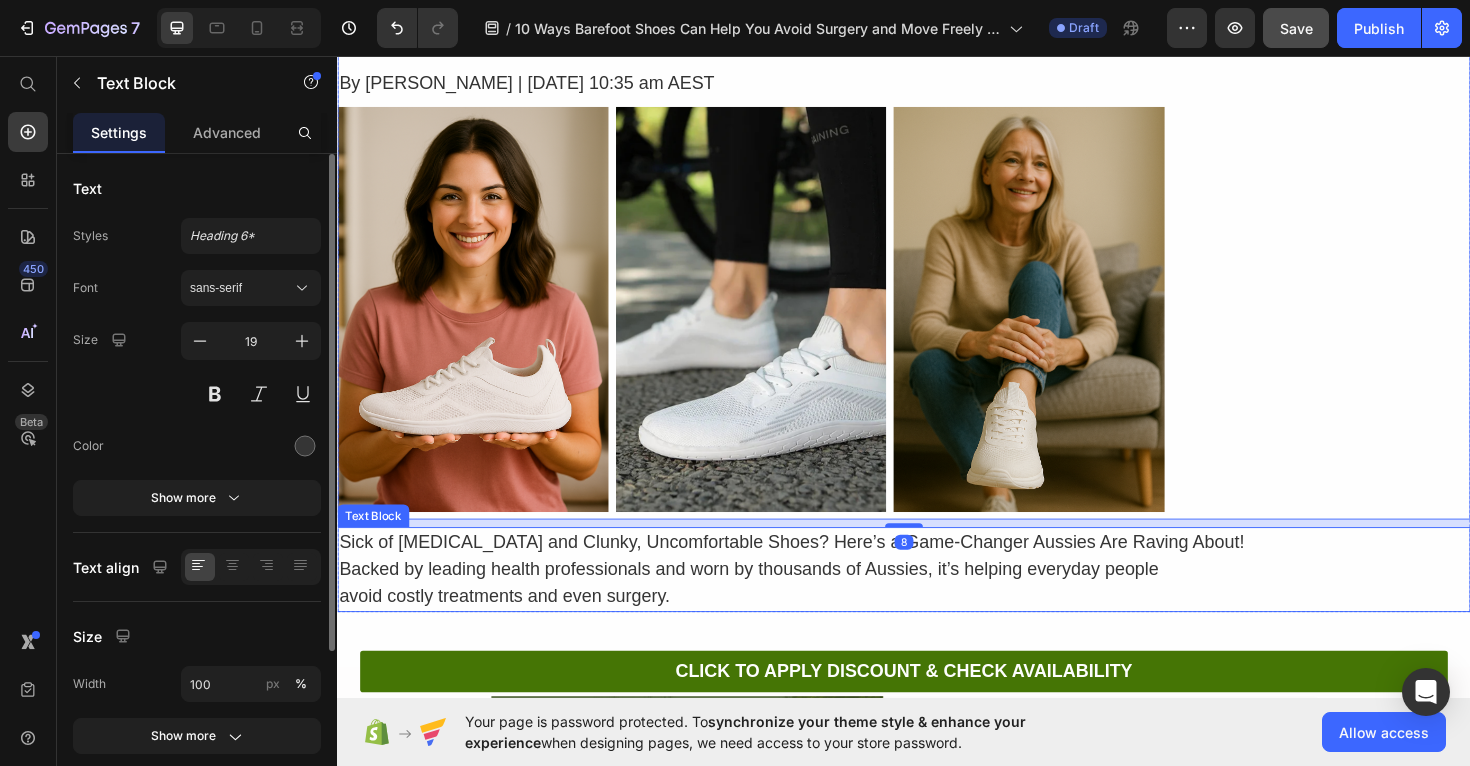 click on "Sick of Foot Pain and Clunky, Uncomfortable Shoes? Here’s a Game-Changer Aussies Are Raving About! Backed by leading health professionals and worn by thousands of Aussies, it’s helping everyday people" at bounding box center [937, 585] 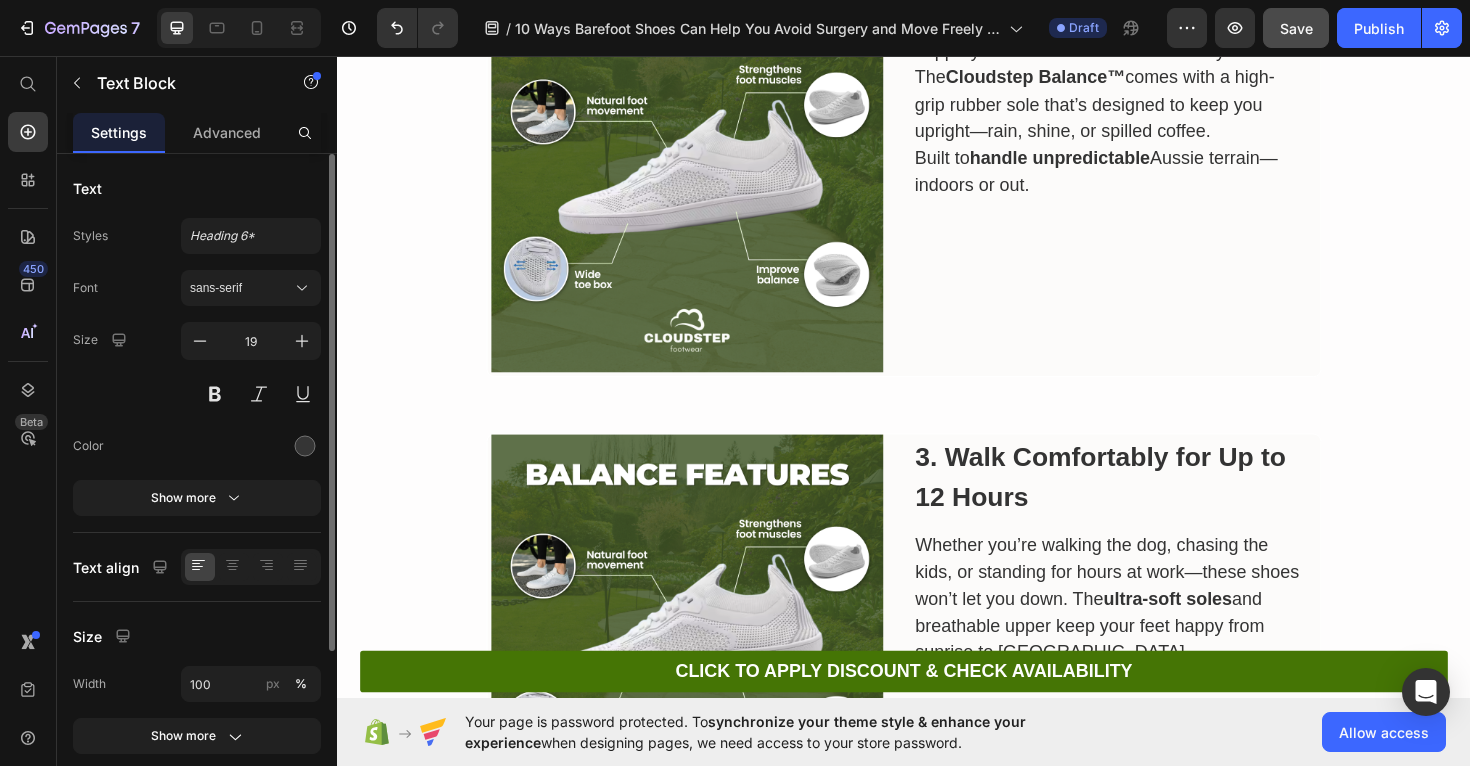 scroll, scrollTop: 1636, scrollLeft: 0, axis: vertical 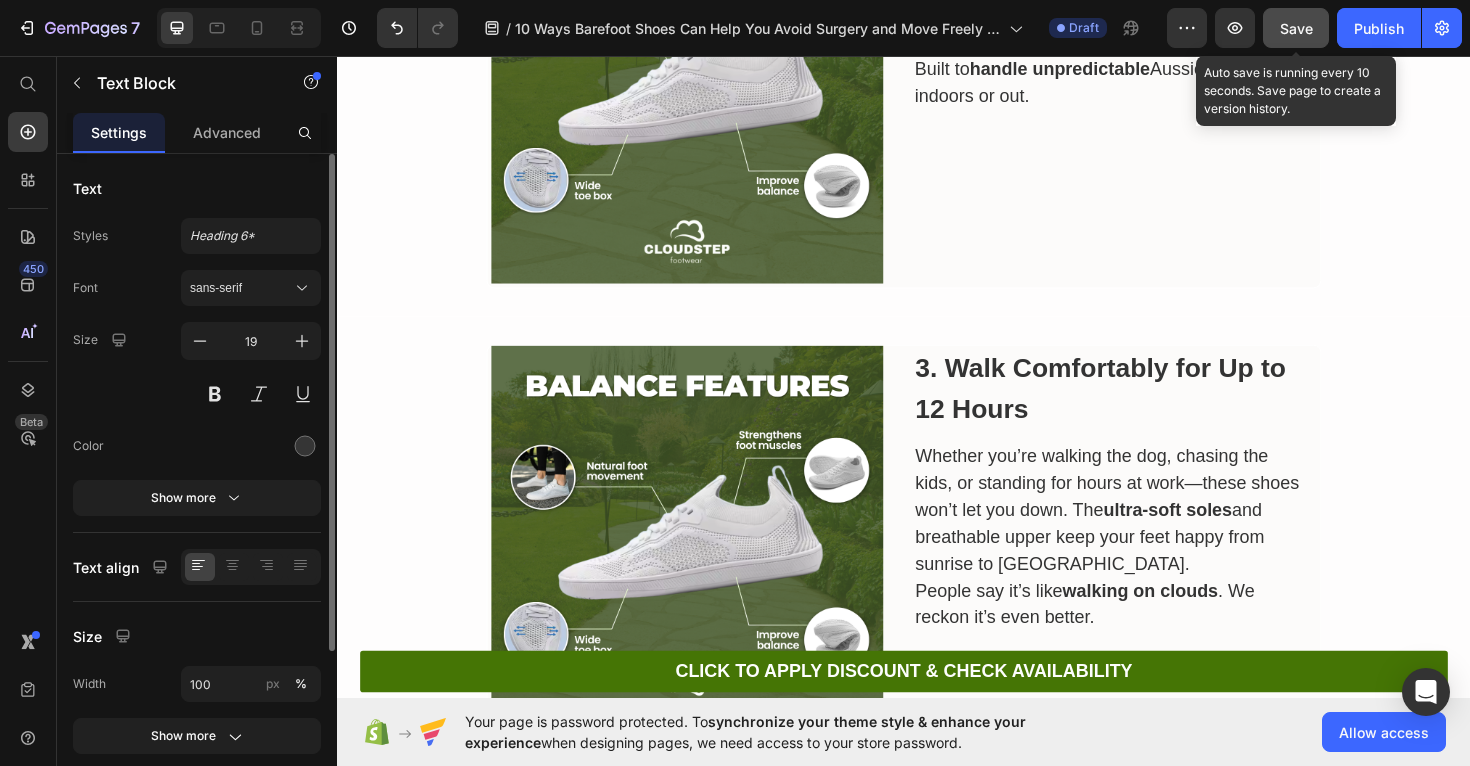 click on "Save" 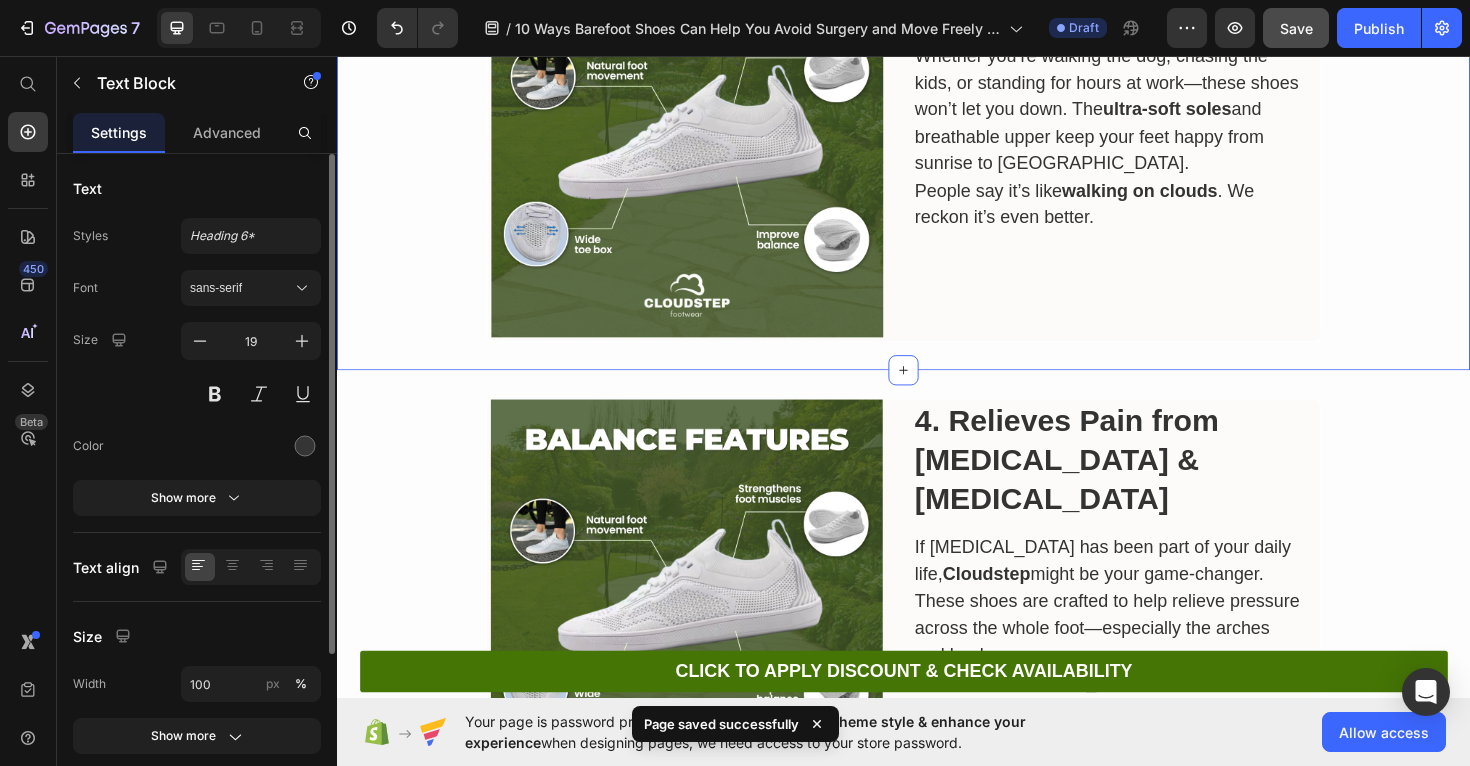 scroll, scrollTop: 2224, scrollLeft: 0, axis: vertical 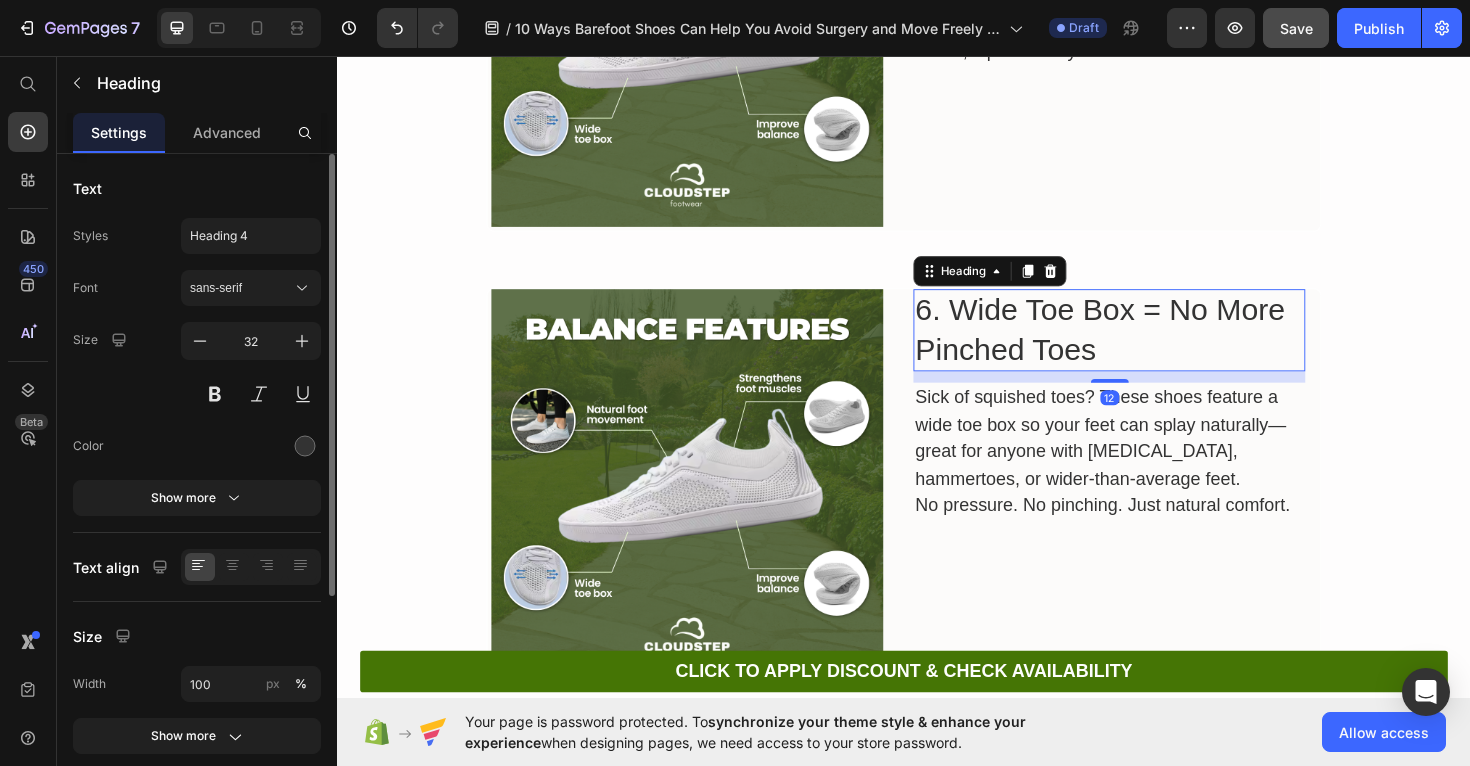 click on "6. Wide Toe Box = No More Pinched Toes" at bounding box center [1154, 346] 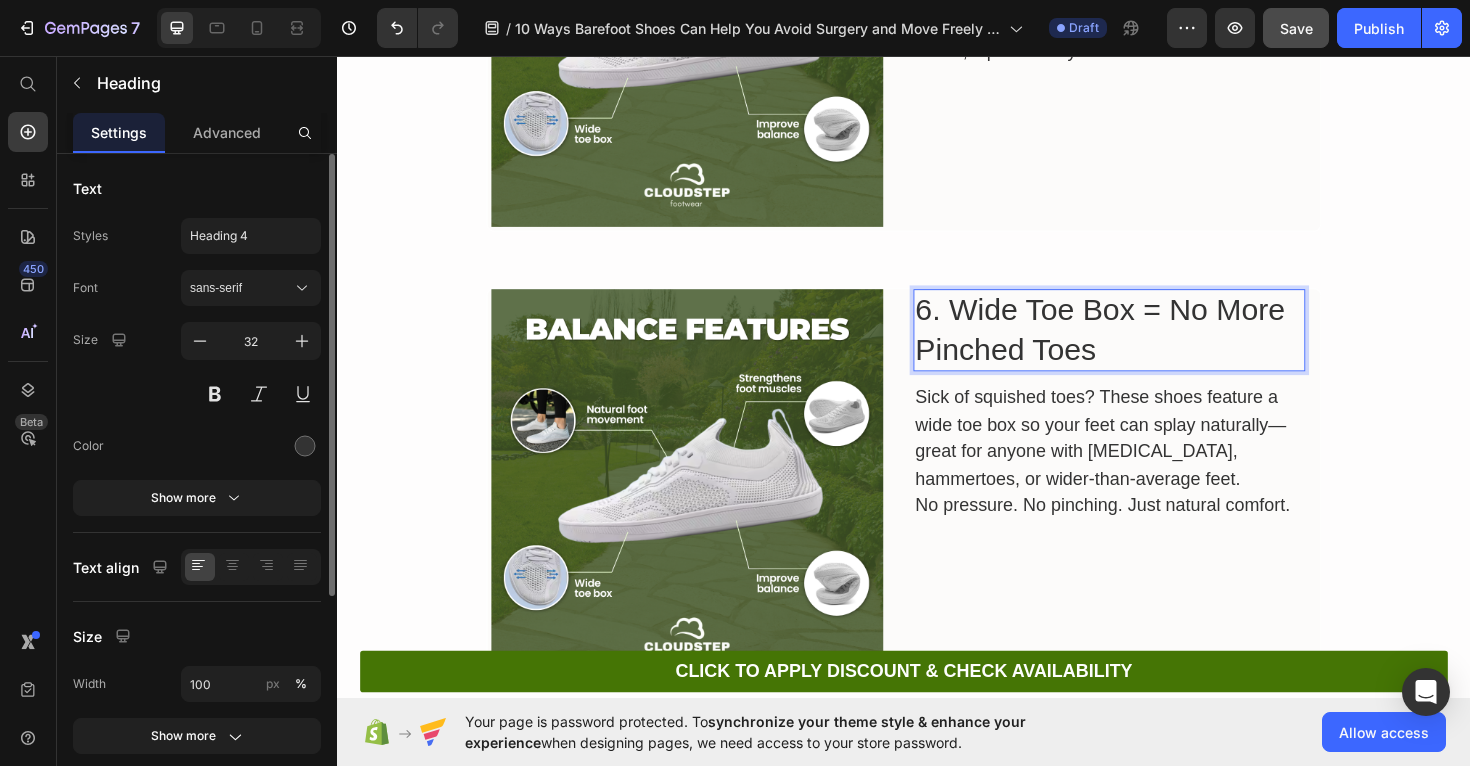 click on "6. Wide Toe Box = No More Pinched Toes" at bounding box center (1154, 346) 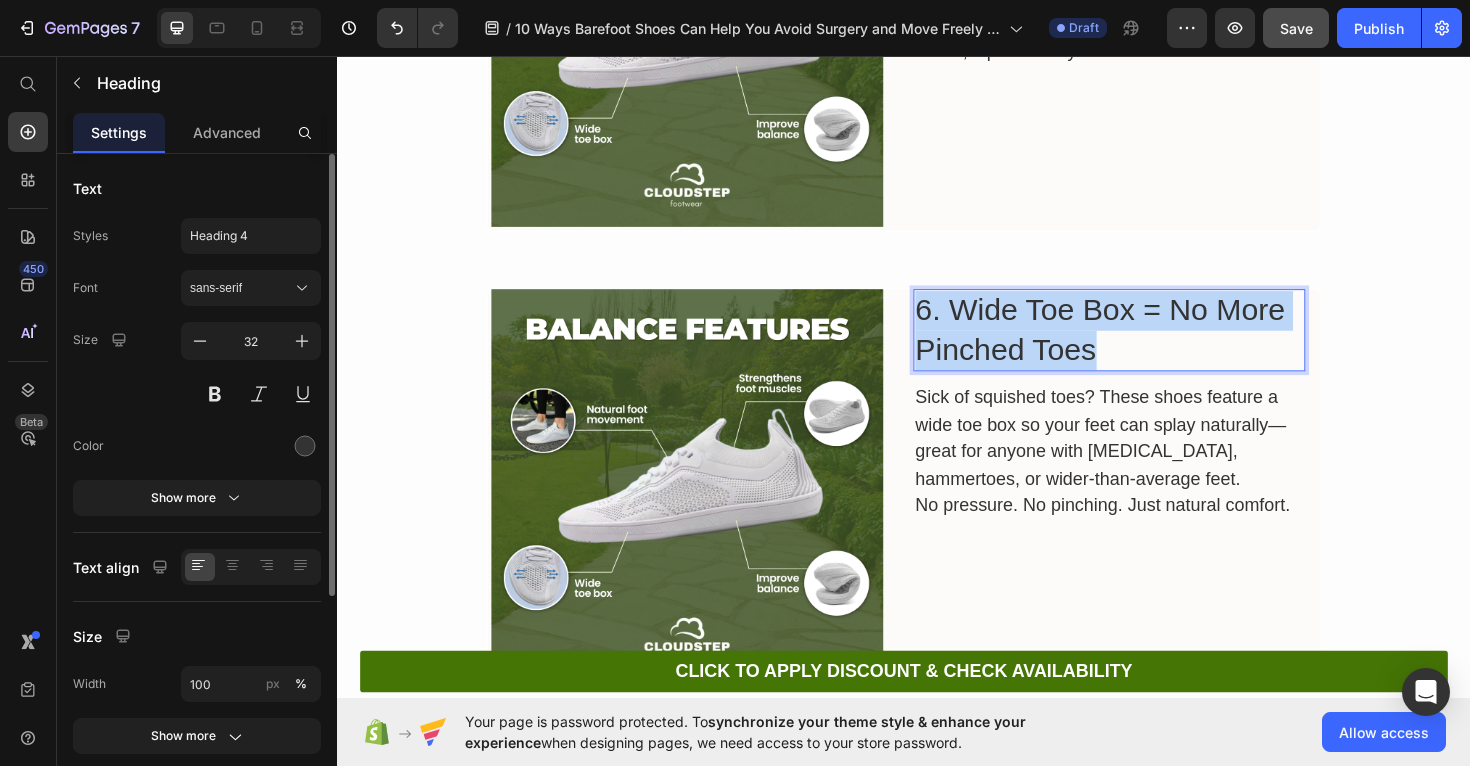 click on "6. Wide Toe Box = No More Pinched Toes" at bounding box center (1154, 346) 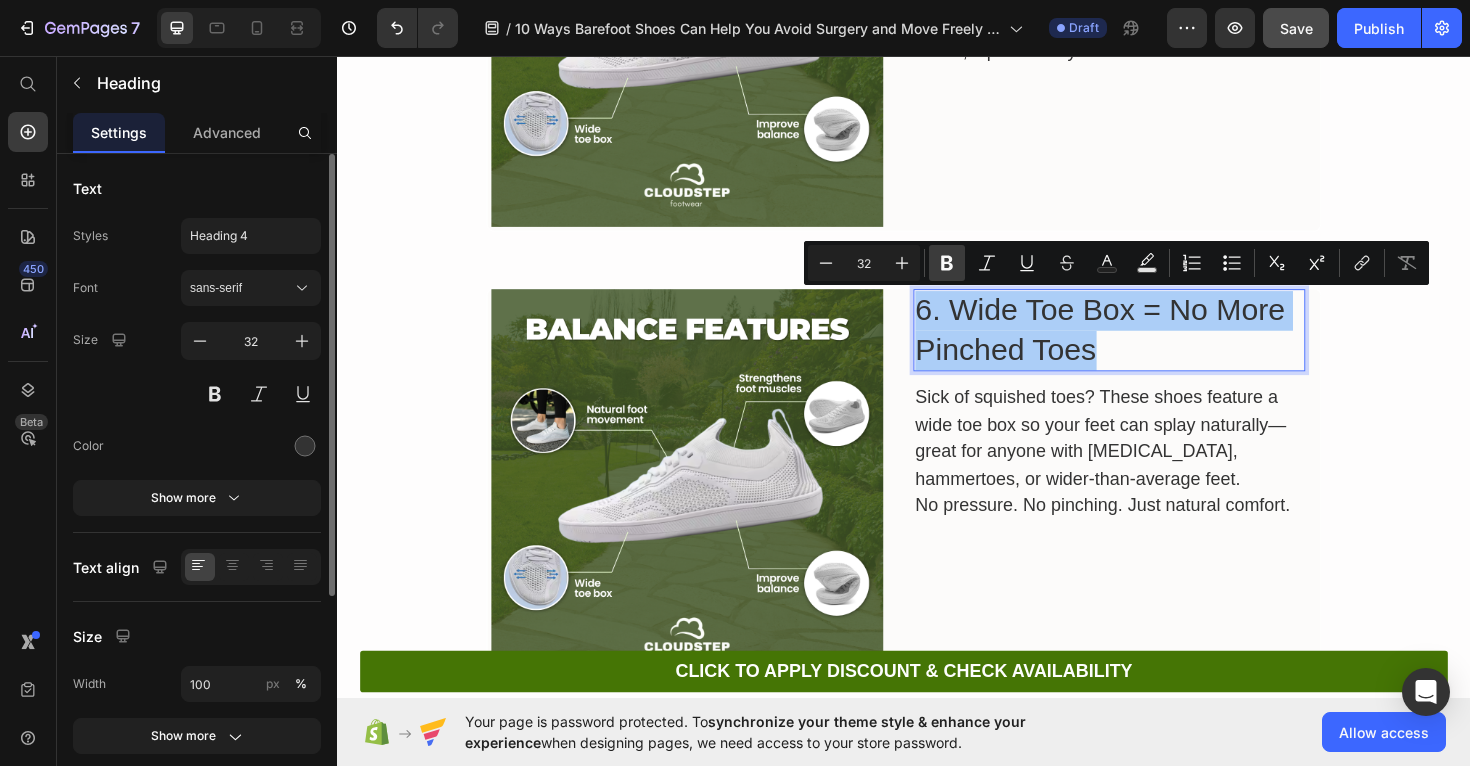 click 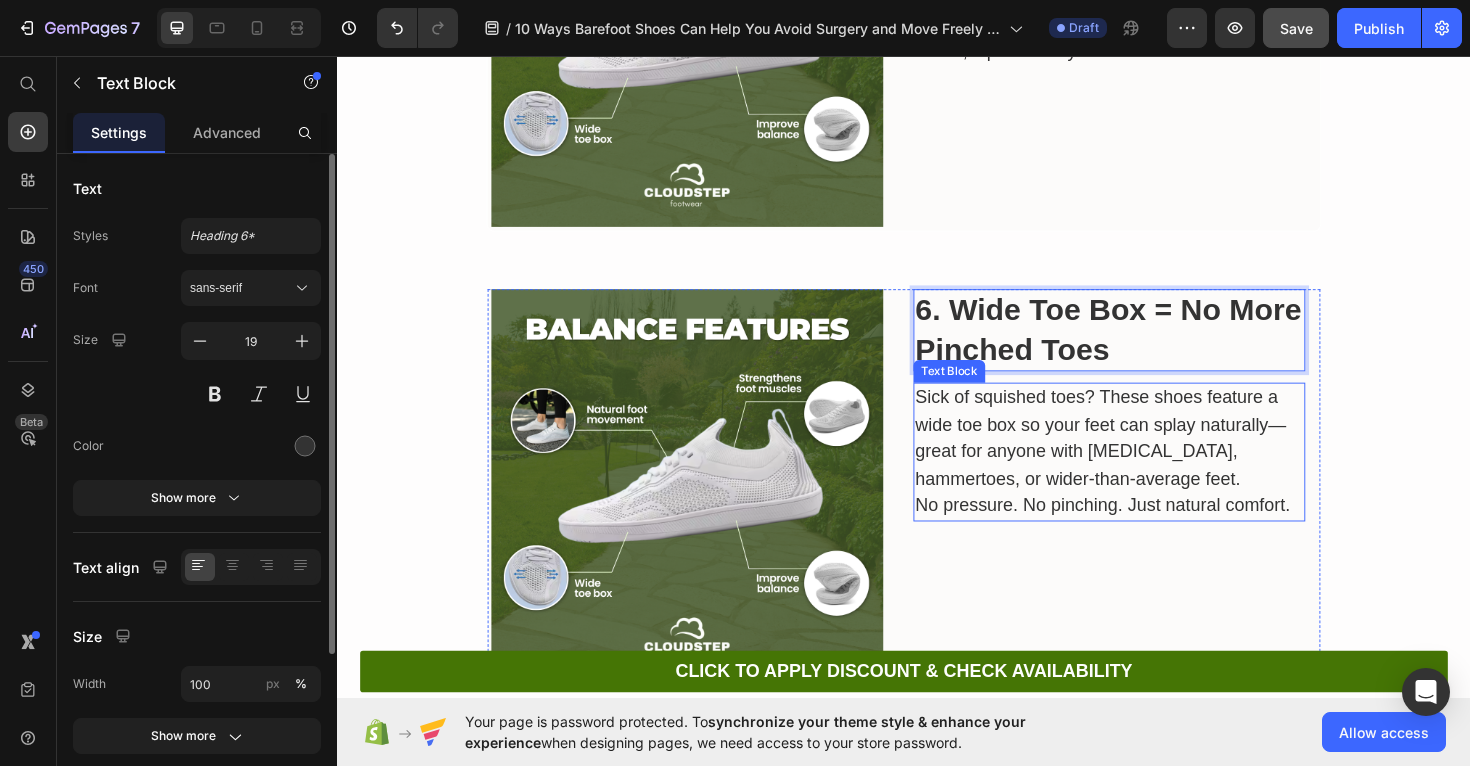 click on "Sick of squished toes? These shoes feature a wide toe box so your feet can splay naturally—great for anyone with bunions, hammertoes, or wider-than-average feet." at bounding box center [1154, 461] 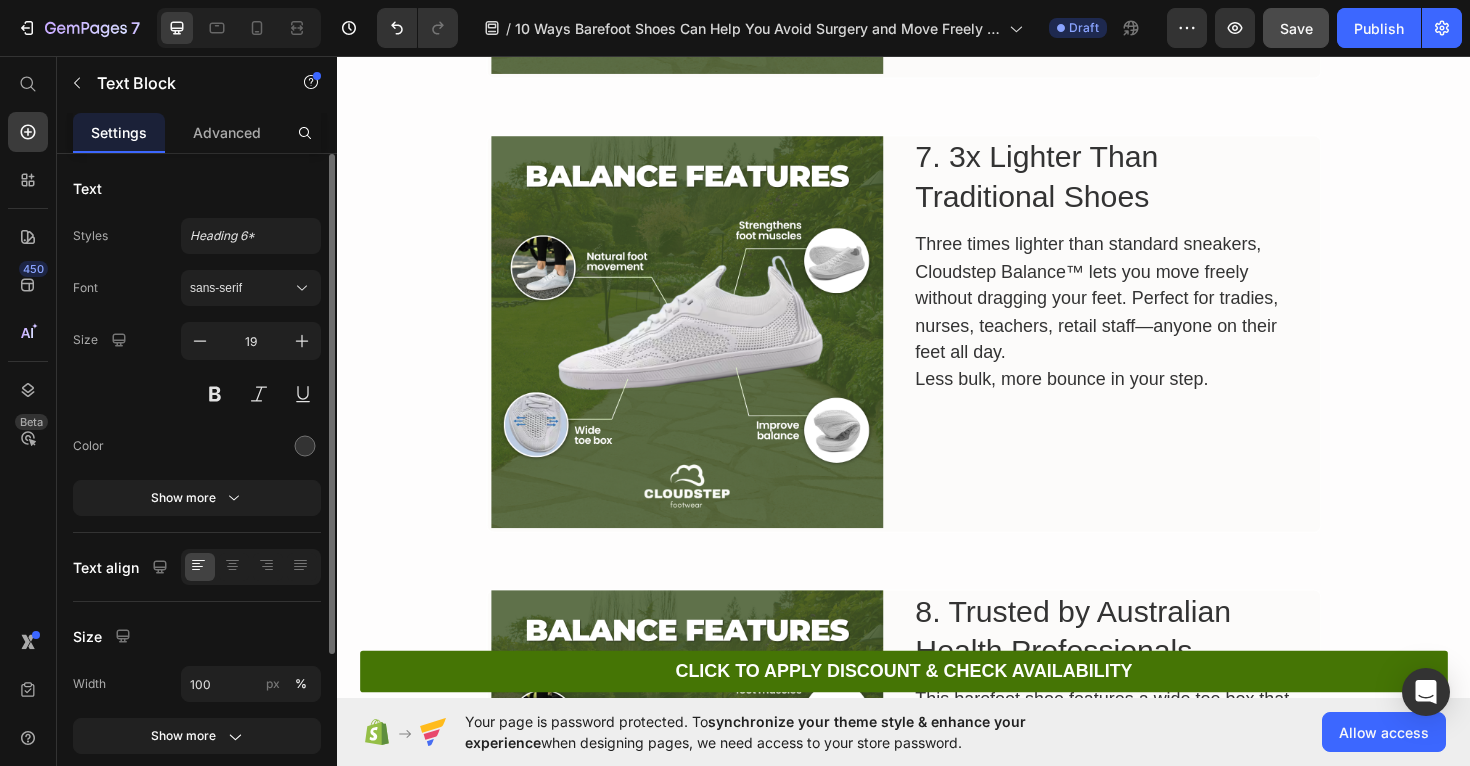 scroll, scrollTop: 3790, scrollLeft: 0, axis: vertical 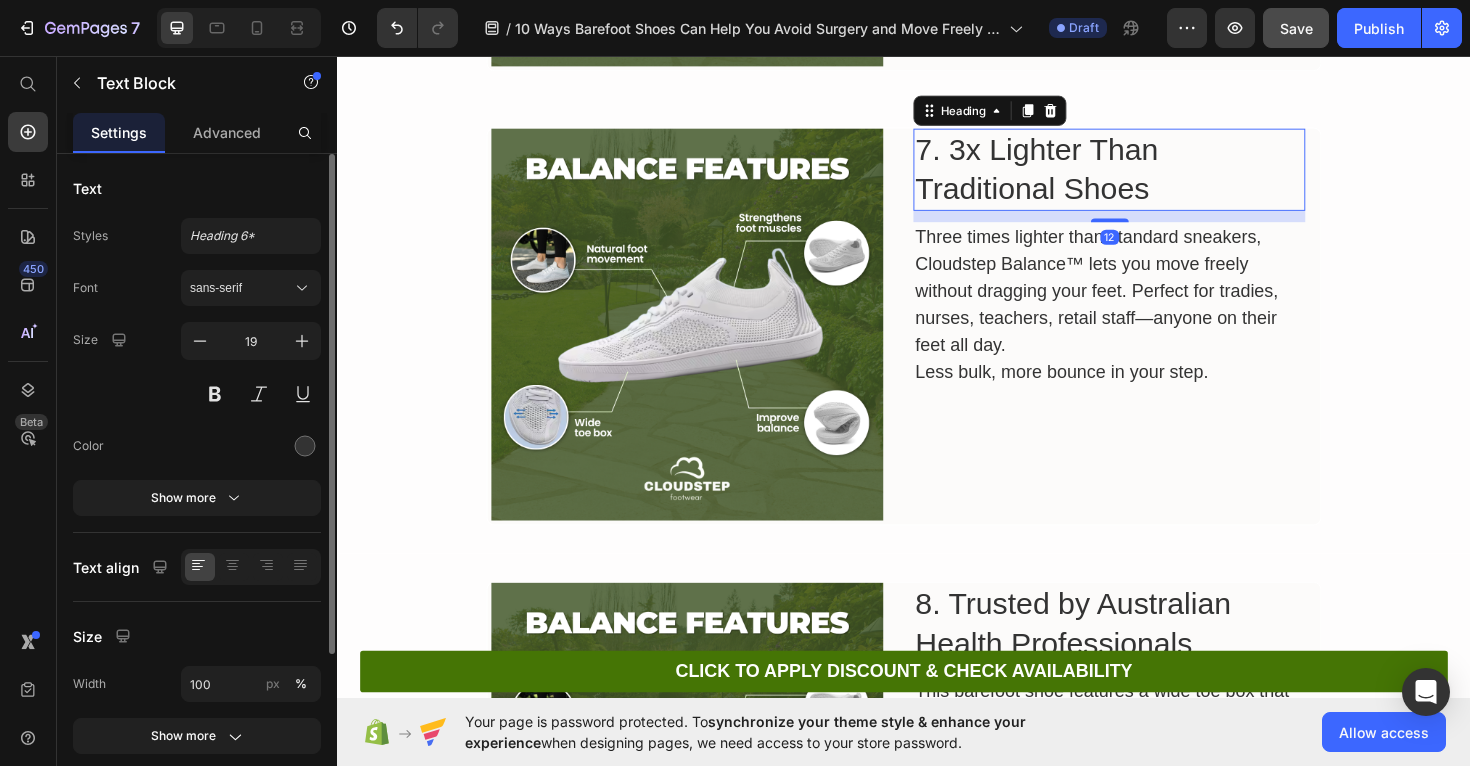 click on "7. 3x Lighter Than Traditional Shoes" at bounding box center (1154, 176) 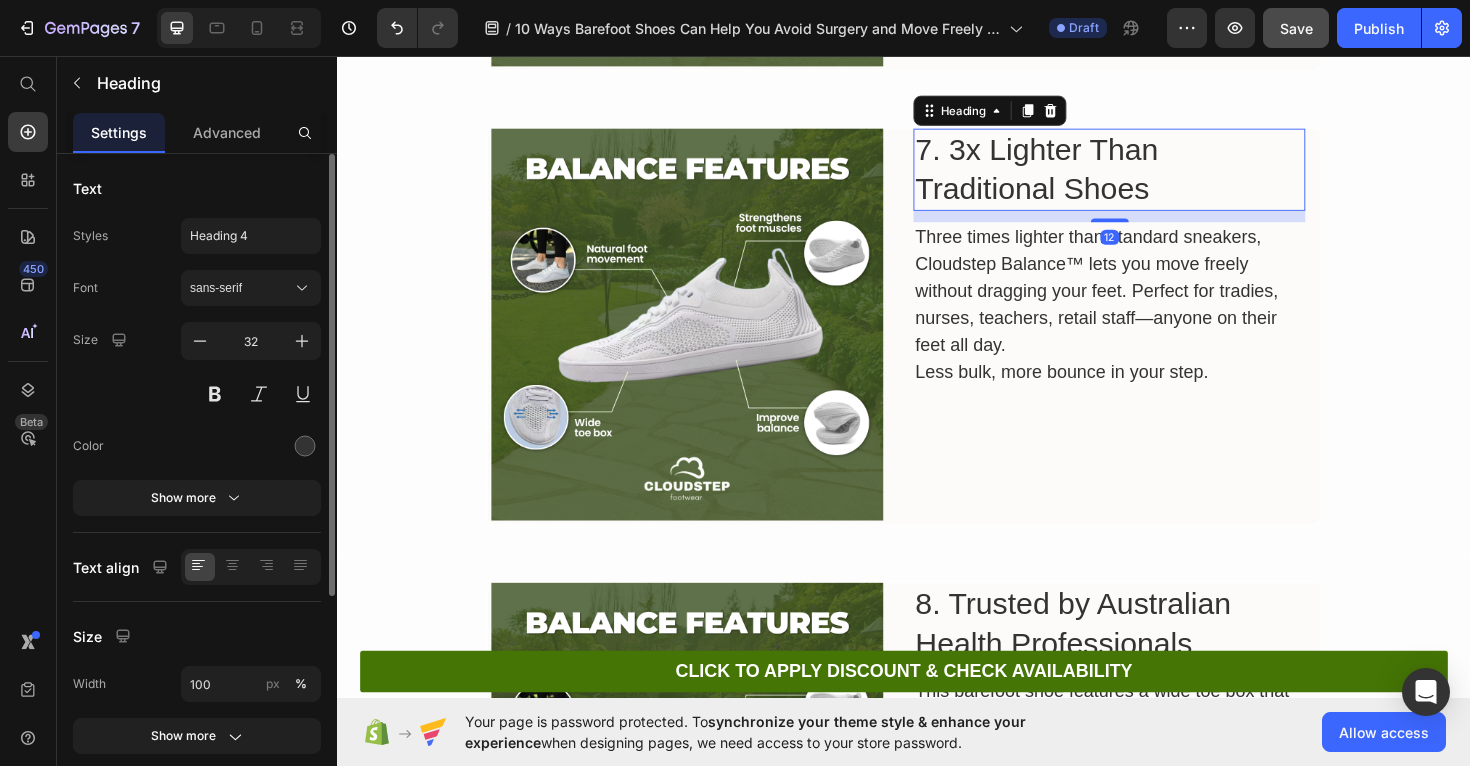 click on "7. 3x Lighter Than Traditional Shoes" at bounding box center (1154, 176) 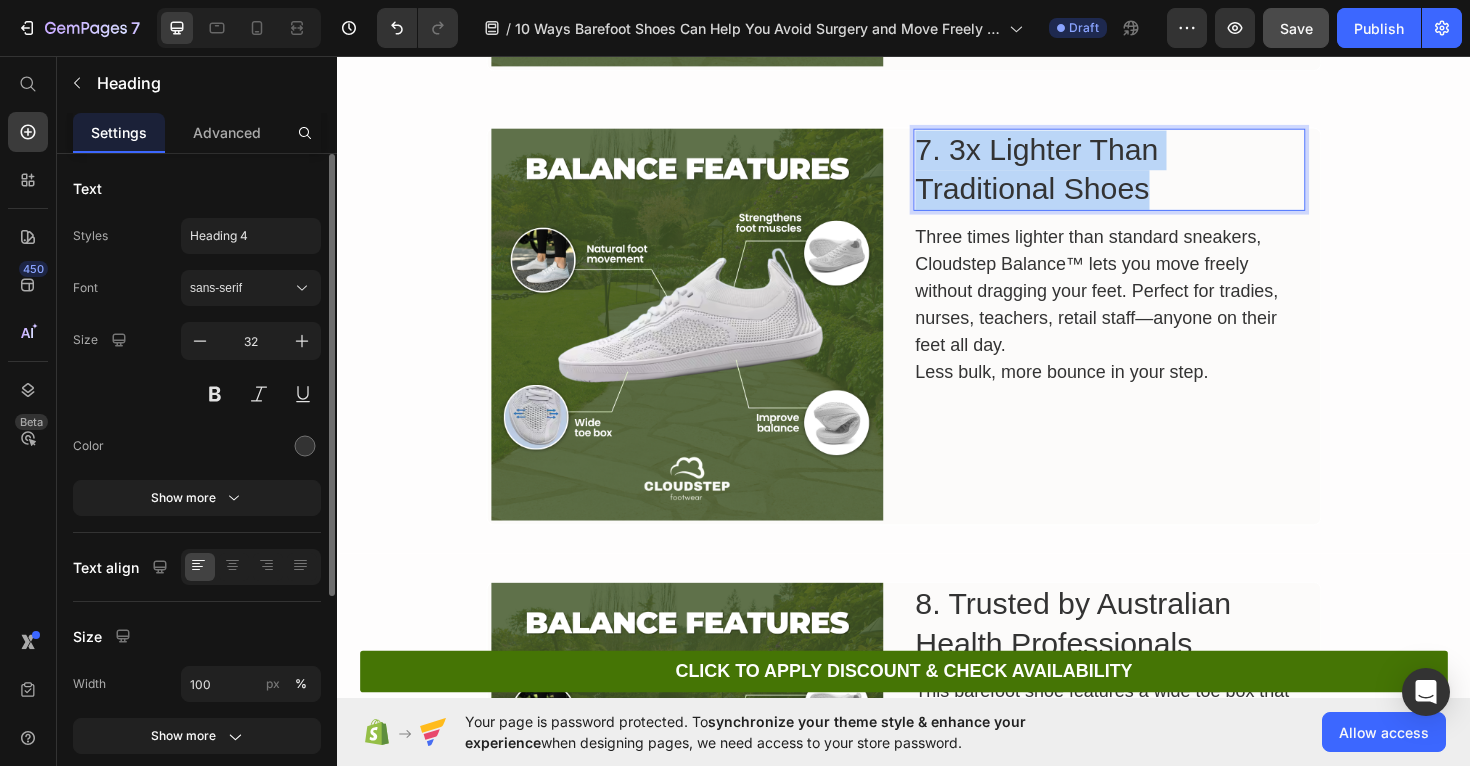 click on "7. 3x Lighter Than Traditional Shoes" at bounding box center [1154, 176] 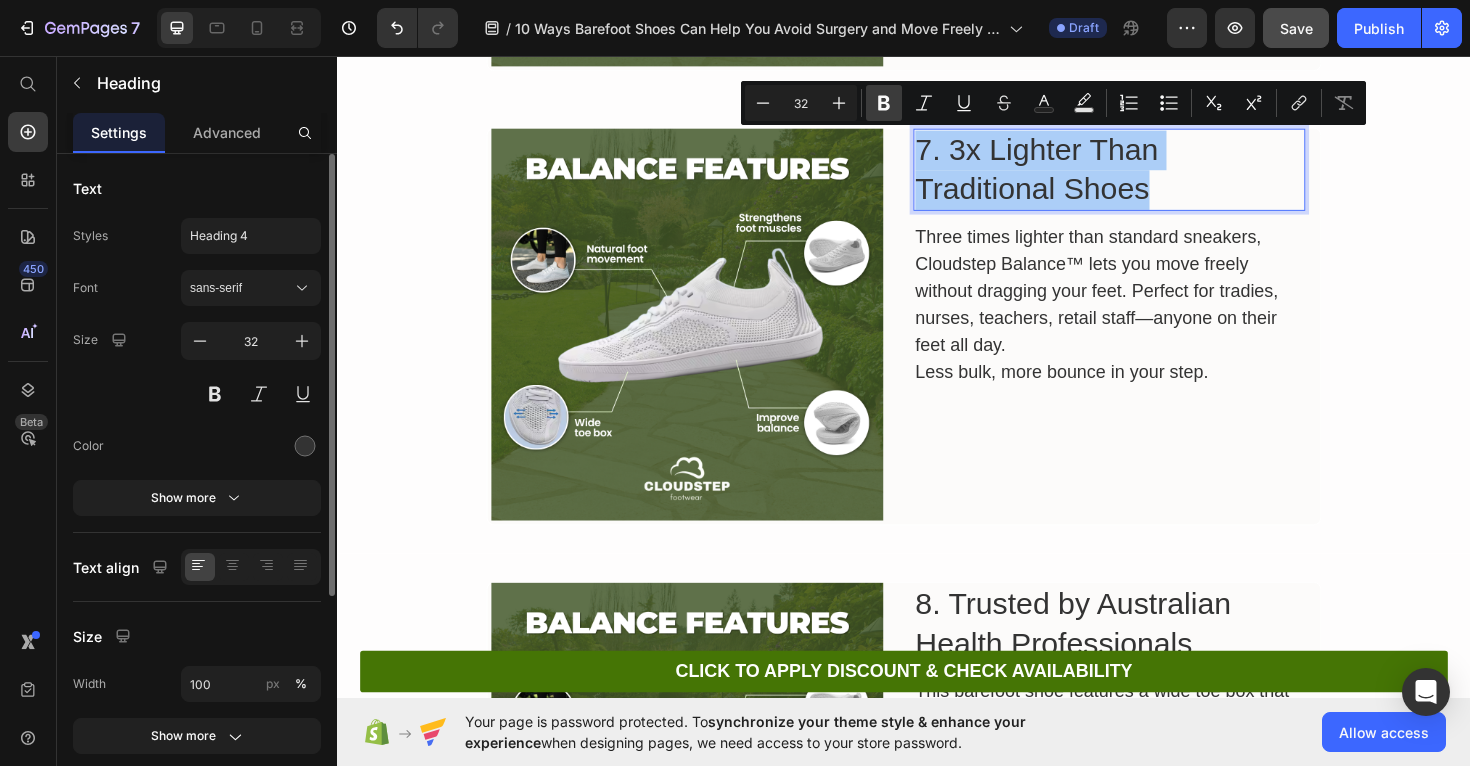 click 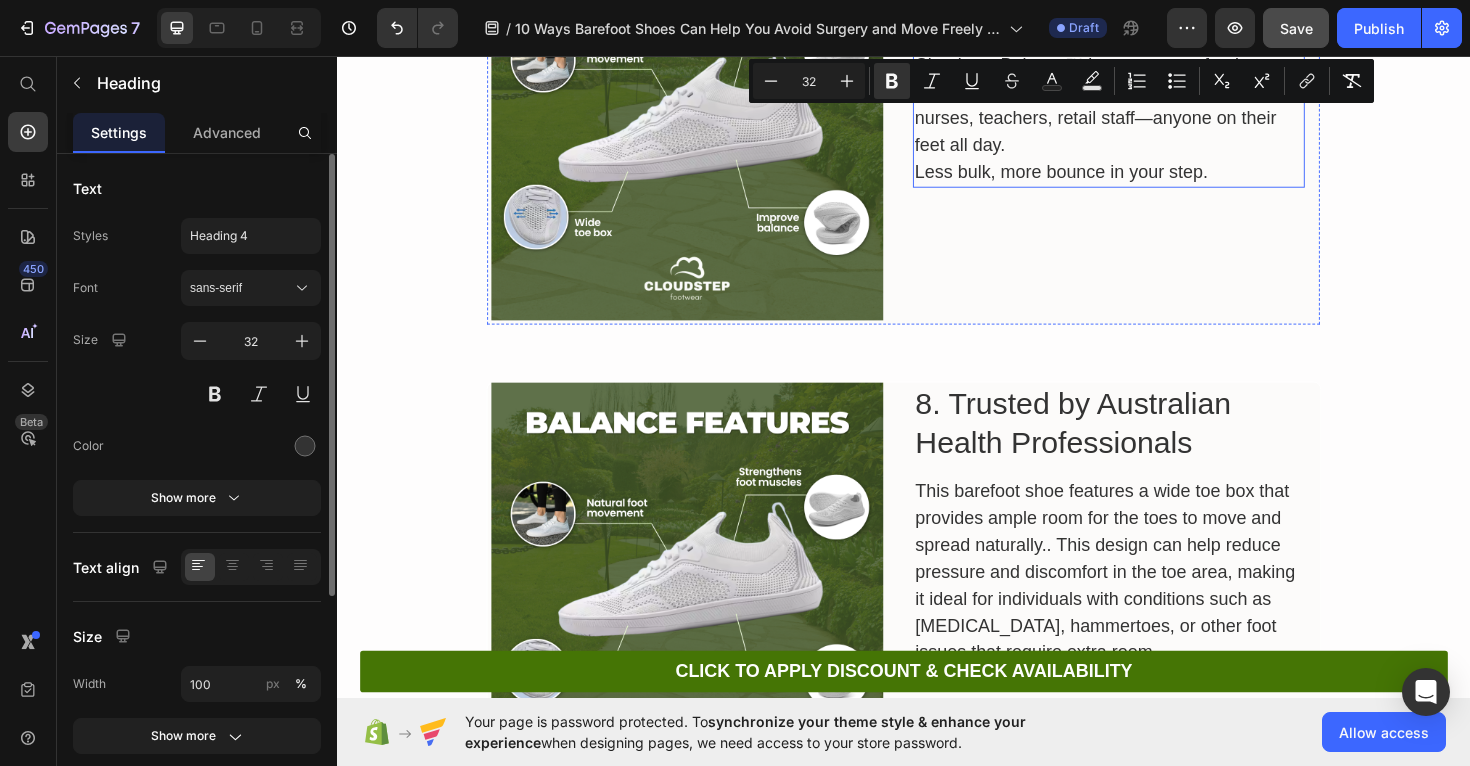 scroll, scrollTop: 4184, scrollLeft: 0, axis: vertical 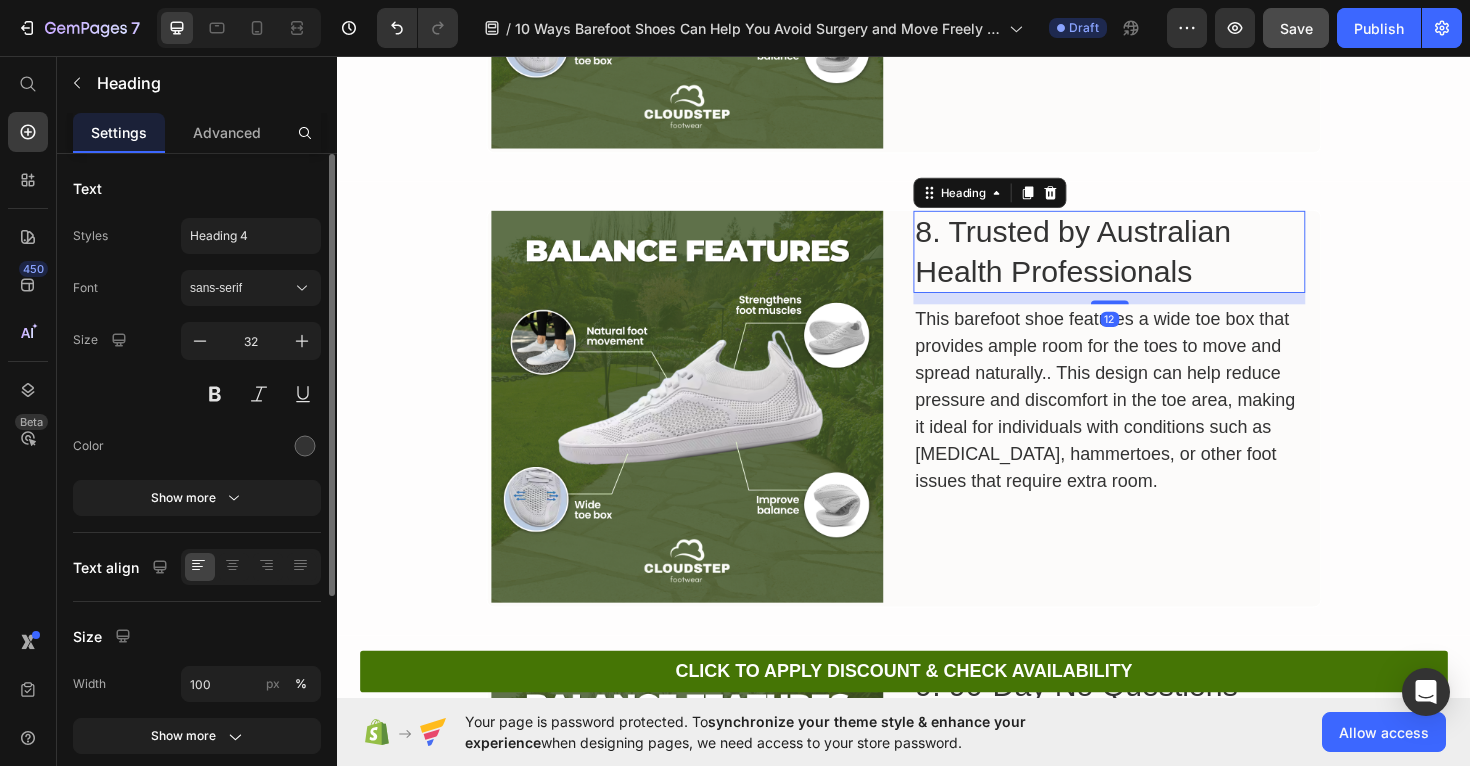 click on "8. Trusted by Australian Health Professionals" at bounding box center [1154, 263] 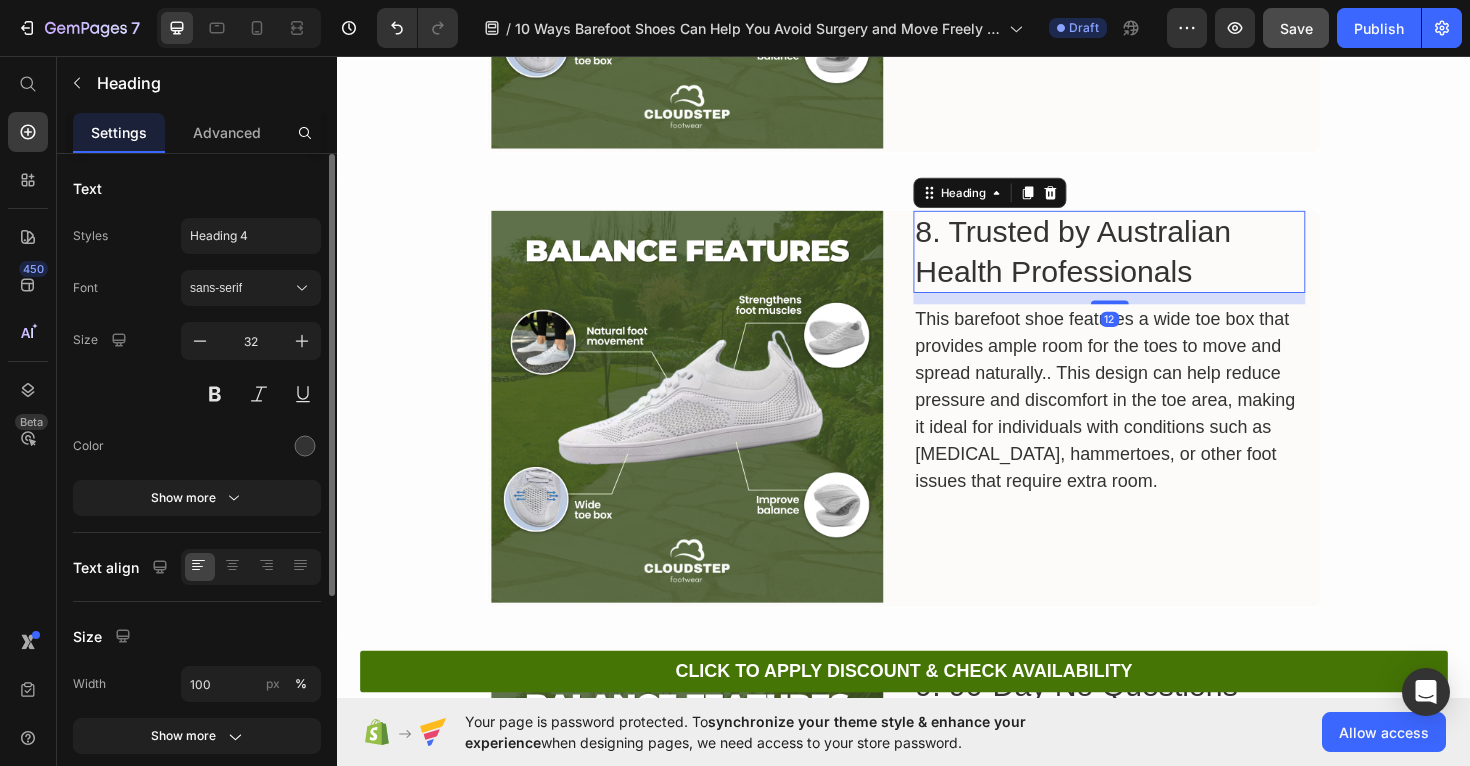 click on "8. Trusted by Australian Health Professionals" at bounding box center (1154, 263) 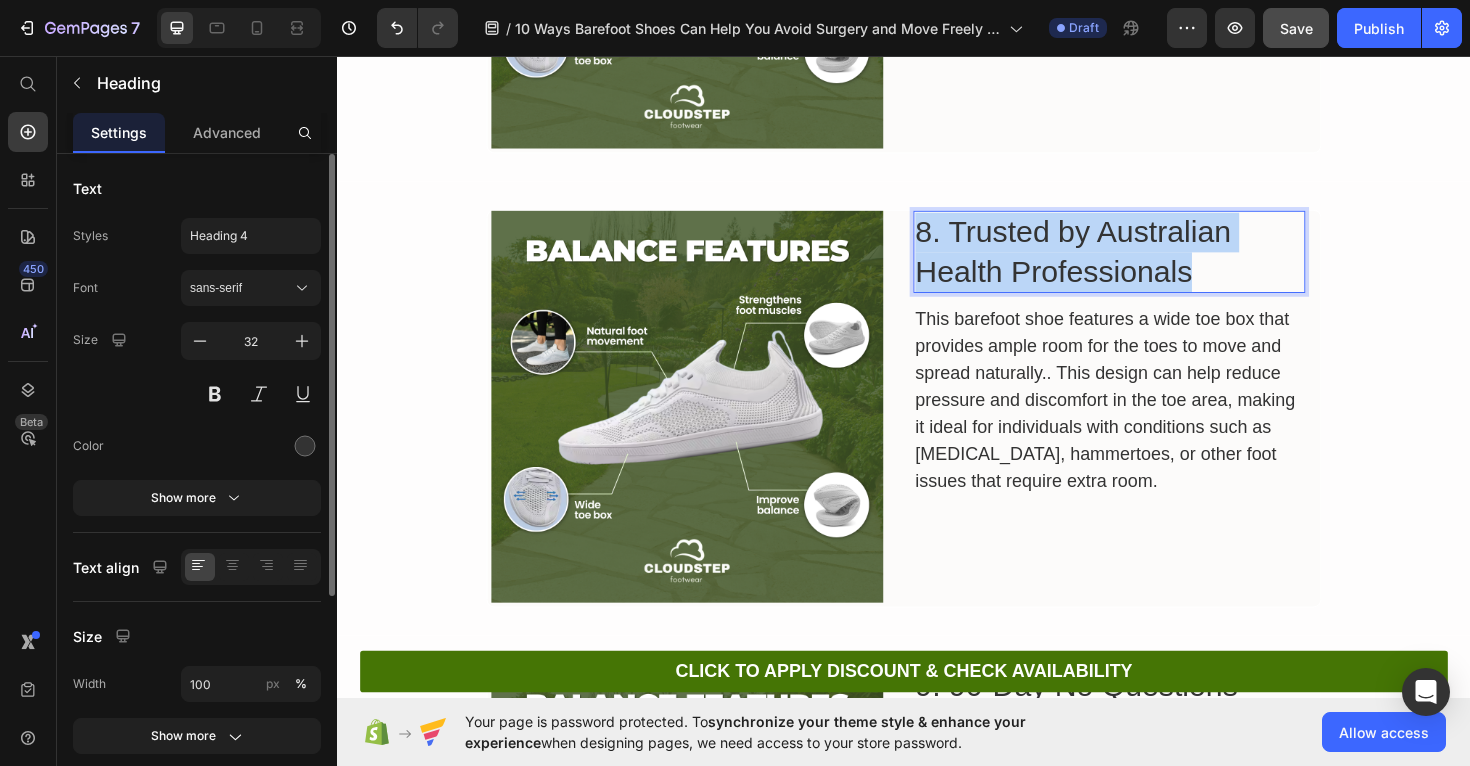 click on "8. Trusted by Australian Health Professionals" at bounding box center (1154, 263) 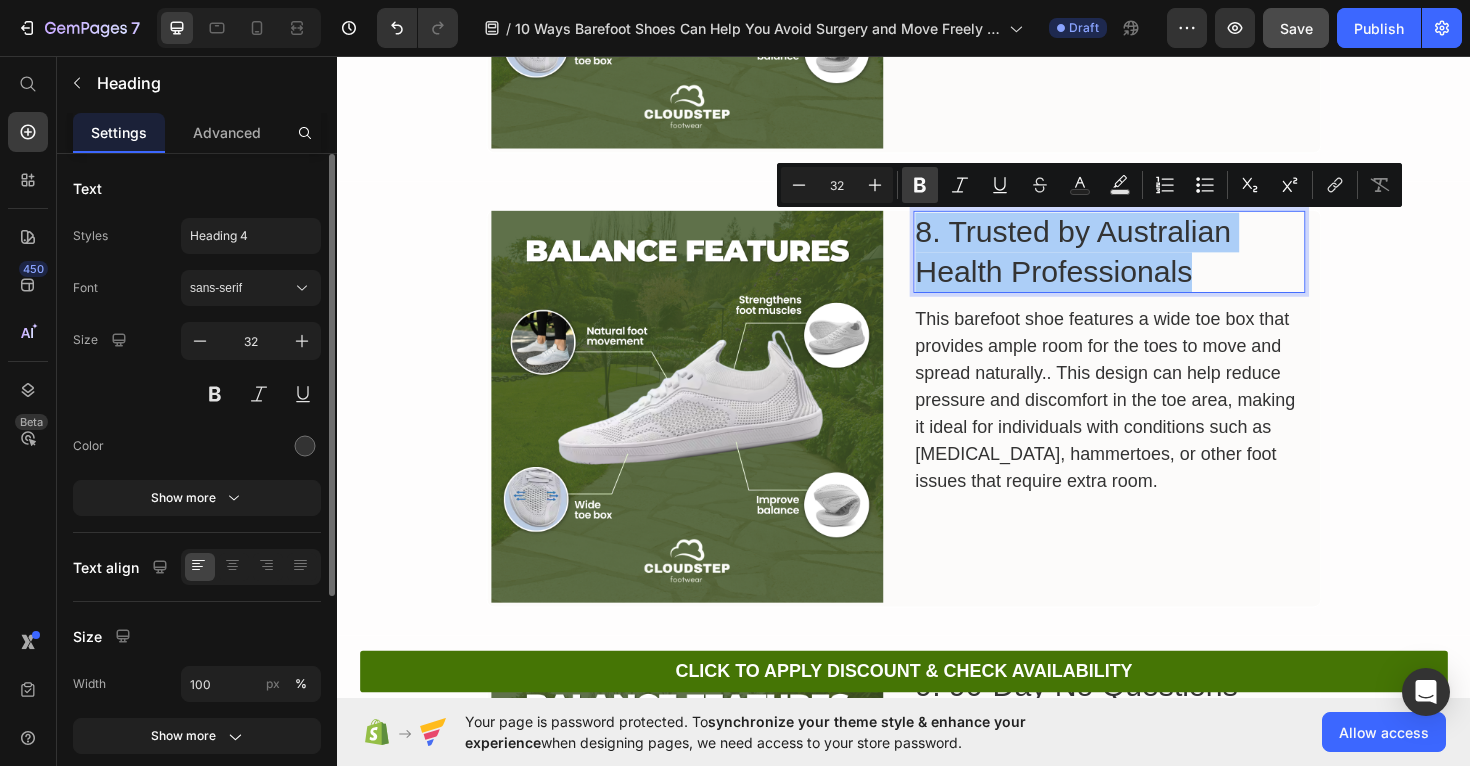 click 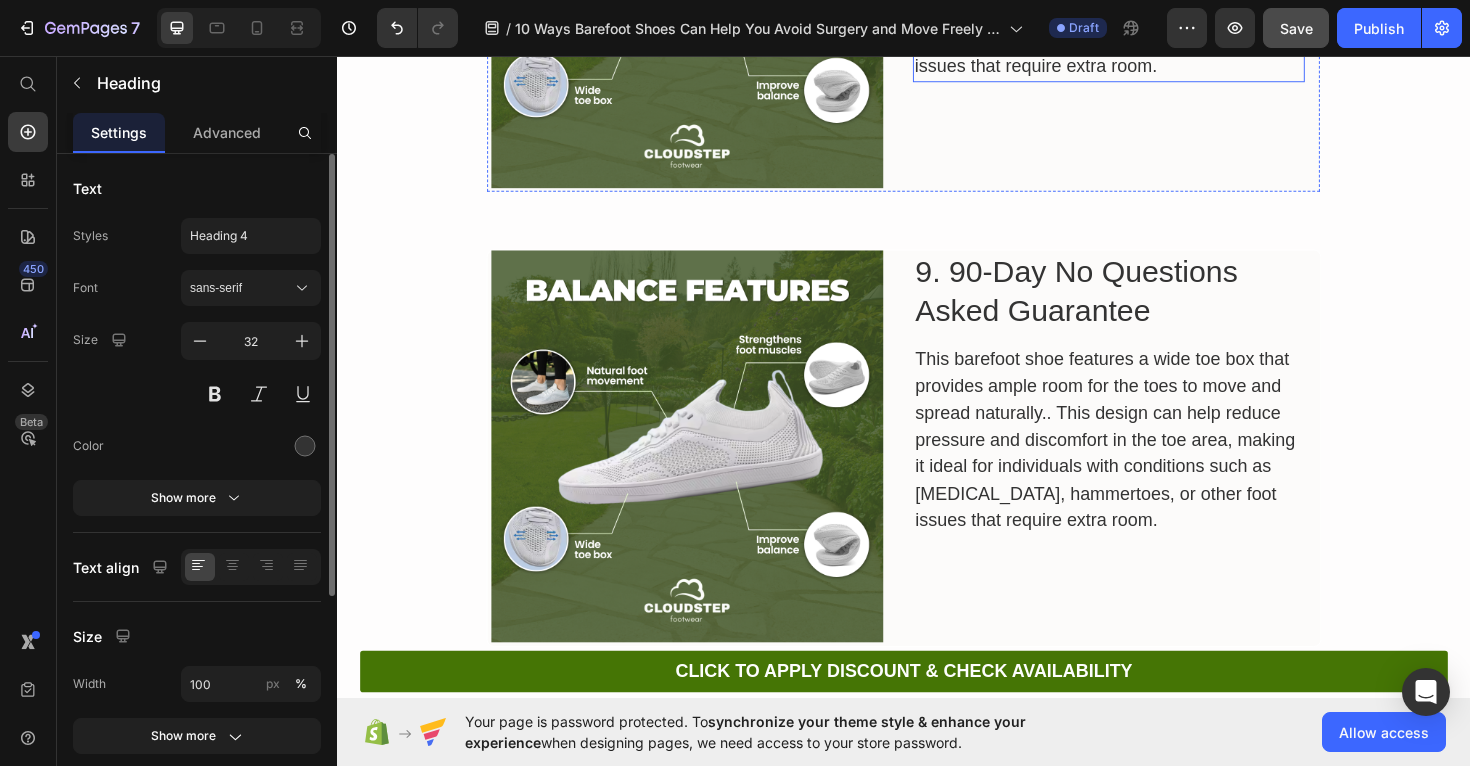 scroll, scrollTop: 4625, scrollLeft: 0, axis: vertical 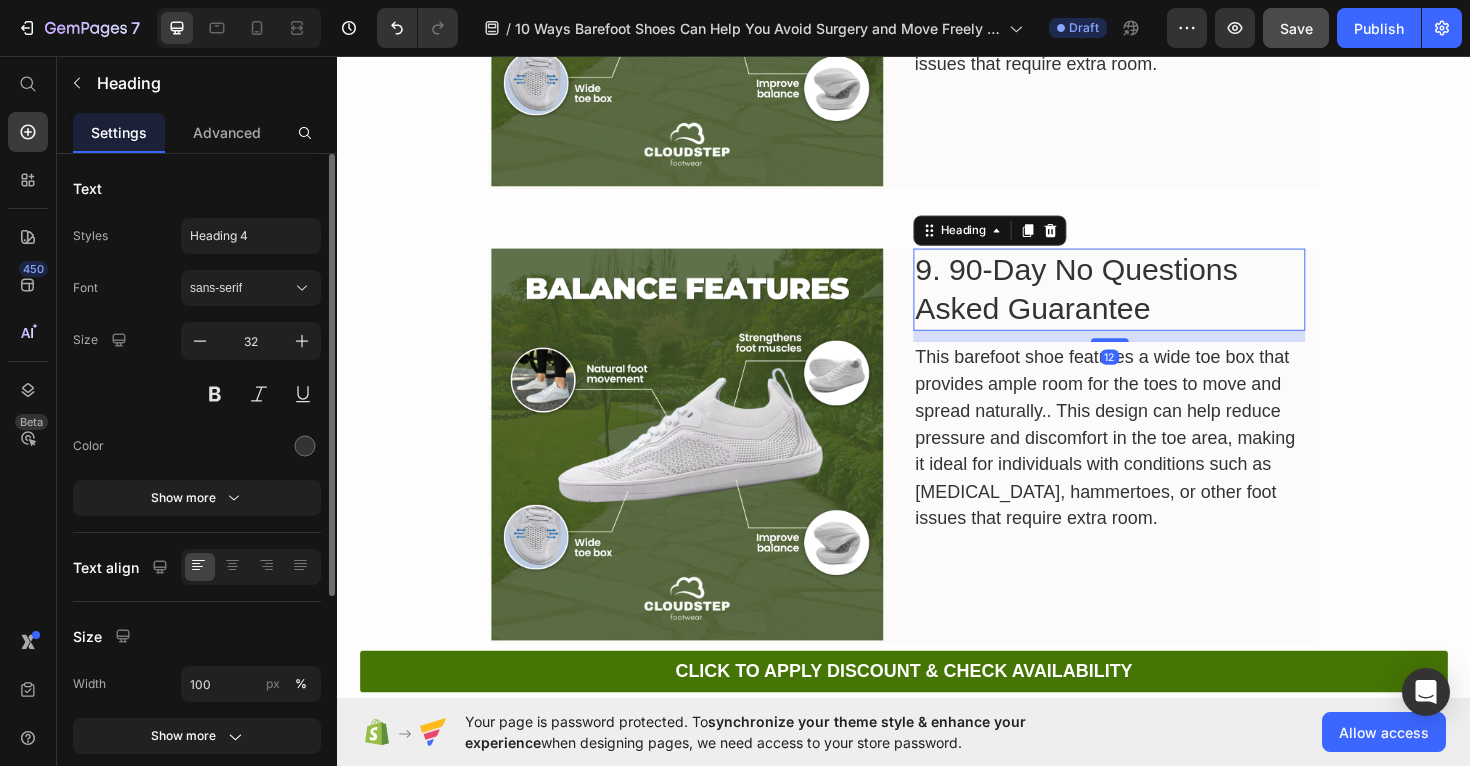 click on "9. 90-Day No Questions Asked Guarantee" at bounding box center (1154, 303) 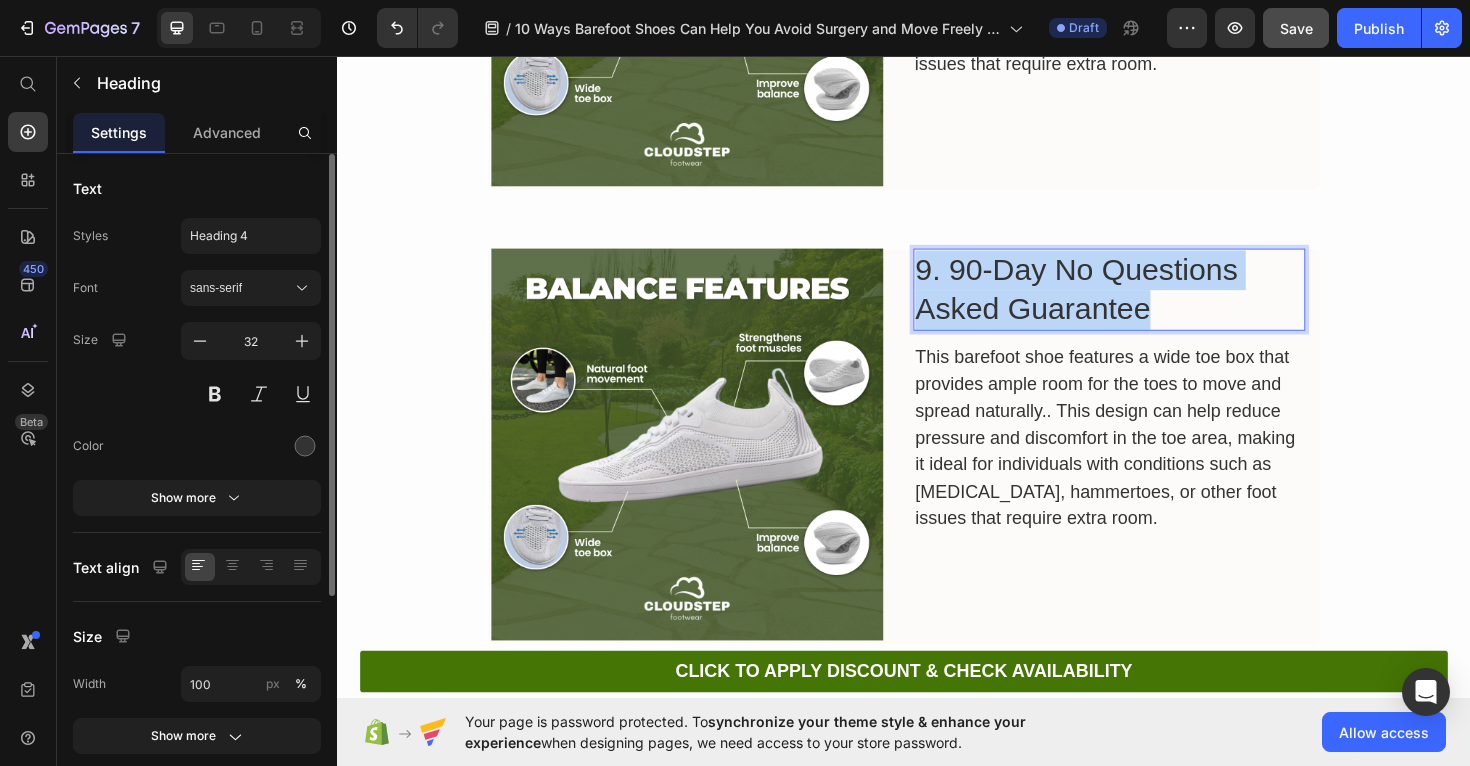 click on "9. 90-Day No Questions Asked Guarantee" at bounding box center (1154, 303) 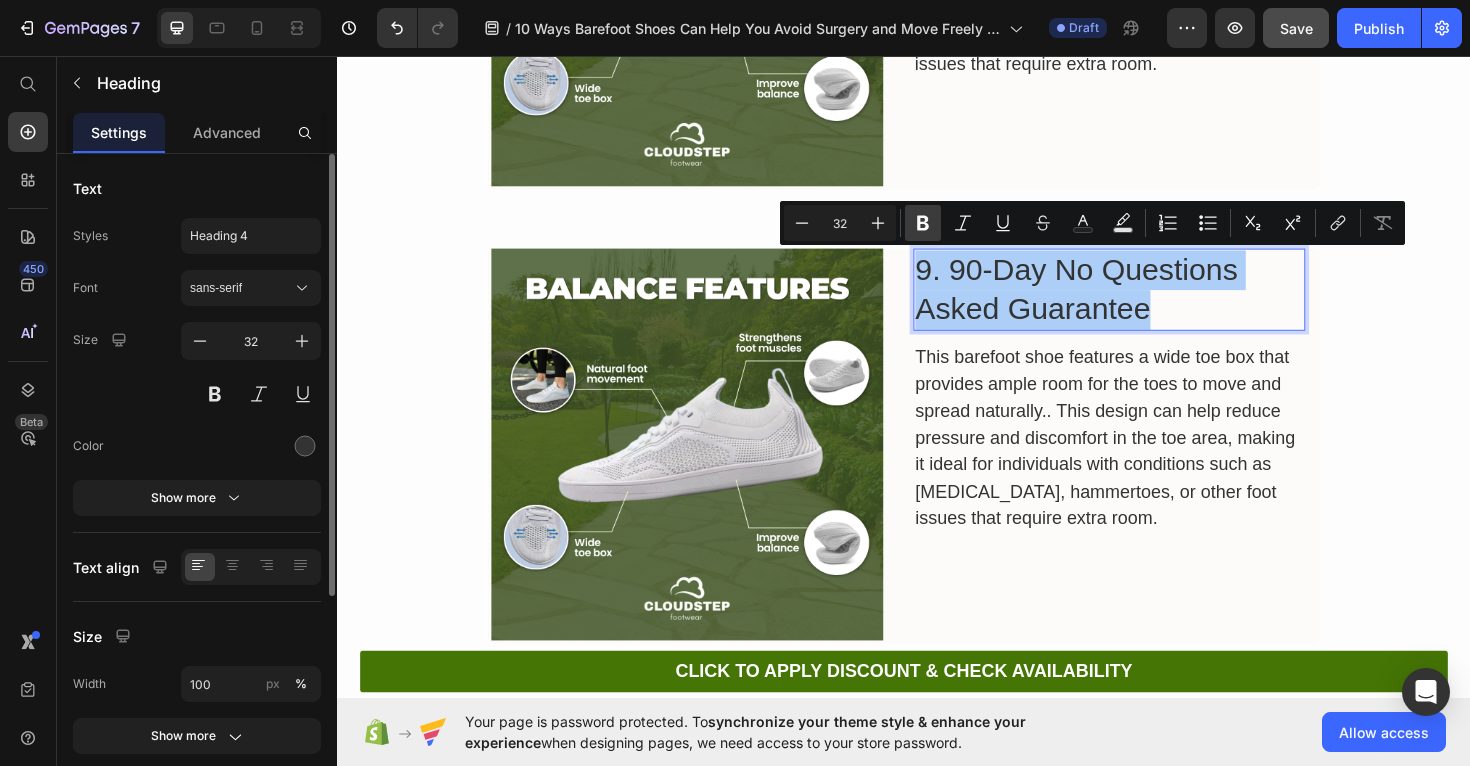 click 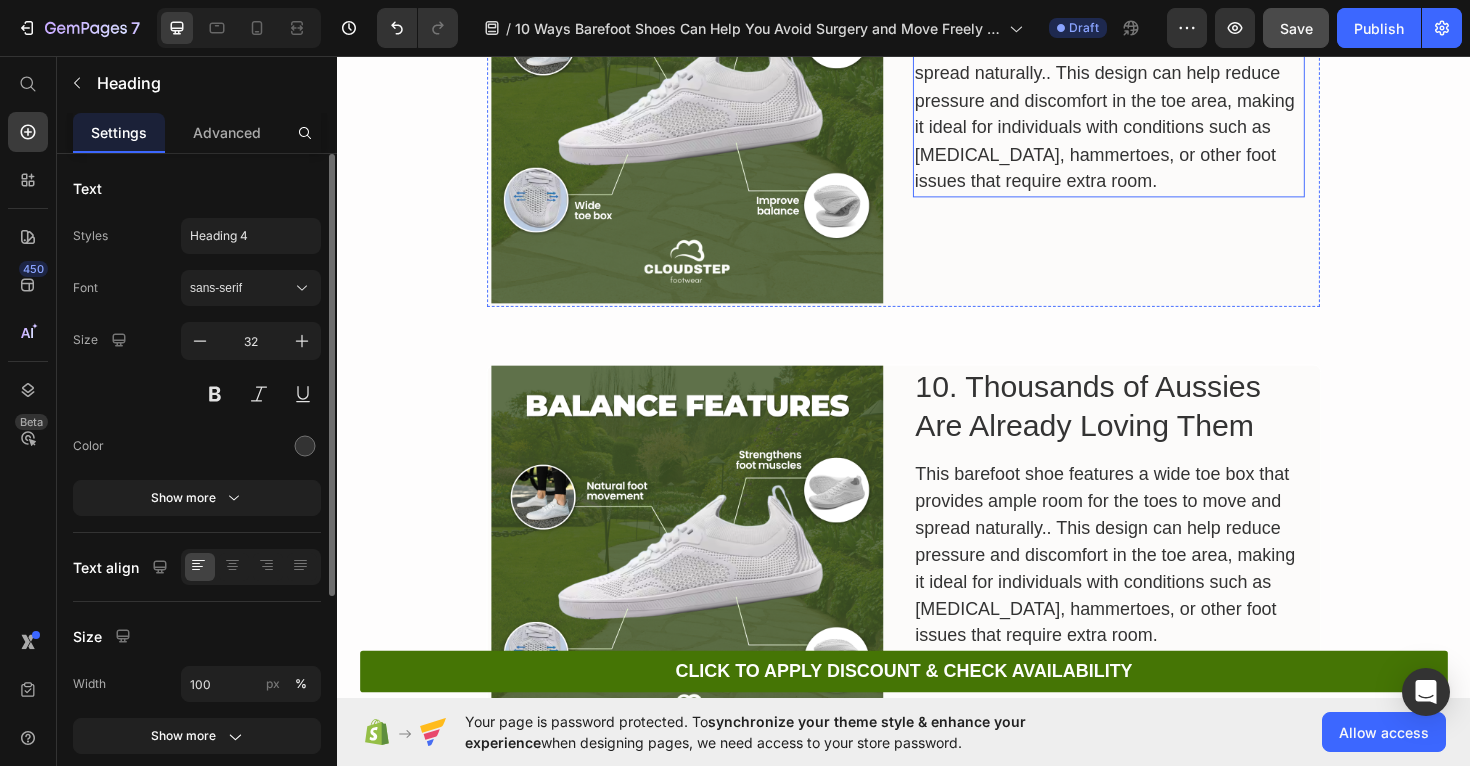 scroll, scrollTop: 5004, scrollLeft: 0, axis: vertical 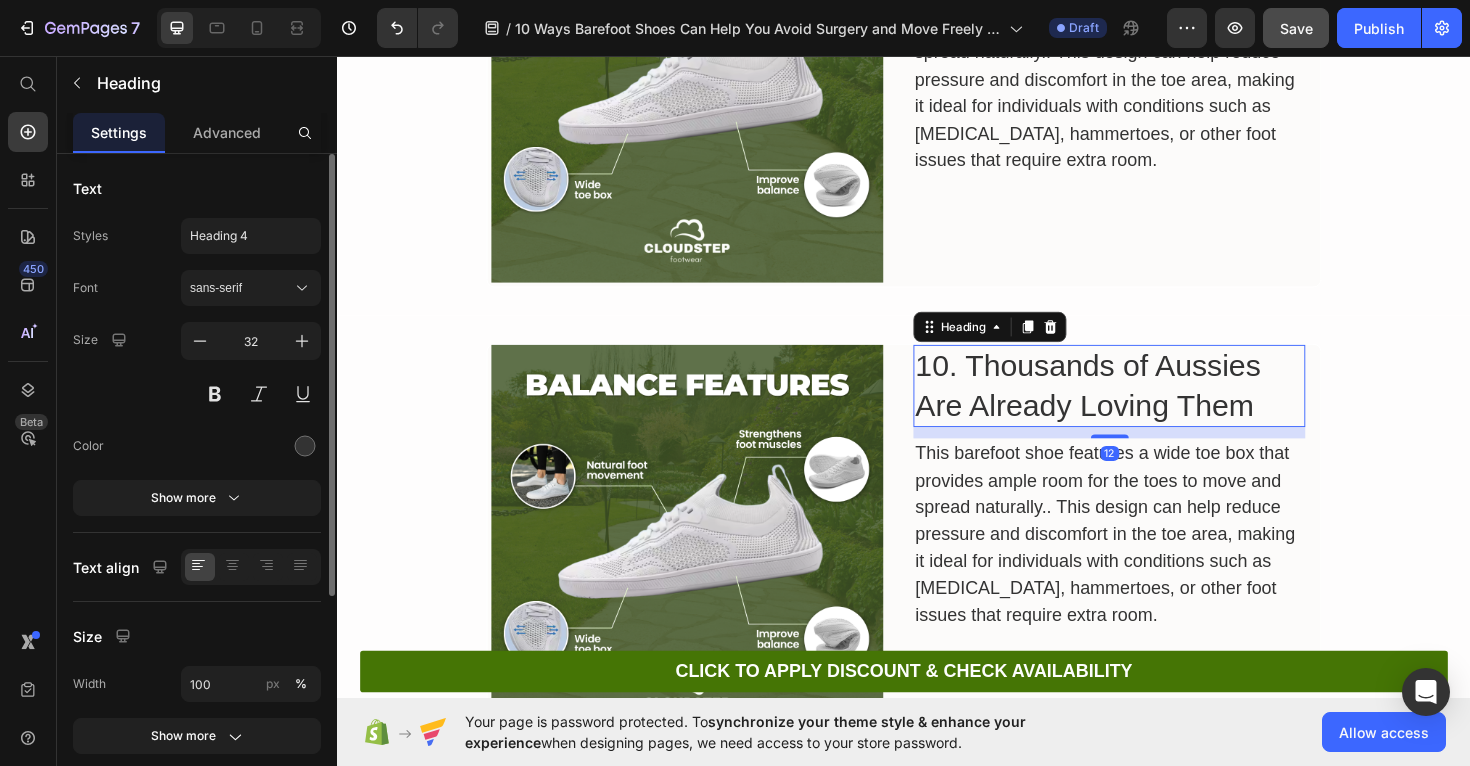 click on "10. Thousands of Aussies Are Already Loving Them" at bounding box center (1154, 405) 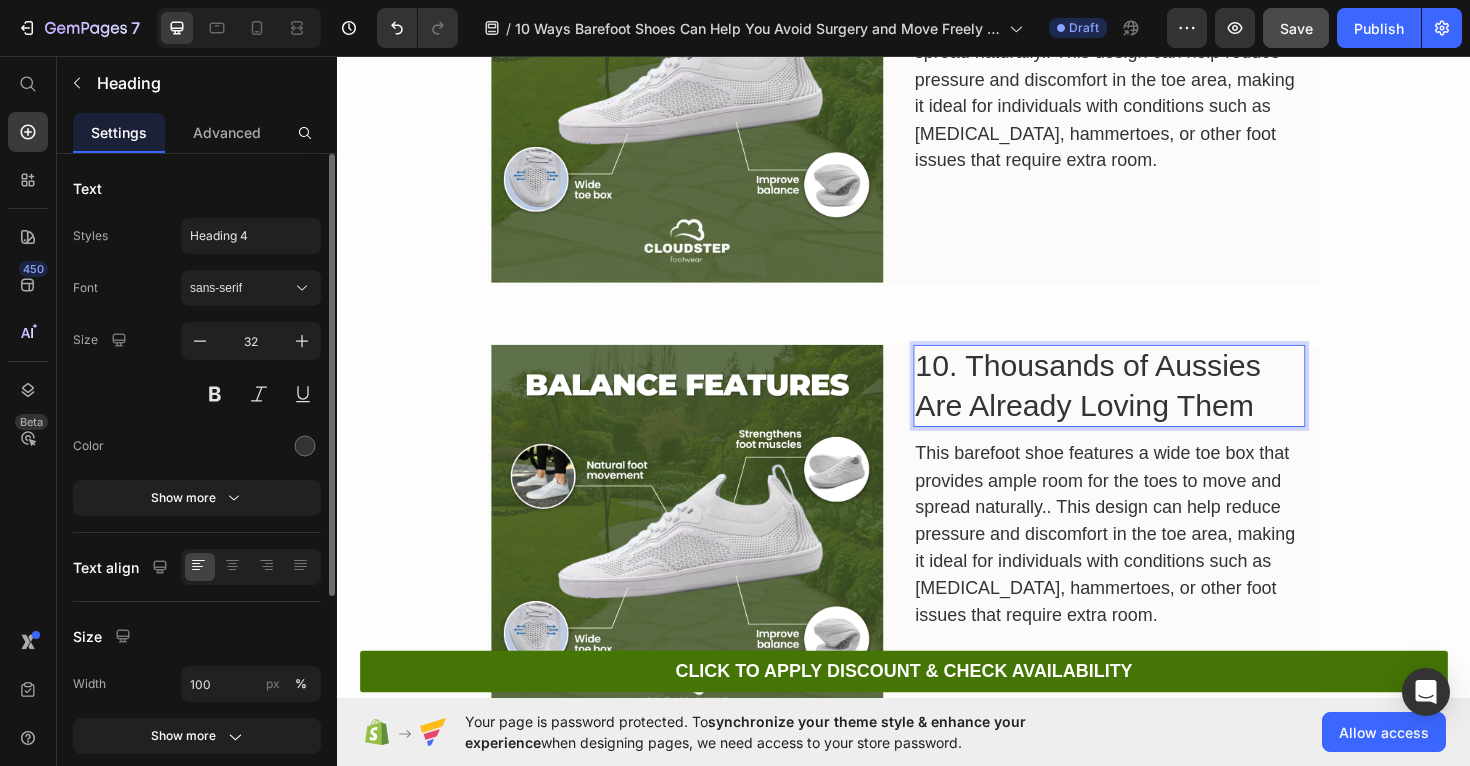 click on "10. Thousands of Aussies Are Already Loving Them" at bounding box center [1154, 405] 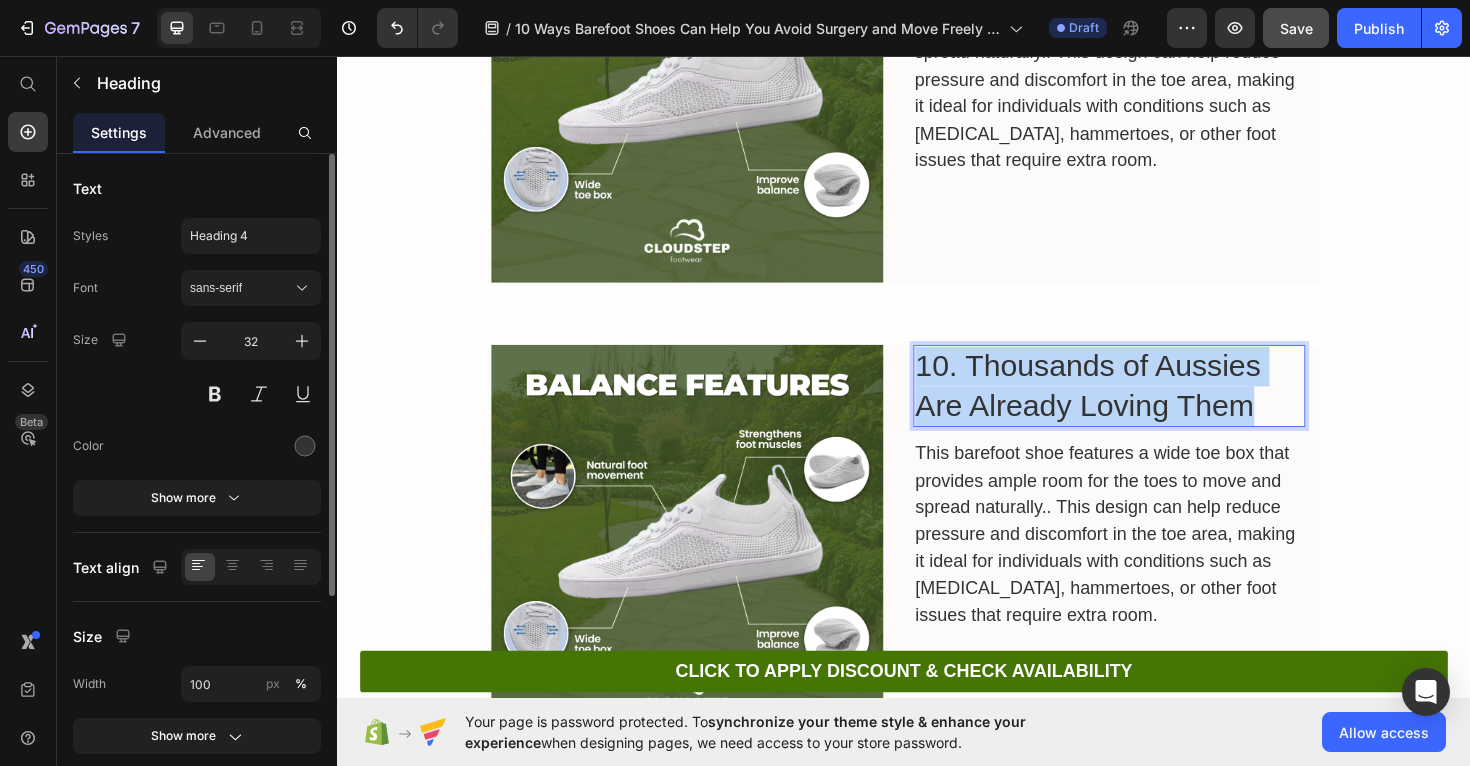 click on "10. Thousands of Aussies Are Already Loving Them" at bounding box center [1154, 405] 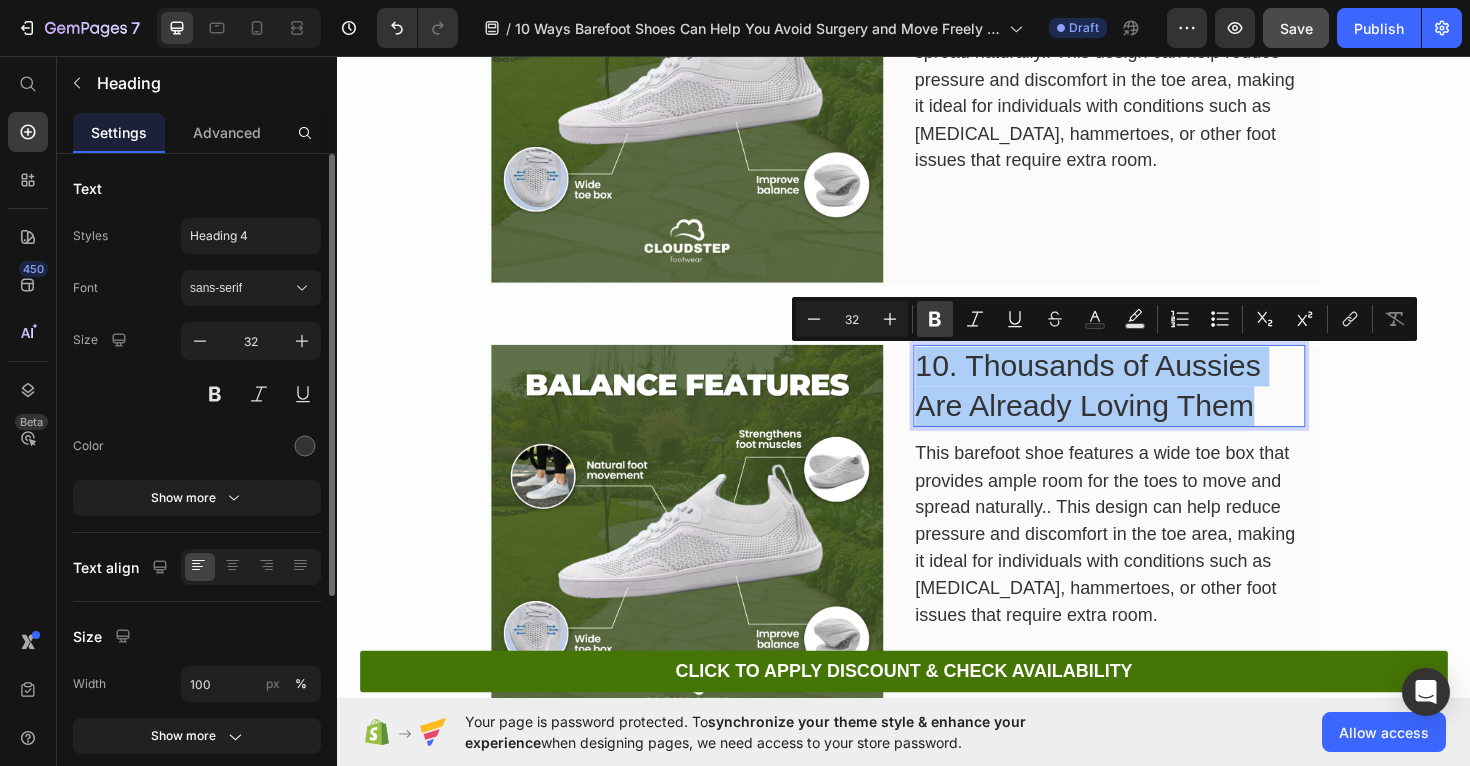 click 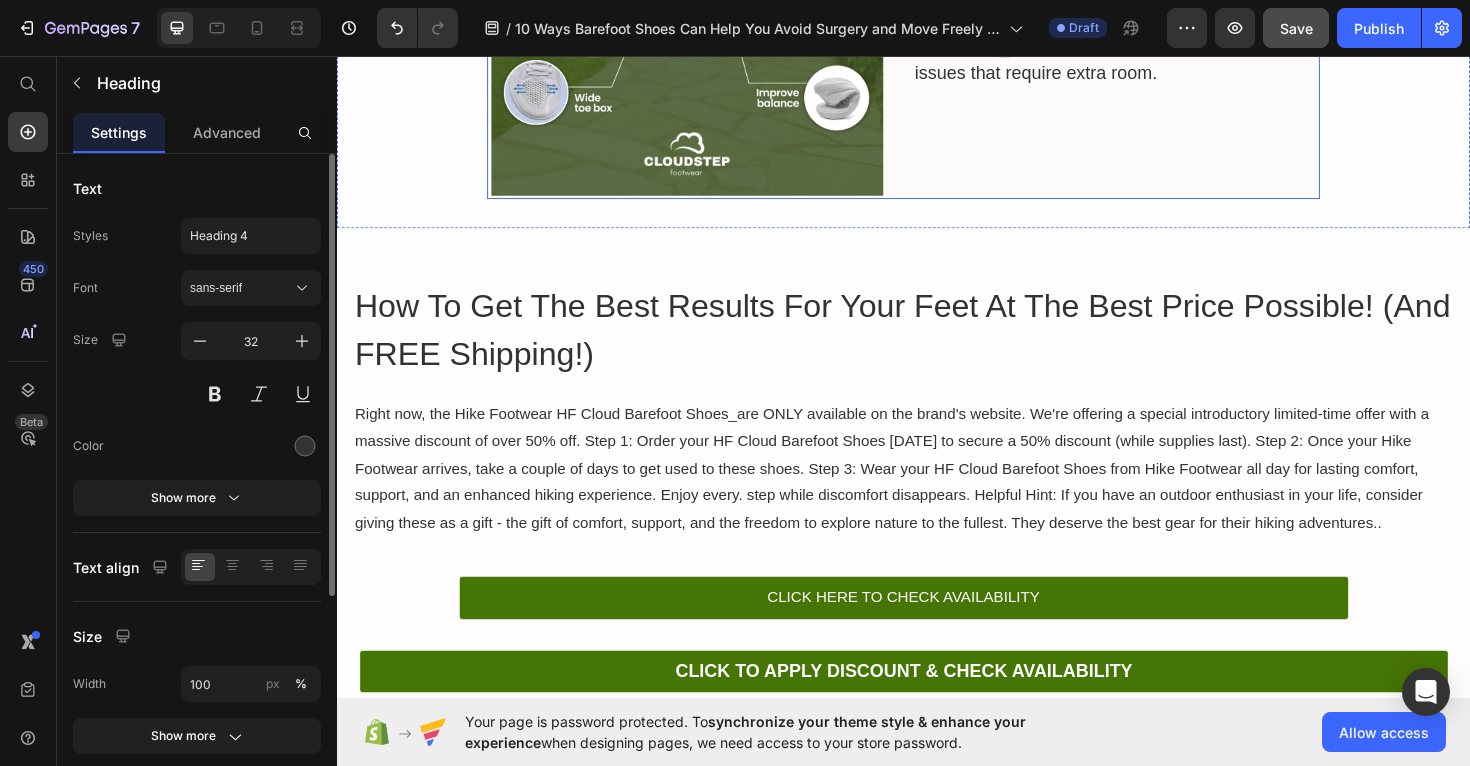 scroll, scrollTop: 5318, scrollLeft: 0, axis: vertical 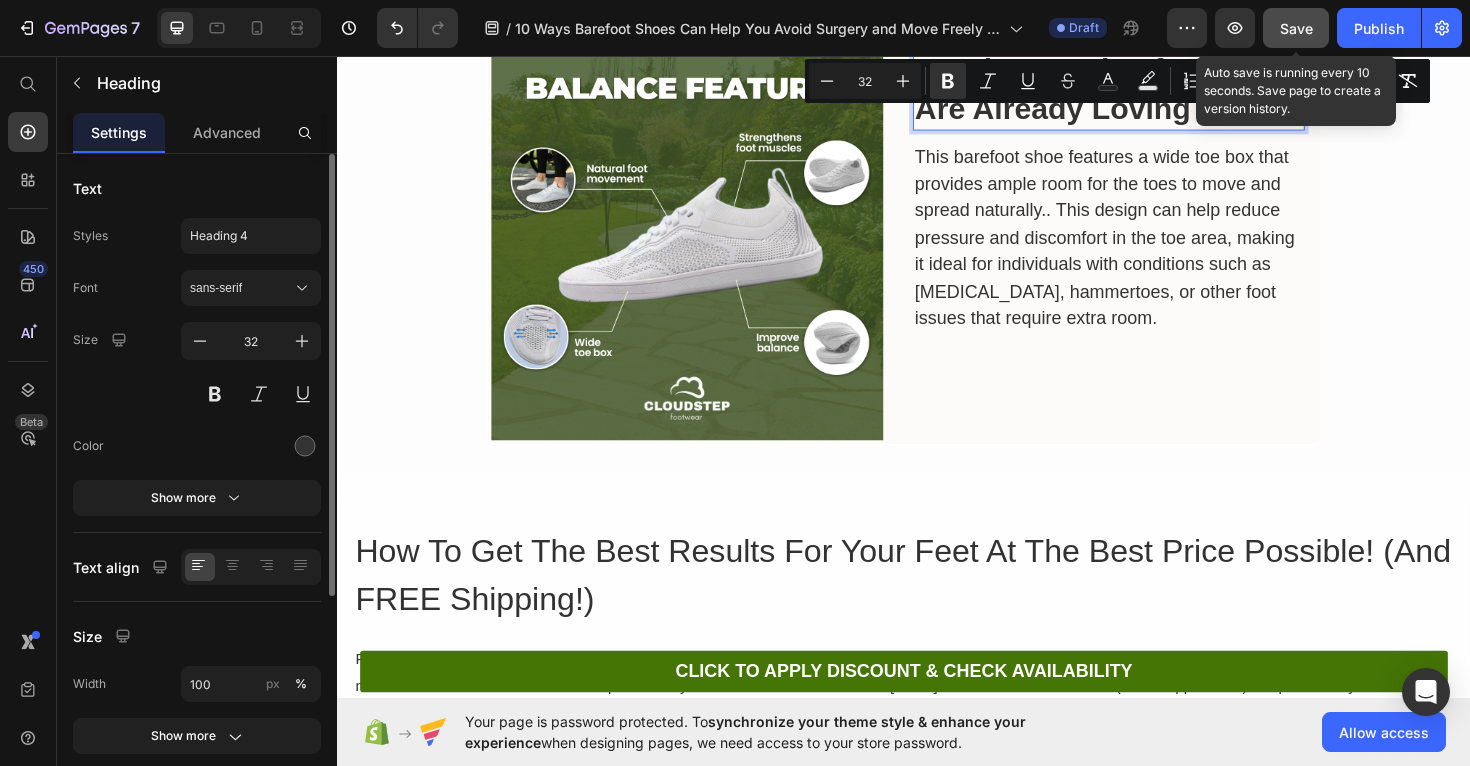click on "Save" at bounding box center [1296, 28] 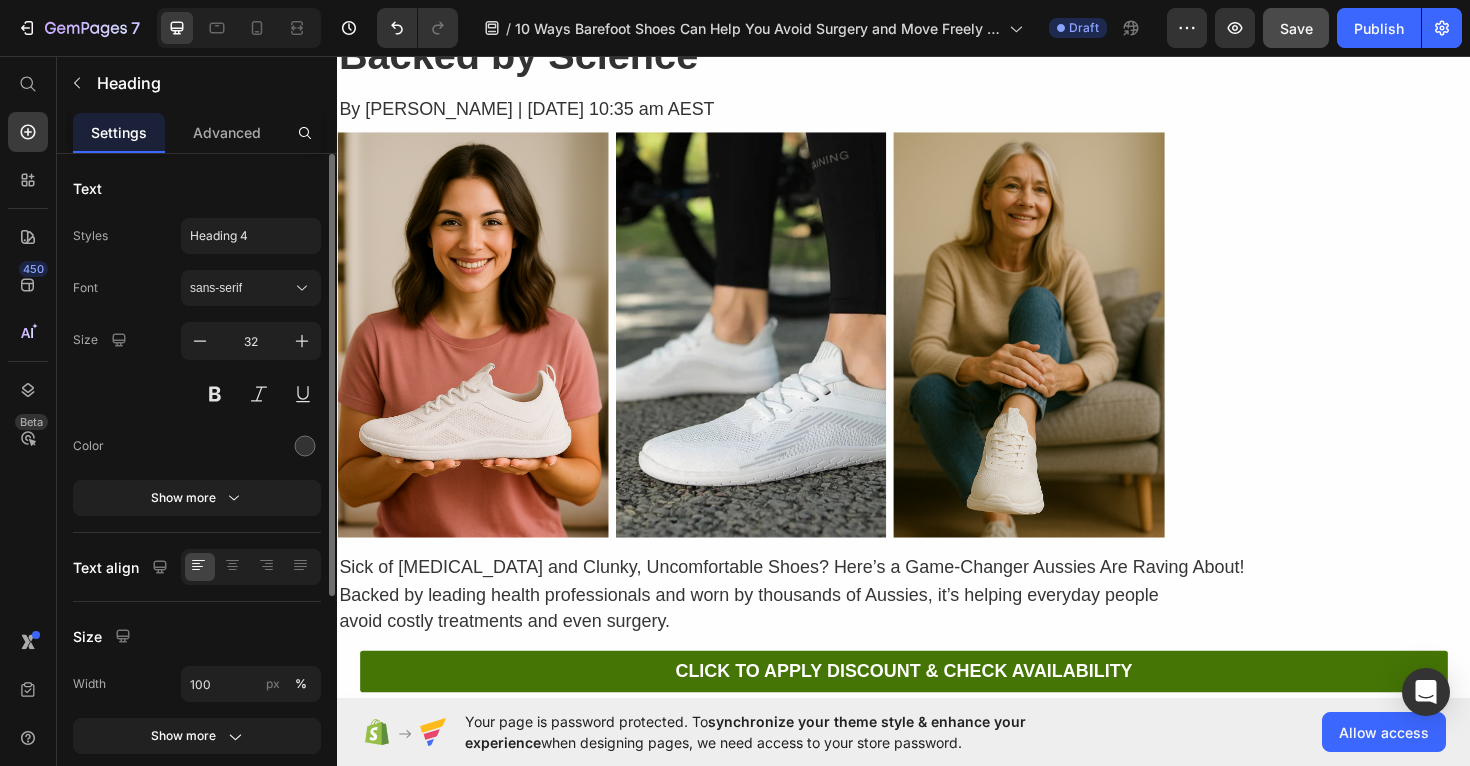 scroll, scrollTop: 0, scrollLeft: 0, axis: both 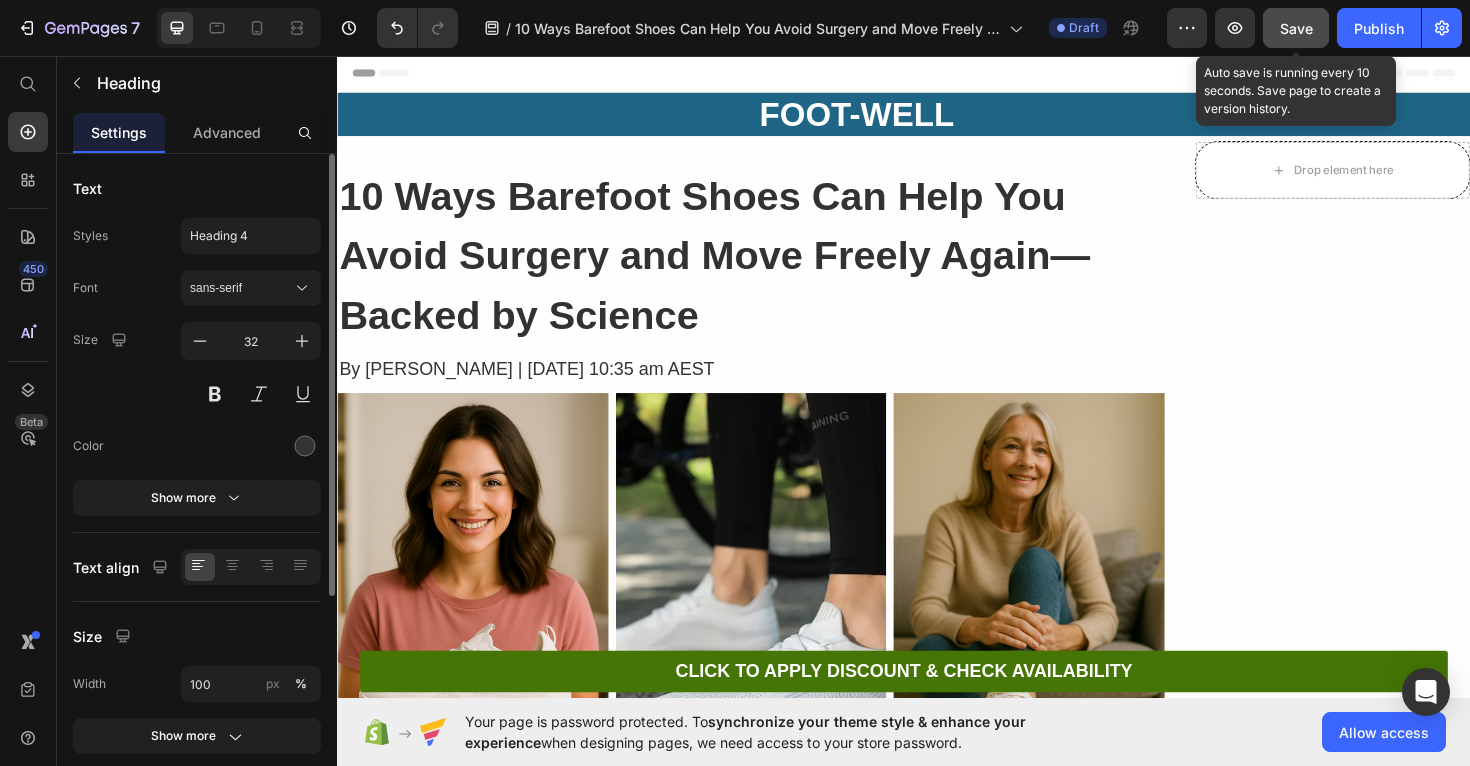 click on "Save" at bounding box center [1296, 28] 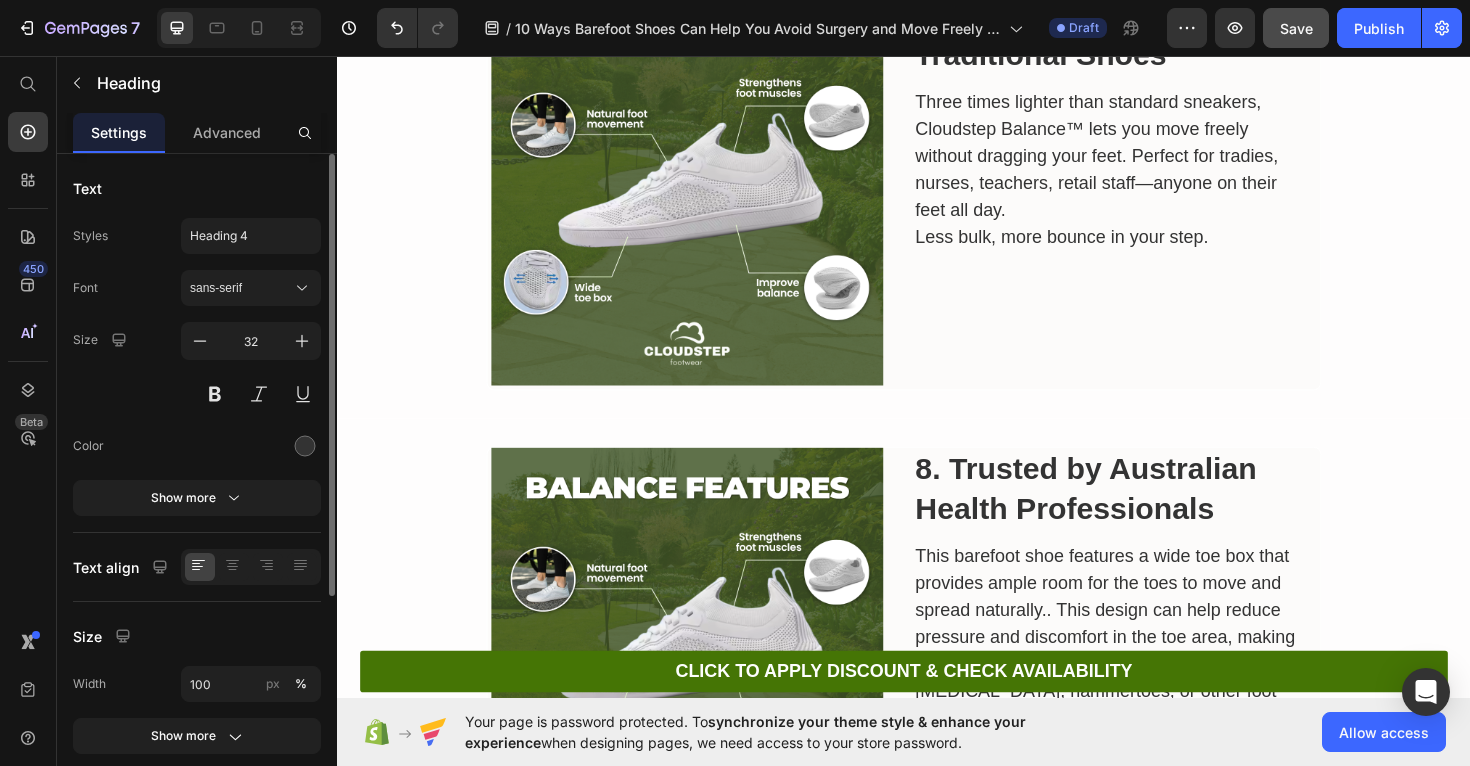 scroll, scrollTop: 3930, scrollLeft: 0, axis: vertical 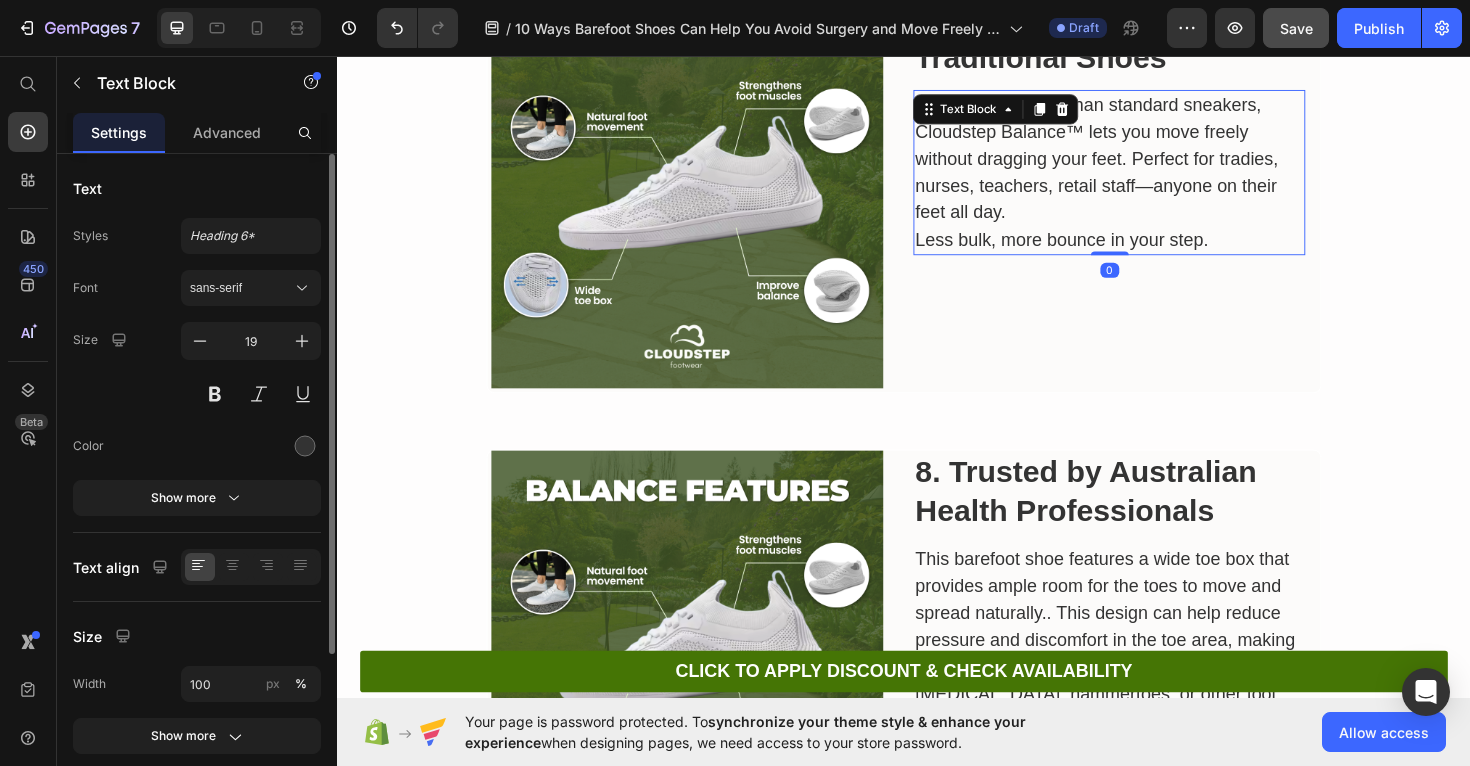 click on "Three times lighter than standard sneakers, Cloudstep Balance™ lets you move freely without dragging your feet. Perfect for tradies, nurses, teachers, retail staff—anyone on their feet all day." at bounding box center (1154, 165) 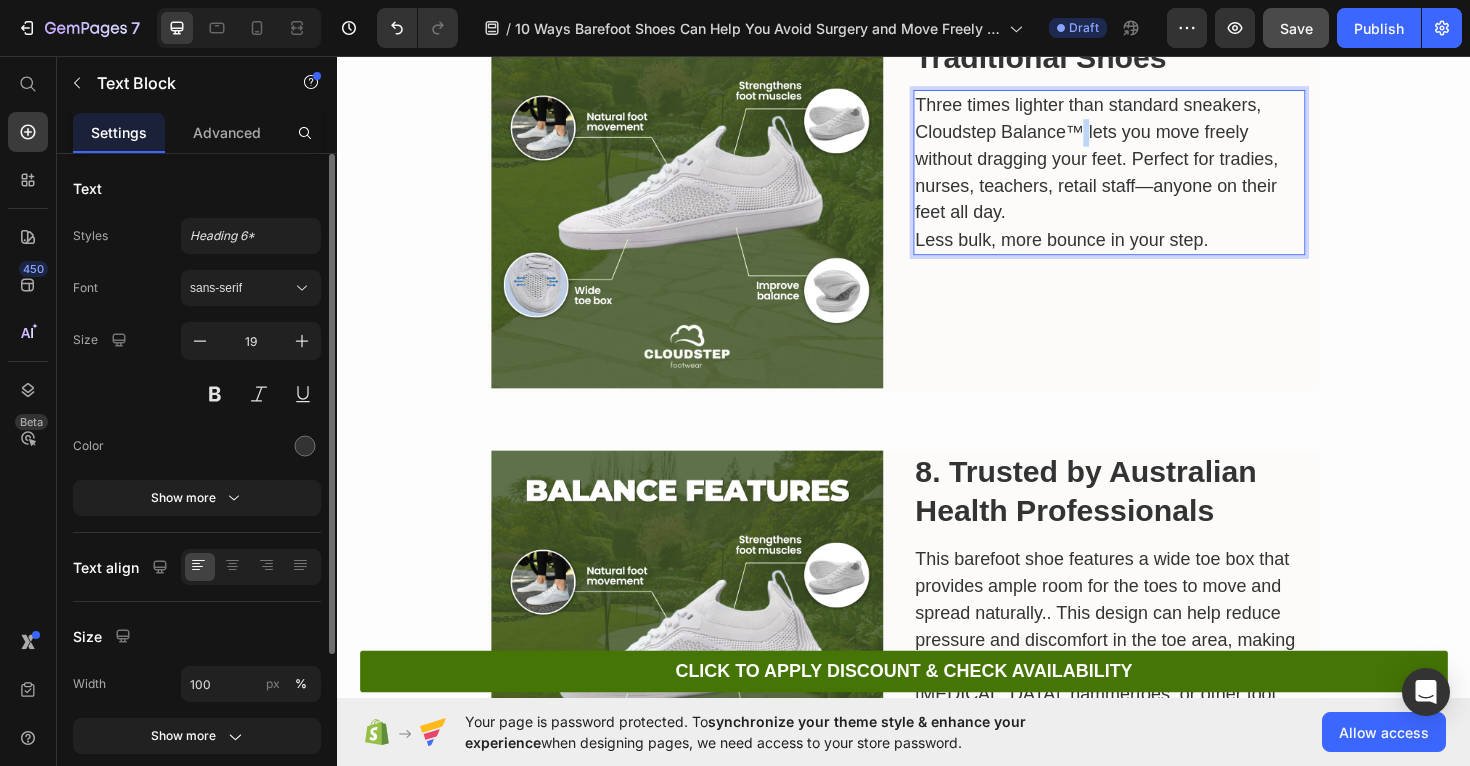 click on "Three times lighter than standard sneakers, Cloudstep Balance™ lets you move freely without dragging your feet. Perfect for tradies, nurses, teachers, retail staff—anyone on their feet all day." at bounding box center [1154, 165] 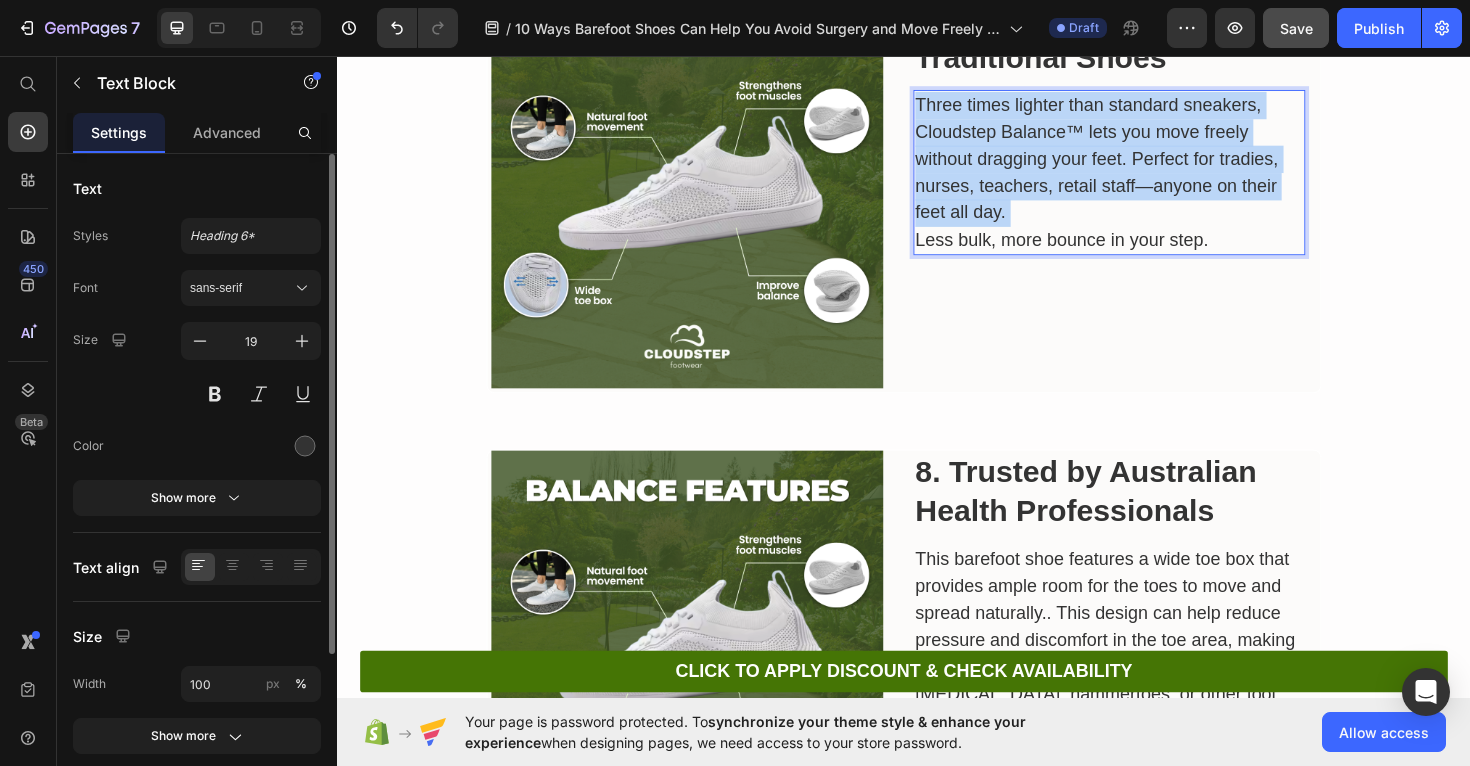 click on "Three times lighter than standard sneakers, Cloudstep Balance™ lets you move freely without dragging your feet. Perfect for tradies, nurses, teachers, retail staff—anyone on their feet all day." at bounding box center [1154, 165] 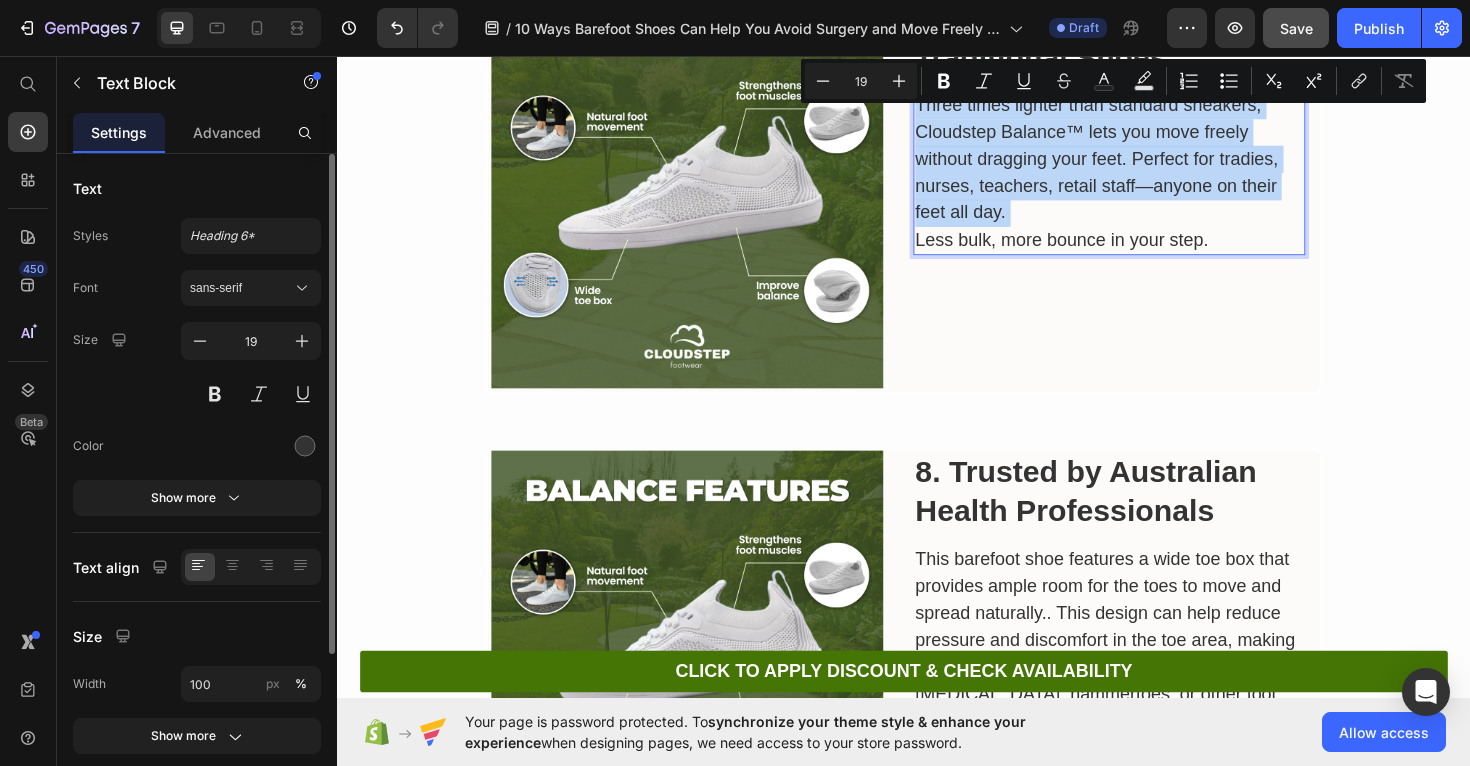click on "Three times lighter than standard sneakers, Cloudstep Balance™ lets you move freely without dragging your feet. Perfect for tradies, nurses, teachers, retail staff—anyone on their feet all day." at bounding box center (1154, 165) 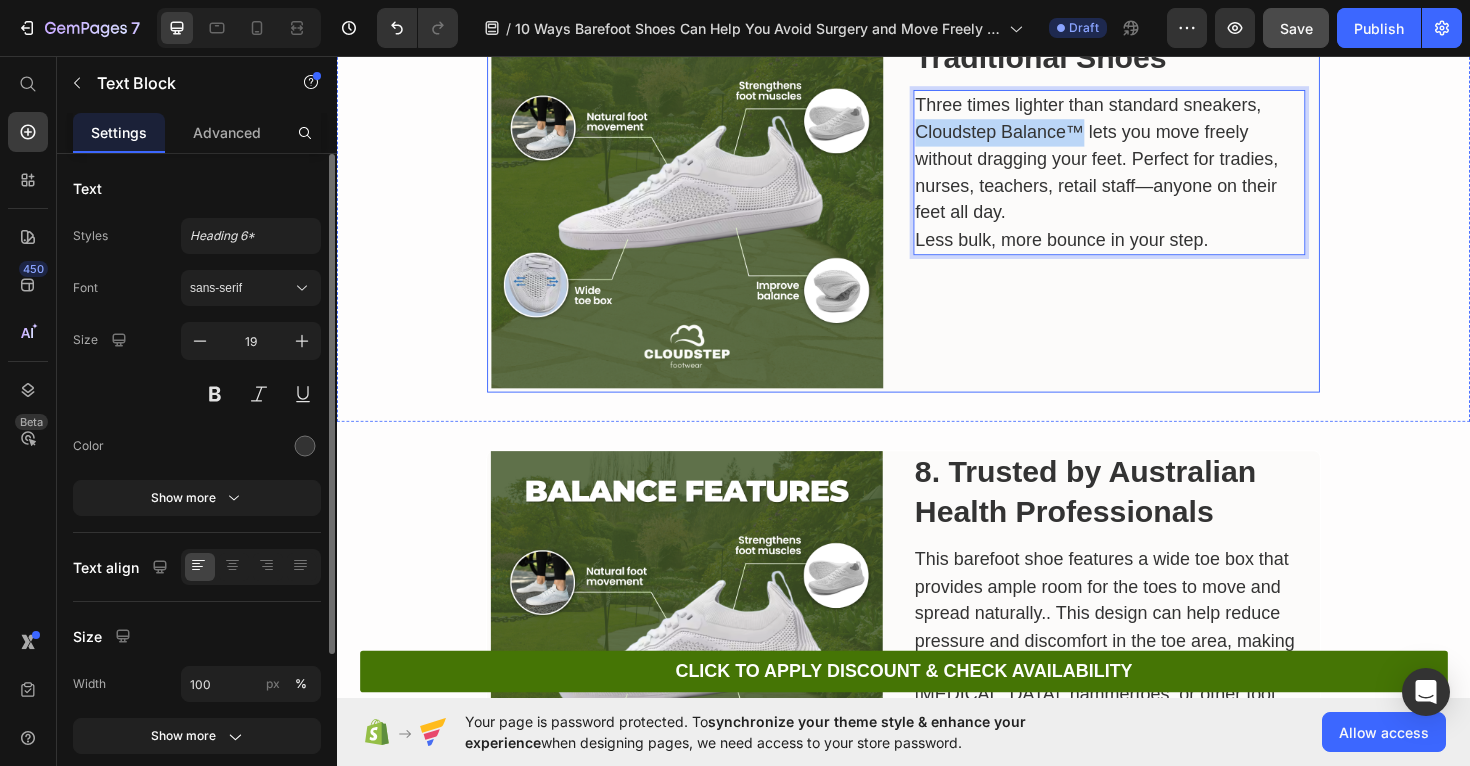 drag, startPoint x: 1126, startPoint y: 132, endPoint x: 940, endPoint y: 134, distance: 186.01076 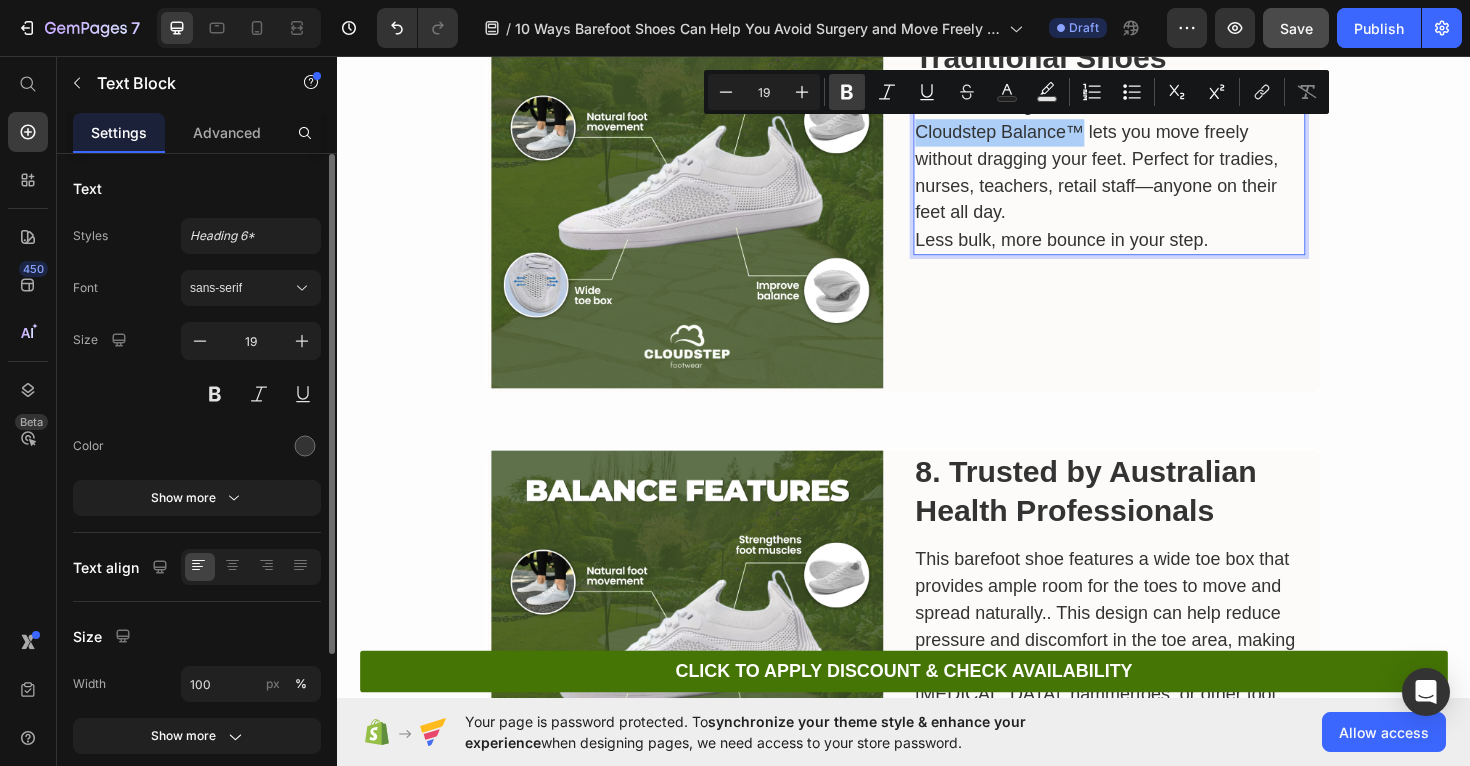 click 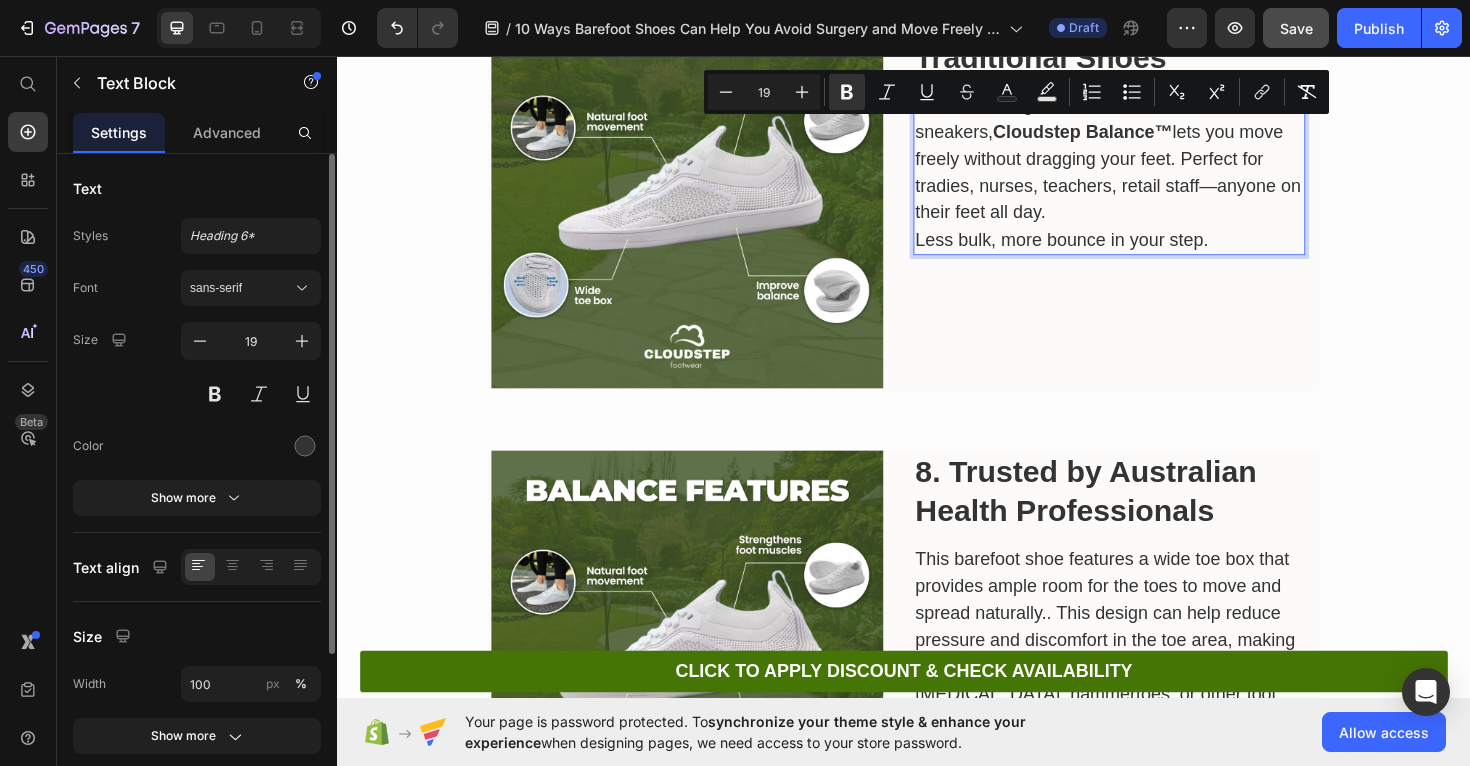 click on "Less bulk, more bounce in your step." at bounding box center (1154, 251) 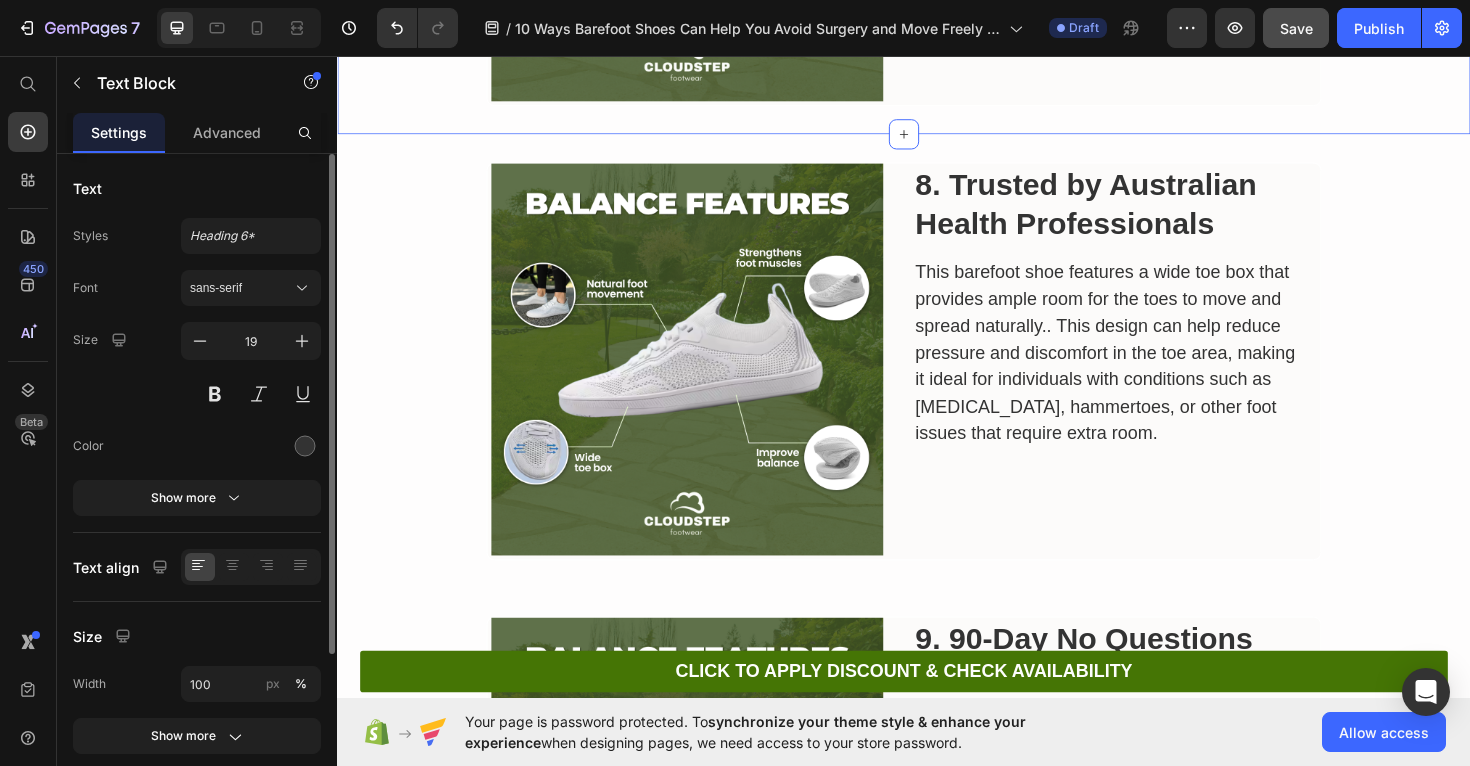scroll, scrollTop: 4258, scrollLeft: 0, axis: vertical 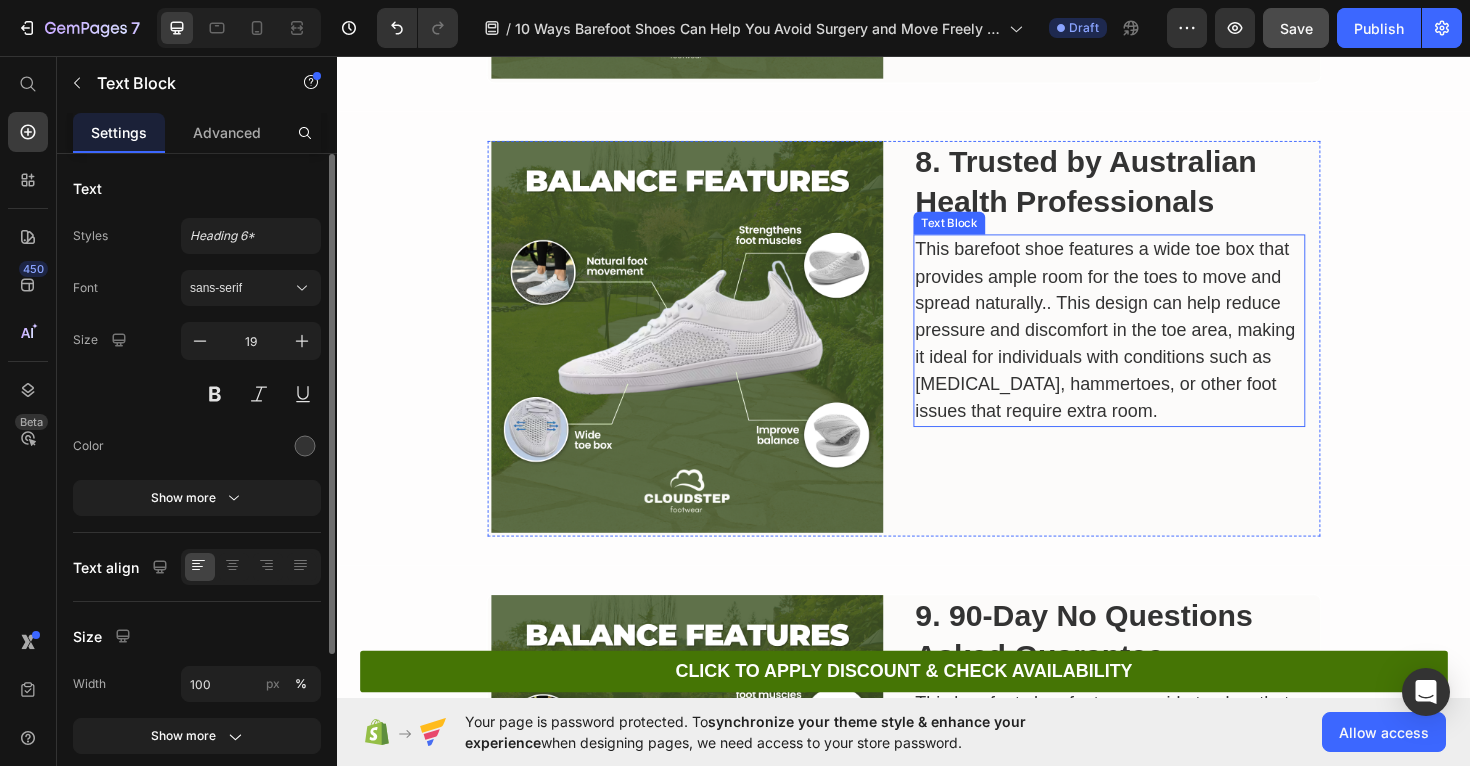 click on "This barefoot shoe features a wide toe box that provides ample room for the toes to move and spread naturally.. This design can help reduce pressure and discomfort in the toe area, making it ideal for individuals with conditions such as bunions, hammertoes, or other foot issues that require extra room." at bounding box center (1154, 347) 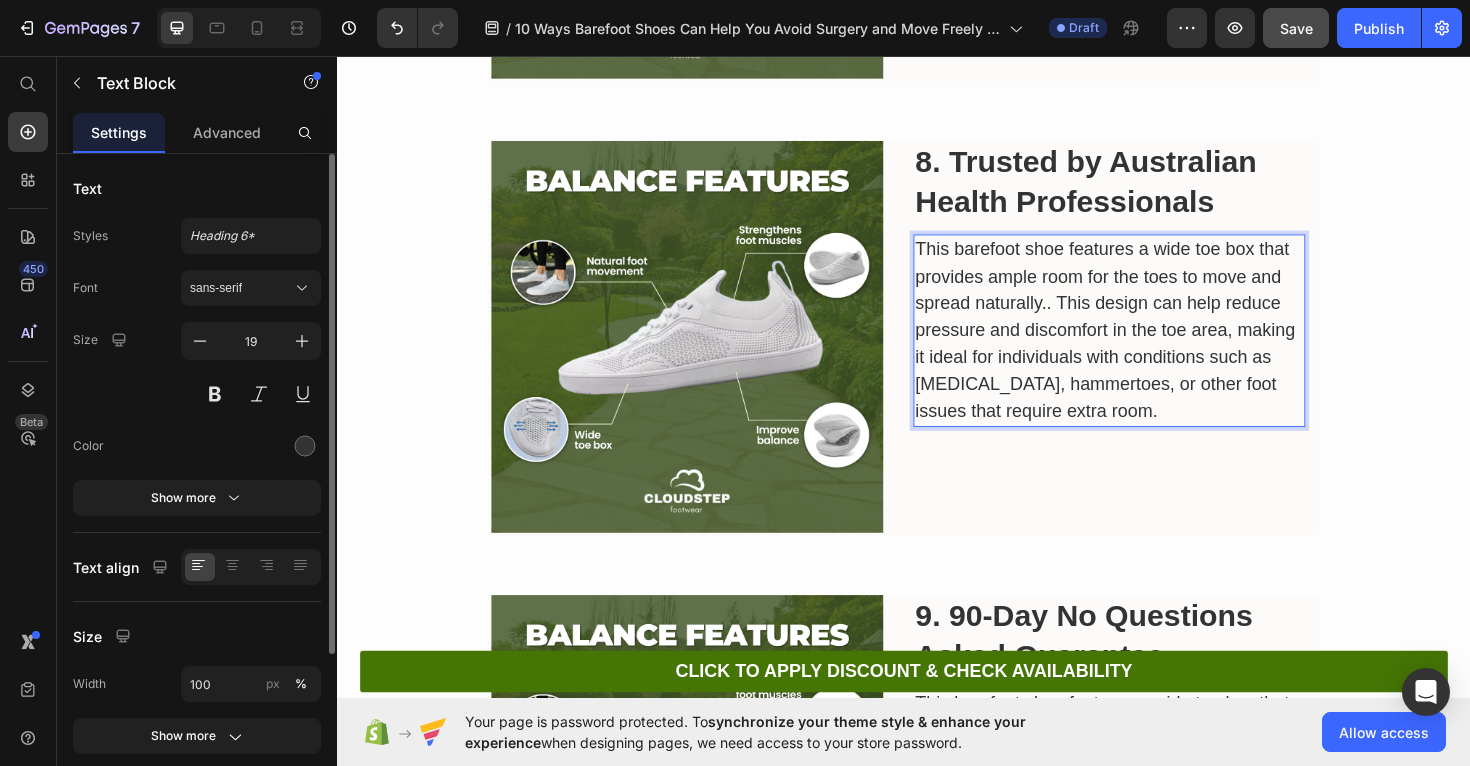 click on "This barefoot shoe features a wide toe box that provides ample room for the toes to move and spread naturally.. This design can help reduce pressure and discomfort in the toe area, making it ideal for individuals with conditions such as bunions, hammertoes, or other foot issues that require extra room." at bounding box center [1154, 347] 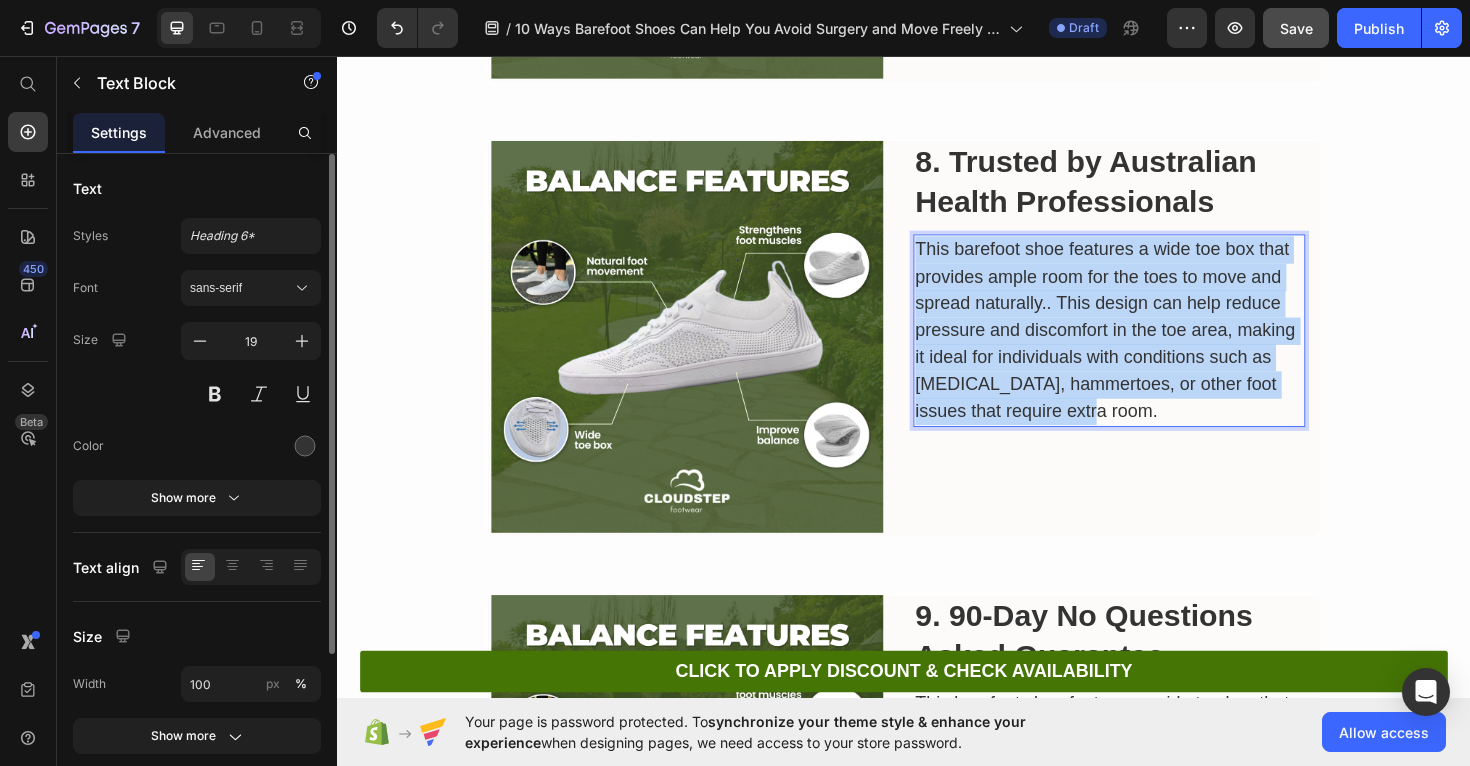 click on "This barefoot shoe features a wide toe box that provides ample room for the toes to move and spread naturally.. This design can help reduce pressure and discomfort in the toe area, making it ideal for individuals with conditions such as bunions, hammertoes, or other foot issues that require extra room." at bounding box center (1154, 347) 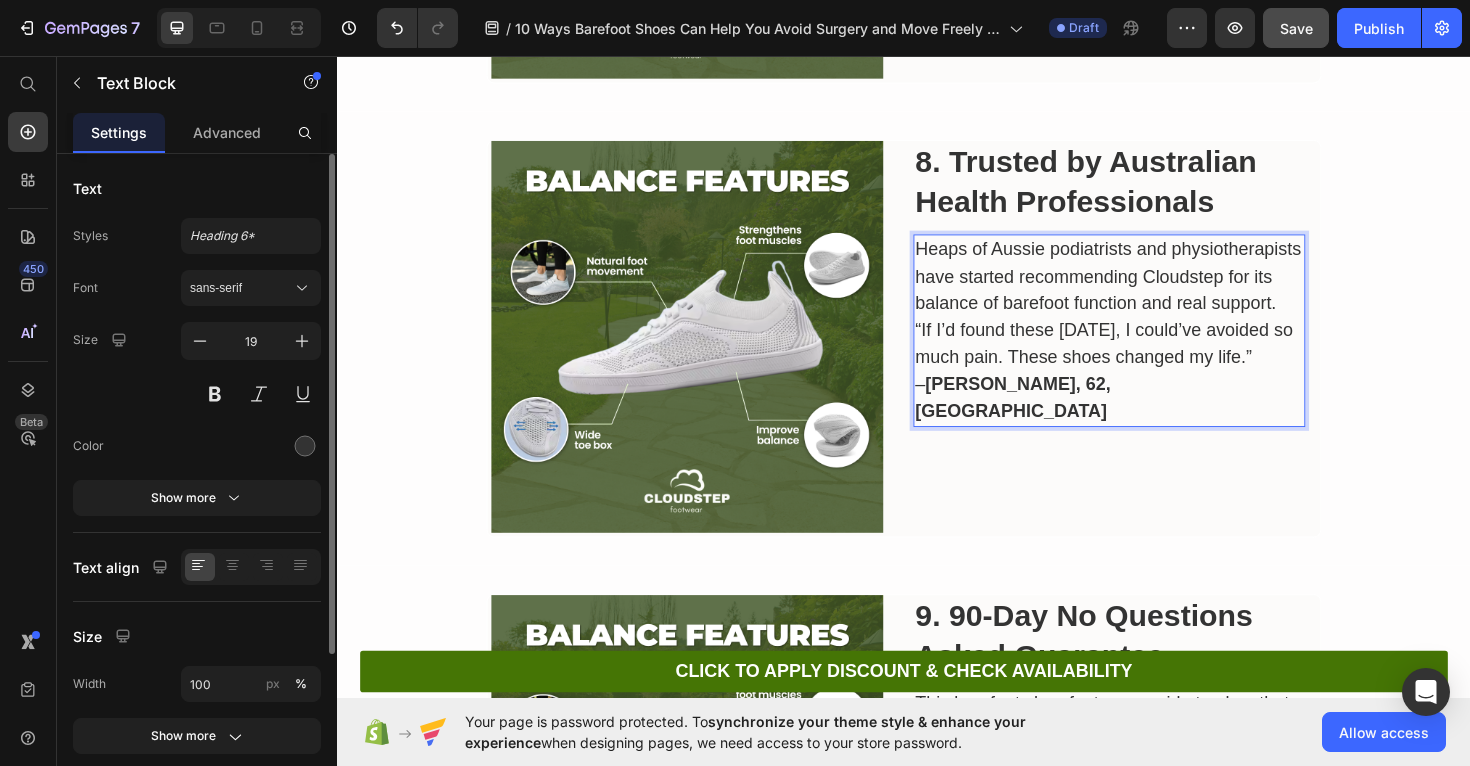 click on "“If I’d found these 10 years ago, I could’ve avoided so much pain. These shoes changed my life.” –  Jennifer E., 62, Sunshine Coast" at bounding box center [1154, 390] 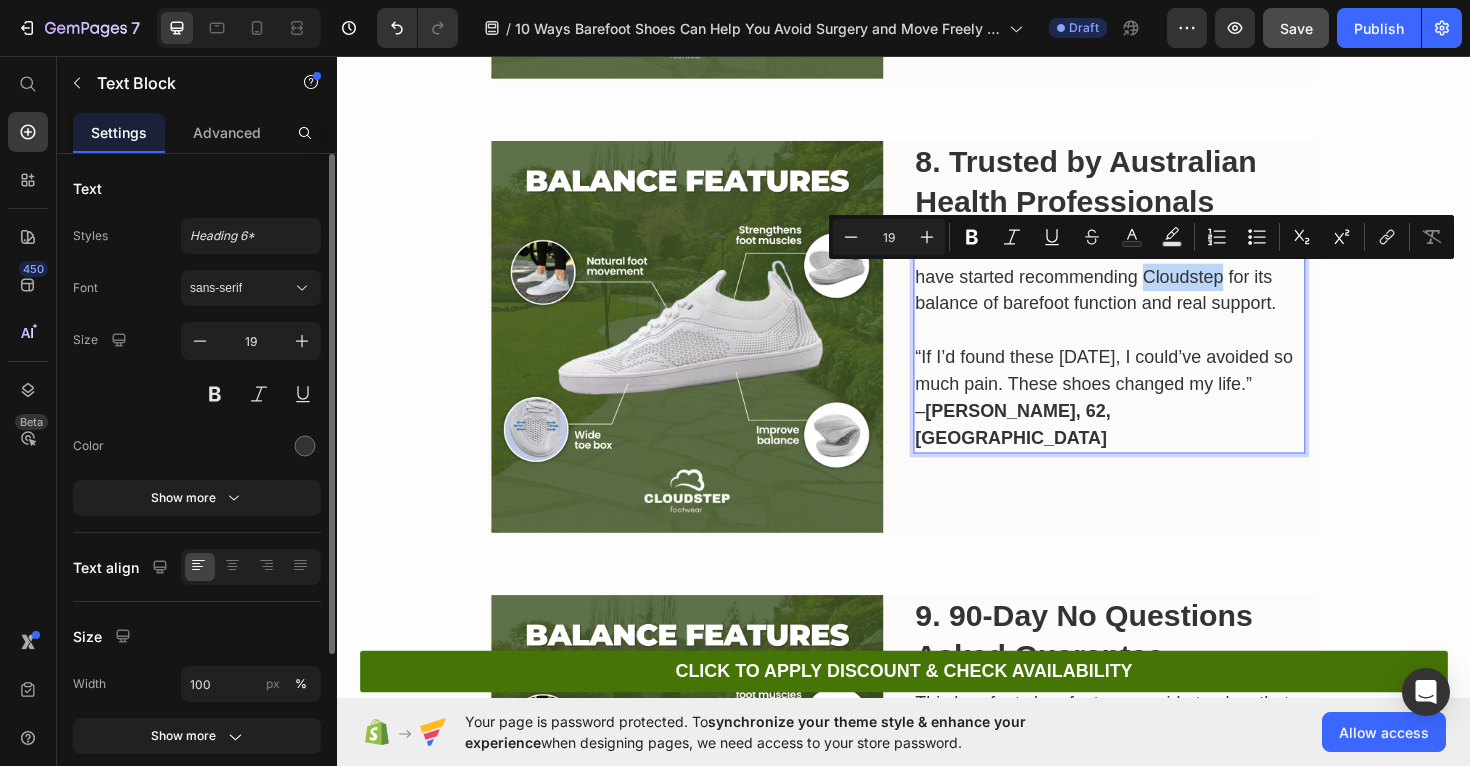 drag, startPoint x: 1277, startPoint y: 290, endPoint x: 1193, endPoint y: 303, distance: 85 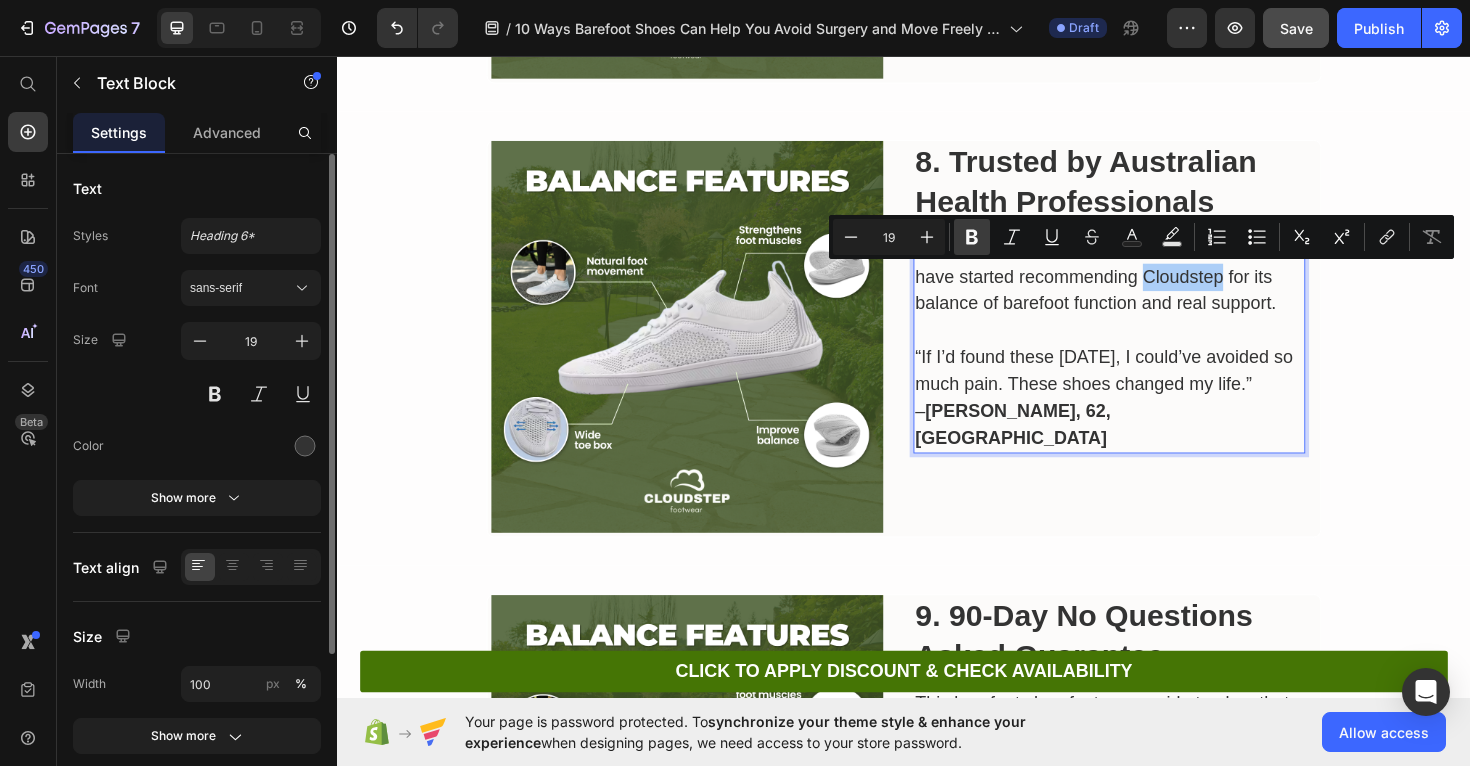 click 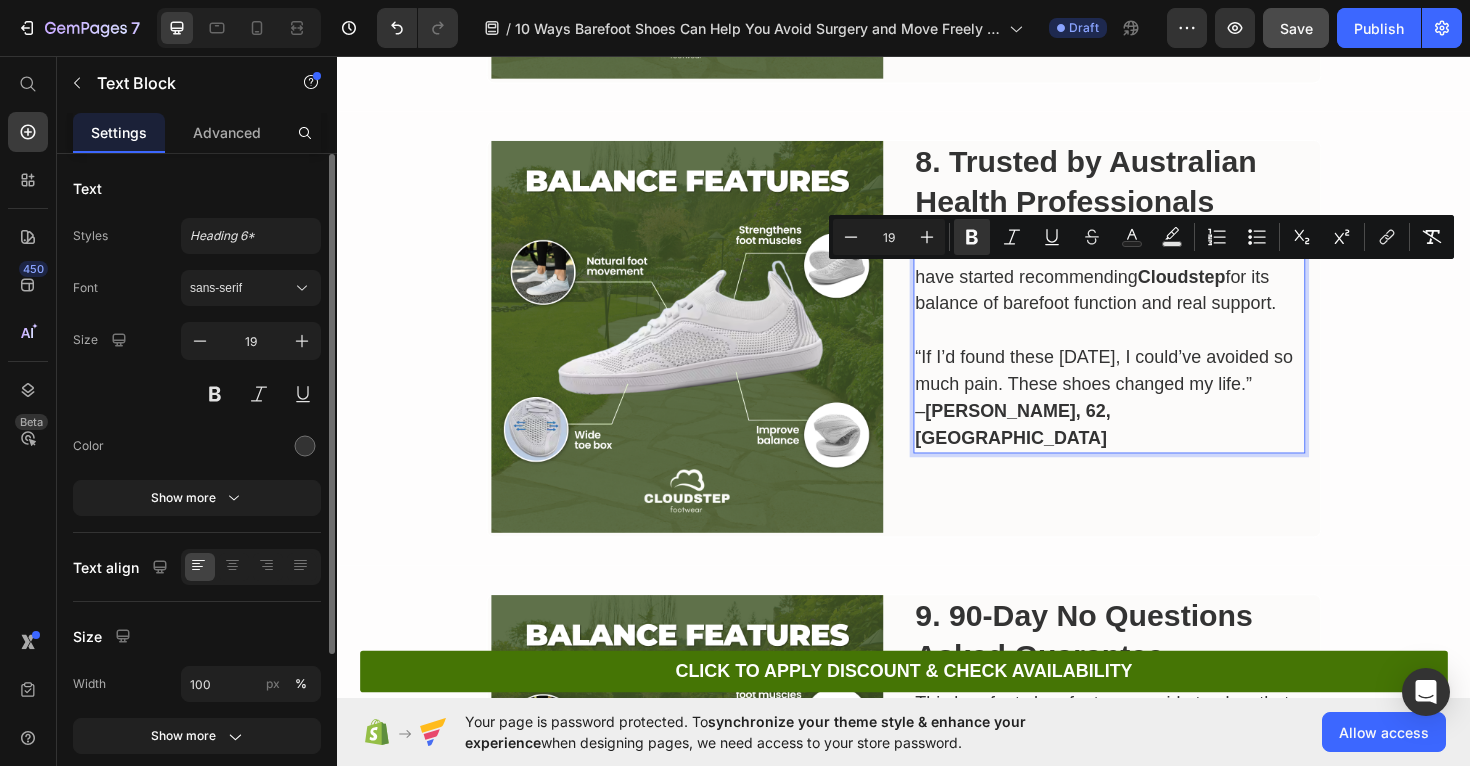 click on "“If I’d found these 10 years ago, I could’ve avoided so much pain. These shoes changed my life.” –  Jennifer E., 62, Sunshine Coast" at bounding box center (1154, 418) 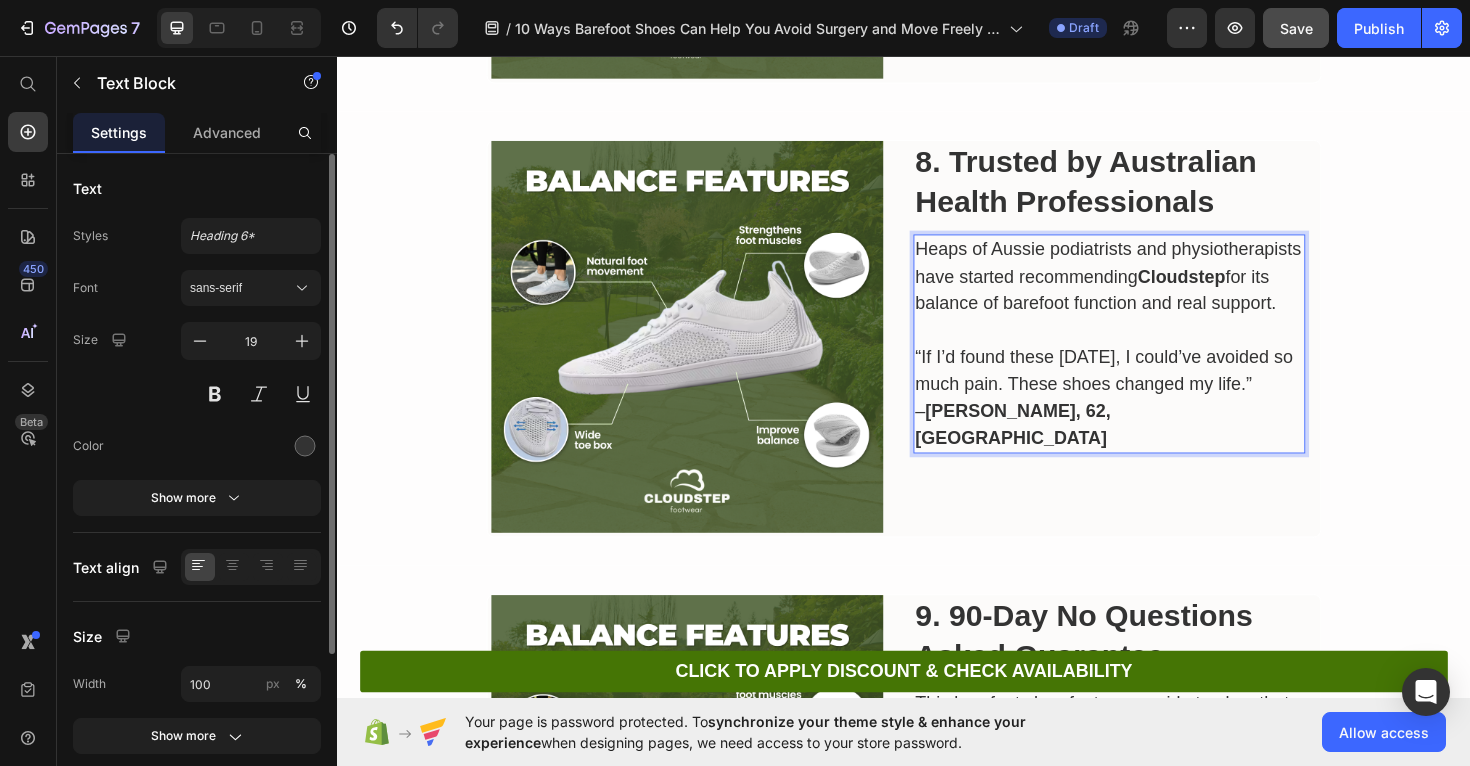 click at bounding box center [1154, 347] 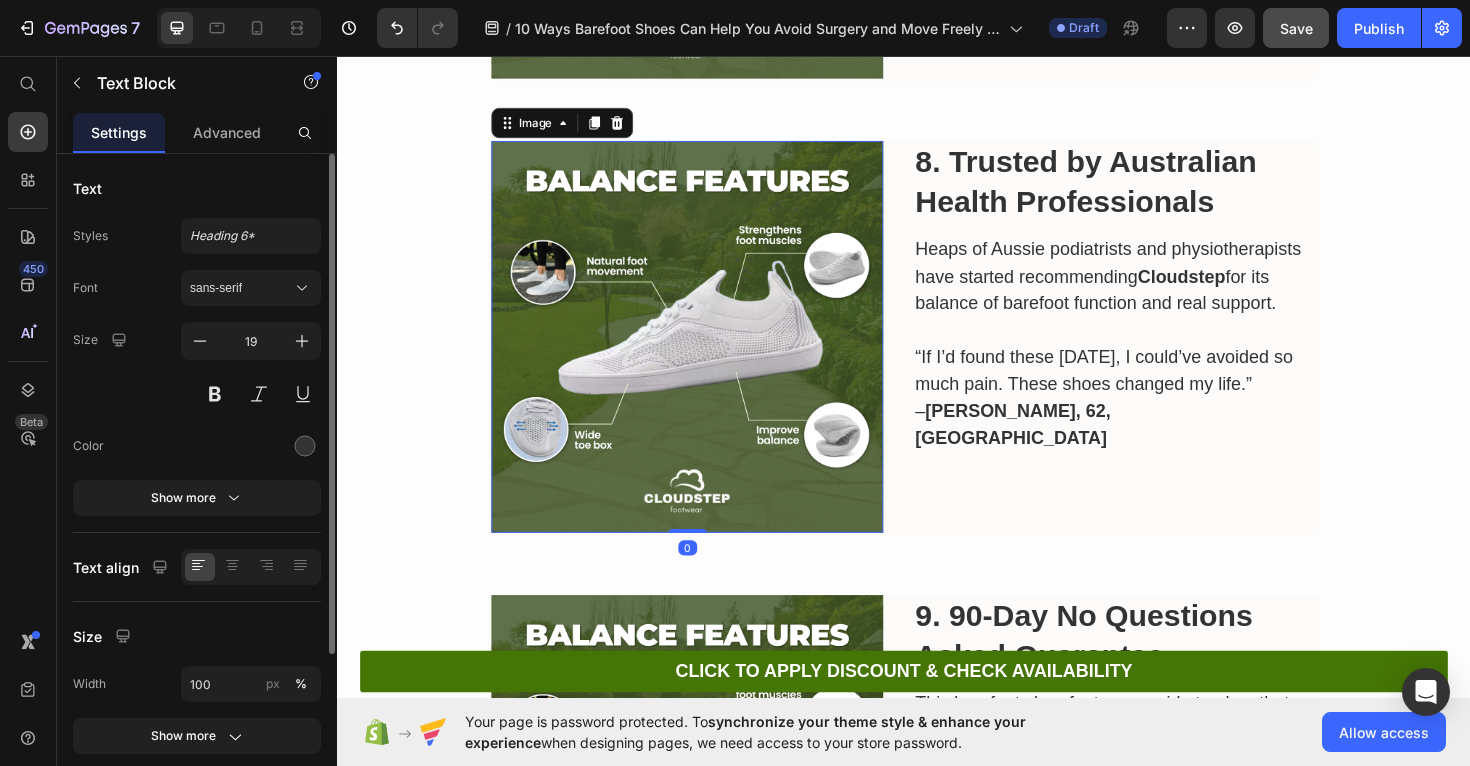 click at bounding box center (707, 353) 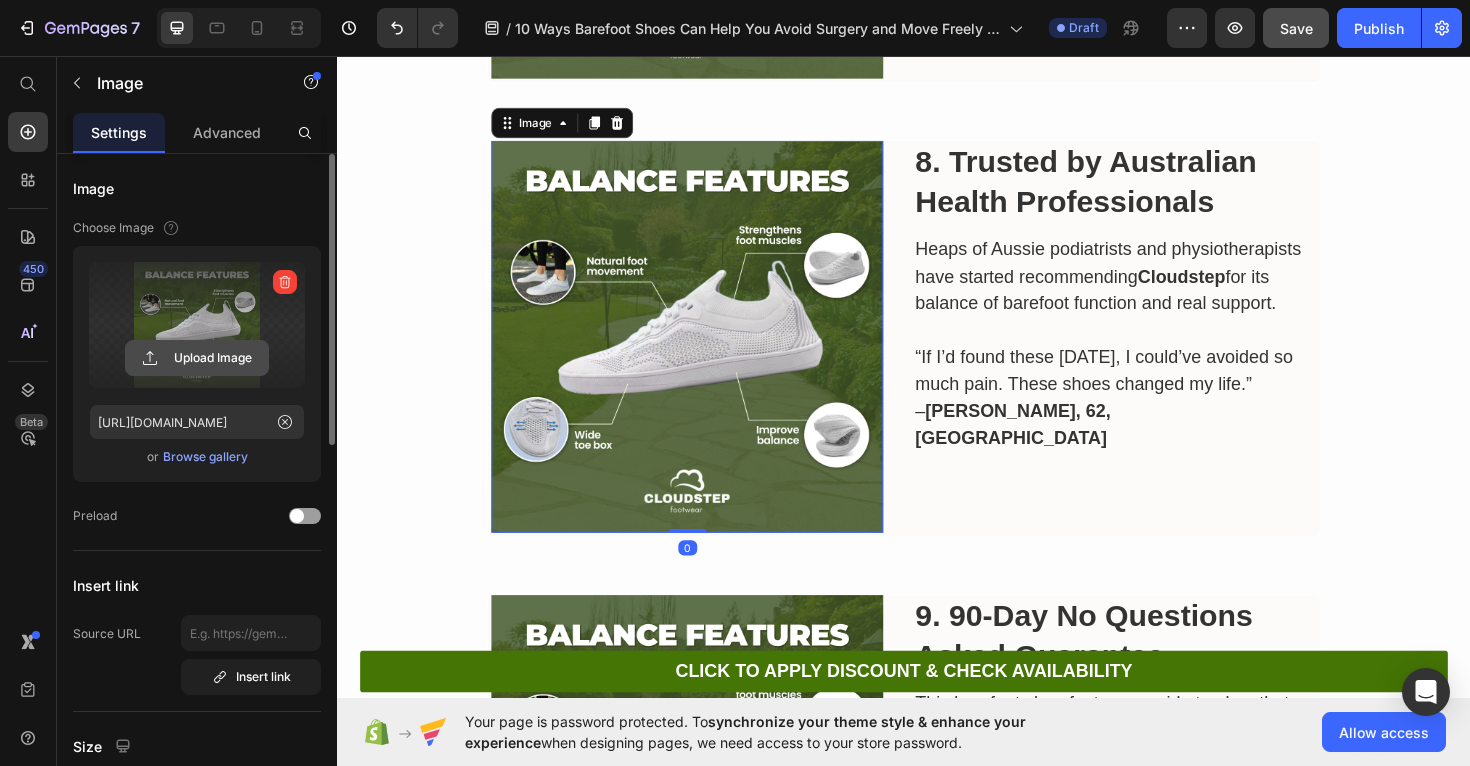 click 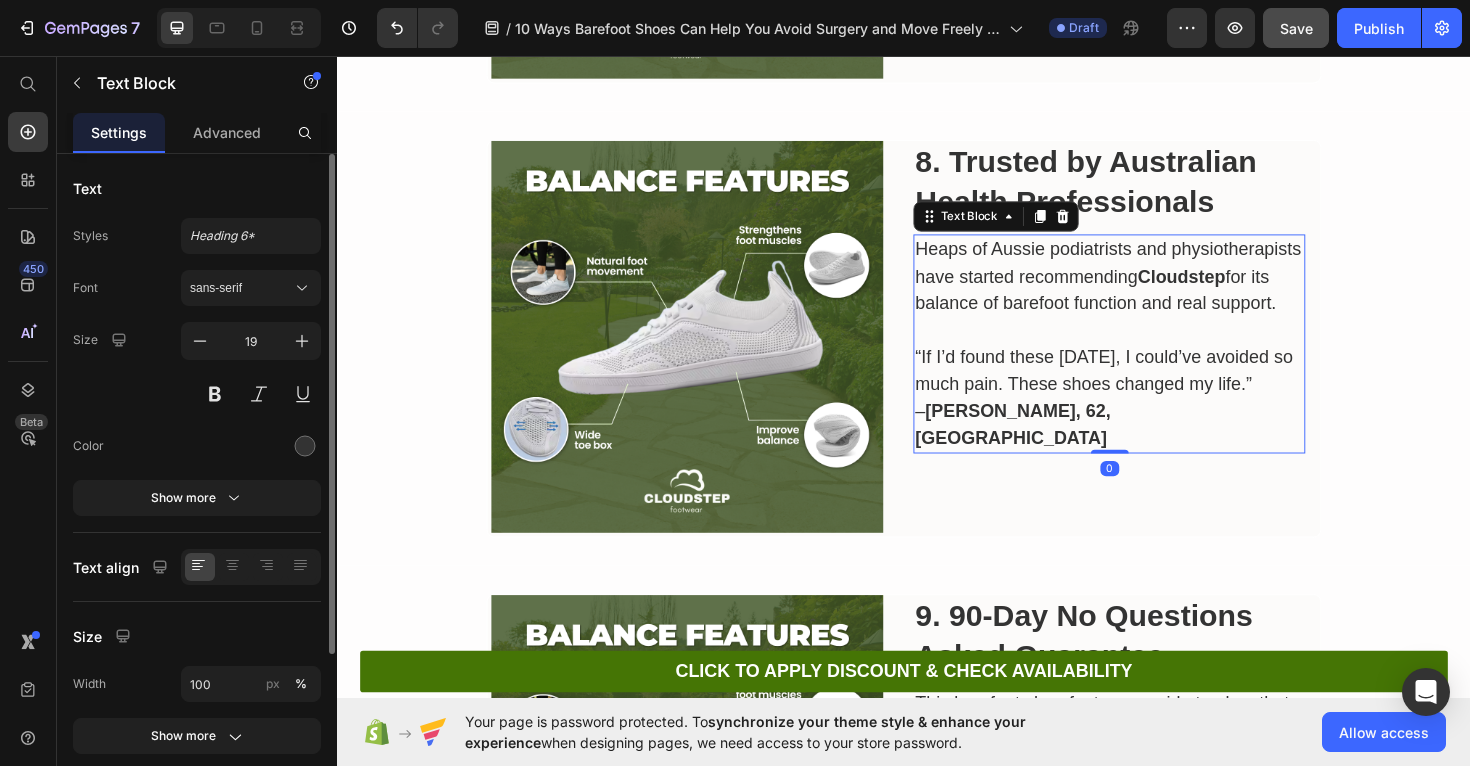 click on "Jennifer E., 62, Sunshine Coast" at bounding box center [1052, 446] 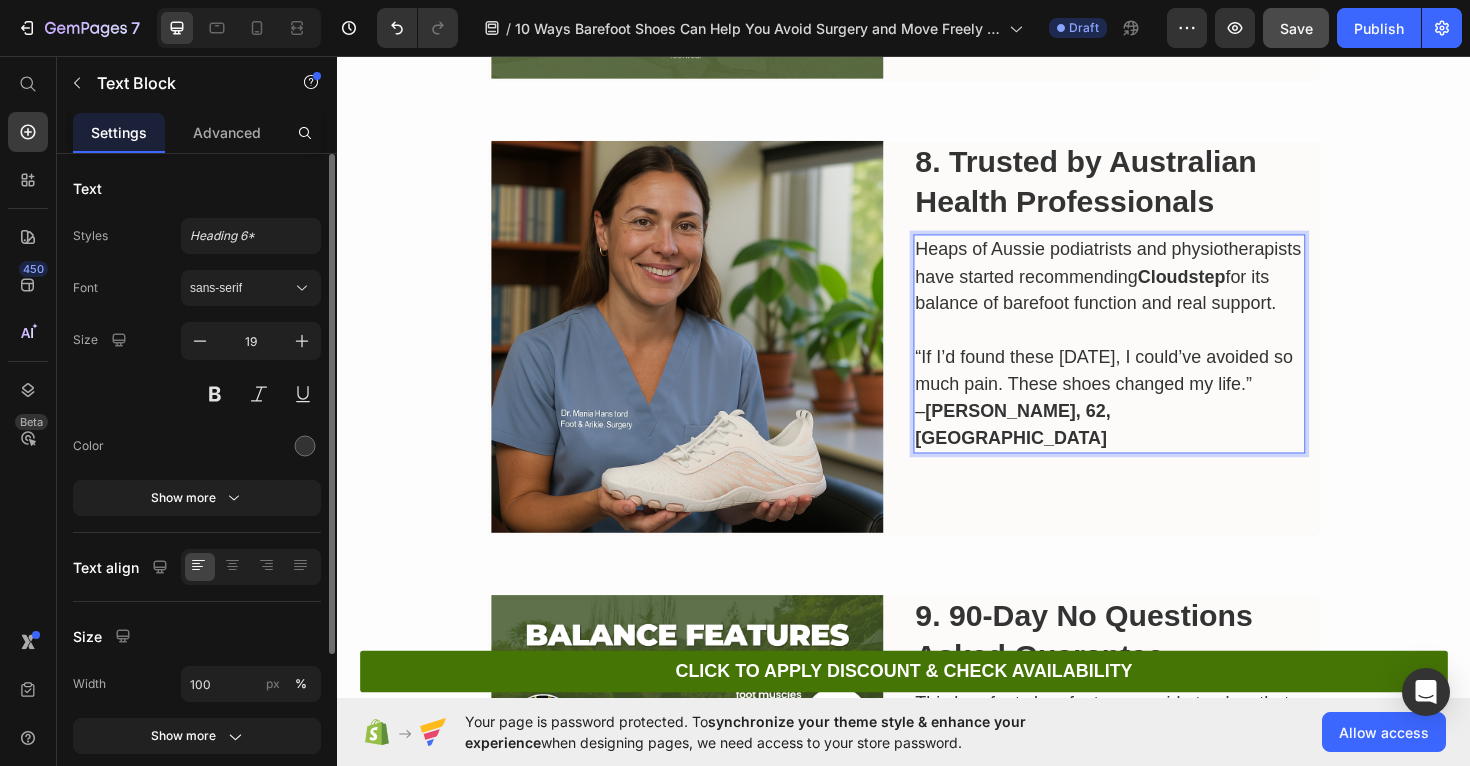 click on "Jennifer E., 62, Sunshine Coast" at bounding box center (1052, 446) 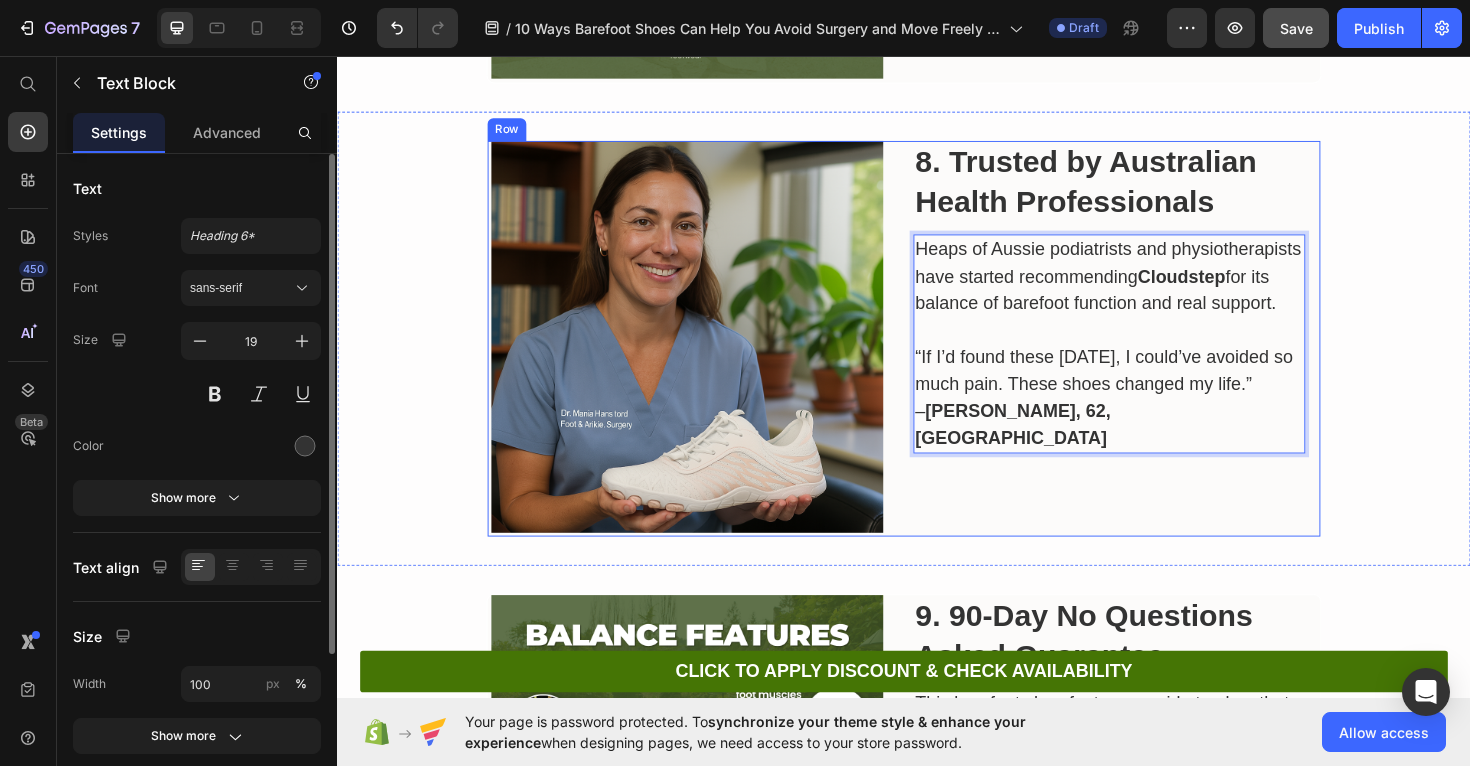 click on "8. Trusted by Australian Health Professionals Heading Heaps of Aussie podiatrists and physiotherapists have started recommending  Cloudstep  for its balance of barefoot function and real support. “If I’d found these 10 years ago, I could’ve avoided so much pain. These shoes changed my life.” –  Jennifer E., 62, Sunshine Coast Text Block   0" at bounding box center [1154, 353] 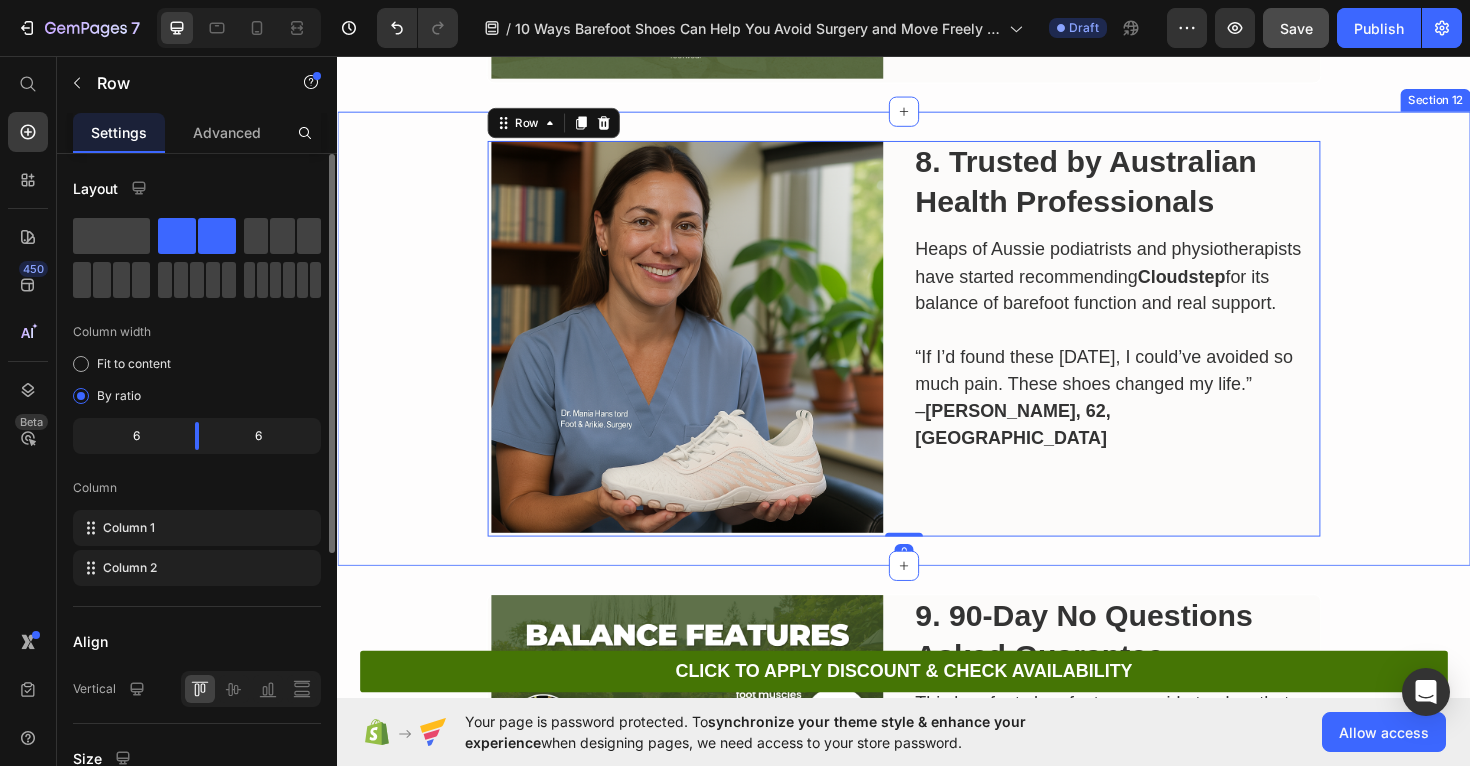 click on "Image 8. Trusted by Australian Health Professionals Heading Heaps of Aussie podiatrists and physiotherapists have started recommending  Cloudstep  for its balance of barefoot function and real support. “If I’d found these 10 years ago, I could’ve avoided so much pain. These shoes changed my life.” –  Jennifer E., 62, Sunshine Coast Text Block Row   0 Section 12" at bounding box center (937, 355) 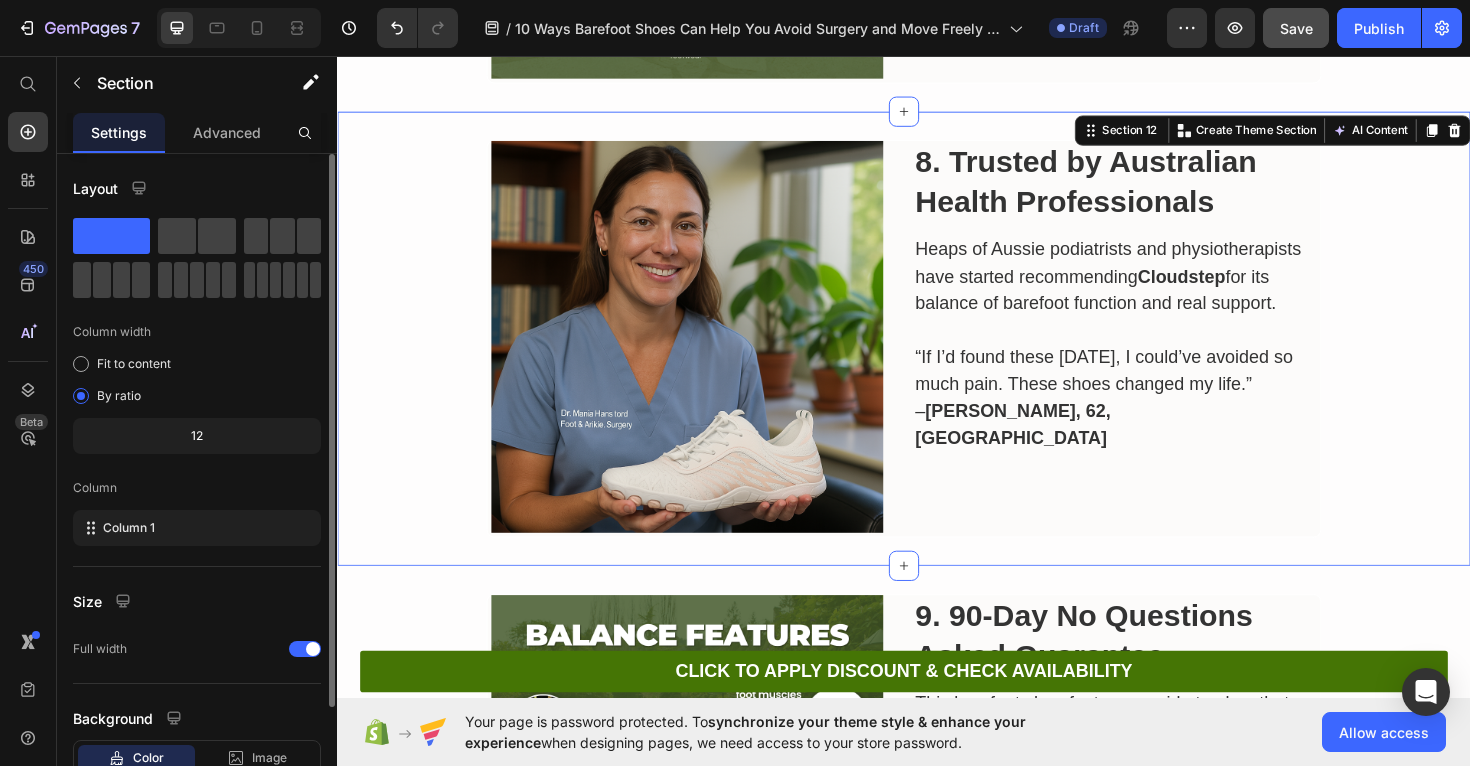 click on "Image 8. Trusted by Australian Health Professionals Heading Heaps of Aussie podiatrists and physiotherapists have started recommending  Cloudstep  for its balance of barefoot function and real support. “If I’d found these 10 years ago, I could’ve avoided so much pain. These shoes changed my life.” –  Jennifer E., 62, Sunshine Coast Text Block Row" at bounding box center (937, 355) 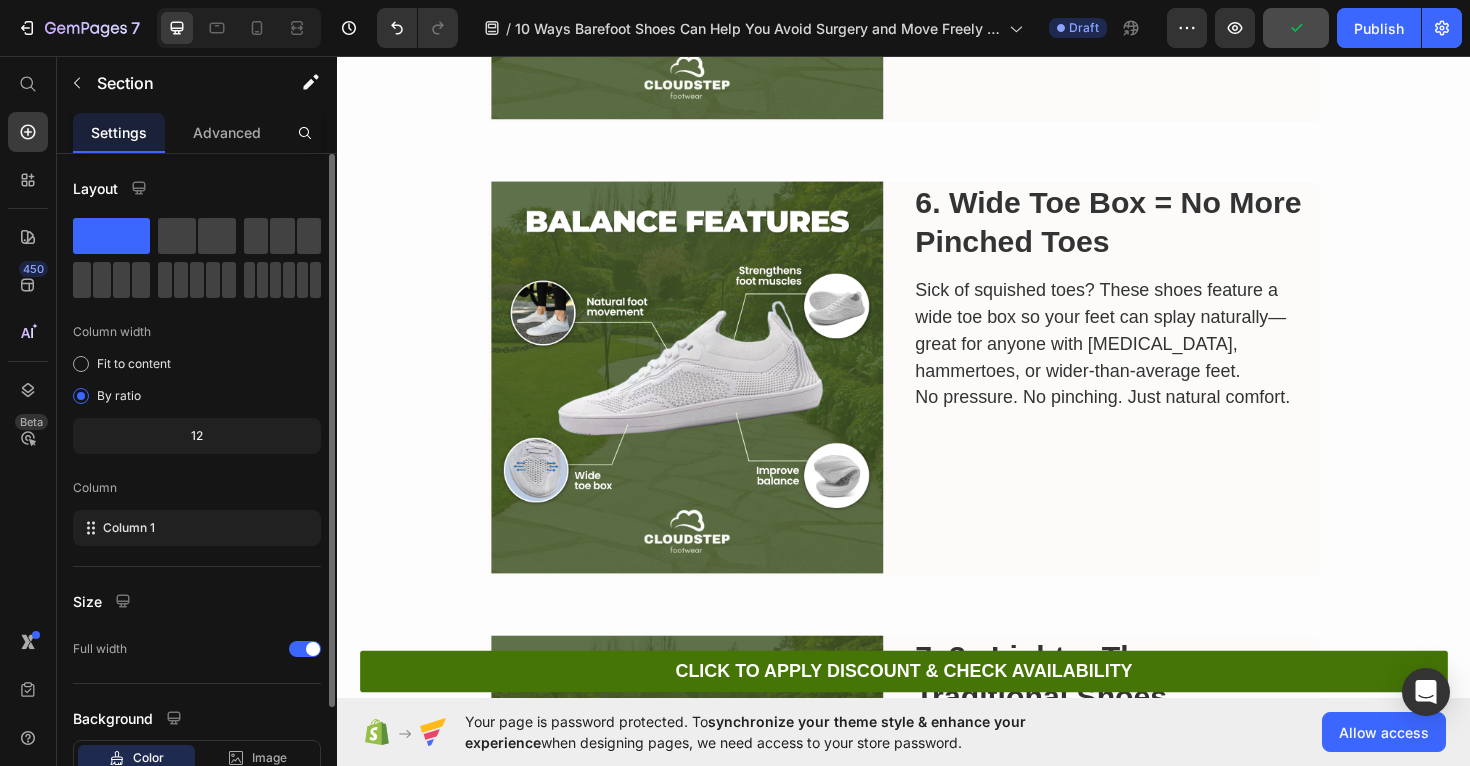 scroll, scrollTop: 3216, scrollLeft: 0, axis: vertical 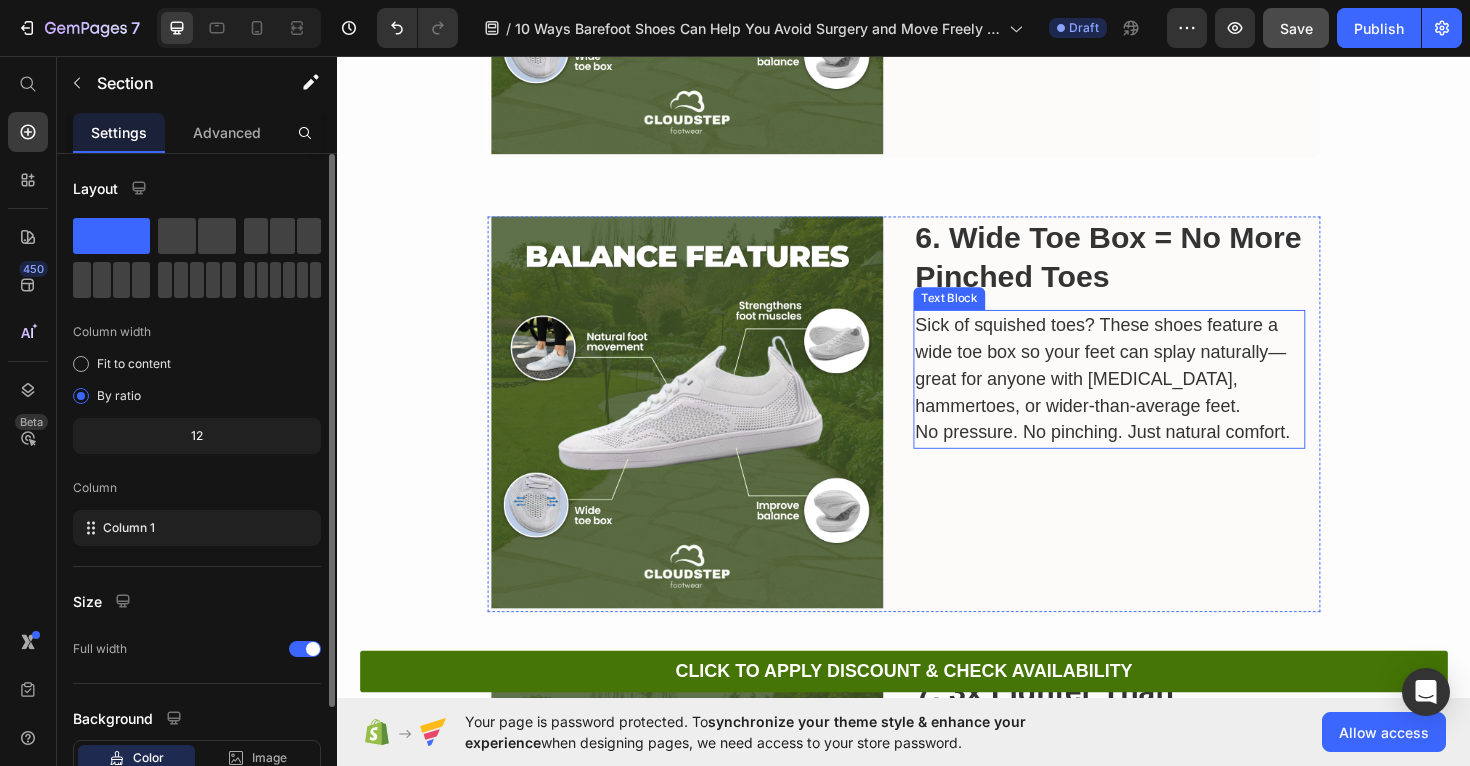 click on "Sick of squished toes? These shoes feature a wide toe box so your feet can splay naturally—great for anyone with bunions, hammertoes, or wider-than-average feet." at bounding box center (1154, 384) 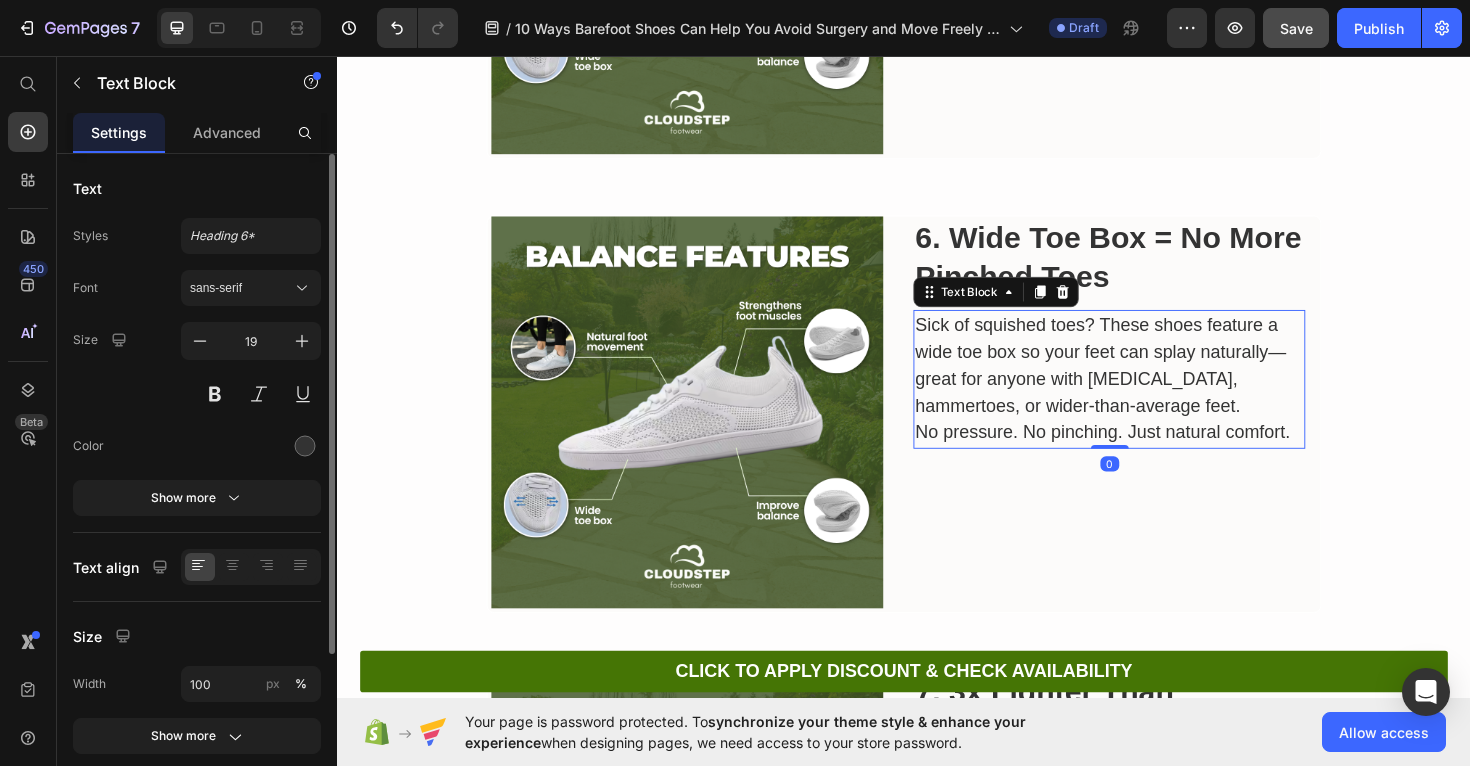 click on "No pressure. No pinching. Just natural comfort." at bounding box center [1154, 455] 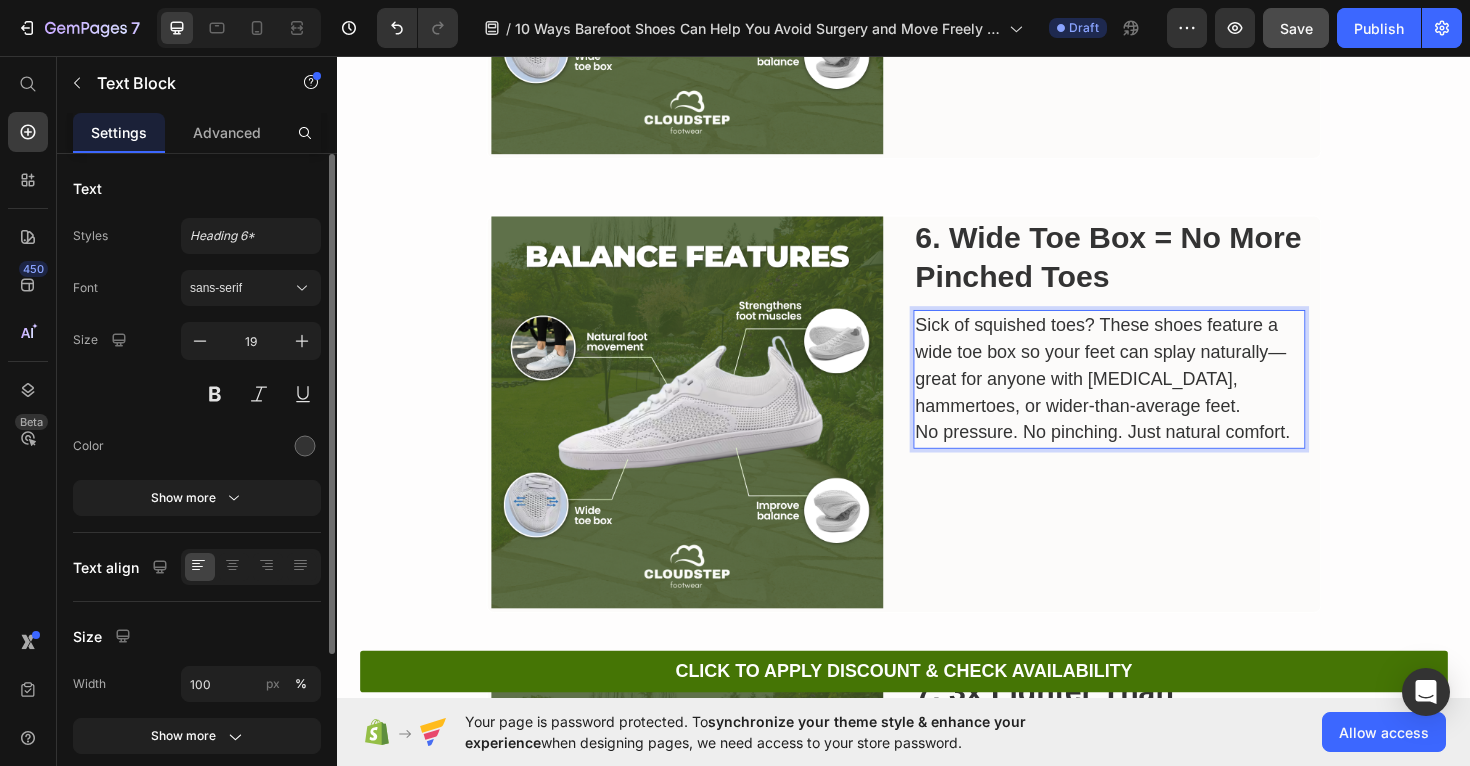 click on "No pressure. No pinching. Just natural comfort." at bounding box center (1154, 455) 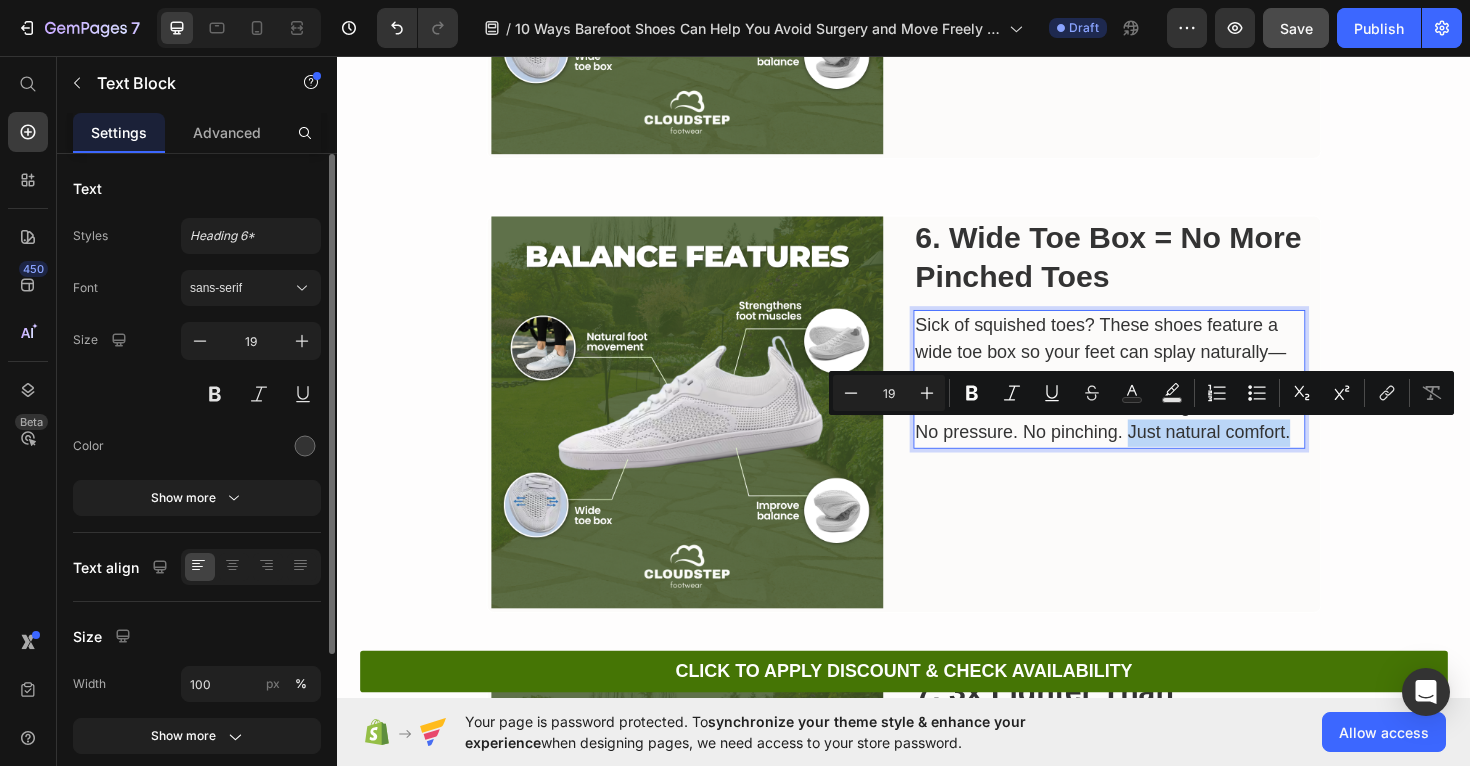 drag, startPoint x: 1353, startPoint y: 449, endPoint x: 1174, endPoint y: 454, distance: 179.06982 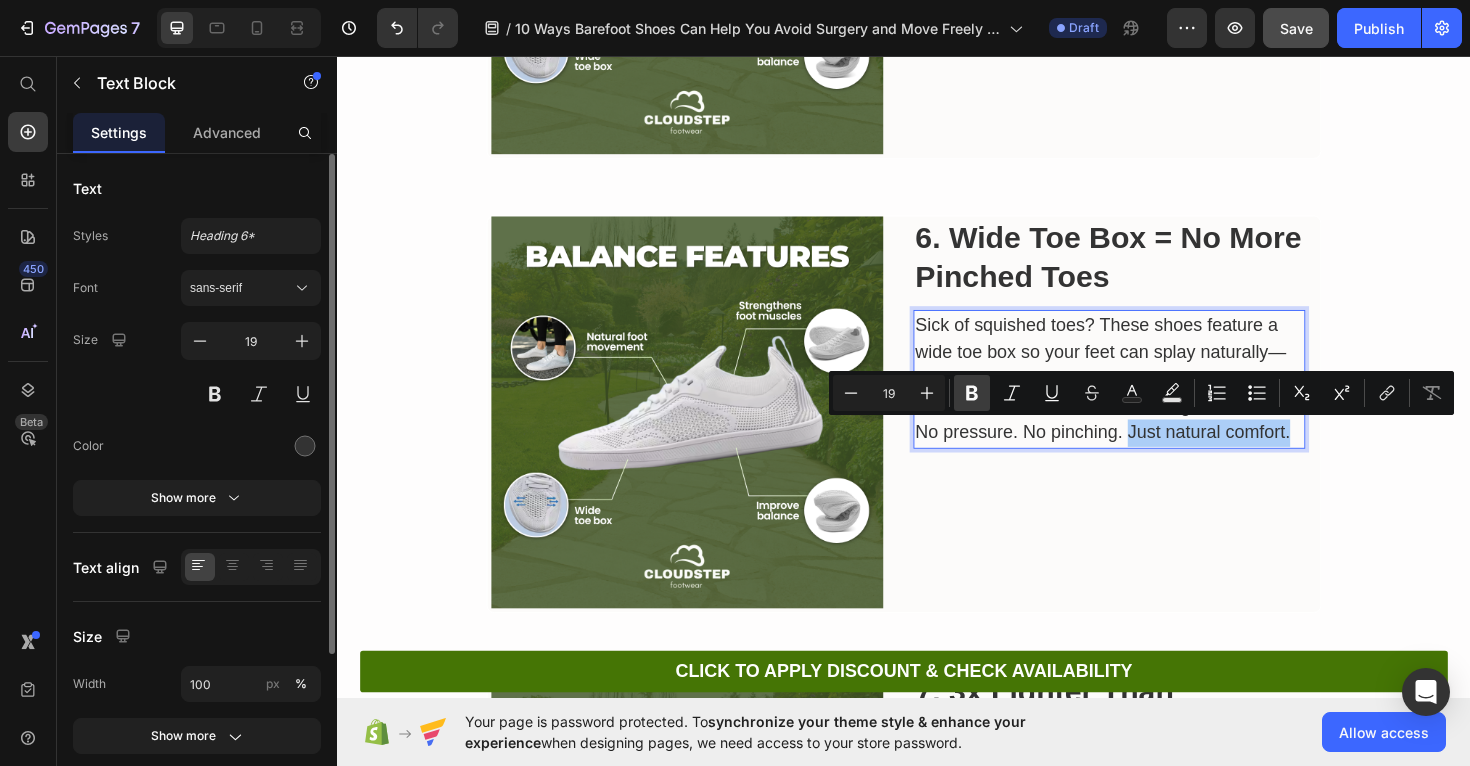 click 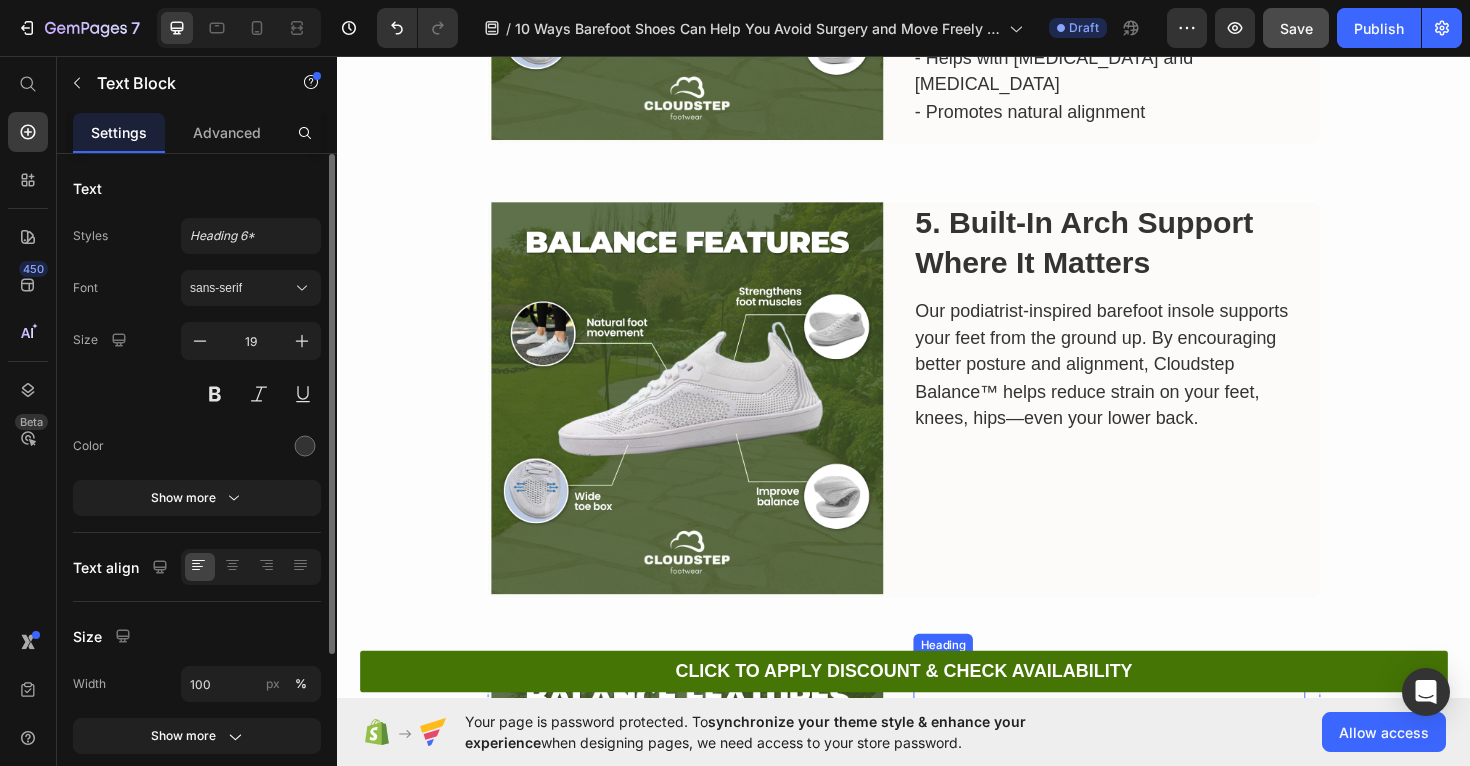 scroll, scrollTop: 2751, scrollLeft: 0, axis: vertical 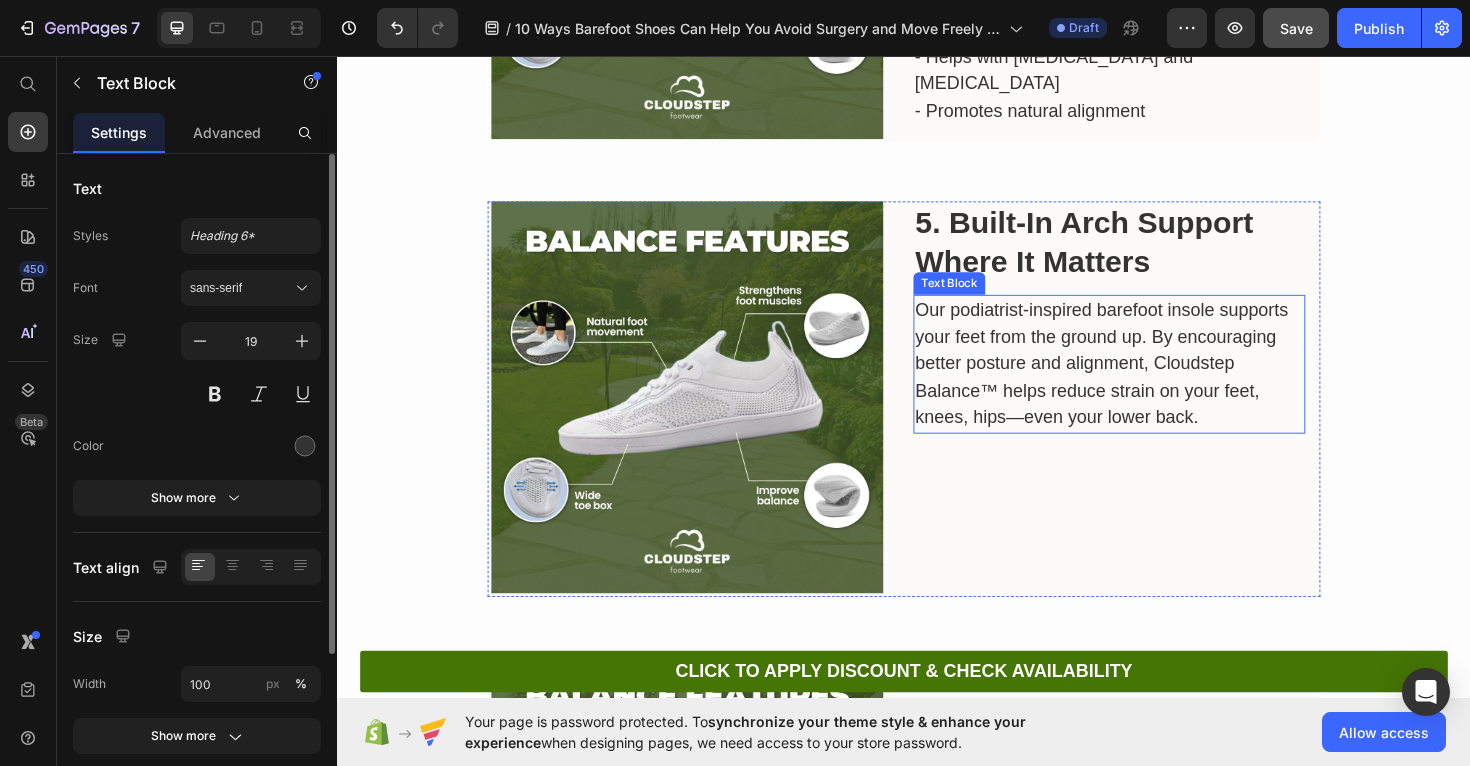 click on "Our podiatrist-inspired barefoot insole supports your feet from the ground up. By encouraging better posture and alignment, Cloudstep Balance™ helps reduce strain on your feet, knees, hips—even your lower back." at bounding box center [1154, 382] 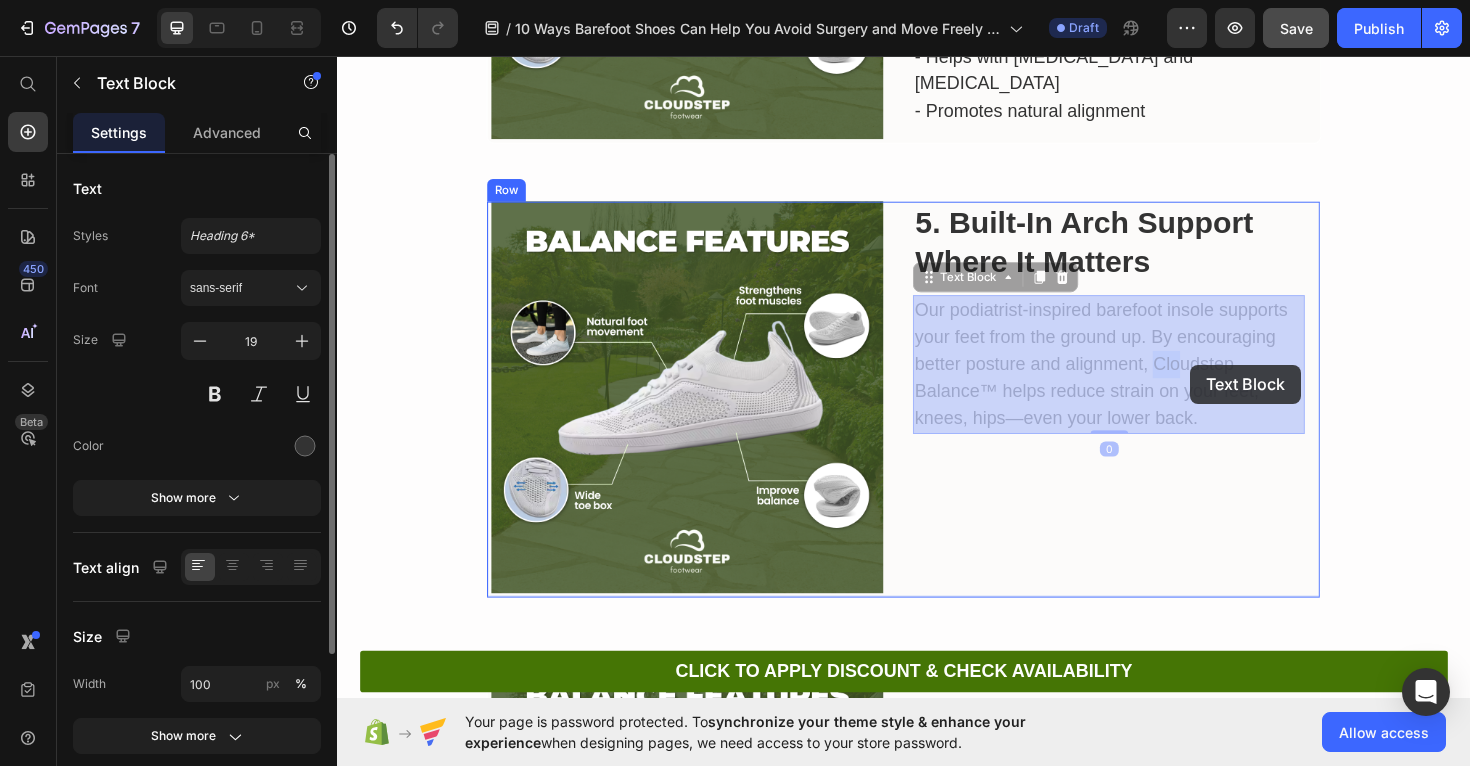 drag, startPoint x: 1204, startPoint y: 381, endPoint x: 1232, endPoint y: 383, distance: 28.071337 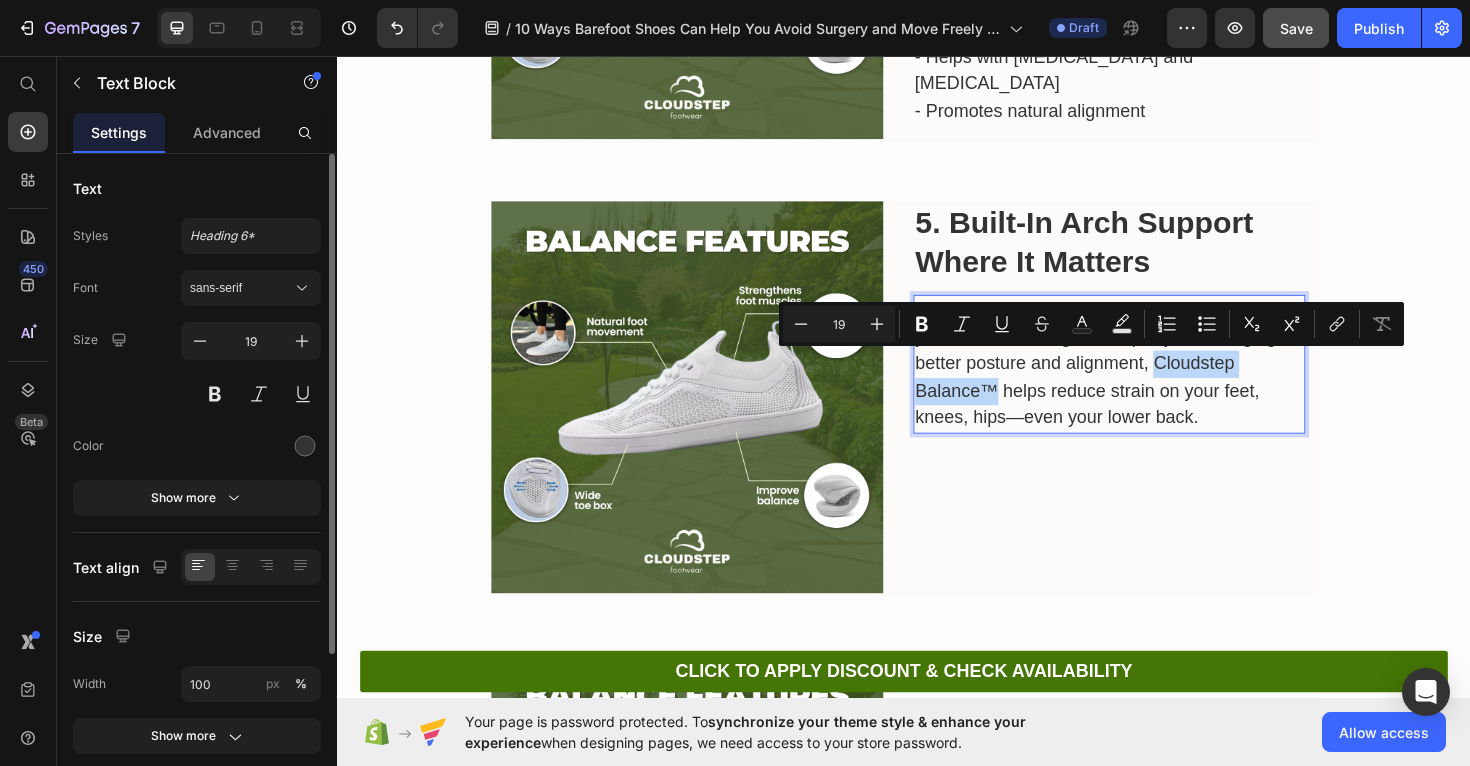 drag, startPoint x: 1200, startPoint y: 383, endPoint x: 1039, endPoint y: 418, distance: 164.76044 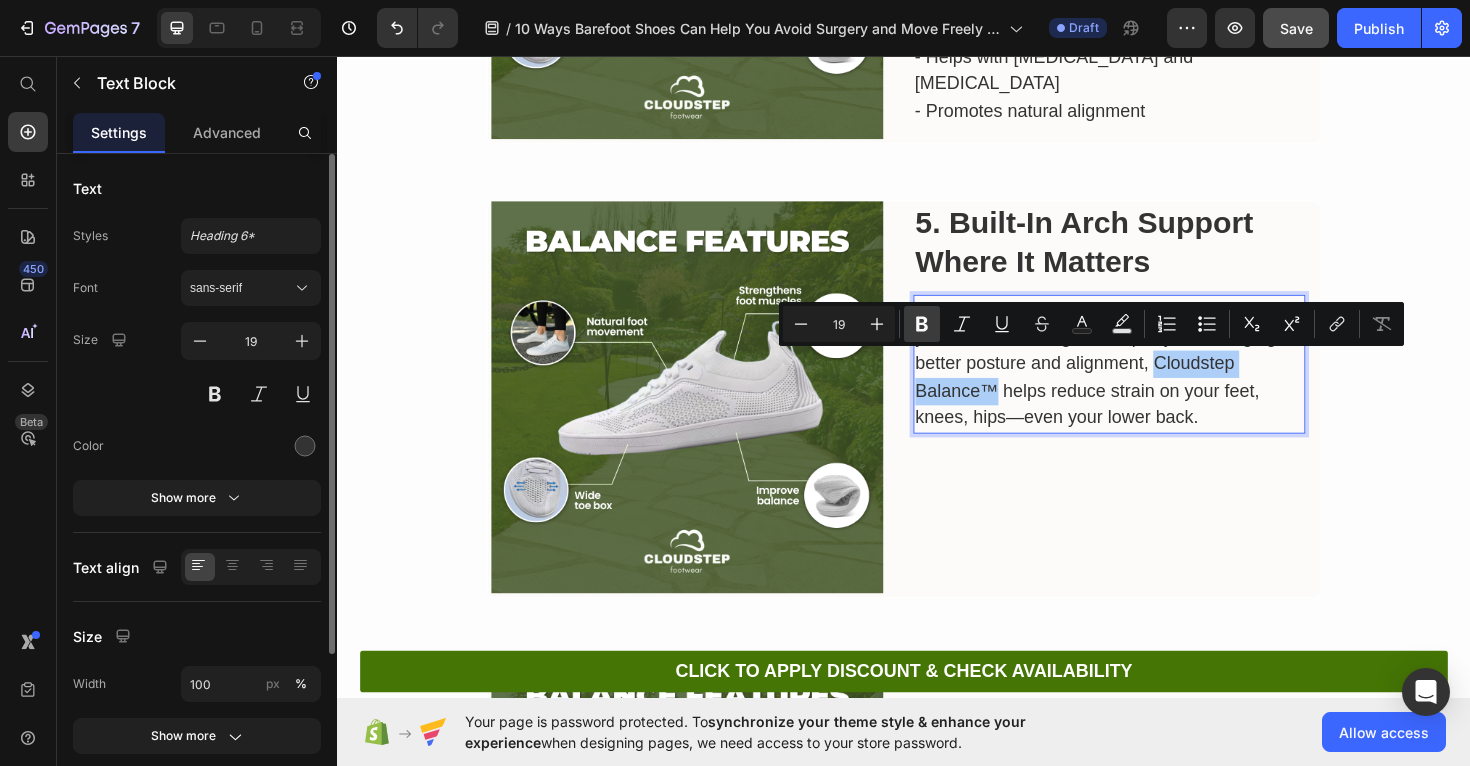 click 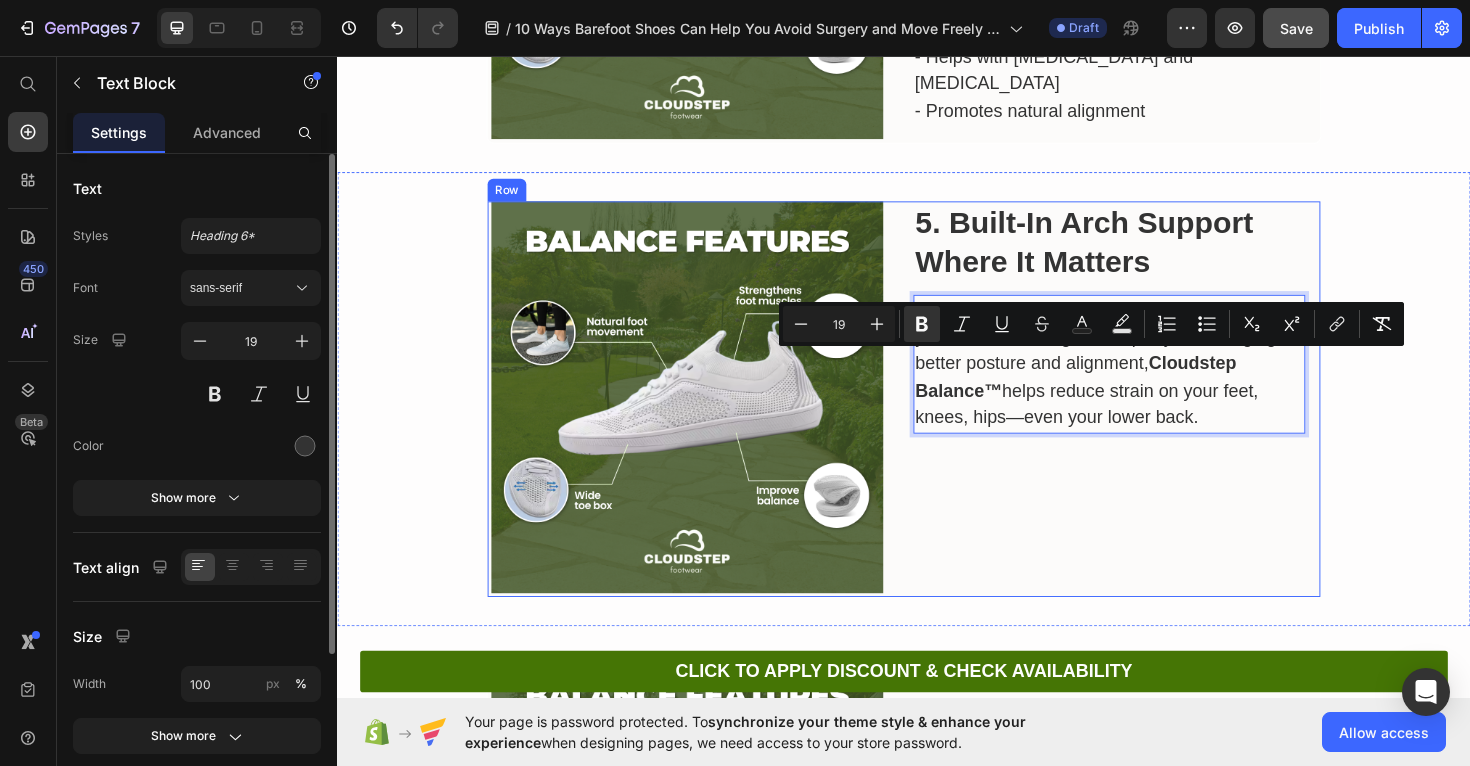 click on "5. Built-In Arch Support Where It Matters Heading Our podiatrist-inspired barefoot insole supports your feet from the ground up. By encouraging better posture and alignment,  Cloudstep Balance™  helps reduce strain on your feet, knees, hips—even your lower back. Text Block   0" at bounding box center [1154, 417] 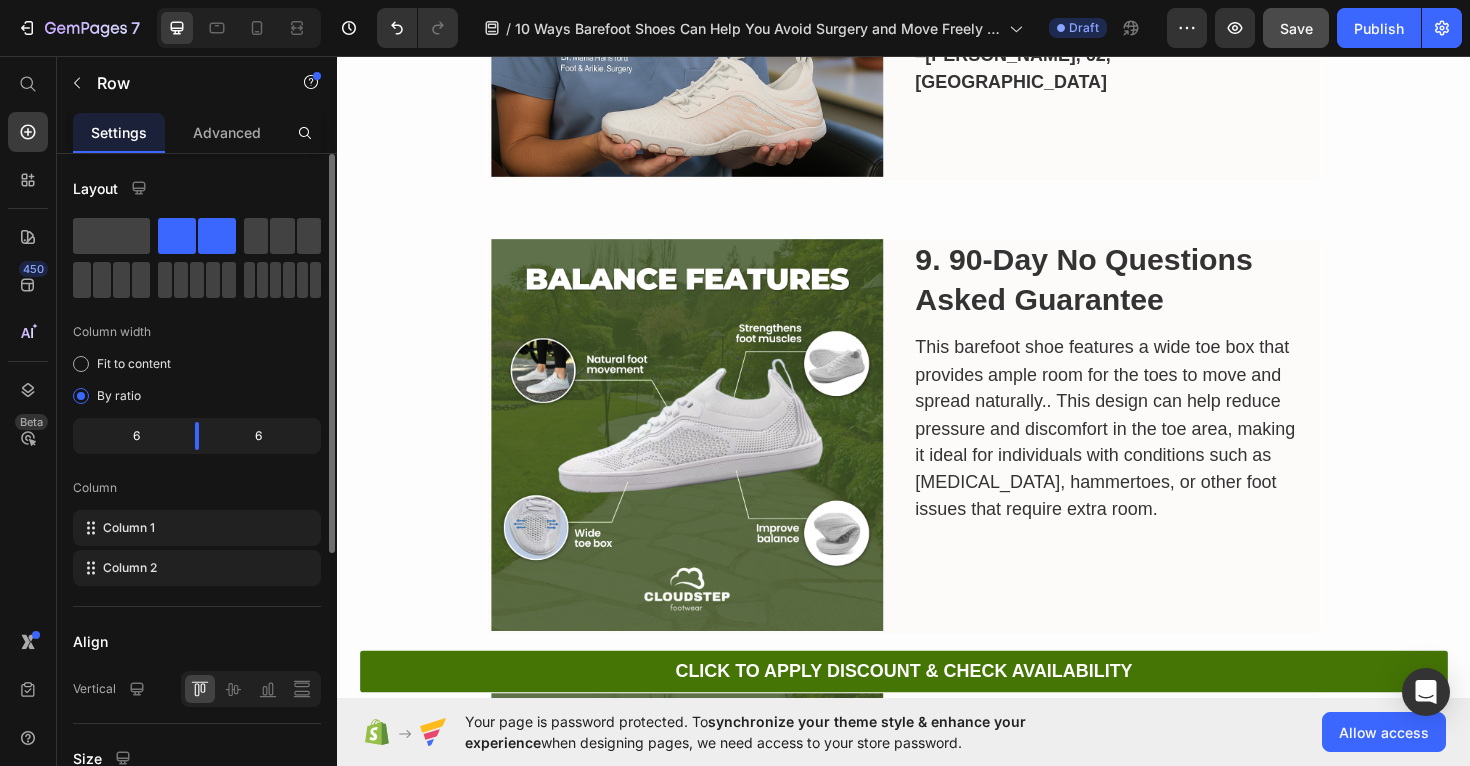 scroll, scrollTop: 4643, scrollLeft: 0, axis: vertical 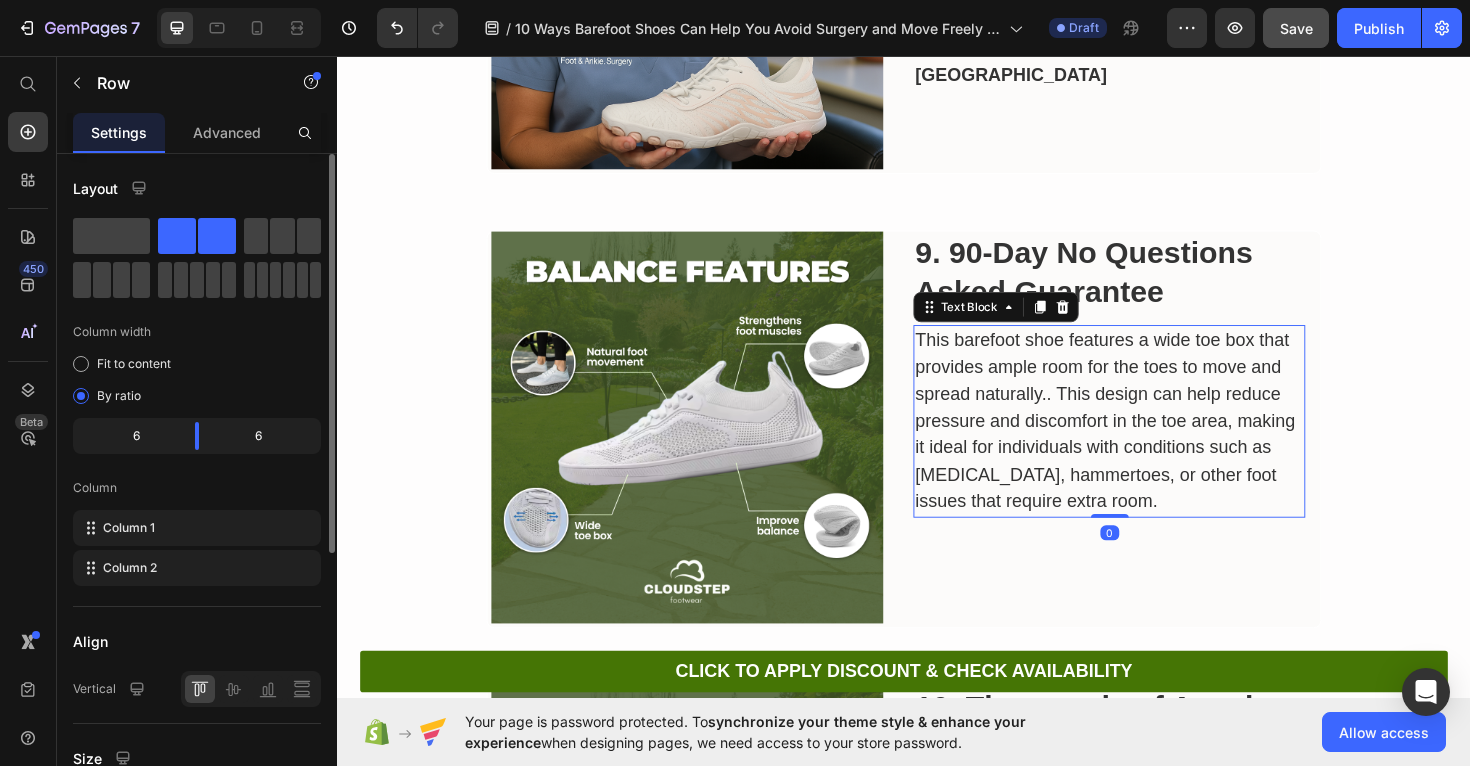 click on "This barefoot shoe features a wide toe box that provides ample room for the toes to move and spread naturally.. This design can help reduce pressure and discomfort in the toe area, making it ideal for individuals with conditions such as bunions, hammertoes, or other foot issues that require extra room." at bounding box center (1154, 443) 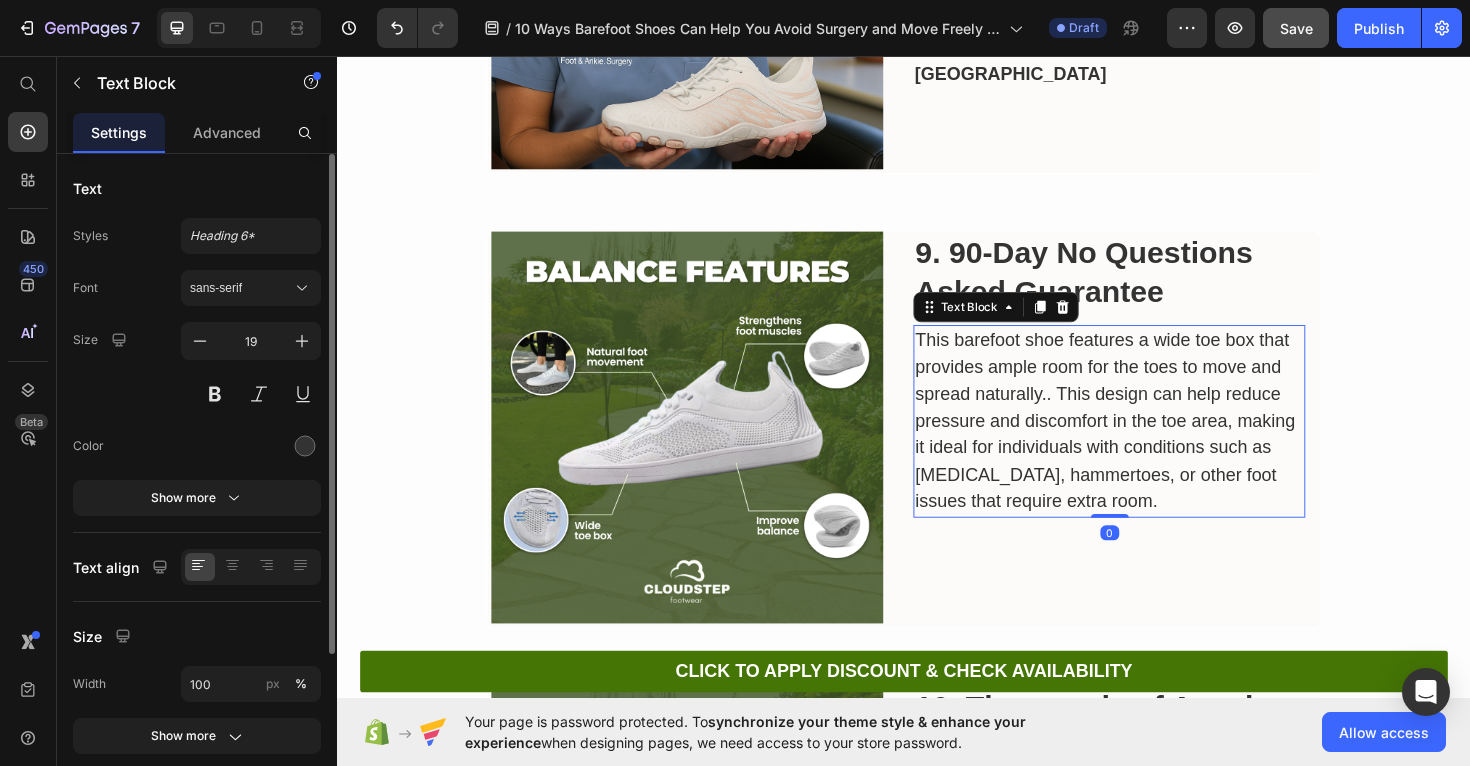 click on "This barefoot shoe features a wide toe box that provides ample room for the toes to move and spread naturally.. This design can help reduce pressure and discomfort in the toe area, making it ideal for individuals with conditions such as bunions, hammertoes, or other foot issues that require extra room." at bounding box center [1154, 443] 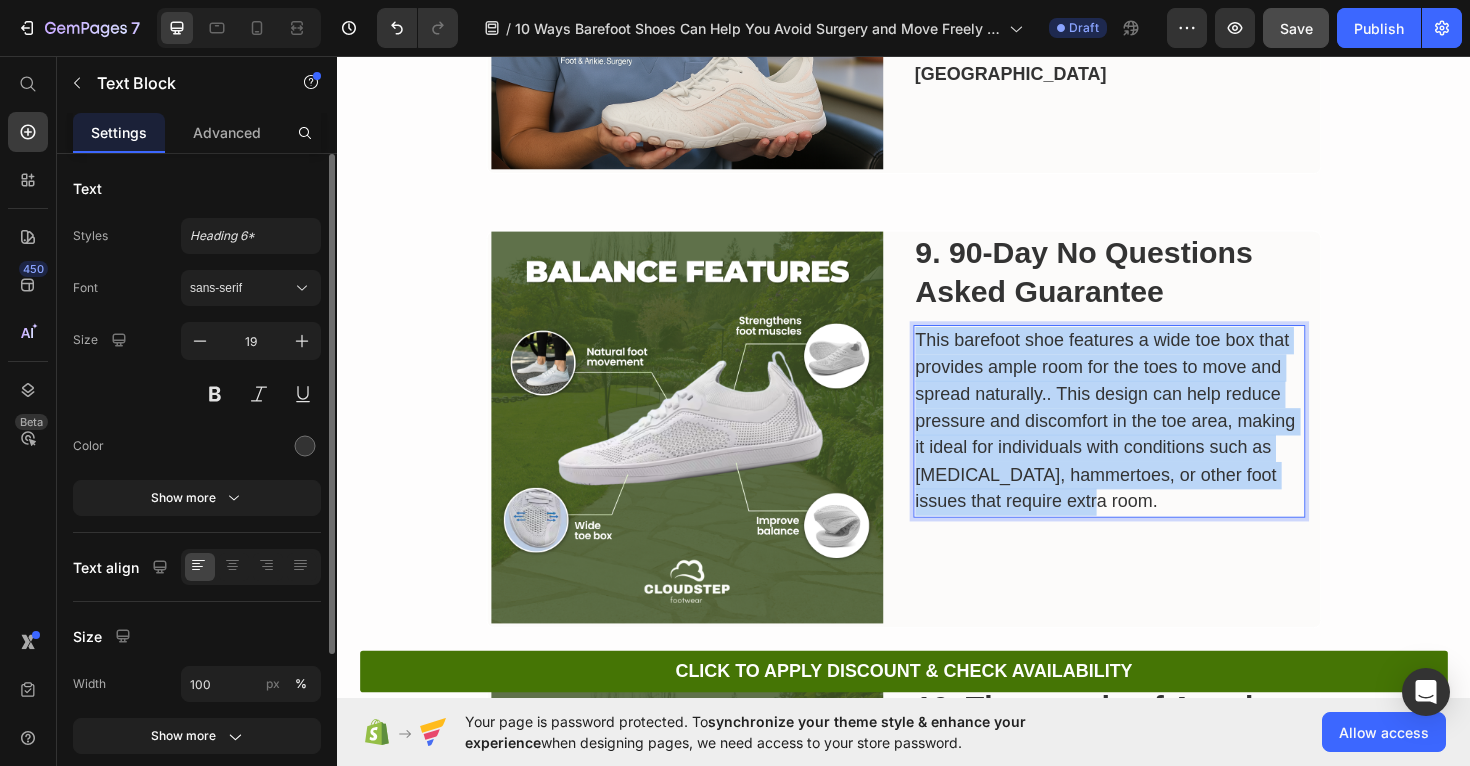 click on "This barefoot shoe features a wide toe box that provides ample room for the toes to move and spread naturally.. This design can help reduce pressure and discomfort in the toe area, making it ideal for individuals with conditions such as bunions, hammertoes, or other foot issues that require extra room." at bounding box center (1154, 443) 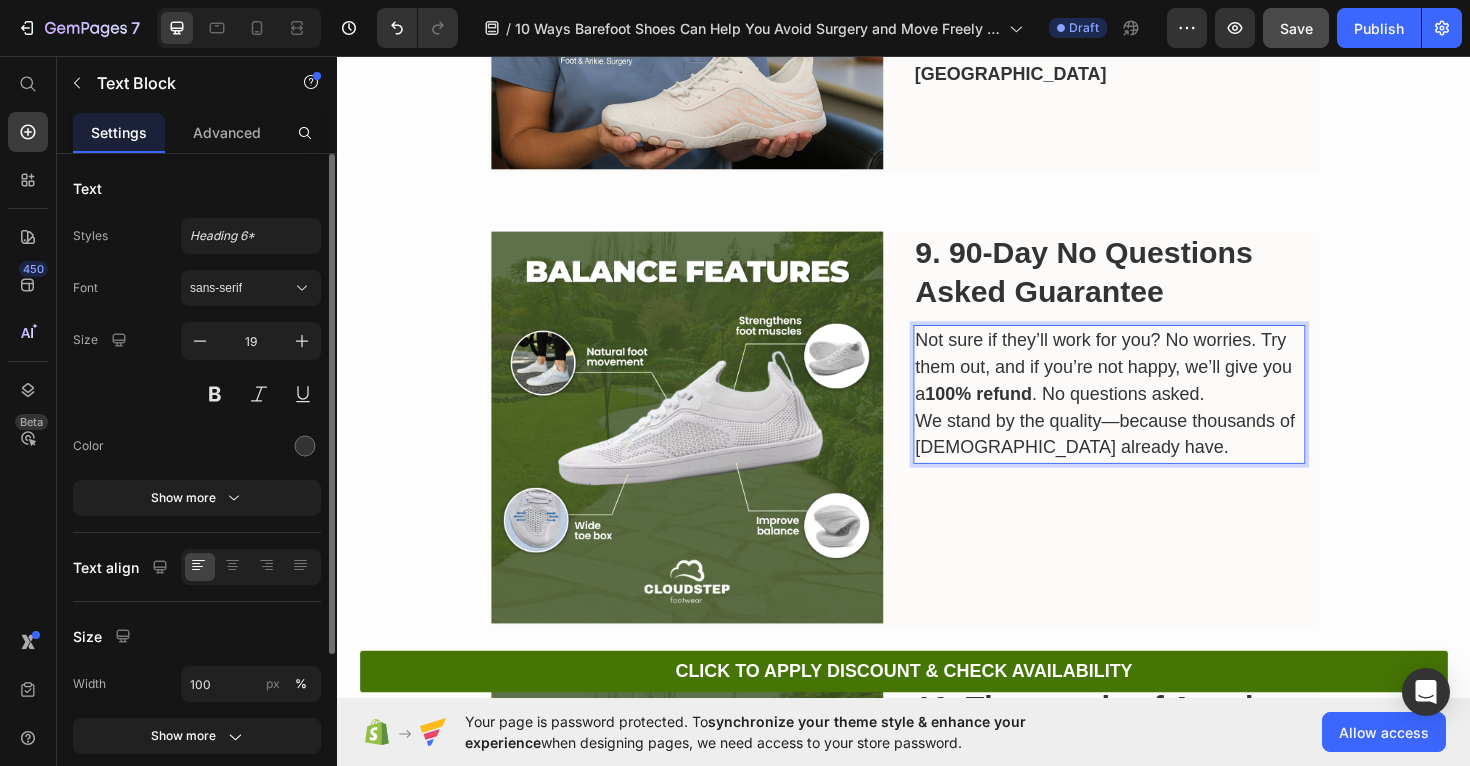 click on "Not sure if they’ll work for you? No worries. Try them out, and if you’re not happy, we’ll give you a  100% refund . No questions asked." at bounding box center (1154, 386) 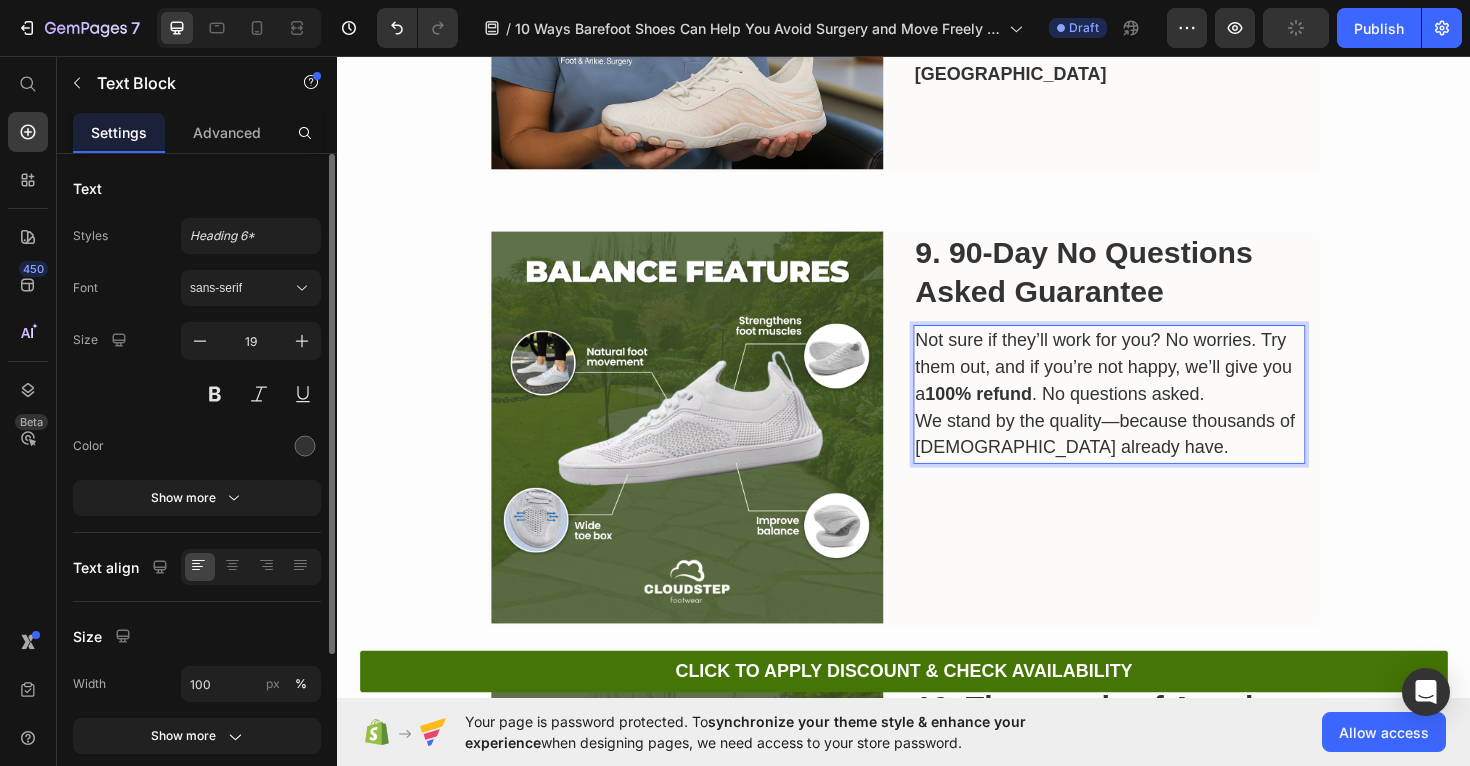 click on "Not sure if they’ll work for you? No worries. Try them out, and if you’re not happy, we’ll give you a  100% refund . No questions asked." at bounding box center (1154, 386) 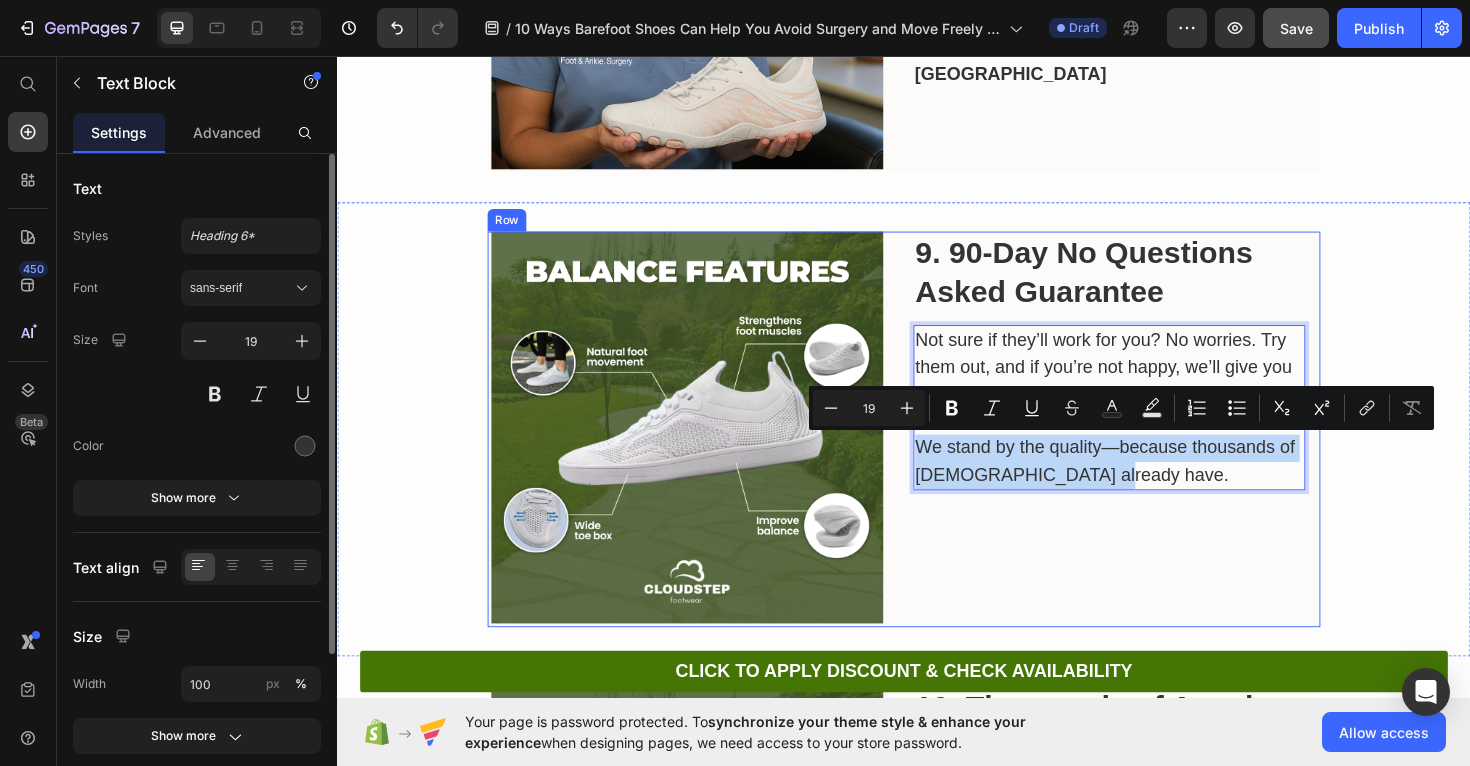 drag, startPoint x: 1148, startPoint y: 495, endPoint x: 943, endPoint y: 470, distance: 206.51877 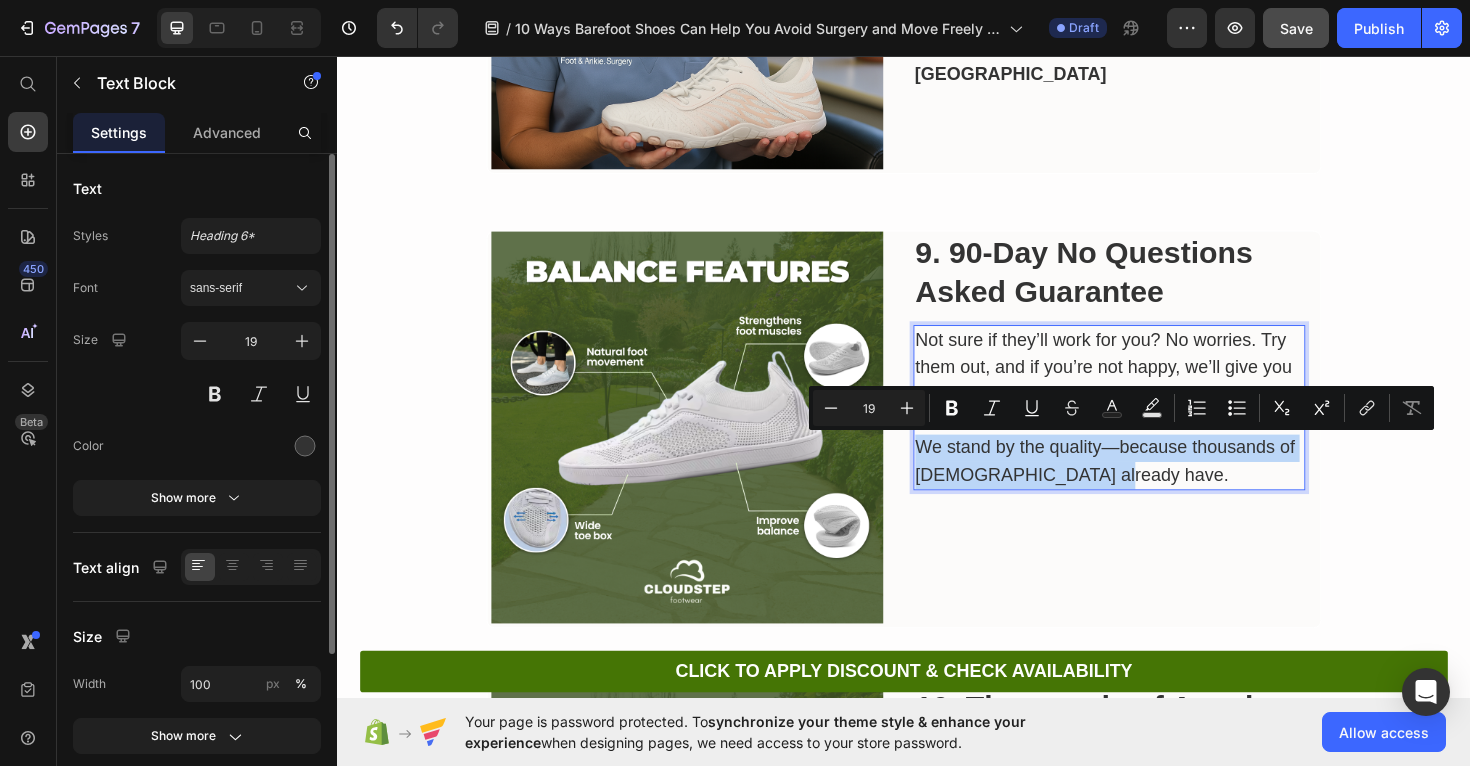click on "We stand by the quality—because thousands of Aussies already have." at bounding box center [1154, 485] 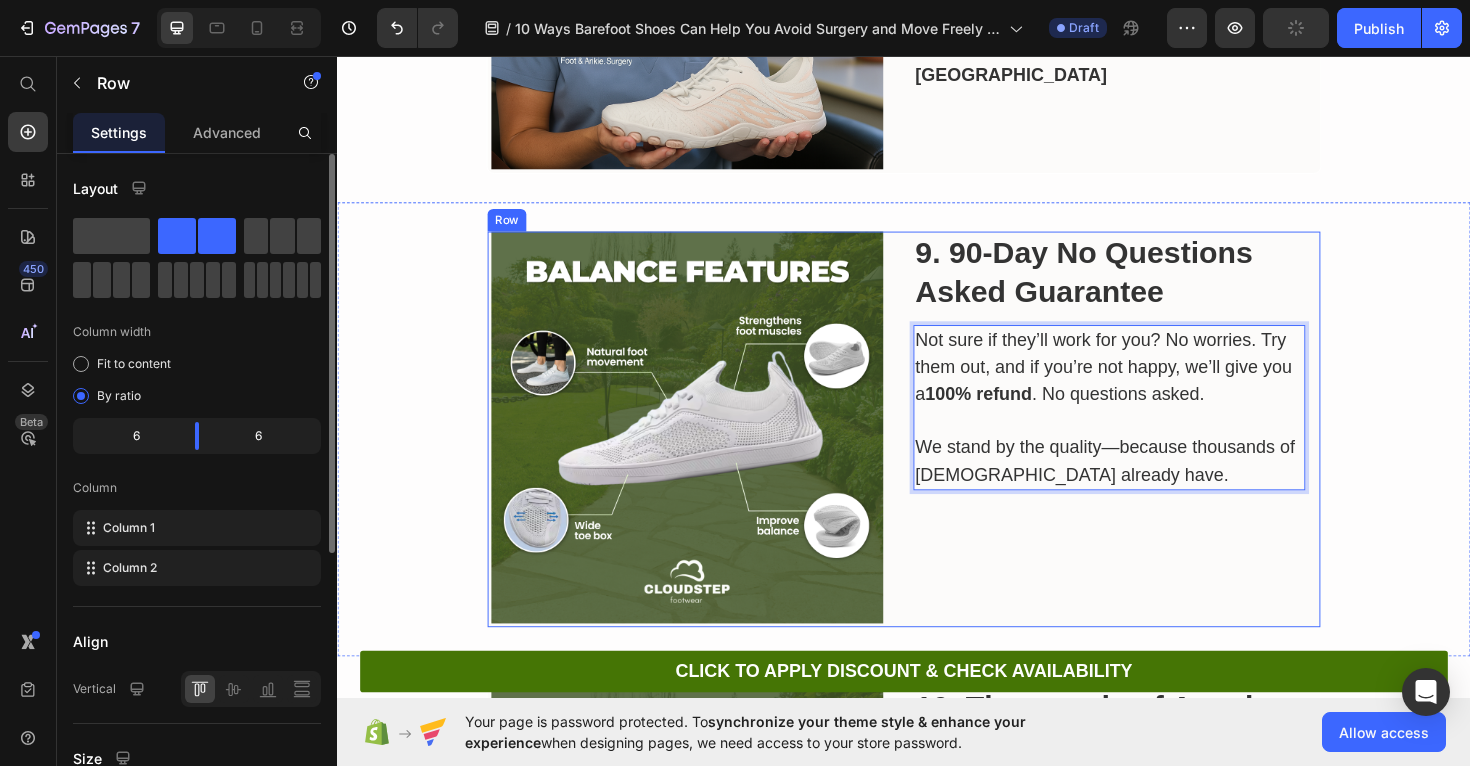 click on "9. 90-Day No Questions Asked Guarantee Heading Not sure if they’ll work for you? No worries. Try them out, and if you’re not happy, we’ll give you a  100% refund . No questions asked. We stand by the quality—because thousands of Aussies already have. Text Block   0" at bounding box center (1154, 449) 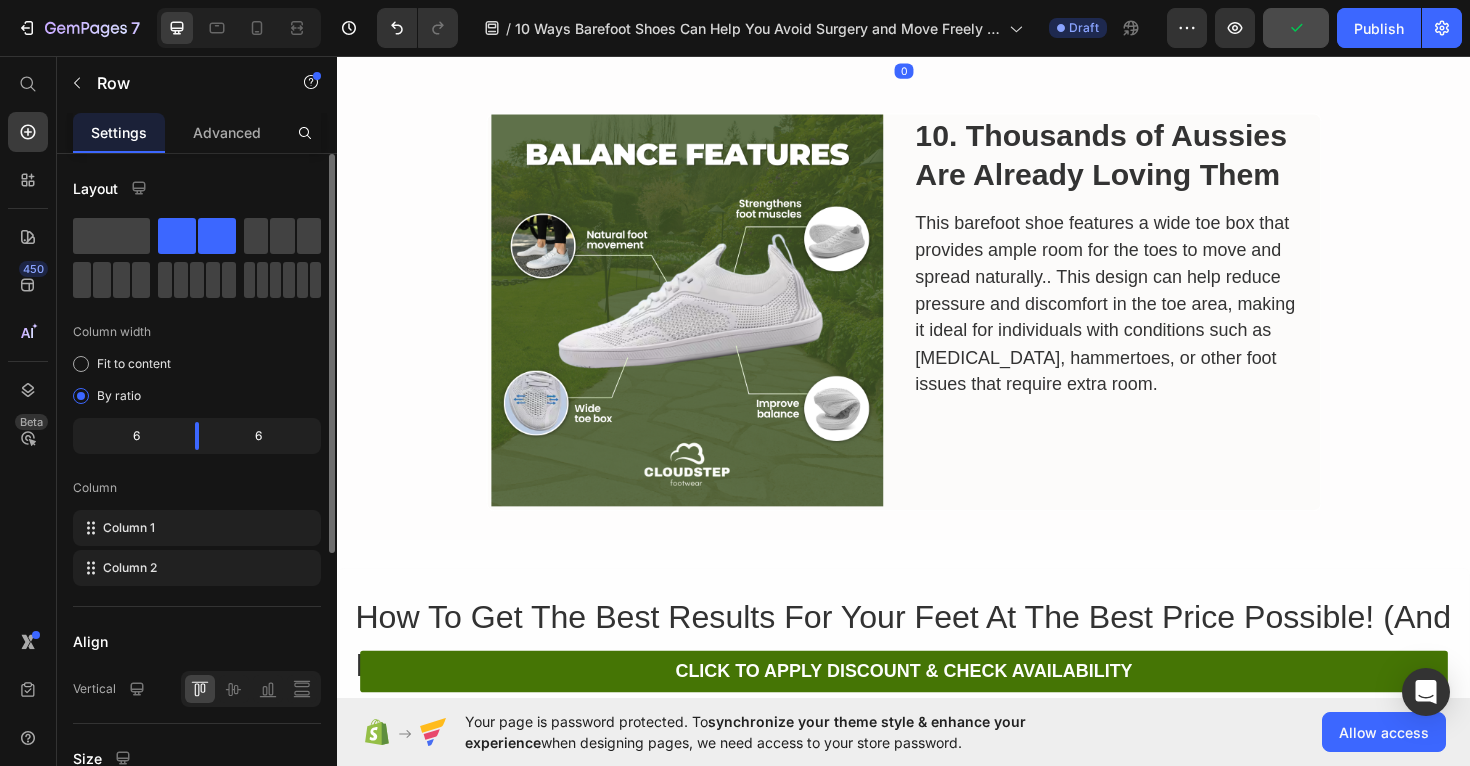 scroll, scrollTop: 5245, scrollLeft: 0, axis: vertical 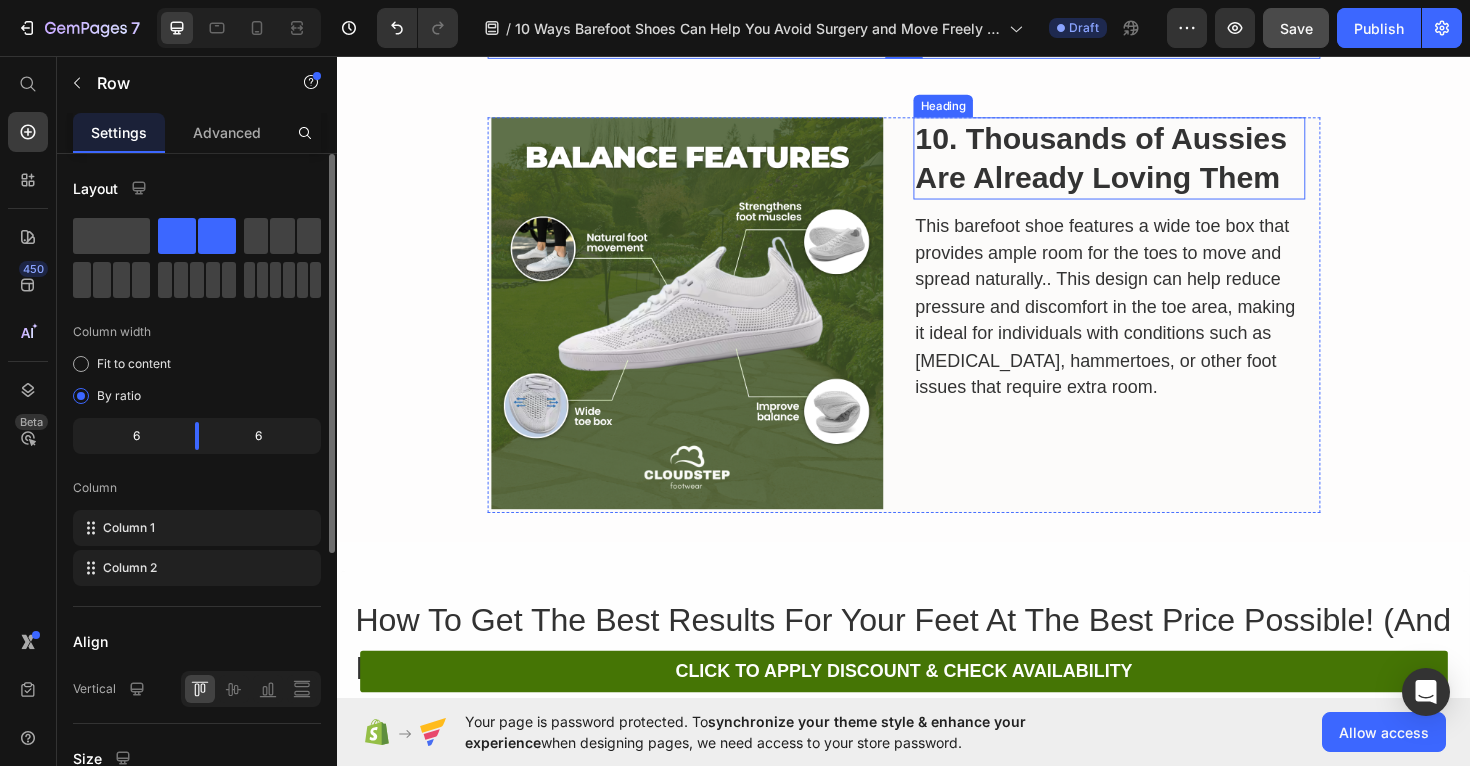 click on "10. Thousands of Aussies Are Already Loving Them" at bounding box center (1146, 164) 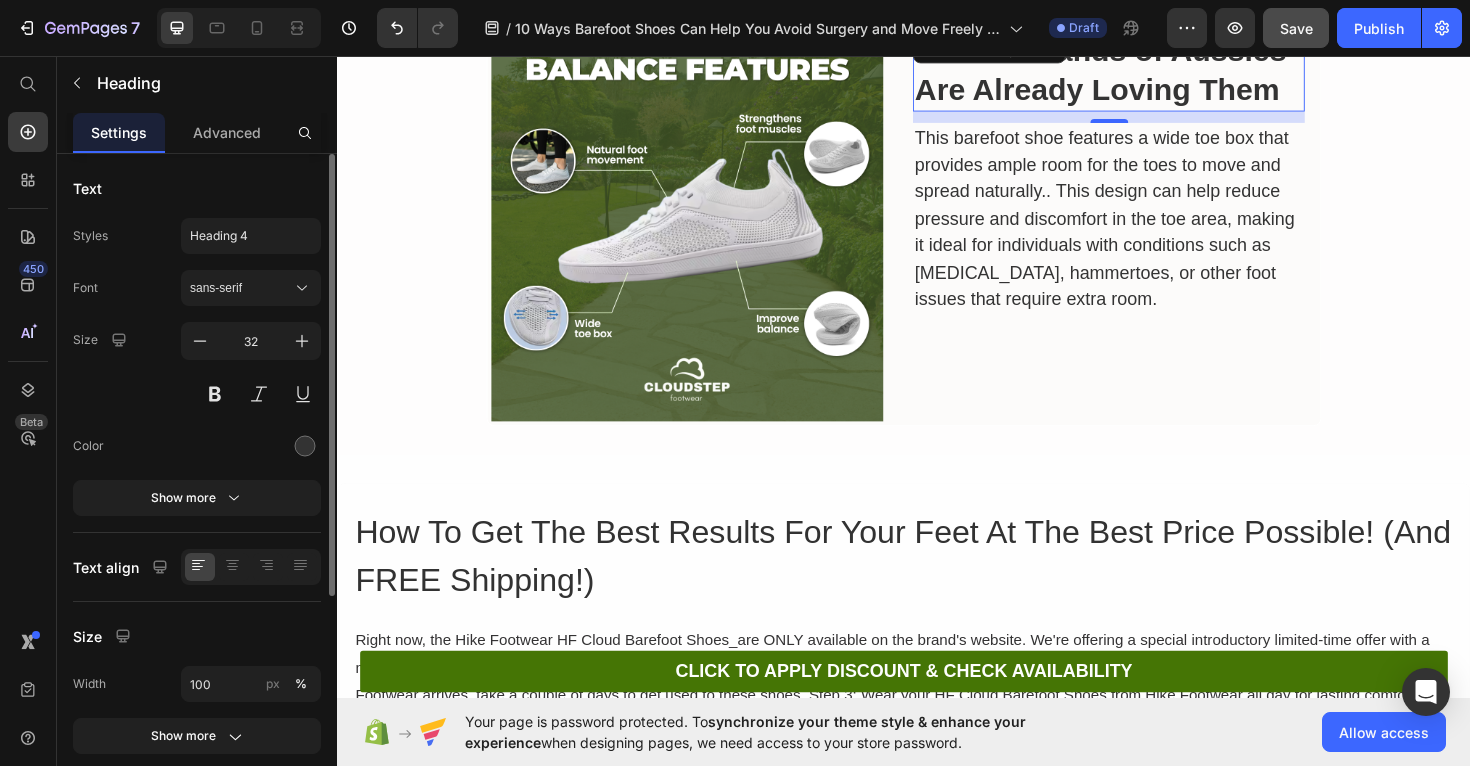 scroll, scrollTop: 5153, scrollLeft: 0, axis: vertical 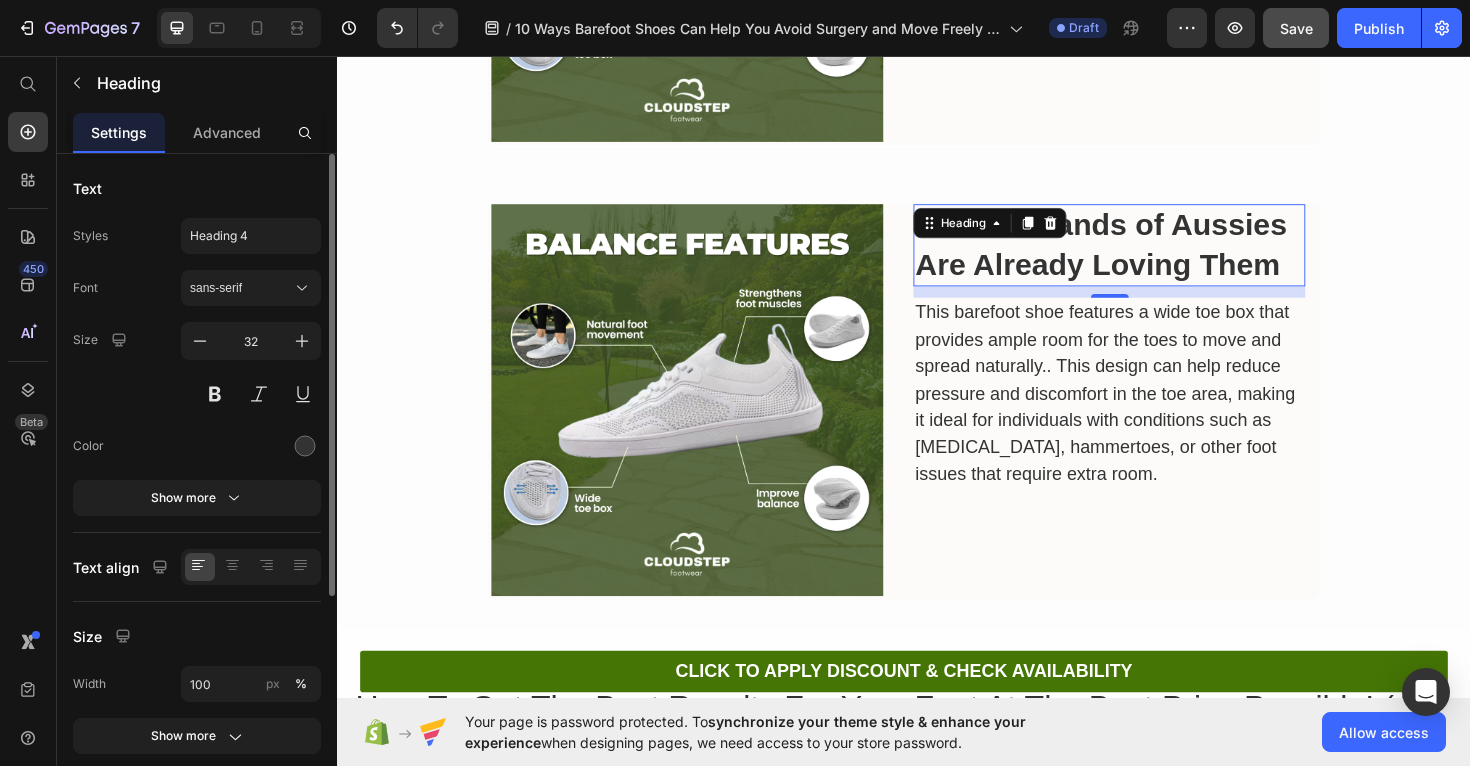 click on "This barefoot shoe features a wide toe box that provides ample room for the toes to move and spread naturally.. This design can help reduce pressure and discomfort in the toe area, making it ideal for individuals with conditions such as bunions, hammertoes, or other foot issues that require extra room." at bounding box center [1154, 414] 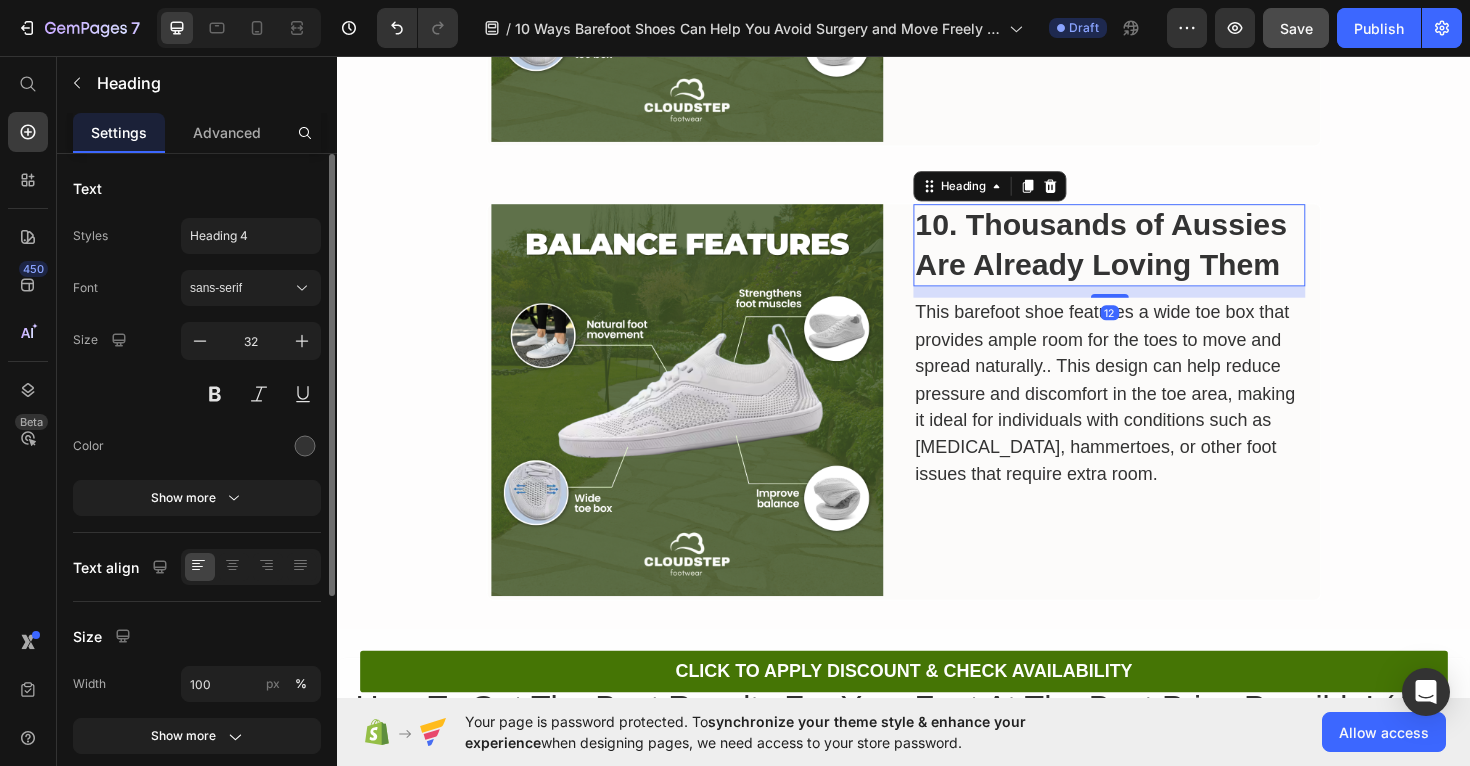 click on "10. Thousands of Aussies Are Already Loving Them" at bounding box center (1146, 256) 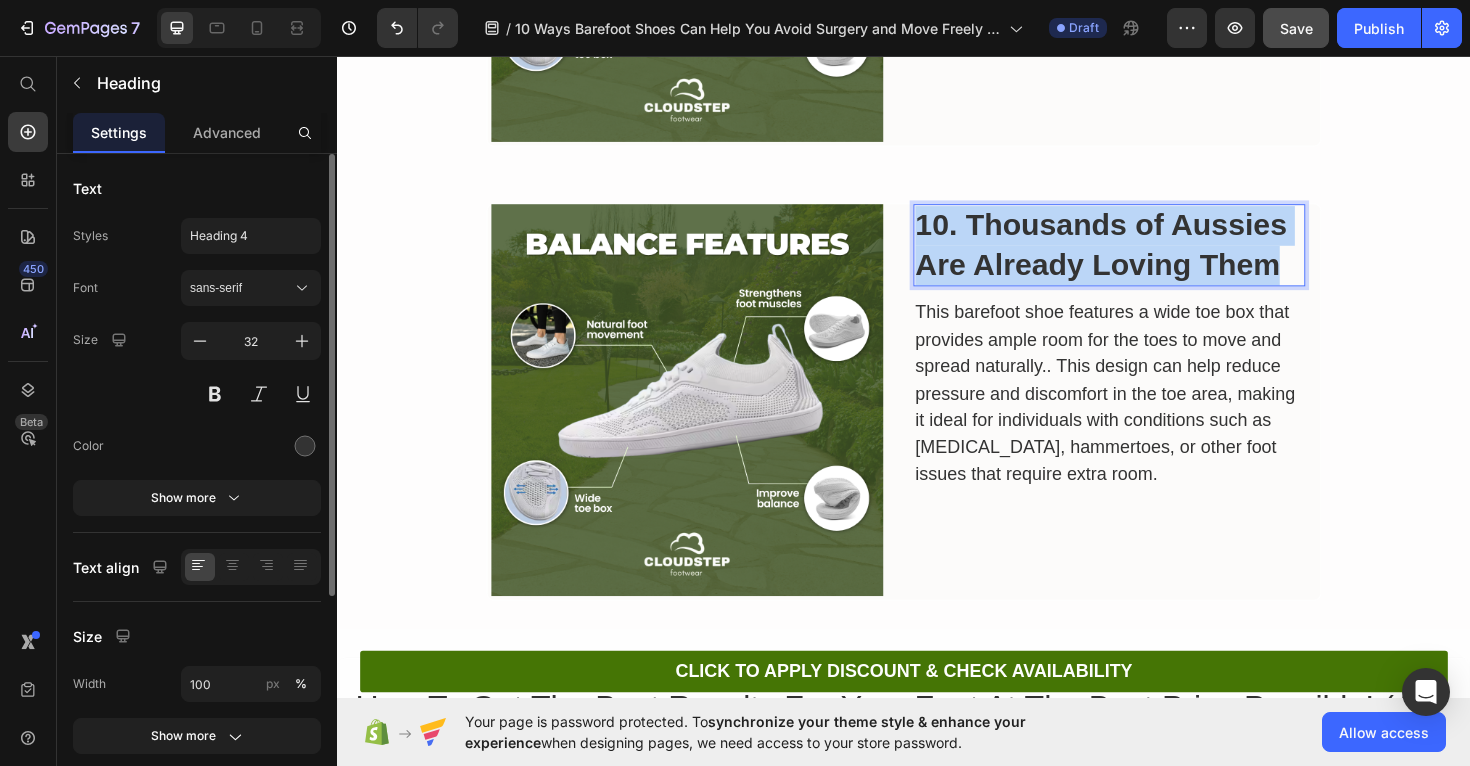 click on "10. Thousands of Aussies Are Already Loving Them" at bounding box center [1146, 256] 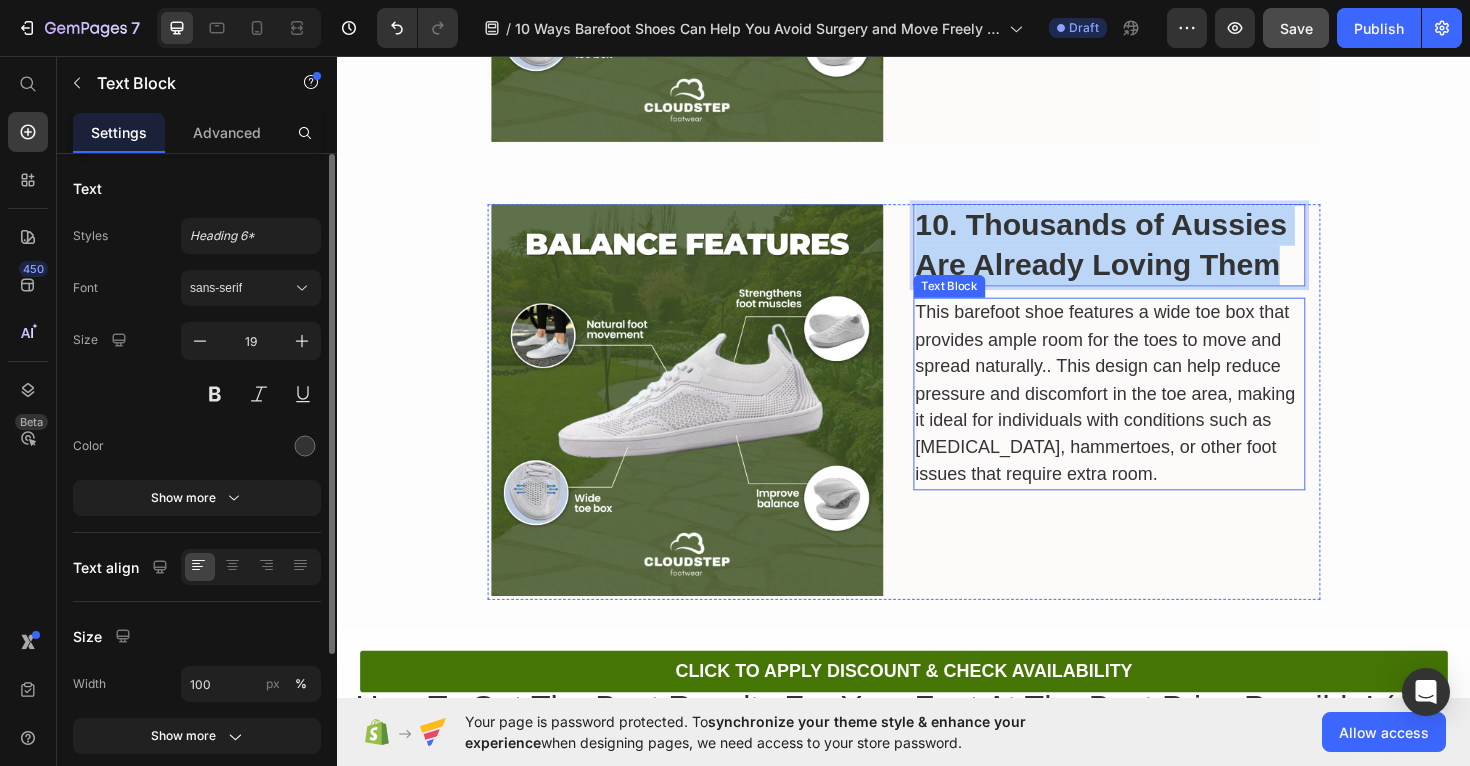 click on "This barefoot shoe features a wide toe box that provides ample room for the toes to move and spread naturally.. This design can help reduce pressure and discomfort in the toe area, making it ideal for individuals with conditions such as bunions, hammertoes, or other foot issues that require extra room." at bounding box center (1154, 414) 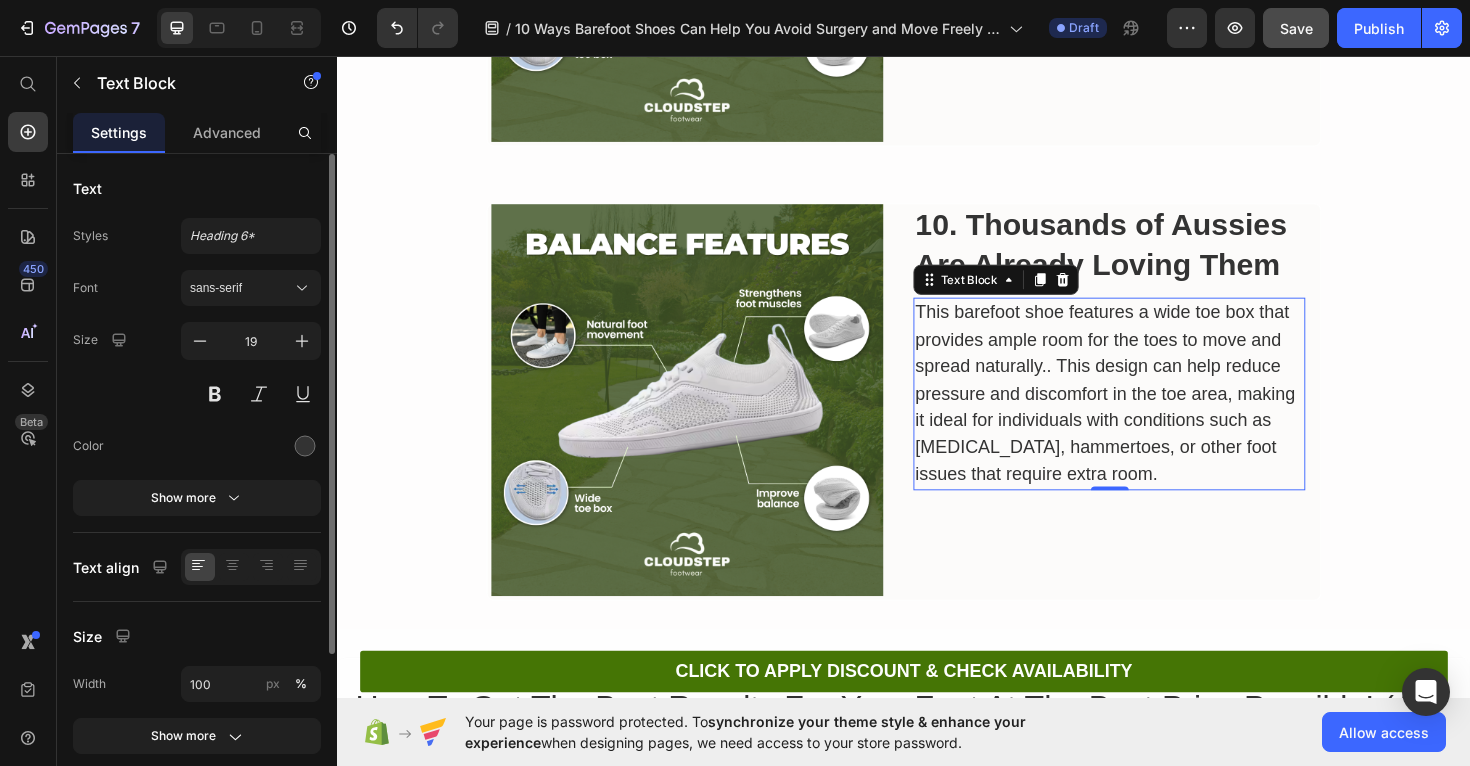 click on "This barefoot shoe features a wide toe box that provides ample room for the toes to move and spread naturally.. This design can help reduce pressure and discomfort in the toe area, making it ideal for individuals with conditions such as bunions, hammertoes, or other foot issues that require extra room." at bounding box center [1154, 414] 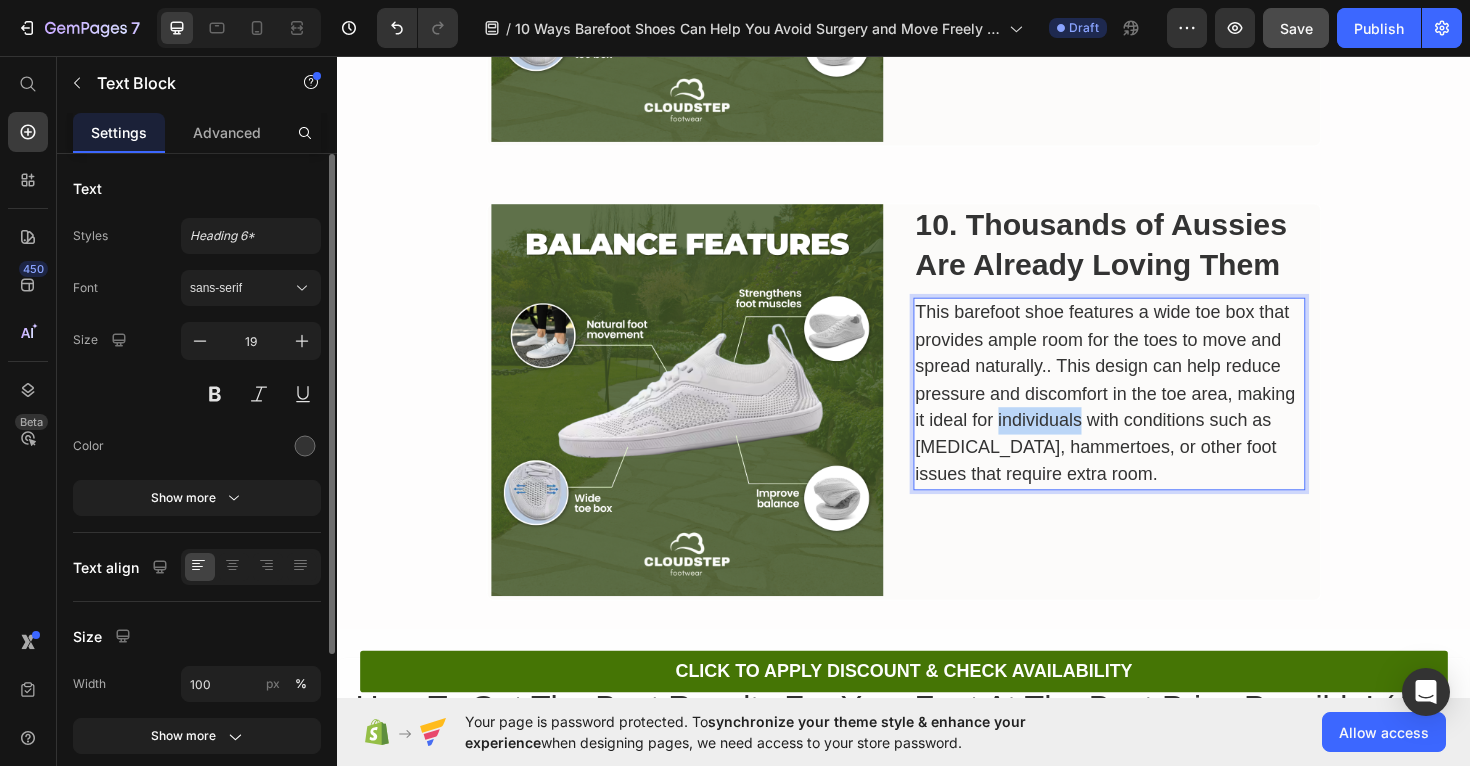 click on "This barefoot shoe features a wide toe box that provides ample room for the toes to move and spread naturally.. This design can help reduce pressure and discomfort in the toe area, making it ideal for individuals with conditions such as bunions, hammertoes, or other foot issues that require extra room." at bounding box center (1154, 414) 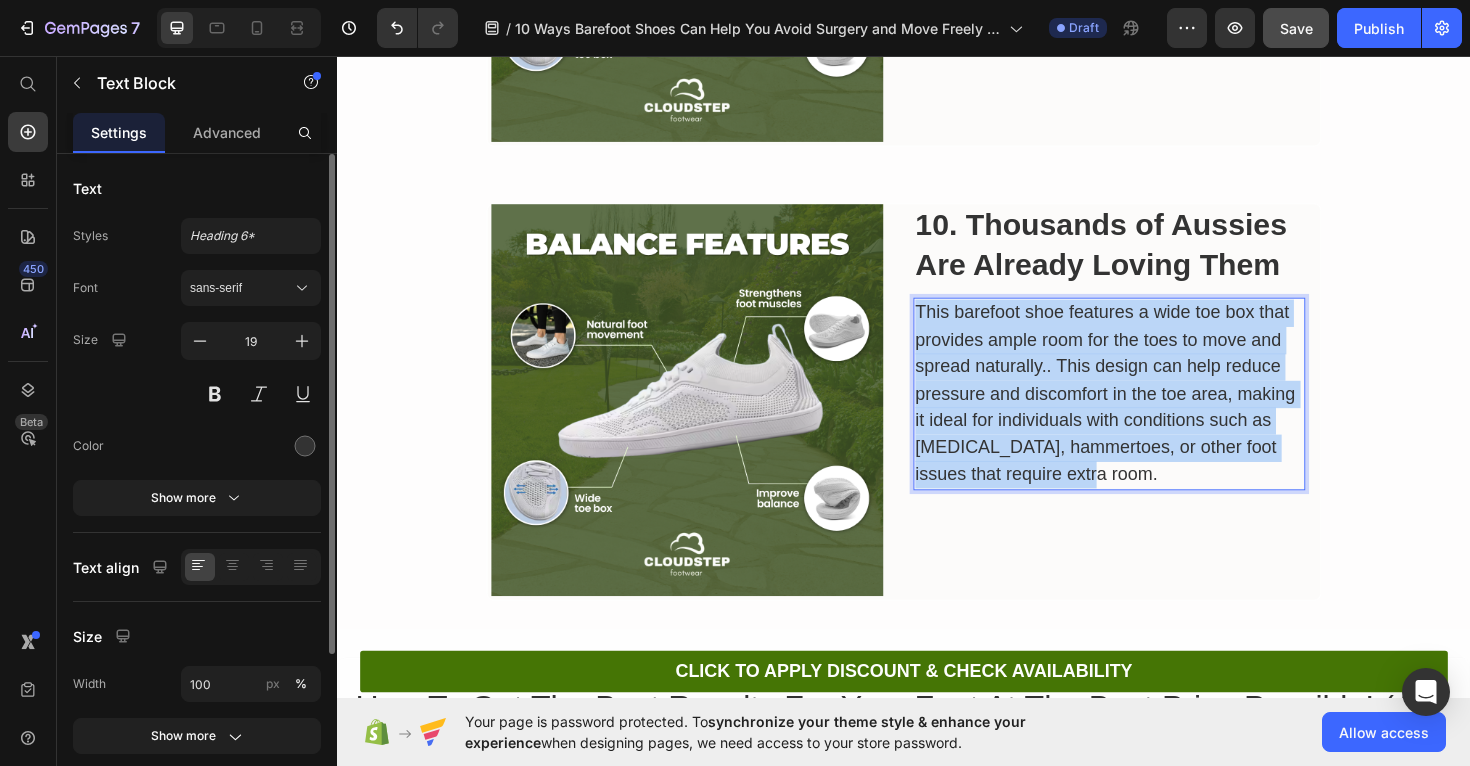 click on "This barefoot shoe features a wide toe box that provides ample room for the toes to move and spread naturally.. This design can help reduce pressure and discomfort in the toe area, making it ideal for individuals with conditions such as bunions, hammertoes, or other foot issues that require extra room." at bounding box center [1154, 414] 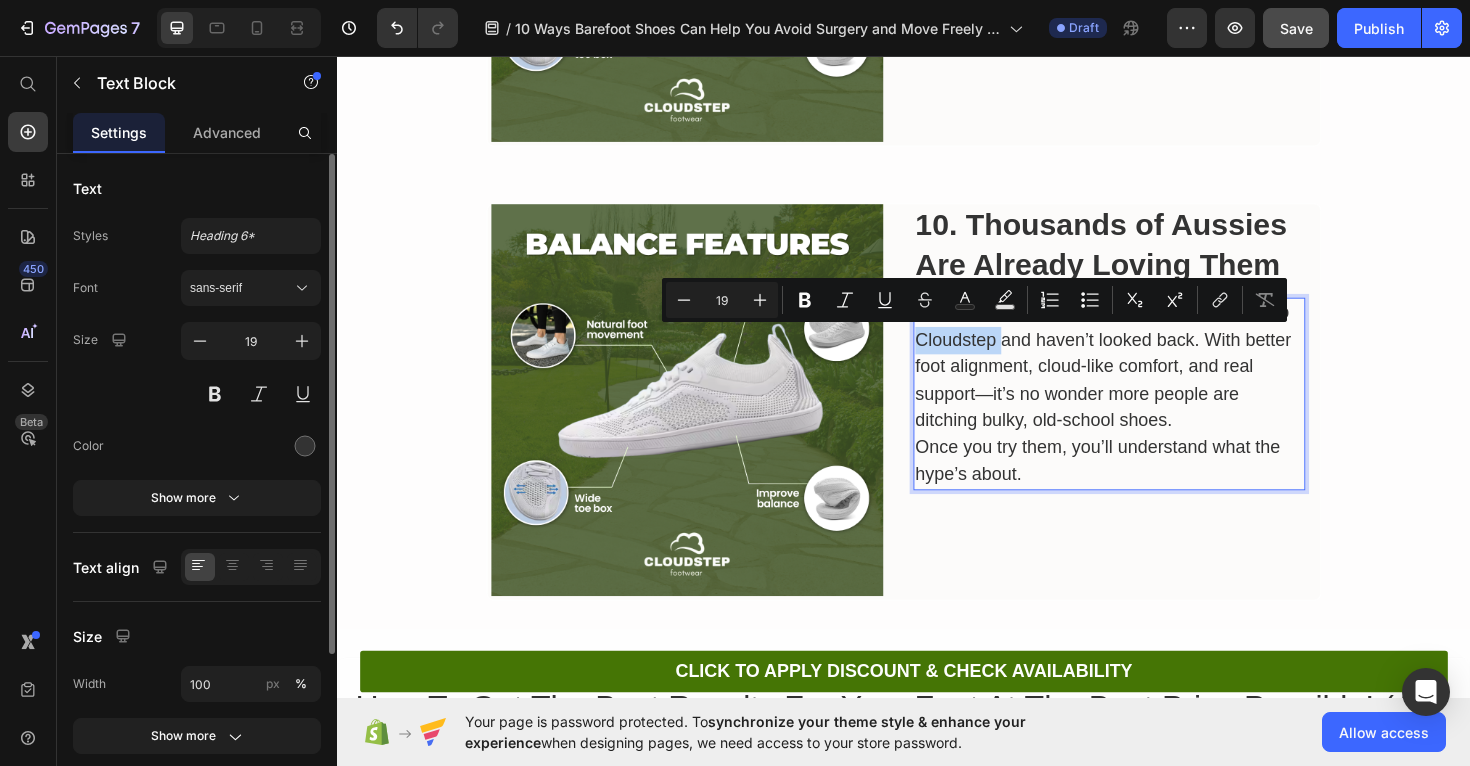 drag, startPoint x: 1039, startPoint y: 356, endPoint x: 951, endPoint y: 363, distance: 88.27797 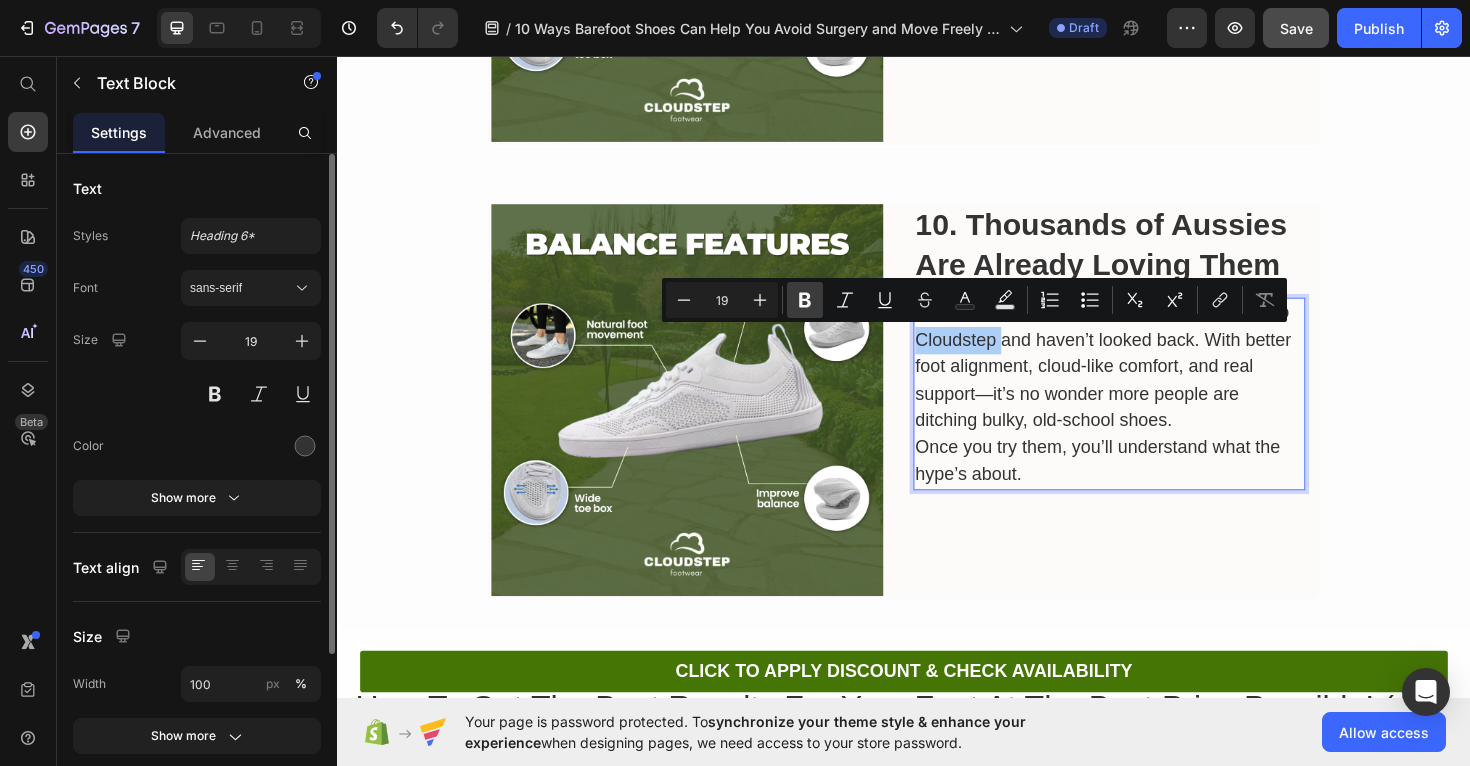 click 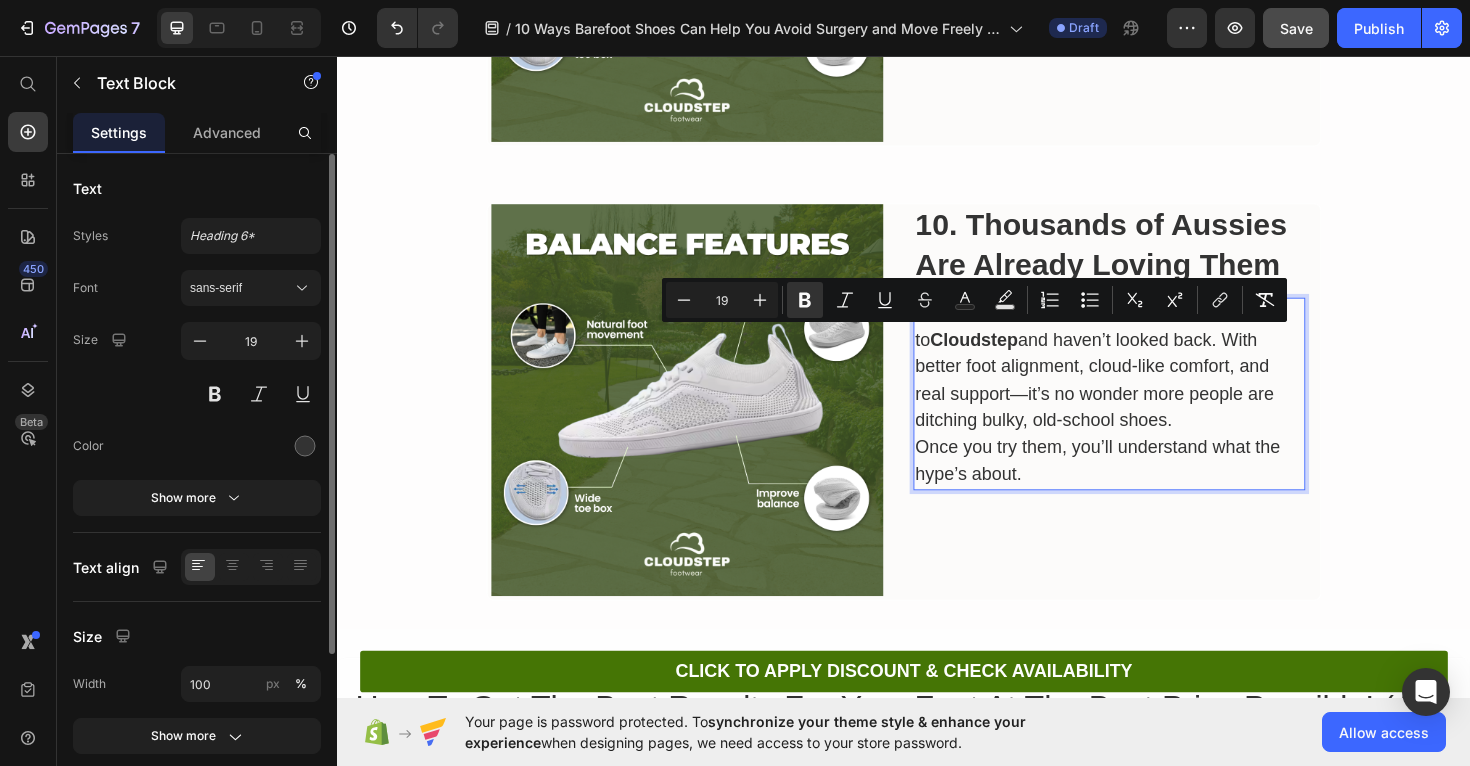 click on "Thousands of Aussies have made the switch to  Cloudstep  and haven’t looked back. With better foot alignment, cloud-like comfort, and real support—it’s no wonder more people are ditching bulky, old-school shoes." at bounding box center (1154, 385) 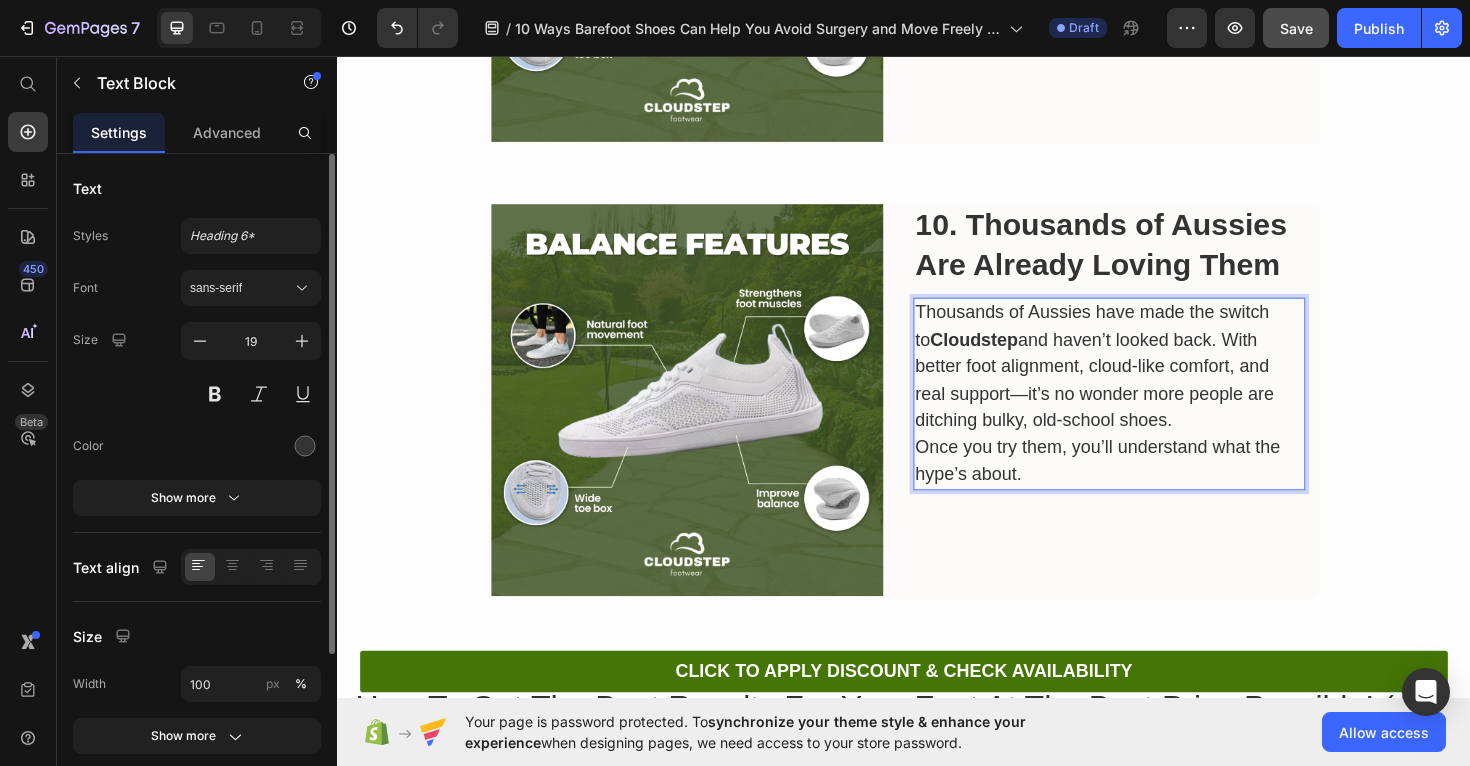 click on "Thousands of Aussies have made the switch to  Cloudstep  and haven’t looked back. With better foot alignment, cloud-like comfort, and real support—it’s no wonder more people are ditching bulky, old-school shoes." at bounding box center (1154, 385) 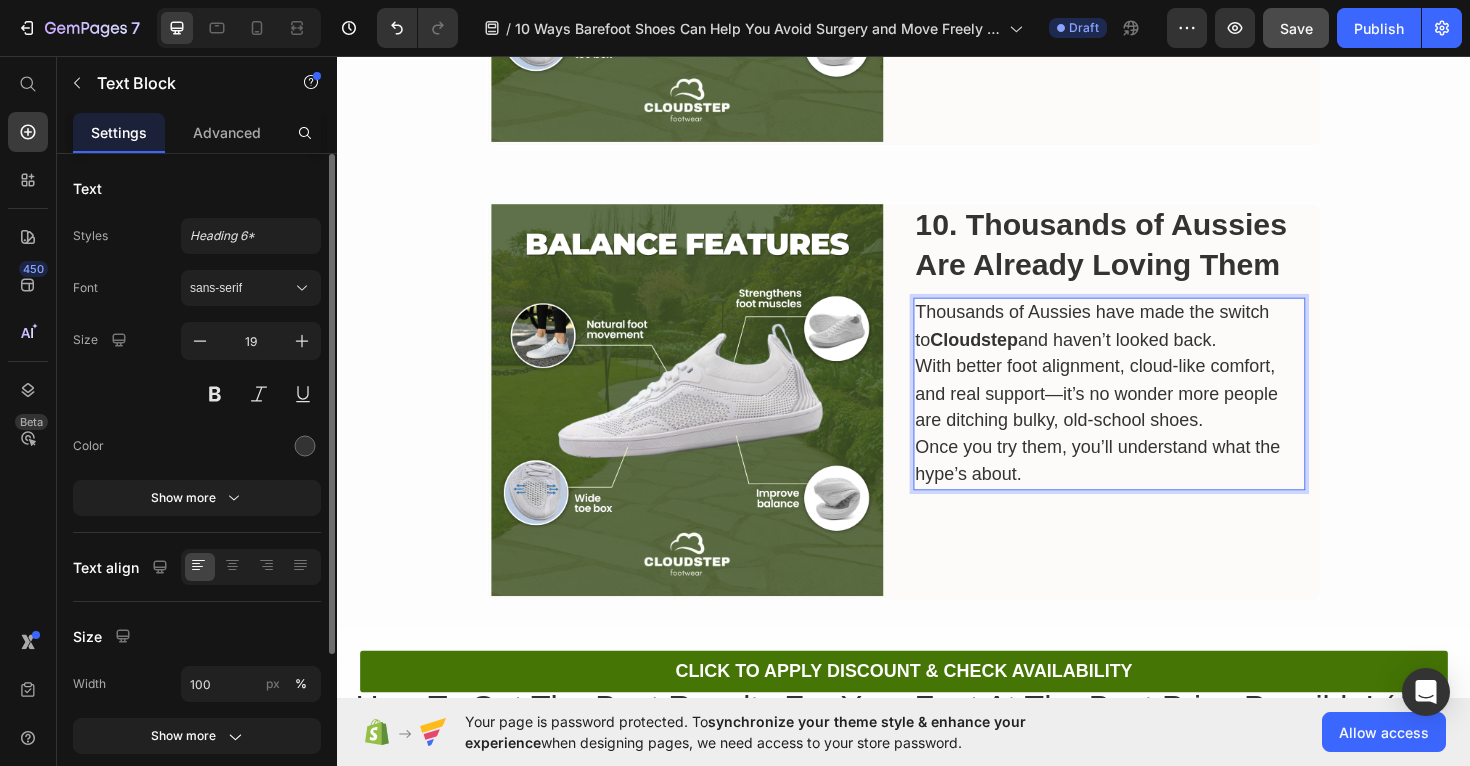 click on "With better foot alignment, cloud-like comfort, and real support—it’s no wonder more people are ditching bulky, old-school shoes." at bounding box center (1154, 414) 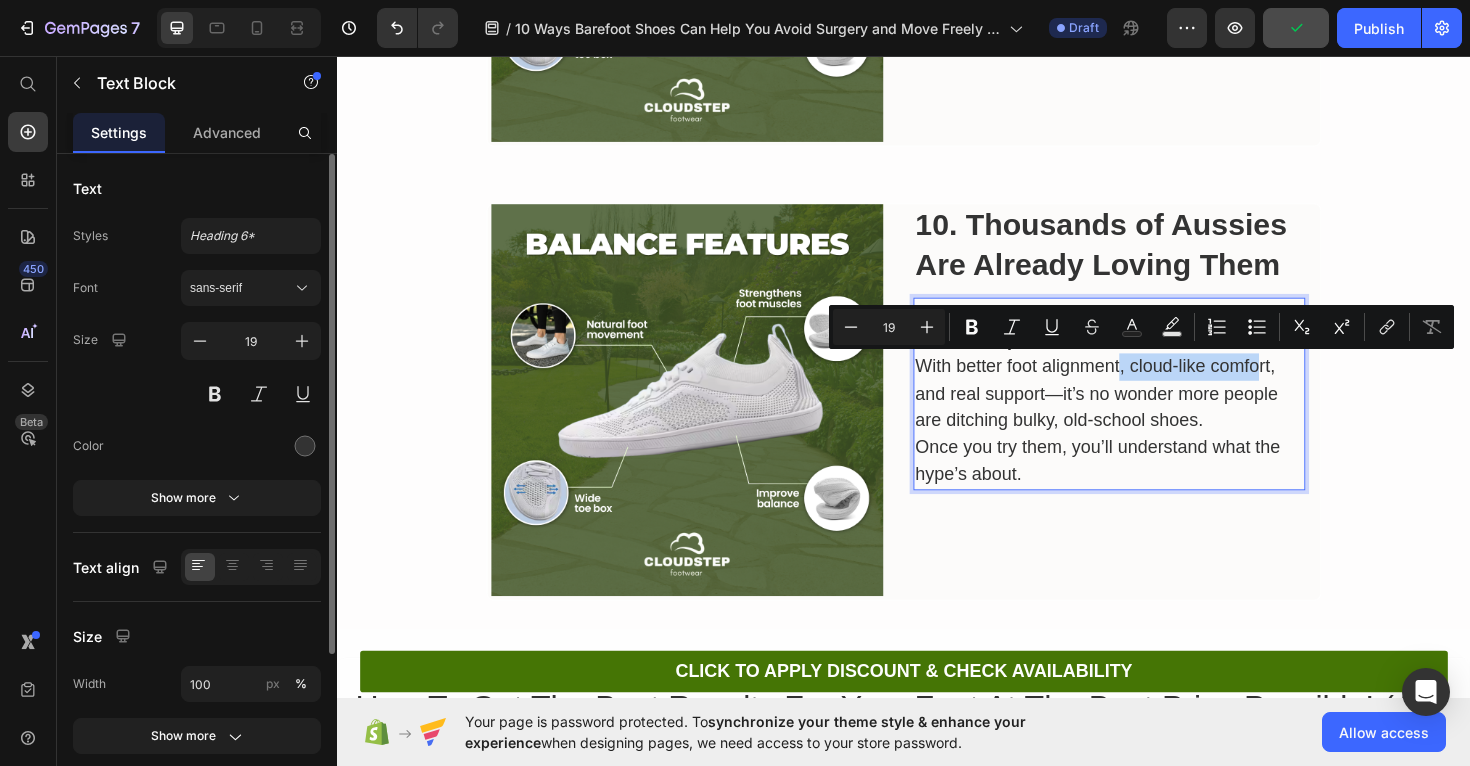 drag, startPoint x: 1167, startPoint y: 382, endPoint x: 1315, endPoint y: 394, distance: 148.48569 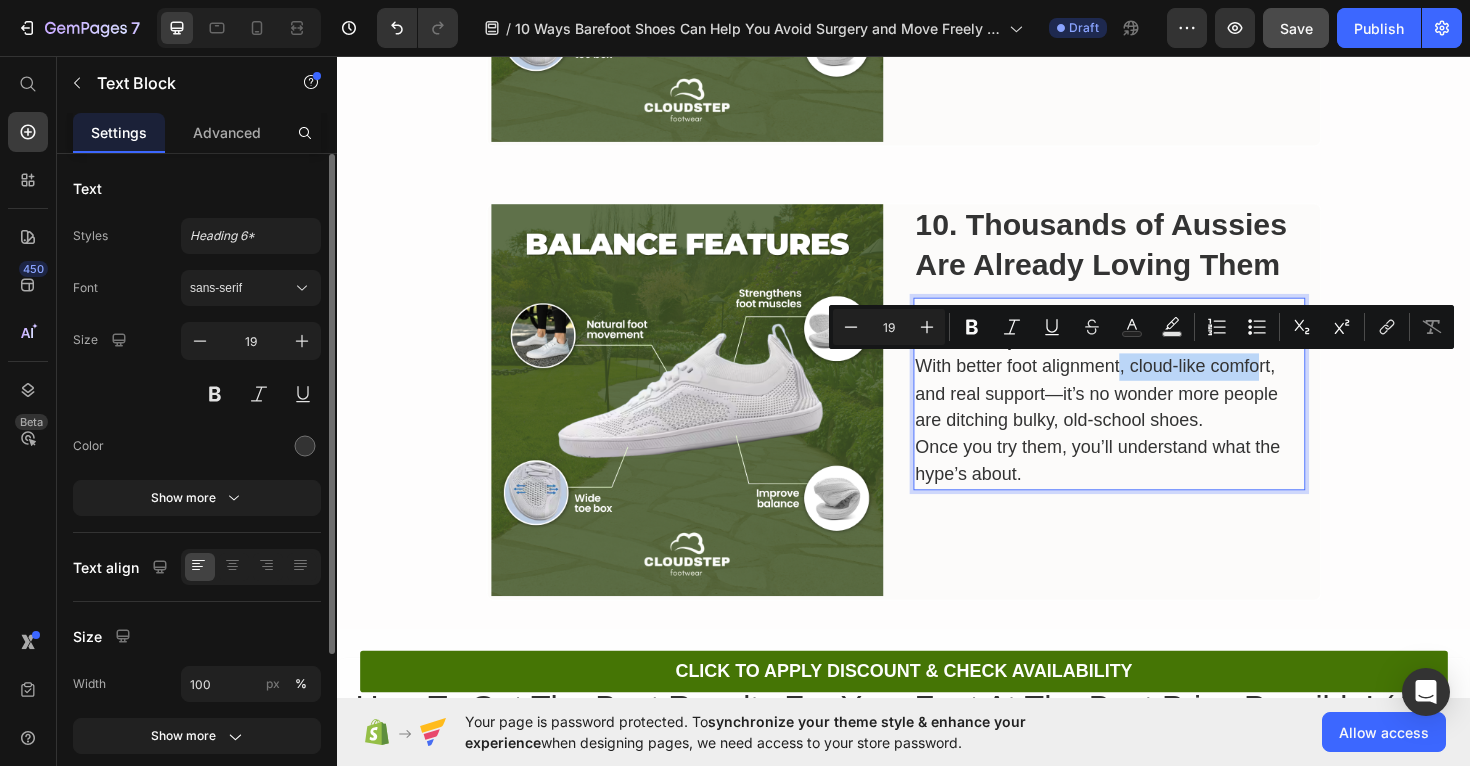 click on "With better foot alignment, cloud-like comfort, and real support—it’s no wonder more people are ditching bulky, old-school shoes." at bounding box center (1154, 414) 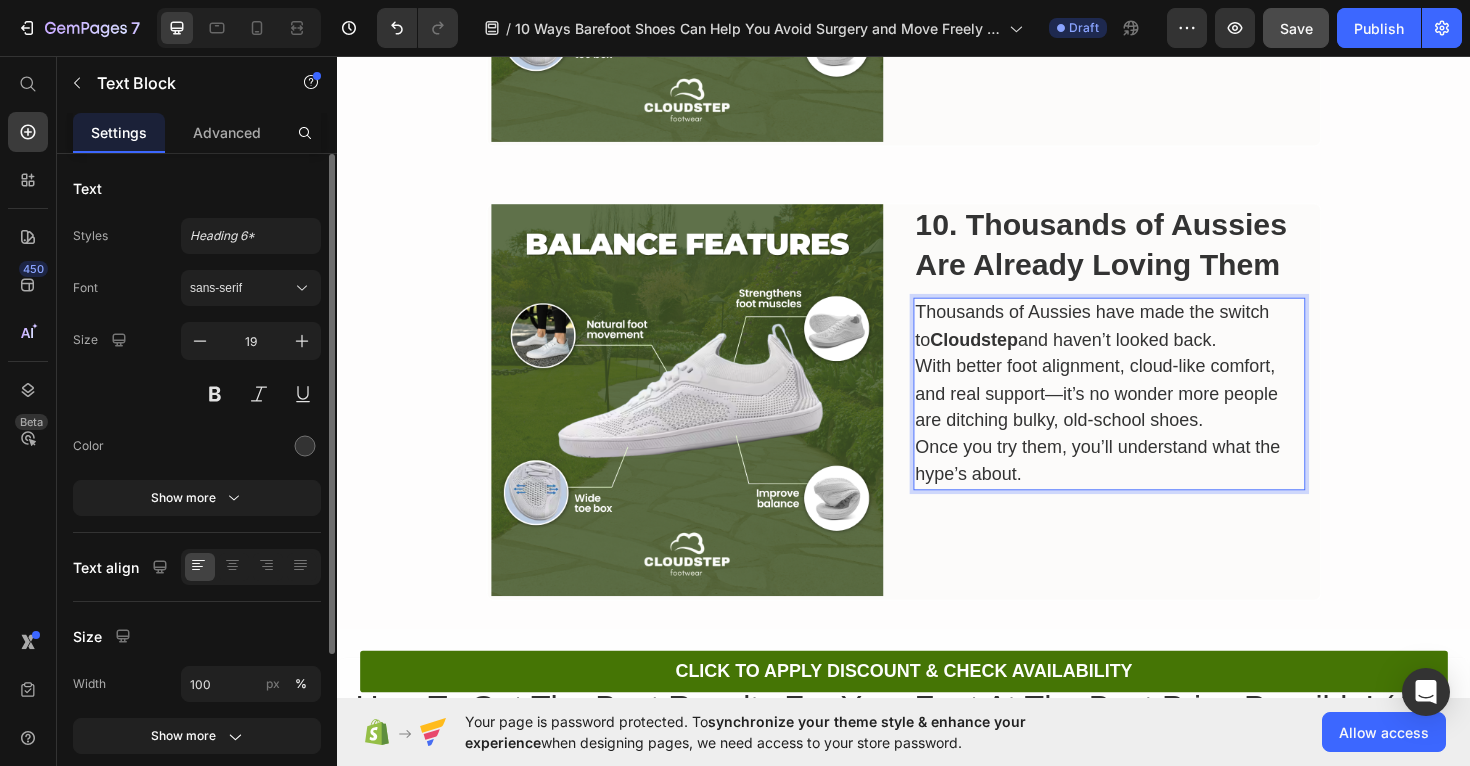 click on "With better foot alignment, cloud-like comfort, and real support—it’s no wonder more people are ditching bulky, old-school shoes." at bounding box center (1154, 414) 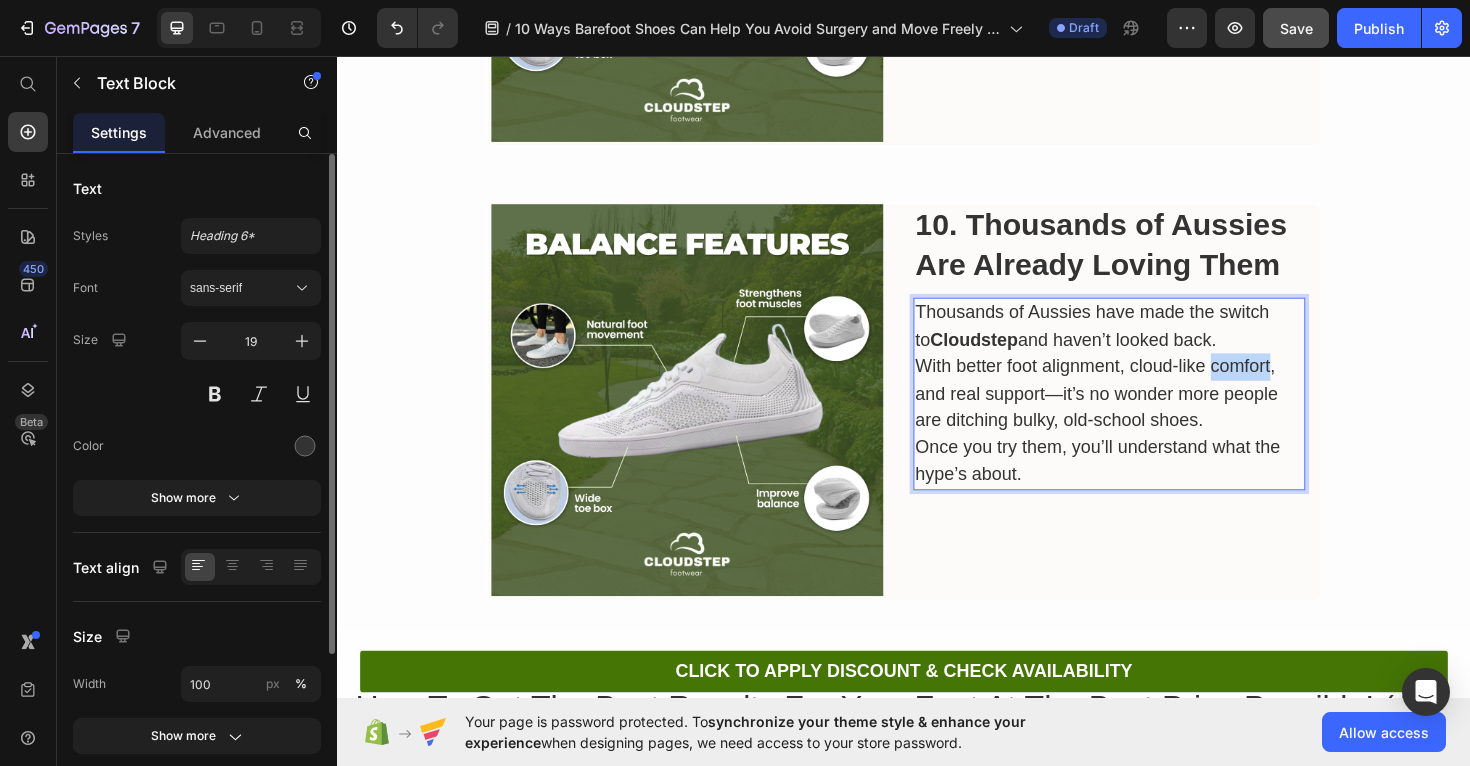click on "With better foot alignment, cloud-like comfort, and real support—it’s no wonder more people are ditching bulky, old-school shoes." at bounding box center (1154, 414) 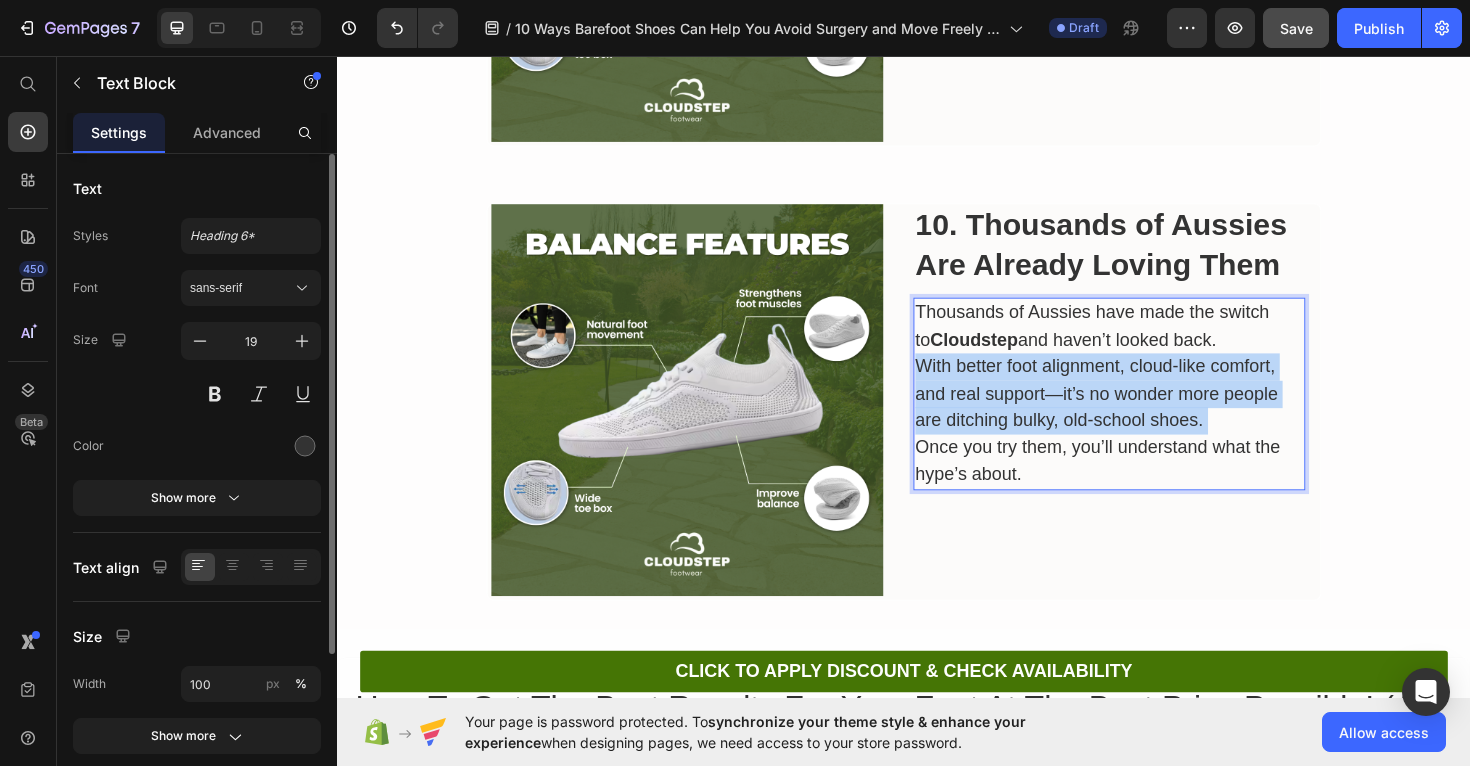 click on "With better foot alignment, cloud-like comfort, and real support—it’s no wonder more people are ditching bulky, old-school shoes." at bounding box center (1154, 414) 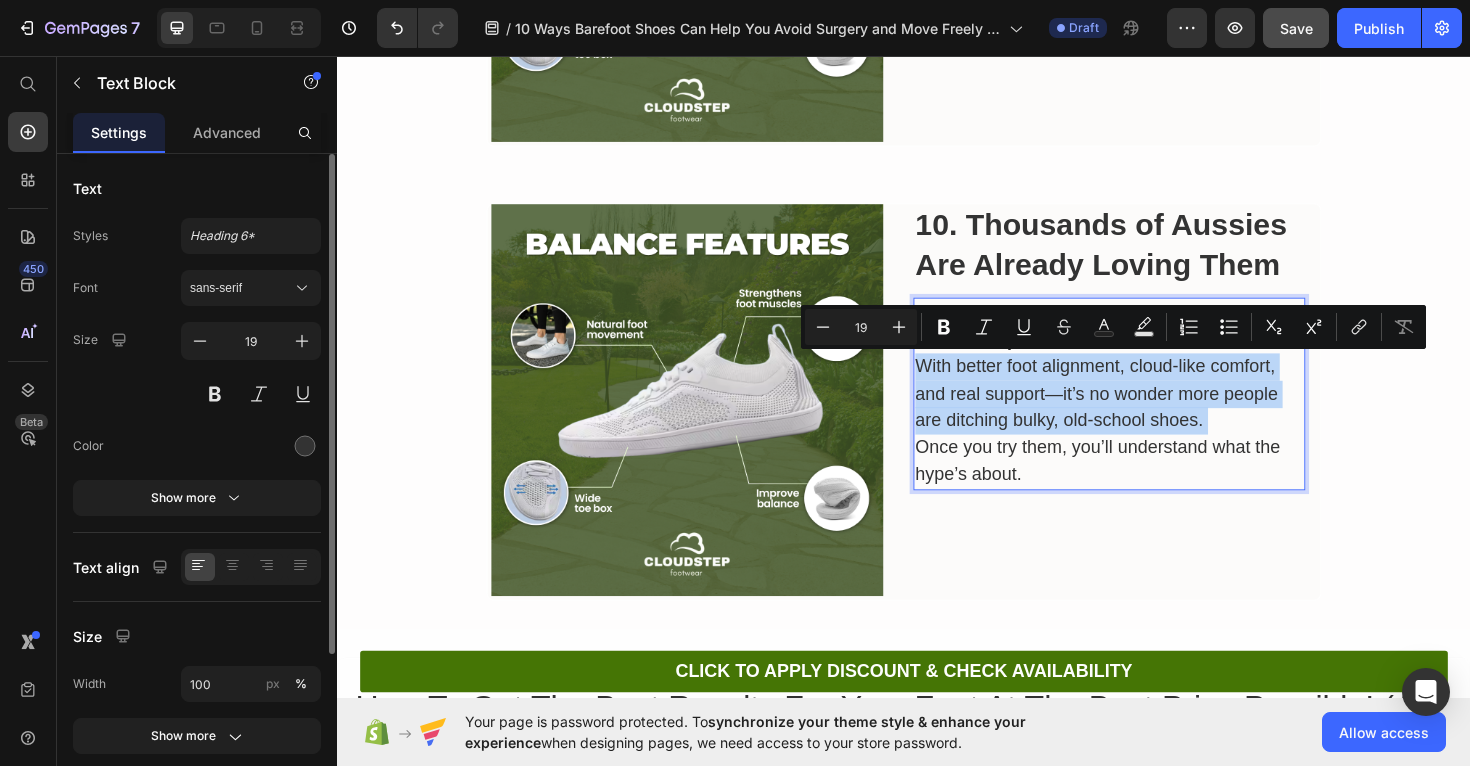 click on "With better foot alignment, cloud-like comfort, and real support—it’s no wonder more people are ditching bulky, old-school shoes." at bounding box center (1154, 414) 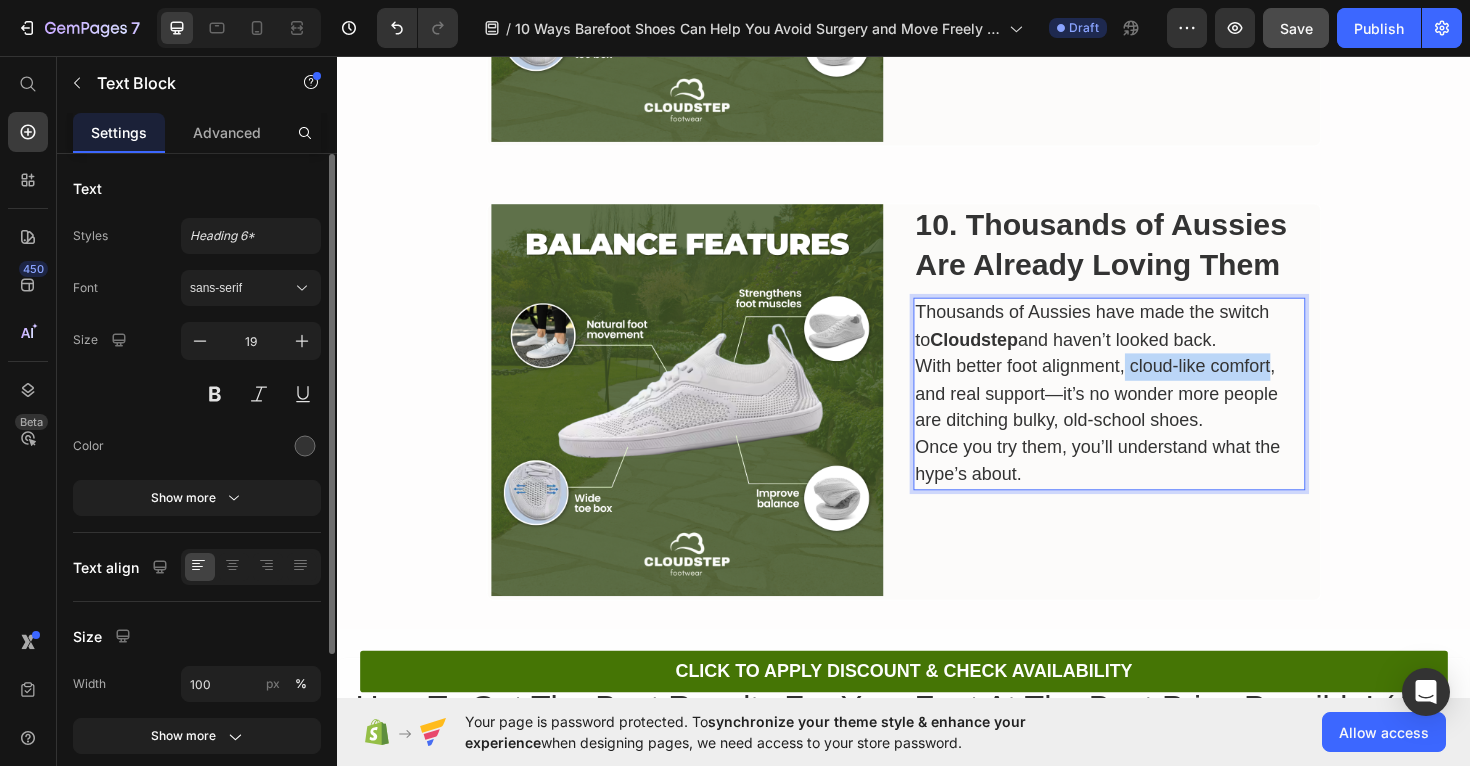 drag, startPoint x: 1173, startPoint y: 384, endPoint x: 1323, endPoint y: 376, distance: 150.21318 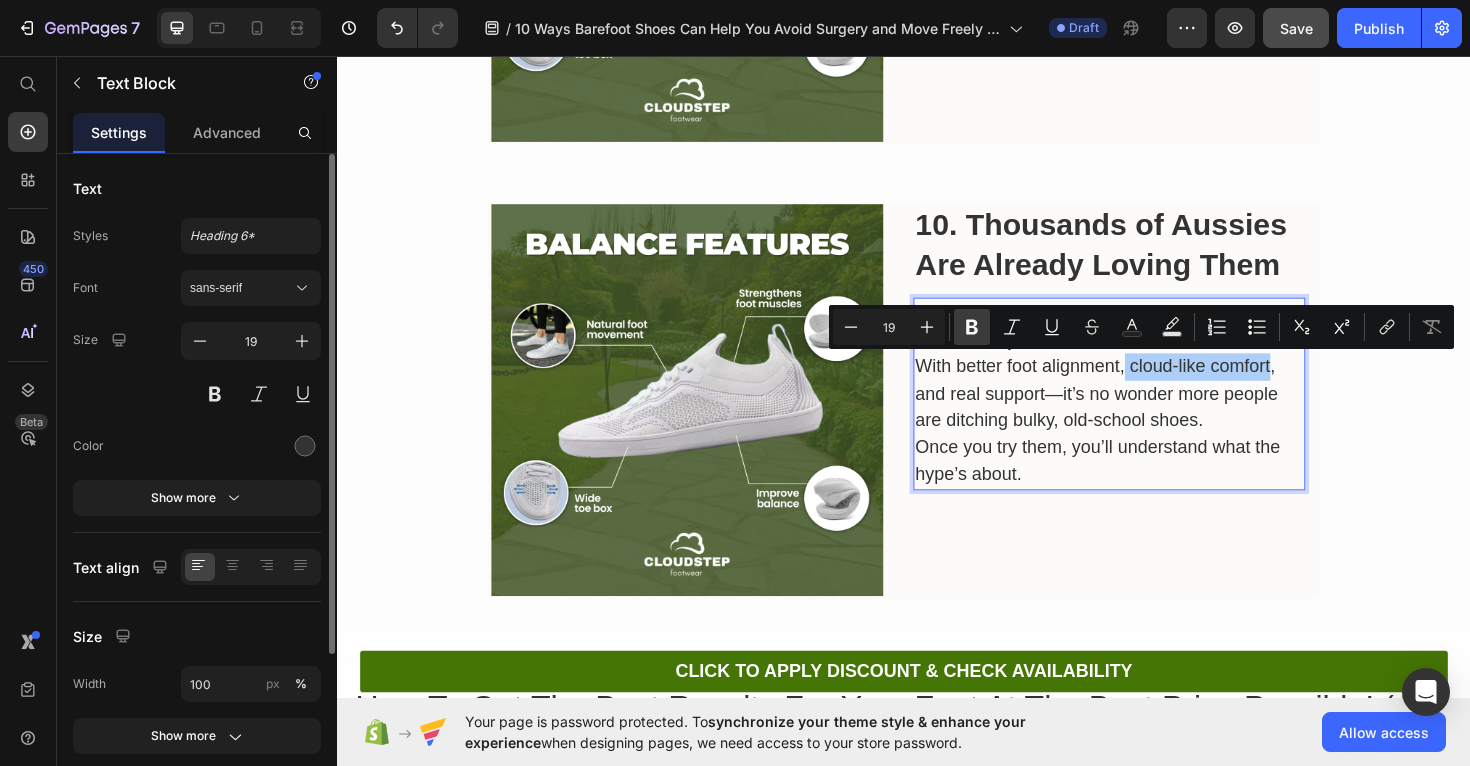 click 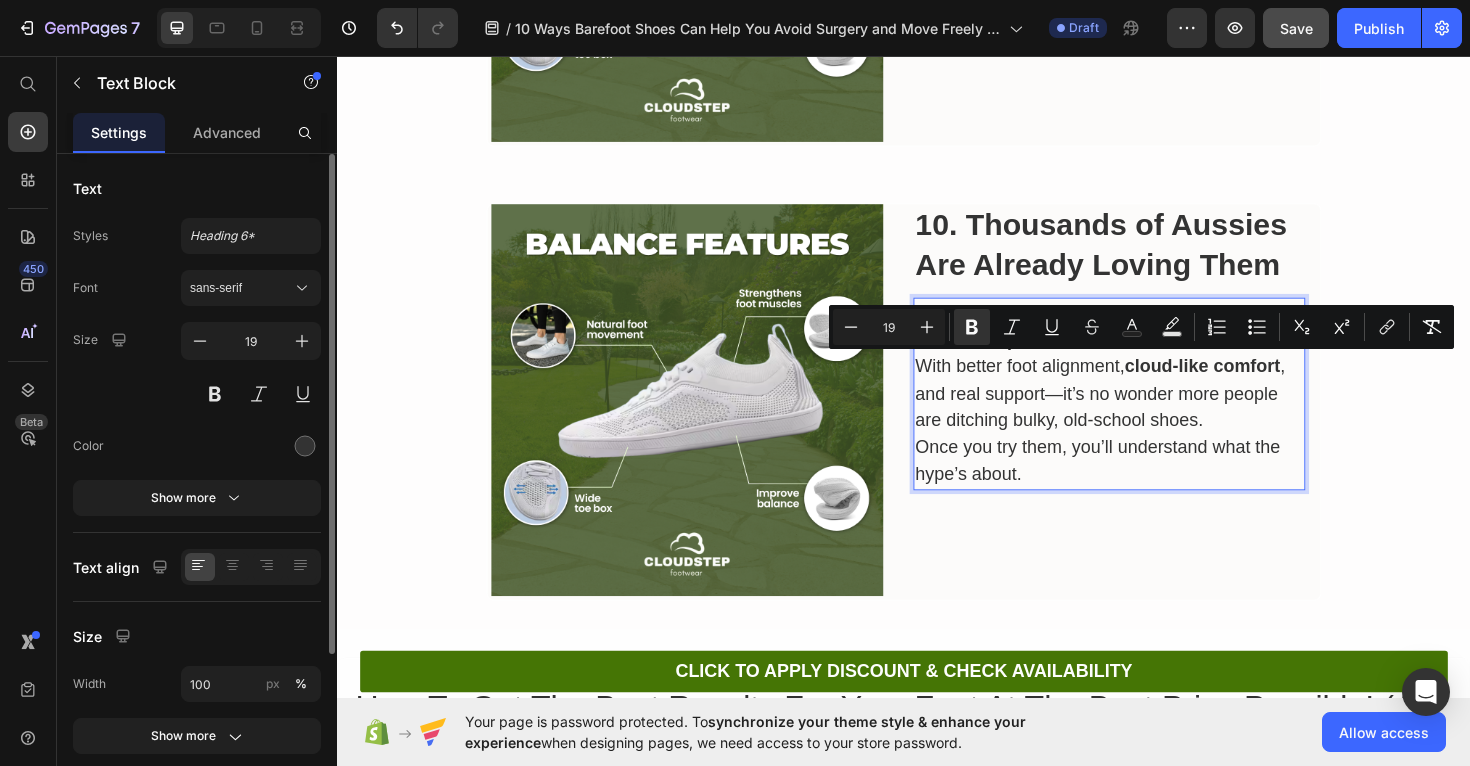 click on "With better foot alignment,  cloud-like comfort , and real support—it’s no wonder more people are ditching bulky, old-school shoes." at bounding box center (1154, 414) 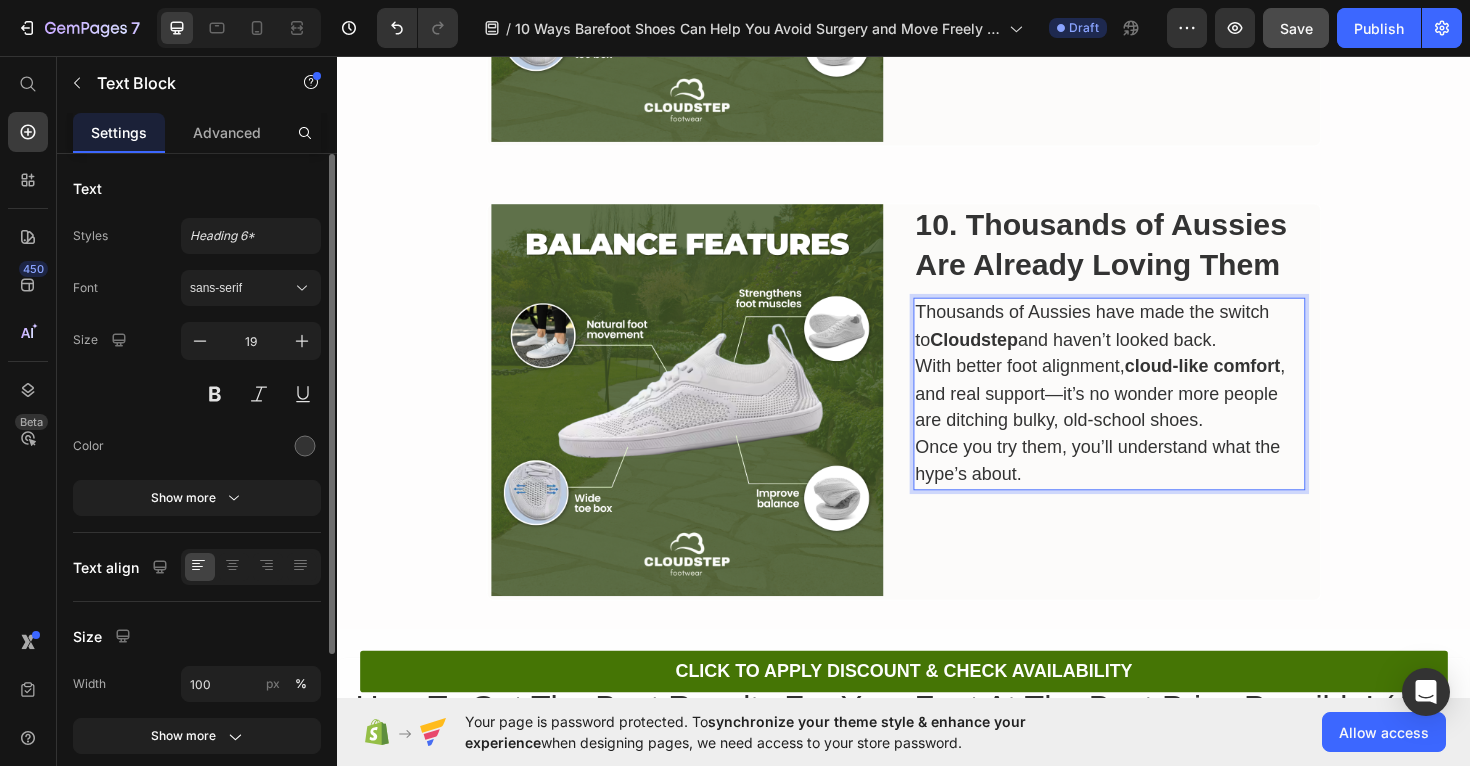 click on "Once you try them, you’ll understand what the hype’s about." at bounding box center [1154, 485] 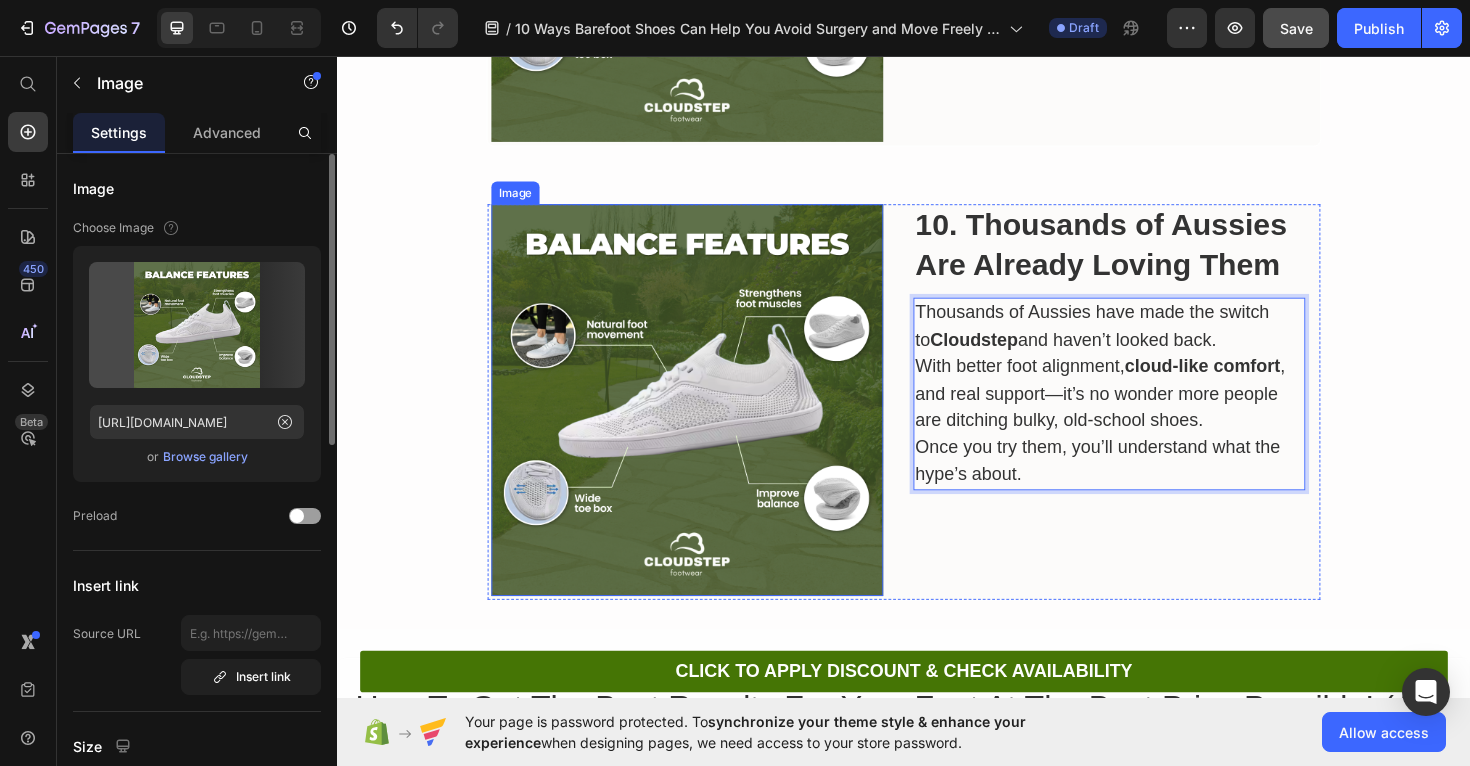 click at bounding box center (707, 420) 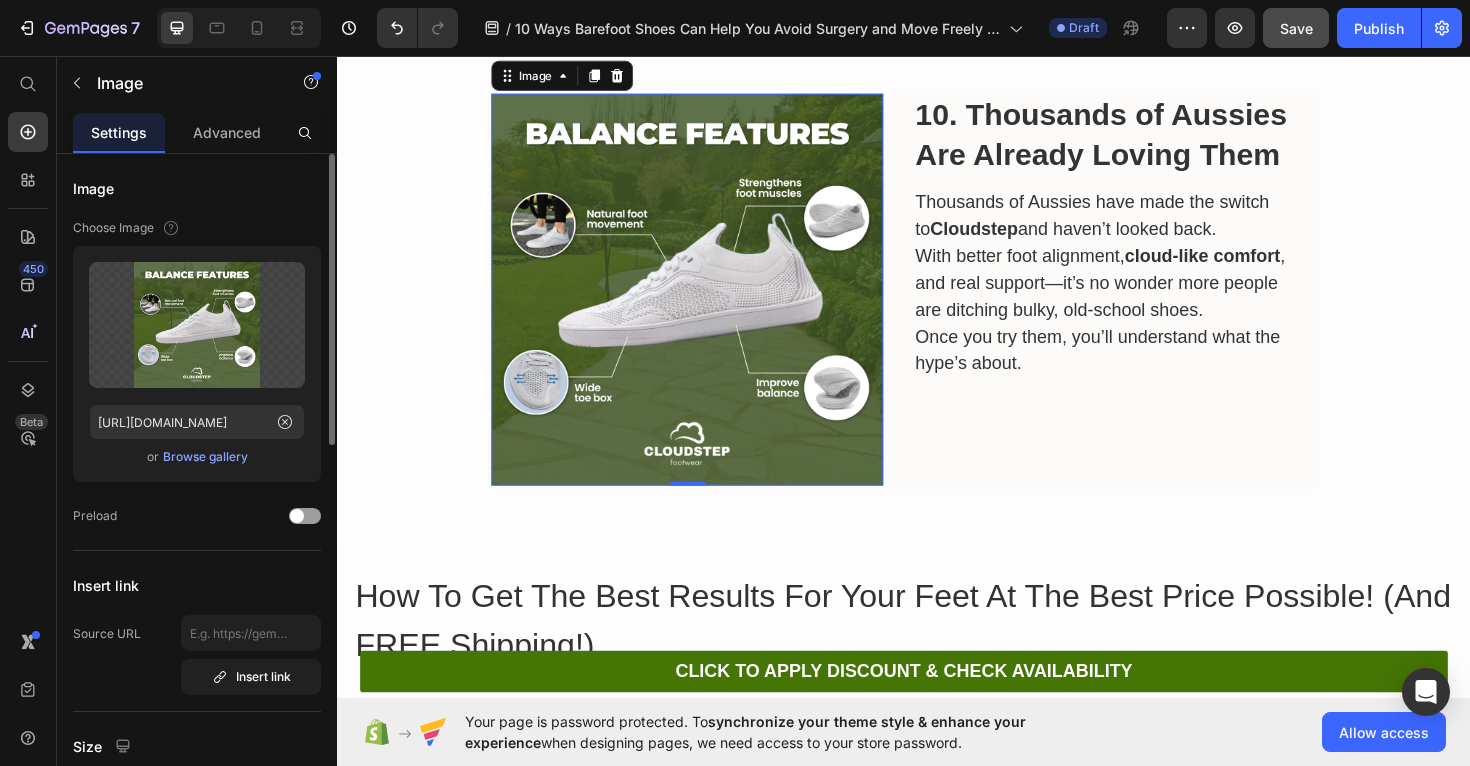 scroll, scrollTop: 5271, scrollLeft: 0, axis: vertical 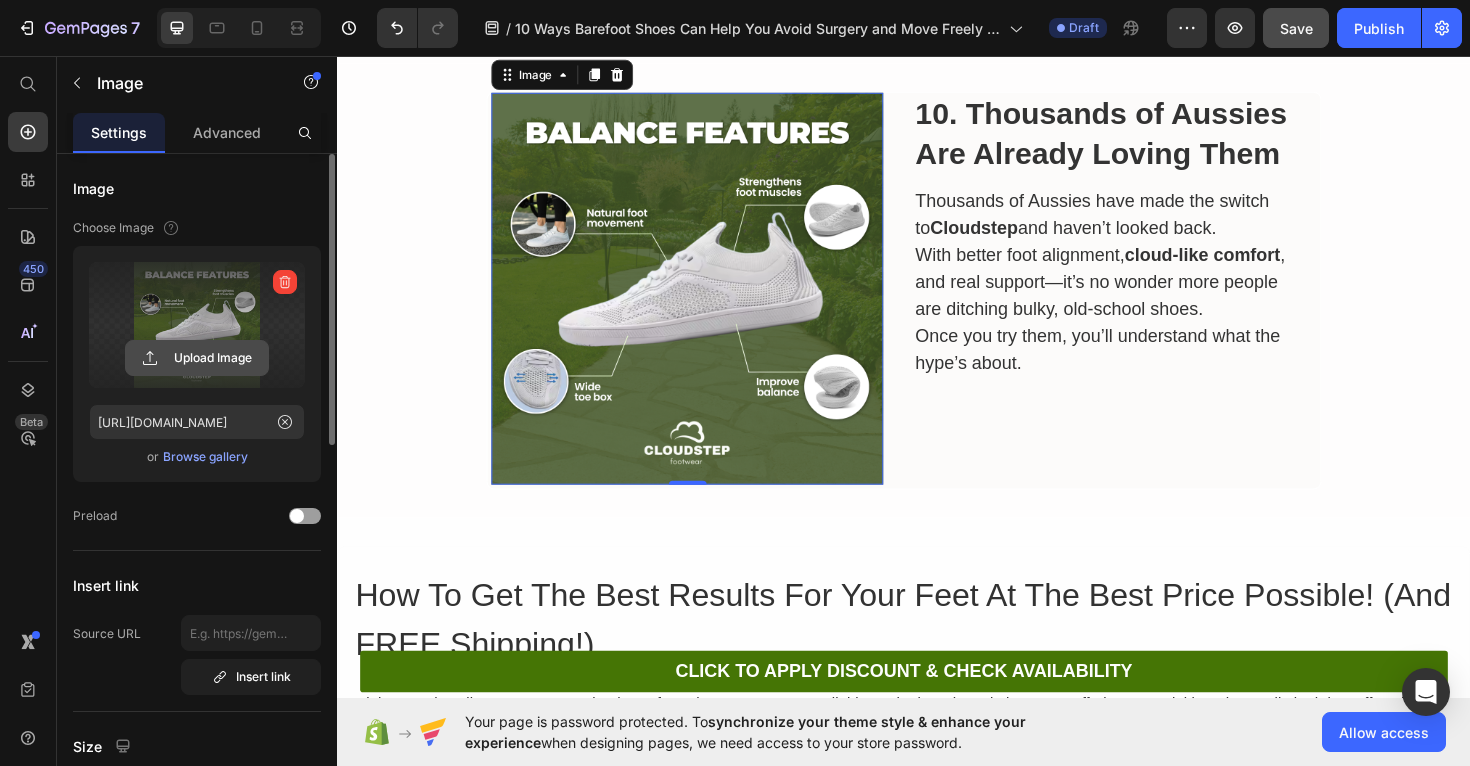 click 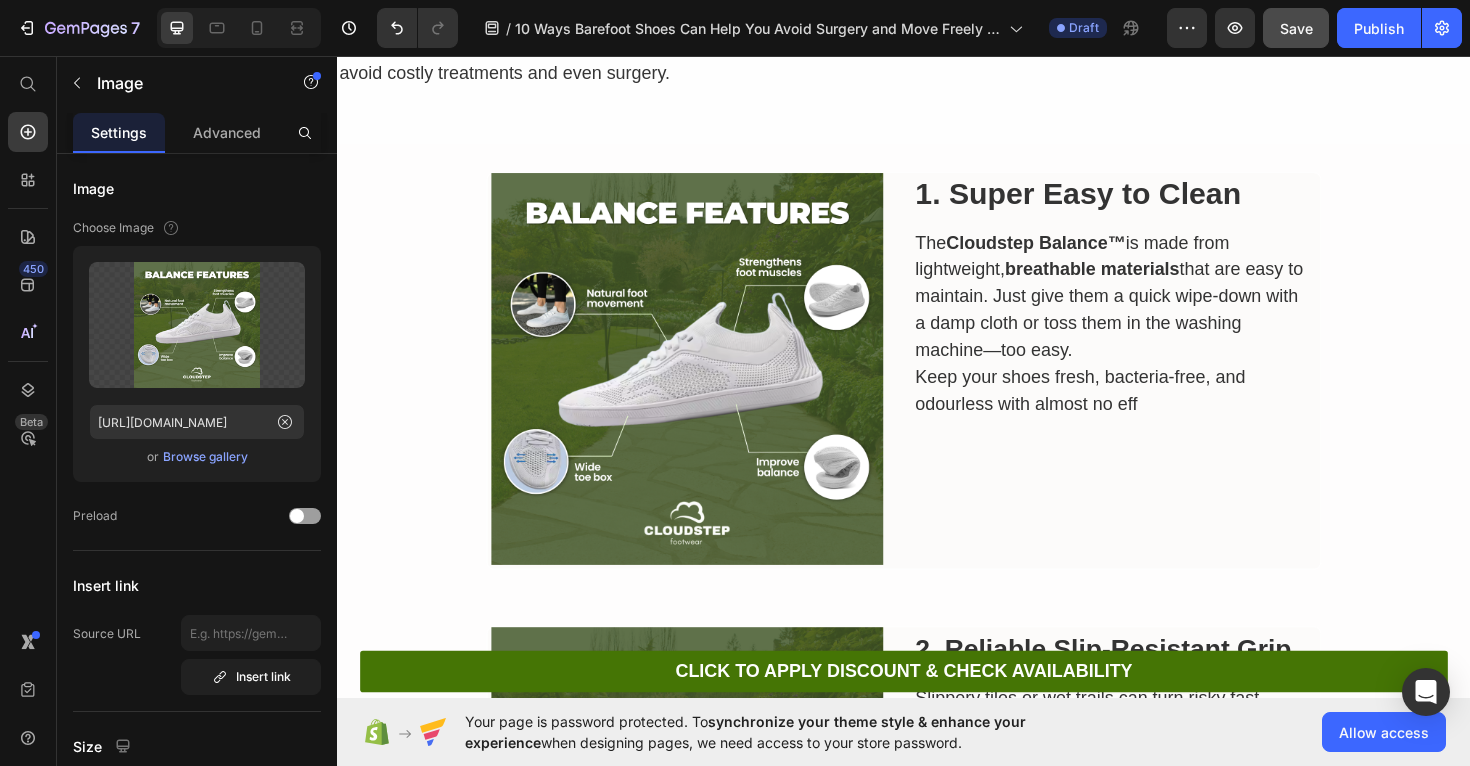 scroll, scrollTop: 858, scrollLeft: 0, axis: vertical 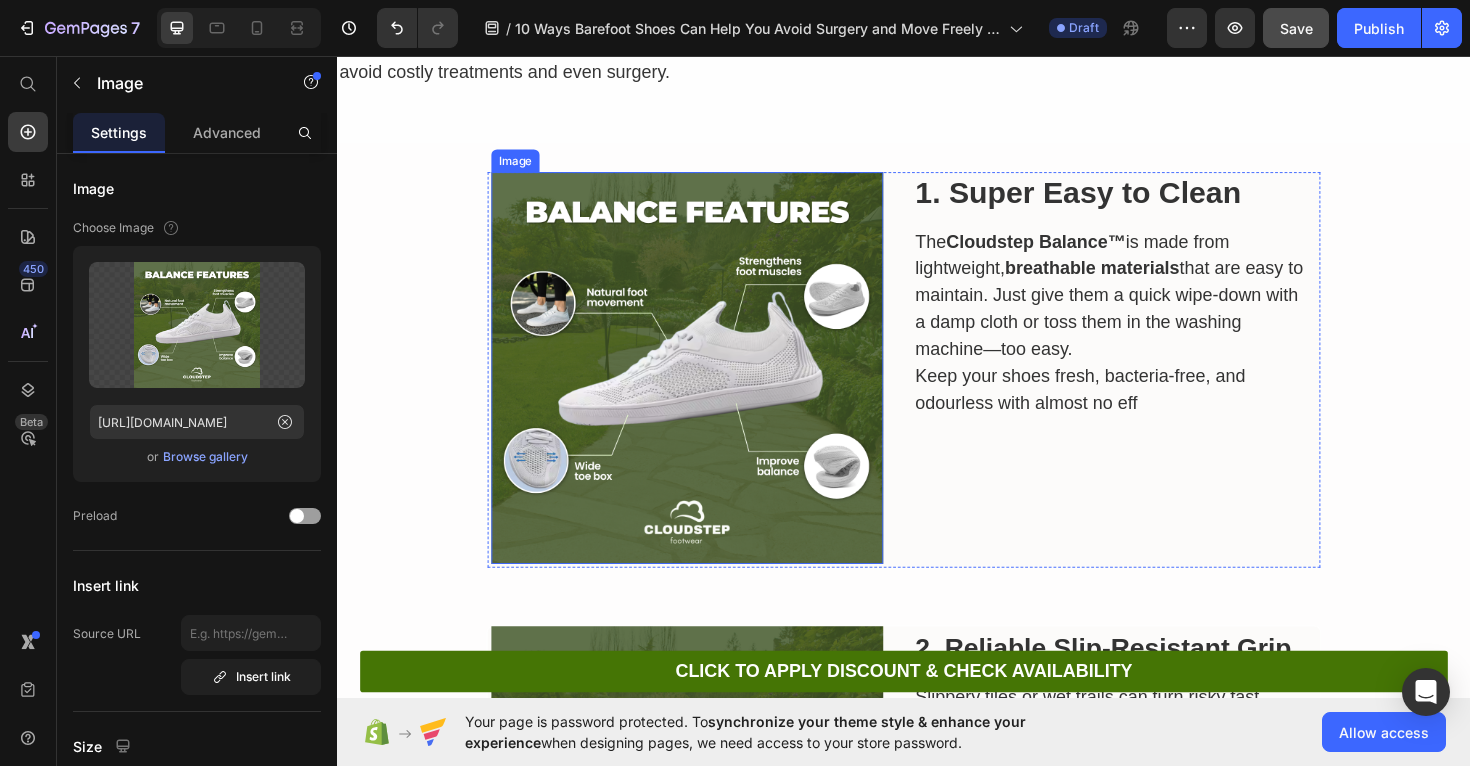 click at bounding box center (707, 386) 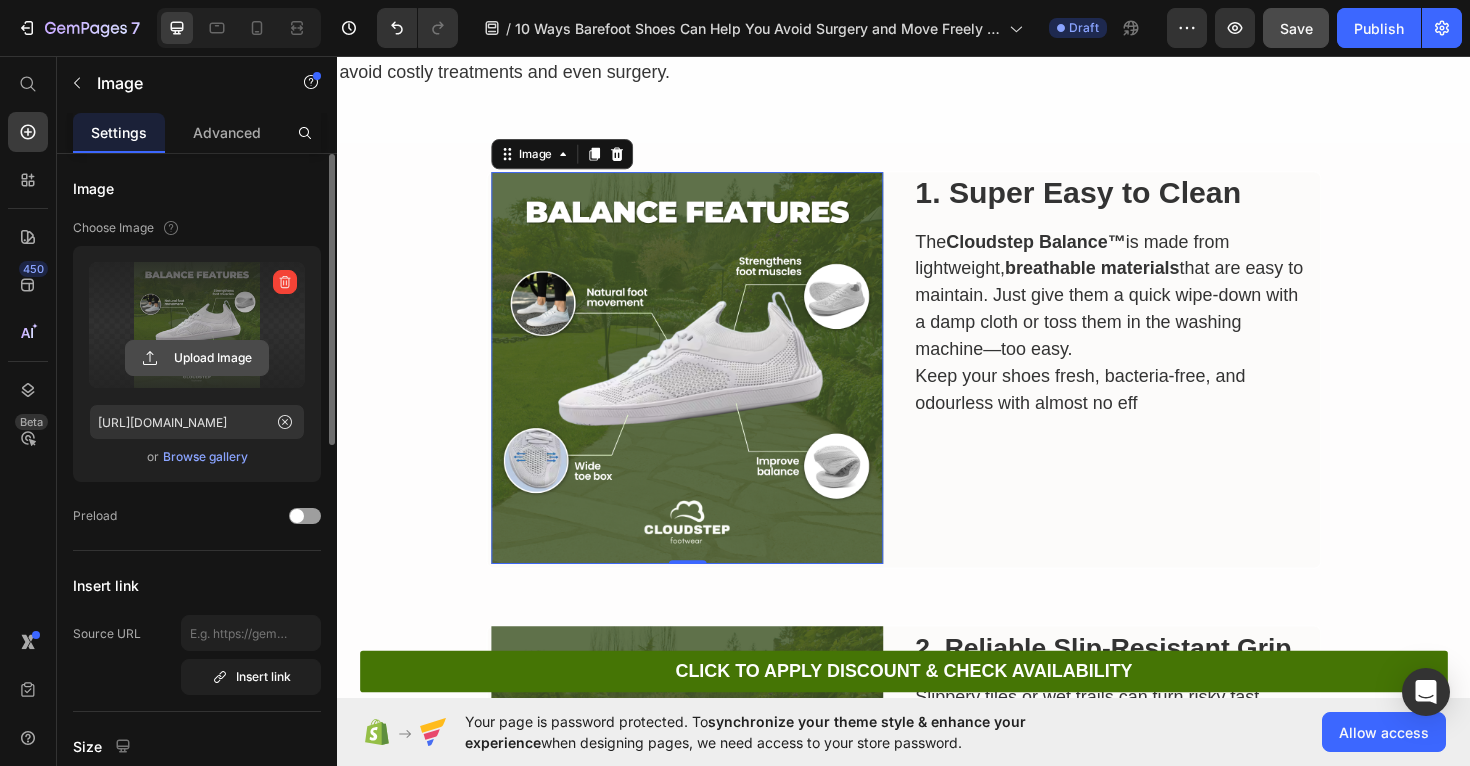 click 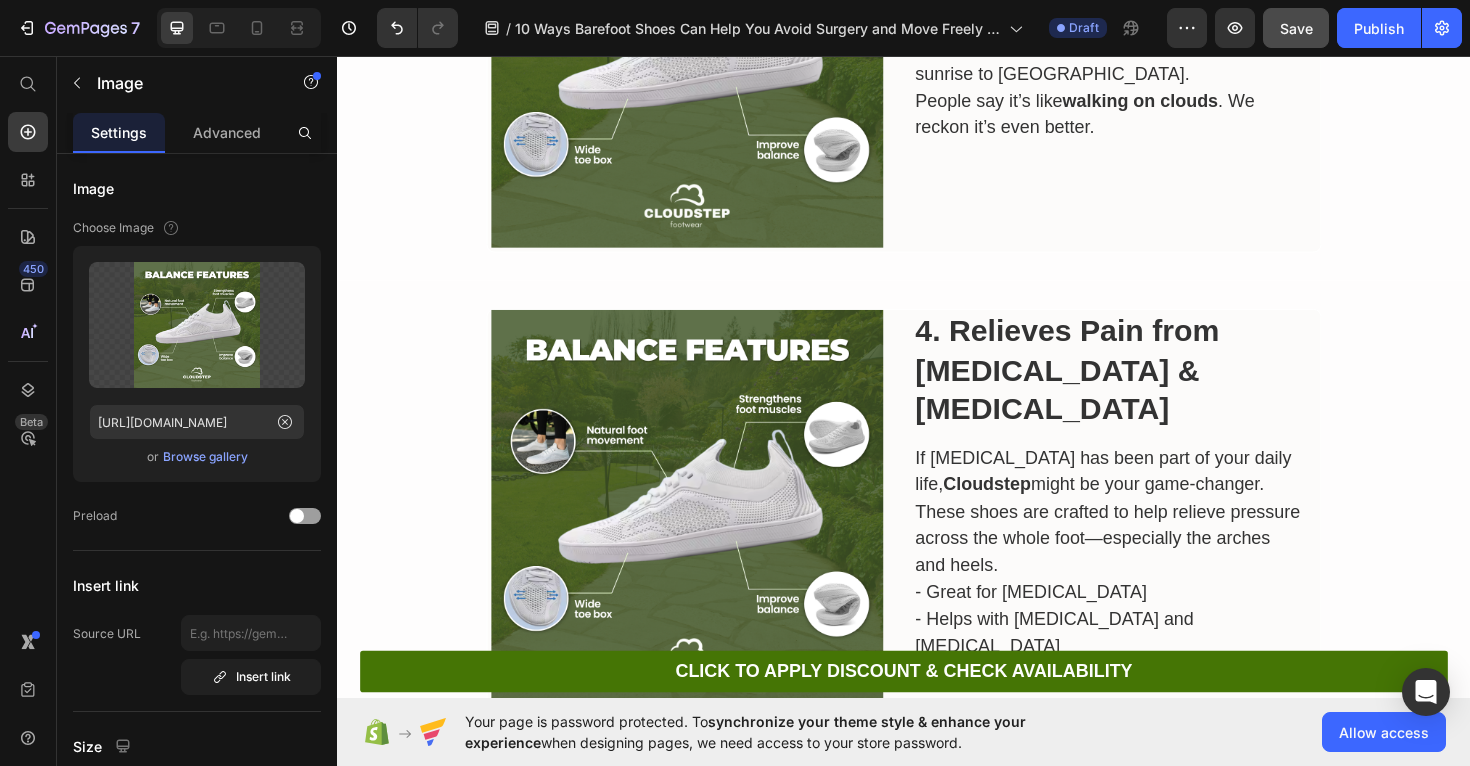 scroll, scrollTop: 2191, scrollLeft: 0, axis: vertical 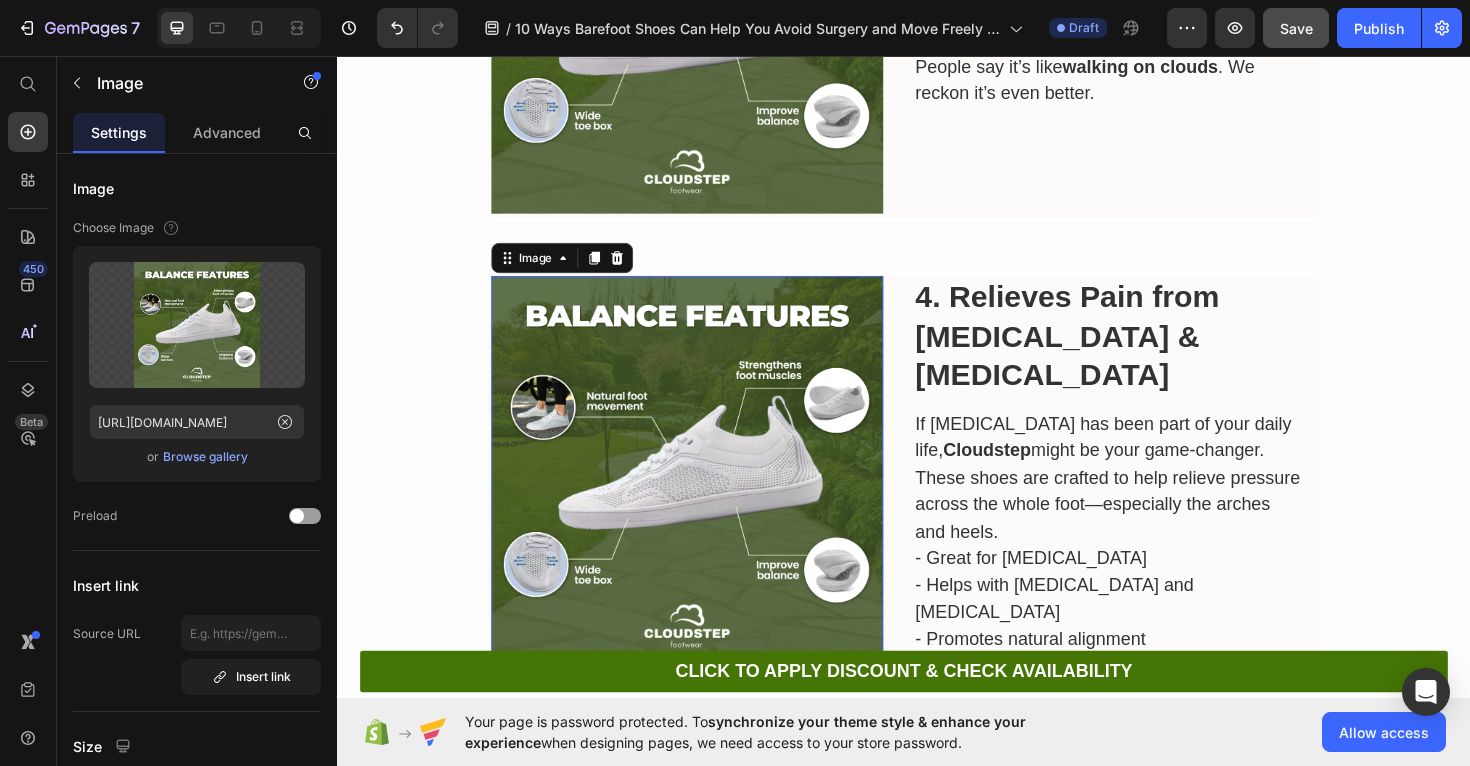 click at bounding box center [707, 496] 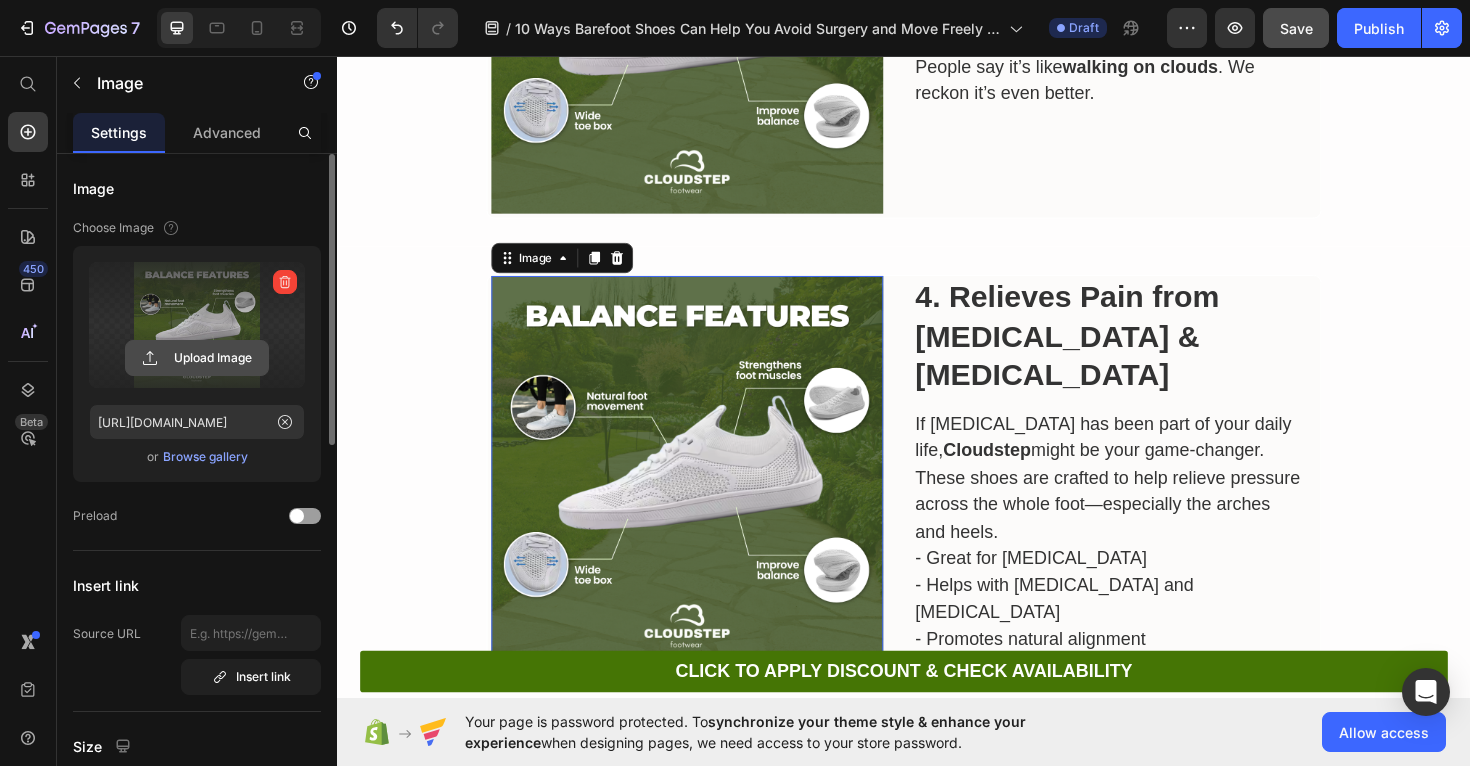click 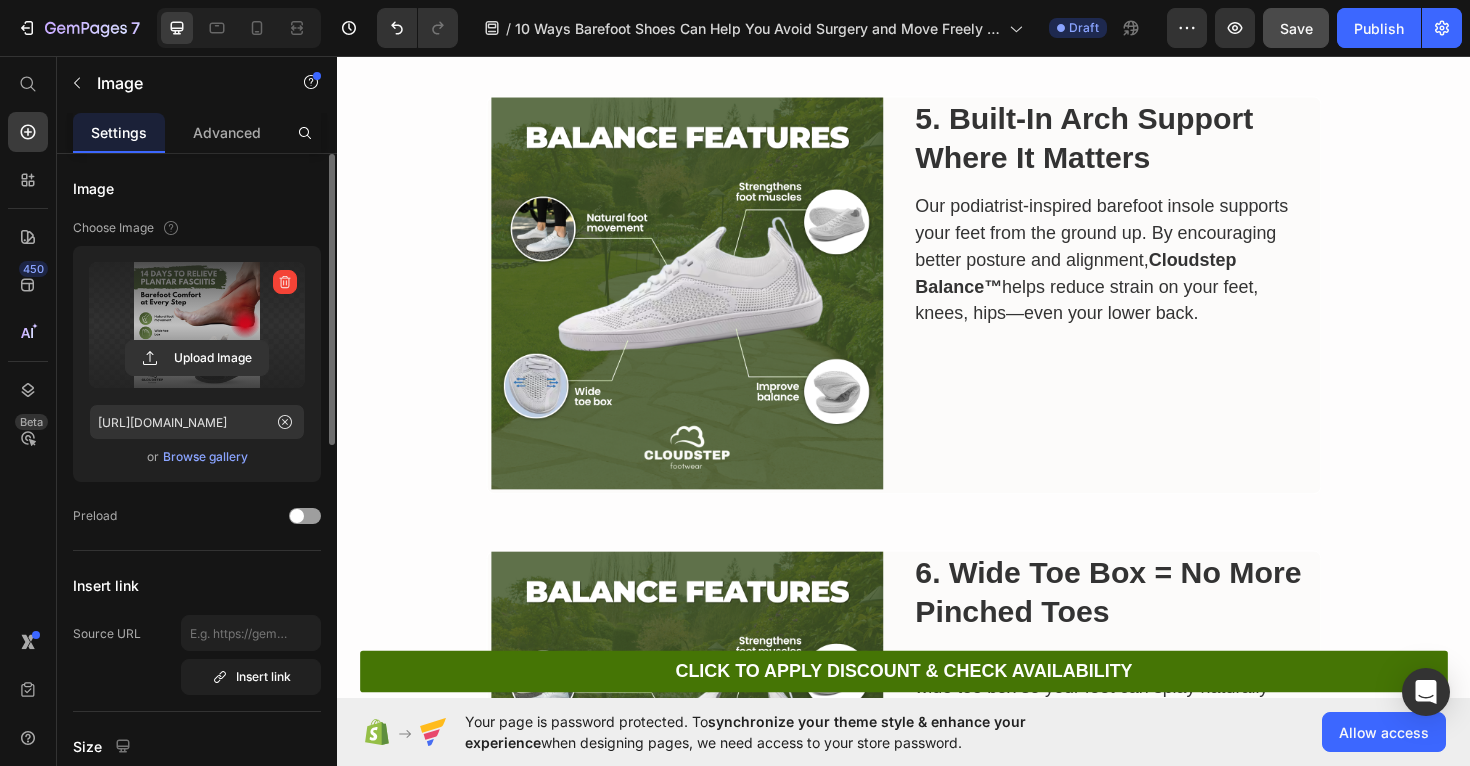 scroll, scrollTop: 2867, scrollLeft: 0, axis: vertical 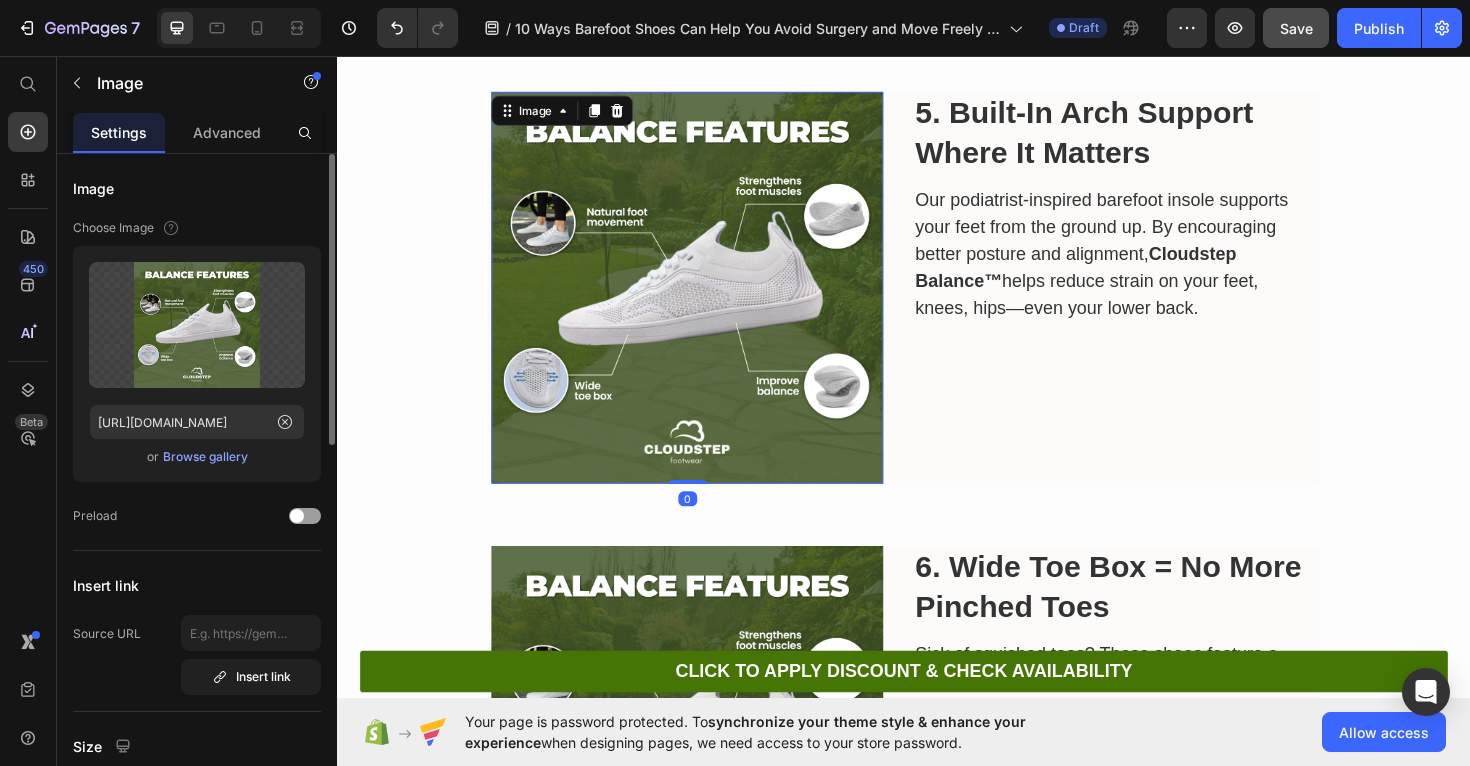 click at bounding box center (707, 301) 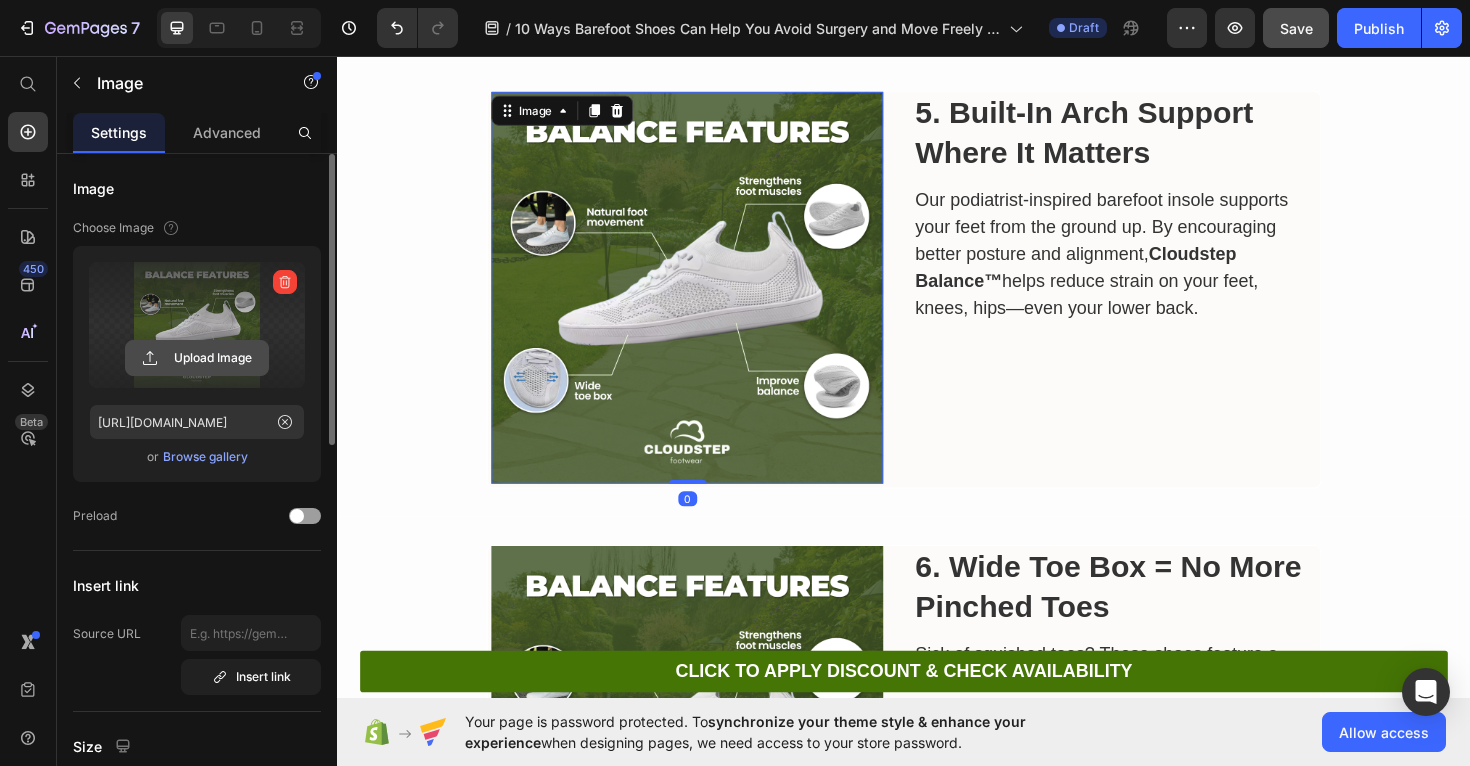 click 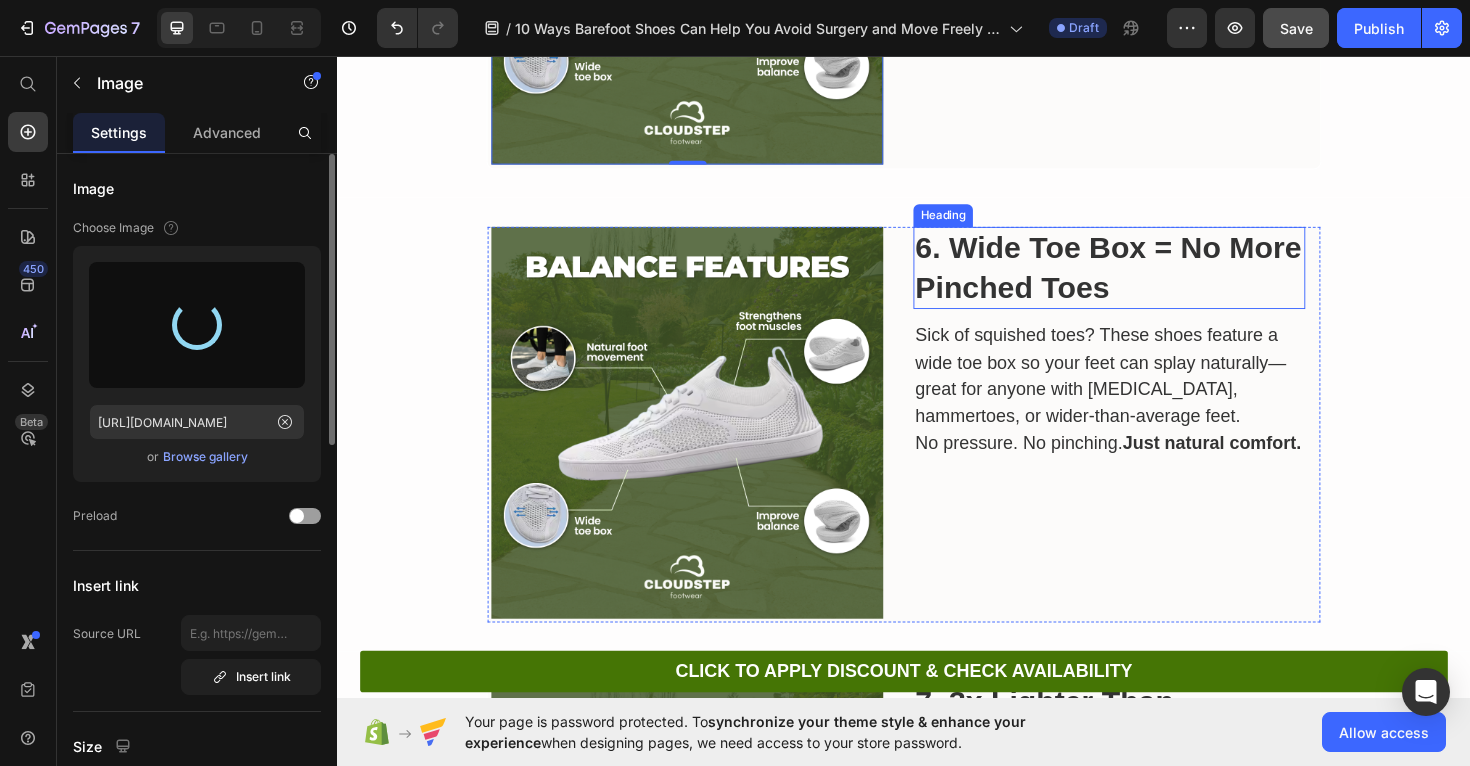 scroll, scrollTop: 3225, scrollLeft: 0, axis: vertical 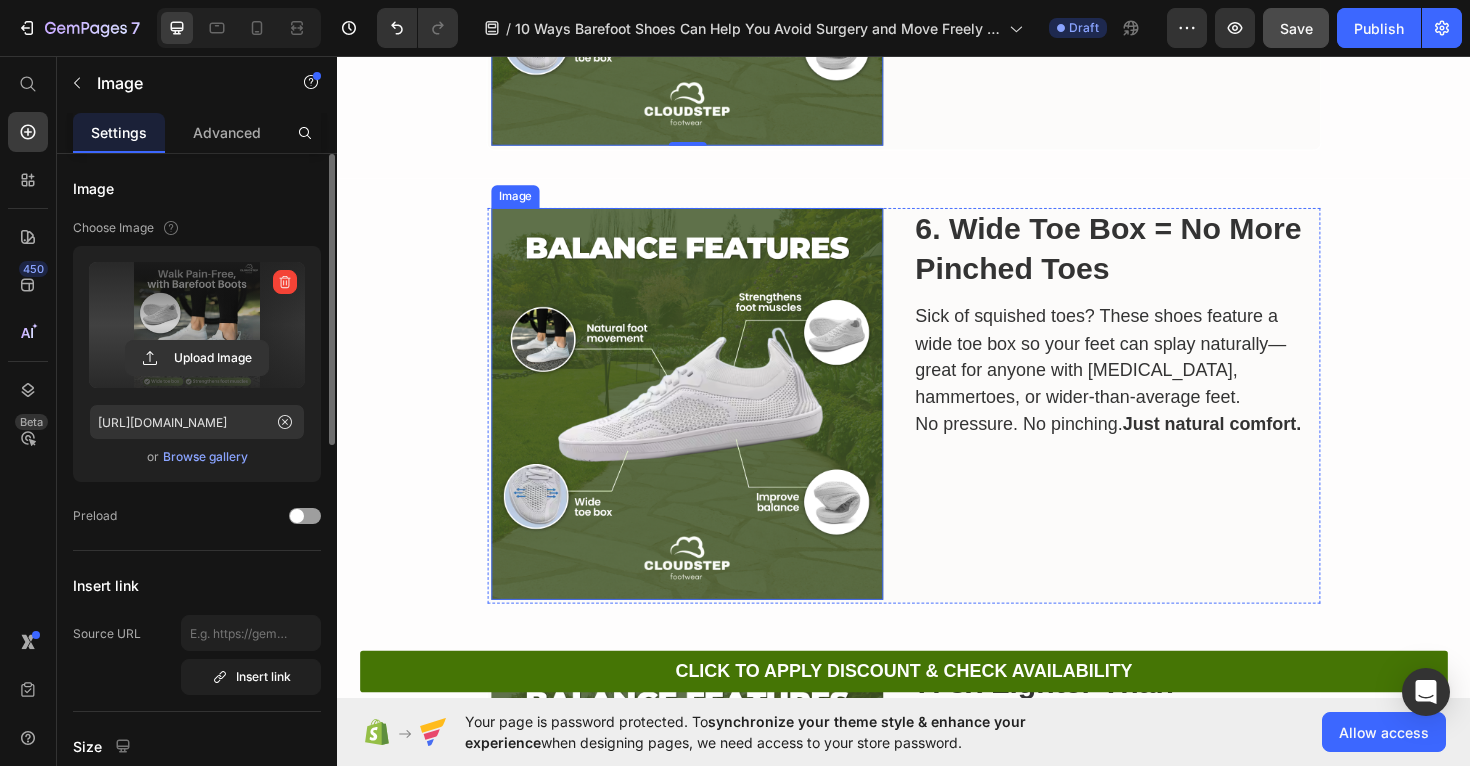 click at bounding box center (707, 424) 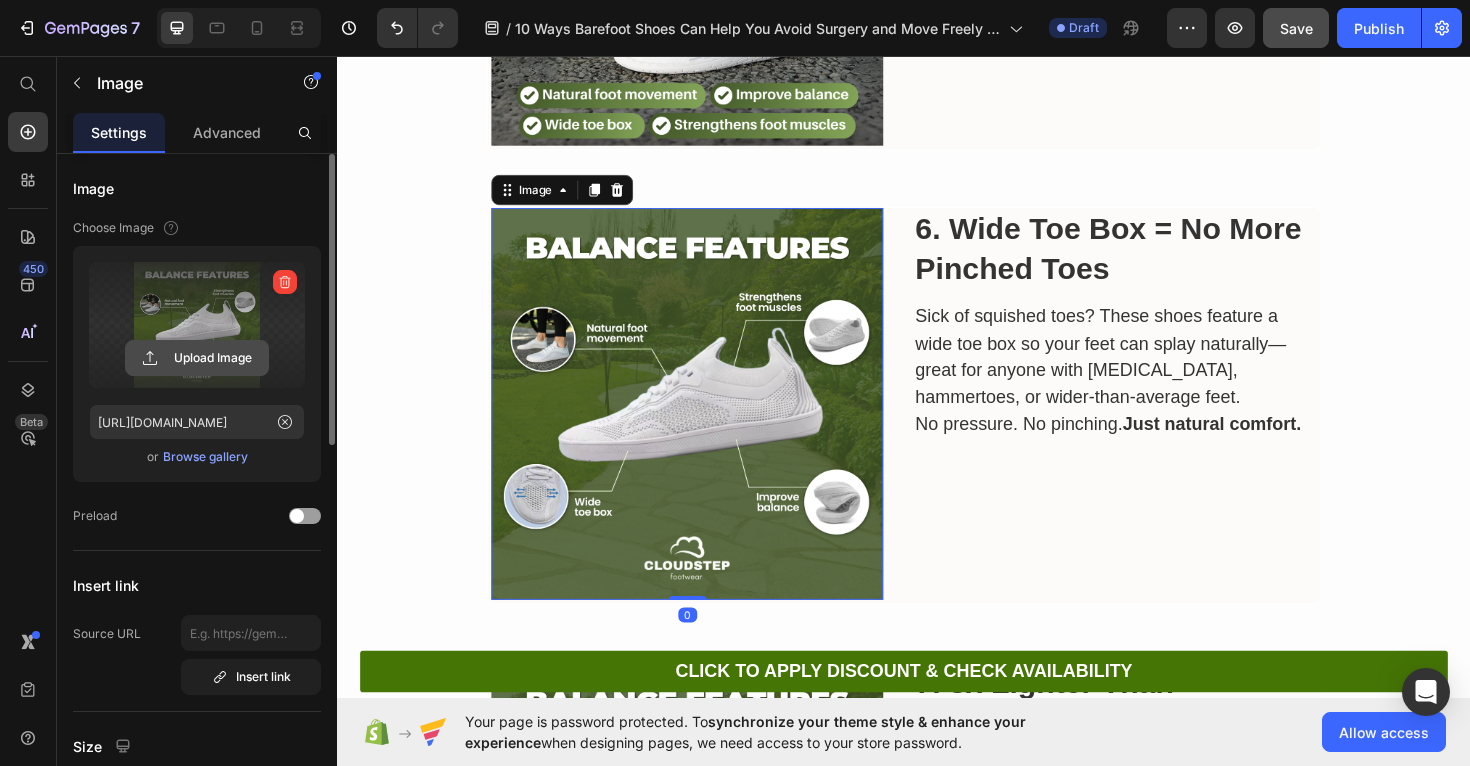 click 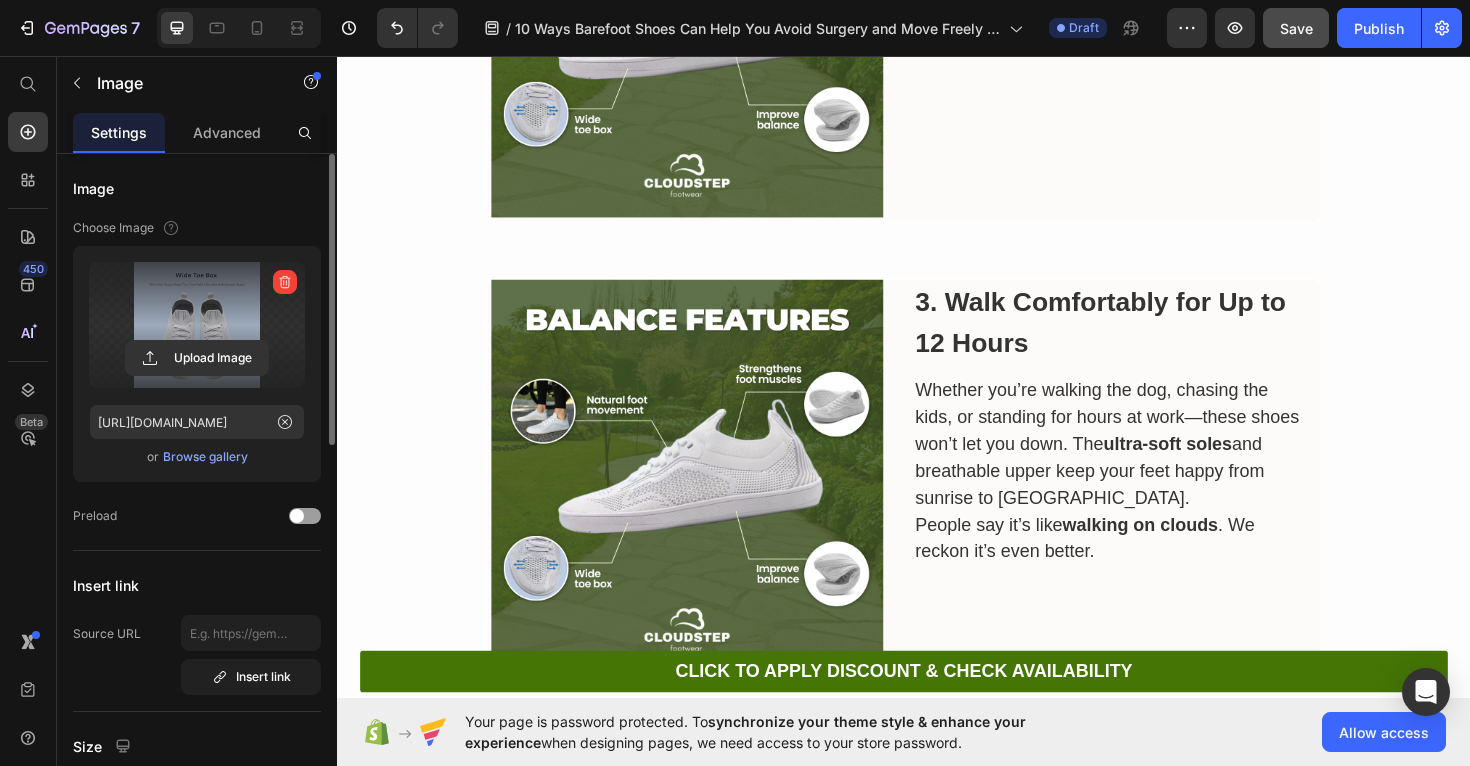 scroll, scrollTop: 1892, scrollLeft: 0, axis: vertical 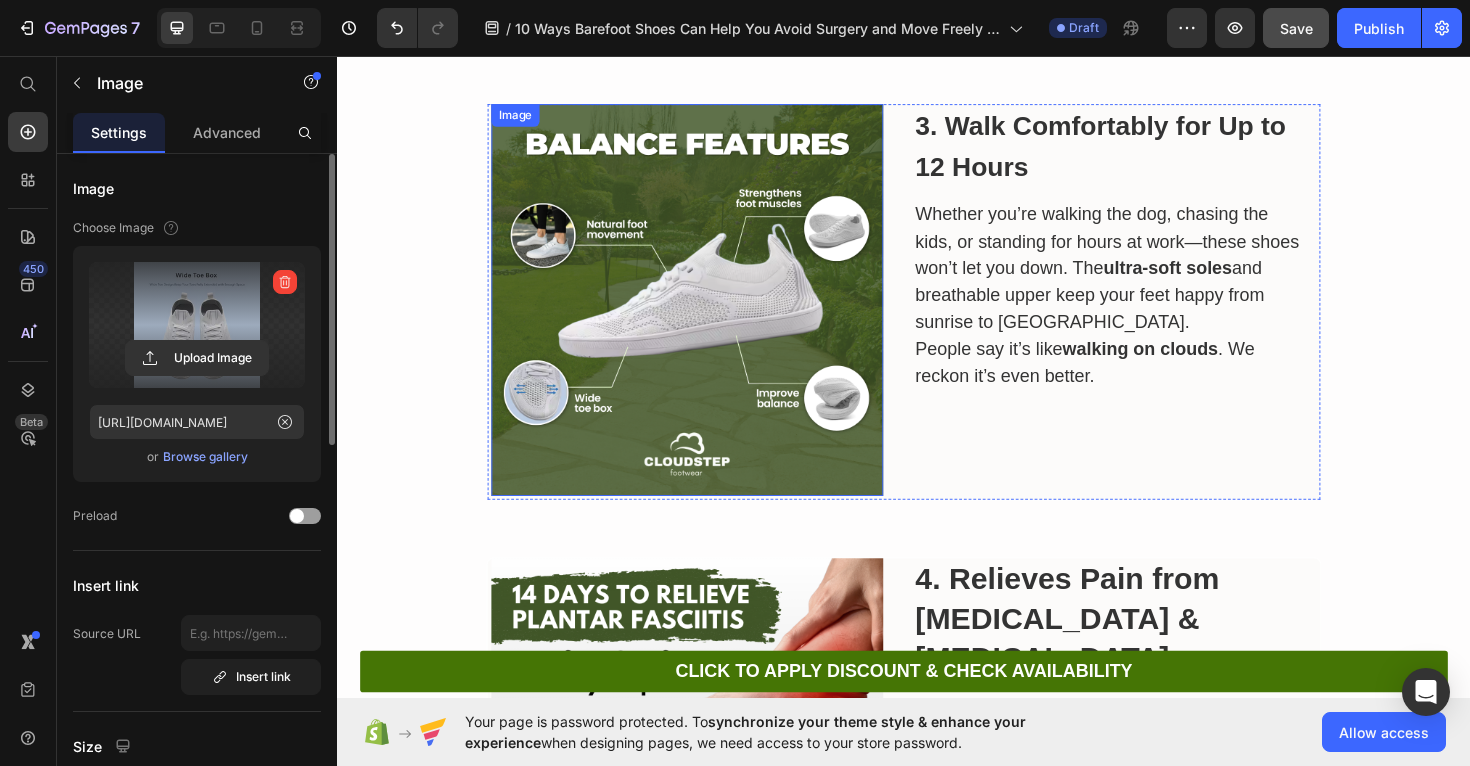 click at bounding box center [707, 314] 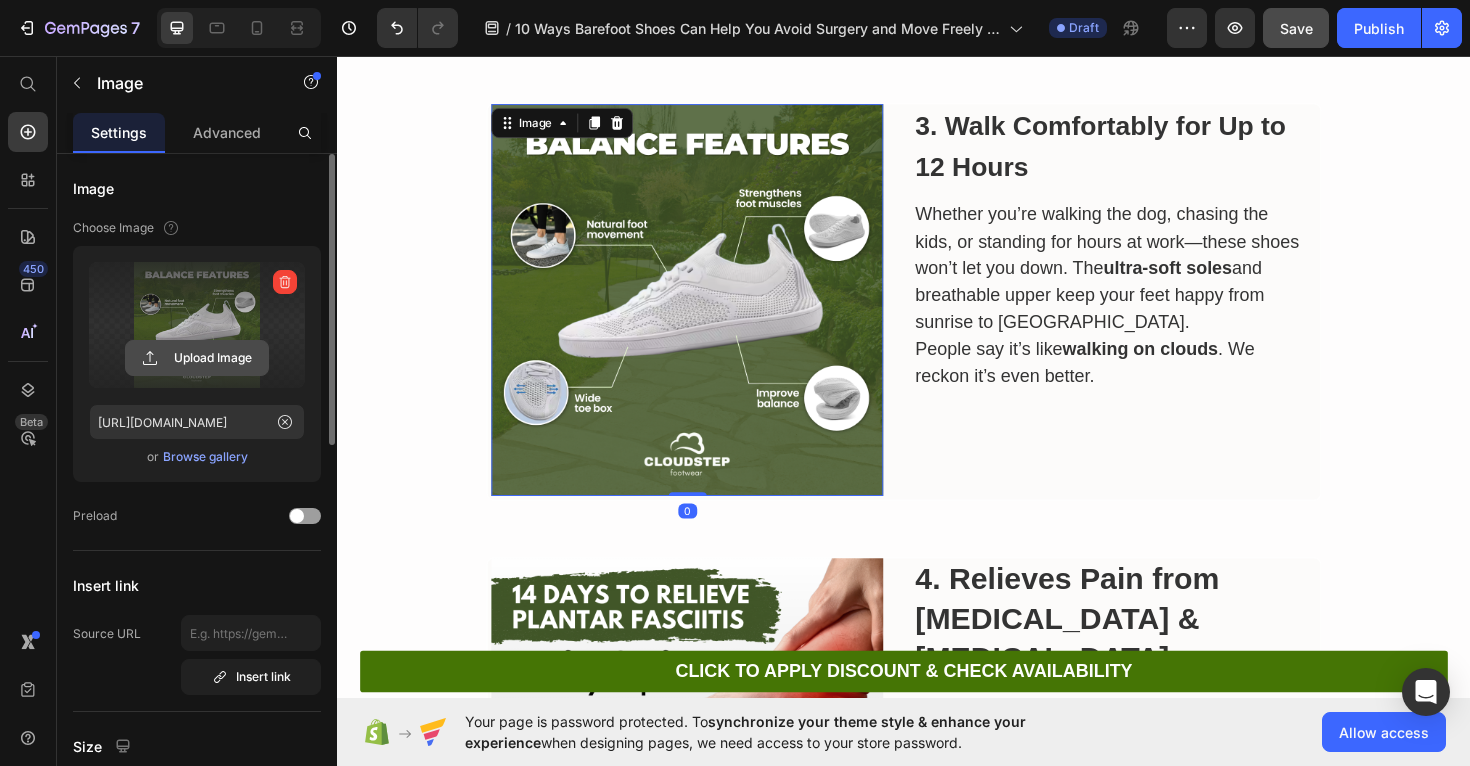 click 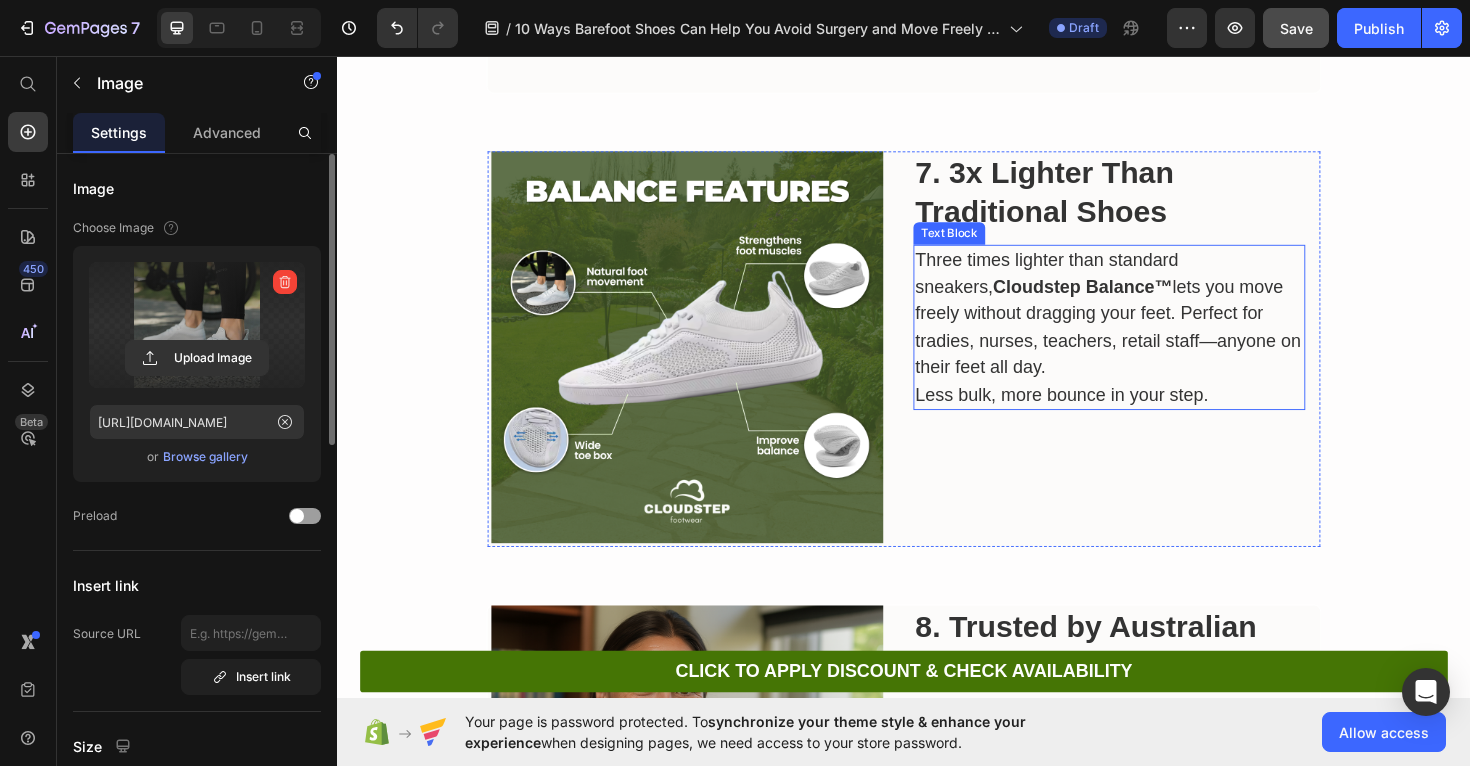 scroll, scrollTop: 3783, scrollLeft: 0, axis: vertical 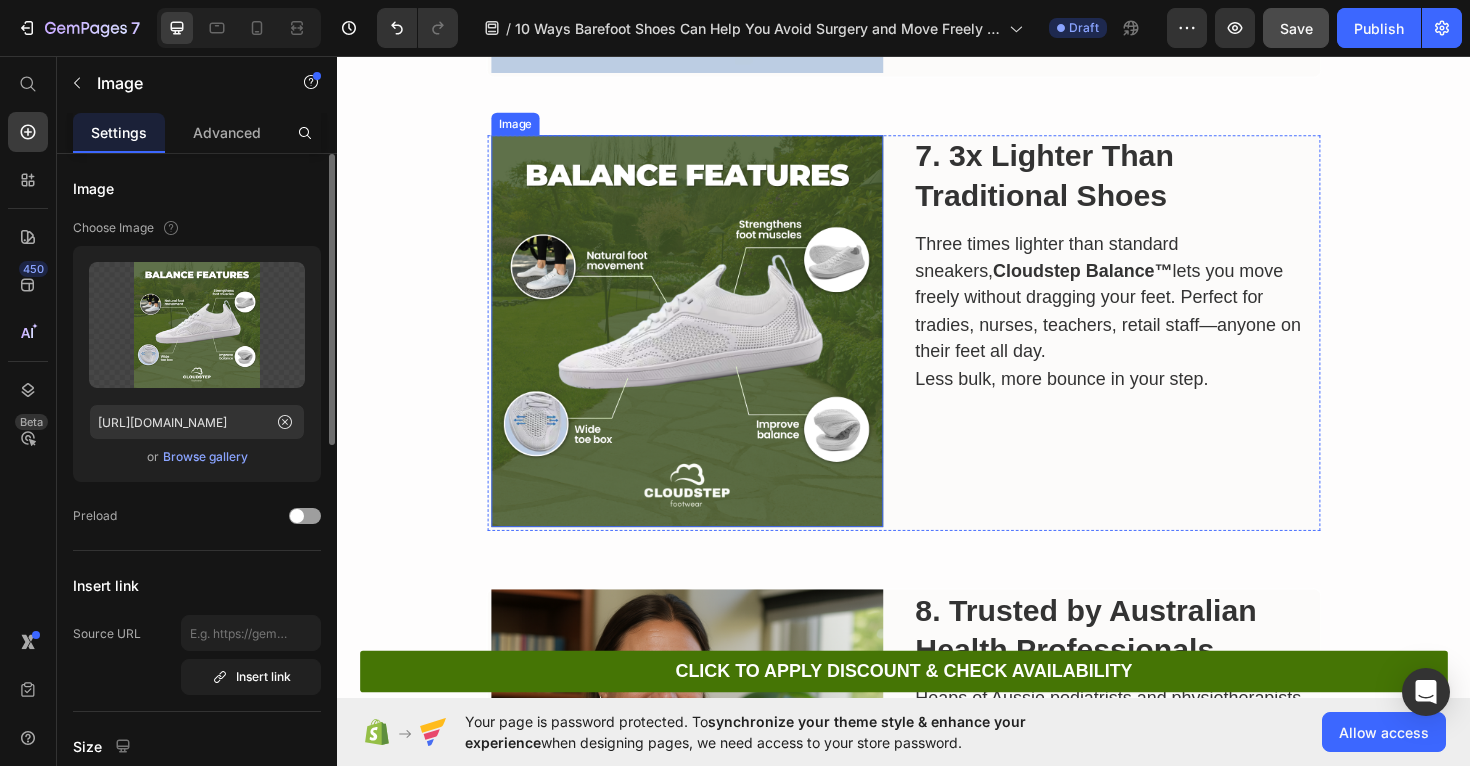click at bounding box center (707, 347) 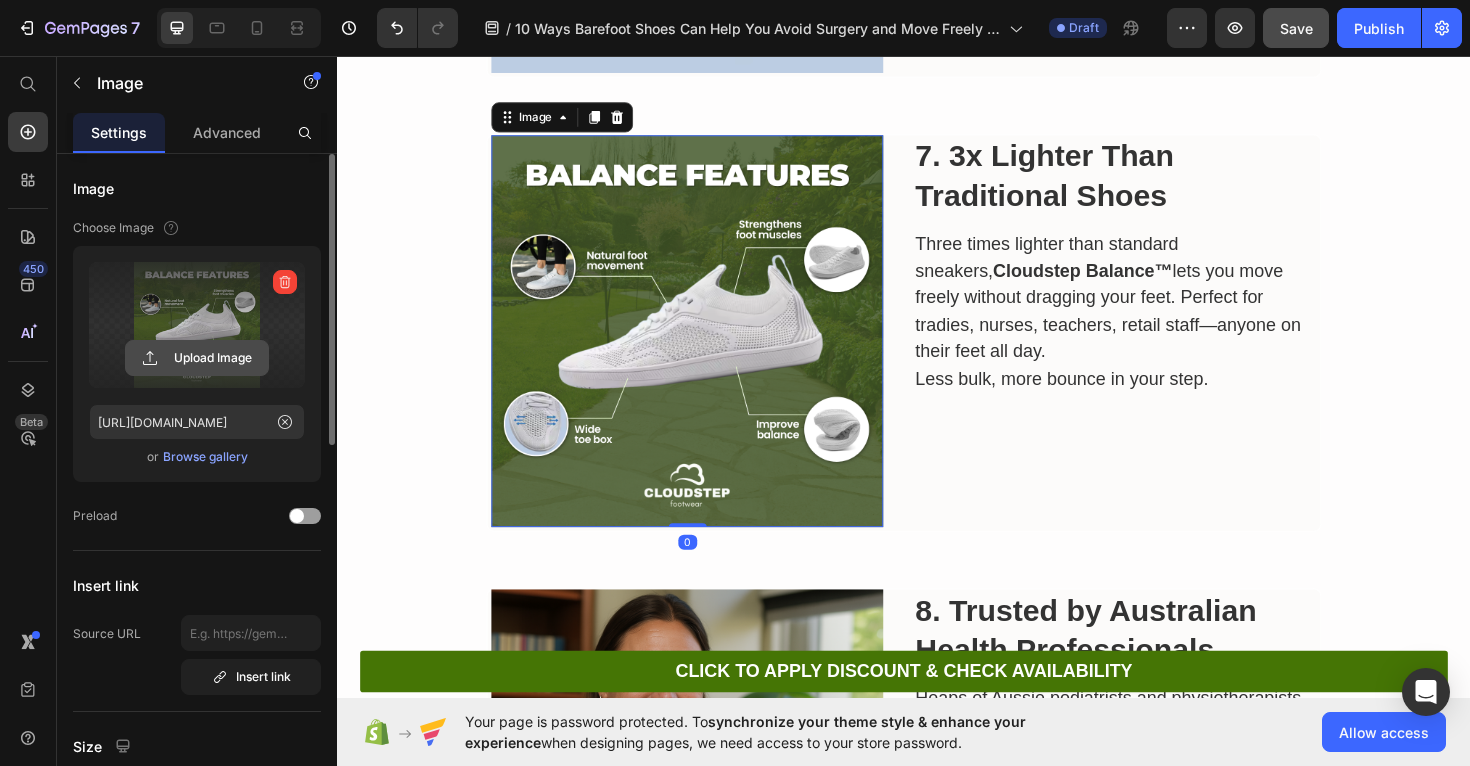 click 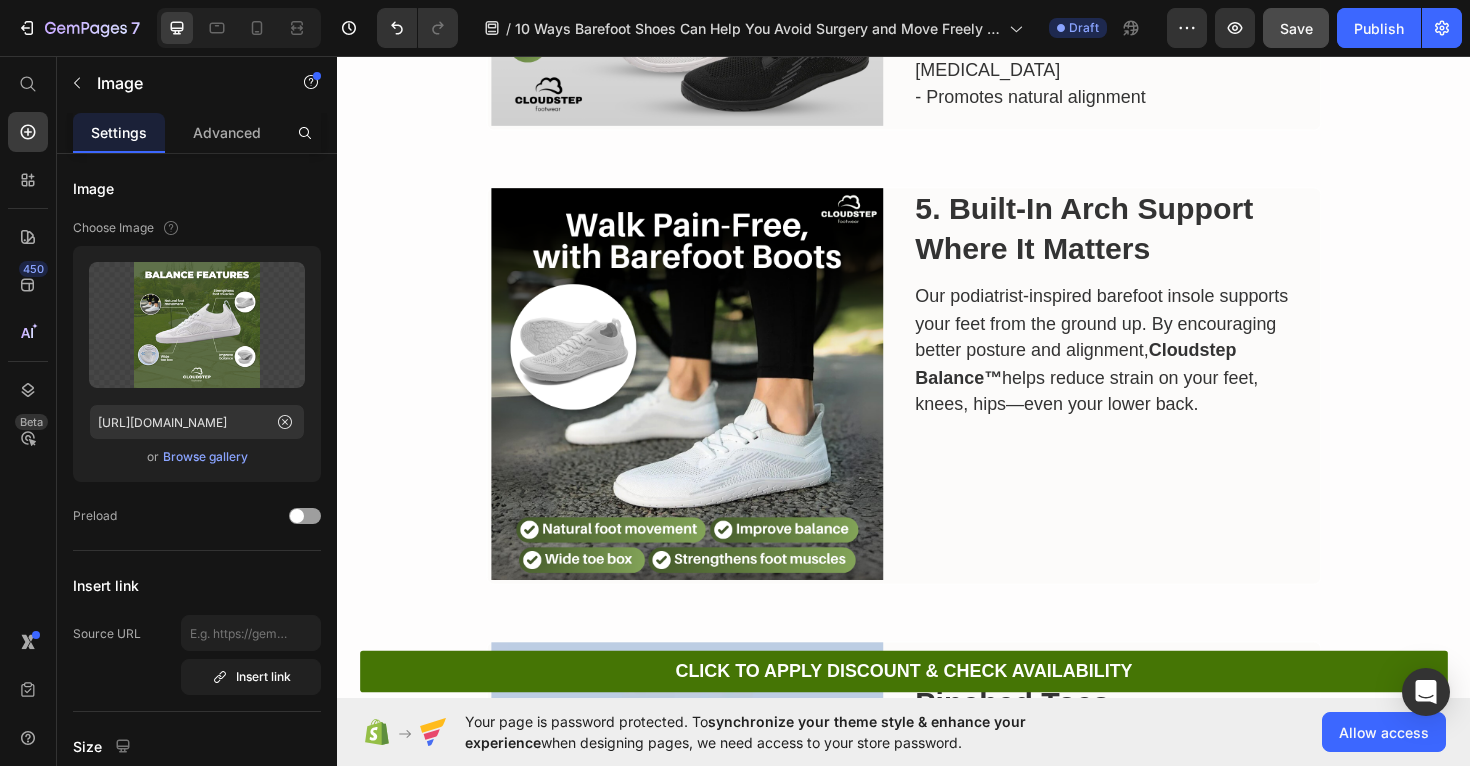 scroll, scrollTop: 2781, scrollLeft: 0, axis: vertical 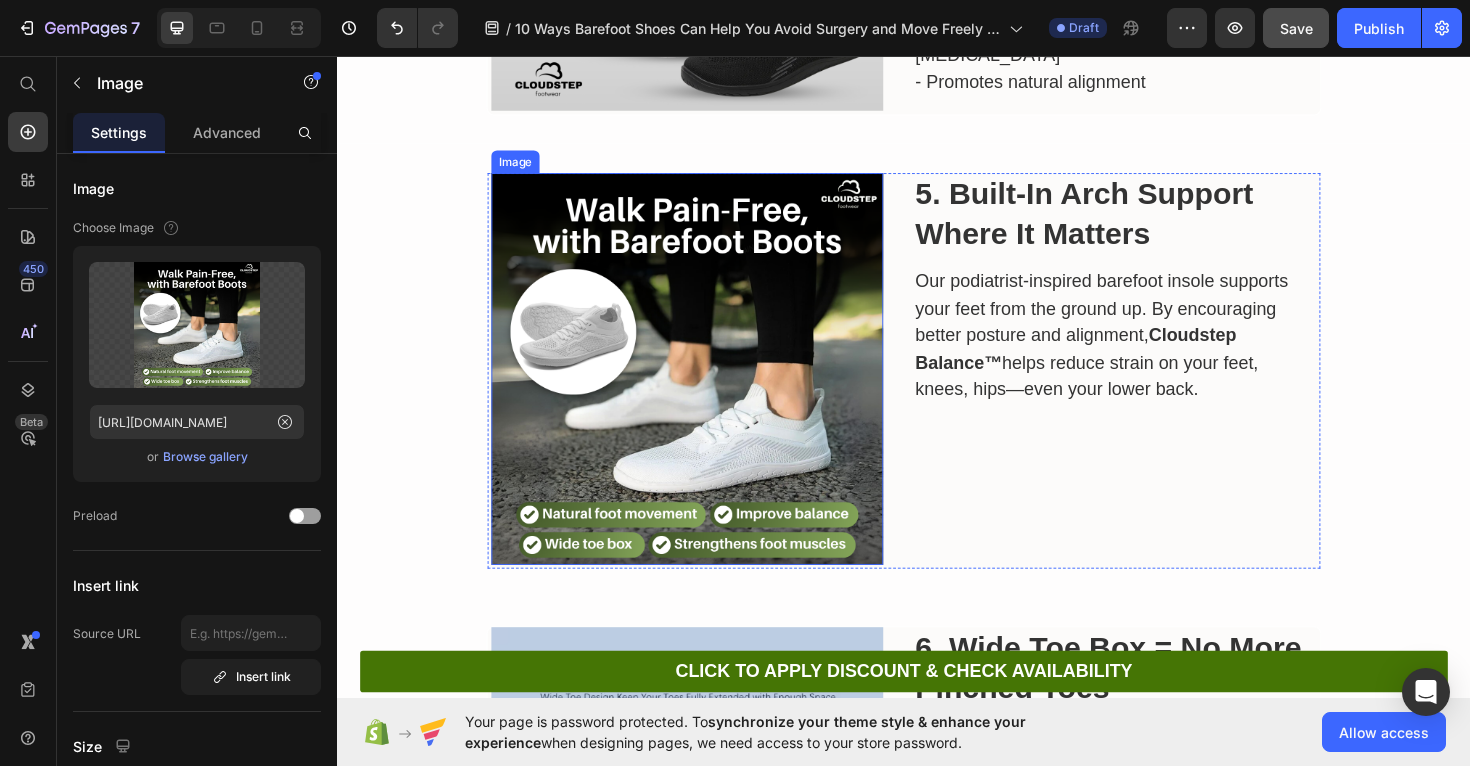 click at bounding box center (707, 387) 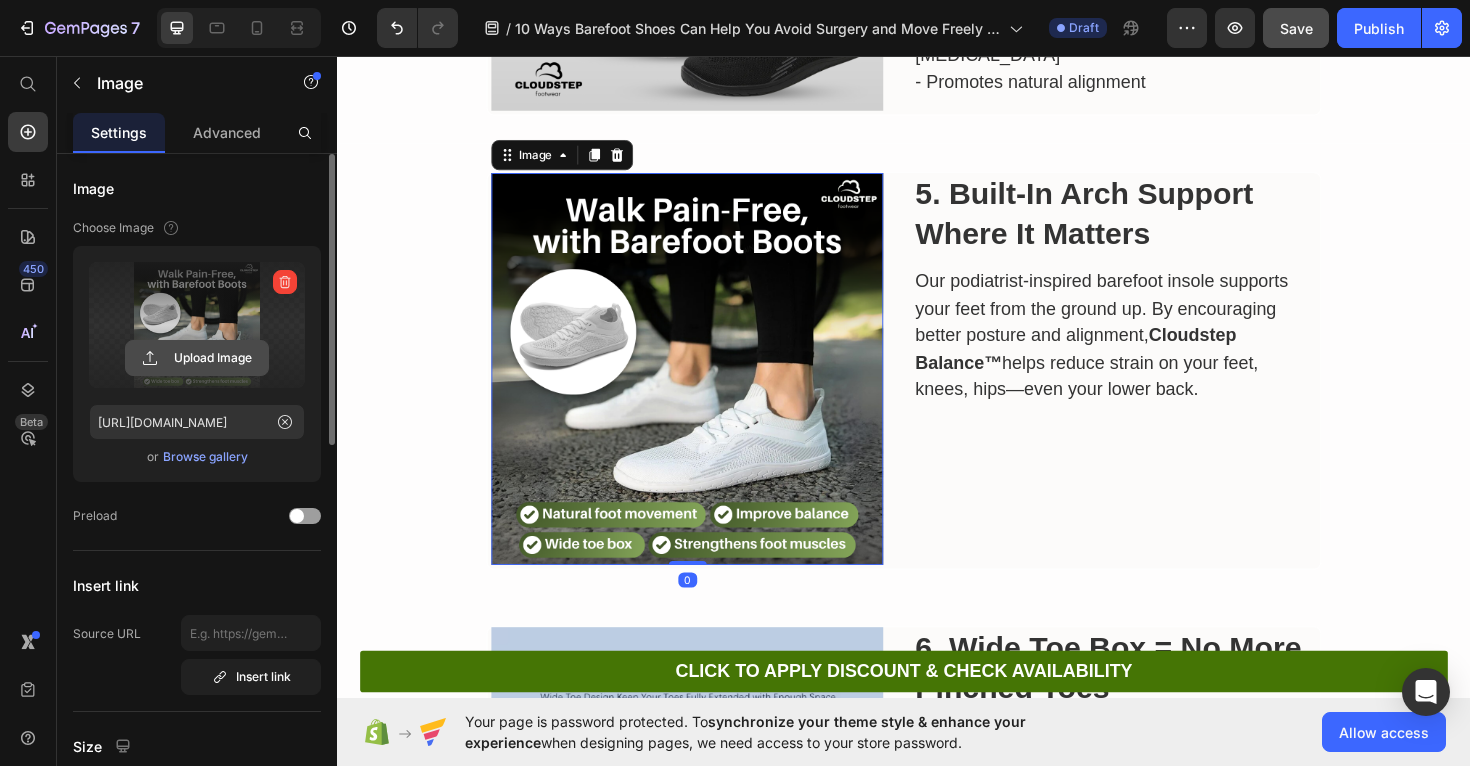 click 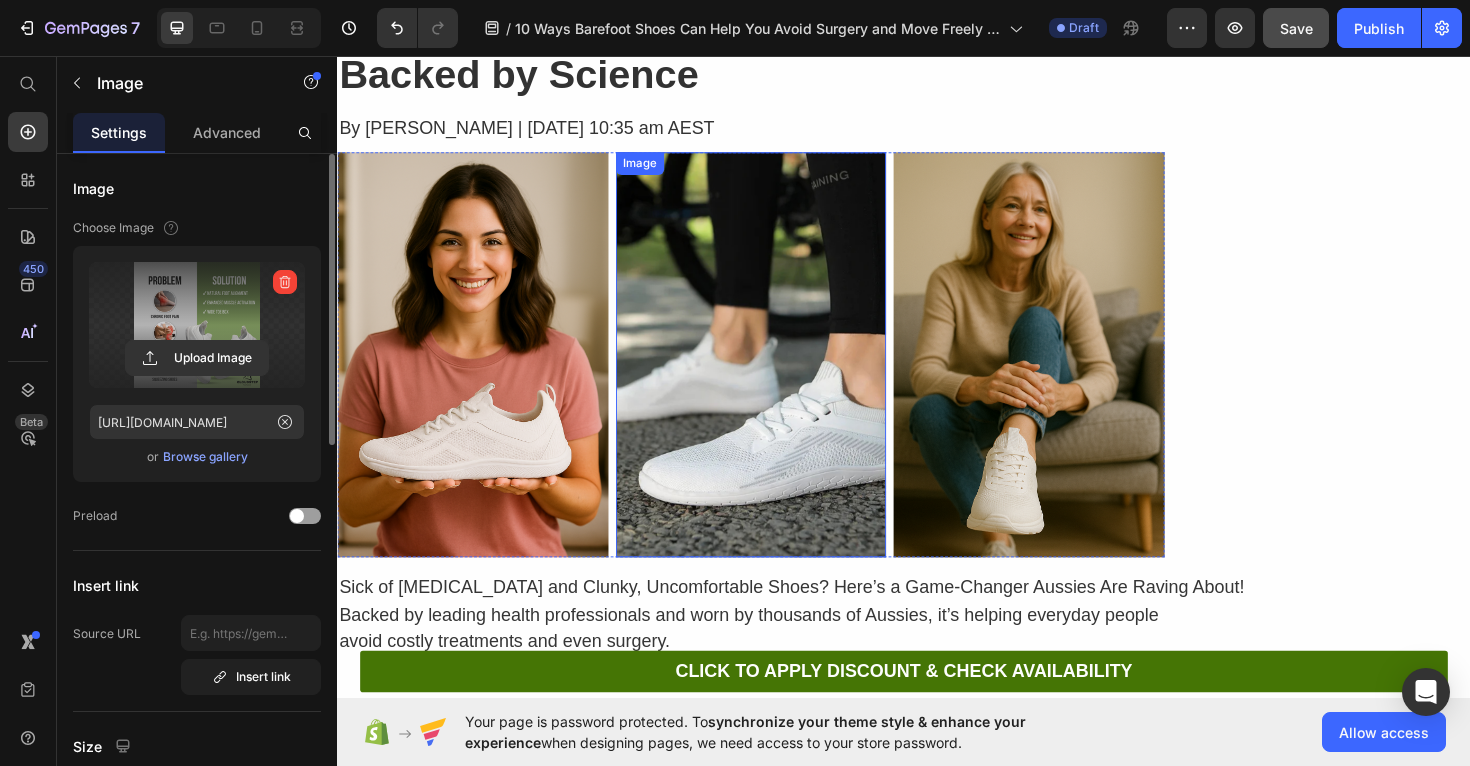 scroll, scrollTop: 256, scrollLeft: 0, axis: vertical 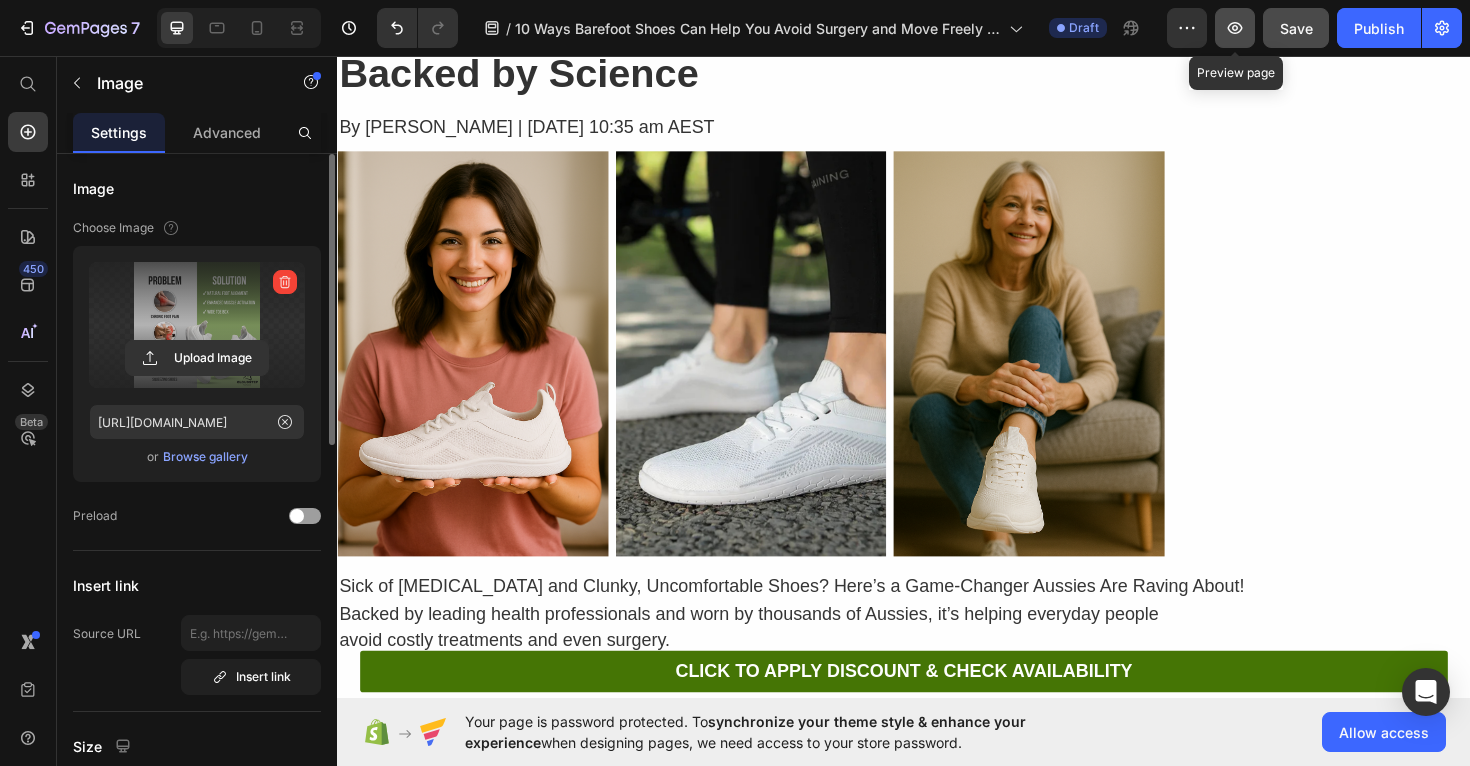 click 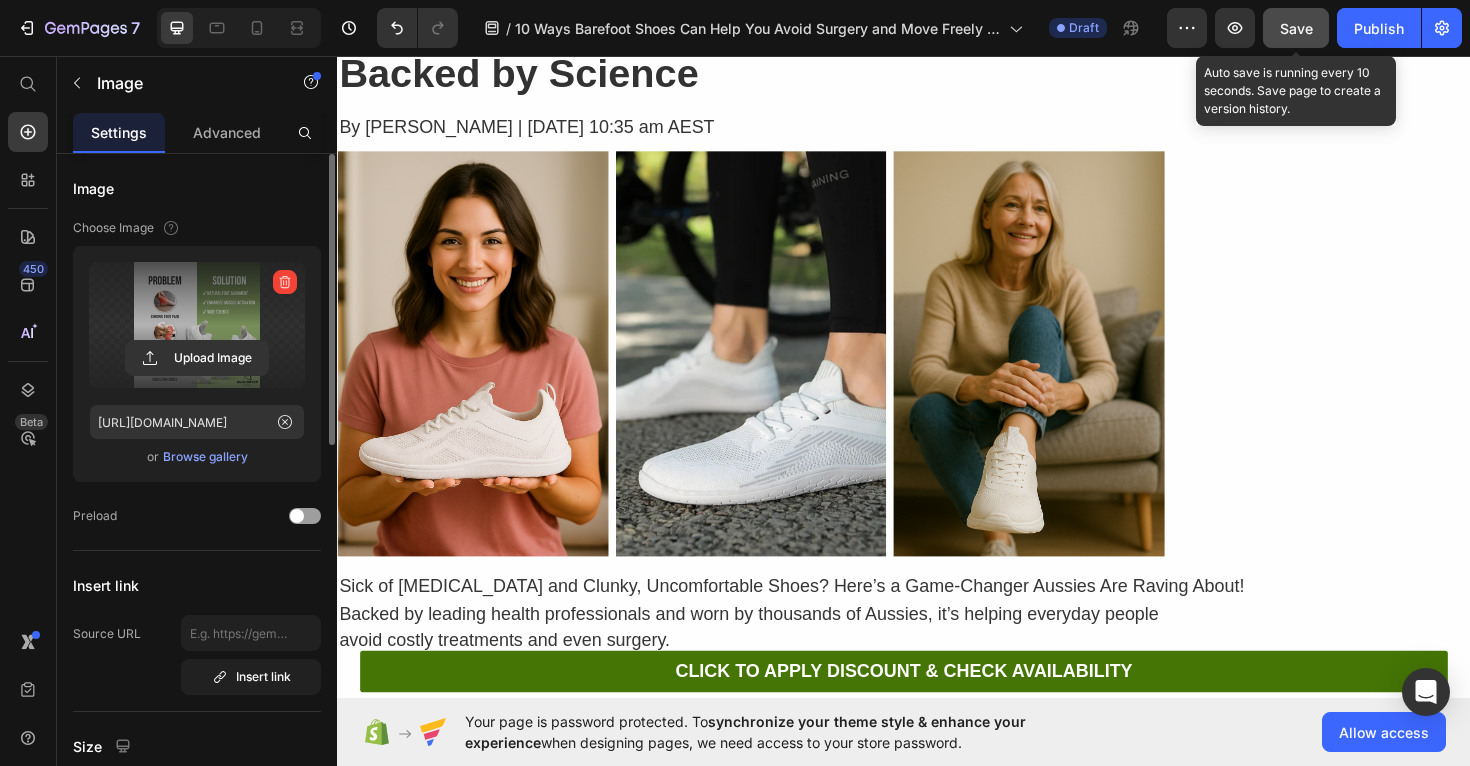 click on "Save" at bounding box center [1296, 28] 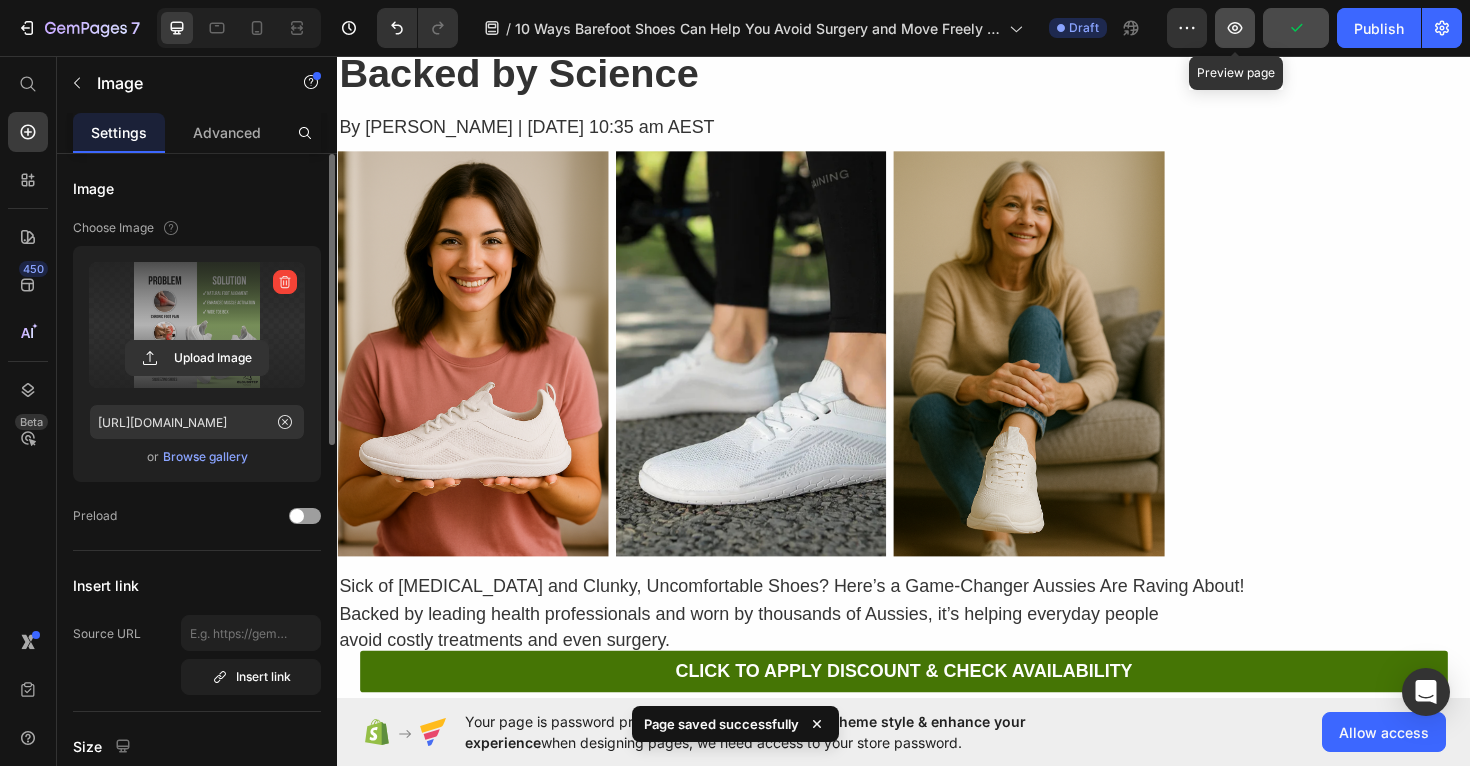 click 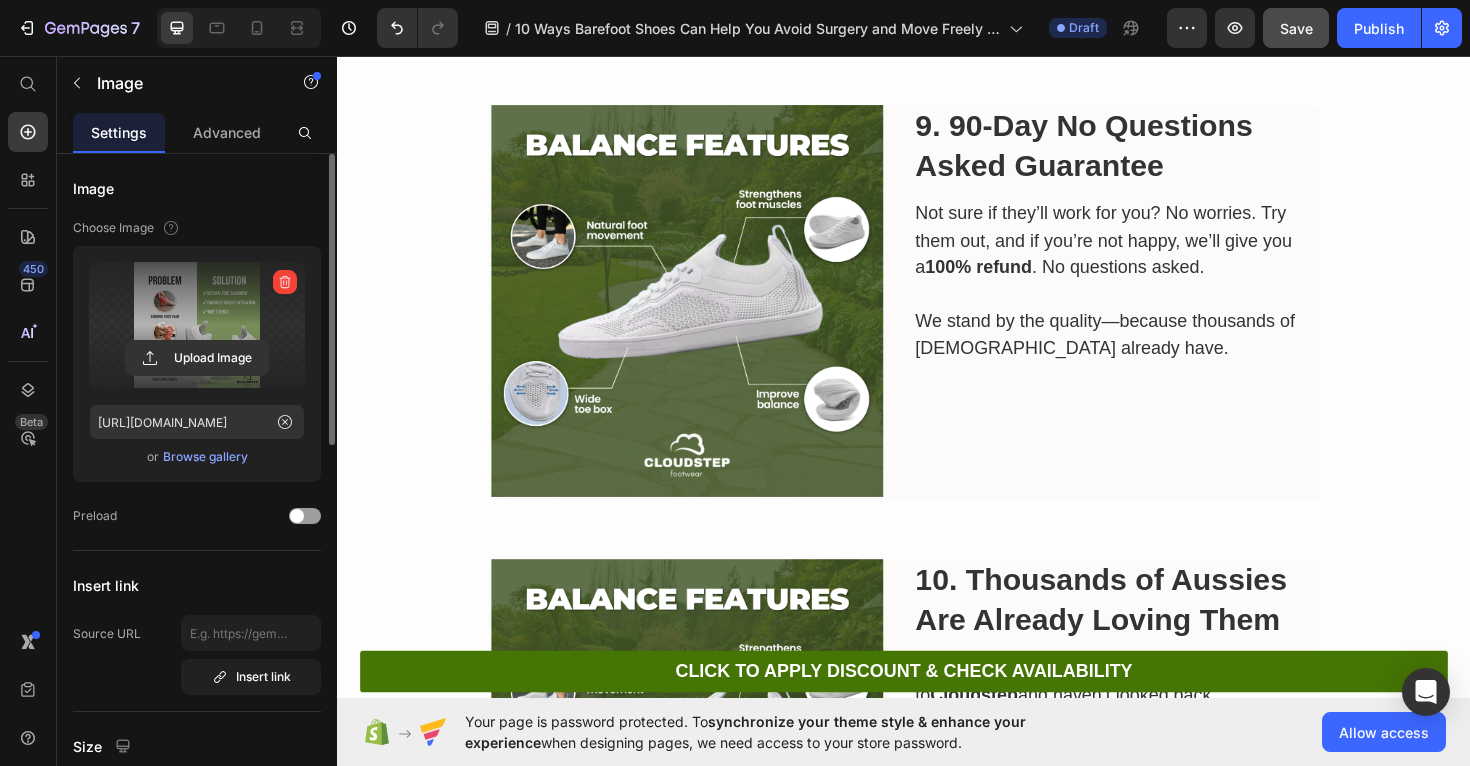 scroll, scrollTop: 4791, scrollLeft: 0, axis: vertical 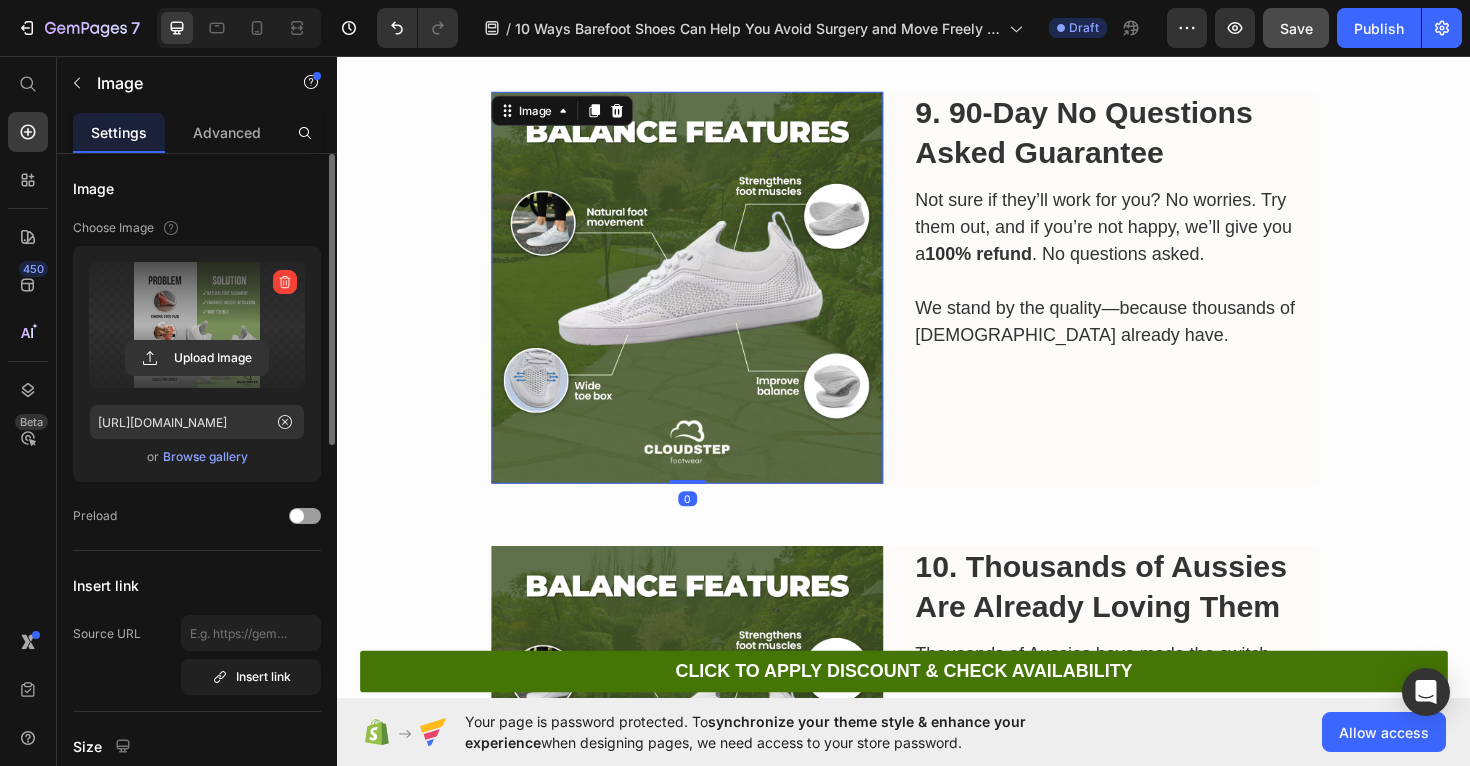 click at bounding box center (707, 301) 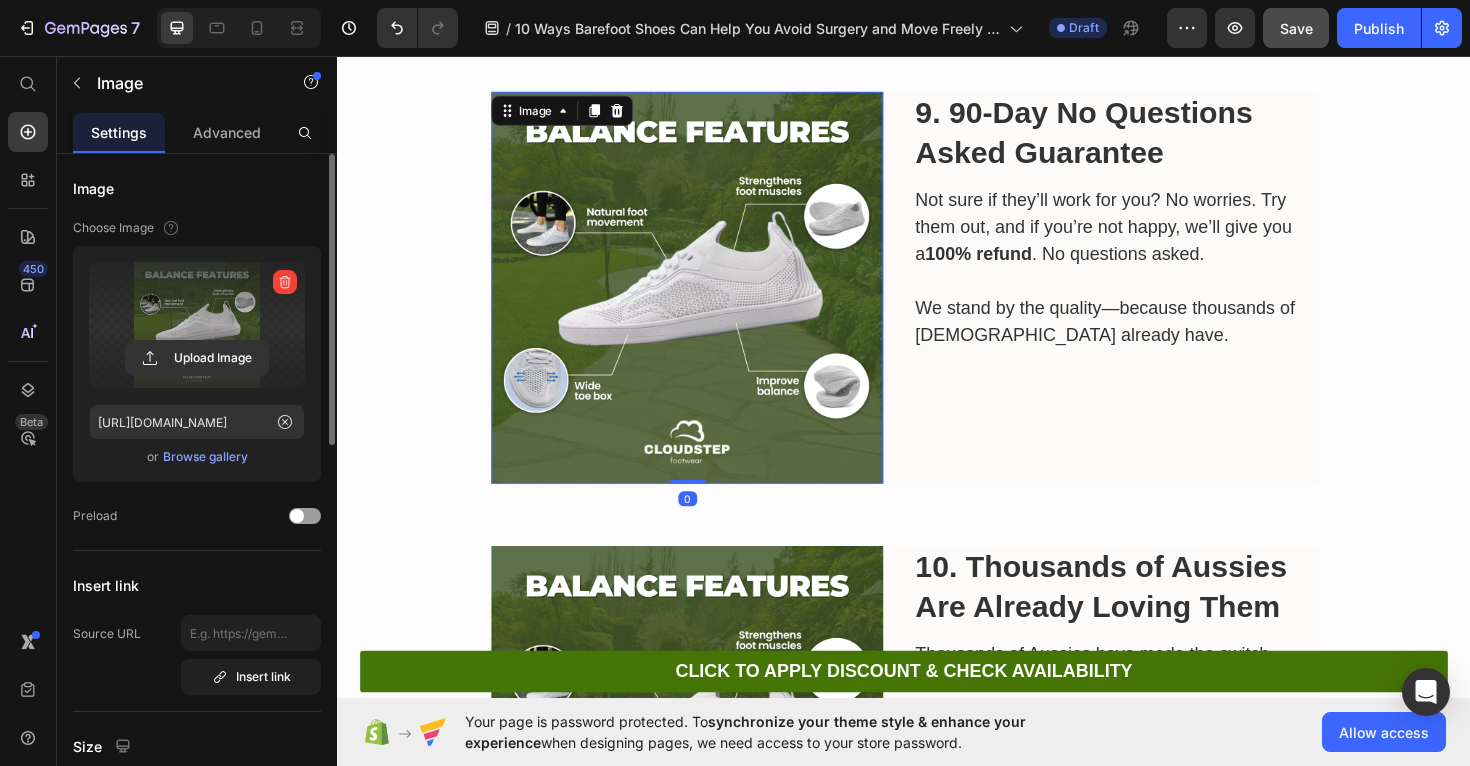 click at bounding box center [197, 325] 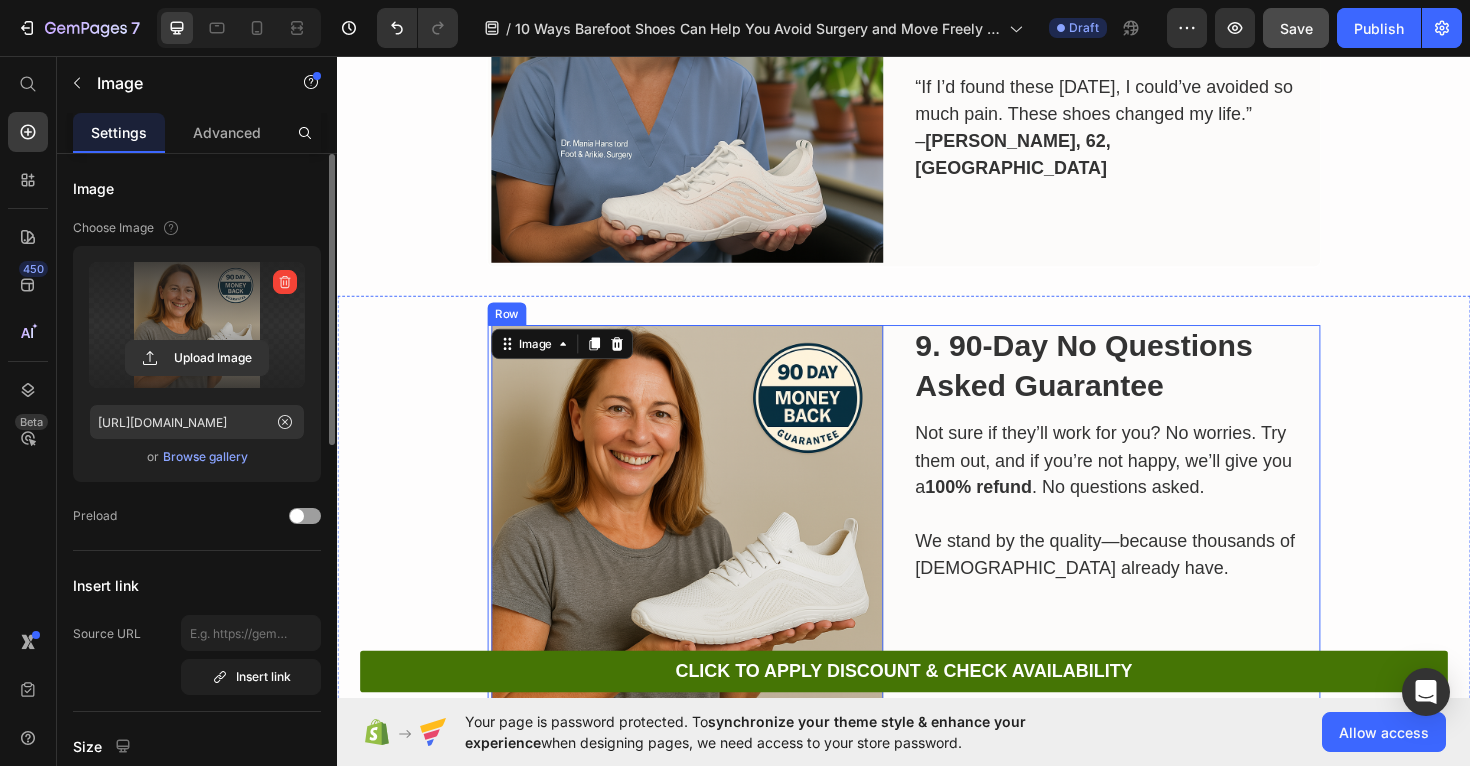 scroll, scrollTop: 4546, scrollLeft: 0, axis: vertical 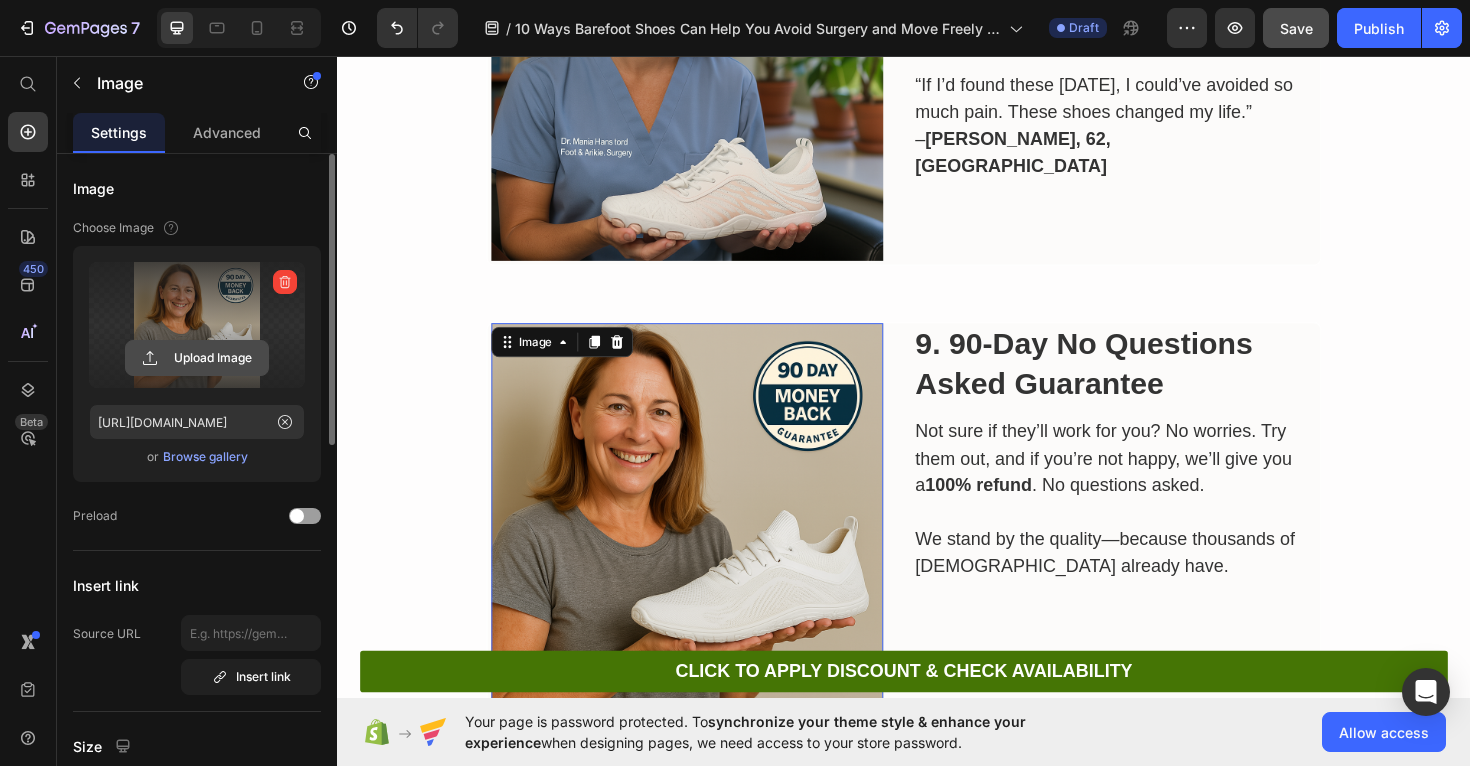 click 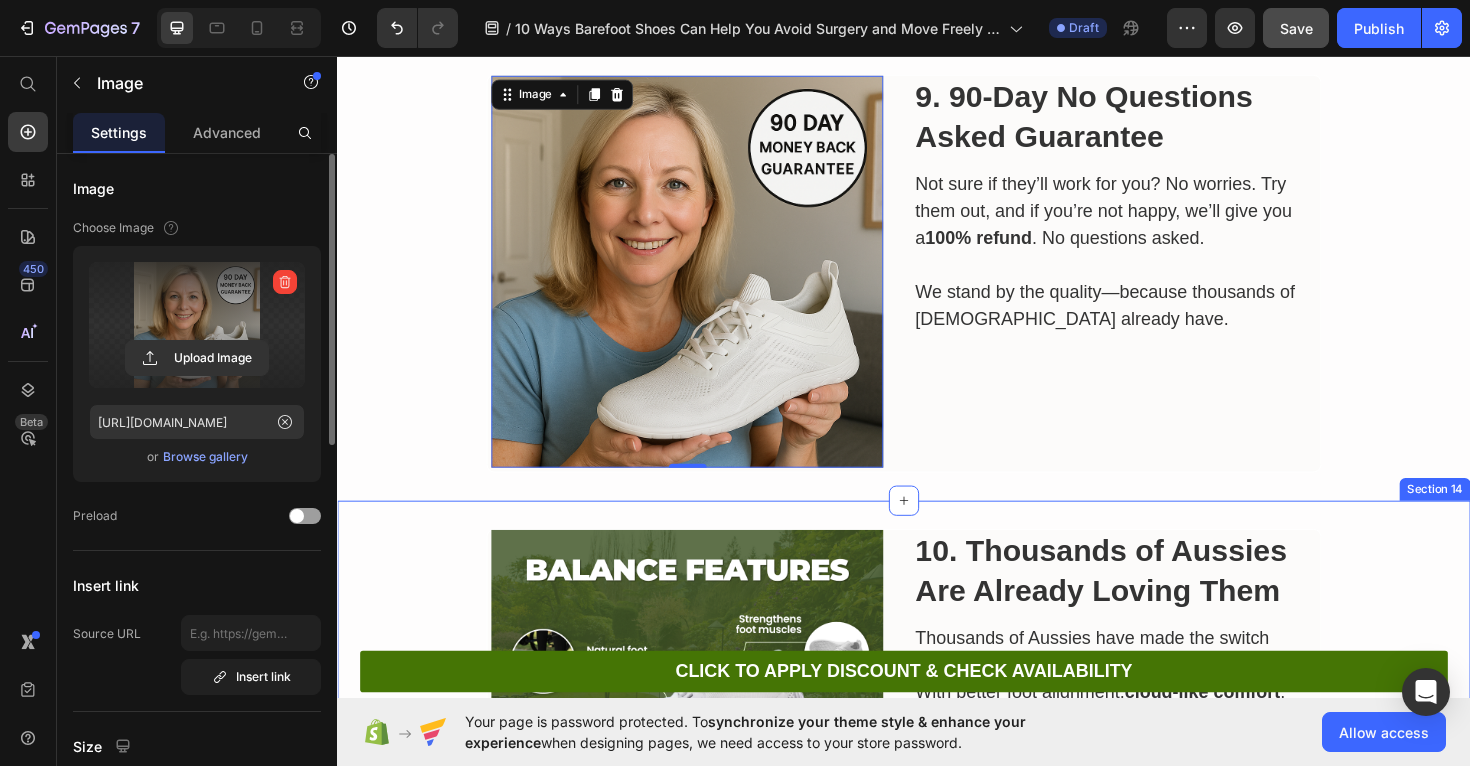 scroll, scrollTop: 4805, scrollLeft: 0, axis: vertical 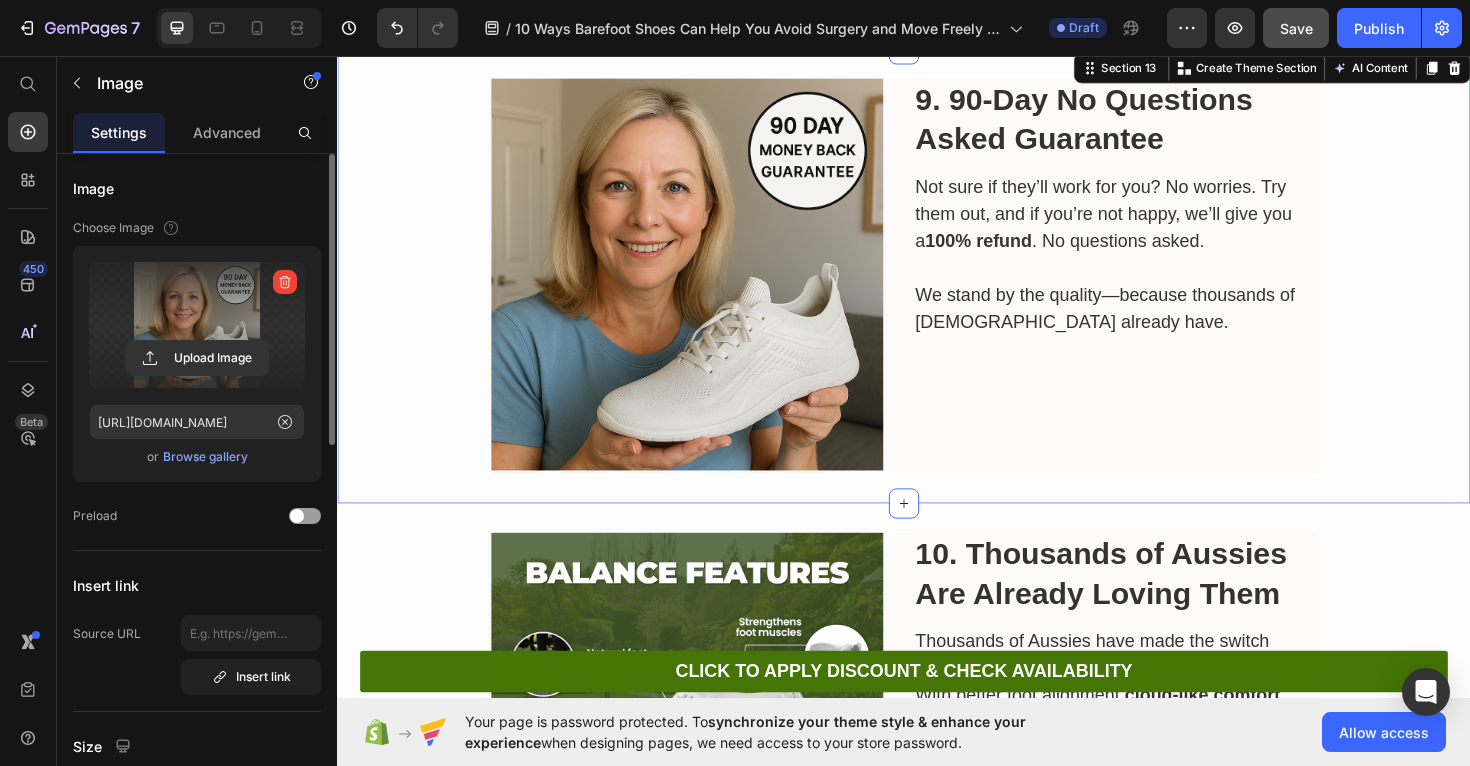 click on "Image 9. 90-Day No Questions Asked Guarantee Heading Not sure if they’ll work for you? No worries. Try them out, and if you’re not happy, we’ll give you a  100% refund . No questions asked.   We stand by the quality—because thousands of Aussies already have. Text Block Row" at bounding box center (937, 289) 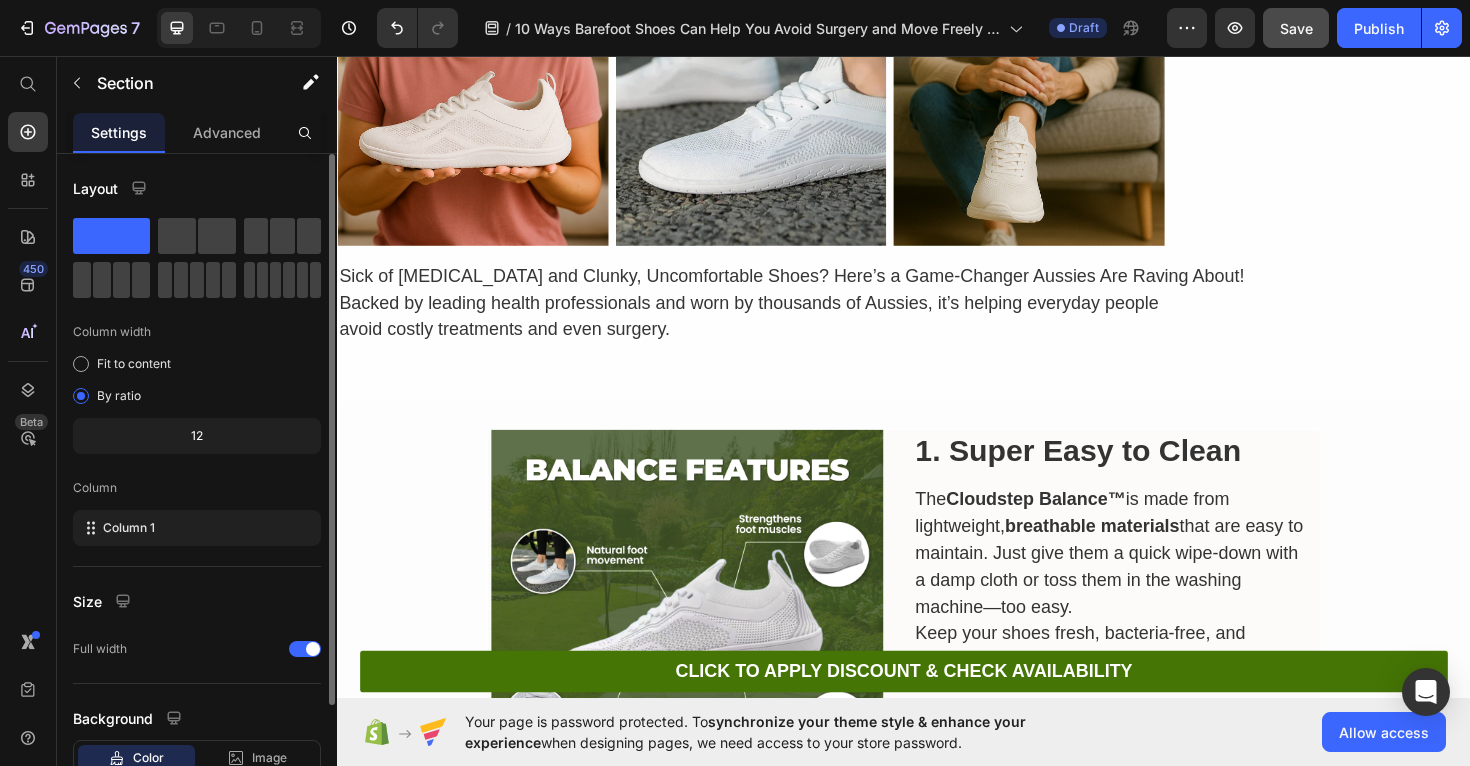 scroll, scrollTop: 0, scrollLeft: 0, axis: both 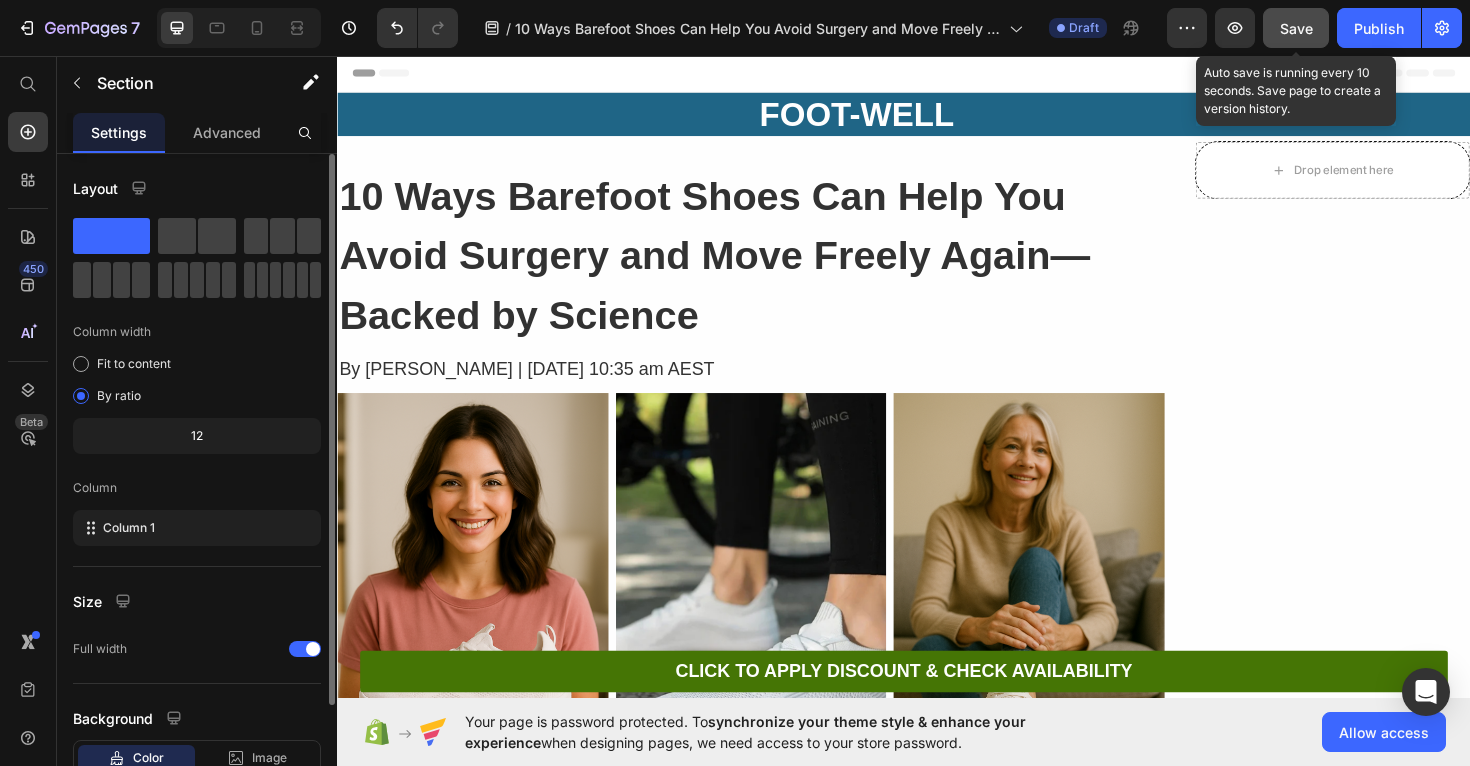 click on "Save" at bounding box center (1296, 28) 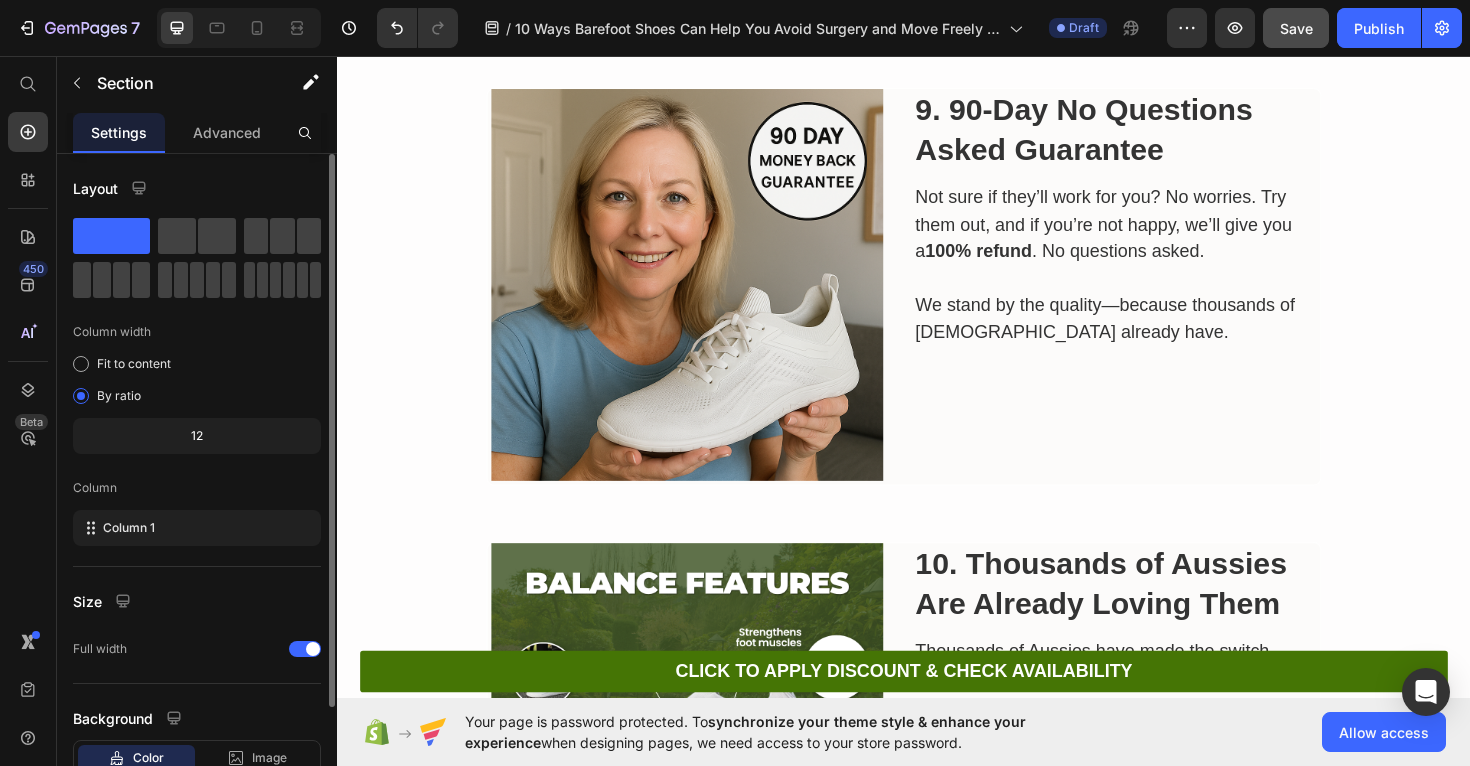 scroll, scrollTop: 5944, scrollLeft: 0, axis: vertical 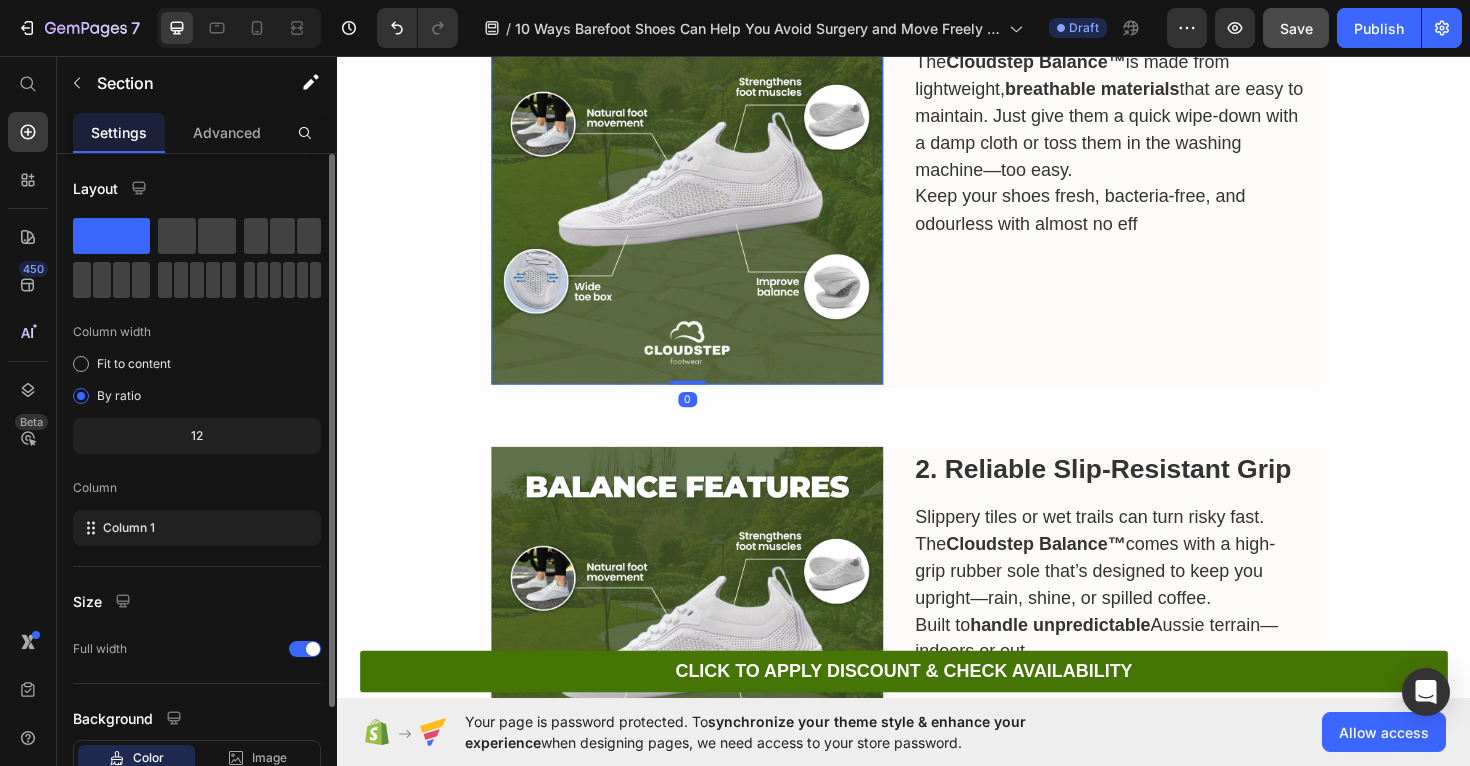 click at bounding box center (707, 196) 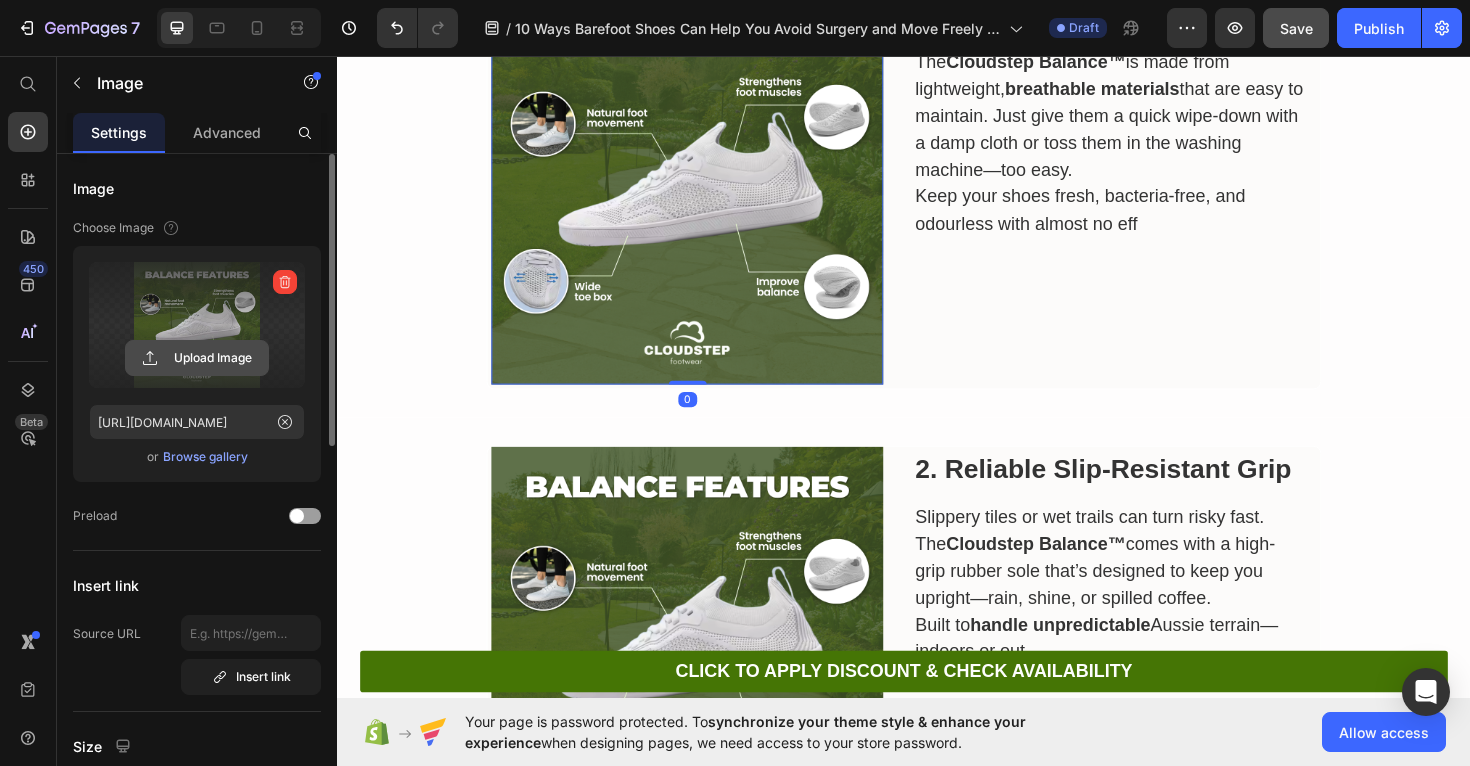click 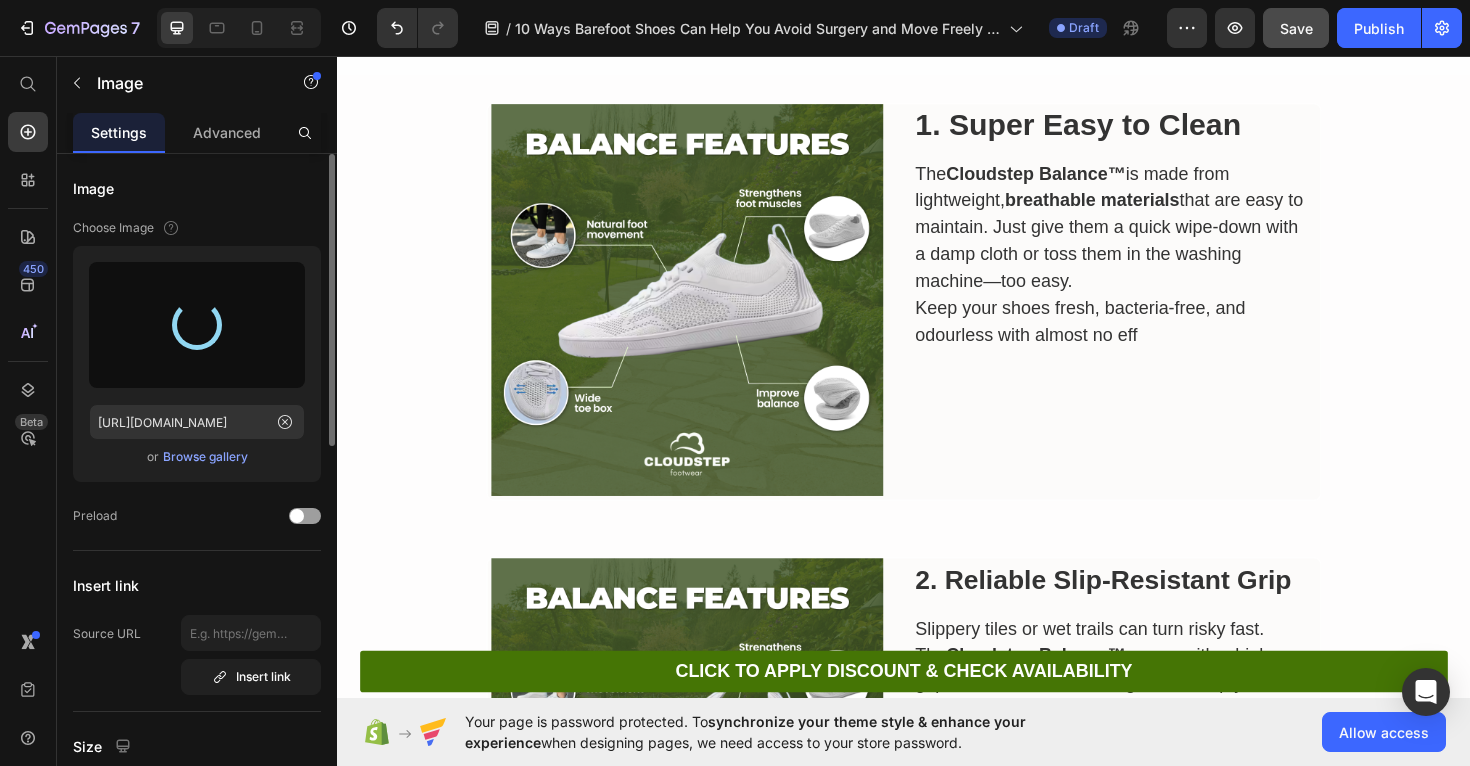 scroll, scrollTop: 926, scrollLeft: 0, axis: vertical 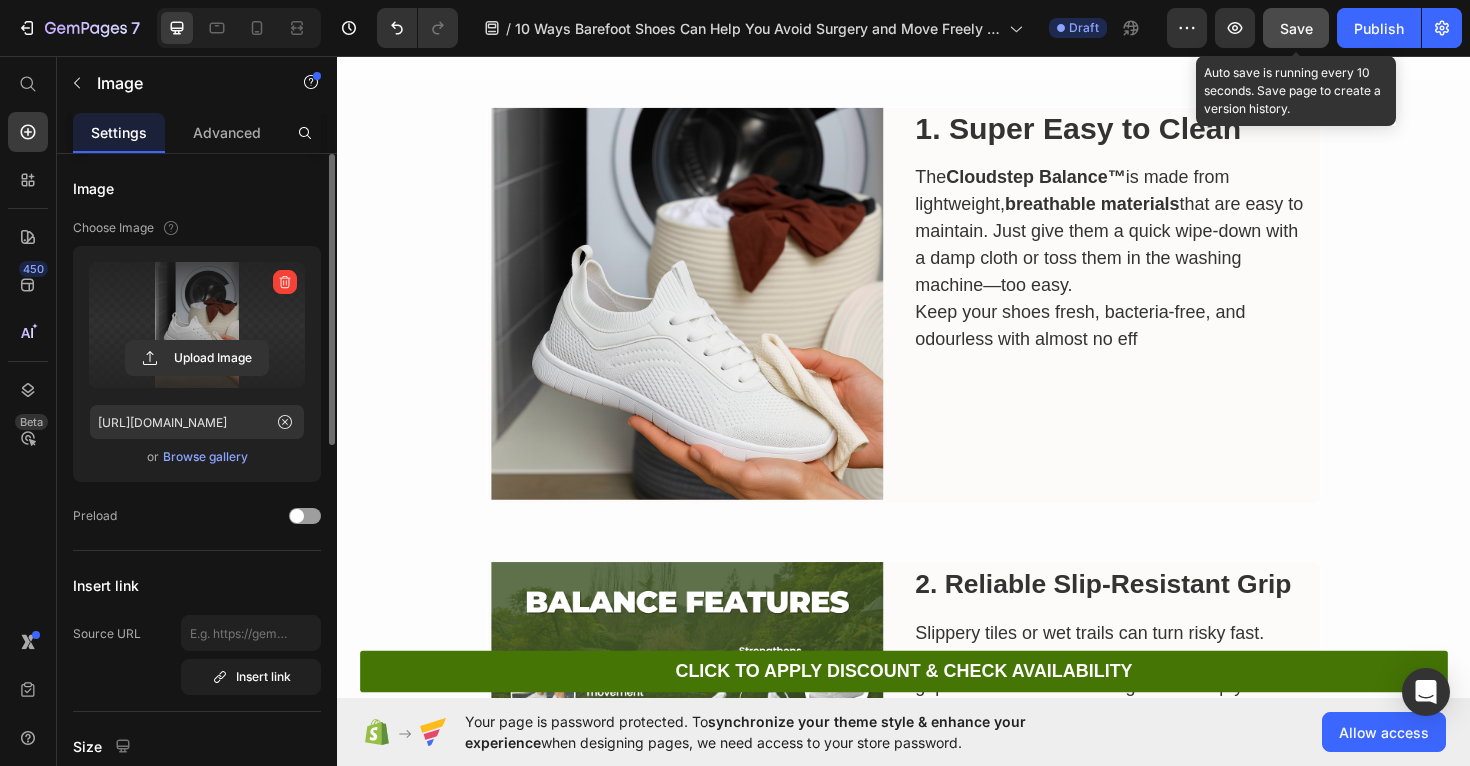click on "Save" at bounding box center [1296, 28] 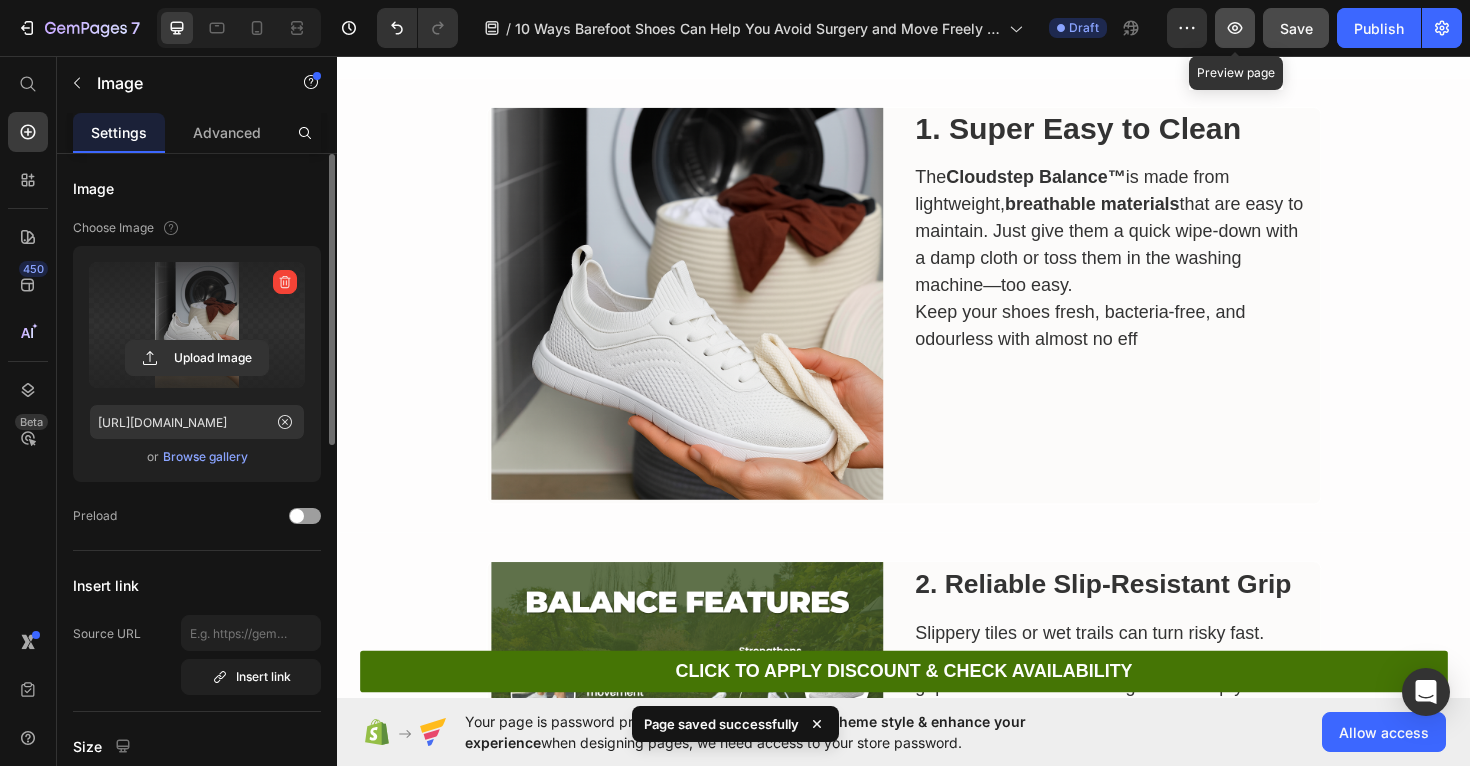click 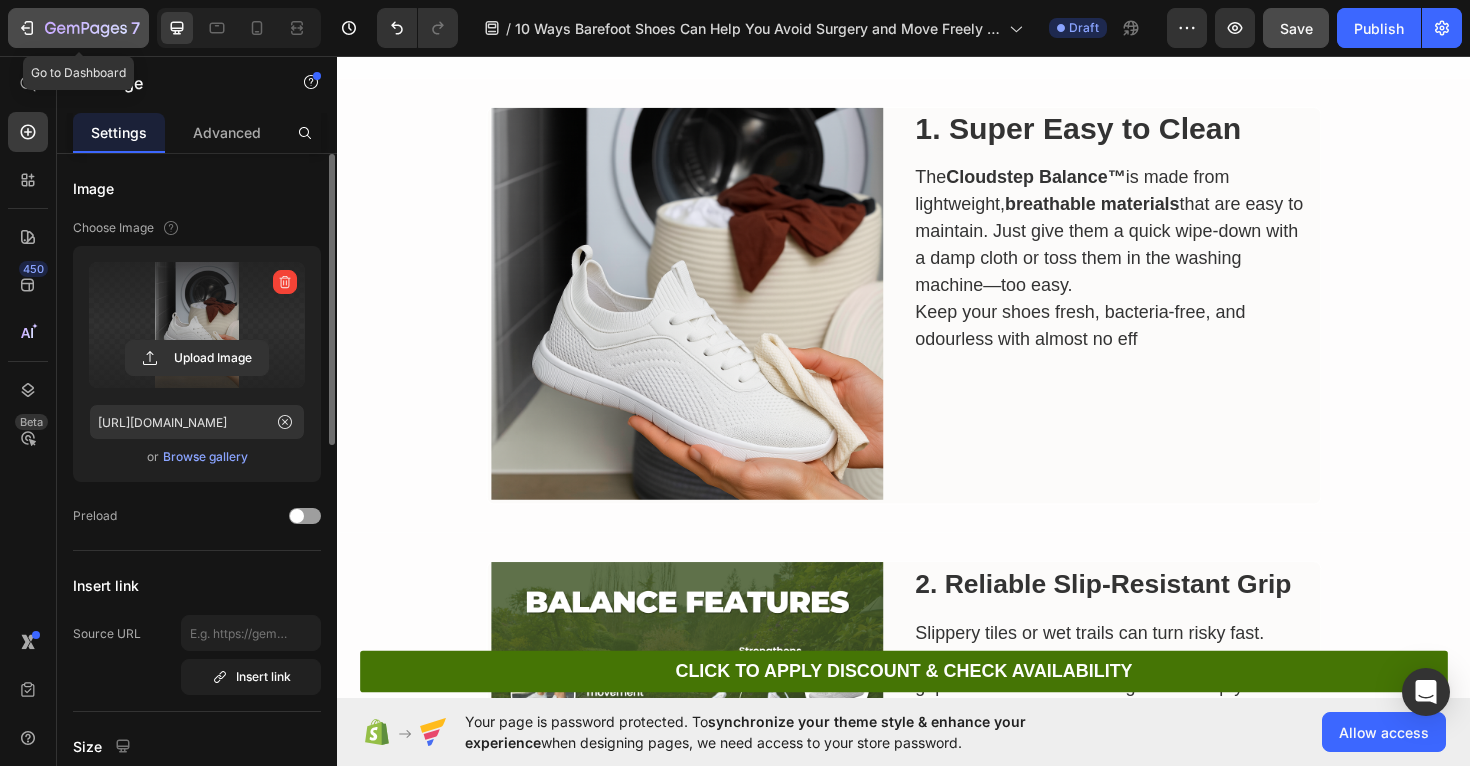 click 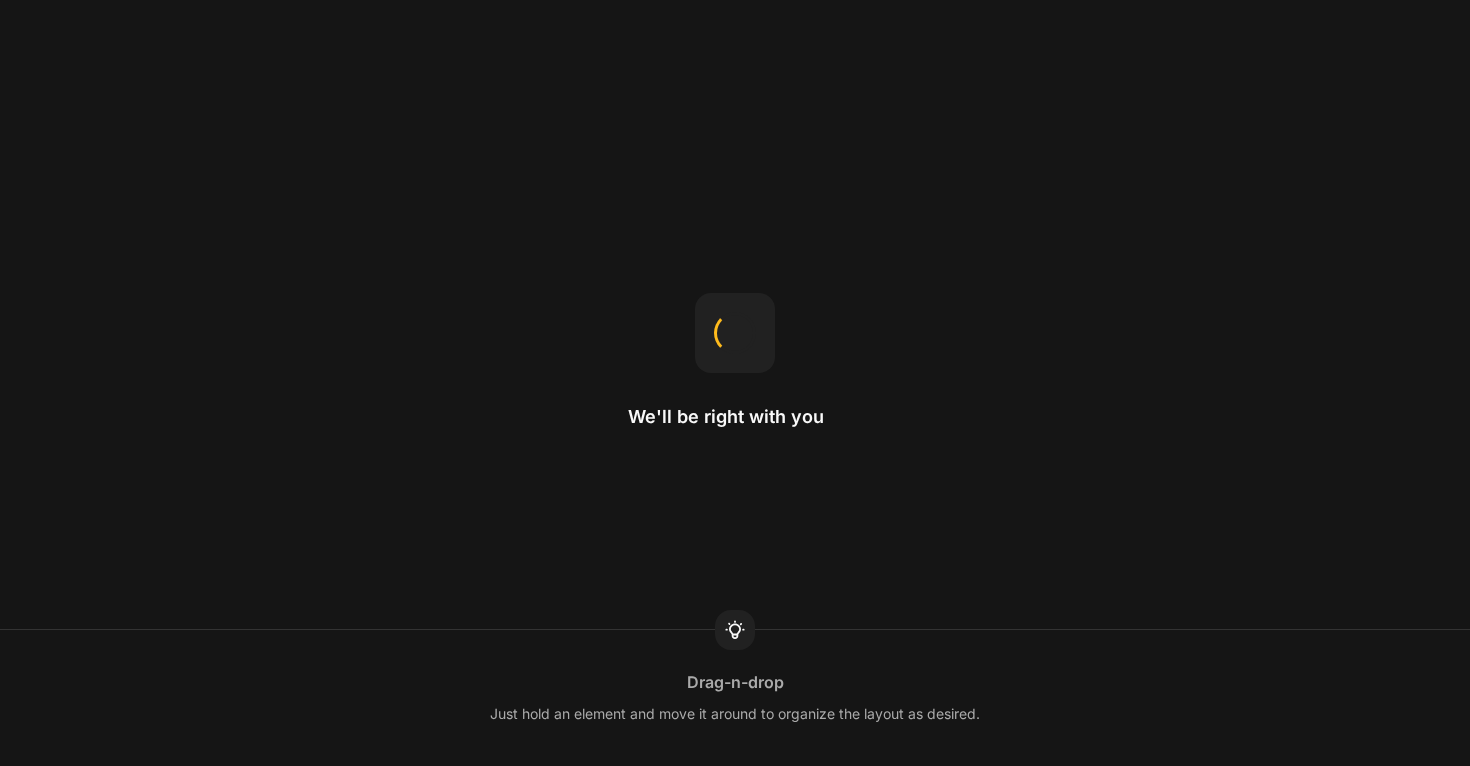 scroll, scrollTop: 0, scrollLeft: 0, axis: both 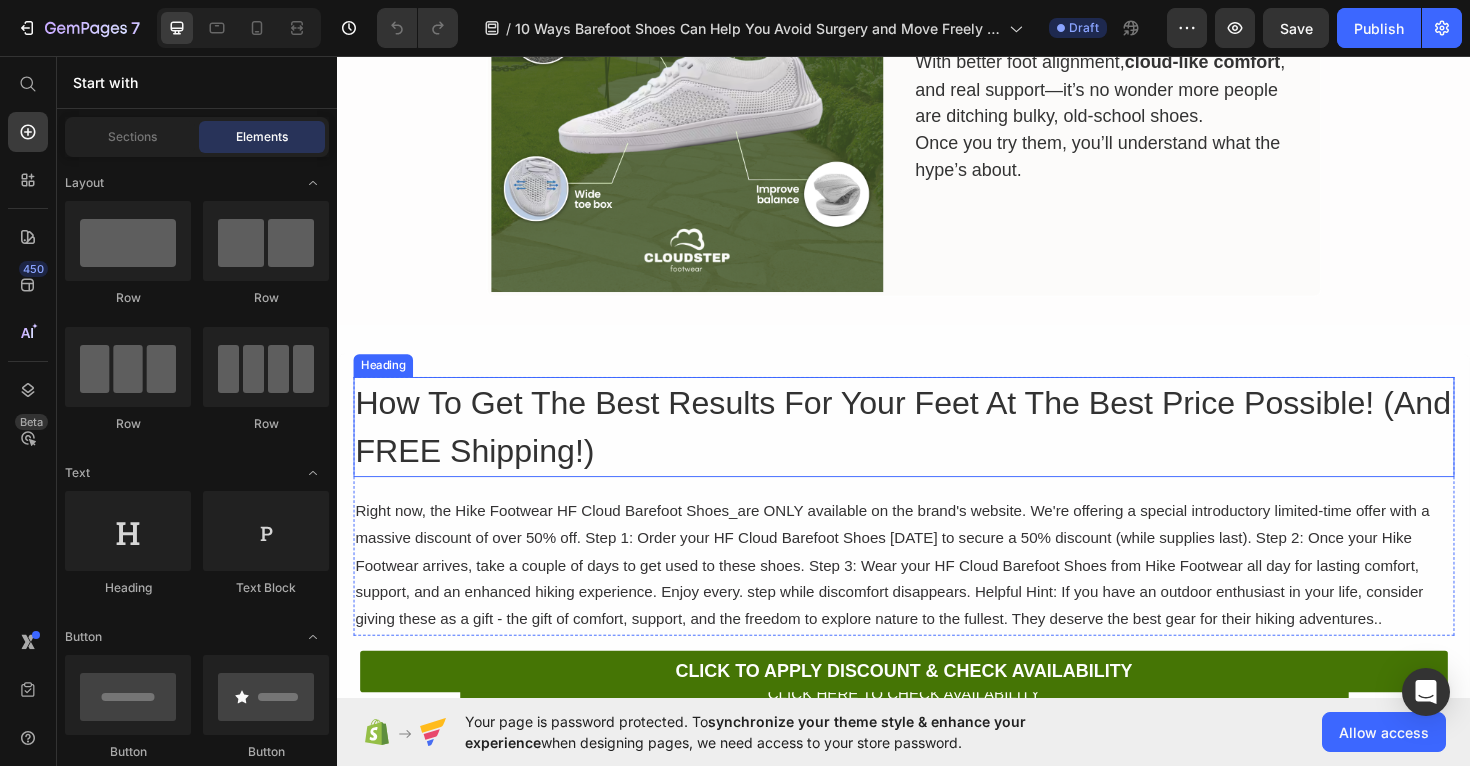click on "How To Get The Best Results For Your Feet At The Best Price Possible! (And FREE Shipping!)" at bounding box center (937, 449) 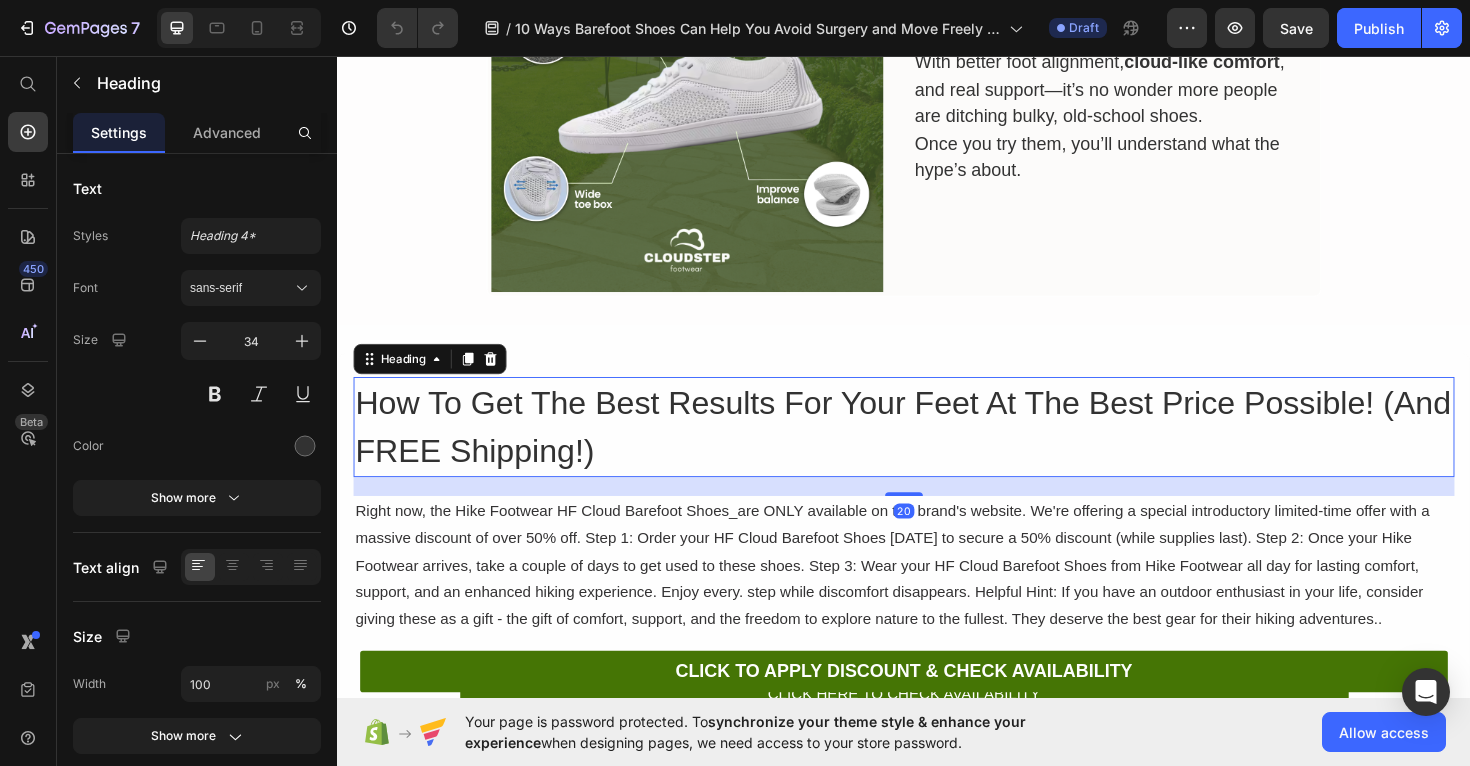 click on "How To Get The Best Results For Your Feet At The Best Price Possible! (And FREE Shipping!)" at bounding box center (937, 449) 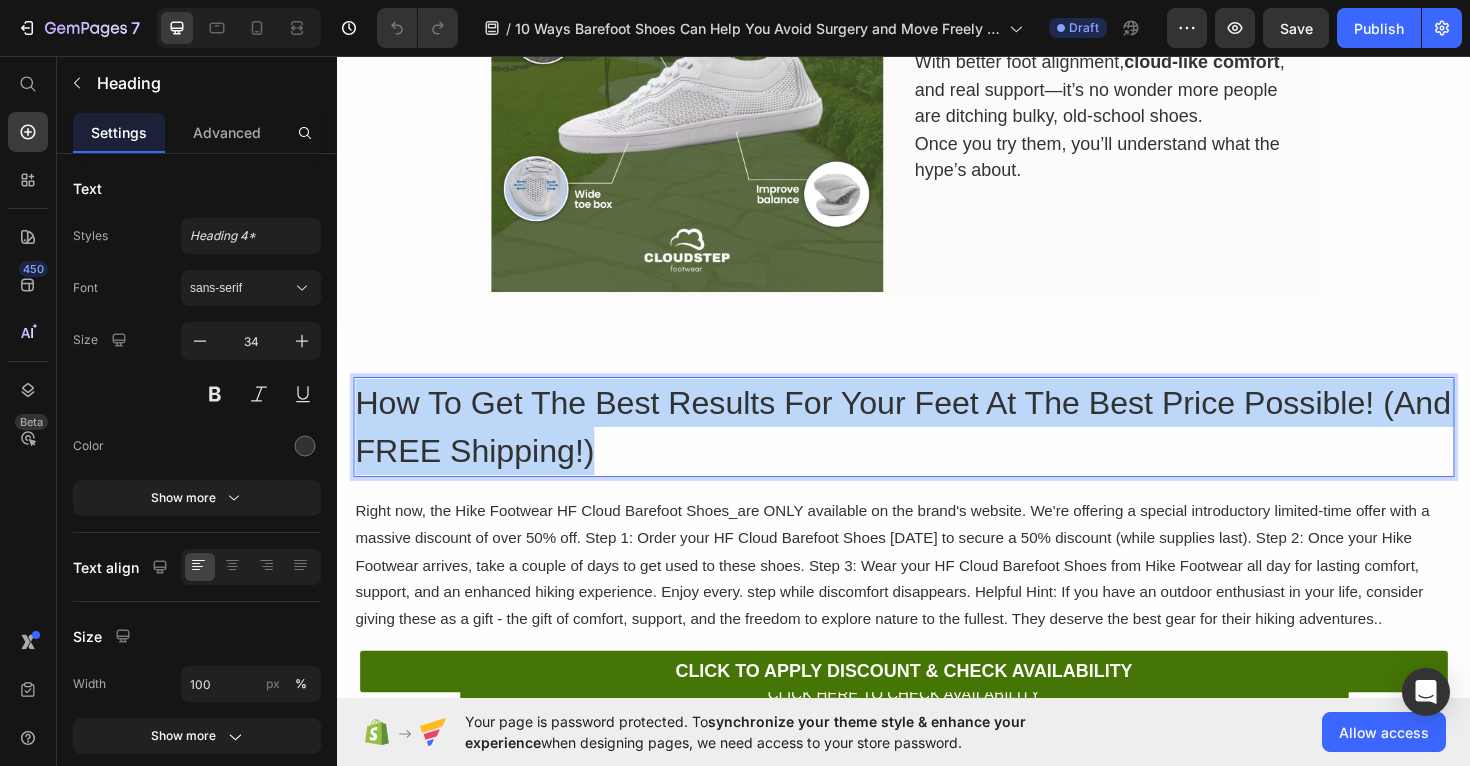 click on "How To Get The Best Results For Your Feet At The Best Price Possible! (And FREE Shipping!)" at bounding box center (937, 449) 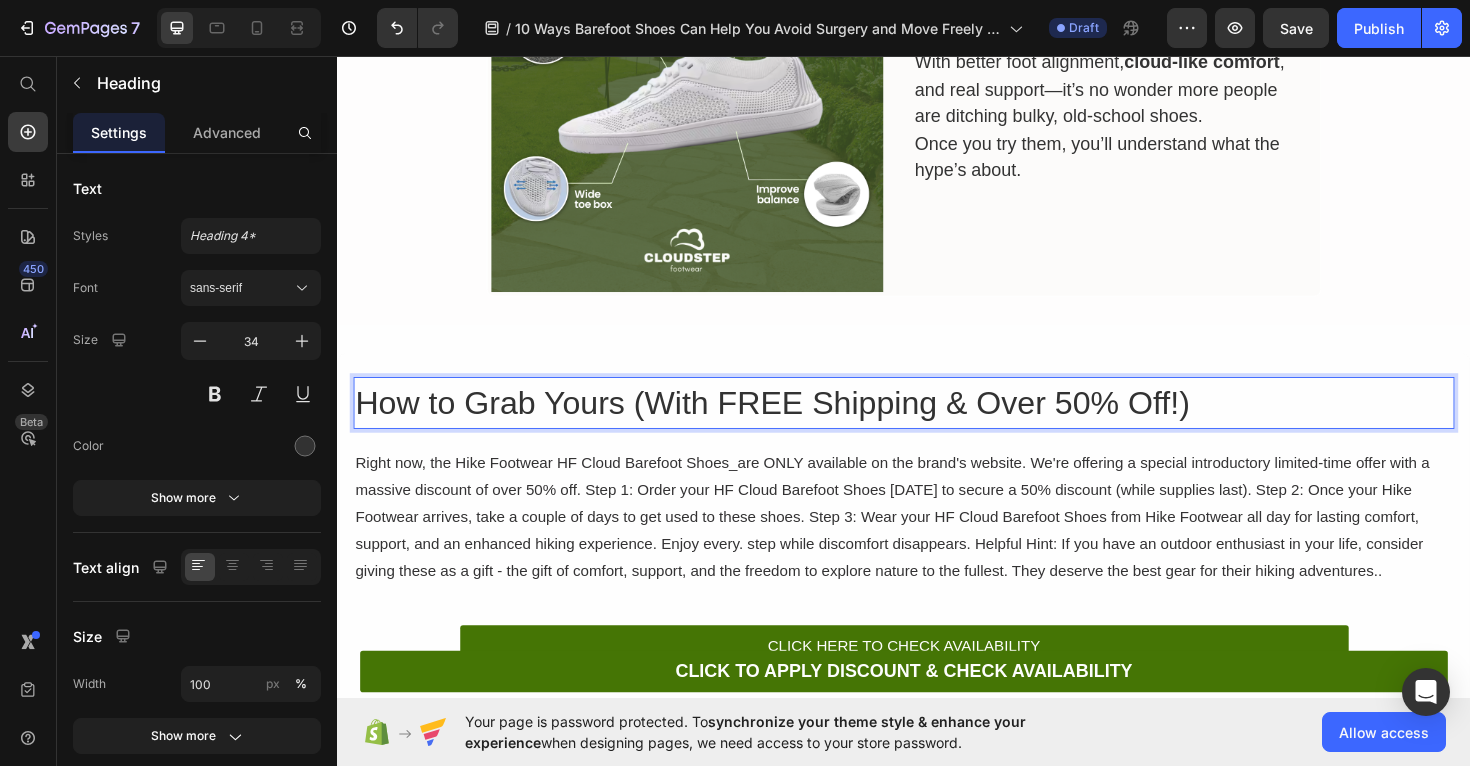 click on "How to Grab Yours (With FREE Shipping & Over 50% Off!)" at bounding box center (937, 423) 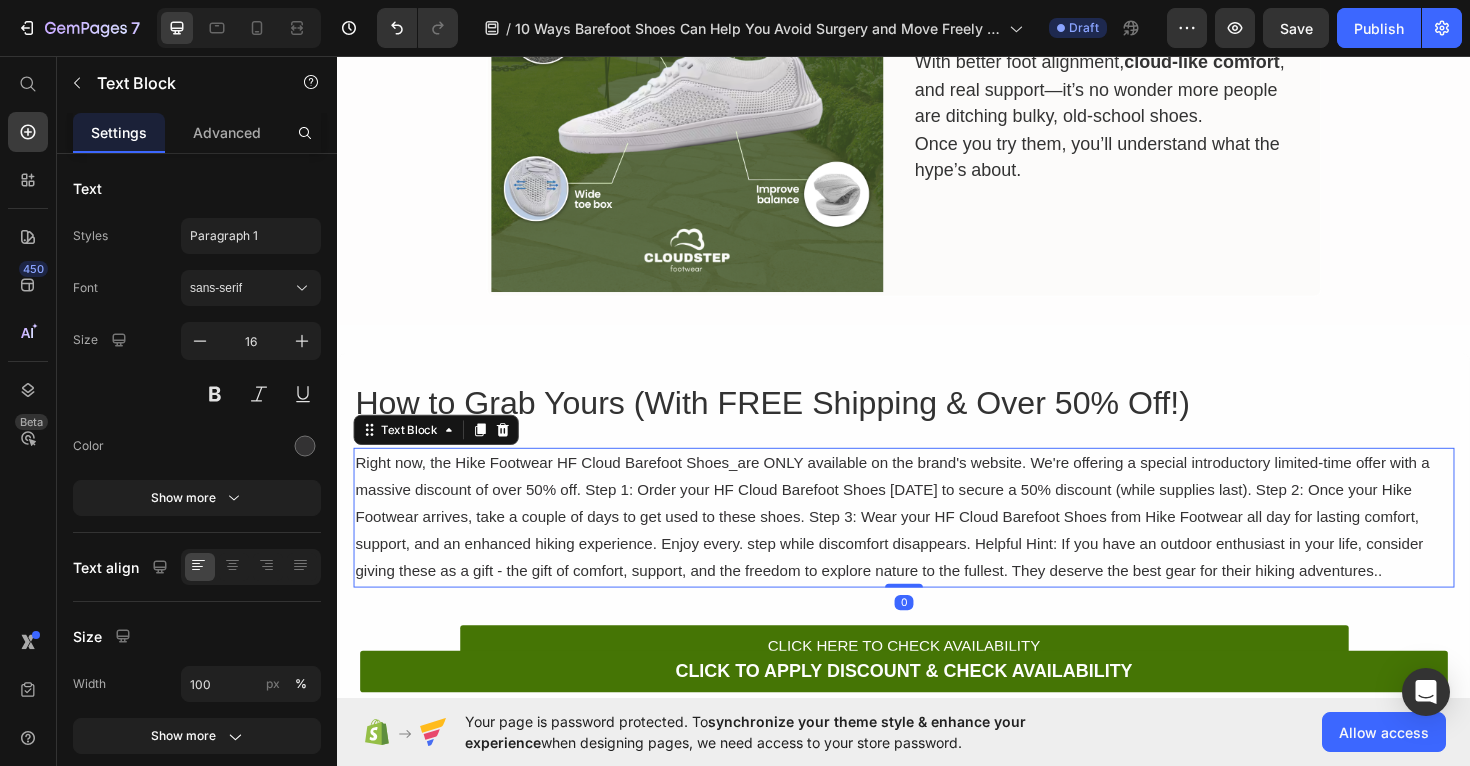 click on "Right now, the Hike Footwear HF Cloud Barefoot Shoes_are ONLY available on the brand's website. We're offering a special introductory limited-time offer with a massive discount of over 50% off. Step 1: Order your HF Cloud Barefoot Shoes [DATE] to secure a 50% discount (while supplies last). Step 2: Once your Hike Footwear arrives, take a couple of days to get used to these shoes. Step 3: Wear your HF Cloud Barefoot Shoes from Hike Footwear all day for lasting comfort, support, and an enhanced hiking experience. Enjoy every. step while discomfort disappears. Helpful Hint: If you have an outdoor enthusiast in your life, consider giving these as a gift - the gift of comfort, support, and the freedom to explore nature to the fullest. They deserve the best gear for their hiking adventures.." at bounding box center (937, 545) 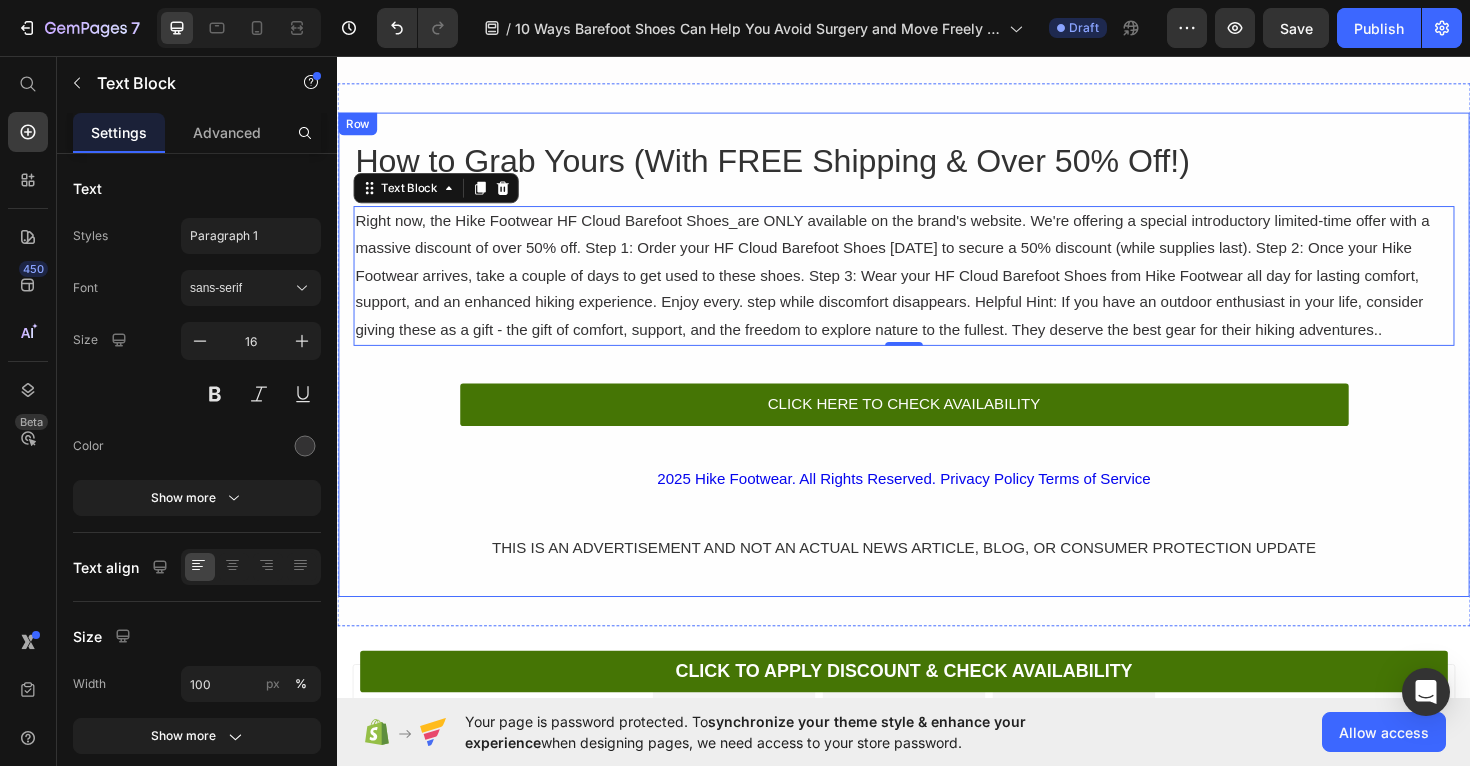 scroll, scrollTop: 5729, scrollLeft: 0, axis: vertical 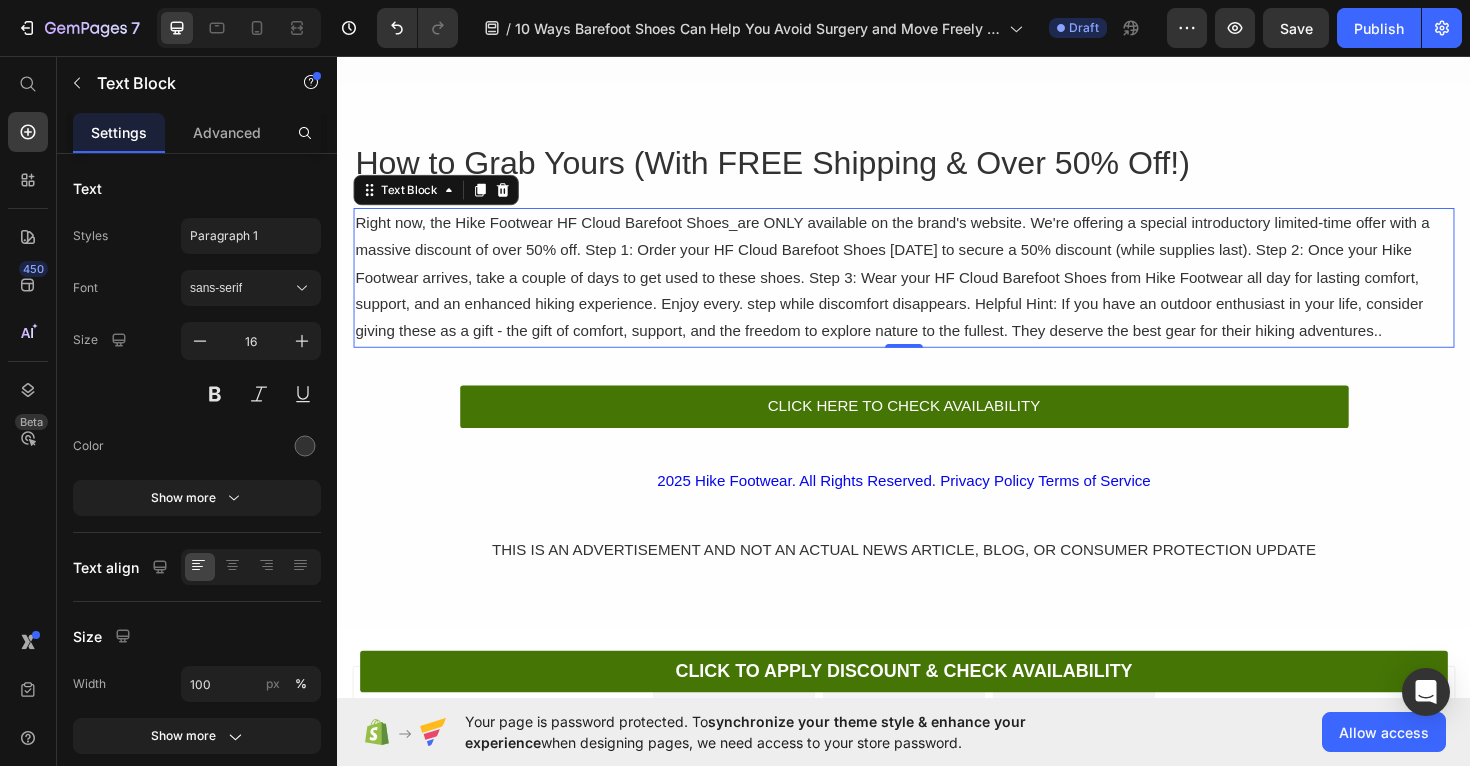 click on "Right now, the Hike Footwear HF Cloud Barefoot Shoes_are ONLY available on the brand's website. We're offering a special introductory limited-time offer with a massive discount of over 50% off. Step 1: Order your HF Cloud Barefoot Shoes today to secure a 50% discount (while supplies last). Step 2: Once your Hike Footwear arrives, take a couple of days to get used to these shoes. Step 3: Wear your HF Cloud Barefoot Shoes from Hike Footwear all day for lasting comfort, support, and an enhanced hiking experience. Enjoy every. step while discomfort disappears. Helpful Hint: If you have an outdoor enthusiast in your life, consider giving these as a gift - the gift of comfort, support, and the freedom to explore nature to the fullest. They deserve the best gear for their hiking adventures.." at bounding box center [937, 291] 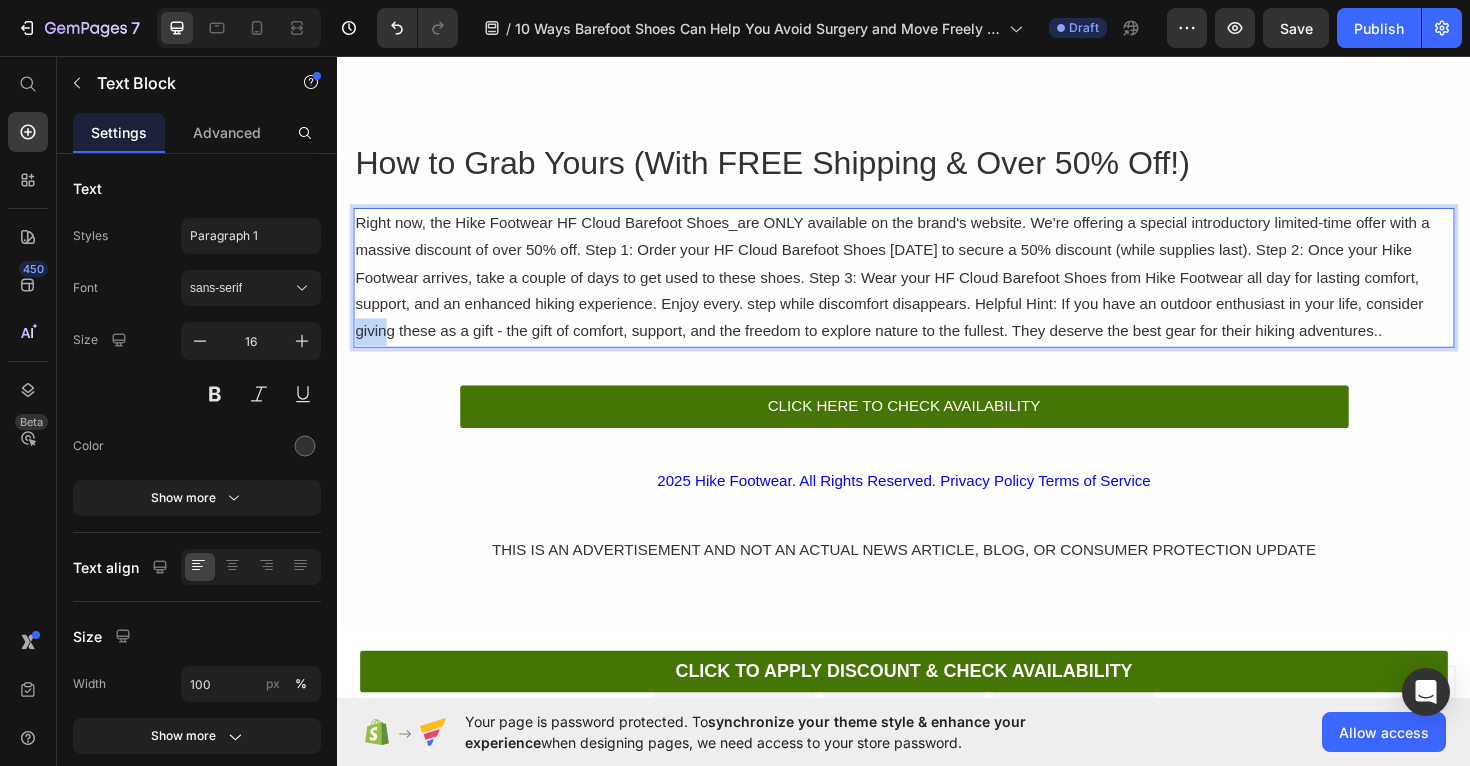 click on "Right now, the Hike Footwear HF Cloud Barefoot Shoes_are ONLY available on the brand's website. We're offering a special introductory limited-time offer with a massive discount of over 50% off. Step 1: Order your HF Cloud Barefoot Shoes today to secure a 50% discount (while supplies last). Step 2: Once your Hike Footwear arrives, take a couple of days to get used to these shoes. Step 3: Wear your HF Cloud Barefoot Shoes from Hike Footwear all day for lasting comfort, support, and an enhanced hiking experience. Enjoy every. step while discomfort disappears. Helpful Hint: If you have an outdoor enthusiast in your life, consider giving these as a gift - the gift of comfort, support, and the freedom to explore nature to the fullest. They deserve the best gear for their hiking adventures.." at bounding box center [937, 291] 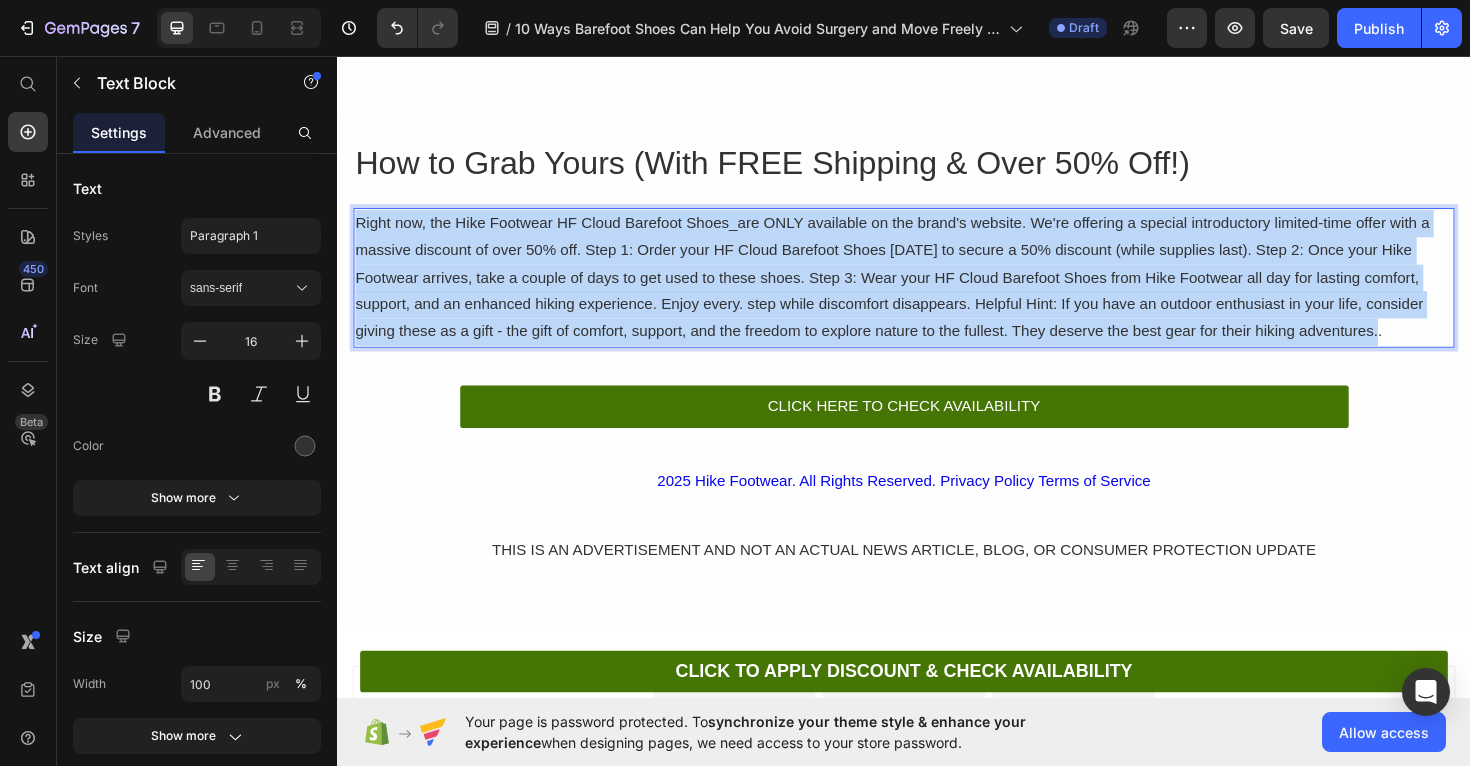 click on "Right now, the Hike Footwear HF Cloud Barefoot Shoes_are ONLY available on the brand's website. We're offering a special introductory limited-time offer with a massive discount of over 50% off. Step 1: Order your HF Cloud Barefoot Shoes today to secure a 50% discount (while supplies last). Step 2: Once your Hike Footwear arrives, take a couple of days to get used to these shoes. Step 3: Wear your HF Cloud Barefoot Shoes from Hike Footwear all day for lasting comfort, support, and an enhanced hiking experience. Enjoy every. step while discomfort disappears. Helpful Hint: If you have an outdoor enthusiast in your life, consider giving these as a gift - the gift of comfort, support, and the freedom to explore nature to the fullest. They deserve the best gear for their hiking adventures.." at bounding box center [937, 291] 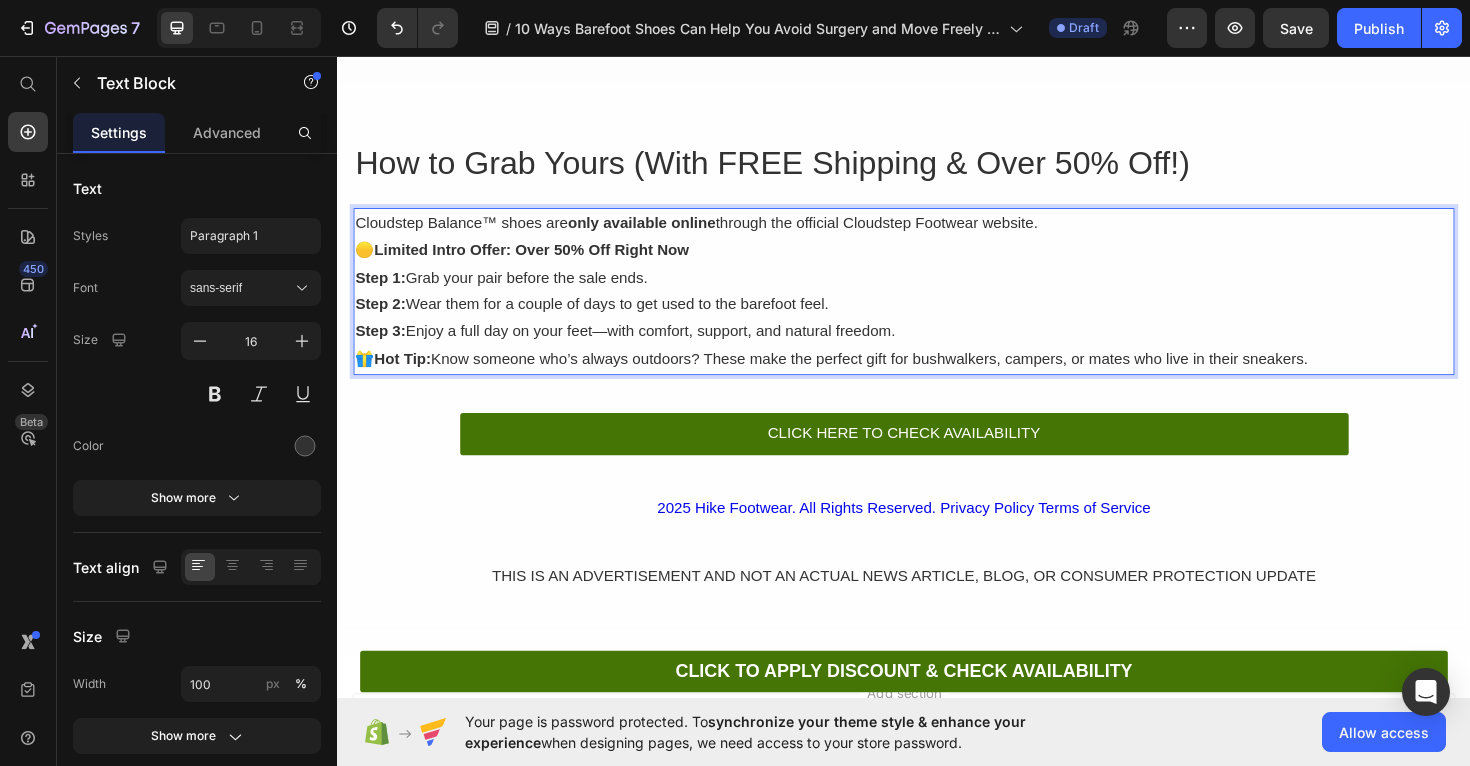 click on "Cloudstep Balance™ shoes are  only available online  through the official Cloudstep Footwear website." at bounding box center (937, 233) 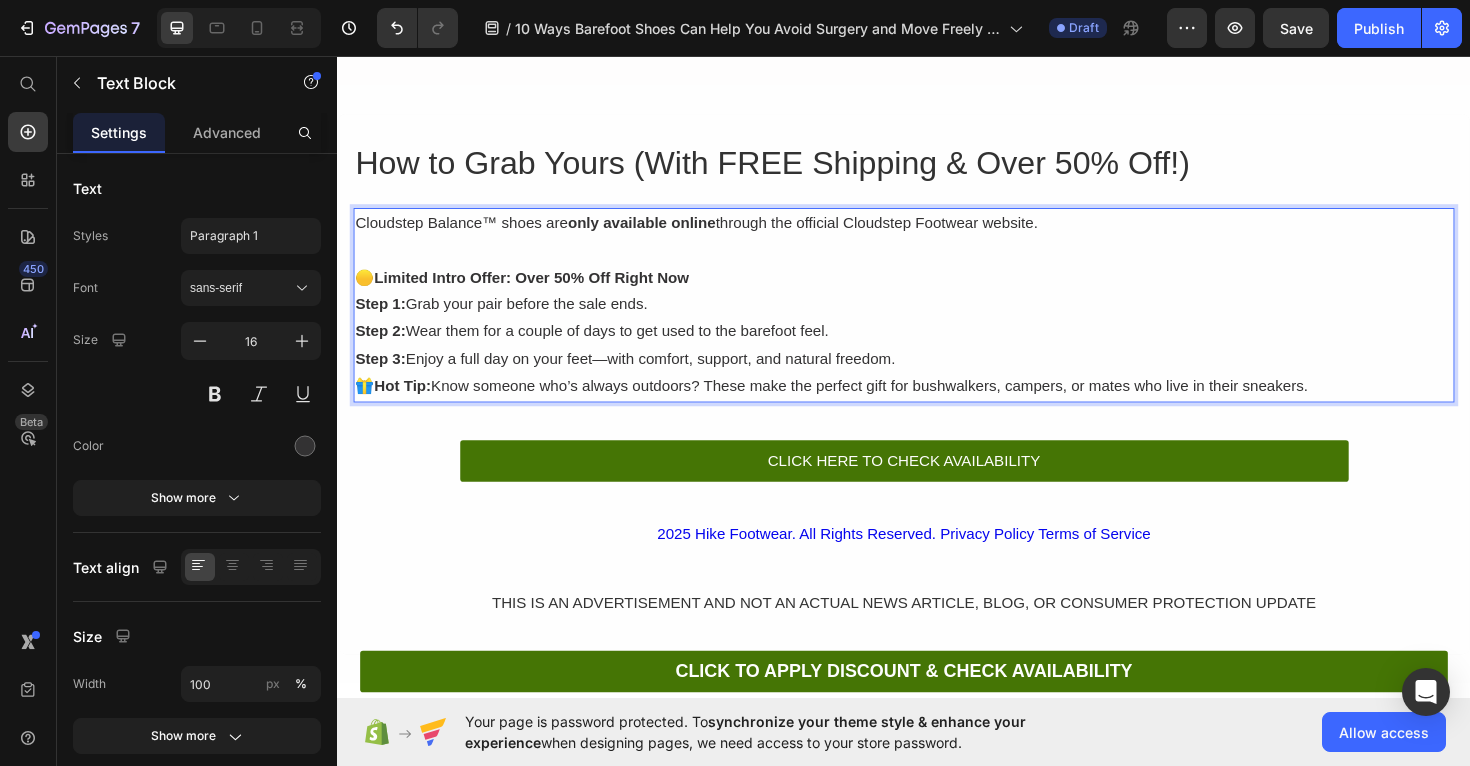 click on "Limited Intro Offer: Over 50% Off Right Now" at bounding box center (542, 290) 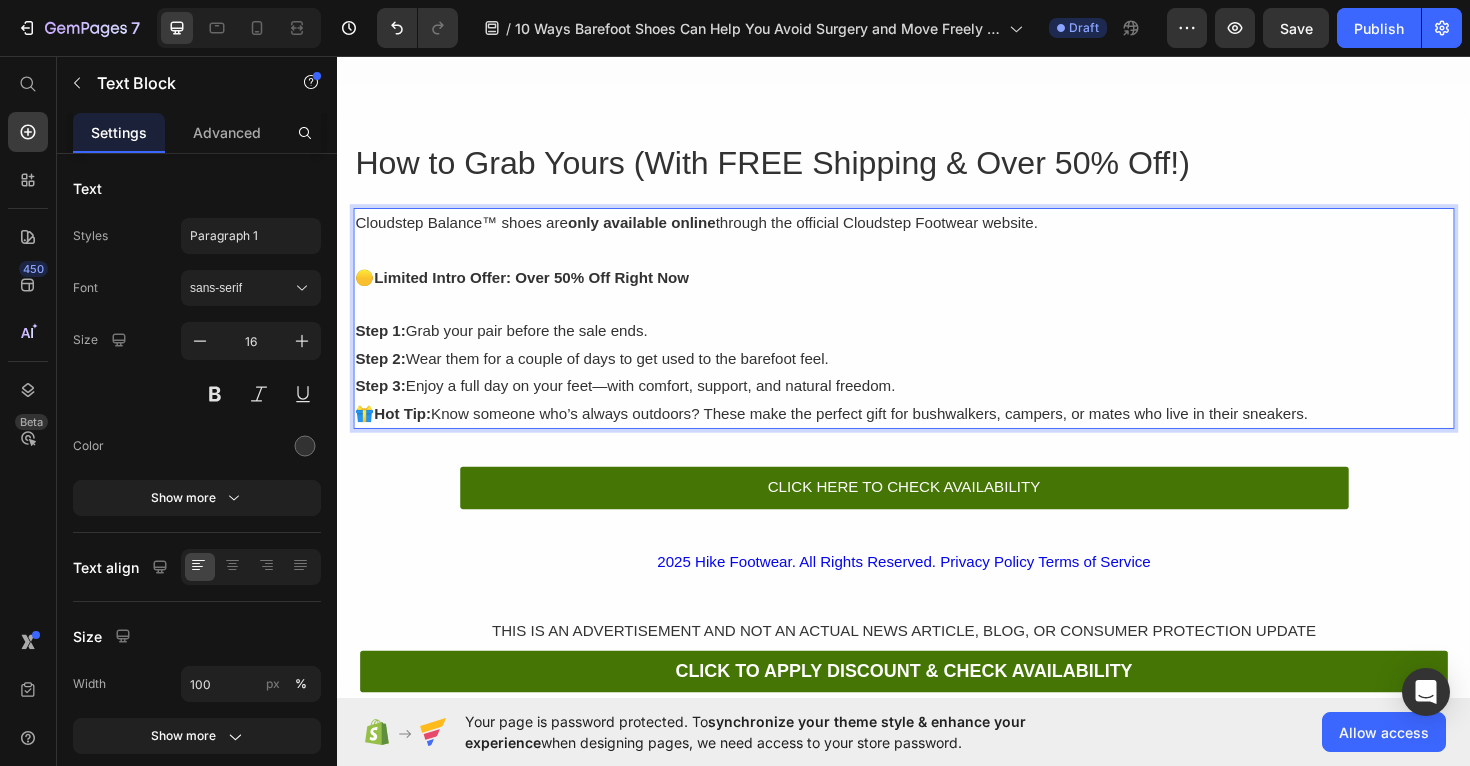 click on "Step 1:  Grab your pair before the sale ends. Step 2:  Wear them for a couple of days to get used to the barefoot feel. Step 3:  Enjoy a full day on your feet—with comfort, support, and natural freedom." at bounding box center [937, 377] 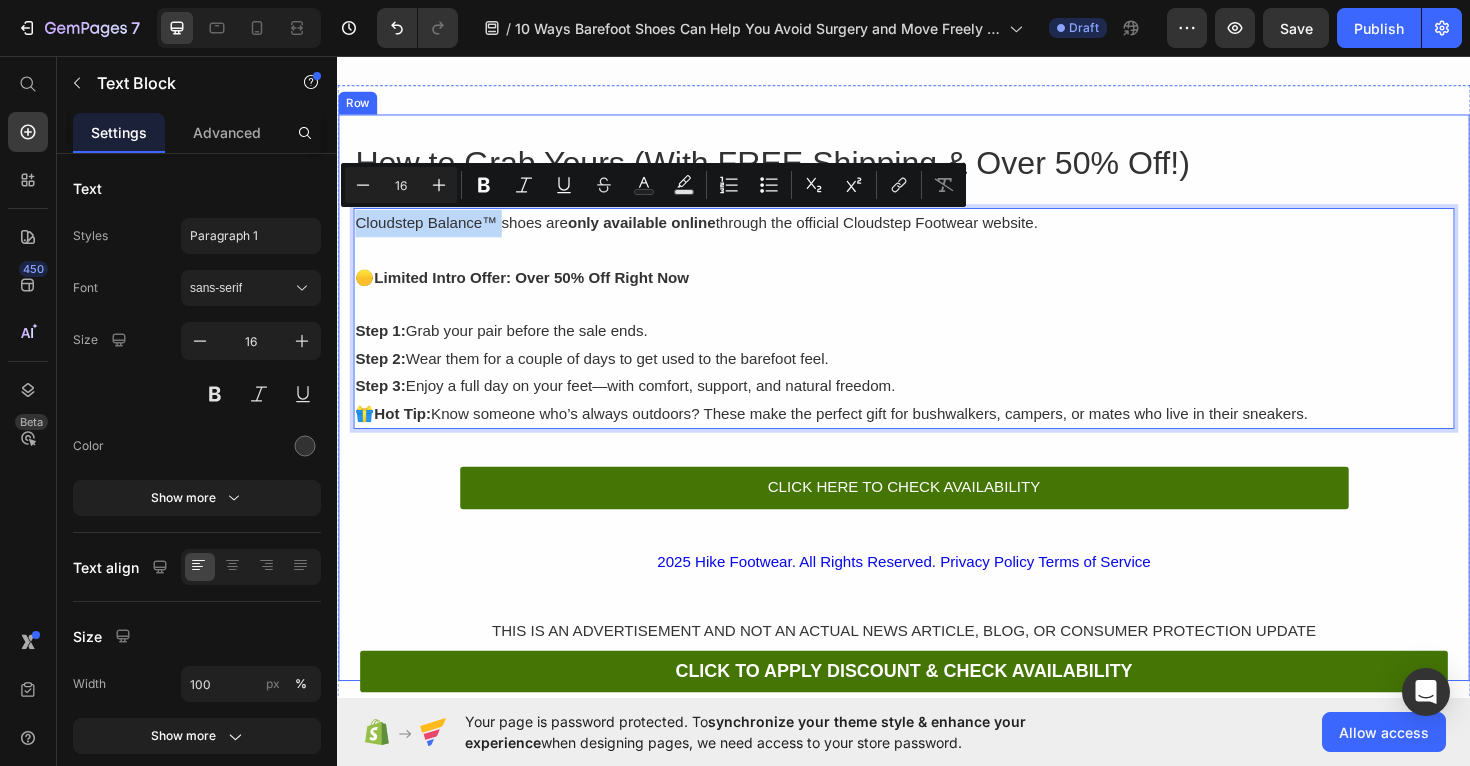 drag, startPoint x: 513, startPoint y: 237, endPoint x: 348, endPoint y: 243, distance: 165.10905 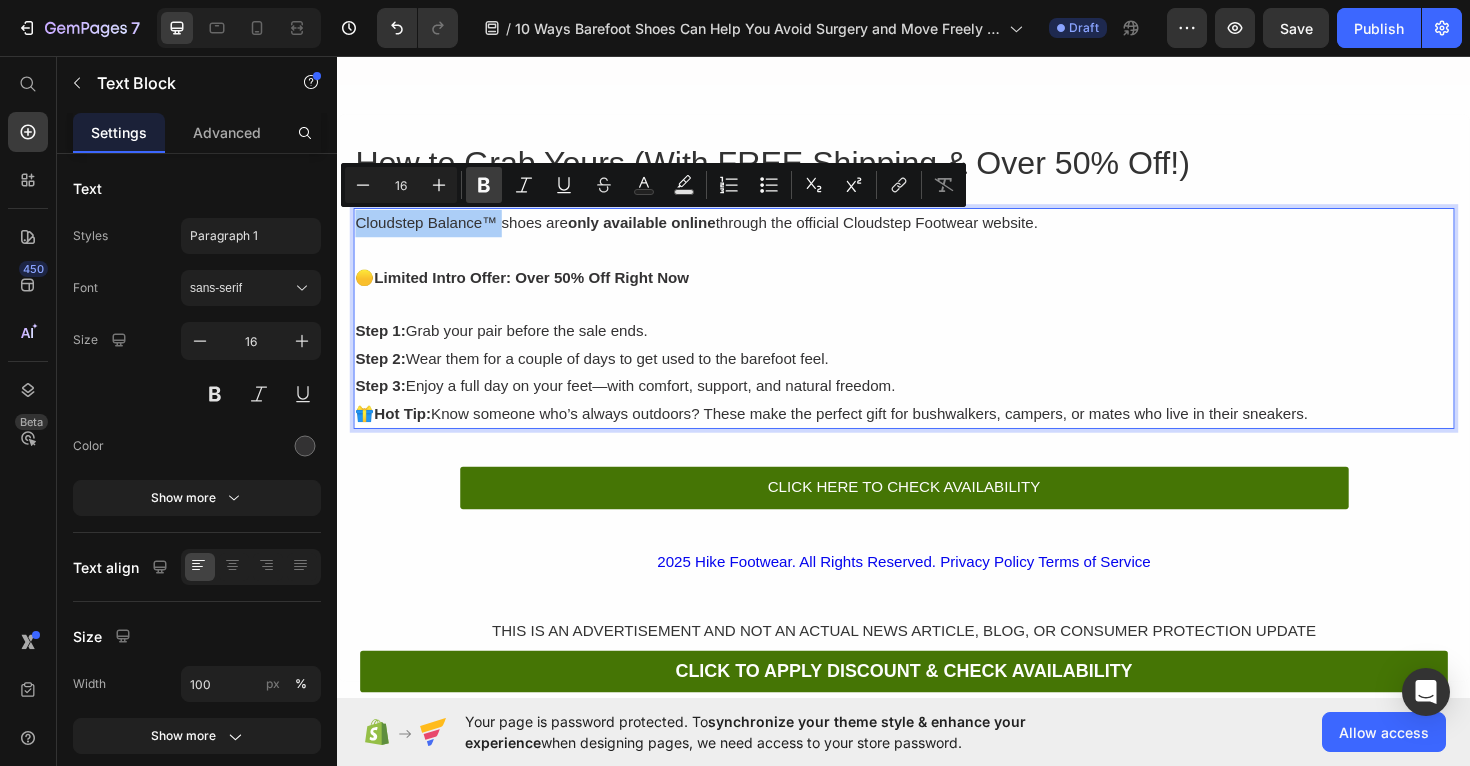 click 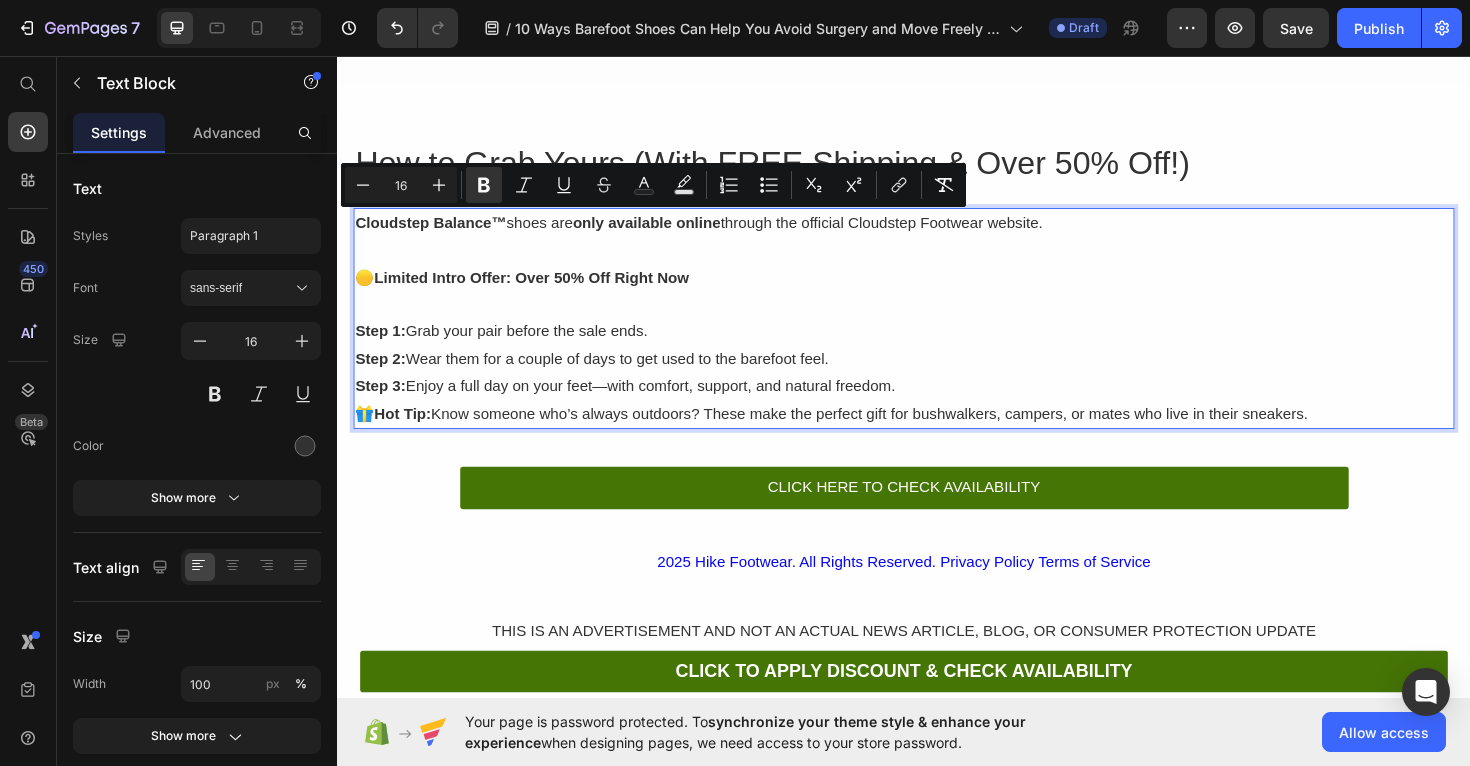 click on "Step 1:  Grab your pair before the sale ends. Step 2:  Wear them for a couple of days to get used to the barefoot feel. Step 3:  Enjoy a full day on your feet—with comfort, support, and natural freedom." at bounding box center [937, 377] 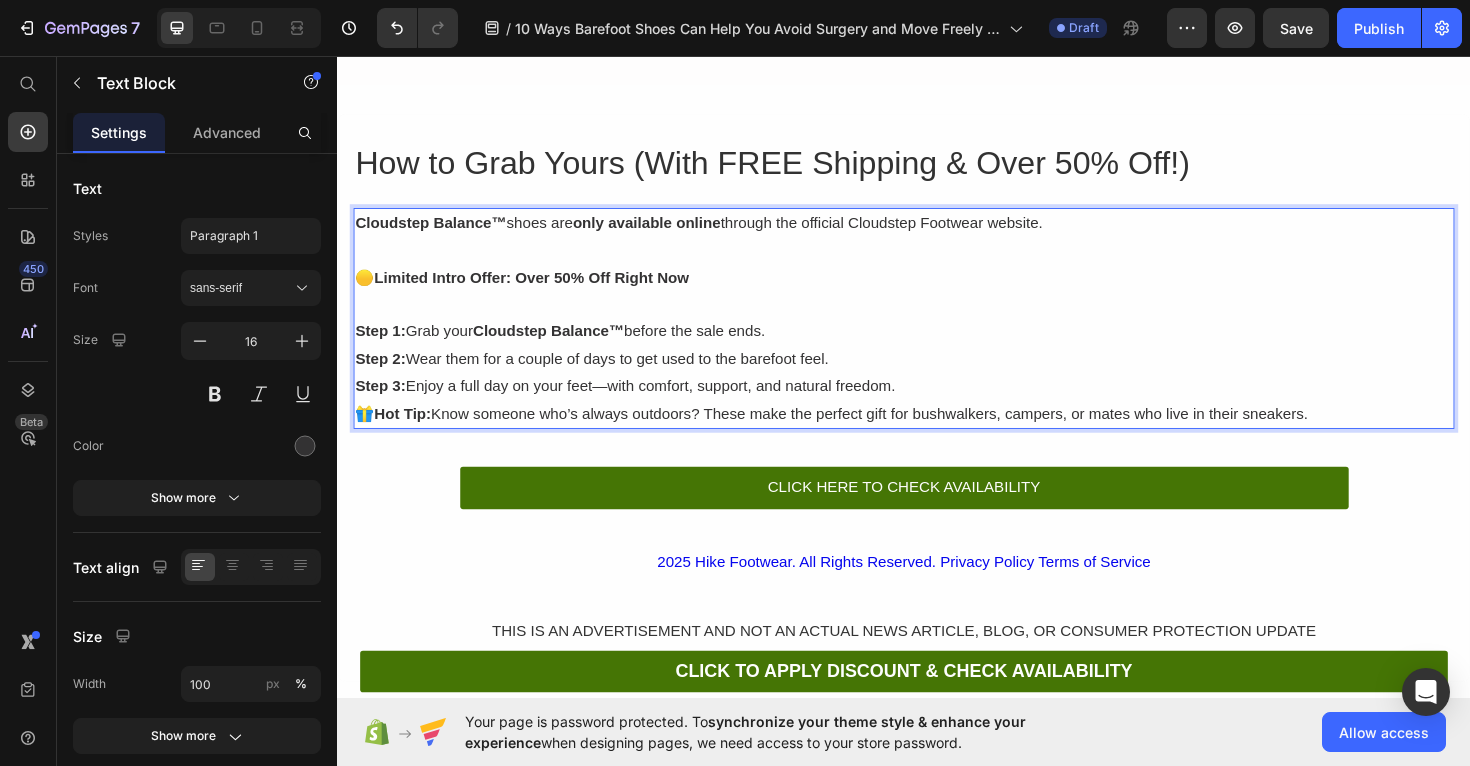 click on "Step 1:  Grab your  Cloudstep Balance™  before the sale ends. Step 2:  Wear them for a couple of days to get used to the barefoot feel. Step 3:  Enjoy a full day on your feet—with comfort, support, and natural freedom." at bounding box center [937, 377] 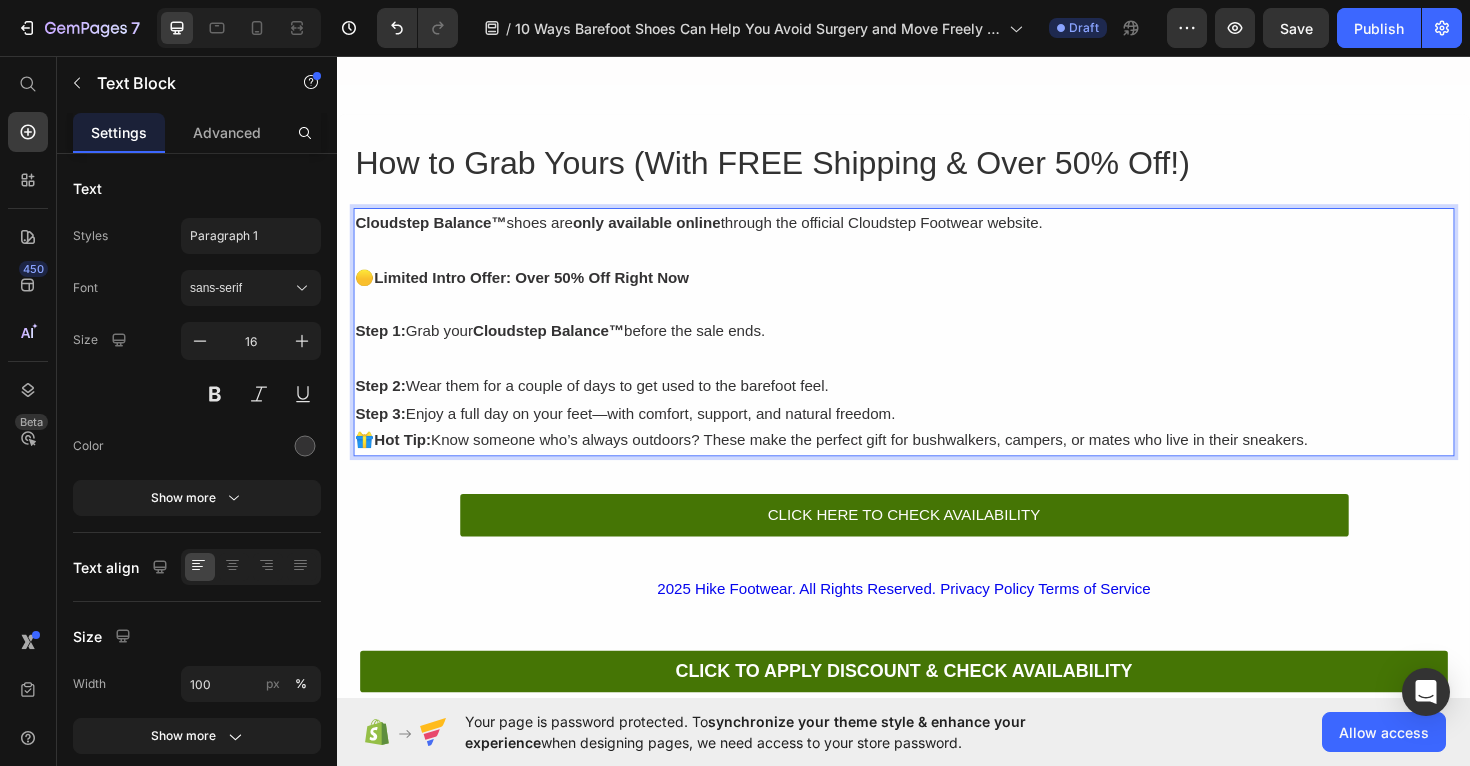 click on "⁠⁠⁠⁠⁠⁠⁠ Step 2:  Wear them for a couple of days to get used to the barefoot feel. Step 3:  Enjoy a full day on your feet—with comfort, support, and natural freedom." at bounding box center [937, 406] 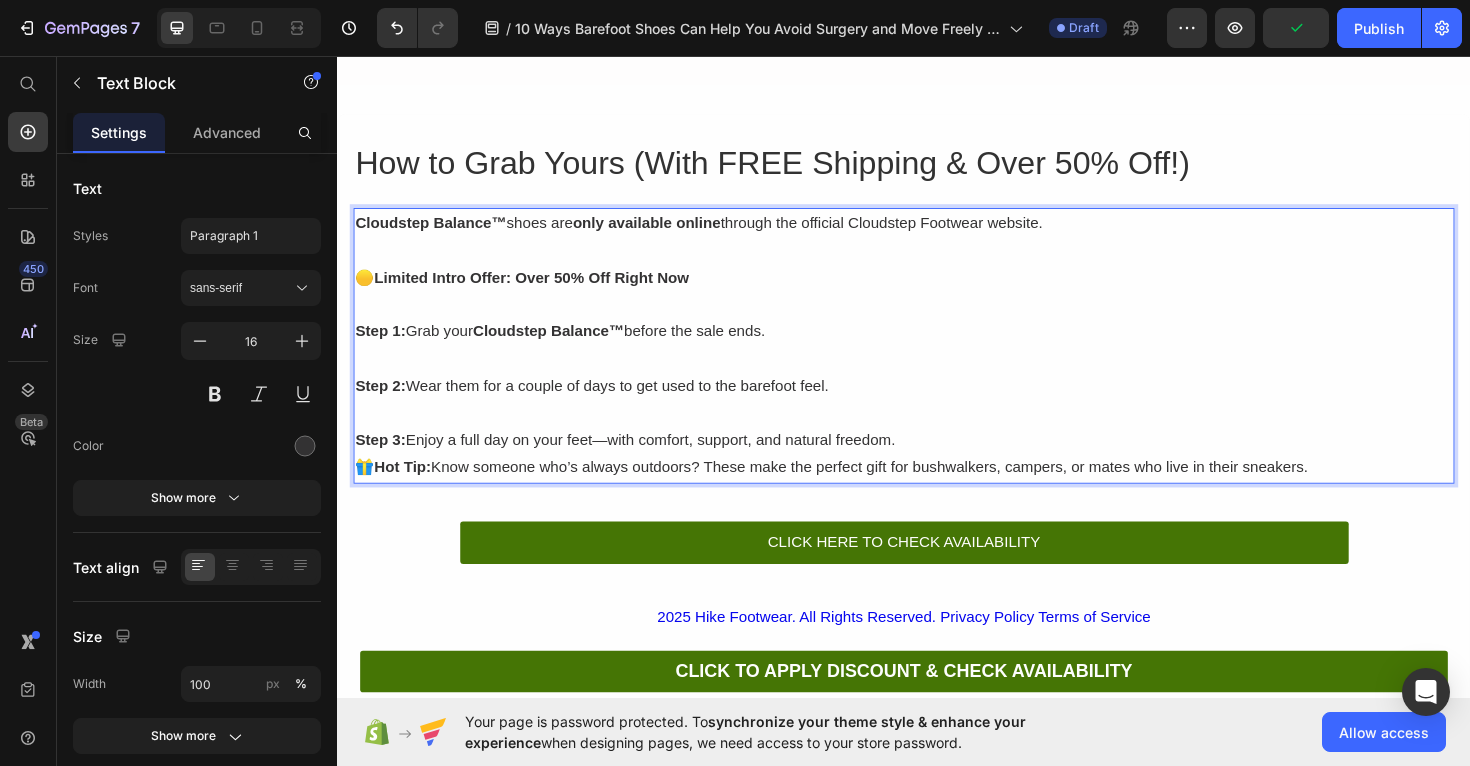 click on "⁠⁠⁠⁠⁠⁠⁠ Step 3:  Enjoy a full day on your feet—with comfort, support, and natural freedom." at bounding box center (937, 450) 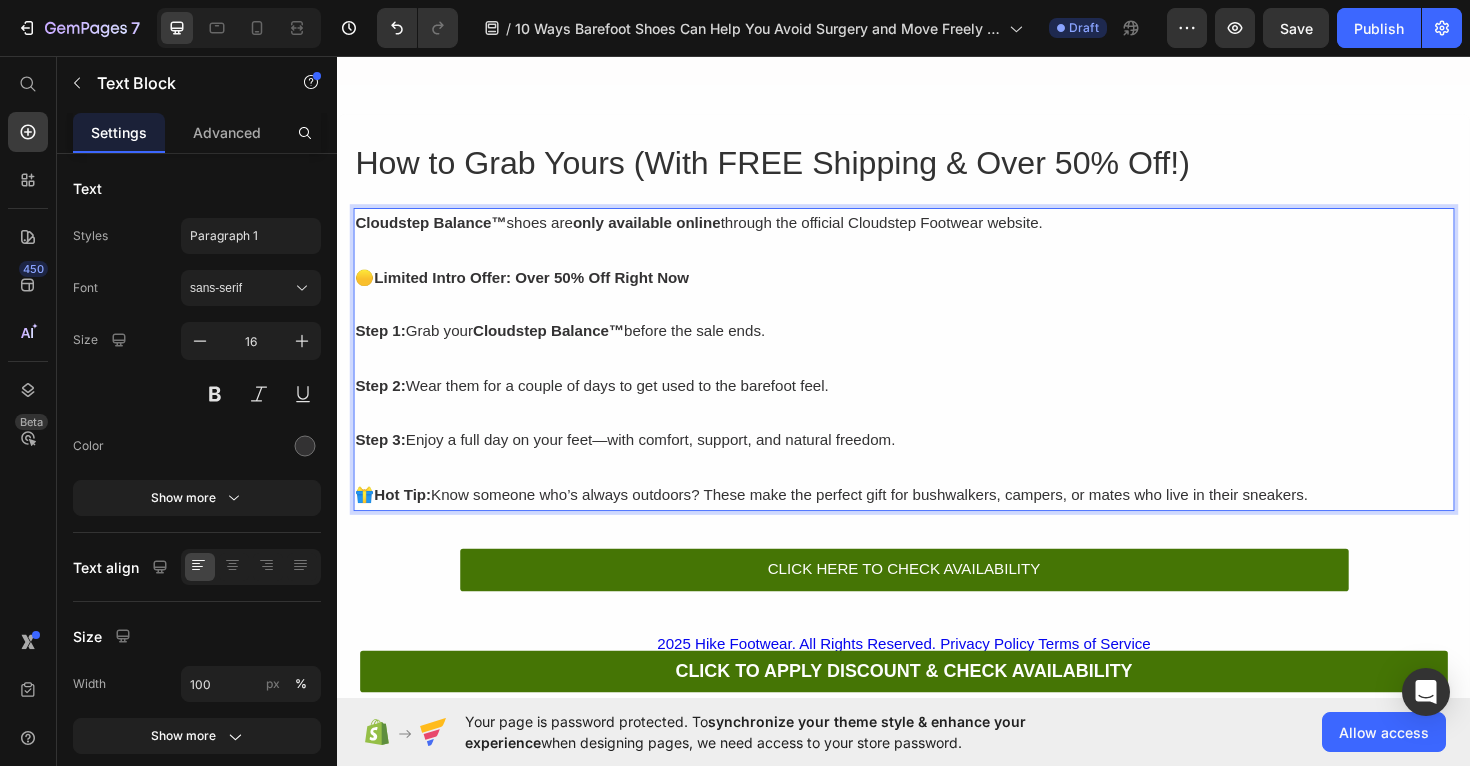 click on "🎁  Hot Tip:  Know someone who’s always outdoors? These make the perfect gift for bushwalkers, campers, or mates who live in their sneakers." at bounding box center [937, 521] 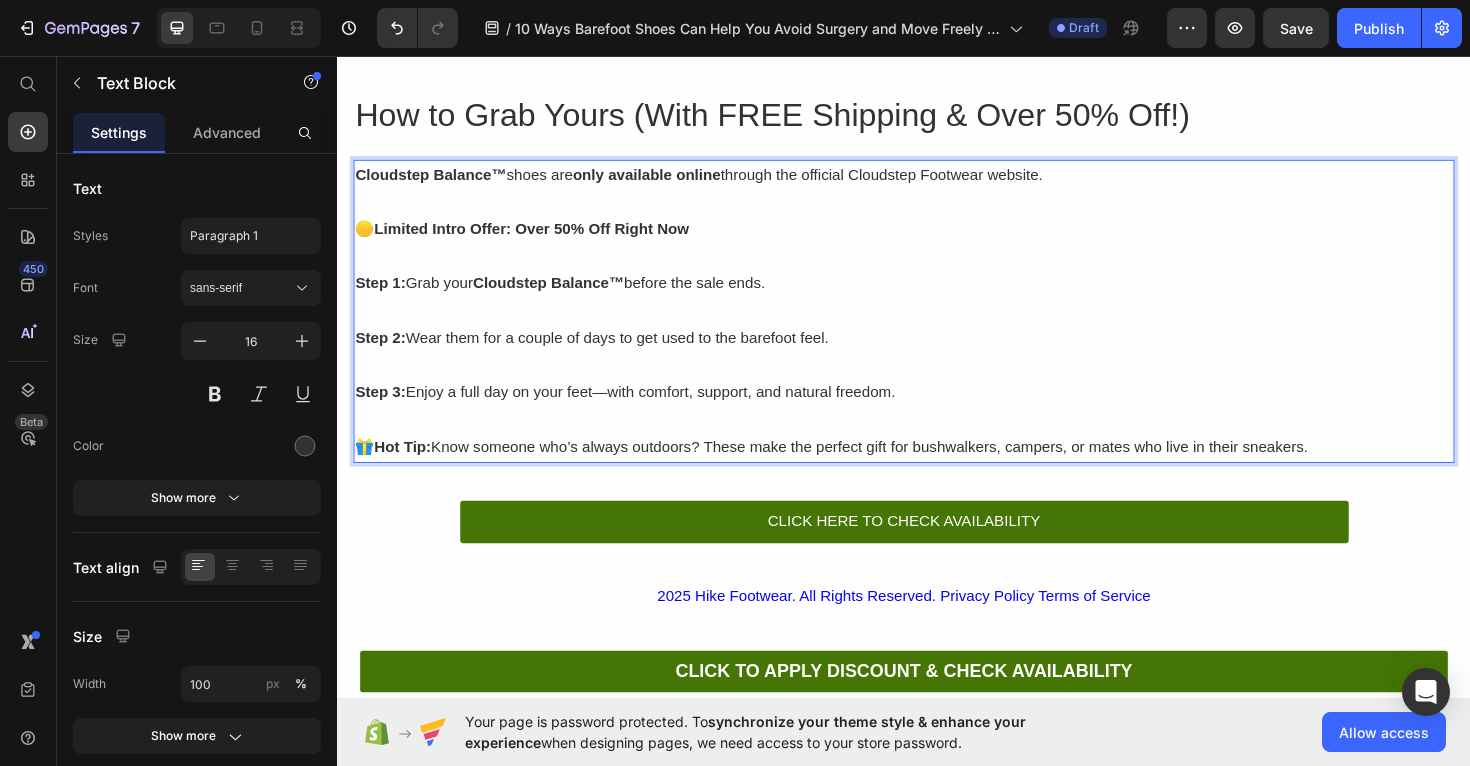 scroll, scrollTop: 5785, scrollLeft: 0, axis: vertical 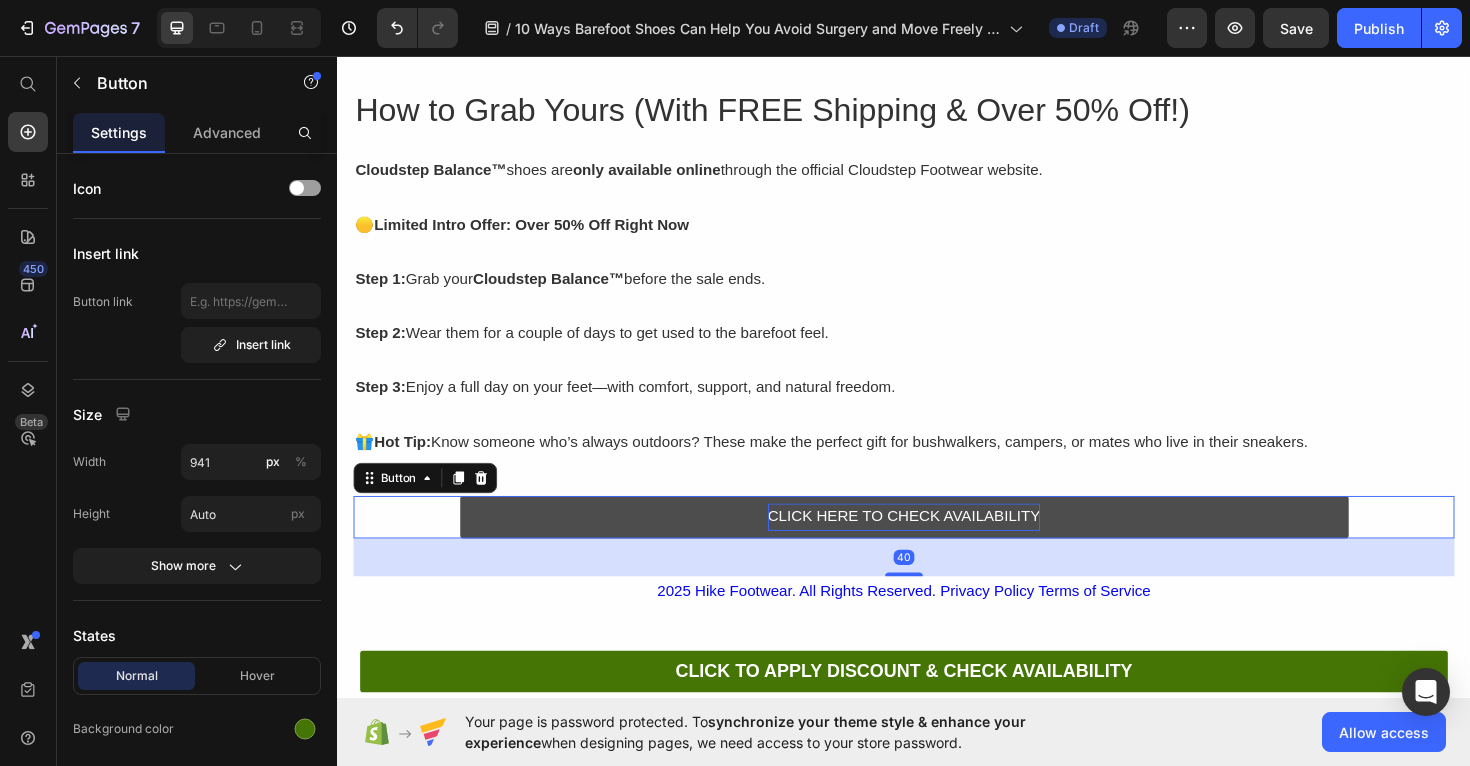click on "CLICK HERE TO CHECK AVAILABILITY" at bounding box center [937, 544] 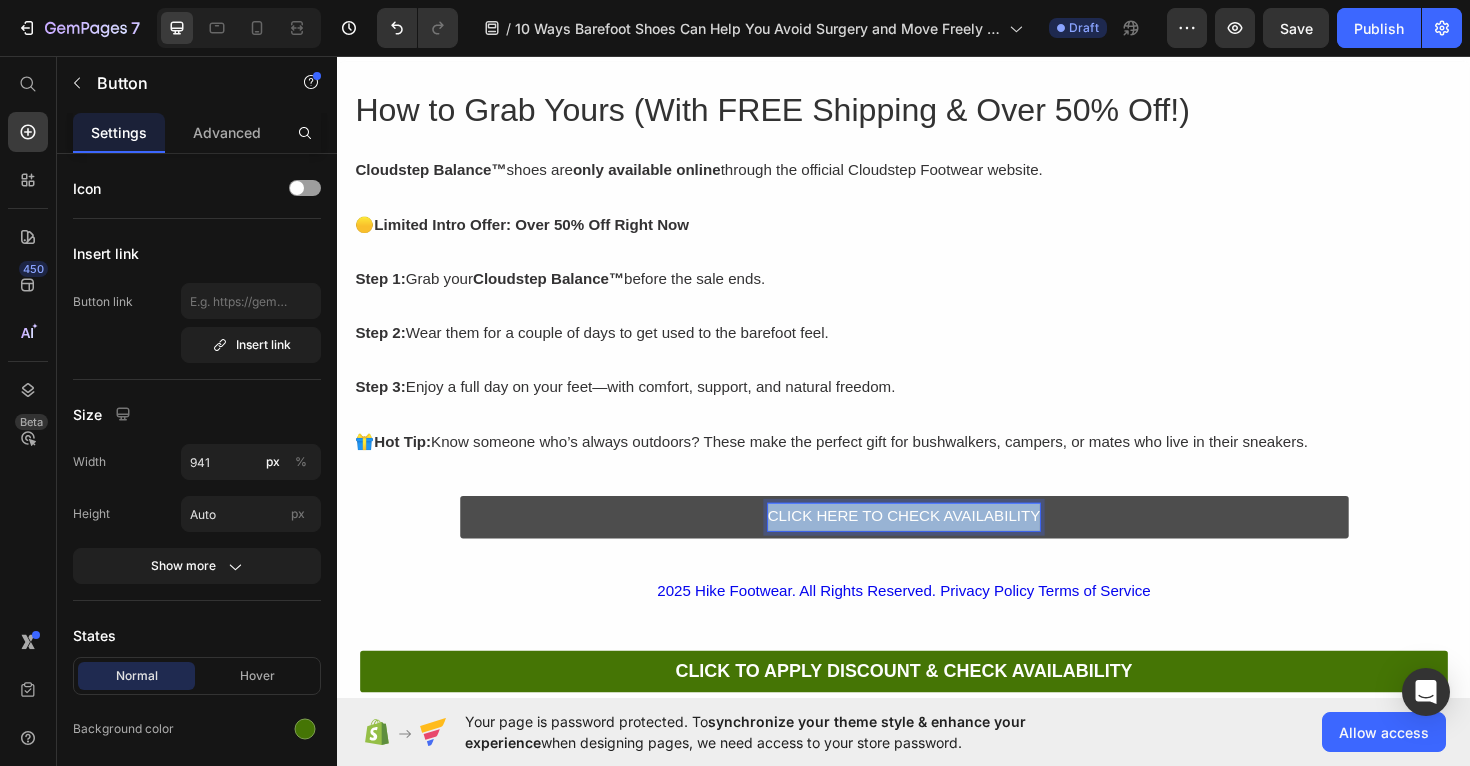 click on "CLICK HERE TO CHECK AVAILABILITY" at bounding box center [937, 544] 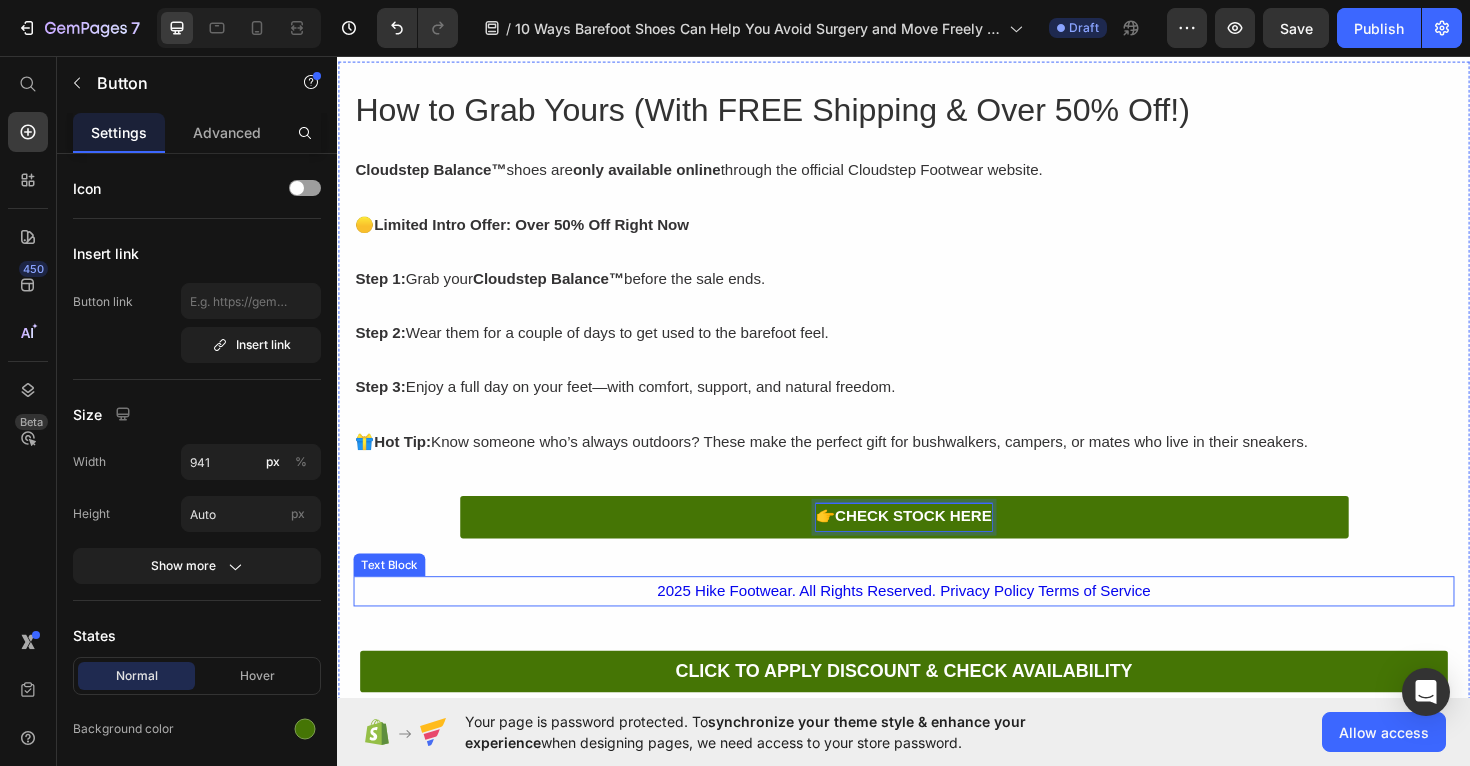 click on "2025 Hike Footwear. All Rights Reserved. Privacy Policy Terms of Service" at bounding box center [937, 623] 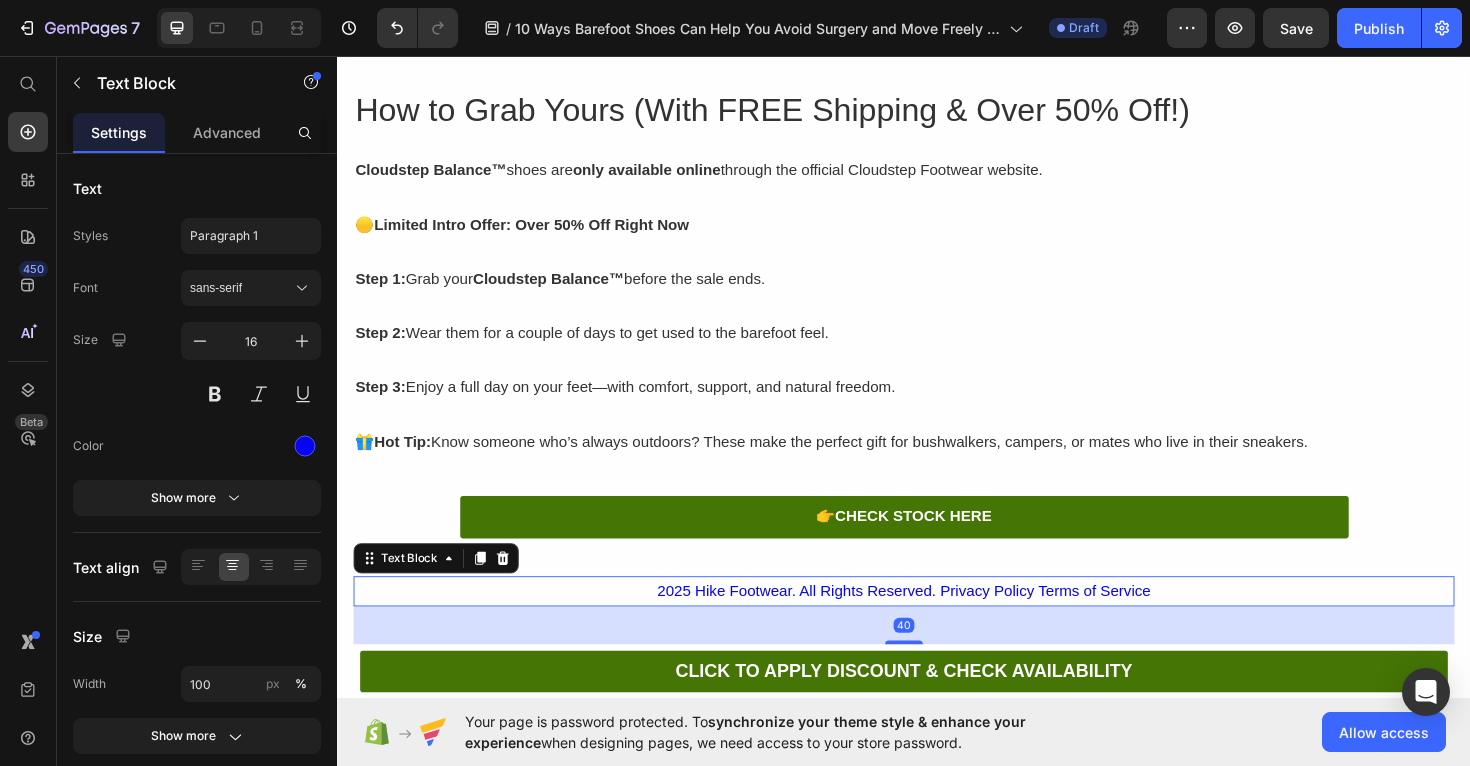 click on "2025 Hike Footwear. All Rights Reserved. Privacy Policy Terms of Service" at bounding box center [937, 623] 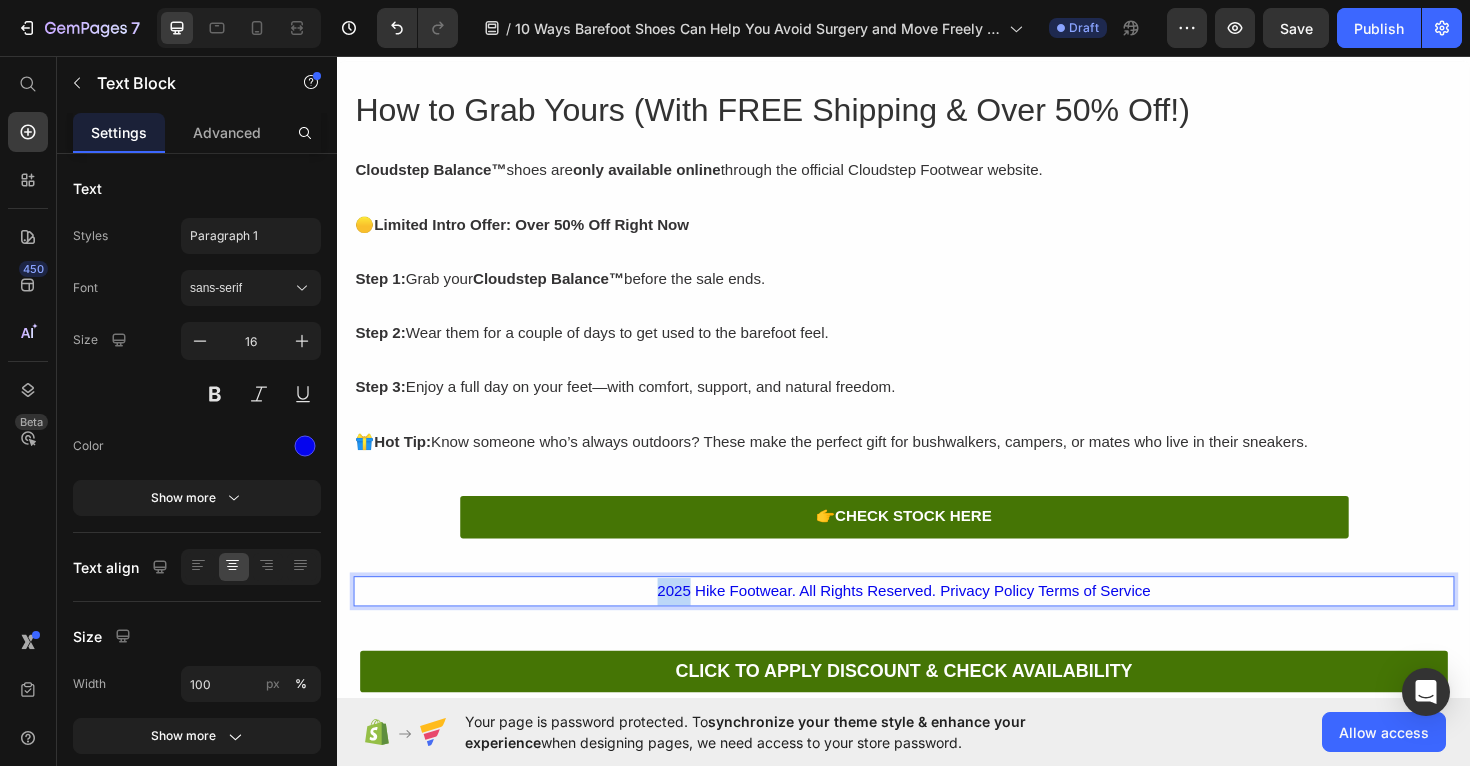 click on "2025 Hike Footwear. All Rights Reserved. Privacy Policy Terms of Service" at bounding box center [937, 623] 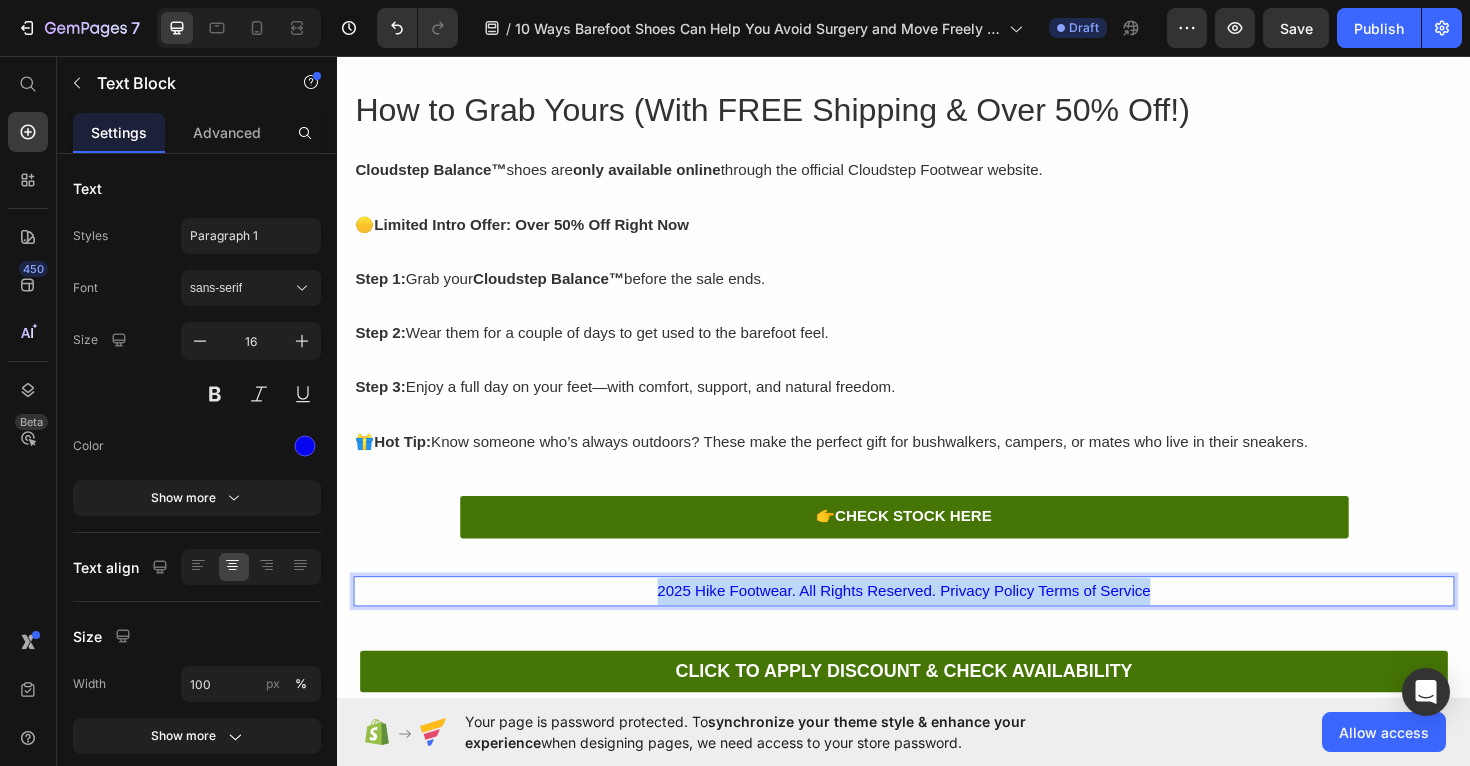 click on "2025 Hike Footwear. All Rights Reserved. Privacy Policy Terms of Service" at bounding box center [937, 623] 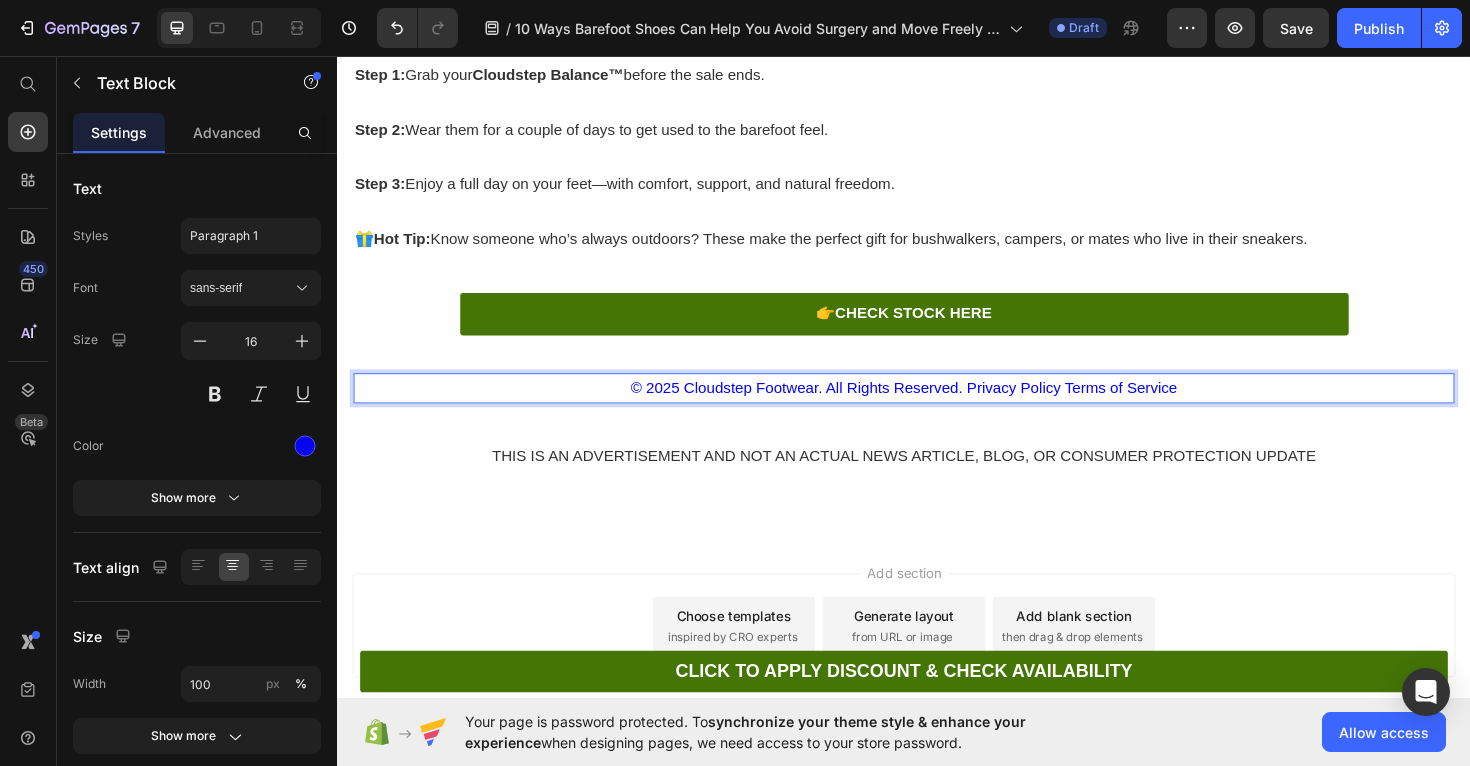 scroll, scrollTop: 6016, scrollLeft: 0, axis: vertical 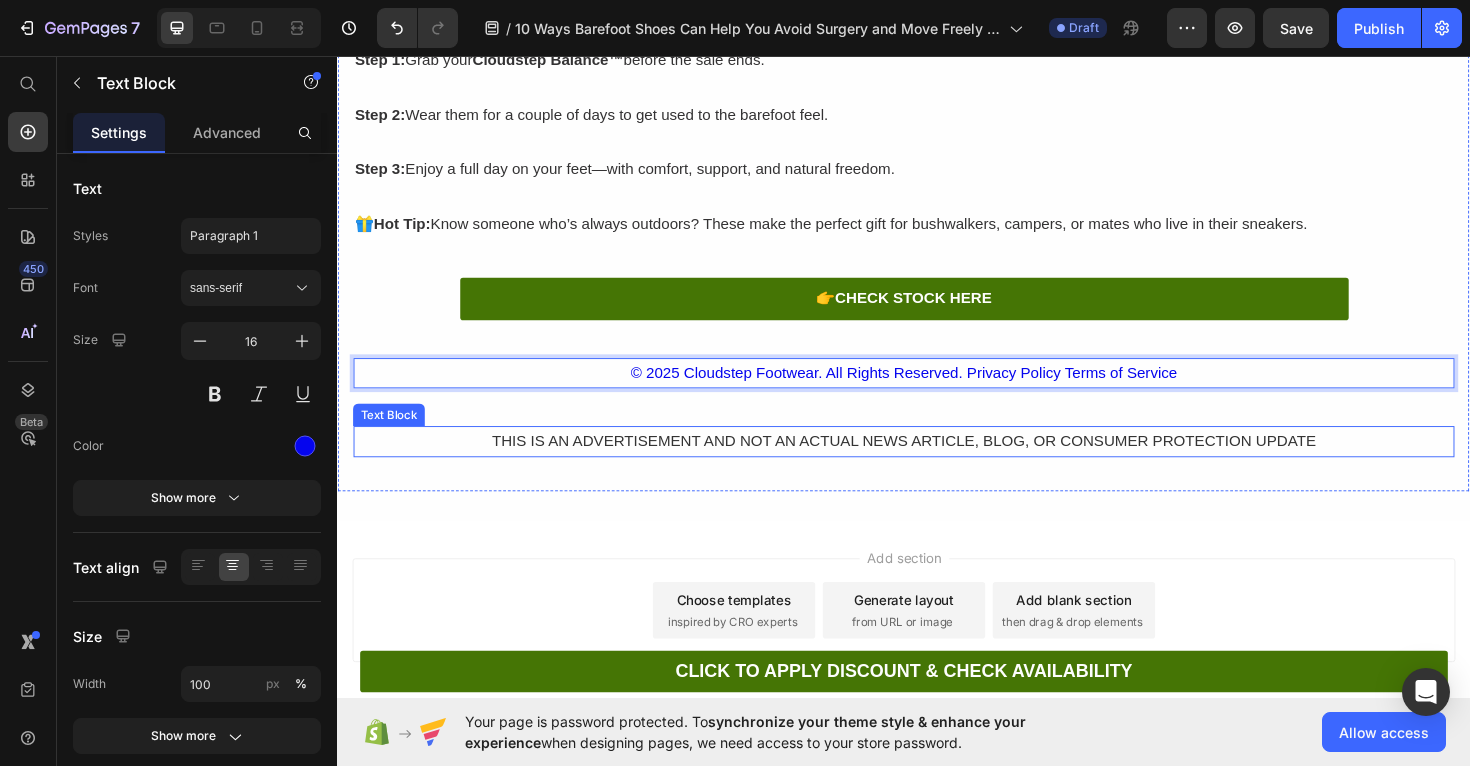 click on "THIS IS AN ADVERTISEMENT AND NOT AN ACTUAL NEWS ARTICLE, BLOG, OR CONSUMER PROTECTION UPDATE" at bounding box center (937, 464) 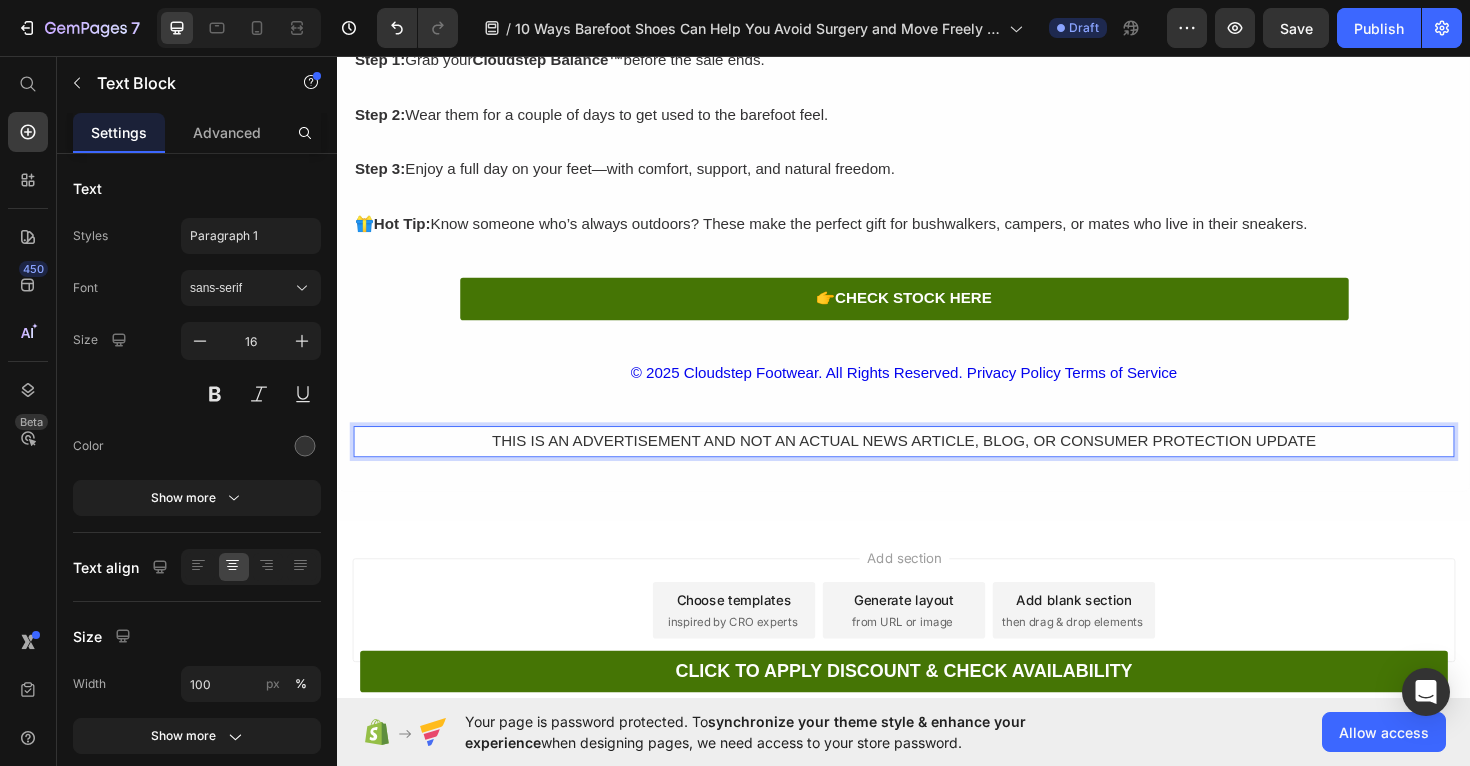 click on "THIS IS AN ADVERTISEMENT AND NOT AN ACTUAL NEWS ARTICLE, BLOG, OR CONSUMER PROTECTION UPDATE" at bounding box center [937, 464] 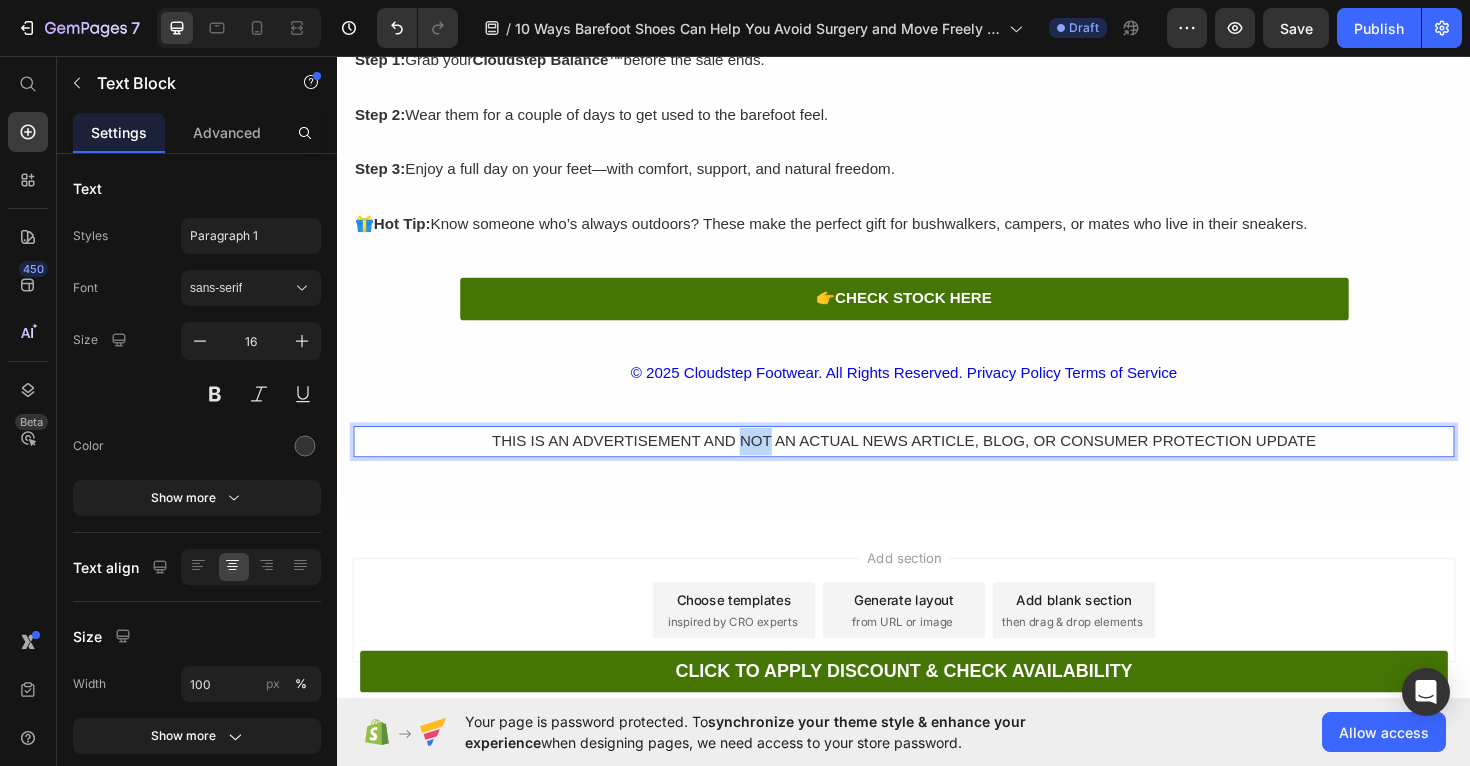 click on "THIS IS AN ADVERTISEMENT AND NOT AN ACTUAL NEWS ARTICLE, BLOG, OR CONSUMER PROTECTION UPDATE" at bounding box center [937, 464] 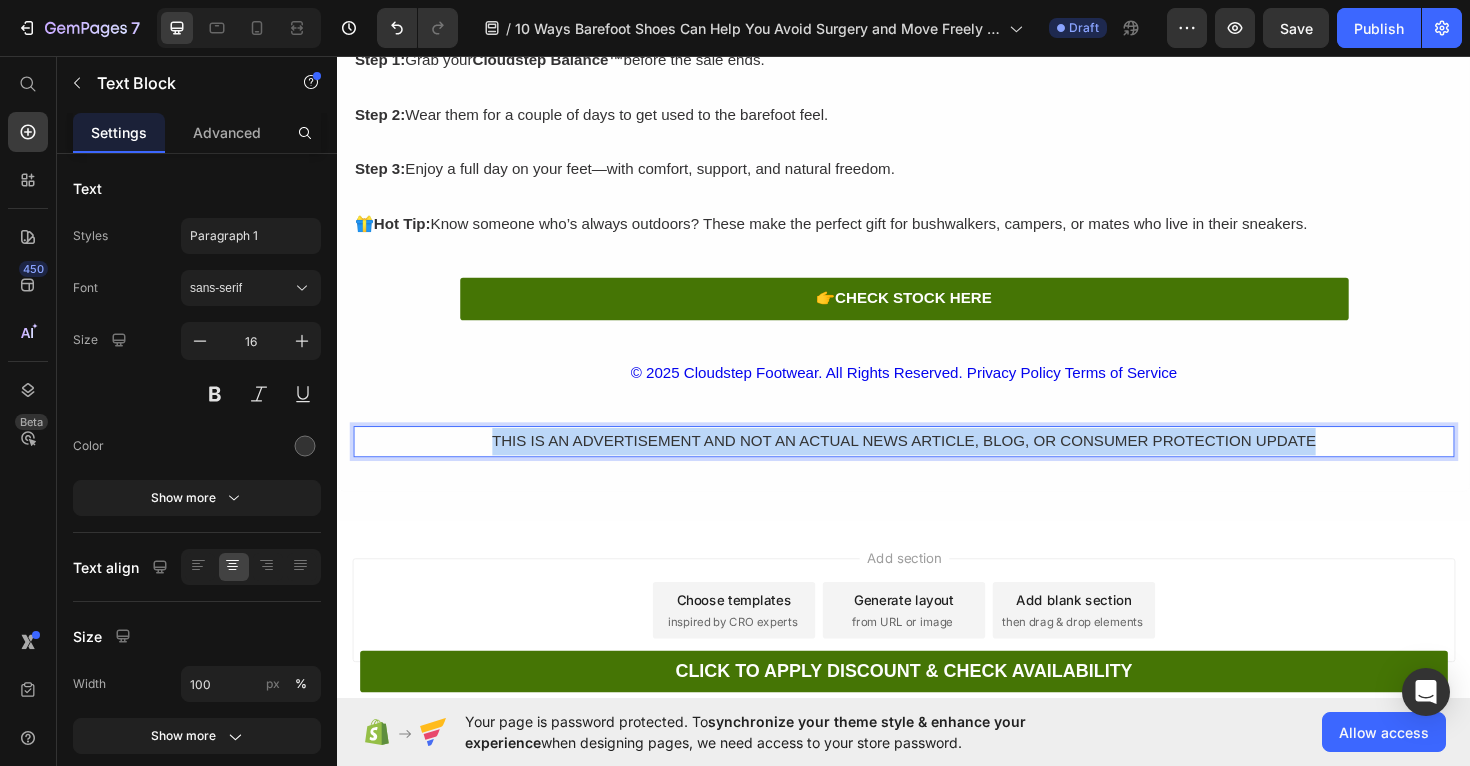 click on "THIS IS AN ADVERTISEMENT AND NOT AN ACTUAL NEWS ARTICLE, BLOG, OR CONSUMER PROTECTION UPDATE" at bounding box center [937, 464] 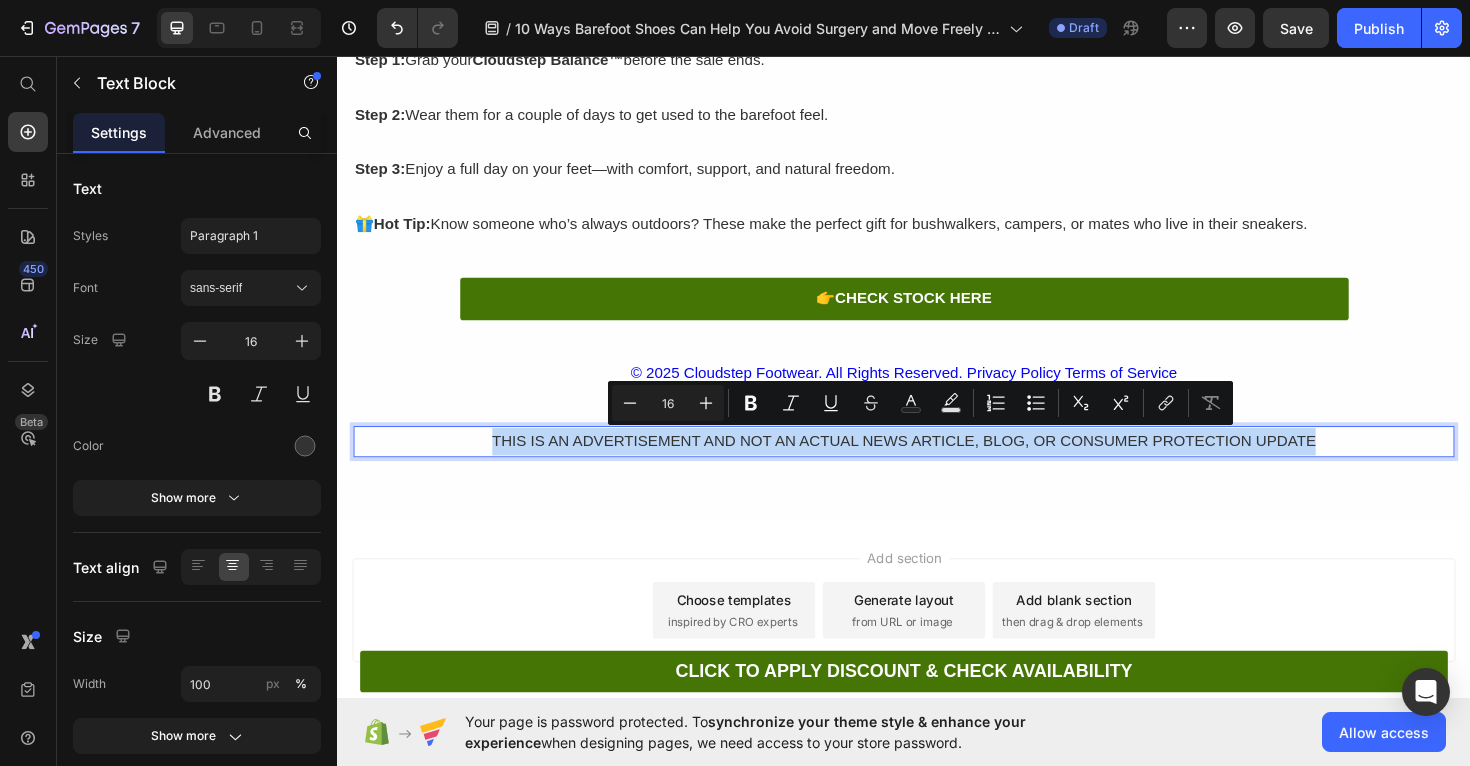 click on "THIS IS AN ADVERTISEMENT AND NOT AN ACTUAL NEWS ARTICLE, BLOG, OR CONSUMER PROTECTION UPDATE" at bounding box center [937, 464] 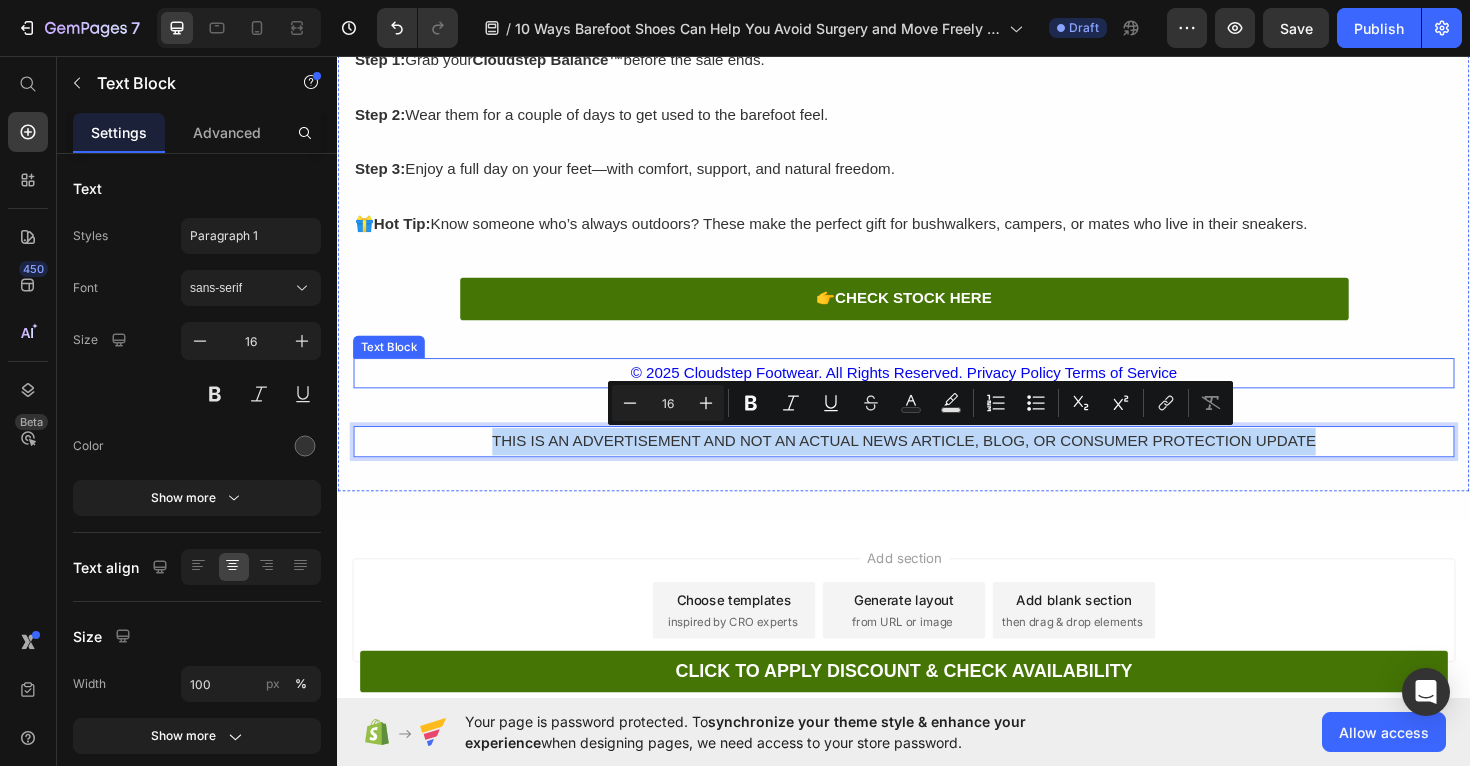 click on "© 2025 Cloudstep Footwear. All Rights Reserved. Privacy Policy Terms of Service" at bounding box center [937, 392] 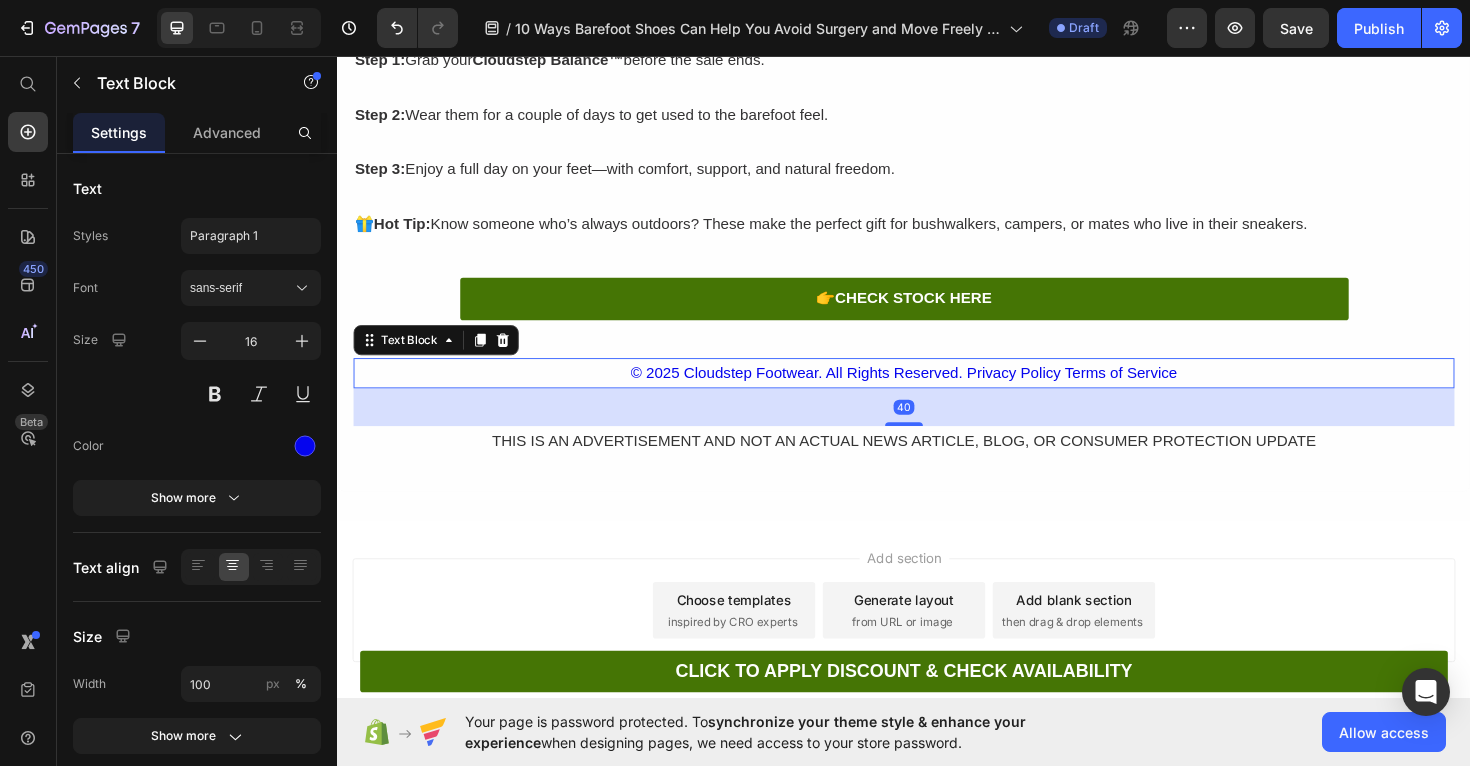 click on "40" at bounding box center (937, 428) 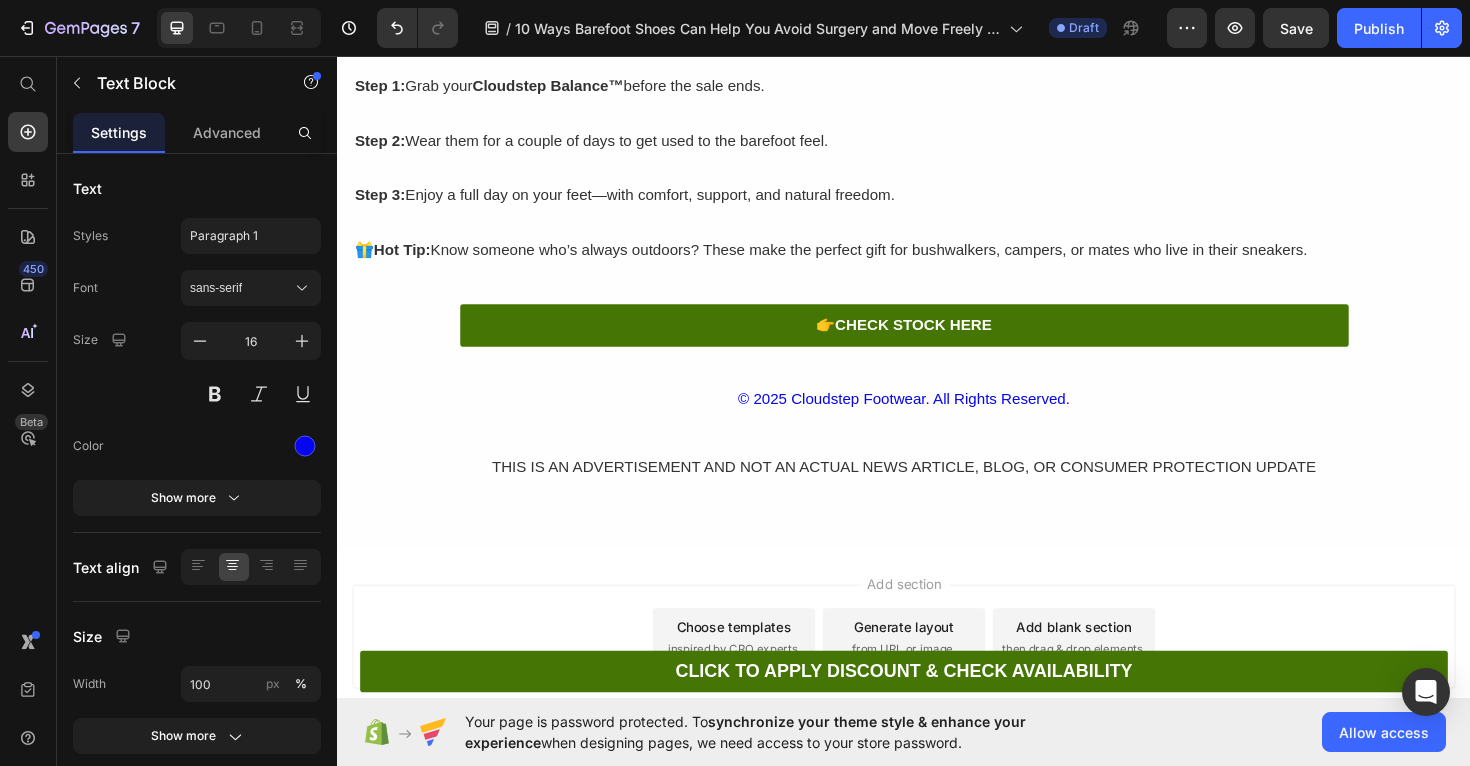 scroll, scrollTop: 6066, scrollLeft: 0, axis: vertical 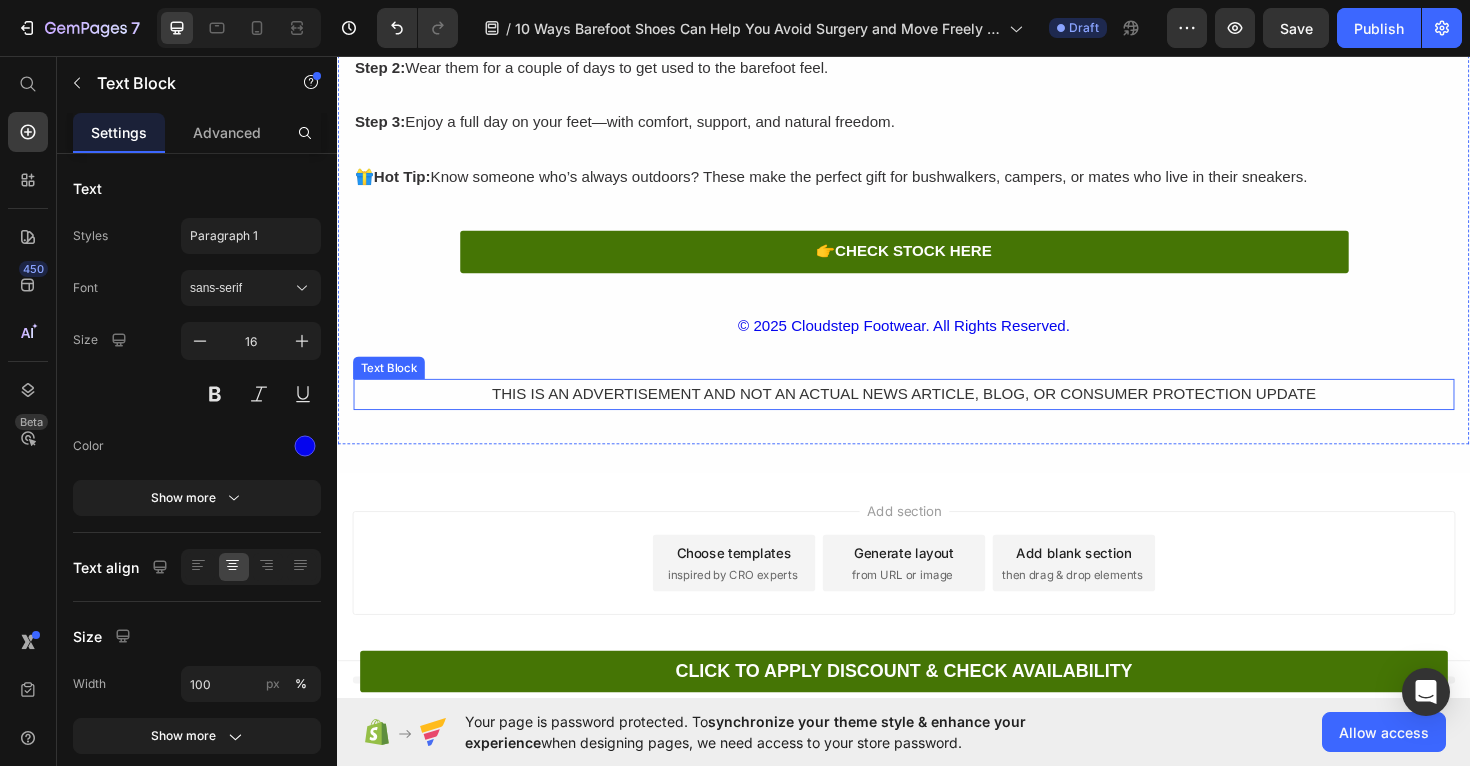 click on "THIS IS AN ADVERTISEMENT AND NOT AN ACTUAL NEWS ARTICLE, BLOG, OR CONSUMER PROTECTION UPDATE" at bounding box center [937, 414] 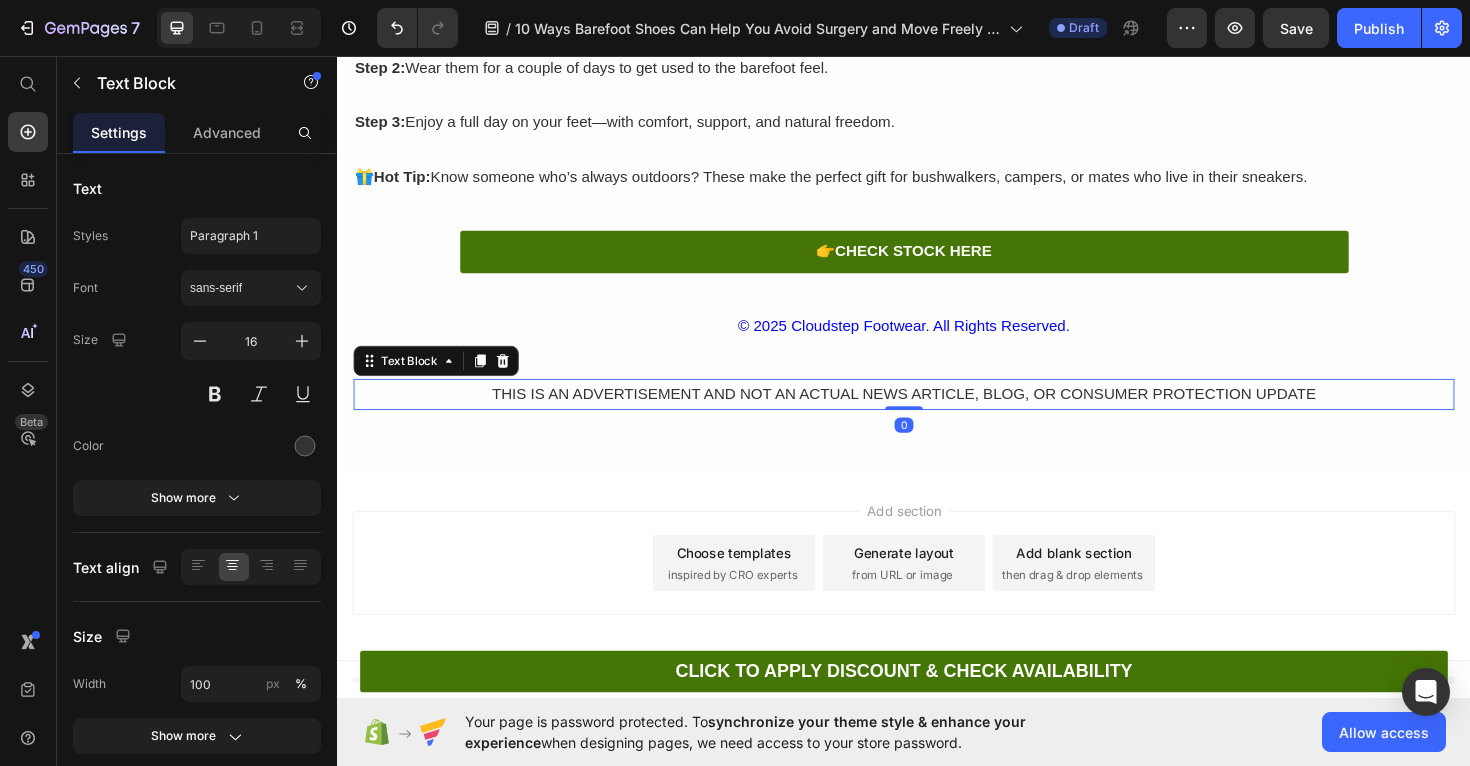 click on "THIS IS AN ADVERTISEMENT AND NOT AN ACTUAL NEWS ARTICLE, BLOG, OR CONSUMER PROTECTION UPDATE" at bounding box center (937, 414) 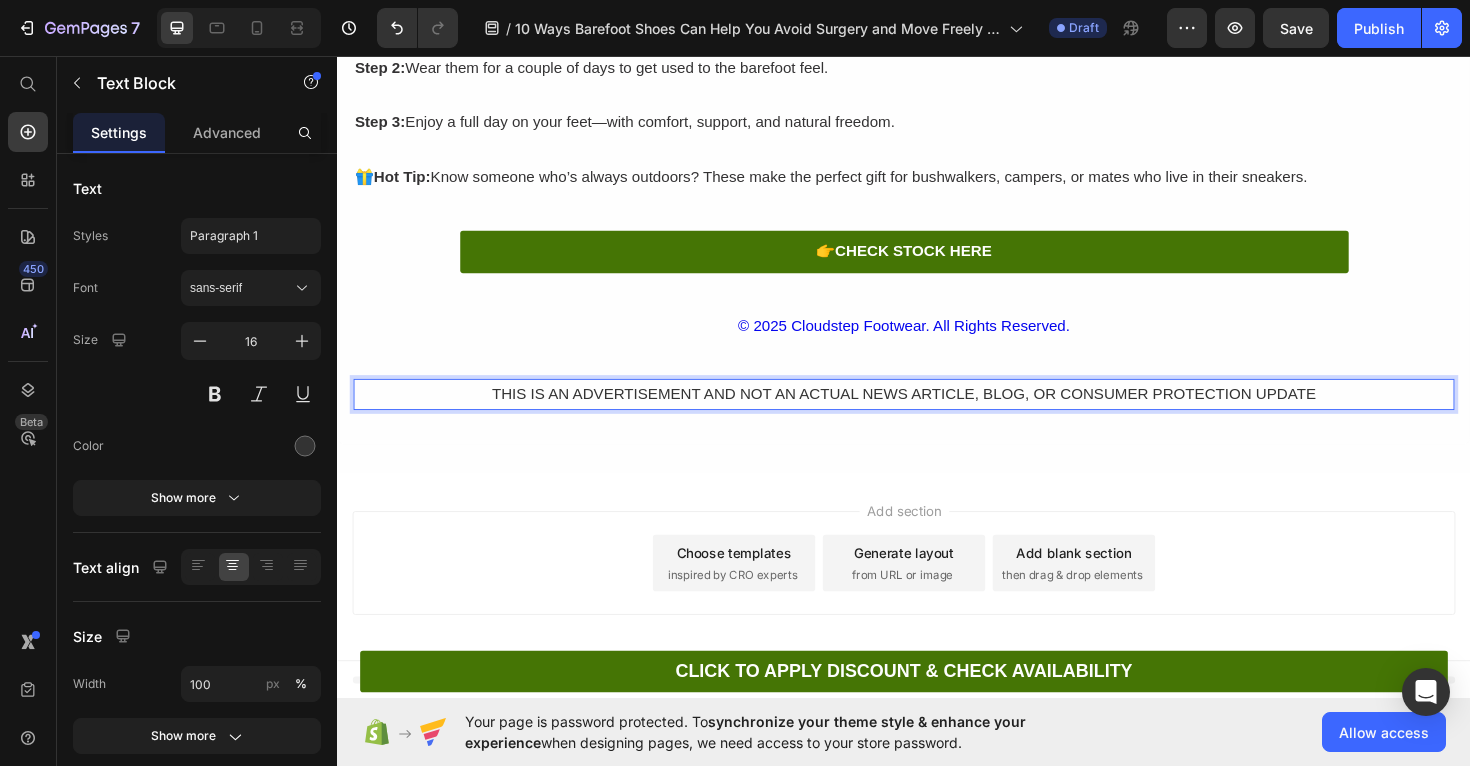 click on "THIS IS AN ADVERTISEMENT AND NOT AN ACTUAL NEWS ARTICLE, BLOG, OR CONSUMER PROTECTION UPDATE" at bounding box center (937, 414) 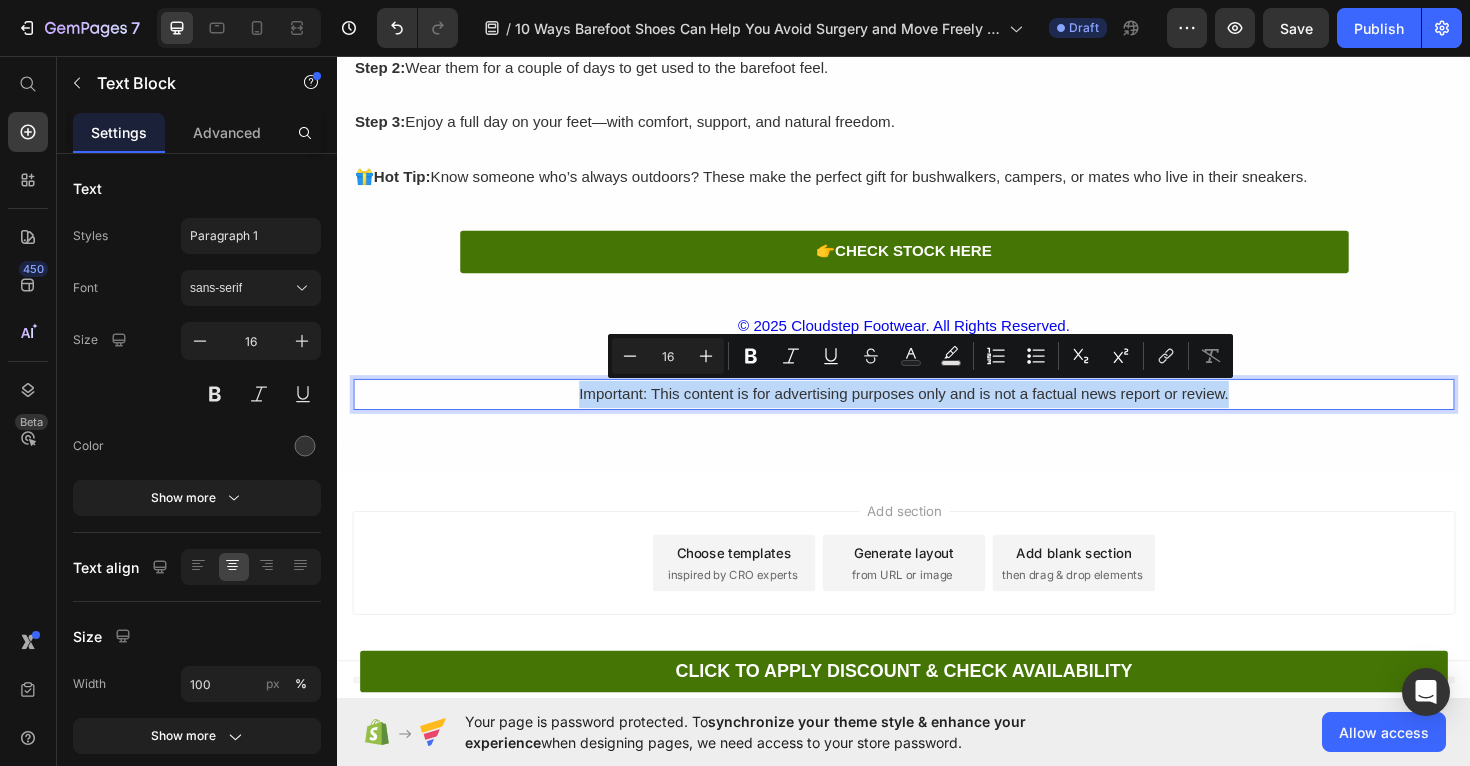 drag, startPoint x: 1293, startPoint y: 421, endPoint x: 587, endPoint y: 407, distance: 706.1388 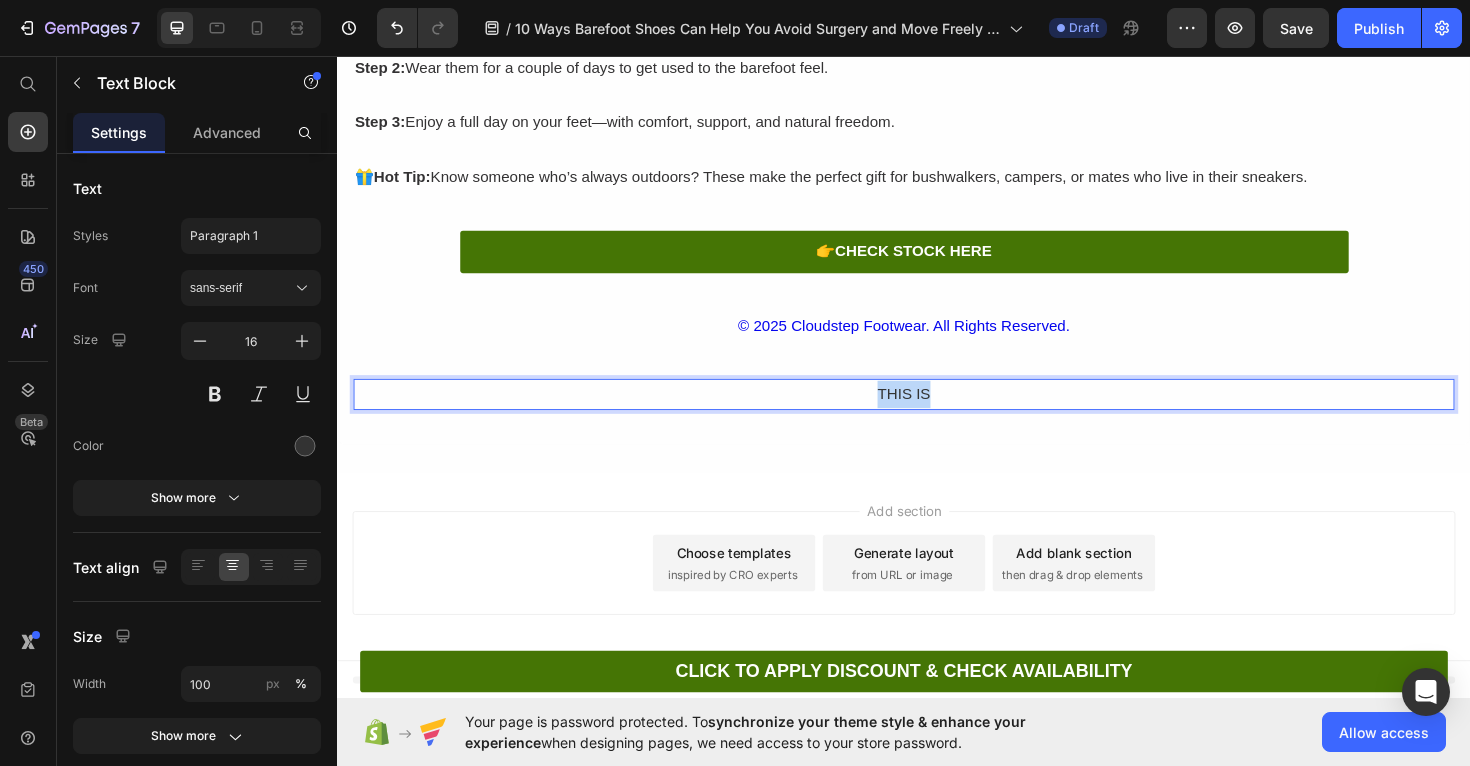 drag, startPoint x: 984, startPoint y: 417, endPoint x: 842, endPoint y: 415, distance: 142.01408 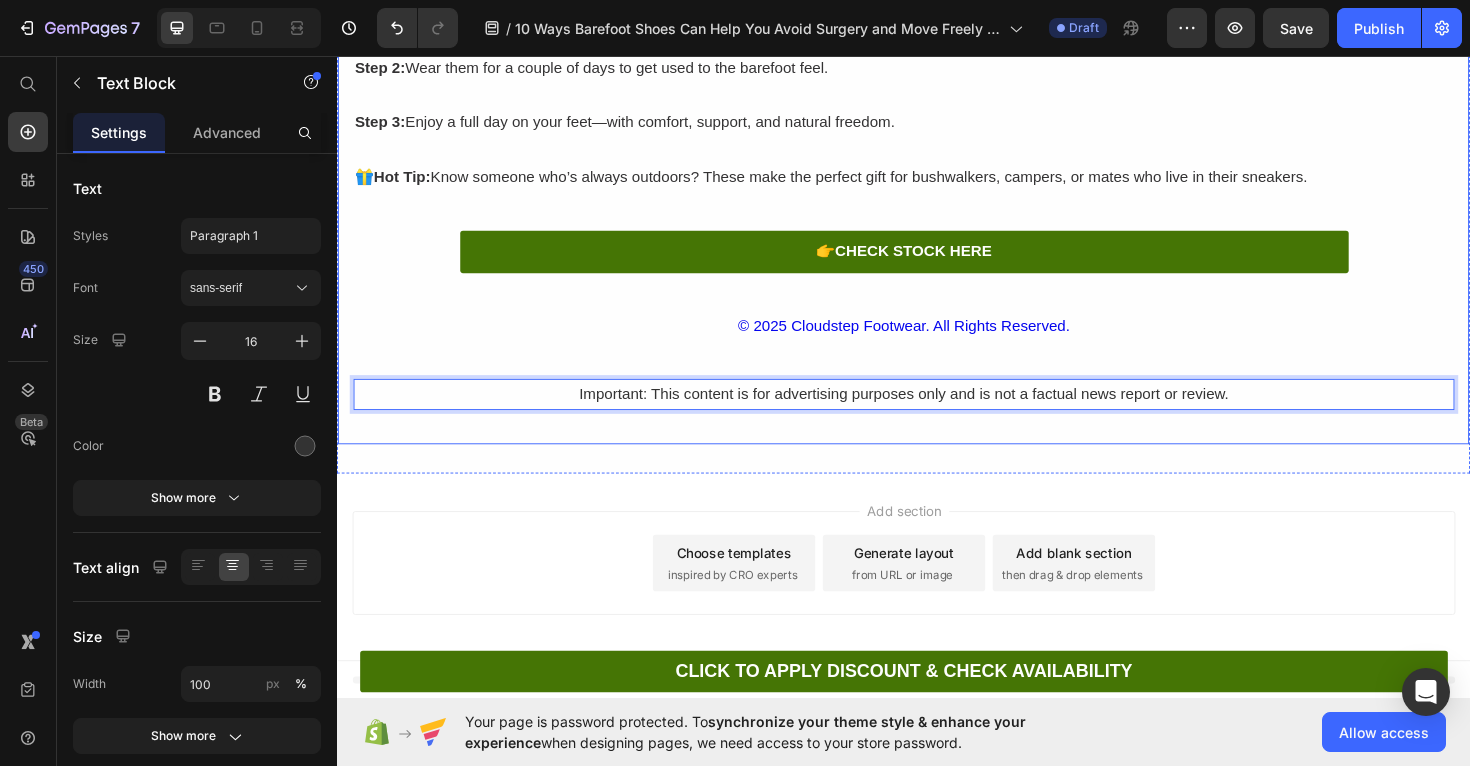 click on "How to Grab Yours (With FREE Shipping & Over 50% Off!) Heading Cloudstep Balance™  shoes are  only available online  through the official Cloudstep Footwear website.   🟡  Limited Intro Offer: Over 50% Off Right Now   Step 1:  Grab your  Cloudstep Balance™  before the sale ends. Step 2:  Wear them for a couple of days to get used to the barefoot feel. Step 3:  Enjoy a full day on your feet—with comfort, support, and natural freedom.   🎁  Hot Tip:  Know someone who’s always outdoors? These make the perfect gift for bushwalkers, campers, or mates who live in their sneakers. Text Block Row 👉  CHECK STOCK HERE   Button © 2025 Cloudstep Footwear. All Rights Reserved.  Text Block Important: This content is for advertising purposes only and is not a factual news report or review. Text Block   0 Row" at bounding box center (937, 124) 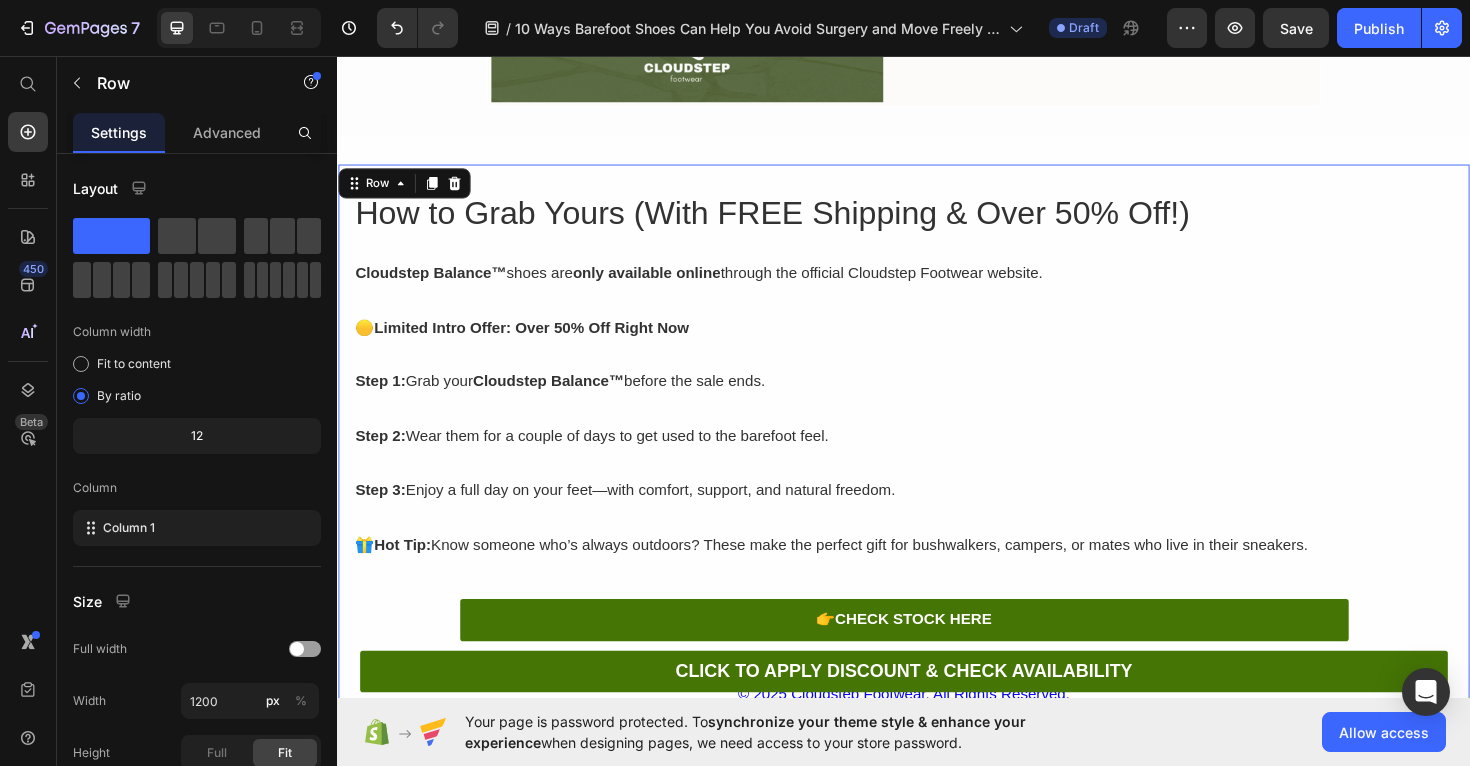 scroll, scrollTop: 5724, scrollLeft: 0, axis: vertical 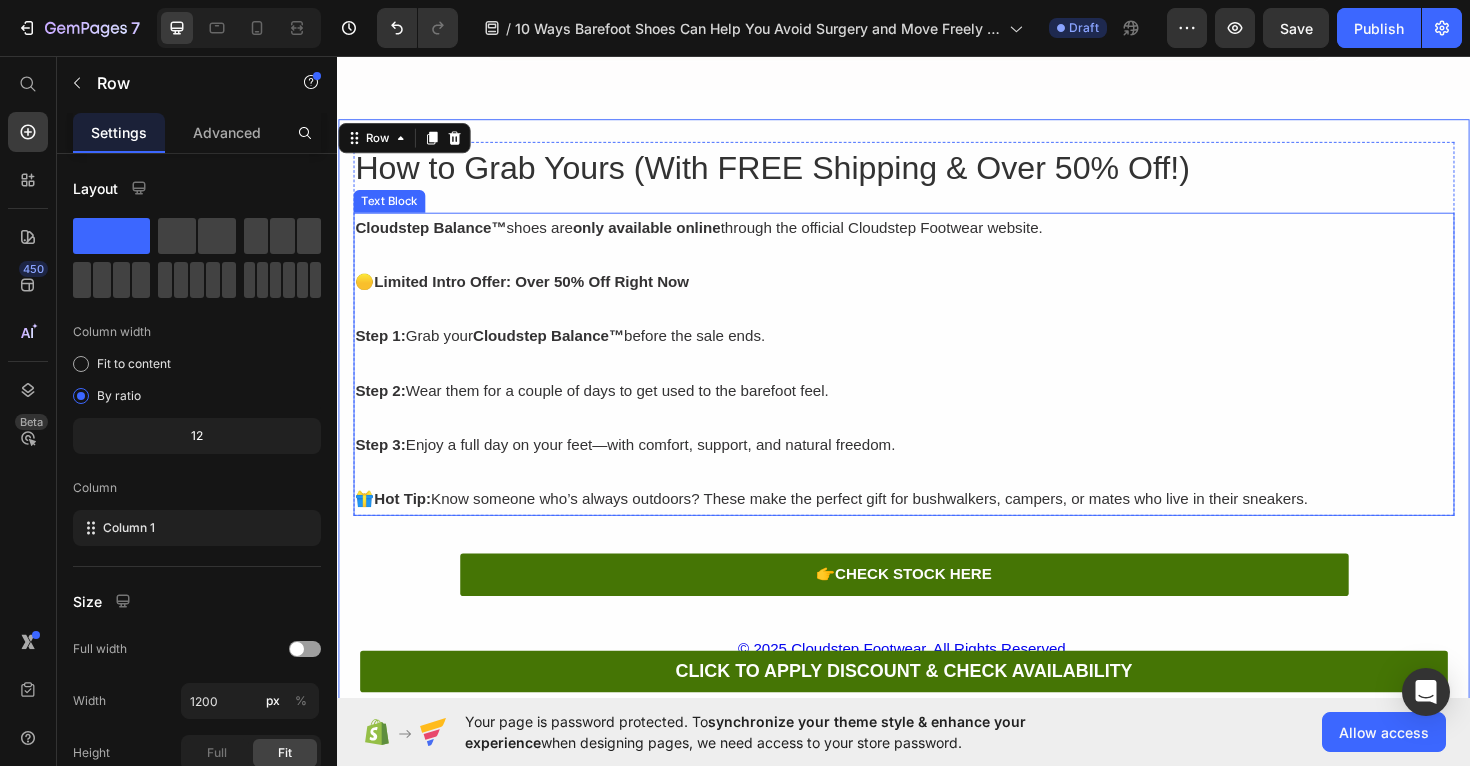 click on "Cloudstep Balance™  shoes are  only available online  through the official Cloudstep Footwear website." at bounding box center [937, 238] 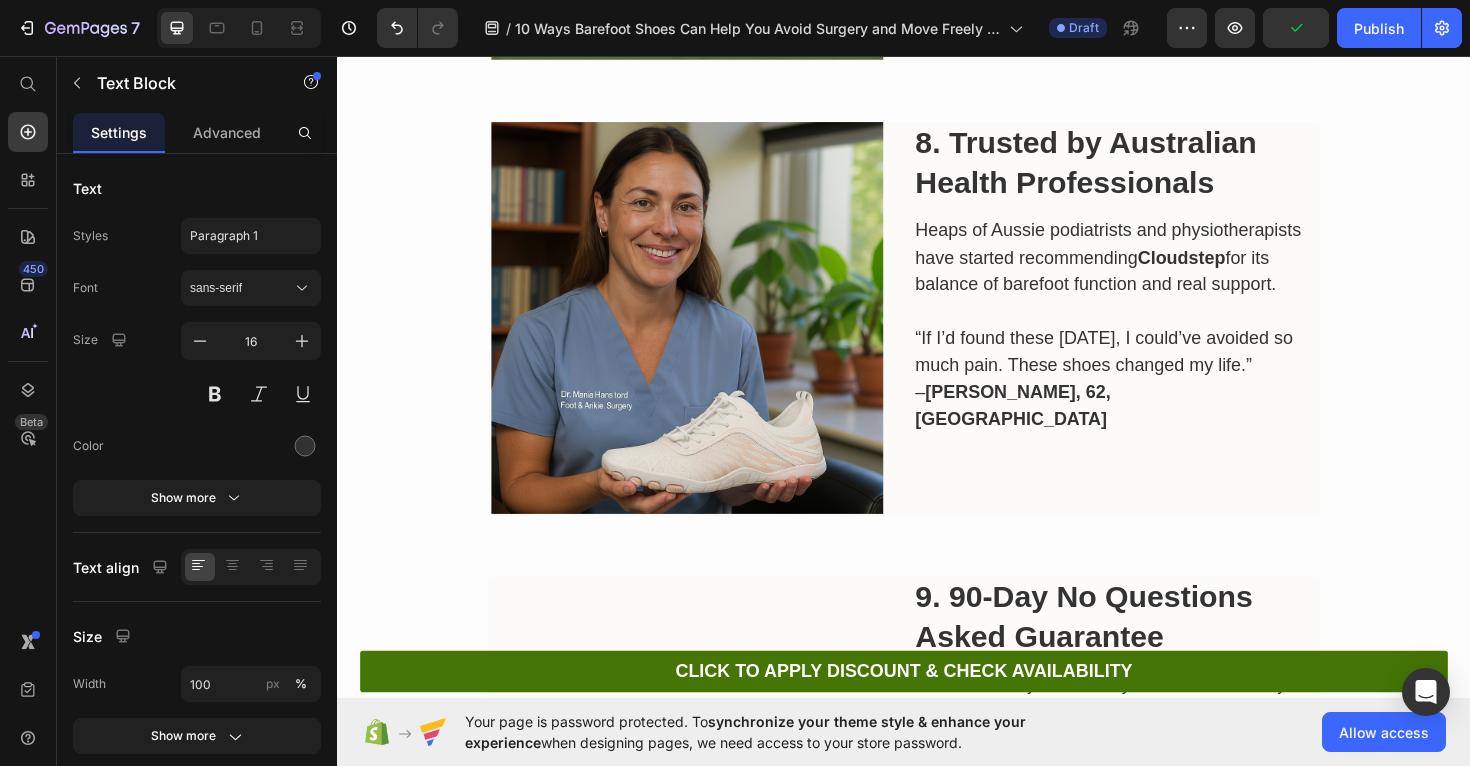 scroll, scrollTop: 4282, scrollLeft: 0, axis: vertical 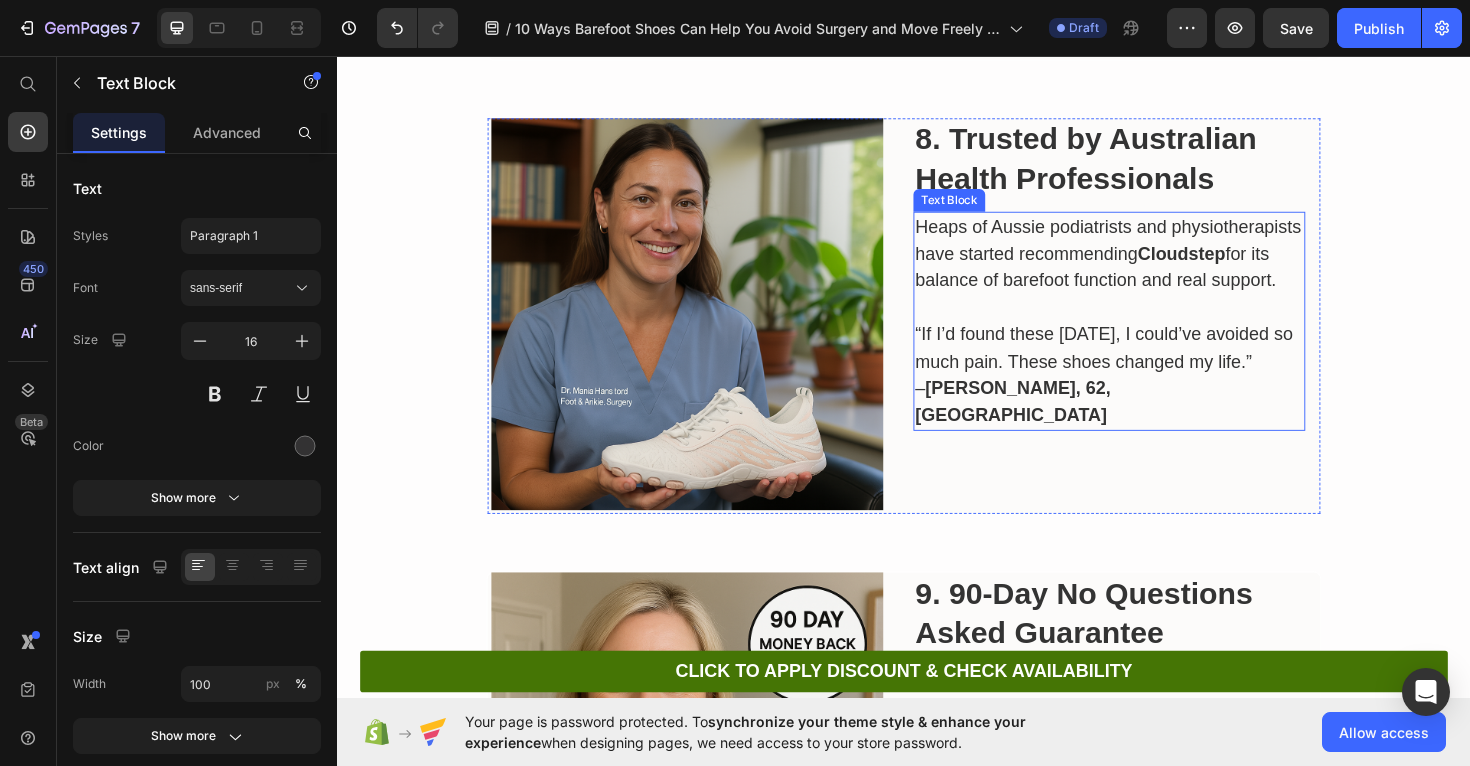 click on "Jennifer E., 62, Sunshine Coast" at bounding box center [1052, 422] 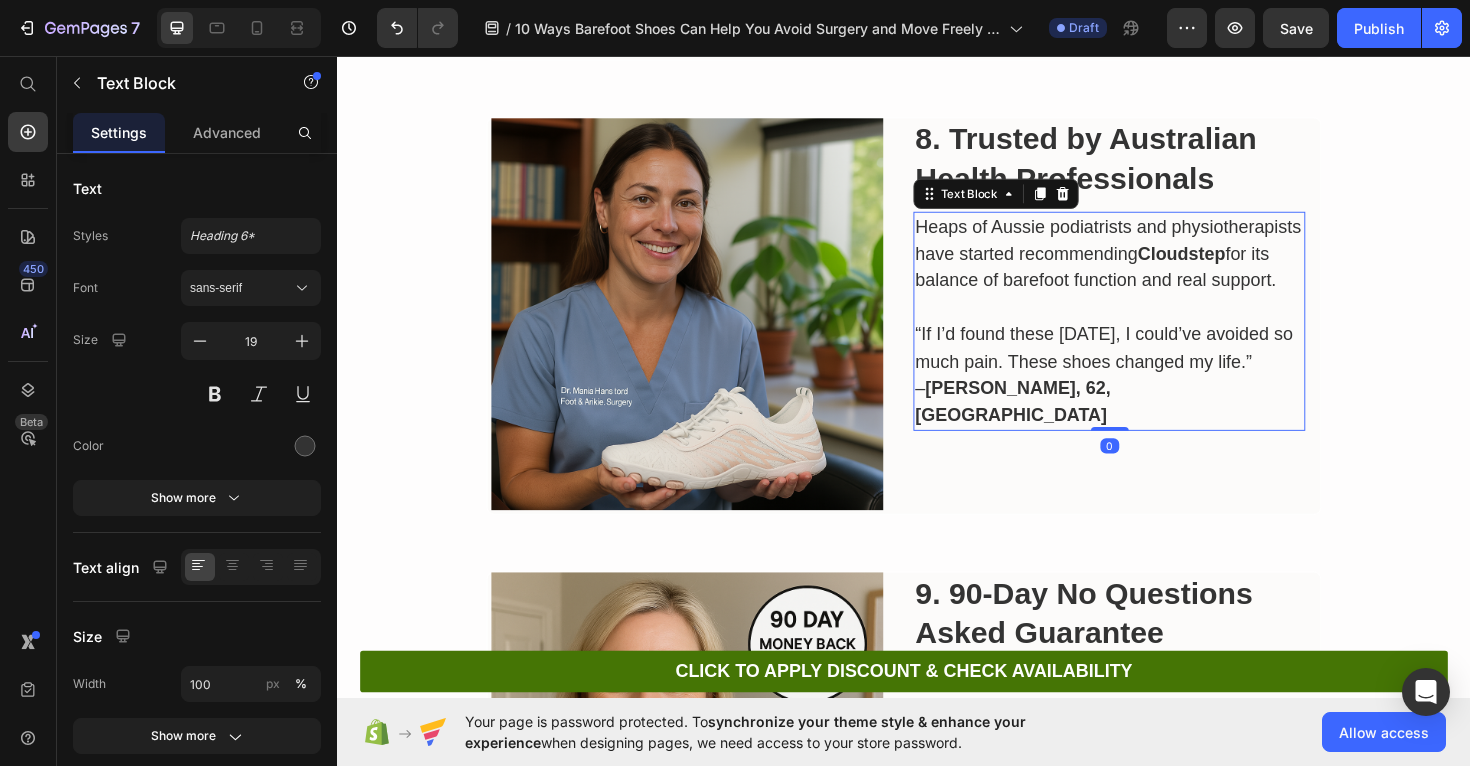 click on "Jennifer E., 62, Sunshine Coast" at bounding box center [1052, 422] 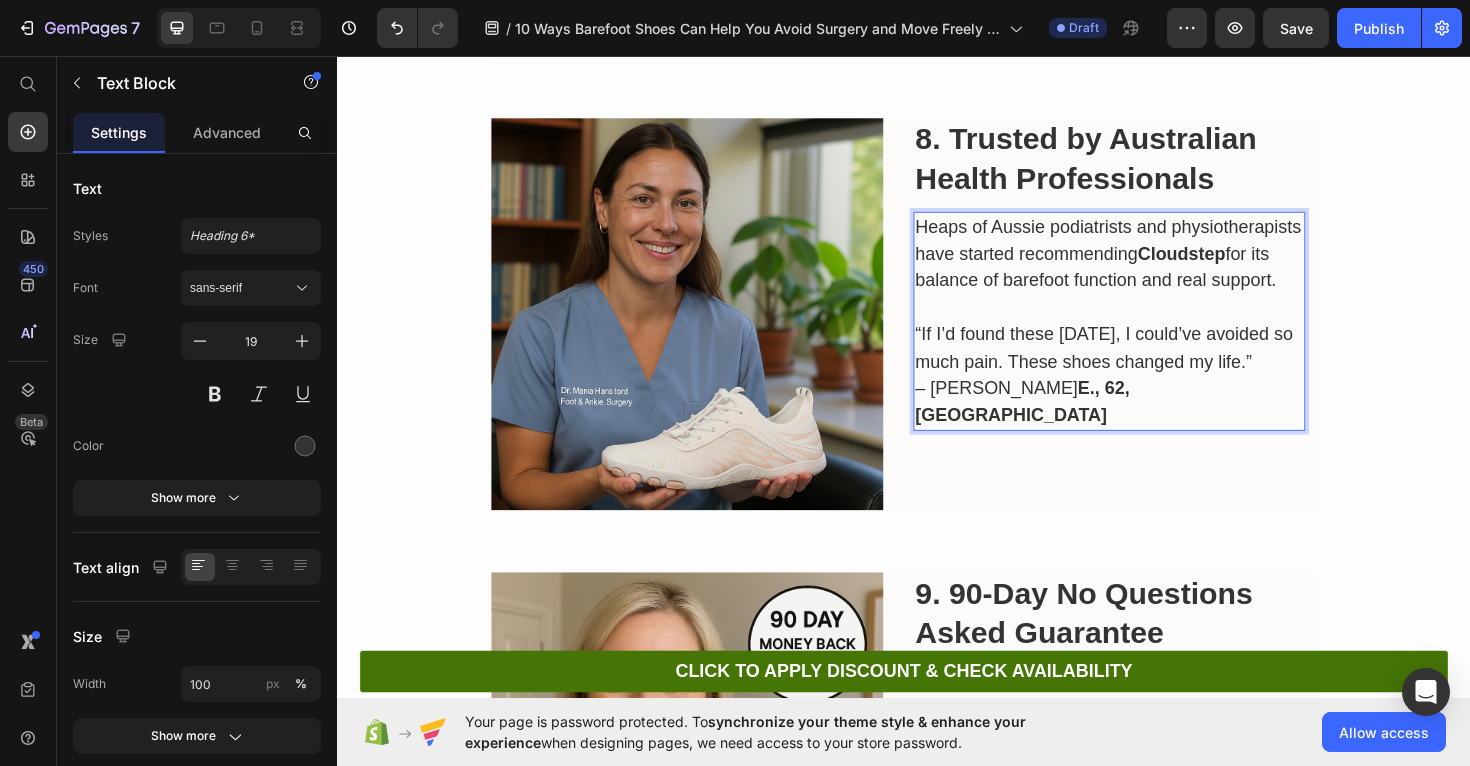 click on "E., 62, Sunshine Coast" at bounding box center (1062, 422) 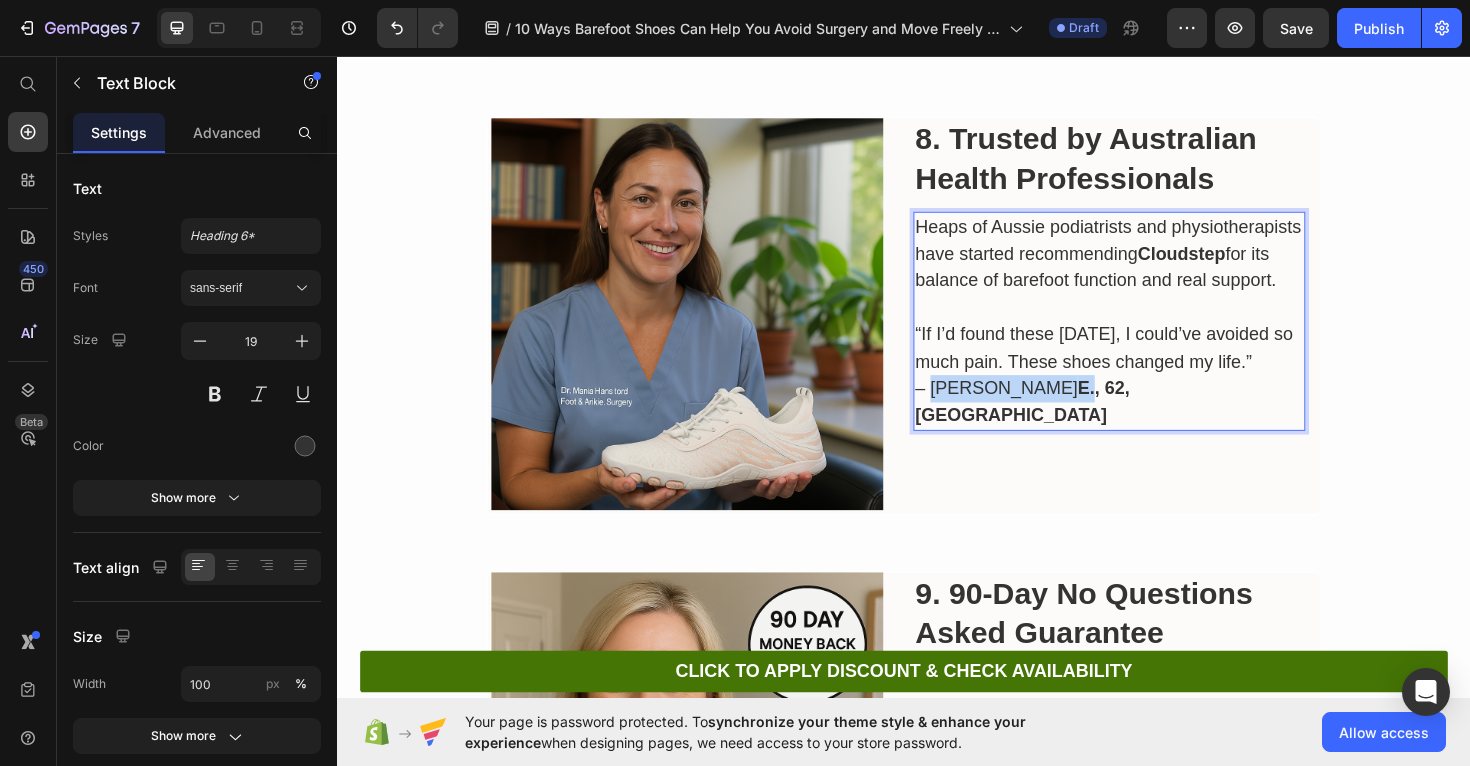 drag, startPoint x: 1030, startPoint y: 435, endPoint x: 968, endPoint y: 438, distance: 62.072536 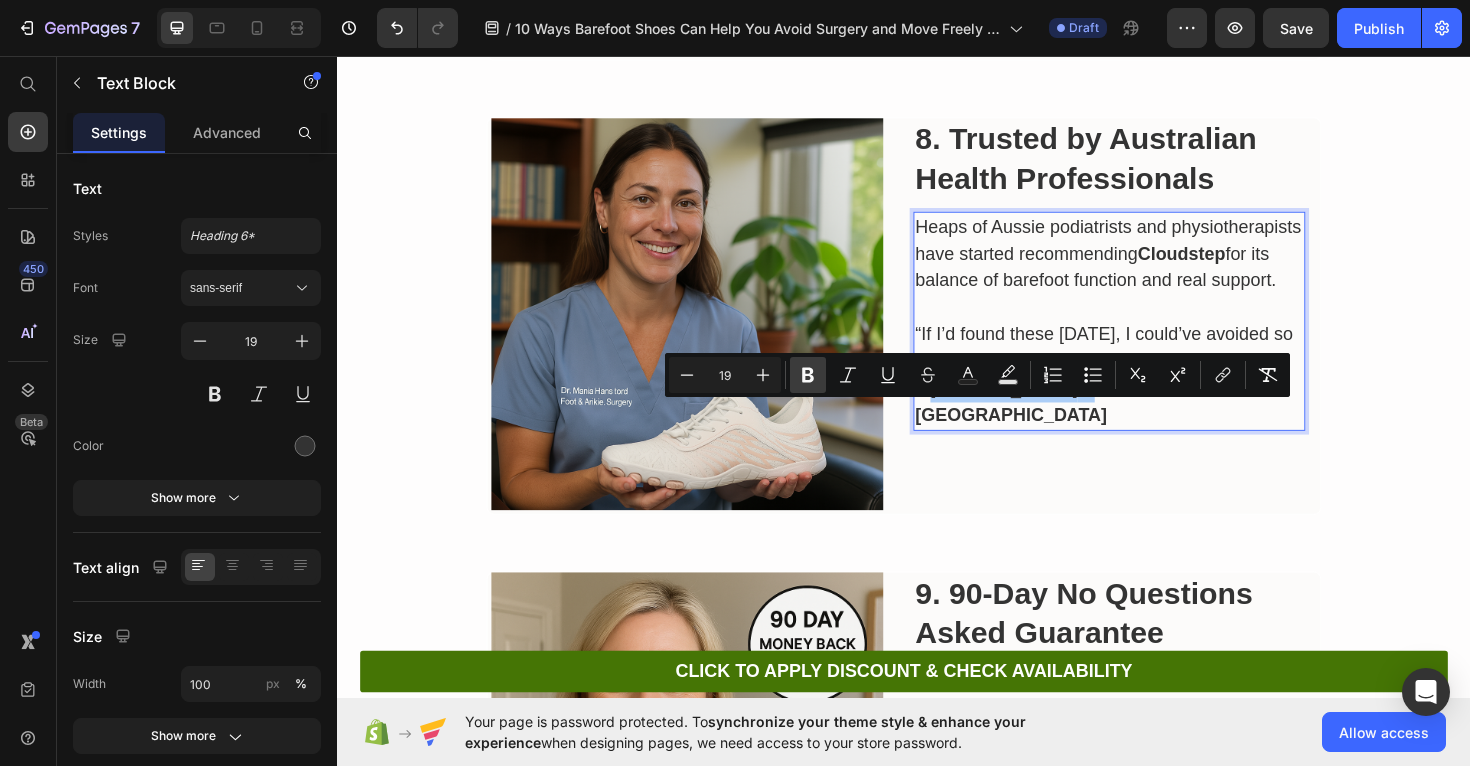 click 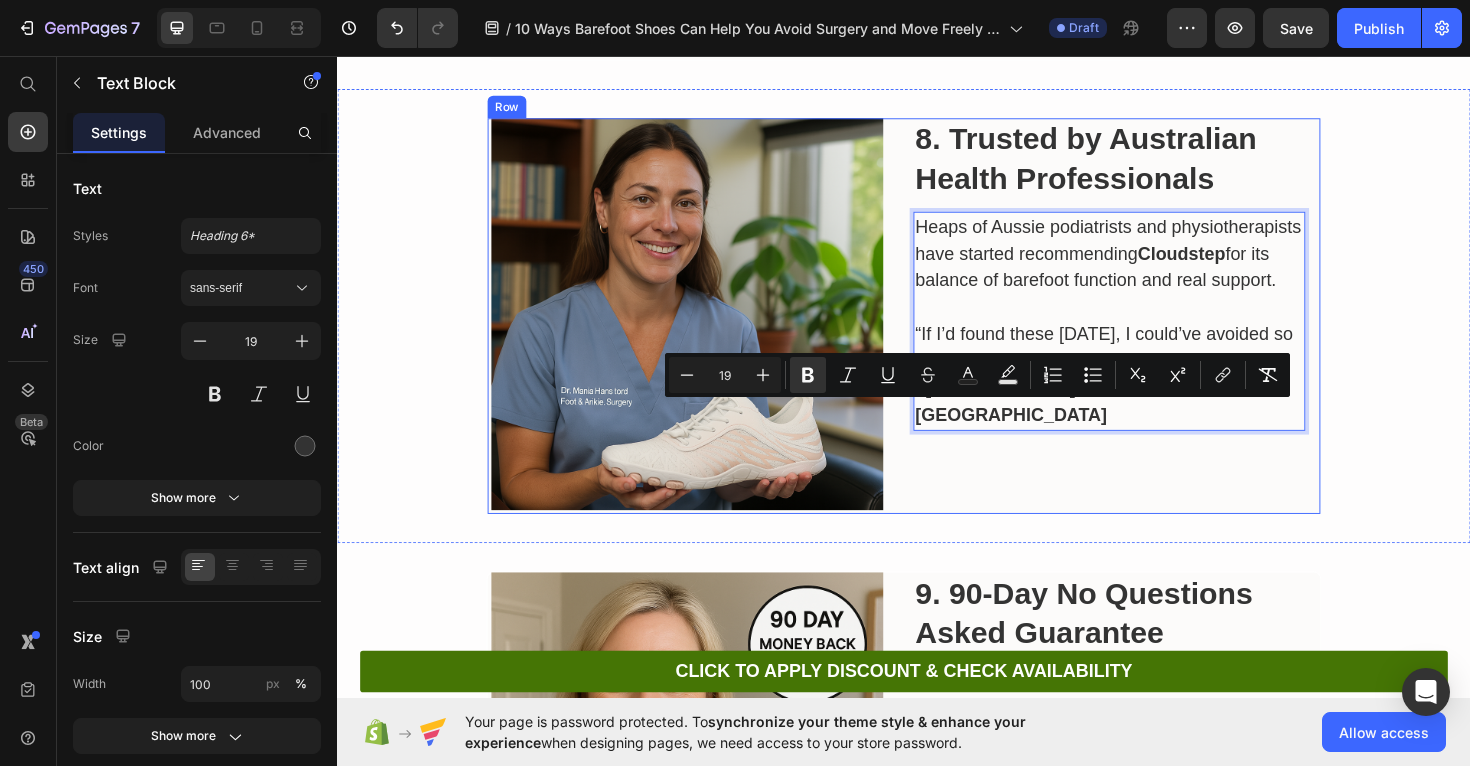 click on "8. Trusted by Australian Health Professionals Heading Heaps of Aussie podiatrists and physiotherapists have started recommending  Cloudstep  for its balance of barefoot function and real support. “If I’d found these 10 years ago, I could’ve avoided so much pain. These shoes changed my life.” –  Maria E., 62, Sunshine Coast Text Block   0" at bounding box center [1154, 329] 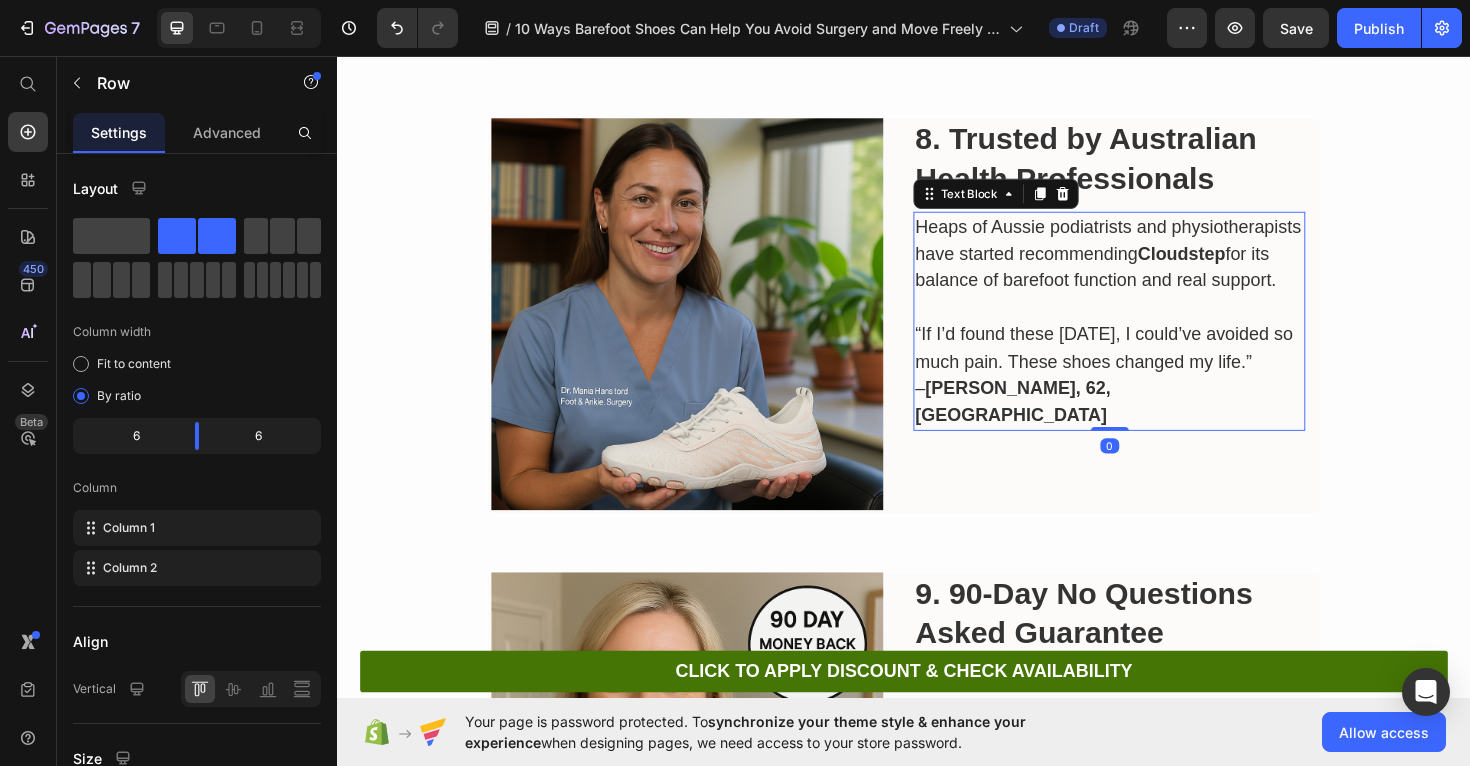 click on "Maria E., 62, Sunshine Coast" at bounding box center (1052, 422) 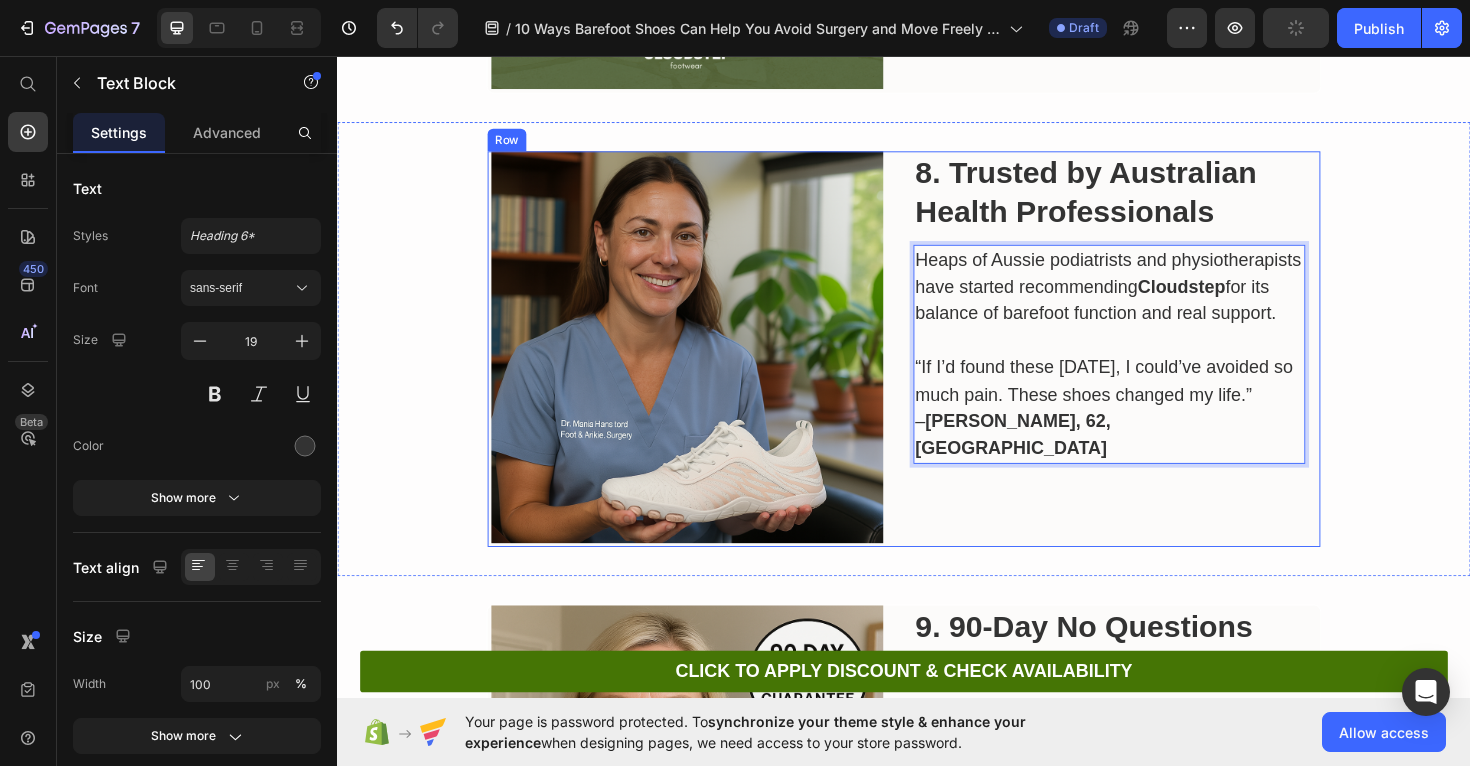 scroll, scrollTop: 4248, scrollLeft: 0, axis: vertical 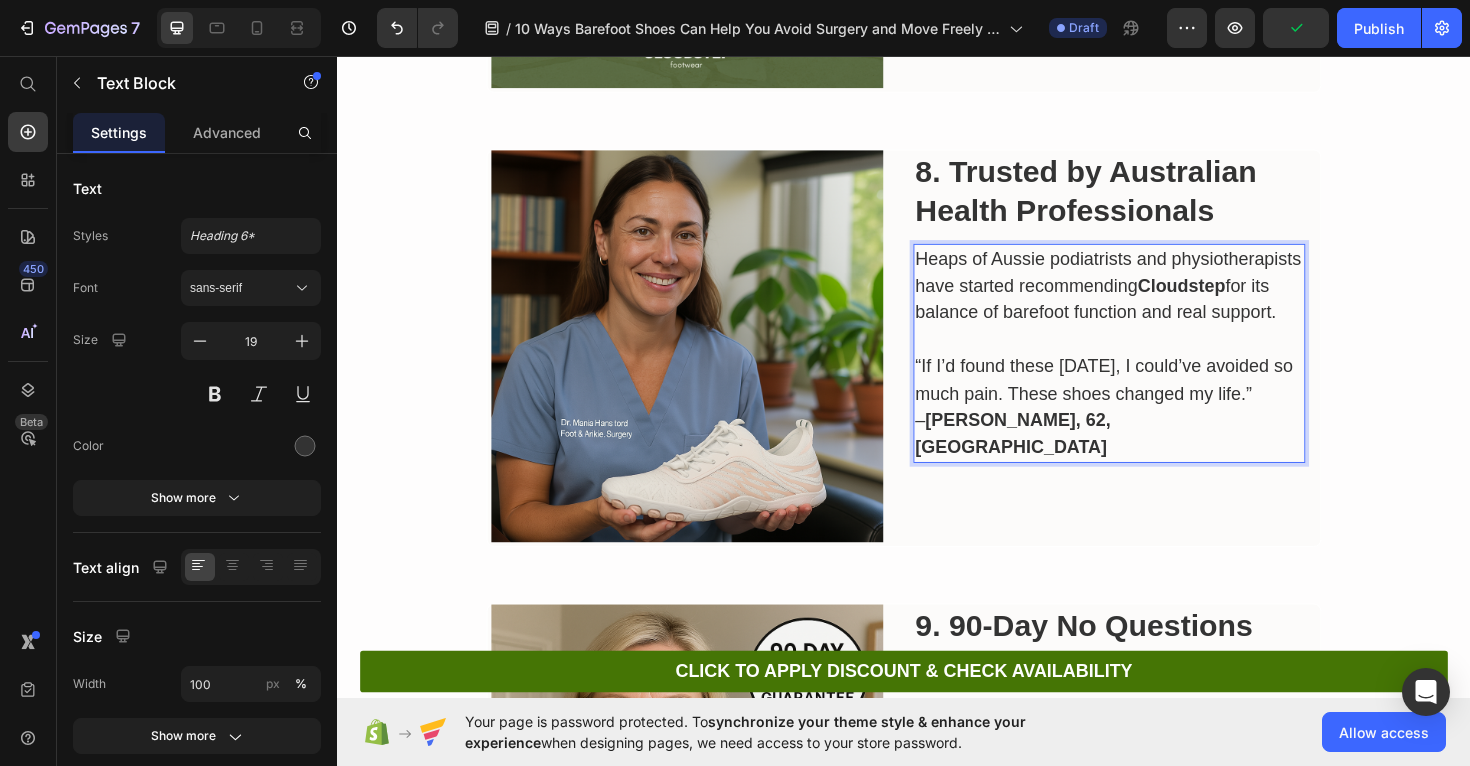 click on "Maria E., 62, Sunshine Coast" at bounding box center (1052, 456) 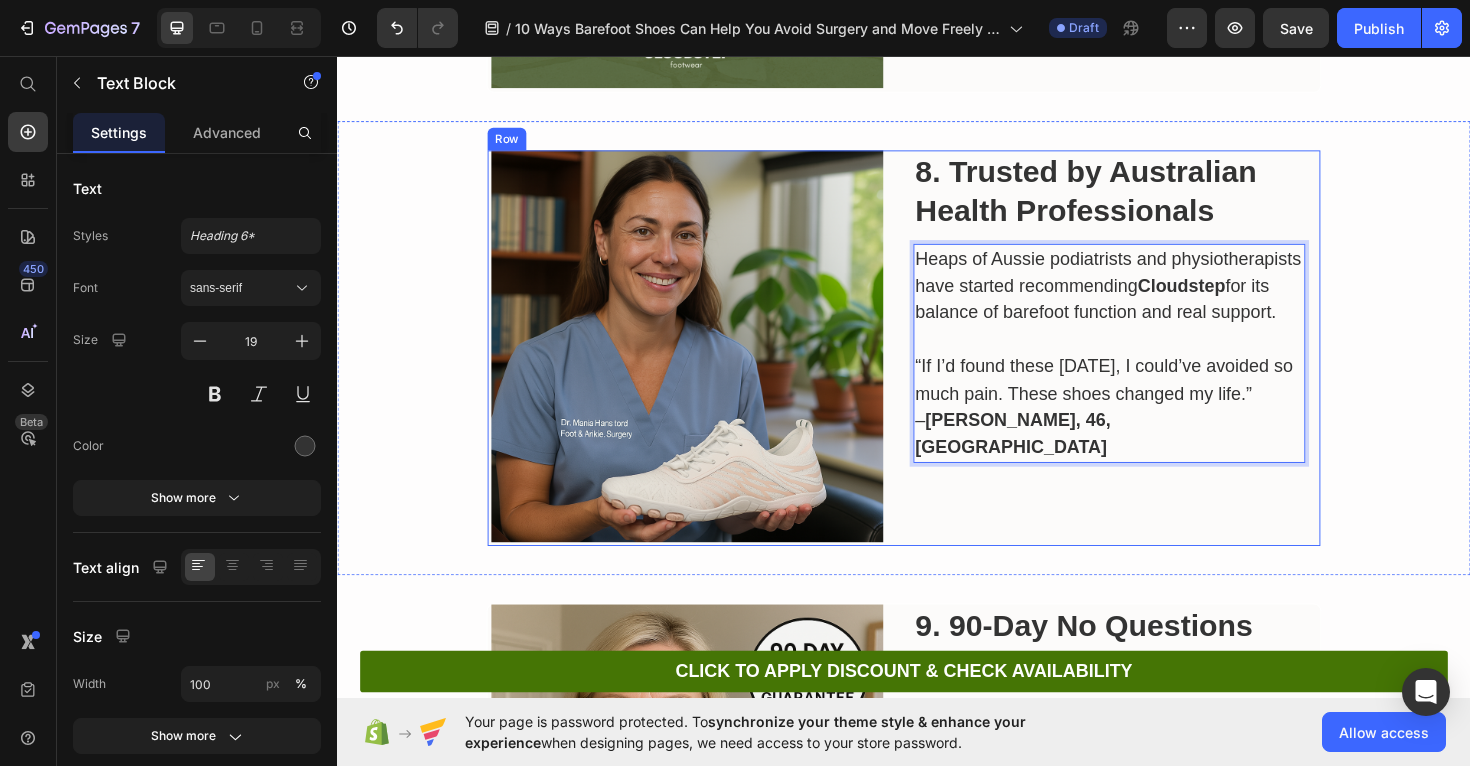 click on "8. Trusted by Australian Health Professionals Heading Heaps of Aussie podiatrists and physiotherapists have started recommending  Cloudstep  for its balance of barefoot function and real support. “If I’d found these 10 years ago, I could’ve avoided so much pain. These shoes changed my life.” –  Maria E., 46, Sunshine Coast Text Block   0" at bounding box center (1154, 363) 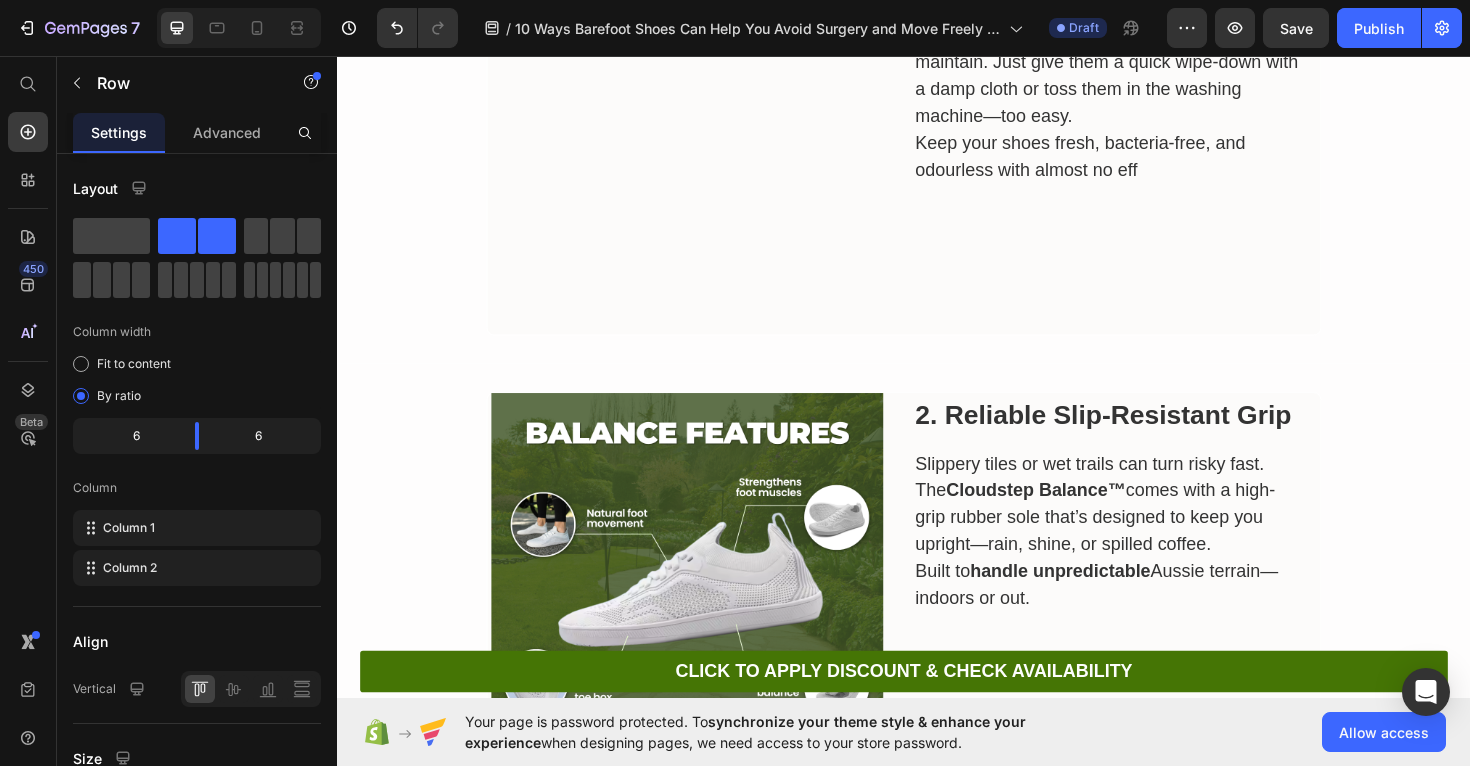 scroll, scrollTop: 0, scrollLeft: 0, axis: both 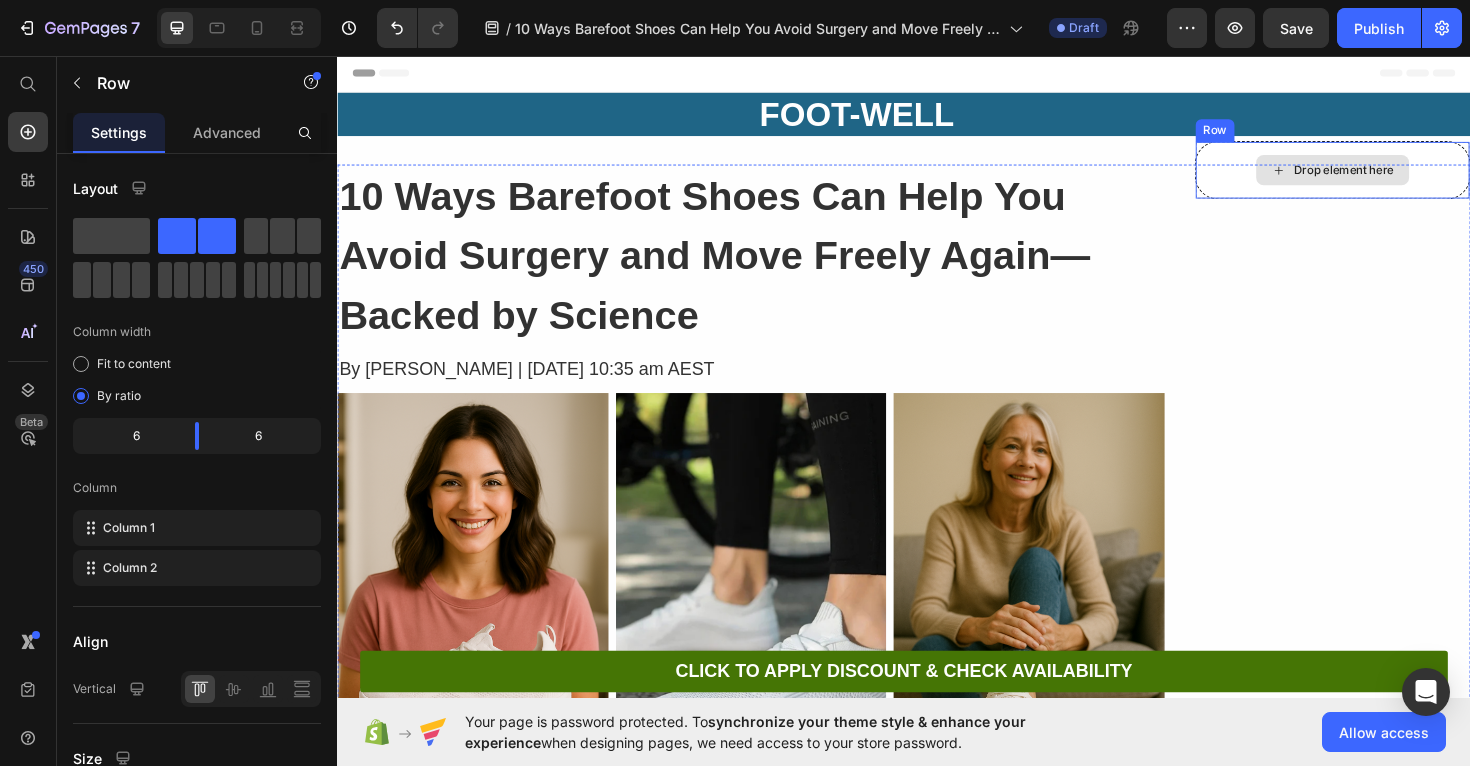 click on "Drop element here" at bounding box center (1391, 177) 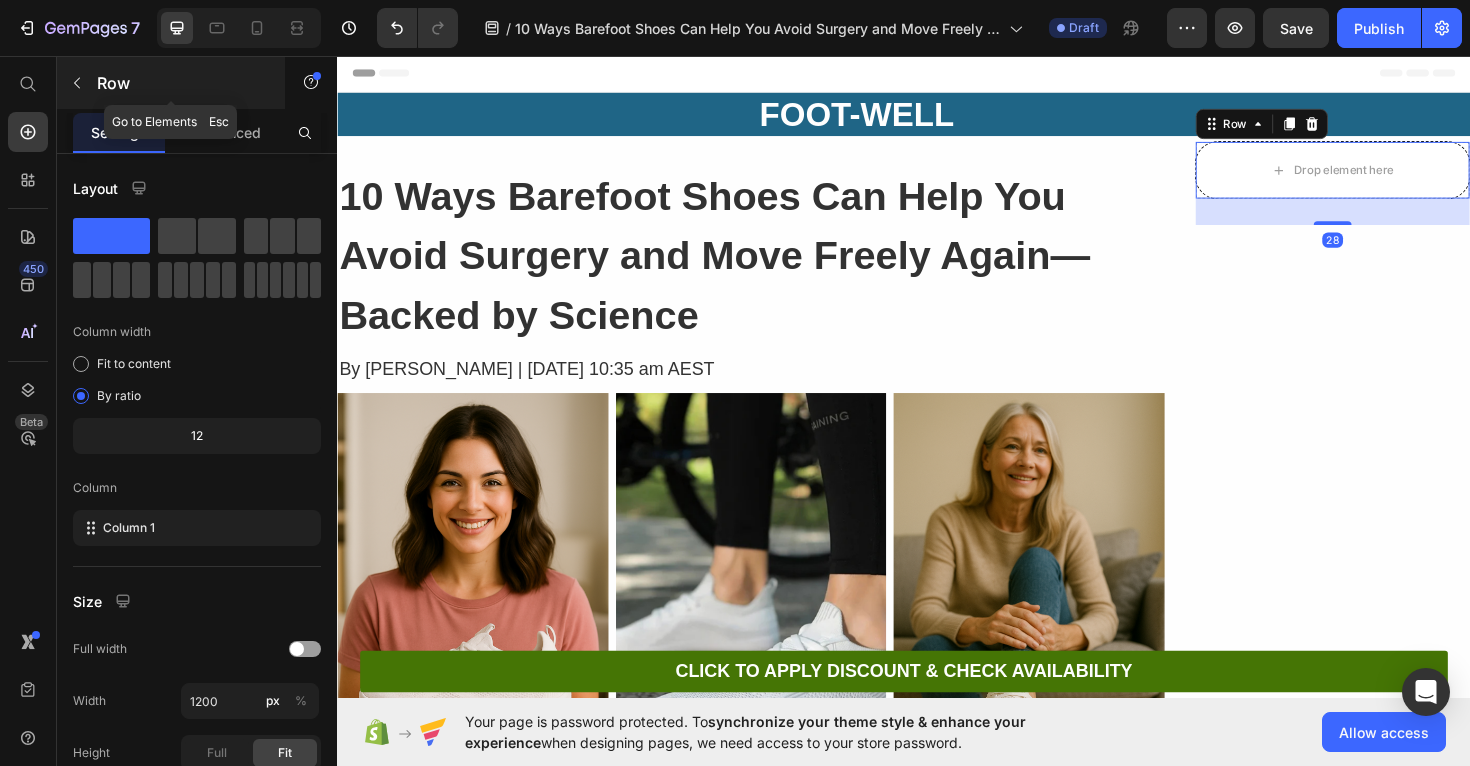 click at bounding box center (77, 83) 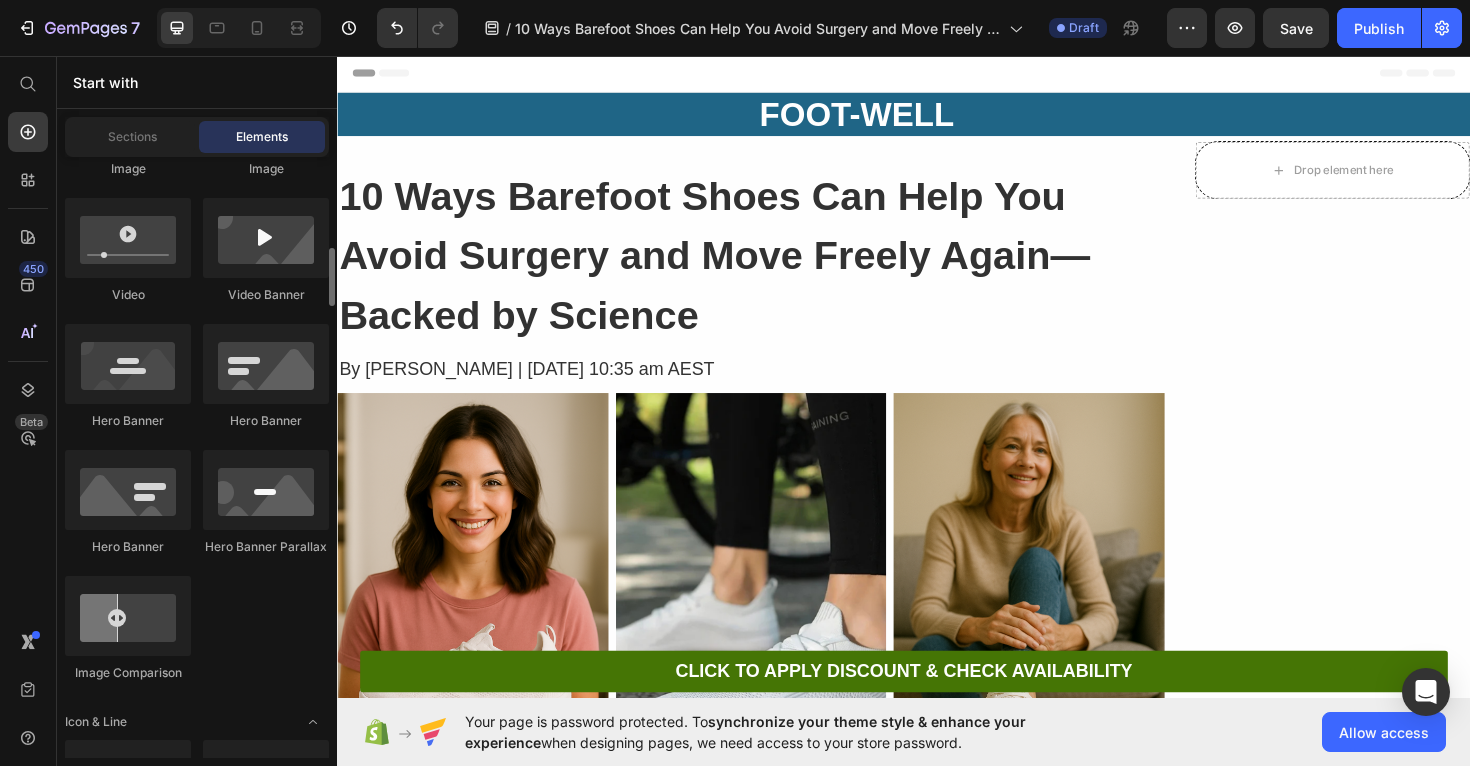 scroll, scrollTop: 929, scrollLeft: 0, axis: vertical 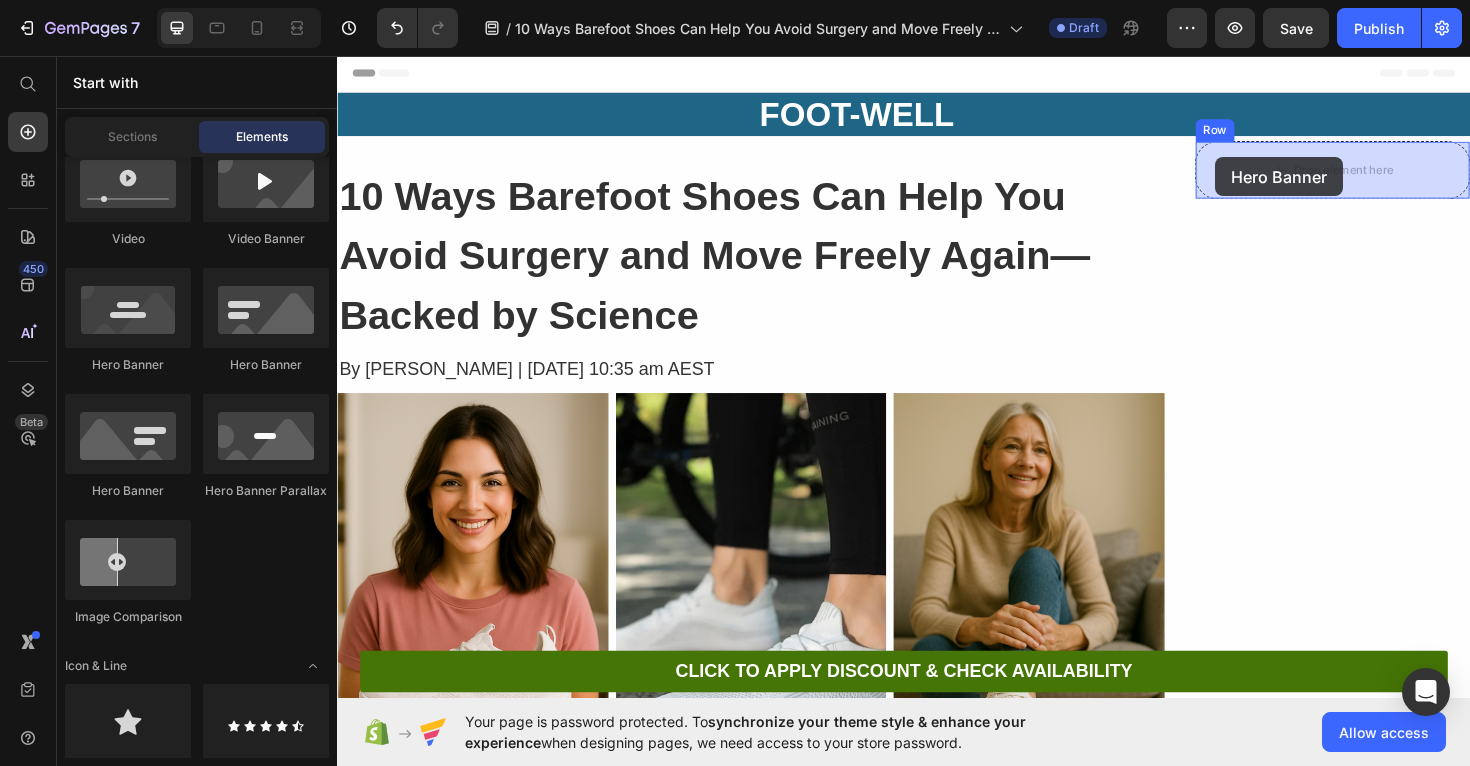 drag, startPoint x: 578, startPoint y: 364, endPoint x: 1265, endPoint y: 159, distance: 716.9338 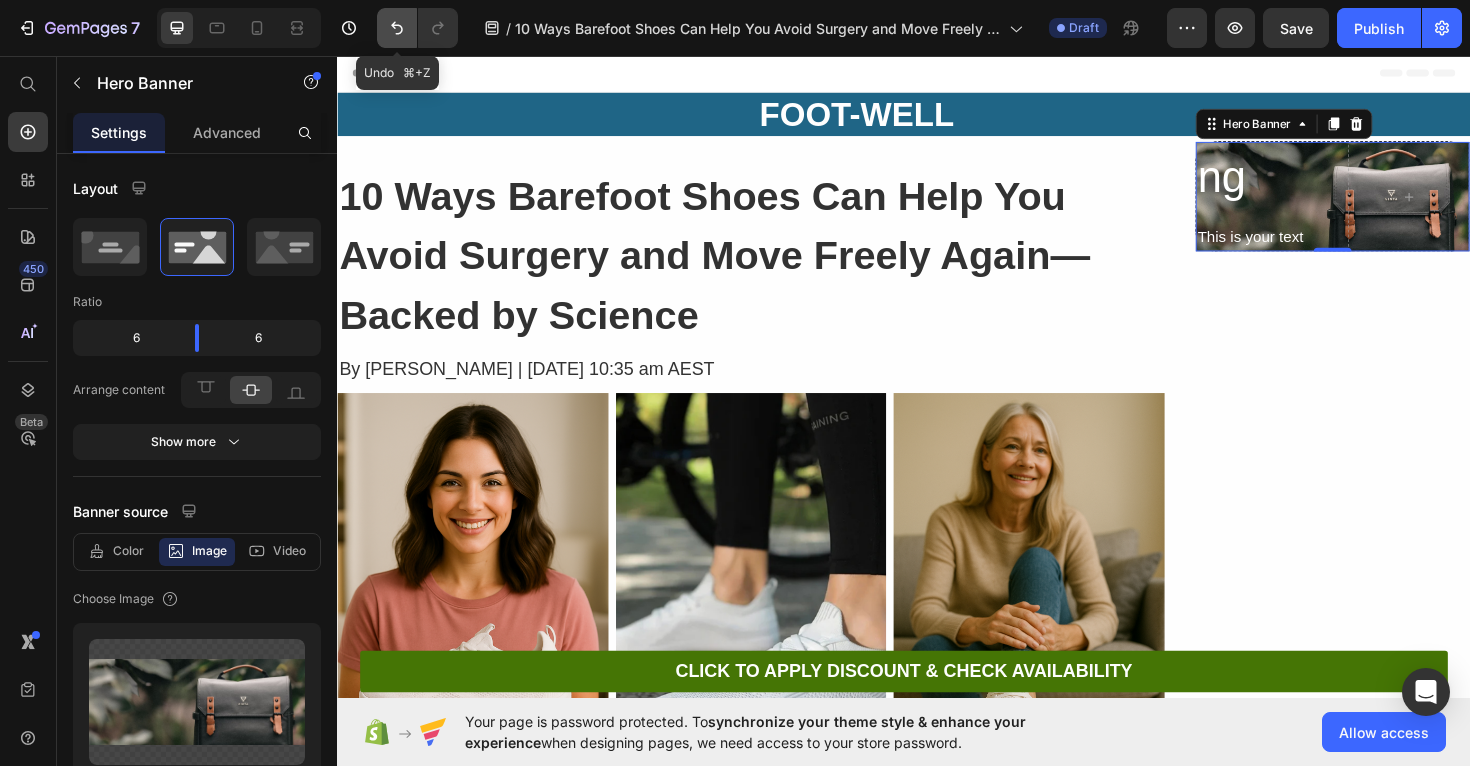 click 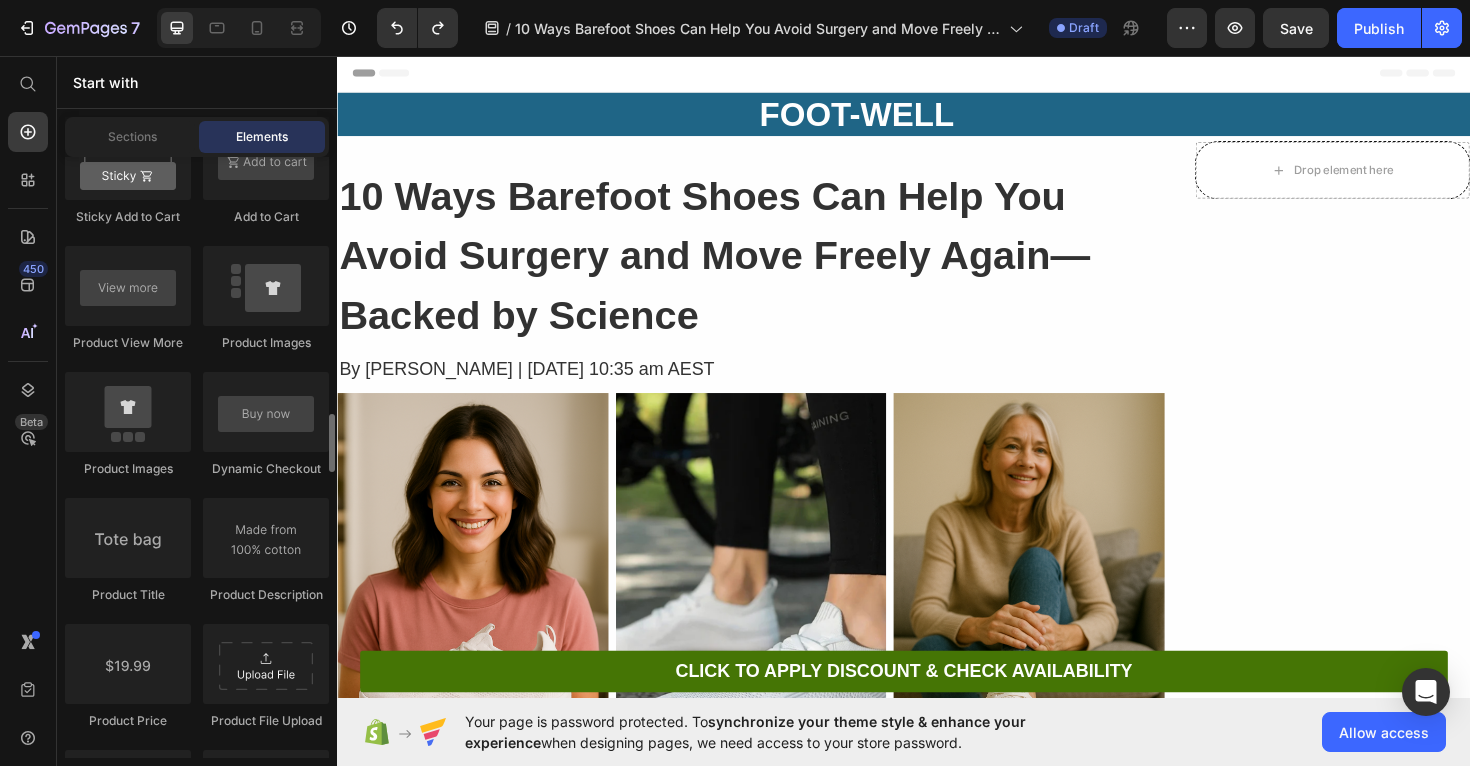 scroll, scrollTop: 3012, scrollLeft: 0, axis: vertical 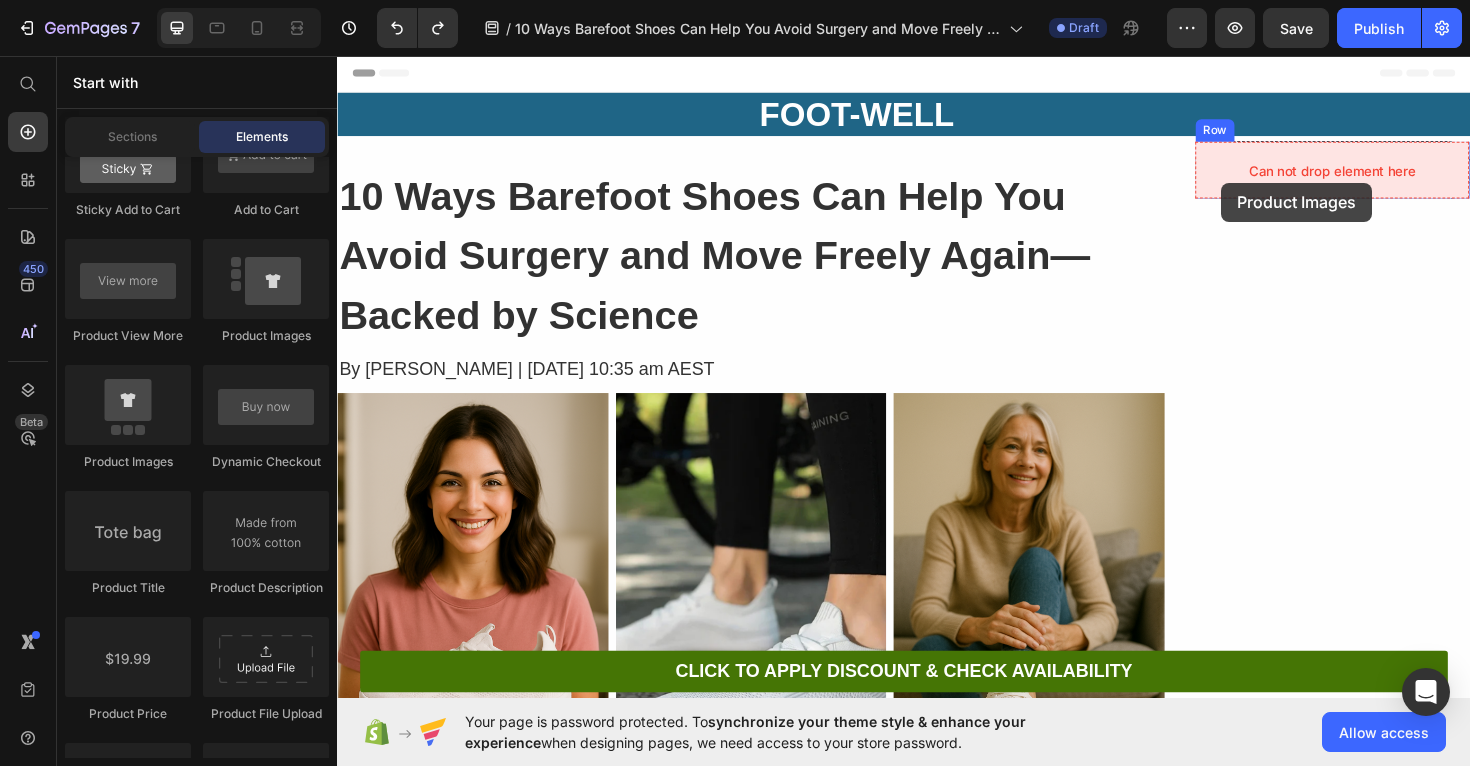 drag, startPoint x: 494, startPoint y: 456, endPoint x: 1273, endPoint y: 190, distance: 823.1628 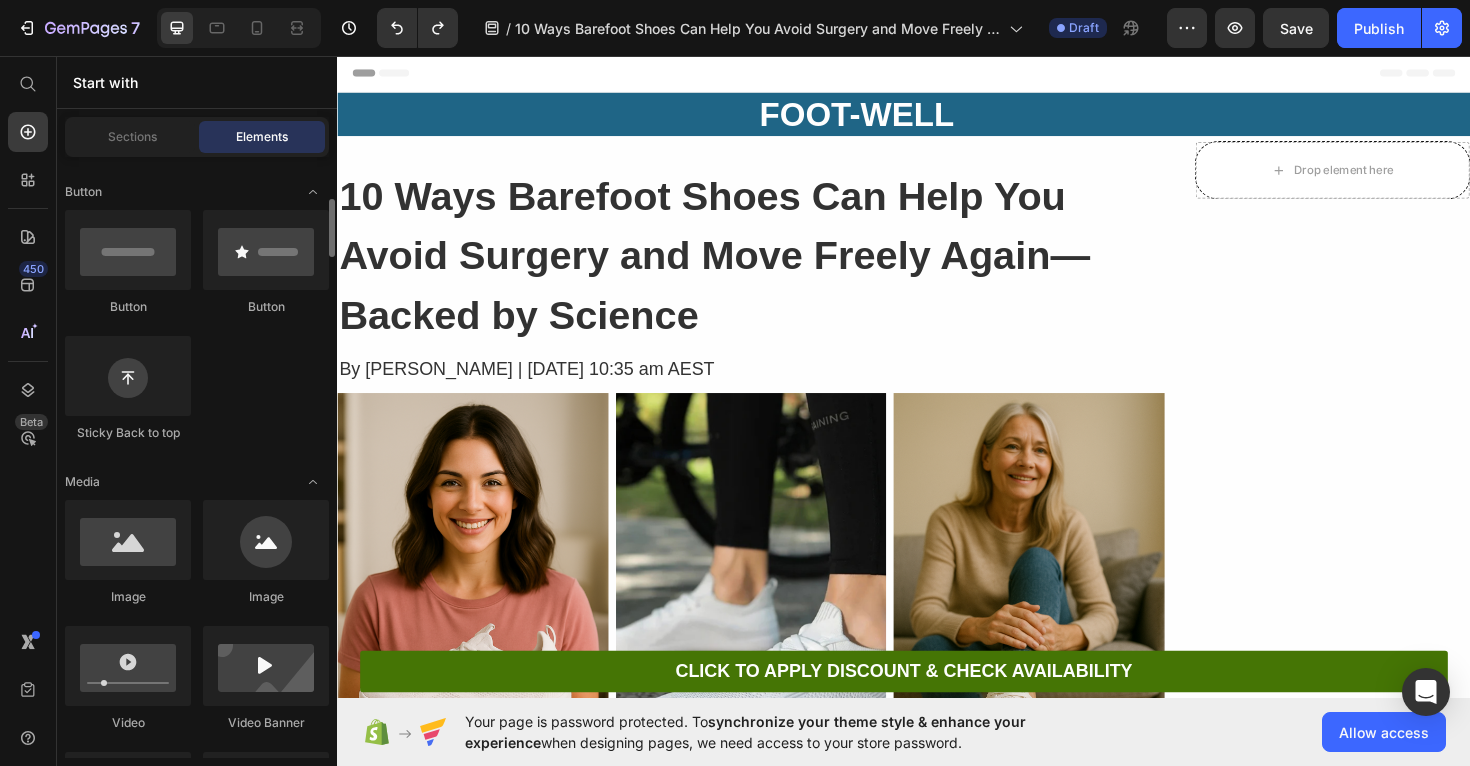 scroll, scrollTop: 440, scrollLeft: 0, axis: vertical 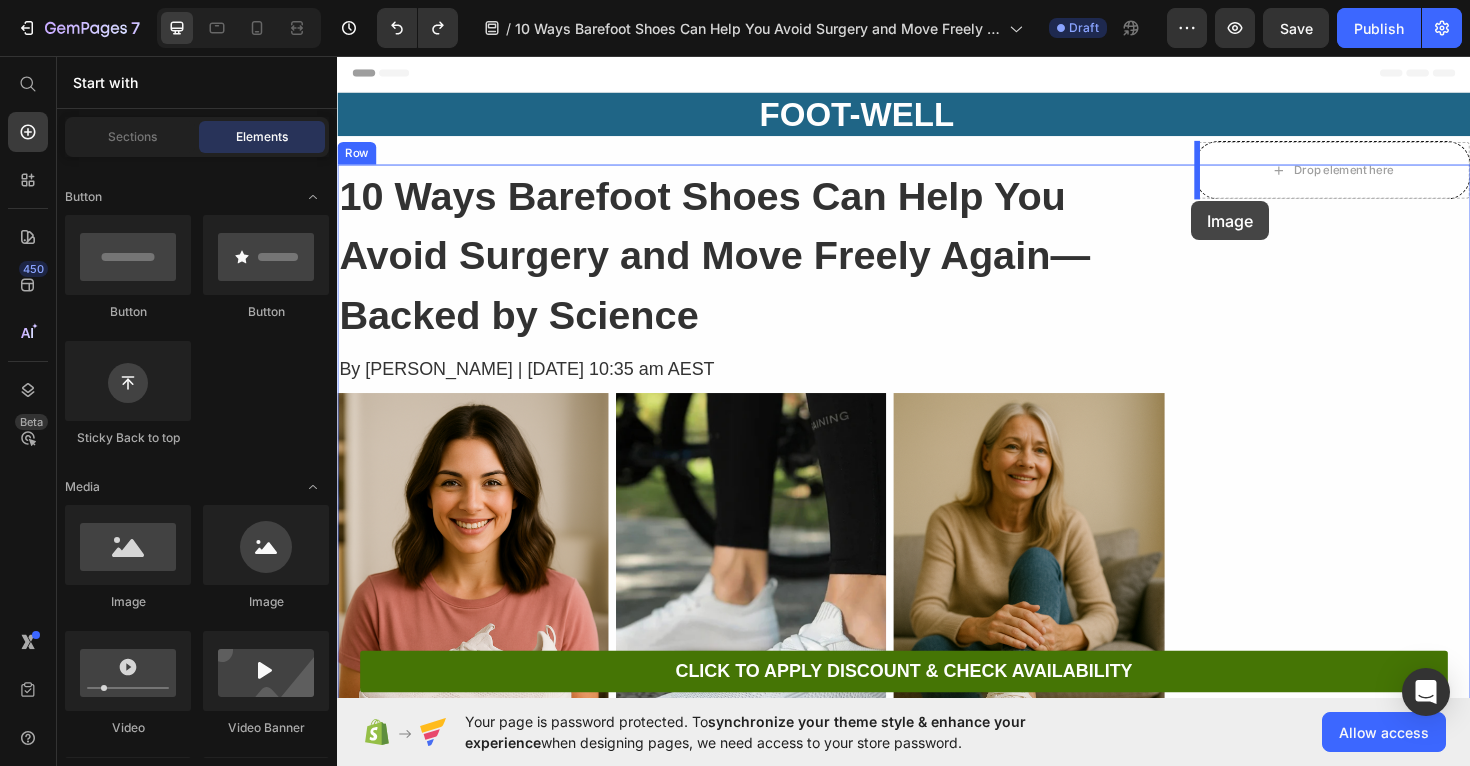 drag, startPoint x: 468, startPoint y: 615, endPoint x: 1241, endPoint y: 210, distance: 872.6706 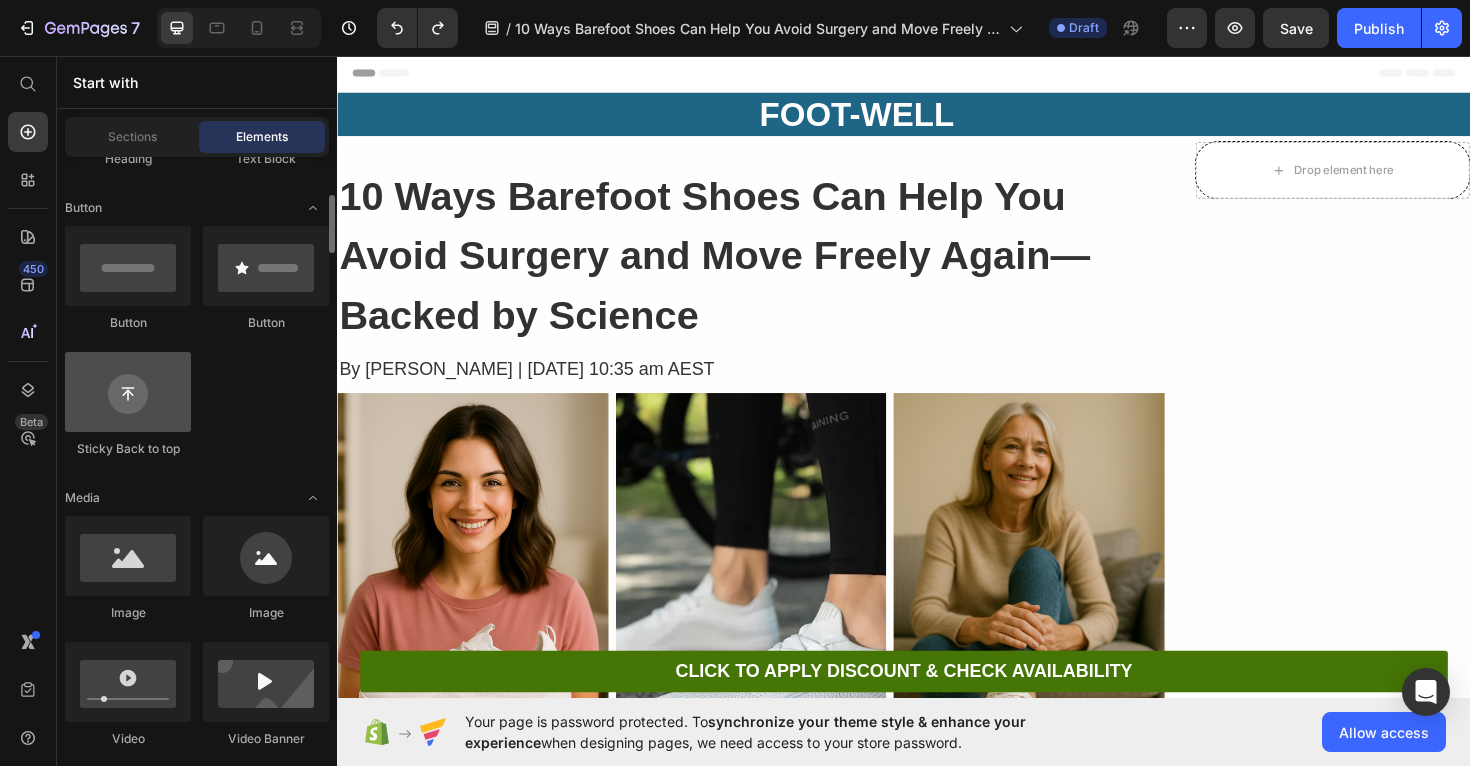 scroll, scrollTop: 426, scrollLeft: 0, axis: vertical 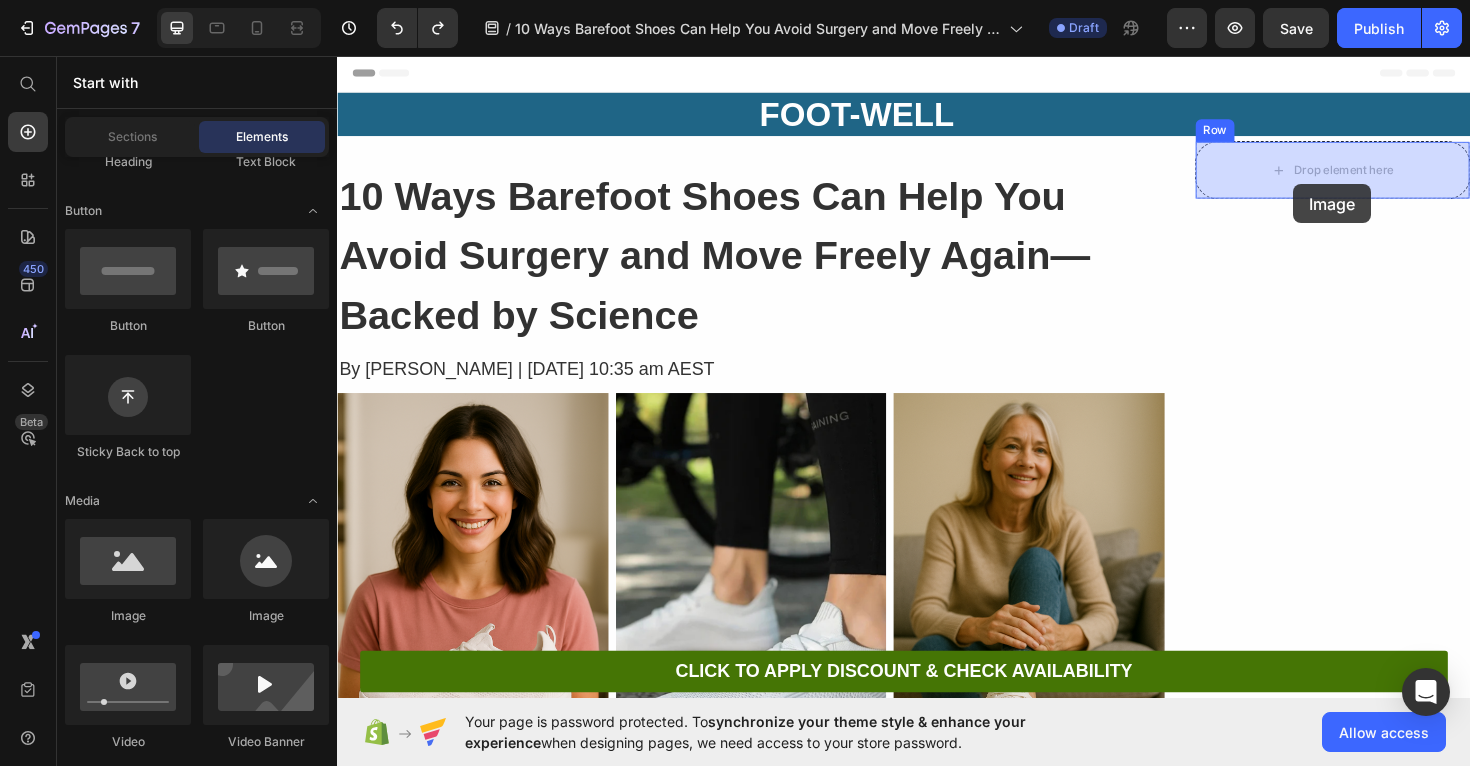 drag, startPoint x: 456, startPoint y: 606, endPoint x: 1349, endPoint y: 192, distance: 984.29926 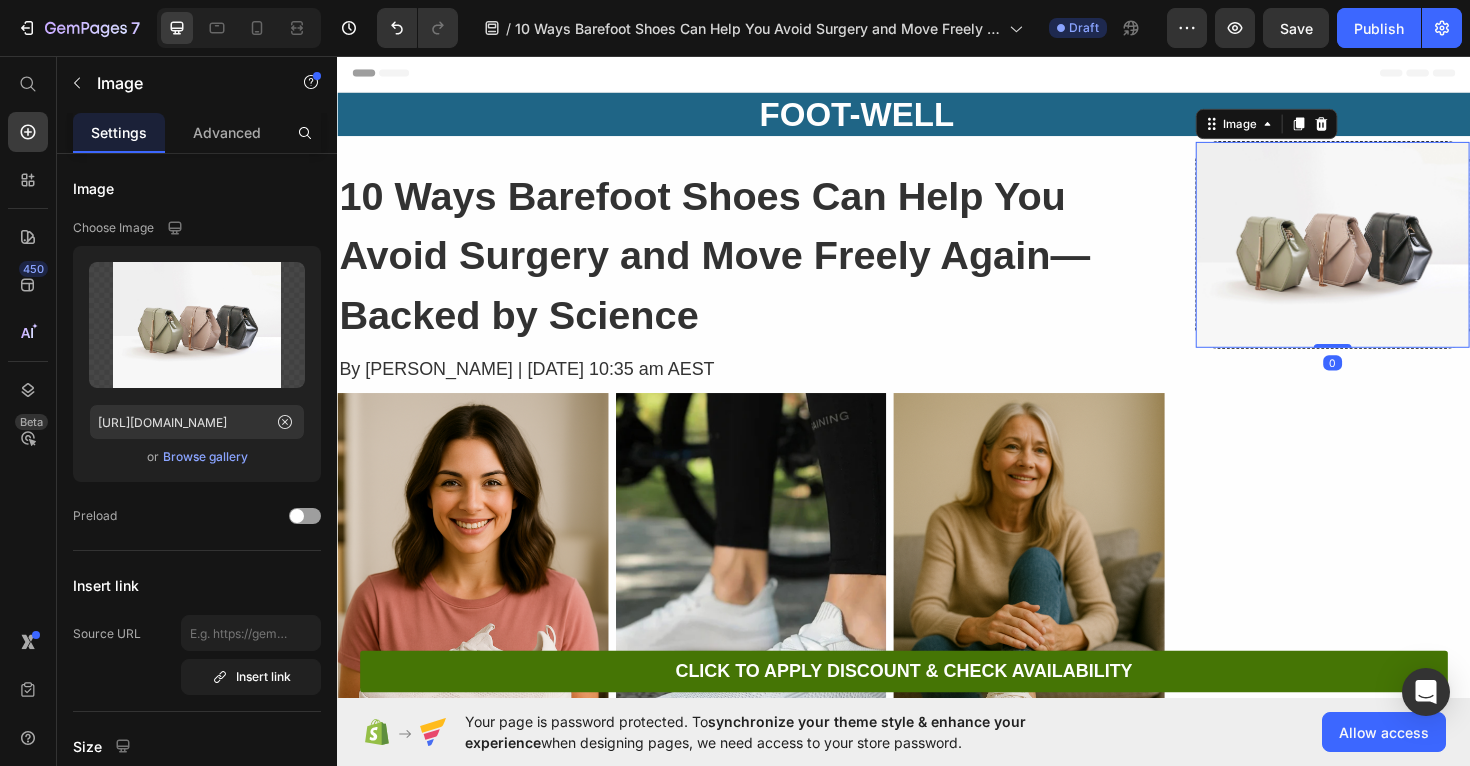 click at bounding box center [1391, 256] 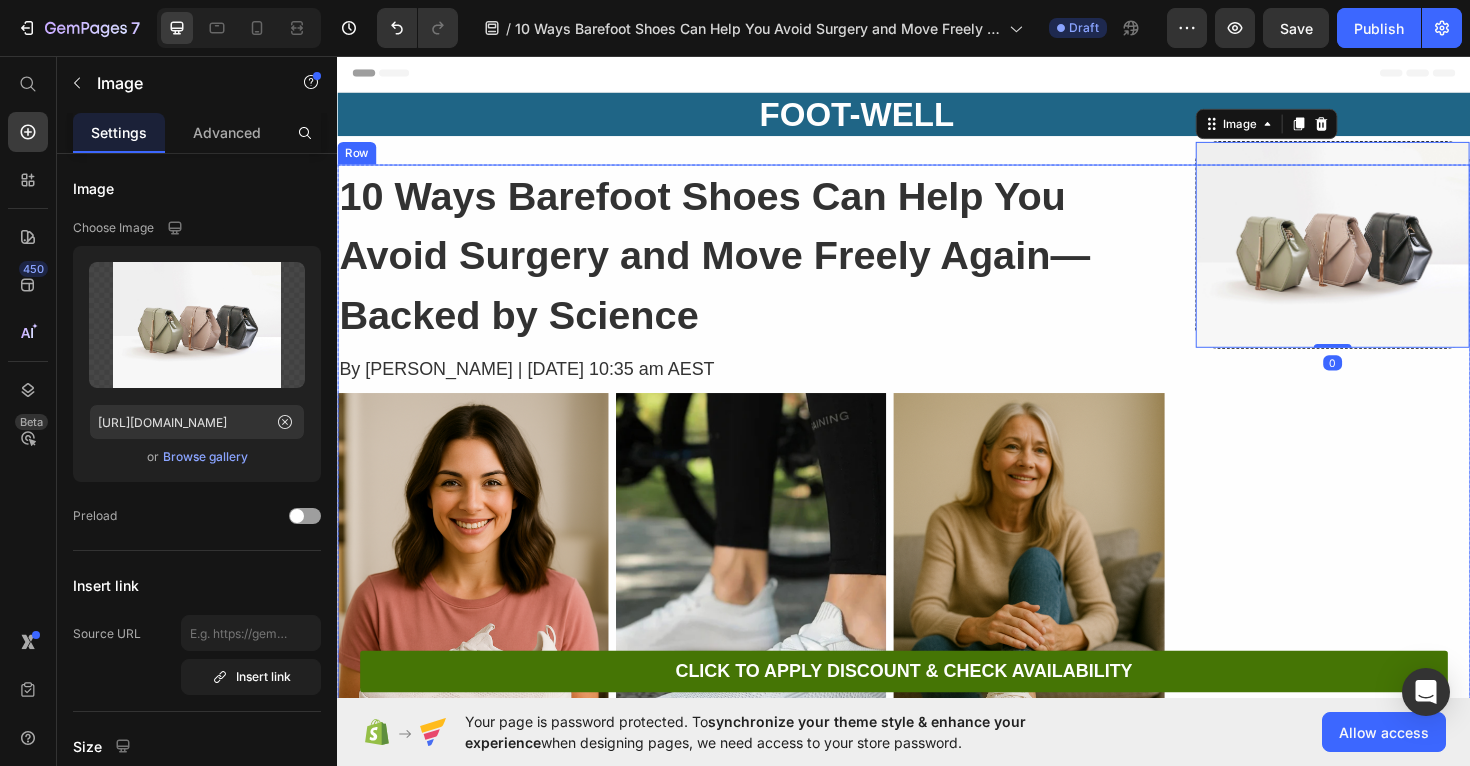 click on "Image   0 Row" at bounding box center (1391, 510) 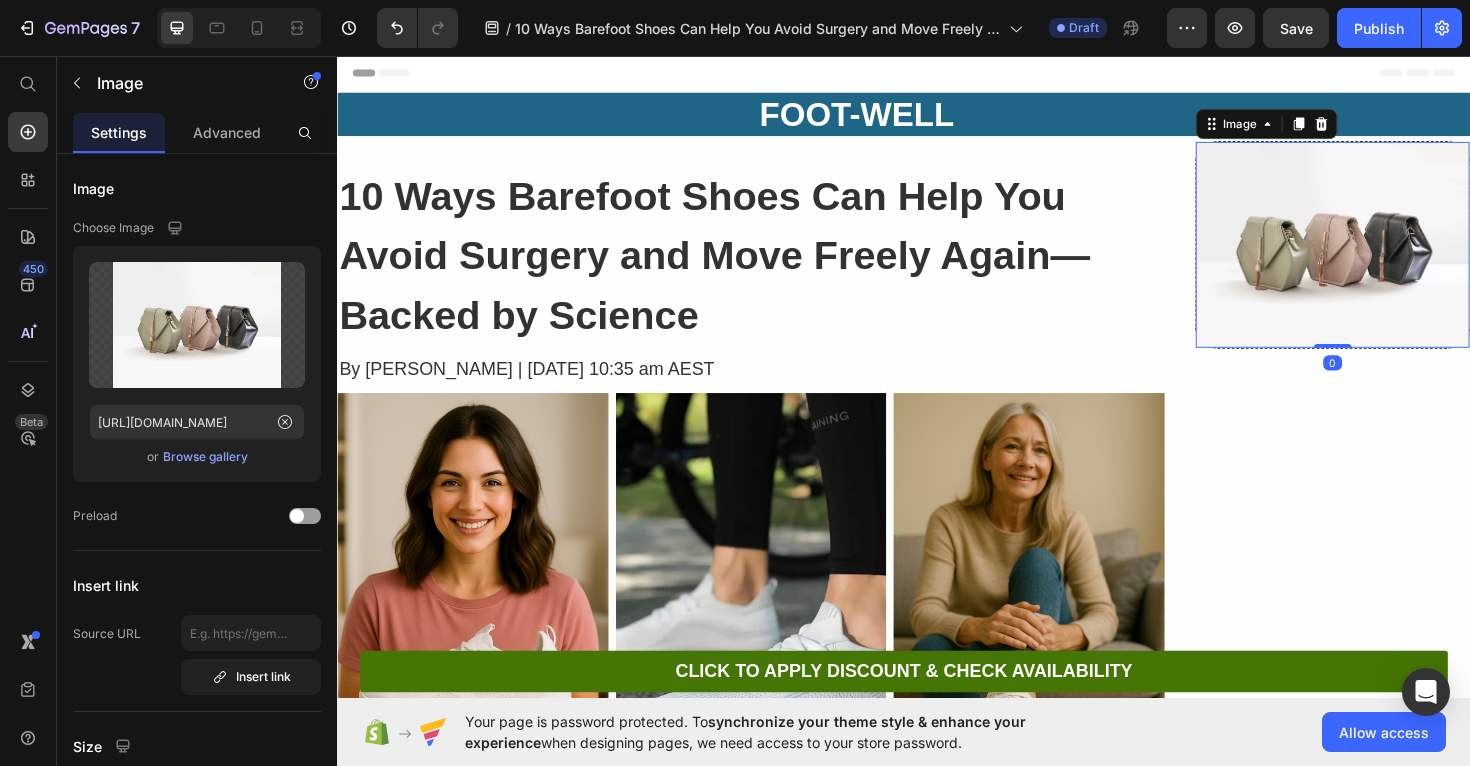 click at bounding box center [1391, 256] 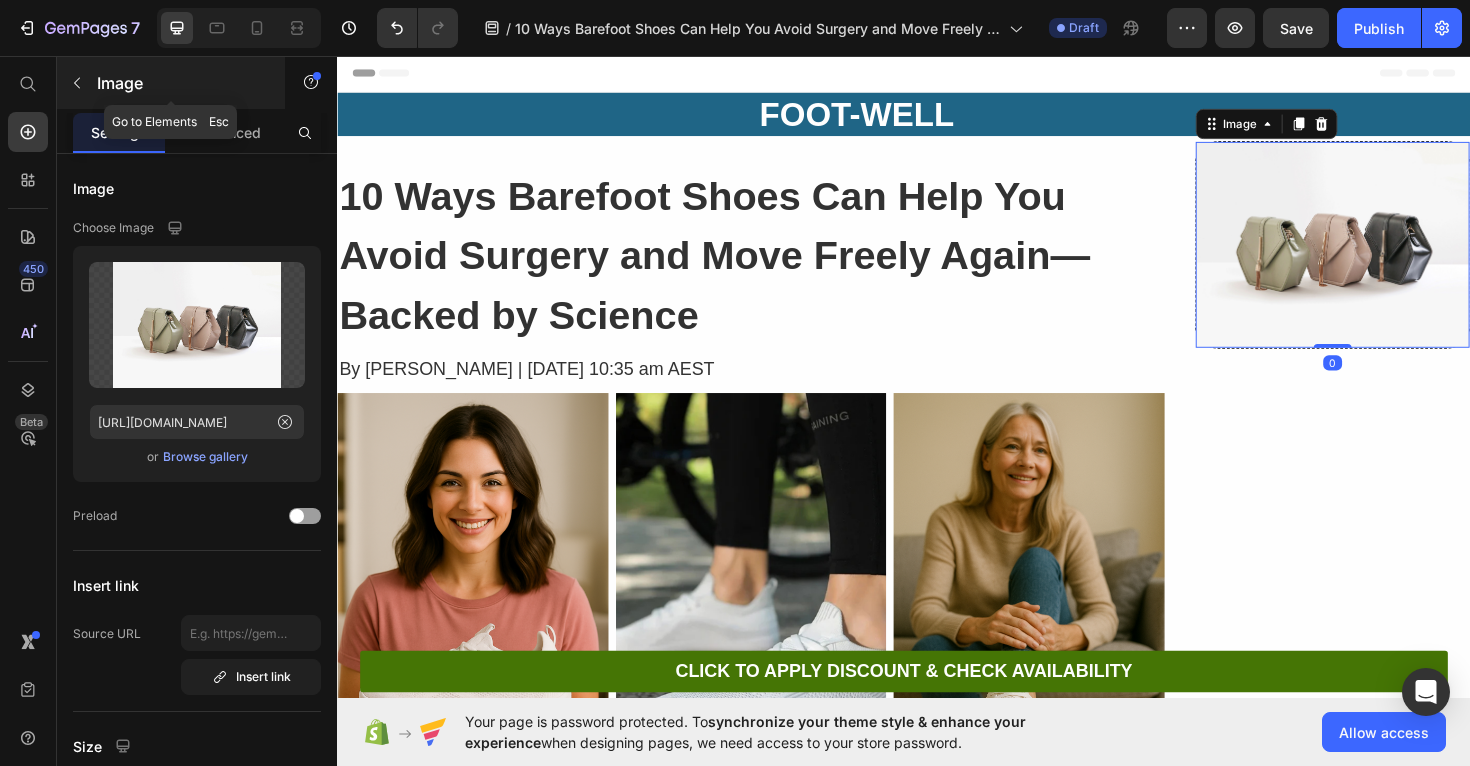 click at bounding box center [77, 83] 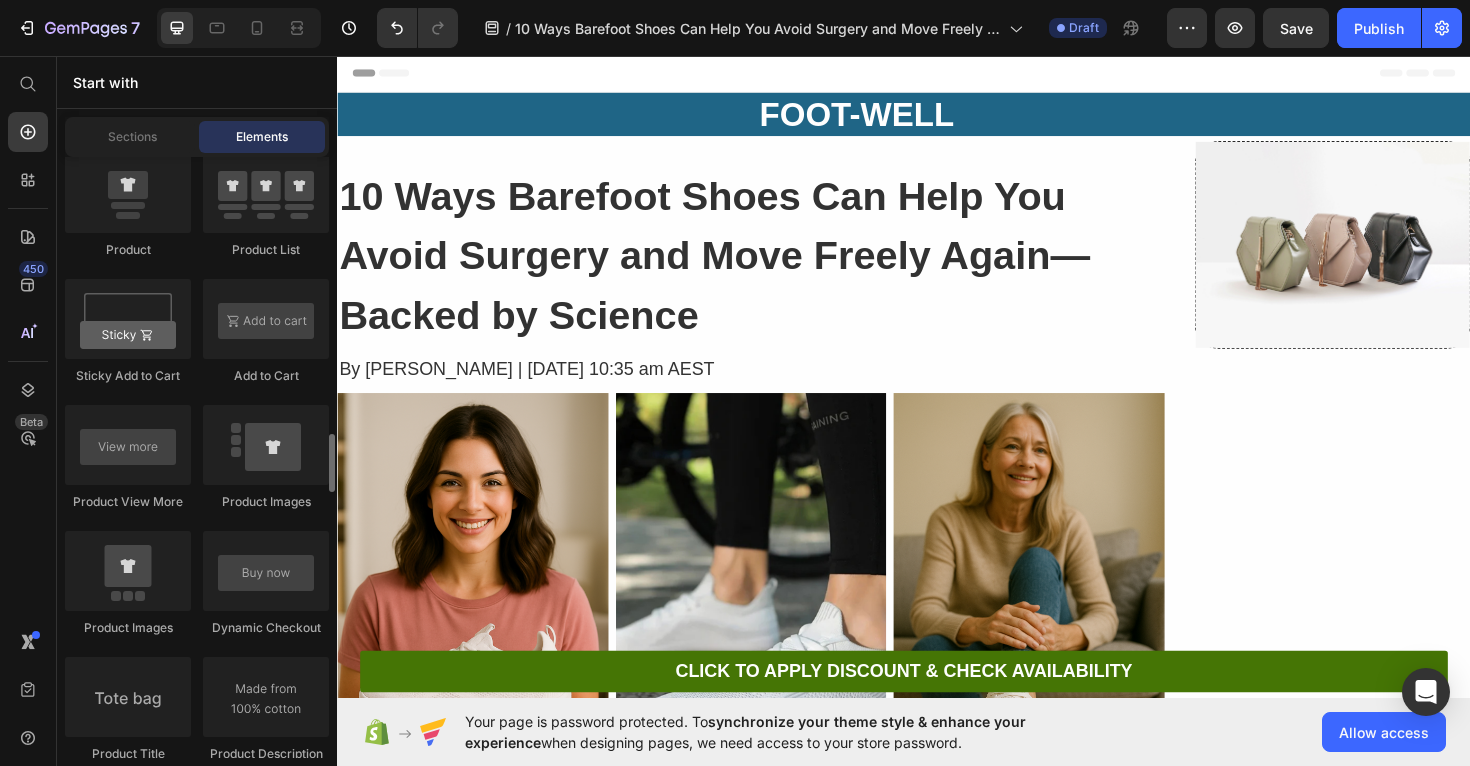scroll, scrollTop: 2732, scrollLeft: 0, axis: vertical 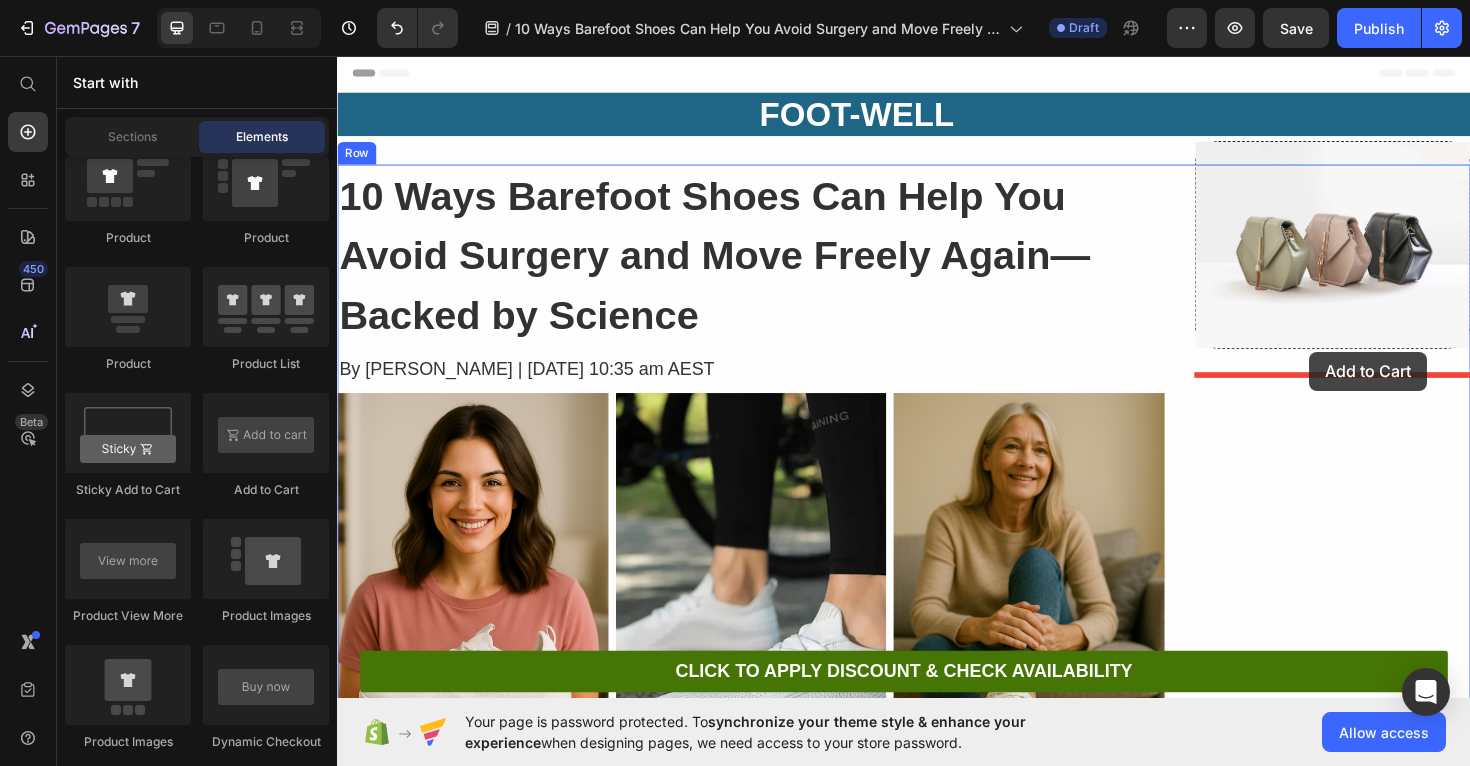 drag, startPoint x: 600, startPoint y: 508, endPoint x: 1366, endPoint y: 369, distance: 778.50946 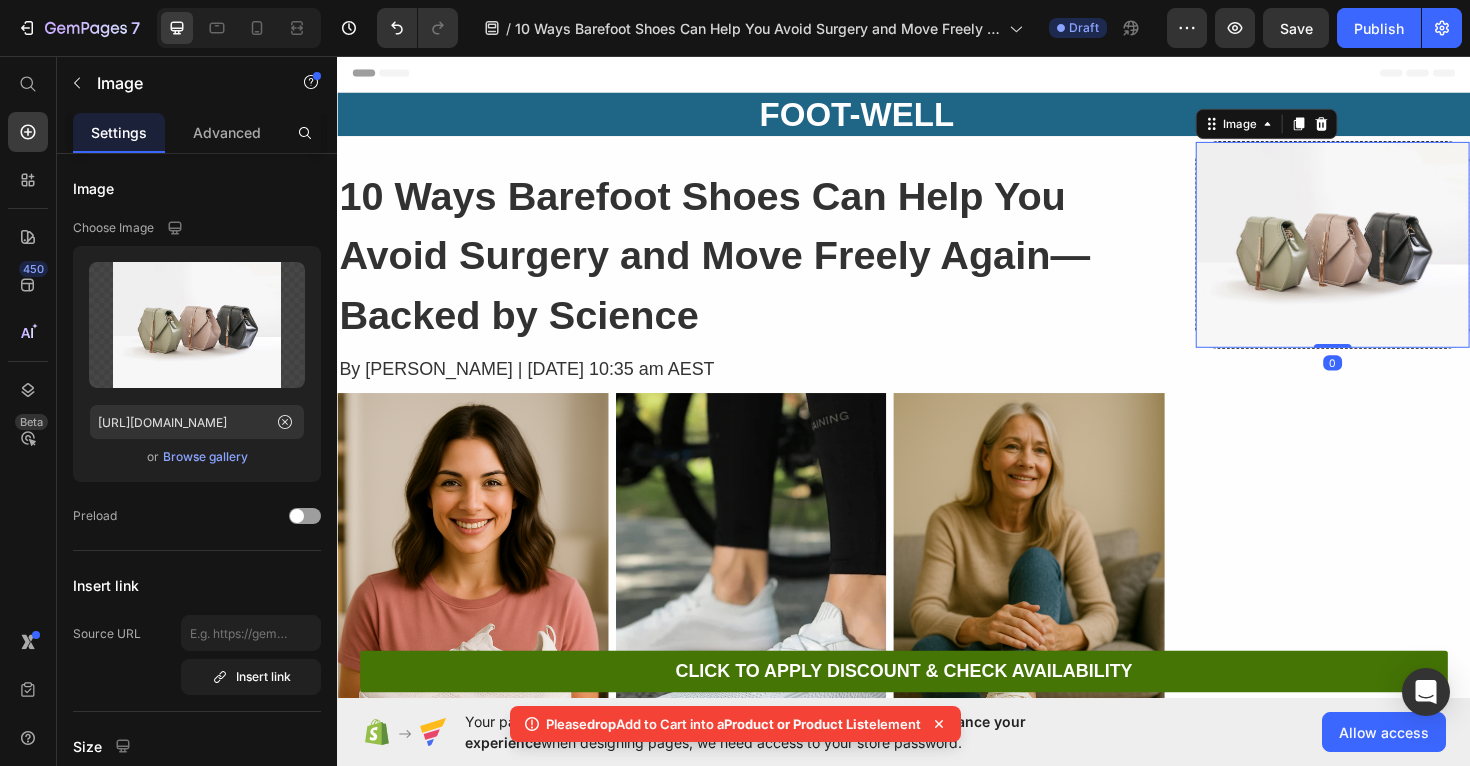 click at bounding box center [1391, 256] 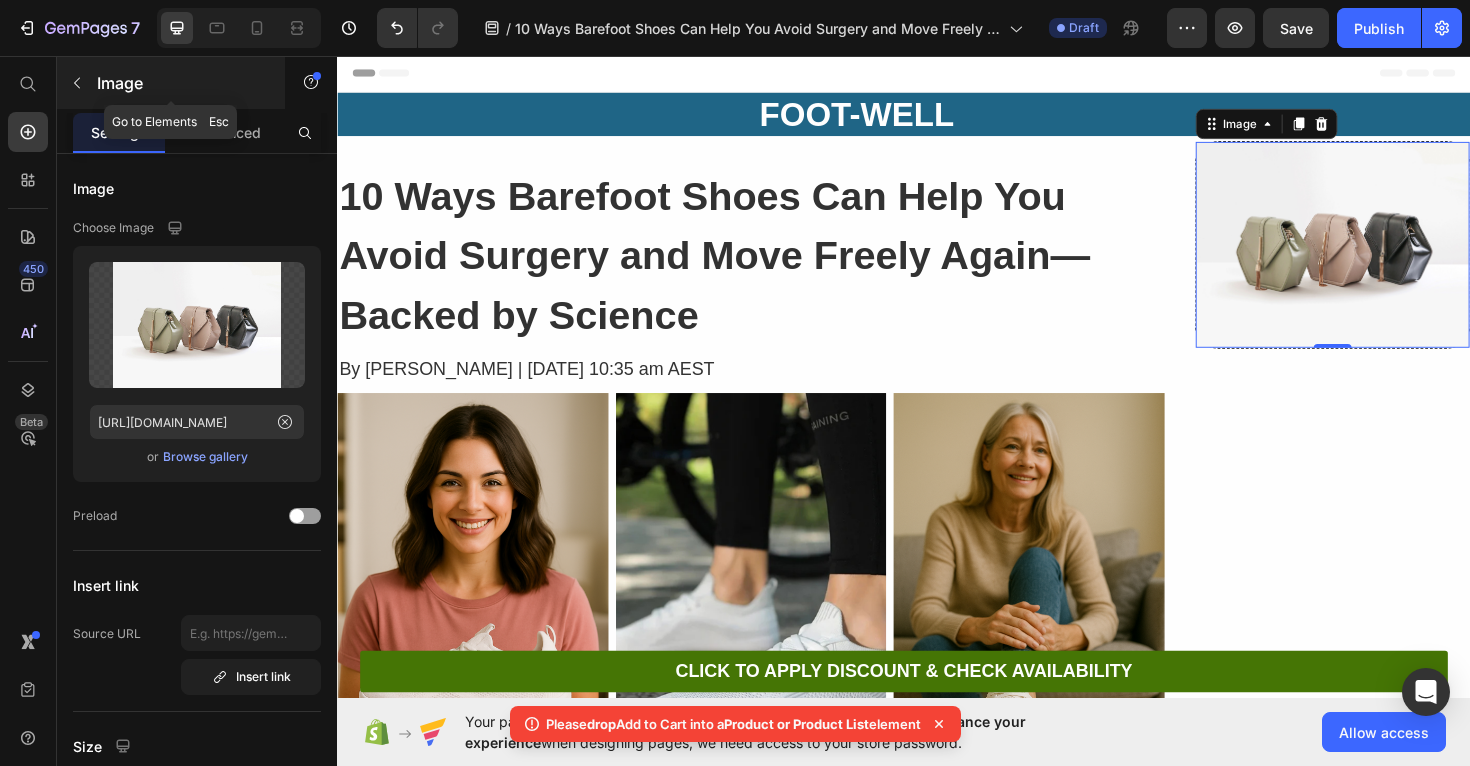 click 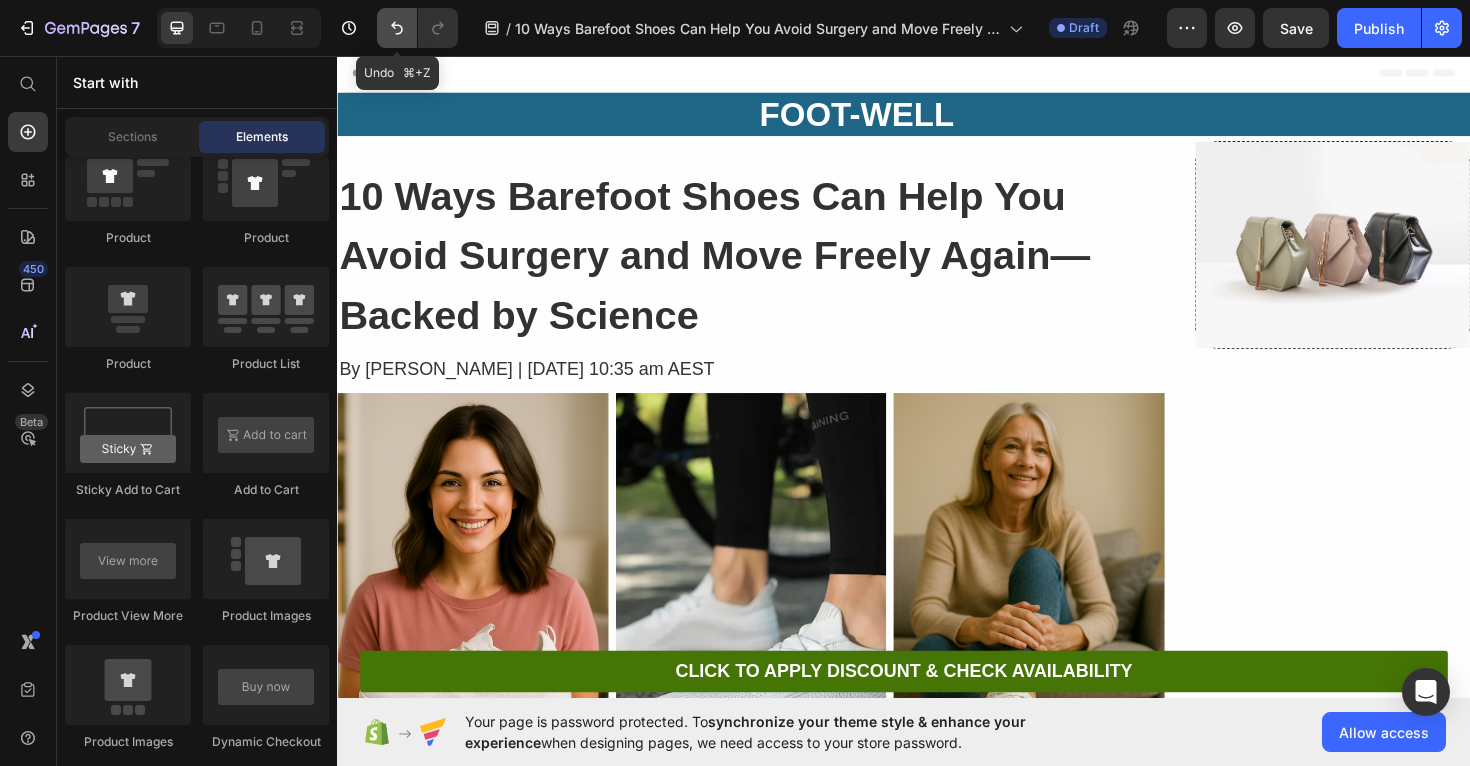 click 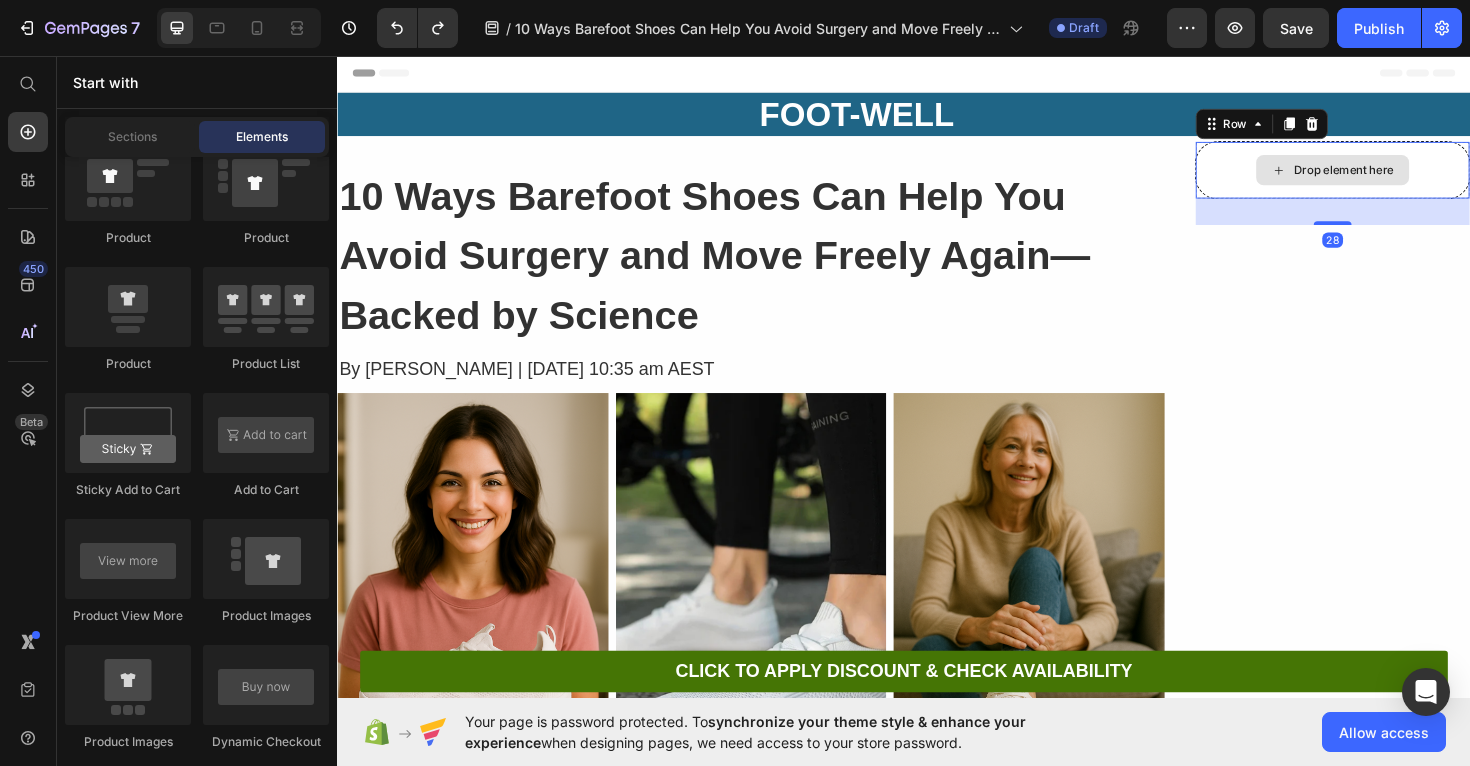 click on "Drop element here" at bounding box center (1391, 177) 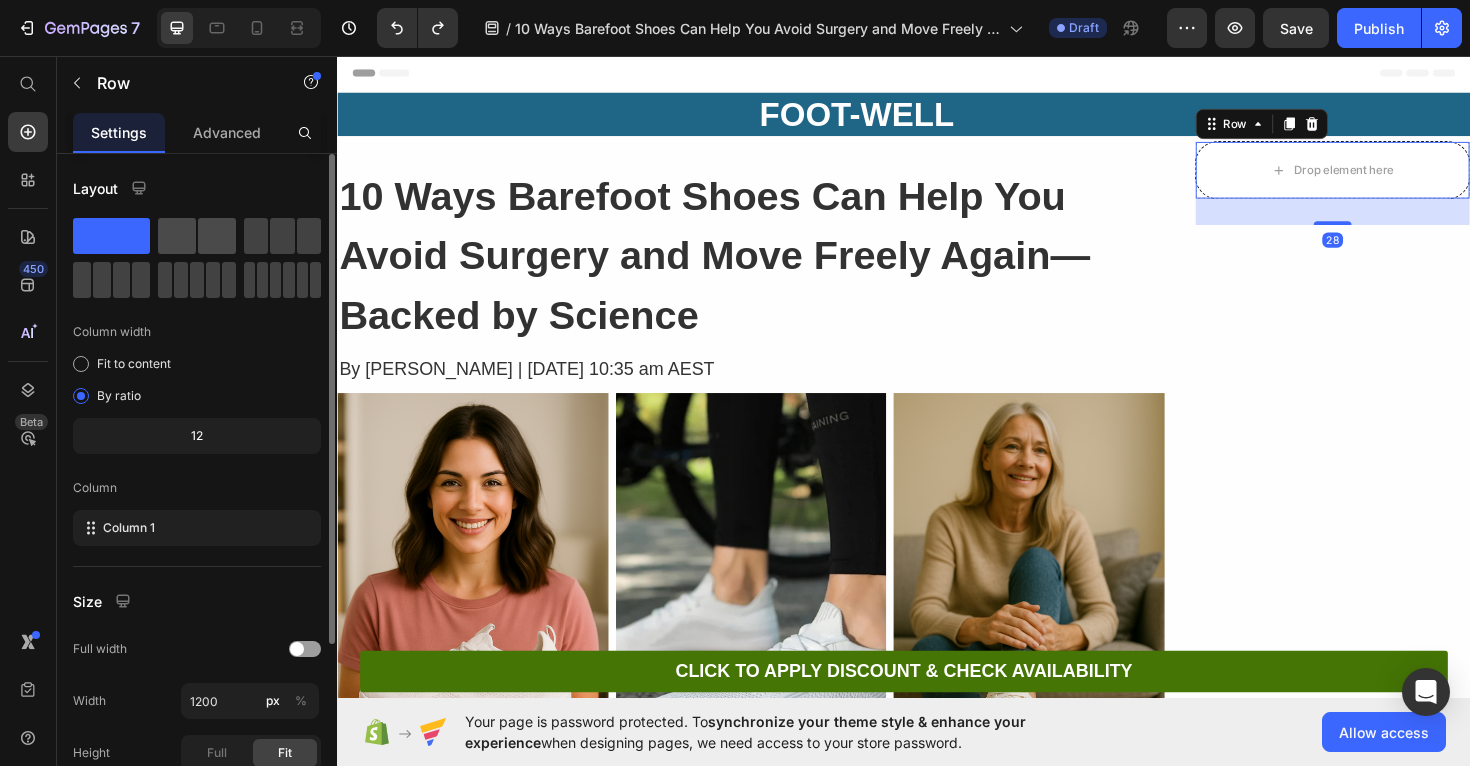 click 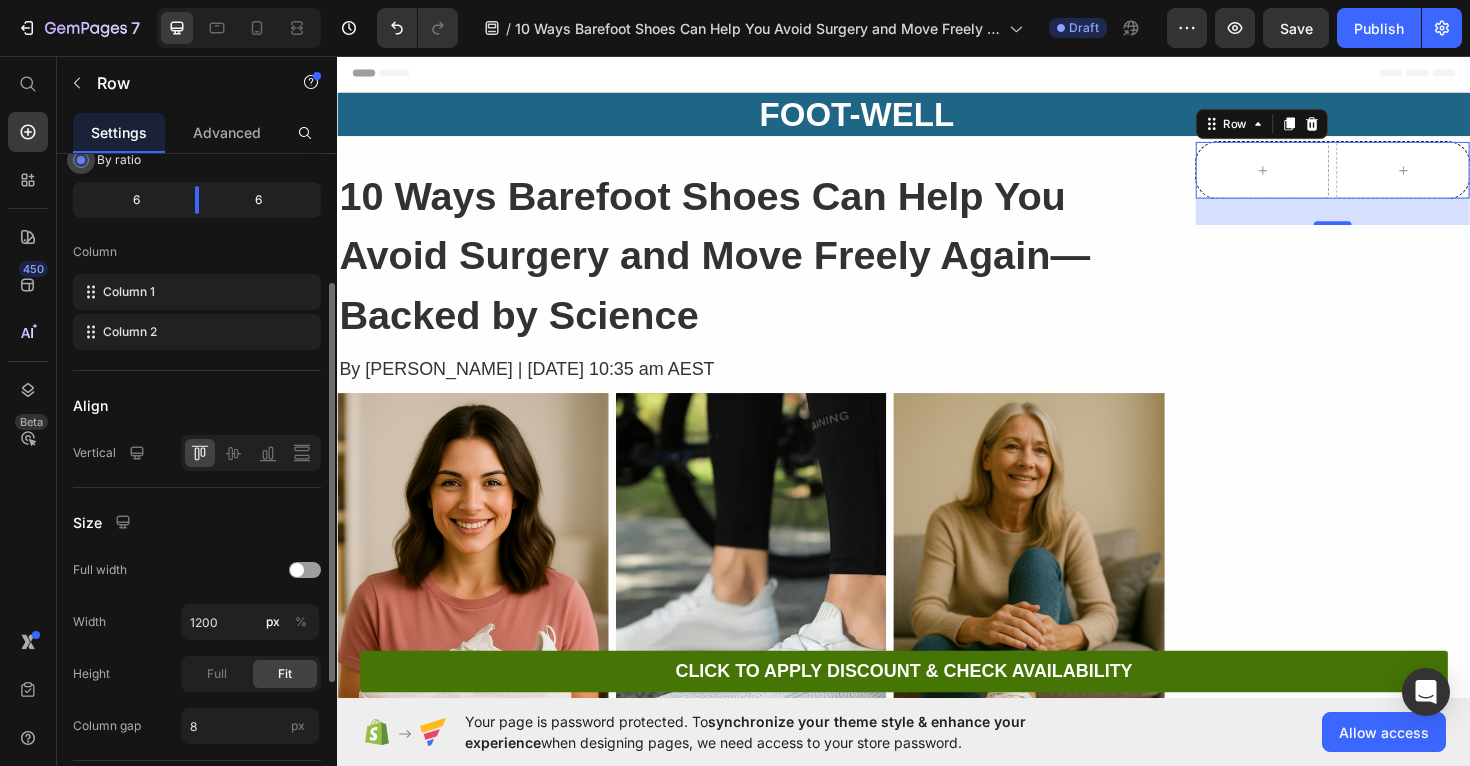 scroll, scrollTop: 237, scrollLeft: 0, axis: vertical 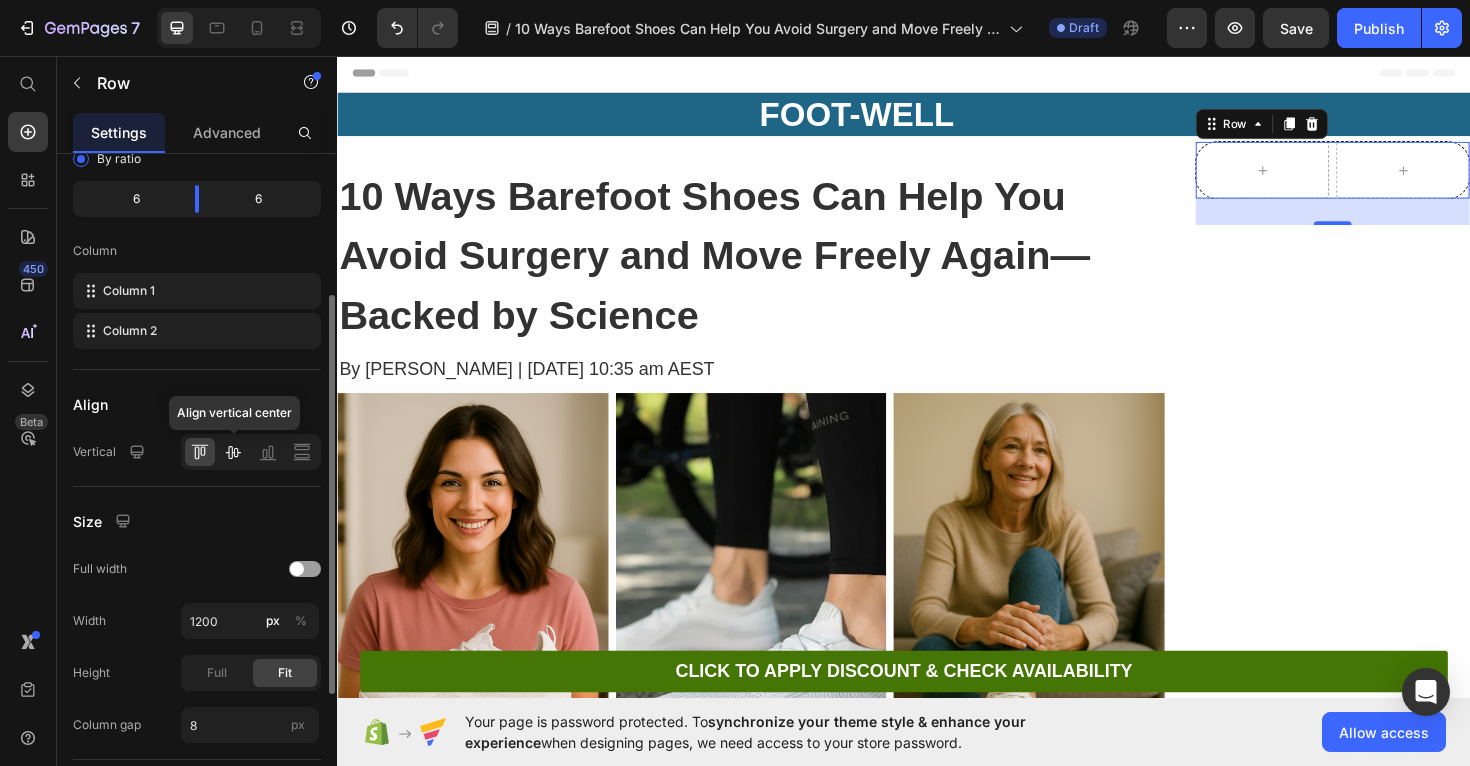 click 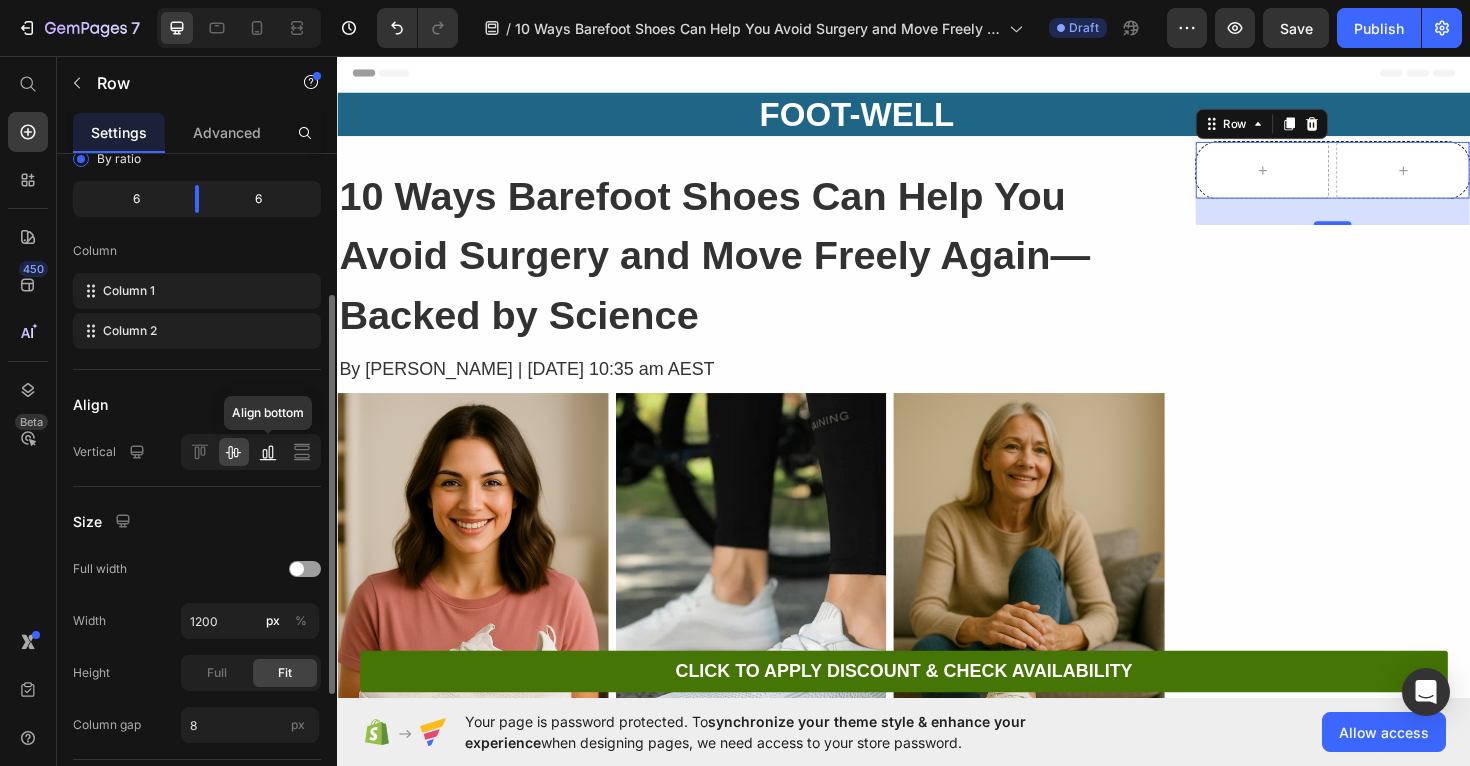 click 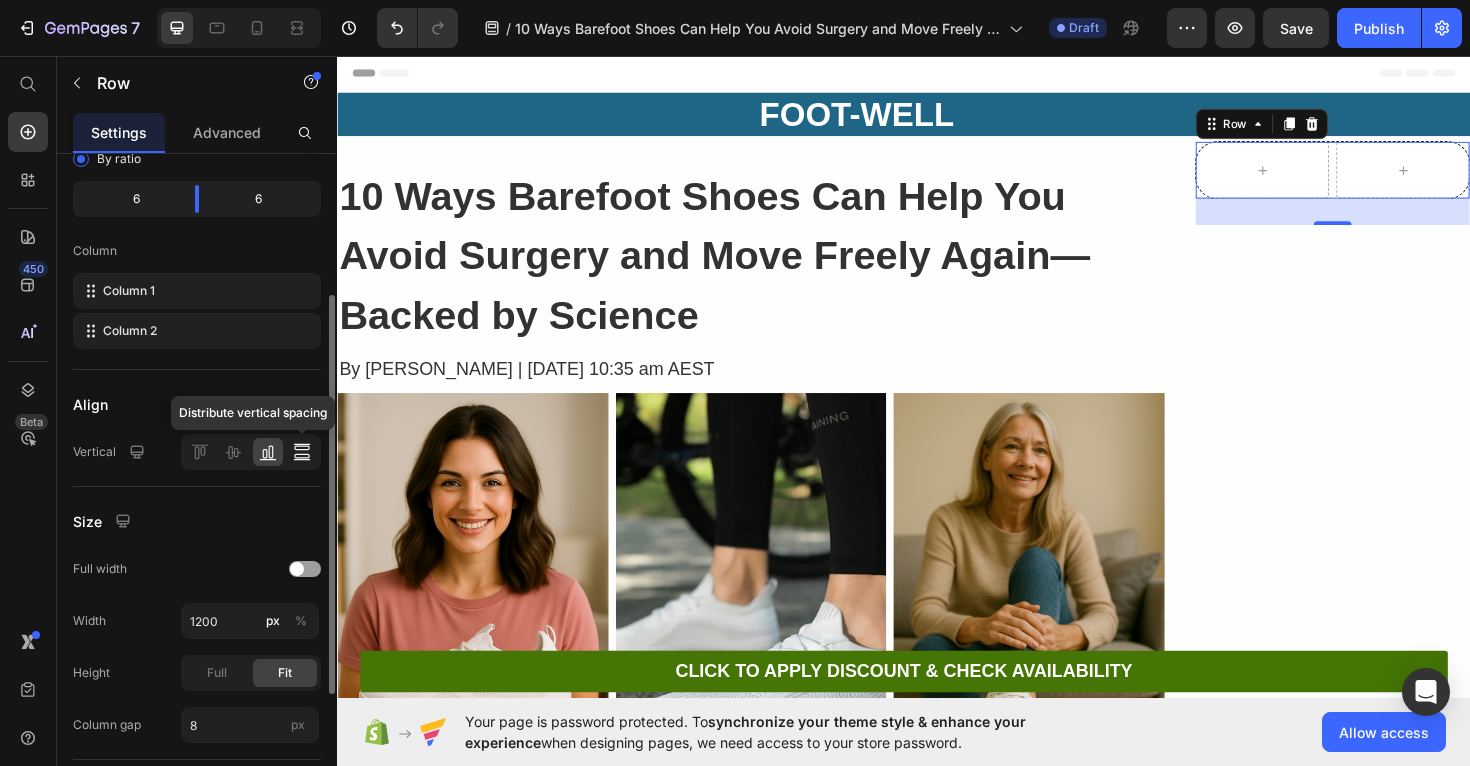 click 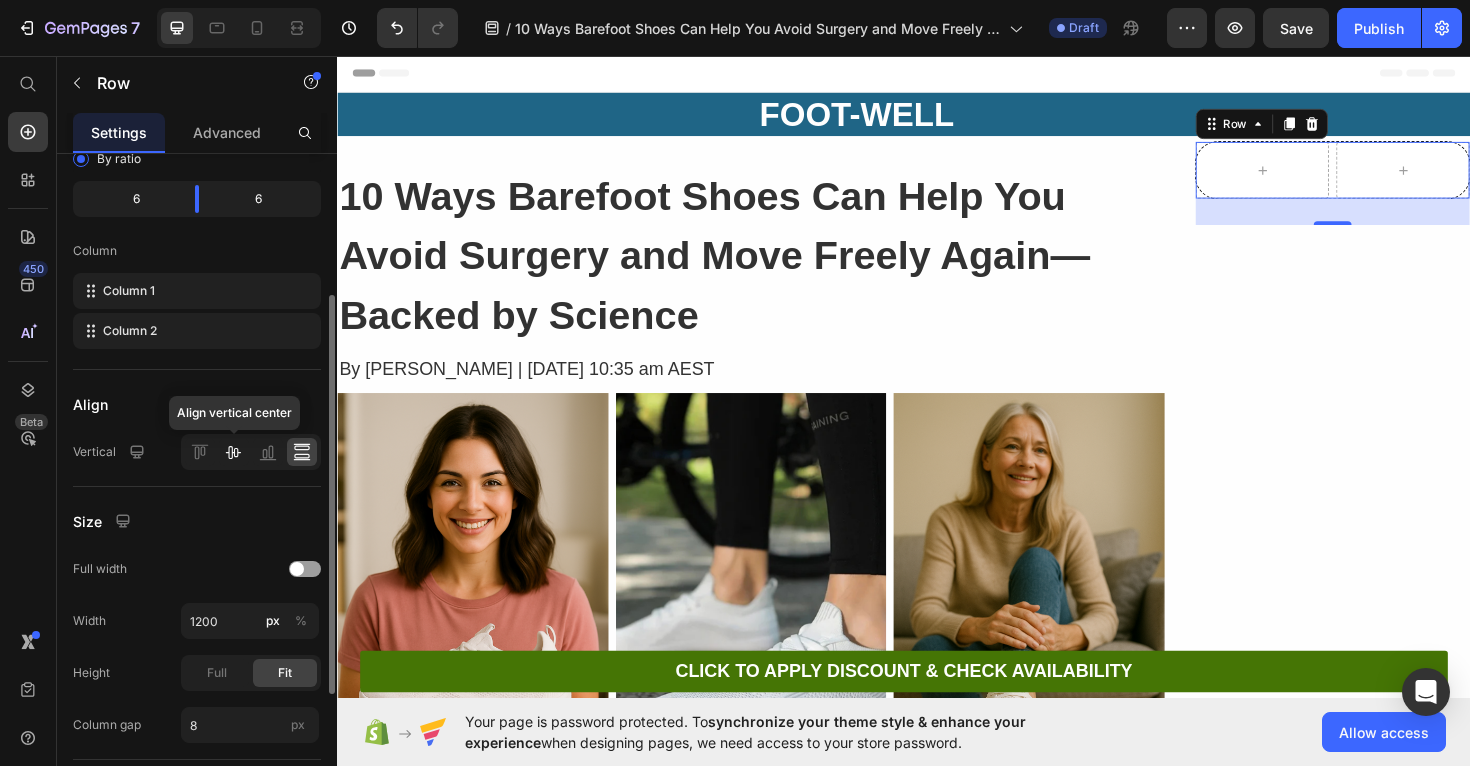 click 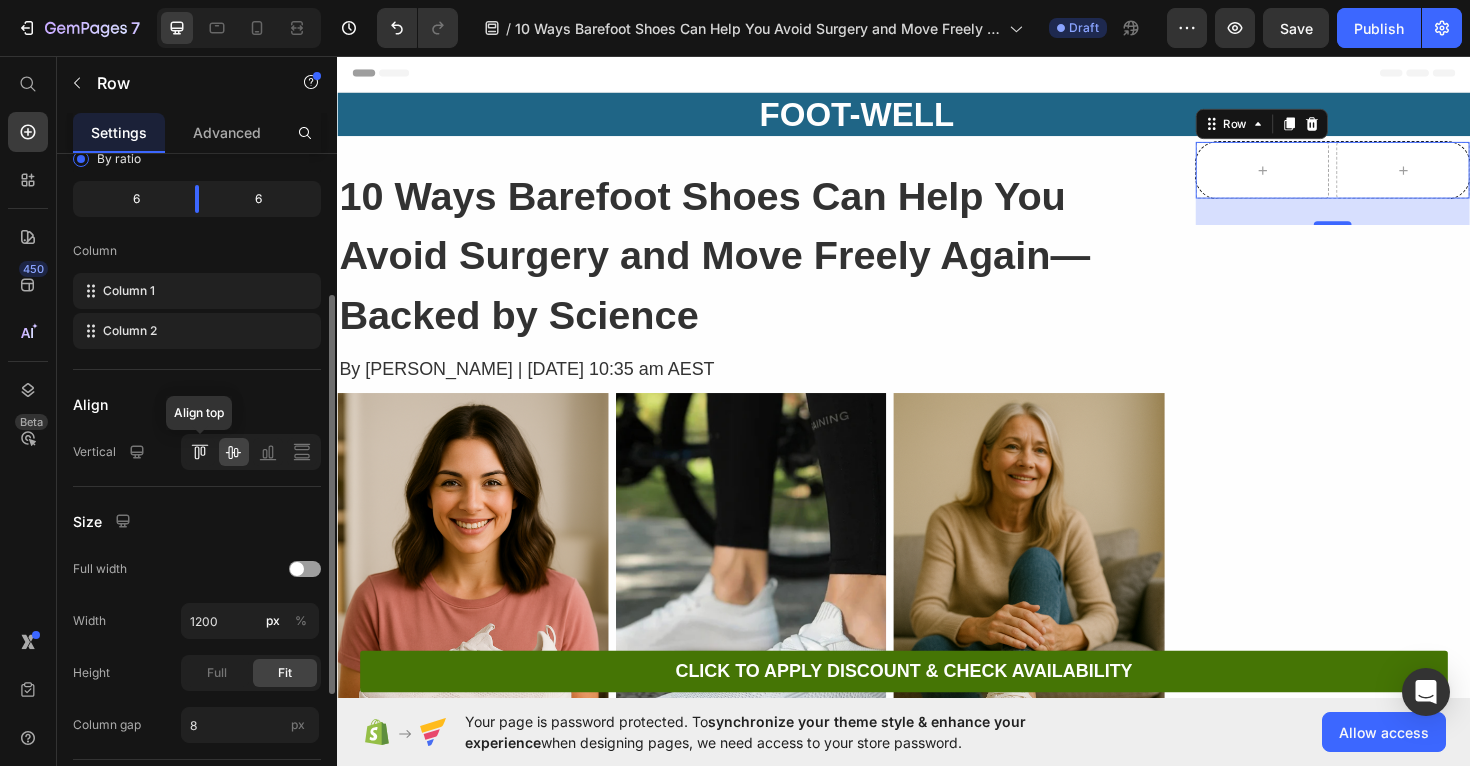 click 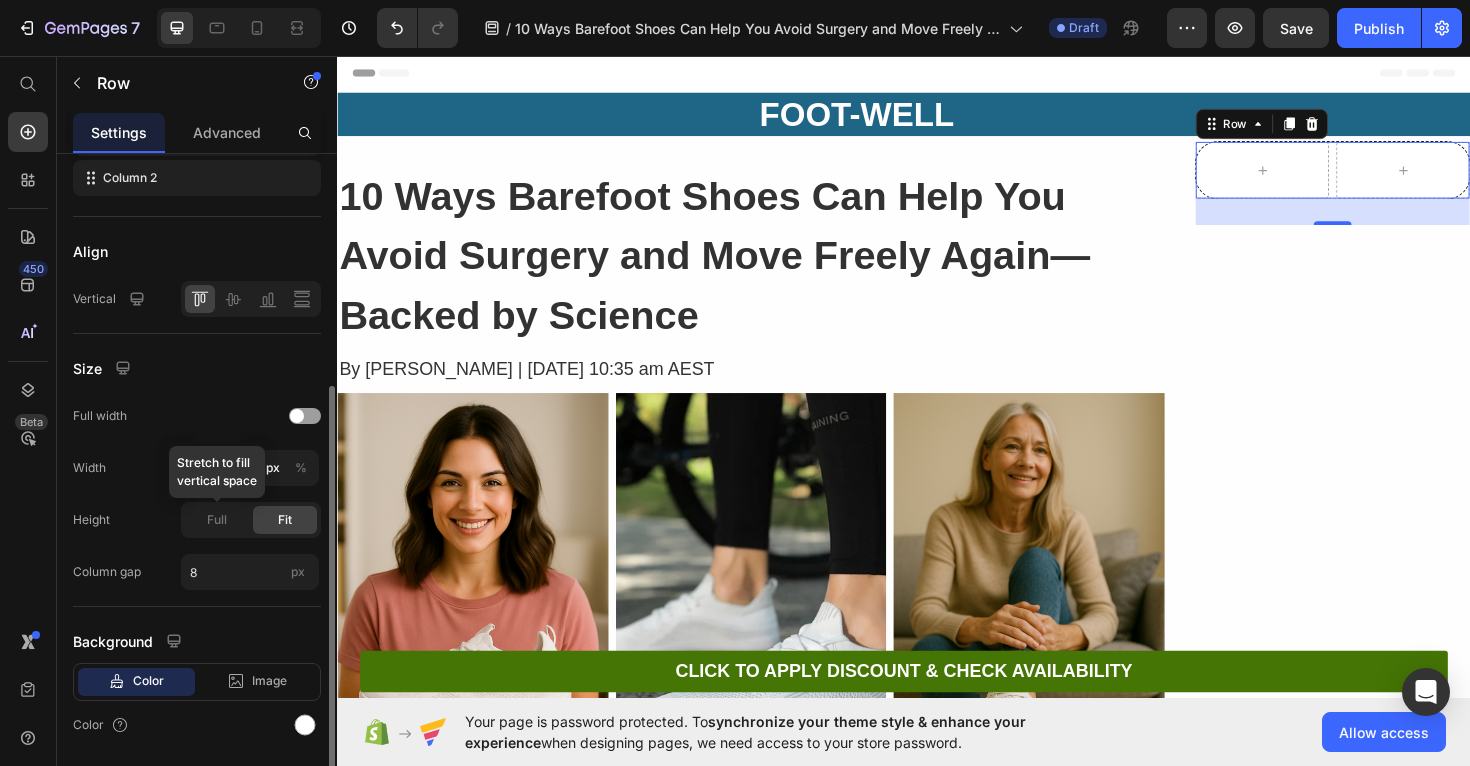 scroll, scrollTop: 452, scrollLeft: 0, axis: vertical 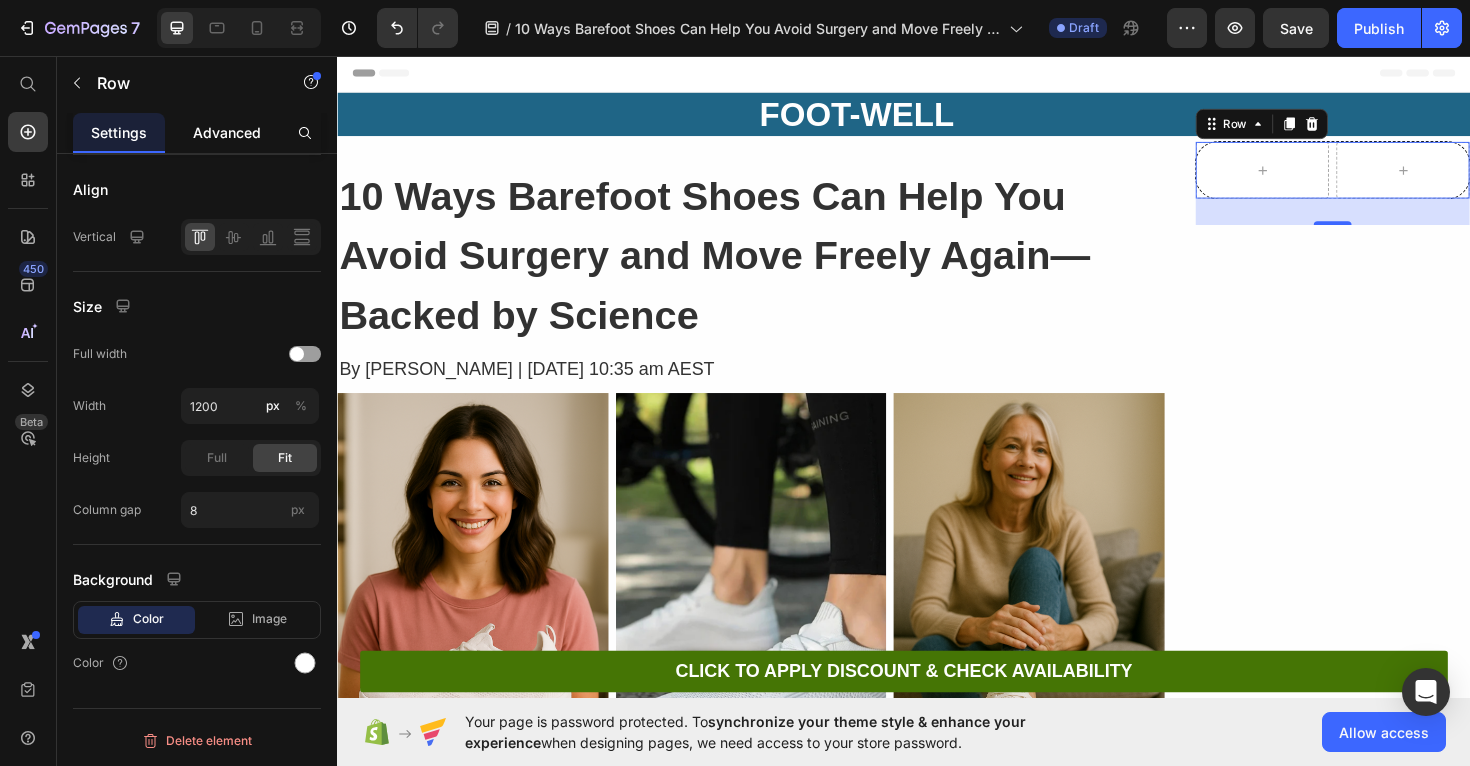 click on "Advanced" at bounding box center [227, 132] 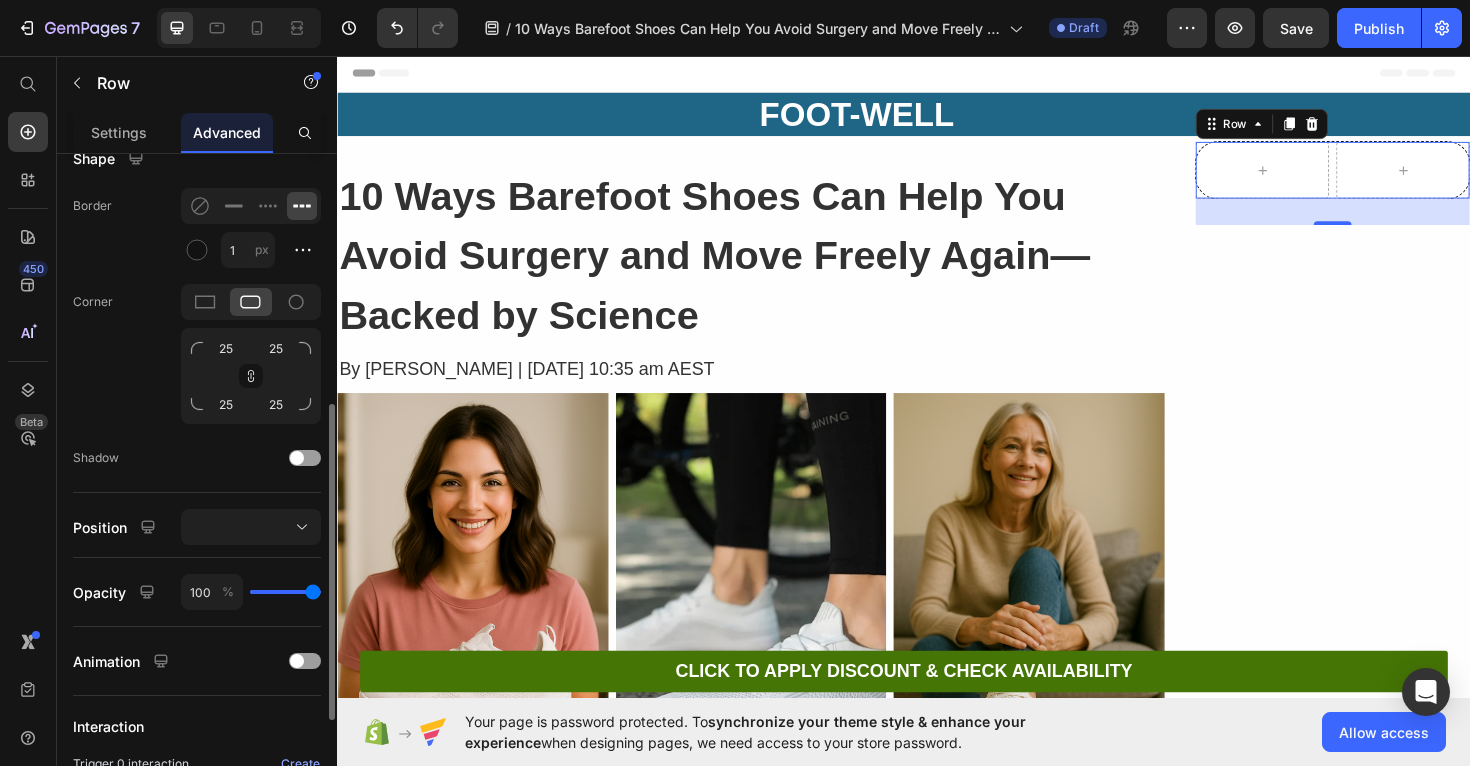 scroll, scrollTop: 579, scrollLeft: 0, axis: vertical 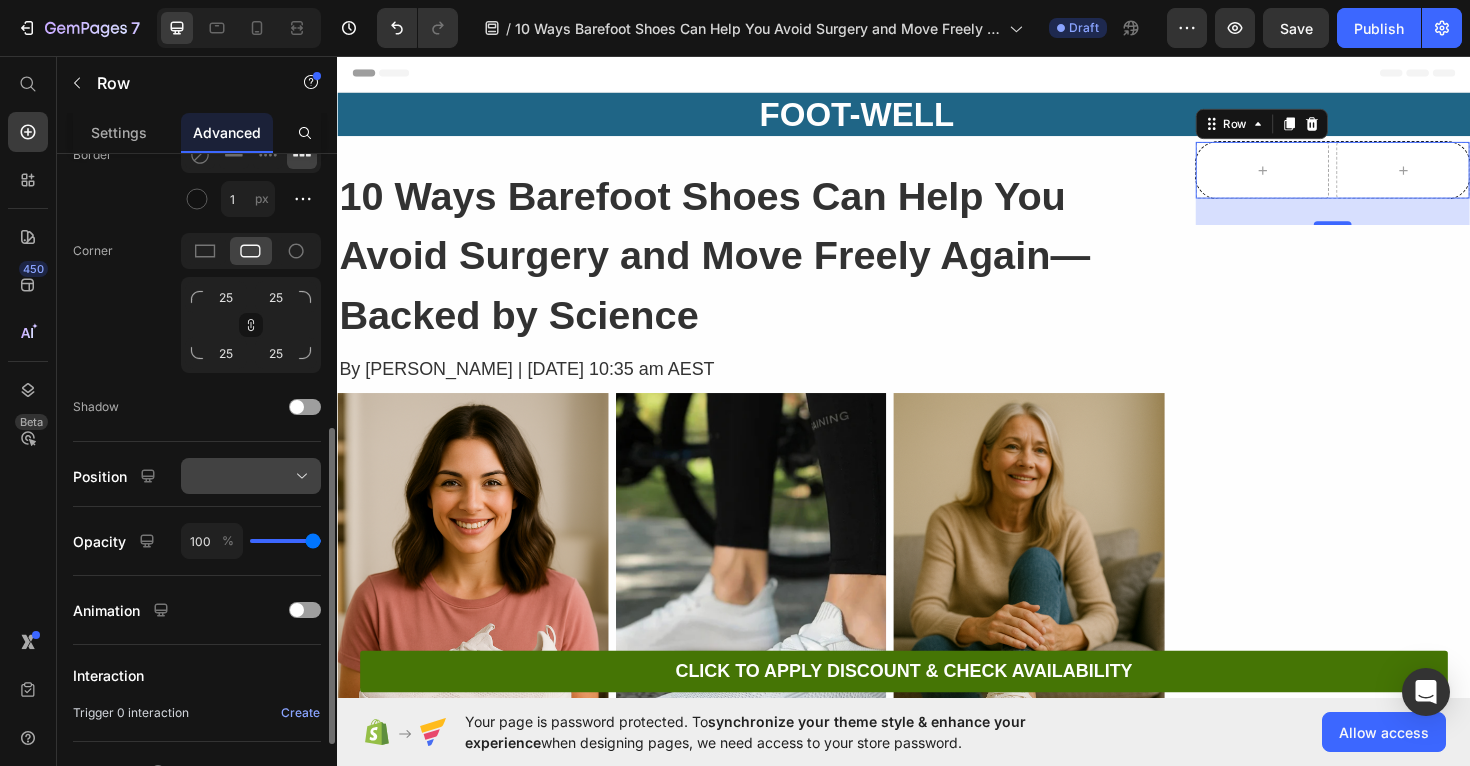 click at bounding box center [251, 476] 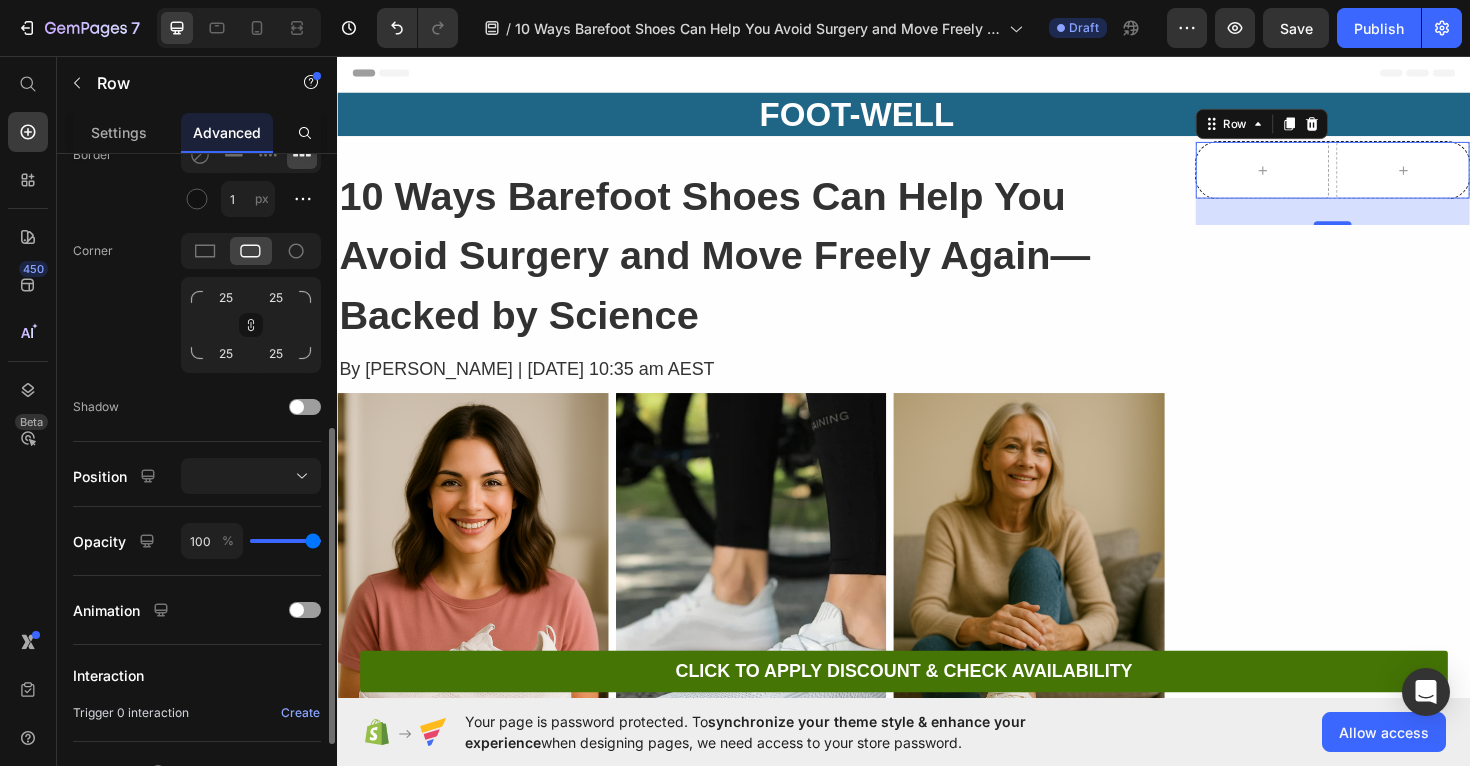 click on "Shape Border 1 px Corner 25 25 25 25 Shadow" 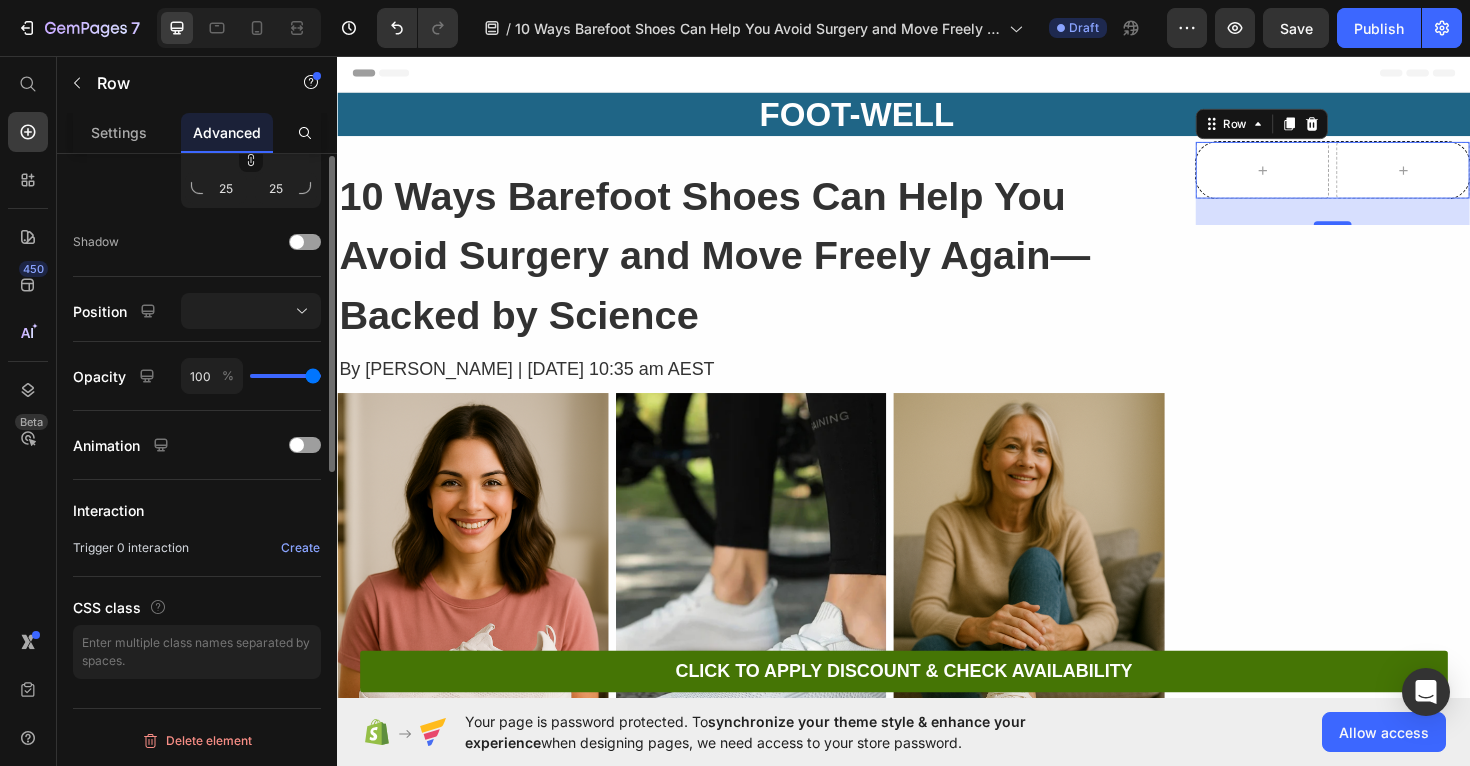 scroll, scrollTop: 0, scrollLeft: 0, axis: both 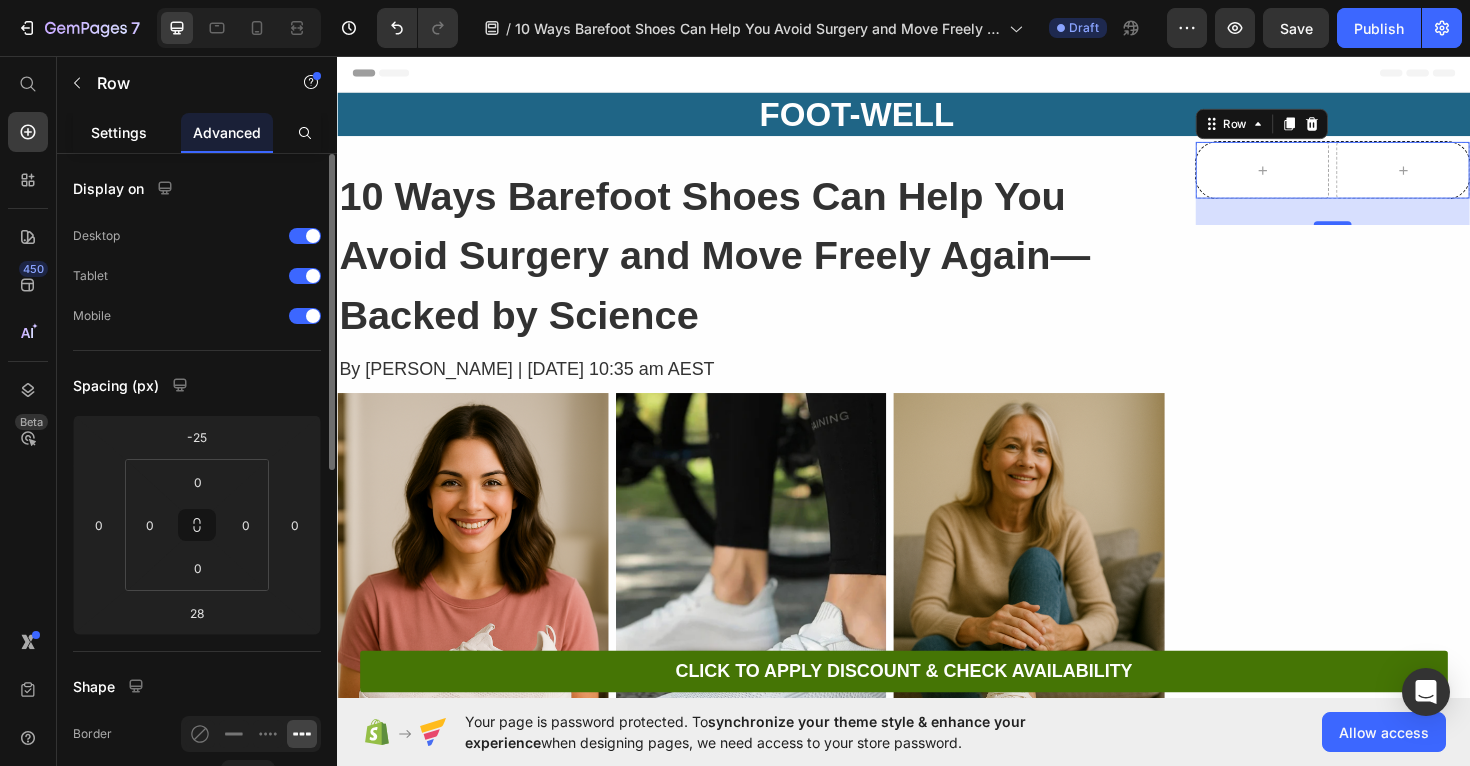 click on "Settings" at bounding box center (119, 132) 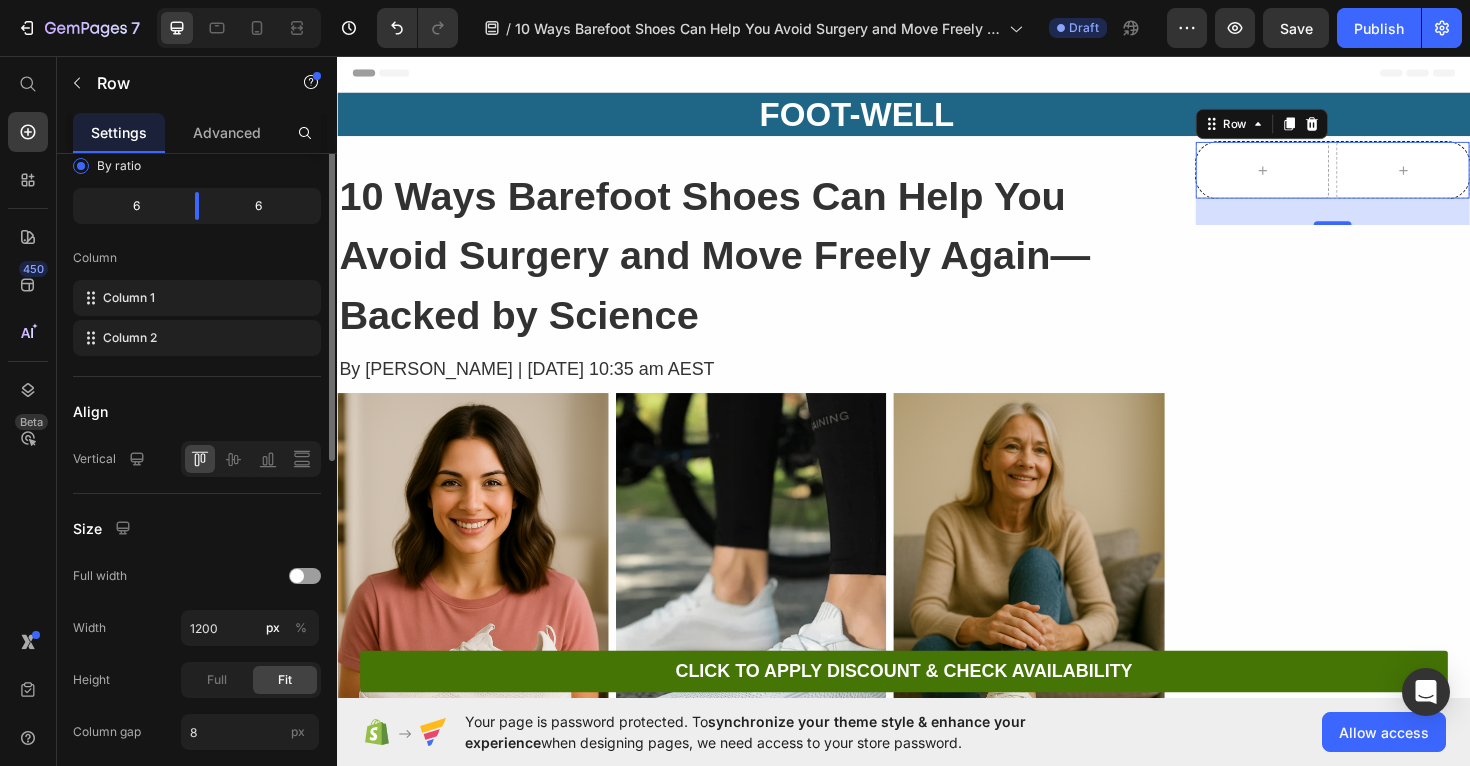 scroll, scrollTop: 308, scrollLeft: 0, axis: vertical 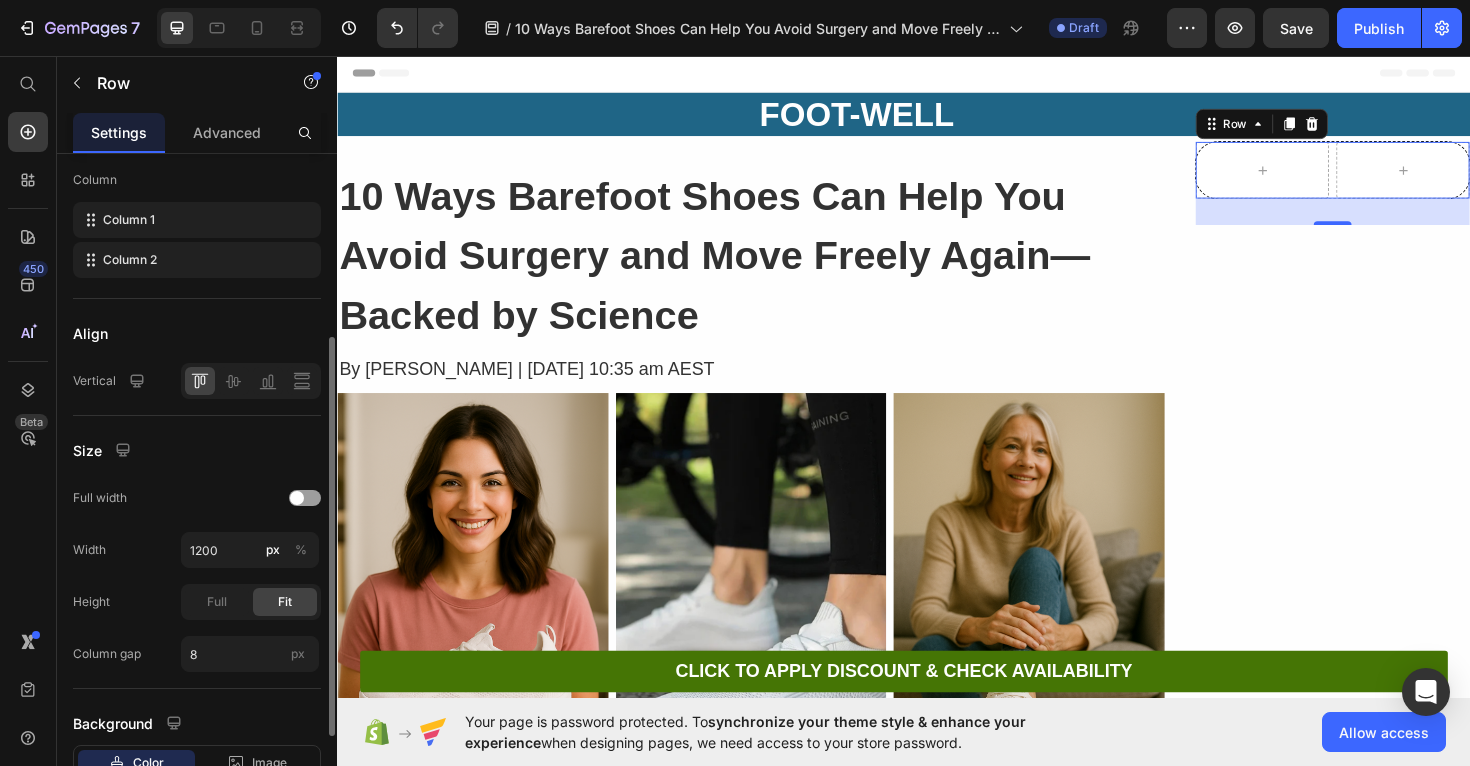 click on "Vertical" at bounding box center [94, 381] 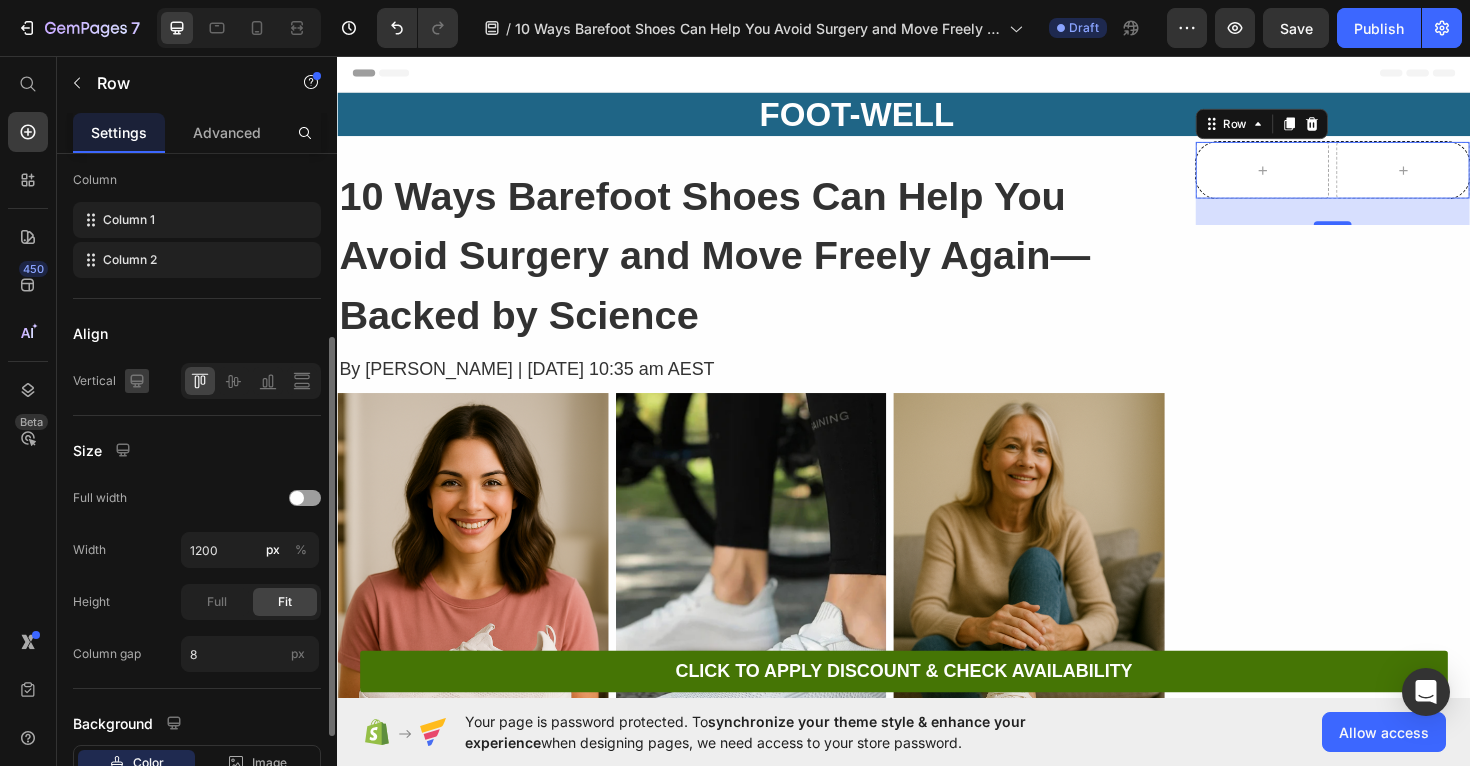 click 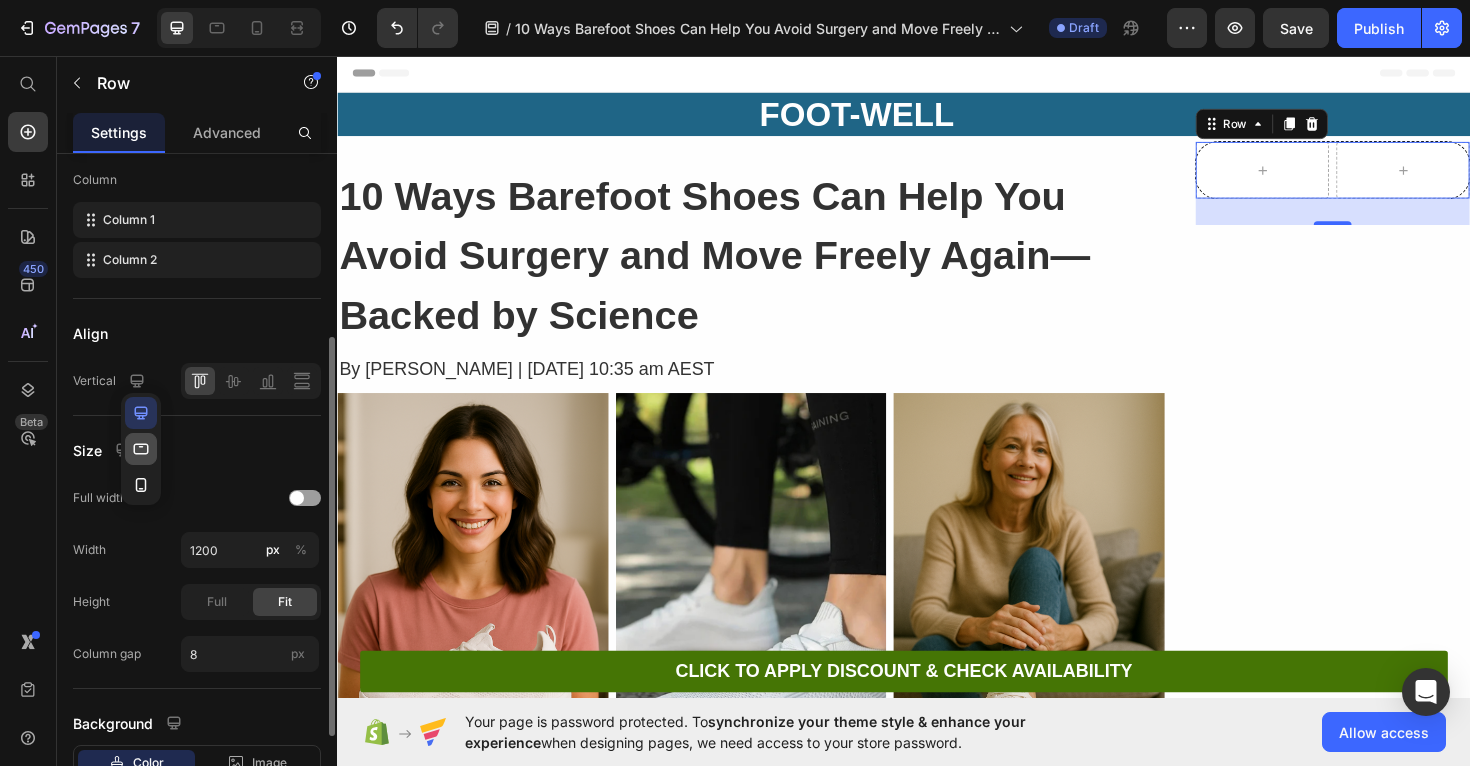 click 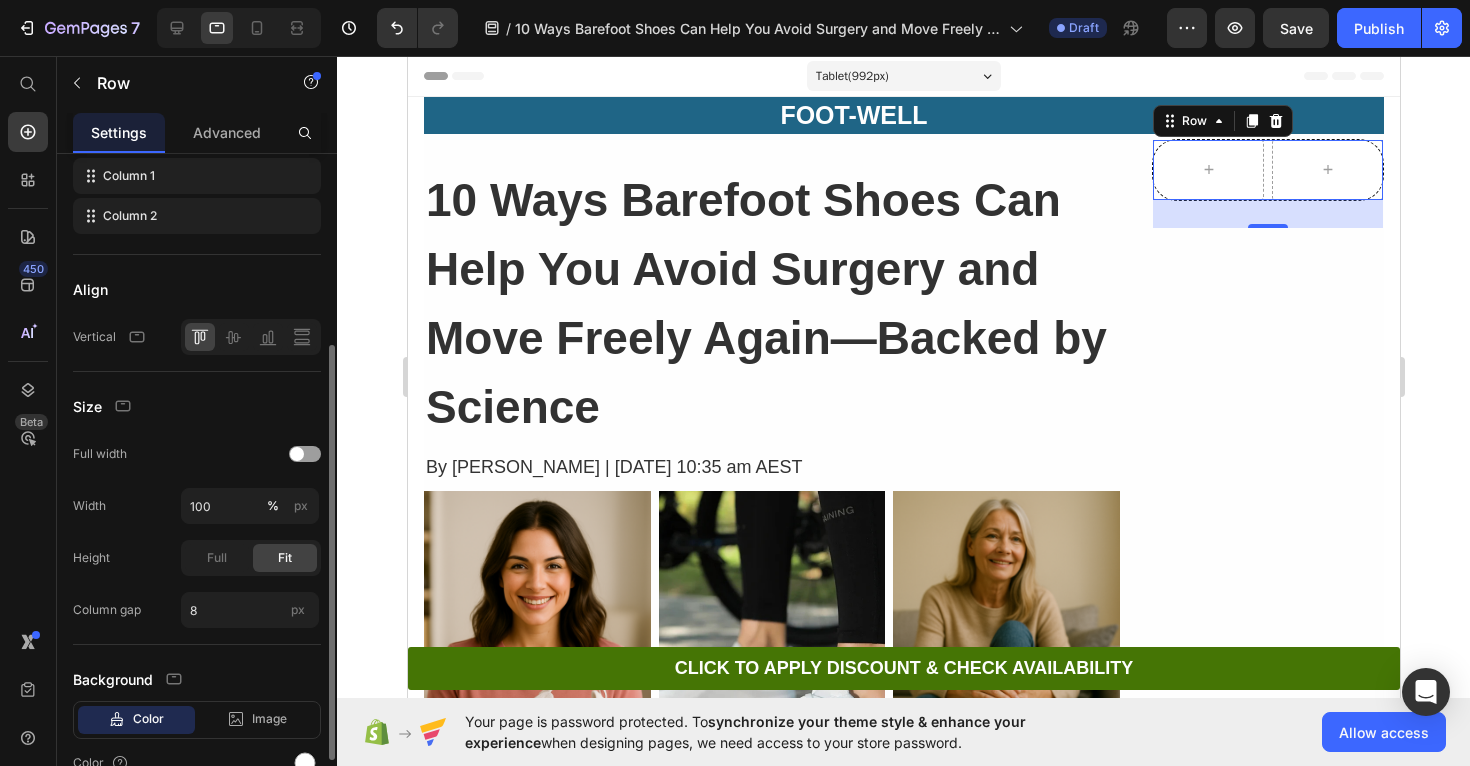 scroll, scrollTop: 12, scrollLeft: 0, axis: vertical 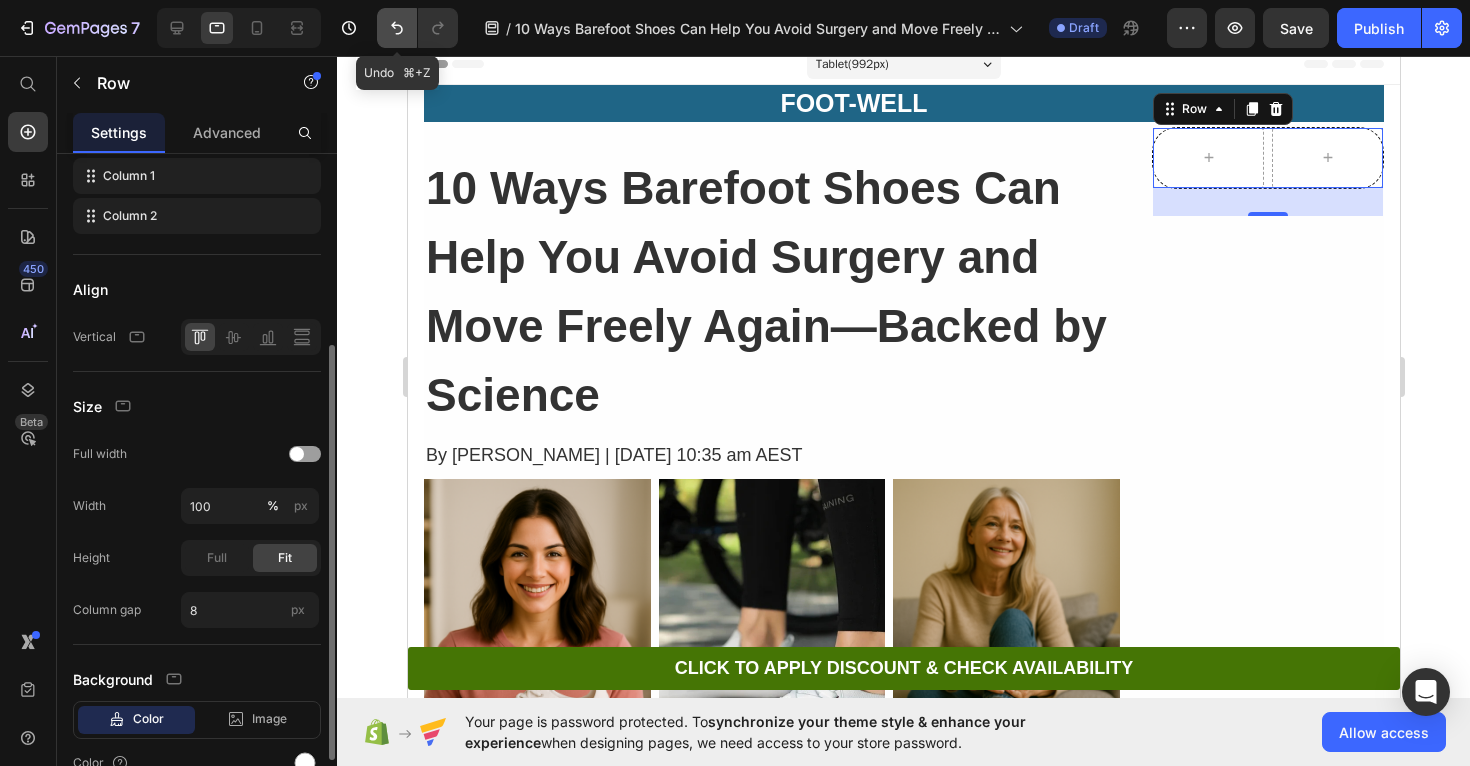 click 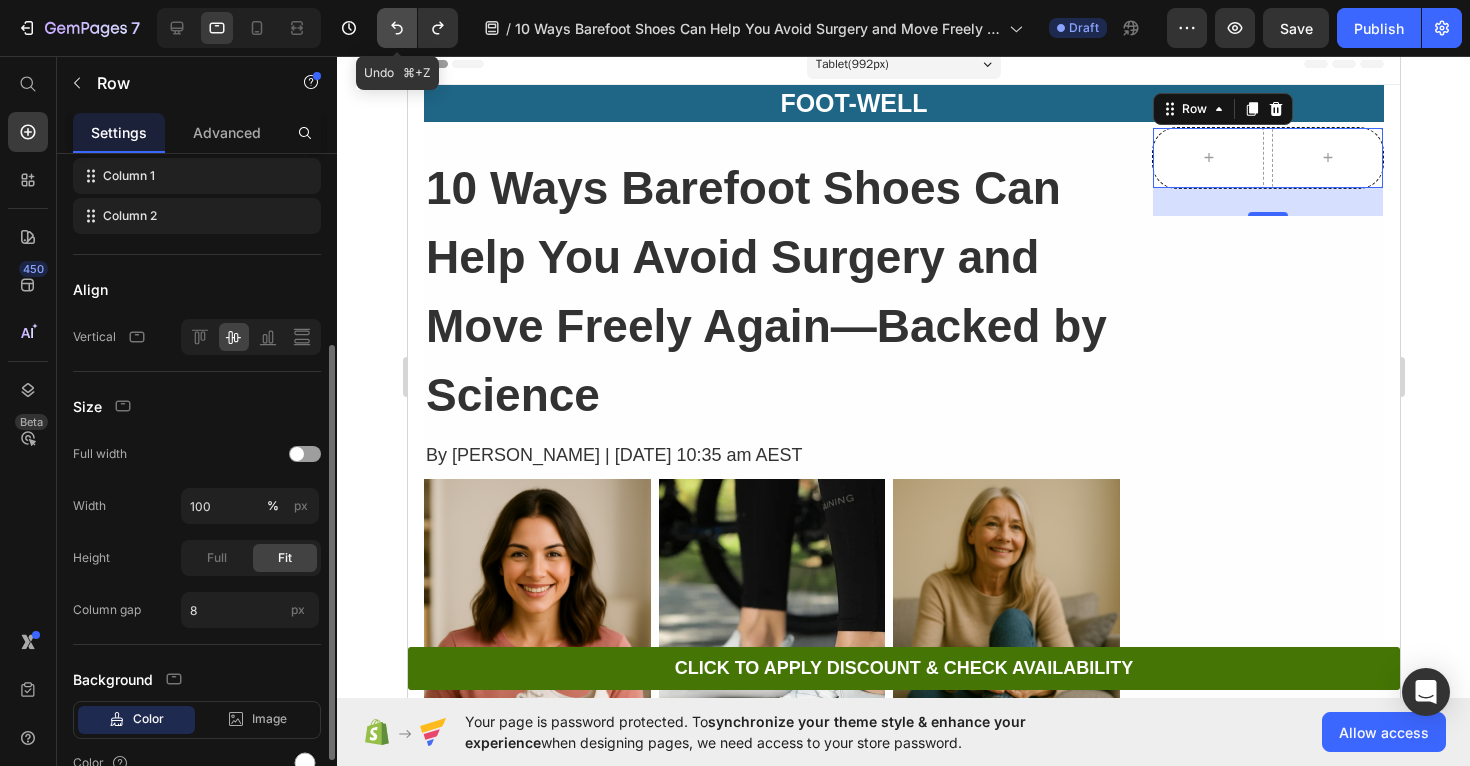 click 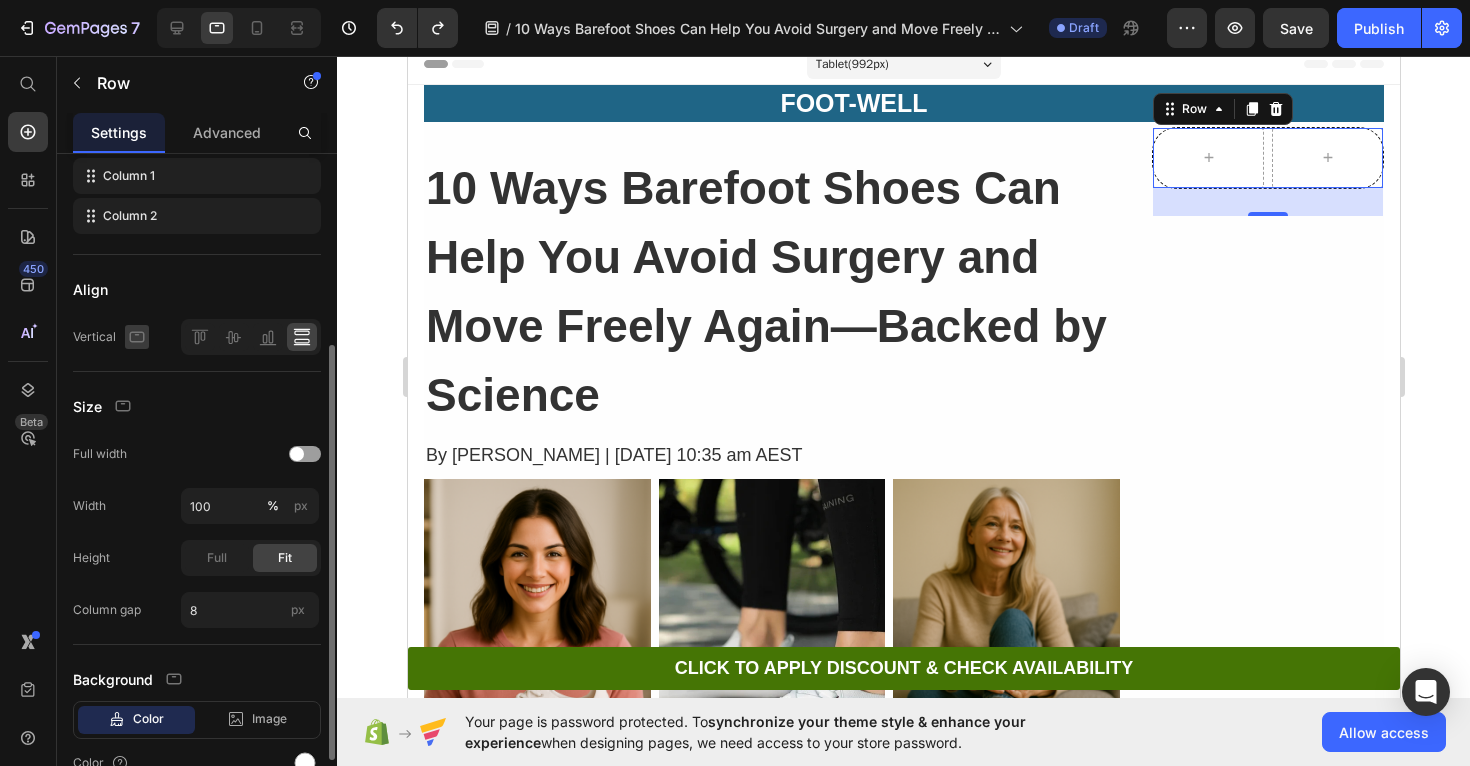 click 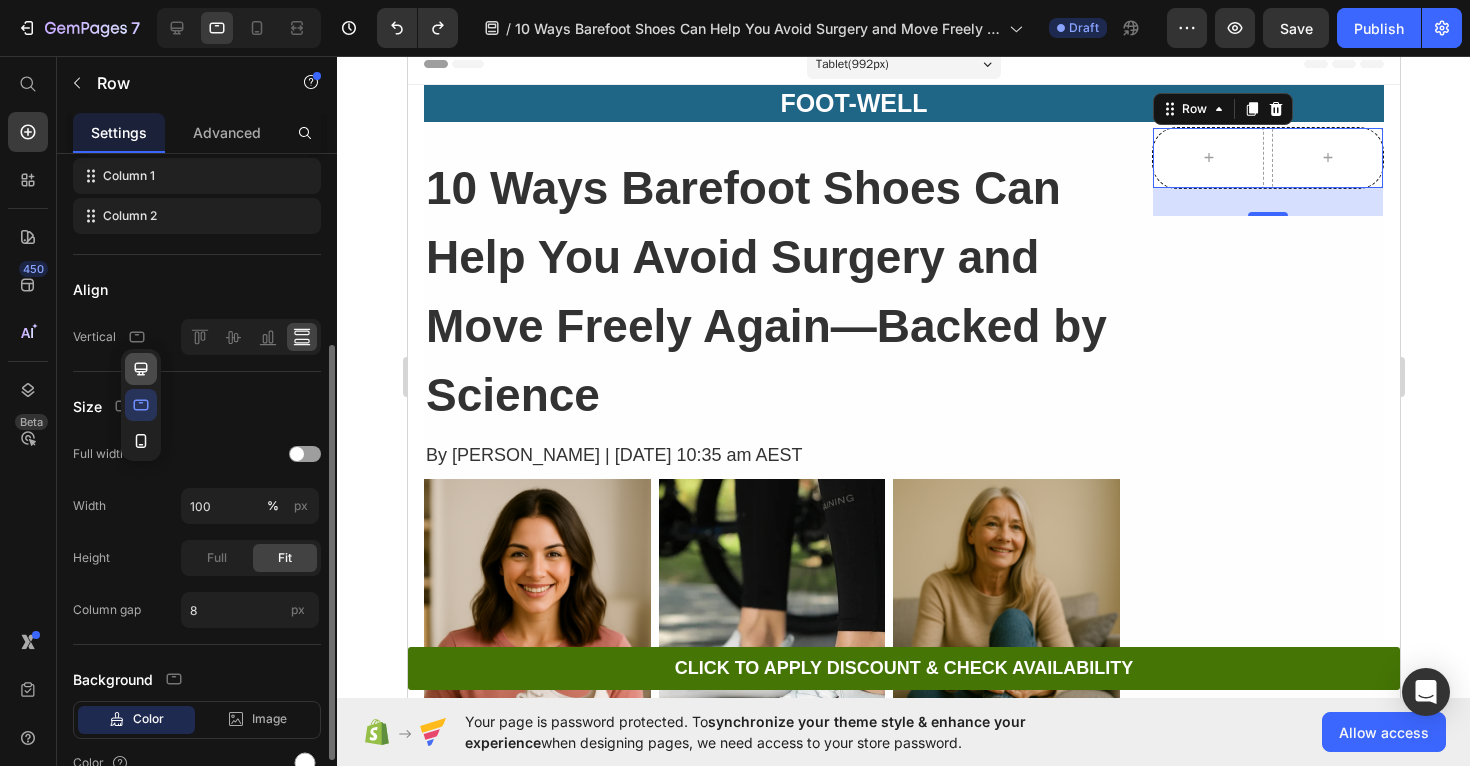 click 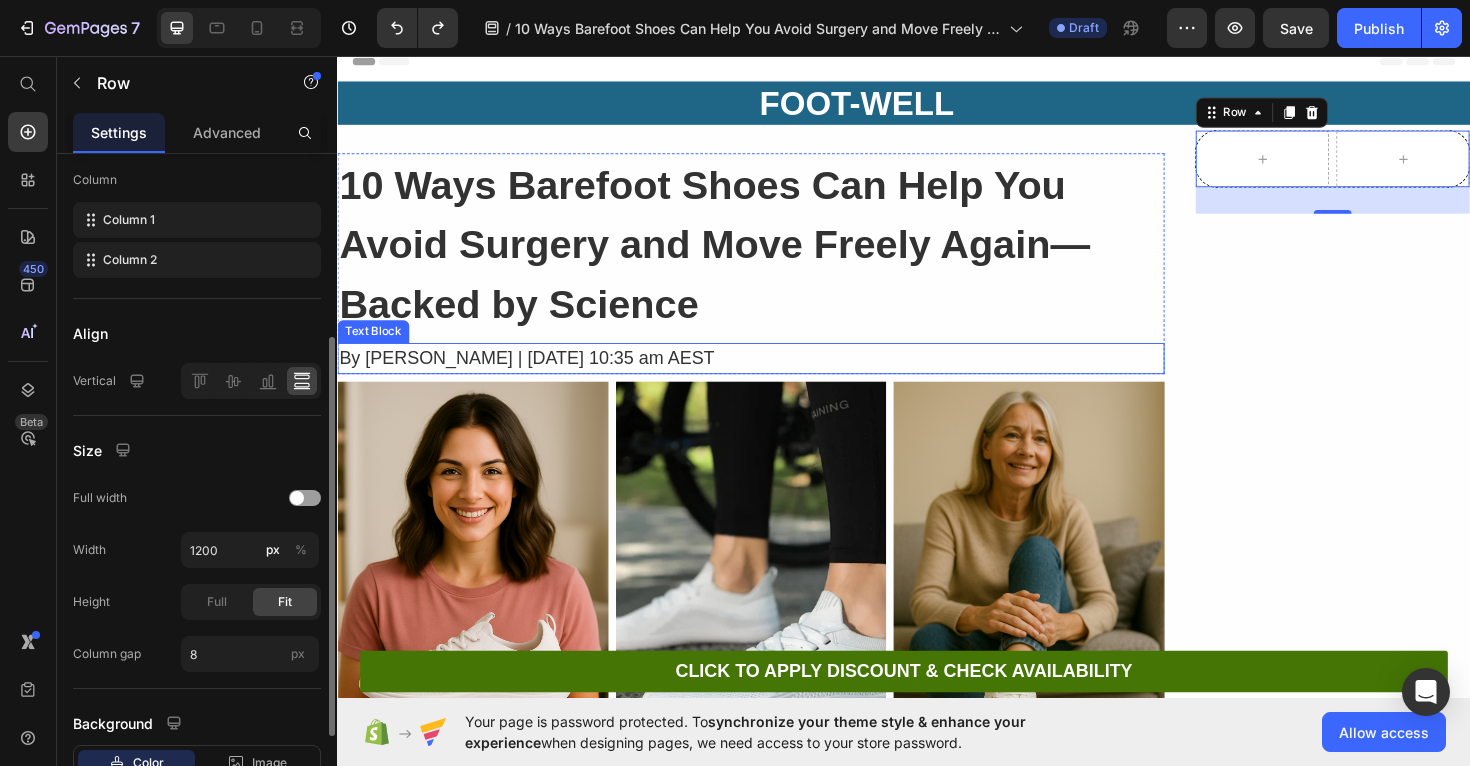 scroll, scrollTop: 22, scrollLeft: 0, axis: vertical 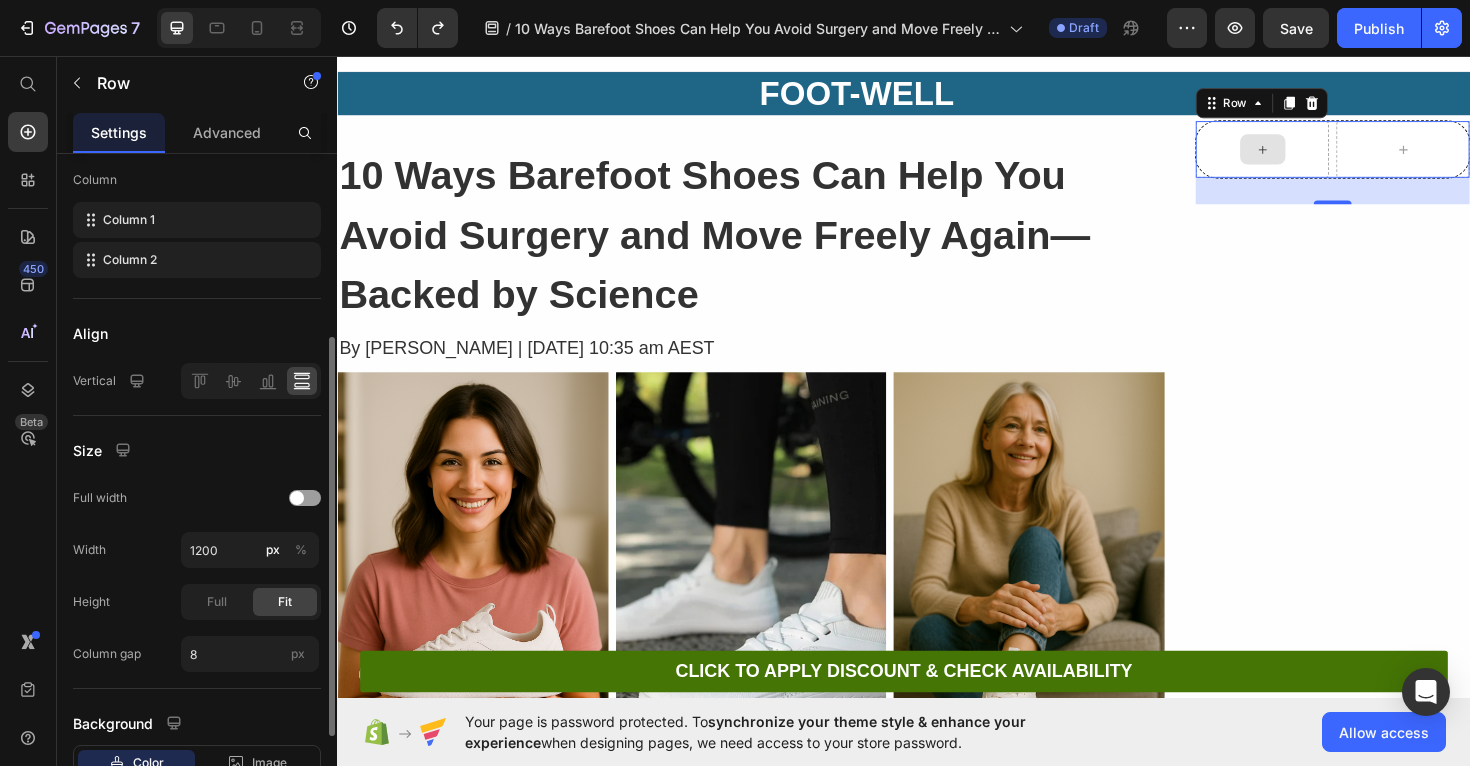 click at bounding box center [1317, 155] 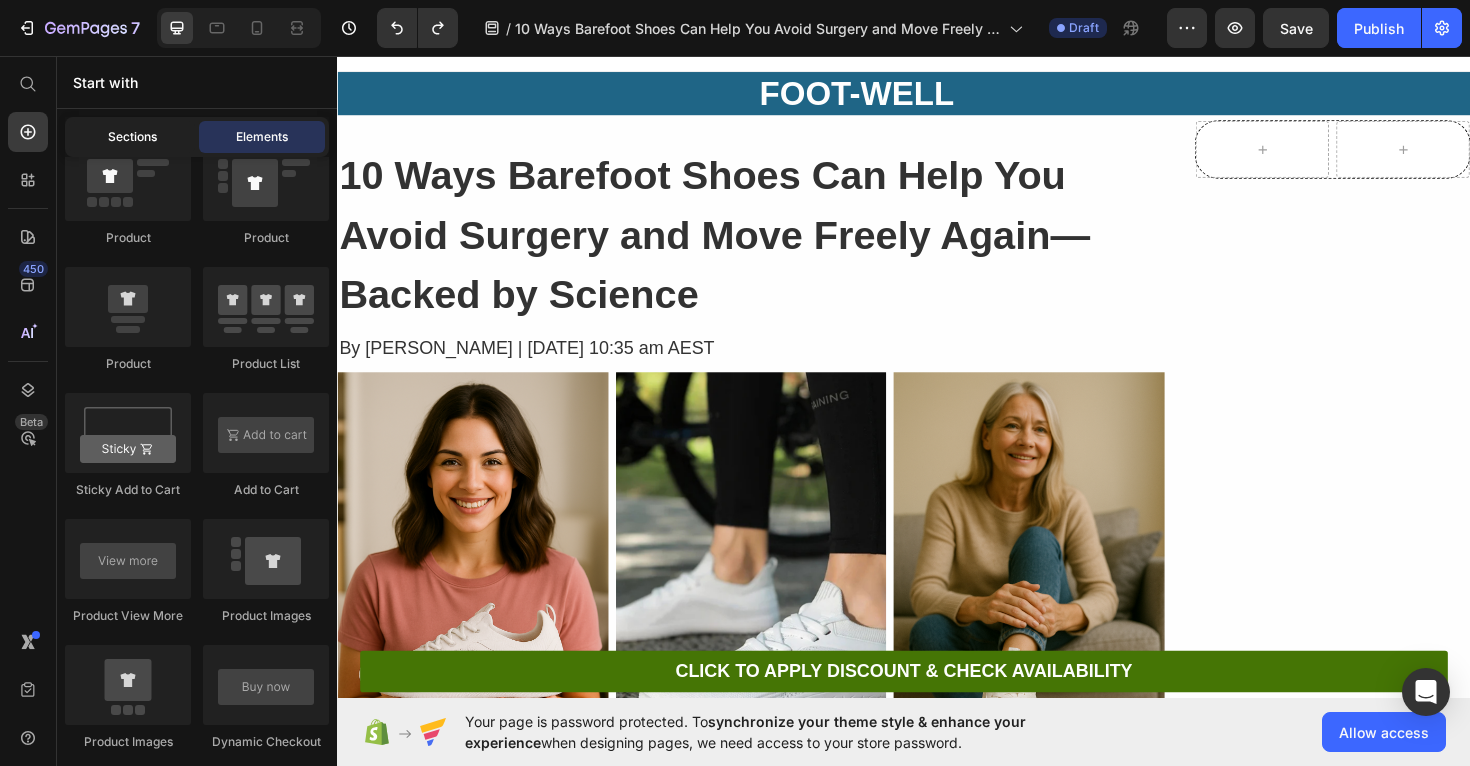 click on "Sections" at bounding box center (132, 137) 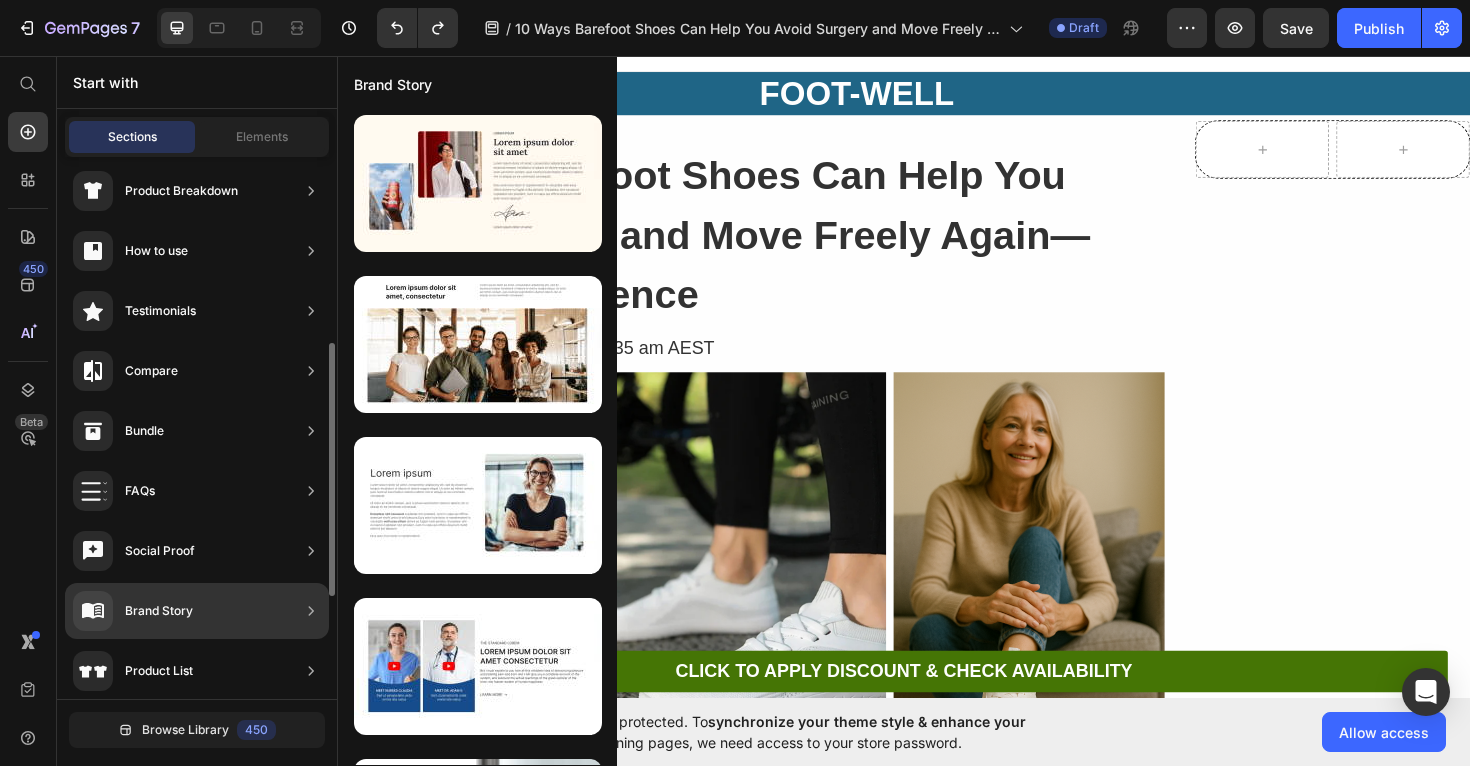 scroll, scrollTop: 424, scrollLeft: 0, axis: vertical 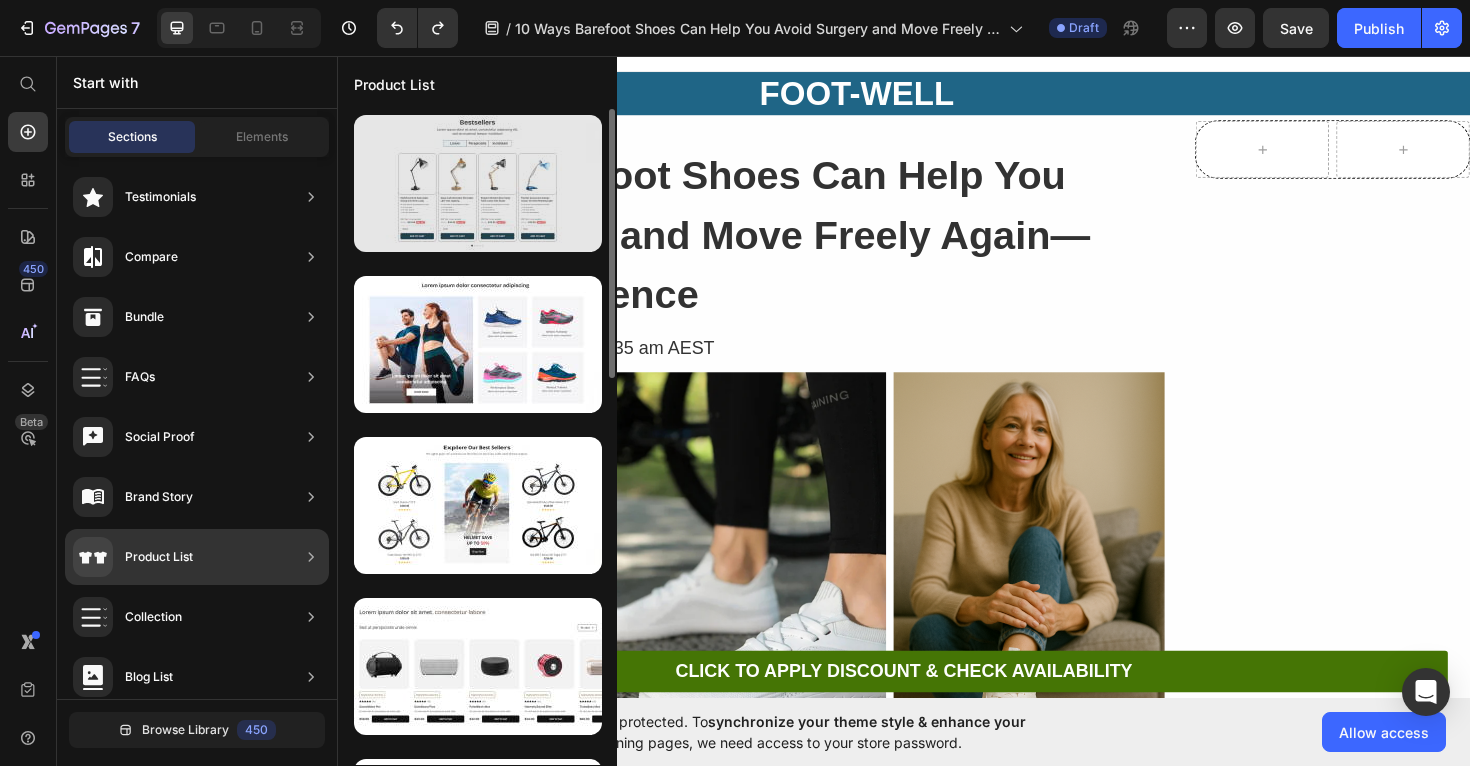 click at bounding box center [478, 183] 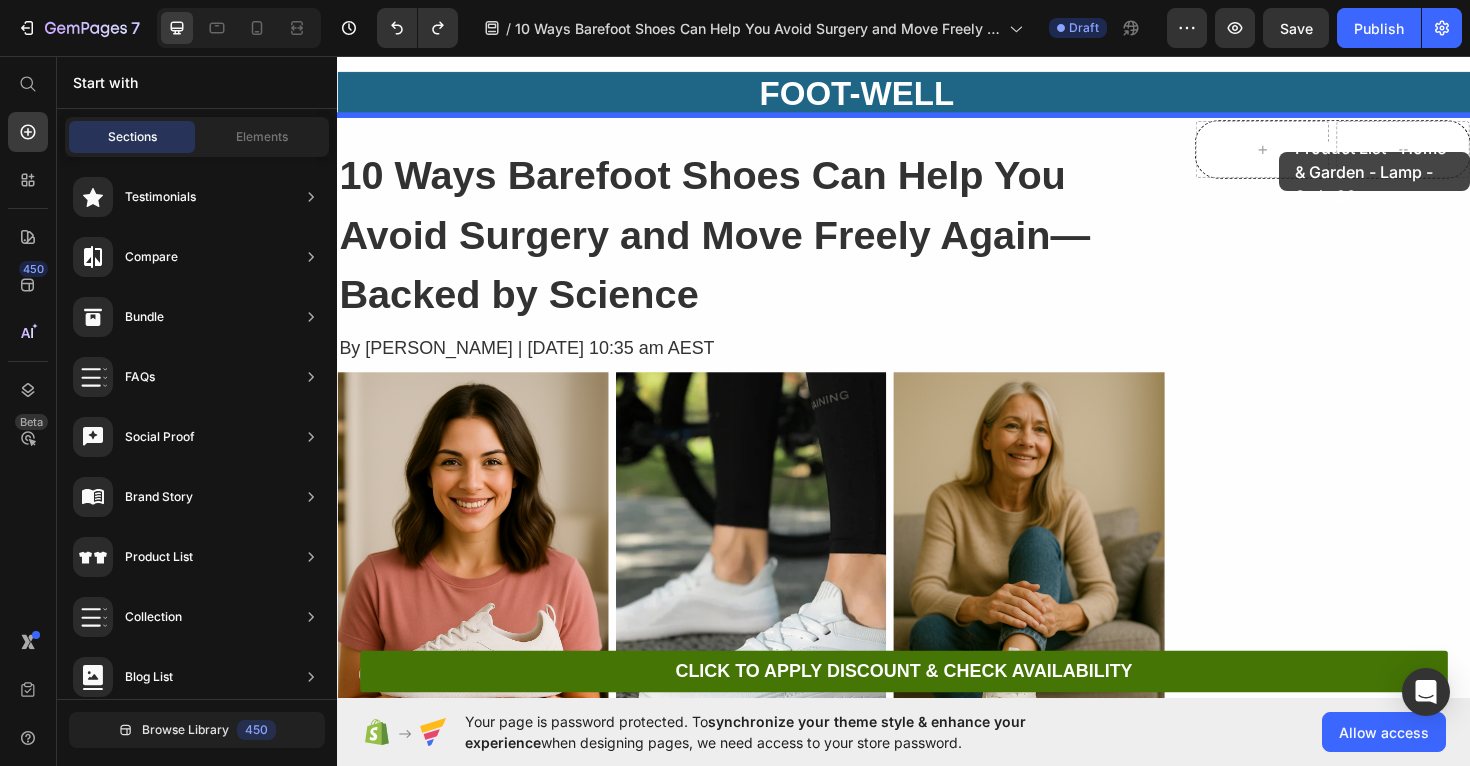 drag, startPoint x: 808, startPoint y: 270, endPoint x: 1335, endPoint y: 158, distance: 538.7699 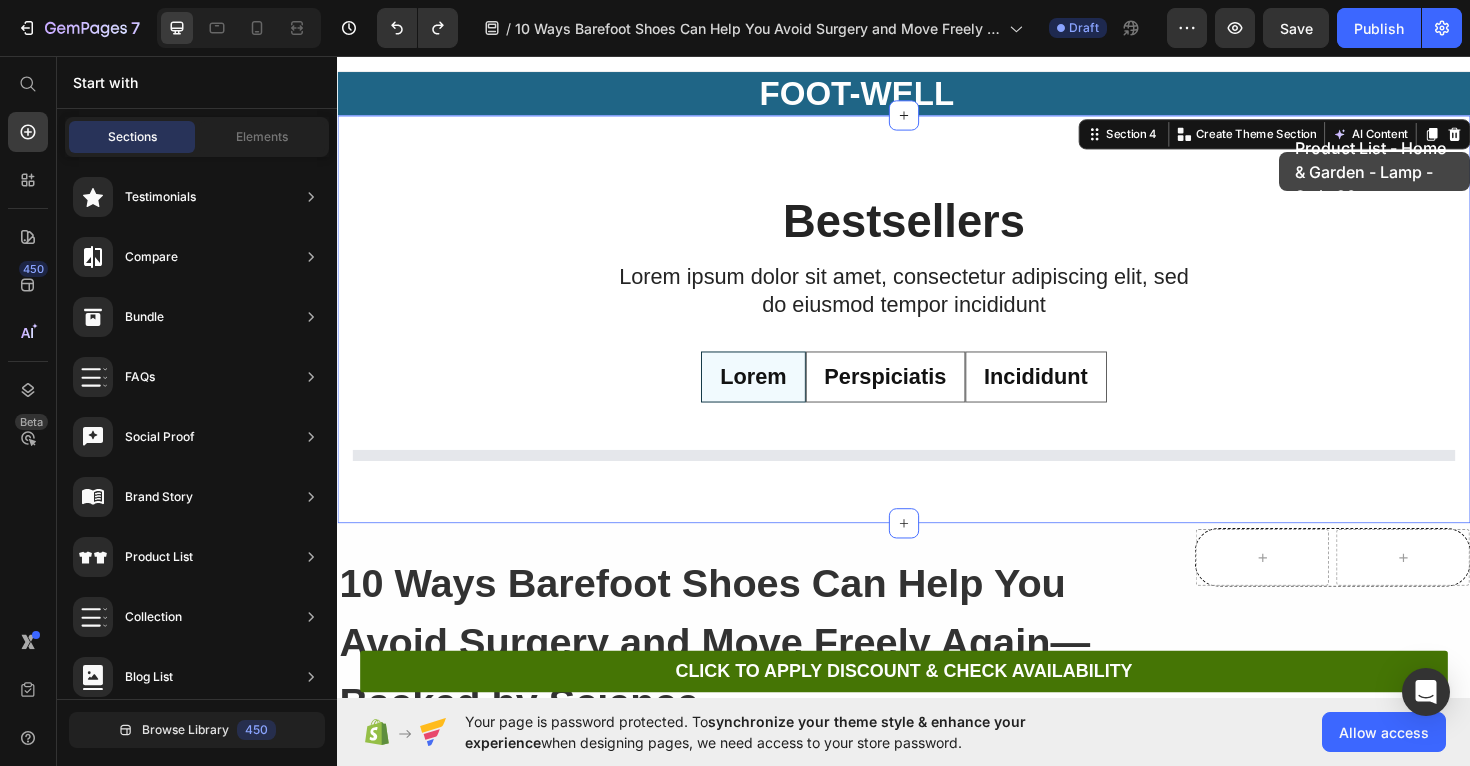 scroll, scrollTop: 0, scrollLeft: 0, axis: both 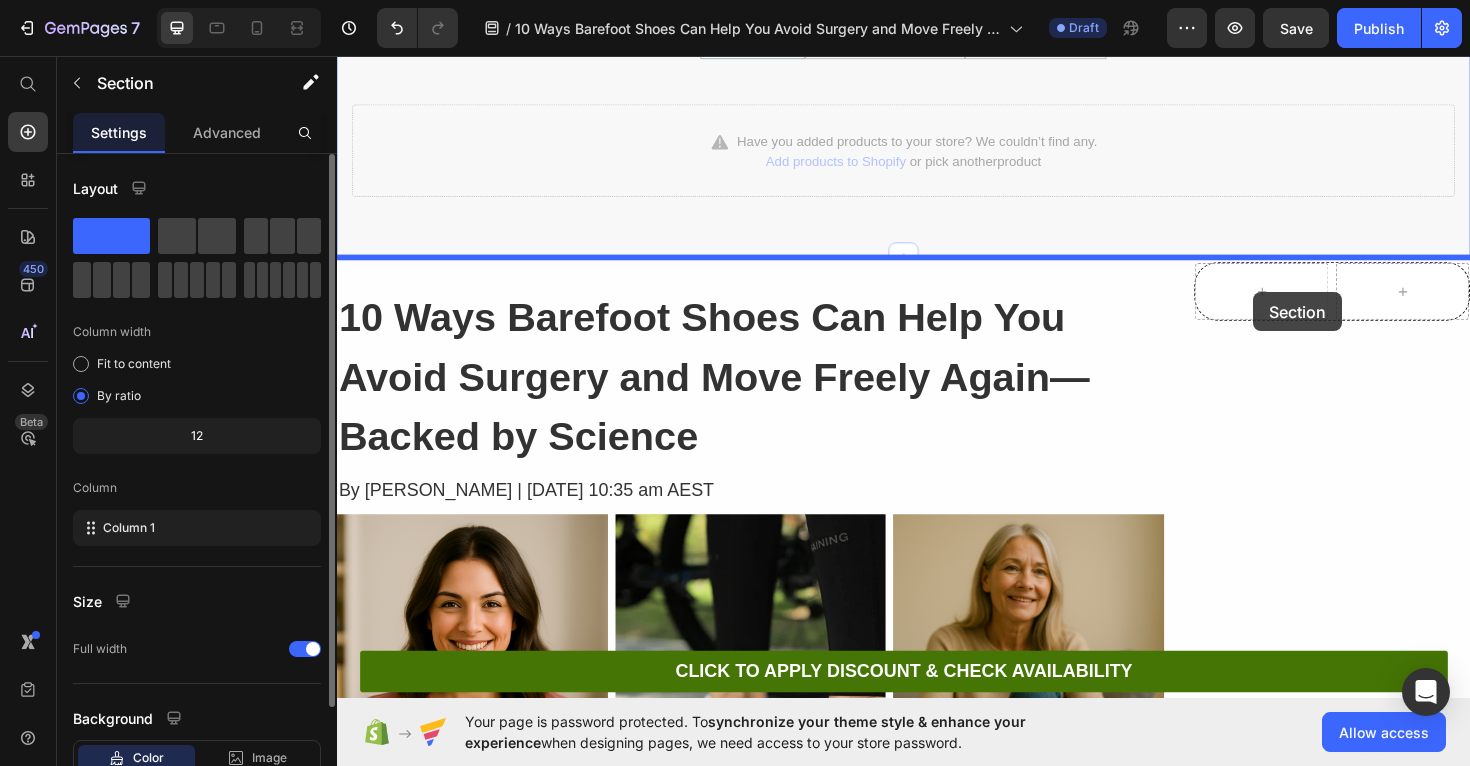 drag, startPoint x: 495, startPoint y: 248, endPoint x: 1307, endPoint y: 306, distance: 814.0688 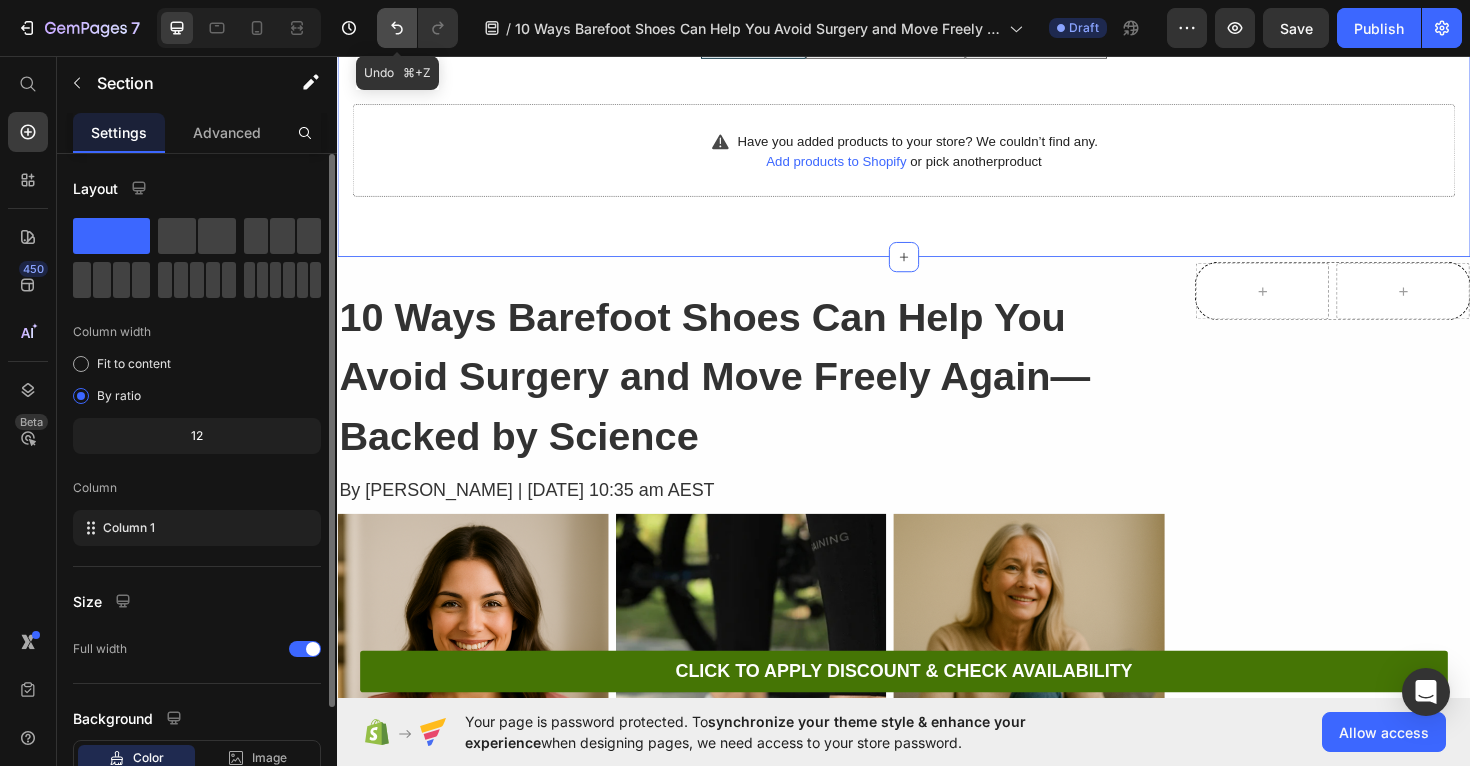 click 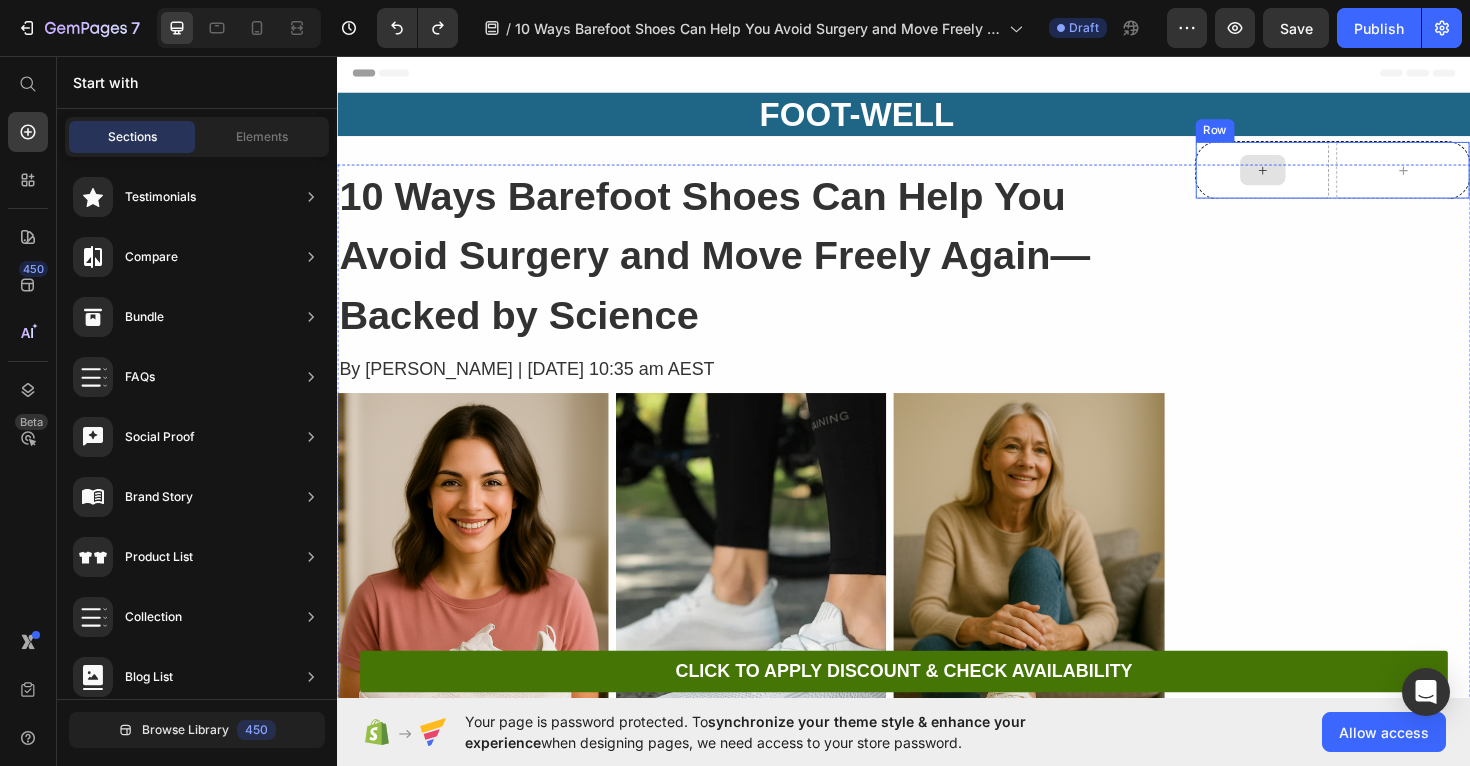 click 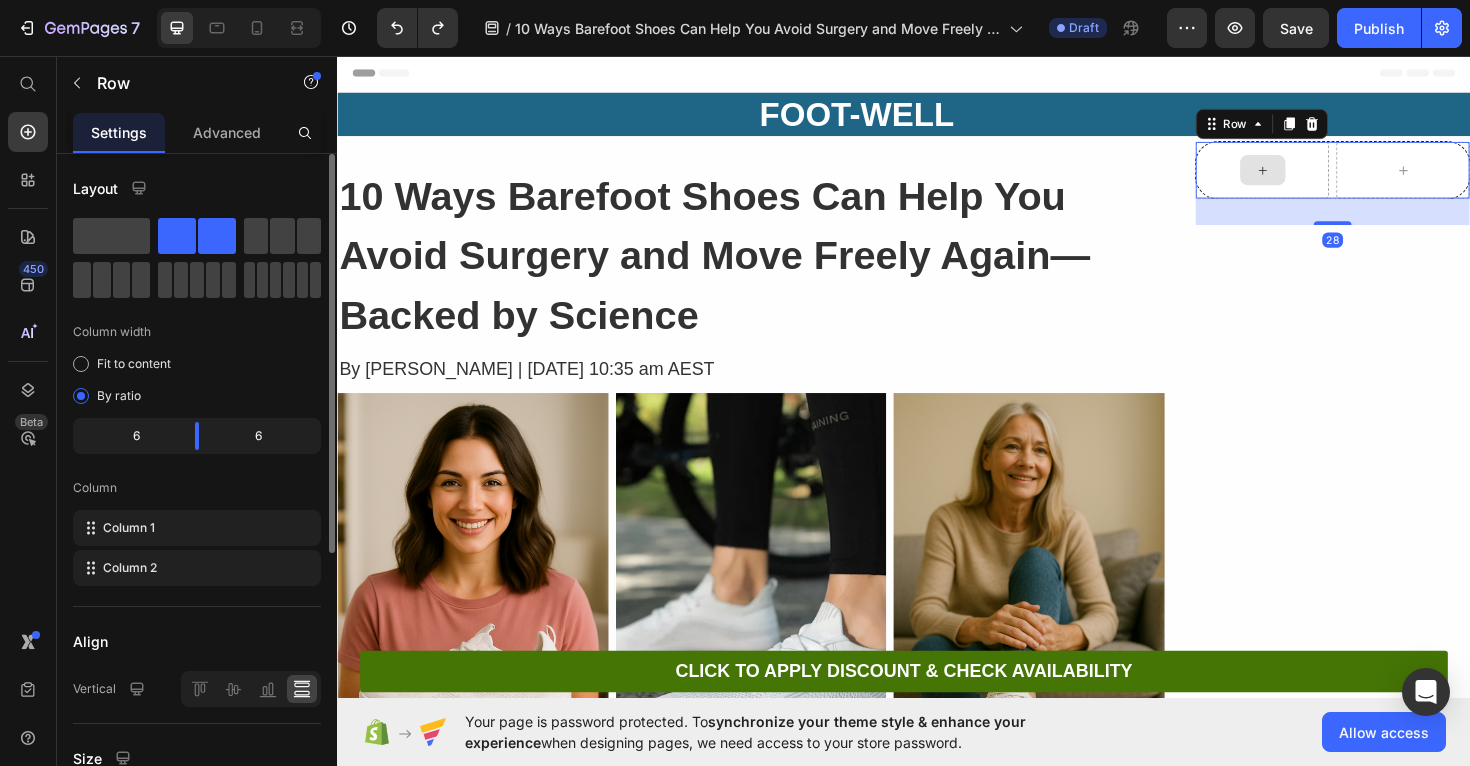click 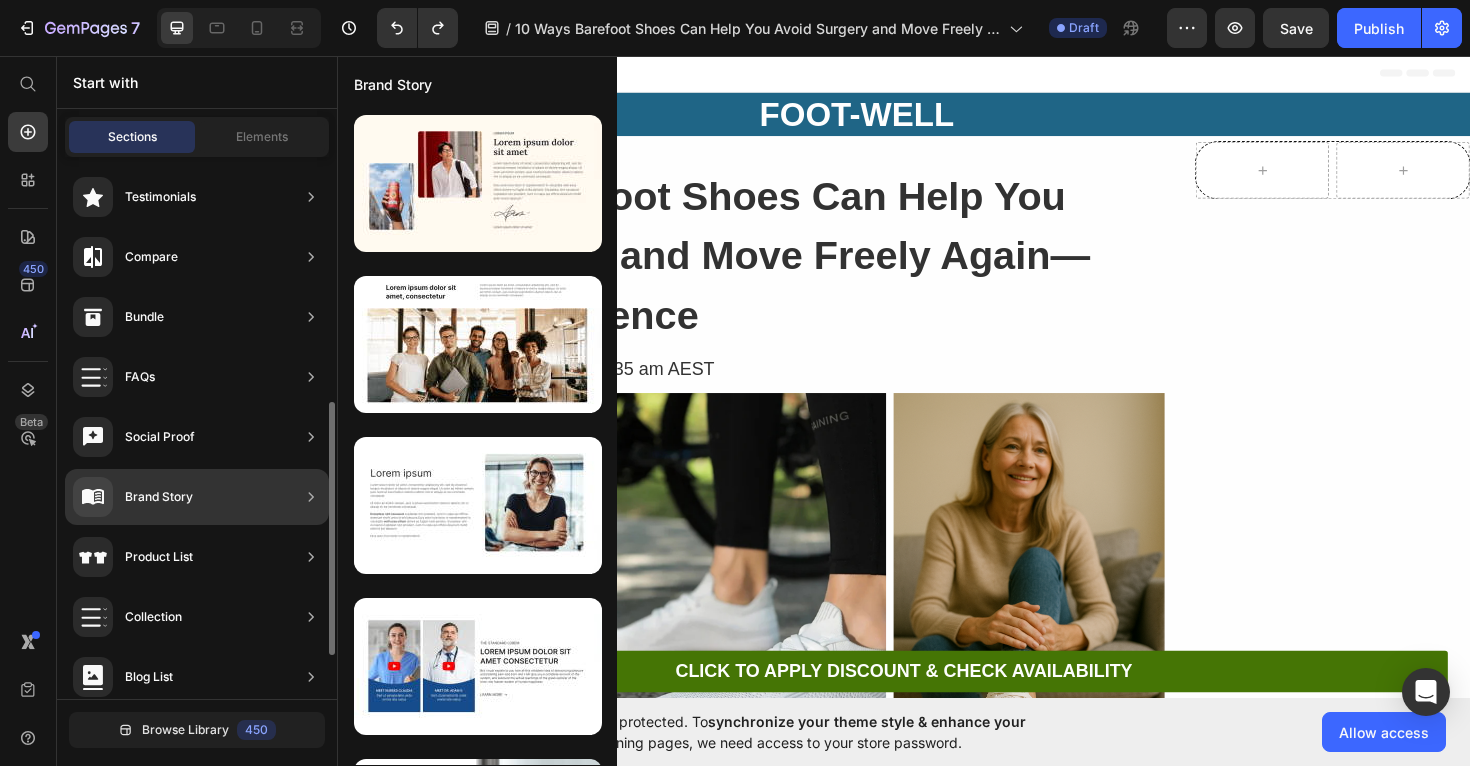 scroll, scrollTop: 618, scrollLeft: 0, axis: vertical 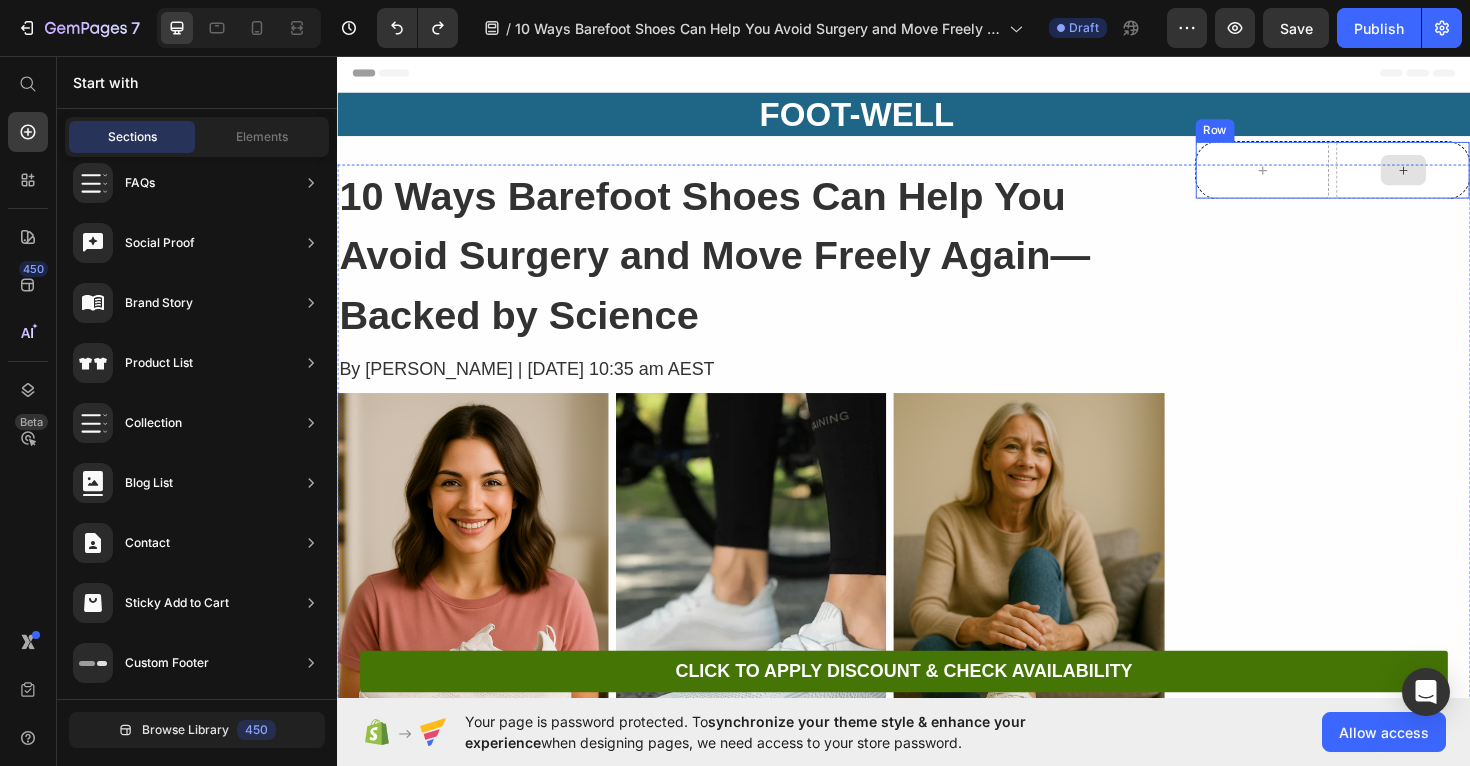drag, startPoint x: 522, startPoint y: 654, endPoint x: 1436, endPoint y: 162, distance: 1038.0077 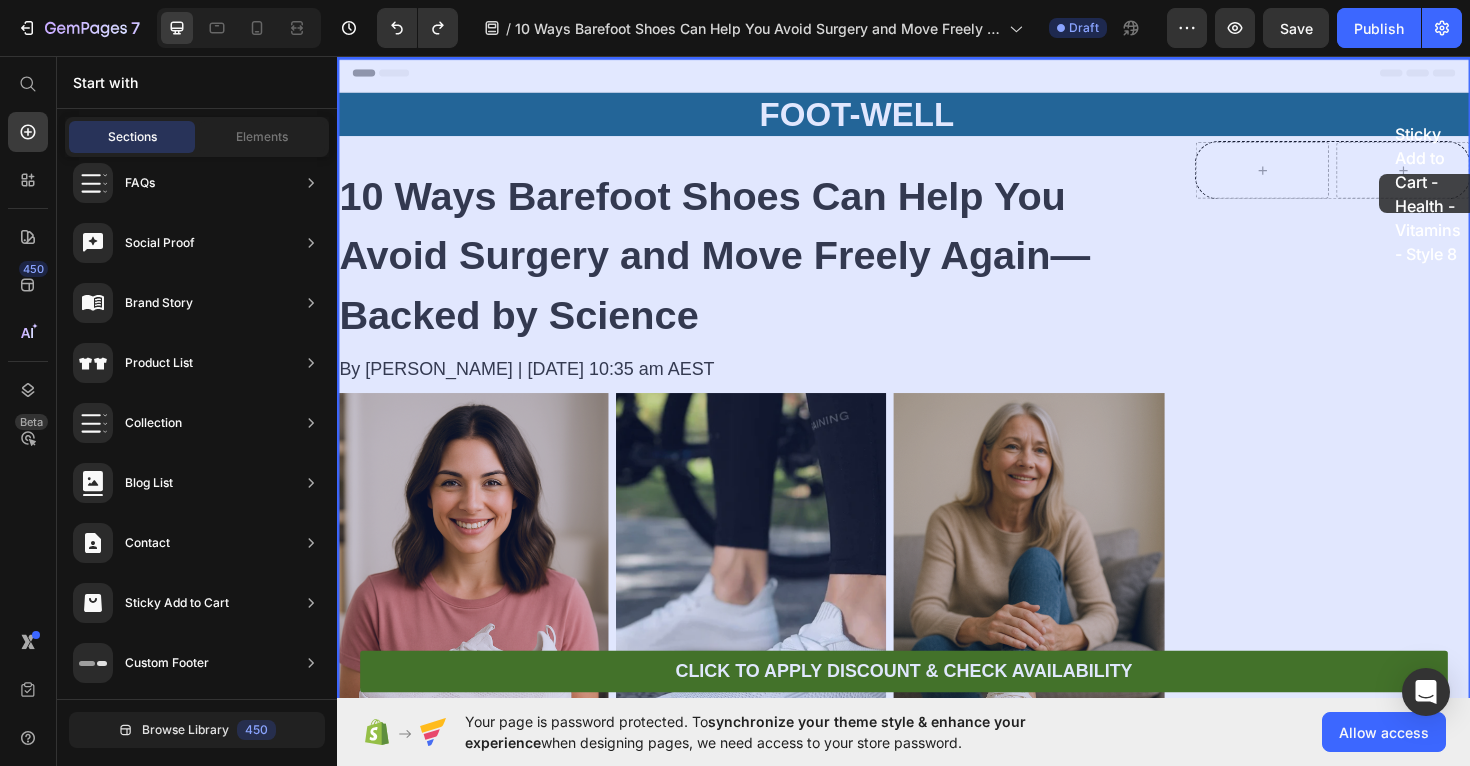 drag, startPoint x: 765, startPoint y: 227, endPoint x: 1441, endPoint y: 181, distance: 677.5633 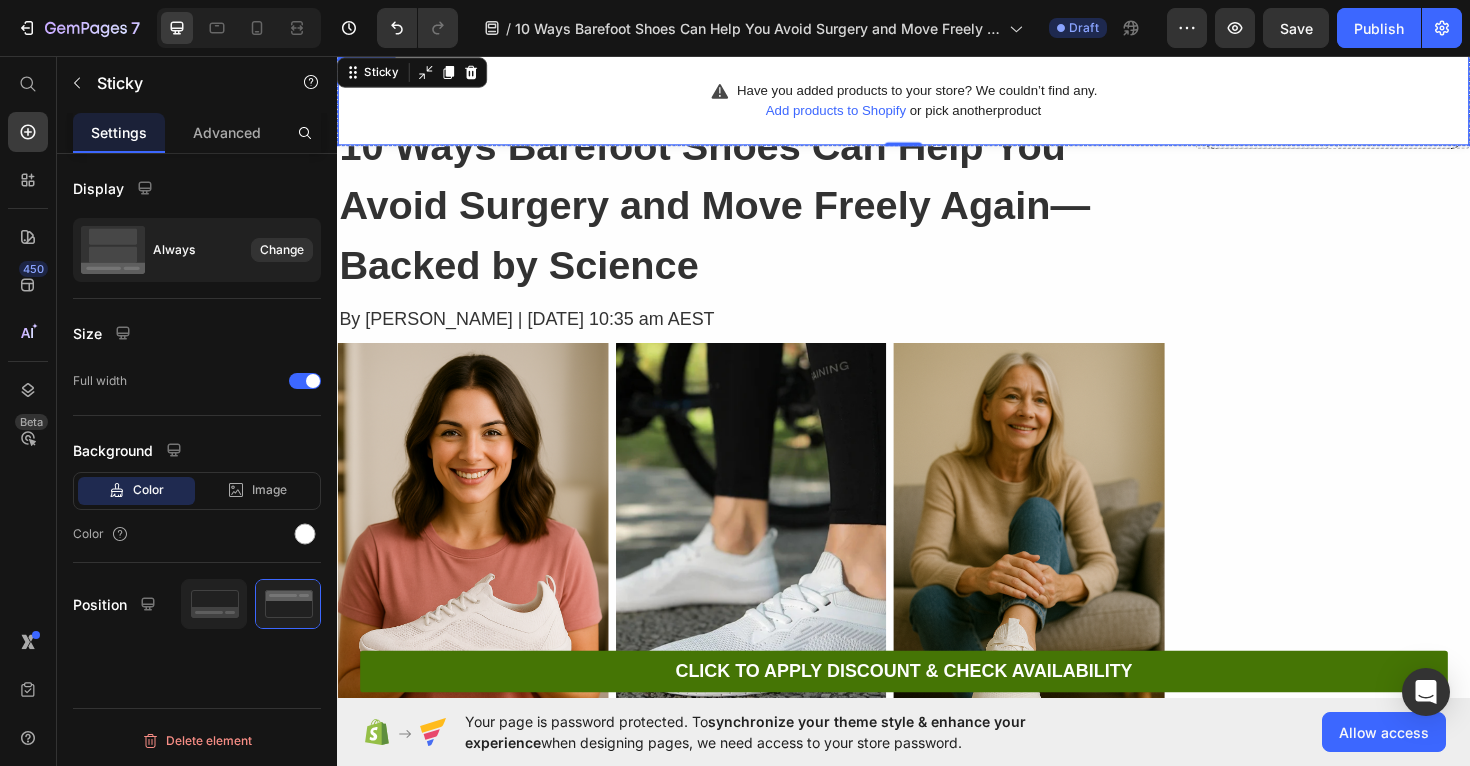 scroll, scrollTop: 0, scrollLeft: 0, axis: both 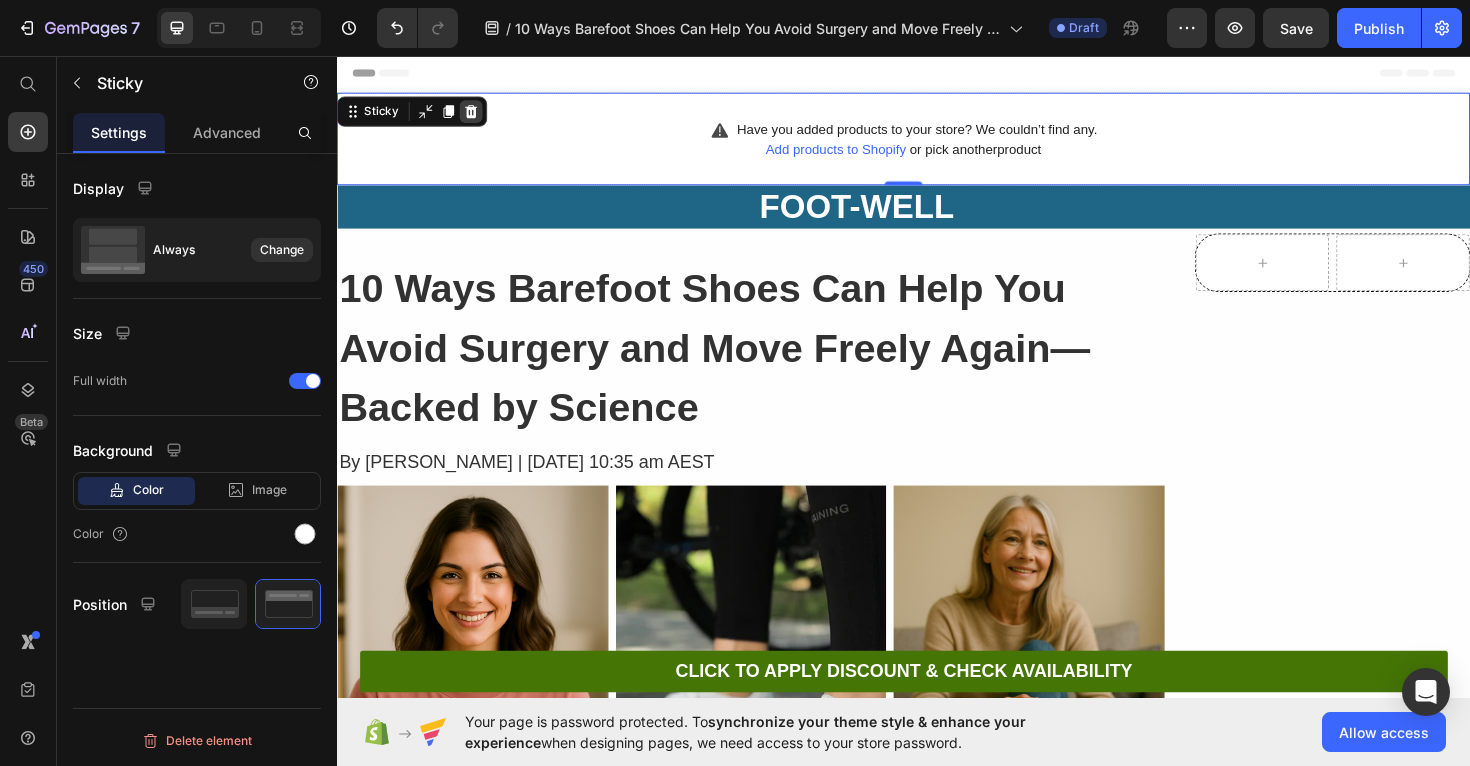 click 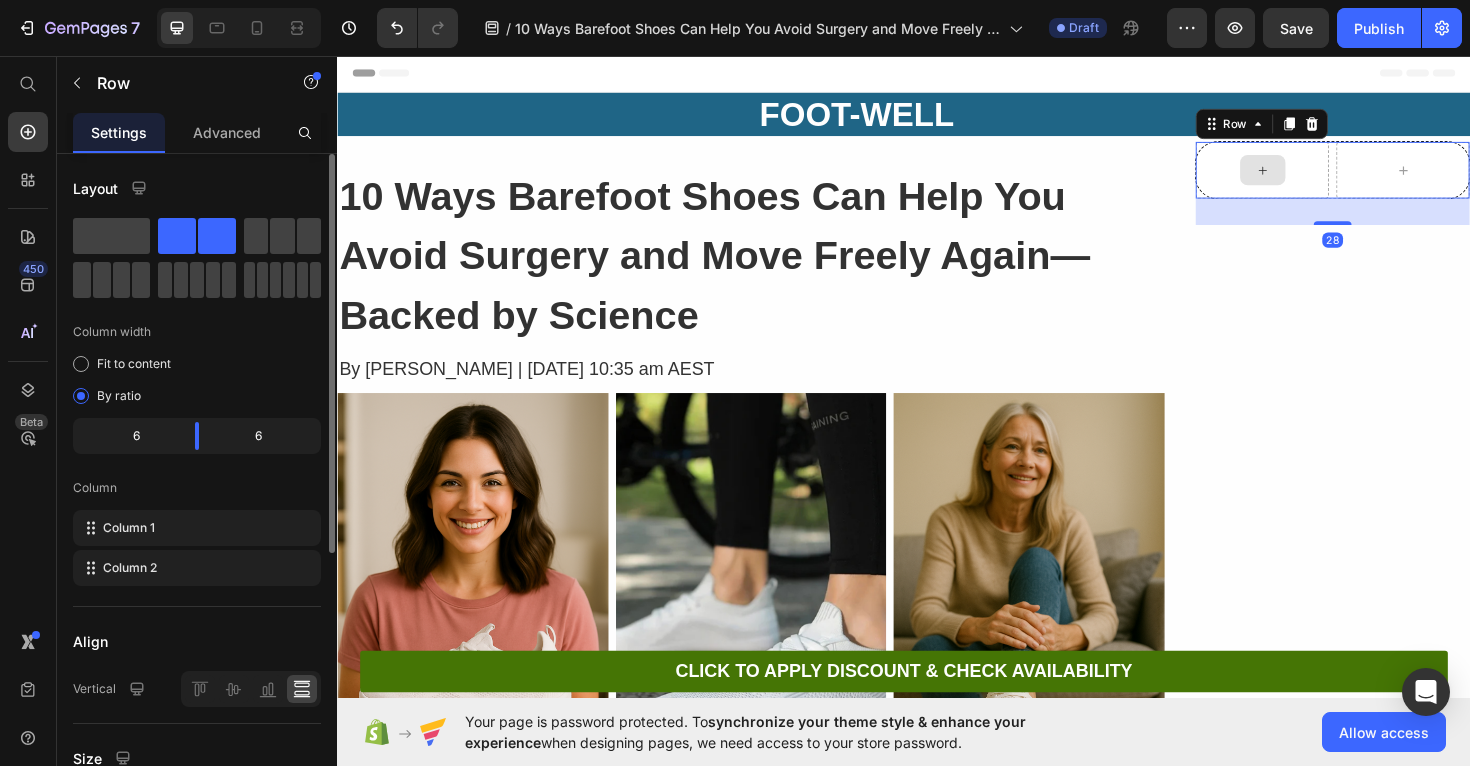click at bounding box center [1316, 177] 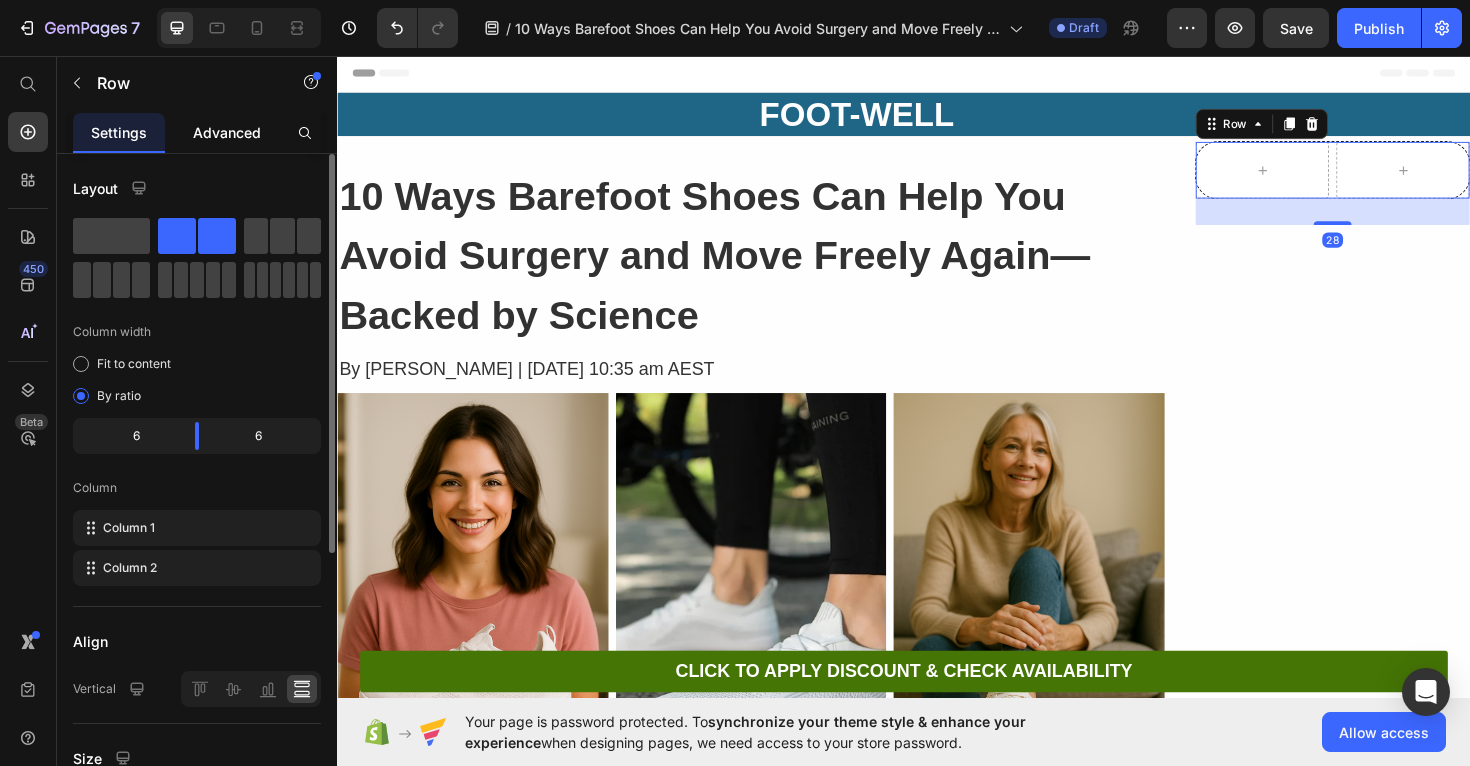 click on "Advanced" at bounding box center (227, 132) 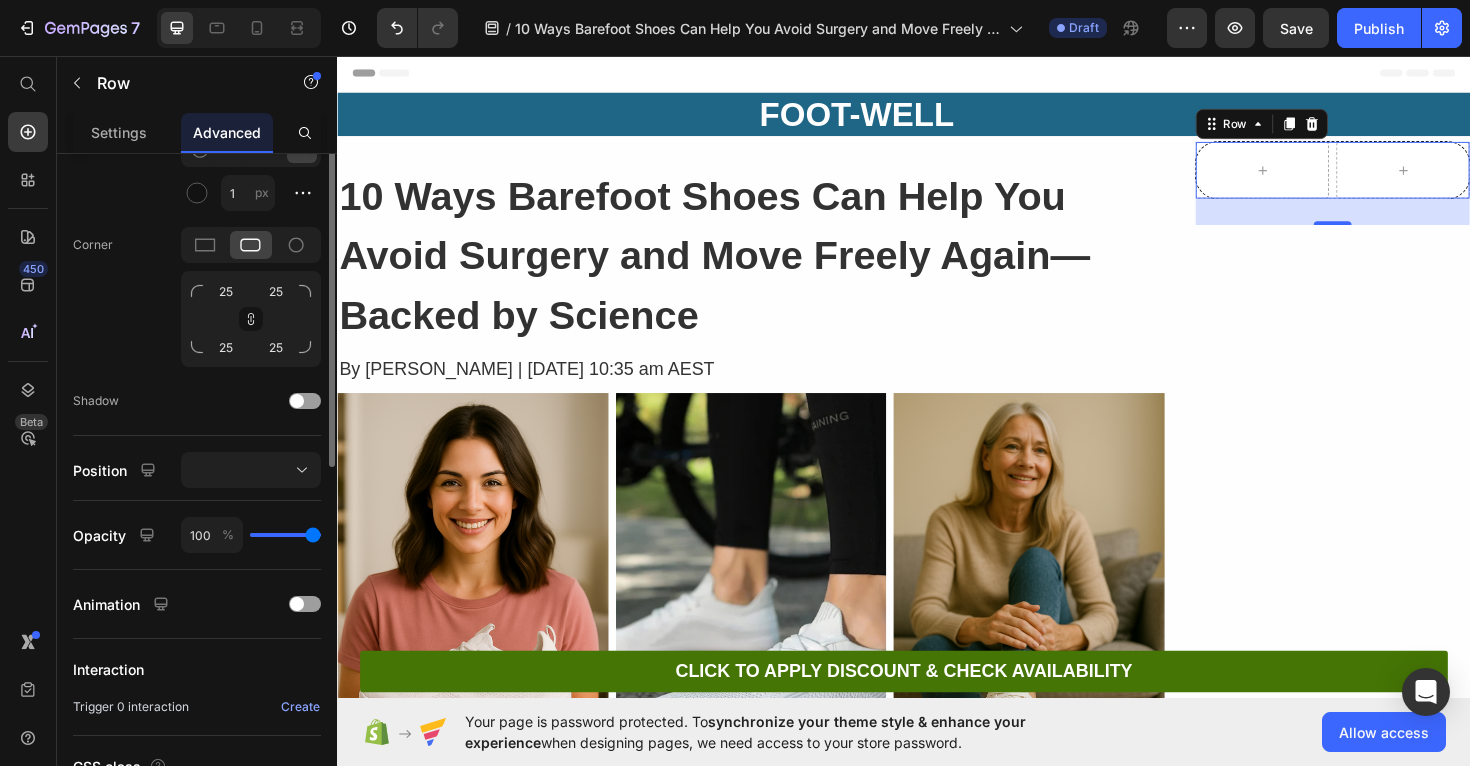 scroll, scrollTop: 744, scrollLeft: 0, axis: vertical 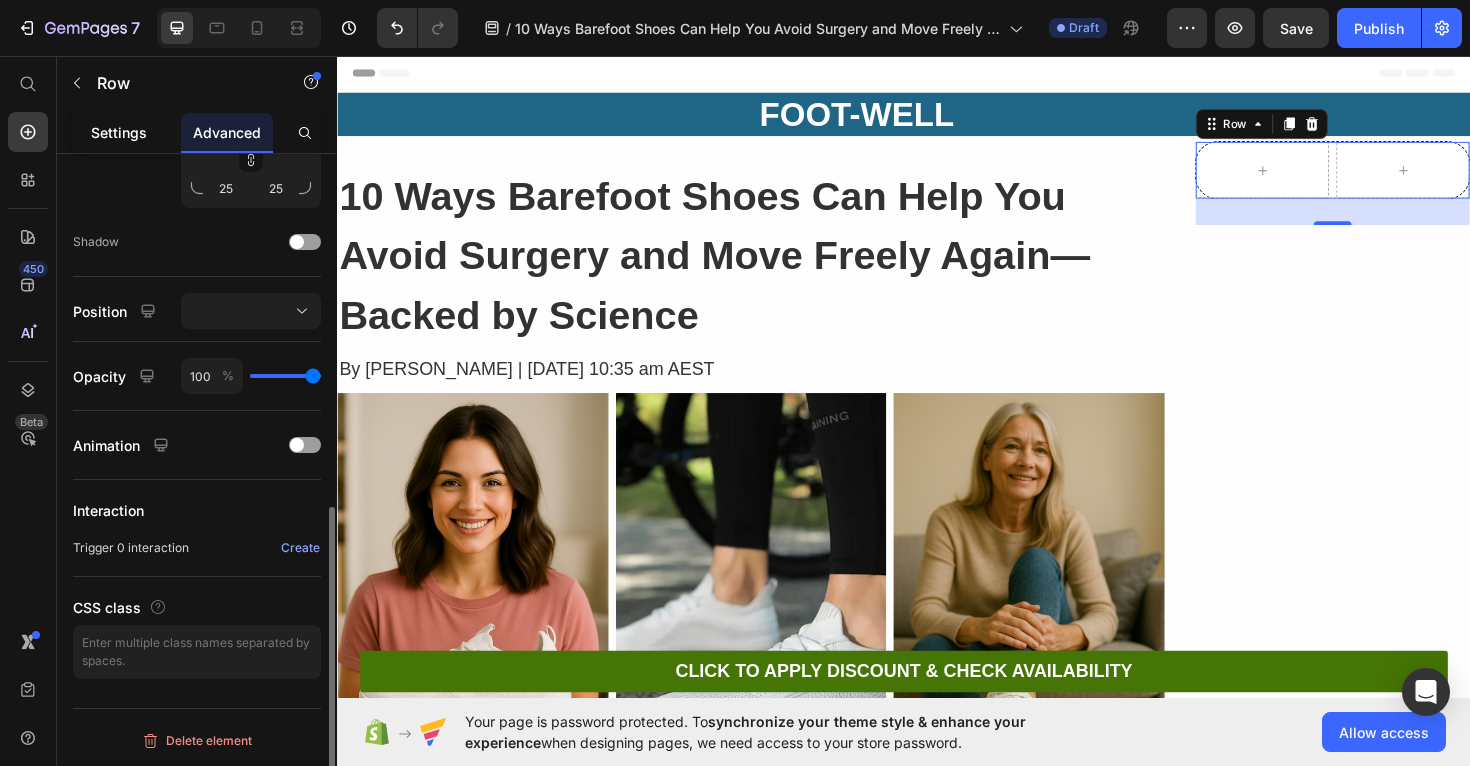 click on "Settings" at bounding box center (119, 132) 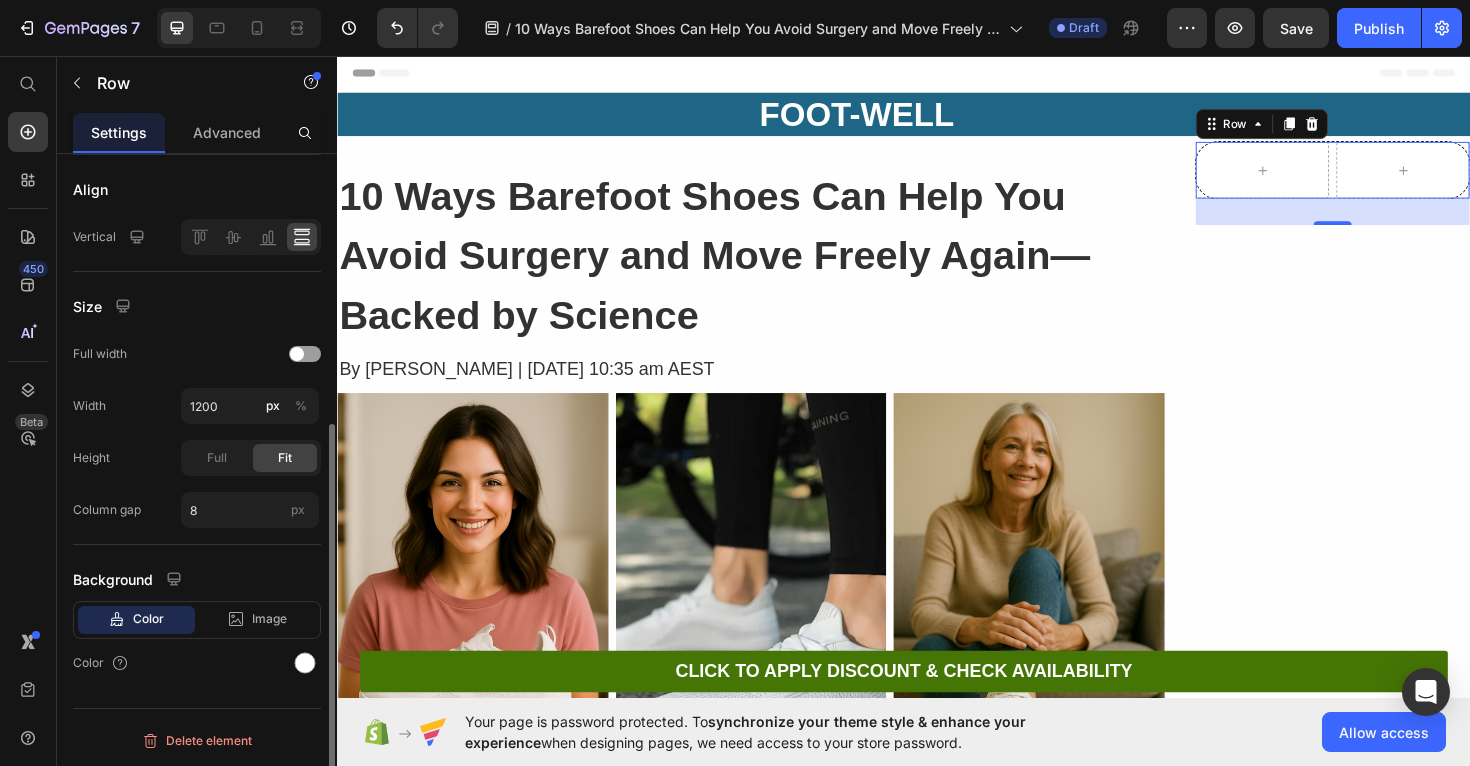 scroll, scrollTop: 0, scrollLeft: 0, axis: both 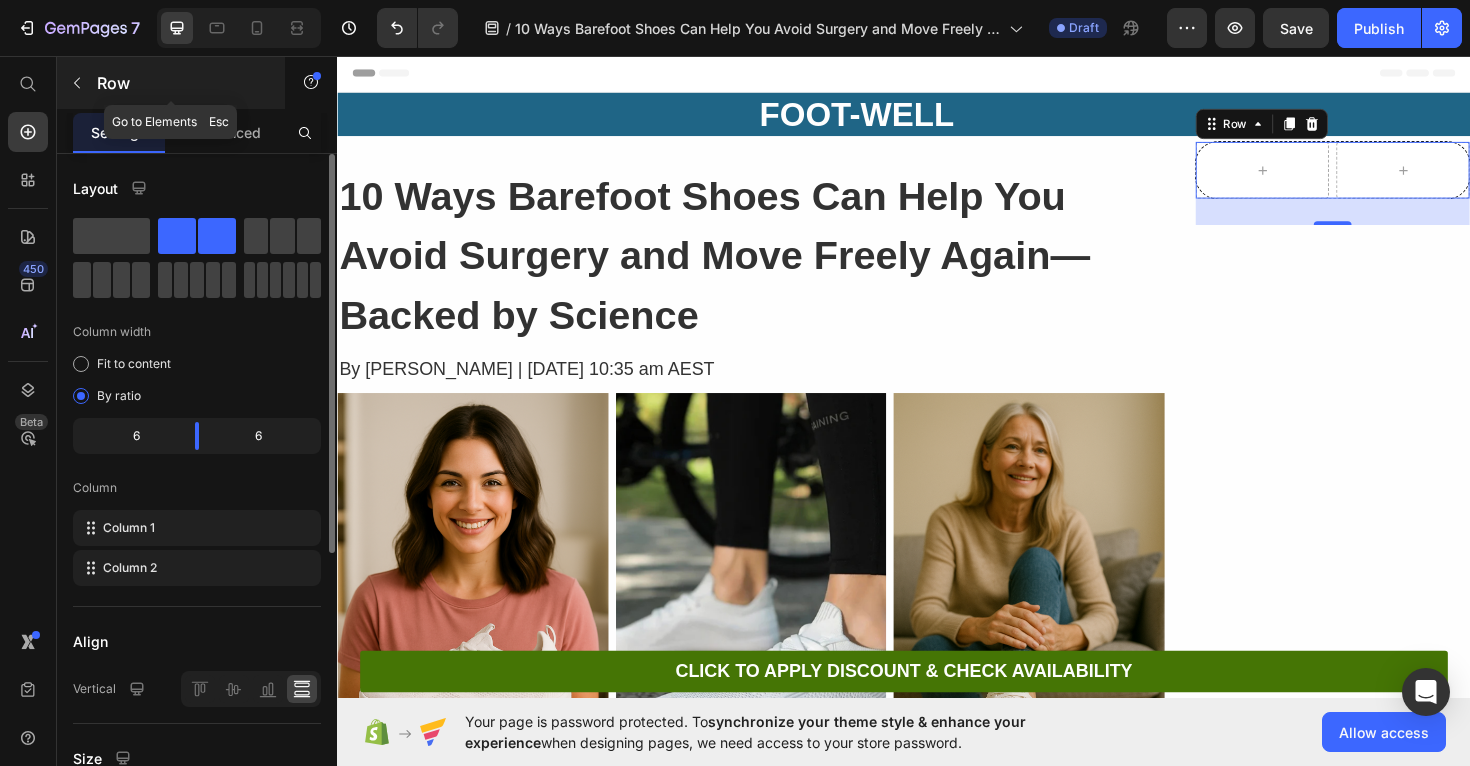 click 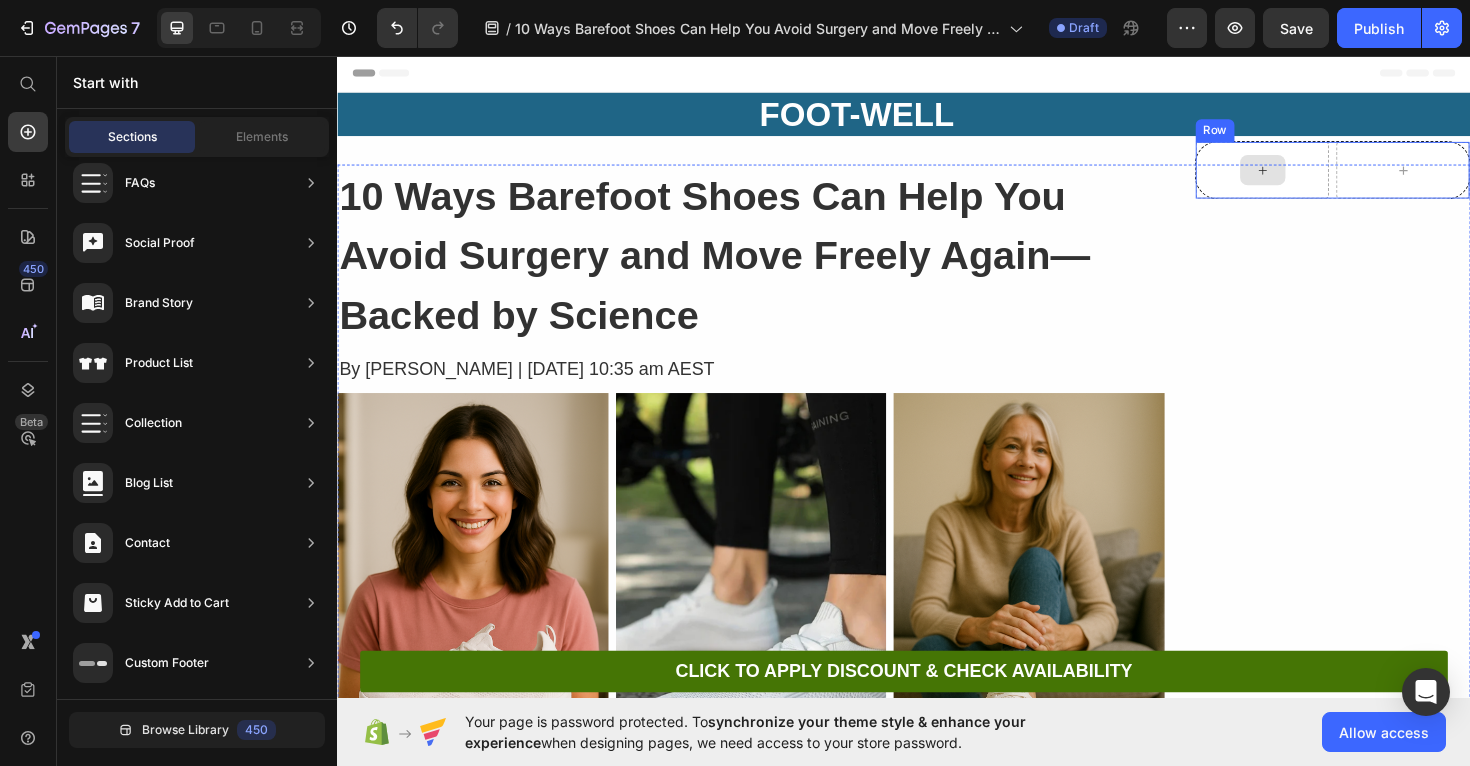 click at bounding box center (1316, 177) 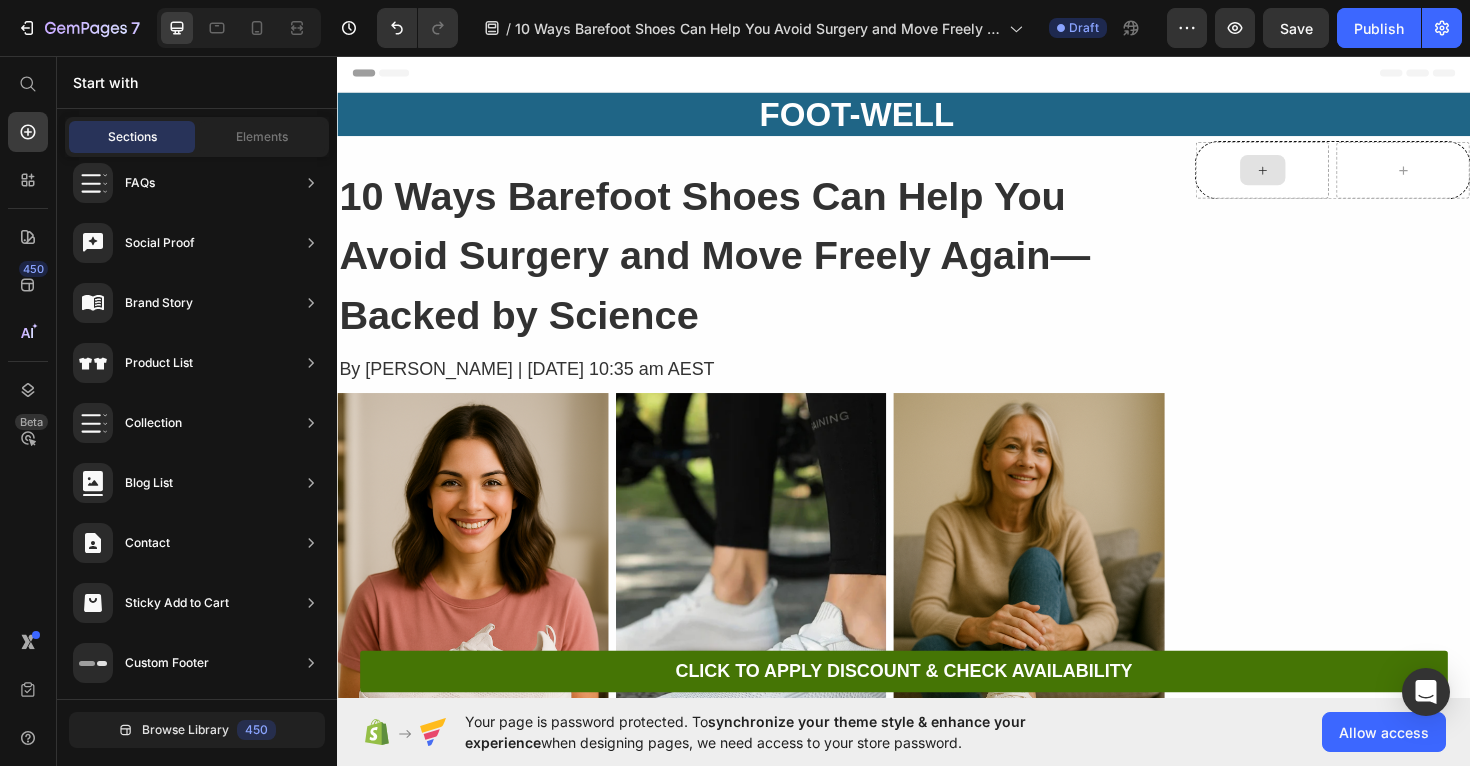 click at bounding box center [1317, 177] 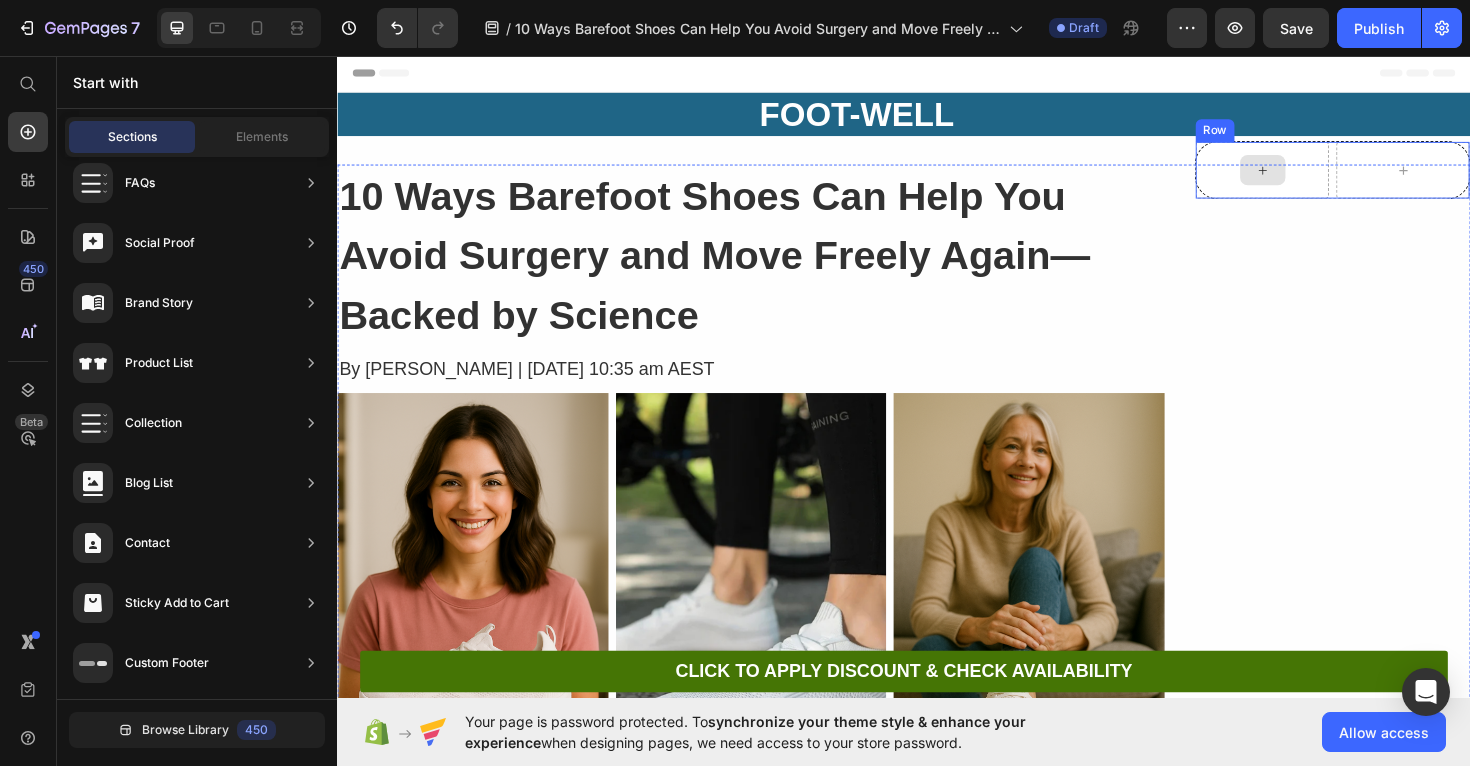 click 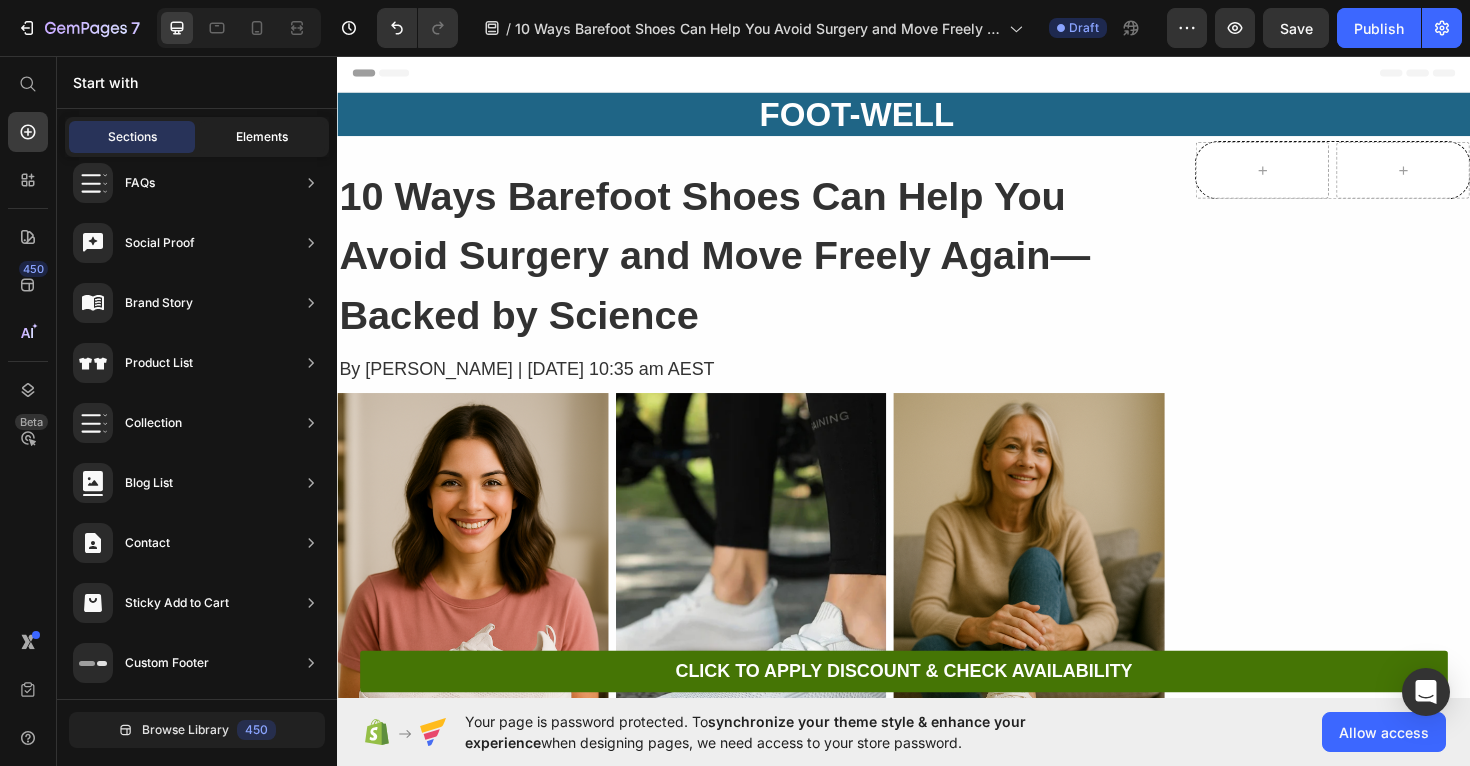 click on "Elements" at bounding box center (262, 137) 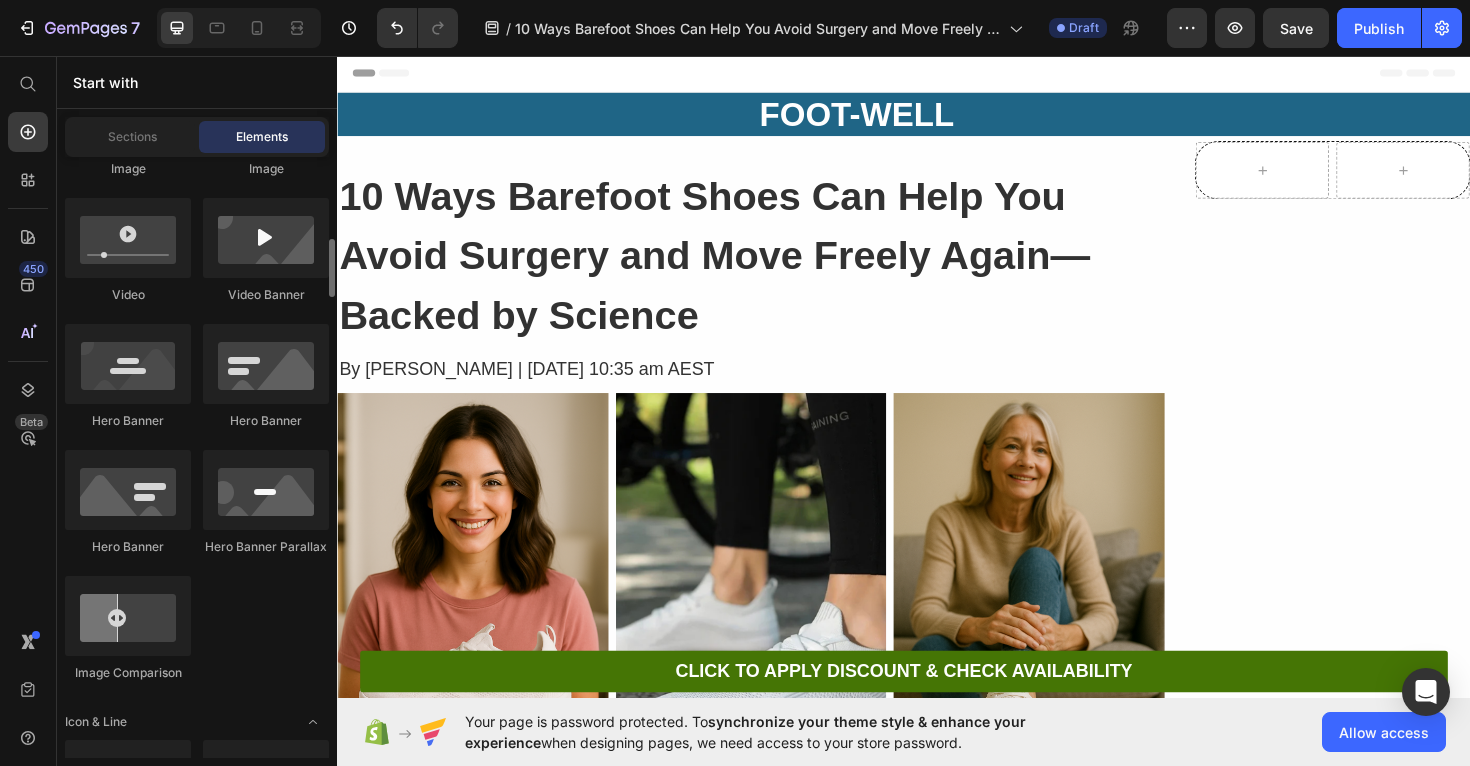 scroll, scrollTop: 871, scrollLeft: 0, axis: vertical 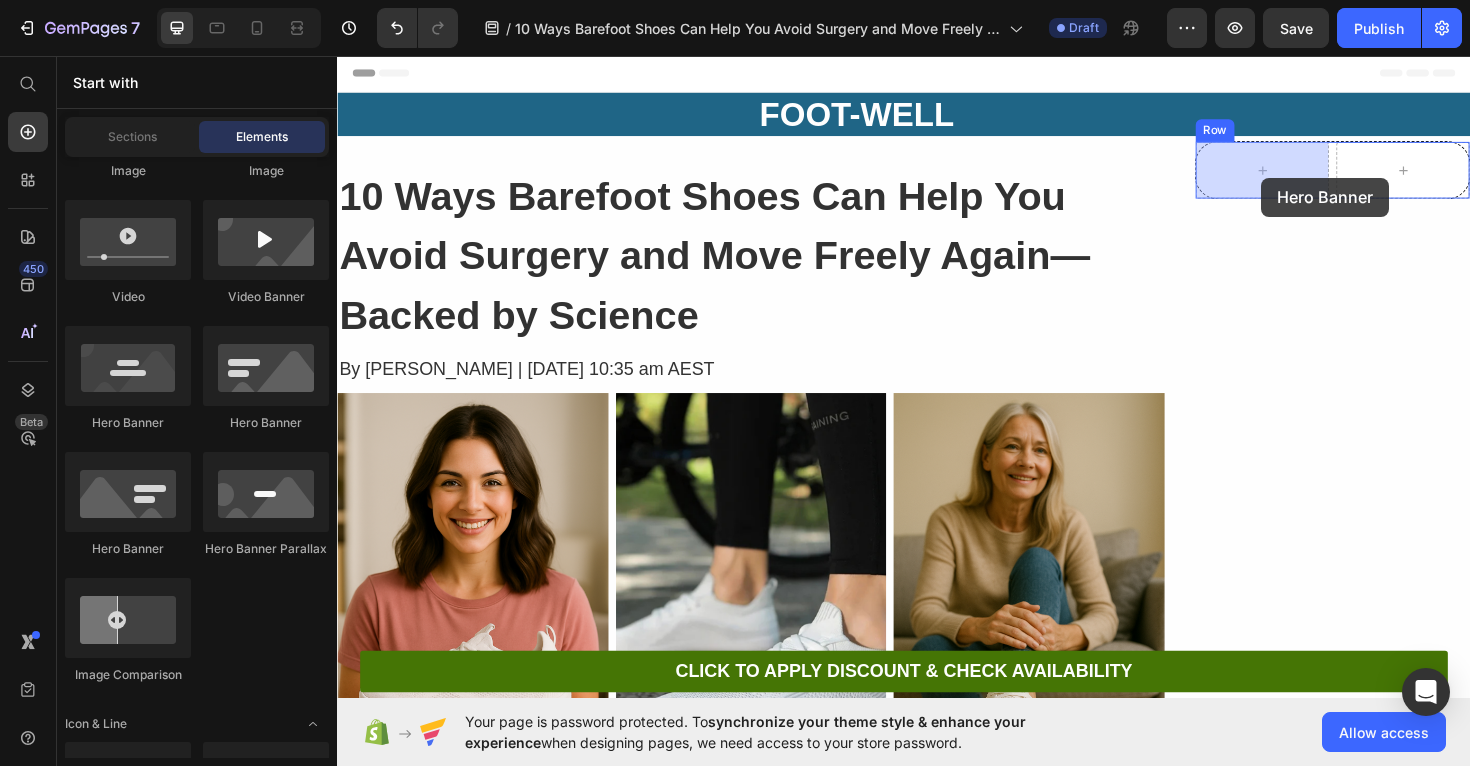 drag, startPoint x: 584, startPoint y: 429, endPoint x: 1316, endPoint y: 185, distance: 771.59576 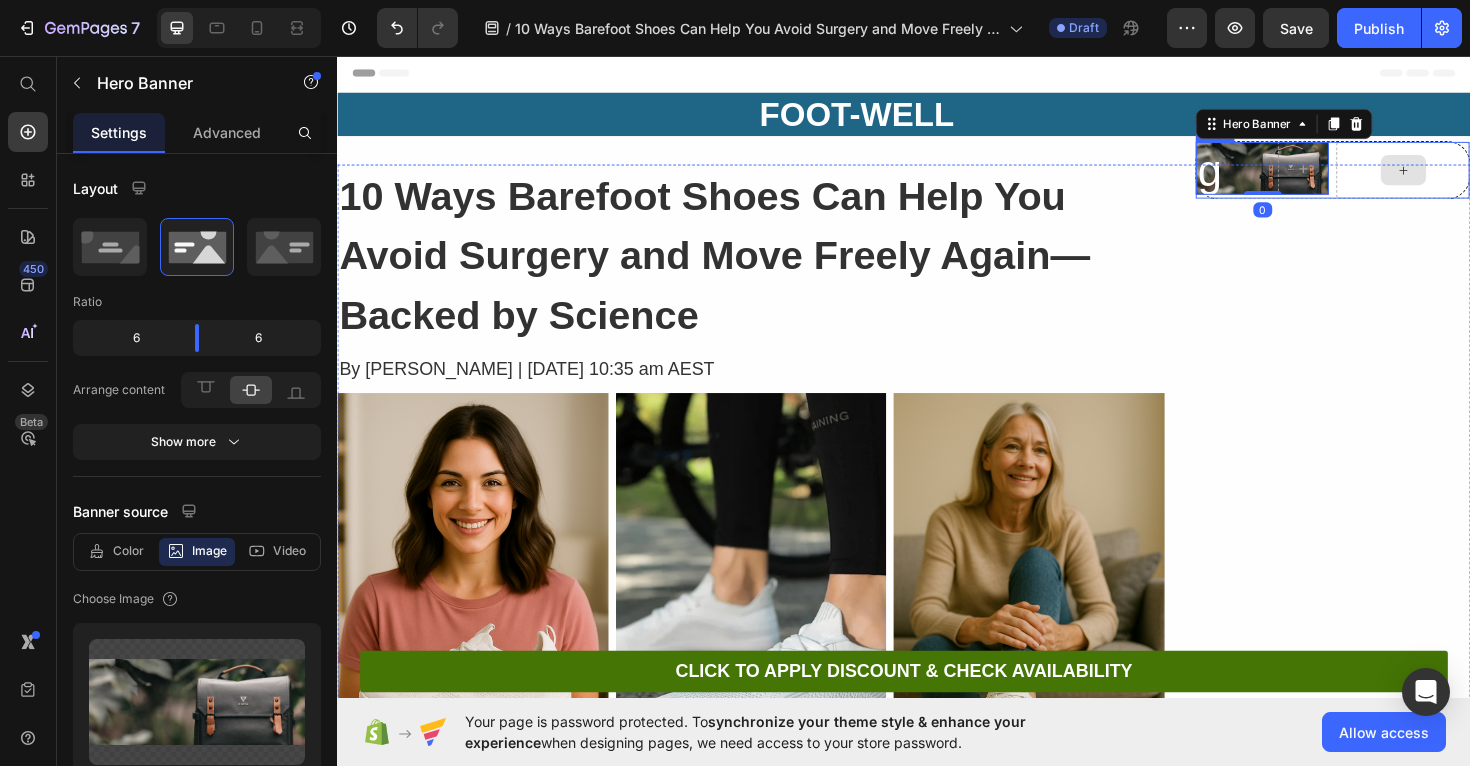 click at bounding box center [1465, 177] 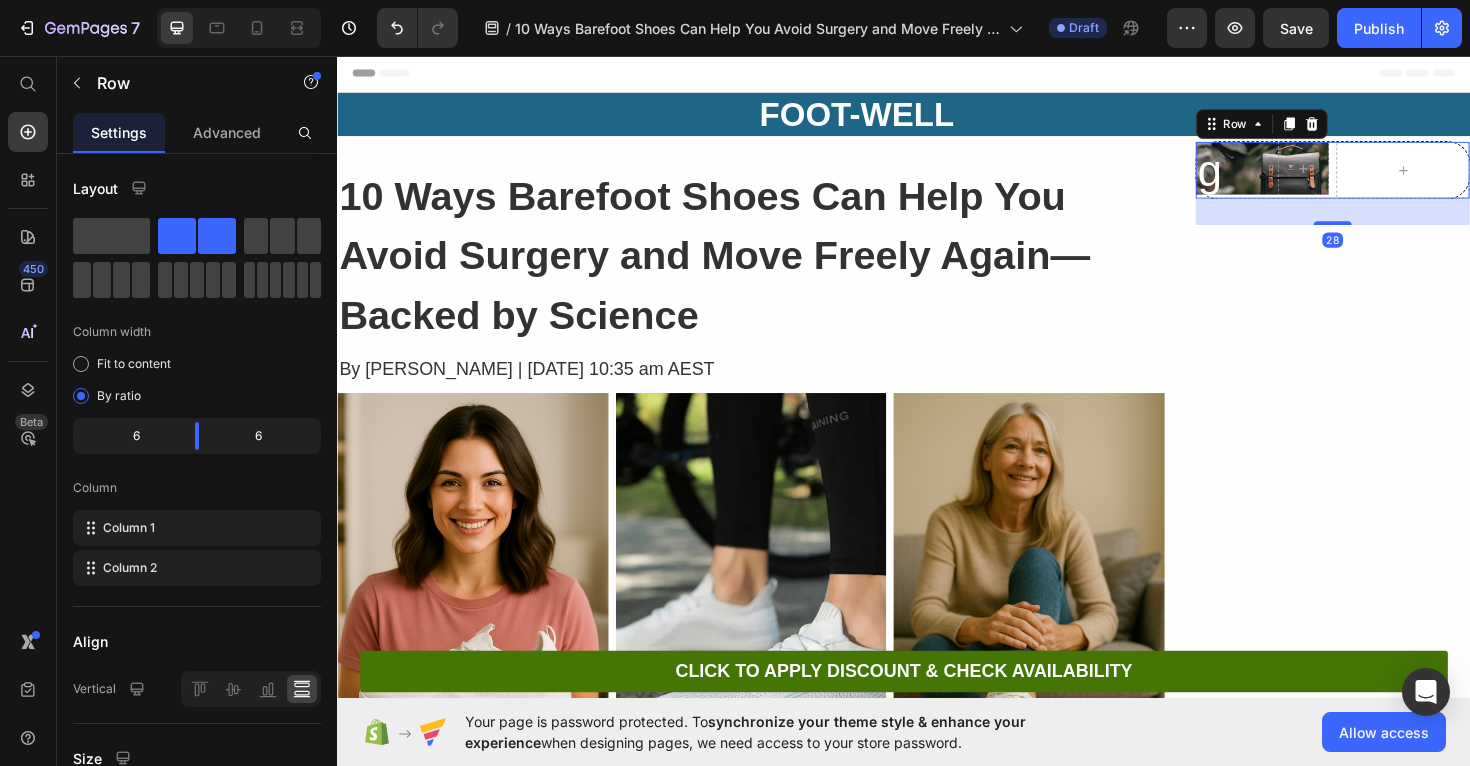 click on "Row" at bounding box center (1316, 128) 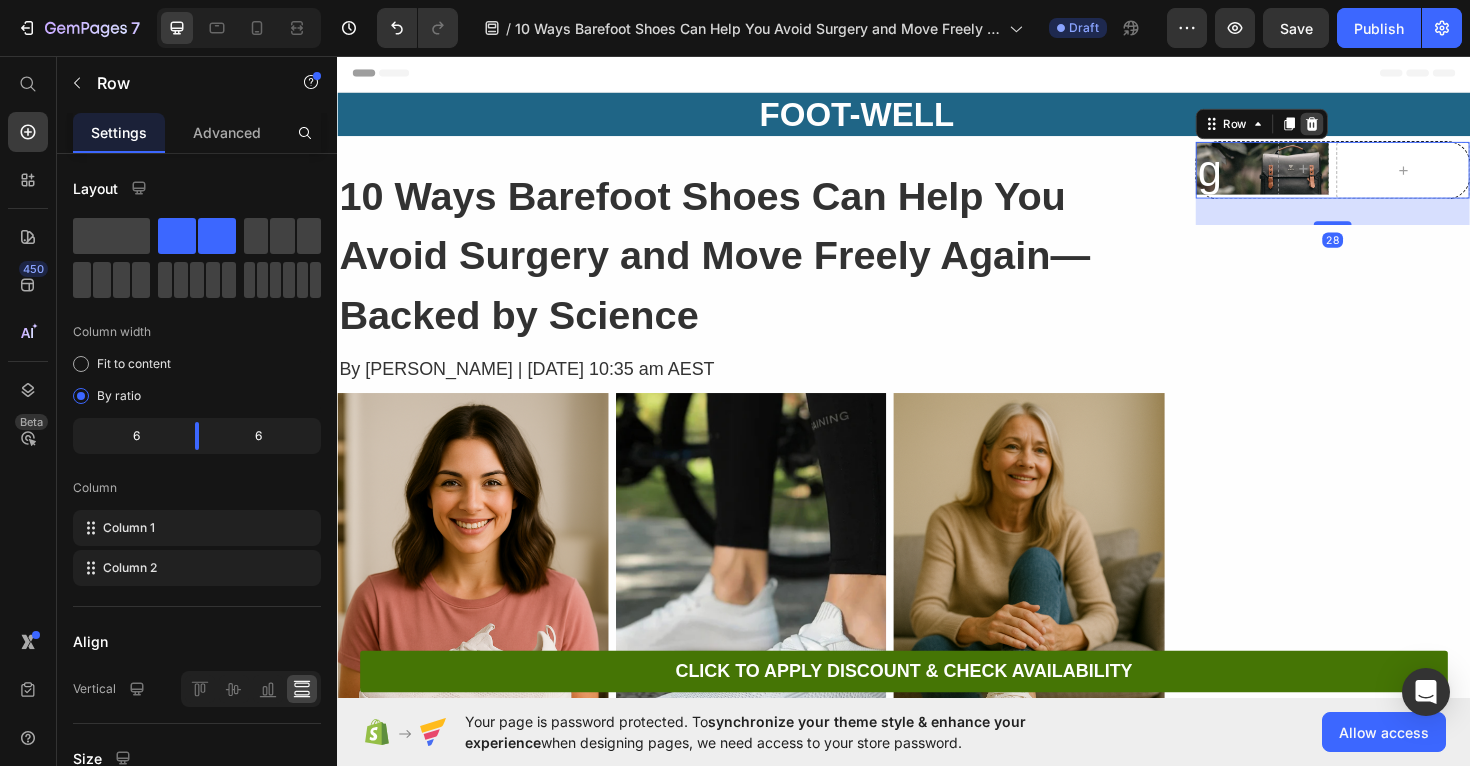 click 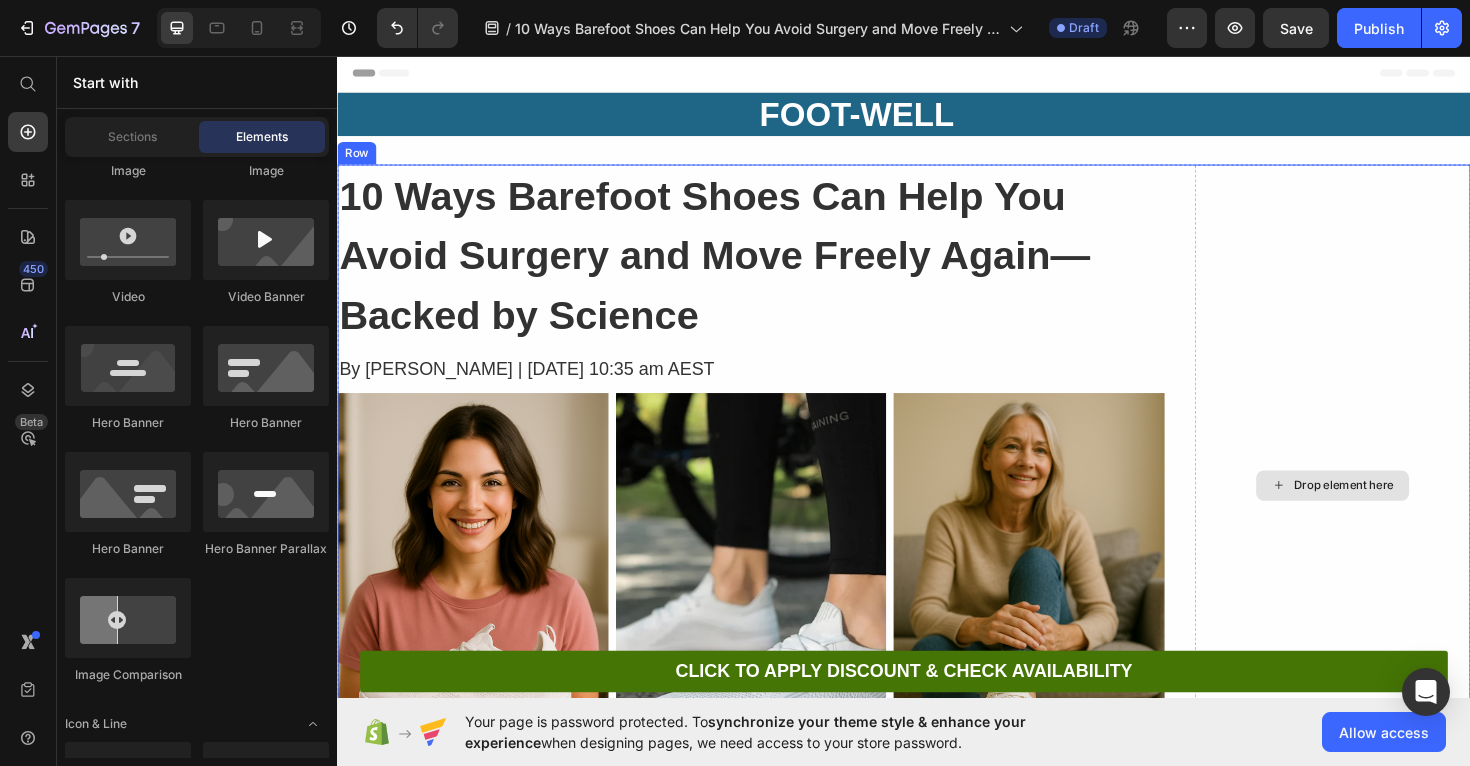 click on "Drop element here" at bounding box center [1391, 510] 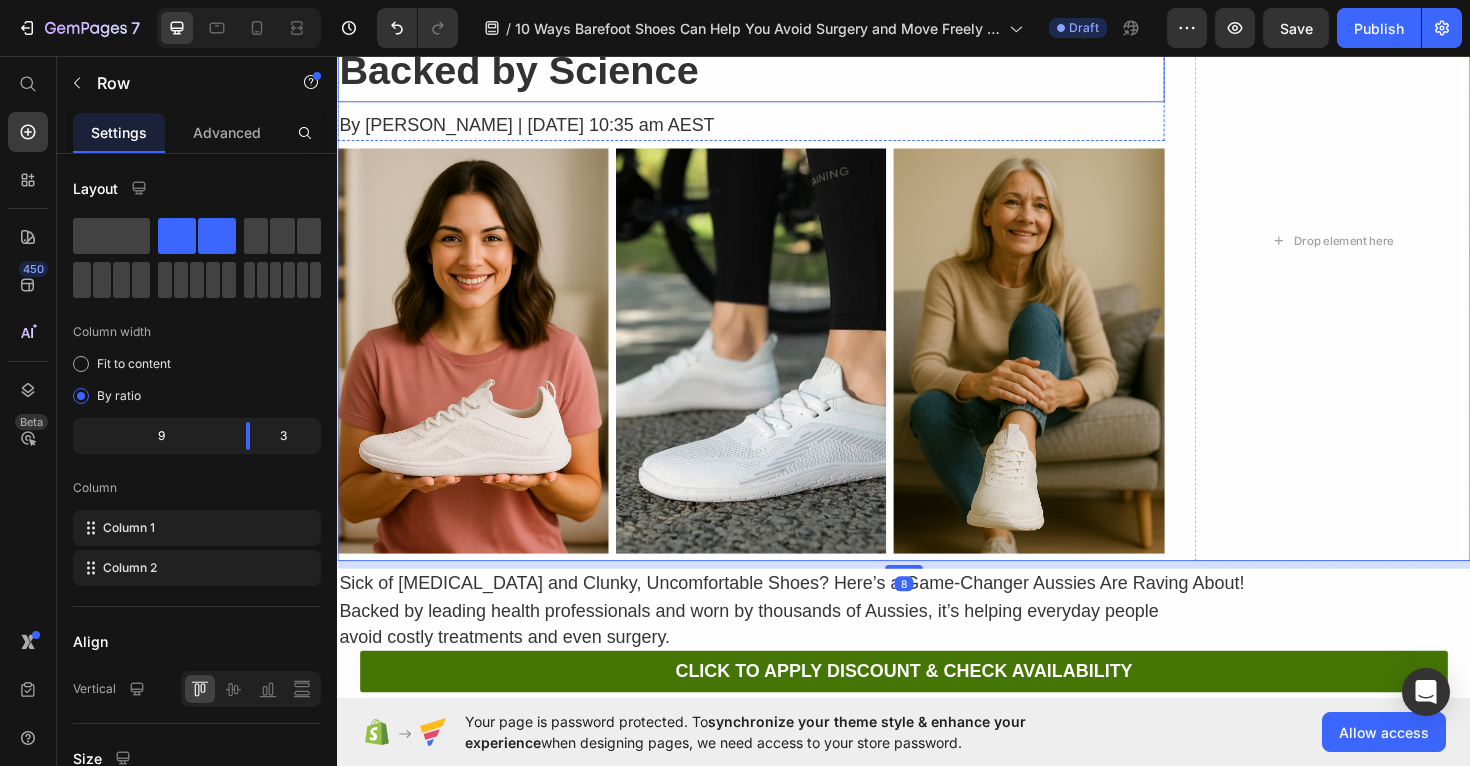 scroll, scrollTop: 8, scrollLeft: 0, axis: vertical 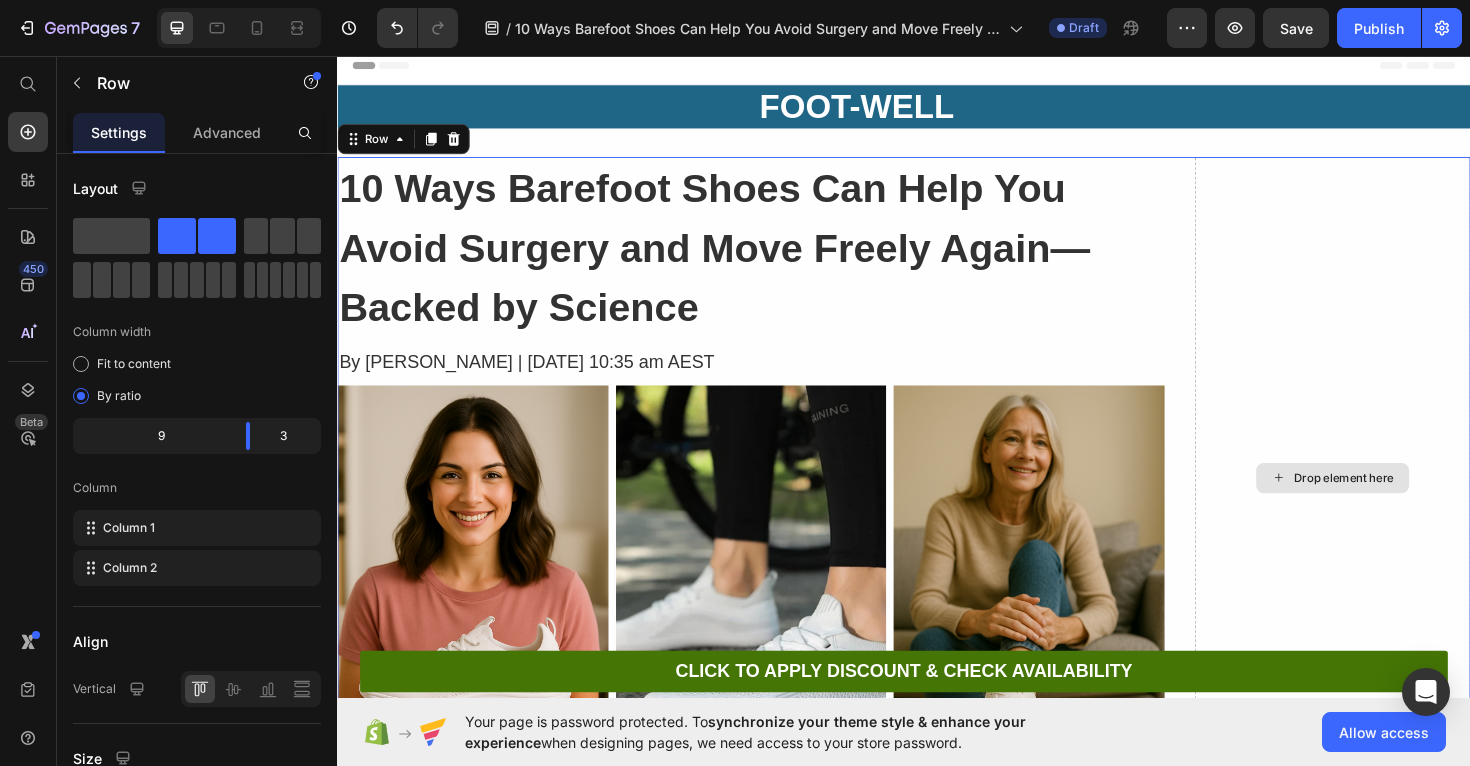 click on "Drop element here" at bounding box center (1391, 502) 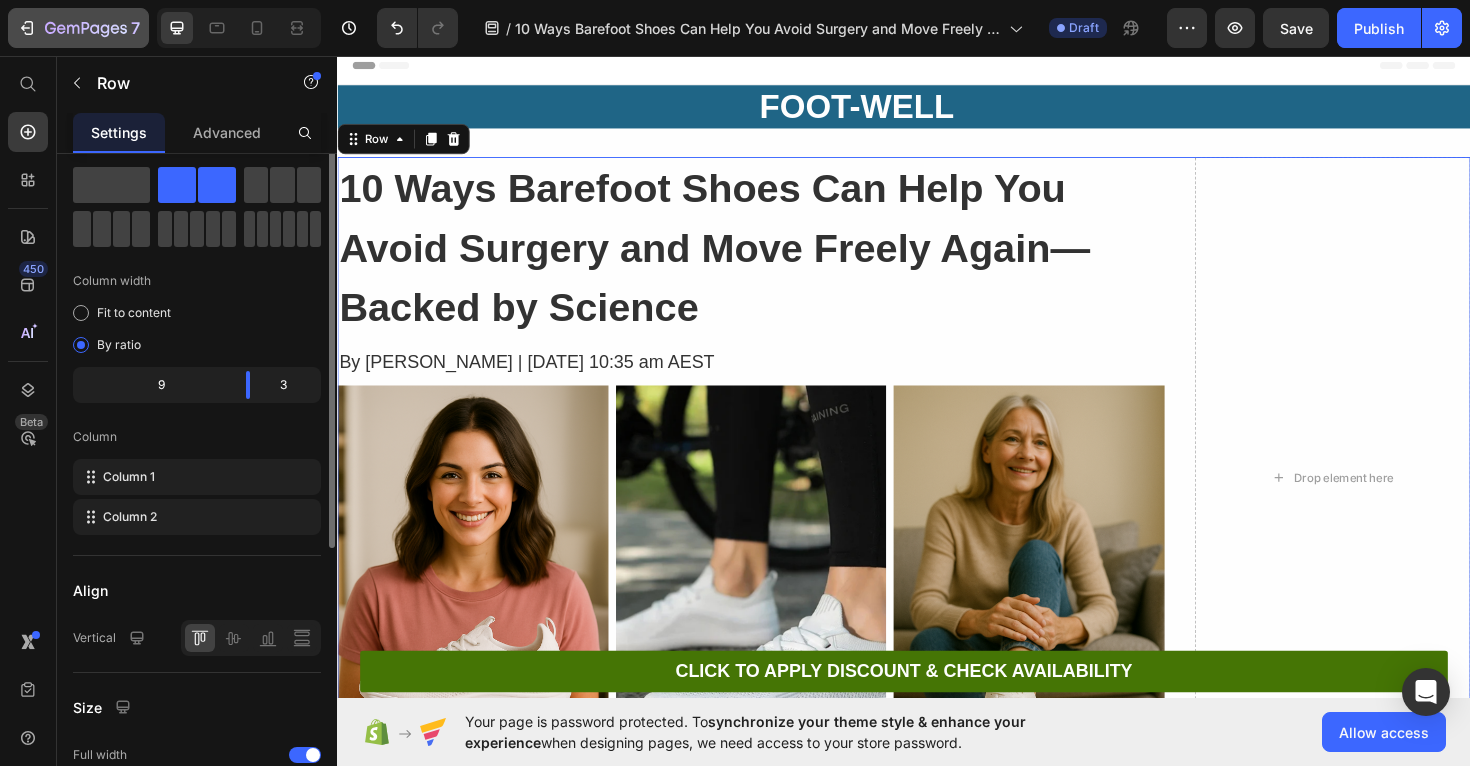 scroll, scrollTop: 0, scrollLeft: 0, axis: both 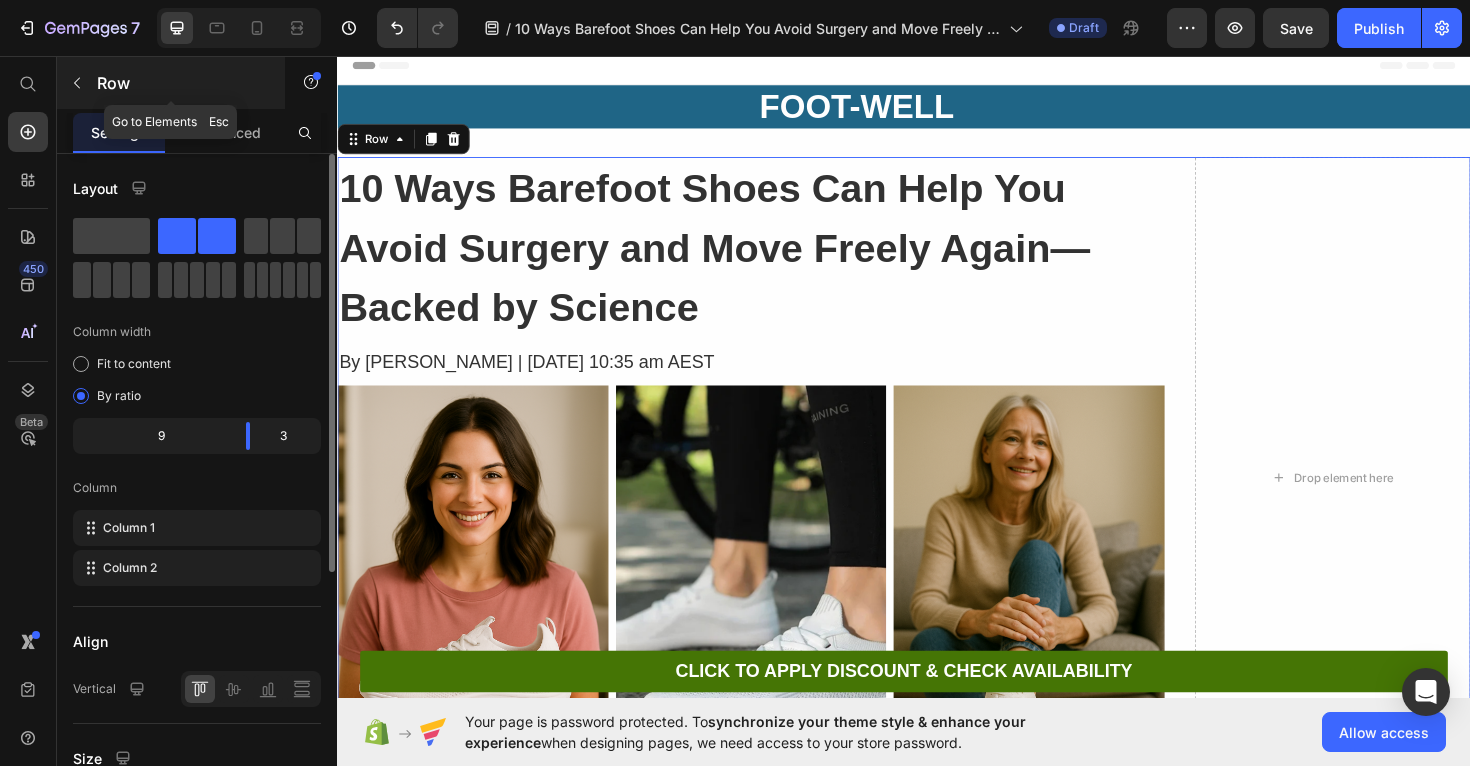 click 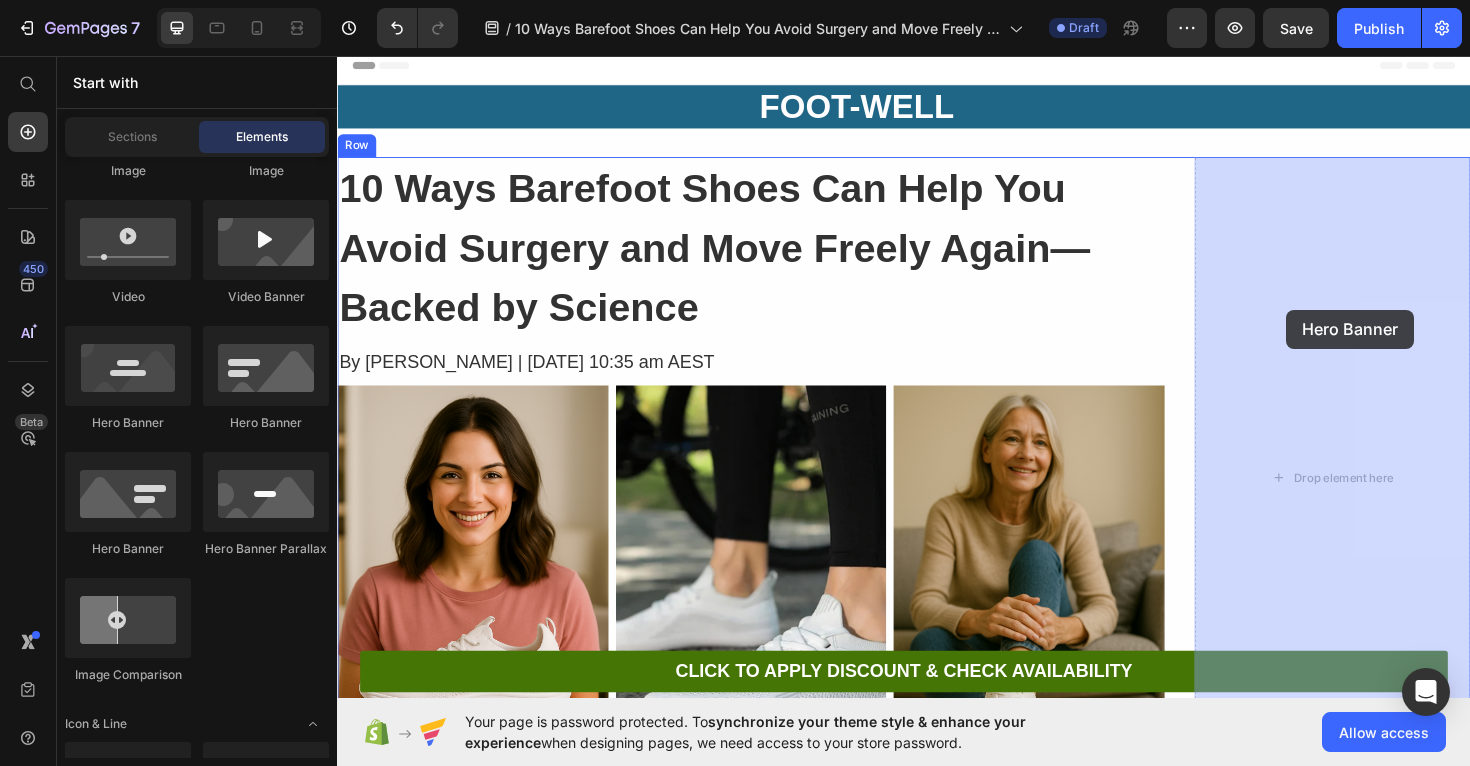 drag, startPoint x: 484, startPoint y: 443, endPoint x: 1342, endPoint y: 325, distance: 866.07623 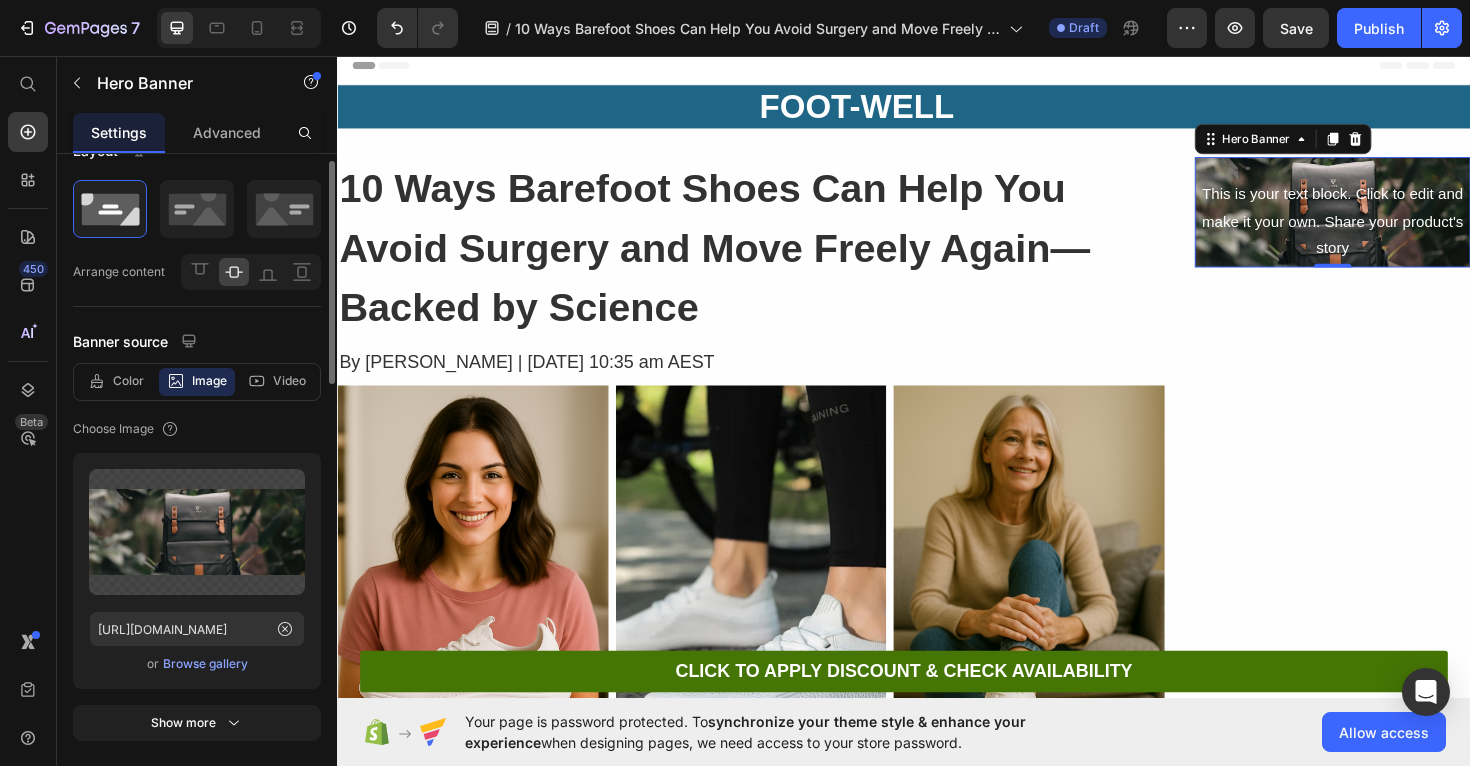 scroll, scrollTop: 34, scrollLeft: 0, axis: vertical 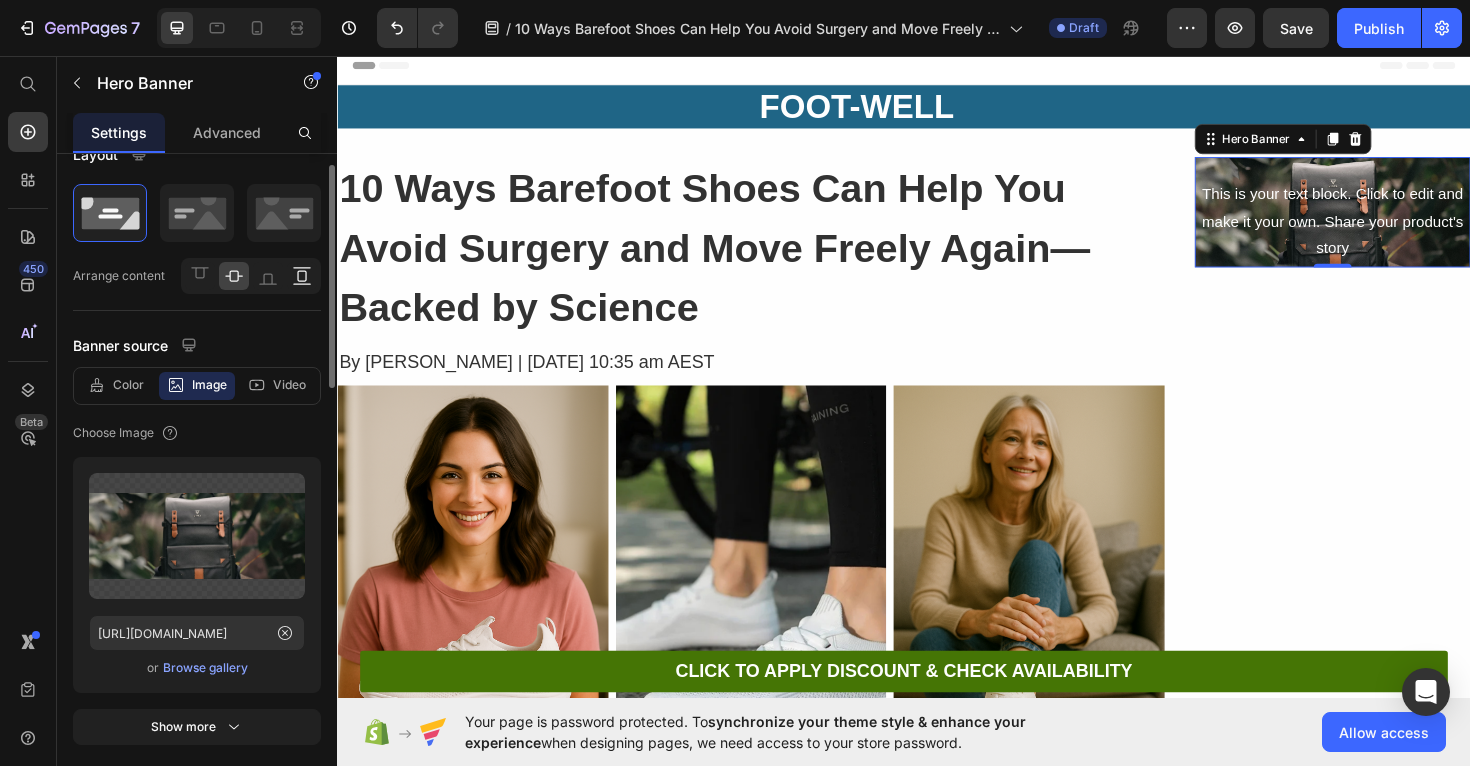 click 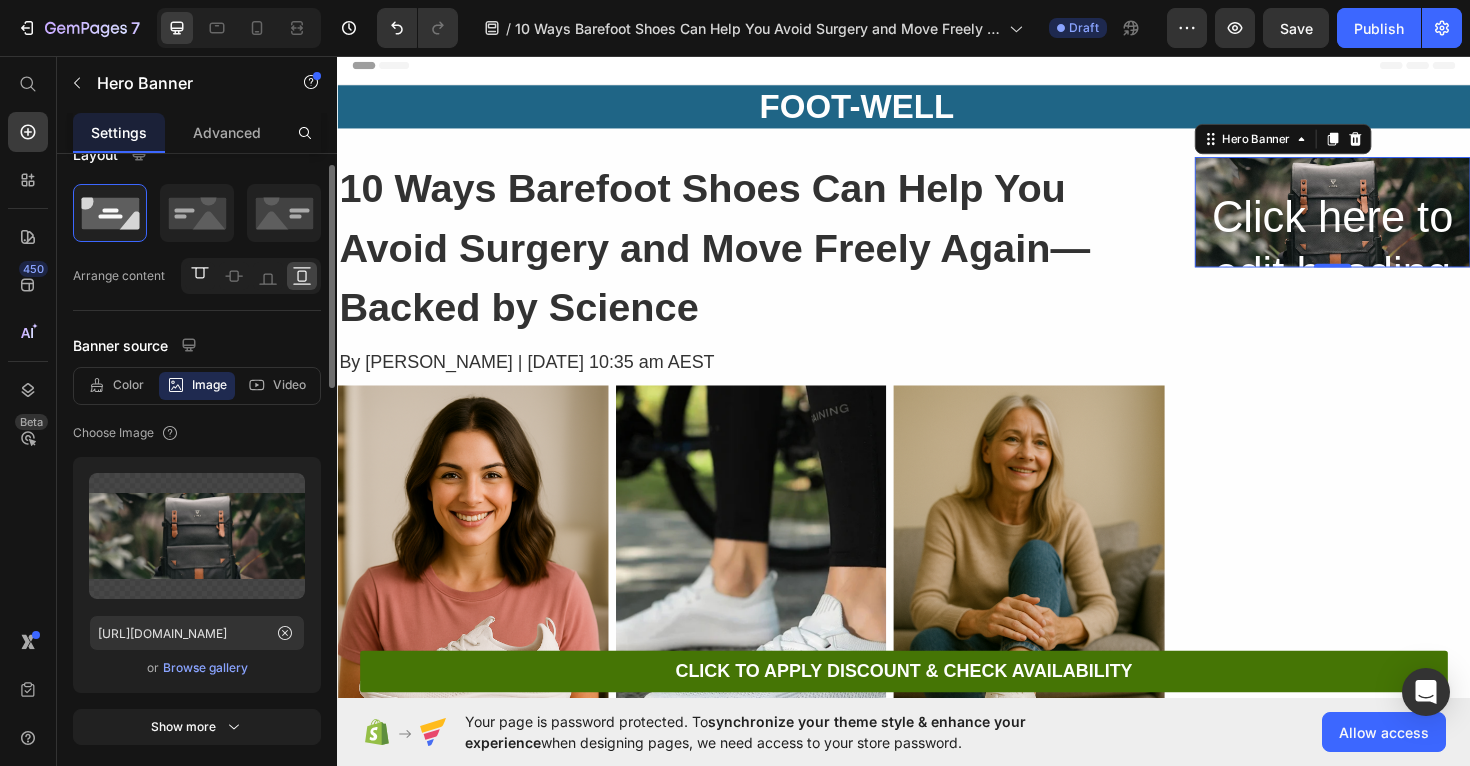 click 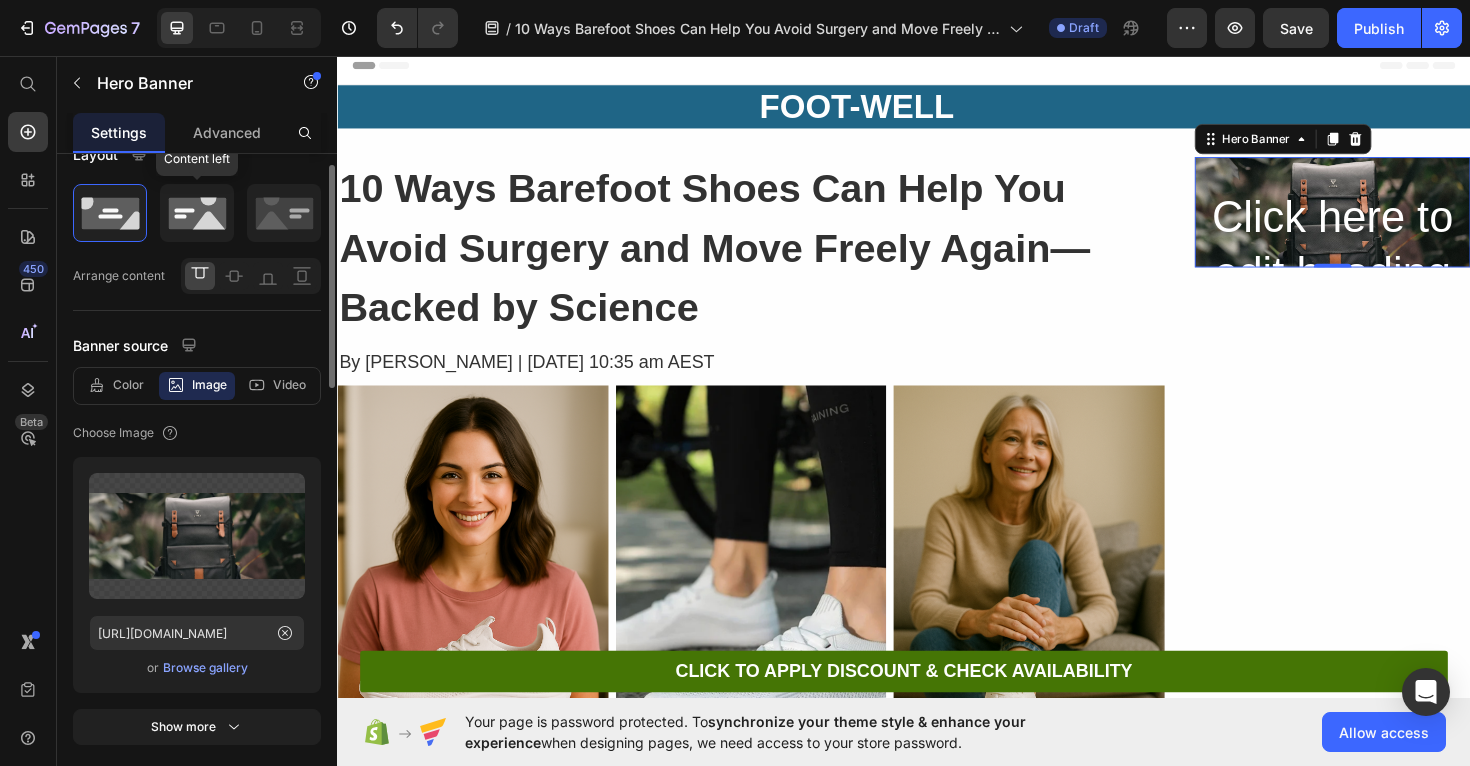 click 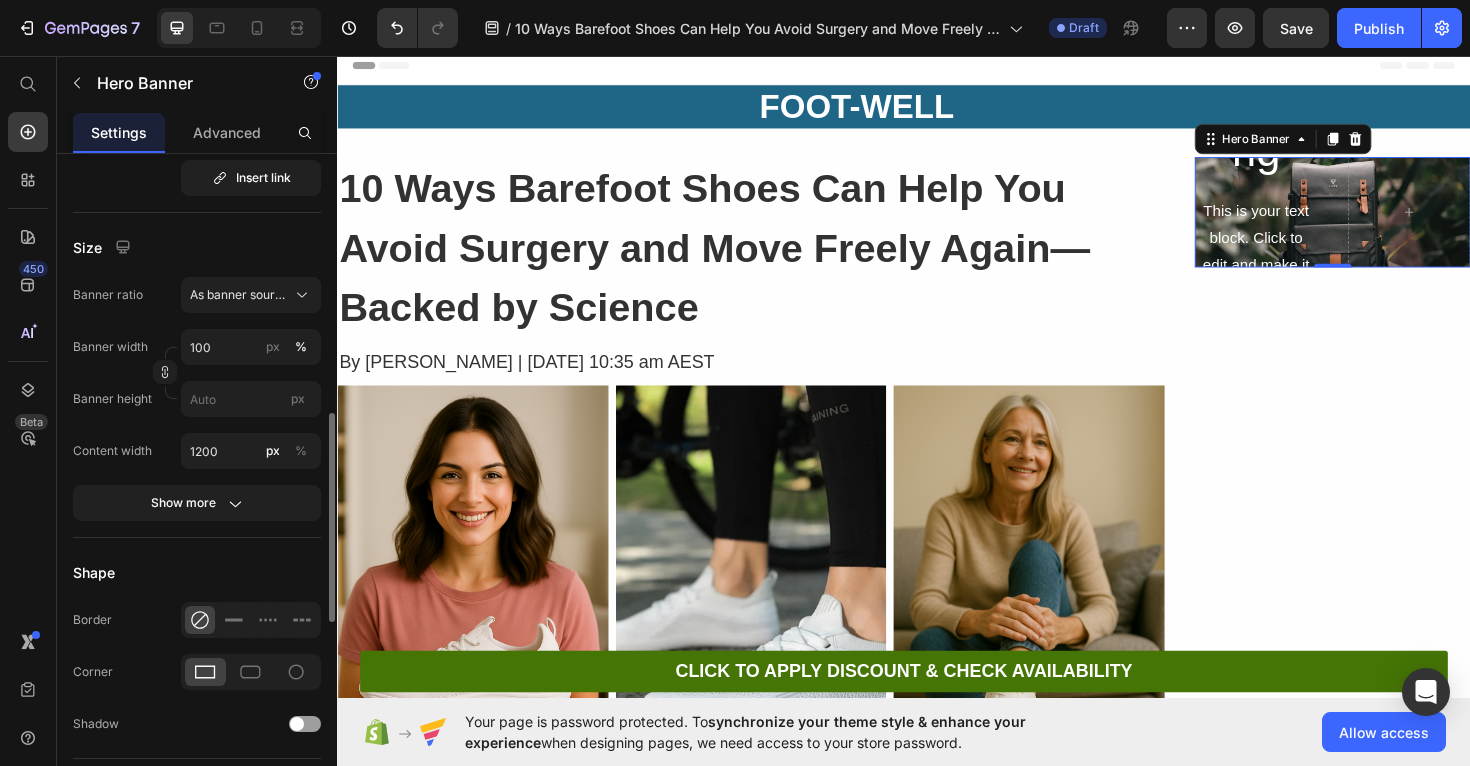 scroll, scrollTop: 929, scrollLeft: 0, axis: vertical 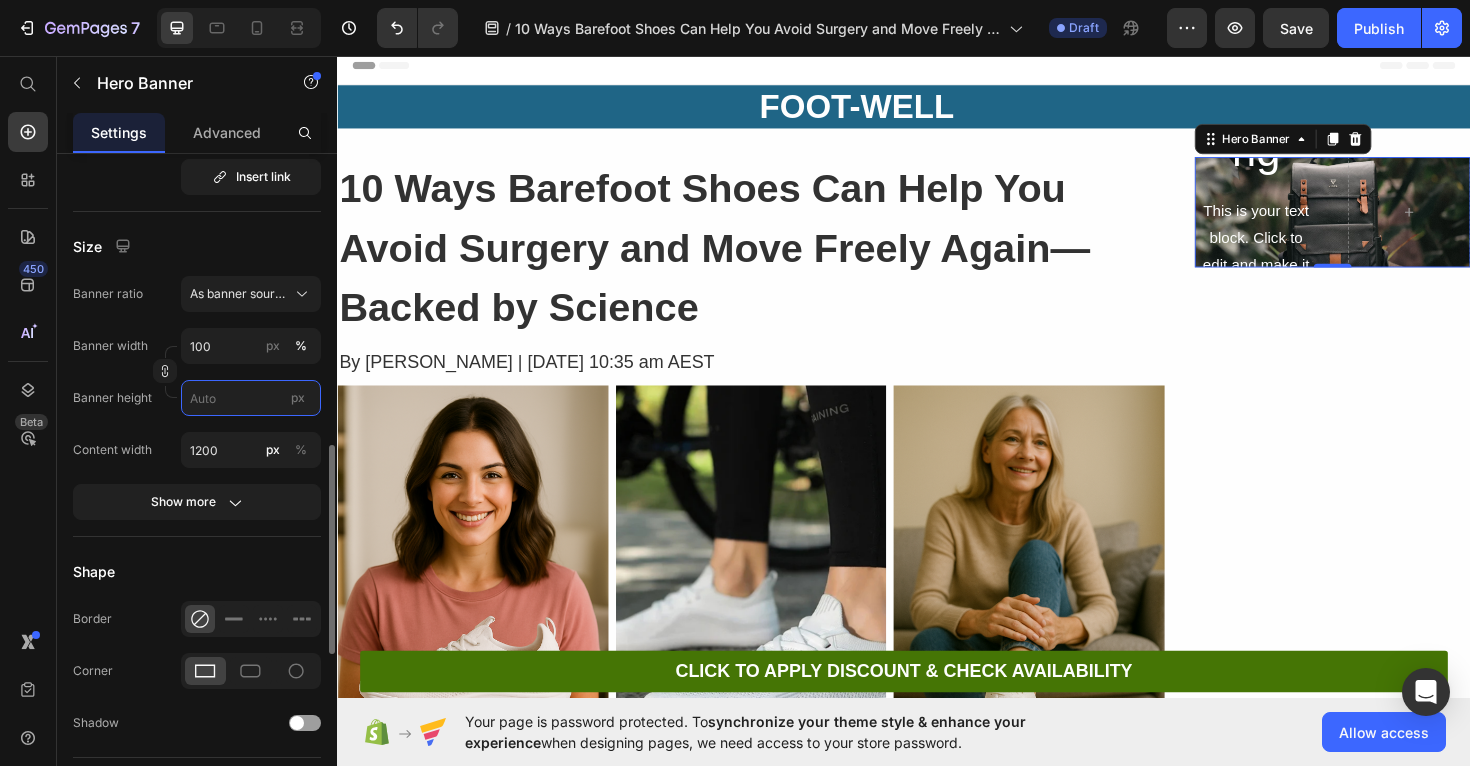 click on "px" at bounding box center [251, 398] 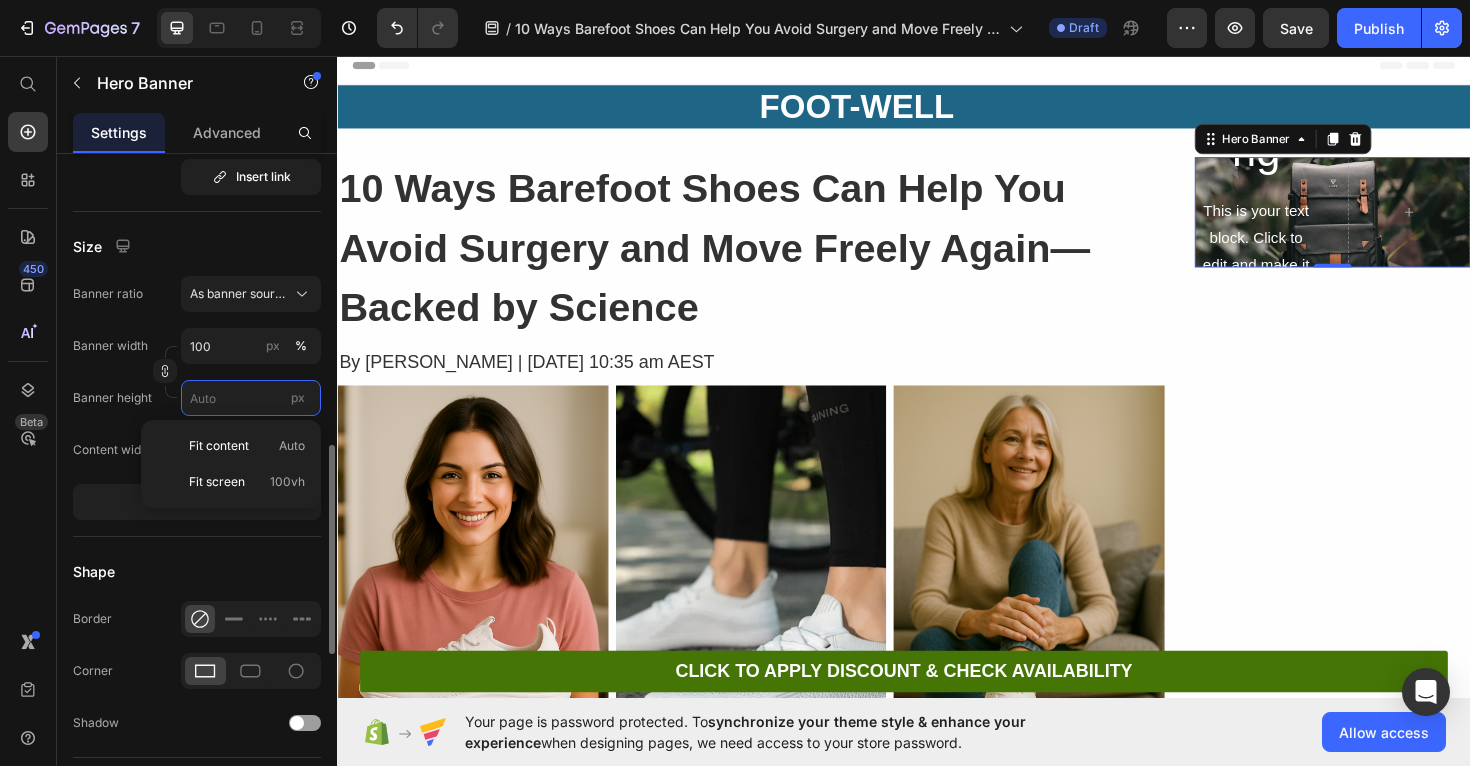 type 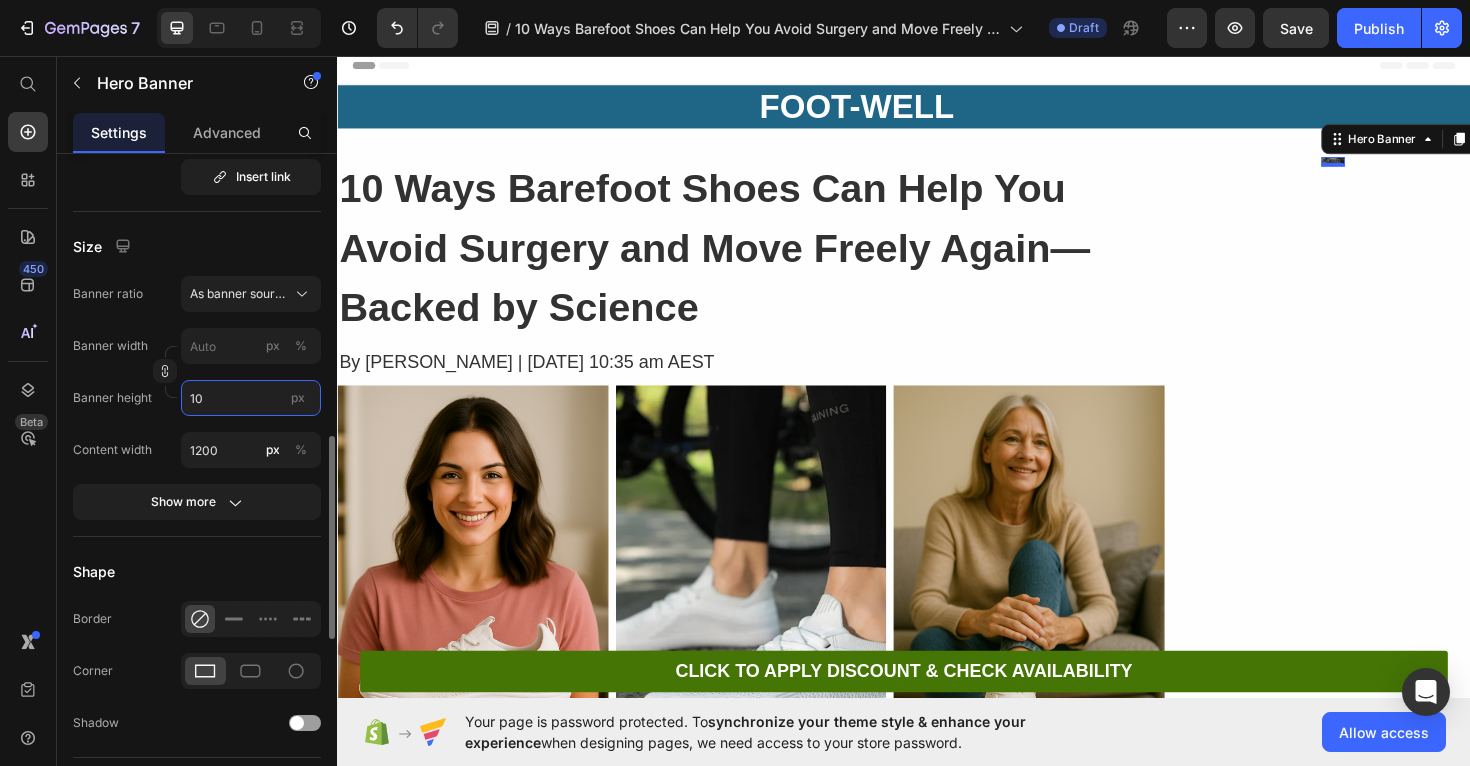type on "1" 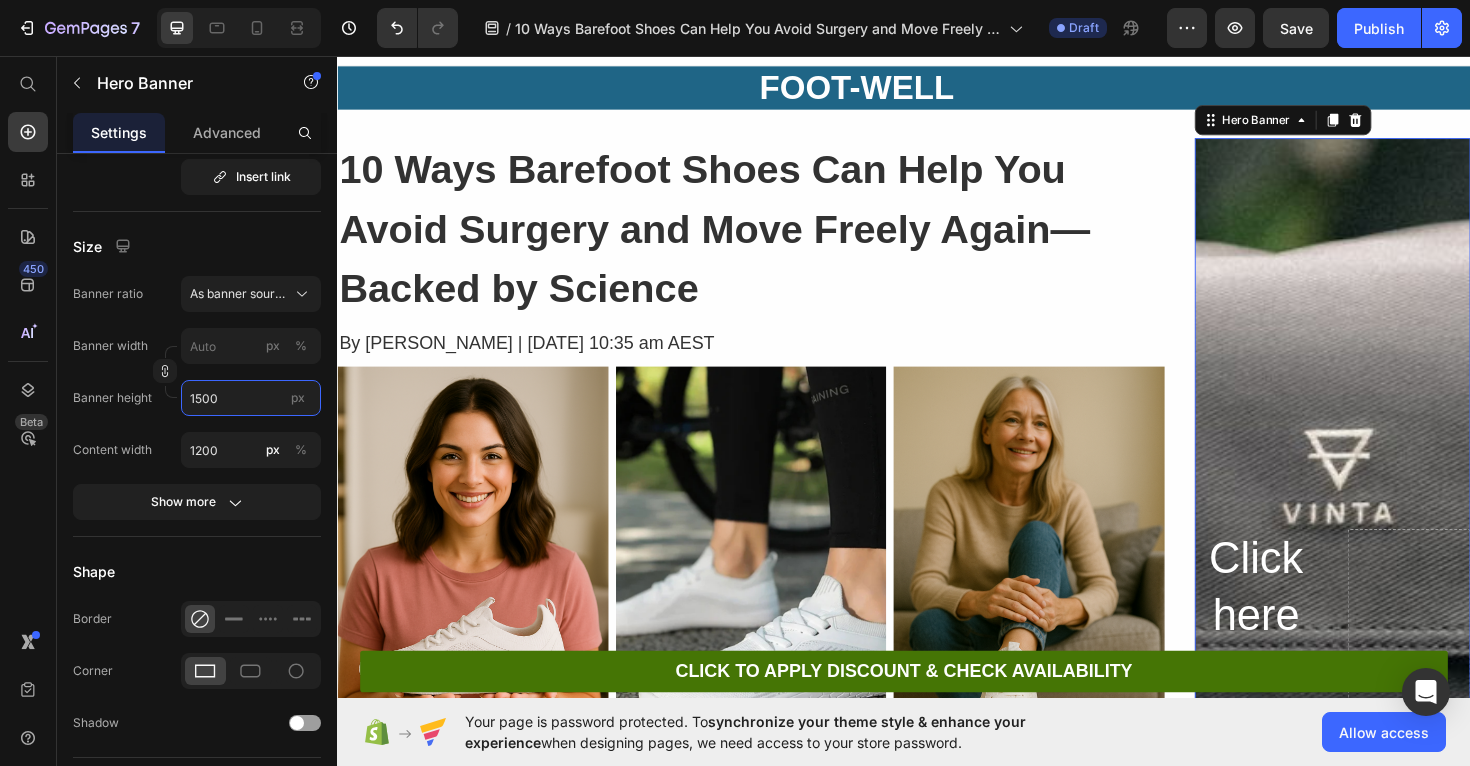scroll, scrollTop: 0, scrollLeft: 0, axis: both 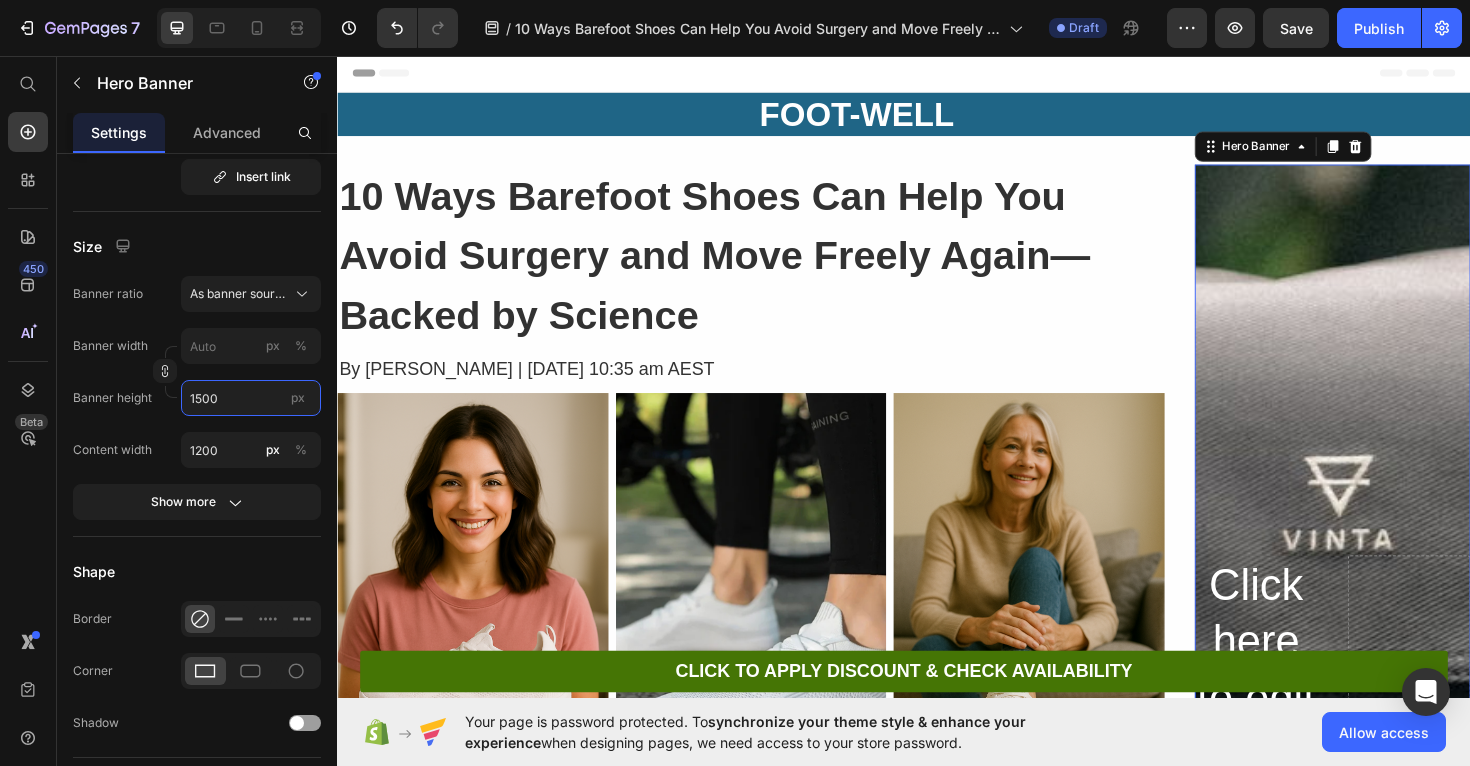 type on "1500" 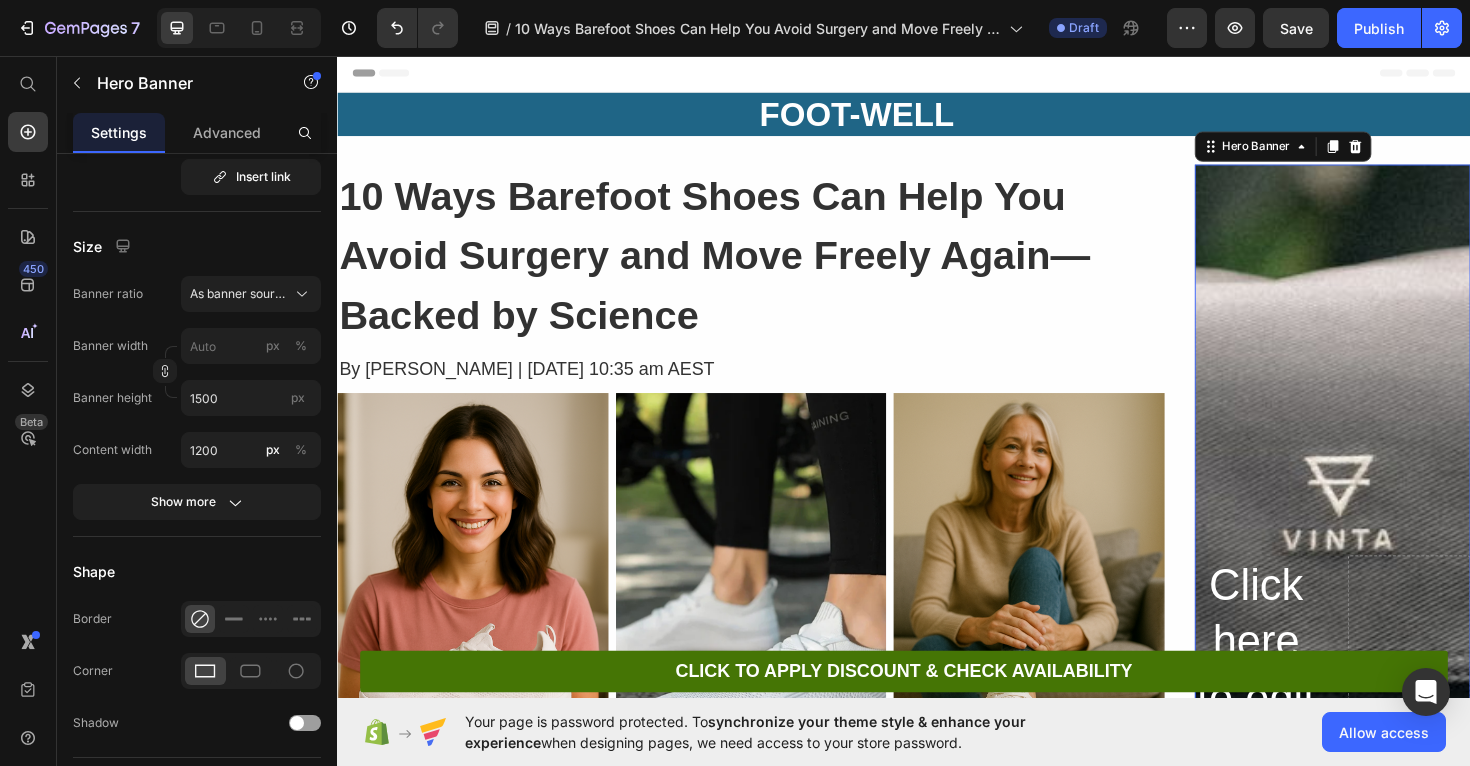 click at bounding box center (1391, 921) 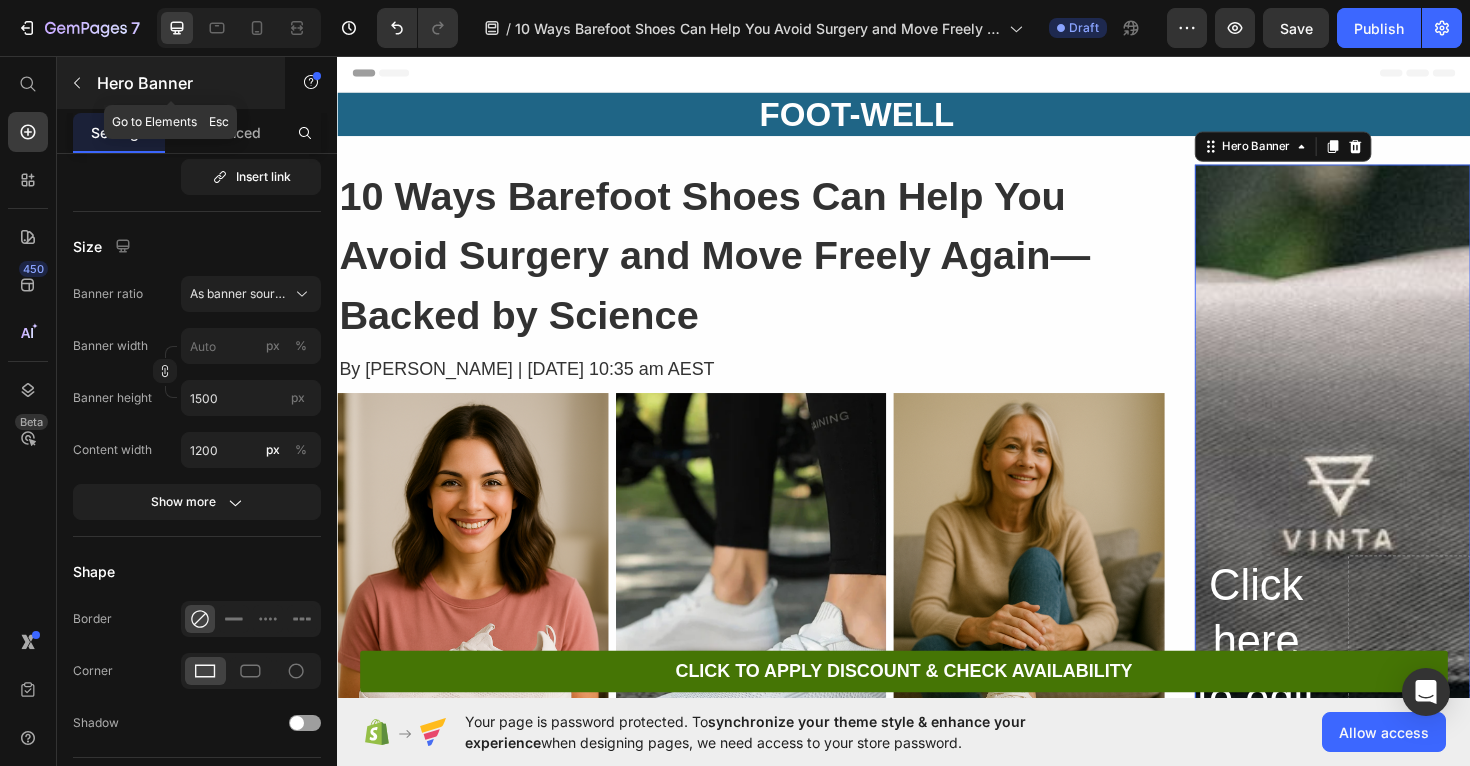 click 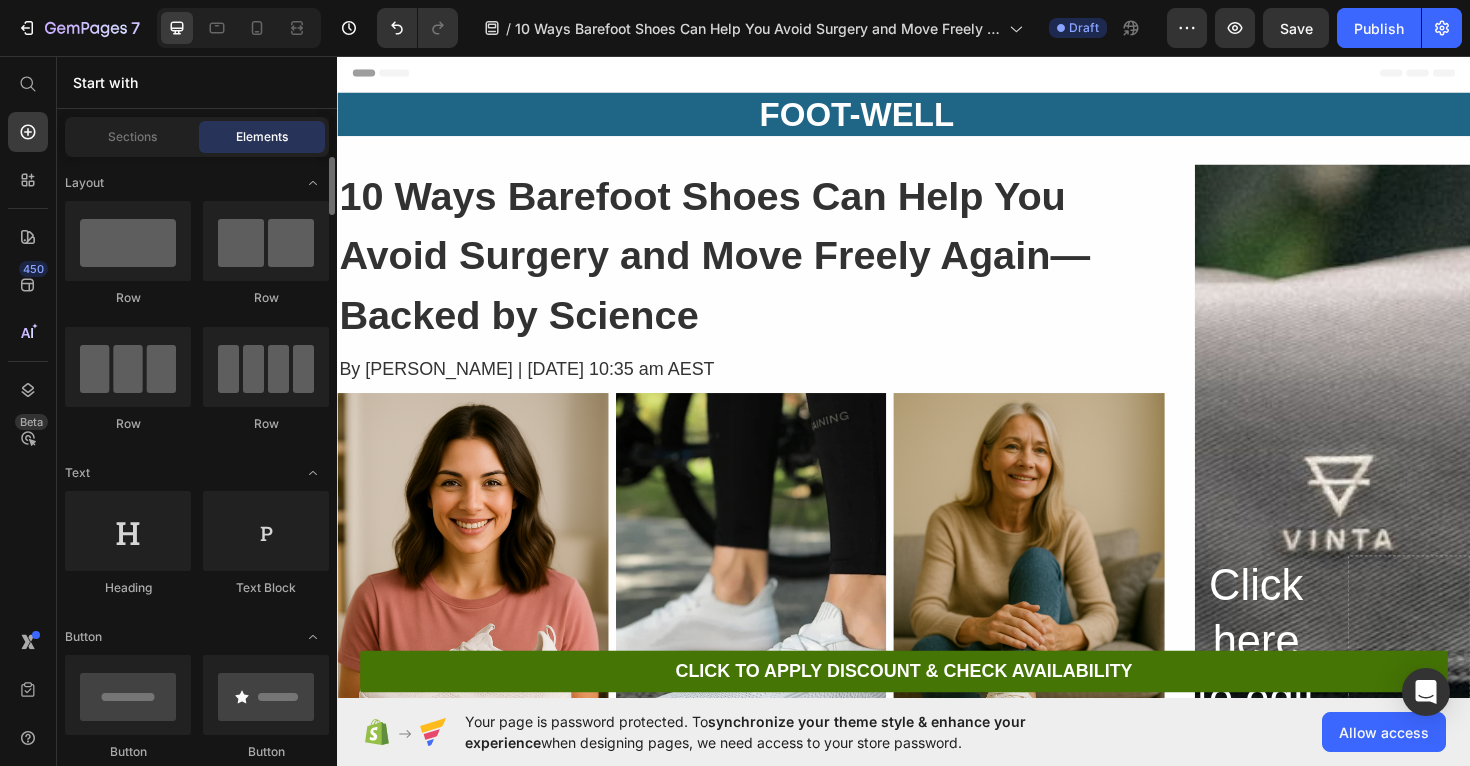 scroll, scrollTop: 127, scrollLeft: 0, axis: vertical 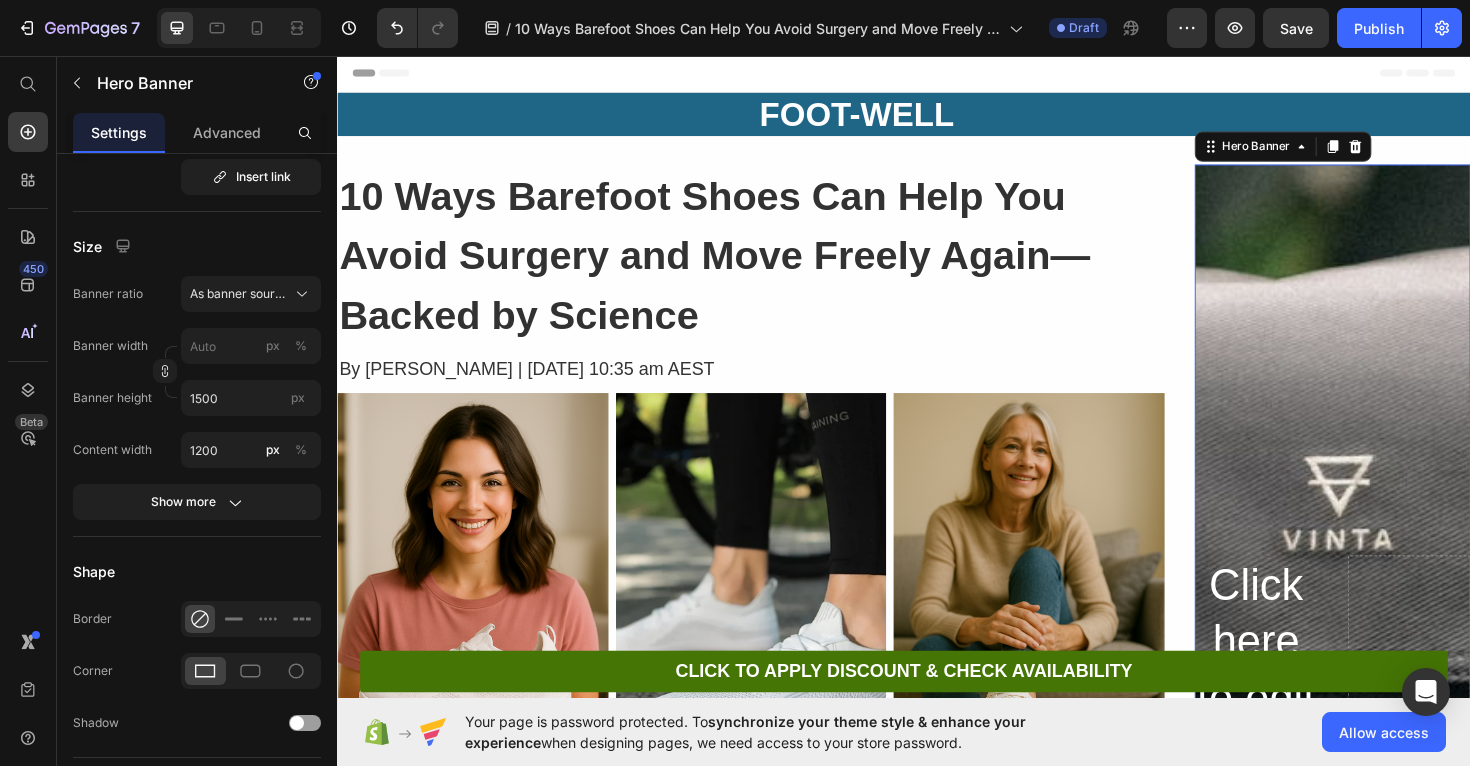 click at bounding box center [1391, 921] 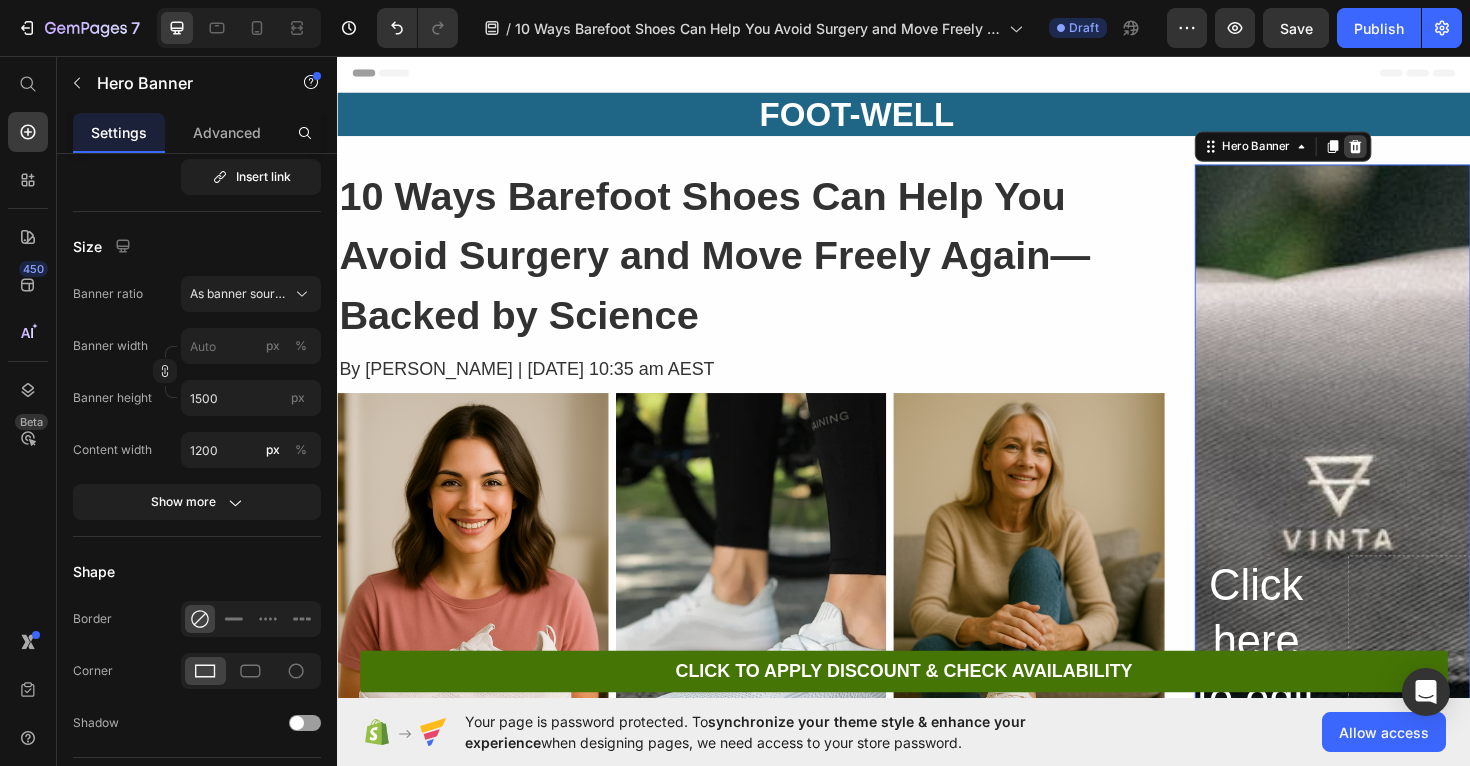 click 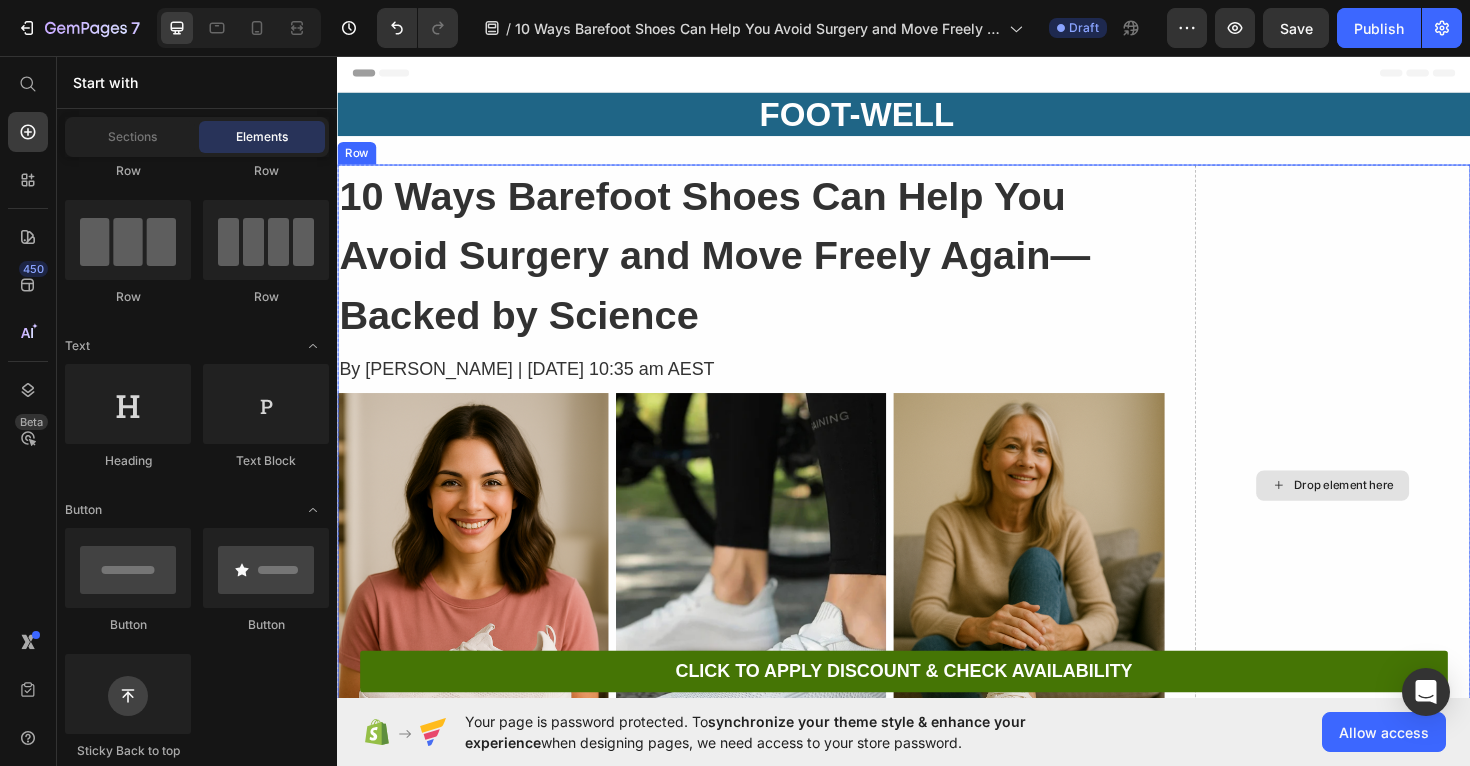 click on "Drop element here" at bounding box center (1391, 510) 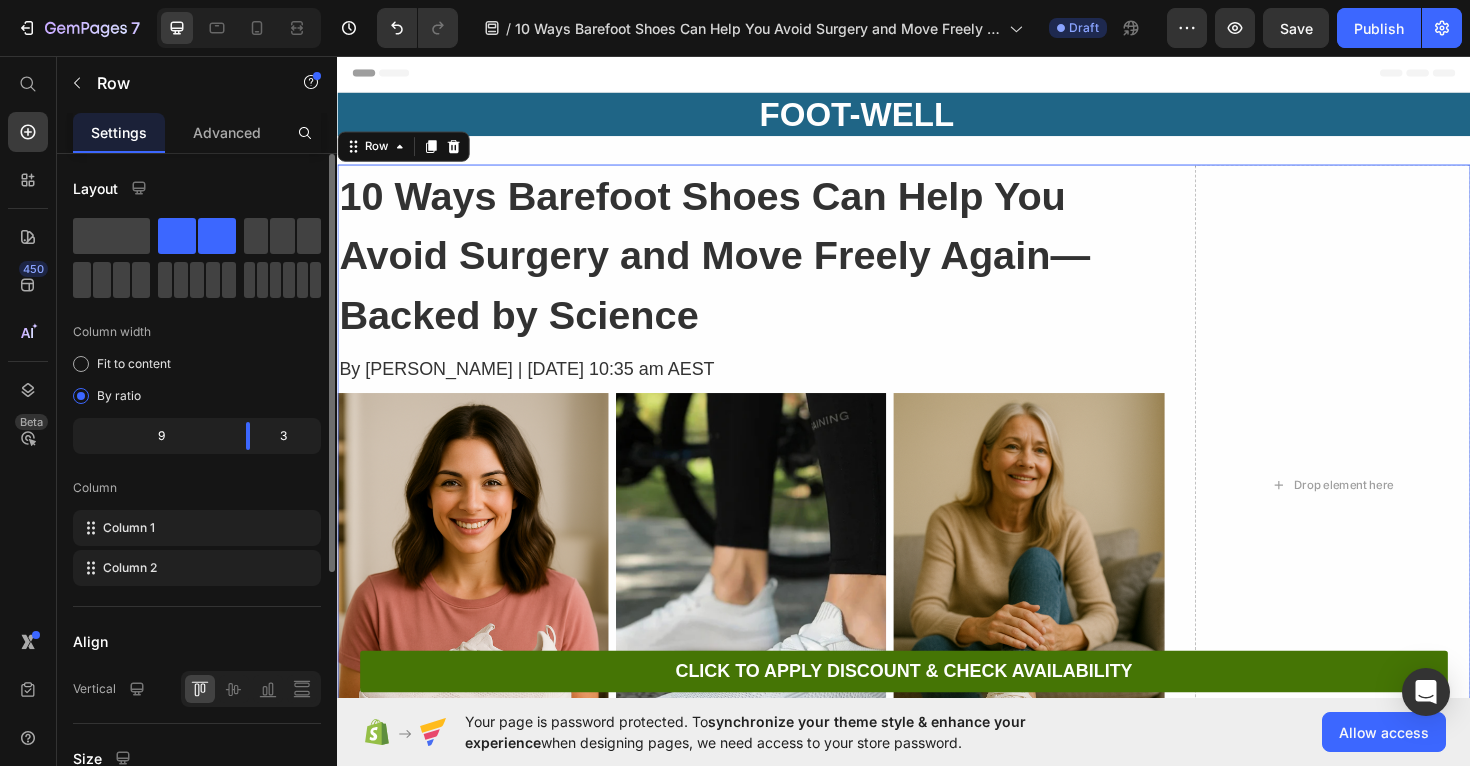 click 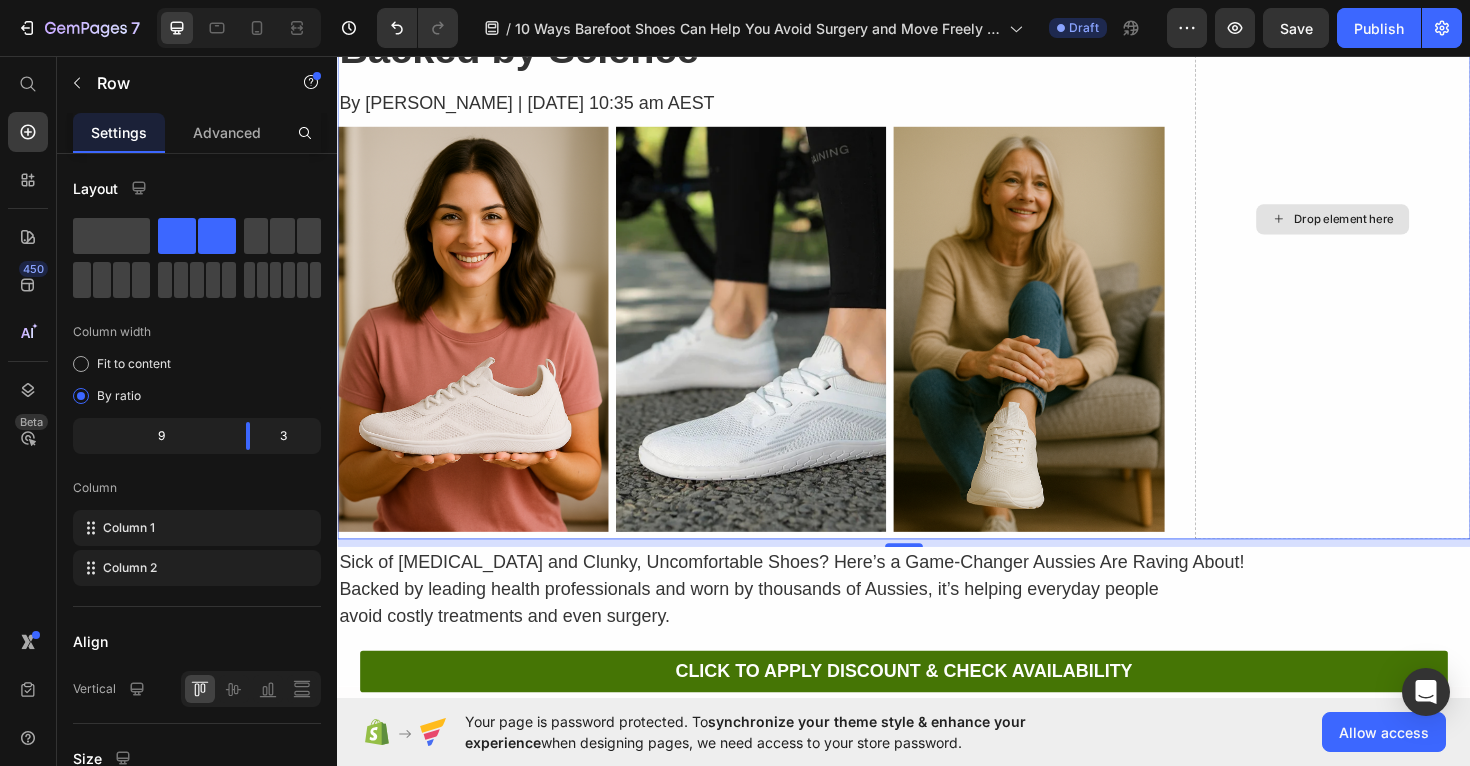 scroll, scrollTop: 0, scrollLeft: 0, axis: both 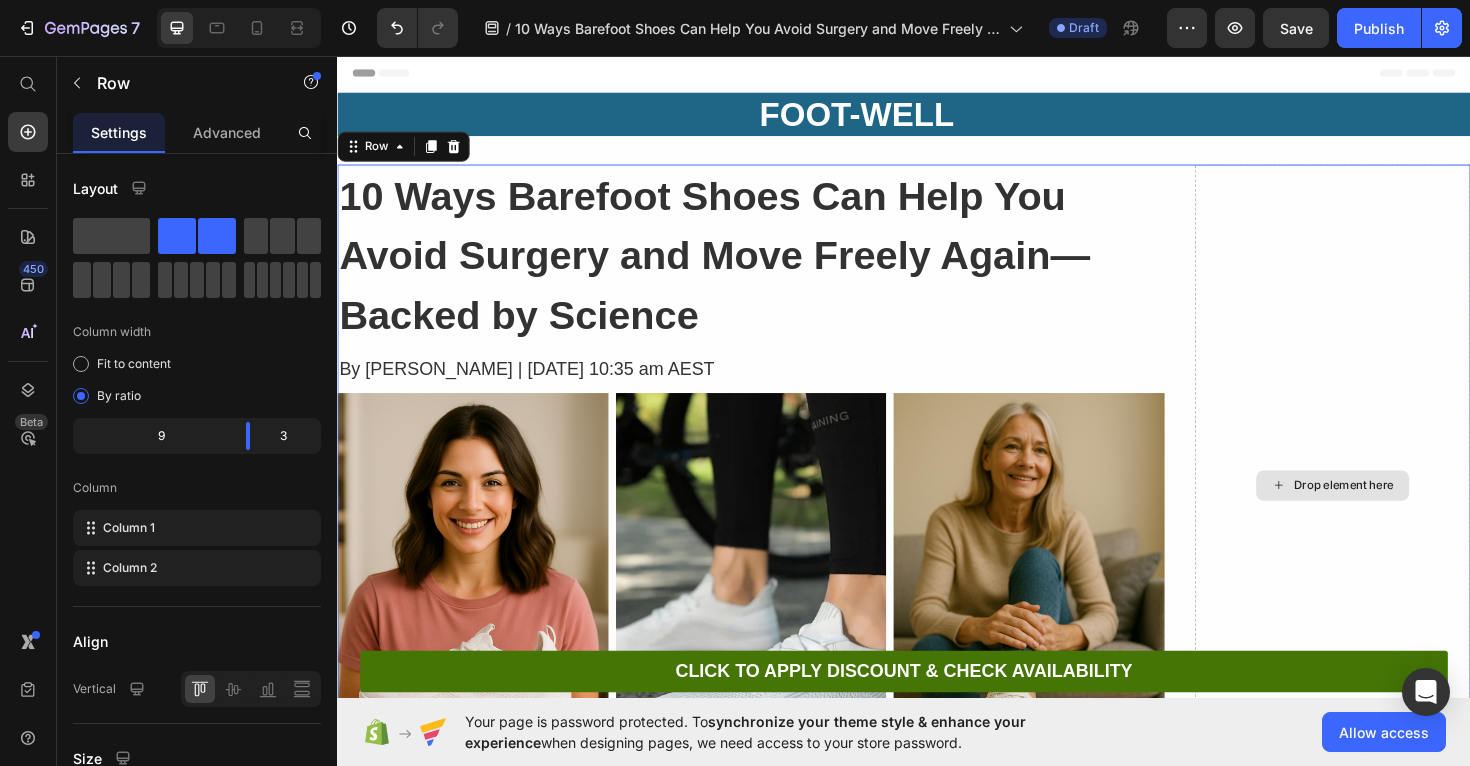 click on "Drop element here" at bounding box center (1391, 510) 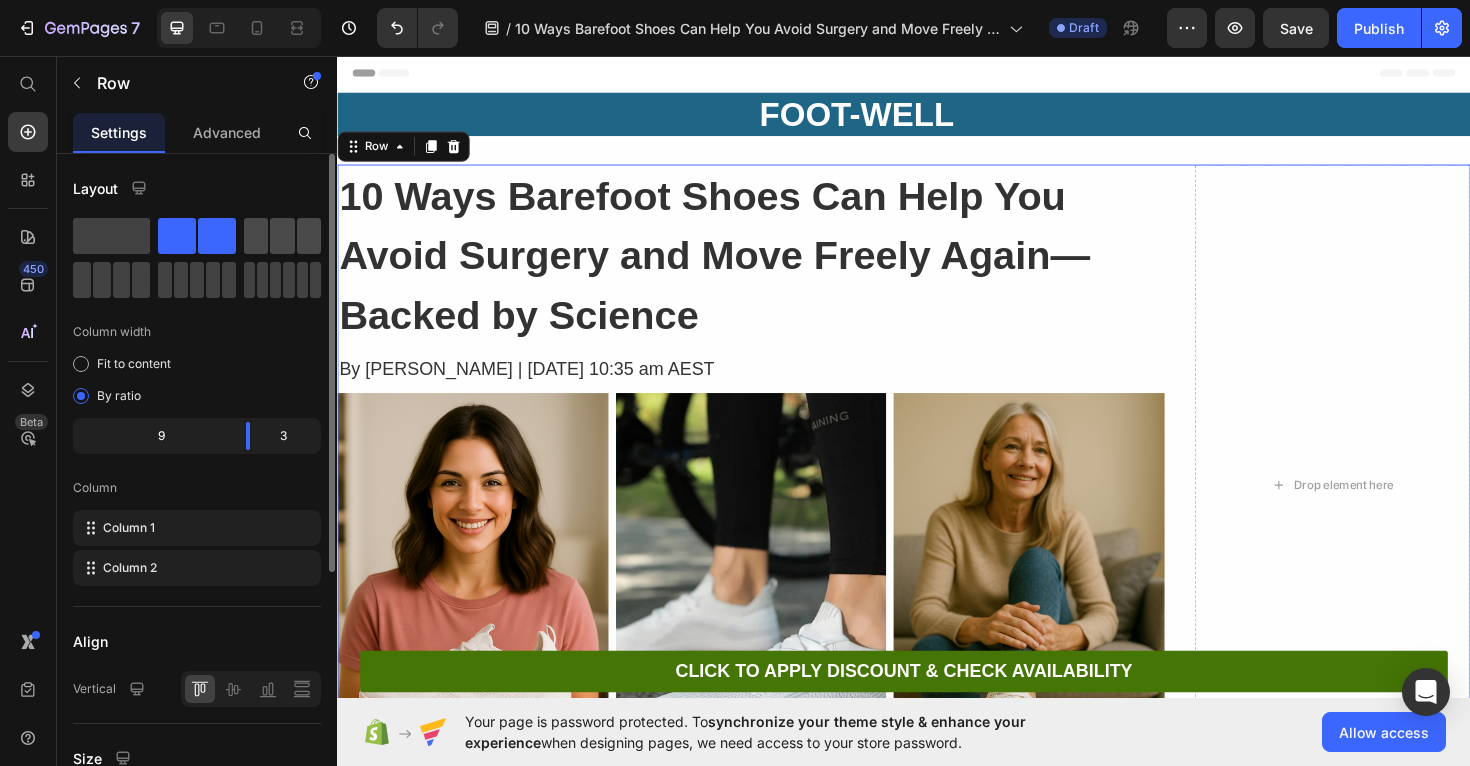 click 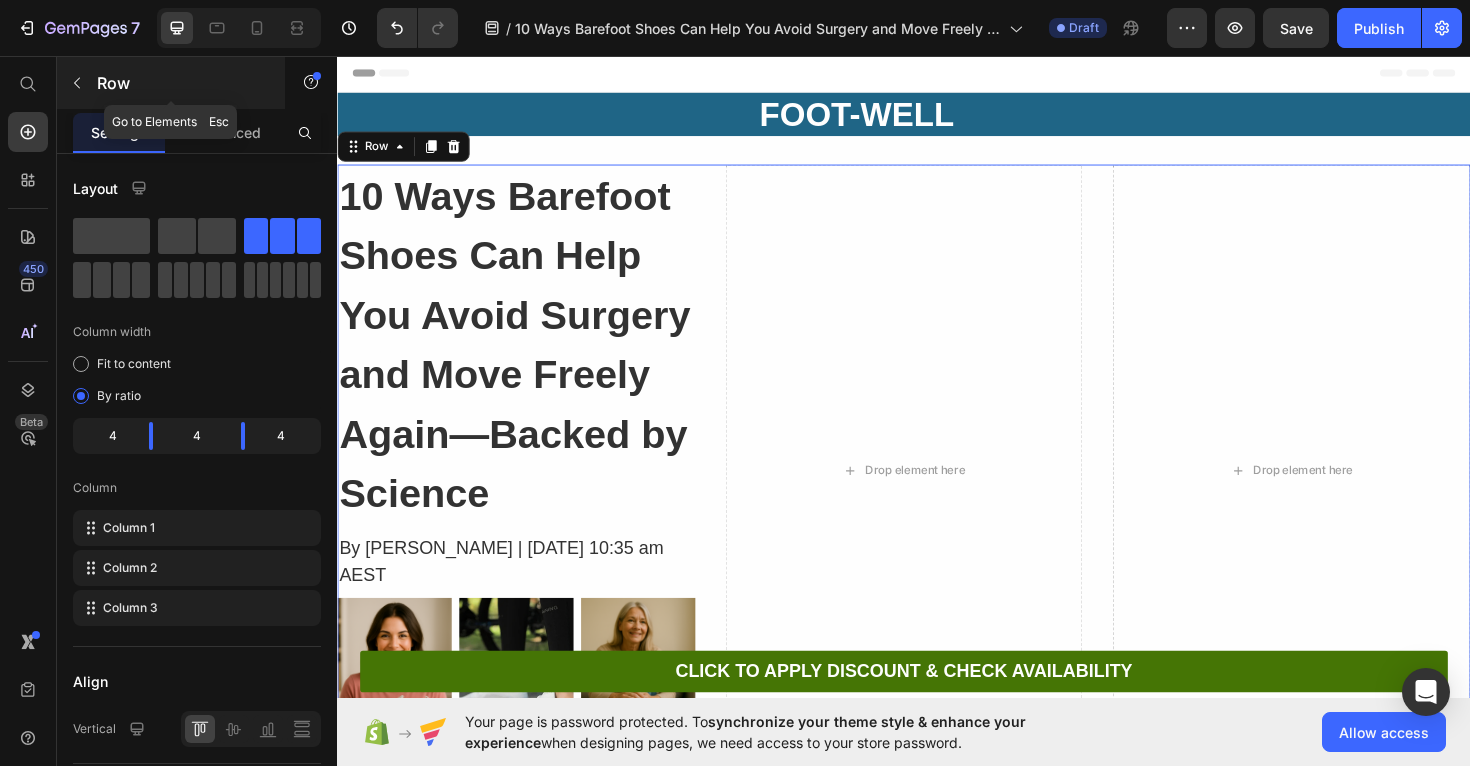 click 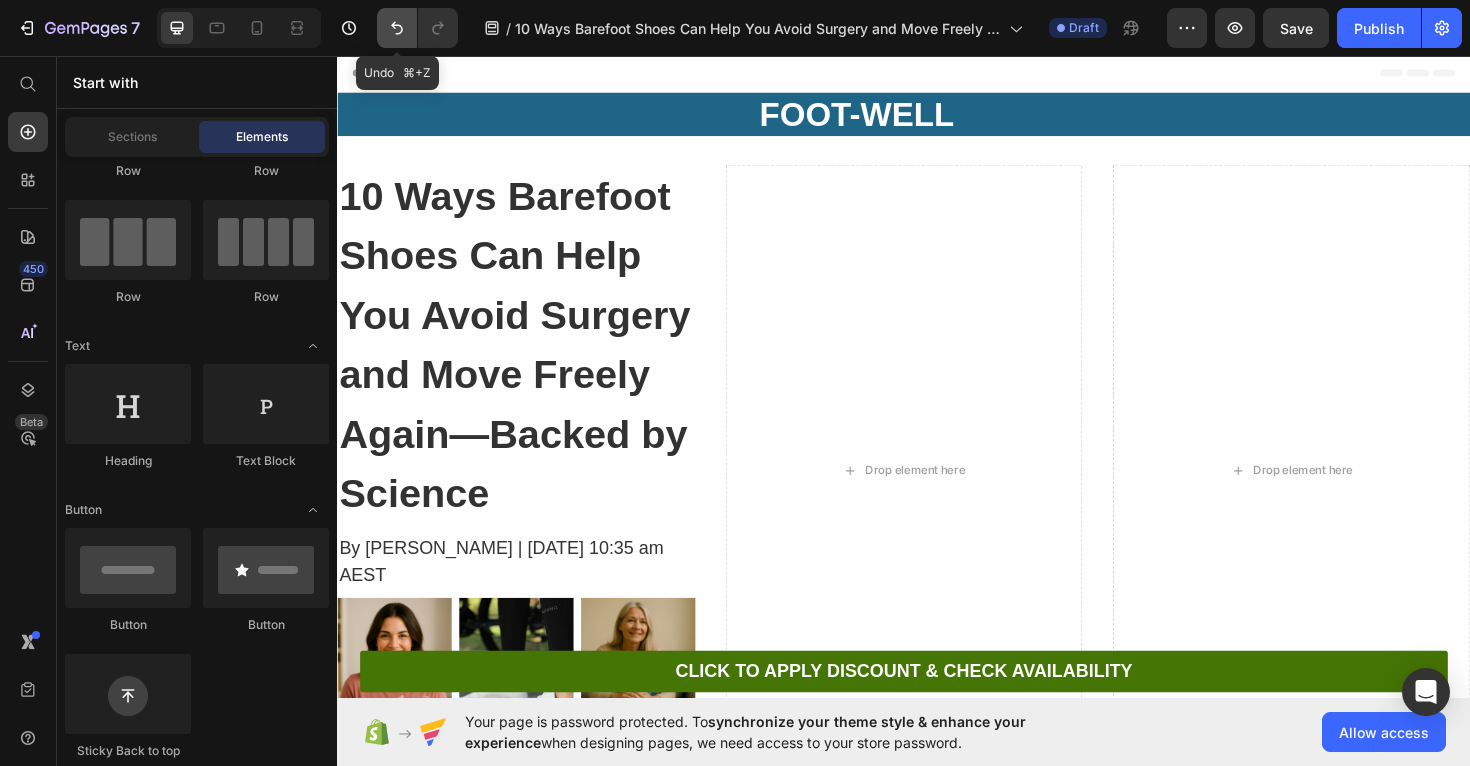 click 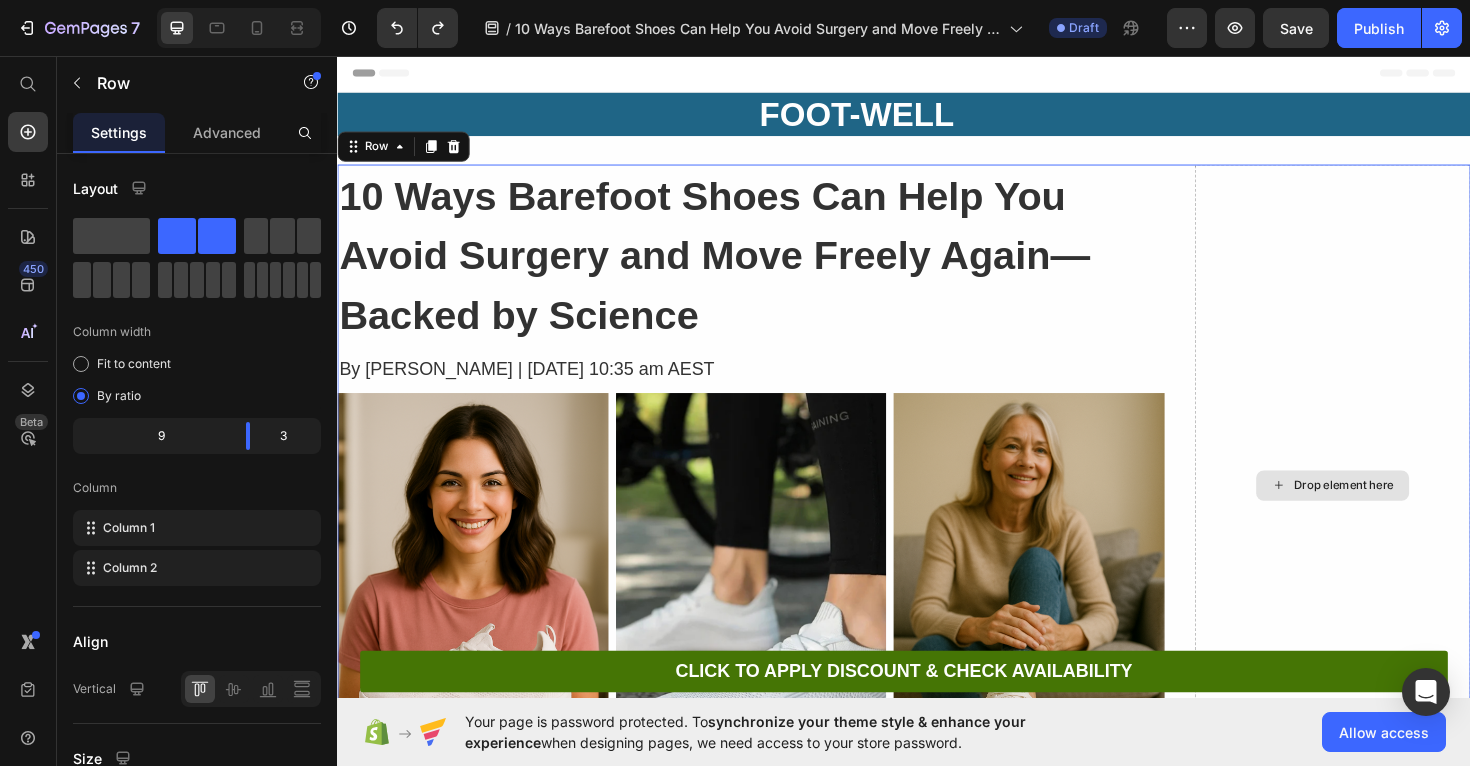 click on "Drop element here" at bounding box center (1391, 510) 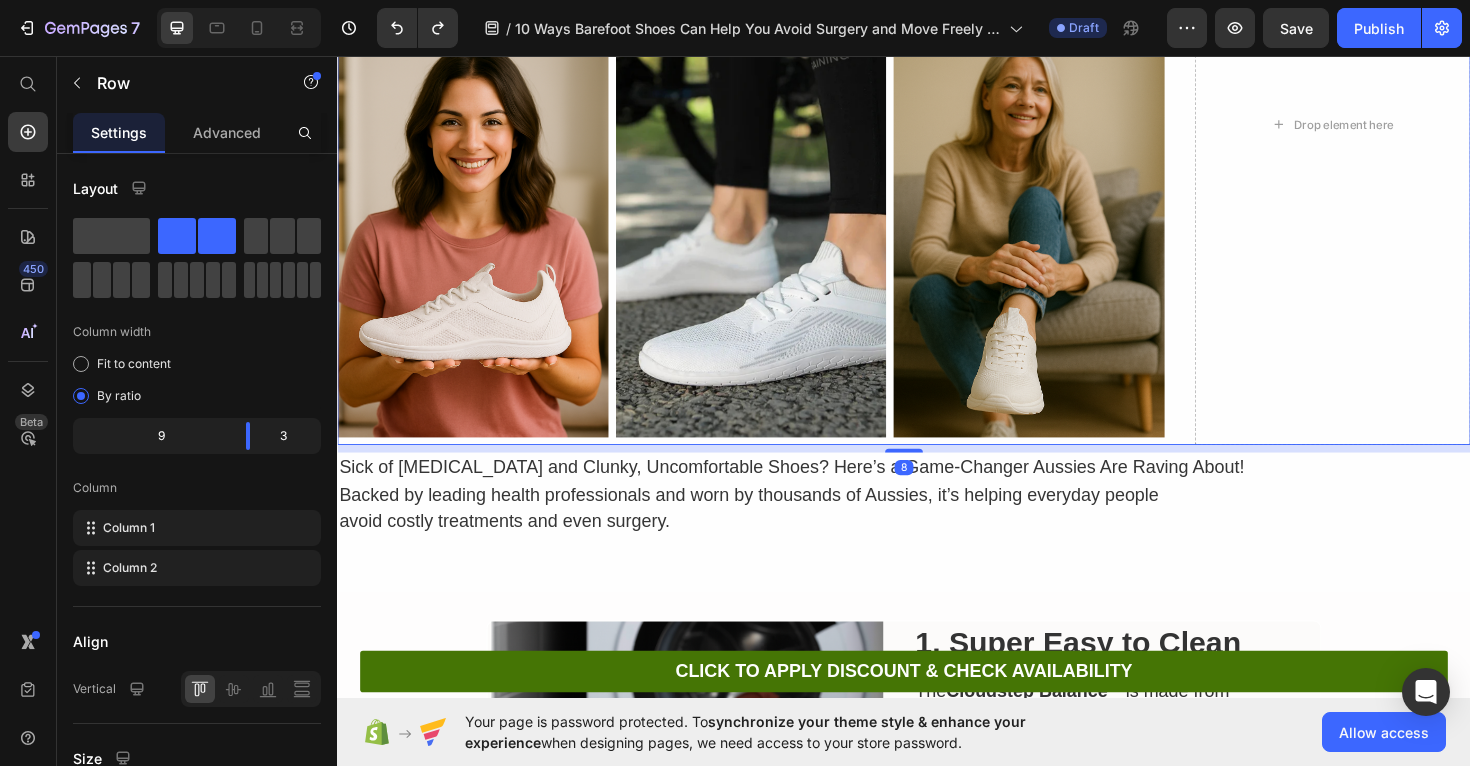 scroll, scrollTop: 387, scrollLeft: 0, axis: vertical 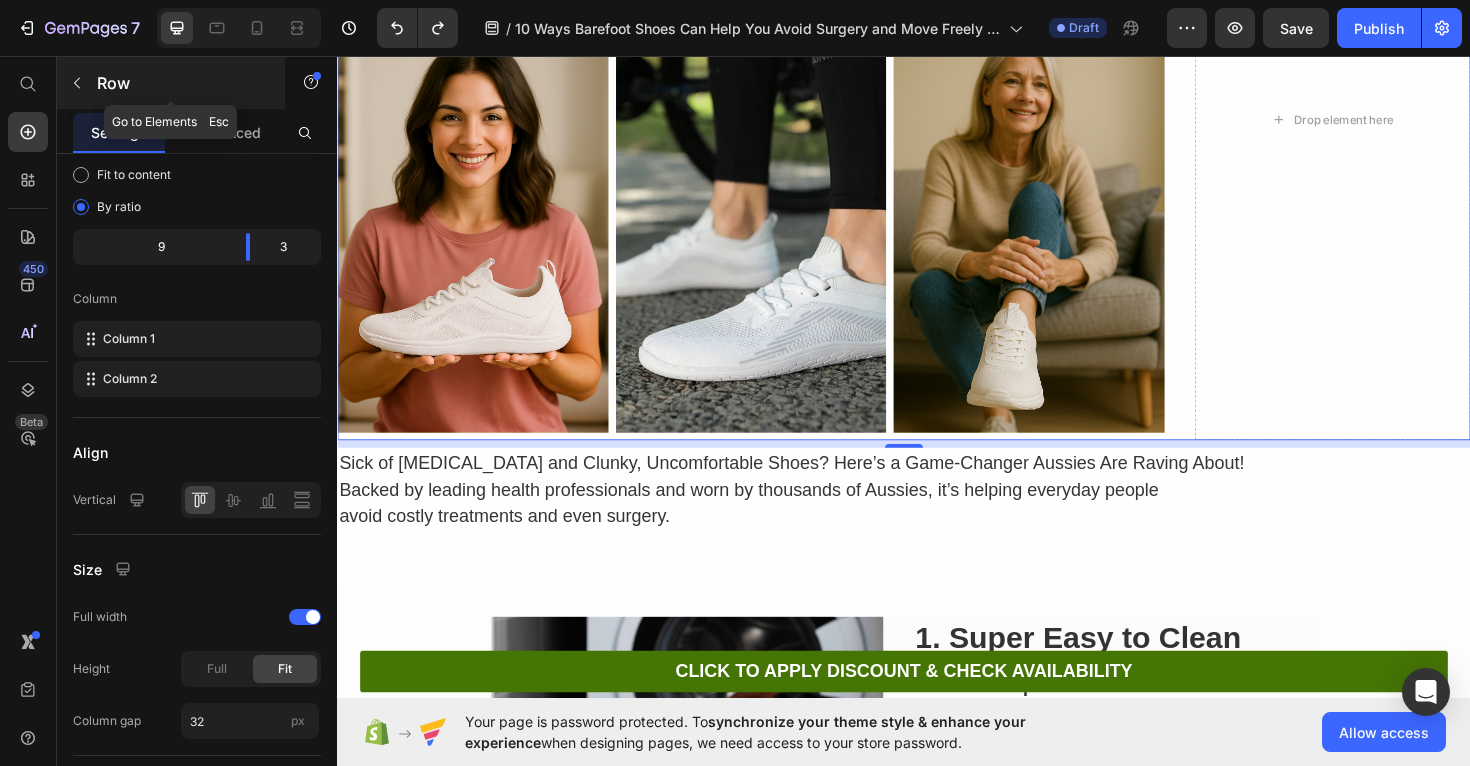 click 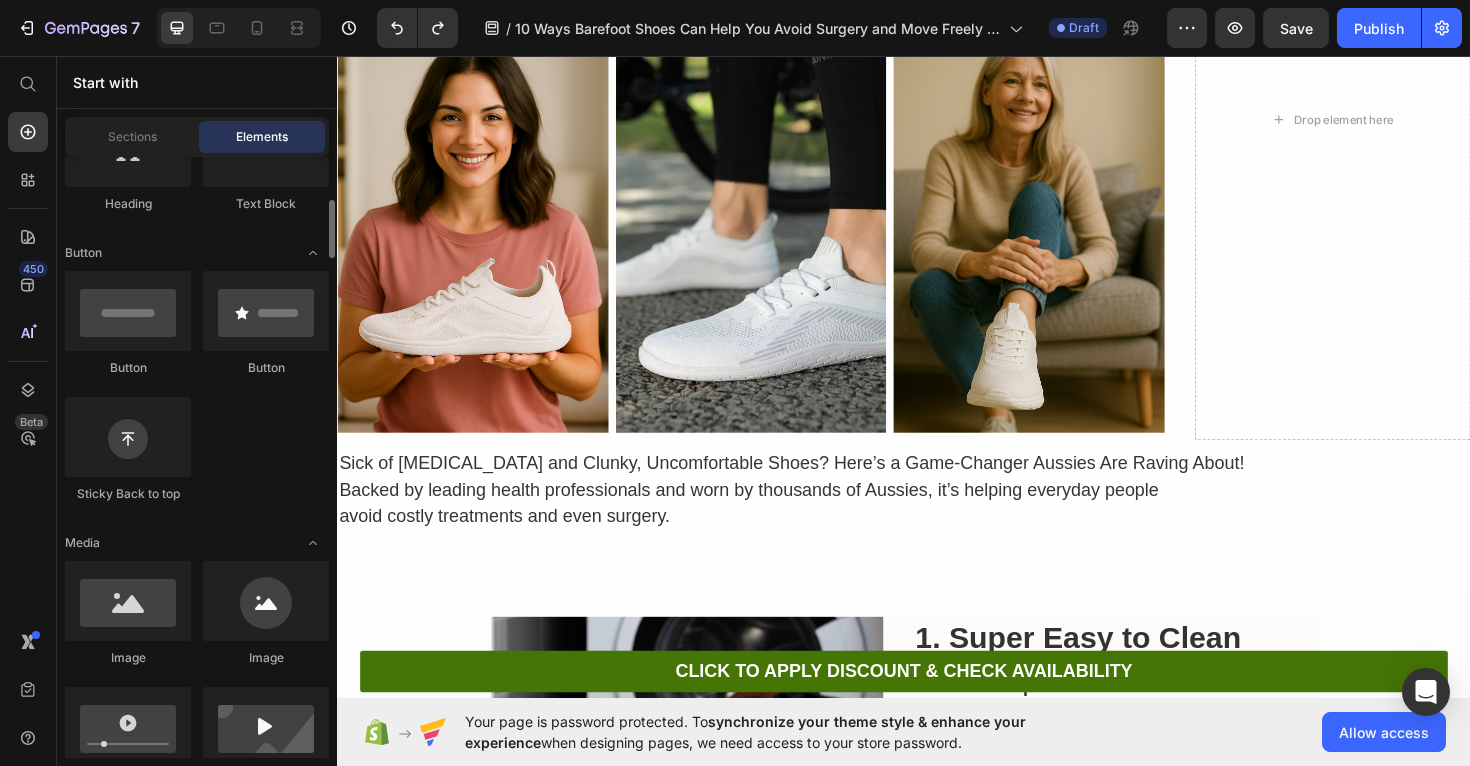 scroll, scrollTop: 398, scrollLeft: 0, axis: vertical 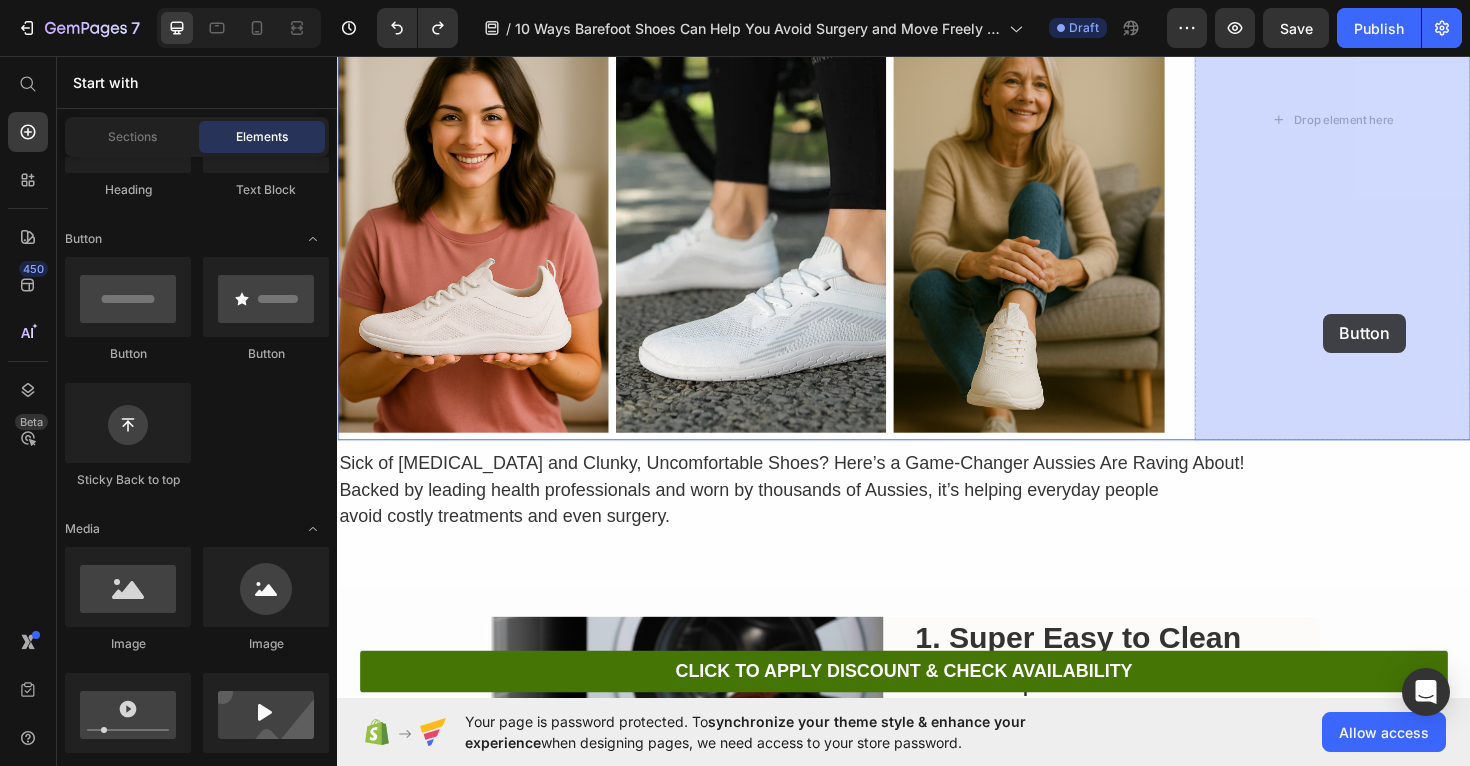 drag, startPoint x: 480, startPoint y: 339, endPoint x: 1380, endPoint y: 329, distance: 900.05554 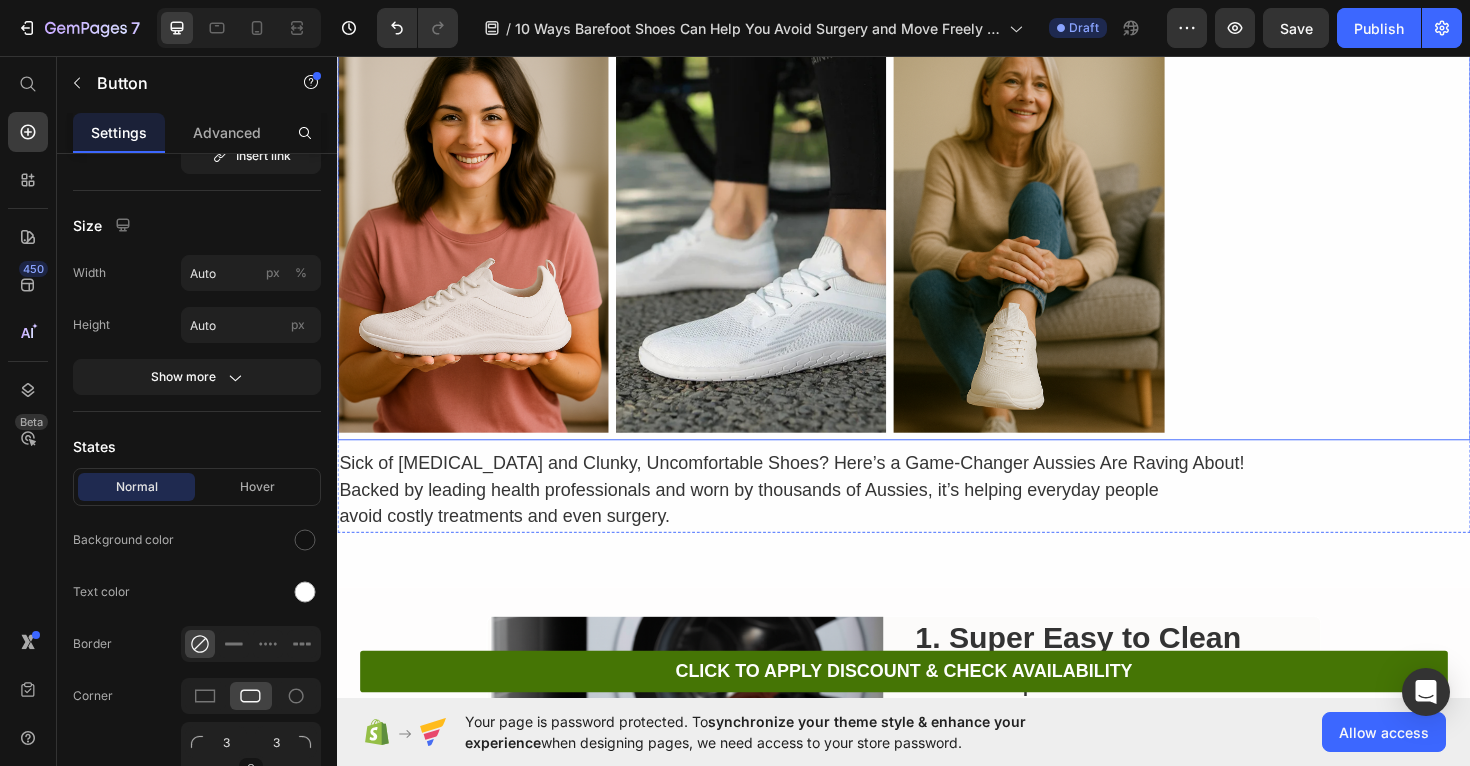 scroll, scrollTop: 0, scrollLeft: 0, axis: both 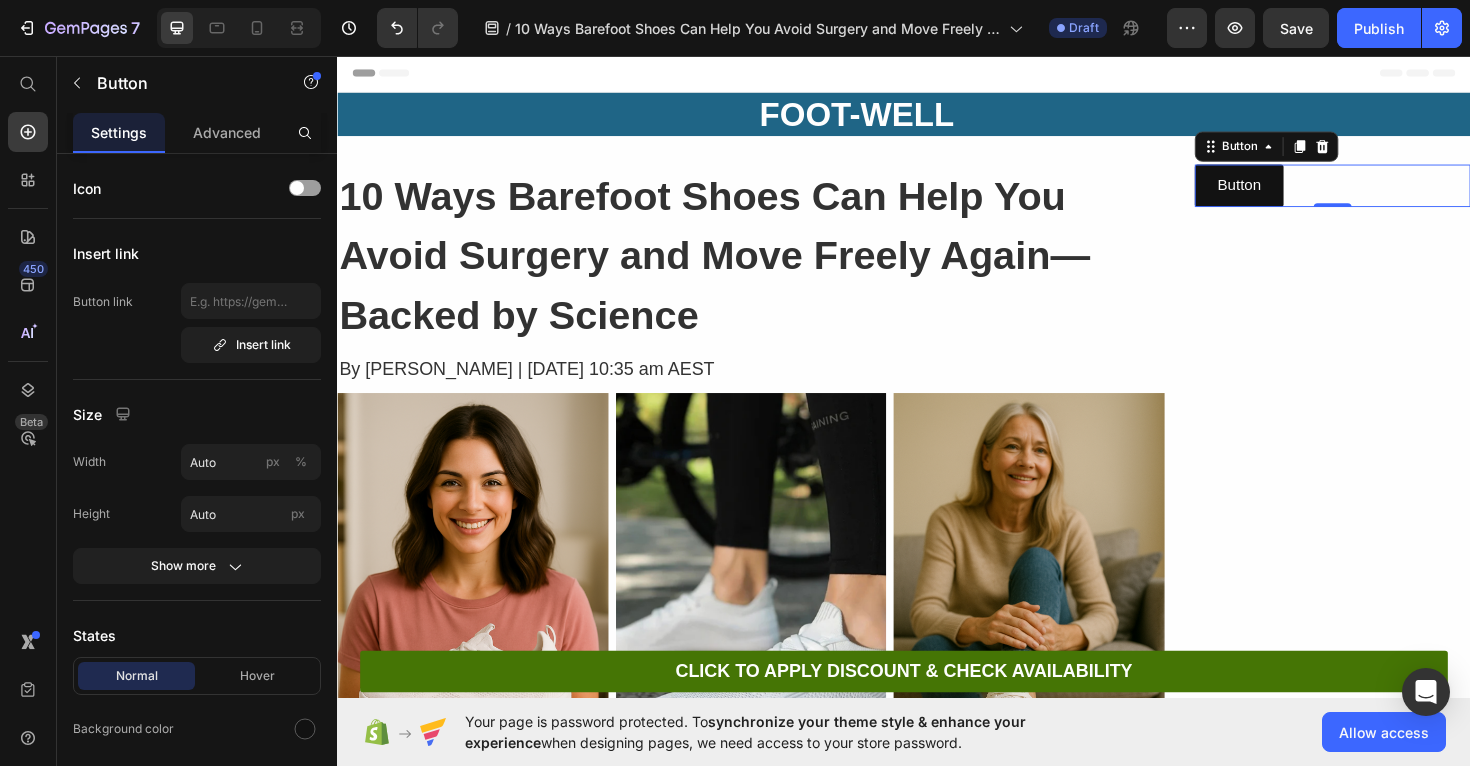 click on "Button Button   0" at bounding box center (1391, 193) 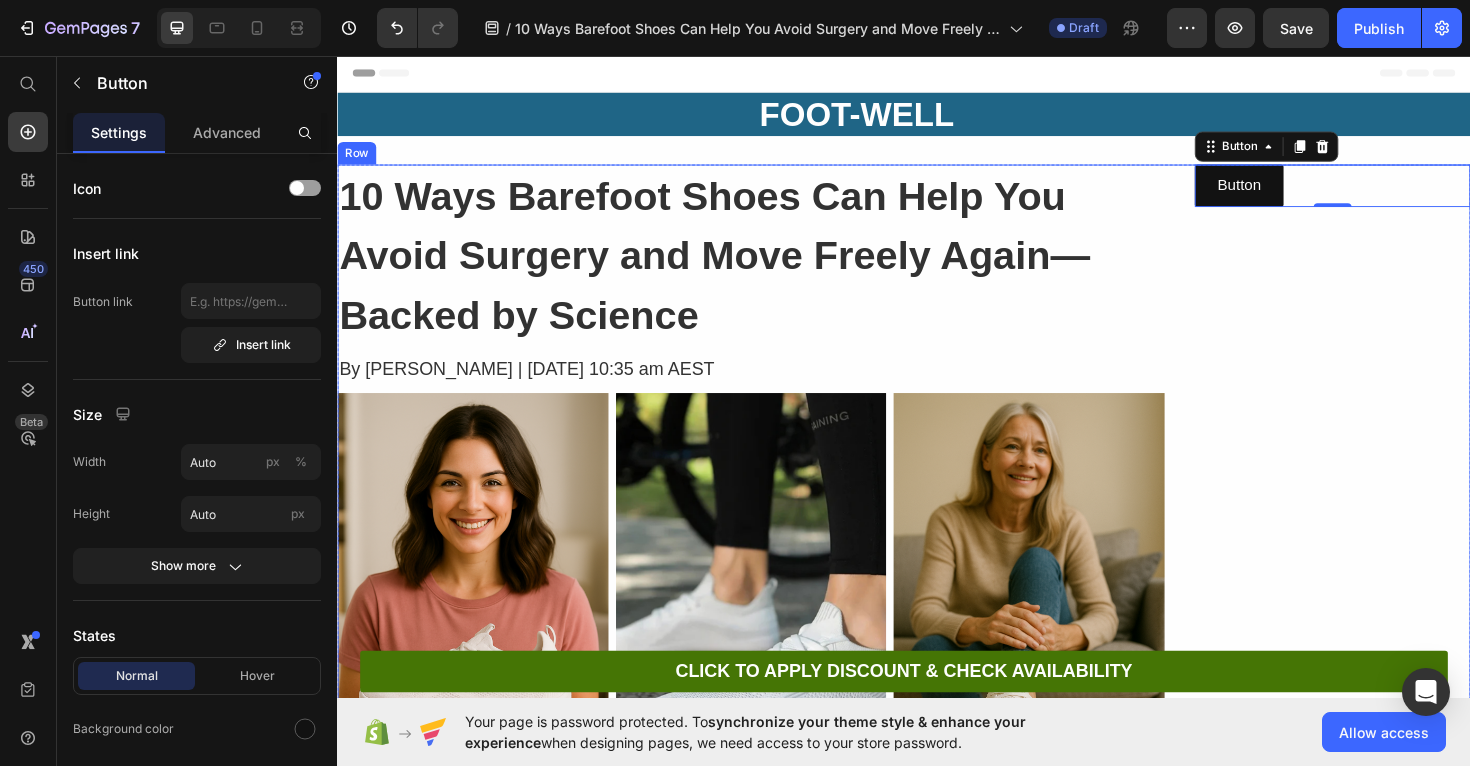 click on "10 Ways Barefoot Shoes Can Help You Avoid Surgery and Move Freely Again—Backed by Science Heading By Lisa Taylor | March 2nd, 2025 | 10:35 am AEST Text Block Row Image Image Image Row Row Button Button   0 Row" at bounding box center (937, 510) 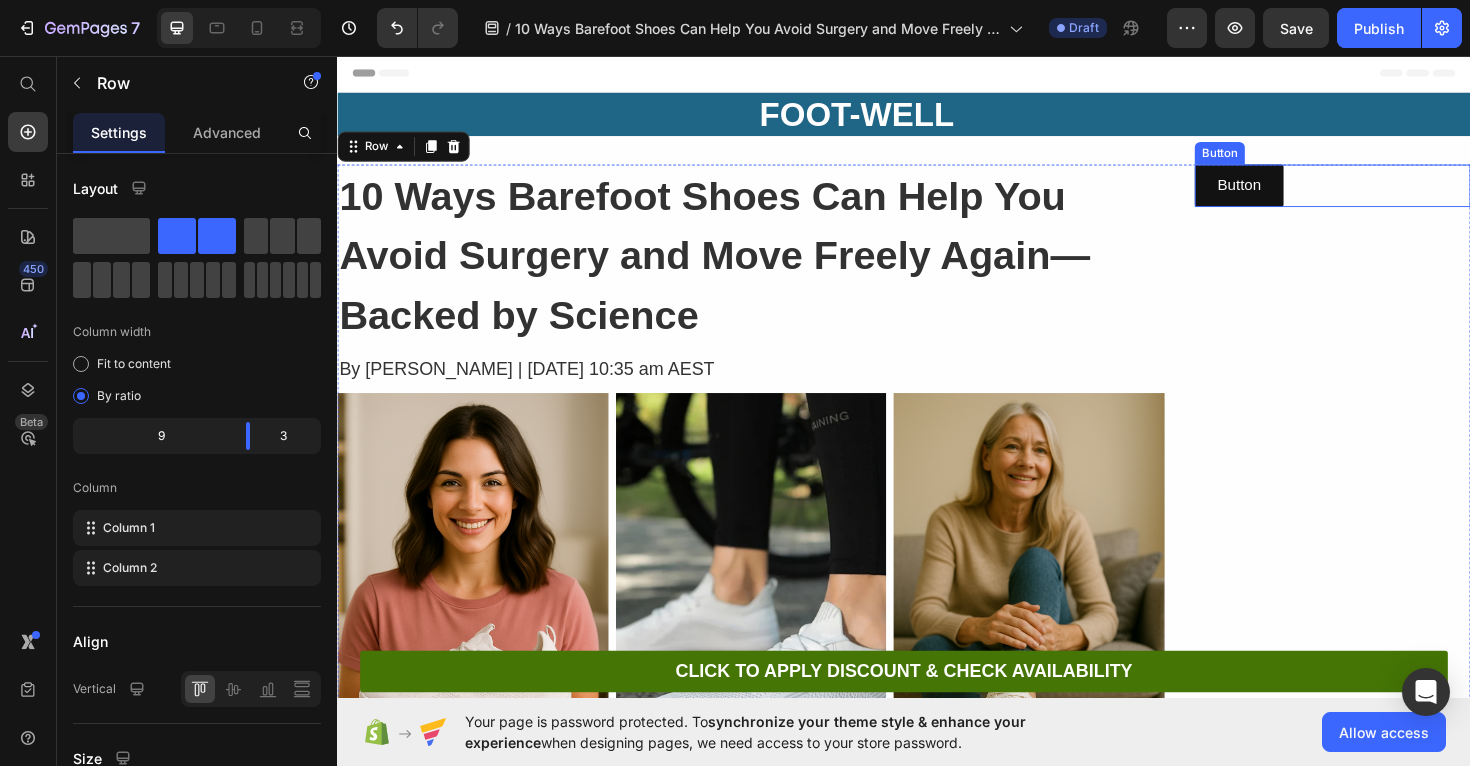 click on "Button Button" at bounding box center (1391, 193) 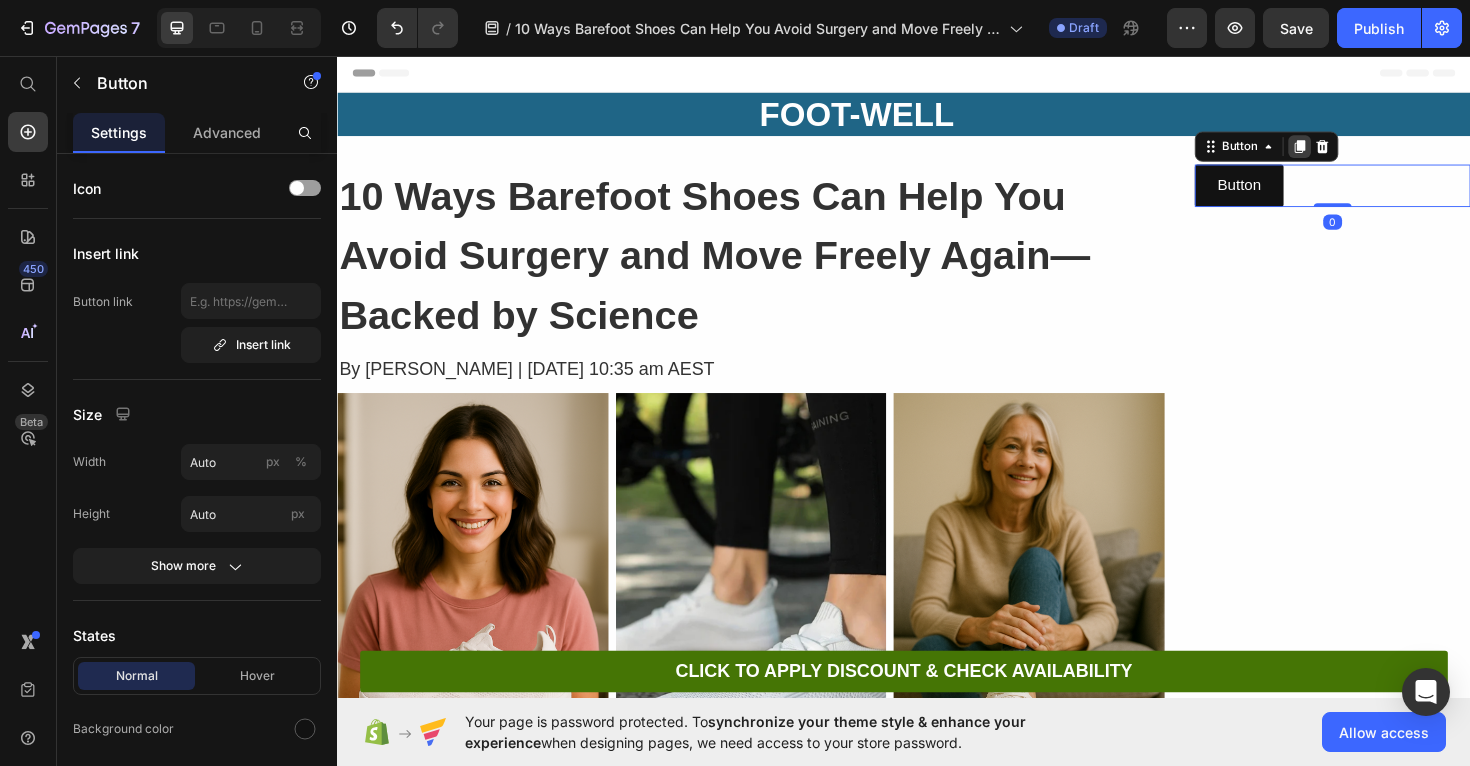 click 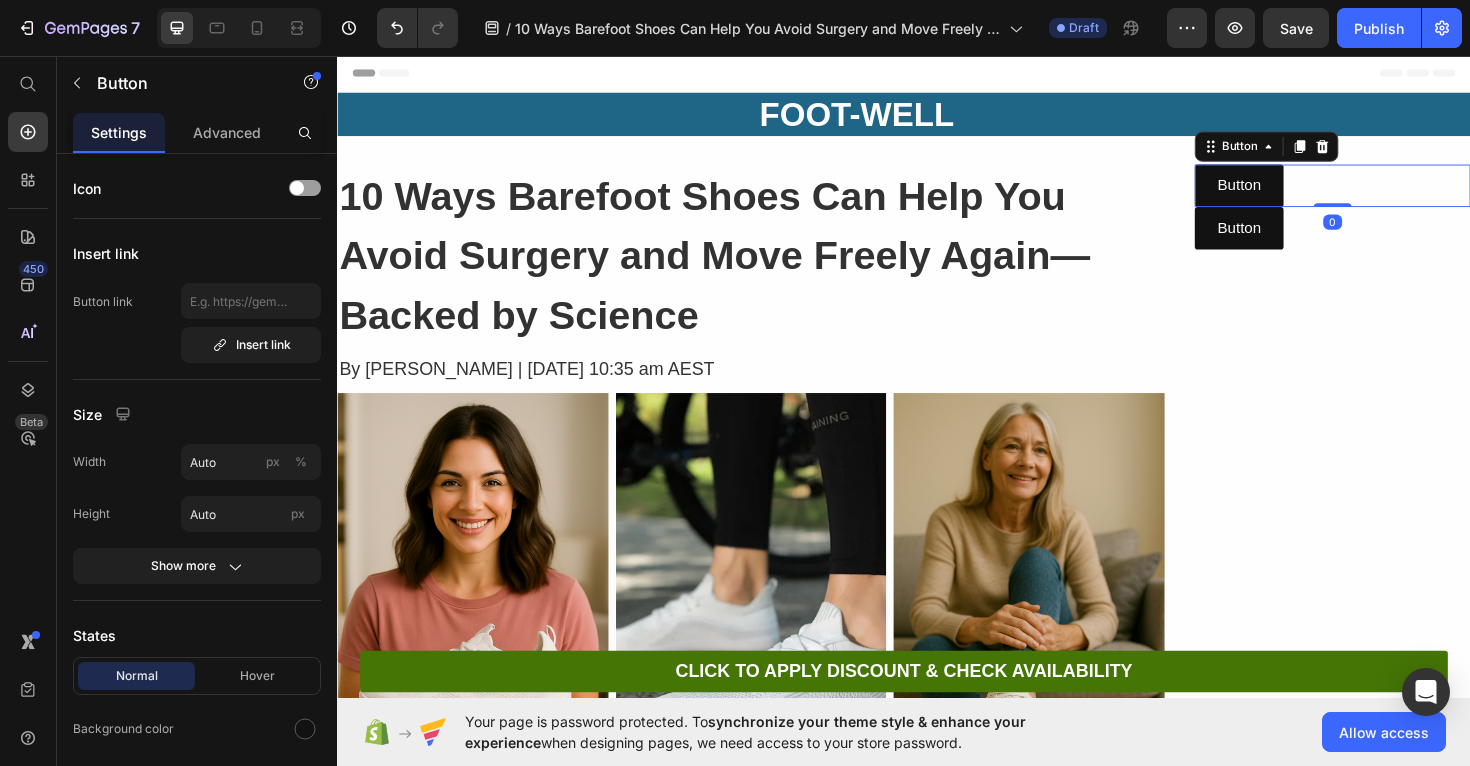 click on "Button Button   0" at bounding box center (1391, 193) 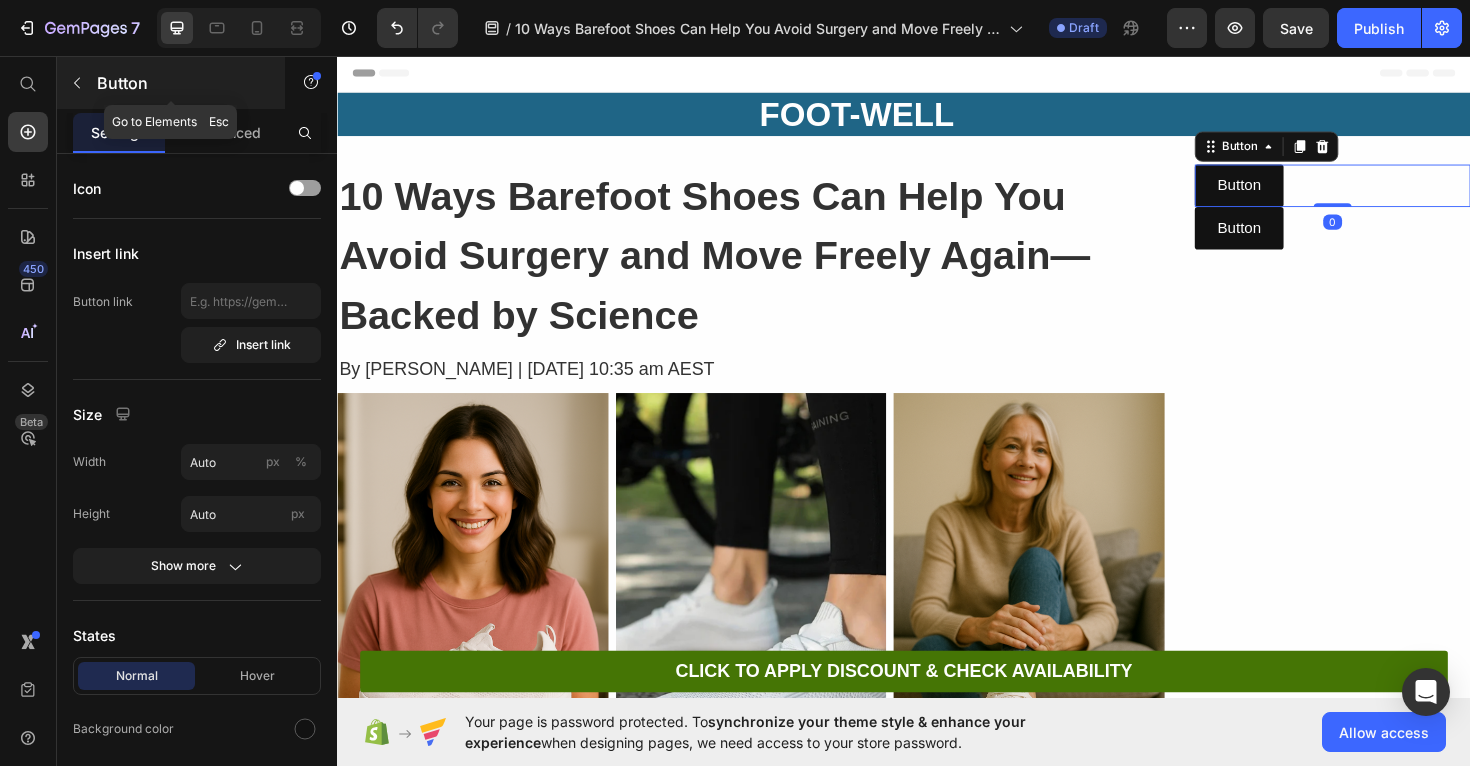 click at bounding box center [77, 83] 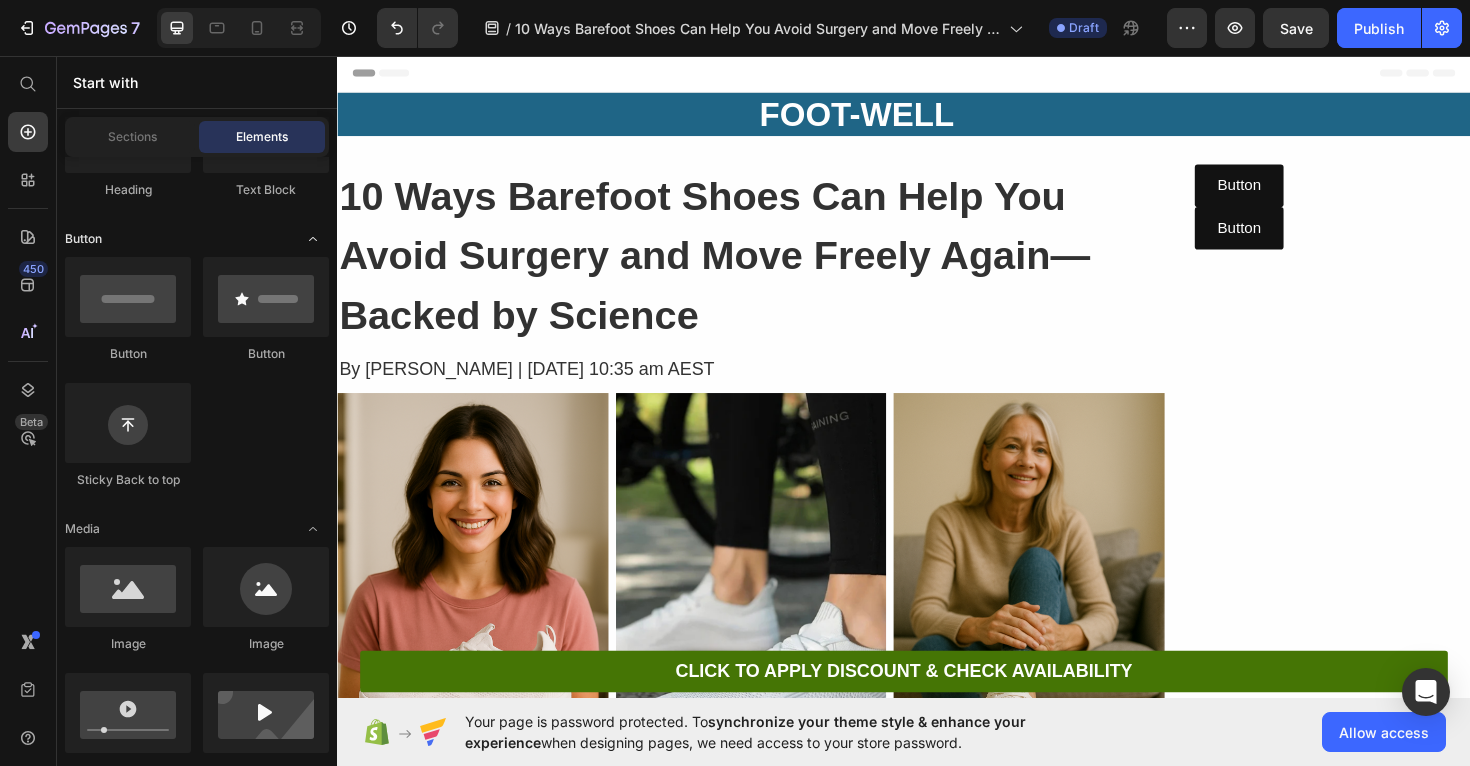scroll, scrollTop: 0, scrollLeft: 0, axis: both 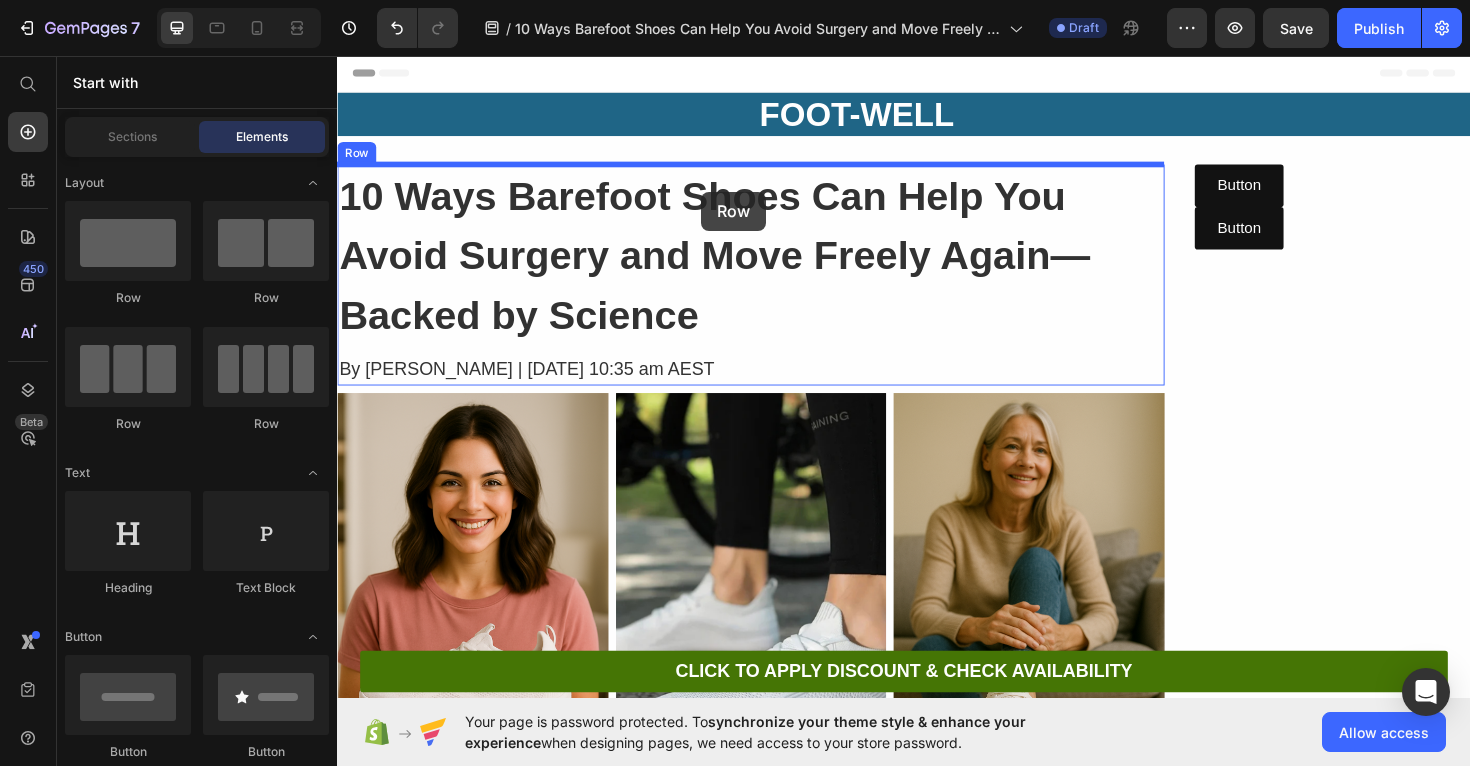 drag, startPoint x: 142, startPoint y: 241, endPoint x: 436, endPoint y: -3, distance: 382.06284 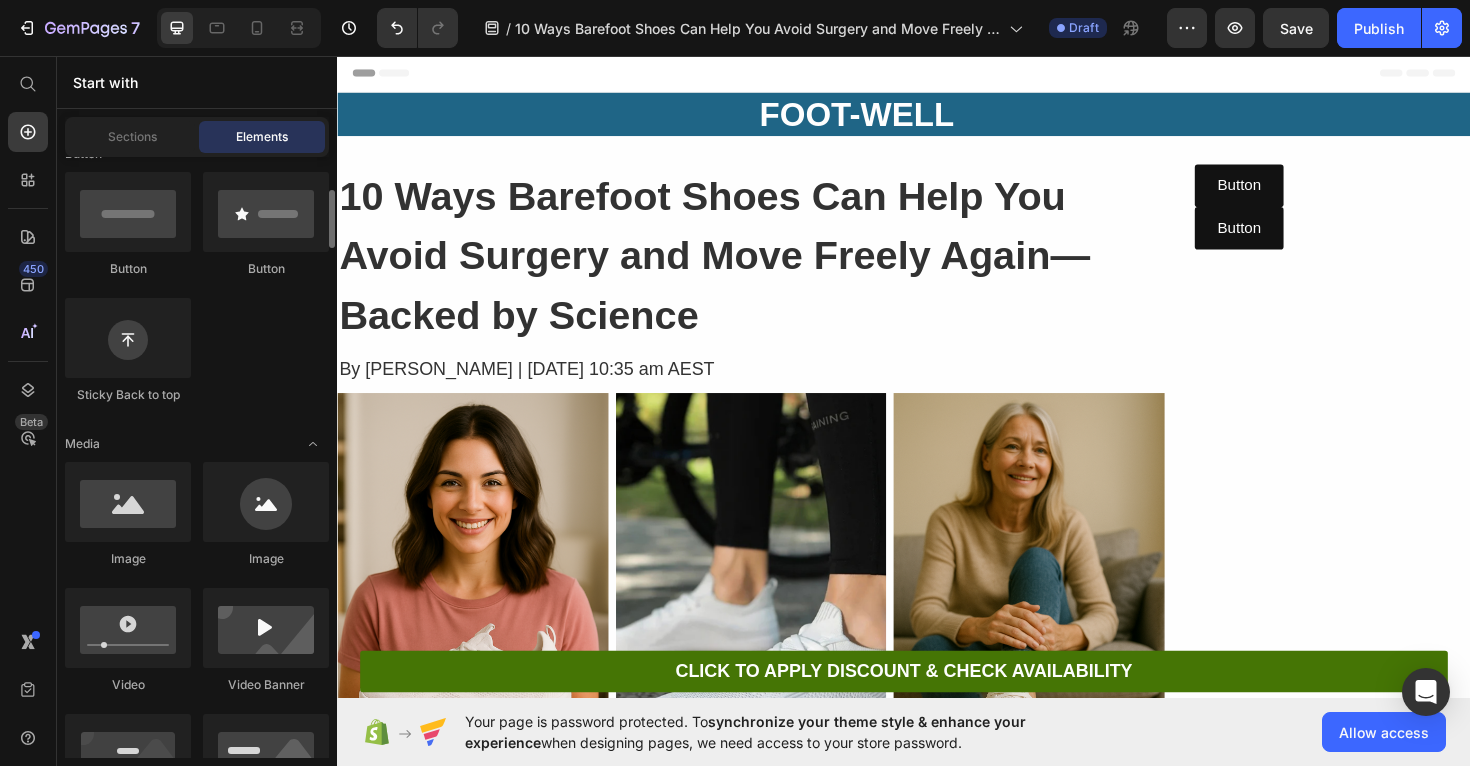 scroll, scrollTop: 484, scrollLeft: 0, axis: vertical 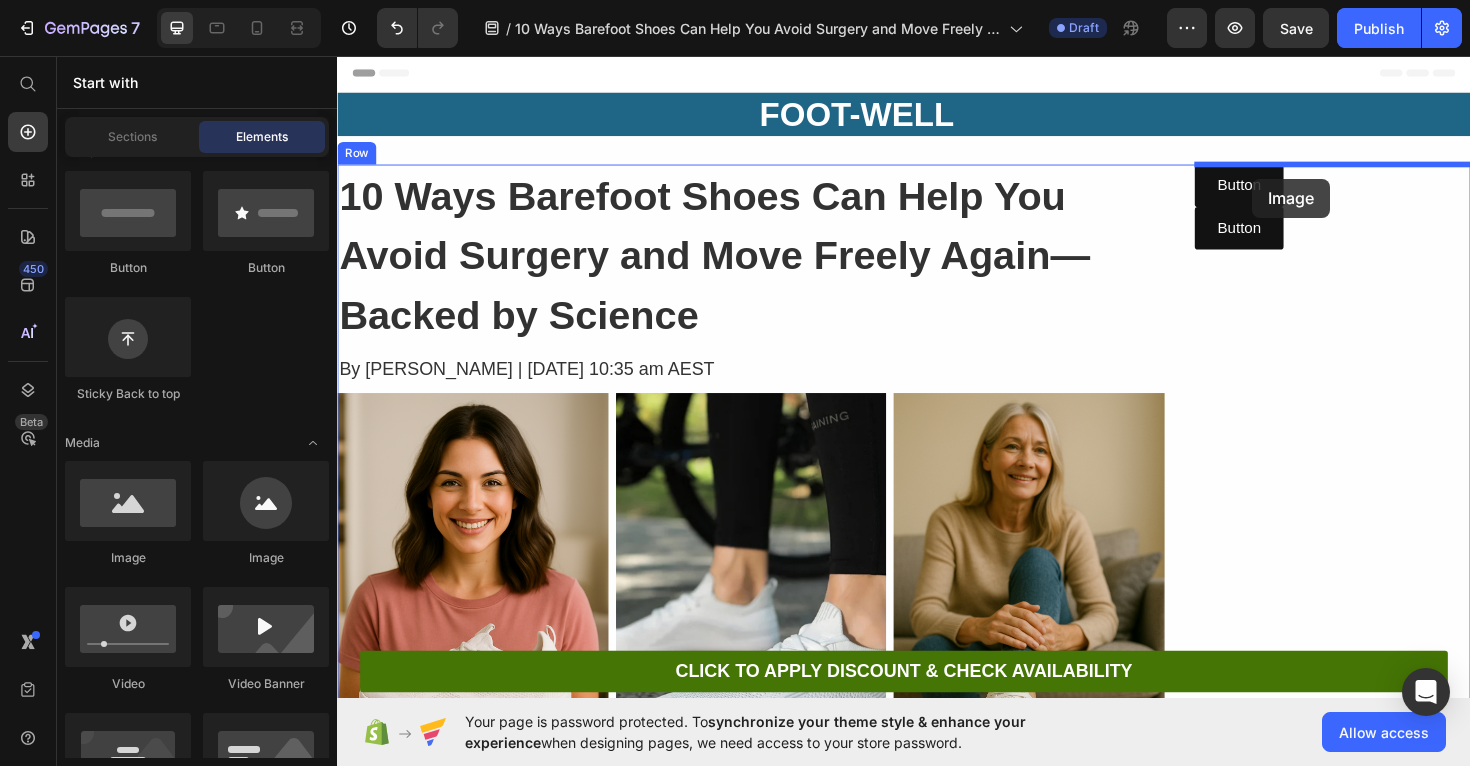 drag, startPoint x: 480, startPoint y: 531, endPoint x: 1306, endPoint y: 186, distance: 895.1542 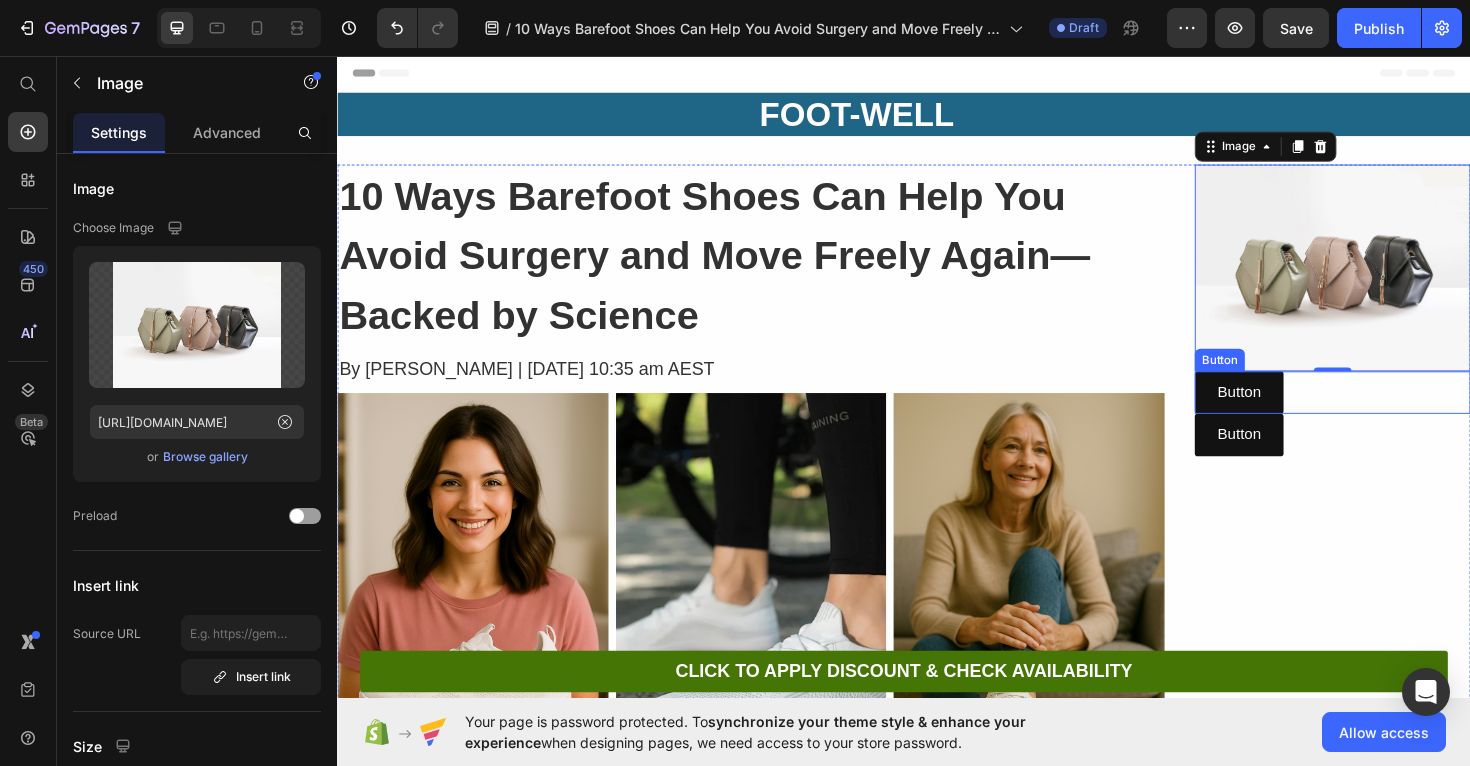 click on "Button Button" at bounding box center [1391, 412] 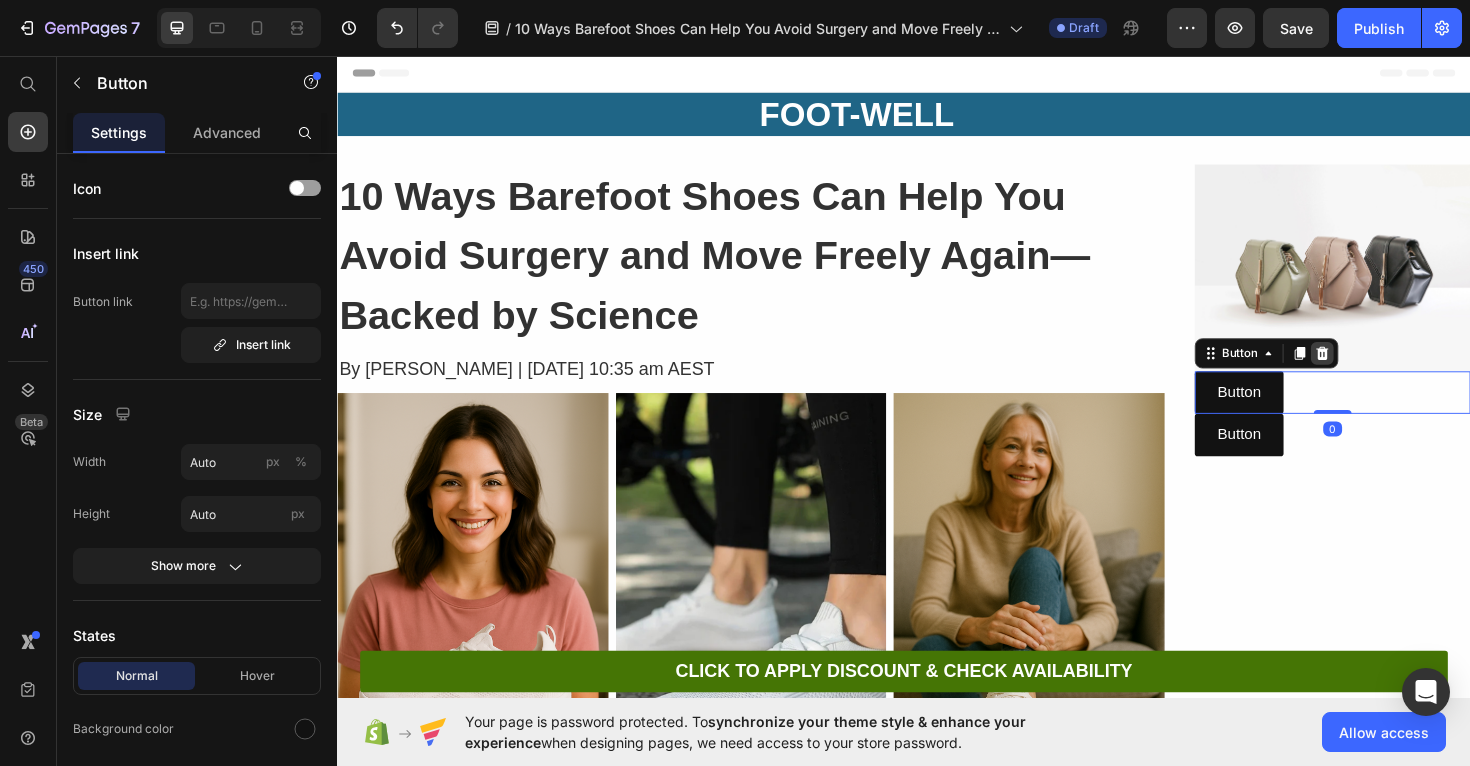 click 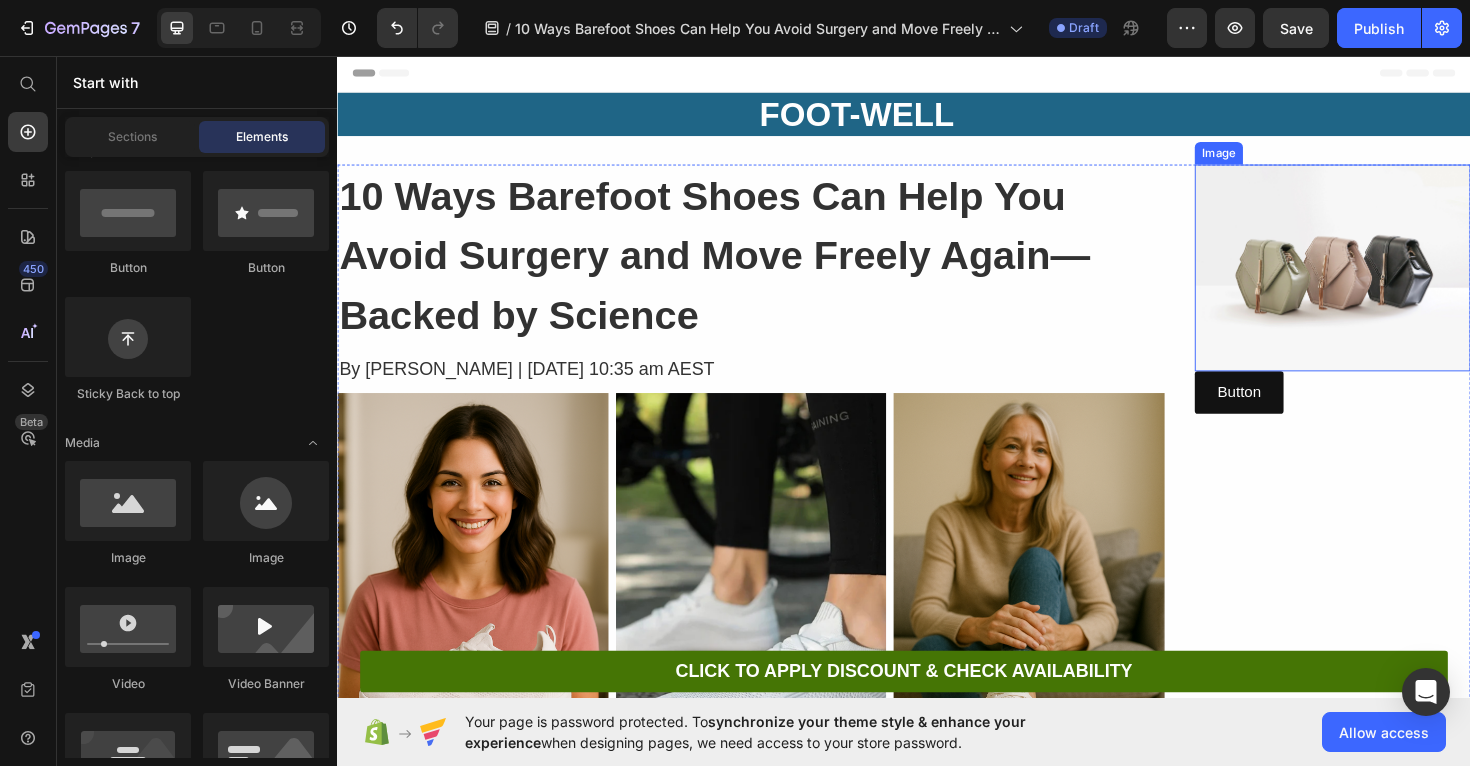 click at bounding box center (1391, 280) 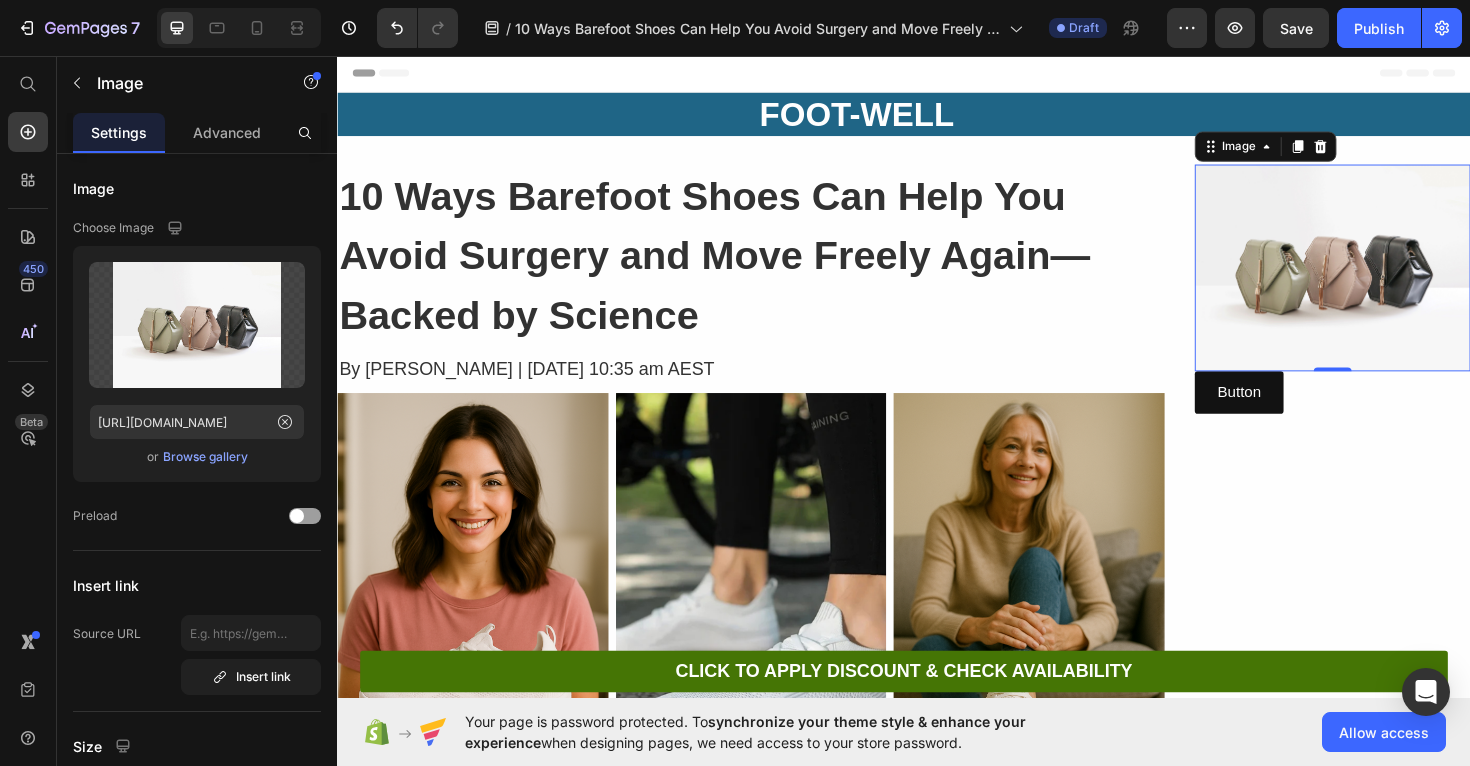 click at bounding box center (1391, 280) 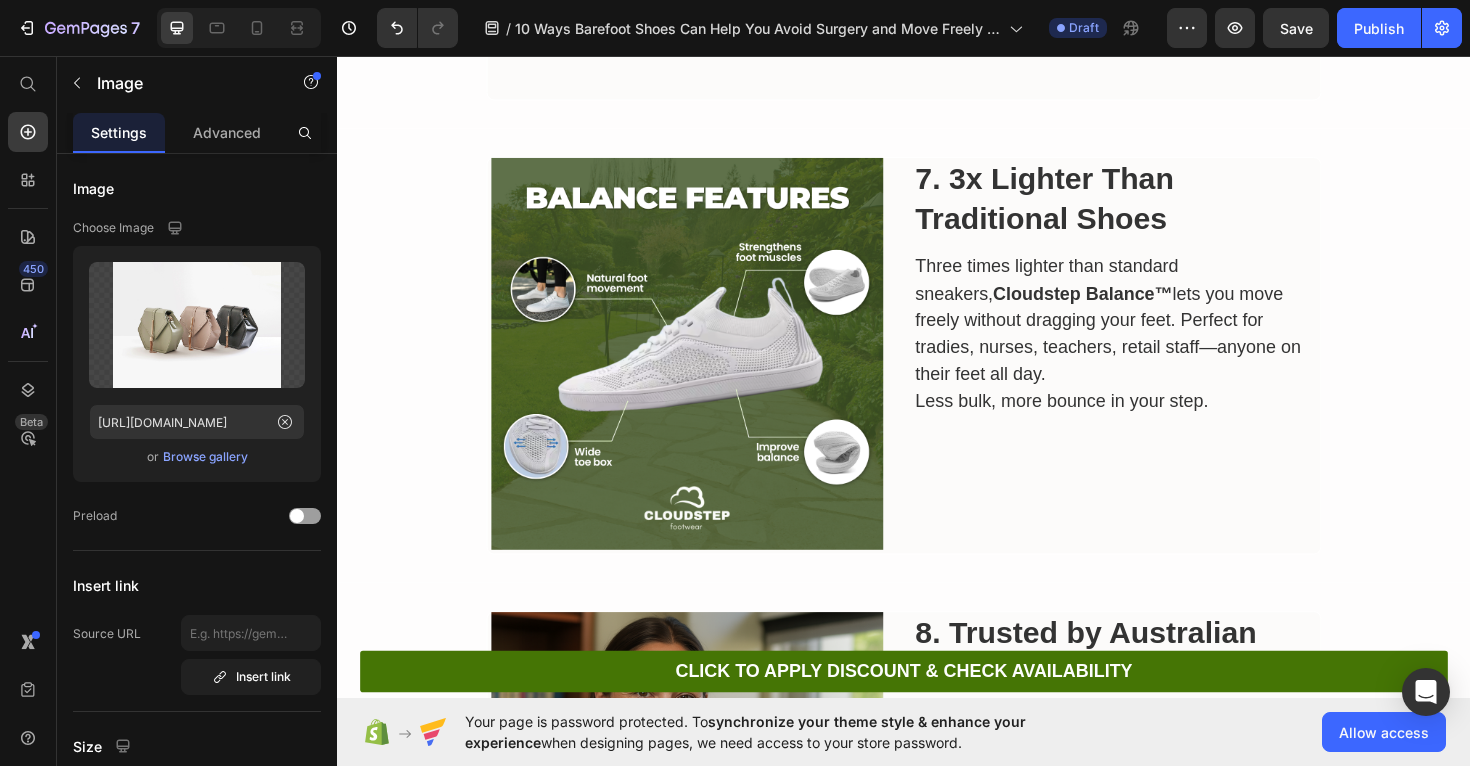 scroll, scrollTop: 3718, scrollLeft: 0, axis: vertical 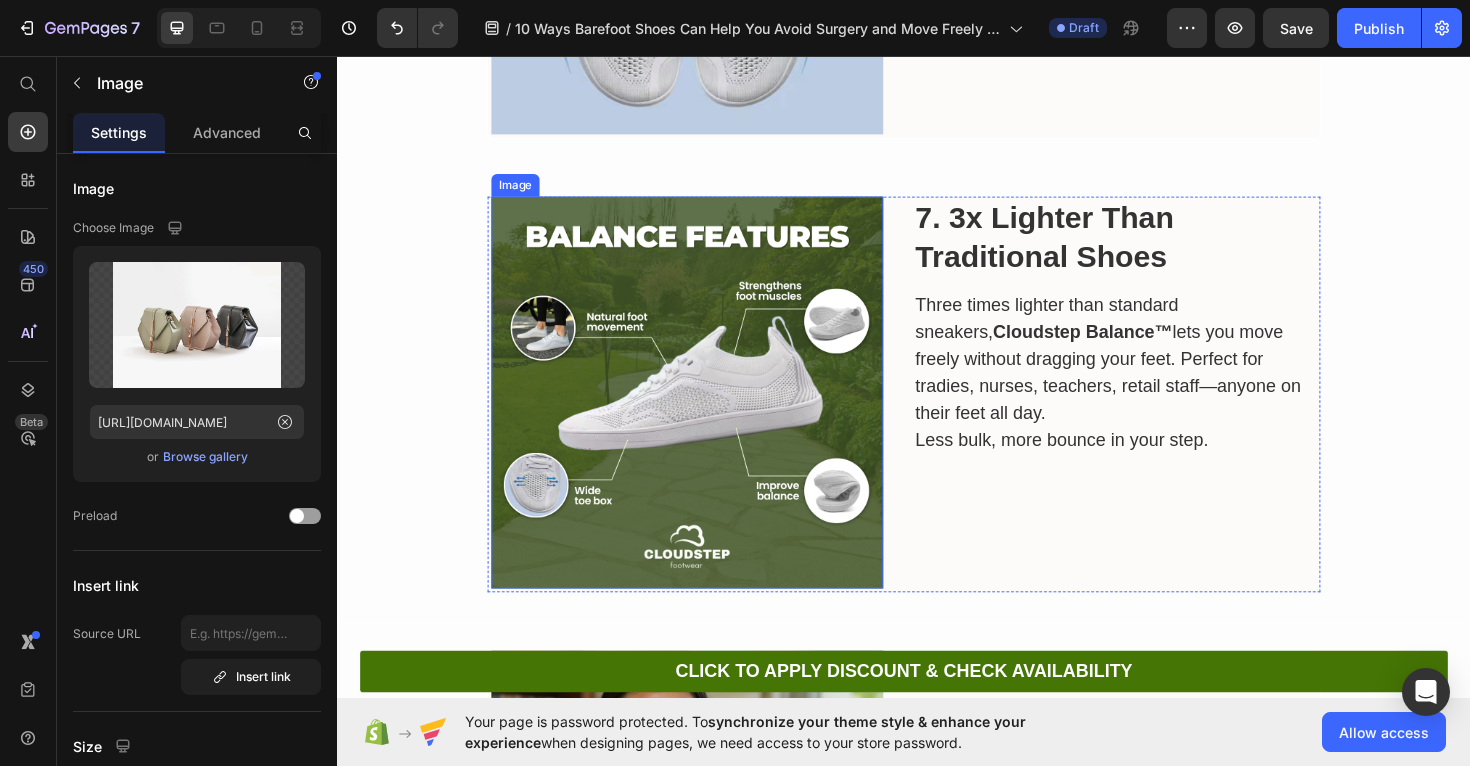 click at bounding box center [707, 412] 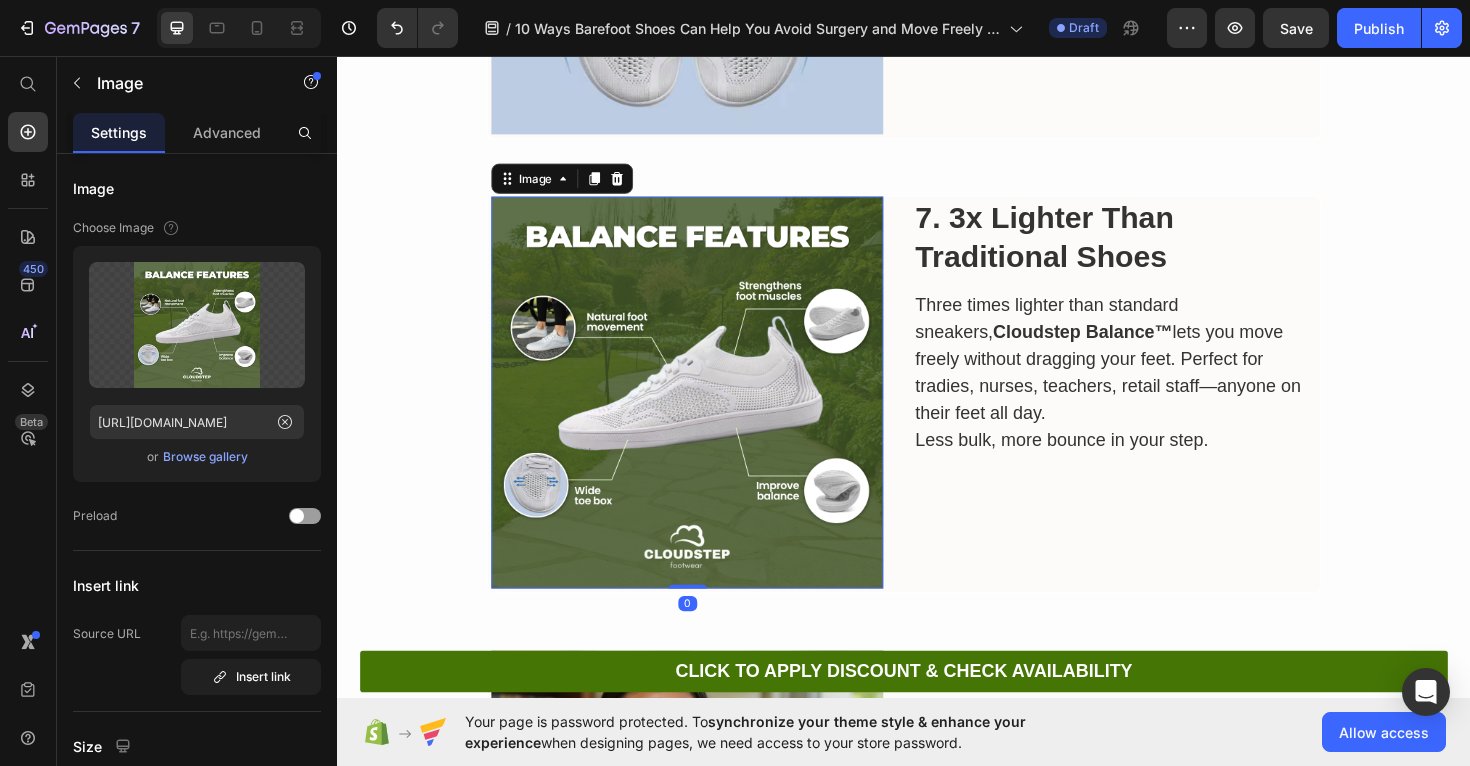click at bounding box center (707, 412) 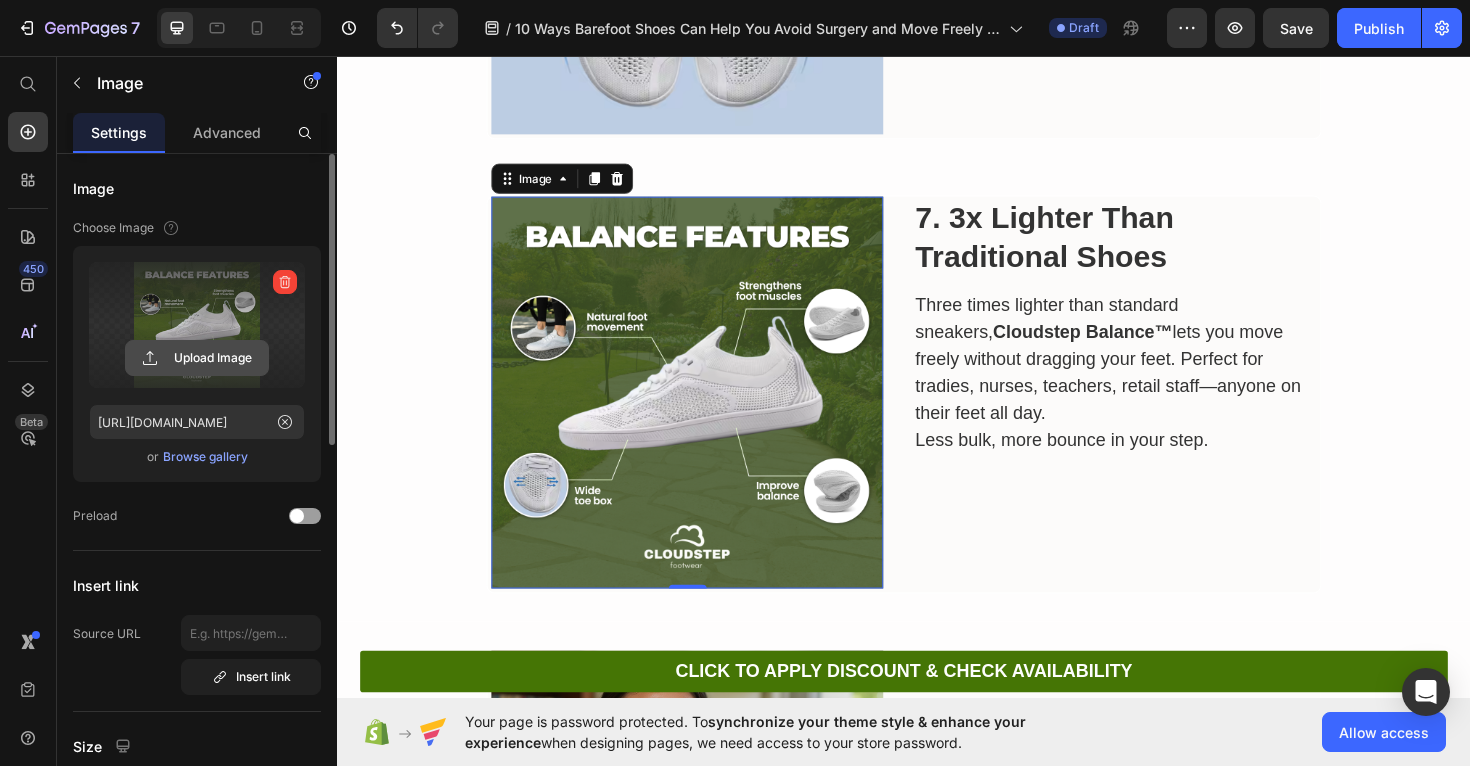 click 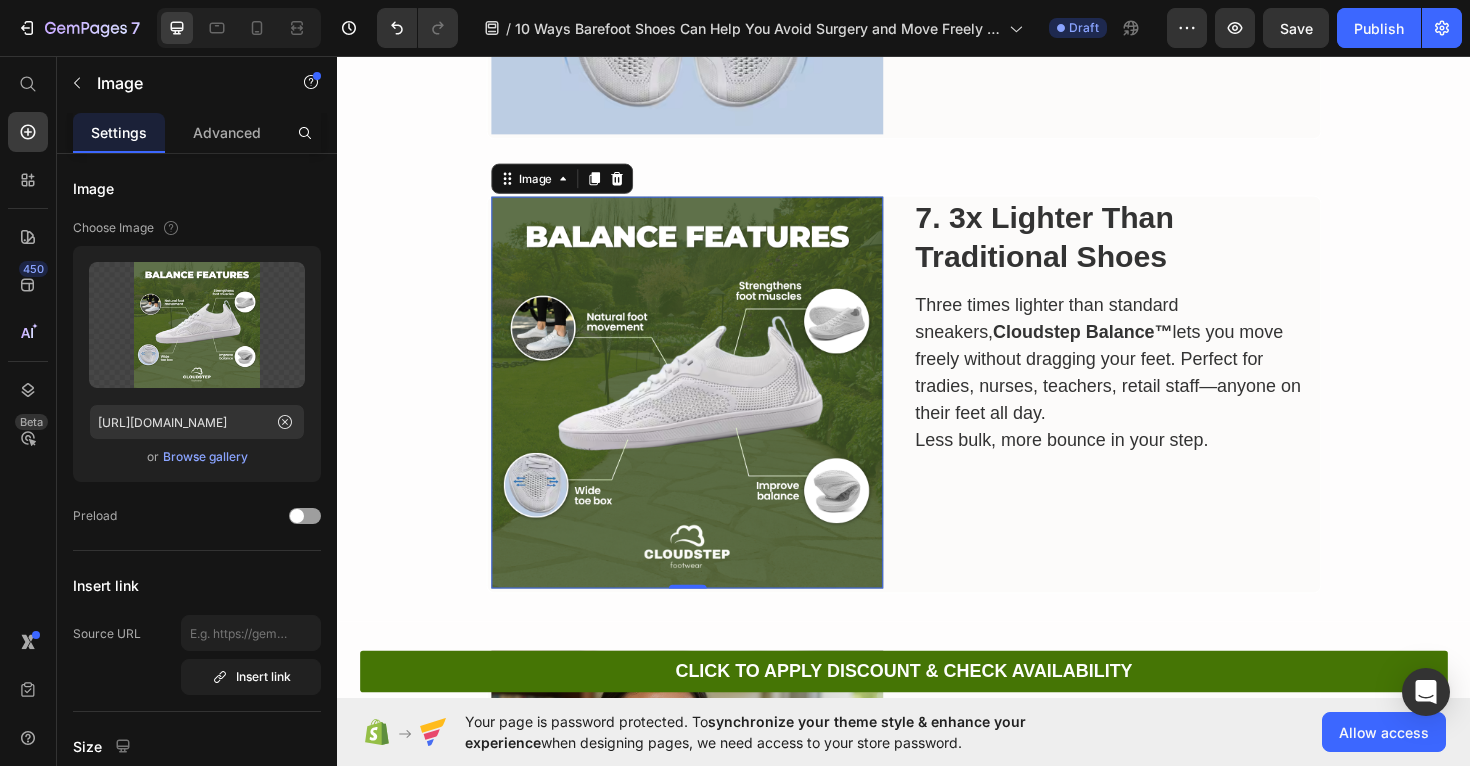 scroll, scrollTop: 3779, scrollLeft: 0, axis: vertical 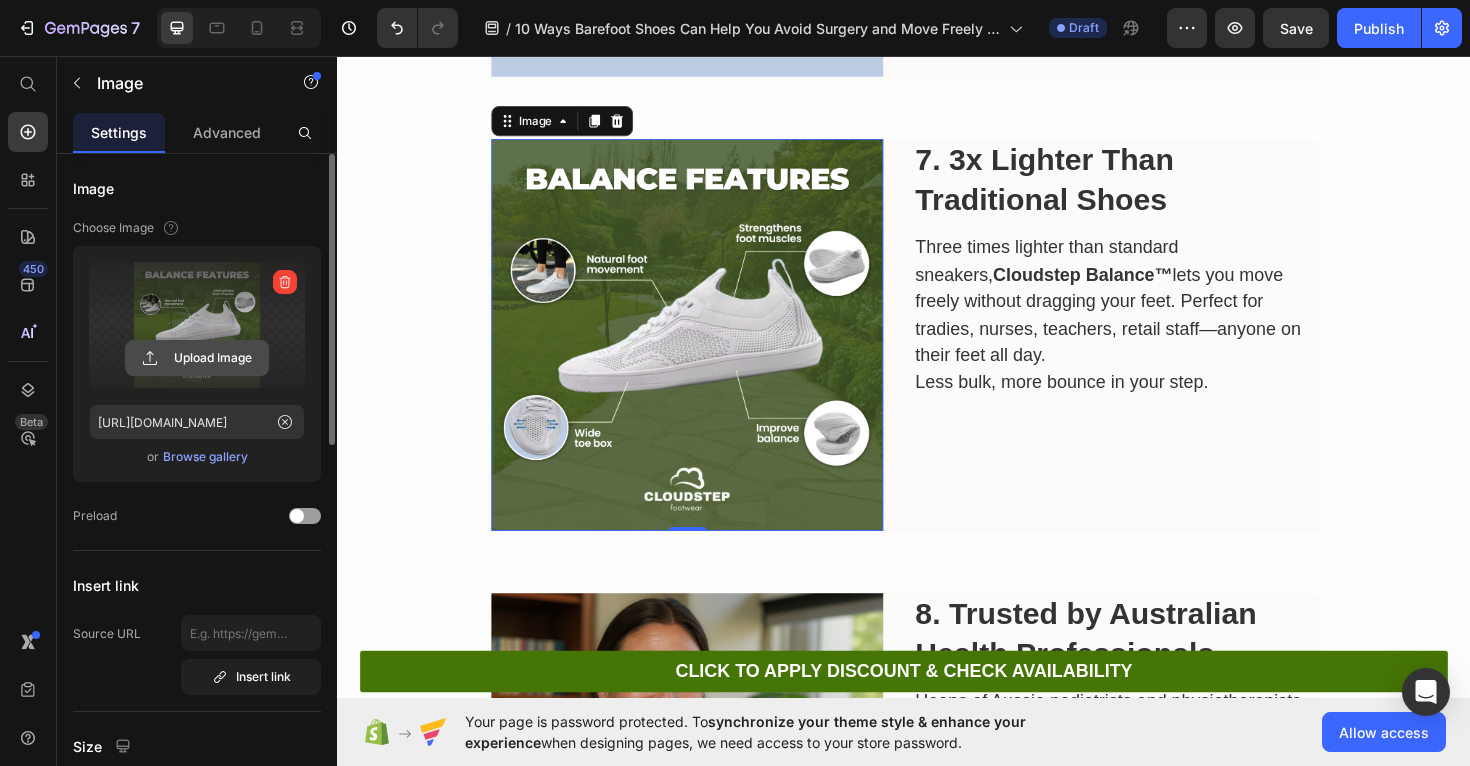click 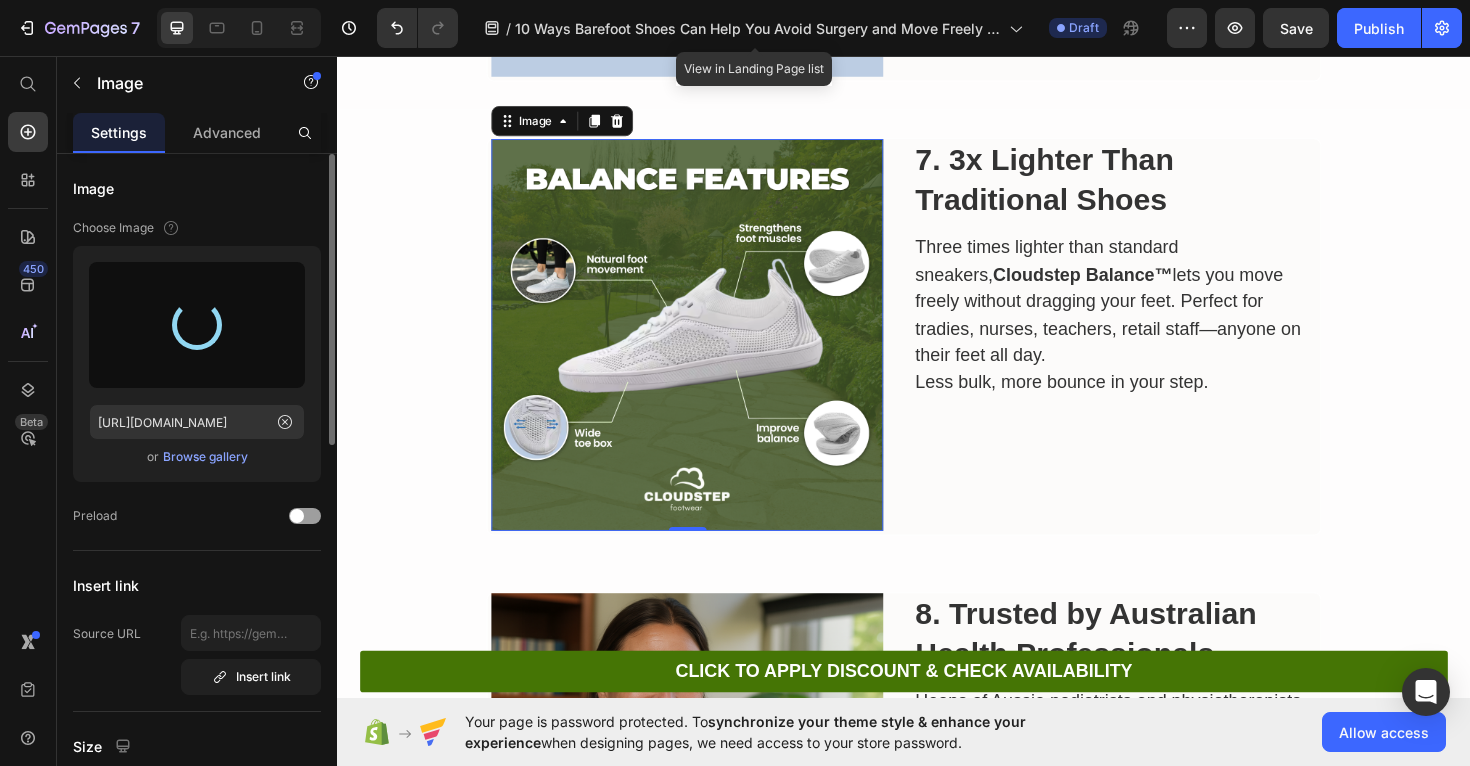 type on "https://cdn.shopify.com/s/files/1/0764/4630/2422/files/gempages_574013590449685273-adff78e0-99bb-4470-8285-cd26116c3b1b.png" 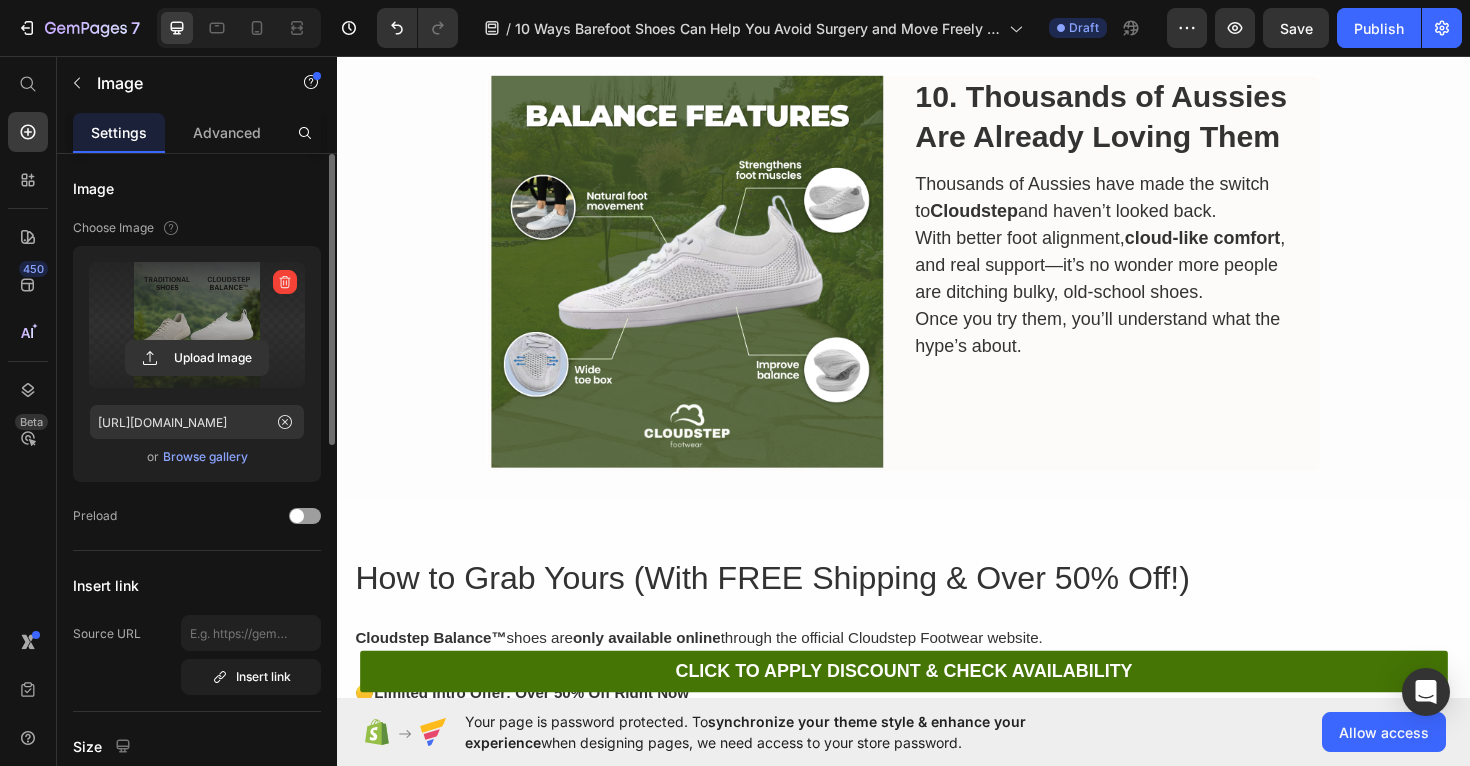 scroll, scrollTop: 5244, scrollLeft: 0, axis: vertical 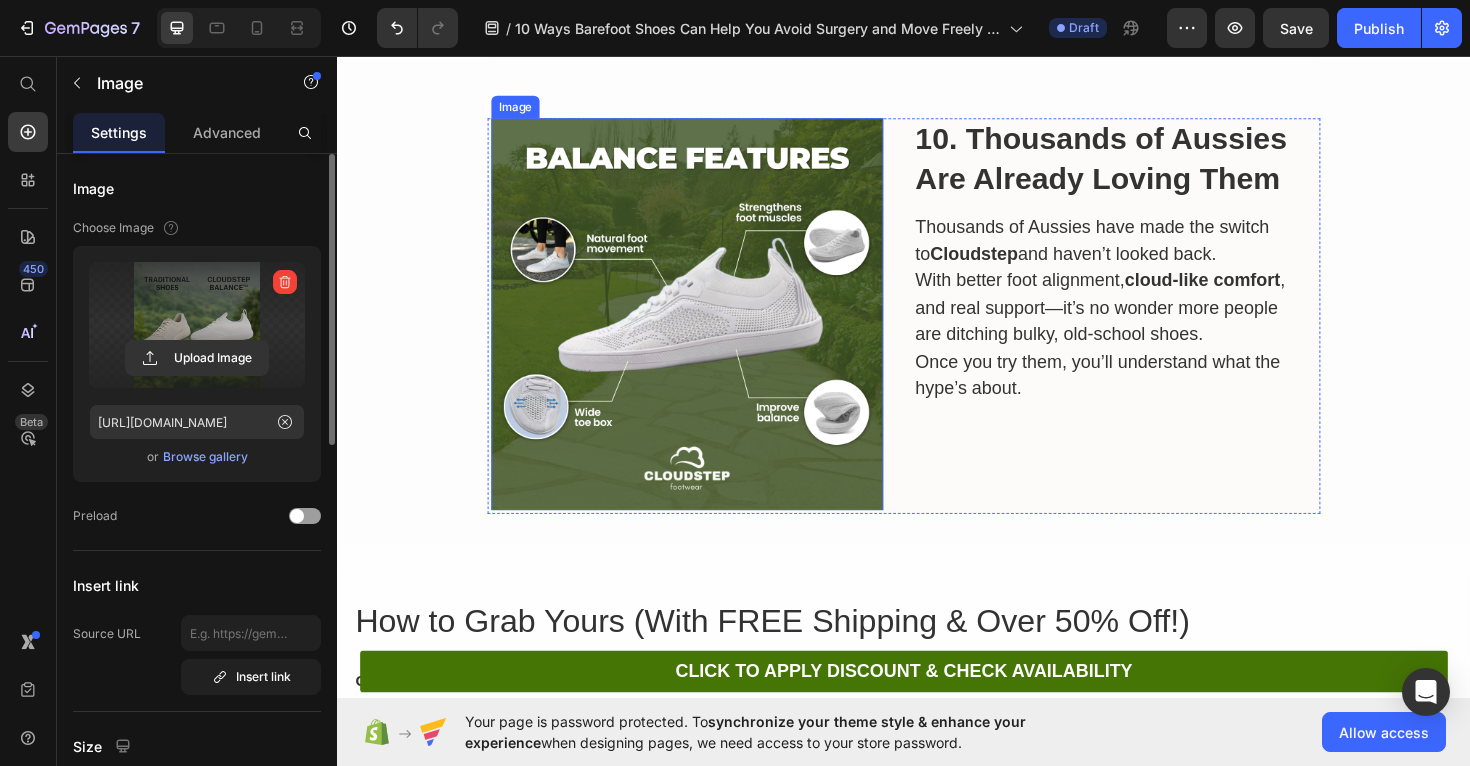 click at bounding box center [707, 329] 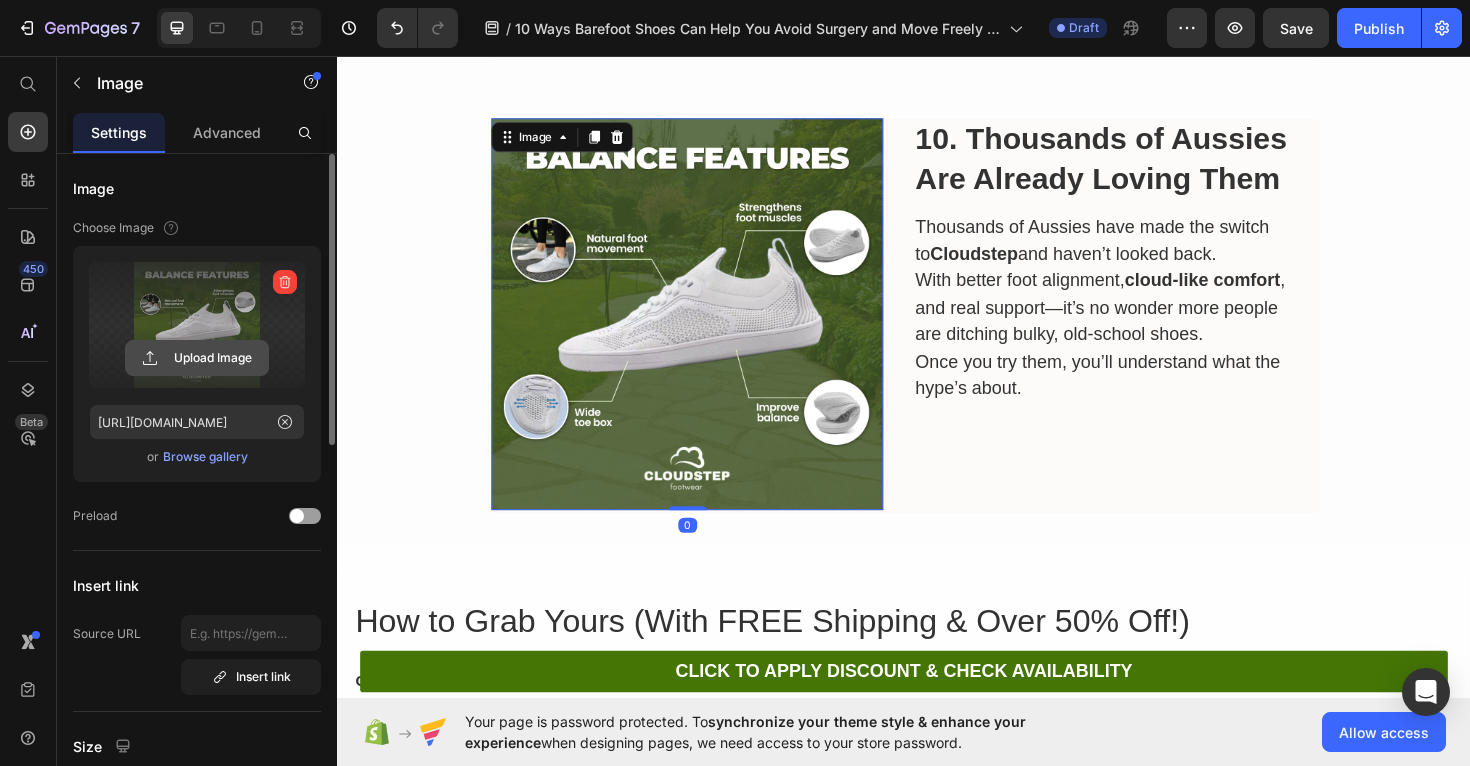 click 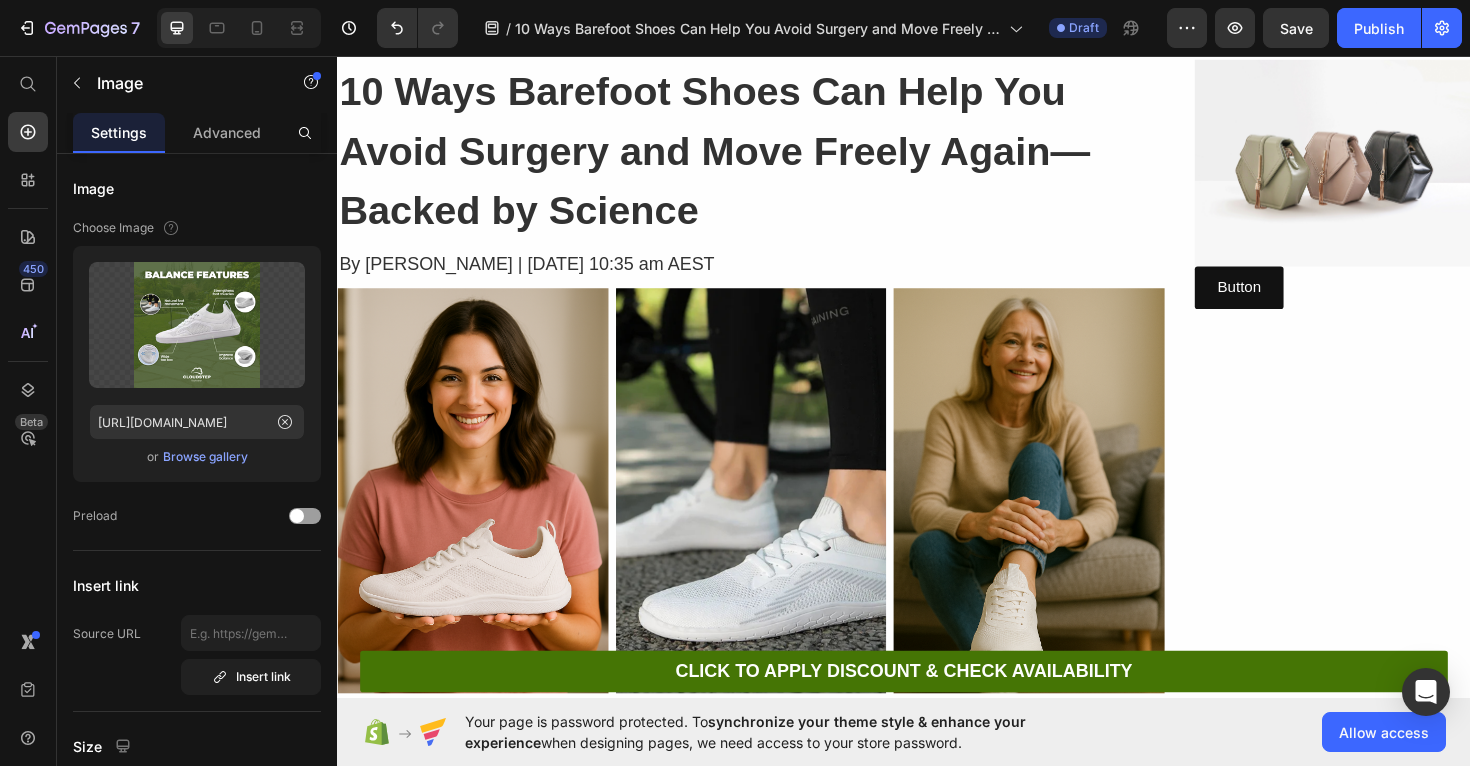 scroll, scrollTop: 0, scrollLeft: 0, axis: both 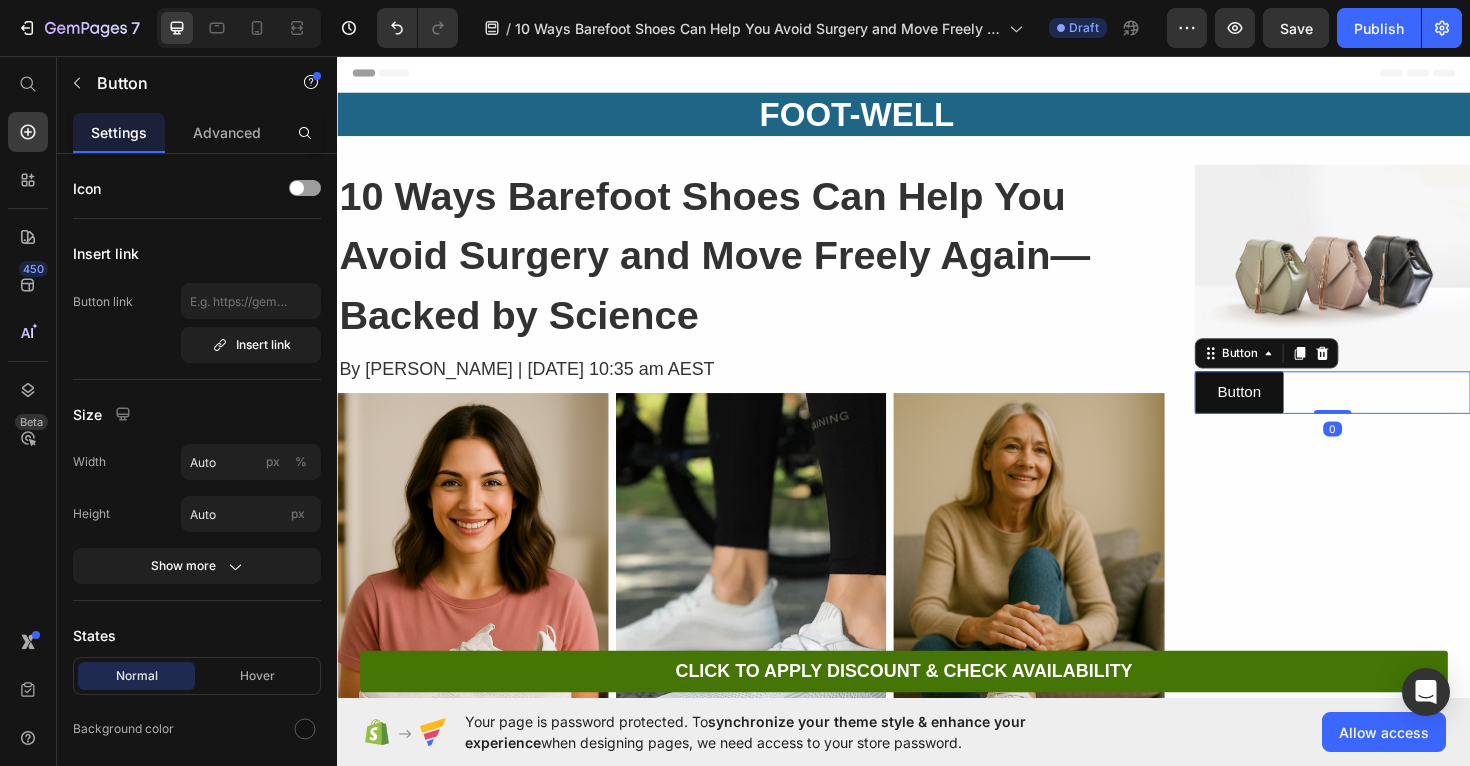 click on "Button Button   0" at bounding box center [1391, 412] 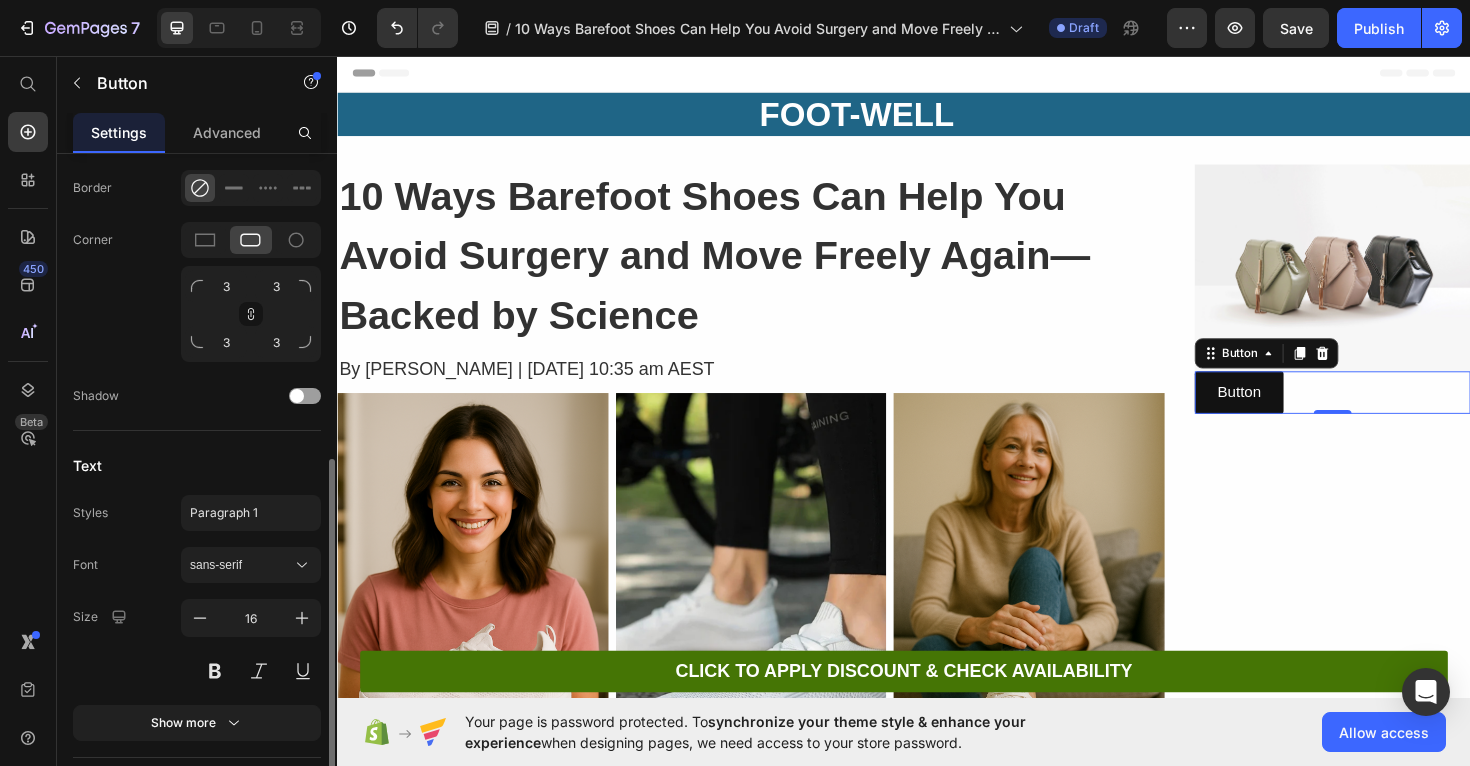 scroll, scrollTop: 666, scrollLeft: 0, axis: vertical 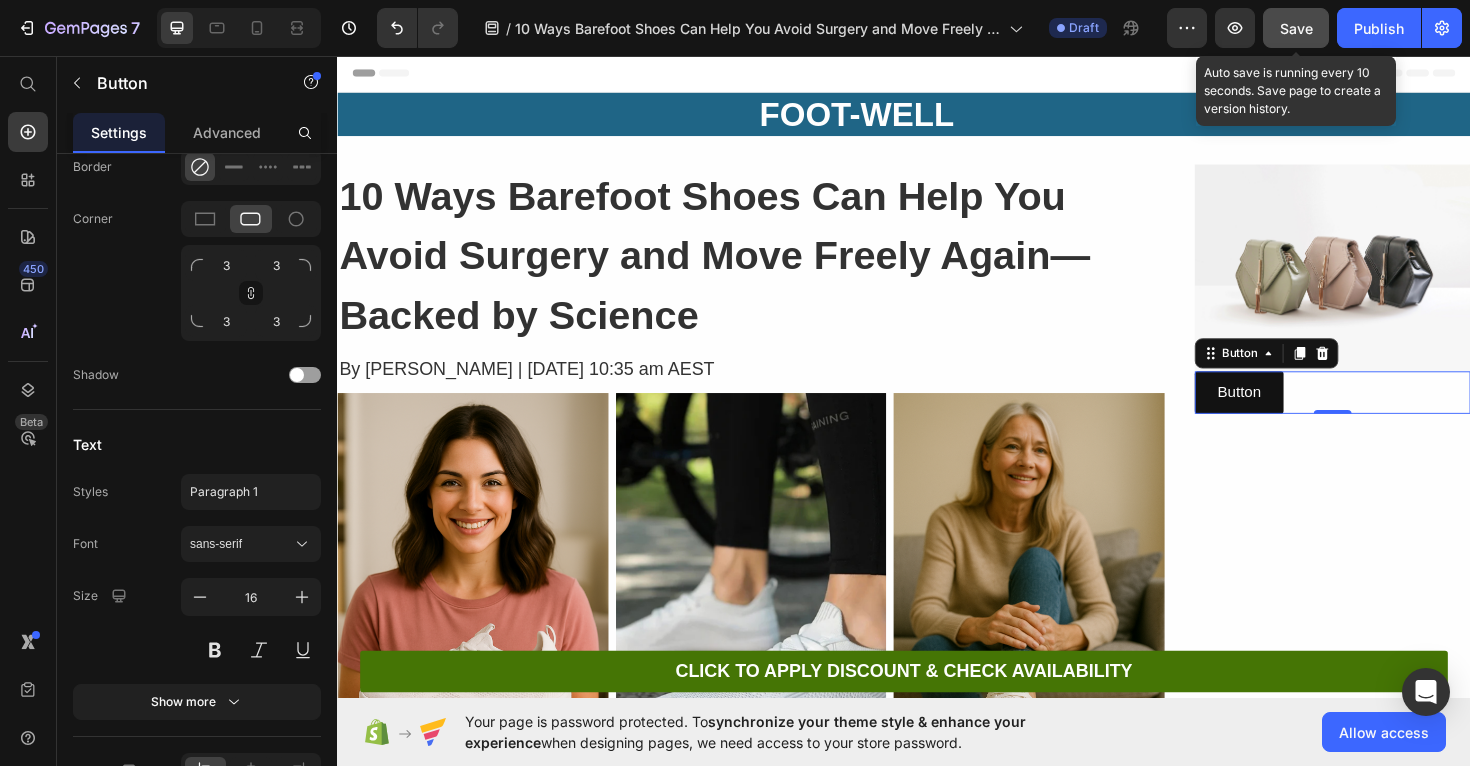 click on "Save" 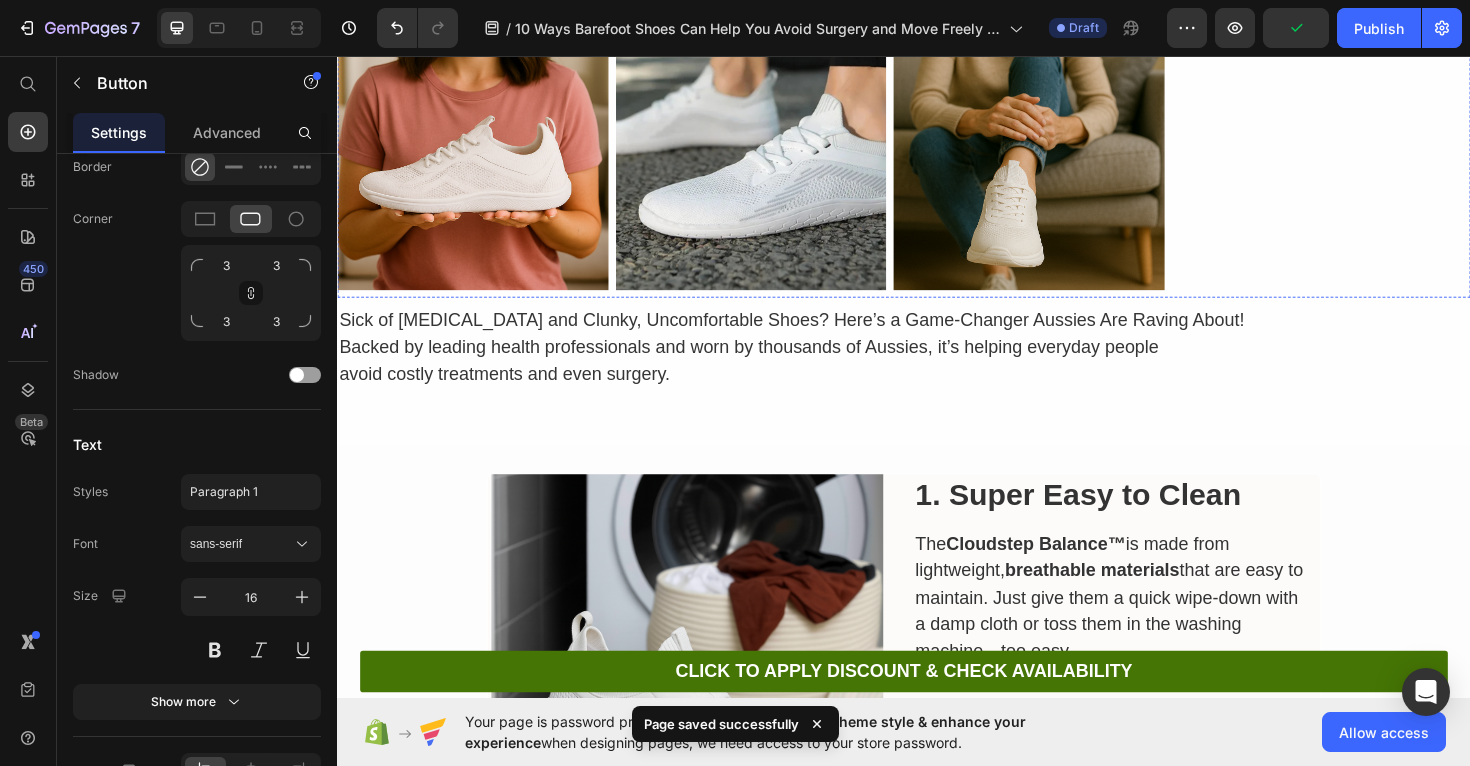 scroll, scrollTop: 539, scrollLeft: 0, axis: vertical 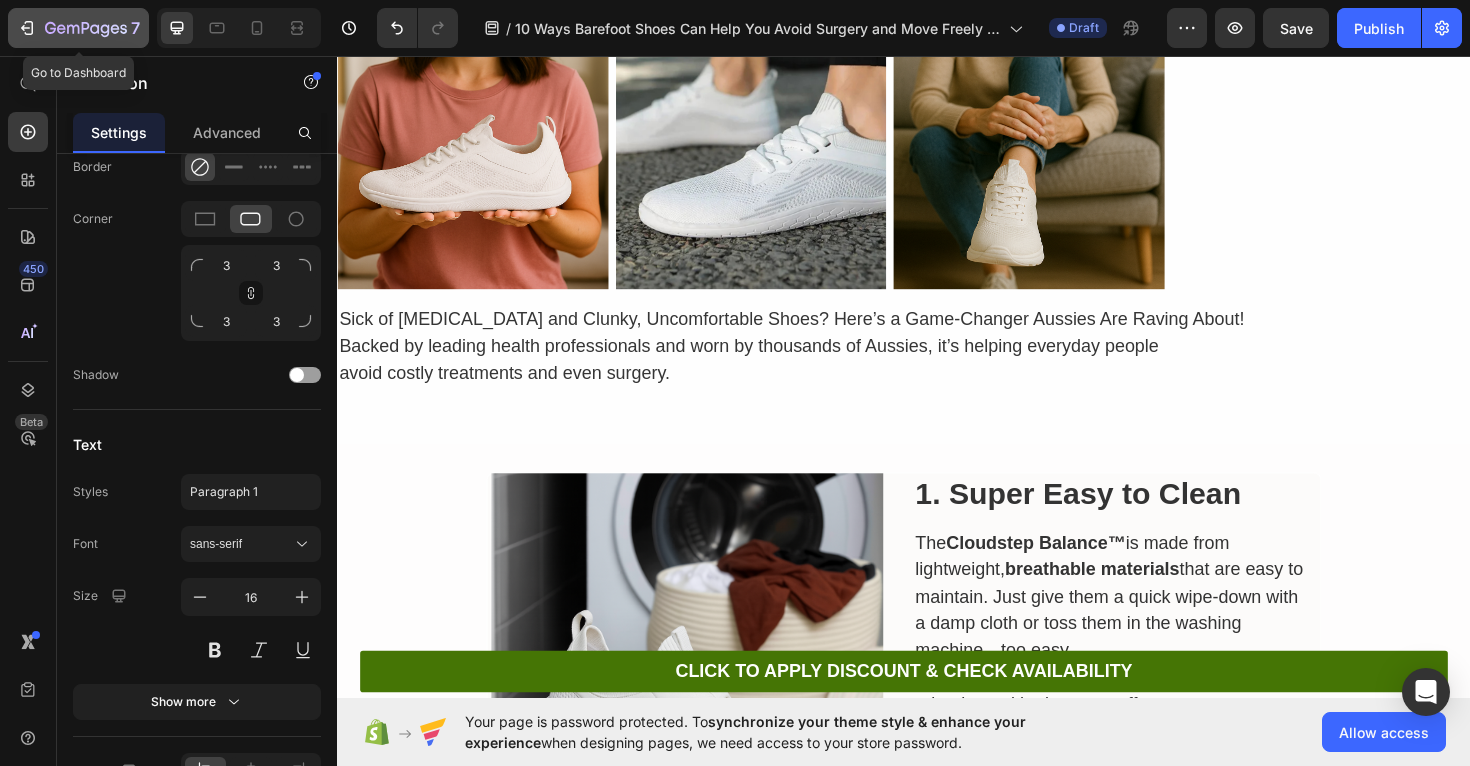 click 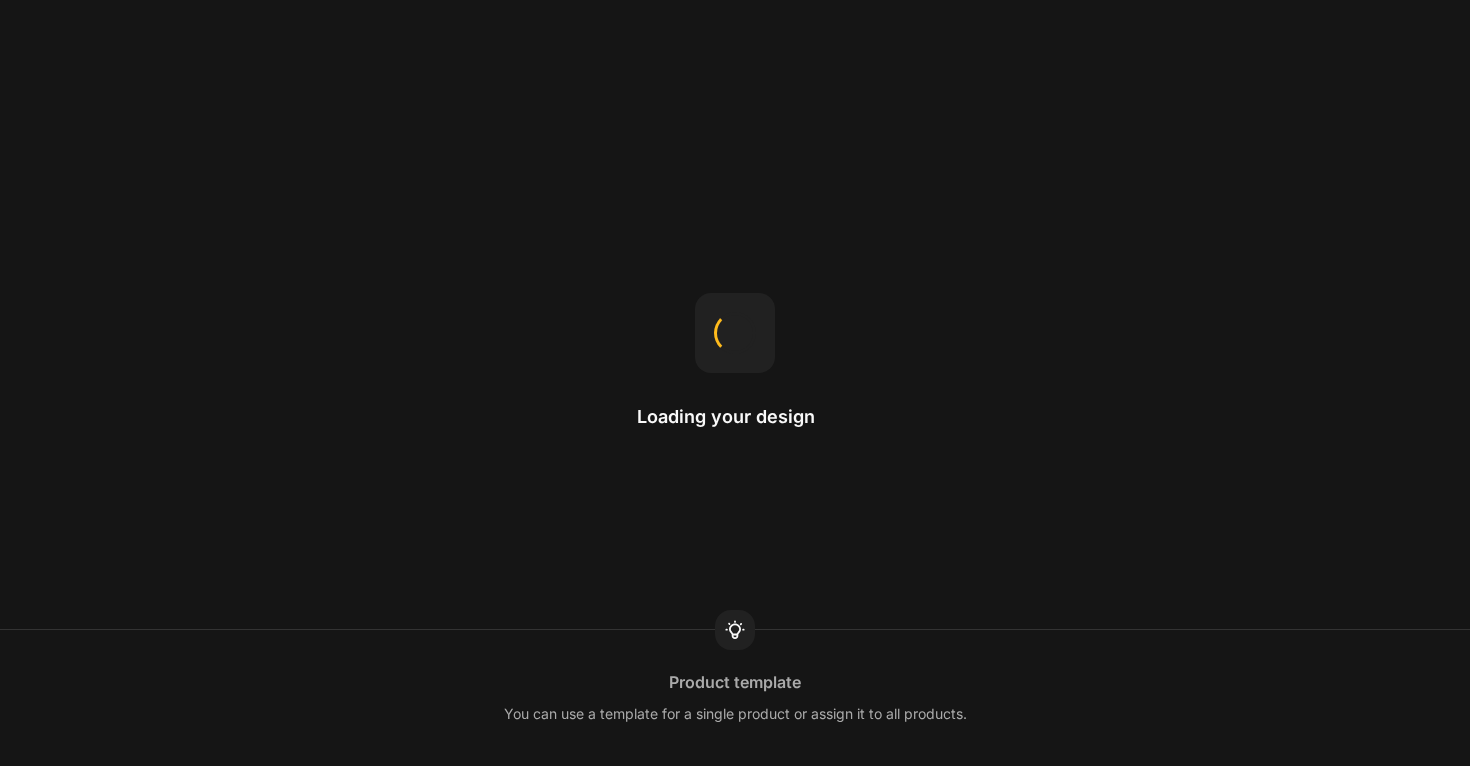 scroll, scrollTop: 0, scrollLeft: 0, axis: both 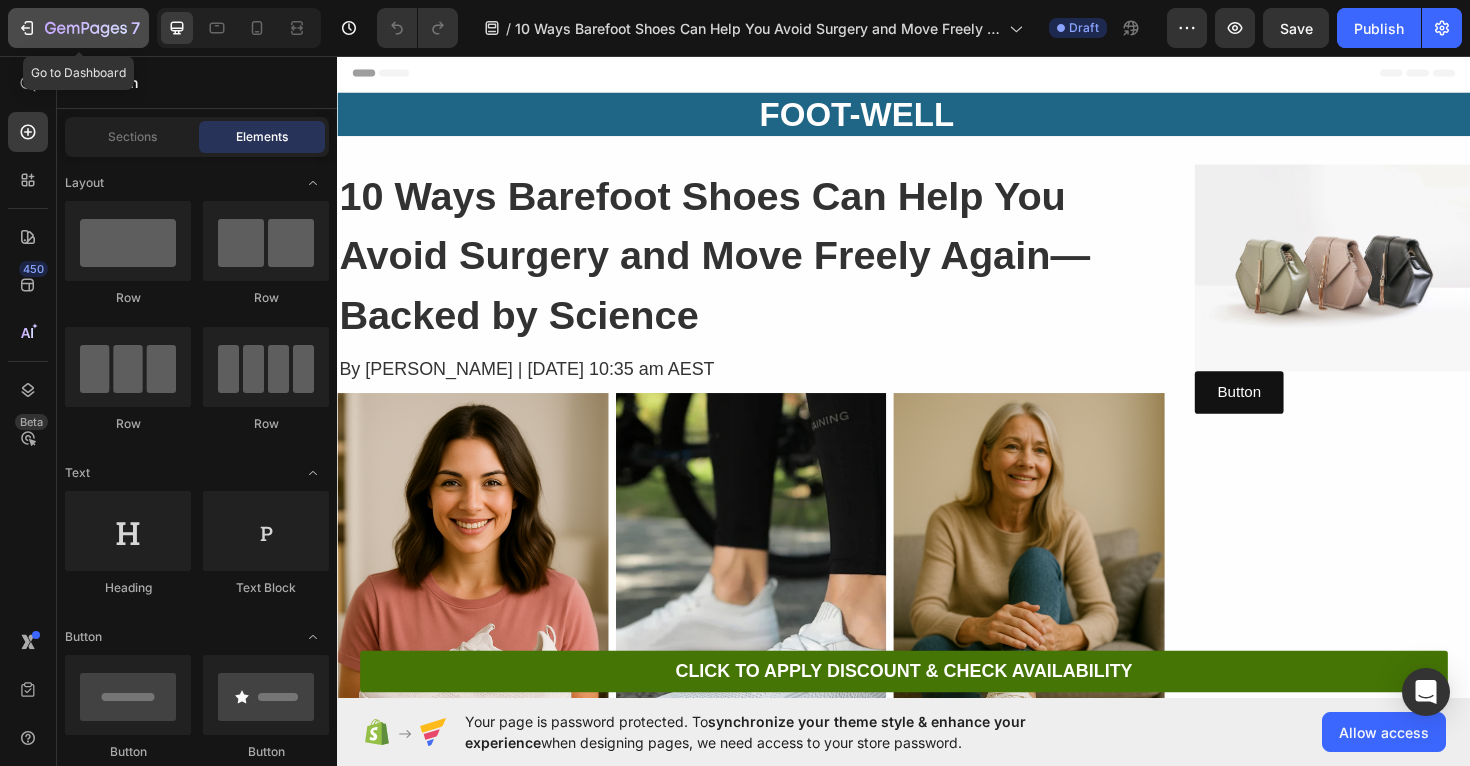 click 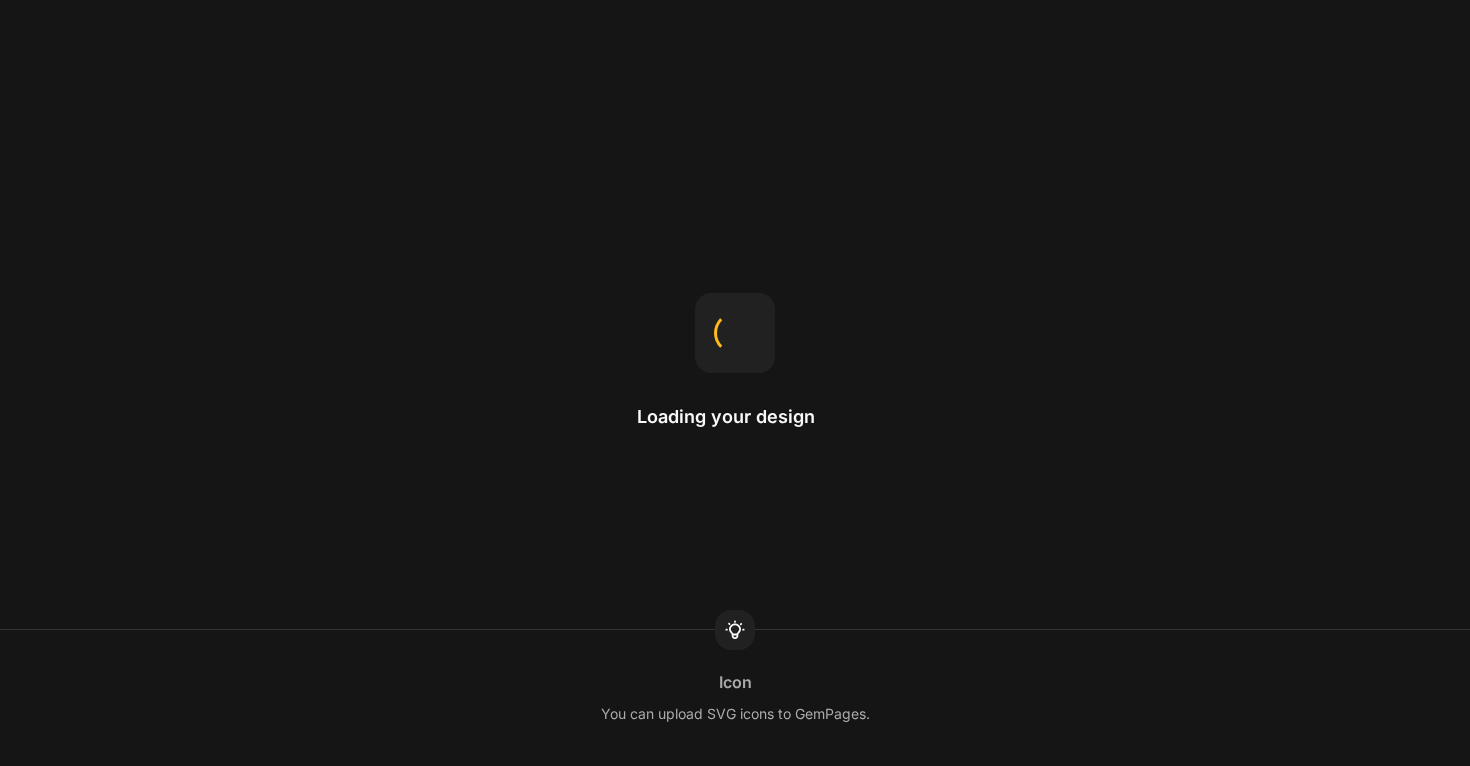 scroll, scrollTop: 0, scrollLeft: 0, axis: both 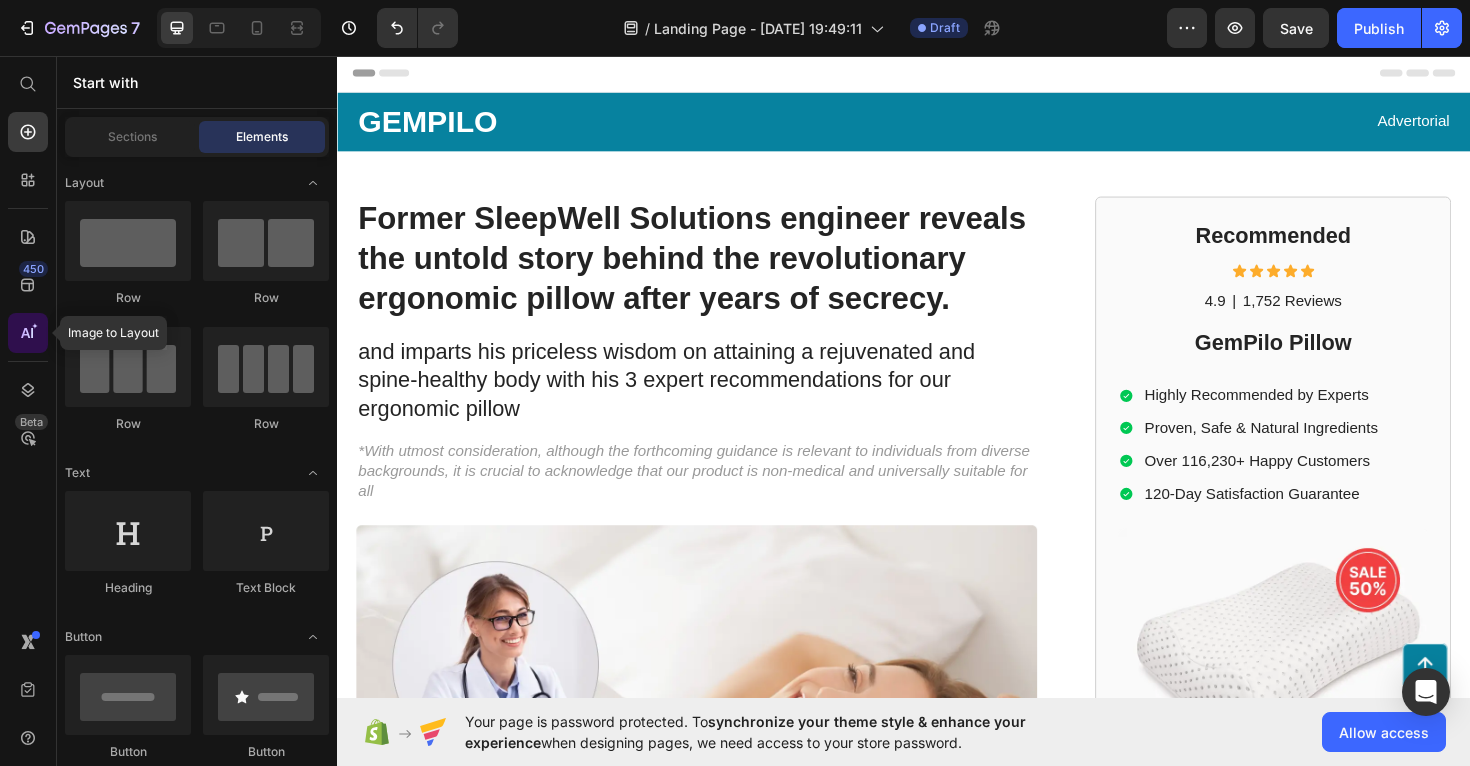 click 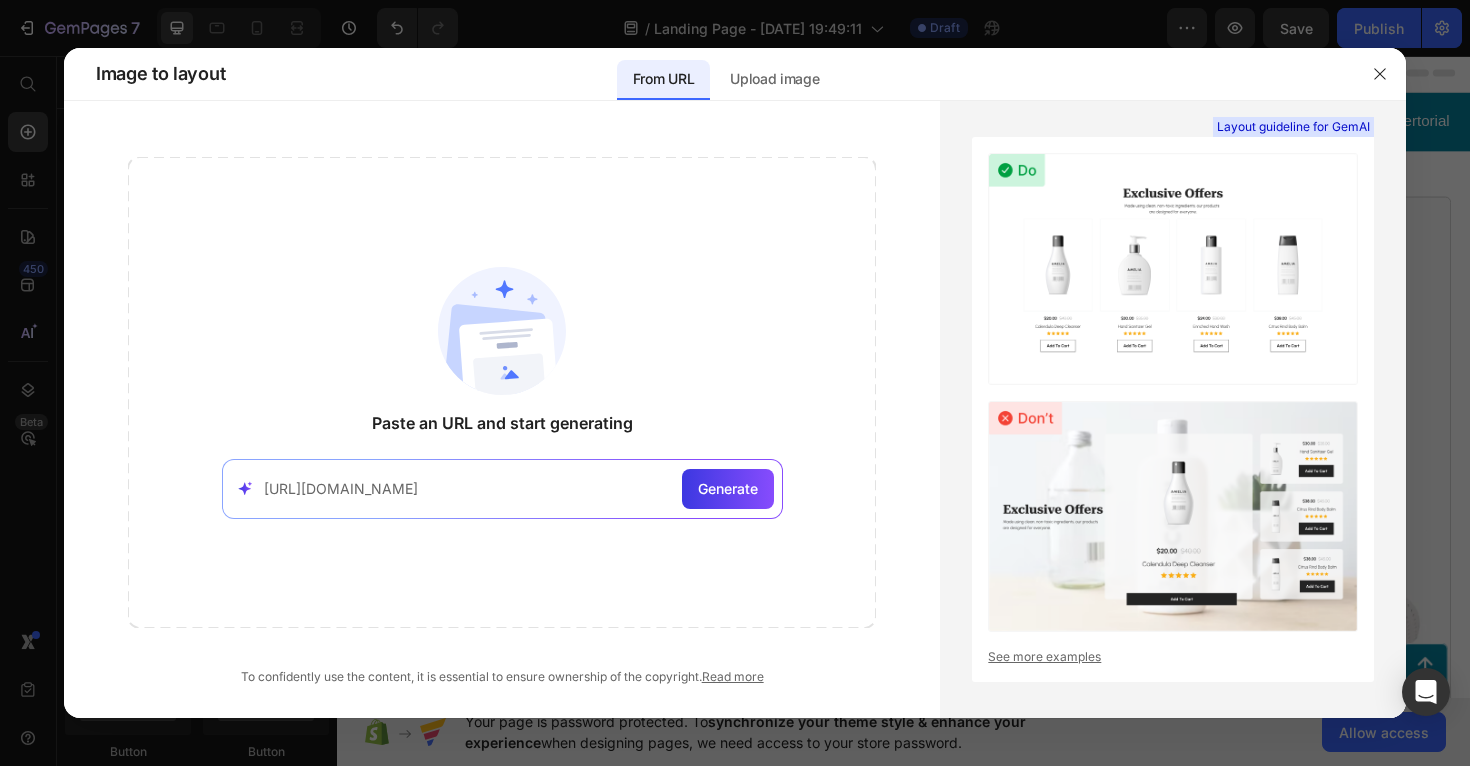 scroll, scrollTop: 0, scrollLeft: 613, axis: horizontal 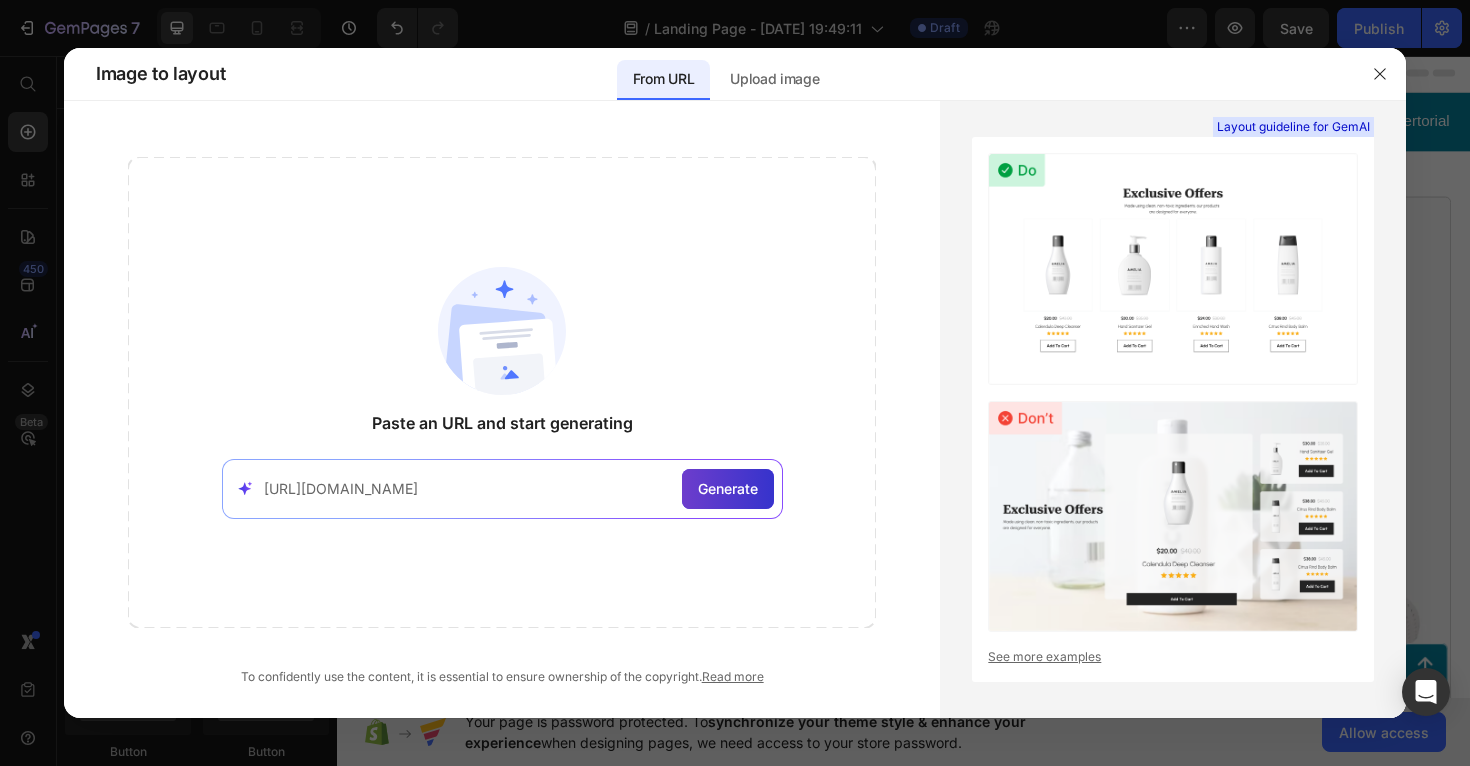 type on "https://cloudstepfootwear.com/a/gempages?version=v7&shop_id=574013590449685273&theme_page_id=574755836027470623&page_type=GP_STATIC" 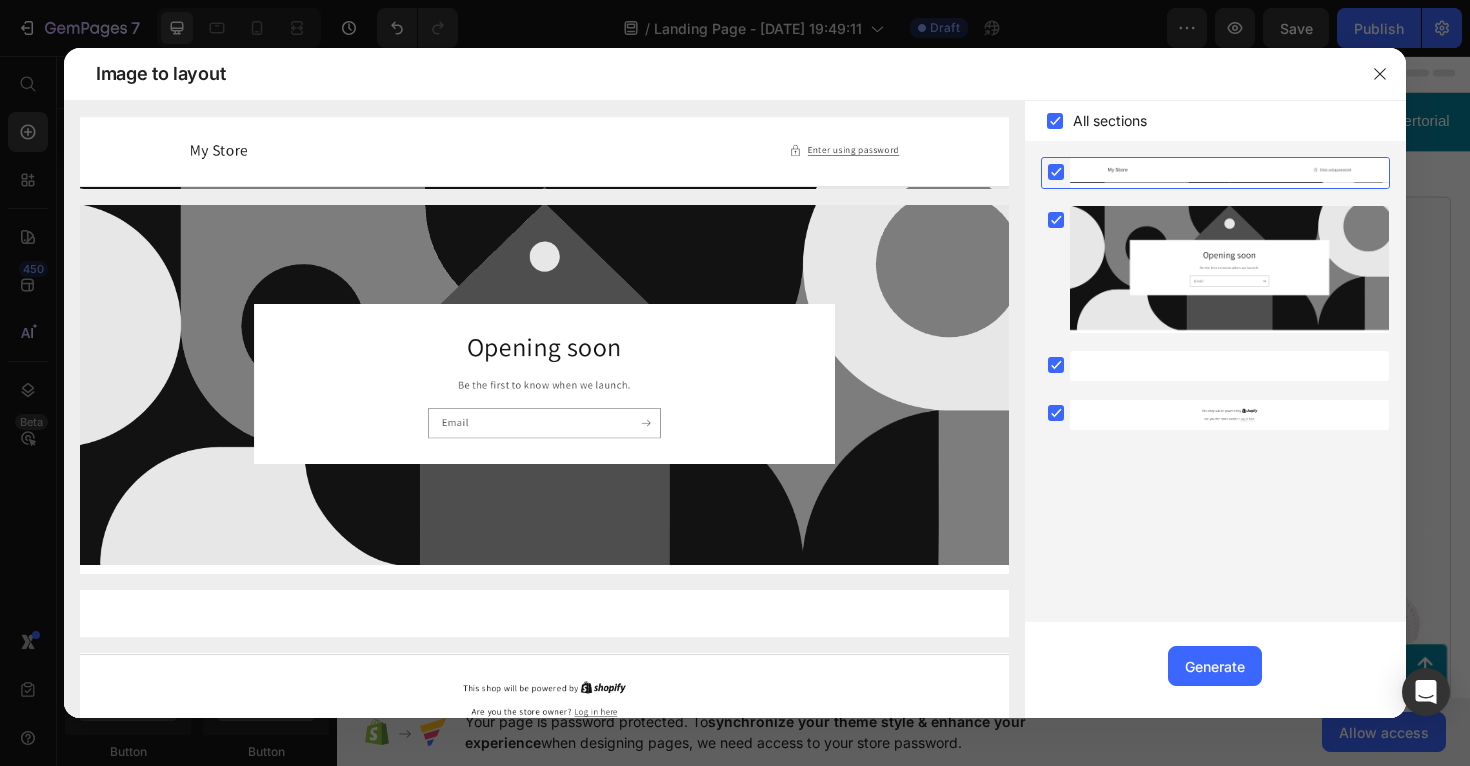 scroll, scrollTop: 59, scrollLeft: 0, axis: vertical 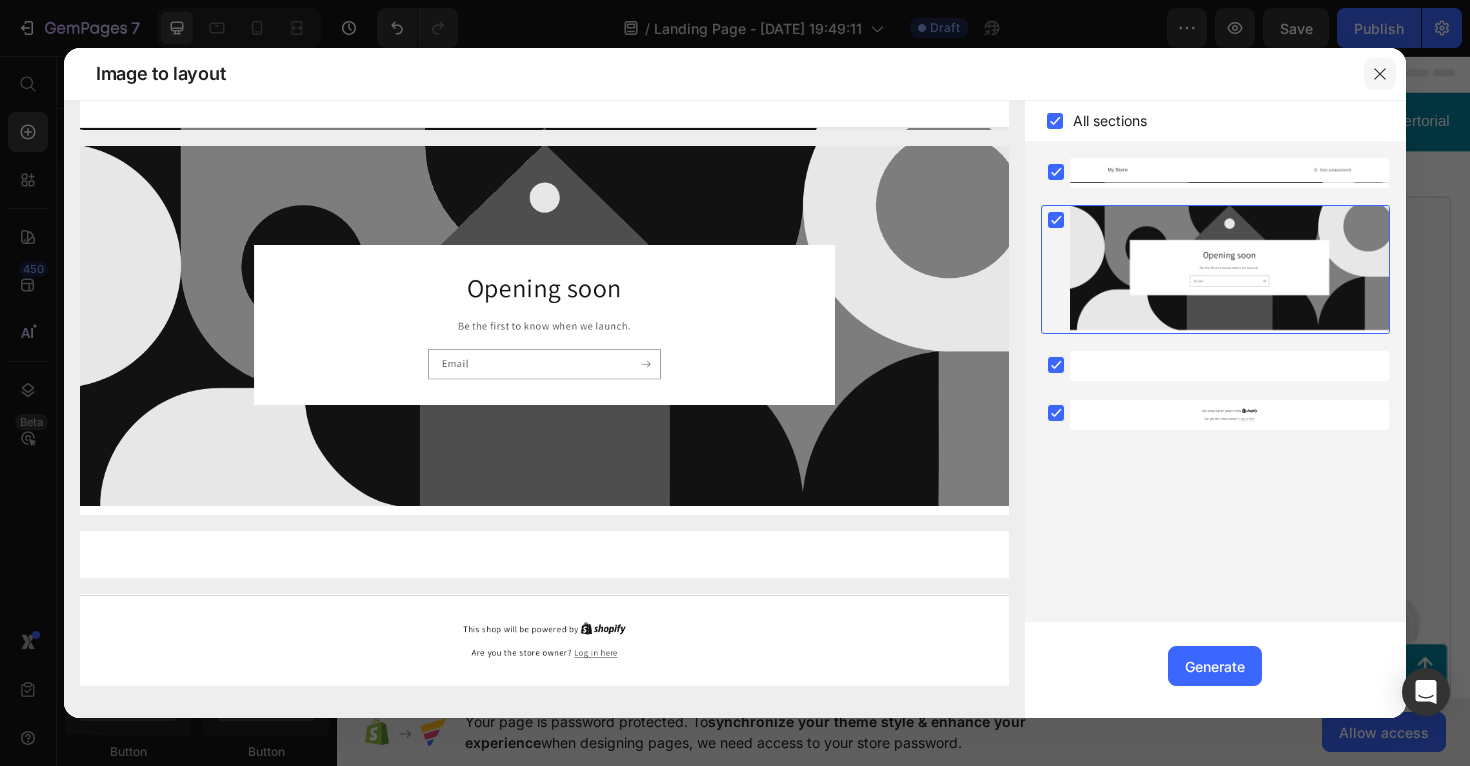 click at bounding box center [1380, 74] 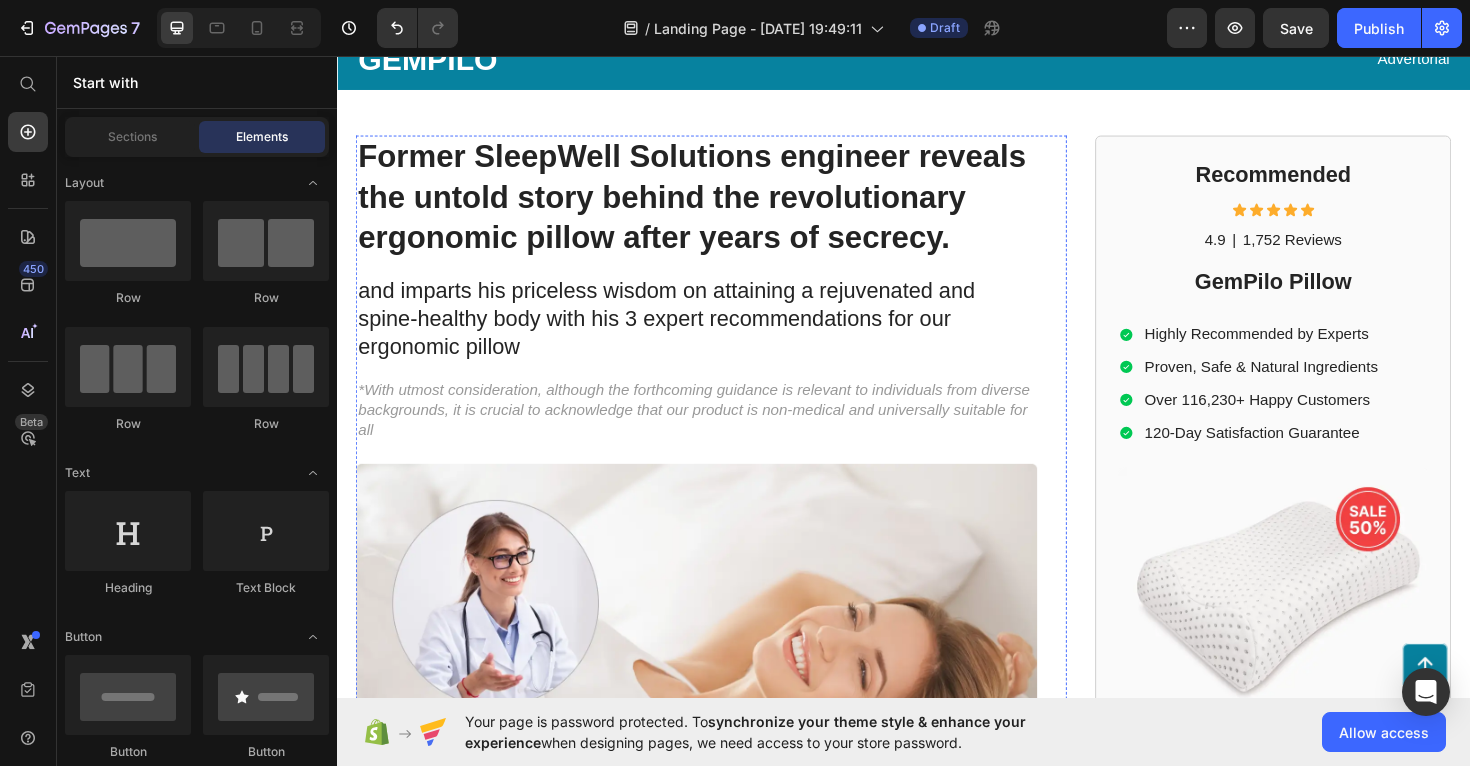 scroll, scrollTop: 0, scrollLeft: 0, axis: both 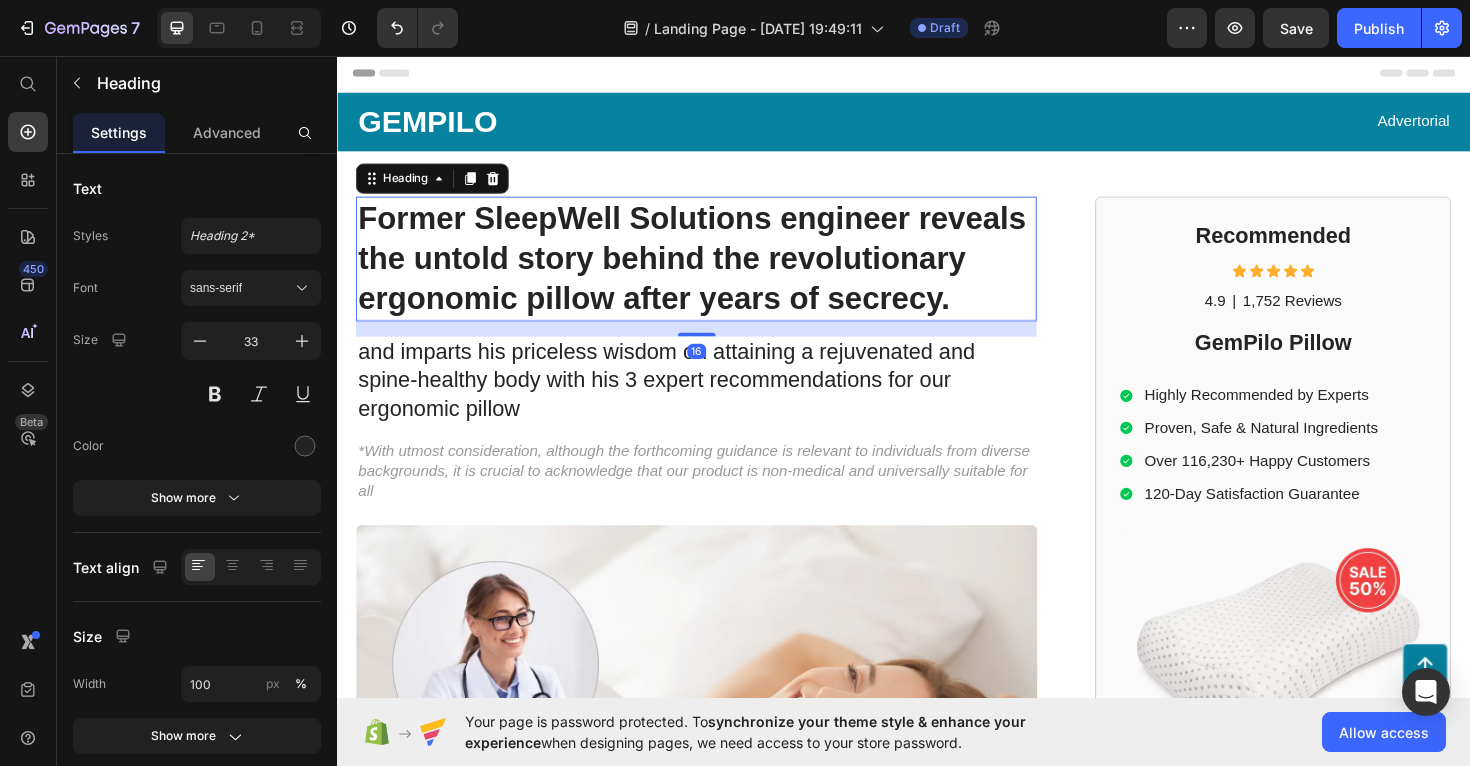 click on "Former SleepWell Solutions engineer reveals the untold story behind the revolutionary ergonomic pillow after years of secrecy." at bounding box center [717, 271] 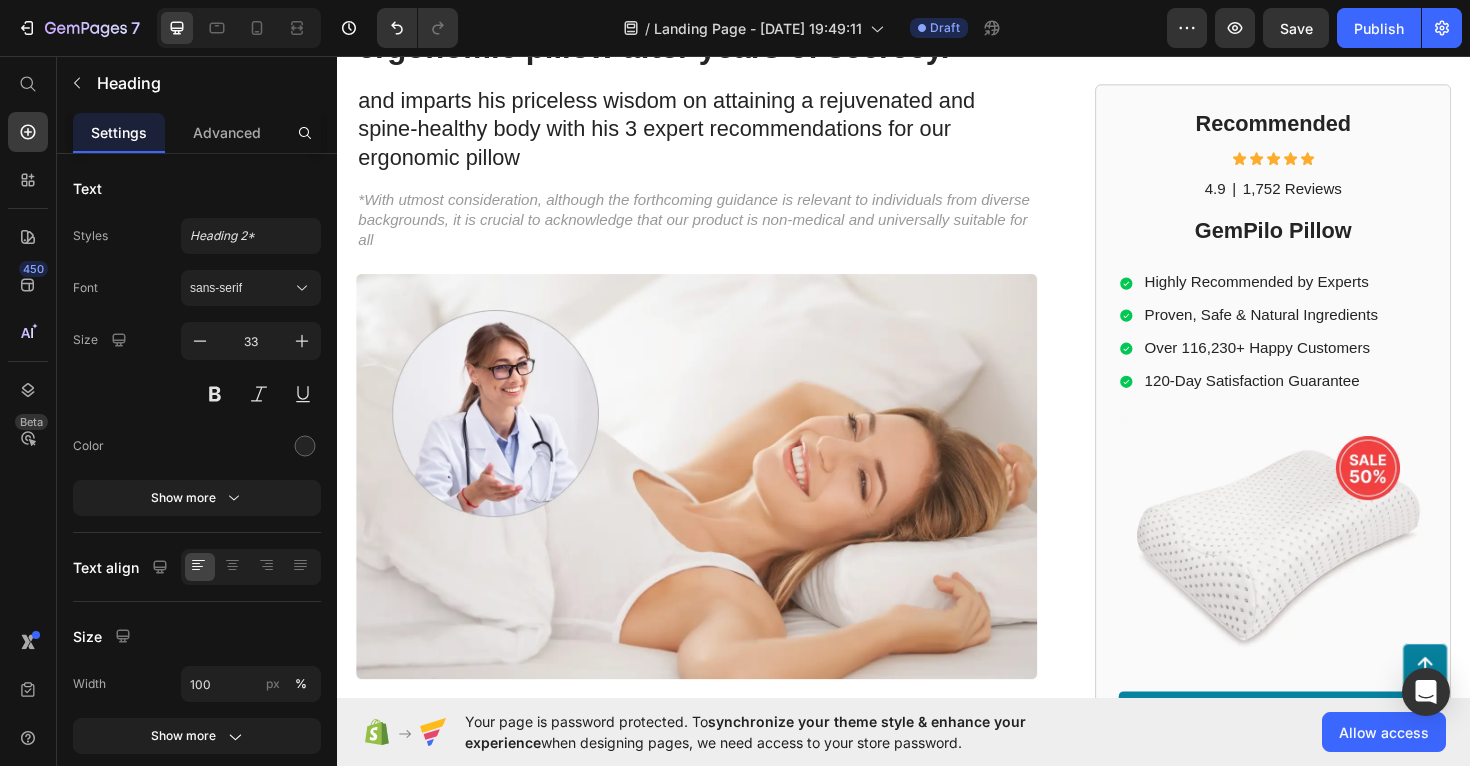 scroll, scrollTop: 0, scrollLeft: 0, axis: both 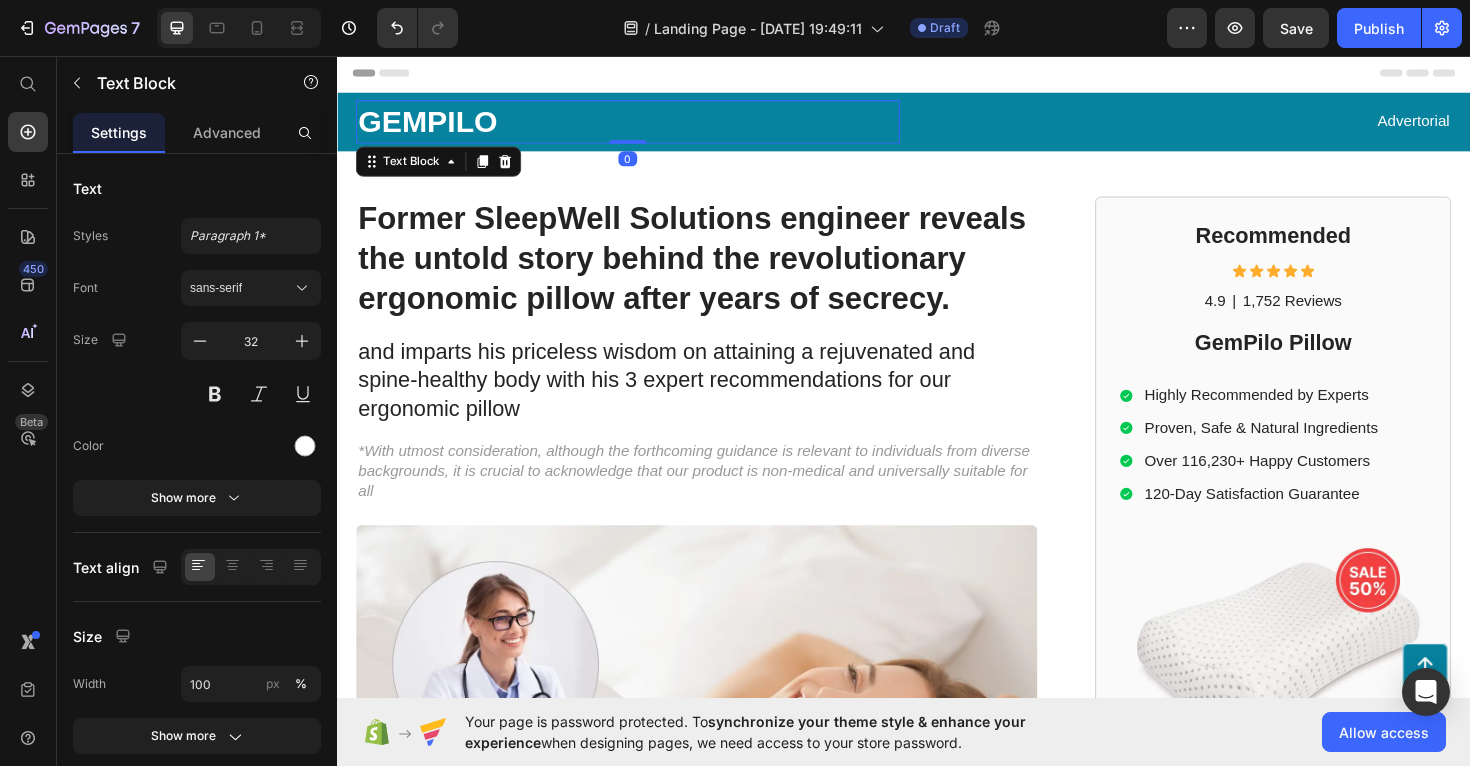 click on "GEMPILO" at bounding box center (645, 126) 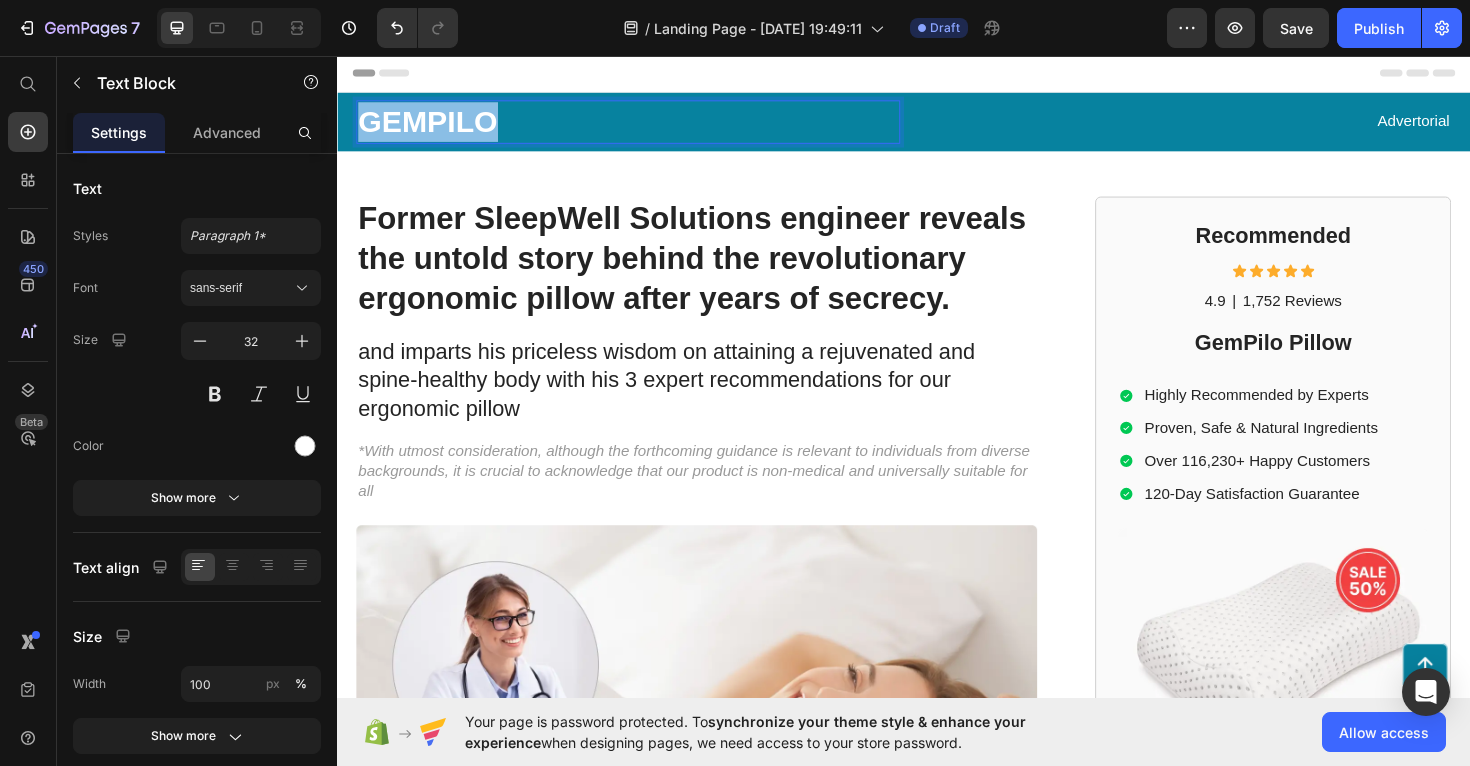 click on "GEMPILO" at bounding box center (645, 126) 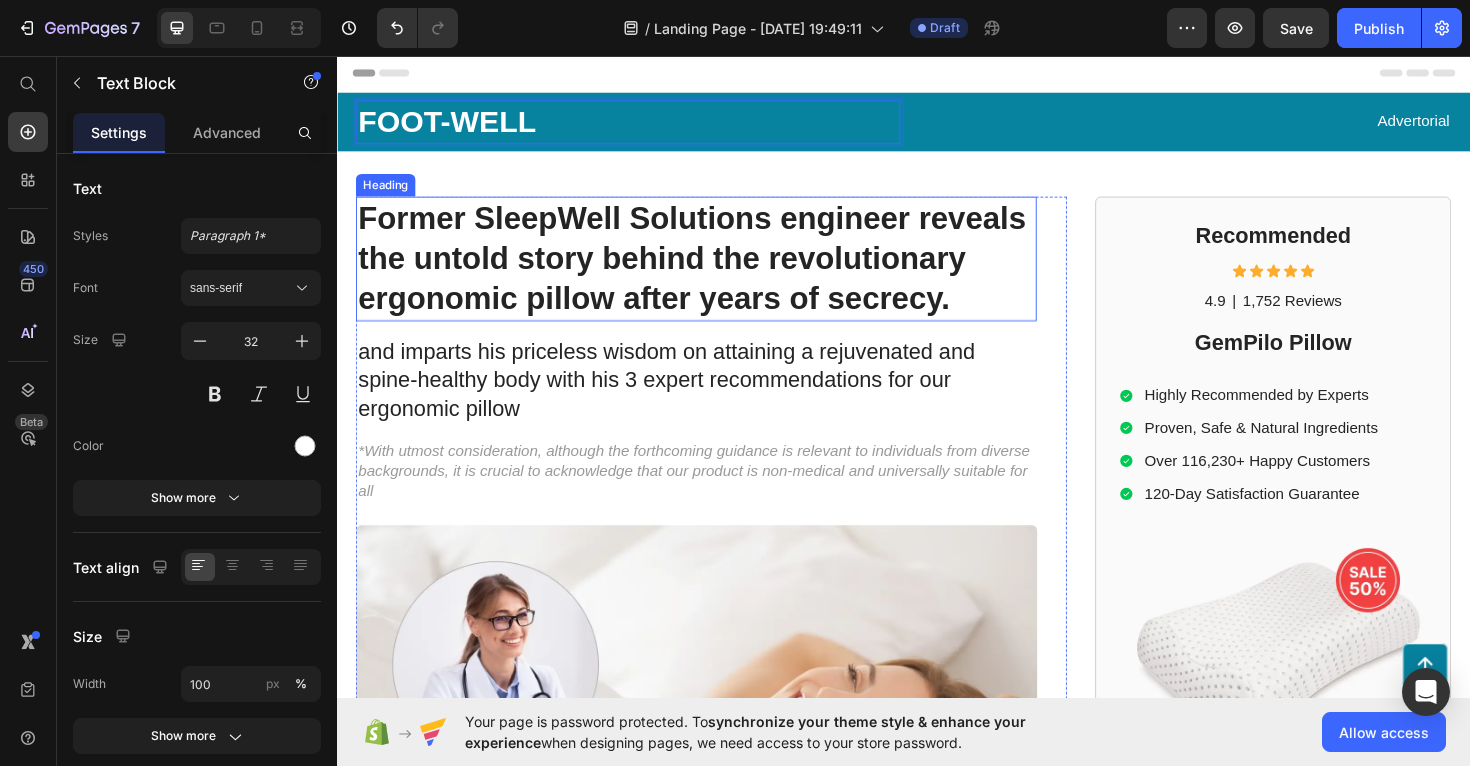 click on "Former SleepWell Solutions engineer reveals the untold story behind the revolutionary ergonomic pillow after years of secrecy." at bounding box center (717, 271) 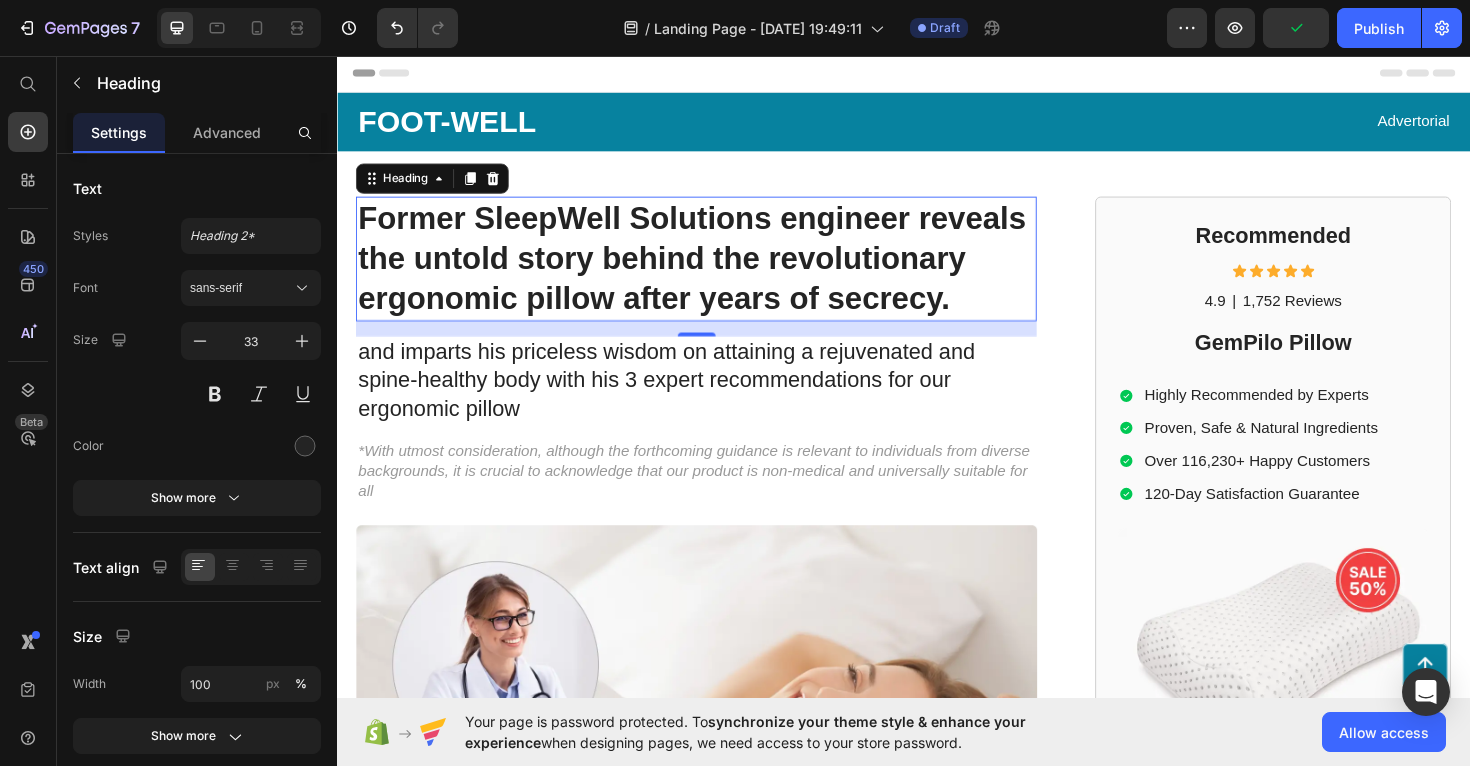 click on "Former SleepWell Solutions engineer reveals the untold story behind the revolutionary ergonomic pillow after years of secrecy." at bounding box center [717, 271] 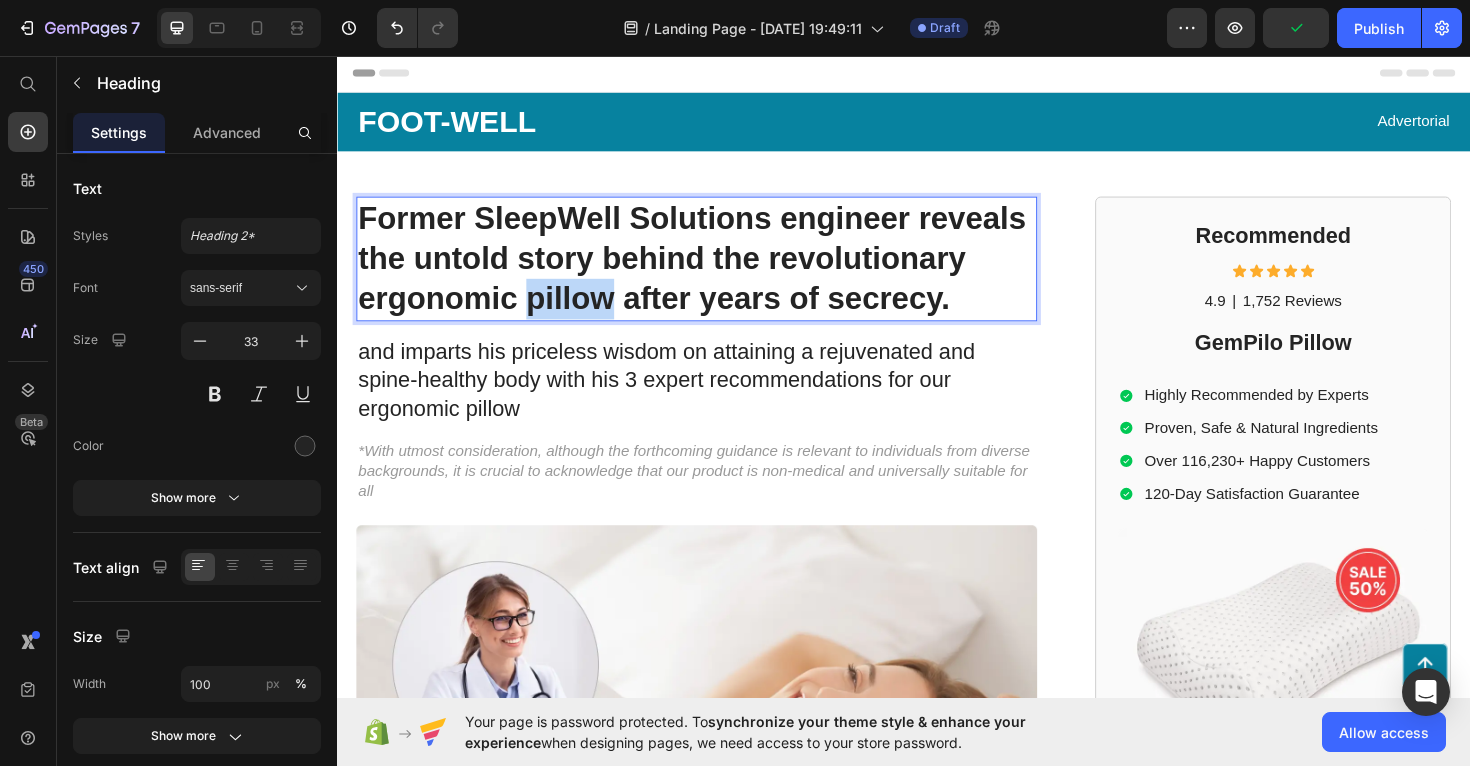 click on "Former SleepWell Solutions engineer reveals the untold story behind the revolutionary ergonomic pillow after years of secrecy." at bounding box center [717, 271] 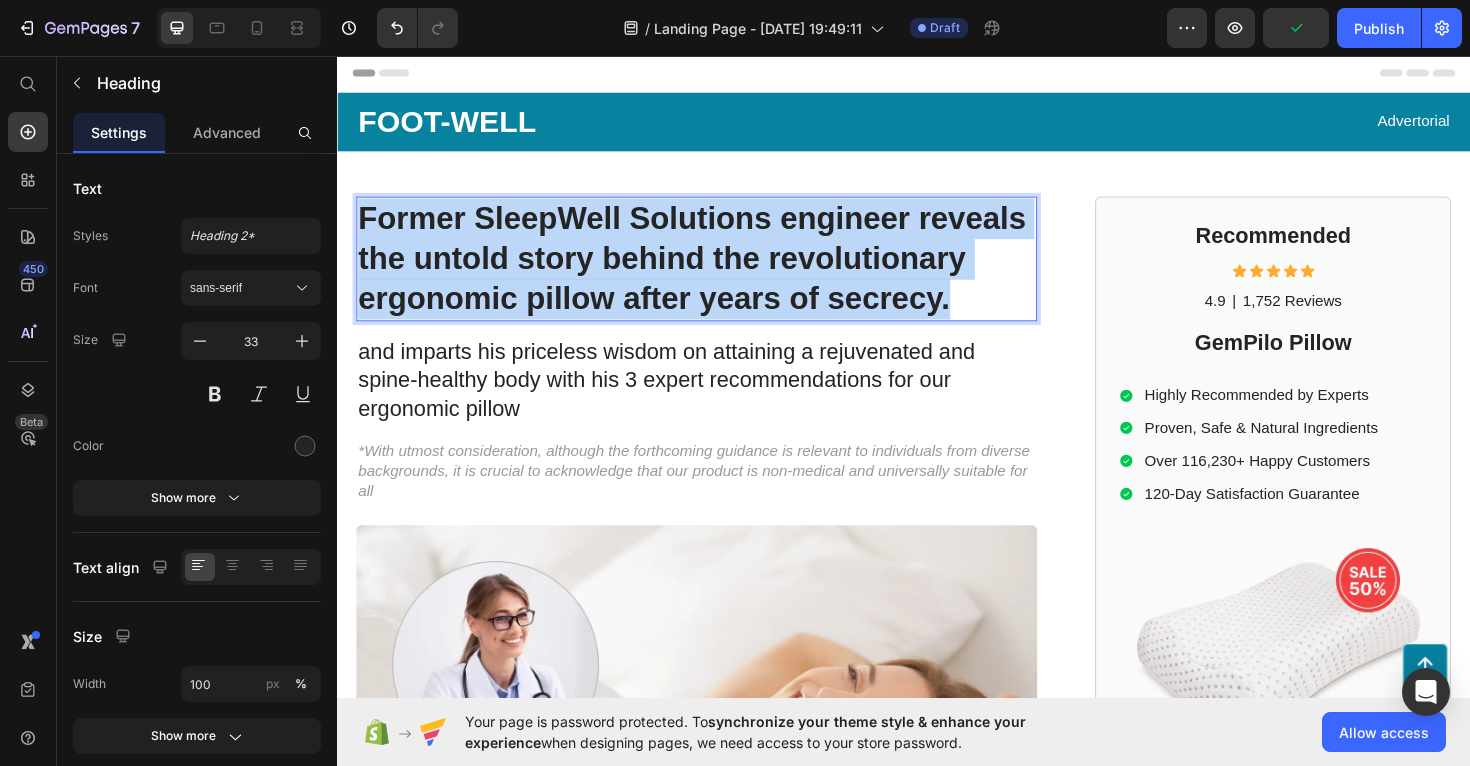 click on "Former SleepWell Solutions engineer reveals the untold story behind the revolutionary ergonomic pillow after years of secrecy." at bounding box center [717, 271] 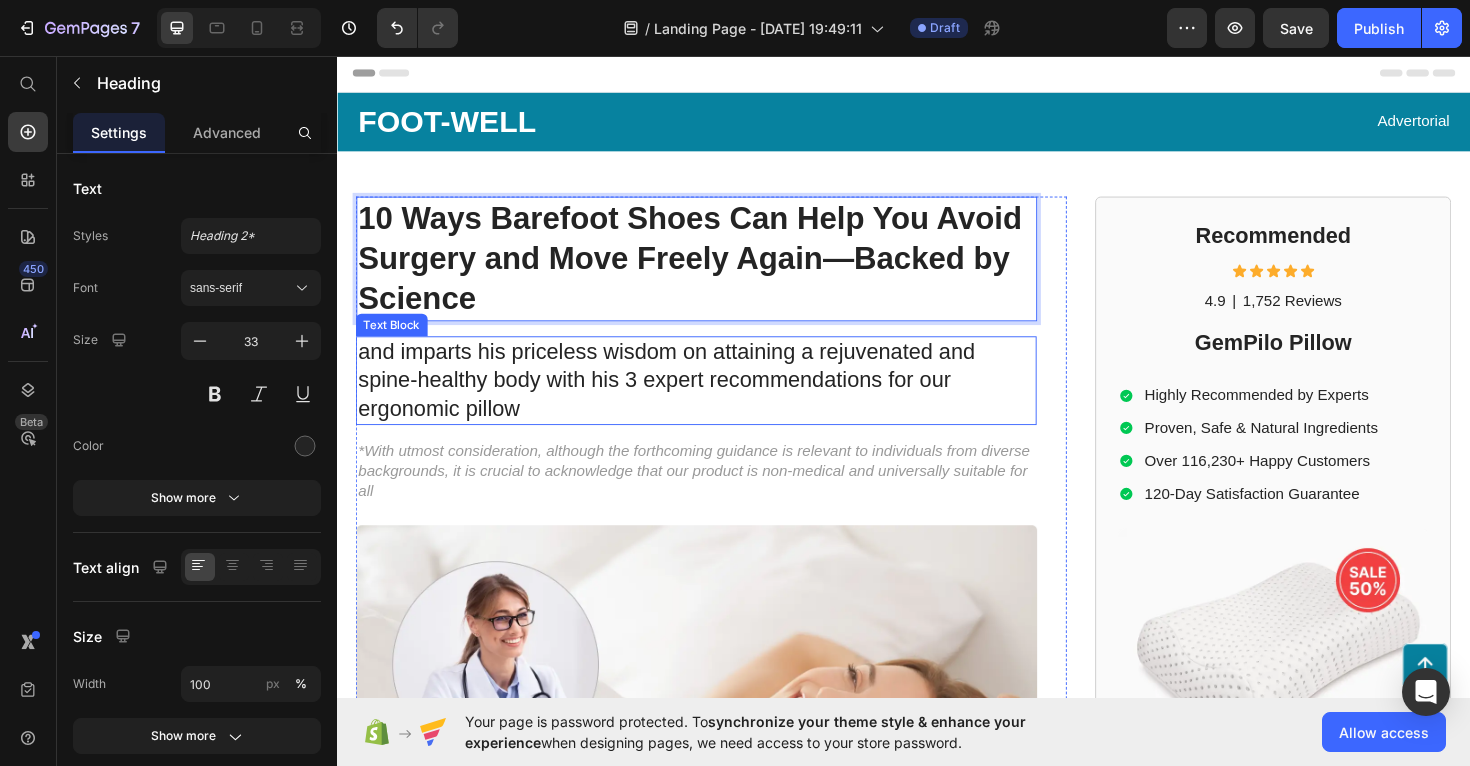 click on "and imparts his priceless wisdom on attaining a rejuvenated and spine-healthy body with his 3 expert recommendations for our ergonomic pillow" at bounding box center [717, 400] 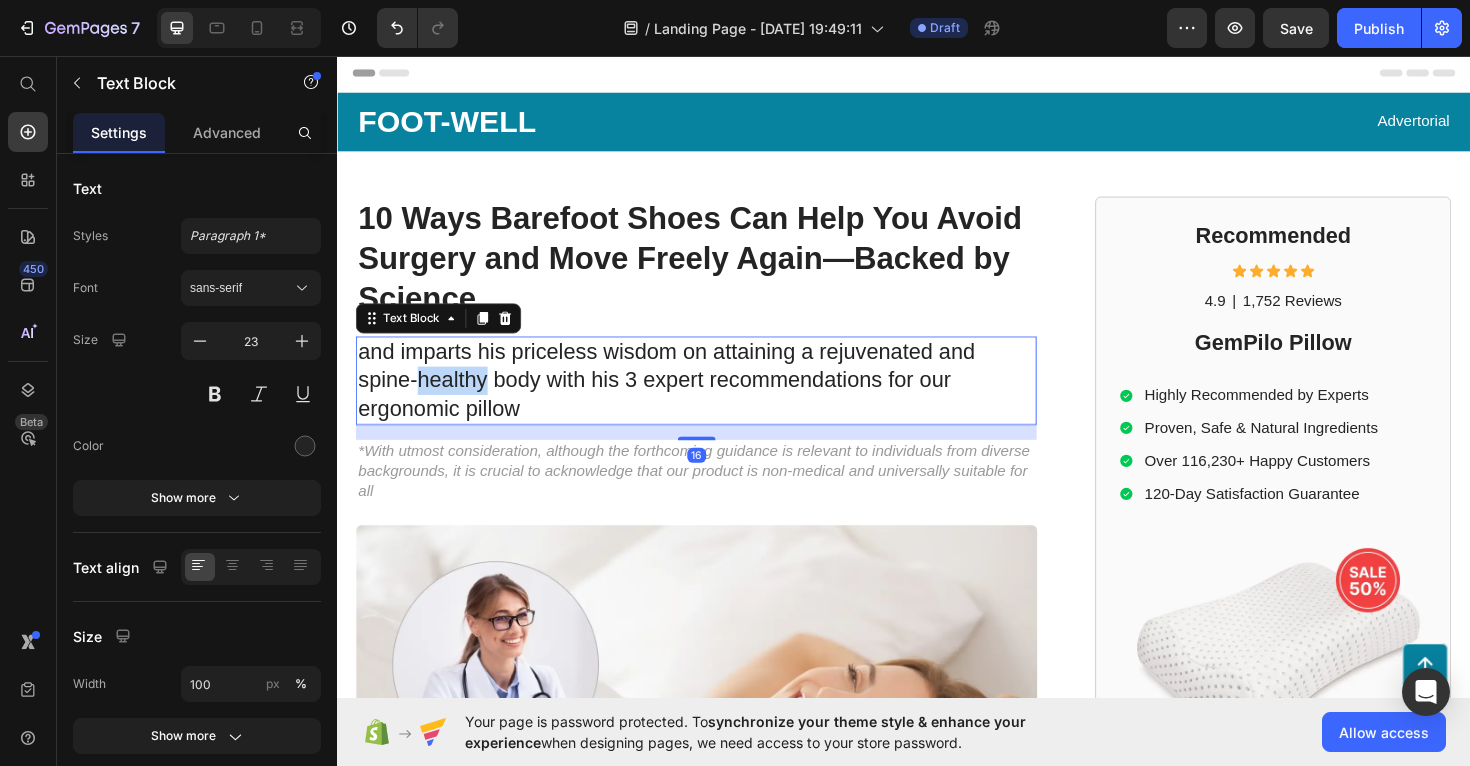 click on "and imparts his priceless wisdom on attaining a rejuvenated and spine-healthy body with his 3 expert recommendations for our ergonomic pillow" at bounding box center (717, 400) 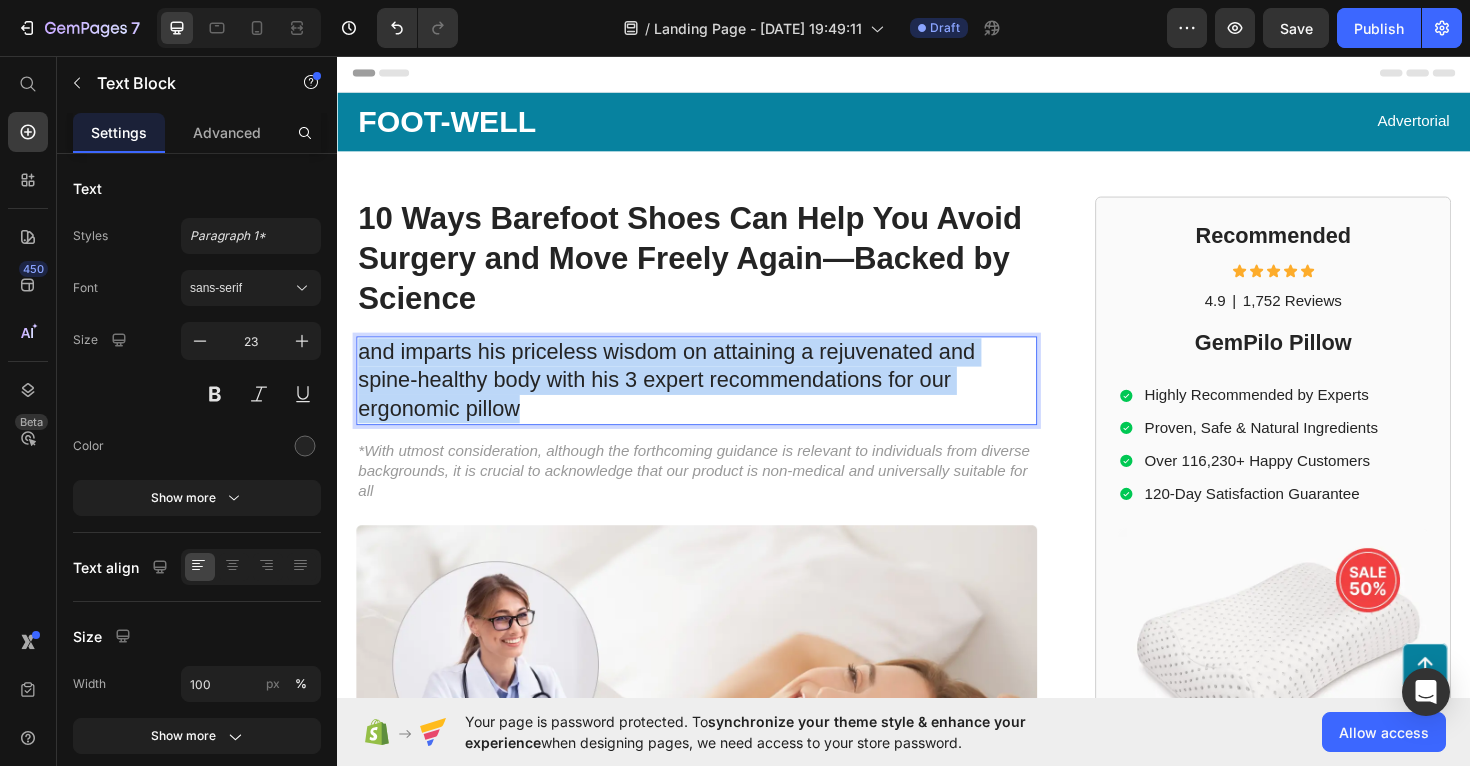 click on "and imparts his priceless wisdom on attaining a rejuvenated and spine-healthy body with his 3 expert recommendations for our ergonomic pillow" at bounding box center (717, 400) 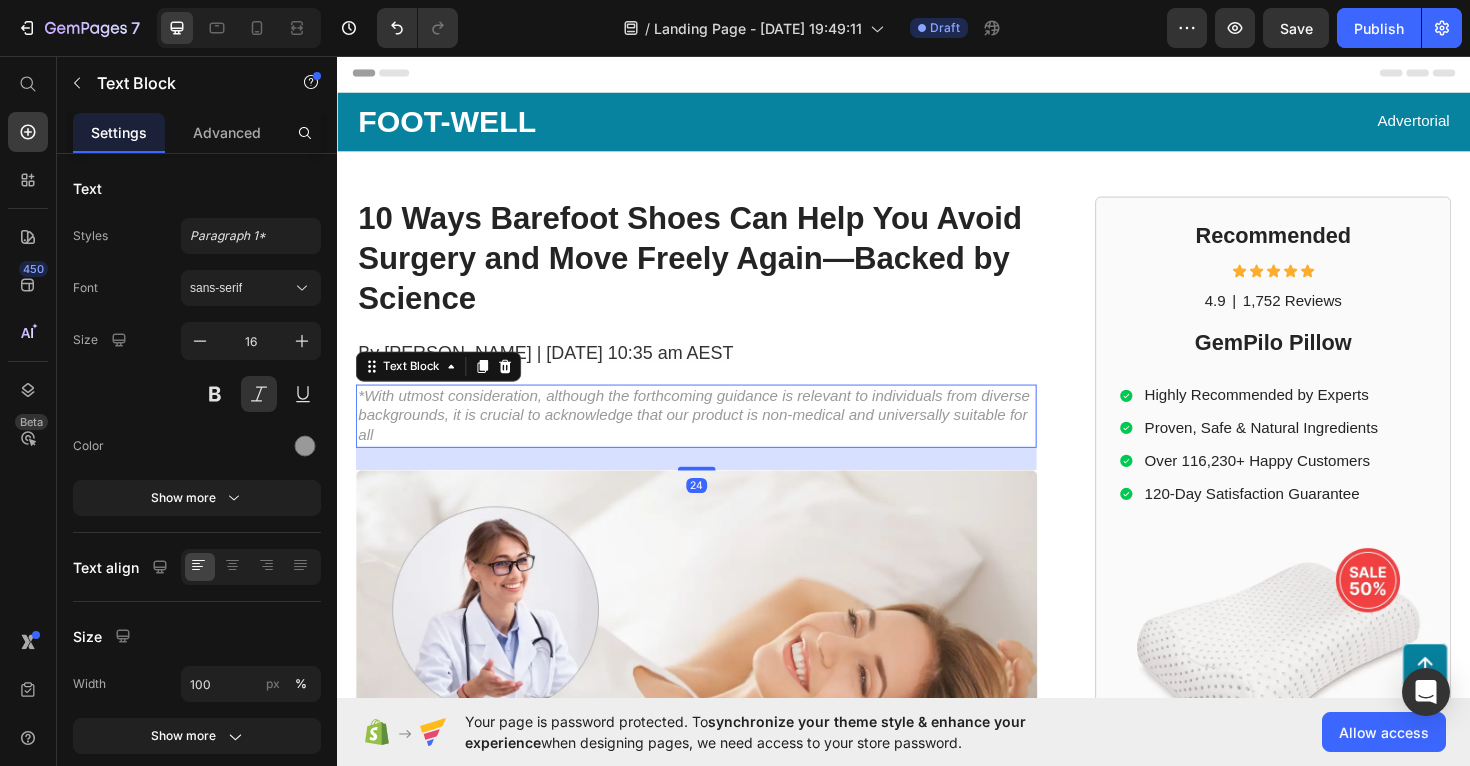 click on "*With utmost consideration, although the forthcoming guidance is relevant to individuals from diverse backgrounds, it is crucial to acknowledge that our product is non-medical and universally suitable for all" at bounding box center (717, 437) 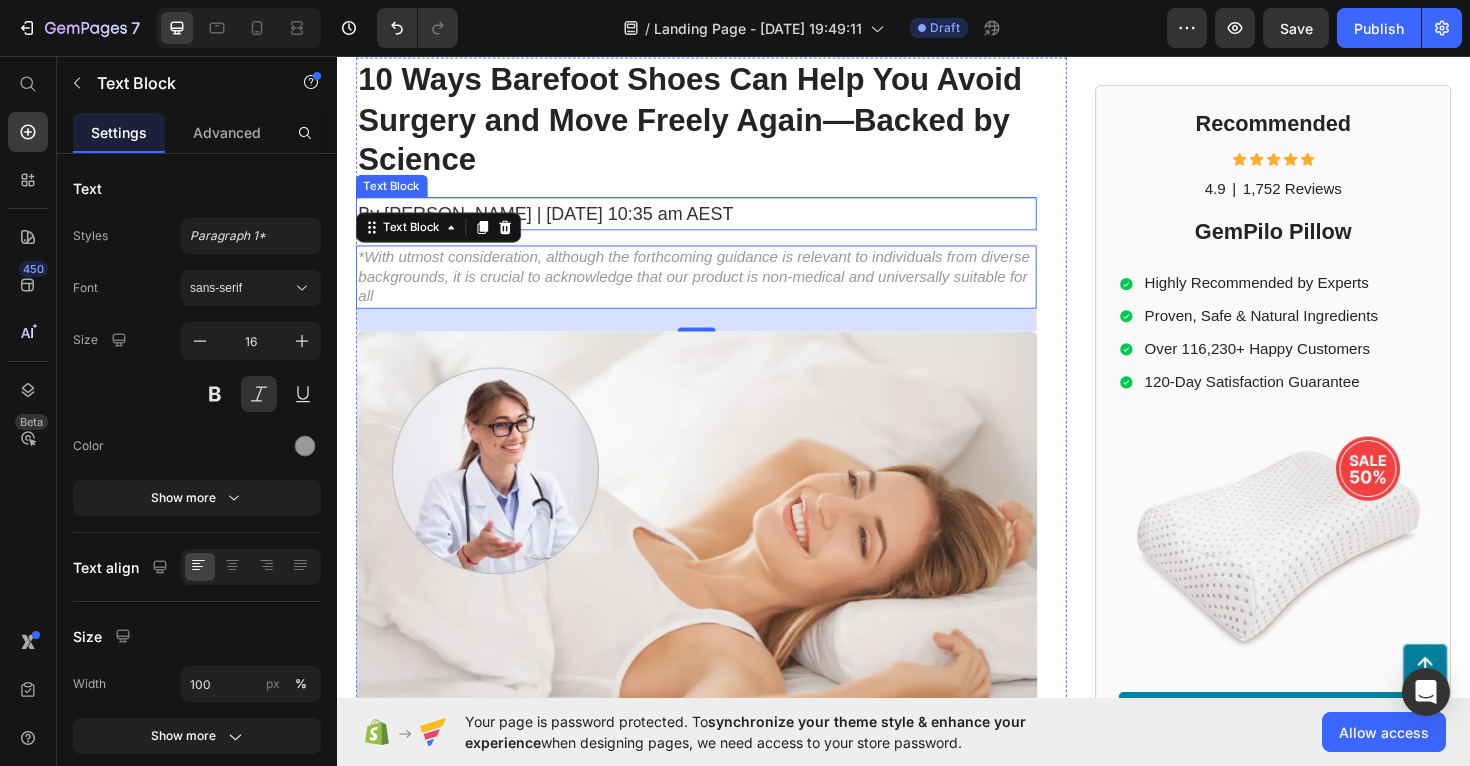 scroll, scrollTop: 236, scrollLeft: 0, axis: vertical 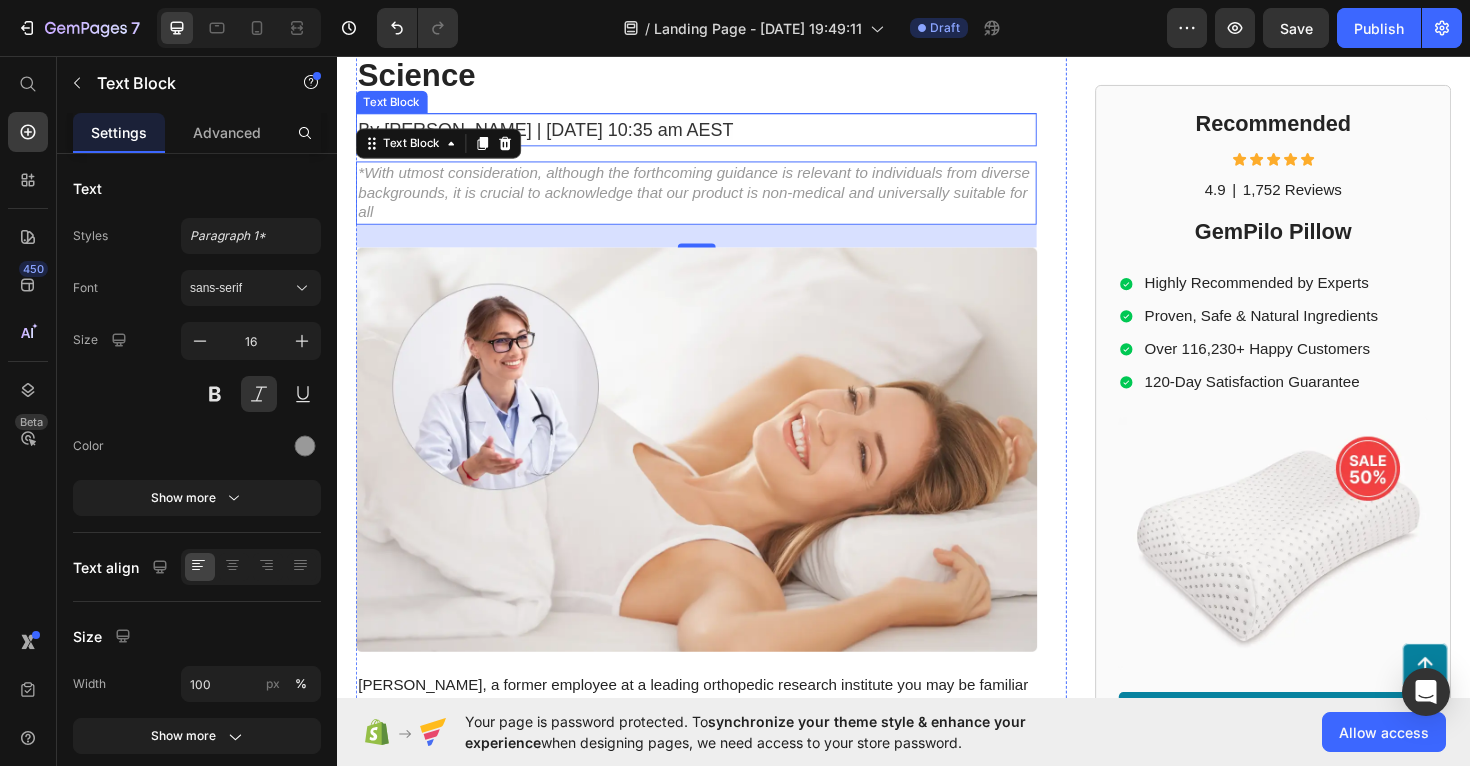 click on "By [PERSON_NAME] | [DATE] 10:35 am AEST" at bounding box center [557, 134] 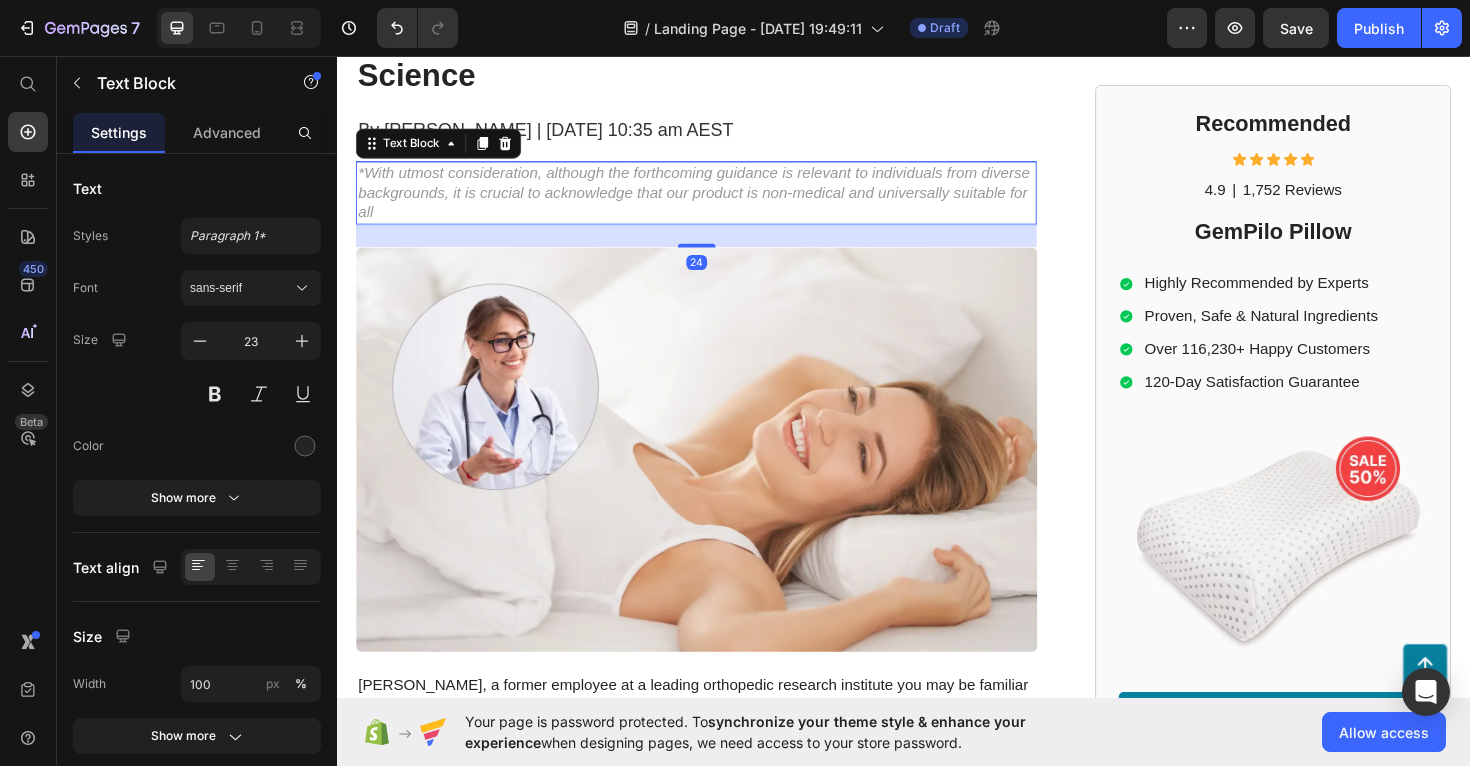 click on "*With utmost consideration, although the forthcoming guidance is relevant to individuals from diverse backgrounds, it is crucial to acknowledge that our product is non-medical and universally suitable for all" at bounding box center [717, 201] 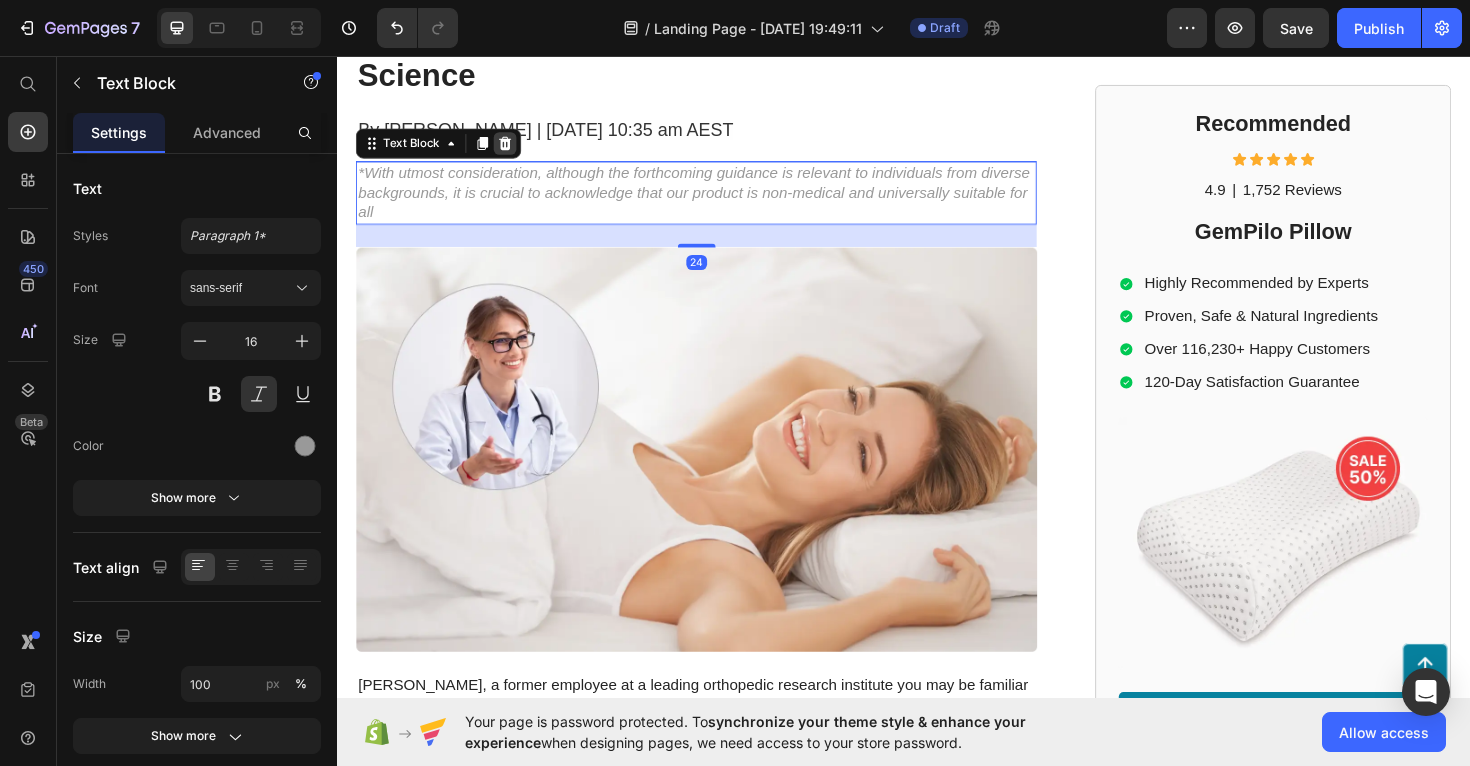 click 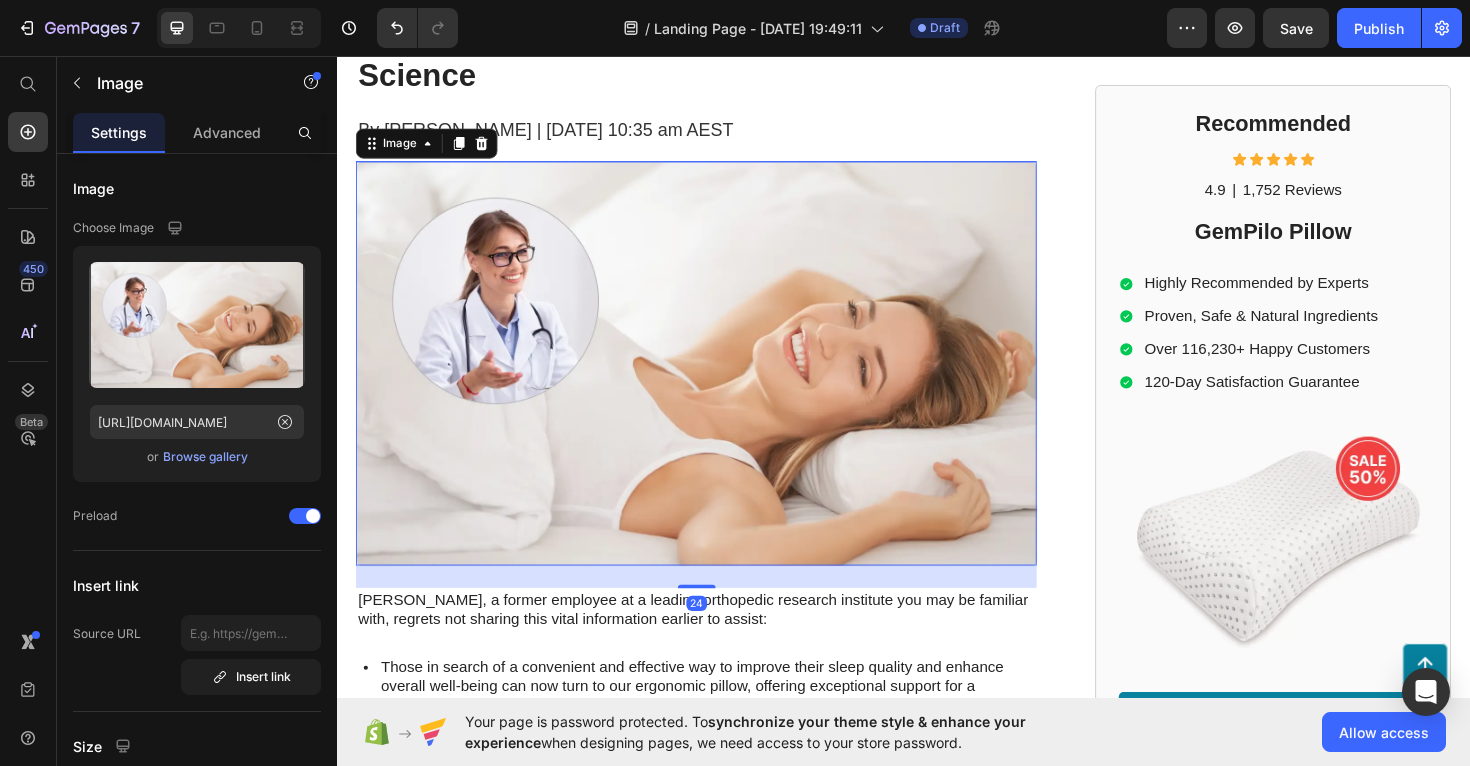 click at bounding box center [717, 382] 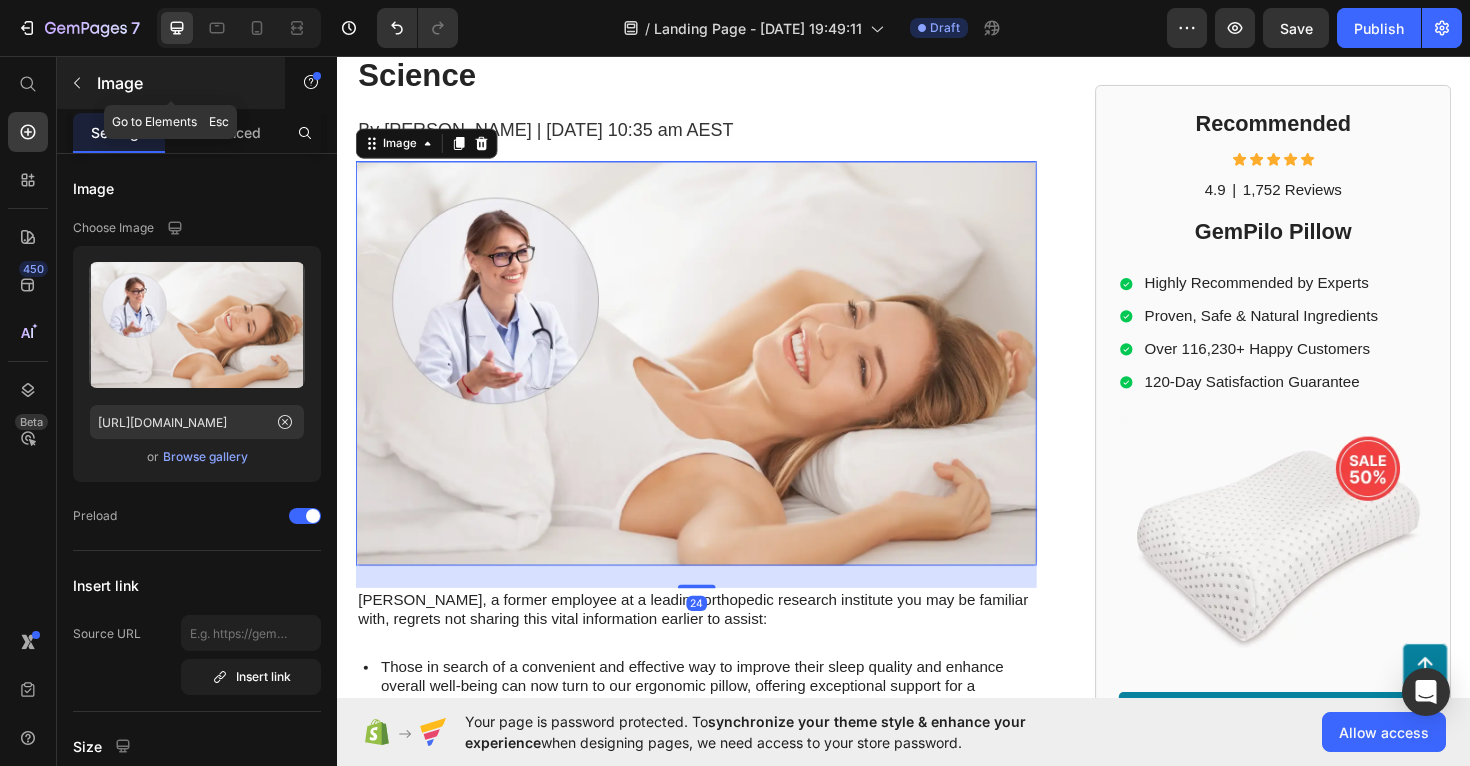 click 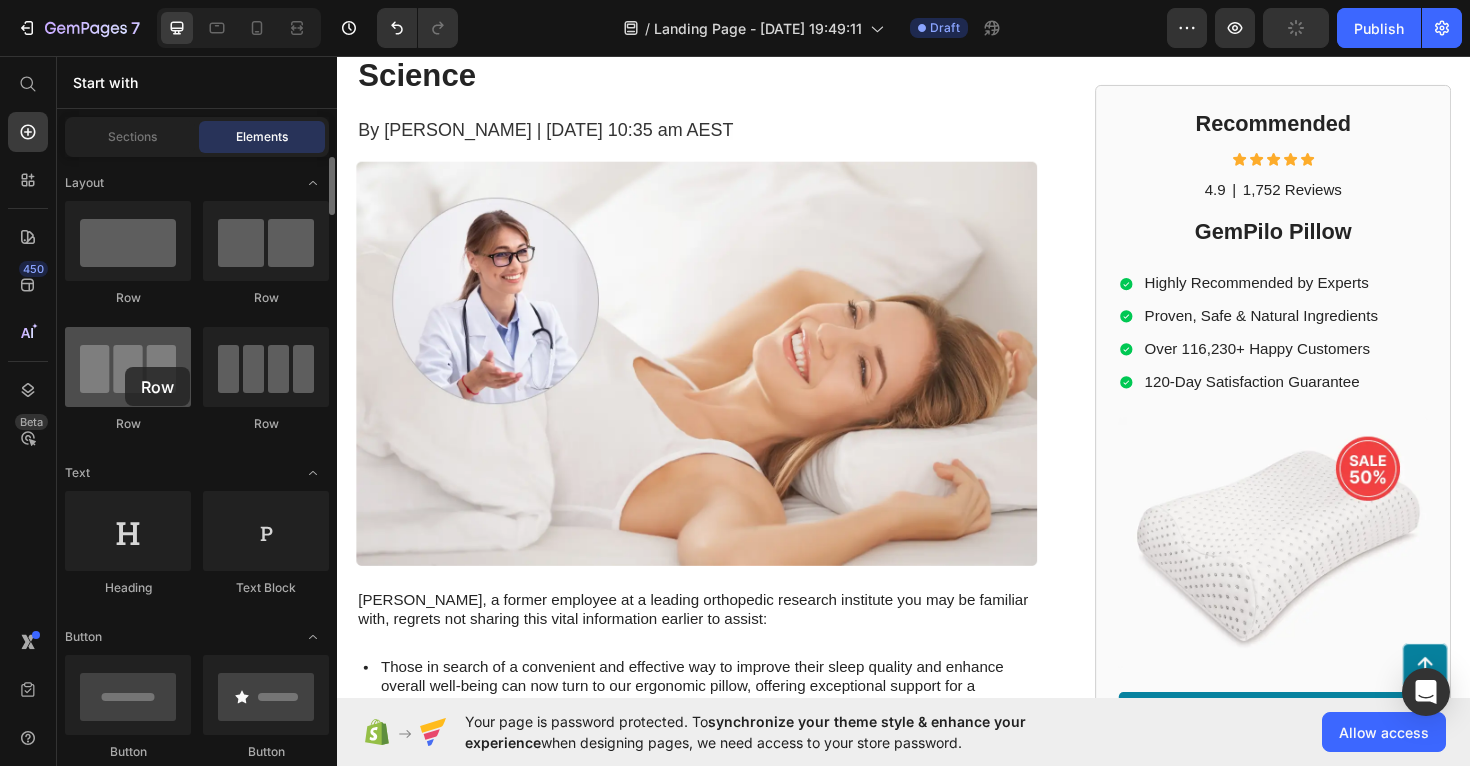 click at bounding box center [128, 367] 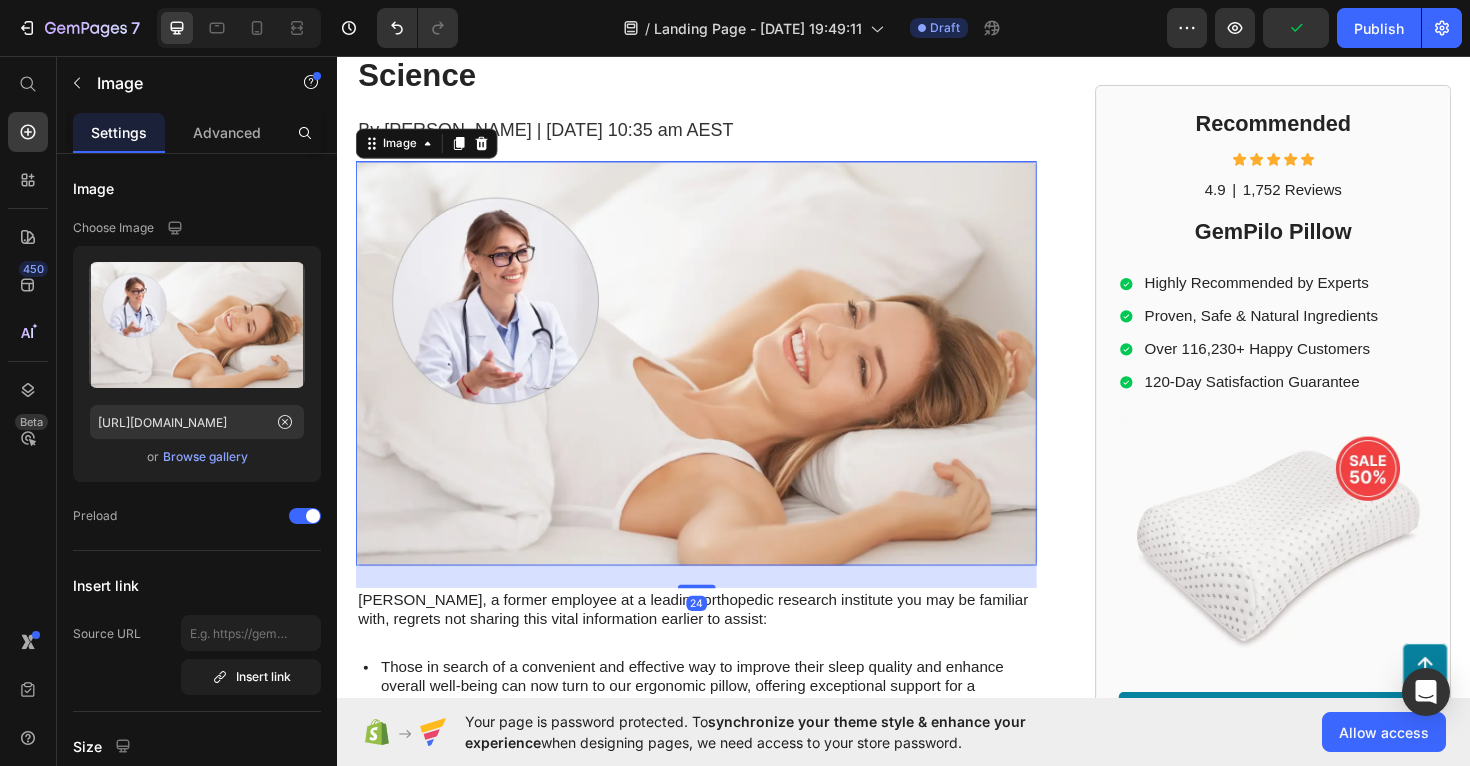 click at bounding box center (717, 382) 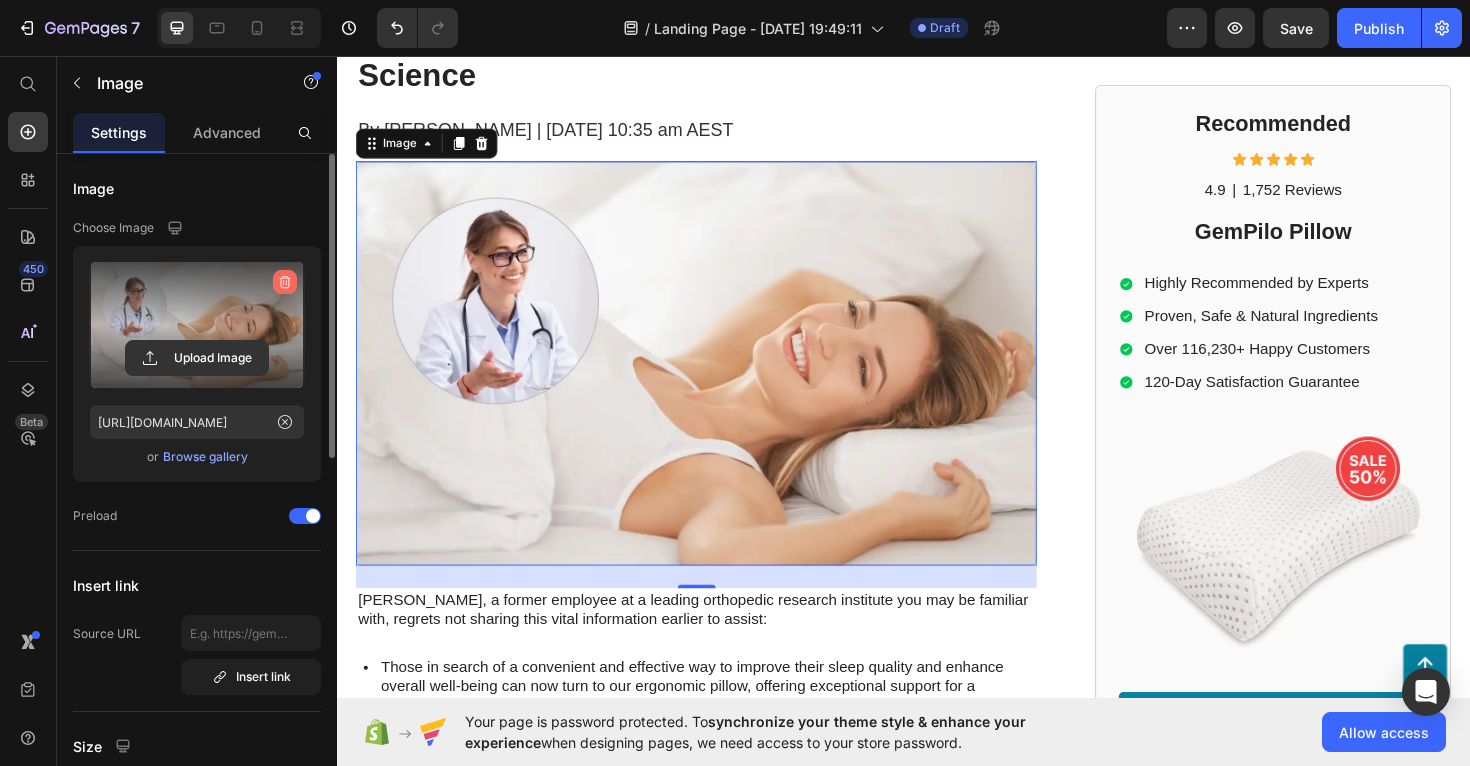 click 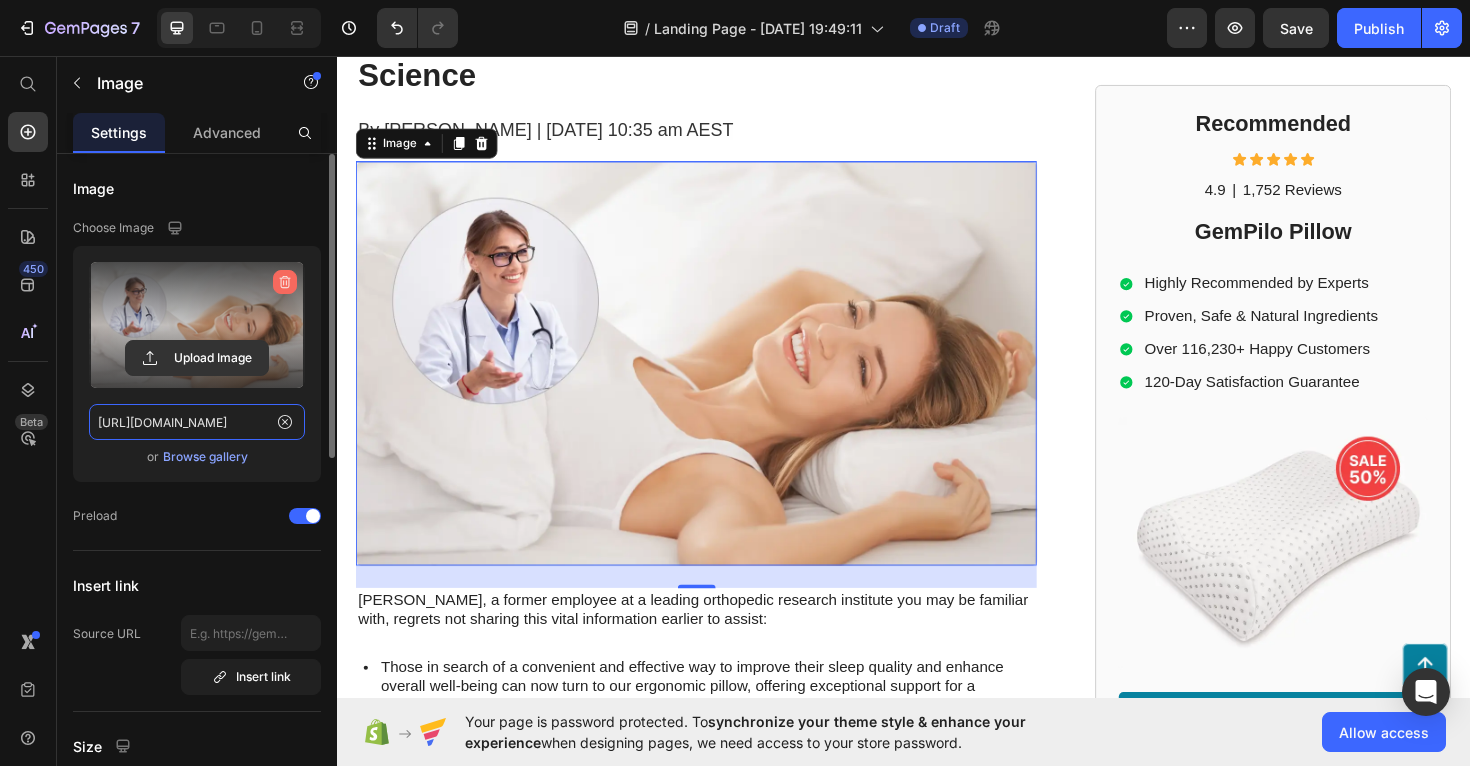 type 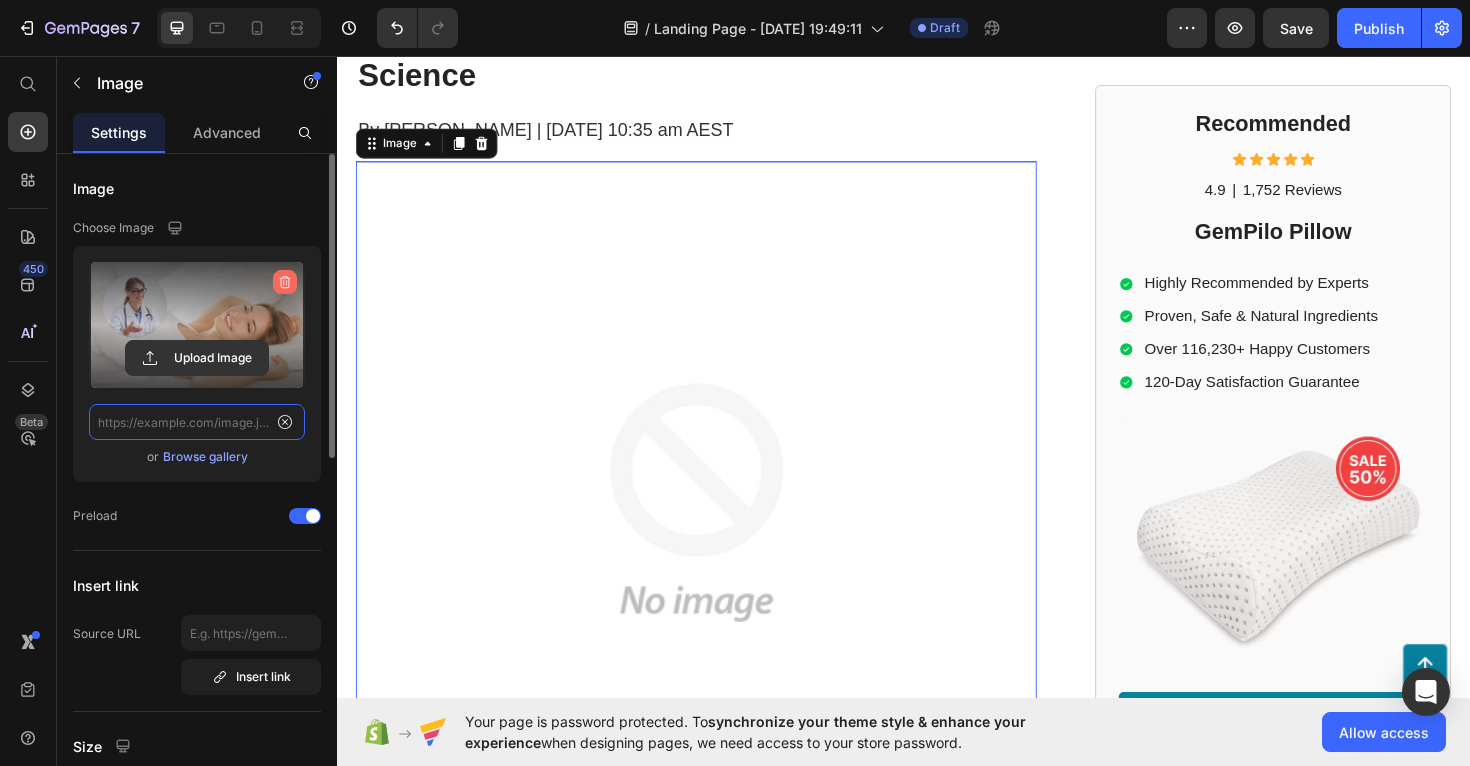 scroll, scrollTop: 0, scrollLeft: 0, axis: both 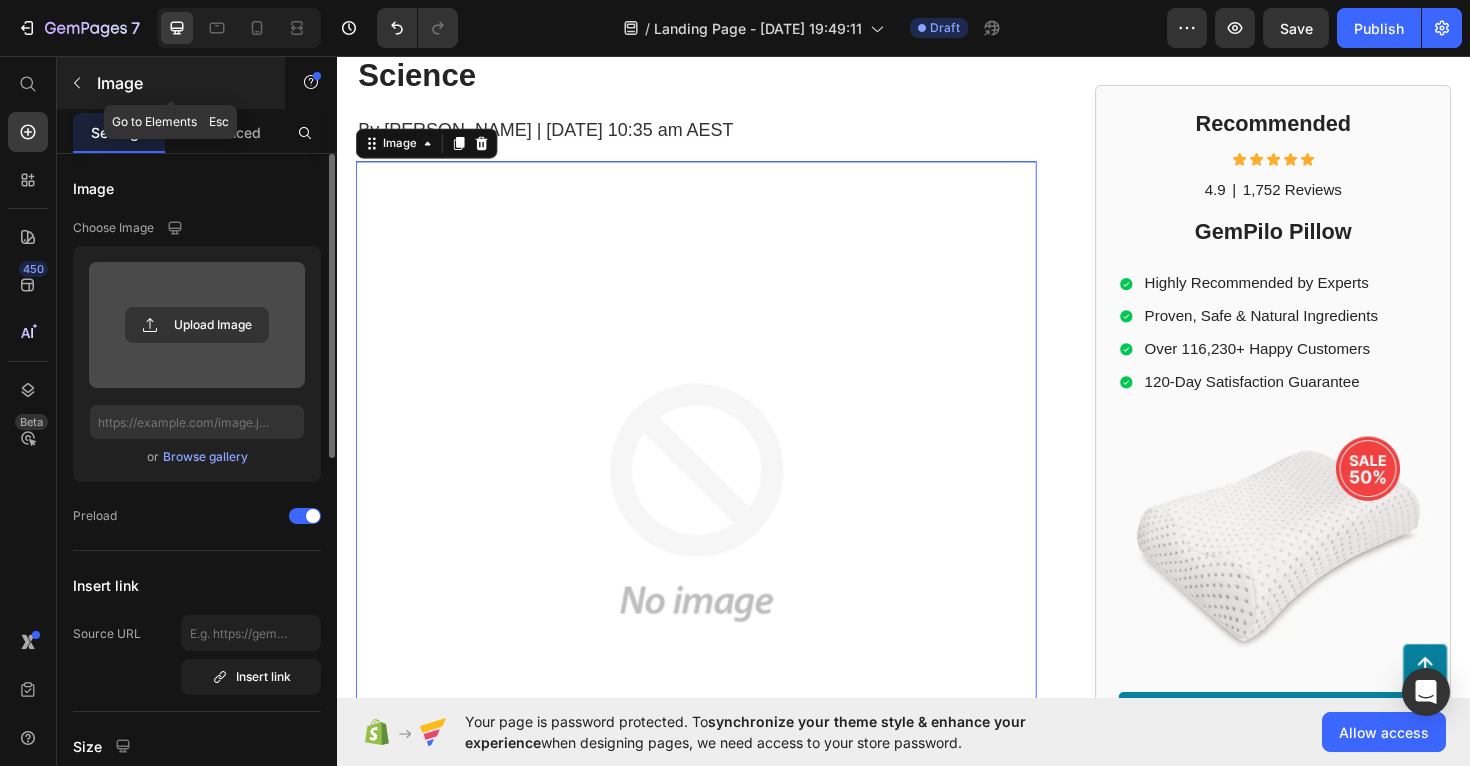 click 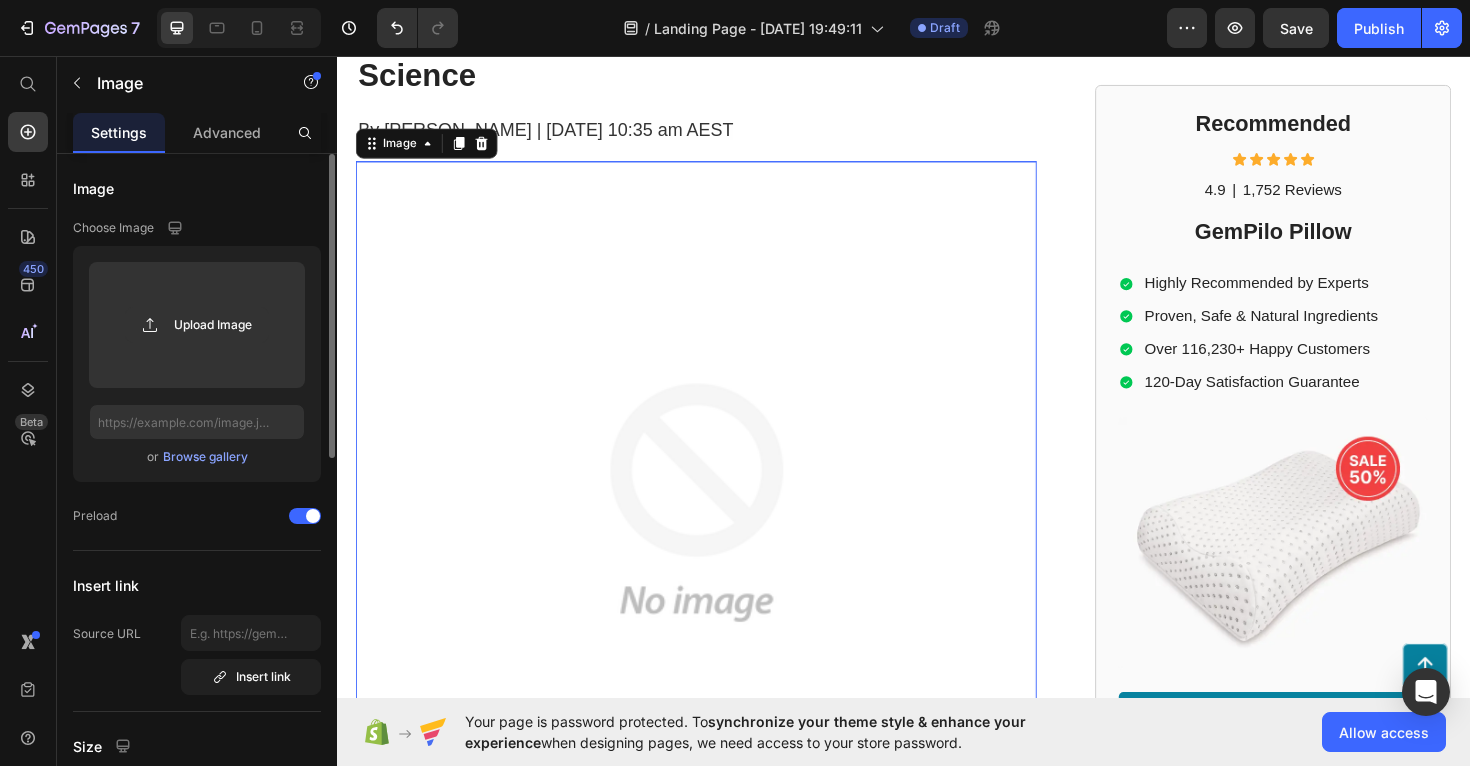 click at bounding box center (717, 528) 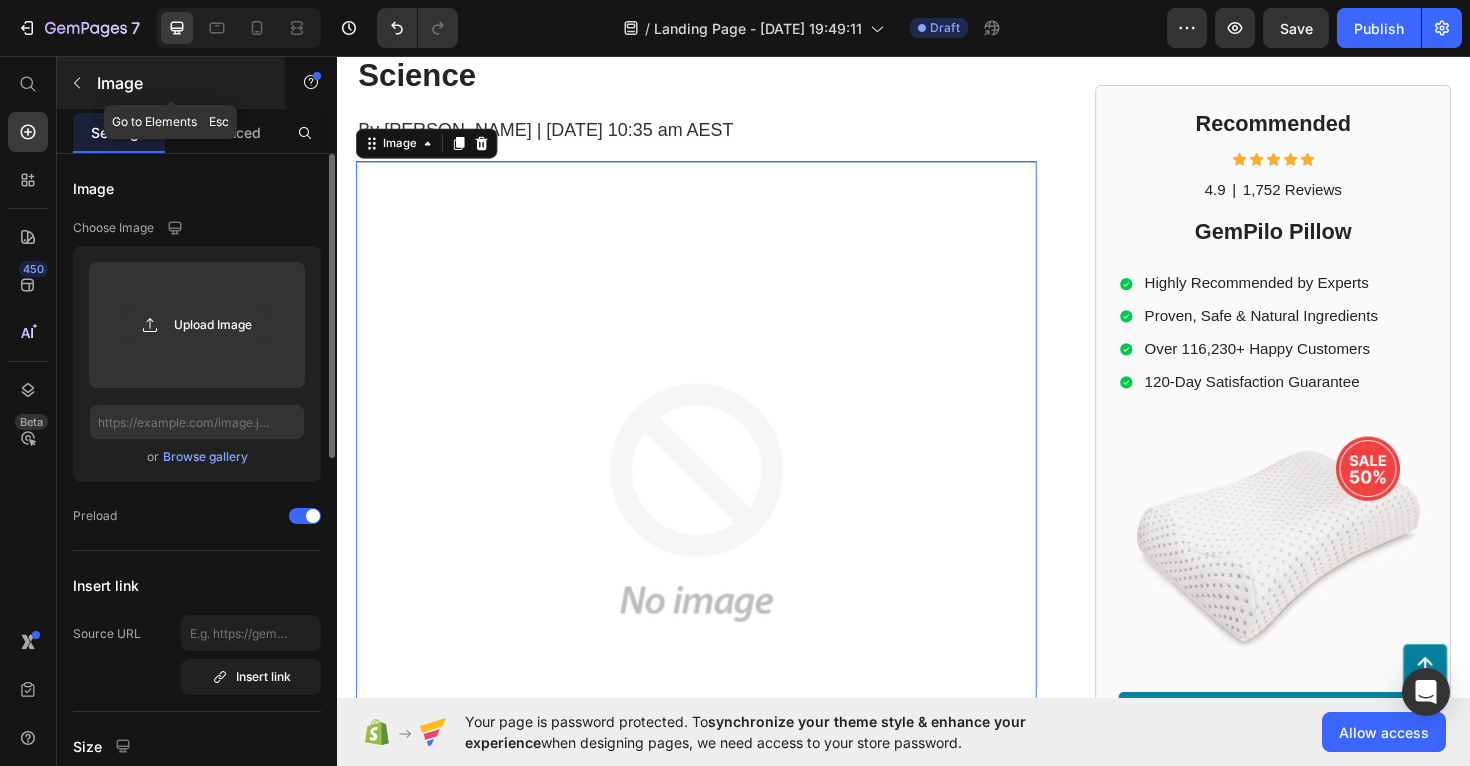 click 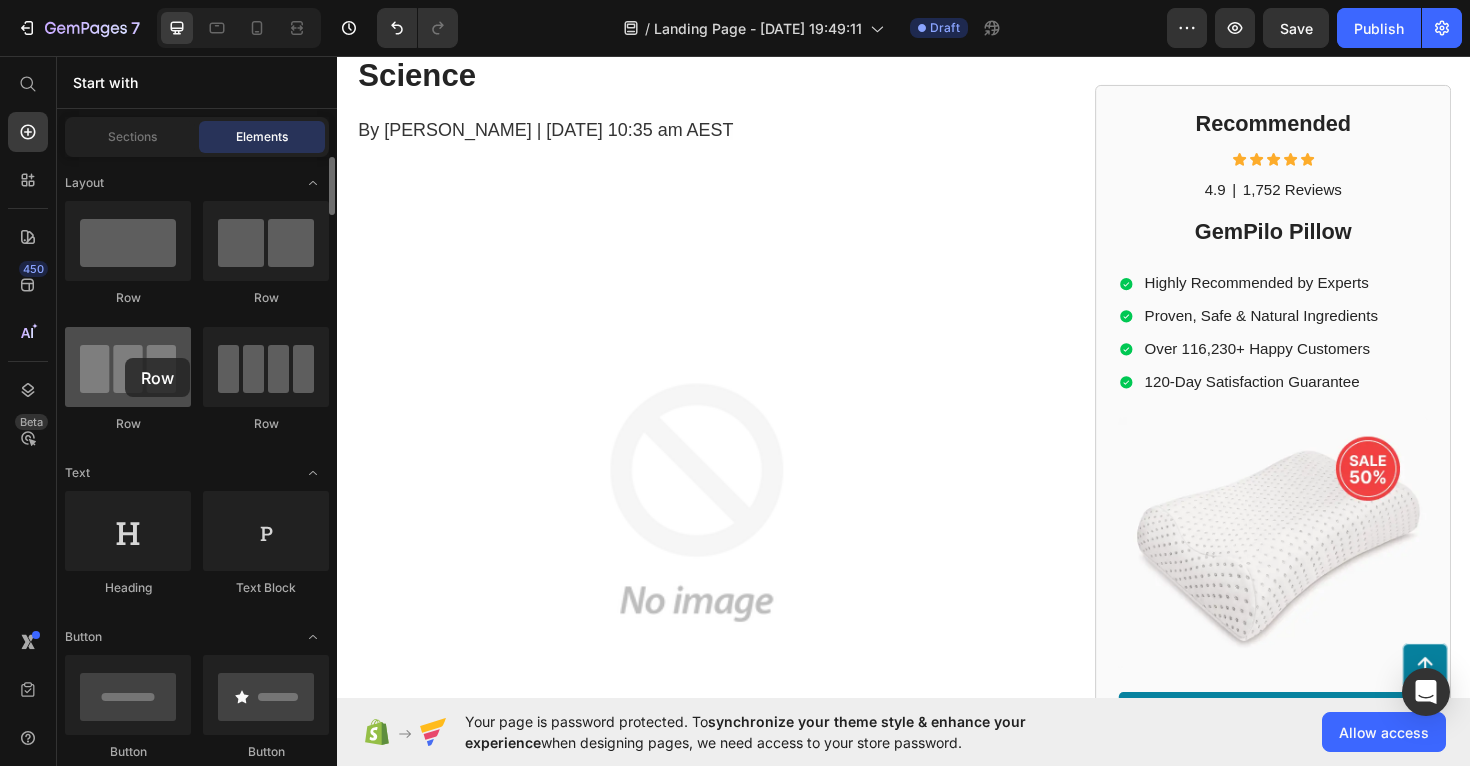 click at bounding box center [128, 367] 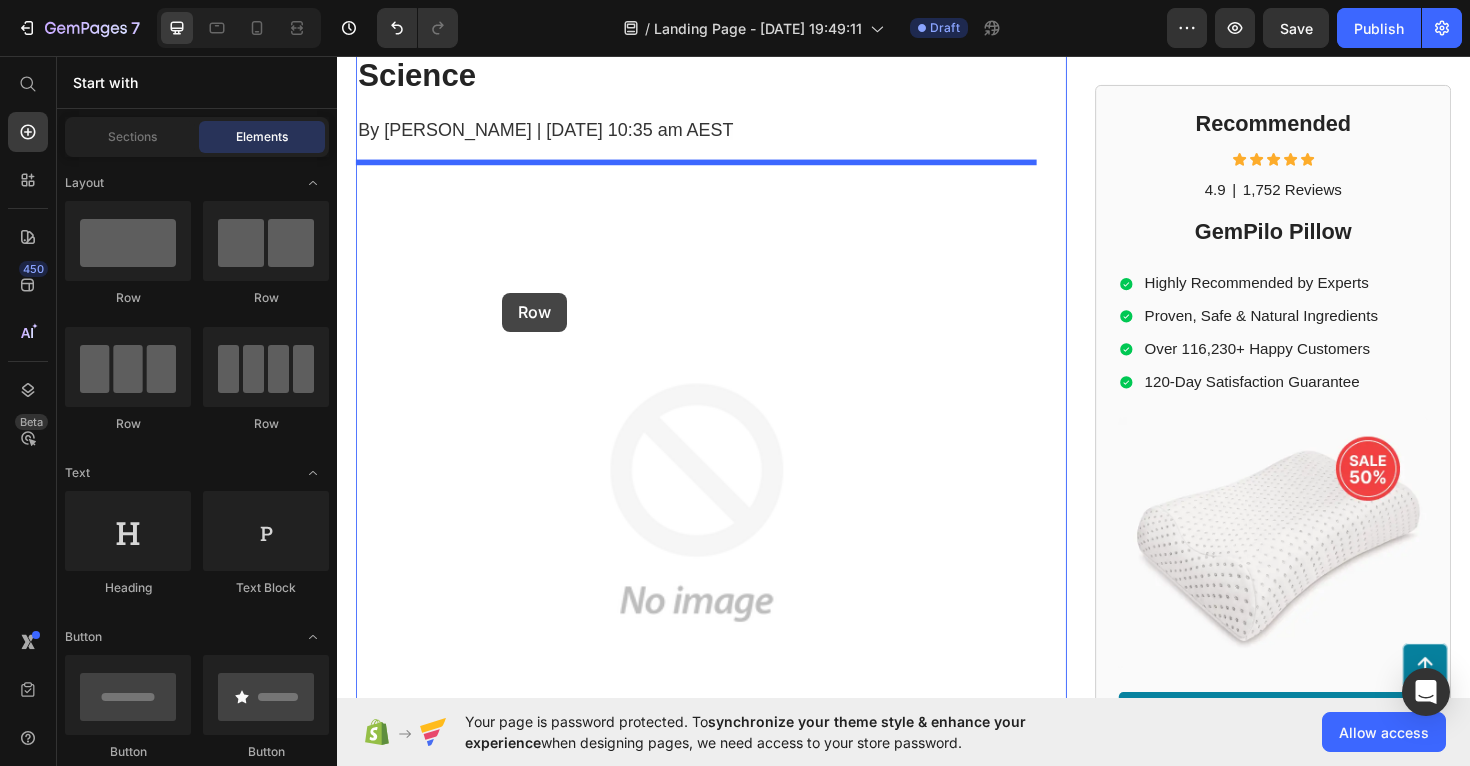drag, startPoint x: 491, startPoint y: 420, endPoint x: 512, endPoint y: 307, distance: 114.93476 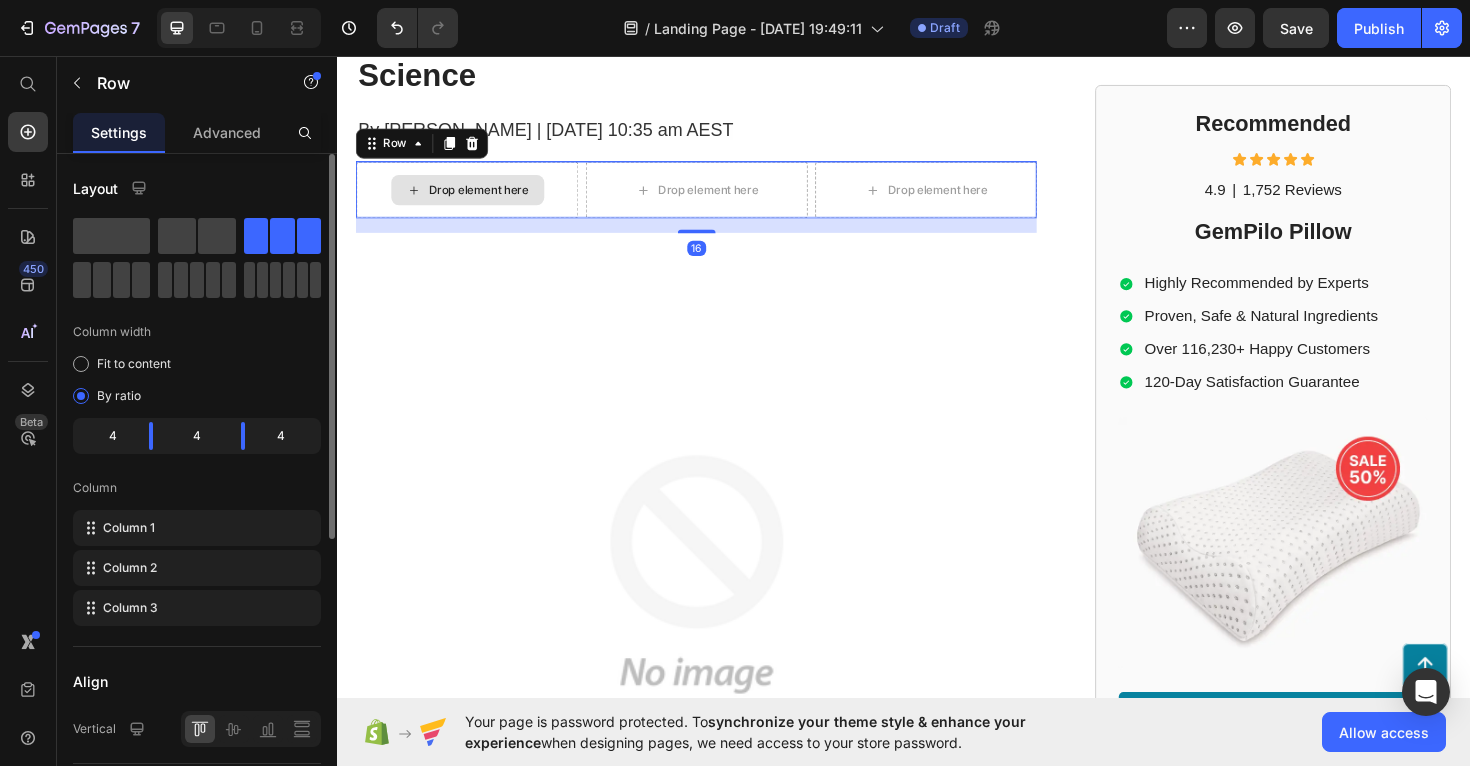 click on "Drop element here" at bounding box center [475, 198] 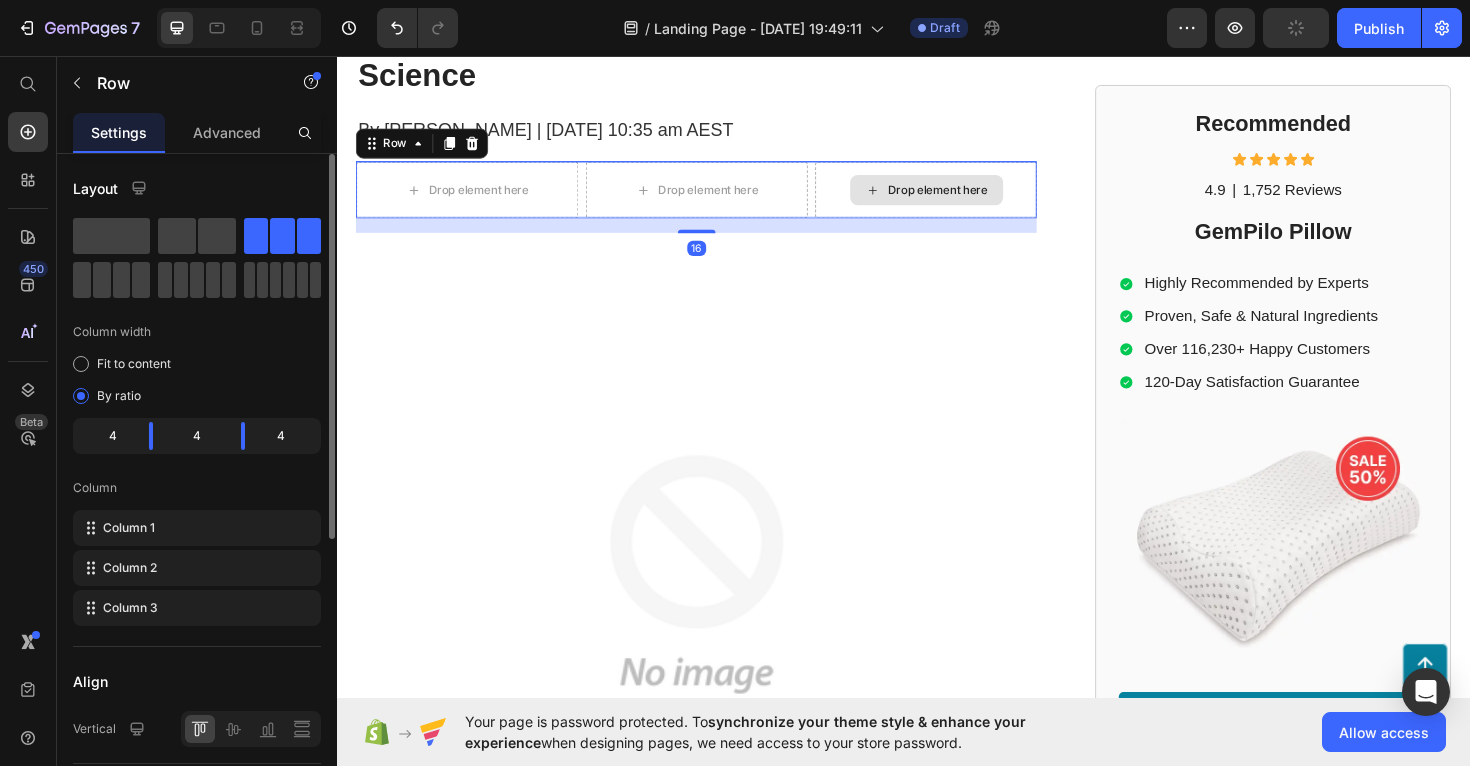 click on "Drop element here" at bounding box center [960, 198] 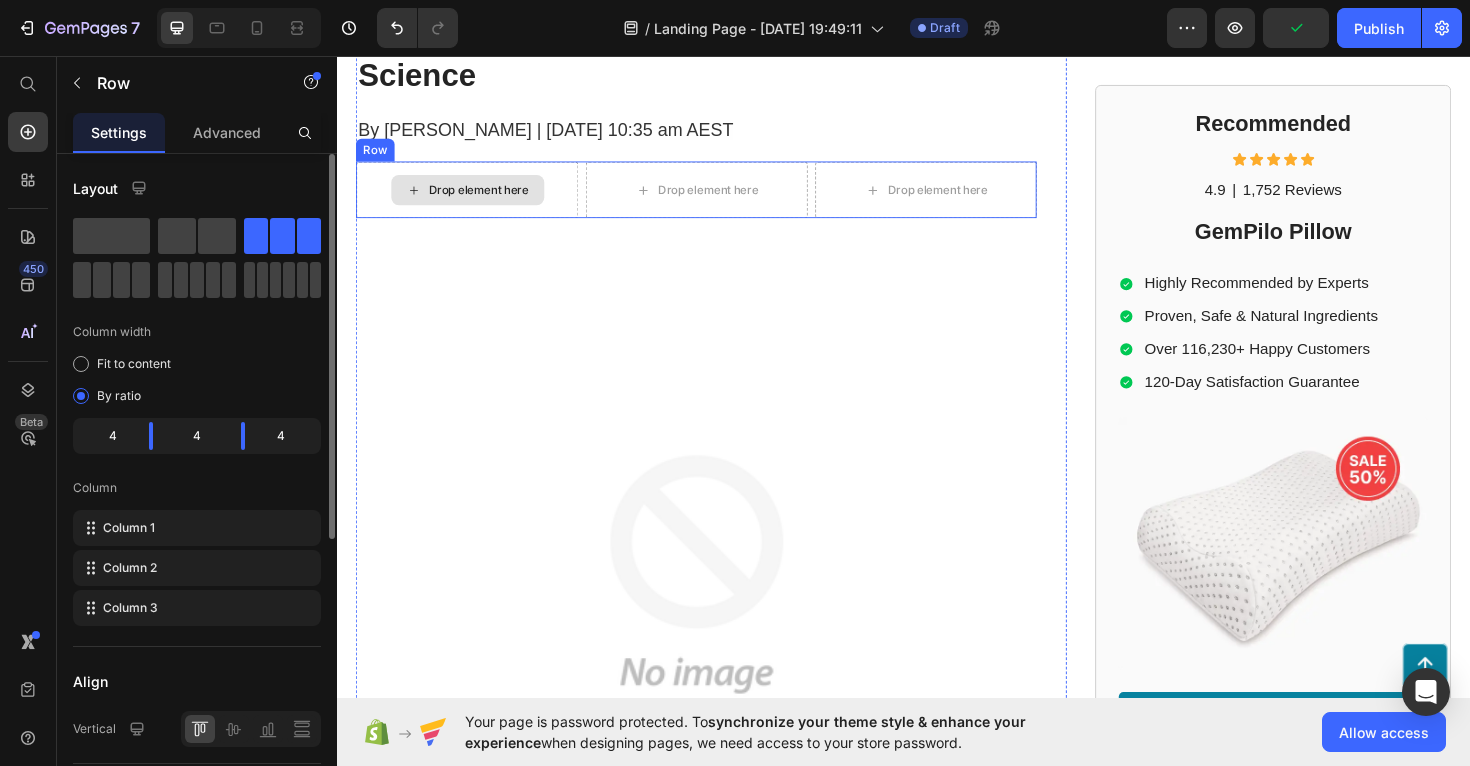 click on "Drop element here" at bounding box center [475, 198] 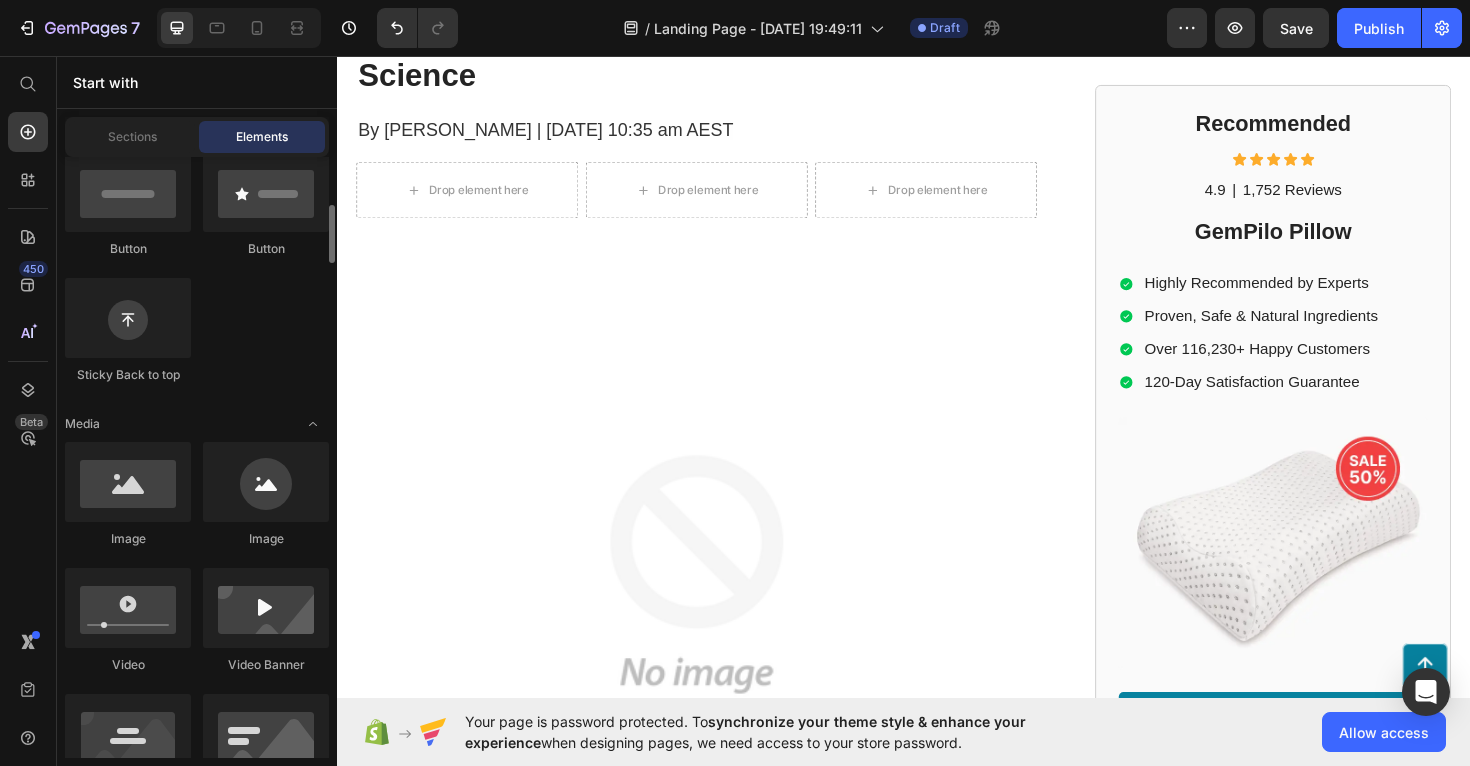 scroll, scrollTop: 550, scrollLeft: 0, axis: vertical 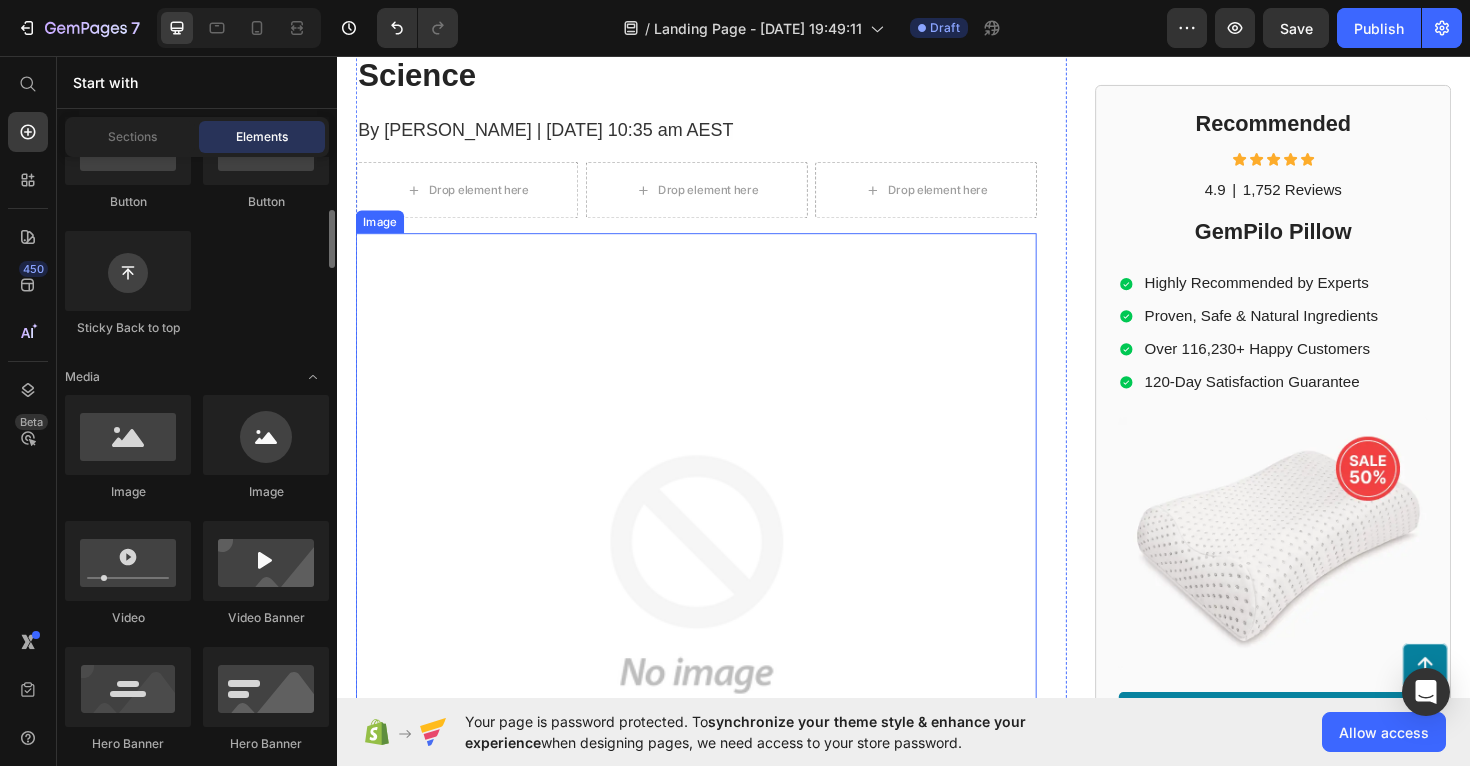 click at bounding box center [717, 604] 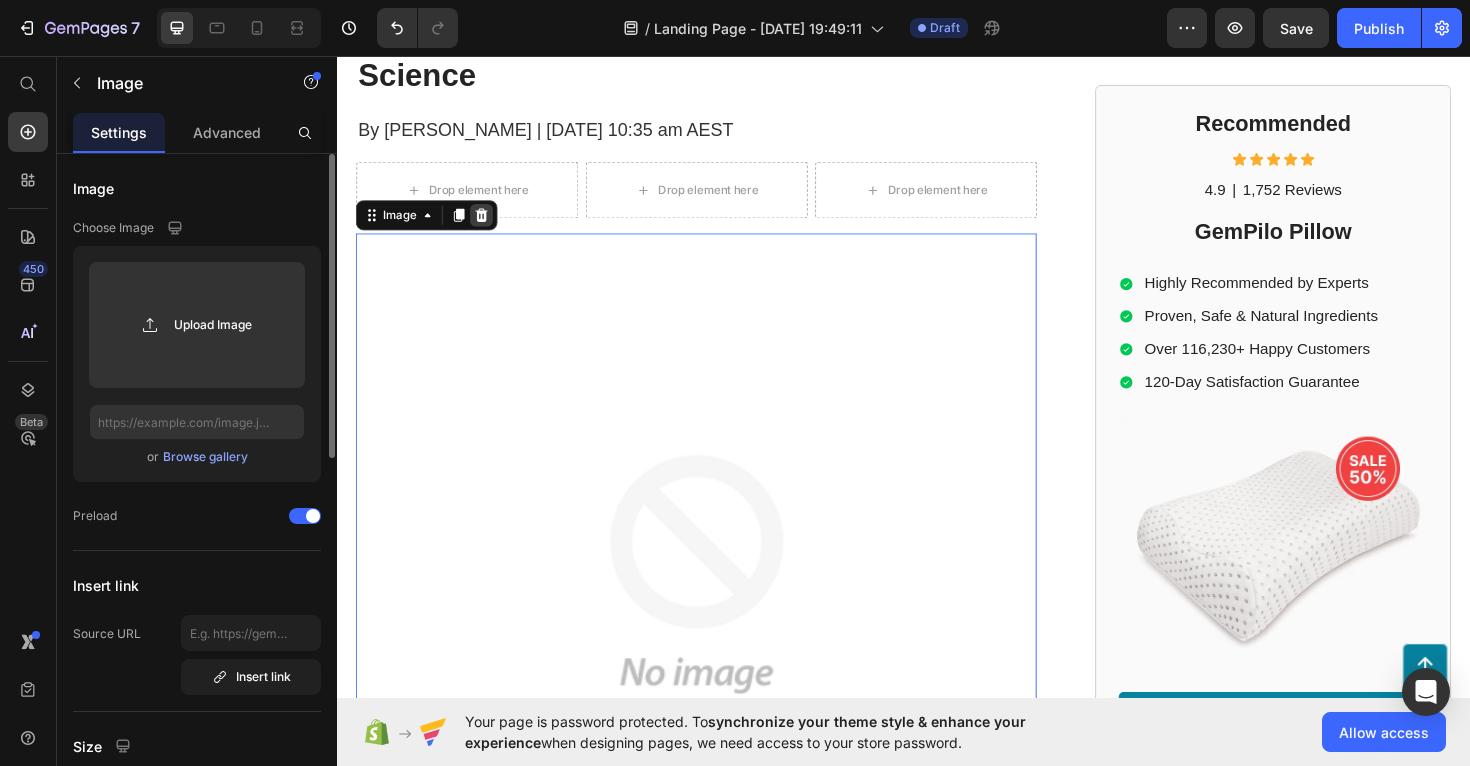 click at bounding box center (490, 225) 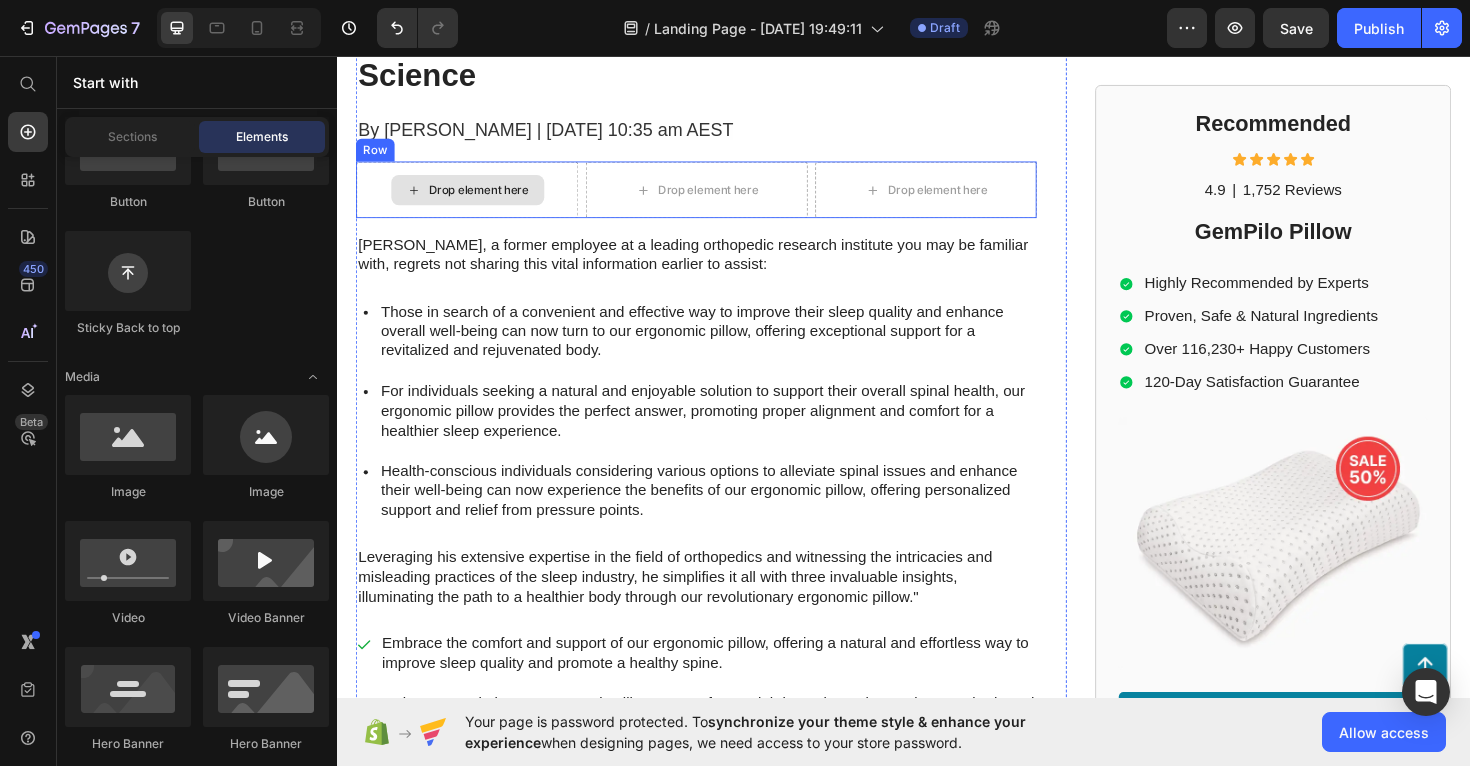 click on "Drop element here" at bounding box center (487, 198) 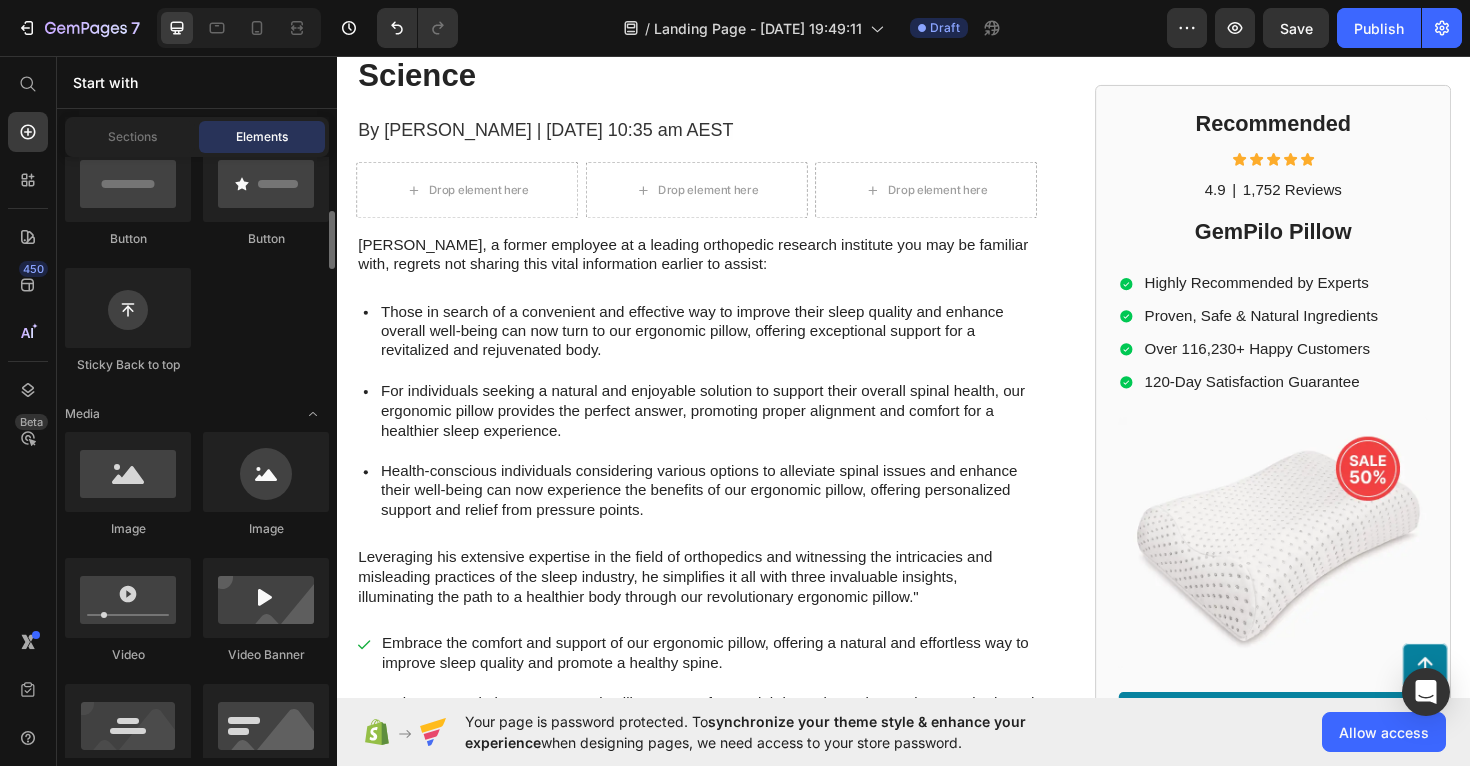 scroll, scrollTop: 518, scrollLeft: 0, axis: vertical 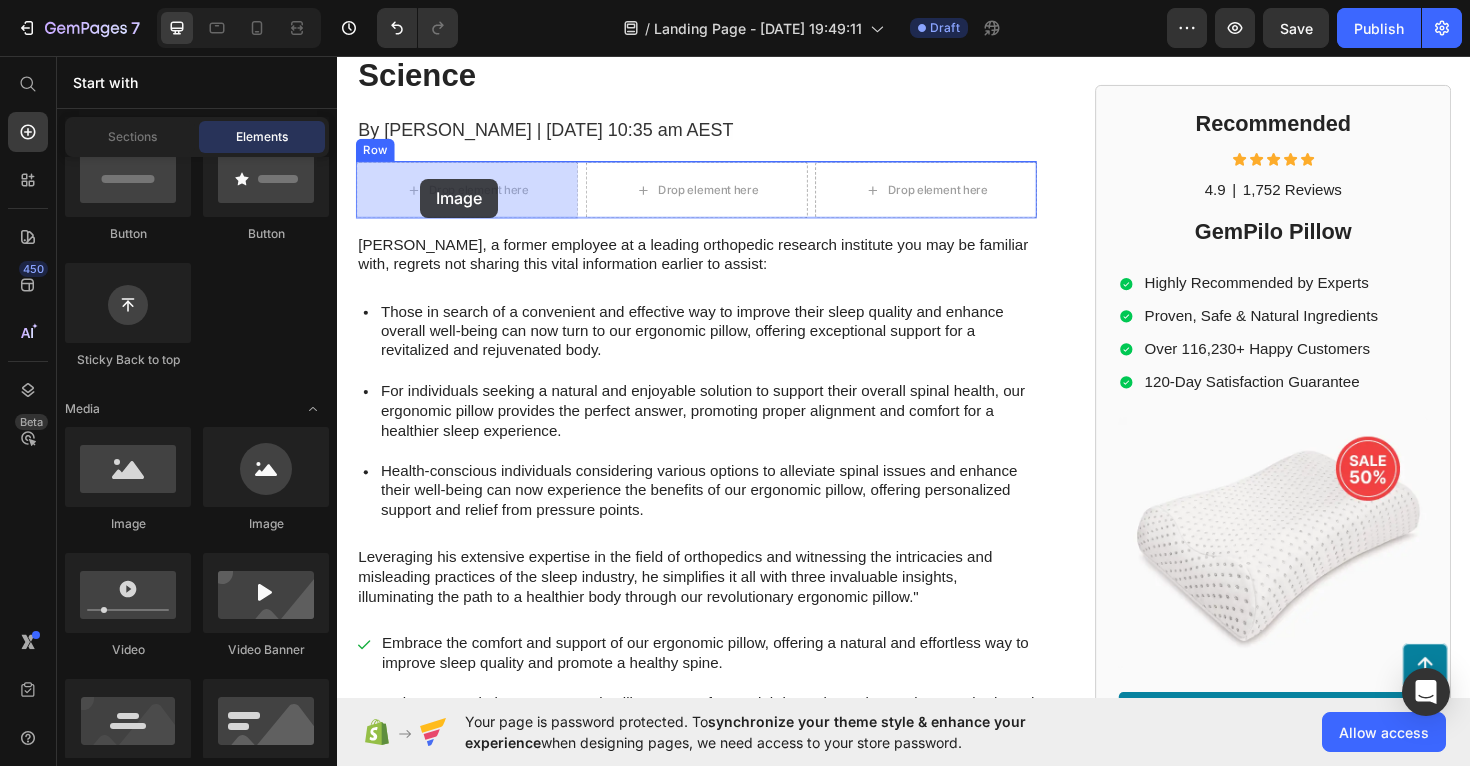 drag, startPoint x: 478, startPoint y: 525, endPoint x: 422, endPoint y: 188, distance: 341.62112 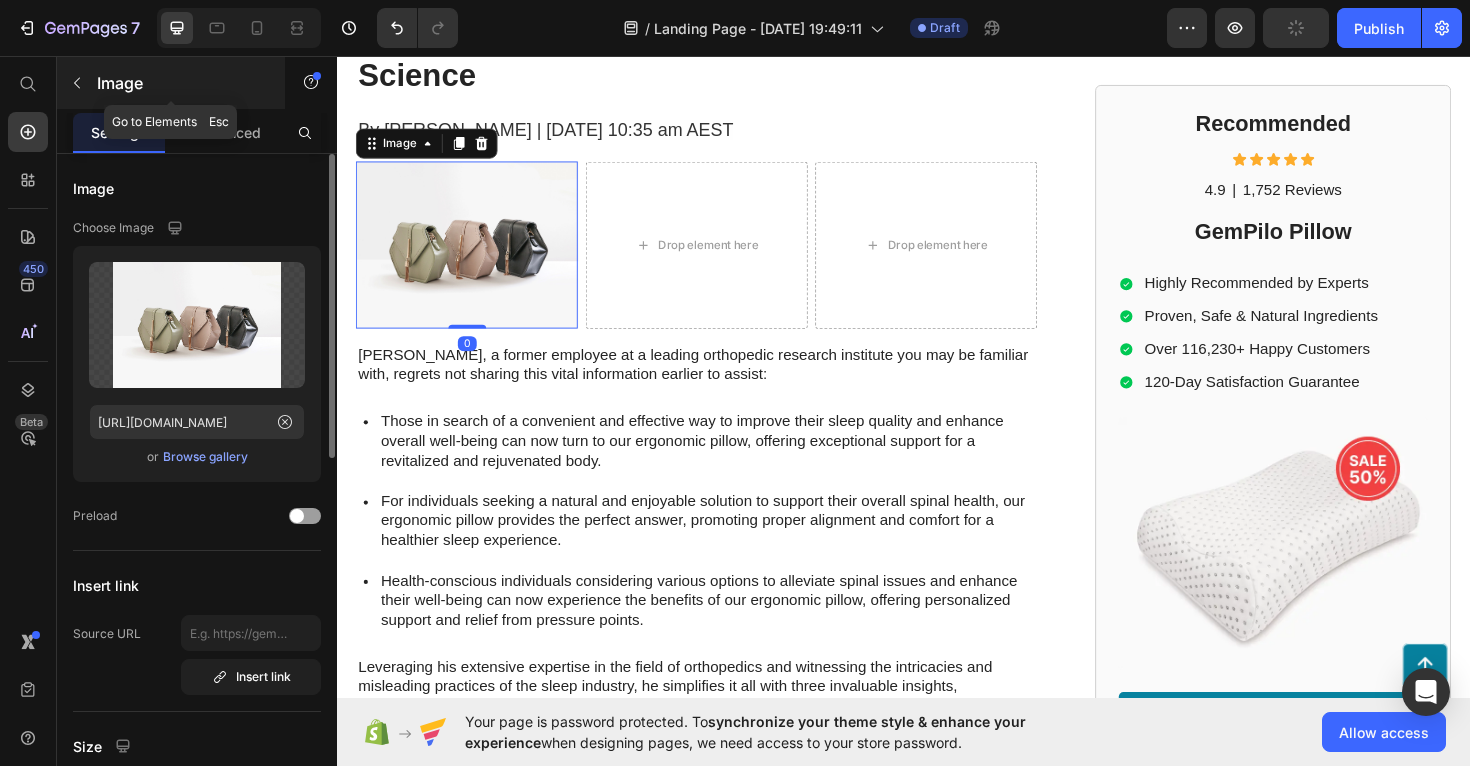 click 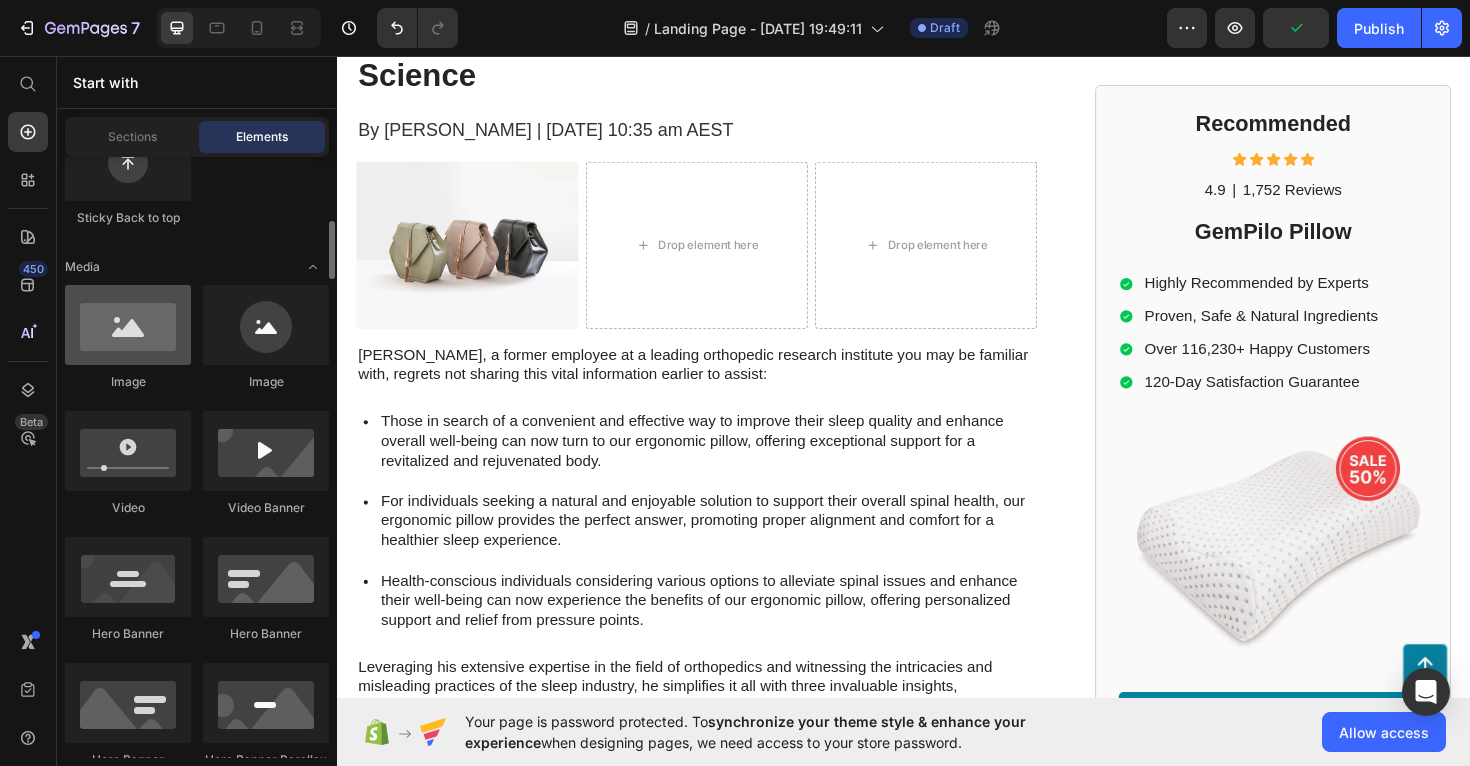 scroll, scrollTop: 671, scrollLeft: 0, axis: vertical 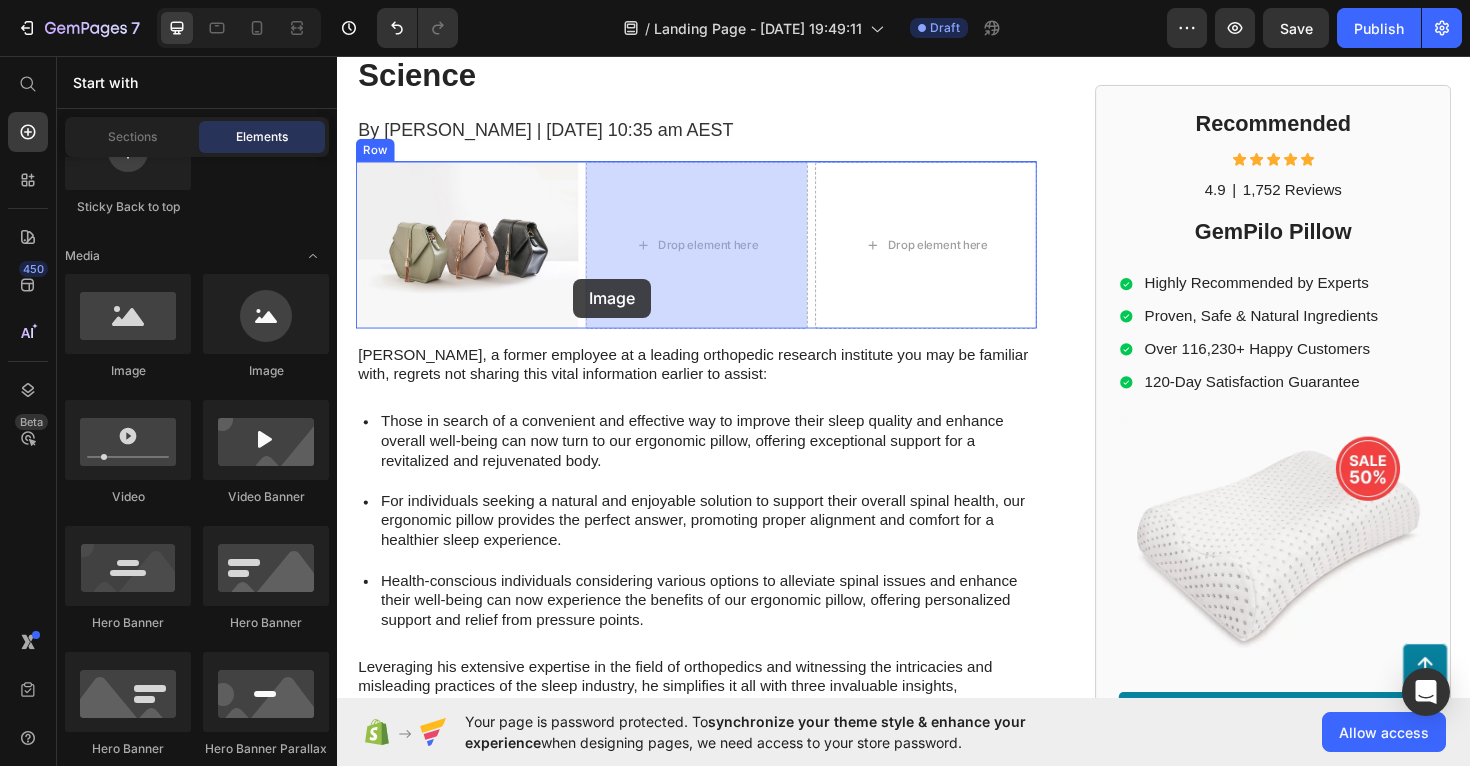 drag, startPoint x: 464, startPoint y: 375, endPoint x: 530, endPoint y: 255, distance: 136.95255 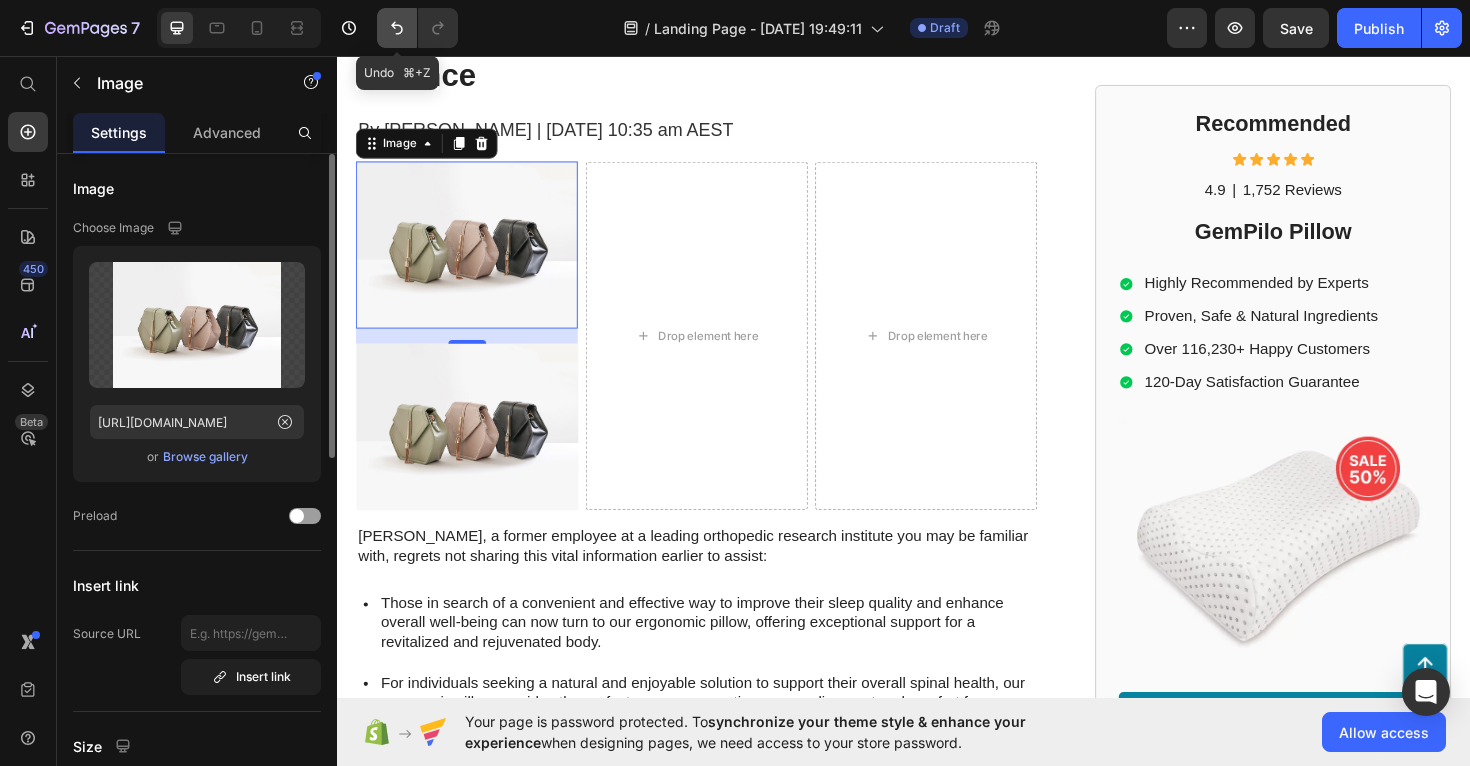 click 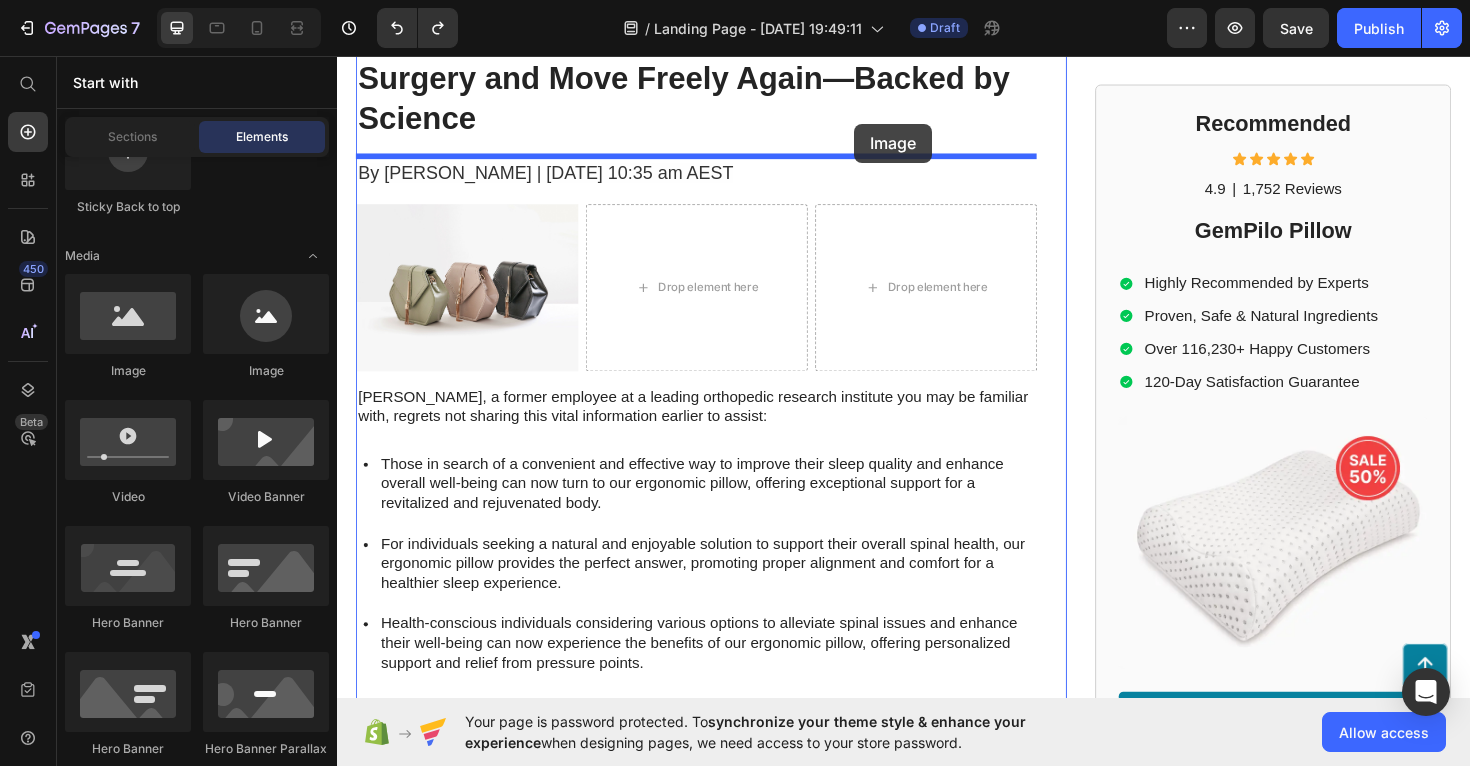 drag, startPoint x: 452, startPoint y: 356, endPoint x: 877, endPoint y: 127, distance: 482.7691 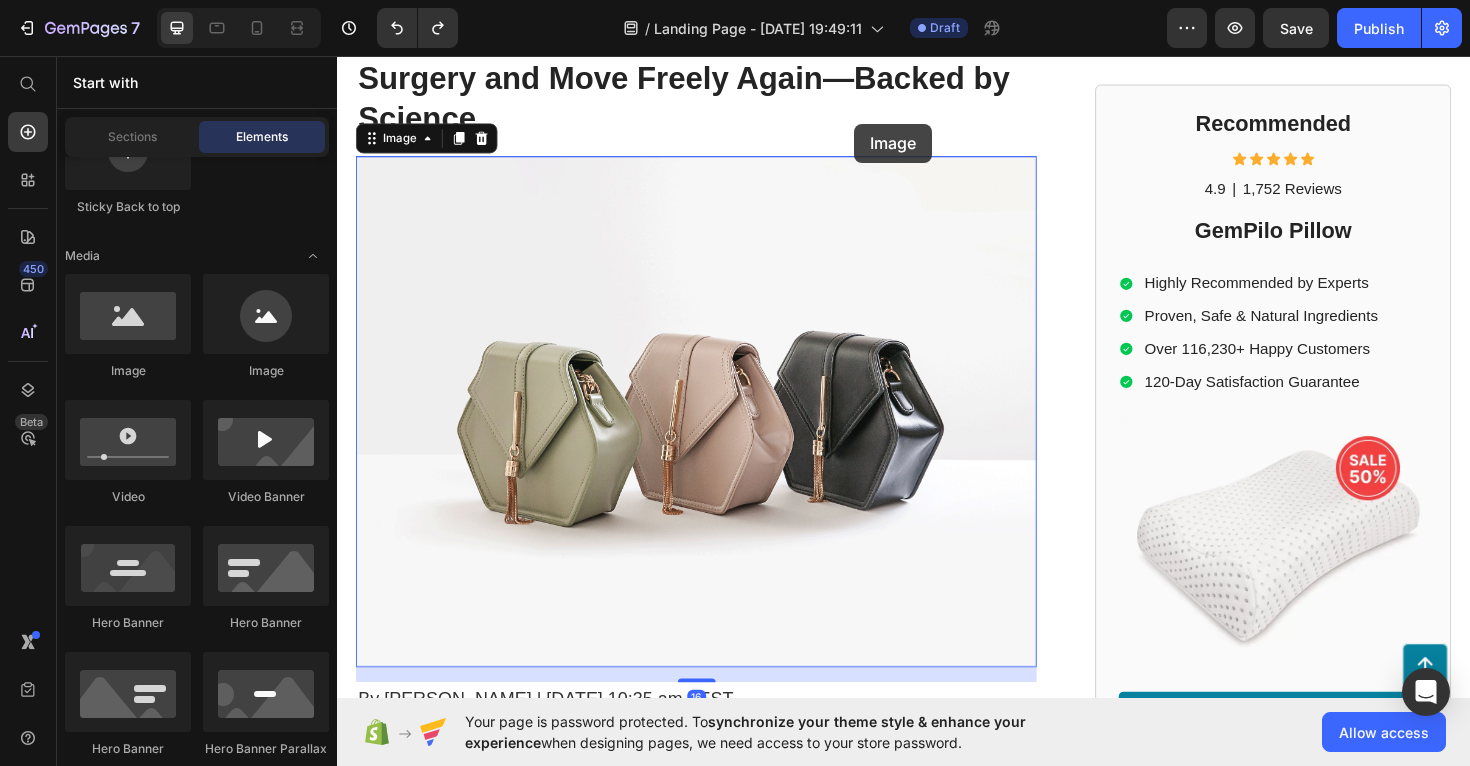 scroll, scrollTop: 188, scrollLeft: 0, axis: vertical 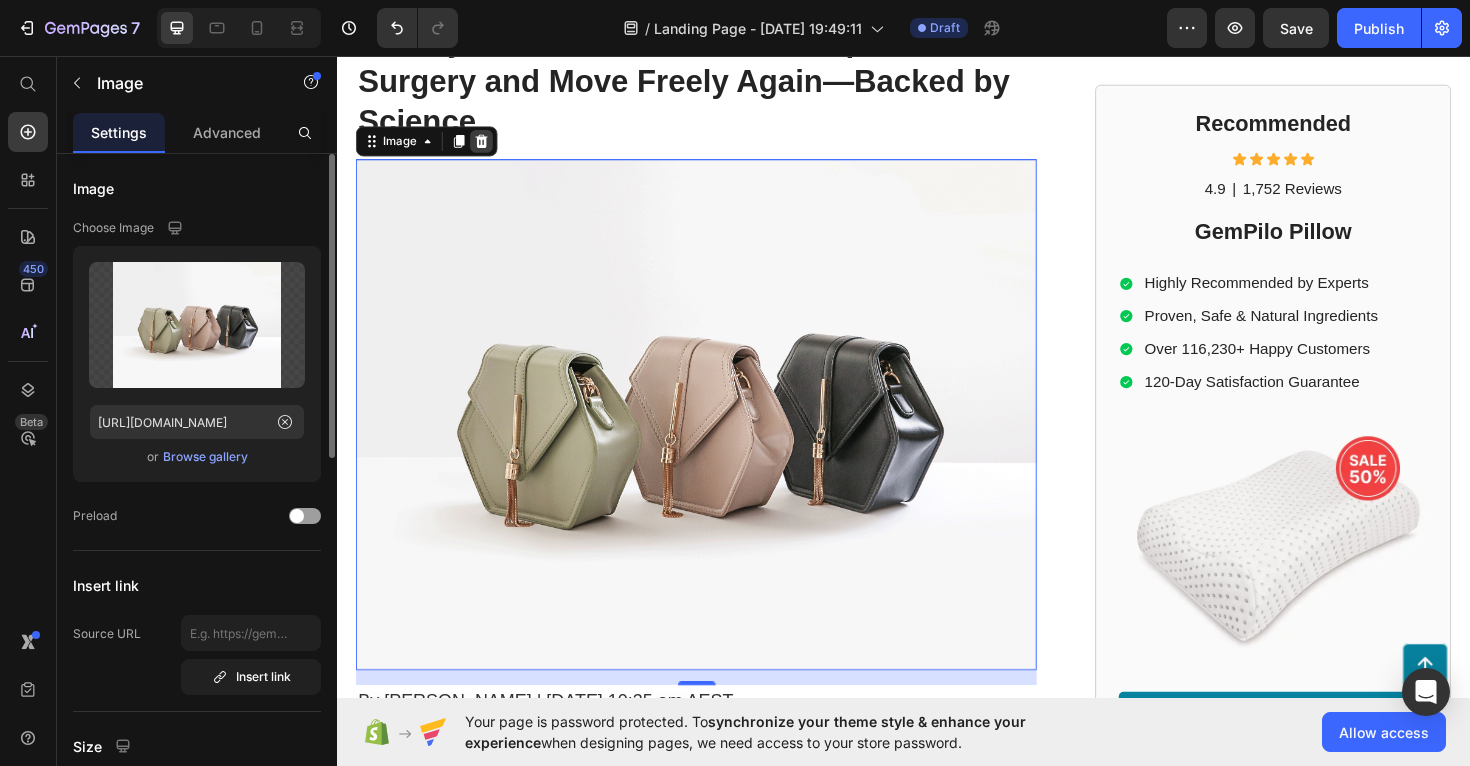 click 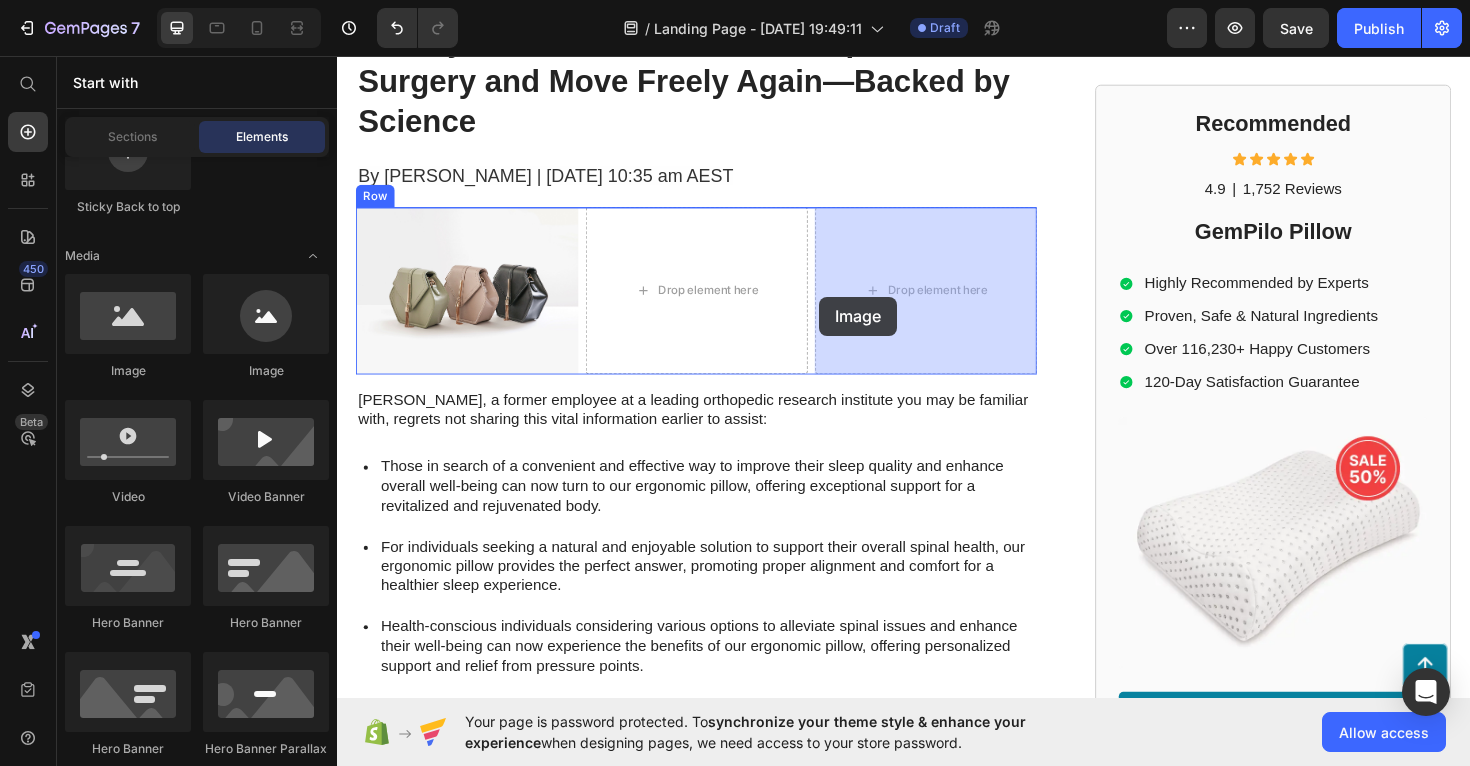drag, startPoint x: 465, startPoint y: 369, endPoint x: 844, endPoint y: 312, distance: 383.2623 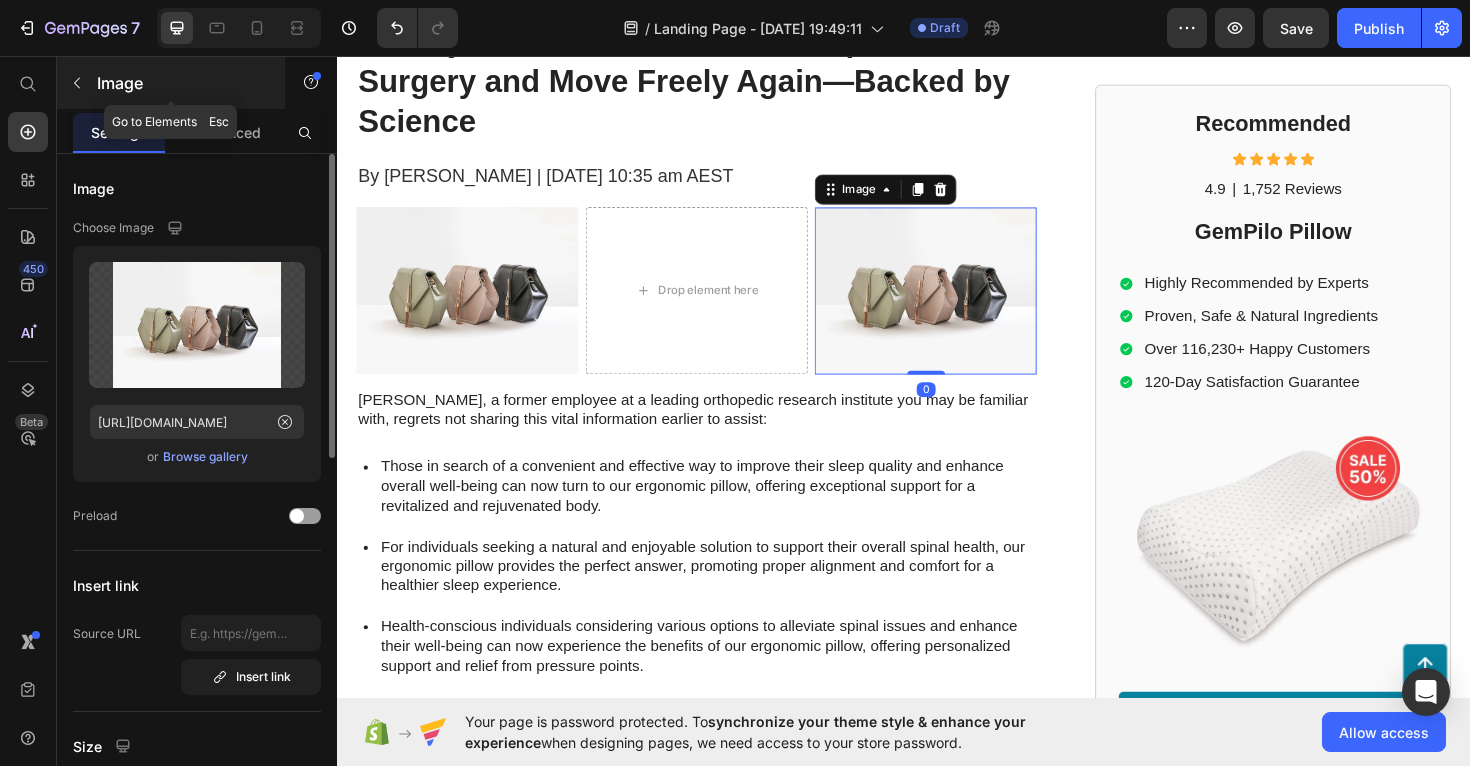 click 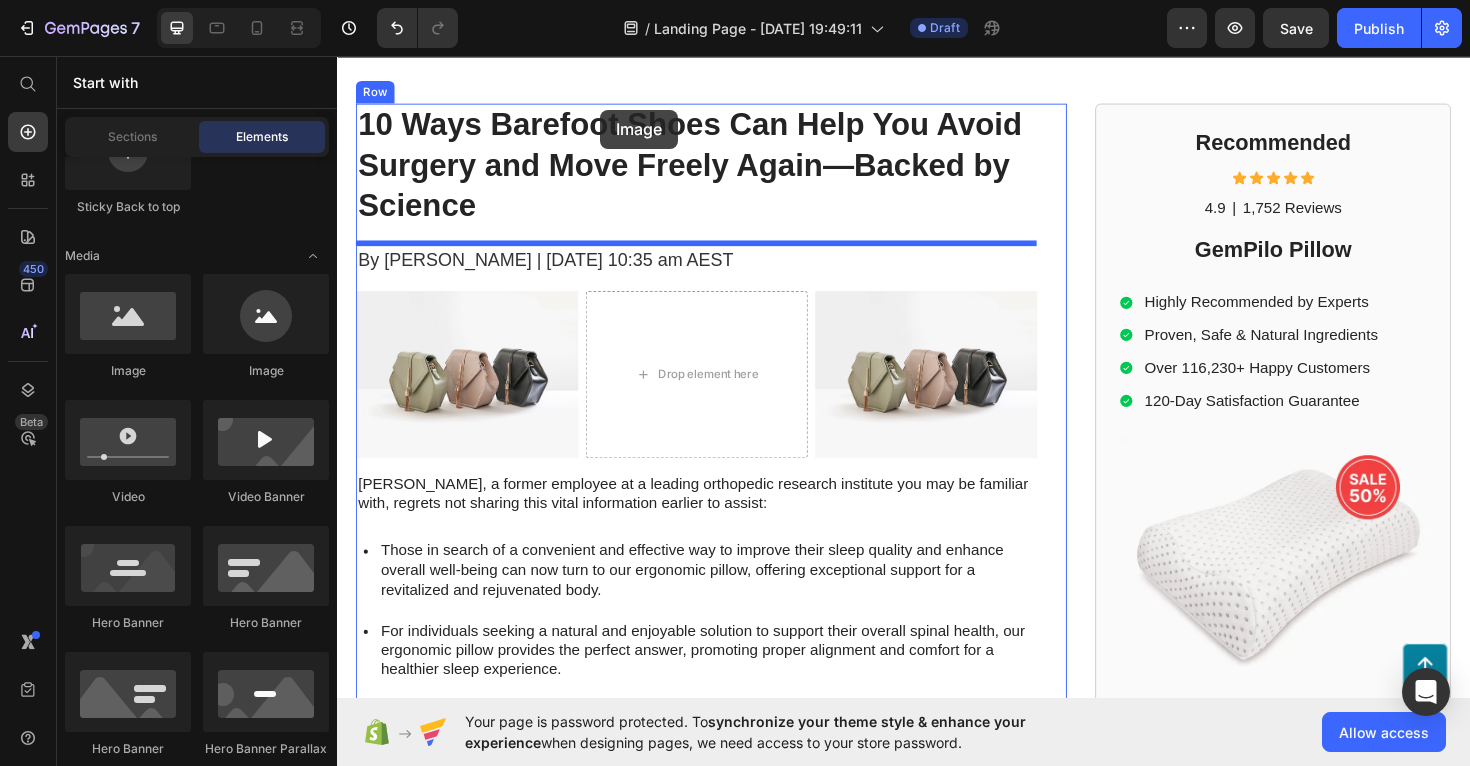 drag, startPoint x: 452, startPoint y: 376, endPoint x: 616, endPoint y: 113, distance: 309.94354 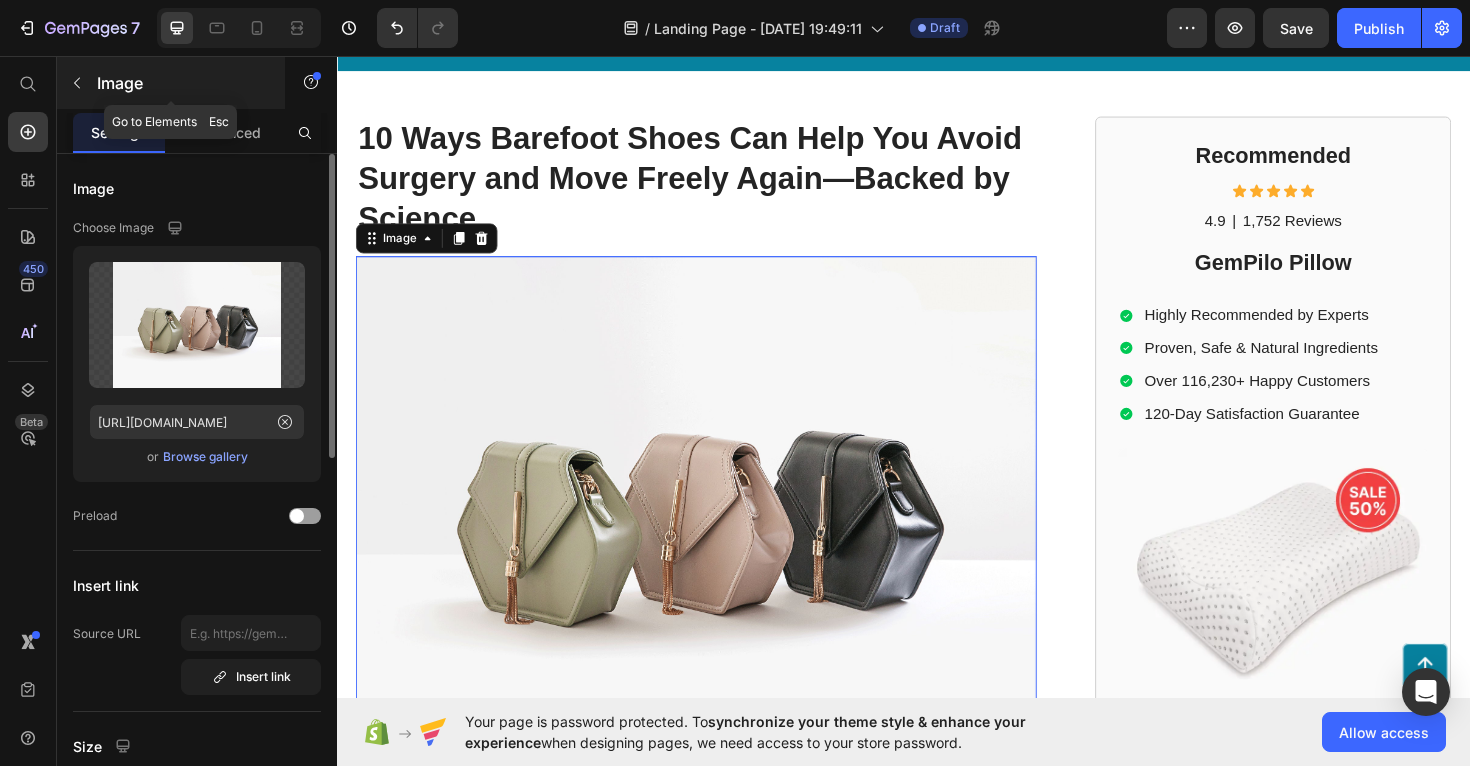click 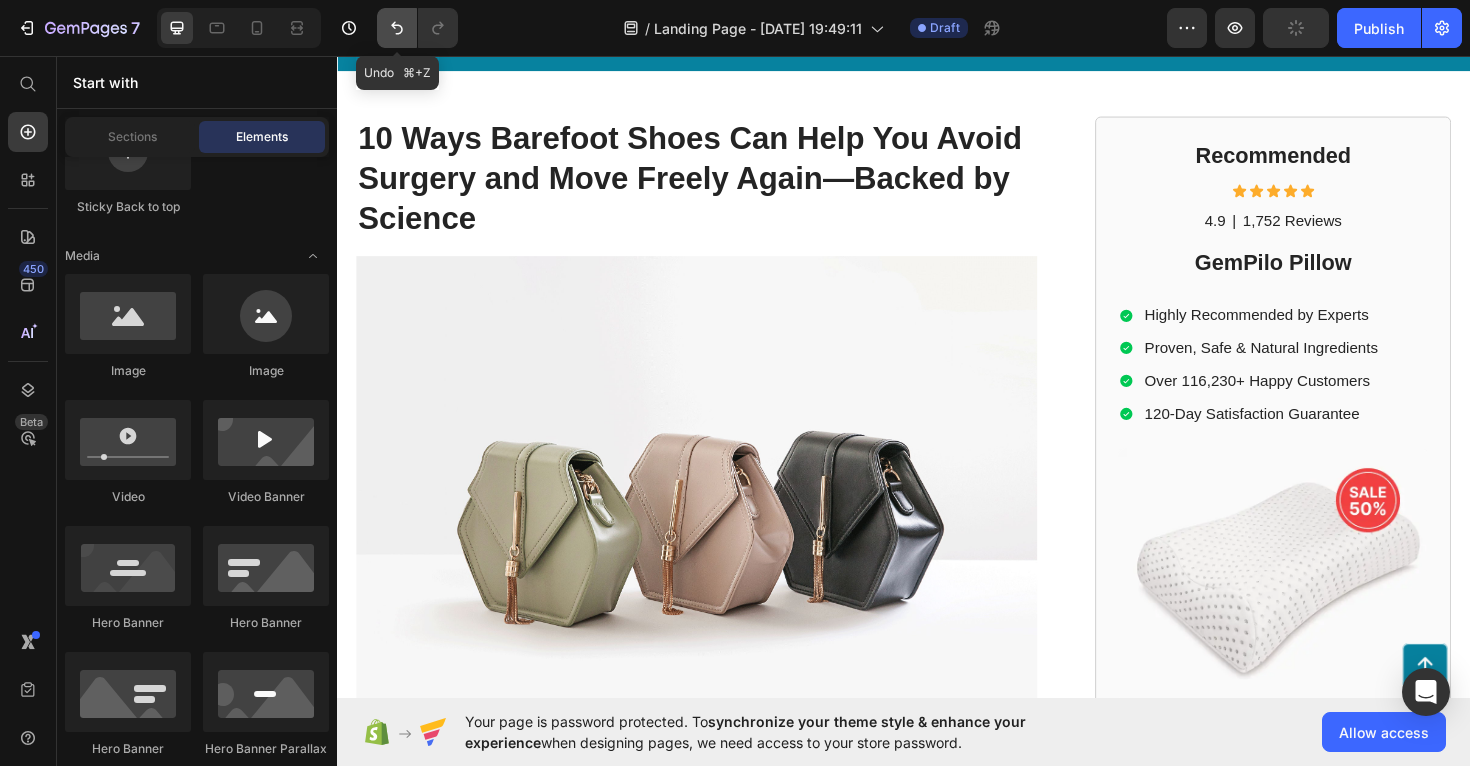 click 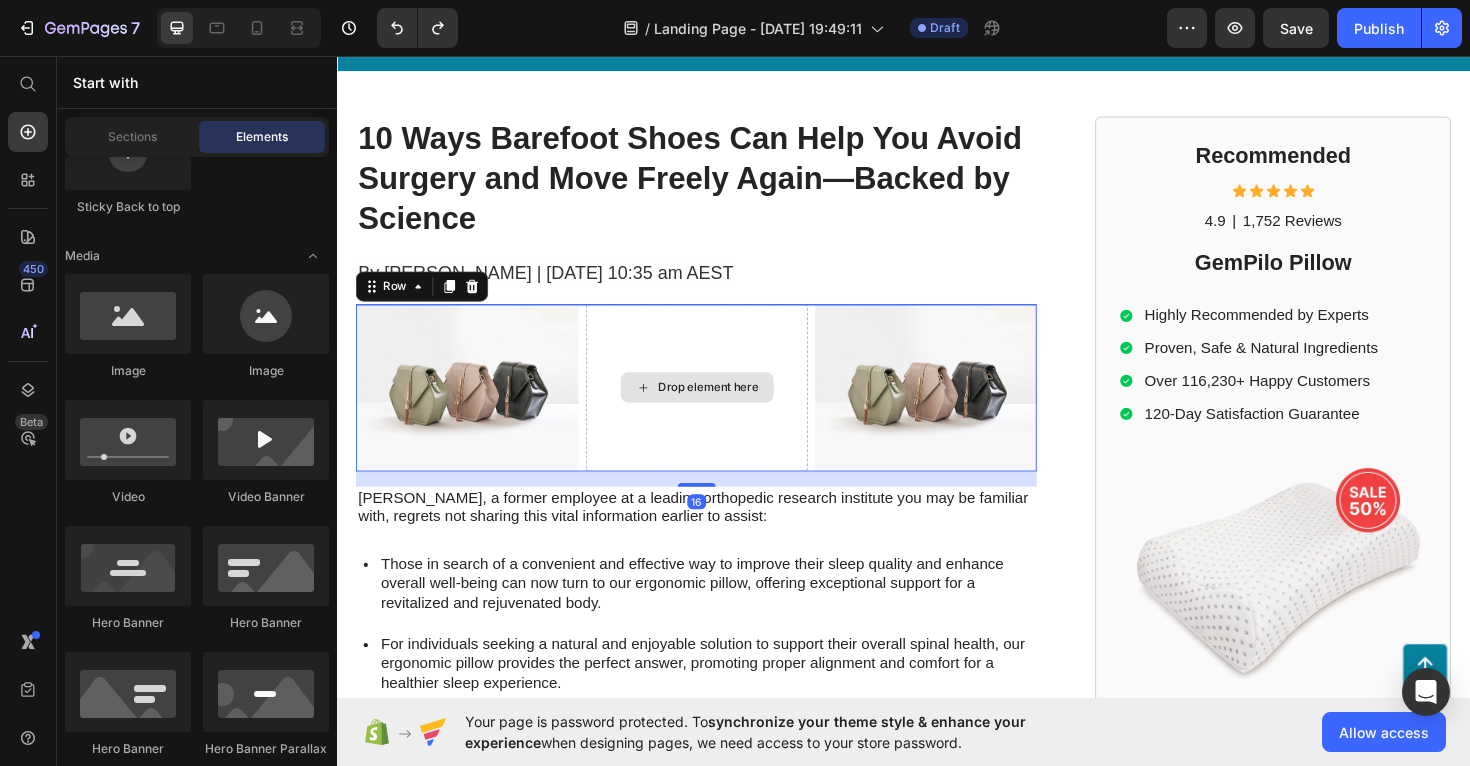 click on "Drop element here" at bounding box center (717, 407) 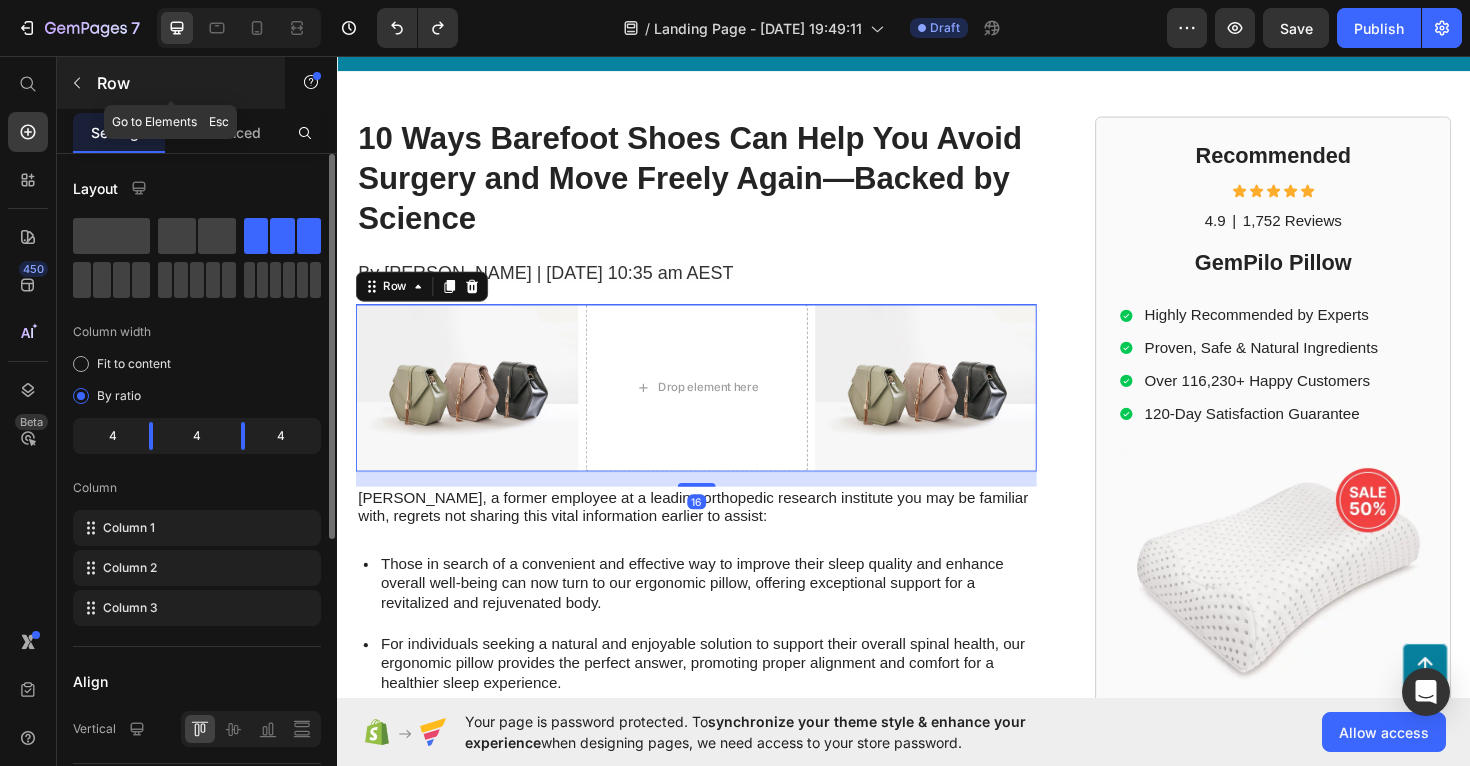 click 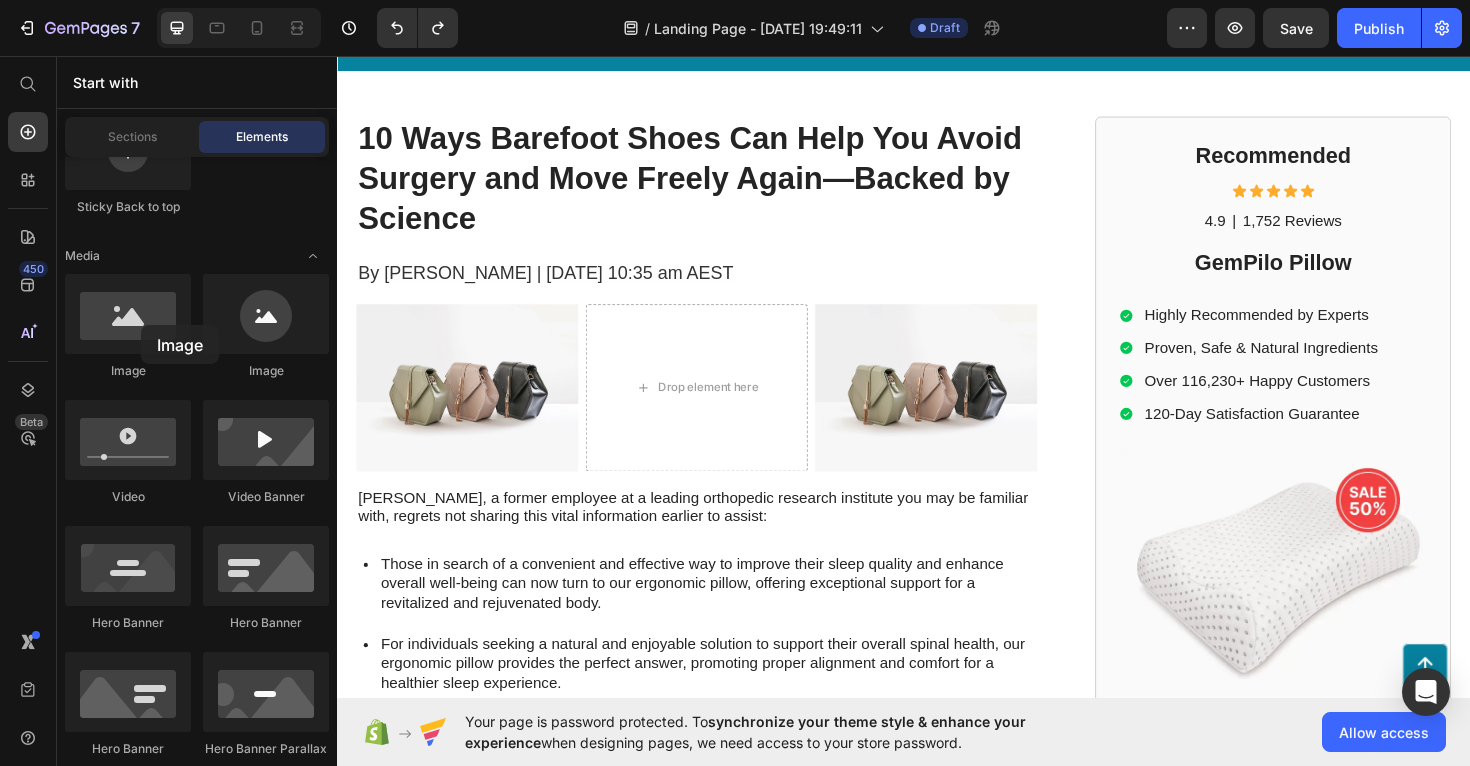 drag, startPoint x: 478, startPoint y: 379, endPoint x: 465, endPoint y: 159, distance: 220.38376 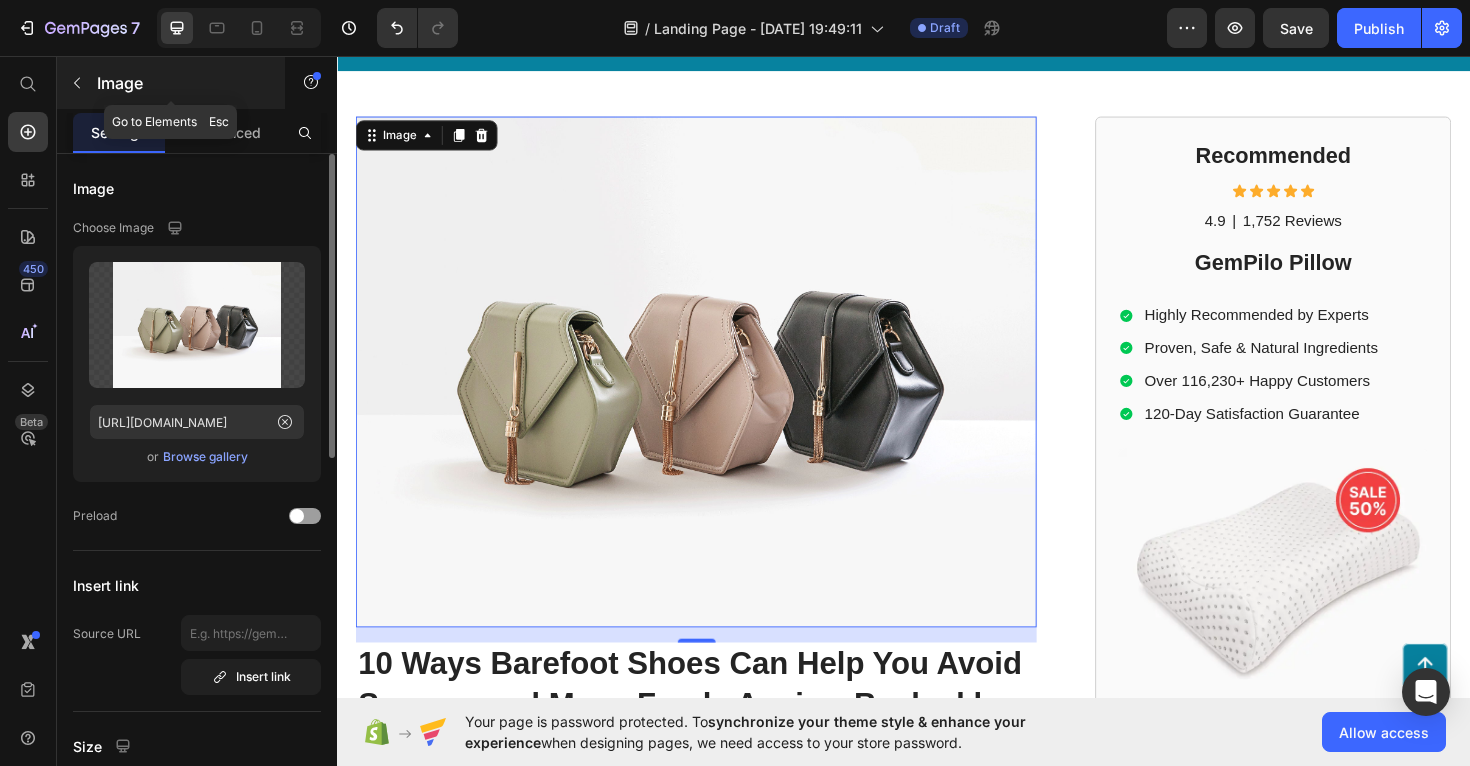 click 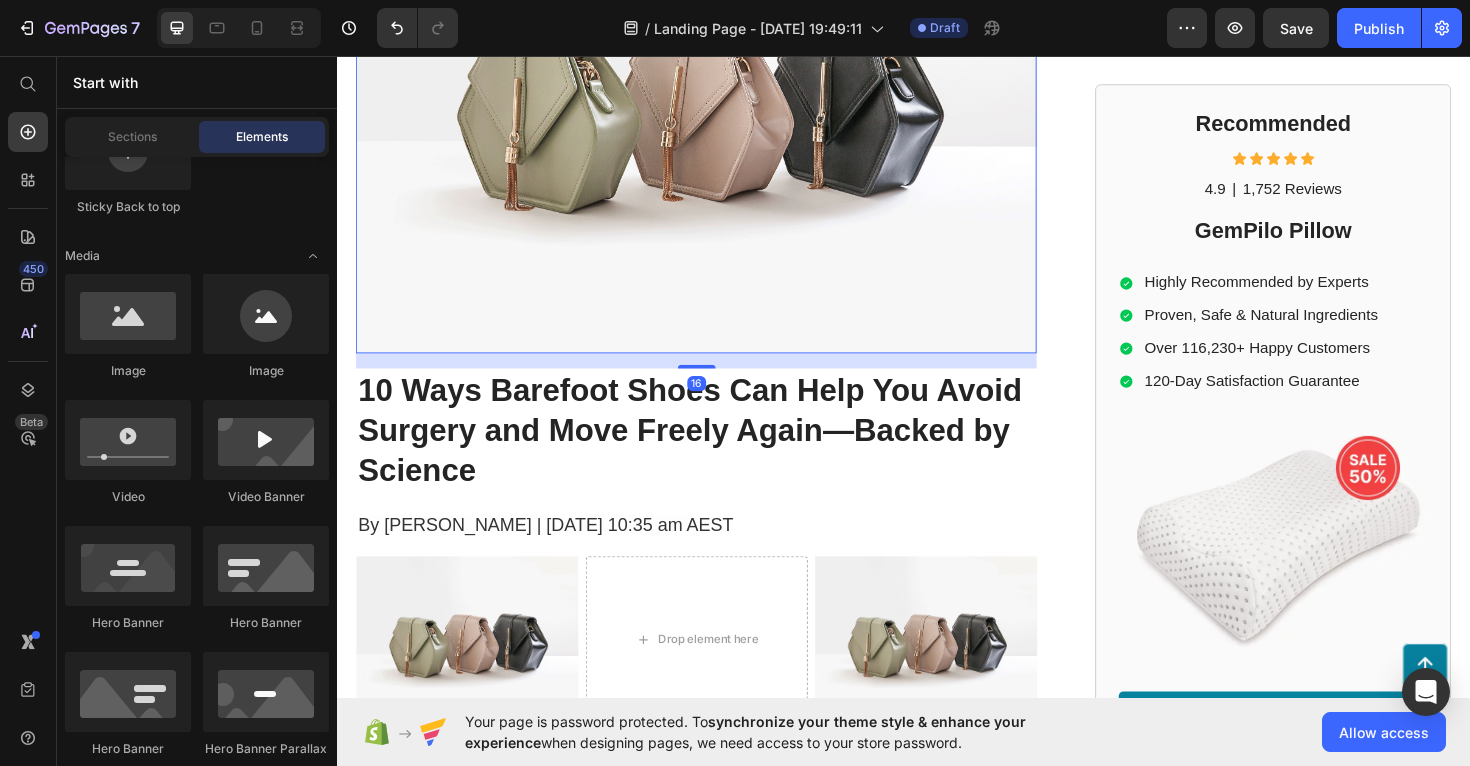 click at bounding box center (717, 100) 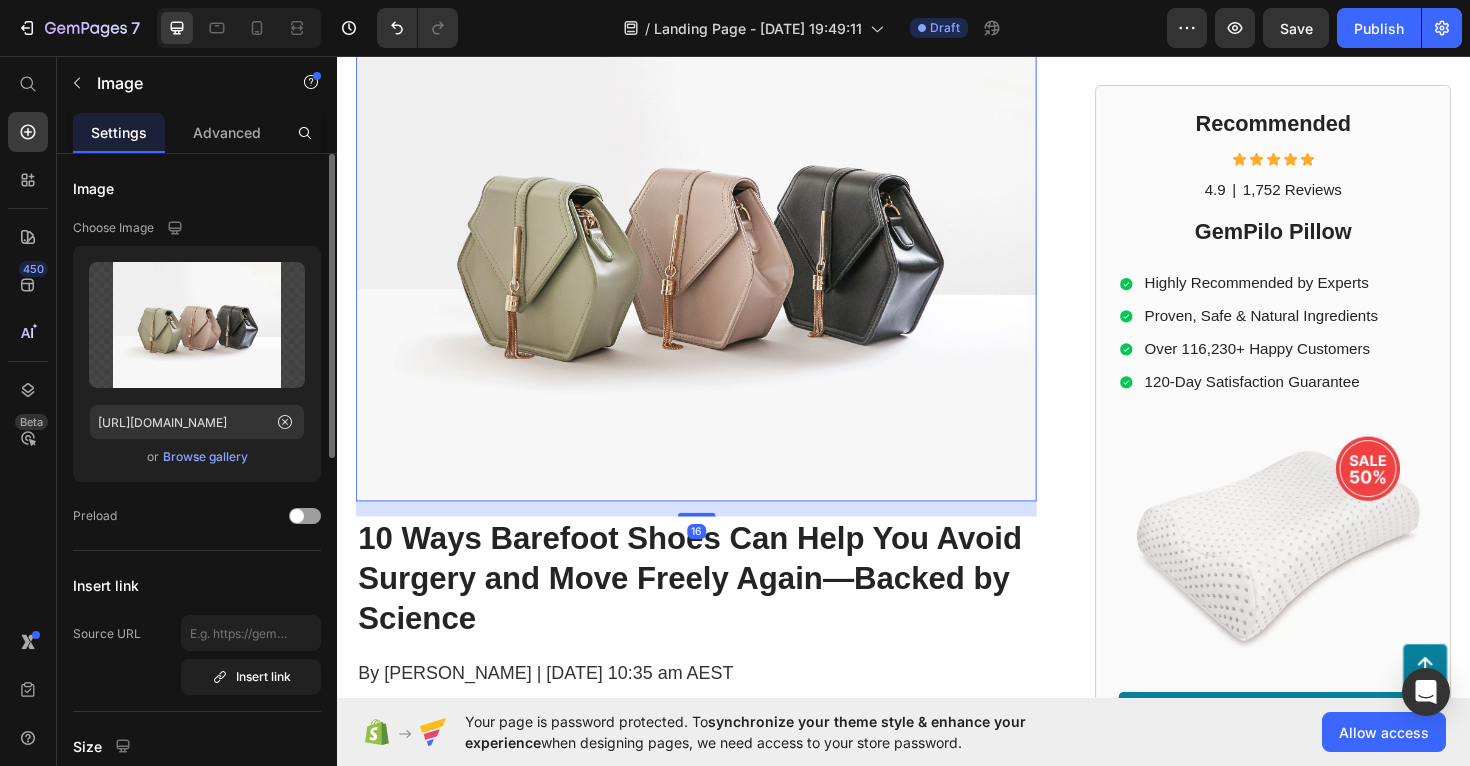 scroll, scrollTop: 0, scrollLeft: 0, axis: both 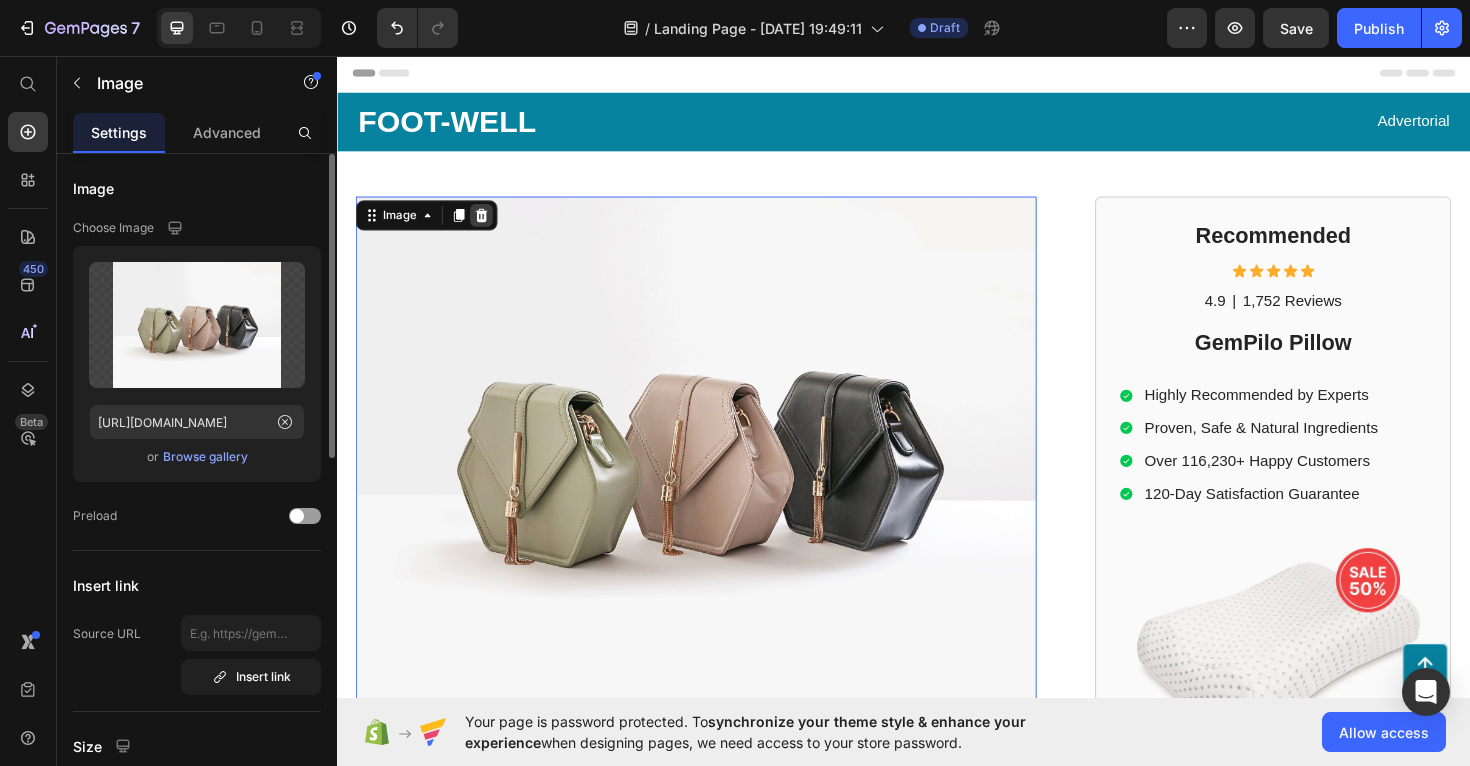 click 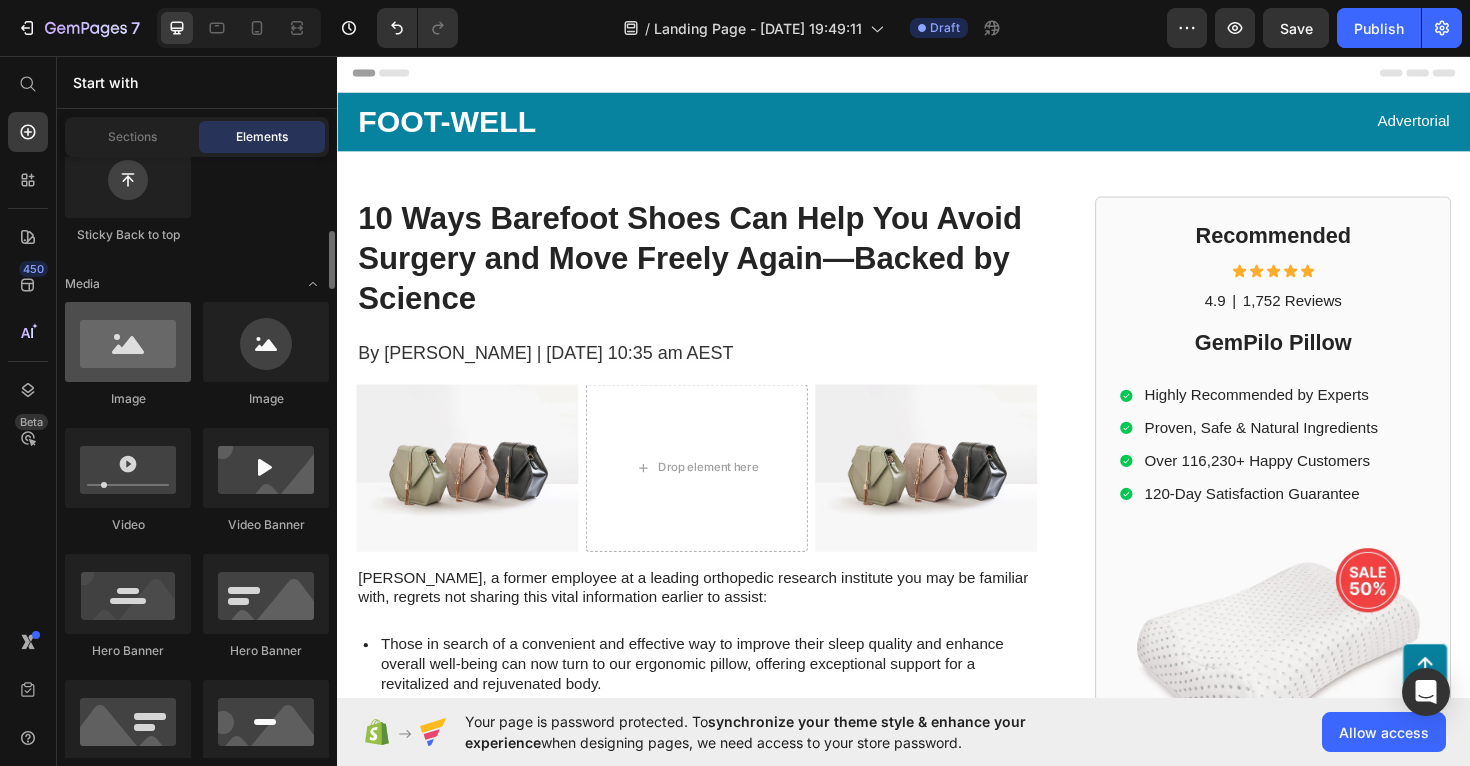 scroll, scrollTop: 667, scrollLeft: 0, axis: vertical 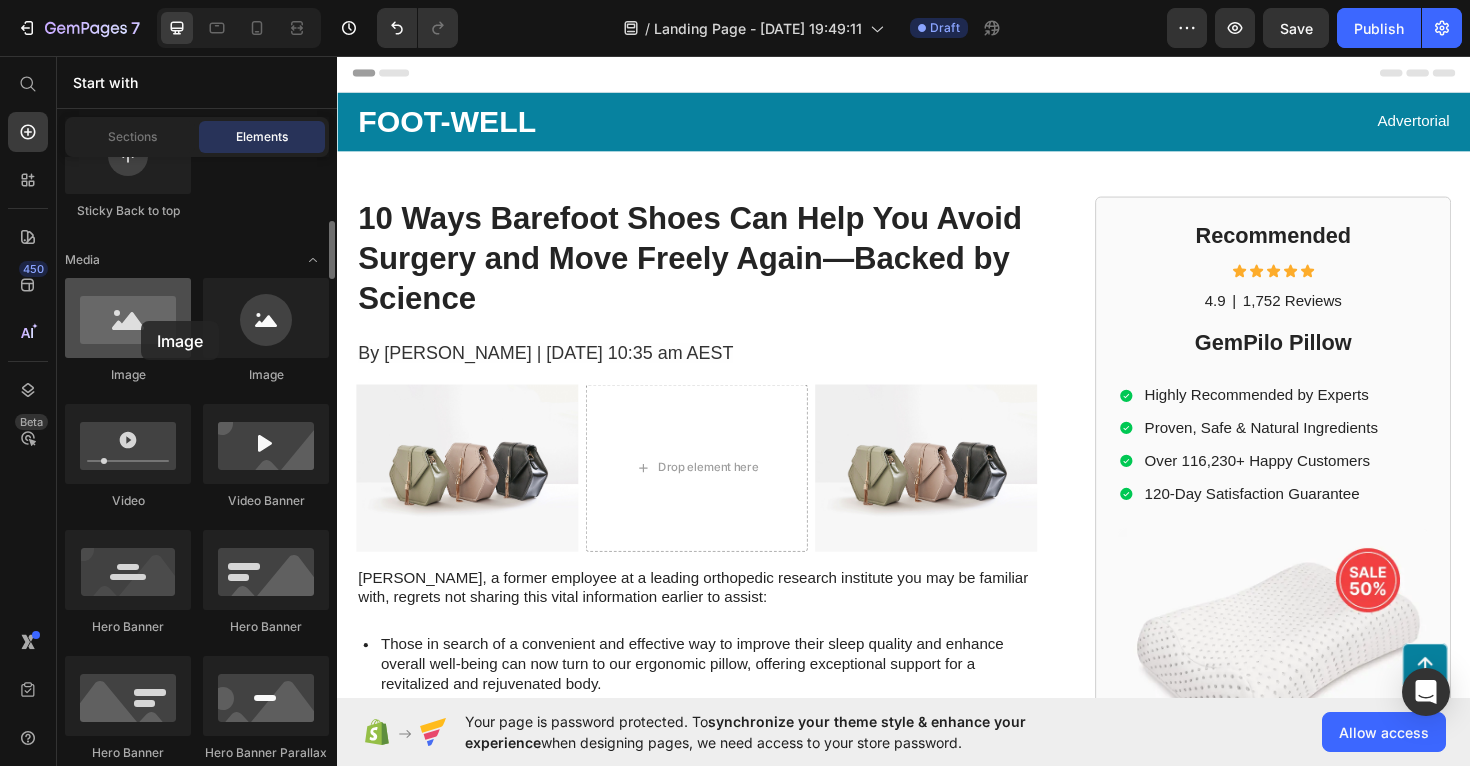 click at bounding box center (128, 318) 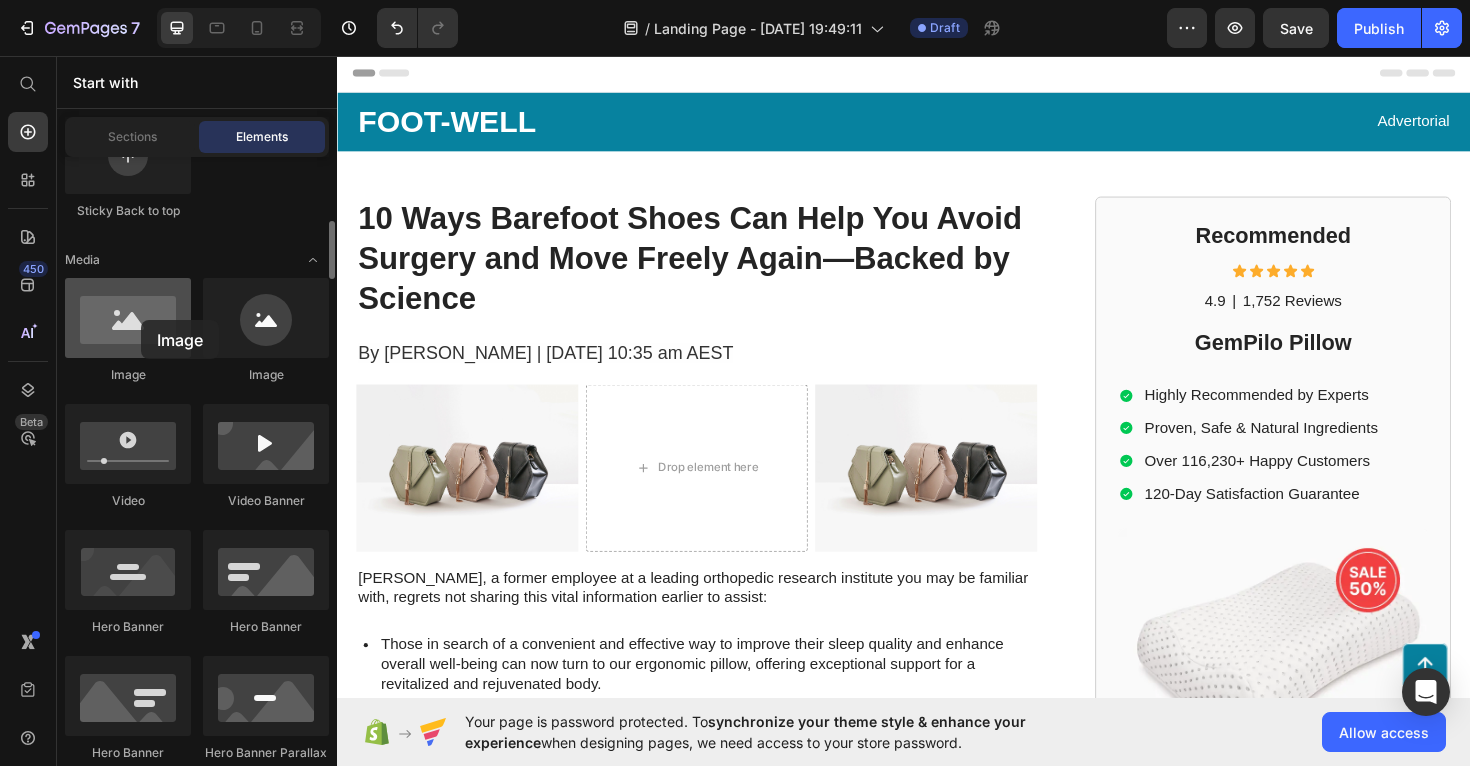 click at bounding box center [128, 318] 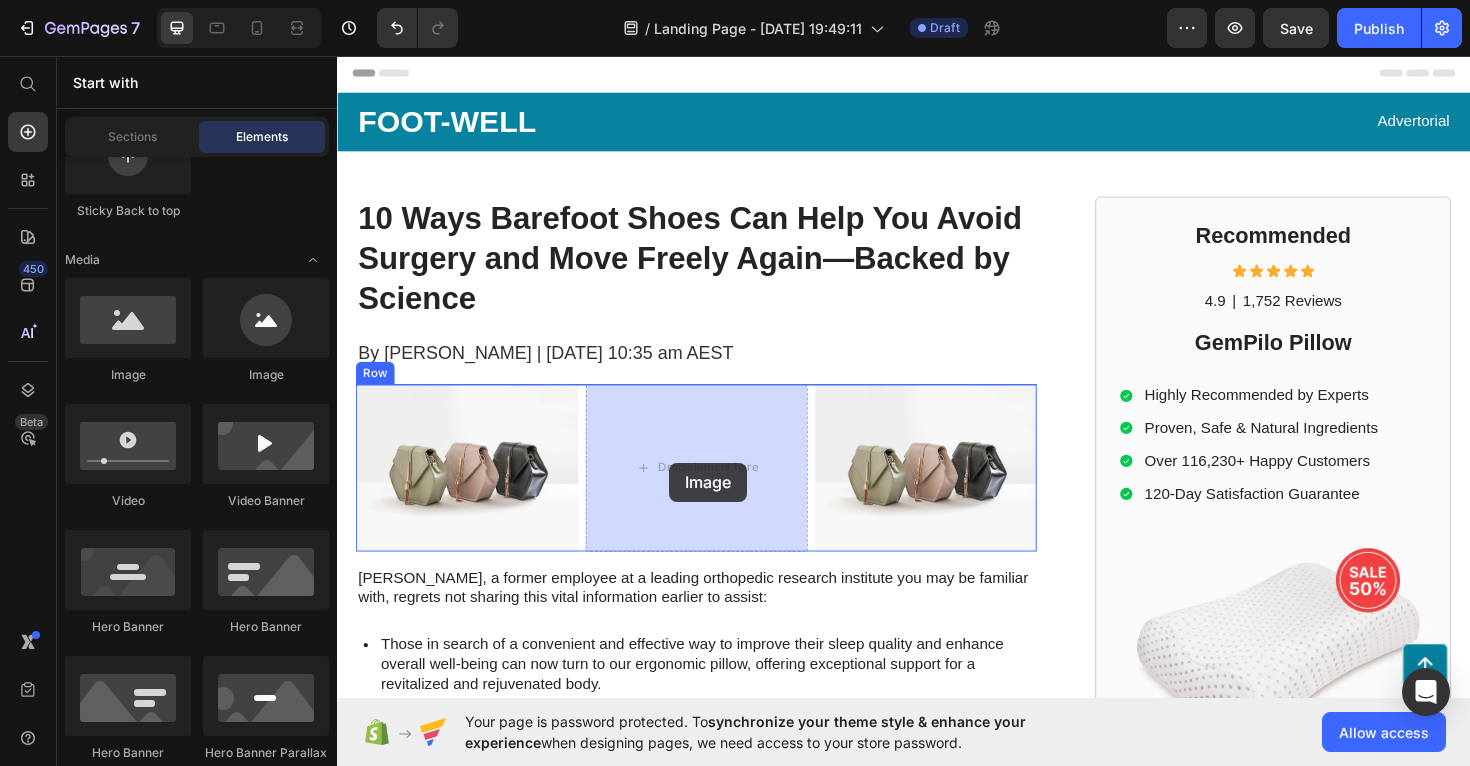 drag, startPoint x: 478, startPoint y: 374, endPoint x: 688, endPoint y: 487, distance: 238.47221 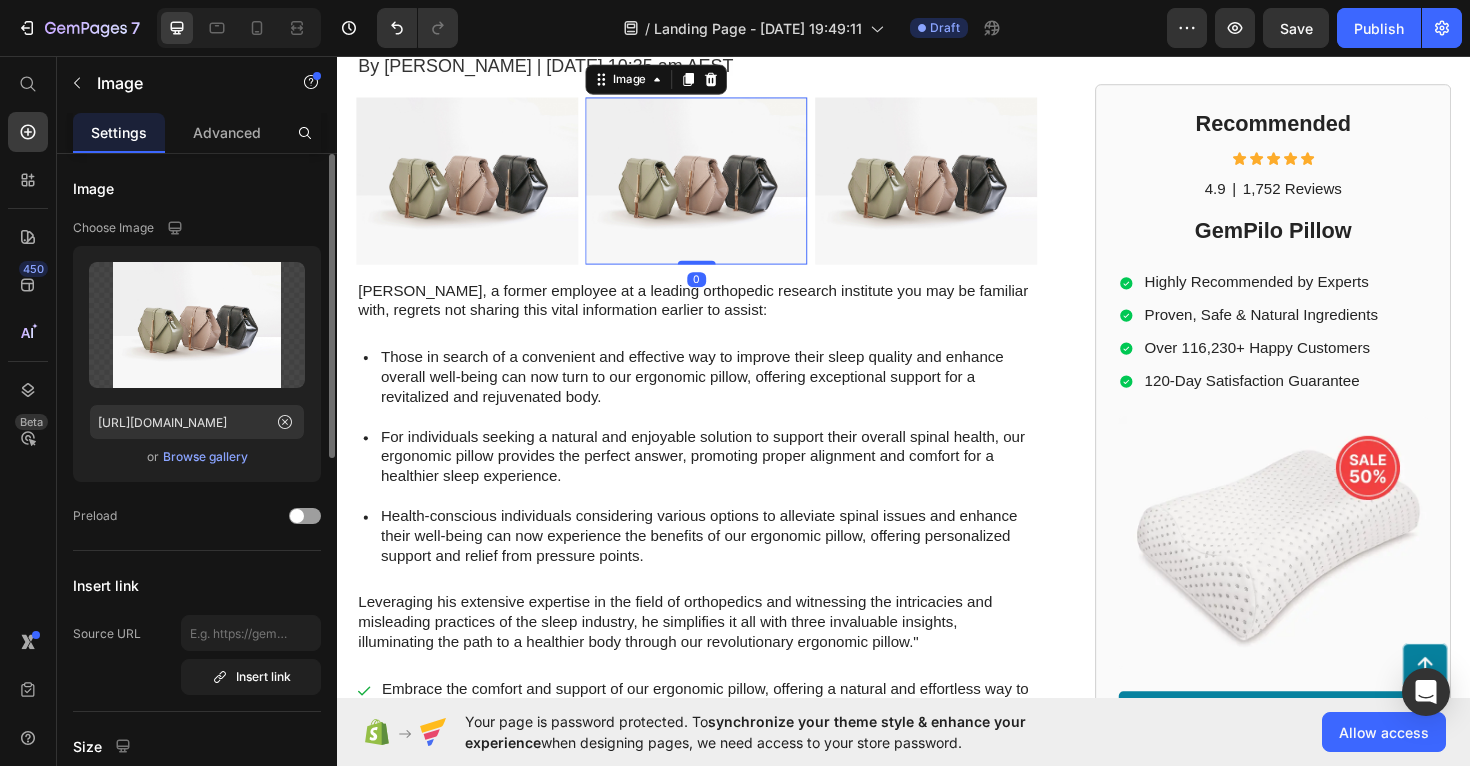 scroll, scrollTop: 307, scrollLeft: 0, axis: vertical 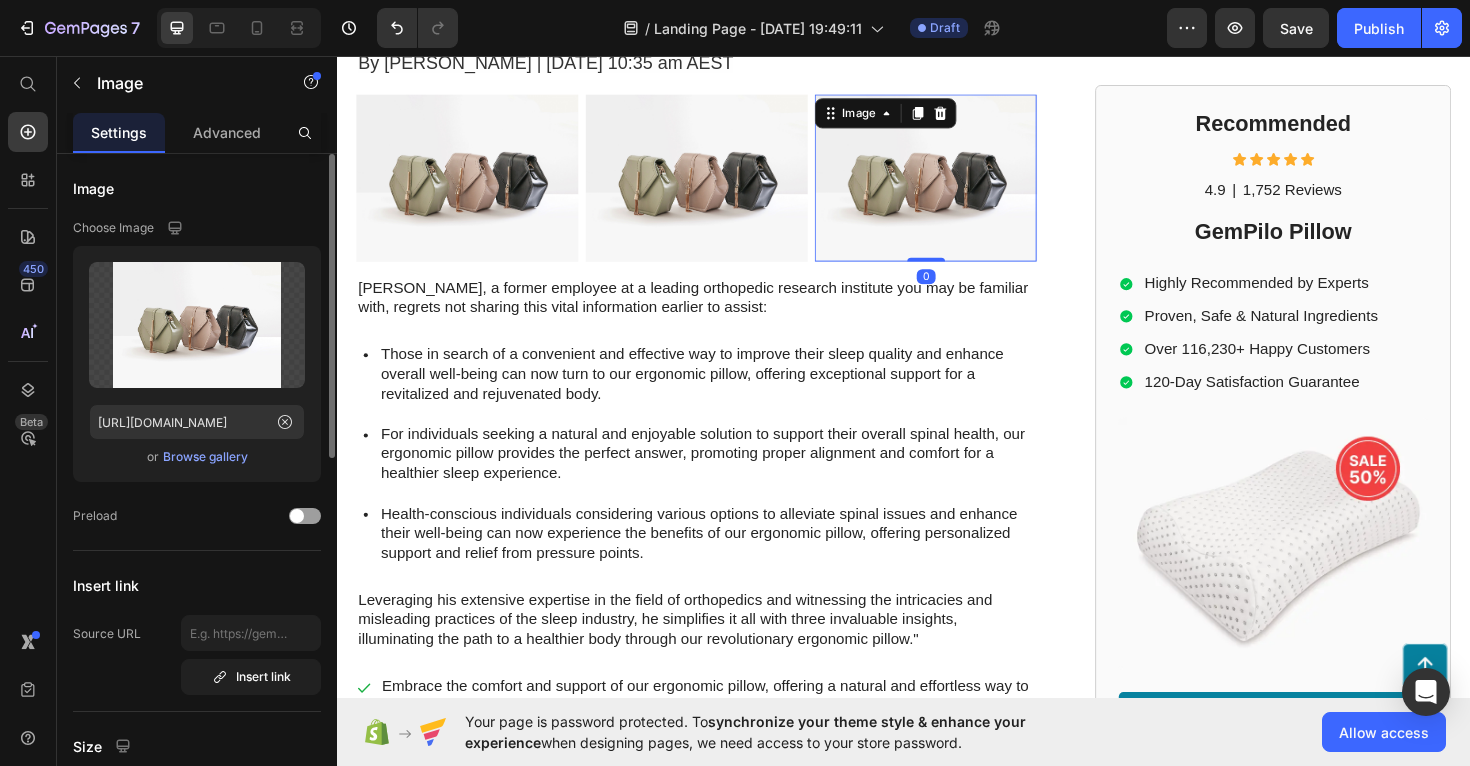 click at bounding box center [960, 185] 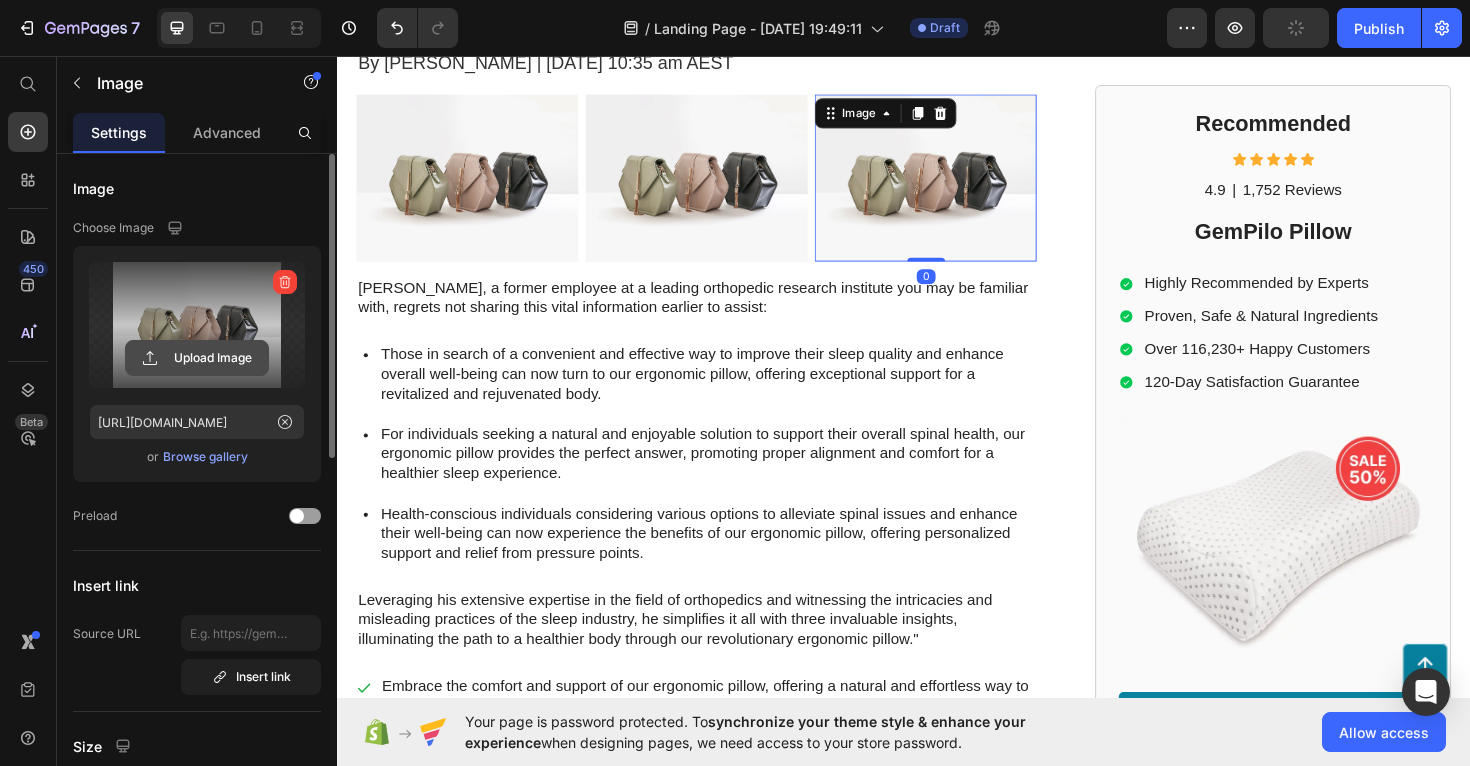 click 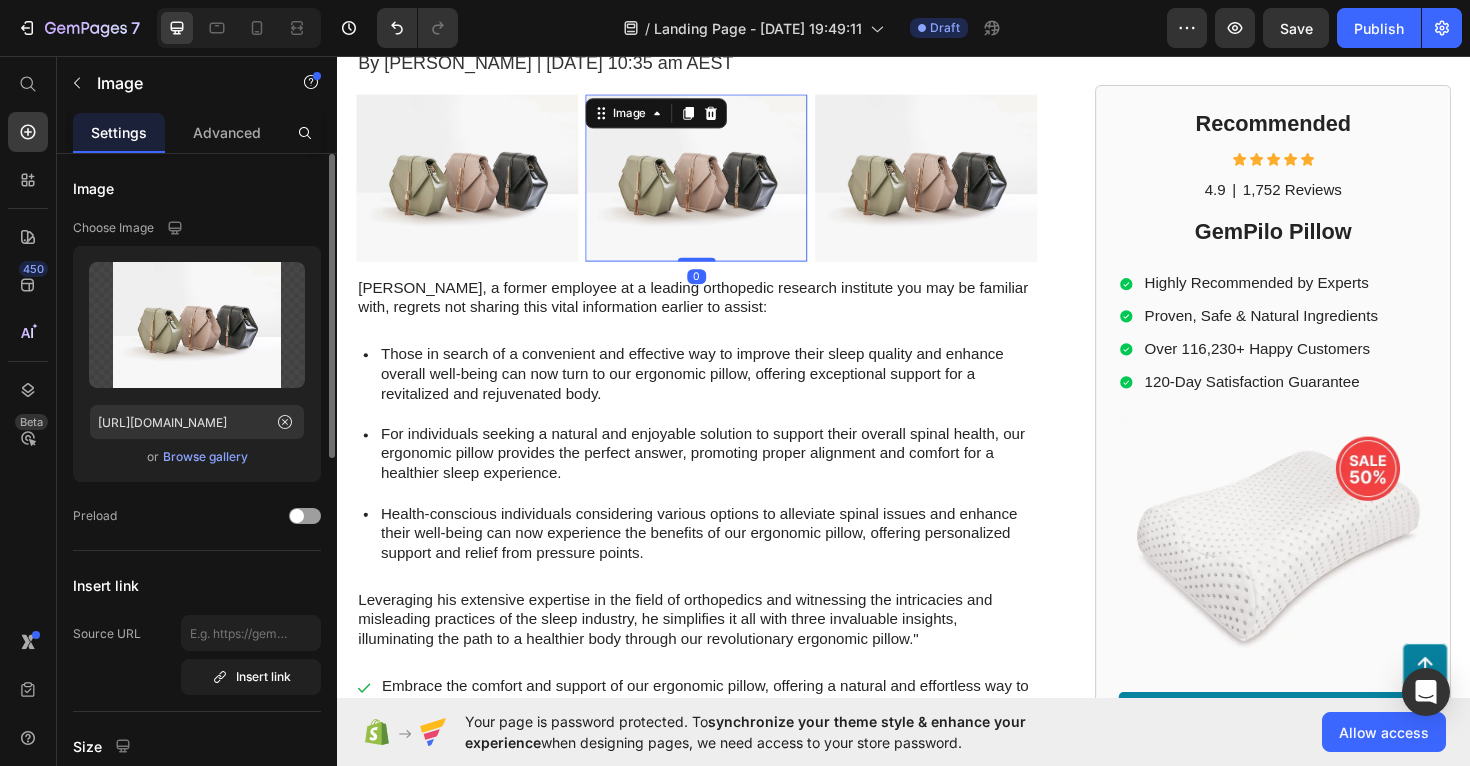 click at bounding box center [717, 185] 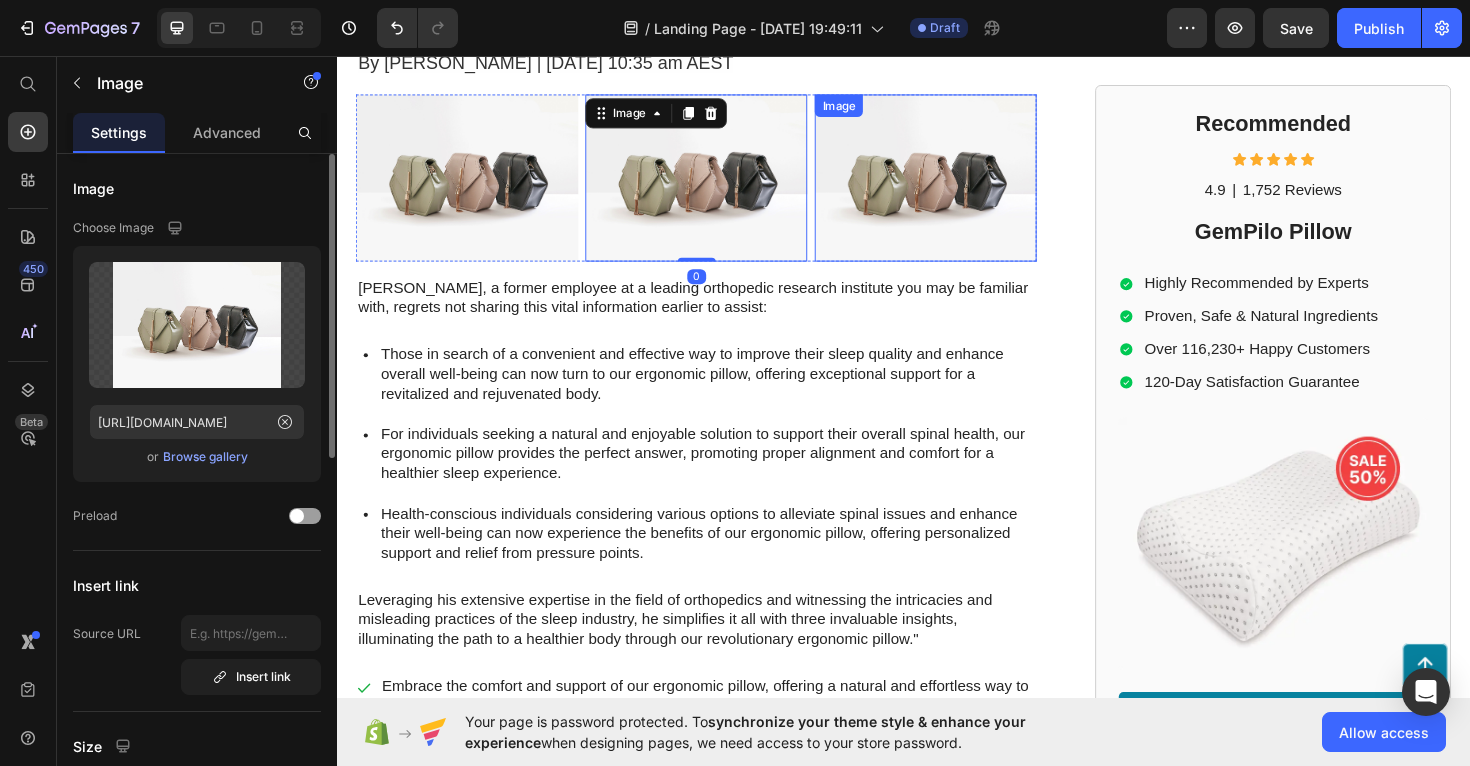 click at bounding box center [960, 185] 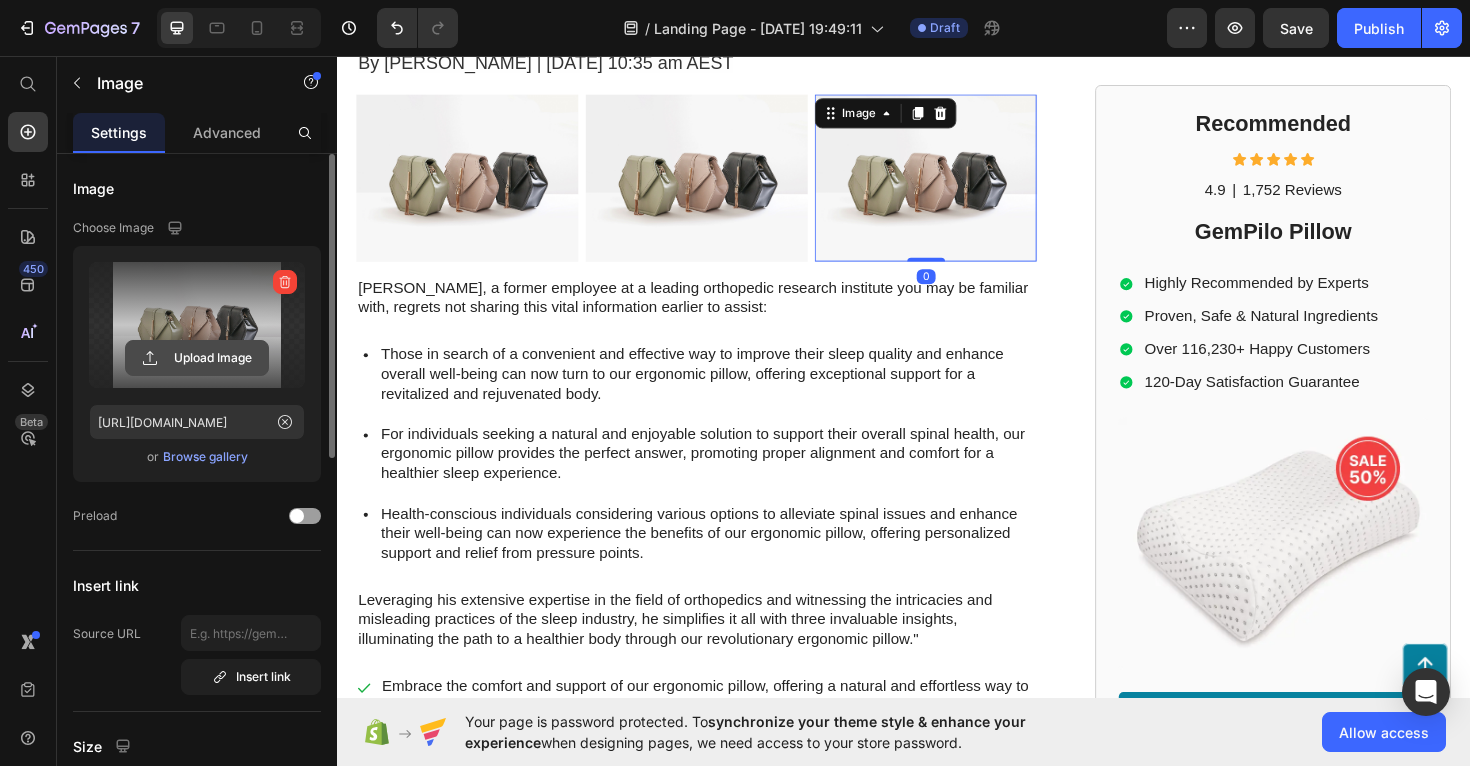 click 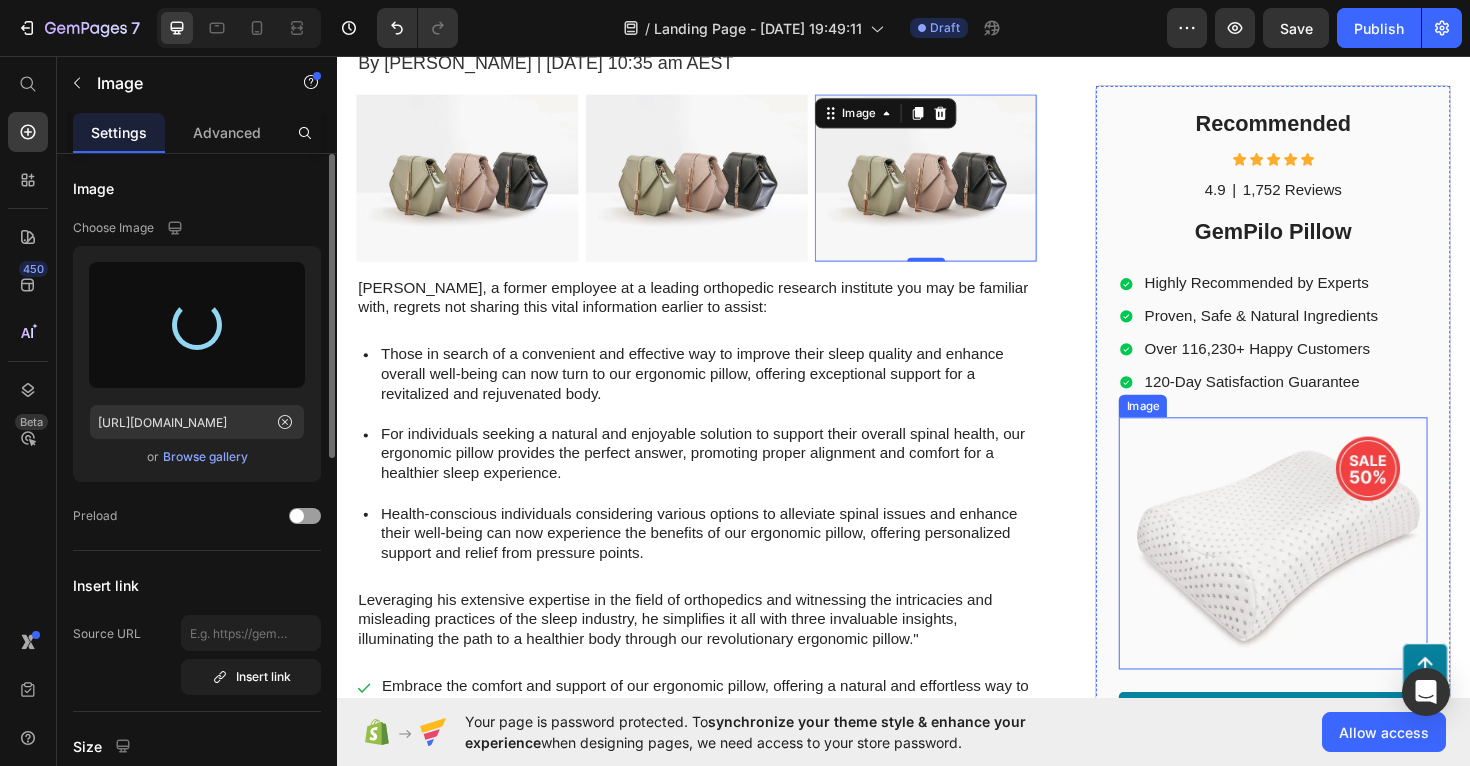 type on "https://cdn.shopify.com/s/files/1/0764/4630/2422/files/gempages_574013590449685273-4747278d-d2d2-4df8-955b-1928b9e86564.png" 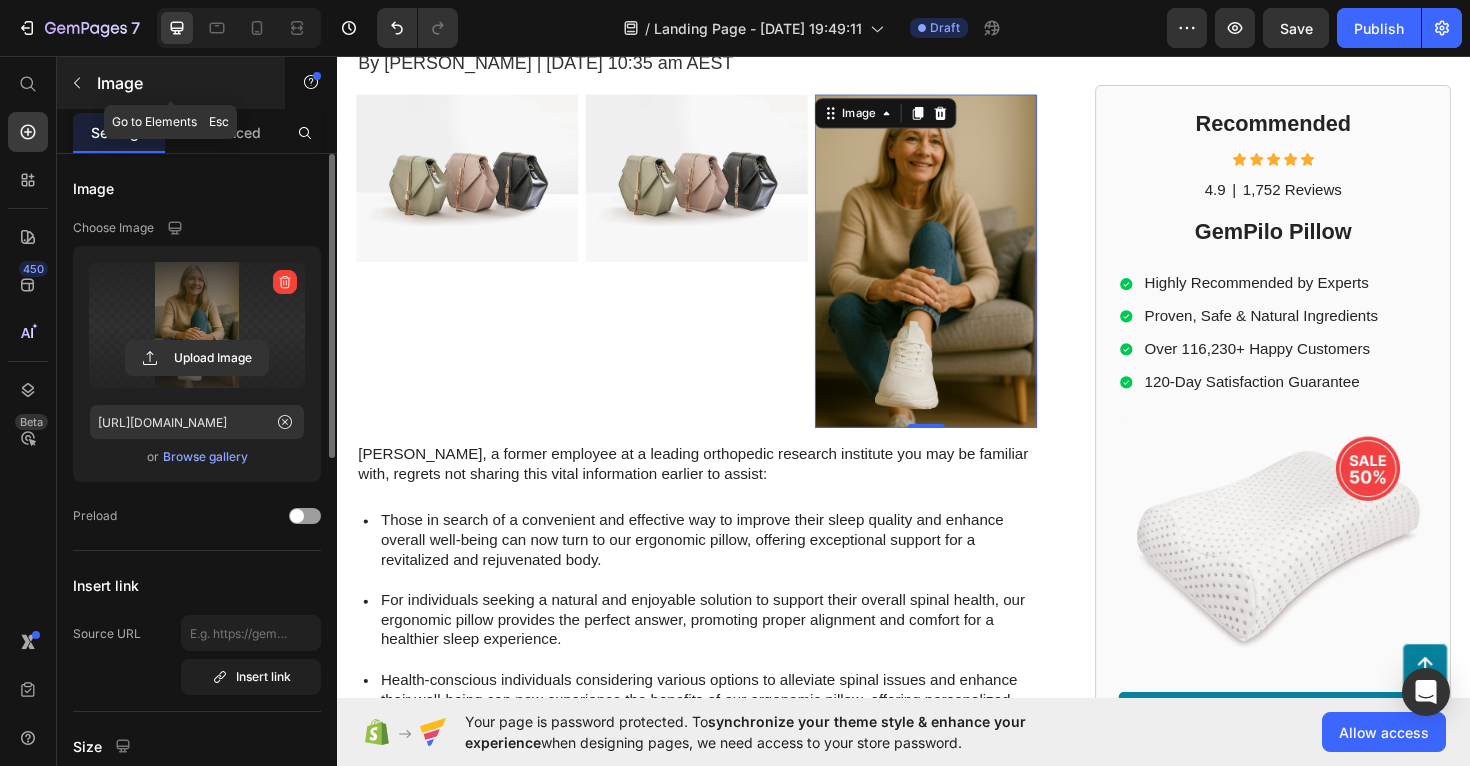 click 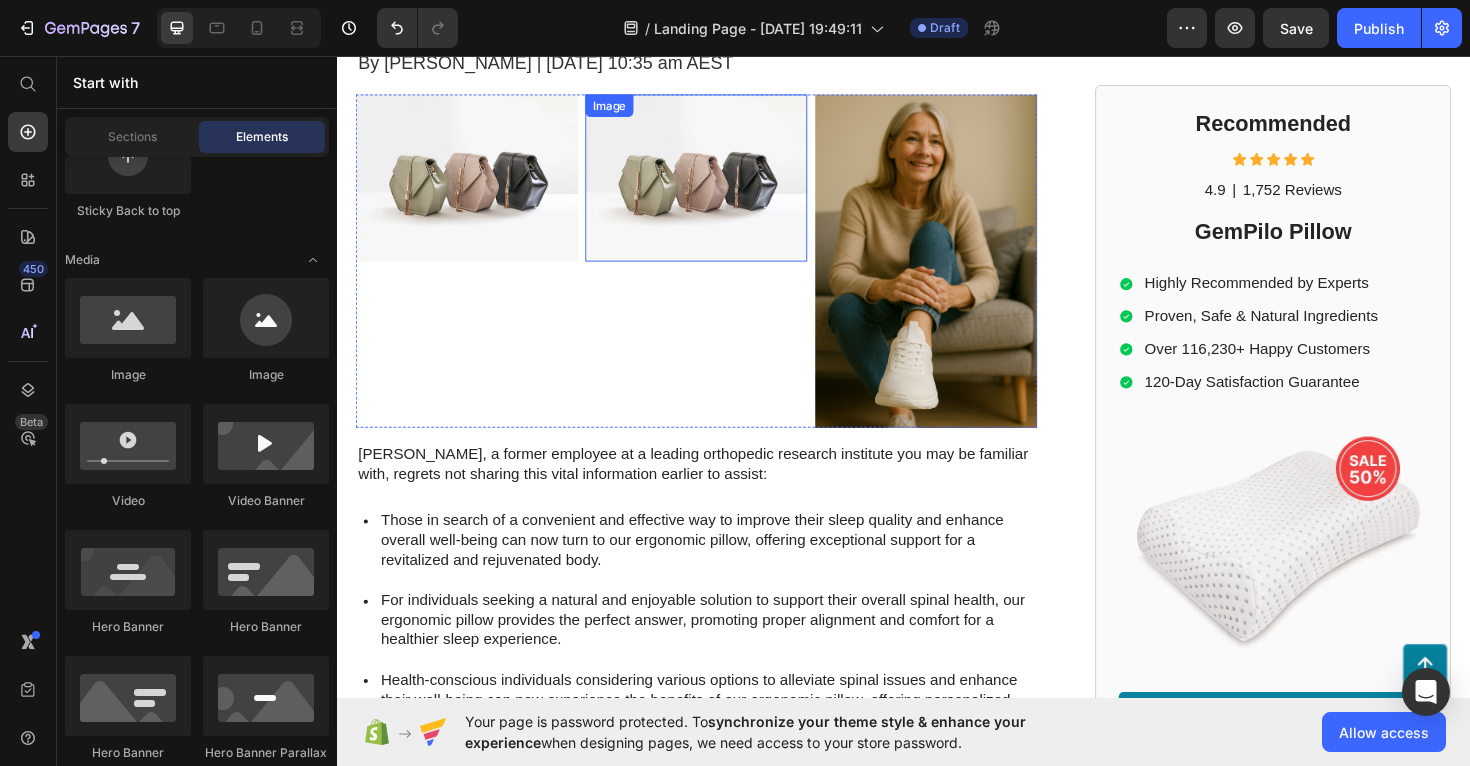 click at bounding box center [717, 185] 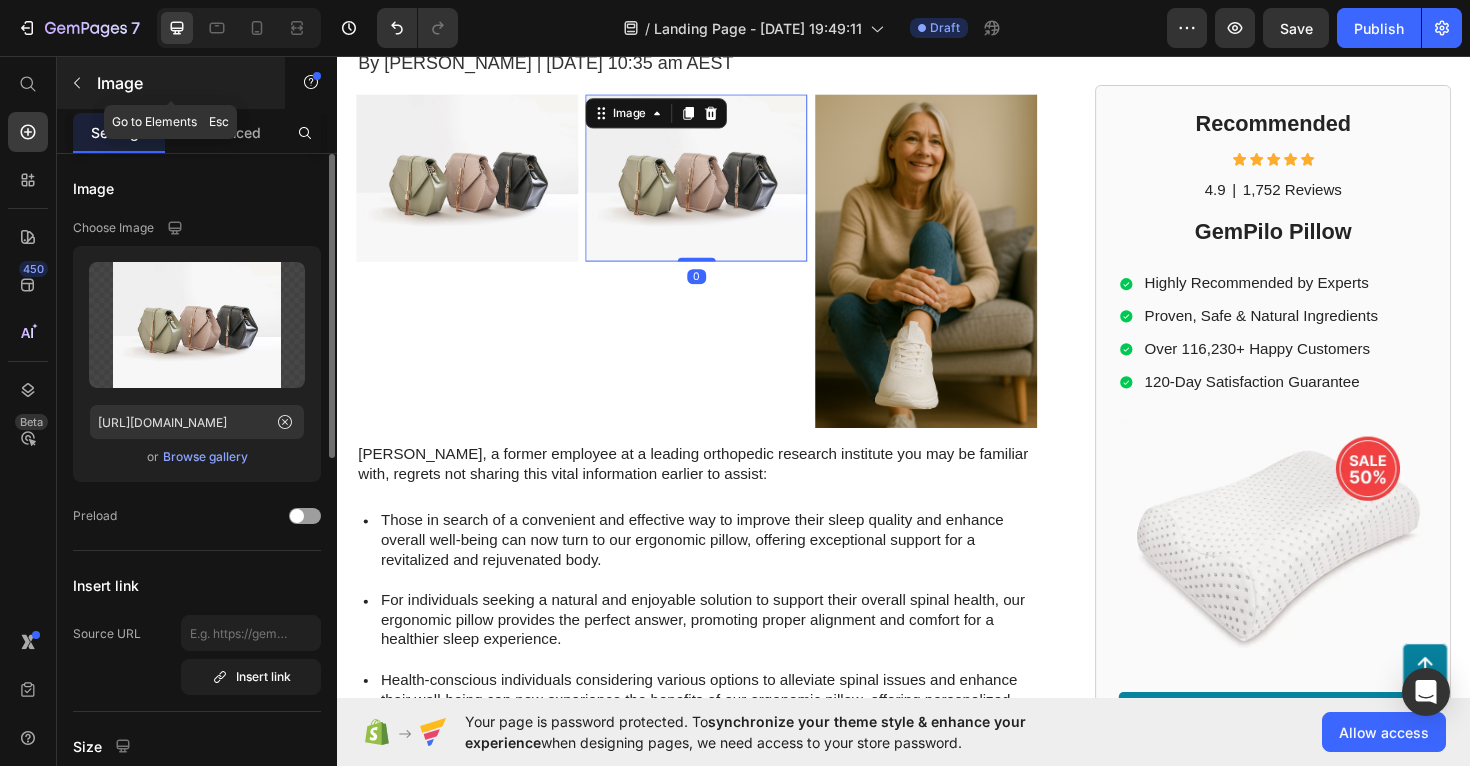click 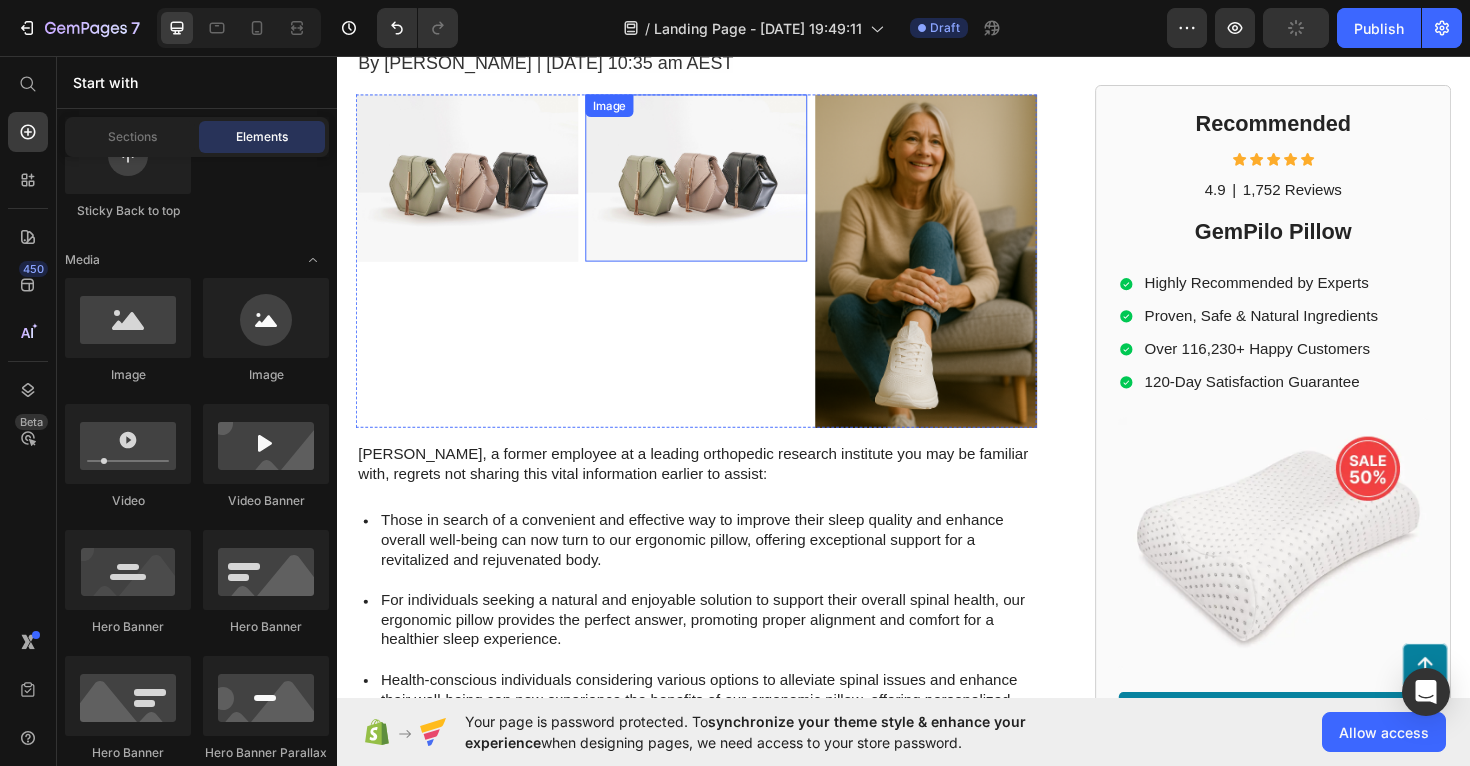 click at bounding box center [717, 185] 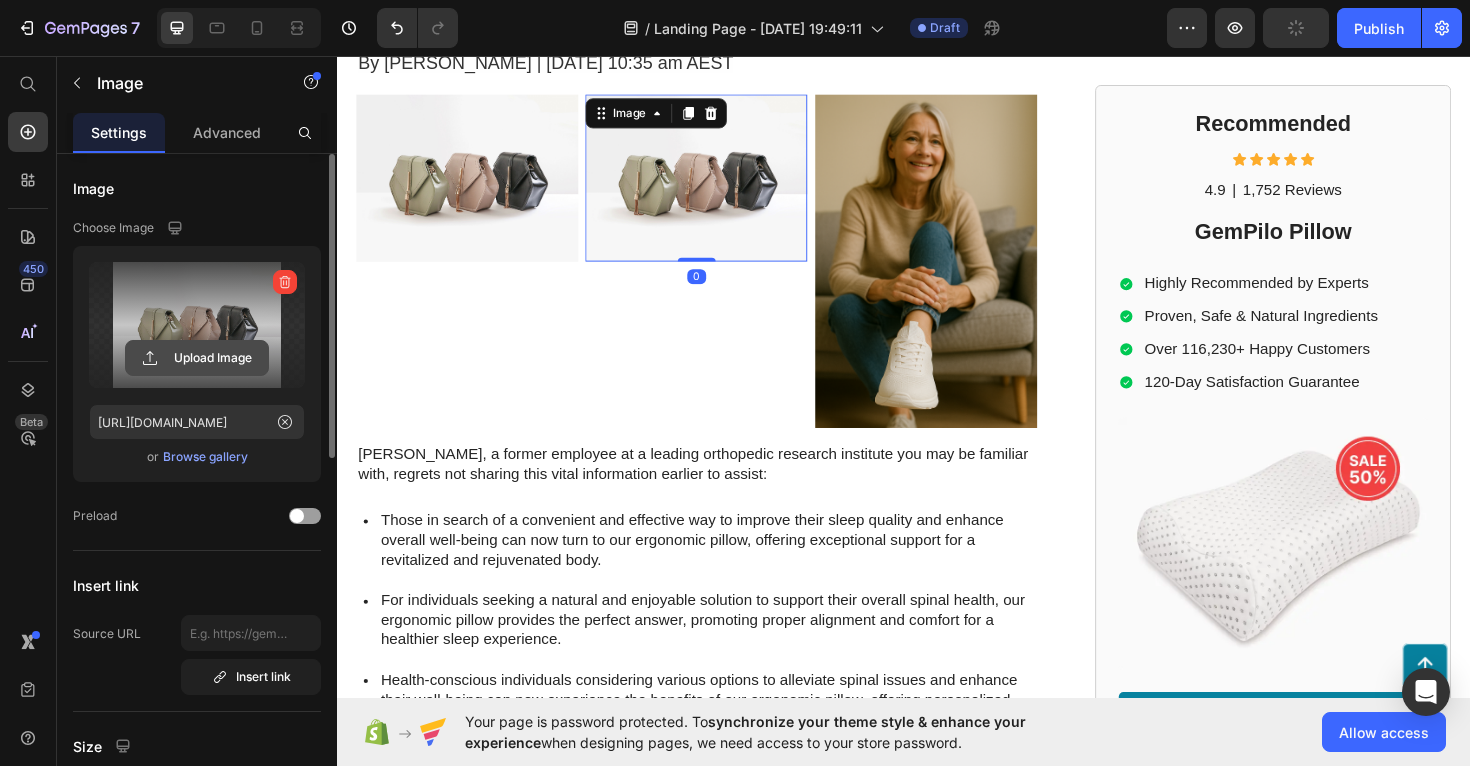 click 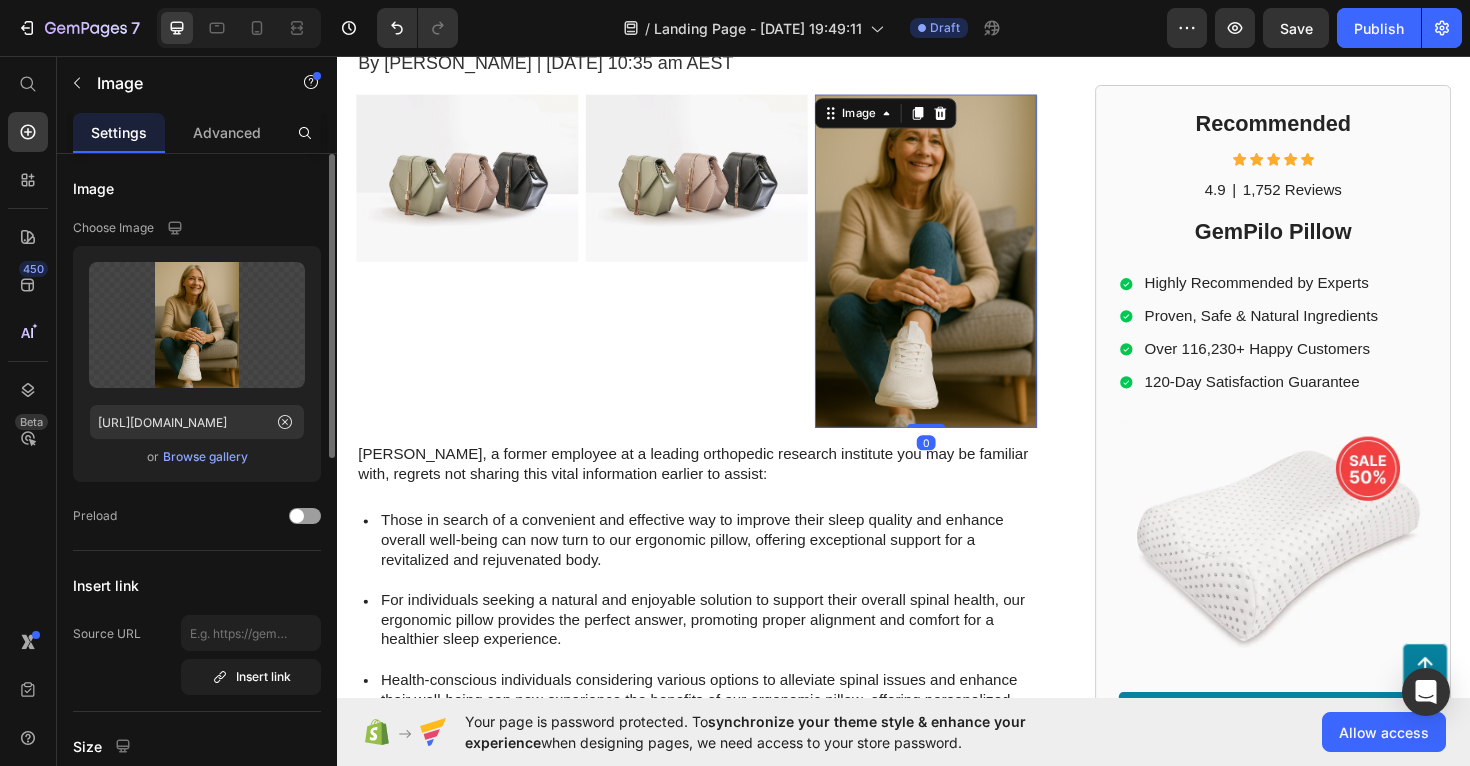 click at bounding box center (960, 273) 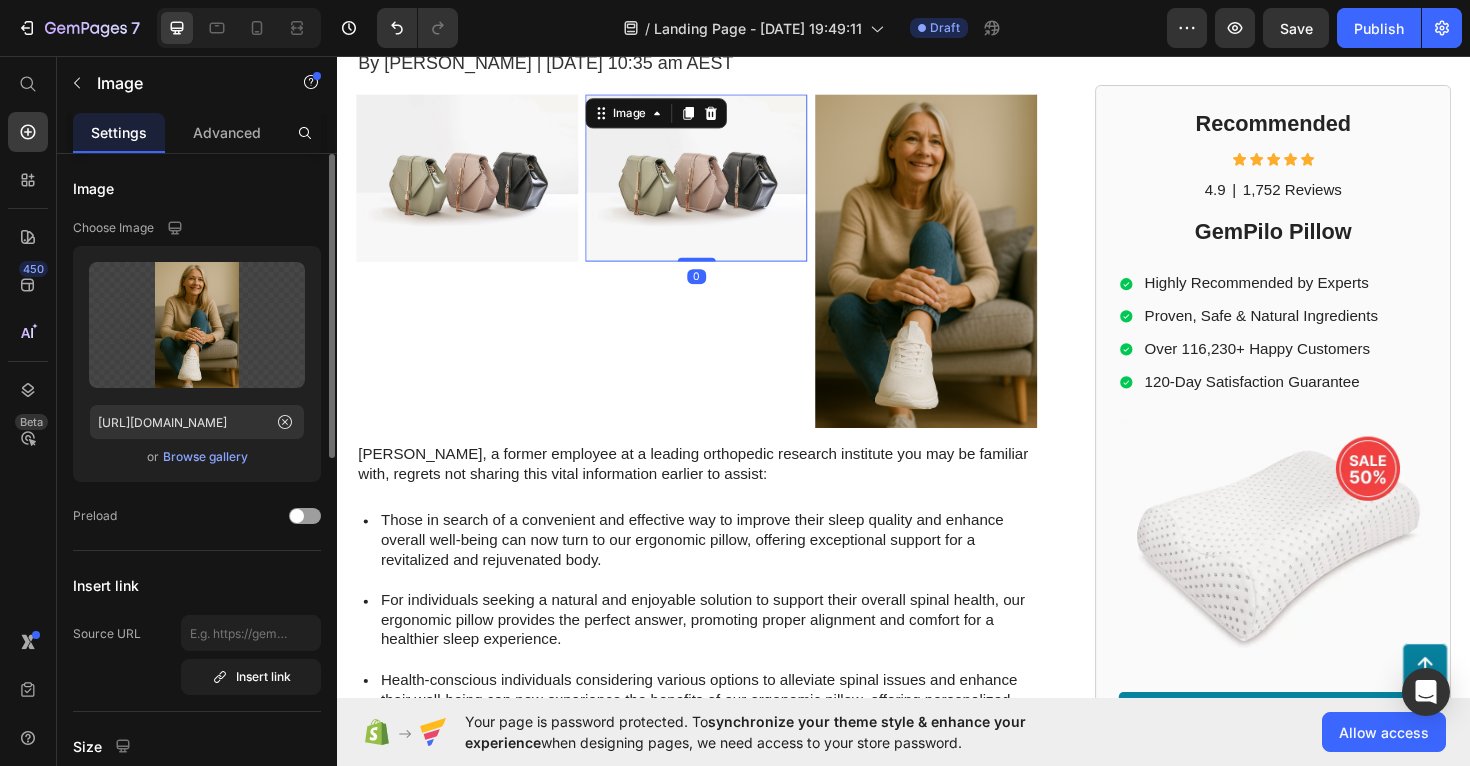 click at bounding box center [717, 185] 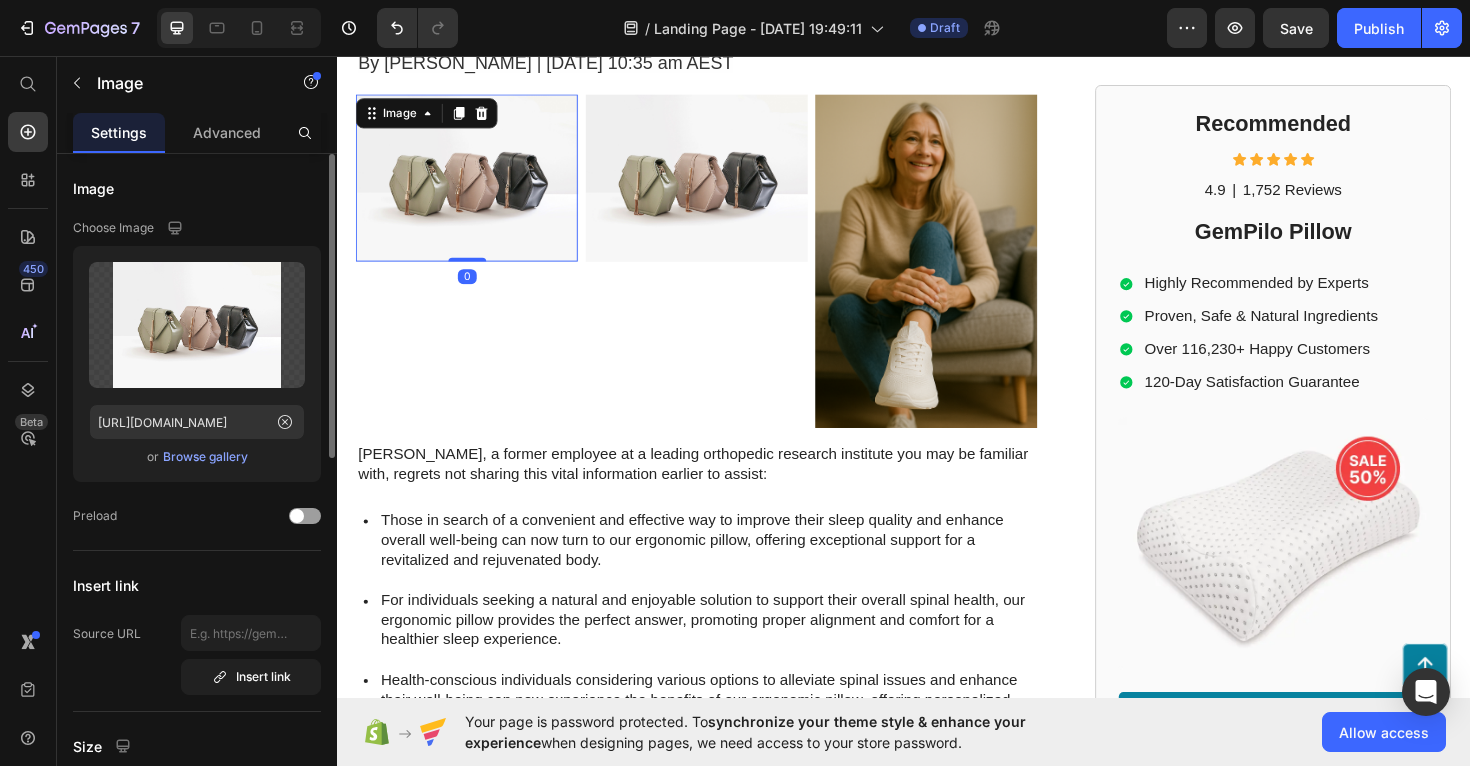 click at bounding box center (474, 185) 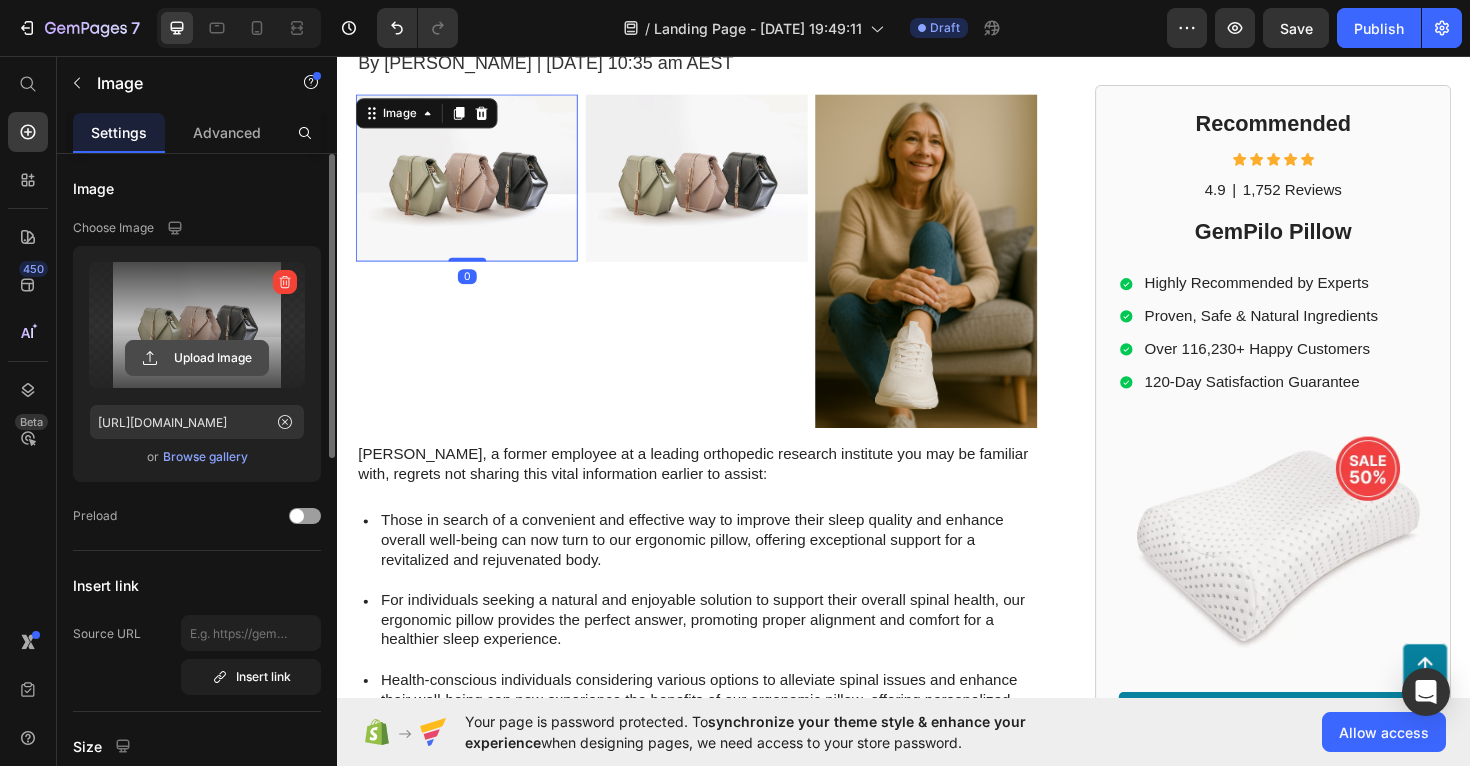 click 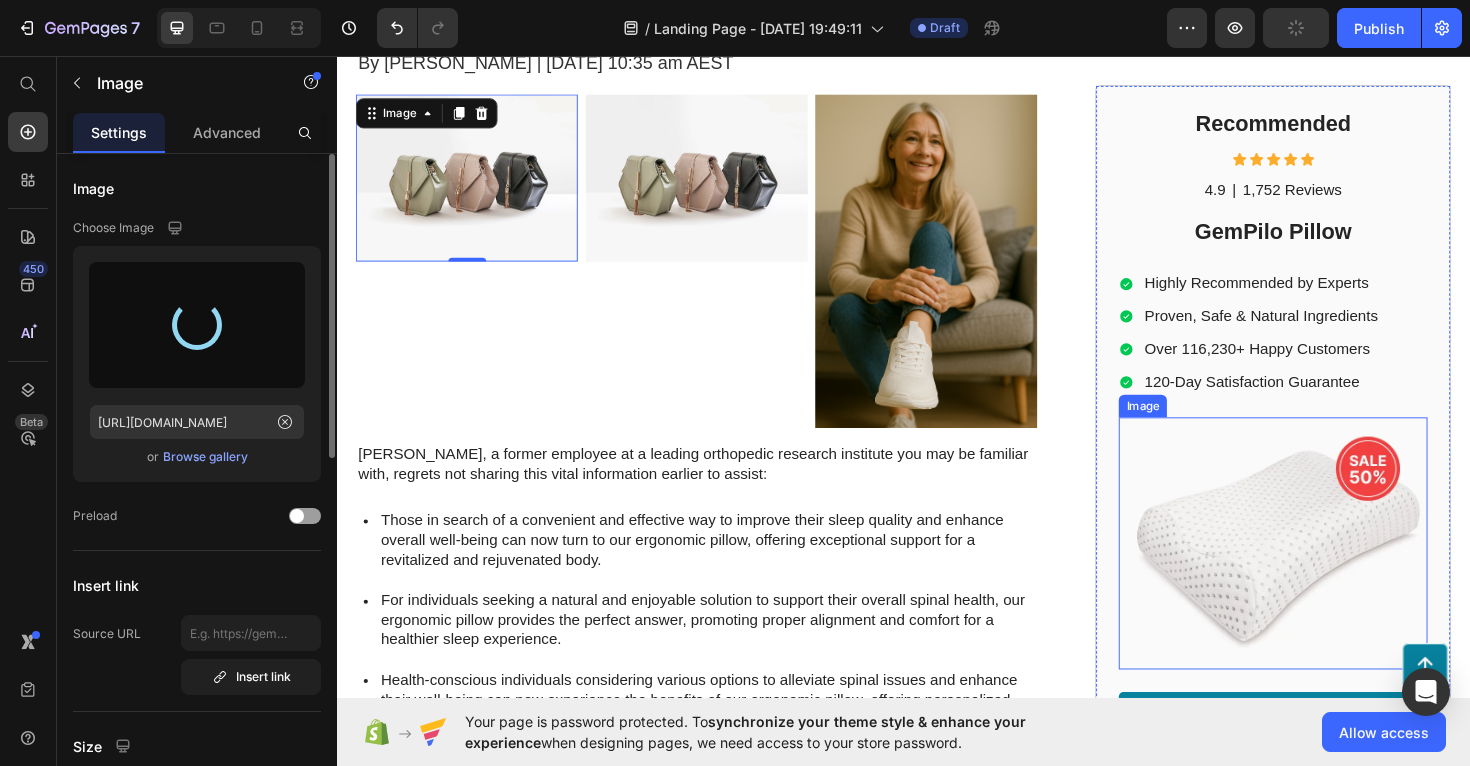 type on "https://cdn.shopify.com/s/files/1/0764/4630/2422/files/gempages_574013590449685273-affd62e5-1b5d-4f6e-8c36-54e6b9dfd083.png" 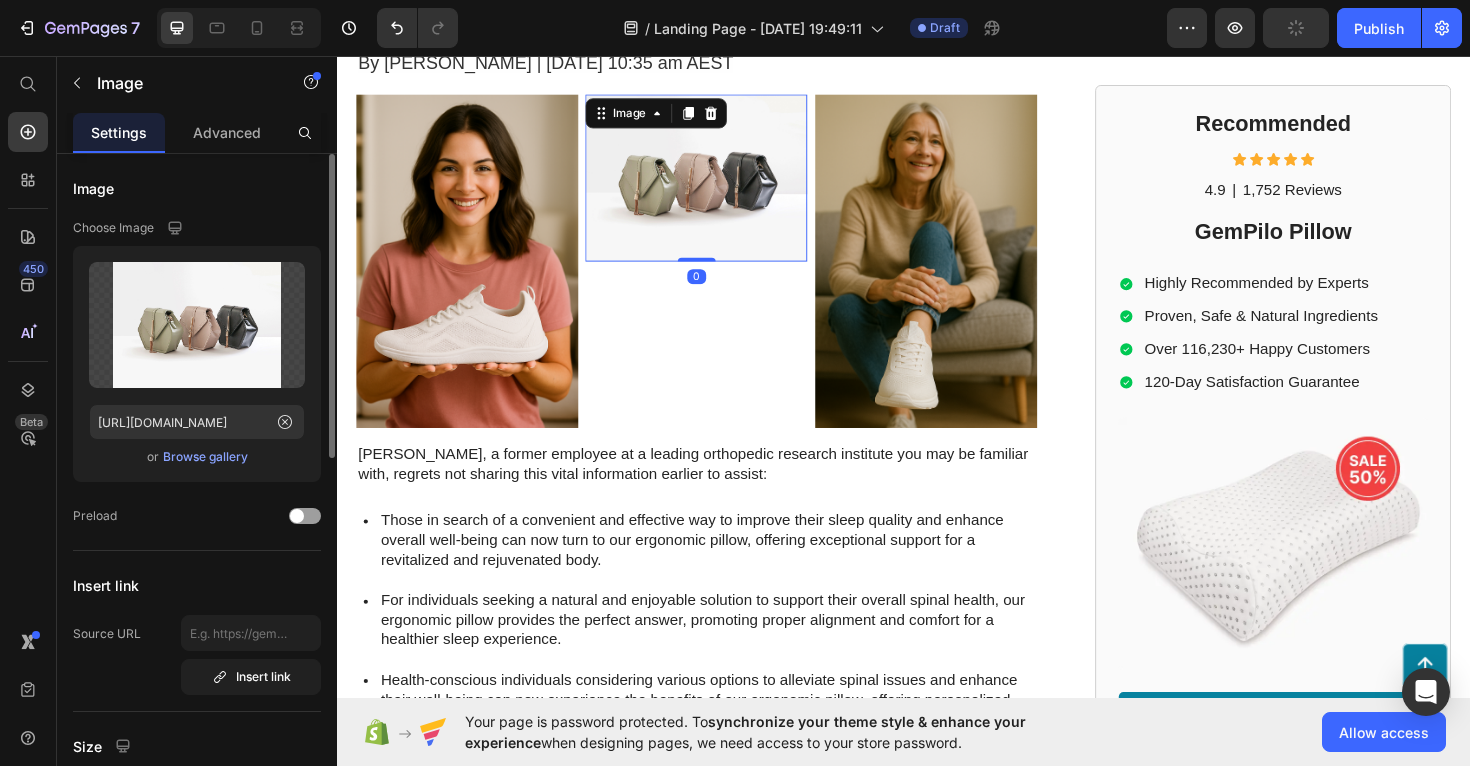 click at bounding box center (717, 185) 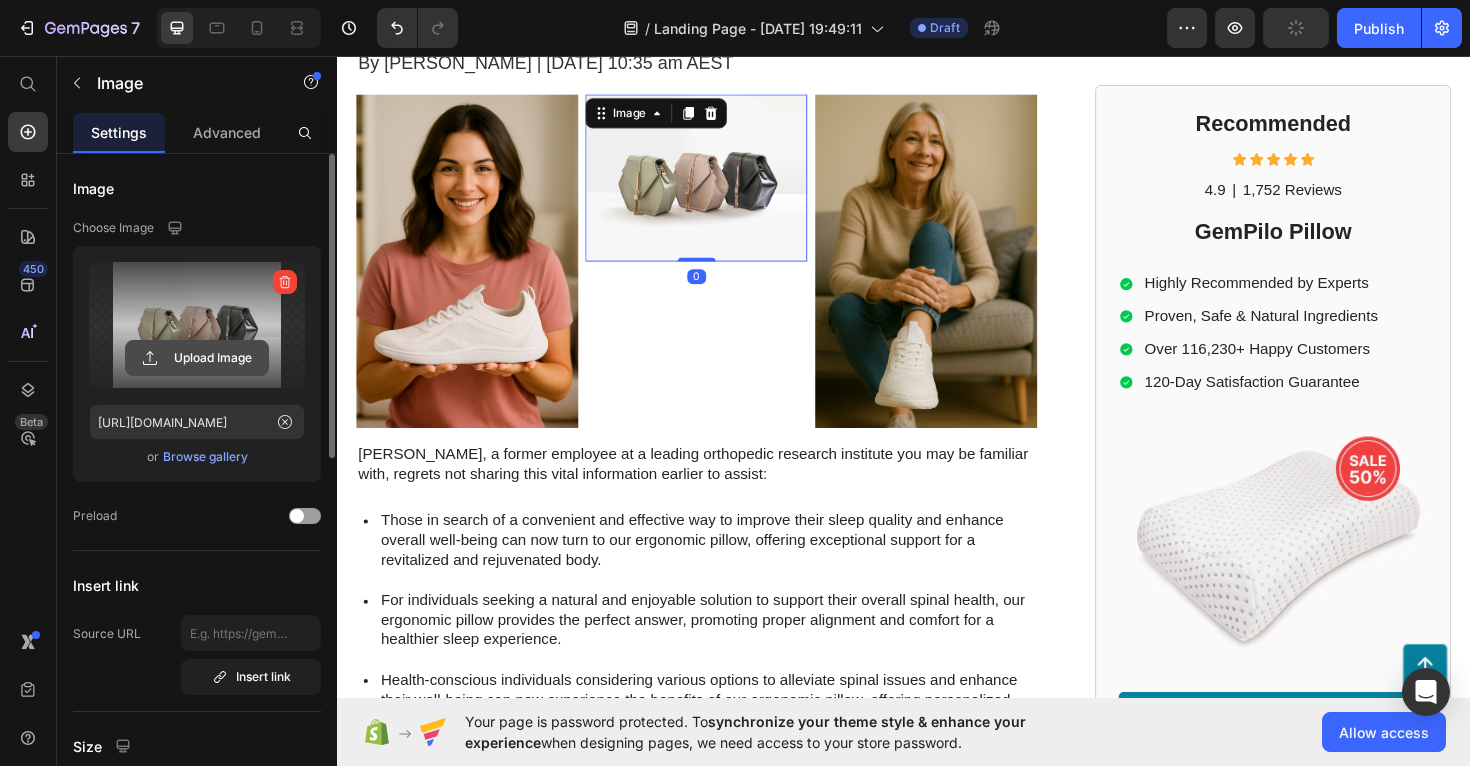 click 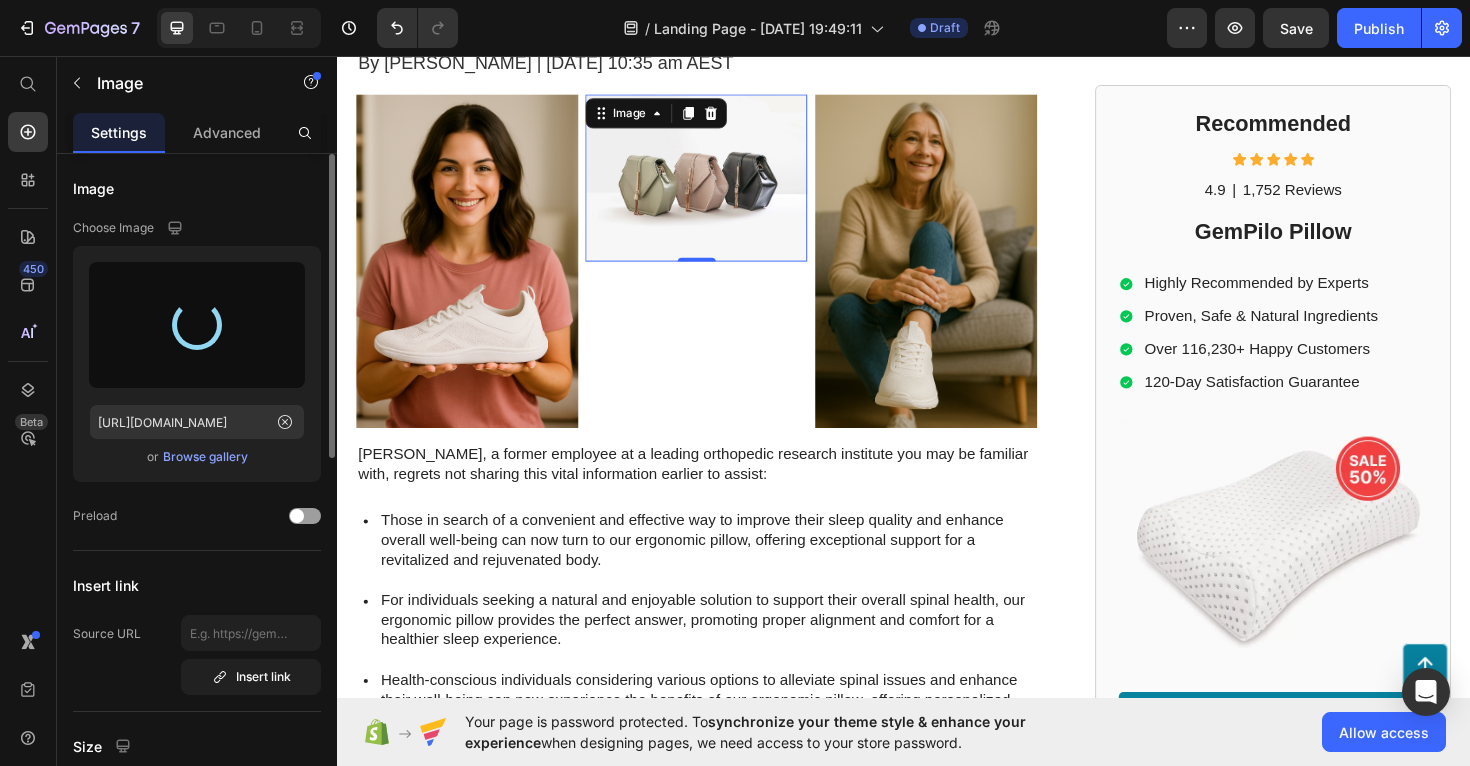 type on "https://cdn.shopify.com/s/files/1/0764/4630/2422/files/gempages_574013590449685273-f2c5e9a0-83f1-49a9-a27d-b5257944cd8d.png" 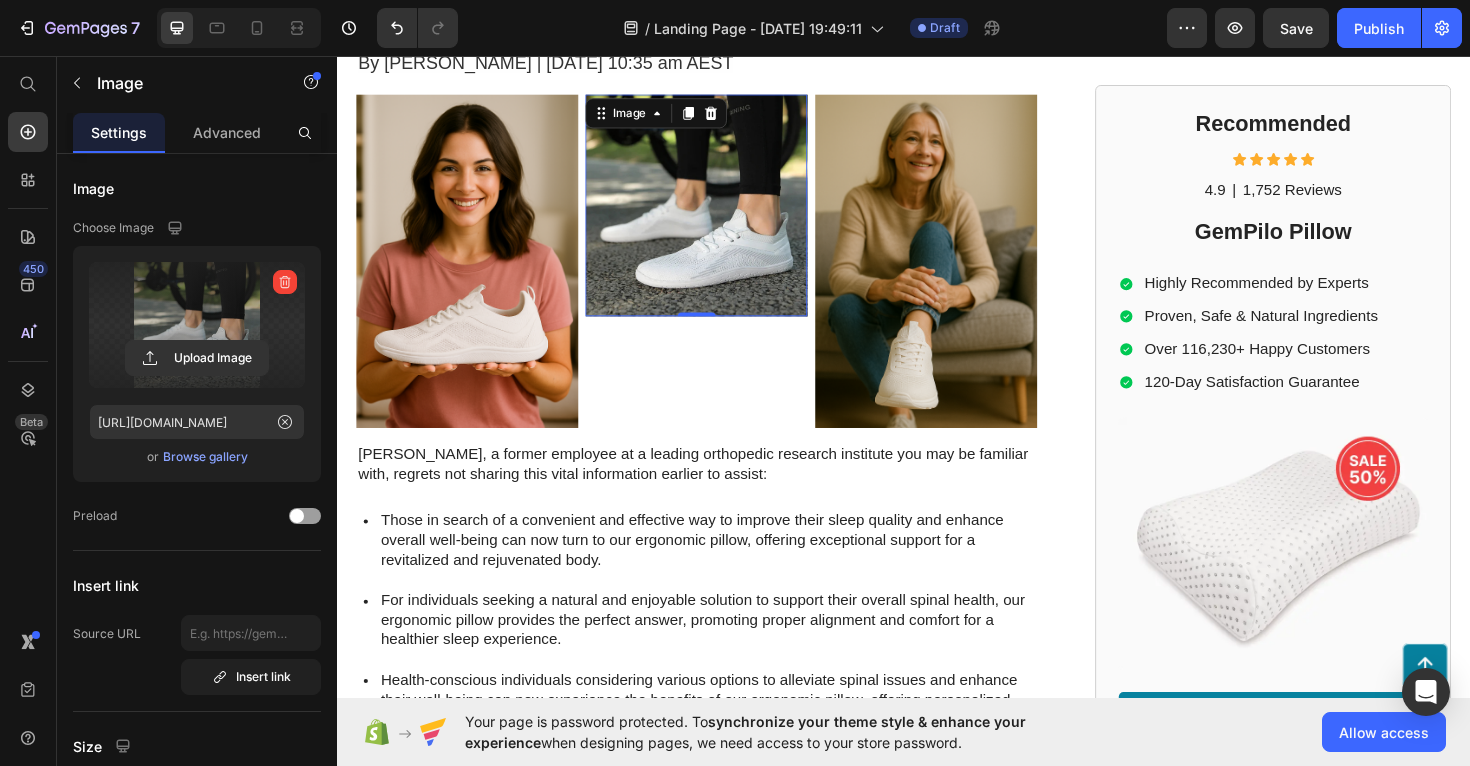 click at bounding box center (717, 214) 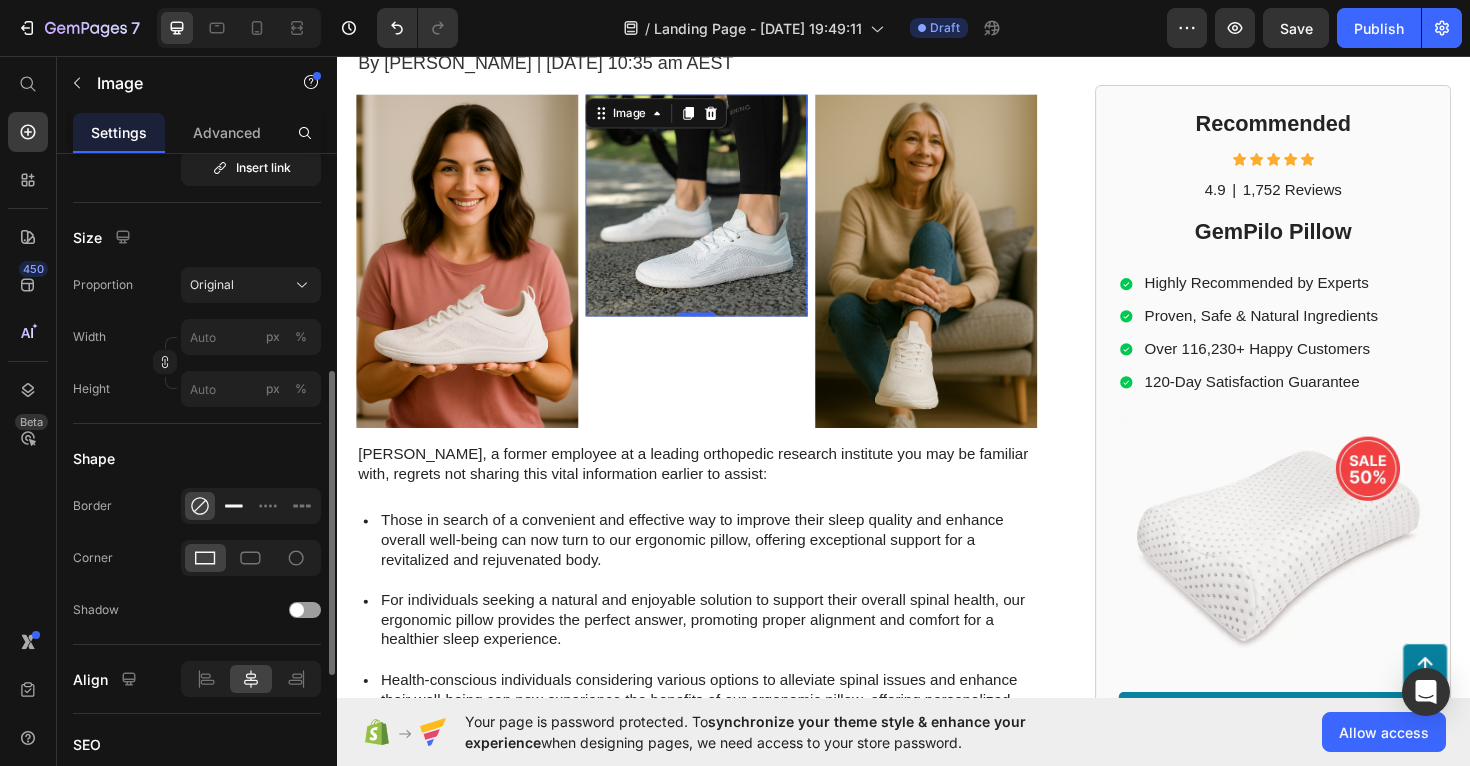 scroll, scrollTop: 468, scrollLeft: 0, axis: vertical 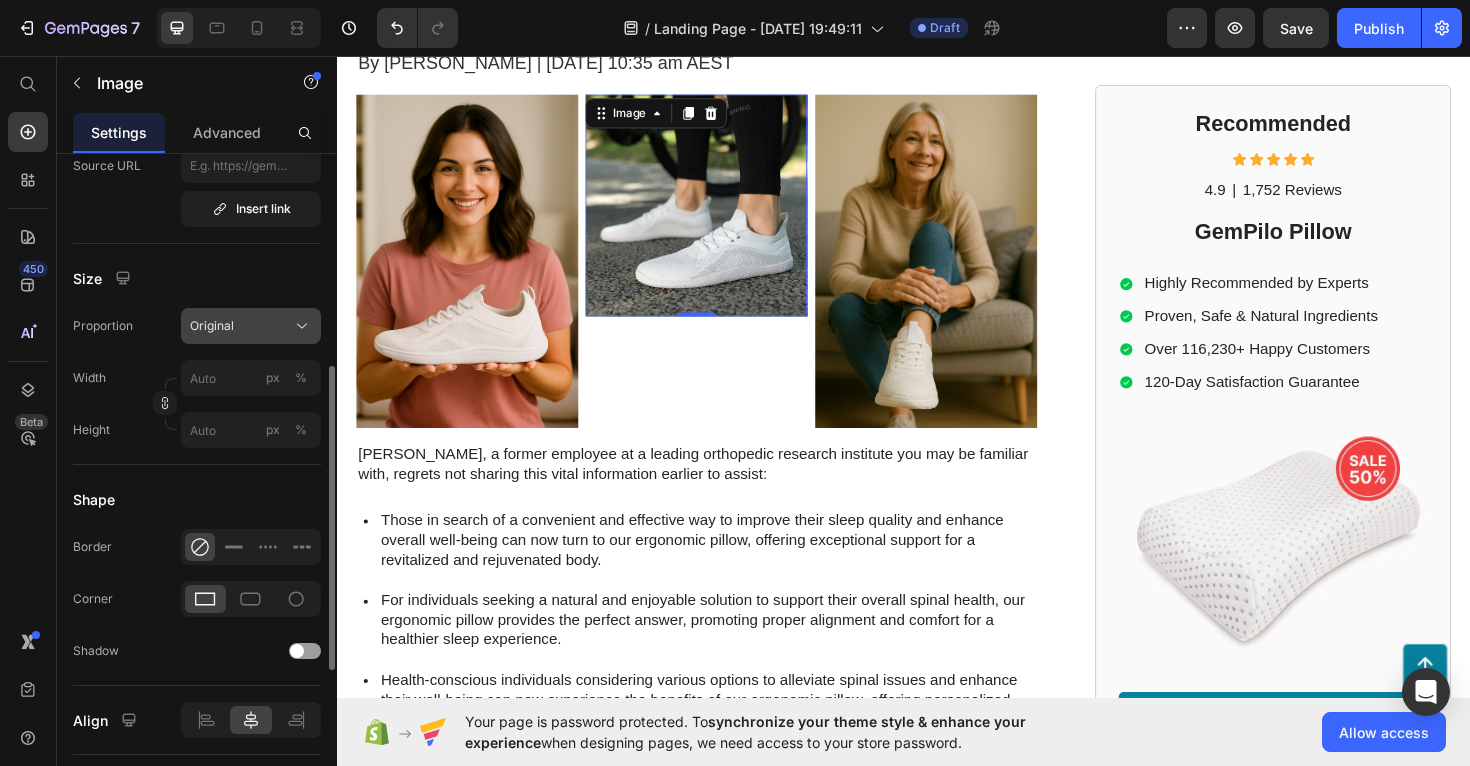 click on "Original" 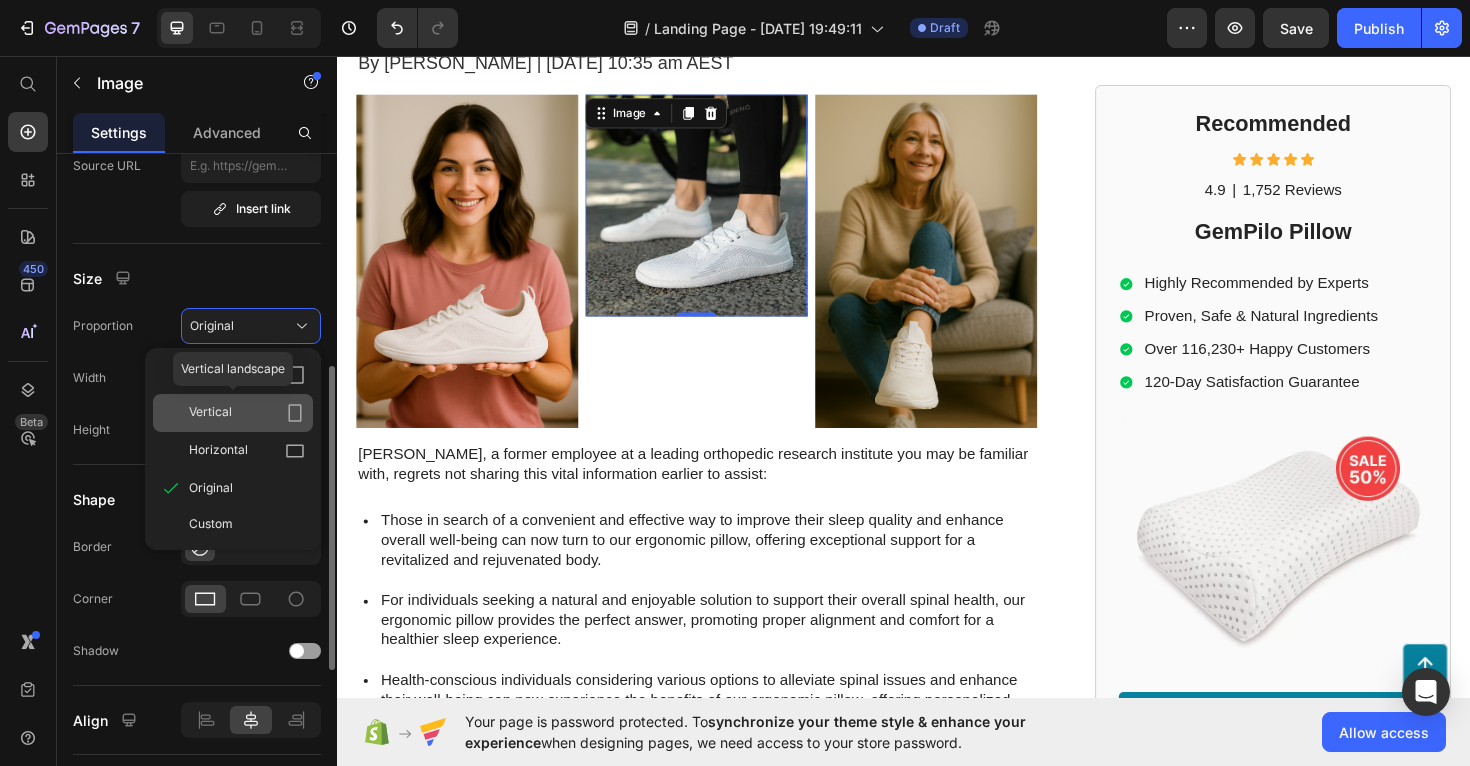 click on "Vertical" at bounding box center [210, 413] 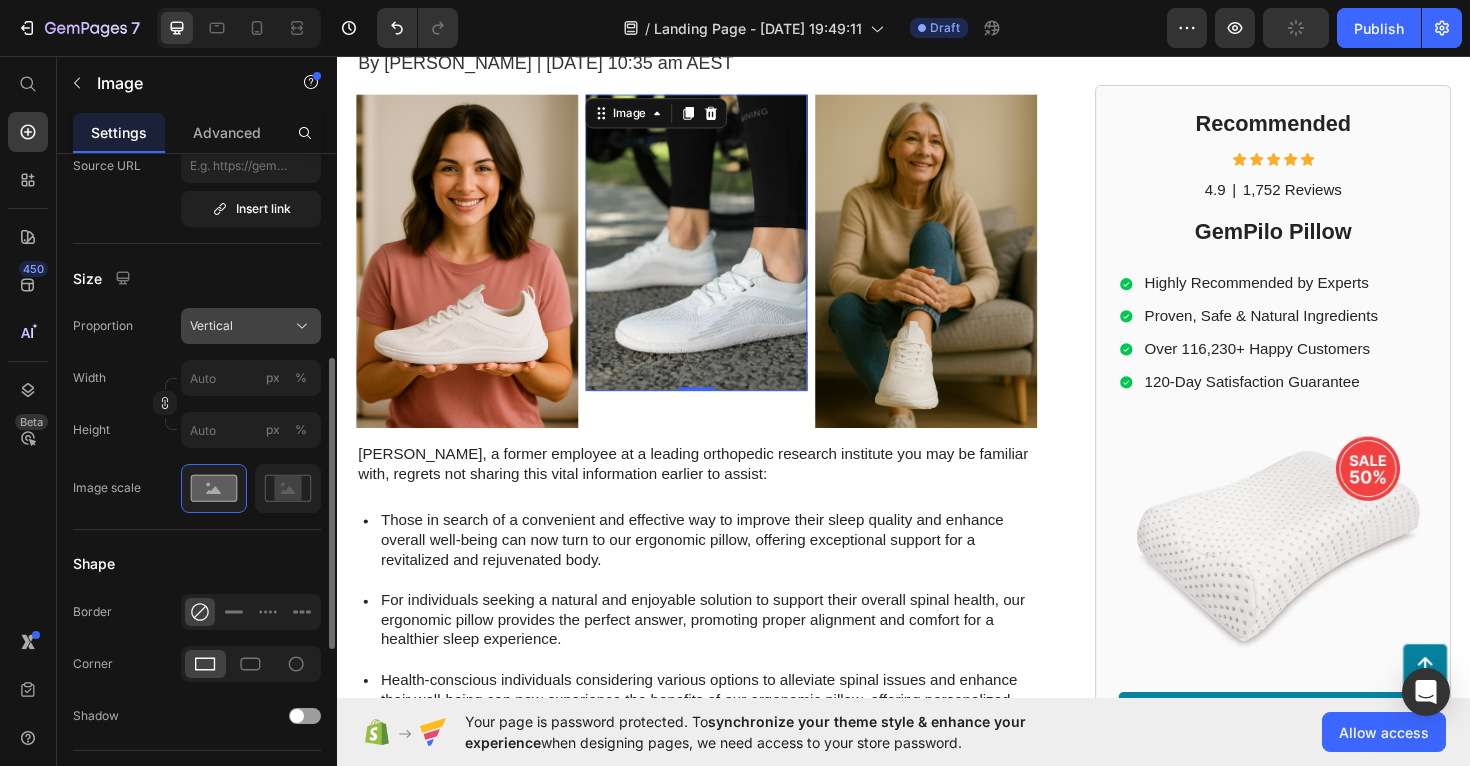 click on "Vertical" at bounding box center (251, 326) 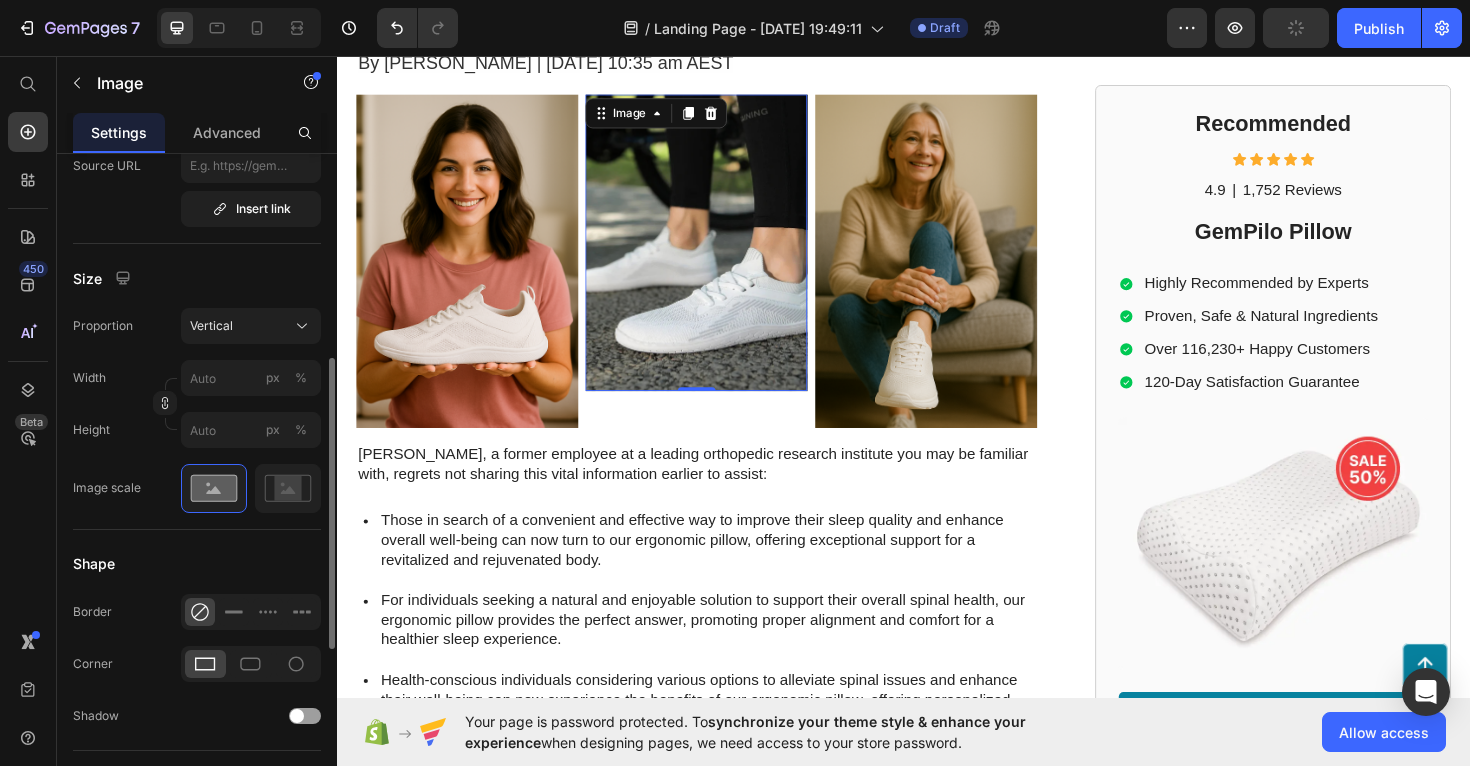 click on "Size" at bounding box center (197, 278) 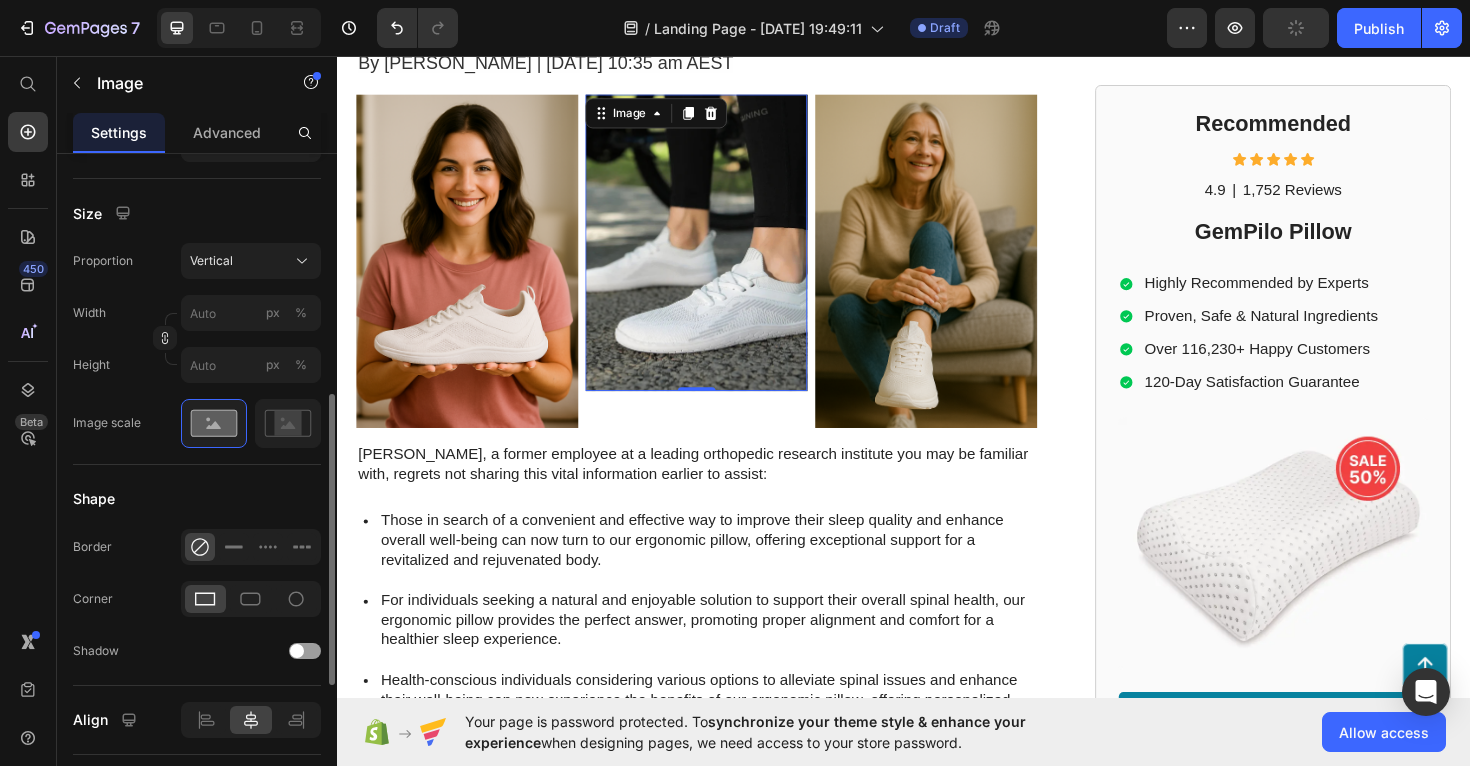 scroll, scrollTop: 540, scrollLeft: 0, axis: vertical 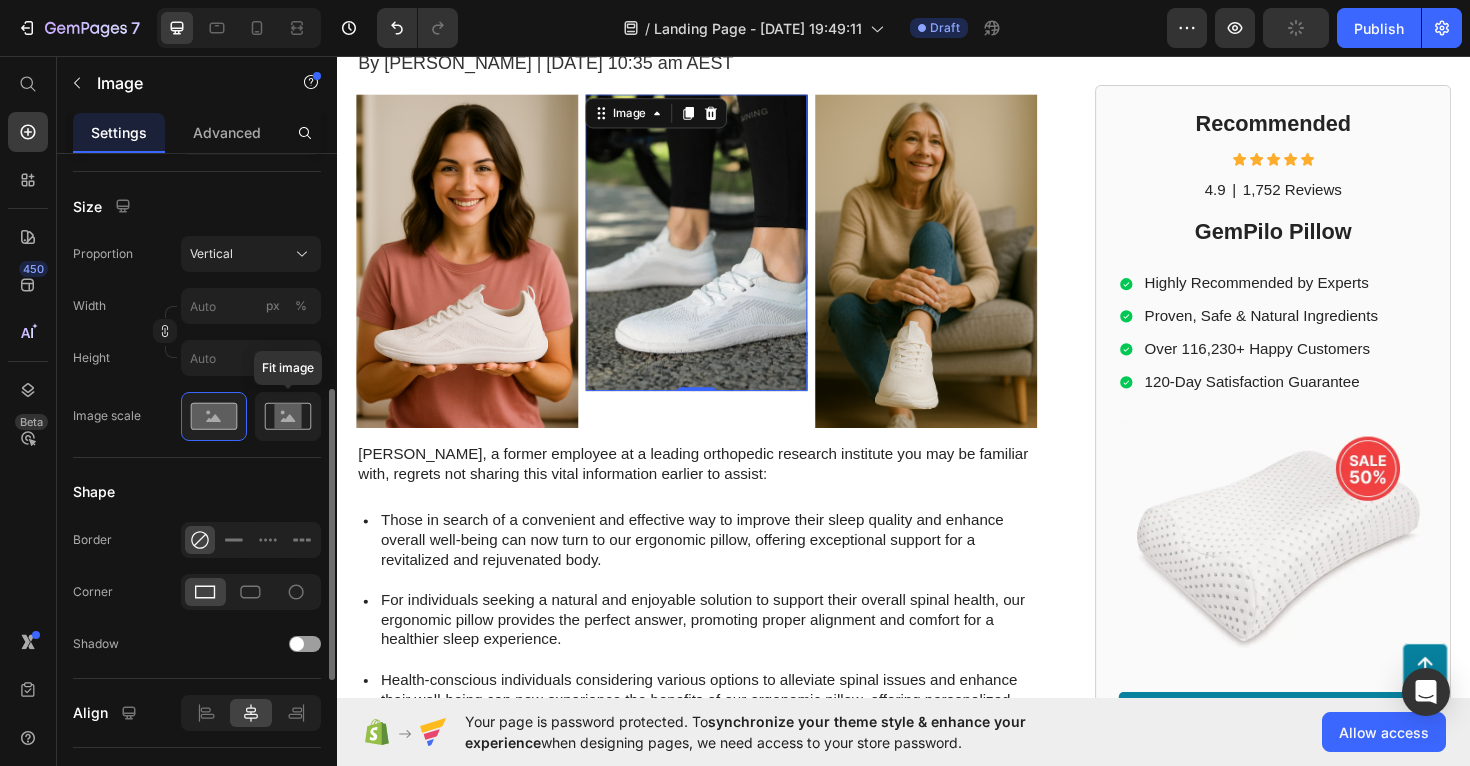 click 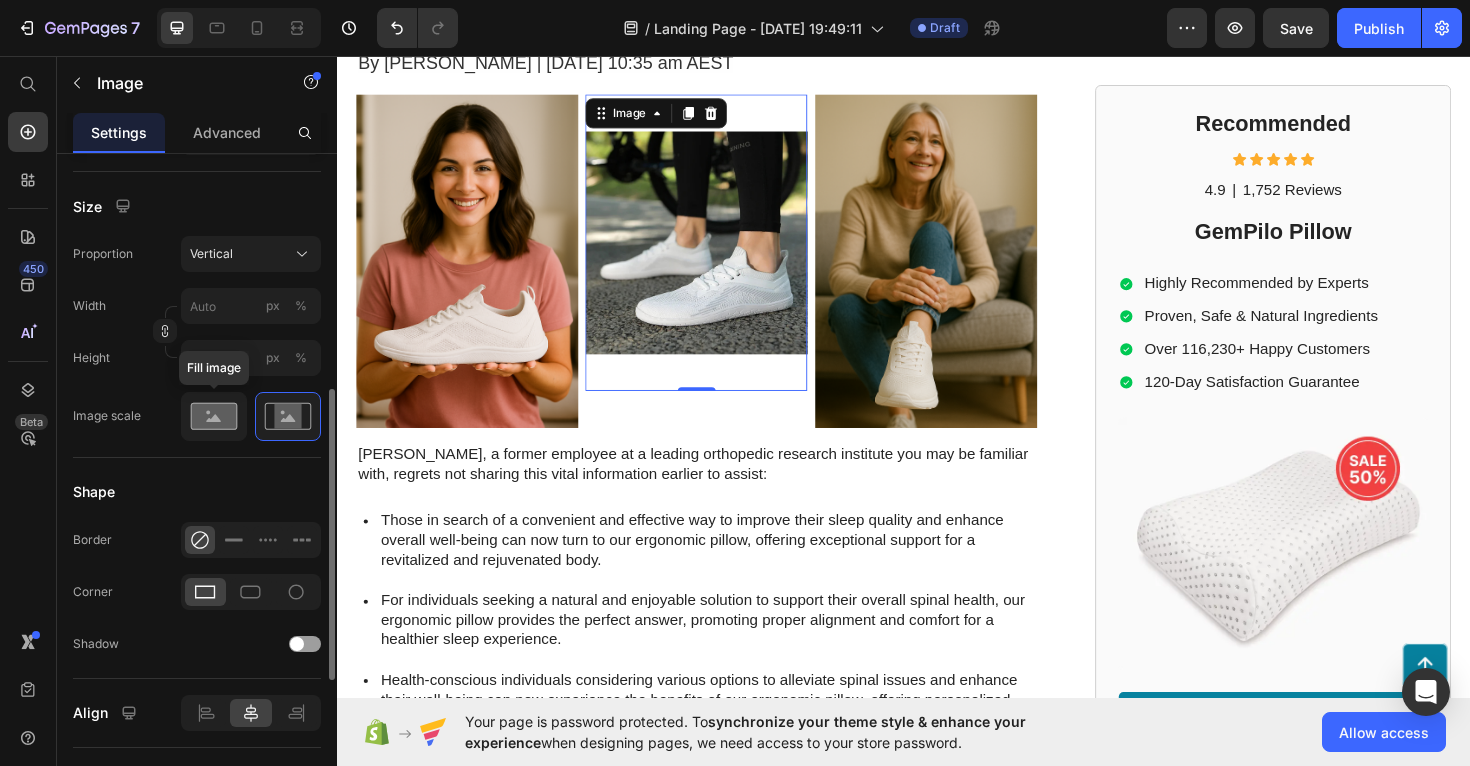 click 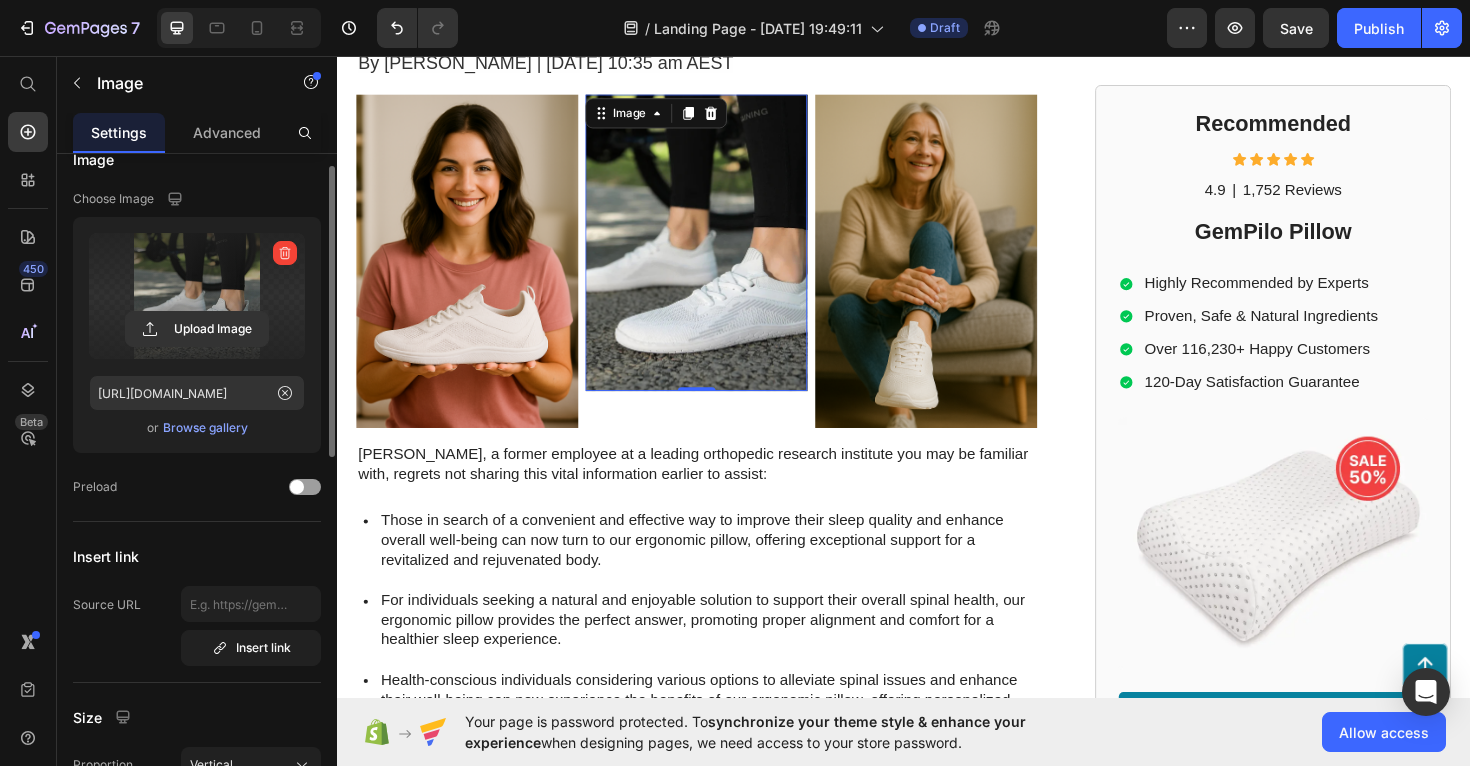scroll, scrollTop: 0, scrollLeft: 0, axis: both 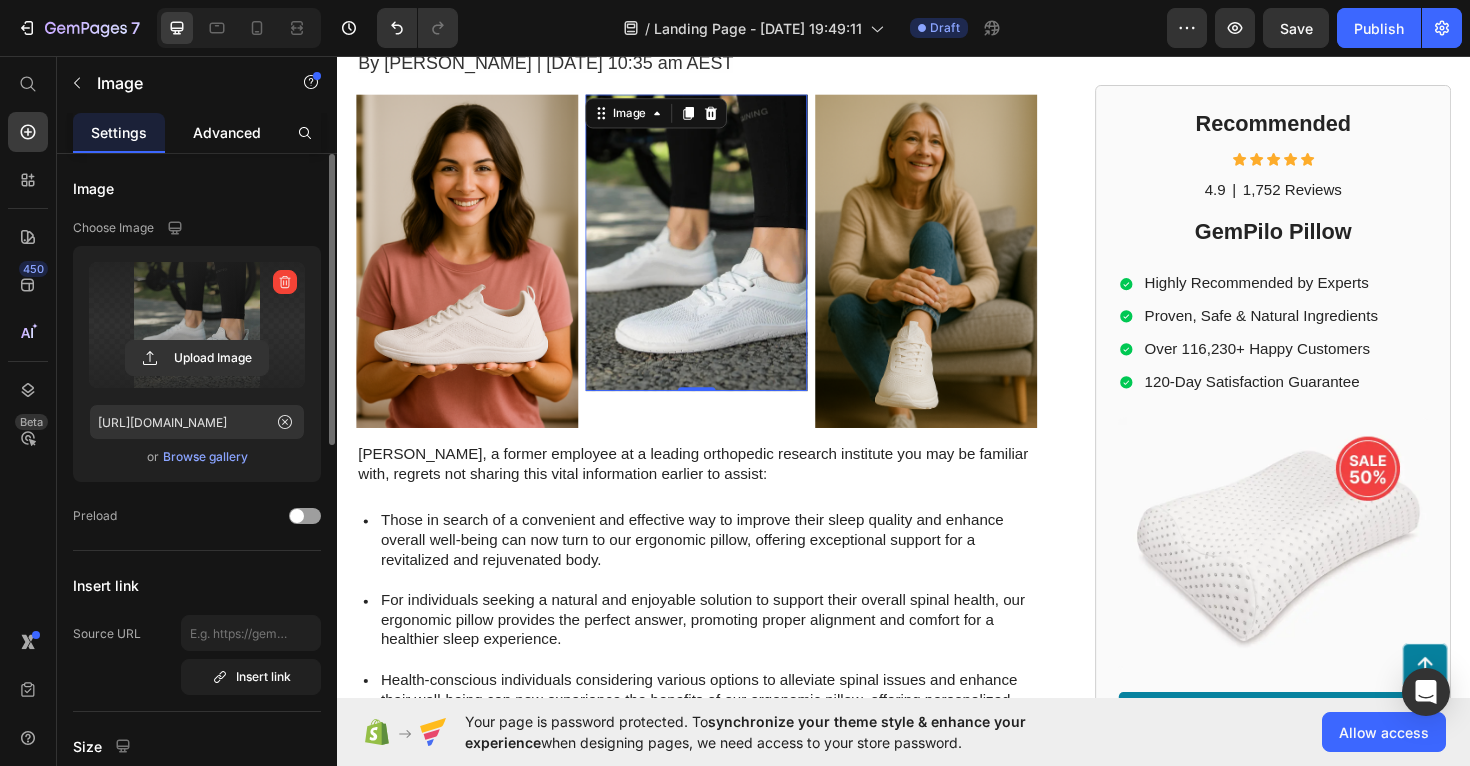 click on "Advanced" at bounding box center (227, 132) 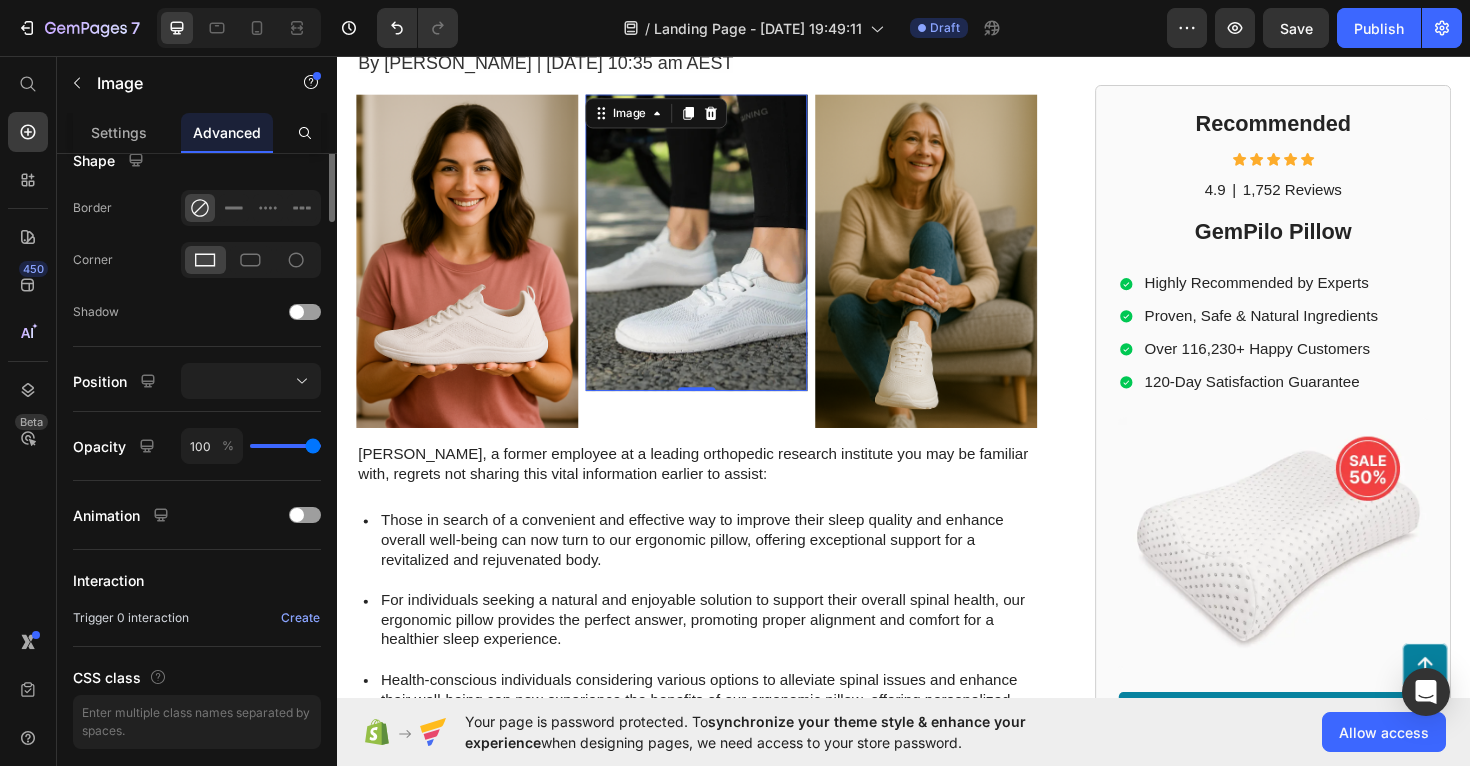 scroll, scrollTop: 596, scrollLeft: 0, axis: vertical 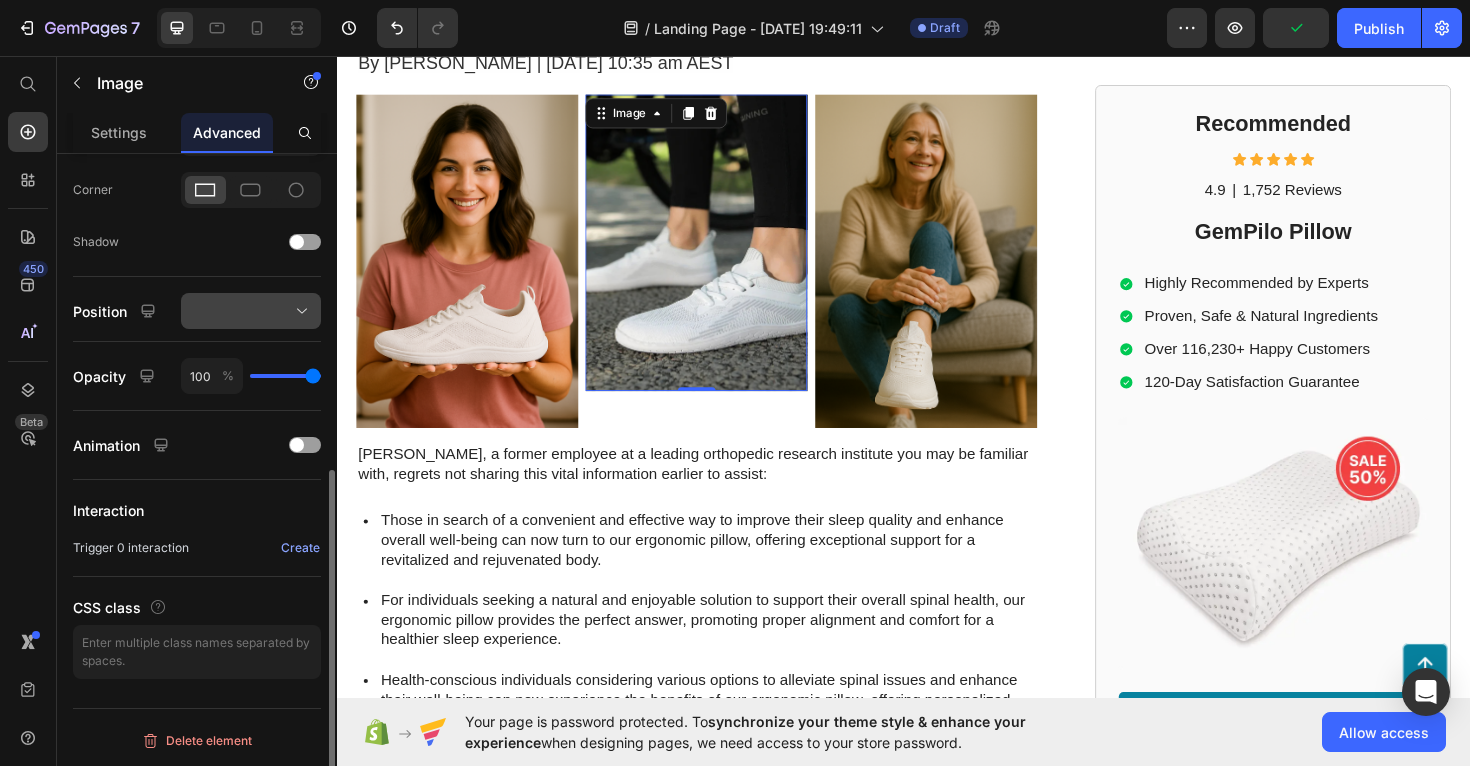 click at bounding box center [251, 311] 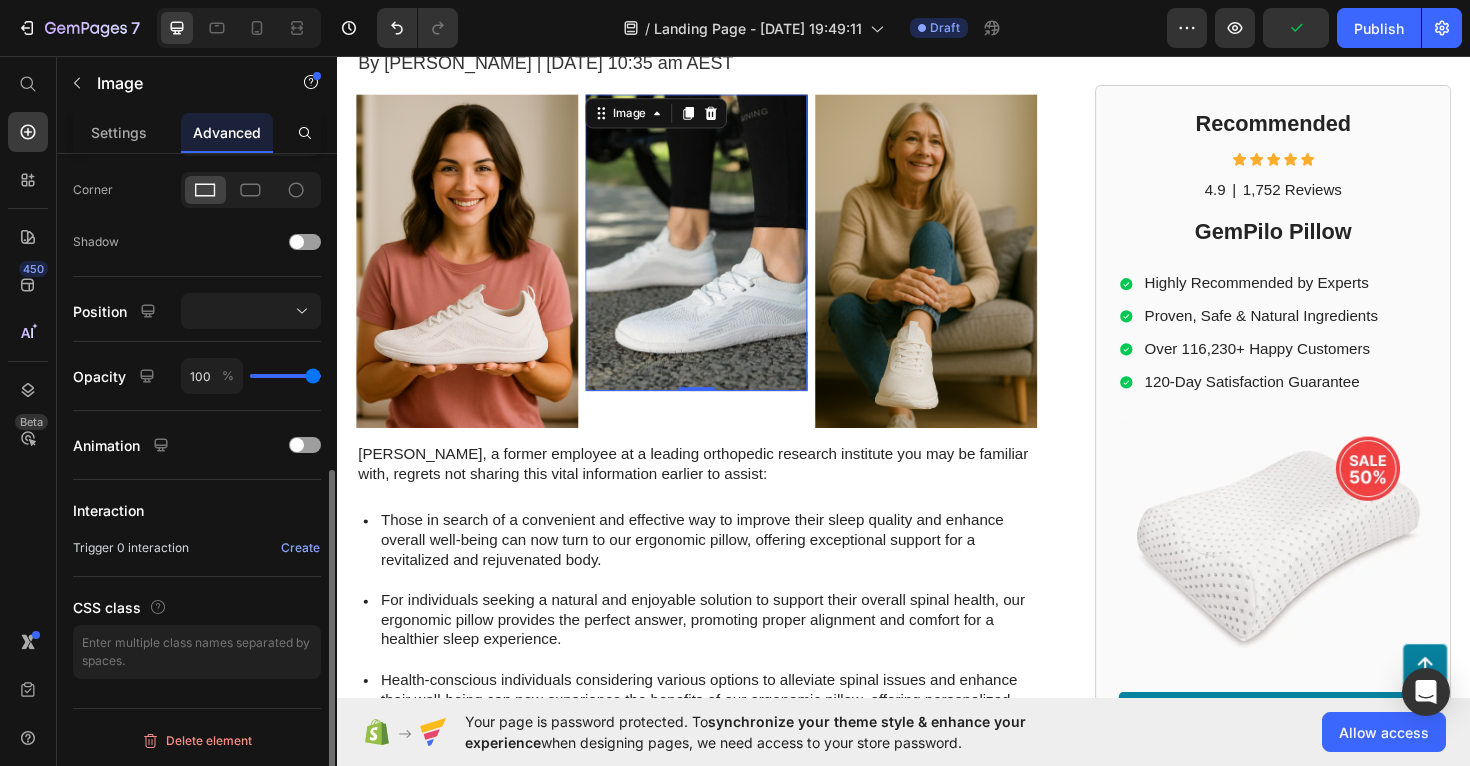click on "Display on Desktop Tablet Mobile Spacing (px) 0 0 0 0 0 0 0 0 Shape Border Corner Shadow Position Opacity 100 % Animation Interaction Trigger 0 interaction Create CSS class" at bounding box center (197, 141) 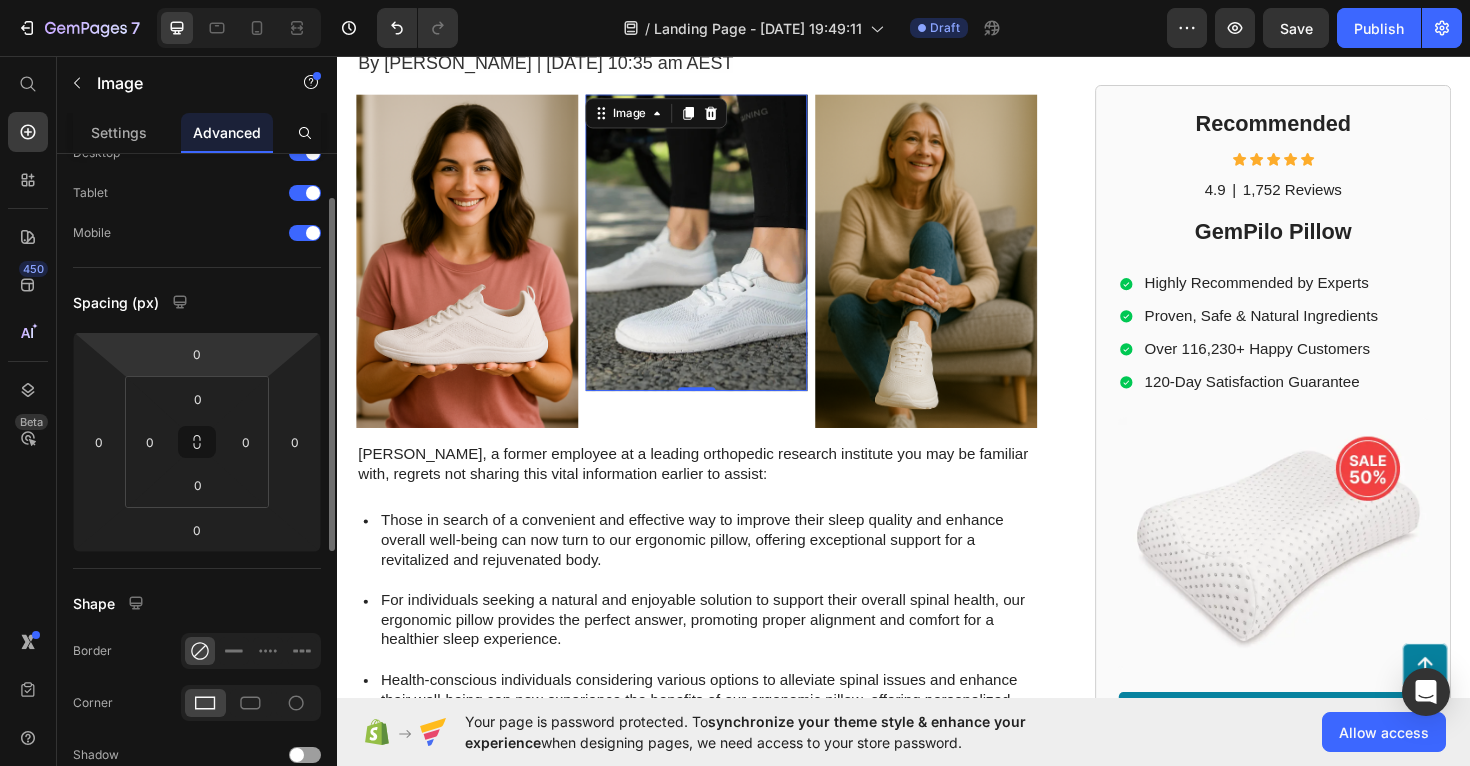 scroll, scrollTop: 0, scrollLeft: 0, axis: both 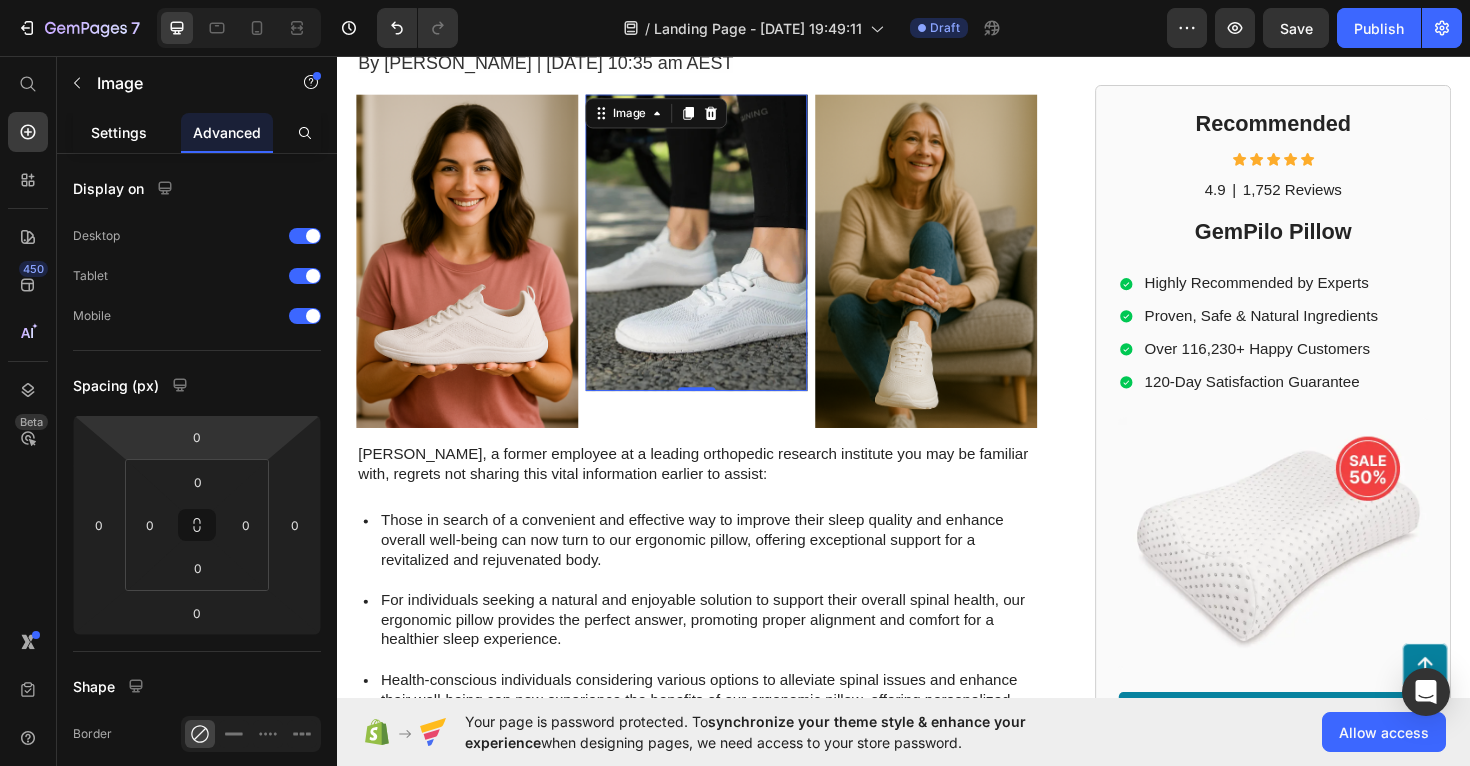 click on "Settings" at bounding box center [119, 132] 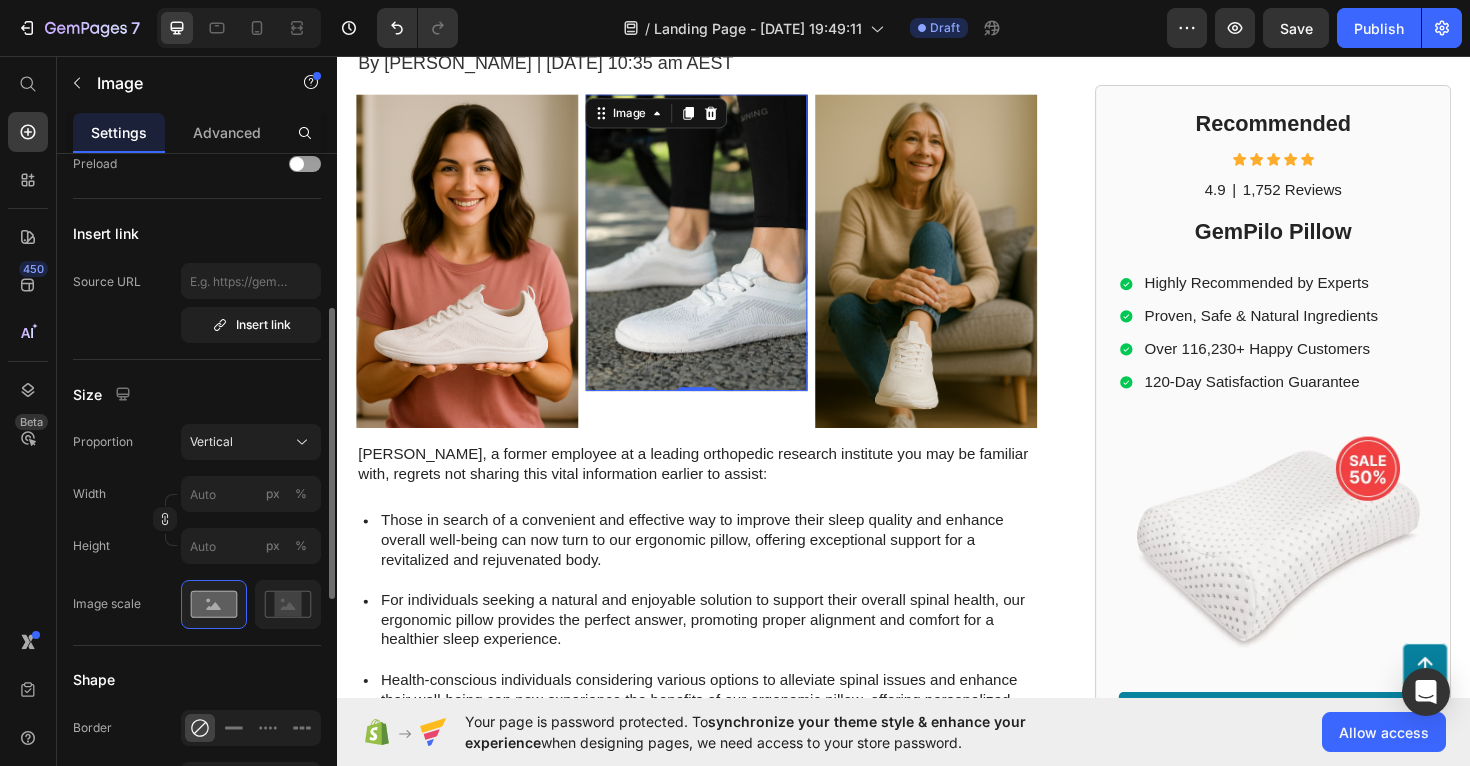 scroll, scrollTop: 414, scrollLeft: 0, axis: vertical 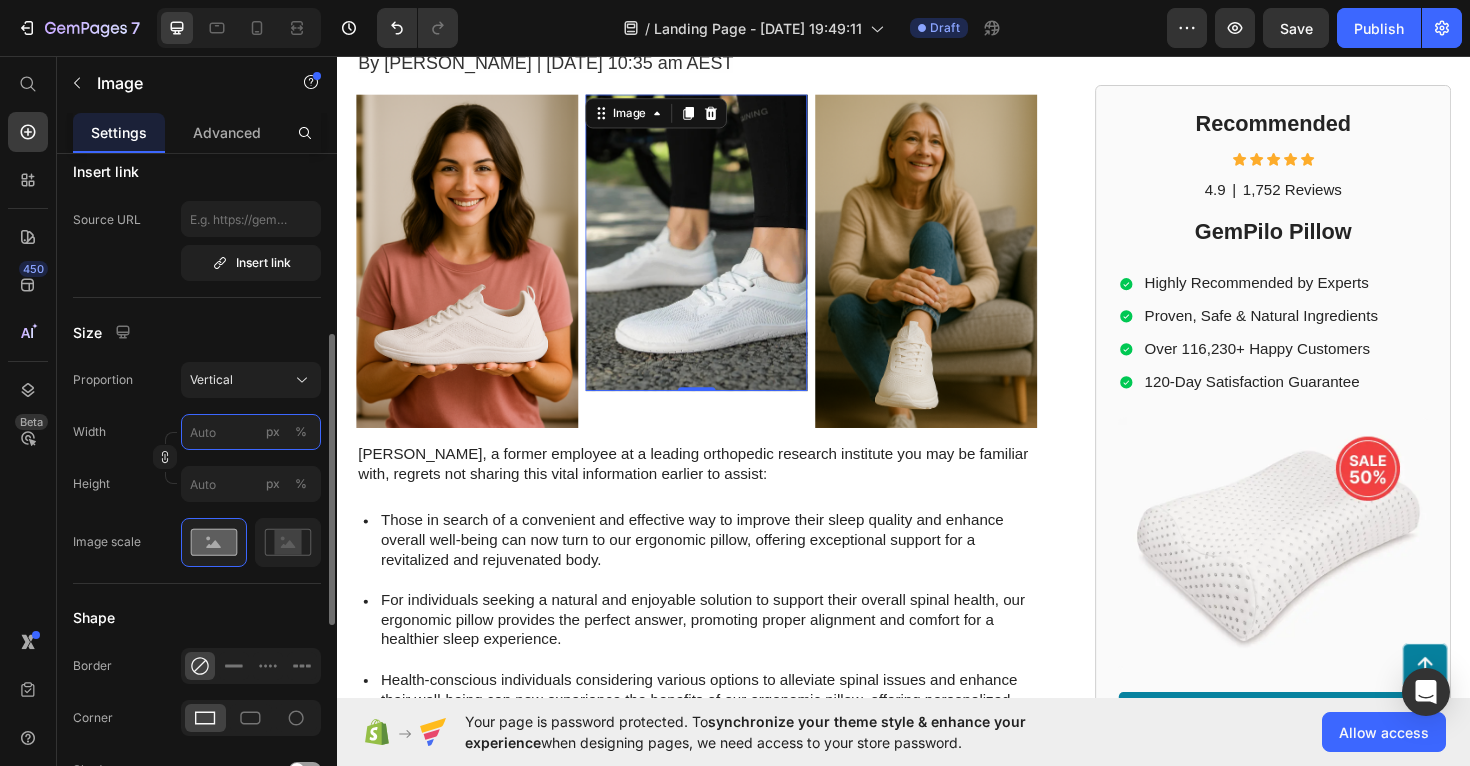 click on "px %" at bounding box center [251, 432] 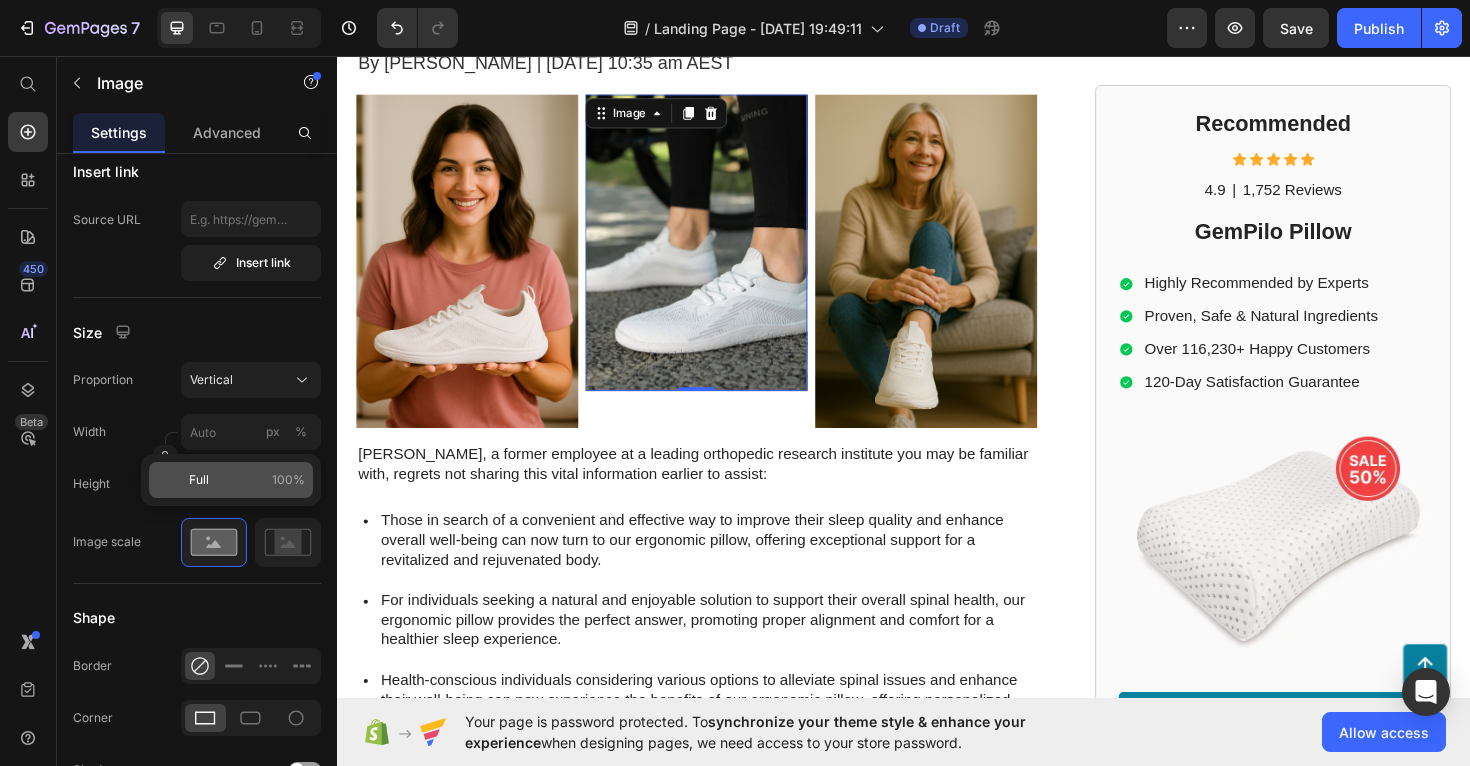 click on "Full" at bounding box center (199, 480) 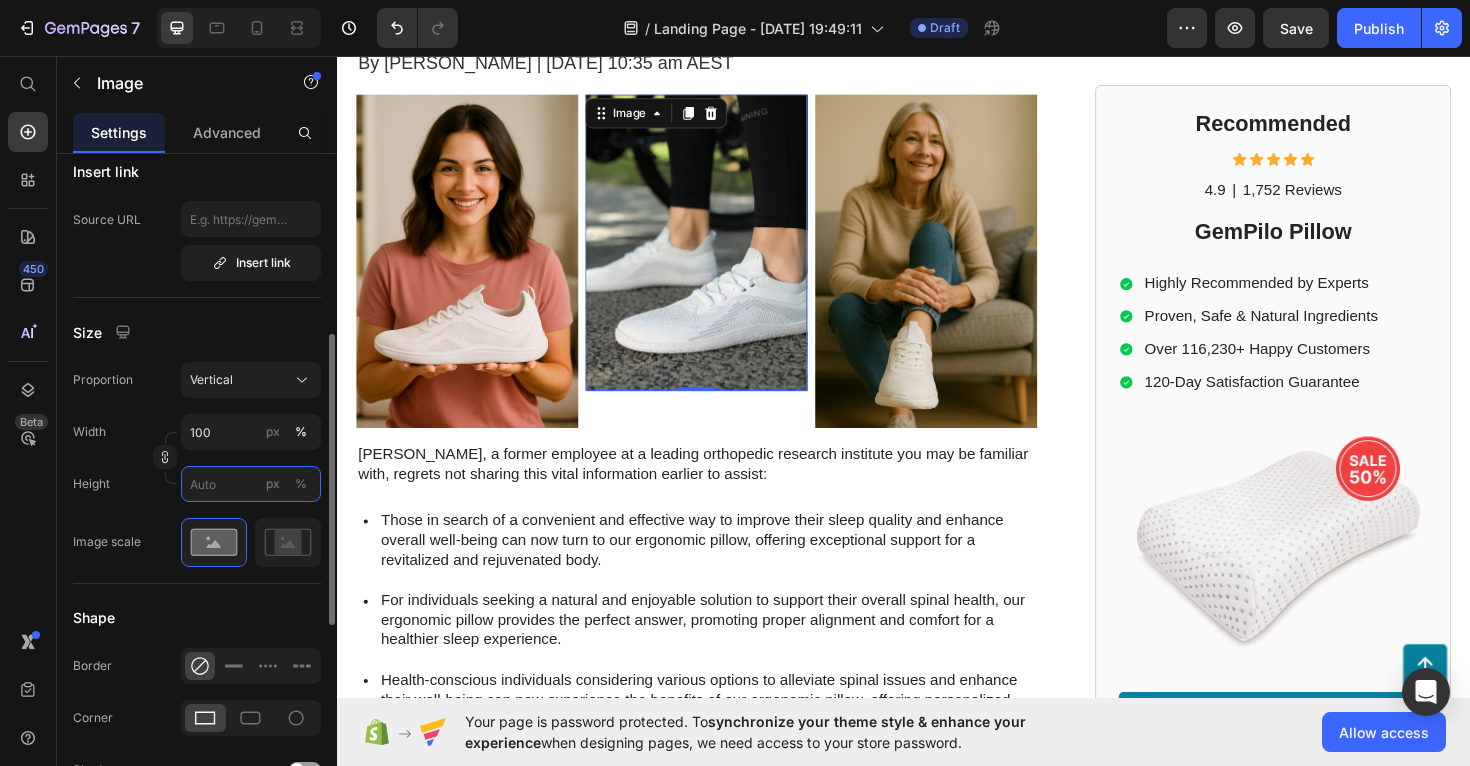 click on "px %" at bounding box center [251, 484] 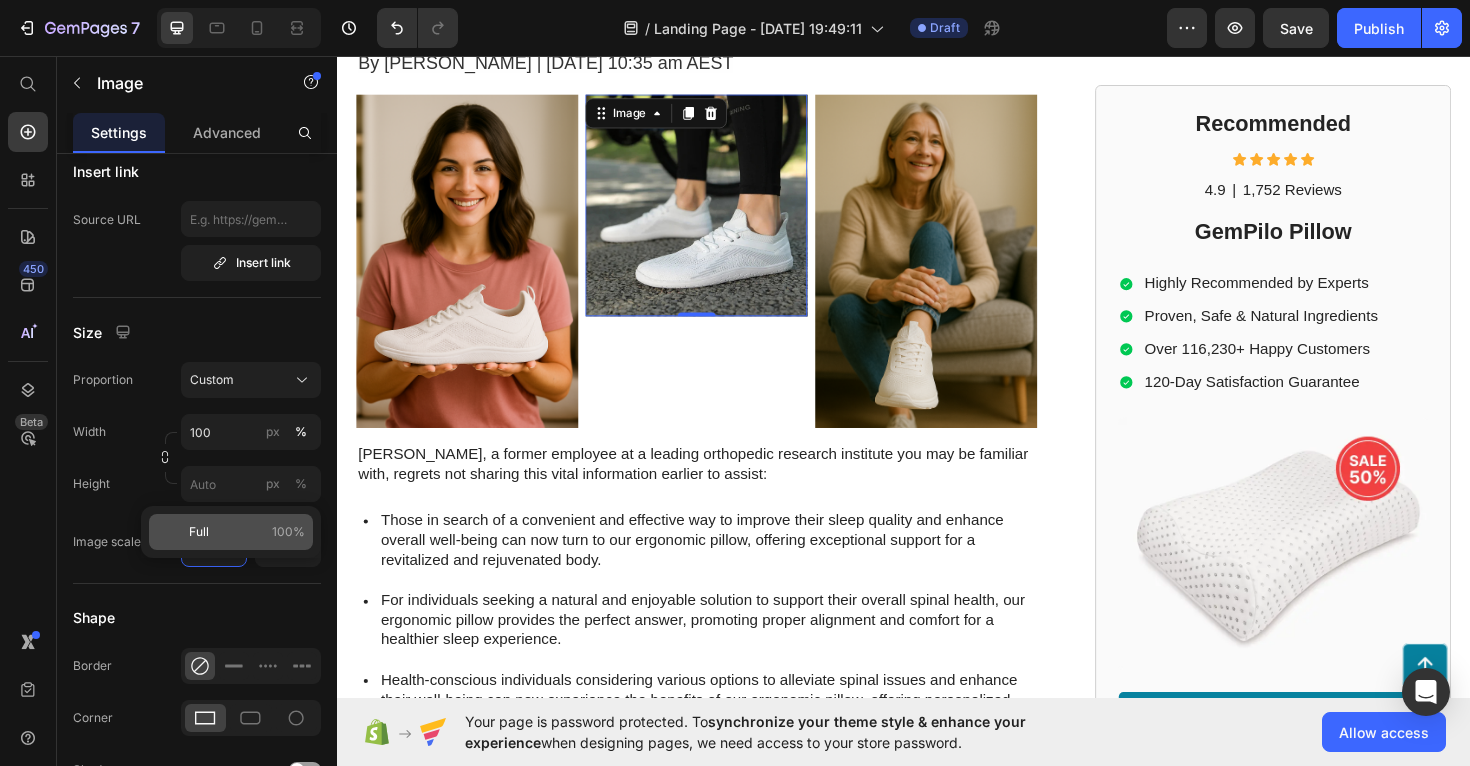 click on "Full" at bounding box center (199, 532) 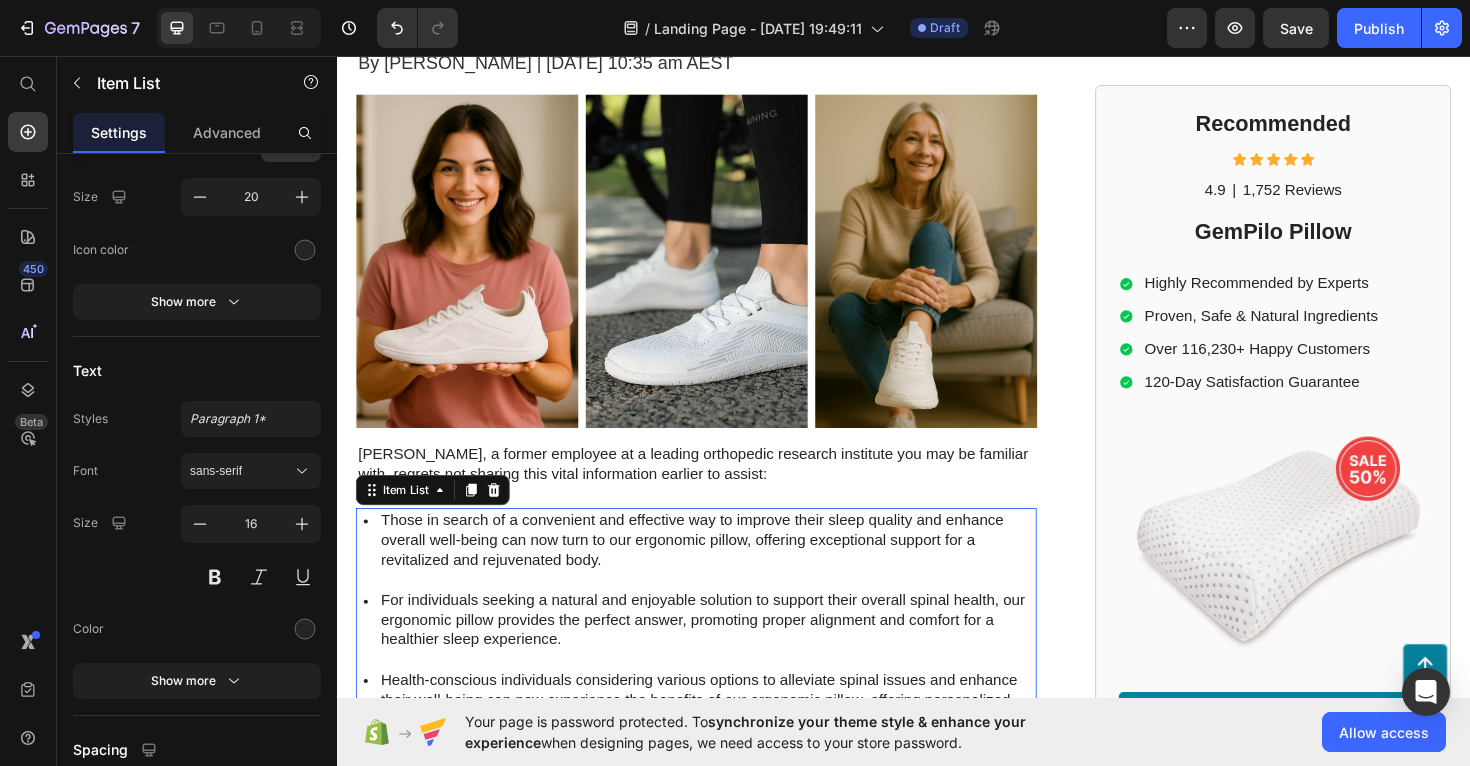 click on "Those in search of a convenient and effective way to improve their sleep quality and enhance overall well-being can now turn to our ergonomic pillow, offering exceptional support for a revitalized and rejuvenated body.
For individuals seeking a natural and enjoyable solution to support their overall spinal health, our ergonomic pillow provides the perfect answer, promoting proper alignment and comfort for a healthier sleep experience.
Health-conscious individuals considering various options to alleviate spinal issues and enhance their well-being can now experience the benefits of our ergonomic pillow, offering personalized support and relief from pressure points." at bounding box center [717, 653] 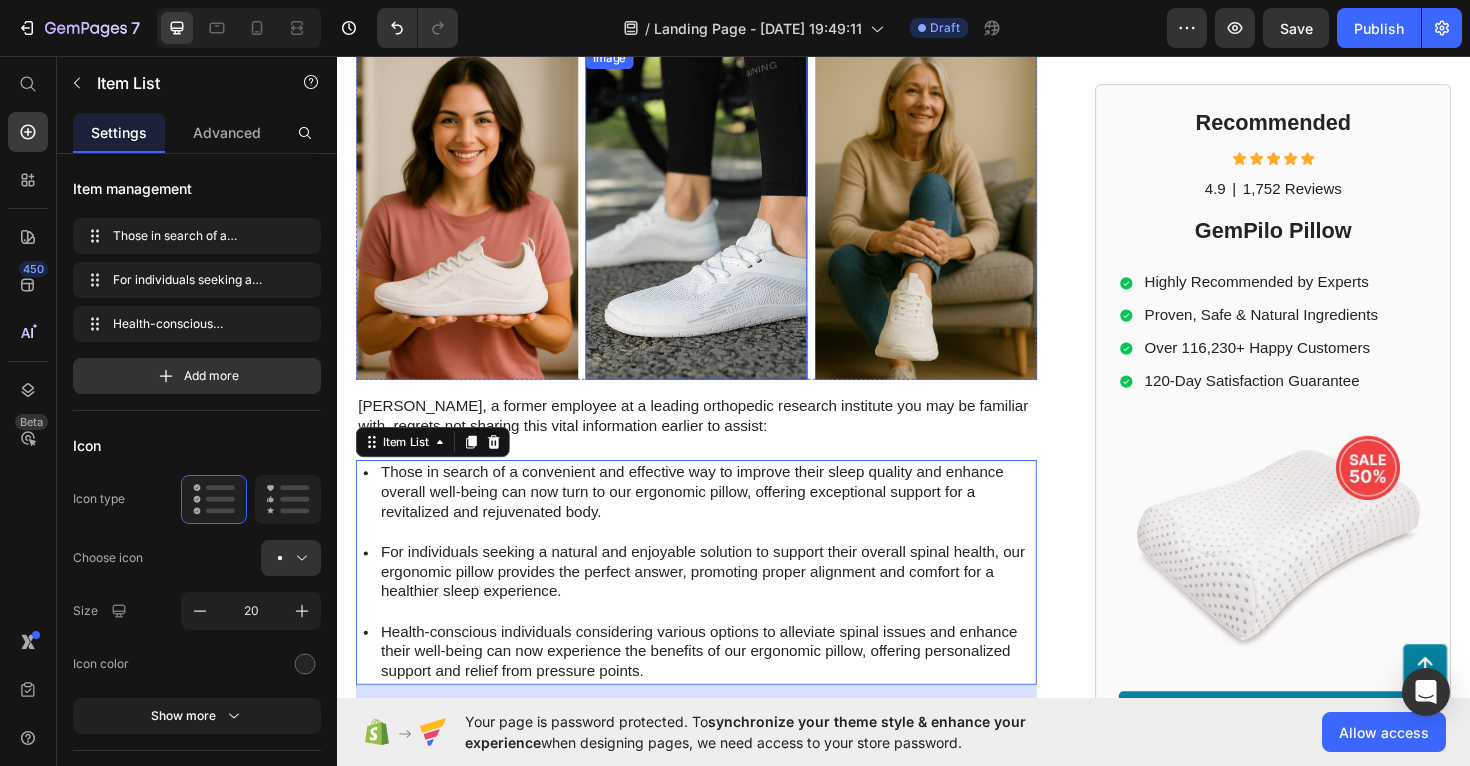 scroll, scrollTop: 477, scrollLeft: 0, axis: vertical 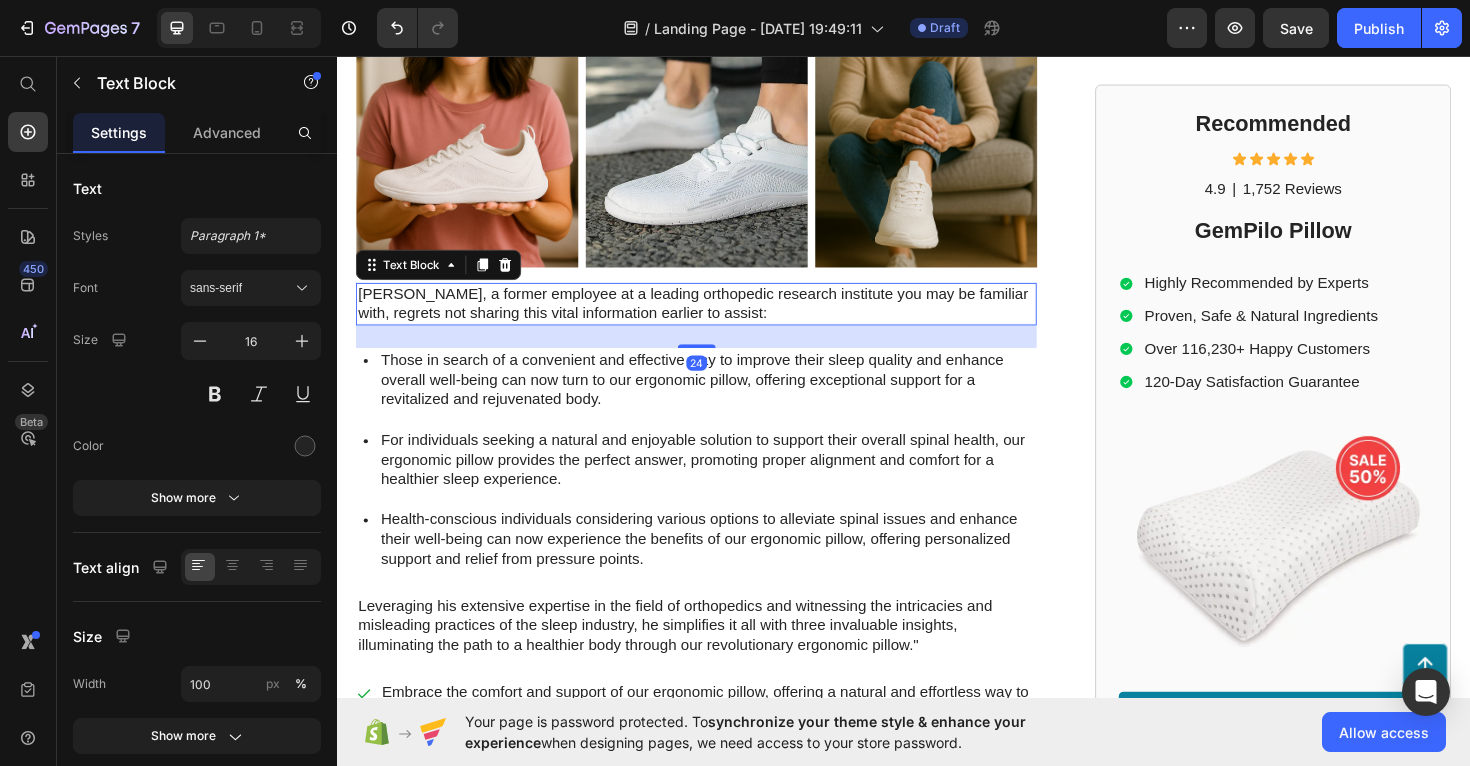 click on "[PERSON_NAME], a former employee at a leading orthopedic research institute you may be familiar with, regrets not sharing this vital information earlier to assist:" at bounding box center [717, 319] 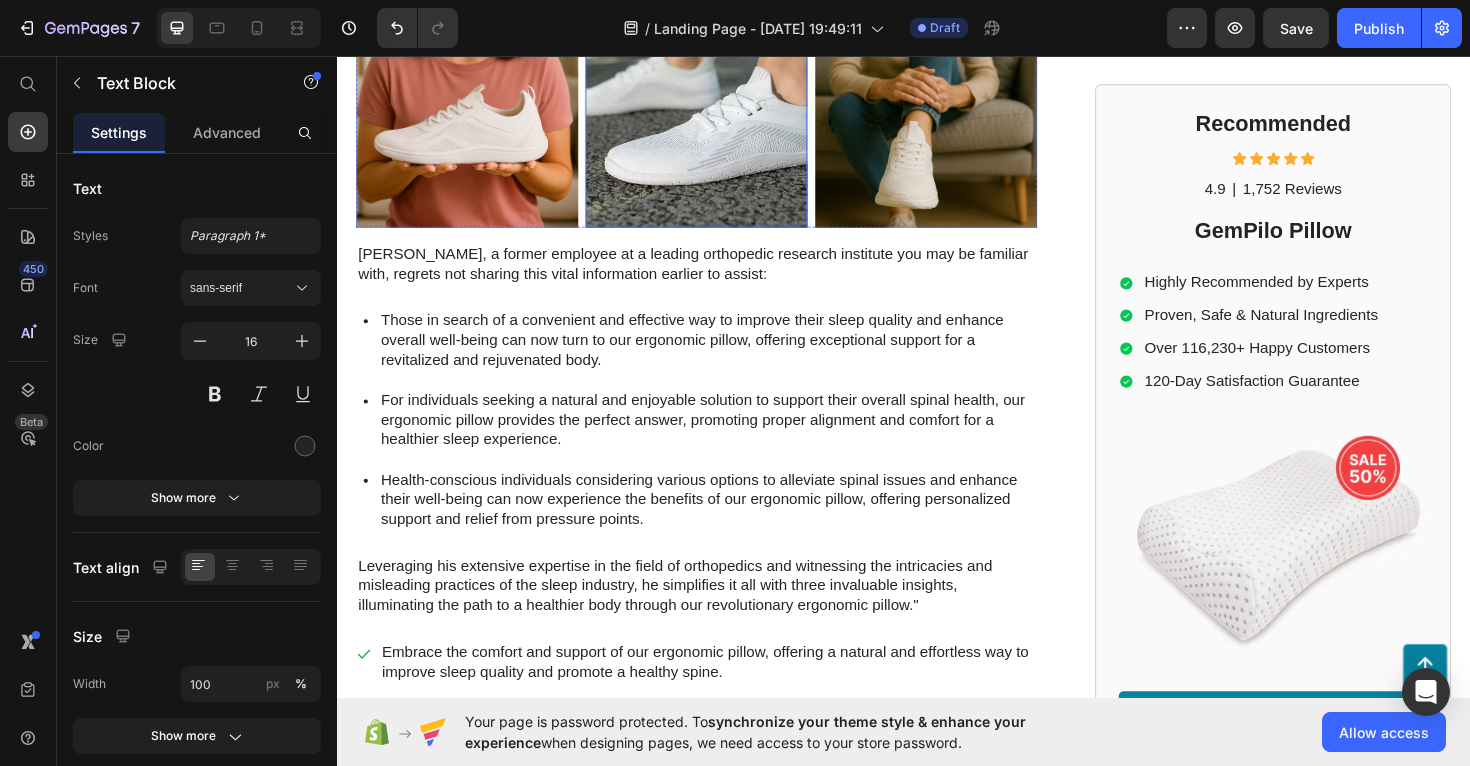 scroll, scrollTop: 0, scrollLeft: 0, axis: both 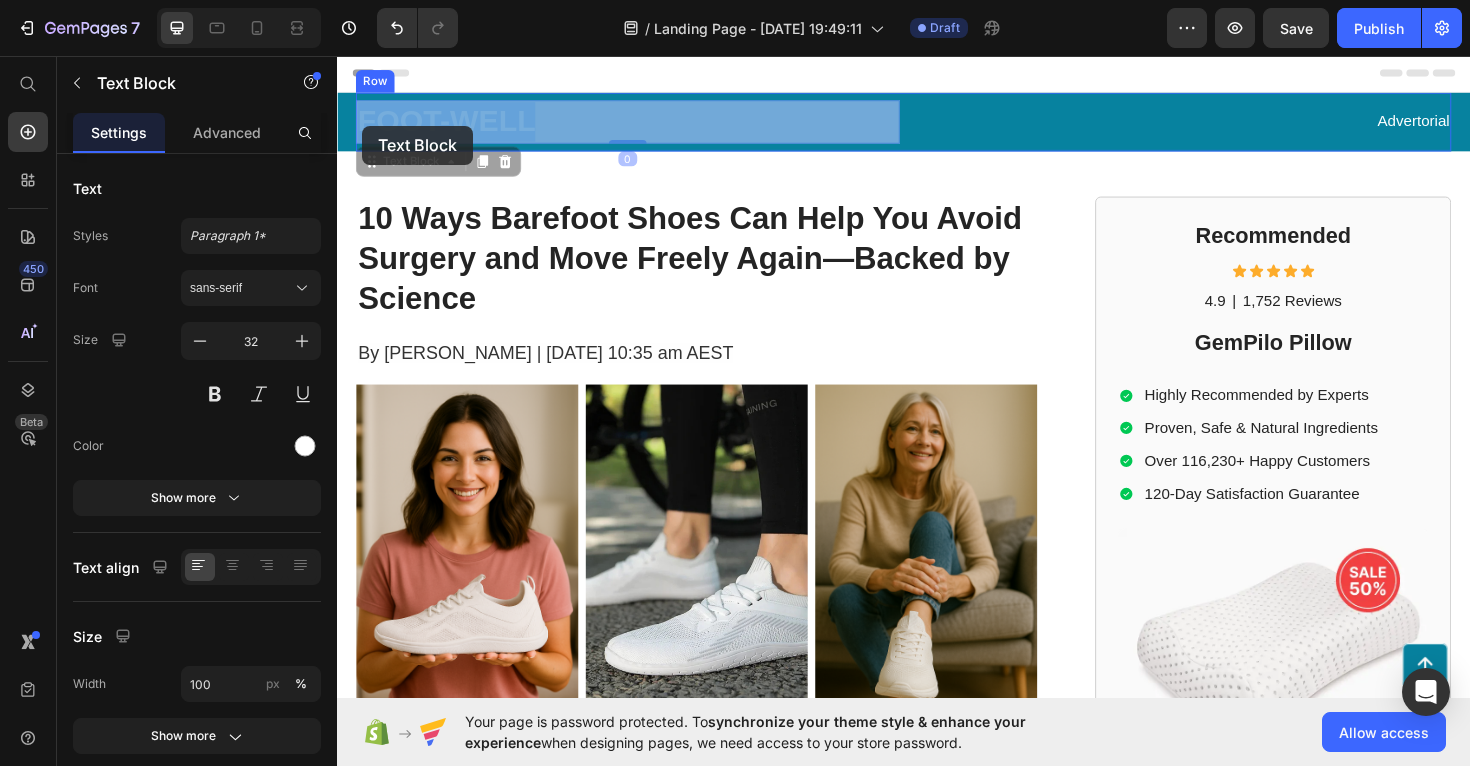 drag, startPoint x: 549, startPoint y: 128, endPoint x: 366, endPoint y: 130, distance: 183.01093 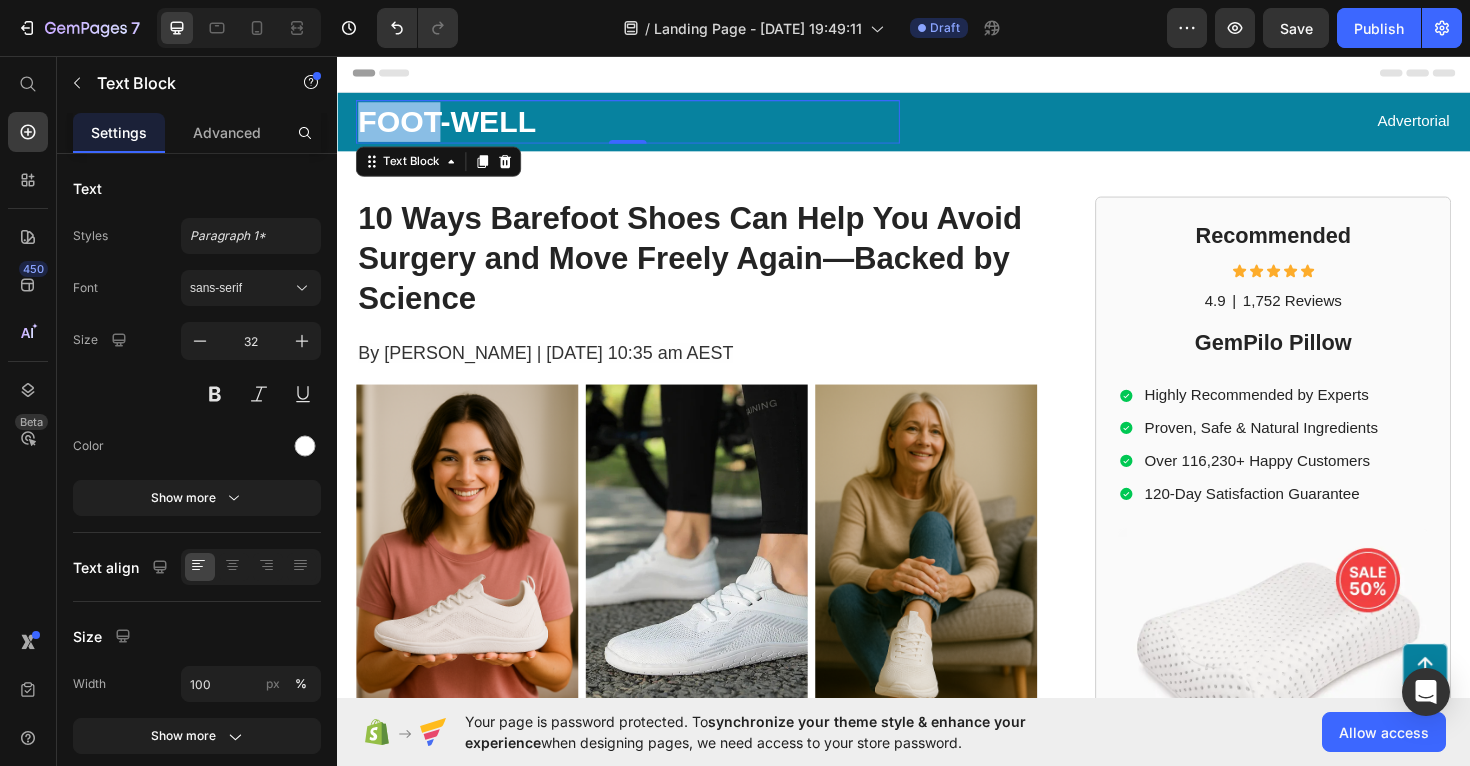 click on "FOOT-WELL" at bounding box center (453, 125) 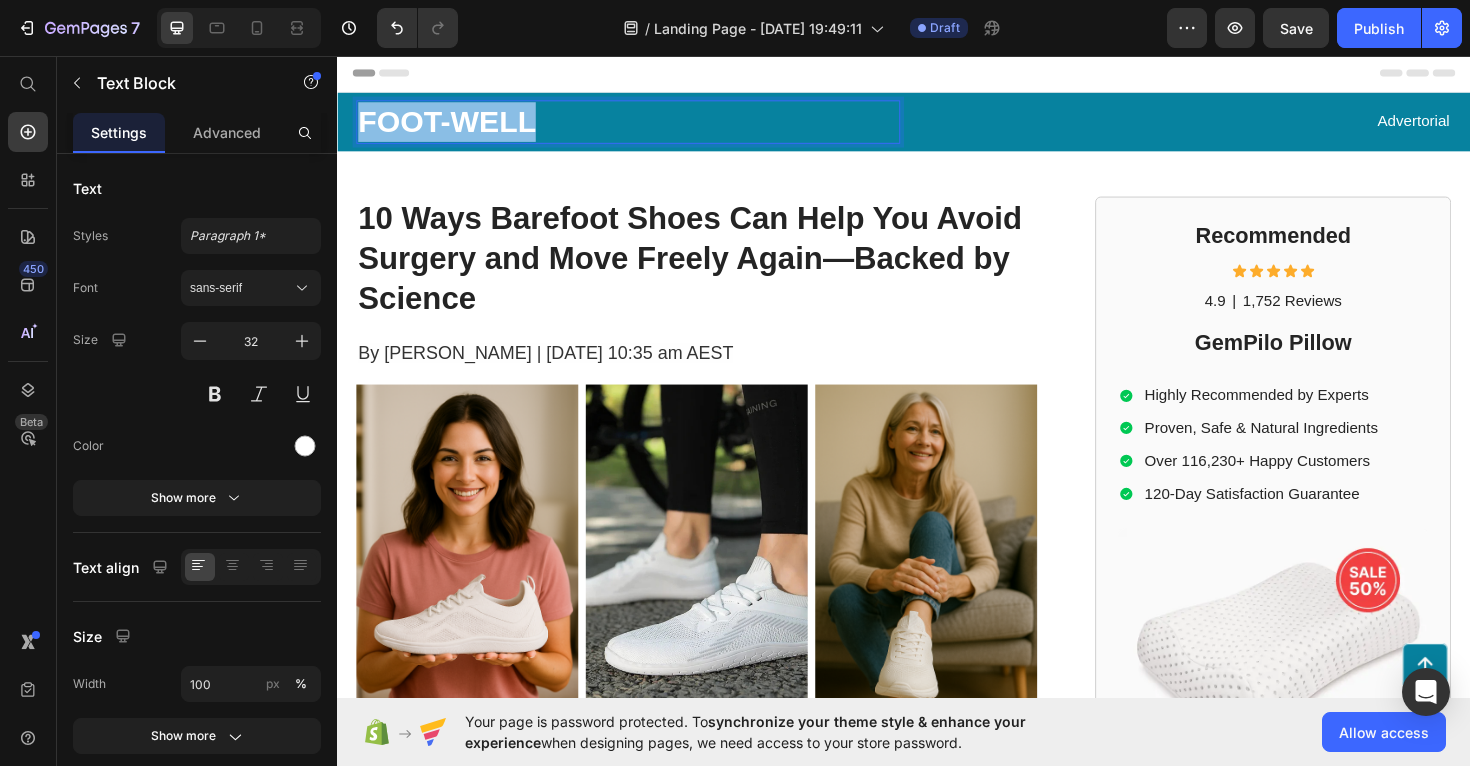 click on "FOOT-WELL" at bounding box center (453, 125) 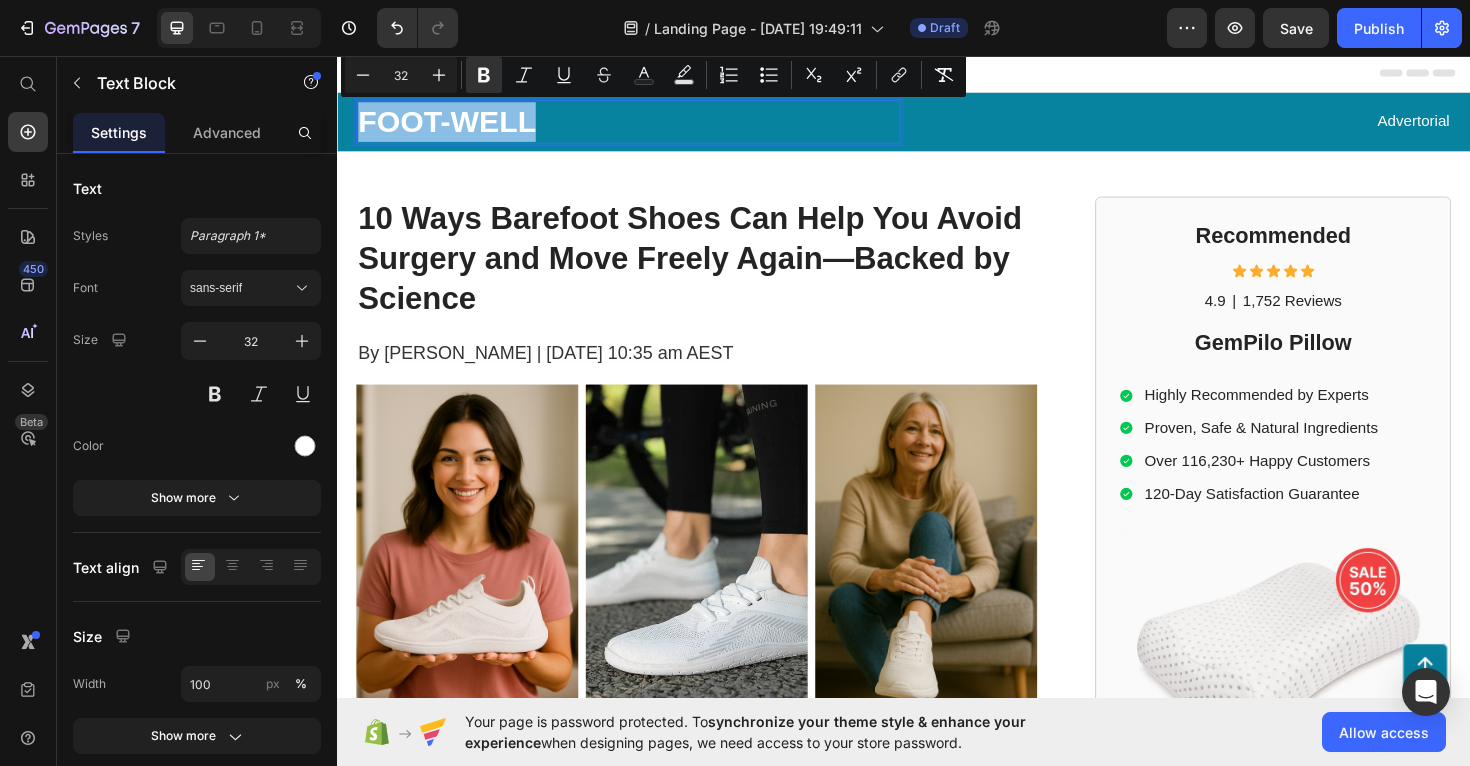 copy on "FOOT-WELL" 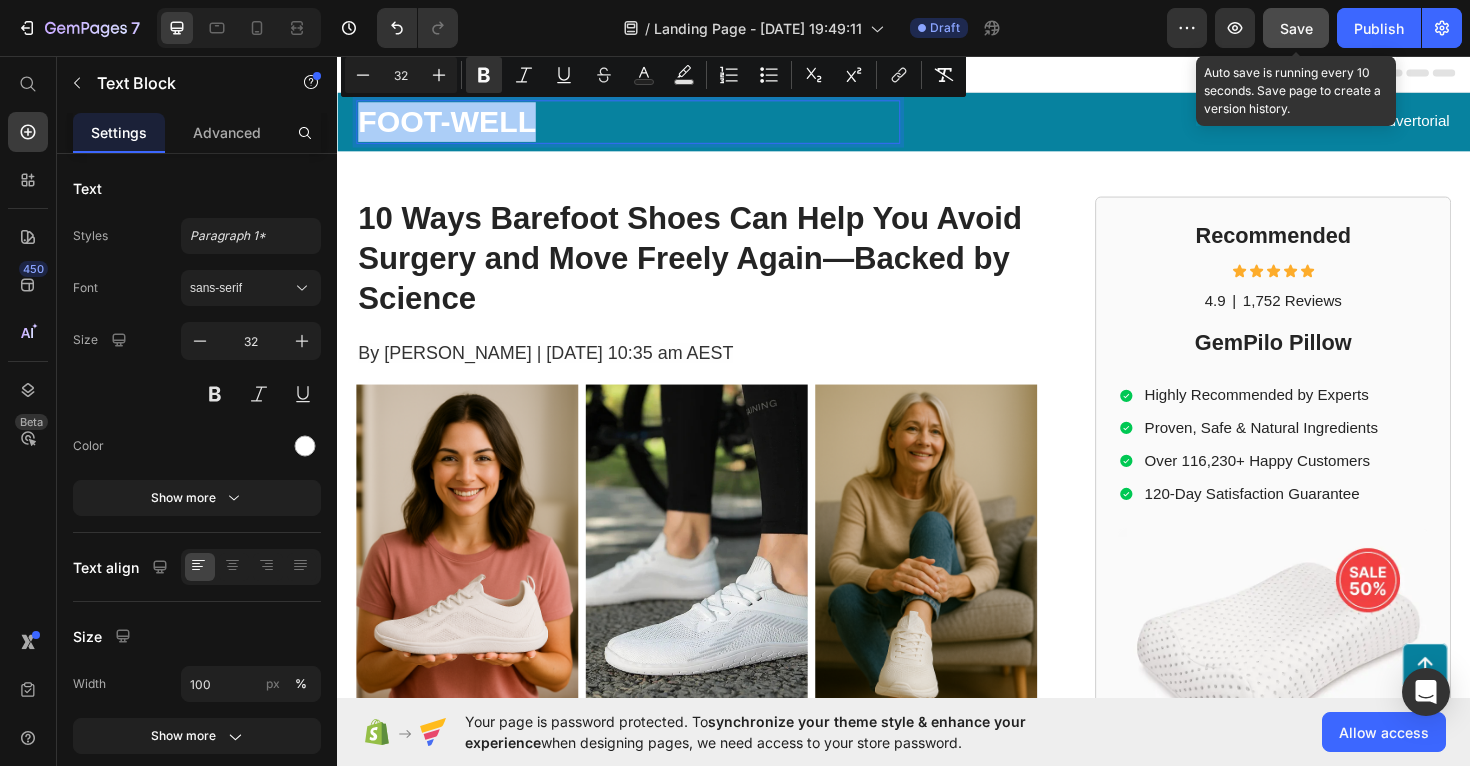 click on "Save" at bounding box center [1296, 28] 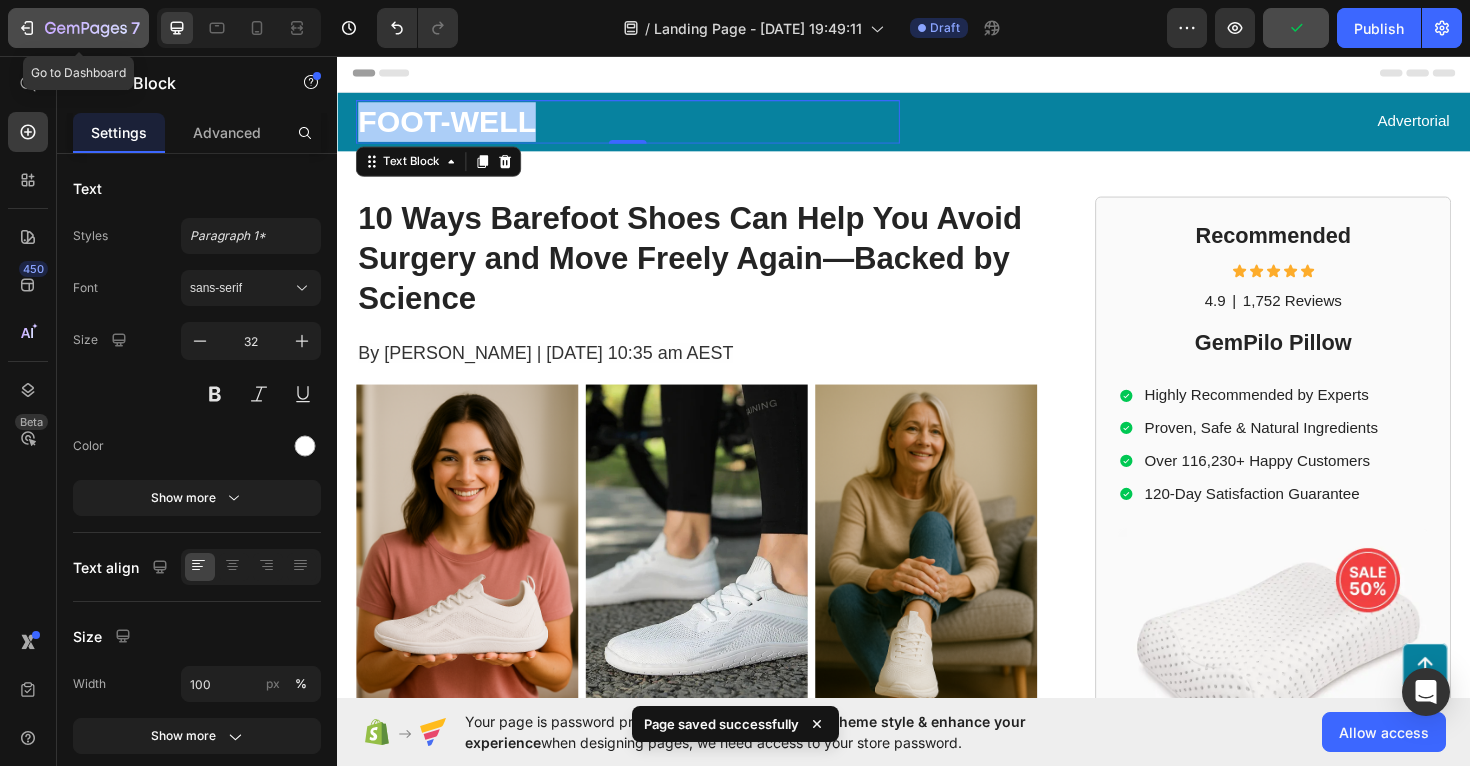 click 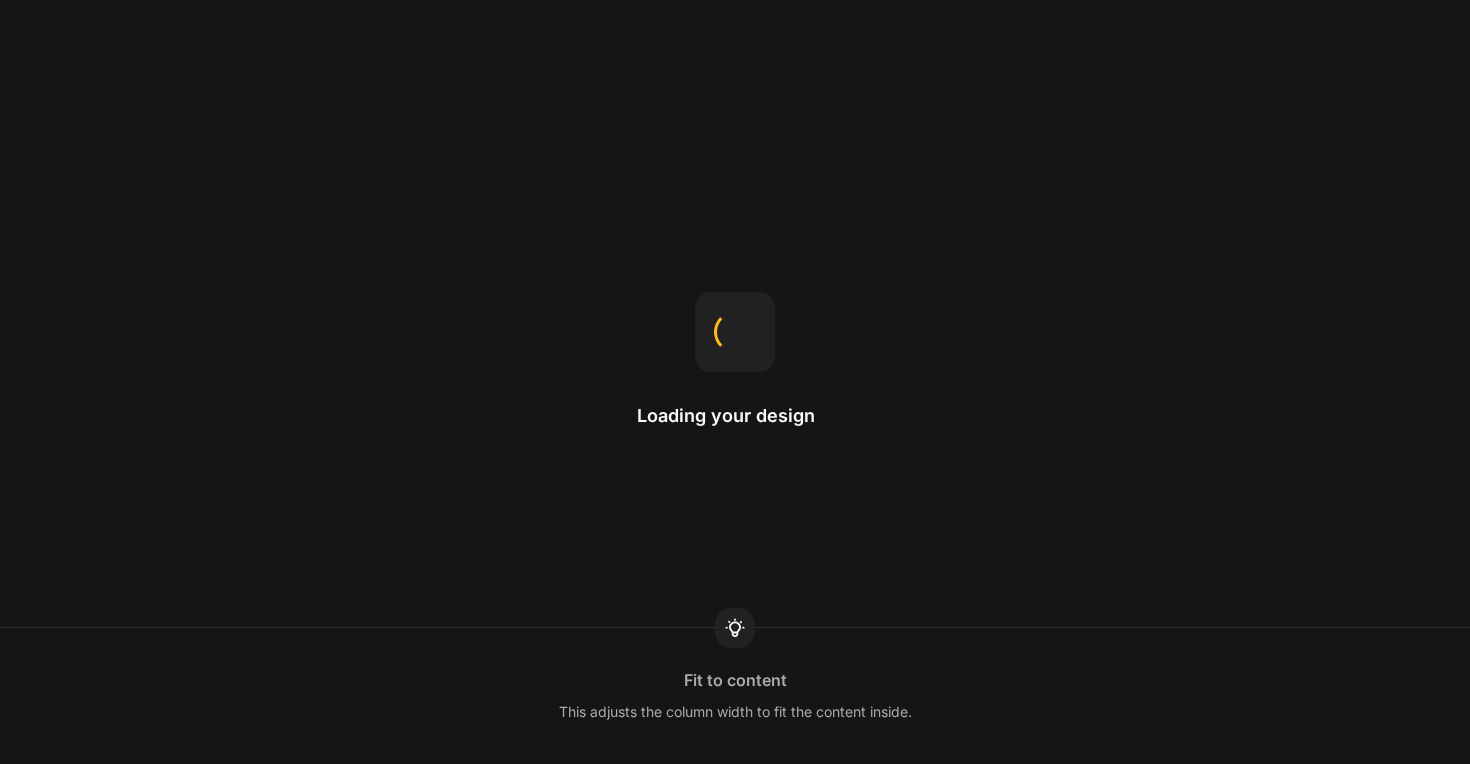 scroll, scrollTop: 0, scrollLeft: 0, axis: both 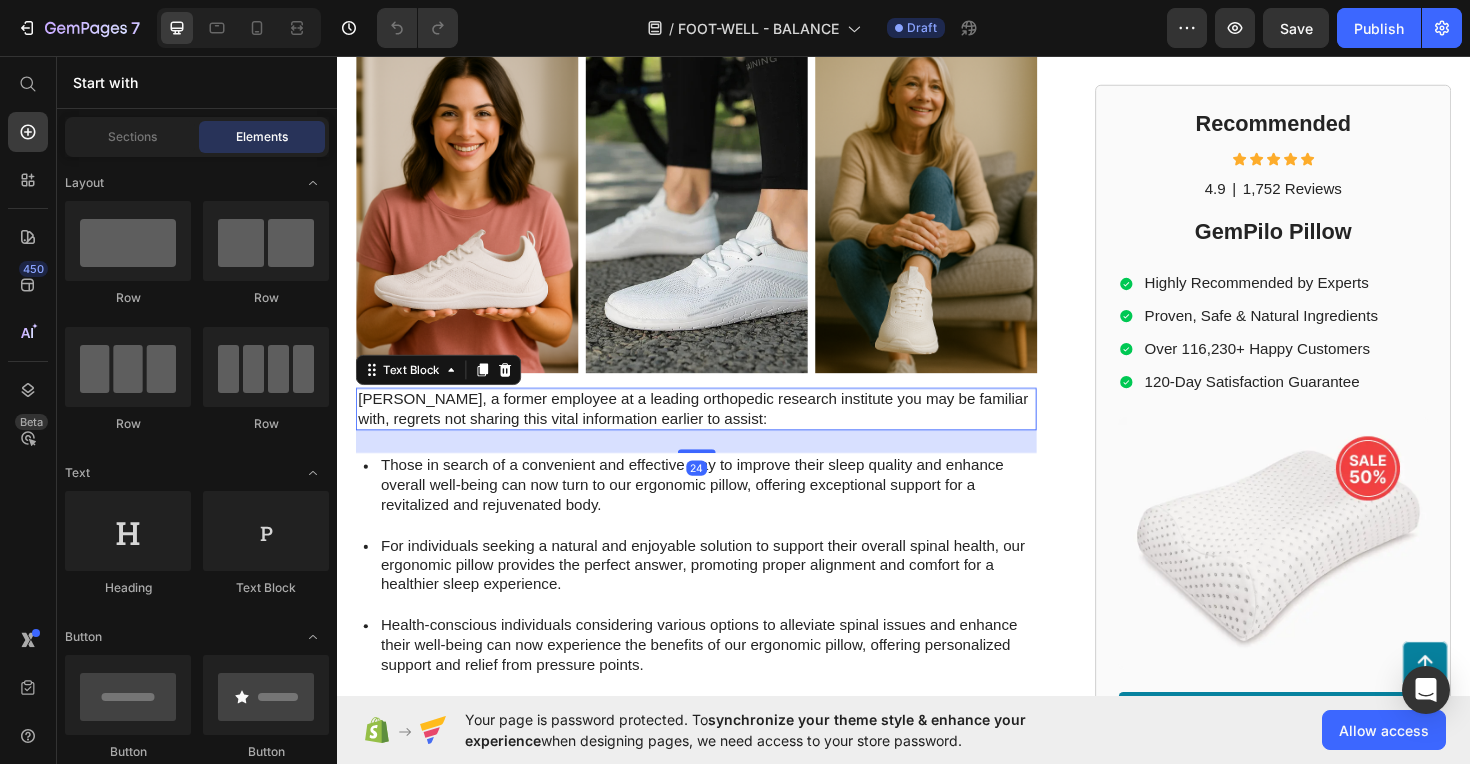 click on "[PERSON_NAME], a former employee at a leading orthopedic research institute you may be familiar with, regrets not sharing this vital information earlier to assist:" at bounding box center (717, 431) 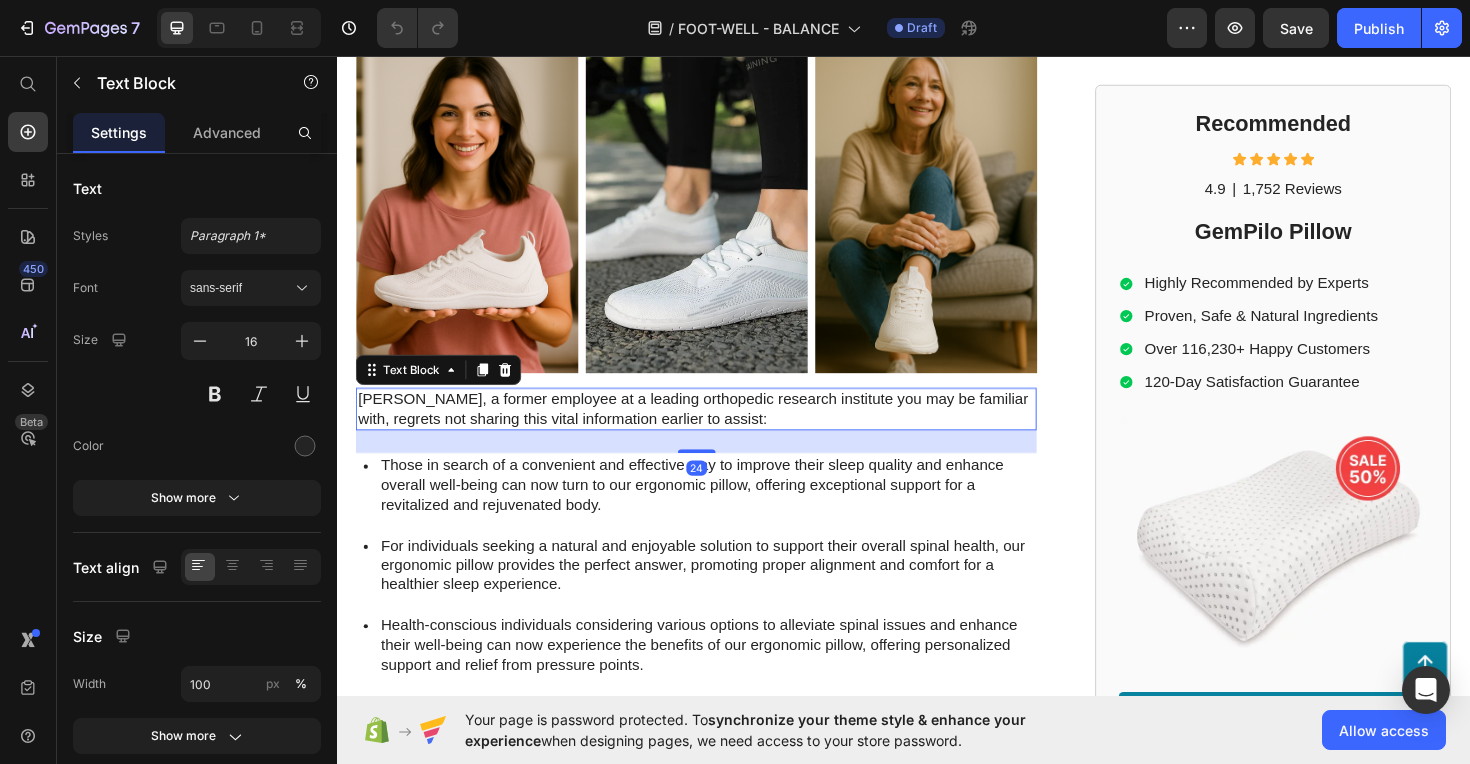 click on "[PERSON_NAME], a former employee at a leading orthopedic research institute you may be familiar with, regrets not sharing this vital information earlier to assist:" at bounding box center [717, 431] 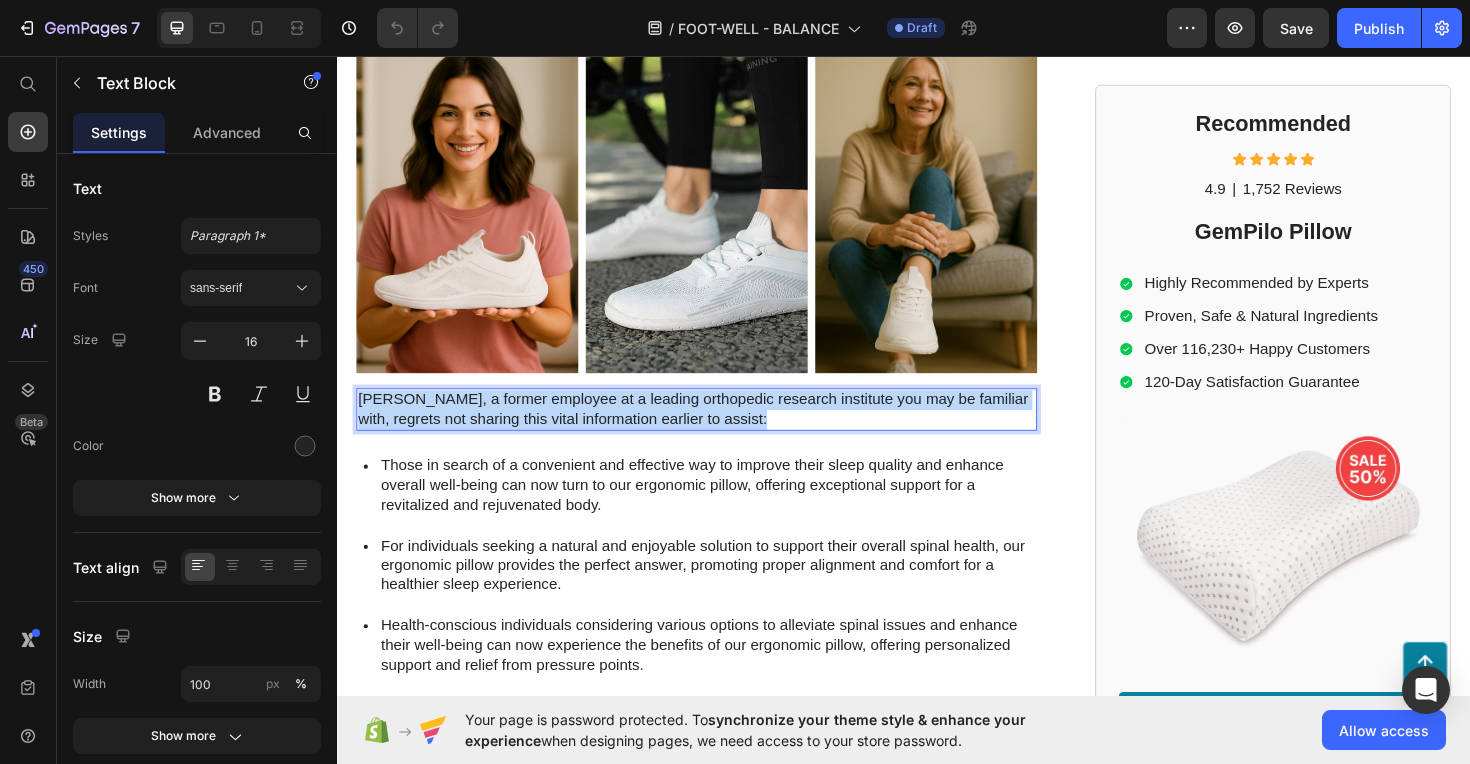 click on "[PERSON_NAME], a former employee at a leading orthopedic research institute you may be familiar with, regrets not sharing this vital information earlier to assist:" at bounding box center (717, 431) 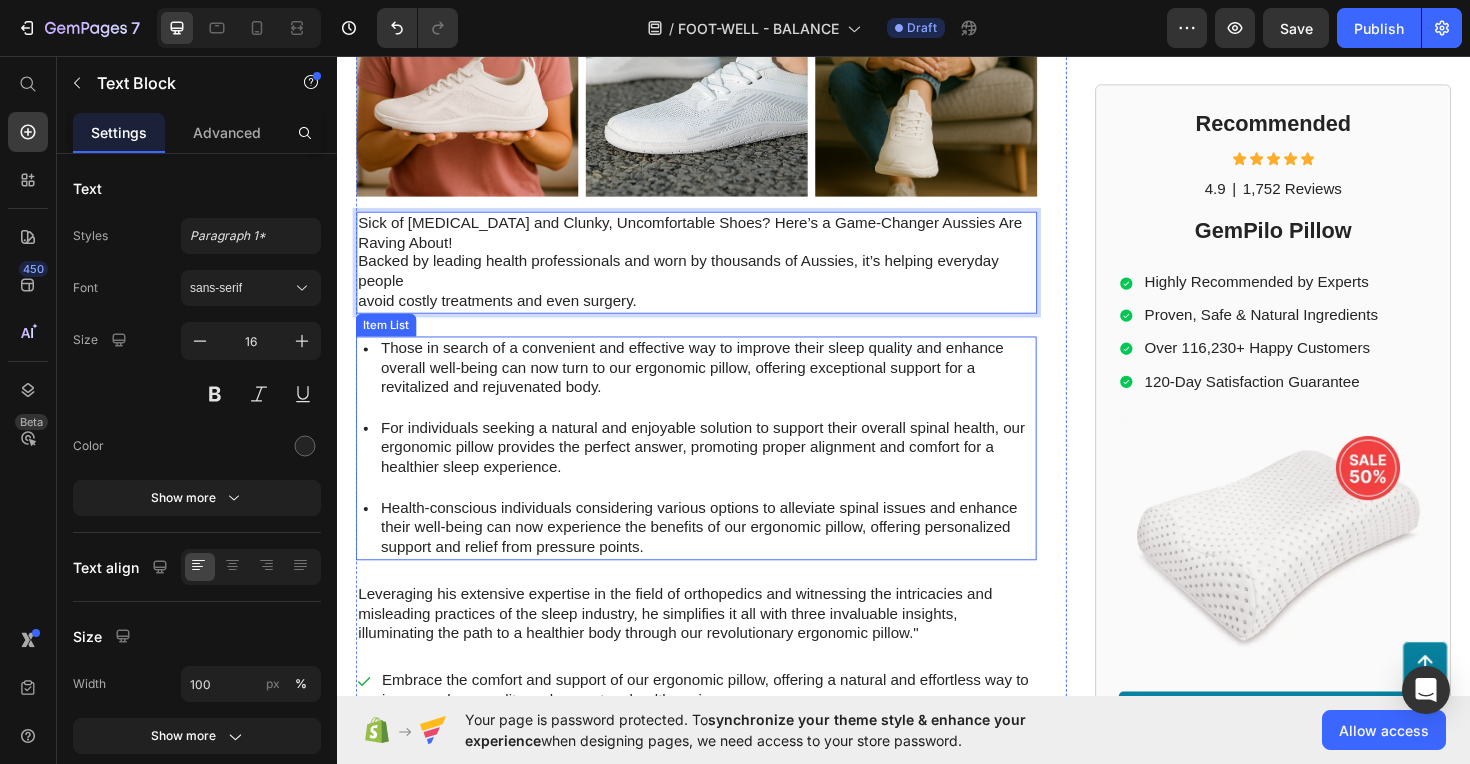 scroll, scrollTop: 576, scrollLeft: 0, axis: vertical 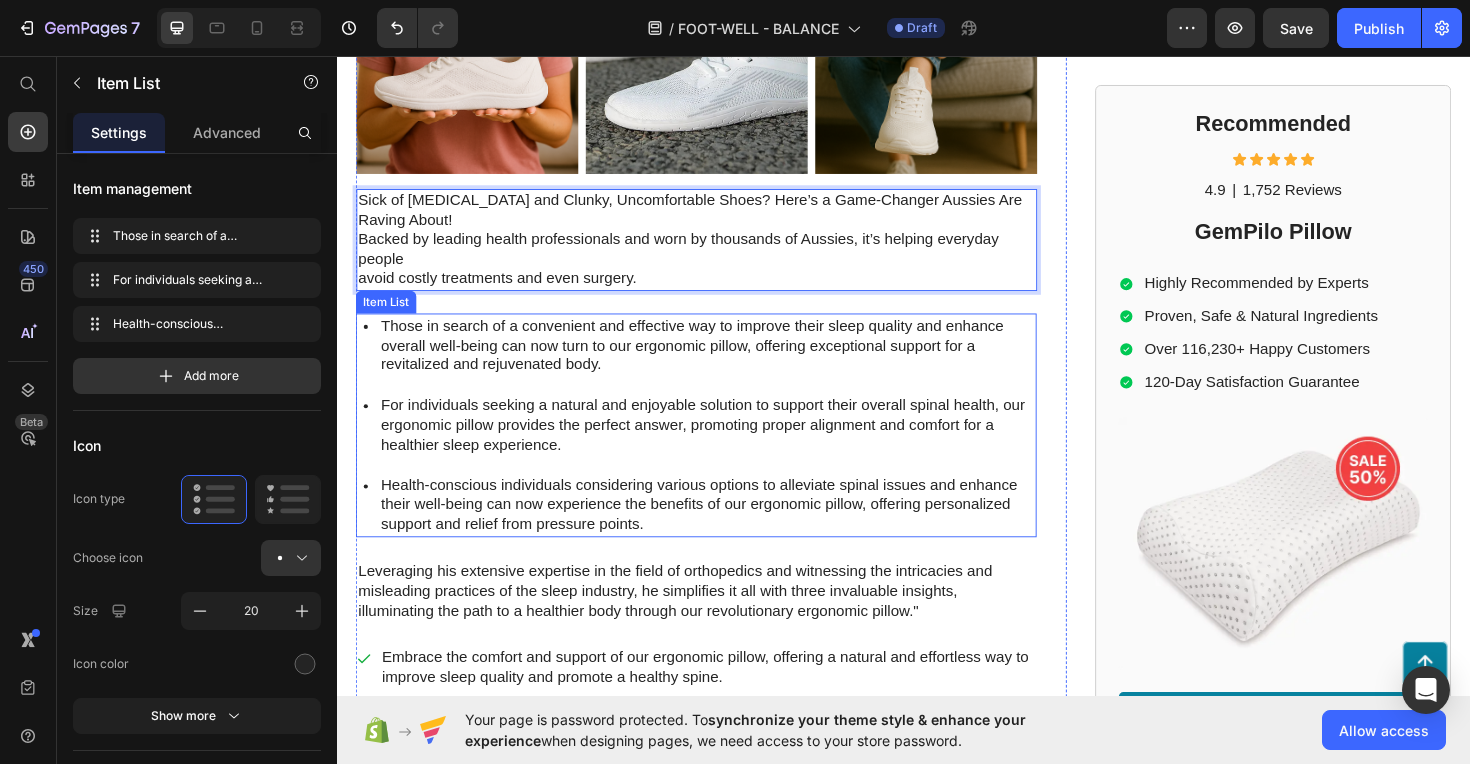 click 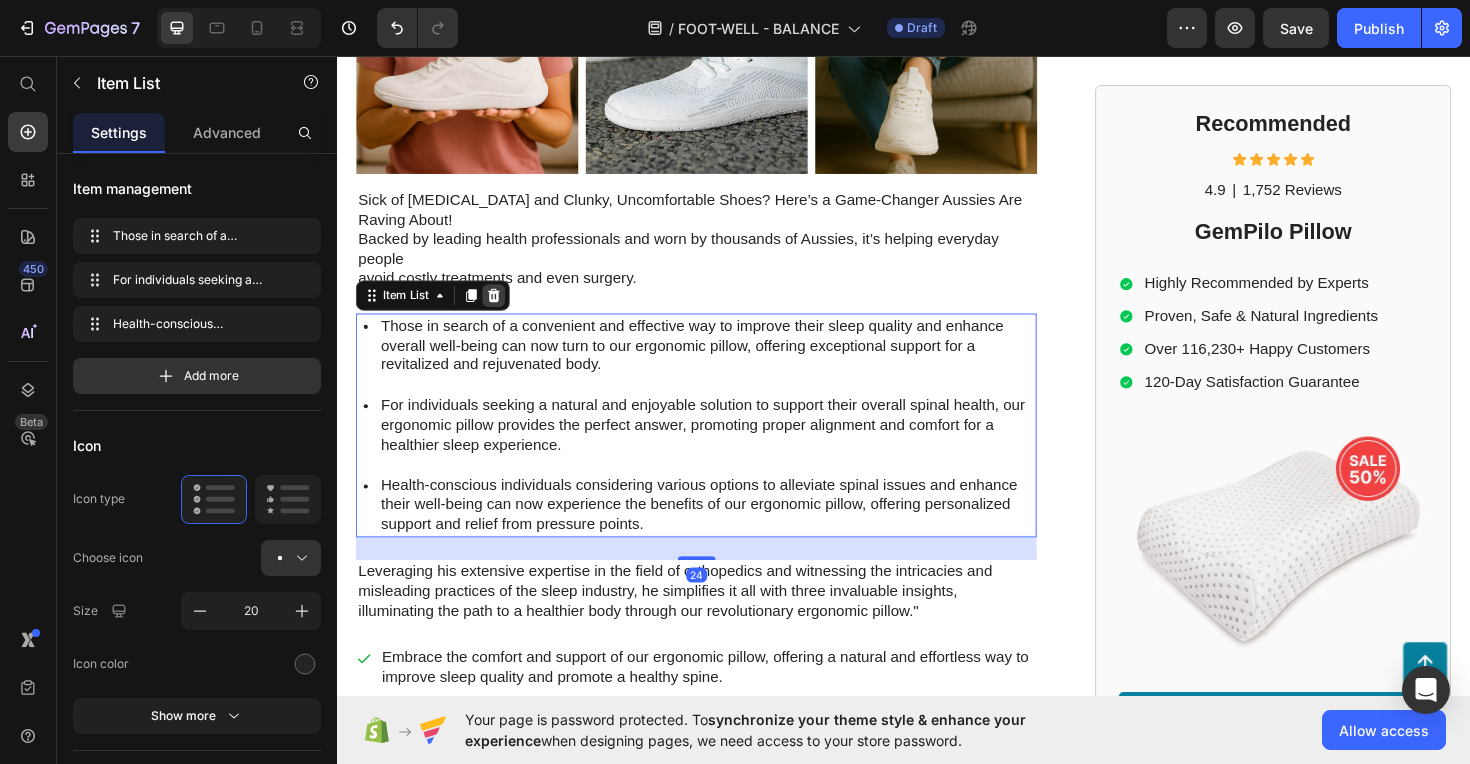 click at bounding box center [503, 310] 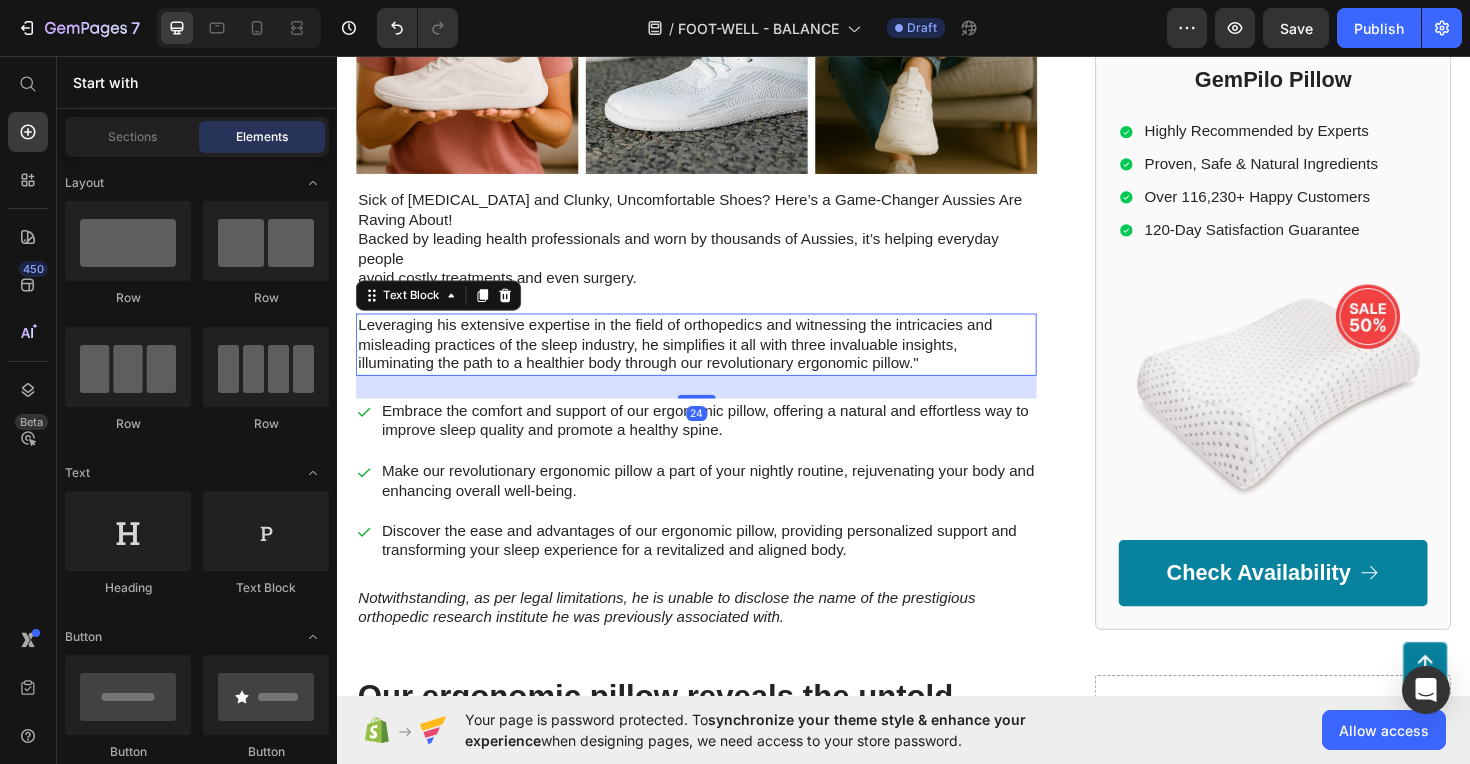 click on "Leveraging his extensive expertise in the field of orthopedics and witnessing the intricacies and misleading practices of the sleep industry, he simplifies it all with three invaluable insights, illuminating the path to a healthier body through our revolutionary ergonomic pillow."" at bounding box center (717, 362) 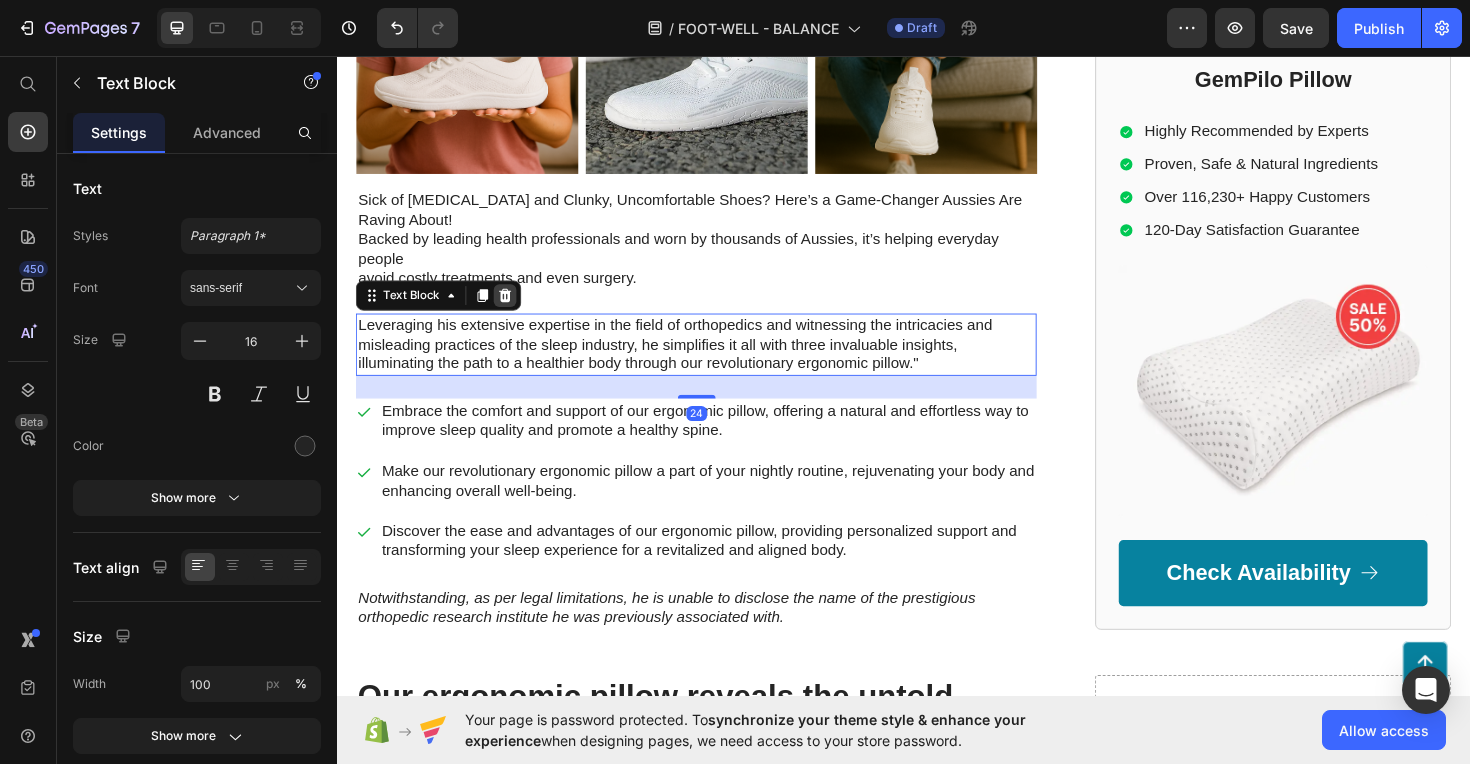 click 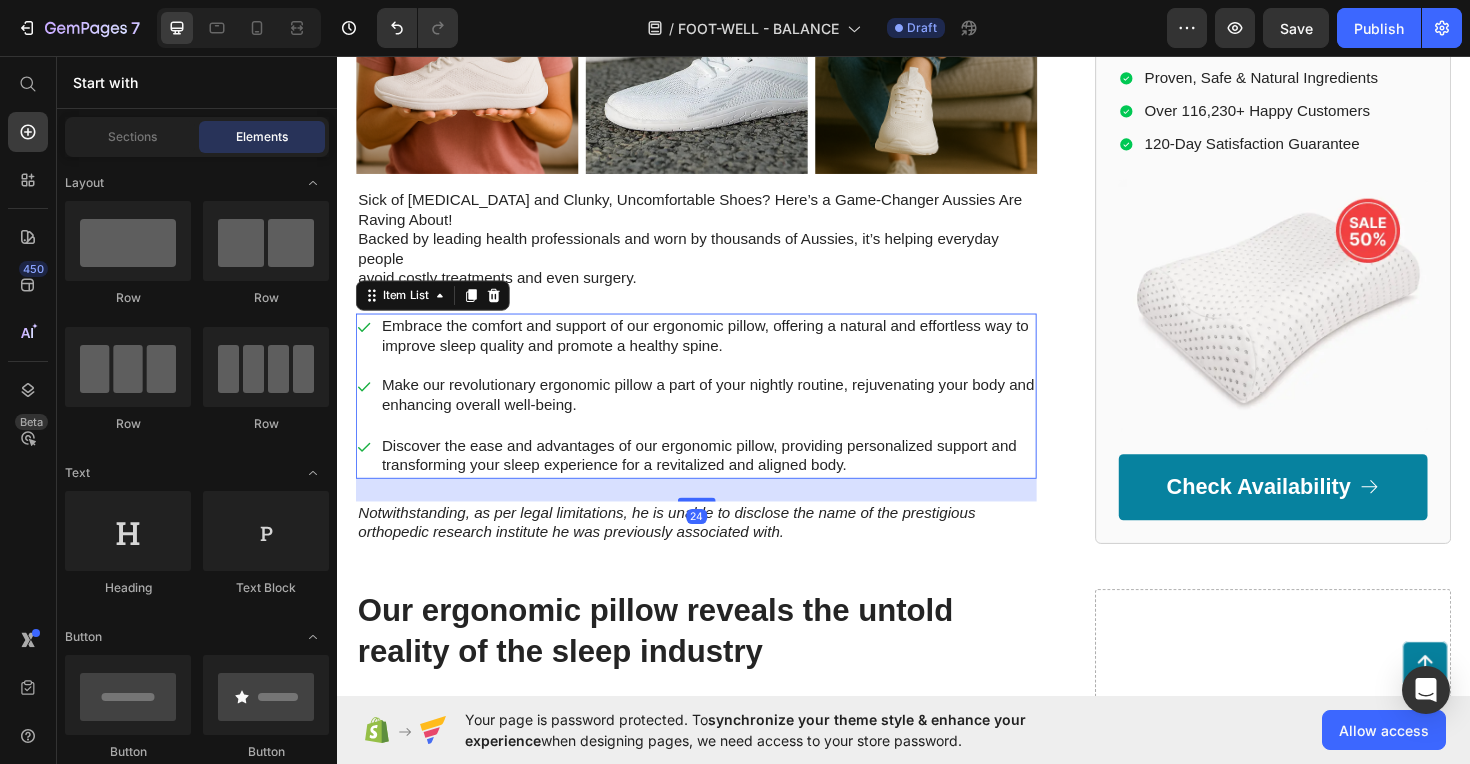 click on "Embrace the comfort and support of our ergonomic pillow, offering a natural and effortless way to improve sleep quality and promote a healthy spine." at bounding box center (729, 353) 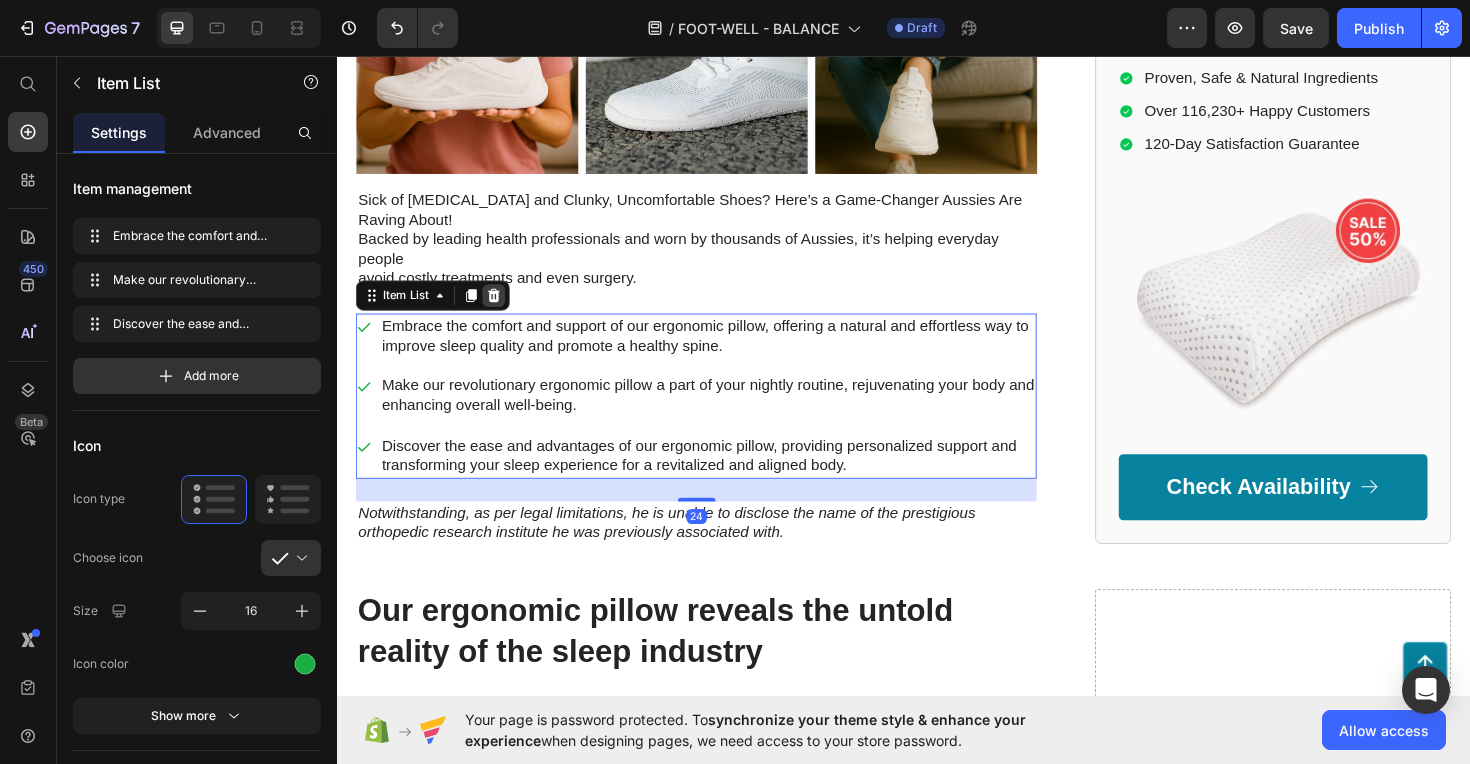 click 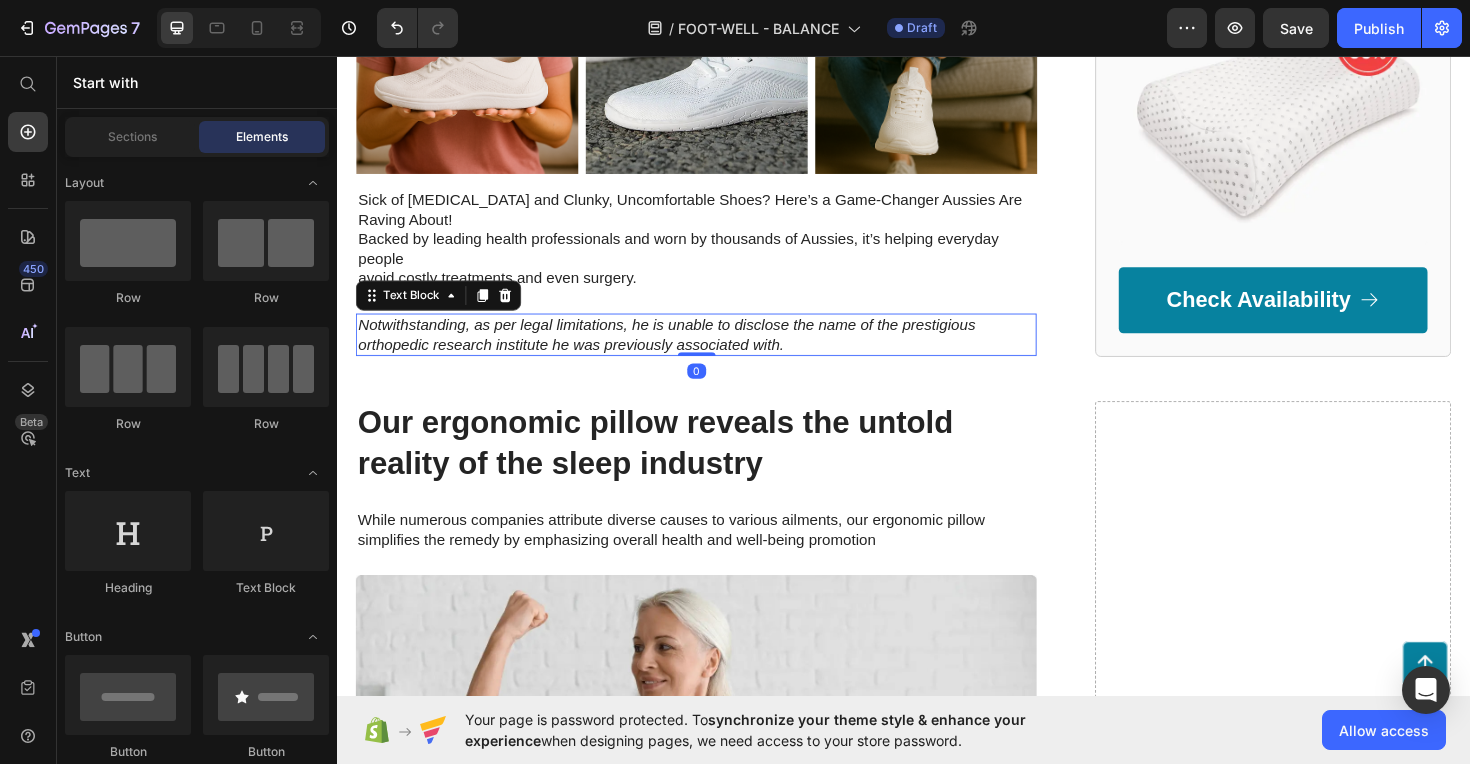 click on "Notwithstanding, as per legal limitations, he is unable to disclose the name of the prestigious orthopedic research institute he was previously associated with." at bounding box center [717, 352] 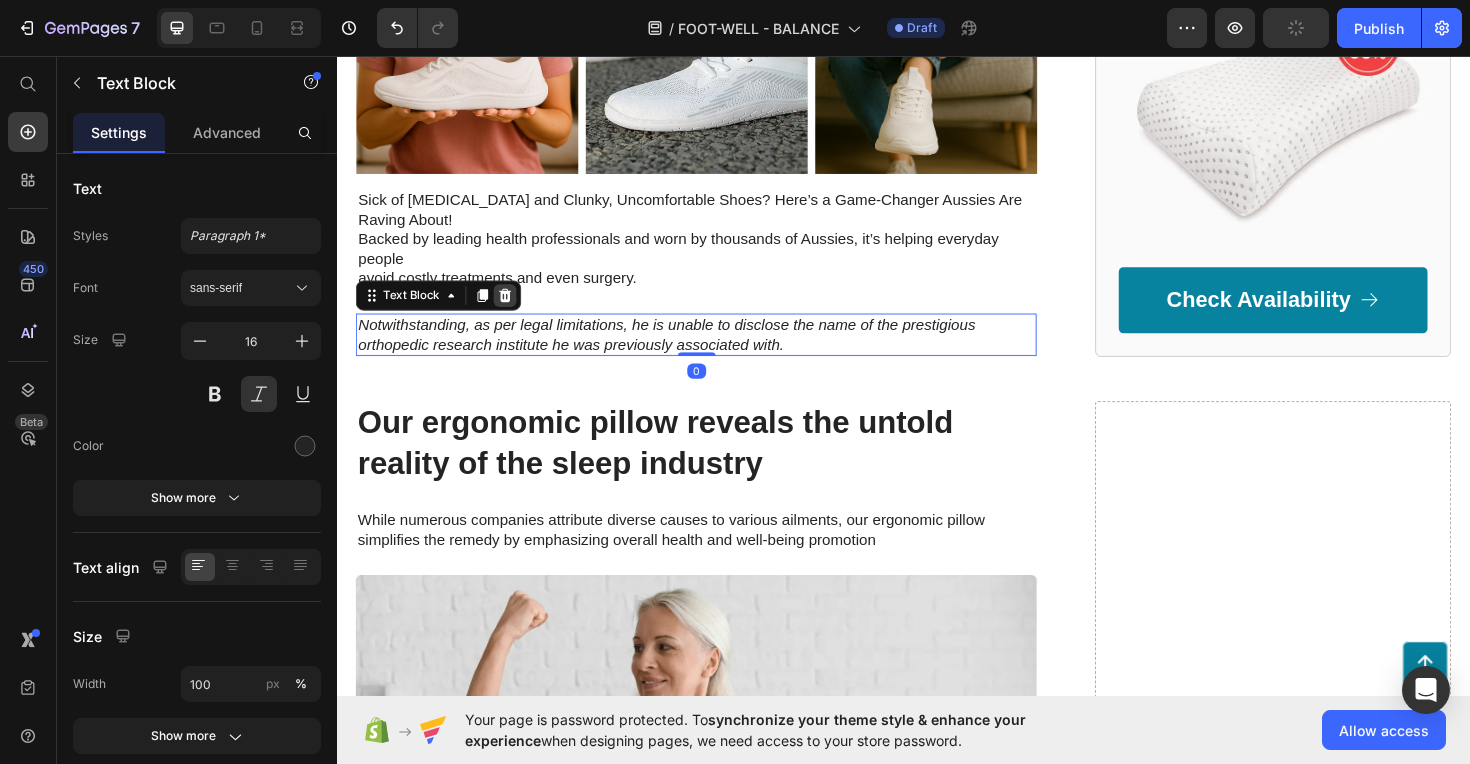 click 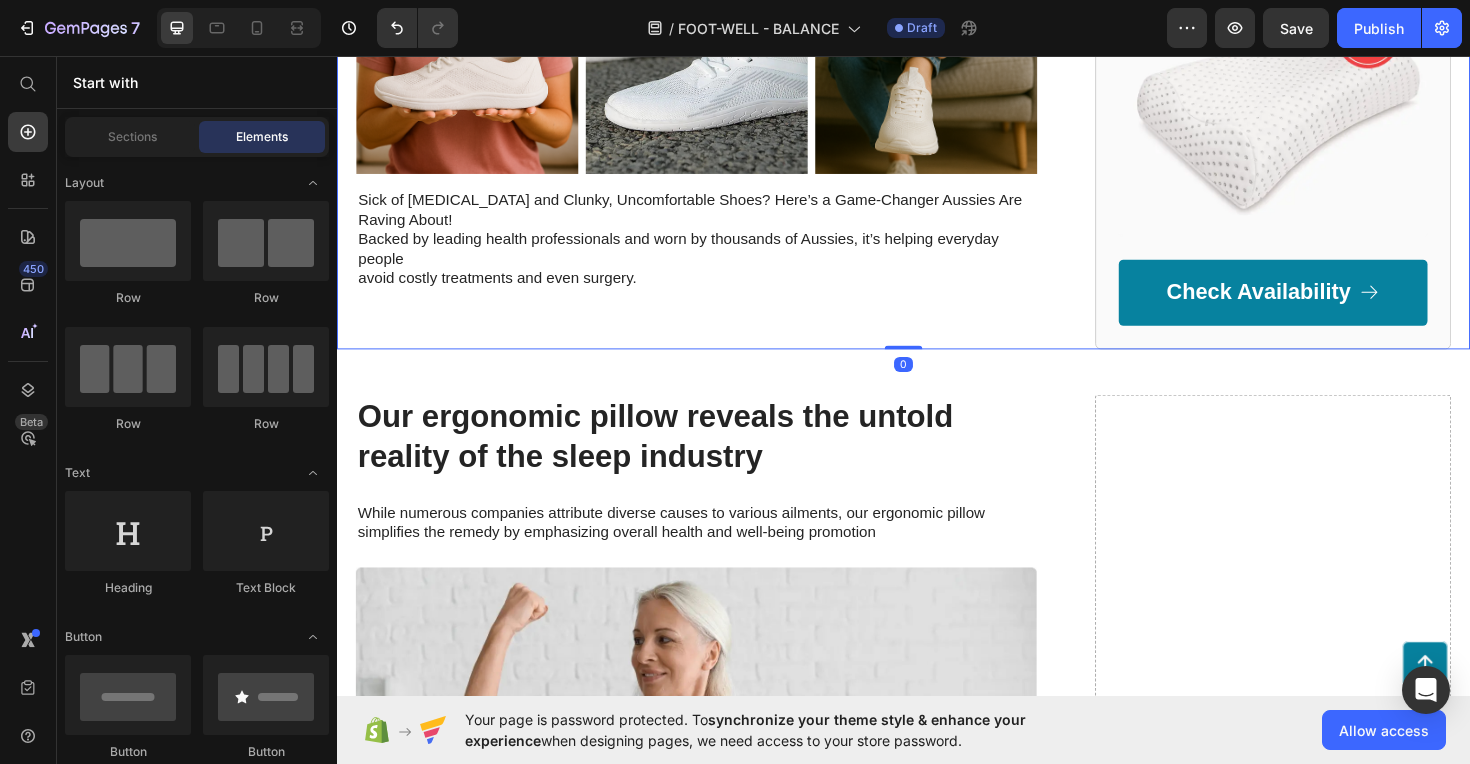 click on "10 Ways Barefoot Shoes Can Help You Avoid Surgery and Move Freely Again—Backed by Science Heading By [PERSON_NAME] | [DATE] 10:35 am AEST Text Block Image Image Image Row Sick of [MEDICAL_DATA] and Clunky, Uncomfortable Shoes? Here’s a Game-Changer Aussies Are Raving About! Backed by leading health professionals and worn by thousands of [DEMOGRAPHIC_DATA], it’s helping everyday people  avoid costly treatments and even surgery. Text Block Row" at bounding box center (733, -2) 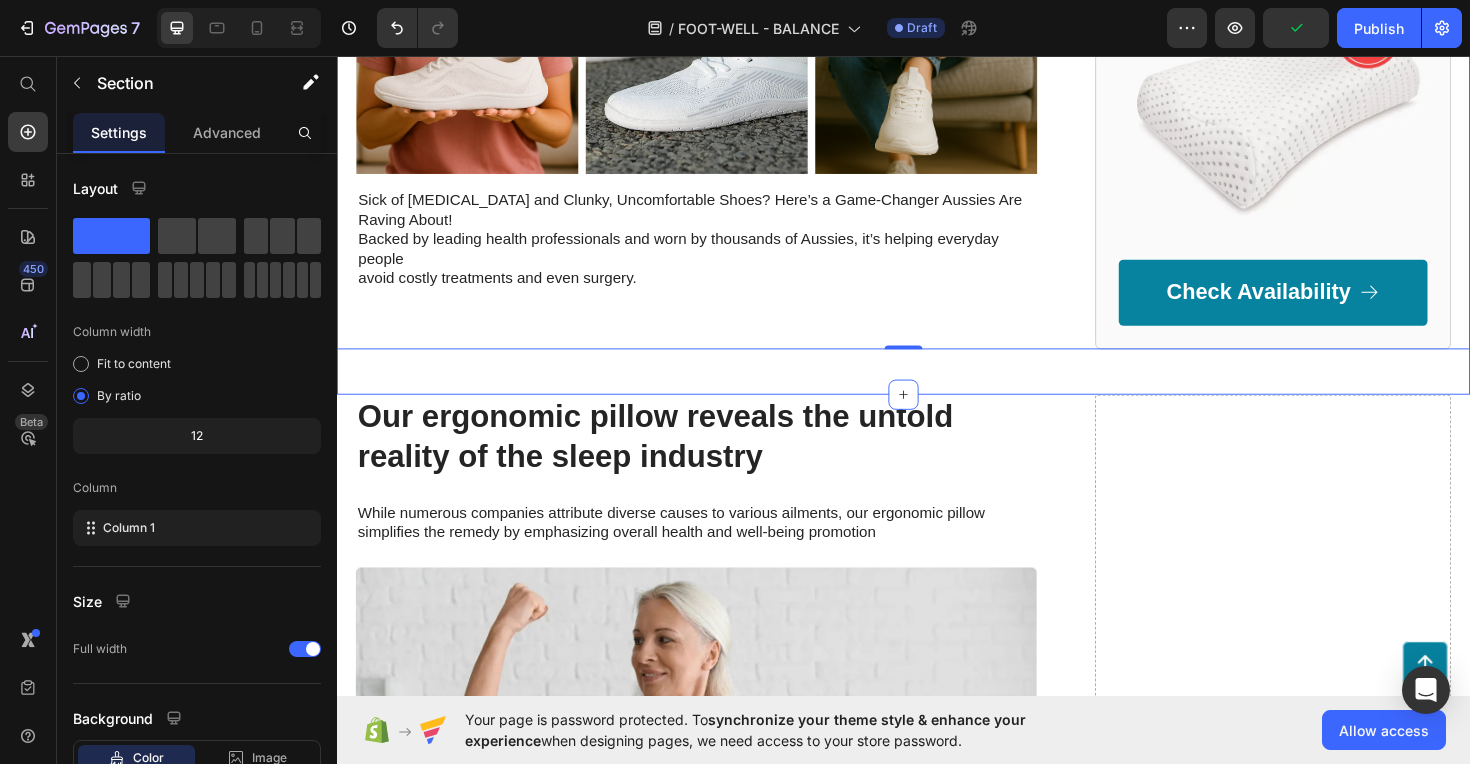click on "FOOT-WELL Text Block Advertorial Text Block Row Row 10 Ways Barefoot Shoes Can Help You Avoid Surgery and Move Freely Again—Backed by Science Heading By [PERSON_NAME] | [DATE] 10:35 am AEST Text Block Image Image Image Row Sick of [MEDICAL_DATA] and Clunky, Uncomfortable Shoes? Here’s a Game-Changer Aussies Are Raving About! Backed by leading health professionals and worn by thousands of [DEMOGRAPHIC_DATA], it’s helping everyday people  avoid costly treatments and even surgery. Text Block Row Recommended Heading Icon Icon Icon Icon Icon Icon List 4.9 Text Block | Text Block 1,752 Reviews Text Block Row GemPilo Pillow Heading Highly Recommended by Experts Proven, Safe & Natural Ingredients Over 116,230+ Happy Customers 120-Day Satisfaction Guarantee Item List Image
Check Availability Button Row Row   0 Section 2" at bounding box center (937, -33) 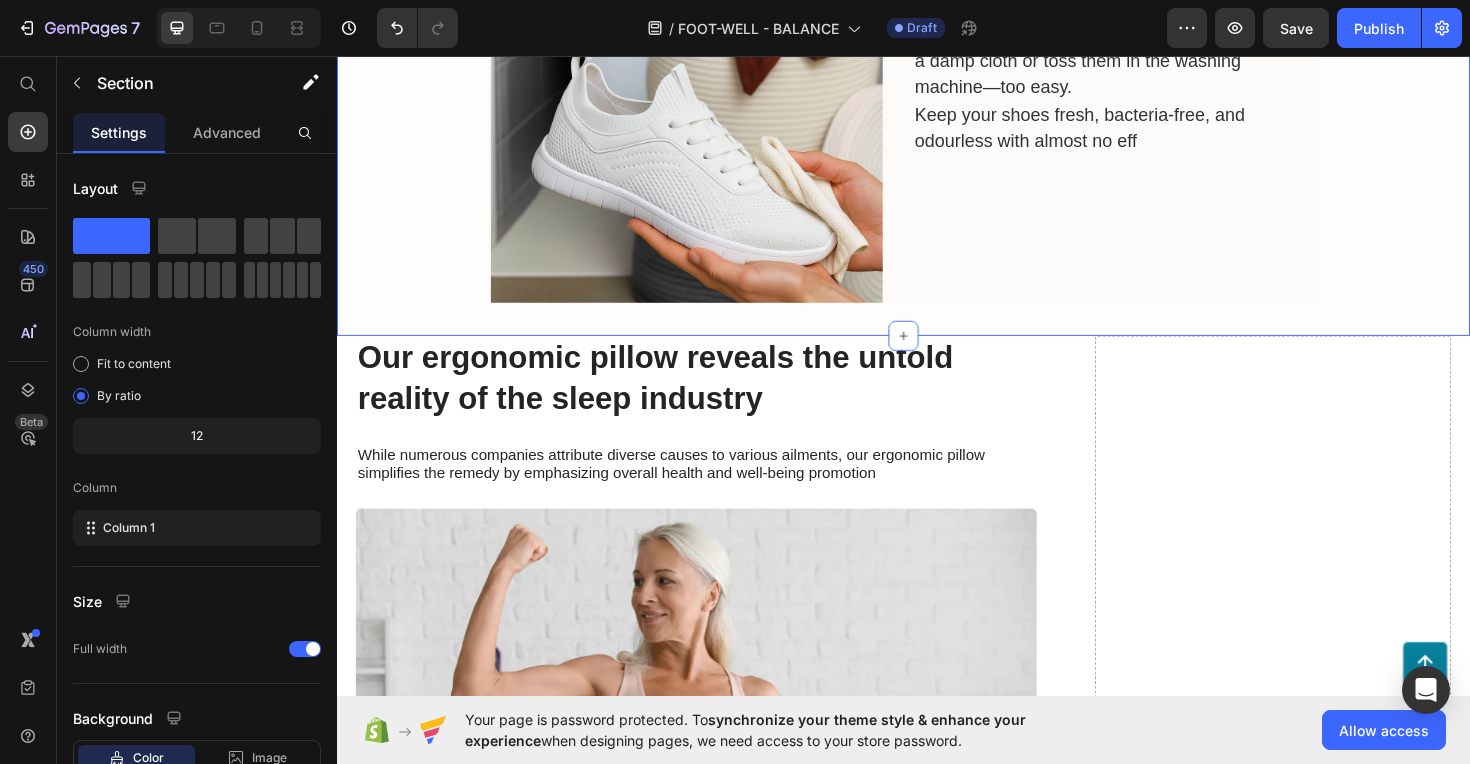 scroll, scrollTop: 1131, scrollLeft: 0, axis: vertical 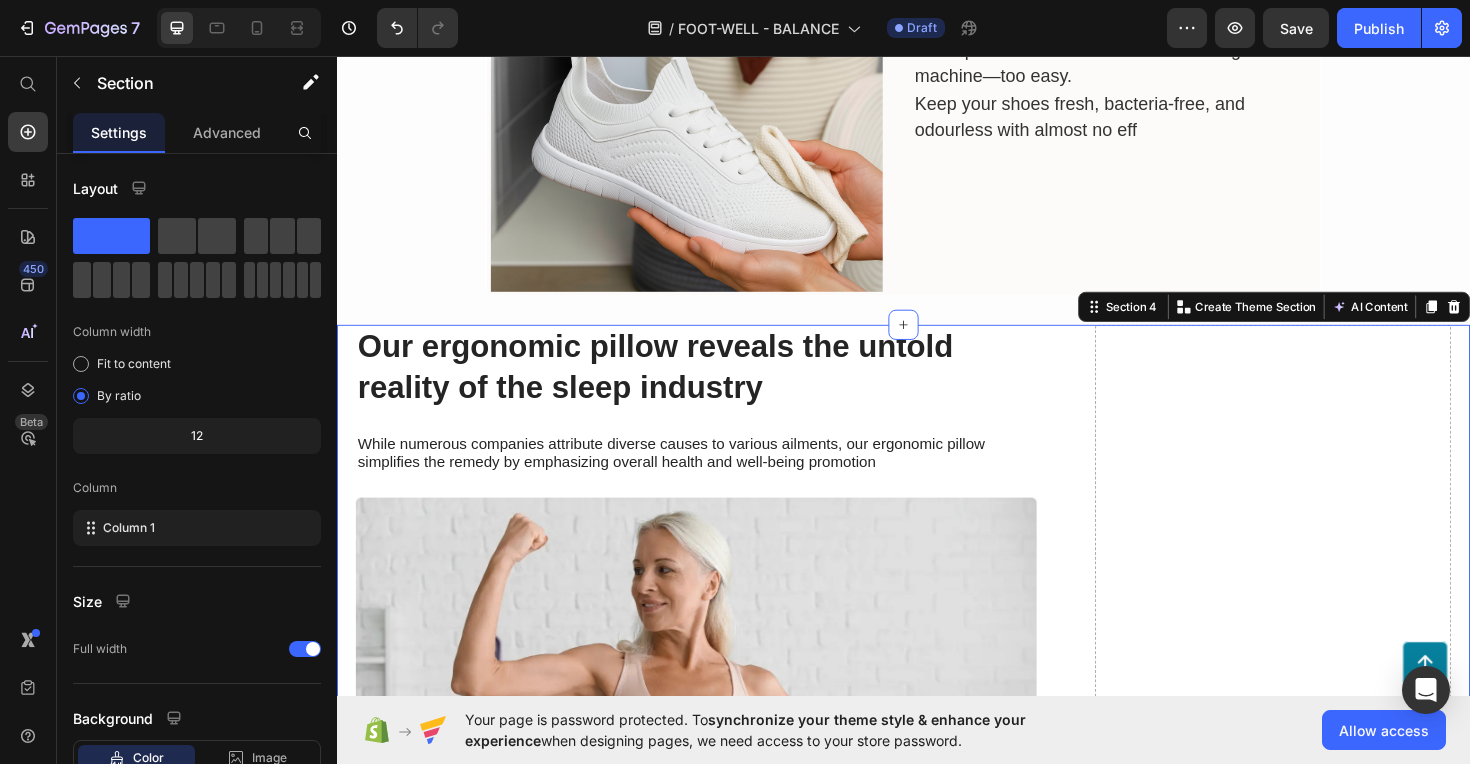 click on "Our ergonomic pillow reveals the untold reality of the sleep industry Heading While numerous companies attribute diverse causes to various ailments, our ergonomic pillow simplifies the remedy by emphasizing overall health and well-being promotion Text Block Image Row Unleashing the Power of Optimal Sleep with Our Ergonomic Pillow Heading Our ergonomic pillow draws inspiration from groundbreaking research conducted at a leading orthopedic institute, uncovering the crucial role of proper spine alignment in overall well-being. Our ergonomic pillow aims to address this issue by providing exceptional support for optimal spinal alignment. This research shed light on a significant disparity in participants' sleep quality and overall well-being. Our ergonomic pillow aims to bridge this gap by offering personalized support for a healthier sleep experience. Text Block Image Row Unraveling the Connection Between Proper Spine Alignment and Overall Well-being Heading Text Block Image Row Recommended Heading Icon Icon Icon" at bounding box center (937, 1818) 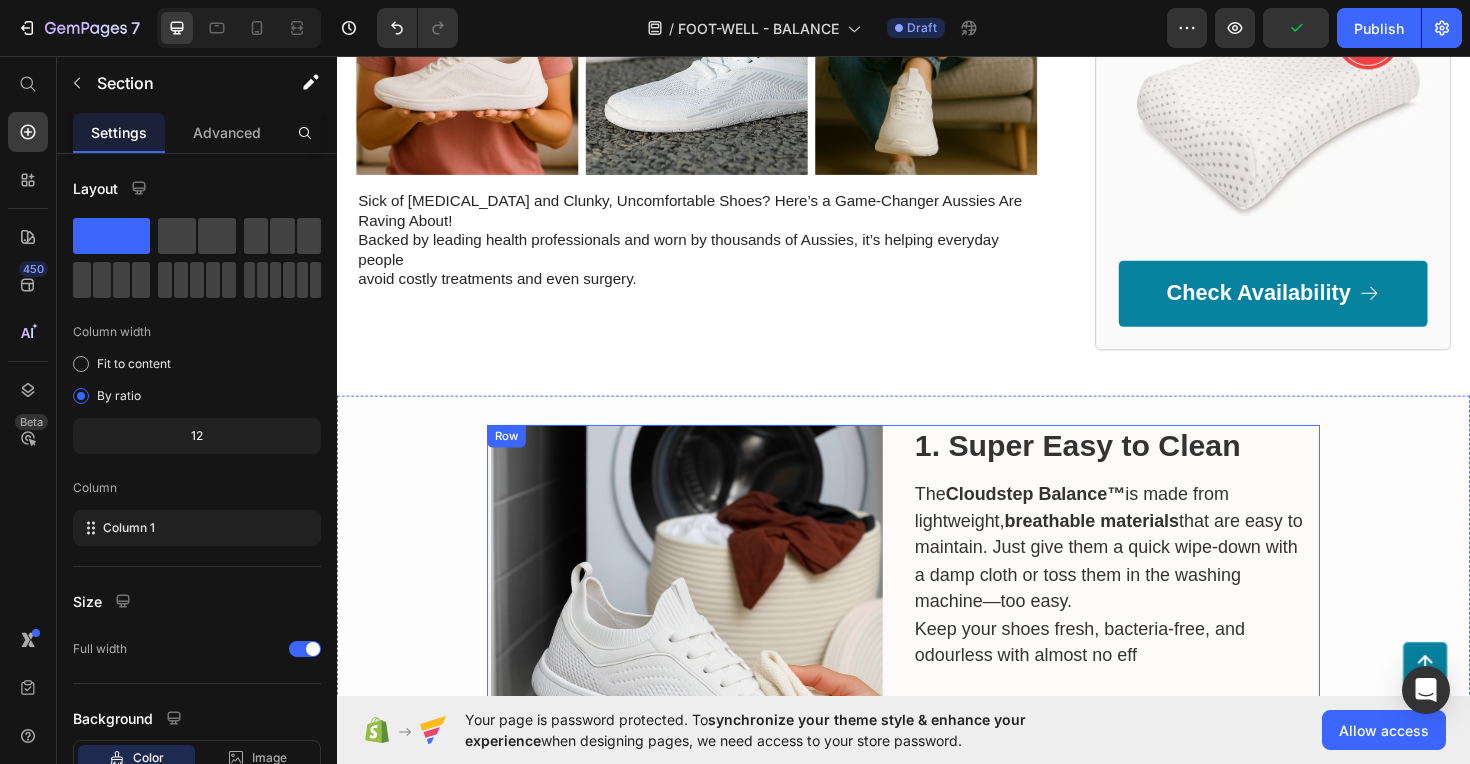 scroll, scrollTop: 581, scrollLeft: 0, axis: vertical 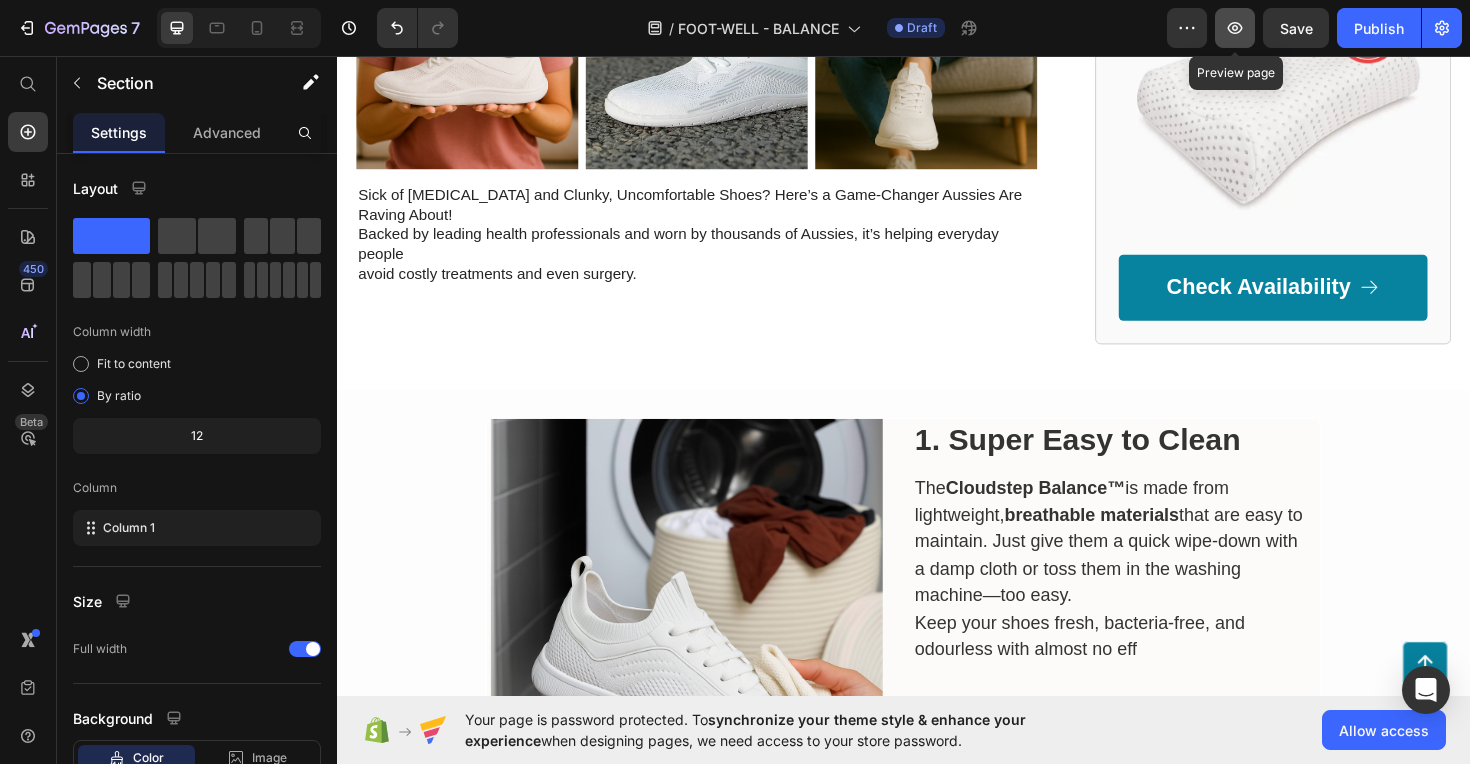 click 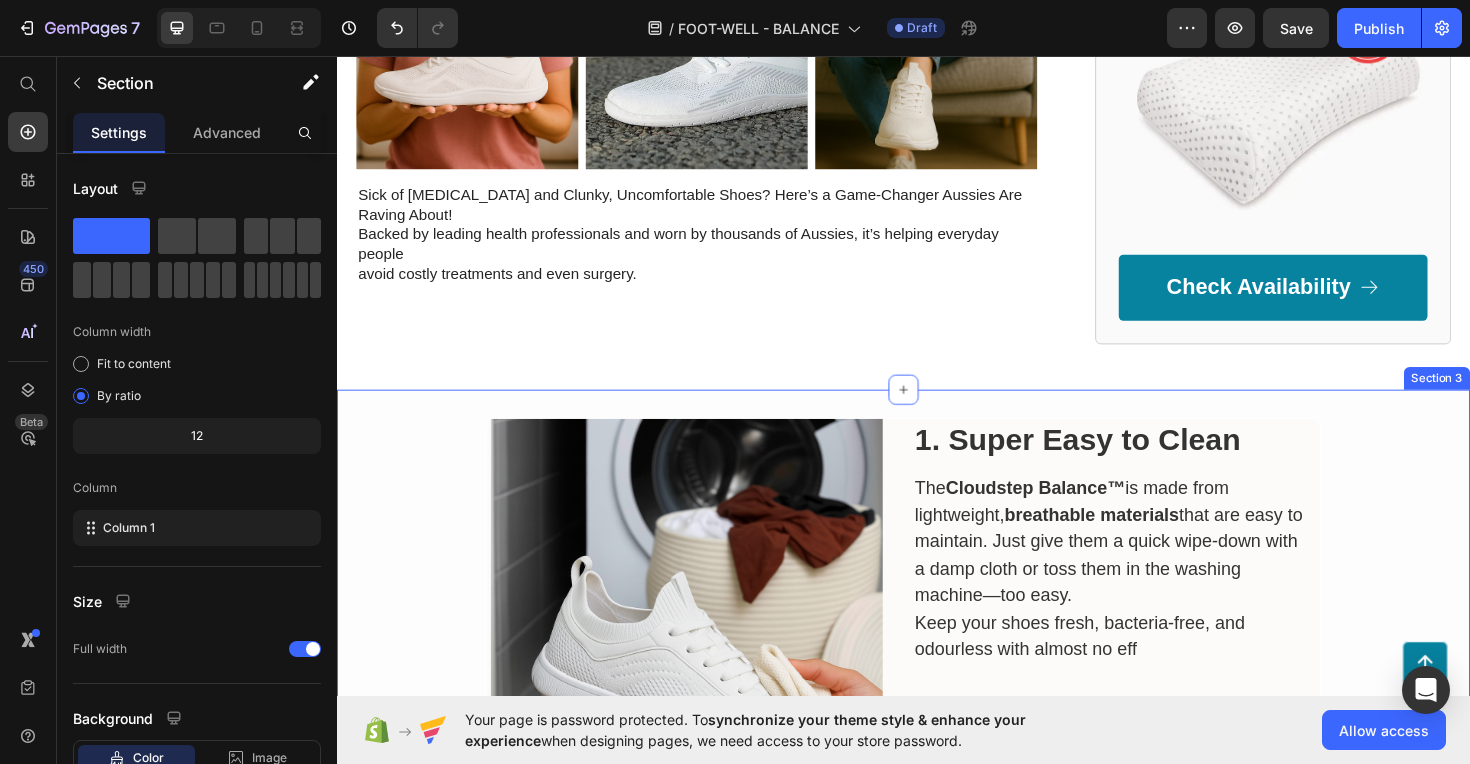 click on "Image 1. Super Easy to Clean Heading The  Cloudstep Balance™  is made from lightweight,  breathable materials  that are easy to maintain. Just give them a quick wipe-down with a damp cloth or toss them in the washing machine—too easy. Keep your shoes fresh, bacteria-free, and odourless with almost no eff Text Block Row" at bounding box center [937, 650] 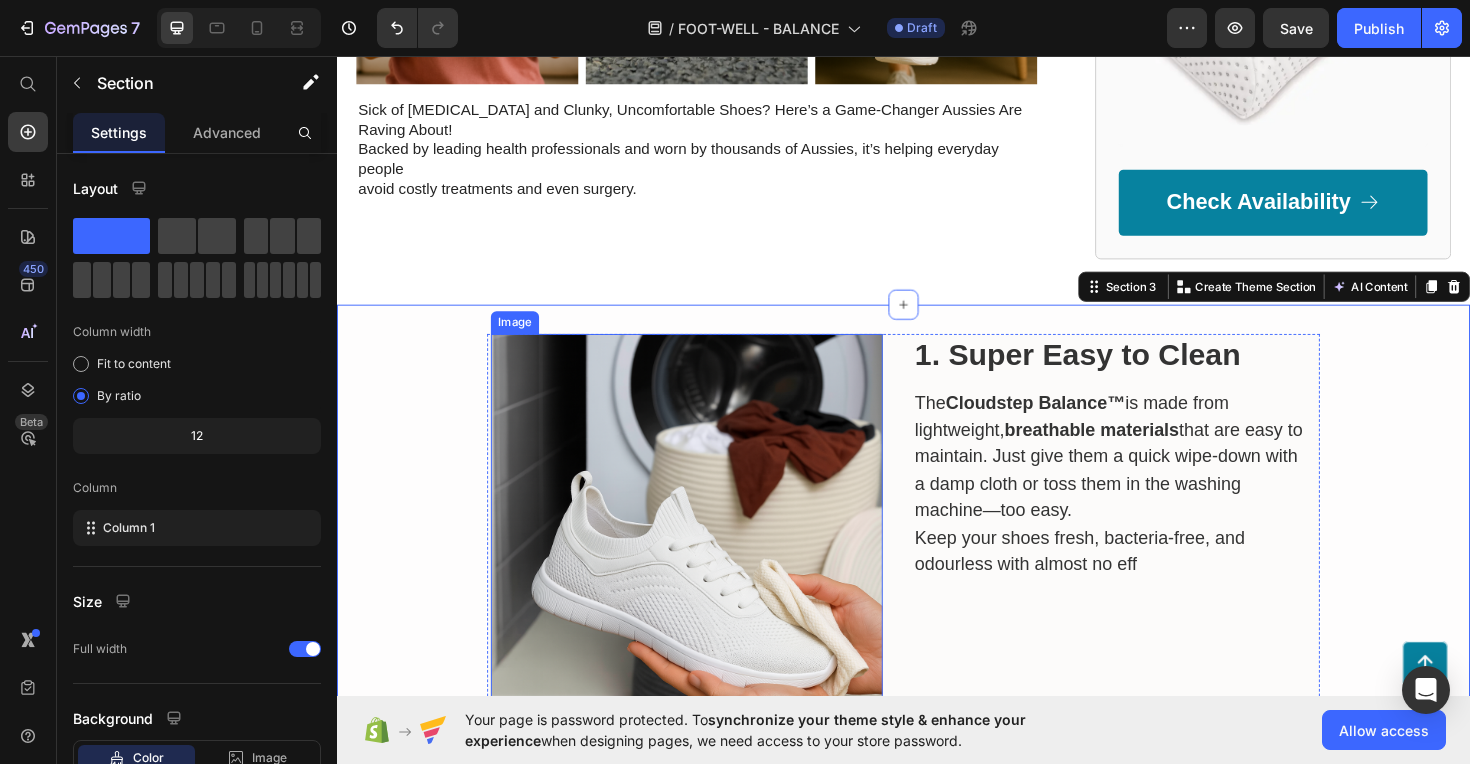 scroll, scrollTop: 647, scrollLeft: 0, axis: vertical 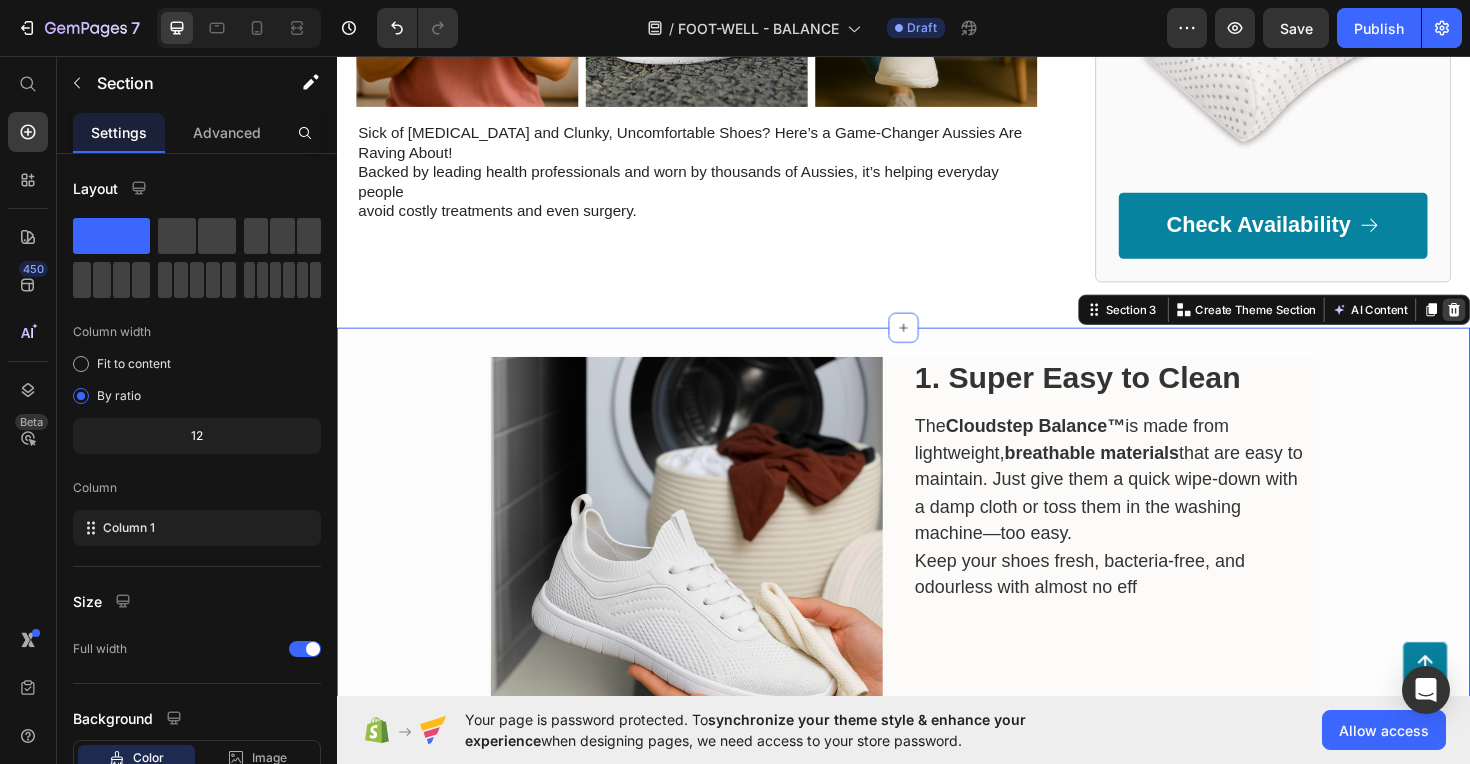click 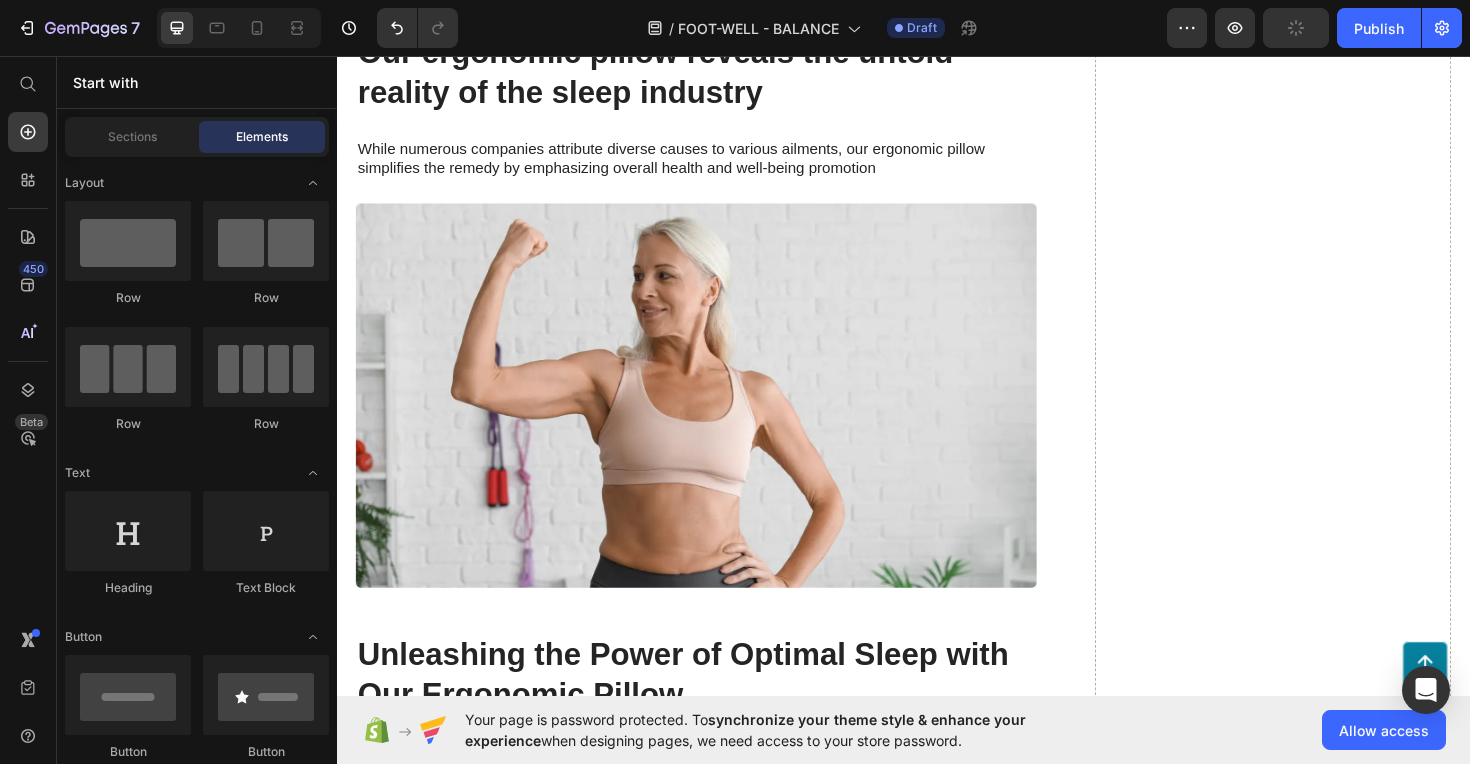 scroll, scrollTop: 964, scrollLeft: 0, axis: vertical 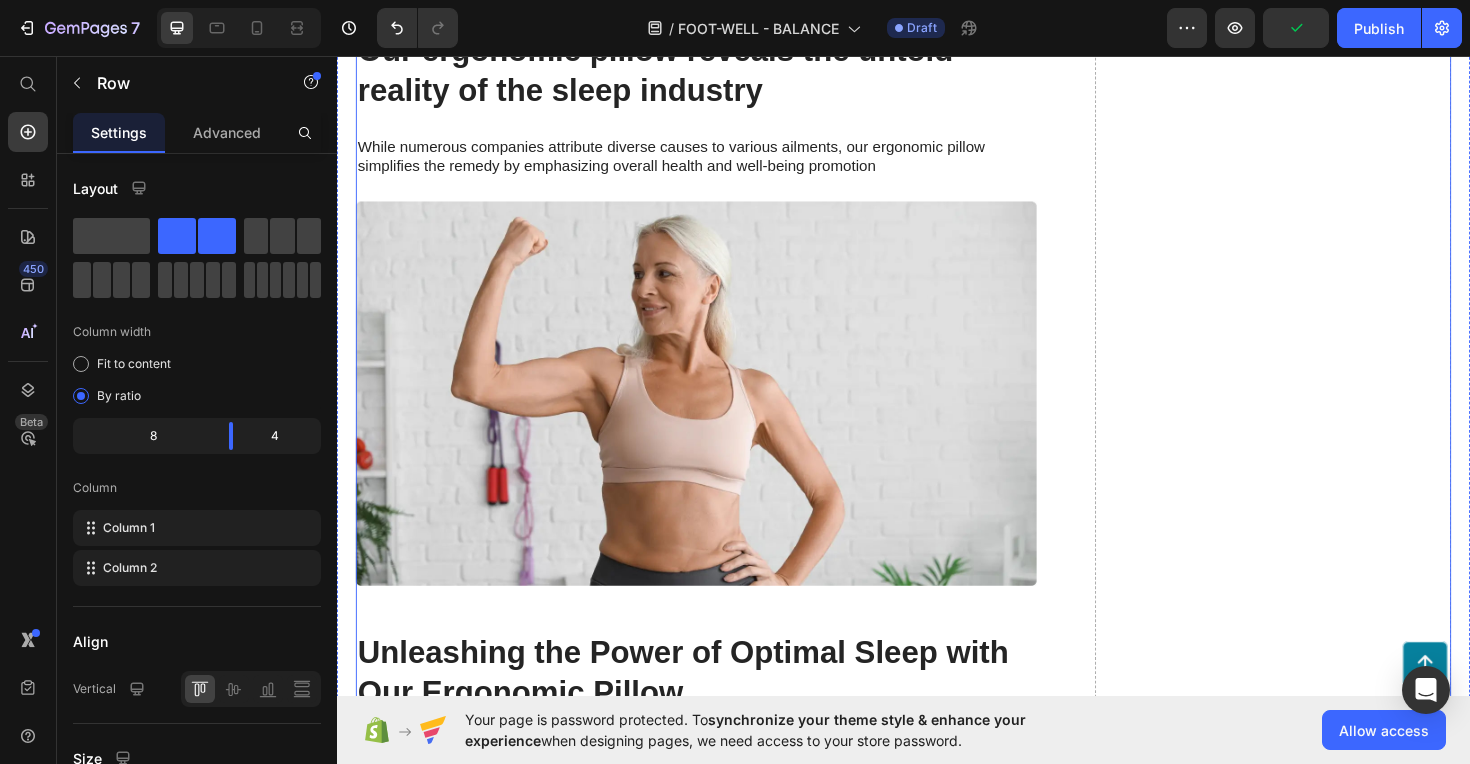 click on "Drop element here" at bounding box center [1328, 1480] 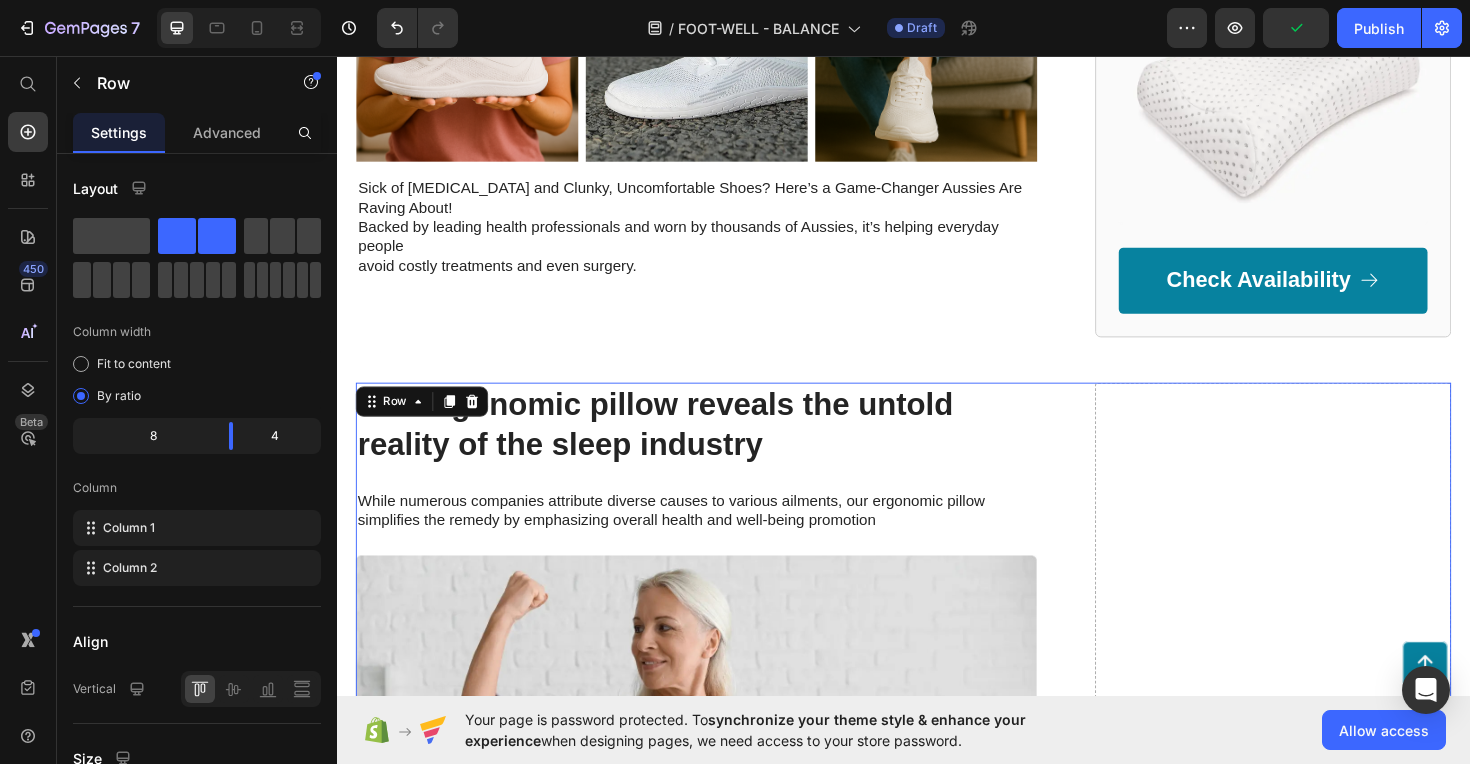 scroll, scrollTop: 625, scrollLeft: 0, axis: vertical 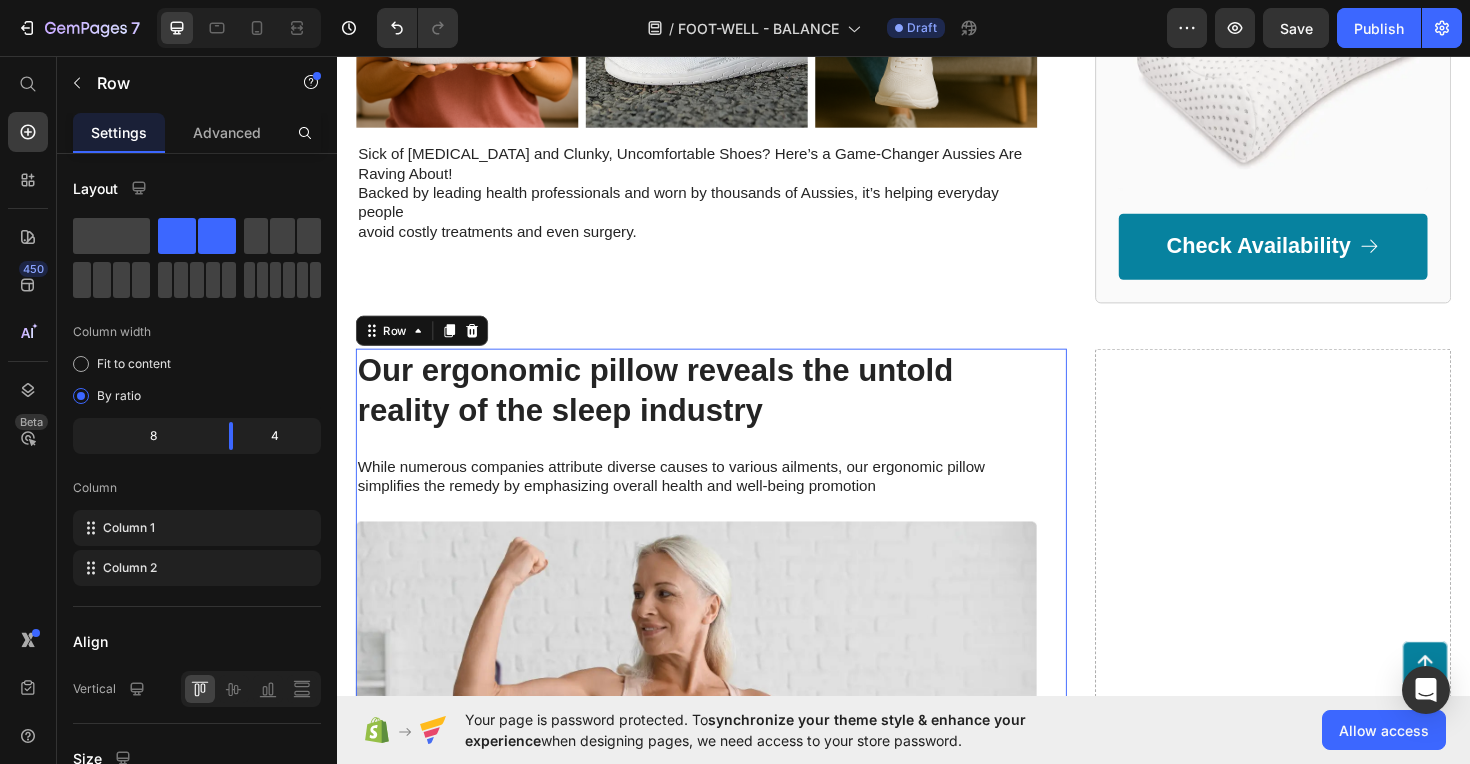 click on "Our ergonomic pillow reveals the untold reality of the sleep industry Heading While numerous companies attribute diverse causes to various ailments, our ergonomic pillow simplifies the remedy by emphasizing overall health and well-being promotion Text Block Image" at bounding box center (717, 661) 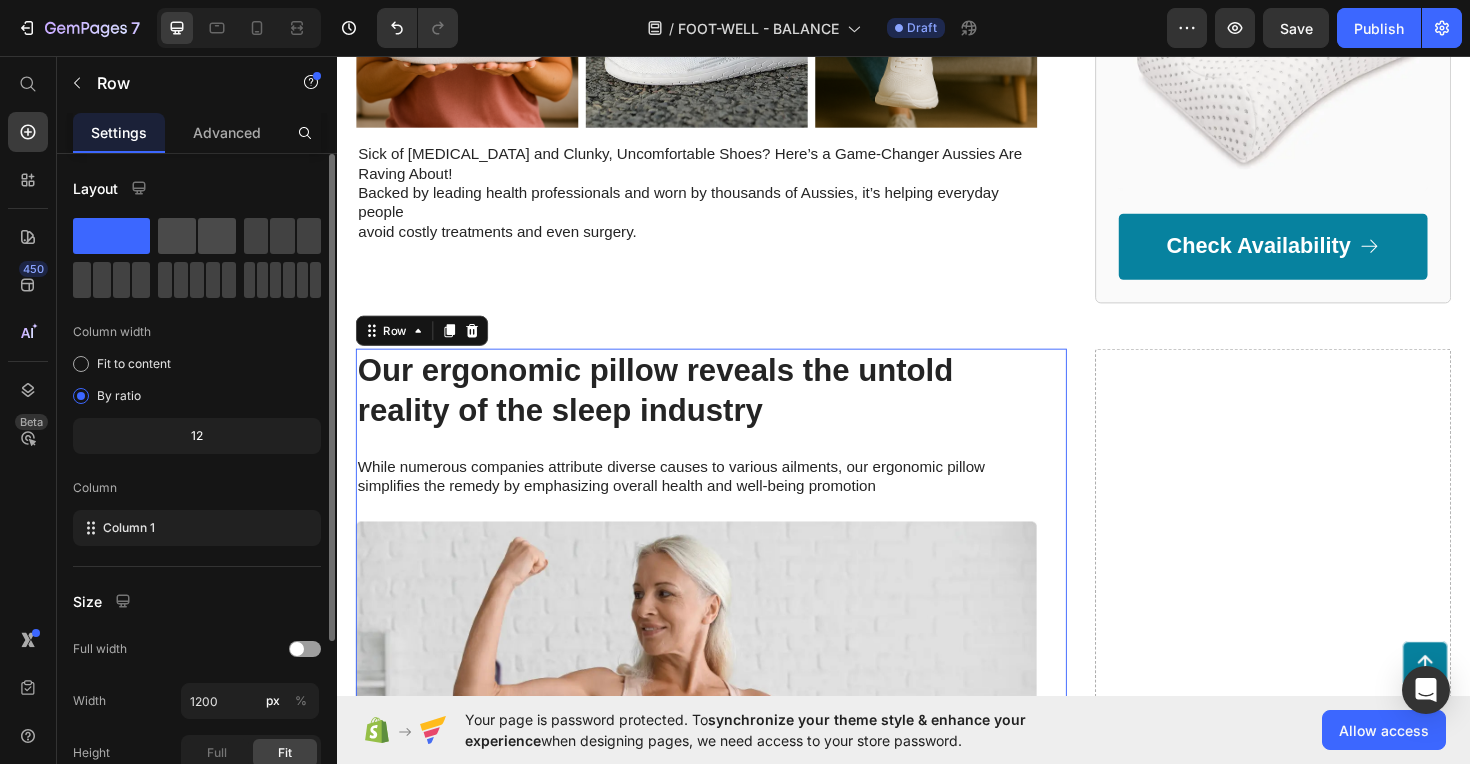 click 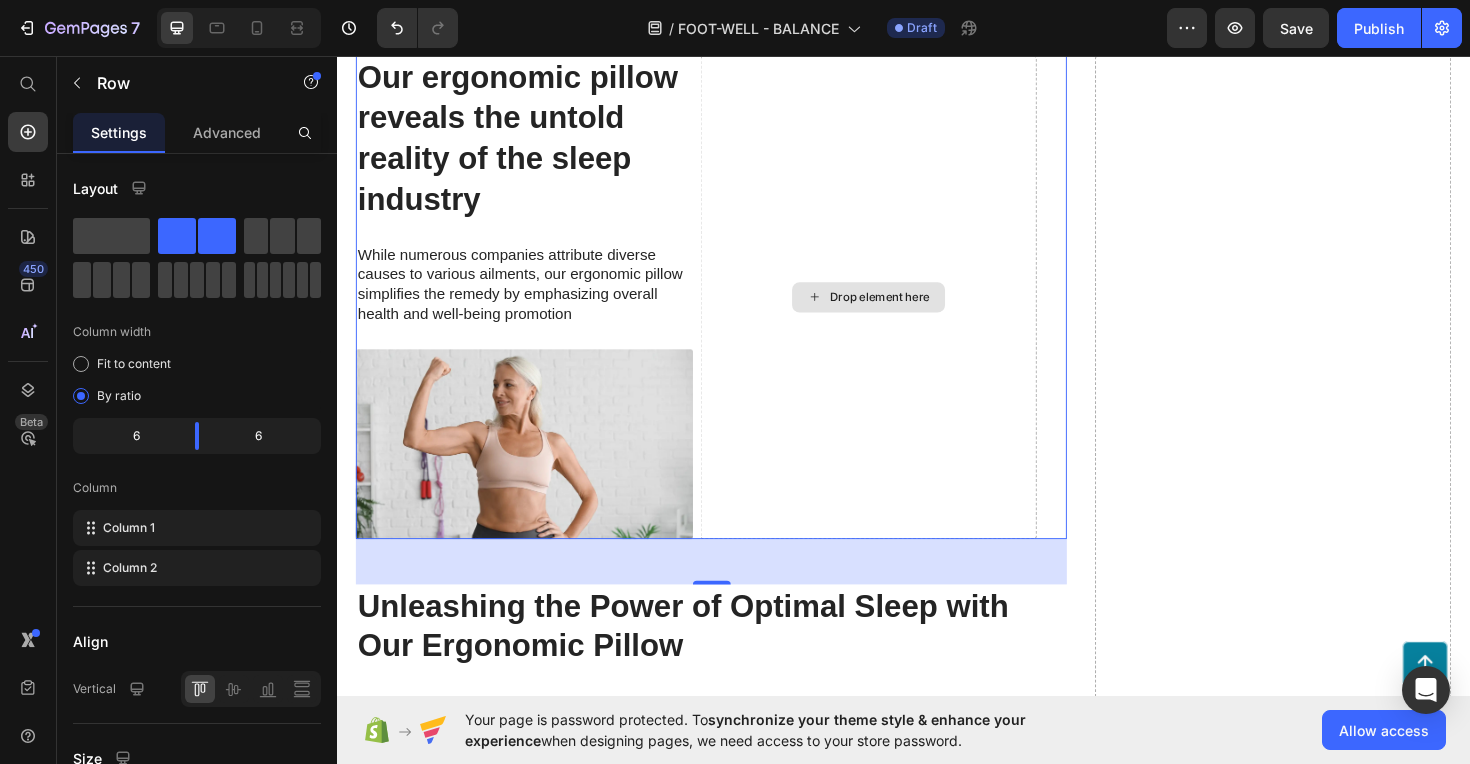 scroll, scrollTop: 956, scrollLeft: 0, axis: vertical 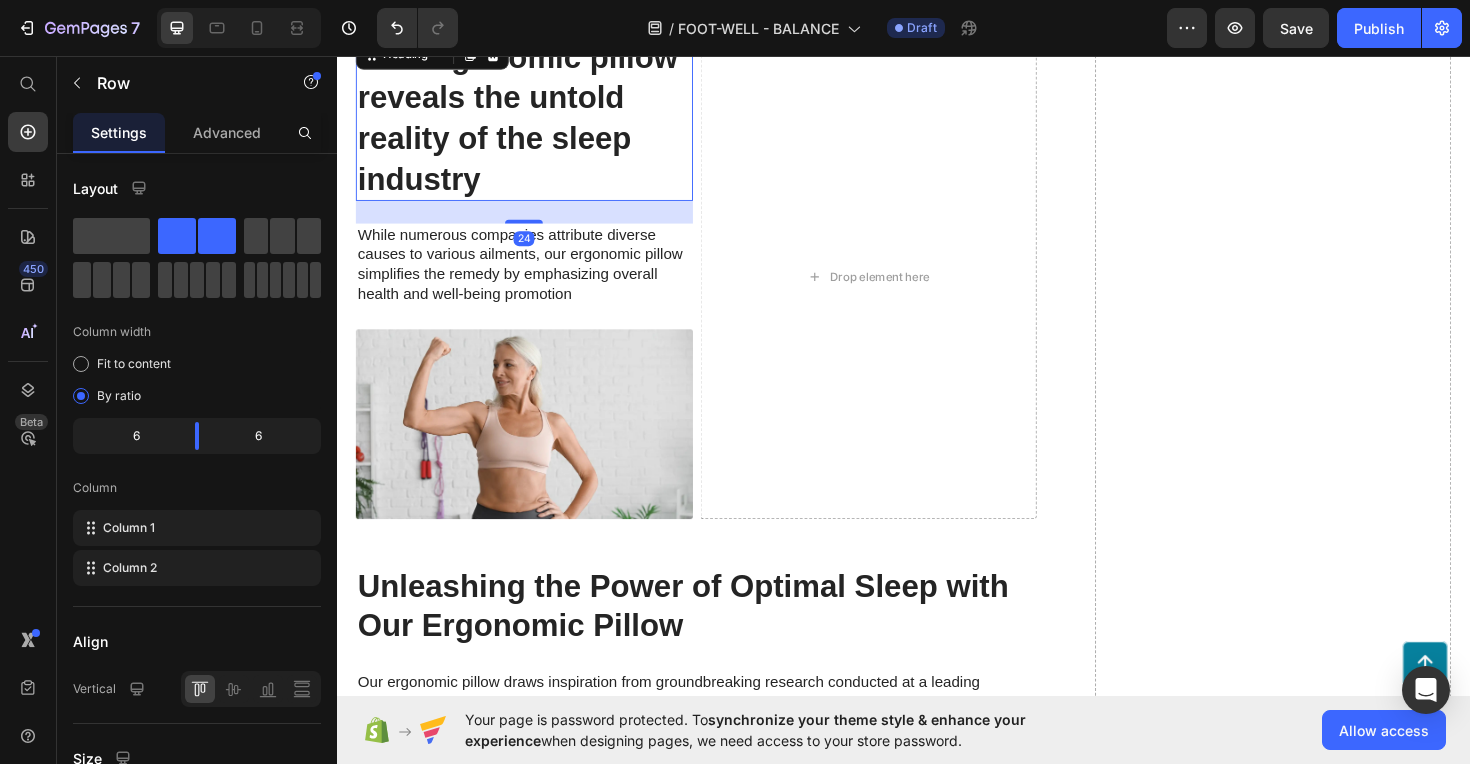 click on "Our ergonomic pillow reveals the untold reality of the sleep industry" at bounding box center [535, 123] 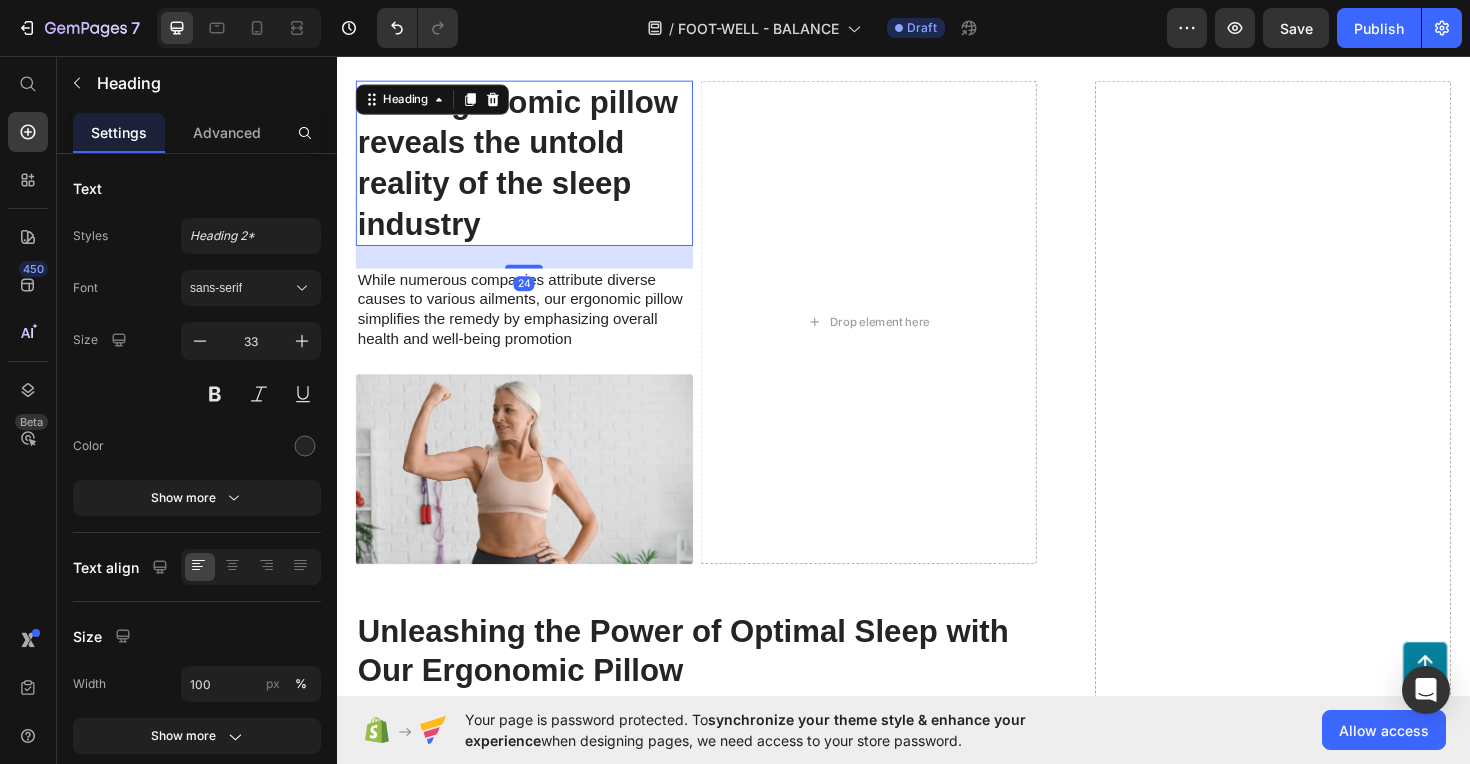scroll, scrollTop: 872, scrollLeft: 0, axis: vertical 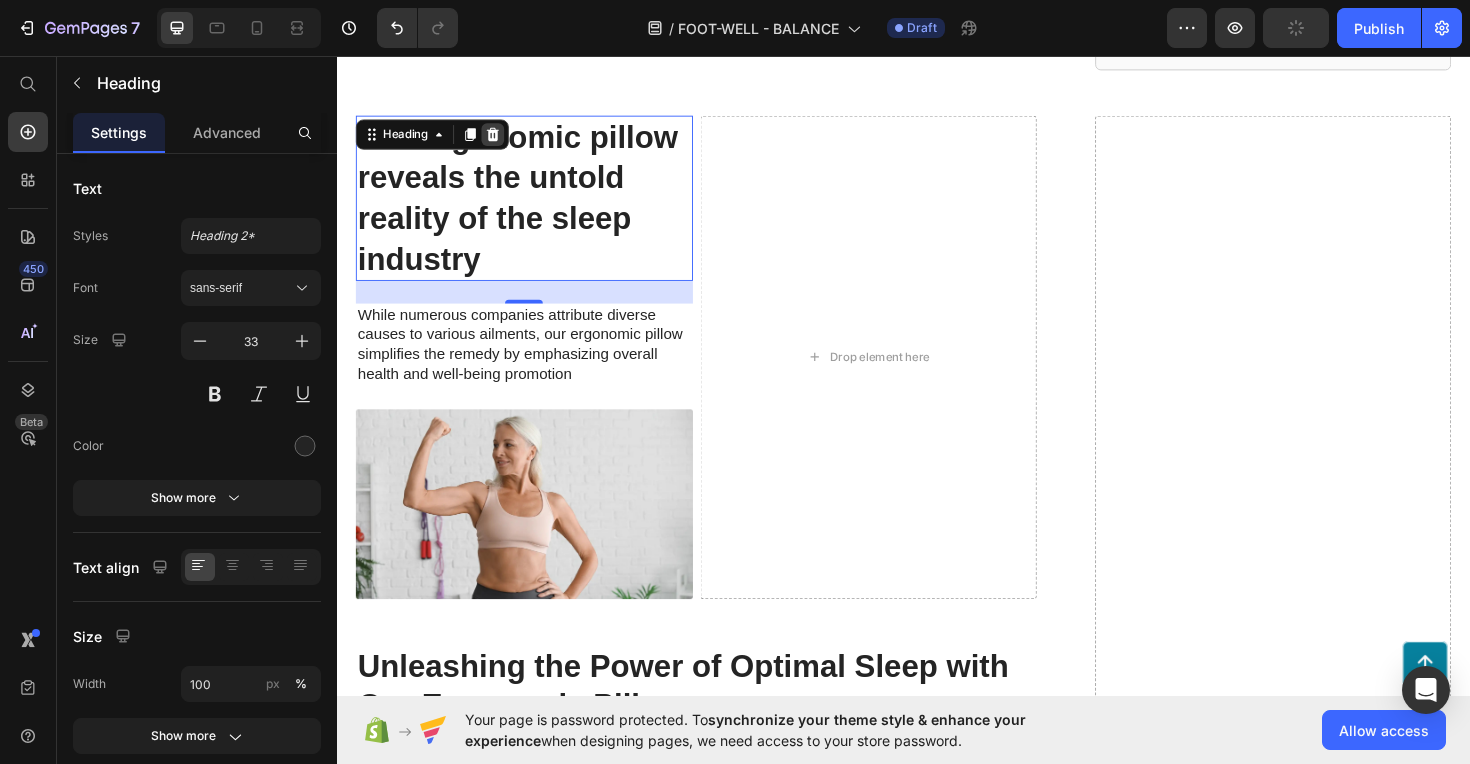click 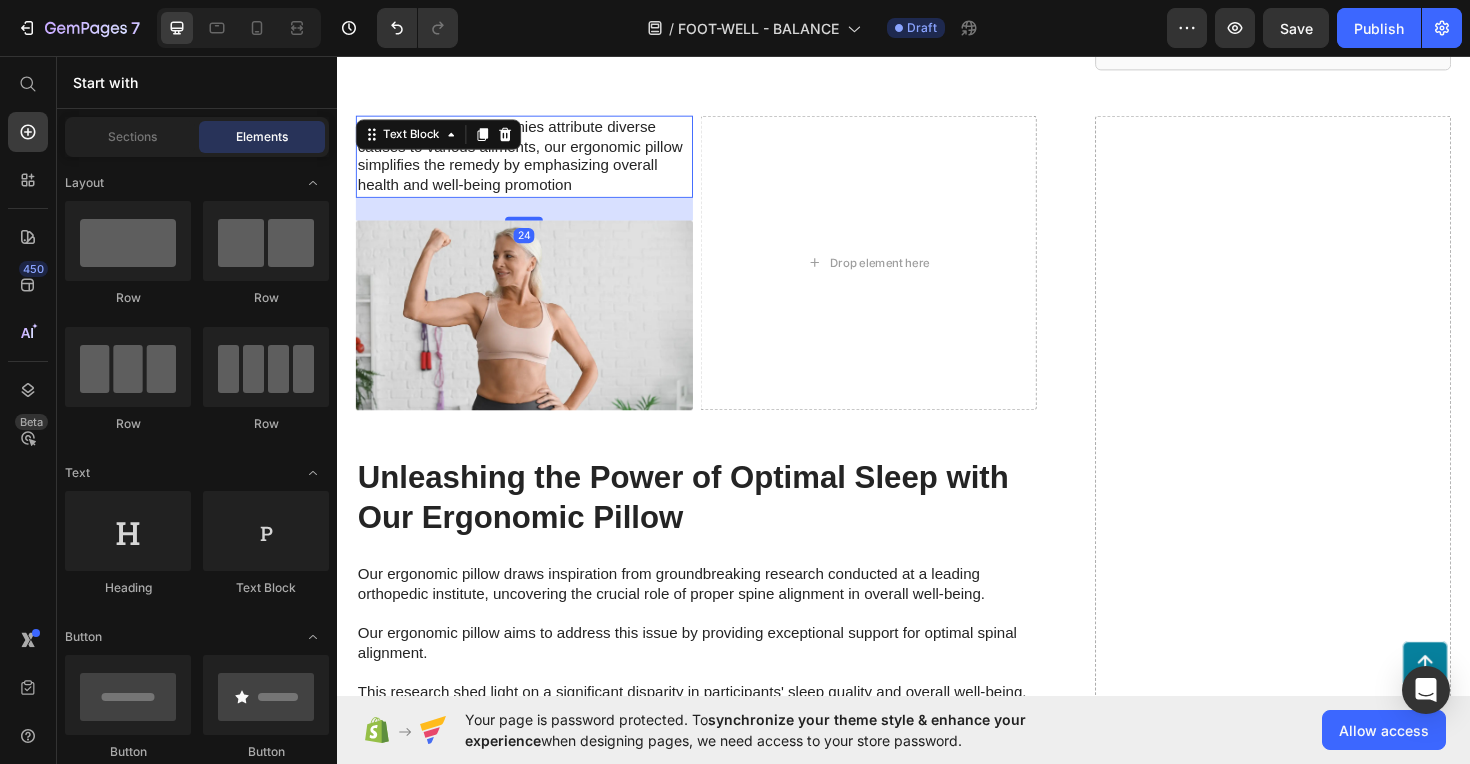click on "While numerous companies attribute diverse causes to various ailments, our ergonomic pillow simplifies the remedy by emphasizing overall health and well-being promotion" at bounding box center (535, 162) 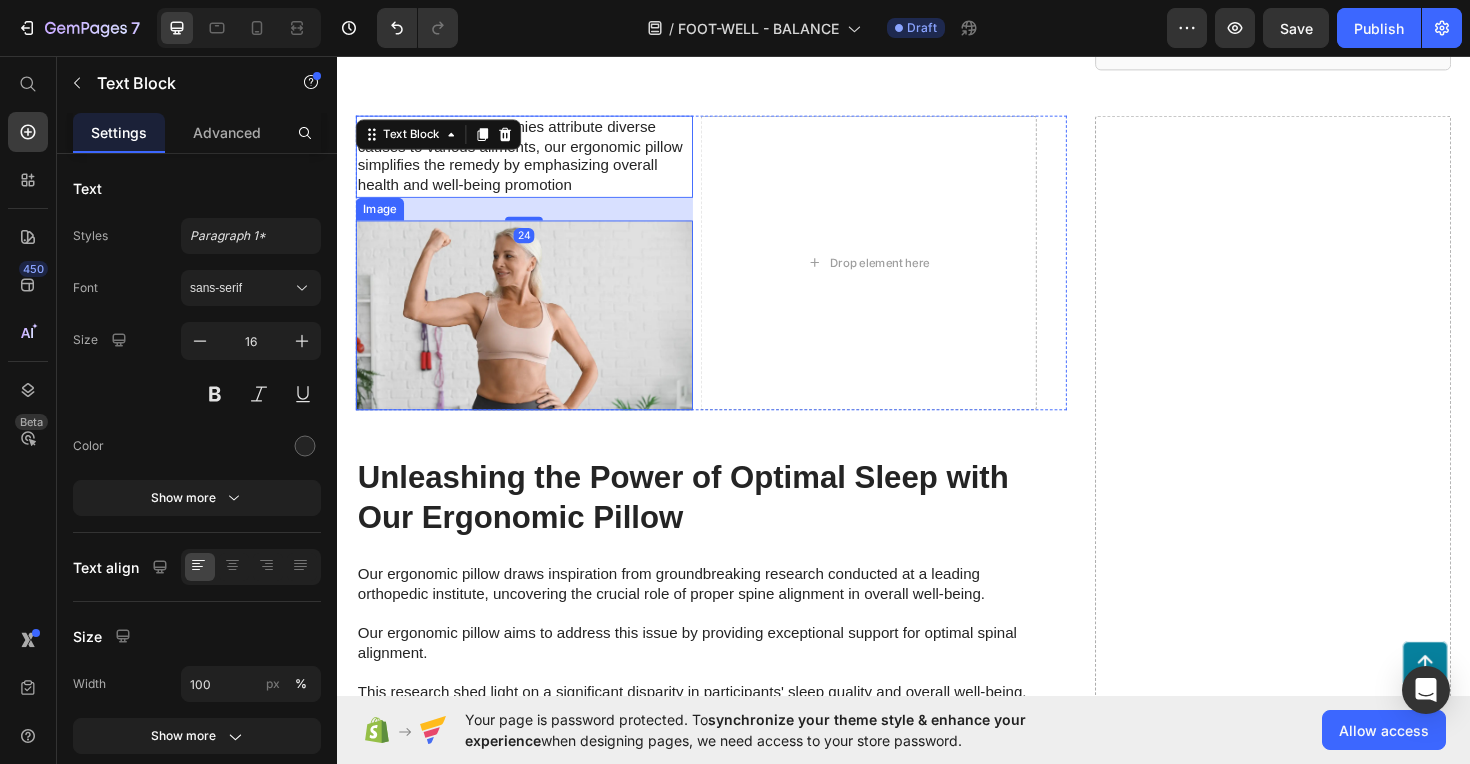 click at bounding box center (535, 330) 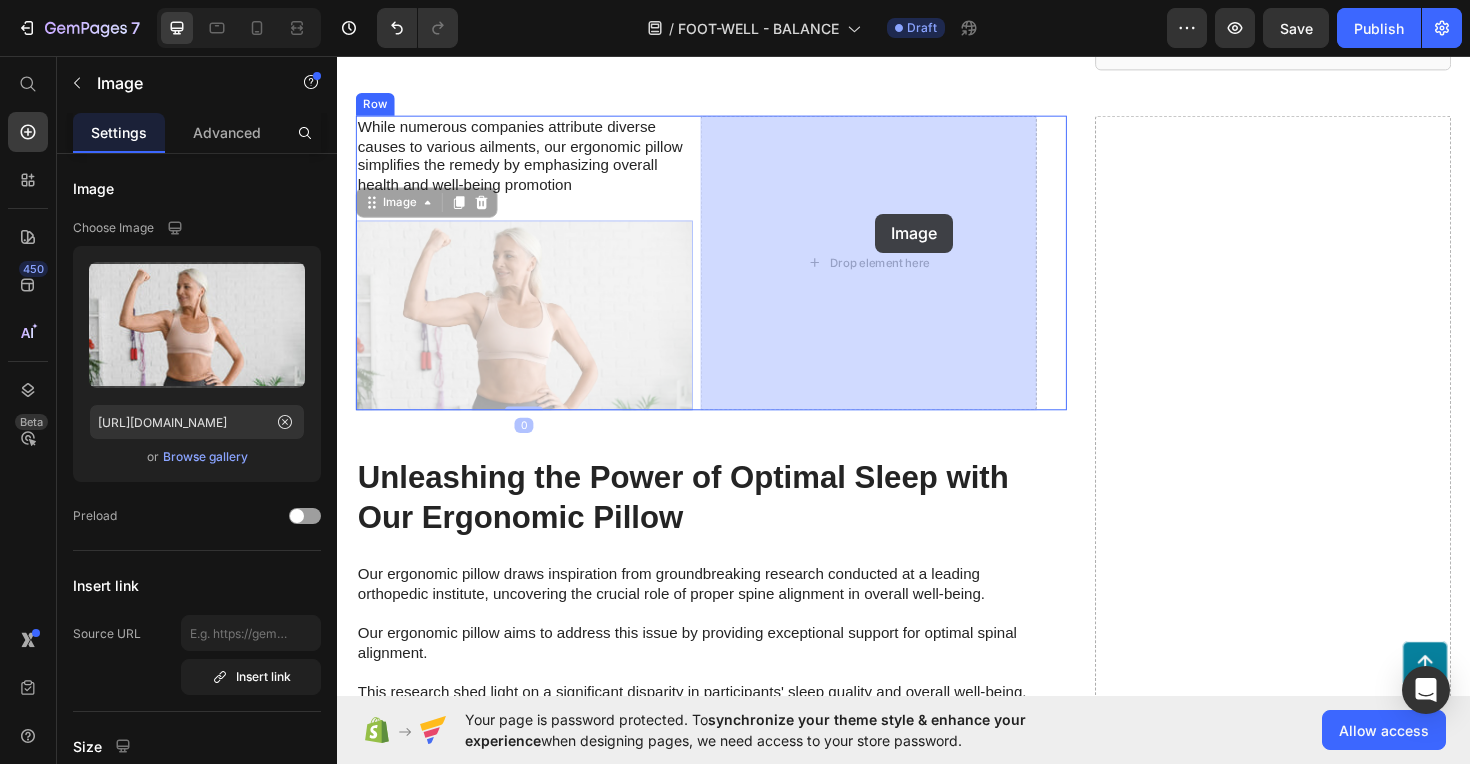 drag, startPoint x: 507, startPoint y: 287, endPoint x: 906, endPoint y: 222, distance: 404.25983 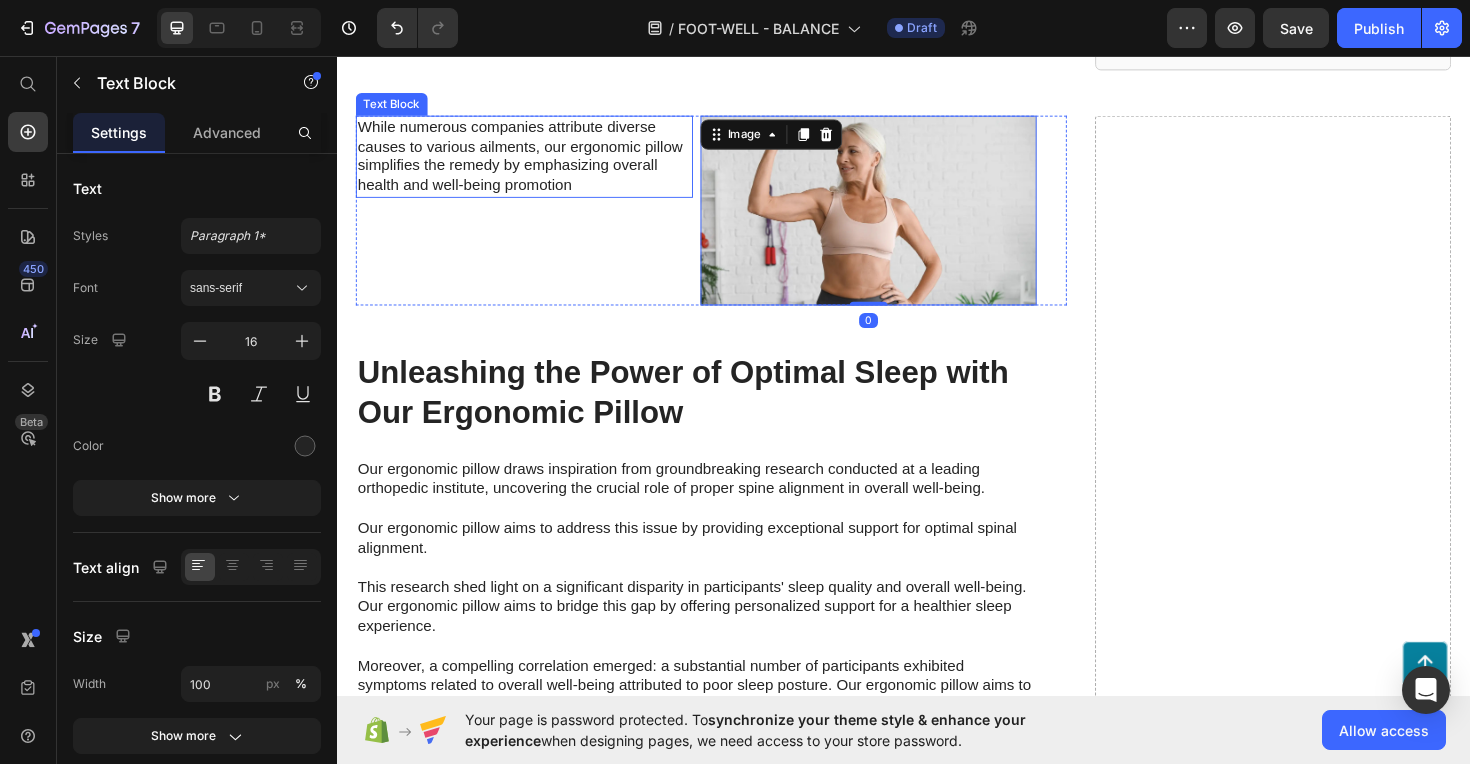 click on "While numerous companies attribute diverse causes to various ailments, our ergonomic pillow simplifies the remedy by emphasizing overall health and well-being promotion Text Block" at bounding box center [535, 162] 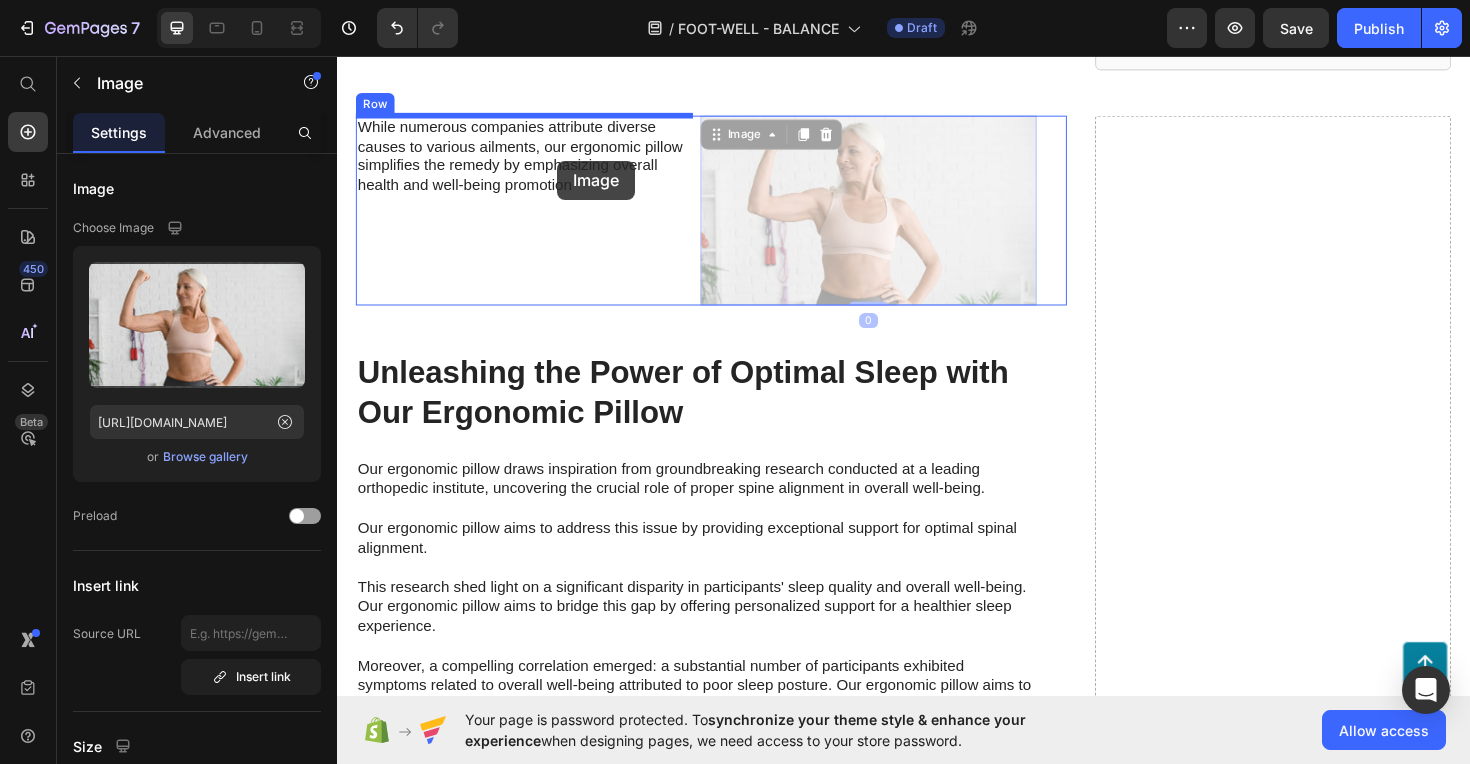 drag, startPoint x: 846, startPoint y: 176, endPoint x: 570, endPoint y: 167, distance: 276.1467 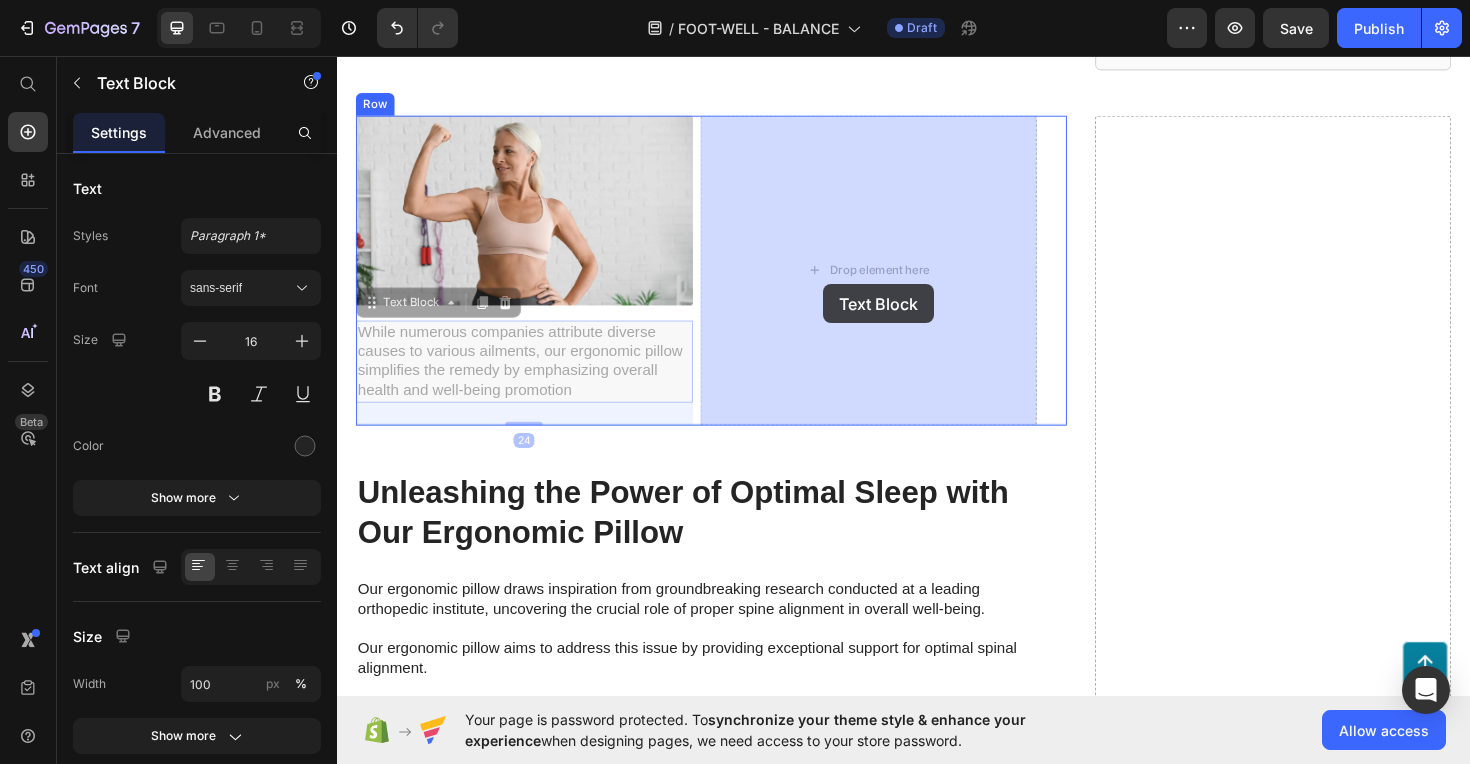 drag, startPoint x: 607, startPoint y: 360, endPoint x: 852, endPoint y: 298, distance: 252.72318 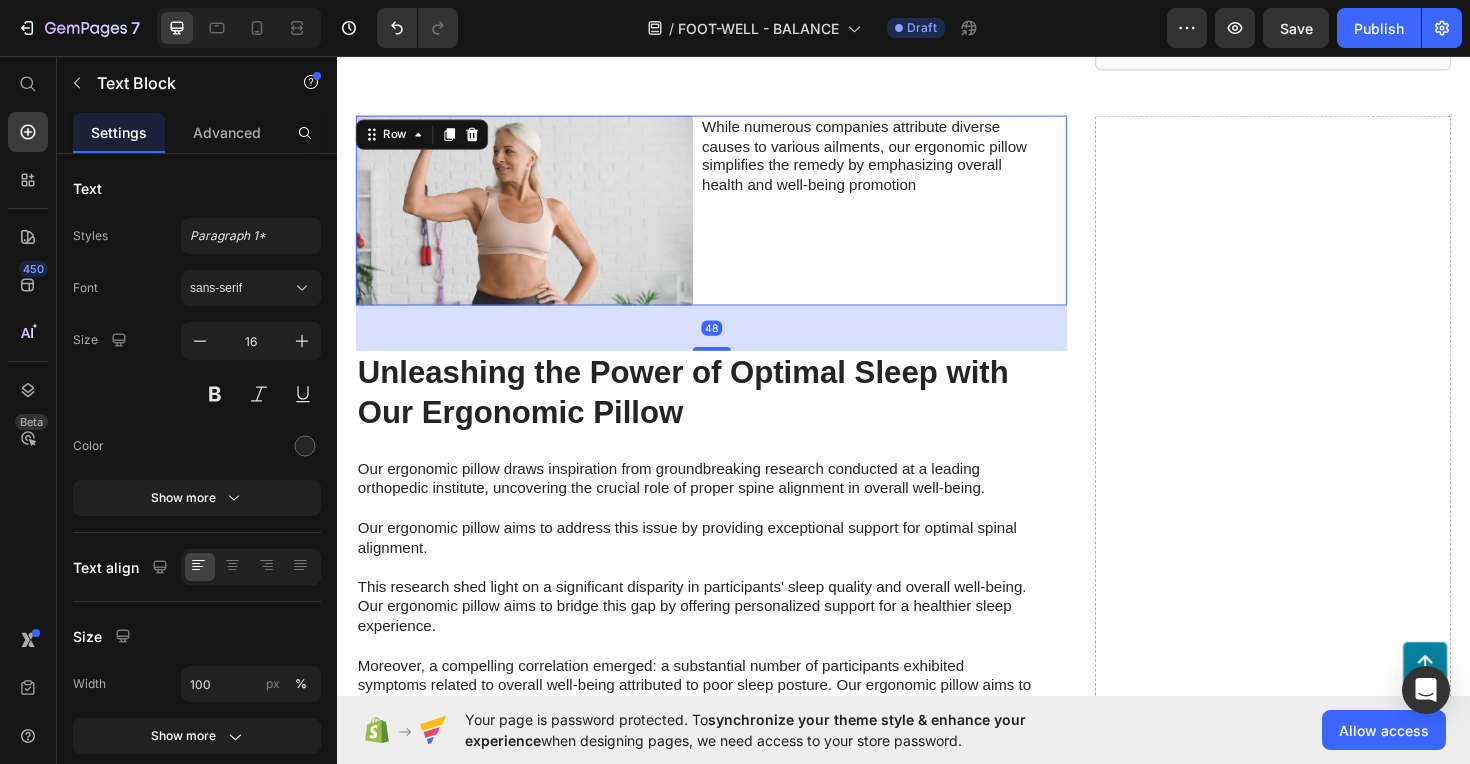 click on "While numerous companies attribute diverse causes to various ailments, our ergonomic pillow simplifies the remedy by emphasizing overall health and well-being promotion Text Block" at bounding box center (900, 219) 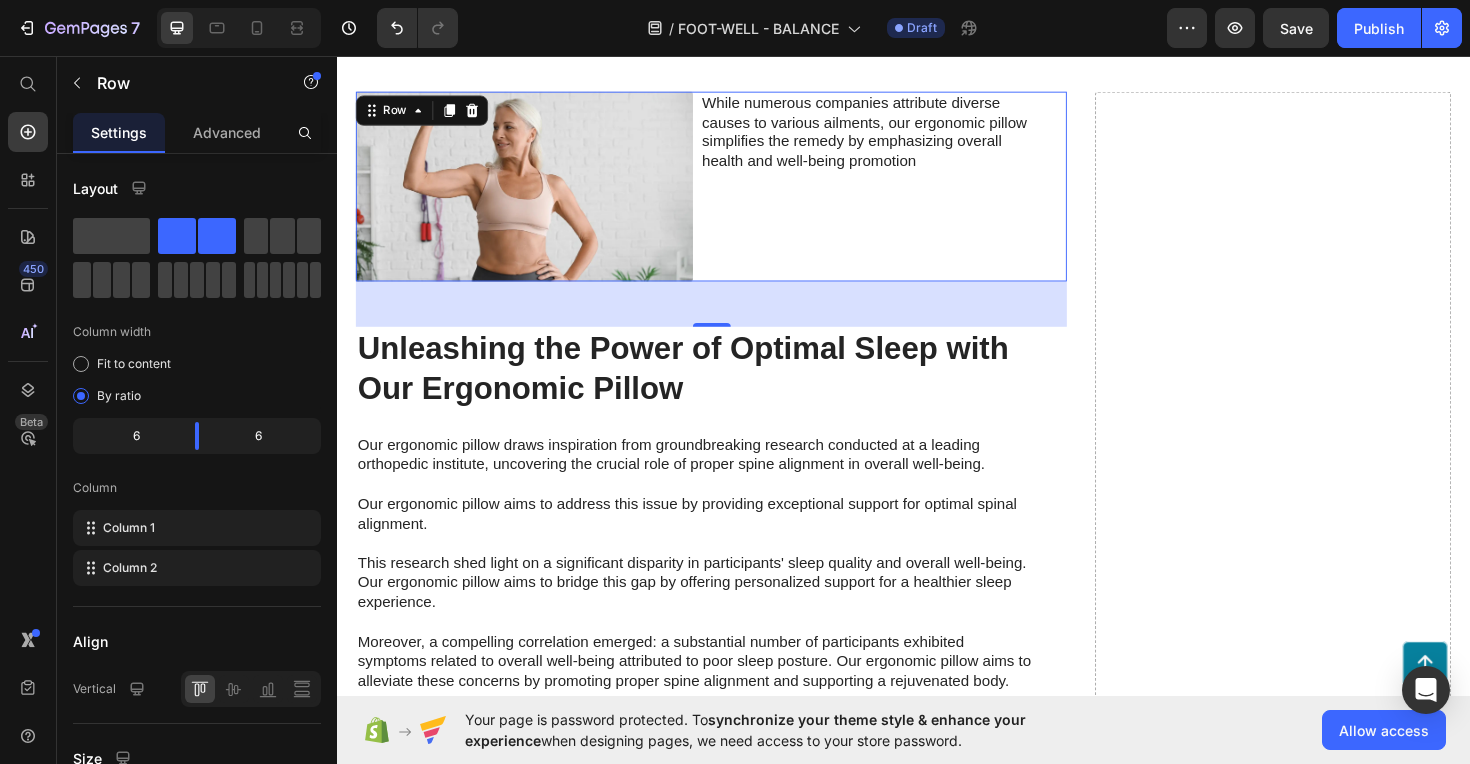 scroll, scrollTop: 902, scrollLeft: 0, axis: vertical 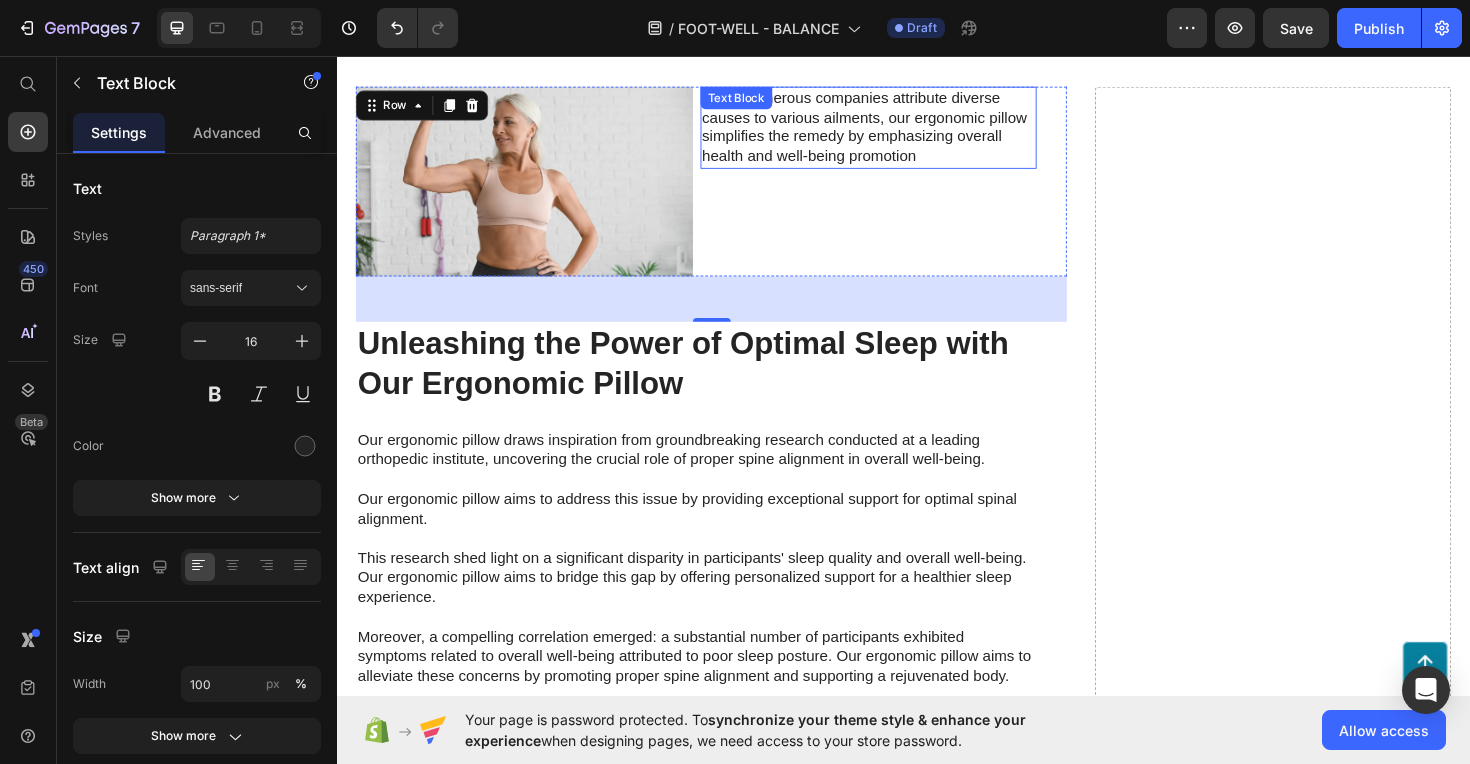 click on "While numerous companies attribute diverse causes to various ailments, our ergonomic pillow simplifies the remedy by emphasizing overall health and well-being promotion" at bounding box center (900, 132) 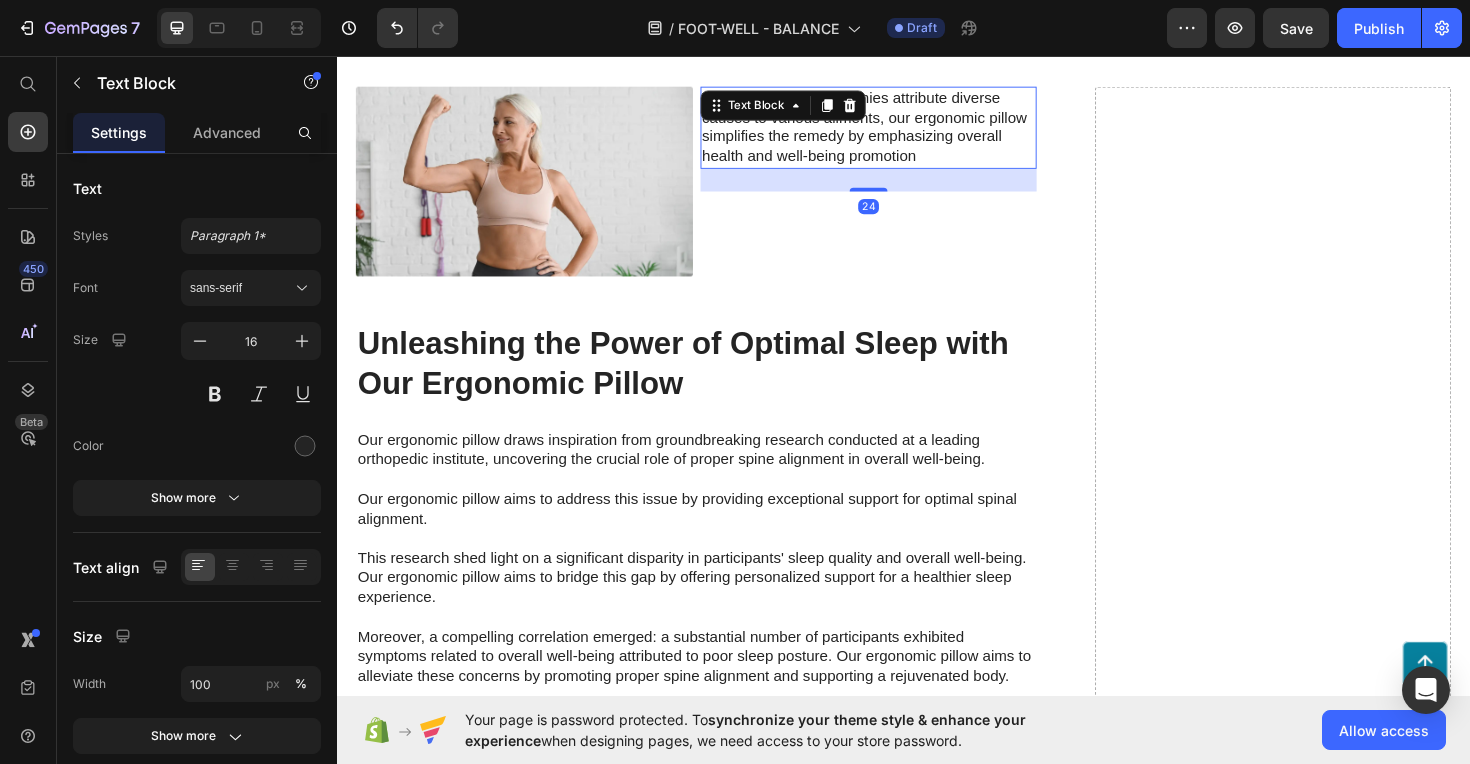 click on "While numerous companies attribute diverse causes to various ailments, our ergonomic pillow simplifies the remedy by emphasizing overall health and well-being promotion" at bounding box center (900, 132) 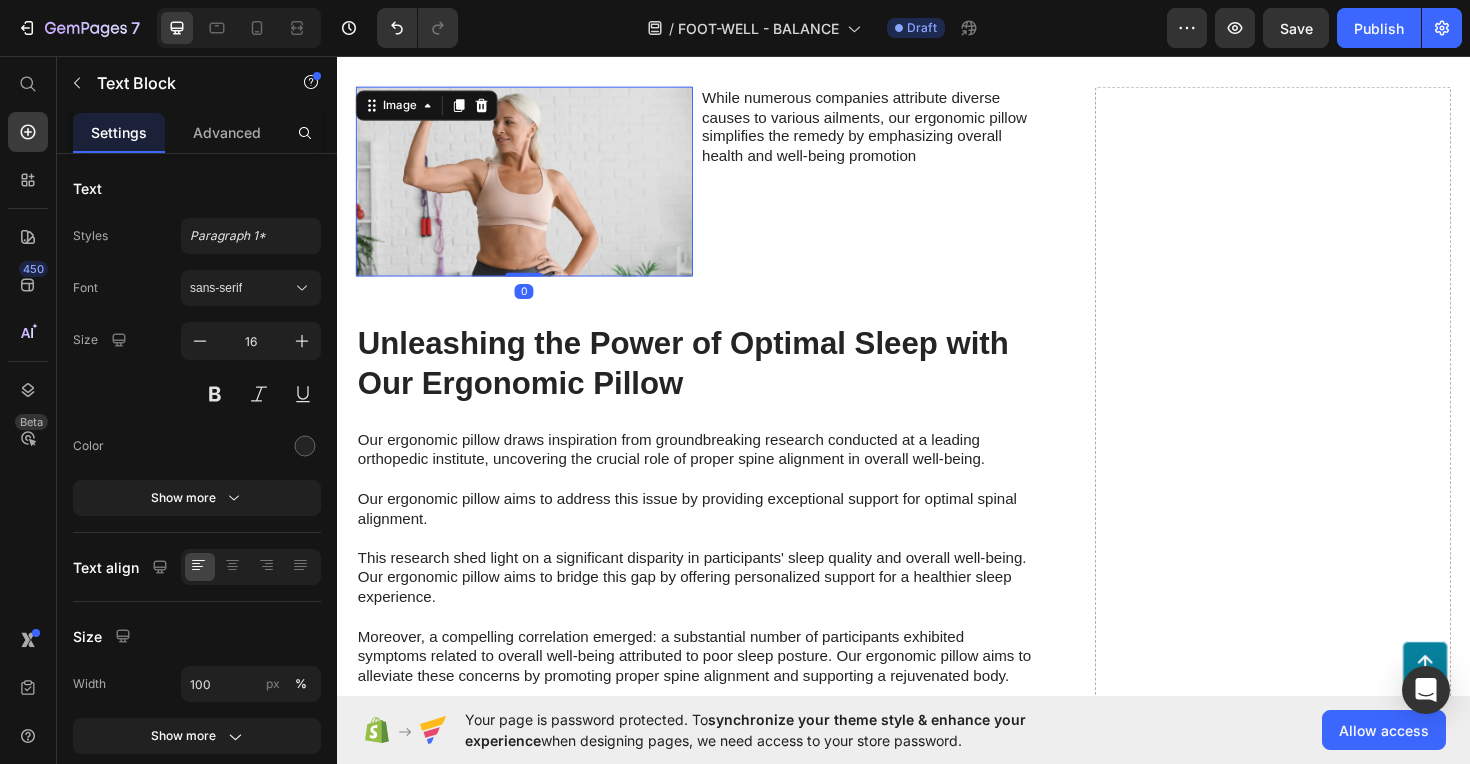 click at bounding box center [535, 189] 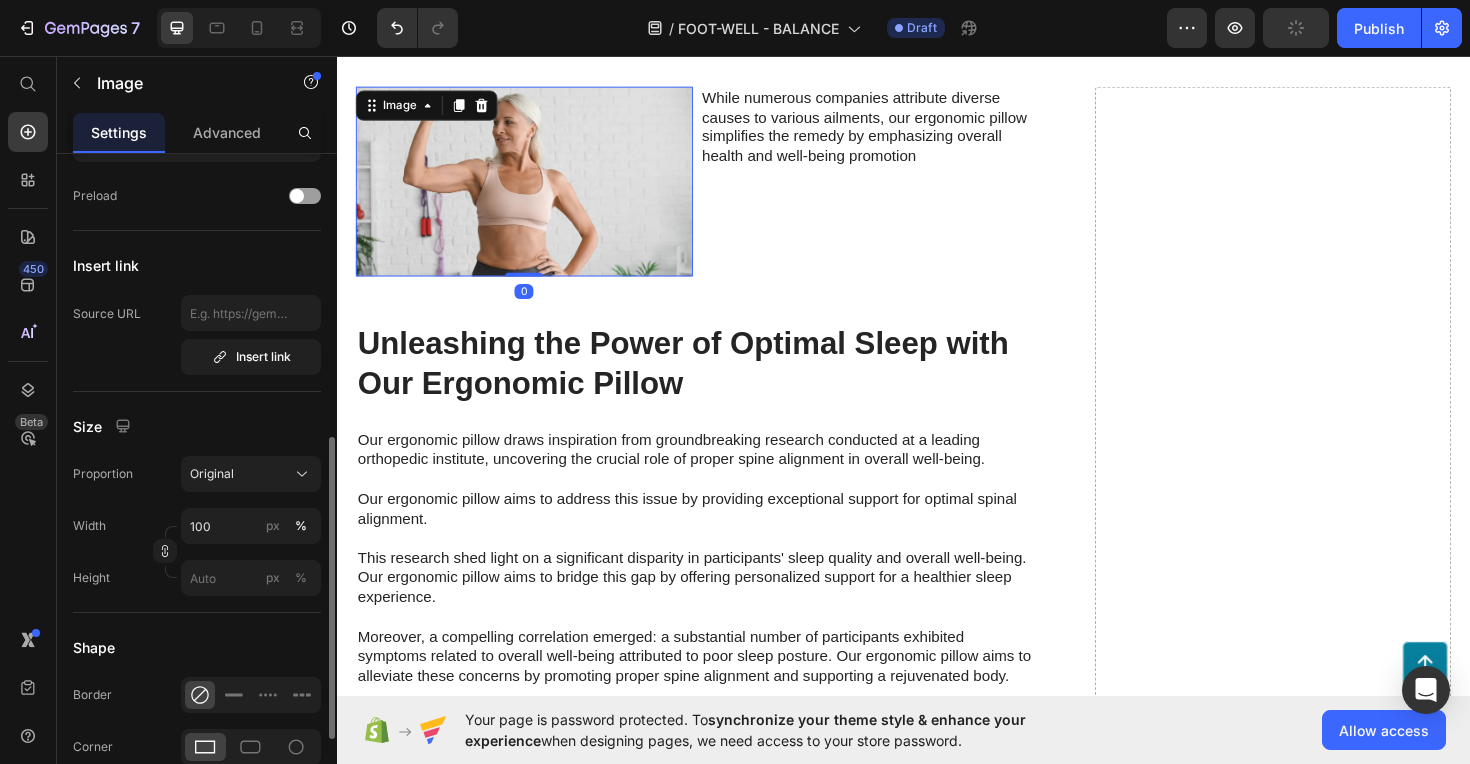 scroll, scrollTop: 419, scrollLeft: 0, axis: vertical 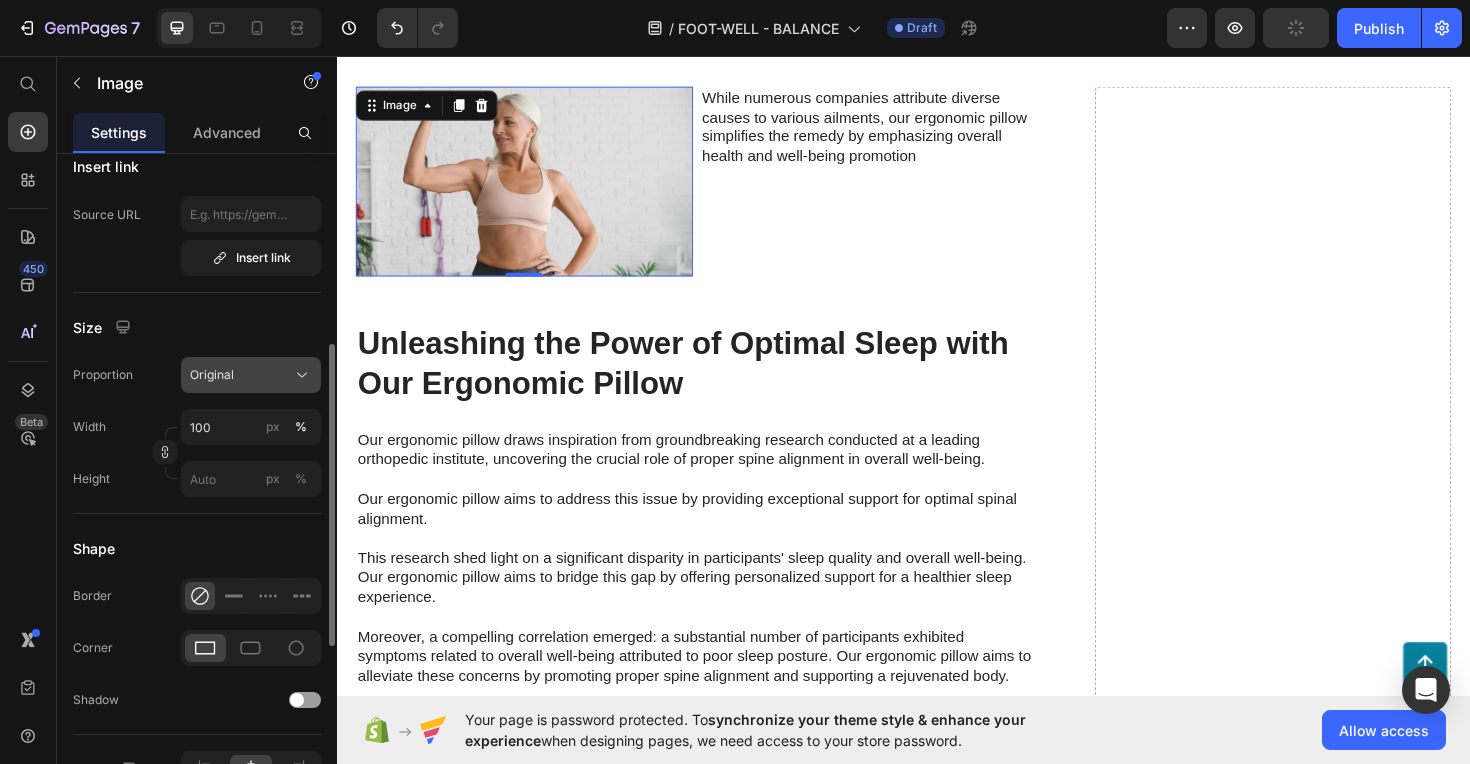 click on "Original" at bounding box center (212, 375) 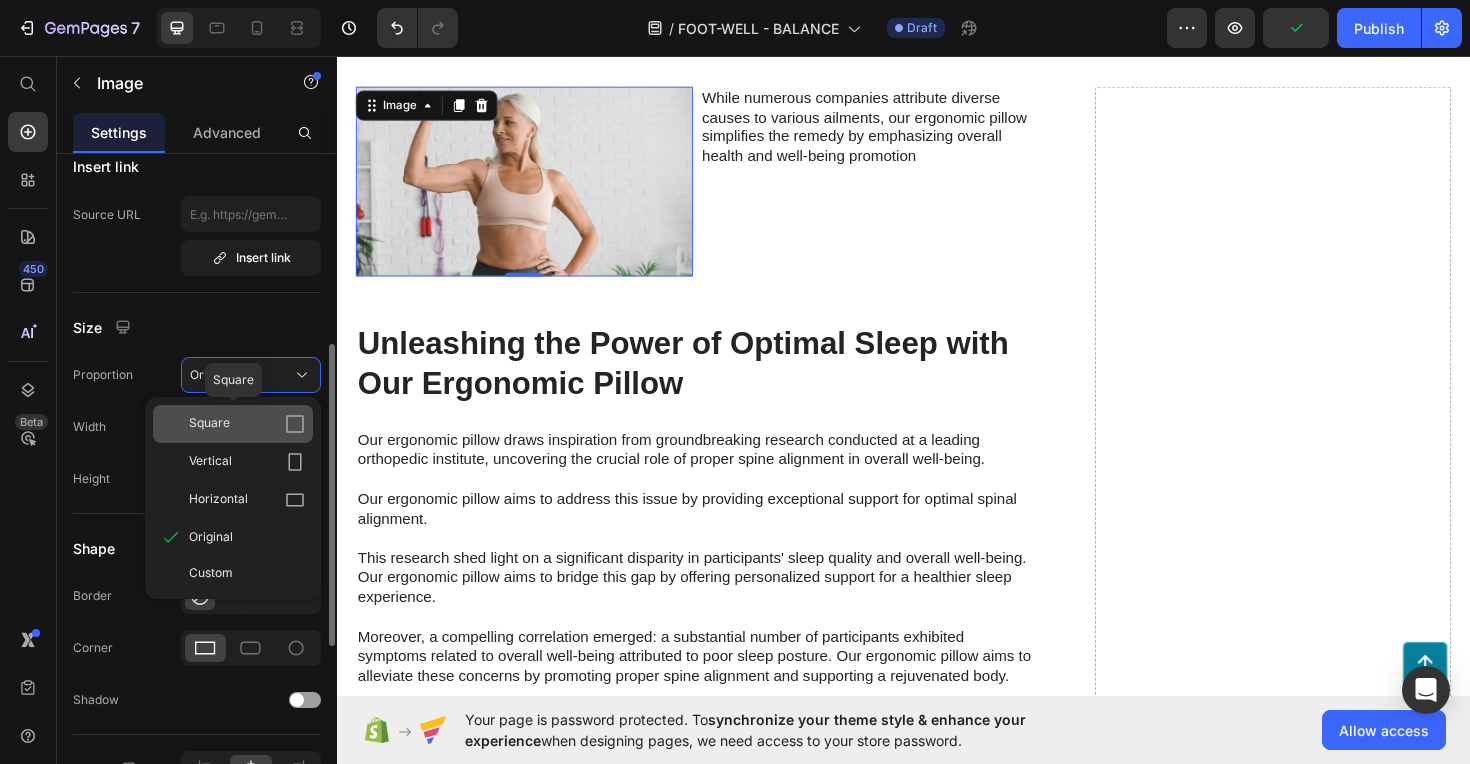 click on "Square" at bounding box center [209, 424] 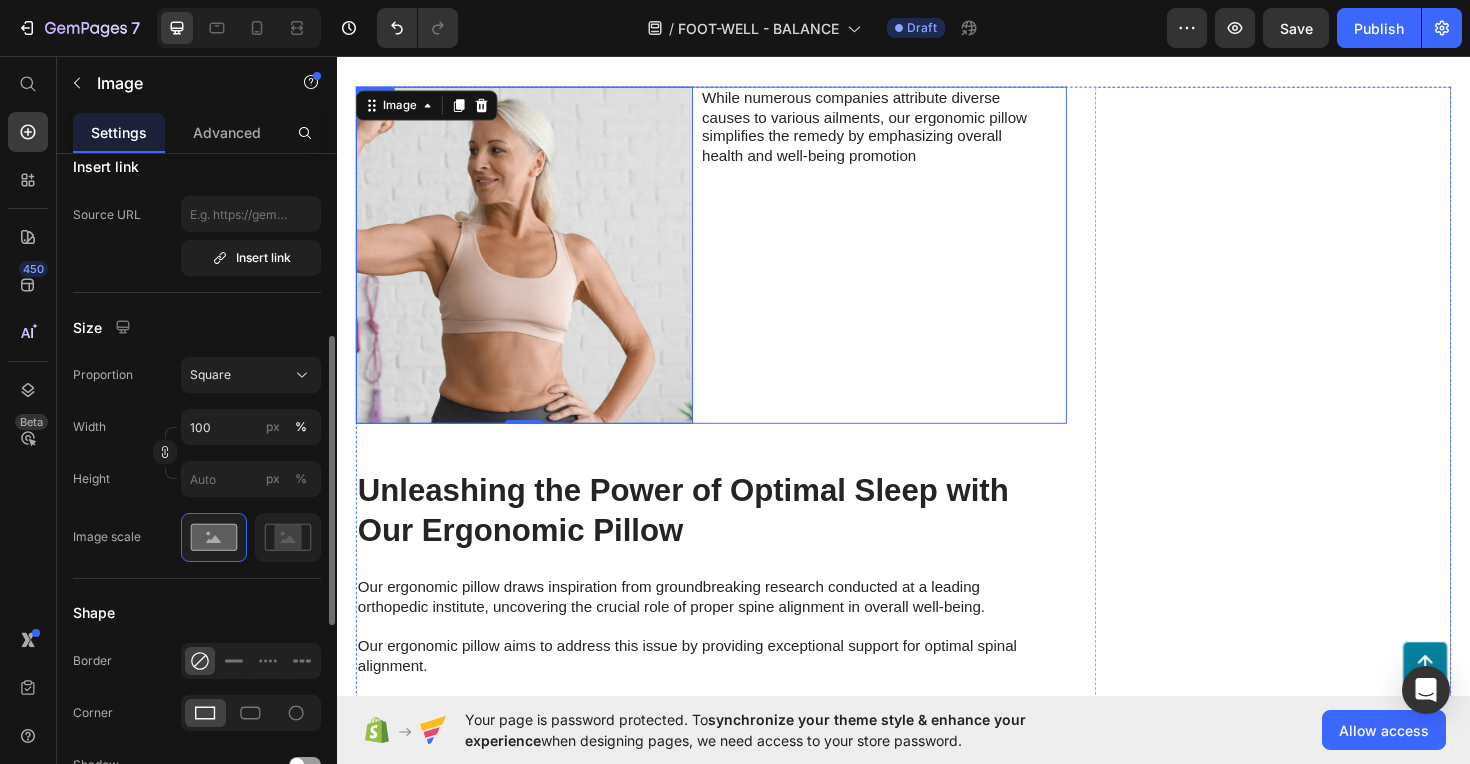 click on "While numerous companies attribute diverse causes to various ailments, our ergonomic pillow simplifies the remedy by emphasizing overall health and well-being promotion Text Block" at bounding box center [900, 267] 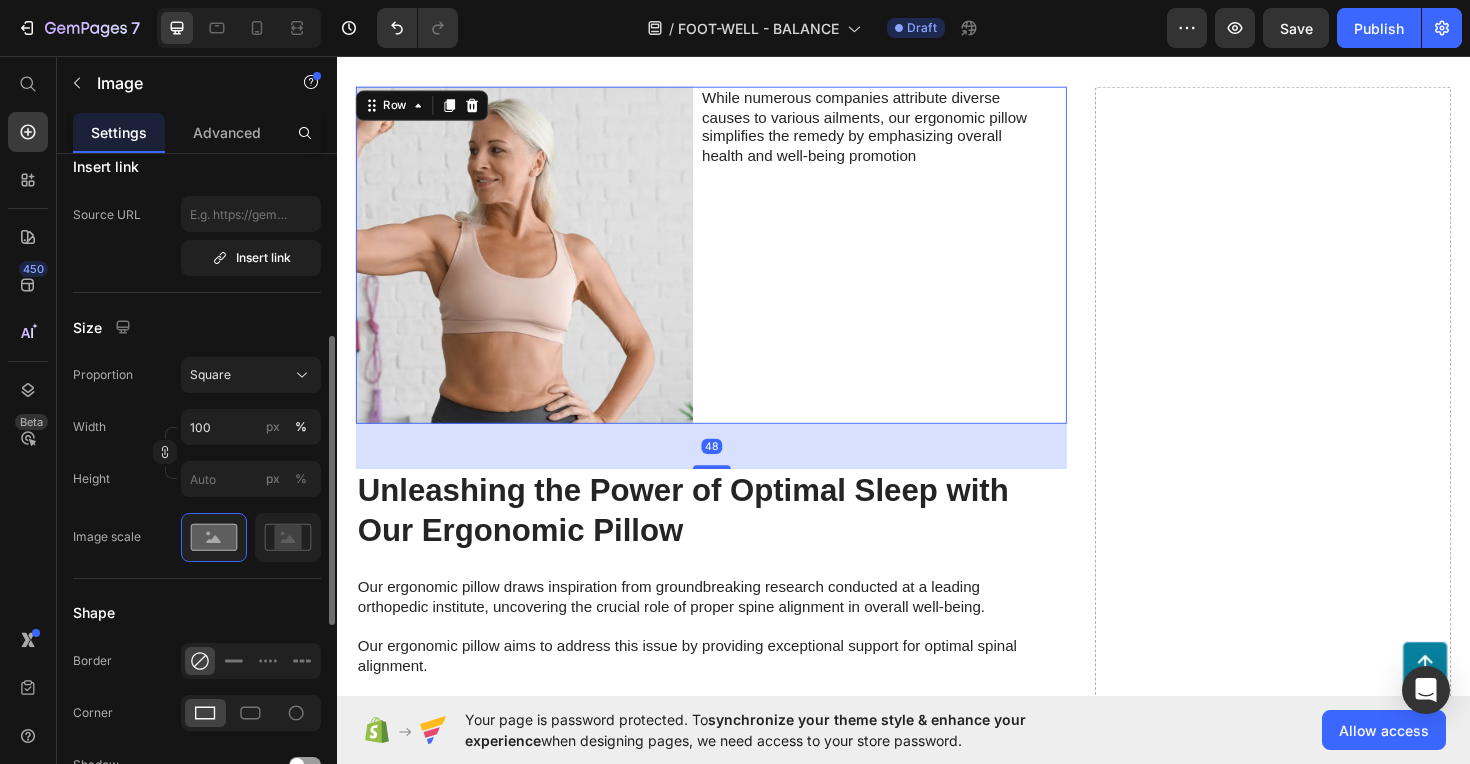 scroll, scrollTop: 0, scrollLeft: 0, axis: both 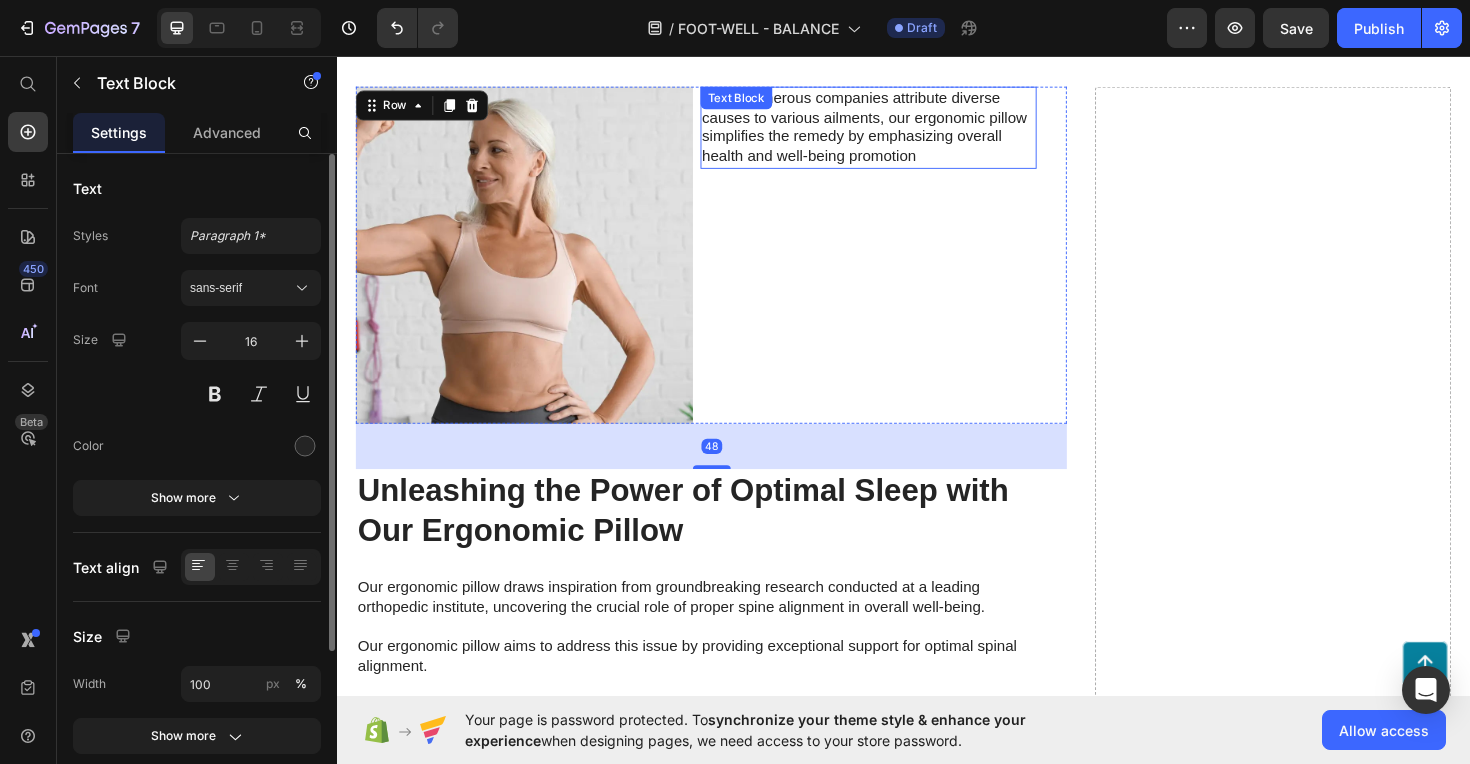 click on "While numerous companies attribute diverse causes to various ailments, our ergonomic pillow simplifies the remedy by emphasizing overall health and well-being promotion" at bounding box center [900, 132] 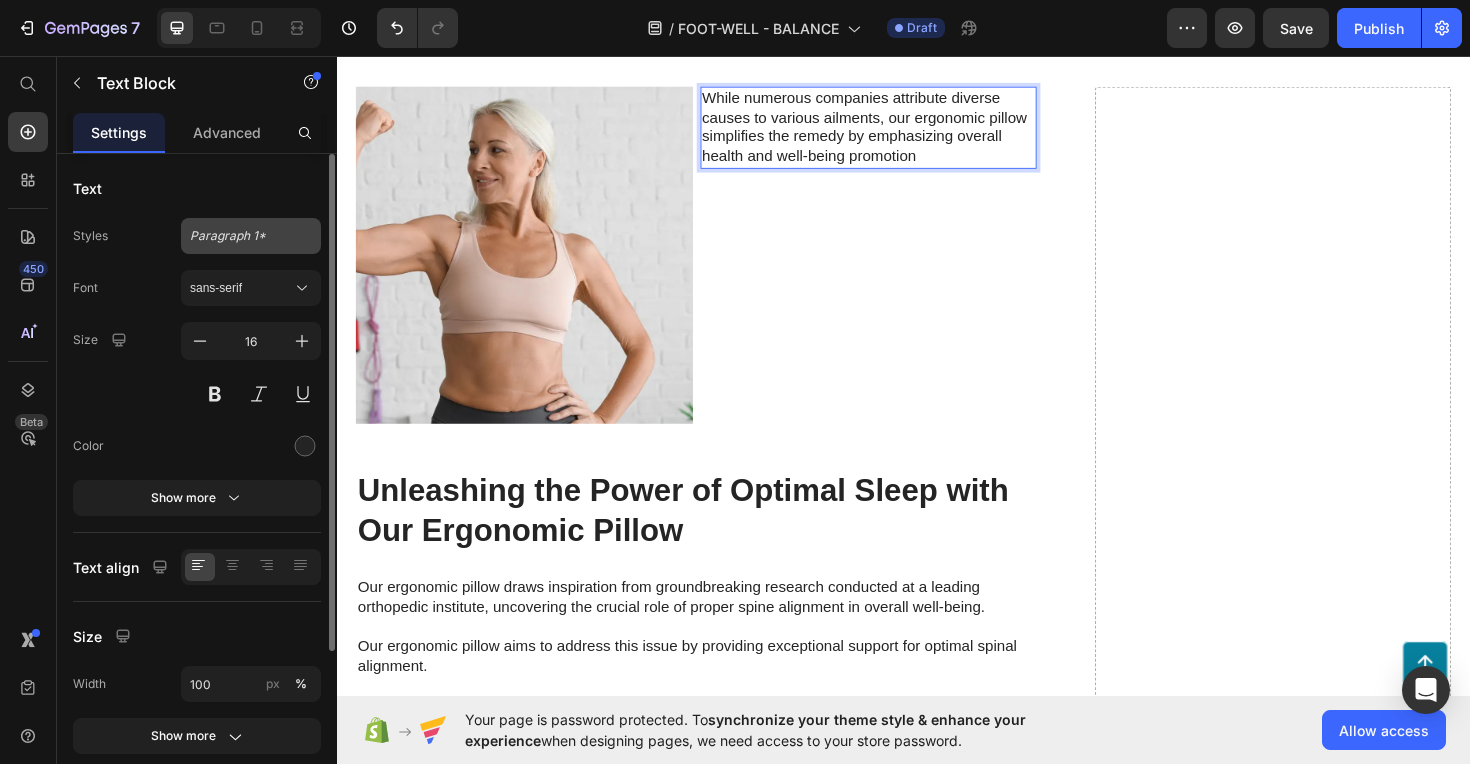 click on "Paragraph 1*" 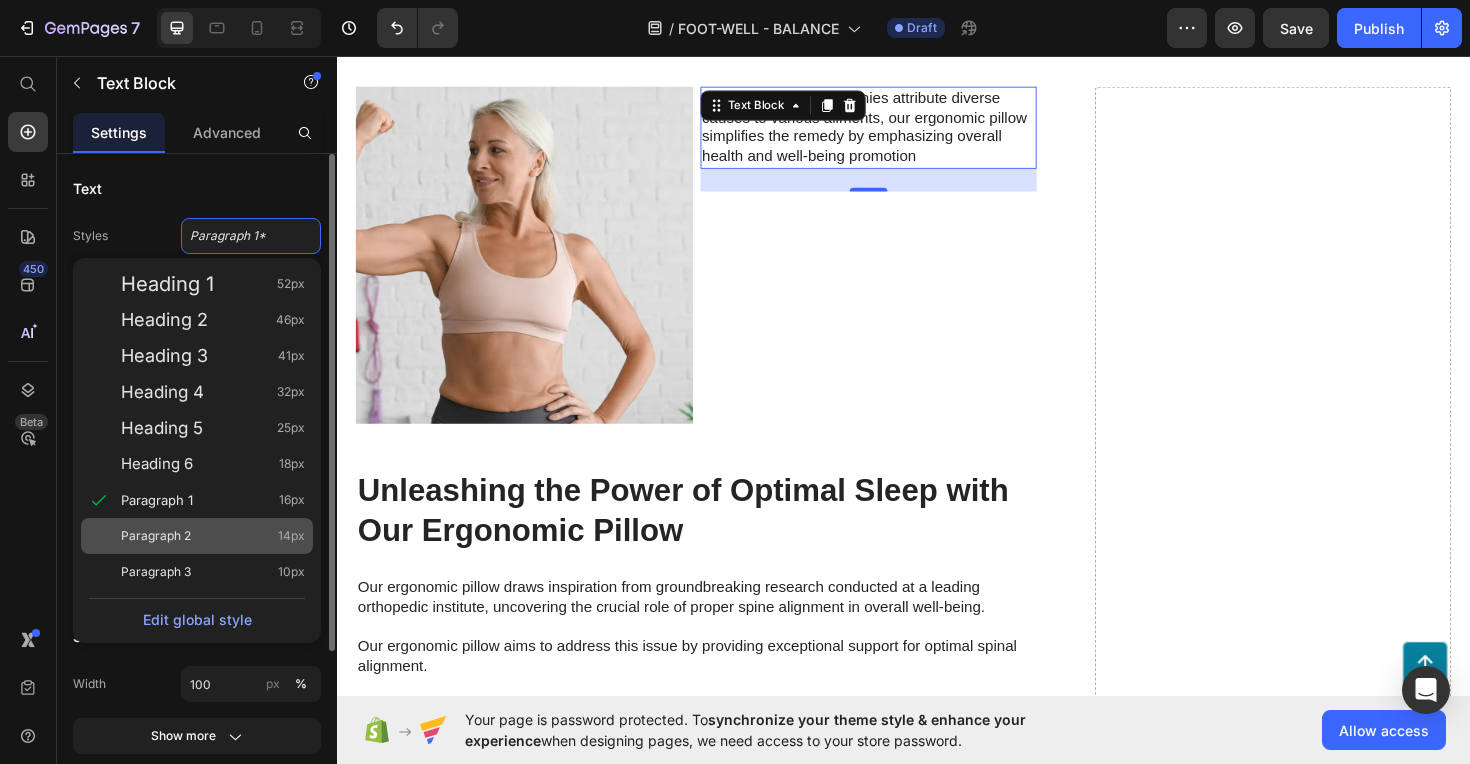 click on "Paragraph 2 14px" at bounding box center [213, 536] 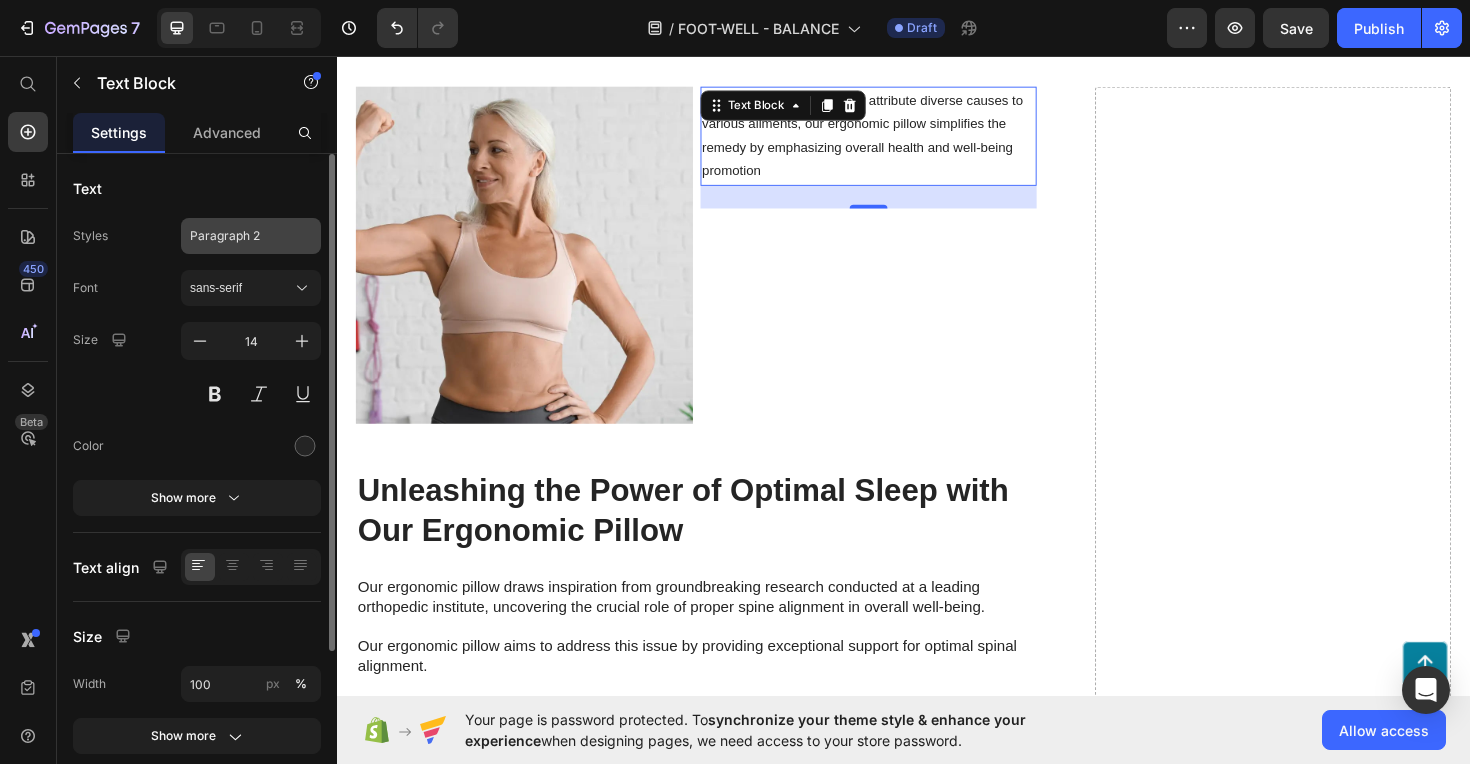 click on "Paragraph 2" 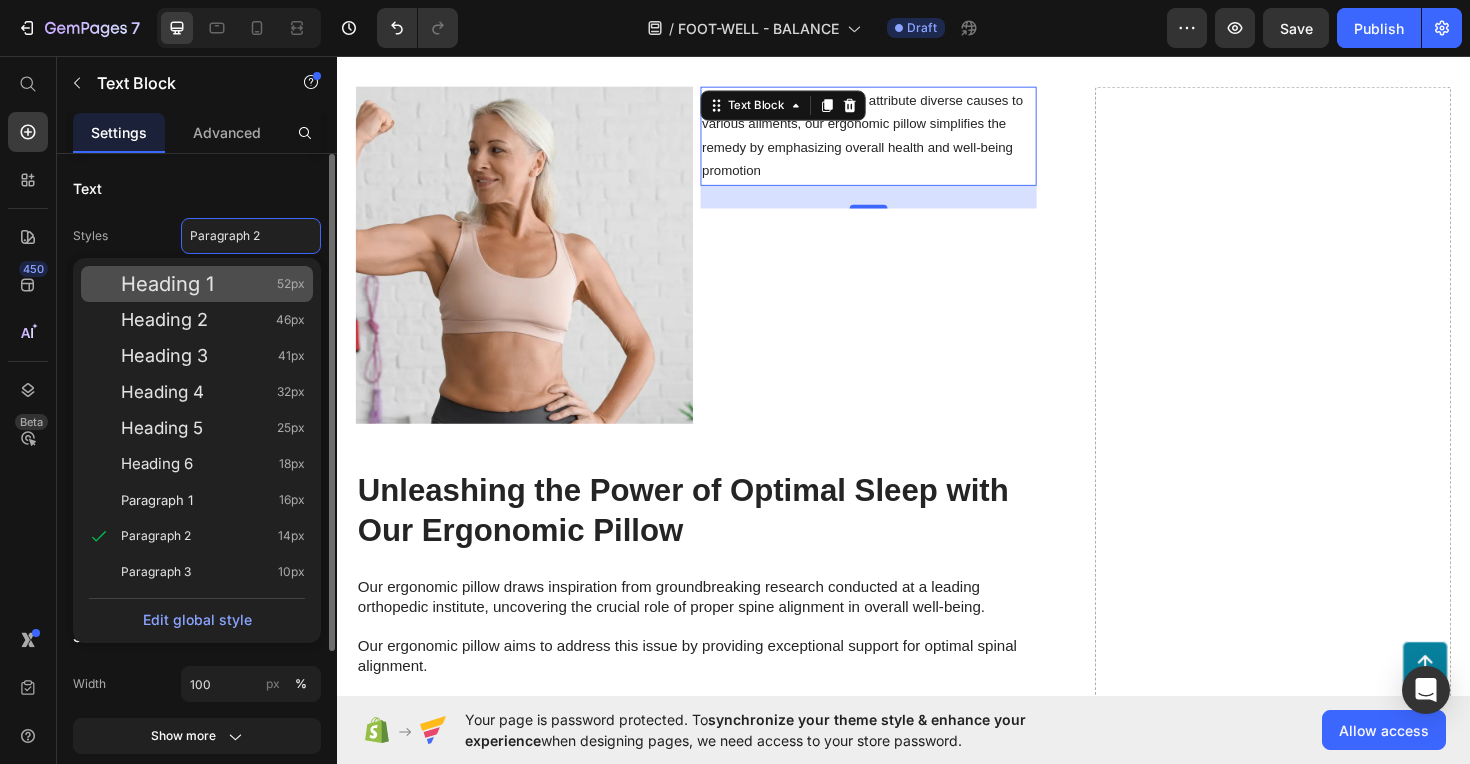 click on "Heading 1" at bounding box center (167, 284) 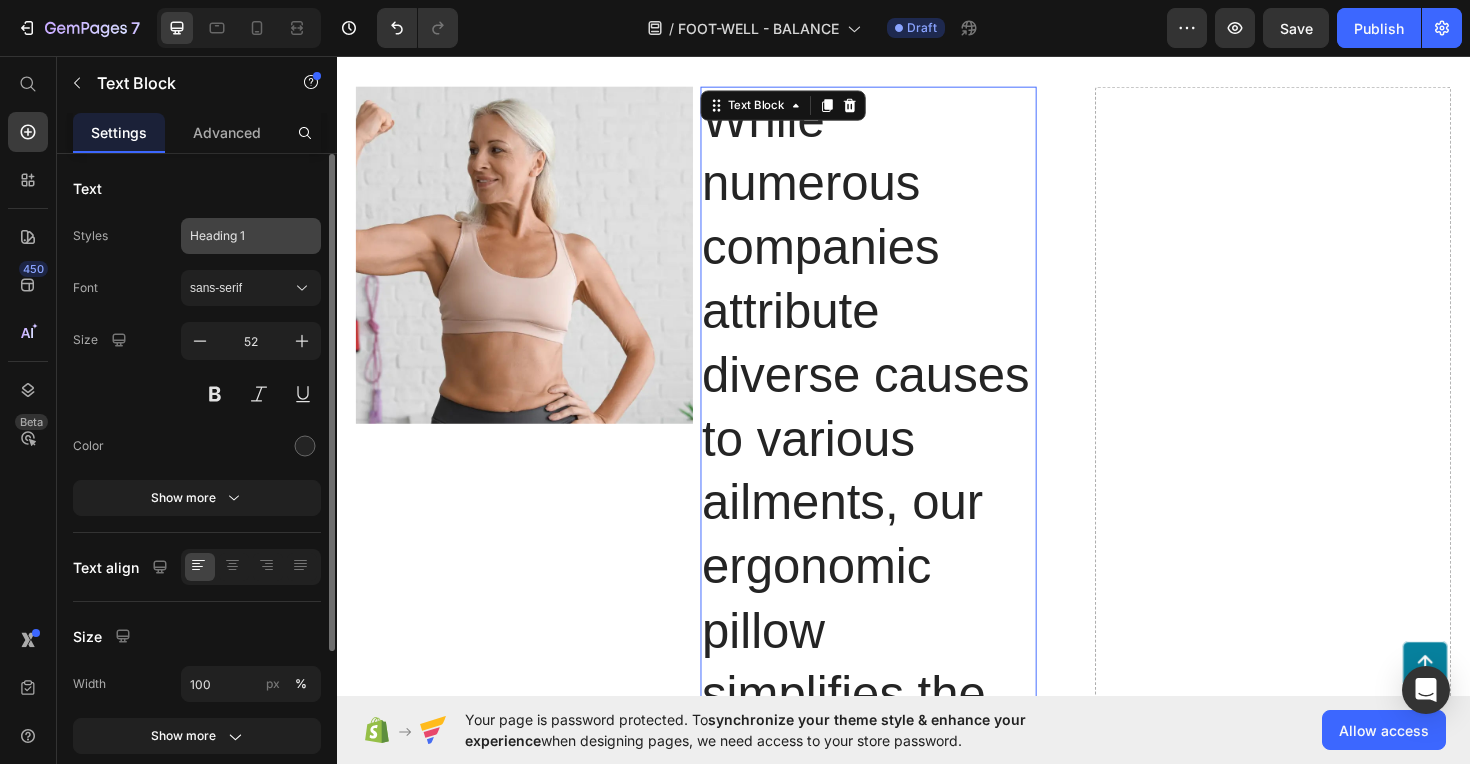 click on "Heading 1" 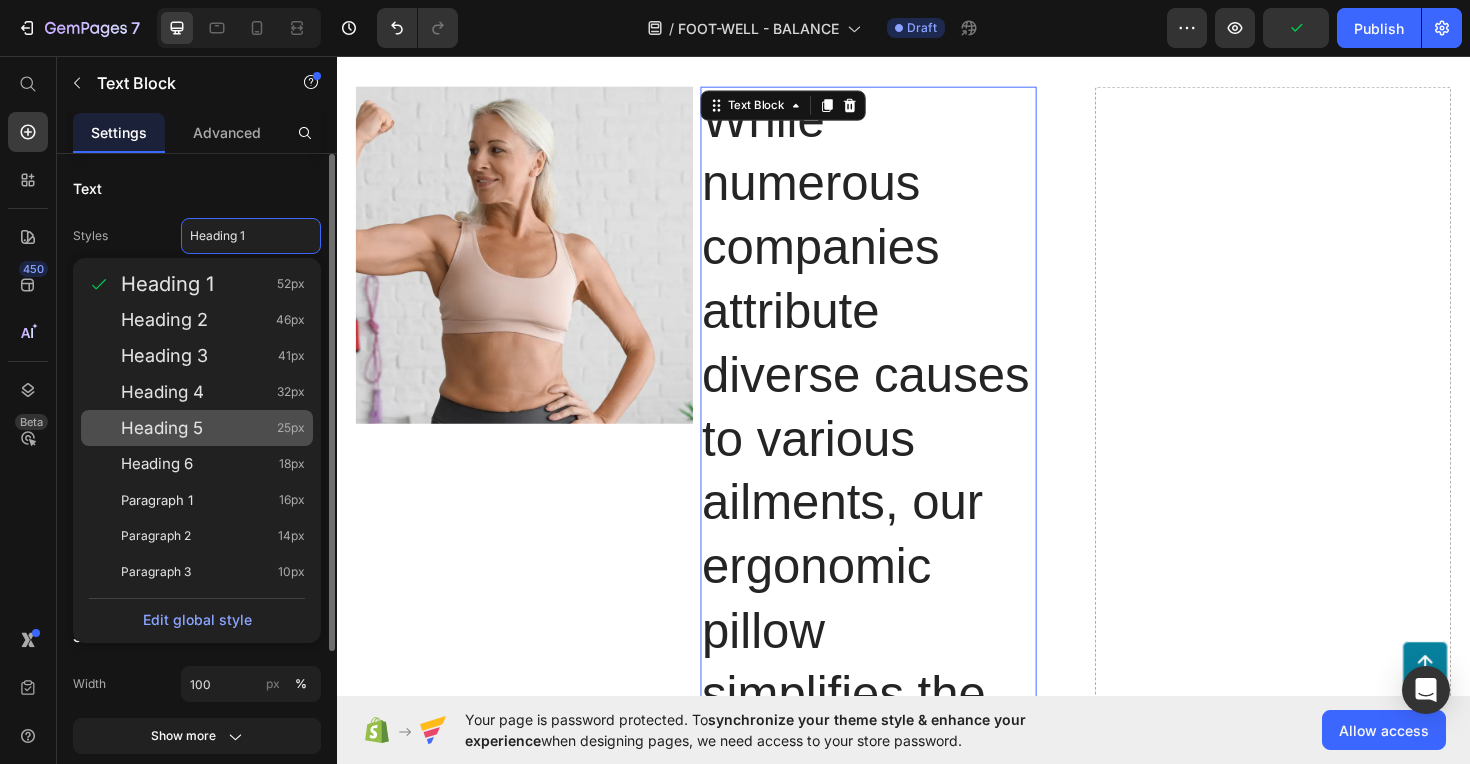 click on "Heading 5" at bounding box center (162, 428) 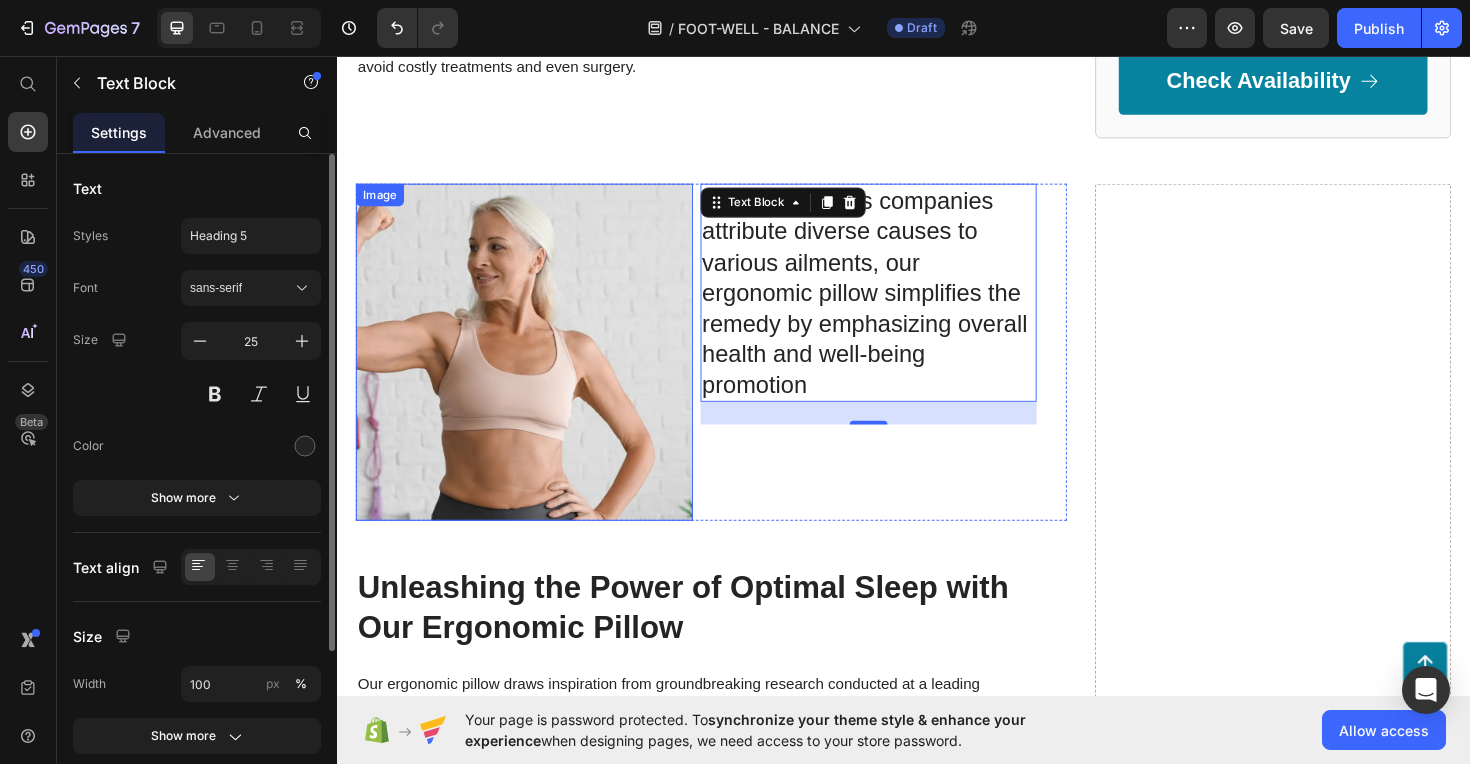 scroll, scrollTop: 780, scrollLeft: 0, axis: vertical 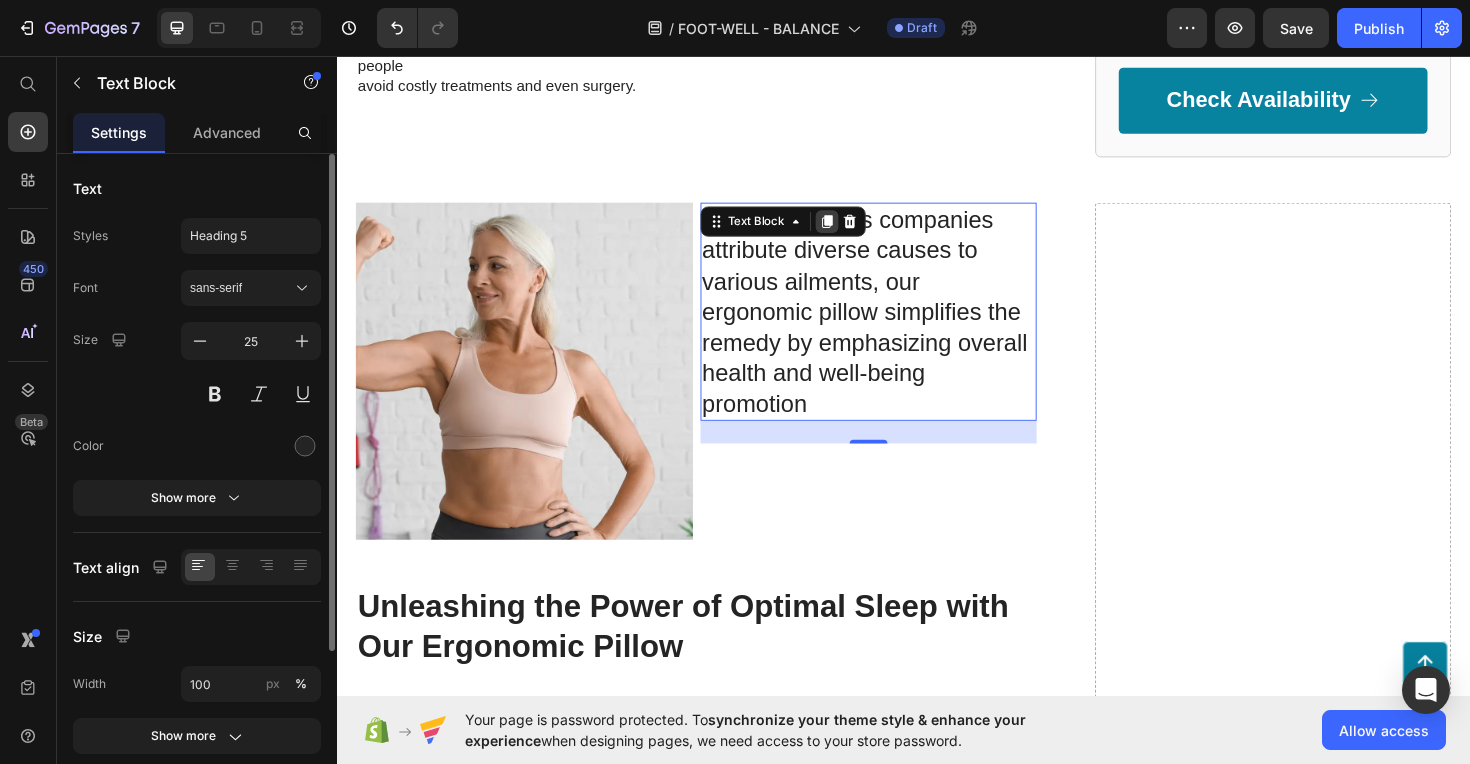 click 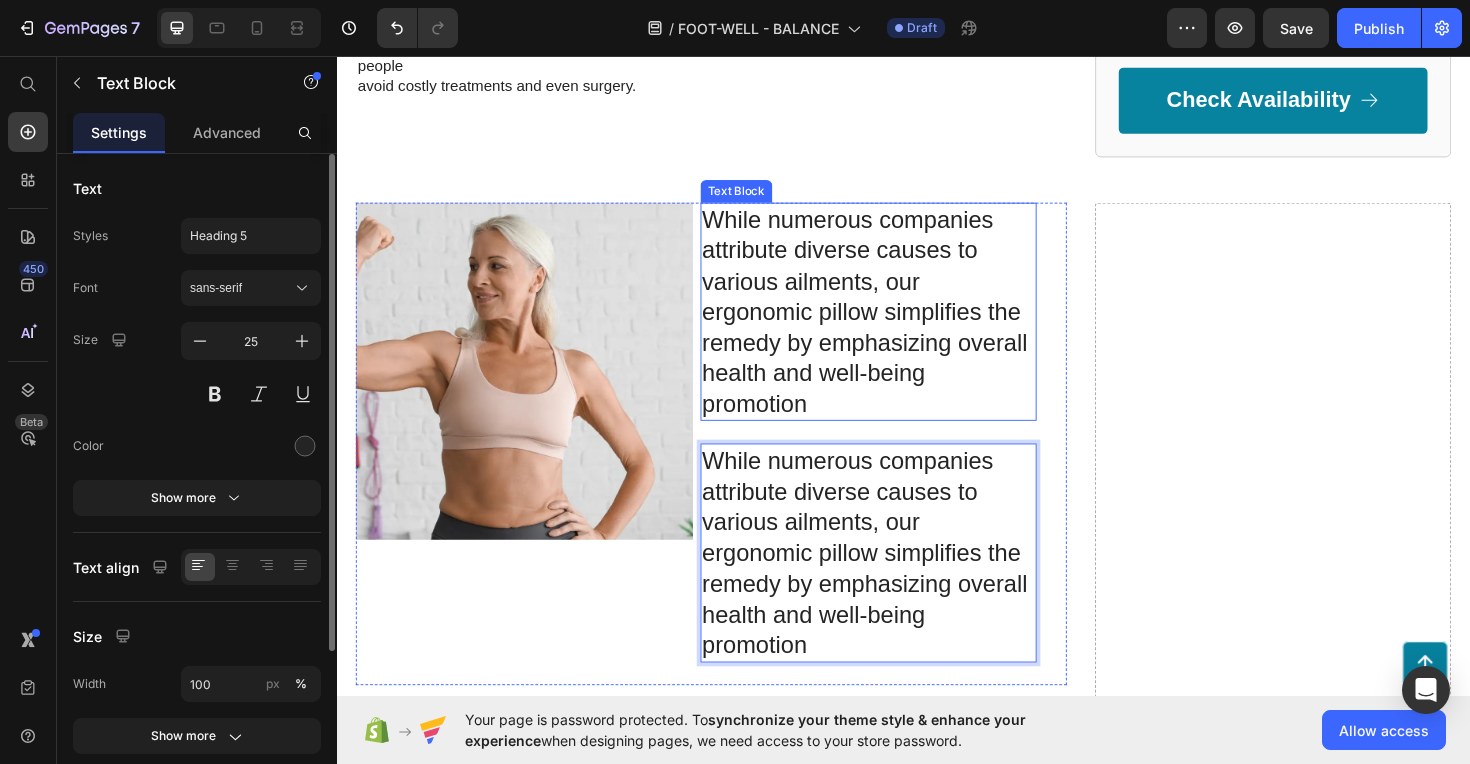 click on "While numerous companies attribute diverse causes to various ailments, our ergonomic pillow simplifies the remedy by emphasizing overall health and well-being promotion" at bounding box center (900, 327) 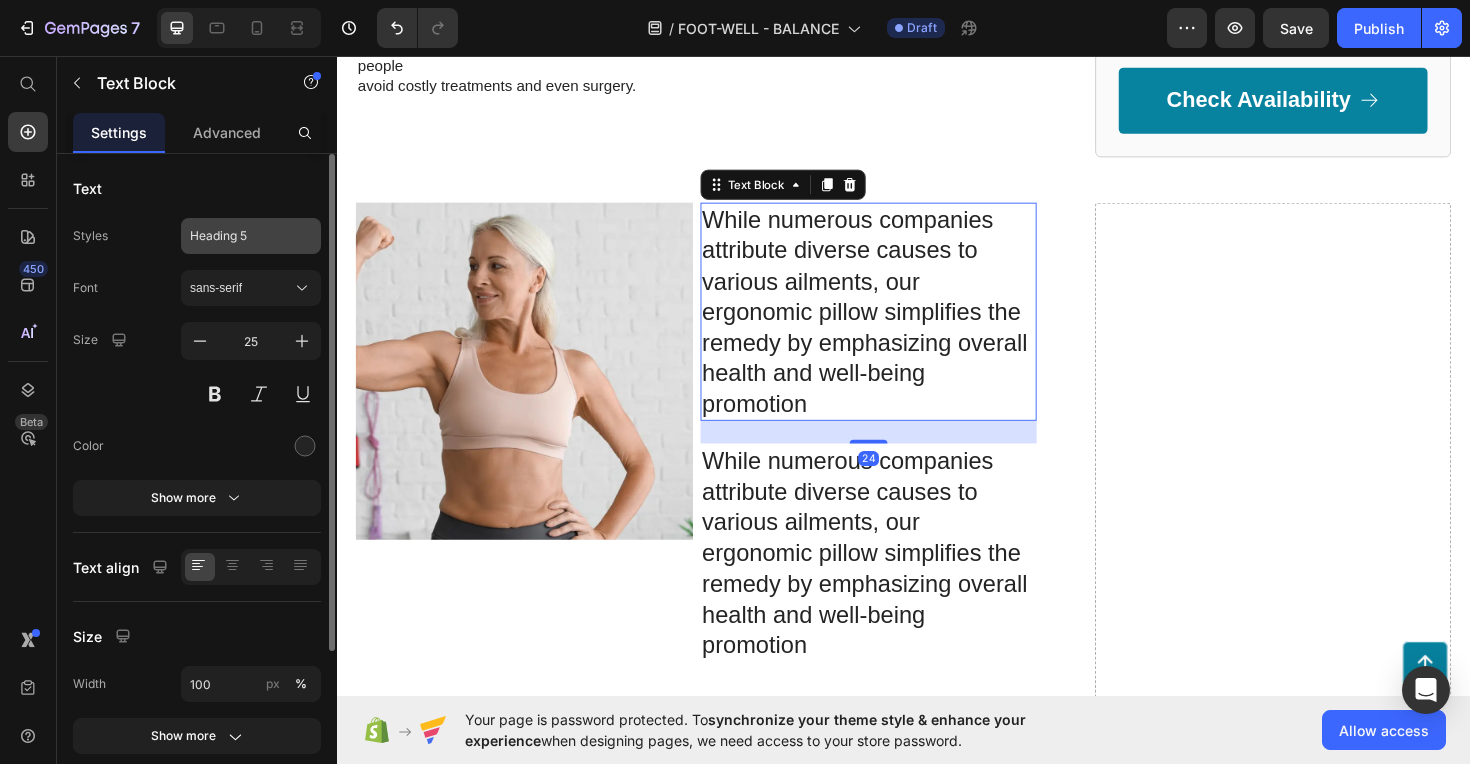 click on "Heading 5" at bounding box center (239, 236) 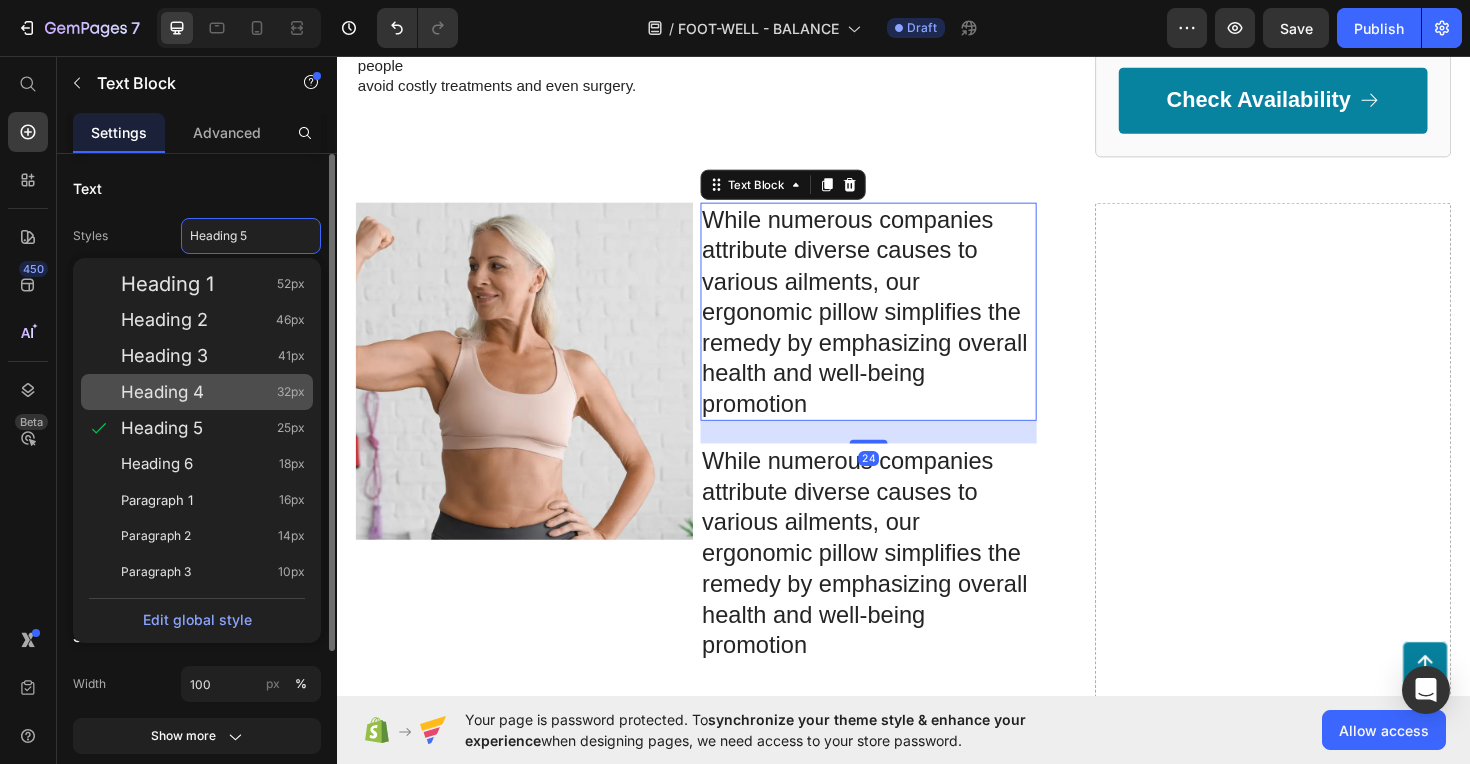 click on "Heading 4" at bounding box center [162, 392] 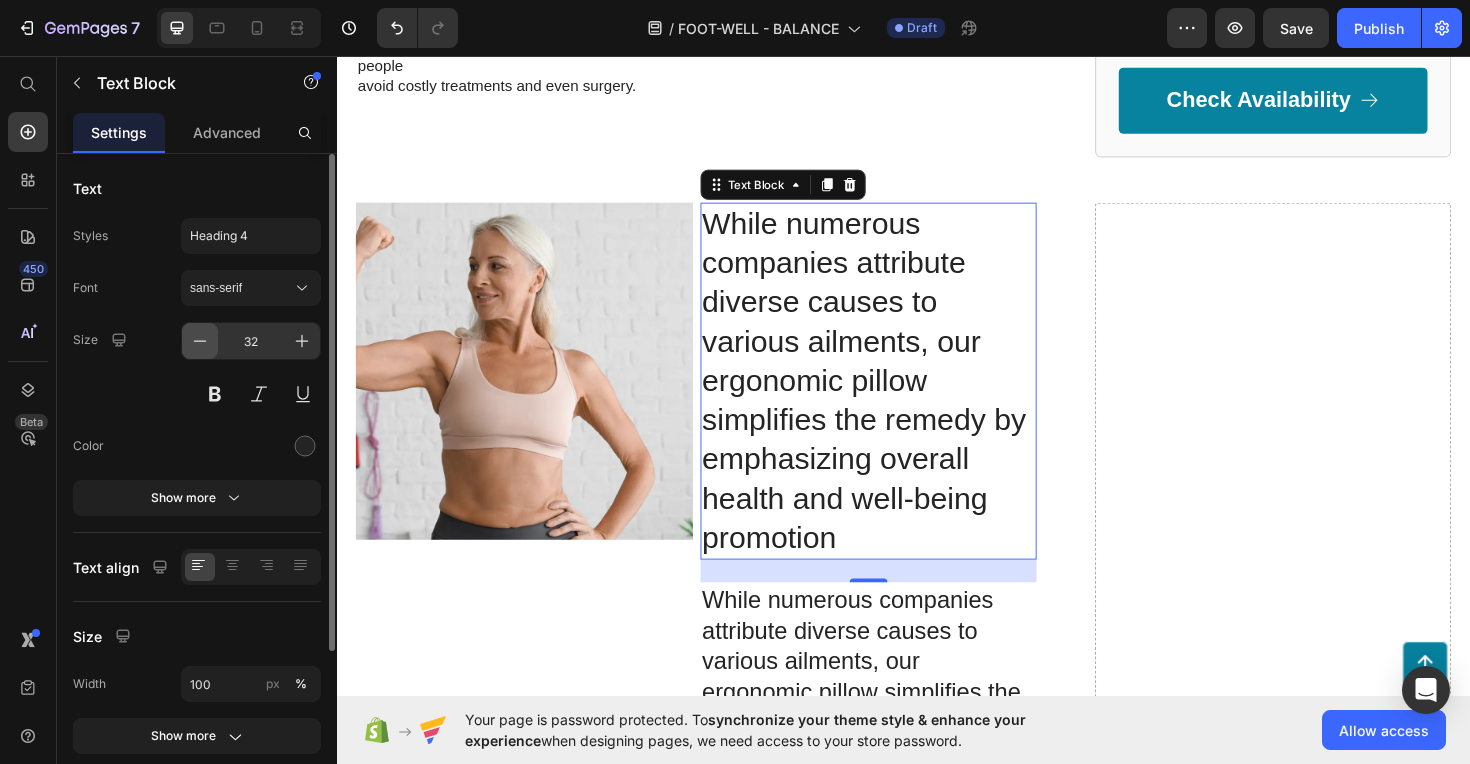 click 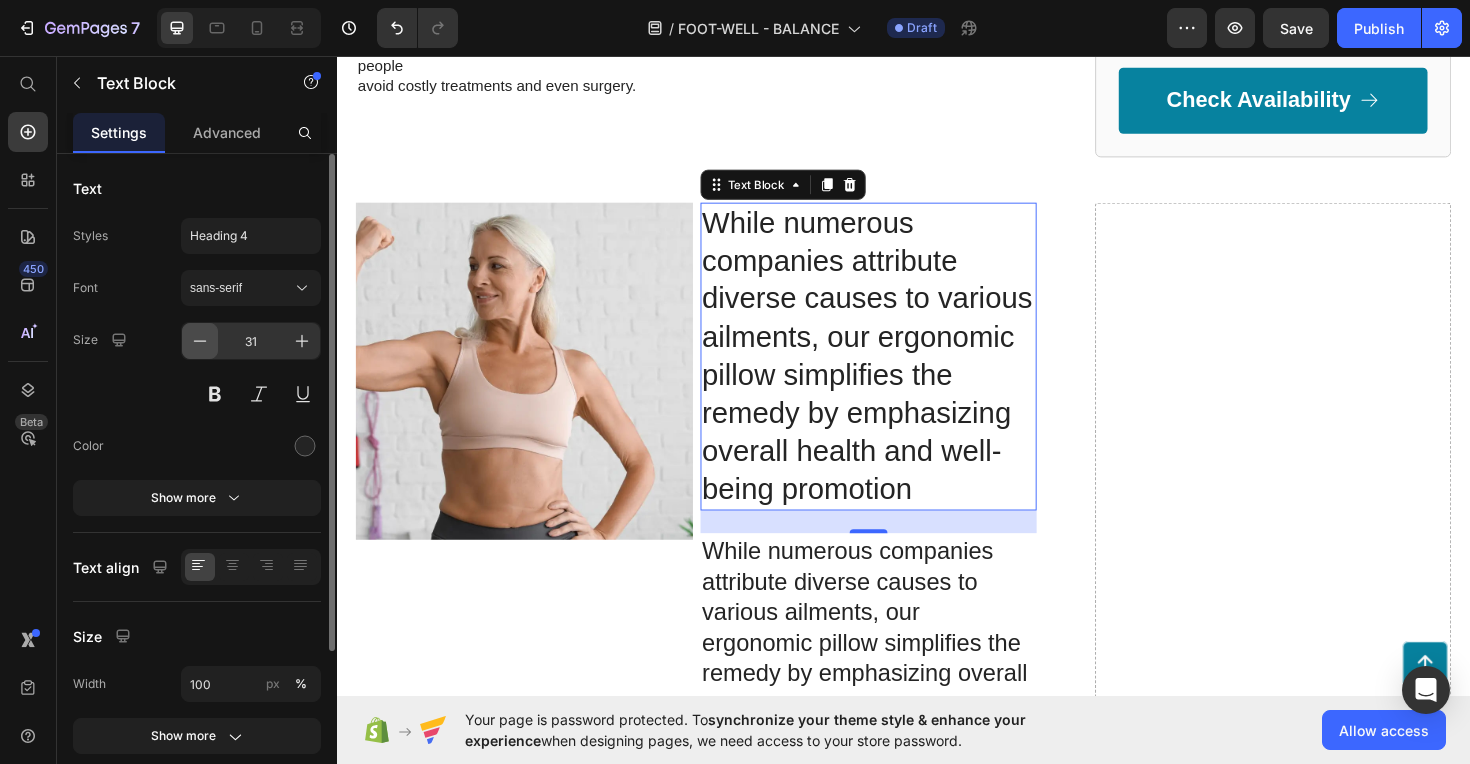 click 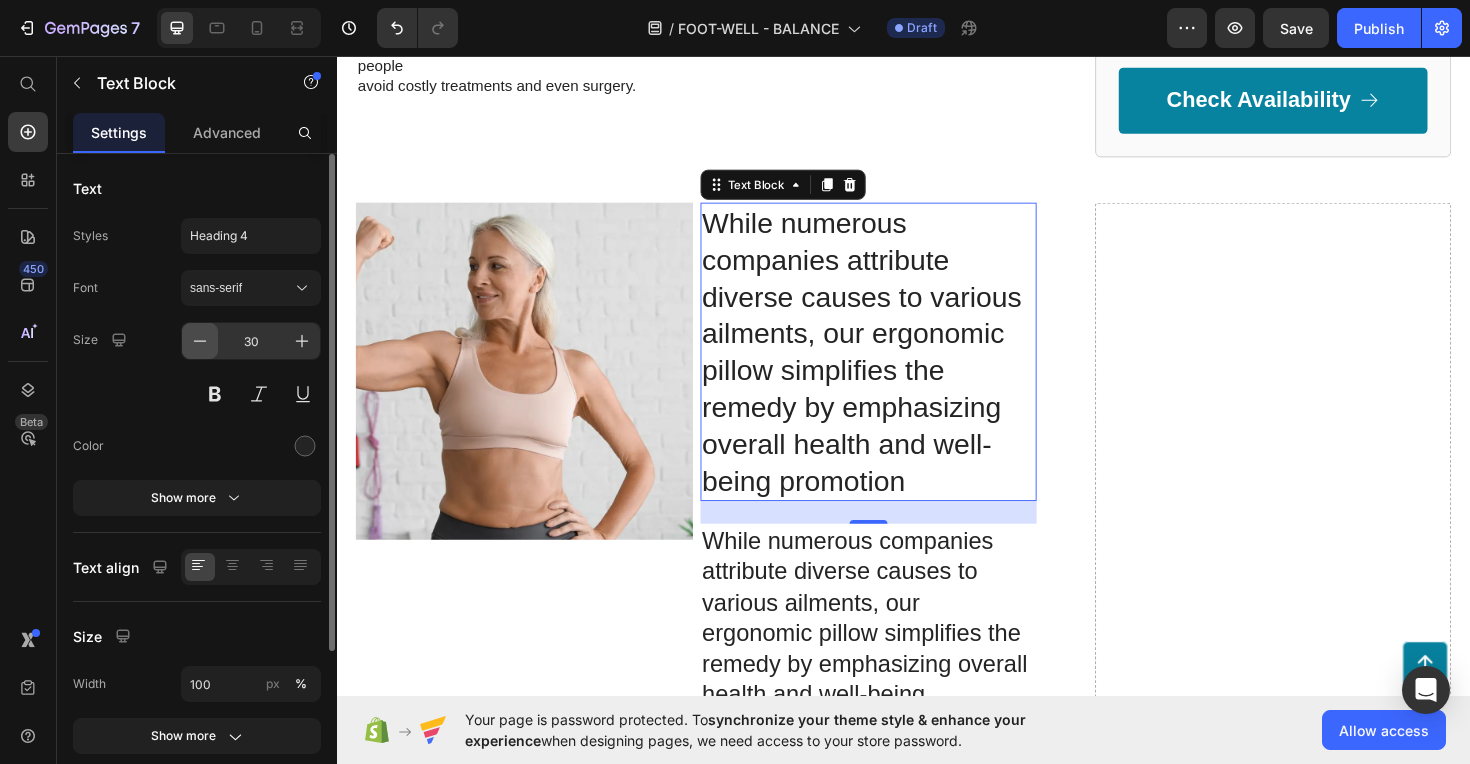 click 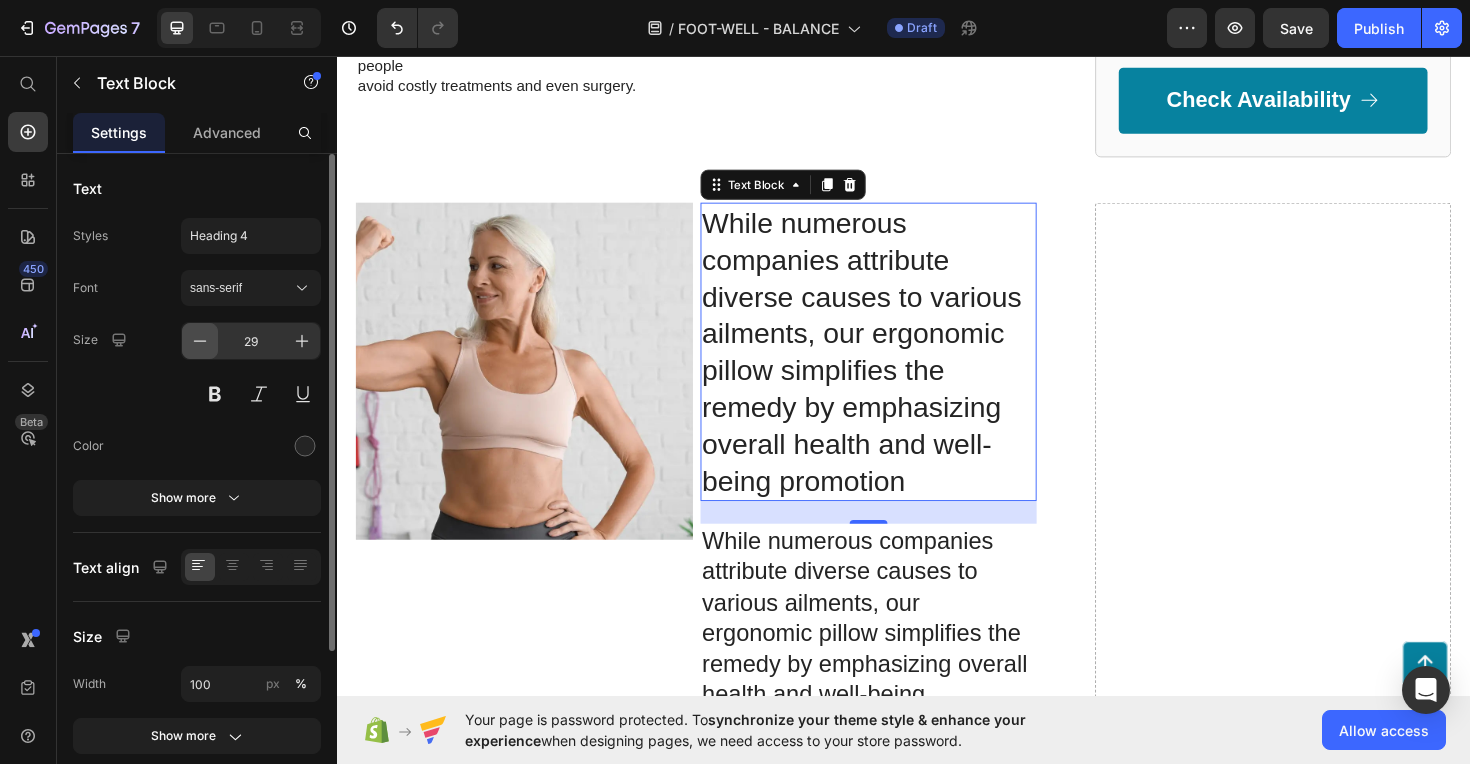 click 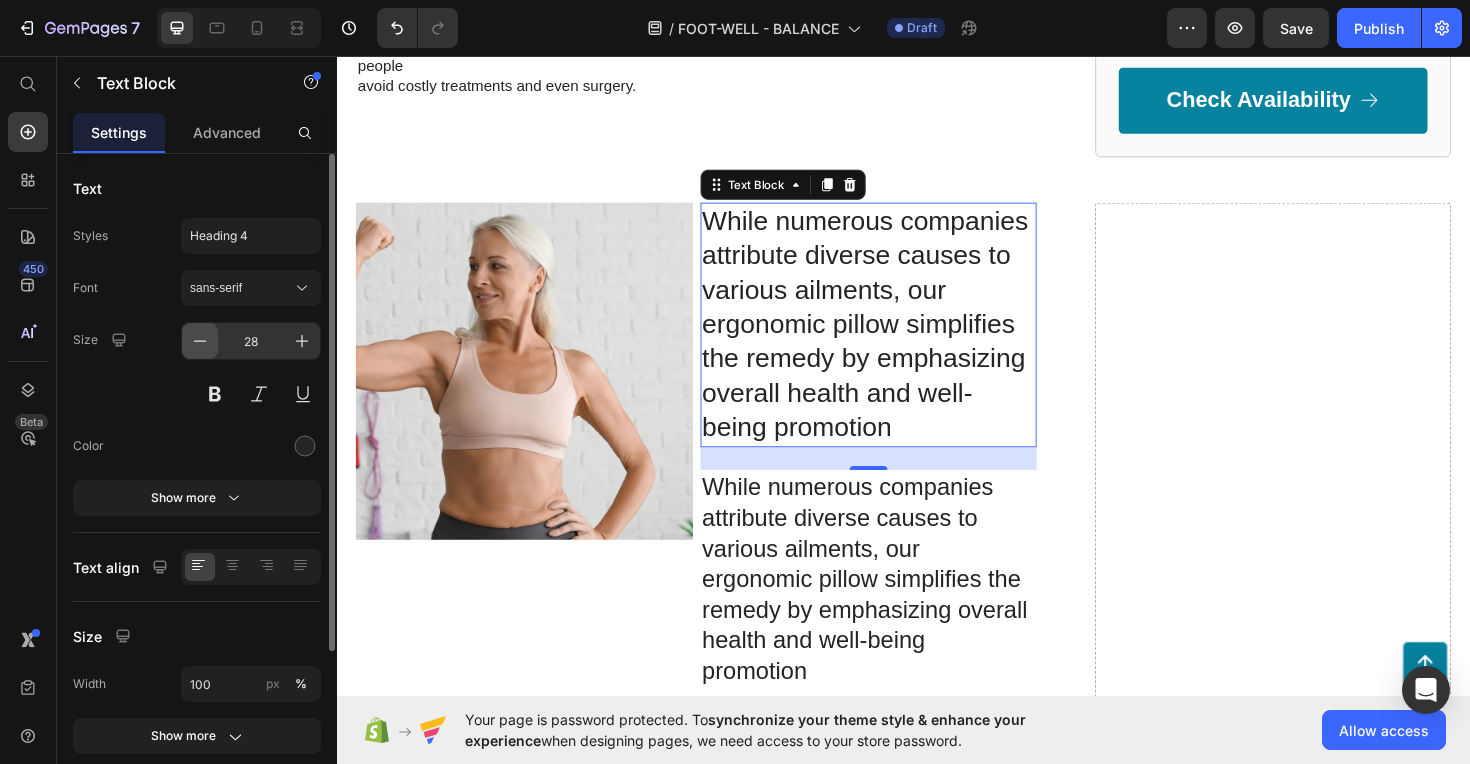 click 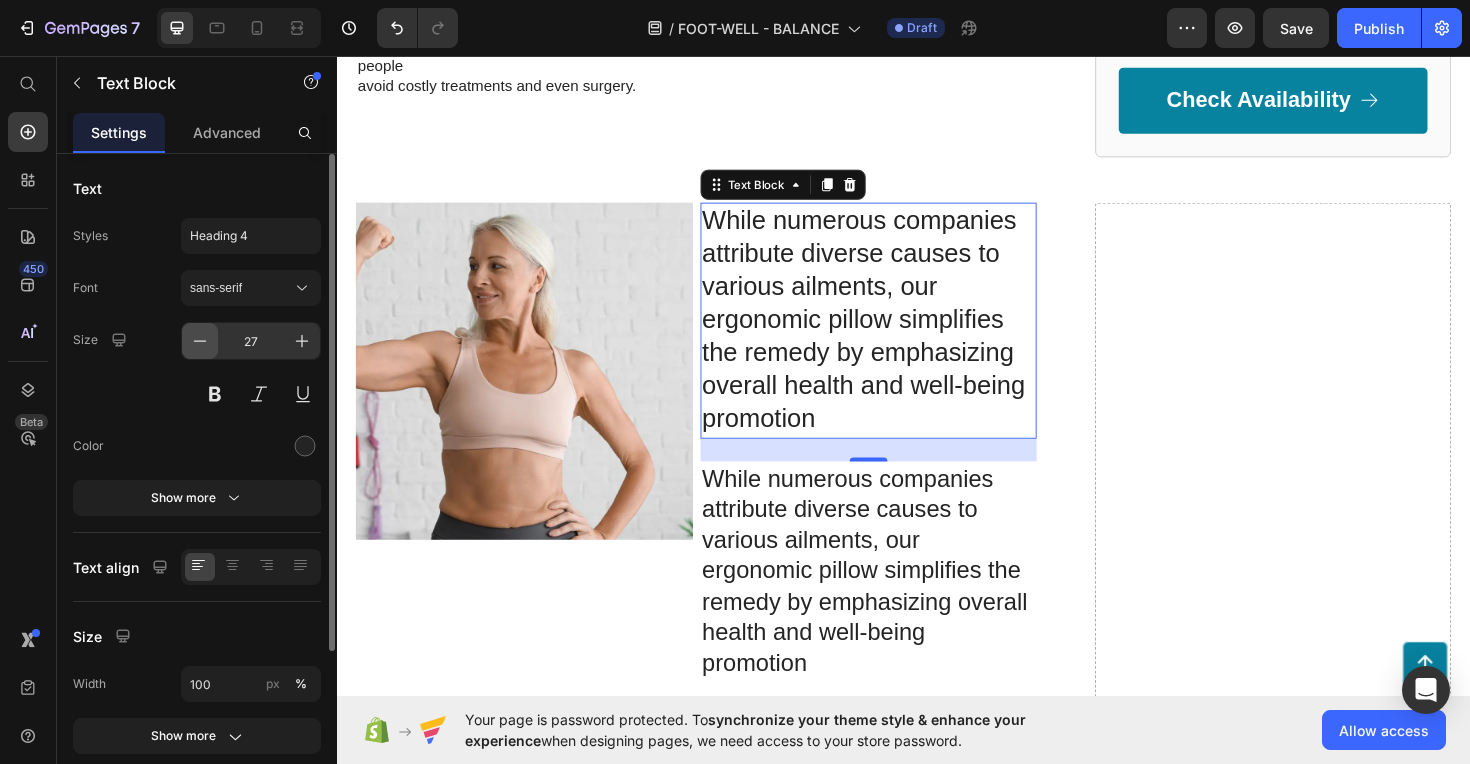 click 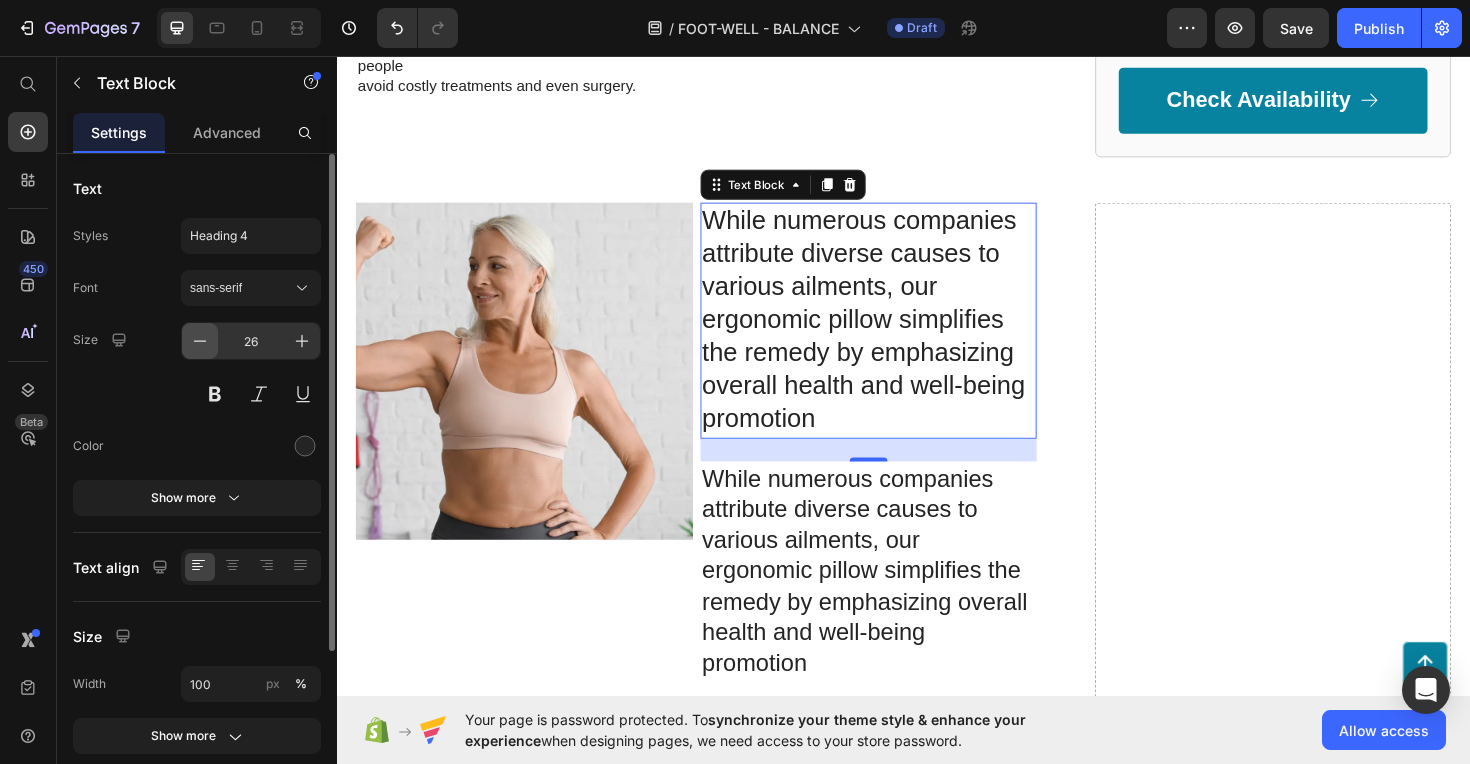 click 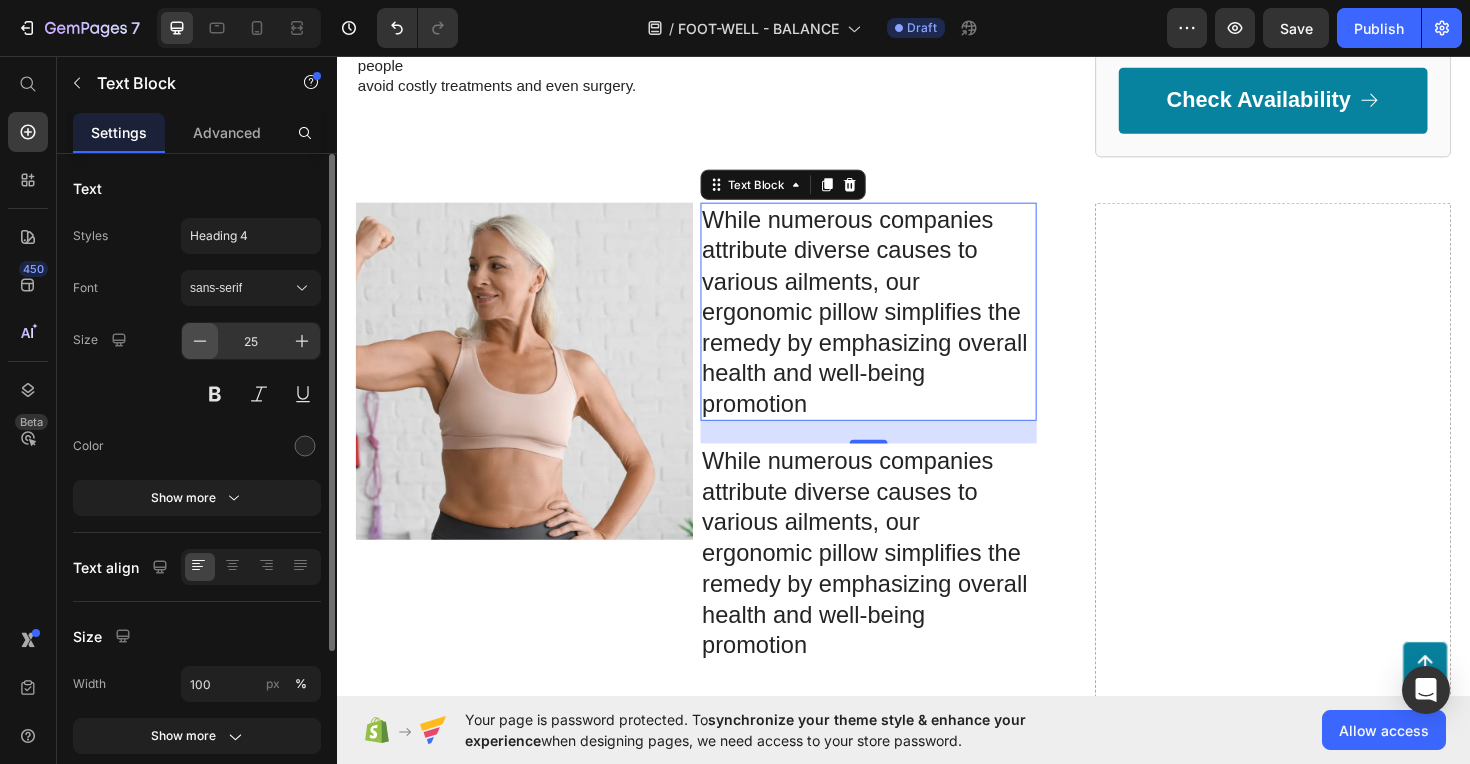 click 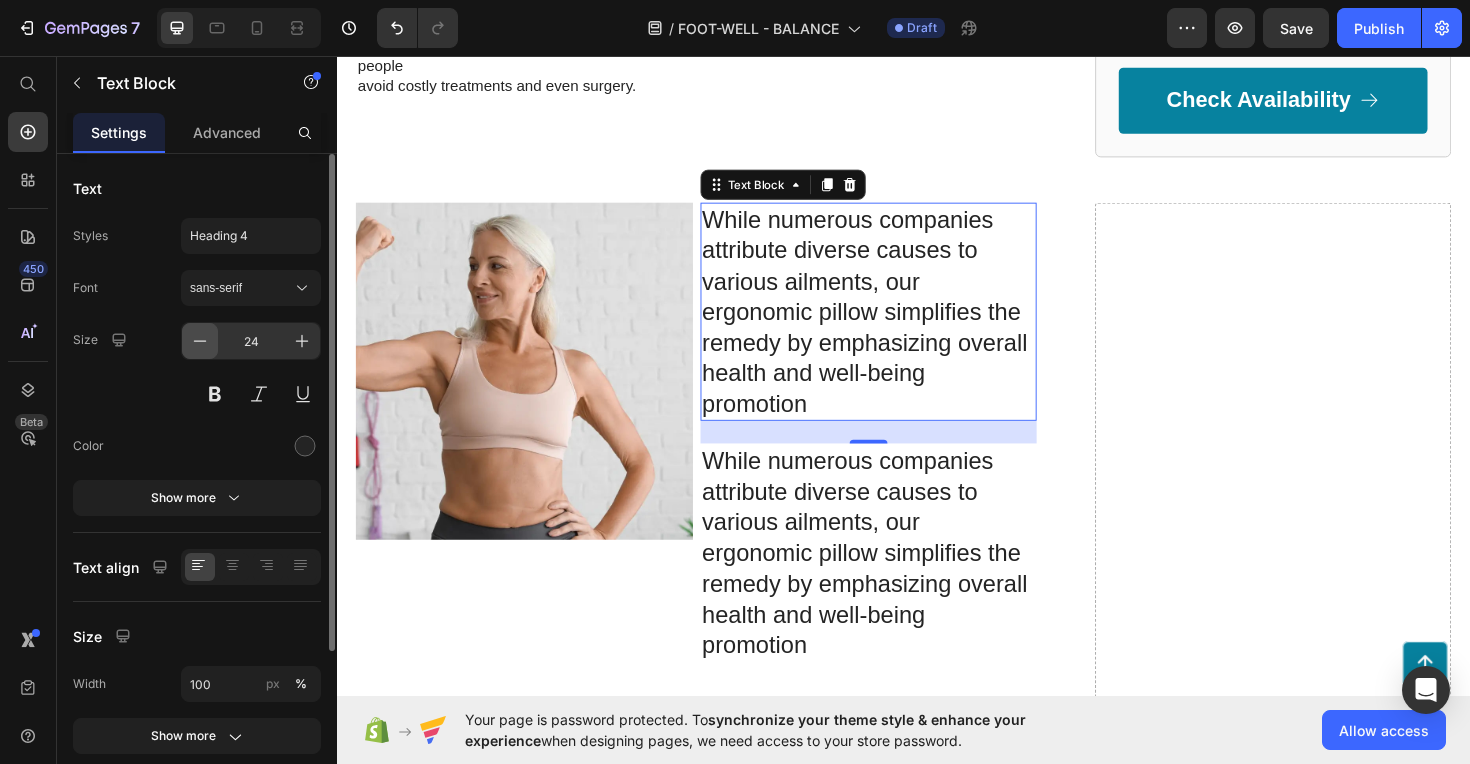 click 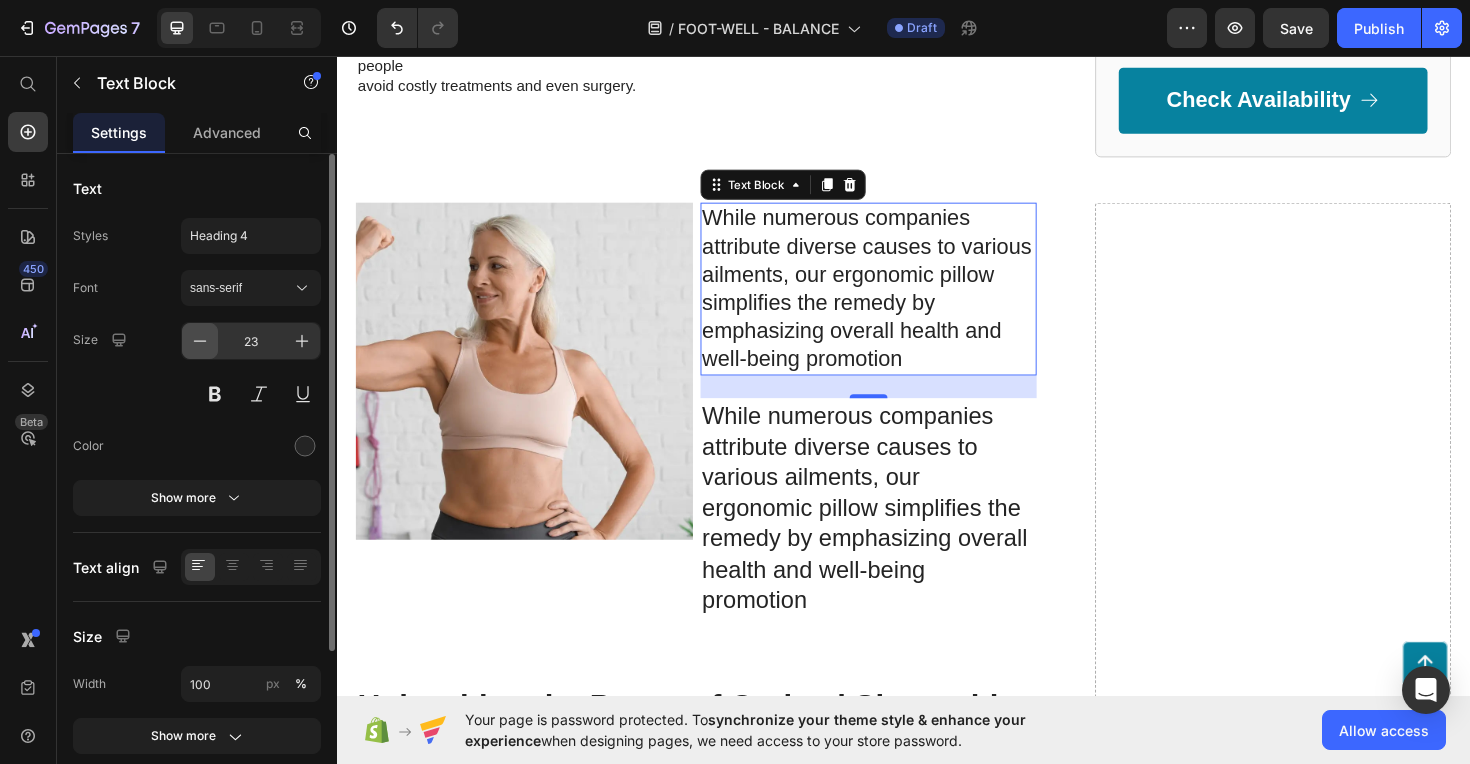 click 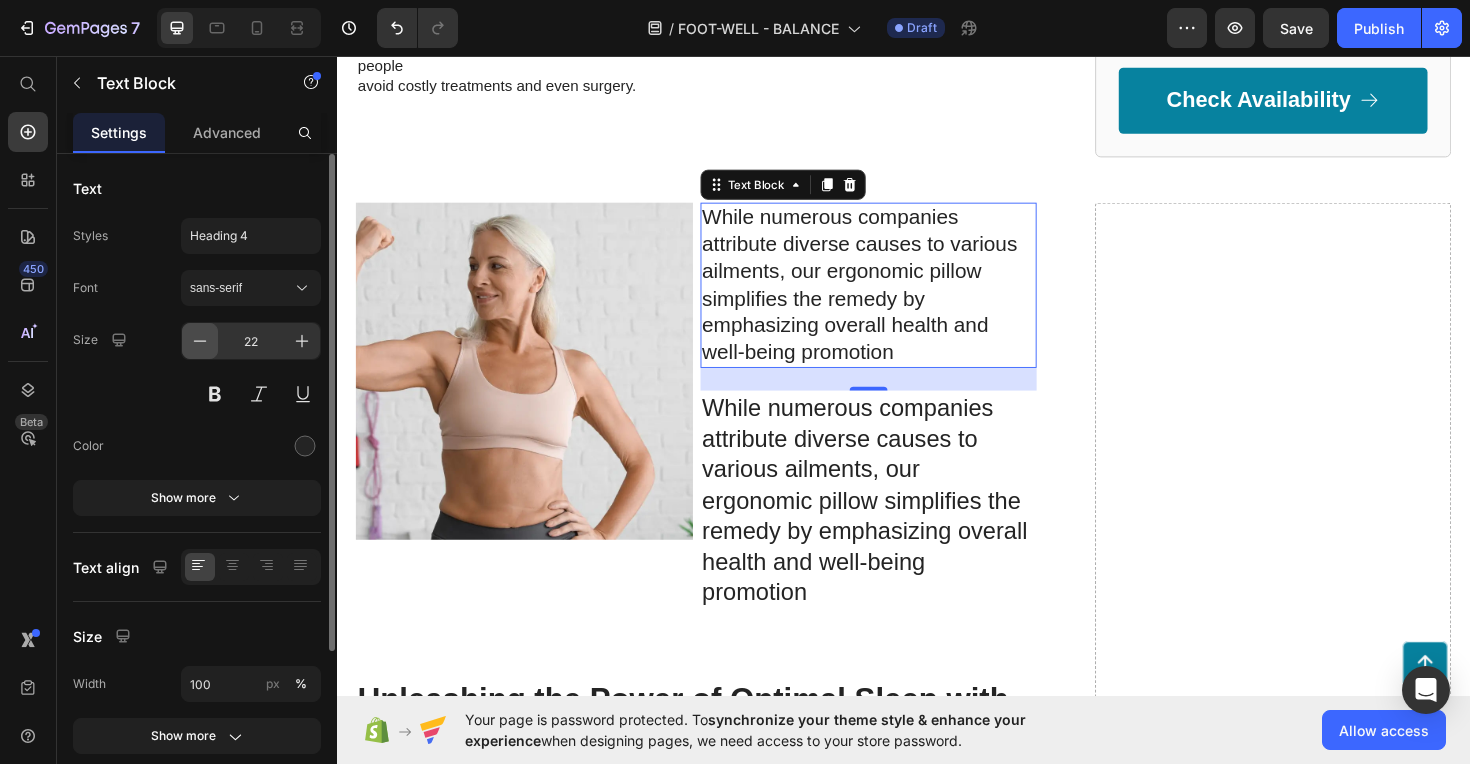 click 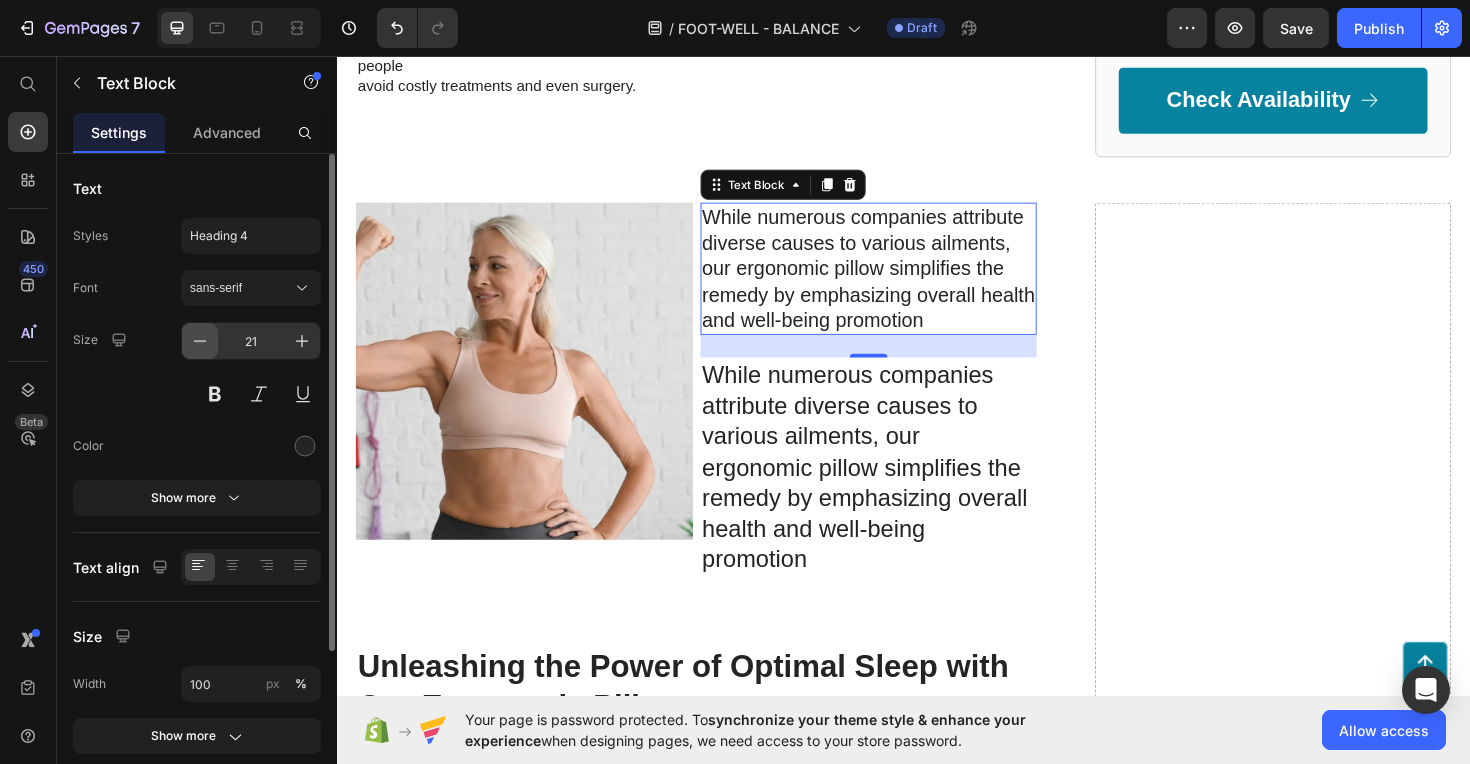 click 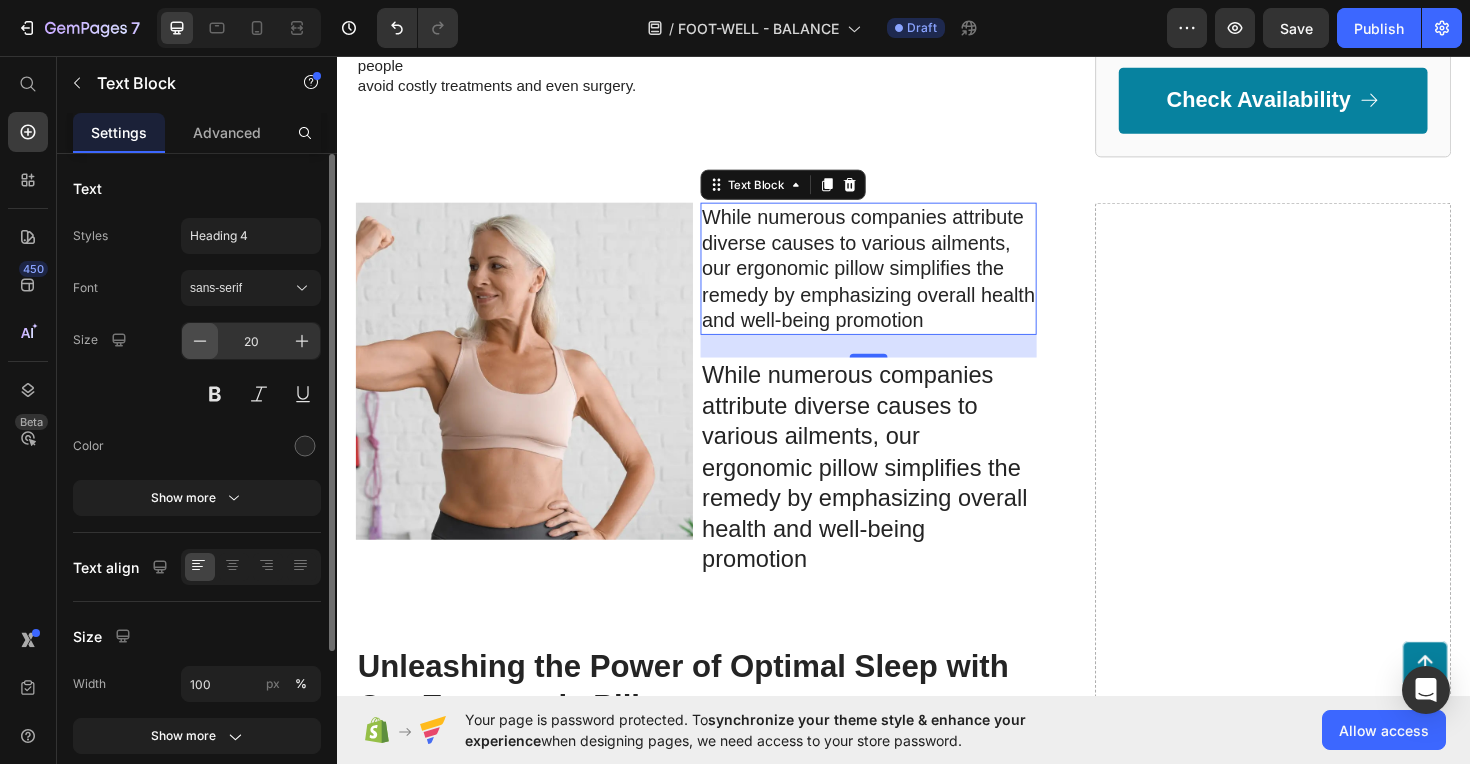 click 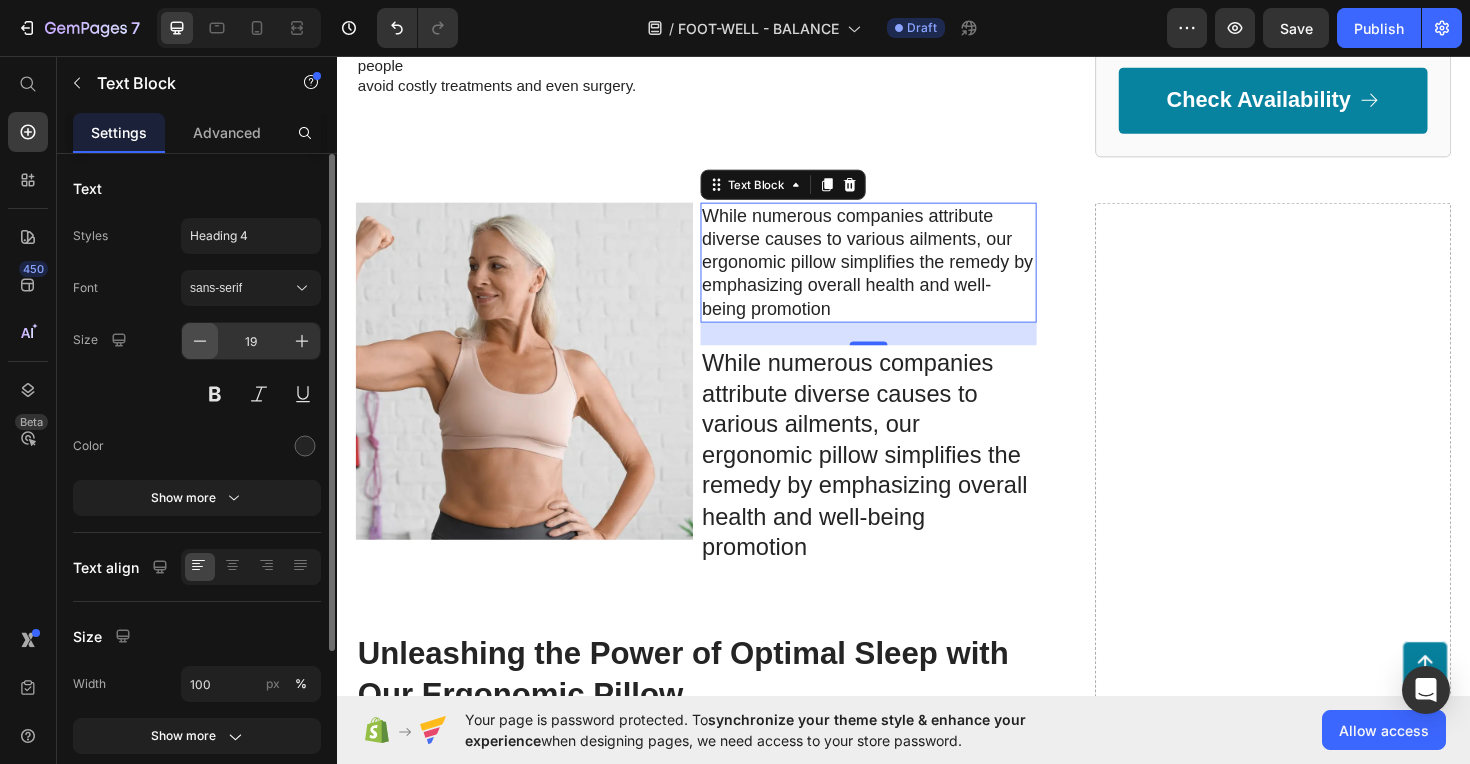 click 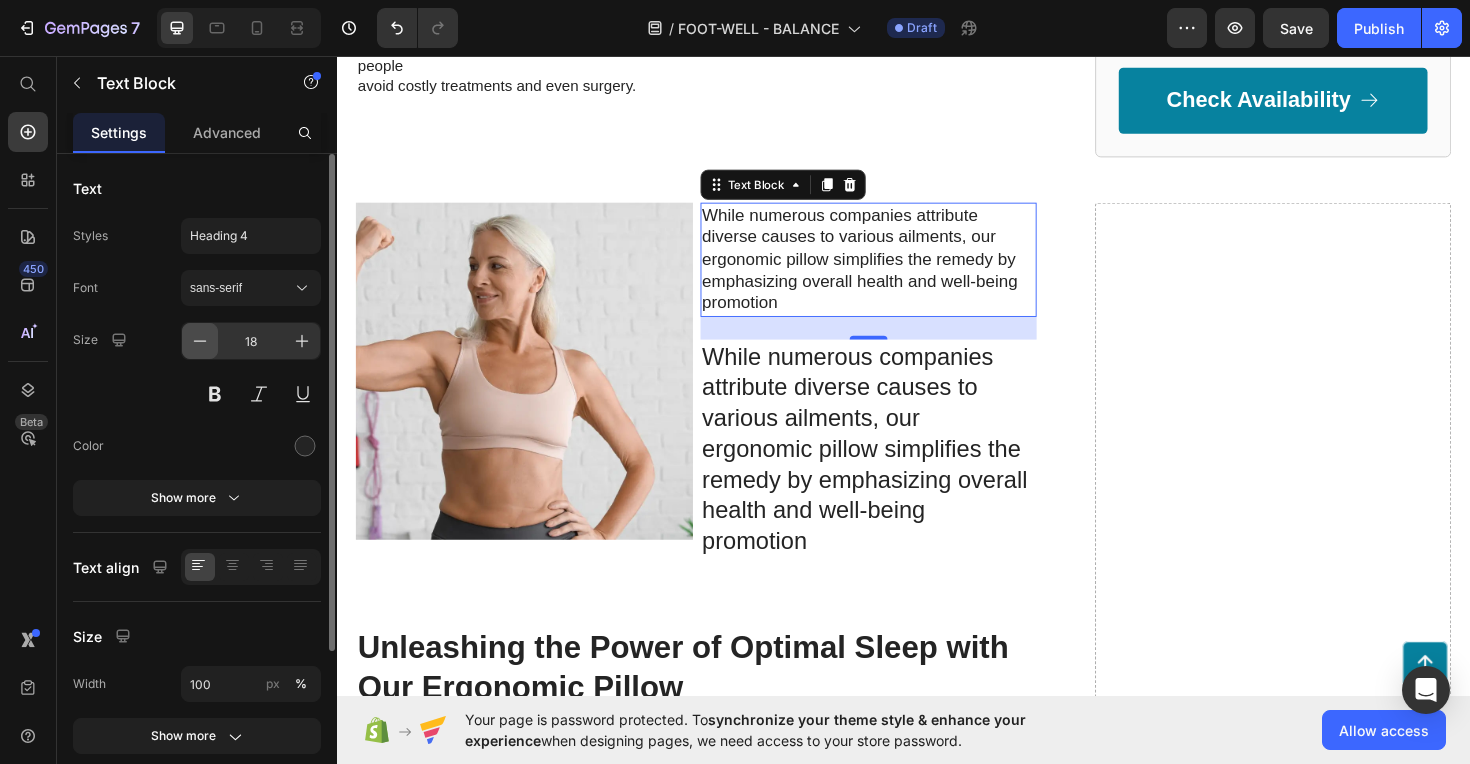 click 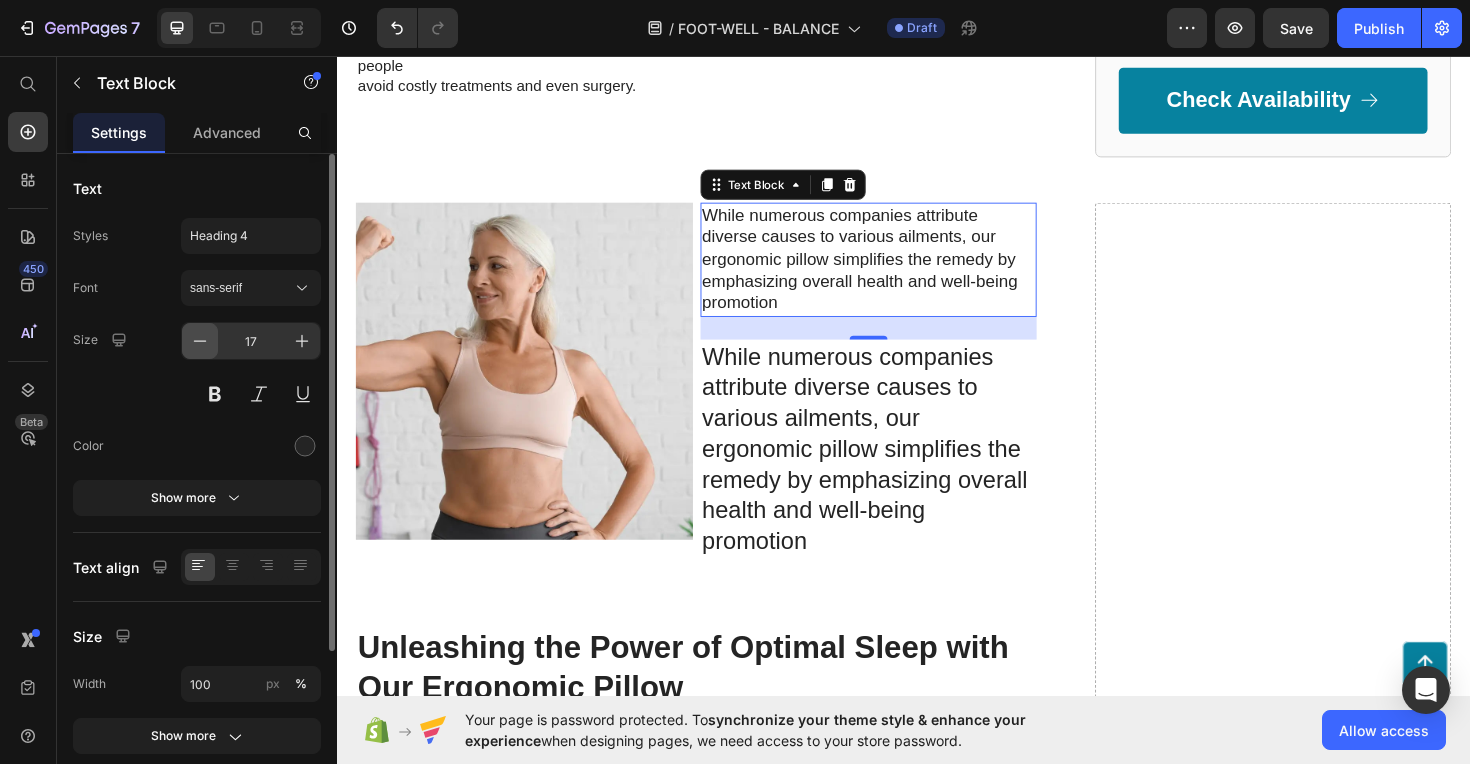 click 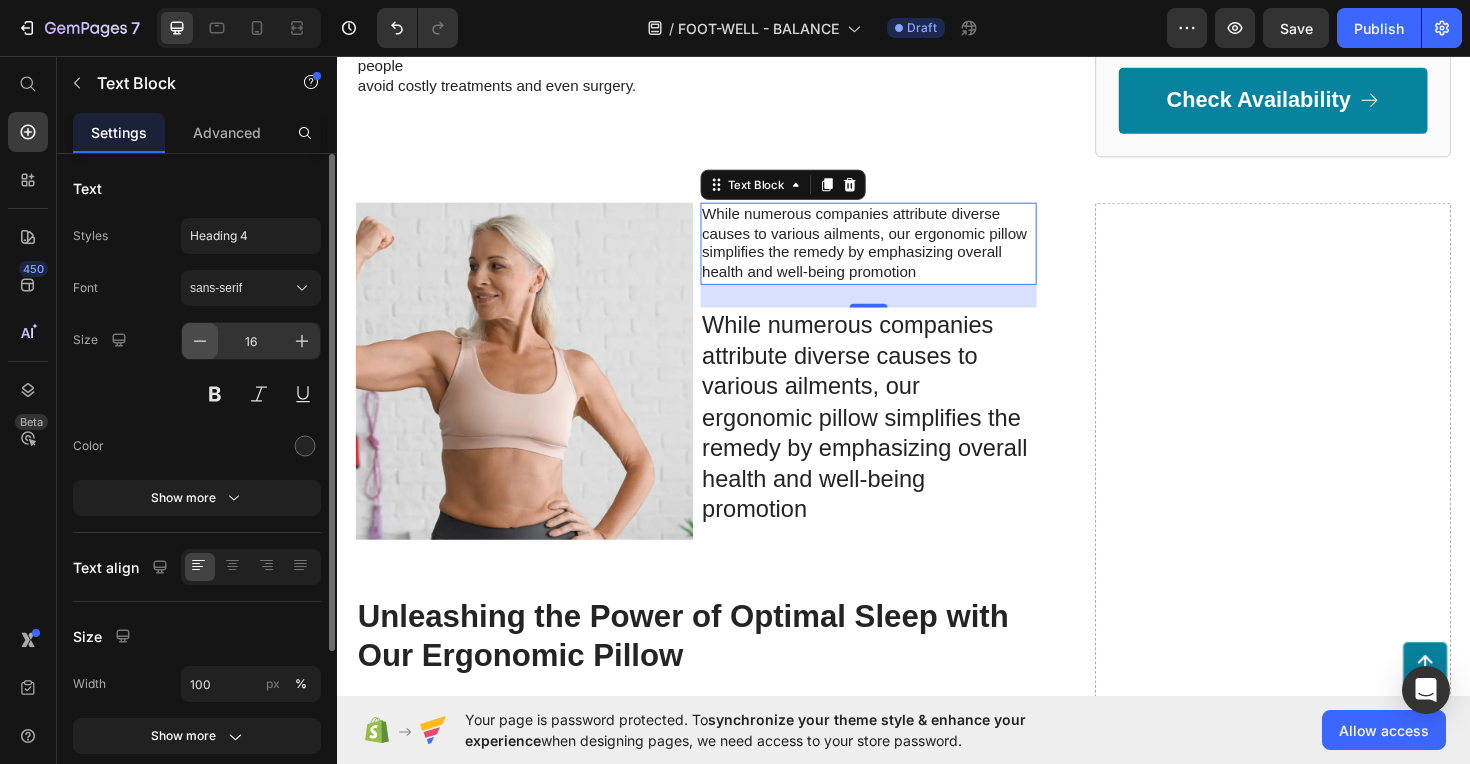 click 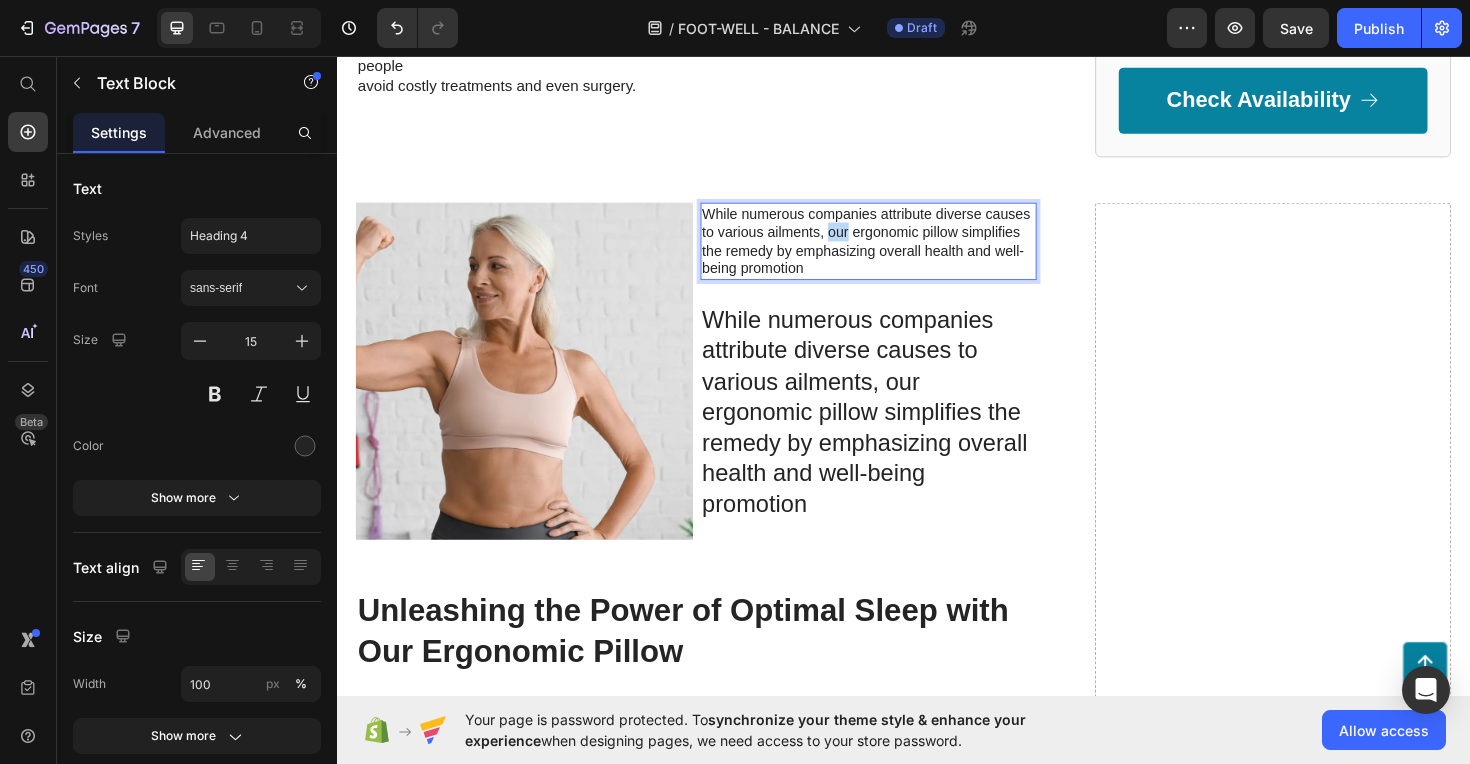 click on "While numerous companies attribute diverse causes to various ailments, our ergonomic pillow simplifies the remedy by emphasizing overall health and well-being promotion" at bounding box center (900, 252) 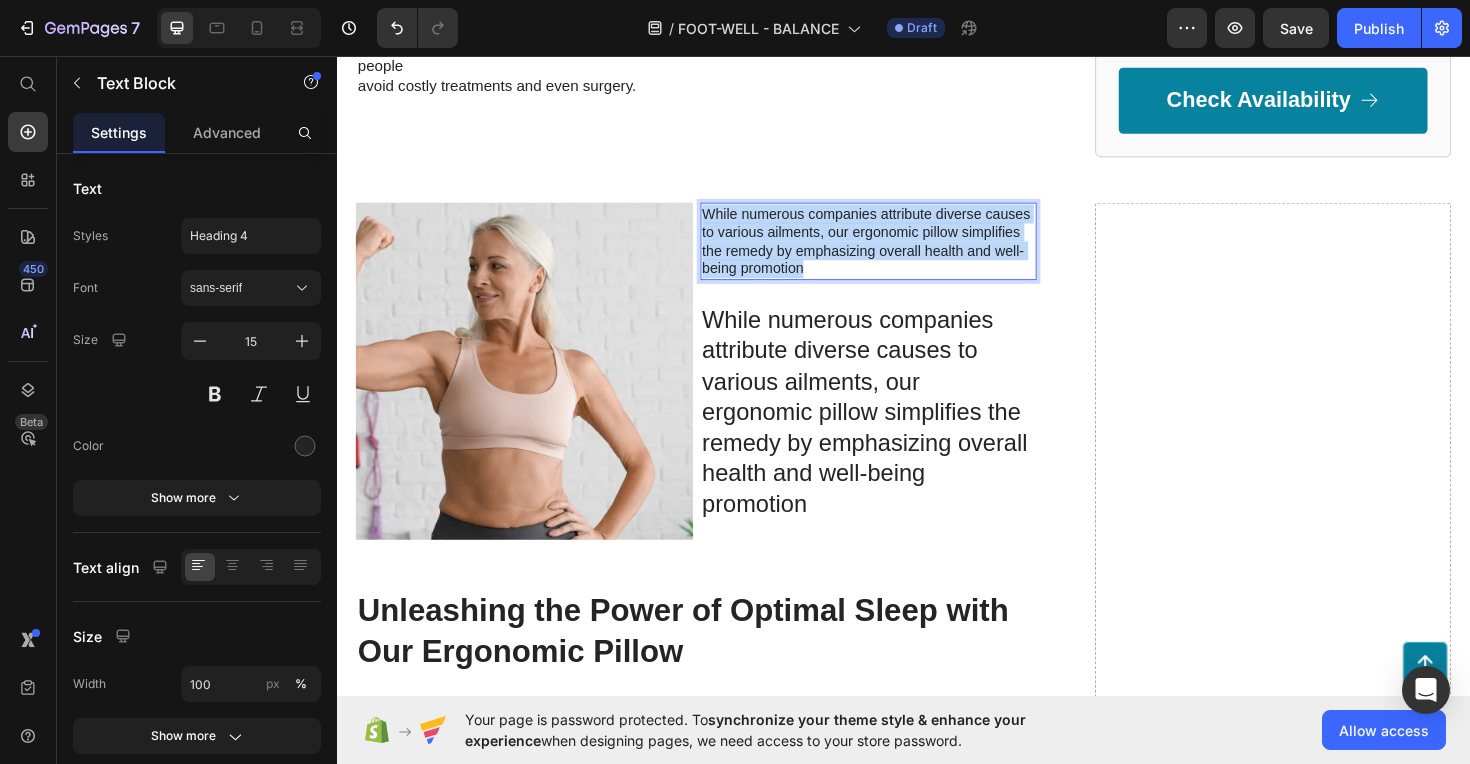 click on "While numerous companies attribute diverse causes to various ailments, our ergonomic pillow simplifies the remedy by emphasizing overall health and well-being promotion" at bounding box center (900, 252) 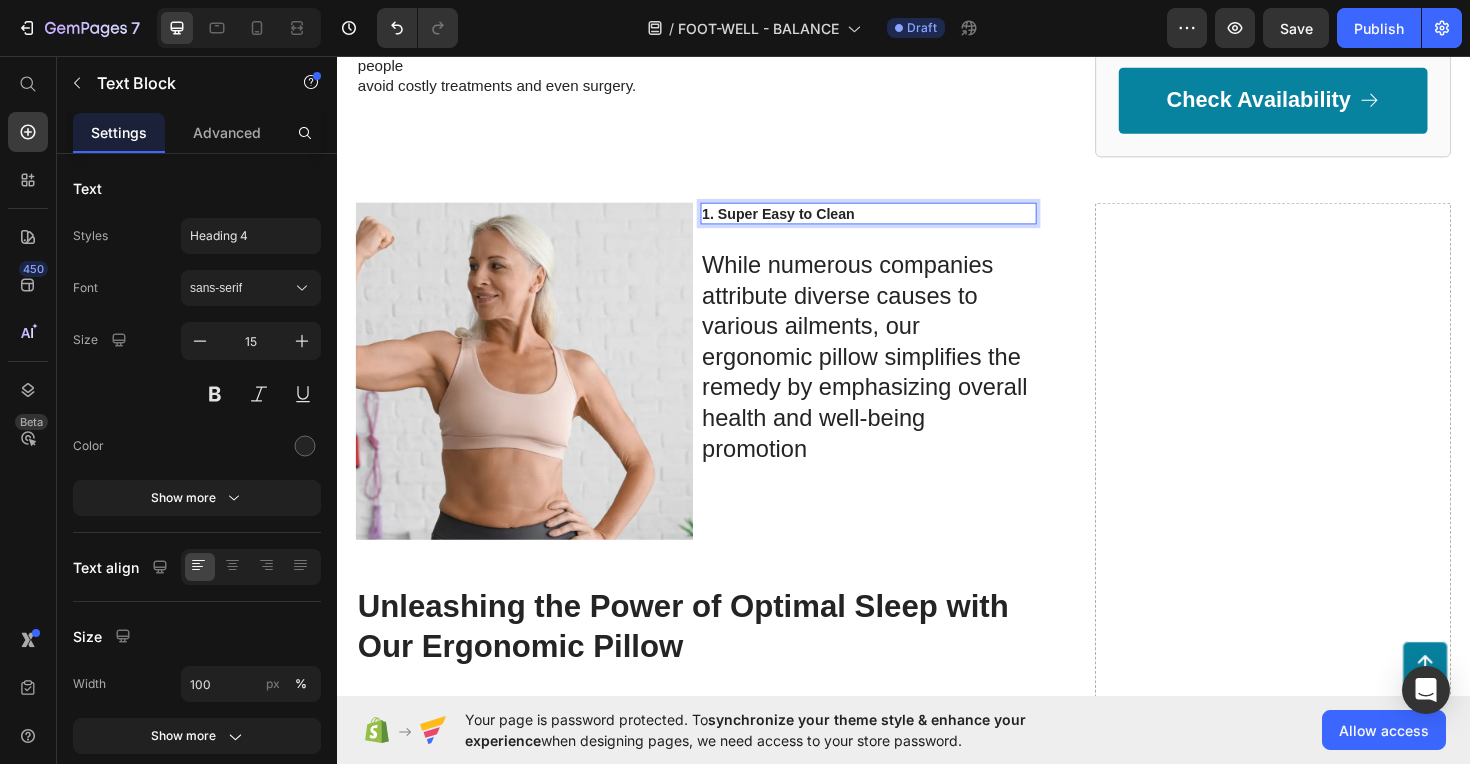 click on "1. Super Easy to Clean" at bounding box center [900, 223] 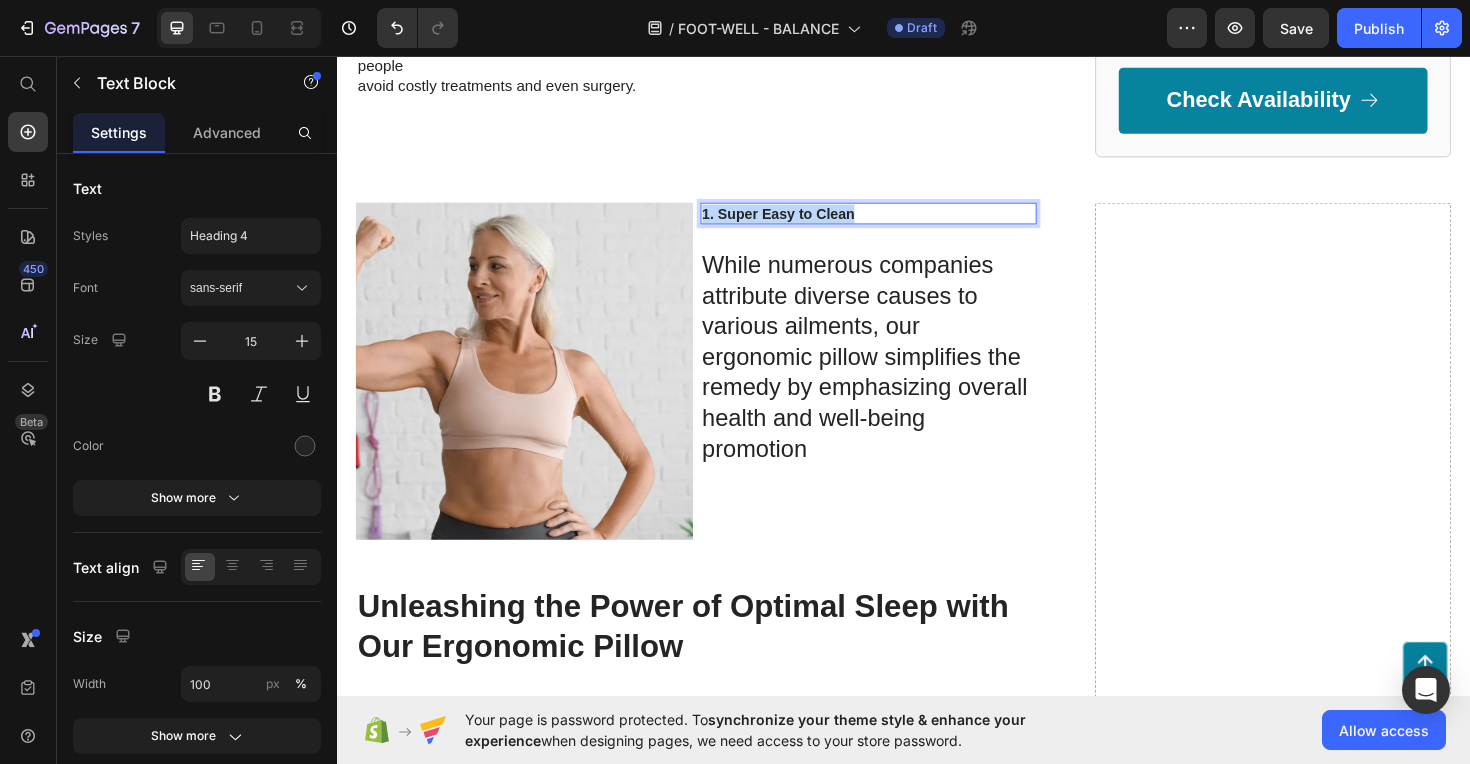 click on "1. Super Easy to Clean" at bounding box center [900, 223] 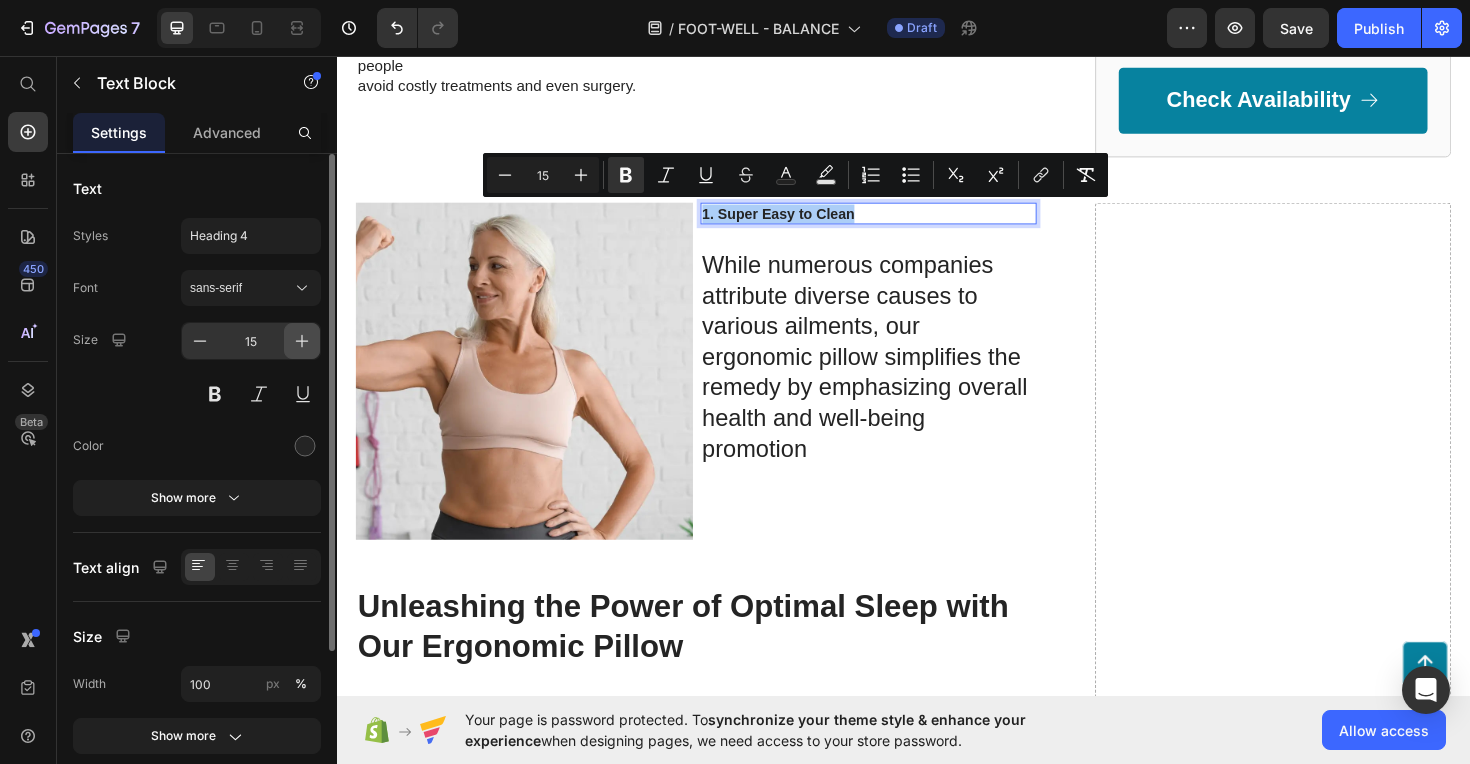 click at bounding box center [302, 341] 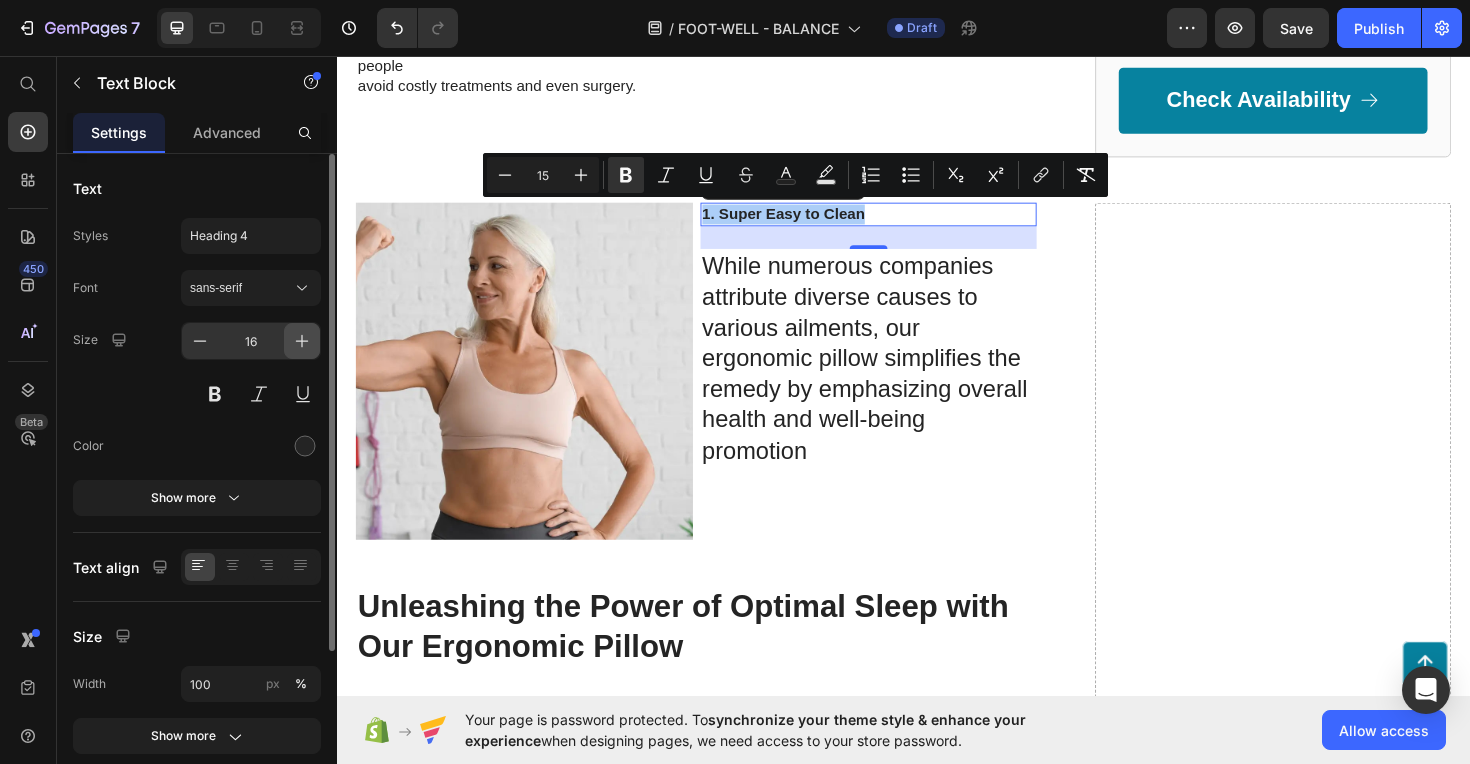 click at bounding box center (302, 341) 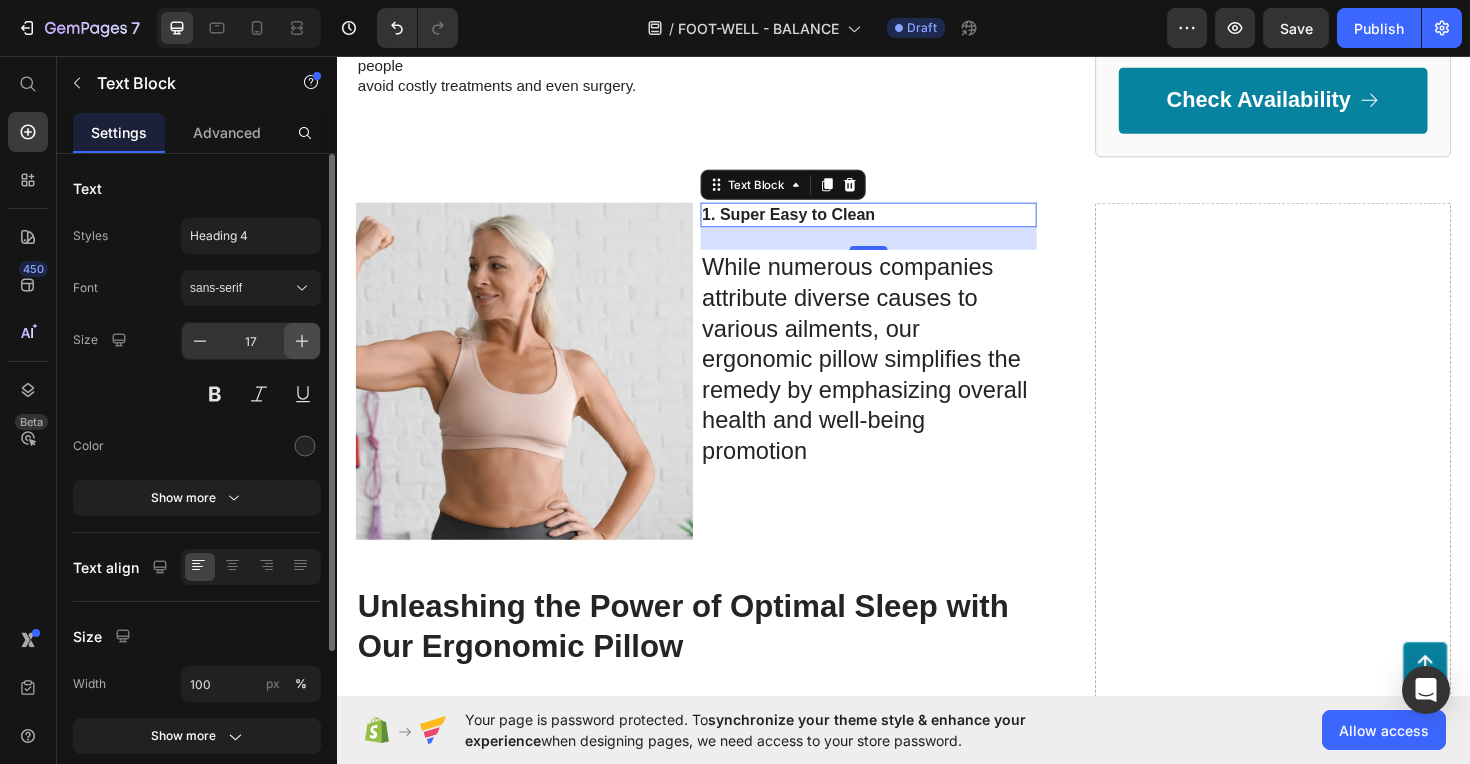 click at bounding box center [302, 341] 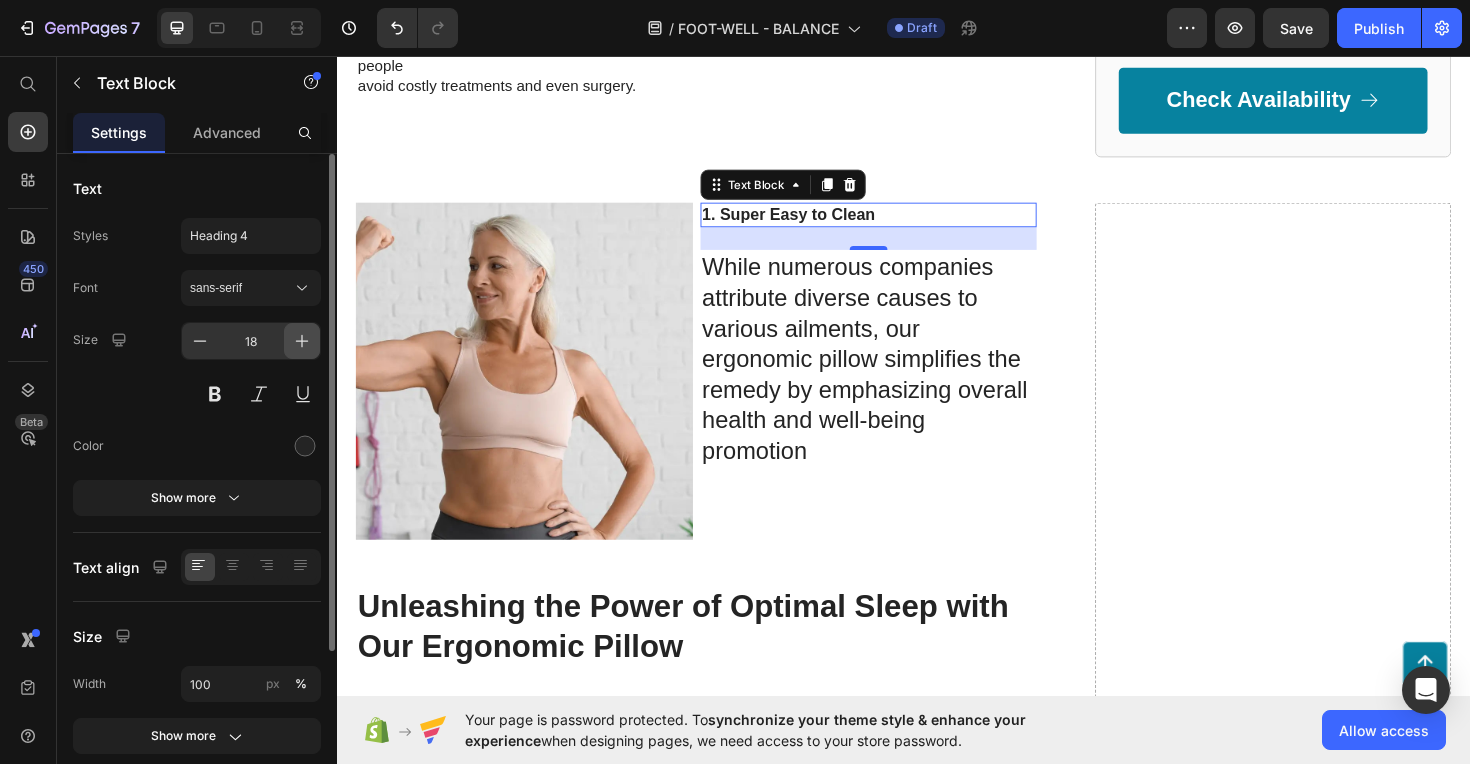 click at bounding box center (302, 341) 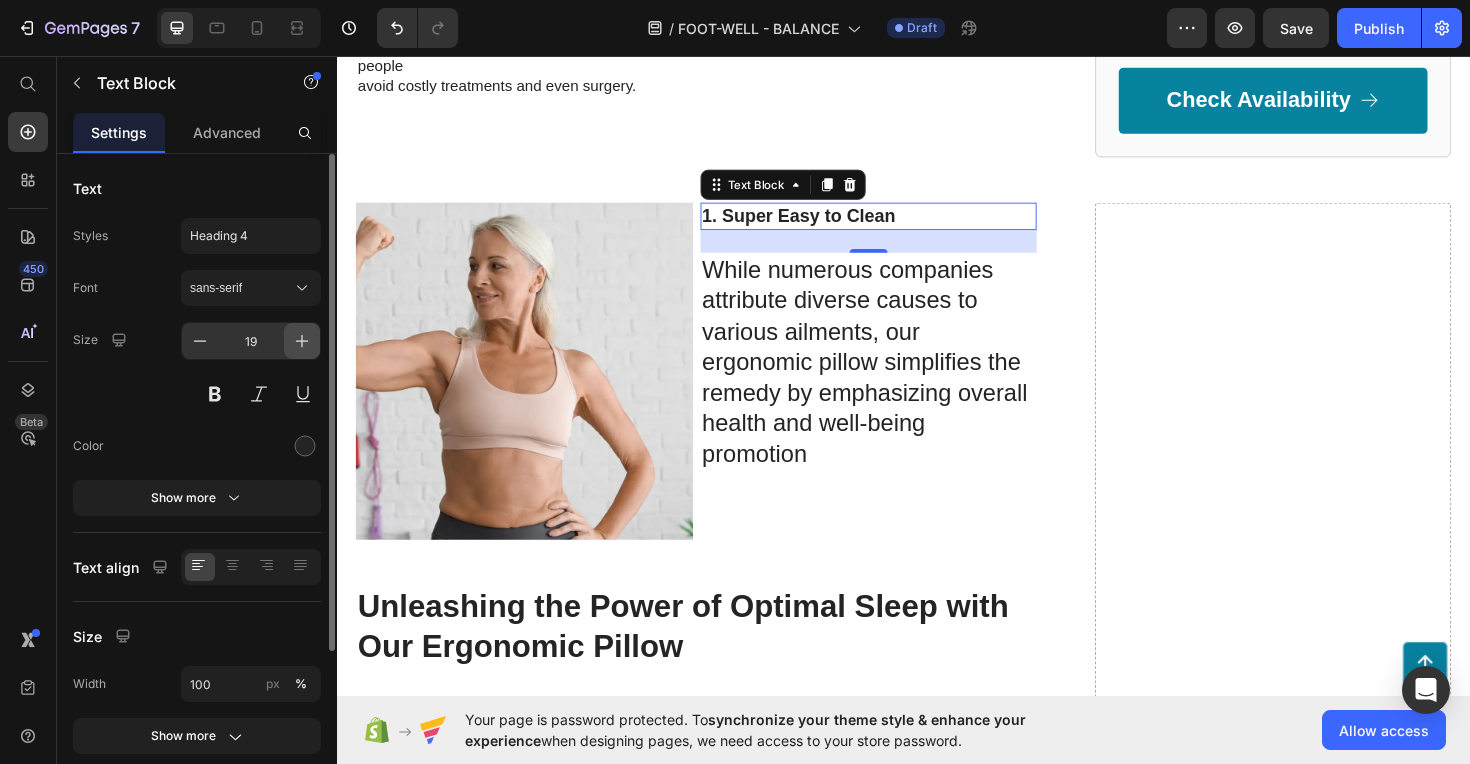 click at bounding box center [302, 341] 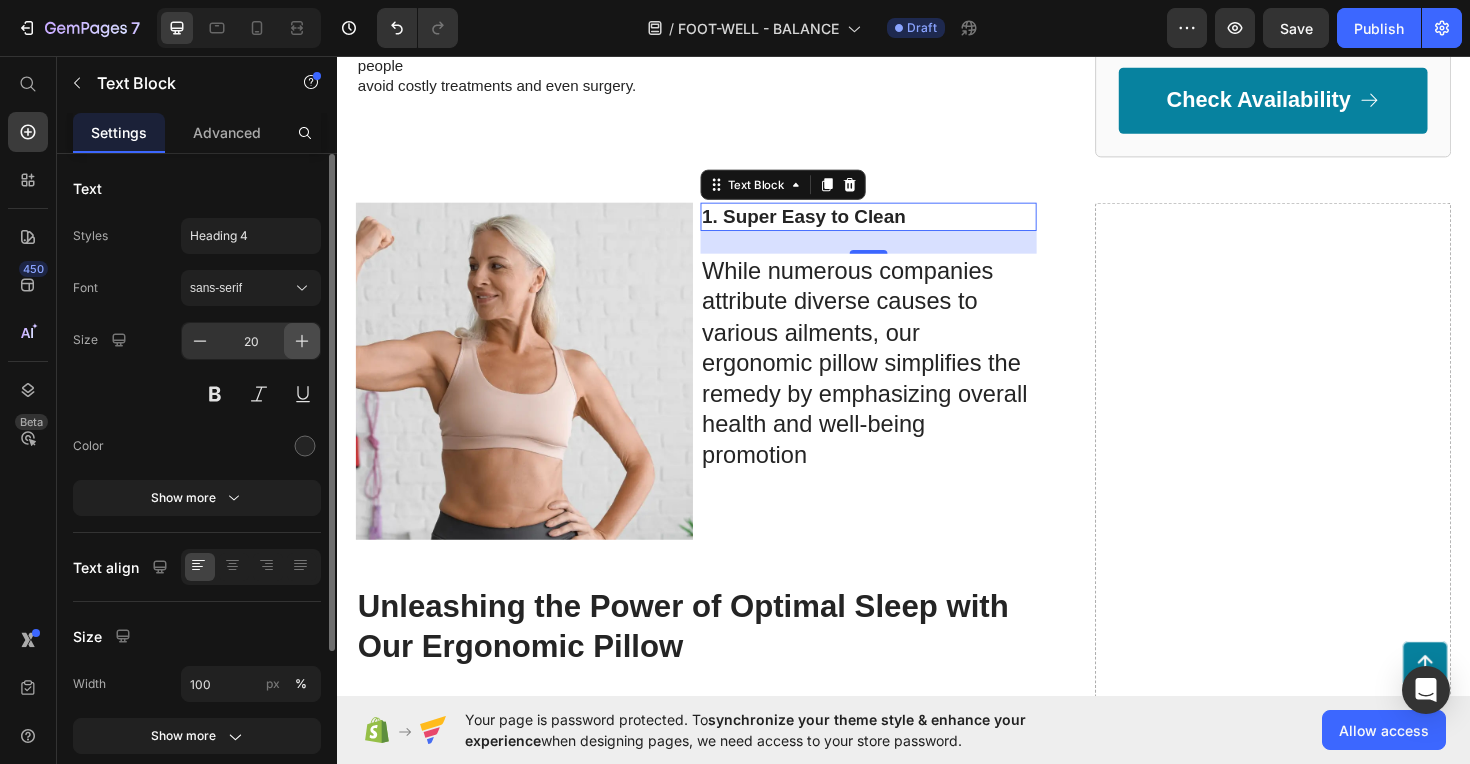 click at bounding box center [302, 341] 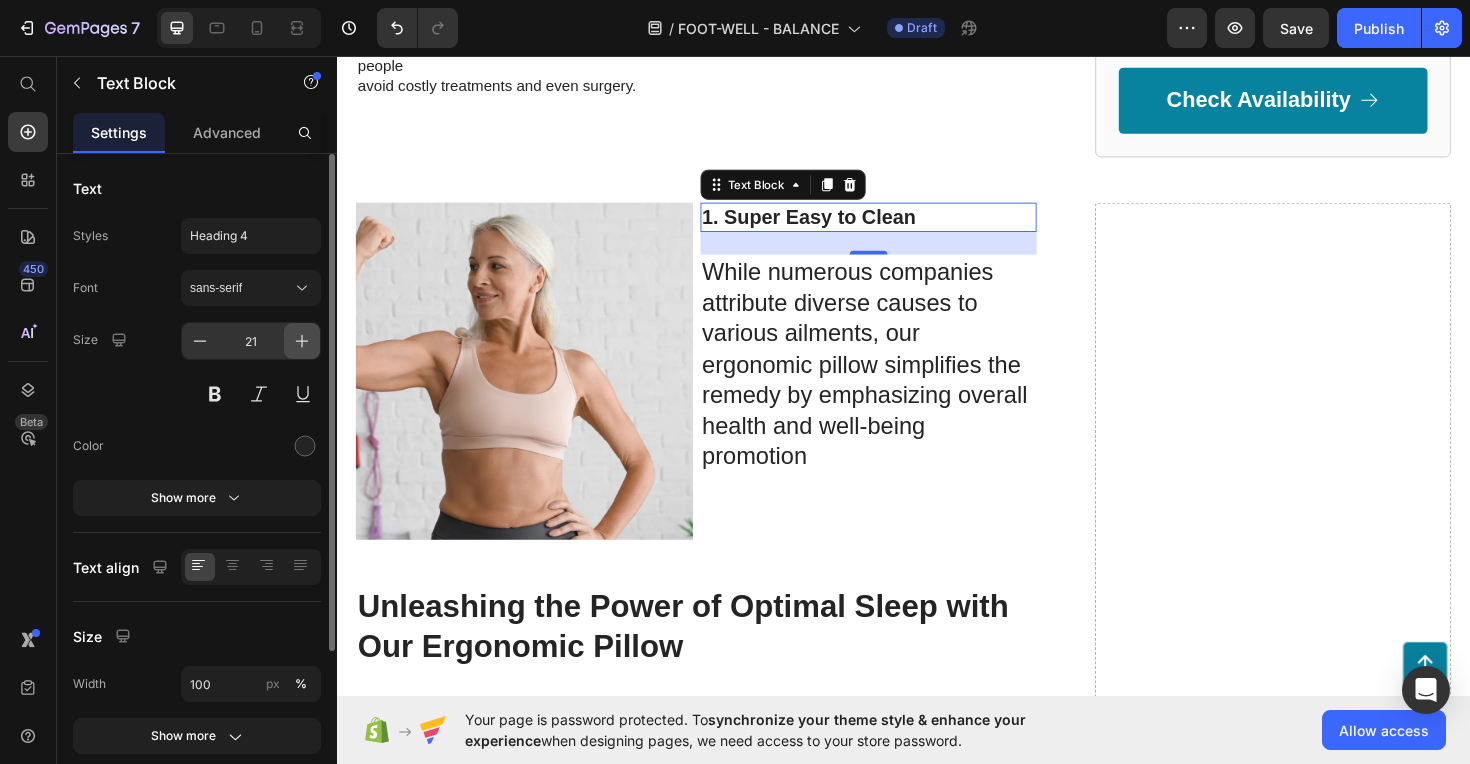 click at bounding box center [302, 341] 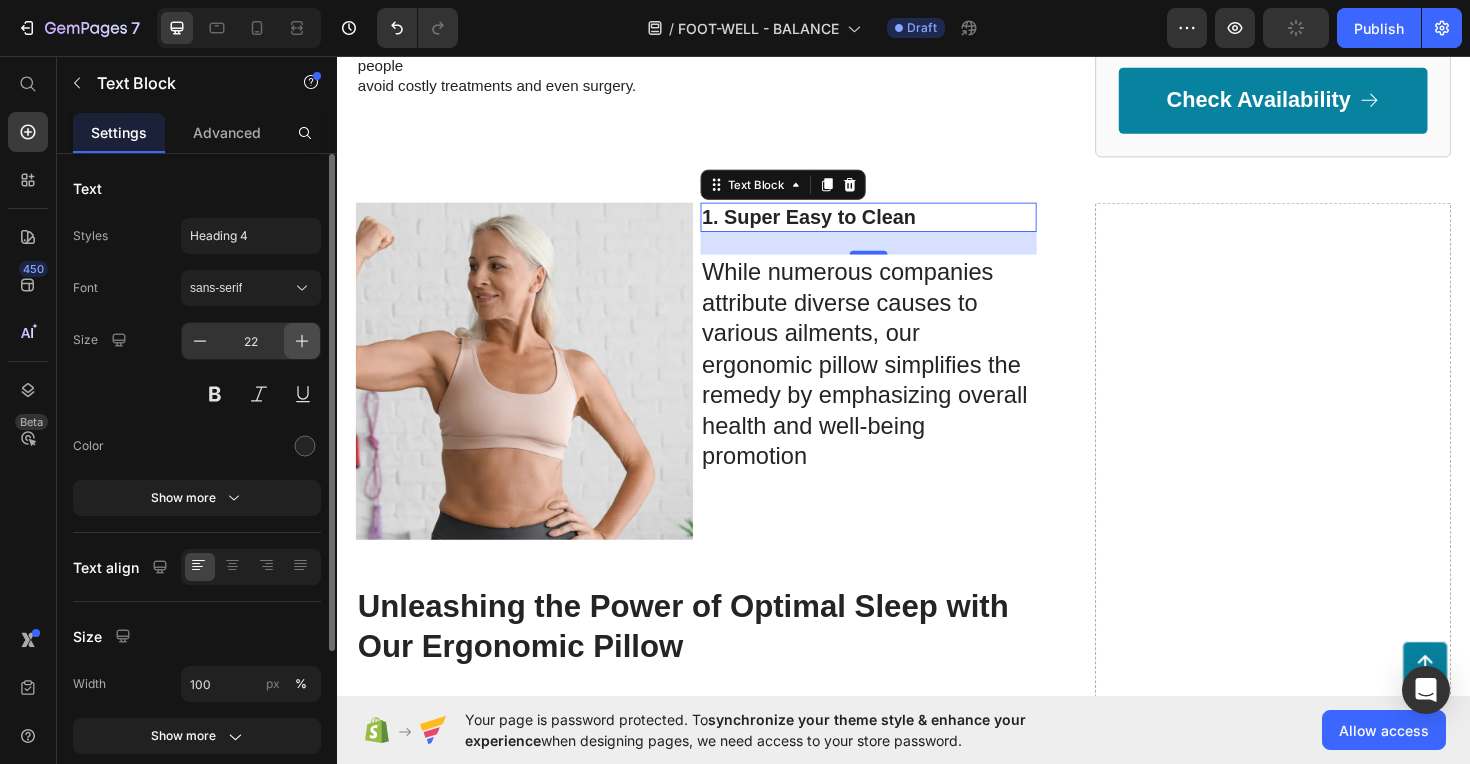 click at bounding box center [302, 341] 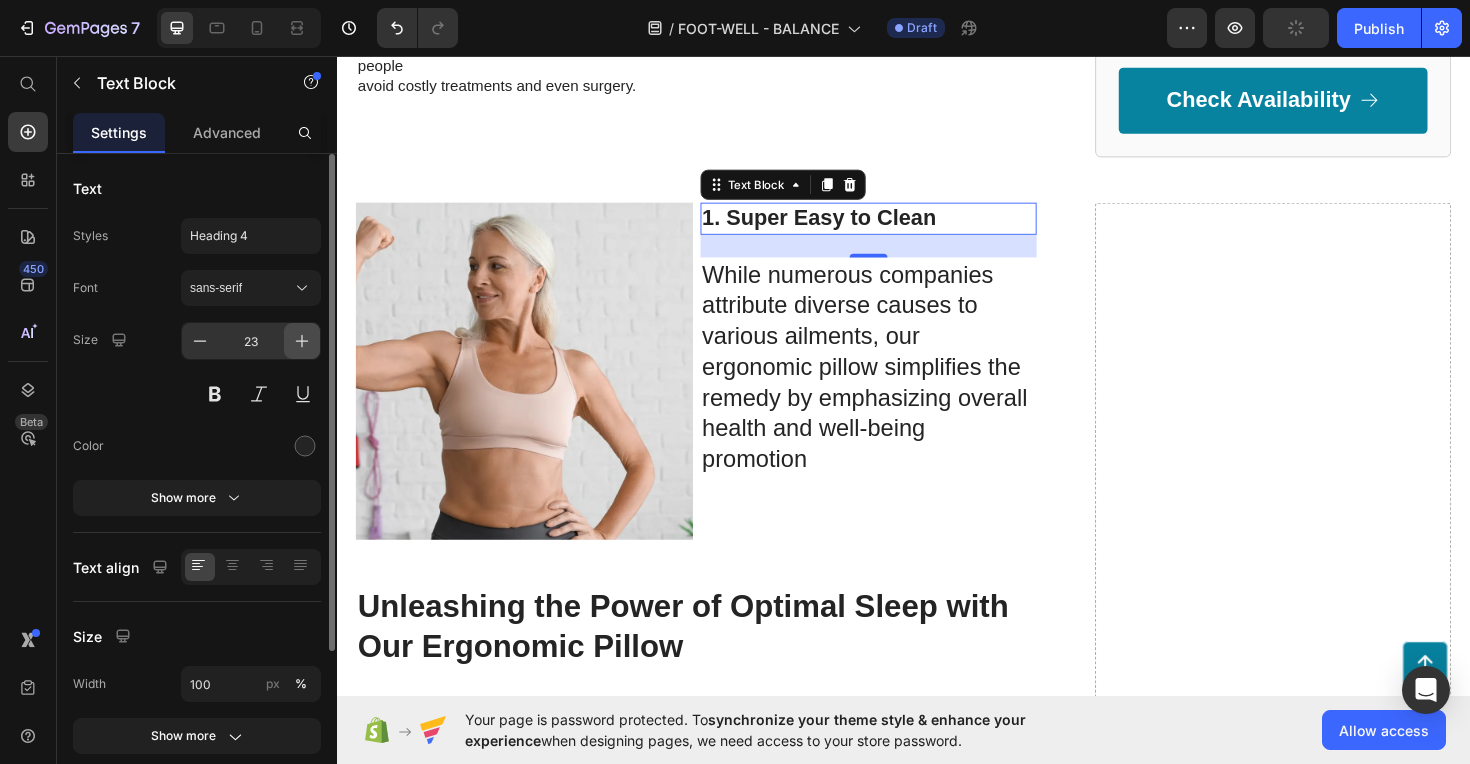 click at bounding box center [302, 341] 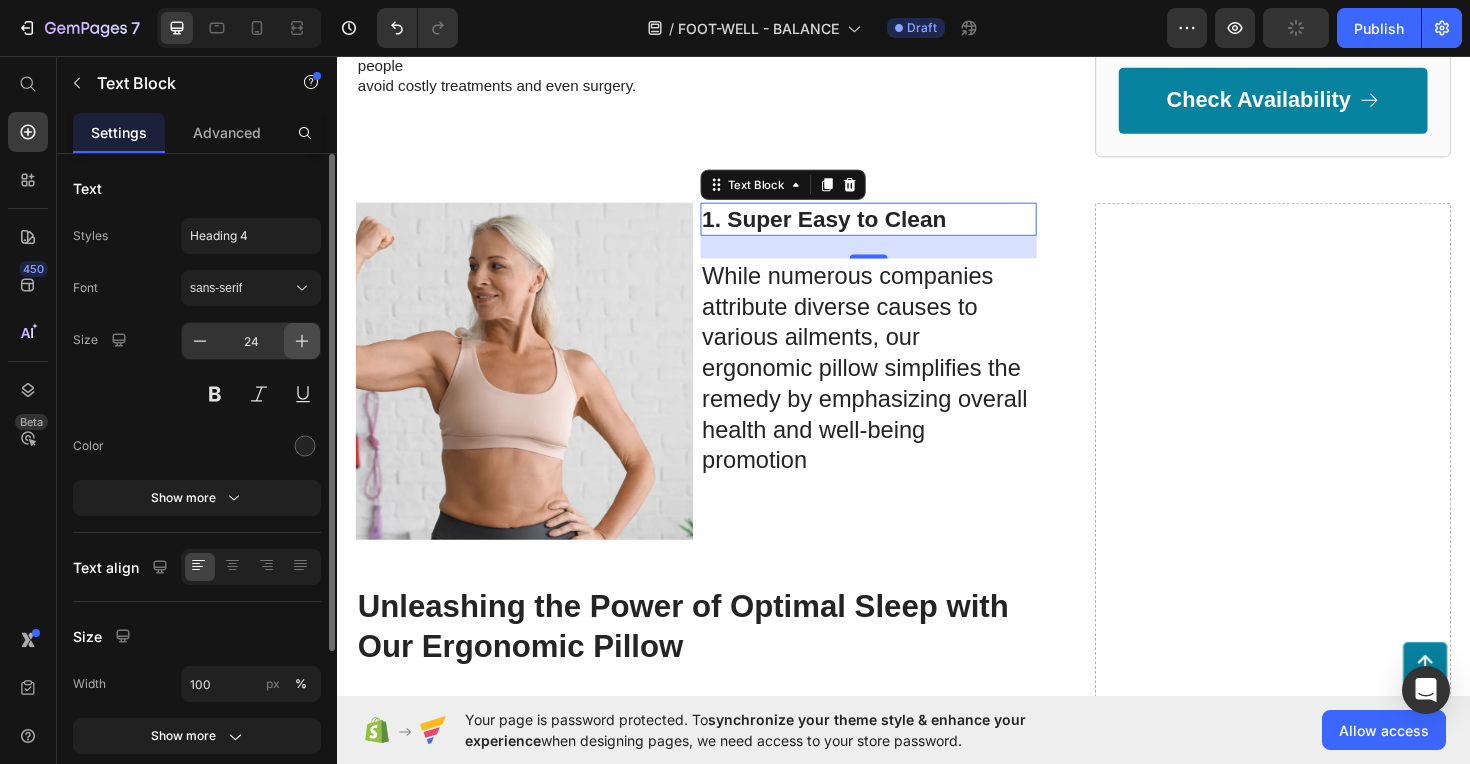 click at bounding box center (302, 341) 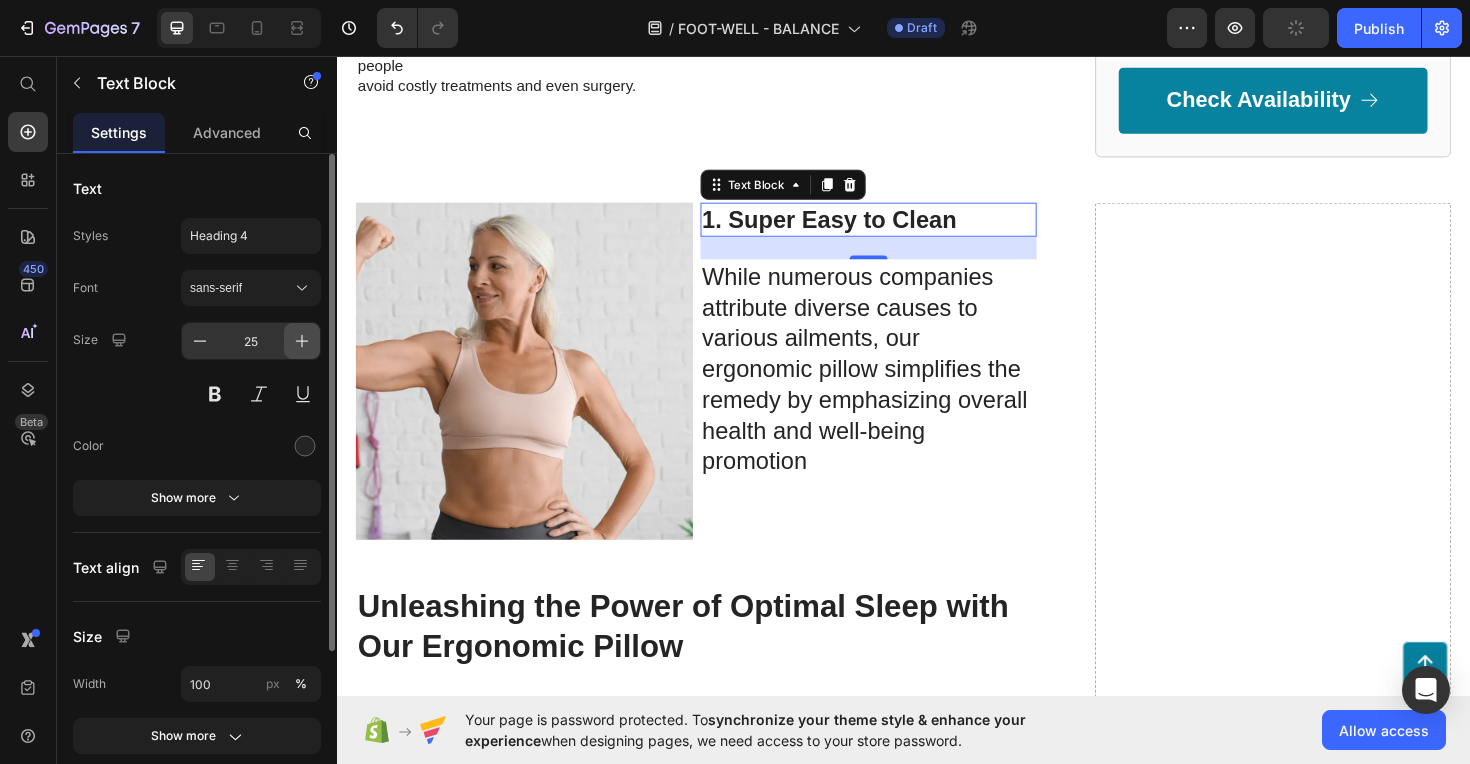 click at bounding box center (302, 341) 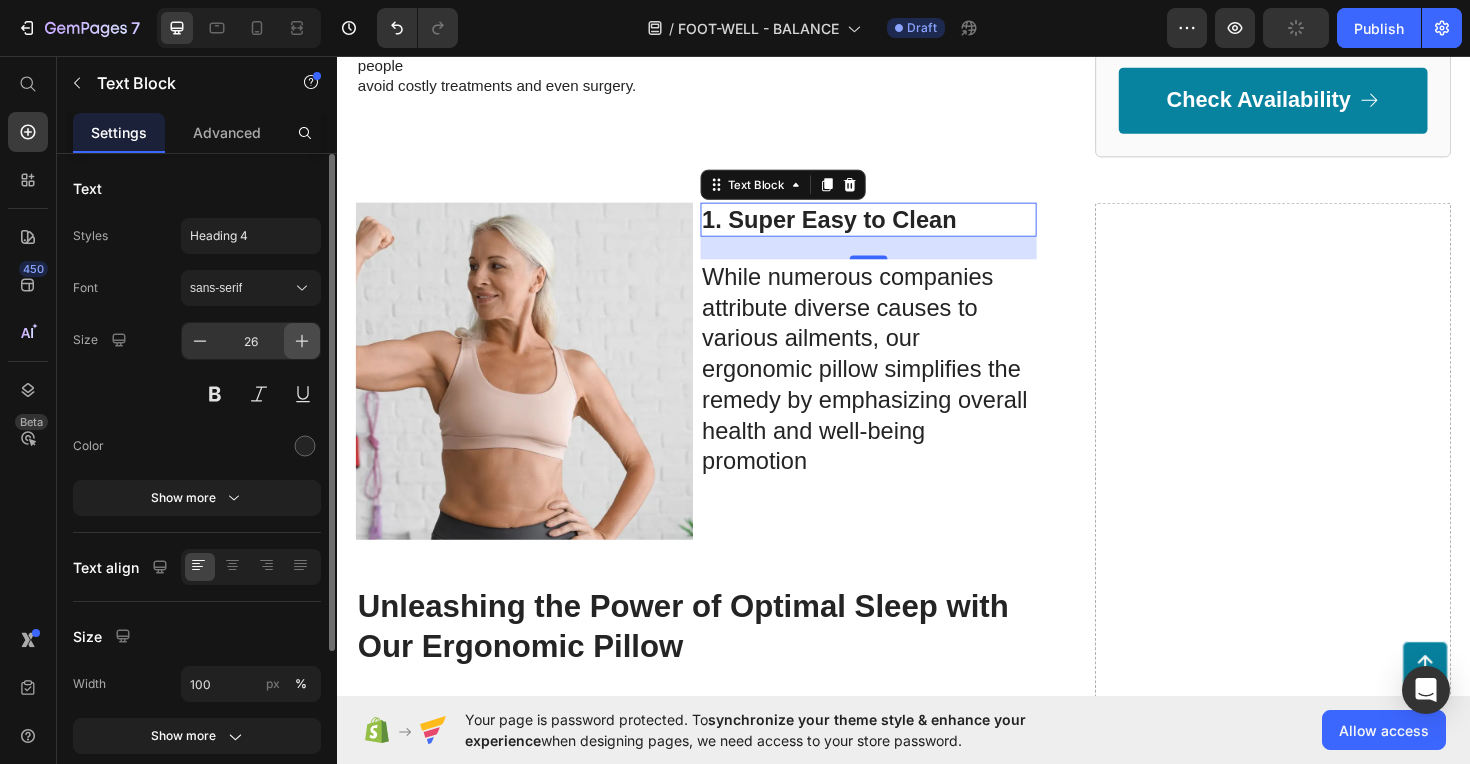 click at bounding box center [302, 341] 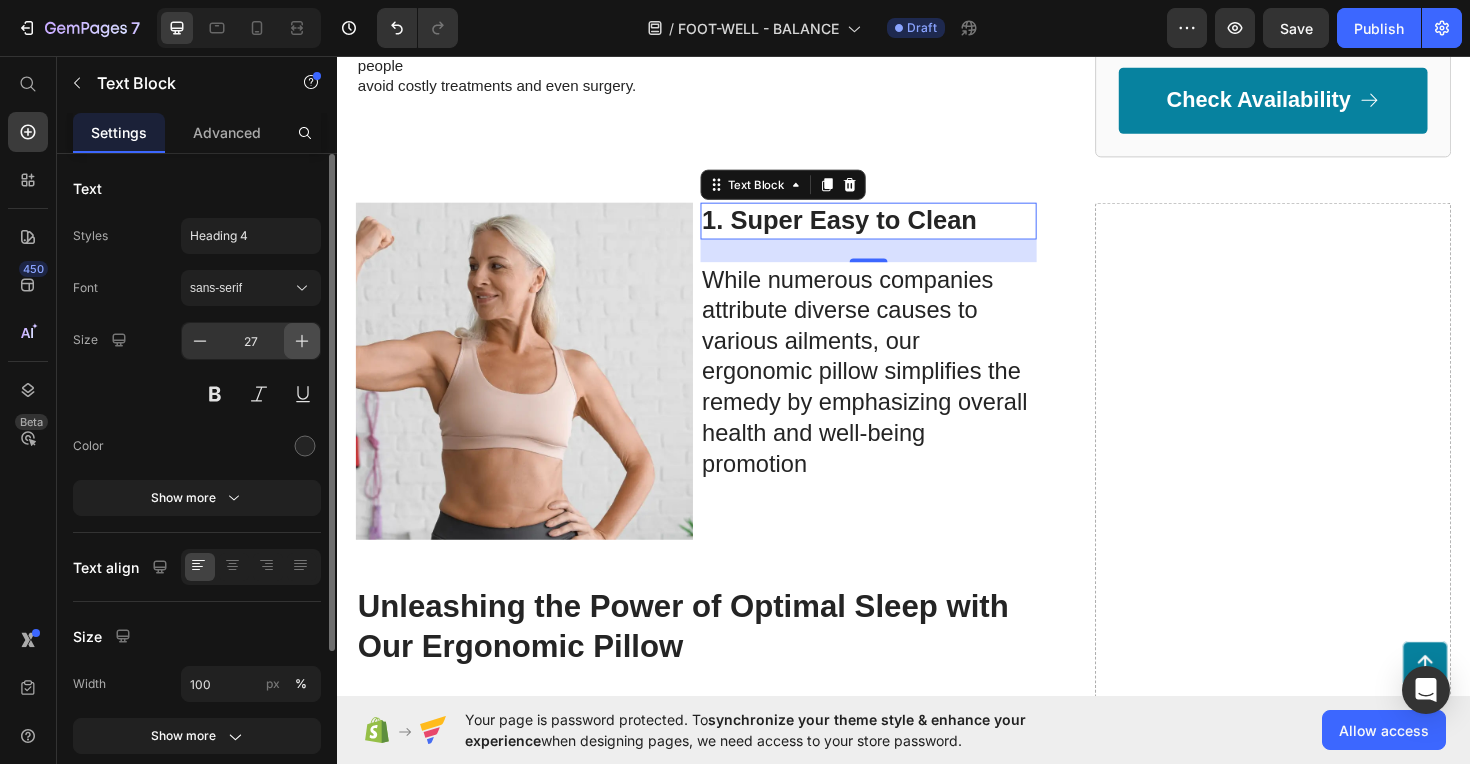 click at bounding box center (302, 341) 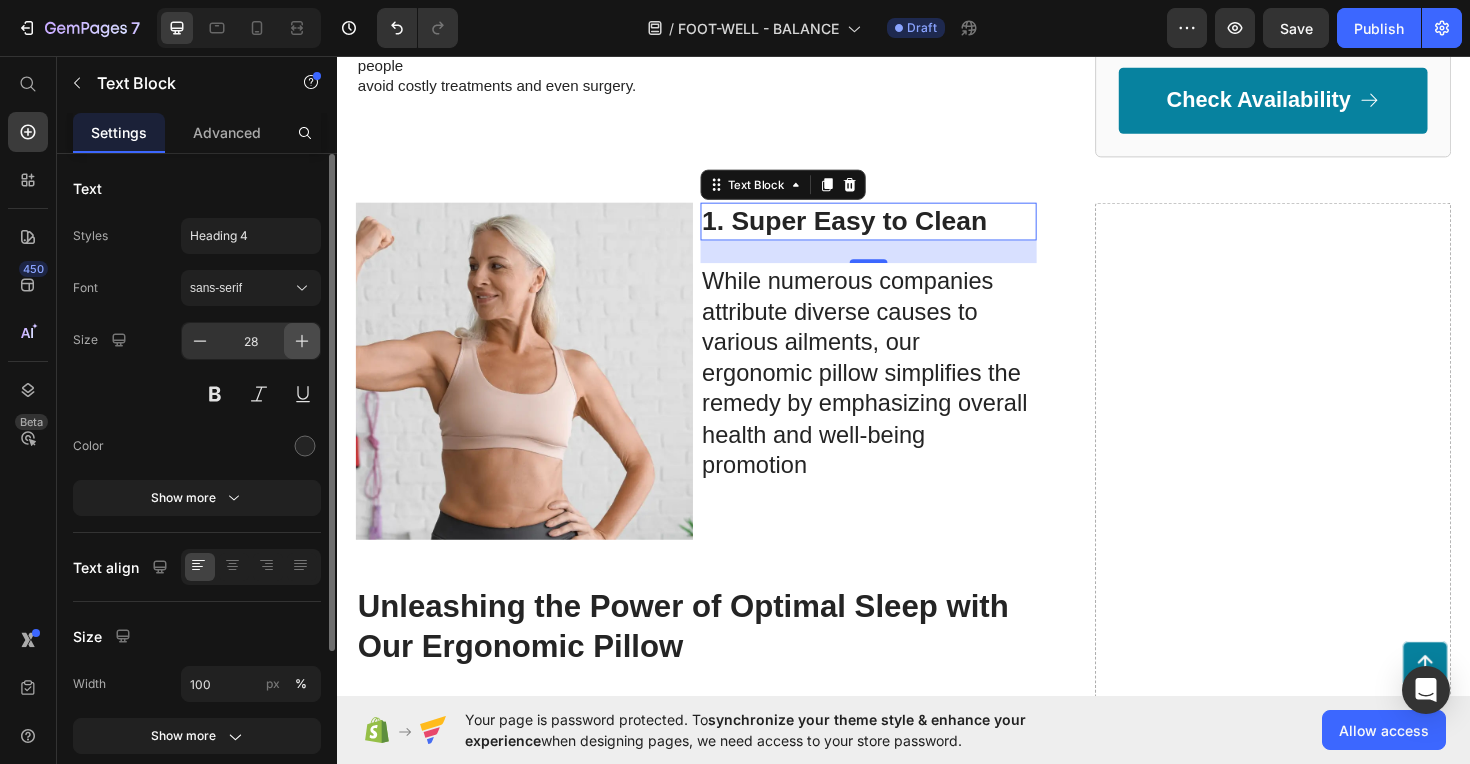 click at bounding box center (302, 341) 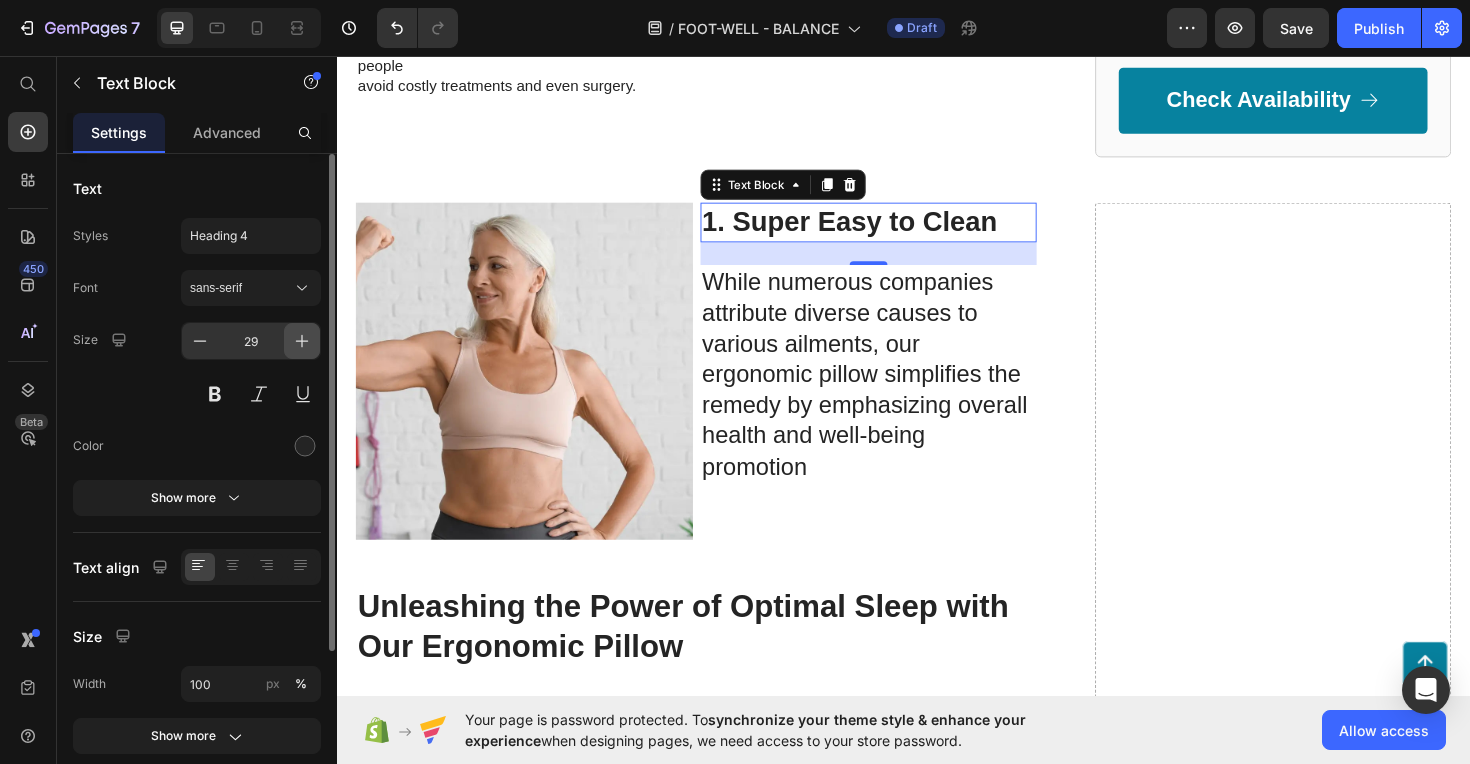 click at bounding box center (302, 341) 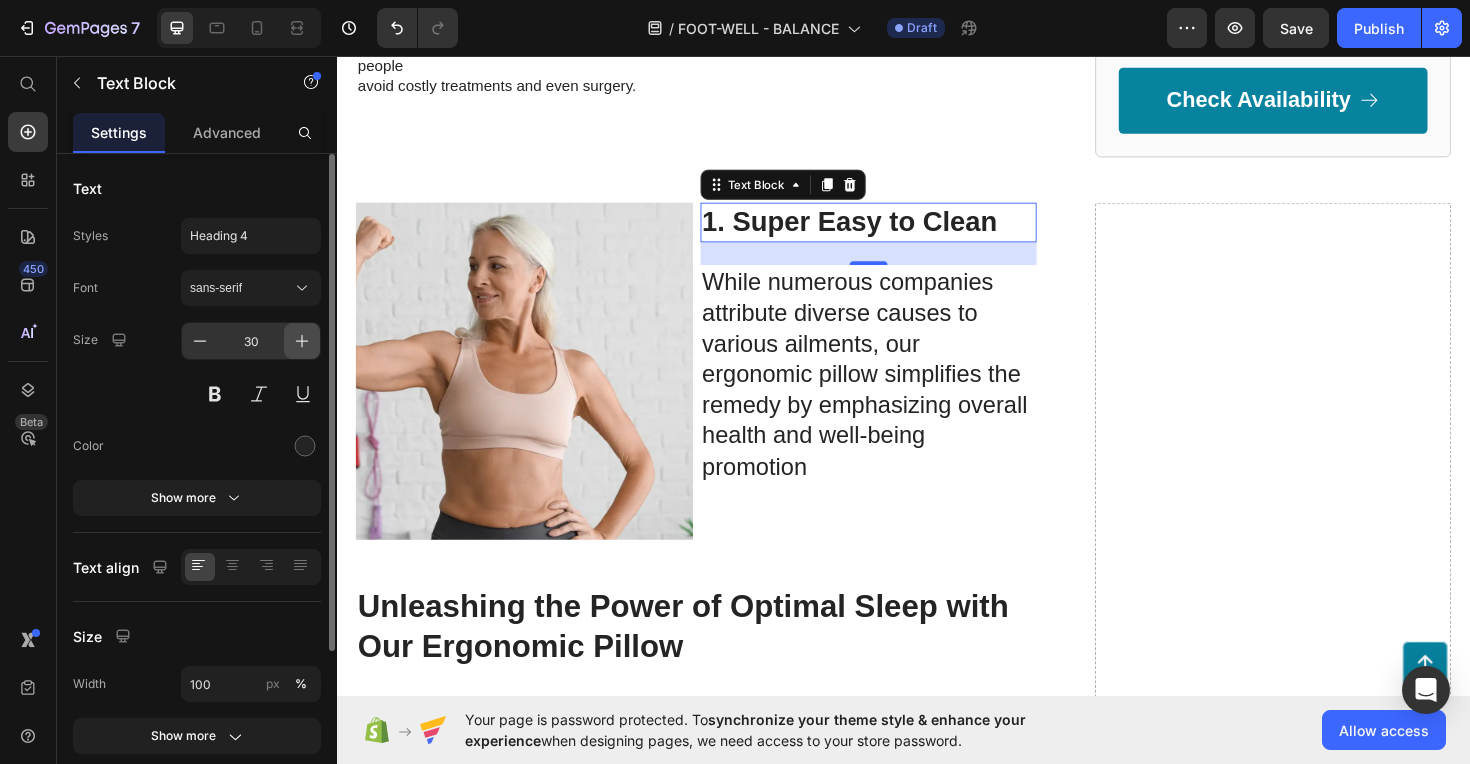 click at bounding box center (302, 341) 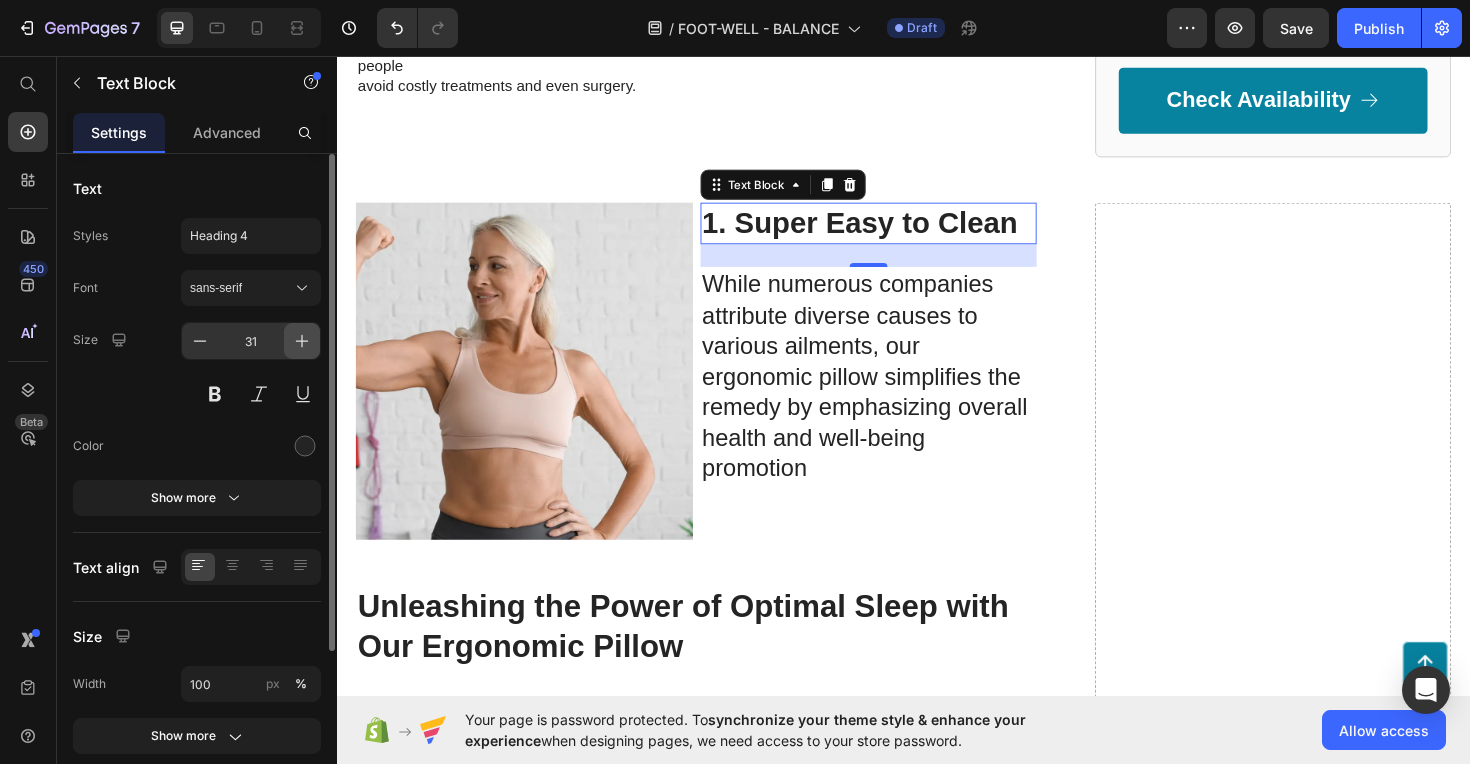 click at bounding box center (302, 341) 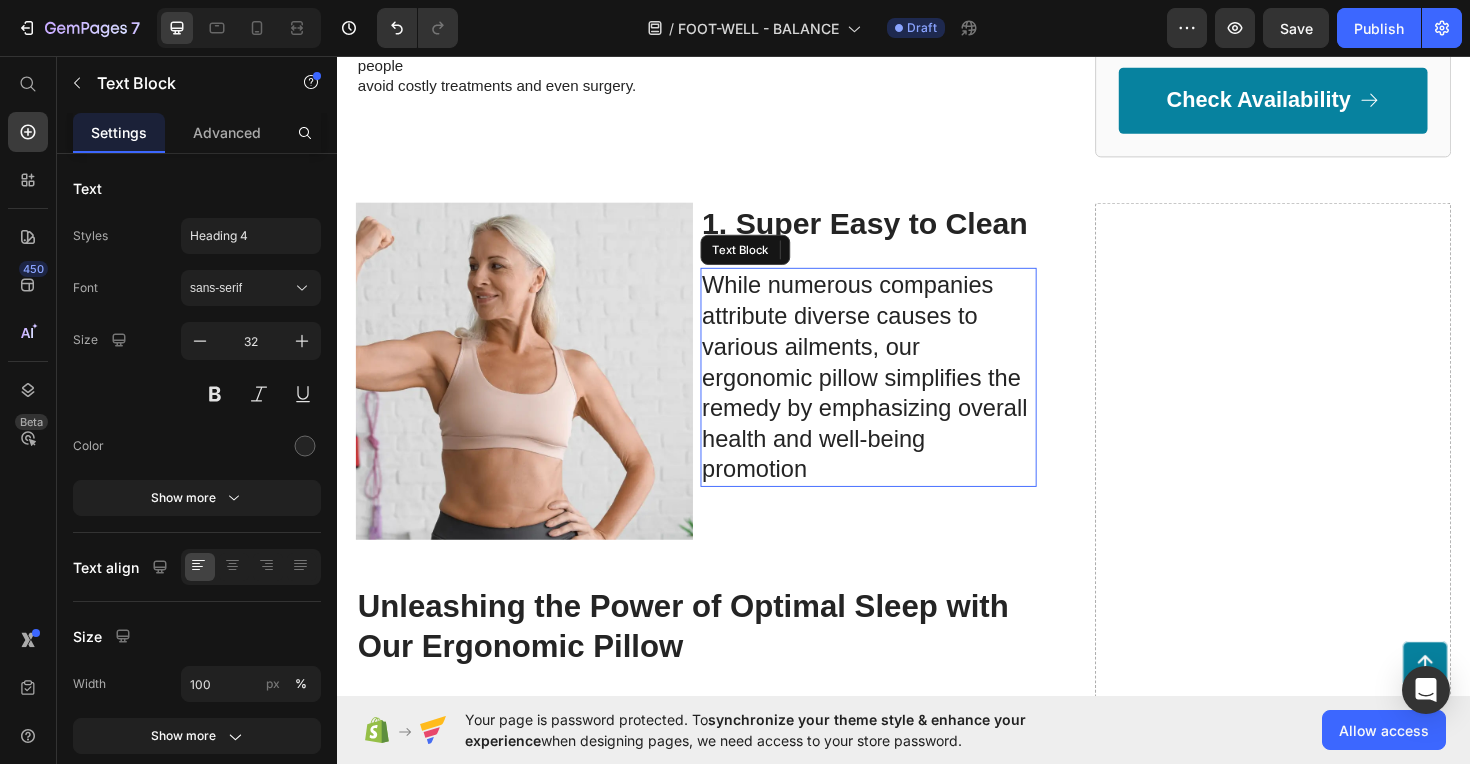 click on "While numerous companies attribute diverse causes to various ailments, our ergonomic pillow simplifies the remedy by emphasizing overall health and well-being promotion" at bounding box center [900, 396] 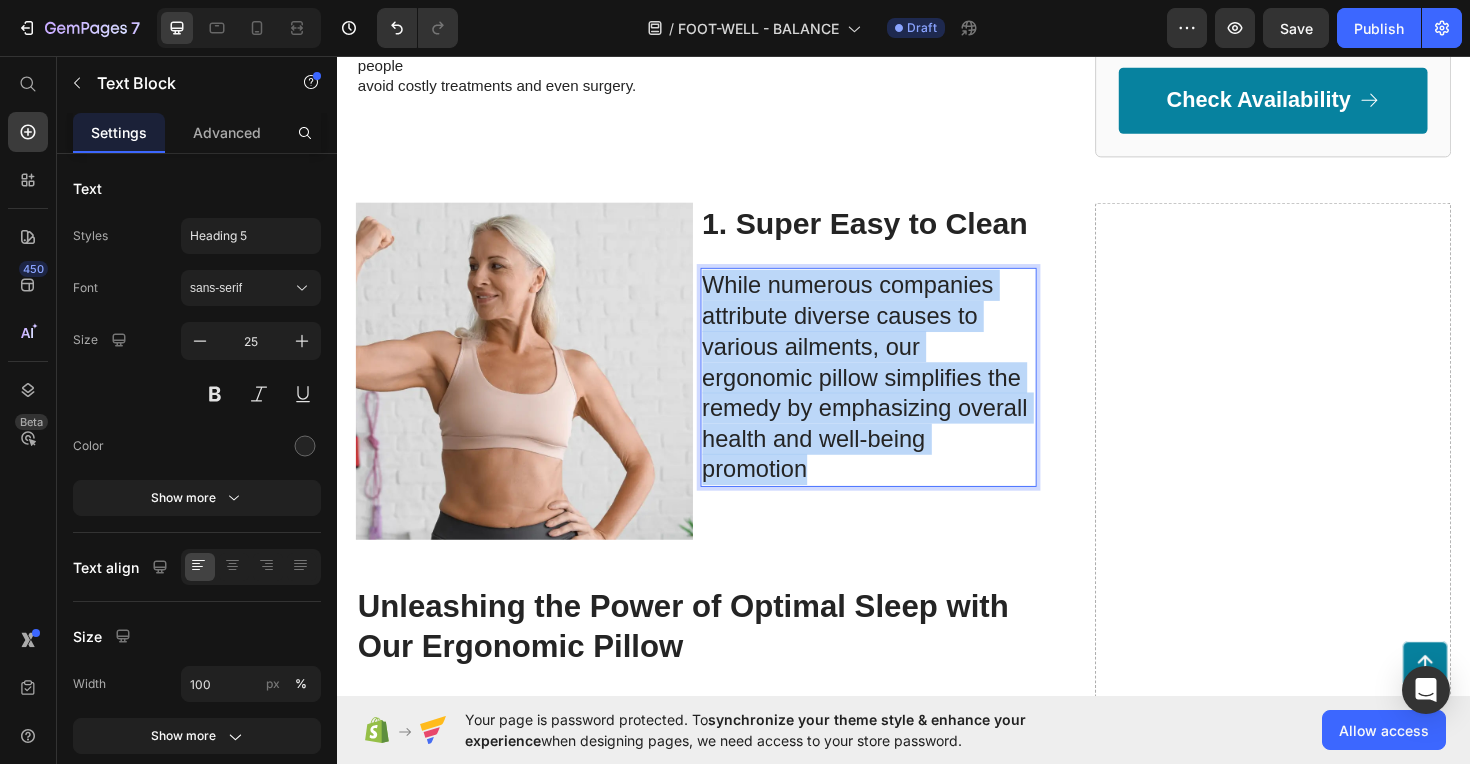 click on "While numerous companies attribute diverse causes to various ailments, our ergonomic pillow simplifies the remedy by emphasizing overall health and well-being promotion" at bounding box center (900, 396) 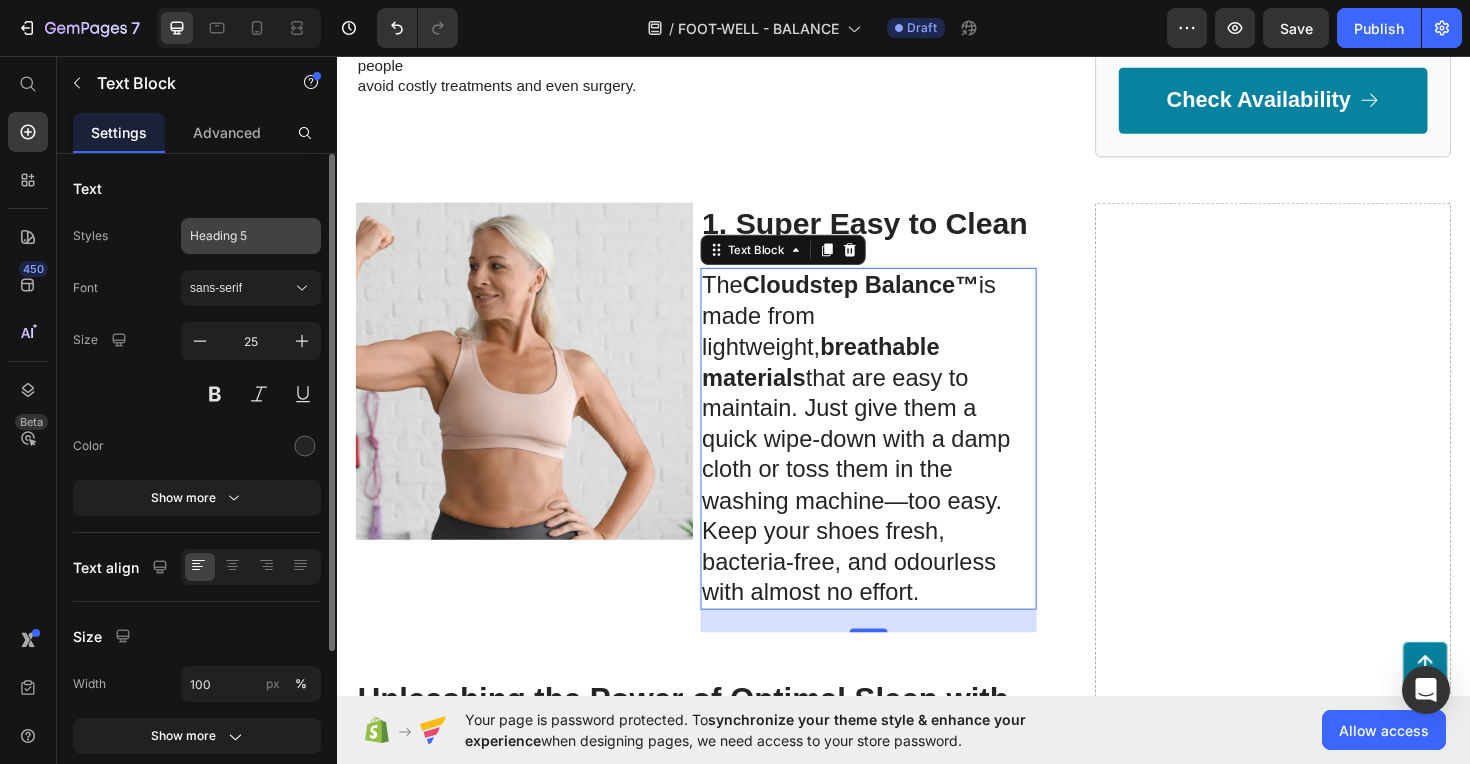 click on "Heading 5" at bounding box center (251, 236) 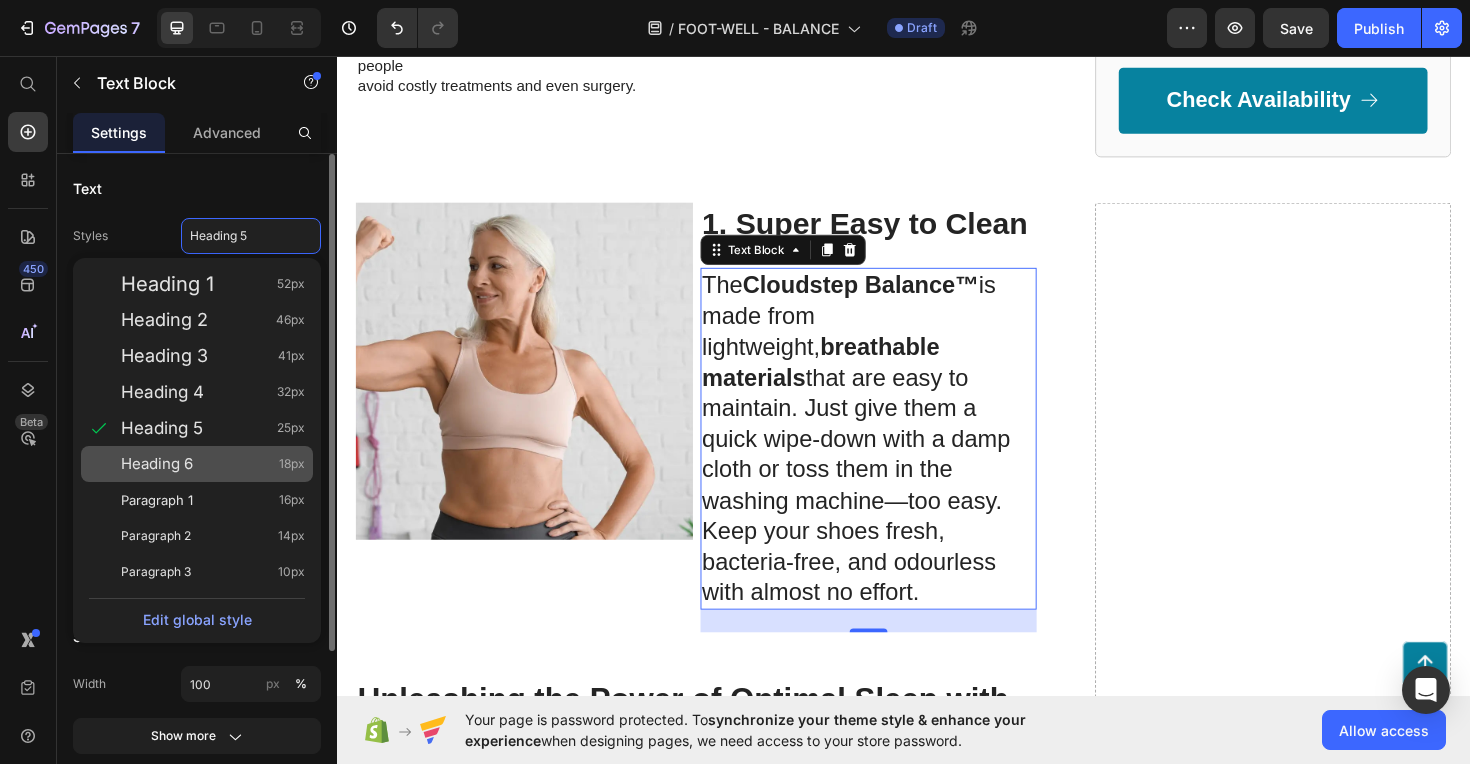 click on "Heading 6 18px" at bounding box center (213, 464) 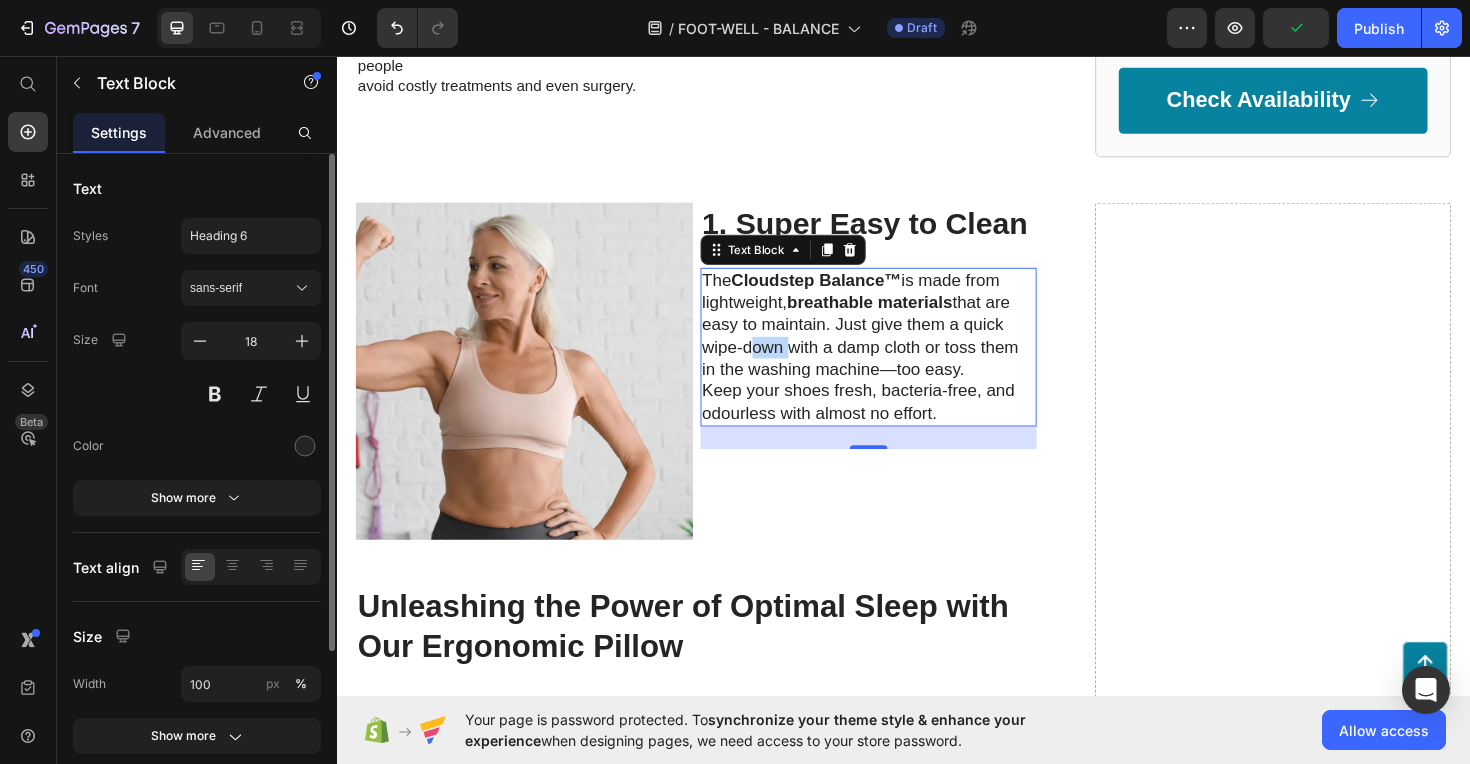 click on "The  Cloudstep Balance™  is made from lightweight,  breathable materials  that are easy to maintain. Just give them a quick wipe-down with a damp cloth or toss them in the washing machine—too easy. Keep your shoes fresh, bacteria-free, and odourless with almost no effort." at bounding box center (900, 364) 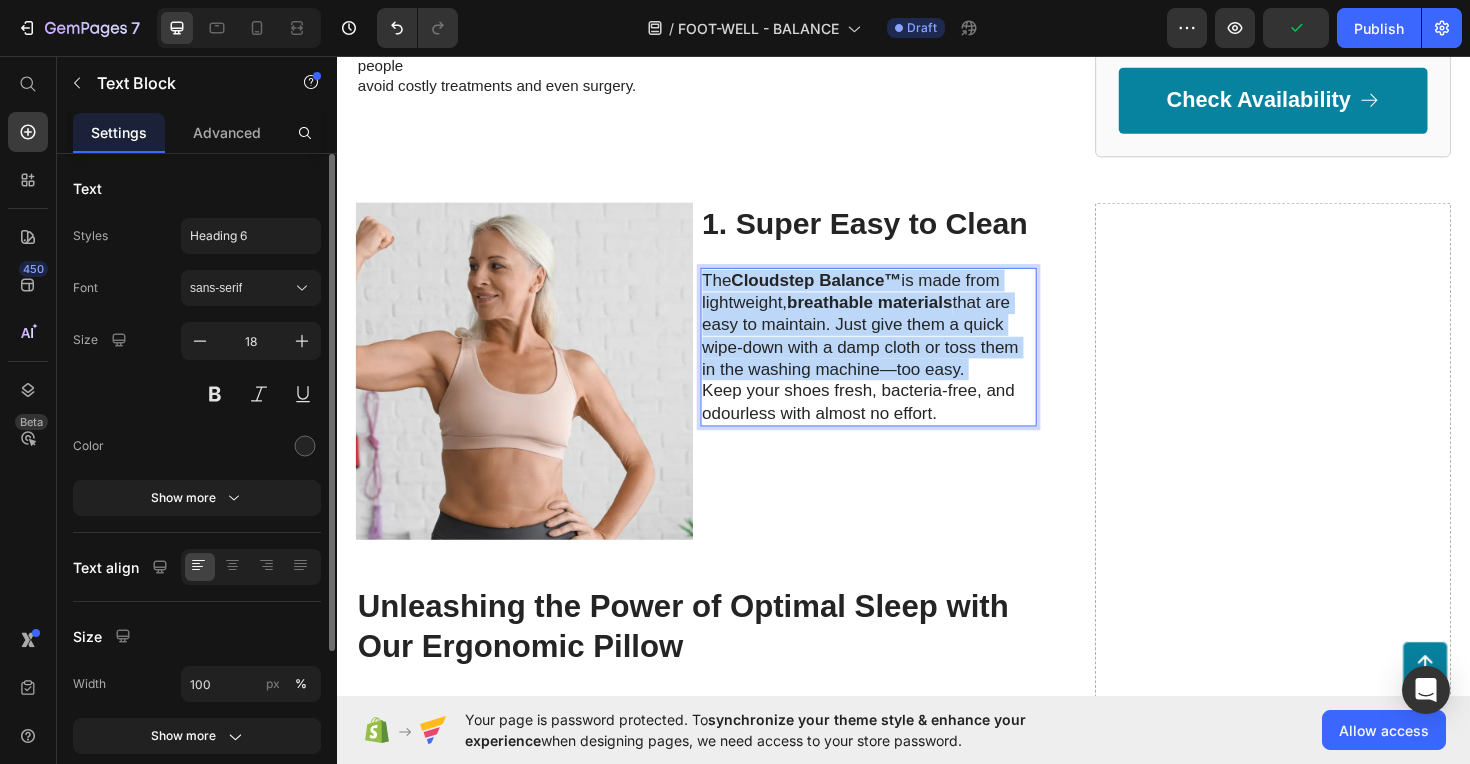 click on "The  Cloudstep Balance™  is made from lightweight,  breathable materials  that are easy to maintain. Just give them a quick wipe-down with a damp cloth or toss them in the washing machine—too easy. Keep your shoes fresh, bacteria-free, and odourless with almost no effort." at bounding box center (900, 364) 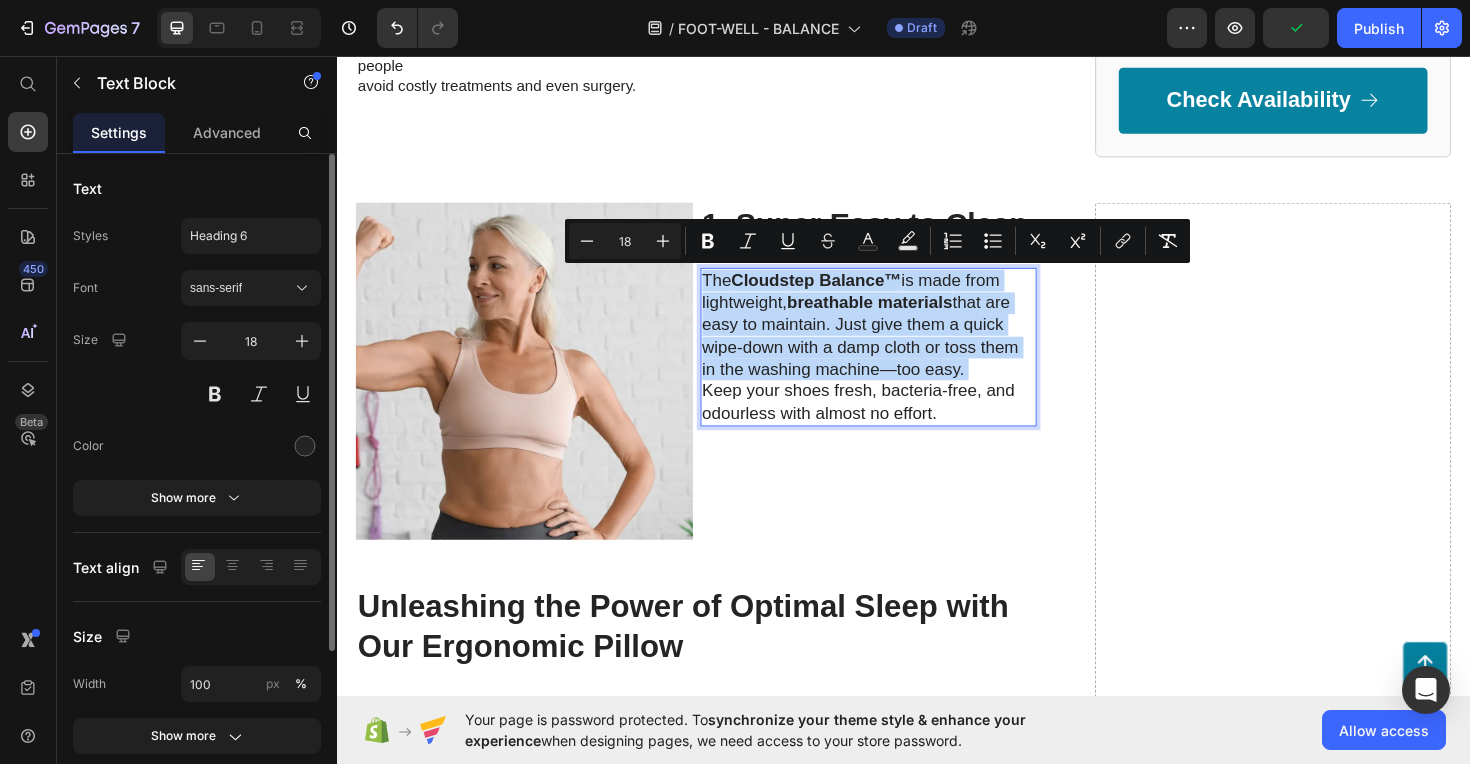 click on "The  Cloudstep Balance™  is made from lightweight,  breathable materials  that are easy to maintain. Just give them a quick wipe-down with a damp cloth or toss them in the washing machine—too easy. Keep your shoes fresh, bacteria-free, and odourless with almost no effort." at bounding box center (900, 364) 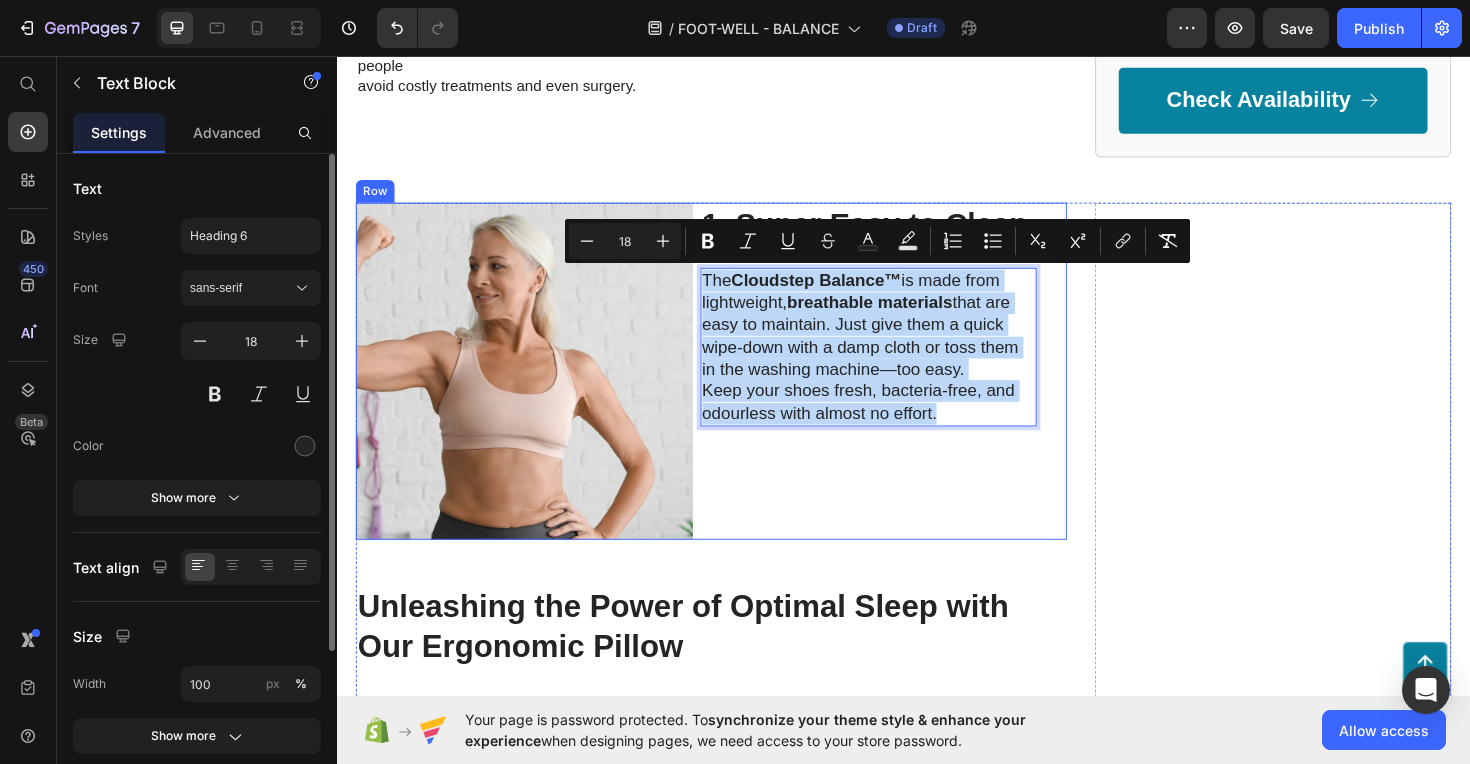 drag, startPoint x: 987, startPoint y: 431, endPoint x: 716, endPoint y: 283, distance: 308.77985 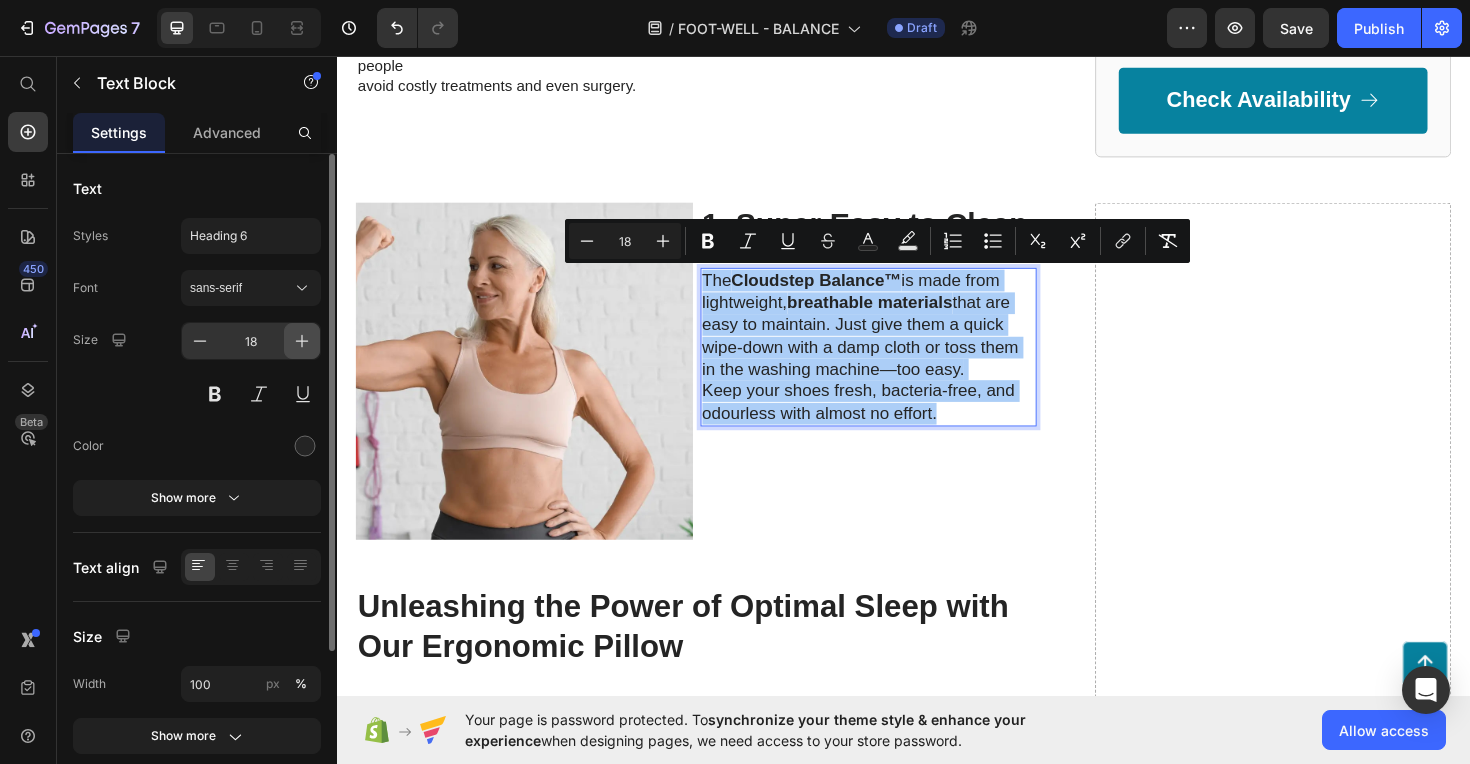 click 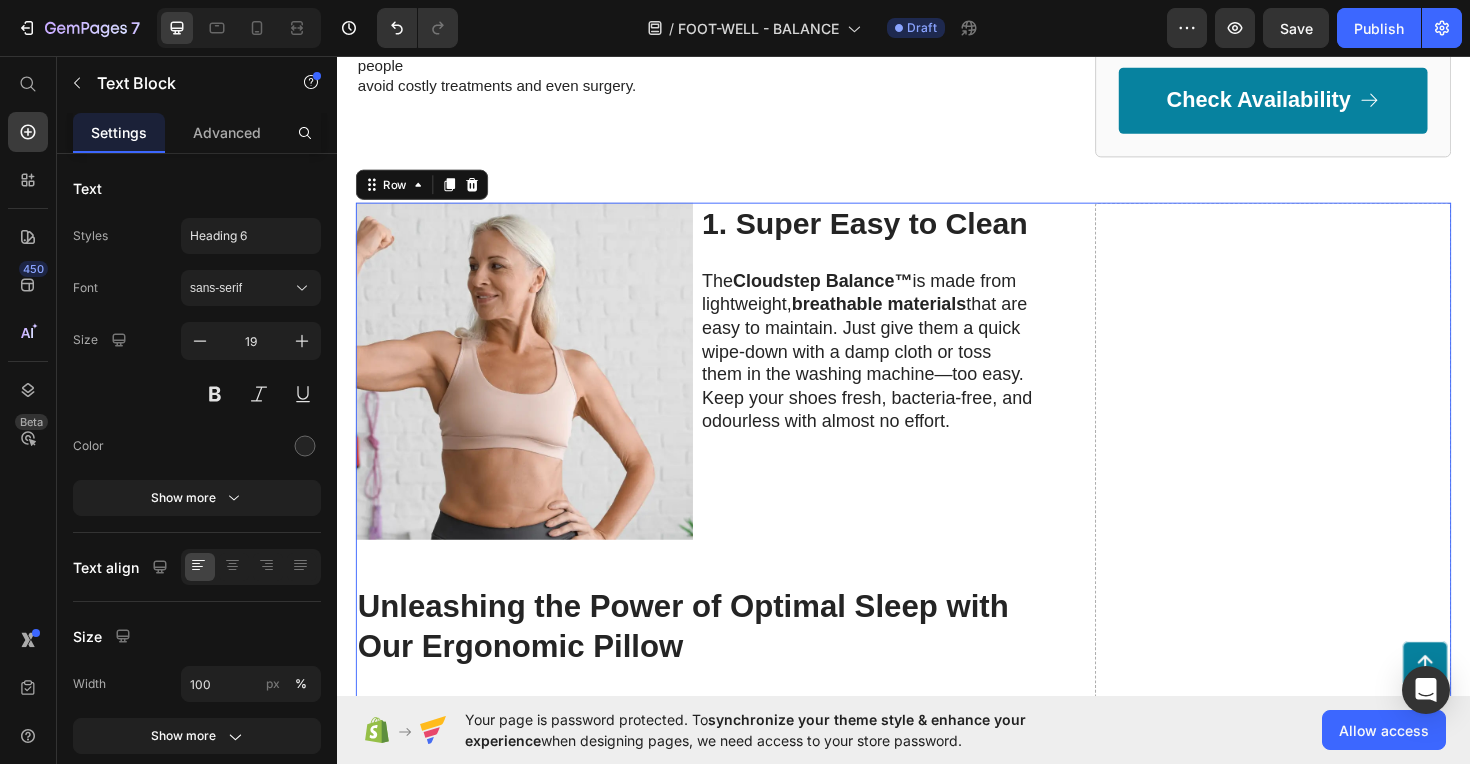 click on "Image 1. Super Easy to Clean Text Block The  Cloudstep Balance™  is made from lightweight,  breathable materials  that are easy to maintain. Just give them a quick wipe-down with a damp cloth or toss them in the washing machine—too easy. Keep your shoes fresh, bacteria-free, and odourless with almost no effort. Text Block Row Unleashing the Power of Optimal Sleep with Our Ergonomic Pillow Heading Our ergonomic pillow draws inspiration from groundbreaking research conducted at a leading orthopedic institute, uncovering the crucial role of proper spine alignment in overall well-being. Our ergonomic pillow aims to address this issue by providing exceptional support for optimal spinal alignment. This research shed light on a significant disparity in participants' sleep quality and overall well-being. Our ergonomic pillow aims to bridge this gap by offering personalized support for a healthier sleep experience. Text Block Image Row Unraveling the Connection Between Proper Spine Alignment and Overall Well-being" at bounding box center (937, 1547) 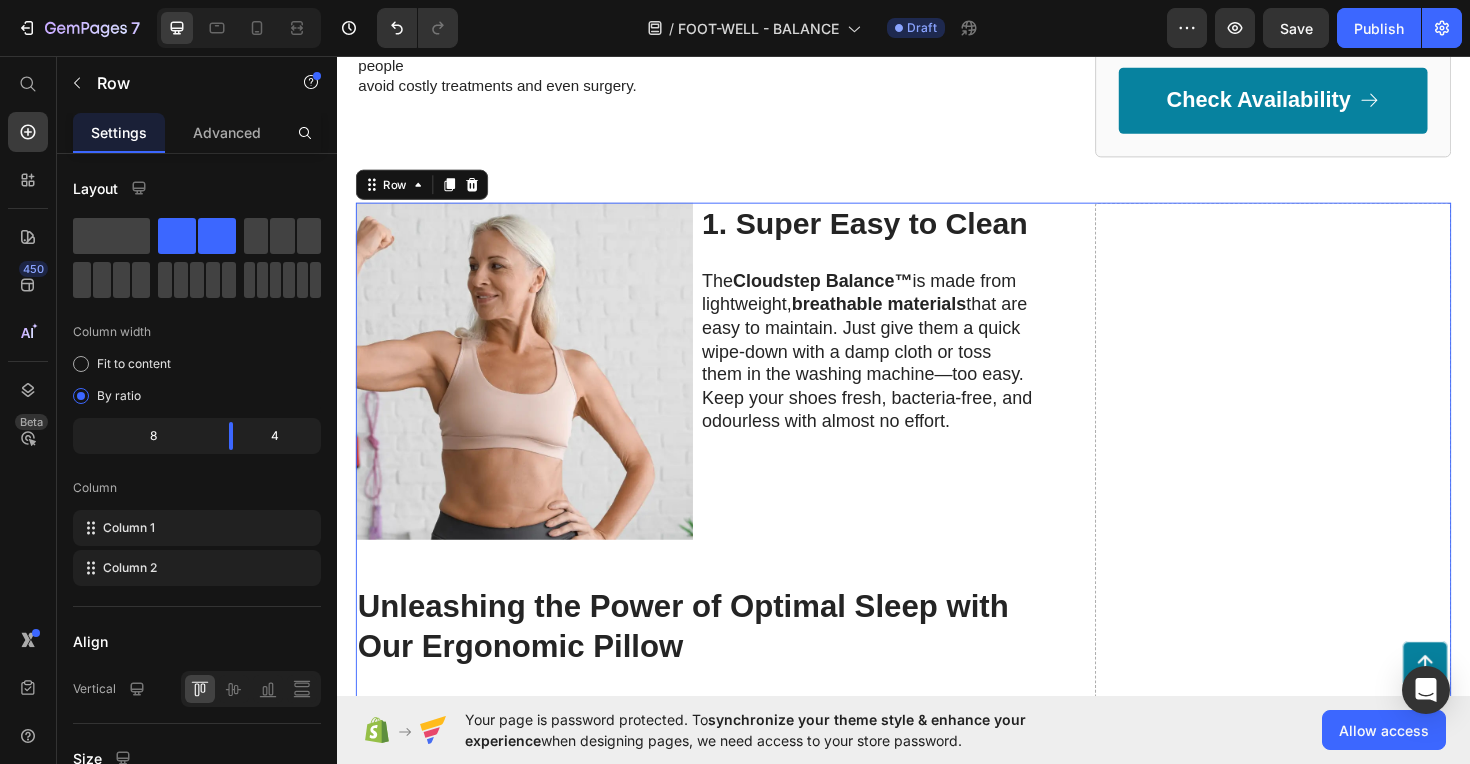 click on "Drop element here" at bounding box center (1328, 1547) 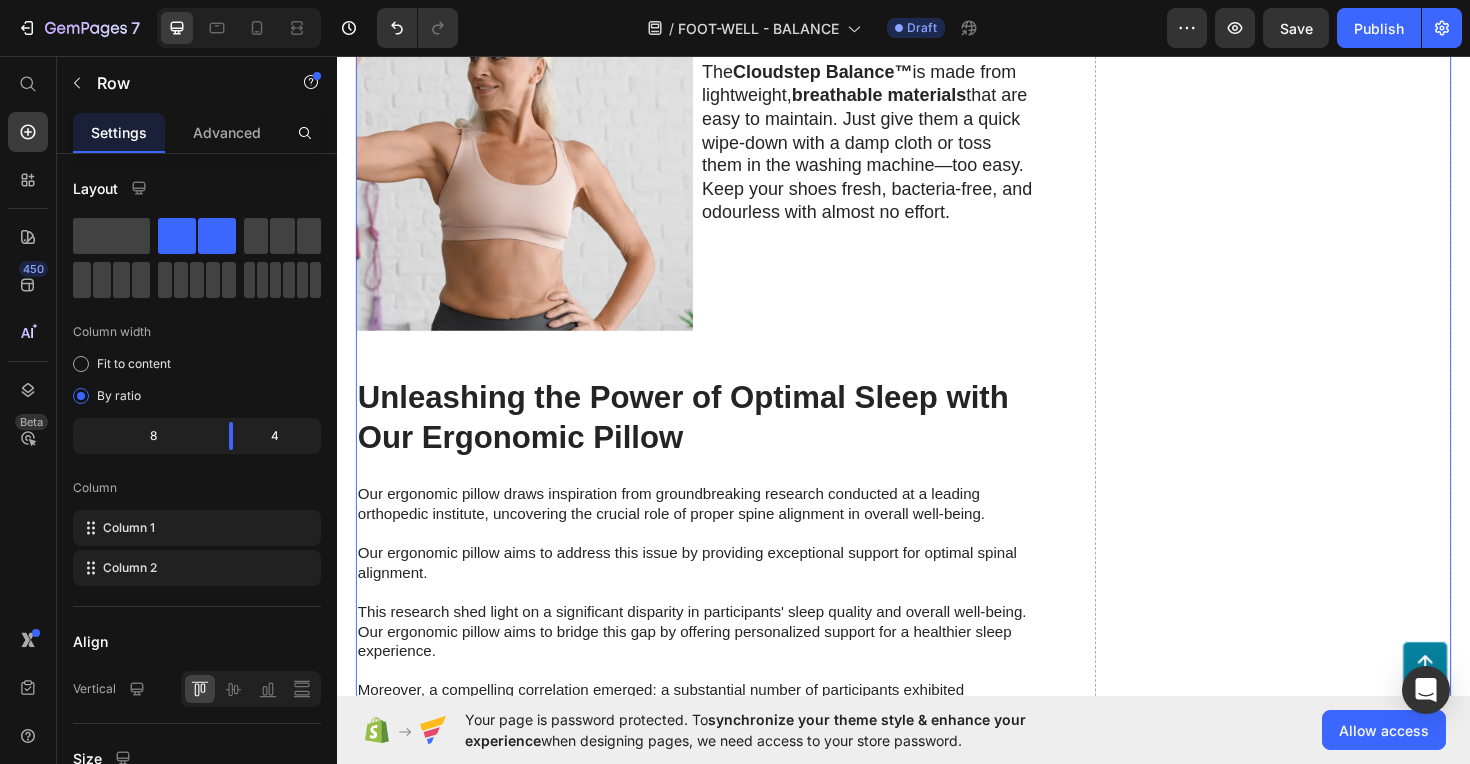 scroll, scrollTop: 1095, scrollLeft: 0, axis: vertical 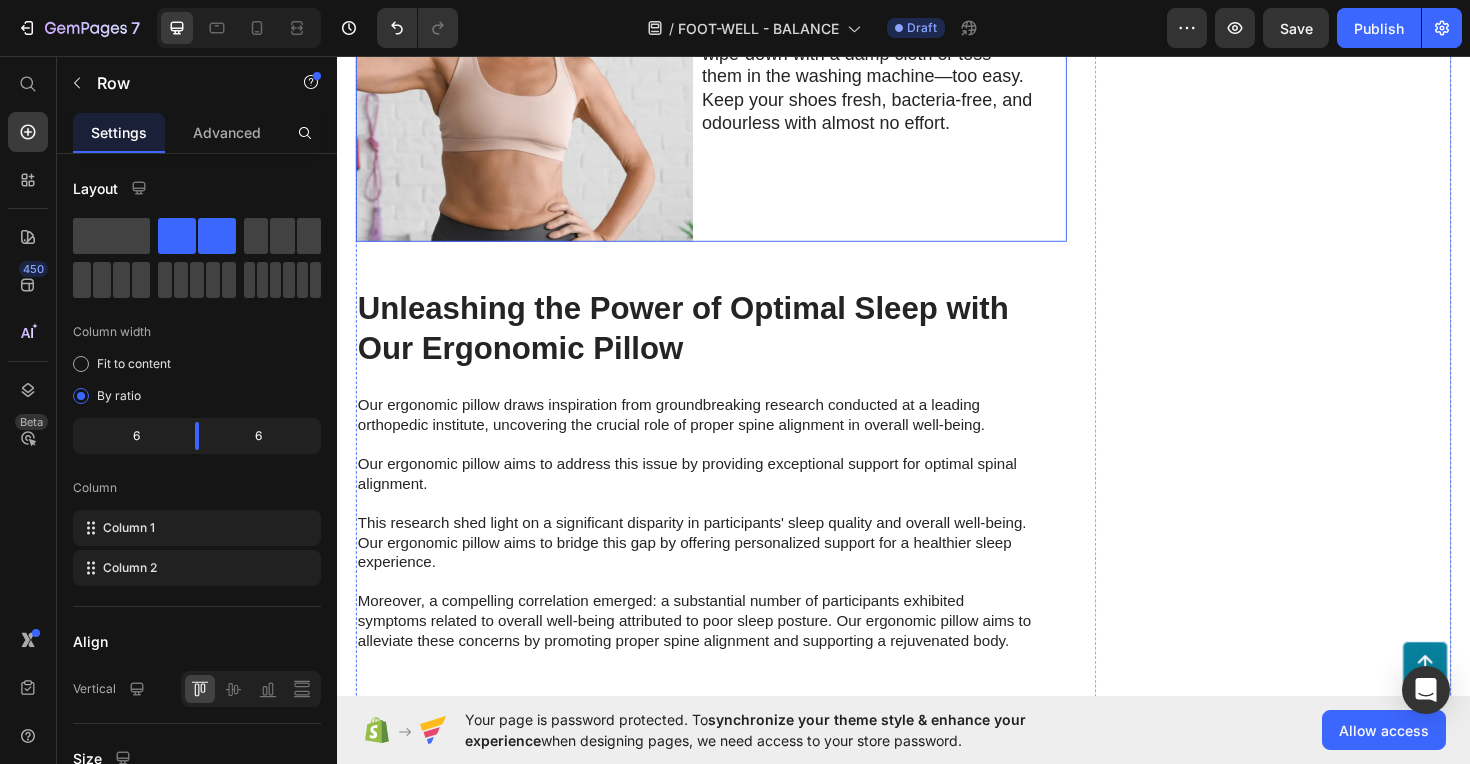 click on "1. Super Easy to Clean Text Block The  Cloudstep Balance™  is made from lightweight,  breathable materials  that are easy to maintain. Just give them a quick wipe-down with a damp cloth or toss them in the washing machine—too easy. Keep your shoes fresh, bacteria-free, and odourless with almost no effort. Text Block" at bounding box center [900, 74] 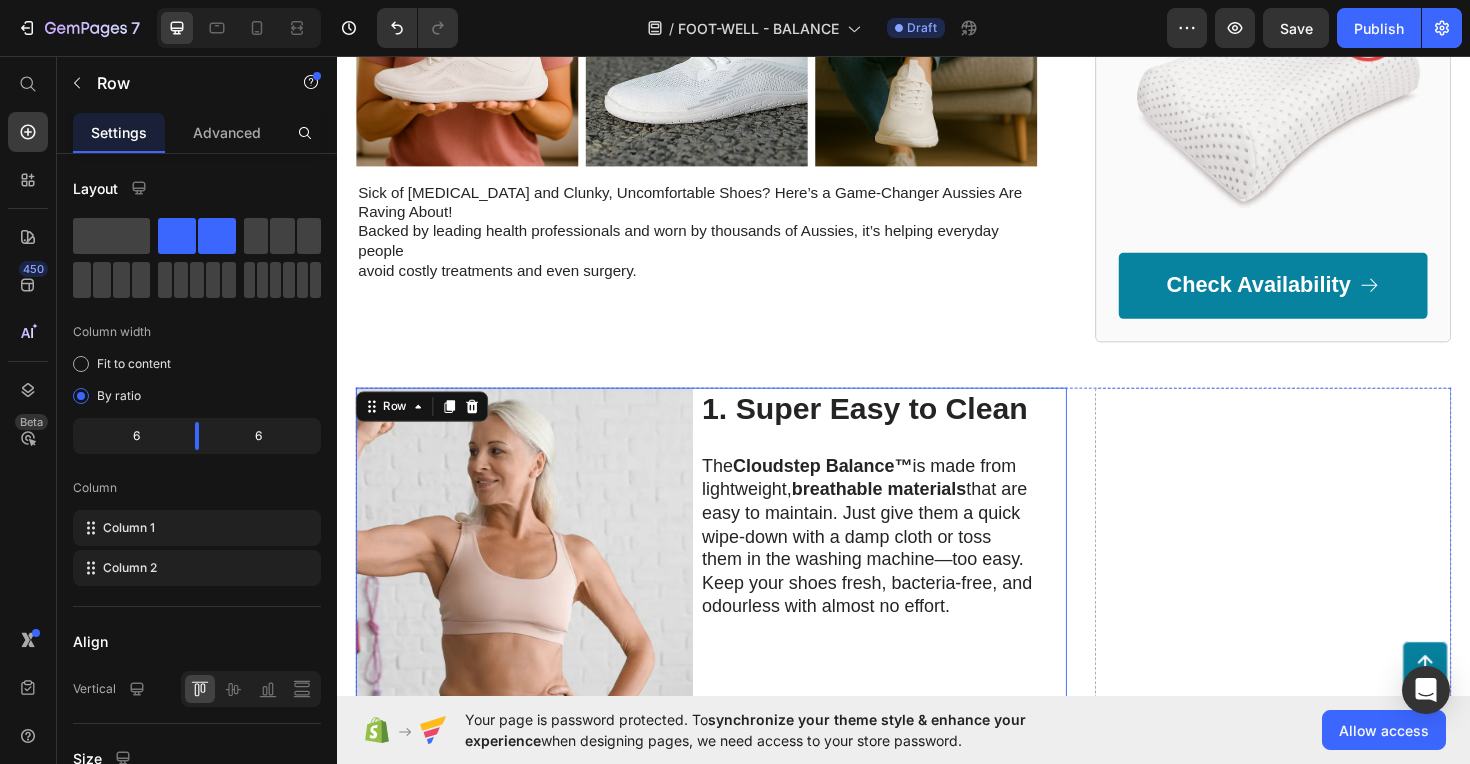 scroll, scrollTop: 575, scrollLeft: 0, axis: vertical 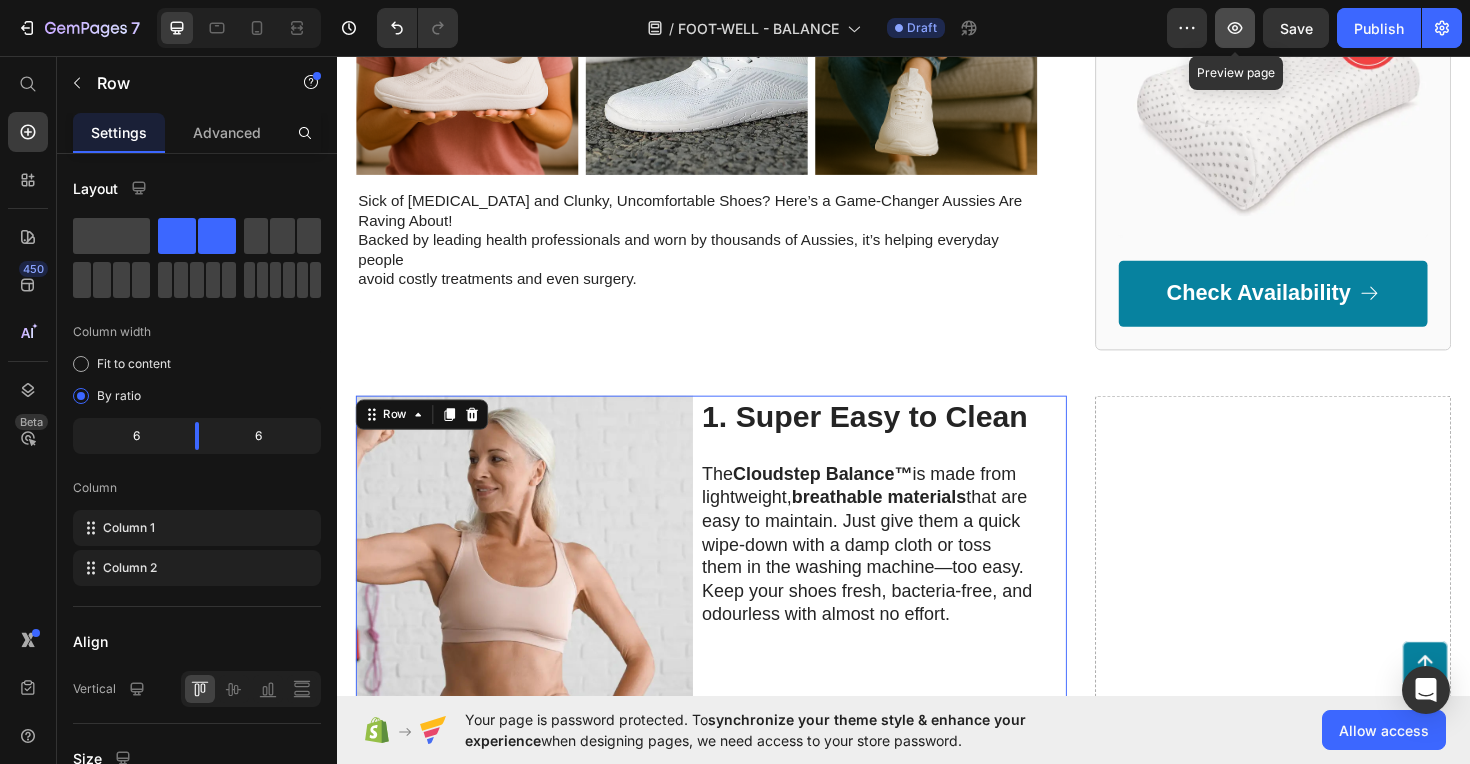 click 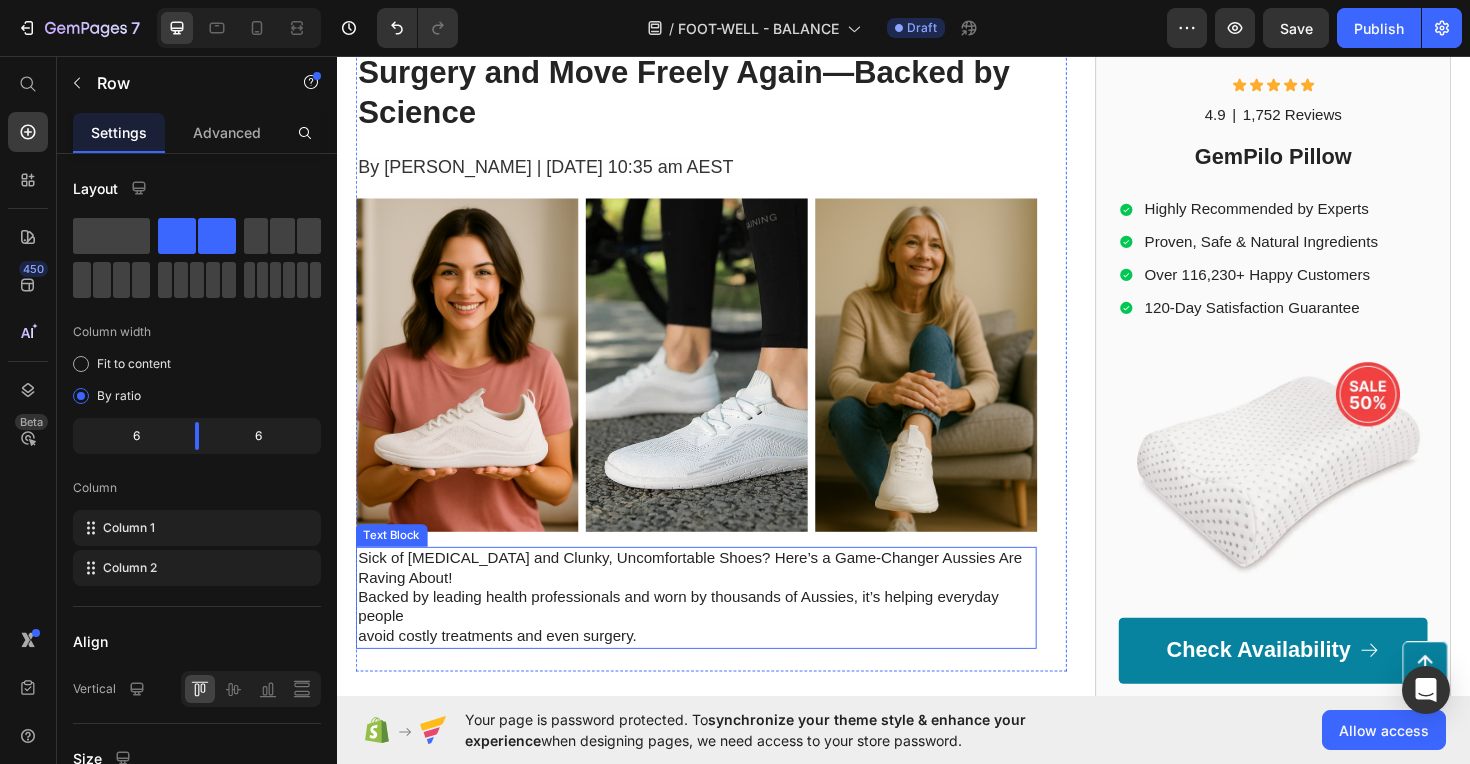 scroll, scrollTop: 0, scrollLeft: 0, axis: both 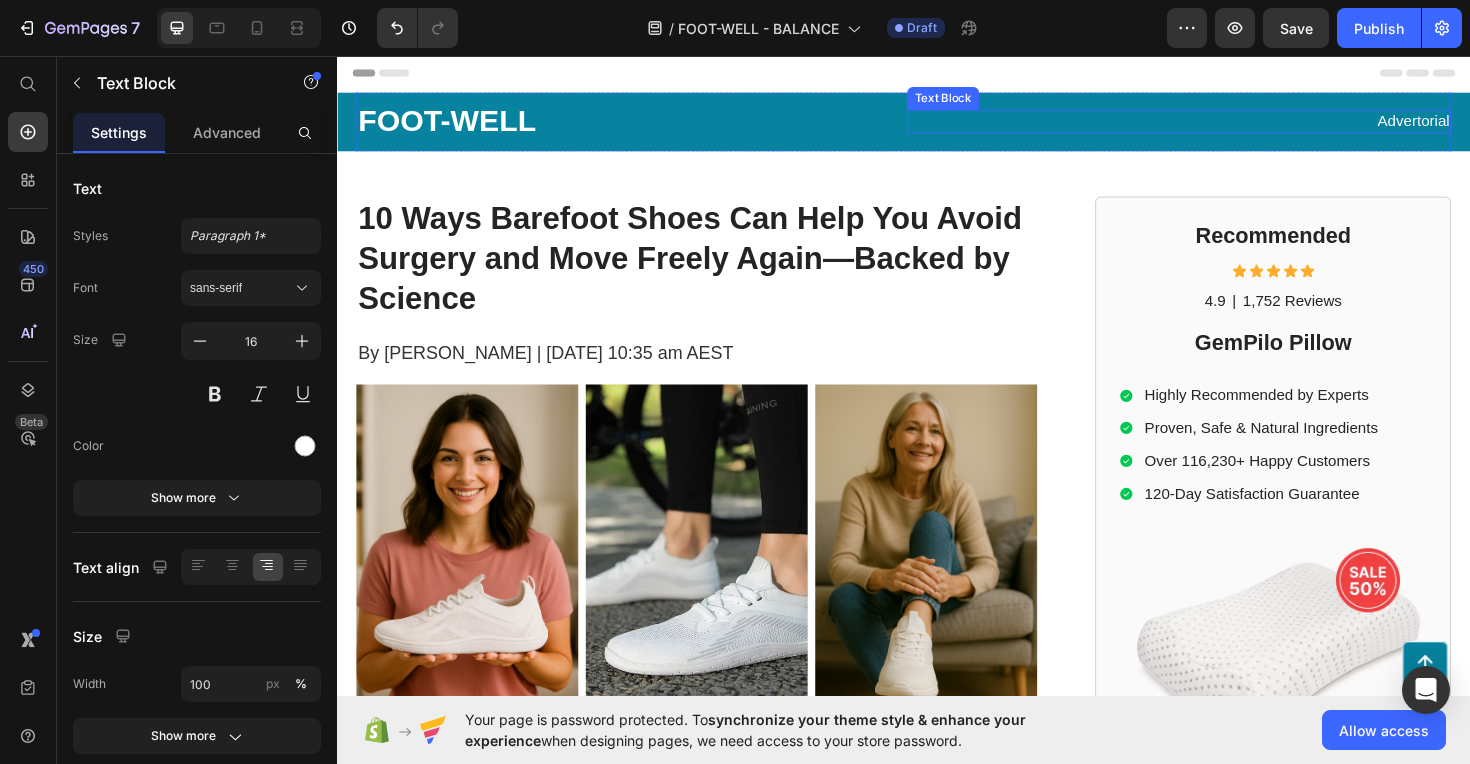 click on "Advertorial" at bounding box center (1229, 125) 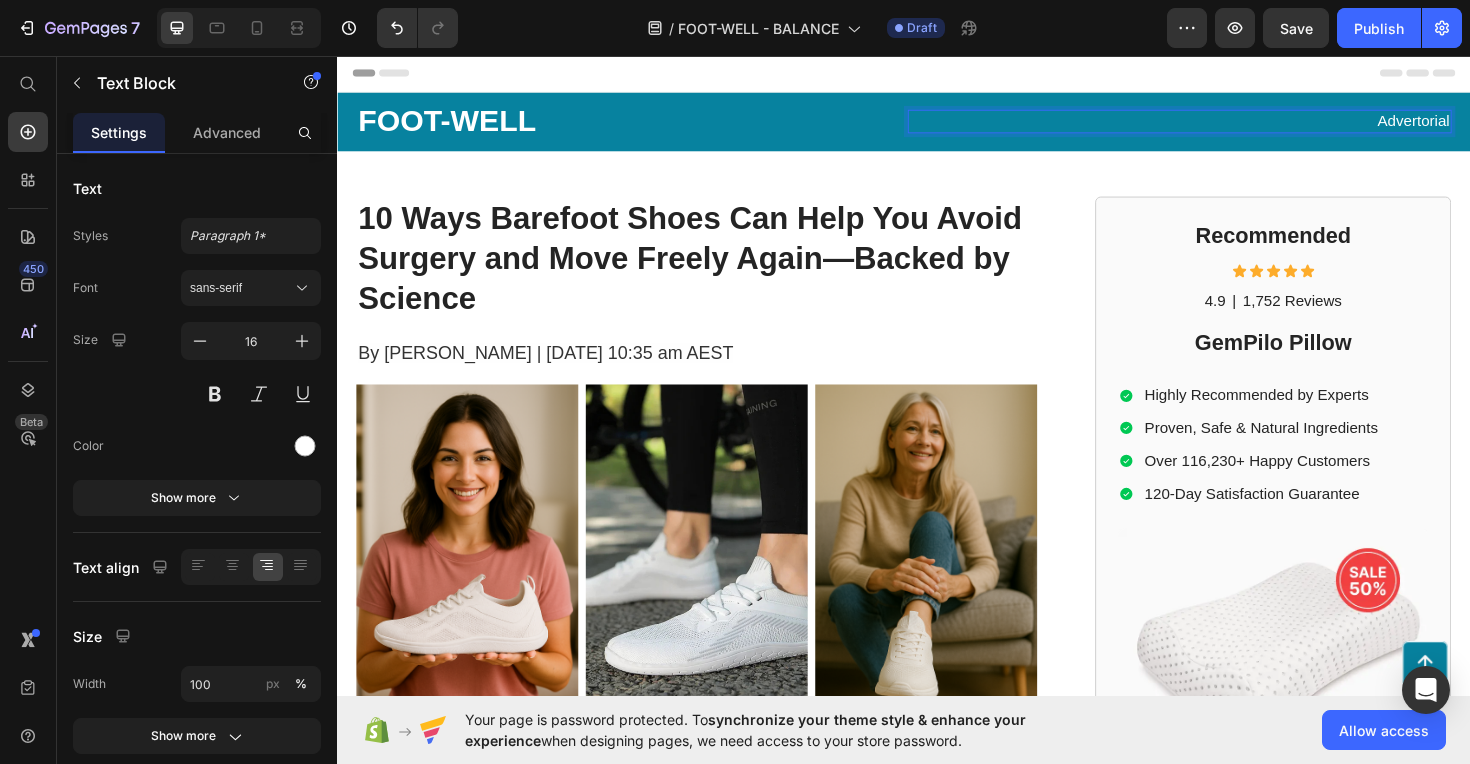 click on "Advertorial" at bounding box center (1229, 125) 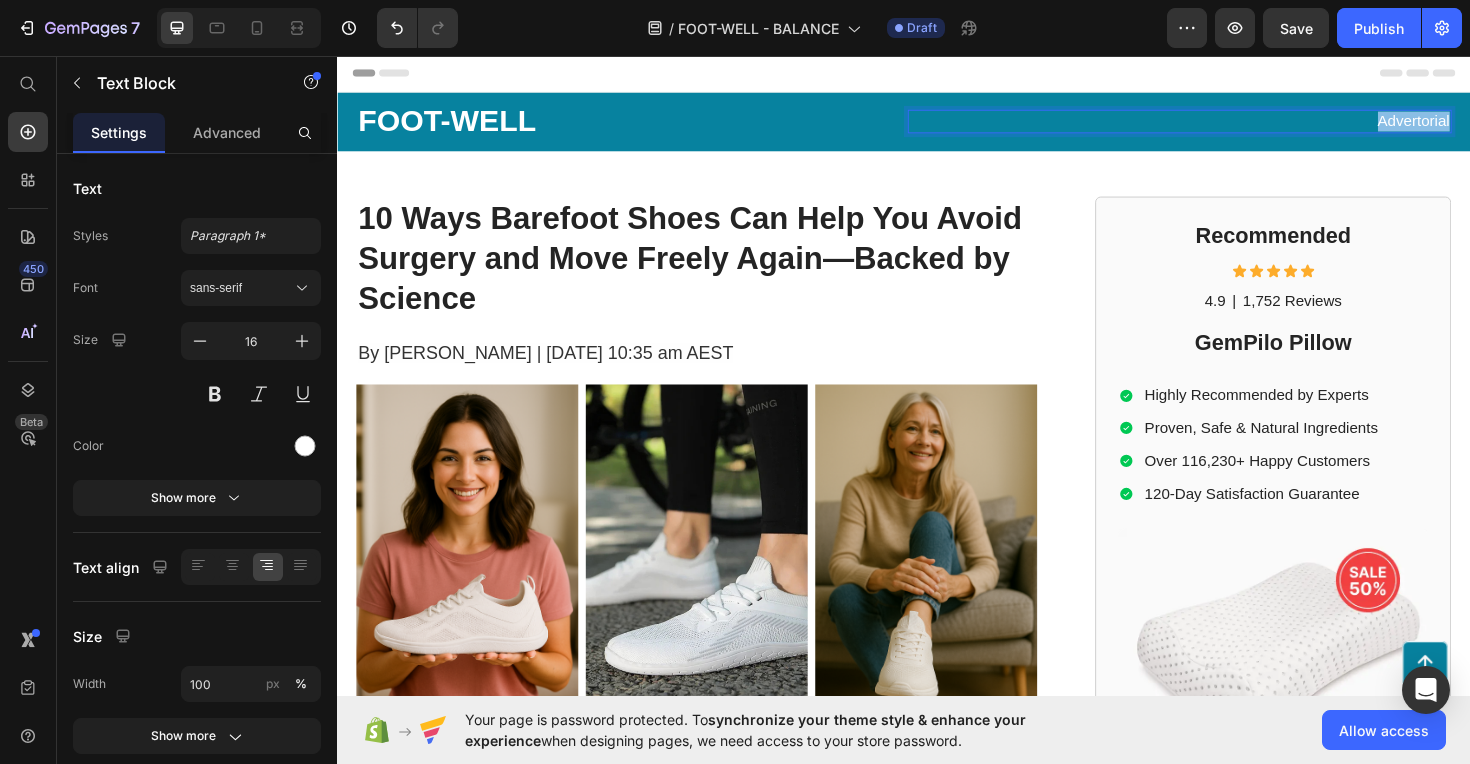 click on "Advertorial" at bounding box center [1229, 125] 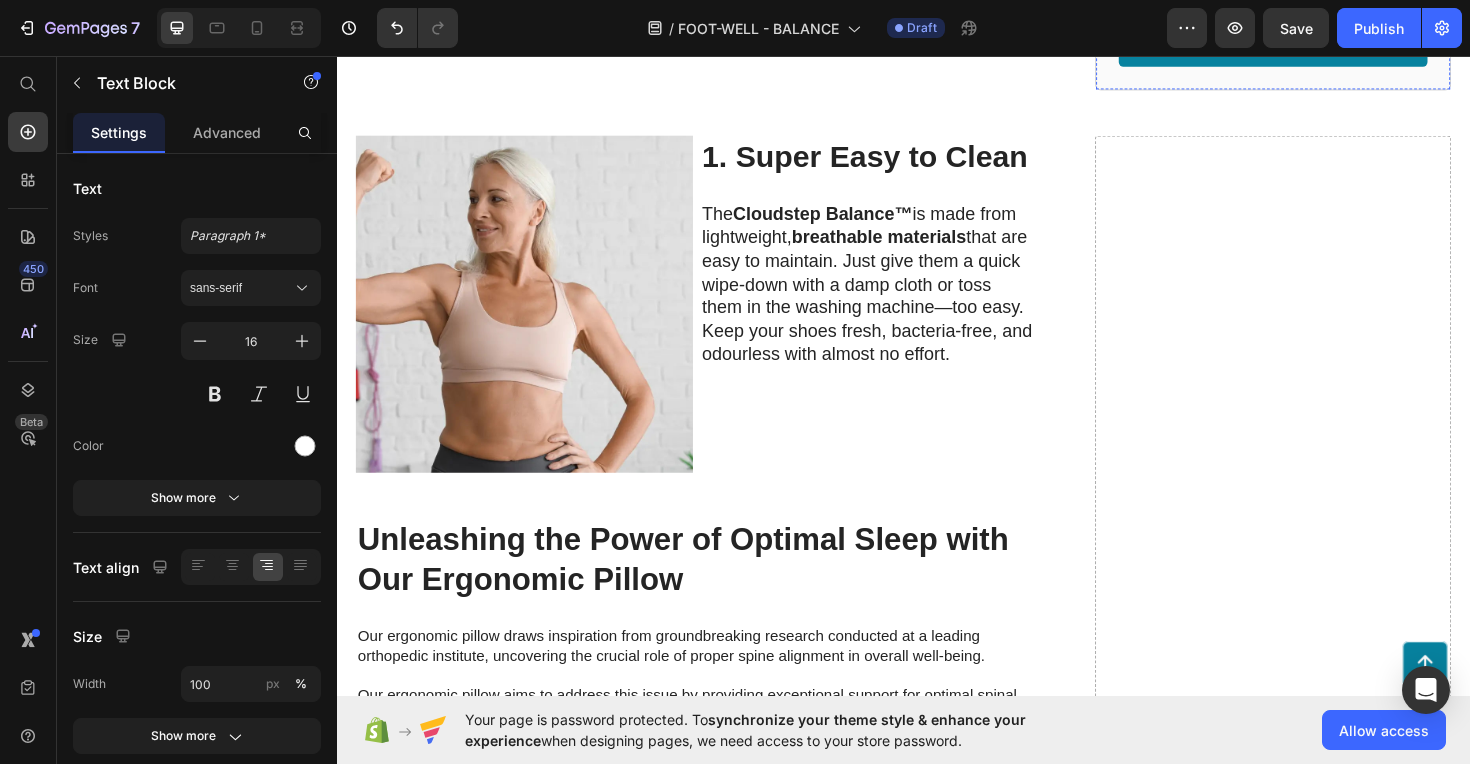 scroll, scrollTop: 1067, scrollLeft: 0, axis: vertical 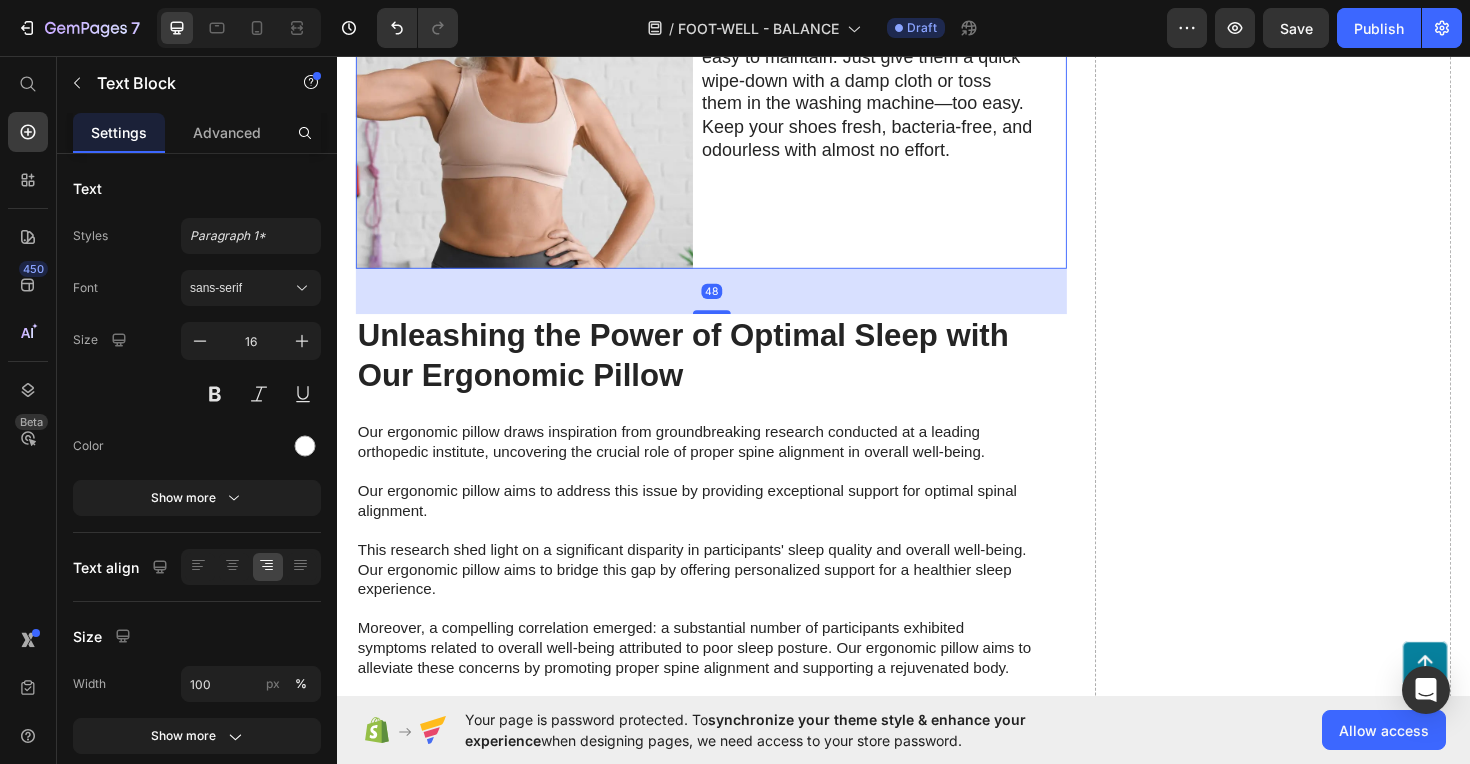 click on "1. Super Easy to Clean Text Block The  Cloudstep Balance™  is made from lightweight,  breathable materials  that are easy to maintain. Just give them a quick wipe-down with a damp cloth or toss them in the washing machine—too easy. Keep your shoes fresh, bacteria-free, and odourless with almost no effort. Text Block" at bounding box center [900, 102] 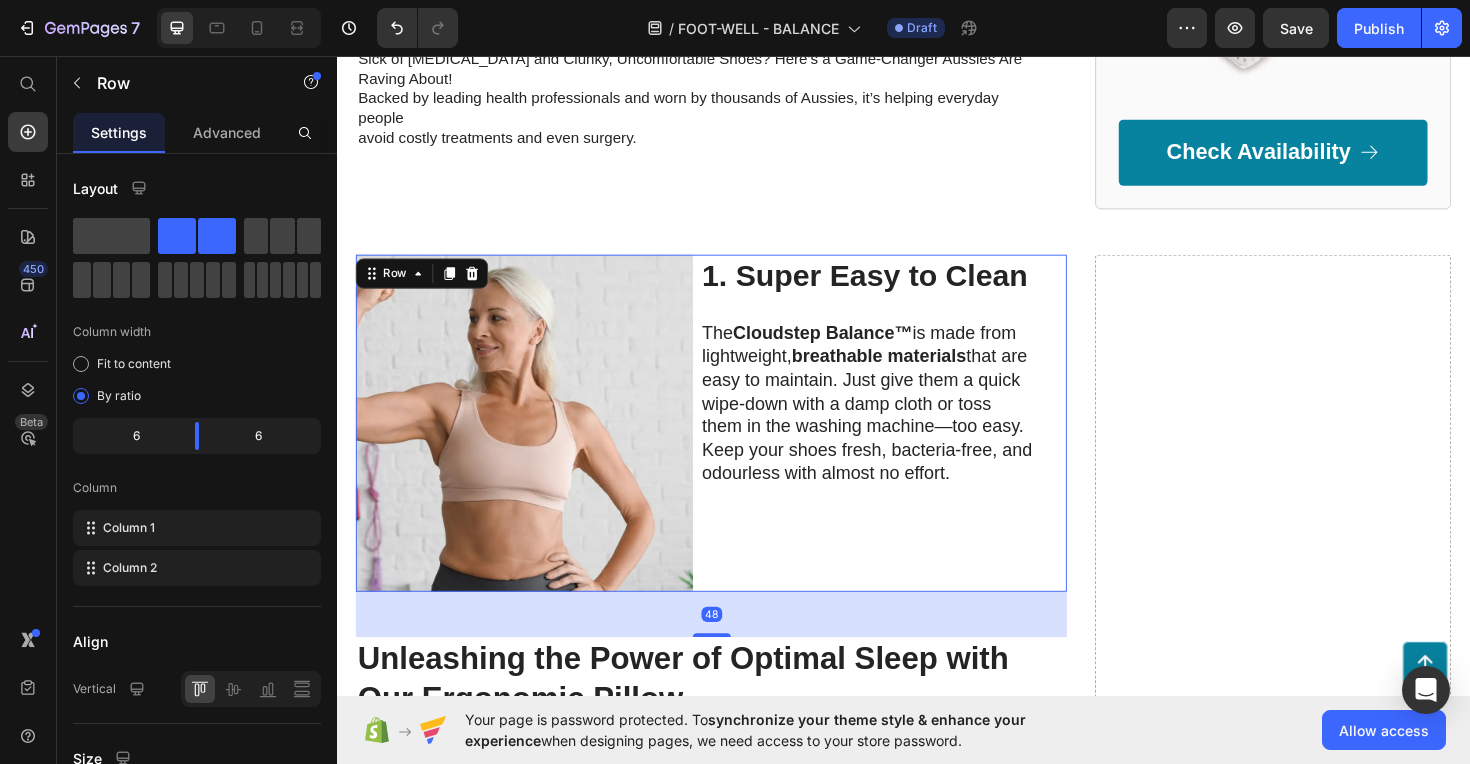 scroll, scrollTop: 640, scrollLeft: 0, axis: vertical 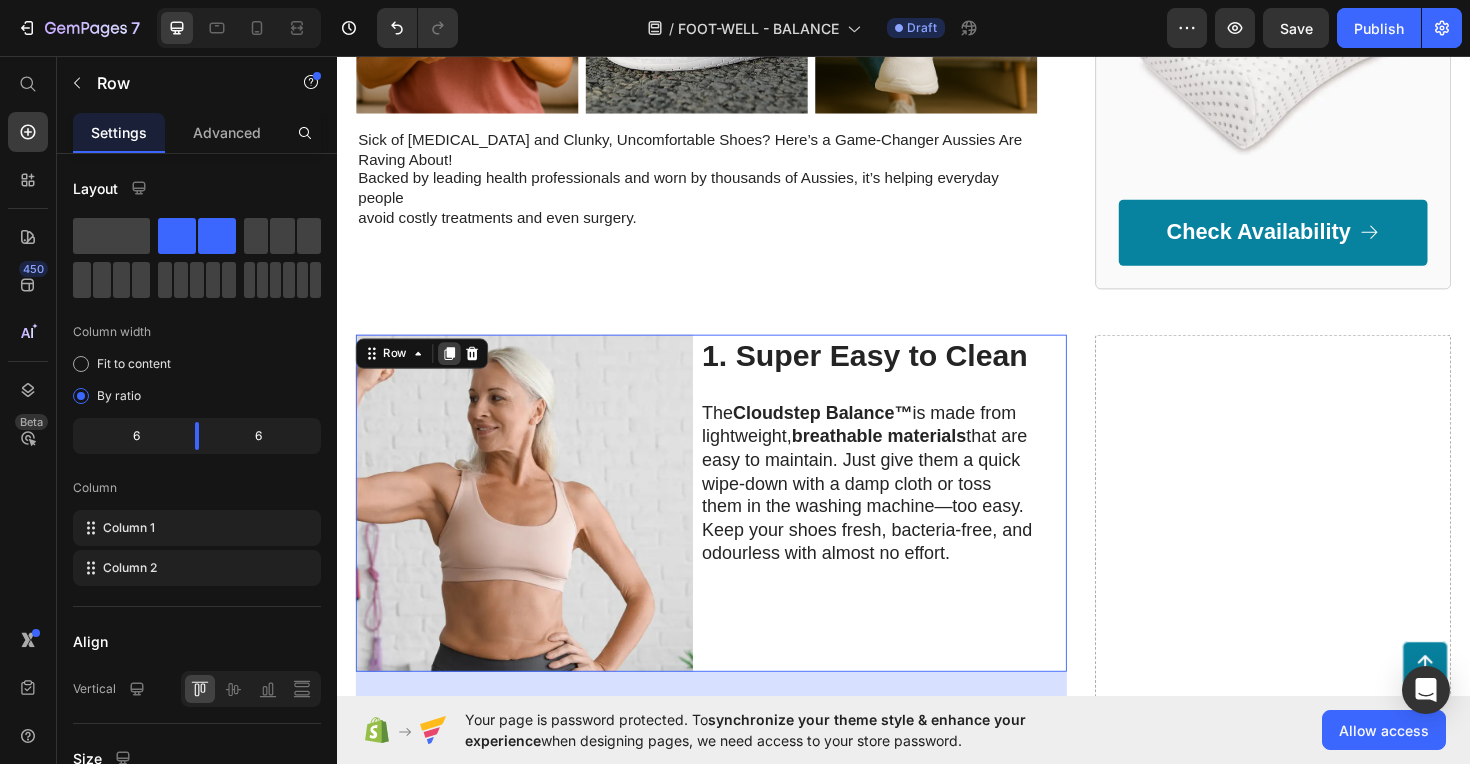click 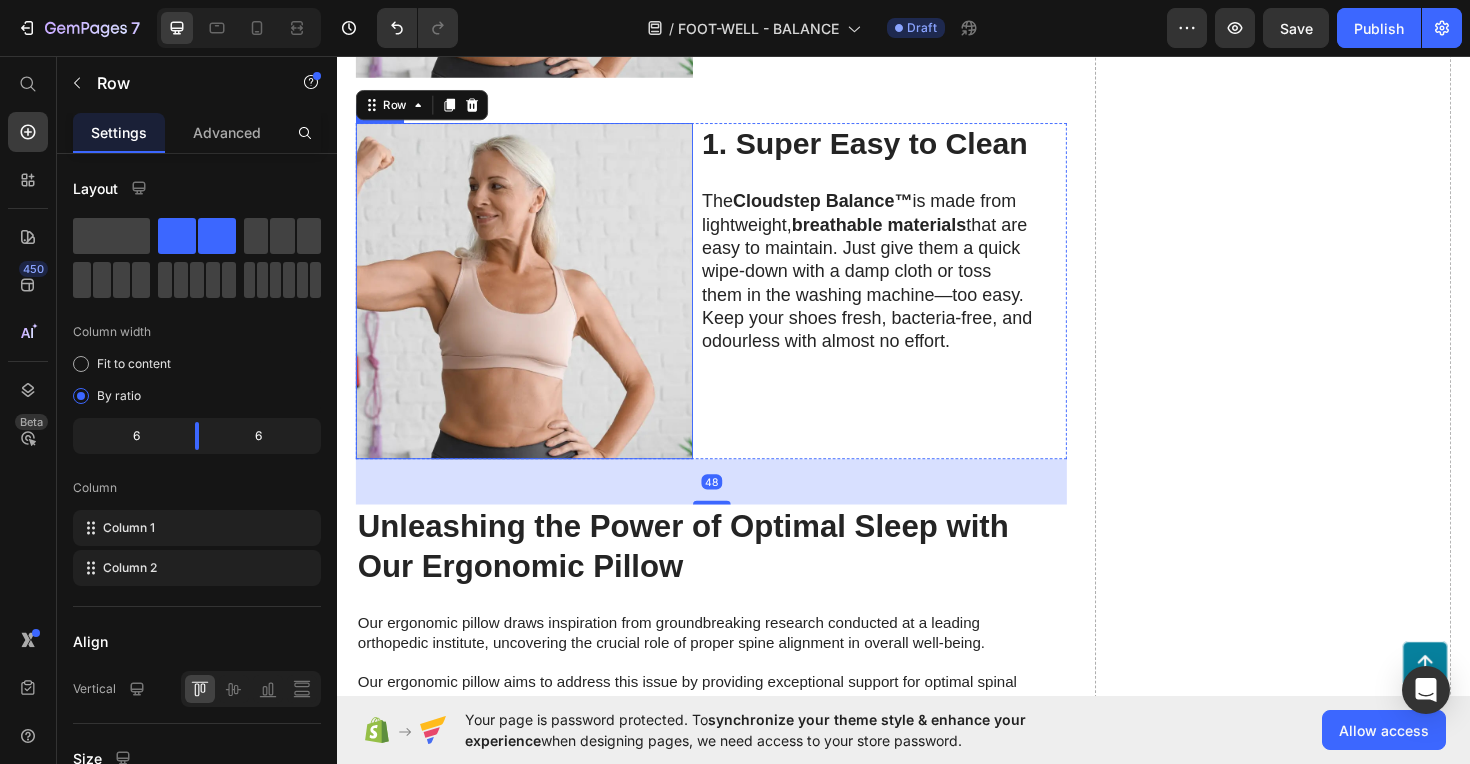scroll, scrollTop: 1271, scrollLeft: 0, axis: vertical 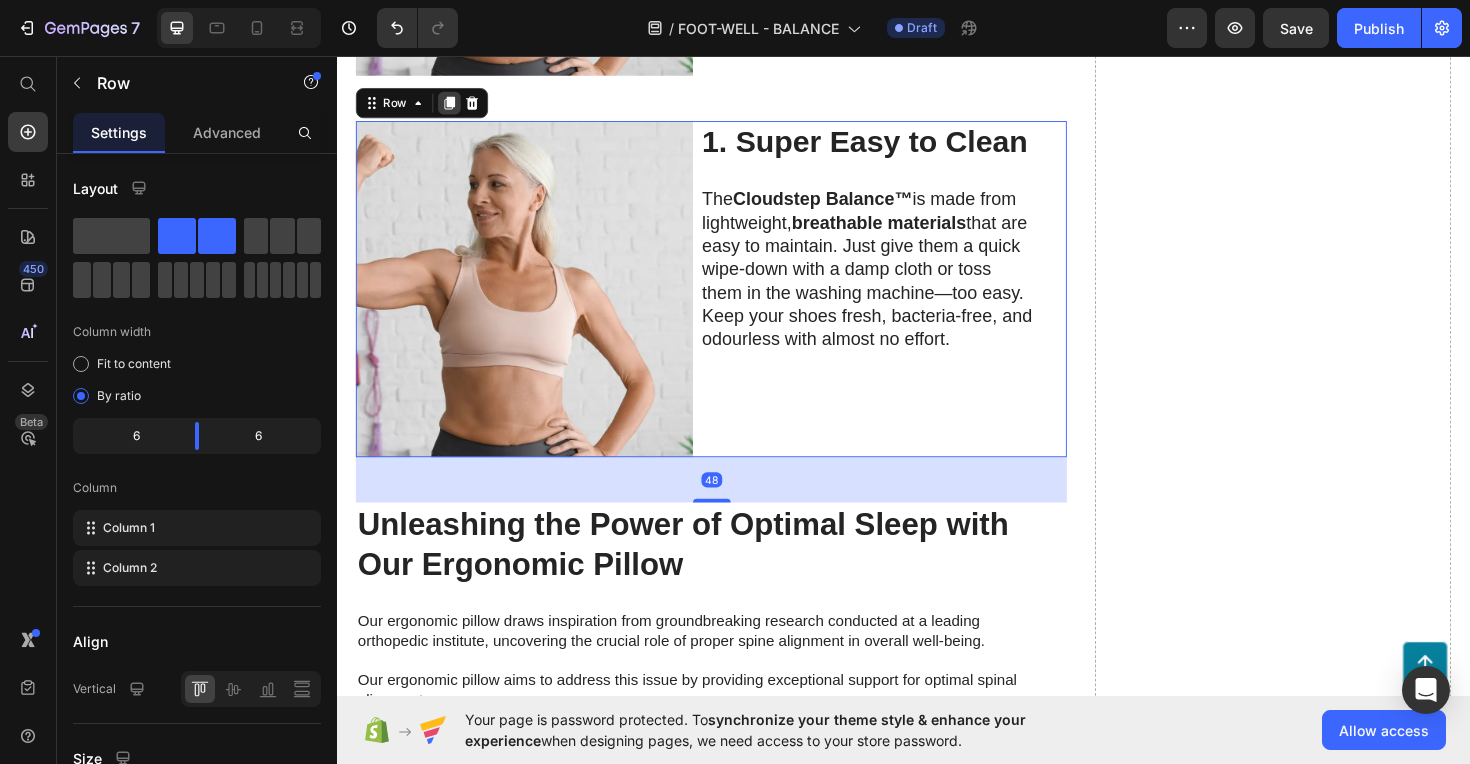 click 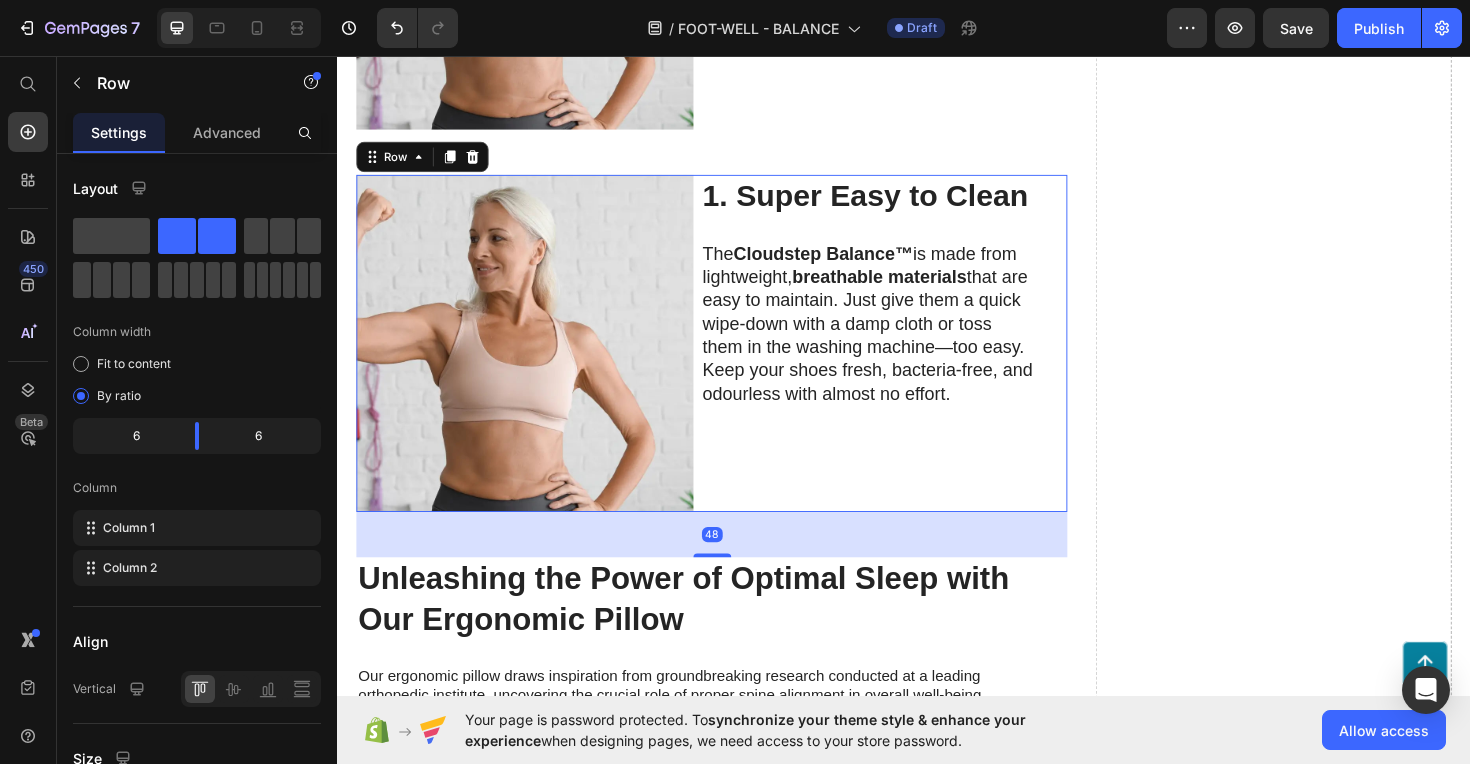 scroll, scrollTop: 1676, scrollLeft: 0, axis: vertical 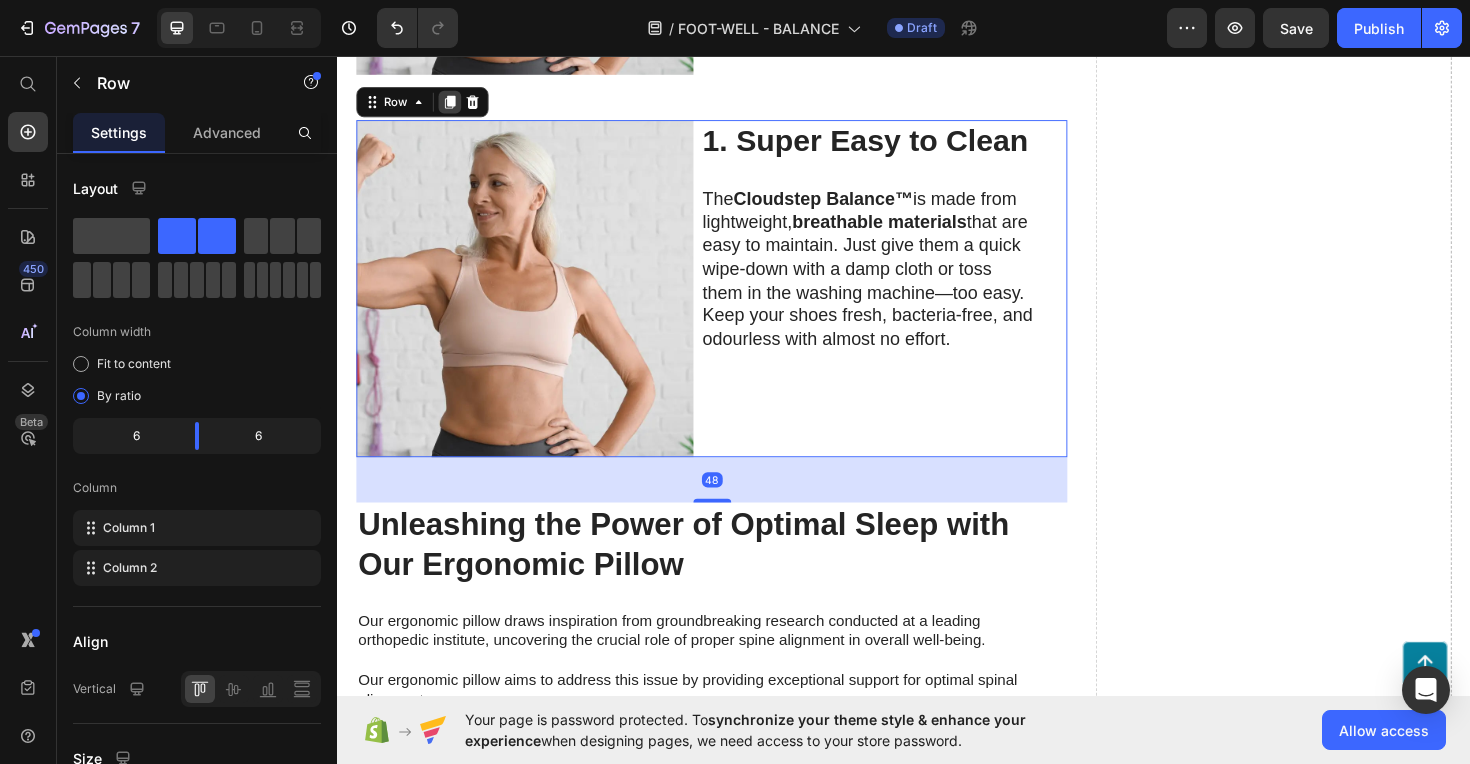 click 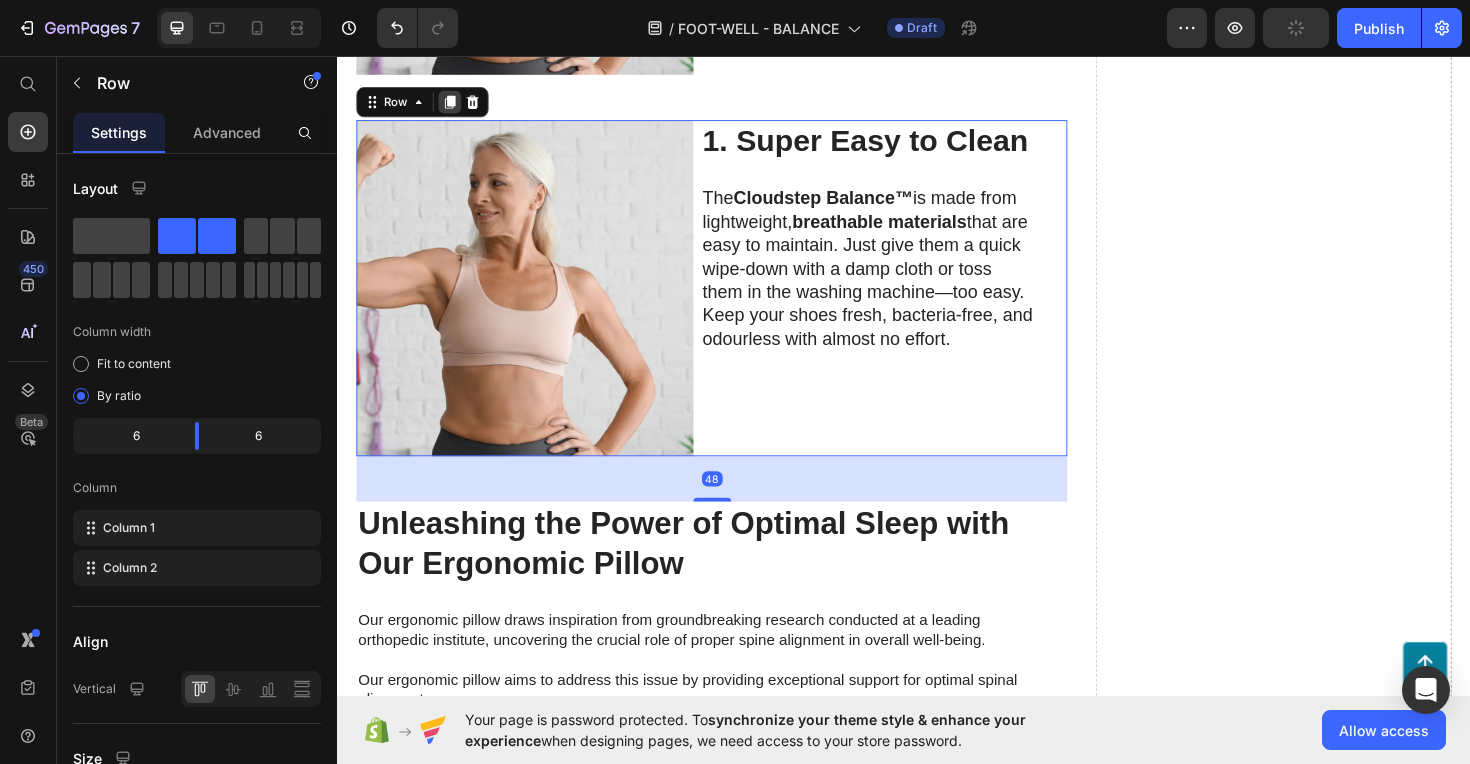 click 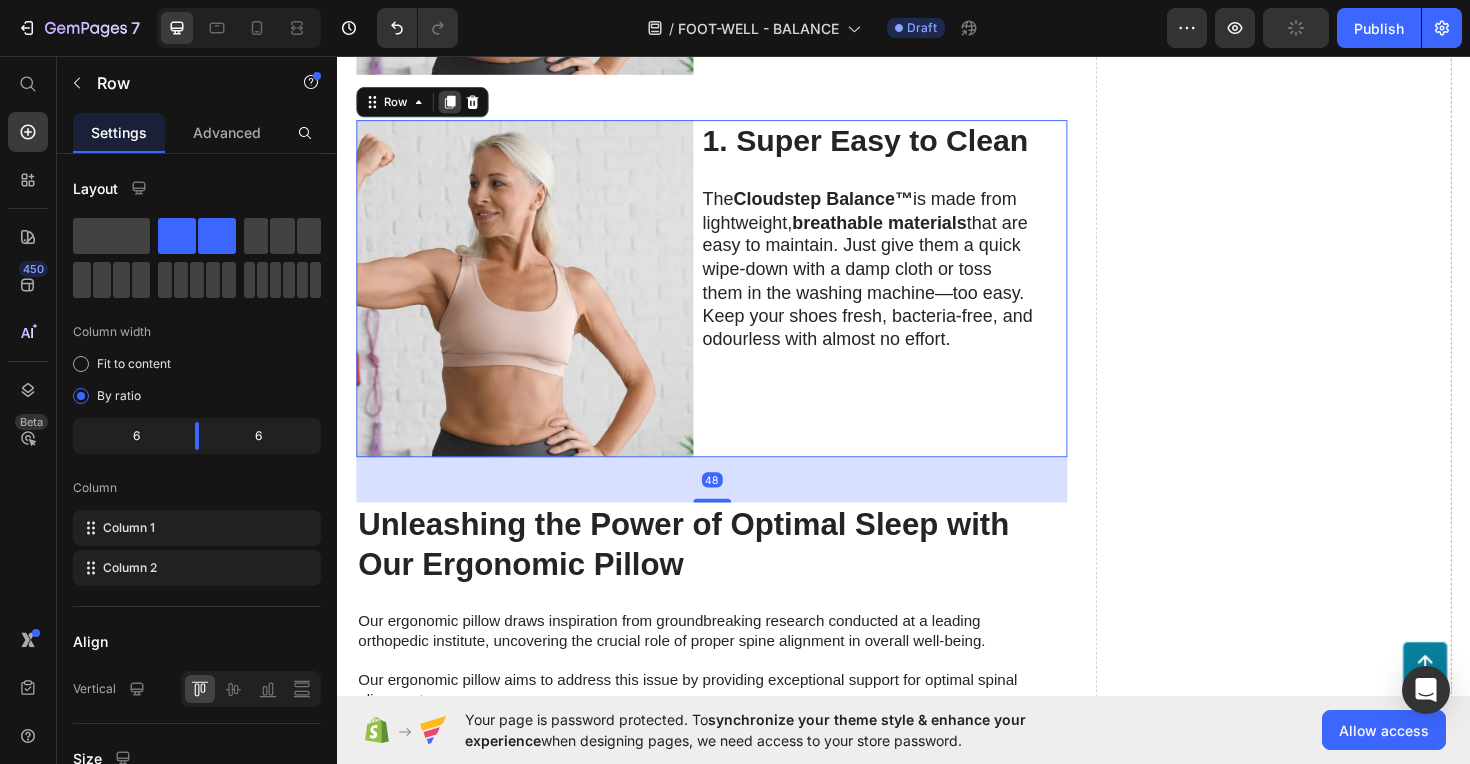 click 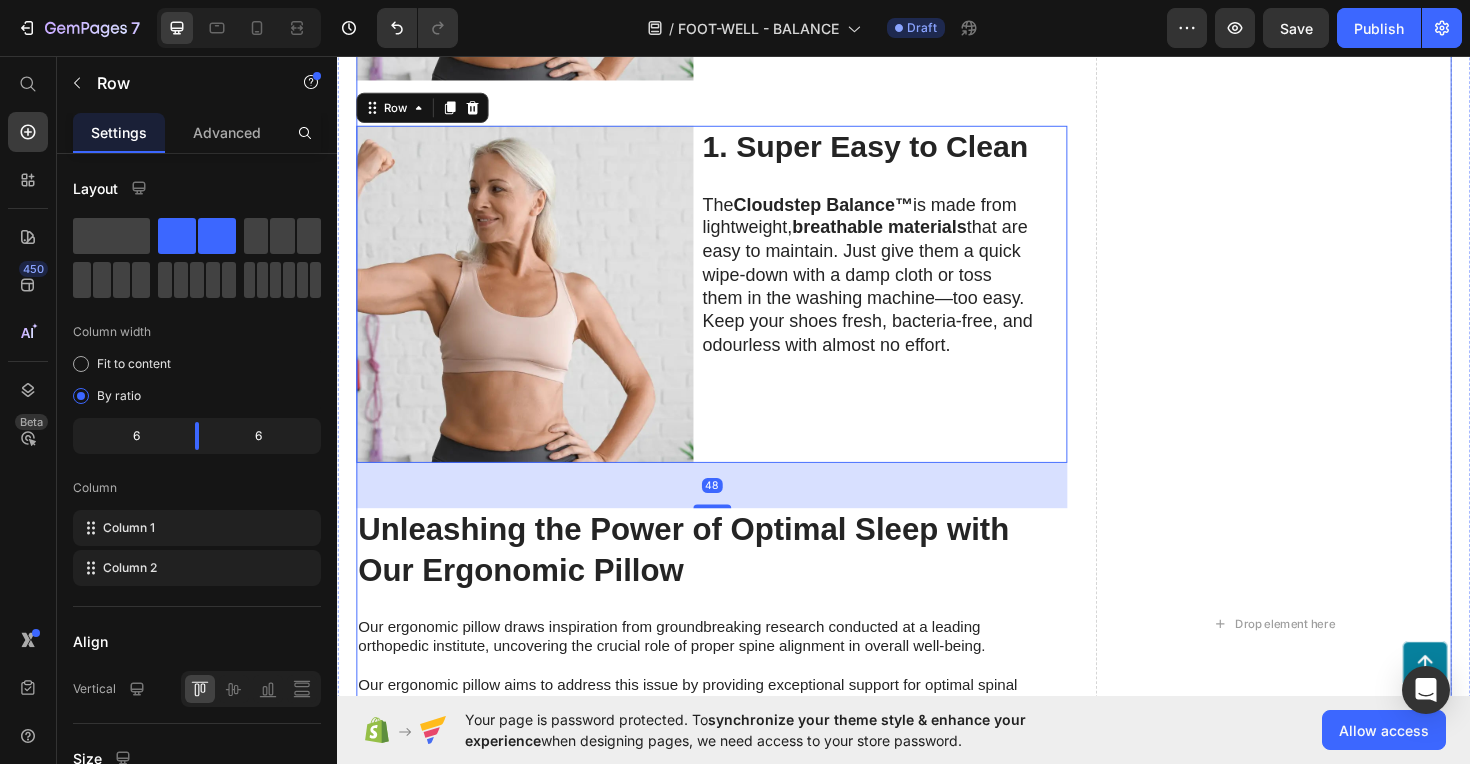 scroll, scrollTop: 2890, scrollLeft: 0, axis: vertical 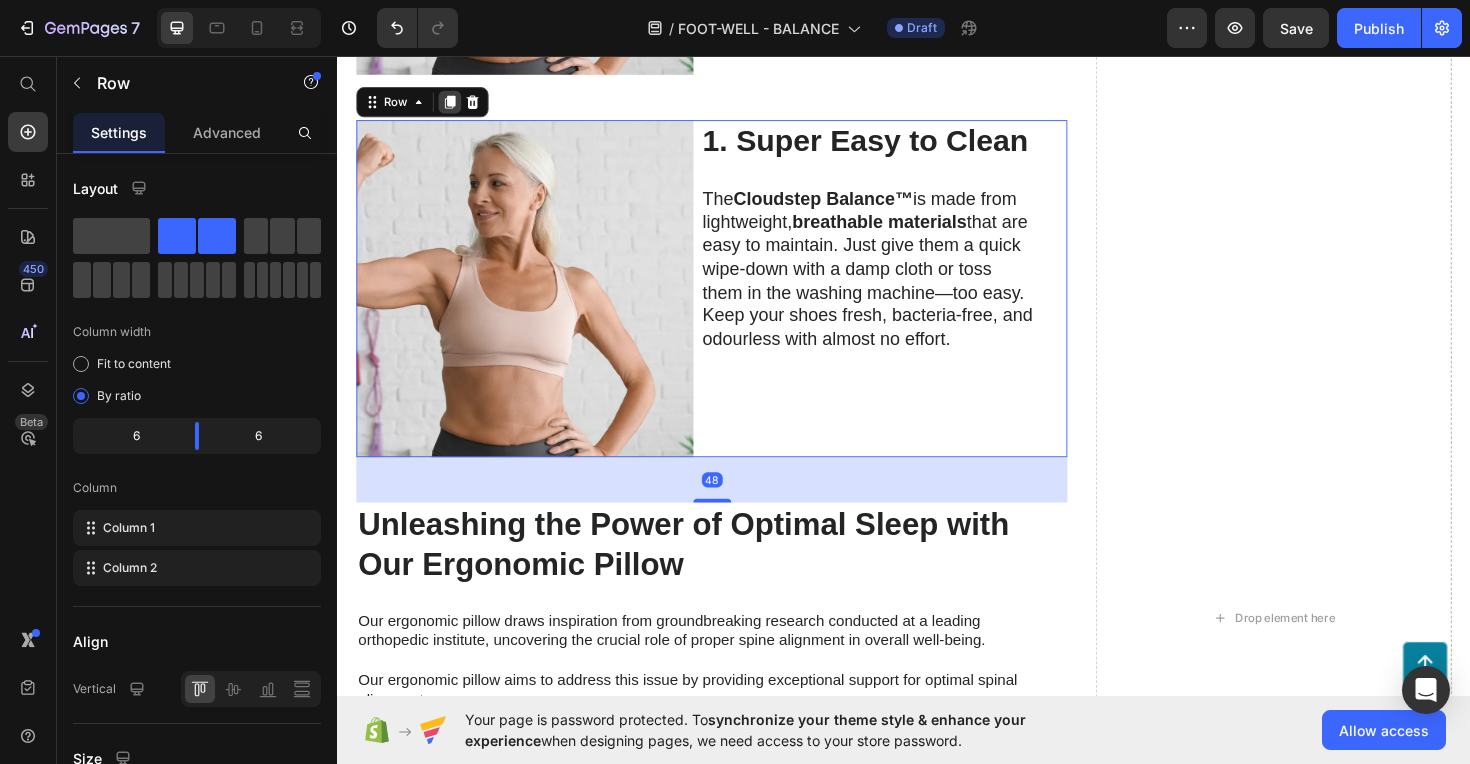 click 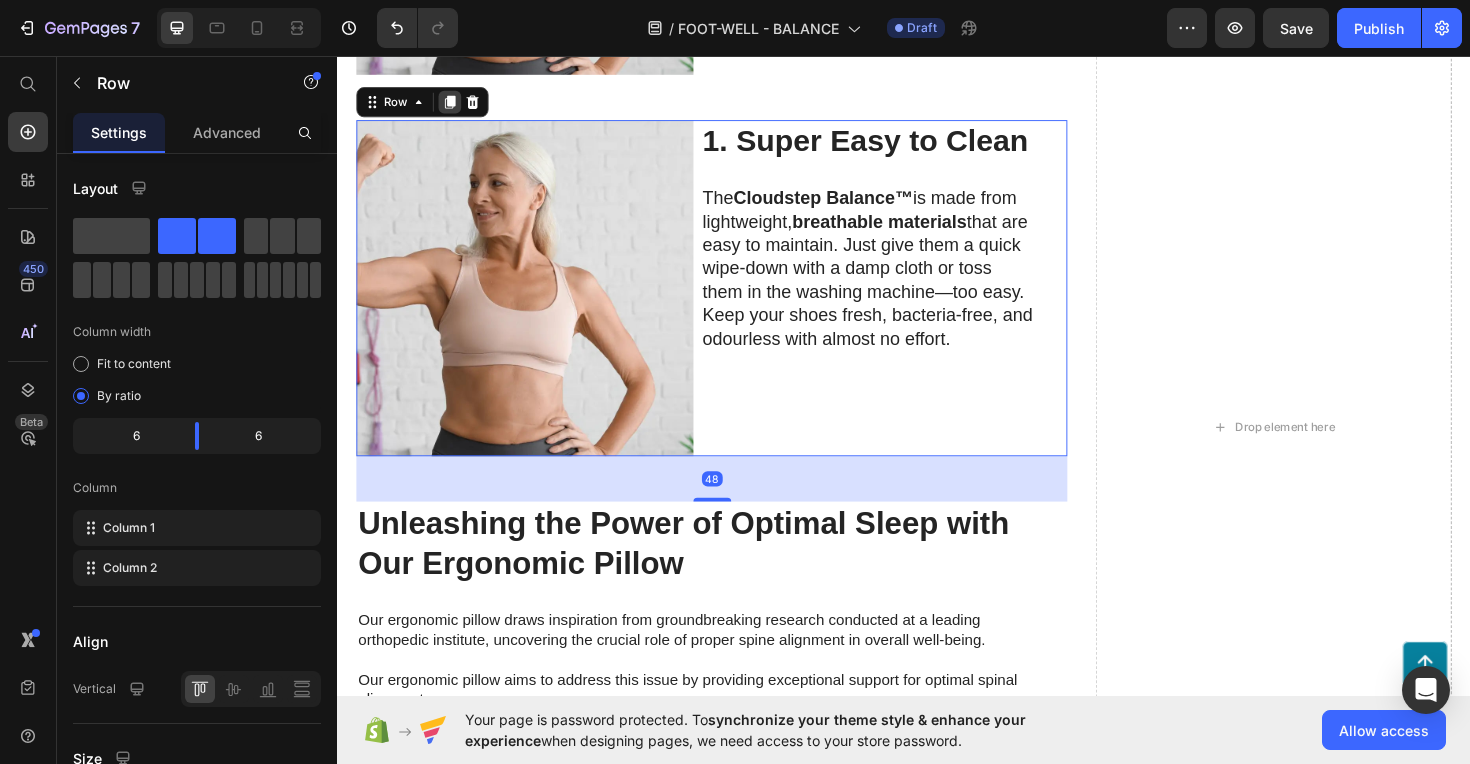 click at bounding box center [456, 105] 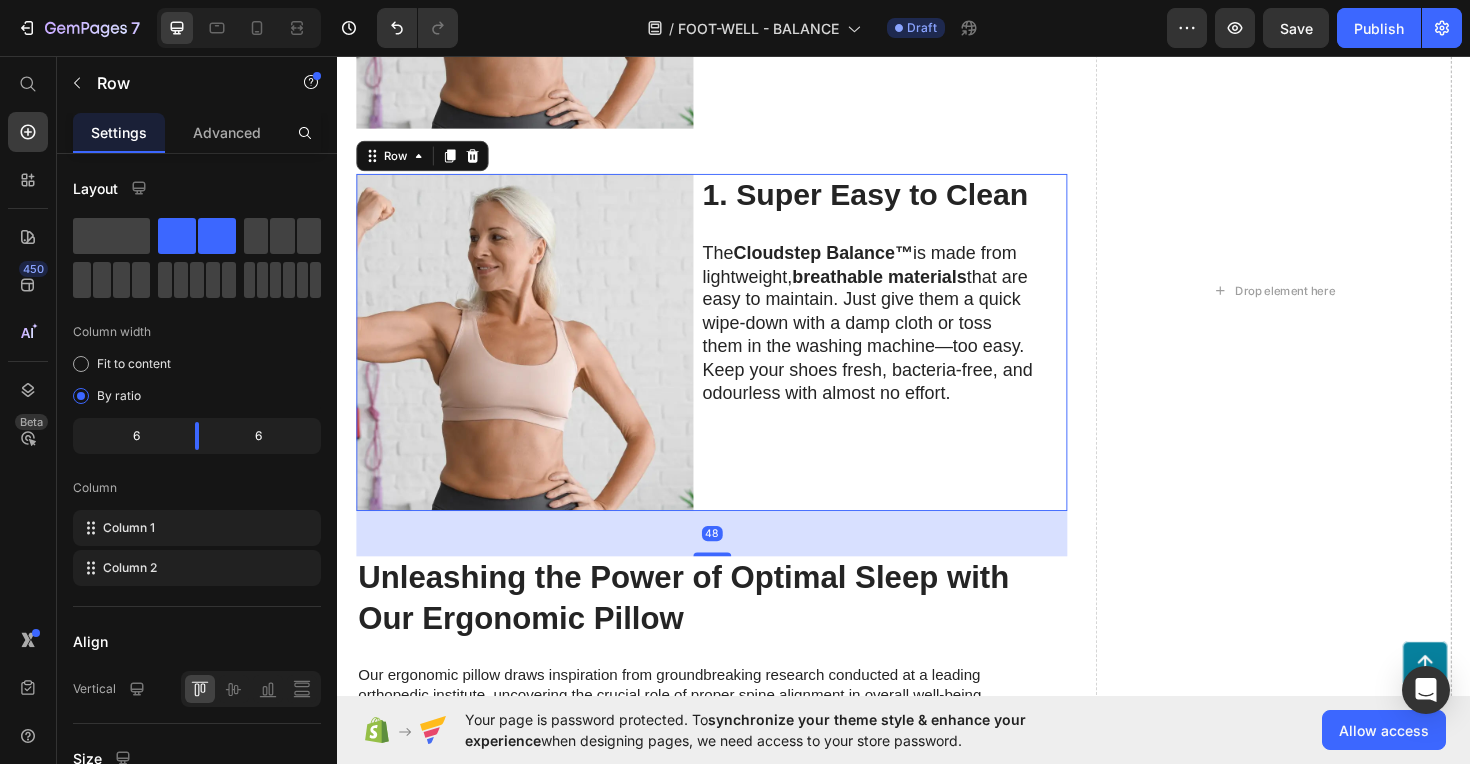 scroll, scrollTop: 3699, scrollLeft: 0, axis: vertical 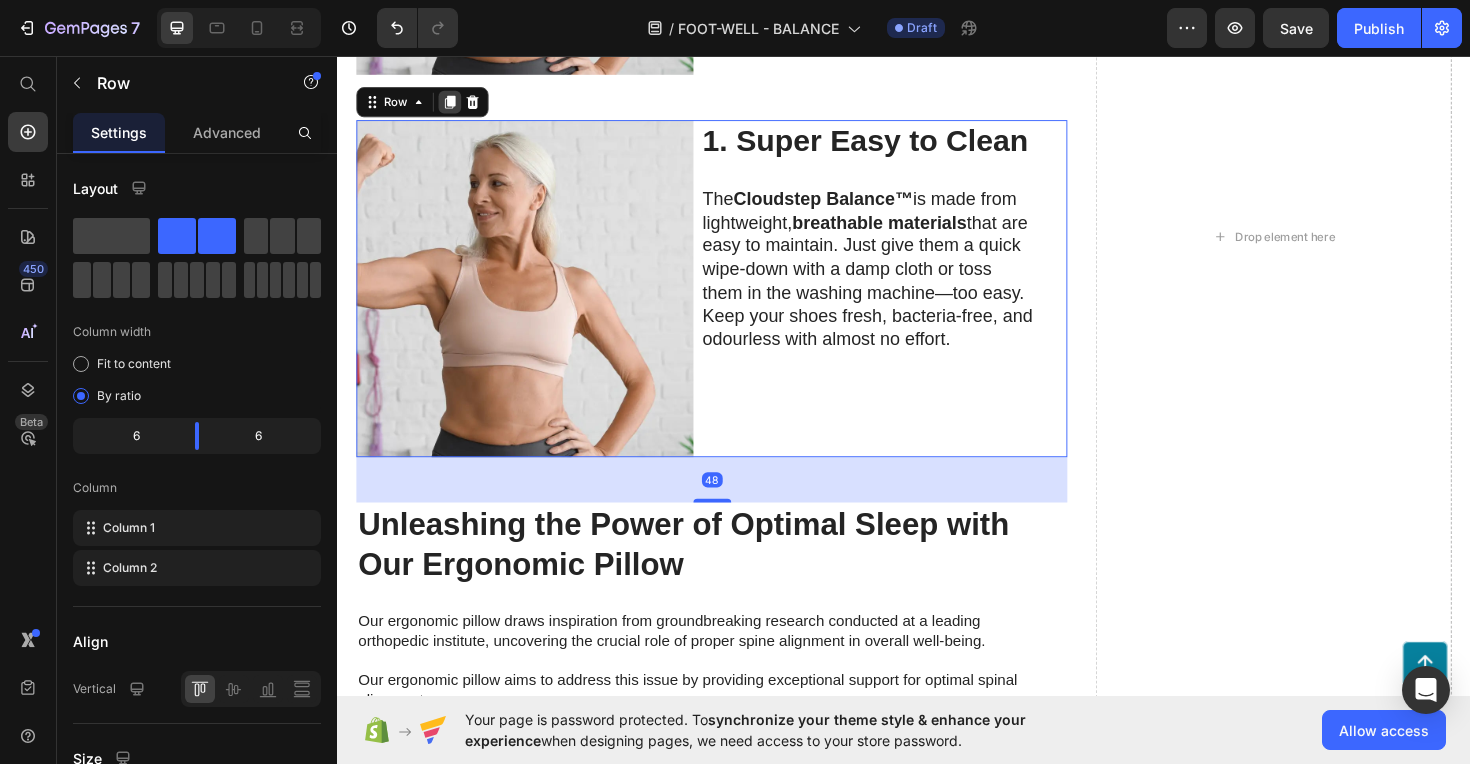click 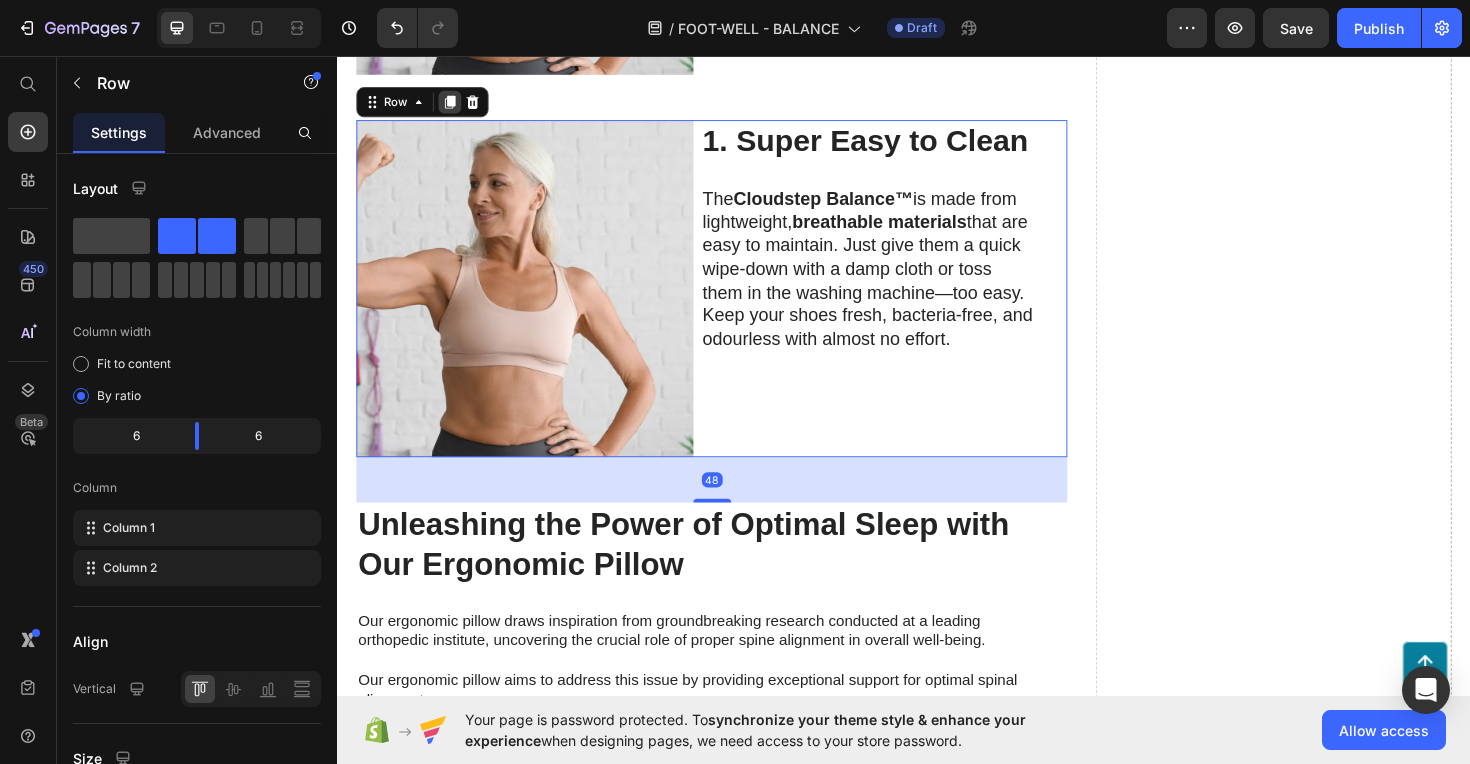 click 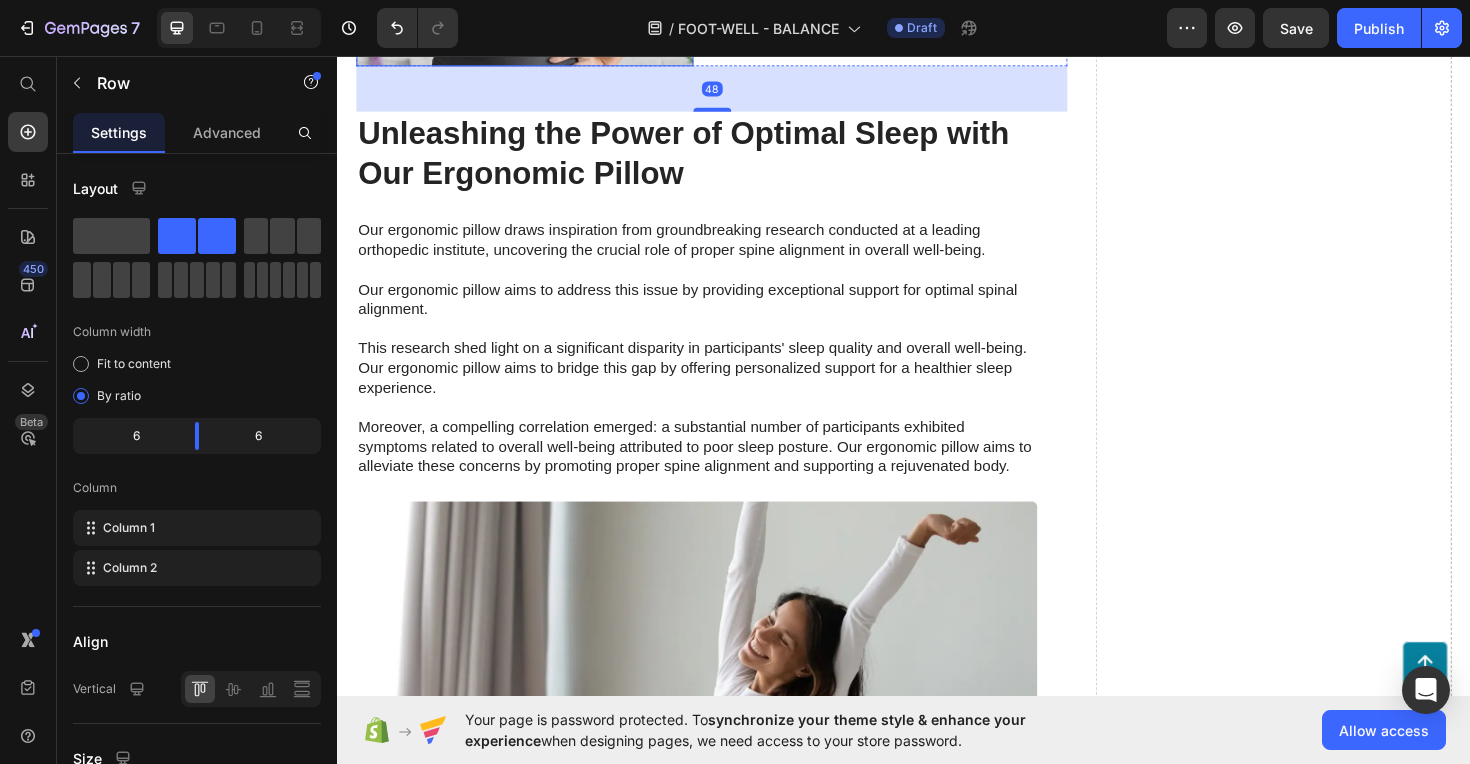 scroll, scrollTop: 4935, scrollLeft: 0, axis: vertical 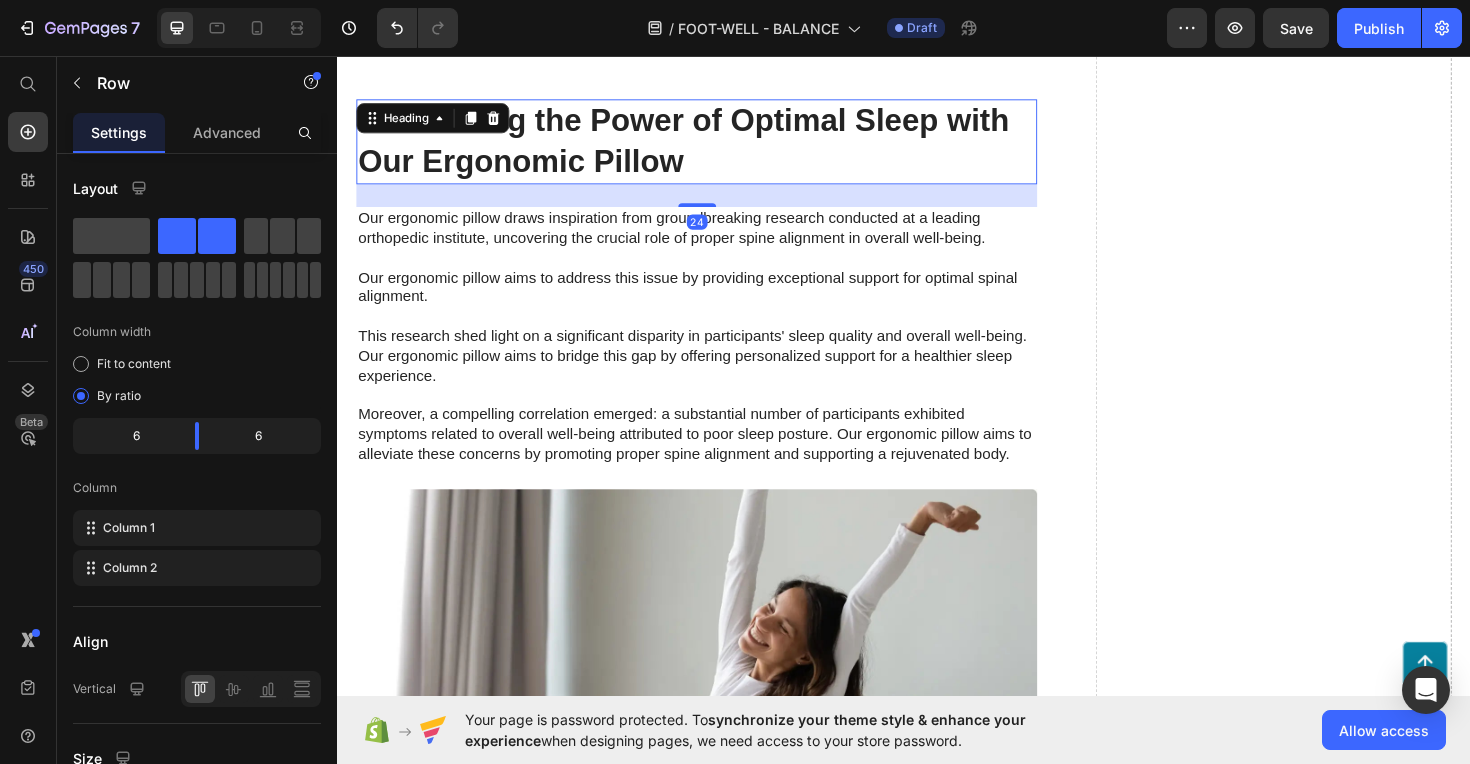 click on "Unleashing the Power of Optimal Sleep with Our Ergonomic Pillow" at bounding box center [717, 147] 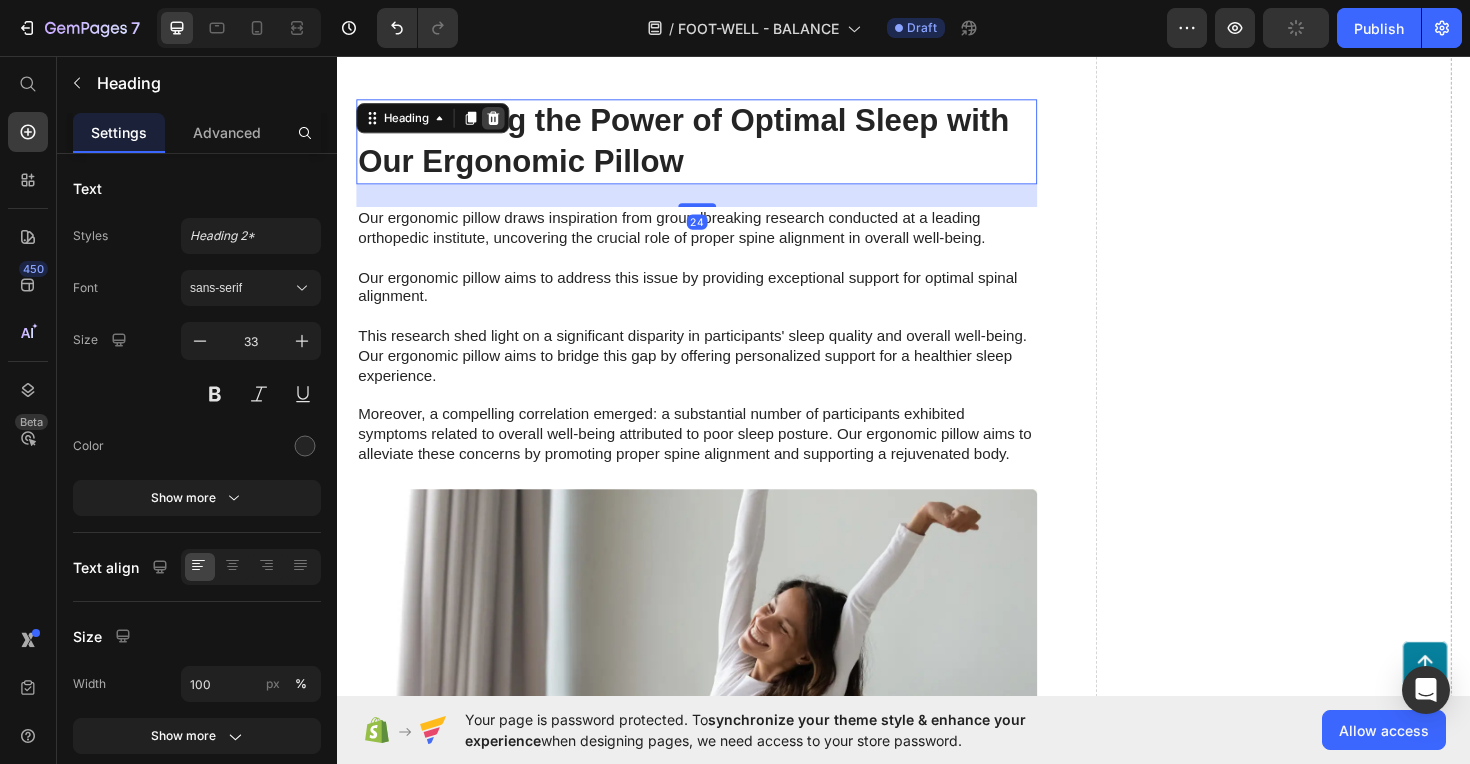 click 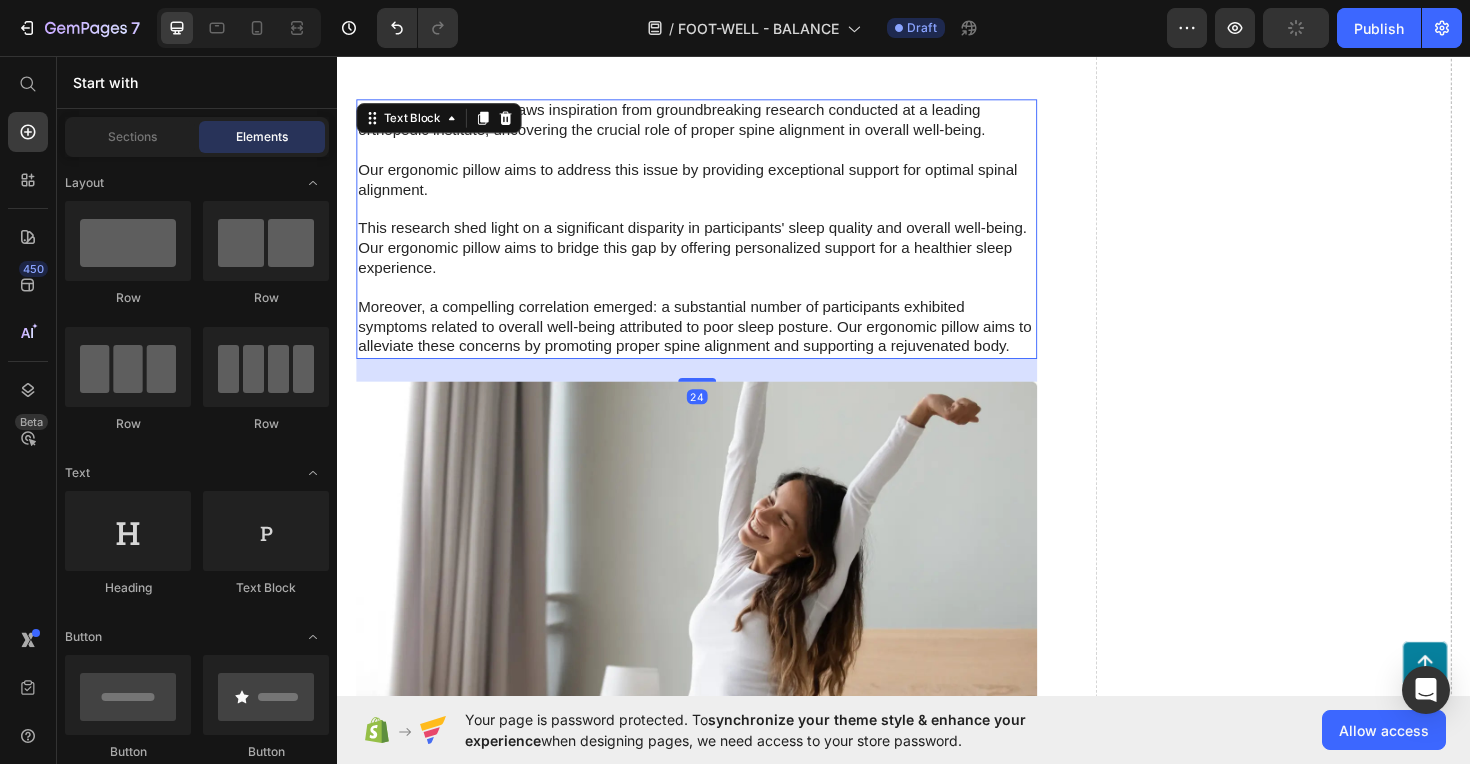 click on "Our ergonomic pillow draws inspiration from groundbreaking research conducted at a leading orthopedic institute, uncovering the crucial role of proper spine alignment in overall well-being. Our ergonomic pillow aims to address this issue by providing exceptional support for optimal spinal alignment. This research shed light on a significant disparity in participants' sleep quality and overall well-being. Our ergonomic pillow aims to bridge this gap by offering personalized support for a healthier sleep experience. Moreover, a compelling correlation emerged: a substantial number of participants exhibited symptoms related to overall well-being attributed to poor sleep posture. Our ergonomic pillow aims to alleviate these concerns by promoting proper spine alignment and supporting a rejuvenated body." at bounding box center [717, 239] 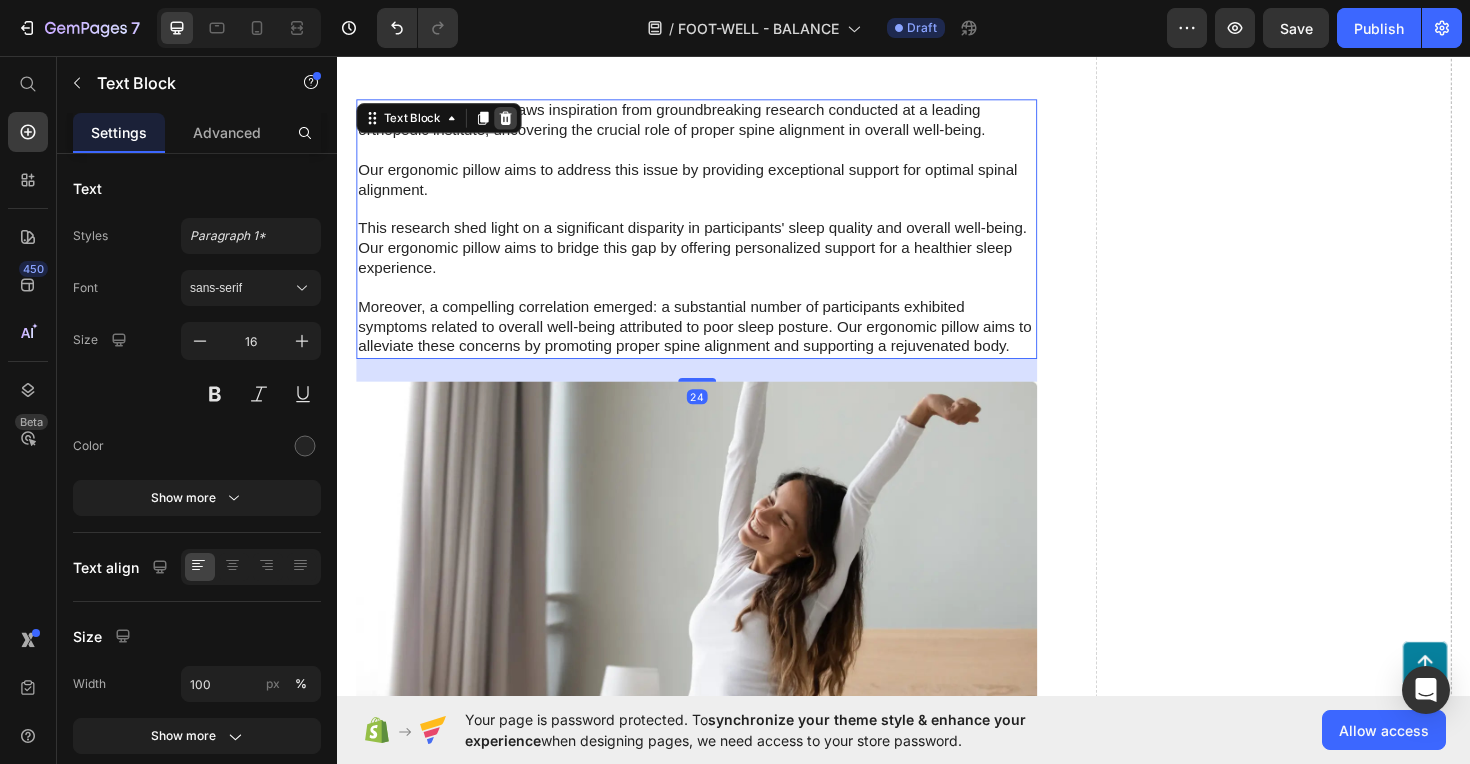click 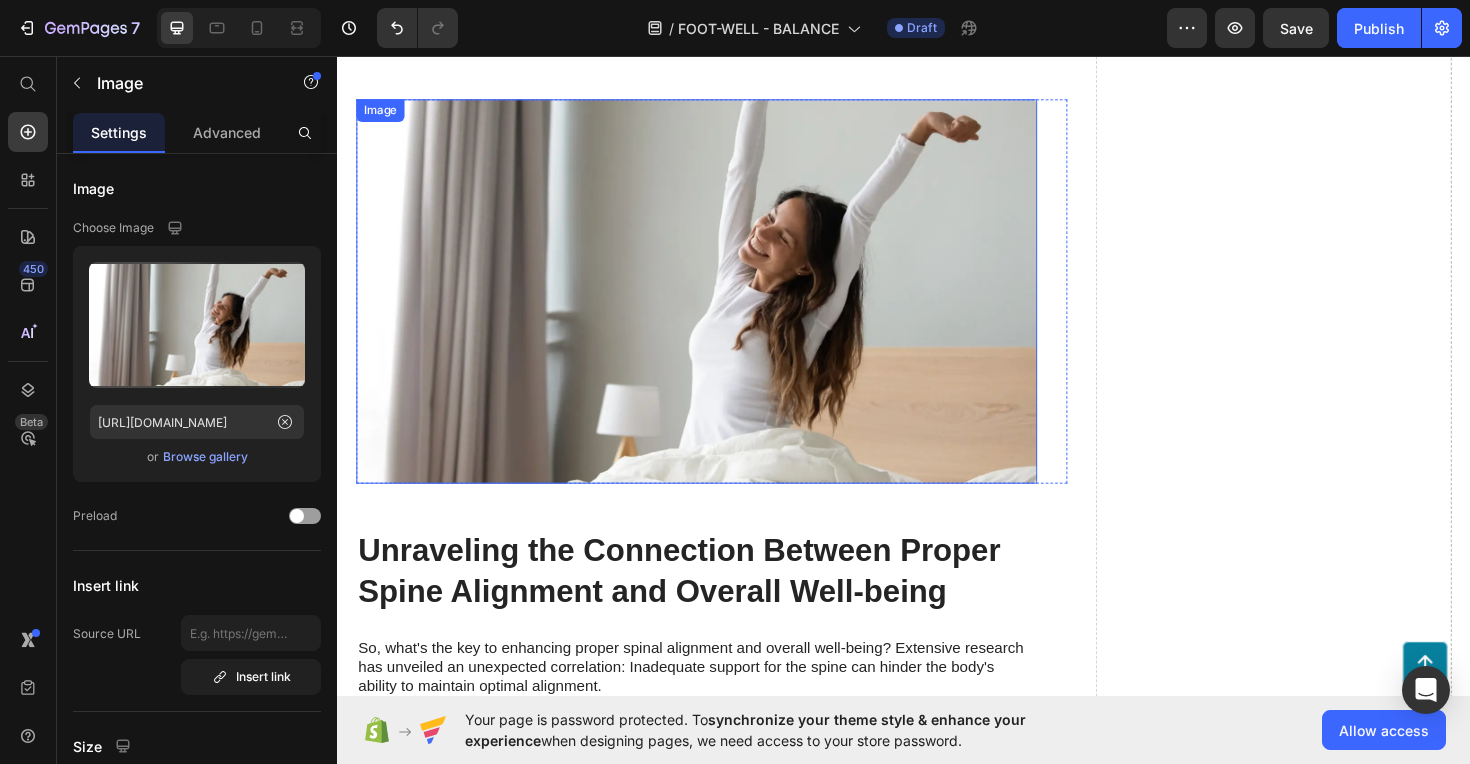 click at bounding box center [717, 305] 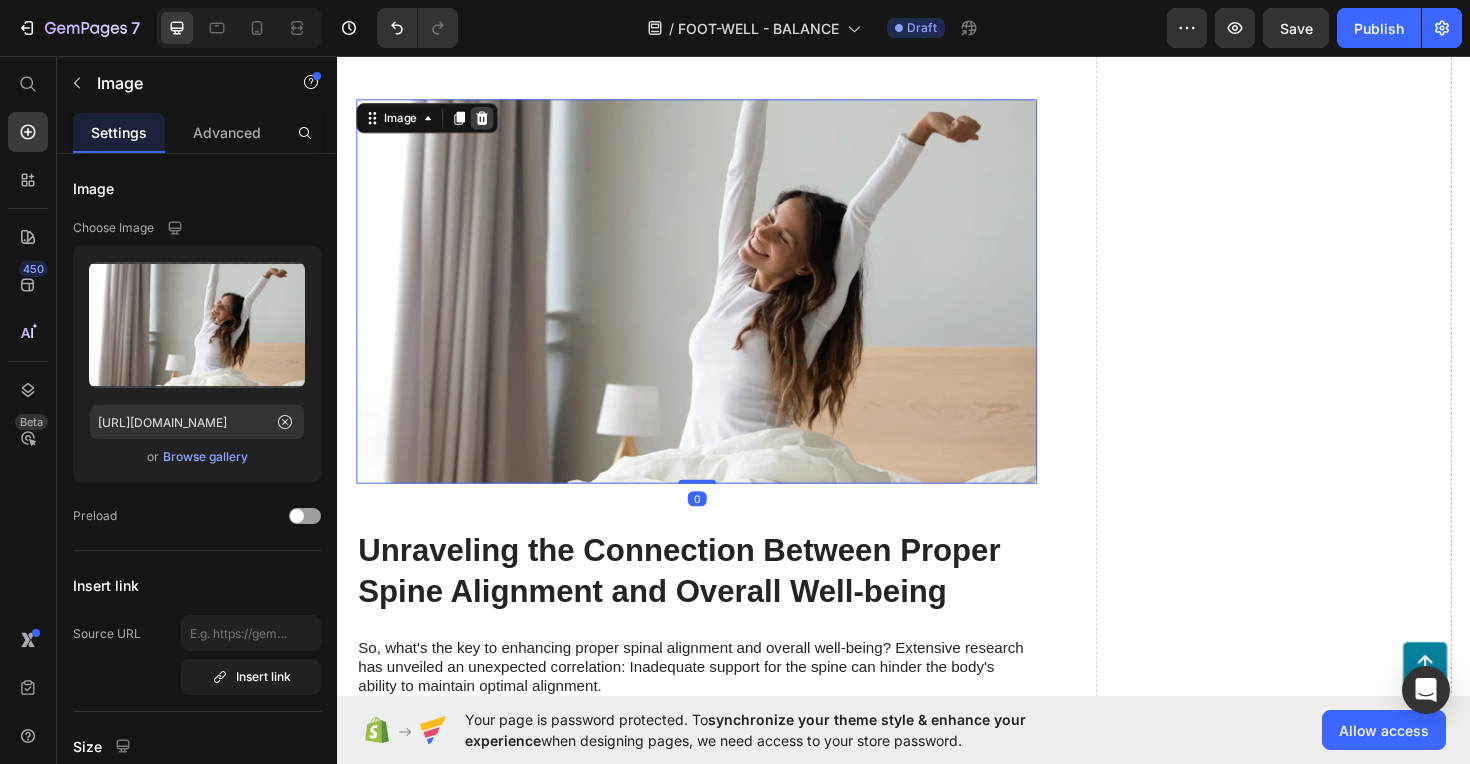 click 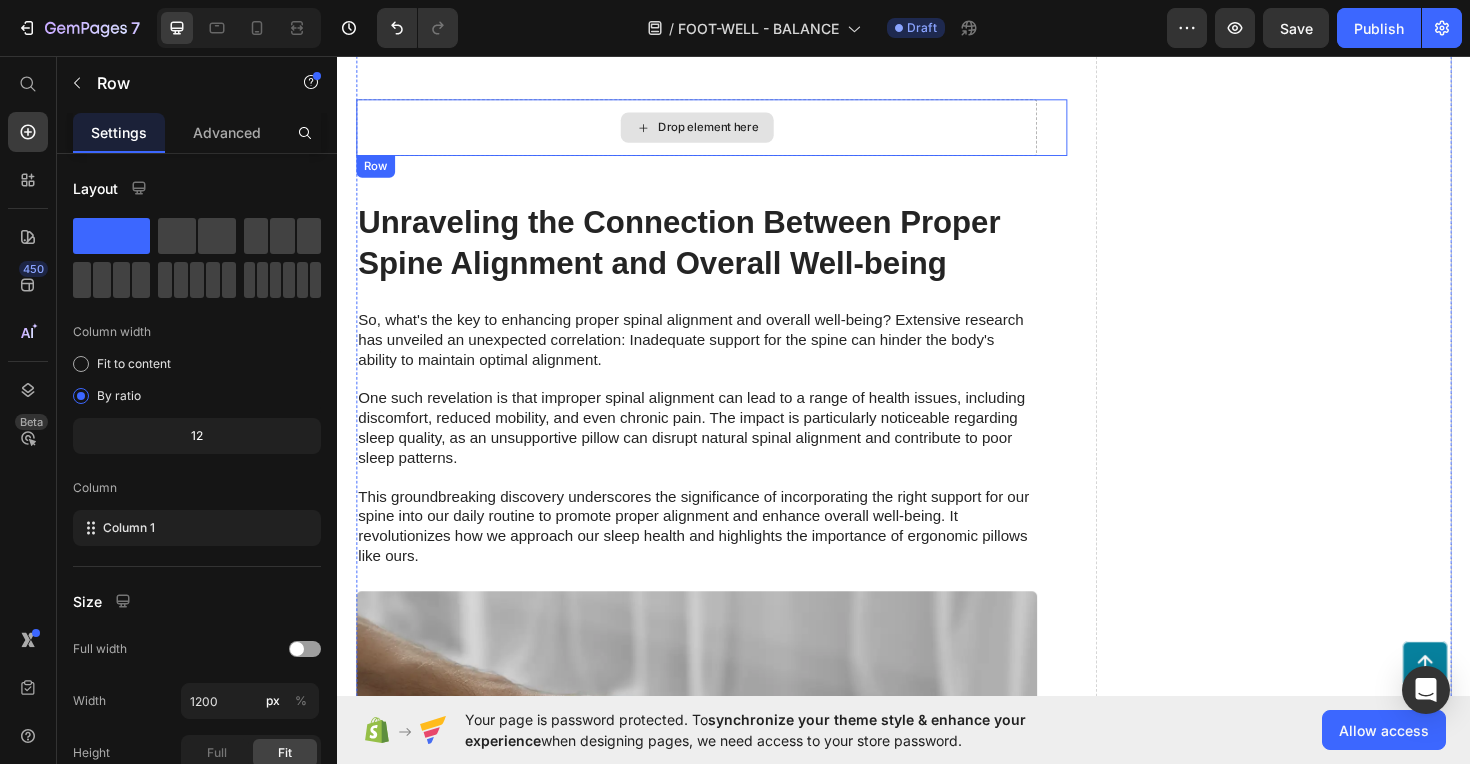 click on "Drop element here" at bounding box center (717, 132) 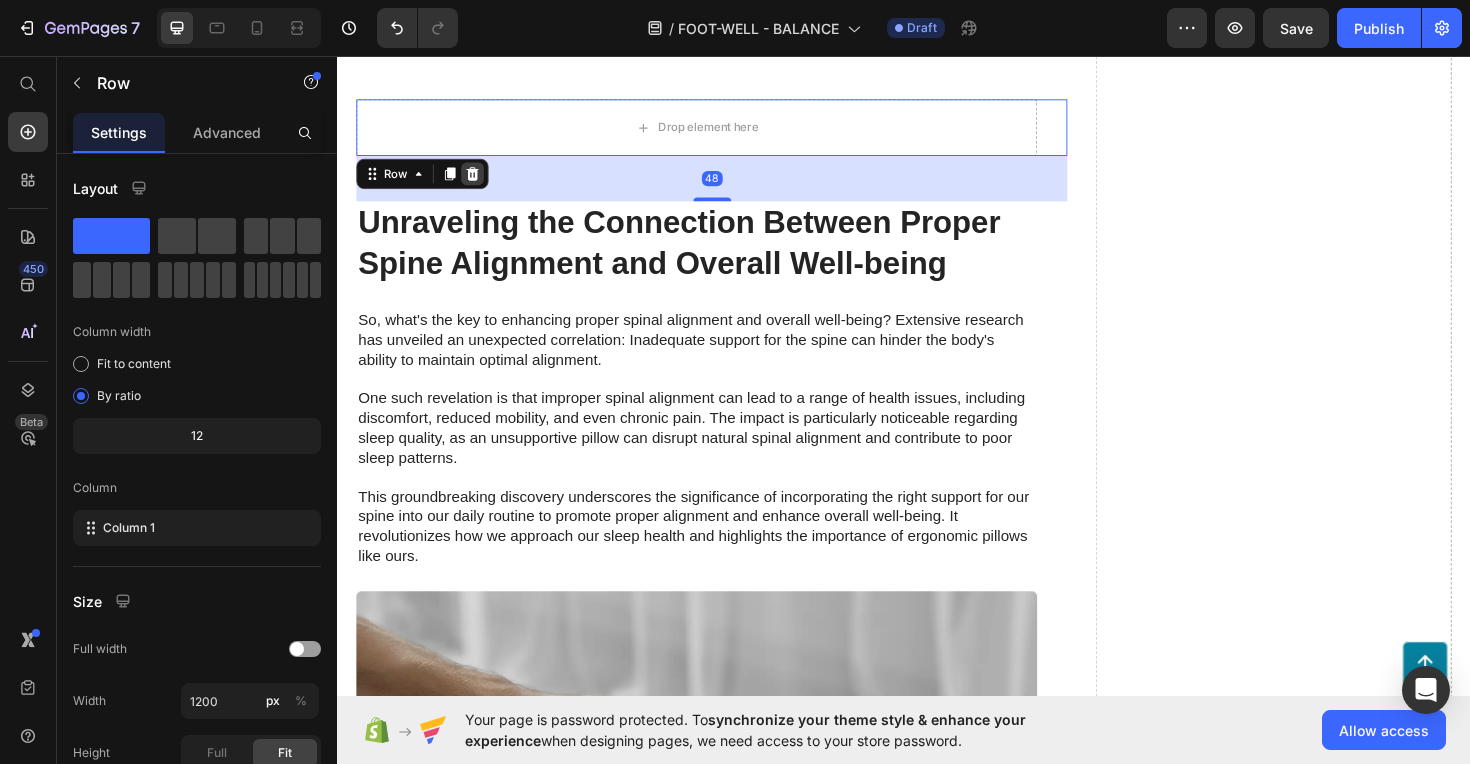 click 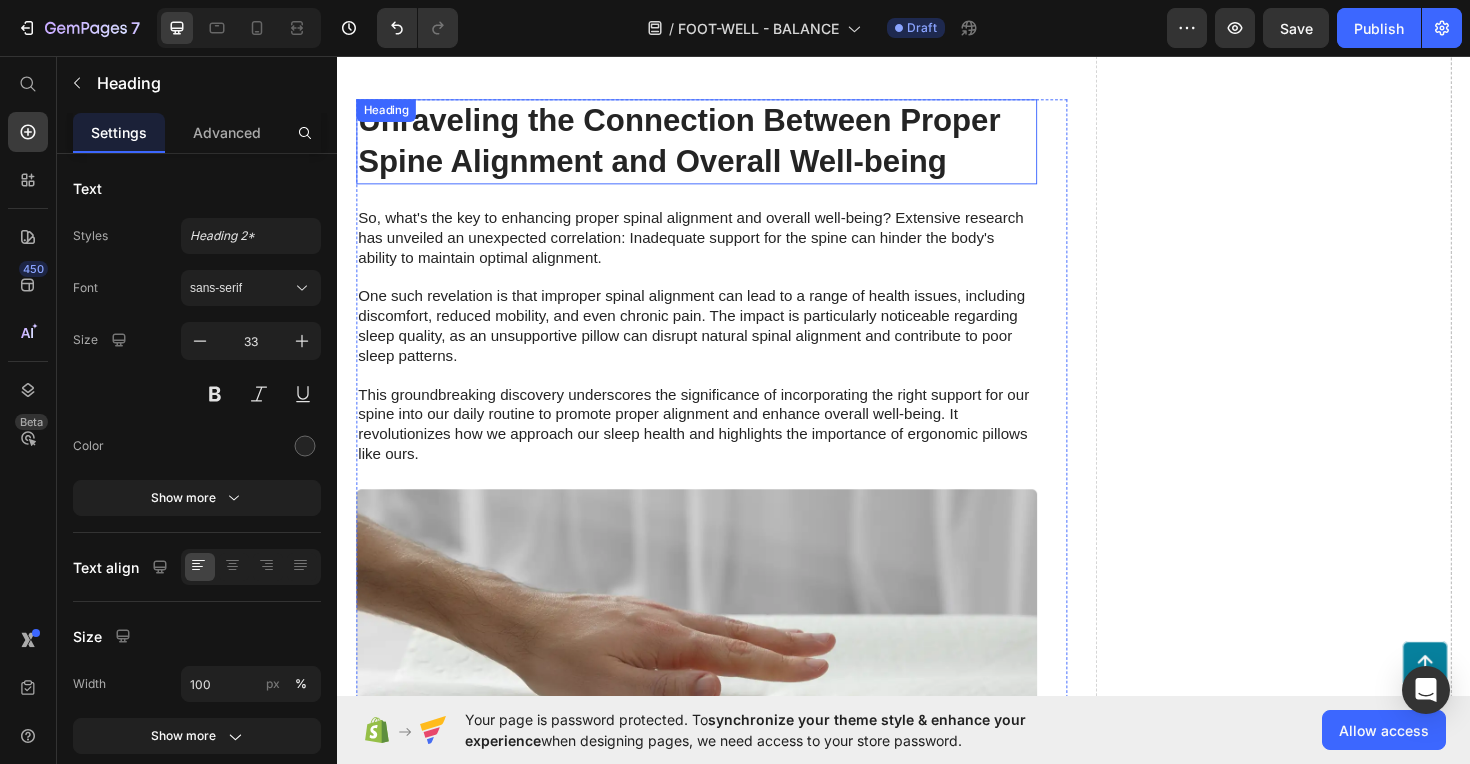click on "Unraveling the Connection Between Proper Spine Alignment and Overall Well-being" at bounding box center [717, 147] 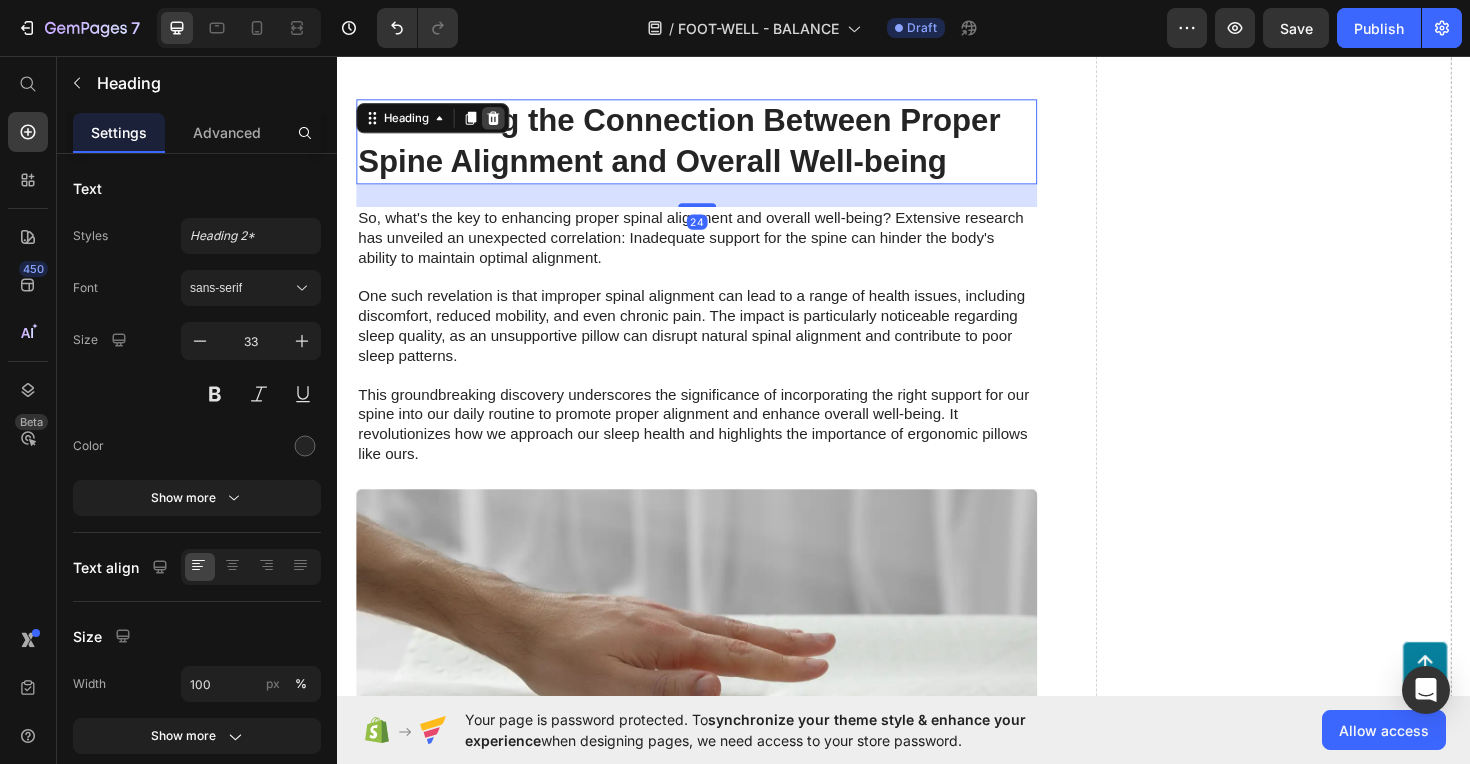 click 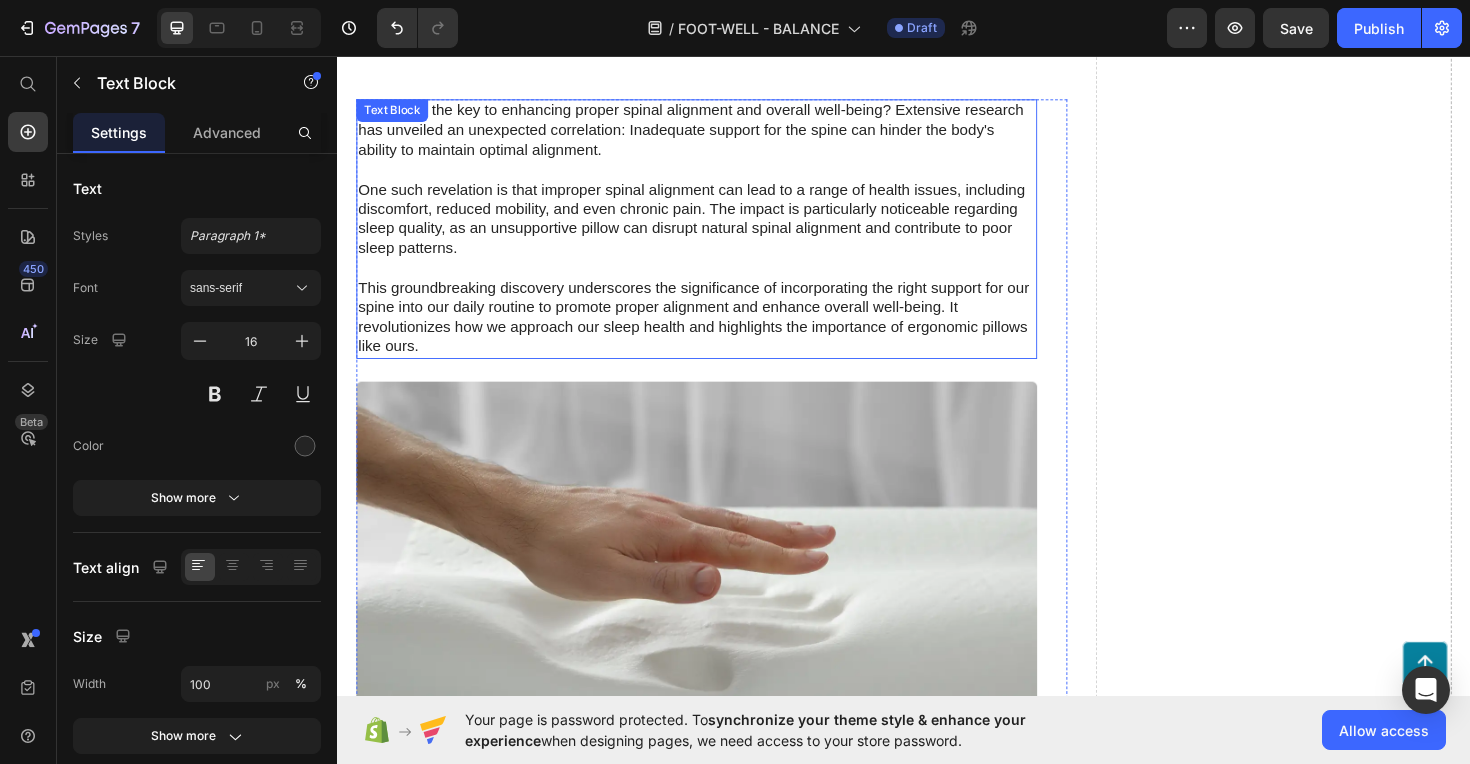 click on "So, what's the key to enhancing proper spinal alignment and overall well-being? Extensive research has unveiled an unexpected correlation: Inadequate support for the spine can hinder the body's ability to maintain optimal alignment.  One such revelation is that improper spinal alignment can lead to a range of health issues, including discomfort, reduced mobility, and even [MEDICAL_DATA]. The impact is particularly noticeable regarding sleep quality, as an unsupportive pillow can disrupt natural spinal alignment and contribute to poor sleep patterns.  This groundbreaking discovery underscores the significance of incorporating the right support for our spine into our daily routine to promote proper alignment and enhance overall well-being. It revolutionizes how we approach our sleep health and highlights the importance of ergonomic pillows like ours." at bounding box center [717, 239] 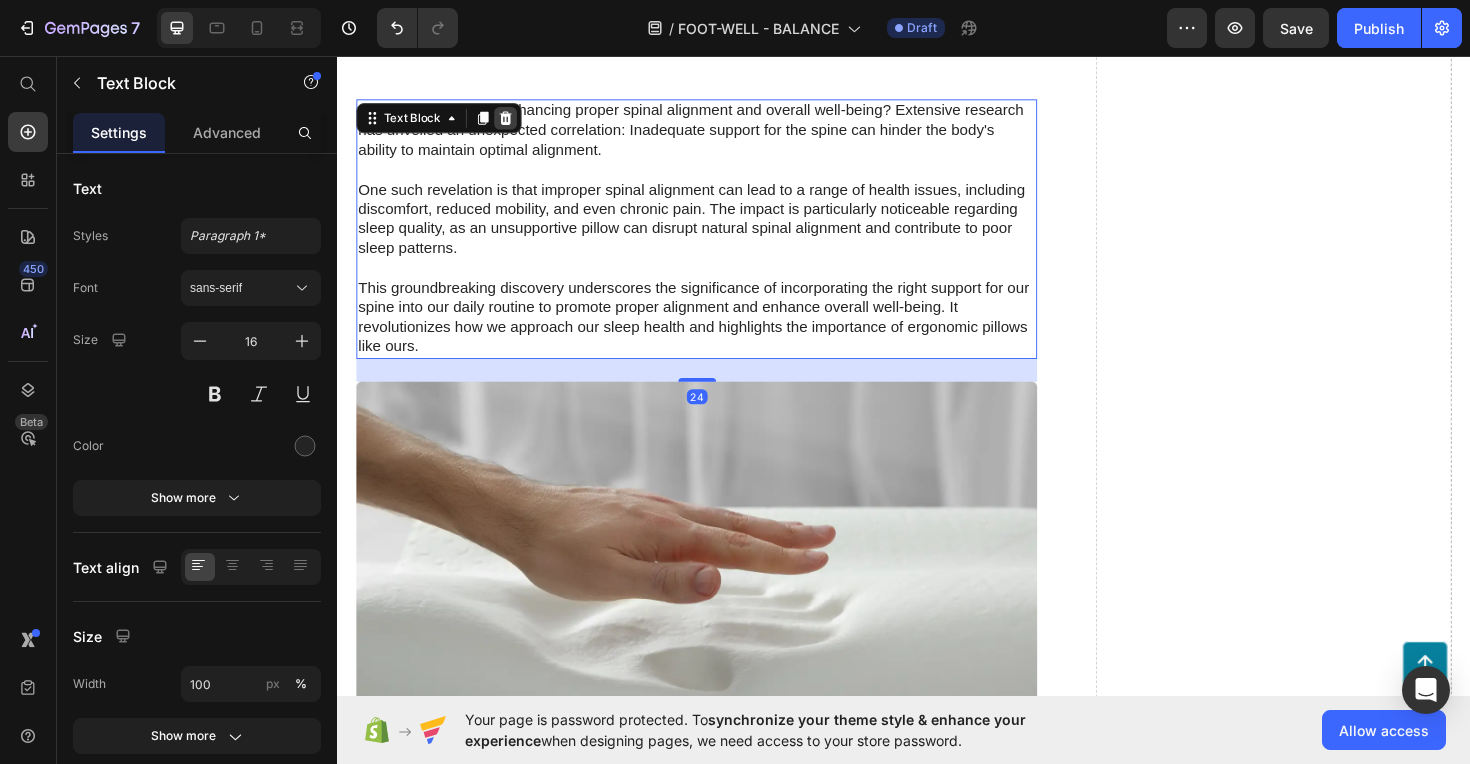 click at bounding box center (515, 122) 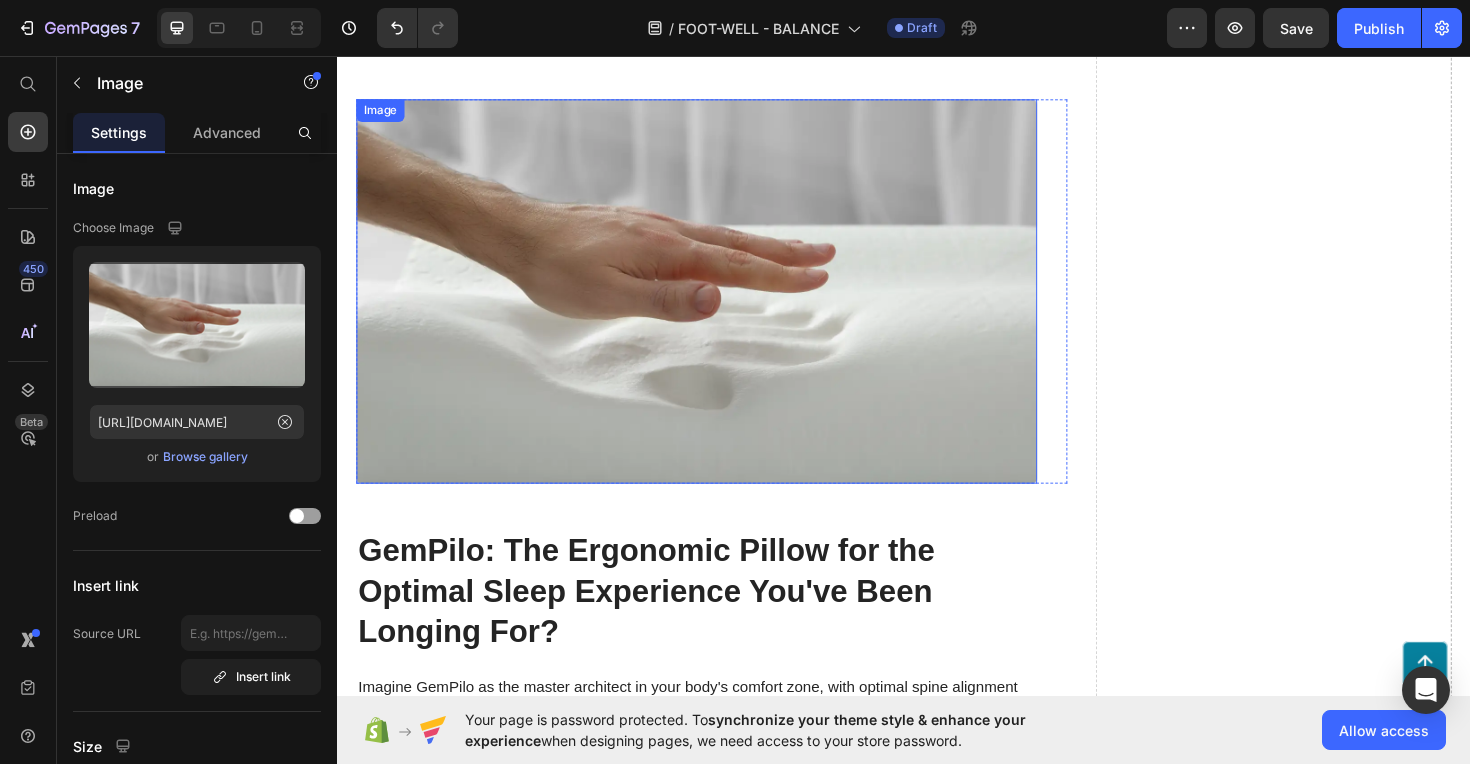 click at bounding box center (717, 305) 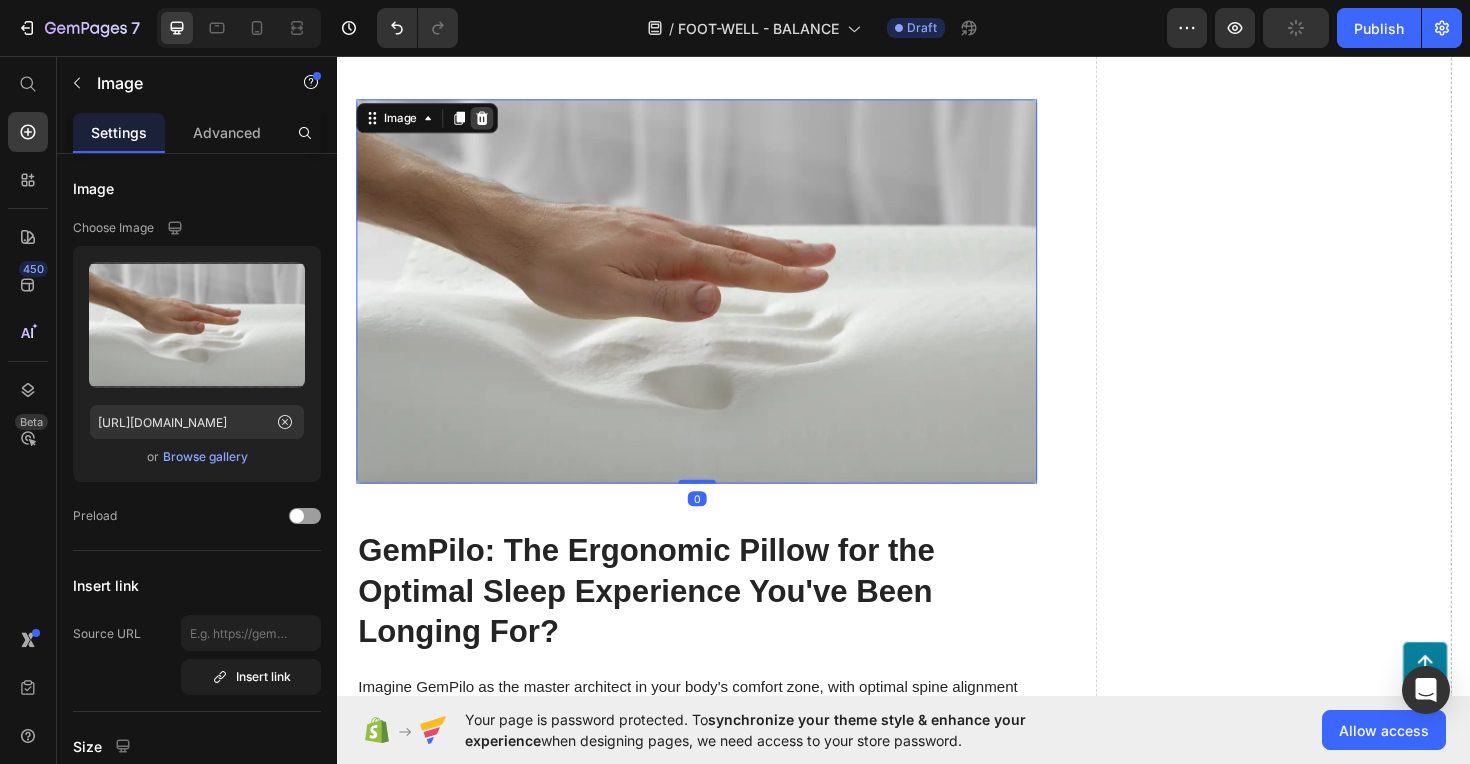 click 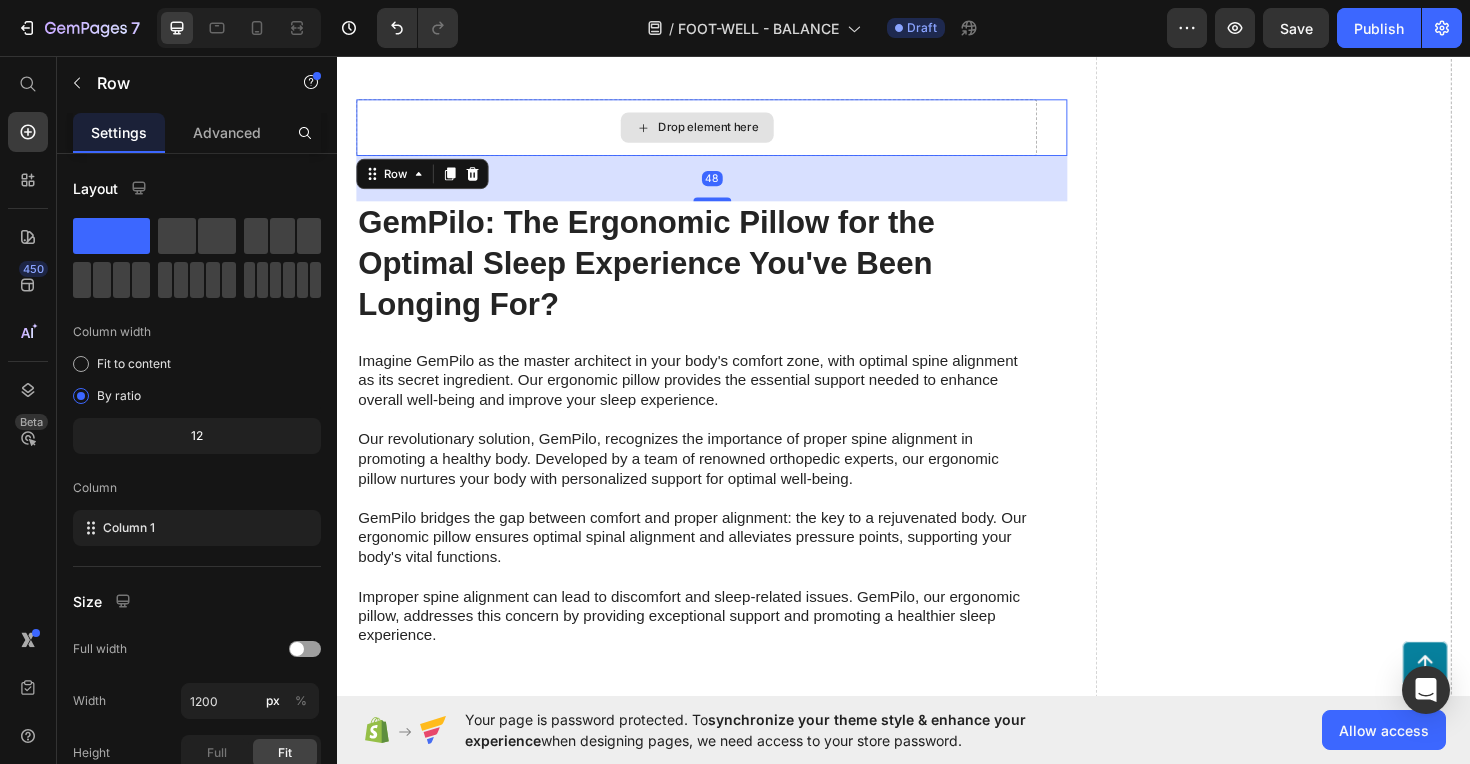 click on "Drop element here" at bounding box center (717, 132) 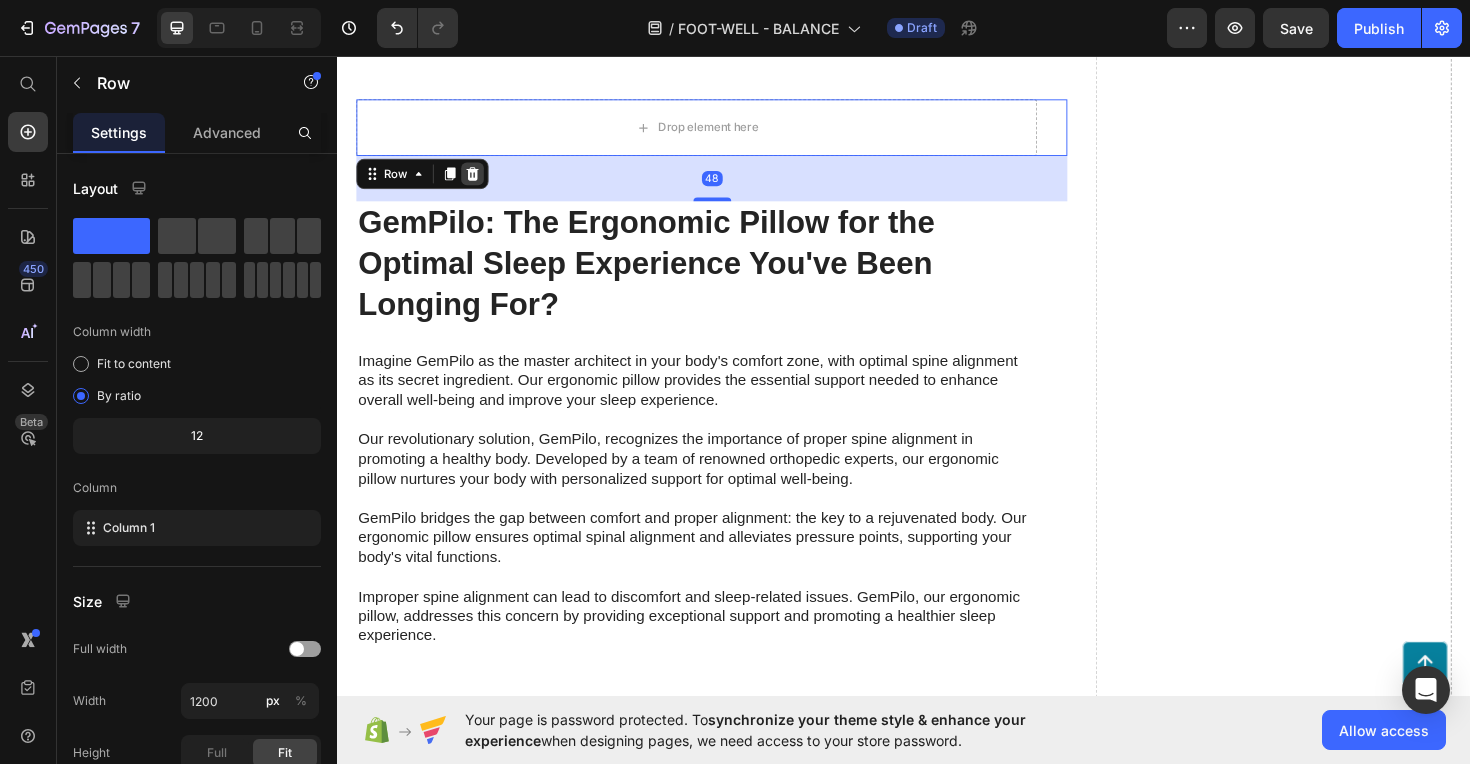 click 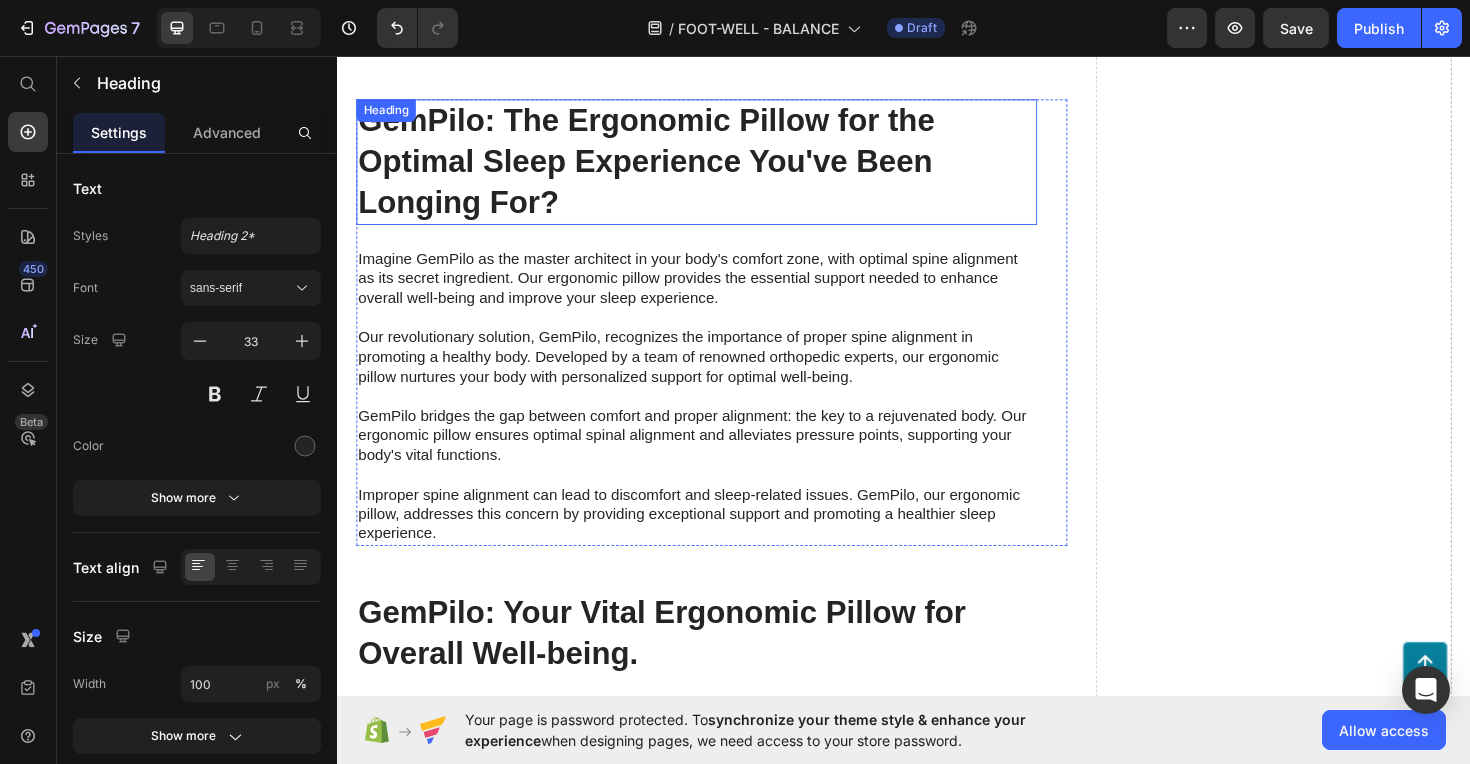 click on "GemPilo: The Ergonomic Pillow for the Optimal Sleep Experience You've Been Longing For?" at bounding box center [717, 168] 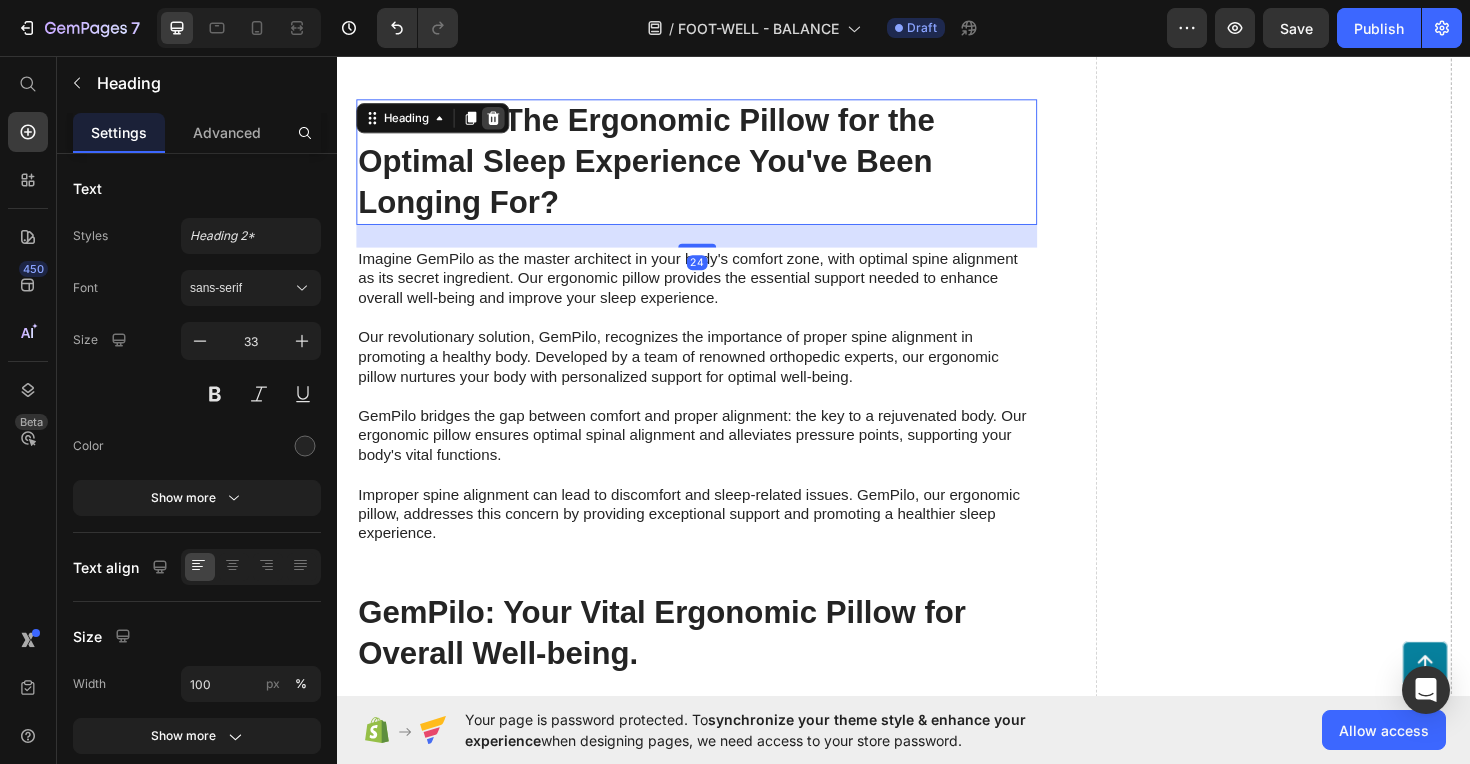click at bounding box center (502, 122) 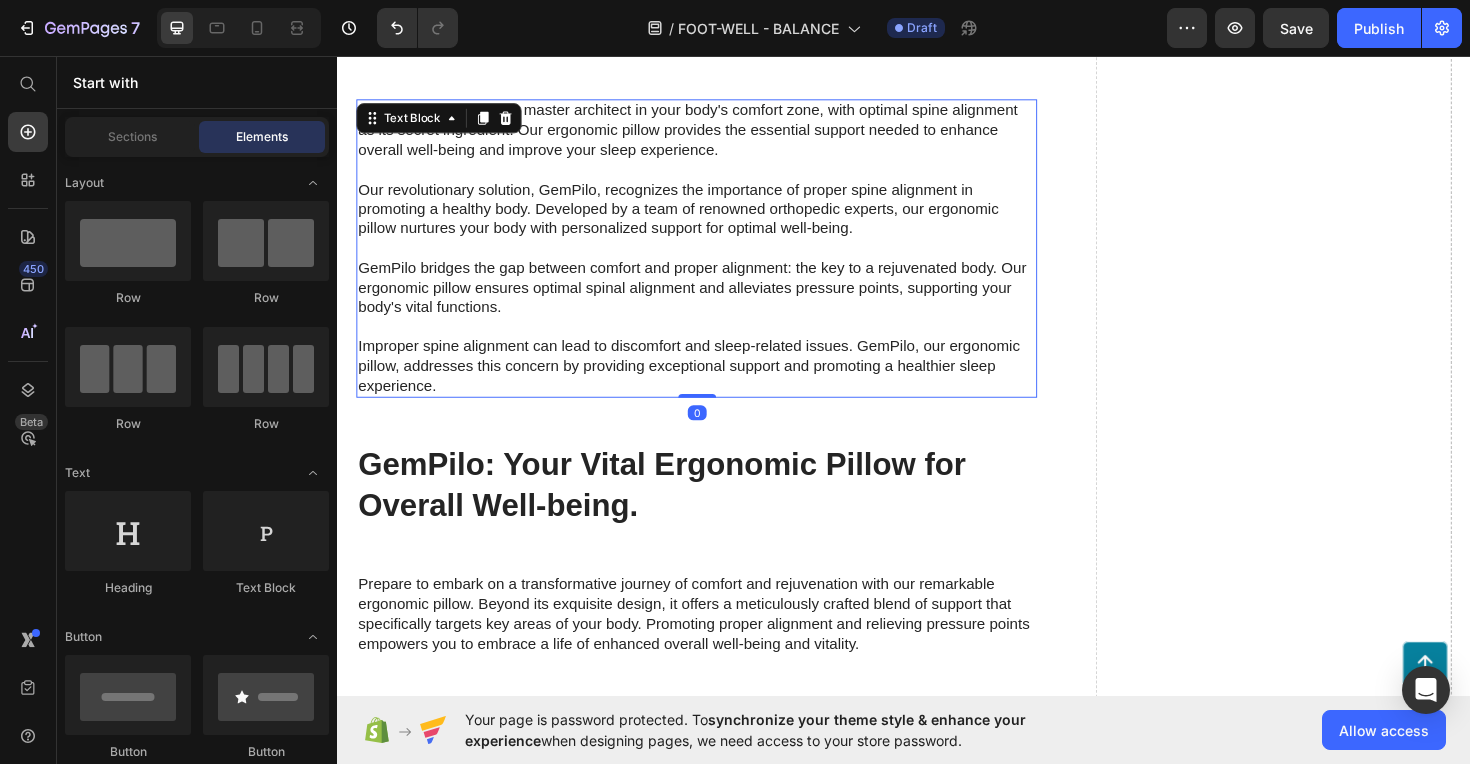 click on "Imagine GemPilo as the master architect in your body's comfort zone, with optimal spine alignment as its secret ingredient. Our ergonomic pillow provides the essential support needed to enhance overall well-being and improve your sleep experience.  Our revolutionary solution, GemPilo, recognizes the importance of proper spine alignment in promoting a healthy body. Developed by a team of renowned orthopedic experts, our ergonomic pillow nurtures your body with personalized support for optimal well-being.  GemPilo bridges the gap between comfort and proper alignment: the key to a rejuvenated body. Our ergonomic pillow ensures optimal spinal alignment and alleviates pressure points, supporting your body's vital functions.  Improper spine alignment can lead to discomfort and sleep-related issues. GemPilo, our ergonomic pillow, addresses this concern by providing exceptional support and promoting a healthier sleep experience." at bounding box center [717, 260] 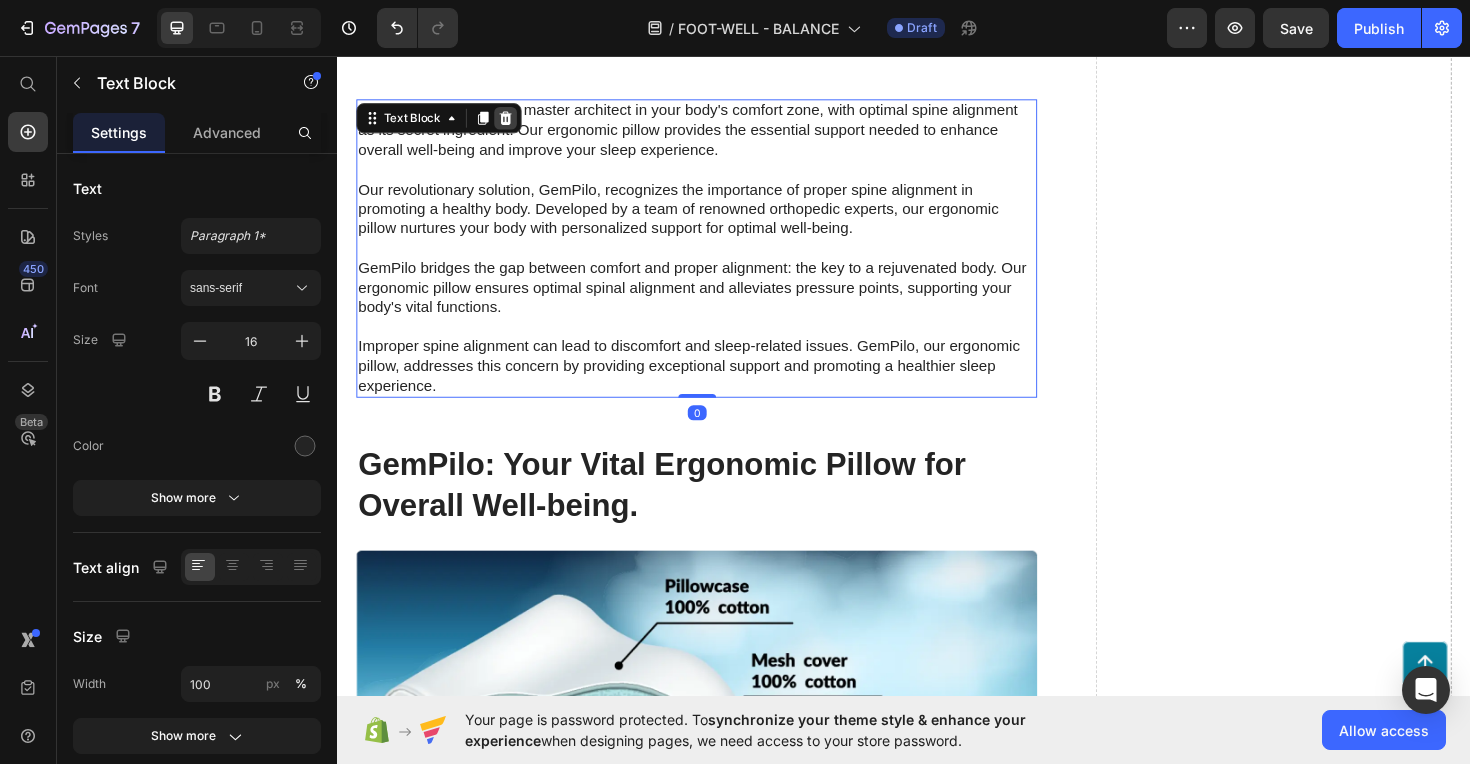 click 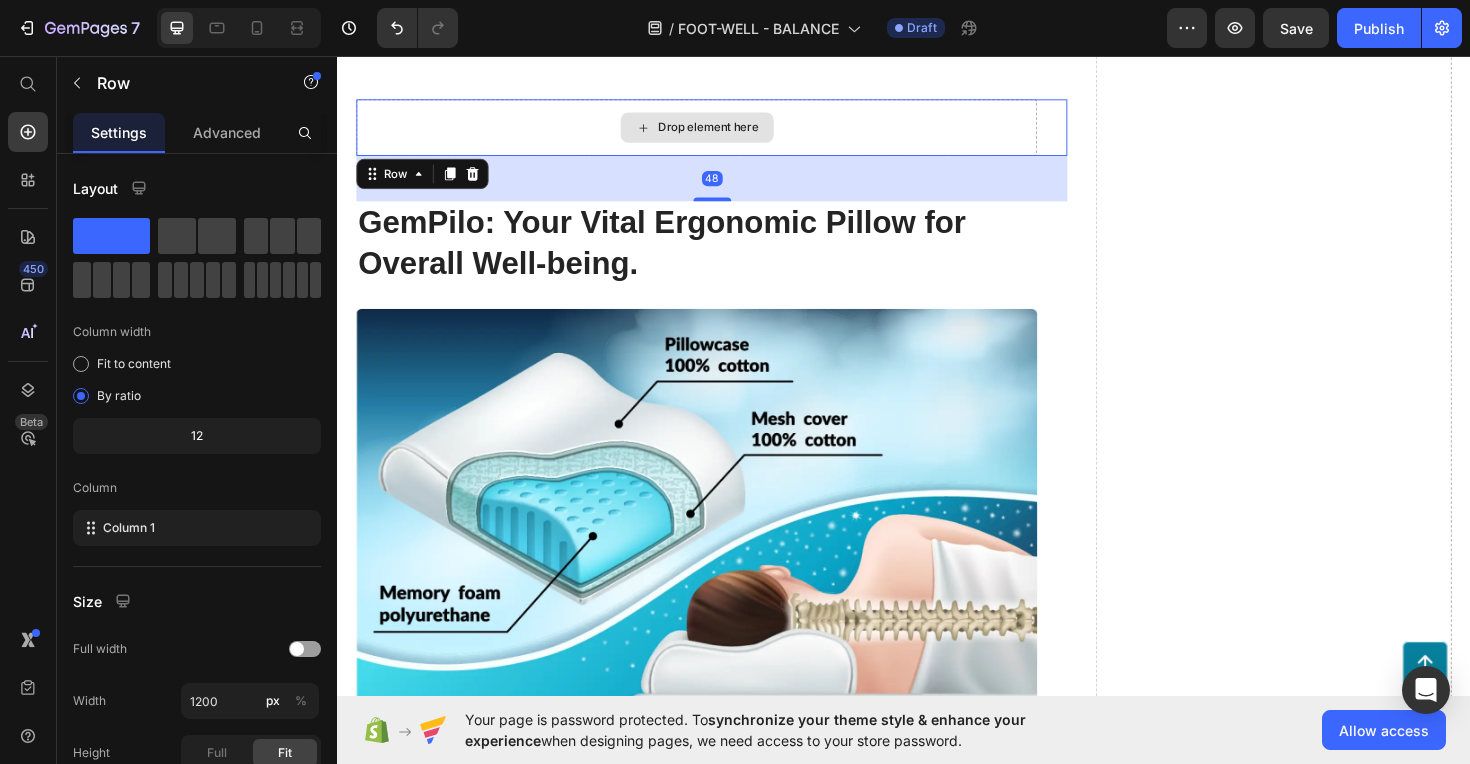 click on "Drop element here" at bounding box center (717, 132) 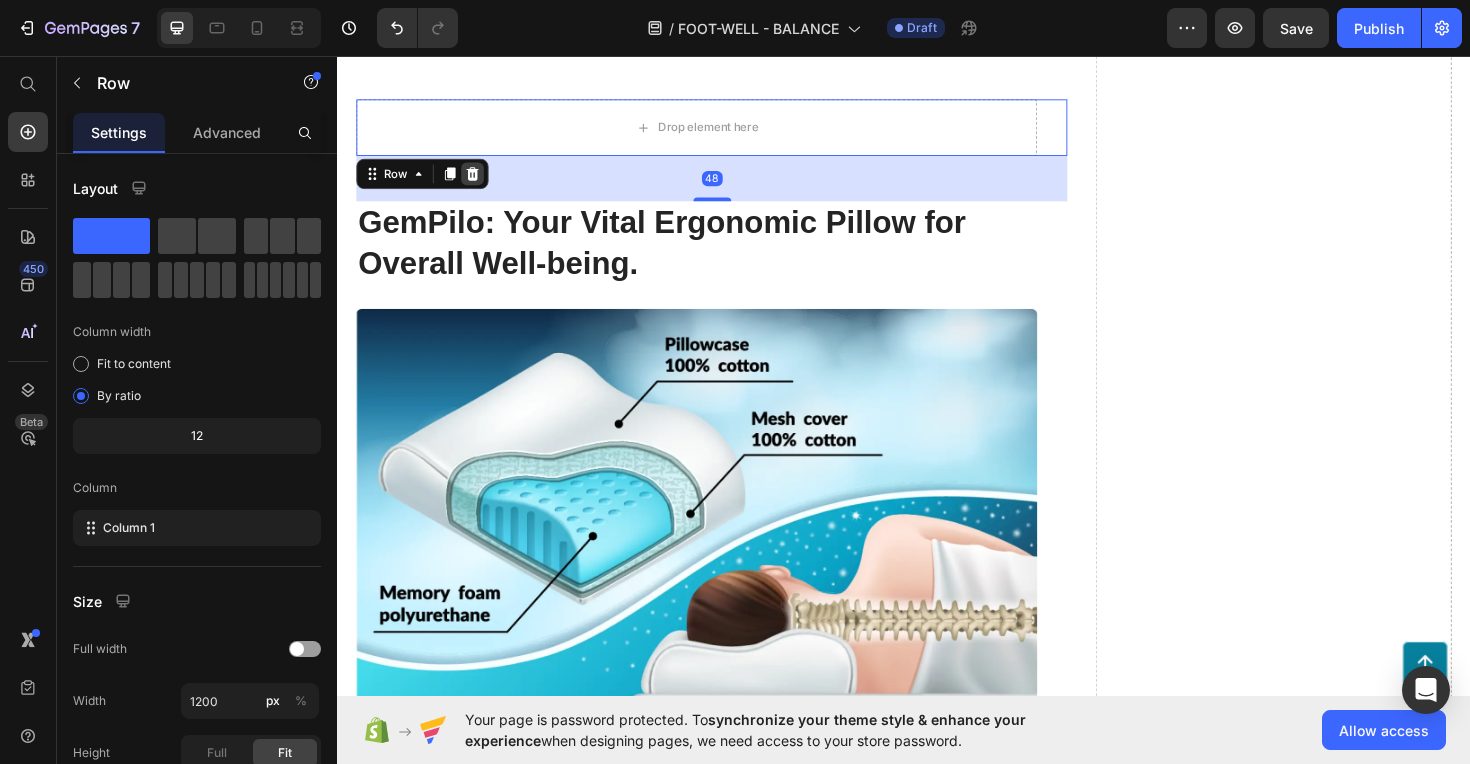 click 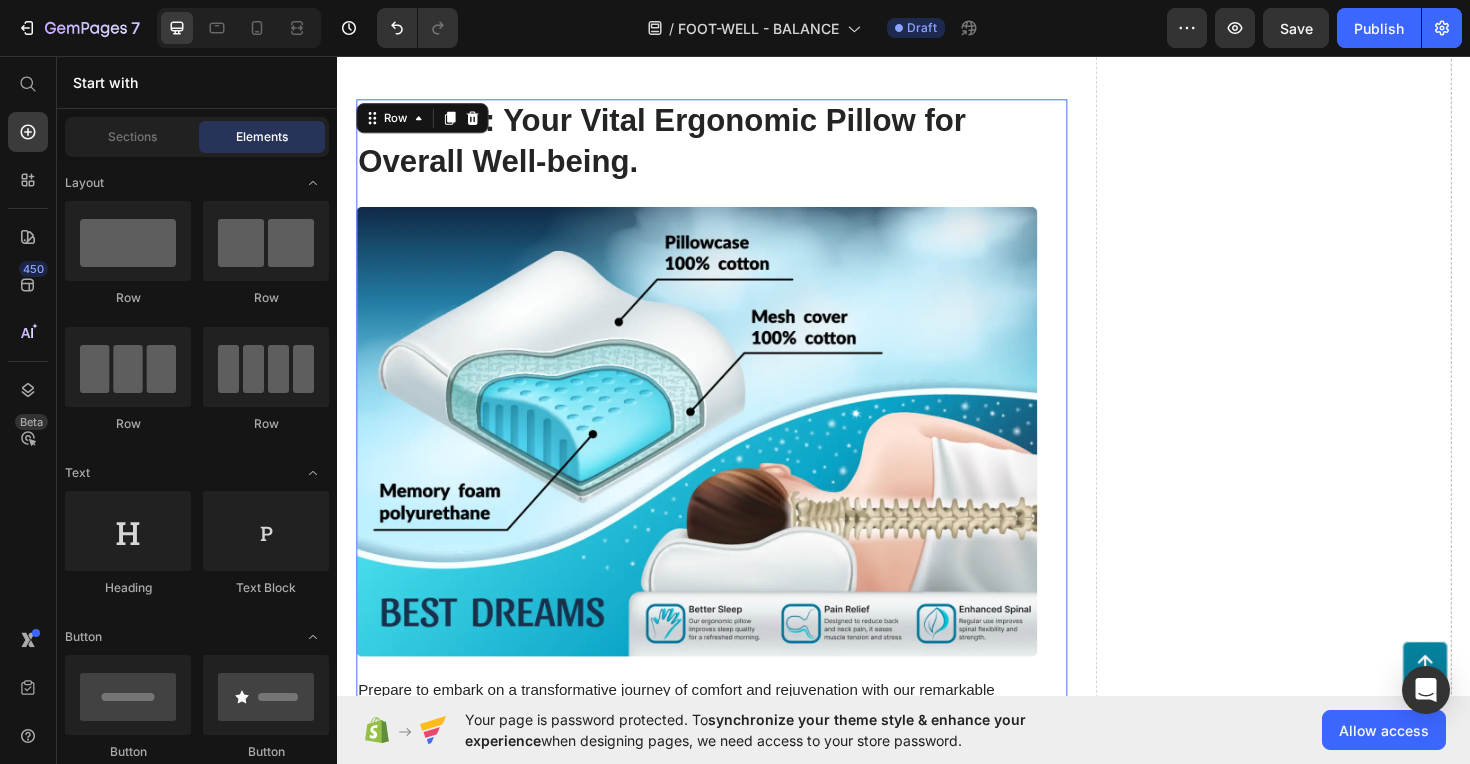 click on "GemPilo: Your Vital Ergonomic Pillow for Overall Well-being. Heading Image Prepare to embark on a transformative journey of comfort and rejuvenation with our remarkable ergonomic pillow. Beyond its exquisite design, it offers a meticulously crafted blend of support that specifically targets key areas of your body. Promoting proper alignment and relieving pressure points empowers you to embrace a life of enhanced overall well-being and vitality. Text Block Image Image" at bounding box center (717, 680) 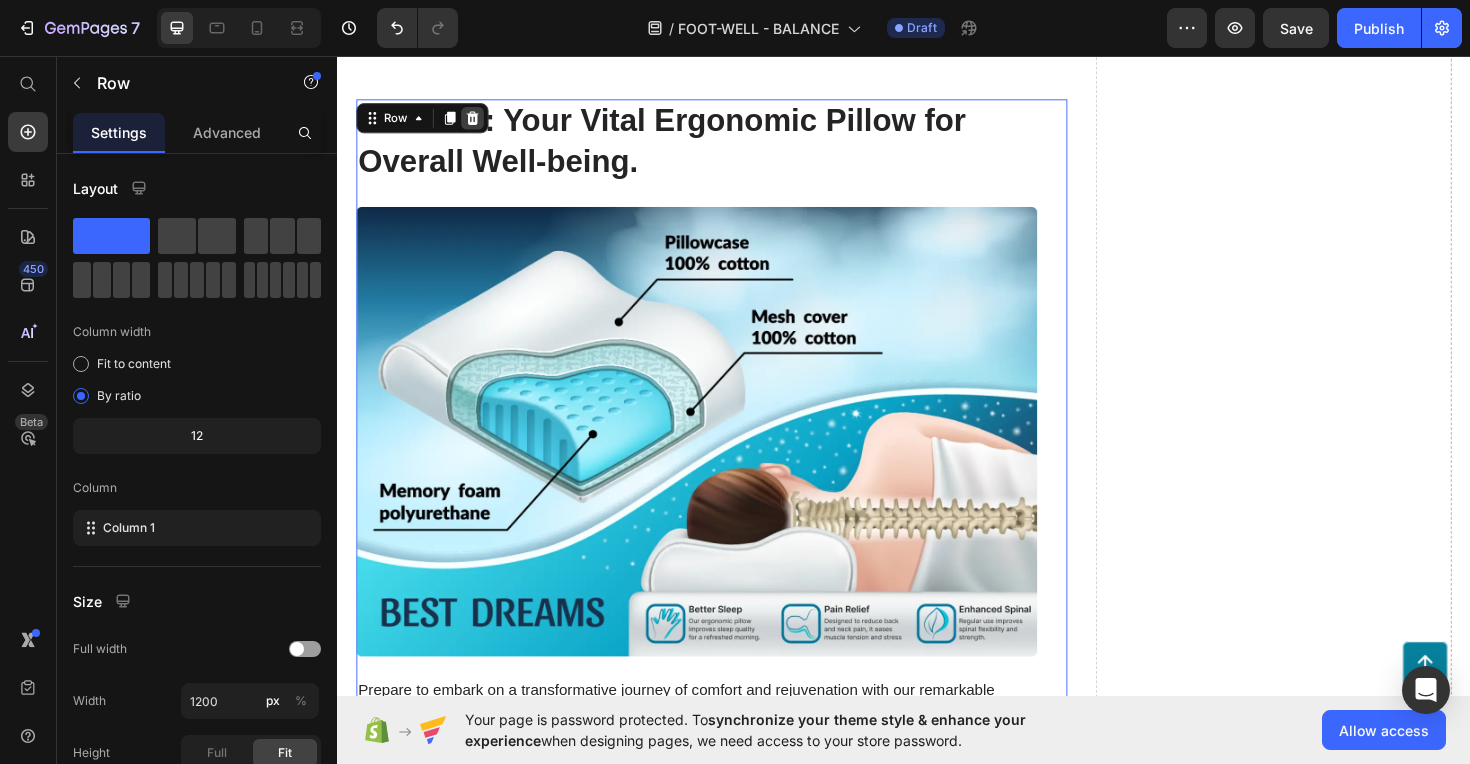 click 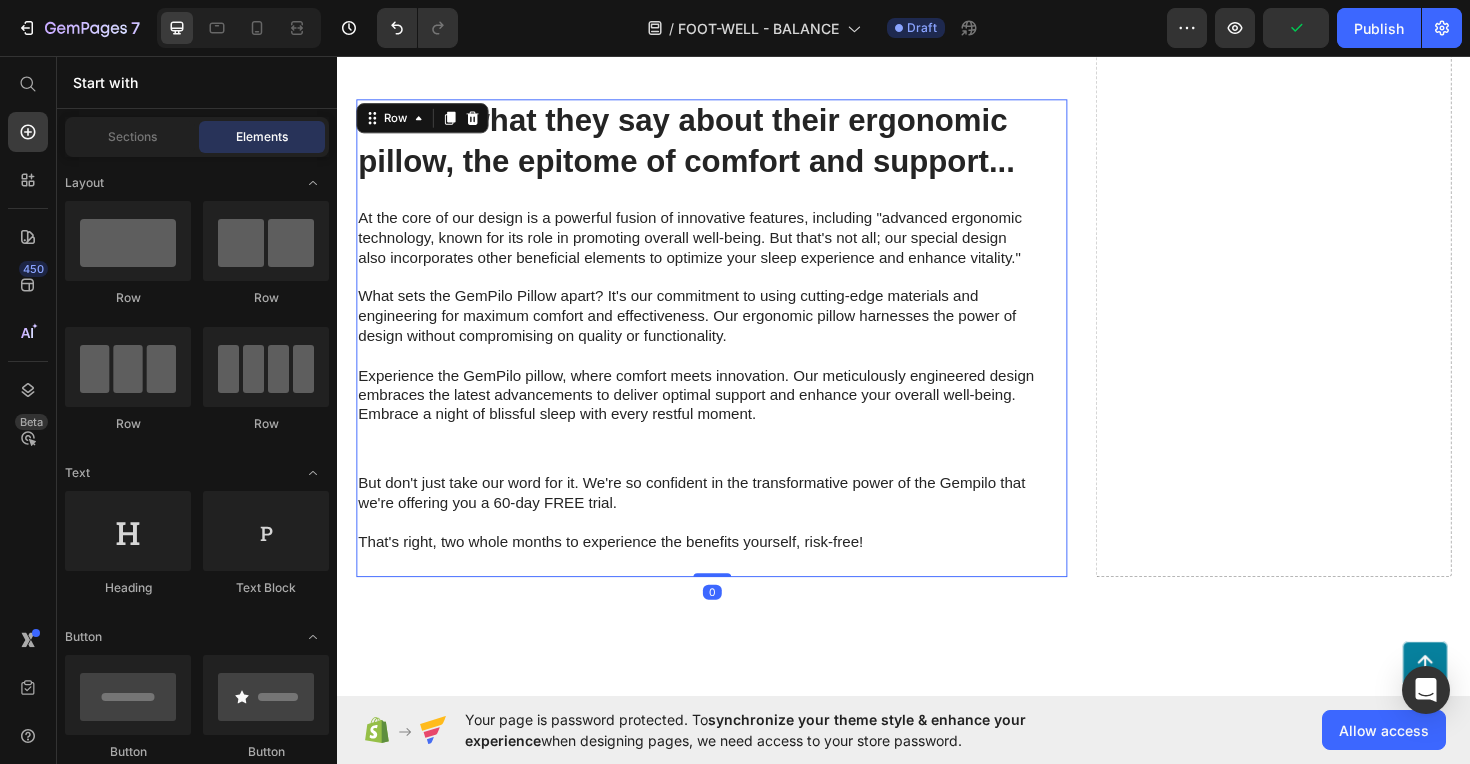 click on "This is what they say about their ergonomic pillow, the epitome of comfort and support... Heading At the core of our design is a powerful fusion of innovative features, including "advanced ergonomic technology, known for its role in promoting overall well-being. But that's not all; our special design also incorporates other beneficial elements to optimize your sleep experience and enhance vitality."  What sets the GemPilo Pillow apart? It's our commitment to using cutting-edge materials and engineering for maximum comfort and effectiveness. Our ergonomic pillow harnesses the power of design without compromising on quality or functionality.  Experience the GemPilo pillow, where comfort meets innovation. Our meticulously engineered design embraces the latest advancements to deliver optimal support and enhance your overall well-being. Embrace a night of blissful sleep with every restful moment. Text Block Image That's right, two whole months to experience the benefits yourself, risk-free! Text Block Image" at bounding box center [717, 761] 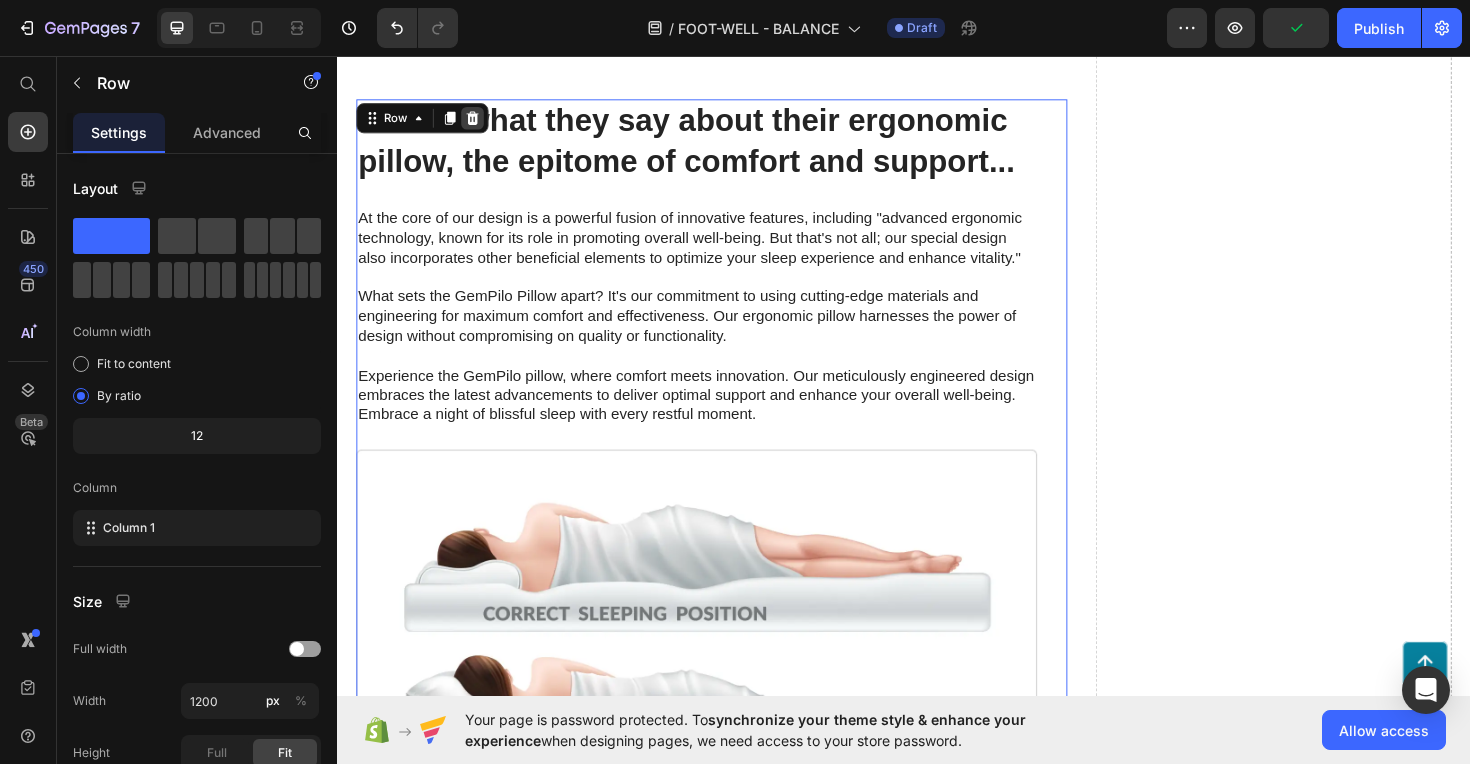 click at bounding box center (480, 122) 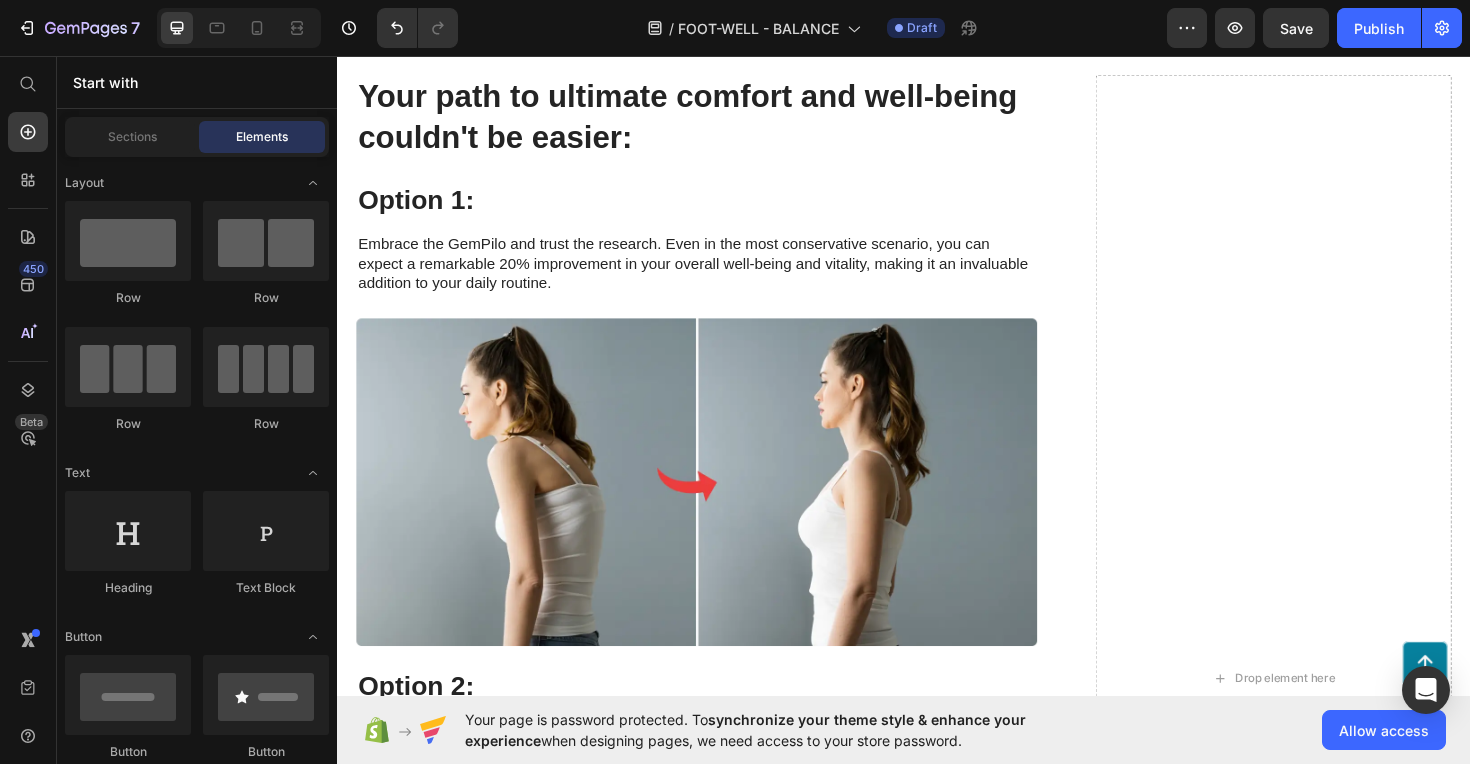 scroll, scrollTop: 4975, scrollLeft: 0, axis: vertical 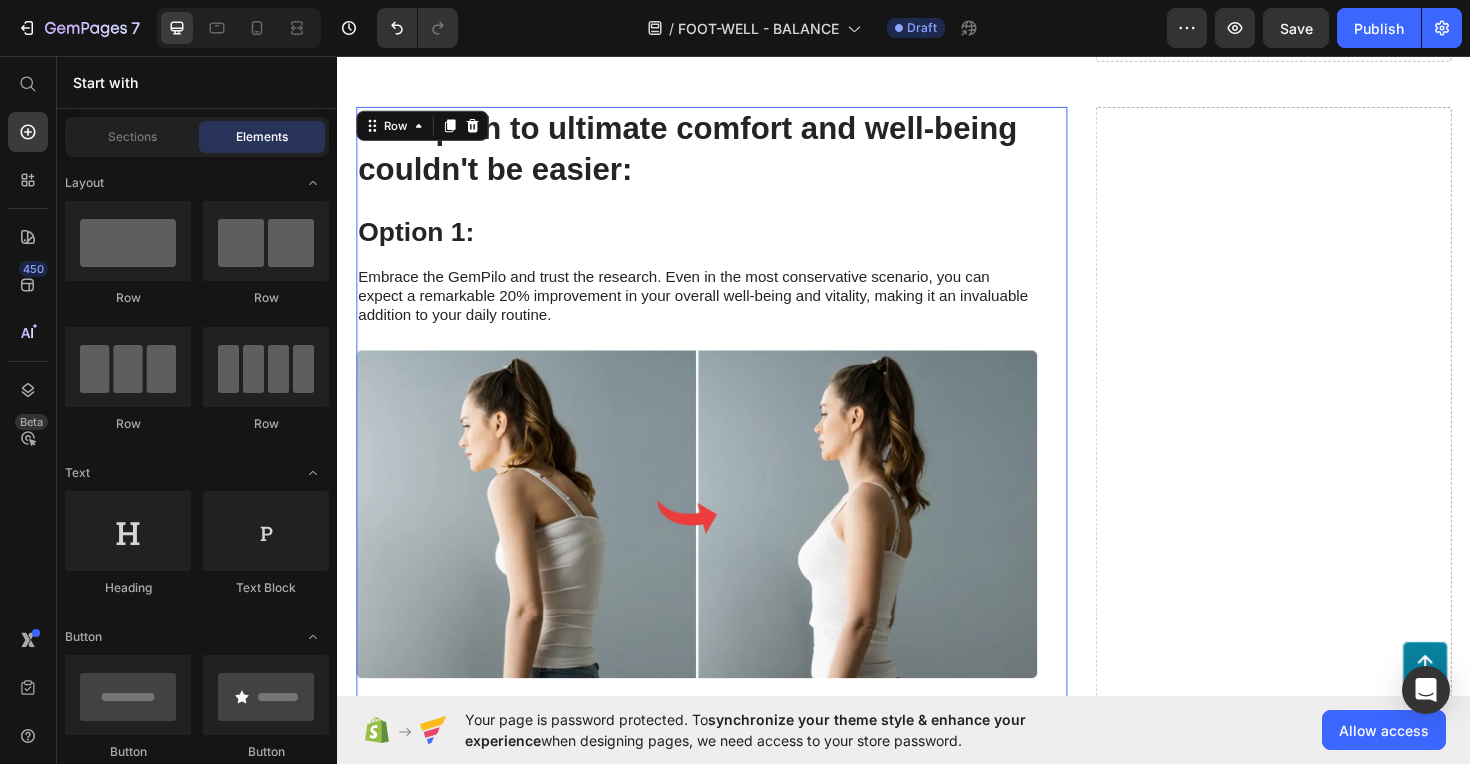 click on "Your path to ultimate comfort and well-being couldn't be easier: Heading Option 1: Heading Embrace the GemPilo and trust the research. Even in the most conservative scenario, you can expect a remarkable 20% improvement in your overall well-being and vitality, making it an invaluable addition to your daily routine. Text Block Image Option 2: Heading Choose not to act and remain in discomfort. The only certainty on this path? Your sleep quality continues its current trajectory, potentially worsening until the discomfort becomes unbearable.  So, it's either embracing a probable improvement with minimal risk or accepting a guaranteed discomfort with a hint of regret. The choice is yours. Text Block Image
Check Availability Button" at bounding box center [717, 749] 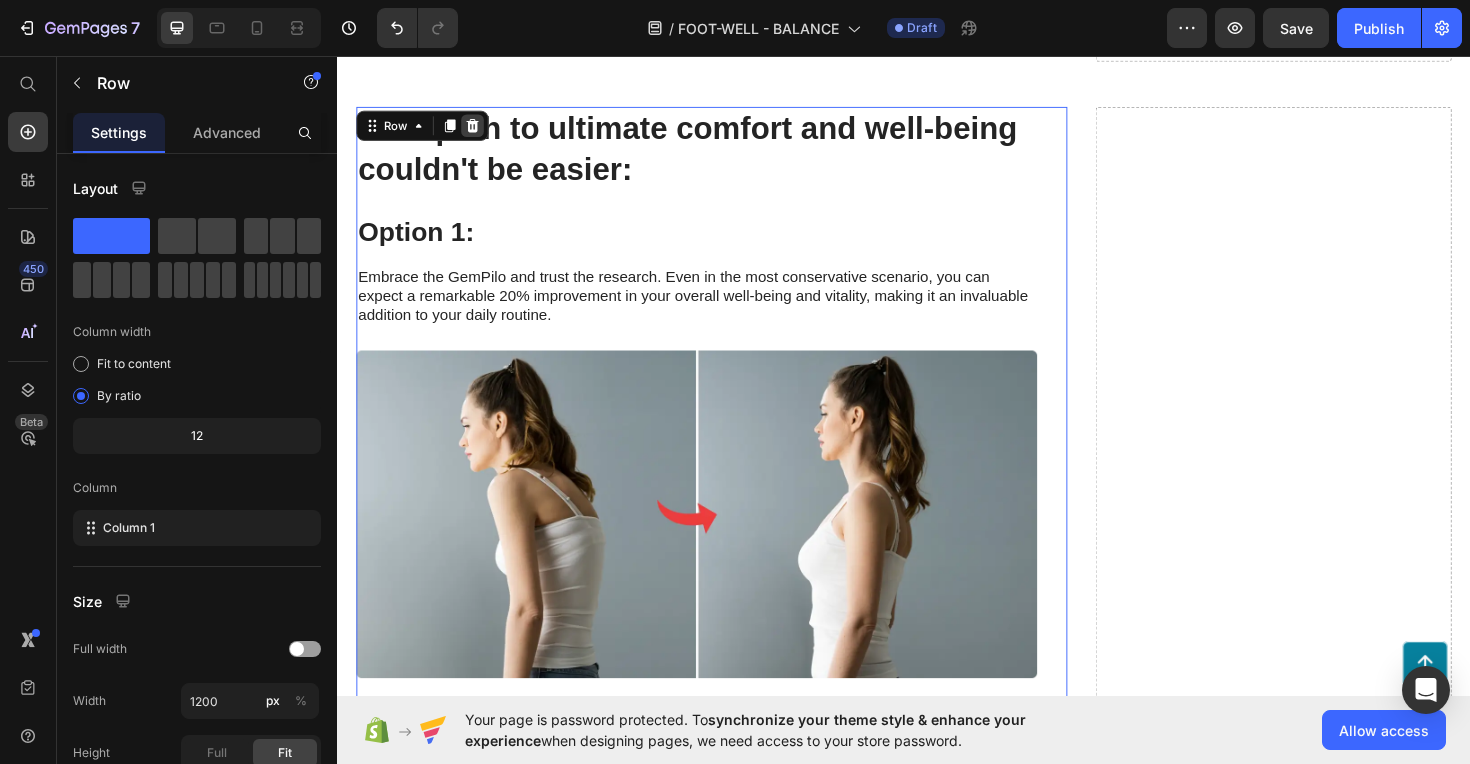 click 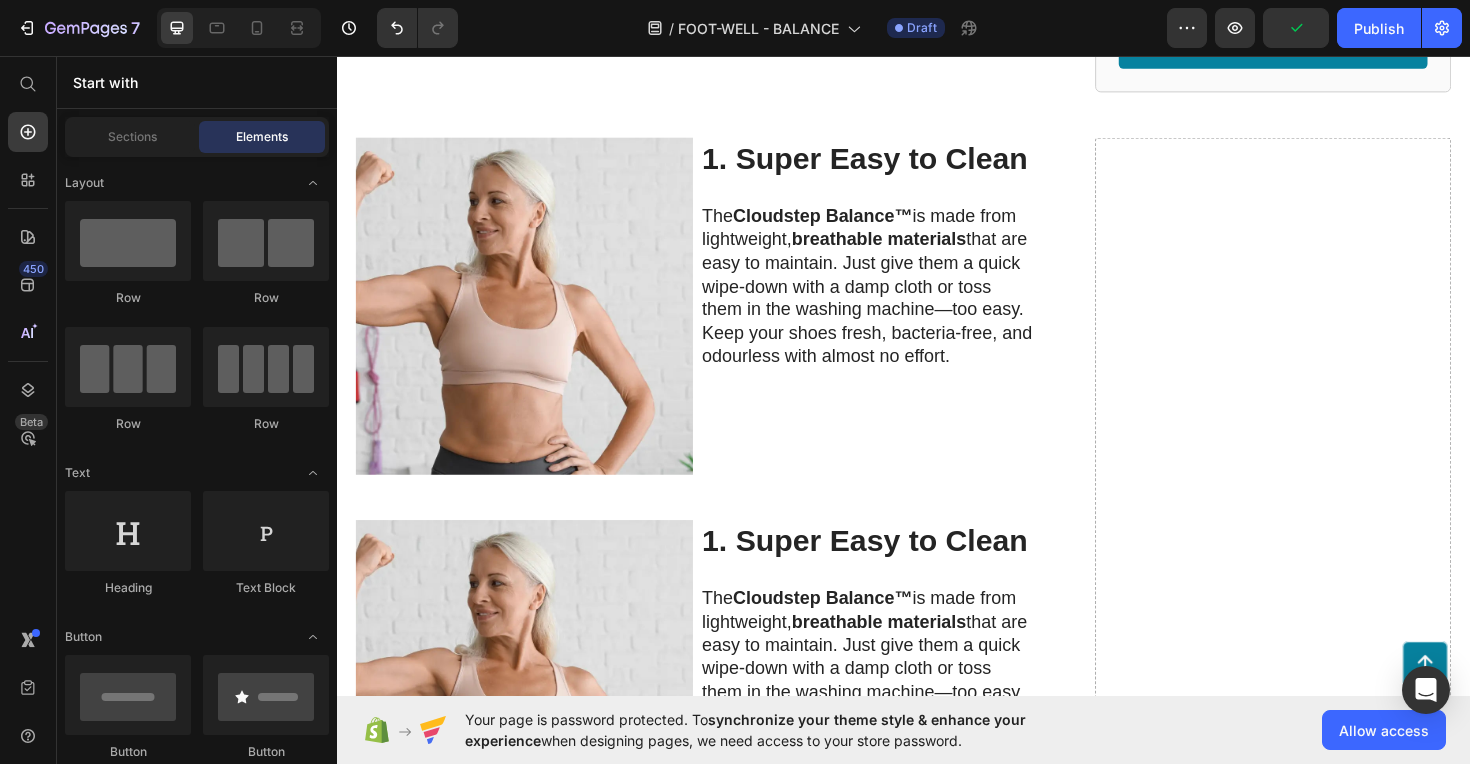scroll, scrollTop: 851, scrollLeft: 0, axis: vertical 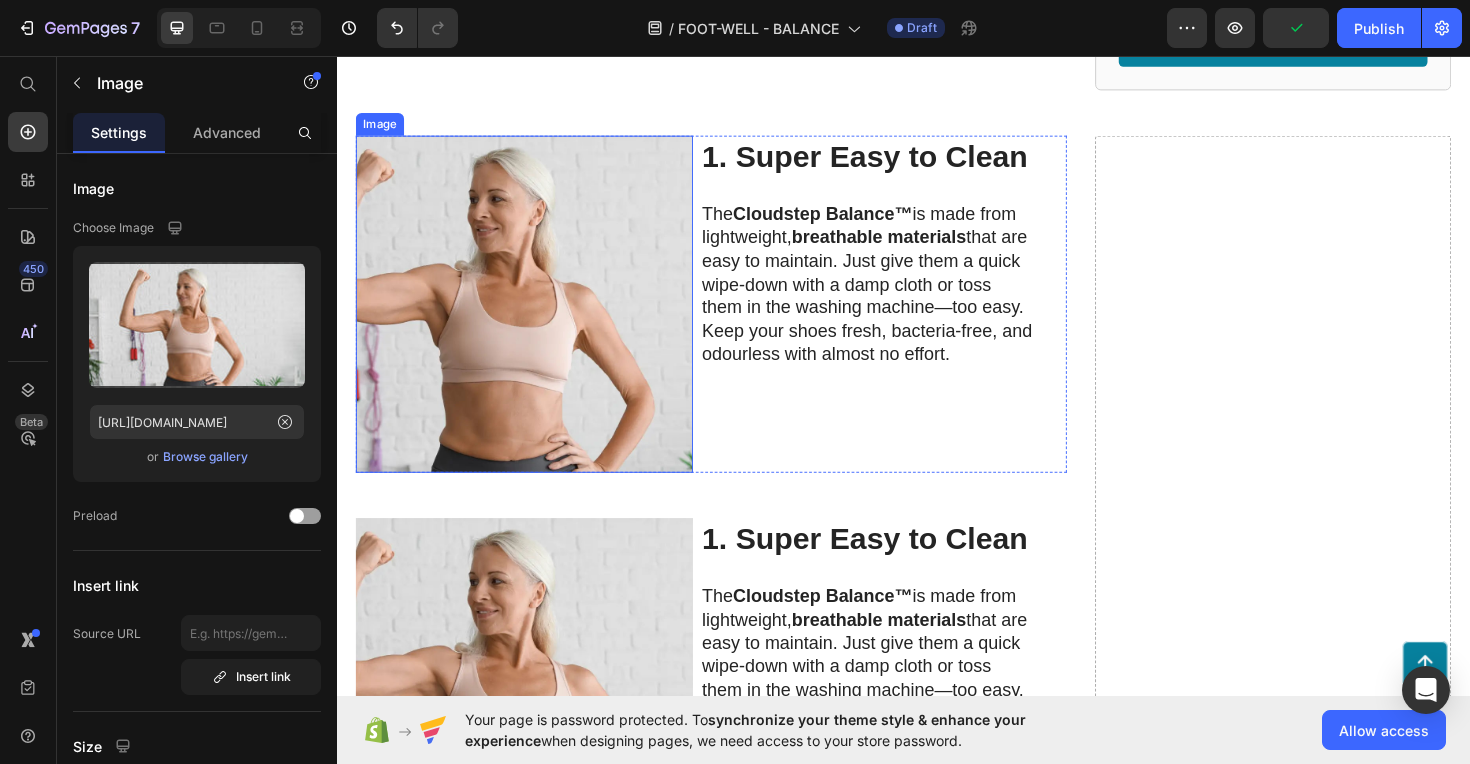 click at bounding box center [535, 318] 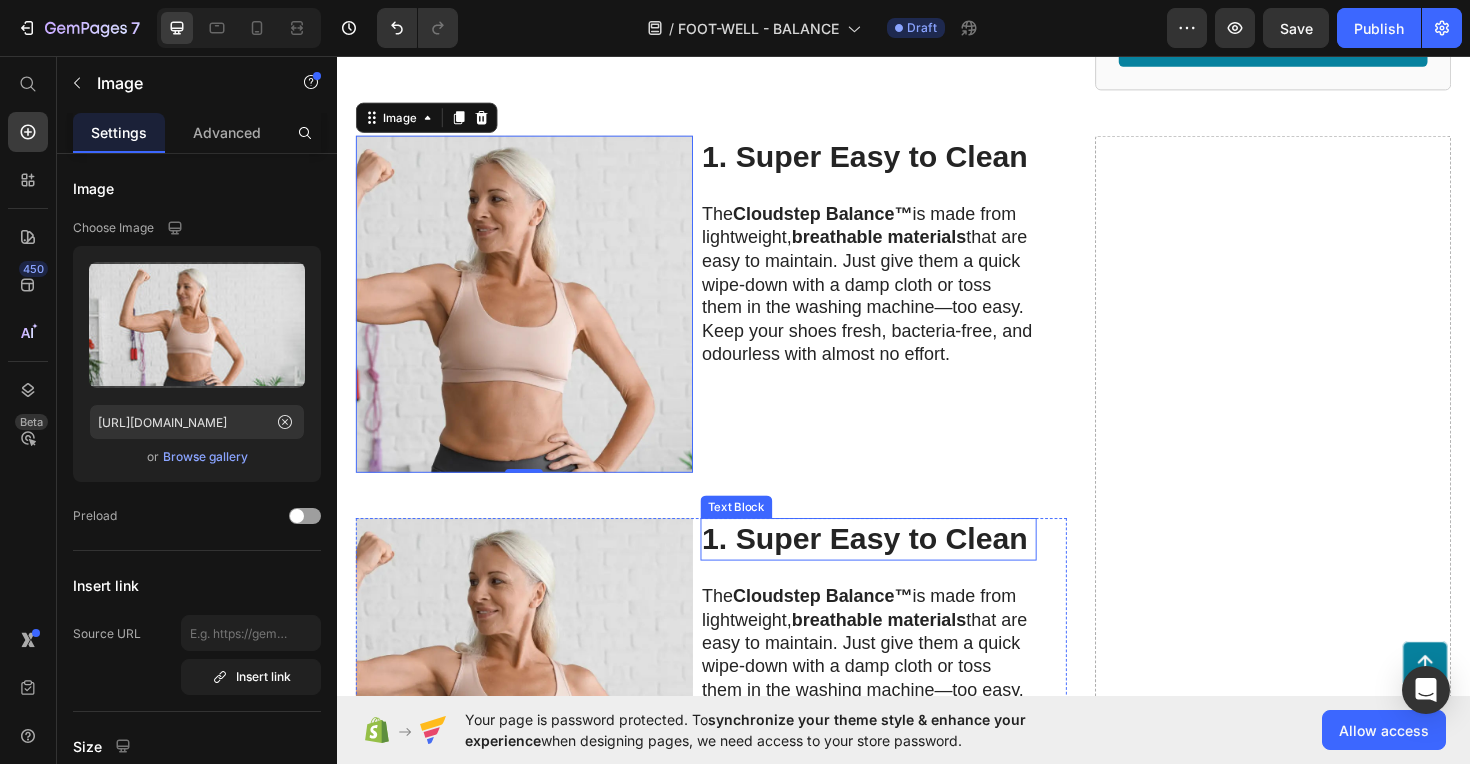 click on "1. Super Easy to Clean" at bounding box center (896, 567) 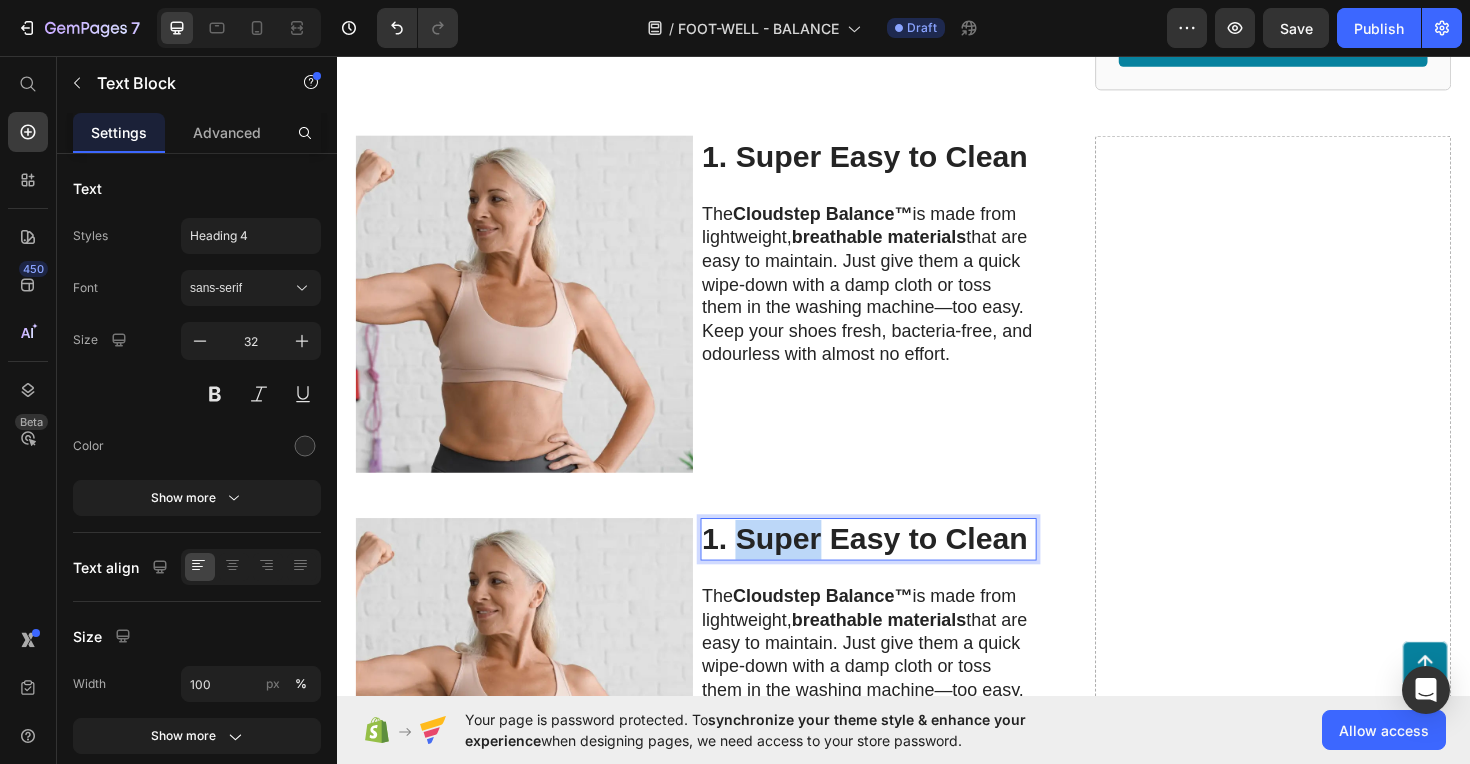 click on "1. Super Easy to Clean" at bounding box center [896, 567] 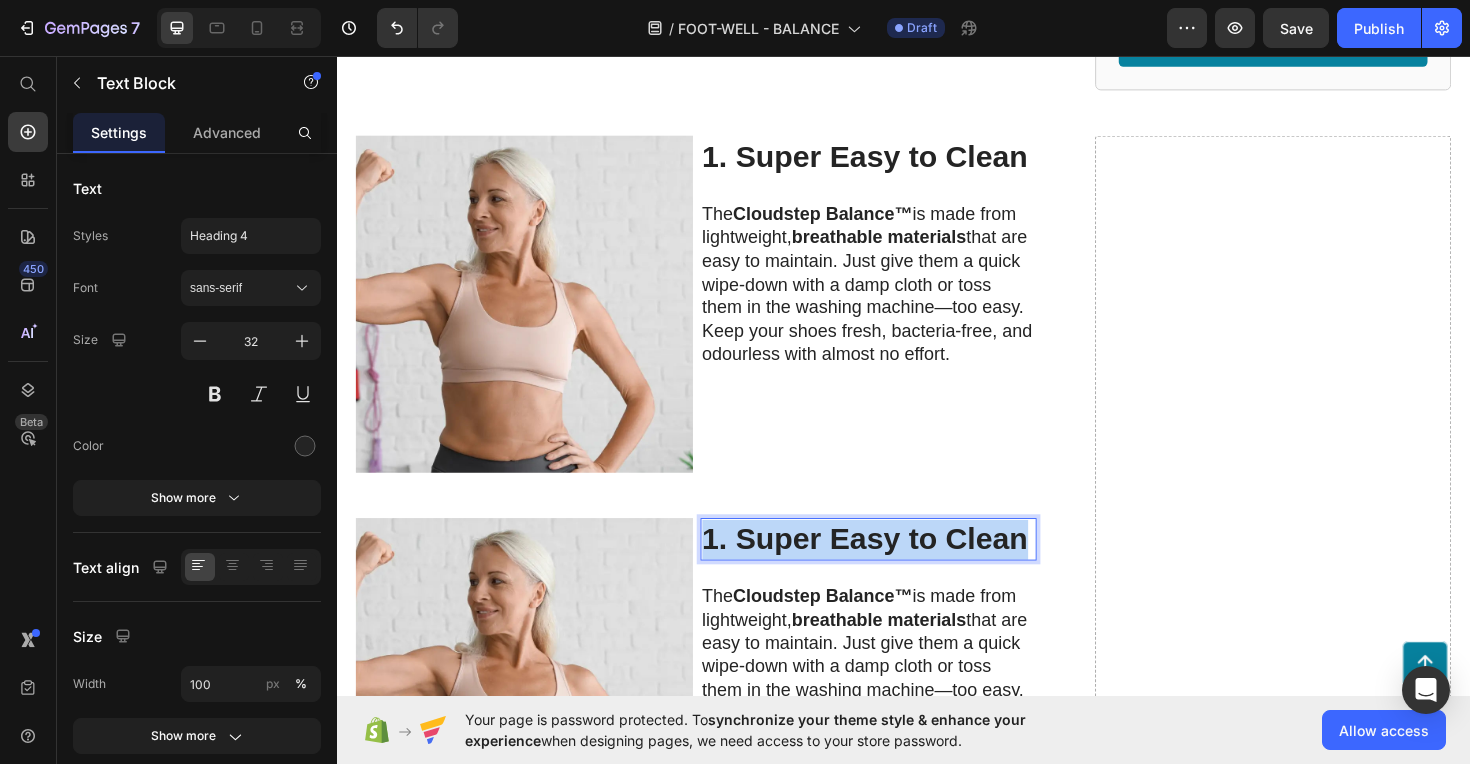 click on "1. Super Easy to Clean" at bounding box center (896, 567) 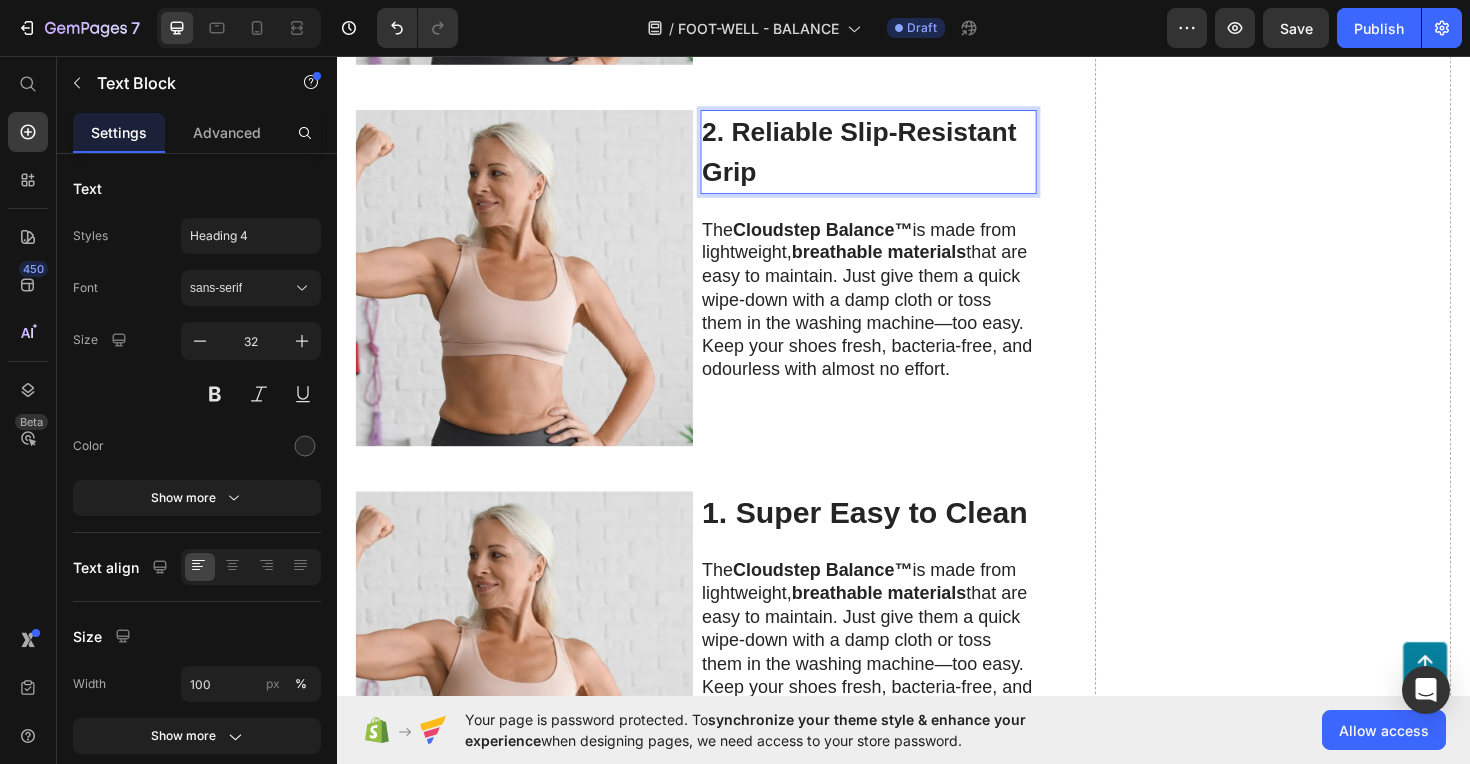 scroll, scrollTop: 1293, scrollLeft: 0, axis: vertical 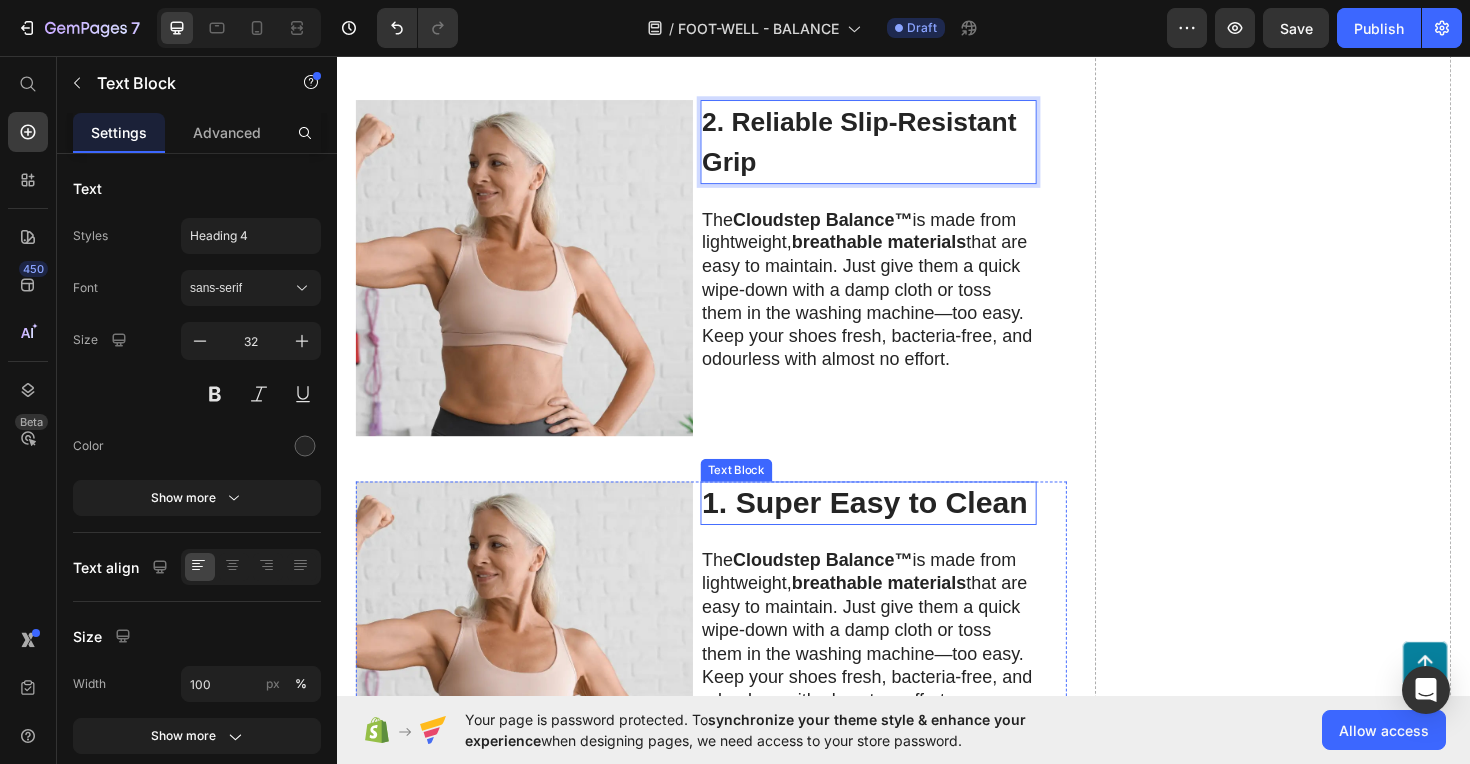 click on "1. Super Easy to Clean" at bounding box center [896, 529] 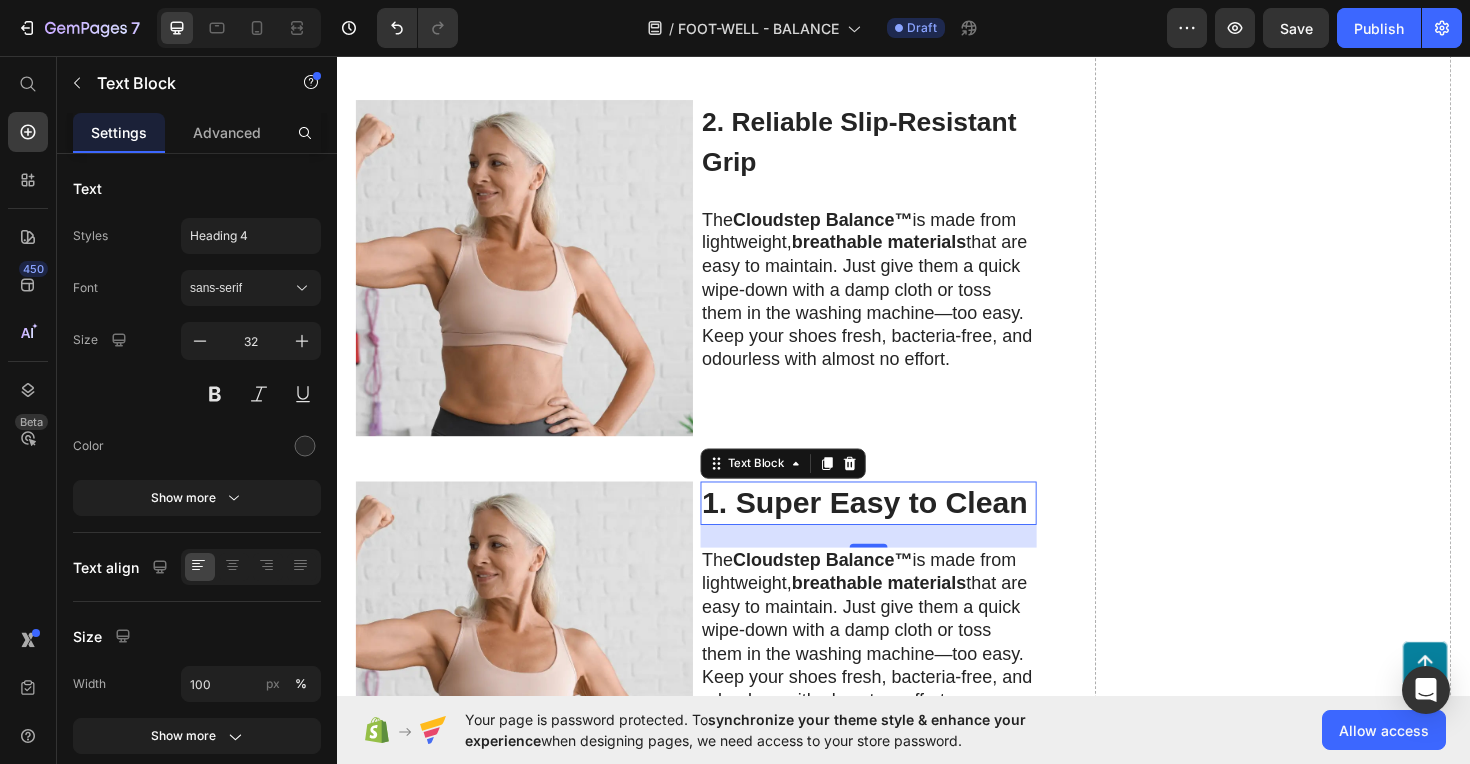 click on "1. Super Easy to Clean" at bounding box center [896, 529] 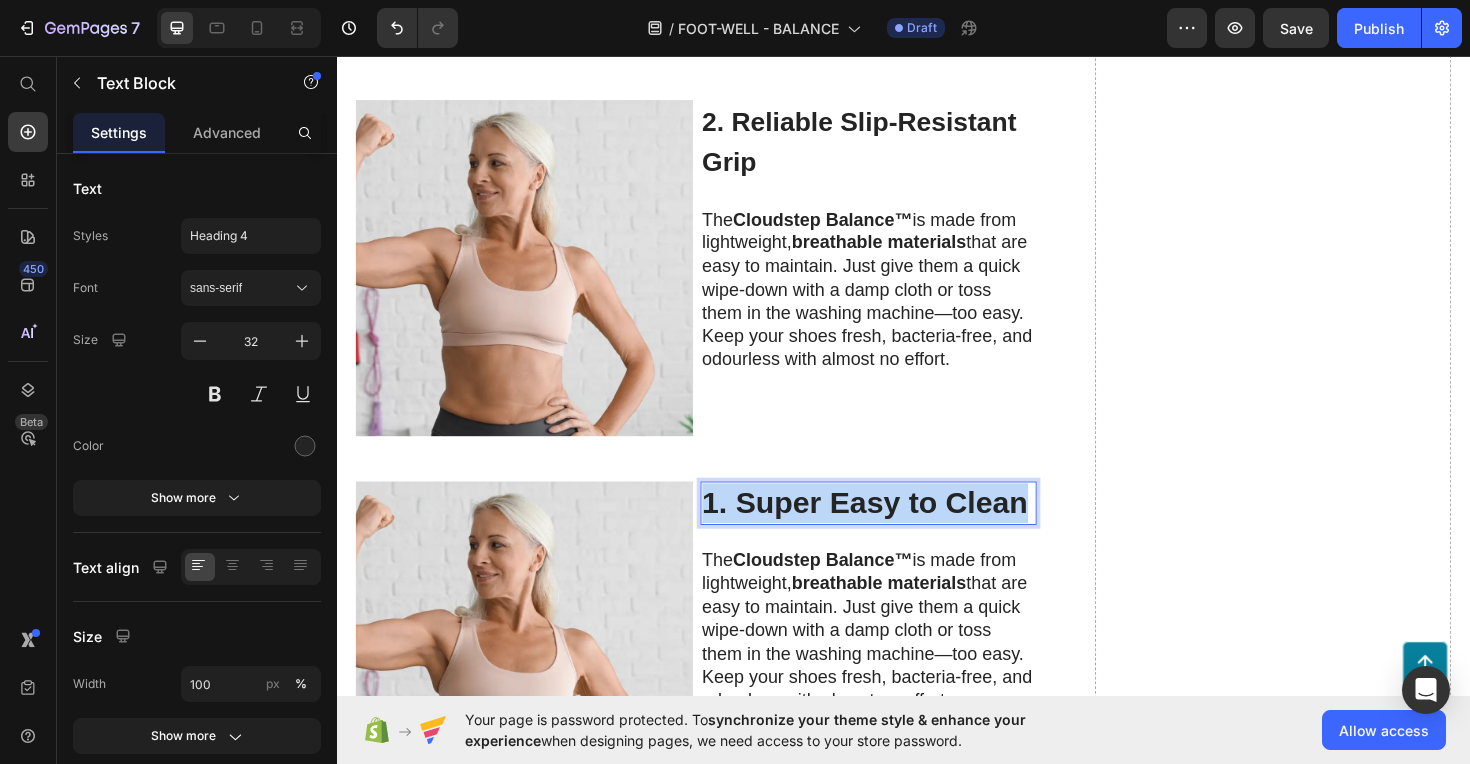 click on "1. Super Easy to Clean" at bounding box center (896, 529) 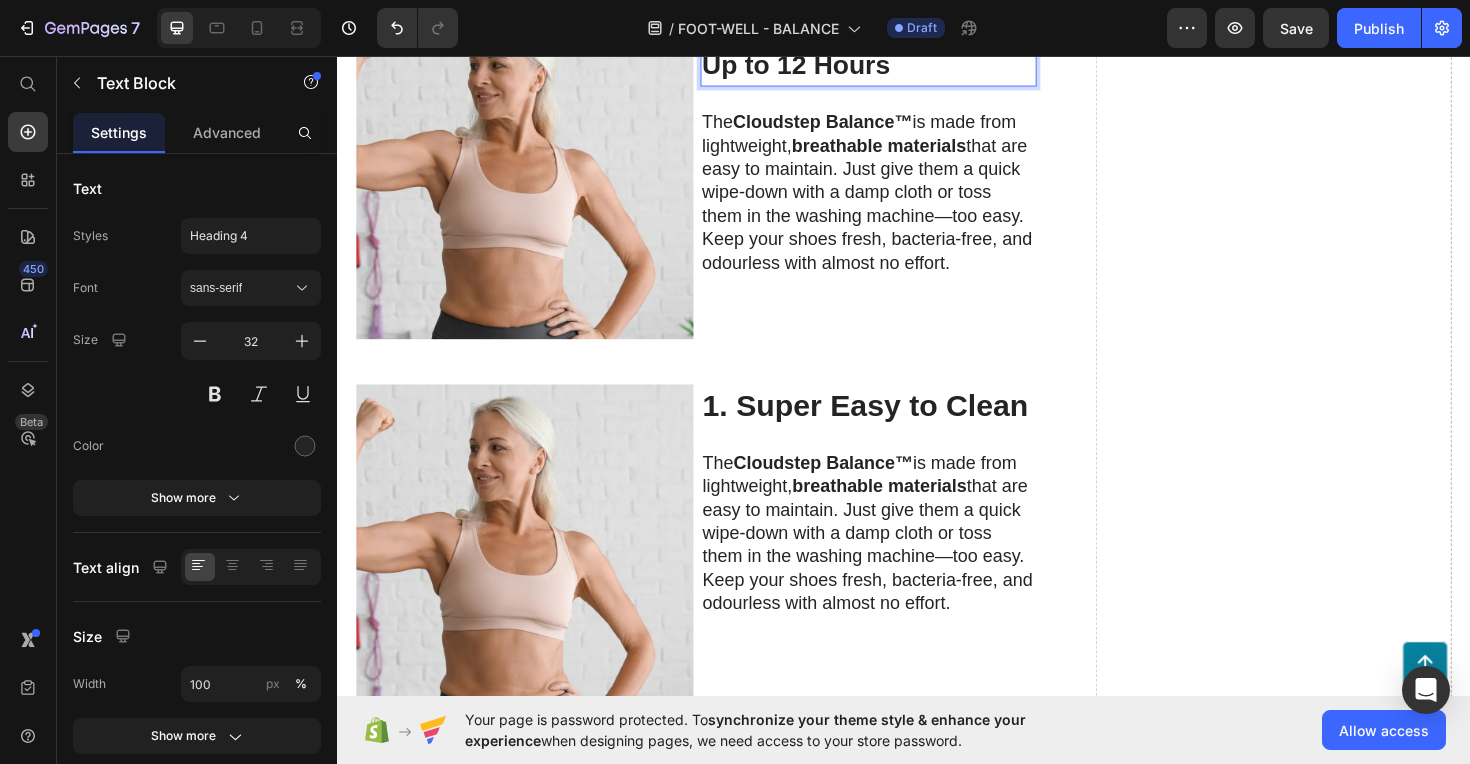 scroll, scrollTop: 1822, scrollLeft: 0, axis: vertical 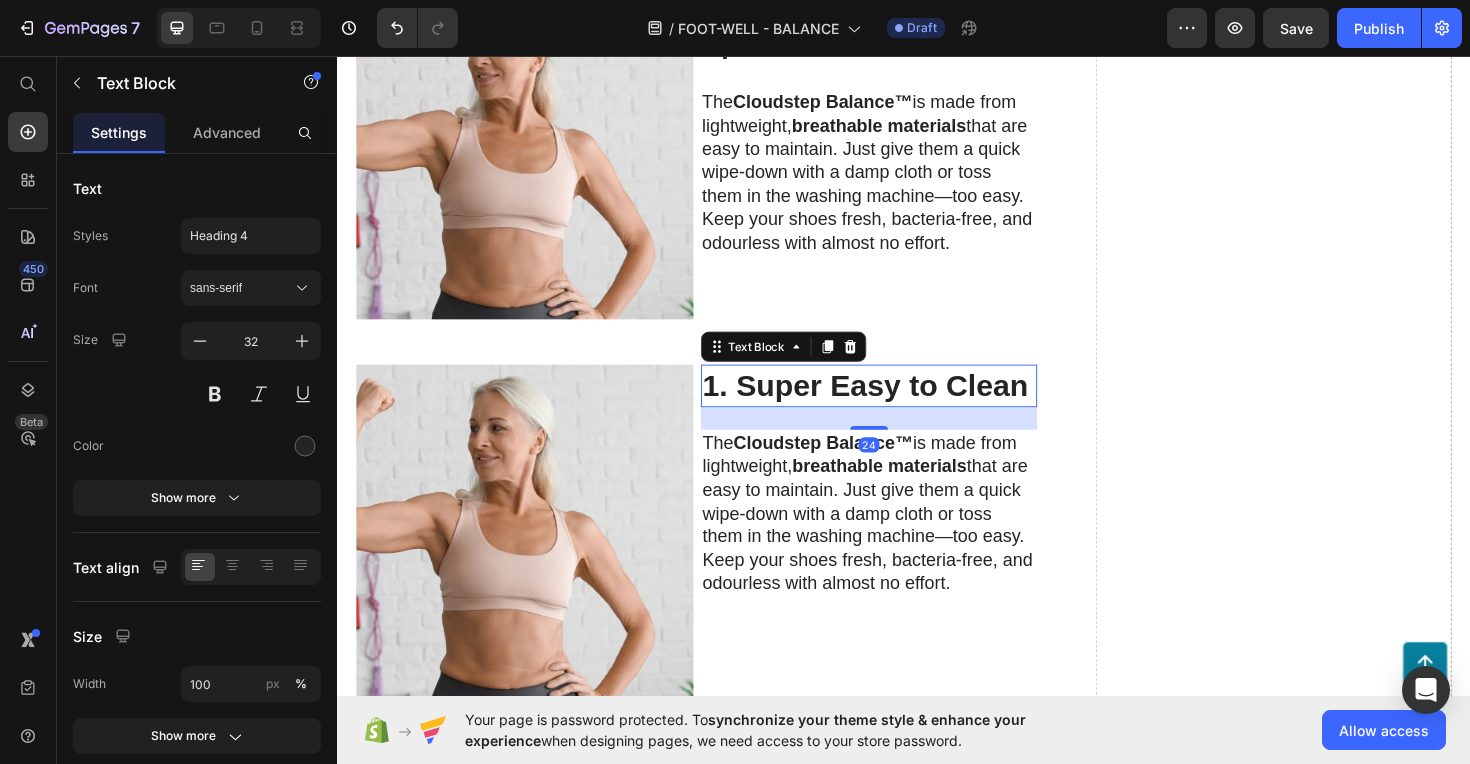 click on "1. Super Easy to Clean" at bounding box center [896, 405] 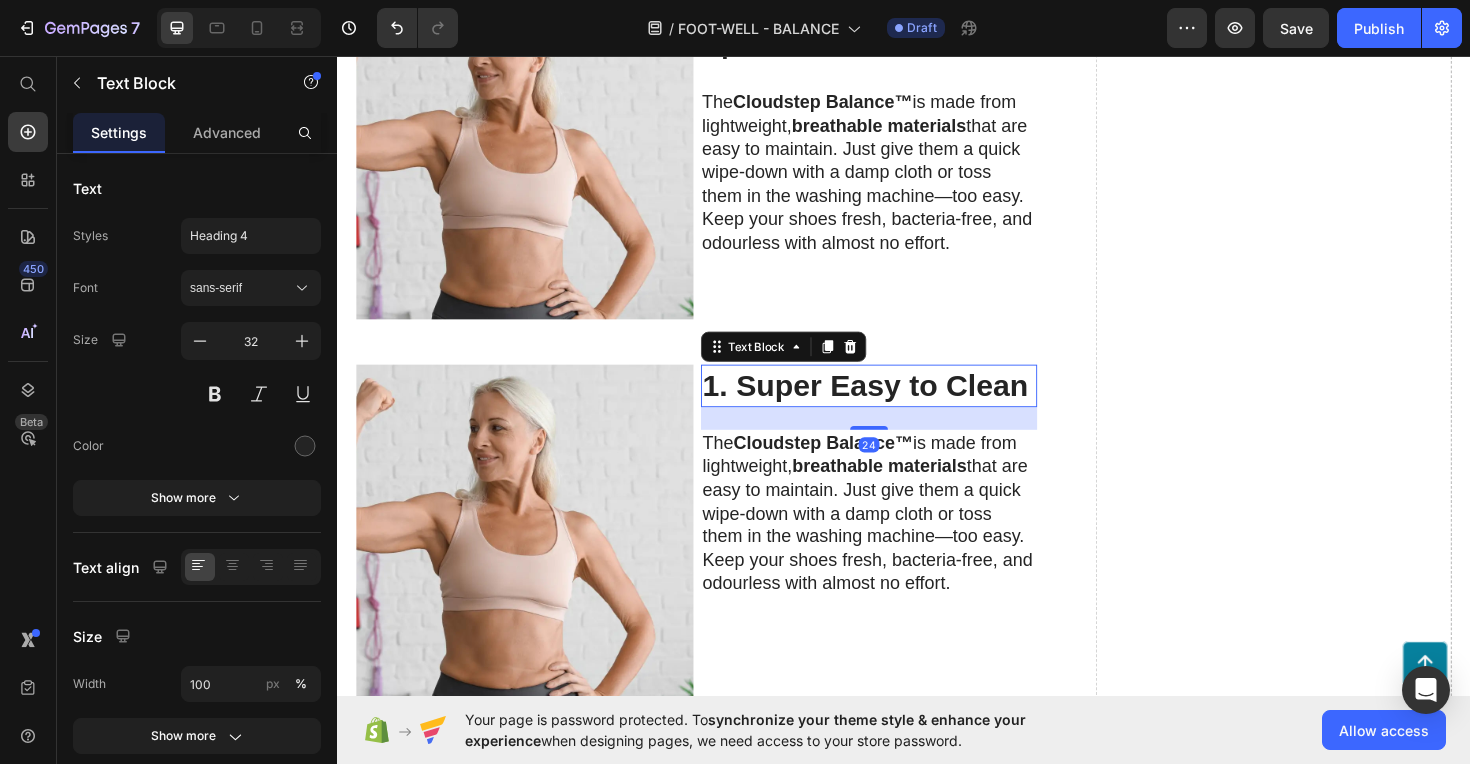 click on "1. Super Easy to Clean" at bounding box center [896, 405] 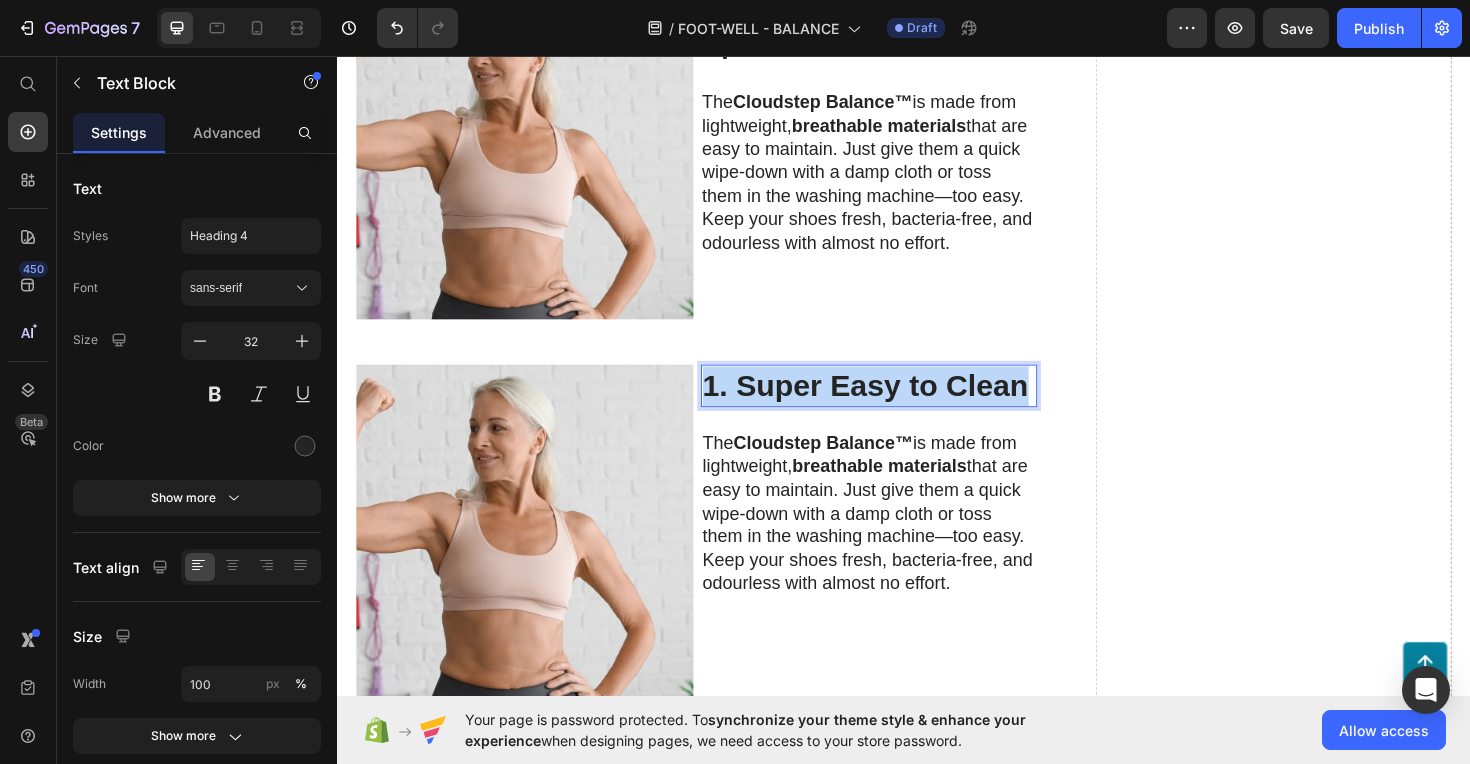 click on "1. Super Easy to Clean" at bounding box center [896, 405] 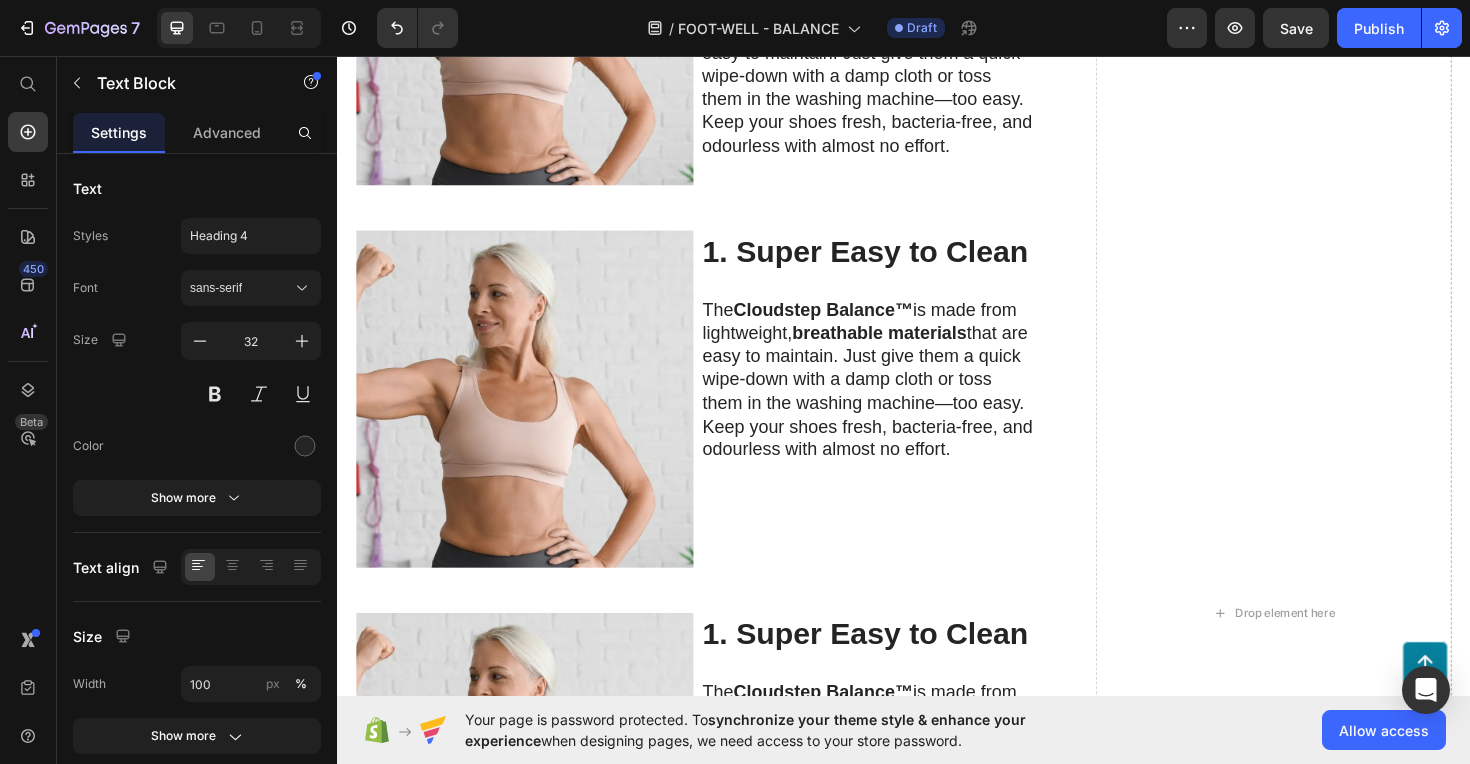 scroll, scrollTop: 2397, scrollLeft: 0, axis: vertical 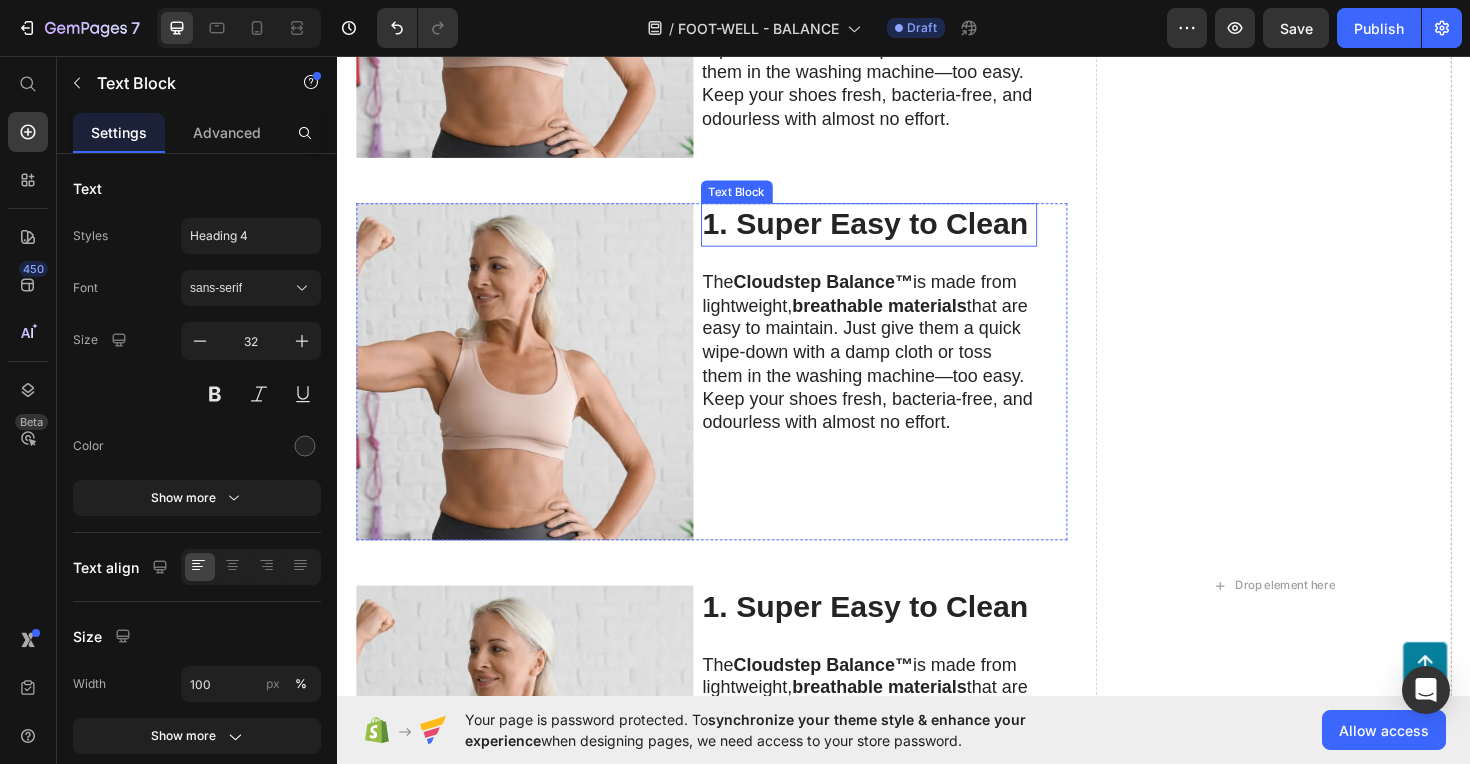 click on "1. Super Easy to Clean" at bounding box center [896, 234] 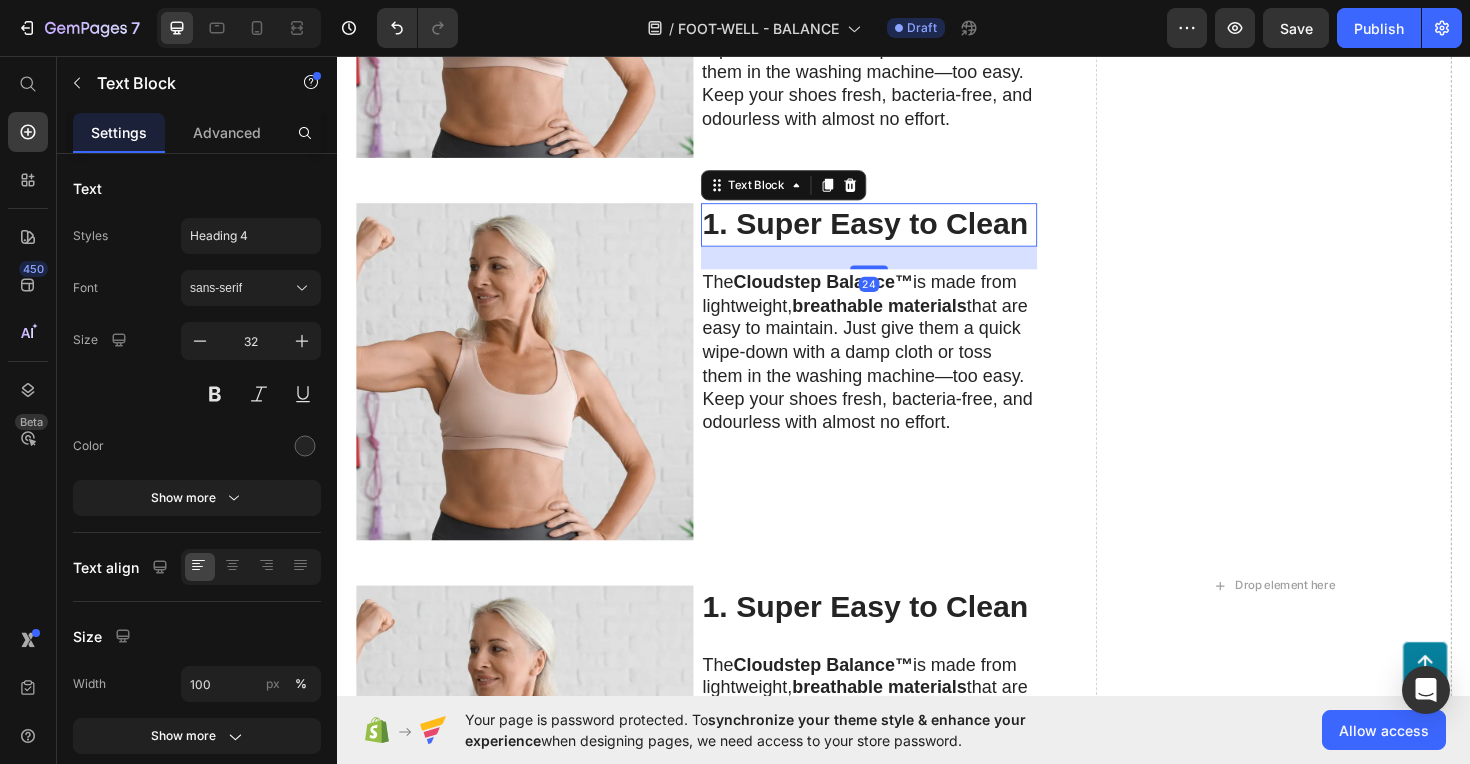 click on "1. Super Easy to Clean" at bounding box center (896, 234) 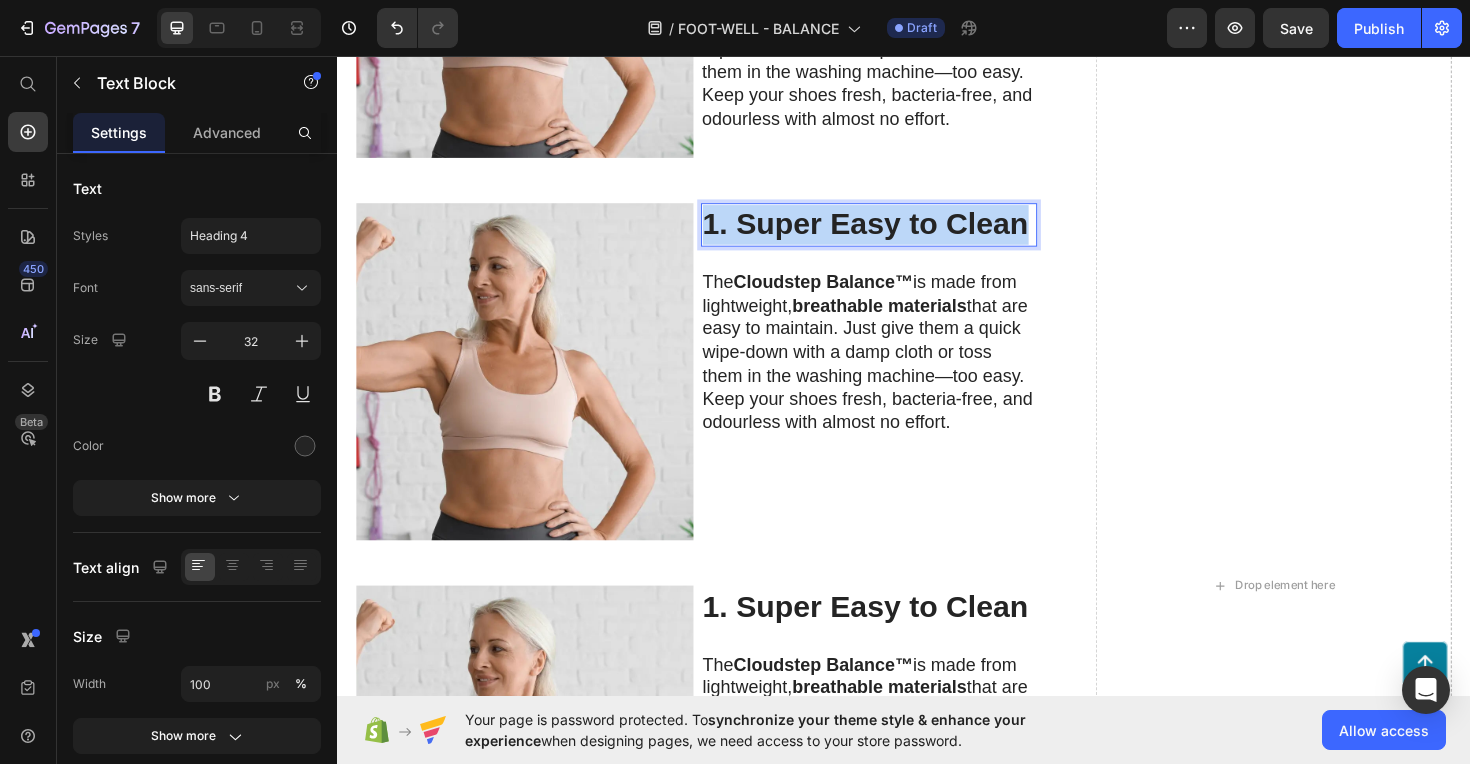 click on "1. Super Easy to Clean" at bounding box center (896, 234) 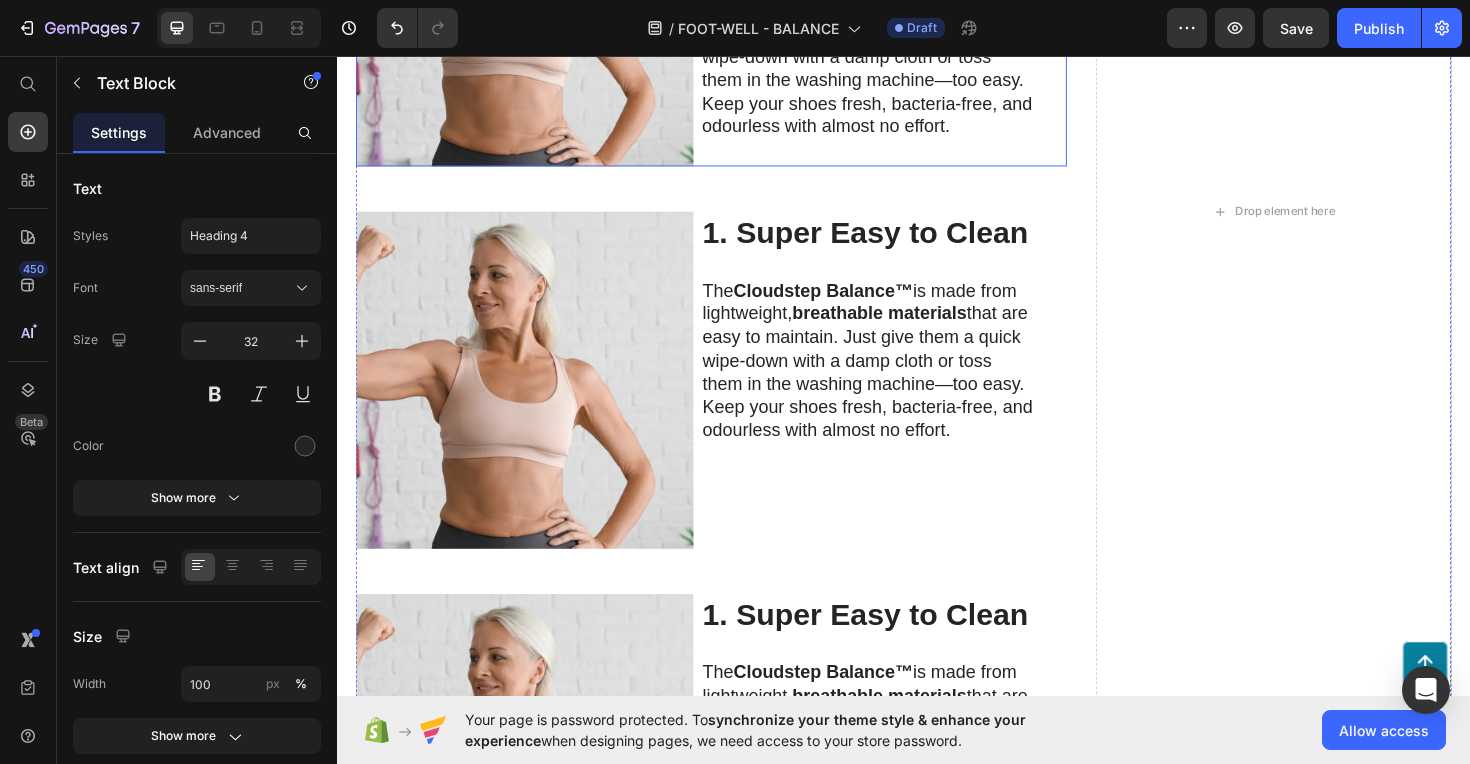 scroll, scrollTop: 2814, scrollLeft: 0, axis: vertical 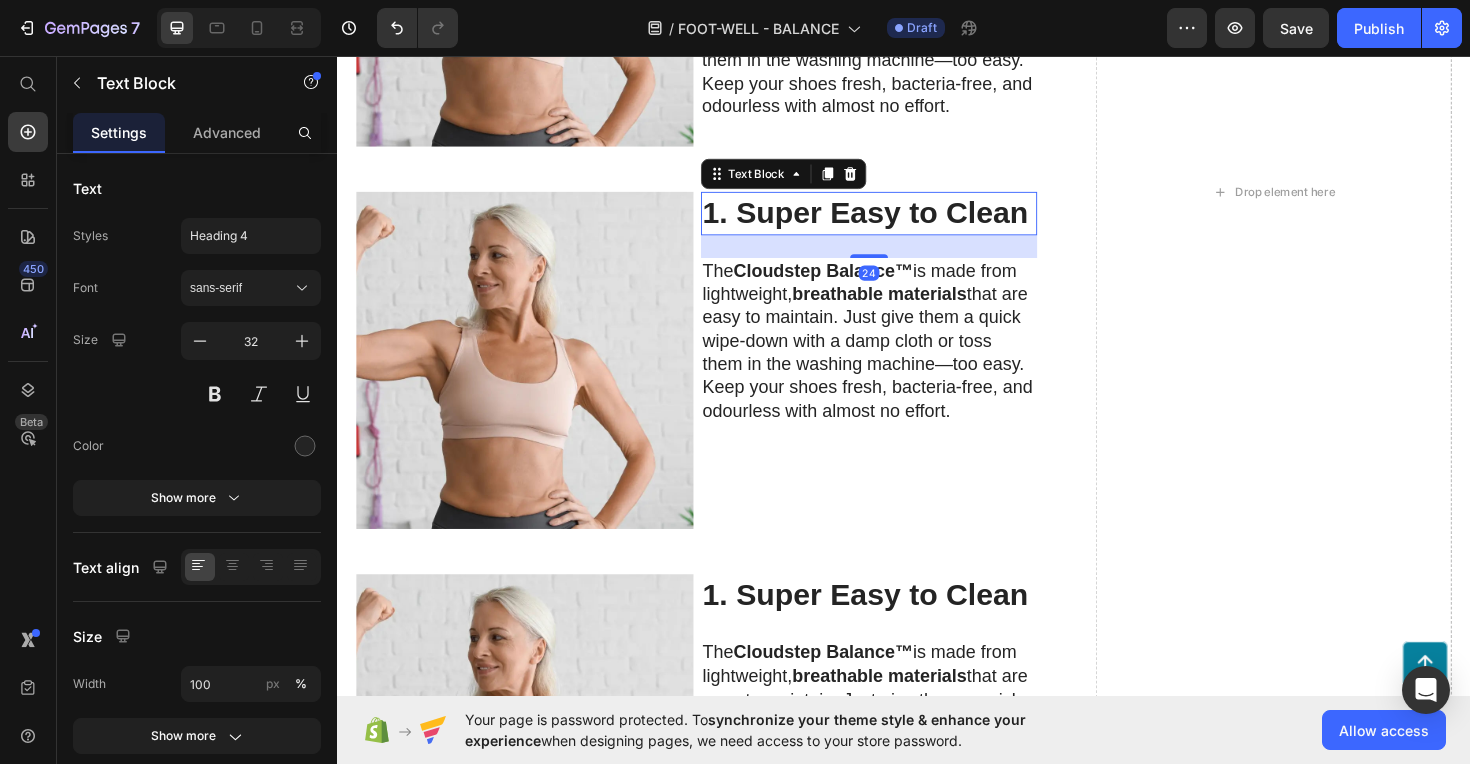 click on "1. Super Easy to Clean" at bounding box center (896, 222) 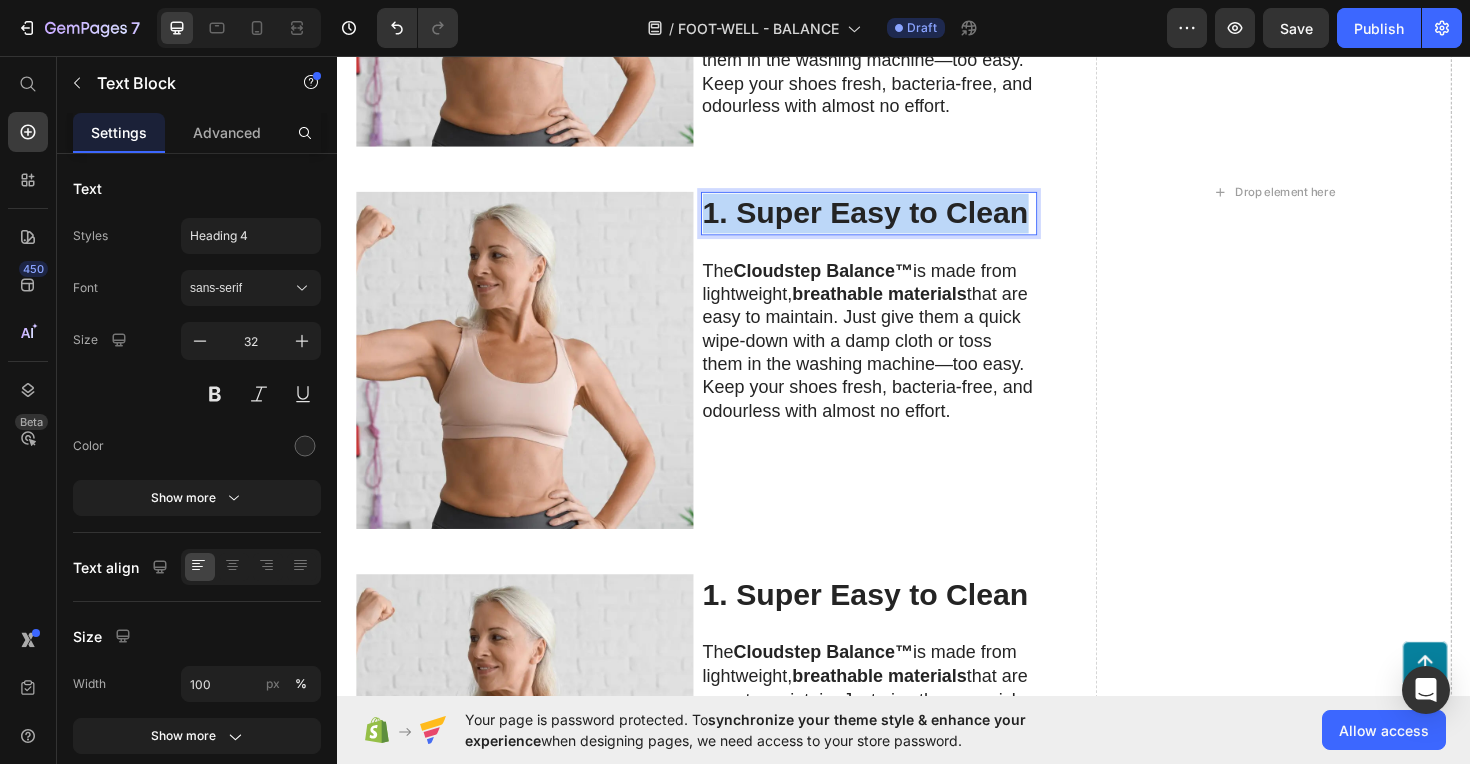 click on "1. Super Easy to Clean" at bounding box center [896, 222] 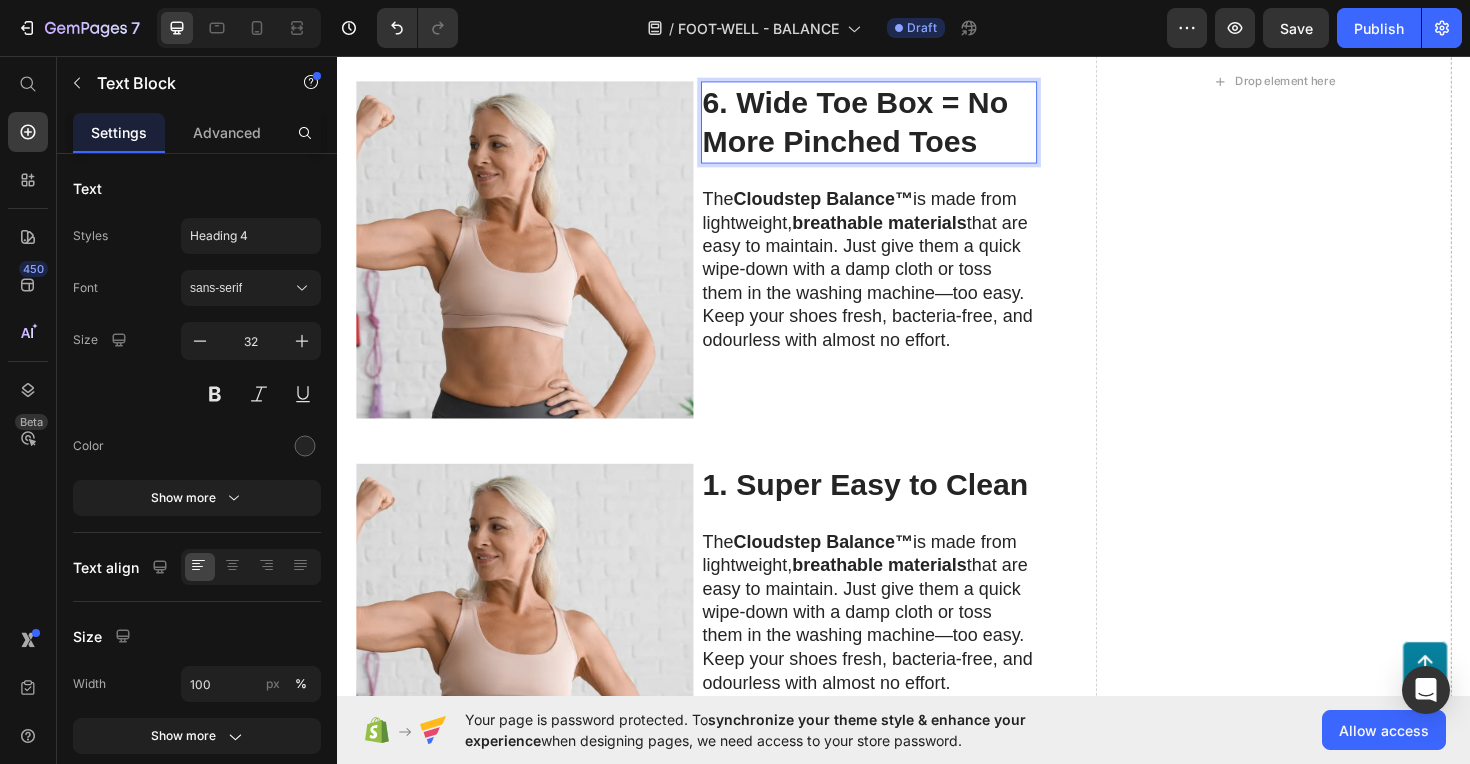 scroll, scrollTop: 3251, scrollLeft: 0, axis: vertical 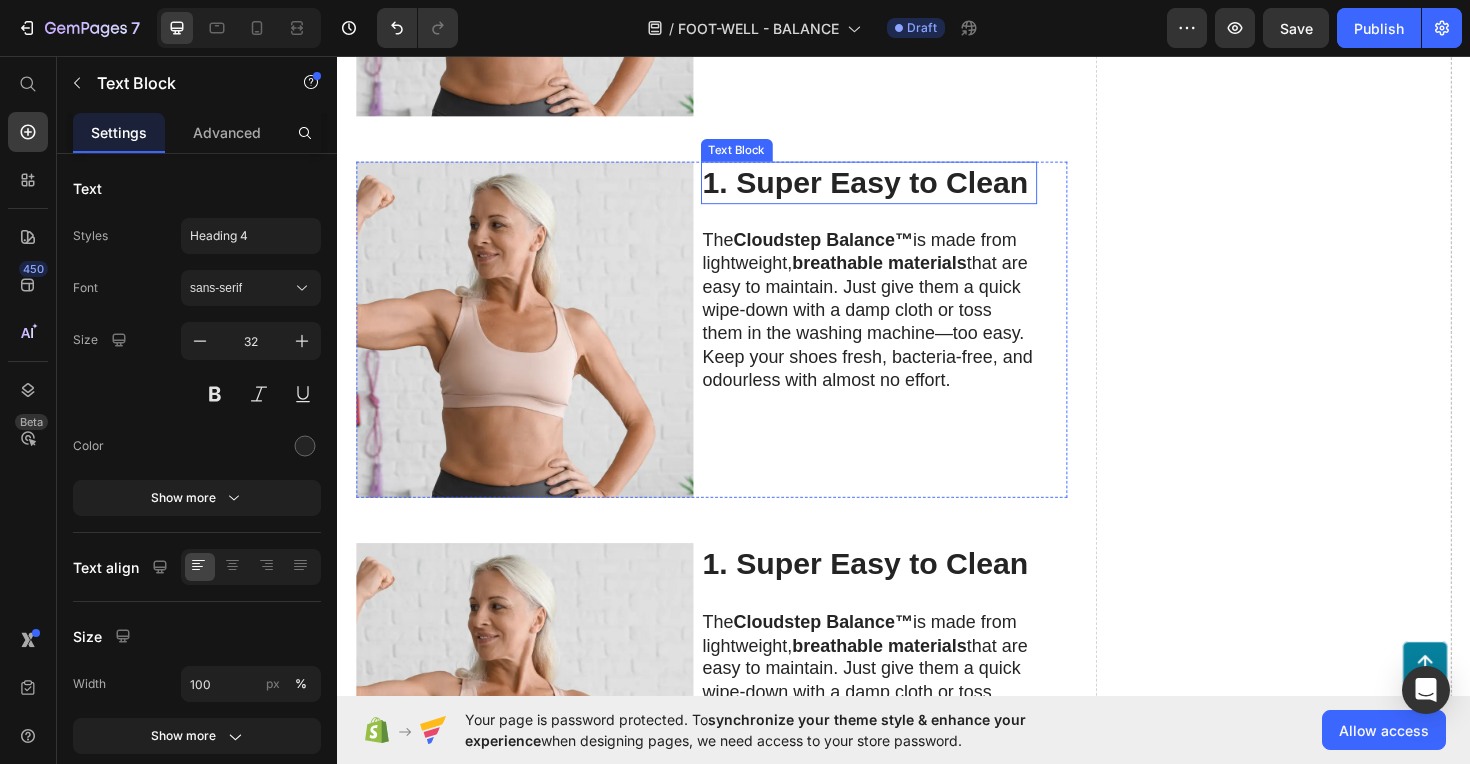 click on "1. Super Easy to Clean" at bounding box center [896, 190] 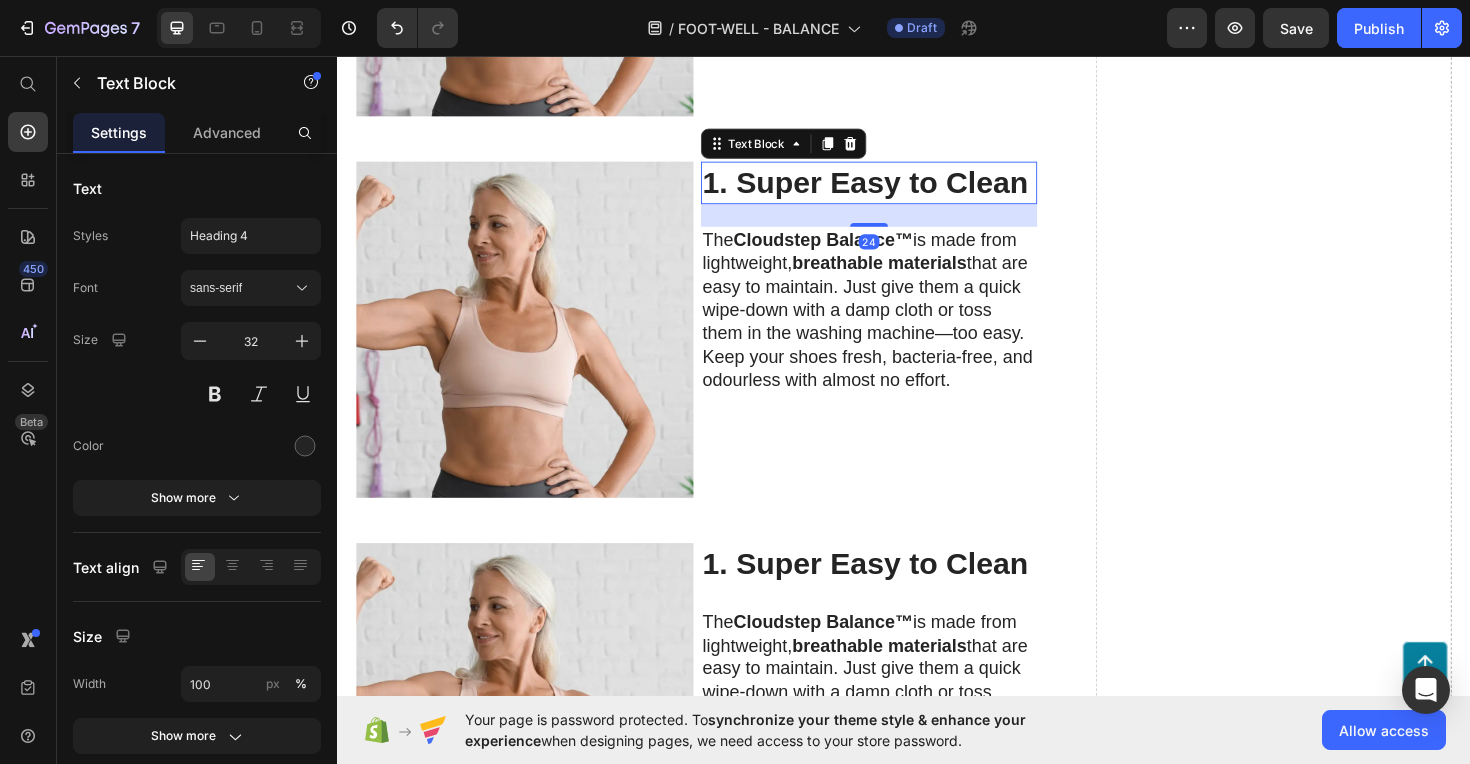 click on "1. Super Easy to Clean" at bounding box center [896, 190] 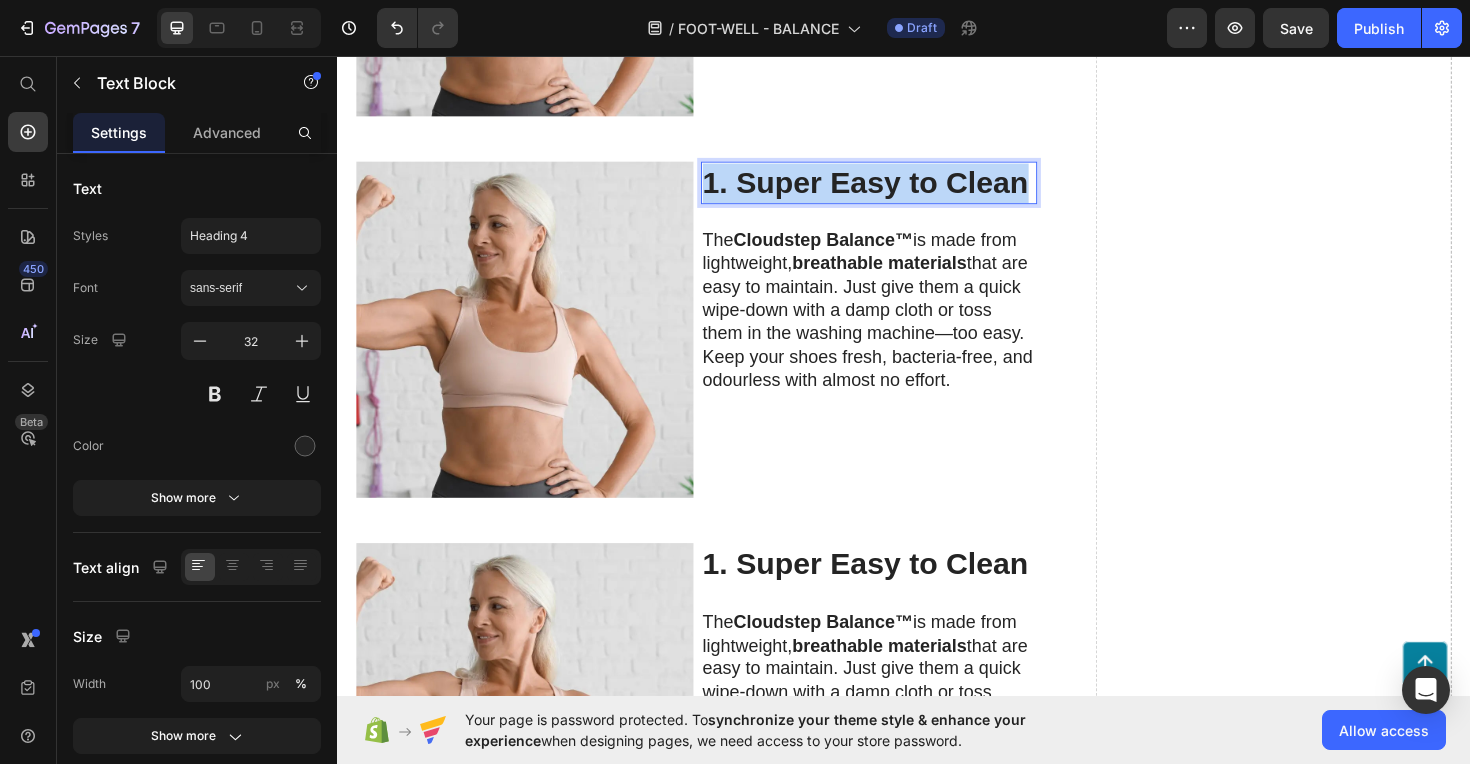 click on "1. Super Easy to Clean" at bounding box center [896, 190] 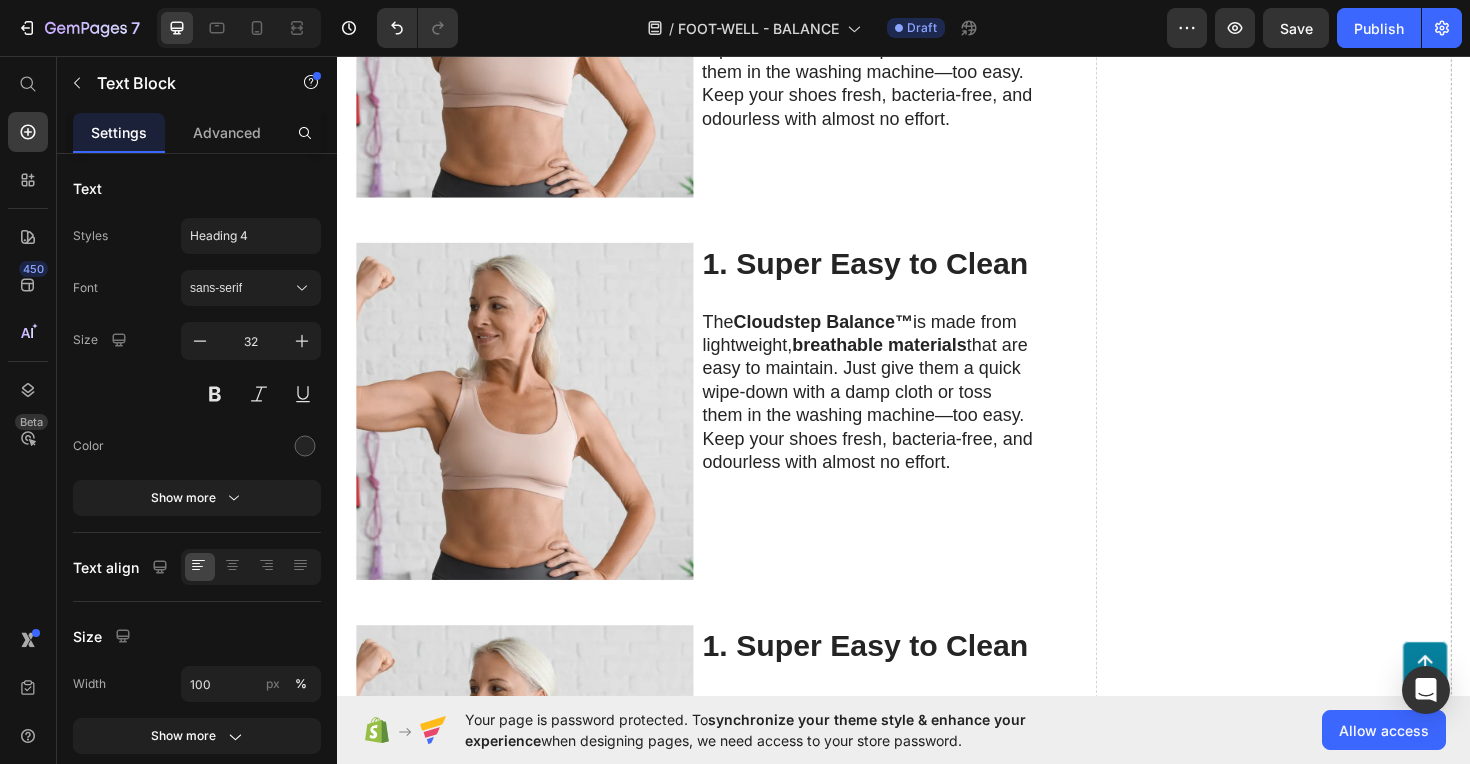 scroll, scrollTop: 3596, scrollLeft: 0, axis: vertical 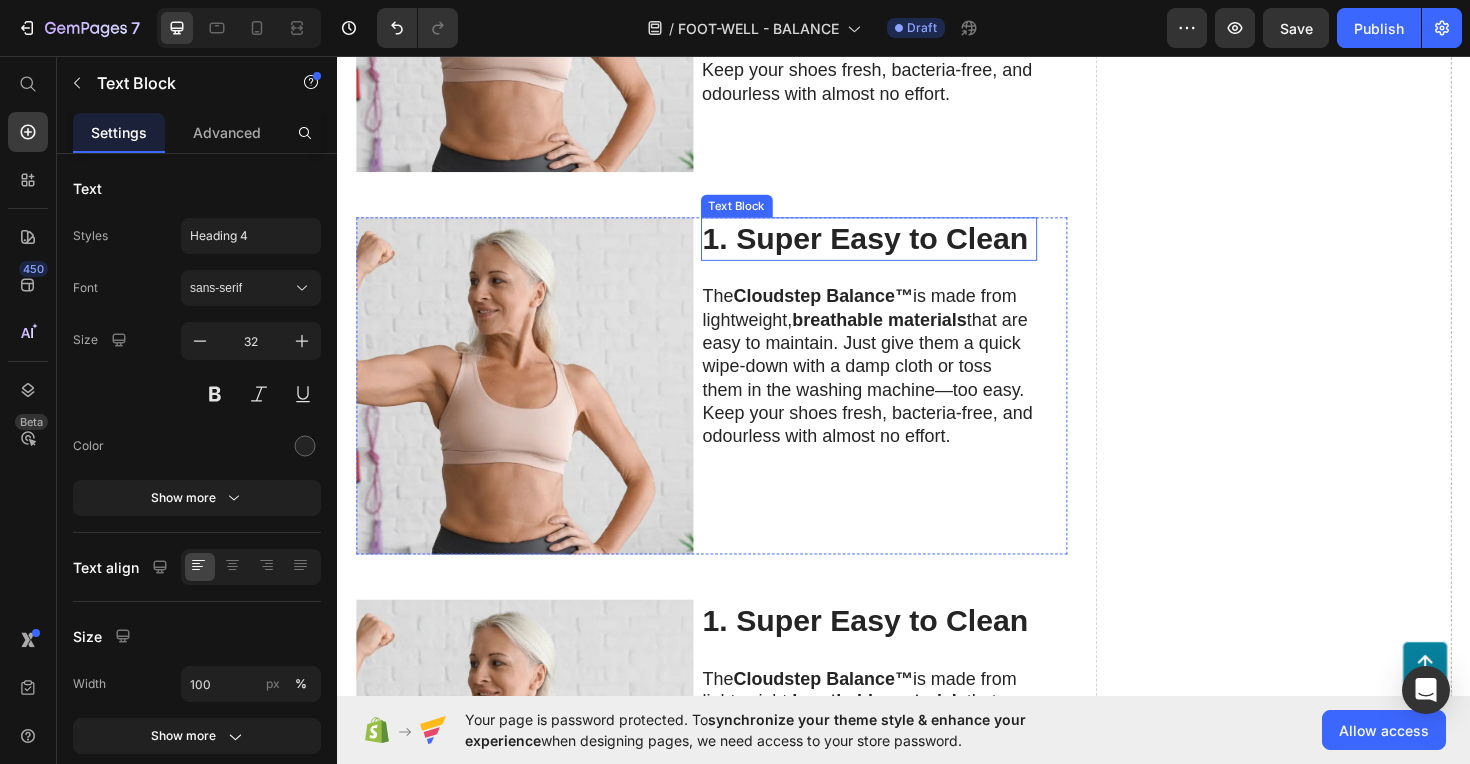 click on "1. Super Easy to Clean" at bounding box center (896, 249) 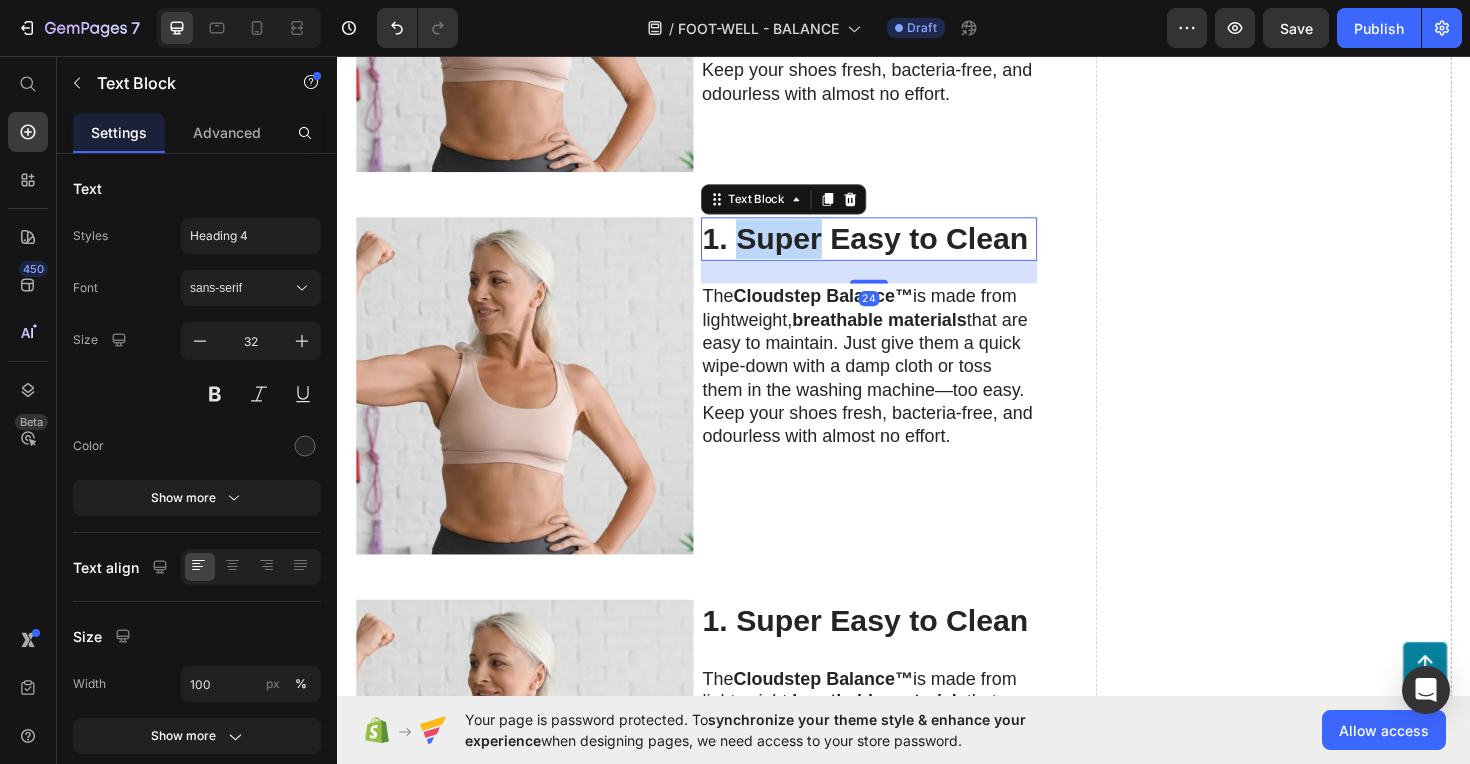 click on "1. Super Easy to Clean" at bounding box center (896, 249) 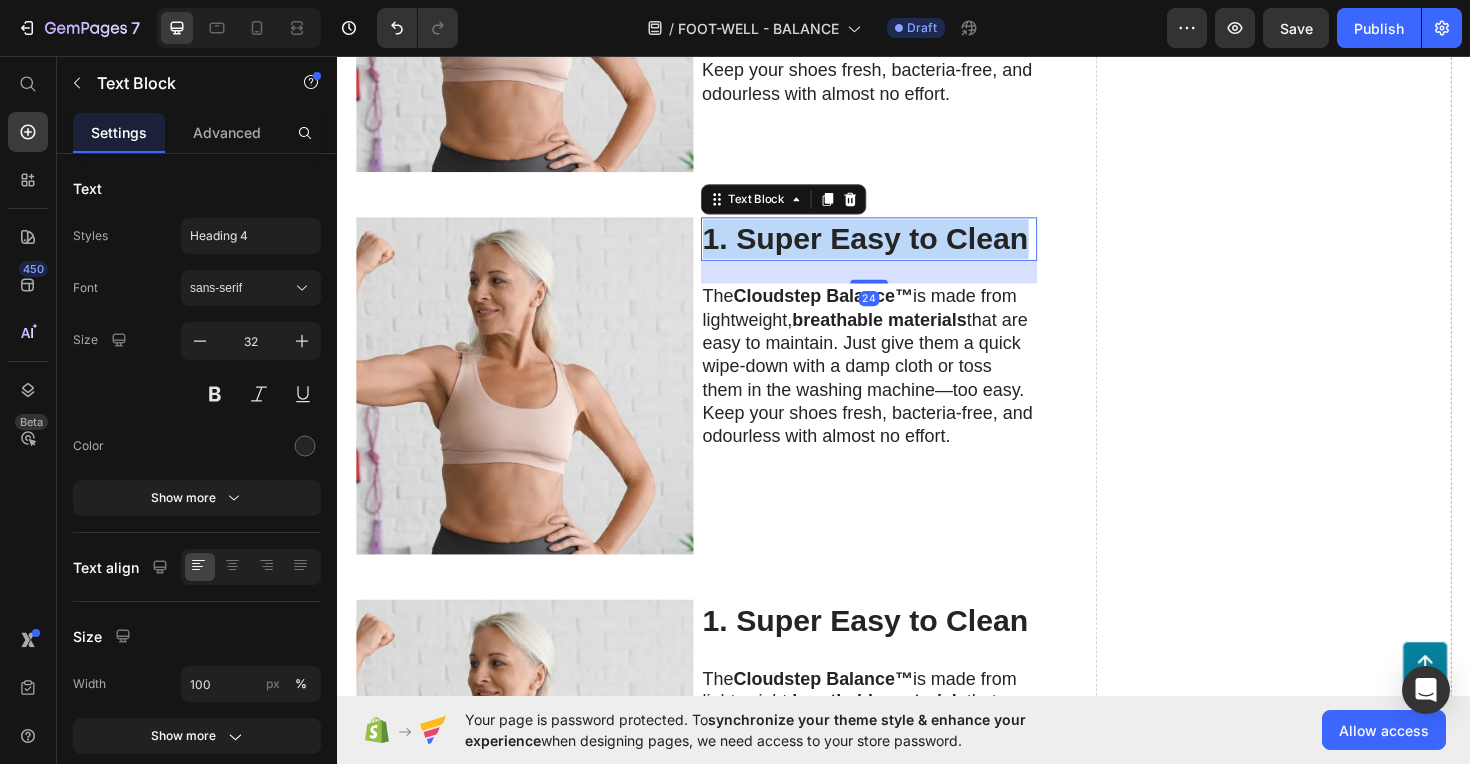 click on "1. Super Easy to Clean" at bounding box center [896, 249] 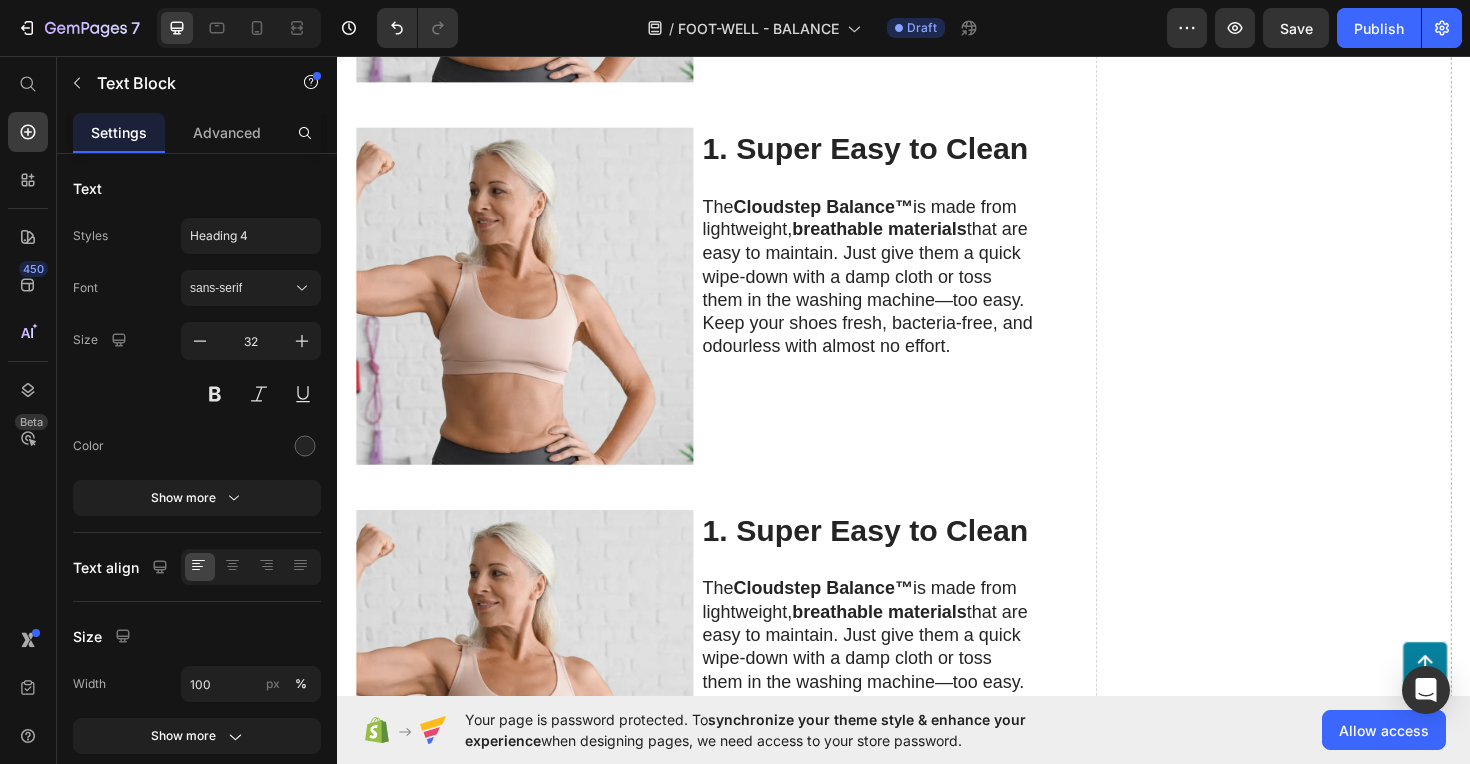 scroll, scrollTop: 4147, scrollLeft: 0, axis: vertical 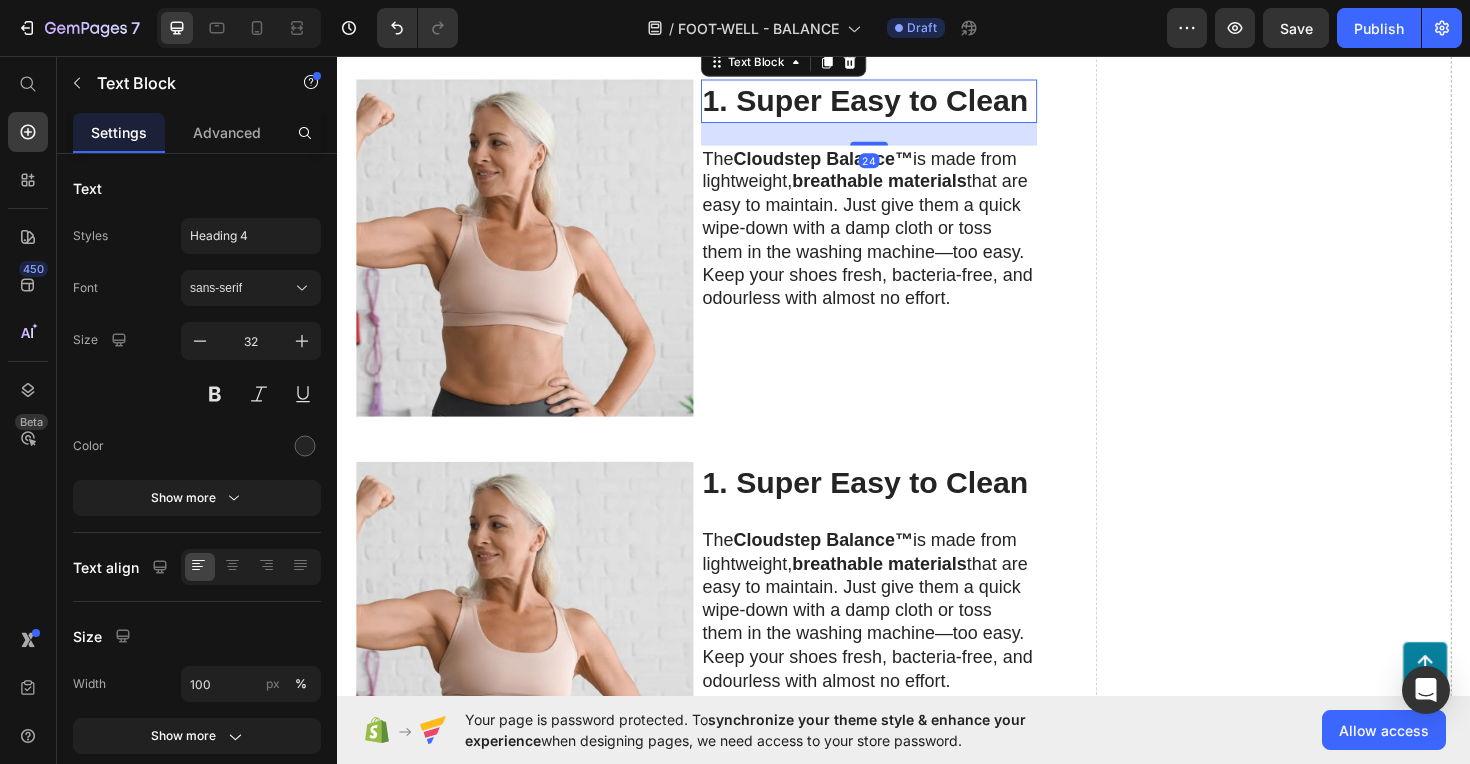 click on "1. Super Easy to Clean" at bounding box center (896, 103) 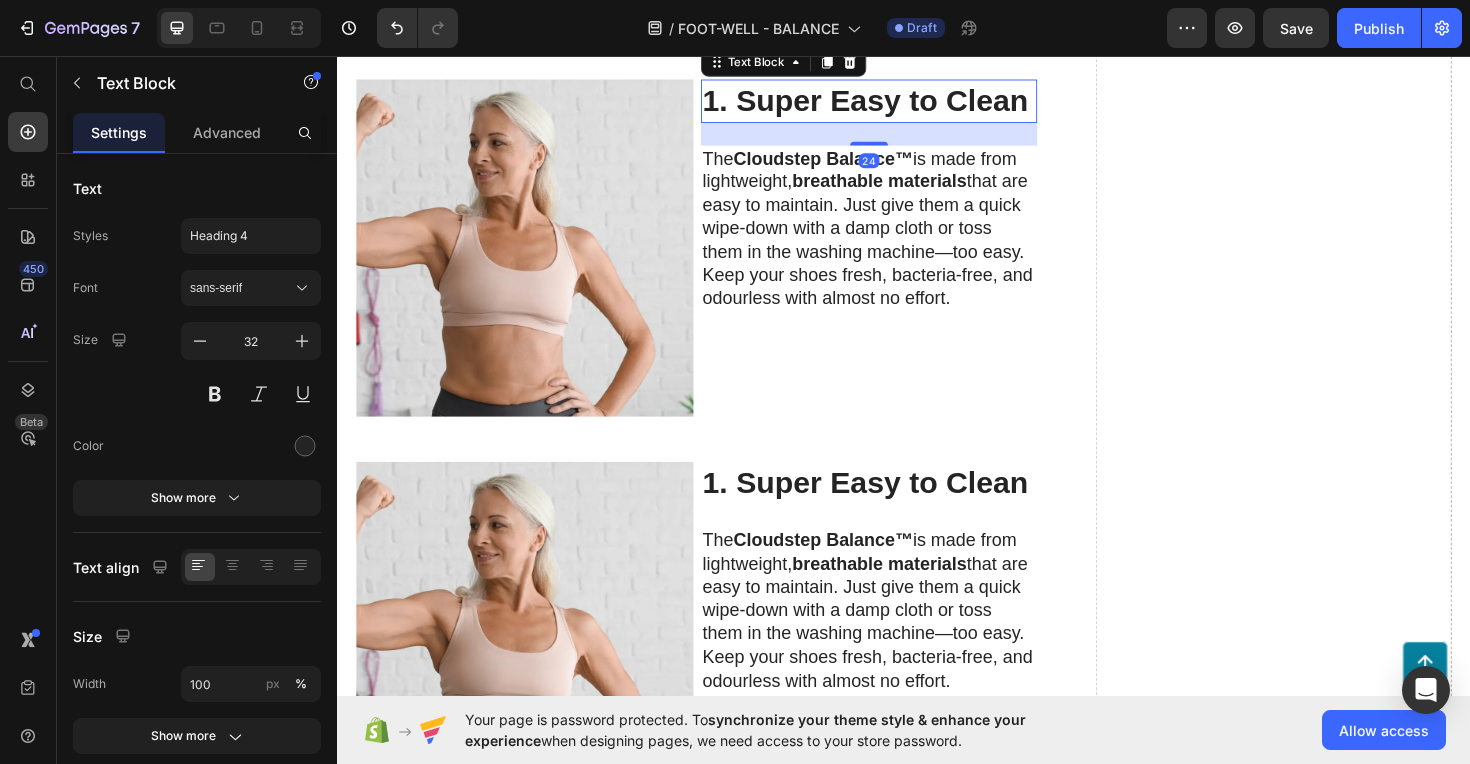 click on "1. Super Easy to Clean" at bounding box center (896, 103) 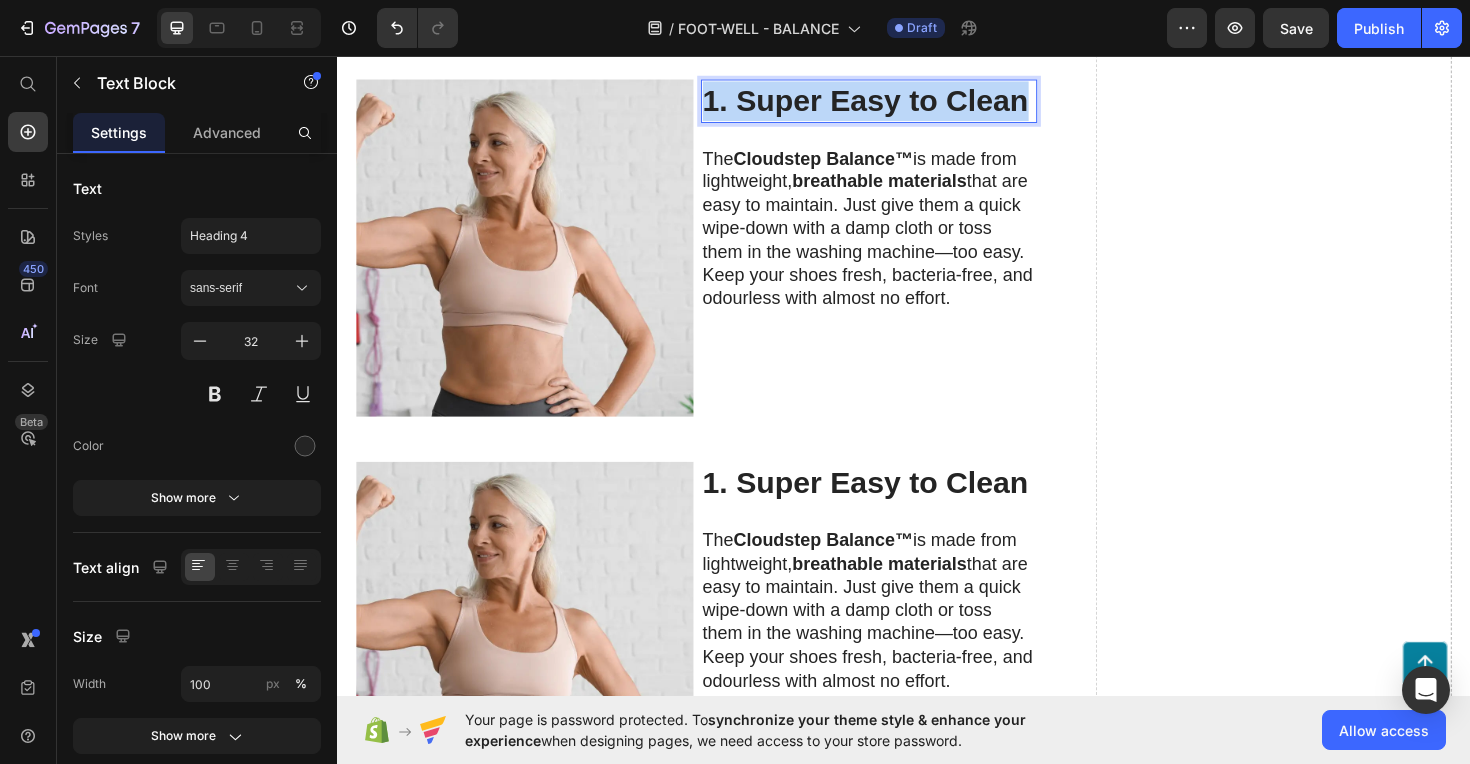 click on "1. Super Easy to Clean" at bounding box center [896, 103] 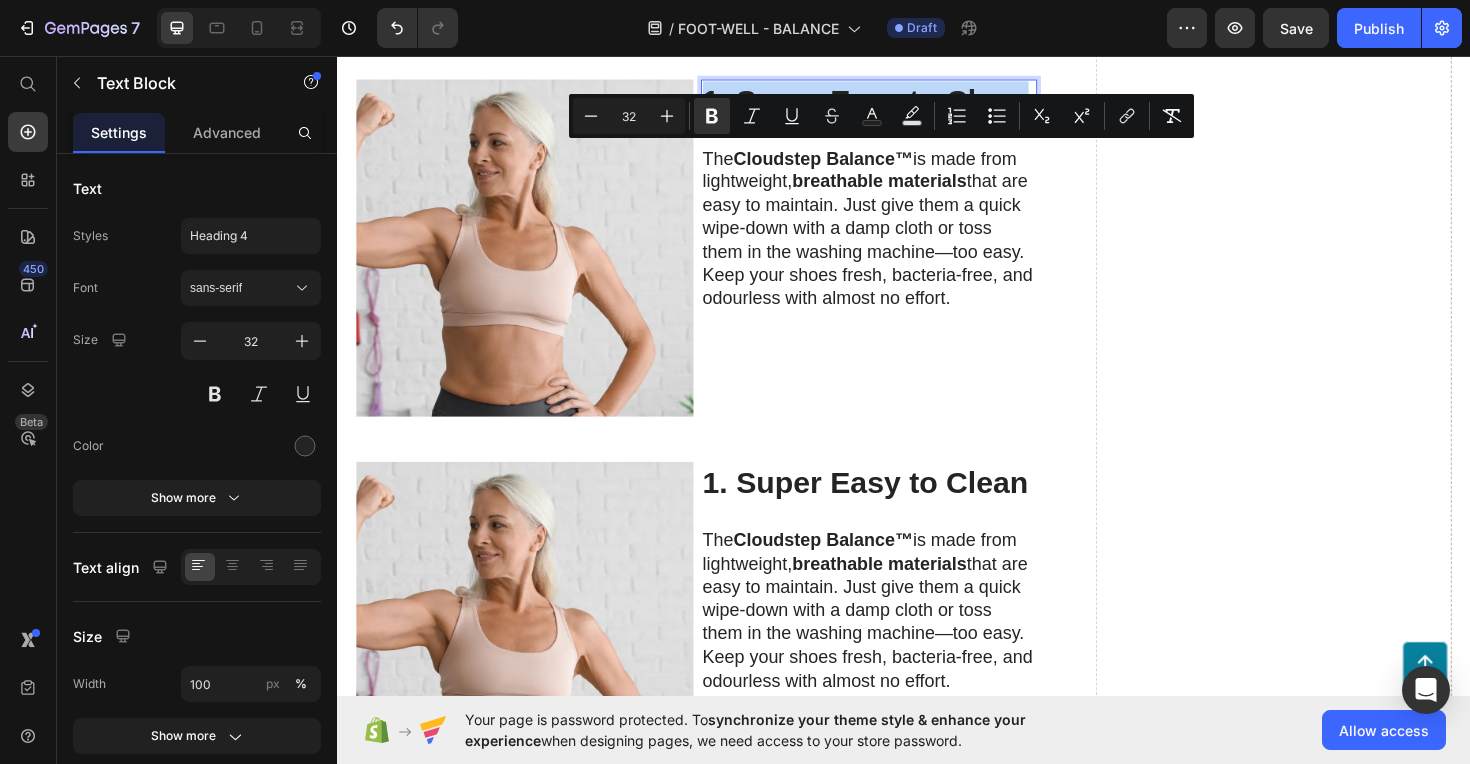 copy on "1. Super Easy to Clean" 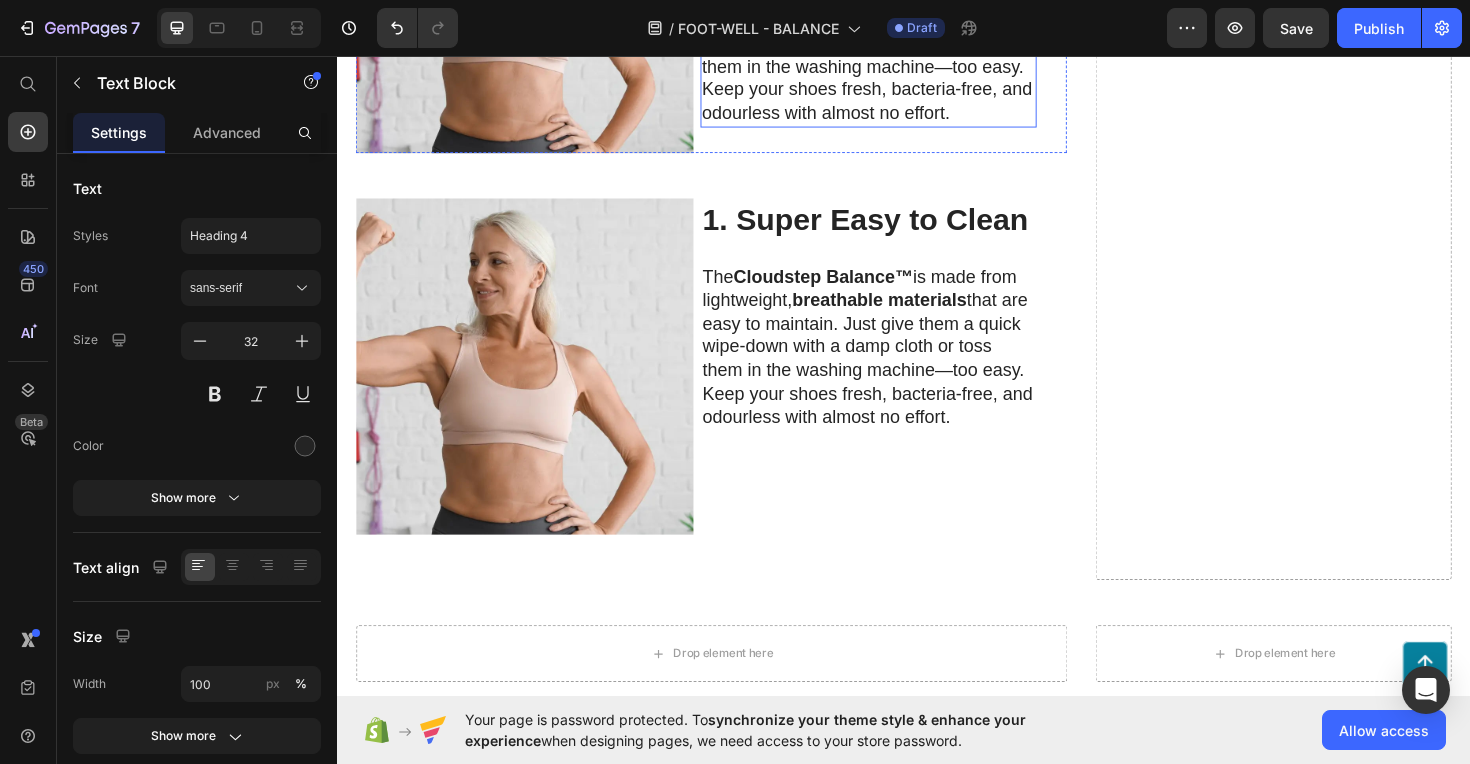 scroll, scrollTop: 4467, scrollLeft: 0, axis: vertical 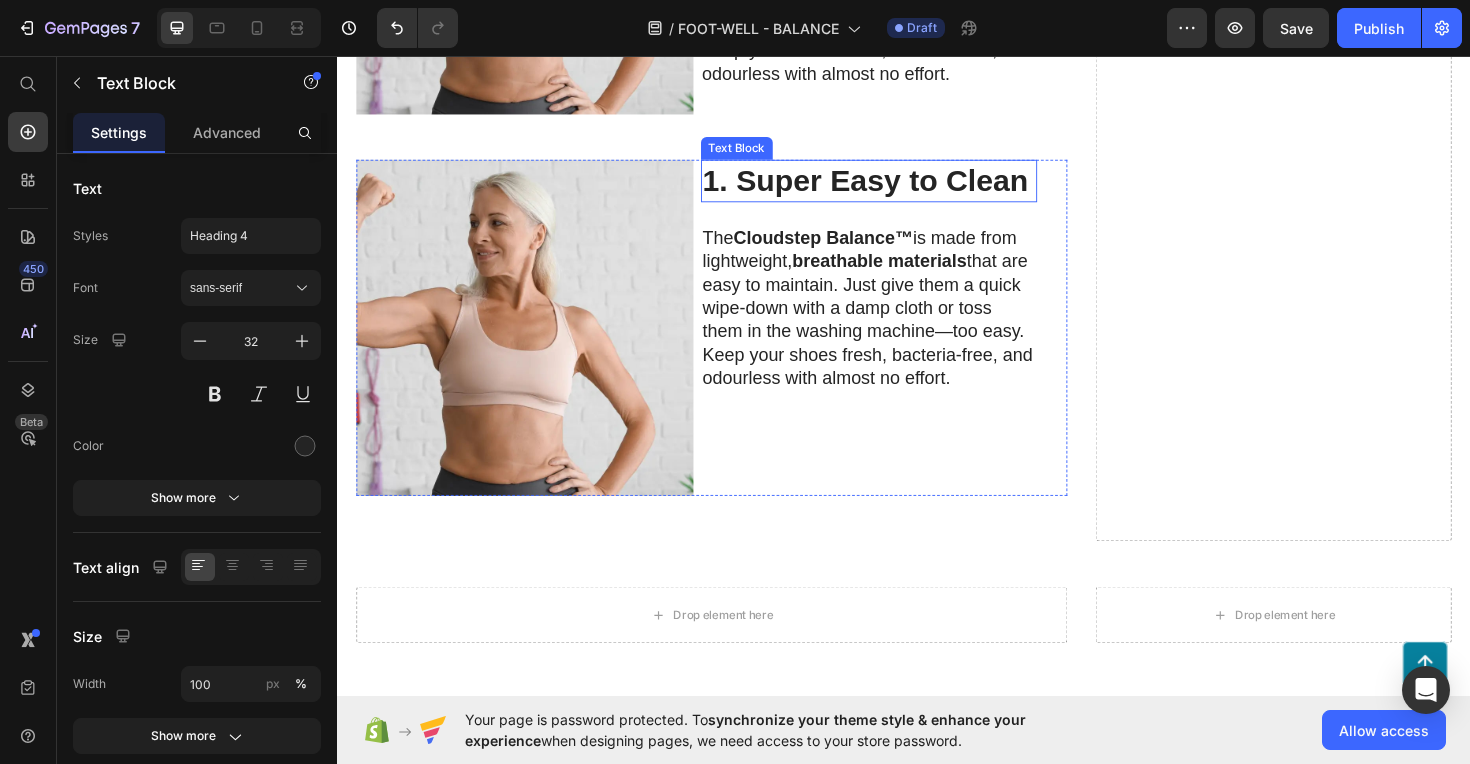 click on "1. Super Easy to Clean" at bounding box center (896, 188) 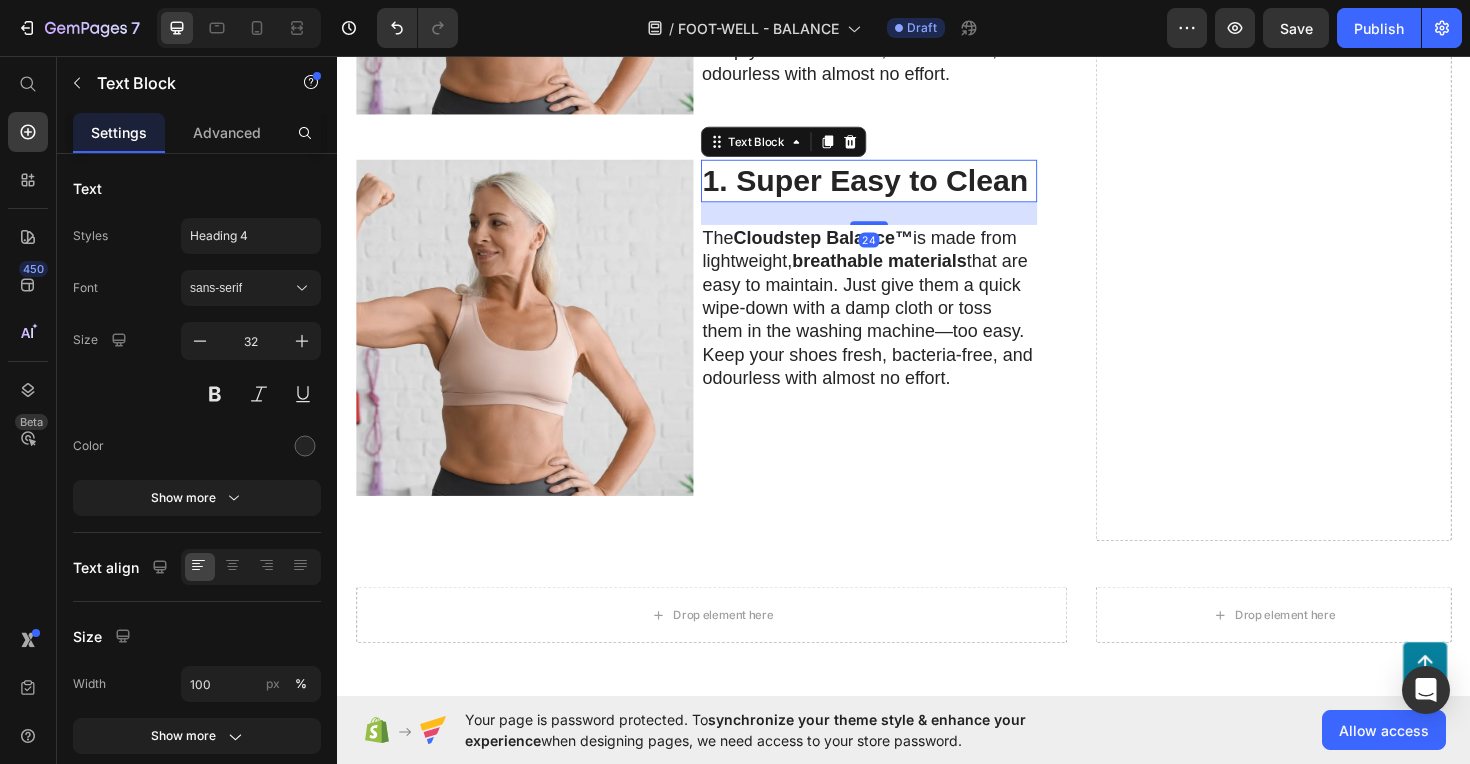 click on "1. Super Easy to Clean" at bounding box center [896, 188] 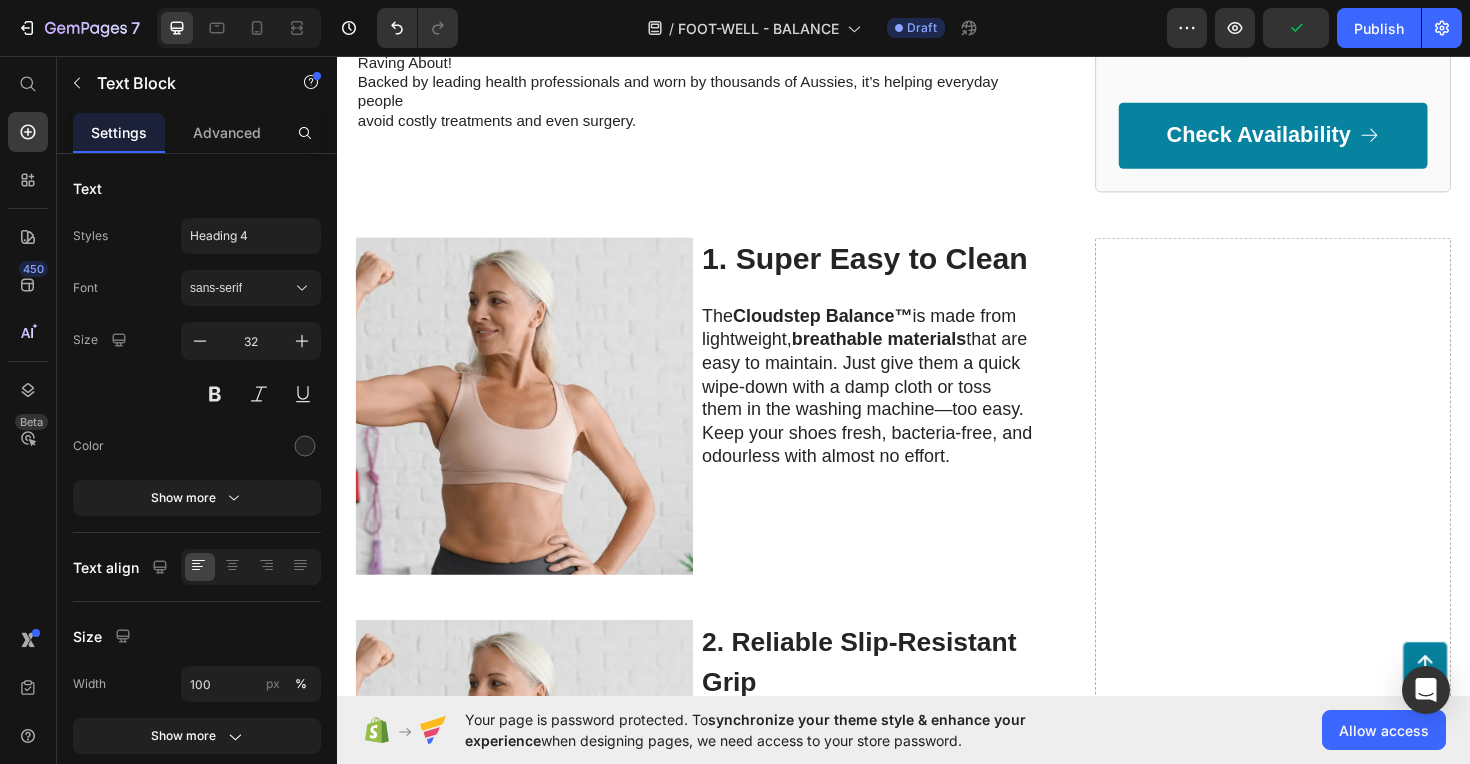 scroll, scrollTop: 915, scrollLeft: 0, axis: vertical 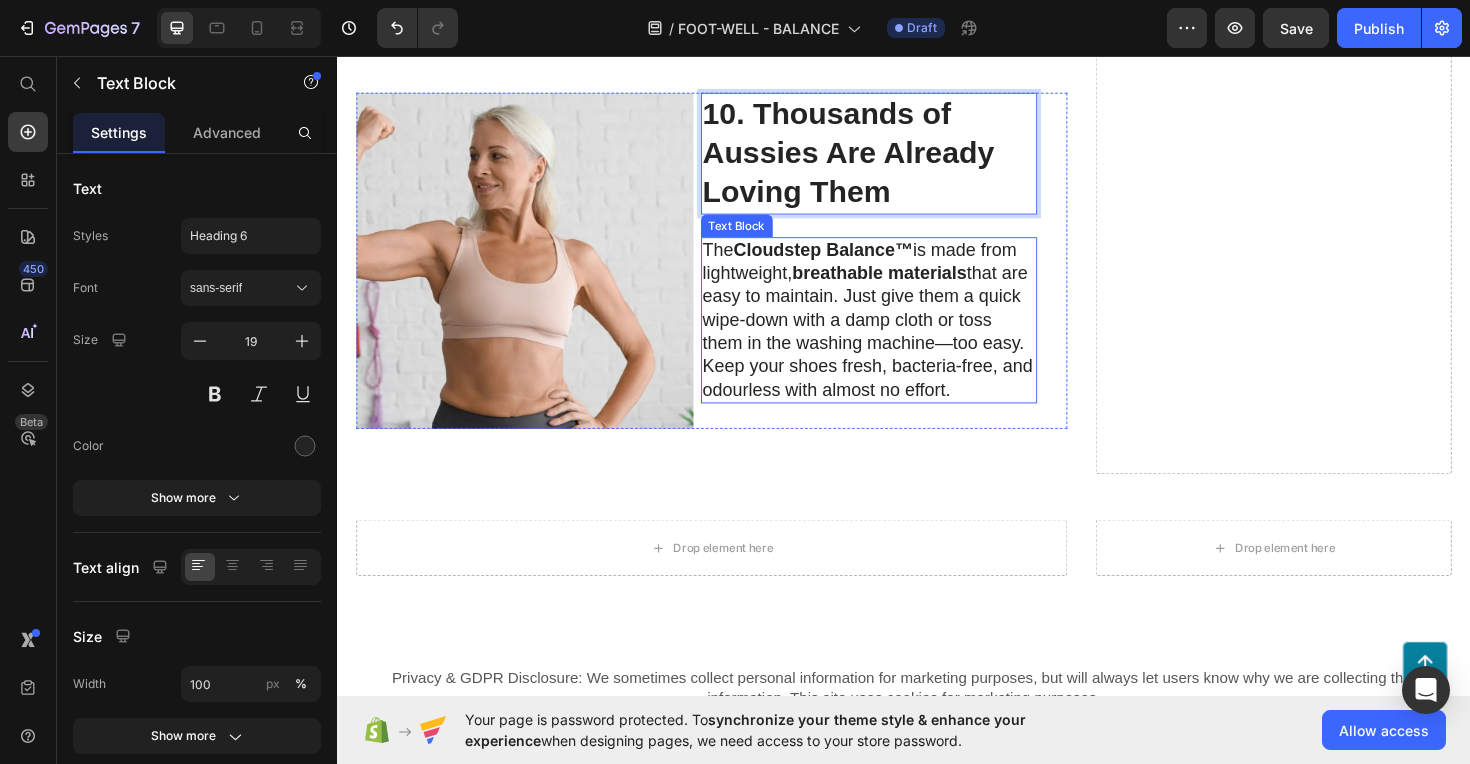 click on "The  Cloudstep Balance™  is made from lightweight,  breathable materials  that are easy to maintain. Just give them a quick wipe-down with a damp cloth or toss them in the washing machine—too easy. Keep your shoes fresh, bacteria-free, and odourless with almost no effort." at bounding box center [900, 336] 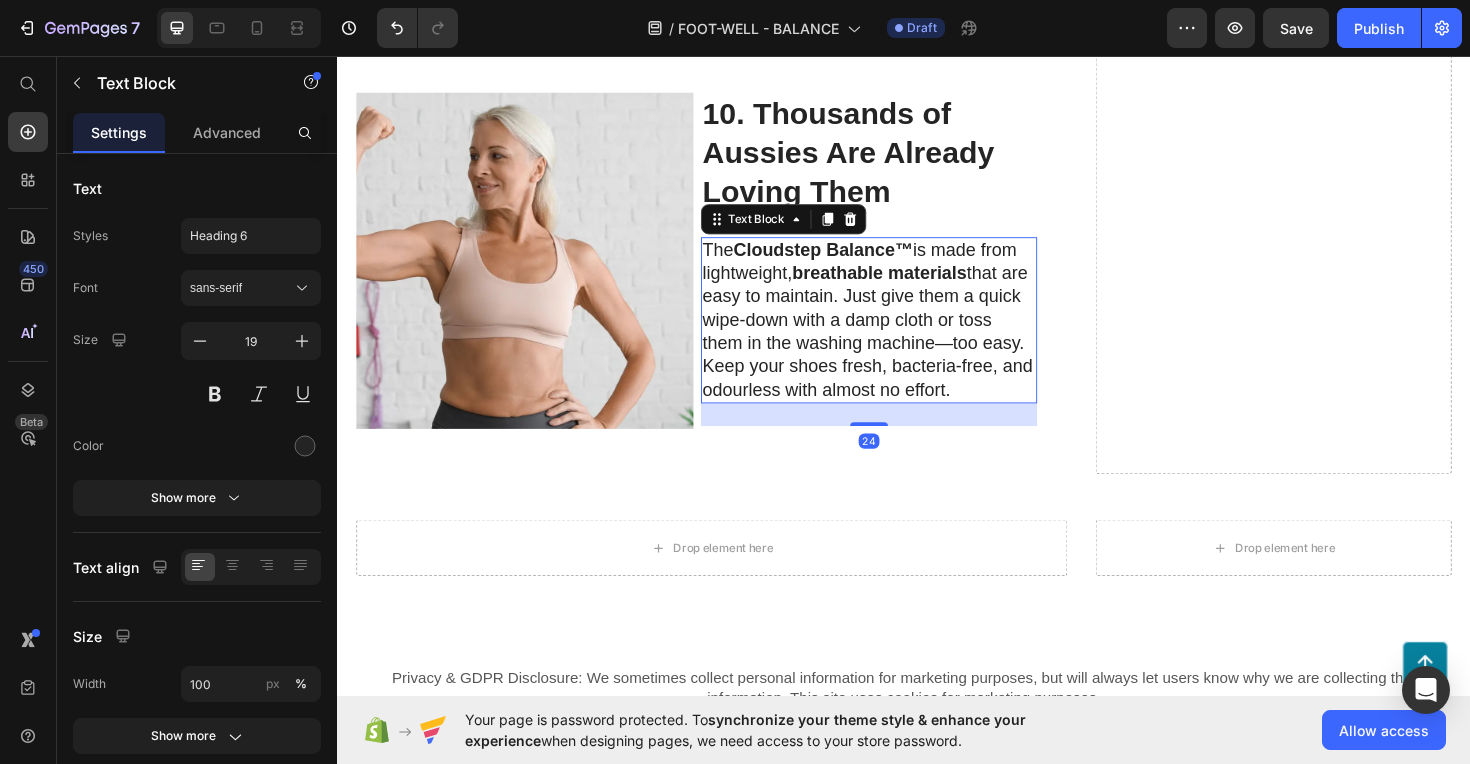 click on "The  Cloudstep Balance™  is made from lightweight,  breathable materials  that are easy to maintain. Just give them a quick wipe-down with a damp cloth or toss them in the washing machine—too easy. Keep your shoes fresh, bacteria-free, and odourless with almost no effort." at bounding box center (900, 336) 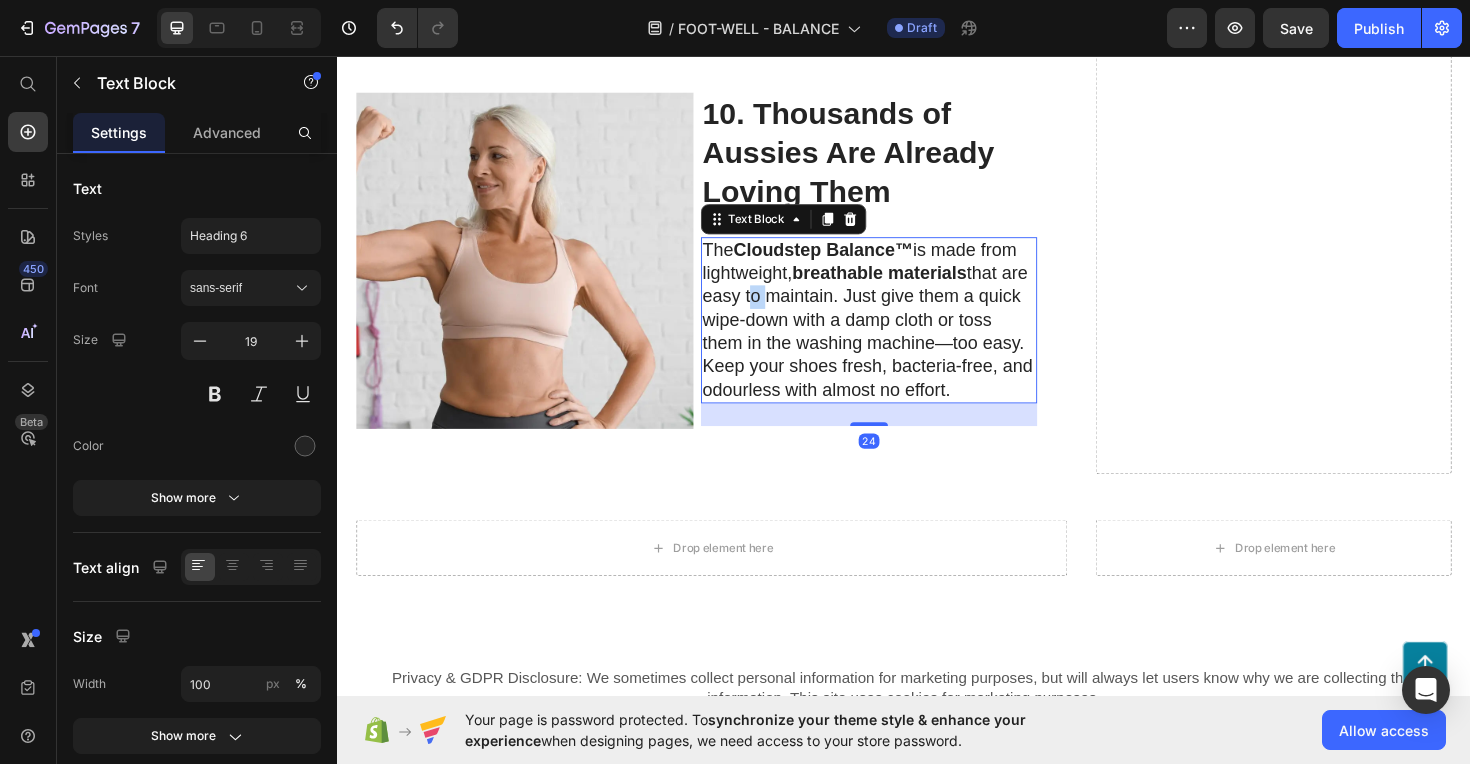 click on "The  Cloudstep Balance™  is made from lightweight,  breathable materials  that are easy to maintain. Just give them a quick wipe-down with a damp cloth or toss them in the washing machine—too easy. Keep your shoes fresh, bacteria-free, and odourless with almost no effort." at bounding box center (900, 336) 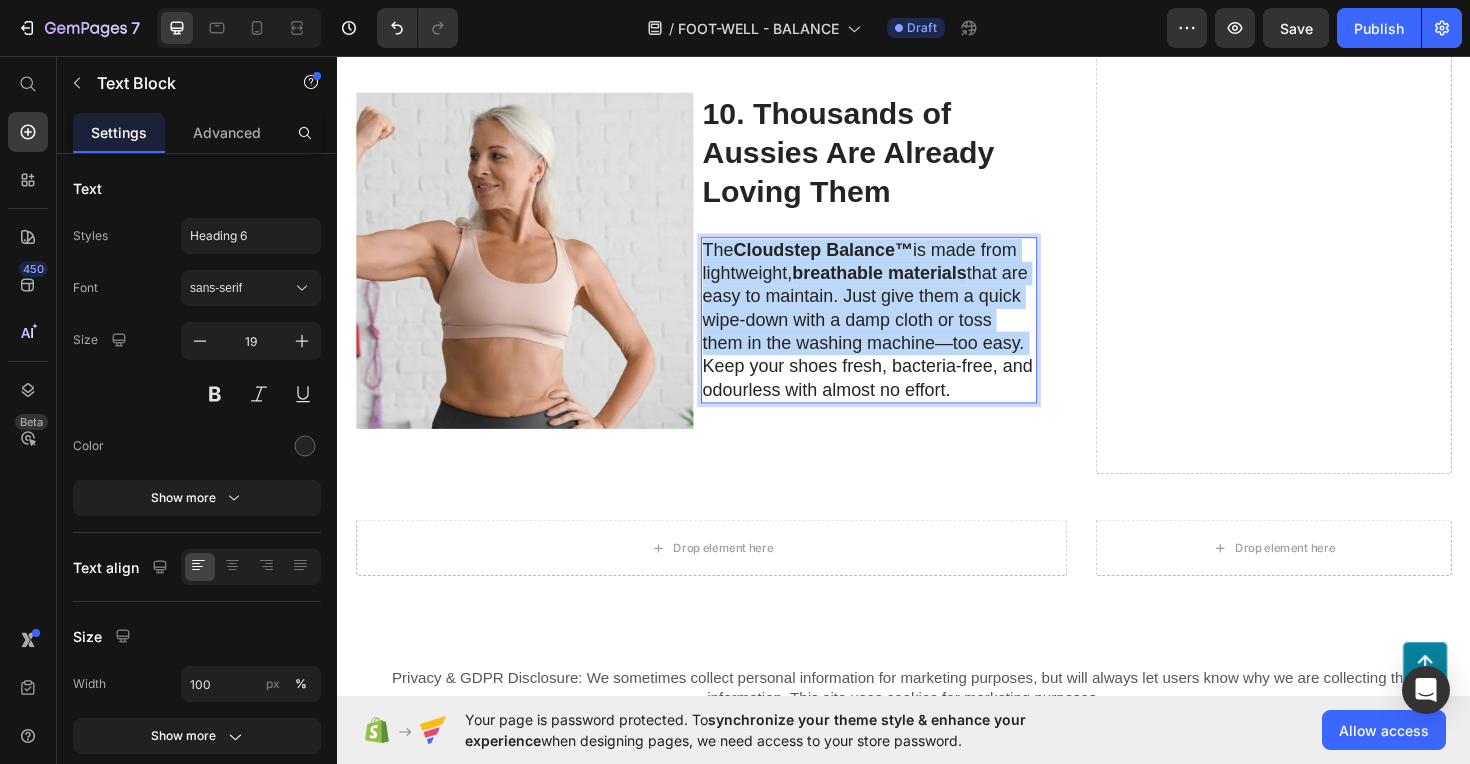 click on "The  Cloudstep Balance™  is made from lightweight,  breathable materials  that are easy to maintain. Just give them a quick wipe-down with a damp cloth or toss them in the washing machine—too easy. Keep your shoes fresh, bacteria-free, and odourless with almost no effort." at bounding box center [900, 336] 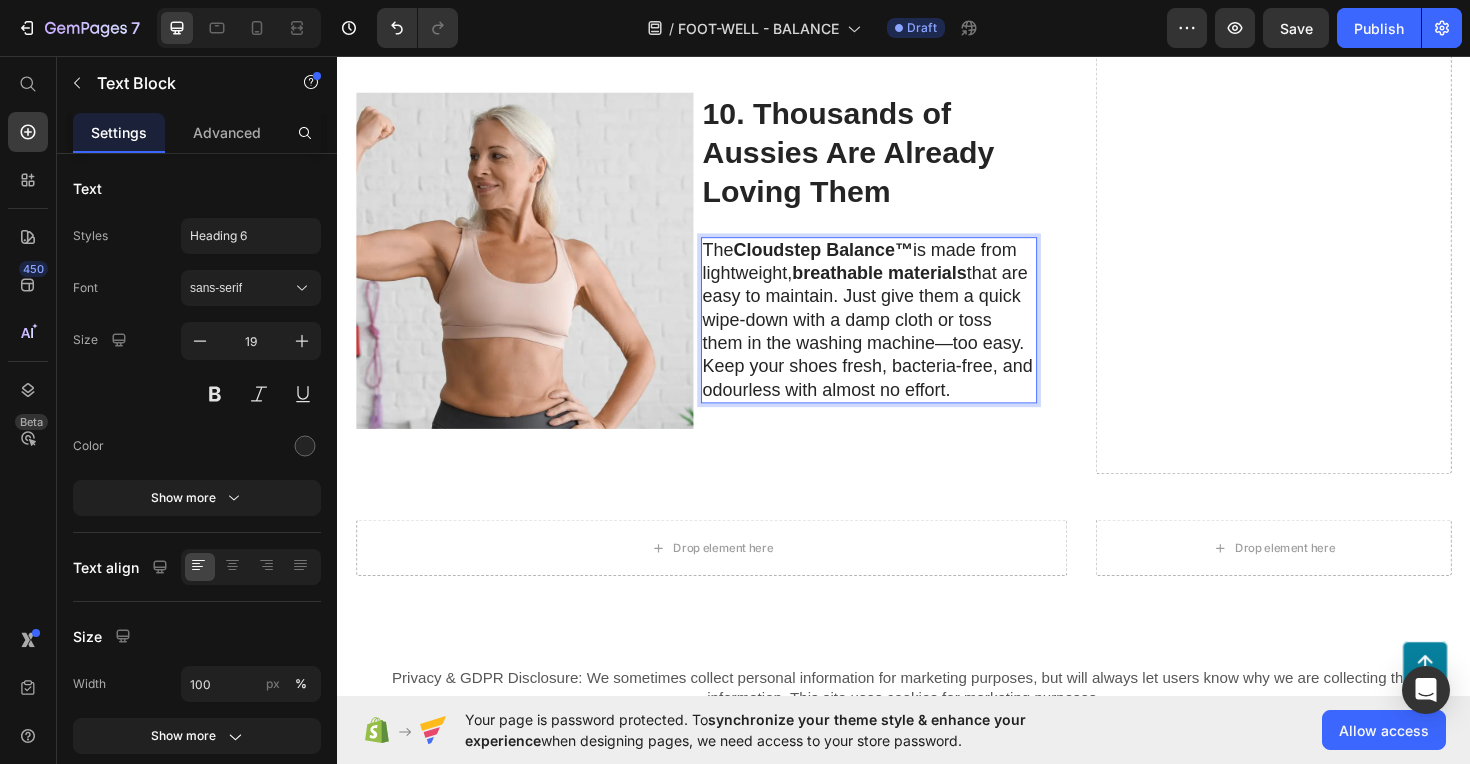 click on "The  Cloudstep Balance™  is made from lightweight,  breathable materials  that are easy to maintain. Just give them a quick wipe-down with a damp cloth or toss them in the washing machine—too easy. Keep your shoes fresh, bacteria-free, and odourless with almost no effort." at bounding box center [900, 336] 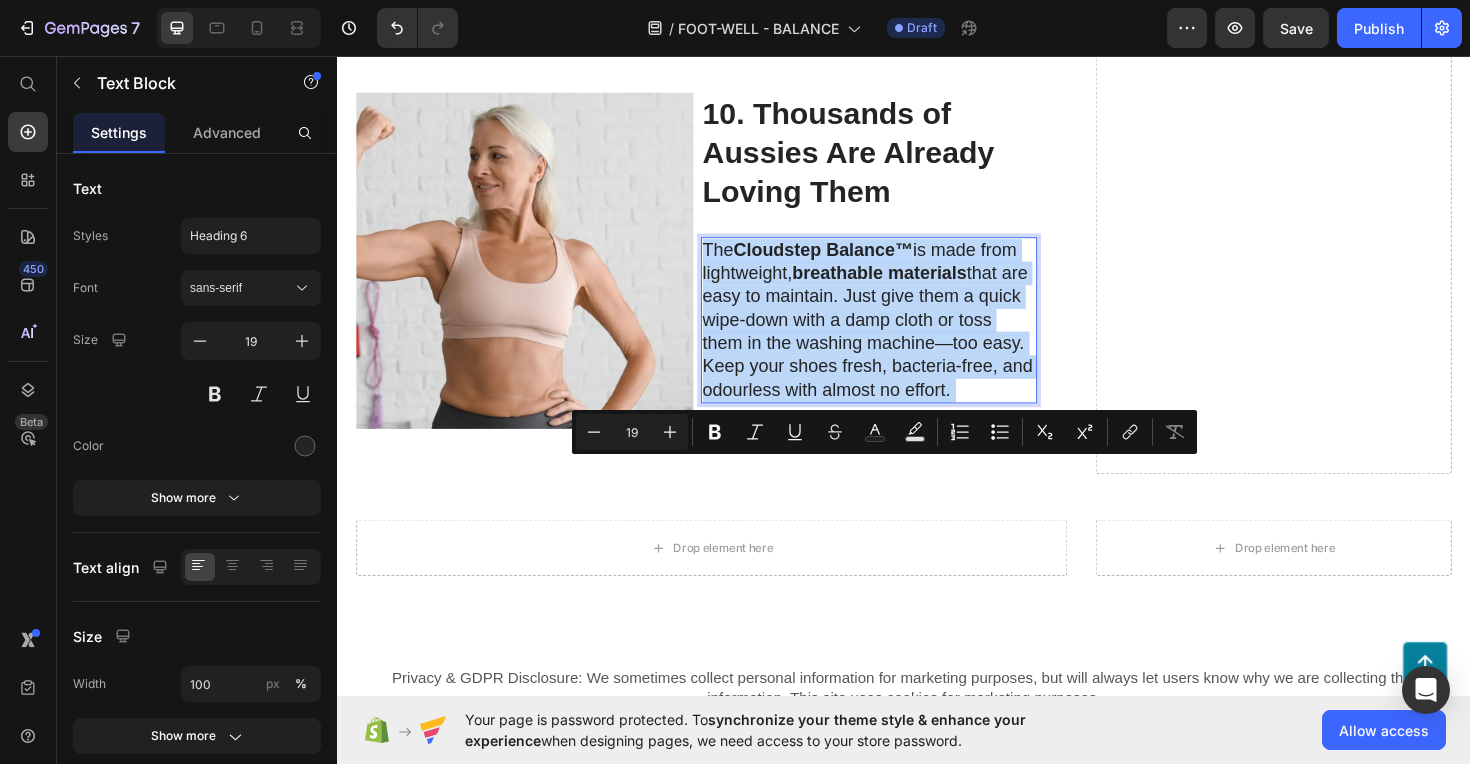 drag, startPoint x: 991, startPoint y: 520, endPoint x: 762, endPoint y: 396, distance: 260.41696 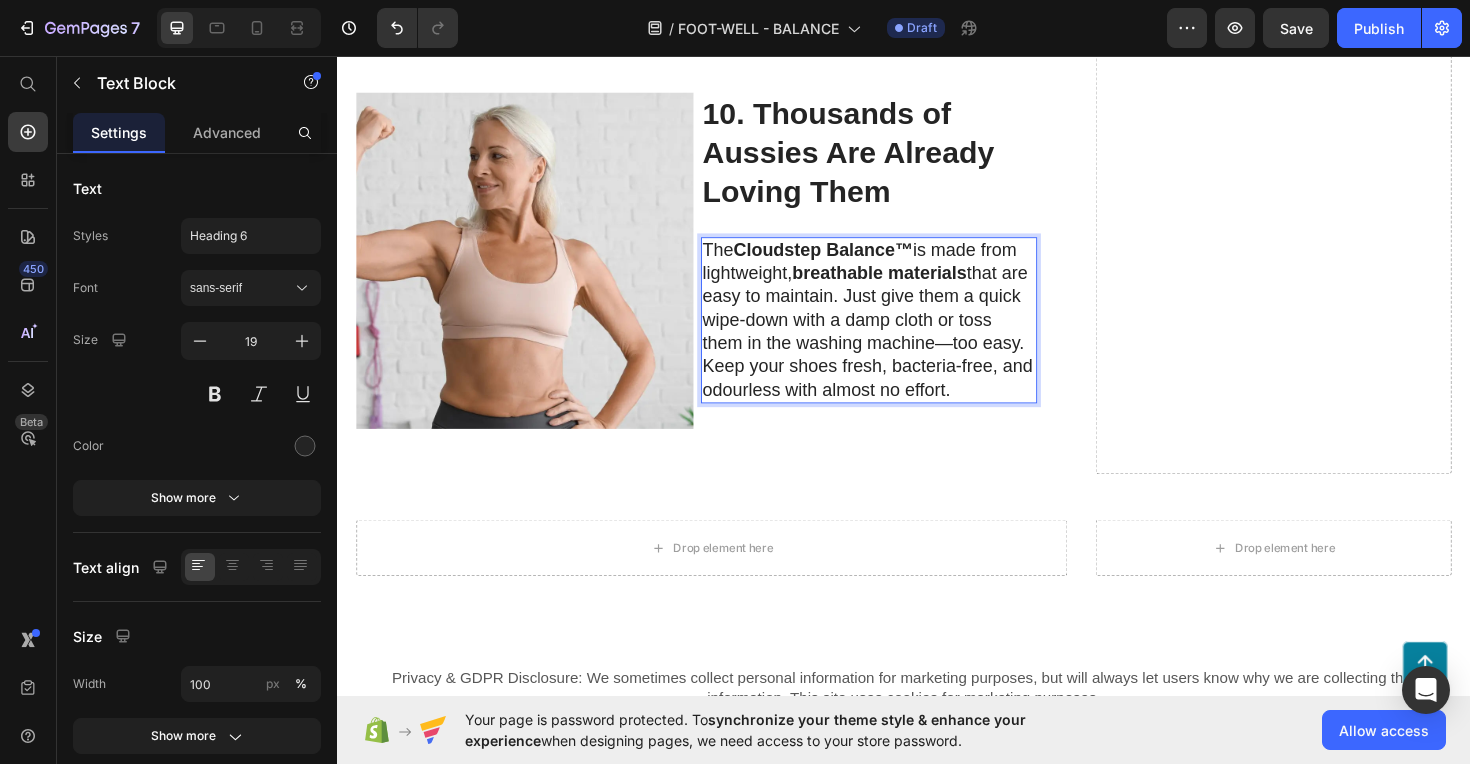 click on "The  Cloudstep Balance™  is made from lightweight,  breathable materials  that are easy to maintain. Just give them a quick wipe-down with a damp cloth or toss them in the washing machine—too easy. Keep your shoes fresh, bacteria-free, and odourless with almost no effort." at bounding box center (900, 336) 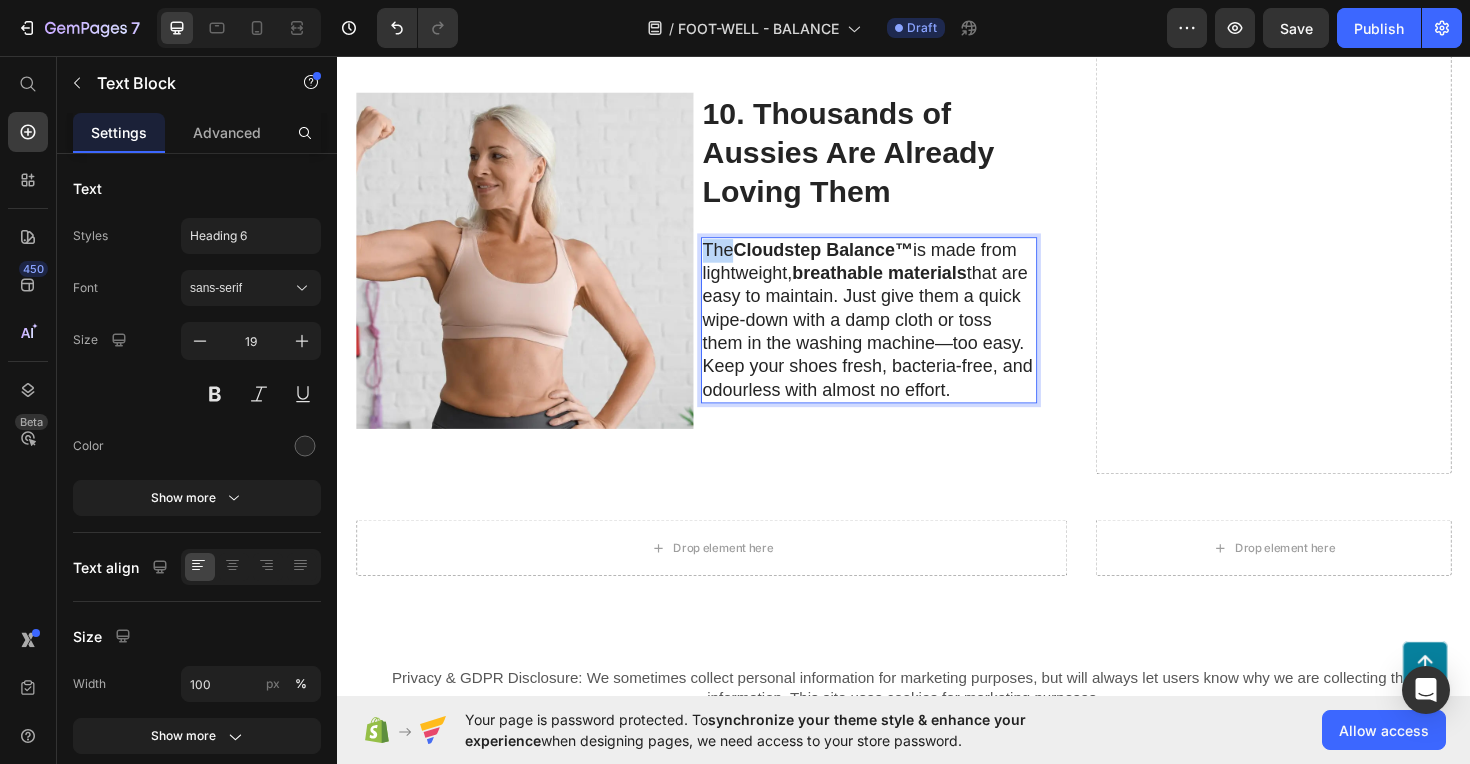 click on "The  Cloudstep Balance™  is made from lightweight,  breathable materials  that are easy to maintain. Just give them a quick wipe-down with a damp cloth or toss them in the washing machine—too easy. Keep your shoes fresh, bacteria-free, and odourless with almost no effort." at bounding box center [900, 336] 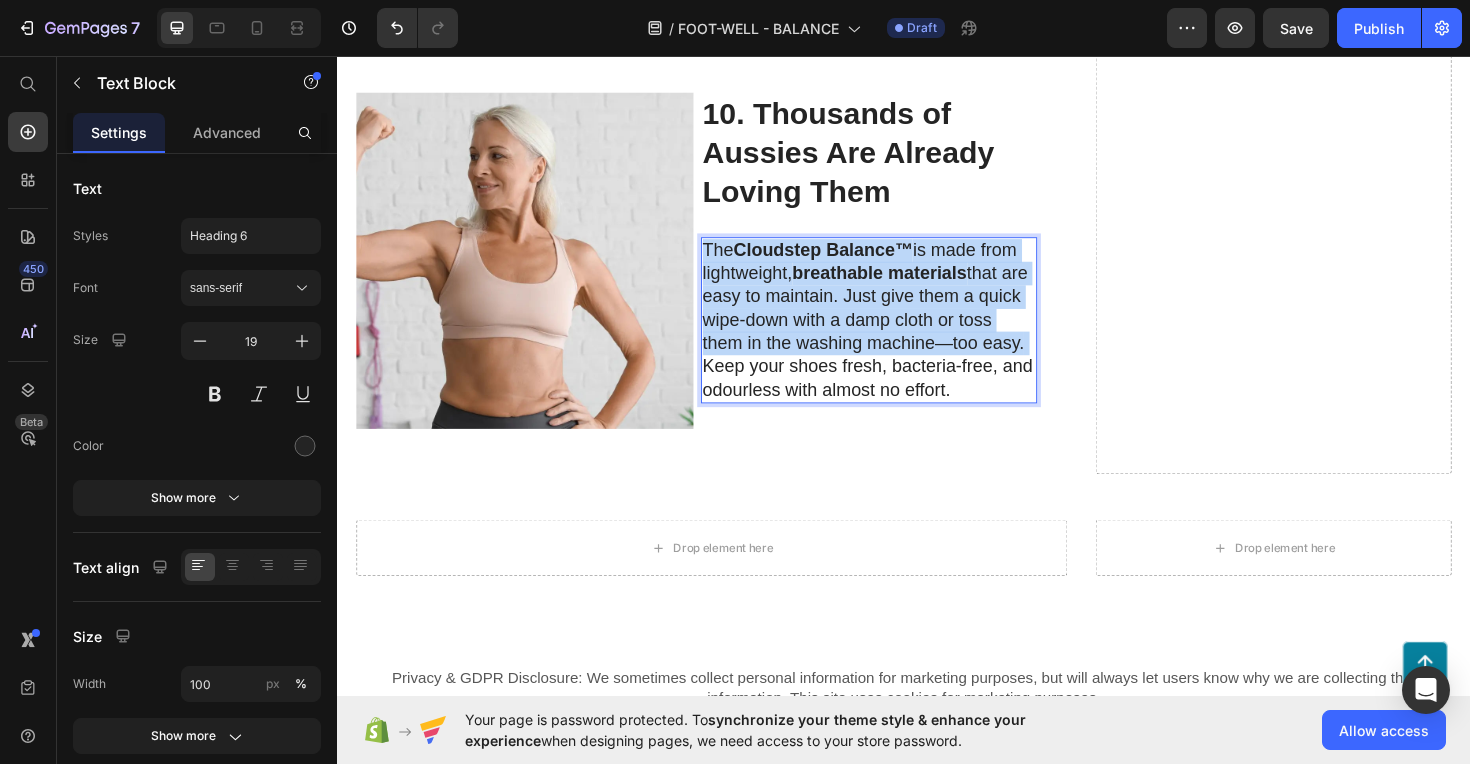 click on "The  Cloudstep Balance™  is made from lightweight,  breathable materials  that are easy to maintain. Just give them a quick wipe-down with a damp cloth or toss them in the washing machine—too easy. Keep your shoes fresh, bacteria-free, and odourless with almost no effort." at bounding box center (900, 336) 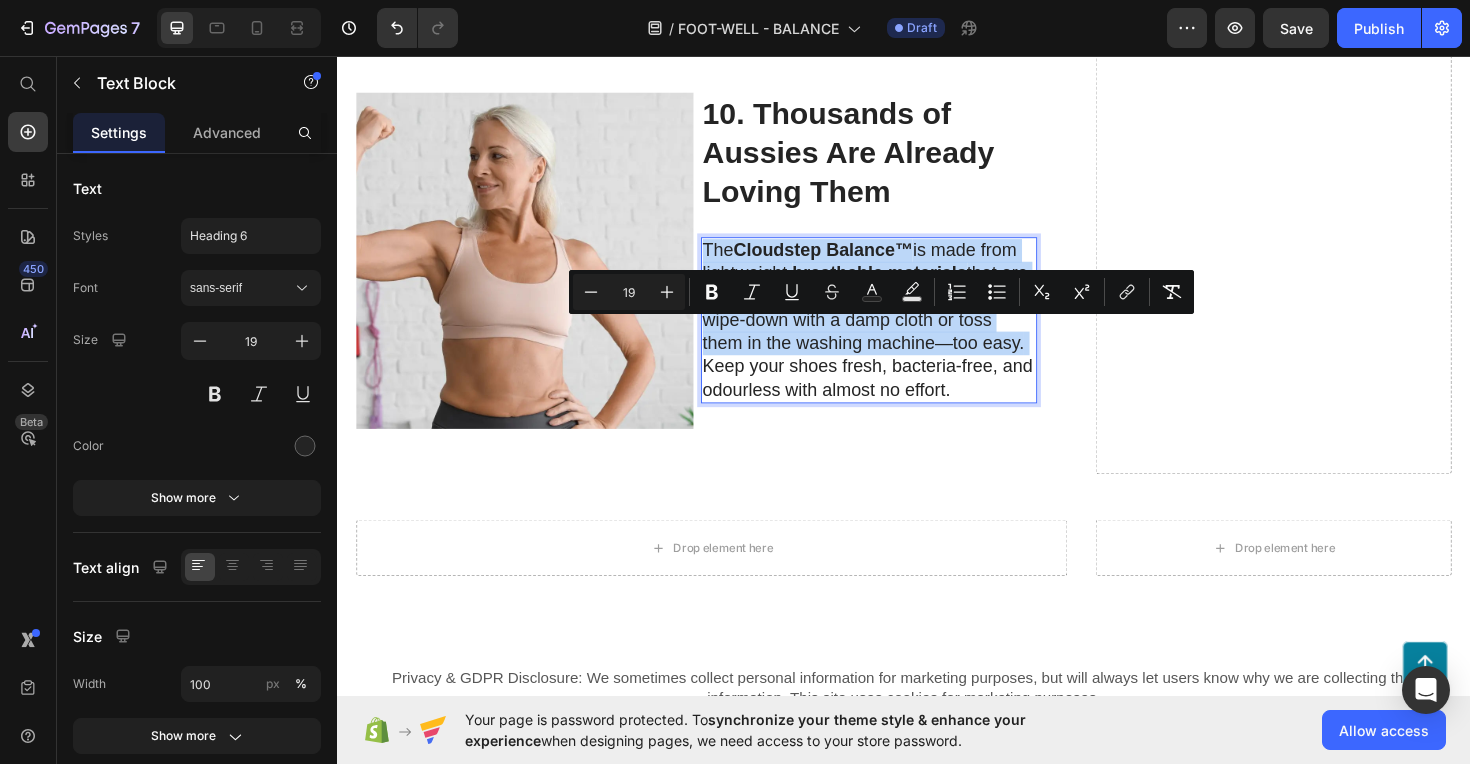 click on "The  Cloudstep Balance™  is made from lightweight,  breathable materials  that are easy to maintain. Just give them a quick wipe-down with a damp cloth or toss them in the washing machine—too easy. Keep your shoes fresh, bacteria-free, and odourless with almost no effort." at bounding box center (900, 336) 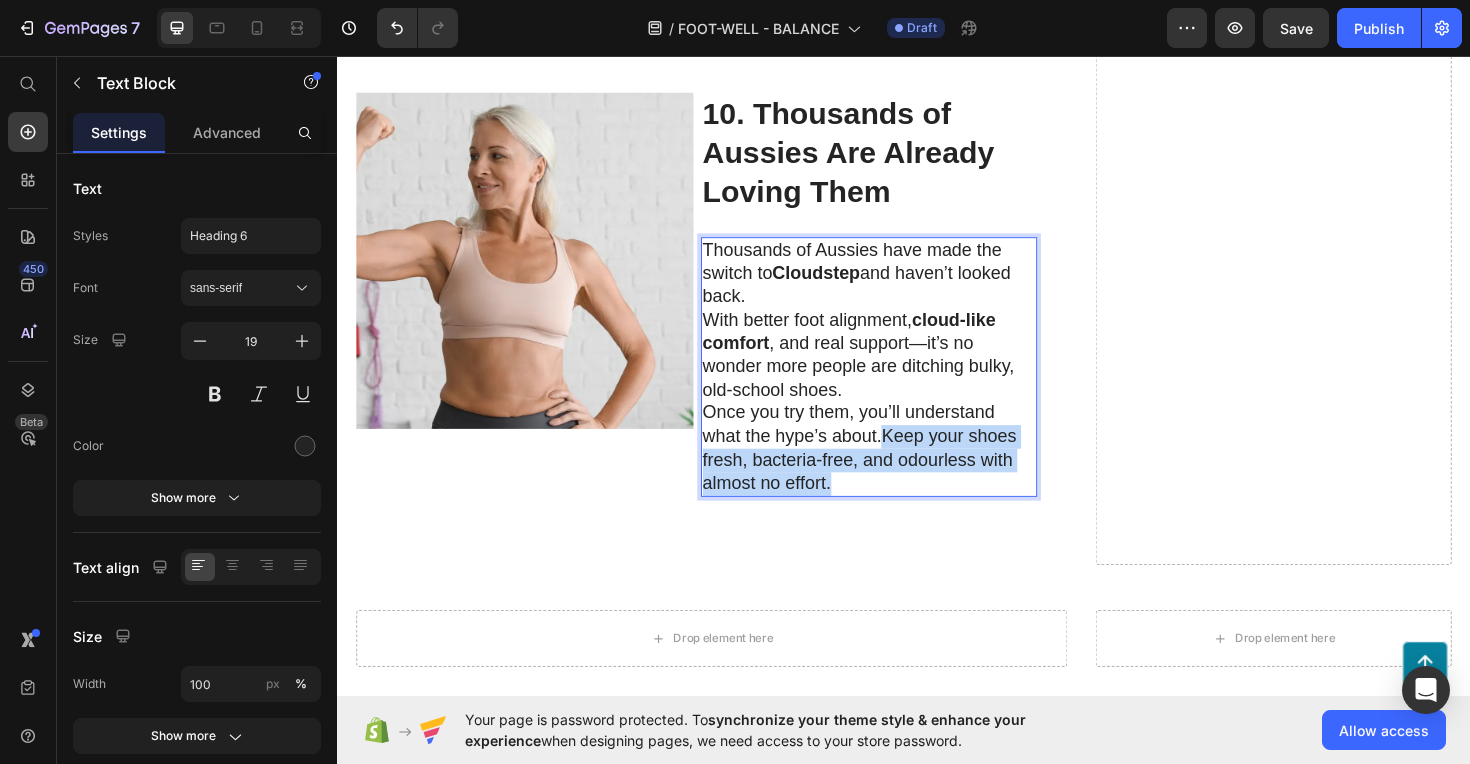 drag, startPoint x: 866, startPoint y: 592, endPoint x: 913, endPoint y: 549, distance: 63.702435 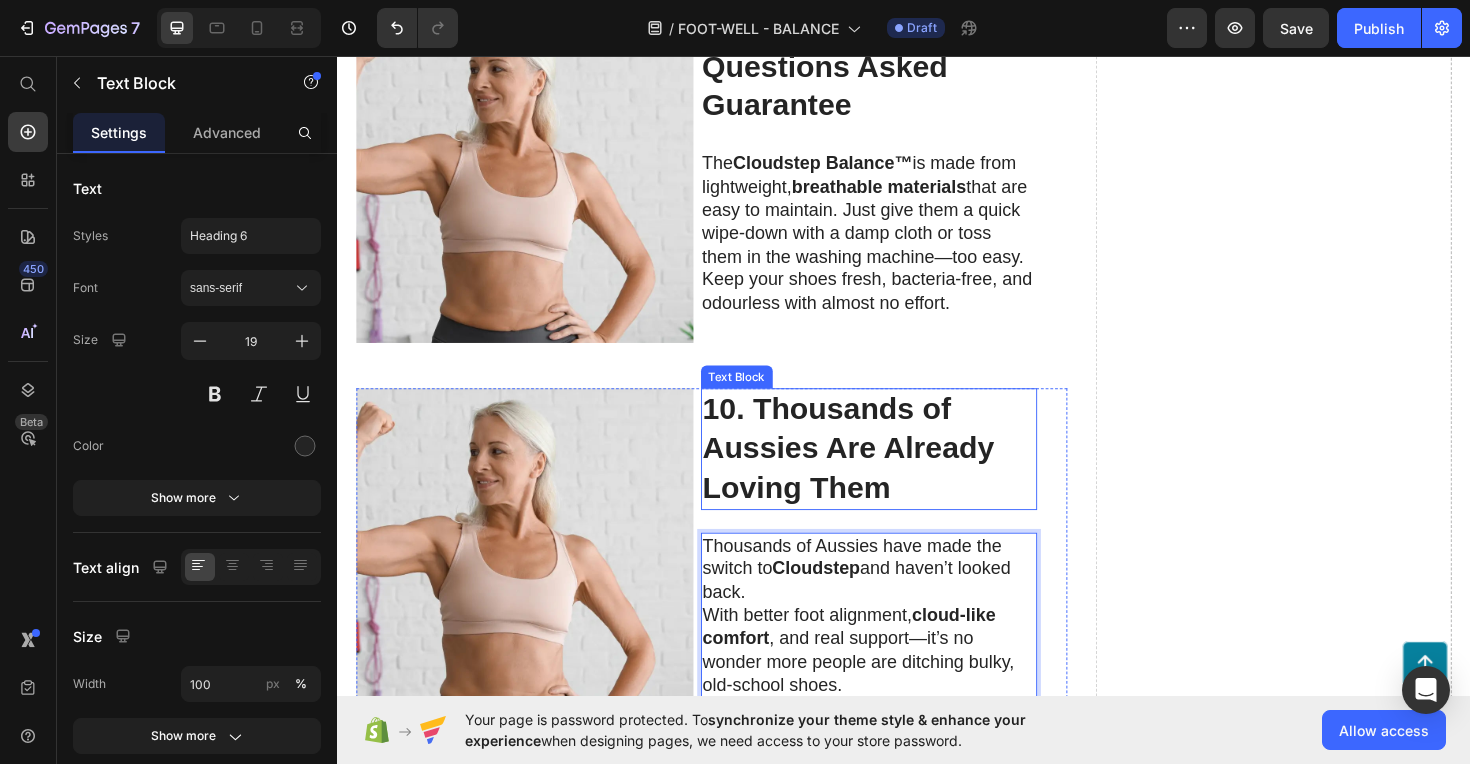 scroll, scrollTop: 4221, scrollLeft: 0, axis: vertical 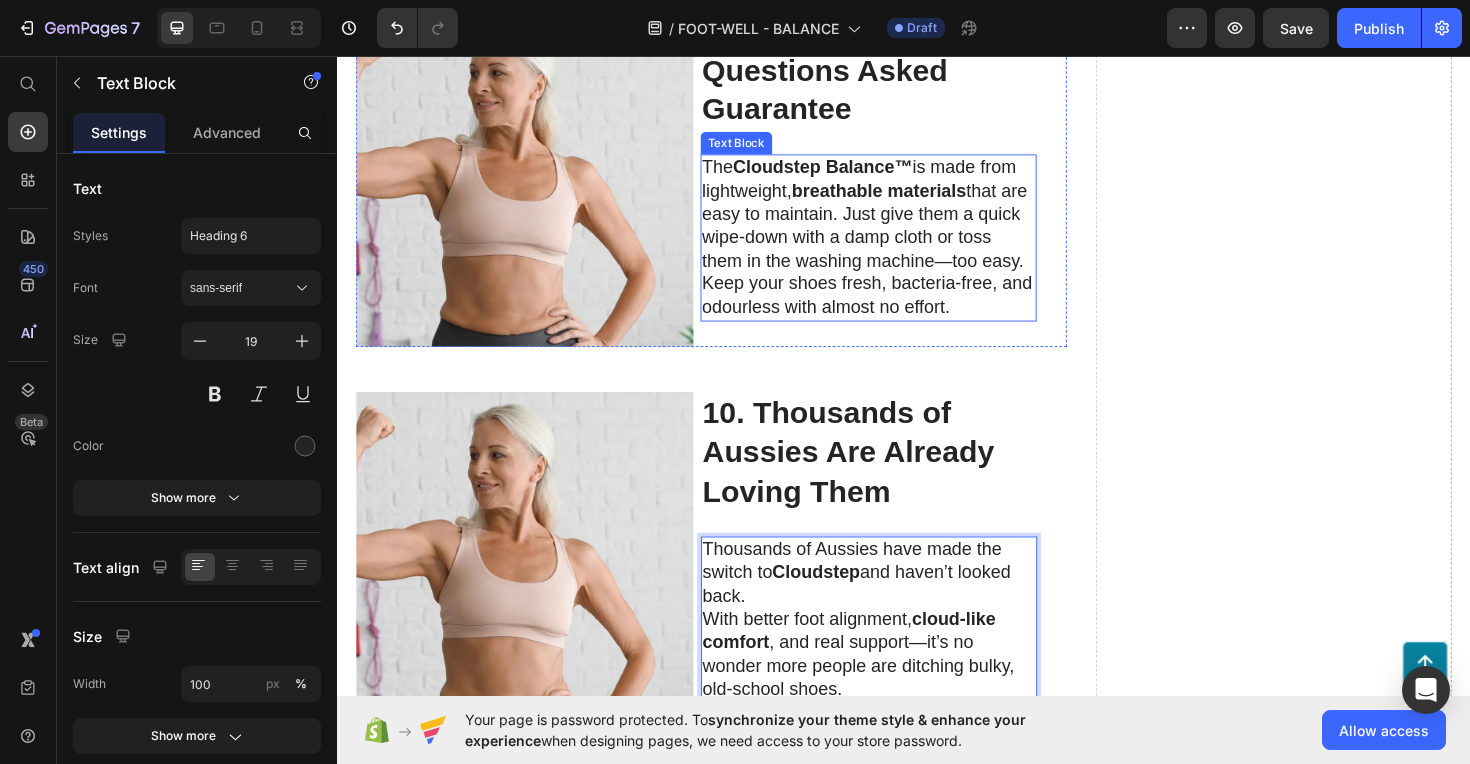 click on "The  Cloudstep Balance™  is made from lightweight,  breathable materials  that are easy to maintain. Just give them a quick wipe-down with a damp cloth or toss them in the washing machine—too easy. Keep your shoes fresh, bacteria-free, and odourless with almost no effort." at bounding box center (900, 248) 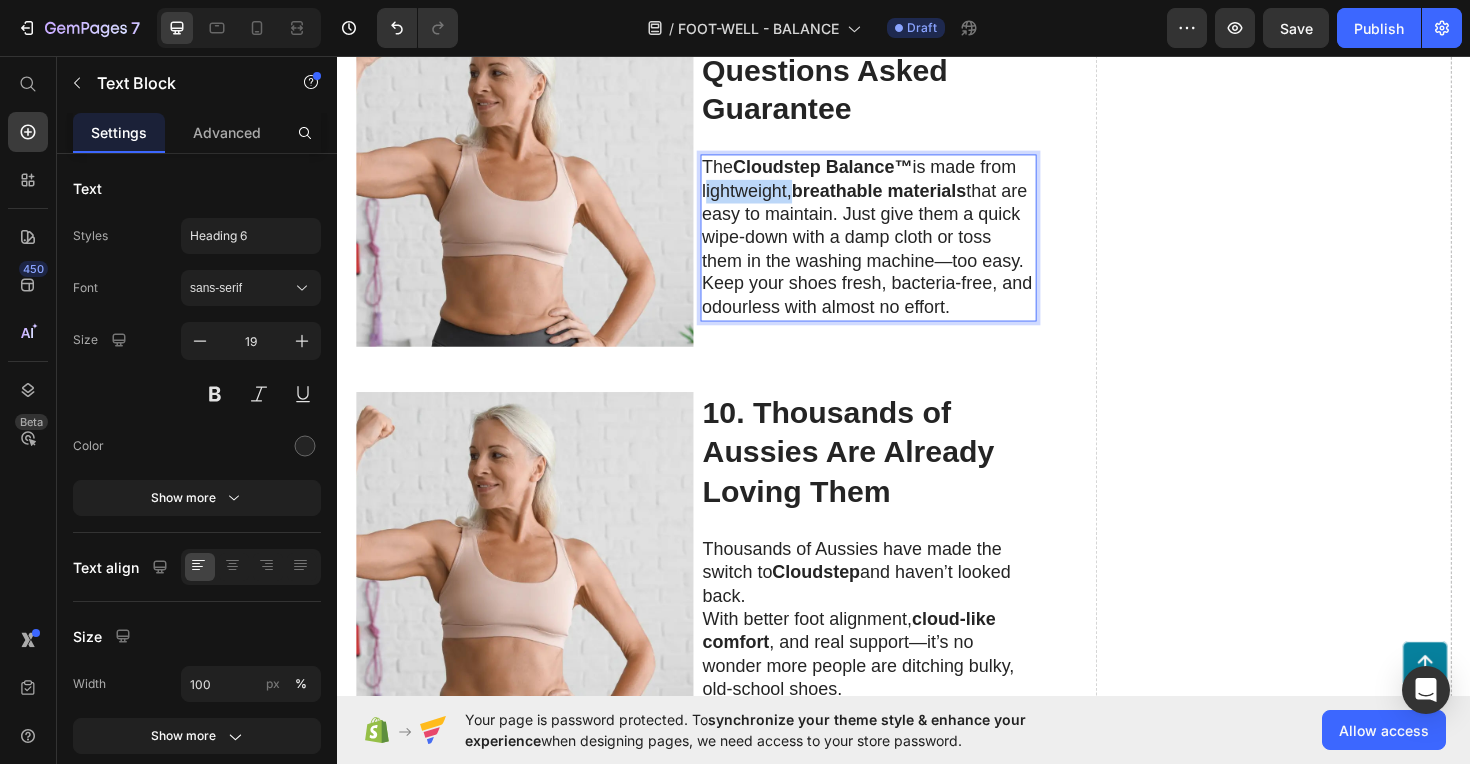click on "The  Cloudstep Balance™  is made from lightweight,  breathable materials  that are easy to maintain. Just give them a quick wipe-down with a damp cloth or toss them in the washing machine—too easy. Keep your shoes fresh, bacteria-free, and odourless with almost no effort." at bounding box center (900, 248) 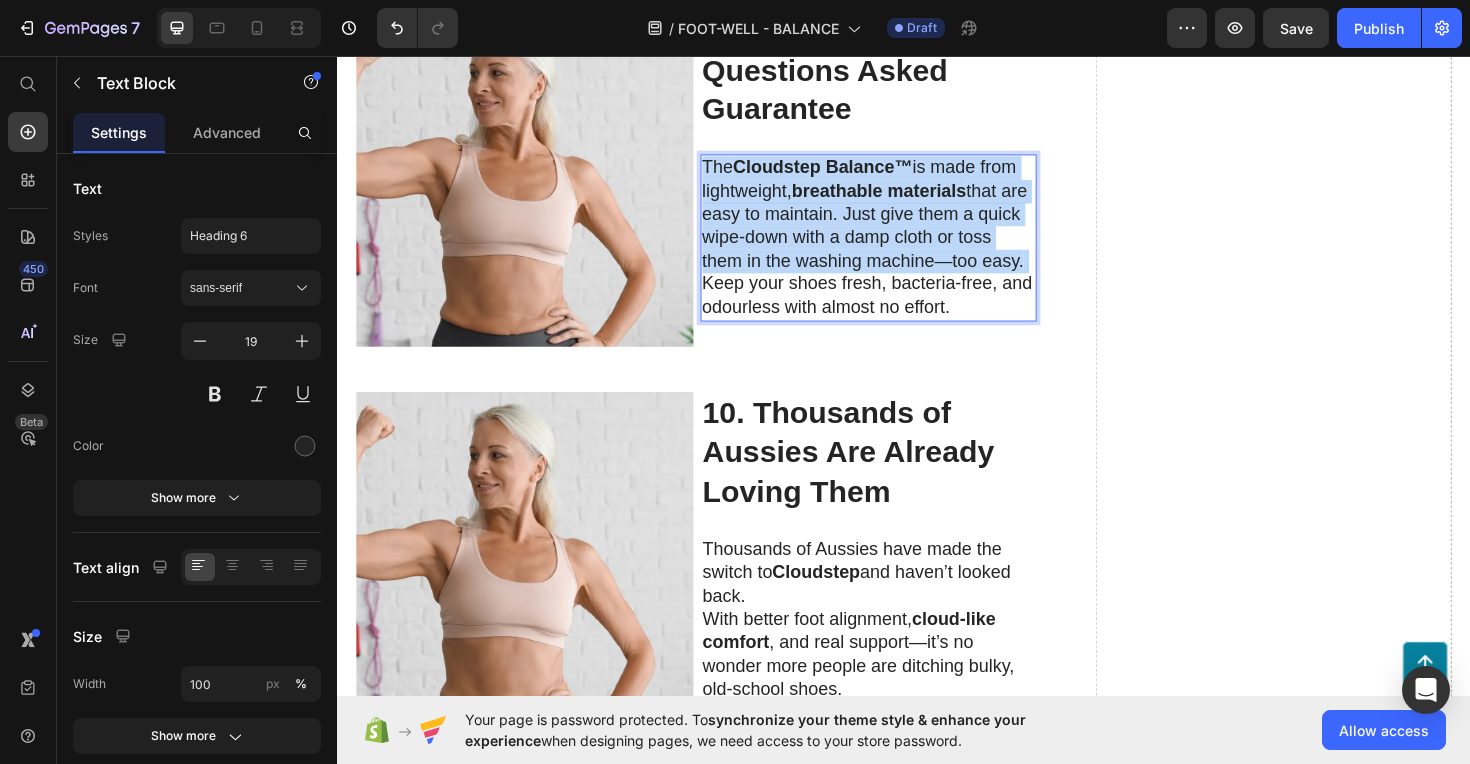 click on "The  Cloudstep Balance™  is made from lightweight,  breathable materials  that are easy to maintain. Just give them a quick wipe-down with a damp cloth or toss them in the washing machine—too easy. Keep your shoes fresh, bacteria-free, and odourless with almost no effort." at bounding box center (900, 248) 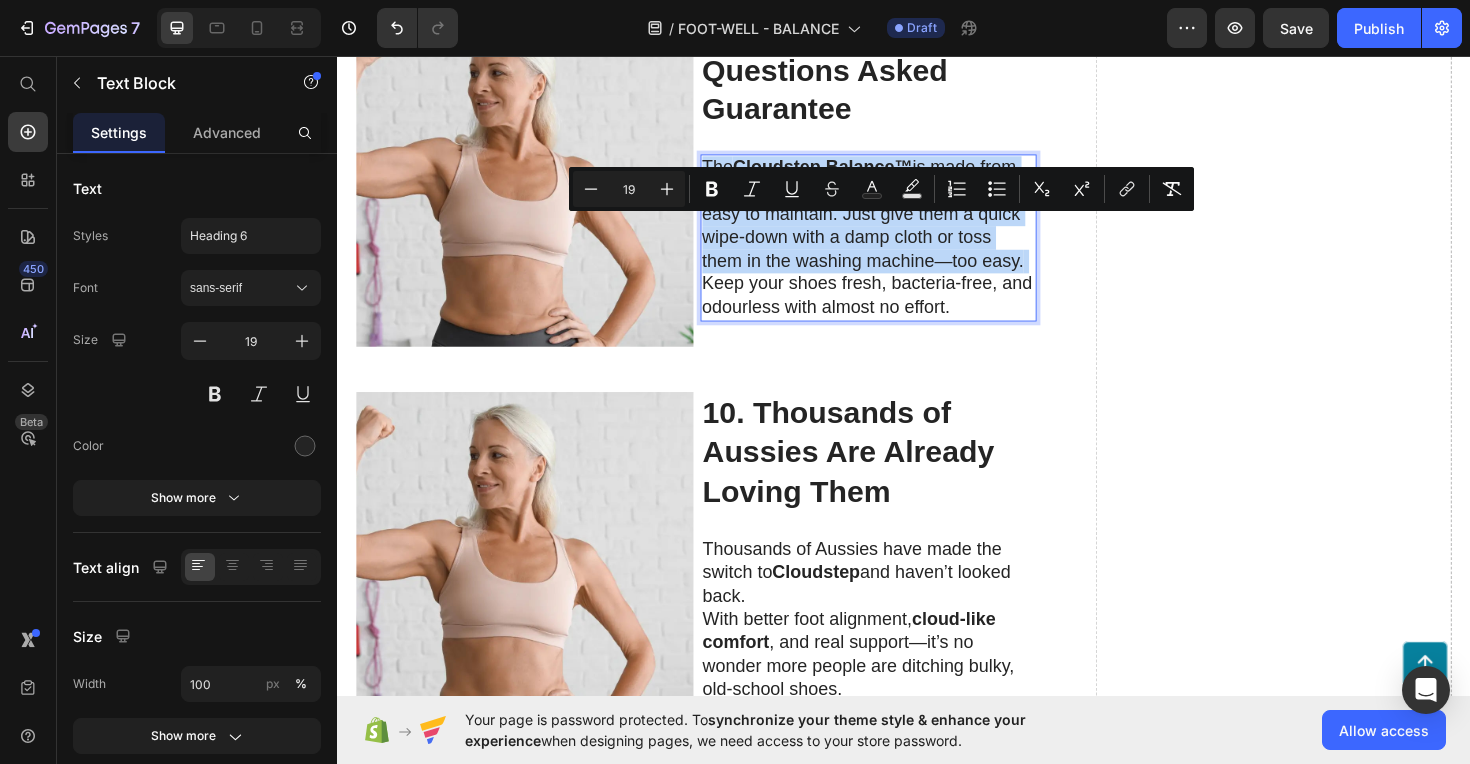 click on "The  Cloudstep Balance™  is made from lightweight,  breathable materials  that are easy to maintain. Just give them a quick wipe-down with a damp cloth or toss them in the washing machine—too easy. Keep your shoes fresh, bacteria-free, and odourless with almost no effort." at bounding box center (900, 248) 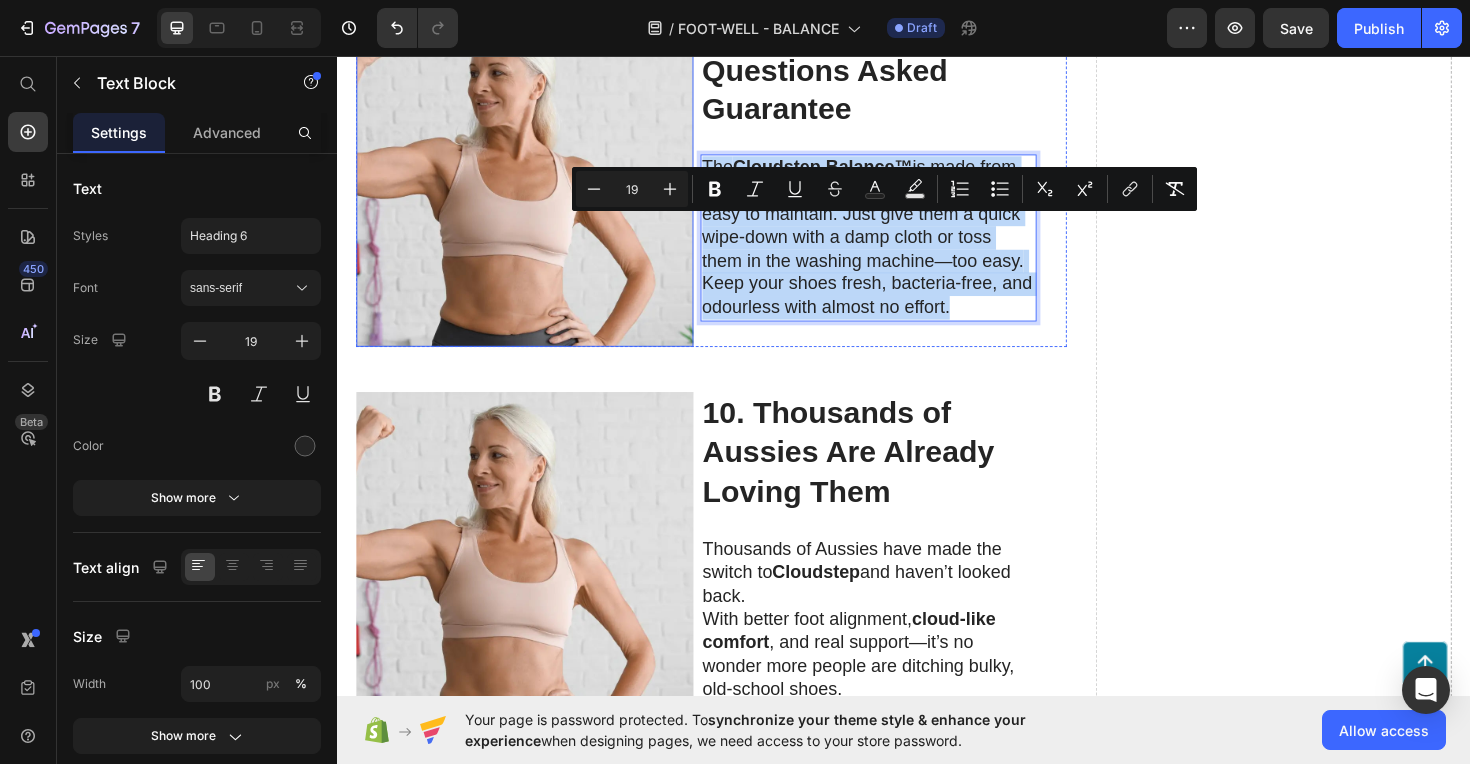drag, startPoint x: 991, startPoint y: 410, endPoint x: 698, endPoint y: 245, distance: 336.26477 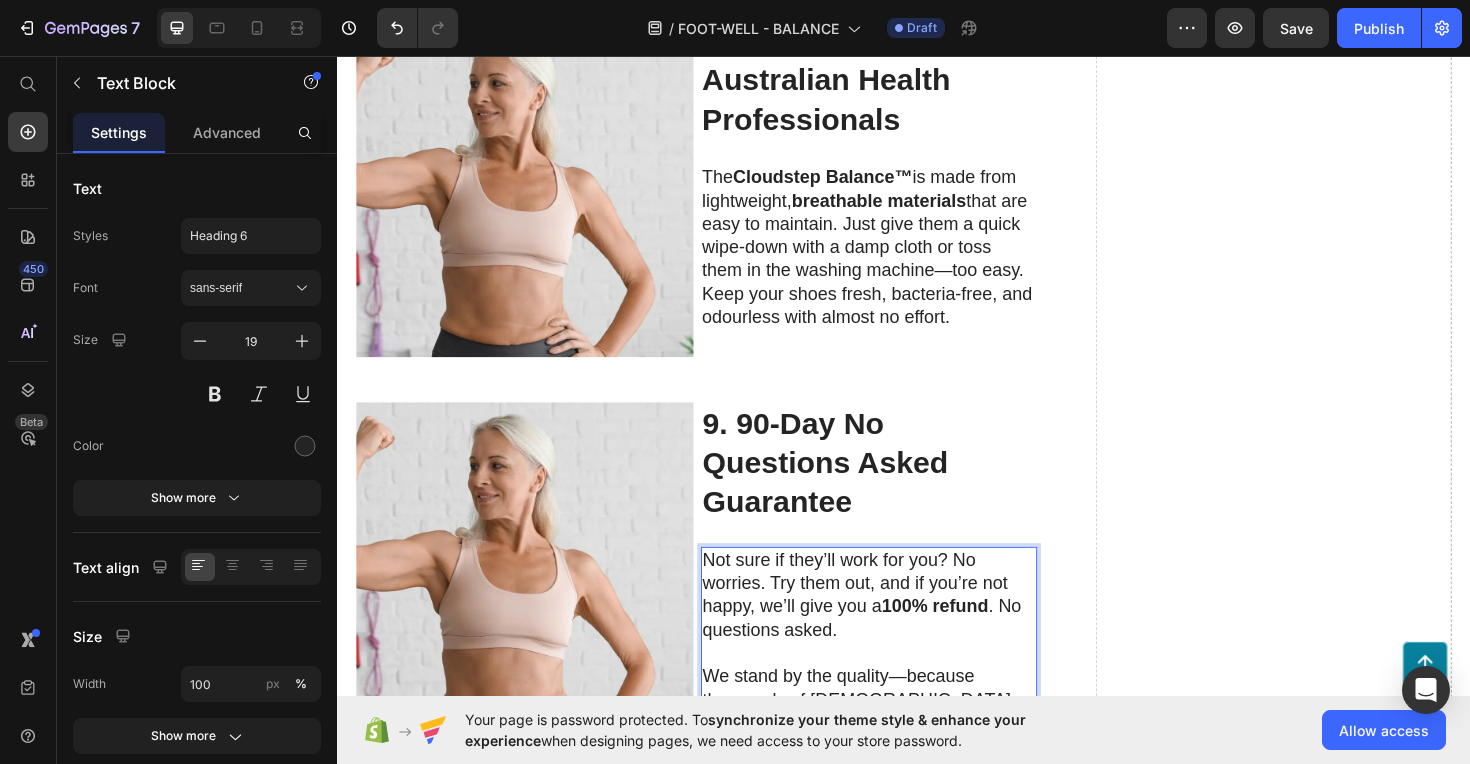 scroll, scrollTop: 3803, scrollLeft: 0, axis: vertical 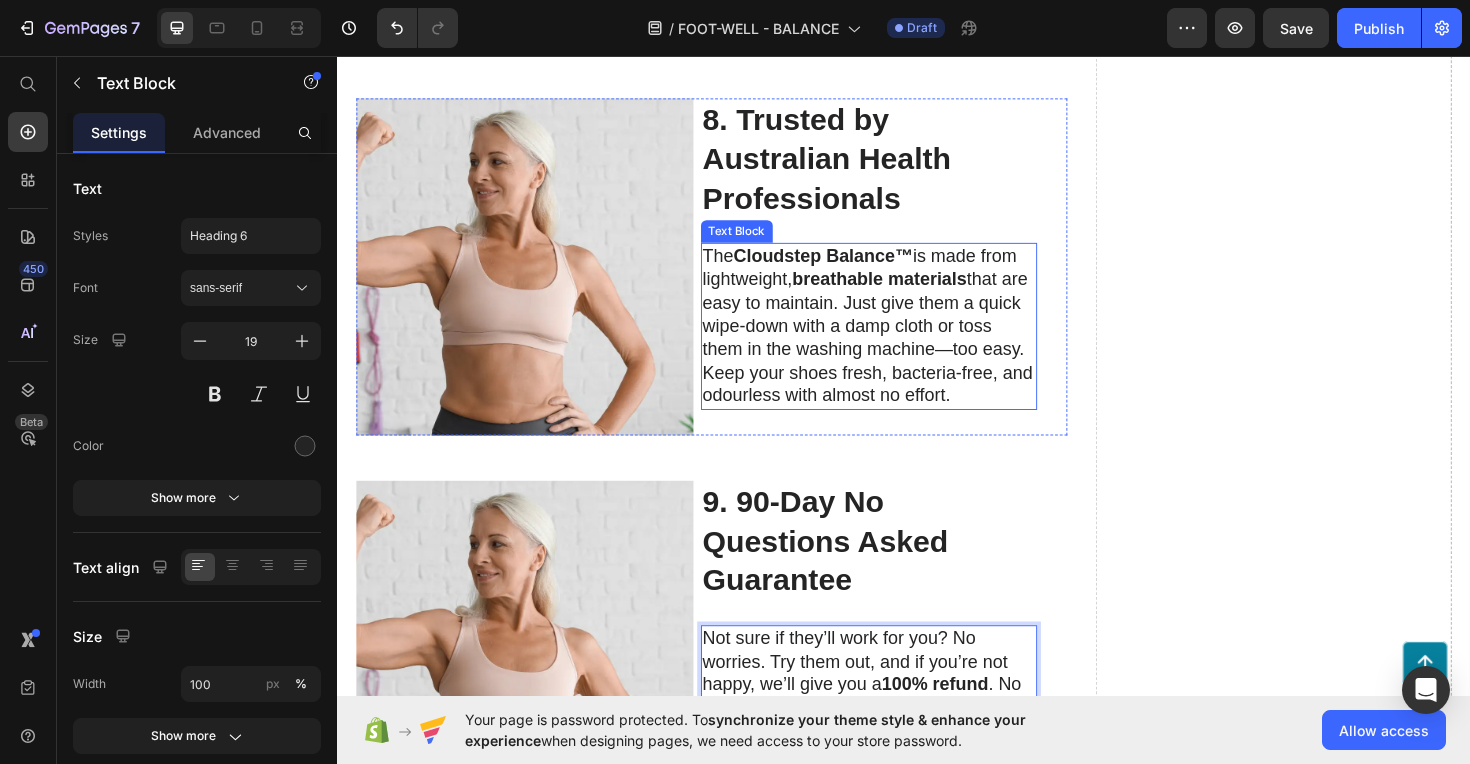 click on "The  Cloudstep Balance™  is made from lightweight,  breathable materials  that are easy to maintain. Just give them a quick wipe-down with a damp cloth or toss them in the washing machine—too easy. Keep your shoes fresh, bacteria-free, and odourless with almost no effort." at bounding box center (900, 342) 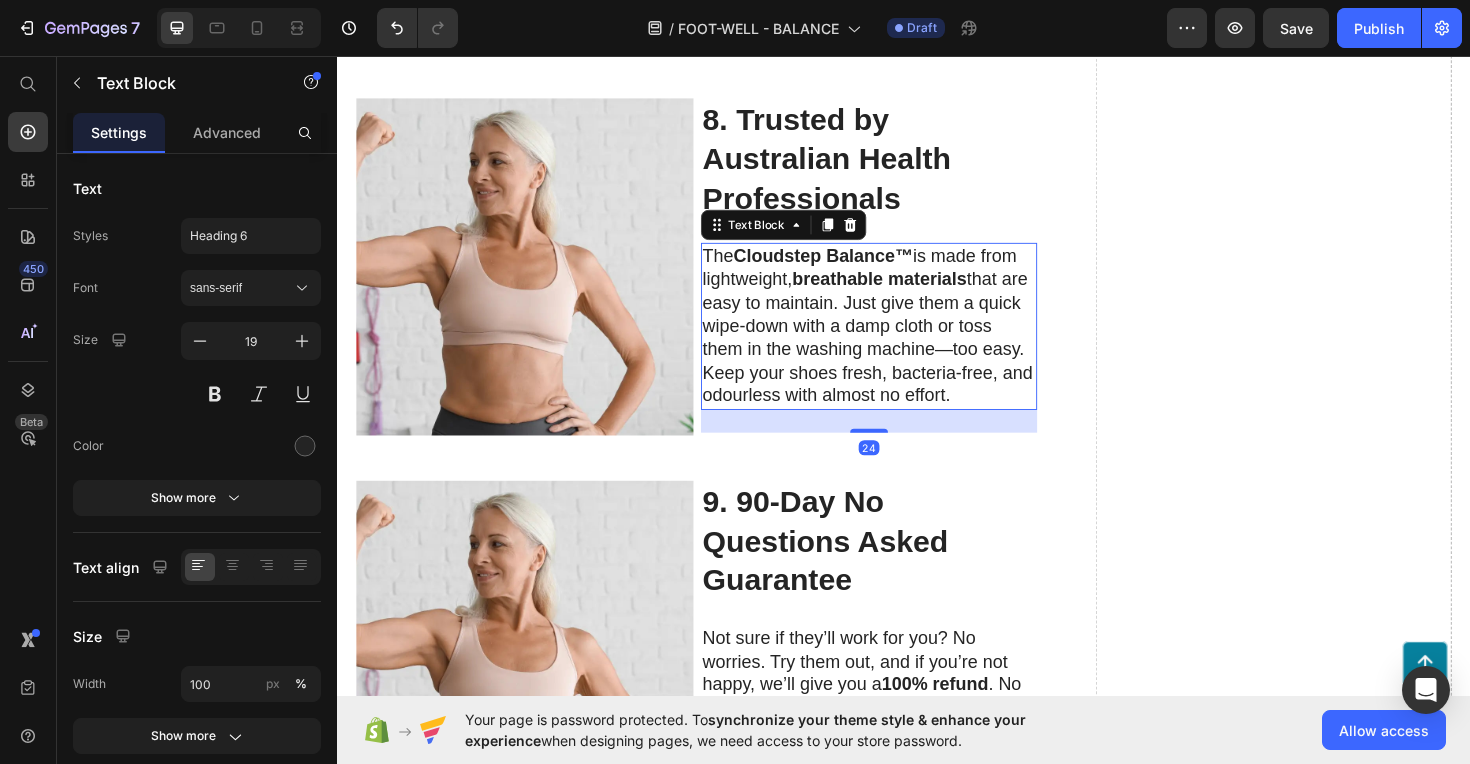 click on "The  Cloudstep Balance™  is made from lightweight,  breathable materials  that are easy to maintain. Just give them a quick wipe-down with a damp cloth or toss them in the washing machine—too easy. Keep your shoes fresh, bacteria-free, and odourless with almost no effort." at bounding box center [900, 342] 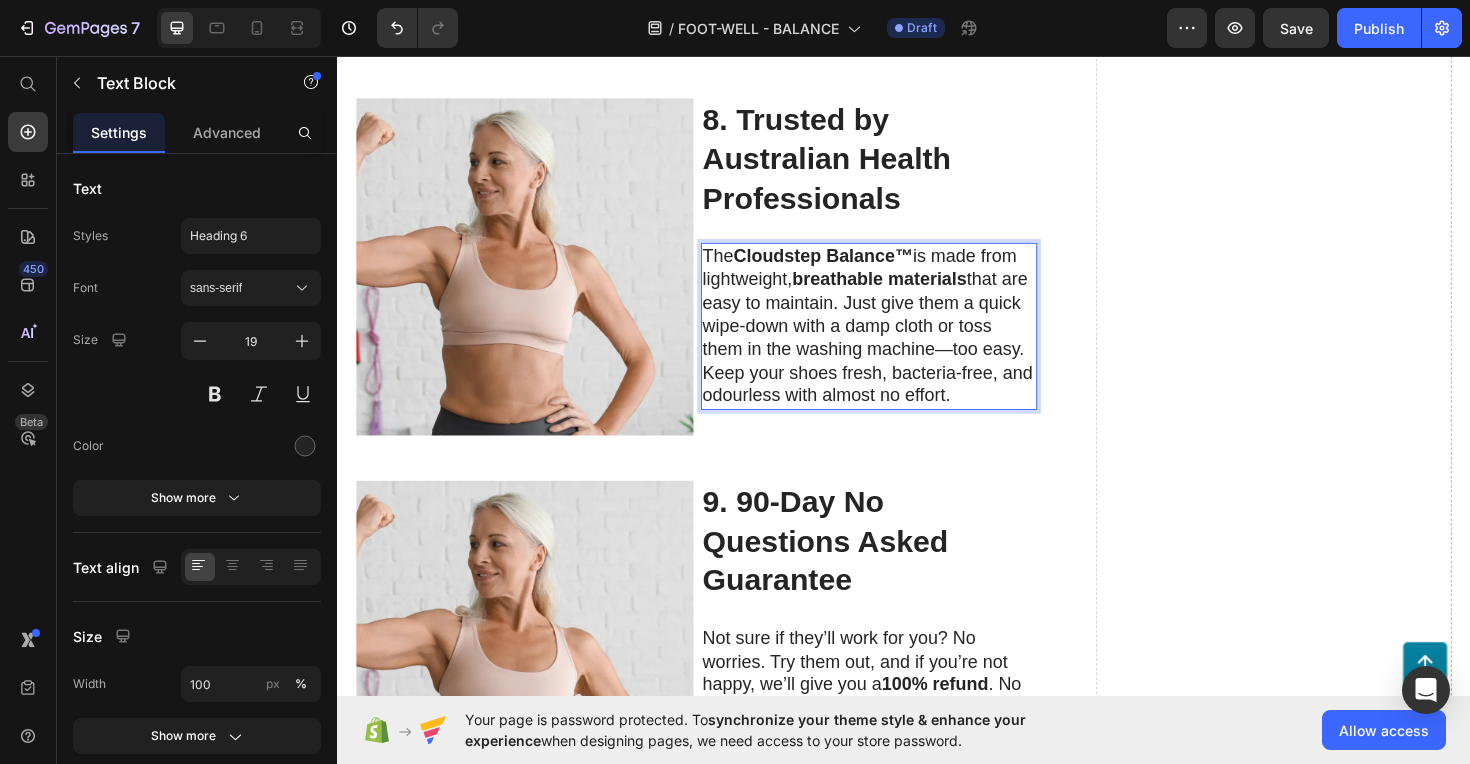 click on "The  Cloudstep Balance™  is made from lightweight,  breathable materials  that are easy to maintain. Just give them a quick wipe-down with a damp cloth or toss them in the washing machine—too easy. Keep your shoes fresh, bacteria-free, and odourless with almost no effort." at bounding box center (900, 342) 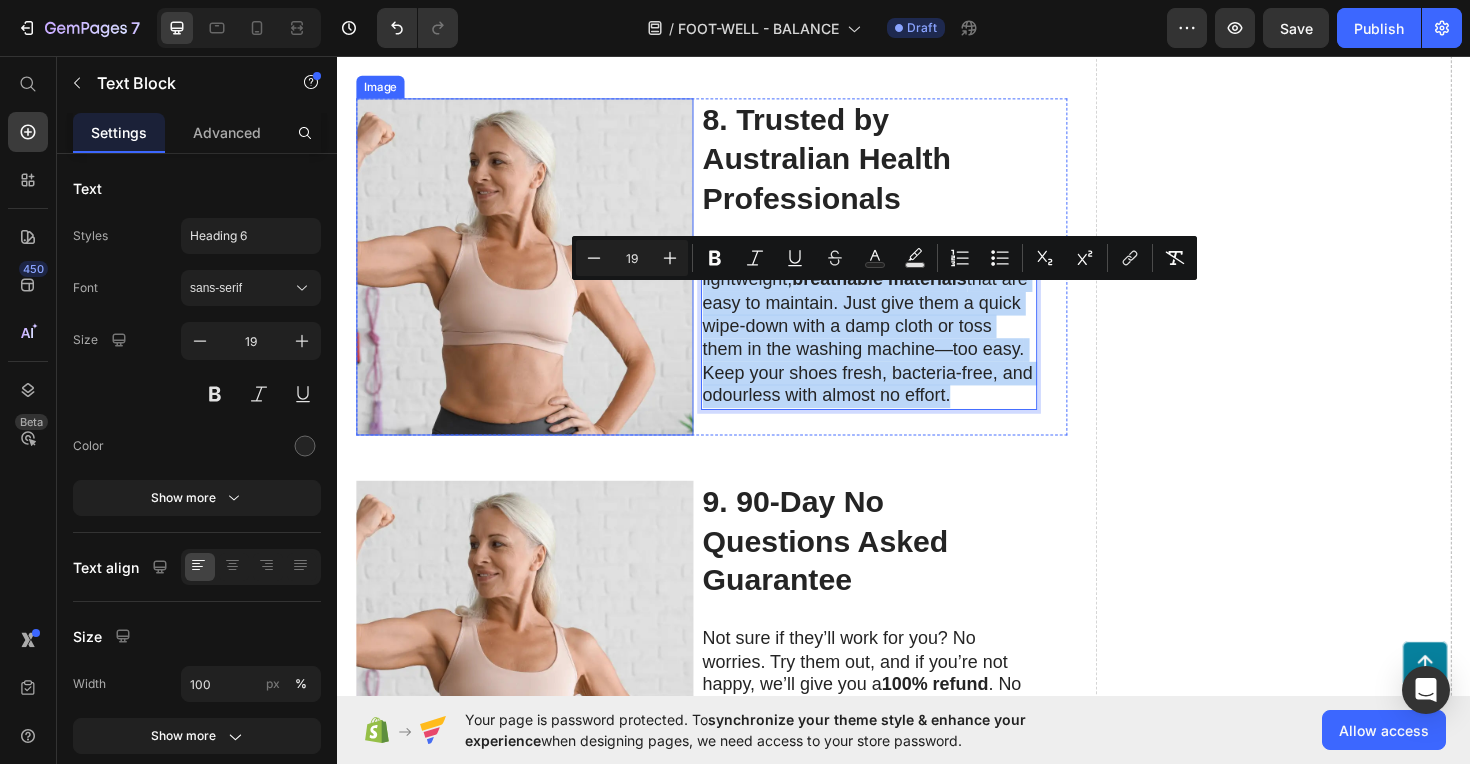 drag, startPoint x: 990, startPoint y: 482, endPoint x: 704, endPoint y: 300, distance: 338.99854 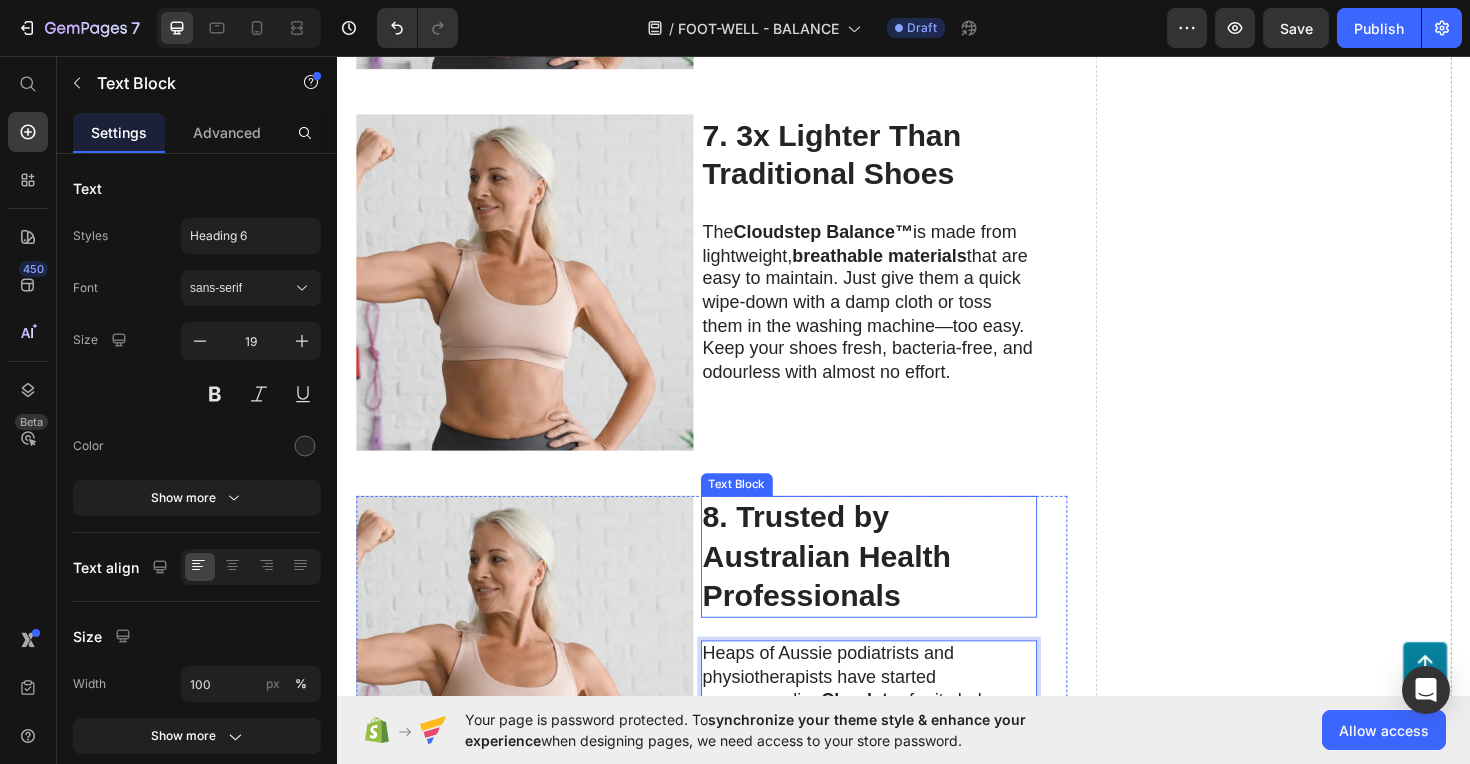 scroll, scrollTop: 3300, scrollLeft: 0, axis: vertical 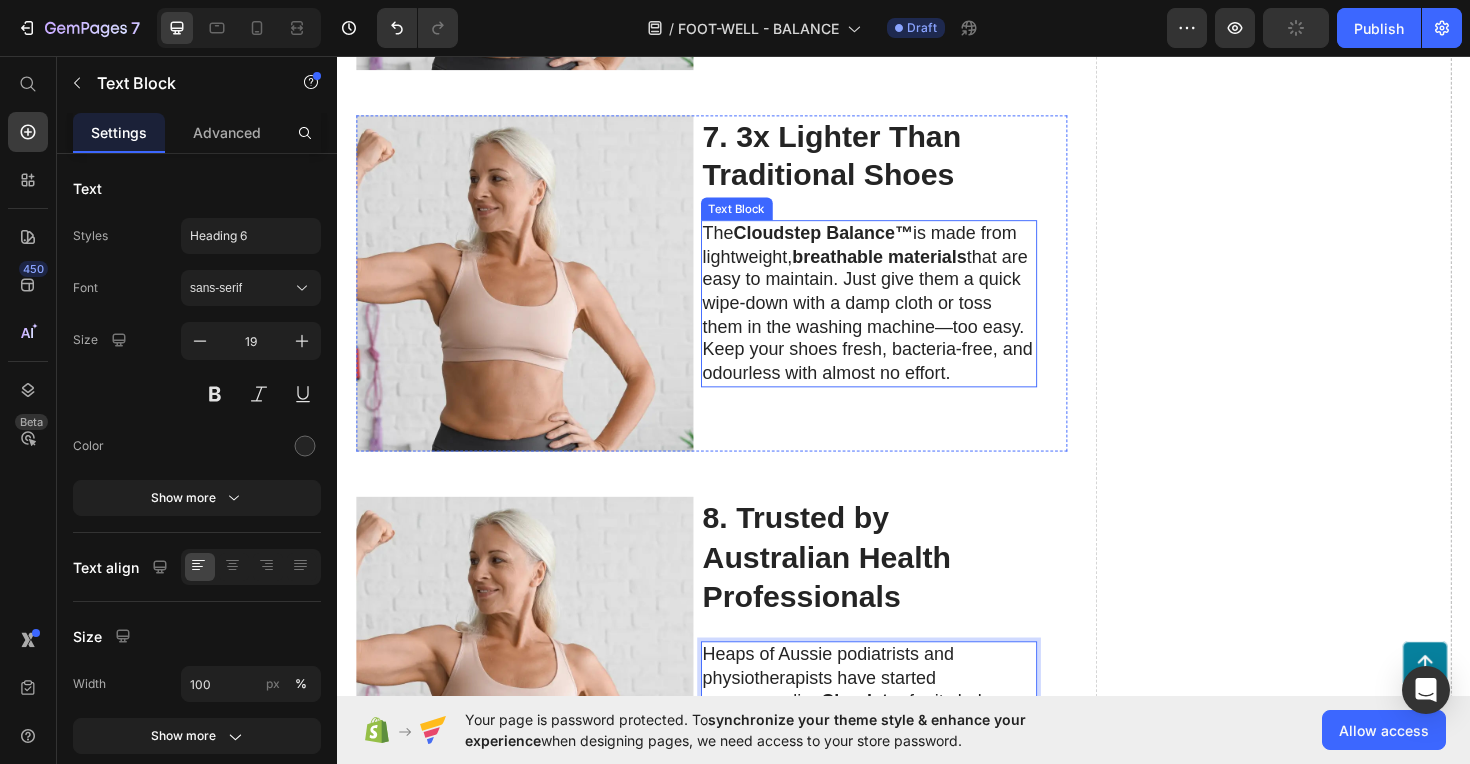 click on "Cloudstep Balance™" at bounding box center [851, 243] 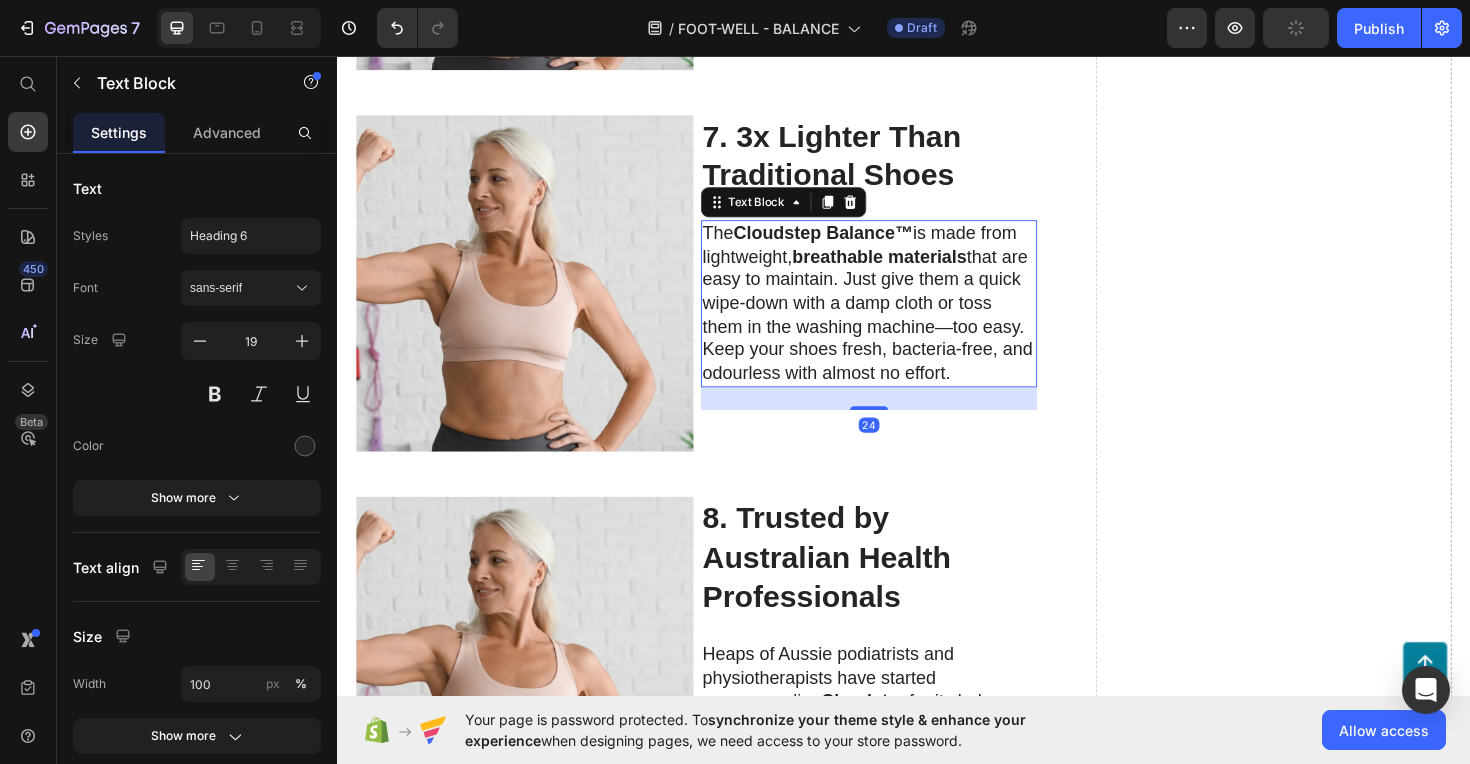 click on "Cloudstep Balance™" at bounding box center (851, 243) 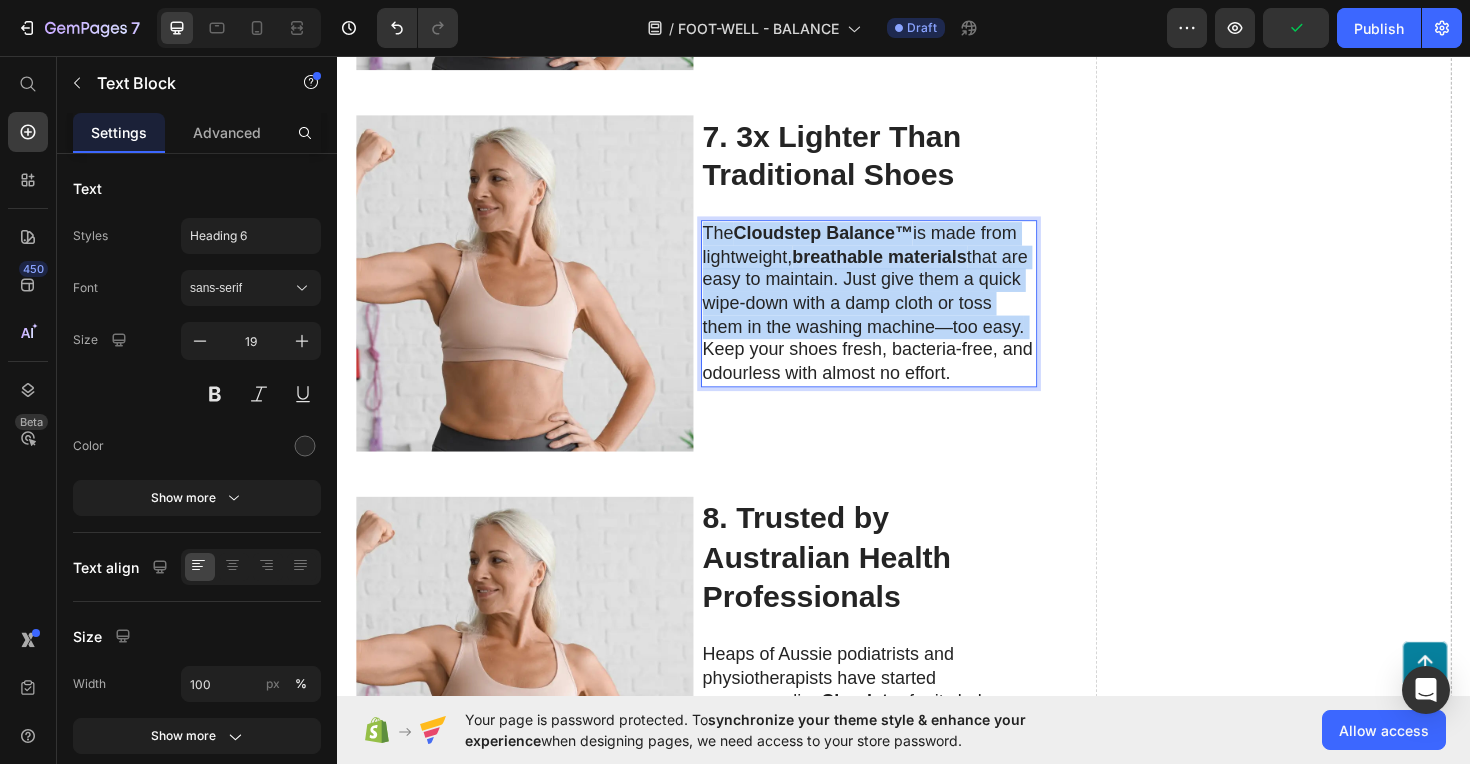 click on "Cloudstep Balance™" at bounding box center (851, 243) 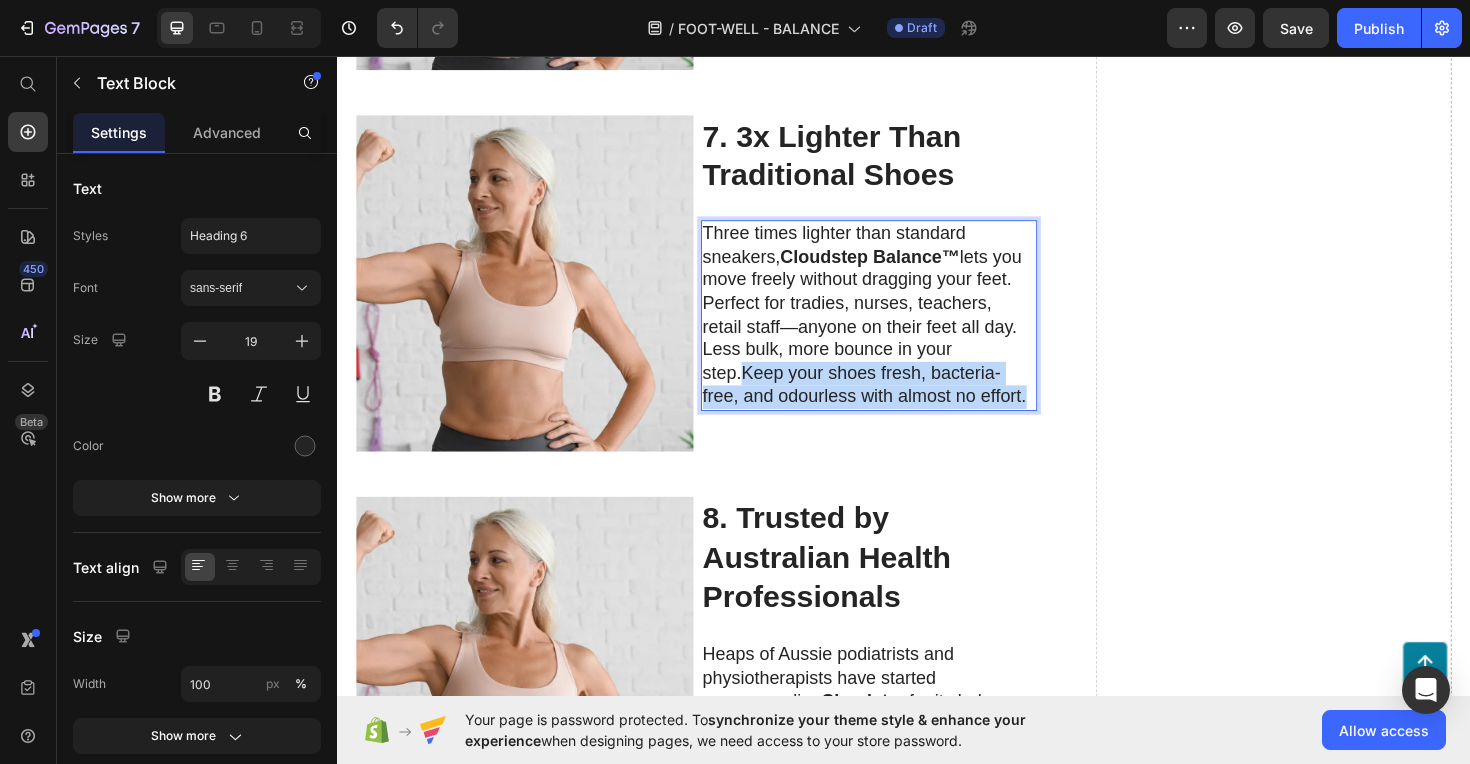 drag, startPoint x: 767, startPoint y: 433, endPoint x: 1086, endPoint y: 465, distance: 320.601 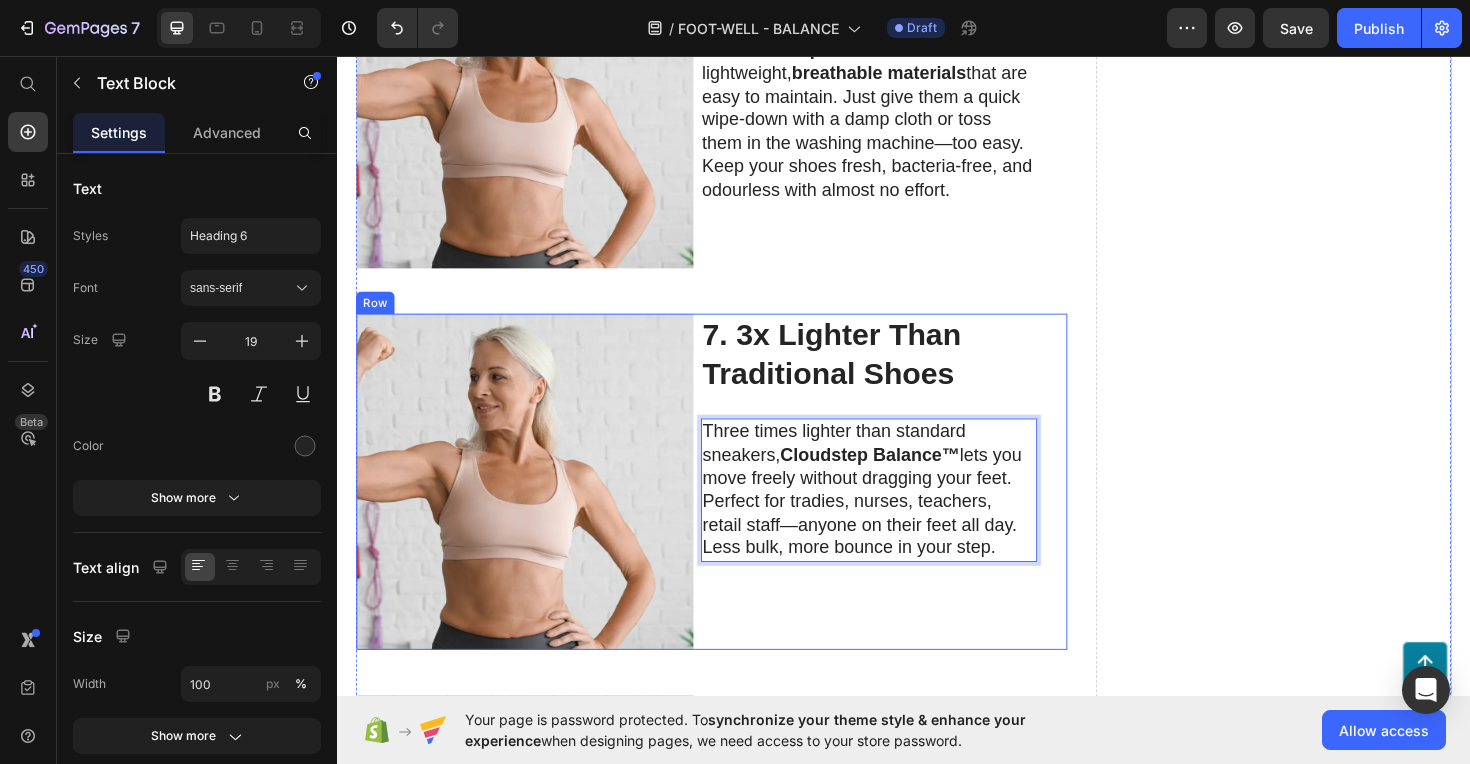 scroll, scrollTop: 3040, scrollLeft: 0, axis: vertical 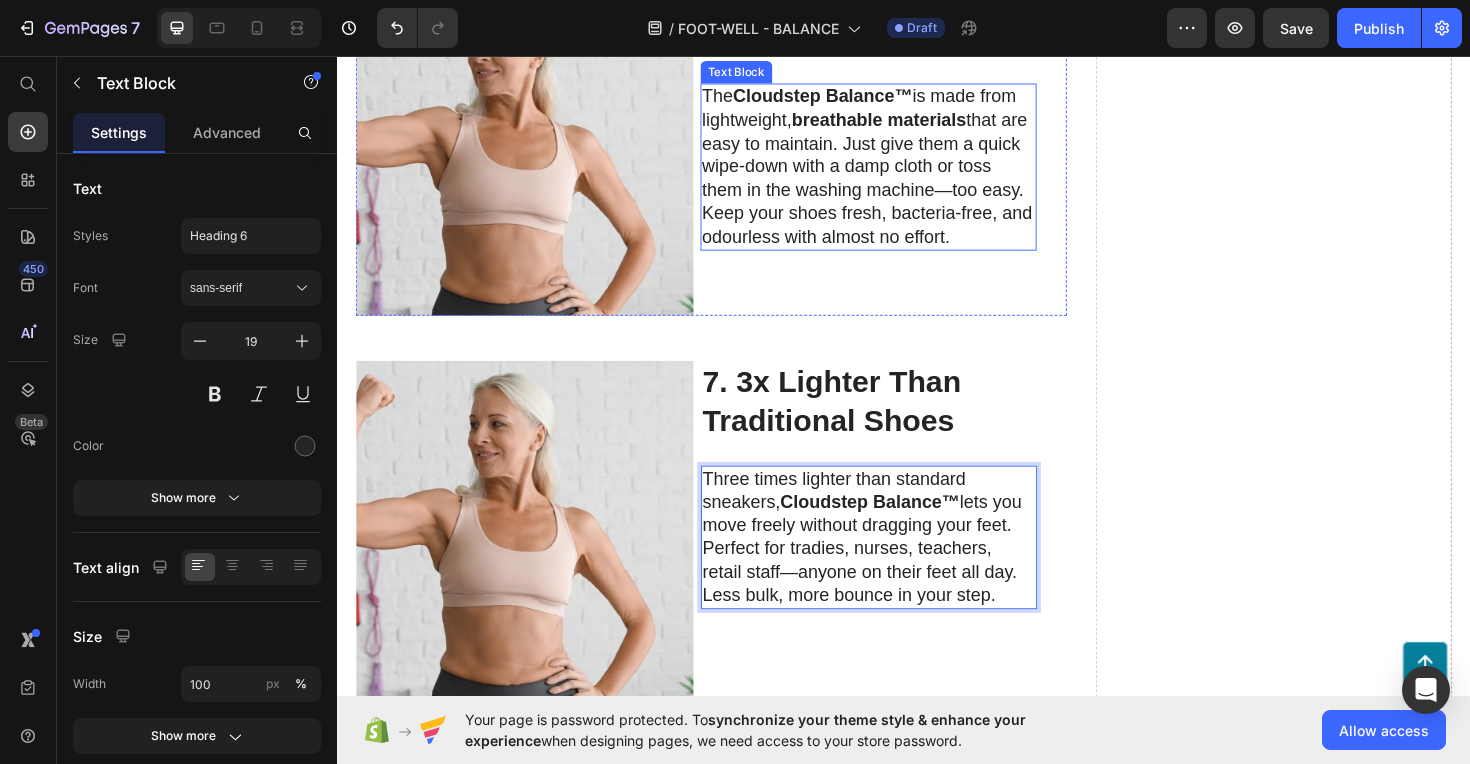 click on "The  Cloudstep Balance™  is made from lightweight,  breathable materials  that are easy to maintain. Just give them a quick wipe-down with a damp cloth or toss them in the washing machine—too easy. Keep your shoes fresh, bacteria-free, and odourless with almost no effort." at bounding box center (900, 173) 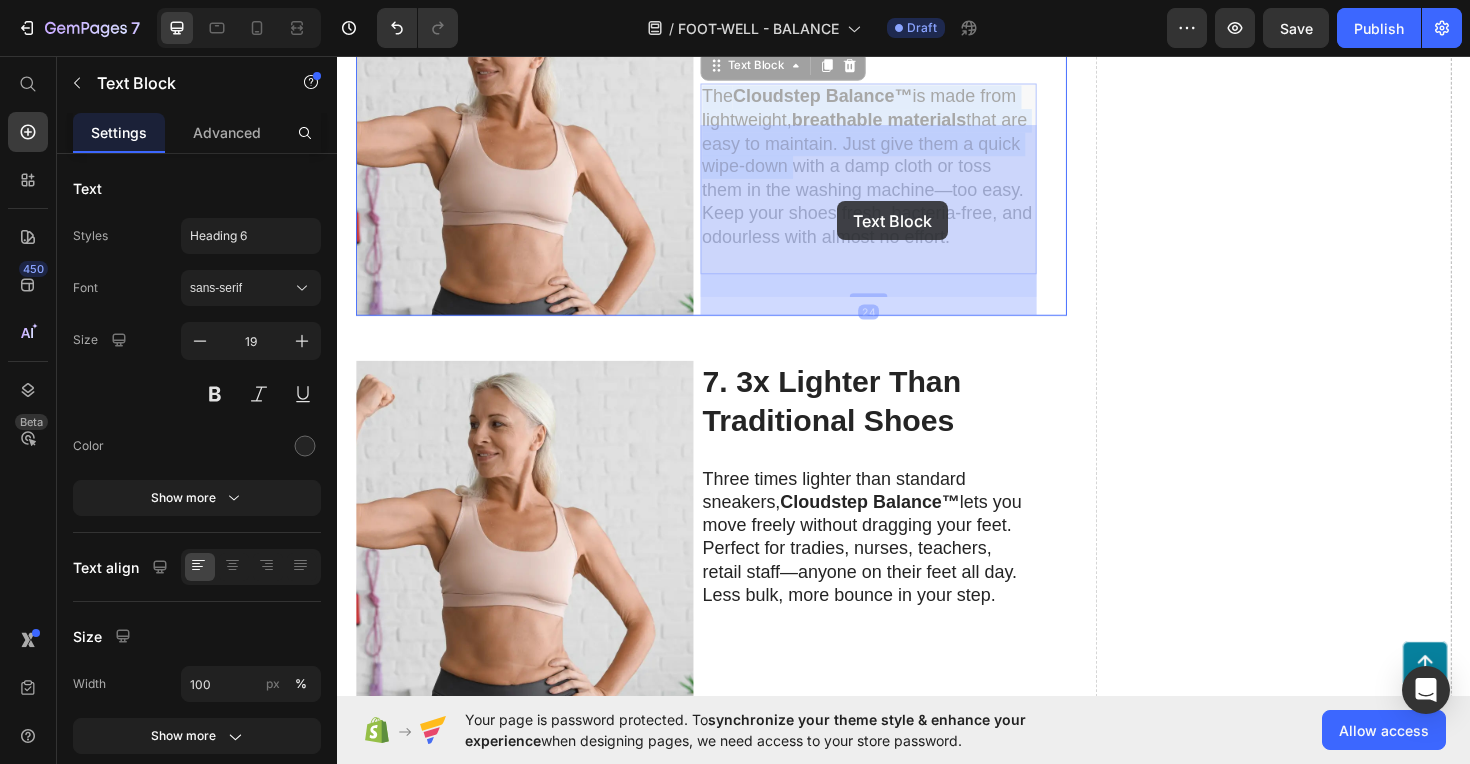drag, startPoint x: 726, startPoint y: 143, endPoint x: 779, endPoint y: 160, distance: 55.65968 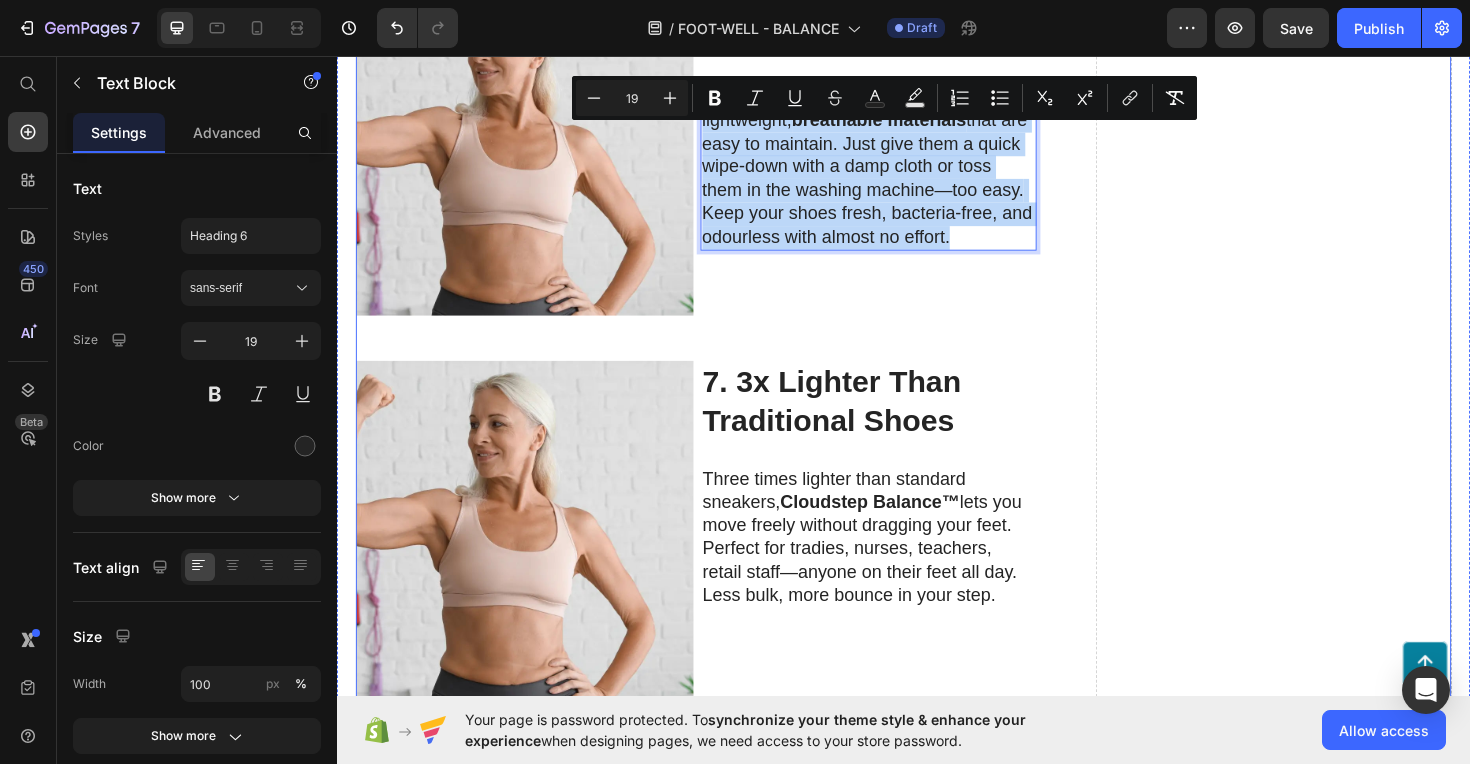 drag, startPoint x: 725, startPoint y: 142, endPoint x: 1088, endPoint y: 384, distance: 436.2717 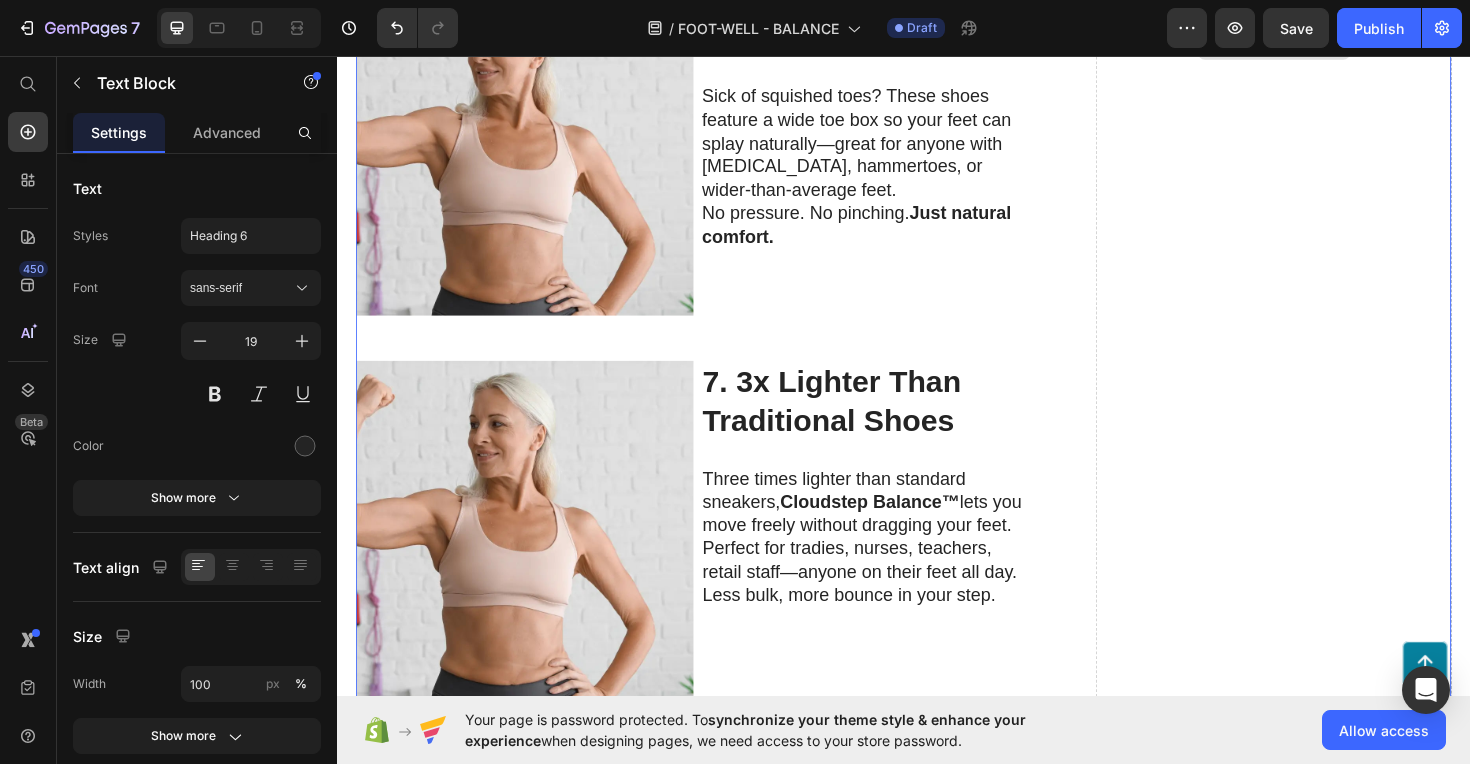 click on "Drop element here" at bounding box center [1328, 44] 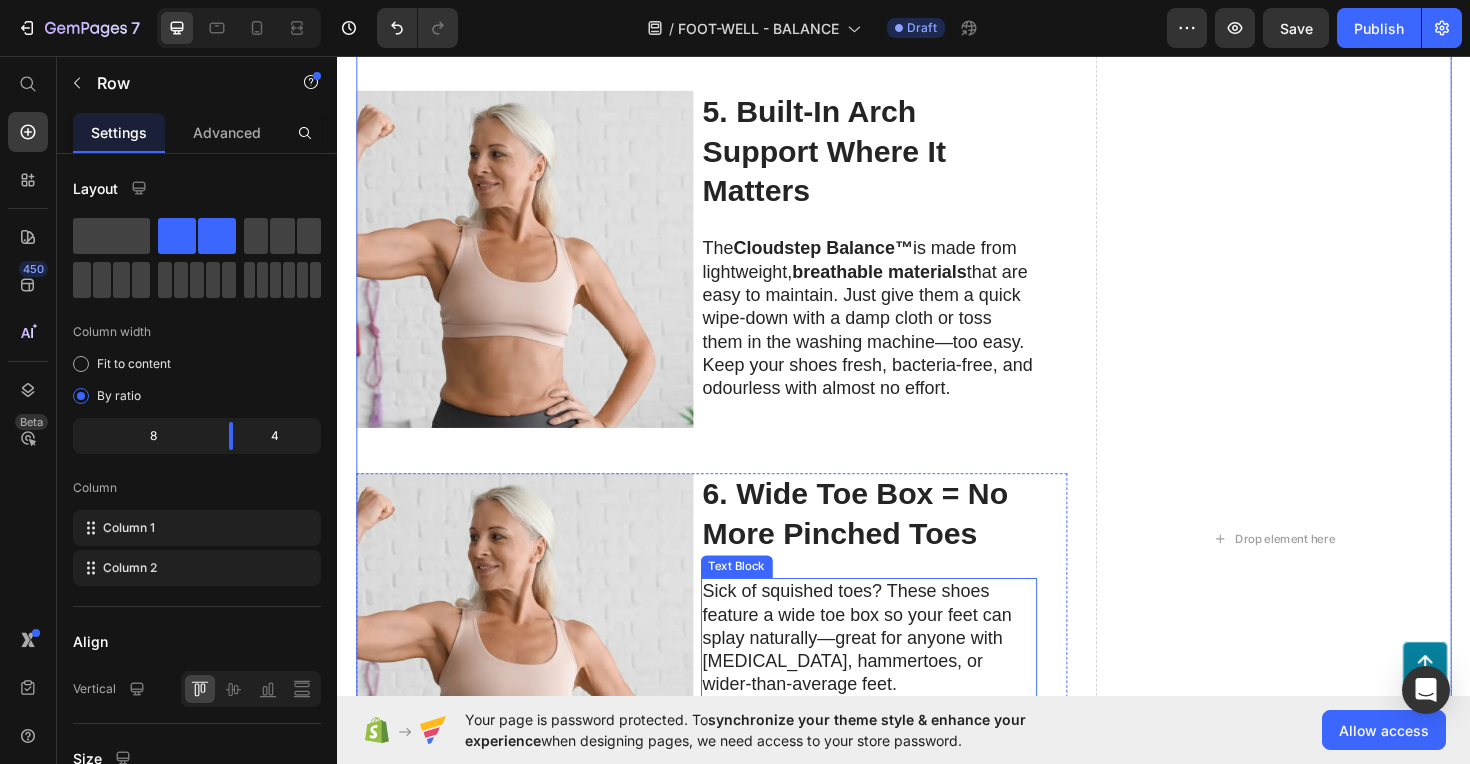 scroll, scrollTop: 2505, scrollLeft: 0, axis: vertical 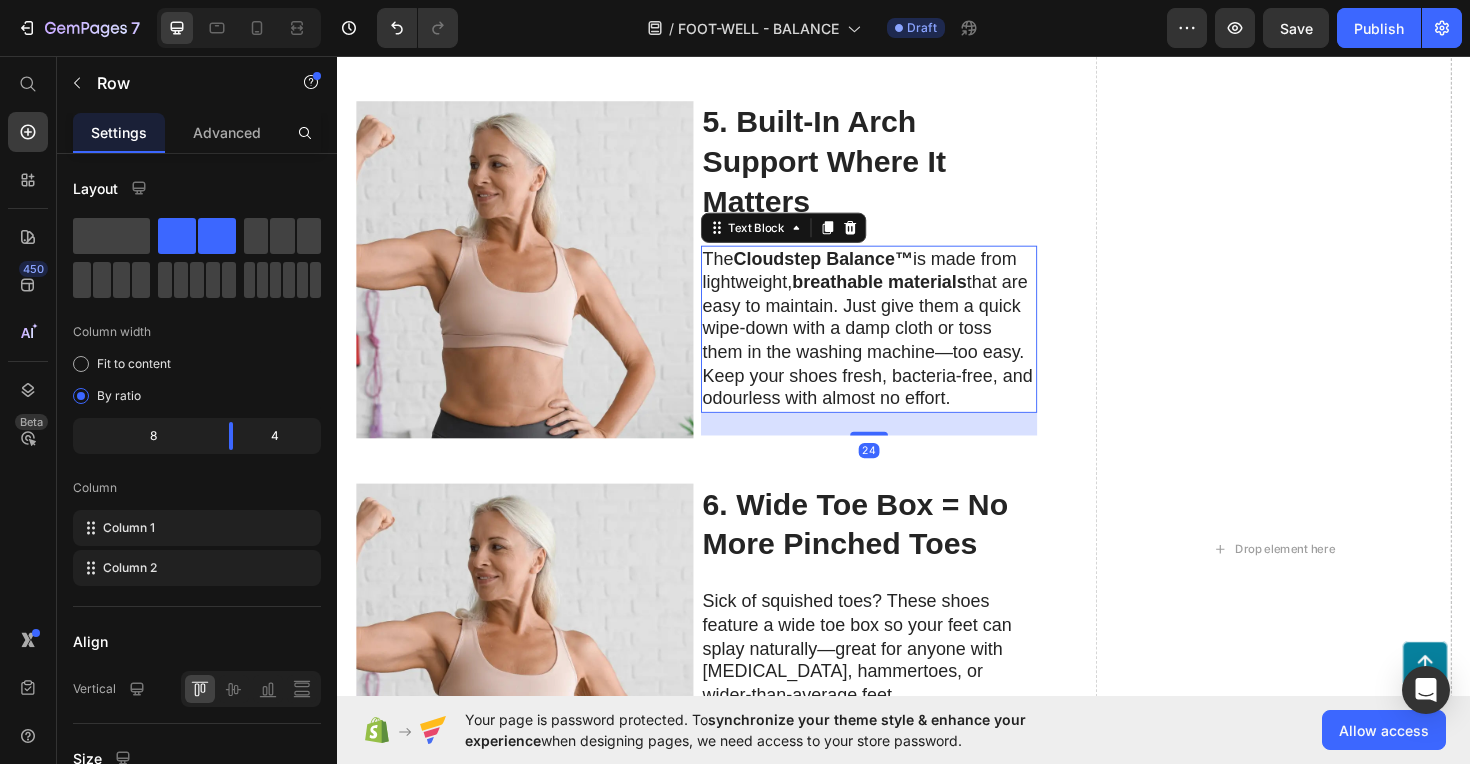 click on "breathable materials" at bounding box center (911, 295) 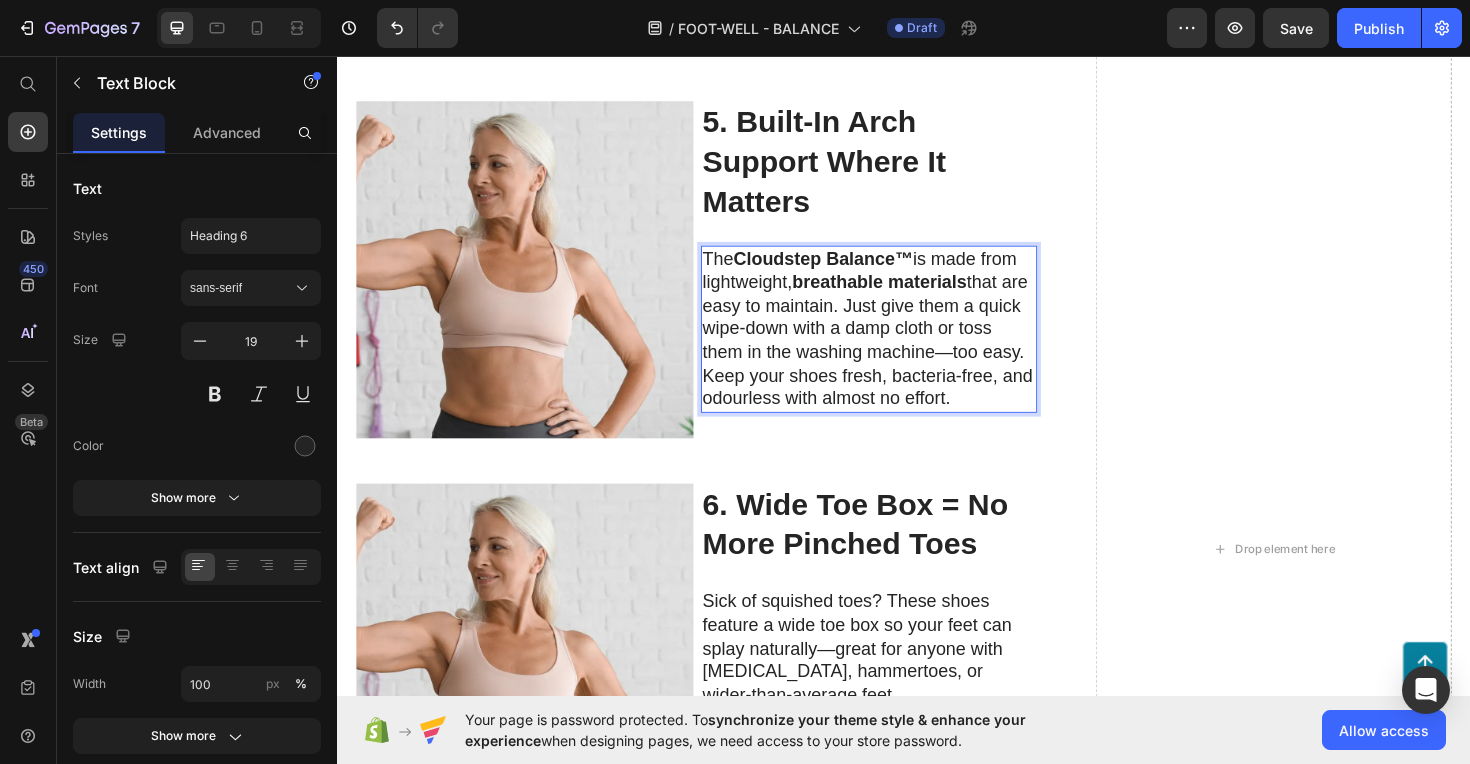 click on "The  Cloudstep Balance™  is made from lightweight,  breathable materials  that are easy to maintain. Just give them a quick wipe-down with a damp cloth or toss them in the washing machine—too easy. Keep your shoes fresh, bacteria-free, and odourless with almost no effort." at bounding box center [900, 345] 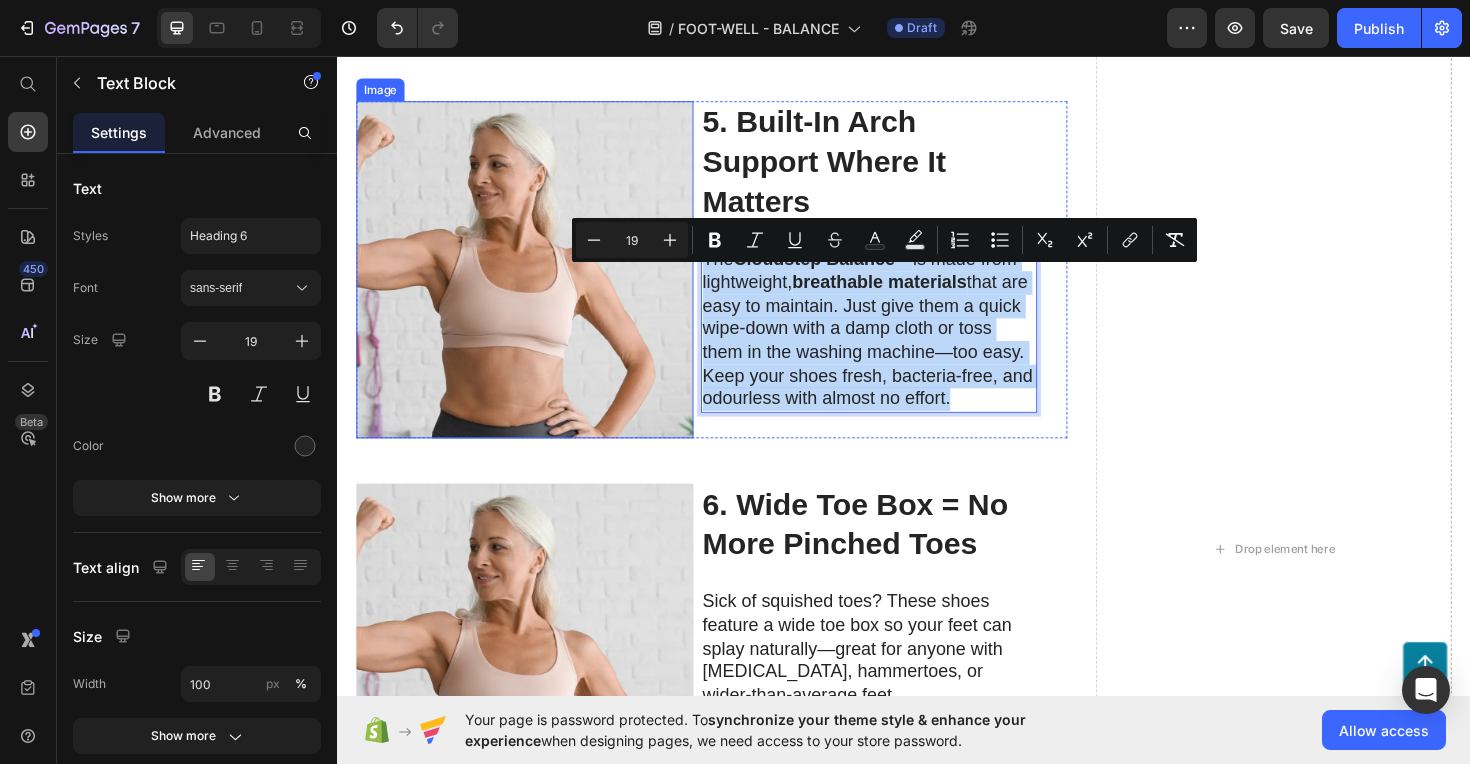 drag, startPoint x: 997, startPoint y: 469, endPoint x: 697, endPoint y: 272, distance: 358.89972 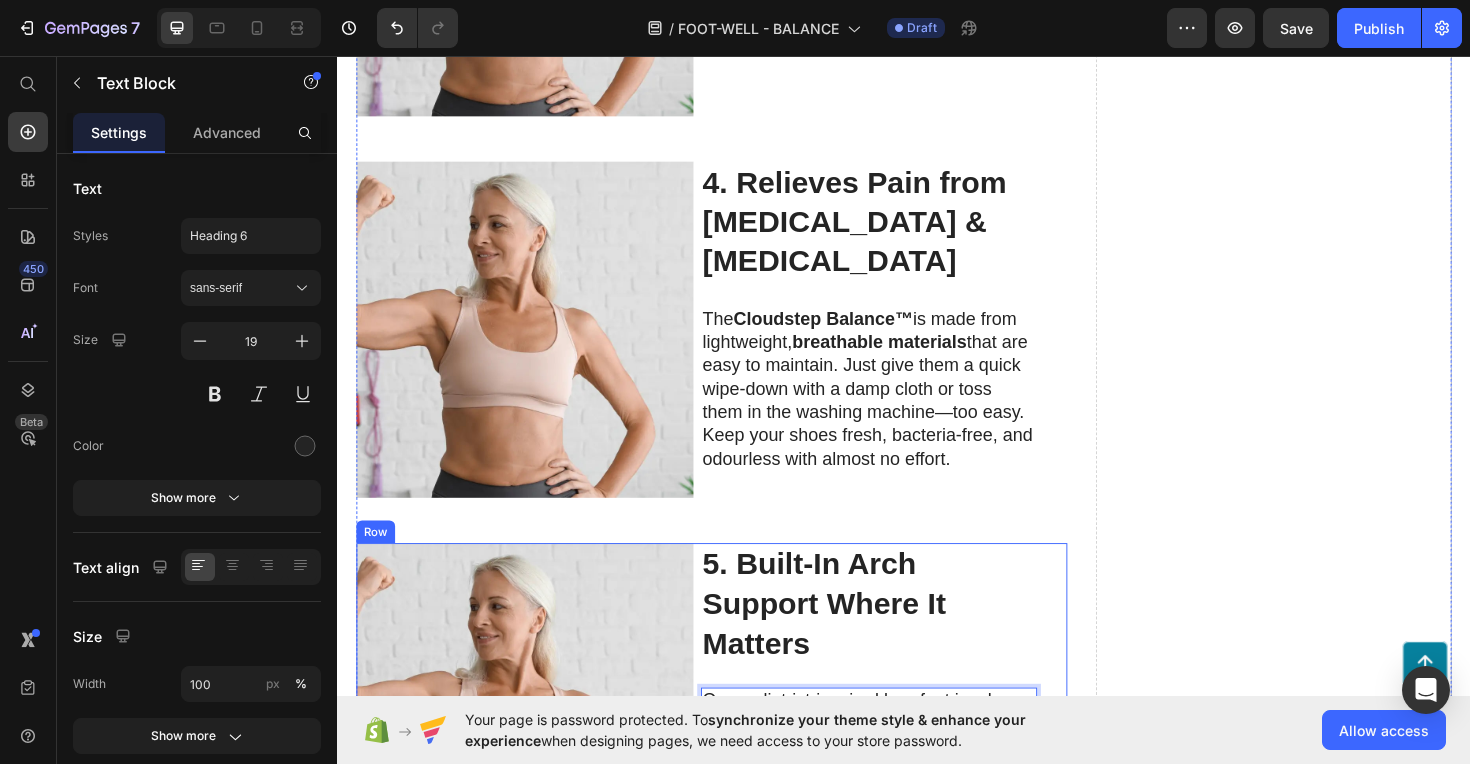 scroll, scrollTop: 2036, scrollLeft: 0, axis: vertical 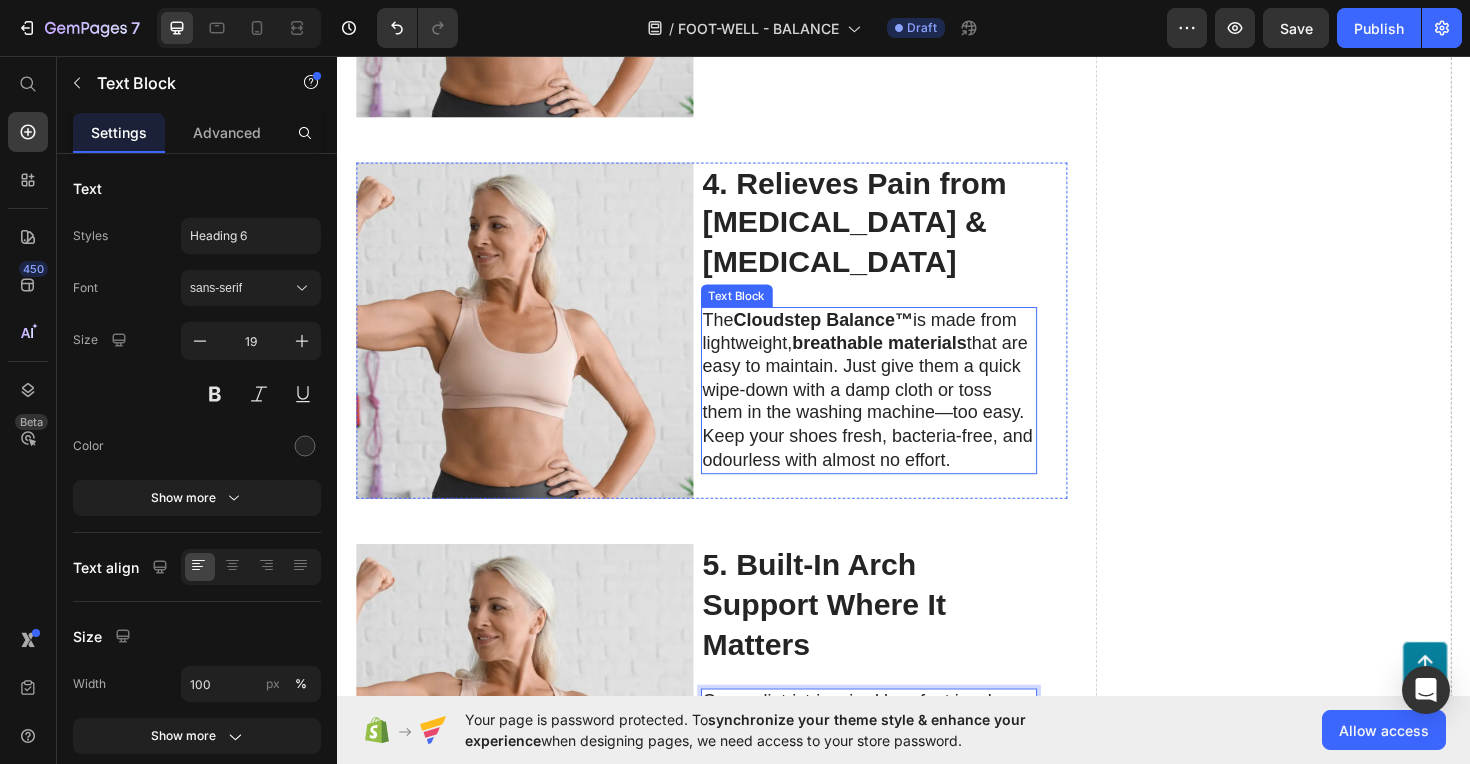 click on "The  Cloudstep Balance™  is made from lightweight,  breathable materials  that are easy to maintain. Just give them a quick wipe-down with a damp cloth or toss them in the washing machine—too easy. Keep your shoes fresh, bacteria-free, and odourless with almost no effort." at bounding box center [900, 410] 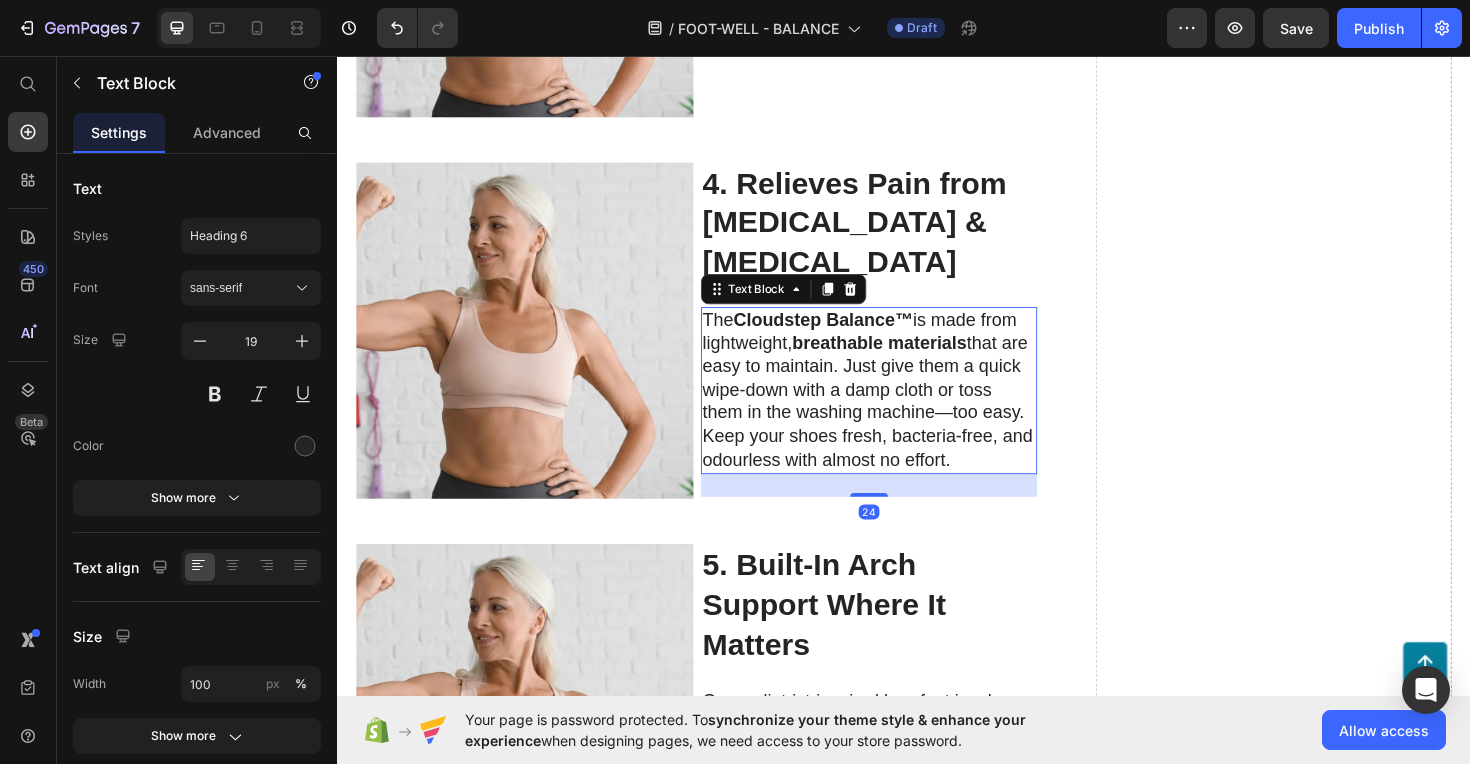 click on "The  Cloudstep Balance™  is made from lightweight,  breathable materials  that are easy to maintain. Just give them a quick wipe-down with a damp cloth or toss them in the washing machine—too easy. Keep your shoes fresh, bacteria-free, and odourless with almost no effort." at bounding box center [900, 410] 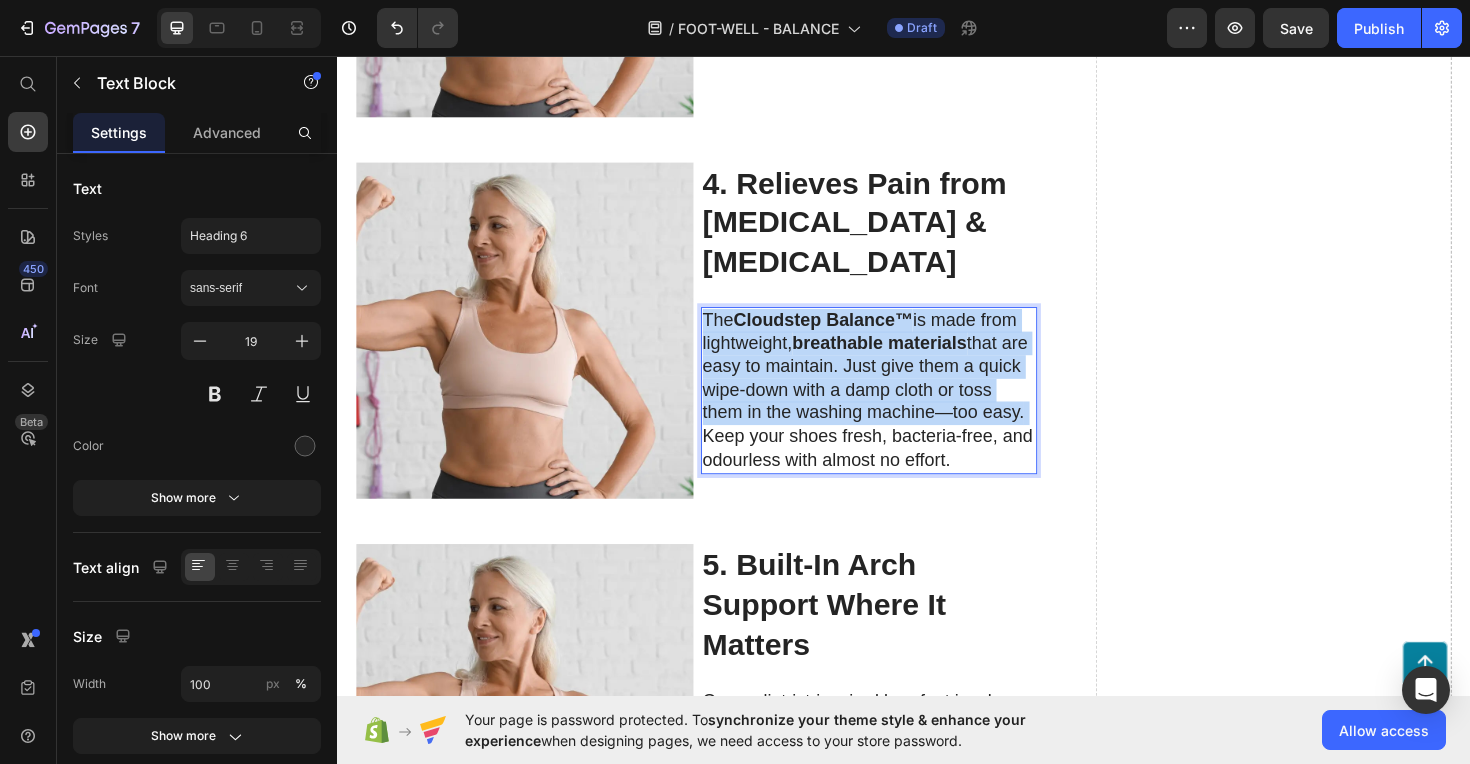 click on "The  Cloudstep Balance™  is made from lightweight,  breathable materials  that are easy to maintain. Just give them a quick wipe-down with a damp cloth or toss them in the washing machine—too easy. Keep your shoes fresh, bacteria-free, and odourless with almost no effort." at bounding box center [900, 410] 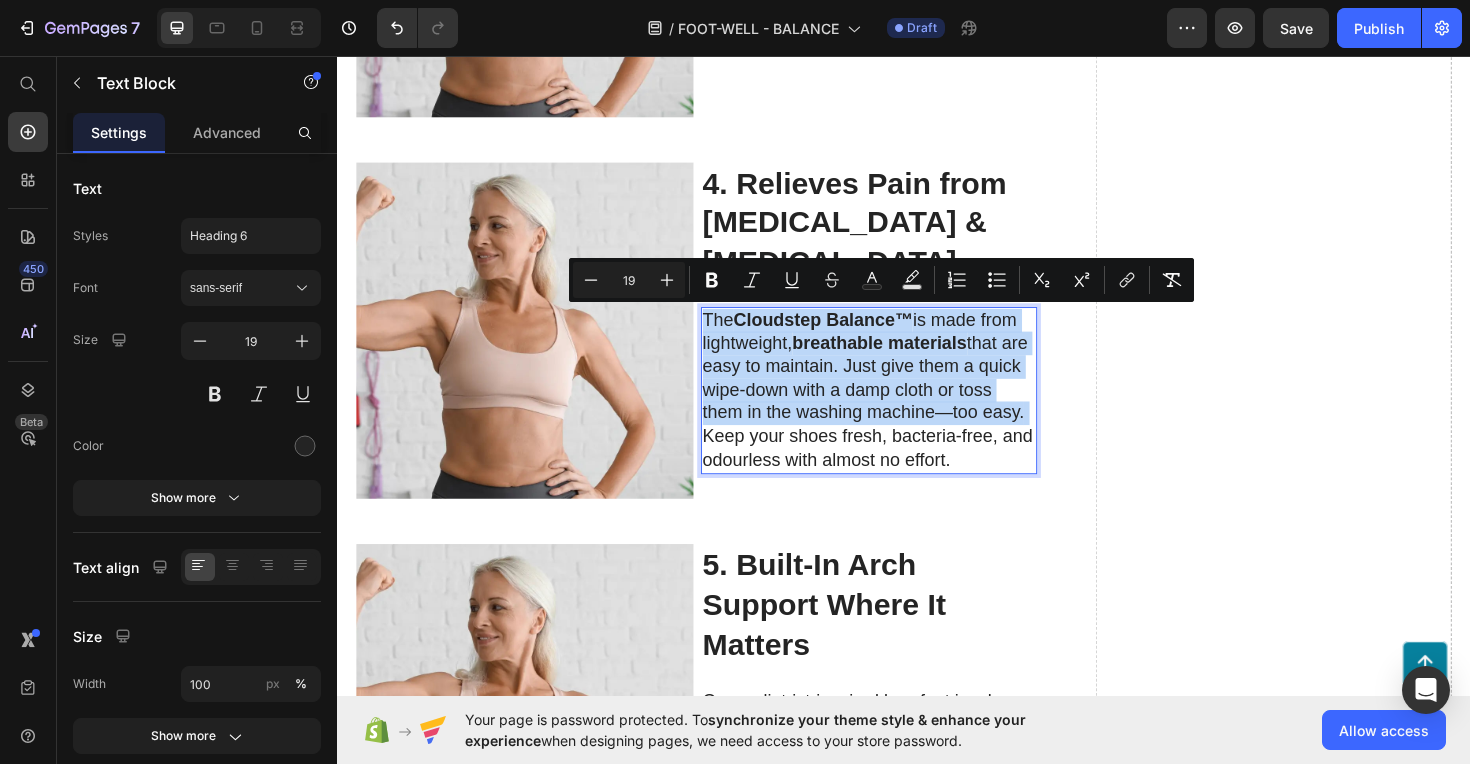 click on "The  Cloudstep Balance™  is made from lightweight,  breathable materials  that are easy to maintain. Just give them a quick wipe-down with a damp cloth or toss them in the washing machine—too easy. Keep your shoes fresh, bacteria-free, and odourless with almost no effort." at bounding box center [900, 410] 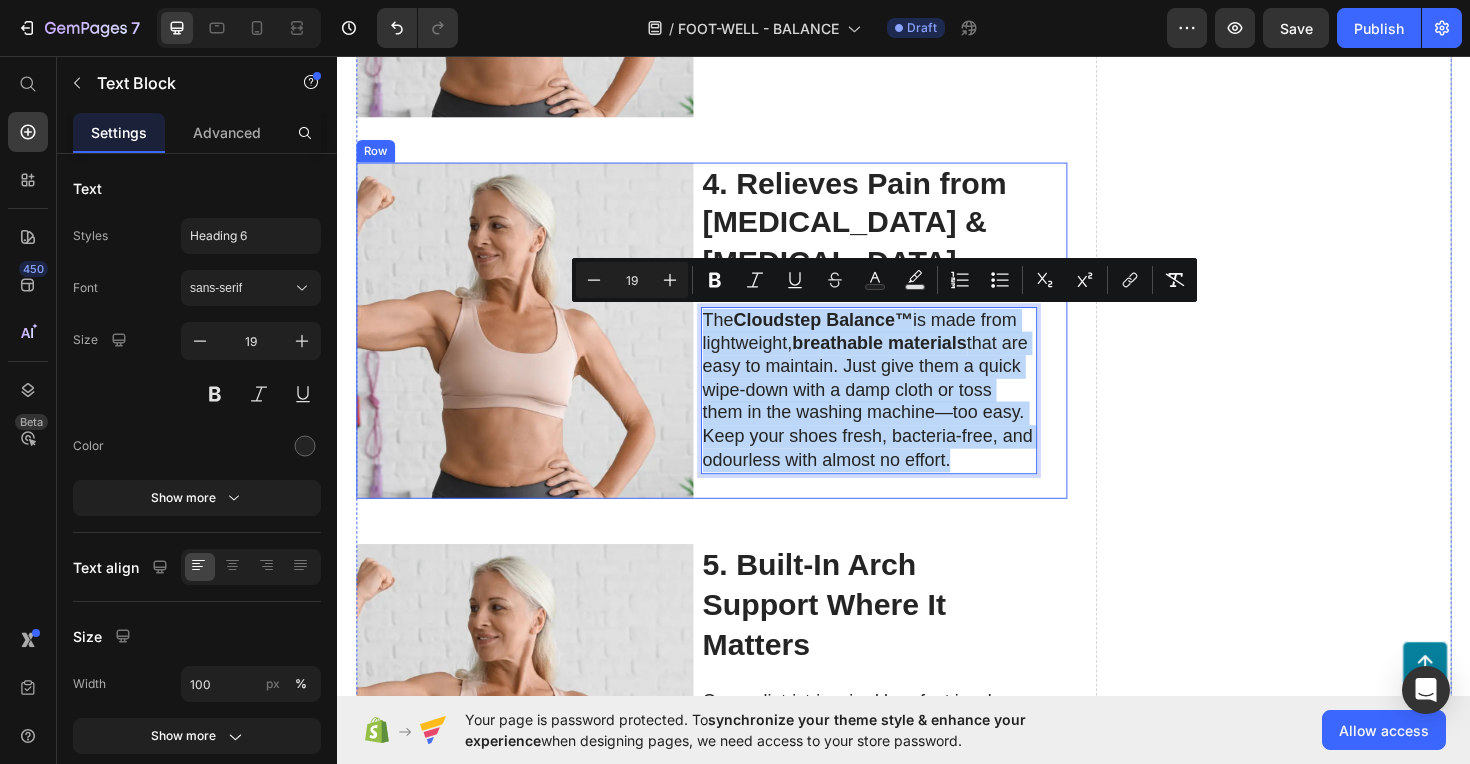 drag, startPoint x: 992, startPoint y: 511, endPoint x: 720, endPoint y: 334, distance: 324.51965 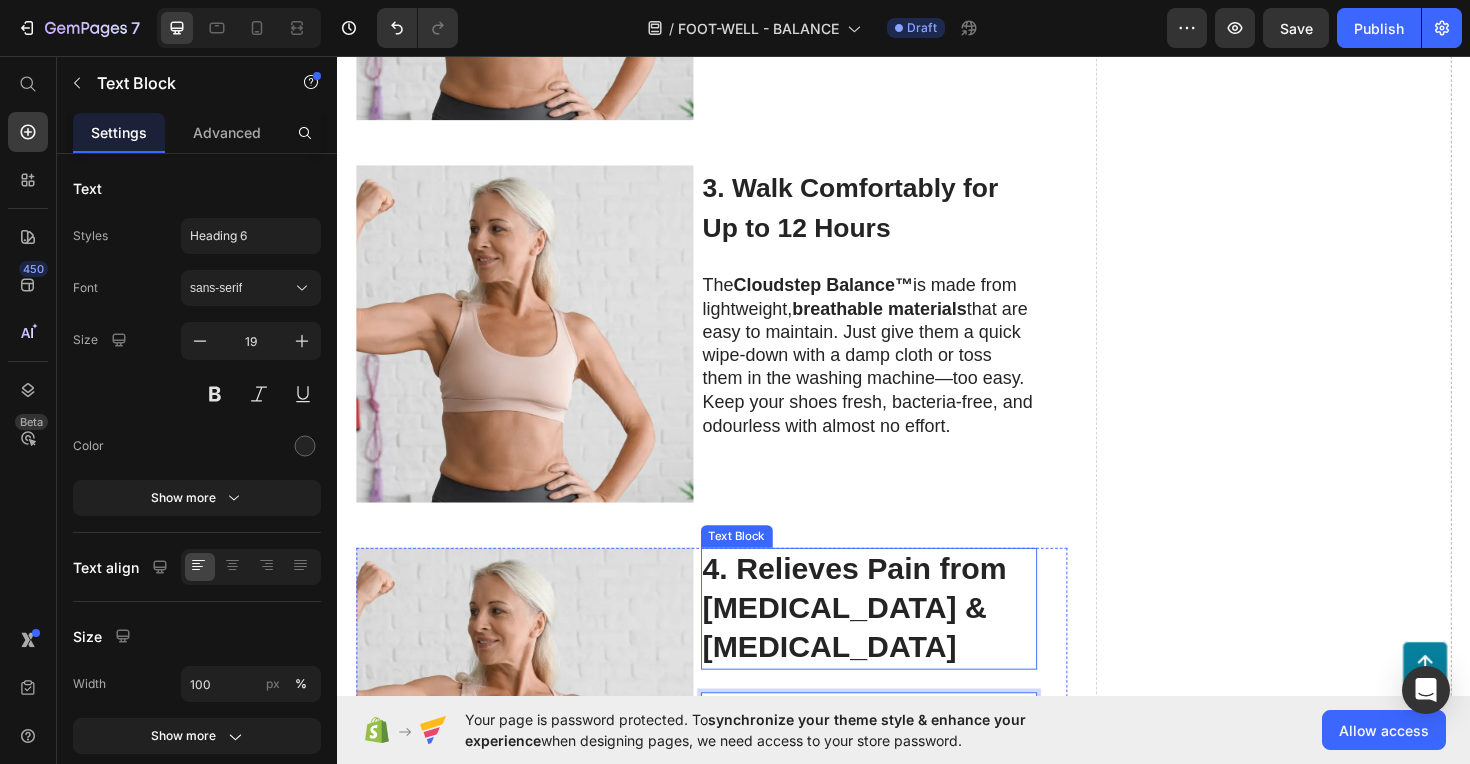 scroll, scrollTop: 1615, scrollLeft: 0, axis: vertical 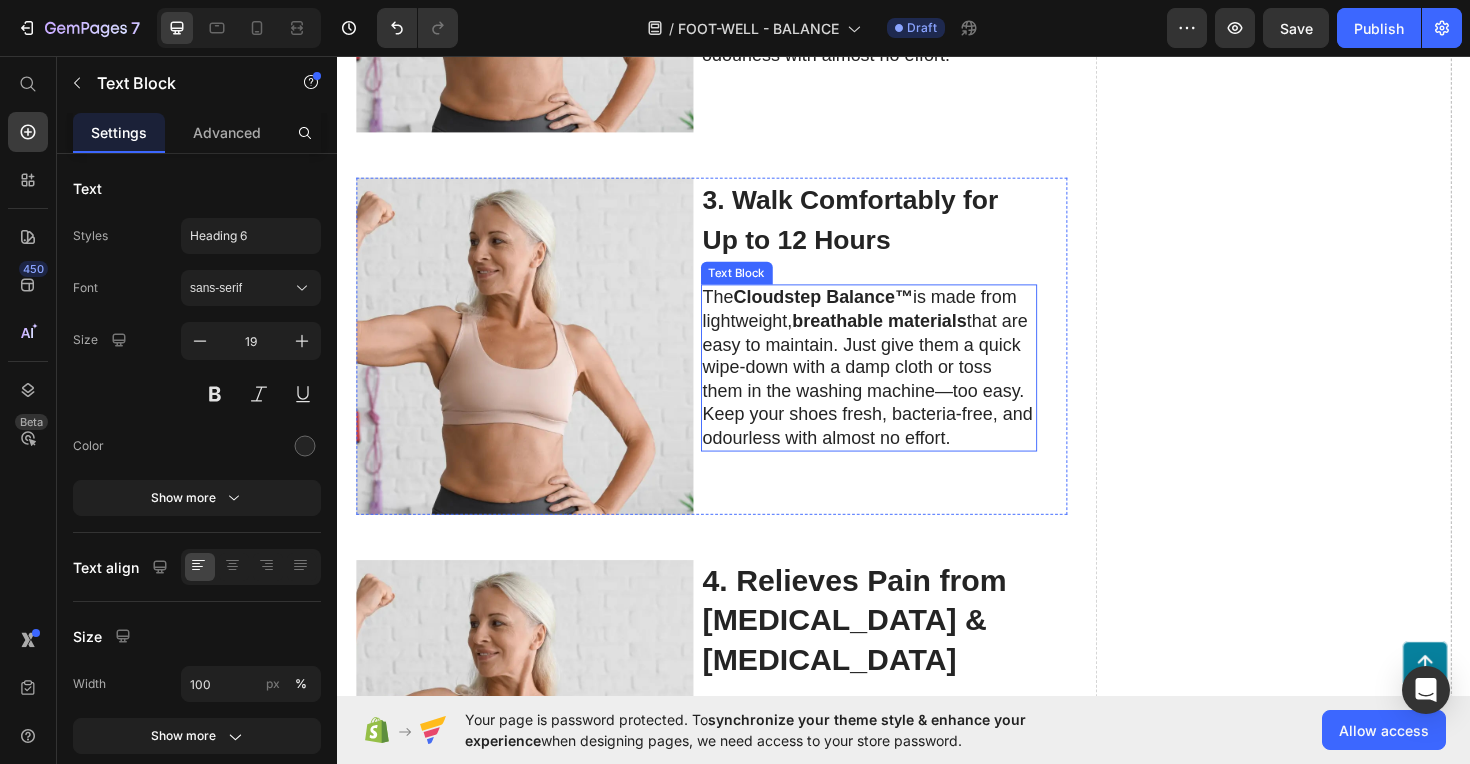 click on "The  Cloudstep Balance™  is made from lightweight,  breathable materials  that are easy to maintain. Just give them a quick wipe-down with a damp cloth or toss them in the washing machine—too easy. Keep your shoes fresh, bacteria-free, and odourless with almost no effort." at bounding box center [900, 386] 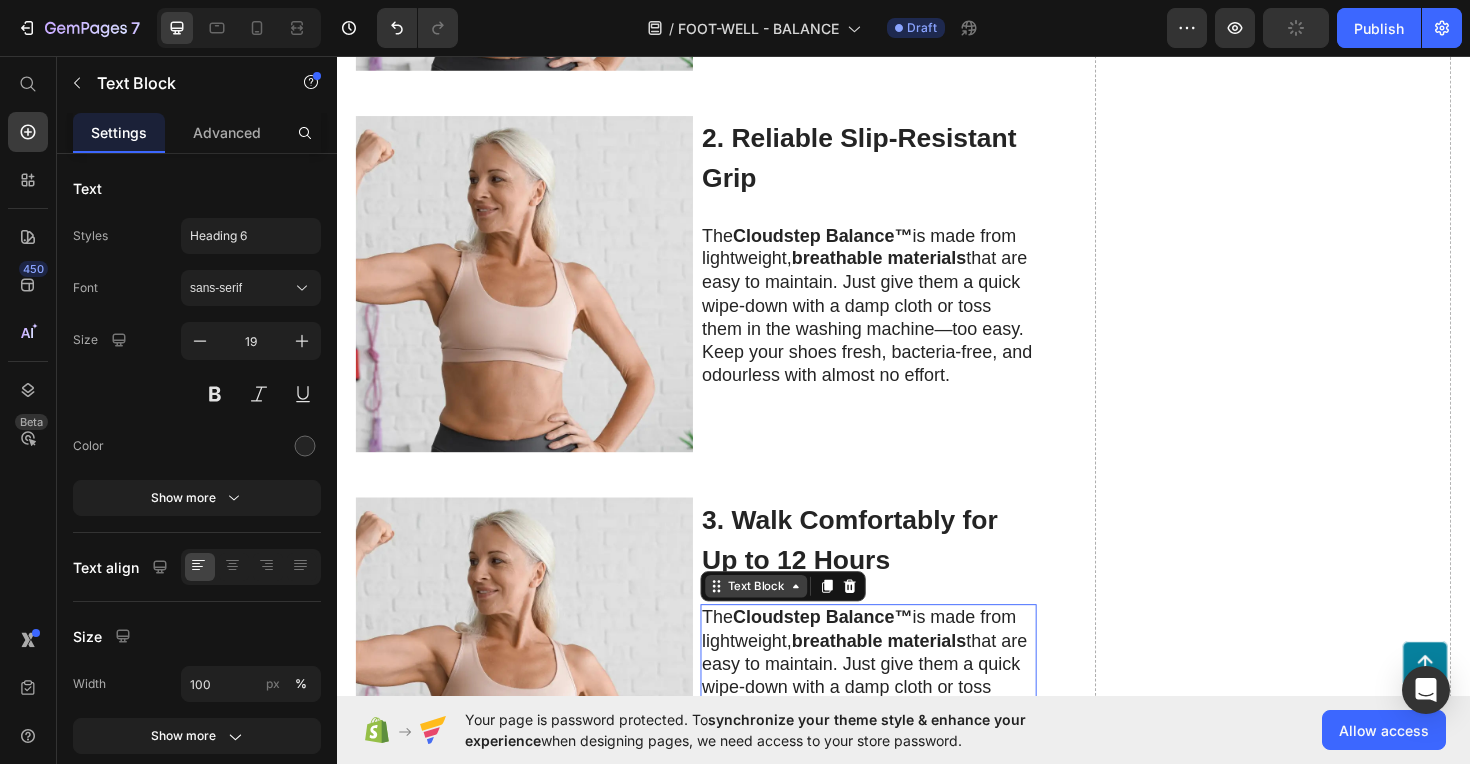 scroll, scrollTop: 1265, scrollLeft: 0, axis: vertical 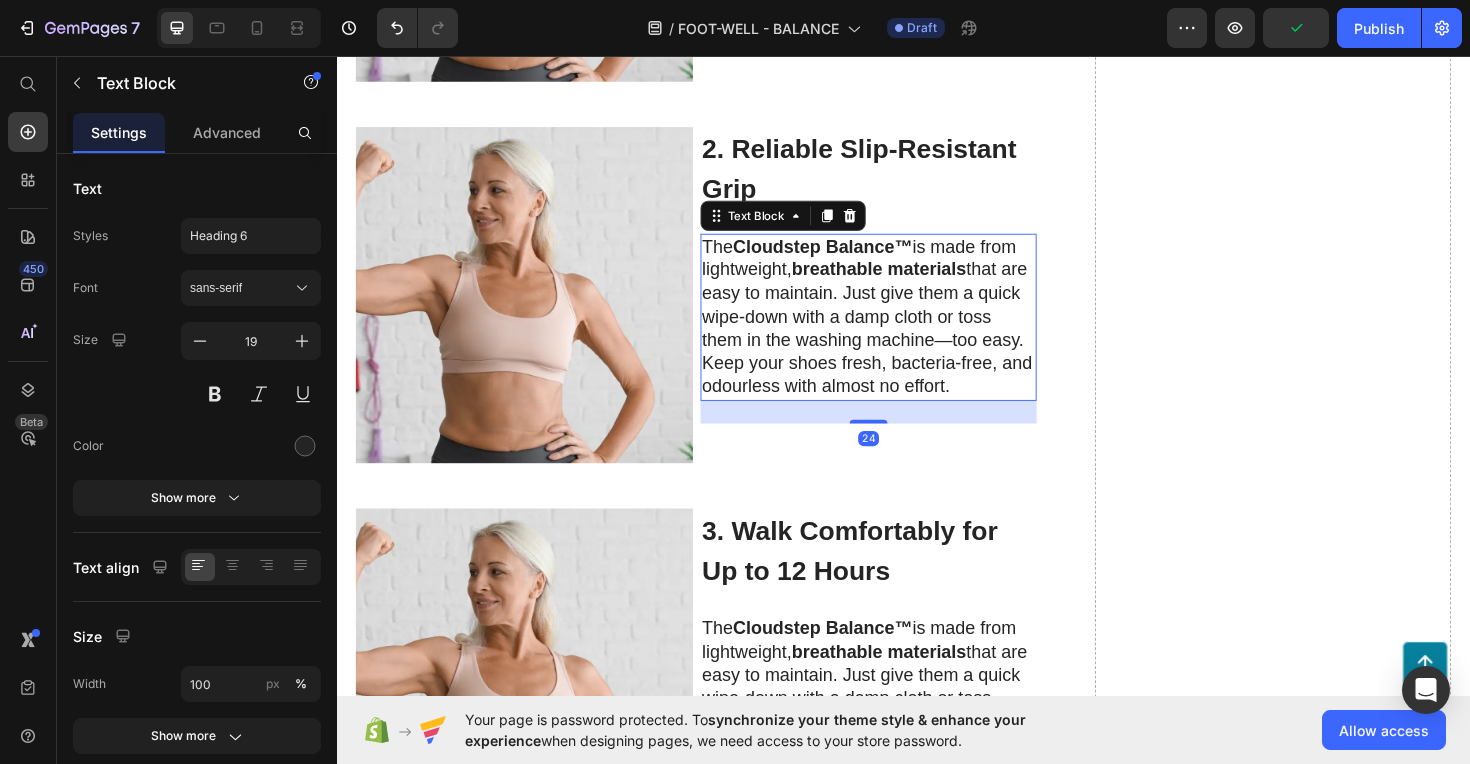 click on "The  Cloudstep Balance™  is made from lightweight,  breathable materials  that are easy to maintain. Just give them a quick wipe-down with a damp cloth or toss them in the washing machine—too easy. Keep your shoes fresh, bacteria-free, and odourless with almost no effort." at bounding box center [900, 332] 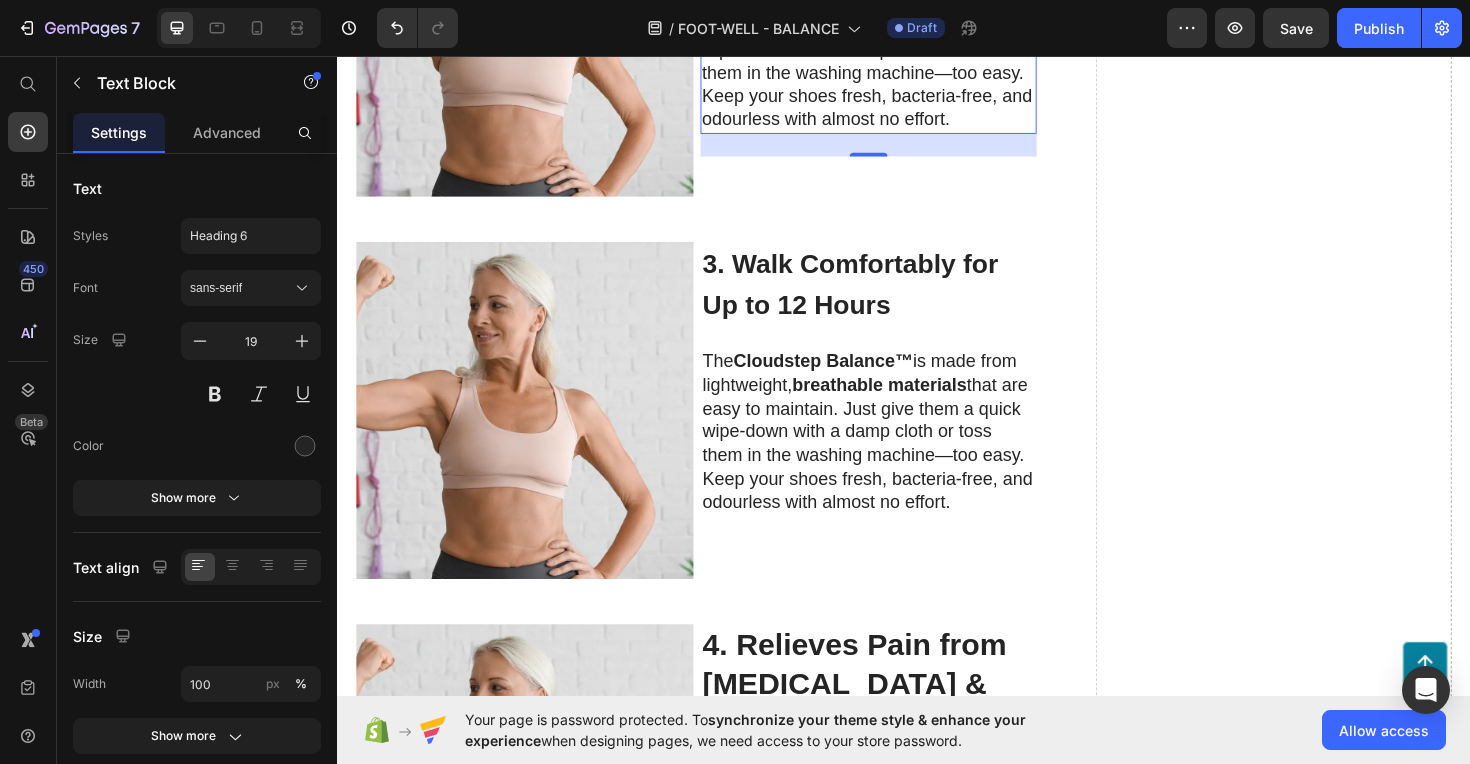 scroll, scrollTop: 1548, scrollLeft: 0, axis: vertical 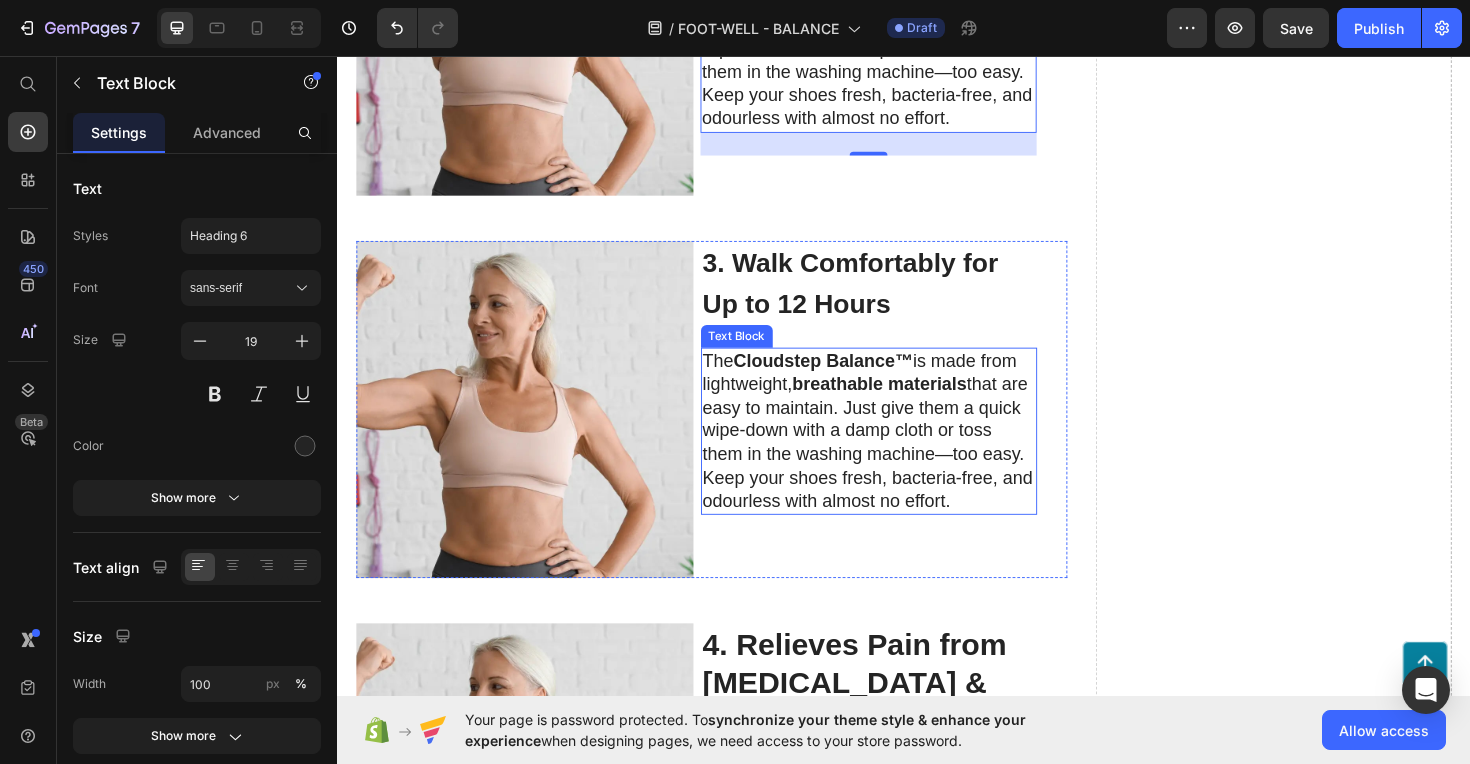 click on "The  Cloudstep Balance™  is made from lightweight,  breathable materials  that are easy to maintain. Just give them a quick wipe-down with a damp cloth or toss them in the washing machine—too easy. Keep your shoes fresh, bacteria-free, and odourless with almost no effort." at bounding box center (900, 453) 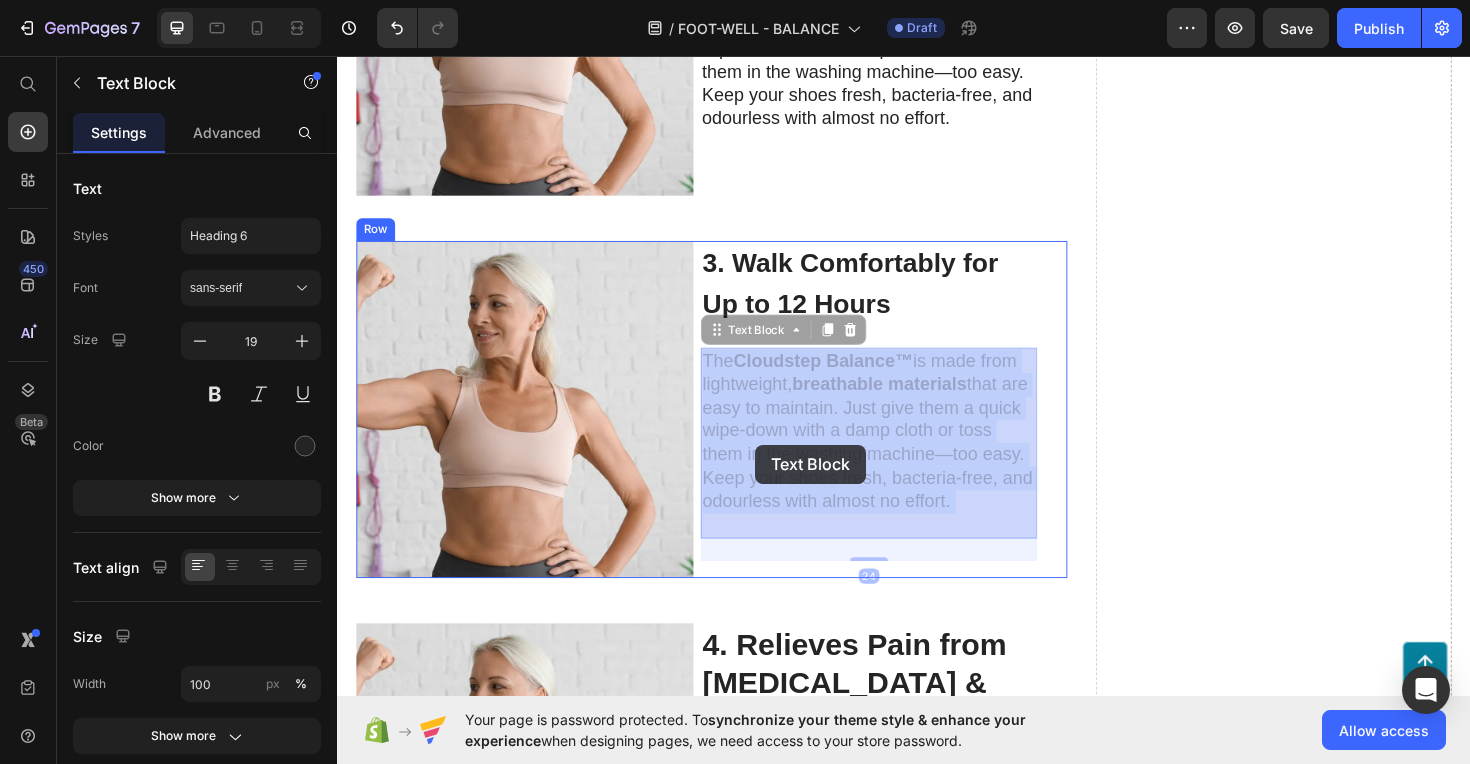 drag, startPoint x: 1013, startPoint y: 561, endPoint x: 780, endPoint y: 468, distance: 250.87447 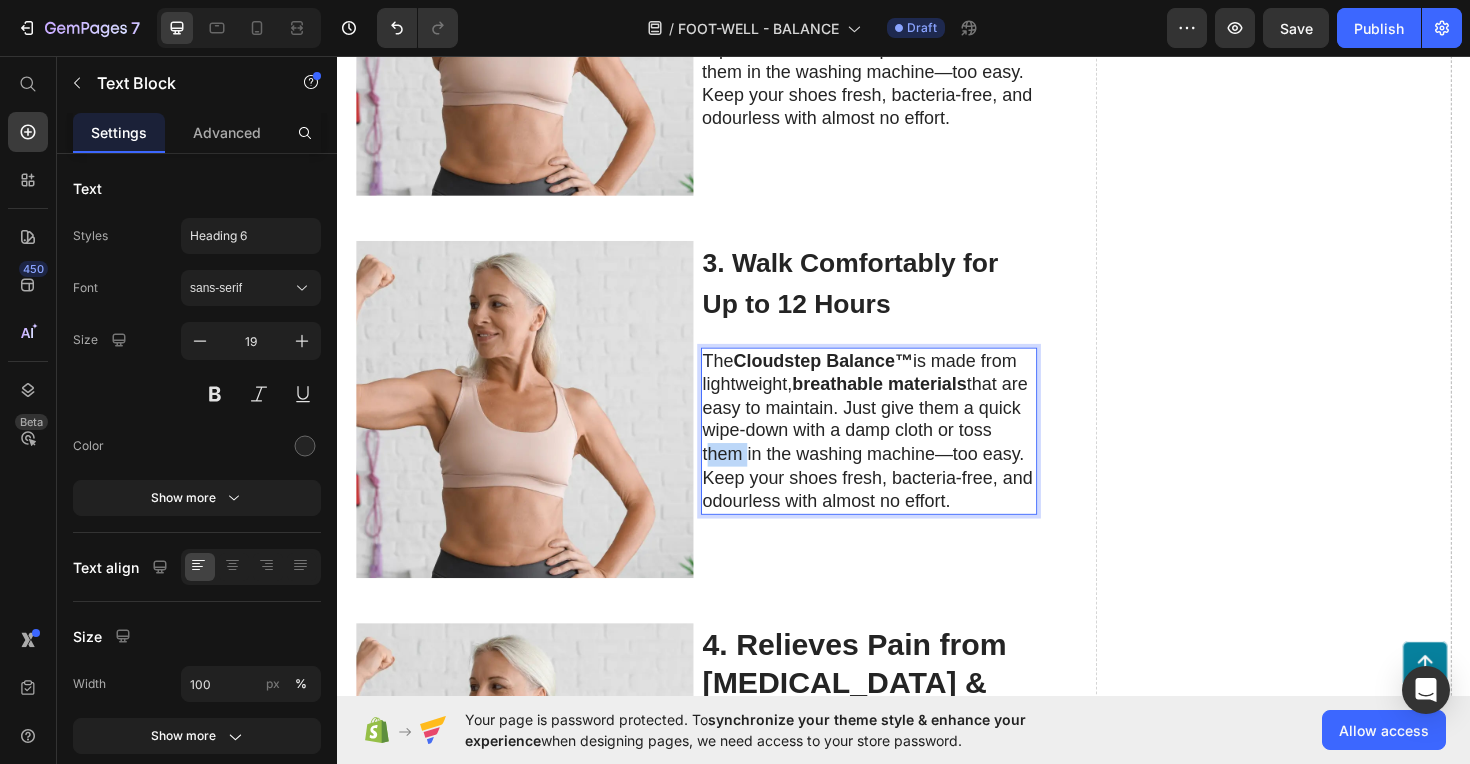 click on "The  Cloudstep Balance™  is made from lightweight,  breathable materials  that are easy to maintain. Just give them a quick wipe-down with a damp cloth or toss them in the washing machine—too easy. Keep your shoes fresh, bacteria-free, and odourless with almost no effort." at bounding box center (900, 453) 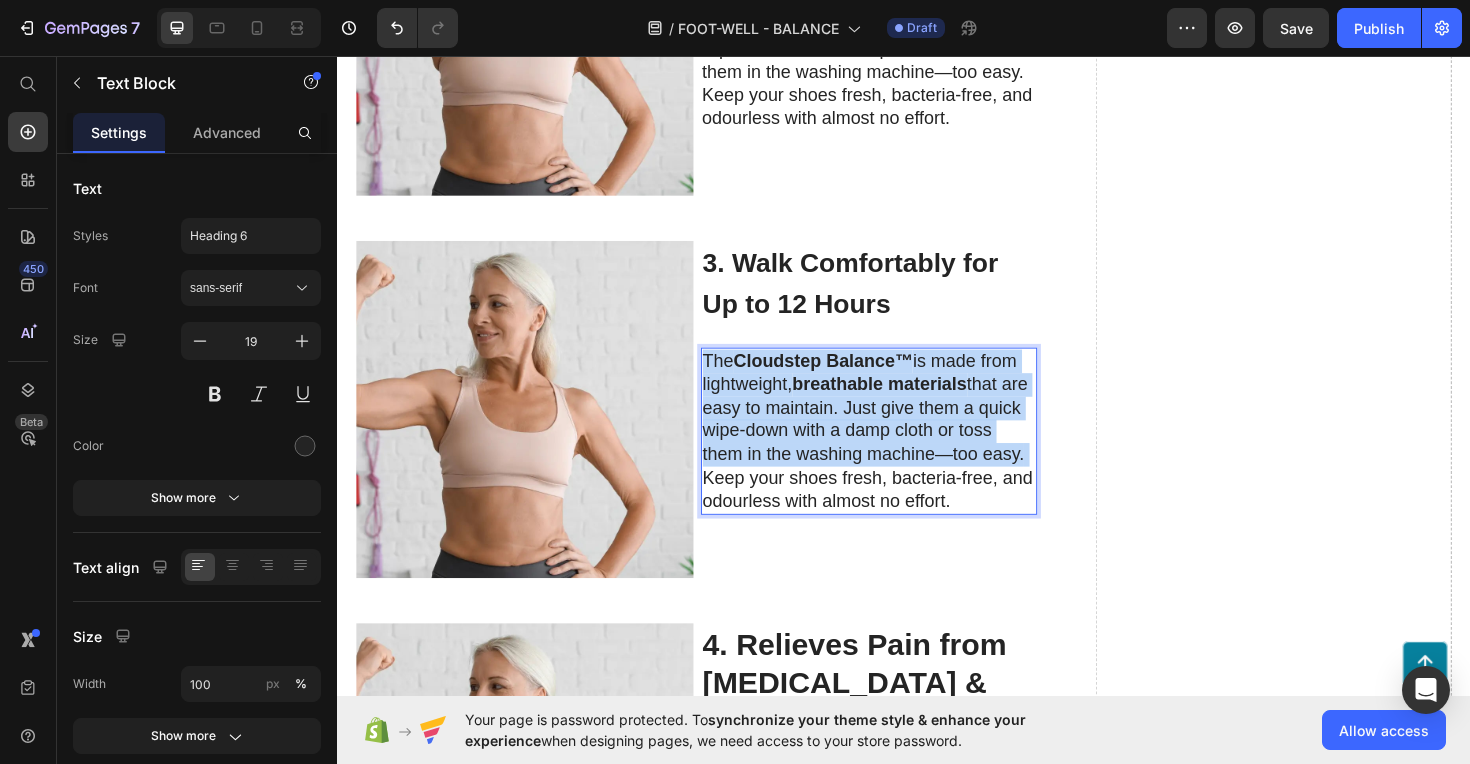 click on "The  Cloudstep Balance™  is made from lightweight,  breathable materials  that are easy to maintain. Just give them a quick wipe-down with a damp cloth or toss them in the washing machine—too easy. Keep your shoes fresh, bacteria-free, and odourless with almost no effort." at bounding box center (900, 453) 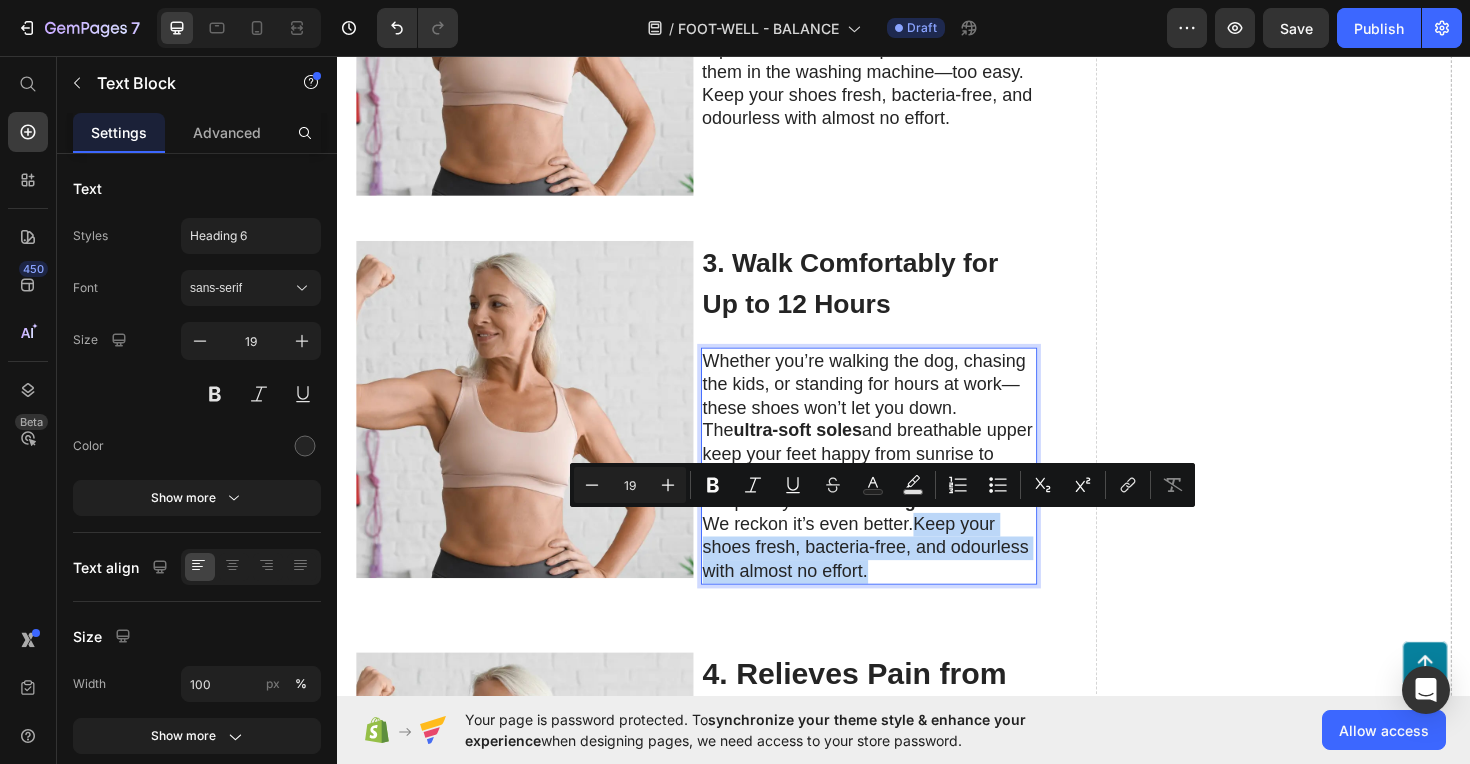drag, startPoint x: 916, startPoint y: 604, endPoint x: 950, endPoint y: 547, distance: 66.37017 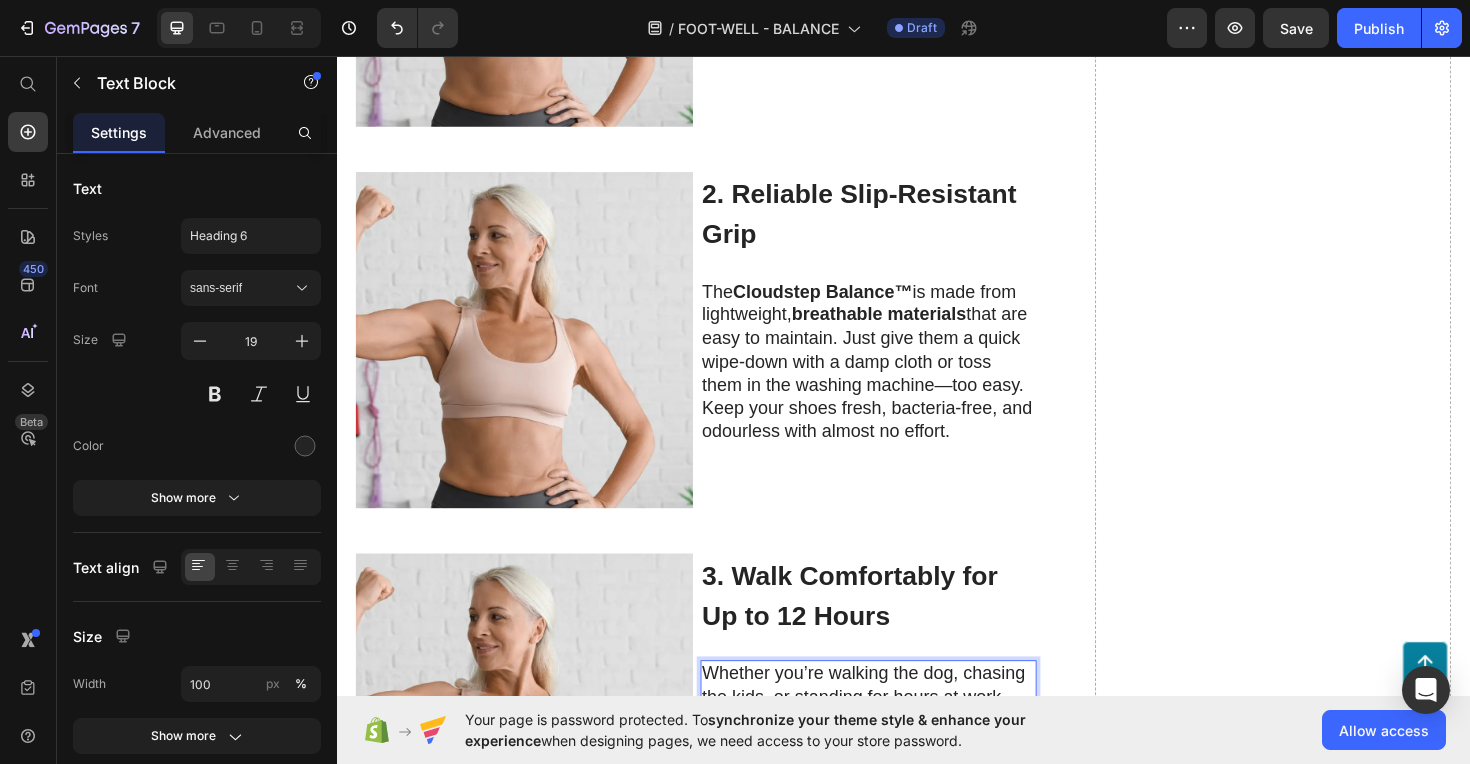 scroll, scrollTop: 1202, scrollLeft: 0, axis: vertical 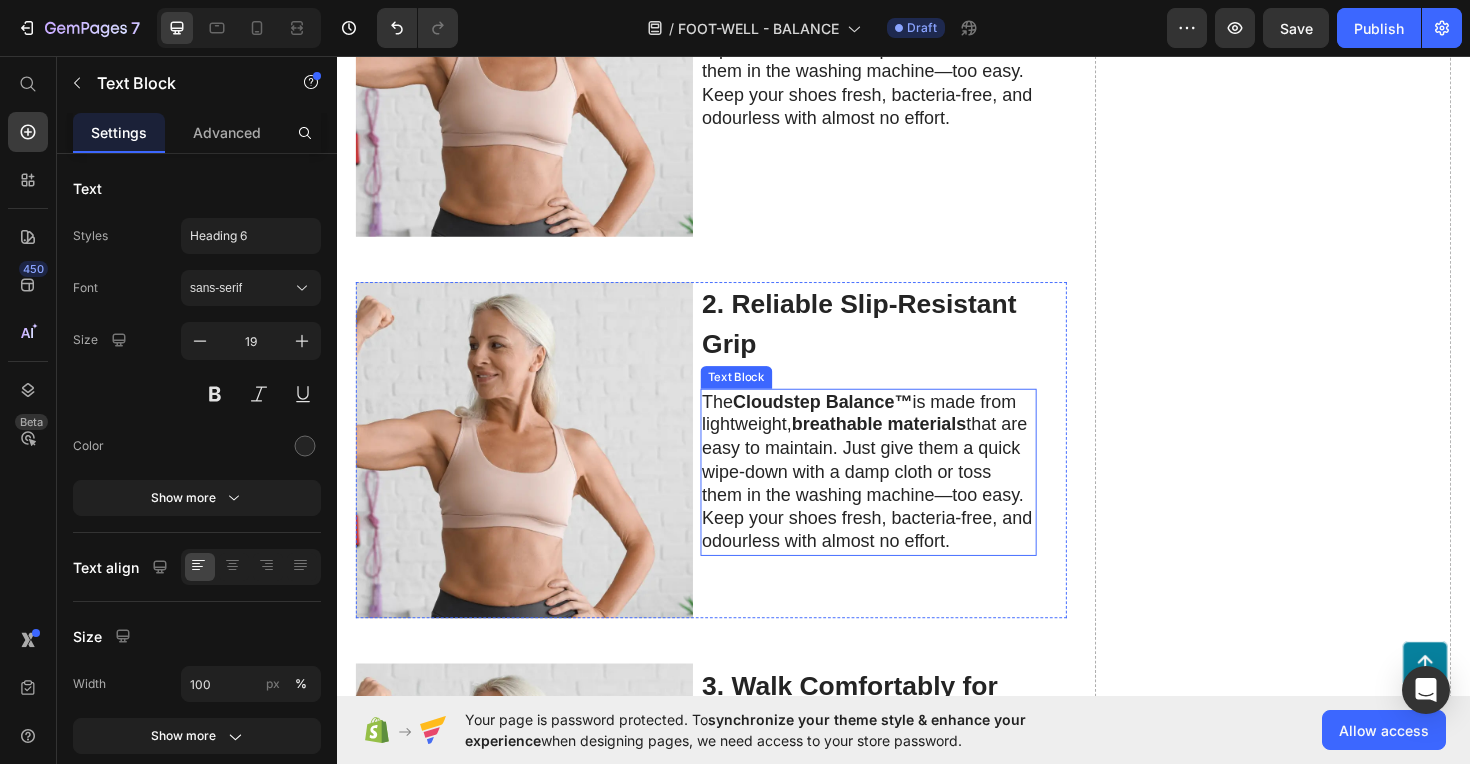 click on "The  Cloudstep Balance™  is made from lightweight,  breathable materials  that are easy to maintain. Just give them a quick wipe-down with a damp cloth or toss them in the washing machine—too easy. Keep your shoes fresh, bacteria-free, and odourless with almost no effort." at bounding box center [900, 497] 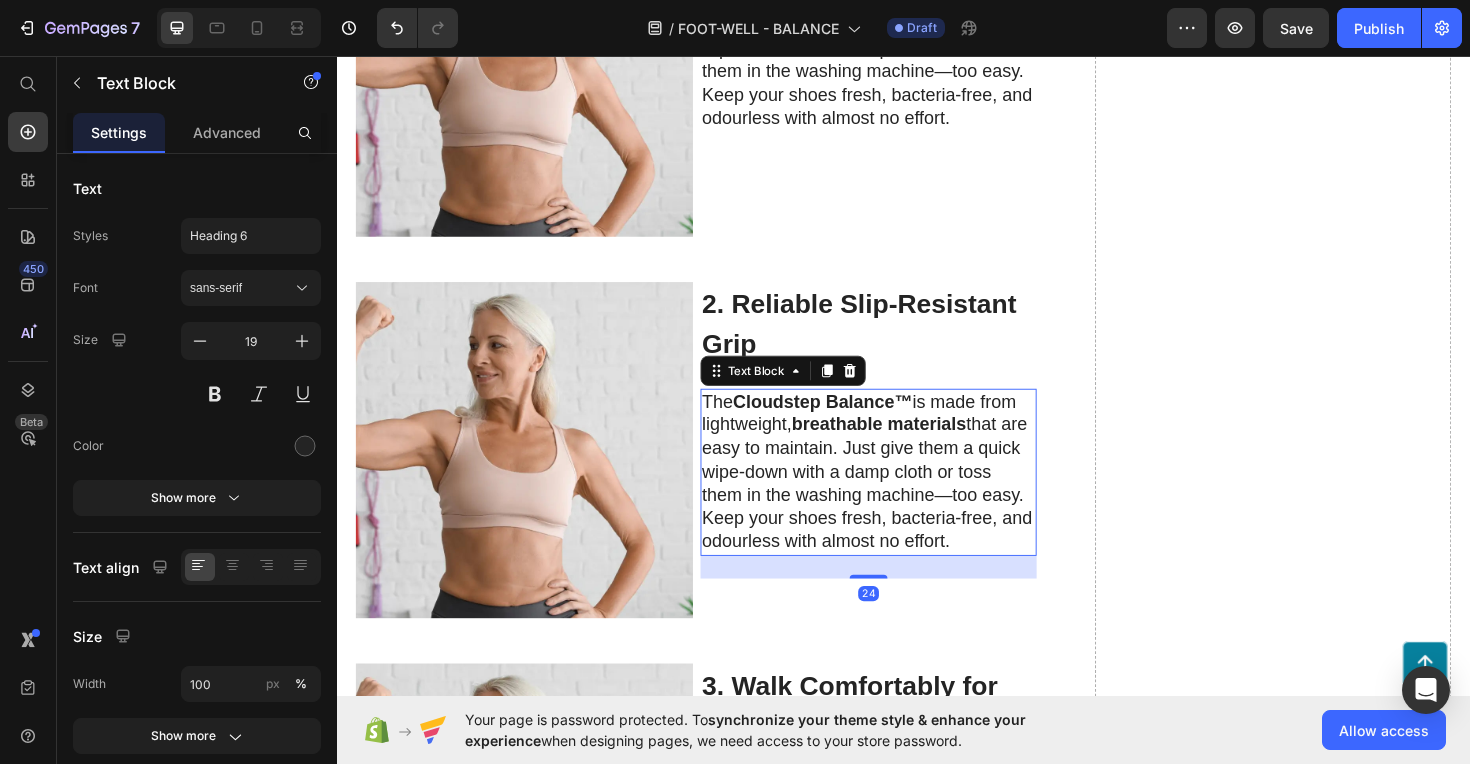 click on "The  Cloudstep Balance™  is made from lightweight,  breathable materials  that are easy to maintain. Just give them a quick wipe-down with a damp cloth or toss them in the washing machine—too easy. Keep your shoes fresh, bacteria-free, and odourless with almost no effort." at bounding box center [900, 497] 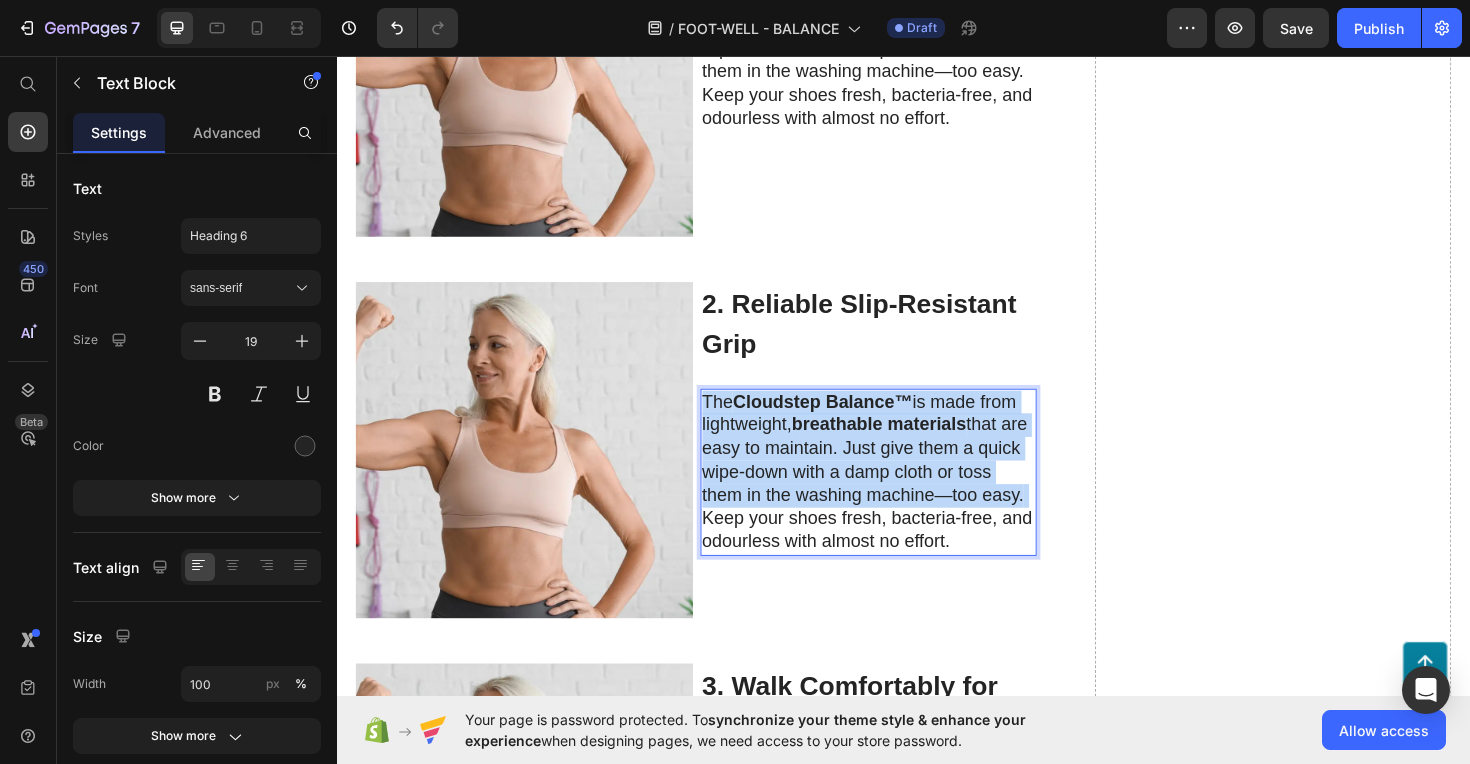 click on "The  Cloudstep Balance™  is made from lightweight,  breathable materials  that are easy to maintain. Just give them a quick wipe-down with a damp cloth or toss them in the washing machine—too easy. Keep your shoes fresh, bacteria-free, and odourless with almost no effort." at bounding box center [900, 497] 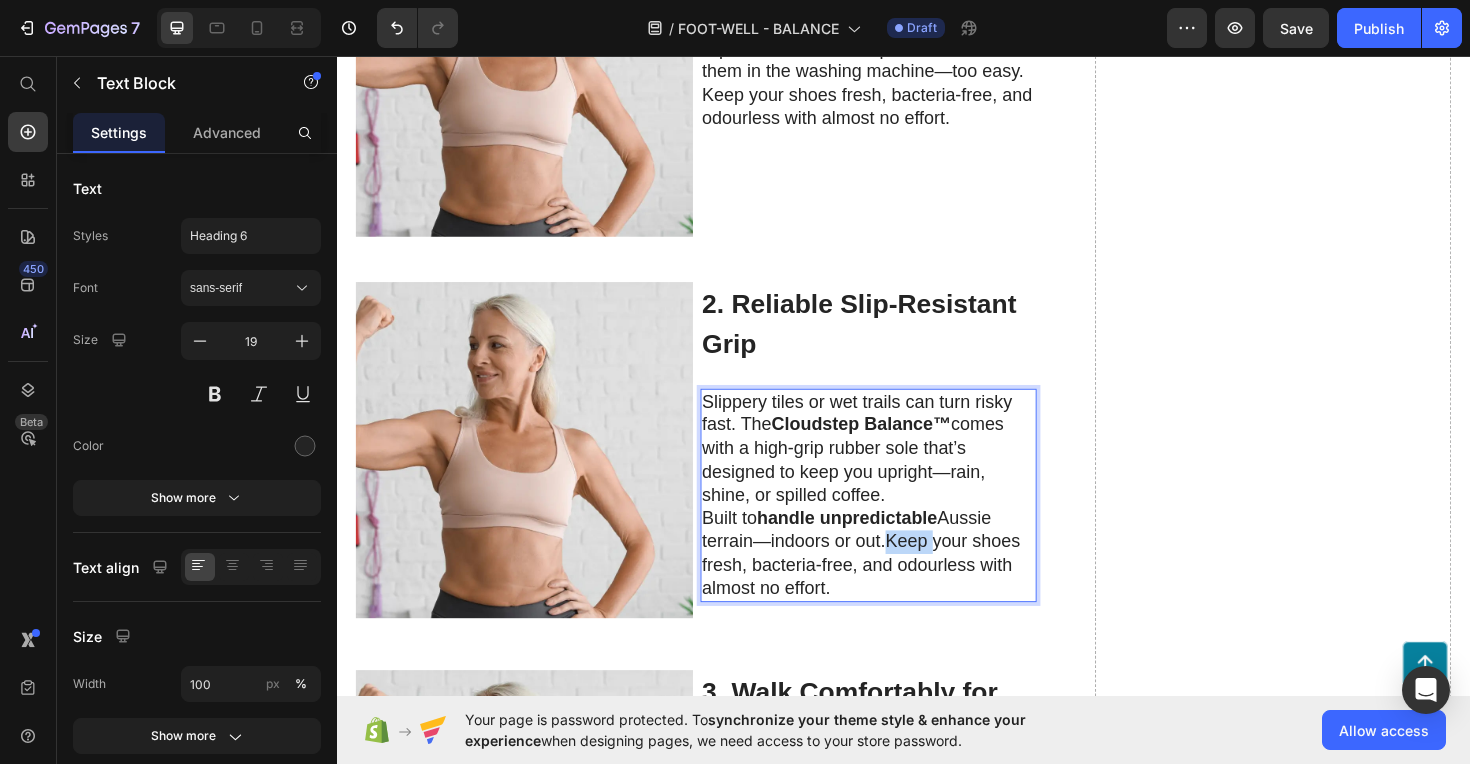 drag, startPoint x: 919, startPoint y: 569, endPoint x: 915, endPoint y: 615, distance: 46.173584 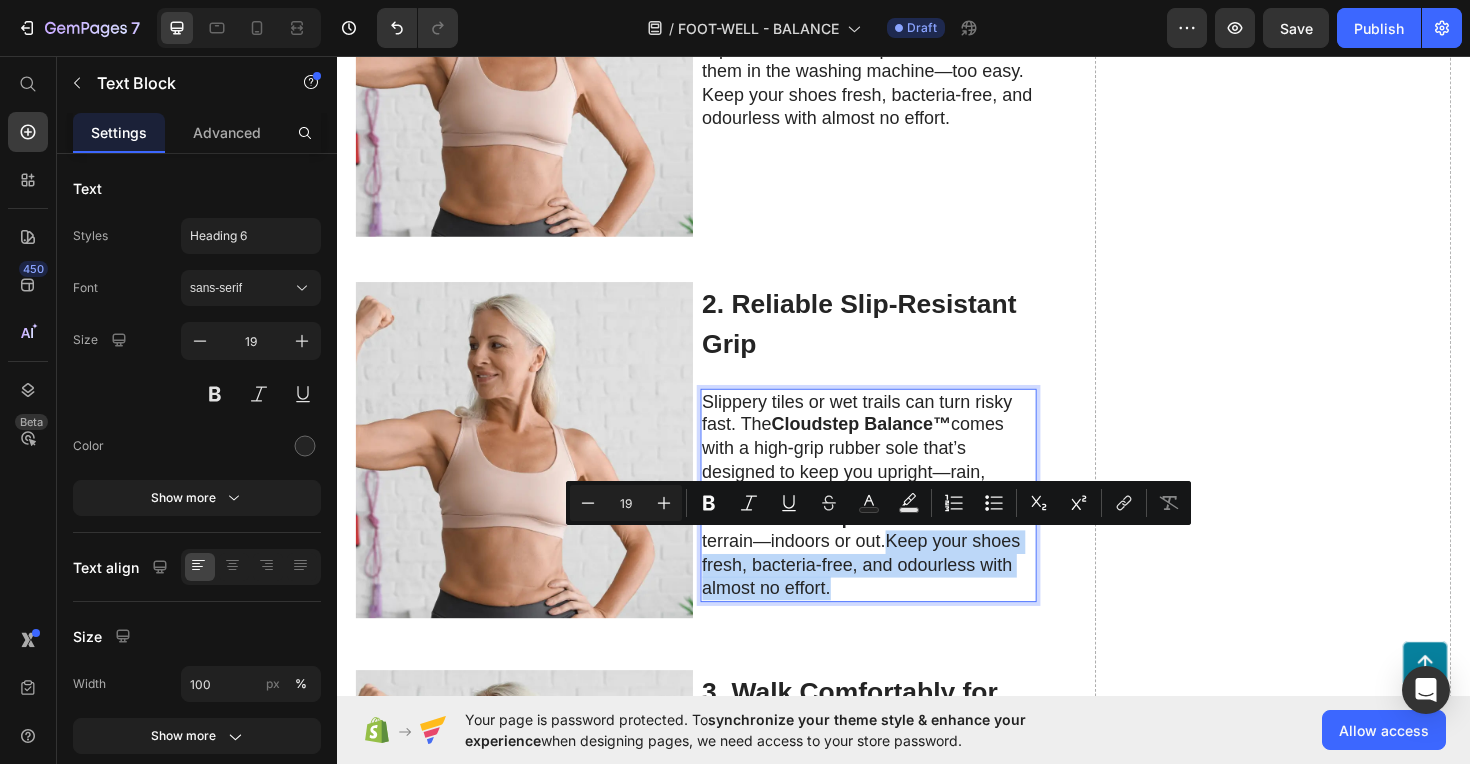drag, startPoint x: 915, startPoint y: 615, endPoint x: 920, endPoint y: 568, distance: 47.26521 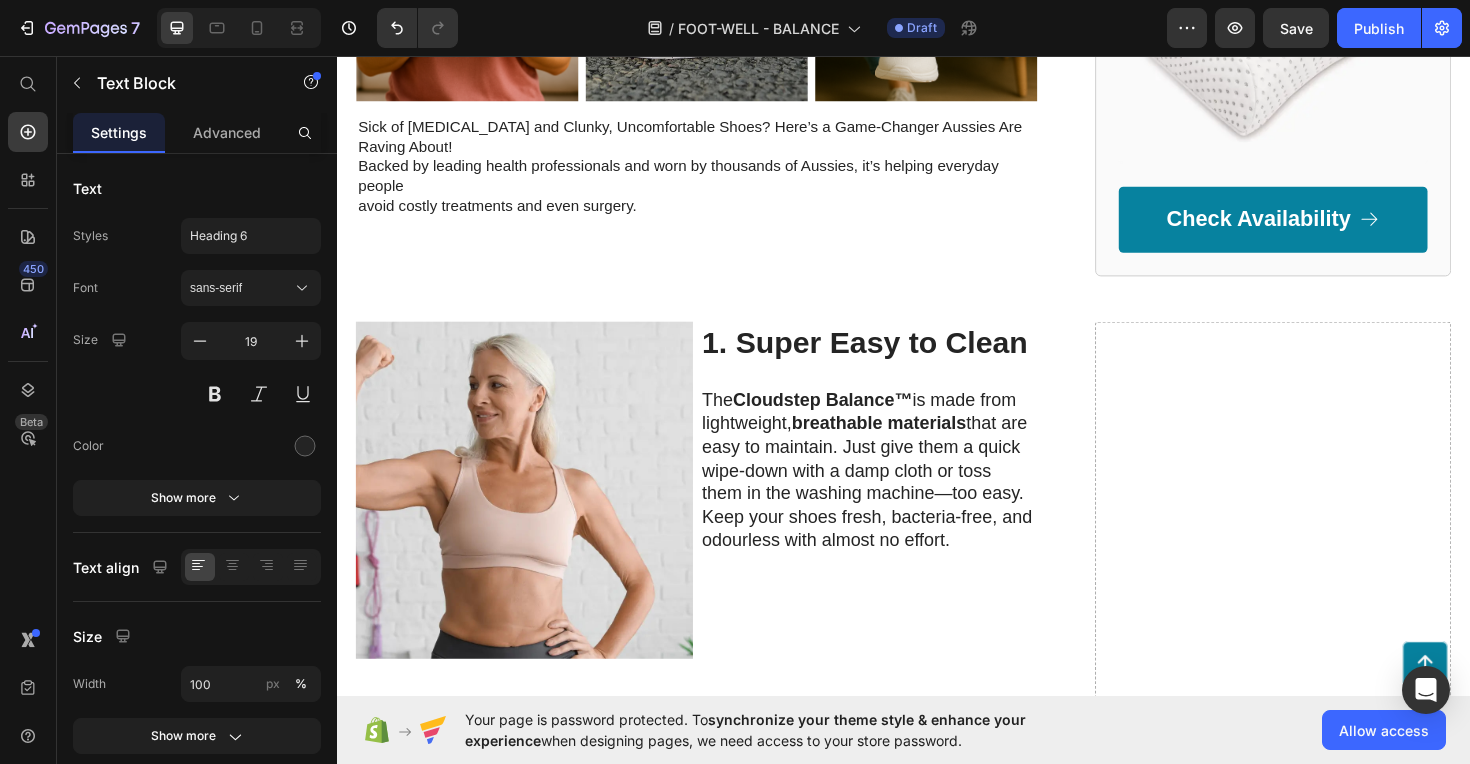 scroll, scrollTop: 613, scrollLeft: 0, axis: vertical 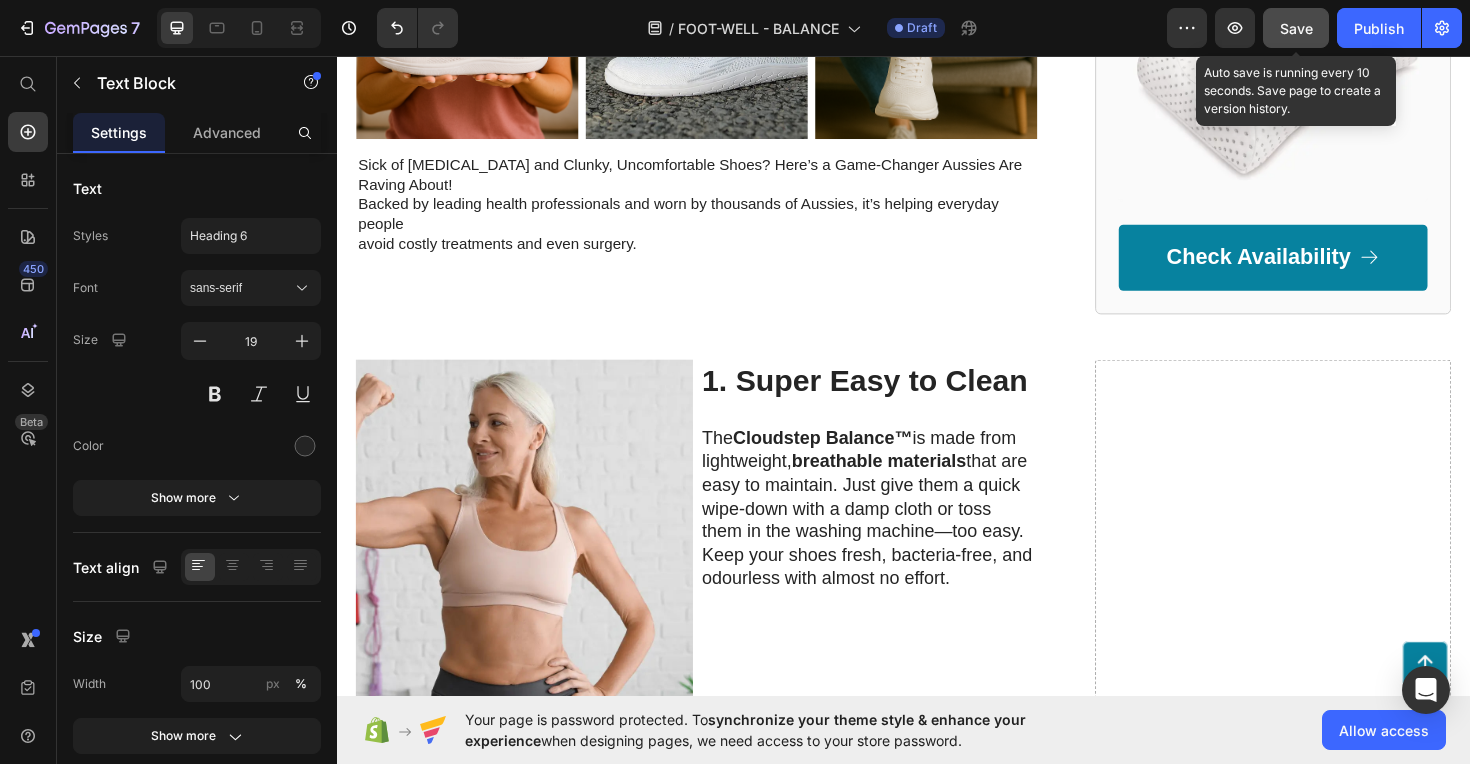 click on "Save" at bounding box center [1296, 28] 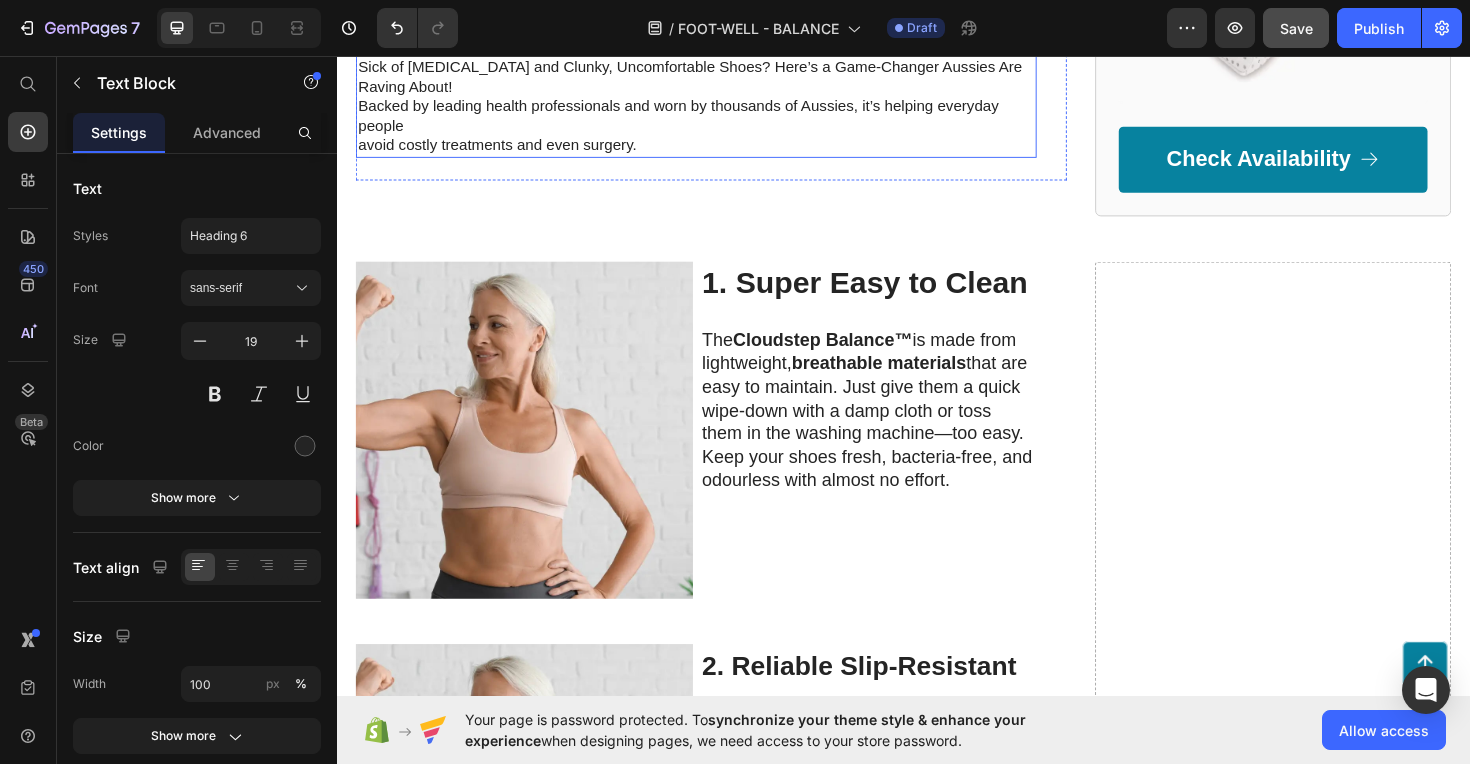 scroll, scrollTop: 723, scrollLeft: 0, axis: vertical 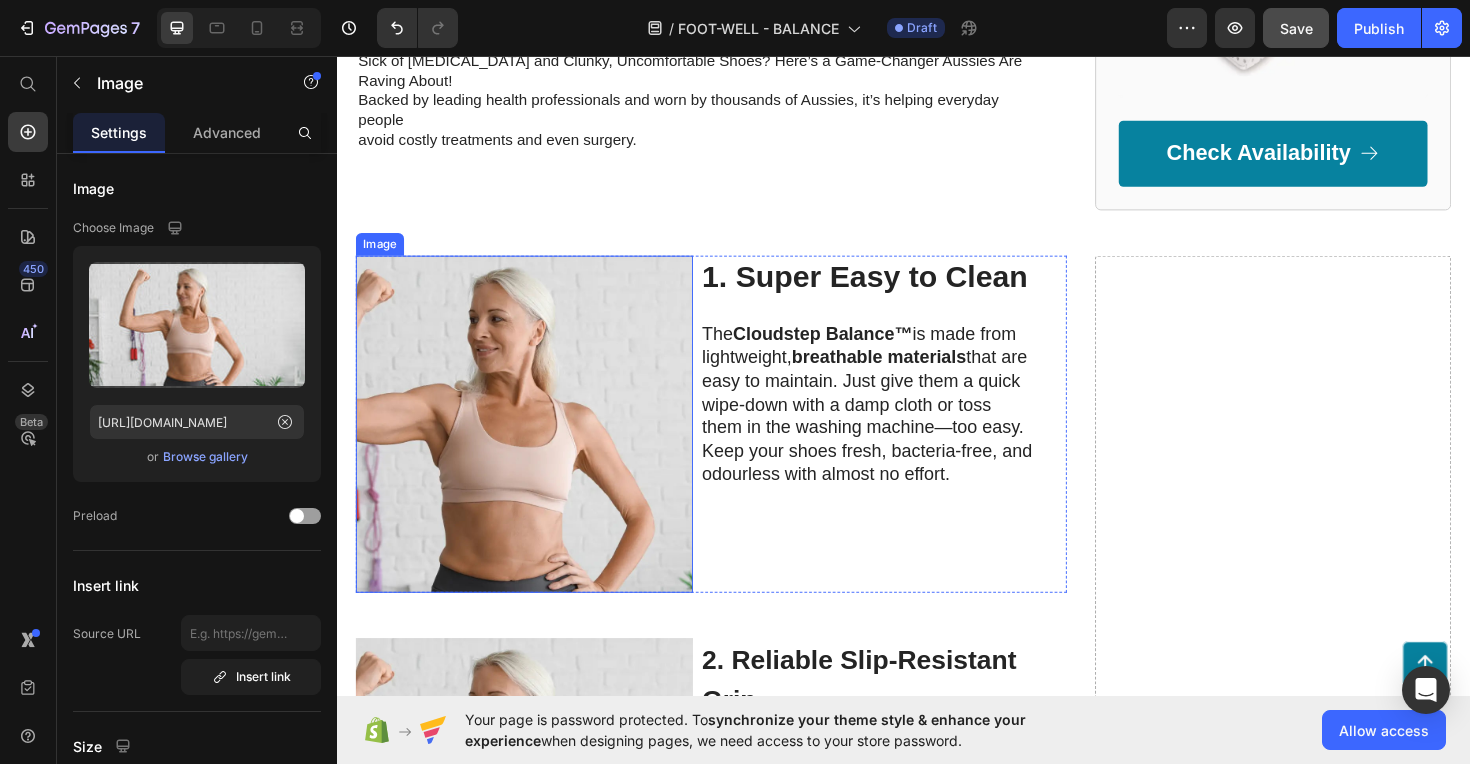 click at bounding box center [535, 446] 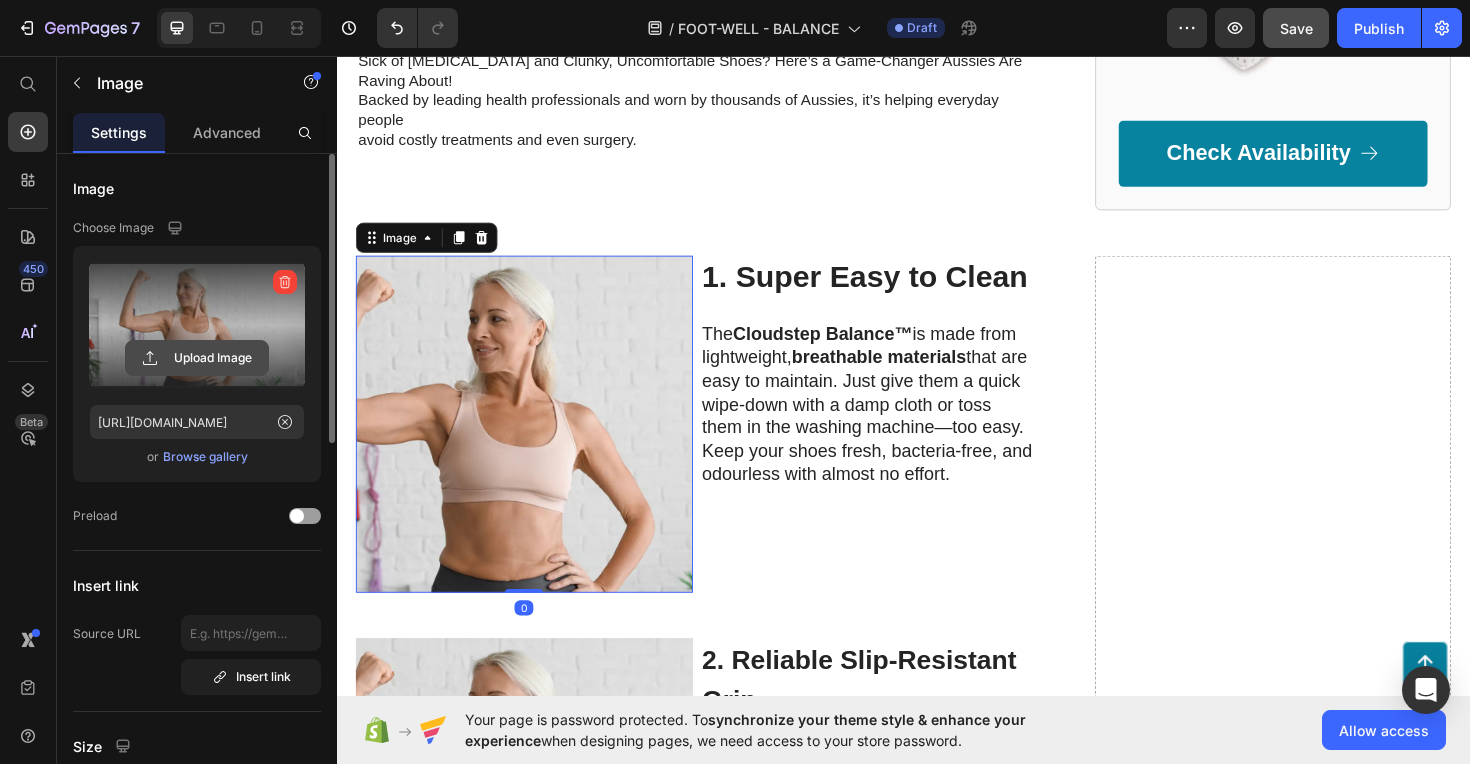click 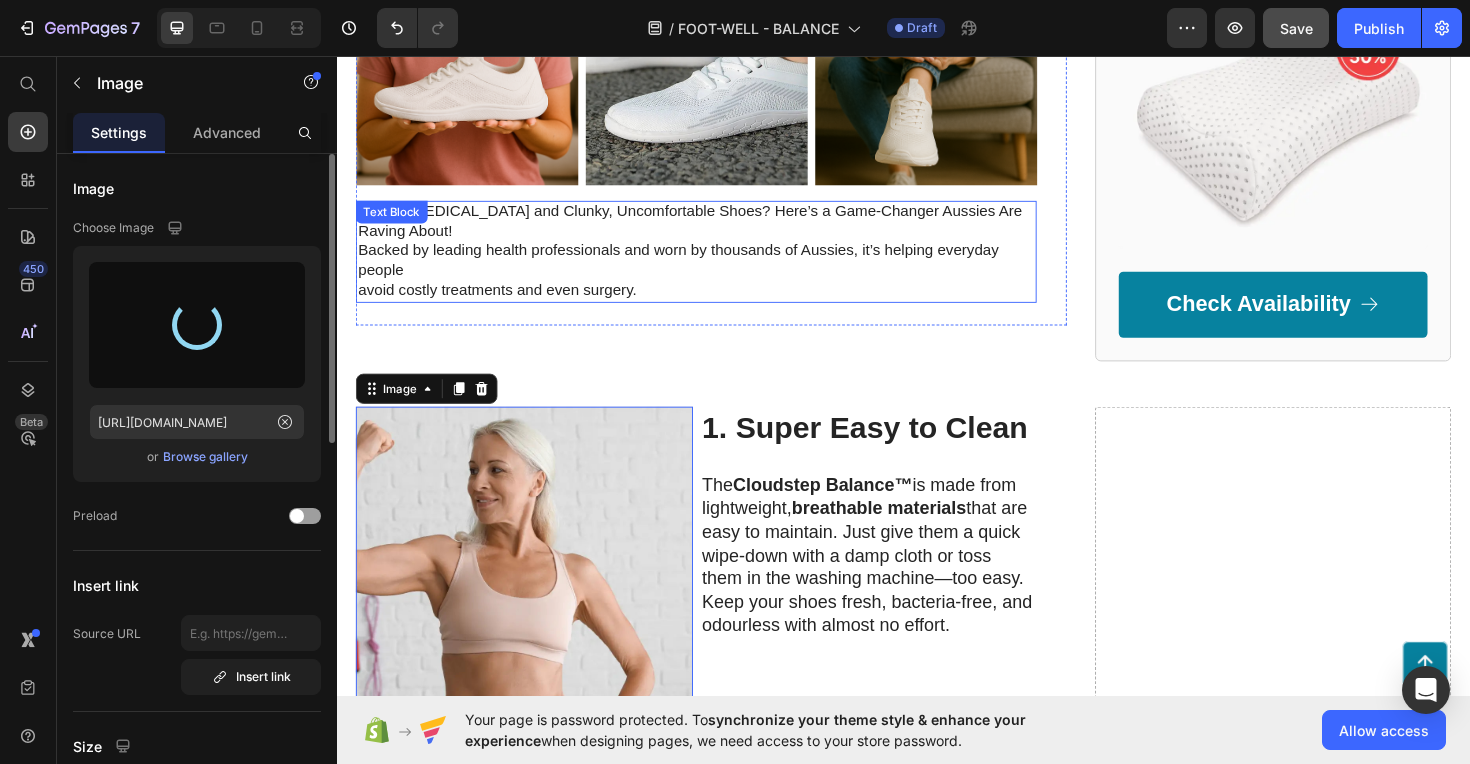 scroll, scrollTop: 557, scrollLeft: 0, axis: vertical 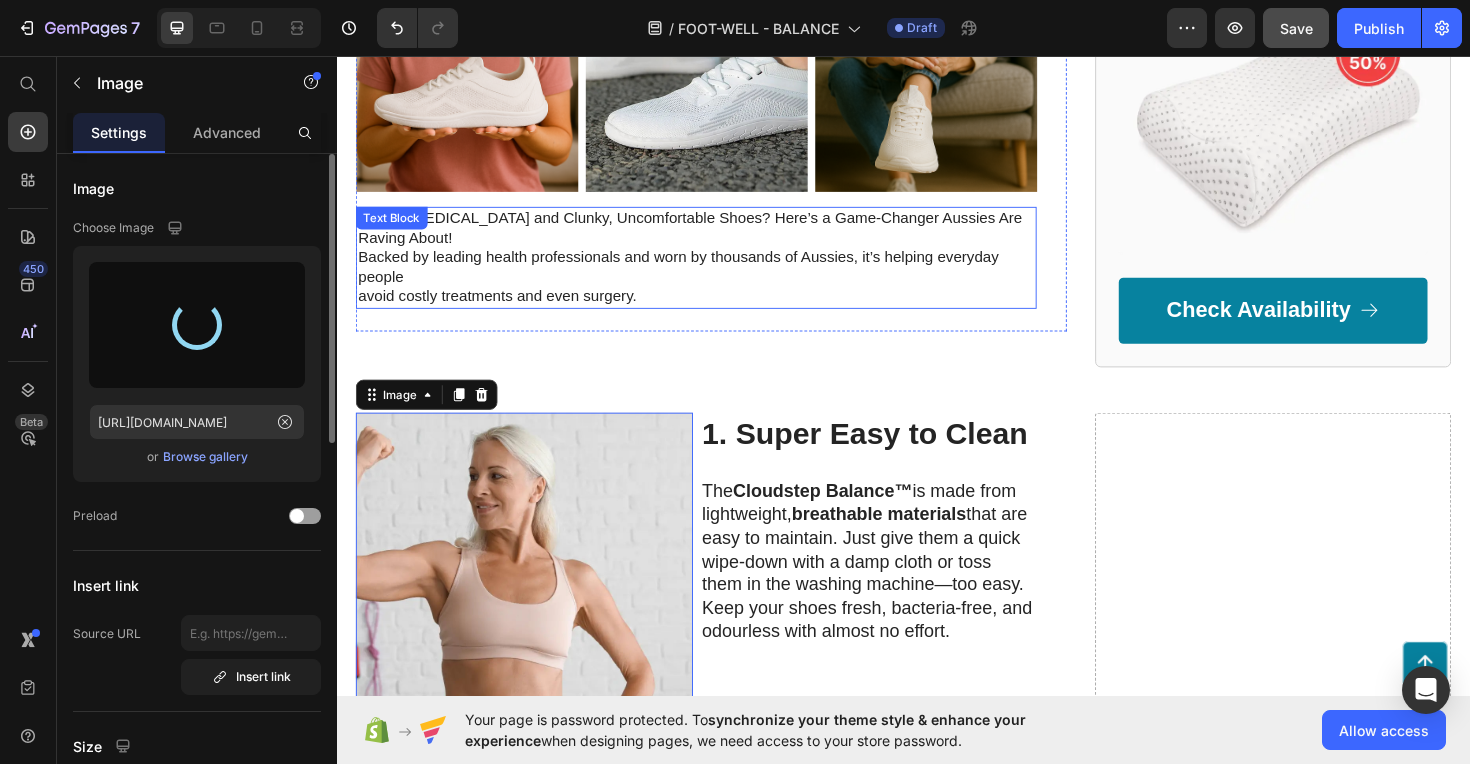 type on "https://cdn.shopify.com/s/files/1/0764/4630/2422/files/gempages_574013590449685273-51c27028-c4b6-4813-9e93-678ad3516fc2.png" 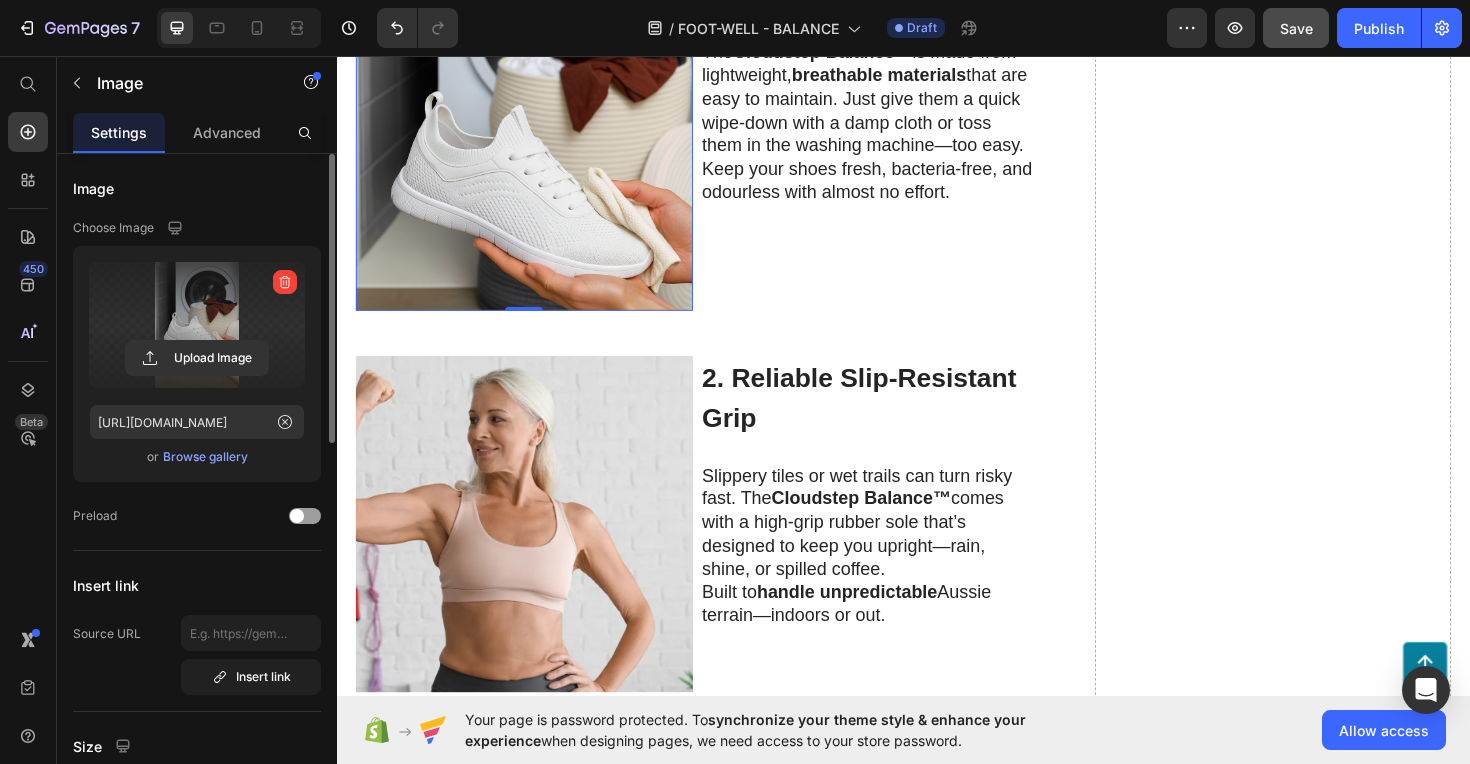 scroll, scrollTop: 1031, scrollLeft: 0, axis: vertical 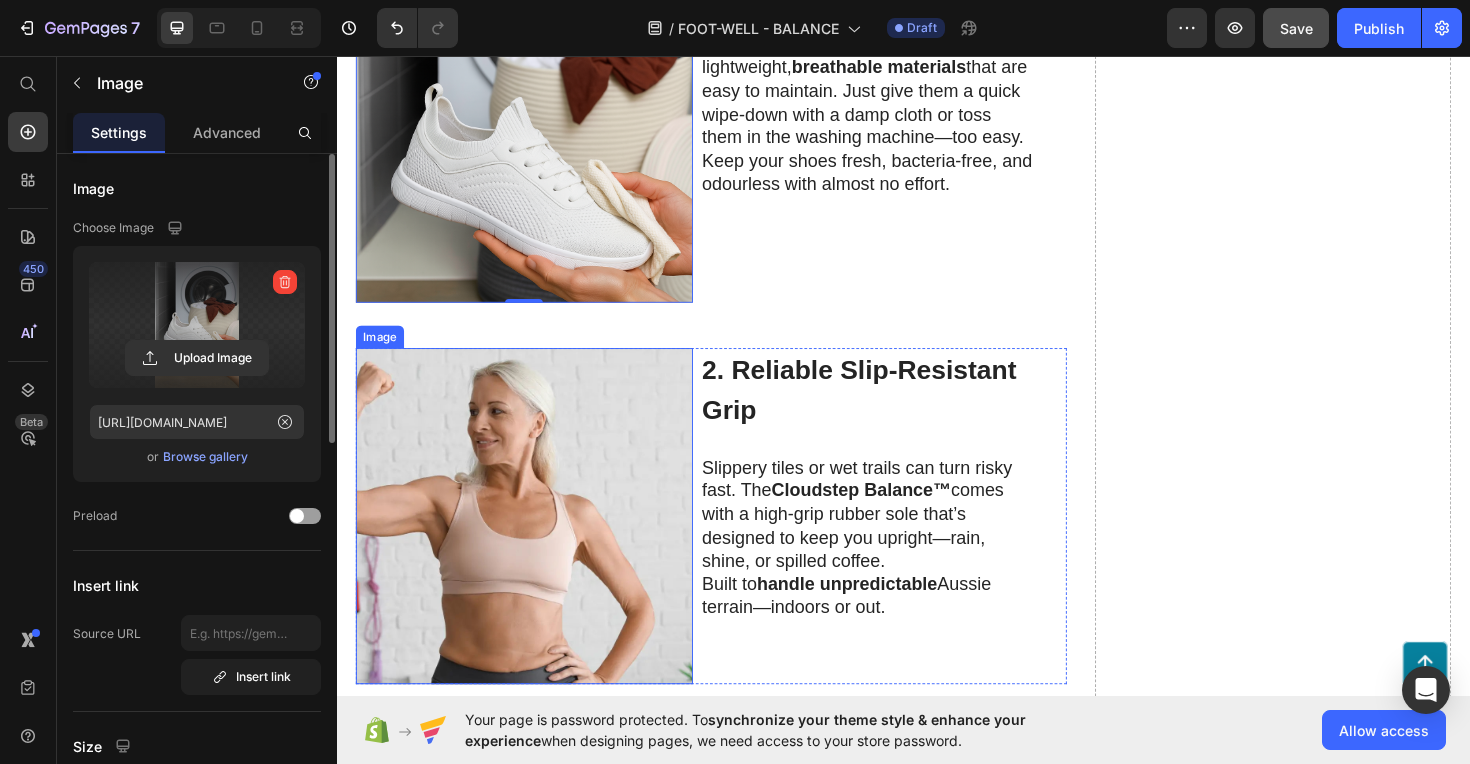 click at bounding box center [535, 543] 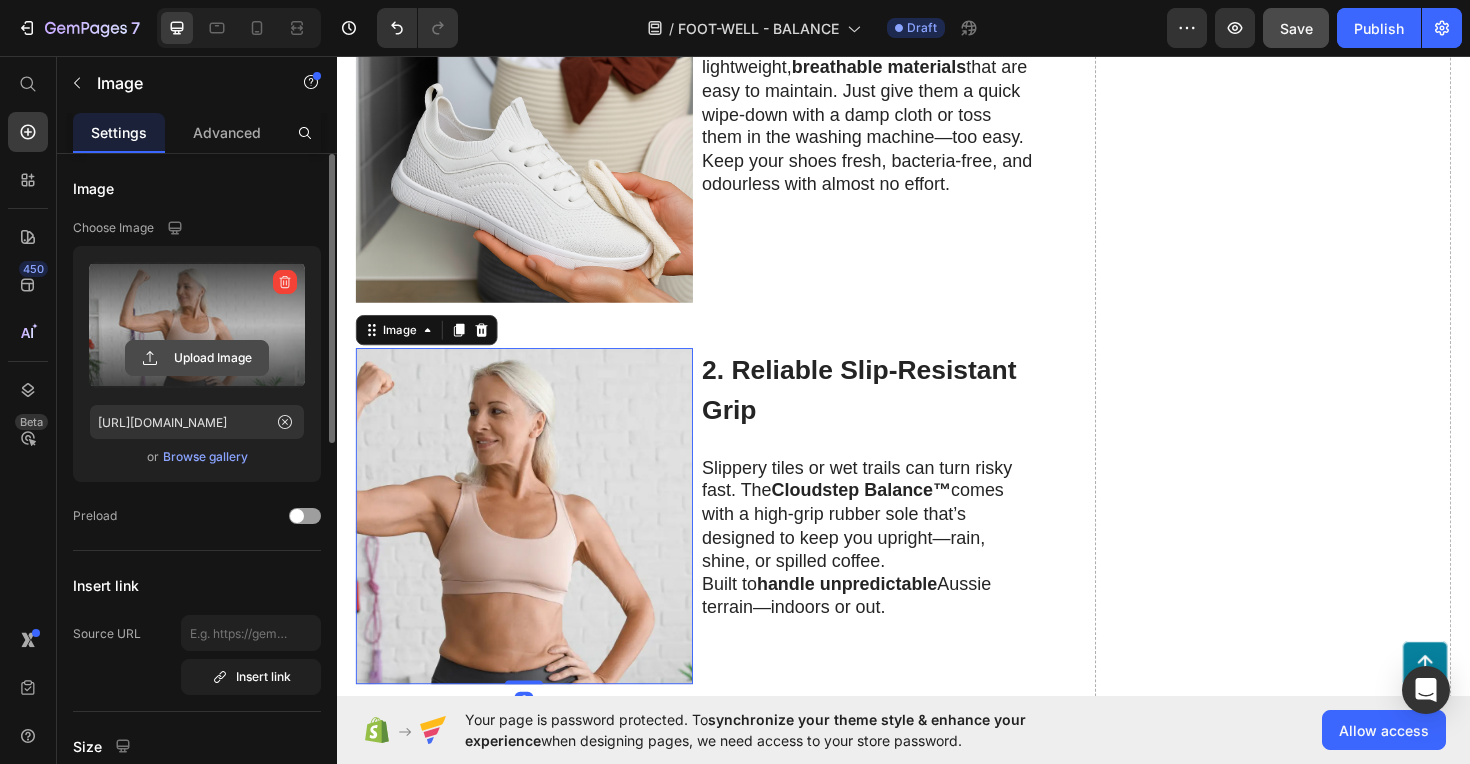 click 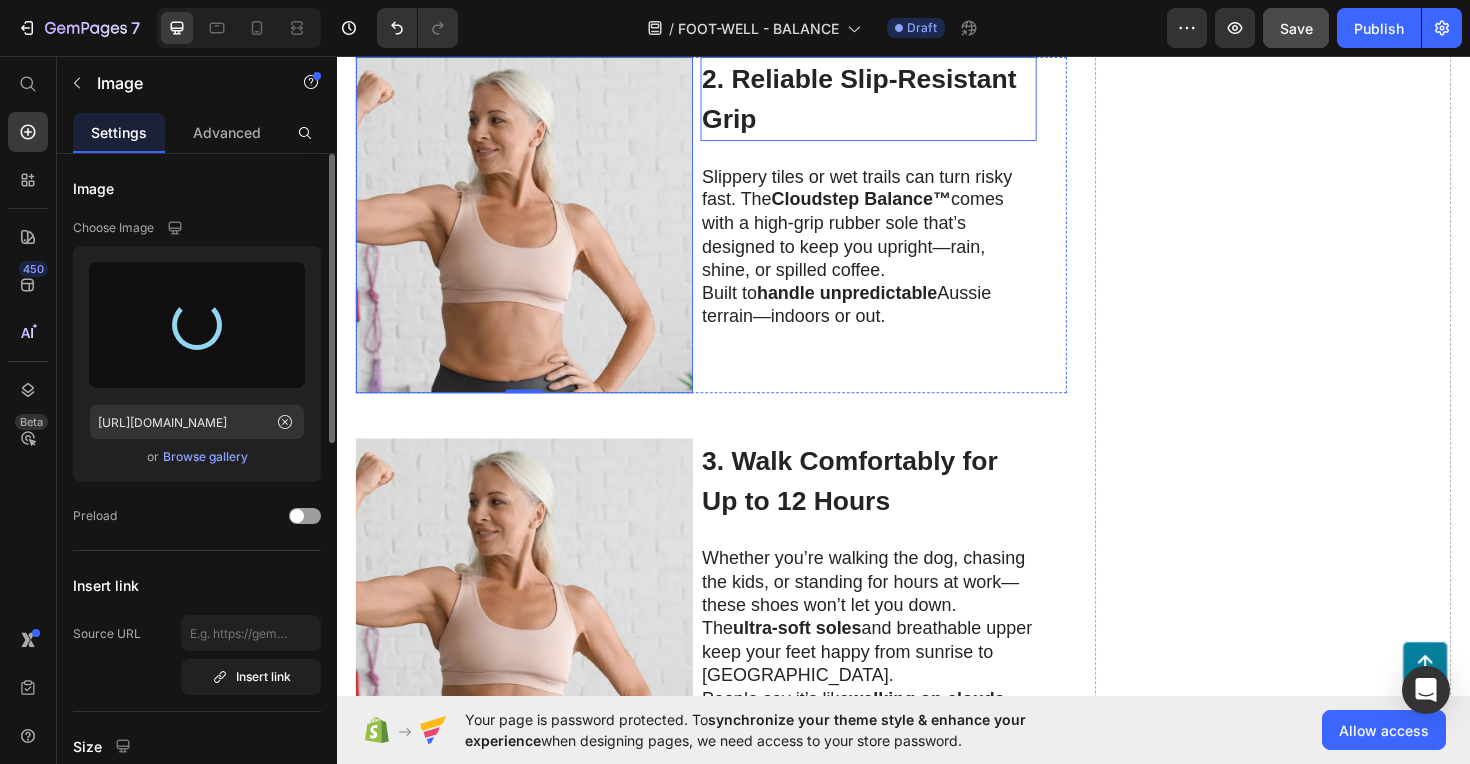 scroll, scrollTop: 1360, scrollLeft: 0, axis: vertical 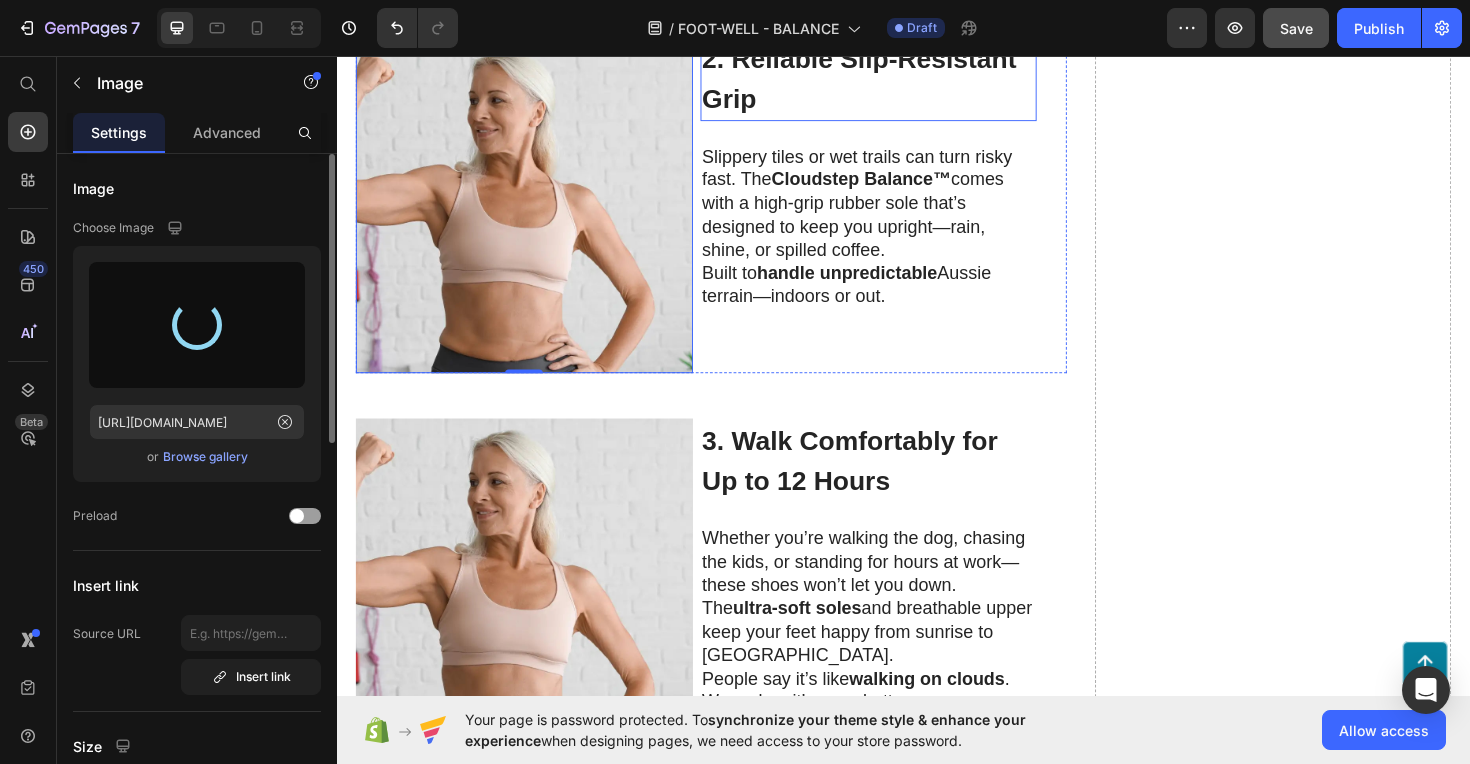 type on "https://cdn.shopify.com/s/files/1/0764/4630/2422/files/gempages_574013590449685273-ca8b3458-9308-4e08-889a-1d5832073afb.png" 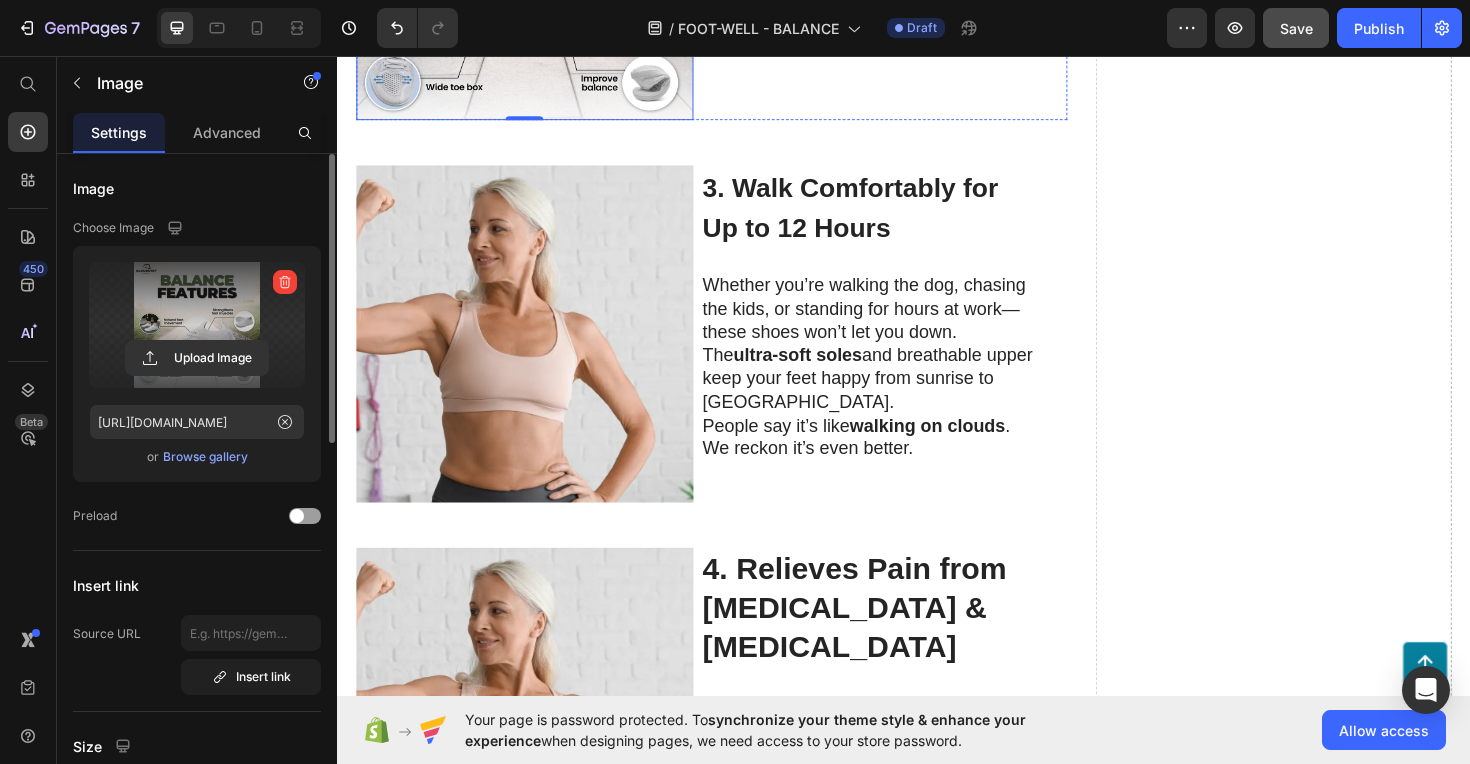 scroll, scrollTop: 1647, scrollLeft: 0, axis: vertical 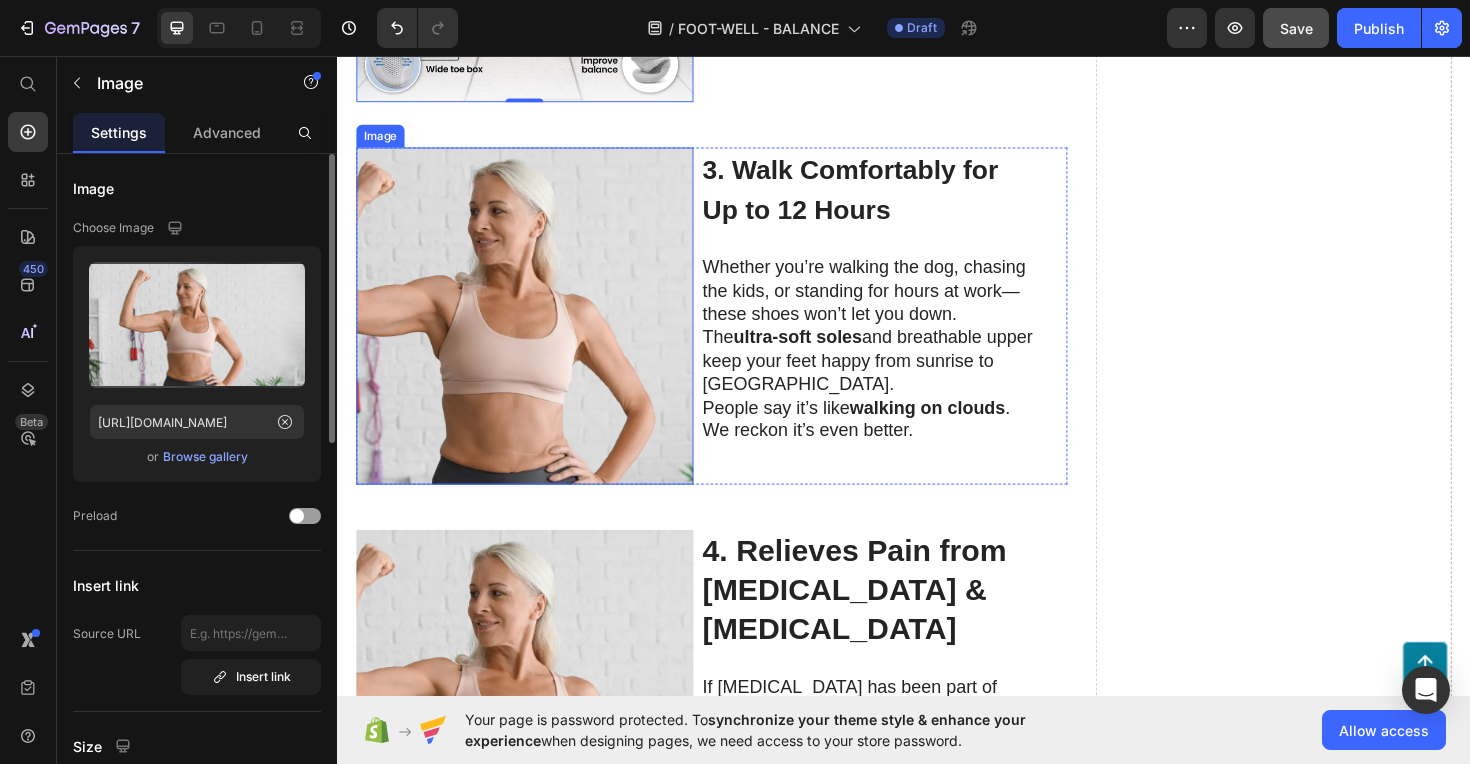 click at bounding box center (535, 331) 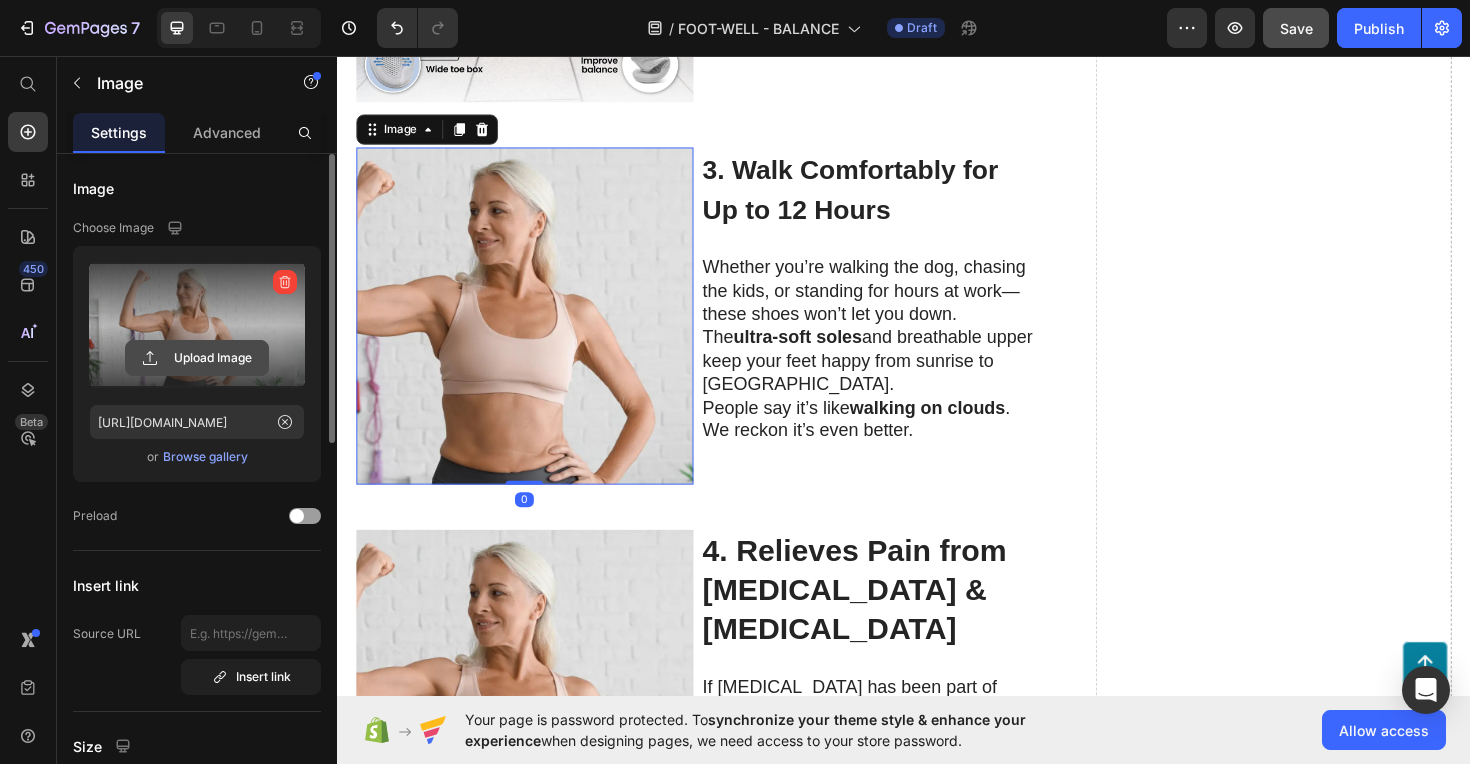 click 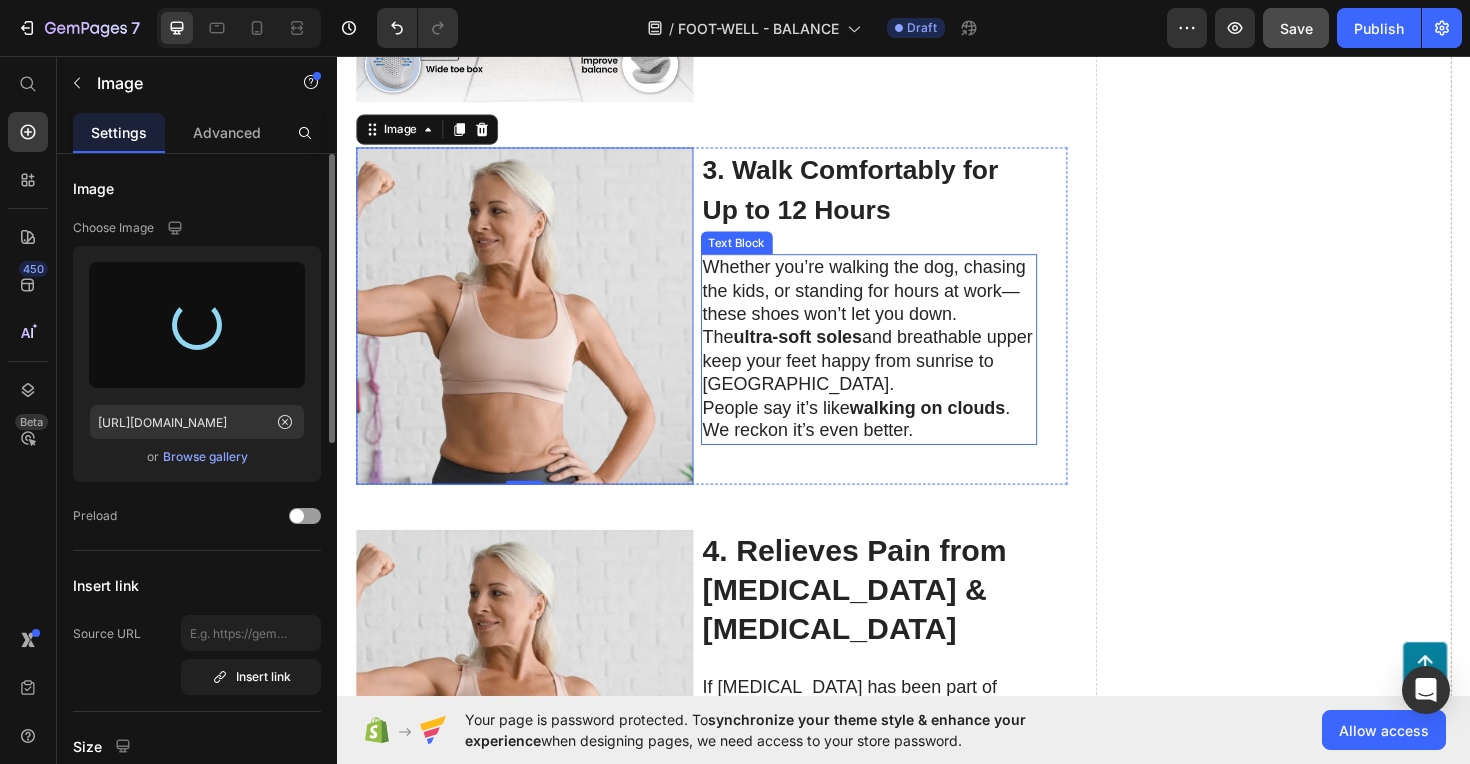 type on "https://cdn.shopify.com/s/files/1/0764/4630/2422/files/gempages_574013590449685273-d06a1f40-2e6b-42b9-97ec-8a4d2c09f8cd.png" 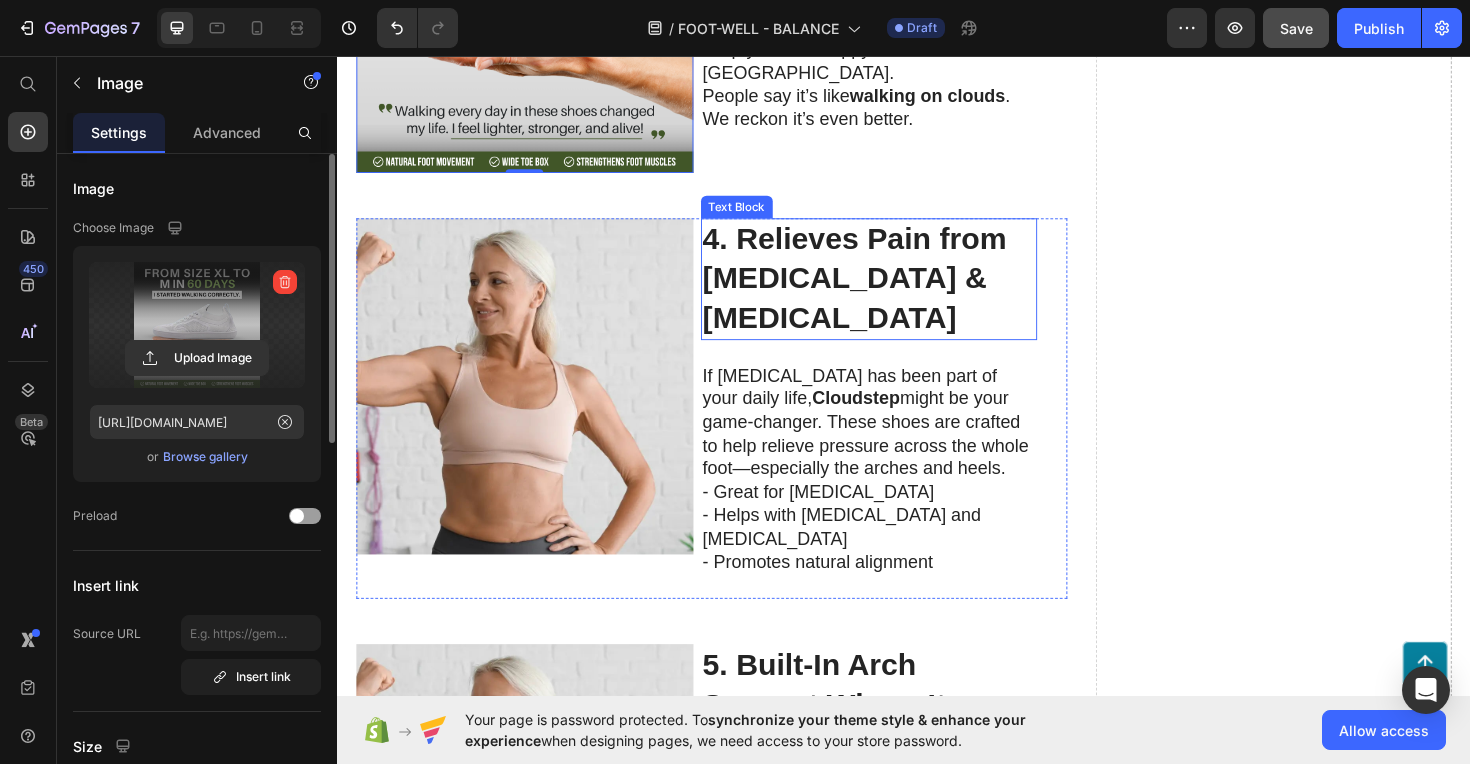 scroll, scrollTop: 2001, scrollLeft: 0, axis: vertical 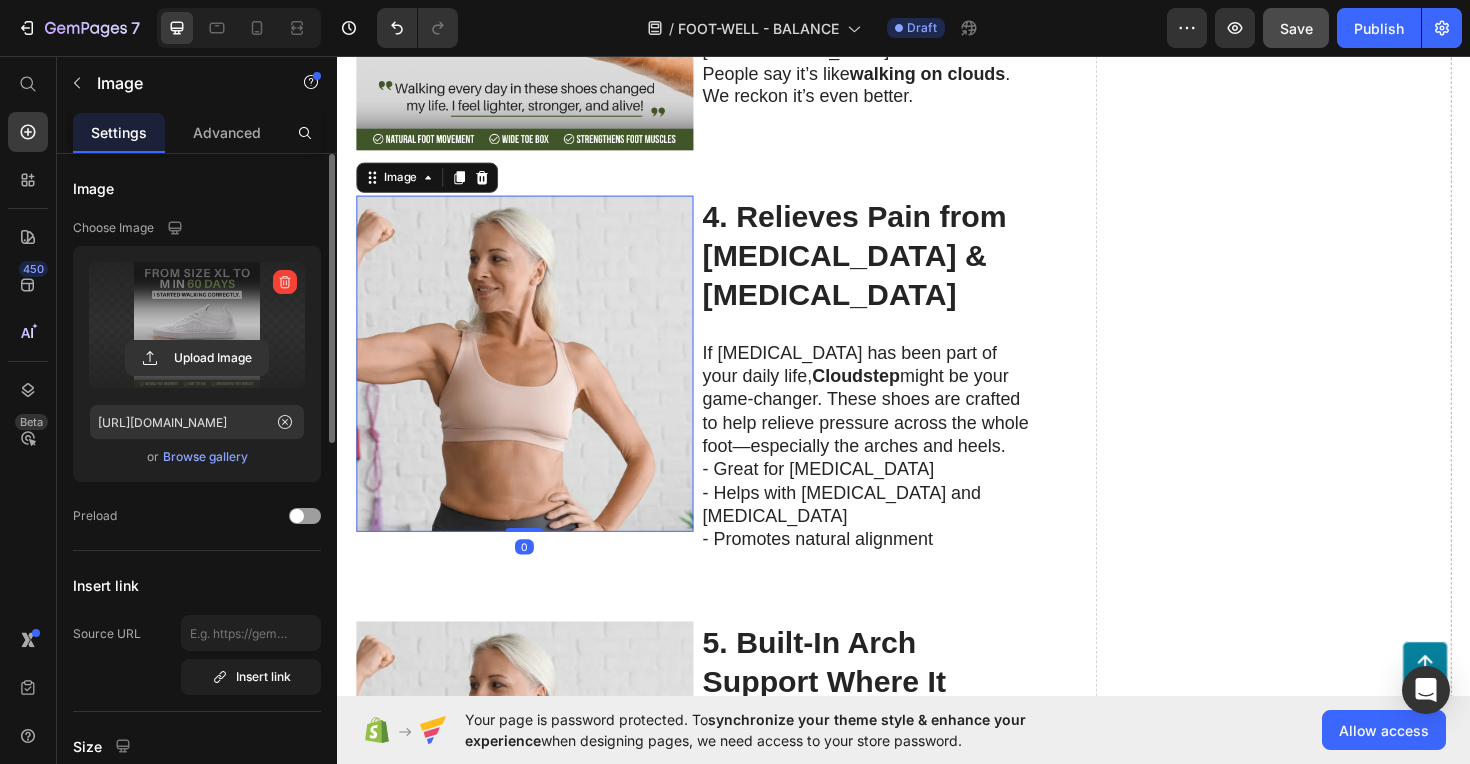 click at bounding box center [535, 382] 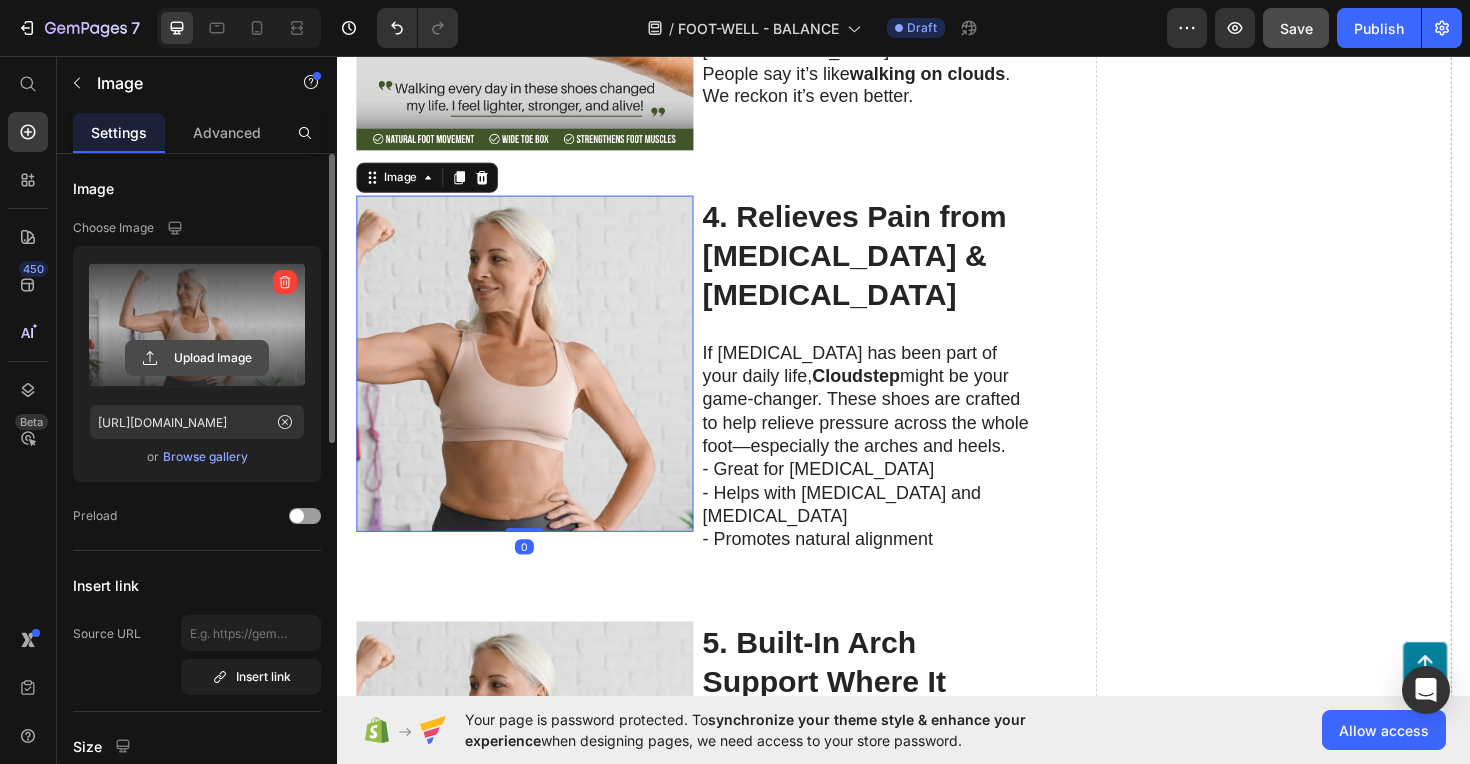 click 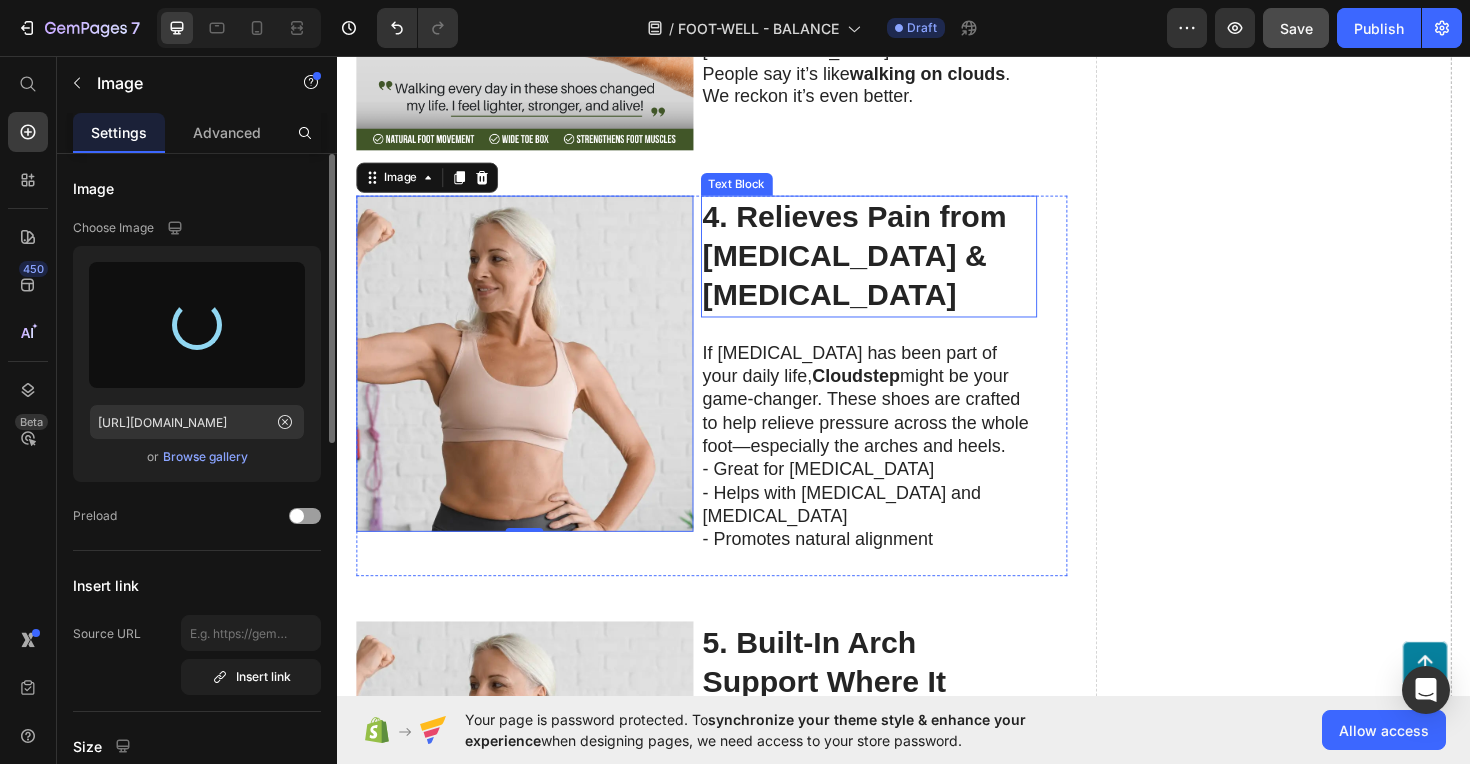 type on "https://cdn.shopify.com/s/files/1/0764/4630/2422/files/gempages_574013590449685273-794c8d27-75c1-4eee-810b-b65f09277ea0.png" 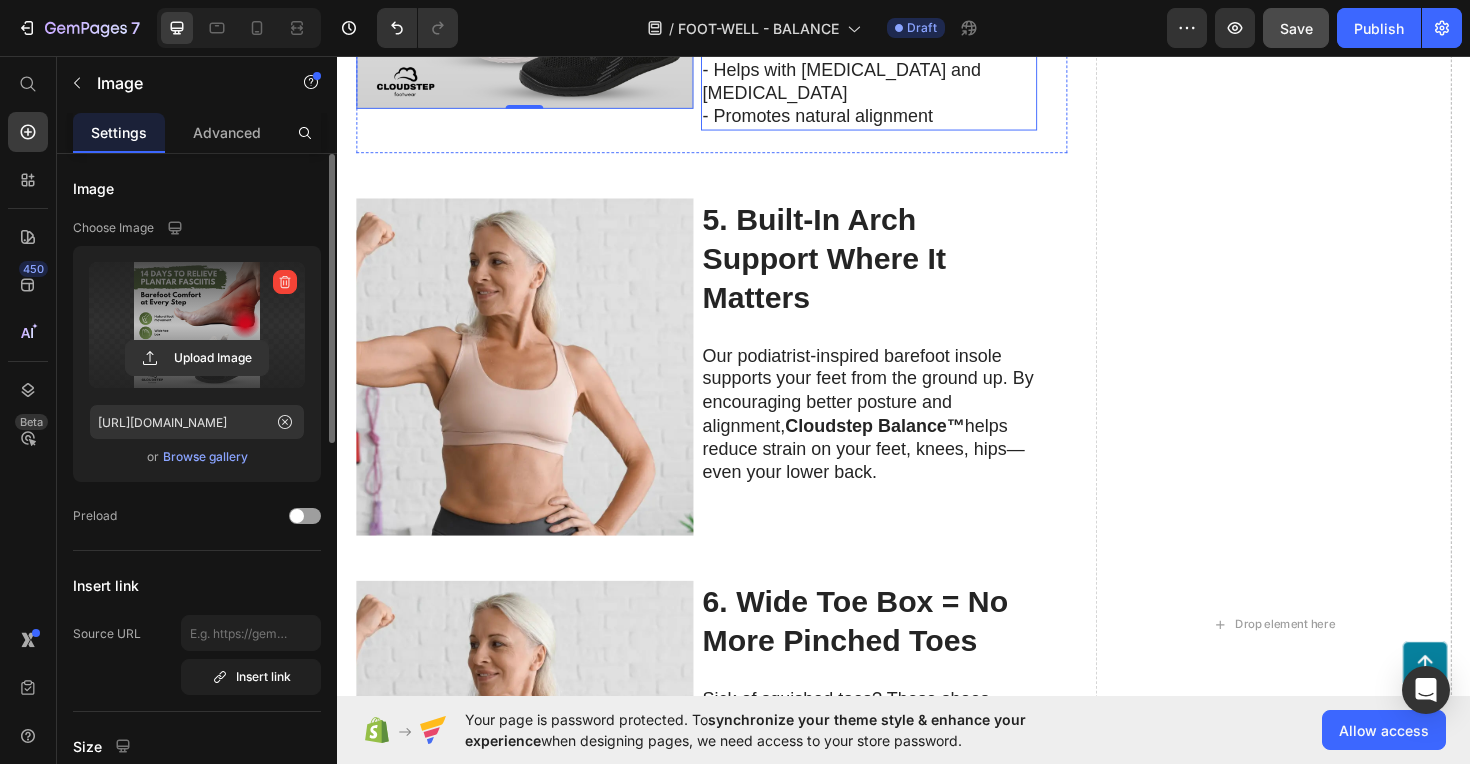 scroll, scrollTop: 2453, scrollLeft: 0, axis: vertical 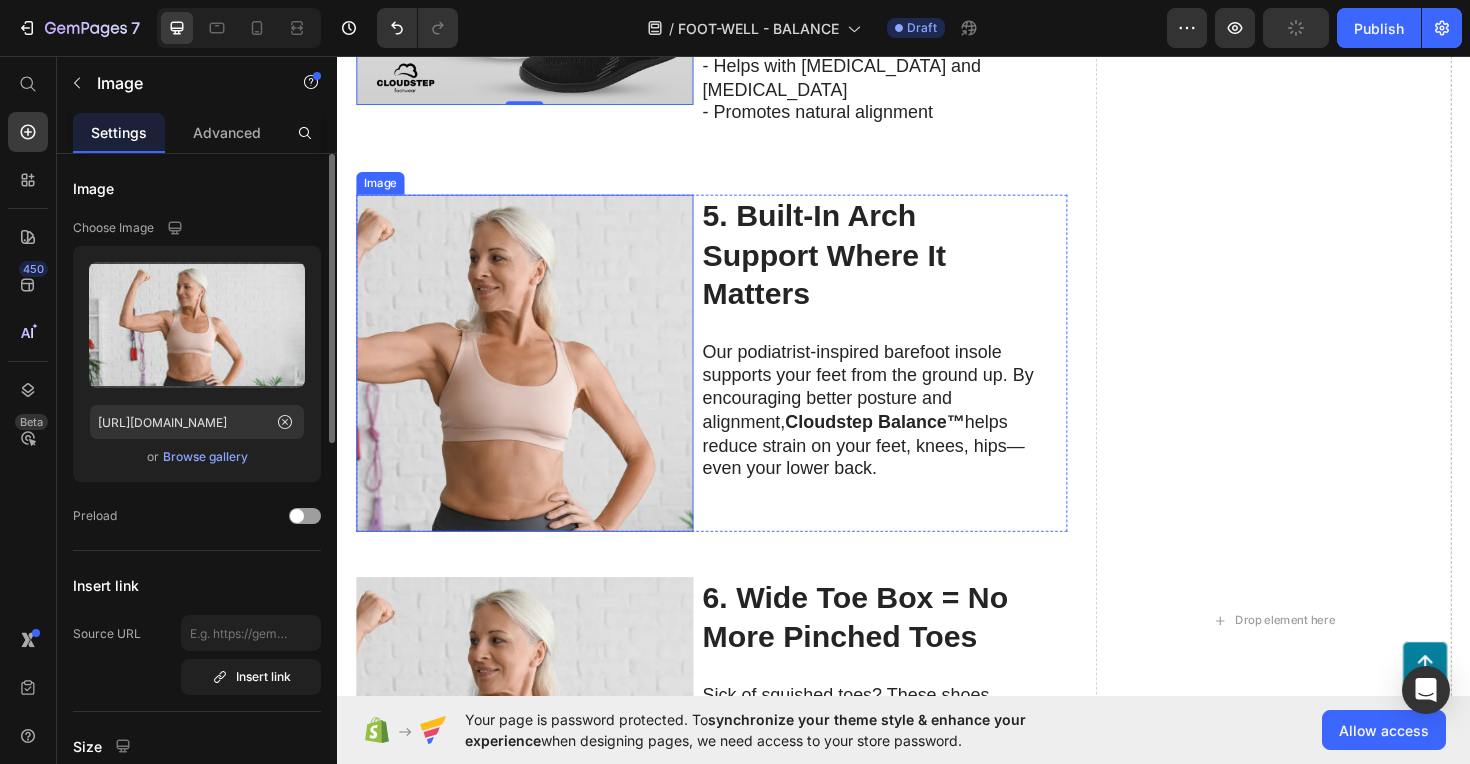 click at bounding box center [535, 381] 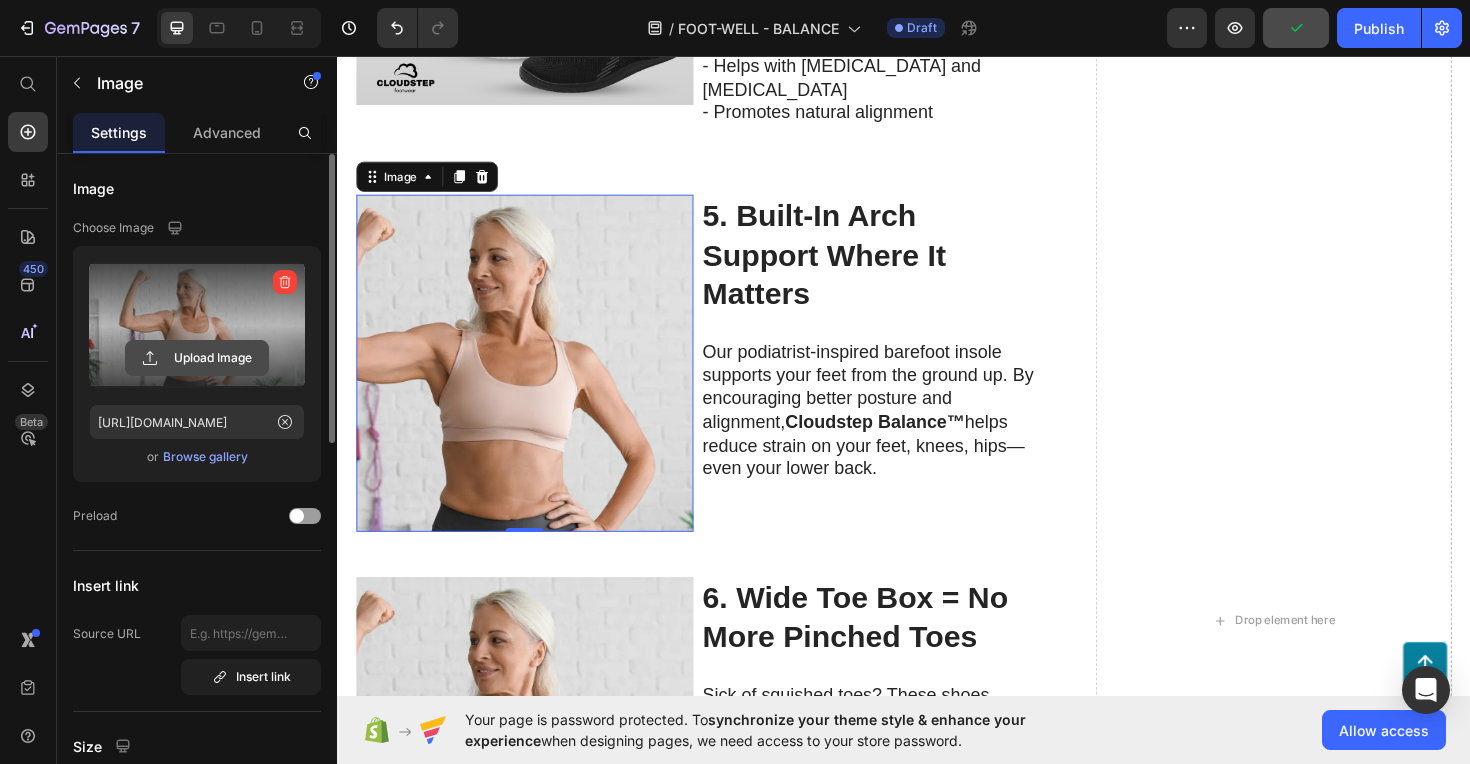 click 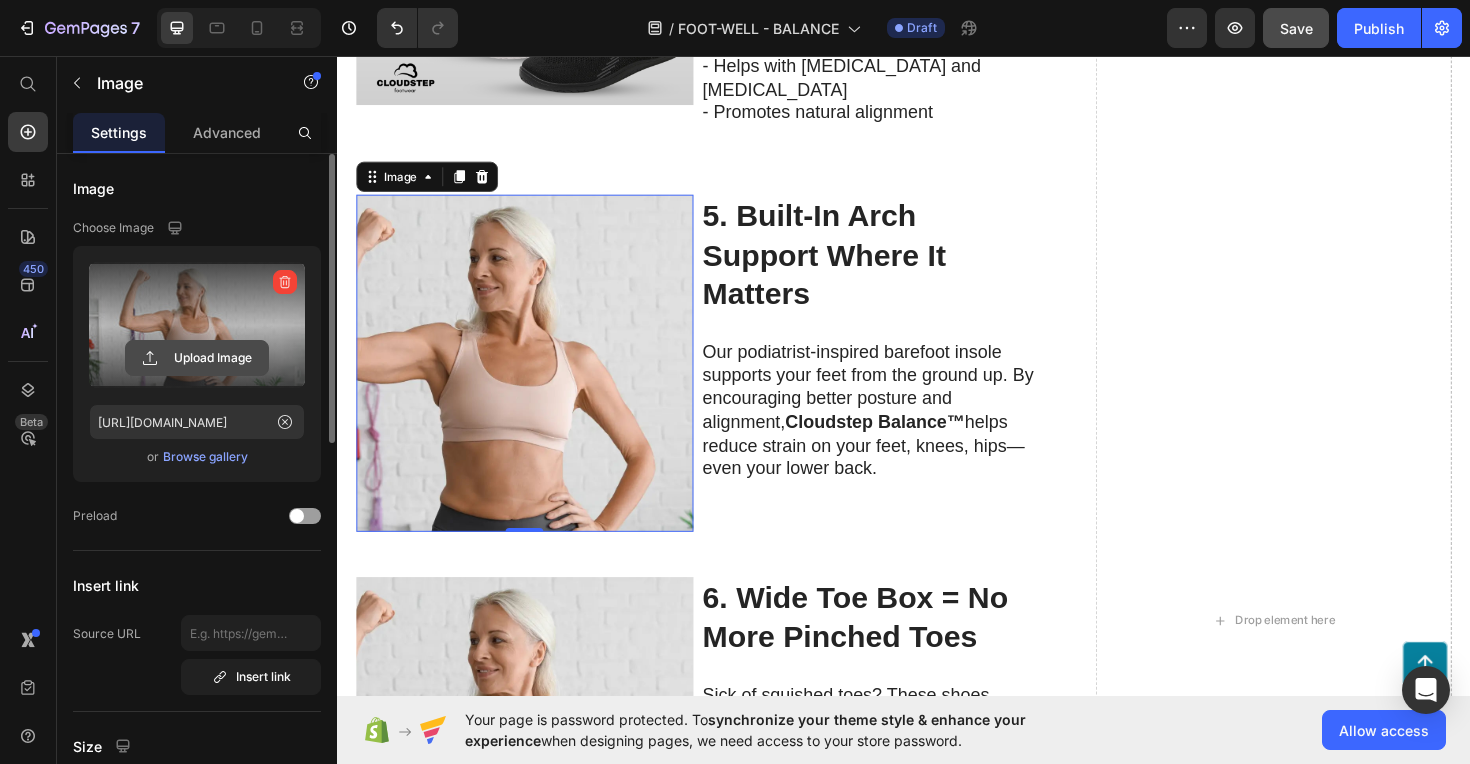 click 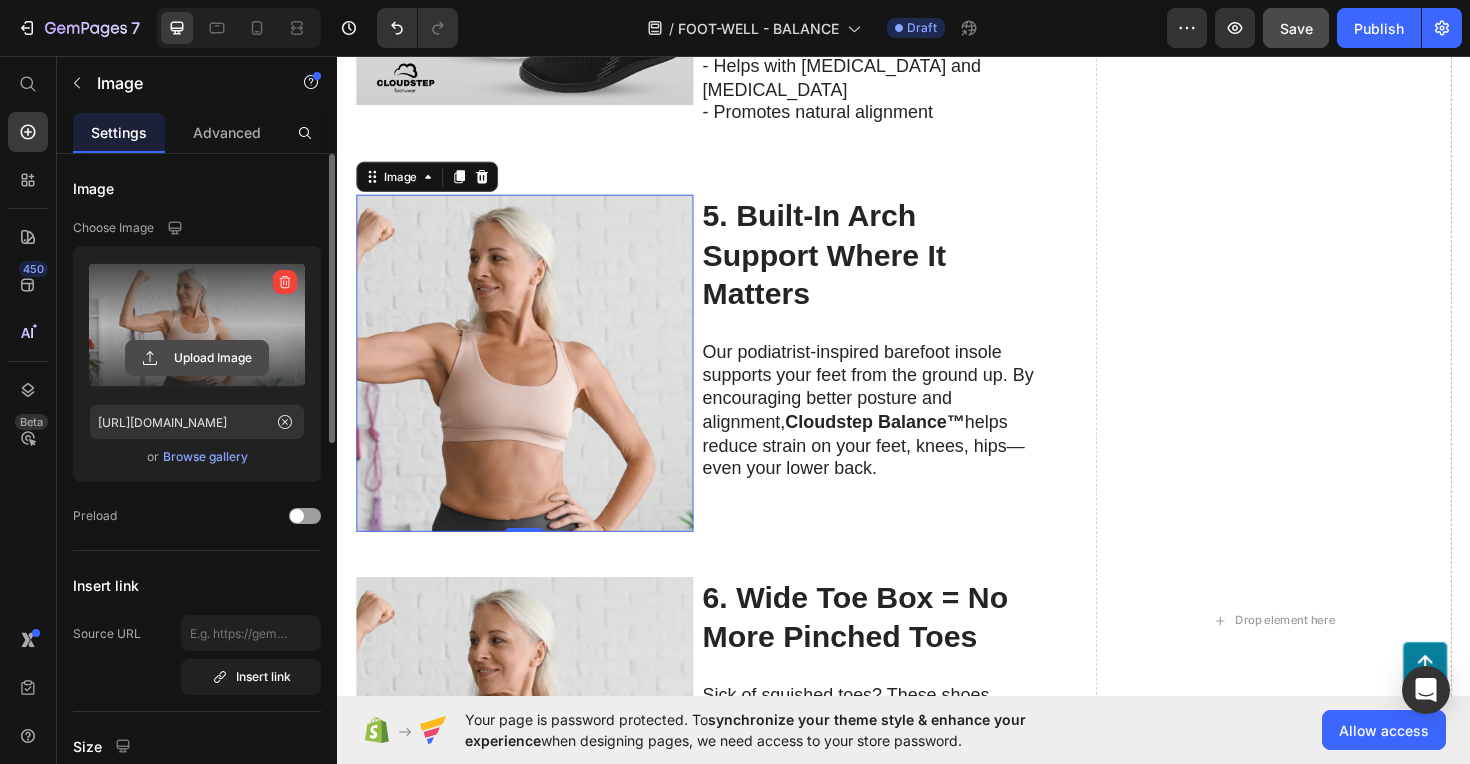 click 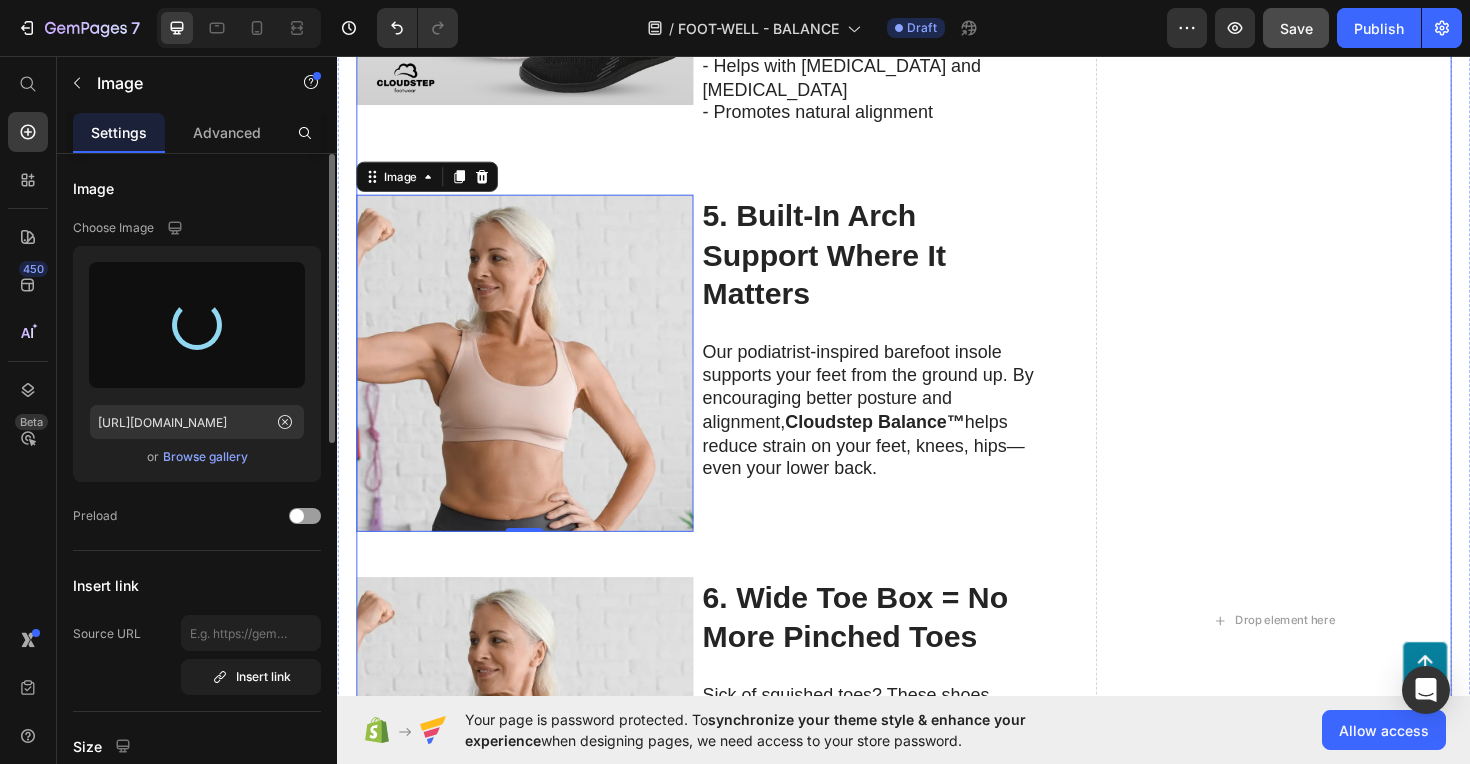 type on "https://cdn.shopify.com/s/files/1/0764/4630/2422/files/gempages_574013590449685273-1fe33d3f-0ba2-49de-8b2f-d01da817d046.png" 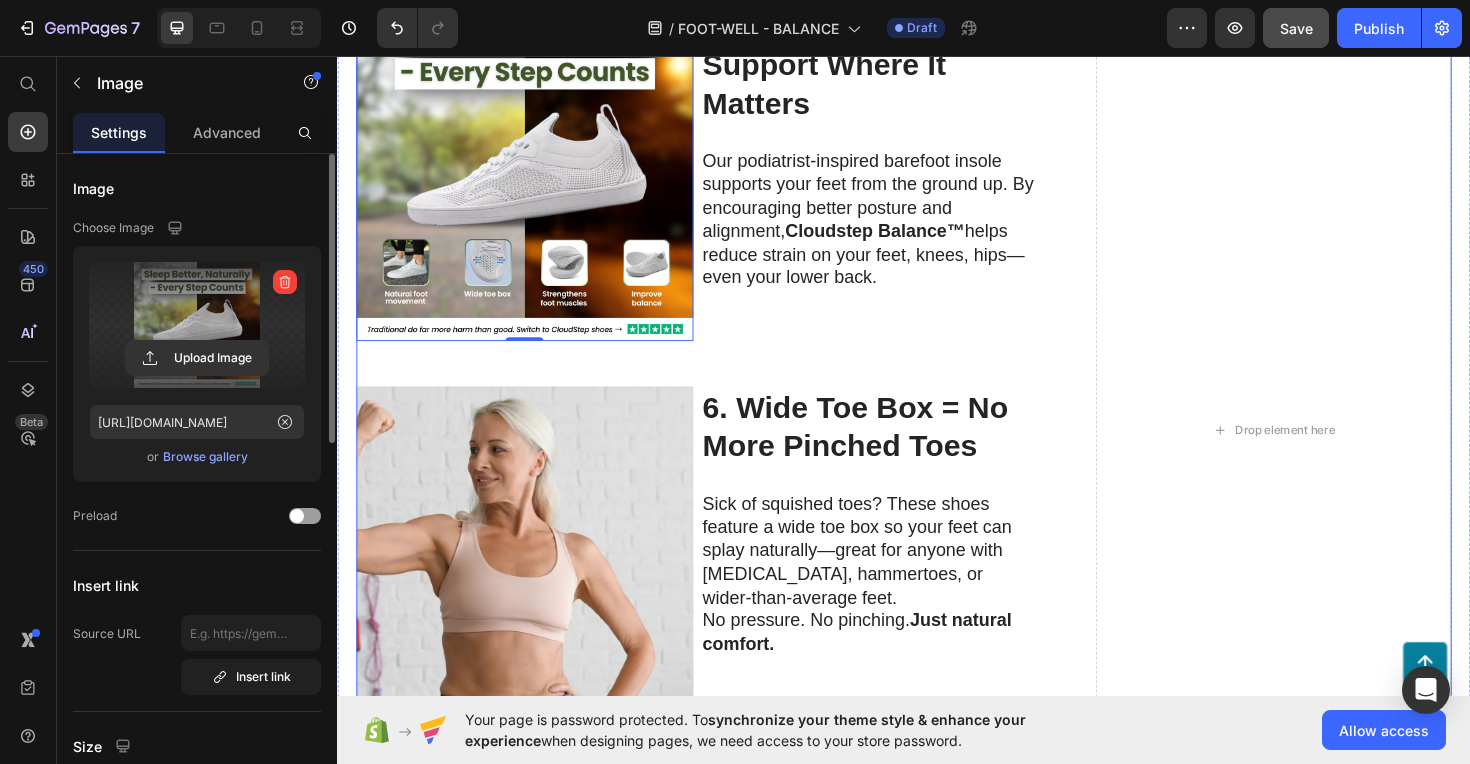 scroll, scrollTop: 2654, scrollLeft: 0, axis: vertical 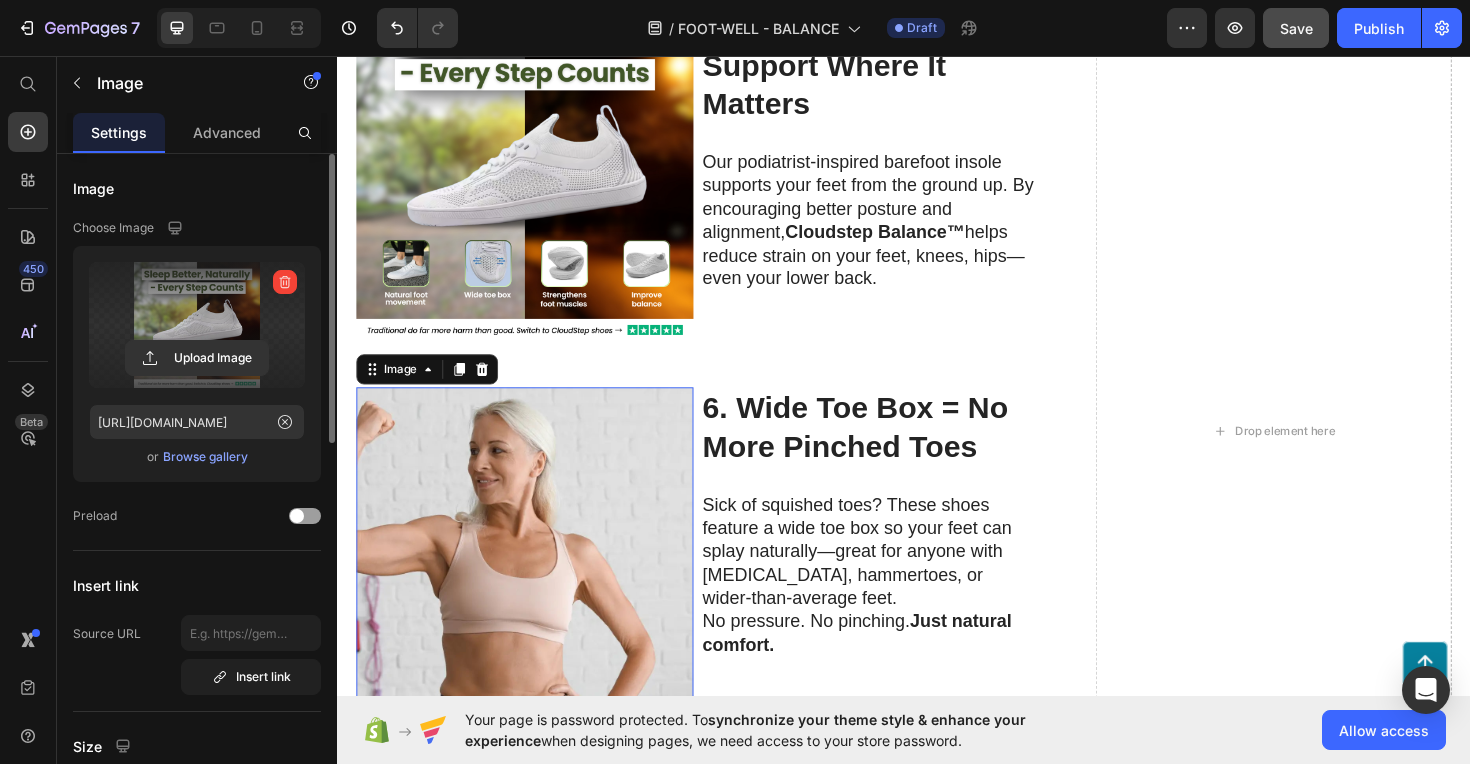click at bounding box center (535, 585) 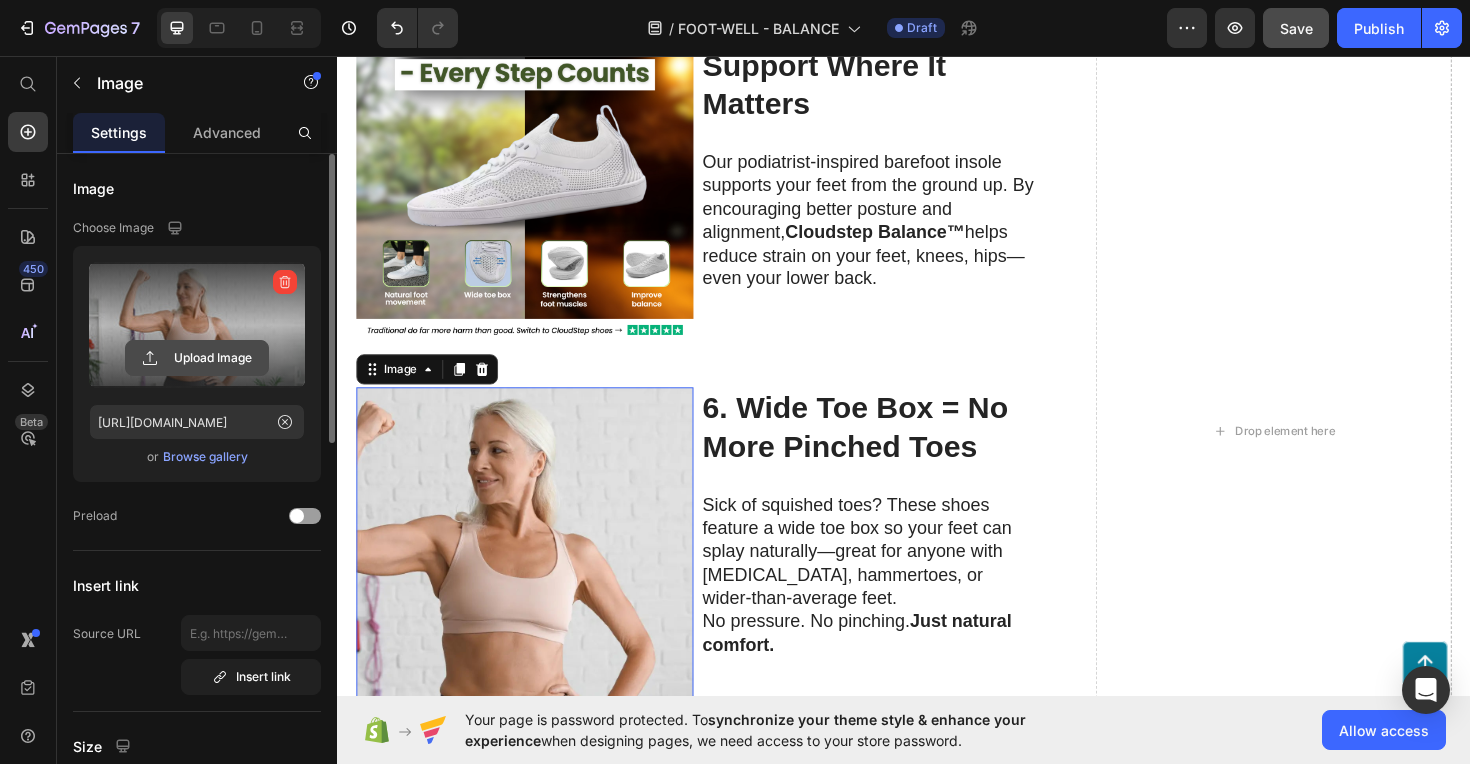 click 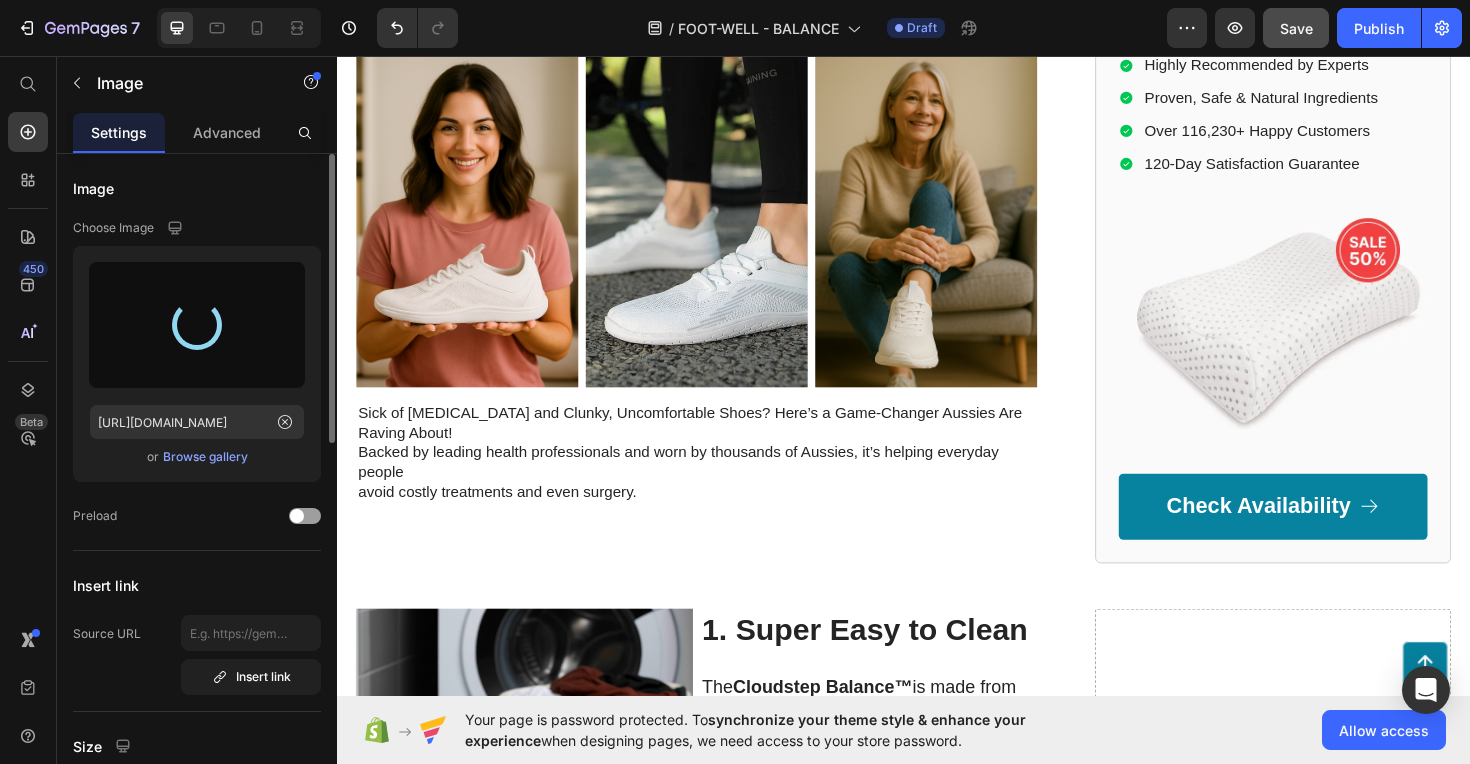 type on "https://cdn.shopify.com/s/files/1/0764/4630/2422/files/gempages_574013590449685273-925dfad6-2dfd-4819-9f87-eea02466a4fd.png" 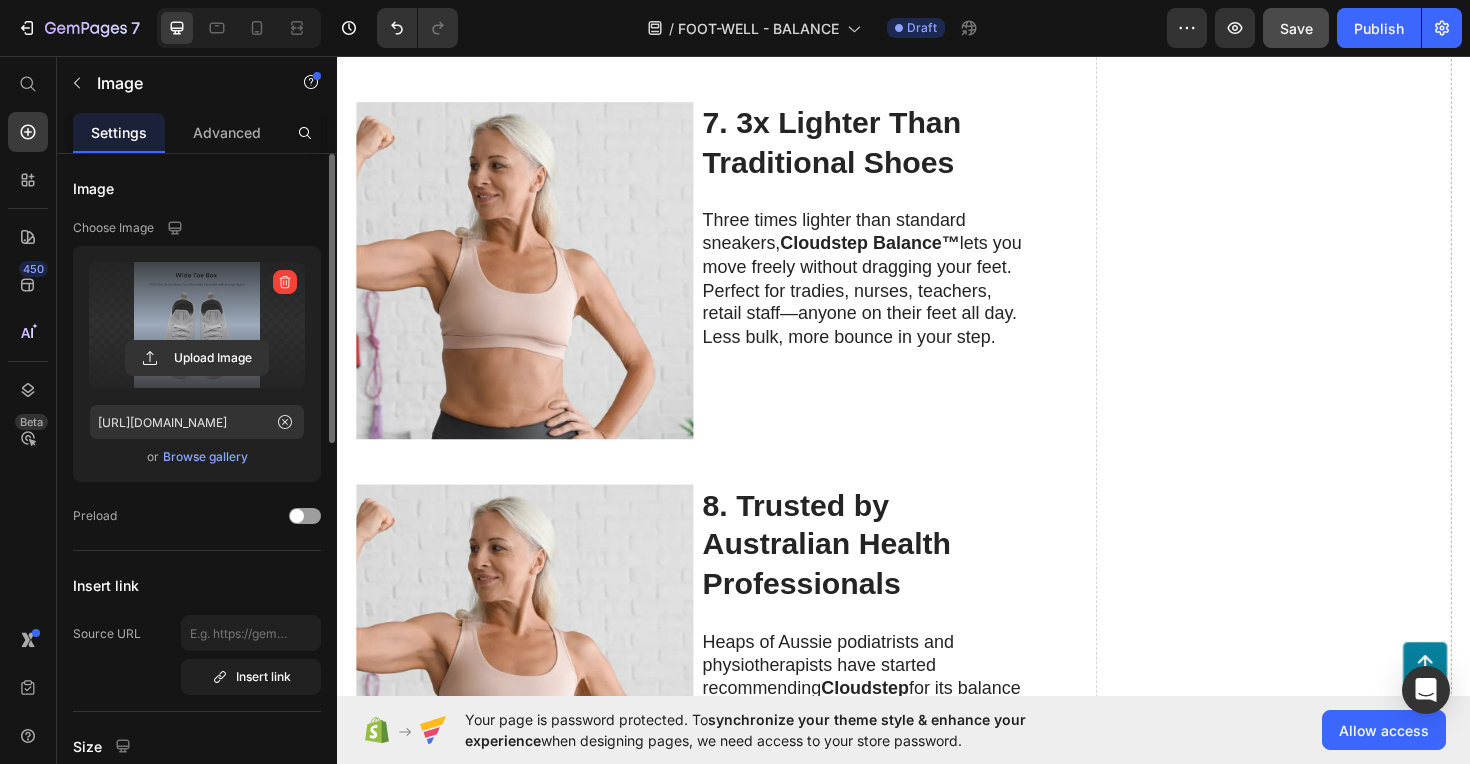 scroll, scrollTop: 3353, scrollLeft: 0, axis: vertical 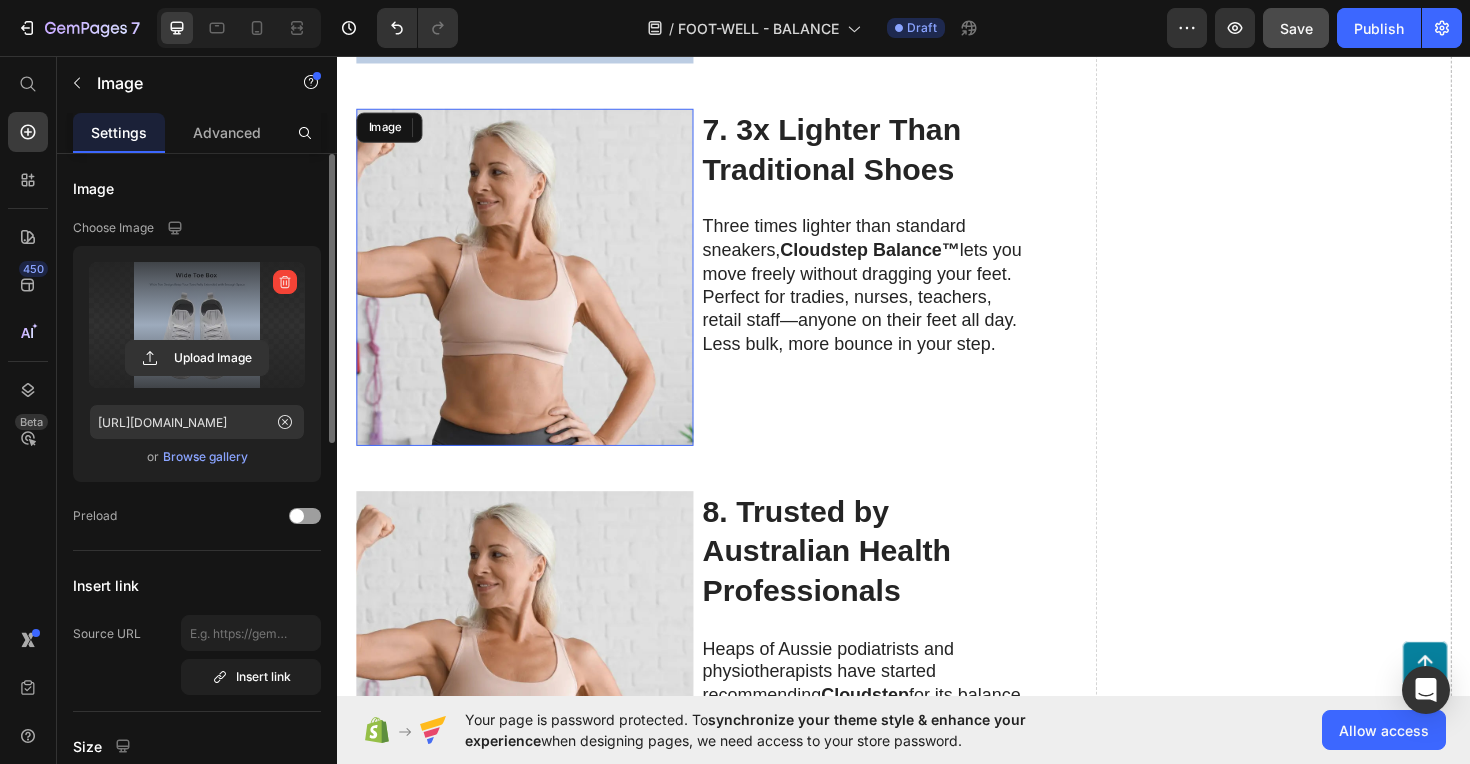 click at bounding box center (535, 290) 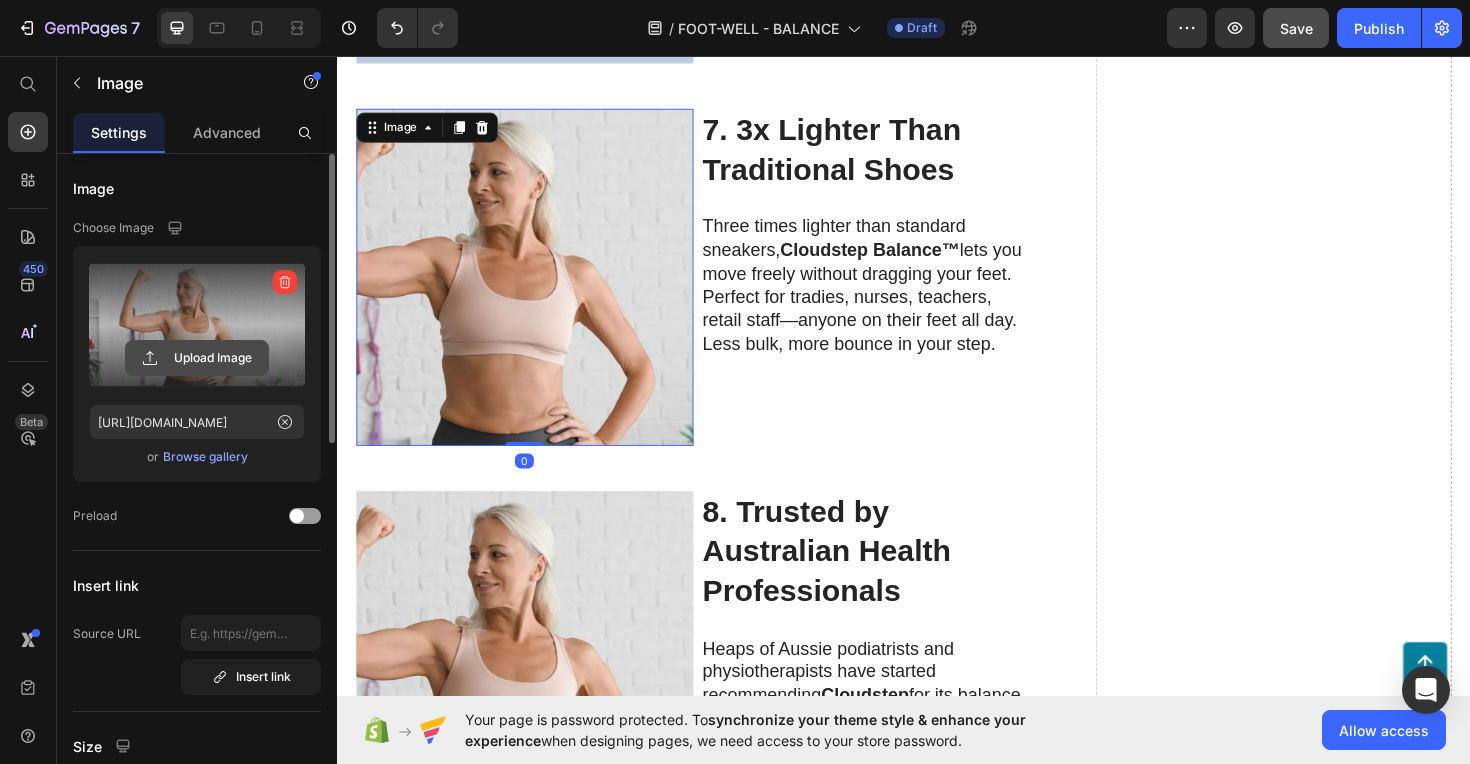 click 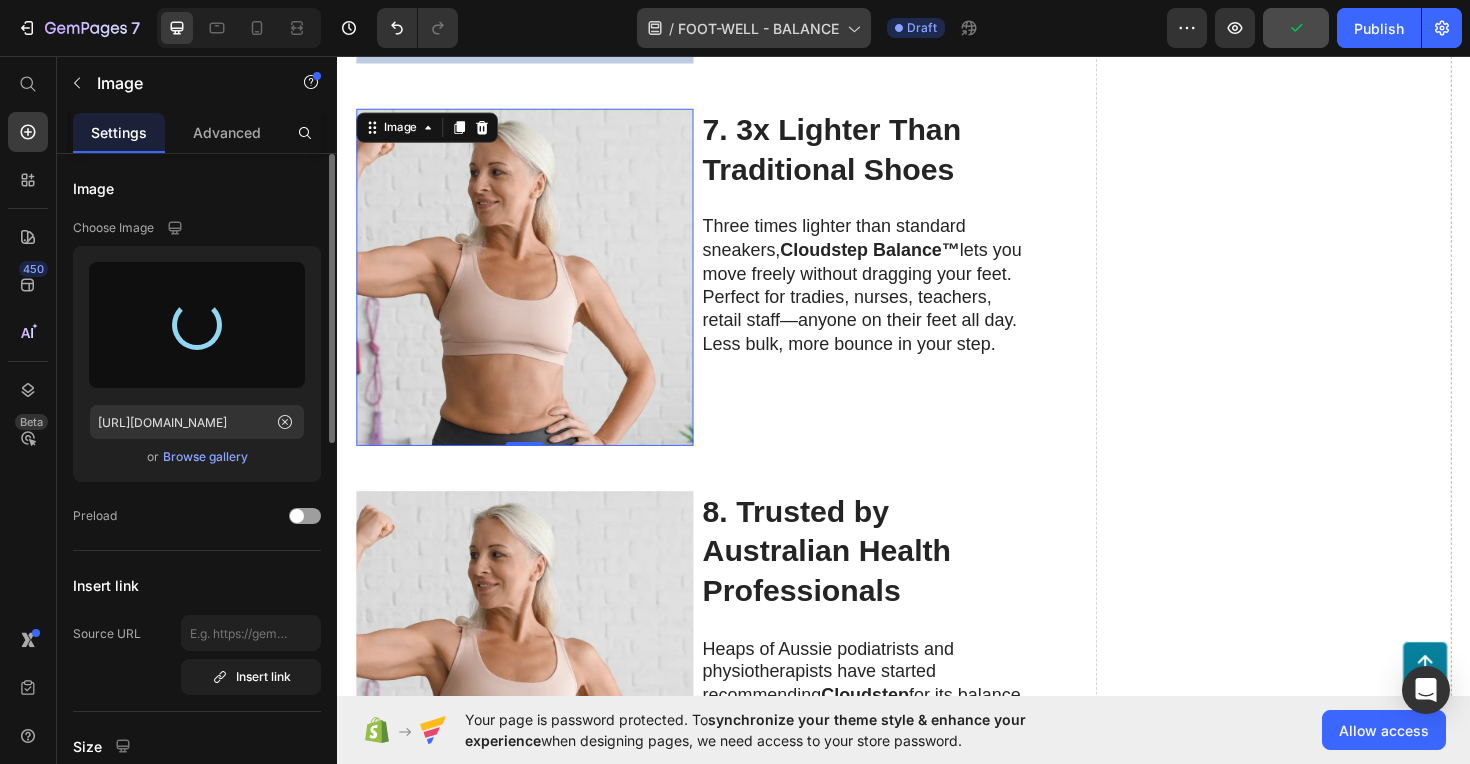 type on "https://cdn.shopify.com/s/files/1/0764/4630/2422/files/gempages_574013590449685273-adff78e0-99bb-4470-8285-cd26116c3b1b.png" 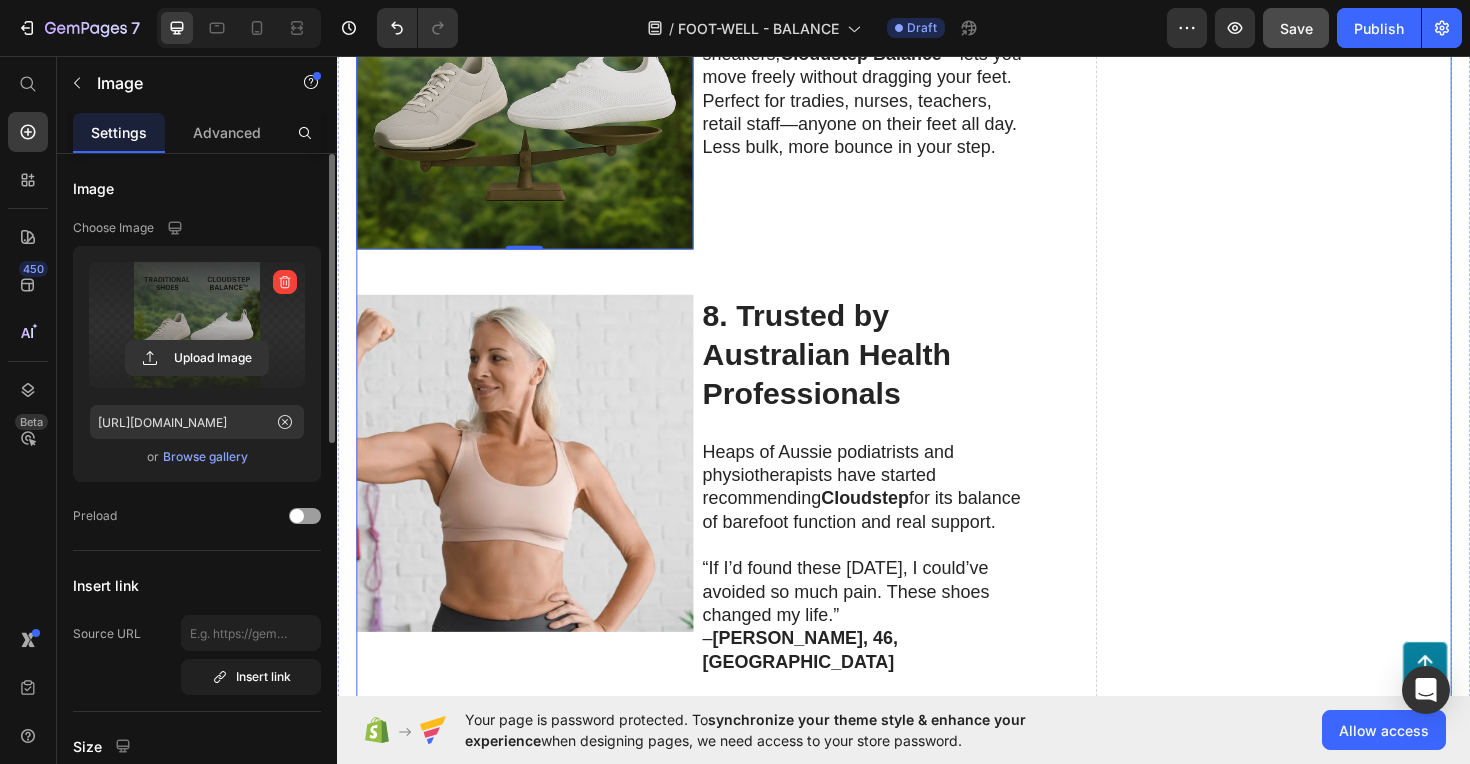 scroll, scrollTop: 3588, scrollLeft: 0, axis: vertical 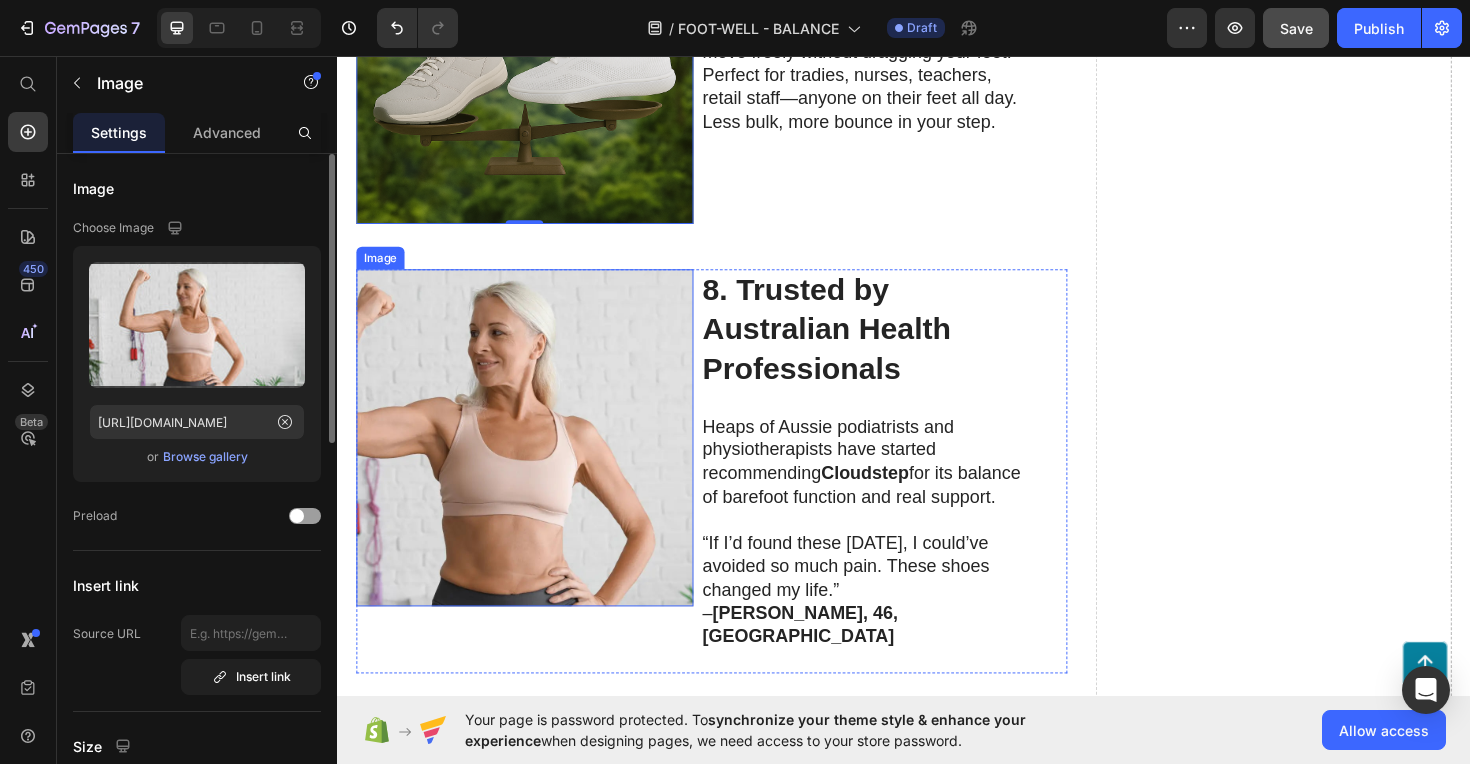 click at bounding box center [535, 460] 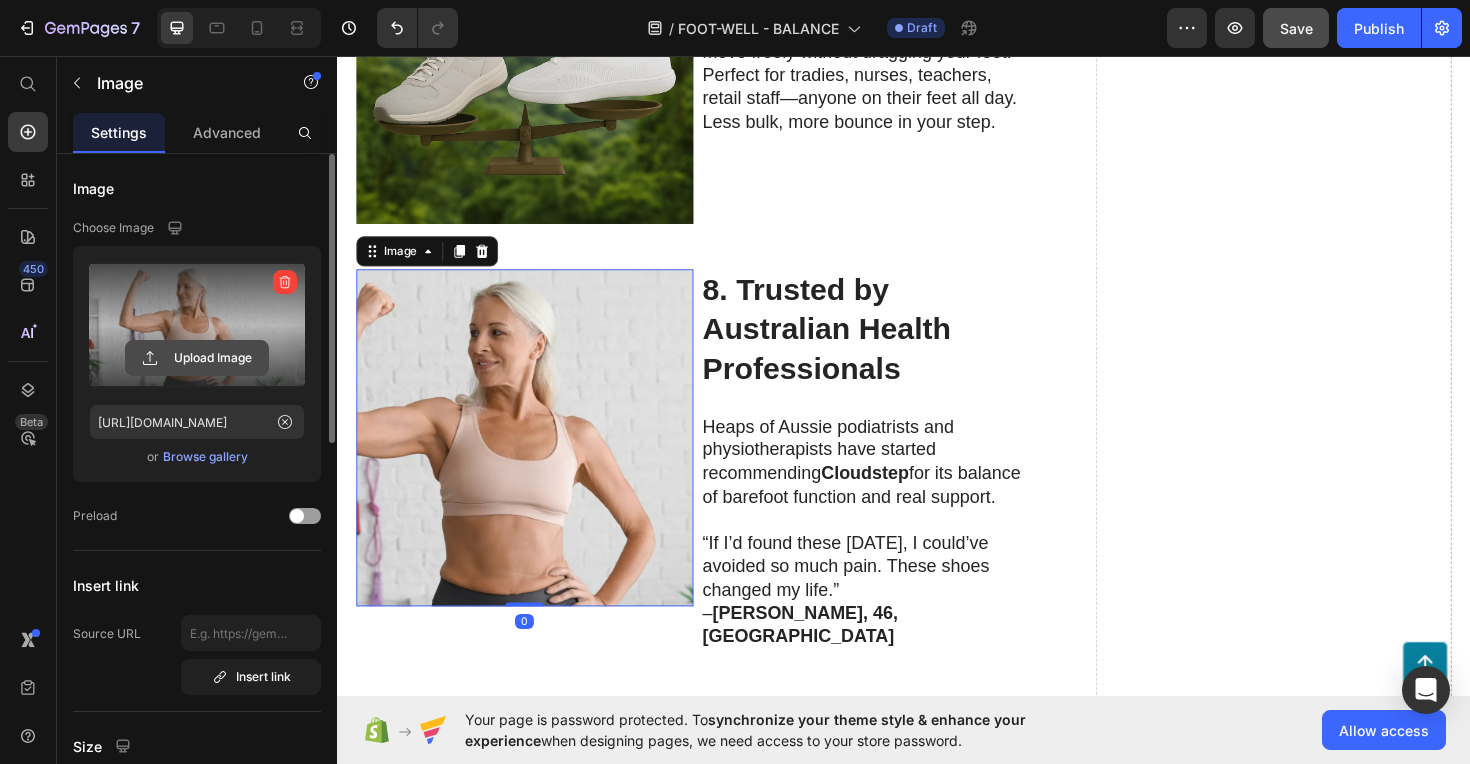 click 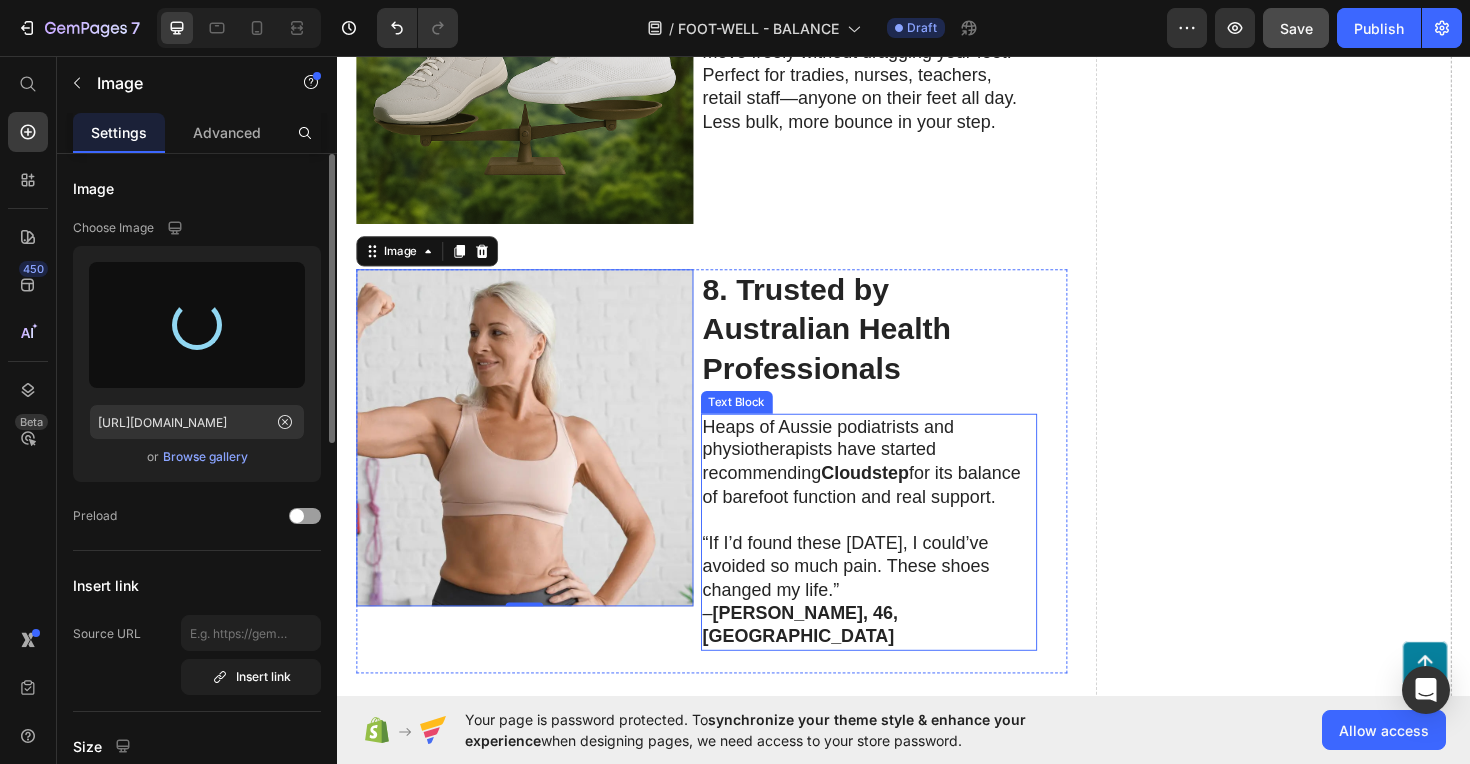type on "https://cdn.shopify.com/s/files/1/0764/4630/2422/files/gempages_574013590449685273-77a75e18-69b9-4e08-8695-28d4e4ddc247.png" 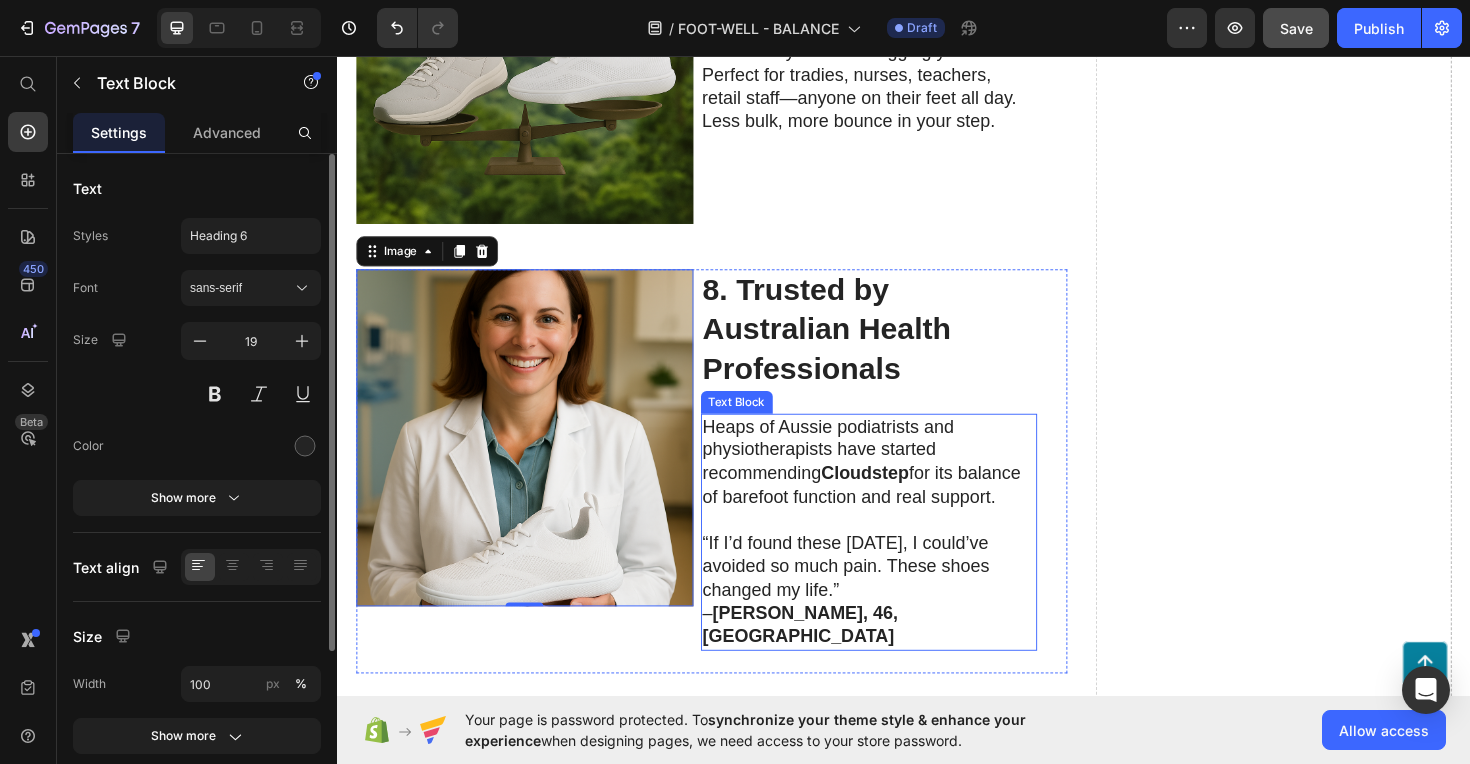 click on "Maria E., 46, Sunshine Coast" at bounding box center (827, 658) 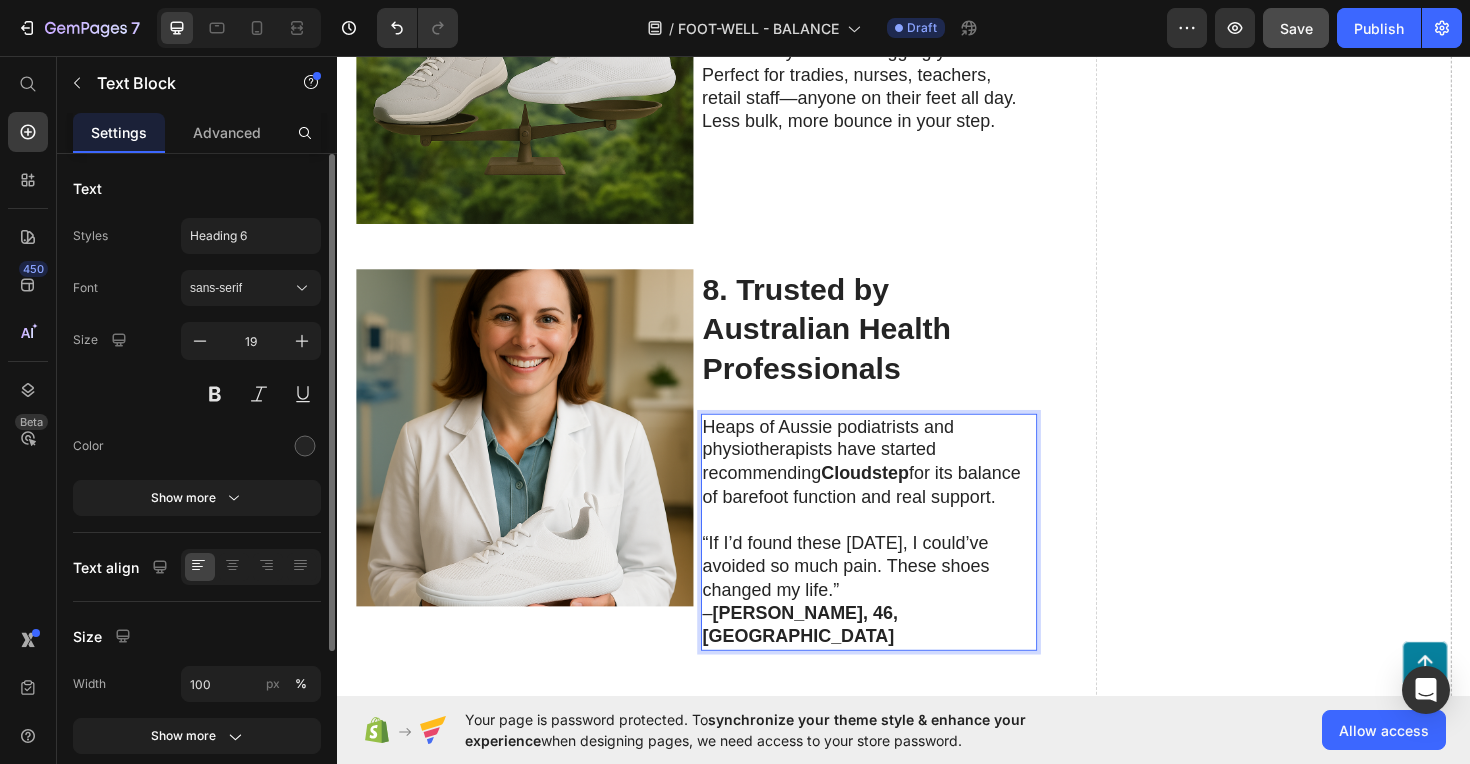 click on "Maria E., 46, Sunshine Coast" at bounding box center (827, 658) 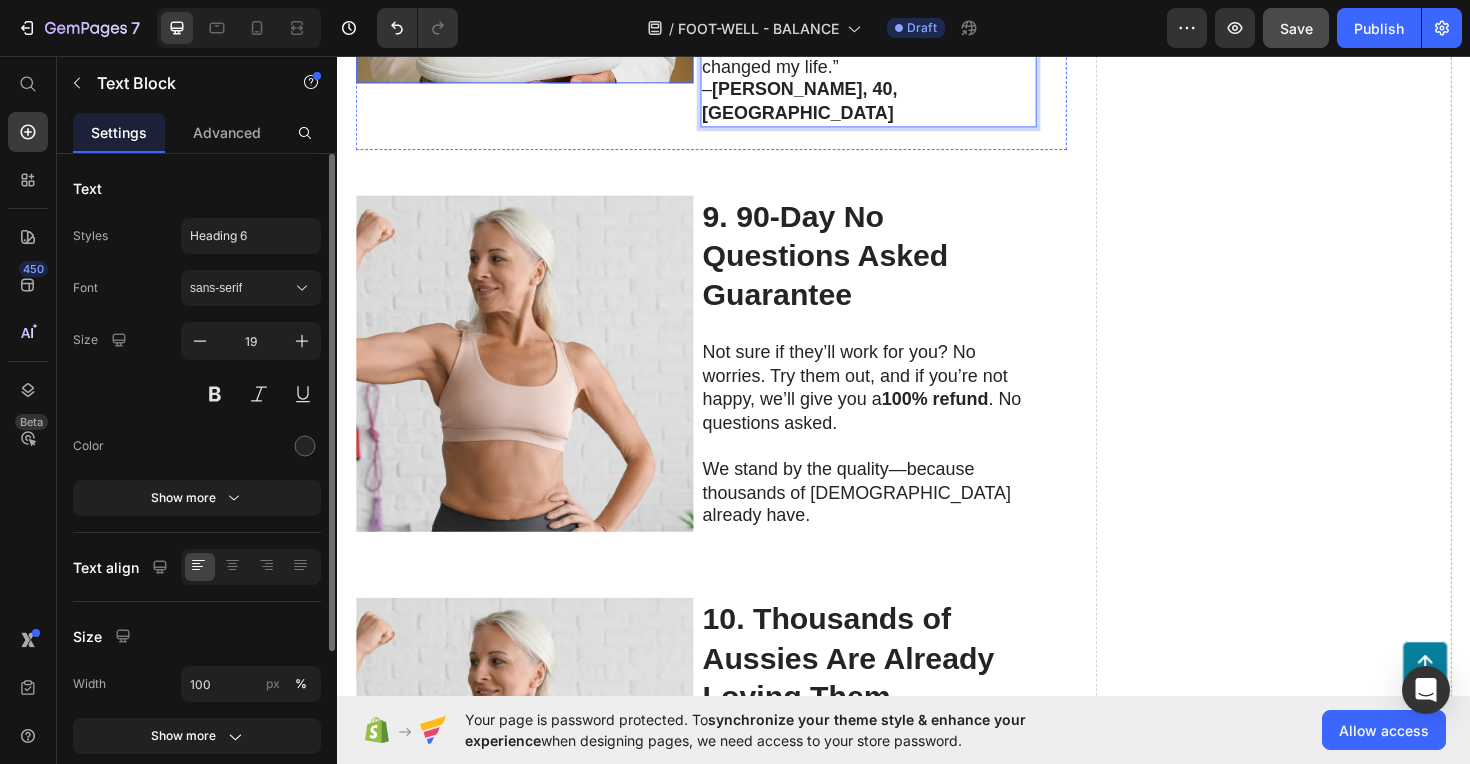 scroll, scrollTop: 4163, scrollLeft: 0, axis: vertical 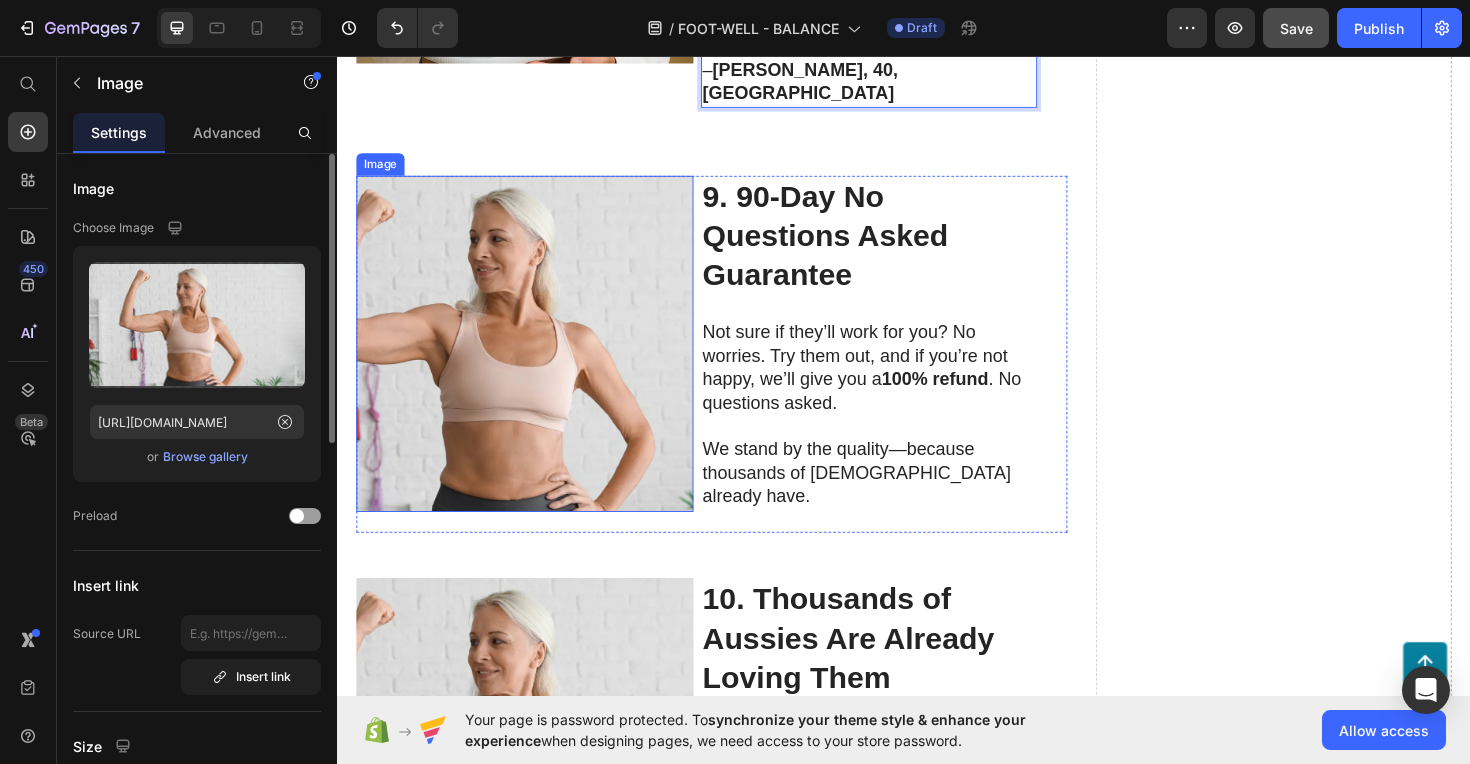 click at bounding box center (535, 361) 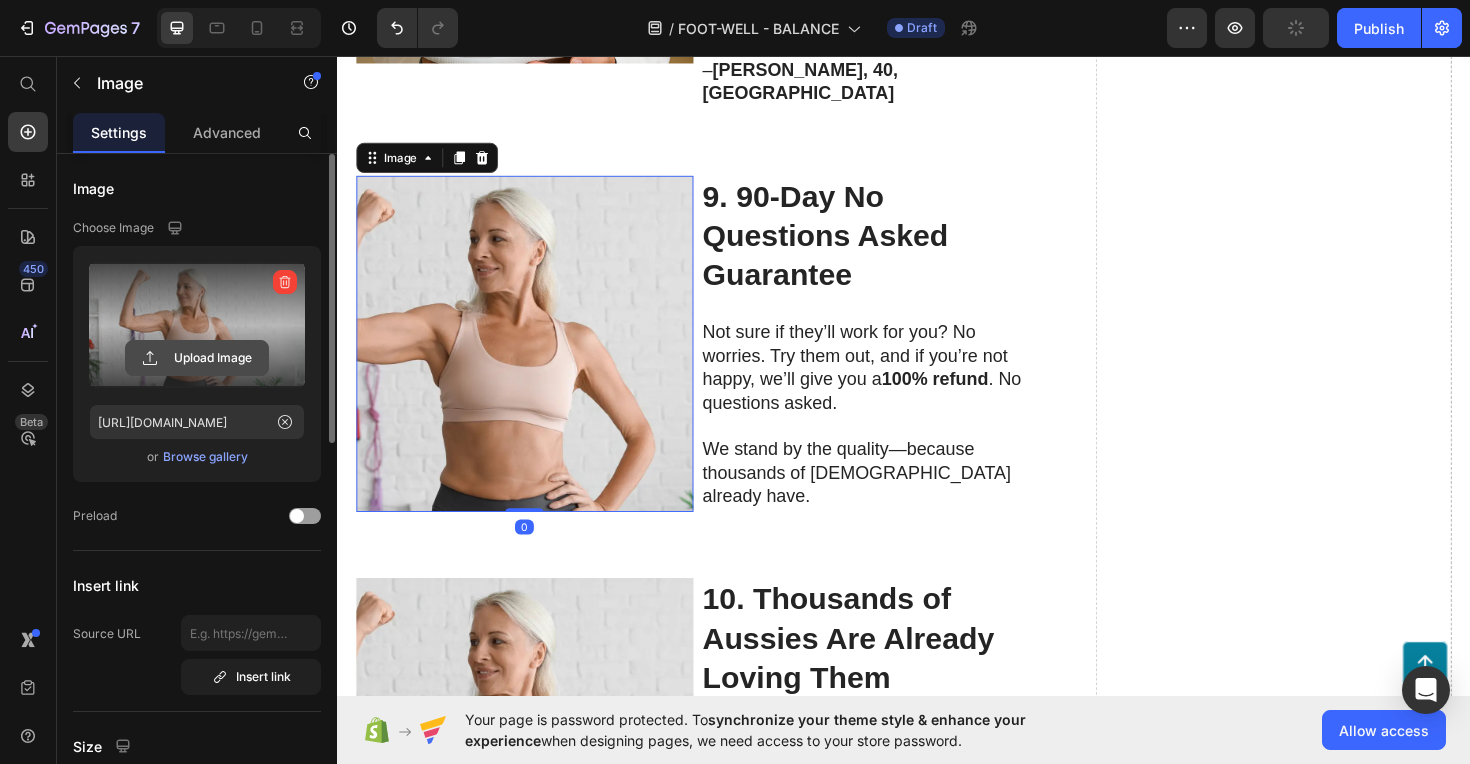 click 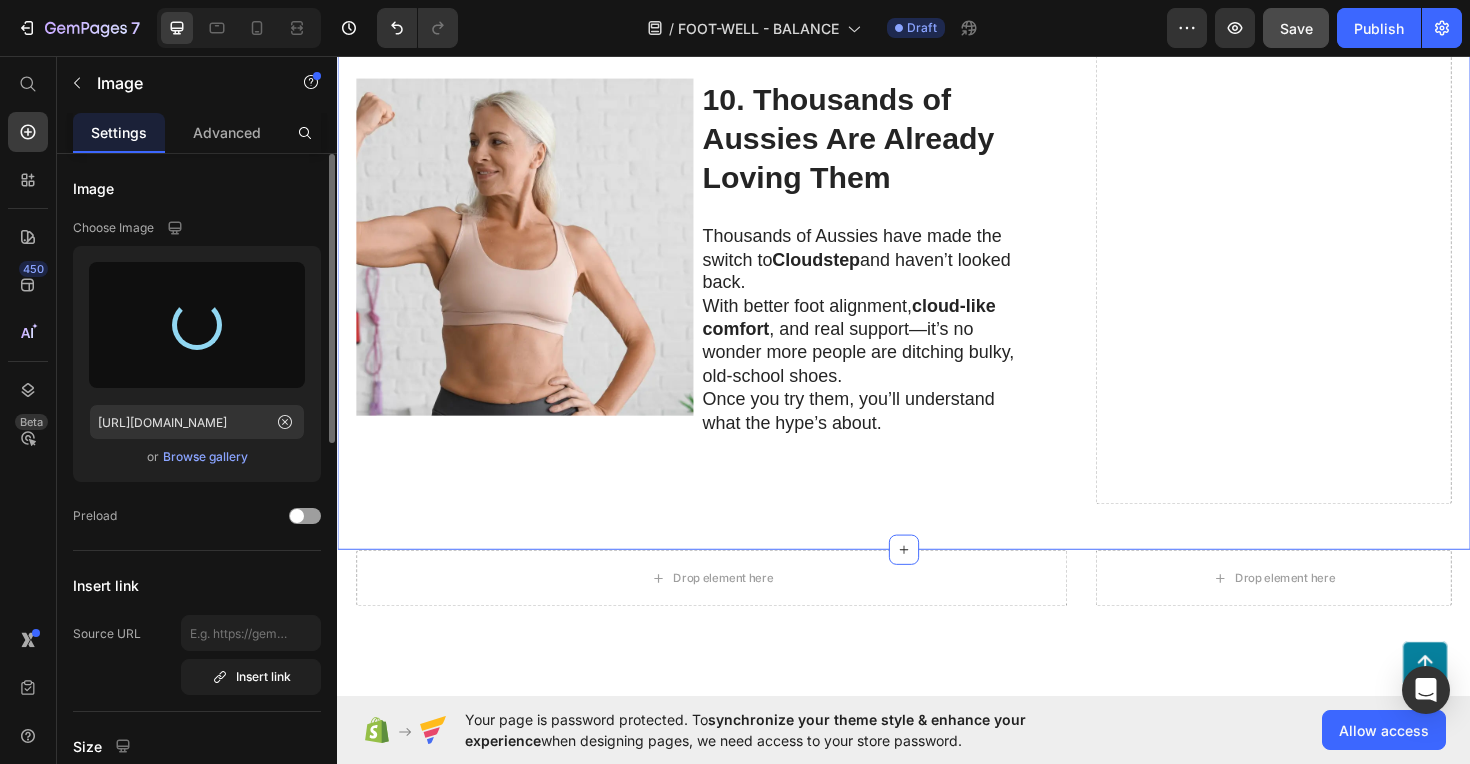 scroll, scrollTop: 4677, scrollLeft: 0, axis: vertical 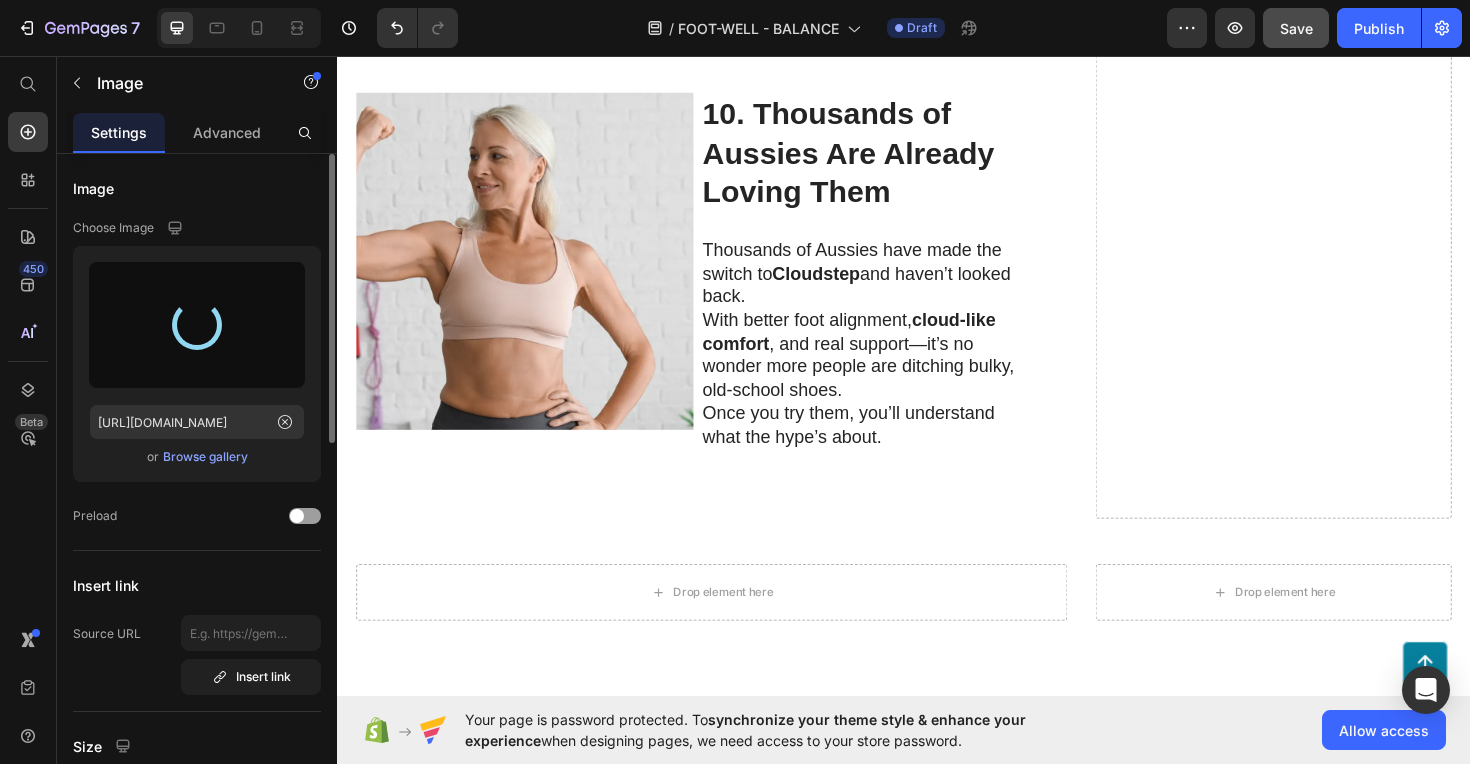 type on "https://cdn.shopify.com/s/files/1/0764/4630/2422/files/gempages_574013590449685273-12e21f84-69b4-47d6-9d83-e597e451b109.png" 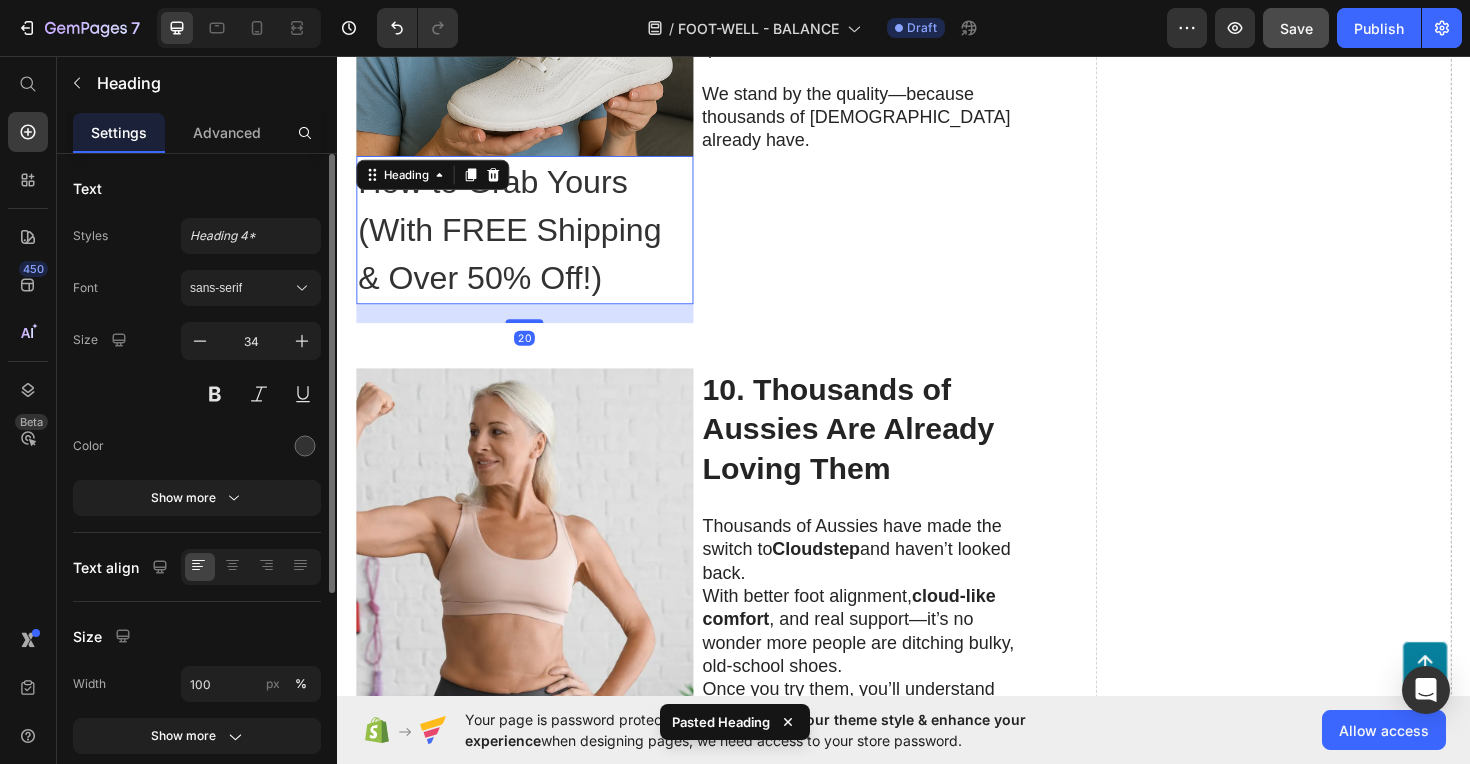 scroll, scrollTop: 4529, scrollLeft: 0, axis: vertical 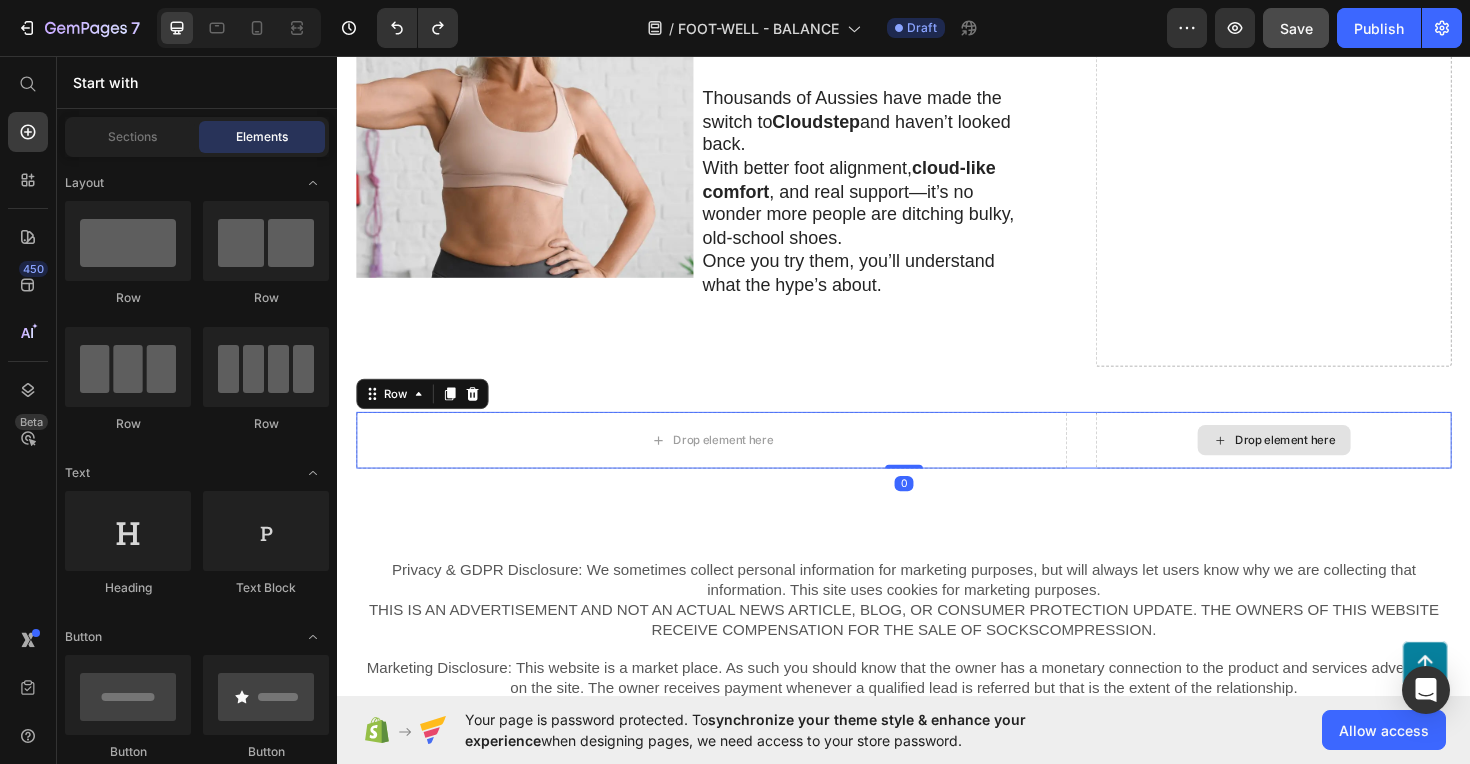 click on "Drop element here" at bounding box center (1328, 463) 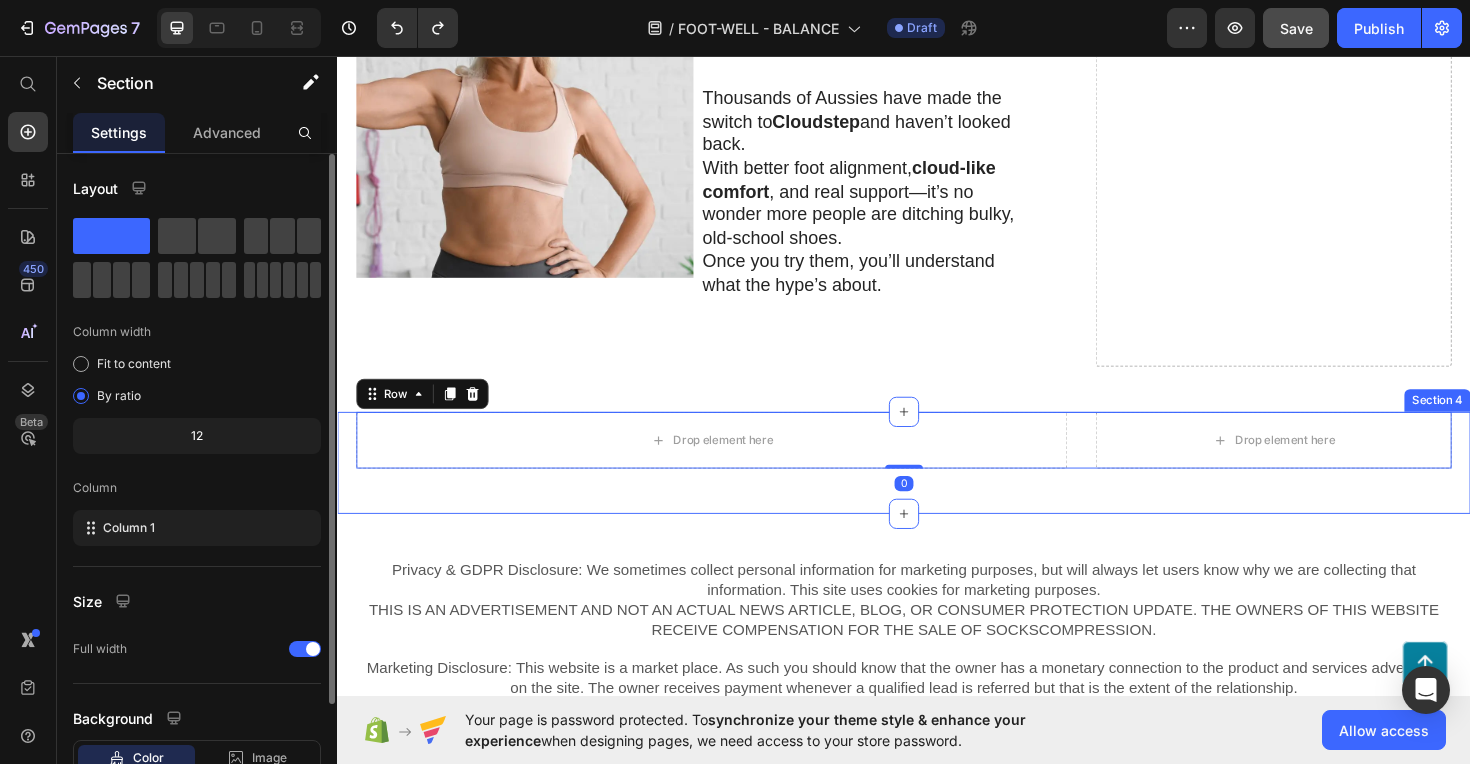 click on "Drop element here
Drop element here Row   0 Section 4" at bounding box center (937, 487) 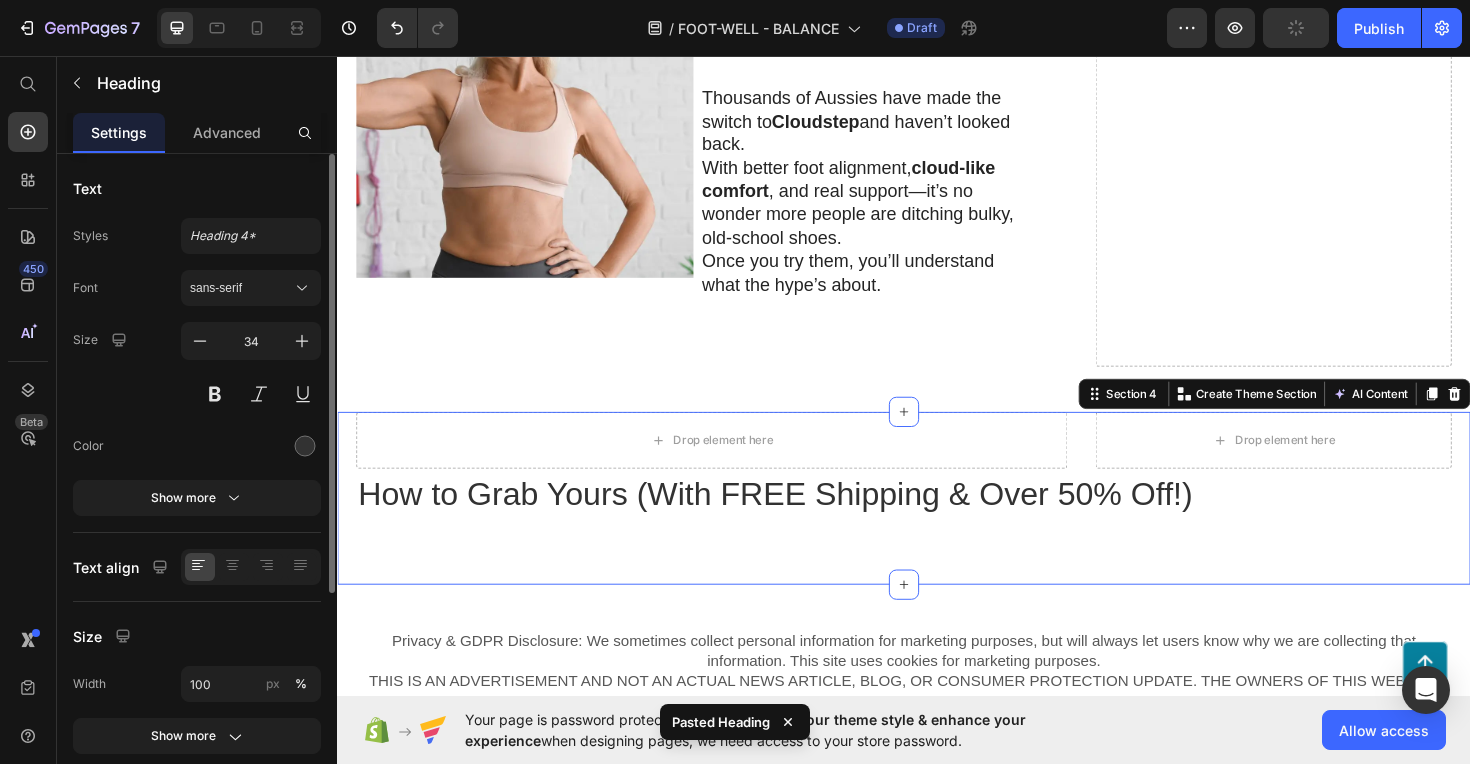 click on "Drop element here
Drop element here Row How to Grab Yours (With FREE Shipping & Over 50% Off!) Heading Section 4   You can create reusable sections Create Theme Section AI Content Write with GemAI What would you like to describe here? Tone and Voice Persuasive Product Show more Generate" at bounding box center [937, 524] 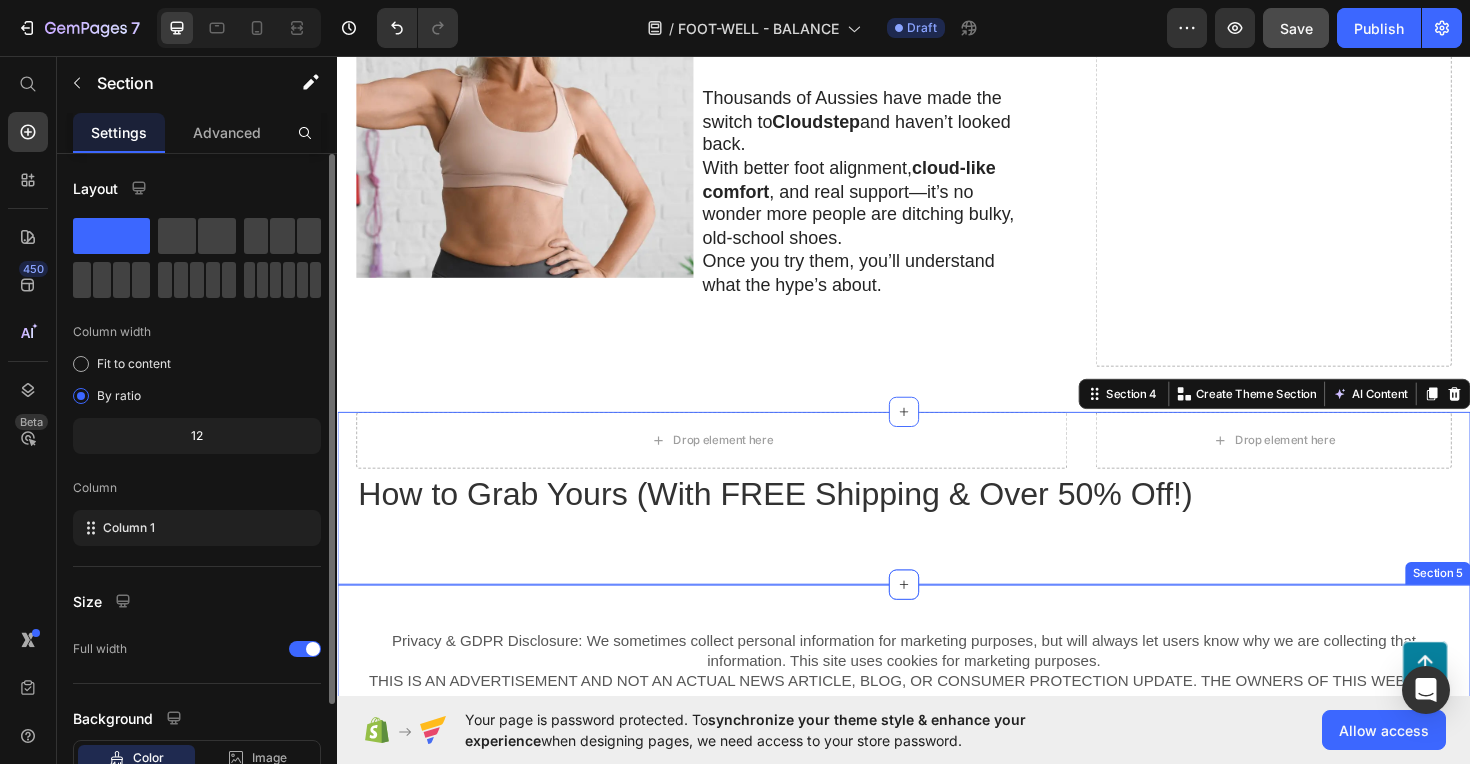 click on "Privacy & GDPR Disclosure: We sometimes collect personal information for marketing purposes, but will always let users know why we are collecting that information. This site uses cookies for marketing purposes. THIS IS AN ADVERTISEMENT AND NOT AN ACTUAL NEWS ARTICLE, BLOG, OR CONSUMER PROTECTION UPDATE. THE OWNERS OF THIS WEBSITE RECEIVE COMPENSATION FOR THE SALE OF SOCKSCOMPRESSION. Marketing Disclosure: This website is a market place. As such you should know that the owner has a monetary connection to the product and services advertised on the site. The owner receives payment whenever a qualified lead is referred but that is the extent of the relationship. Text Block Row Section 5" at bounding box center [937, 780] 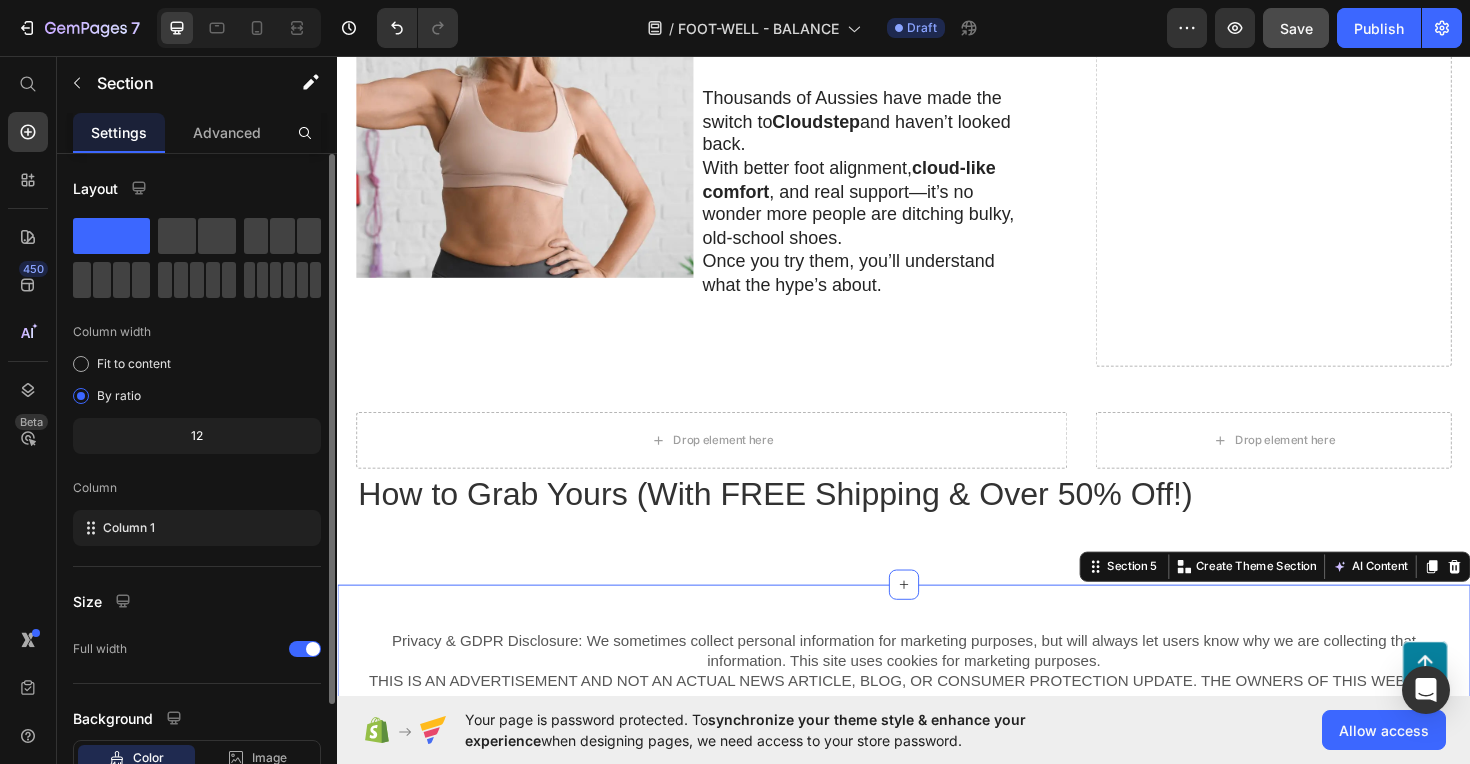 click on "Privacy & GDPR Disclosure: We sometimes collect personal information for marketing purposes, but will always let users know why we are collecting that information. This site uses cookies for marketing purposes. THIS IS AN ADVERTISEMENT AND NOT AN ACTUAL NEWS ARTICLE, BLOG, OR CONSUMER PROTECTION UPDATE. THE OWNERS OF THIS WEBSITE RECEIVE COMPENSATION FOR THE SALE OF SOCKSCOMPRESSION. Marketing Disclosure: This website is a market place. As such you should know that the owner has a monetary connection to the product and services advertised on the site. The owner receives payment whenever a qualified lead is referred but that is the extent of the relationship. Text Block Row Section 5   You can create reusable sections Create Theme Section AI Content Write with GemAI What would you like to describe here? Tone and Voice Persuasive Product Show more Generate" at bounding box center (937, 780) 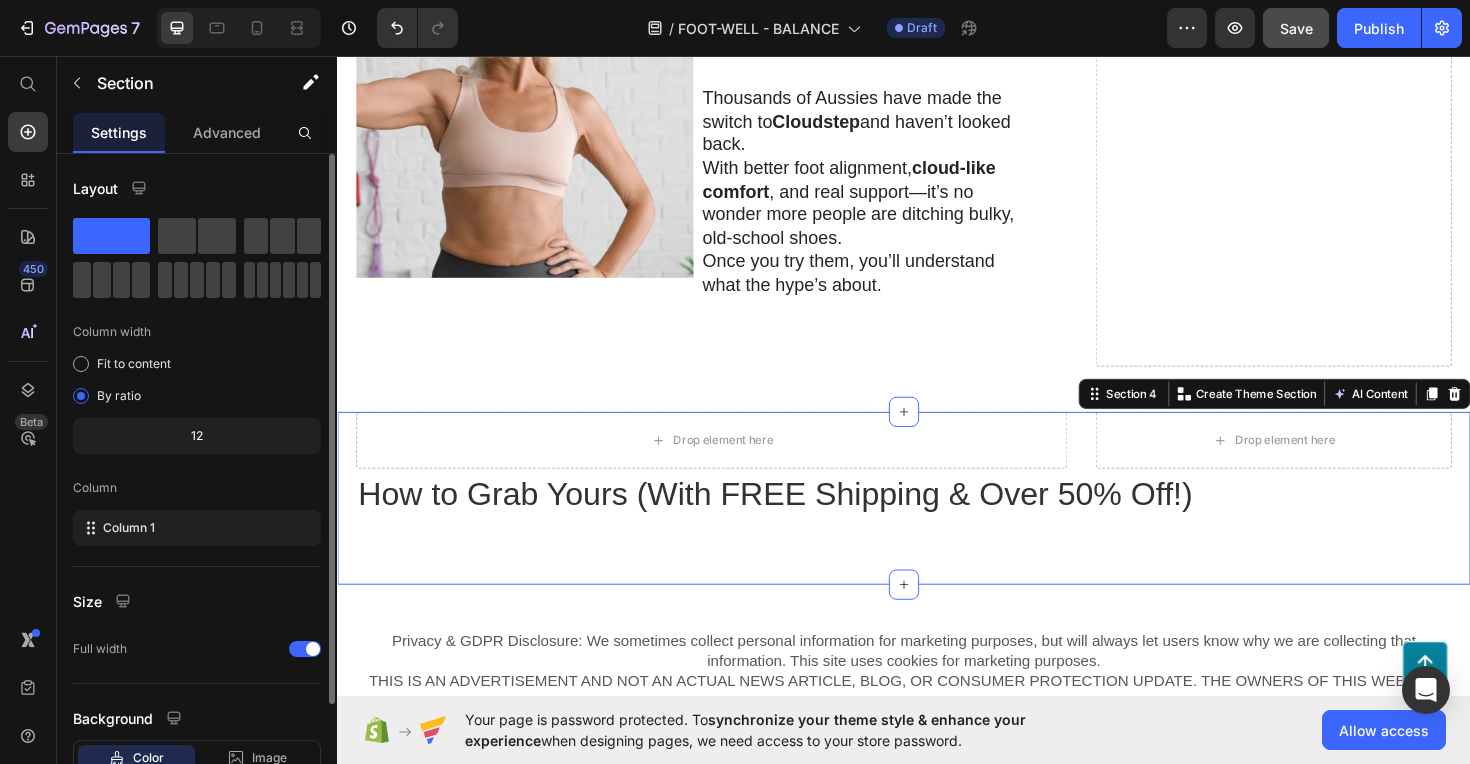 click on "Drop element here
Drop element here Row How to Grab Yours (With FREE Shipping & Over 50% Off!) Heading Section 4   You can create reusable sections Create Theme Section AI Content Write with GemAI What would you like to describe here? Tone and Voice Persuasive Product Show more Generate" at bounding box center (937, 524) 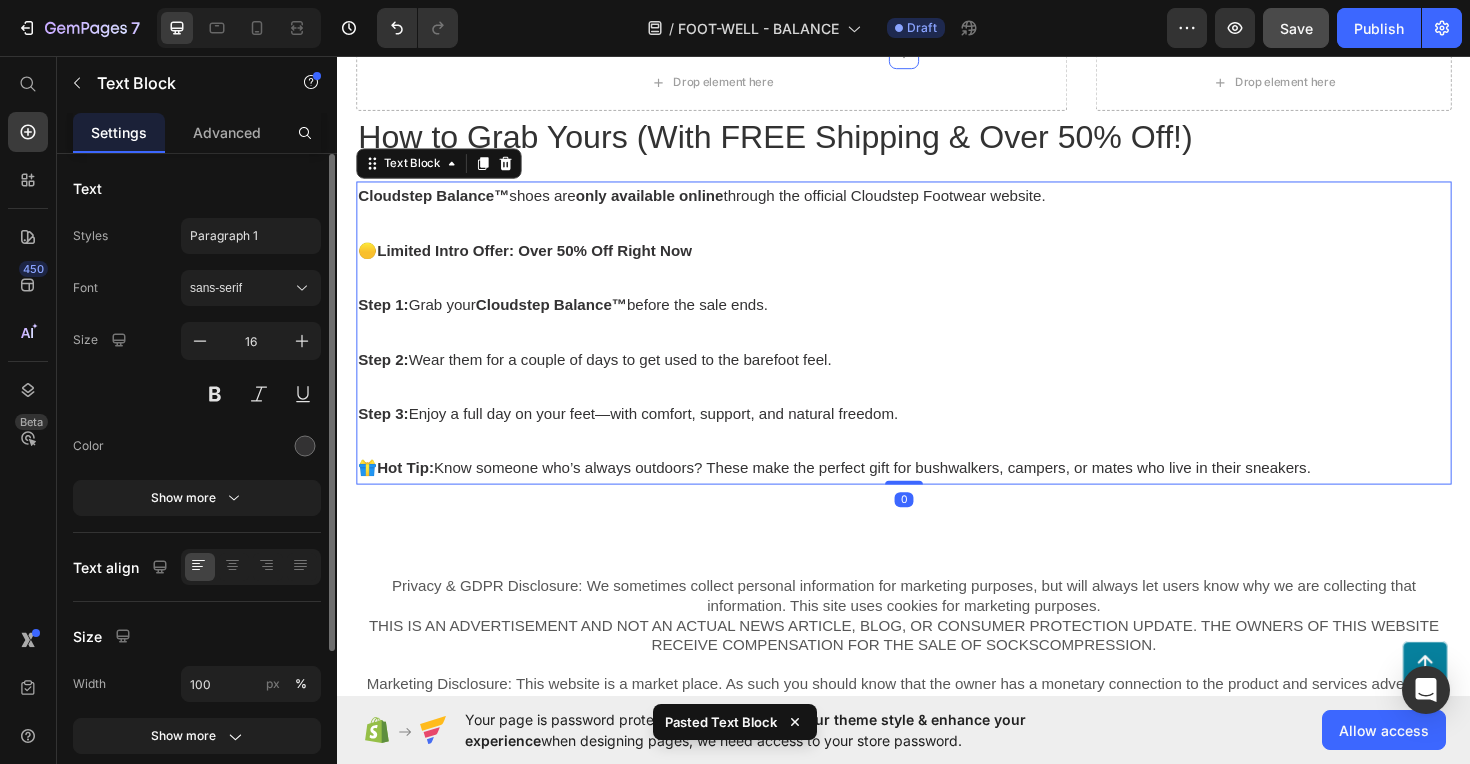 scroll, scrollTop: 5225, scrollLeft: 0, axis: vertical 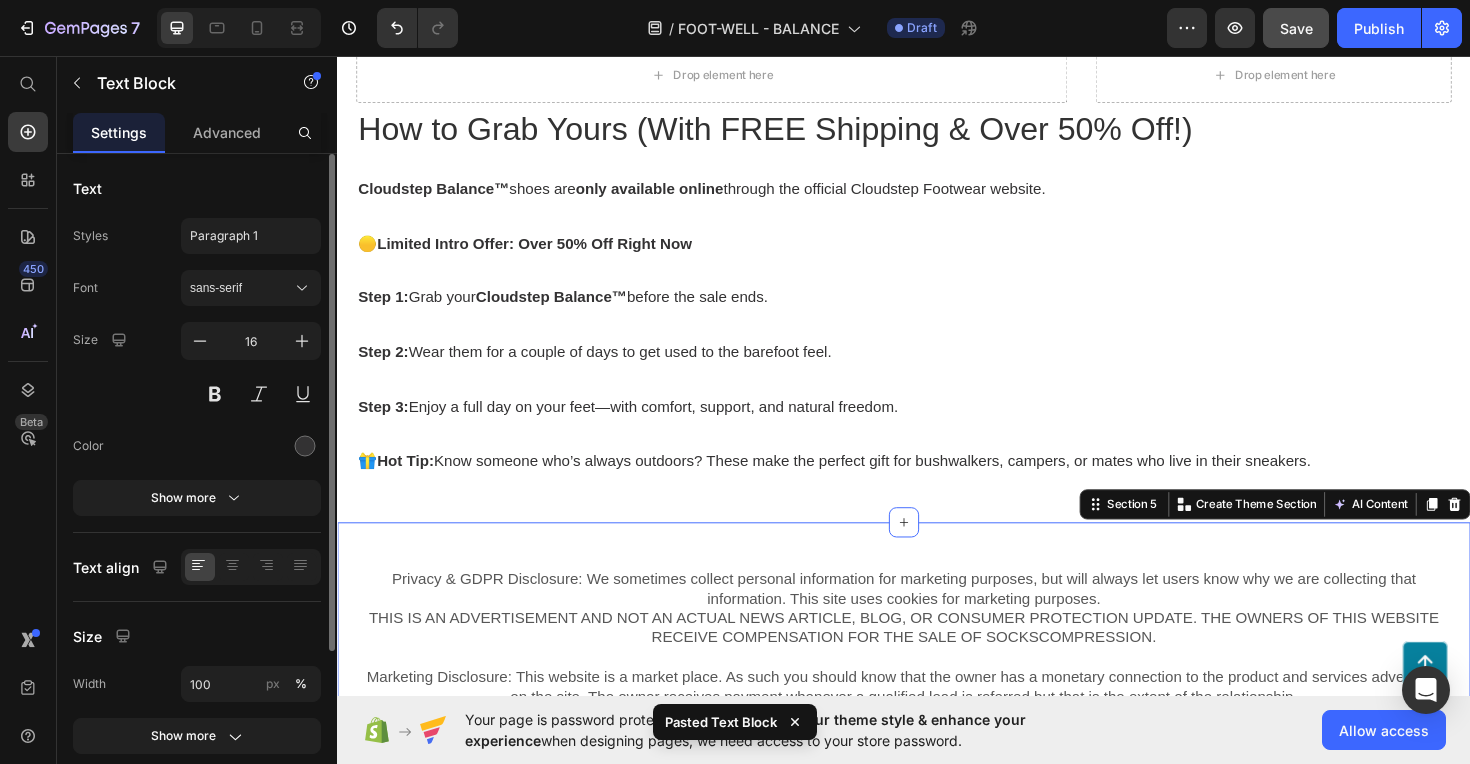 click on "Privacy & GDPR Disclosure: We sometimes collect personal information for marketing purposes, but will always let users know why we are collecting that information. This site uses cookies for marketing purposes. THIS IS AN ADVERTISEMENT AND NOT AN ACTUAL NEWS ARTICLE, BLOG, OR CONSUMER PROTECTION UPDATE. THE OWNERS OF THIS WEBSITE RECEIVE COMPENSATION FOR THE SALE OF SOCKSCOMPRESSION. Marketing Disclosure: This website is a market place. As such you should know that the owner has a monetary connection to the product and services advertised on the site. The owner receives payment whenever a qualified lead is referred but that is the extent of the relationship. Text Block Row Section 5   You can create reusable sections Create Theme Section AI Content Write with GemAI What would you like to describe here? Tone and Voice Persuasive Product Show more Generate" at bounding box center (937, 714) 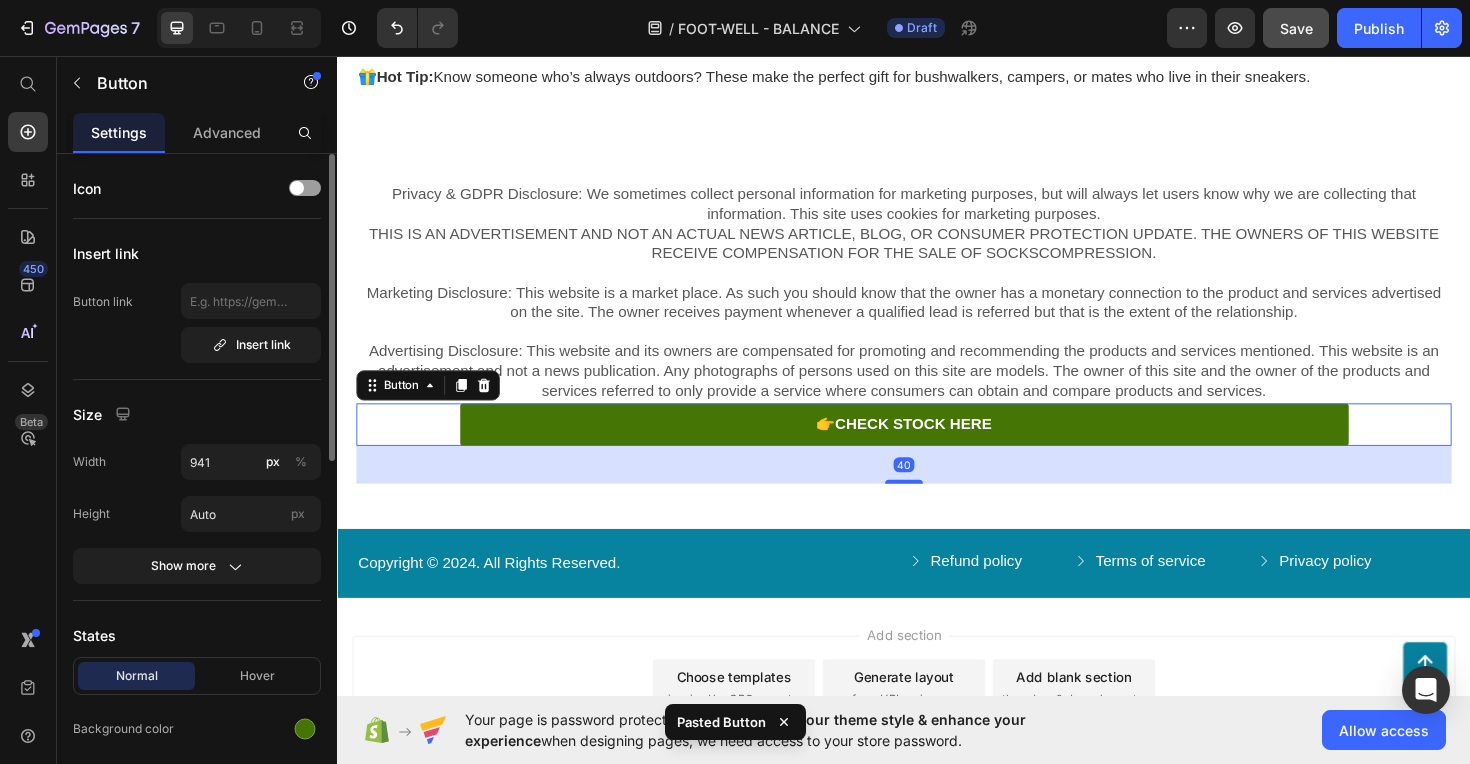 scroll, scrollTop: 5742, scrollLeft: 0, axis: vertical 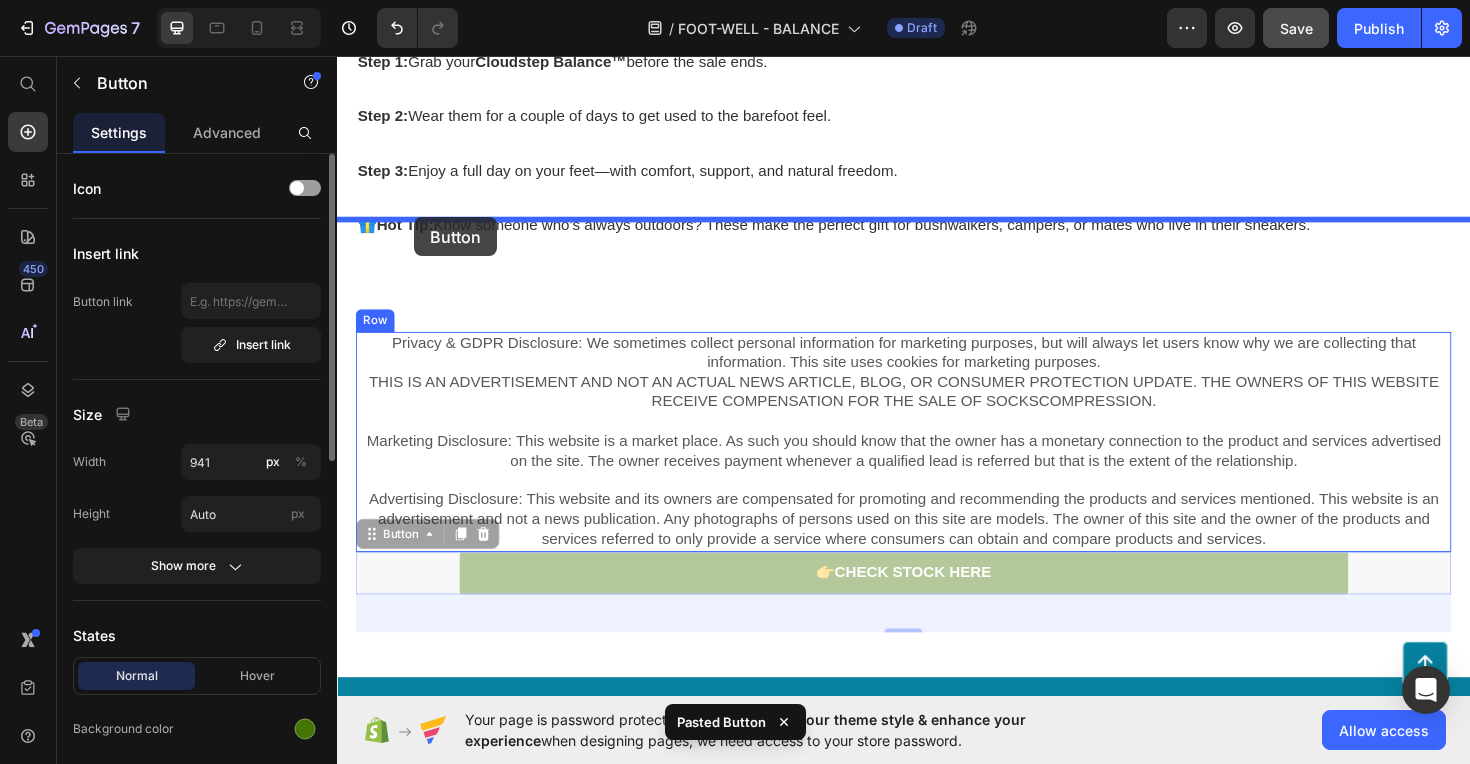 drag, startPoint x: 429, startPoint y: 275, endPoint x: 419, endPoint y: 231, distance: 45.122055 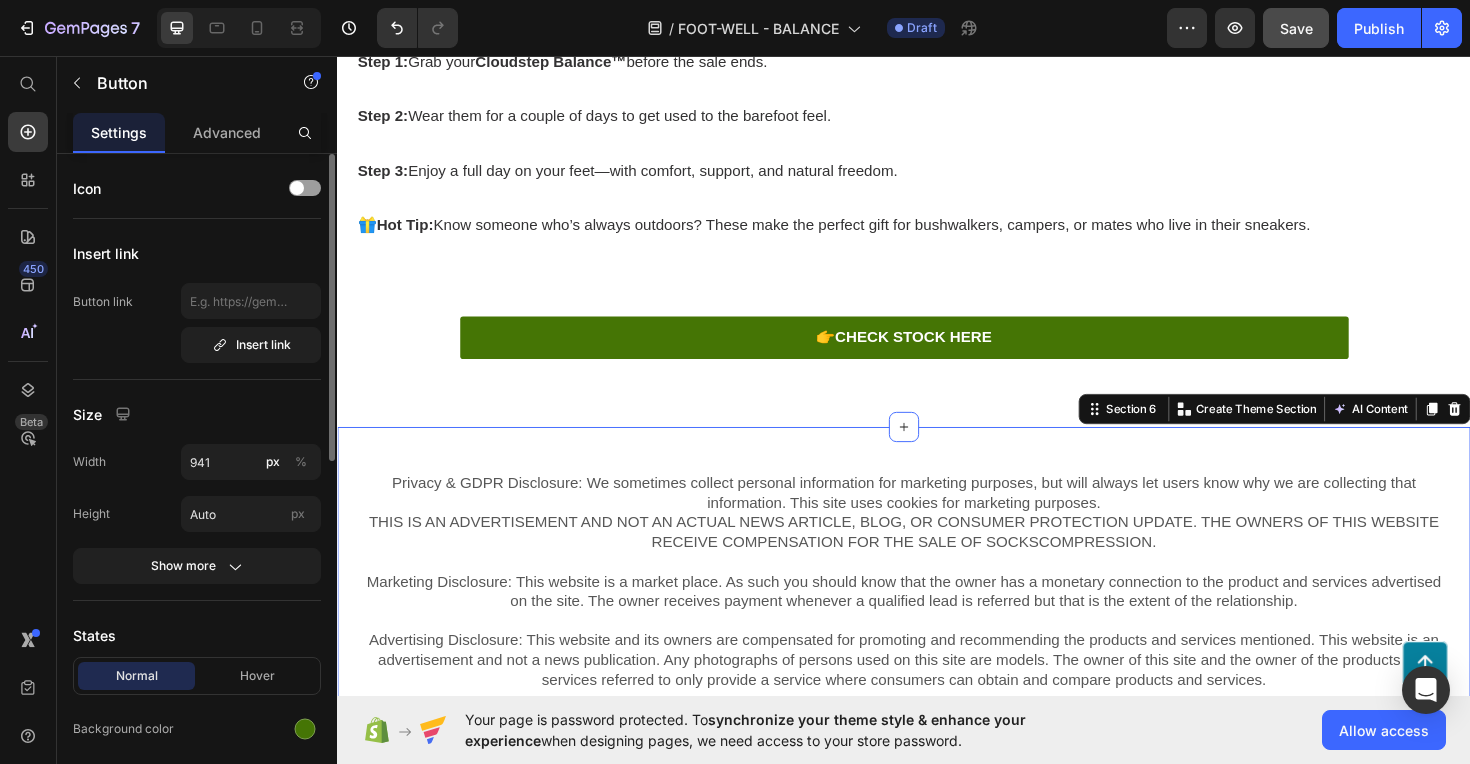 click on "Privacy & GDPR Disclosure: We sometimes collect personal information for marketing purposes, but will always let users know why we are collecting that information. This site uses cookies for marketing purposes. THIS IS AN ADVERTISEMENT AND NOT AN ACTUAL NEWS ARTICLE, BLOG, OR CONSUMER PROTECTION UPDATE. THE OWNERS OF THIS WEBSITE RECEIVE COMPENSATION FOR THE SALE OF SOCKSCOMPRESSION. Marketing Disclosure: This website is a market place. As such you should know that the owner has a monetary connection to the product and services advertised on the site. The owner receives payment whenever a qualified lead is referred but that is the extent of the relationship. Text Block Row Section 6   You can create reusable sections Create Theme Section AI Content Write with GemAI What would you like to describe here? Tone and Voice Persuasive Product Show more Generate" at bounding box center (937, 613) 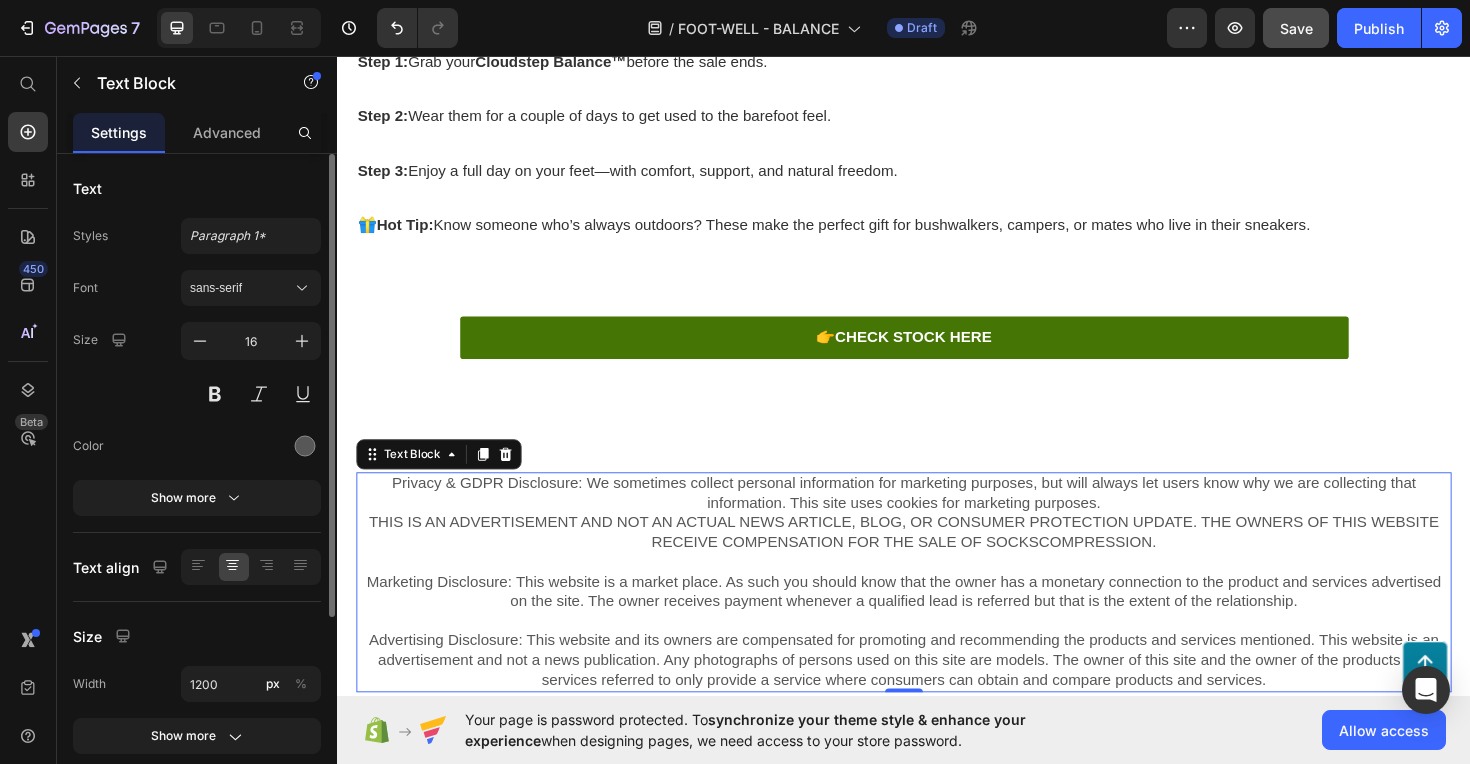 click on "Privacy & GDPR Disclosure: We sometimes collect personal information for marketing purposes, but will always let users know why we are collecting that information. This site uses cookies for marketing purposes. THIS IS AN ADVERTISEMENT AND NOT AN ACTUAL NEWS ARTICLE, BLOG, OR CONSUMER PROTECTION UPDATE. THE OWNERS OF THIS WEBSITE RECEIVE COMPENSATION FOR THE SALE OF SOCKSCOMPRESSION. Marketing Disclosure: This website is a market place. As such you should know that the owner has a monetary connection to the product and services advertised on the site. The owner receives payment whenever a qualified lead is referred but that is the extent of the relationship." at bounding box center [937, 572] 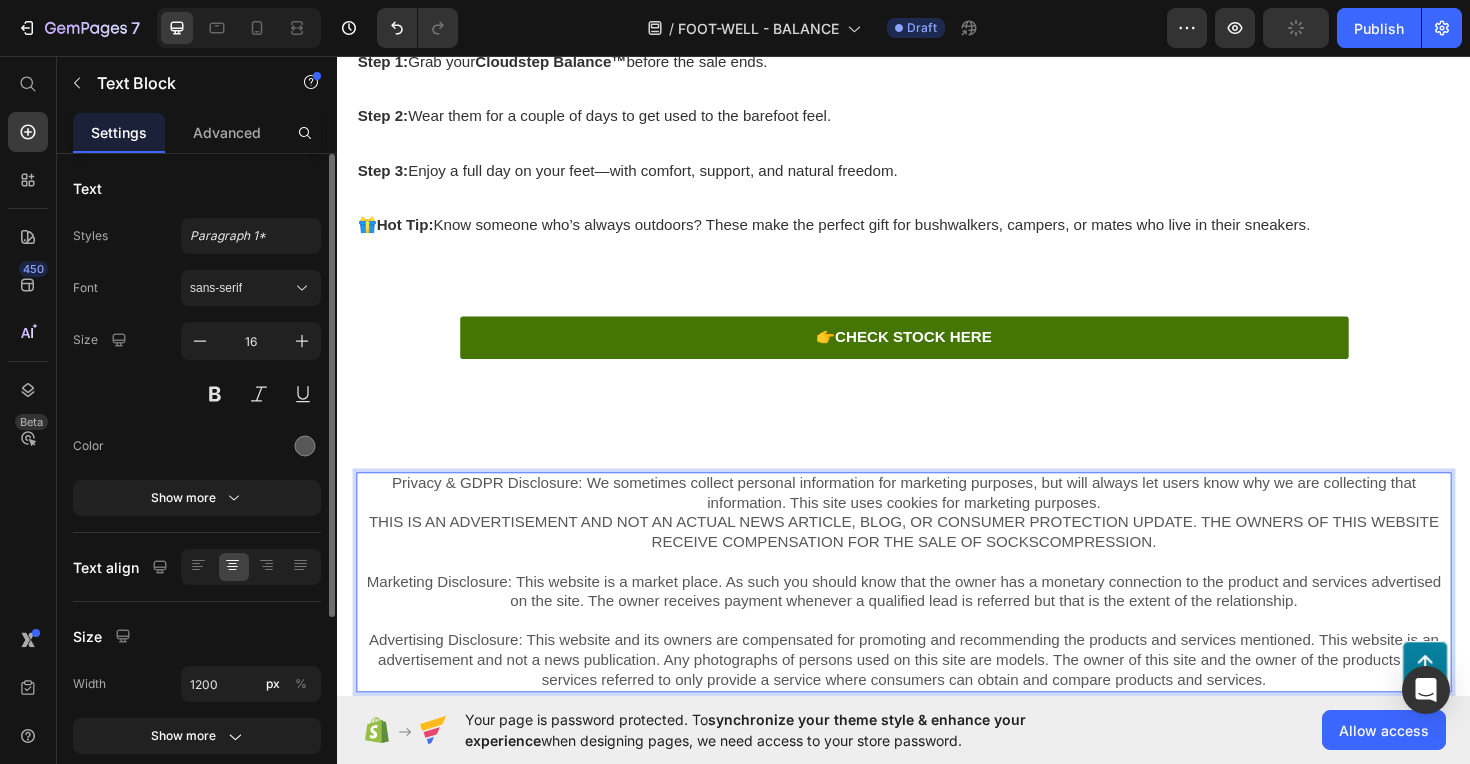 click on "Privacy & GDPR Disclosure: We sometimes collect personal information for marketing purposes, but will always let users know why we are collecting that information. This site uses cookies for marketing purposes. THIS IS AN ADVERTISEMENT AND NOT AN ACTUAL NEWS ARTICLE, BLOG, OR CONSUMER PROTECTION UPDATE. THE OWNERS OF THIS WEBSITE RECEIVE COMPENSATION FOR THE SALE OF SOCKSCOMPRESSION. Marketing Disclosure: This website is a market place. As such you should know that the owner has a monetary connection to the product and services advertised on the site. The owner receives payment whenever a qualified lead is referred but that is the extent of the relationship." at bounding box center (937, 572) 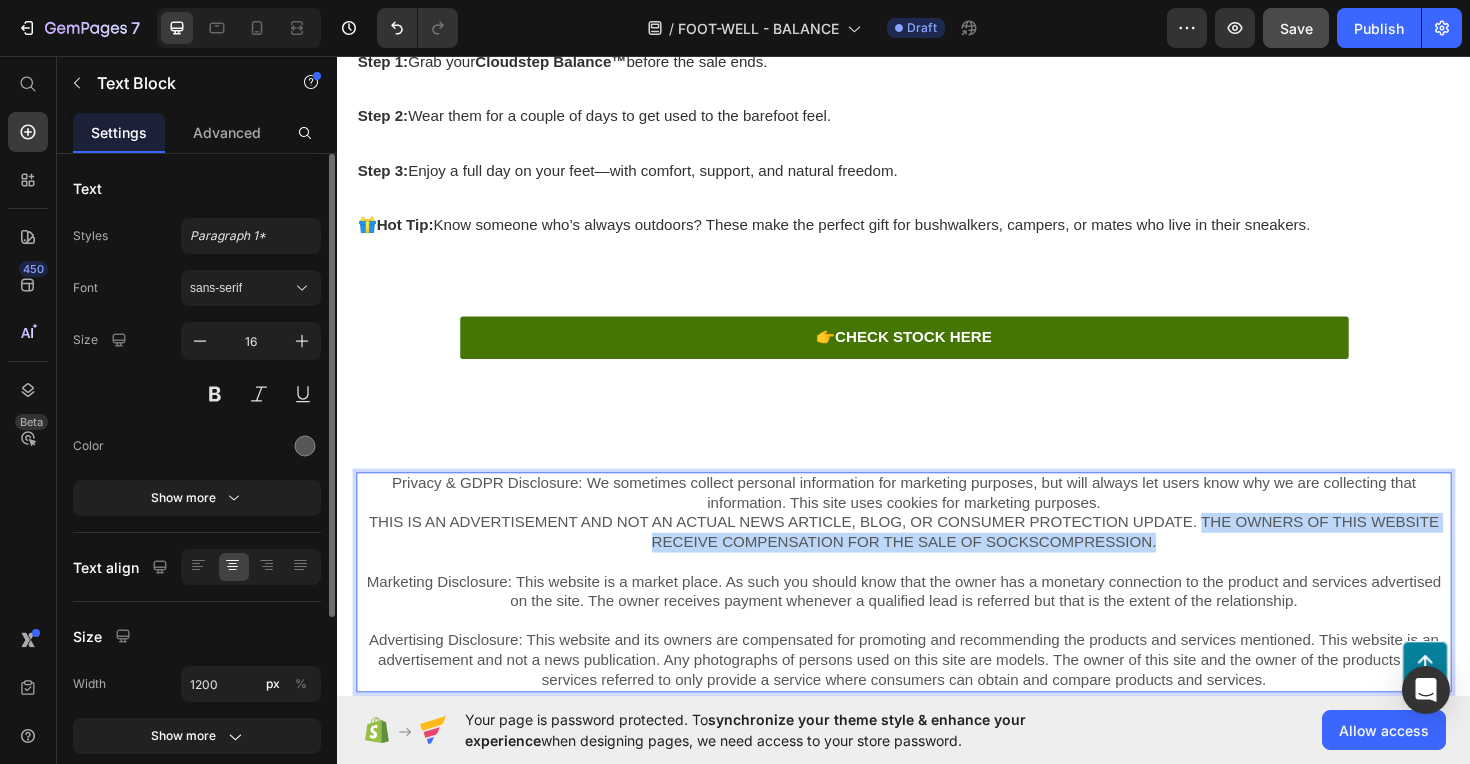 drag, startPoint x: 1203, startPoint y: 503, endPoint x: 1251, endPoint y: 472, distance: 57.14018 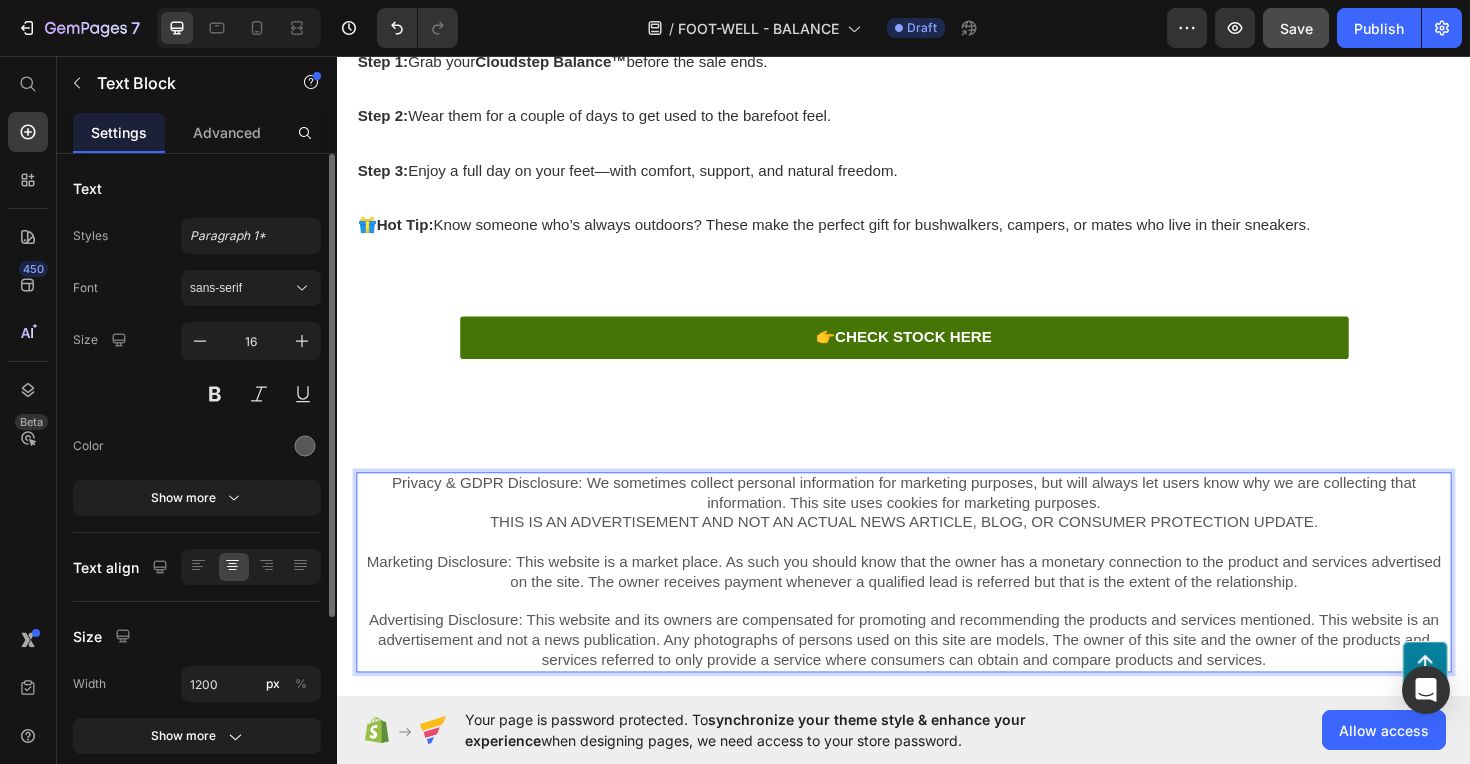 click on "Privacy & GDPR Disclosure: We sometimes collect personal information for marketing purposes, but will always let users know why we are collecting that information. This site uses cookies for marketing purposes. THIS IS AN ADVERTISEMENT AND NOT AN ACTUAL NEWS ARTICLE, BLOG, OR CONSUMER PROTECTION UPDATE.  Marketing Disclosure: This website is a market place. As such you should know that the owner has a monetary connection to the product and services advertised on the site. The owner receives payment whenever a qualified lead is referred but that is the extent of the relationship." at bounding box center (937, 561) 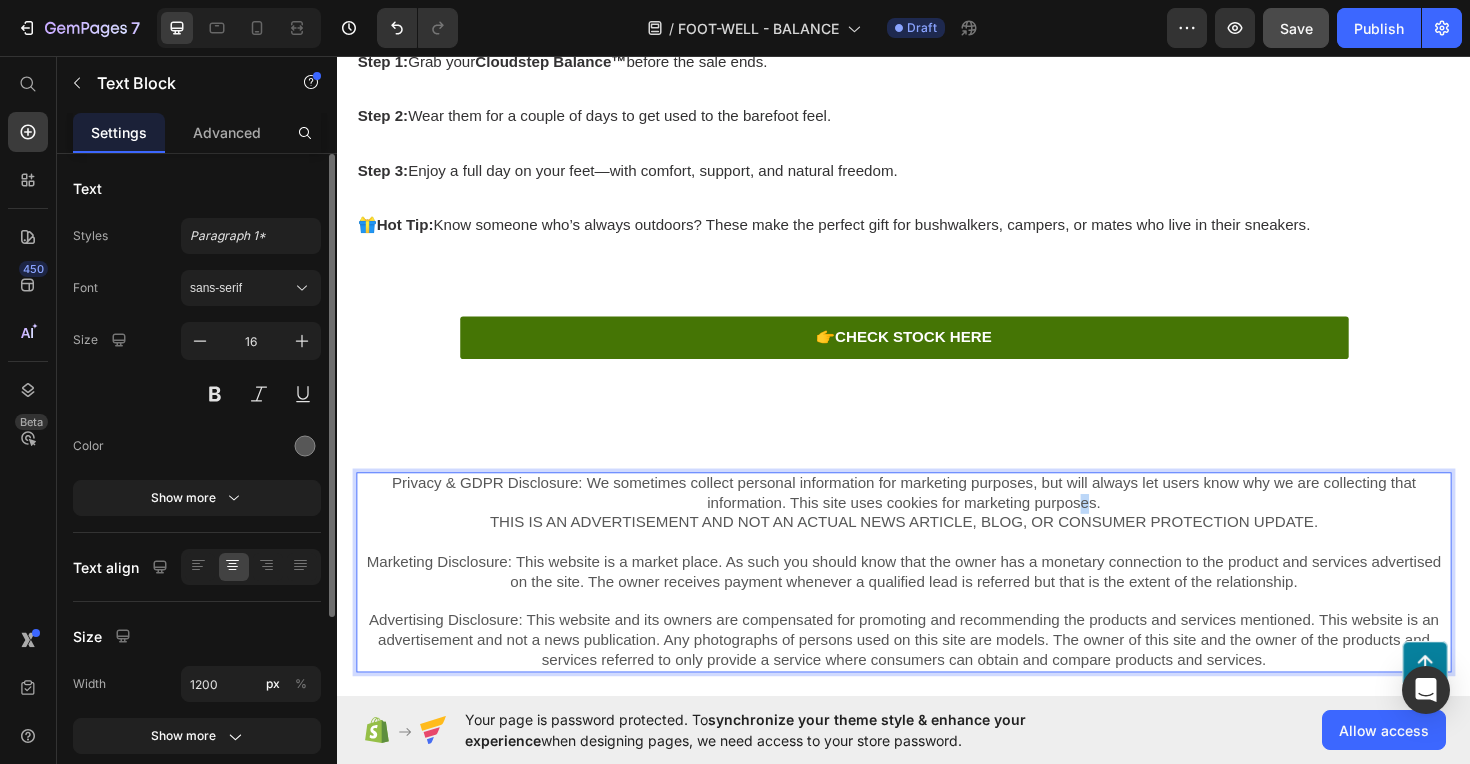 click on "Privacy & GDPR Disclosure: We sometimes collect personal information for marketing purposes, but will always let users know why we are collecting that information. This site uses cookies for marketing purposes. THIS IS AN ADVERTISEMENT AND NOT AN ACTUAL NEWS ARTICLE, BLOG, OR CONSUMER PROTECTION UPDATE.  Marketing Disclosure: This website is a market place. As such you should know that the owner has a monetary connection to the product and services advertised on the site. The owner receives payment whenever a qualified lead is referred but that is the extent of the relationship." at bounding box center (937, 561) 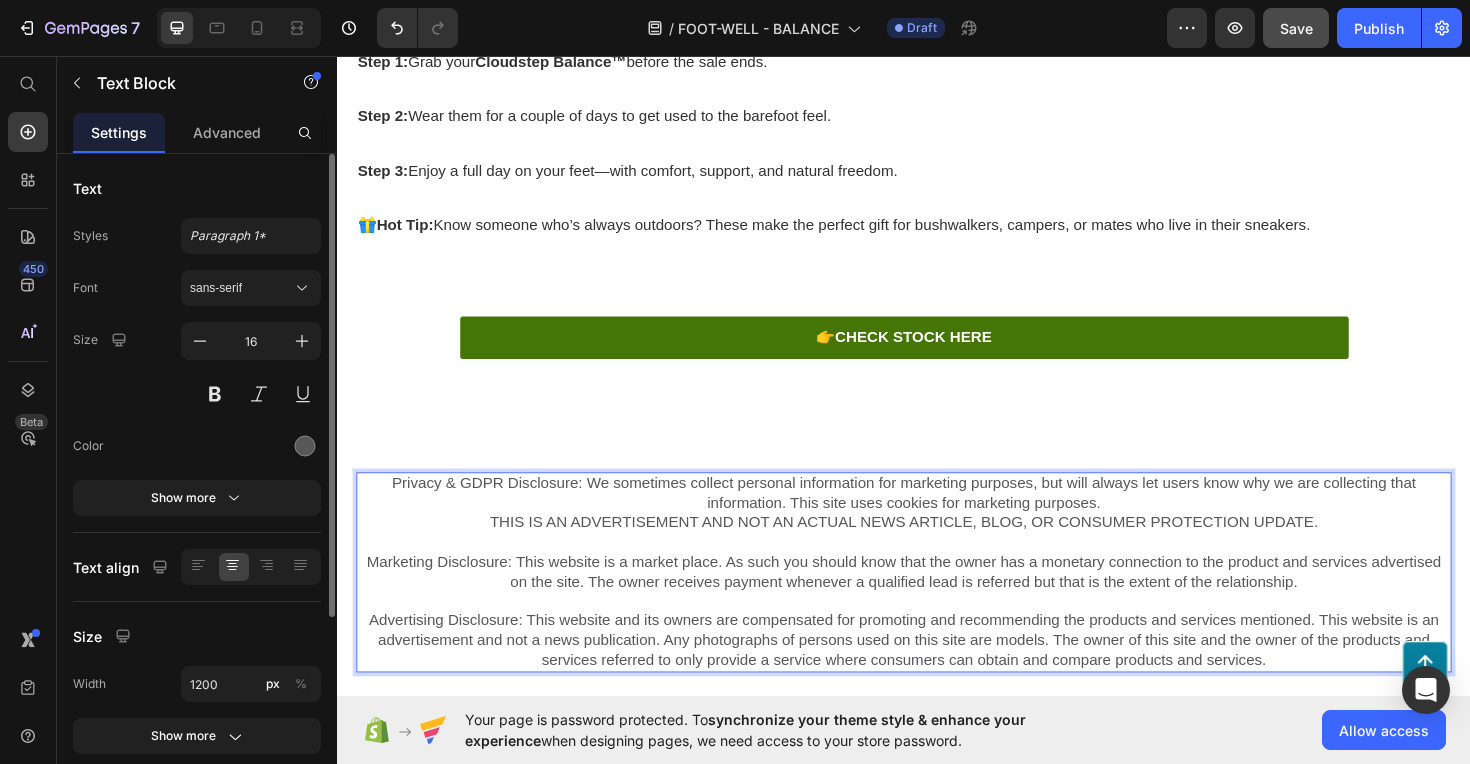 click on "Privacy & GDPR Disclosure: We sometimes collect personal information for marketing purposes, but will always let users know why we are collecting that information. This site uses cookies for marketing purposes. THIS IS AN ADVERTISEMENT AND NOT AN ACTUAL NEWS ARTICLE, BLOG, OR CONSUMER PROTECTION UPDATE.  Marketing Disclosure: This website is a market place. As such you should know that the owner has a monetary connection to the product and services advertised on the site. The owner receives payment whenever a qualified lead is referred but that is the extent of the relationship." at bounding box center (937, 561) 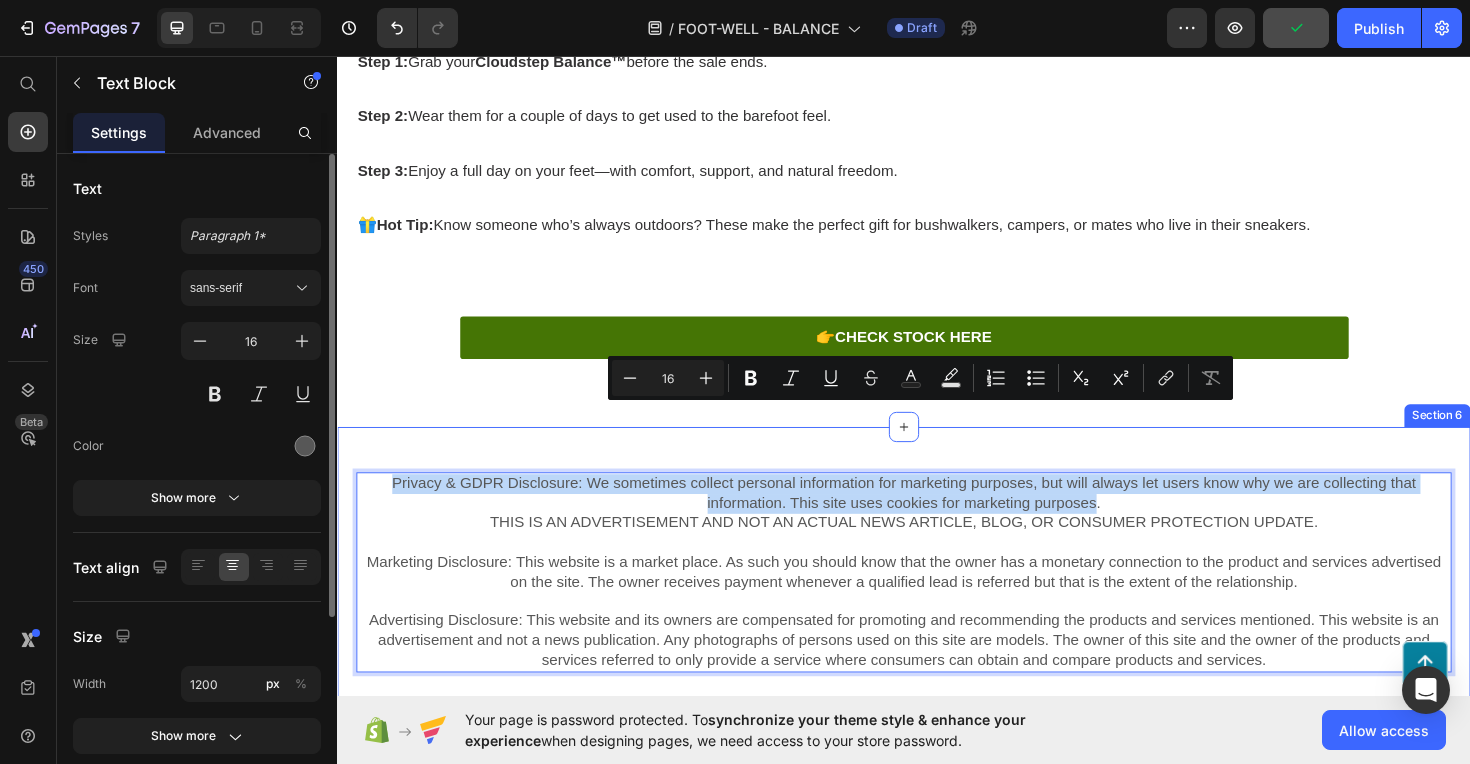 drag, startPoint x: 1143, startPoint y: 459, endPoint x: 440, endPoint y: 406, distance: 704.99506 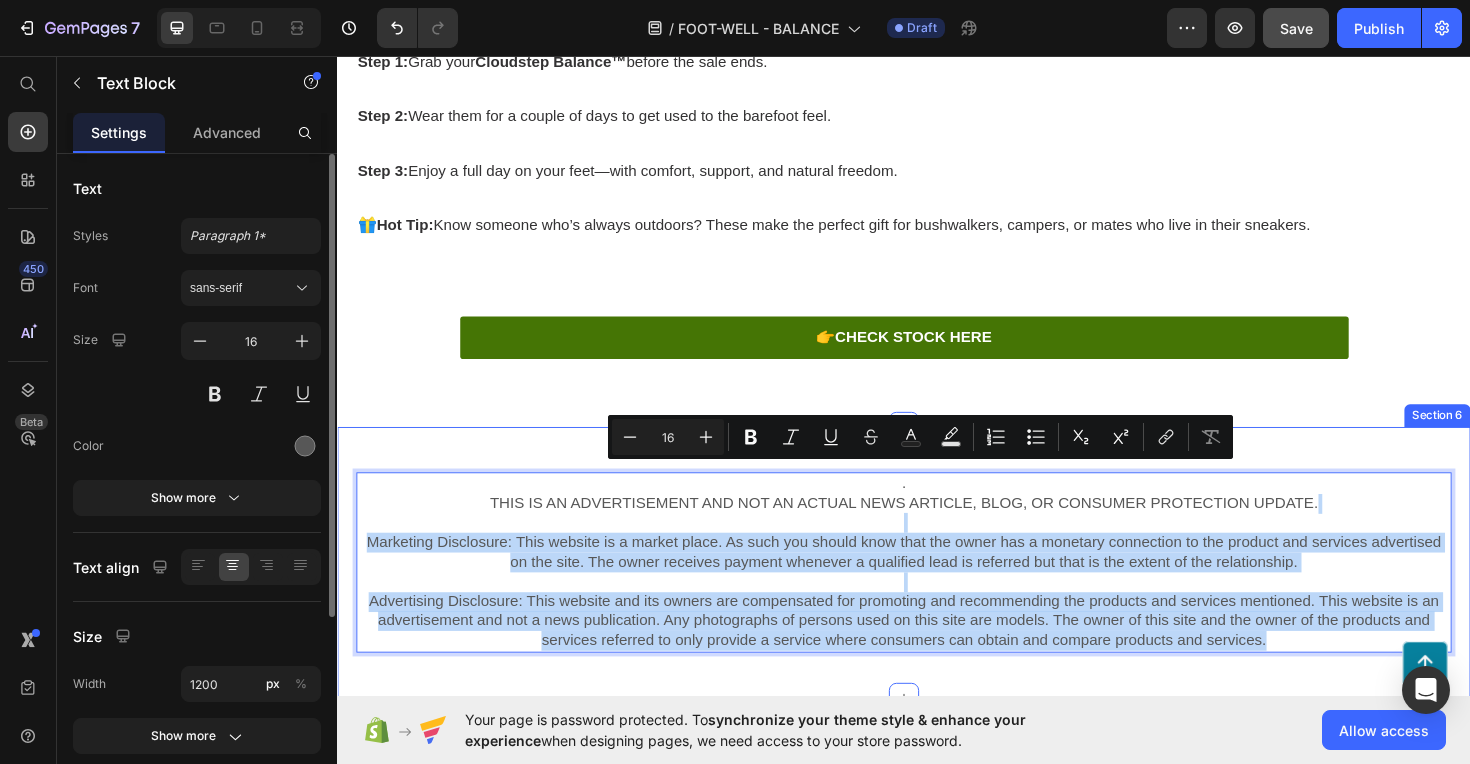 drag, startPoint x: 413, startPoint y: 486, endPoint x: 892, endPoint y: 649, distance: 505.9743 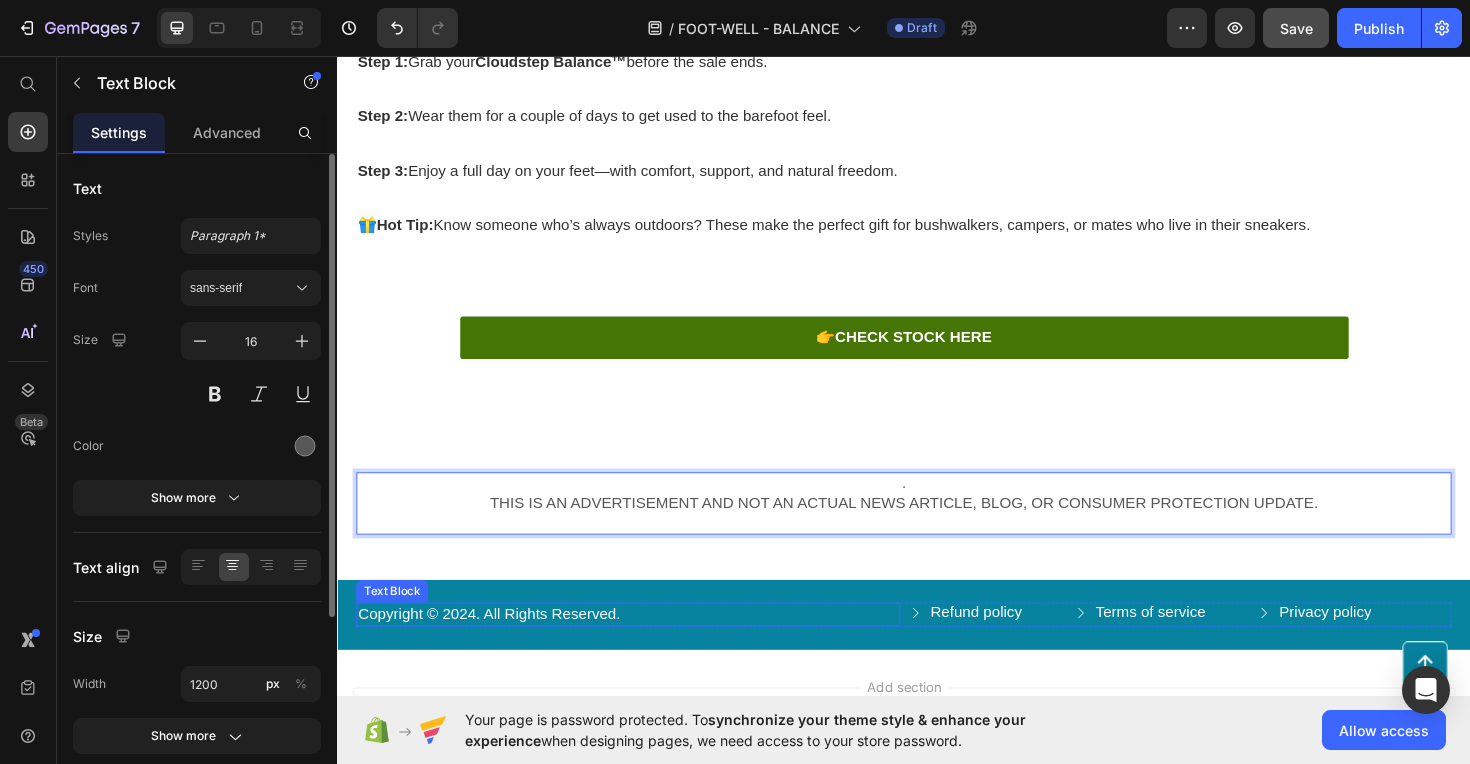 click on "Copyright © 2024. All Rights Reserved." at bounding box center [645, 647] 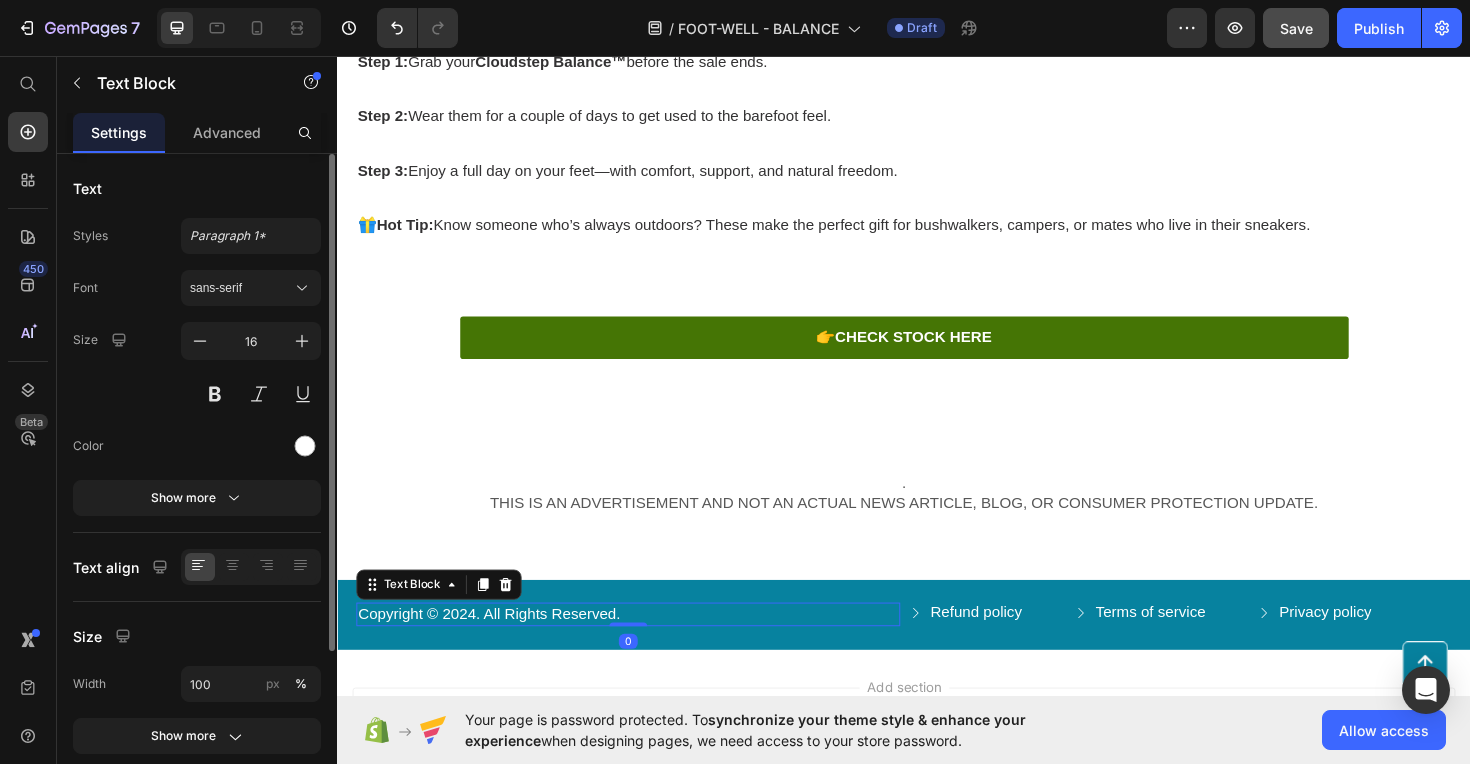 click on "Copyright © 2024. All Rights Reserved." at bounding box center (645, 647) 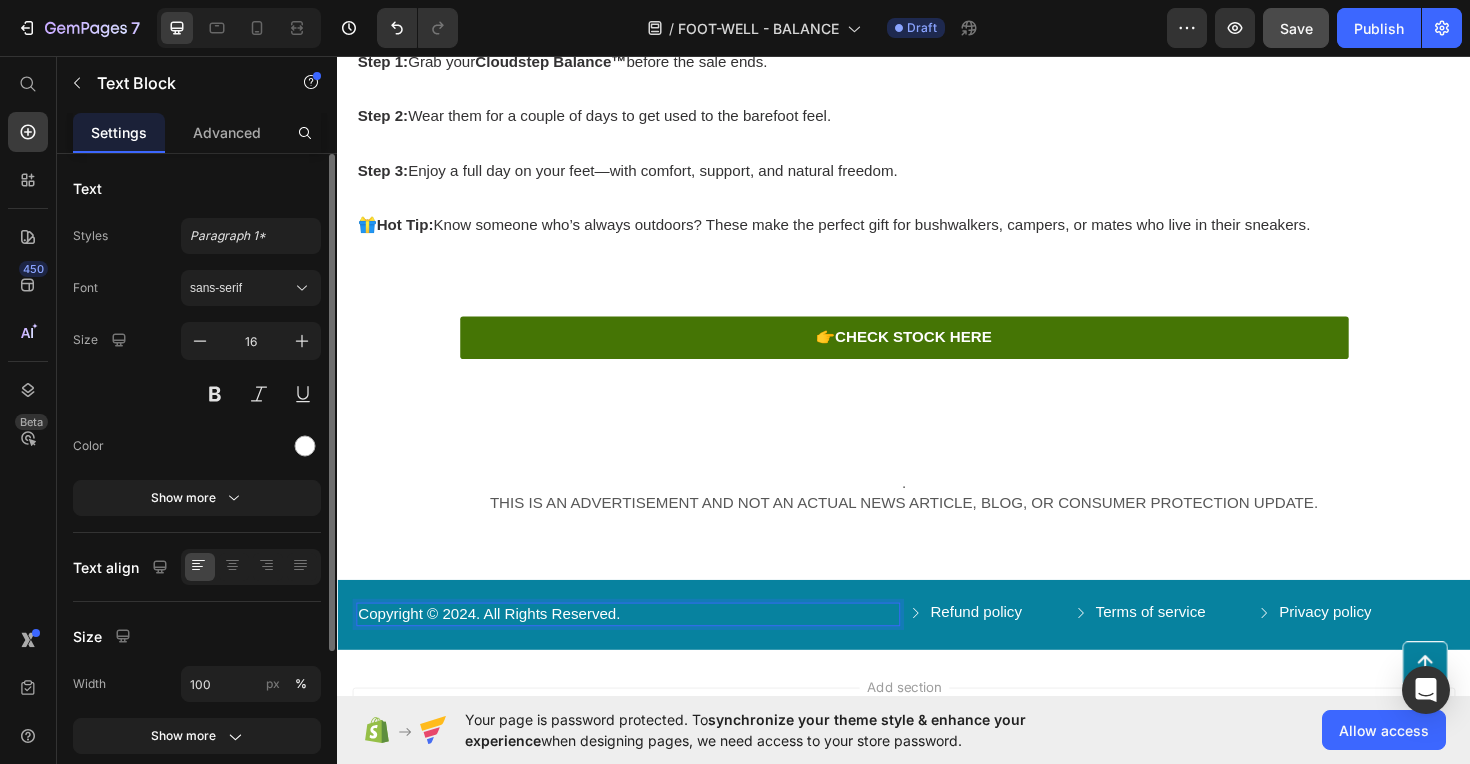 click on "Copyright © 2024. All Rights Reserved." at bounding box center (645, 647) 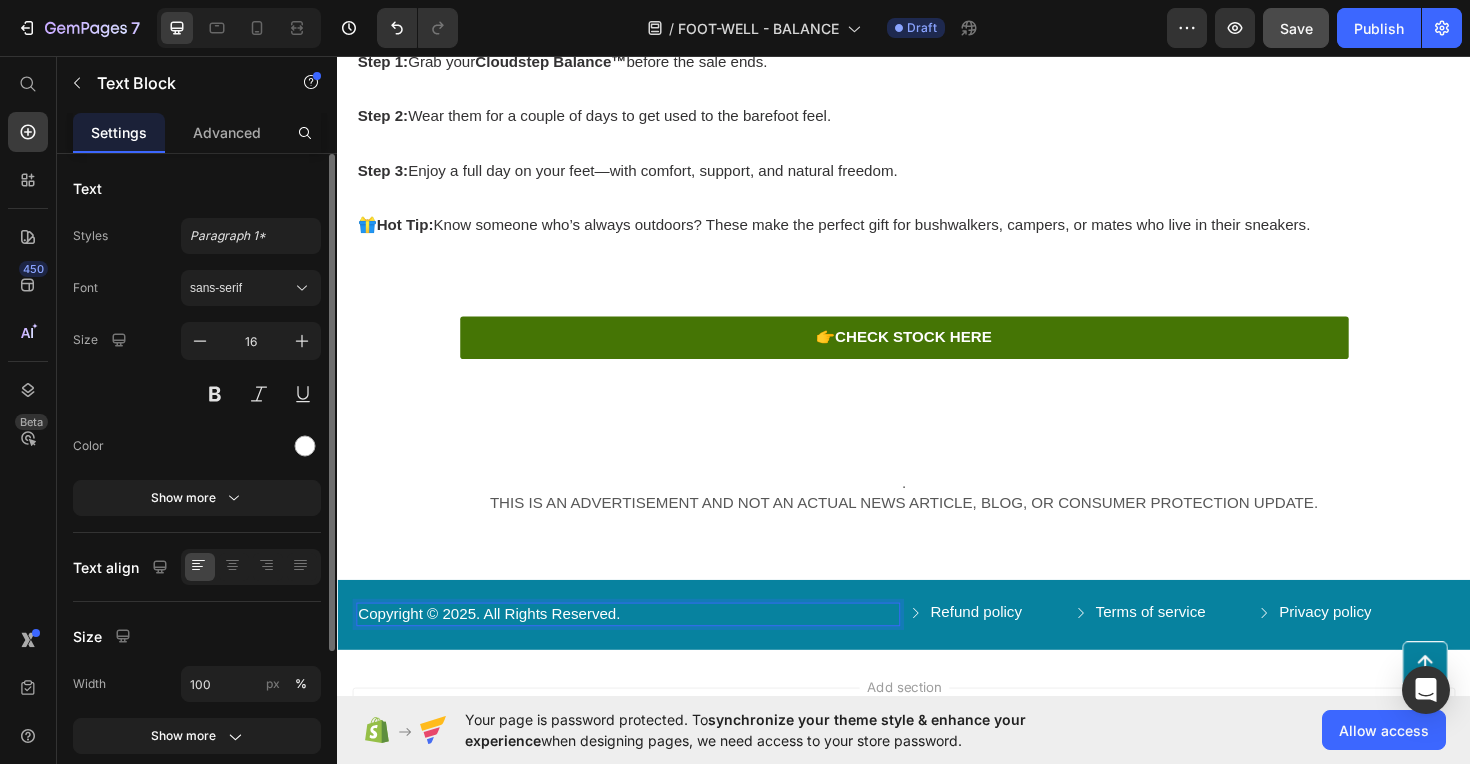 click on "Copyright © 2025. All Rights Reserved." at bounding box center [645, 647] 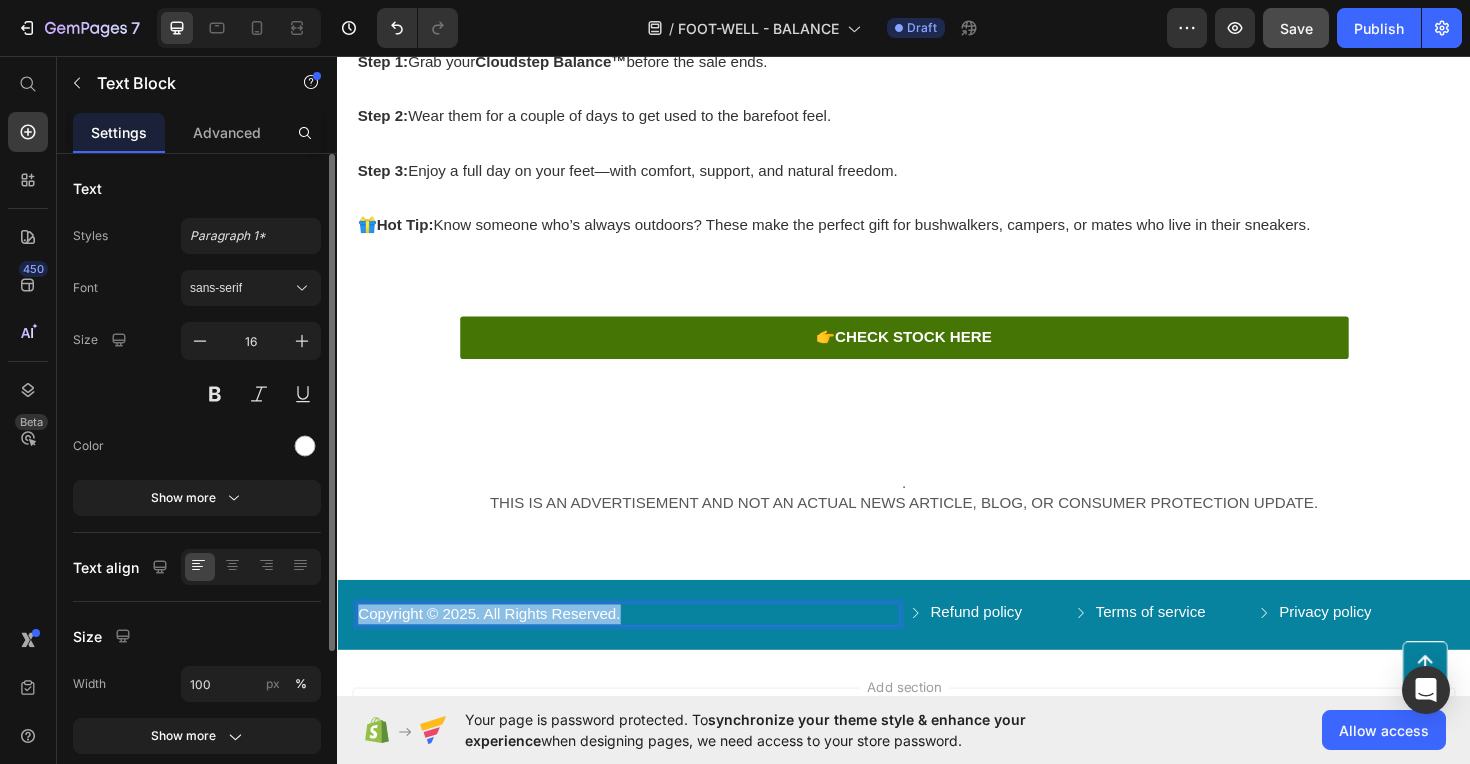 click on "Copyright © 2025. All Rights Reserved." at bounding box center (645, 647) 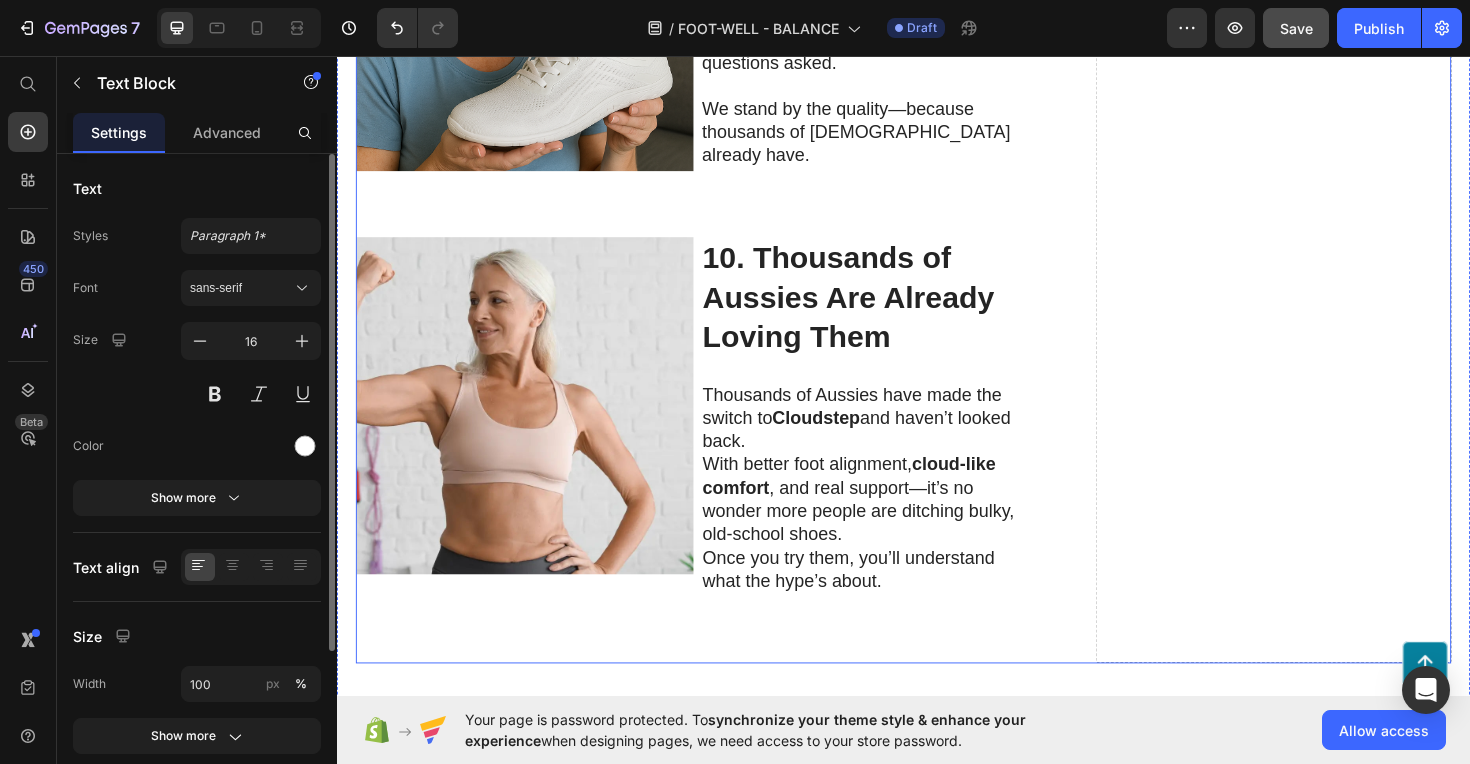 scroll, scrollTop: 4528, scrollLeft: 0, axis: vertical 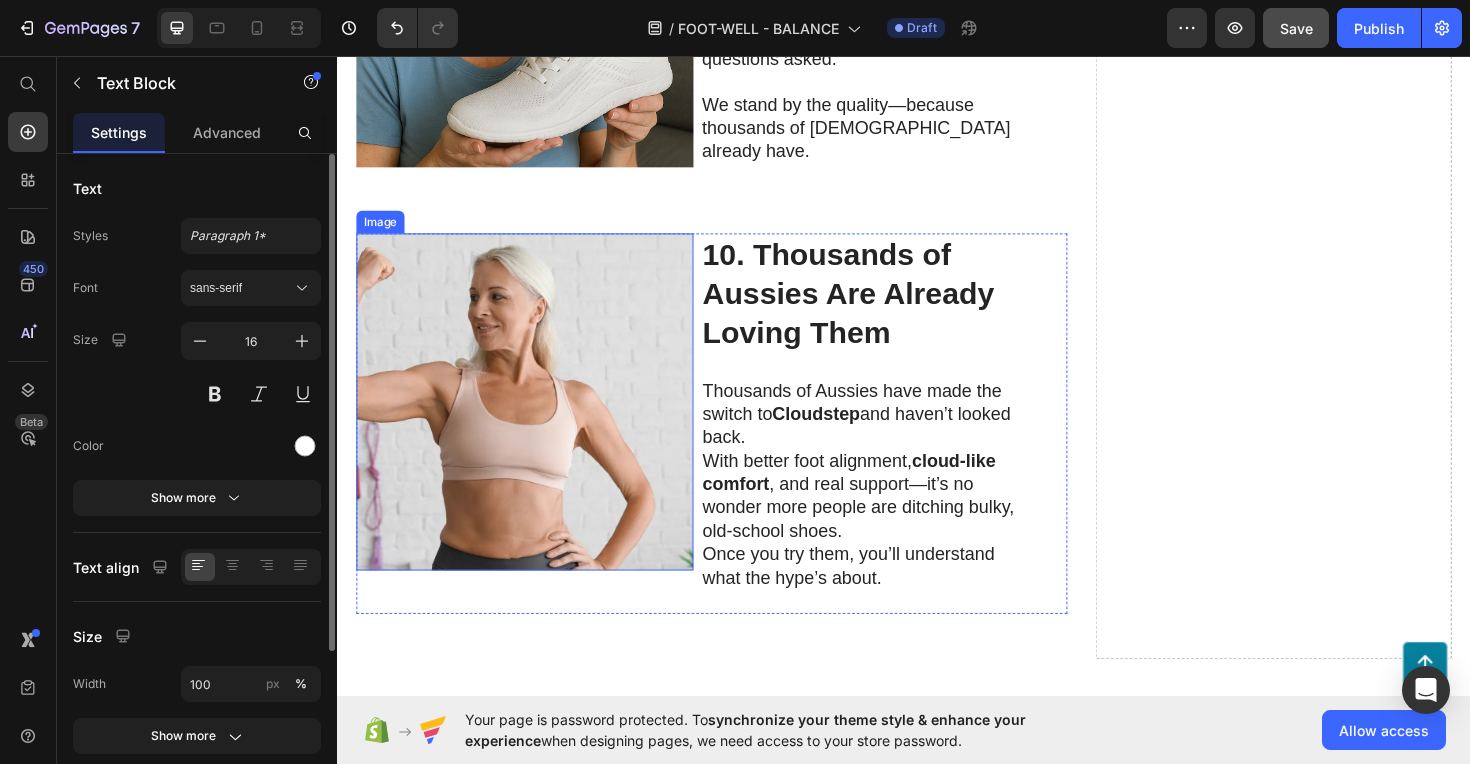 click at bounding box center [535, 422] 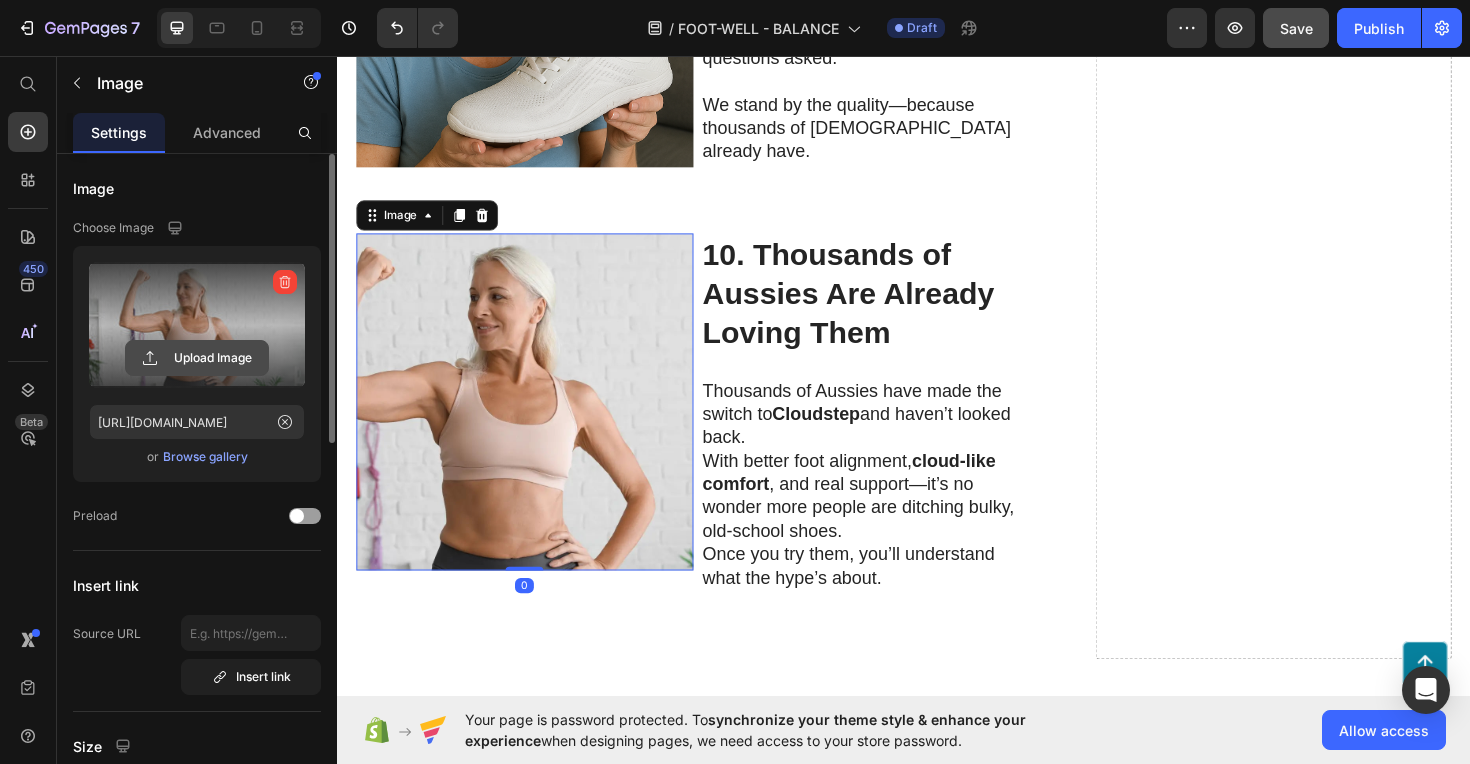 click 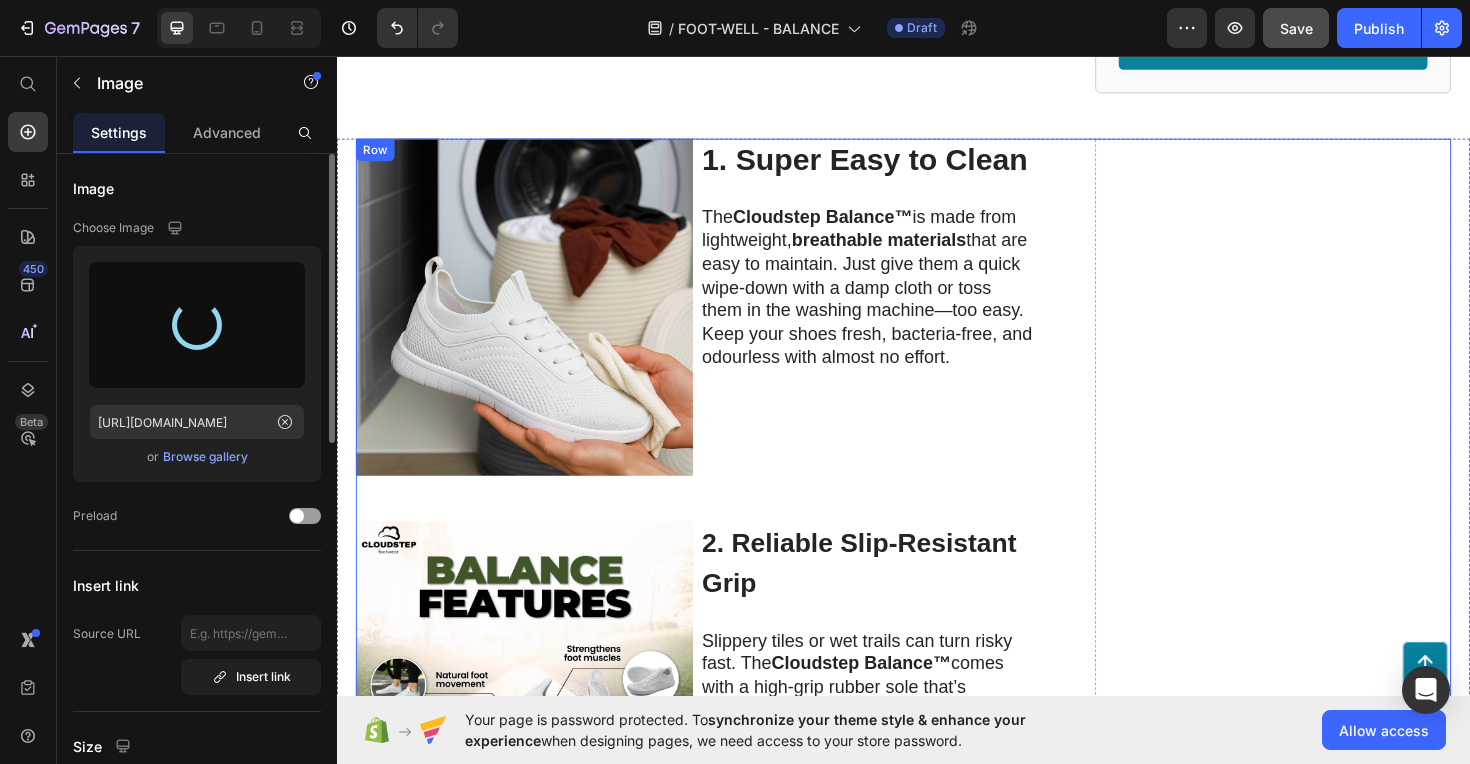 scroll, scrollTop: 0, scrollLeft: 0, axis: both 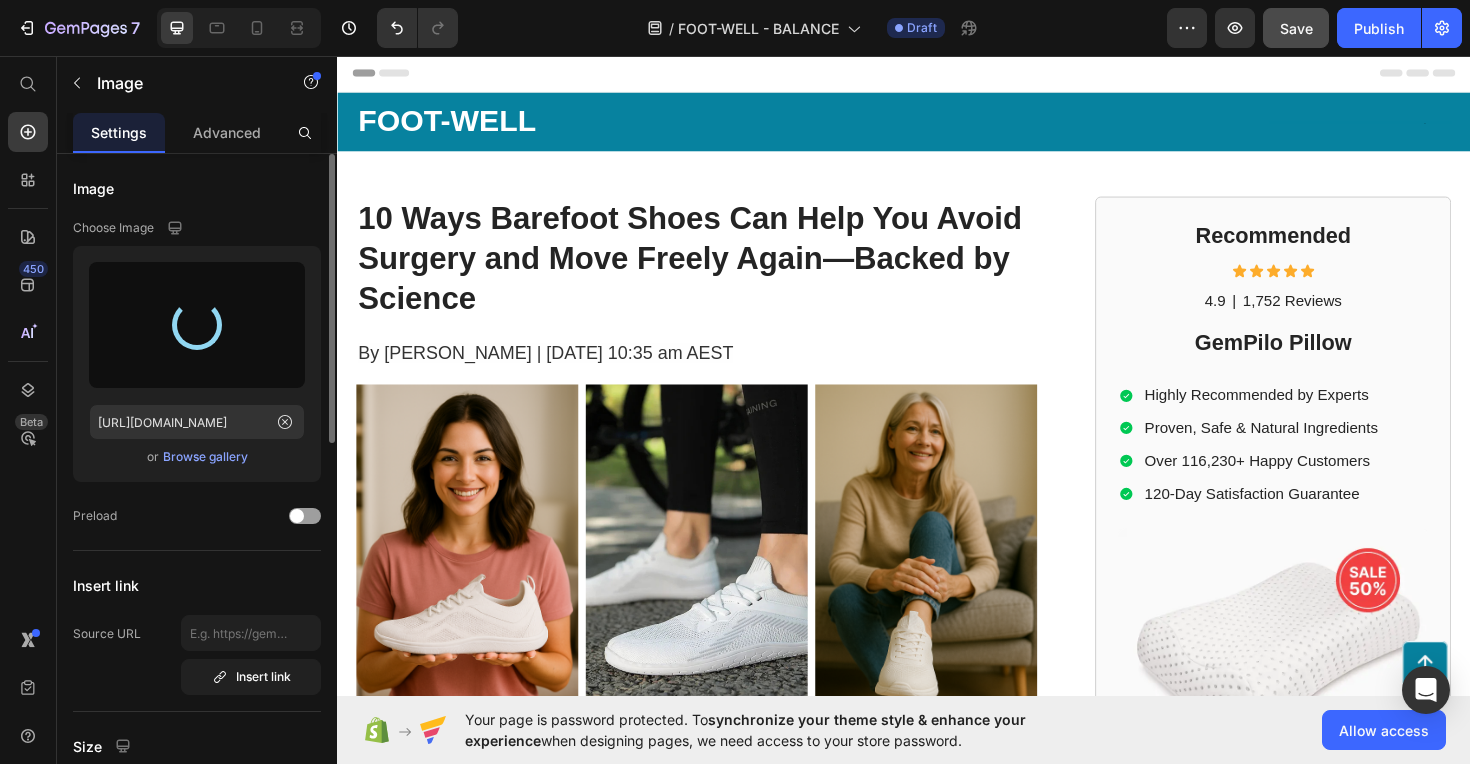 type on "https://cdn.shopify.com/s/files/1/0764/4630/2422/files/gempages_574013590449685273-7e2ac171-6e6c-41f7-837d-2267e30cf144.png" 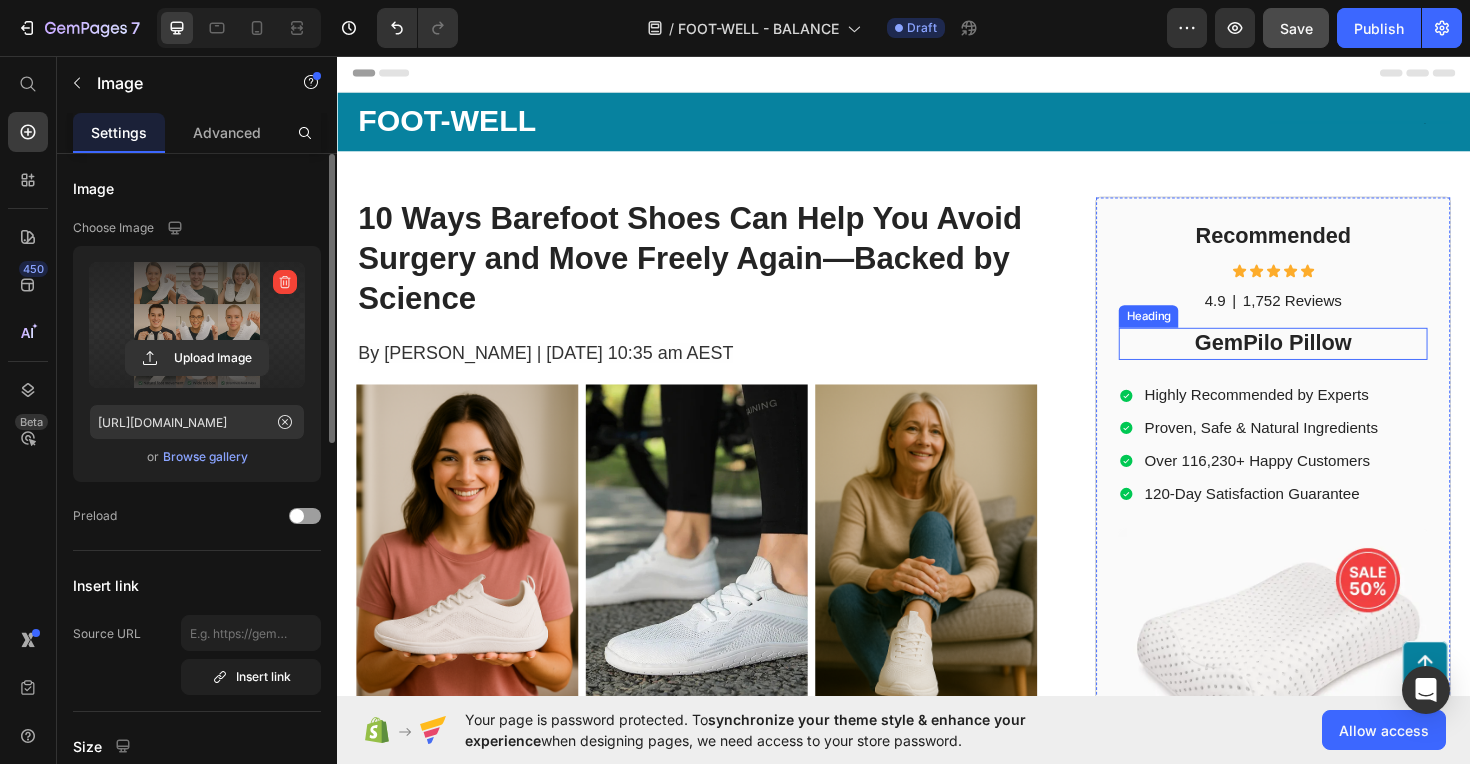 click on "GemPilo Pillow" at bounding box center (1328, 361) 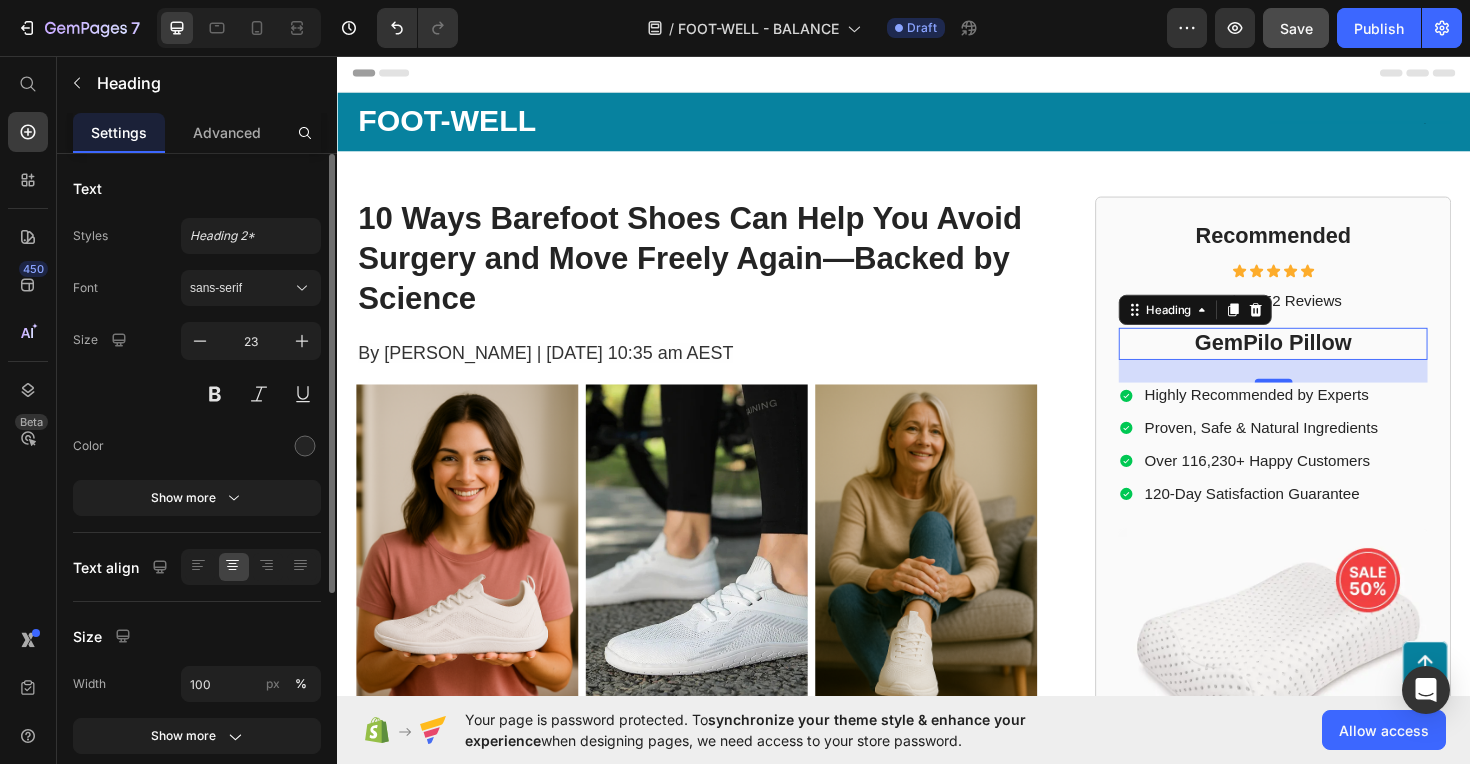 click on "GemPilo Pillow" at bounding box center [1328, 361] 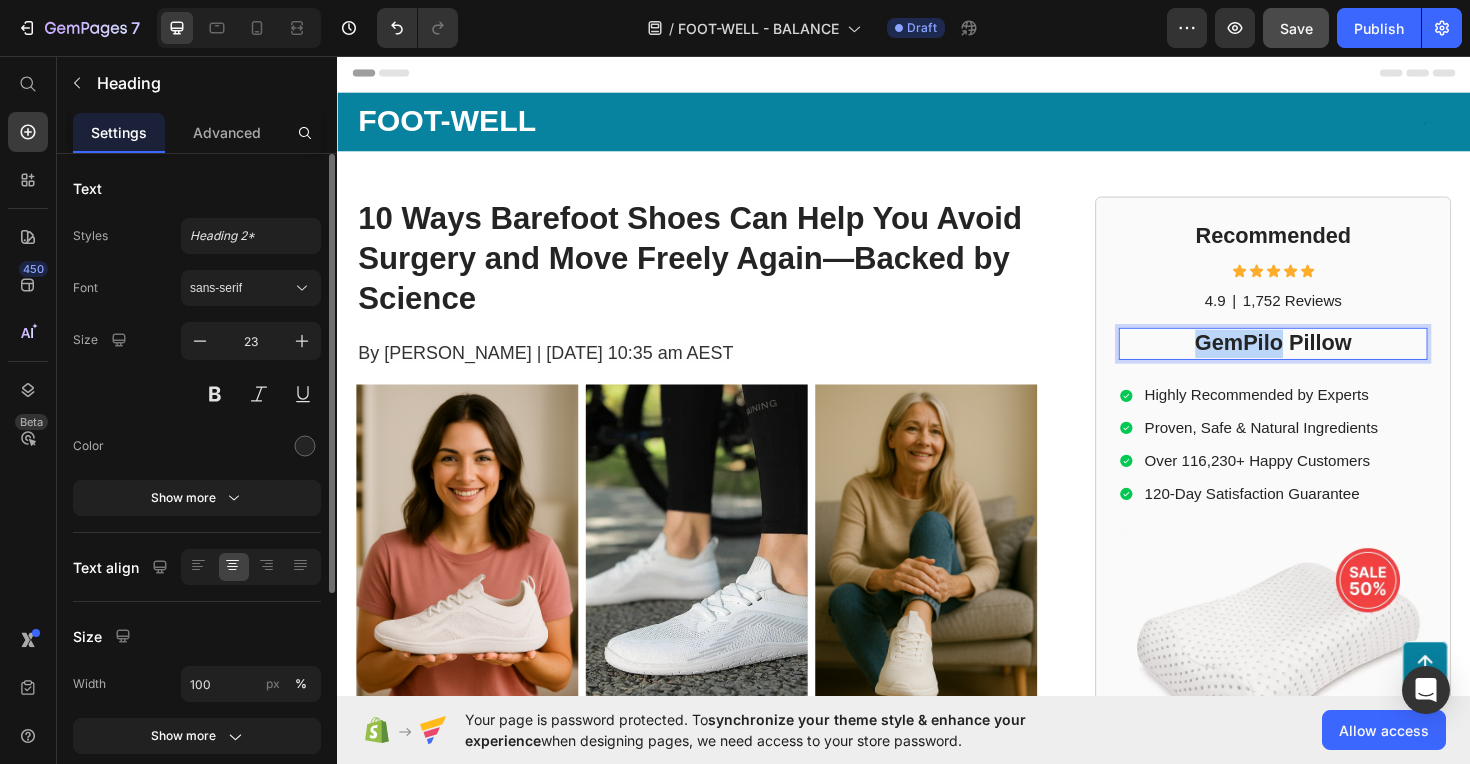 click on "GemPilo Pillow" at bounding box center [1328, 361] 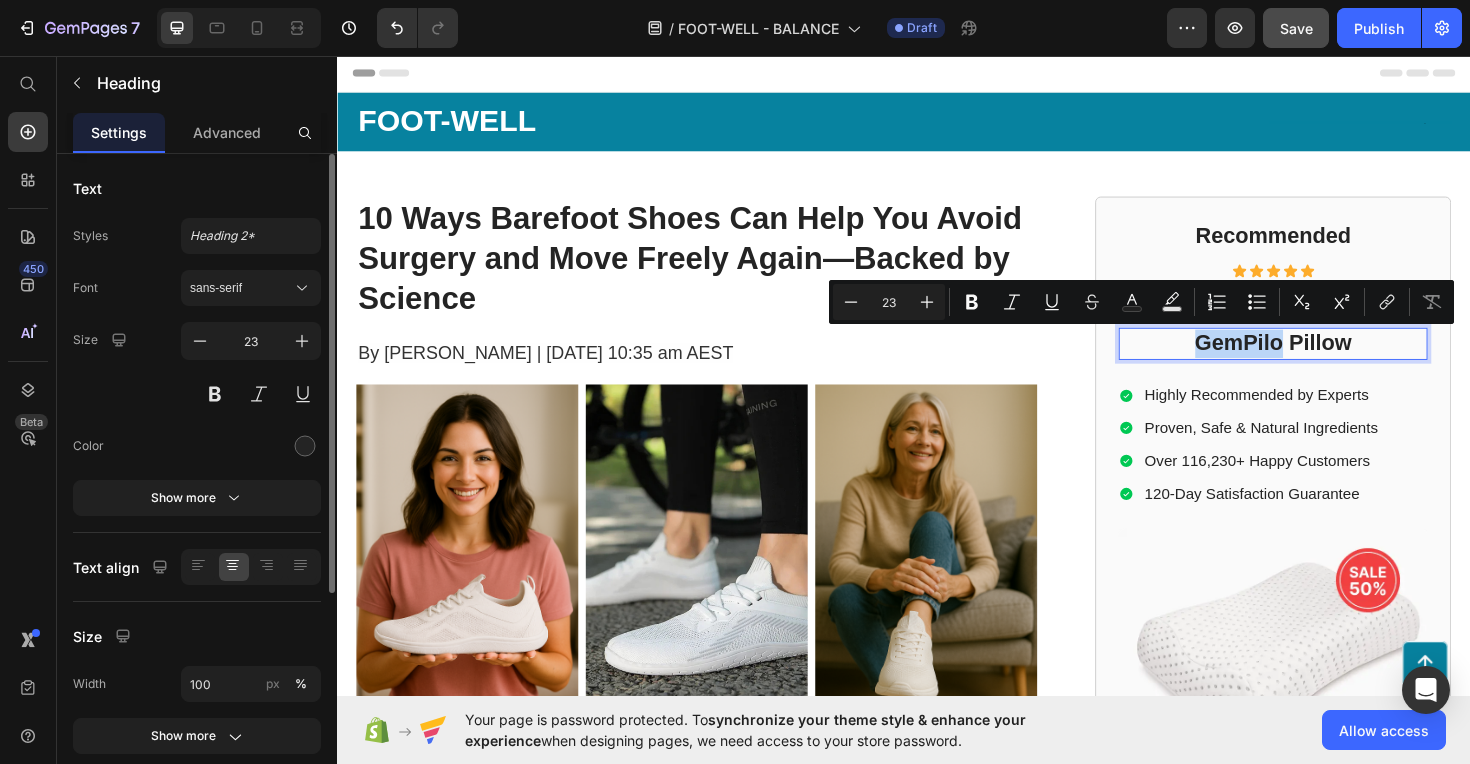 click on "GemPilo Pillow" at bounding box center [1328, 361] 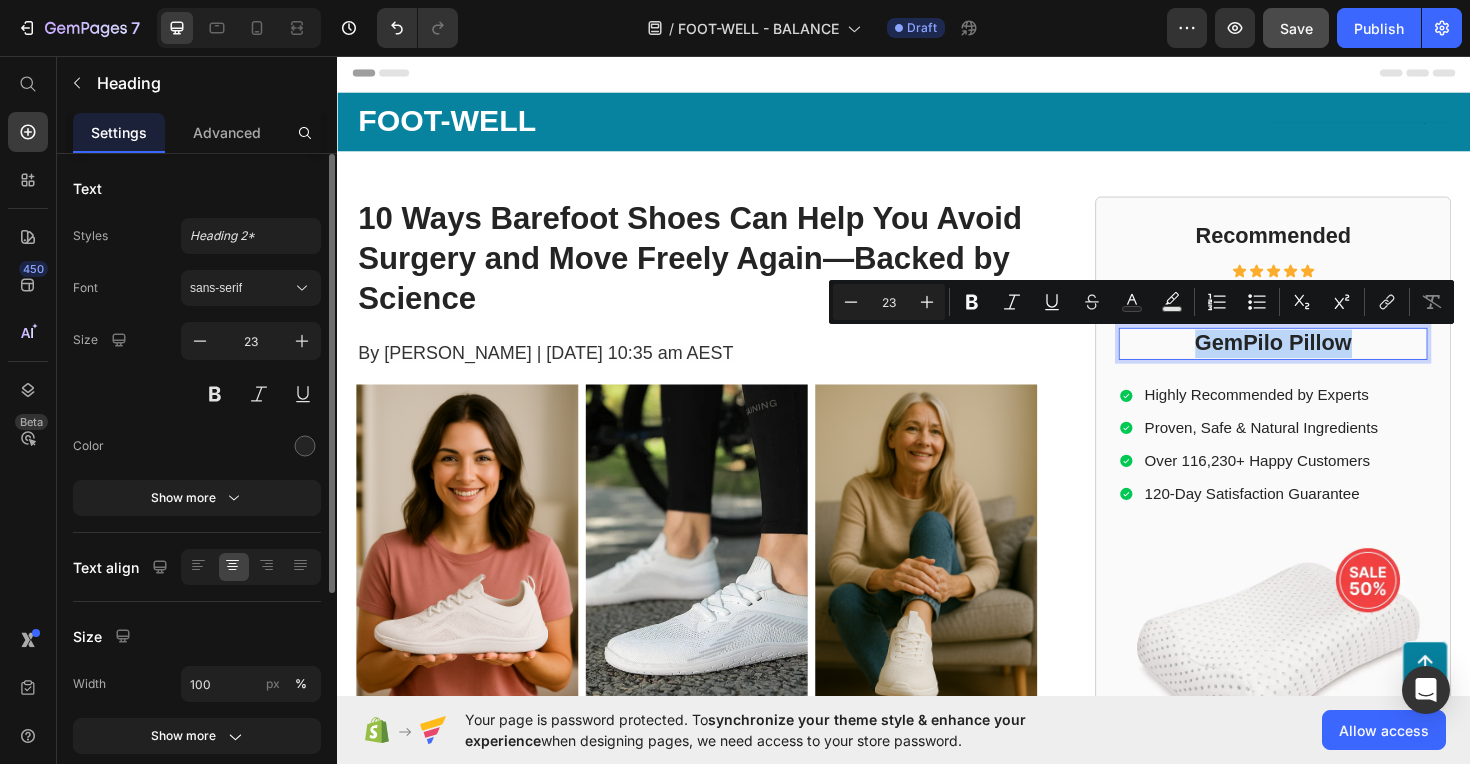 drag, startPoint x: 1417, startPoint y: 361, endPoint x: 1230, endPoint y: 360, distance: 187.00267 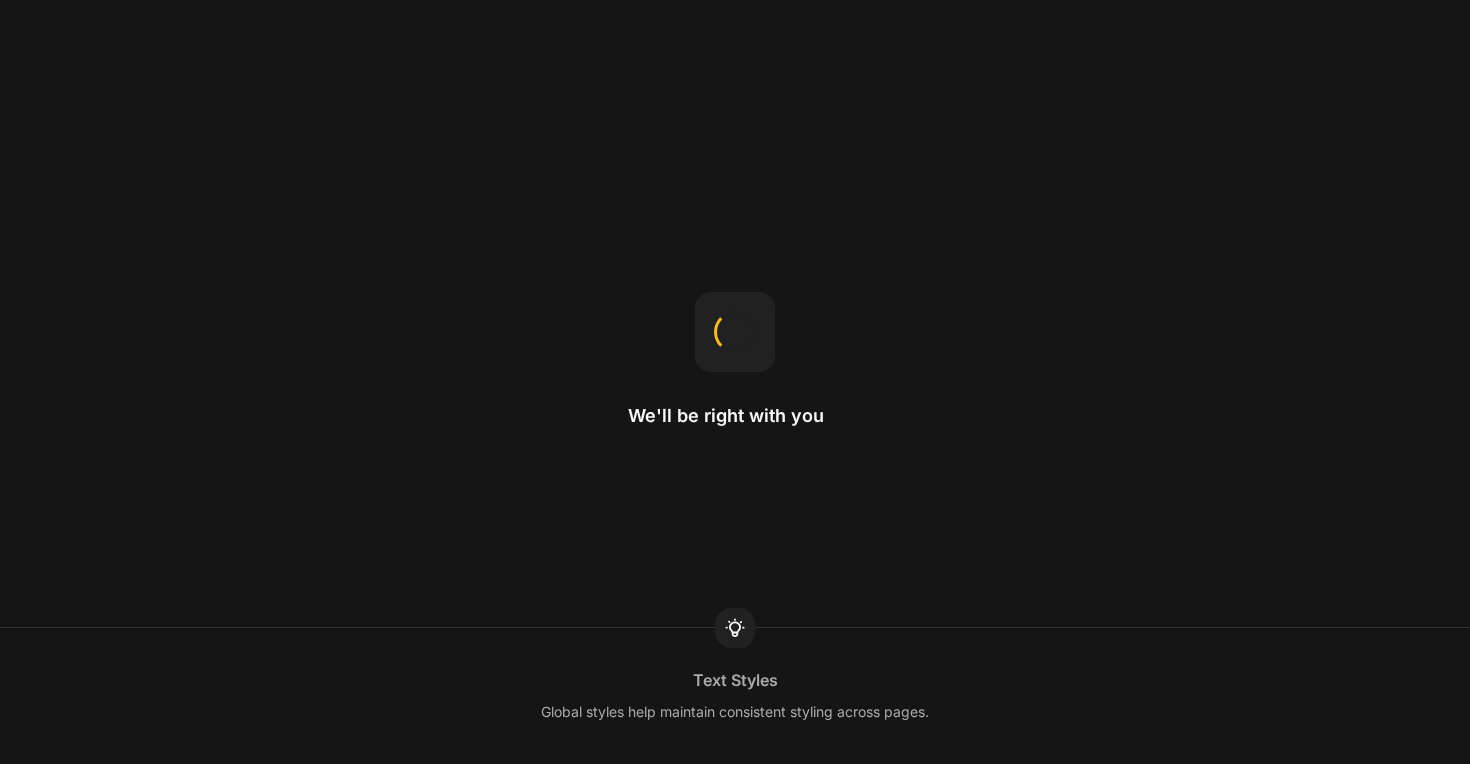 scroll, scrollTop: 0, scrollLeft: 0, axis: both 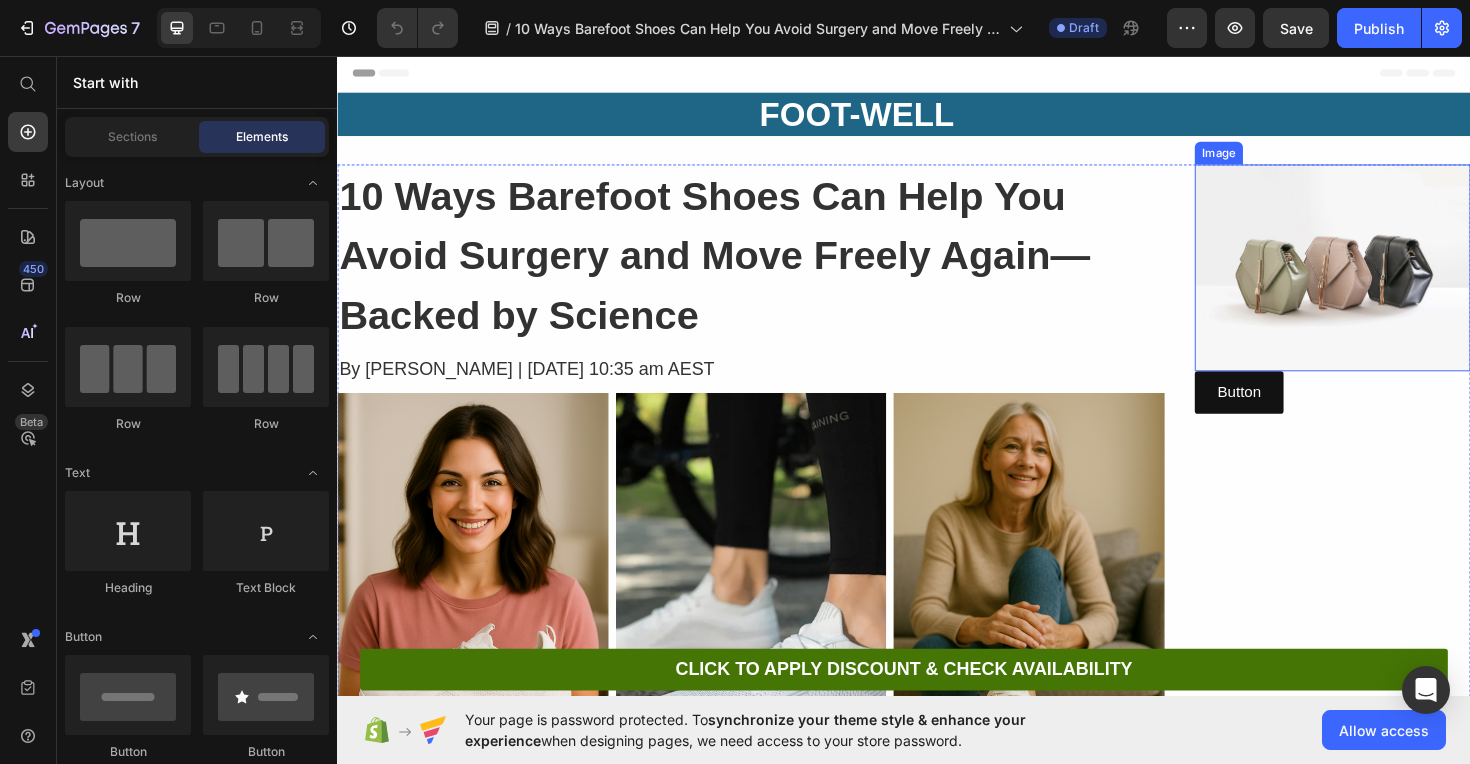 click at bounding box center (1391, 280) 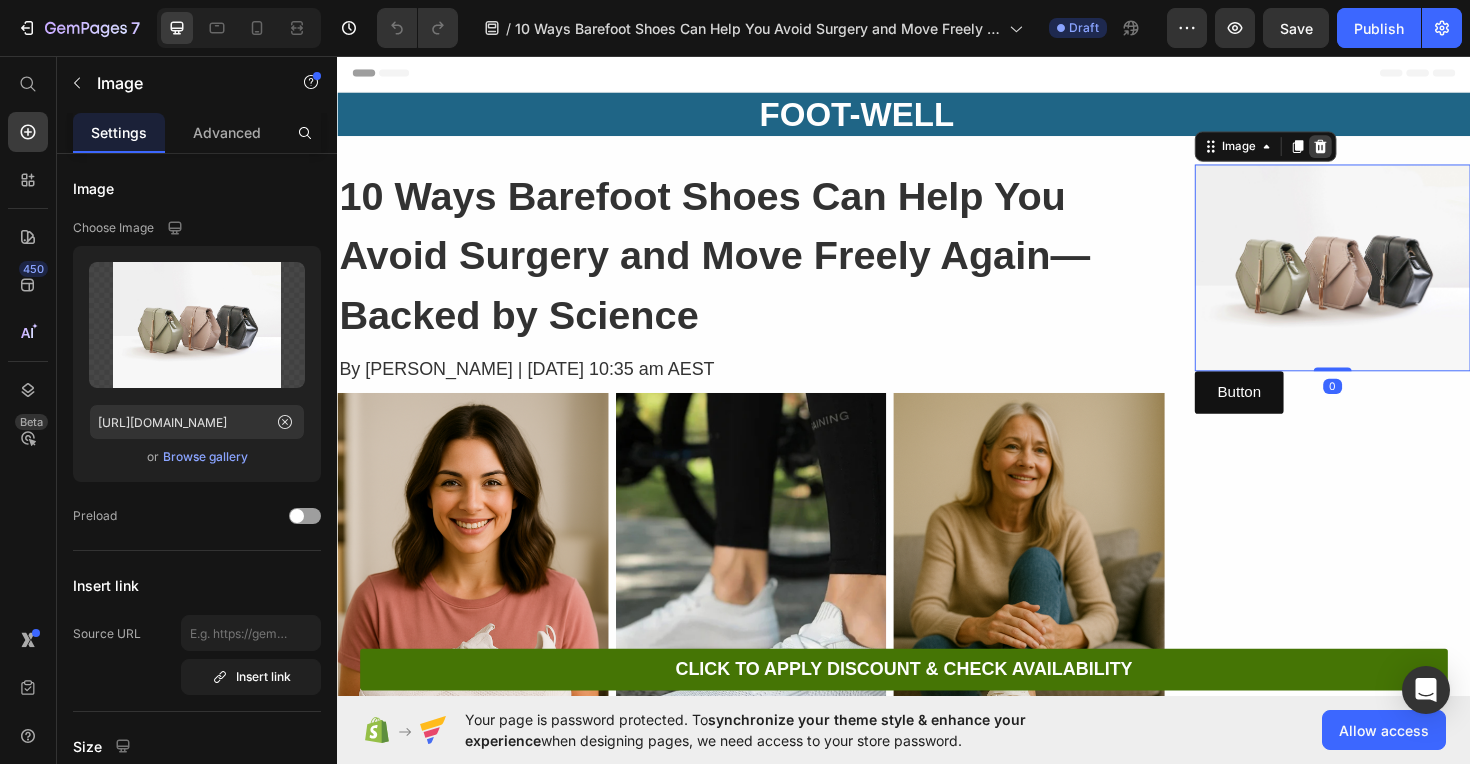 click 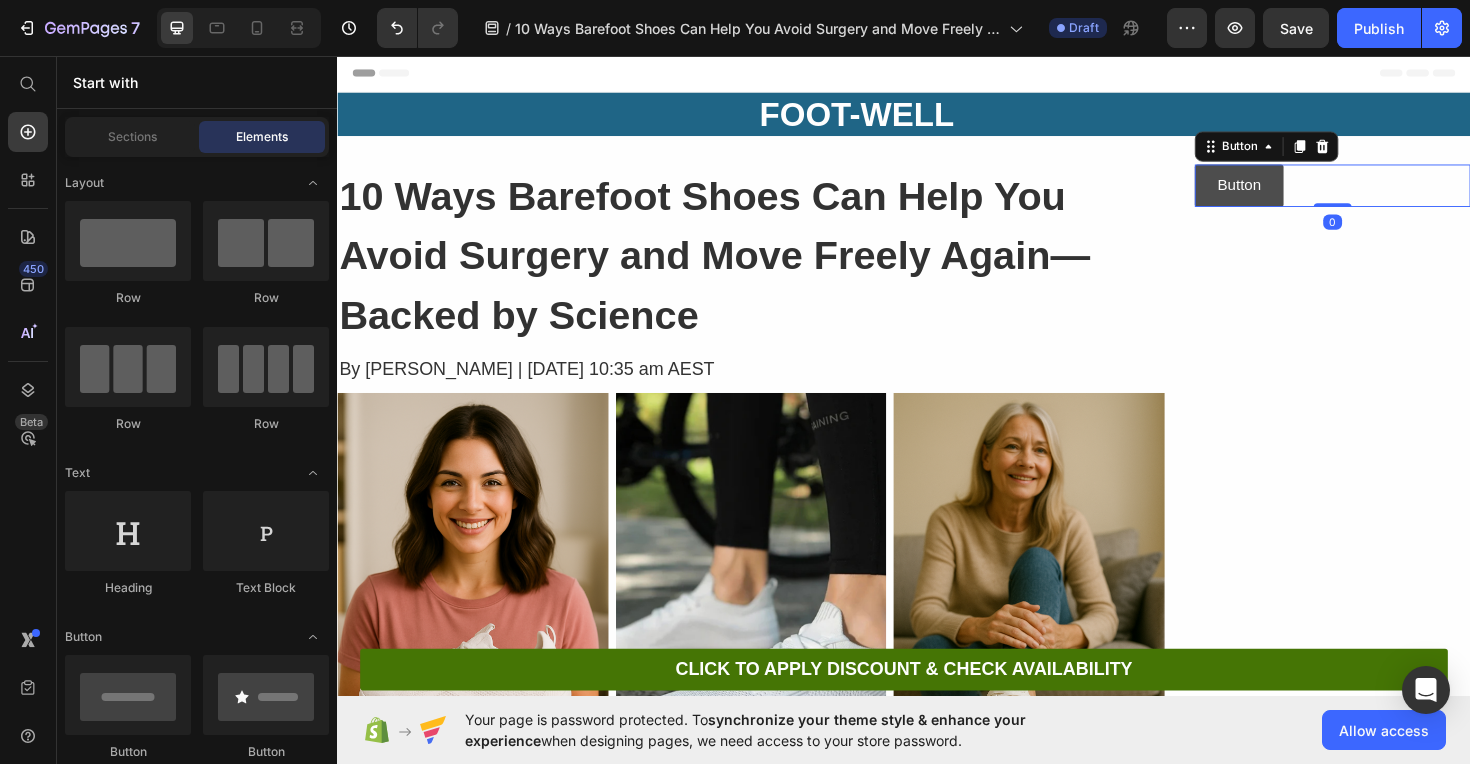 click on "Button" at bounding box center [1292, 193] 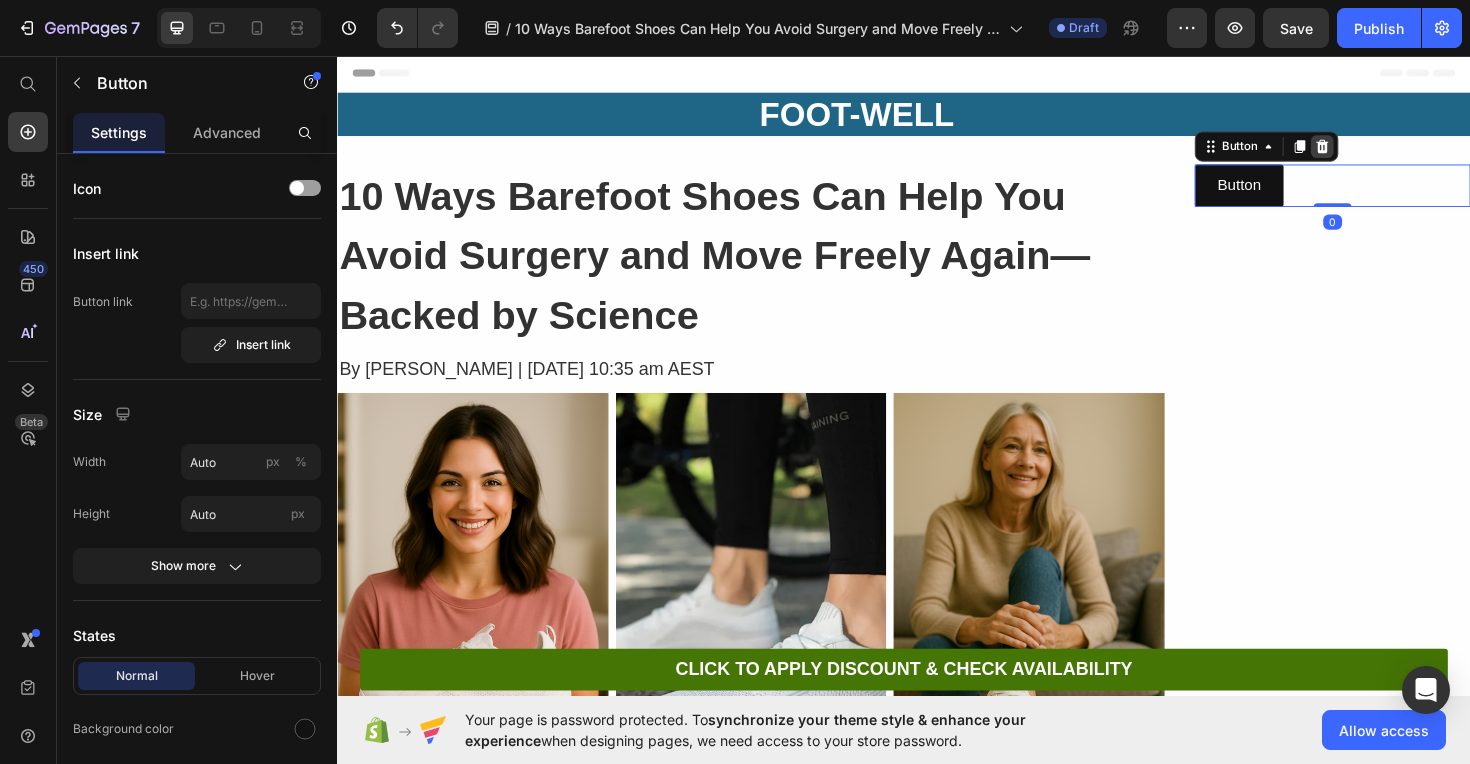 click 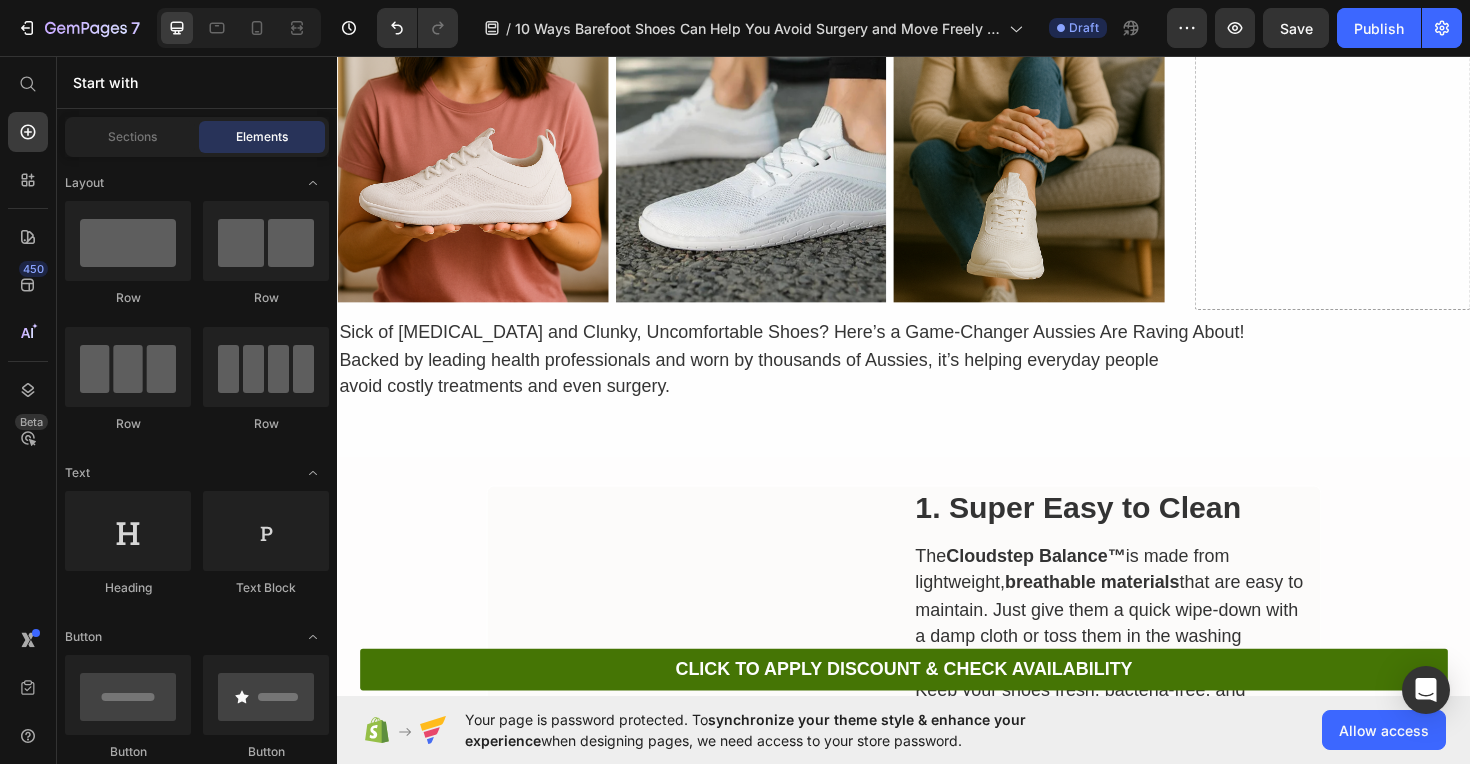 scroll, scrollTop: 541, scrollLeft: 0, axis: vertical 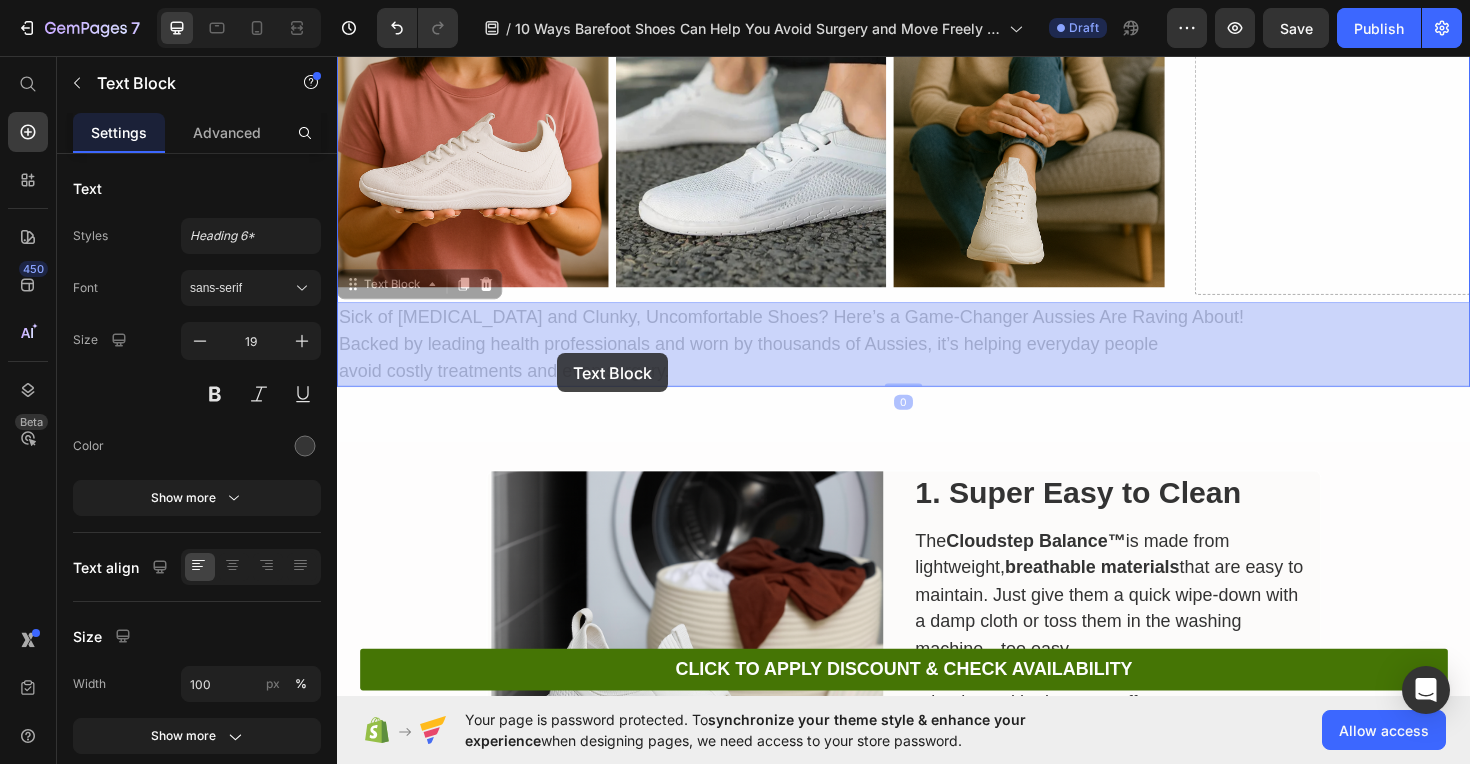 drag, startPoint x: 724, startPoint y: 390, endPoint x: 574, endPoint y: 371, distance: 151.19855 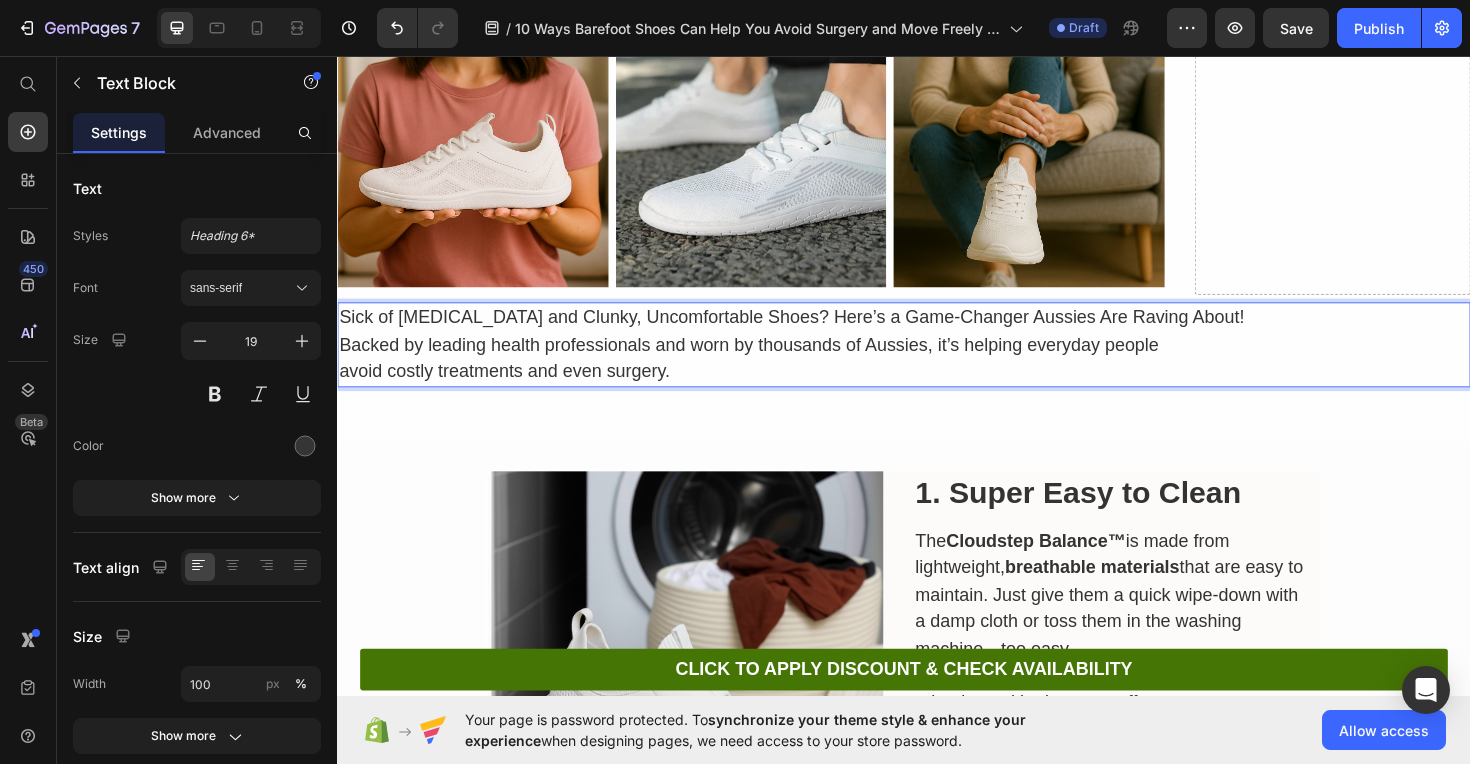 click on "Sick of [MEDICAL_DATA] and Clunky, Uncomfortable Shoes? Here’s a Game-Changer Aussies Are Raving About! Backed by leading health professionals and worn by thousands of [DEMOGRAPHIC_DATA], it’s helping everyday people" at bounding box center [937, 347] 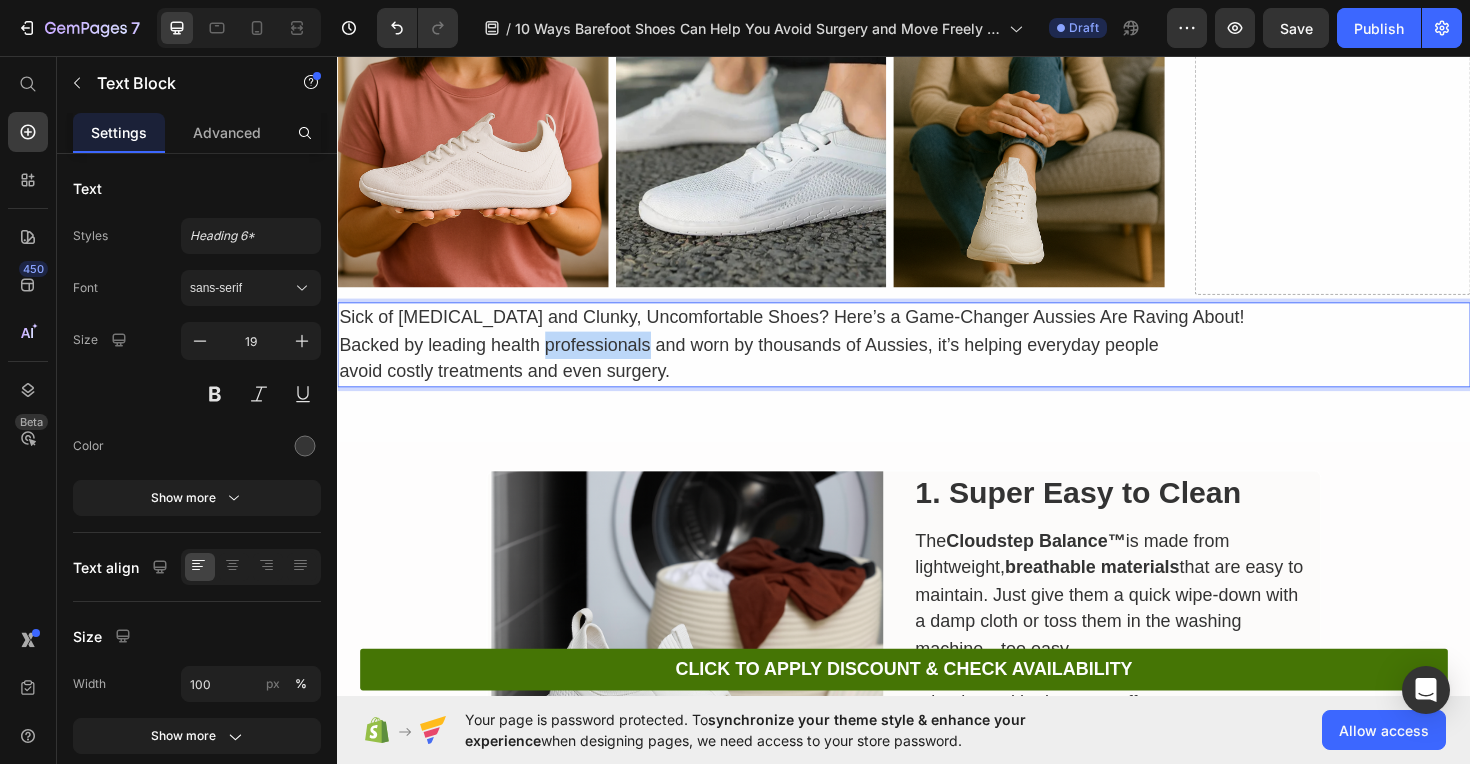 click on "Sick of [MEDICAL_DATA] and Clunky, Uncomfortable Shoes? Here’s a Game-Changer Aussies Are Raving About! Backed by leading health professionals and worn by thousands of [DEMOGRAPHIC_DATA], it’s helping everyday people" at bounding box center (937, 347) 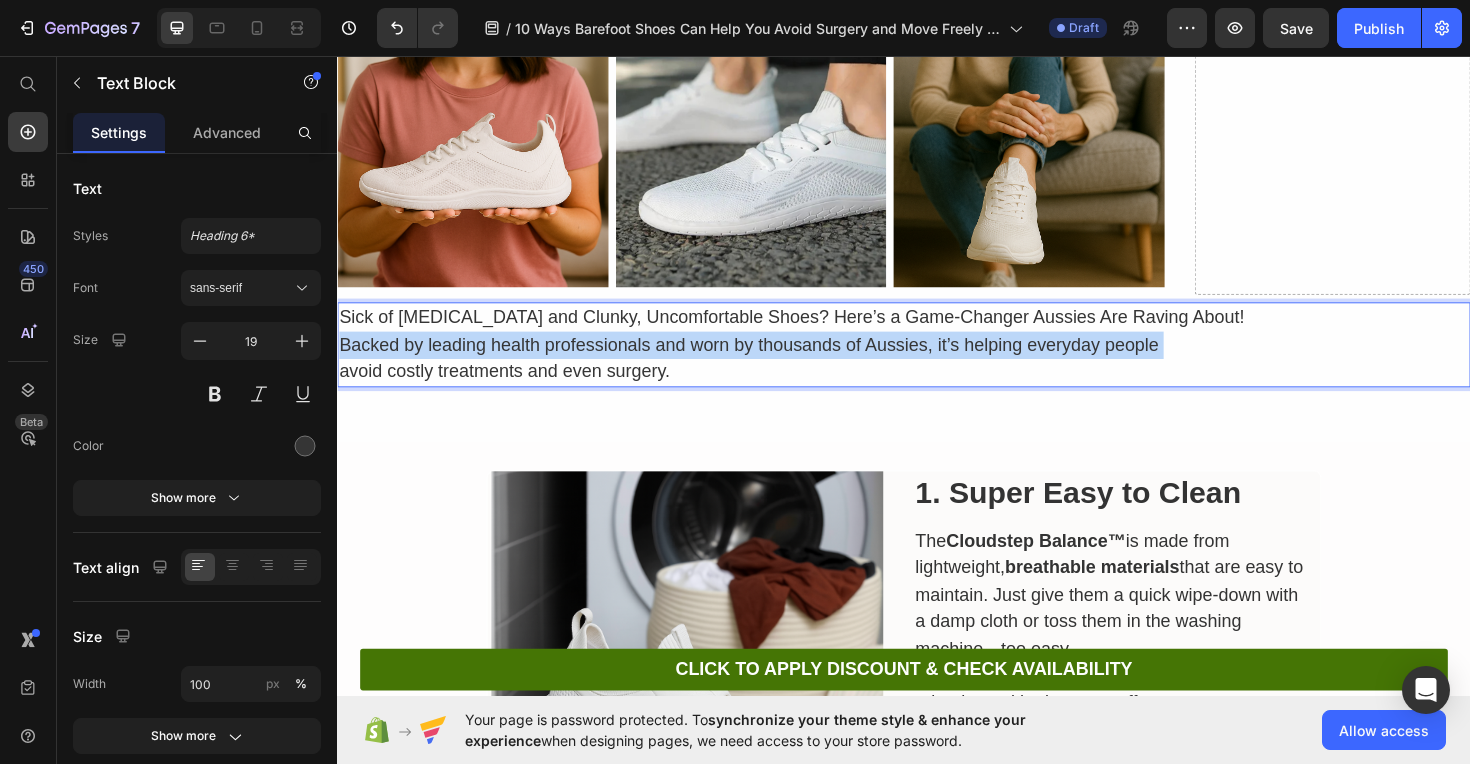 click on "Sick of [MEDICAL_DATA] and Clunky, Uncomfortable Shoes? Here’s a Game-Changer Aussies Are Raving About! Backed by leading health professionals and worn by thousands of [DEMOGRAPHIC_DATA], it’s helping everyday people" at bounding box center (937, 347) 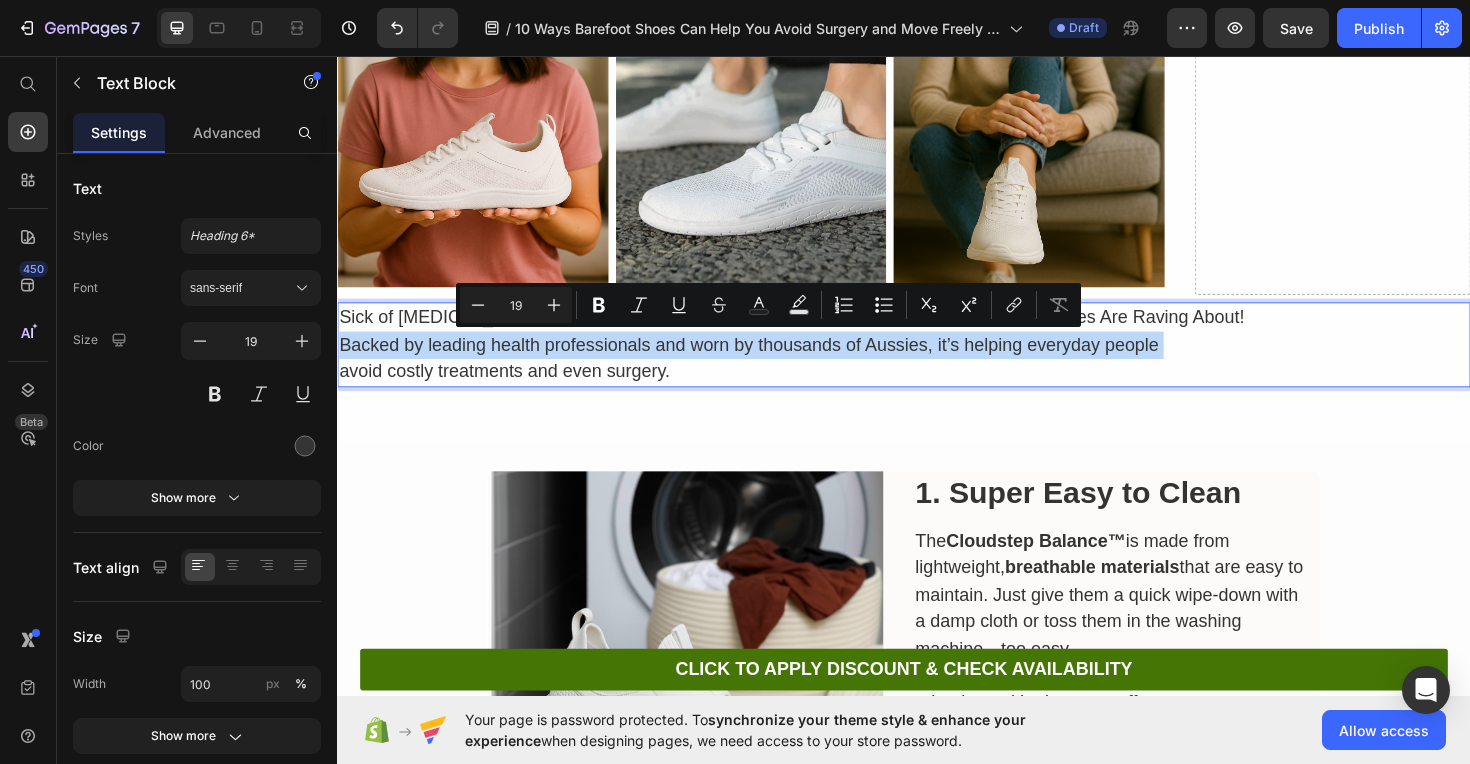click on "Sick of [MEDICAL_DATA] and Clunky, Uncomfortable Shoes? Here’s a Game-Changer Aussies Are Raving About! Backed by leading health professionals and worn by thousands of [DEMOGRAPHIC_DATA], it’s helping everyday people" at bounding box center [937, 347] 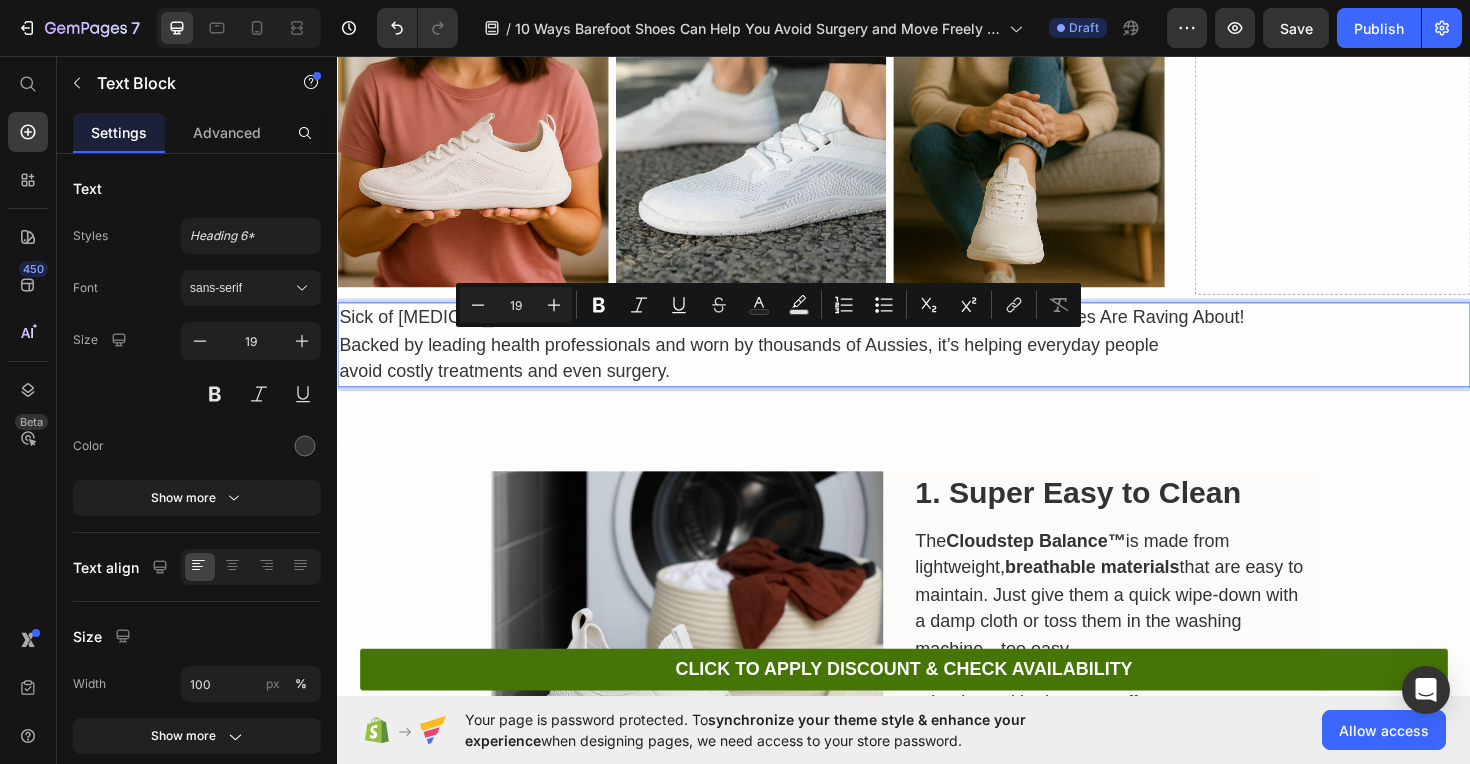 click on "avoid costly treatments and even surgery." at bounding box center (937, 390) 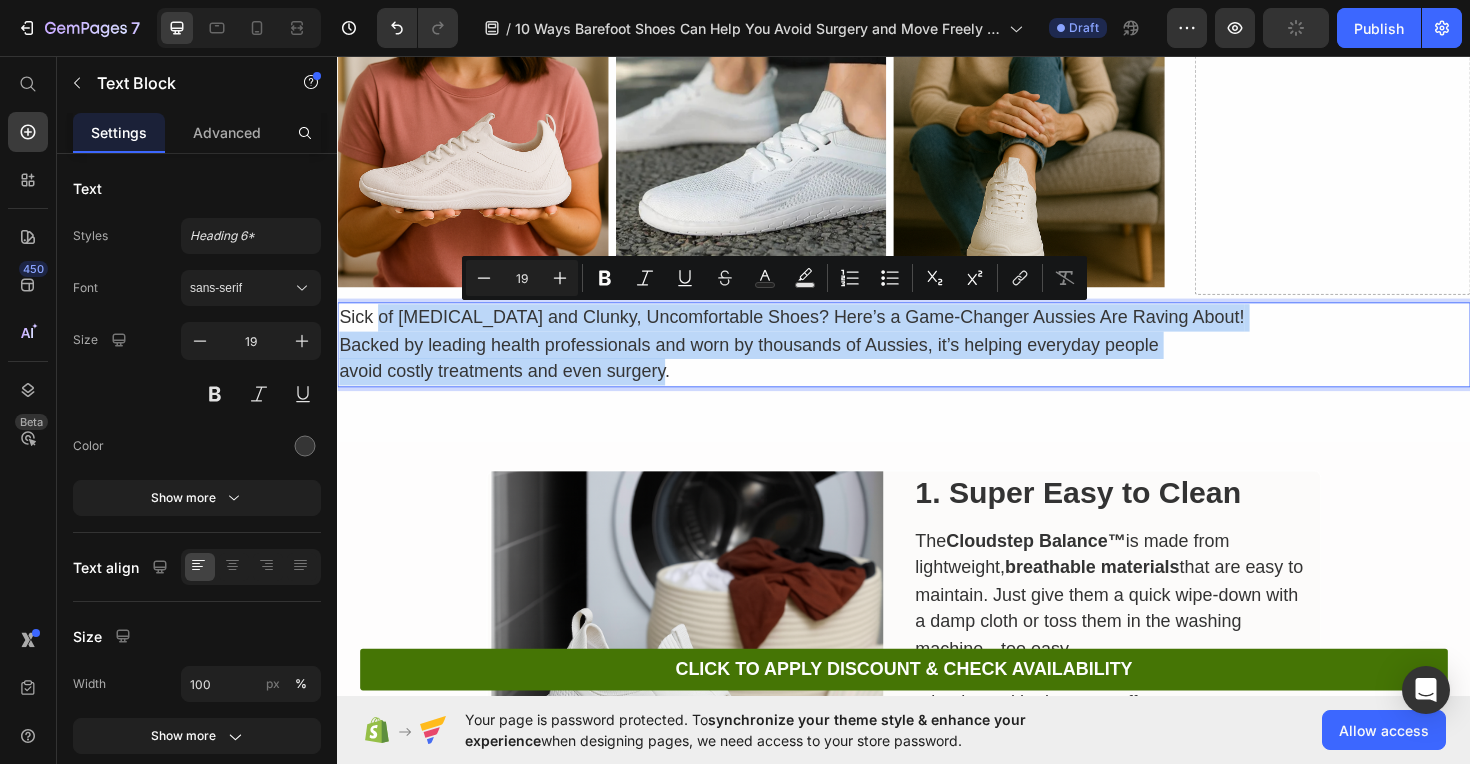 drag, startPoint x: 683, startPoint y: 391, endPoint x: 378, endPoint y: 341, distance: 309.0712 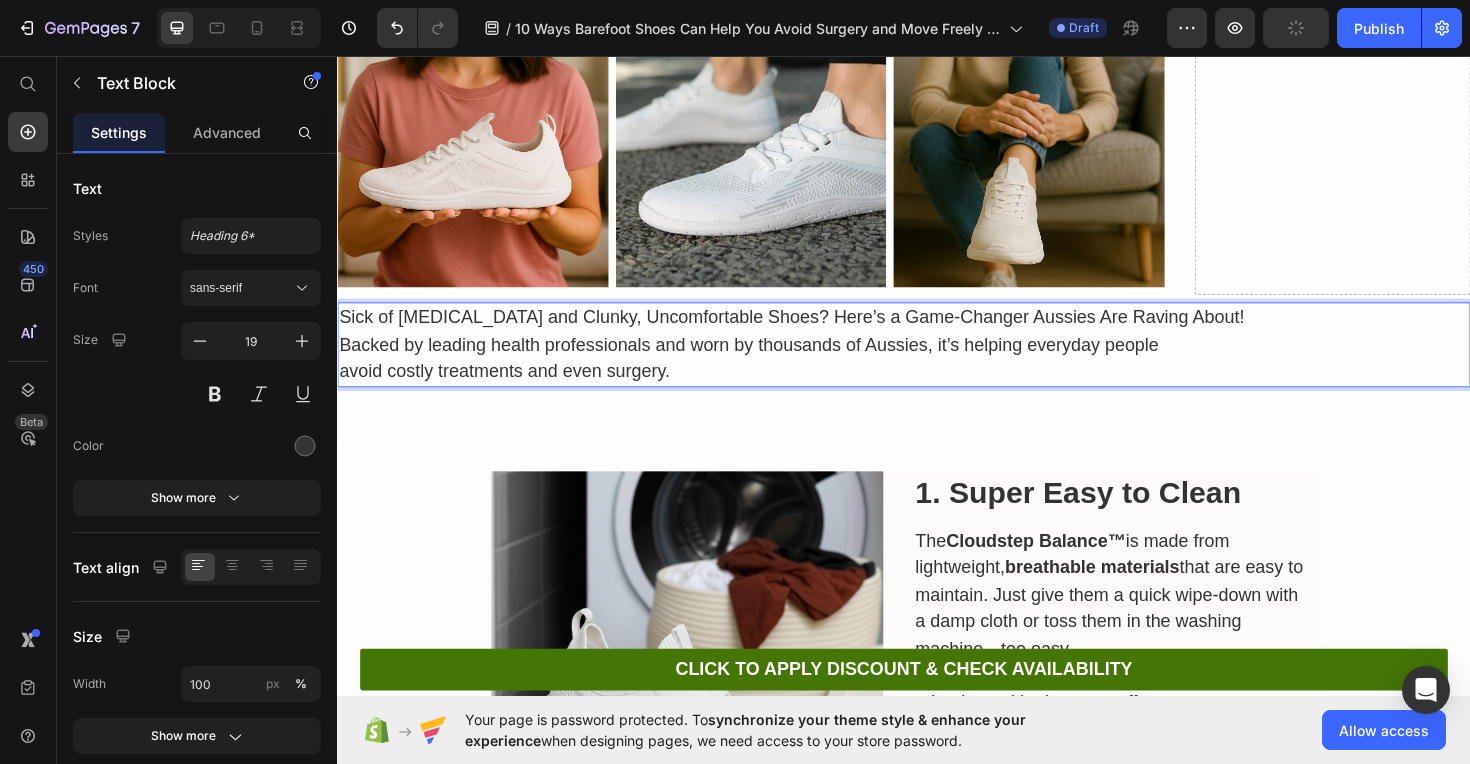 click on "Sick of [MEDICAL_DATA] and Clunky, Uncomfortable Shoes? Here’s a Game-Changer Aussies Are Raving About! Backed by leading health professionals and worn by thousands of [DEMOGRAPHIC_DATA], it’s helping everyday people" at bounding box center (937, 347) 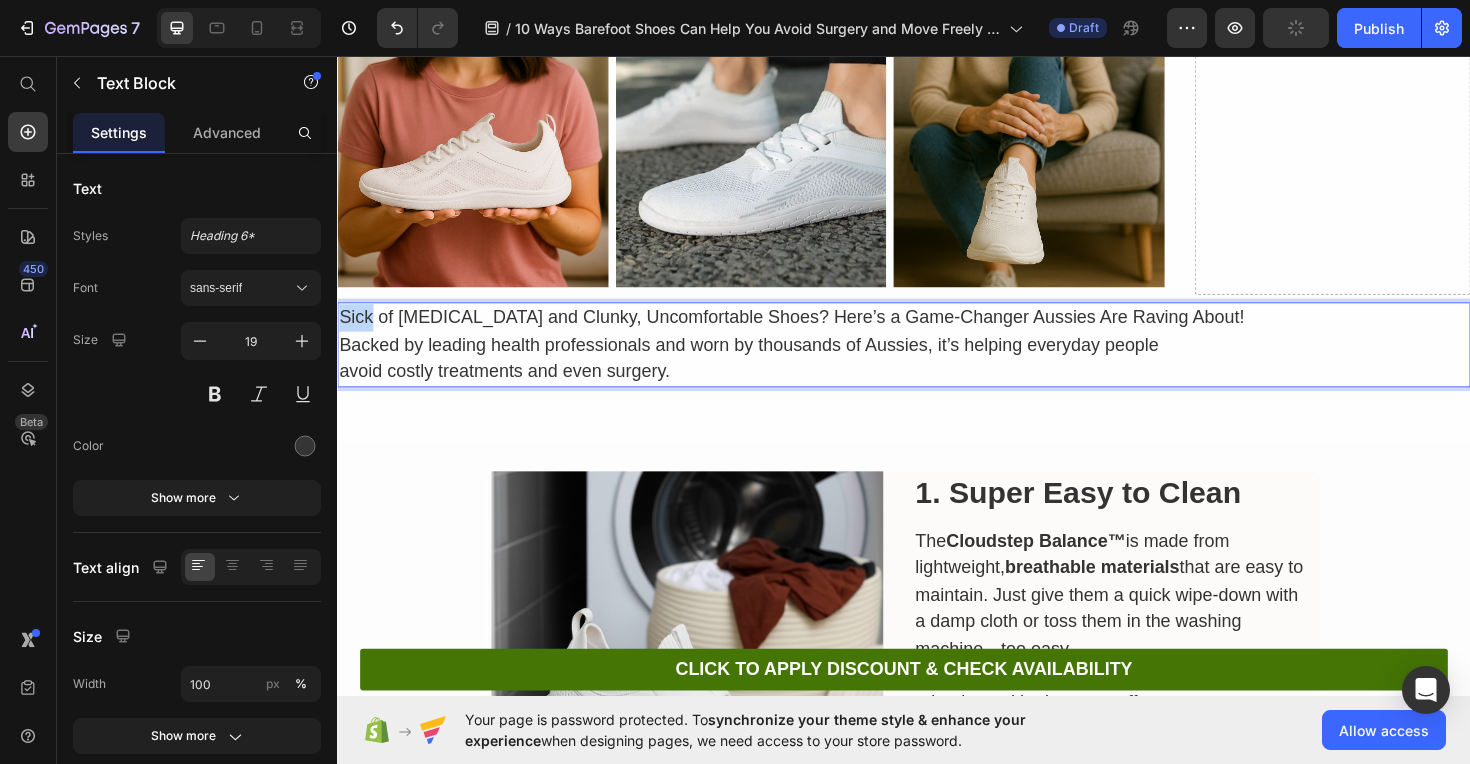 click on "Sick of [MEDICAL_DATA] and Clunky, Uncomfortable Shoes? Here’s a Game-Changer Aussies Are Raving About! Backed by leading health professionals and worn by thousands of [DEMOGRAPHIC_DATA], it’s helping everyday people" at bounding box center (937, 347) 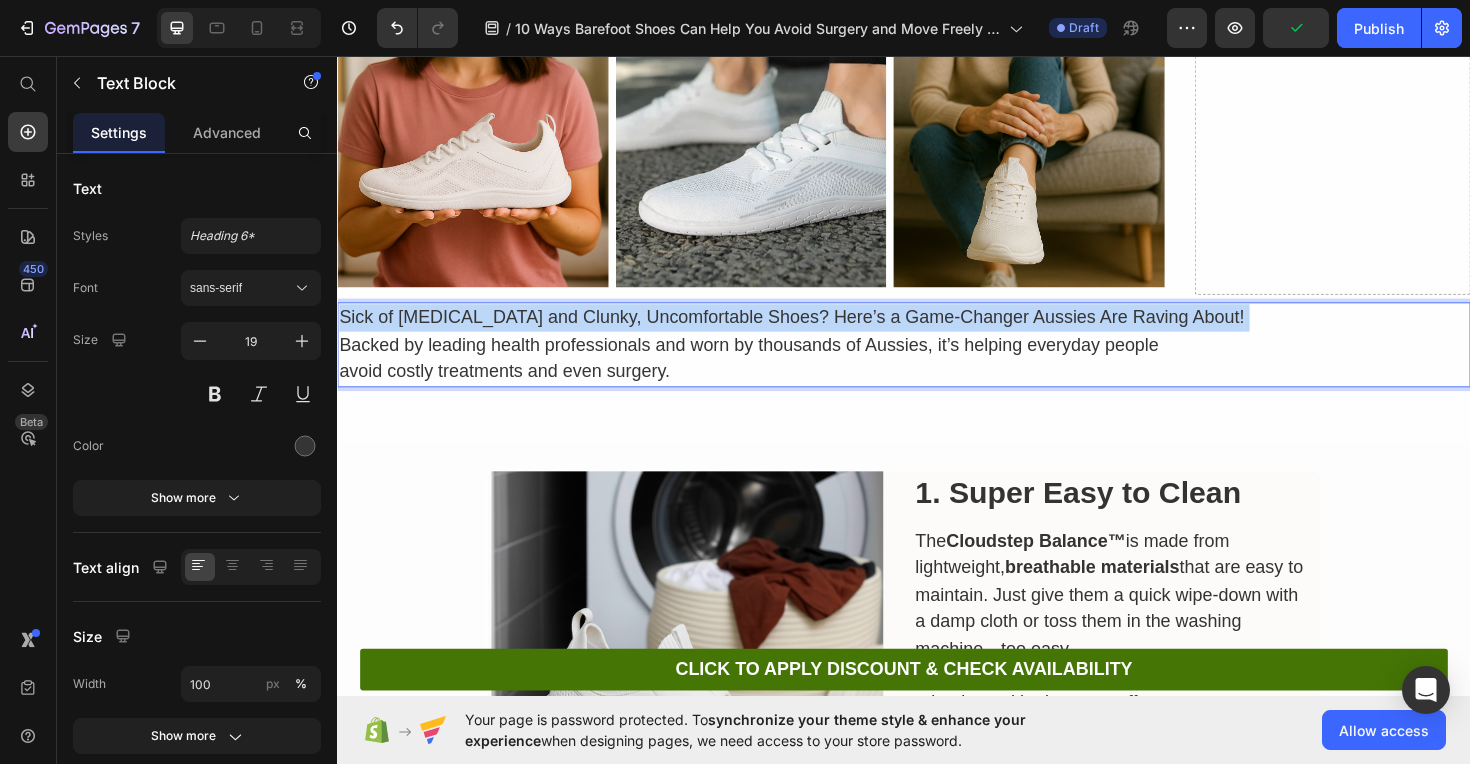 click on "Sick of [MEDICAL_DATA] and Clunky, Uncomfortable Shoes? Here’s a Game-Changer Aussies Are Raving About! Backed by leading health professionals and worn by thousands of [DEMOGRAPHIC_DATA], it’s helping everyday people" at bounding box center [937, 347] 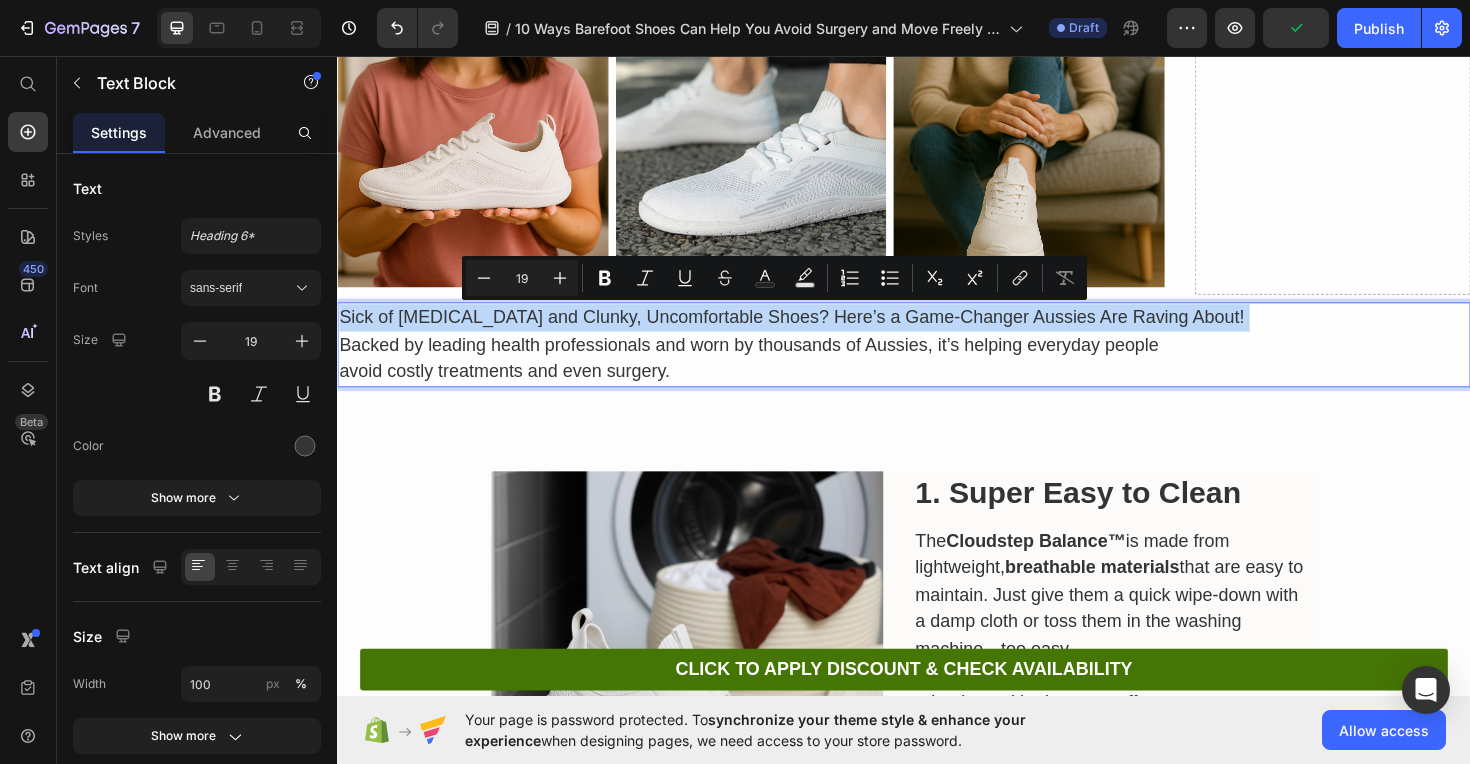 click on "Sick of [MEDICAL_DATA] and Clunky, Uncomfortable Shoes? Here’s a Game-Changer Aussies Are Raving About! Backed by leading health professionals and worn by thousands of [DEMOGRAPHIC_DATA], it’s helping everyday people" at bounding box center (937, 347) 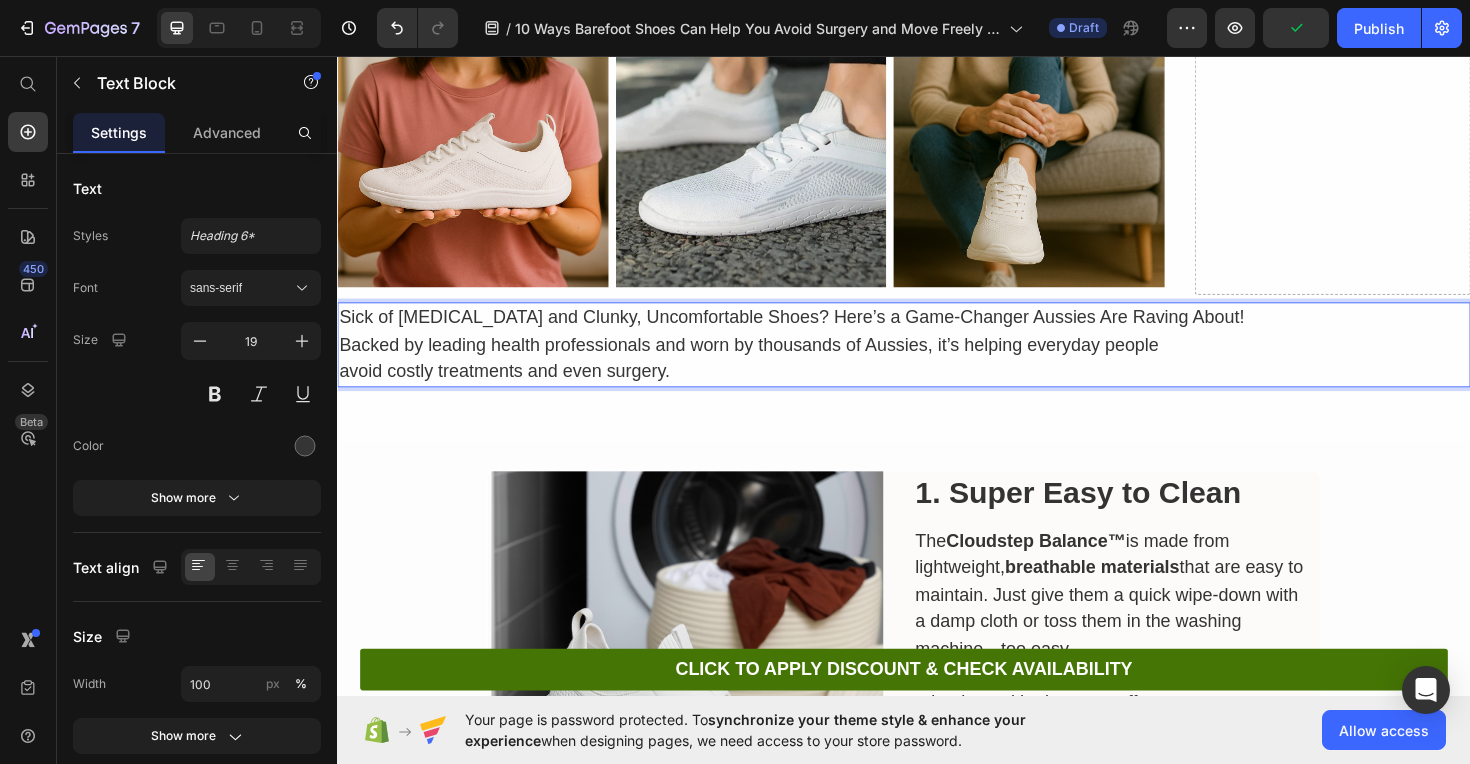 click on "avoid costly treatments and even surgery." at bounding box center (937, 390) 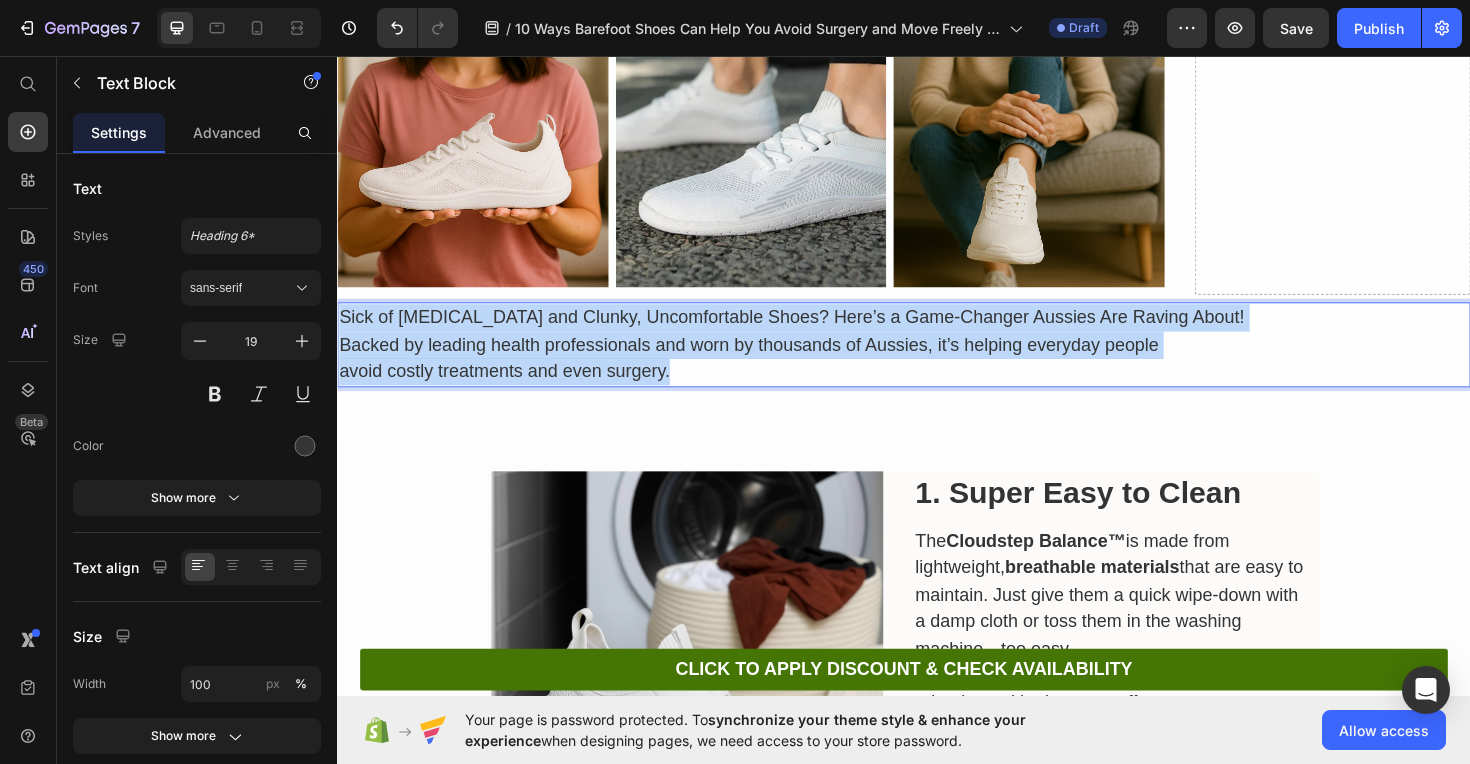 drag, startPoint x: 694, startPoint y: 390, endPoint x: 306, endPoint y: 318, distance: 394.62387 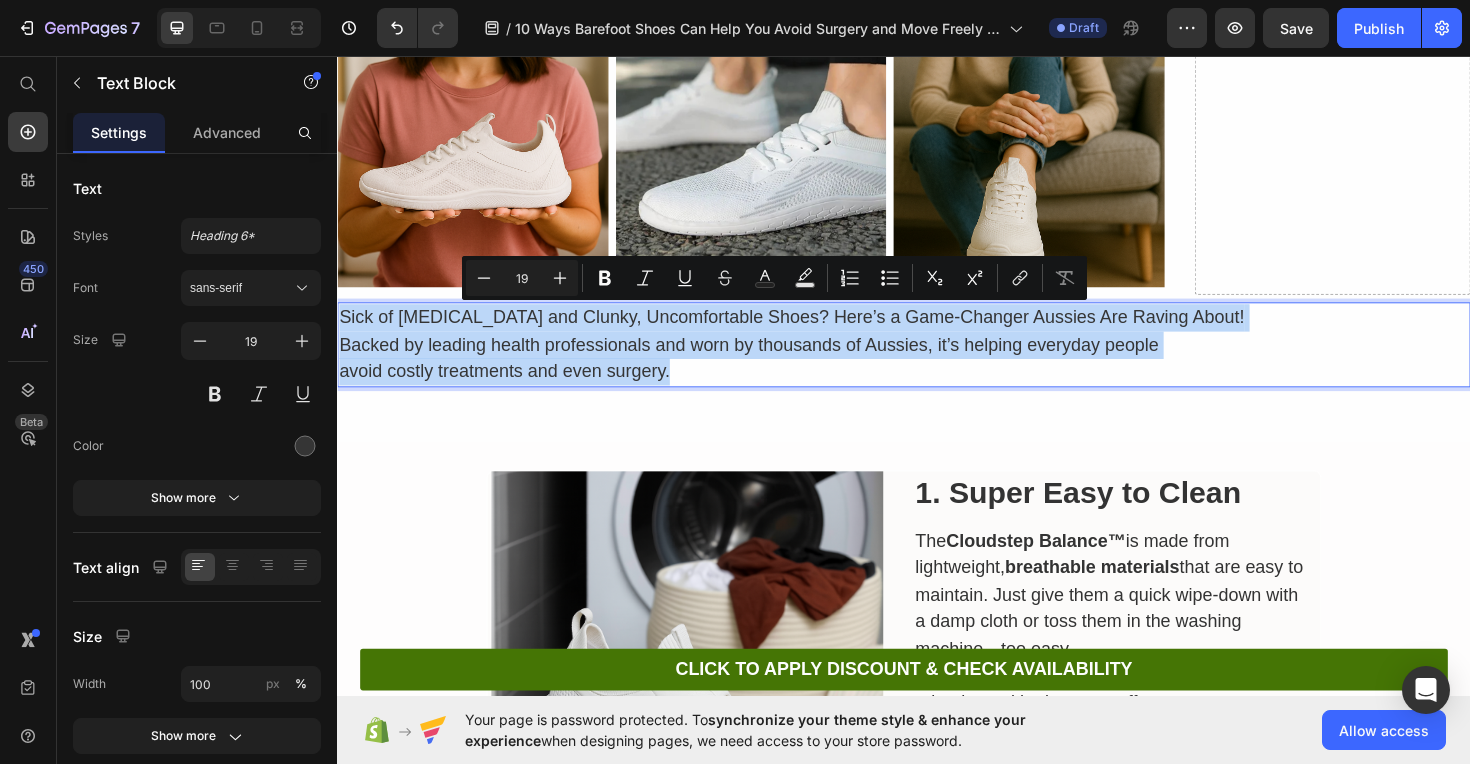 copy on "Sick of [MEDICAL_DATA] and Clunky, Uncomfortable Shoes? Here’s a Game-Changer Aussies Are Raving About! Backed by leading health professionals and worn by thousands of [DEMOGRAPHIC_DATA], it’s helping everyday people  avoid costly treatments and even surgery." 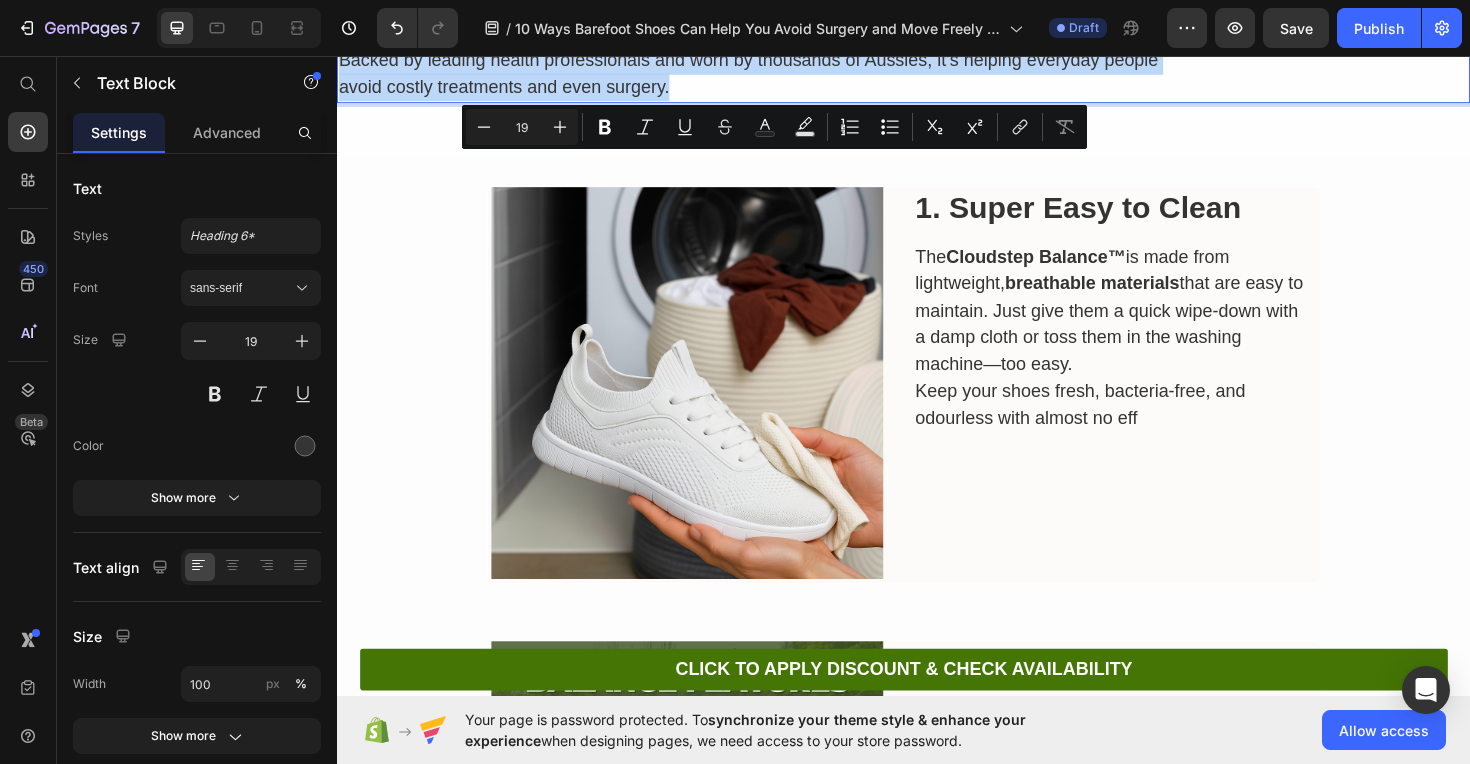 scroll, scrollTop: 847, scrollLeft: 0, axis: vertical 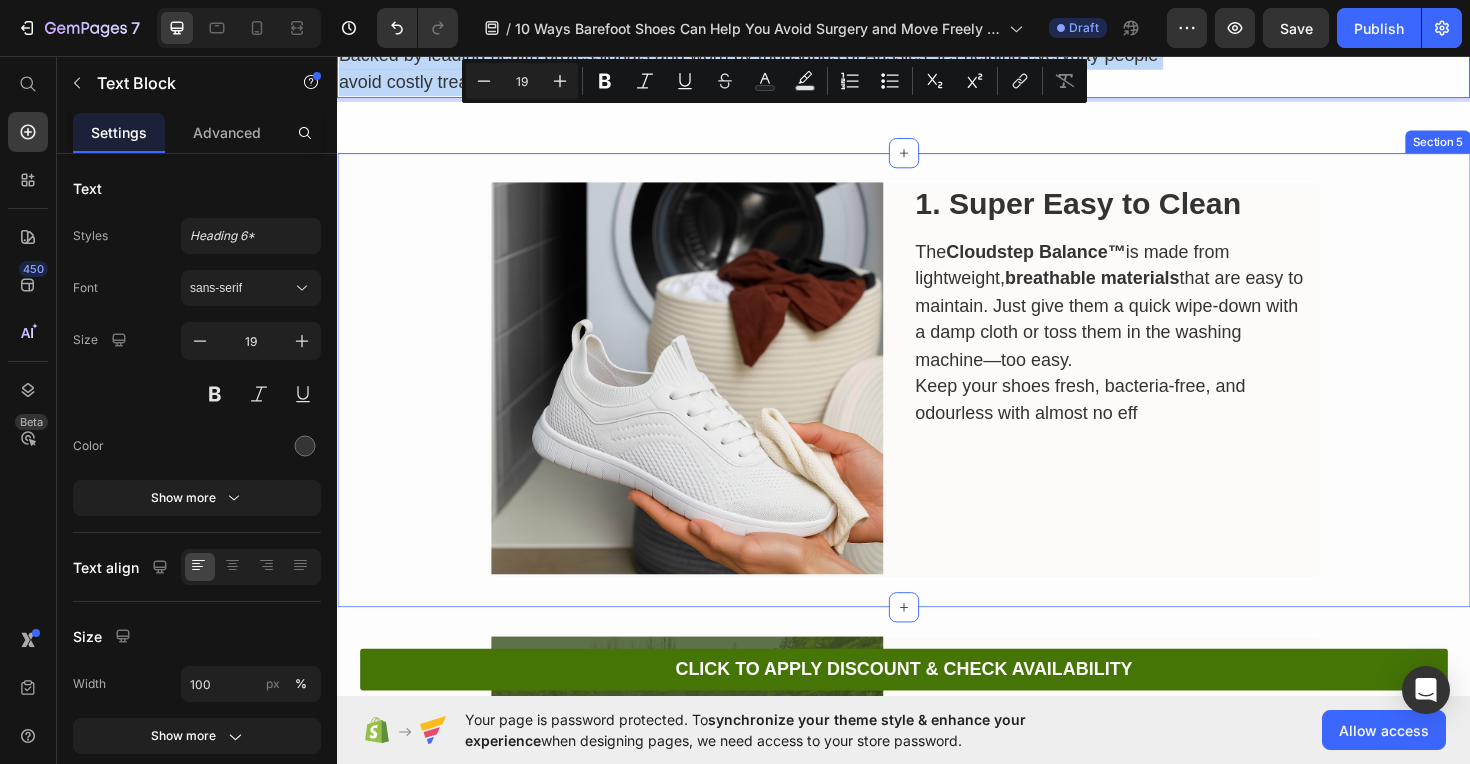 click on "Image 1. Super Easy to Clean Heading The  Cloudstep Balance™  is made from lightweight,  breathable materials  that are easy to maintain. Just give them a quick wipe-down with a damp cloth or toss them in the washing machine—too easy. Keep your shoes fresh, bacteria-free, and odourless with almost no eff Text Block Row" at bounding box center (937, 399) 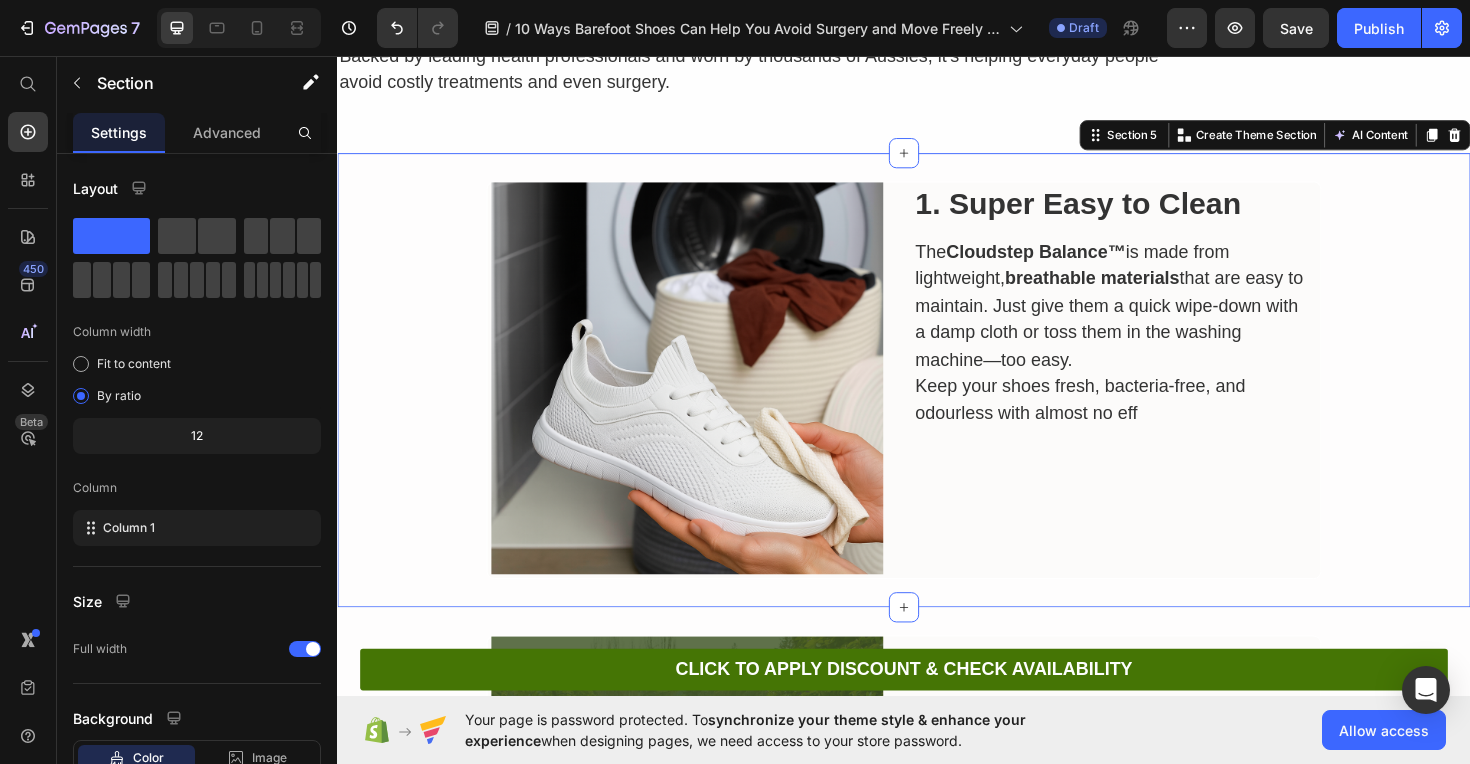 copy on "Sick of [MEDICAL_DATA] and Clunky, Uncomfortable Shoes? Here’s a Game-Changer Aussies Are Raving About! Backed by leading health professionals and worn by thousands of [DEMOGRAPHIC_DATA], it’s helping everyday people  avoid costly treatments and even surgery." 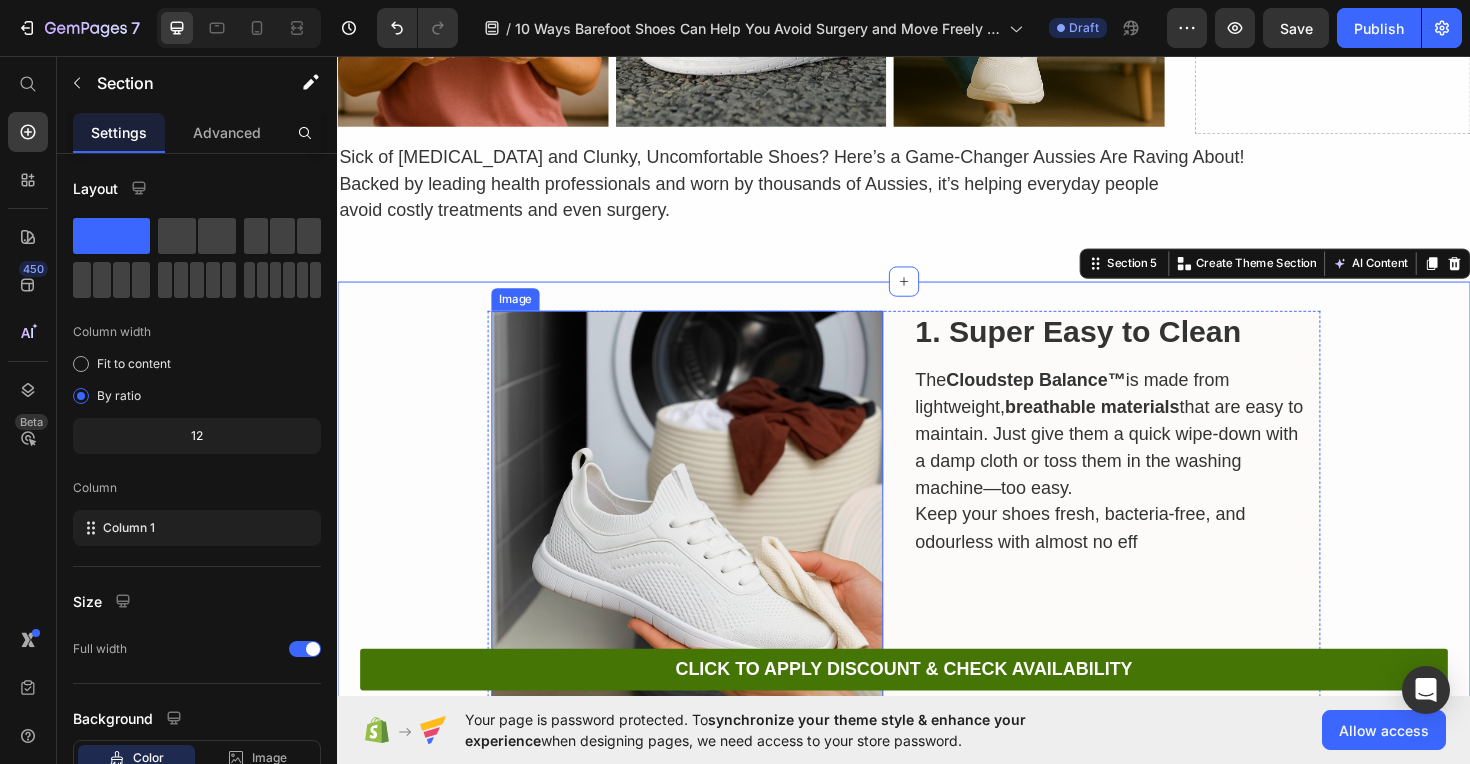 scroll, scrollTop: 669, scrollLeft: 0, axis: vertical 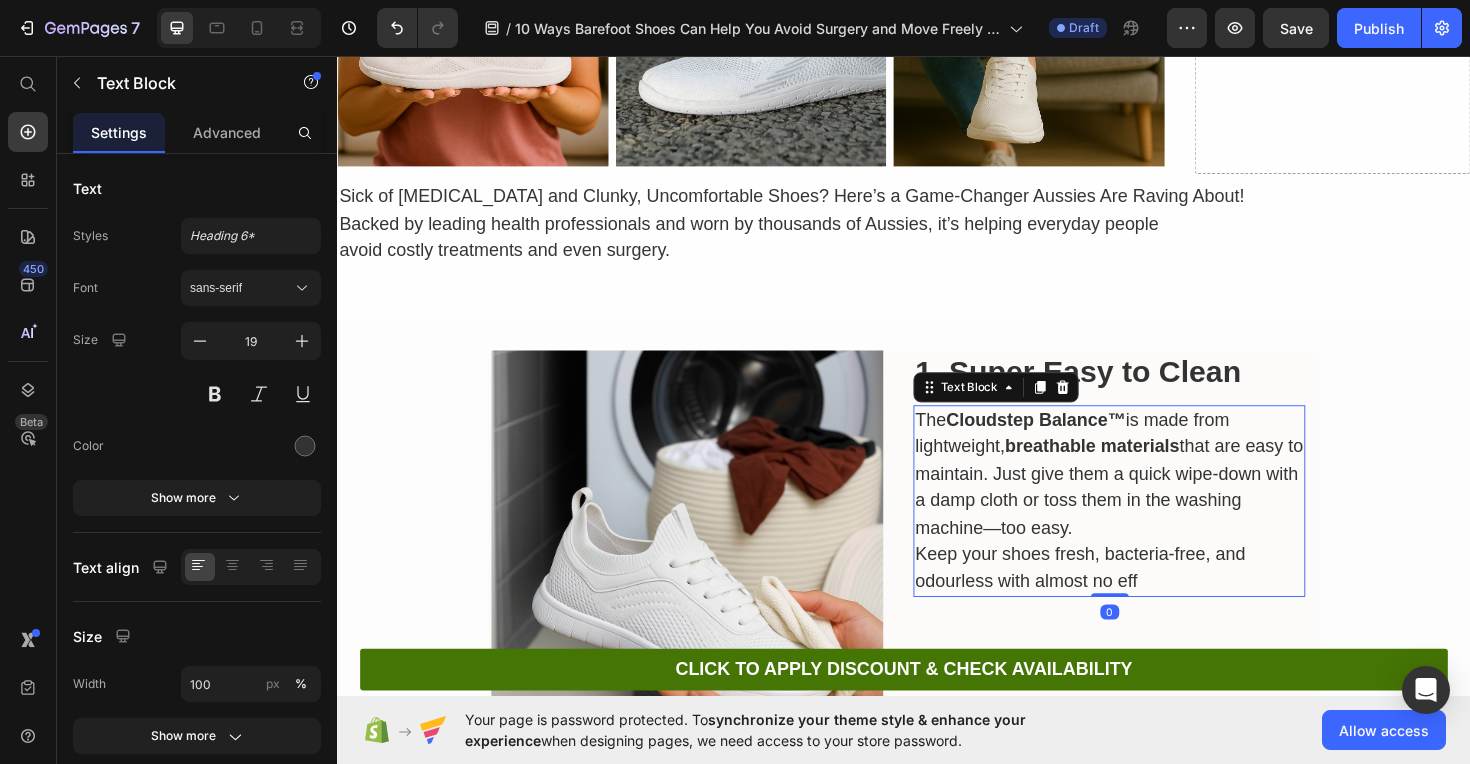 click on "Cloudstep Balance™" at bounding box center (1077, 441) 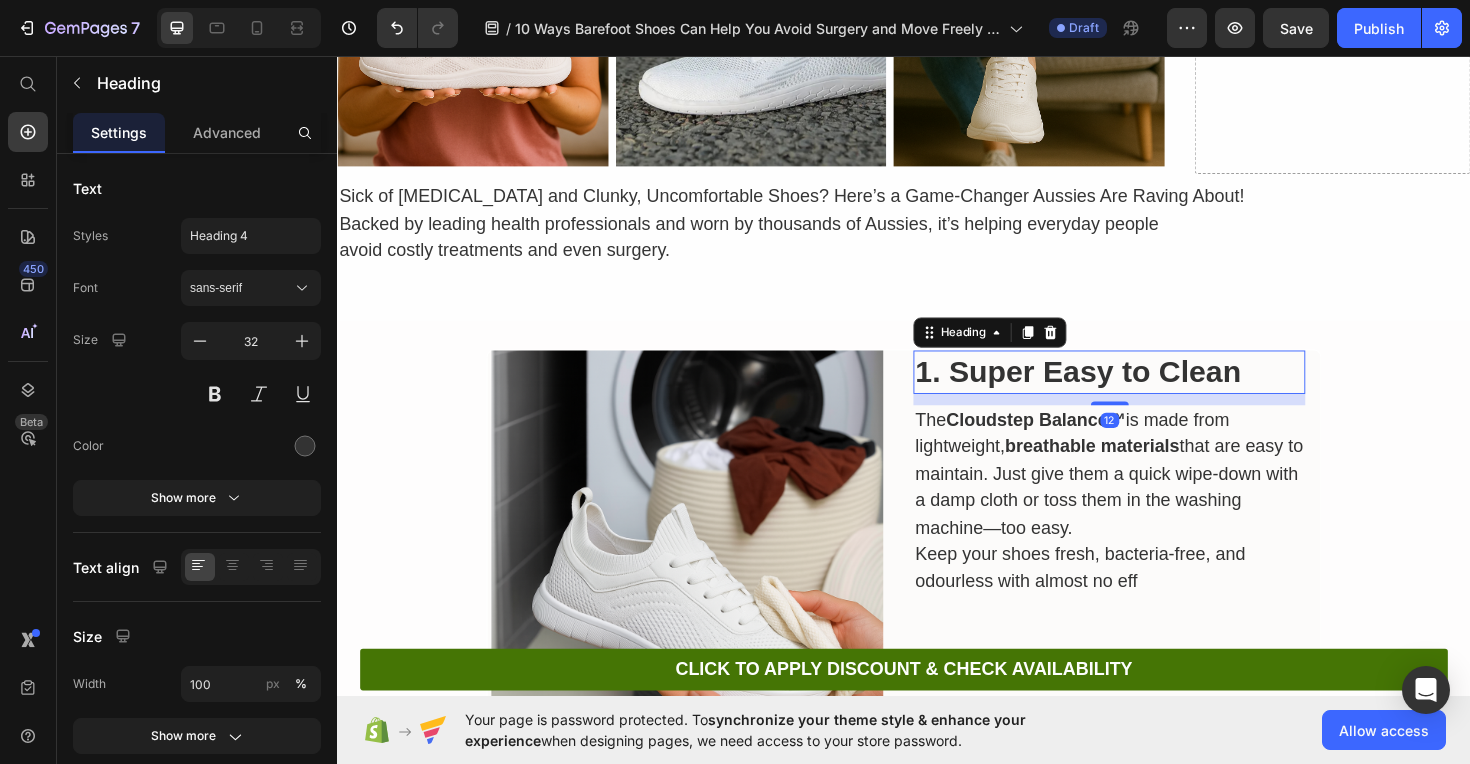 click on "1. Super Easy to Clean" at bounding box center [1121, 390] 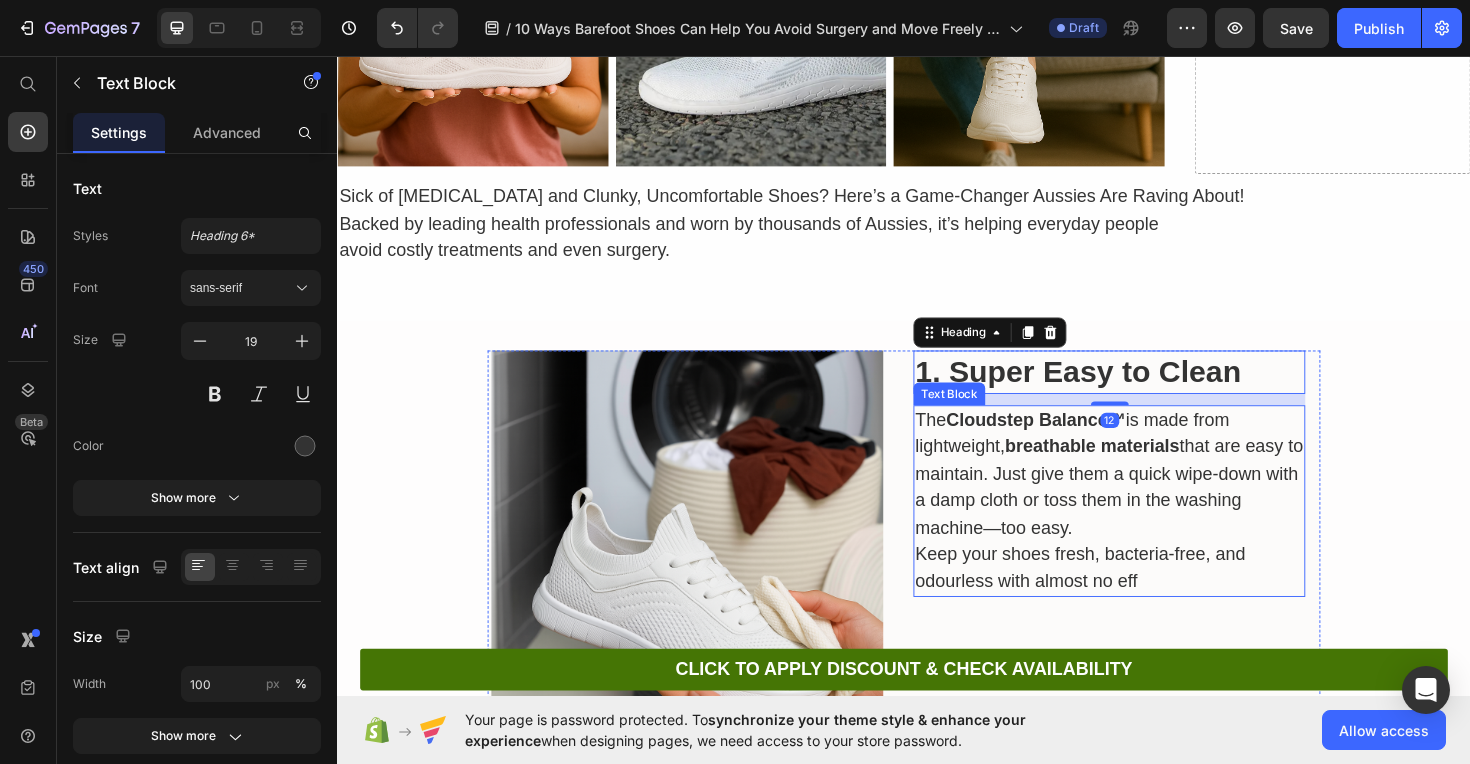 click on "The  Cloudstep Balance™  is made from lightweight,  breathable materials  that are easy to maintain. Just give them a quick wipe-down with a damp cloth or toss them in the washing machine—too easy. Keep your shoes fresh, bacteria-free, and odourless with almost no eff" at bounding box center [1154, 528] 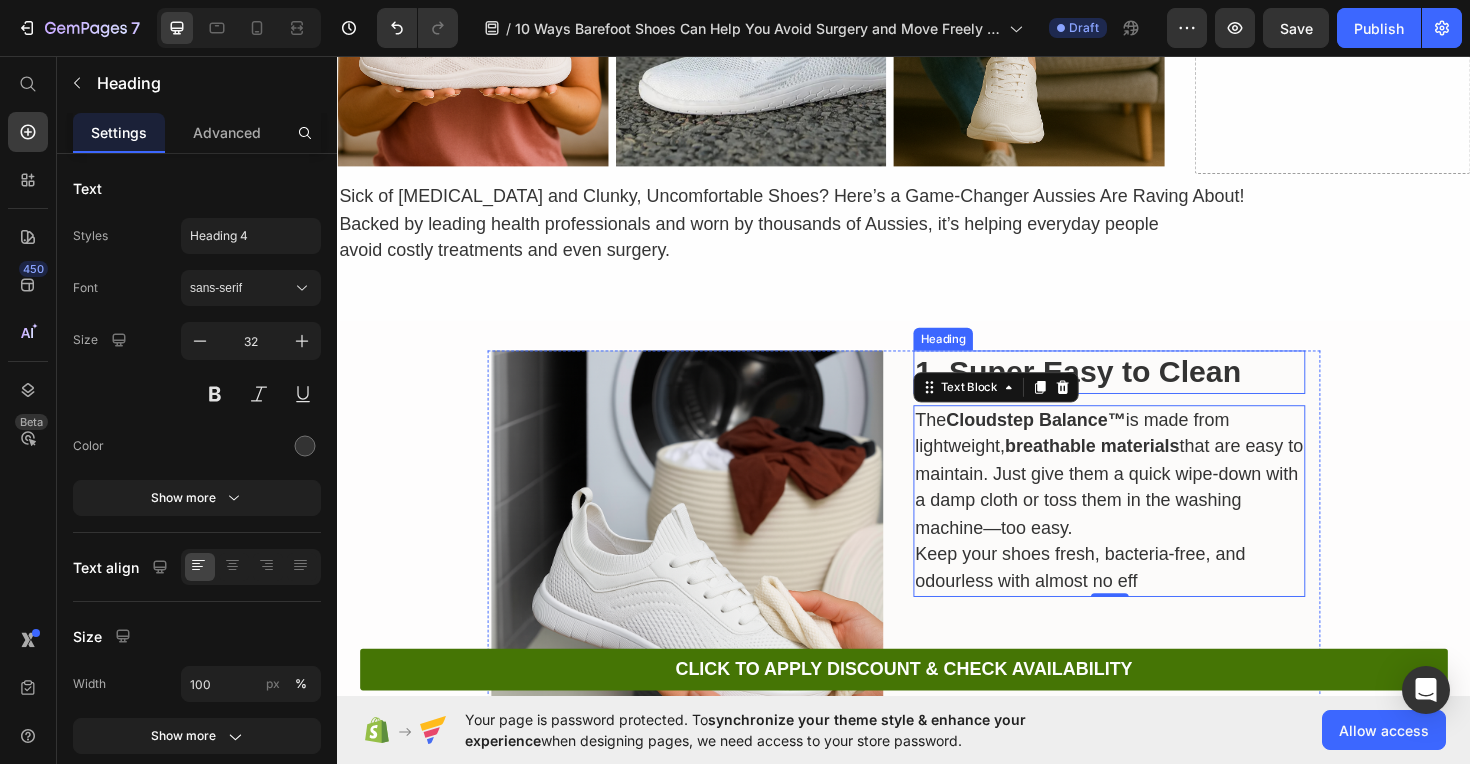 click on "1. Super Easy to Clean" at bounding box center (1121, 390) 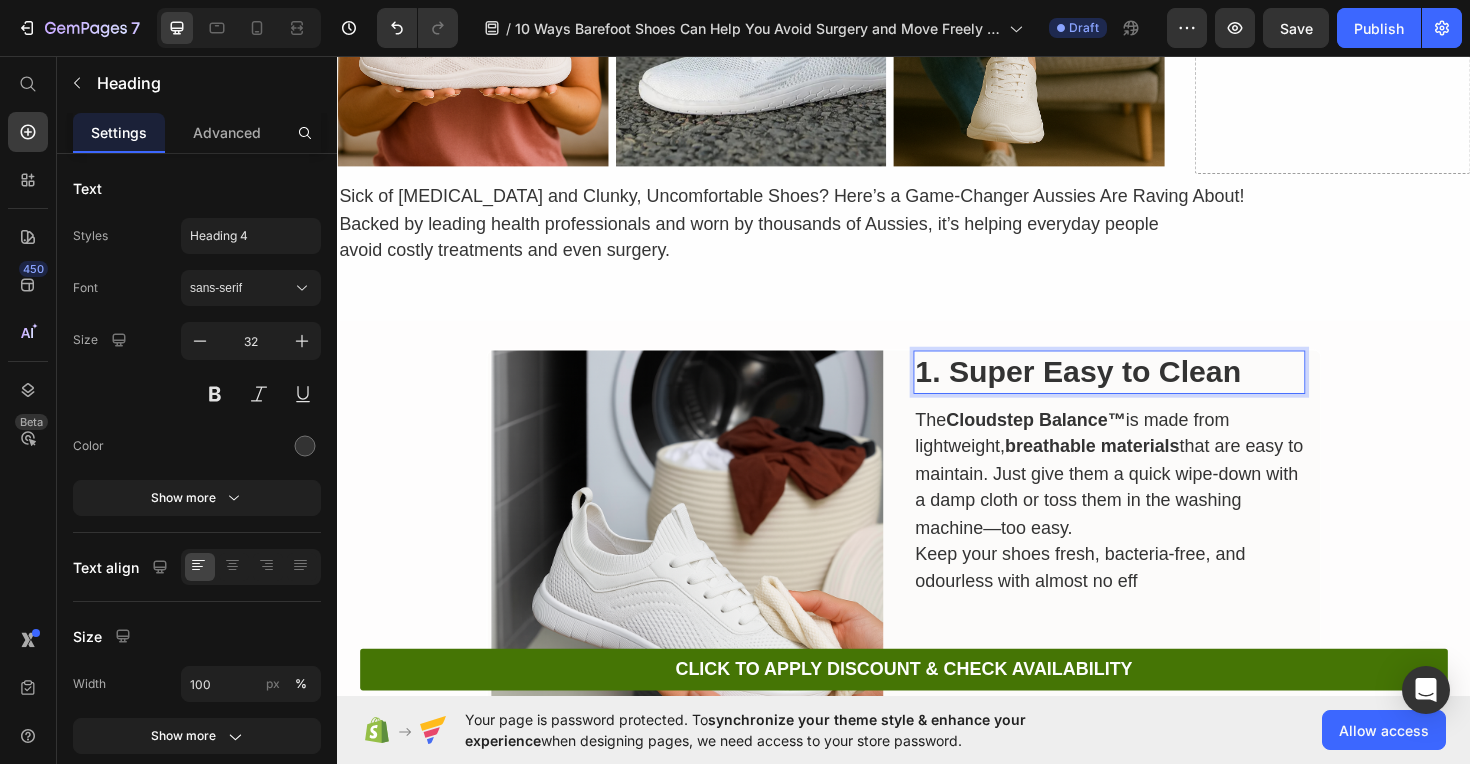 click on "1. Super Easy to Clean" at bounding box center (1121, 390) 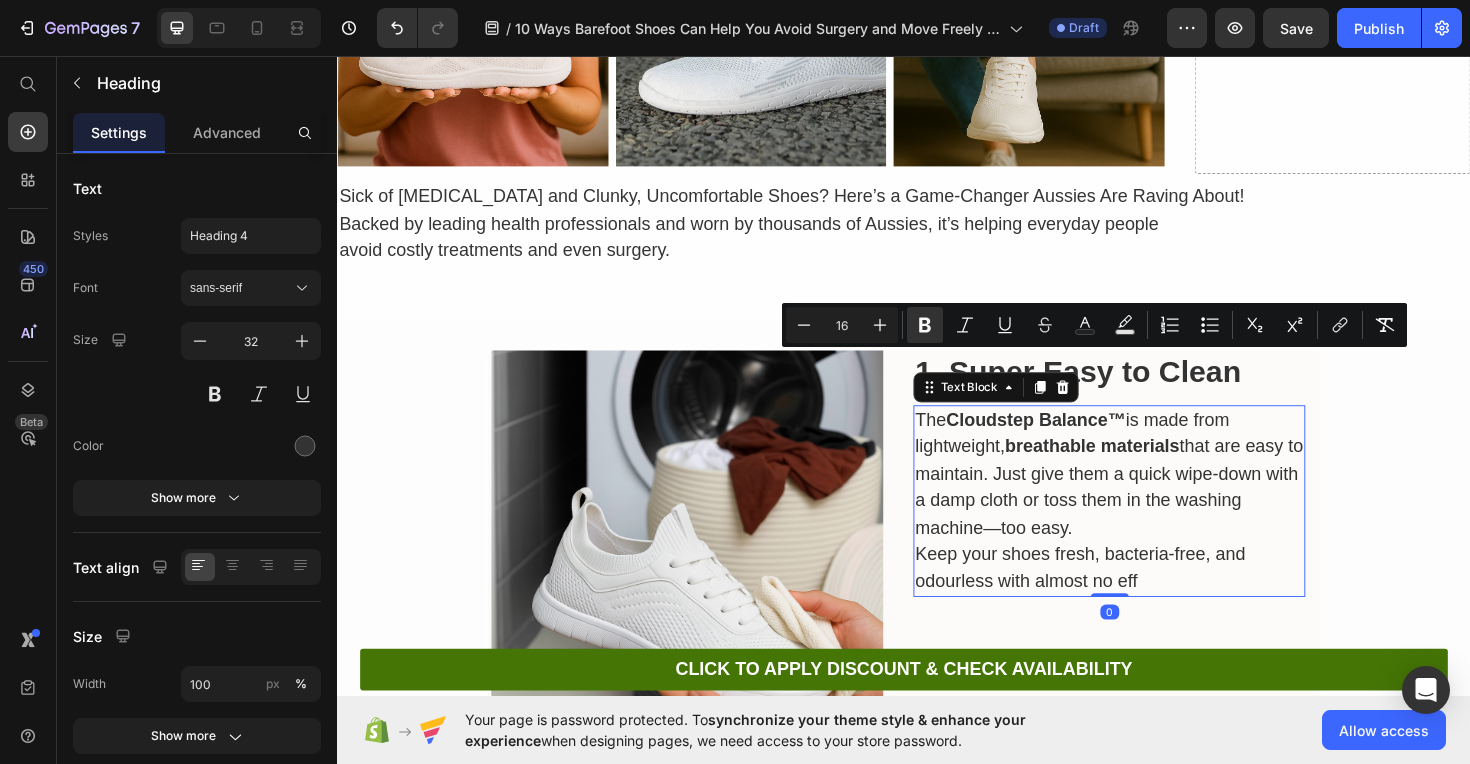 click on "breathable materials" at bounding box center [1136, 469] 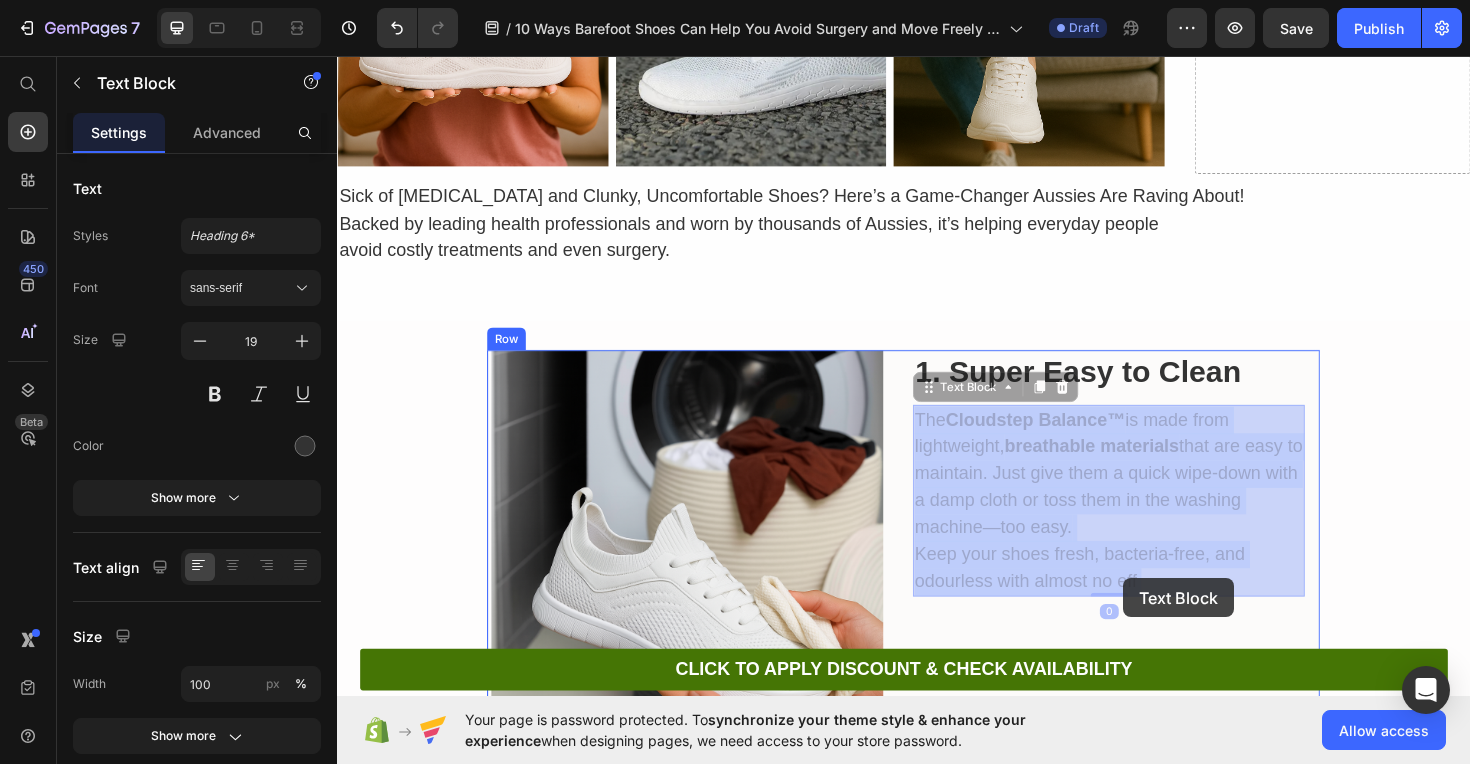 drag, startPoint x: 1200, startPoint y: 607, endPoint x: 1169, endPoint y: 609, distance: 31.06445 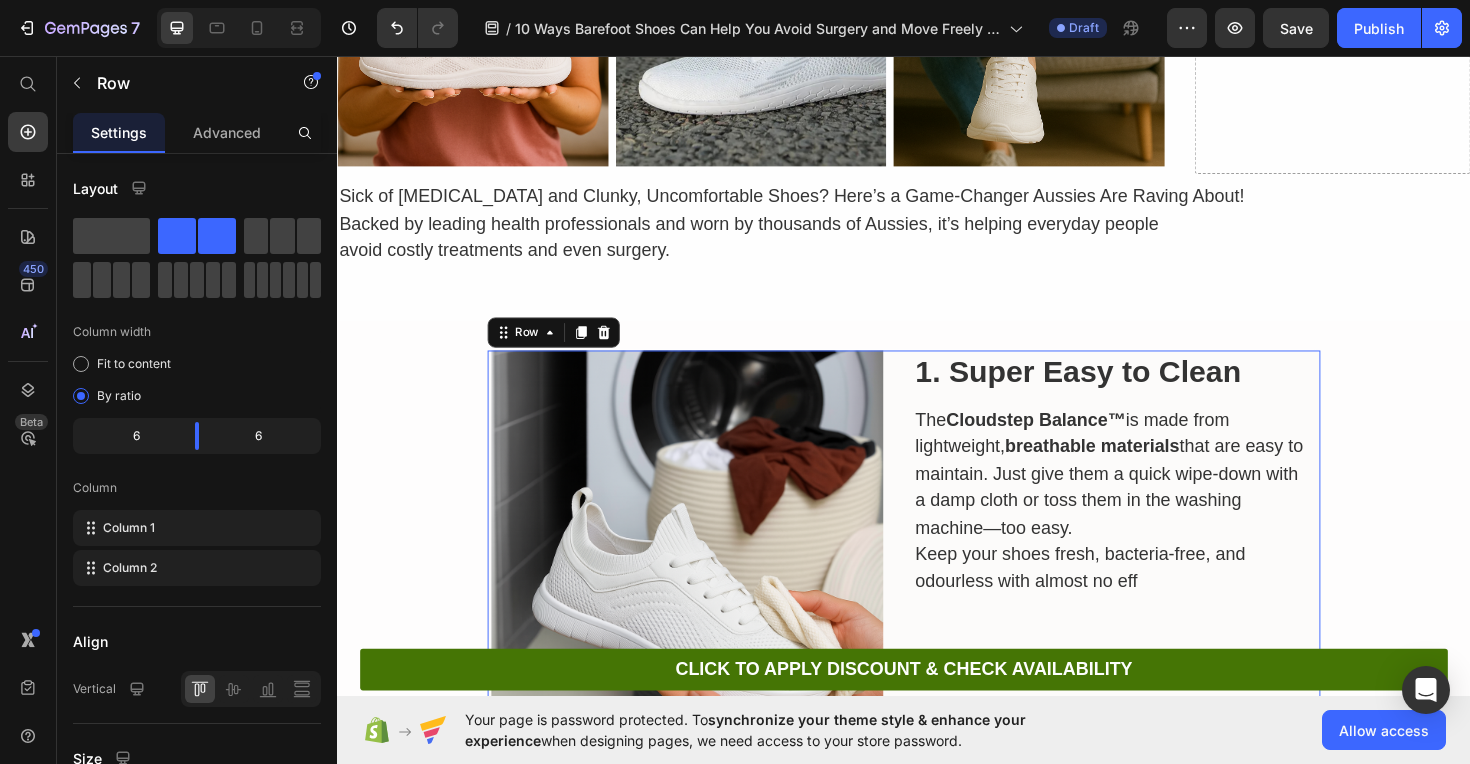 click on "⁠⁠⁠⁠⁠⁠⁠ 1. Super Easy to Clean Heading The  Cloudstep Balance™  is made from lightweight,  breathable materials  that are easy to maintain. Just give them a quick wipe-down with a damp cloth or toss them in the washing machine—too easy. Keep your shoes fresh, bacteria-free, and odourless with almost no eff Text Block" at bounding box center [1154, 575] 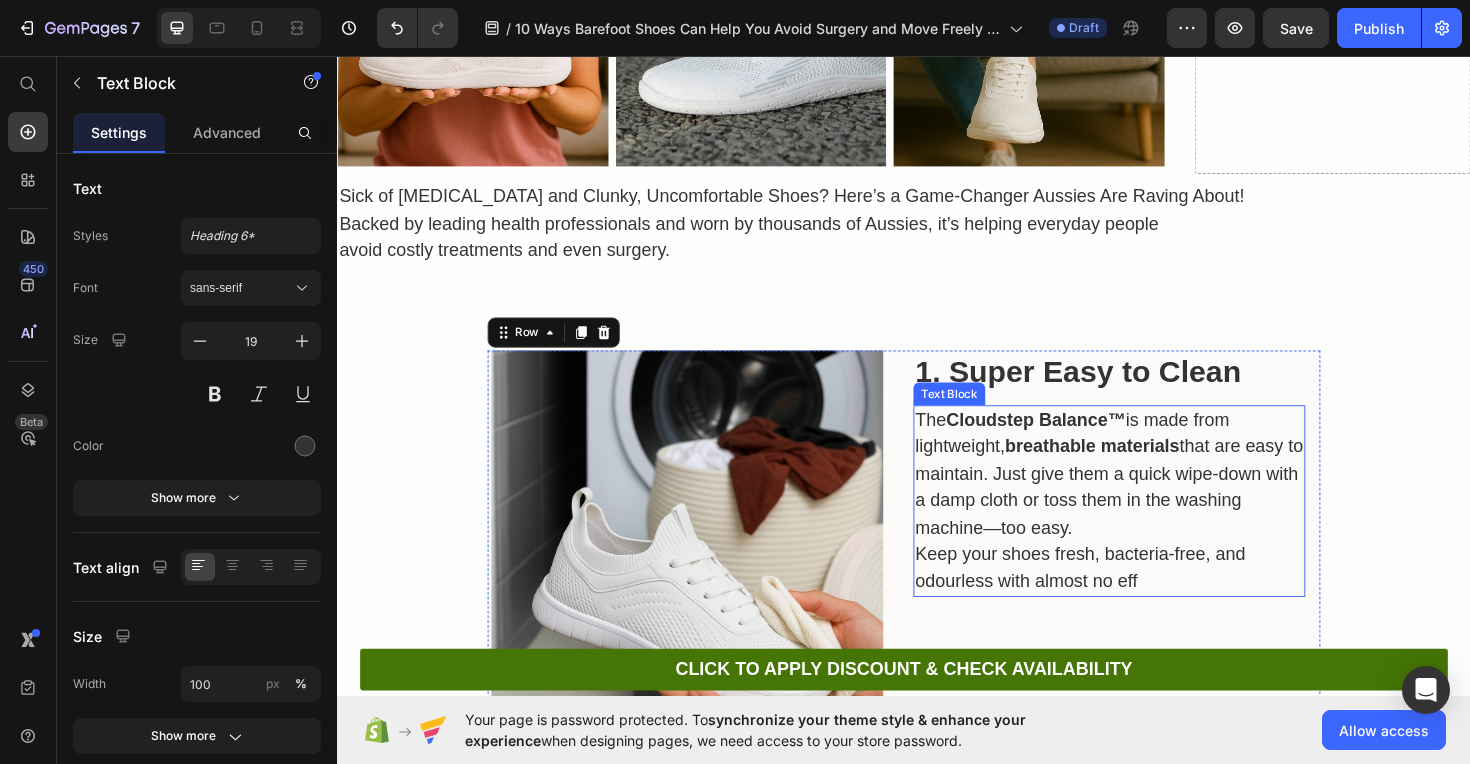 click on "The  Cloudstep Balance™  is made from lightweight,  breathable materials  that are easy to maintain. Just give them a quick wipe-down with a damp cloth or toss them in the washing machine—too easy. Keep your shoes fresh, bacteria-free, and odourless with almost no eff" at bounding box center (1154, 528) 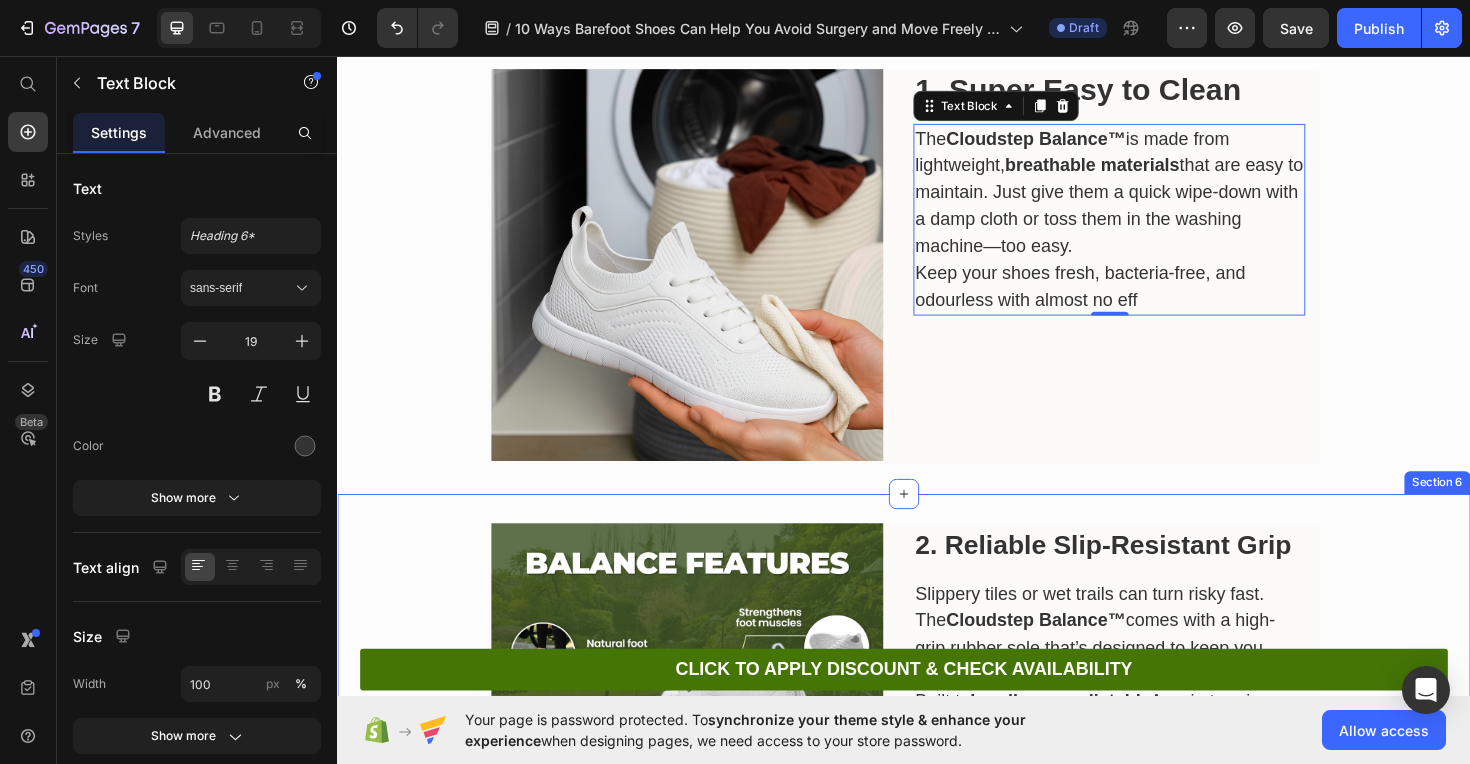 scroll, scrollTop: 898, scrollLeft: 0, axis: vertical 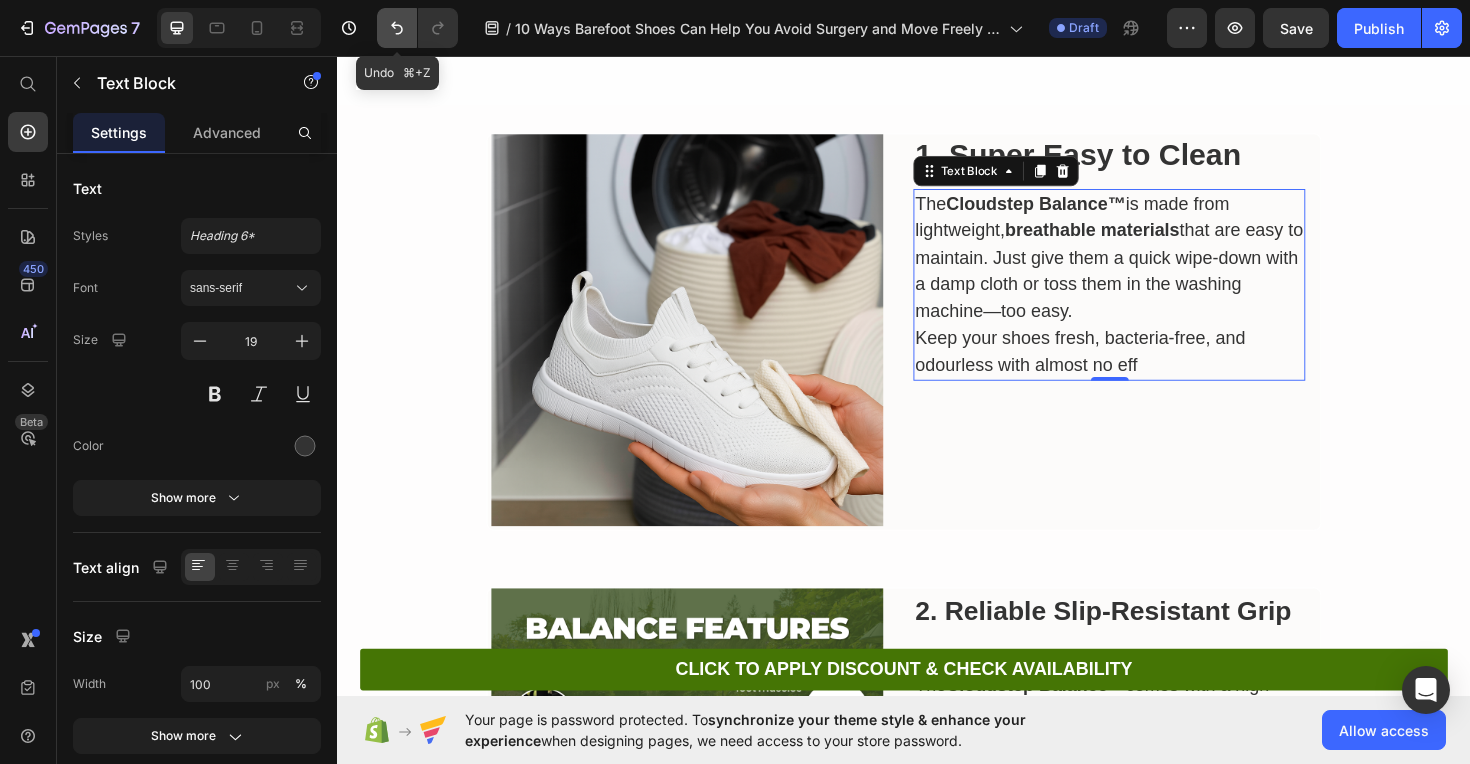 click 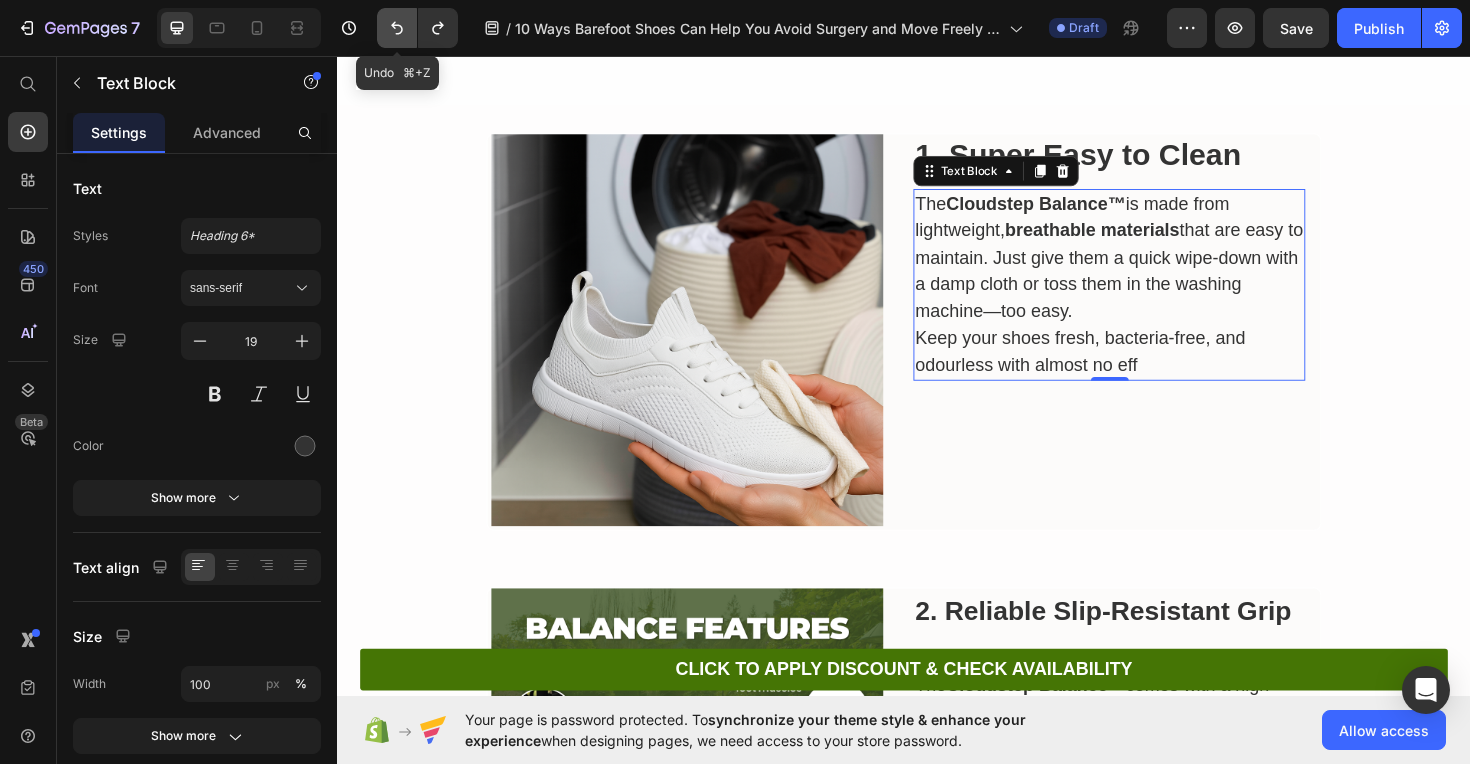 click 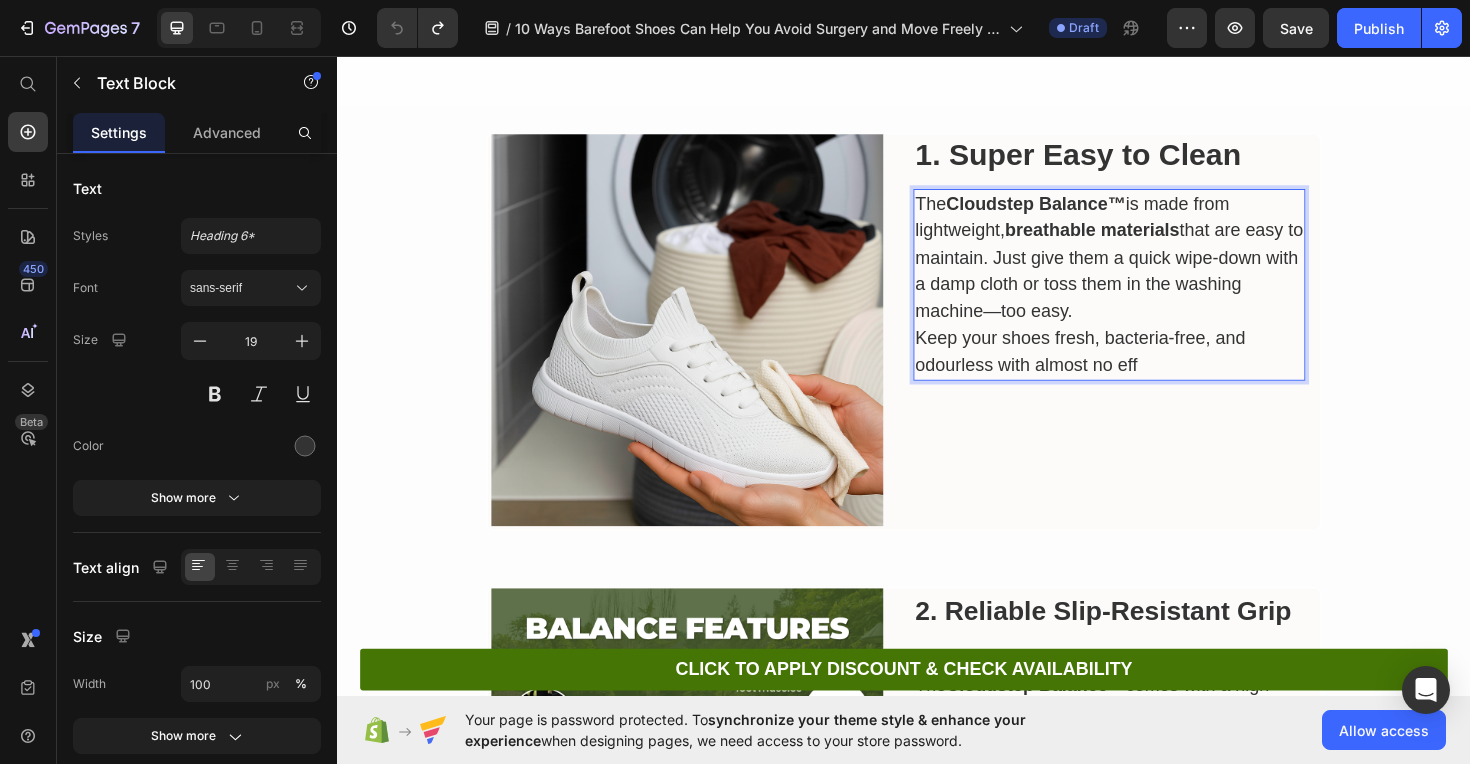 click on "The  Cloudstep Balance™  is made from lightweight,  breathable materials  that are easy to maintain. Just give them a quick wipe-down with a damp cloth or toss them in the washing machine—too easy. Keep your shoes fresh, bacteria-free, and odourless with almost no eff" at bounding box center [1154, 299] 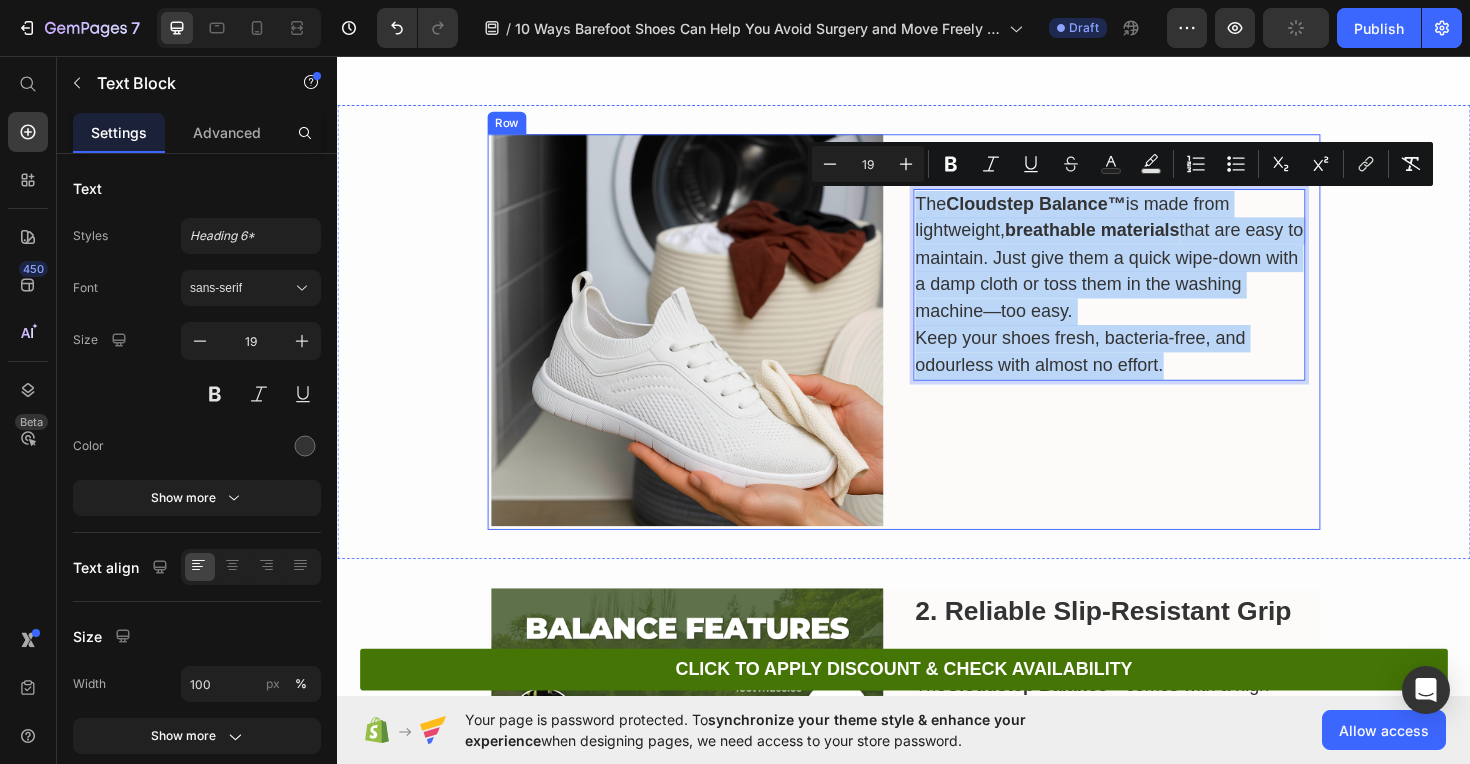 drag, startPoint x: 1228, startPoint y: 392, endPoint x: 942, endPoint y: 219, distance: 334.2529 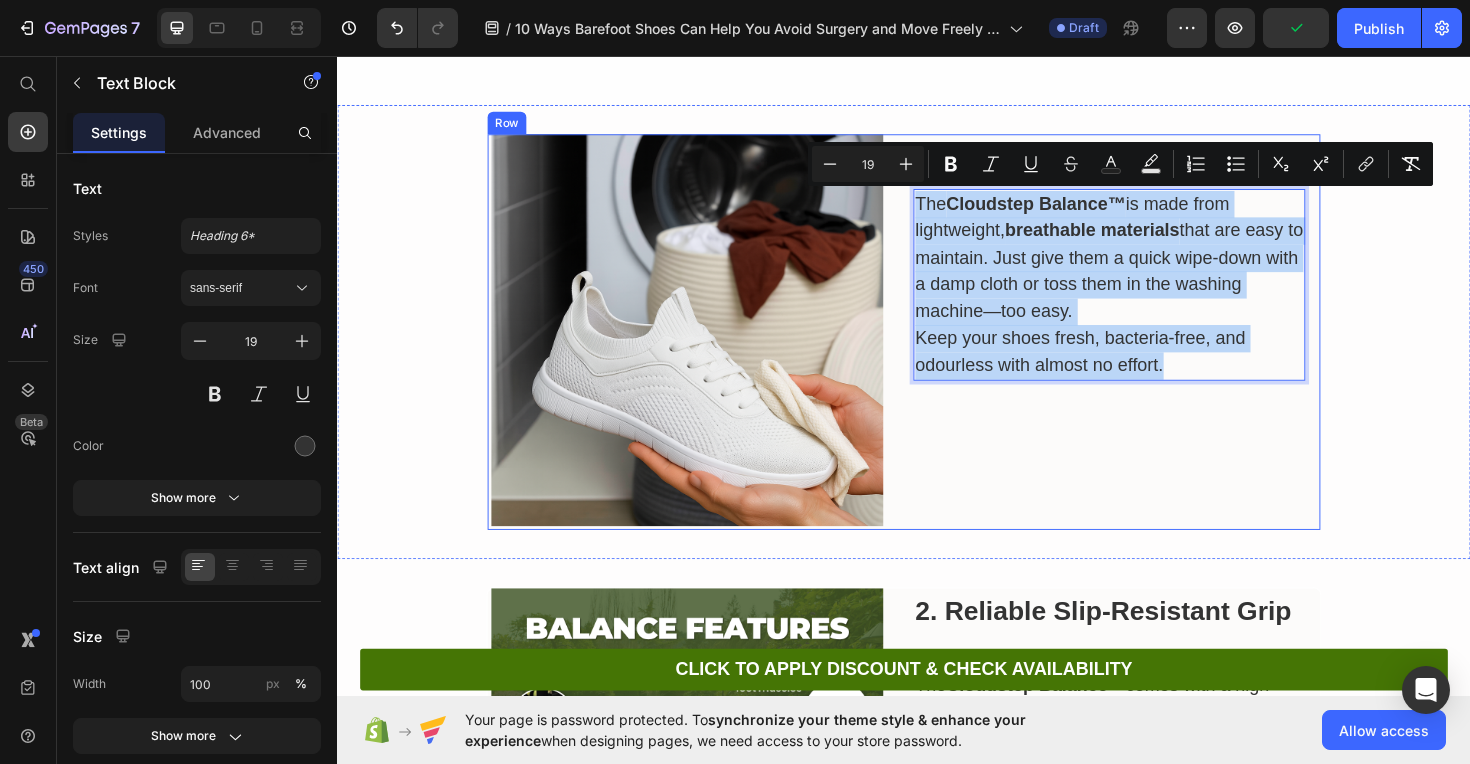 copy on "The  Cloudstep Balance™  is made from lightweight,  breathable materials  that are easy to maintain. Just give them a quick wipe-down with a damp cloth or toss them in the washing machine—too easy. Keep your shoes fresh, bacteria-free, and odourless with almost no effort." 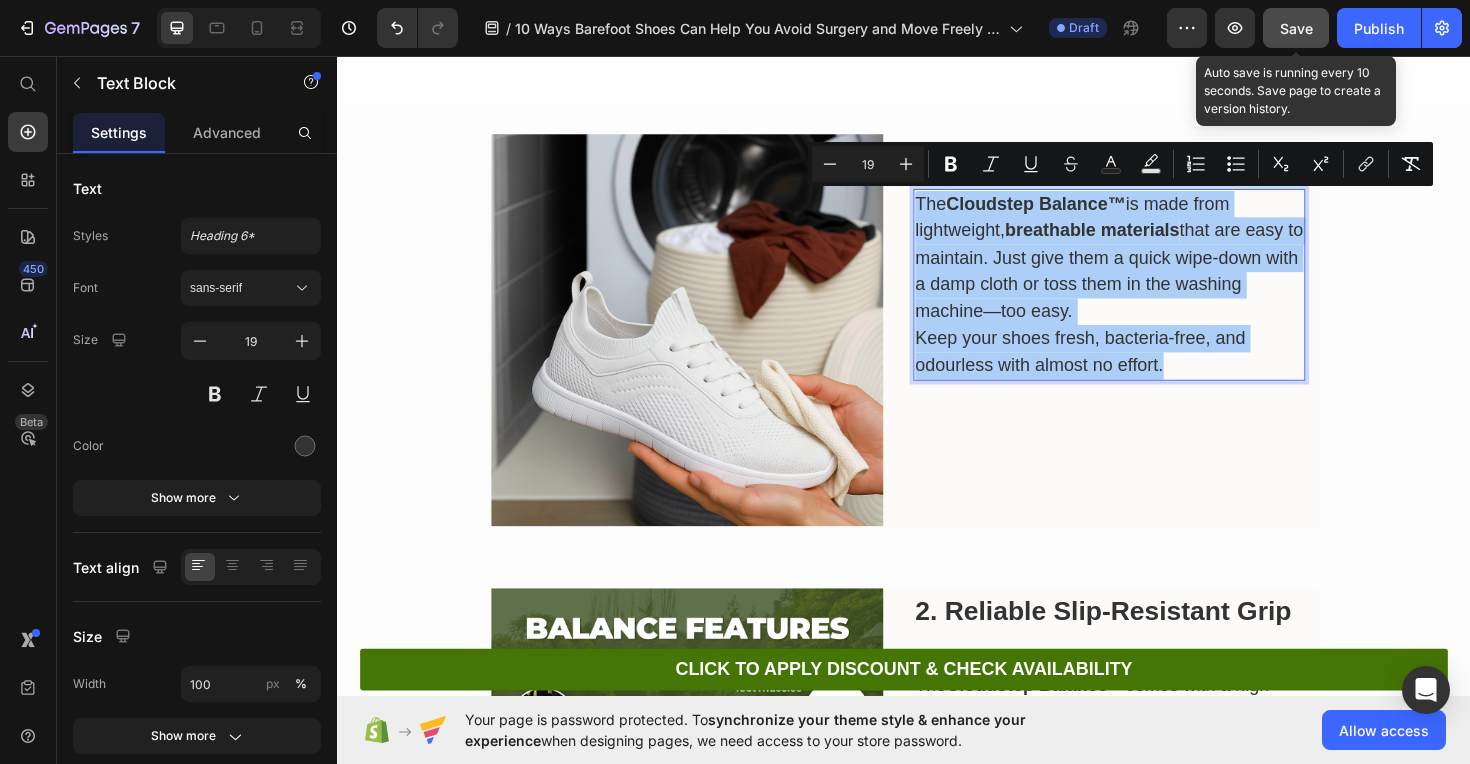 click on "Save" 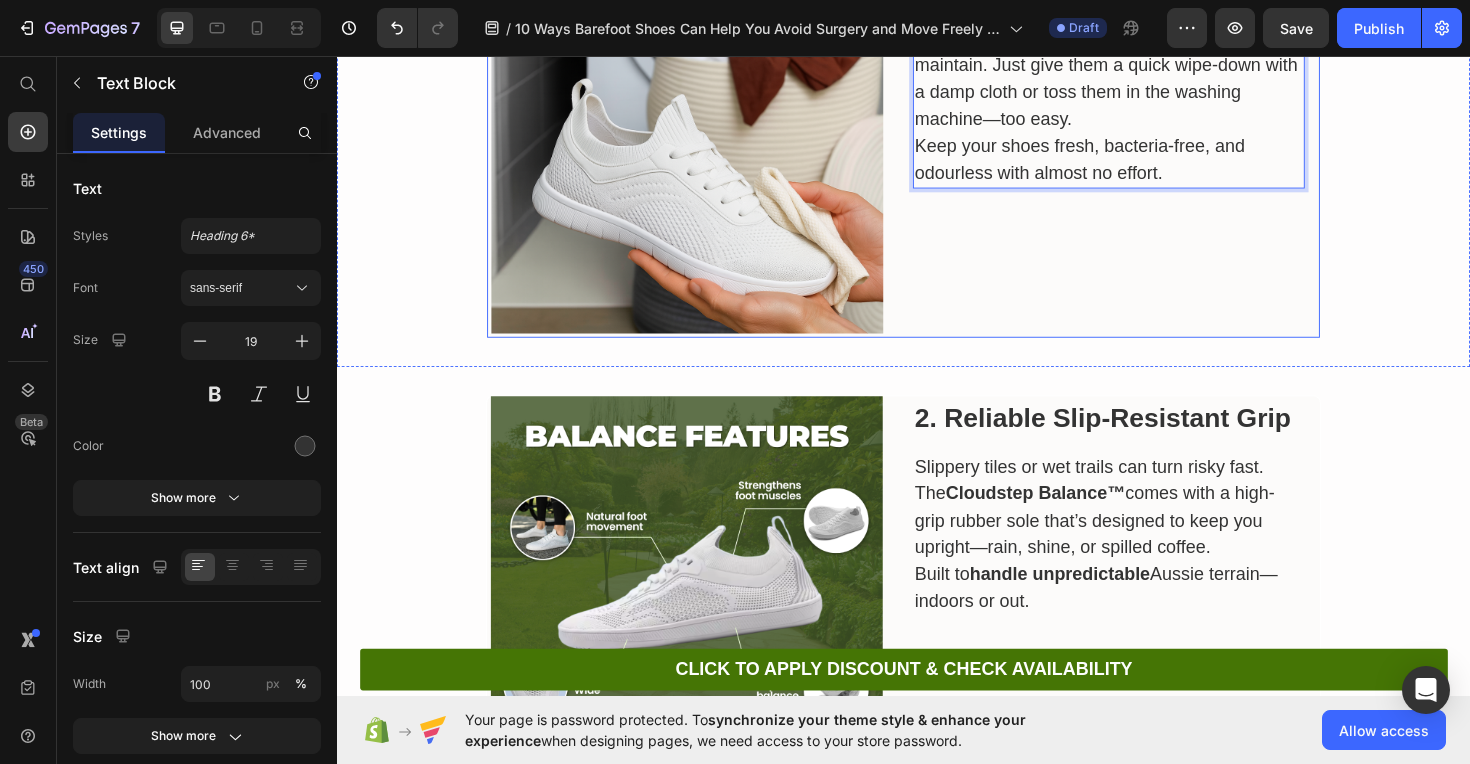 scroll, scrollTop: 1122, scrollLeft: 0, axis: vertical 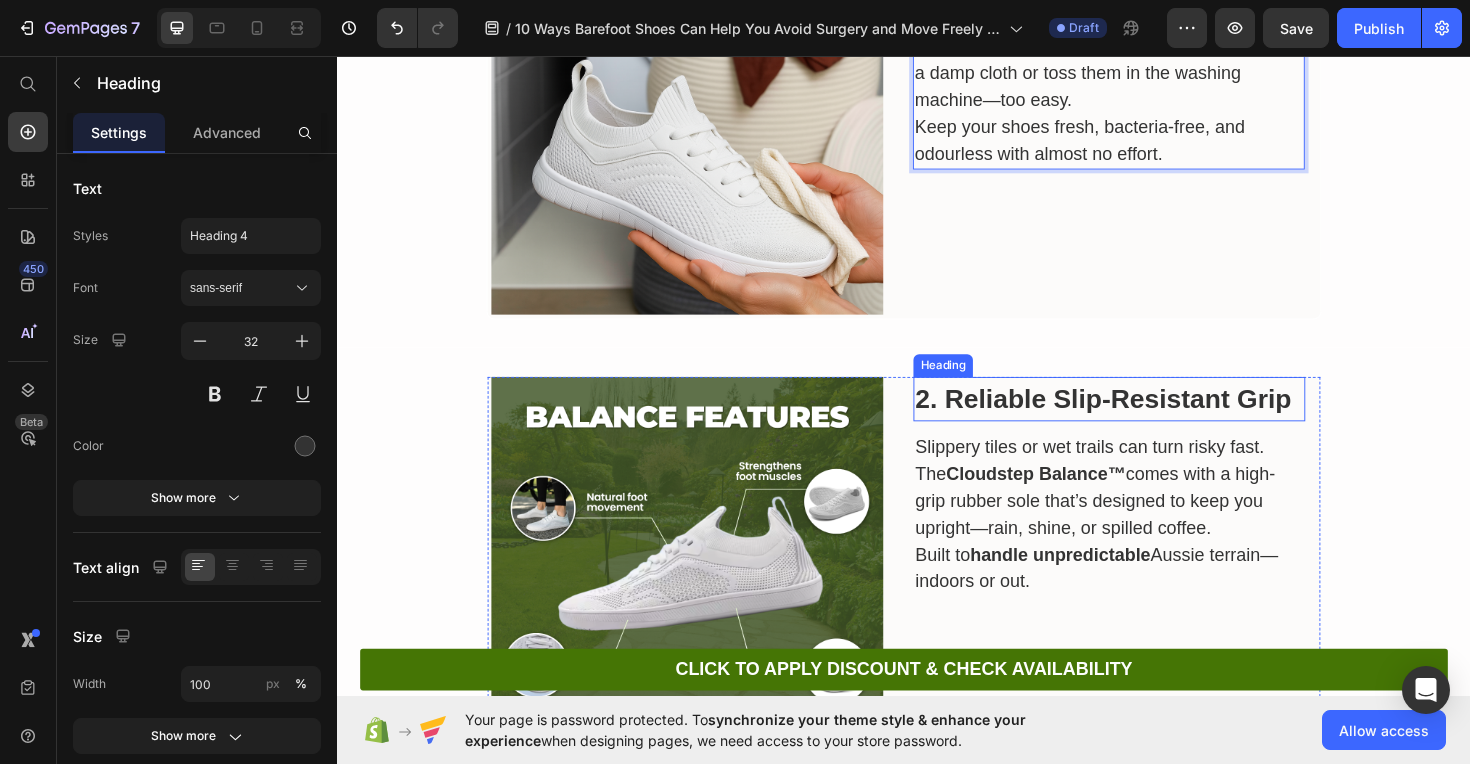 click on "2. Reliable Slip-Resistant Grip" at bounding box center (1148, 419) 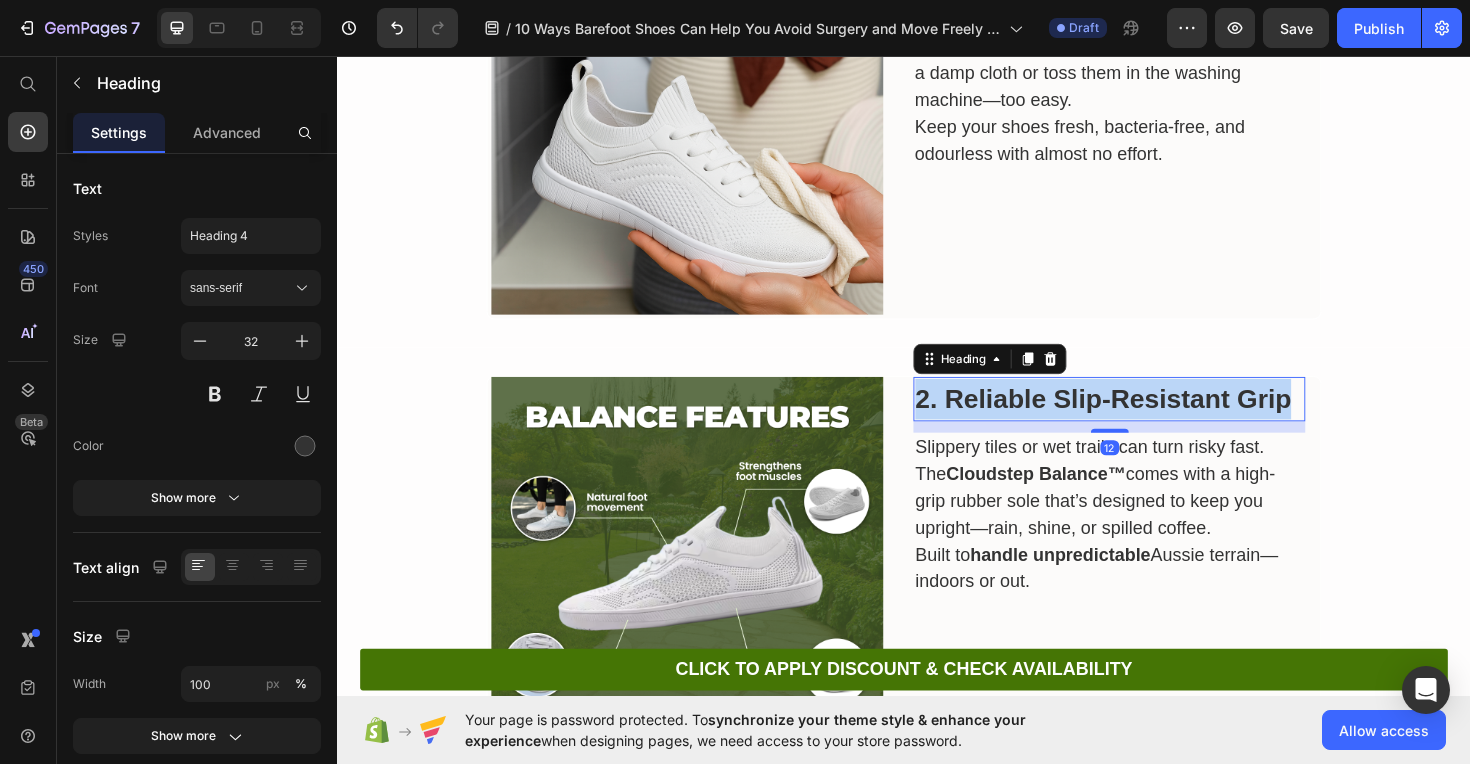 click on "2. Reliable Slip-Resistant Grip" at bounding box center (1148, 419) 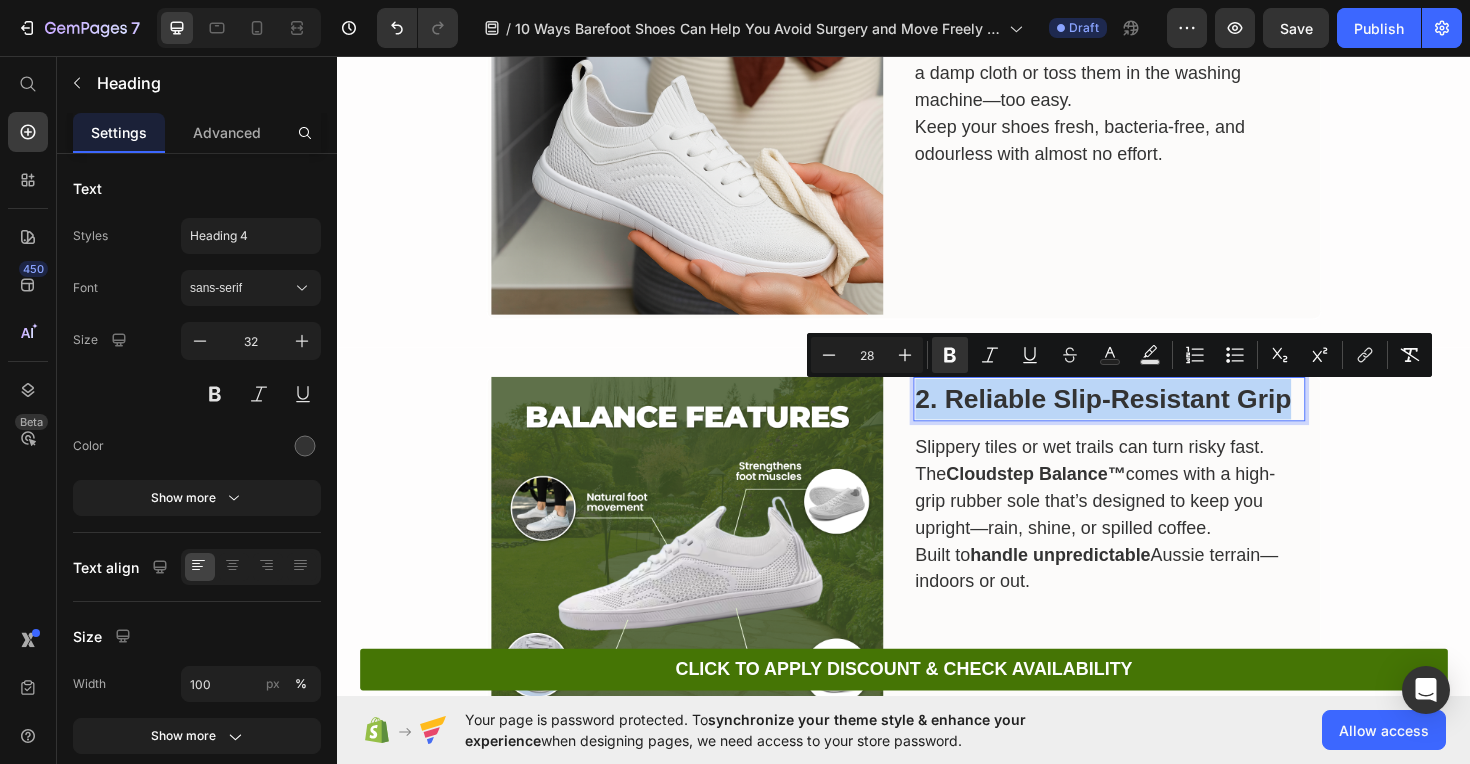 copy on "2. Reliable Slip-Resistant Grip" 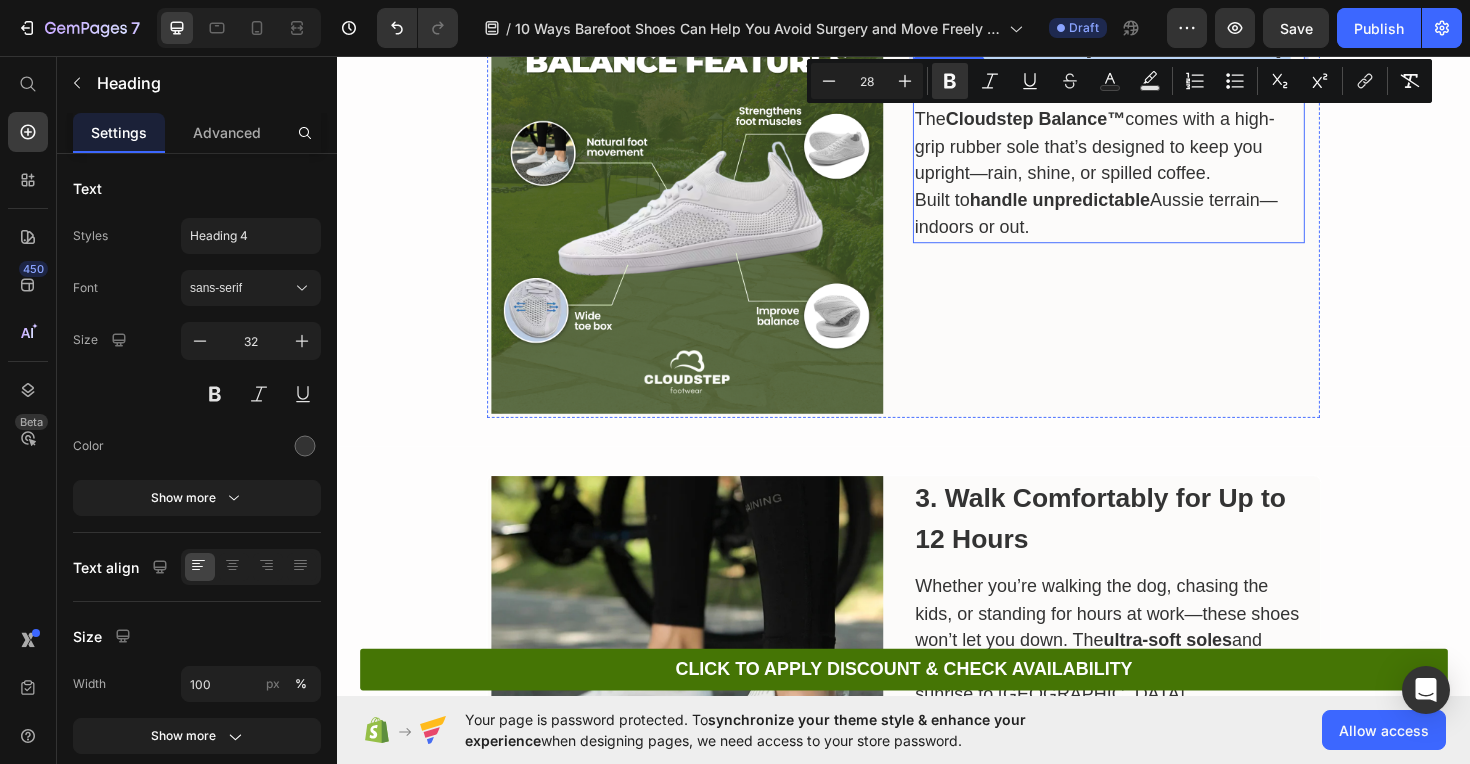 scroll, scrollTop: 1510, scrollLeft: 0, axis: vertical 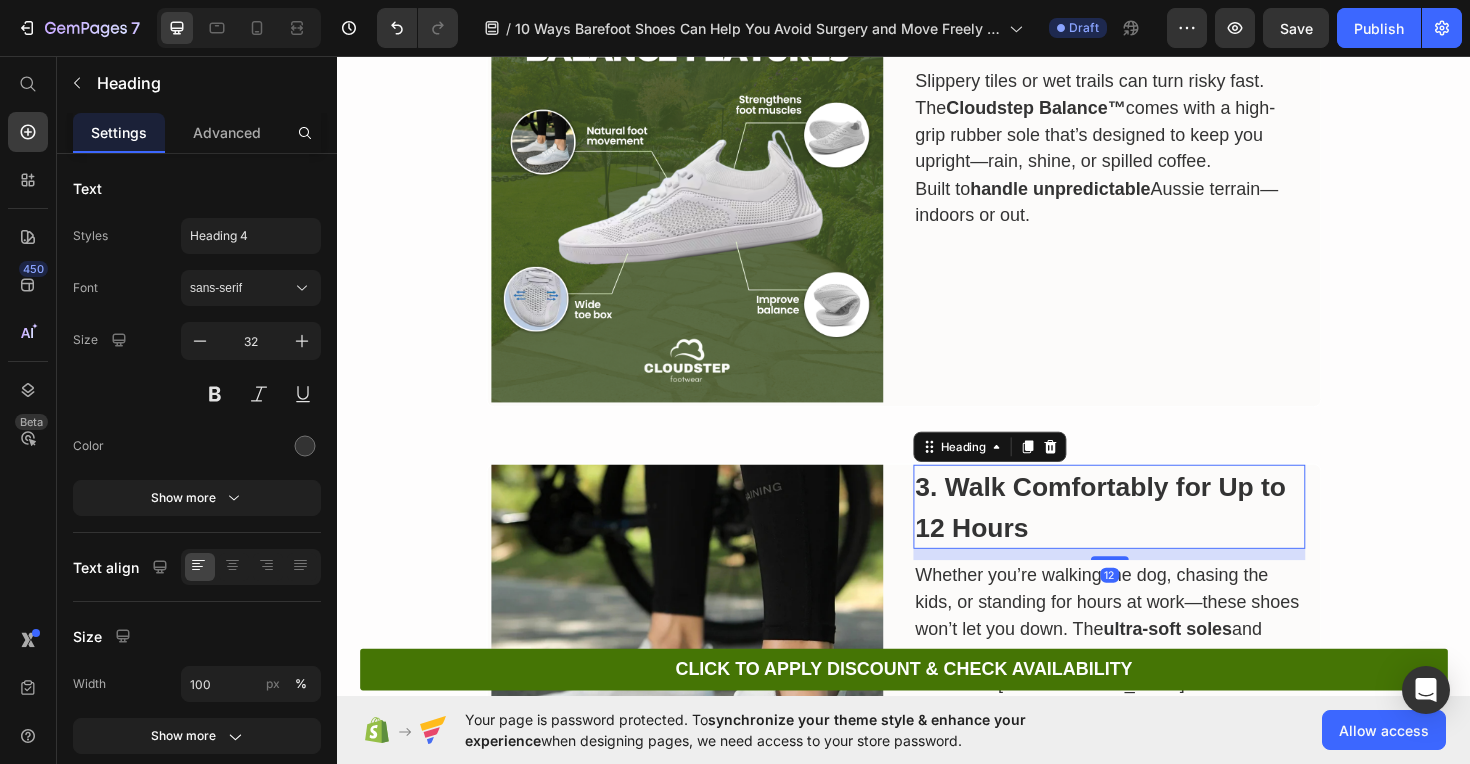 click on "3. Walk Comfortably for Up to 12 Hours" at bounding box center [1154, 533] 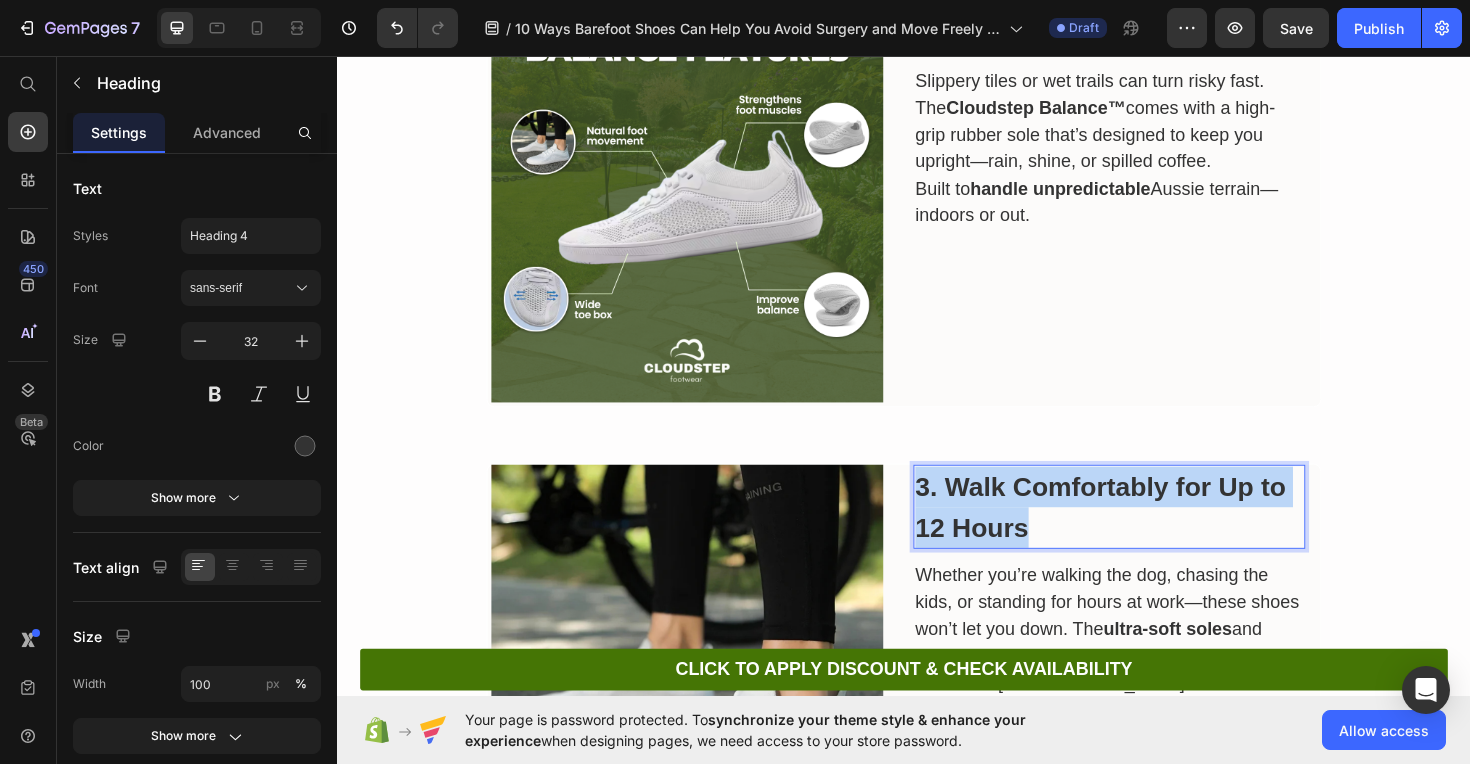 click on "3. Walk Comfortably for Up to 12 Hours" at bounding box center [1154, 533] 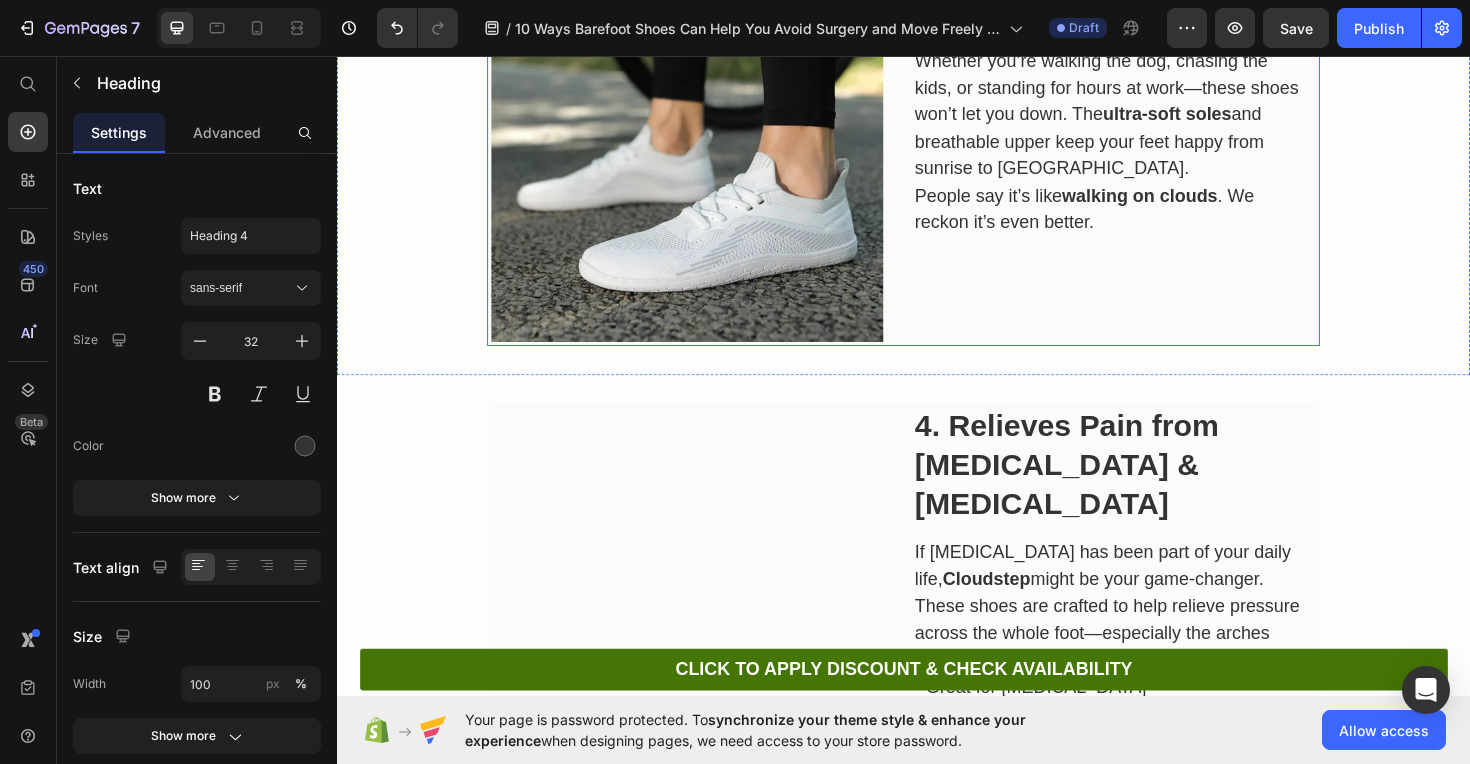 scroll, scrollTop: 2128, scrollLeft: 0, axis: vertical 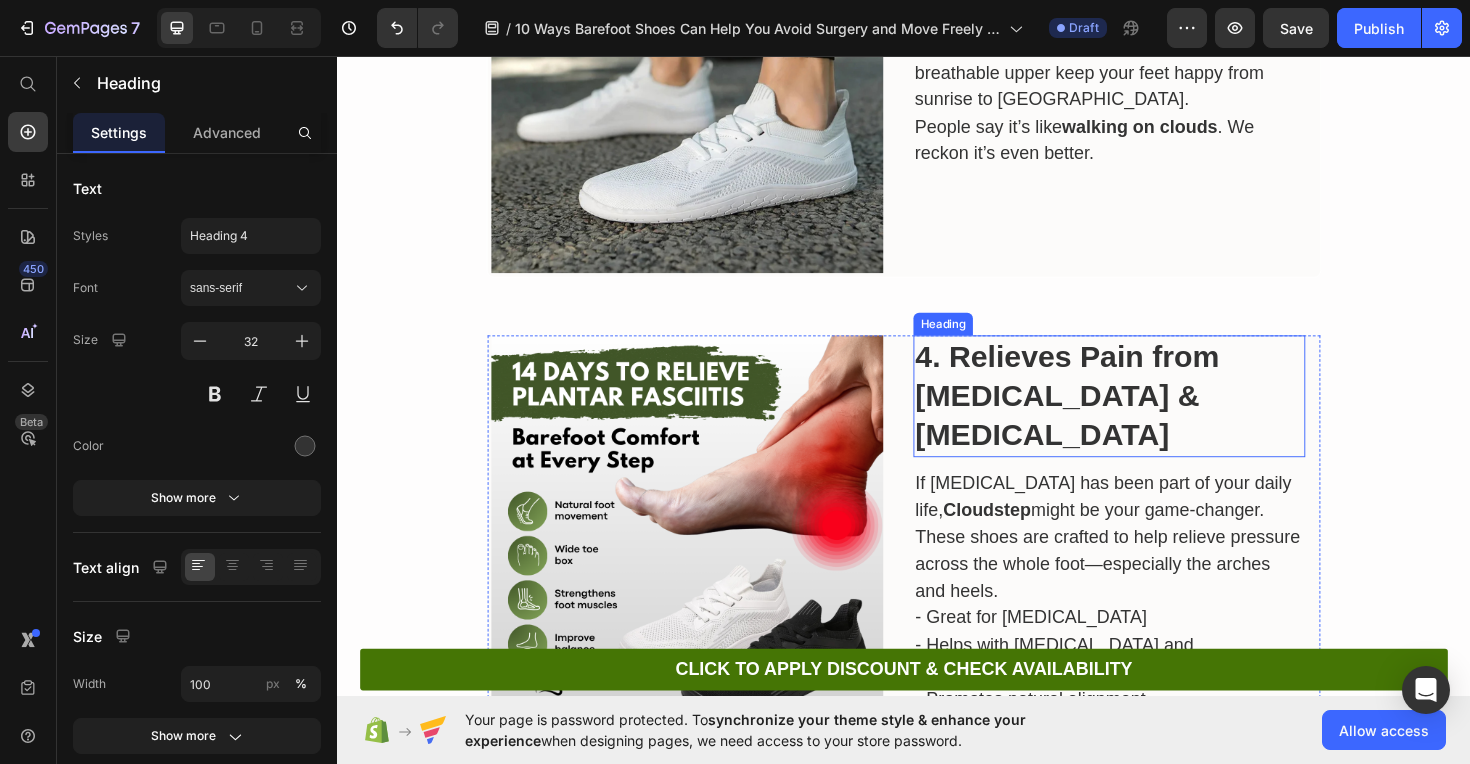 click on "4. Relieves Pain from [MEDICAL_DATA] & [MEDICAL_DATA]" at bounding box center [1110, 415] 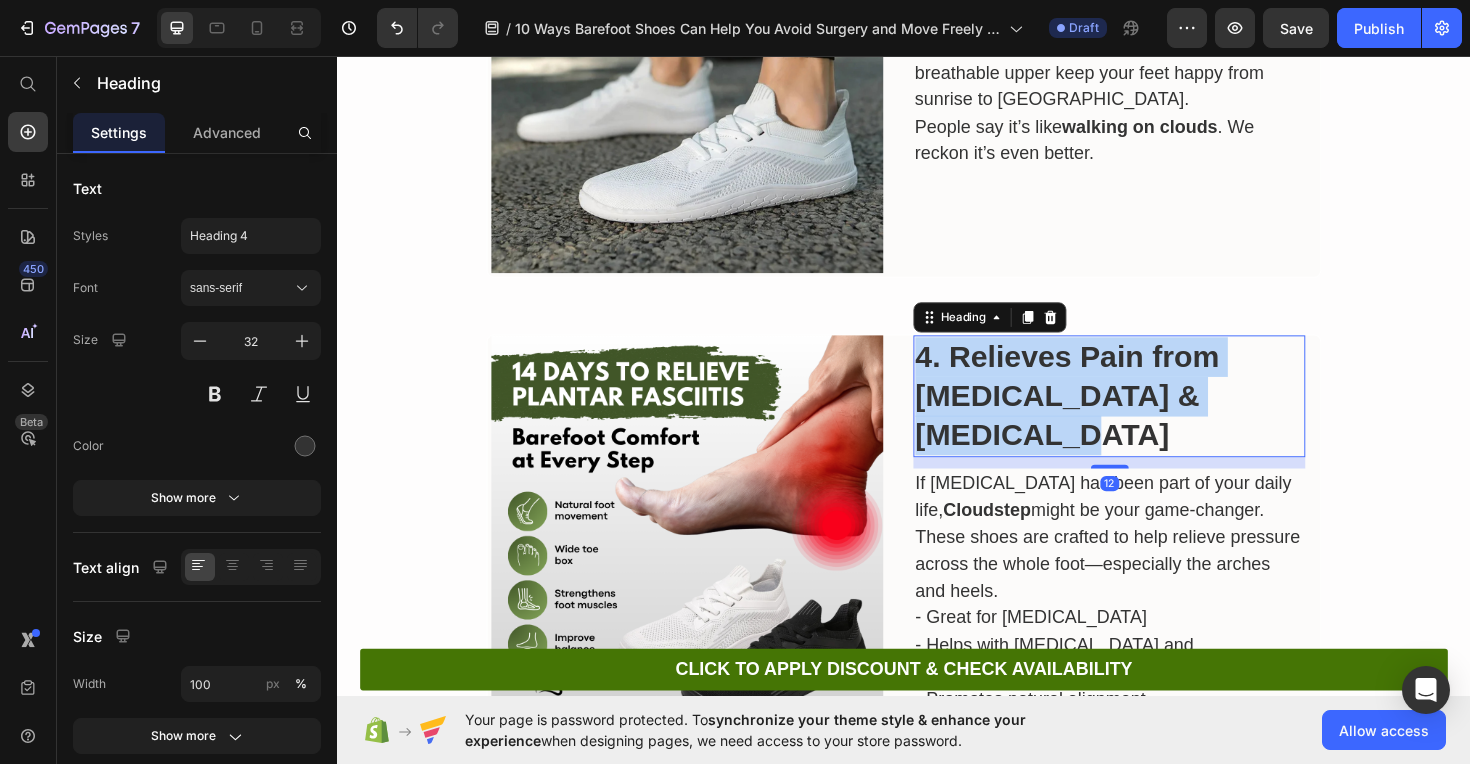 click on "4. Relieves Pain from [MEDICAL_DATA] & [MEDICAL_DATA]" at bounding box center (1110, 415) 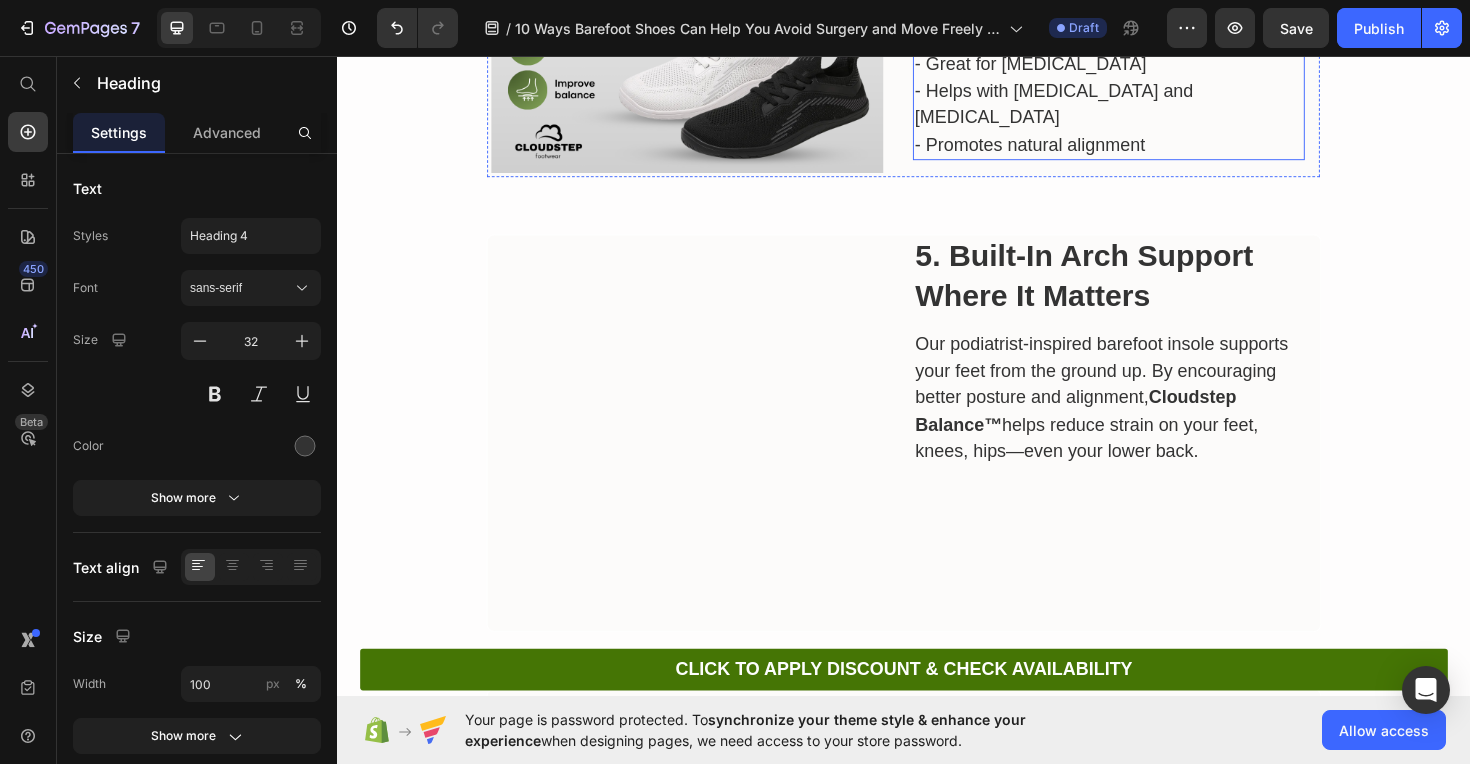 scroll, scrollTop: 2719, scrollLeft: 0, axis: vertical 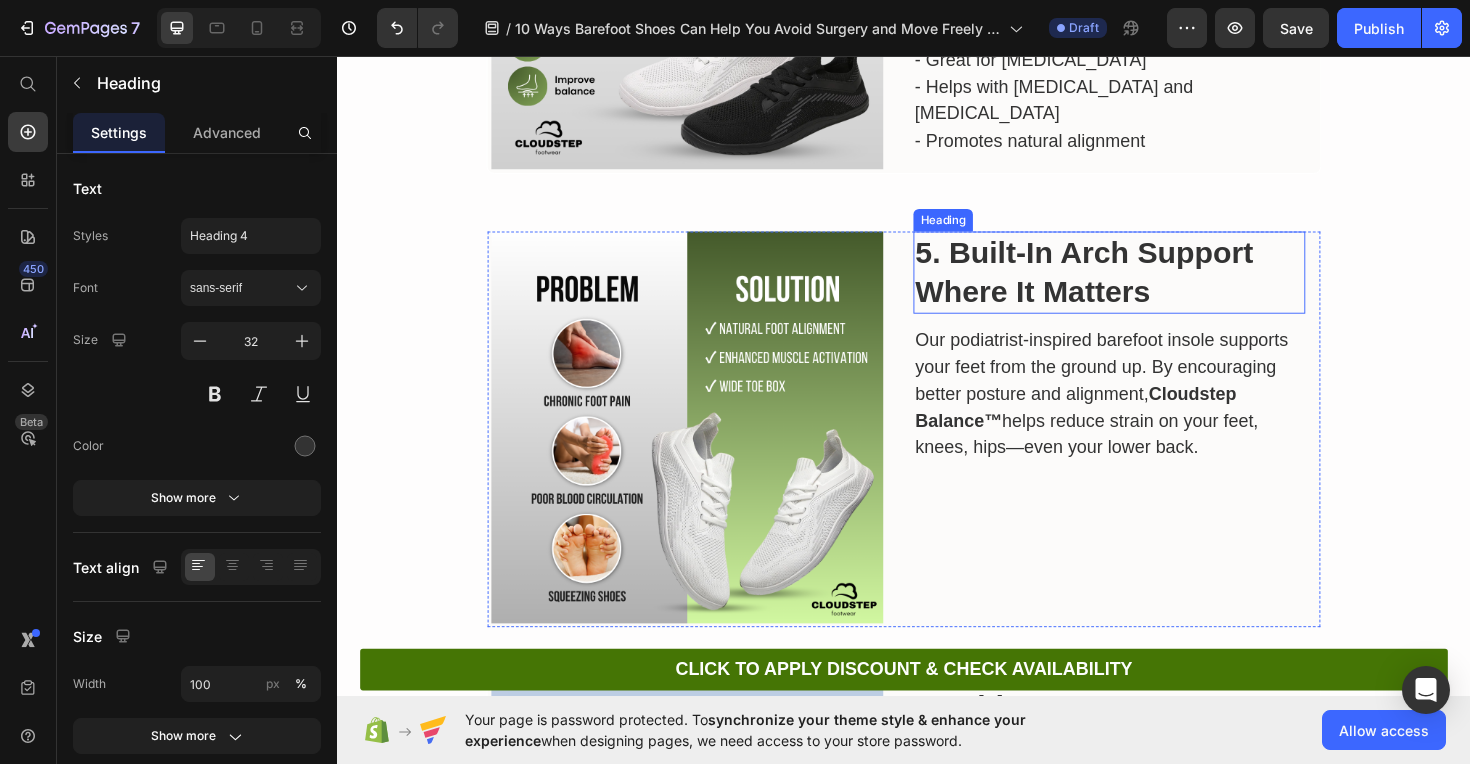 click on "5. Built-In Arch Support Where It Matters" at bounding box center (1128, 285) 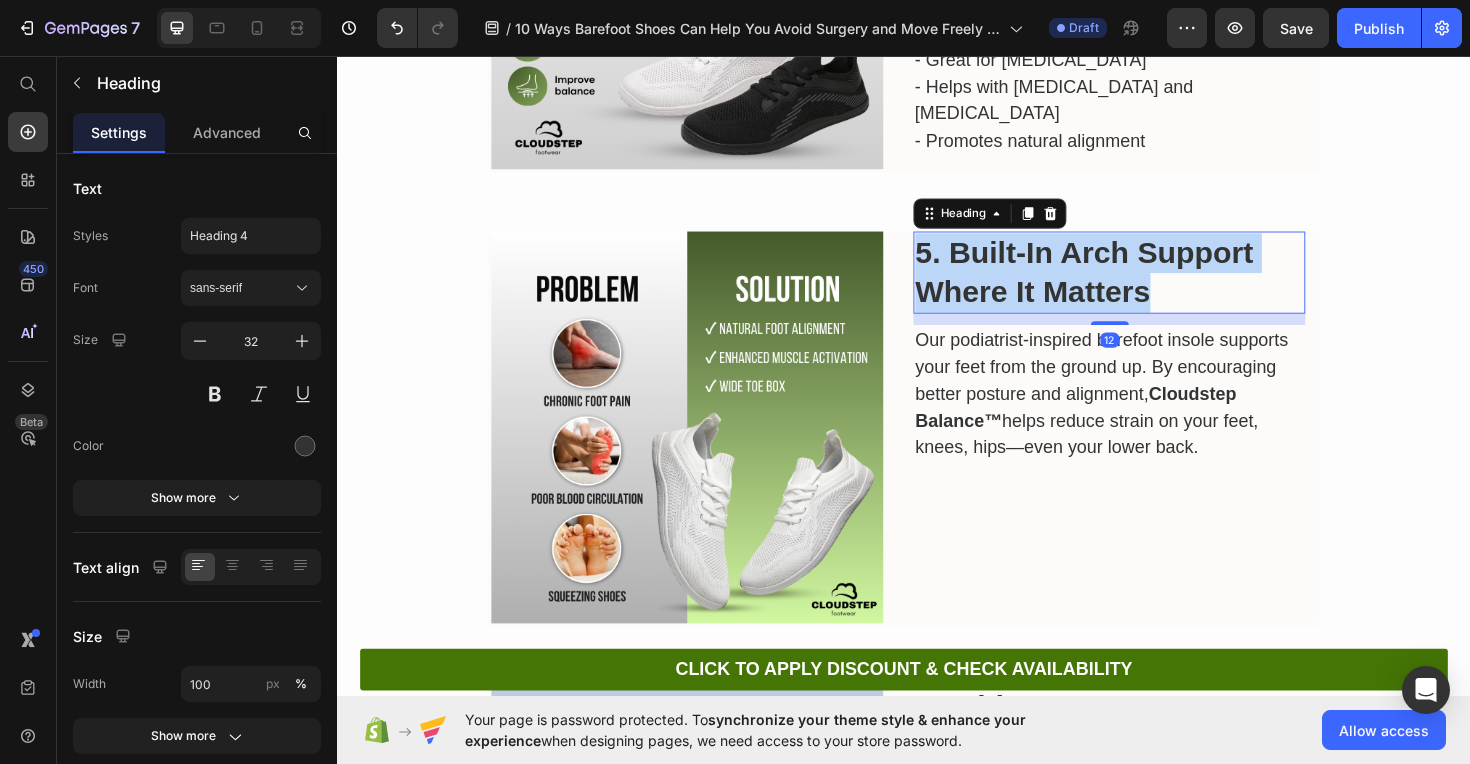 click on "5. Built-In Arch Support Where It Matters" at bounding box center (1128, 285) 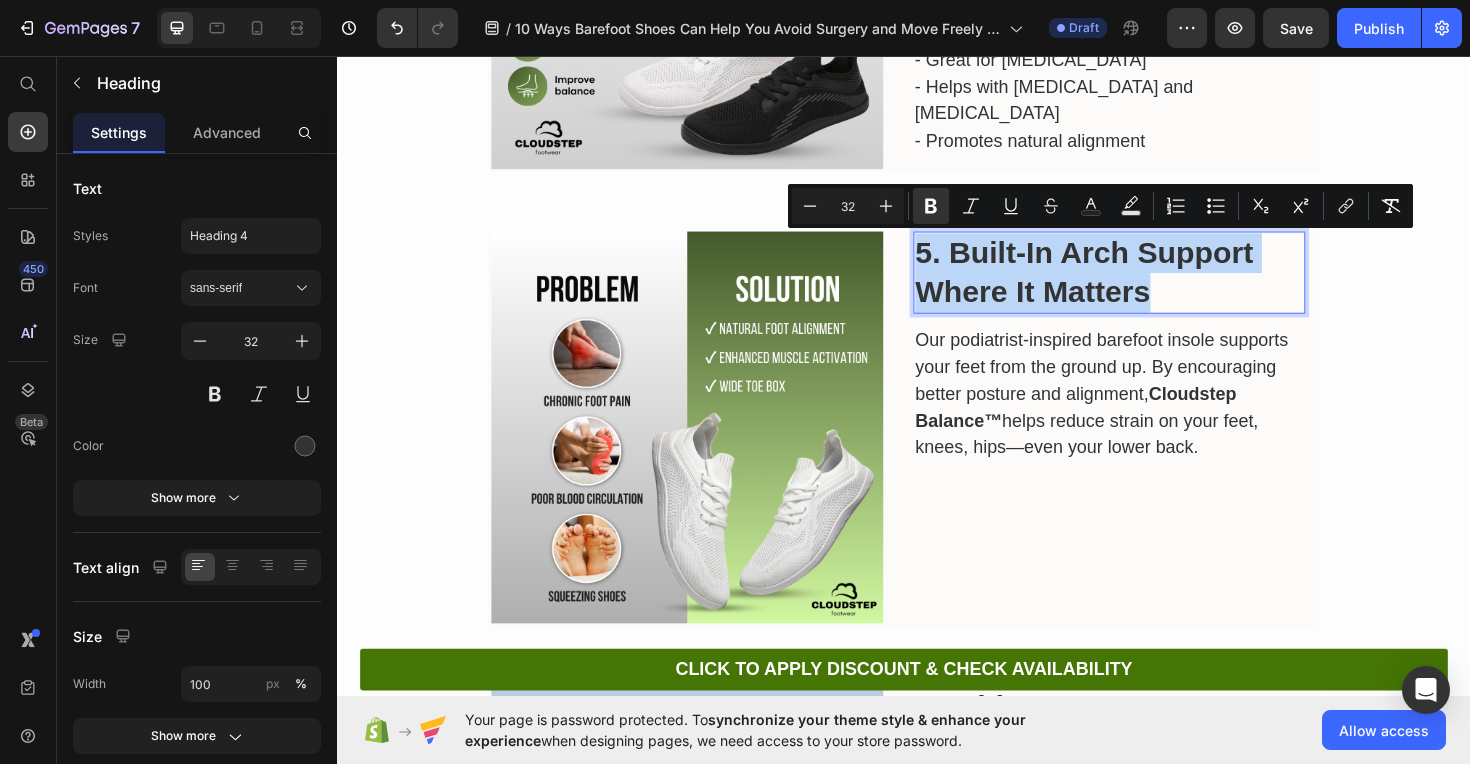 copy on "5. Built-In Arch Support Where It Matters" 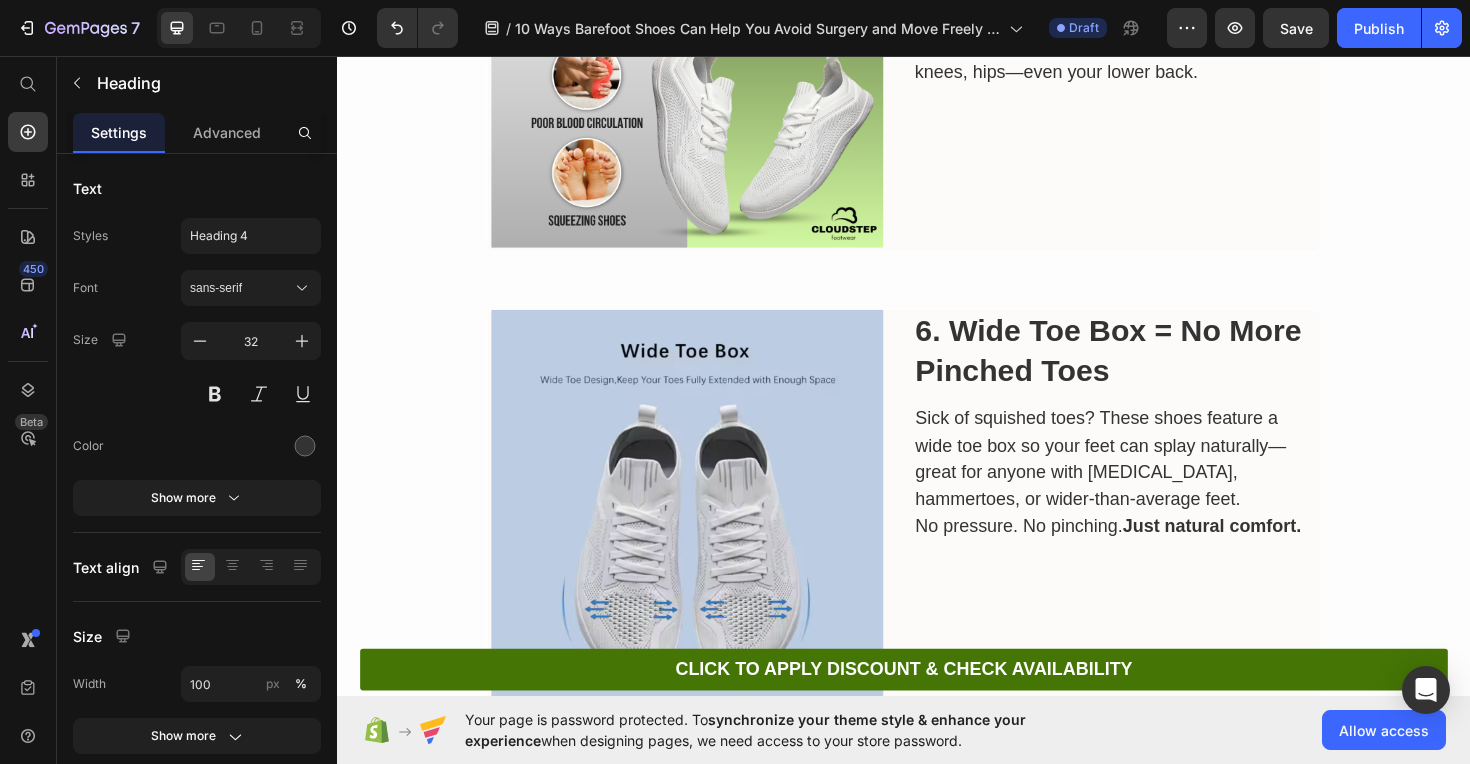scroll, scrollTop: 3145, scrollLeft: 0, axis: vertical 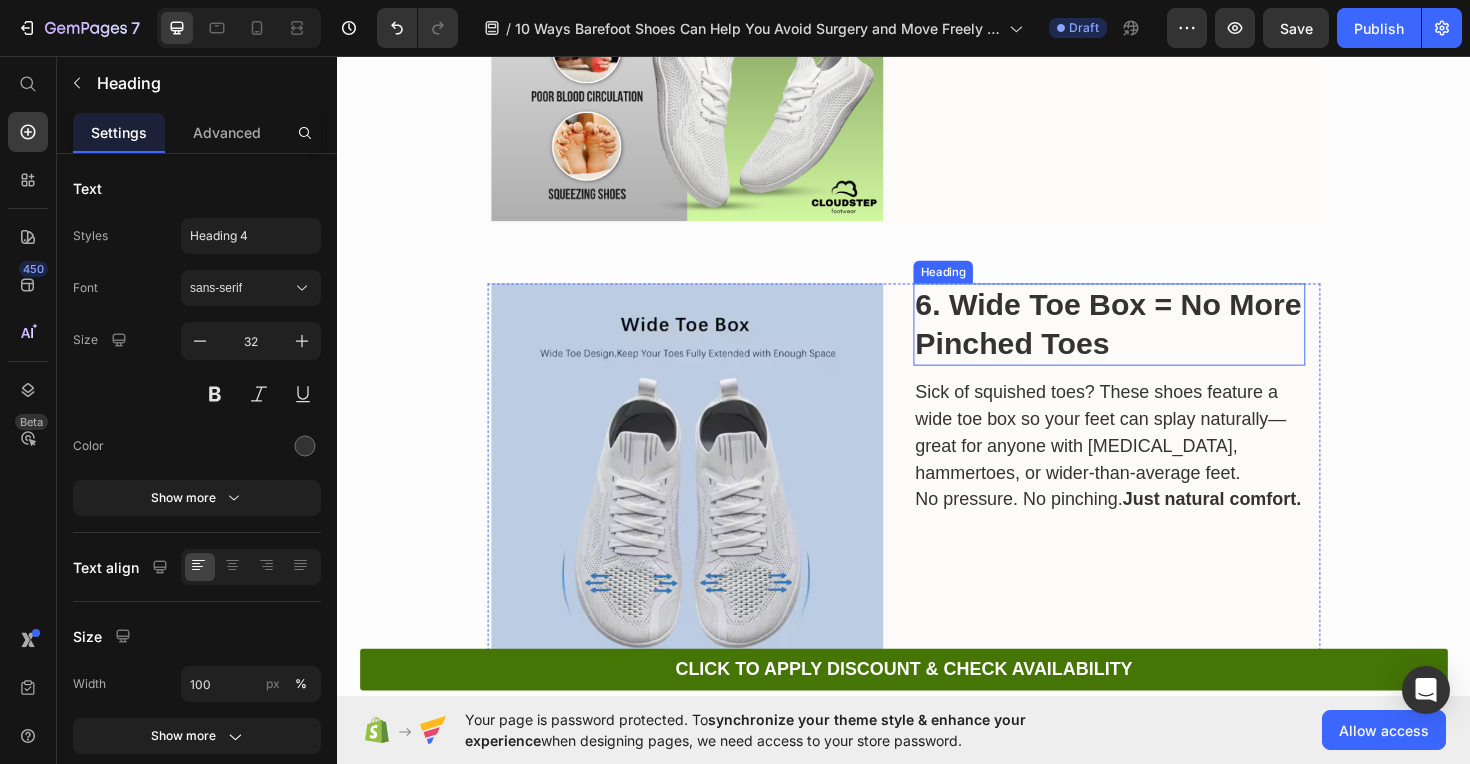 click on "6. Wide Toe Box = No More Pinched Toes" at bounding box center (1153, 340) 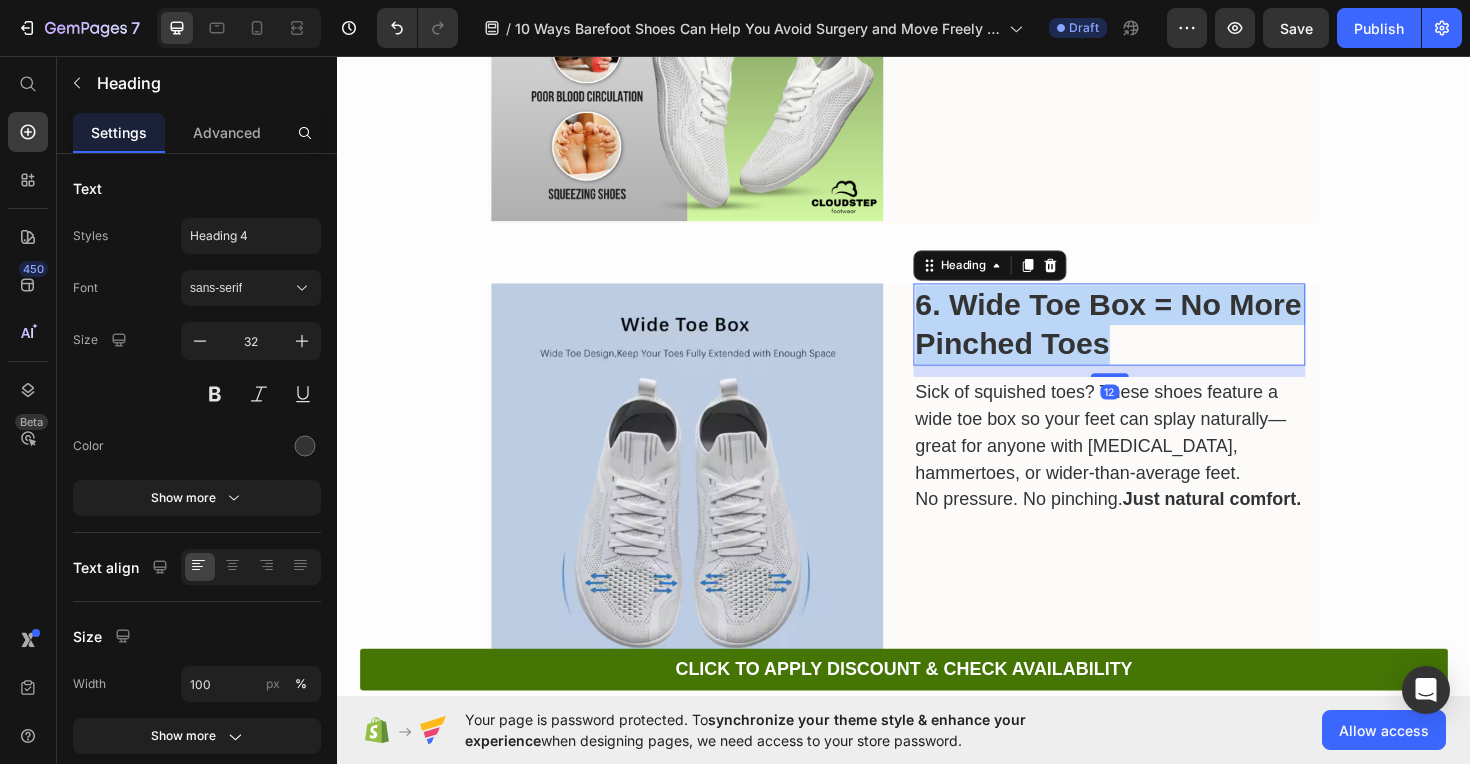 click on "6. Wide Toe Box = No More Pinched Toes" at bounding box center [1153, 340] 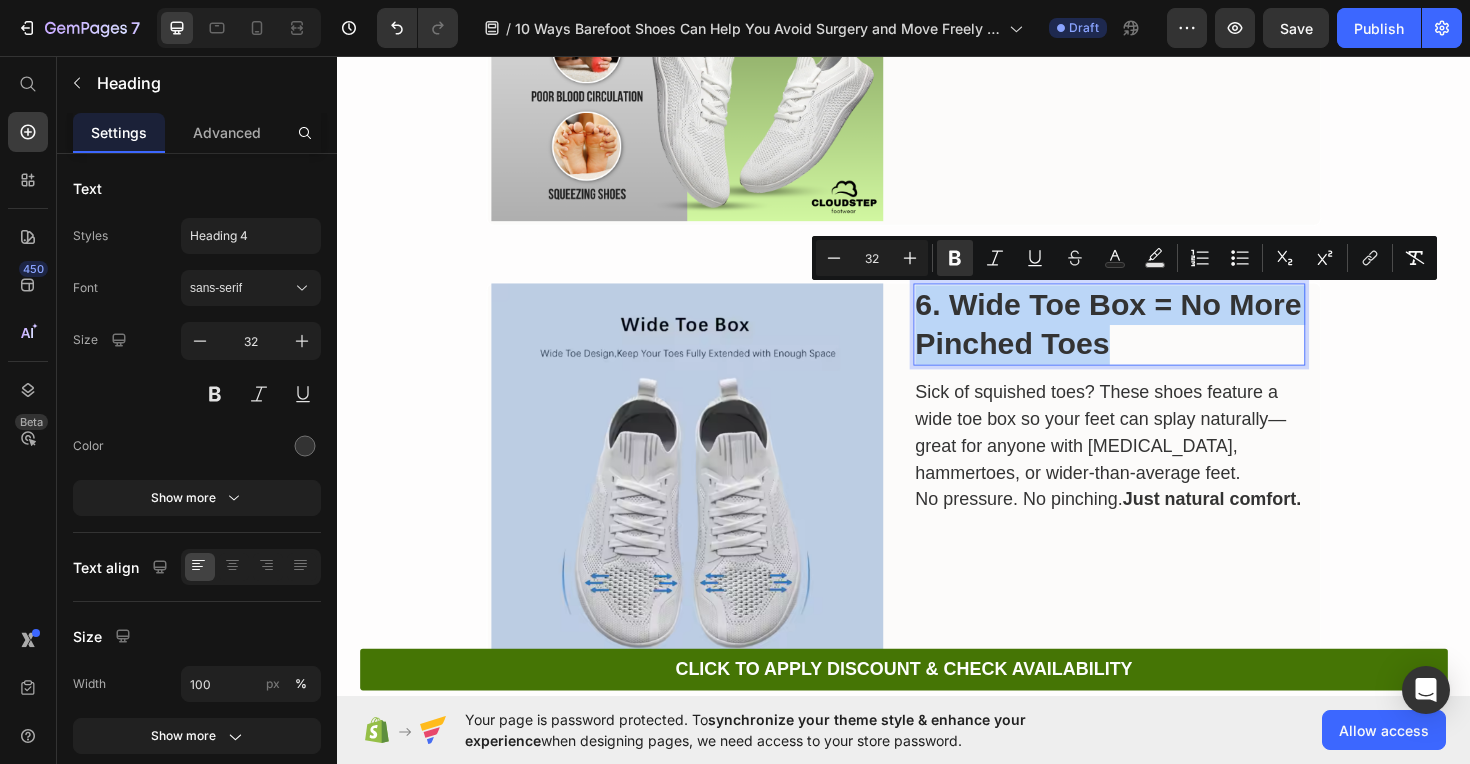 copy on "6. Wide Toe Box = No More Pinched Toes" 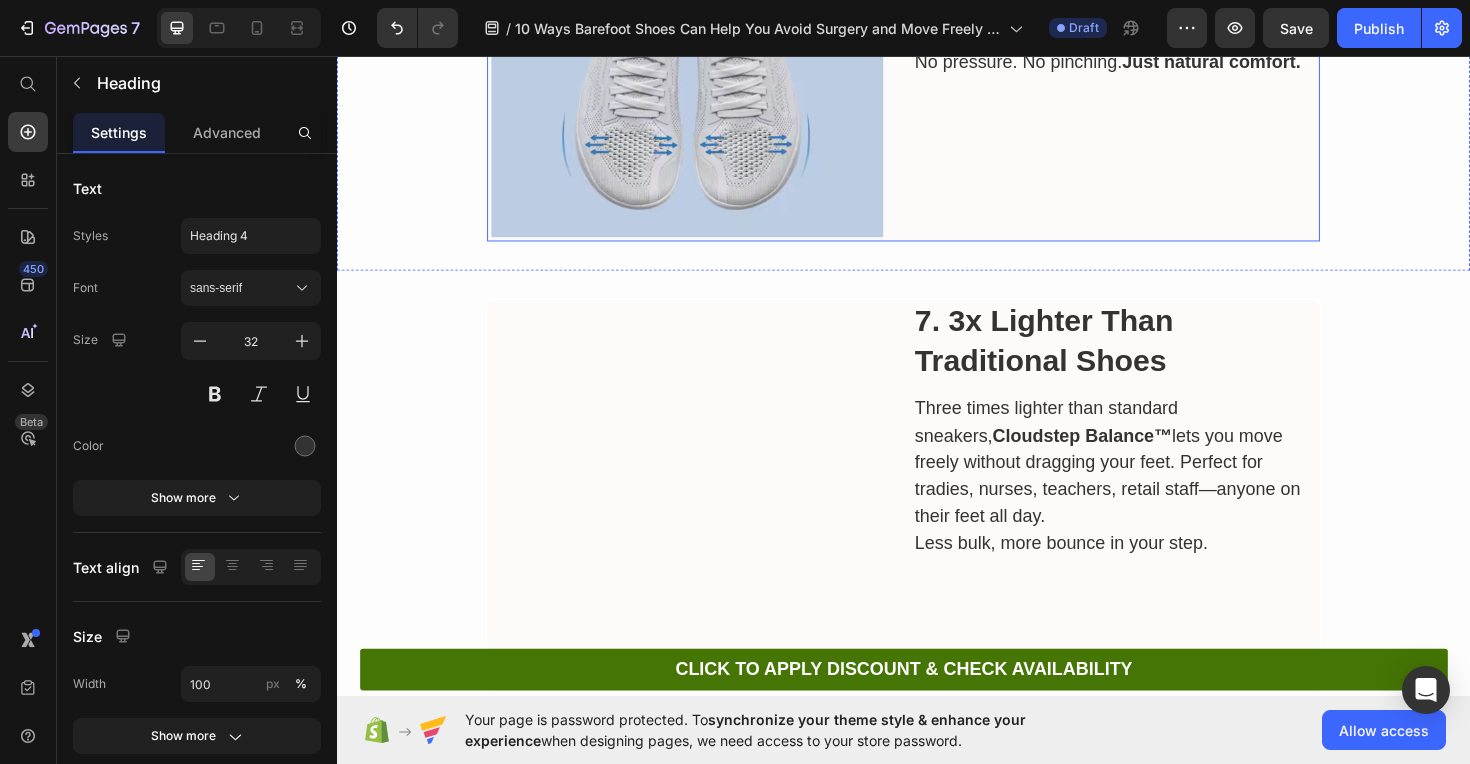 scroll, scrollTop: 3622, scrollLeft: 0, axis: vertical 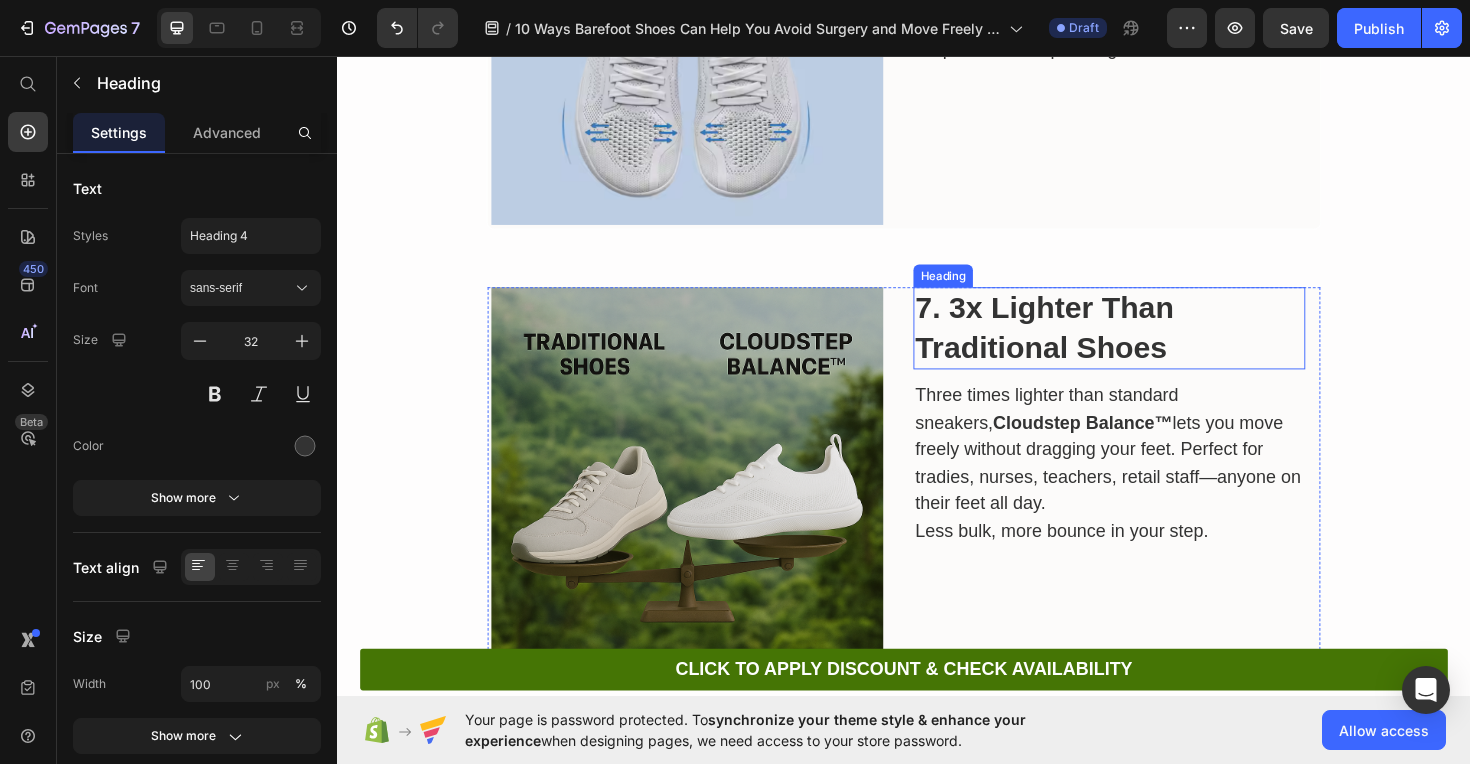 click on "7. 3x Lighter Than Traditional Shoes" at bounding box center [1086, 344] 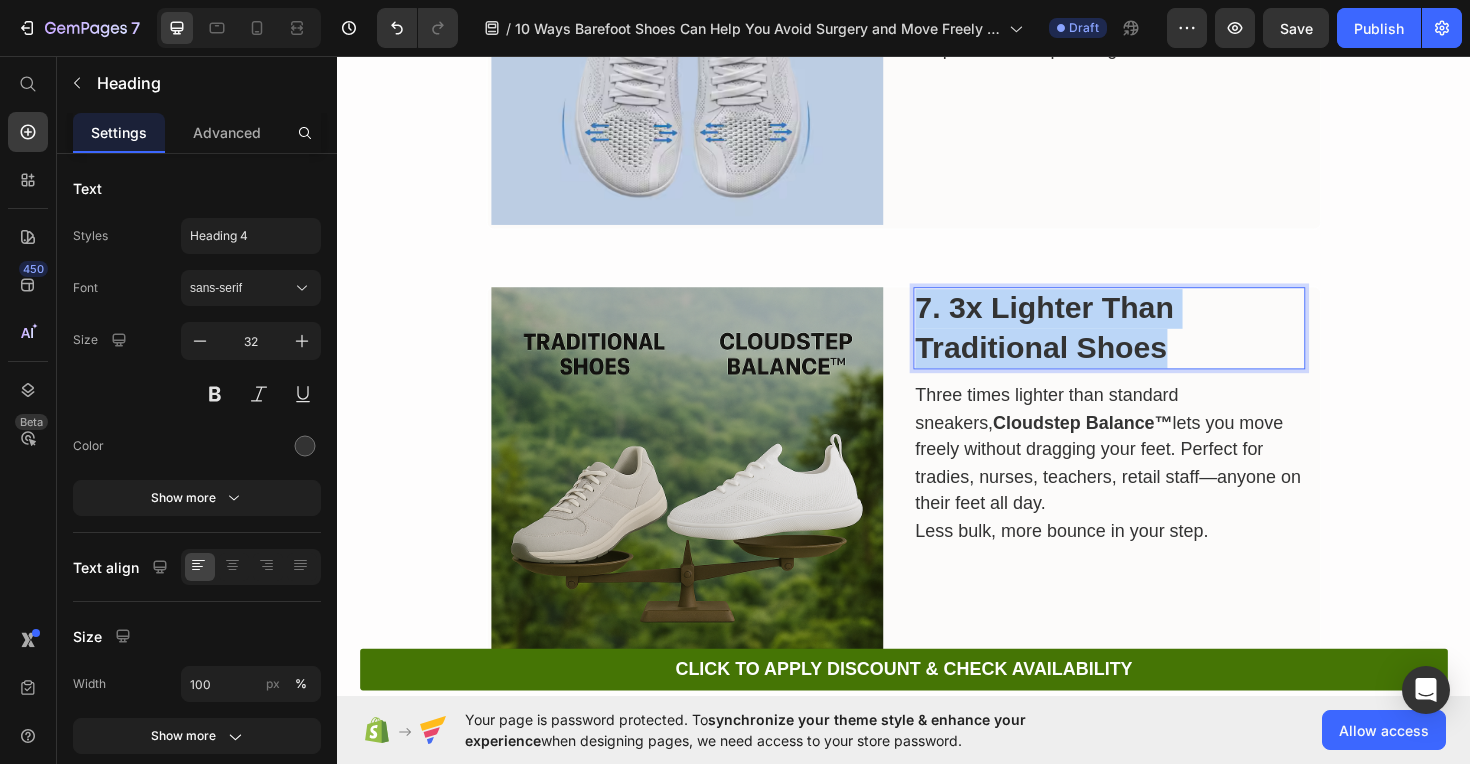 click on "7. 3x Lighter Than Traditional Shoes" at bounding box center (1086, 344) 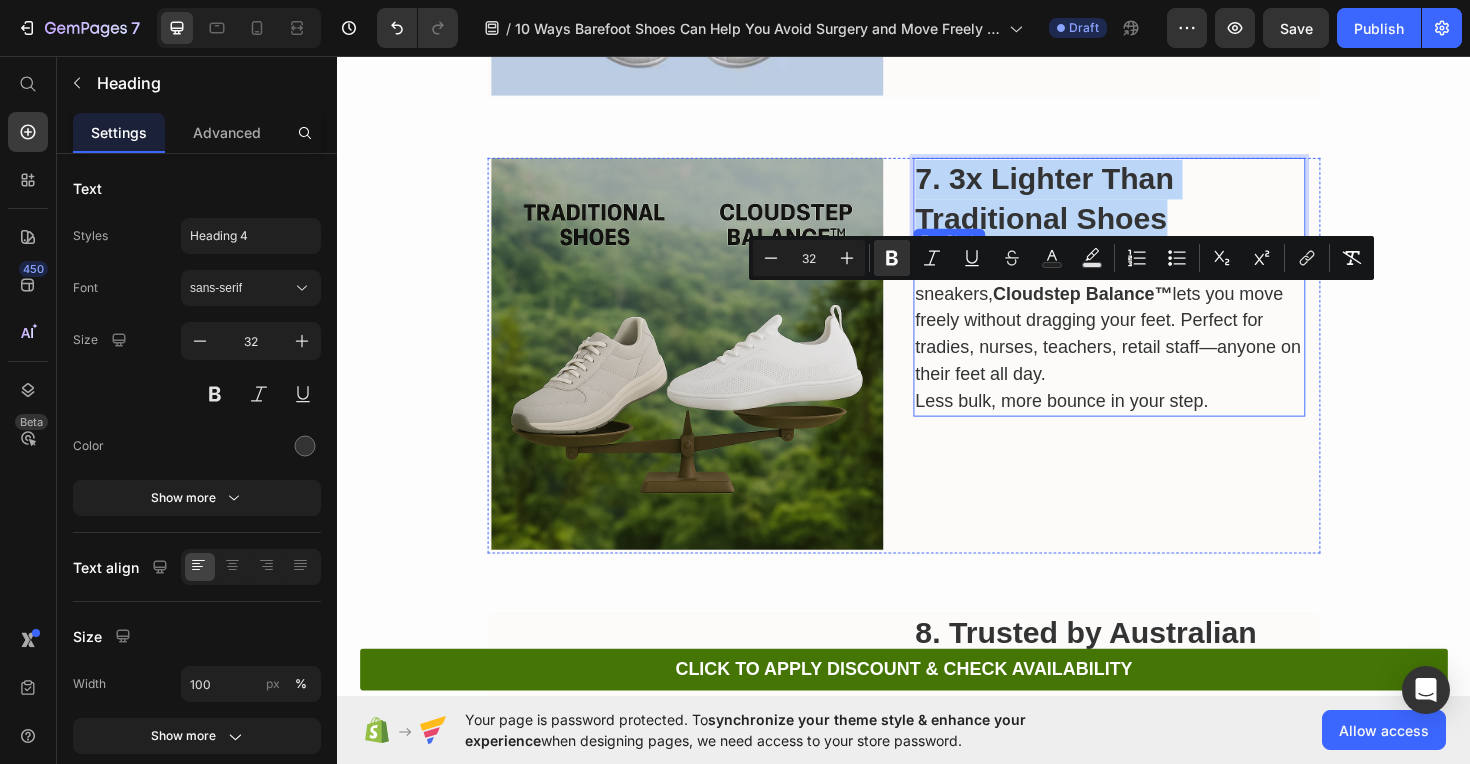 scroll, scrollTop: 4084, scrollLeft: 0, axis: vertical 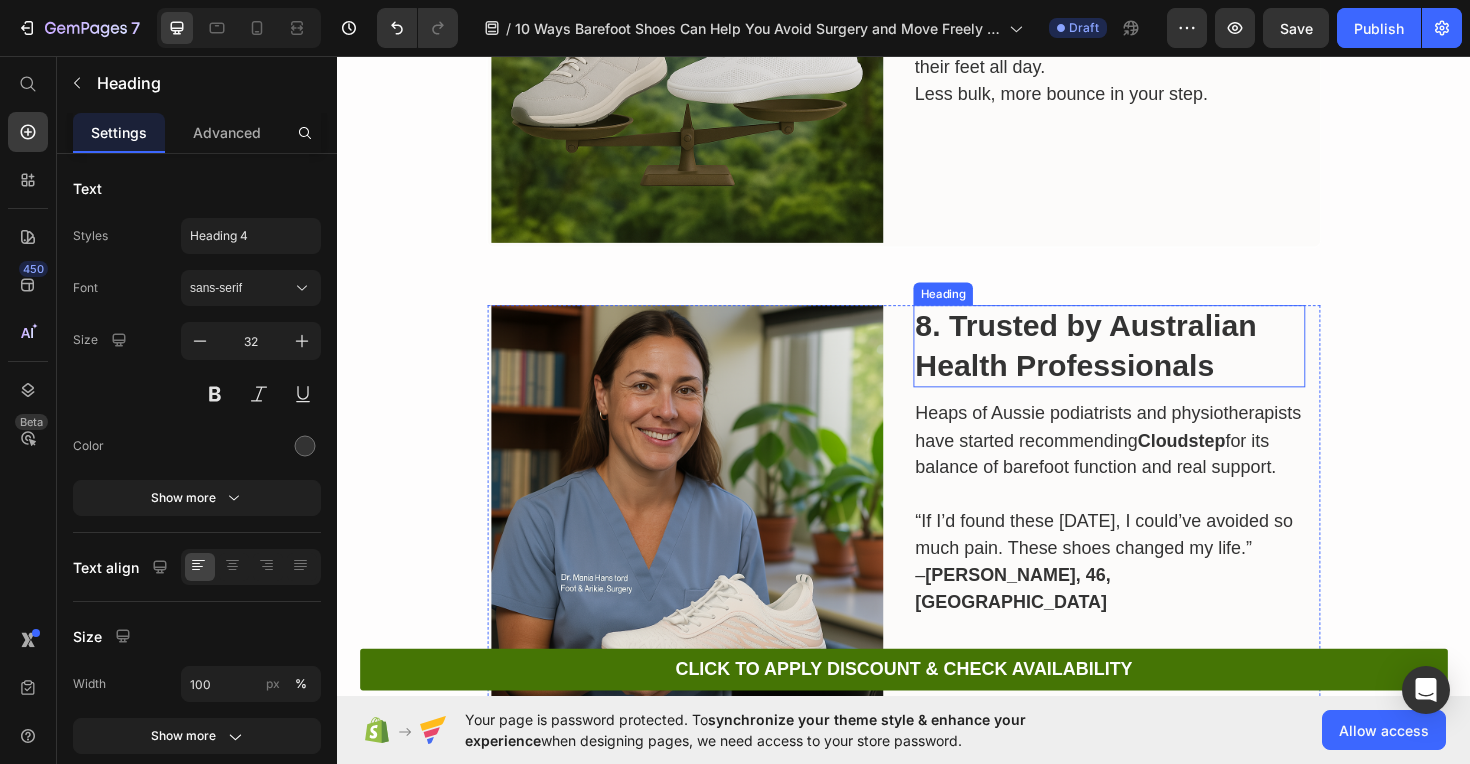 click on "8. Trusted by Australian Health Professionals" at bounding box center [1130, 363] 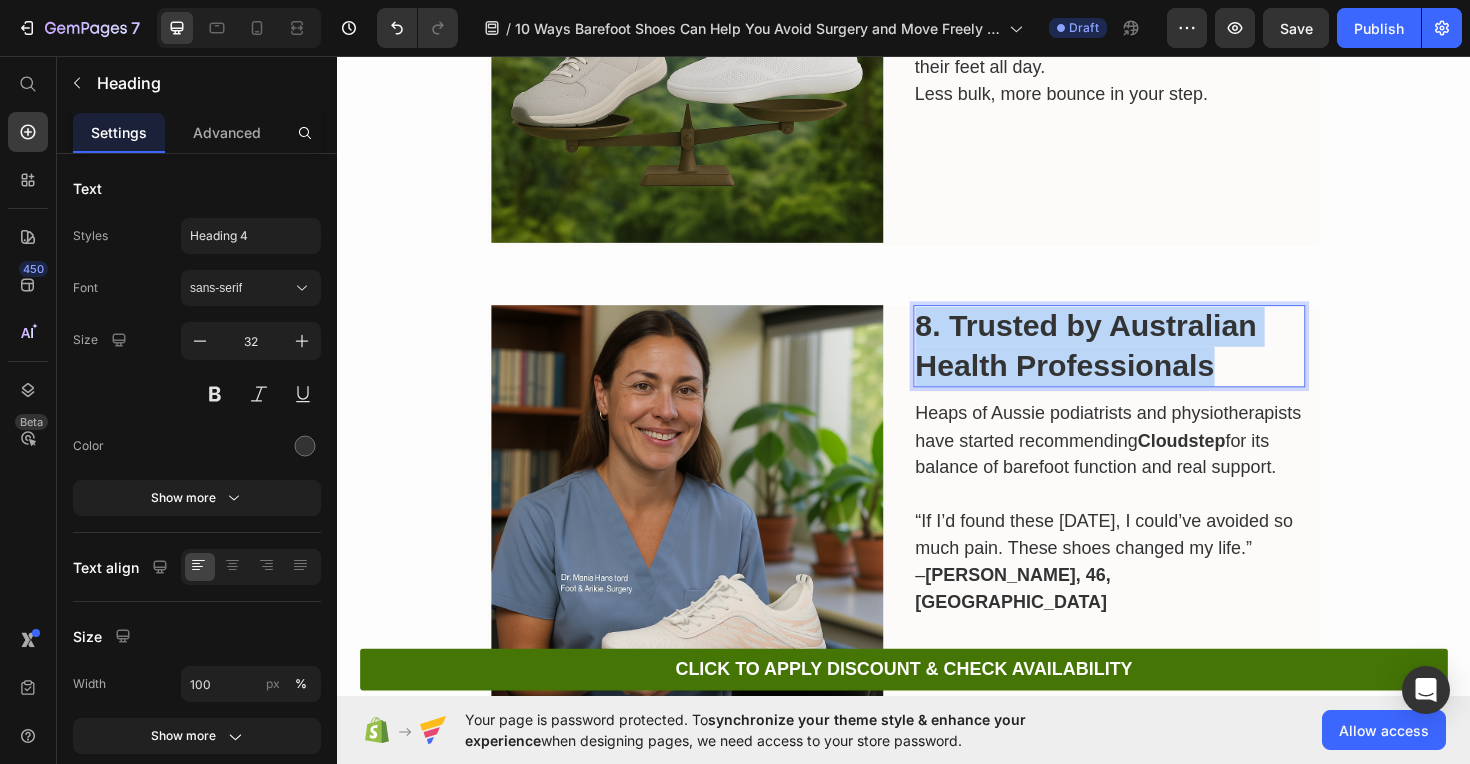 click on "8. Trusted by Australian Health Professionals" at bounding box center (1130, 363) 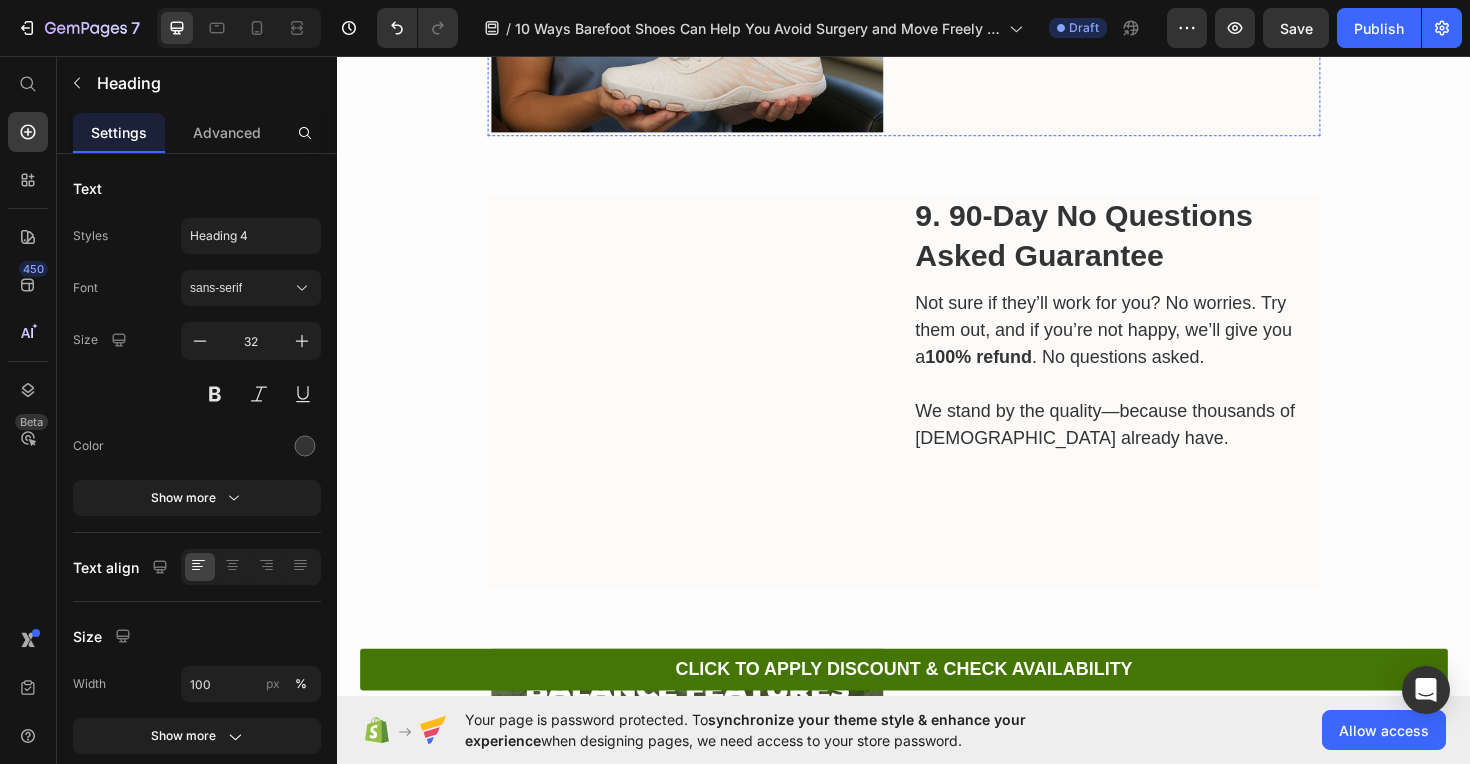 scroll, scrollTop: 4707, scrollLeft: 0, axis: vertical 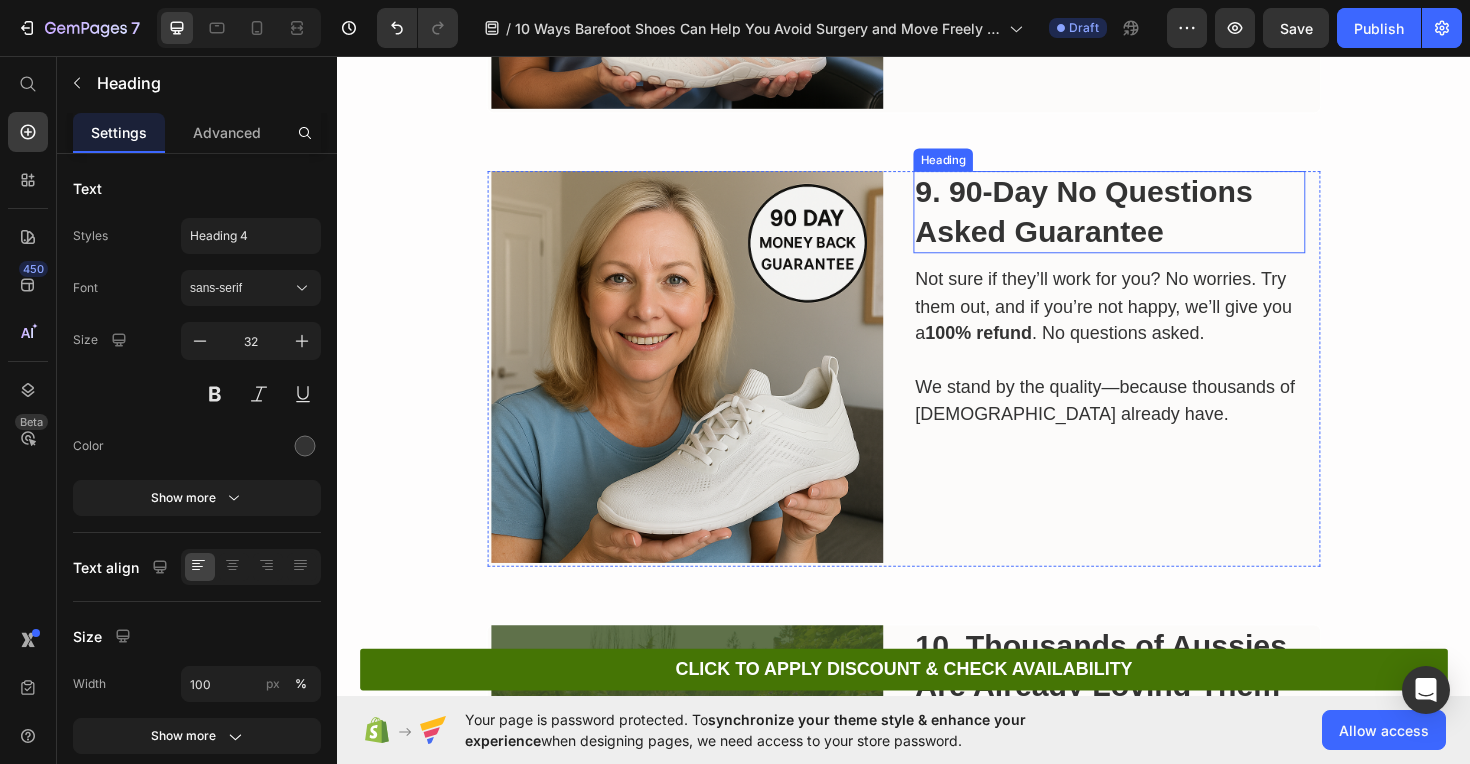 click on "9. 90-Day No Questions Asked Guarantee" at bounding box center (1127, 221) 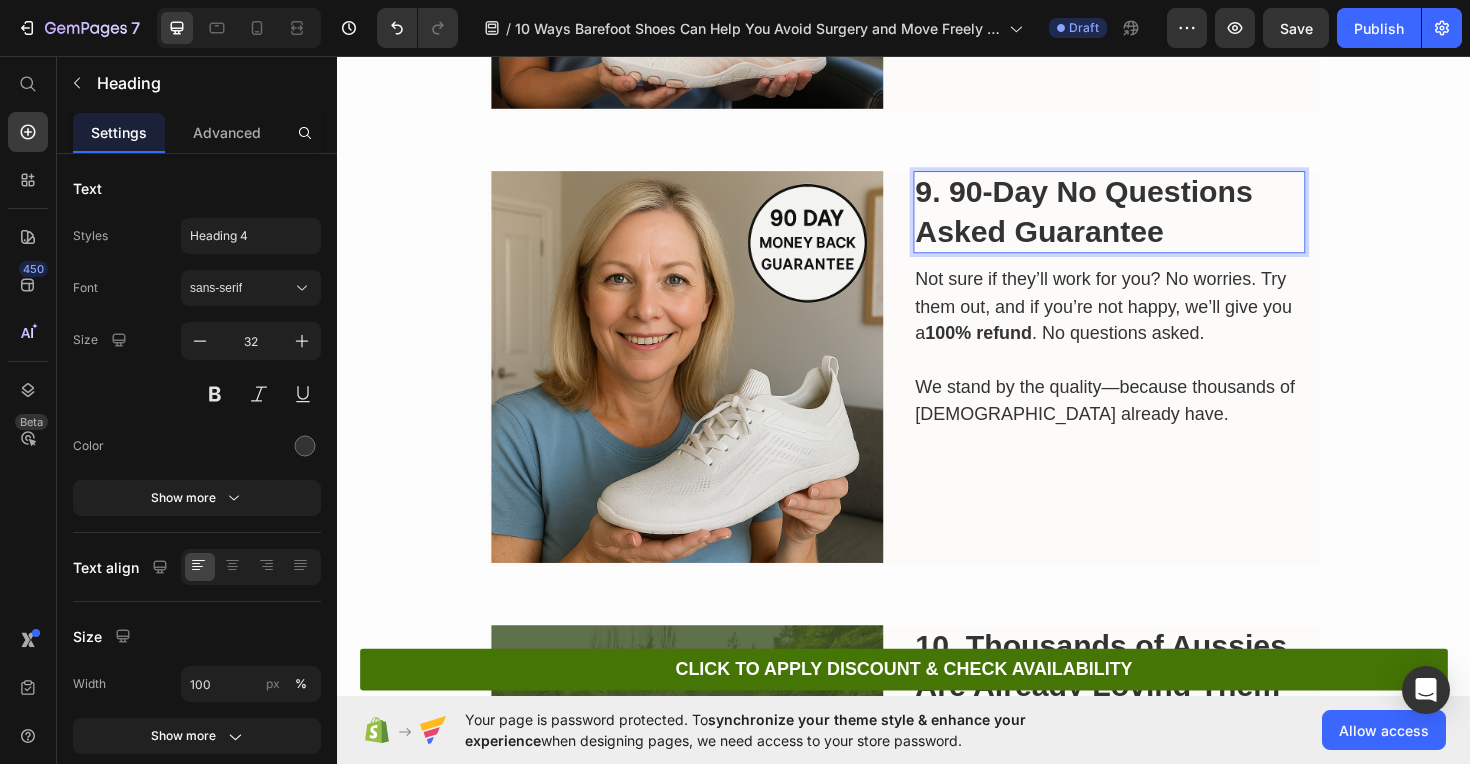 click on "9. 90-Day No Questions Asked Guarantee" at bounding box center [1127, 221] 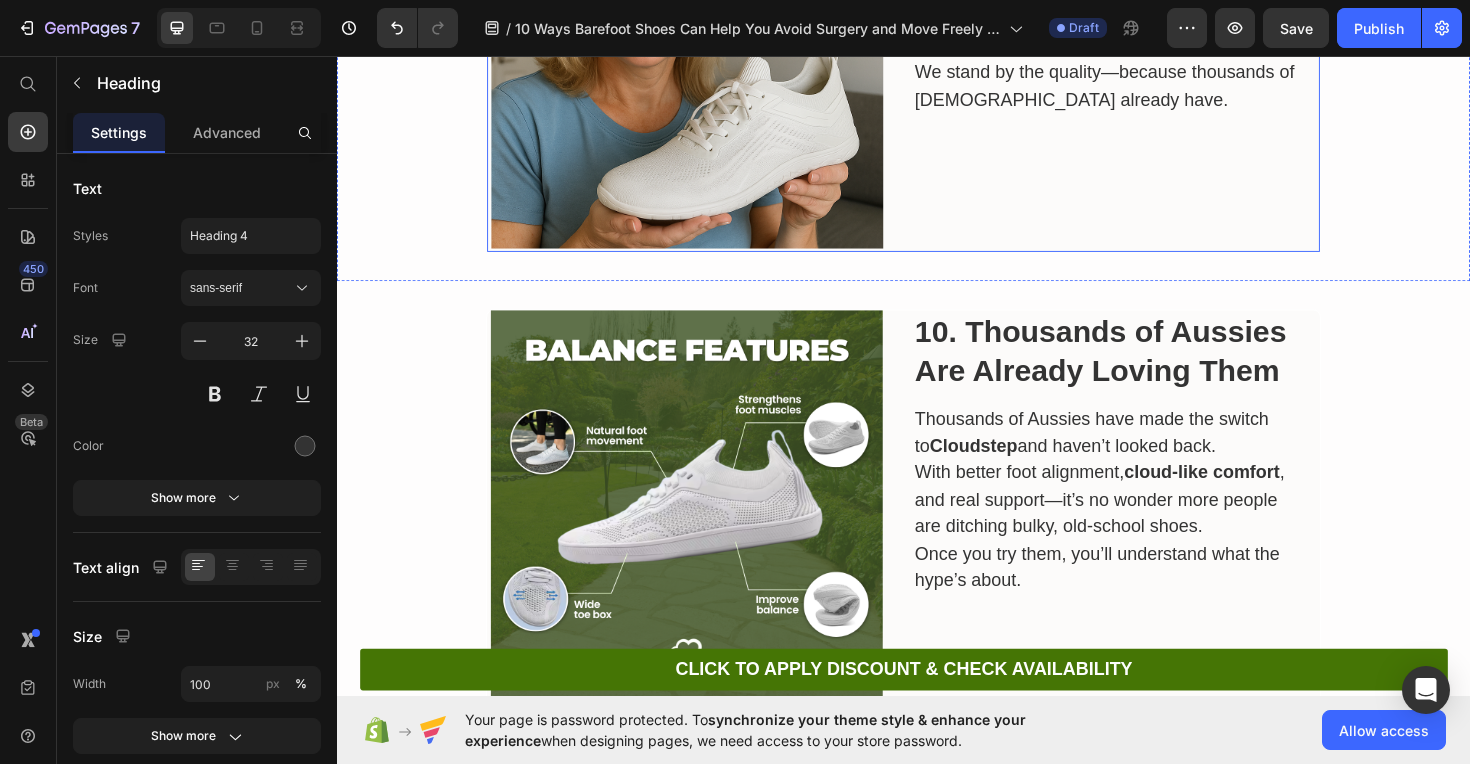 scroll, scrollTop: 5068, scrollLeft: 0, axis: vertical 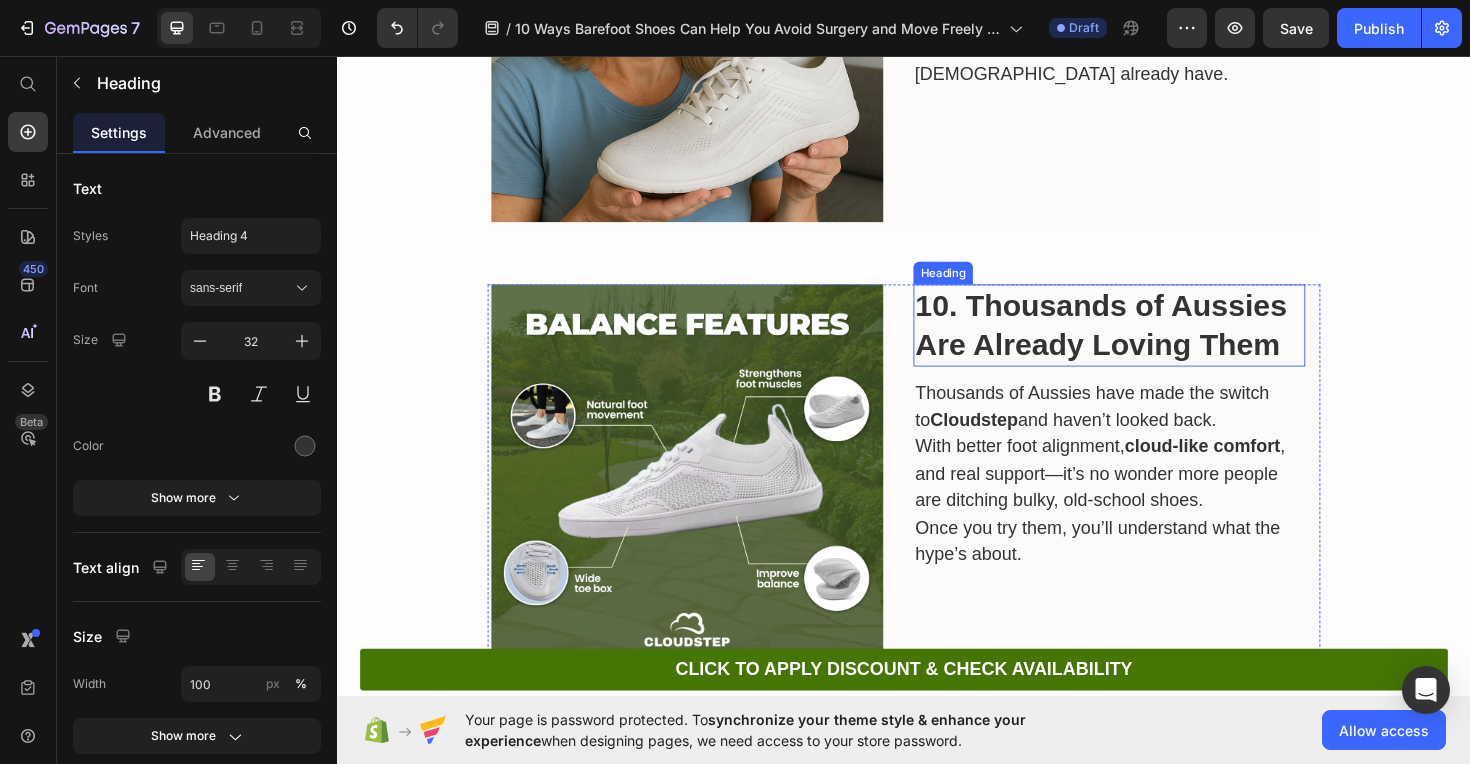 click on "10. Thousands of Aussies Are Already Loving Them" at bounding box center [1146, 341] 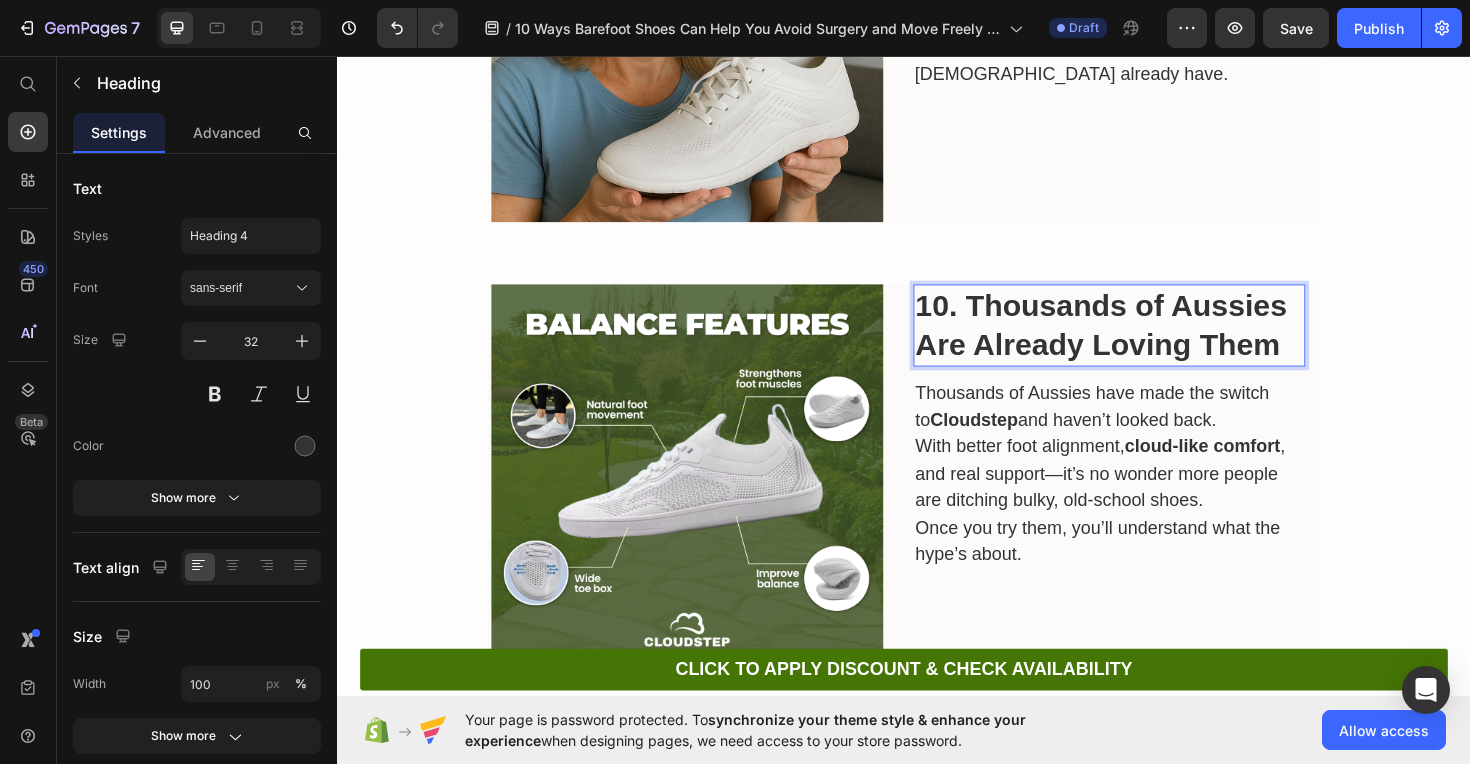 click on "10. Thousands of Aussies Are Already Loving Them" at bounding box center (1146, 341) 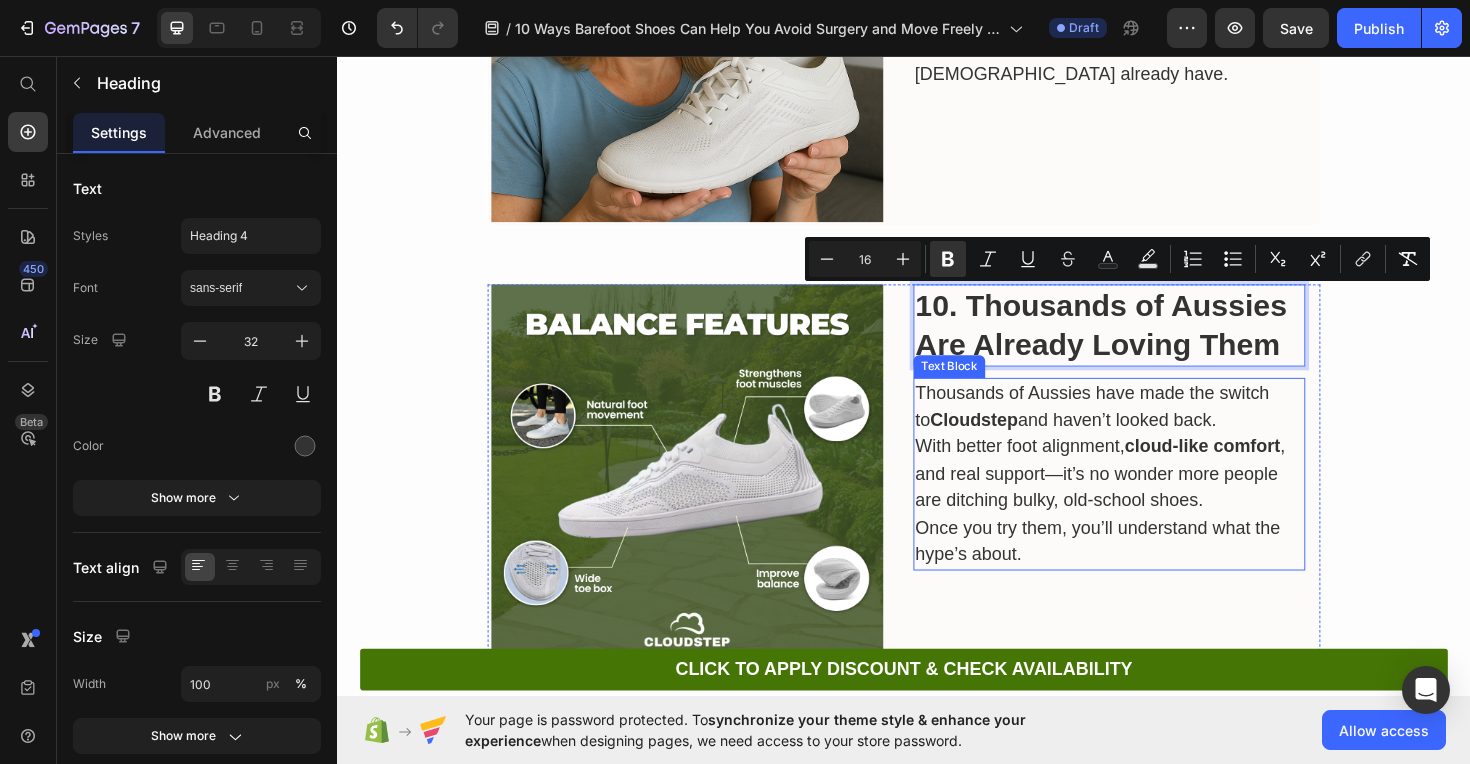 click on "Thousands of Aussies have made the switch to  Cloudstep  and haven’t looked back." at bounding box center [1154, 427] 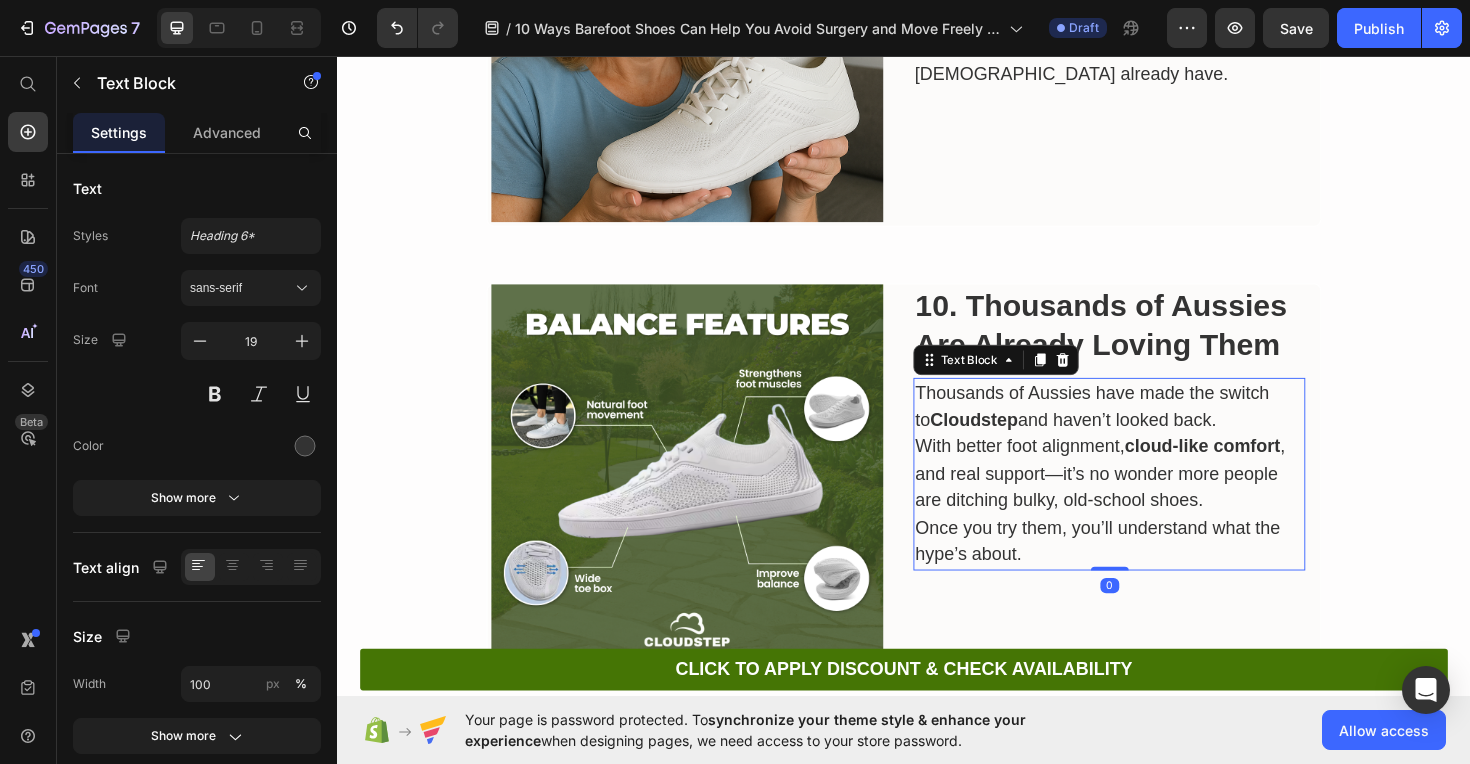 click on "Thousands of Aussies have made the switch to  Cloudstep  and haven’t looked back." at bounding box center [1154, 427] 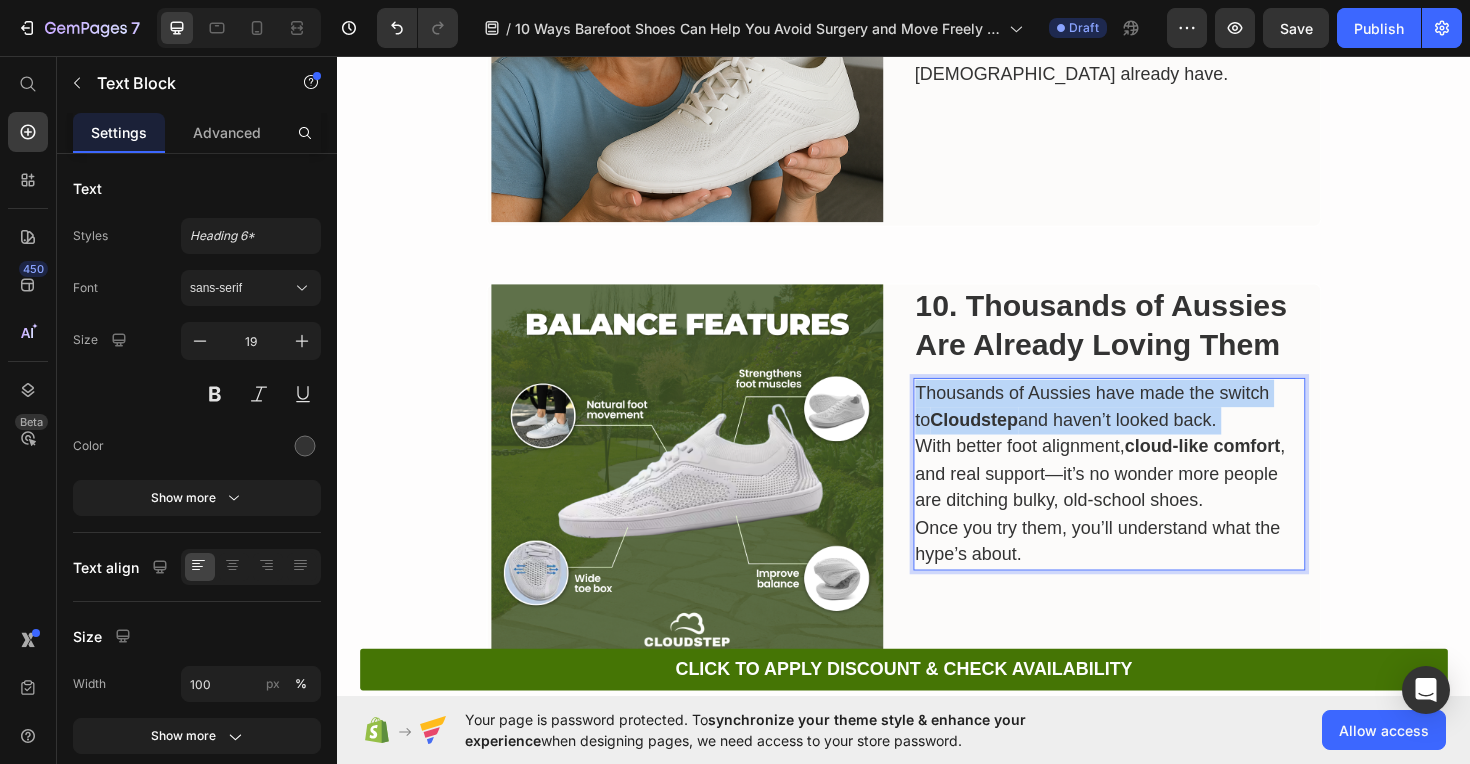 click on "Thousands of Aussies have made the switch to  Cloudstep  and haven’t looked back." at bounding box center (1154, 427) 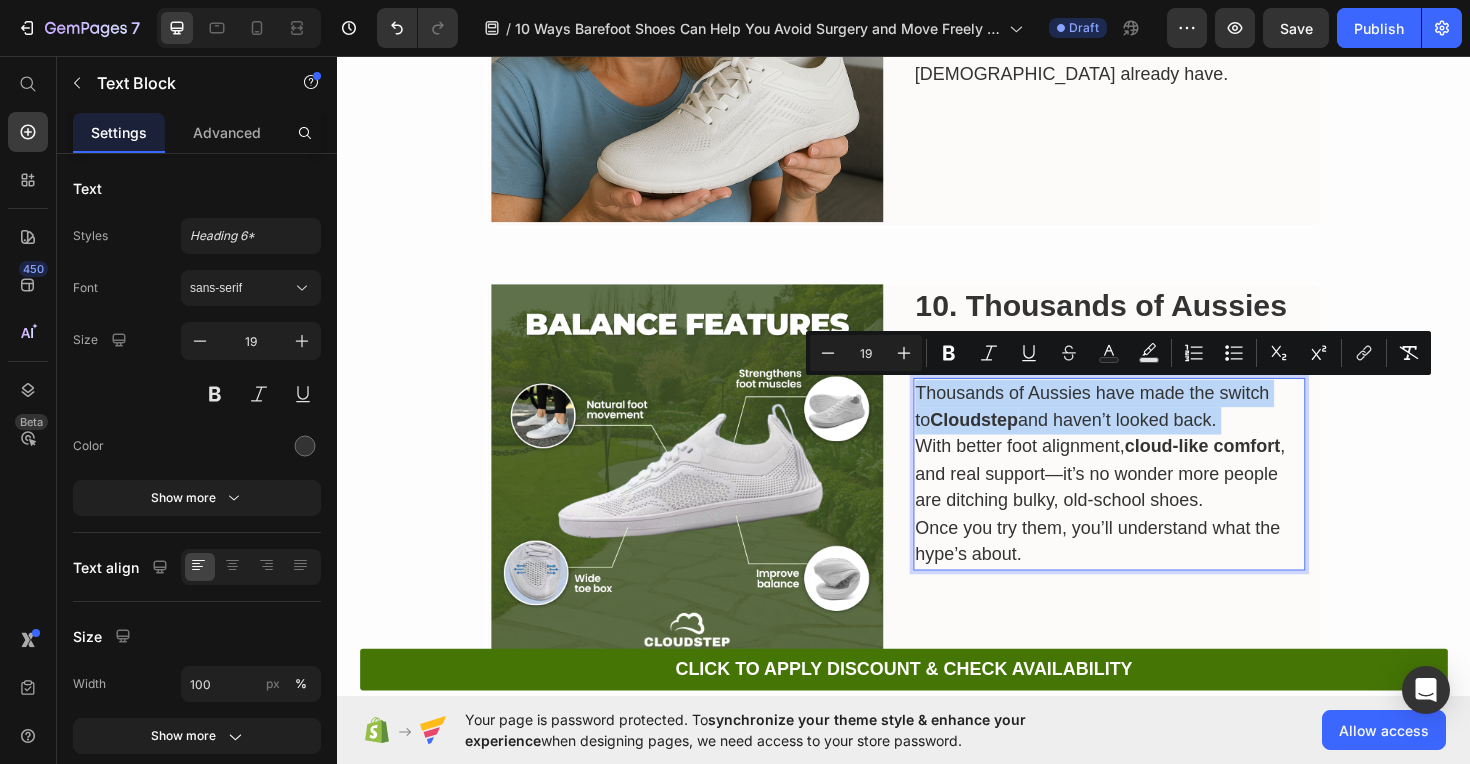 click on "Thousands of Aussies have made the switch to  Cloudstep  and haven’t looked back." at bounding box center [1154, 427] 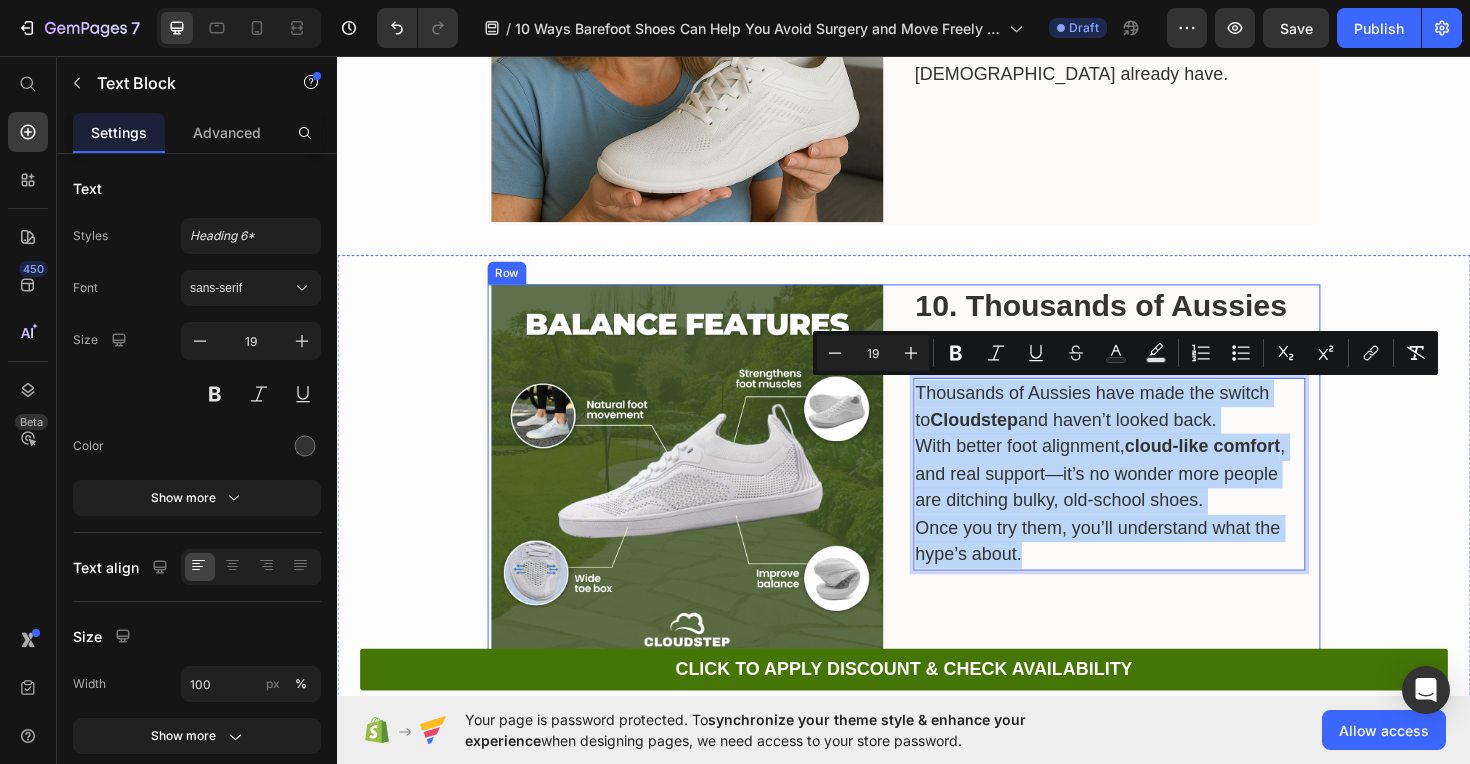 drag, startPoint x: 1065, startPoint y: 580, endPoint x: 942, endPoint y: 413, distance: 207.4078 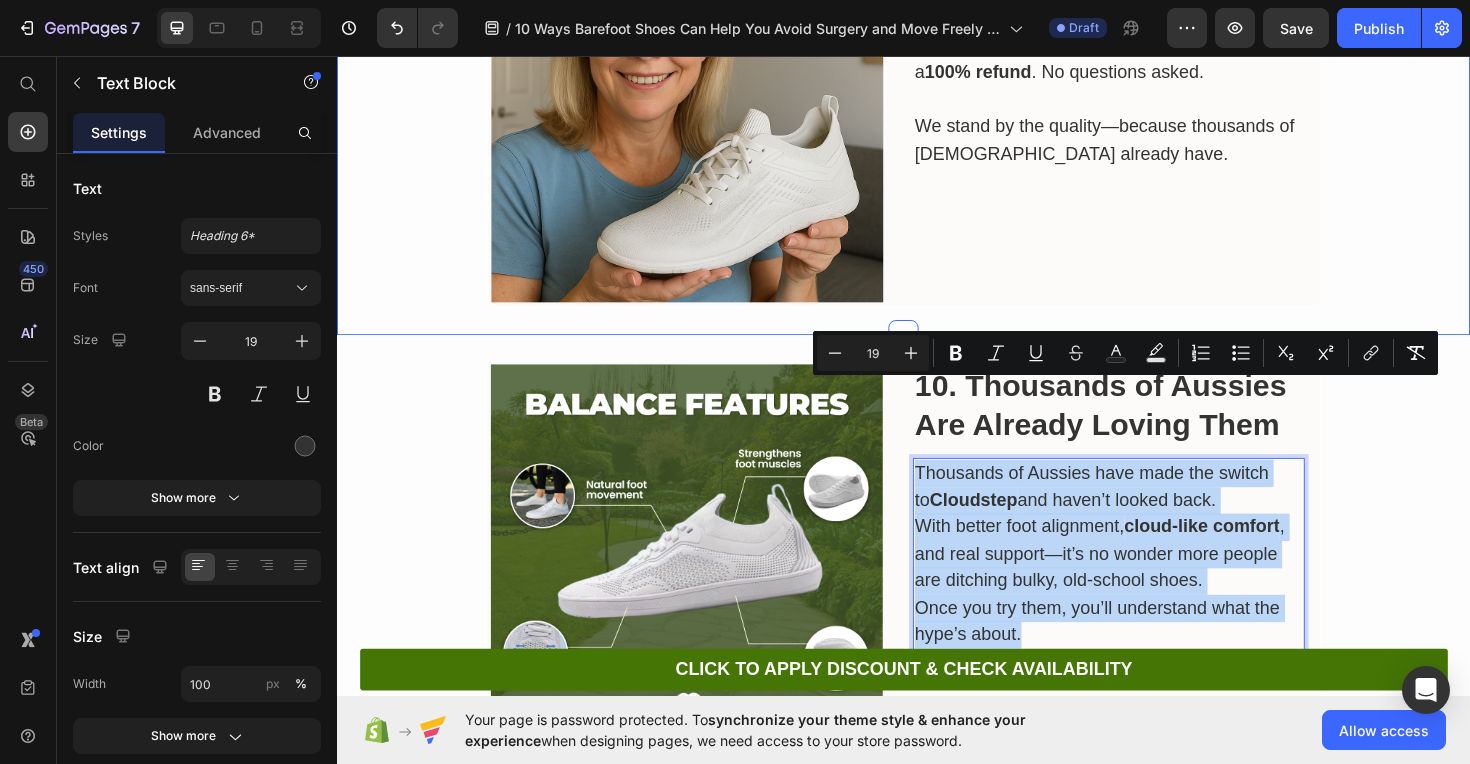 scroll, scrollTop: 4825, scrollLeft: 0, axis: vertical 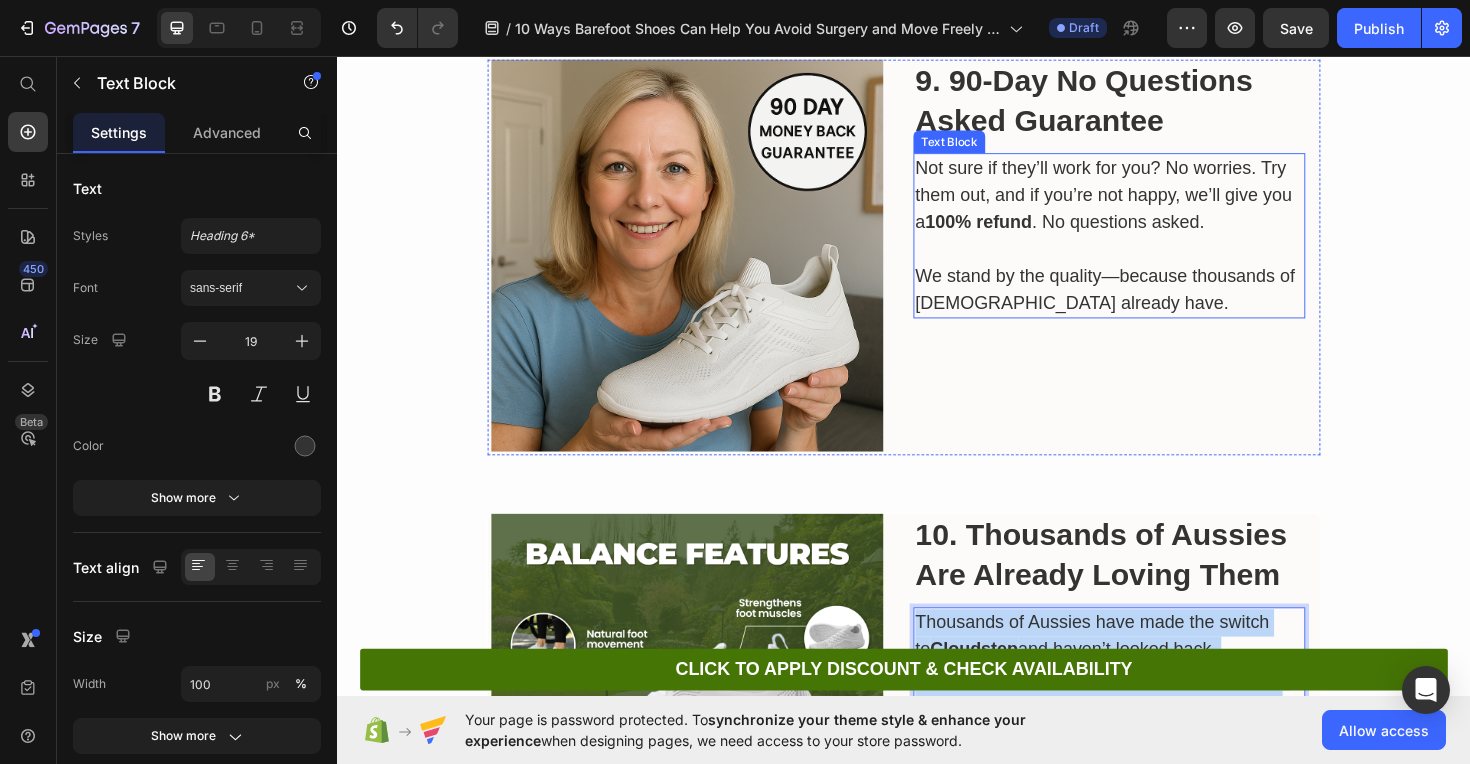 click on "We stand by the quality—because thousands of [DEMOGRAPHIC_DATA] already have." at bounding box center [1154, 303] 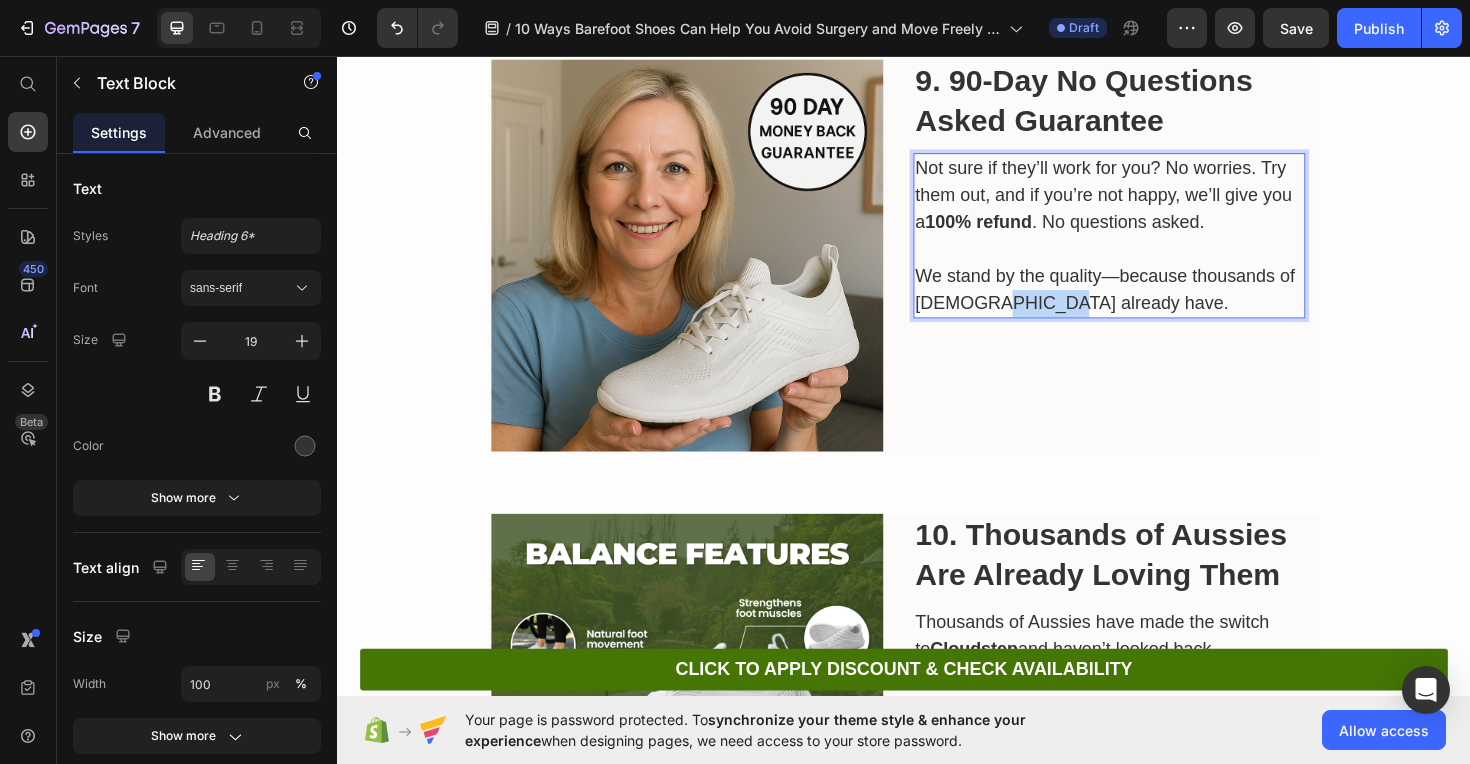 click on "We stand by the quality—because thousands of [DEMOGRAPHIC_DATA] already have." at bounding box center (1154, 303) 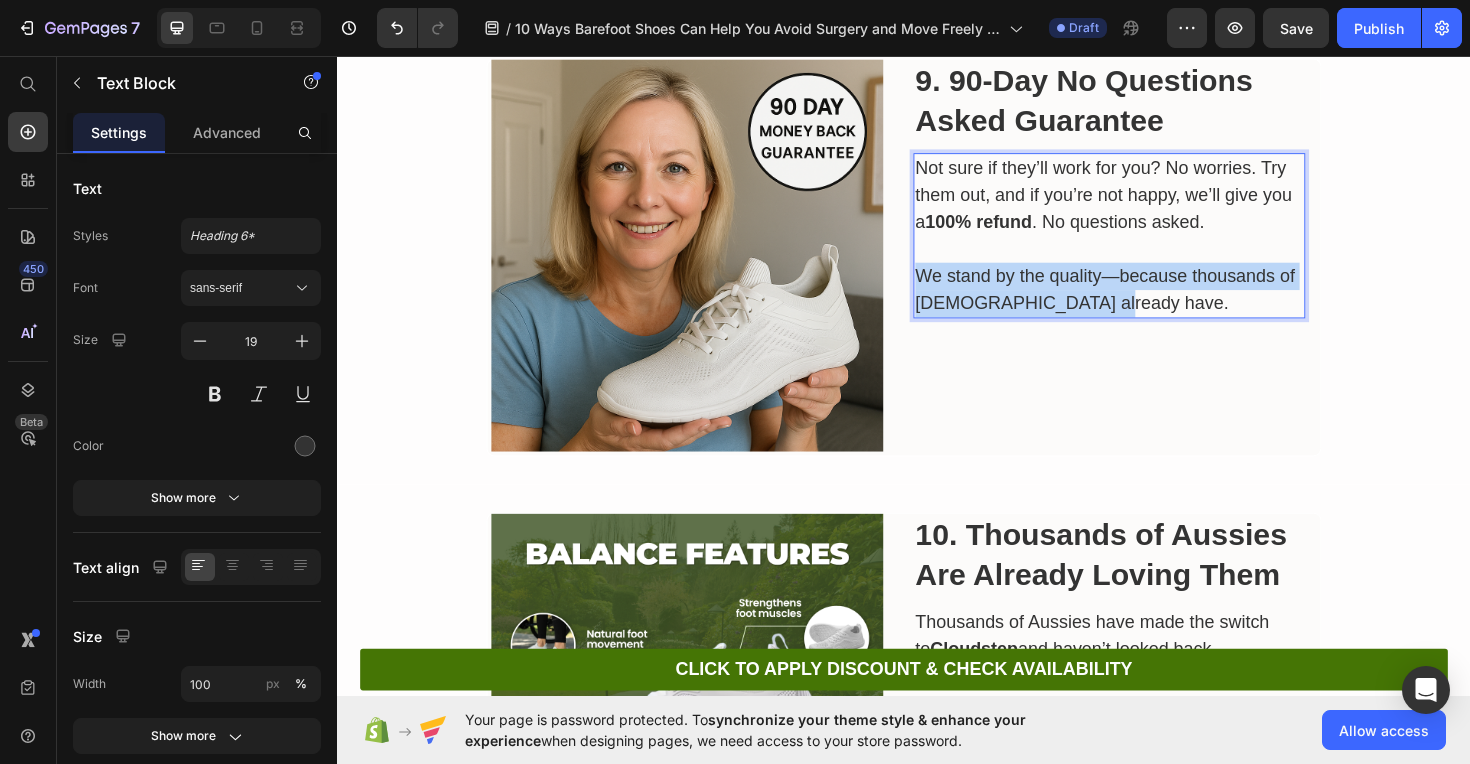 click on "We stand by the quality—because thousands of [DEMOGRAPHIC_DATA] already have." at bounding box center [1154, 303] 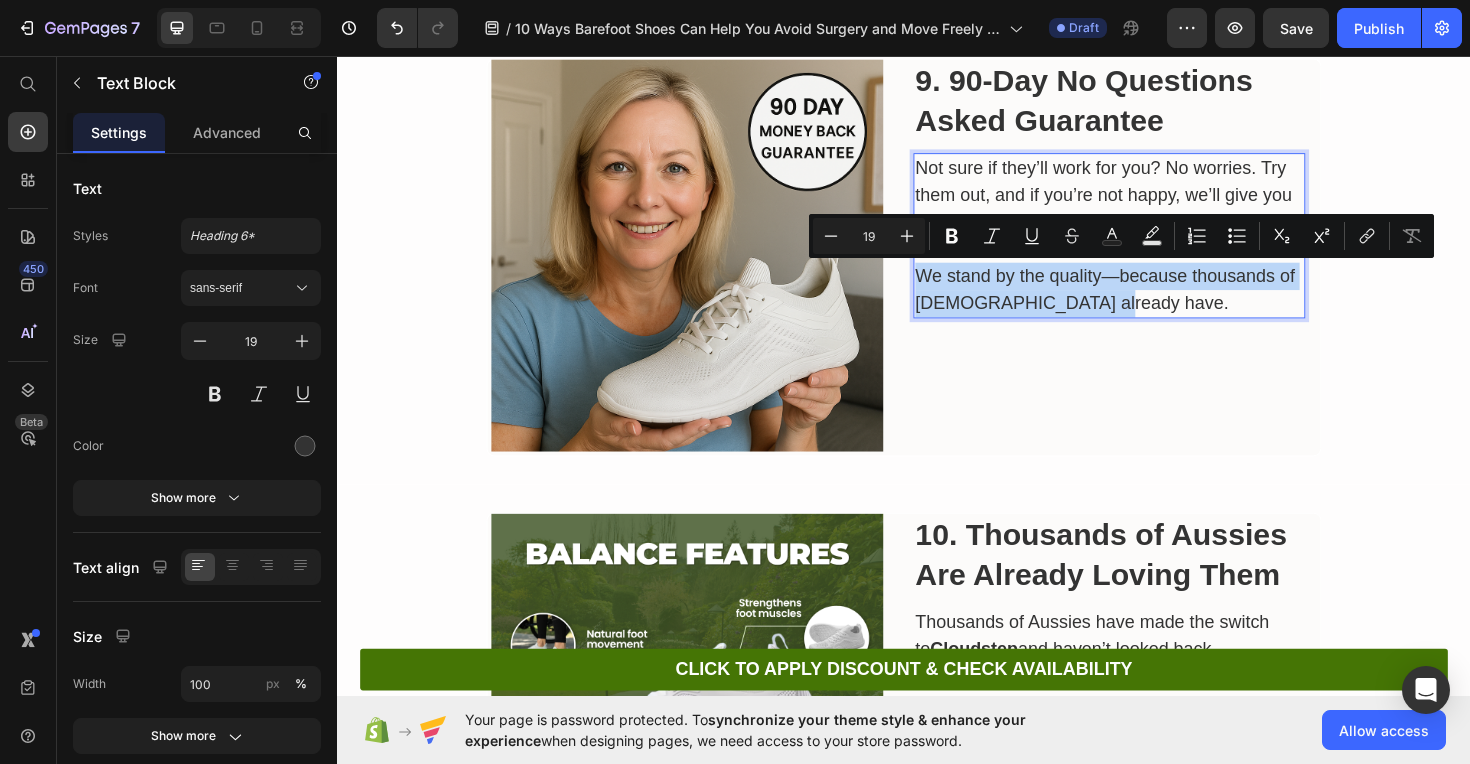 click on "We stand by the quality—because thousands of [DEMOGRAPHIC_DATA] already have." at bounding box center [1154, 303] 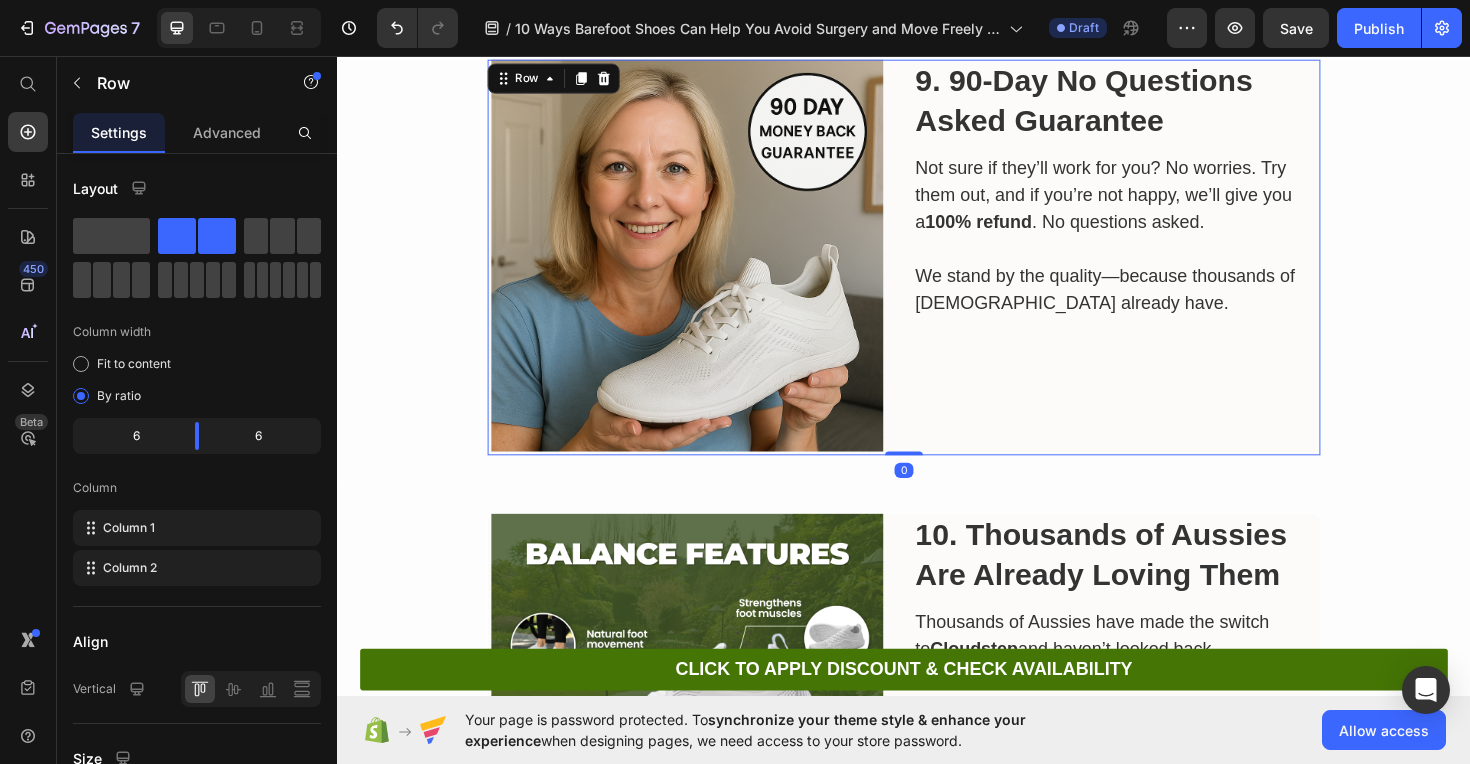click on "⁠⁠⁠⁠⁠⁠⁠ 9. 90-Day No Questions Asked Guarantee Heading Not sure if they’ll work for you? No worries. Try them out, and if you’re not happy, we’ll give you a  100% refund . No questions asked. We stand by the quality—because thousands of Aussies already have. Text Block" at bounding box center [1154, 267] 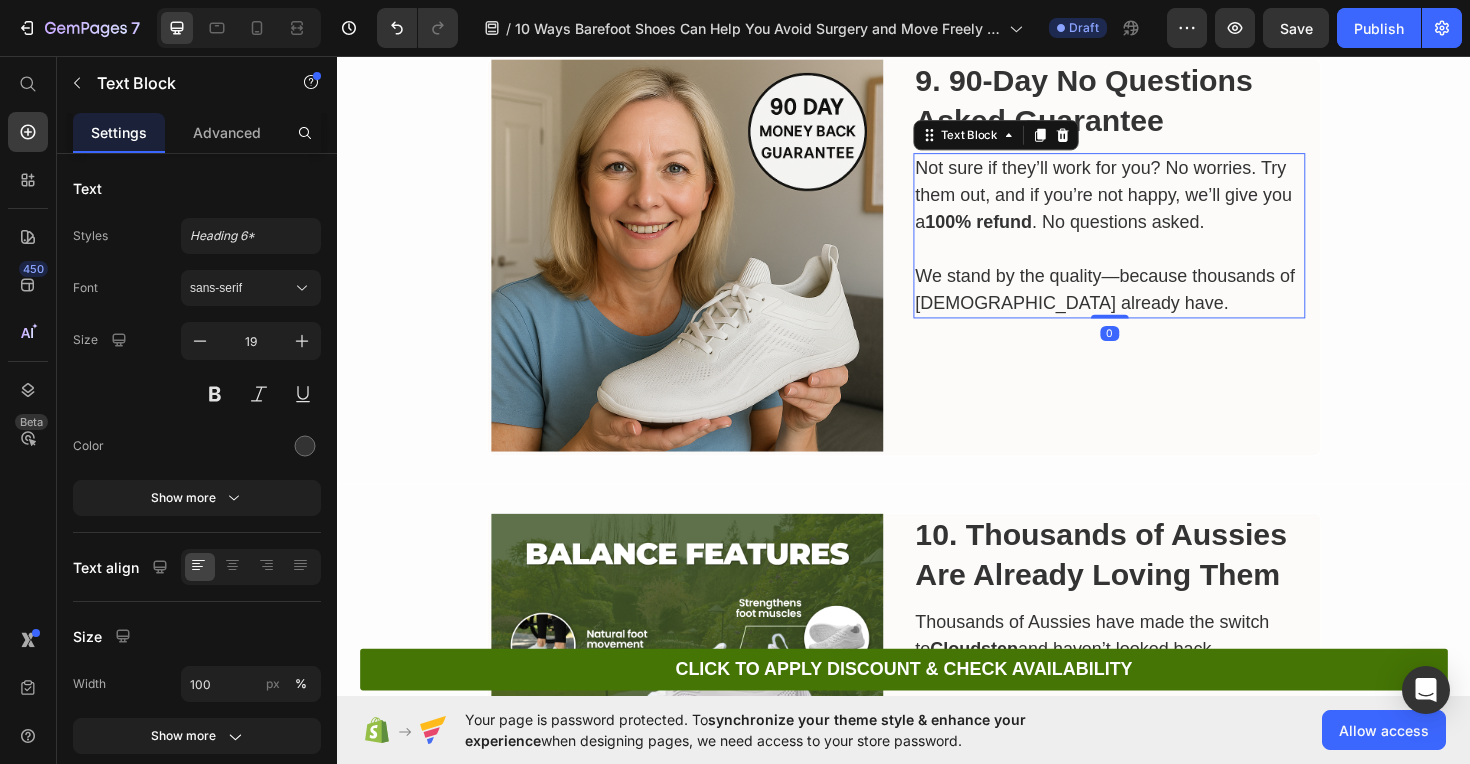 click on "We stand by the quality—because thousands of [DEMOGRAPHIC_DATA] already have." at bounding box center [1154, 303] 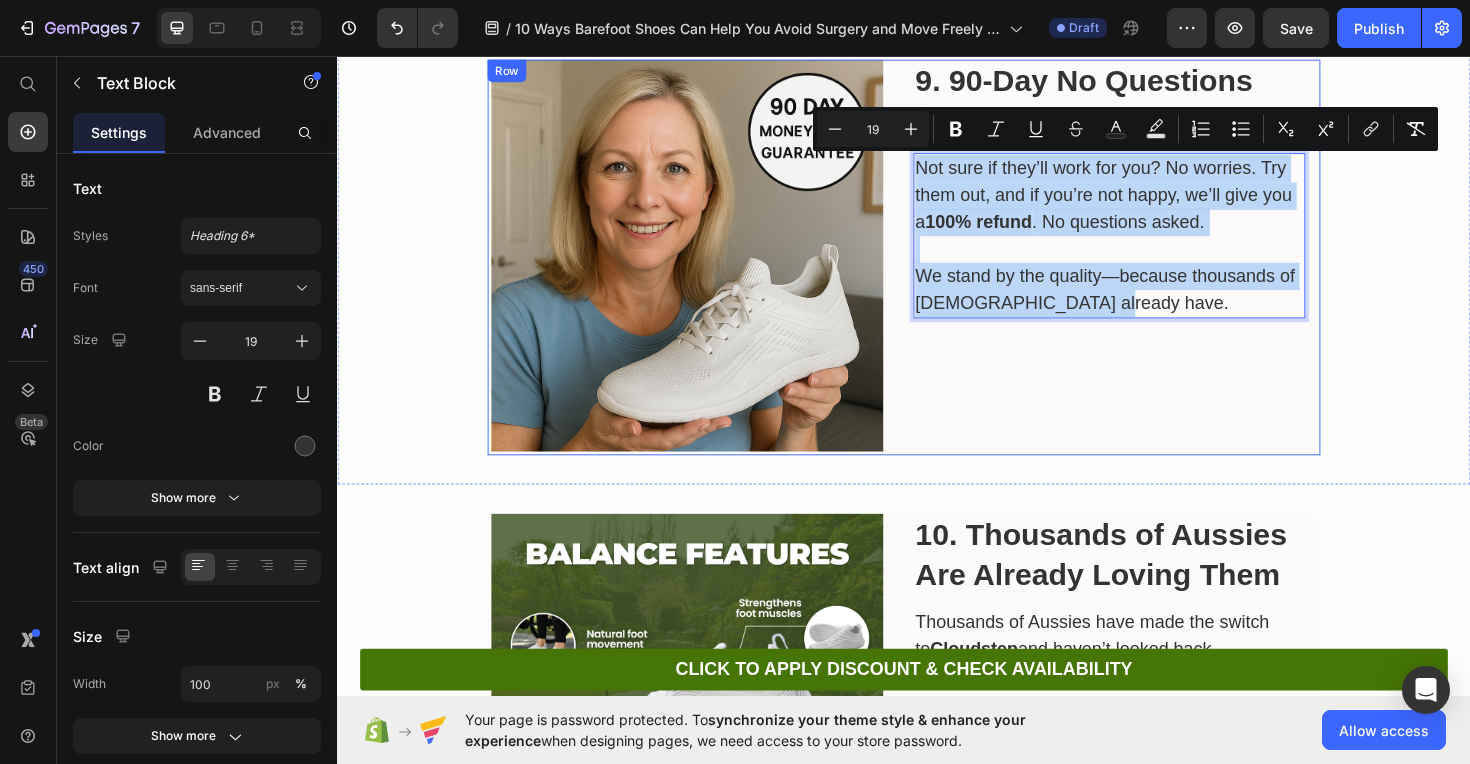 drag, startPoint x: 1134, startPoint y: 309, endPoint x: 940, endPoint y: 171, distance: 238.07562 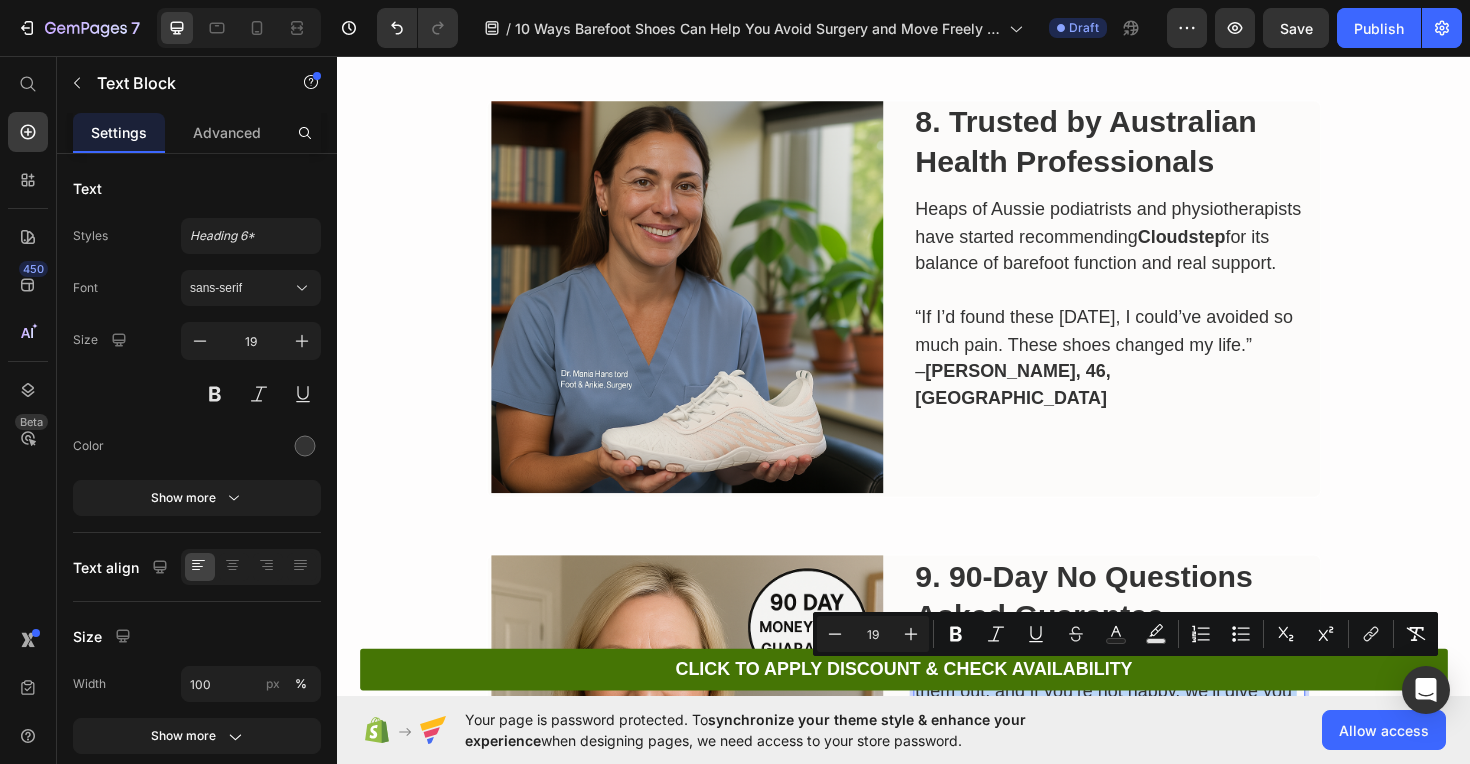 scroll, scrollTop: 4285, scrollLeft: 0, axis: vertical 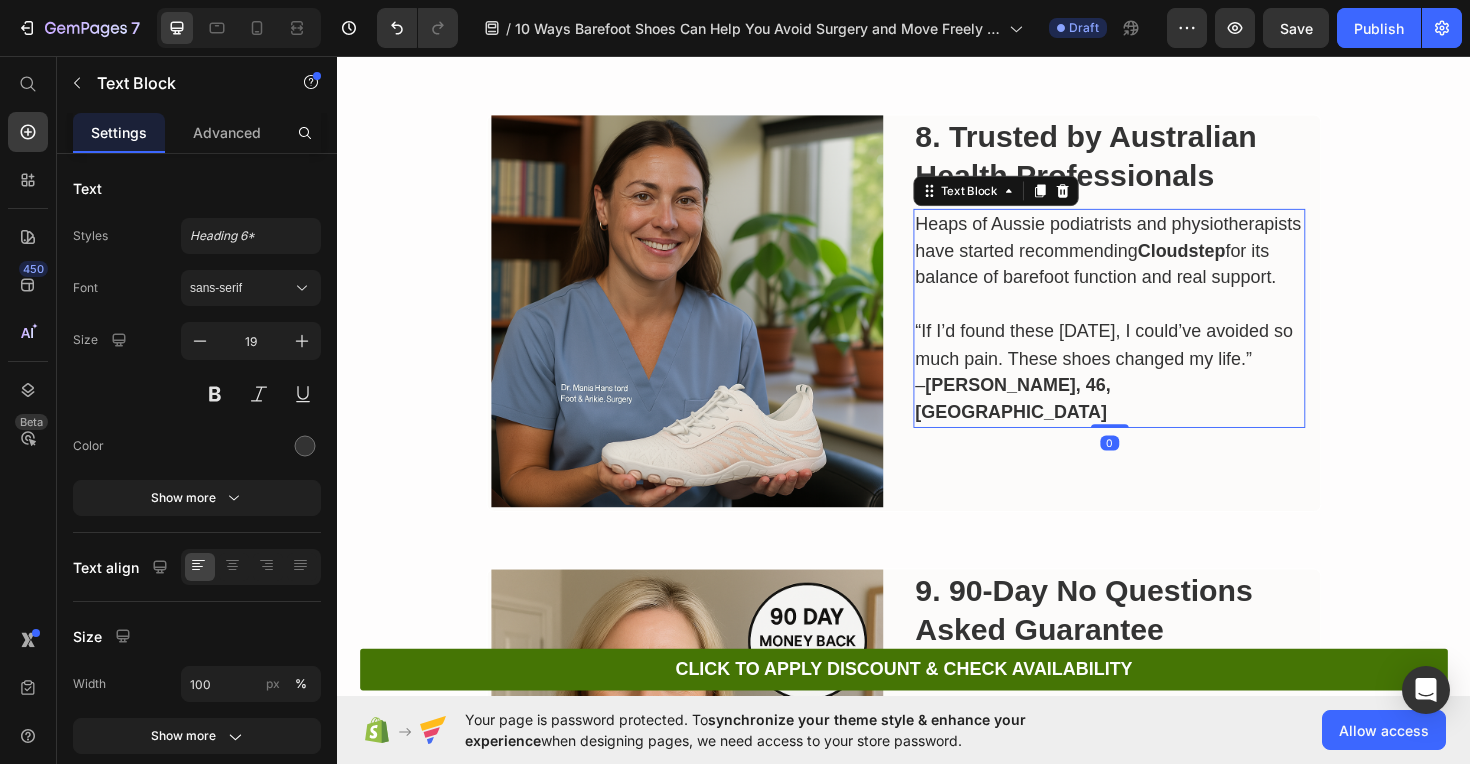 click on "Heaps of Aussie podiatrists and physiotherapists have started recommending  Cloudstep  for its balance of barefoot function and real support." at bounding box center (1154, 263) 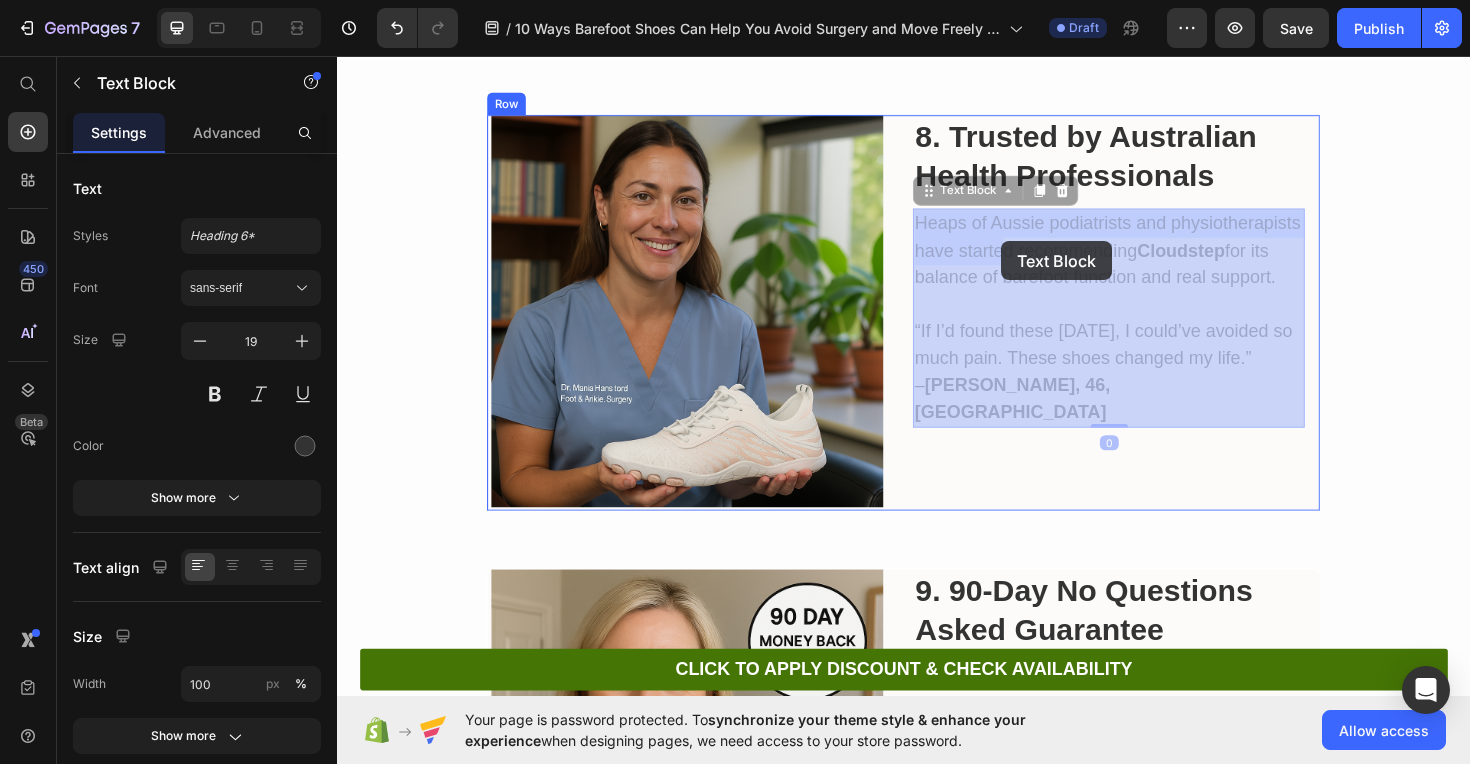 drag, startPoint x: 953, startPoint y: 231, endPoint x: 1039, endPoint y: 252, distance: 88.52683 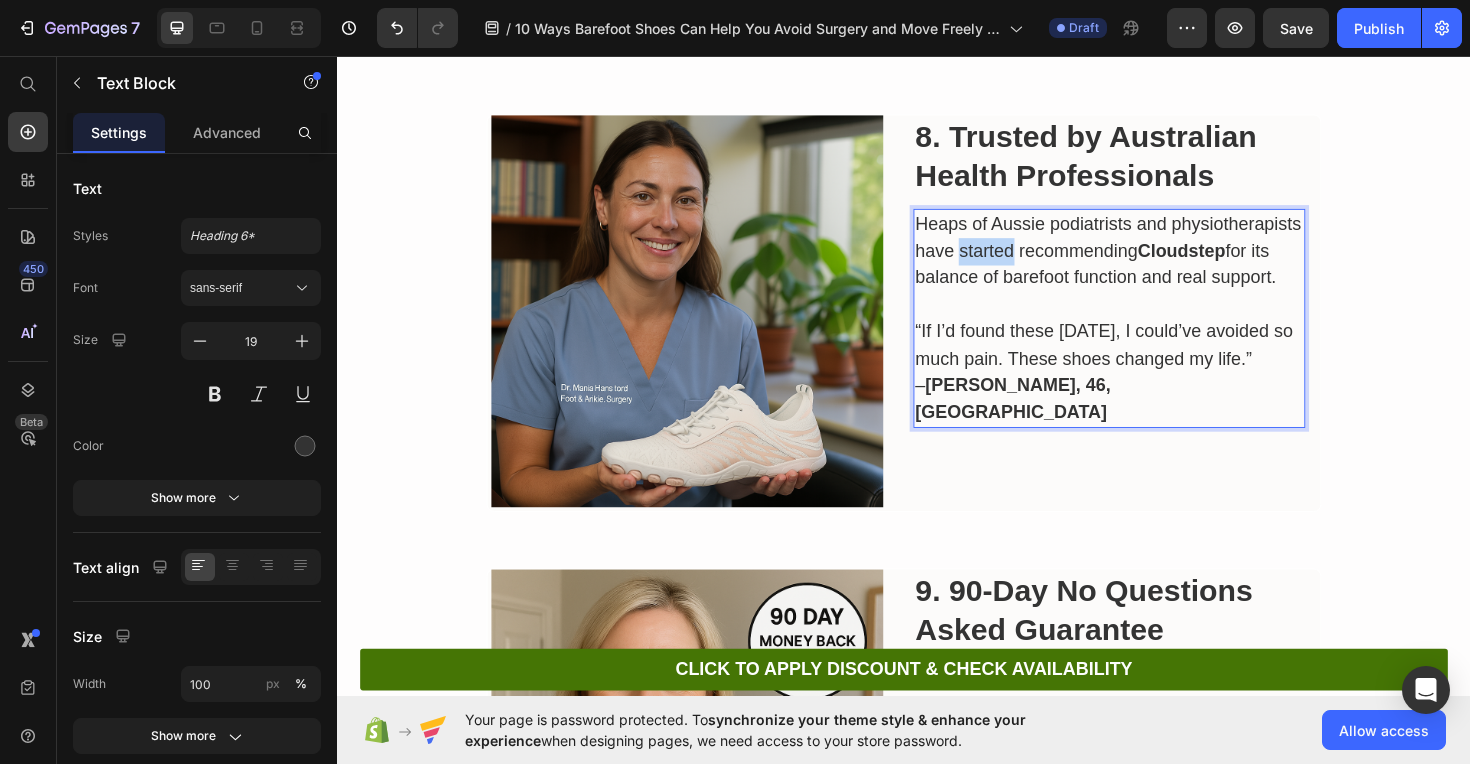 click on "Heaps of Aussie podiatrists and physiotherapists have started recommending  Cloudstep  for its balance of barefoot function and real support." at bounding box center [1154, 263] 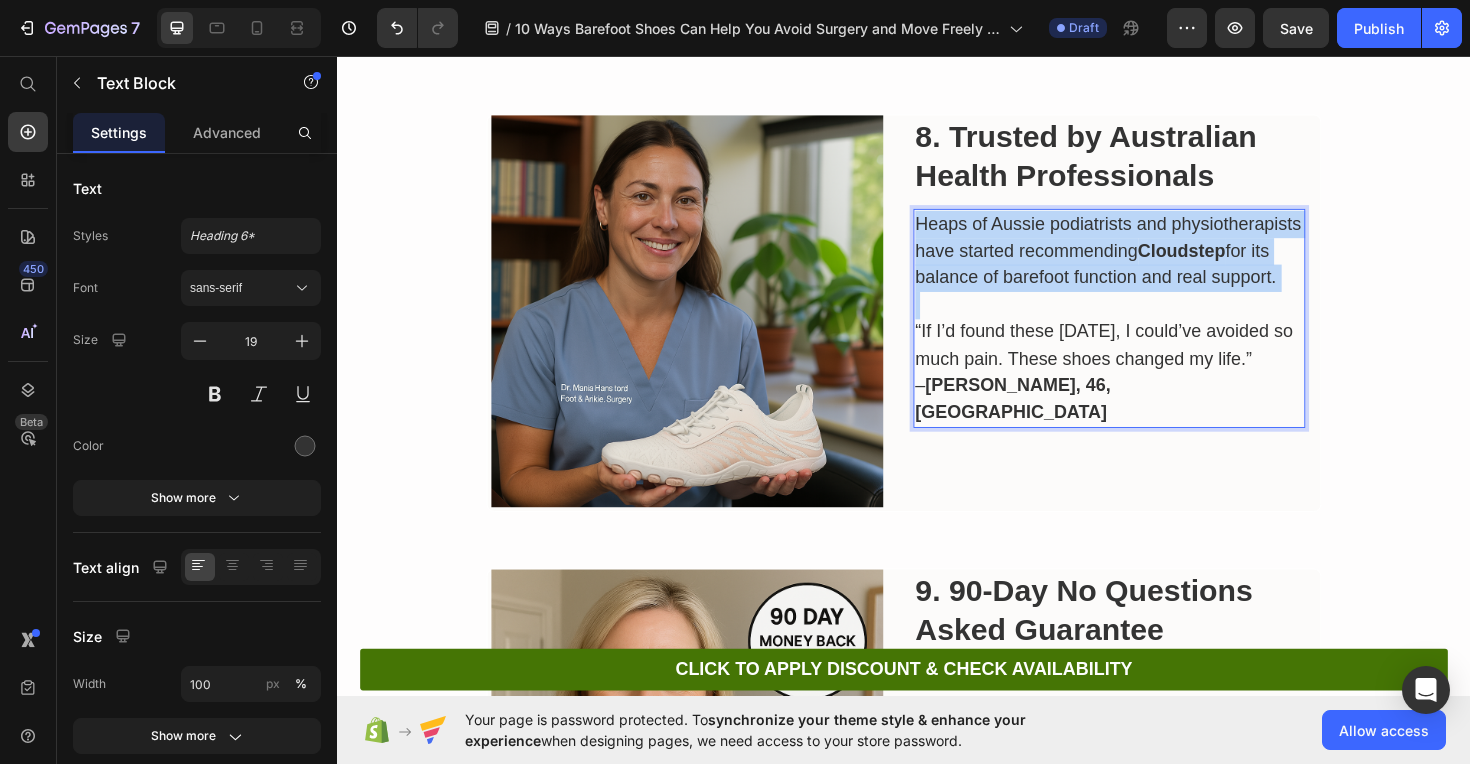 click on "Heaps of Aussie podiatrists and physiotherapists have started recommending  Cloudstep  for its balance of barefoot function and real support." at bounding box center (1154, 263) 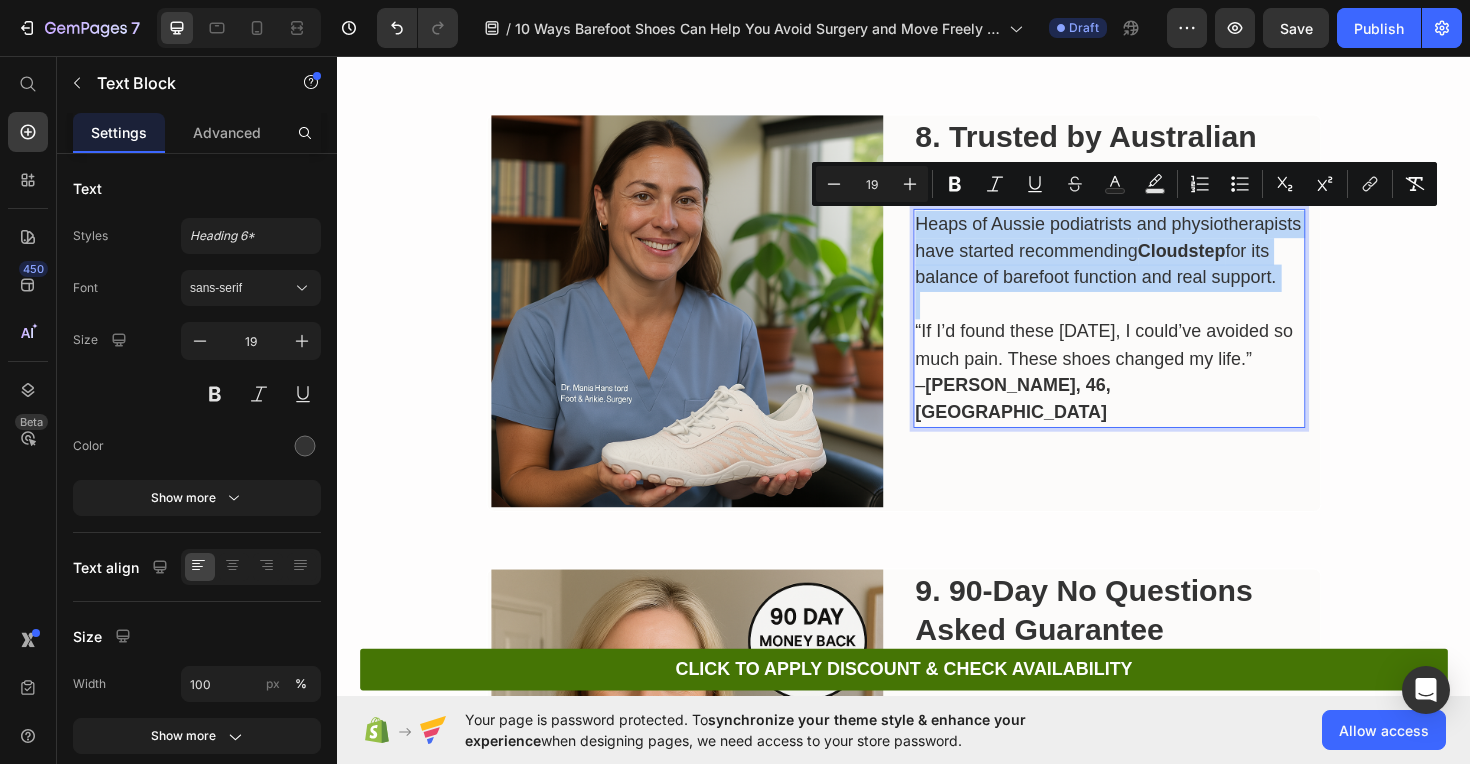 click on "Heaps of Aussie podiatrists and physiotherapists have started recommending  Cloudstep  for its balance of barefoot function and real support." at bounding box center (1154, 263) 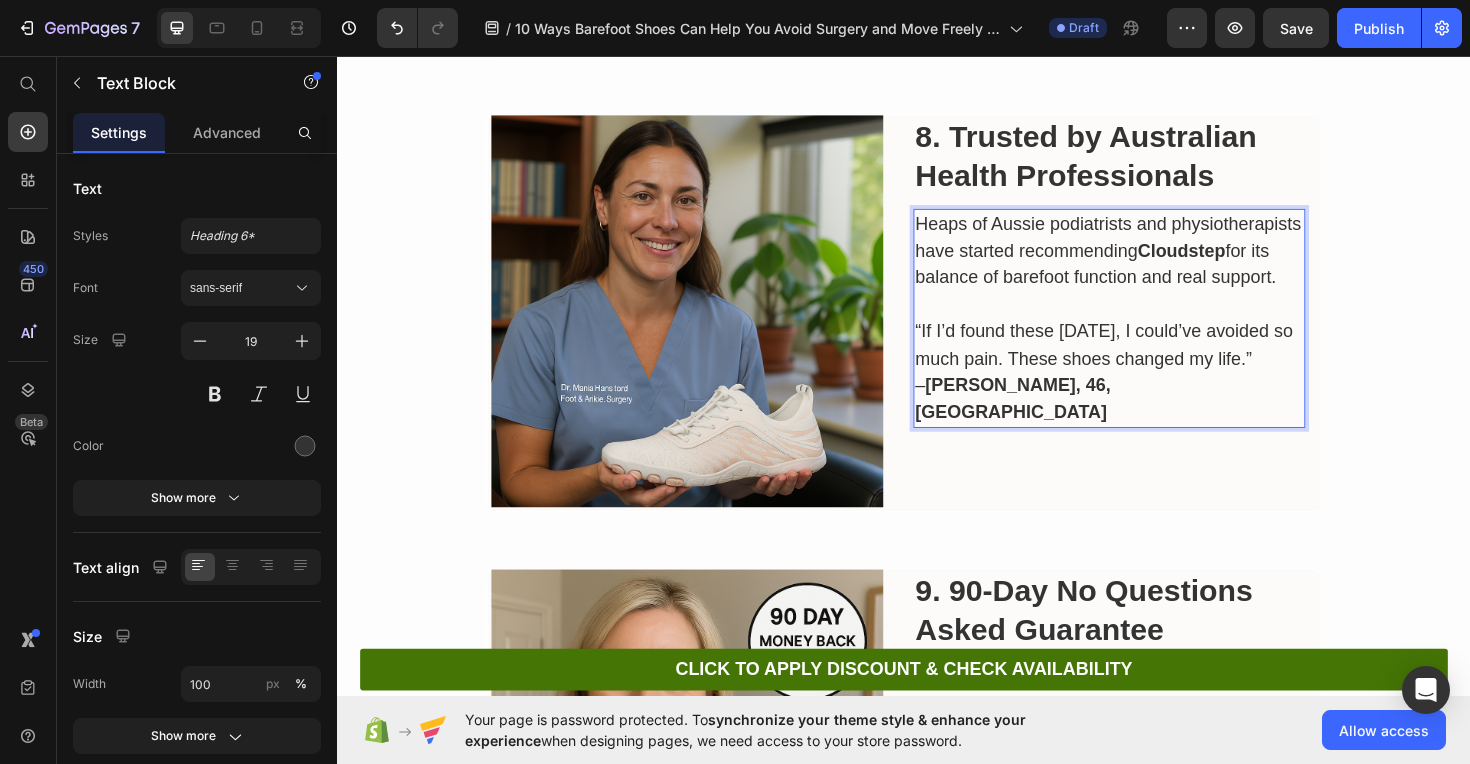 click on "“If I’d found these 10 years ago, I could’ve avoided so much pain. These shoes changed my life.” –  Maria E., 46, Sunshine Coast" at bounding box center [1154, 391] 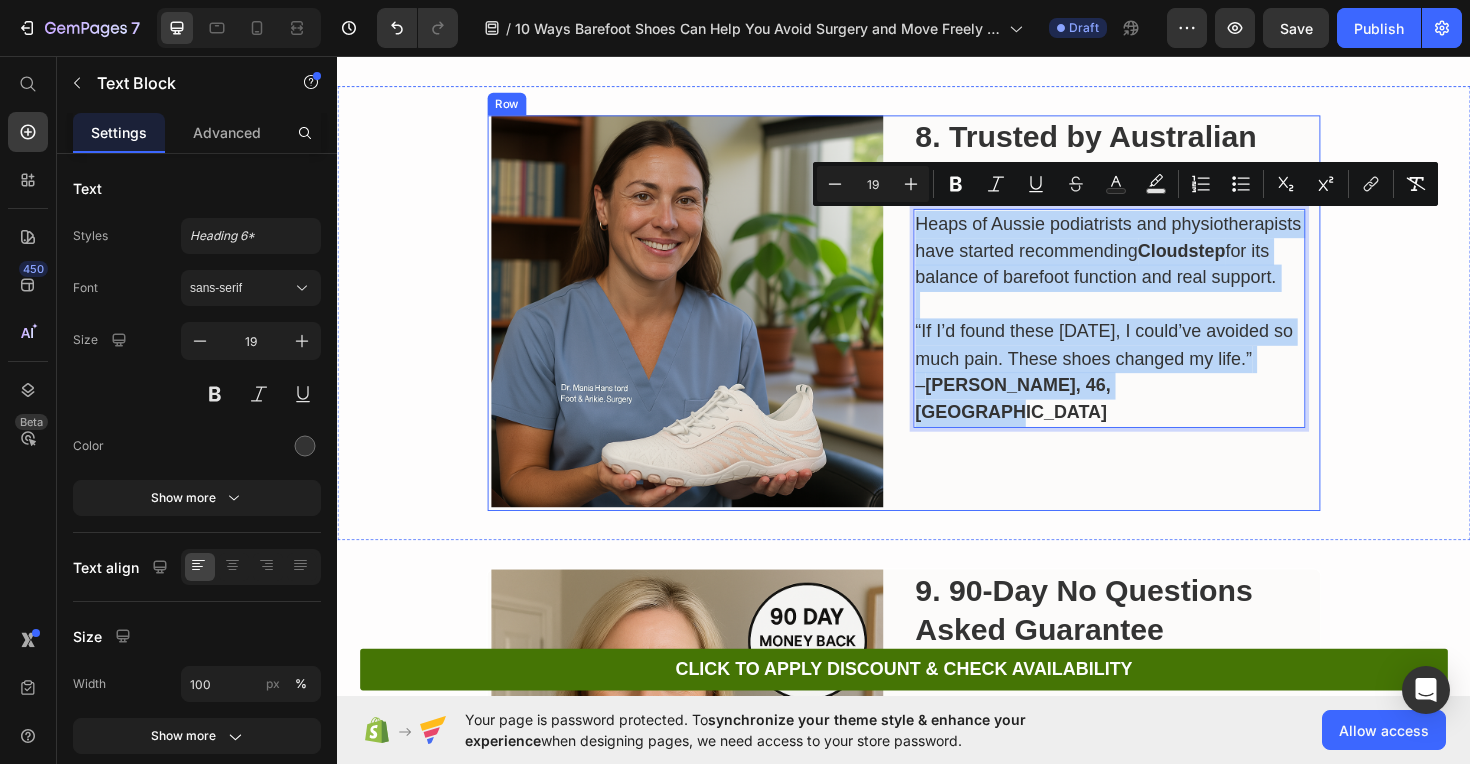 drag, startPoint x: 1242, startPoint y: 433, endPoint x: 938, endPoint y: 231, distance: 364.99316 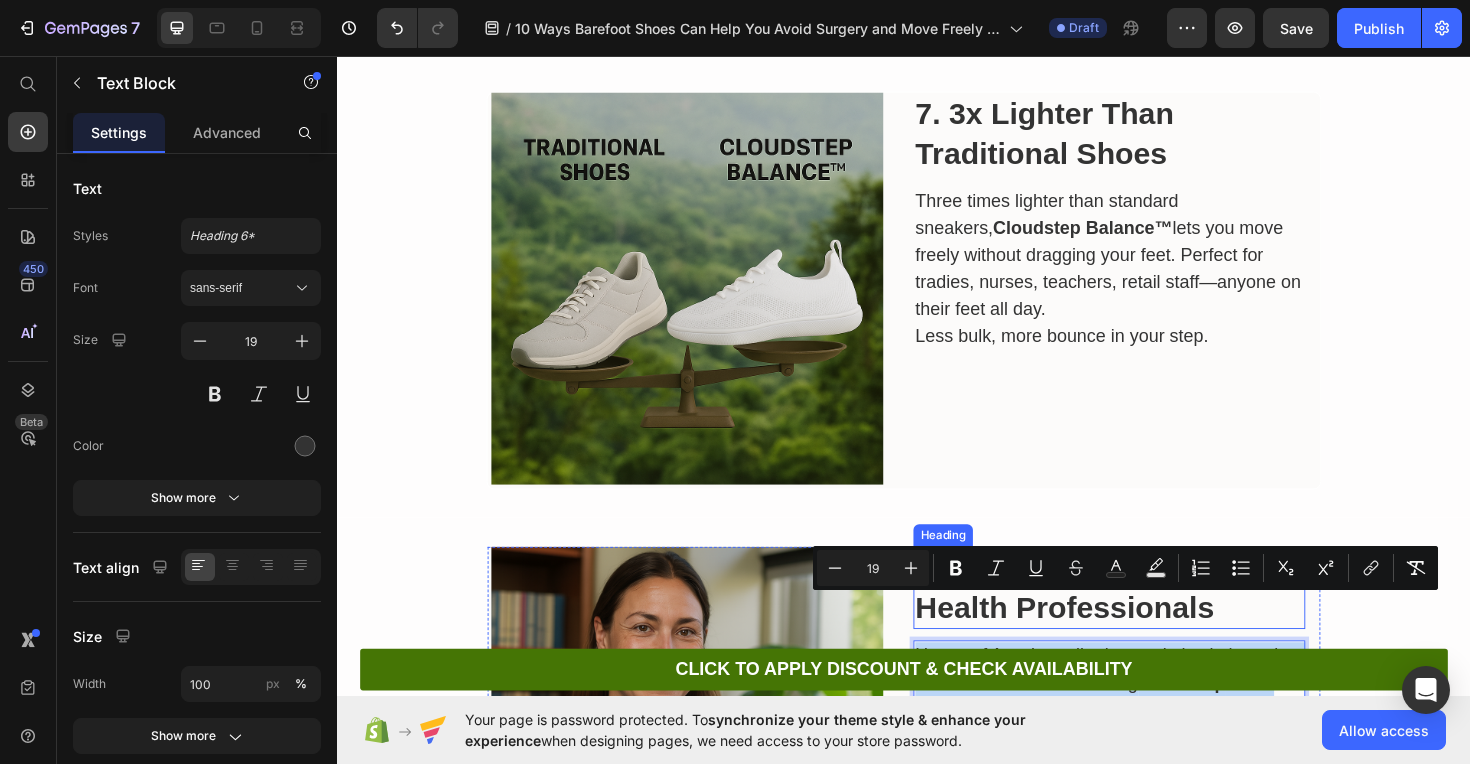 scroll, scrollTop: 3815, scrollLeft: 0, axis: vertical 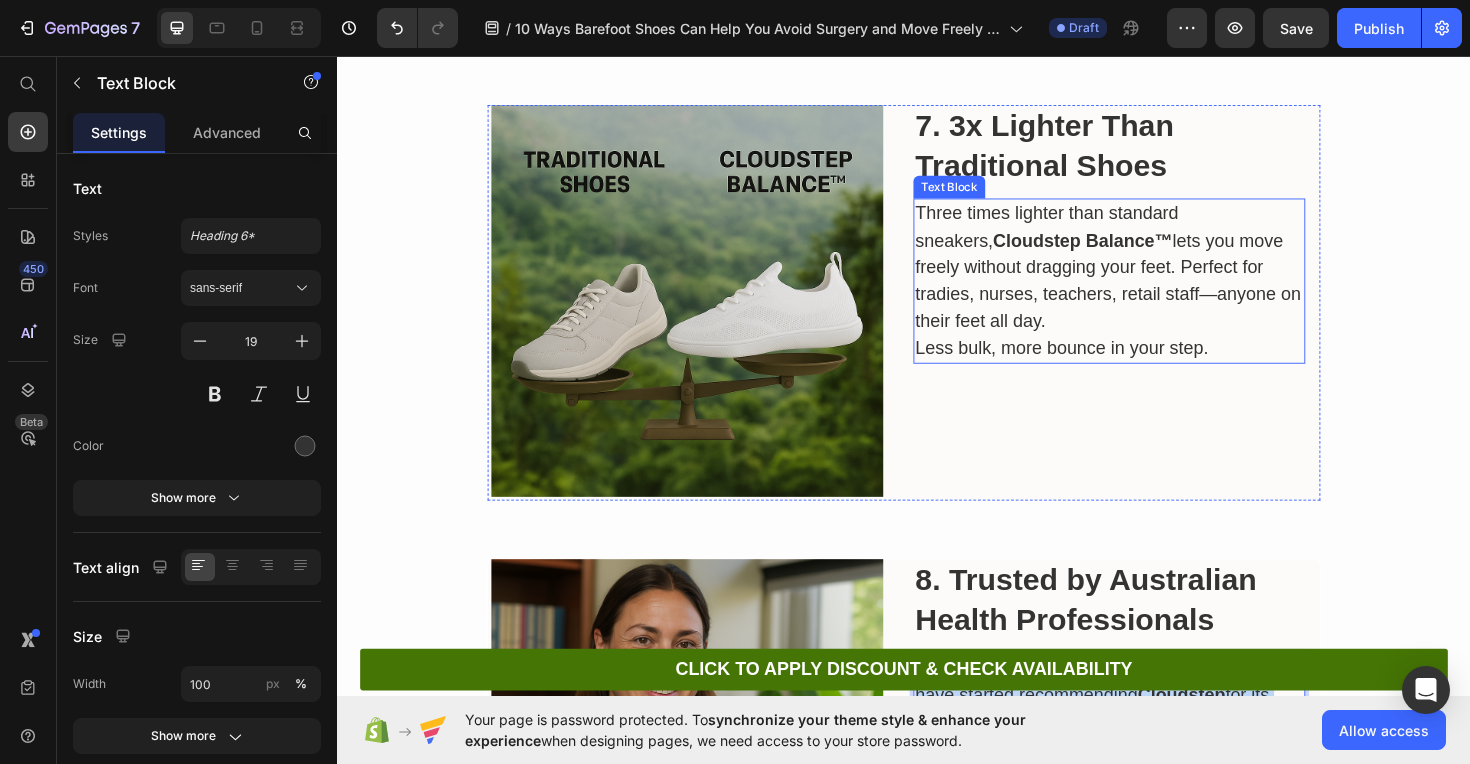 click on "Three times lighter than standard sneakers,  Cloudstep Balance™  lets you move freely without dragging your feet. Perfect for tradies, nurses, teachers, retail staff—anyone on their feet all day." at bounding box center [1154, 280] 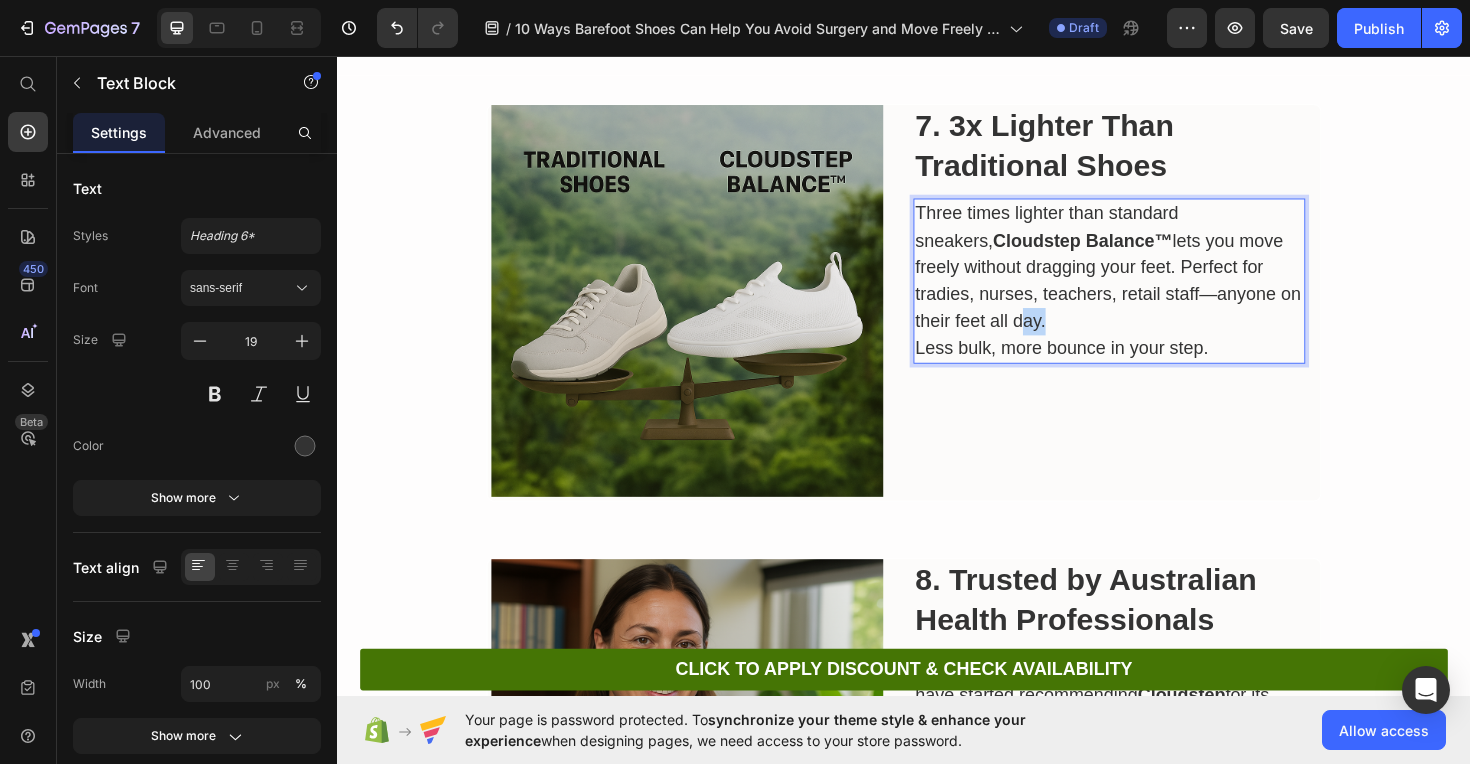 click on "Three times lighter than standard sneakers,  Cloudstep Balance™  lets you move freely without dragging your feet. Perfect for tradies, nurses, teachers, retail staff—anyone on their feet all day." at bounding box center (1154, 280) 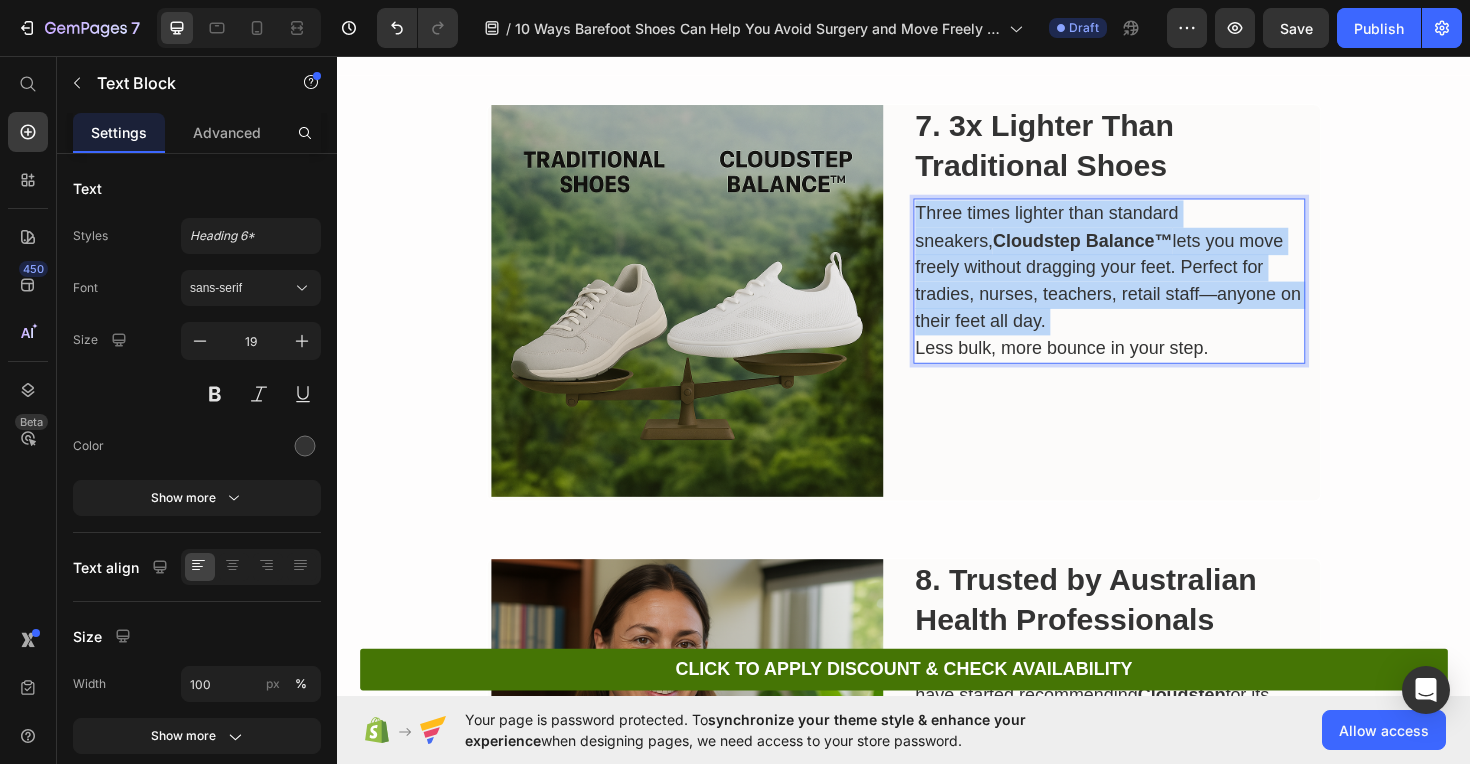click on "Three times lighter than standard sneakers,  Cloudstep Balance™  lets you move freely without dragging your feet. Perfect for tradies, nurses, teachers, retail staff—anyone on their feet all day." at bounding box center (1154, 280) 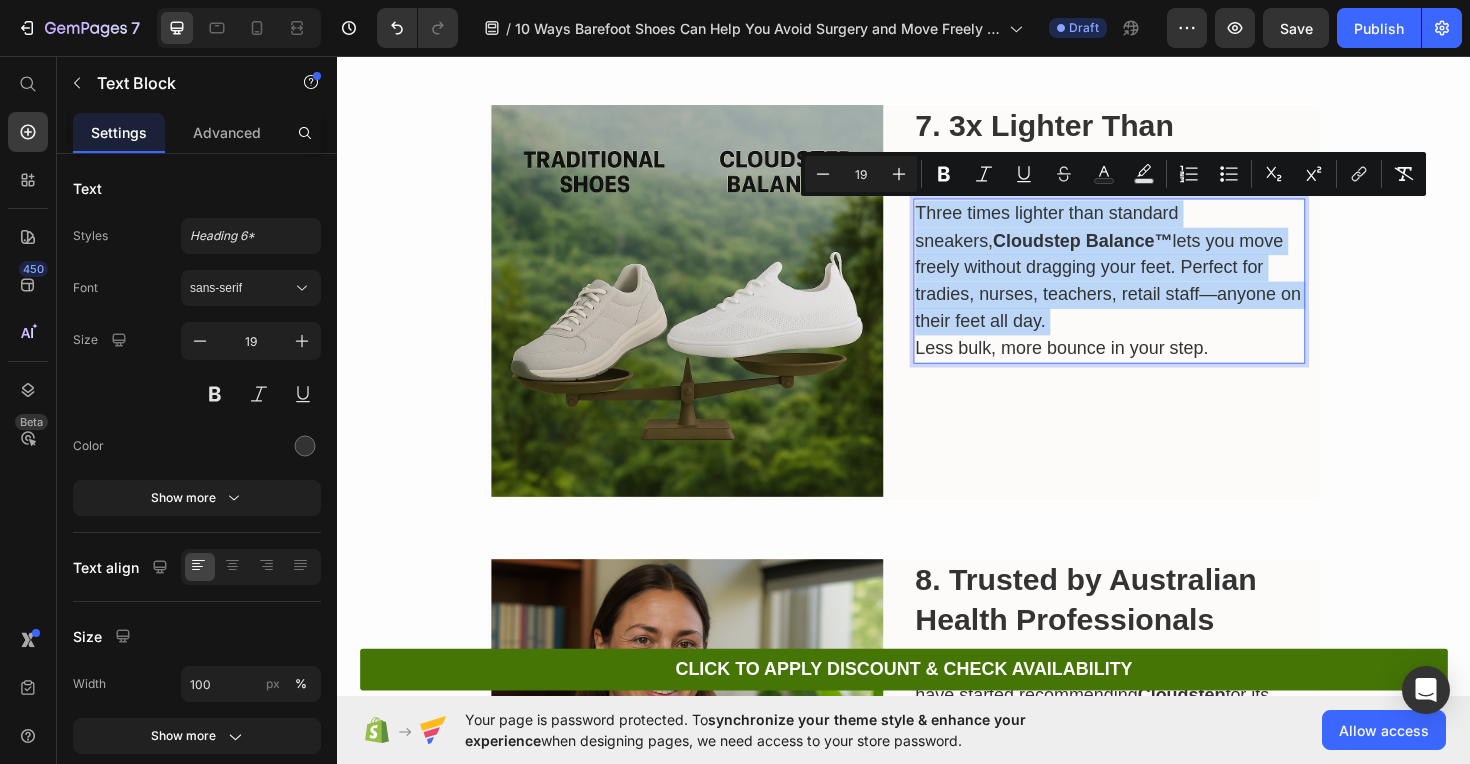 click on "Three times lighter than standard sneakers,  Cloudstep Balance™  lets you move freely without dragging your feet. Perfect for tradies, nurses, teachers, retail staff—anyone on their feet all day." at bounding box center [1154, 280] 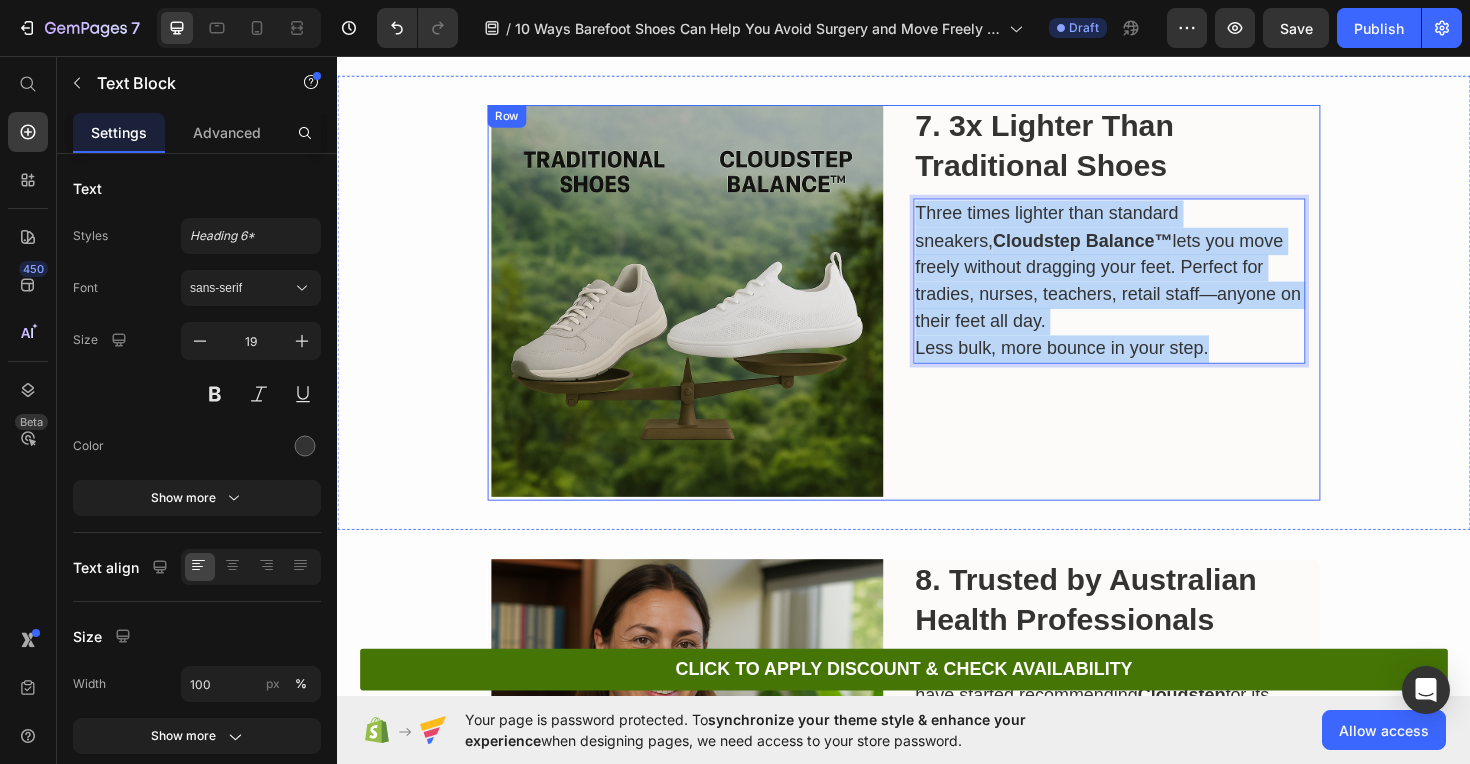 drag, startPoint x: 1260, startPoint y: 365, endPoint x: 937, endPoint y: 218, distance: 354.87744 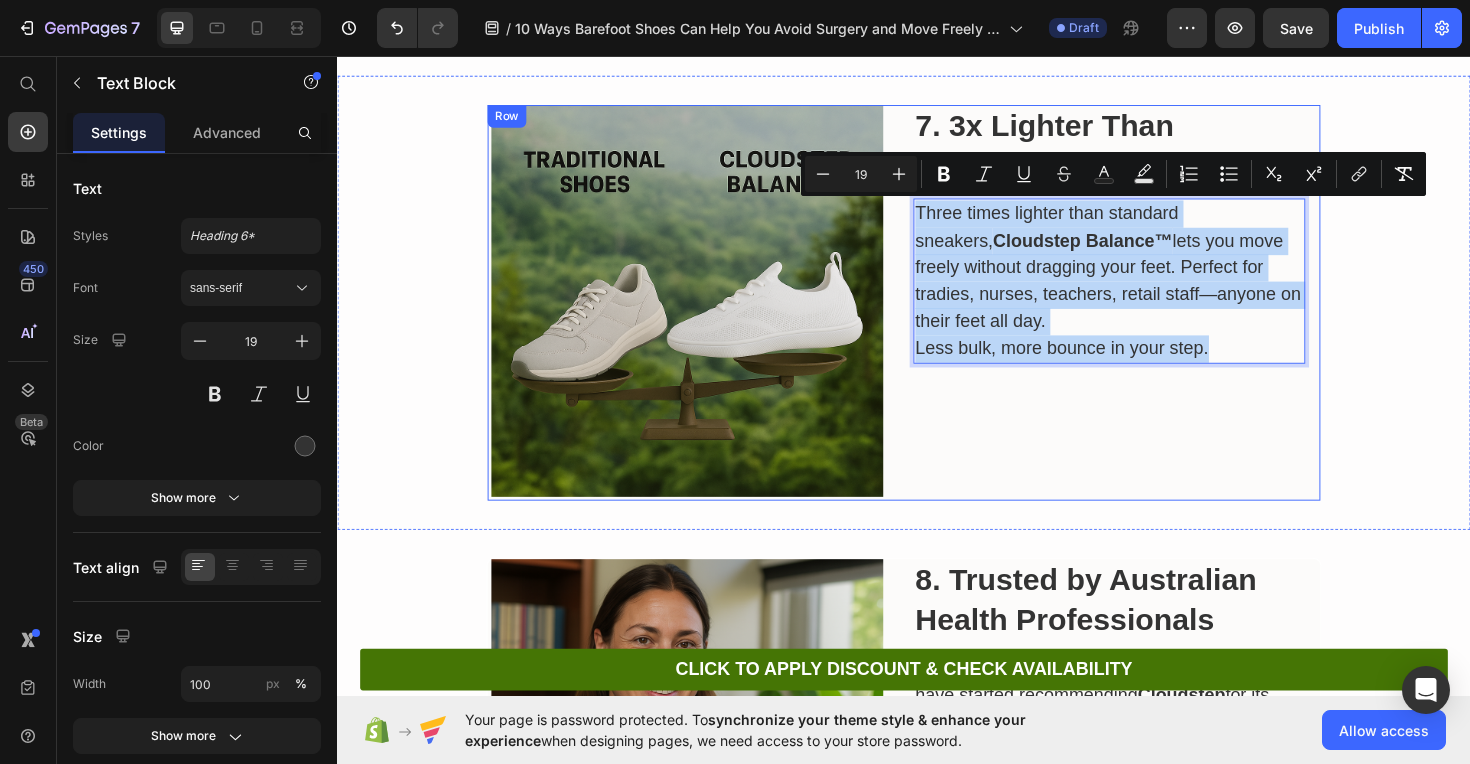 copy on "Three times lighter than standard sneakers,  Cloudstep Balance™  lets you move freely without dragging your feet. Perfect for tradies, nurses, teachers, retail staff—anyone on their feet all day. Less bulk, more bounce in your step." 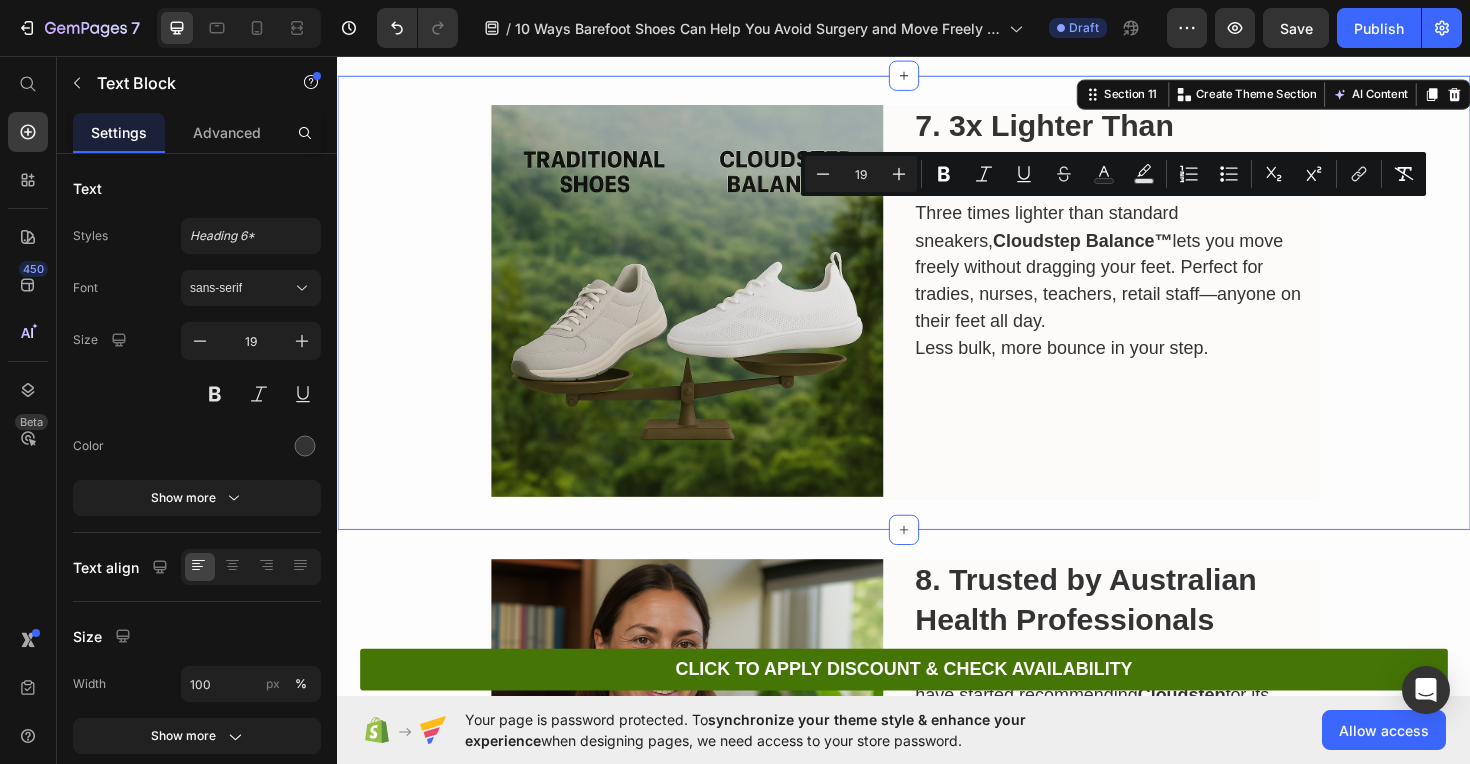 click on "Image 7. 3x Lighter Than Traditional Shoes Heading Three times lighter than standard sneakers,  Cloudstep Balance™  lets you move freely without dragging your feet. Perfect for tradies, nurses, teachers, retail staff—anyone on their feet all day. Less bulk, more bounce in your step. Text Block Row" at bounding box center [937, 317] 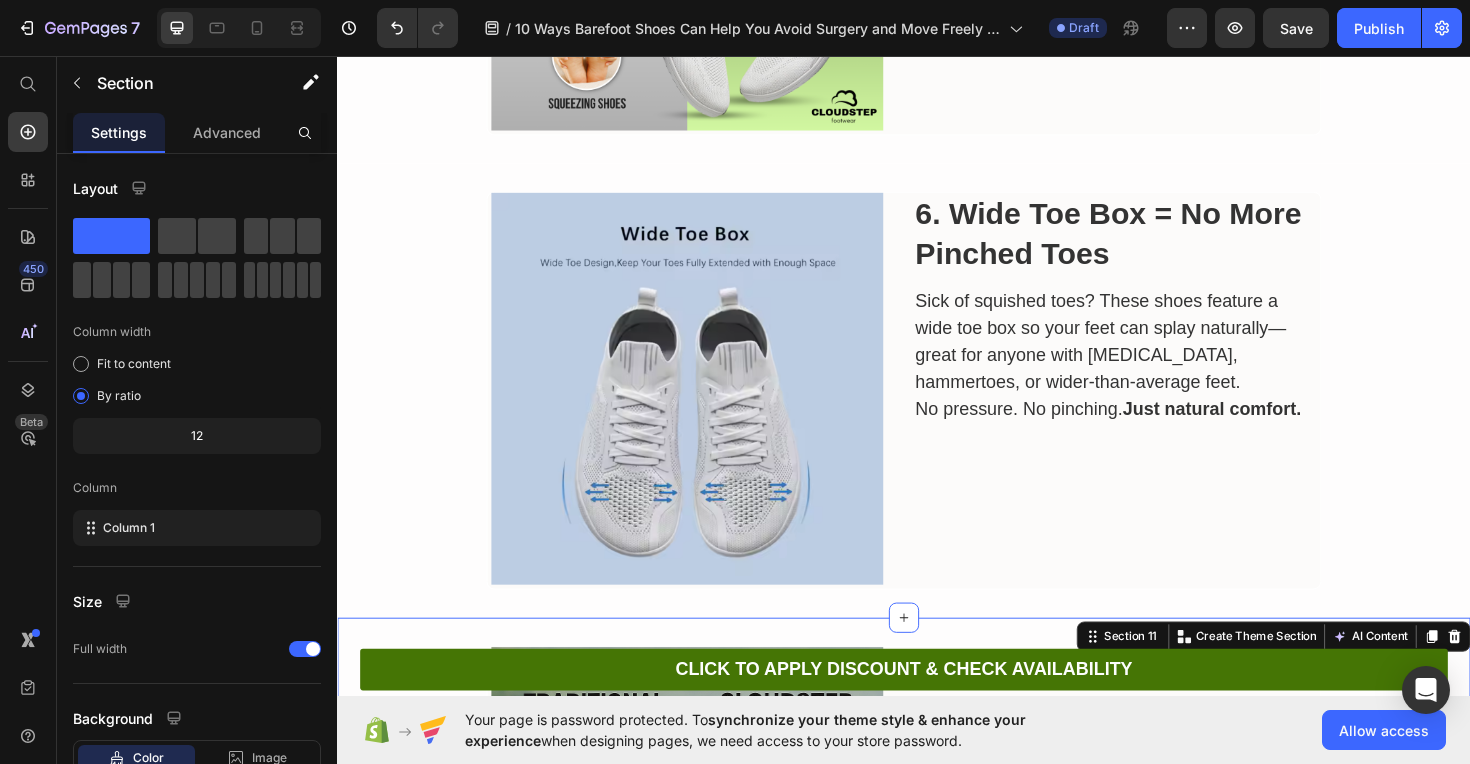 scroll, scrollTop: 3242, scrollLeft: 0, axis: vertical 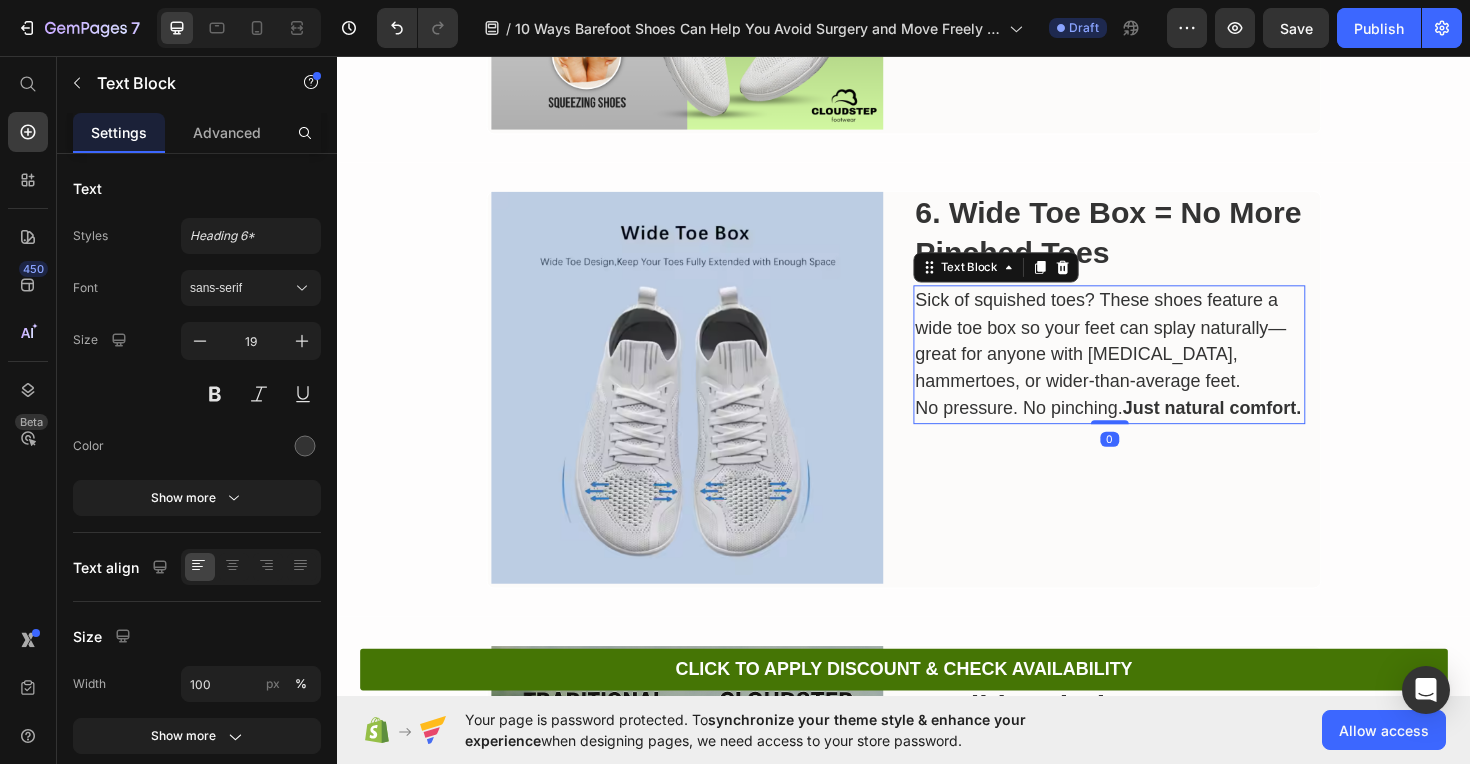 click on "Sick of squished toes? These shoes feature a wide toe box so your feet can splay naturally—great for anyone with [MEDICAL_DATA], hammertoes, or wider-than-average feet." at bounding box center (1154, 358) 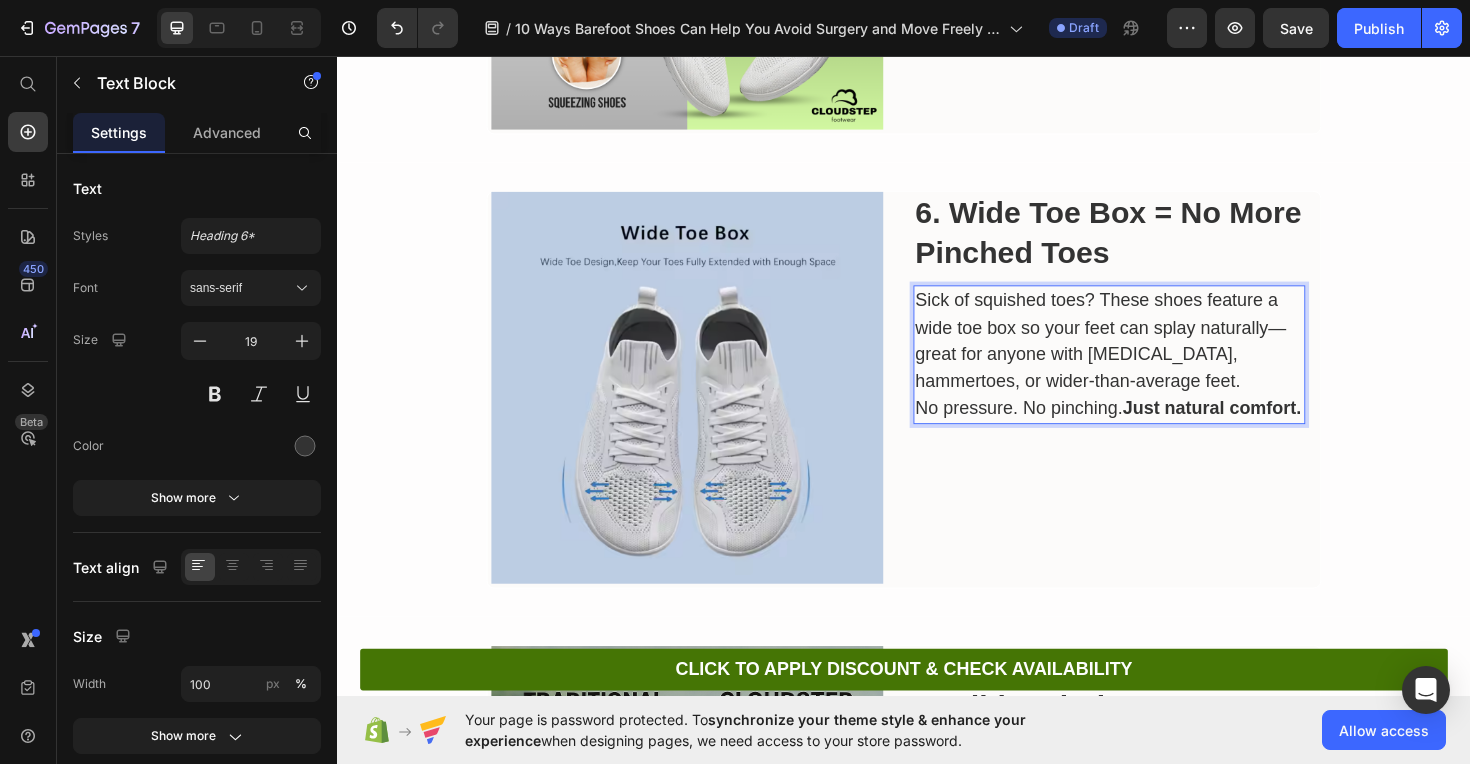 click on "No pressure. No pinching.  Just natural comfort." at bounding box center [1154, 429] 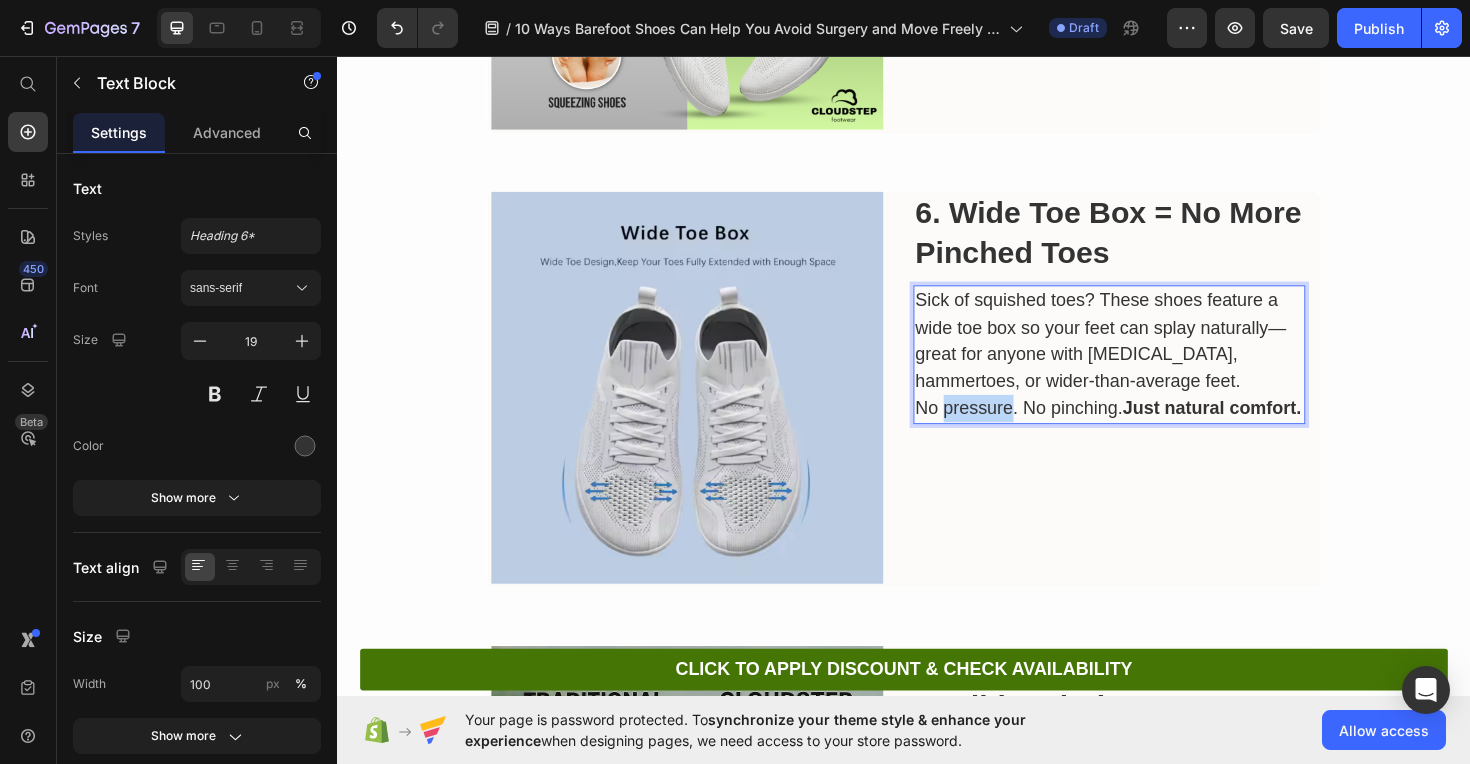 click on "No pressure. No pinching.  Just natural comfort." at bounding box center [1154, 429] 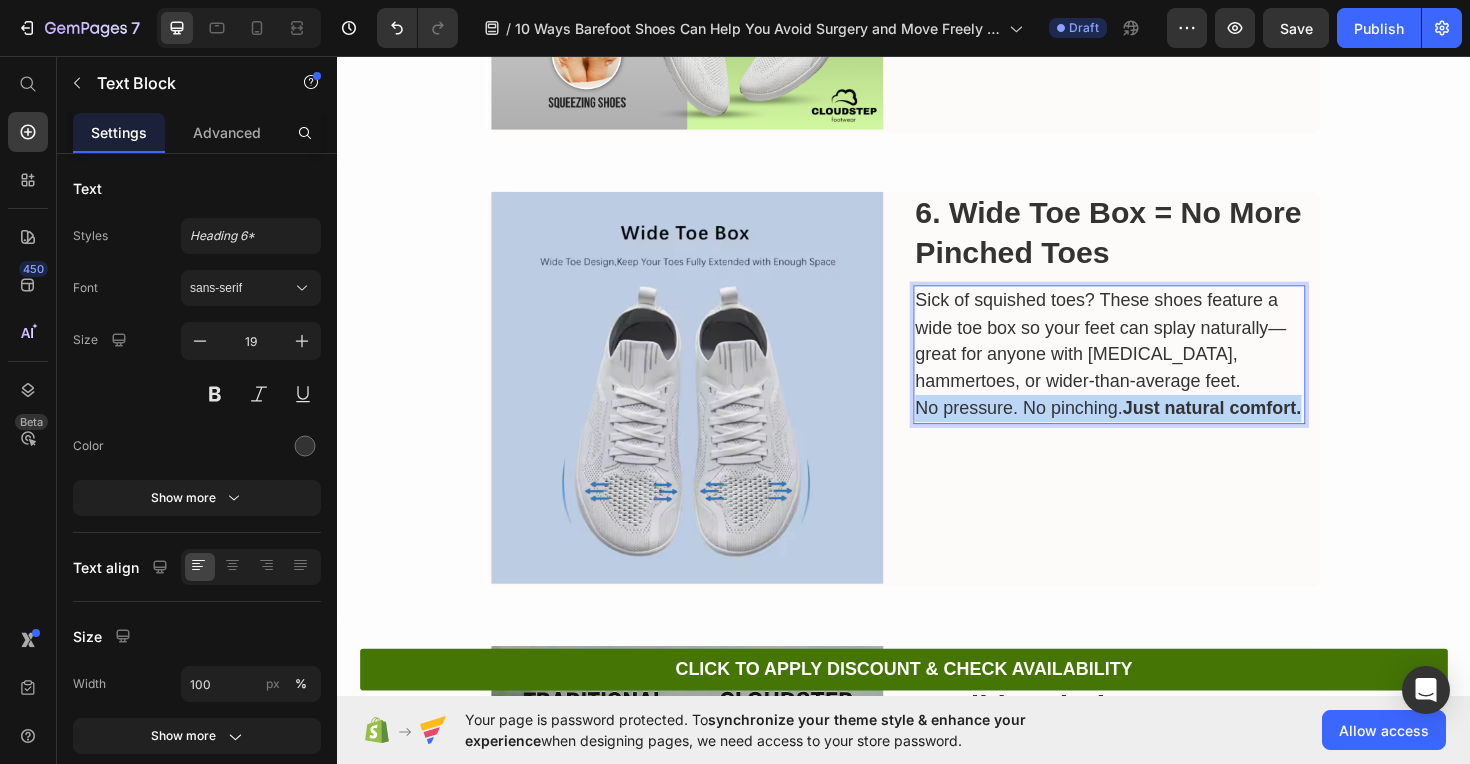 click on "No pressure. No pinching.  Just natural comfort." at bounding box center (1154, 429) 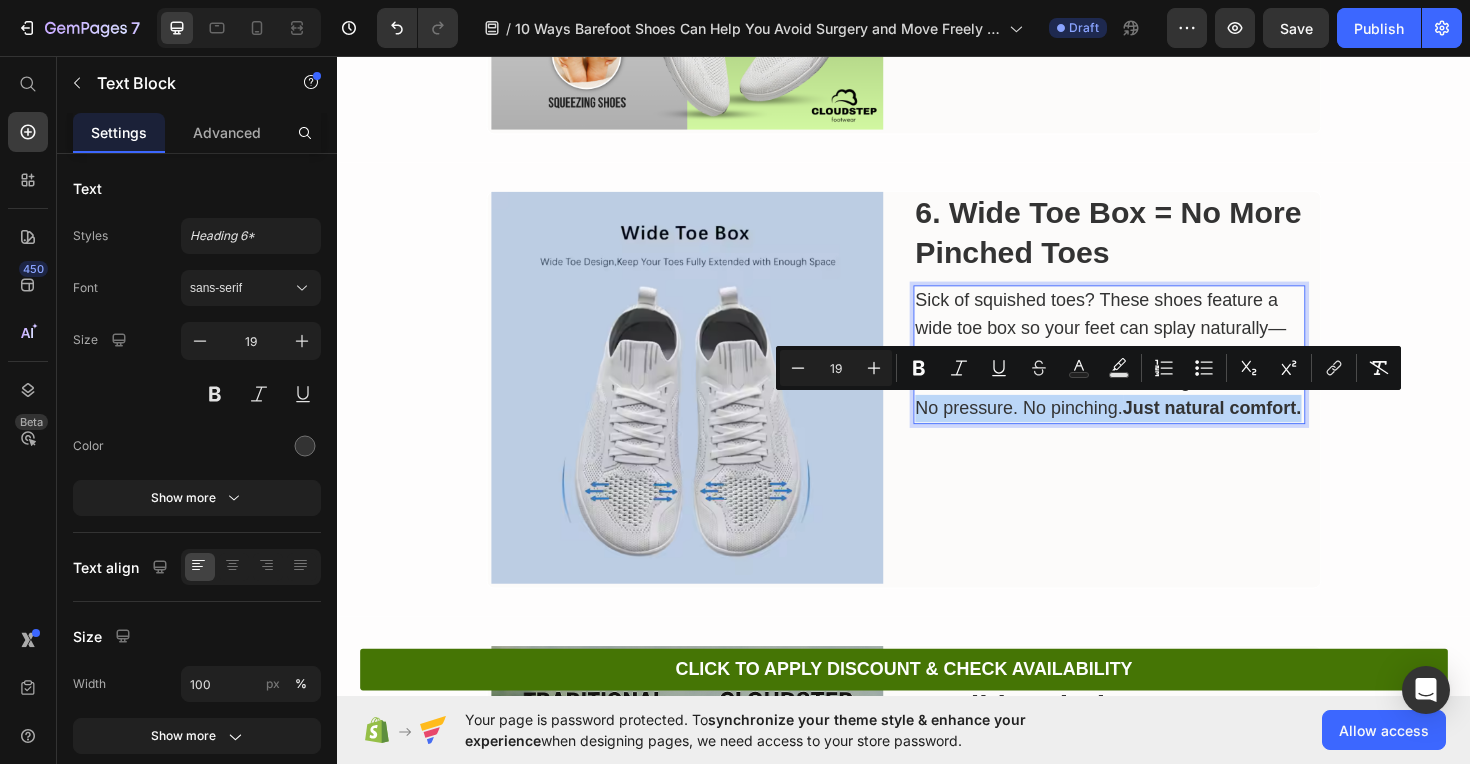 click on "No pressure. No pinching.  Just natural comfort." at bounding box center [1154, 429] 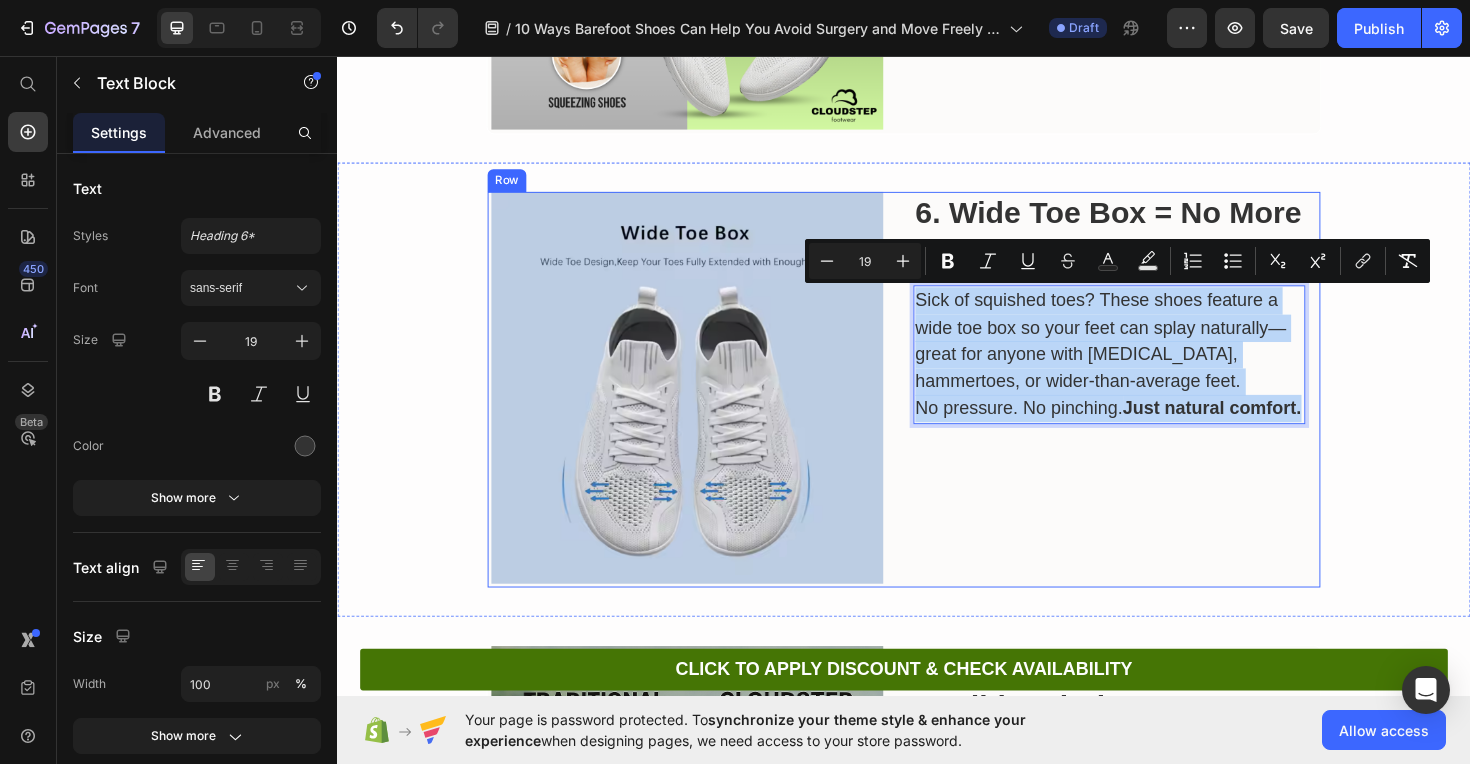 drag, startPoint x: 1053, startPoint y: 449, endPoint x: 1241, endPoint y: 336, distance: 219.34676 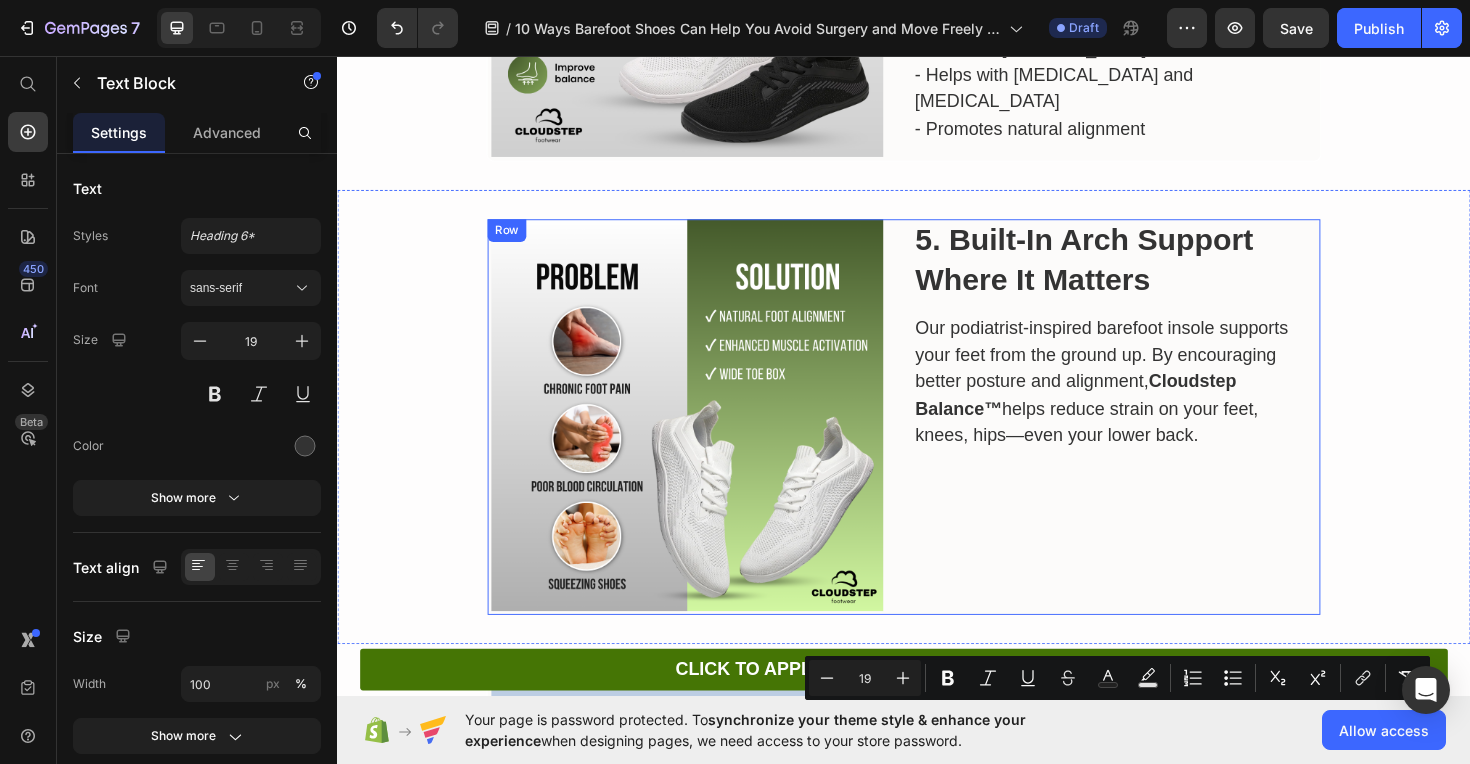 scroll, scrollTop: 2734, scrollLeft: 0, axis: vertical 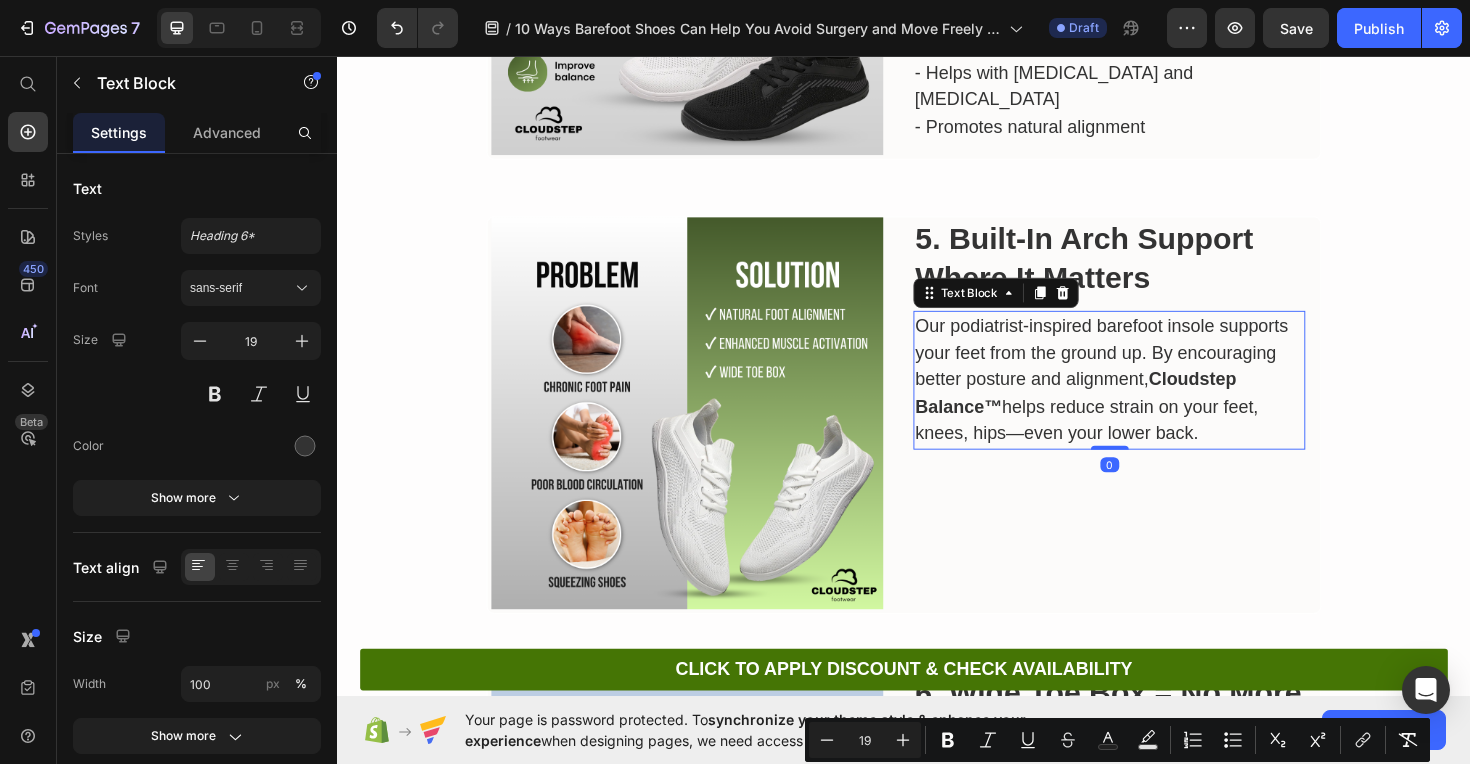 click on "Our podiatrist-inspired barefoot insole supports your feet from the ground up. By encouraging better posture and alignment,  Cloudstep Balance™  helps reduce strain on your feet, knees, hips—even your lower back." at bounding box center (1154, 399) 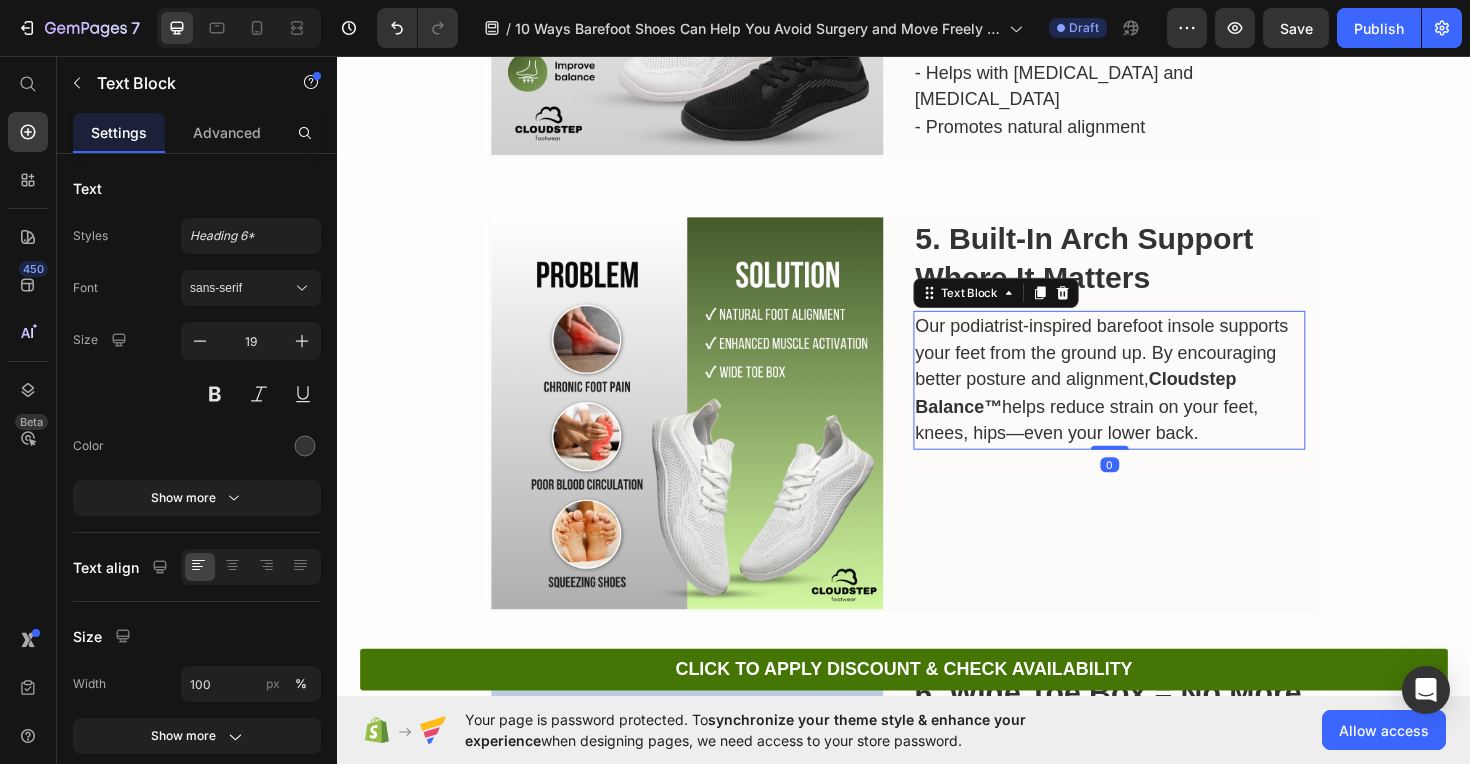 click on "Our podiatrist-inspired barefoot insole supports your feet from the ground up. By encouraging better posture and alignment,  Cloudstep Balance™  helps reduce strain on your feet, knees, hips—even your lower back." at bounding box center (1154, 399) 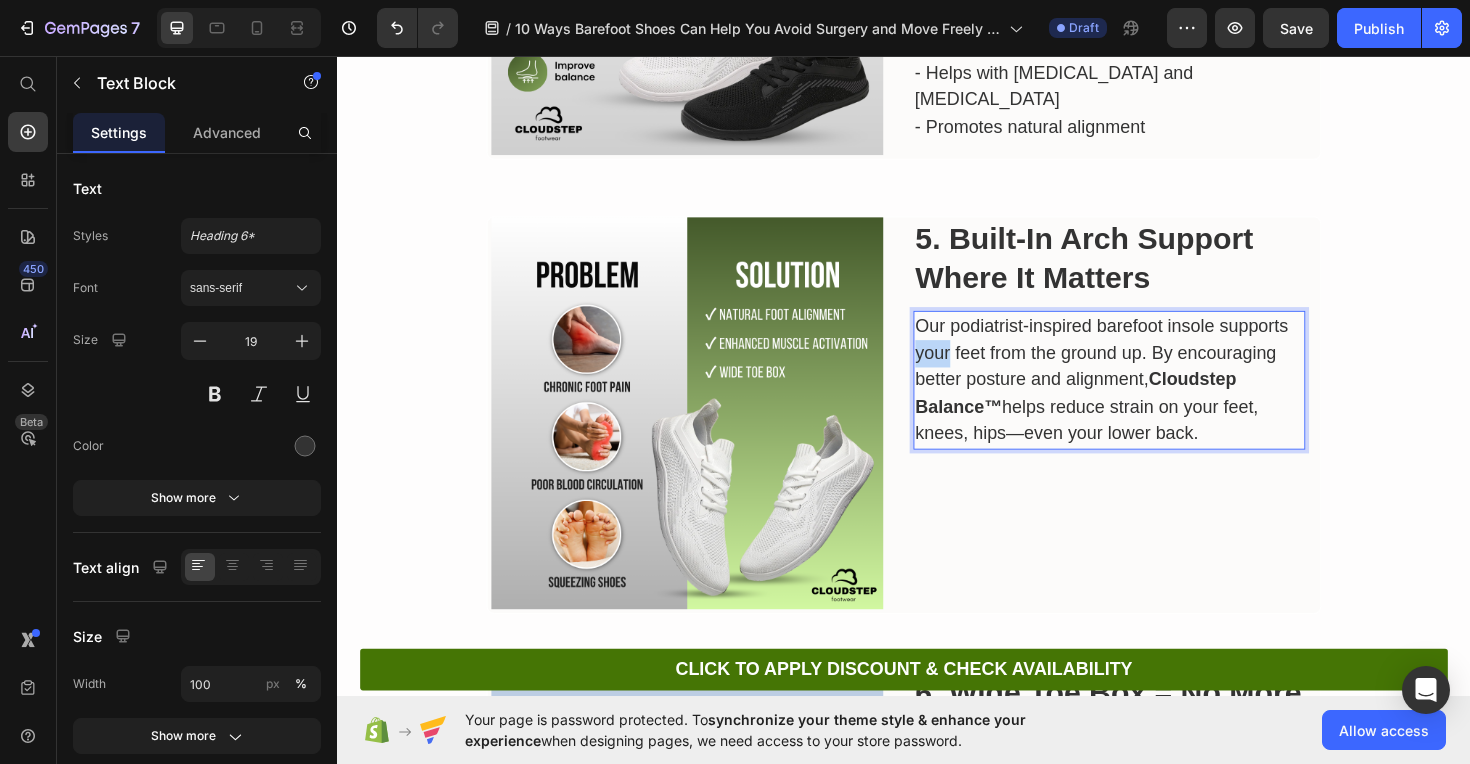 click on "Our podiatrist-inspired barefoot insole supports your feet from the ground up. By encouraging better posture and alignment,  Cloudstep Balance™  helps reduce strain on your feet, knees, hips—even your lower back." at bounding box center [1154, 399] 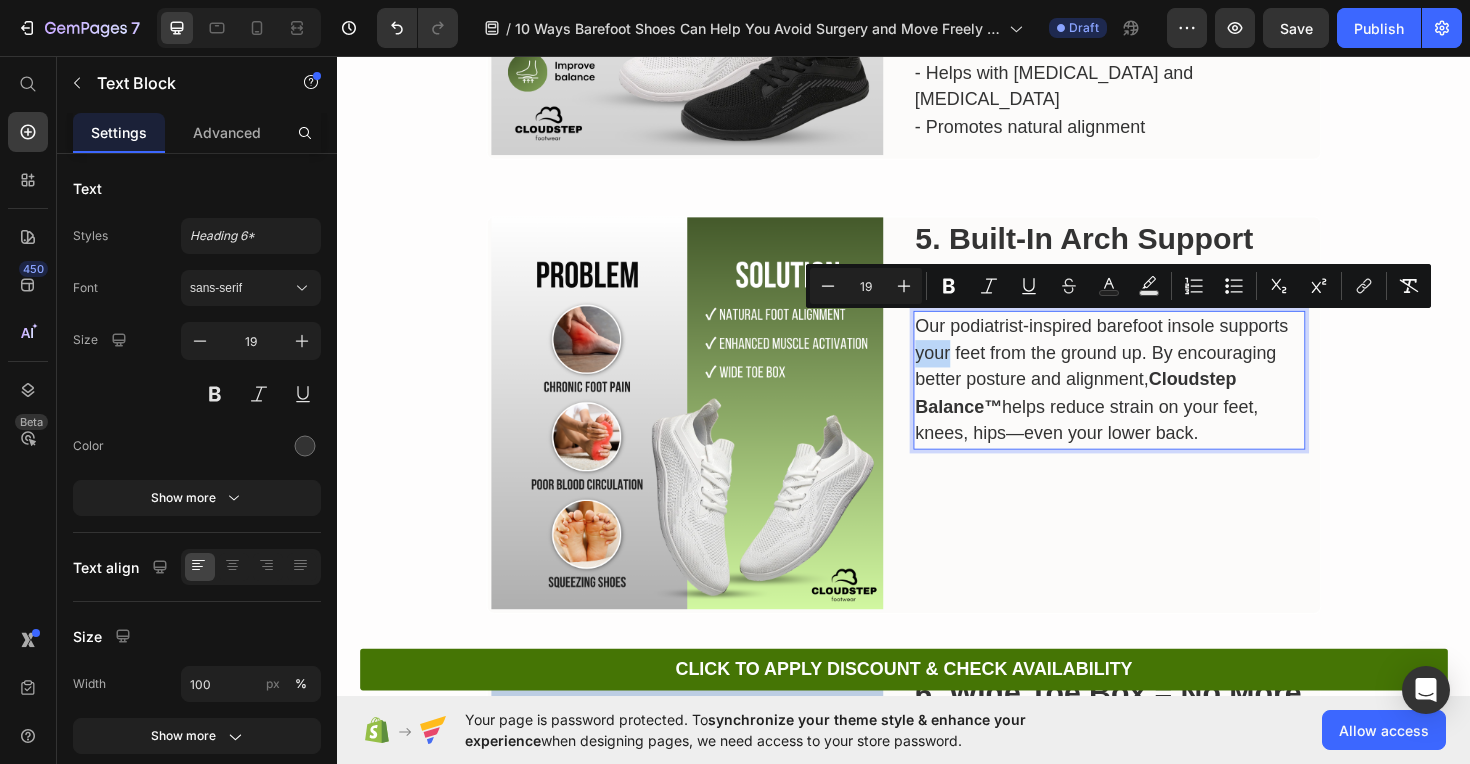 click on "Our podiatrist-inspired barefoot insole supports your feet from the ground up. By encouraging better posture and alignment,  Cloudstep Balance™  helps reduce strain on your feet, knees, hips—even your lower back." at bounding box center [1154, 399] 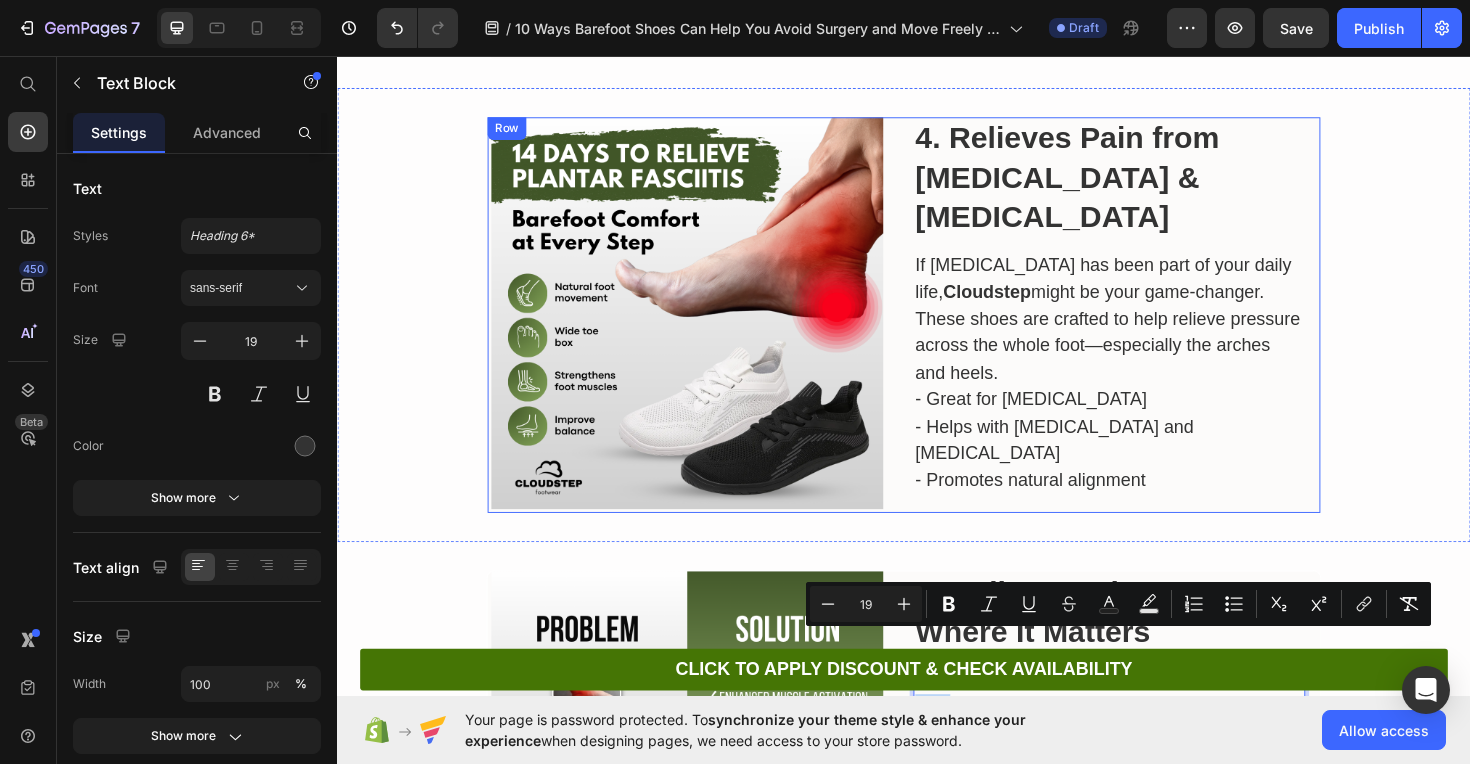 scroll, scrollTop: 2345, scrollLeft: 0, axis: vertical 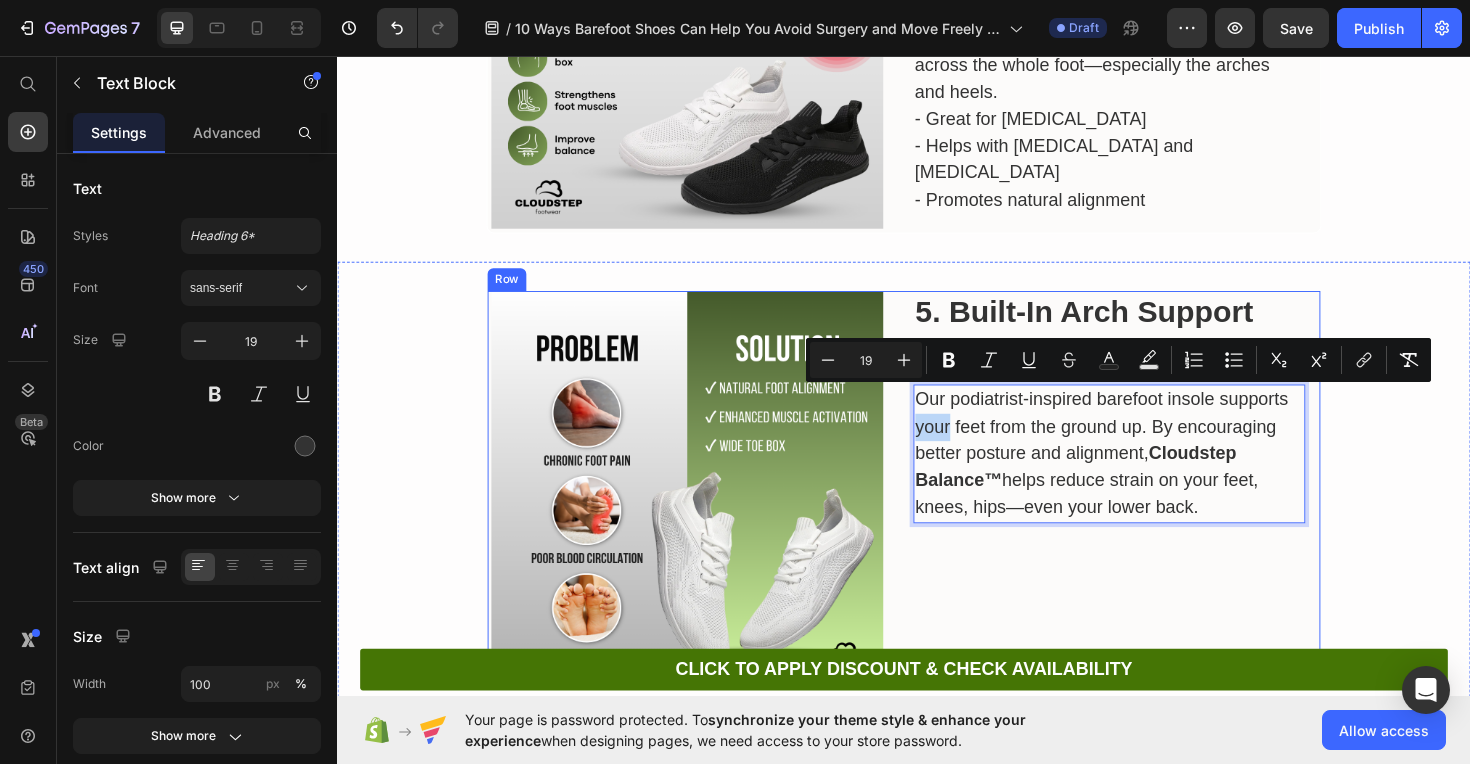 click on "5. Built-In Arch Support Where It Matters Heading Our podiatrist-inspired barefoot insole supports your feet from the ground up. By encouraging better posture and alignment,  Cloudstep Balance™  helps reduce strain on your feet, knees, hips—even your lower back. Text Block   0" at bounding box center [1154, 512] 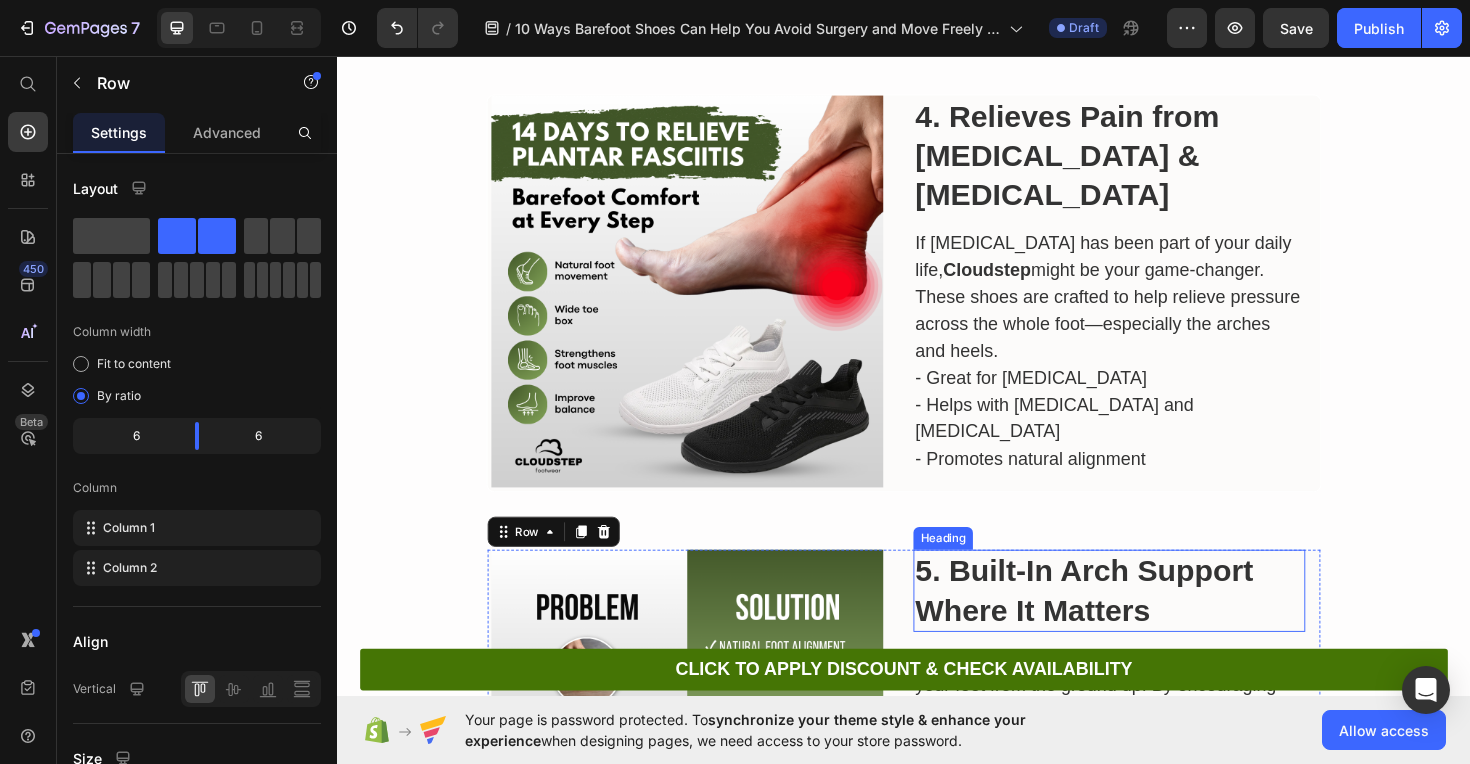 scroll, scrollTop: 2359, scrollLeft: 0, axis: vertical 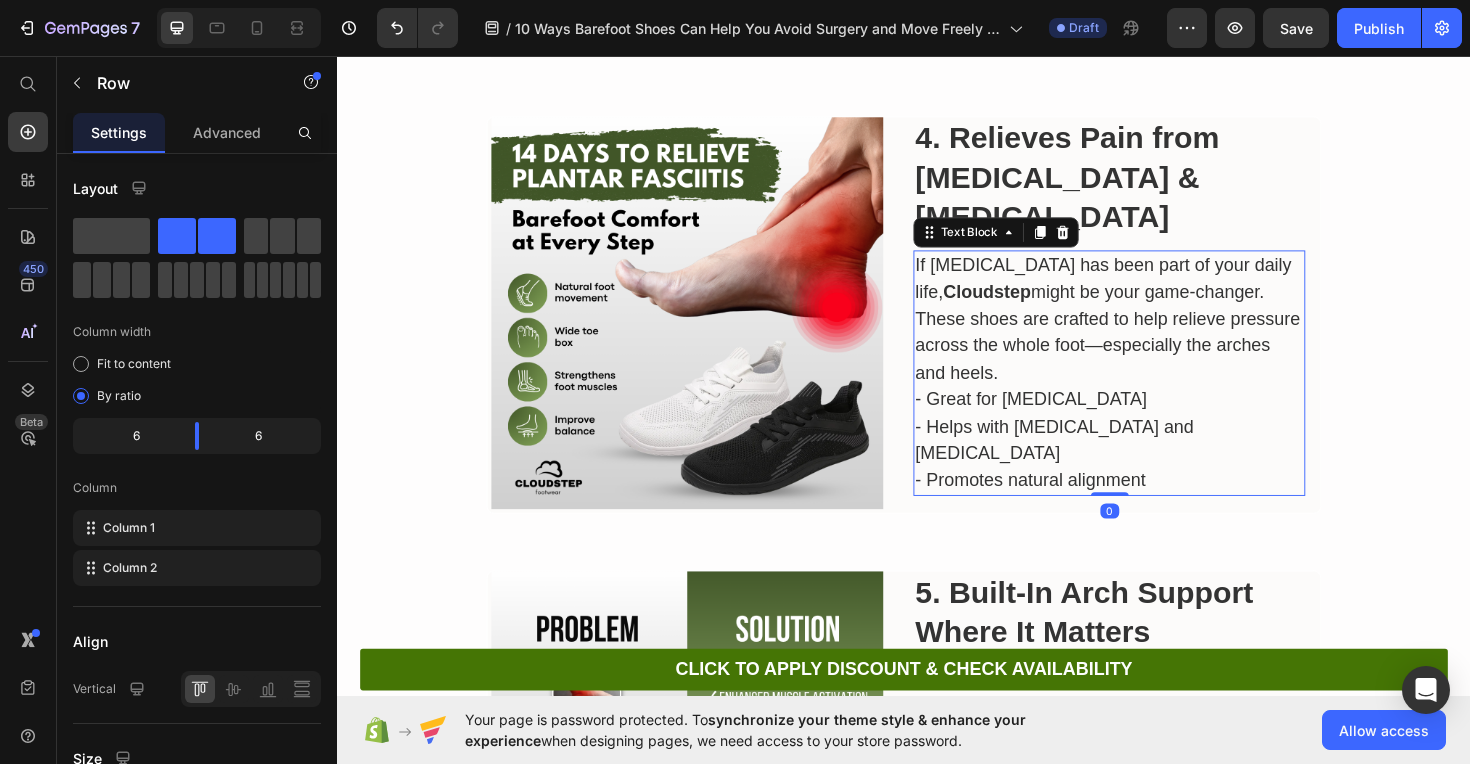 click on "If foot pain has been part of your daily life,  Cloudstep  might be your game-changer. These shoes are crafted to help relieve pressure across the whole foot—especially the arches and heels." at bounding box center [1154, 335] 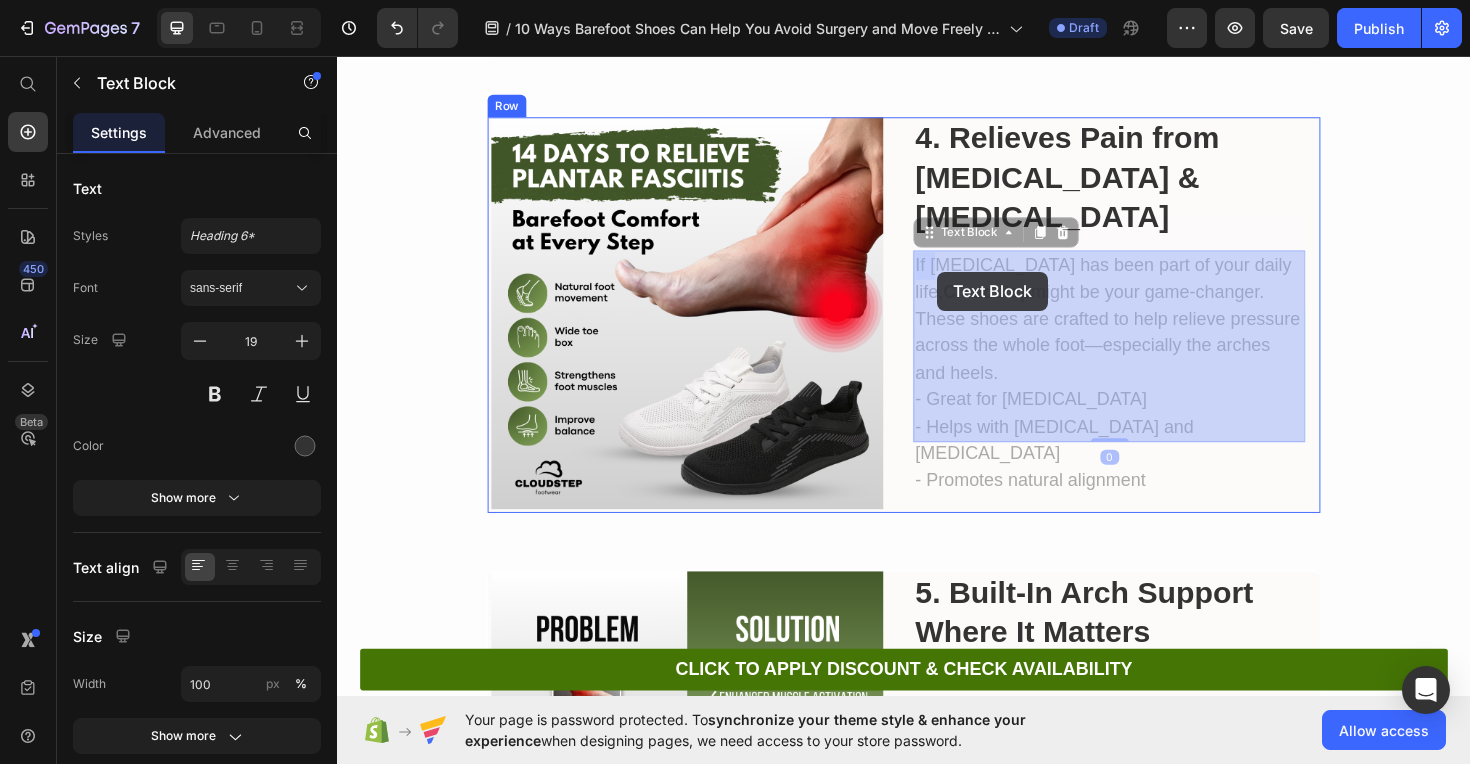 drag, startPoint x: 948, startPoint y: 275, endPoint x: 971, endPoint y: 284, distance: 24.698177 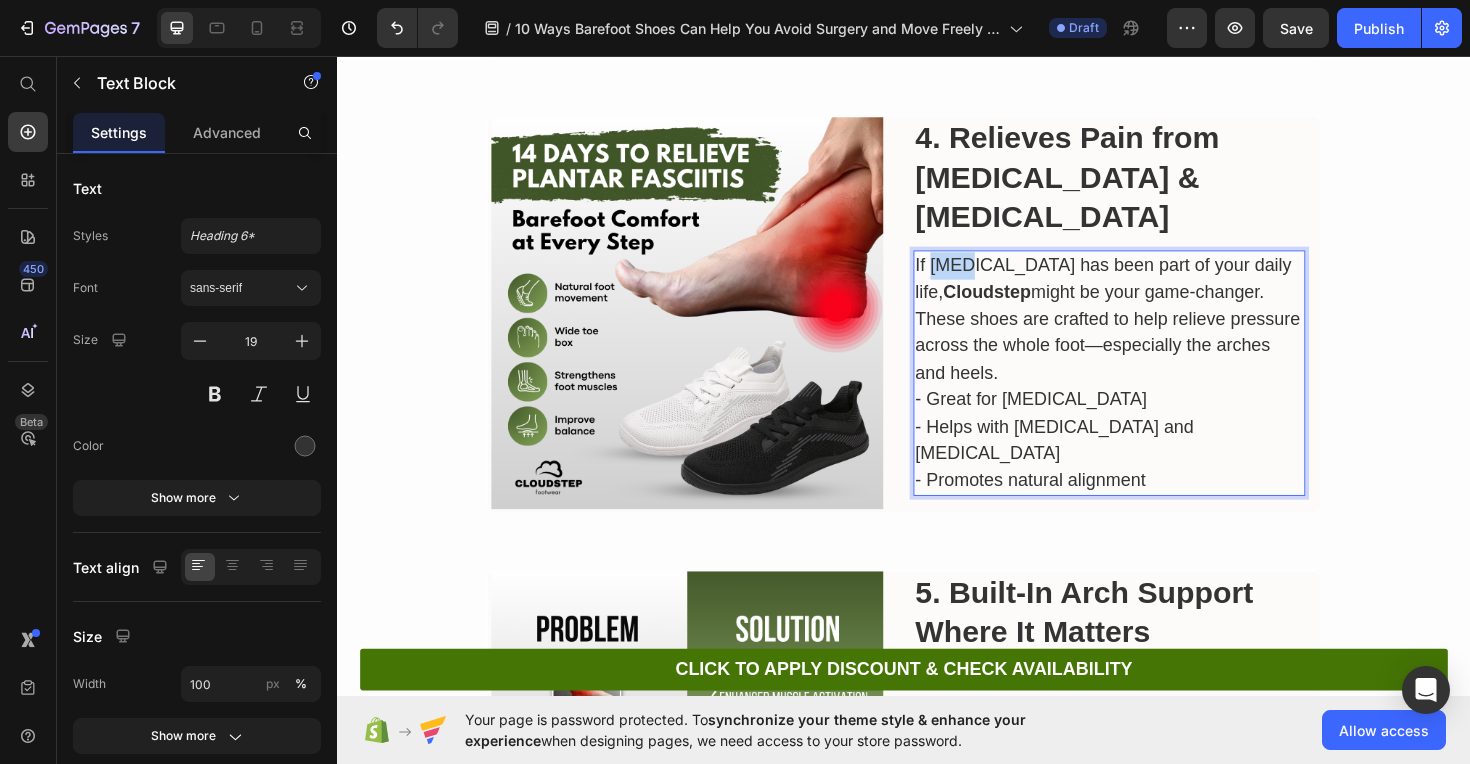 click on "If foot pain has been part of your daily life,  Cloudstep  might be your game-changer. These shoes are crafted to help relieve pressure across the whole foot—especially the arches and heels." at bounding box center [1154, 335] 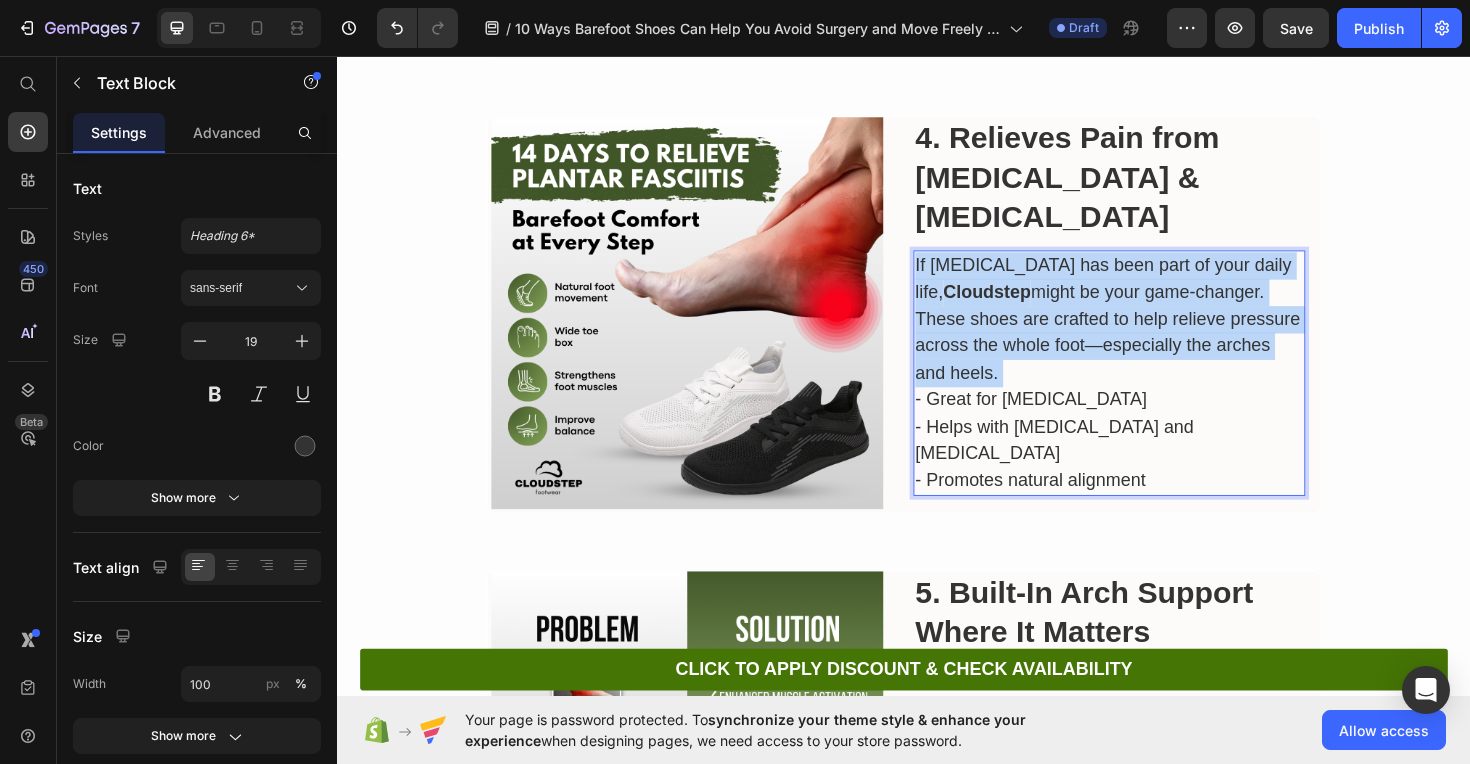 click on "If foot pain has been part of your daily life,  Cloudstep  might be your game-changer. These shoes are crafted to help relieve pressure across the whole foot—especially the arches and heels." at bounding box center [1154, 335] 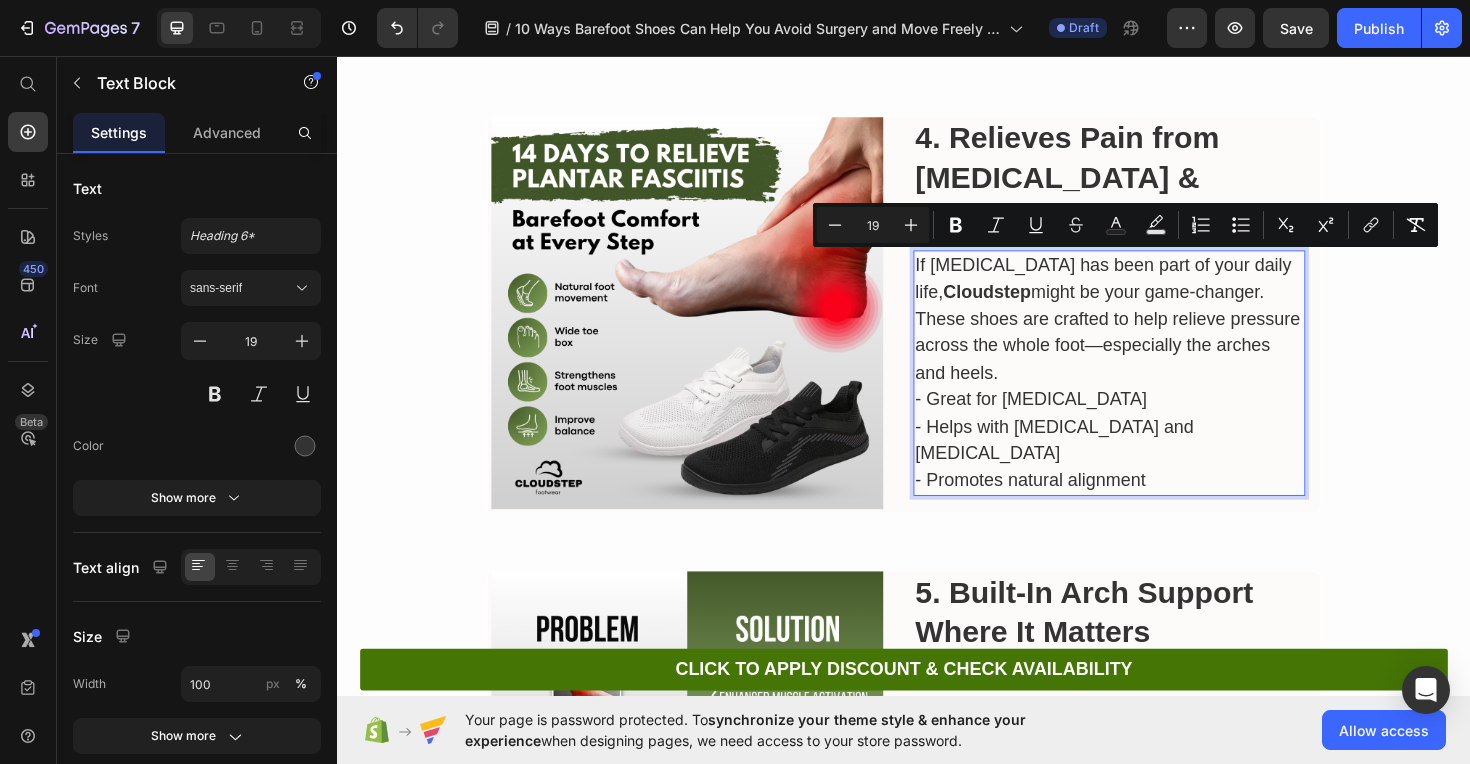 click on "- Great for plantar fasciitis - Helps with bunions and fallen arches - Promotes natural alignment" at bounding box center [1154, 463] 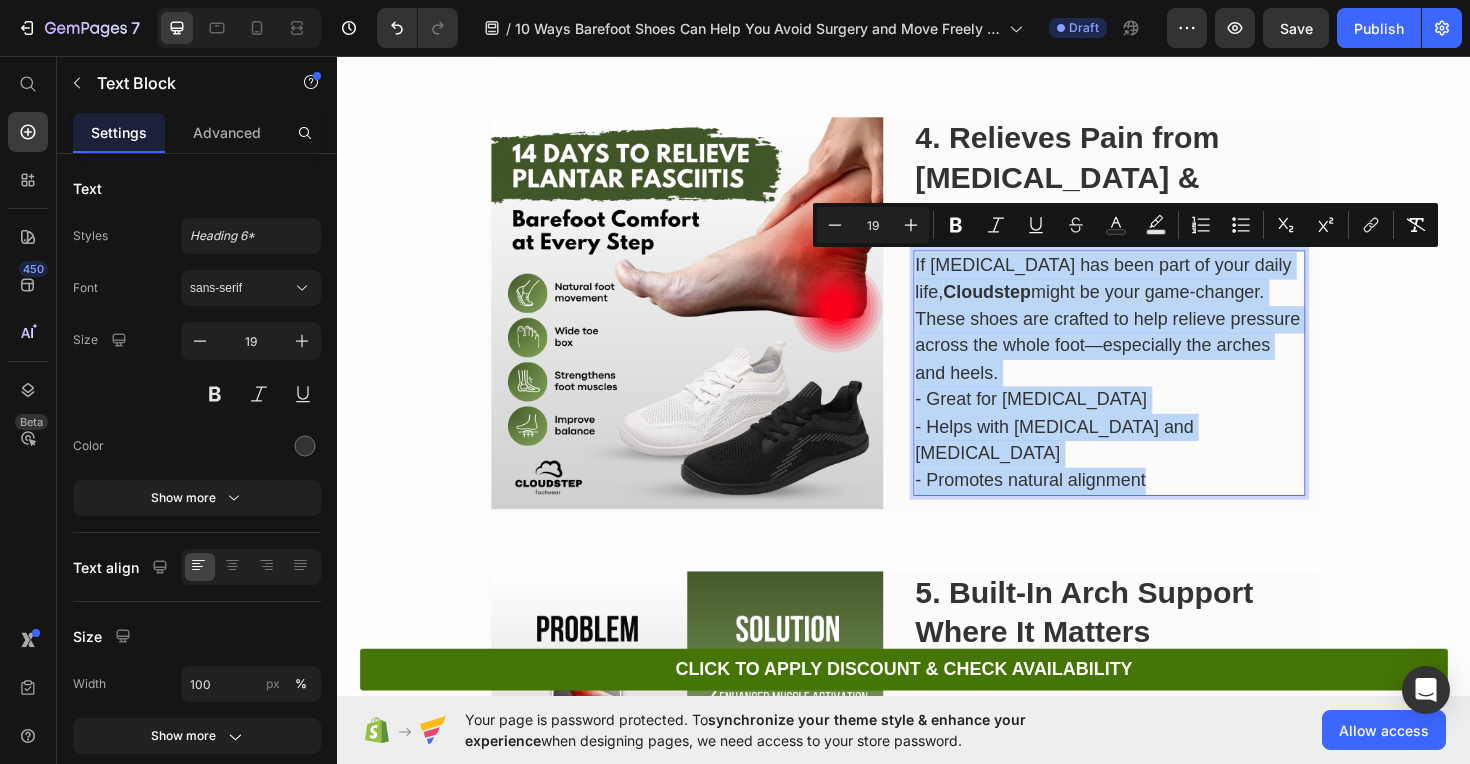 drag, startPoint x: 1206, startPoint y: 448, endPoint x: 947, endPoint y: 280, distance: 308.7151 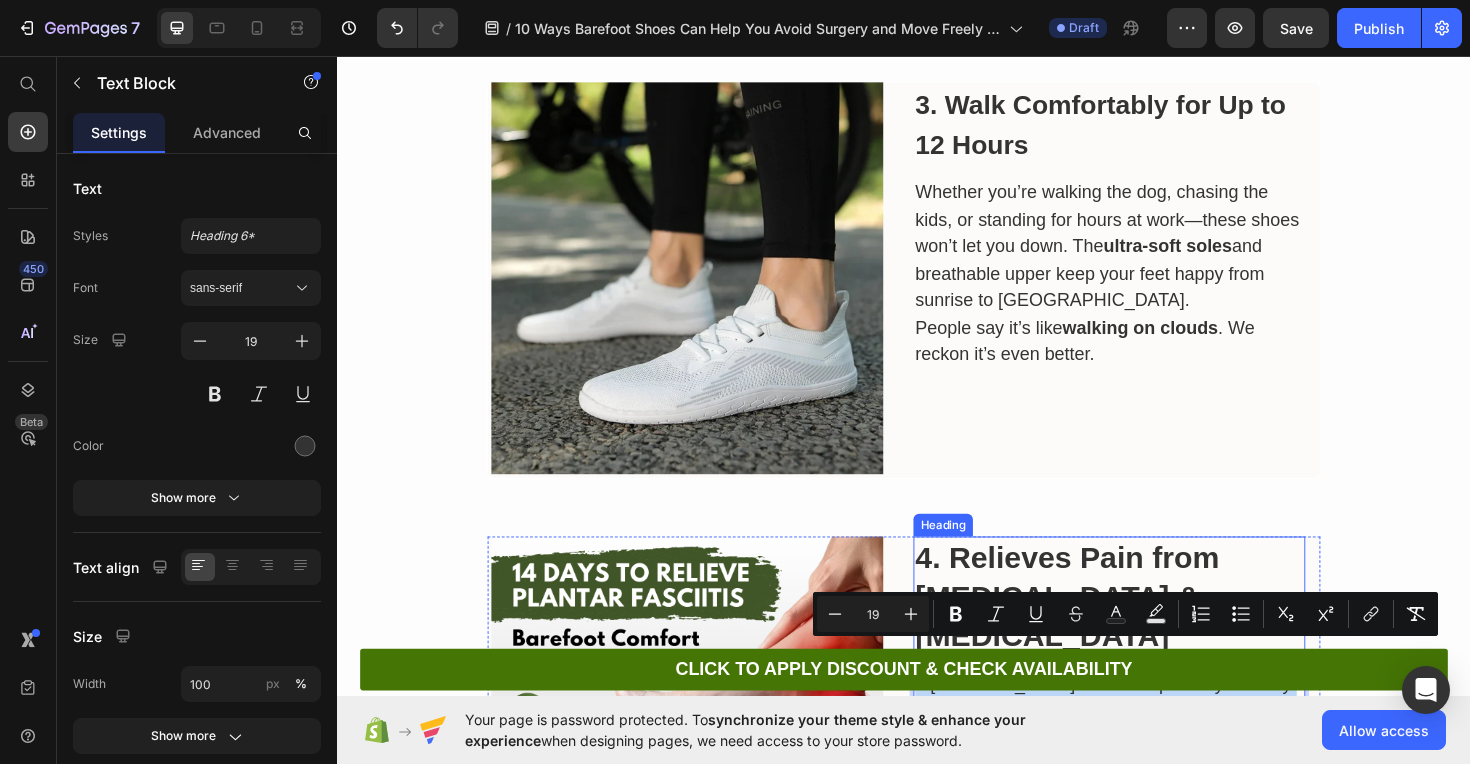 scroll, scrollTop: 1888, scrollLeft: 0, axis: vertical 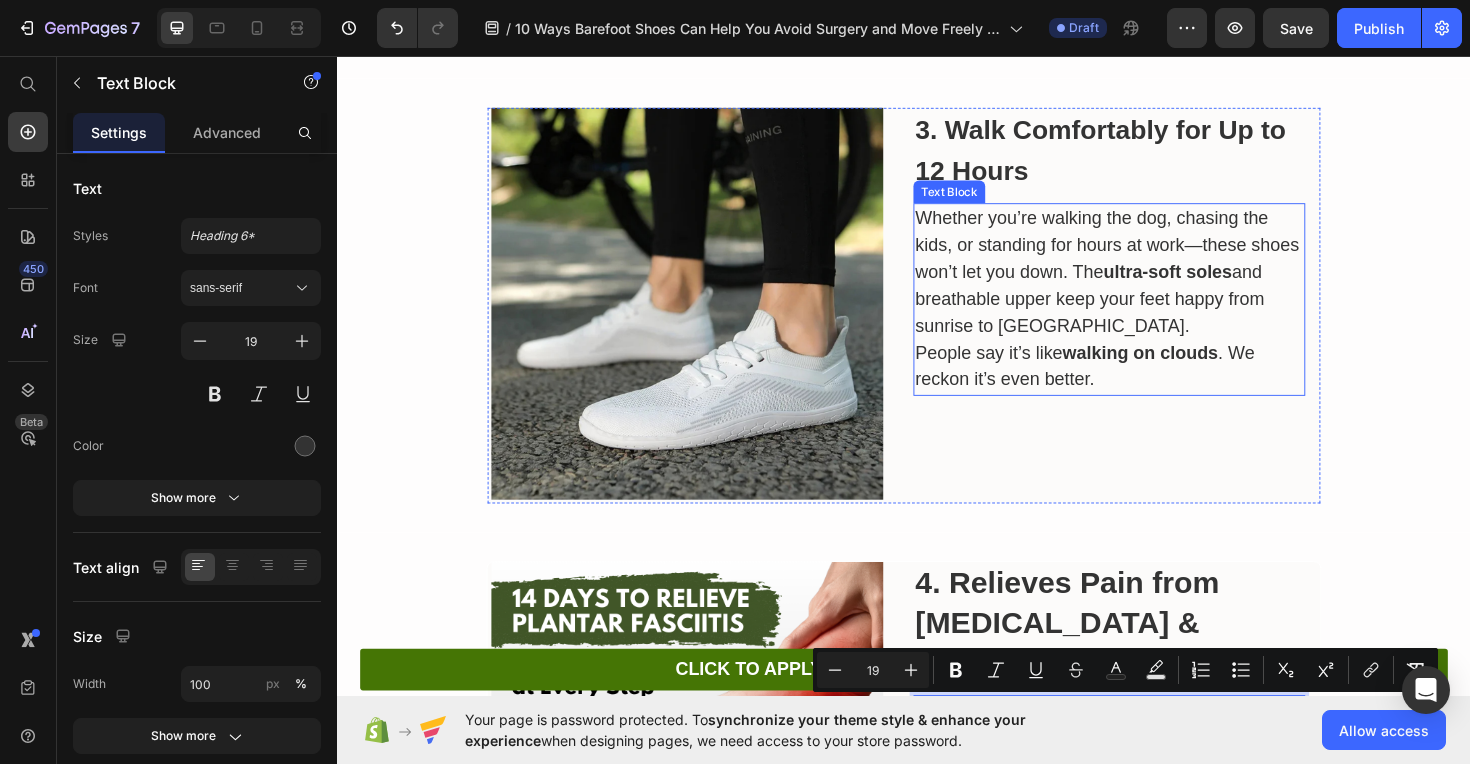 click on "Whether you’re walking the dog, chasing the kids, or standing for hours at work—these shoes won’t let you down. The  ultra-soft soles  and breathable upper keep your feet happy from sunrise to sundown." at bounding box center [1154, 285] 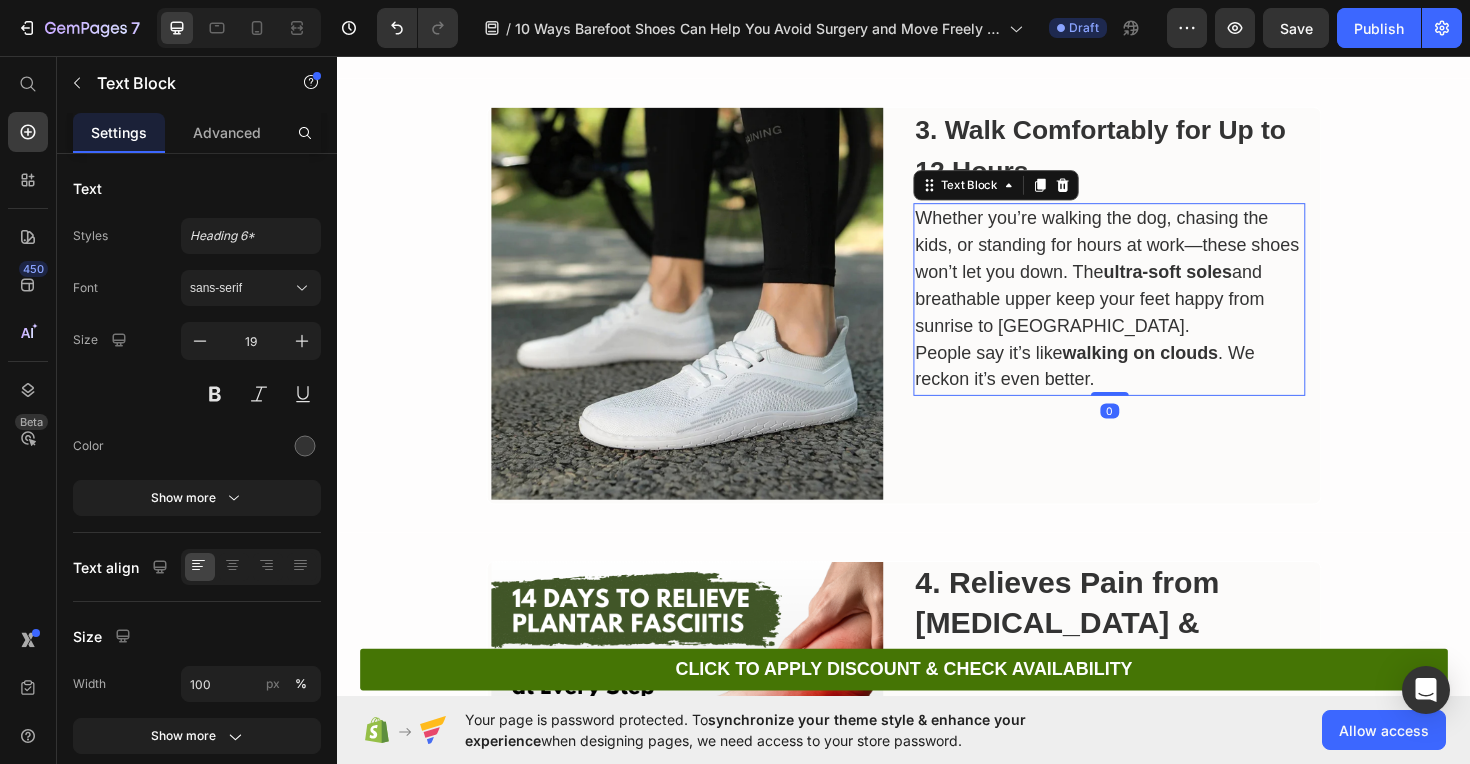 click on "Whether you’re walking the dog, chasing the kids, or standing for hours at work—these shoes won’t let you down. The  ultra-soft soles  and breathable upper keep your feet happy from sunrise to sundown." at bounding box center [1154, 285] 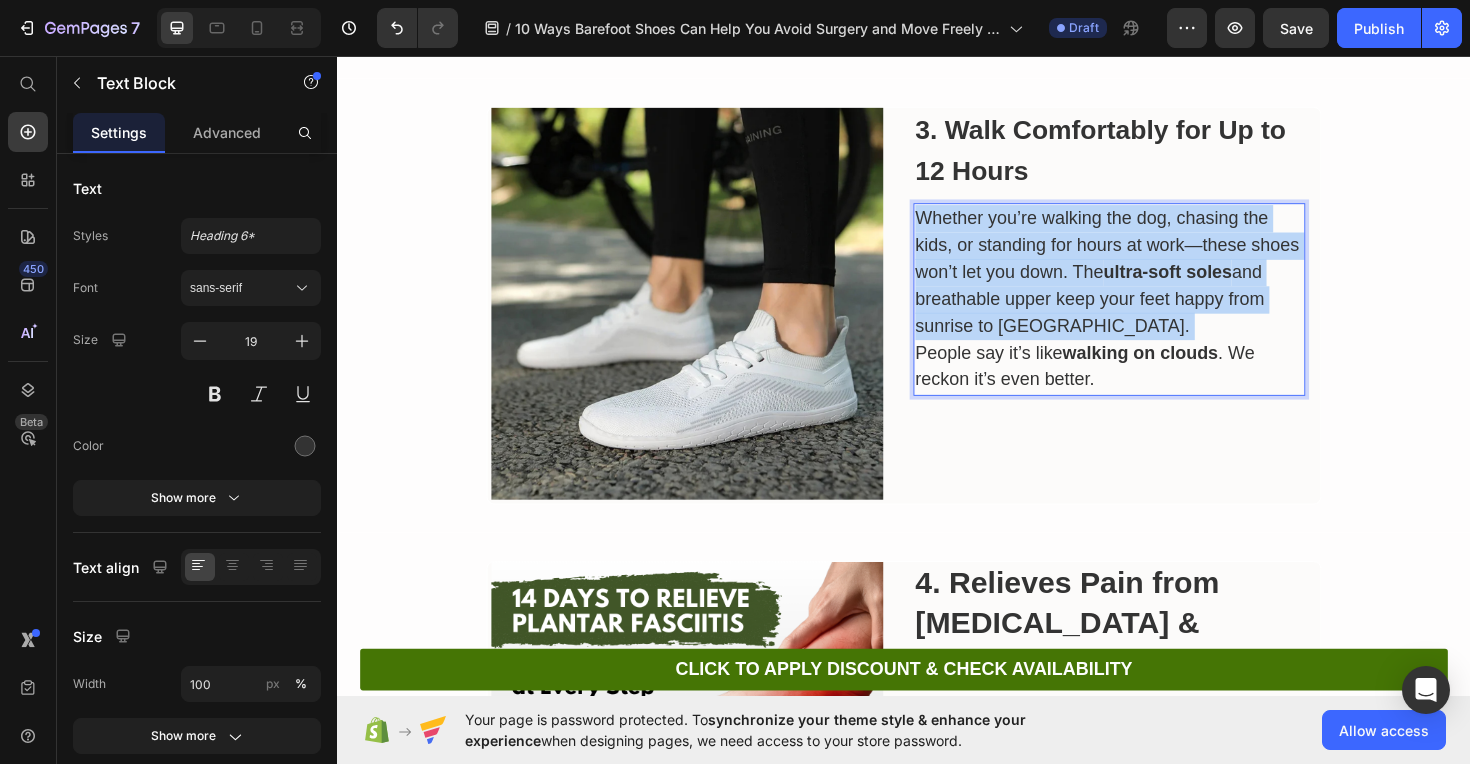 click on "Whether you’re walking the dog, chasing the kids, or standing for hours at work—these shoes won’t let you down. The  ultra-soft soles  and breathable upper keep your feet happy from sunrise to sundown." at bounding box center (1154, 285) 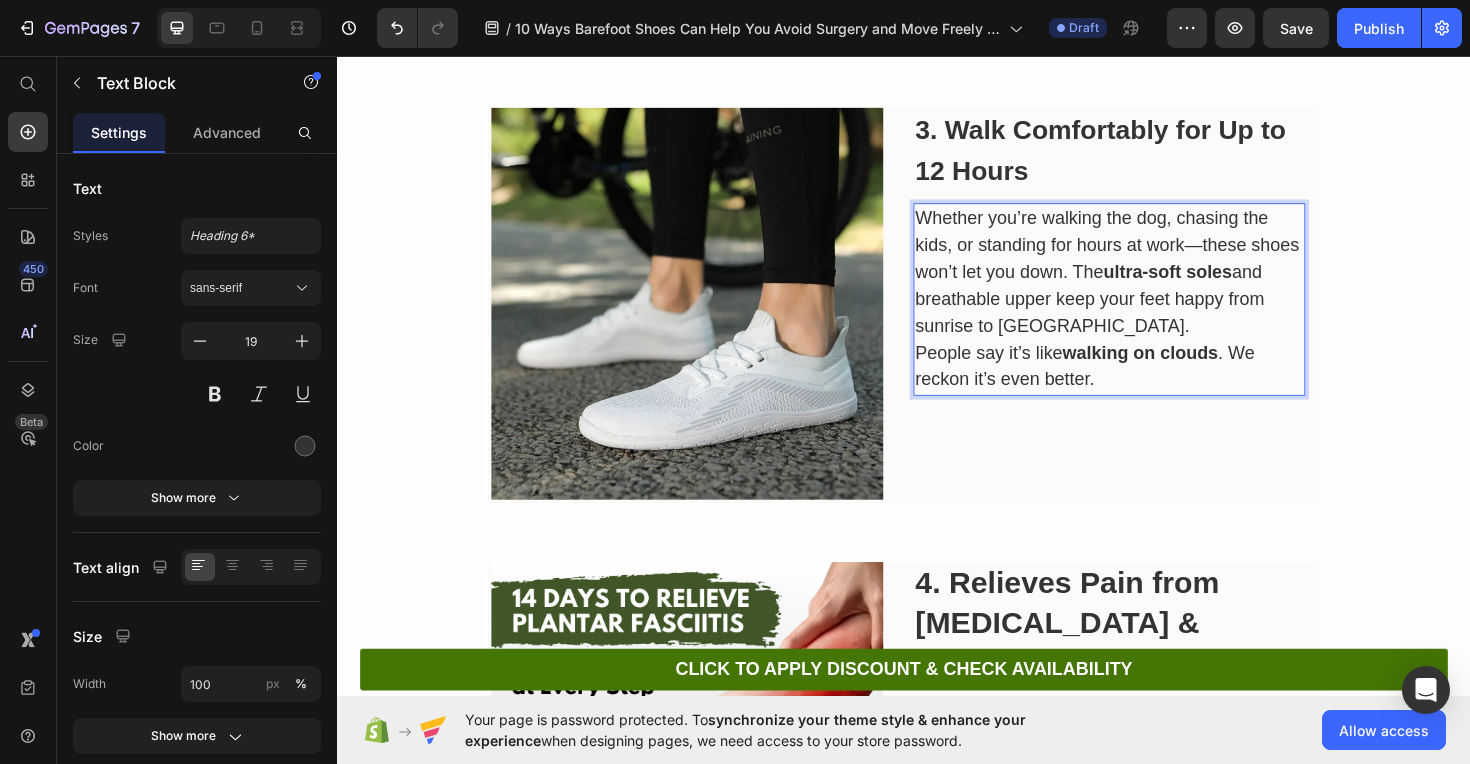 click on "walking on clouds" at bounding box center [1187, 370] 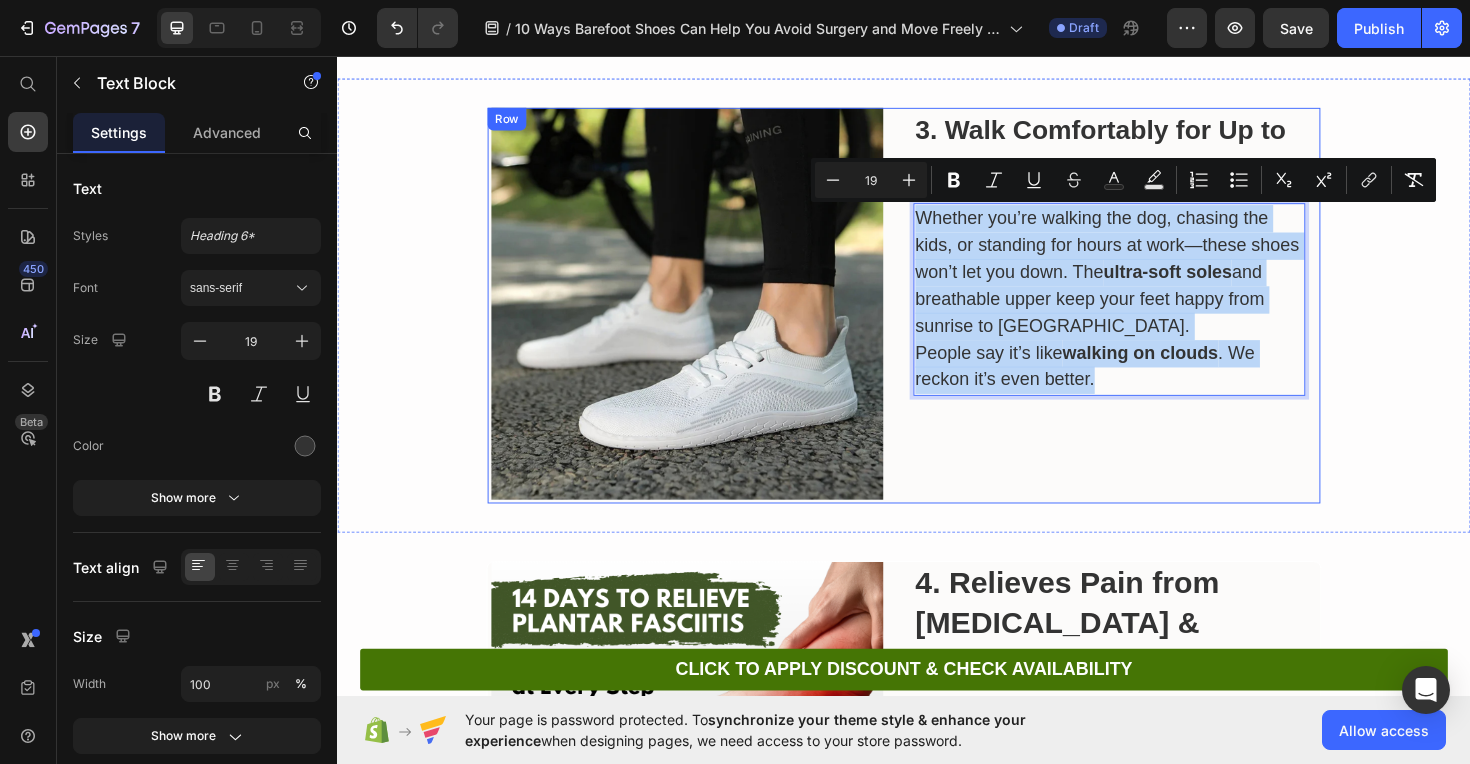 drag, startPoint x: 1150, startPoint y: 404, endPoint x: 932, endPoint y: 221, distance: 284.62784 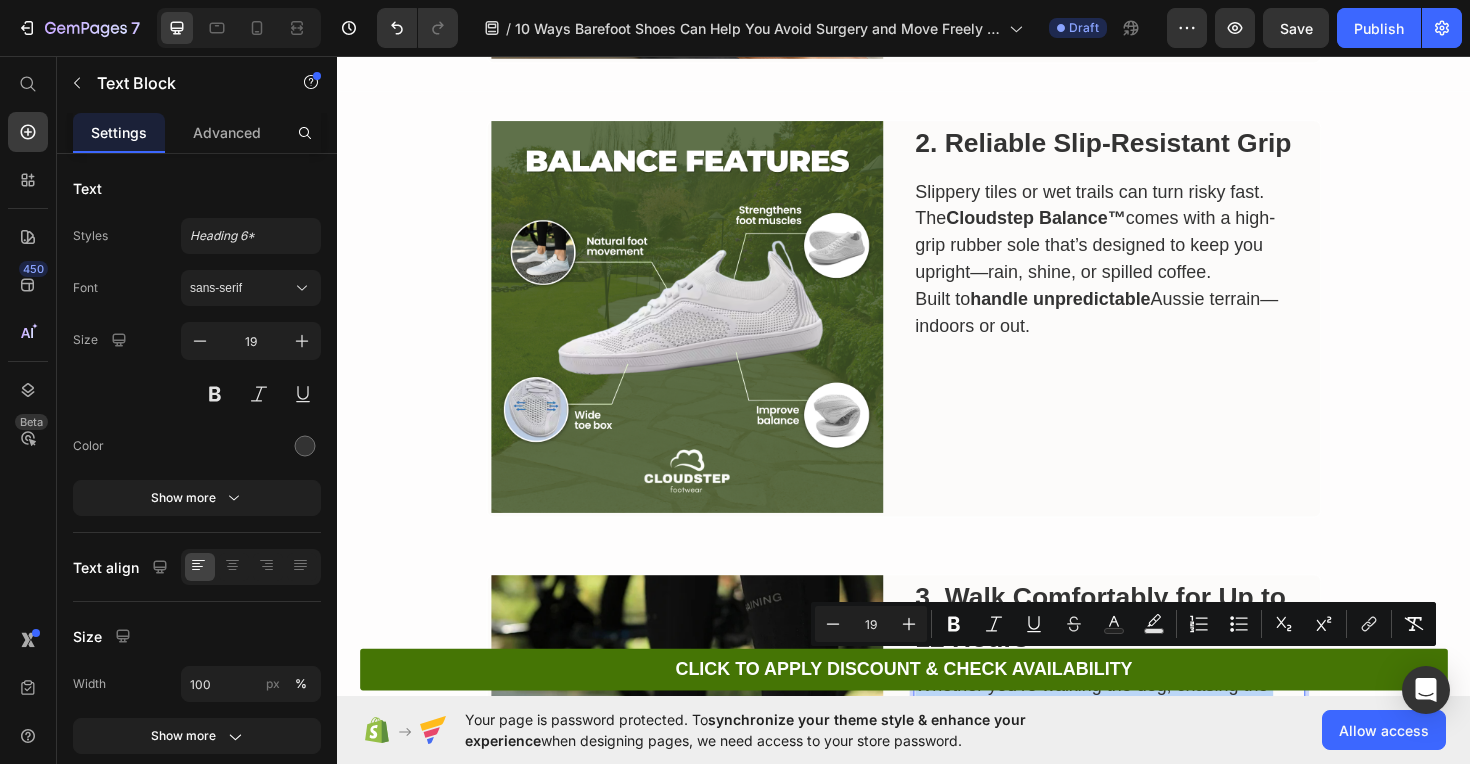 scroll, scrollTop: 1378, scrollLeft: 0, axis: vertical 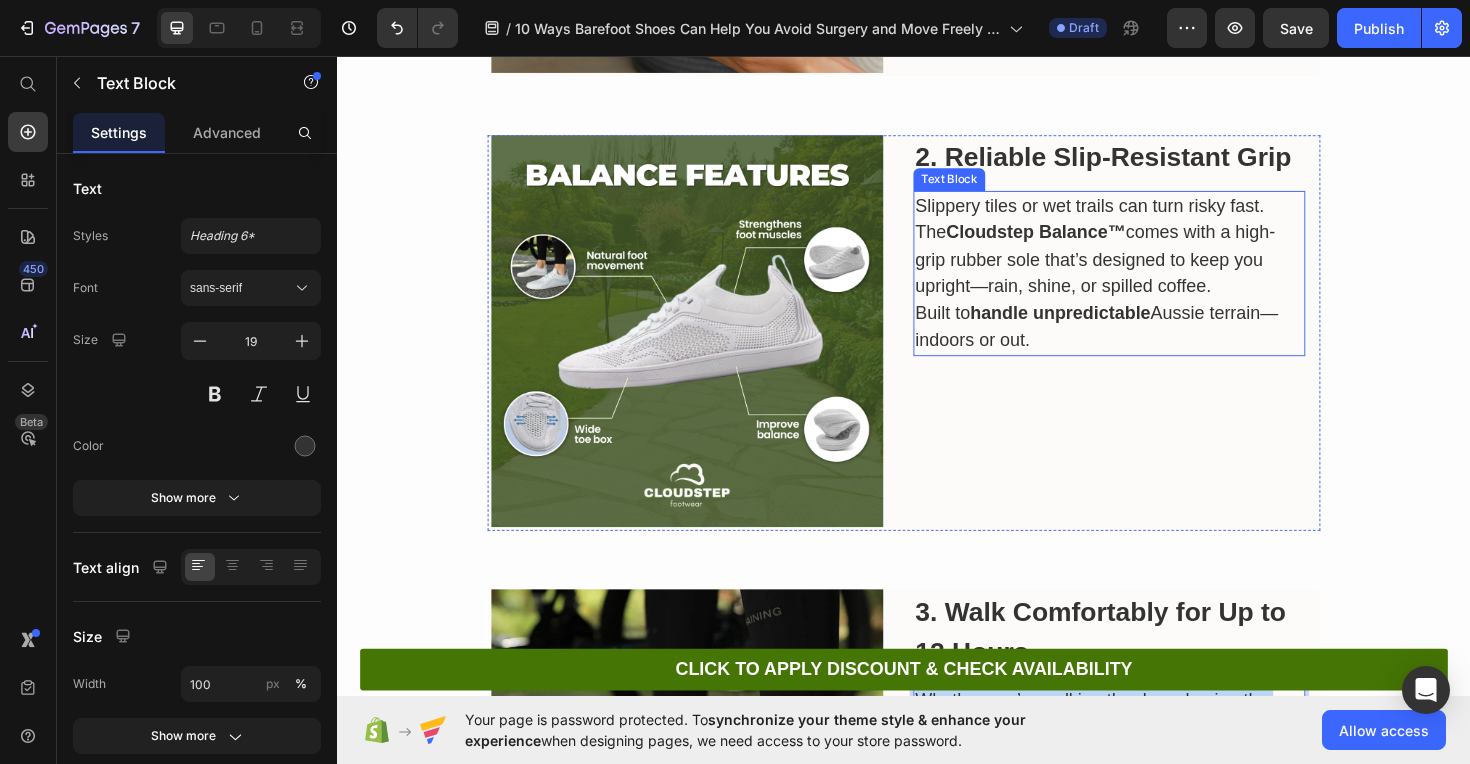 click on "Cloudstep Balance™" at bounding box center [1077, 242] 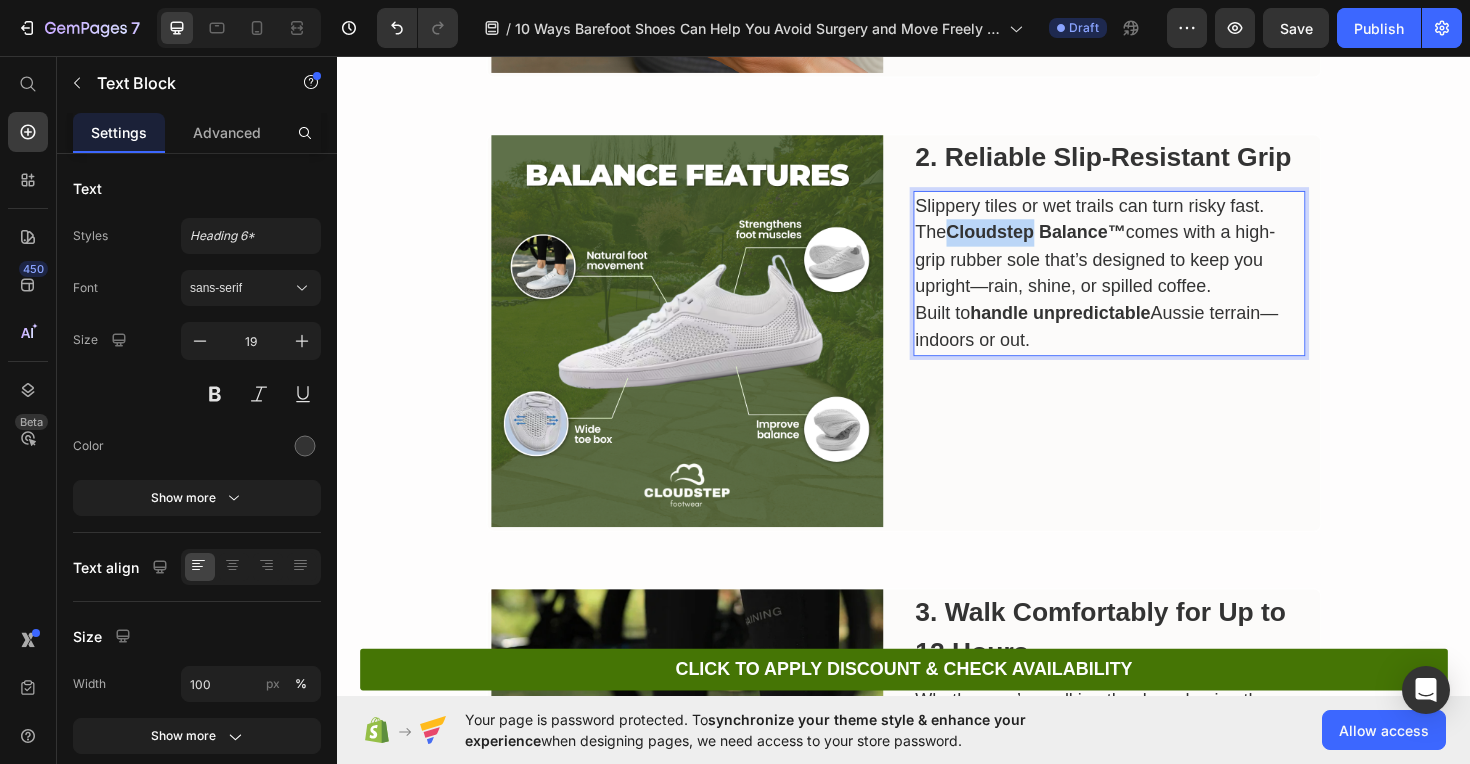 click on "Cloudstep Balance™" at bounding box center (1077, 242) 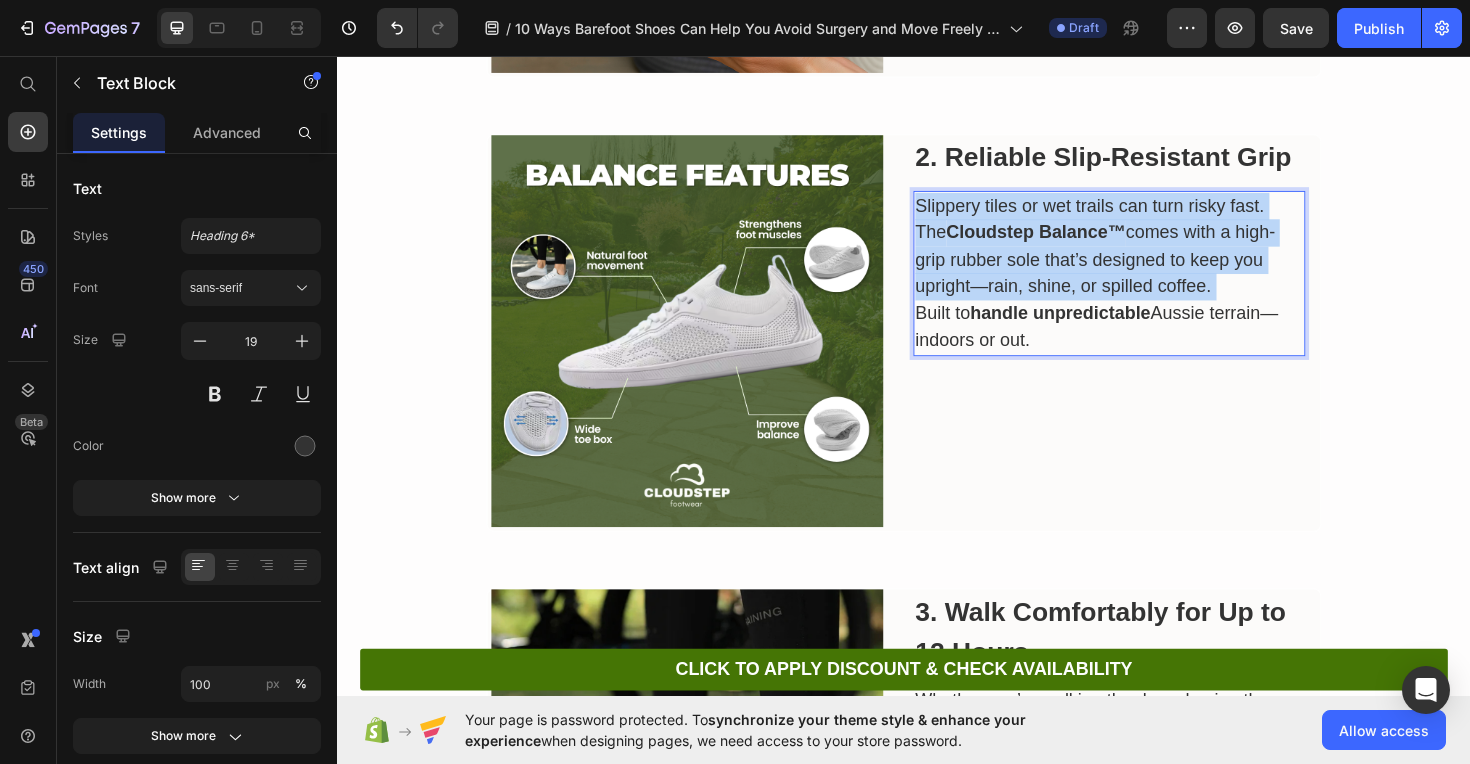 click on "Cloudstep Balance™" at bounding box center (1077, 242) 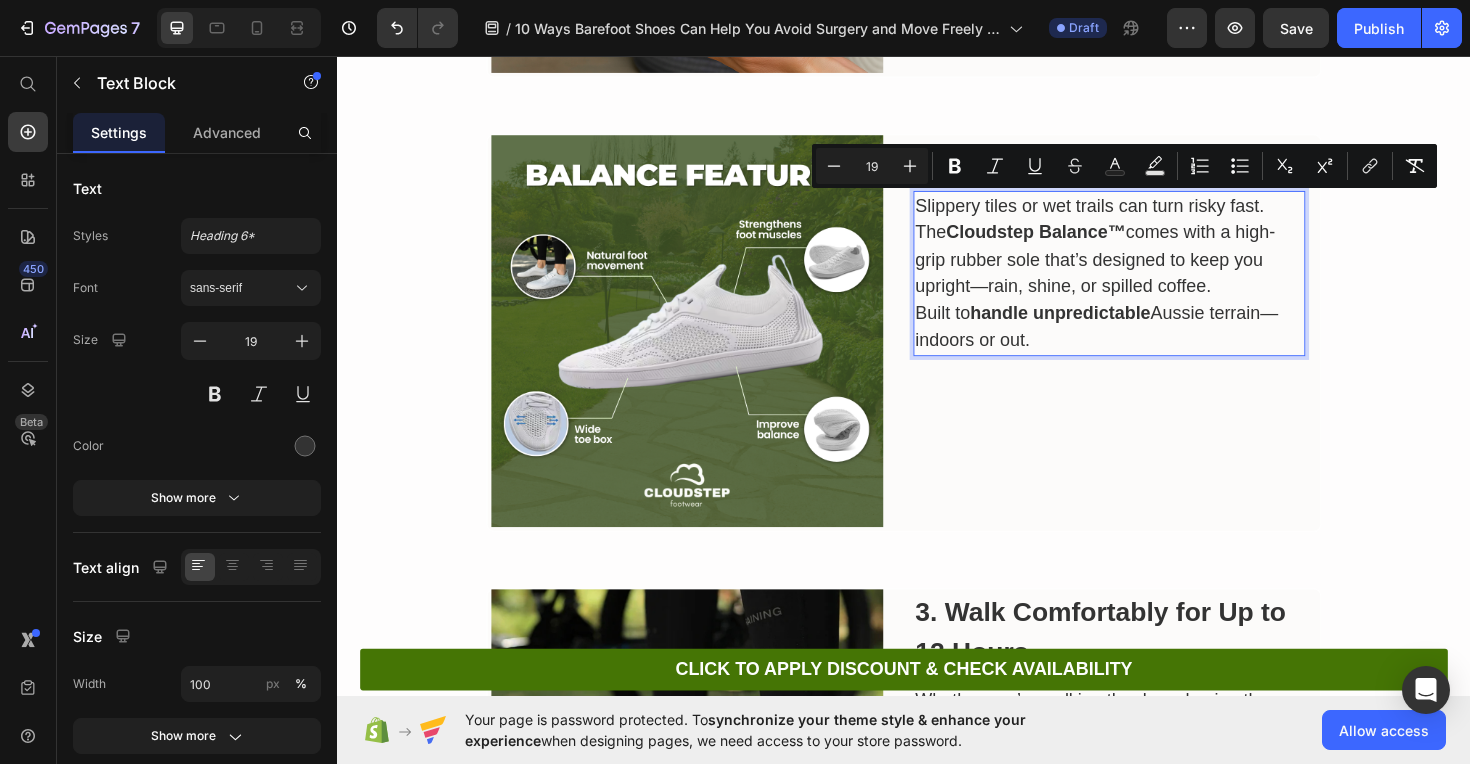 click on "handle unpredictable" at bounding box center [1102, 328] 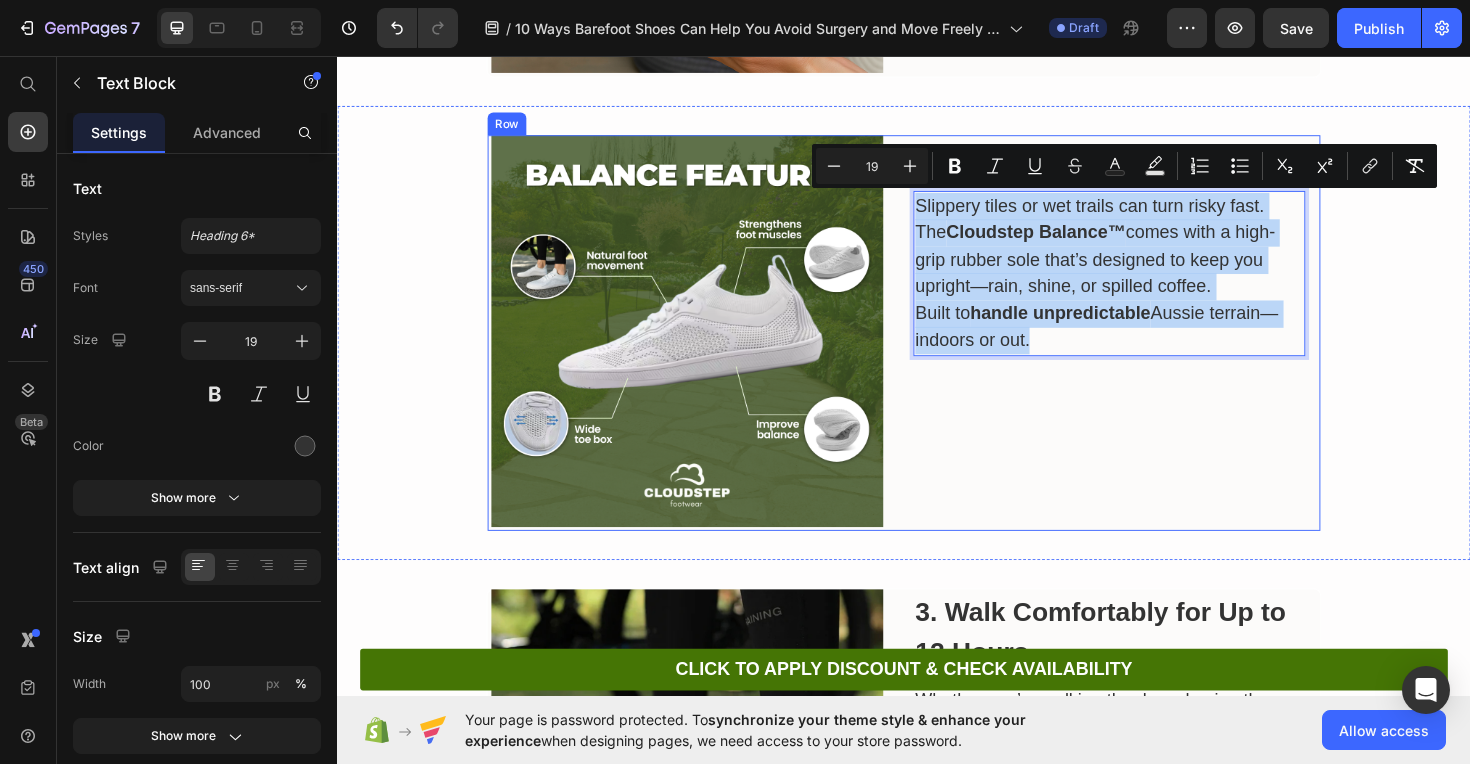 drag, startPoint x: 1080, startPoint y: 364, endPoint x: 933, endPoint y: 206, distance: 215.80779 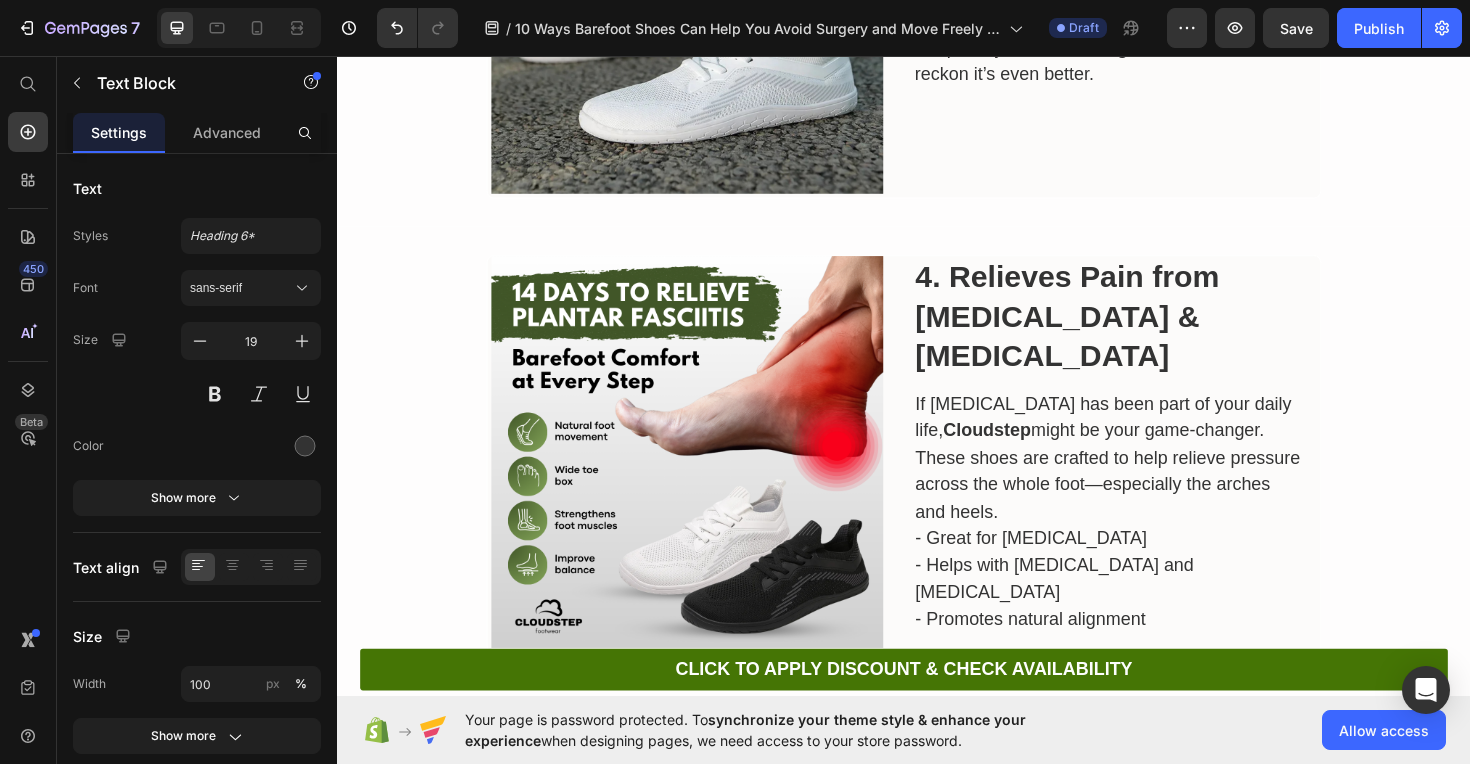 scroll, scrollTop: 2215, scrollLeft: 0, axis: vertical 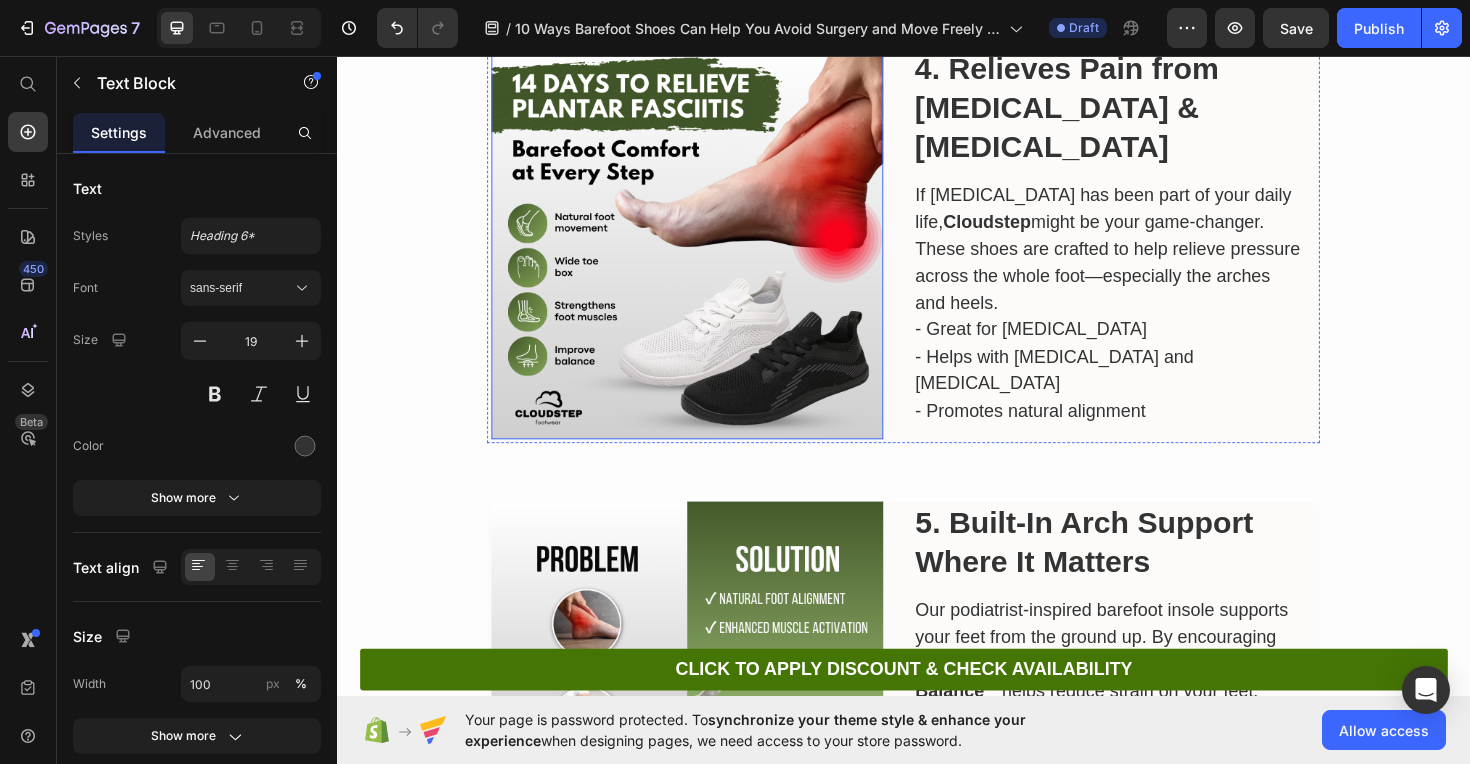 type on "16" 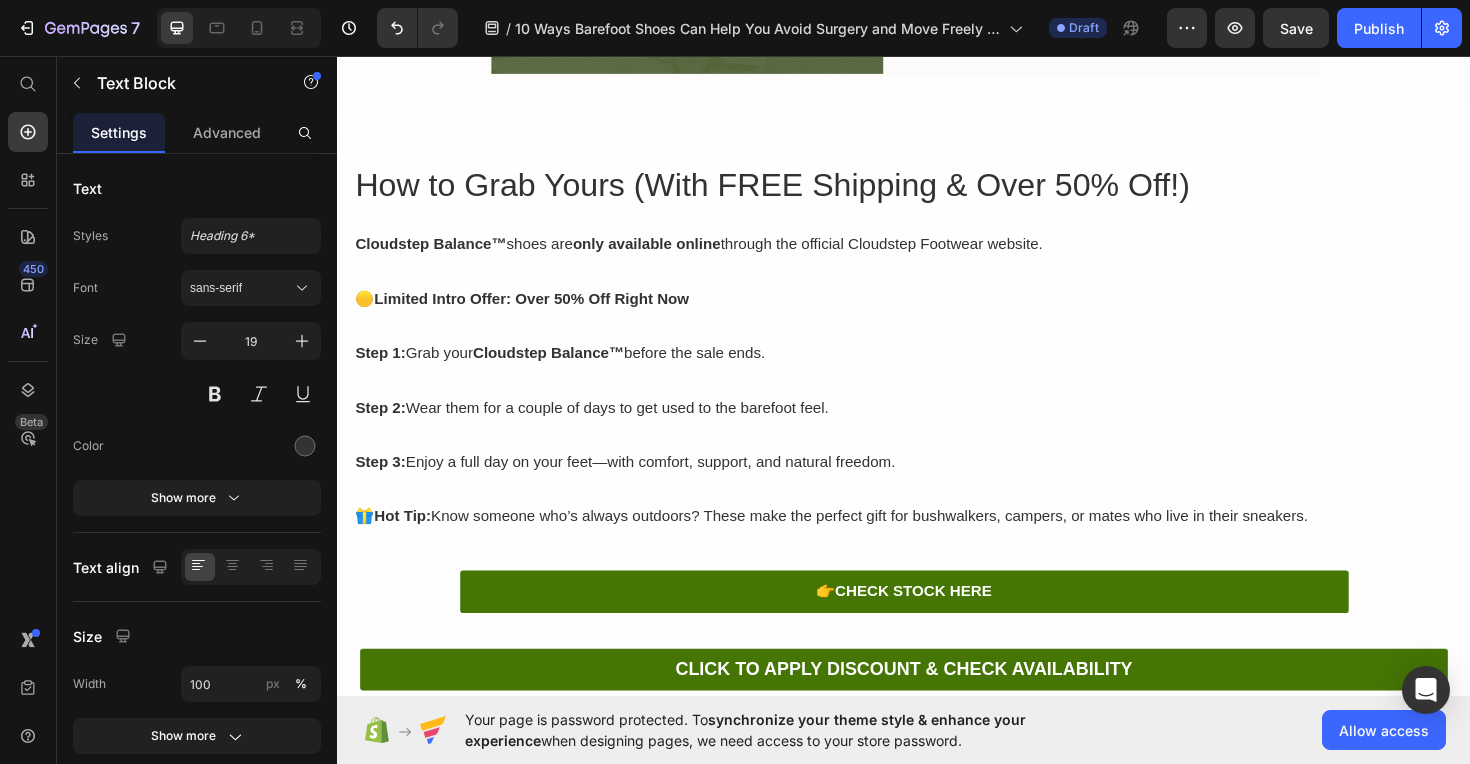 scroll, scrollTop: 5662, scrollLeft: 0, axis: vertical 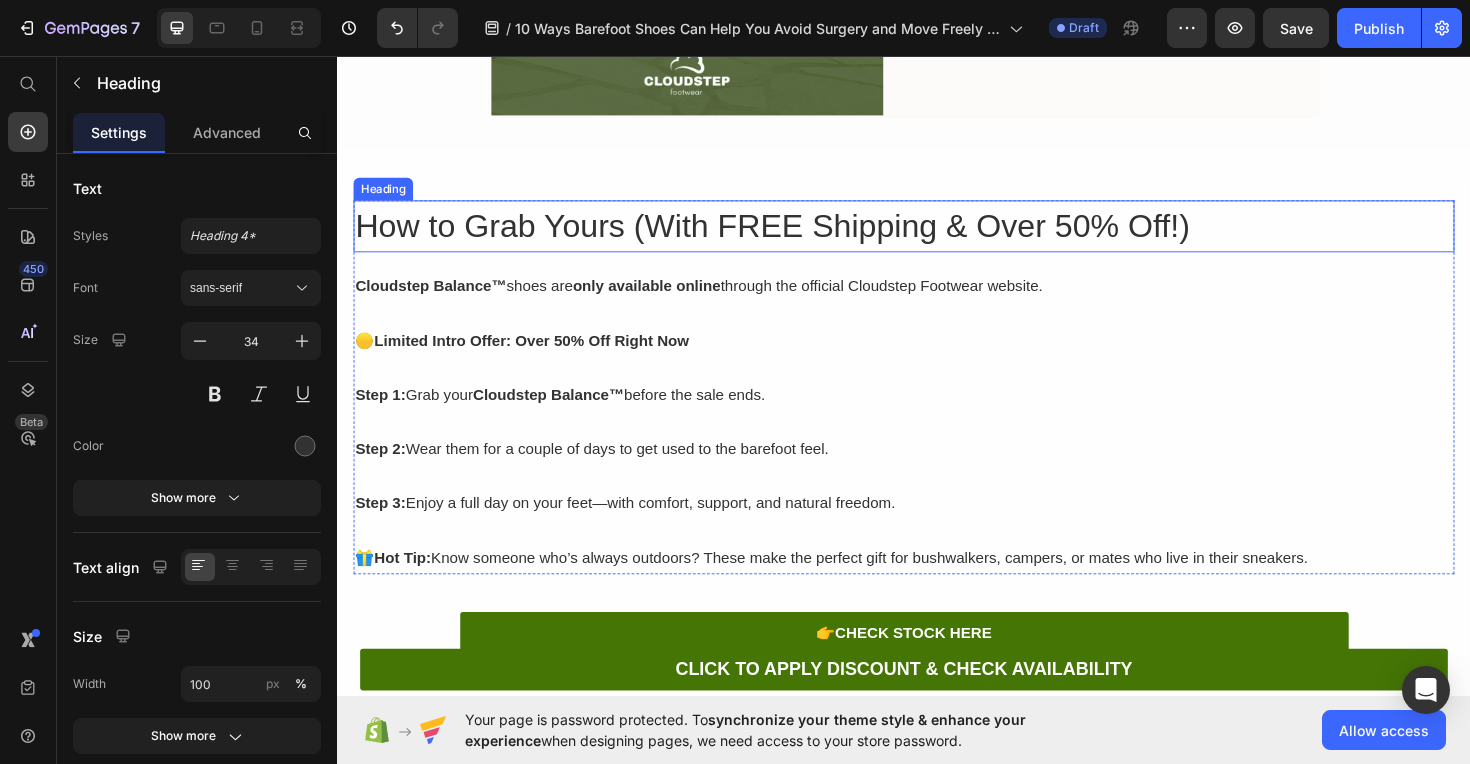 click on "How to Grab Yours (With FREE Shipping & Over 50% Off!)" at bounding box center [937, 236] 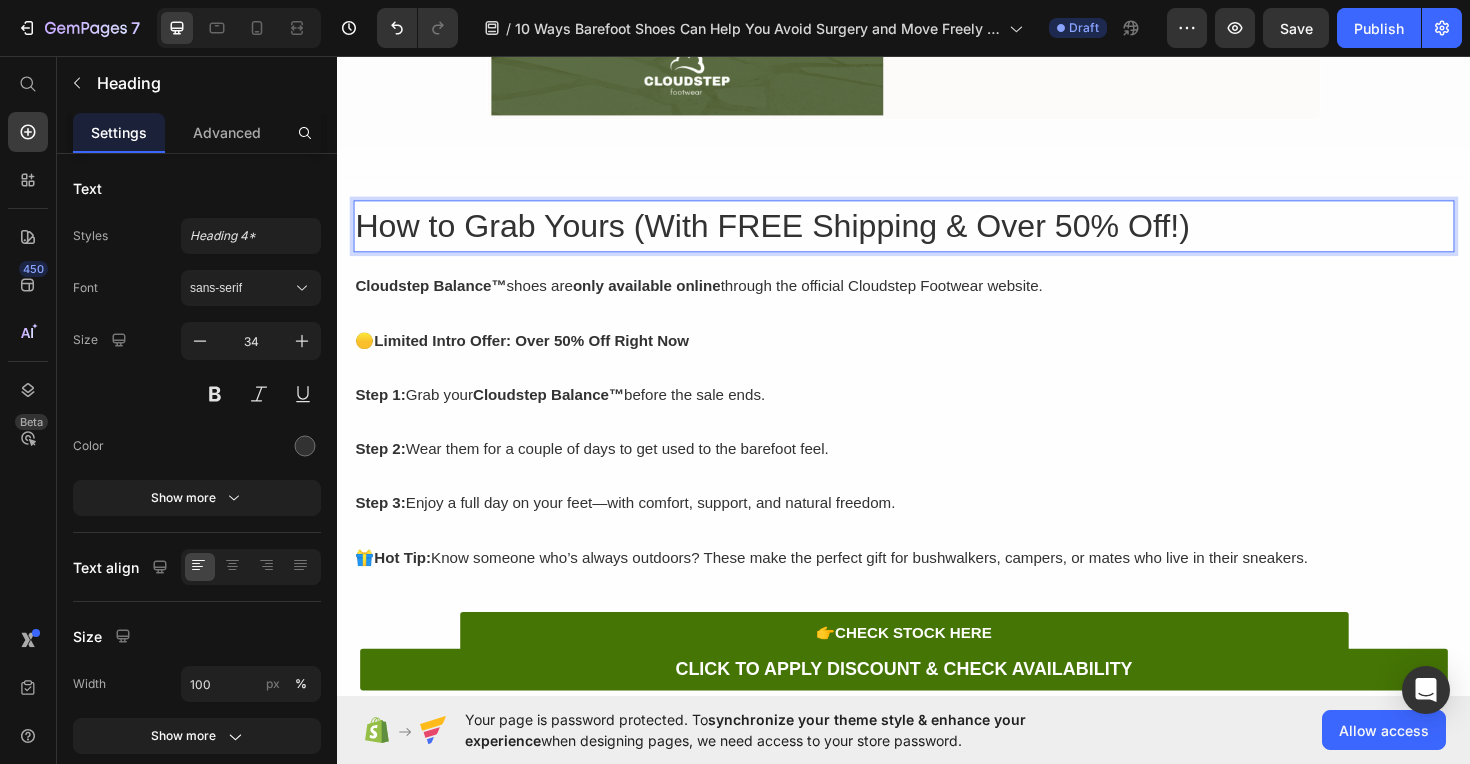 click on "How to Grab Yours (With FREE Shipping & Over 50% Off!)" at bounding box center [937, 236] 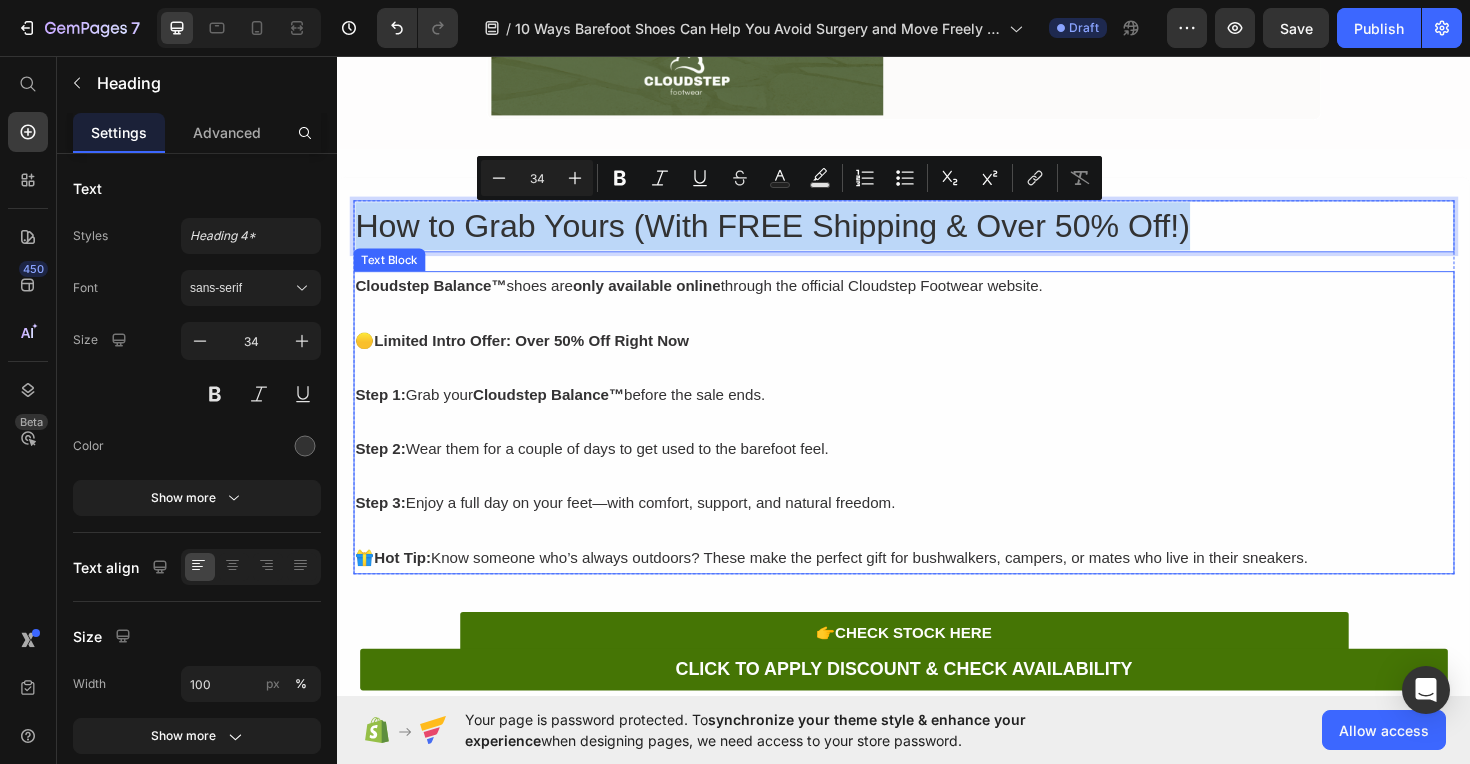 scroll, scrollTop: 5661, scrollLeft: 0, axis: vertical 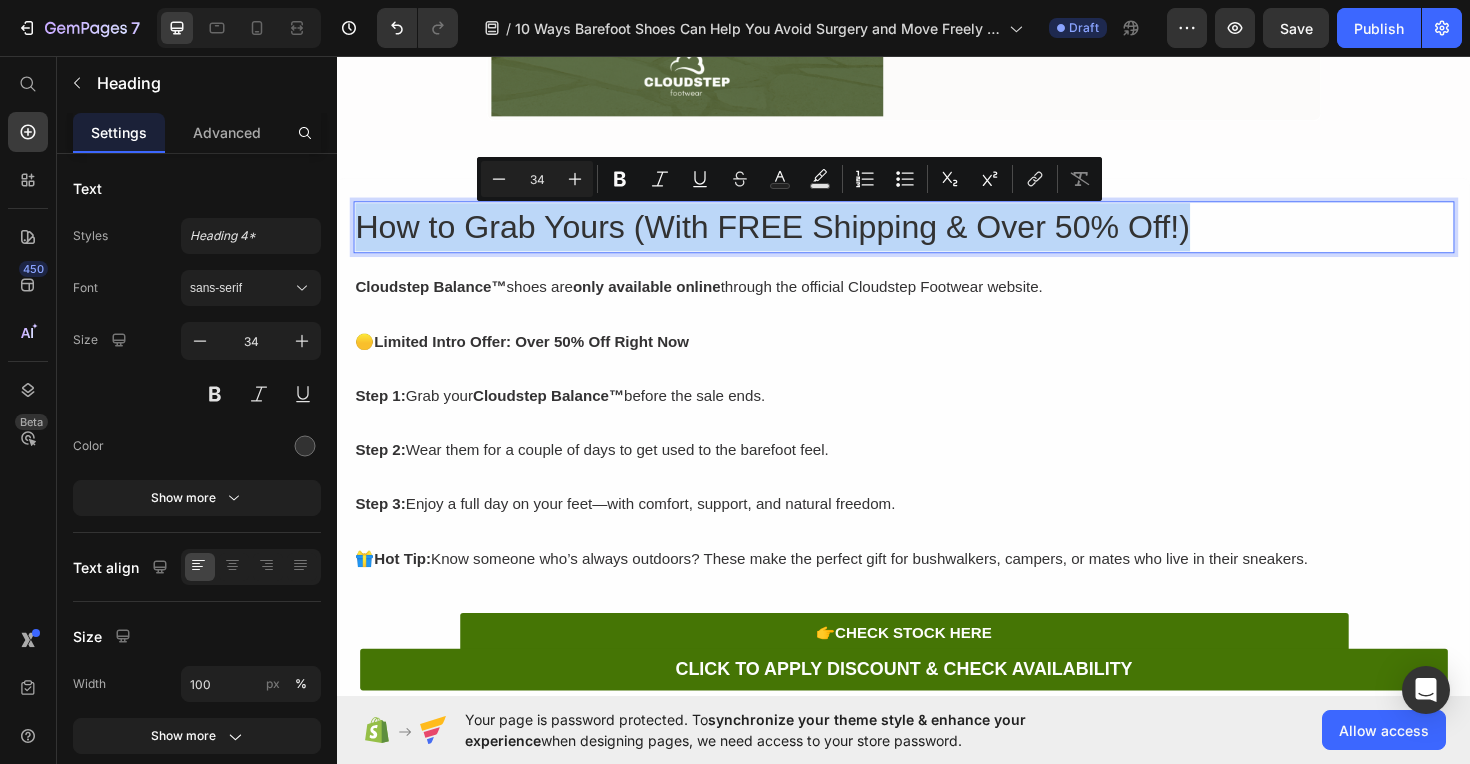drag, startPoint x: 360, startPoint y: 218, endPoint x: 1251, endPoint y: 235, distance: 891.1622 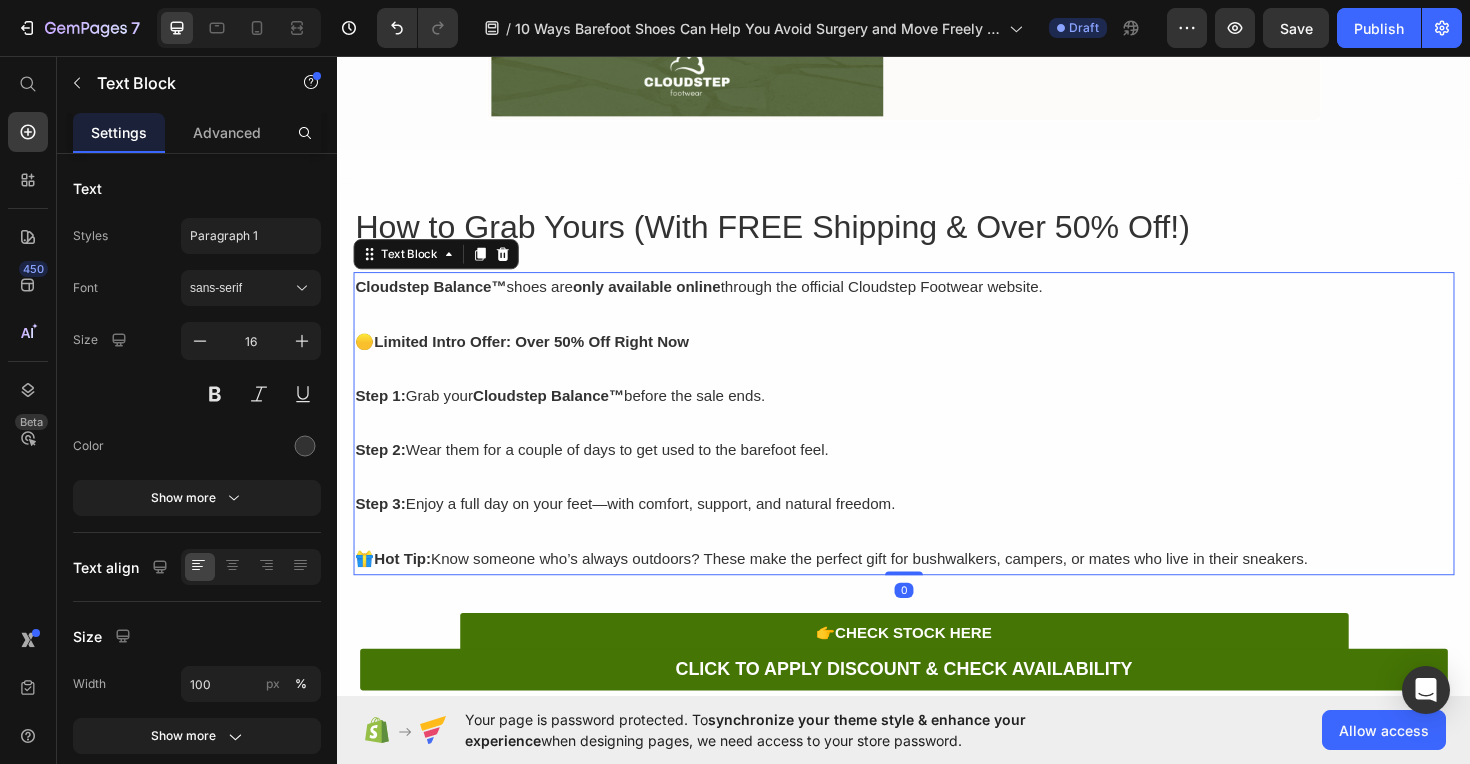 click on "🟡  Limited Intro Offer: Over 50% Off Right Now" at bounding box center (937, 359) 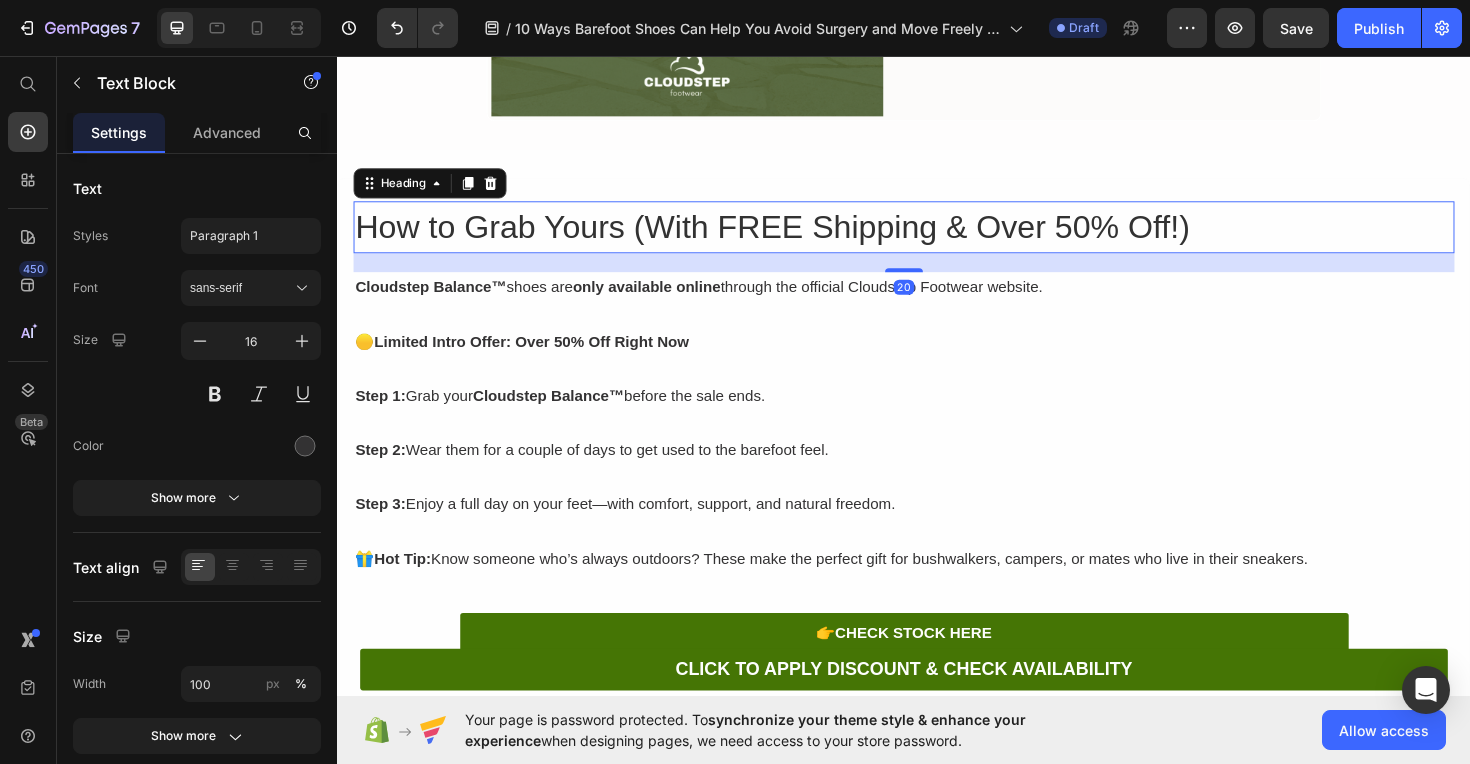 click on "How to Grab Yours (With FREE Shipping & Over 50% Off!)" at bounding box center (937, 237) 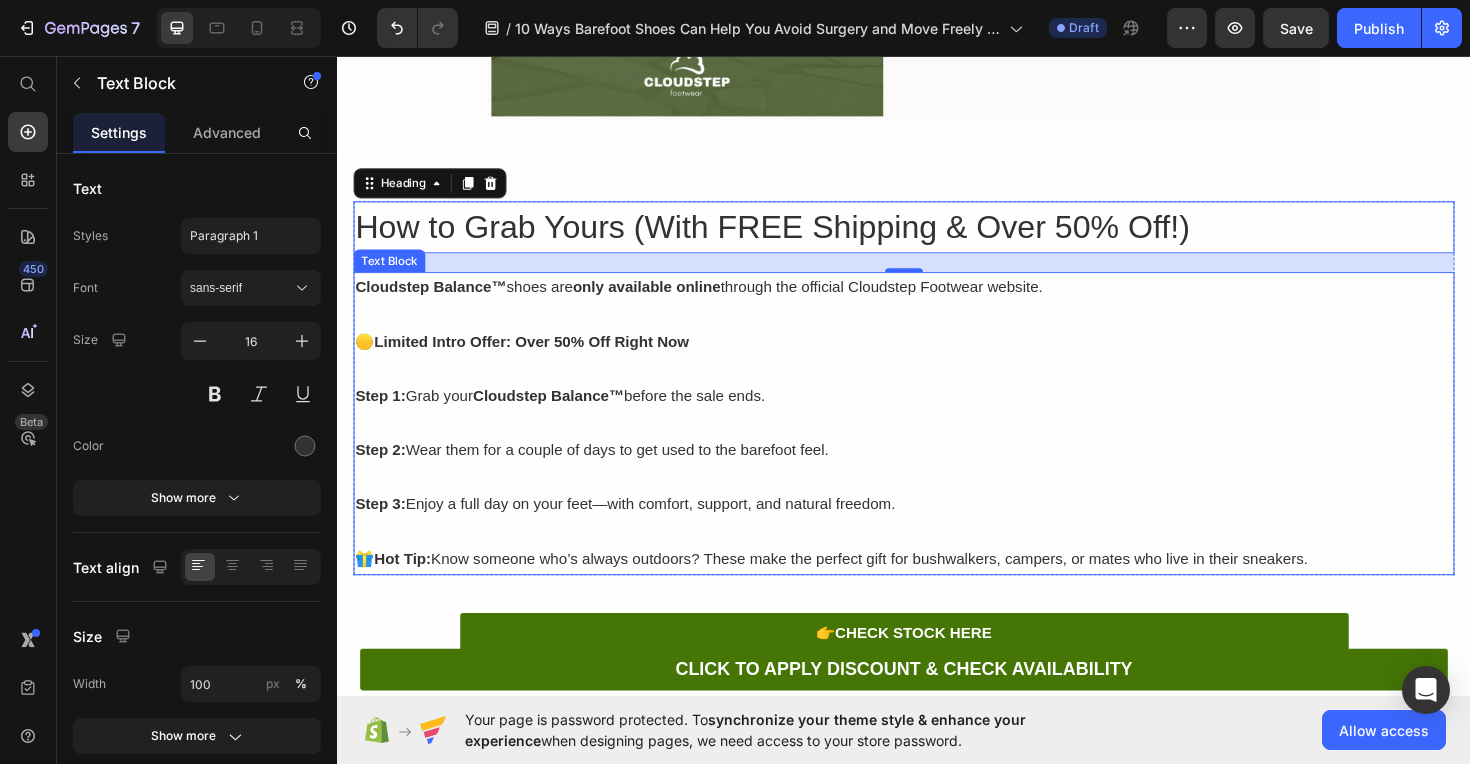 click on "🟡  Limited Intro Offer: Over 50% Off Right Now" at bounding box center [937, 359] 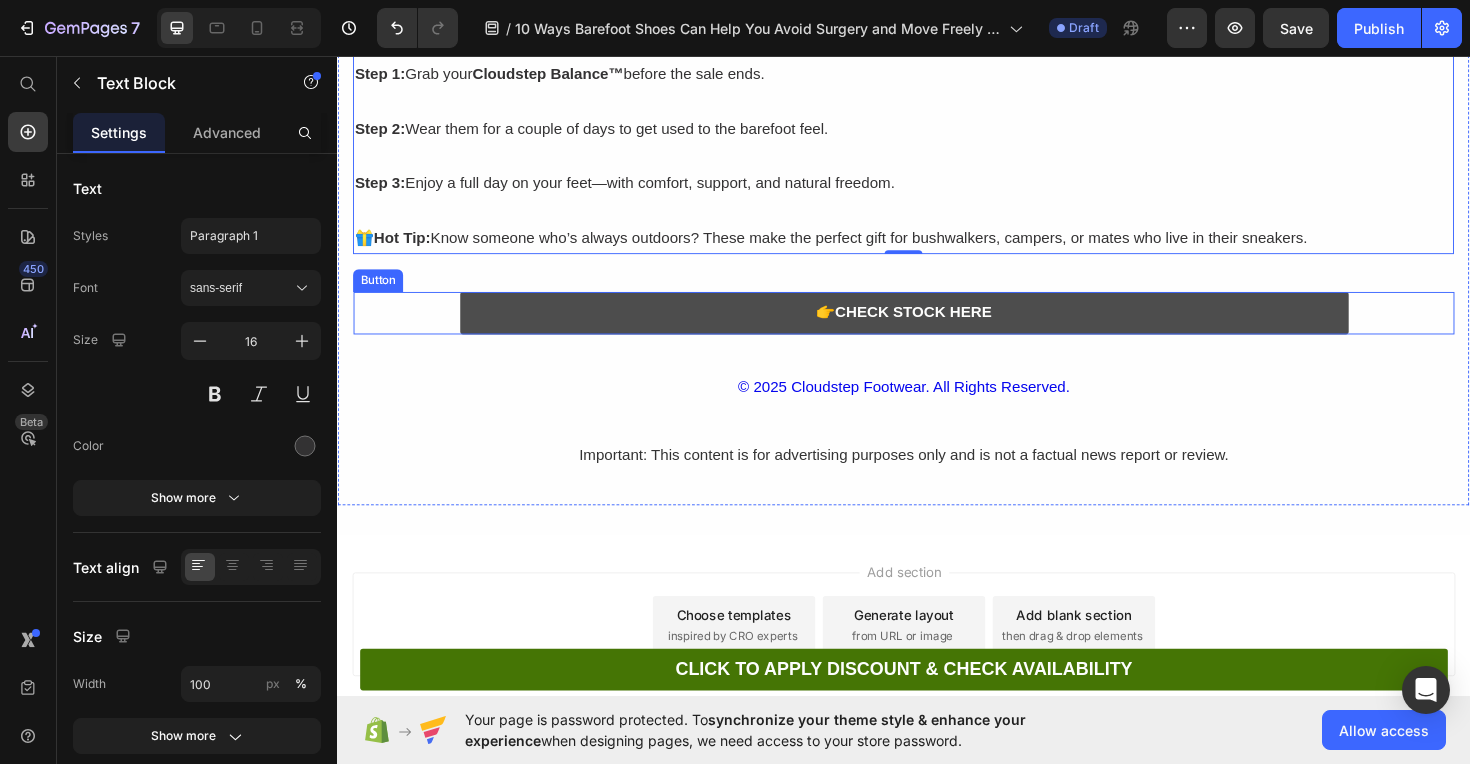 scroll, scrollTop: 6068, scrollLeft: 0, axis: vertical 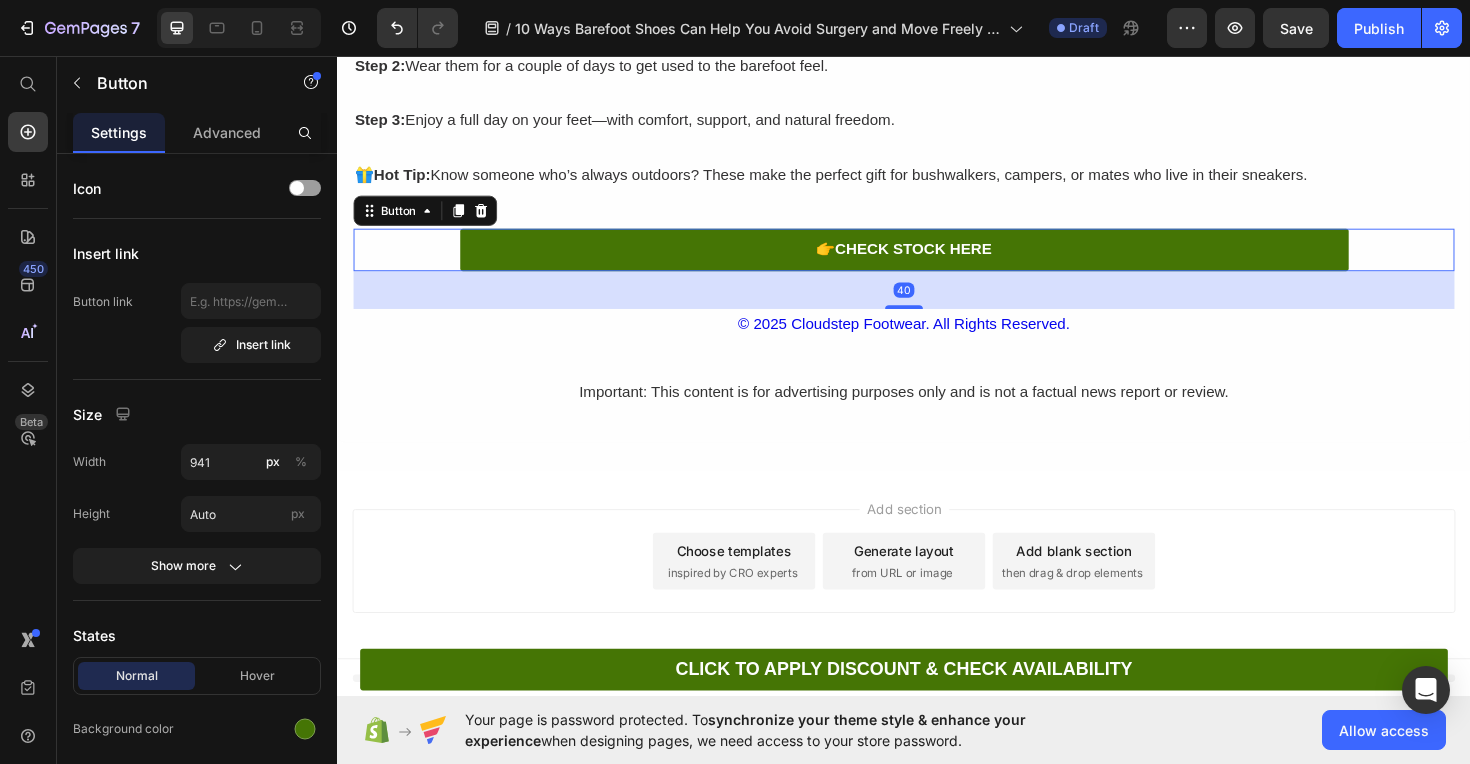 click on "👉  CHECK STOCK HERE   Button   40" at bounding box center (937, 261) 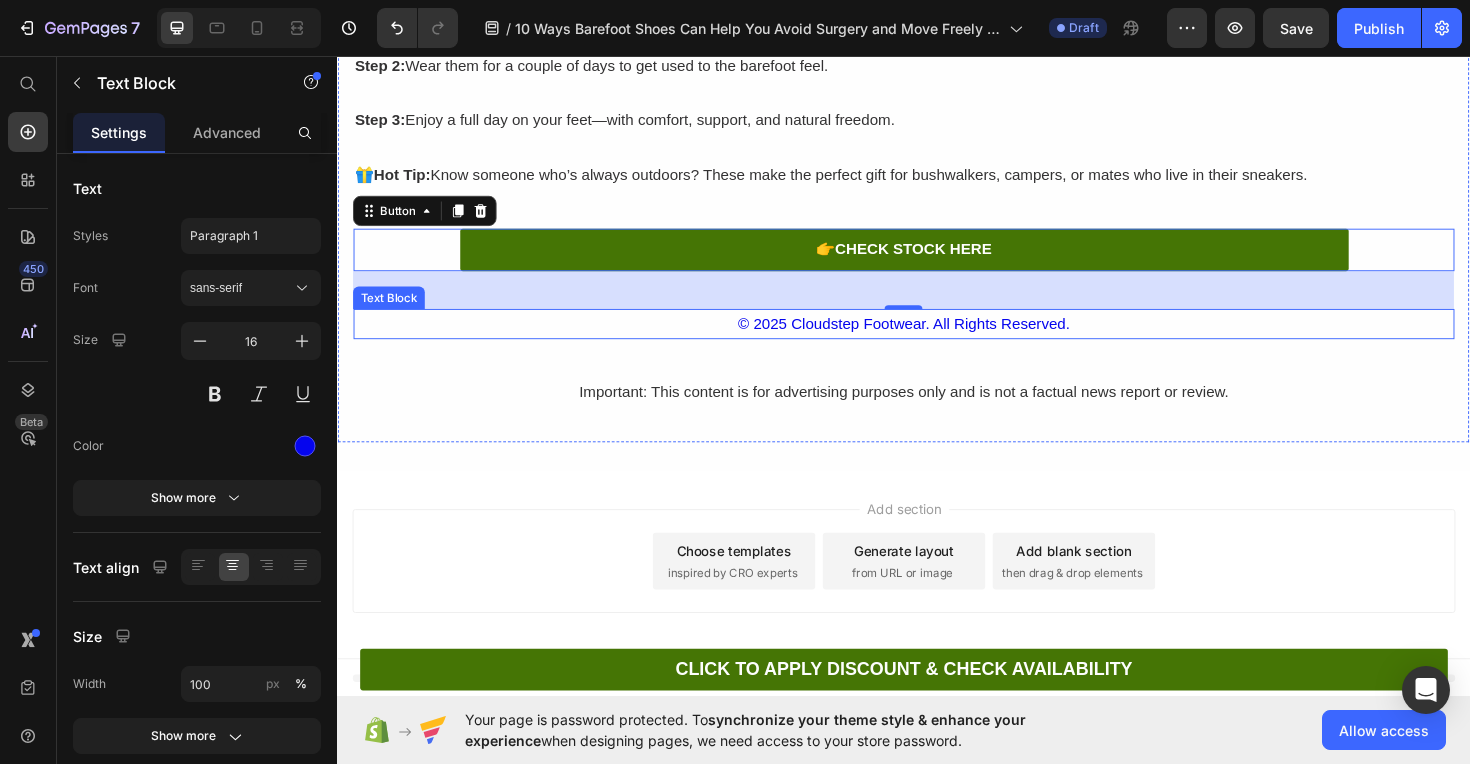 click on "© 2025 Cloudstep Footwear. All Rights Reserved." at bounding box center (937, 340) 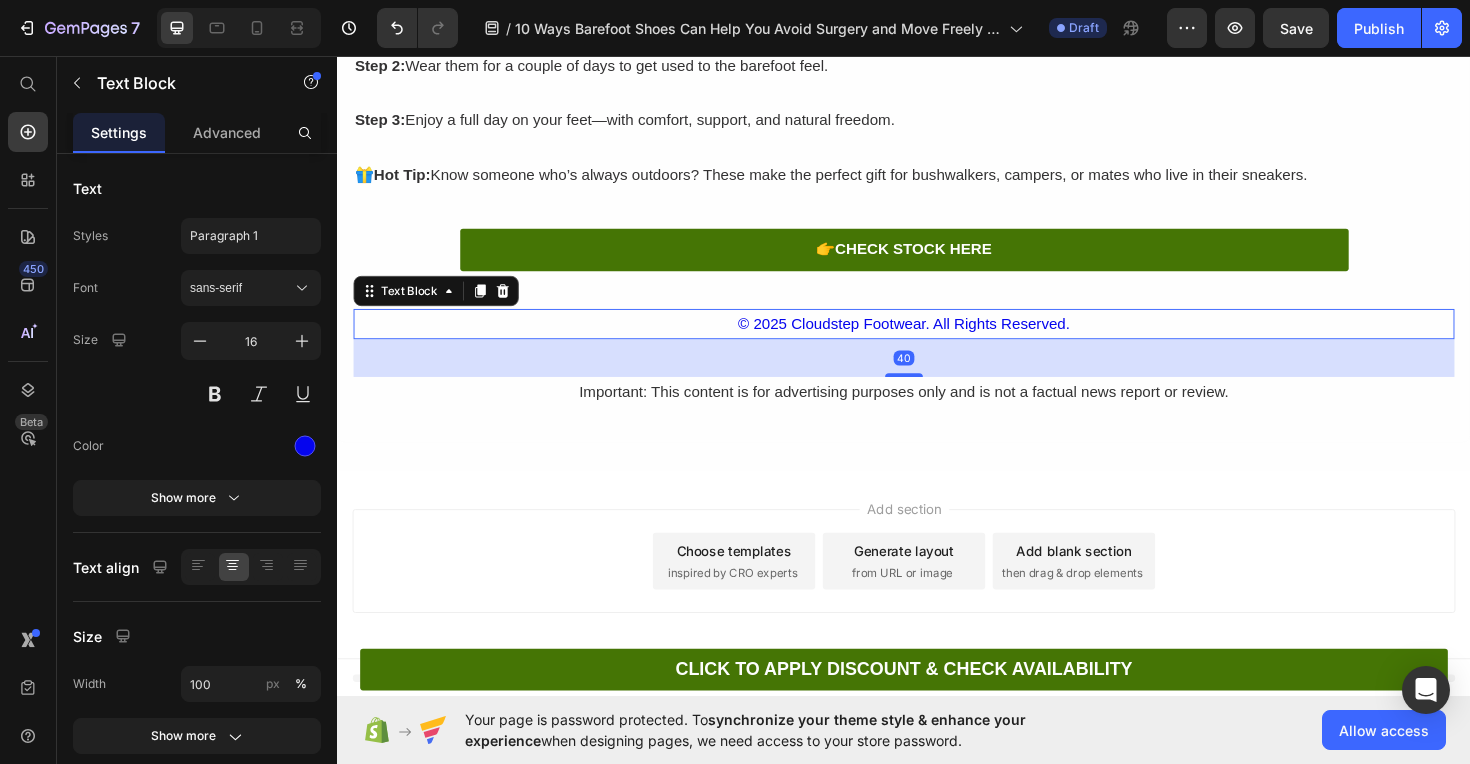 click on "© 2025 Cloudstep Footwear. All Rights Reserved." at bounding box center (937, 340) 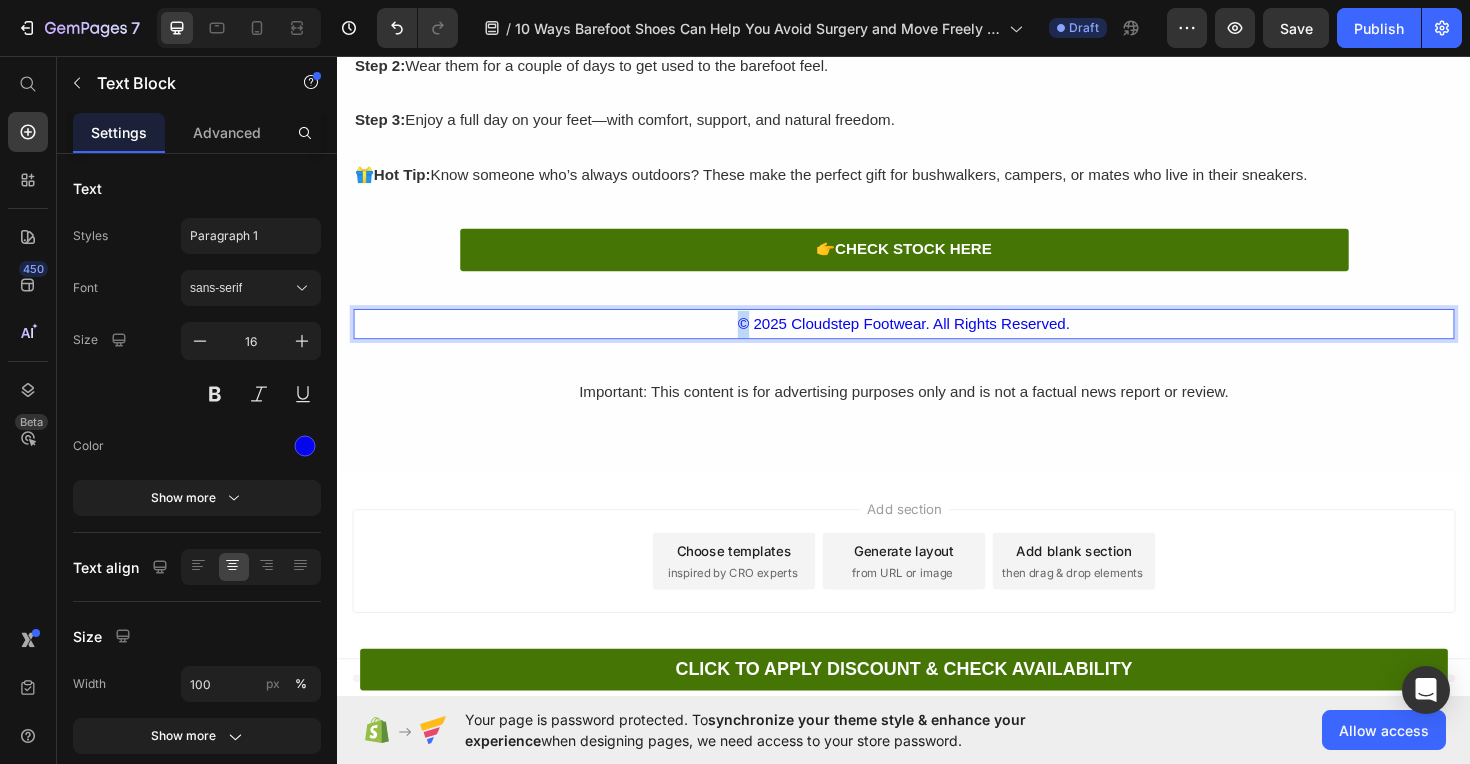 click on "© 2025 Cloudstep Footwear. All Rights Reserved." at bounding box center [937, 340] 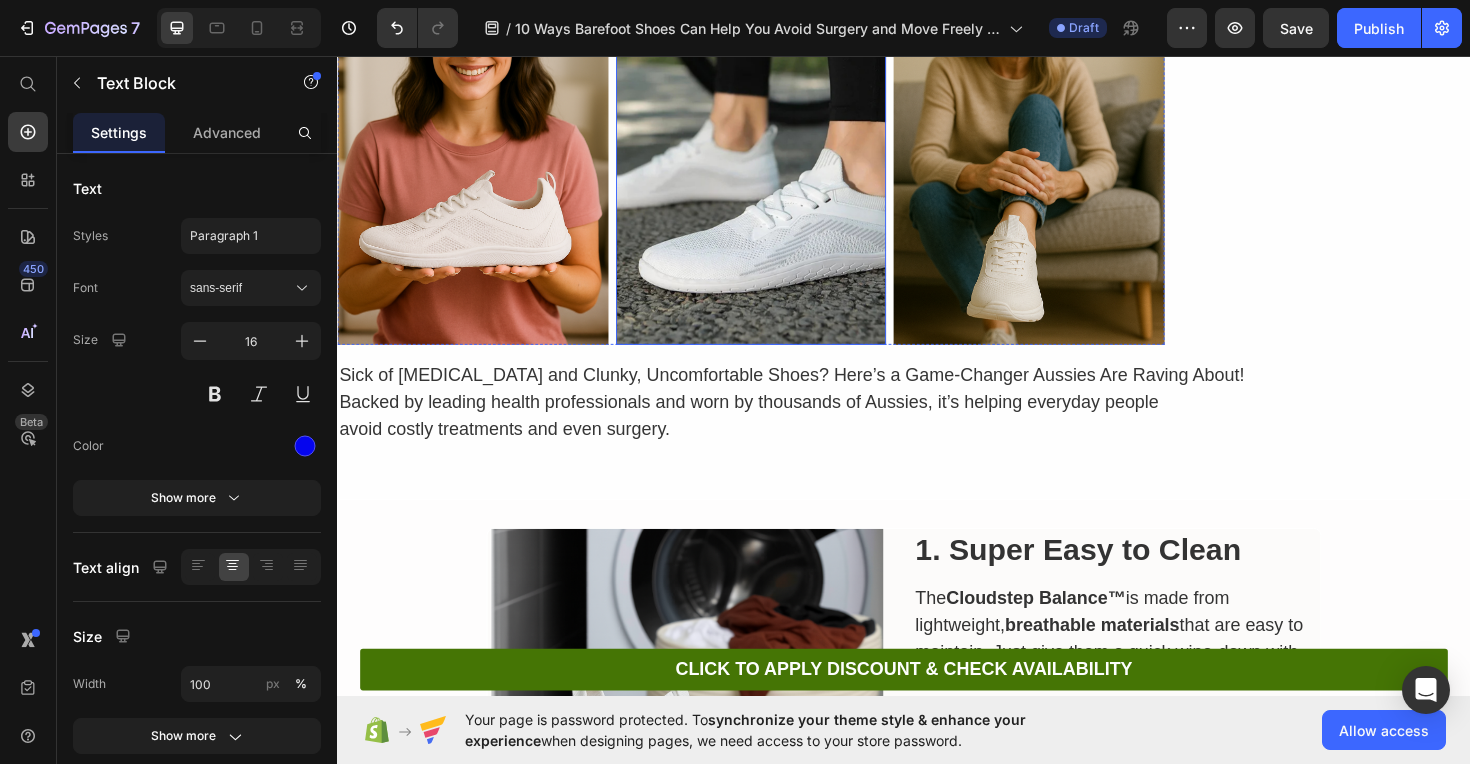 scroll, scrollTop: 0, scrollLeft: 0, axis: both 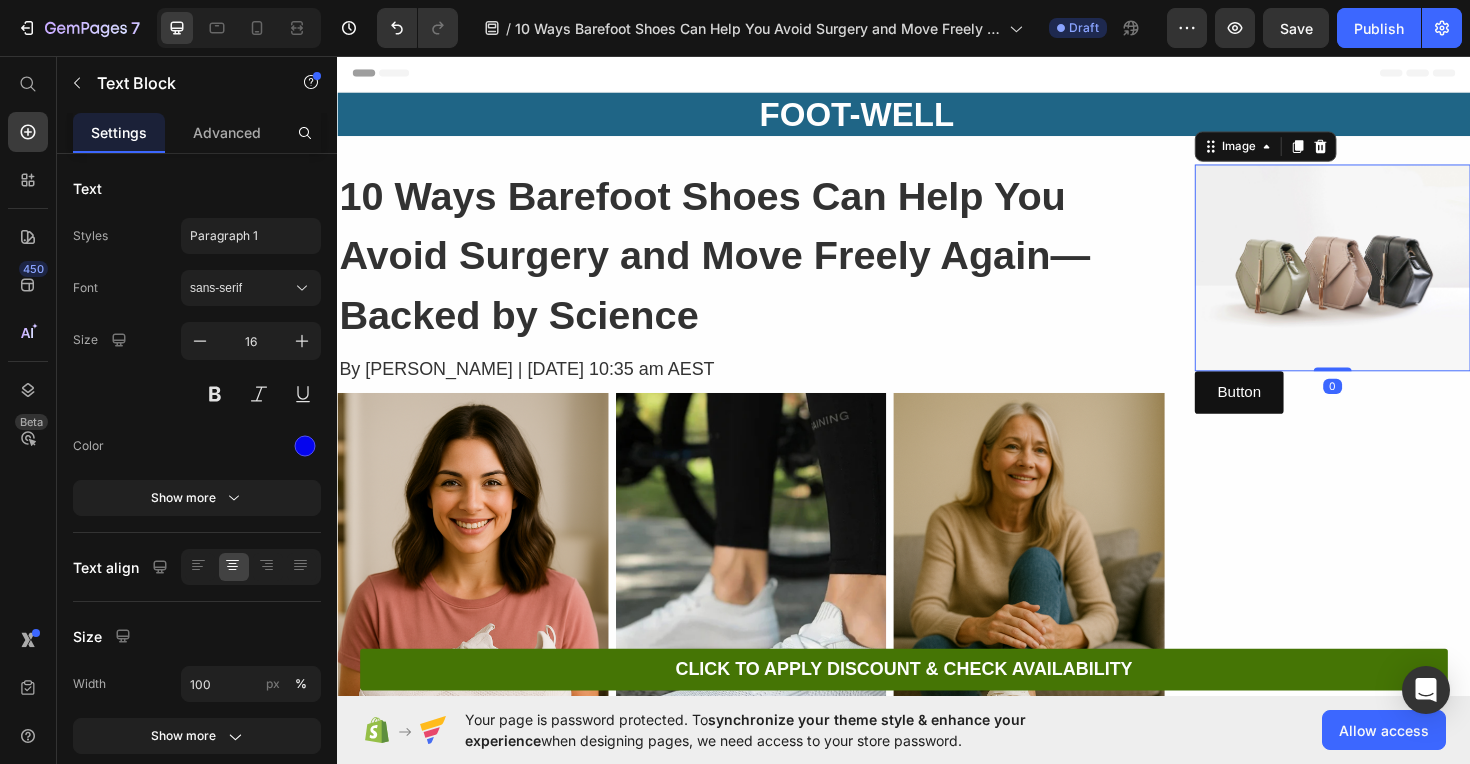 click at bounding box center (1391, 280) 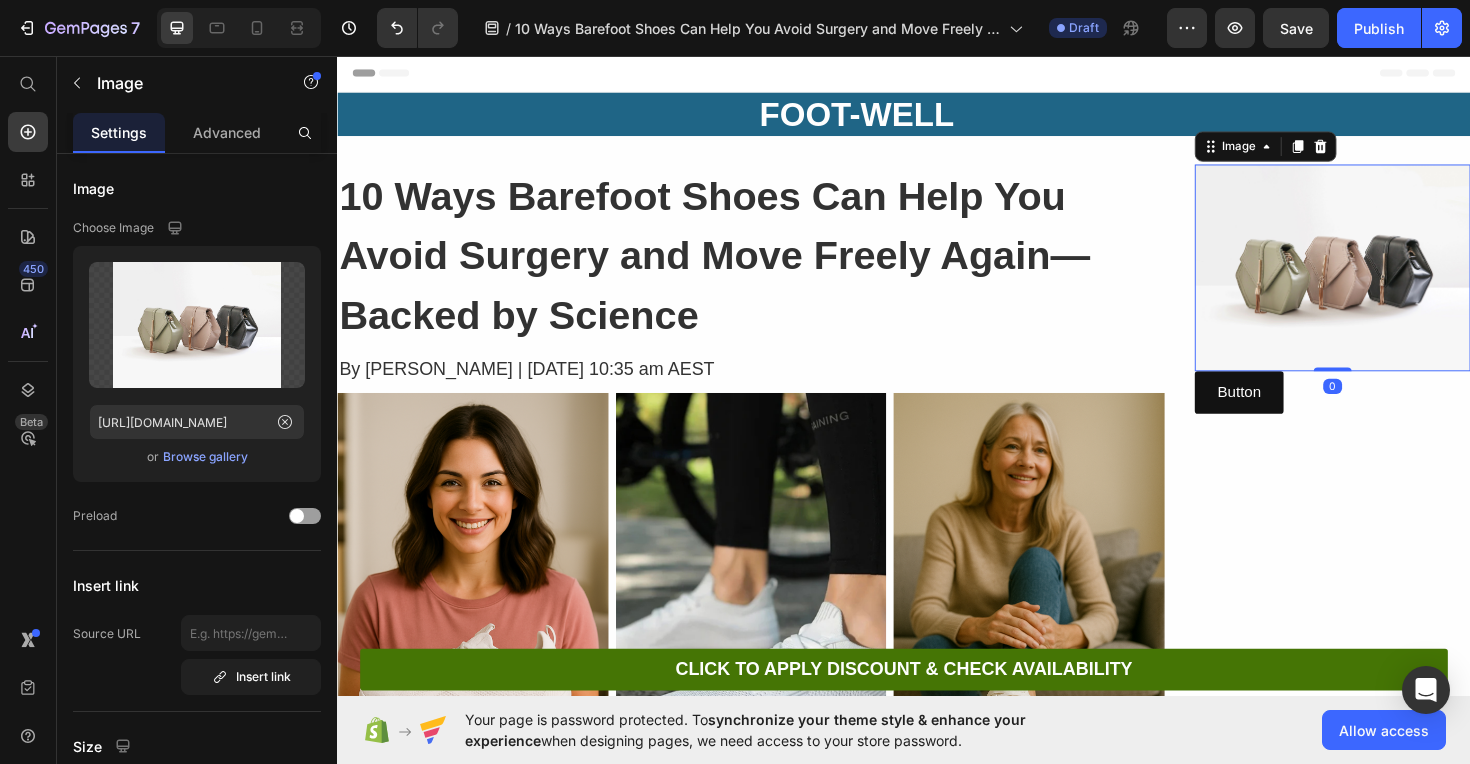 click on "Image" at bounding box center (1320, 152) 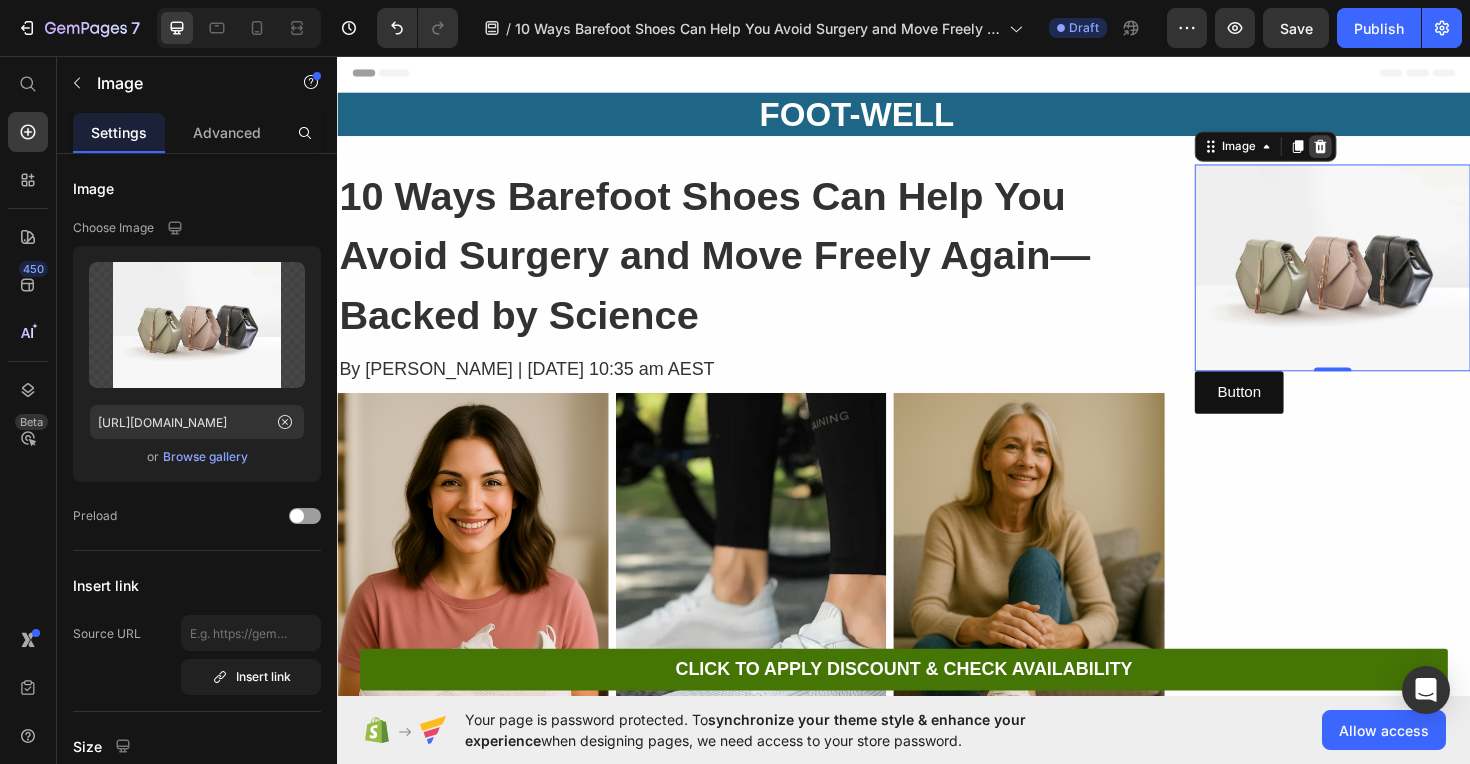 click 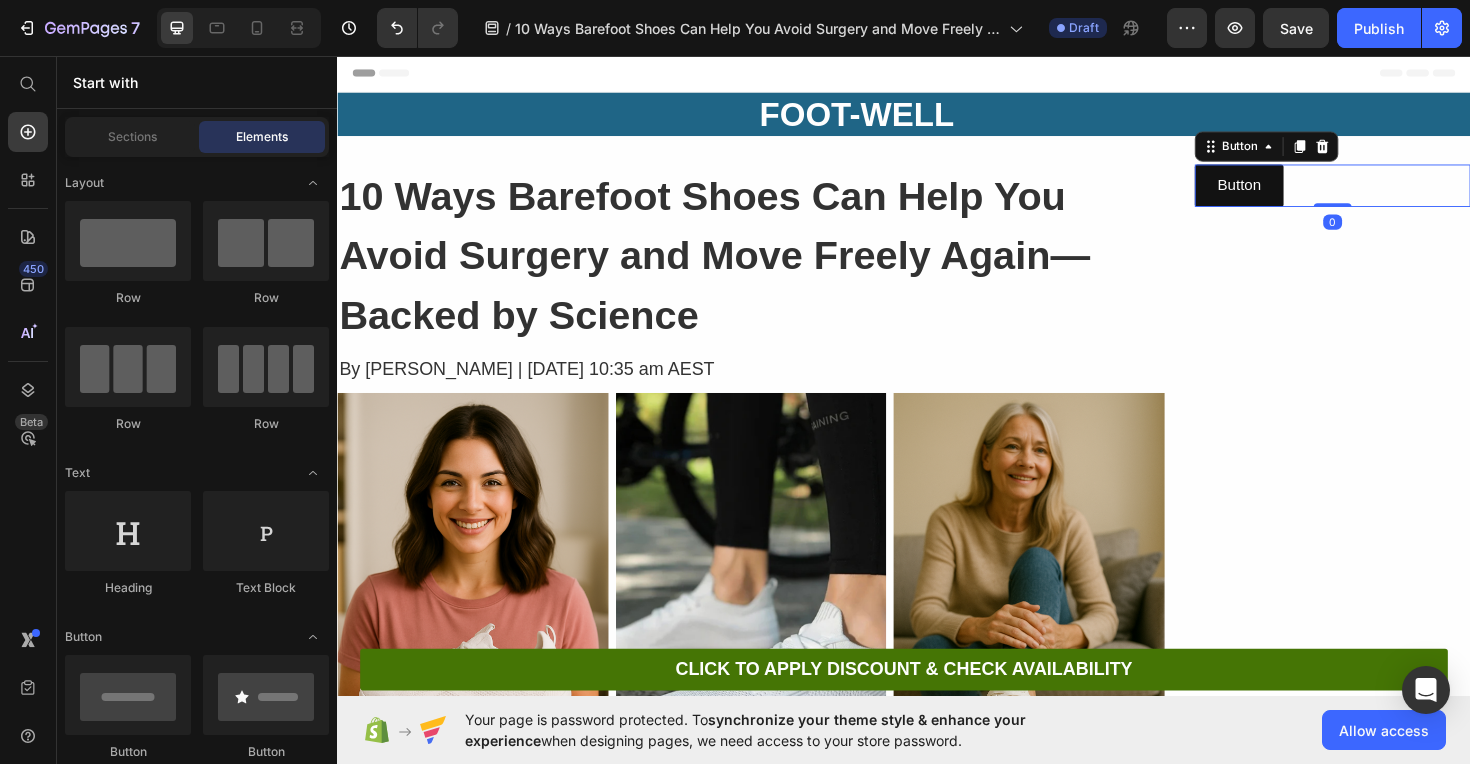 click on "Button Button   0" at bounding box center [1391, 193] 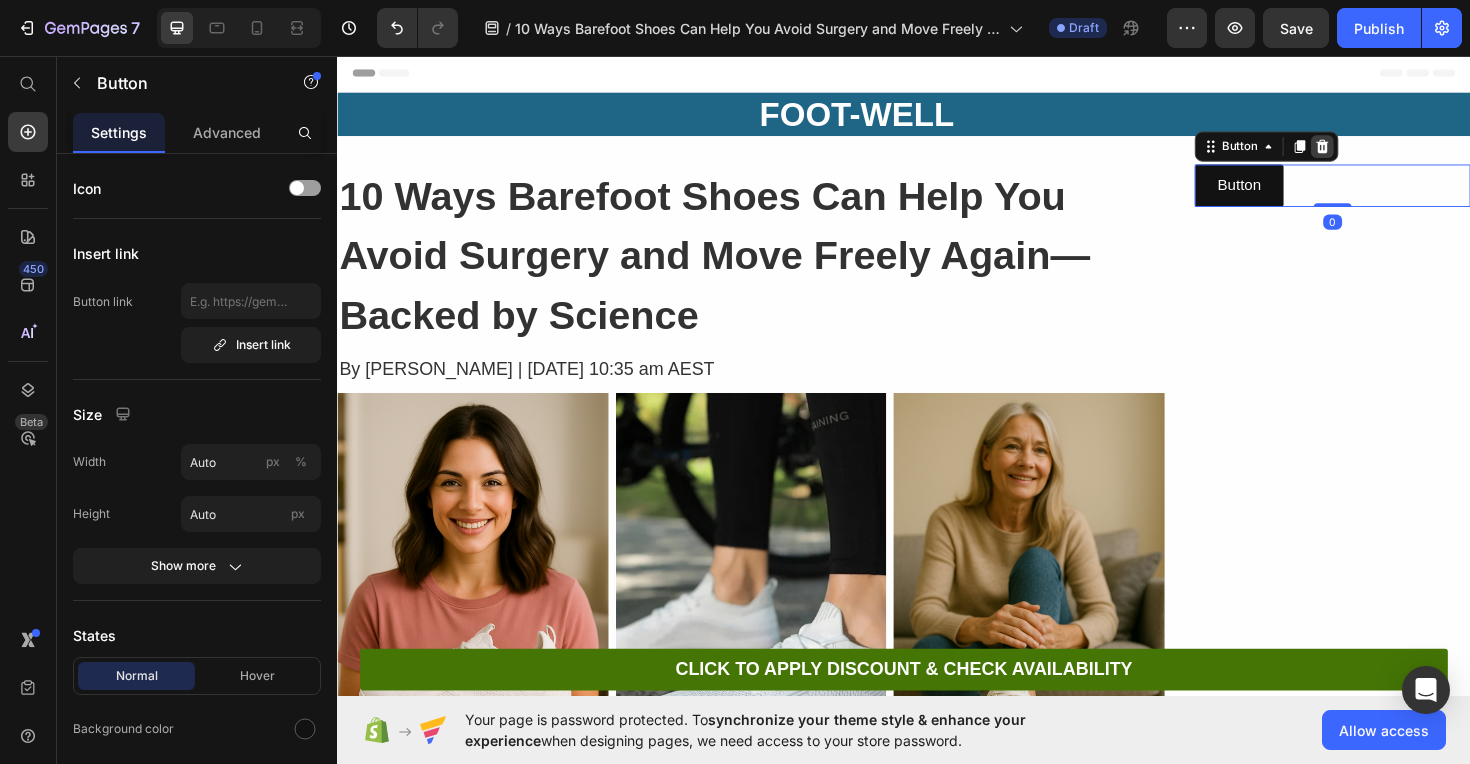 click at bounding box center [1380, 152] 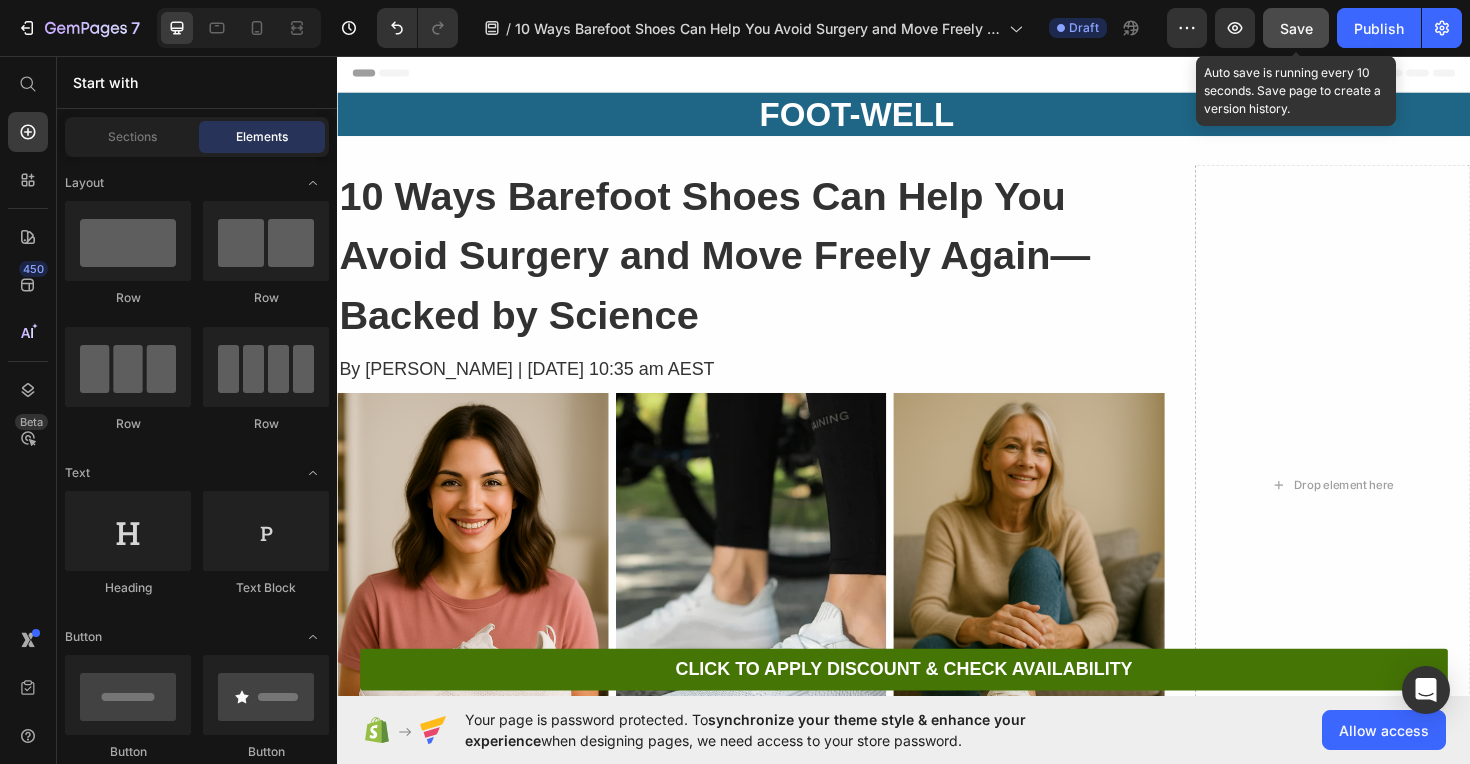 click on "Save" at bounding box center [1296, 28] 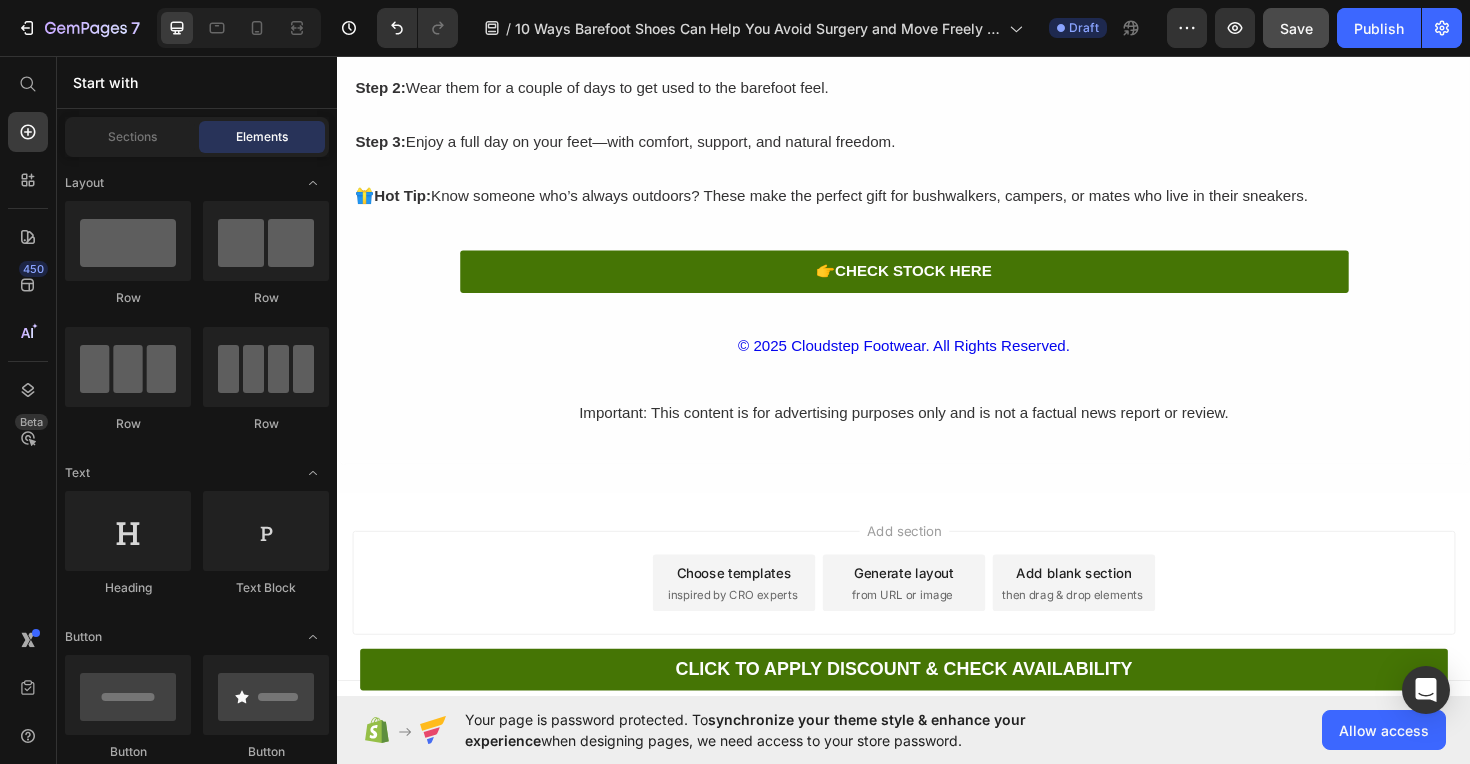 scroll, scrollTop: 6068, scrollLeft: 0, axis: vertical 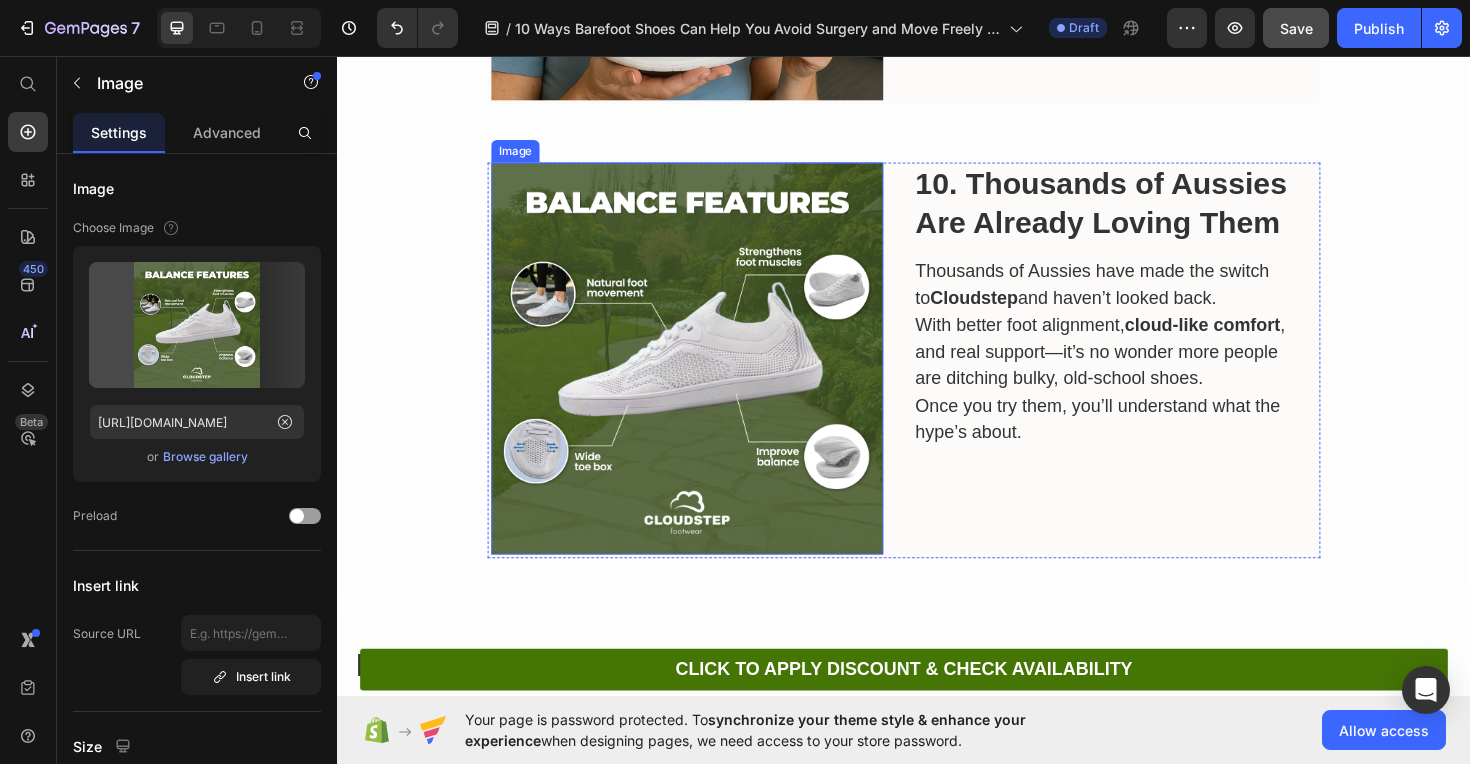 click at bounding box center [707, 376] 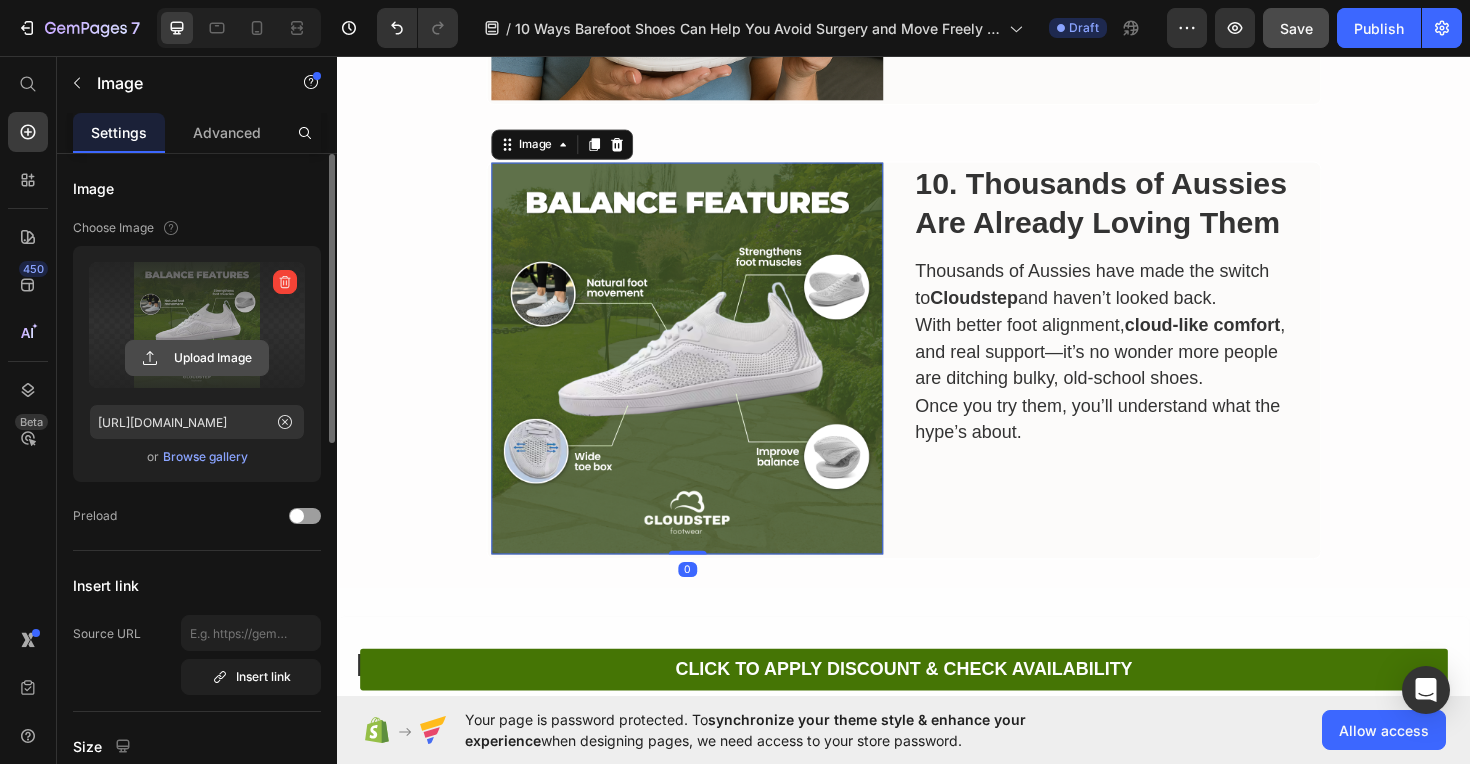 click 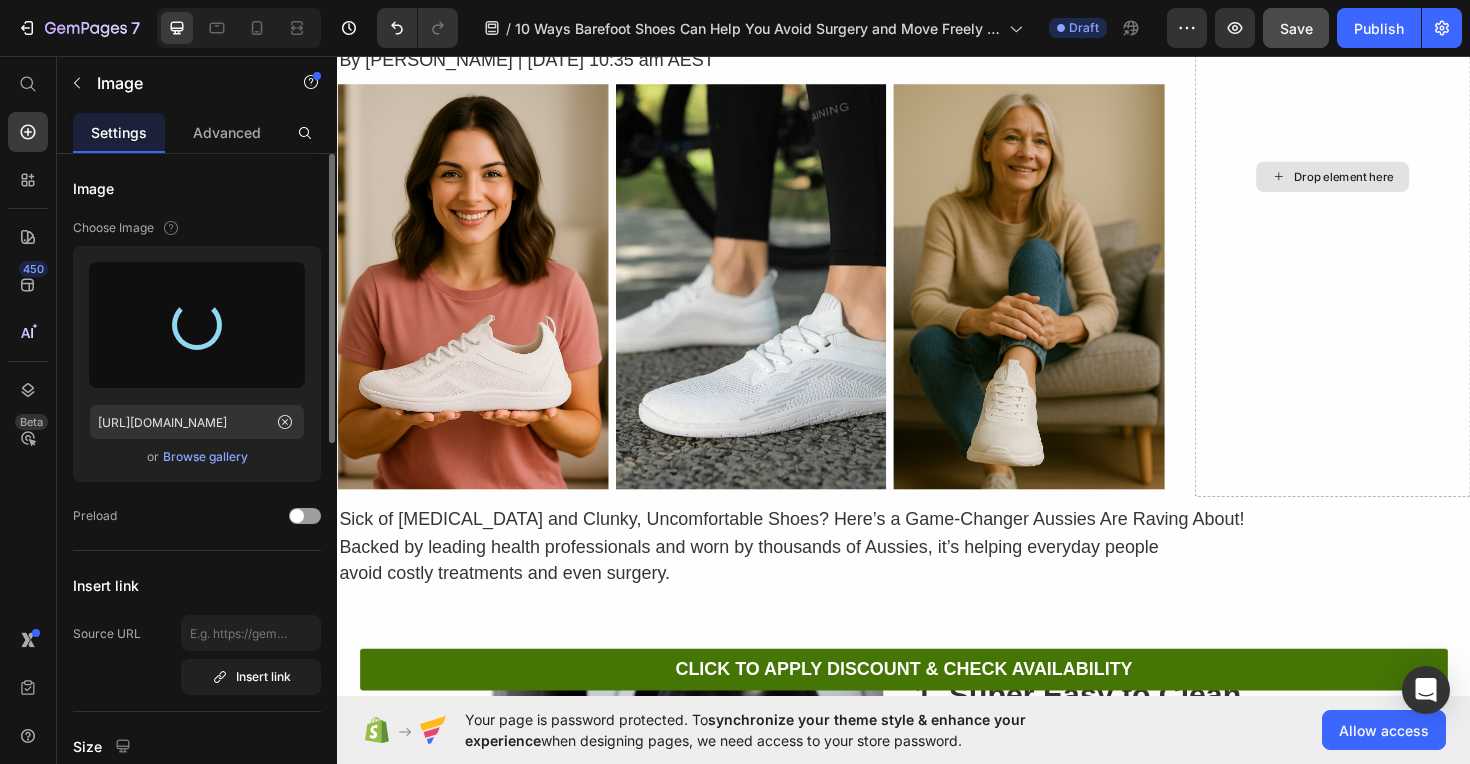 scroll, scrollTop: 0, scrollLeft: 0, axis: both 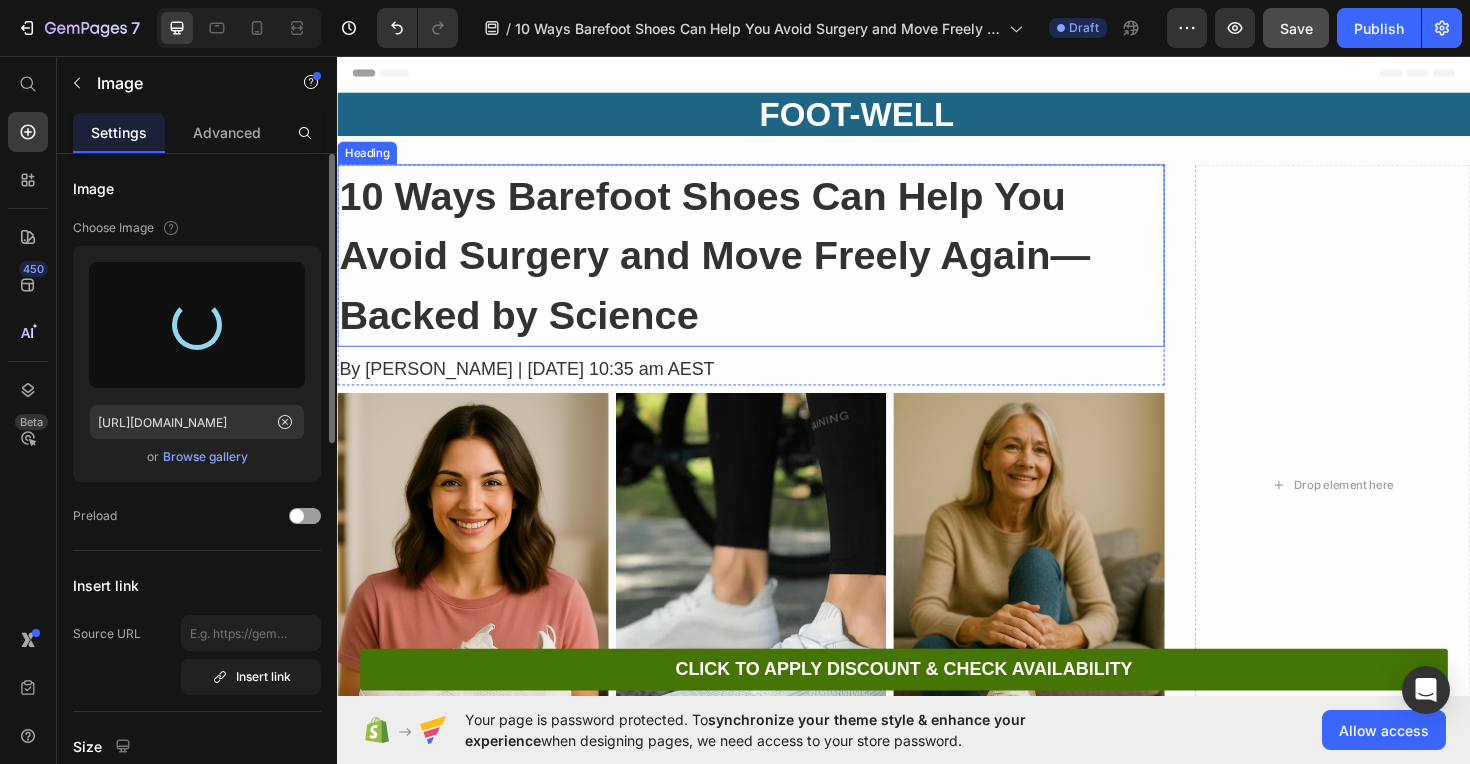 type on "https://cdn.shopify.com/s/files/1/0764/4630/2422/files/gempages_574013590449685273-7e2ac171-6e6c-41f7-837d-2267e30cf144.png" 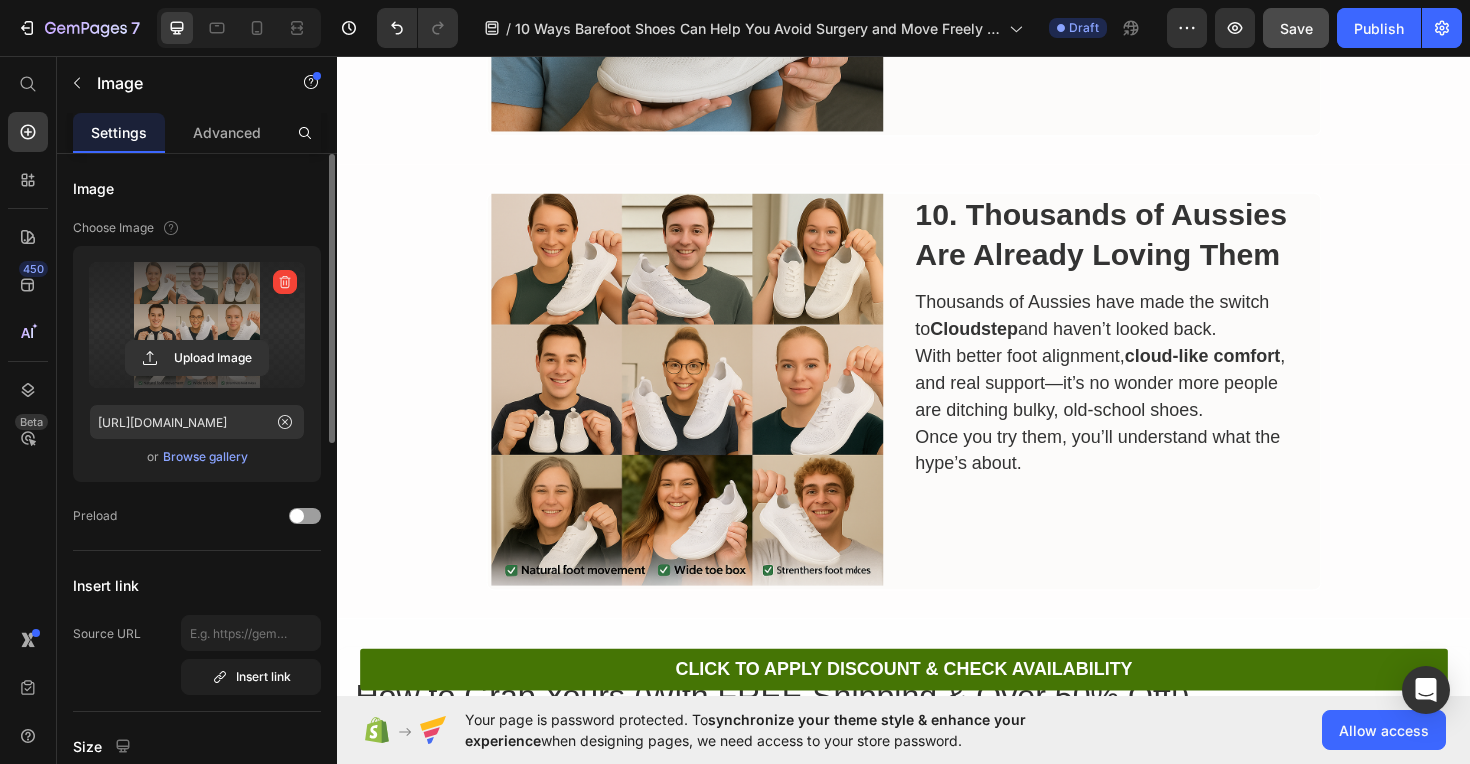 scroll, scrollTop: 5165, scrollLeft: 0, axis: vertical 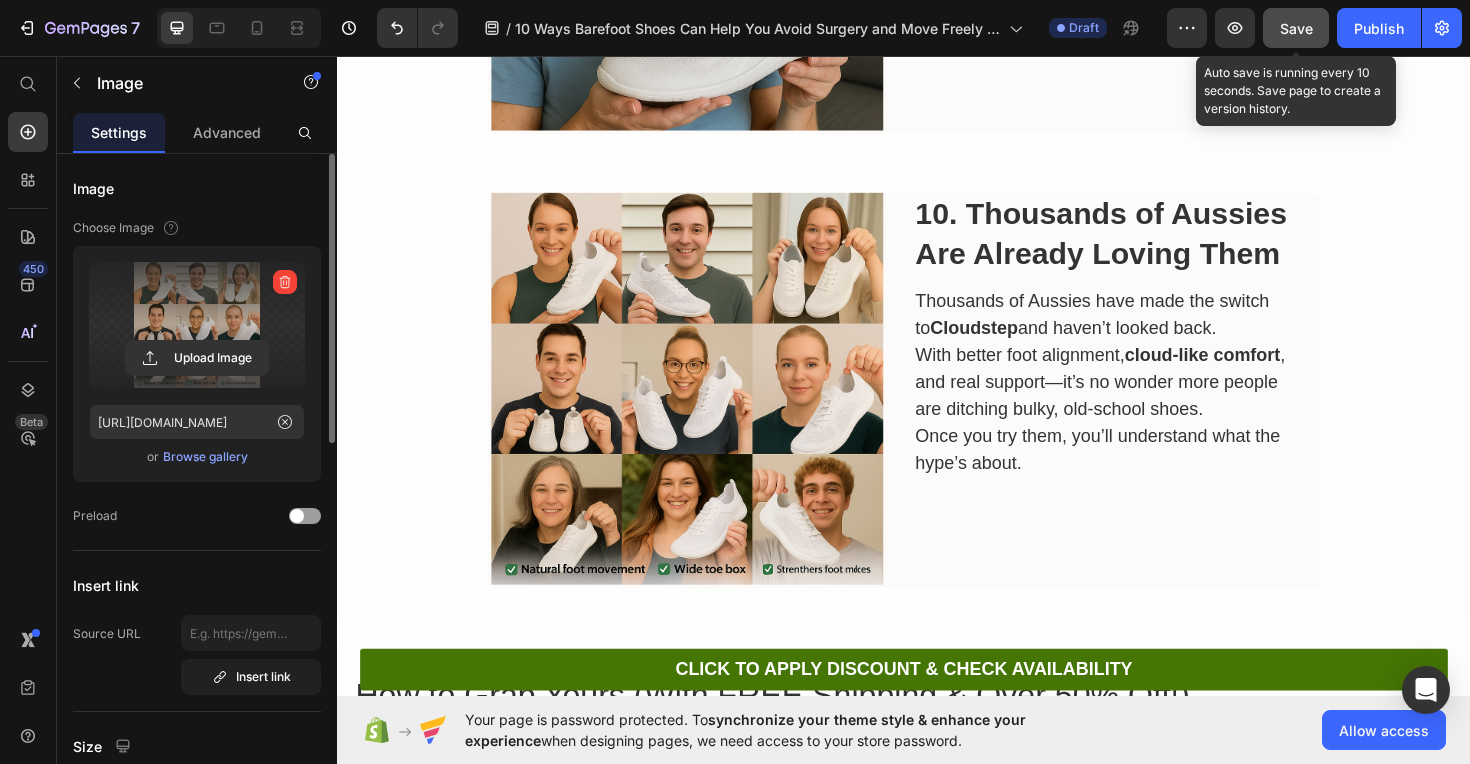 click on "Save" at bounding box center [1296, 28] 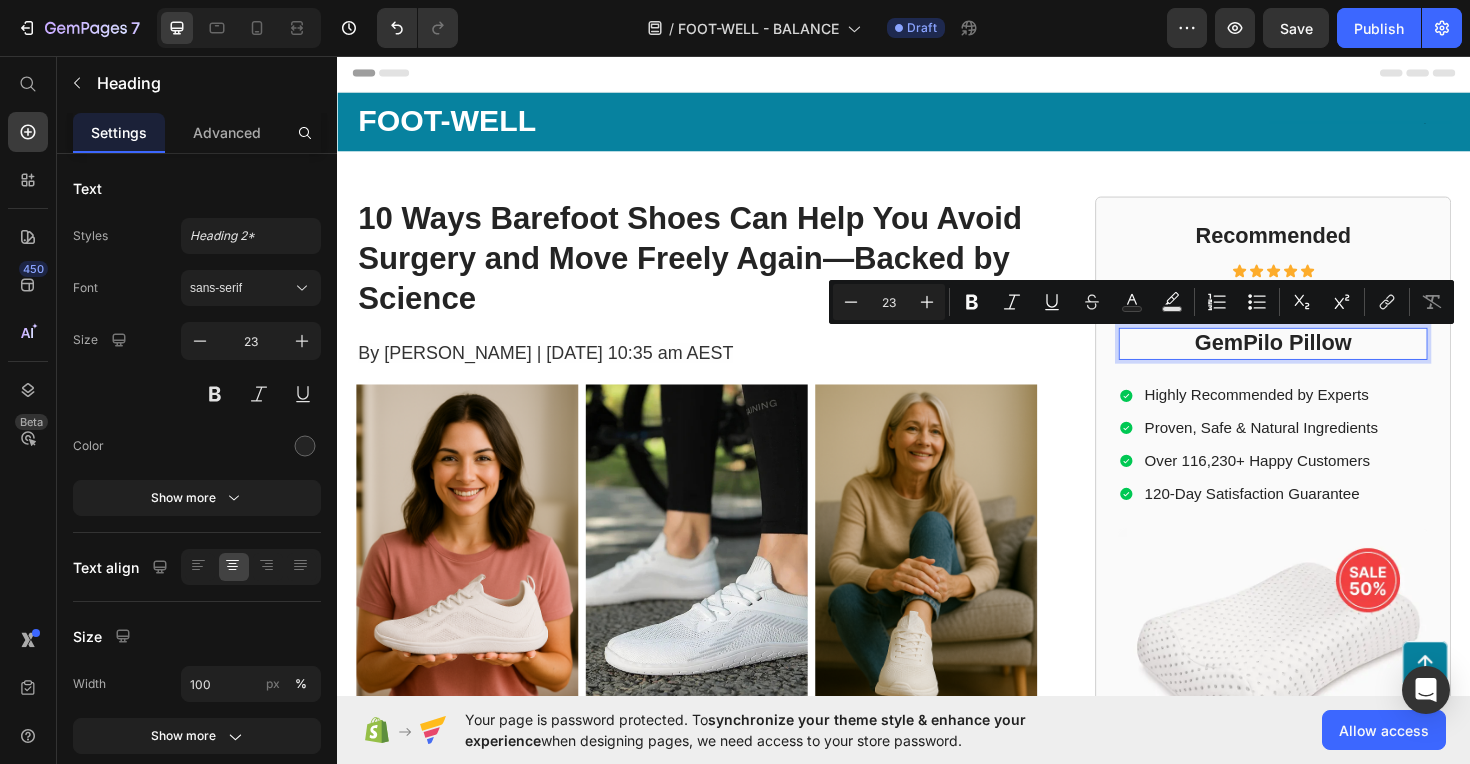 scroll, scrollTop: 0, scrollLeft: 0, axis: both 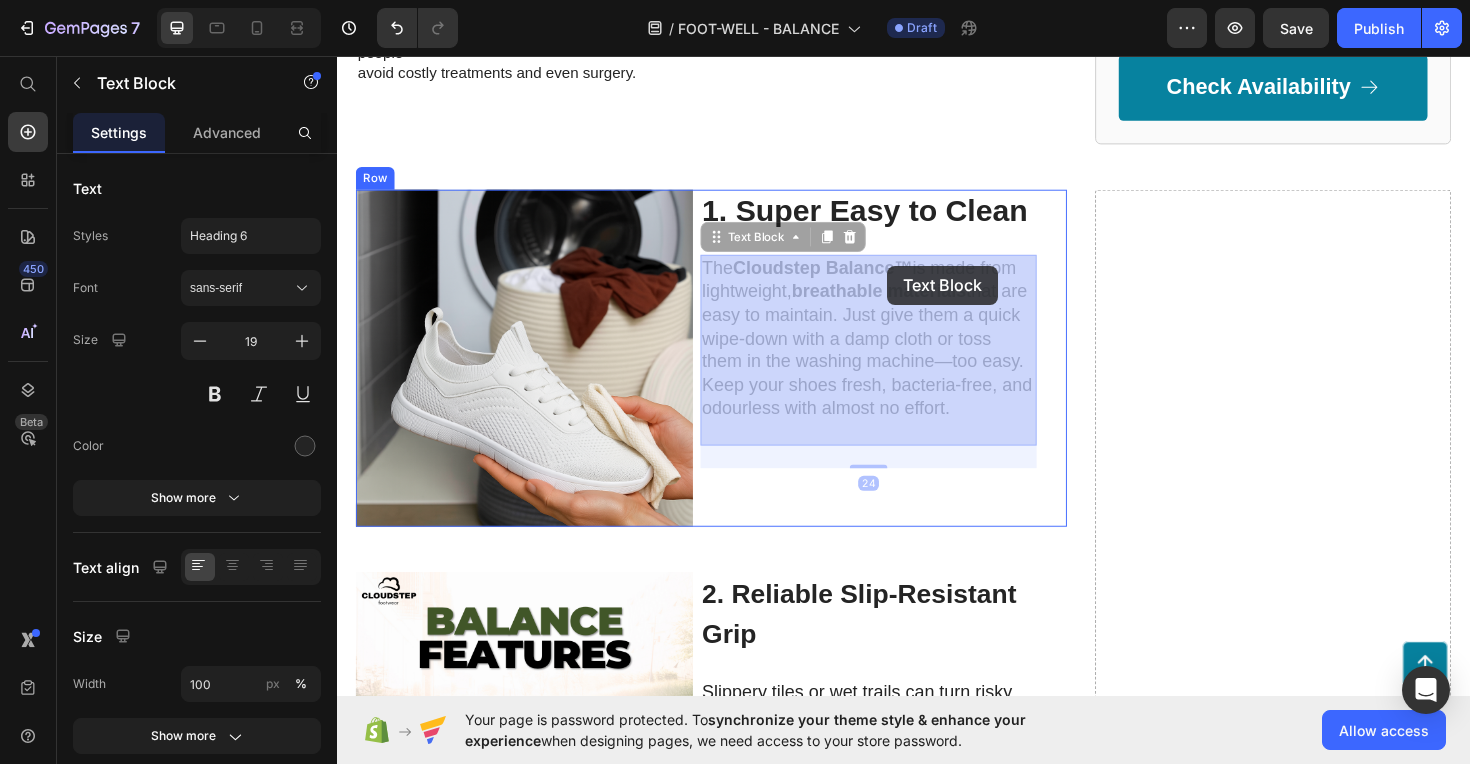 drag, startPoint x: 950, startPoint y: 278, endPoint x: 920, endPoint y: 278, distance: 30 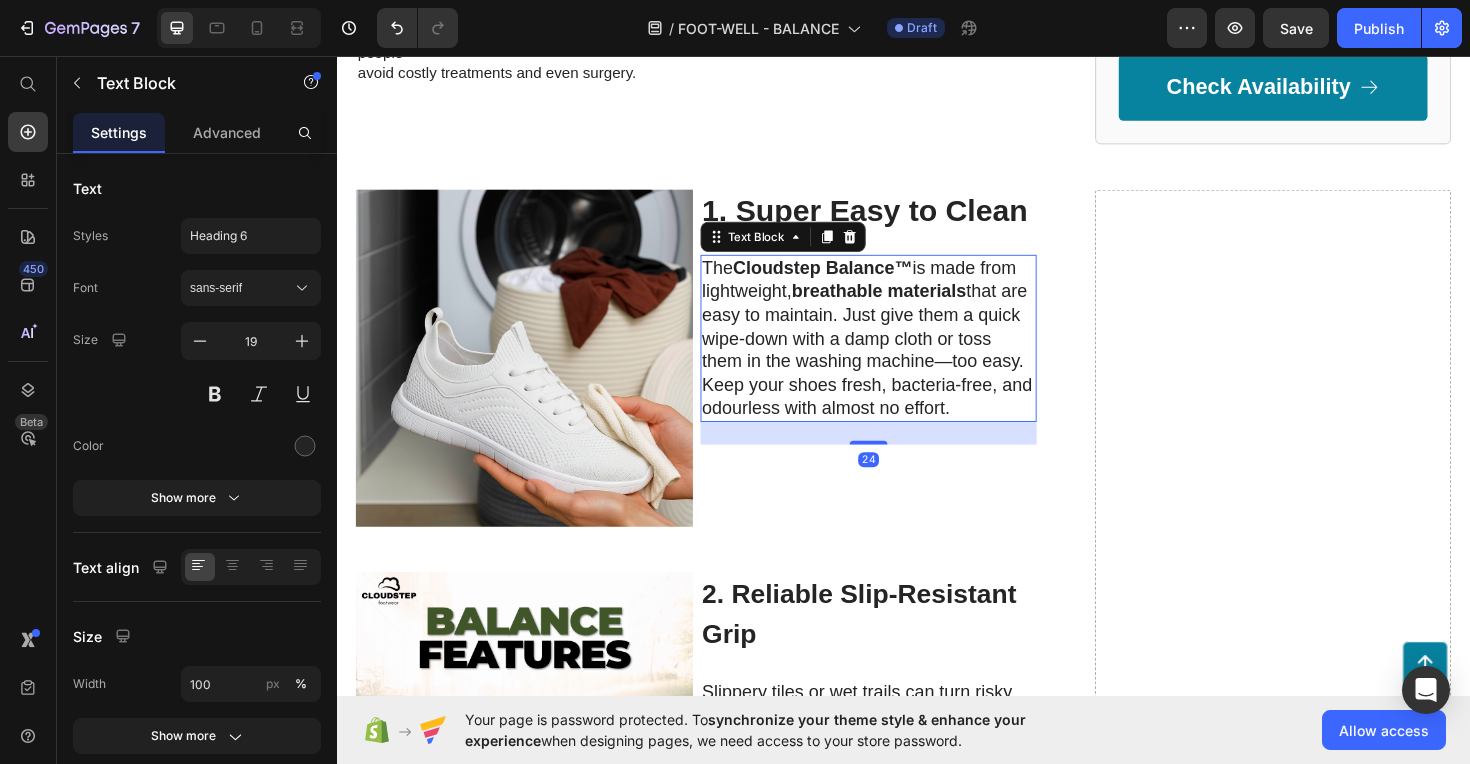 click on "Cloudstep Balance™" at bounding box center (851, 280) 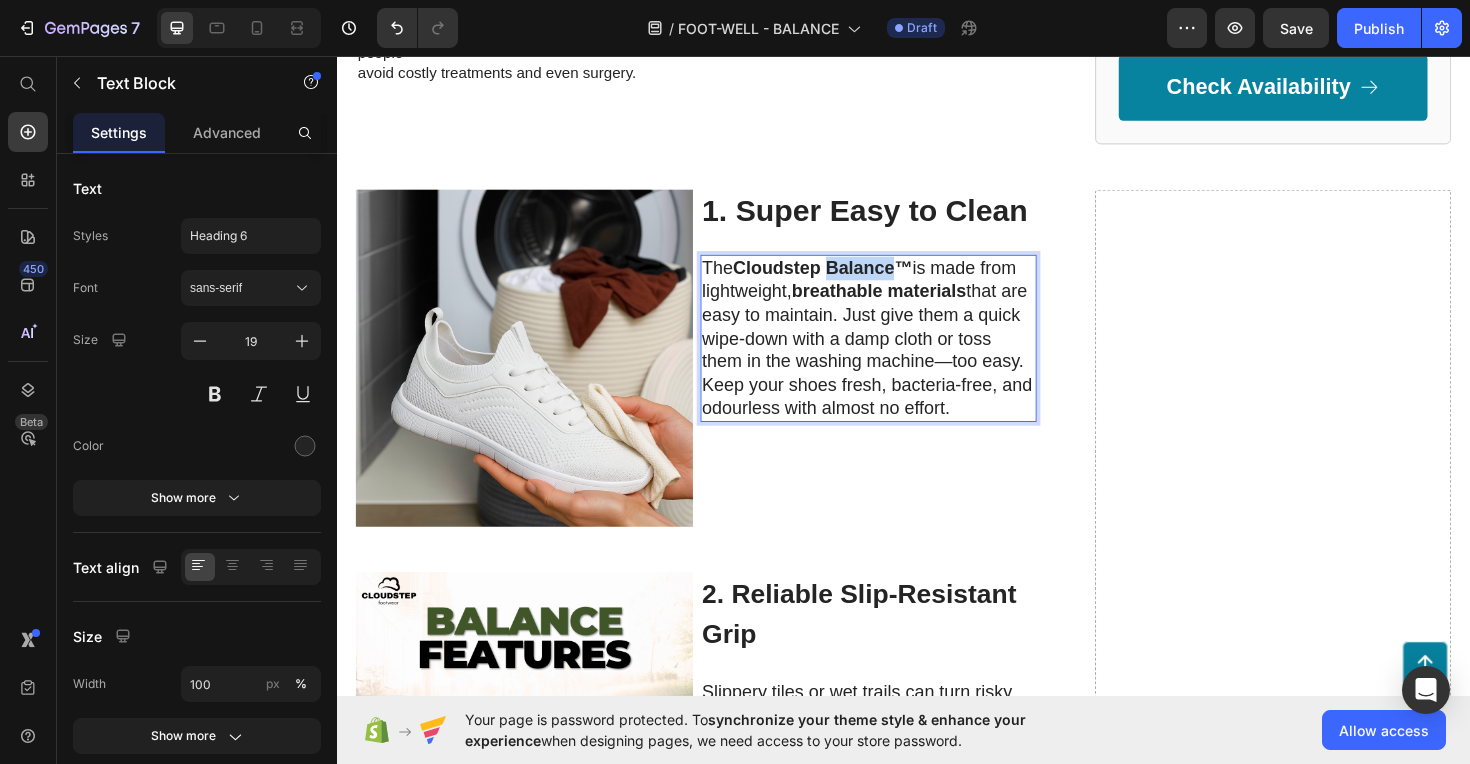 click on "Cloudstep Balance™" at bounding box center [851, 280] 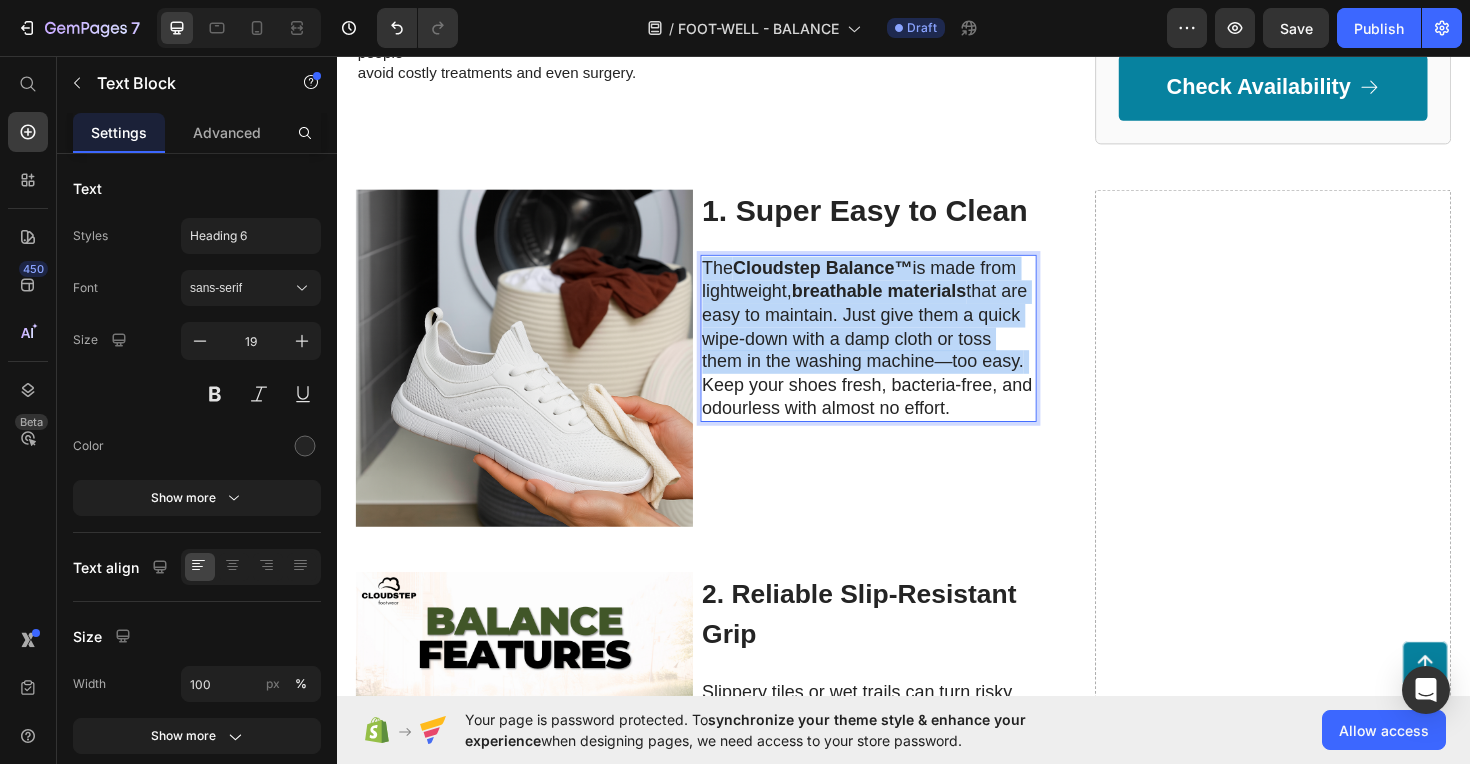 click on "Cloudstep Balance™" at bounding box center [851, 280] 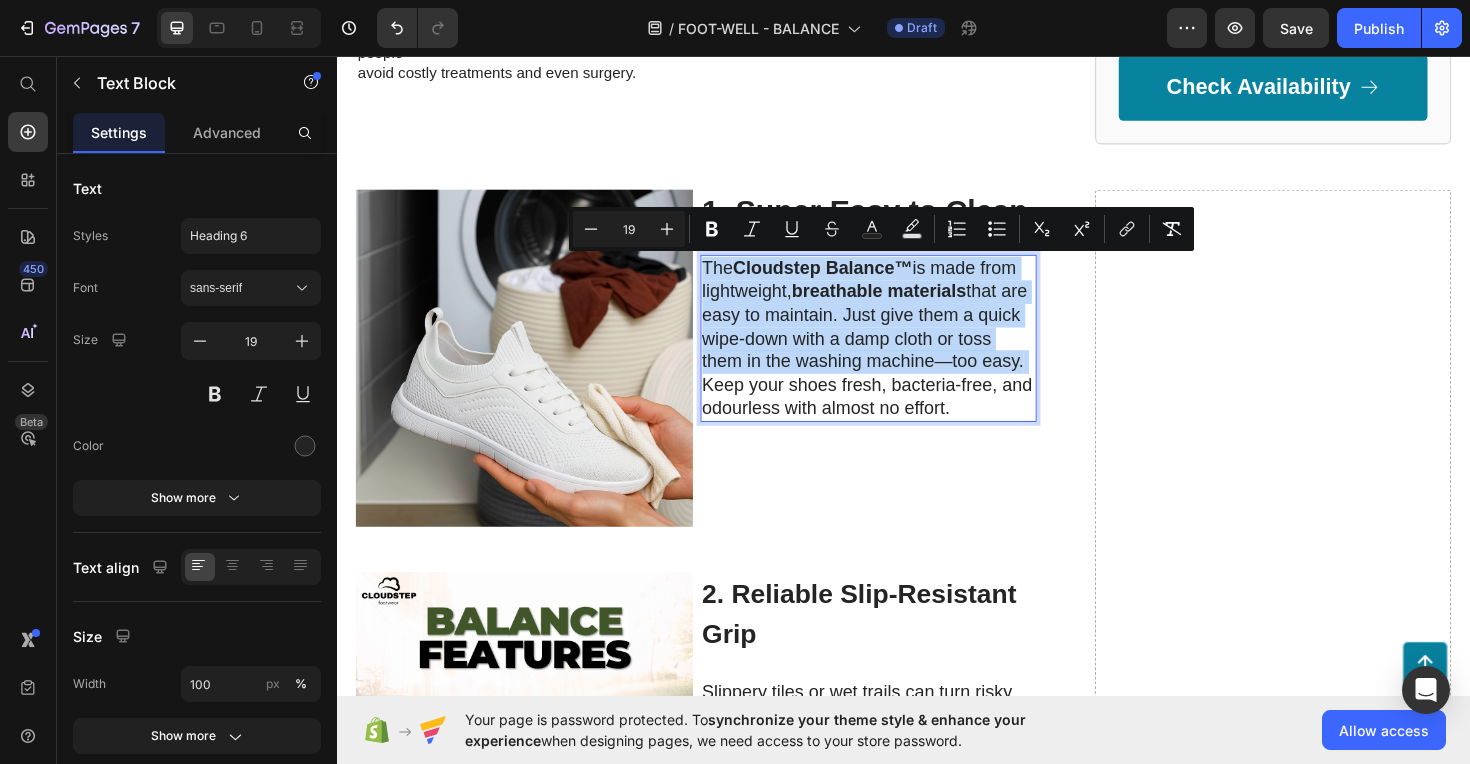 click on "Cloudstep Balance™" at bounding box center (851, 280) 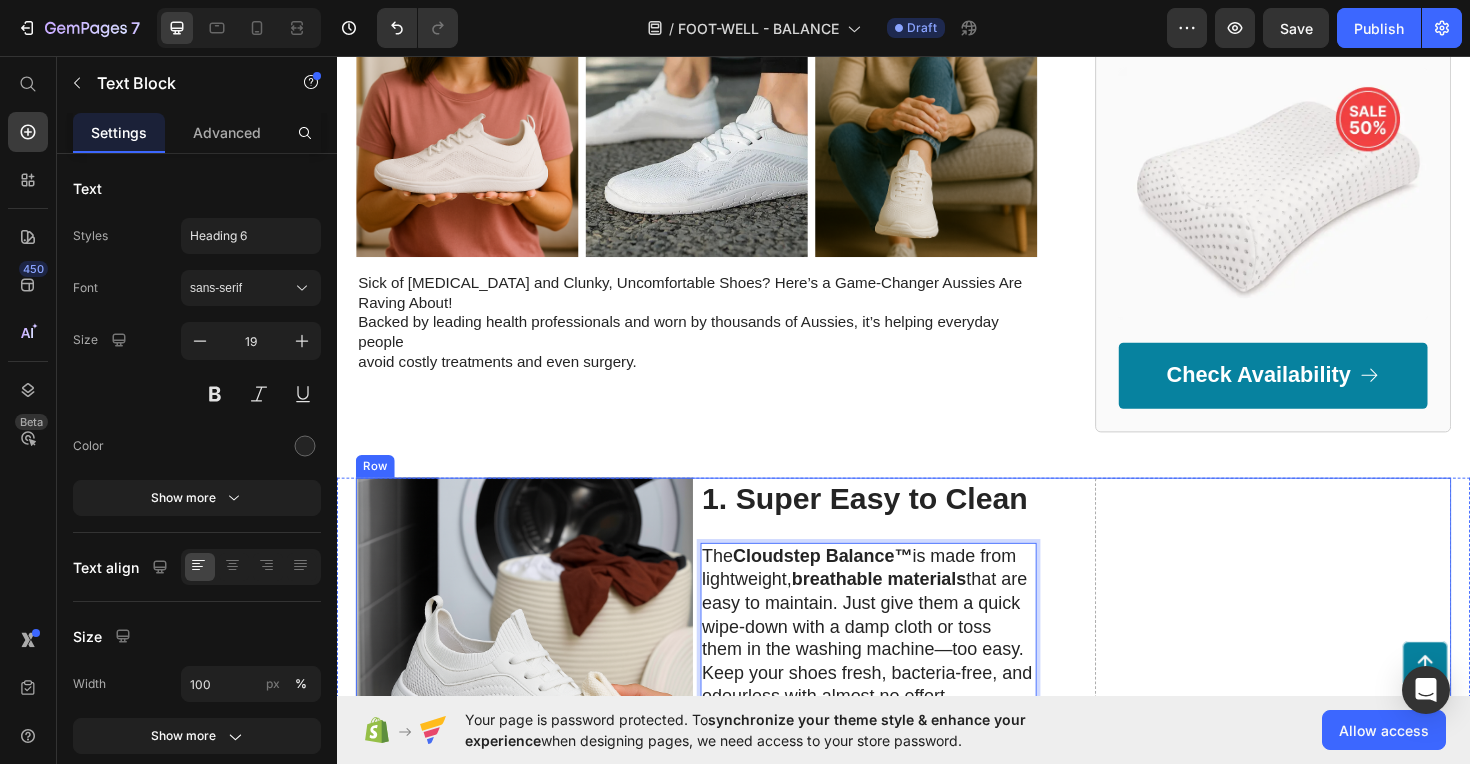 scroll, scrollTop: 506, scrollLeft: 0, axis: vertical 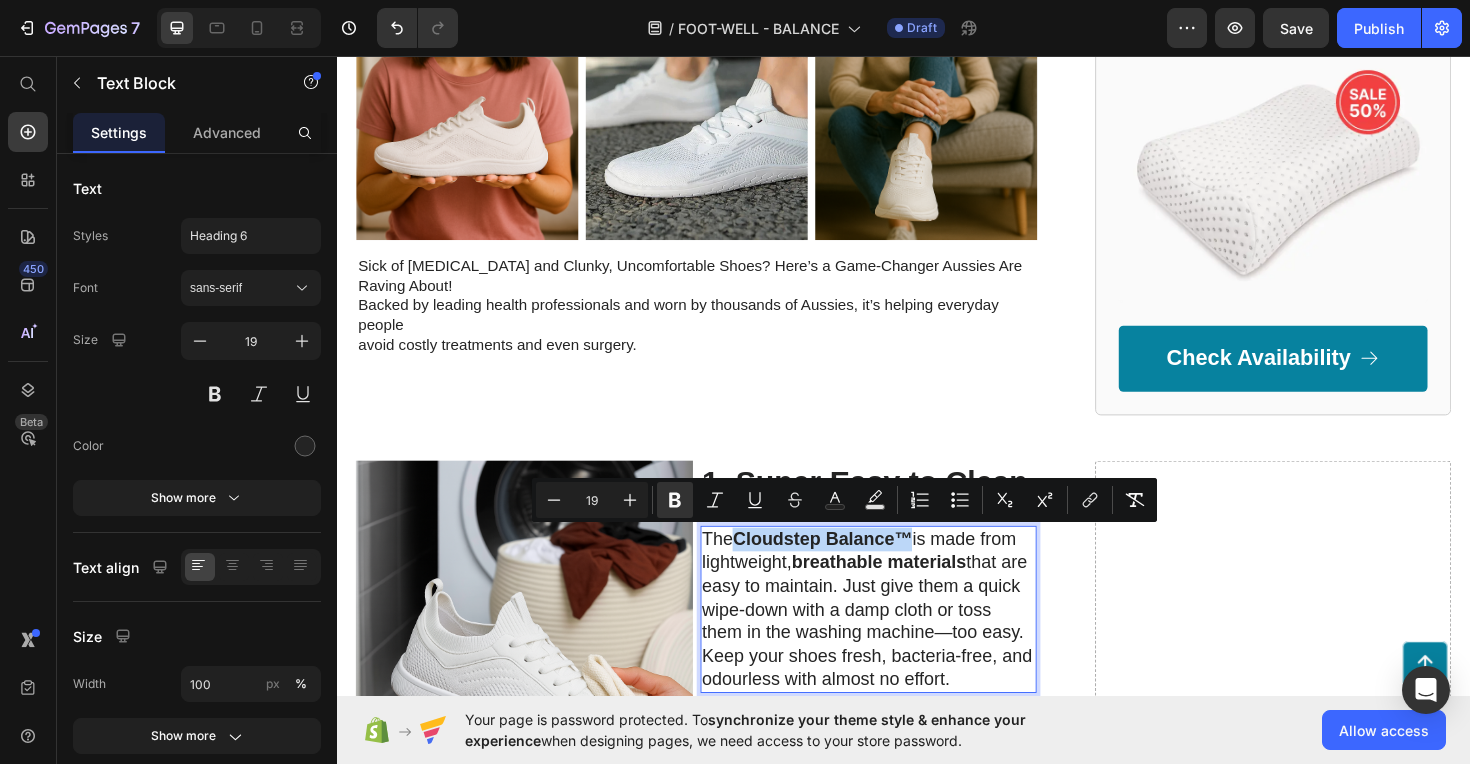 drag, startPoint x: 948, startPoint y: 568, endPoint x: 761, endPoint y: 569, distance: 187.00267 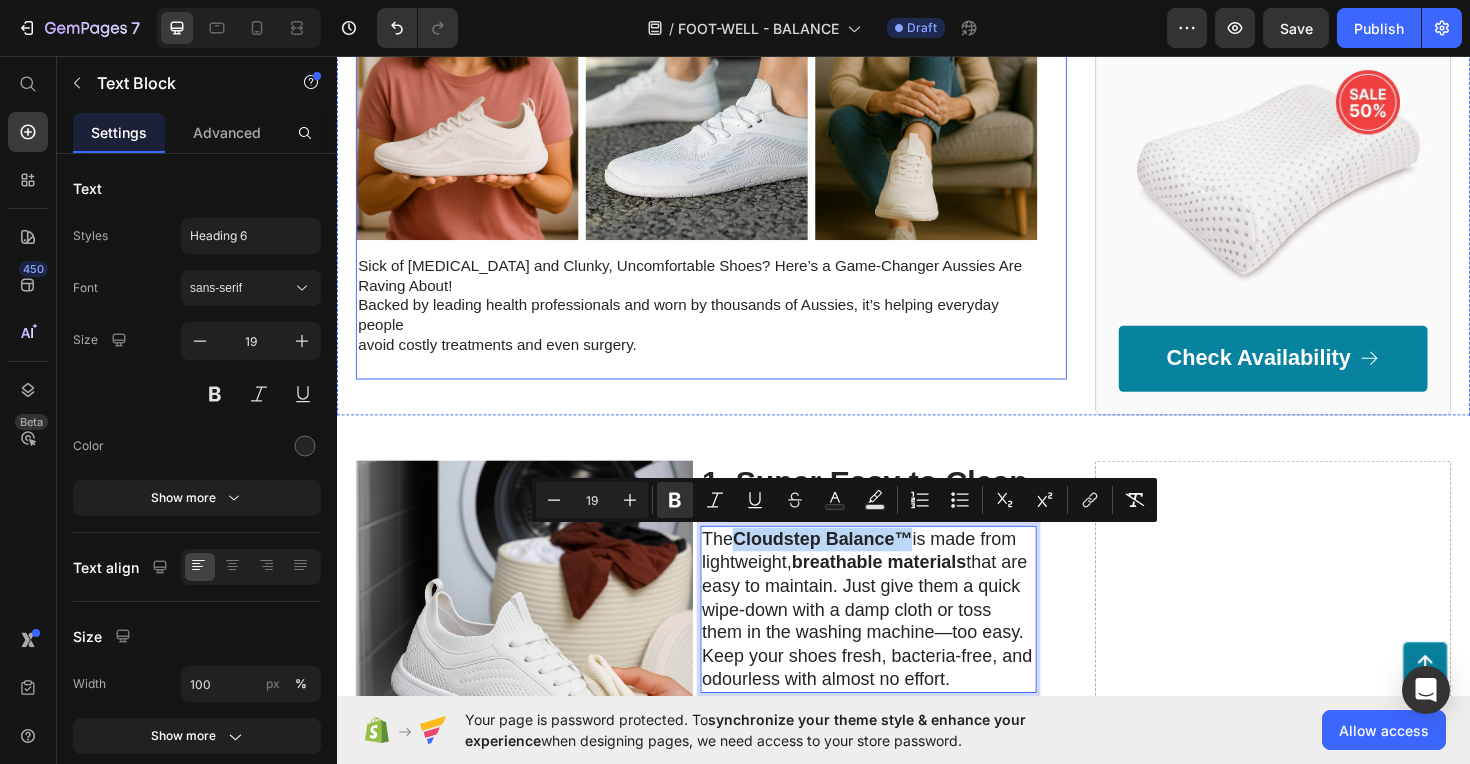 scroll, scrollTop: 0, scrollLeft: 0, axis: both 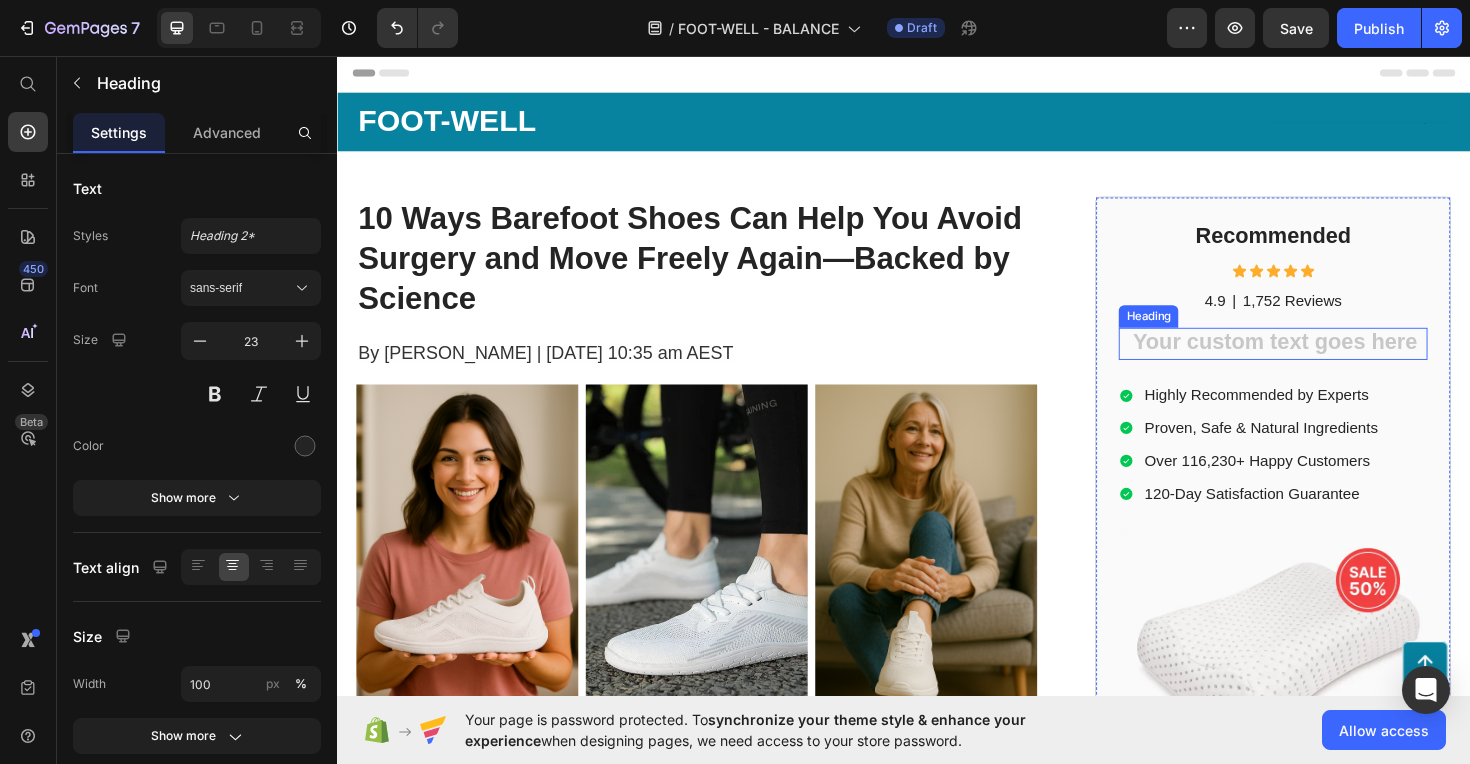 click at bounding box center [1328, 361] 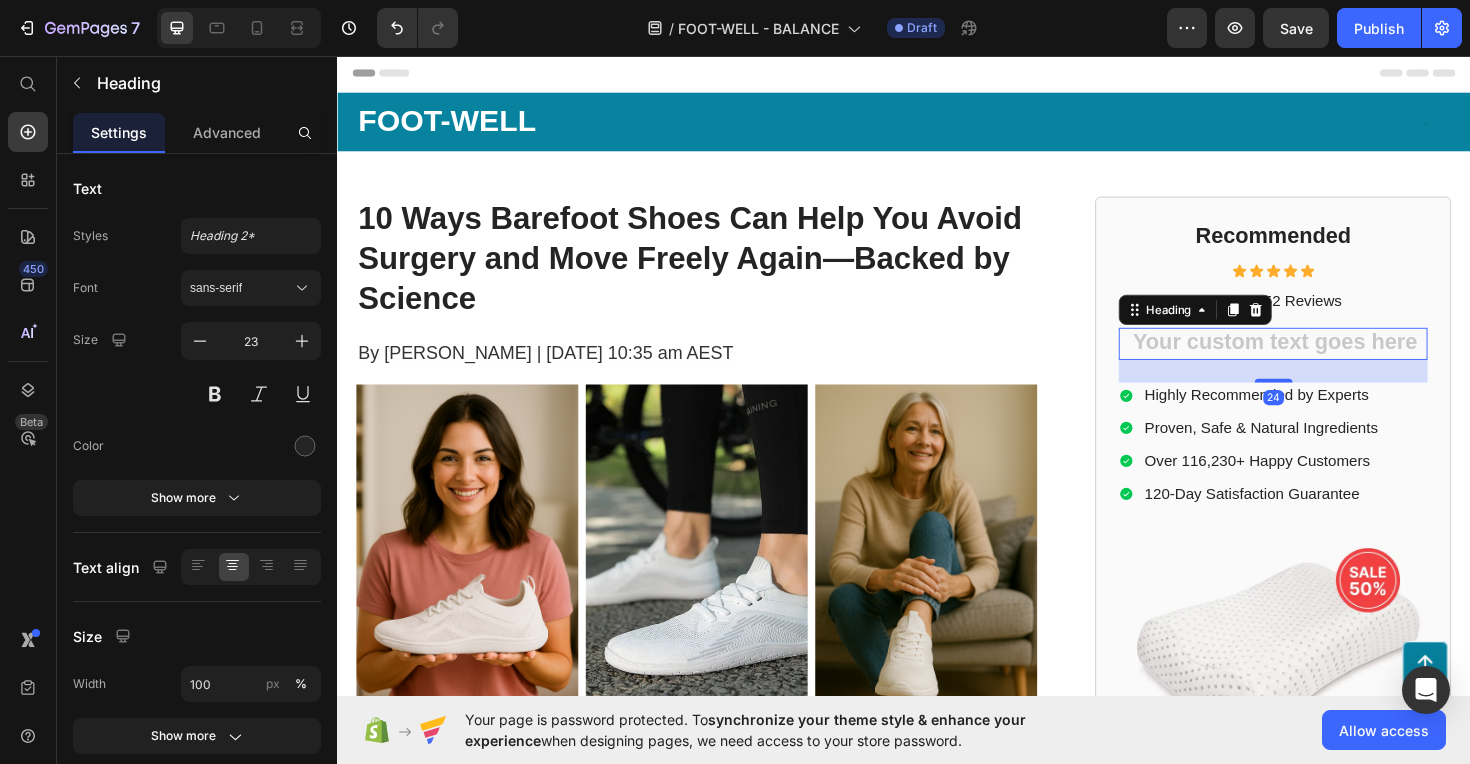 click at bounding box center (1328, 361) 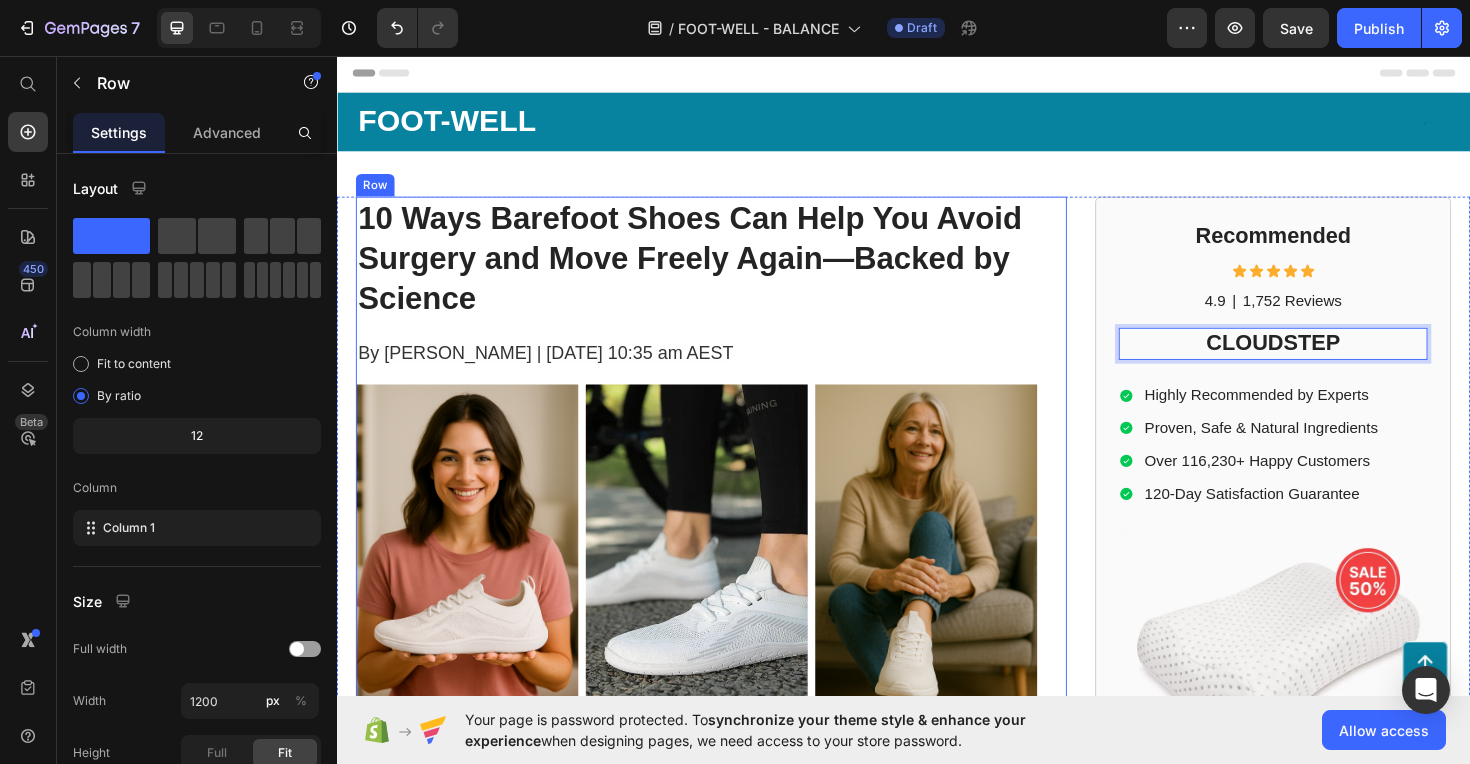 click on "10 Ways Barefoot Shoes Can Help You Avoid Surgery and Move Freely Again—Backed by Science Heading By [PERSON_NAME] | [DATE] 10:35 am AEST Text Block Image Image Image Row Sick of [MEDICAL_DATA] and Clunky, Uncomfortable Shoes? Here’s a Game-Changer Aussies Are Raving About! Backed by leading health professionals and worn by thousands of [DEMOGRAPHIC_DATA], it’s helping everyday people  avoid costly treatments and even surgery. Text Block" at bounding box center (717, 555) 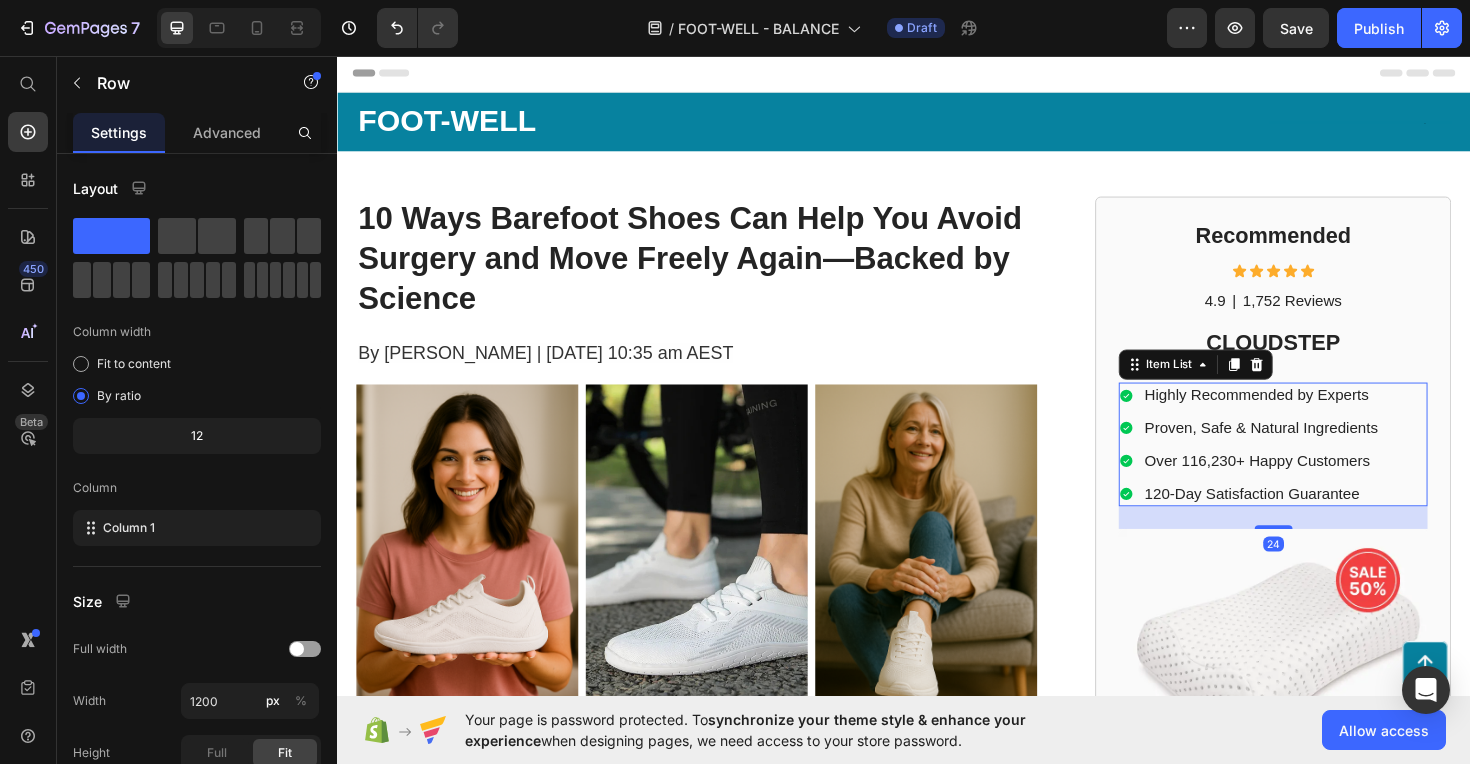 click on "Highly Recommended by Experts" at bounding box center (1315, 415) 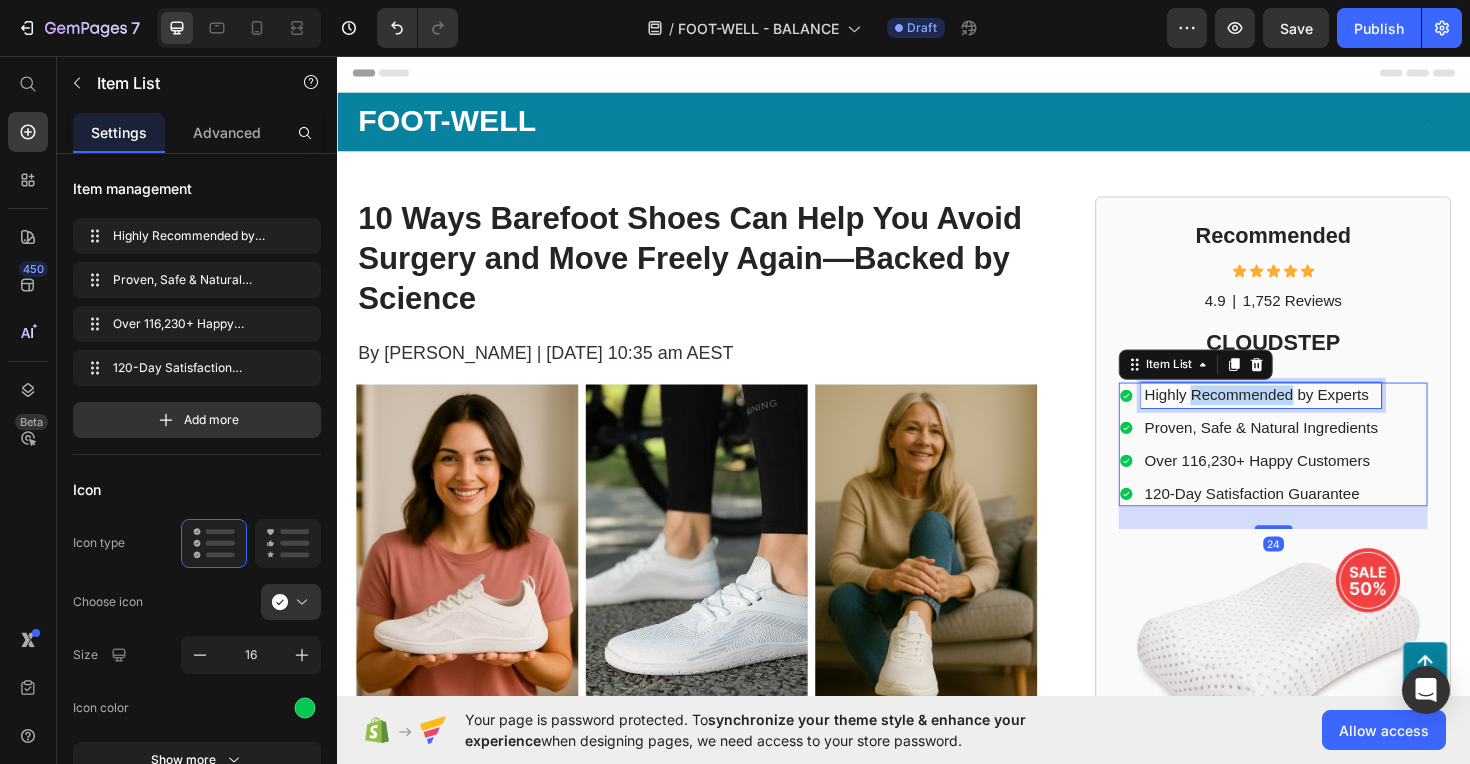 click on "Highly Recommended by Experts" at bounding box center (1315, 415) 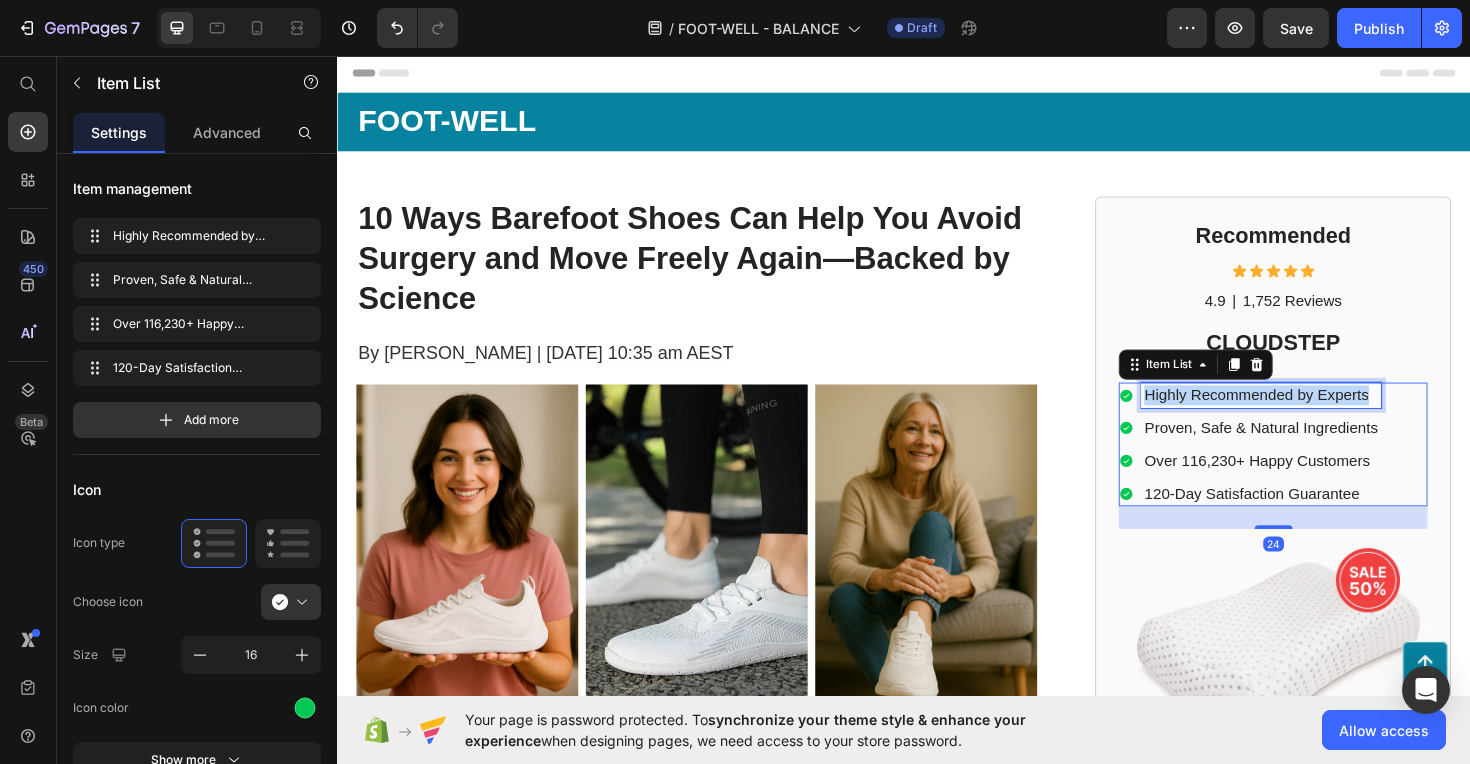 click on "Highly Recommended by Experts" at bounding box center [1315, 415] 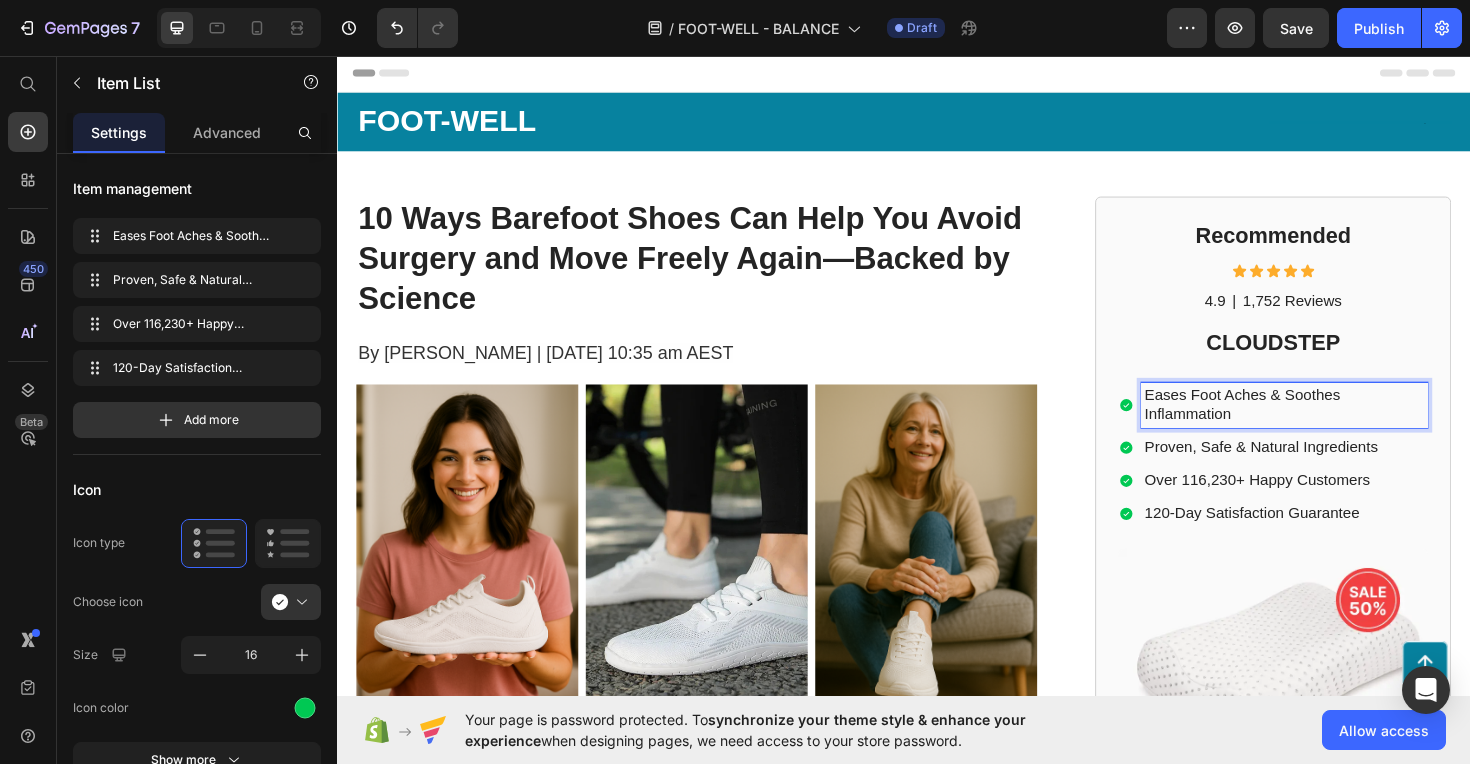 click on "Proven, Safe & Natural Ingredients" at bounding box center (1340, 471) 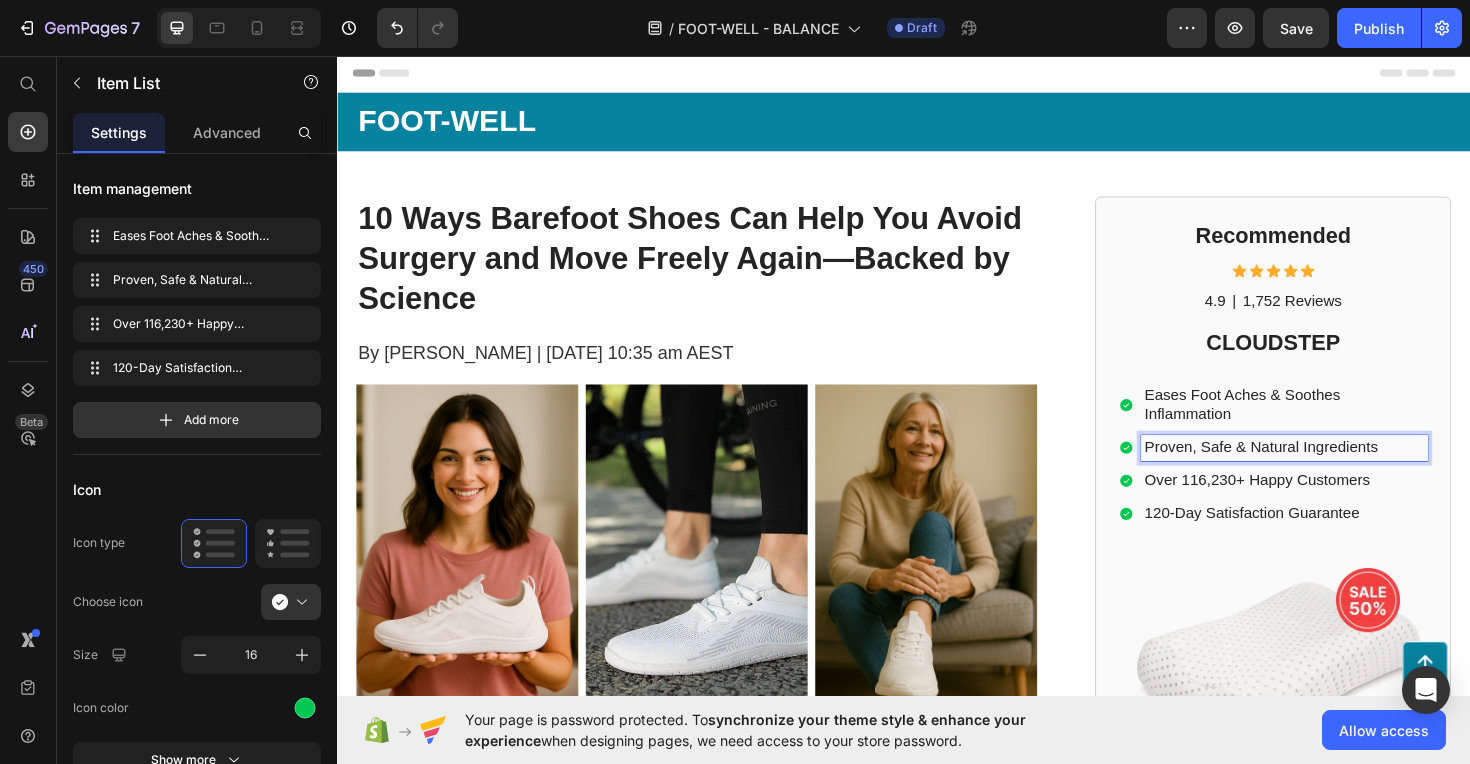 click on "Proven, Safe & Natural Ingredients" at bounding box center (1340, 471) 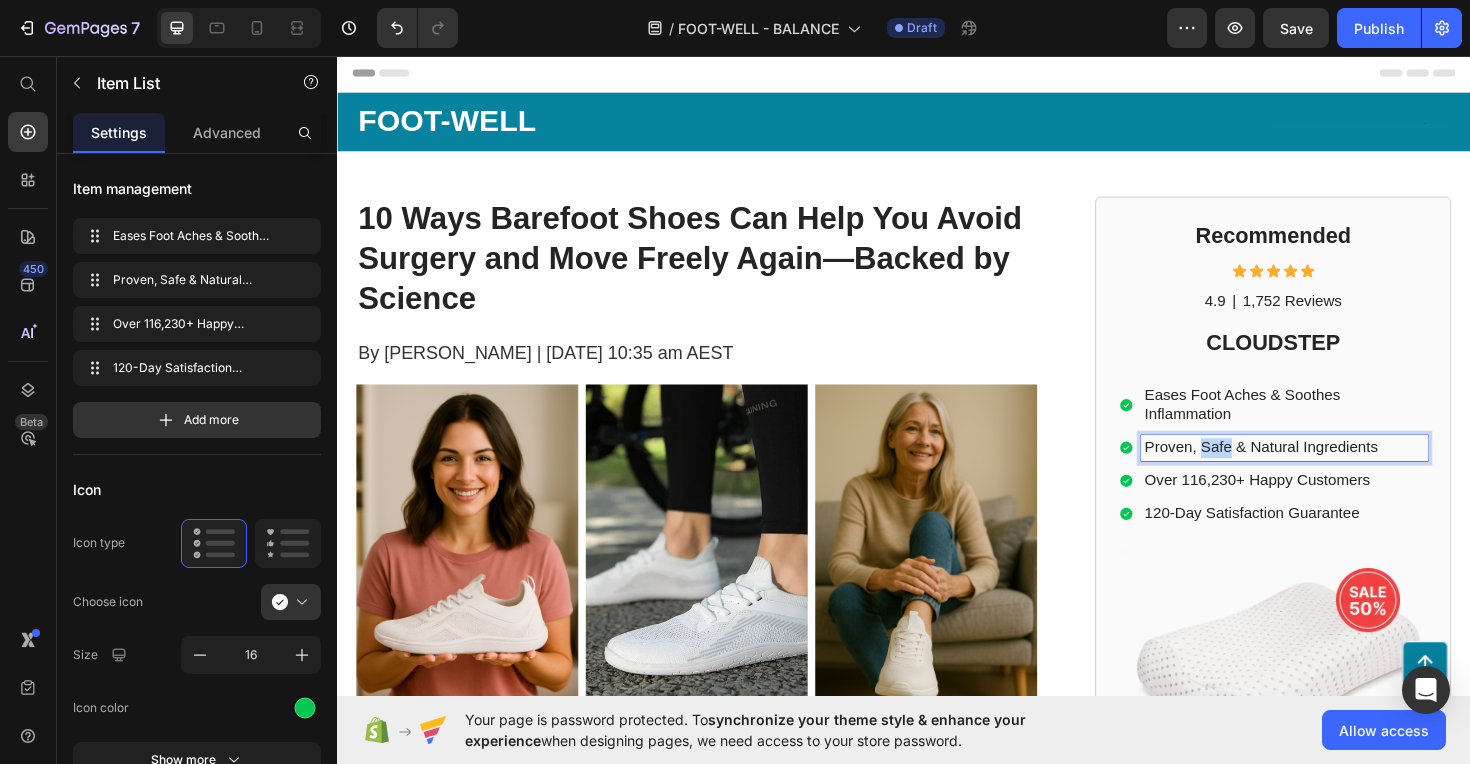click on "Proven, Safe & Natural Ingredients" at bounding box center [1340, 471] 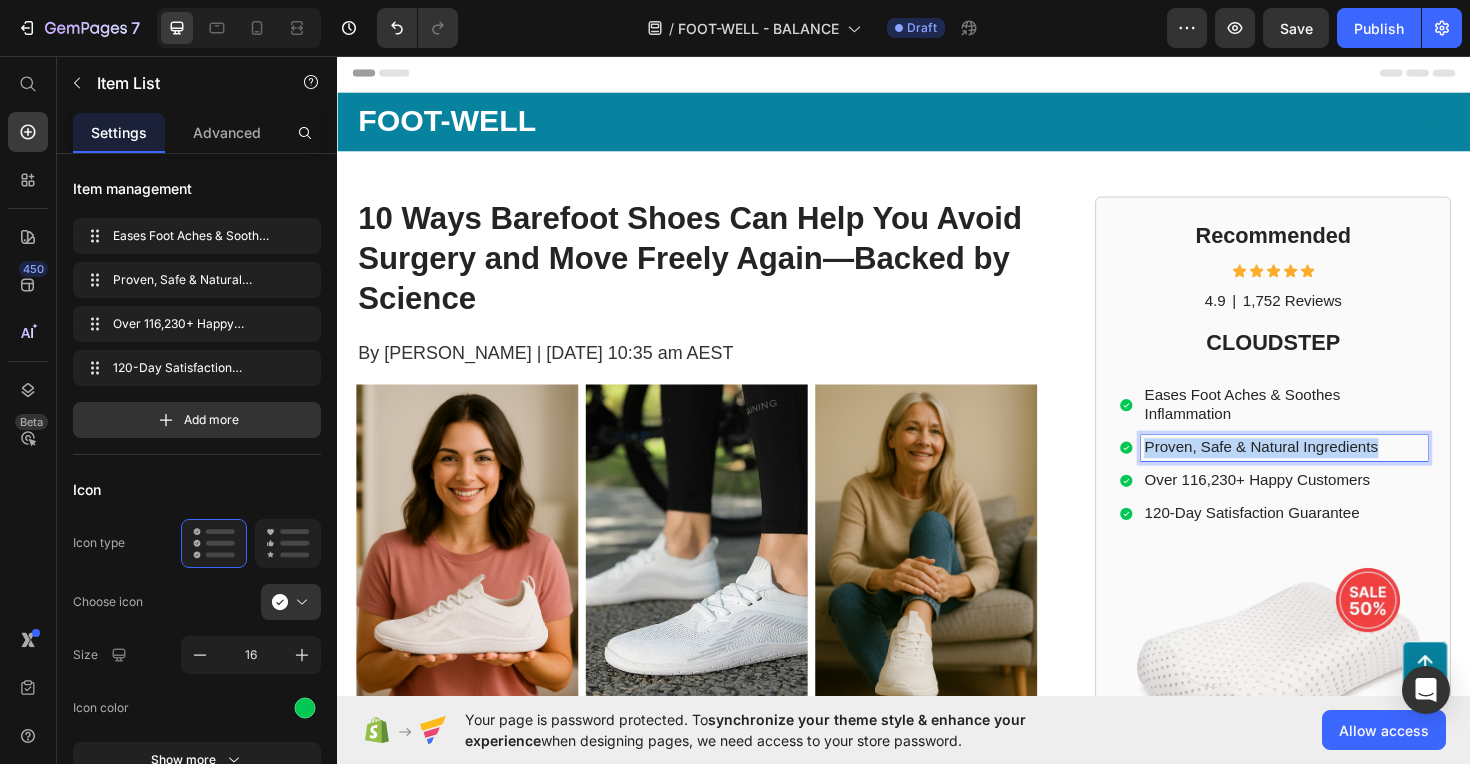 click on "Proven, Safe & Natural Ingredients" at bounding box center (1340, 471) 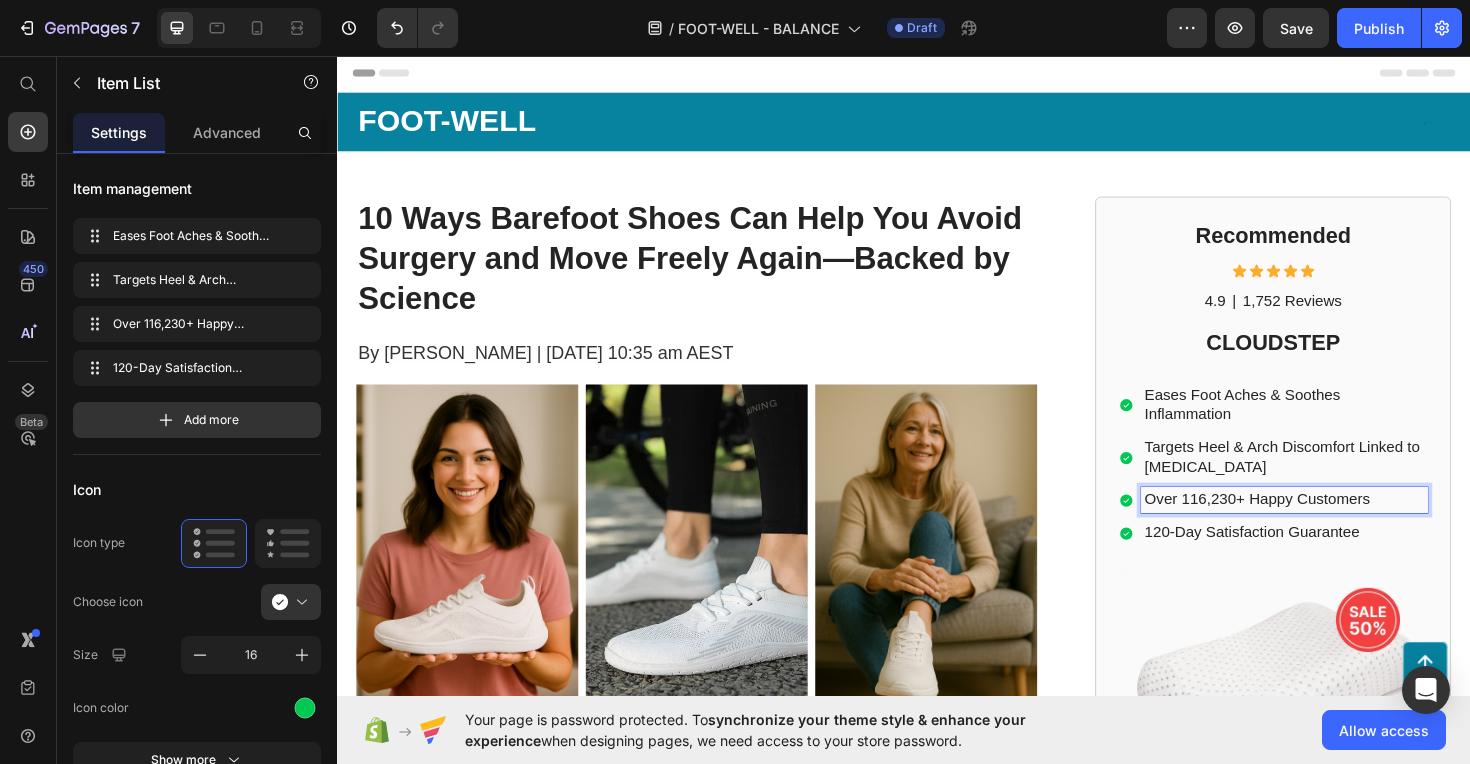 click on "Over 116,230+ Happy Customers" at bounding box center (1340, 526) 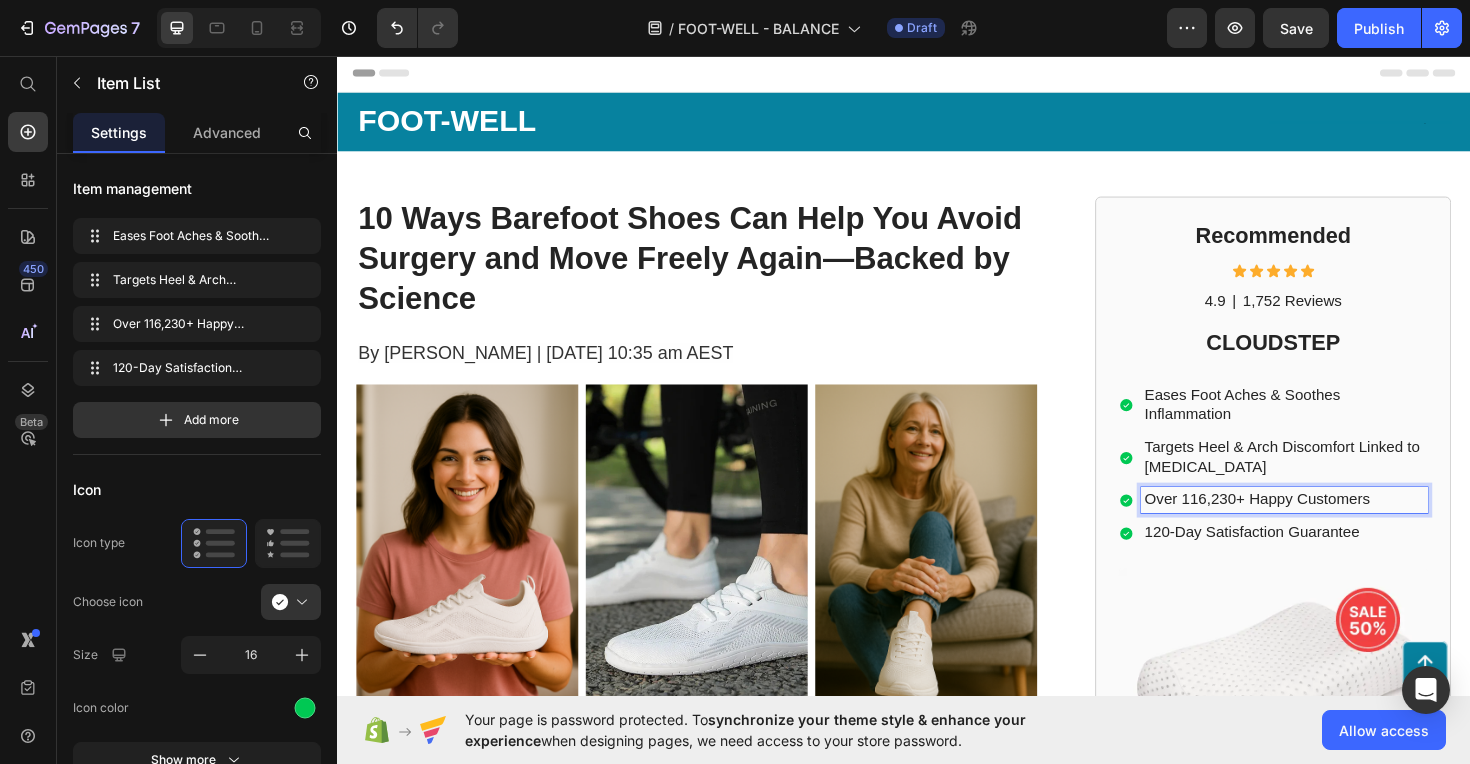 click on "Over 116,230+ Happy Customers" at bounding box center [1340, 526] 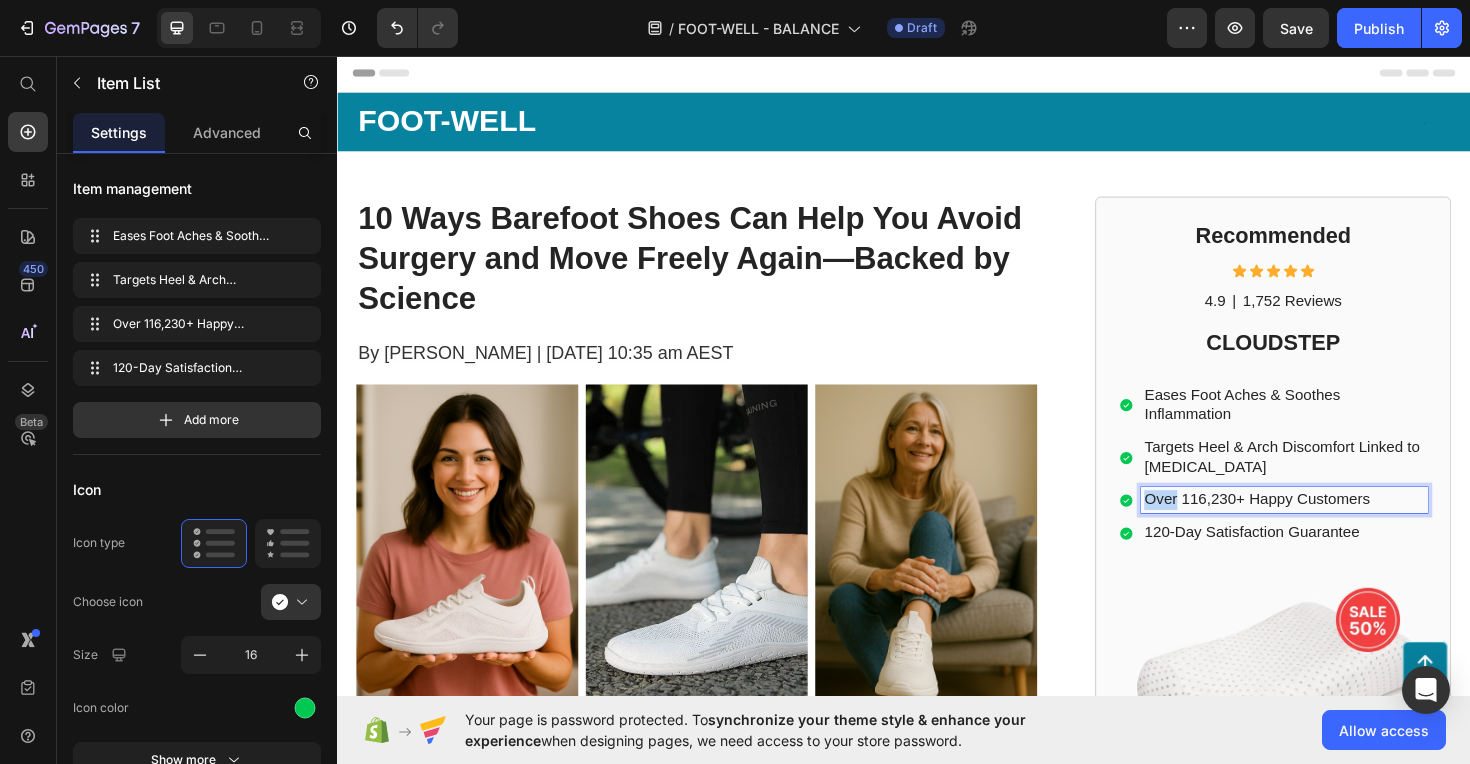click on "Over 116,230+ Happy Customers" at bounding box center [1340, 526] 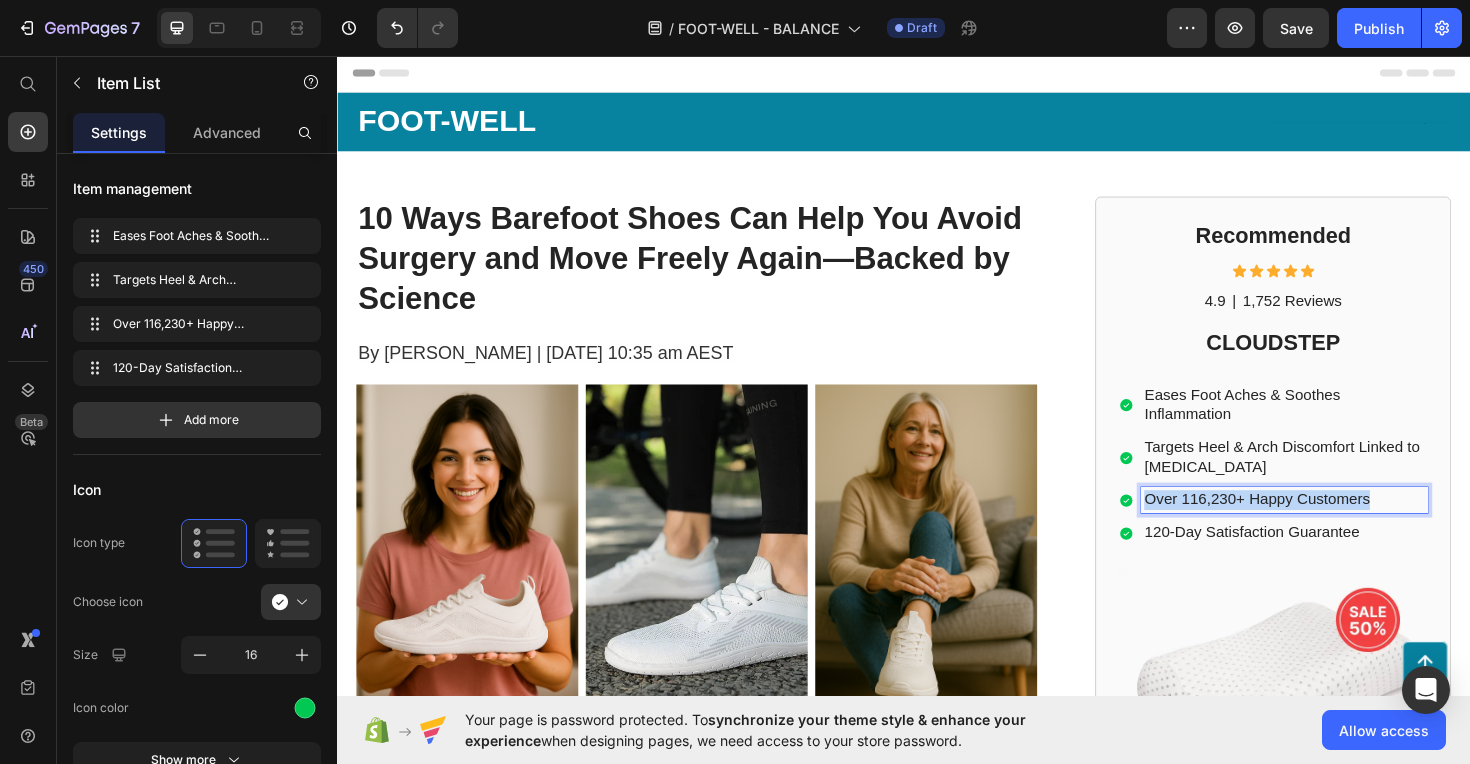 click on "Over 116,230+ Happy Customers" at bounding box center (1340, 526) 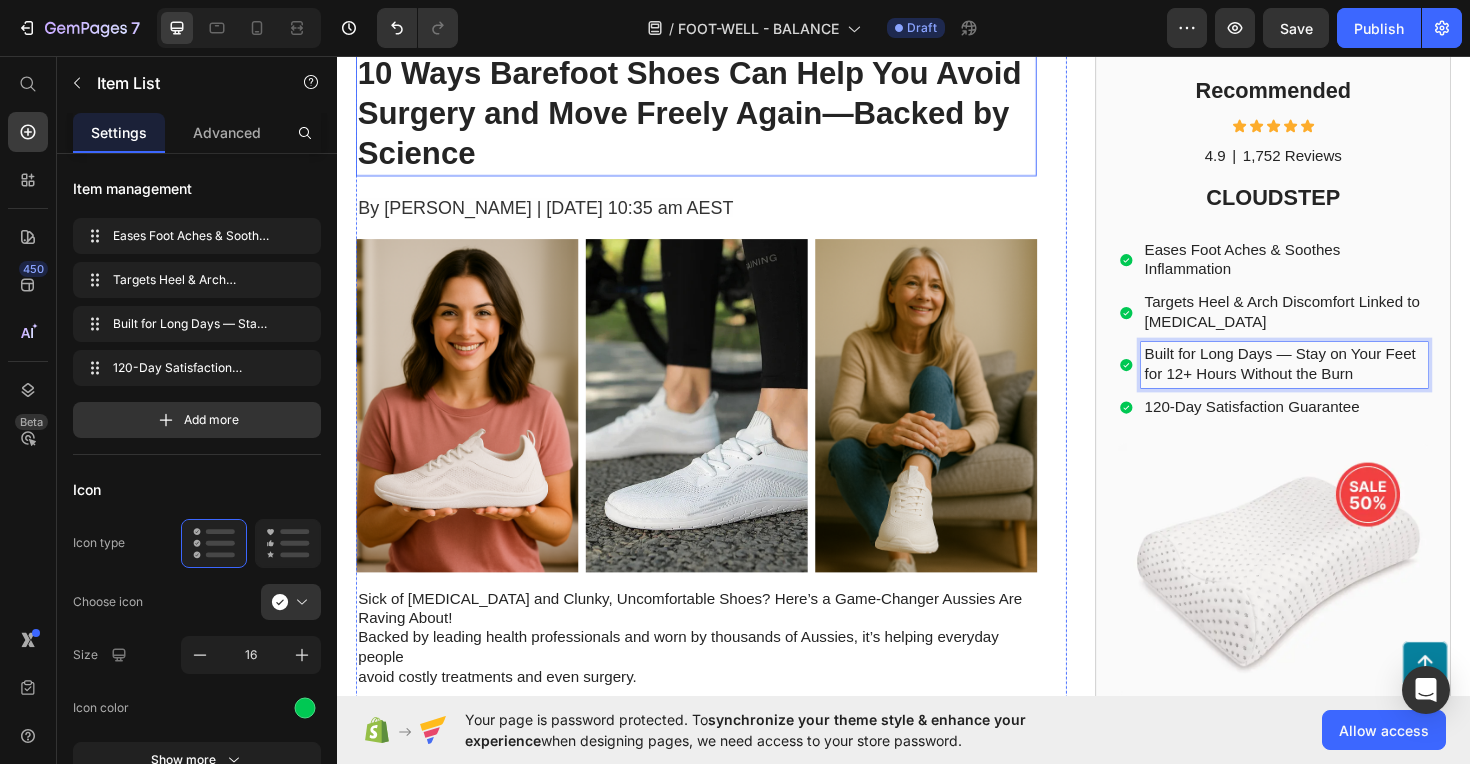scroll, scrollTop: 153, scrollLeft: 0, axis: vertical 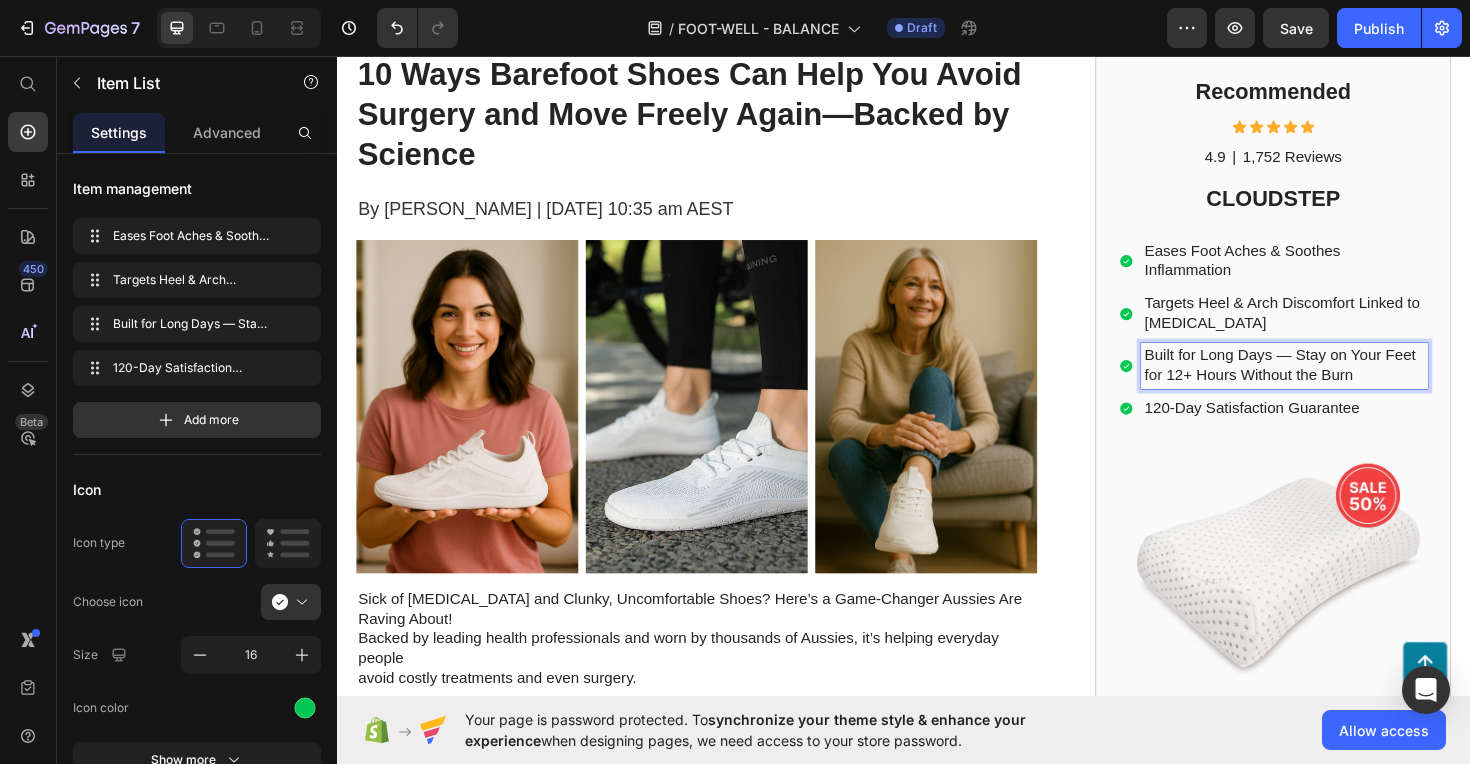 click on "120-Day Satisfaction Guarantee" at bounding box center (1340, 429) 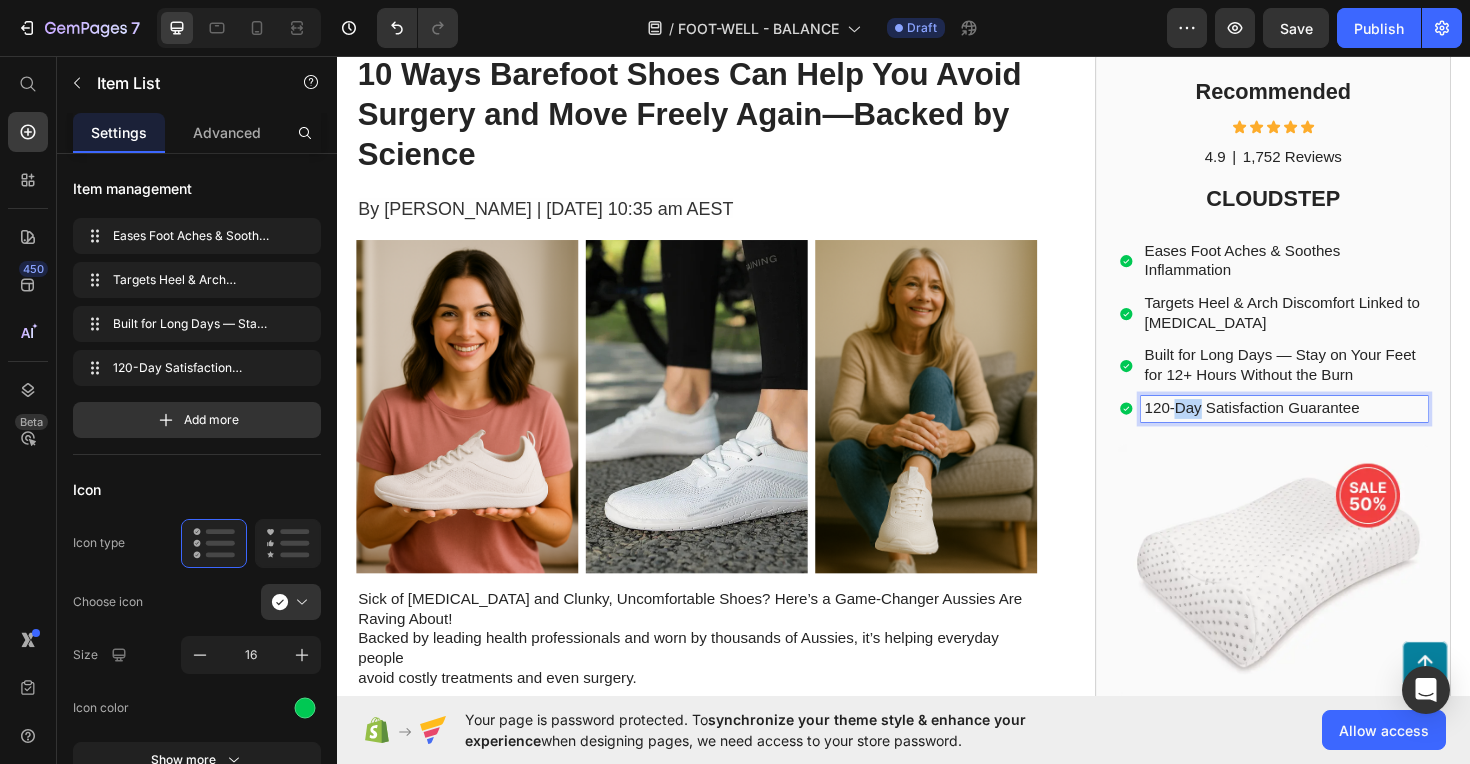 click on "120-Day Satisfaction Guarantee" at bounding box center (1340, 429) 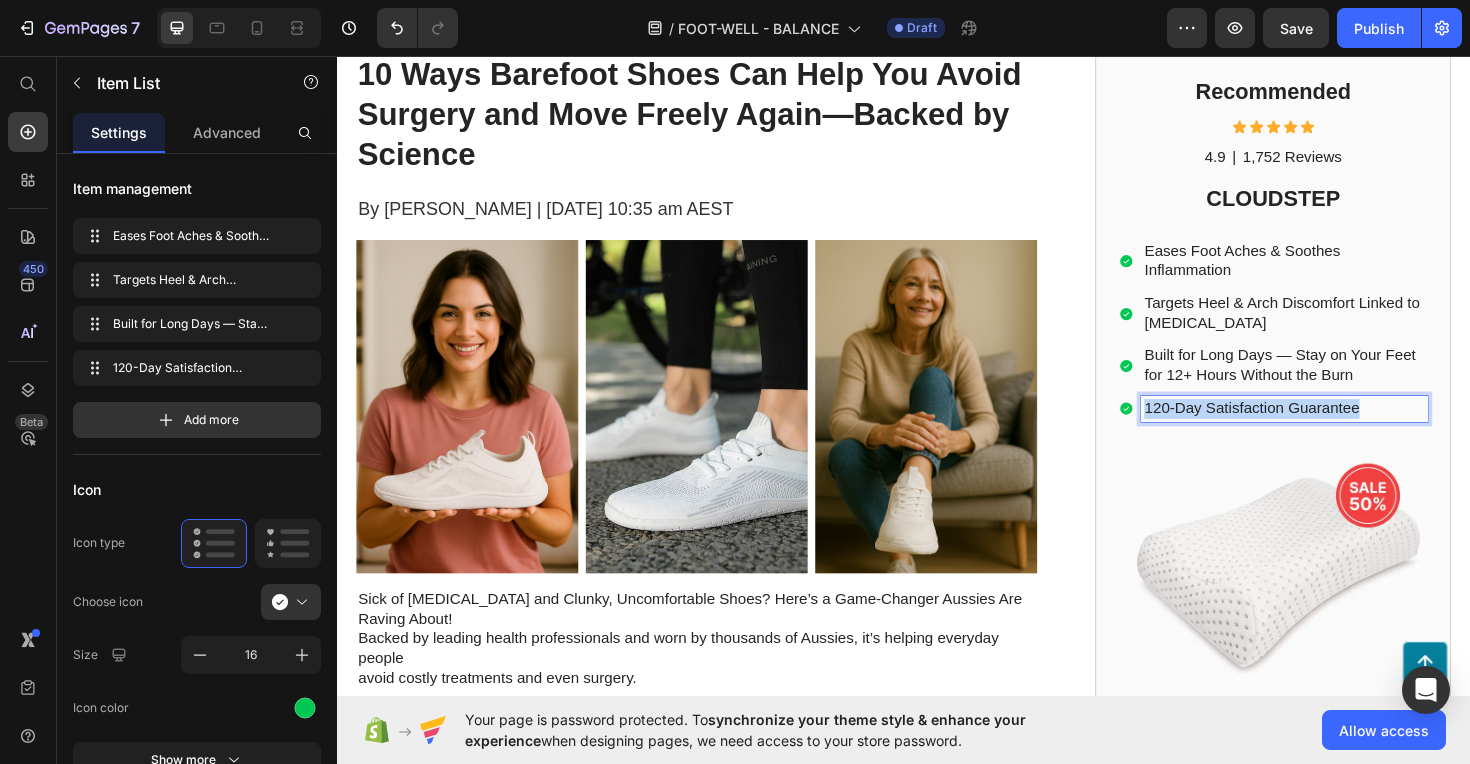 click on "120-Day Satisfaction Guarantee" at bounding box center [1340, 429] 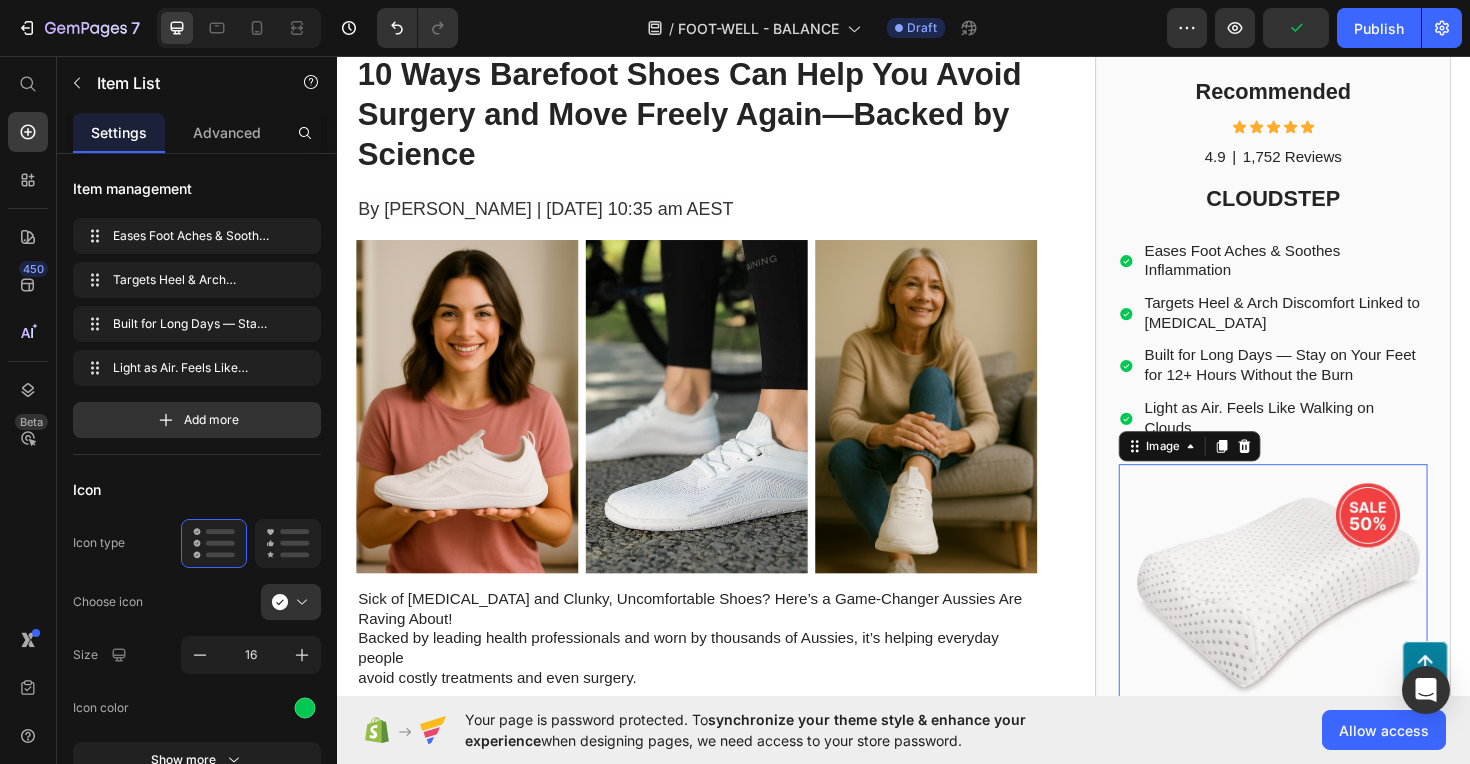 click at bounding box center (1328, 621) 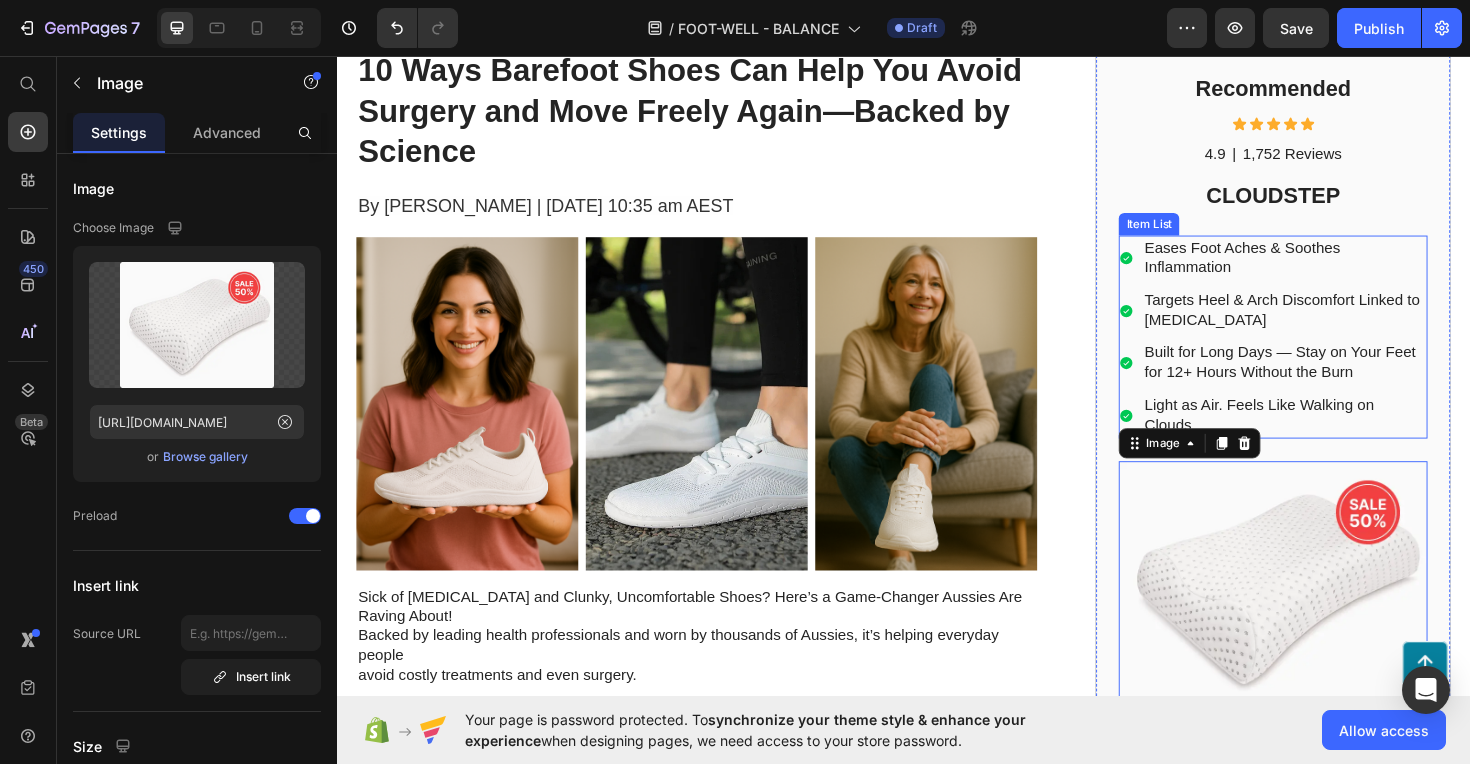 scroll, scrollTop: 189, scrollLeft: 0, axis: vertical 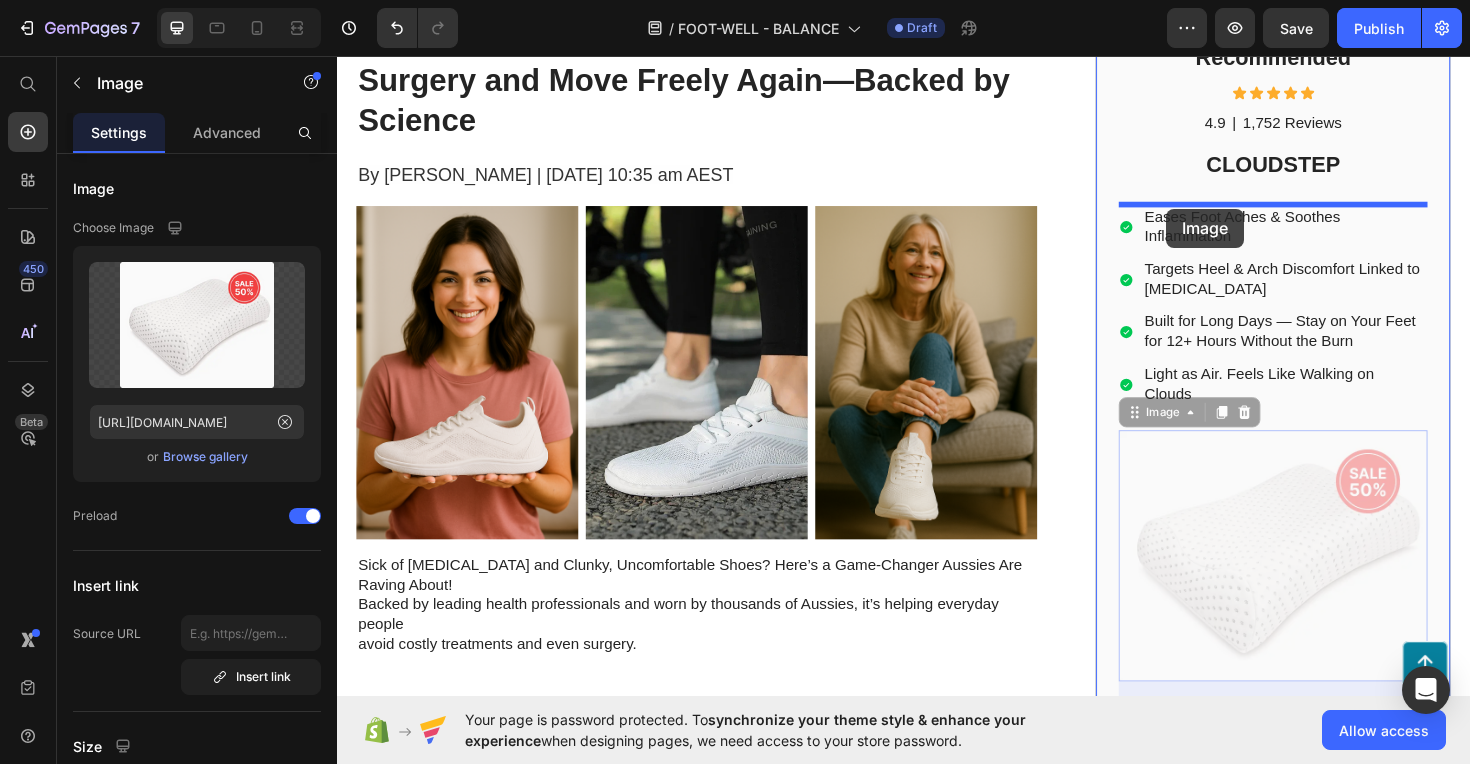 drag, startPoint x: 1294, startPoint y: 558, endPoint x: 1218, endPoint y: 218, distance: 348.3906 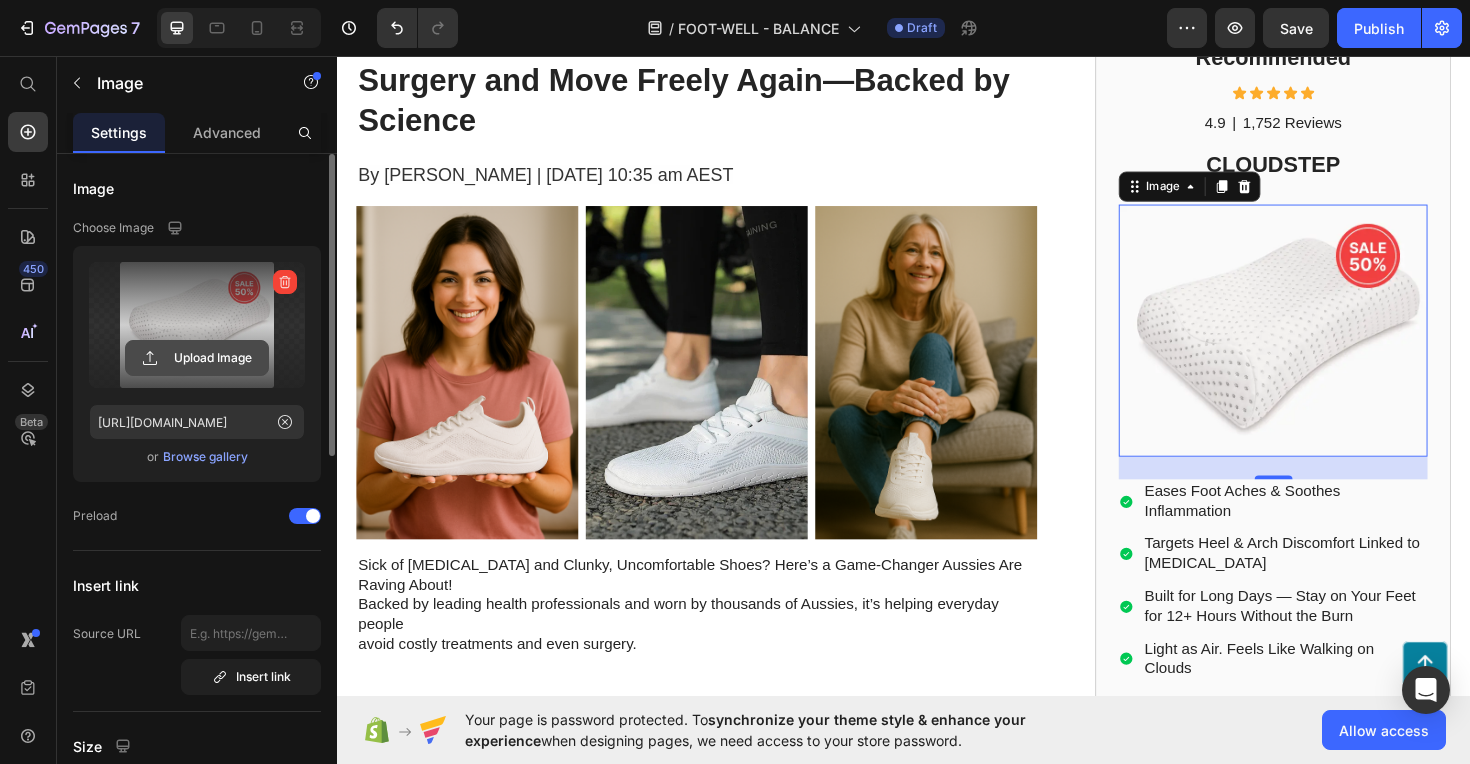 click 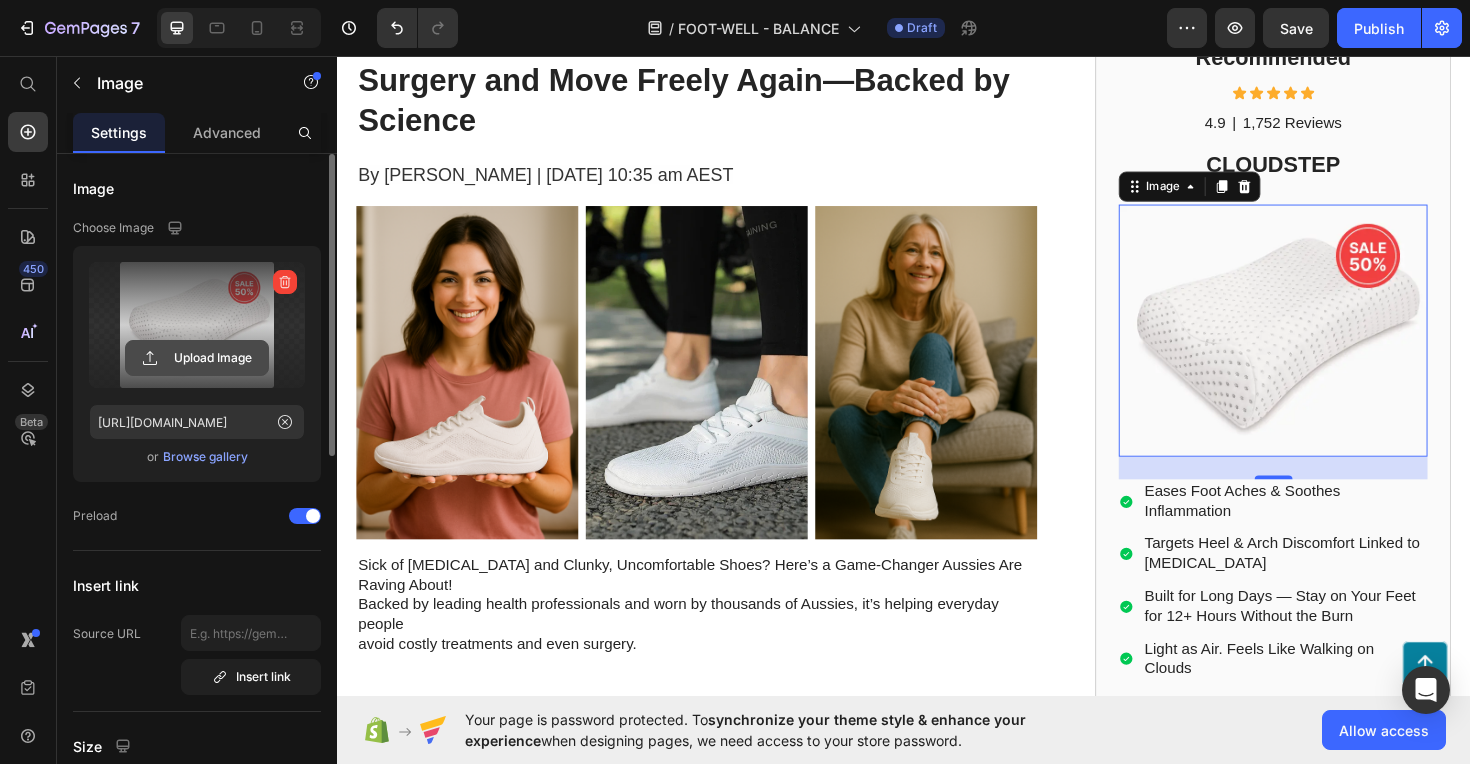 click 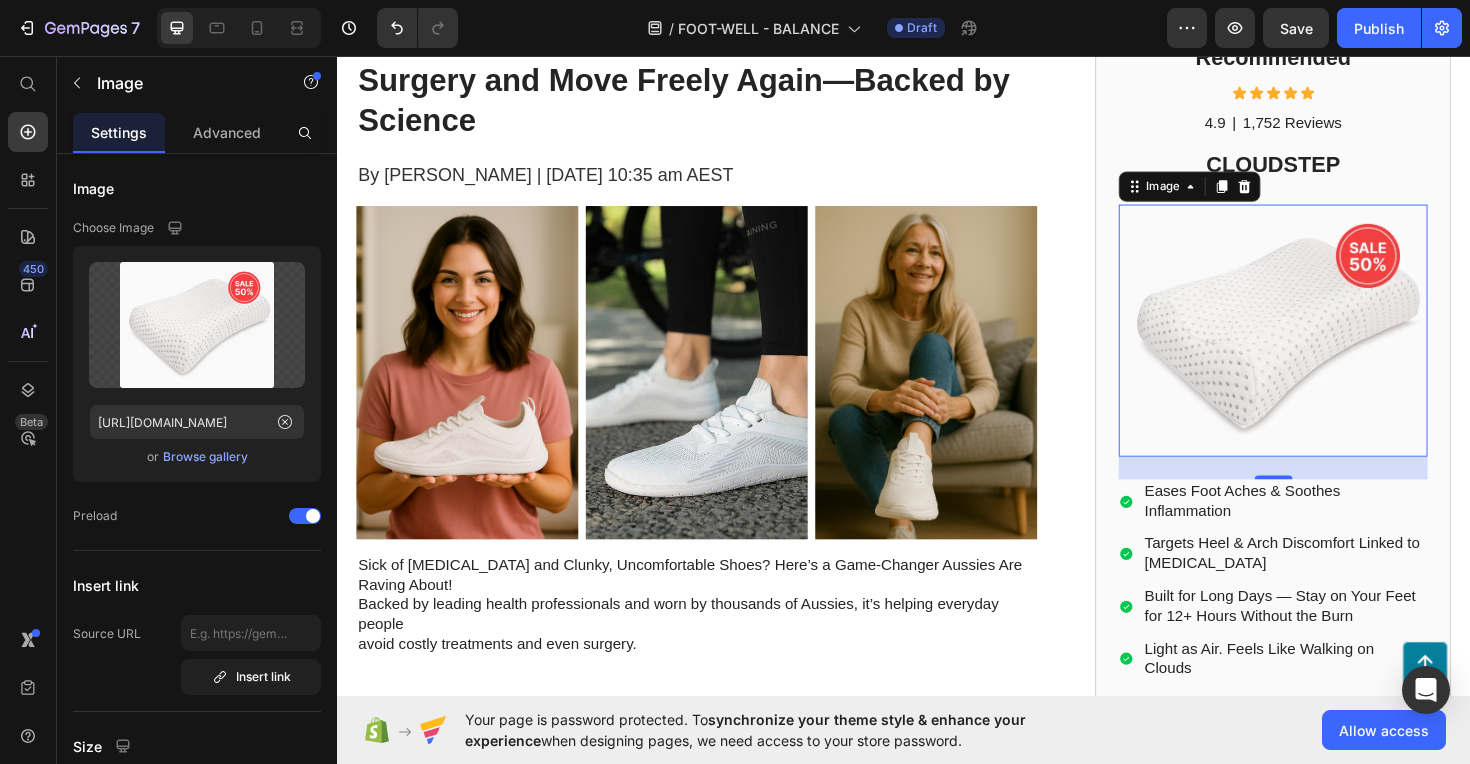 type on "C:\fakepath\Hc7951ef92abe4feb80722e0ba8844192I.avif" 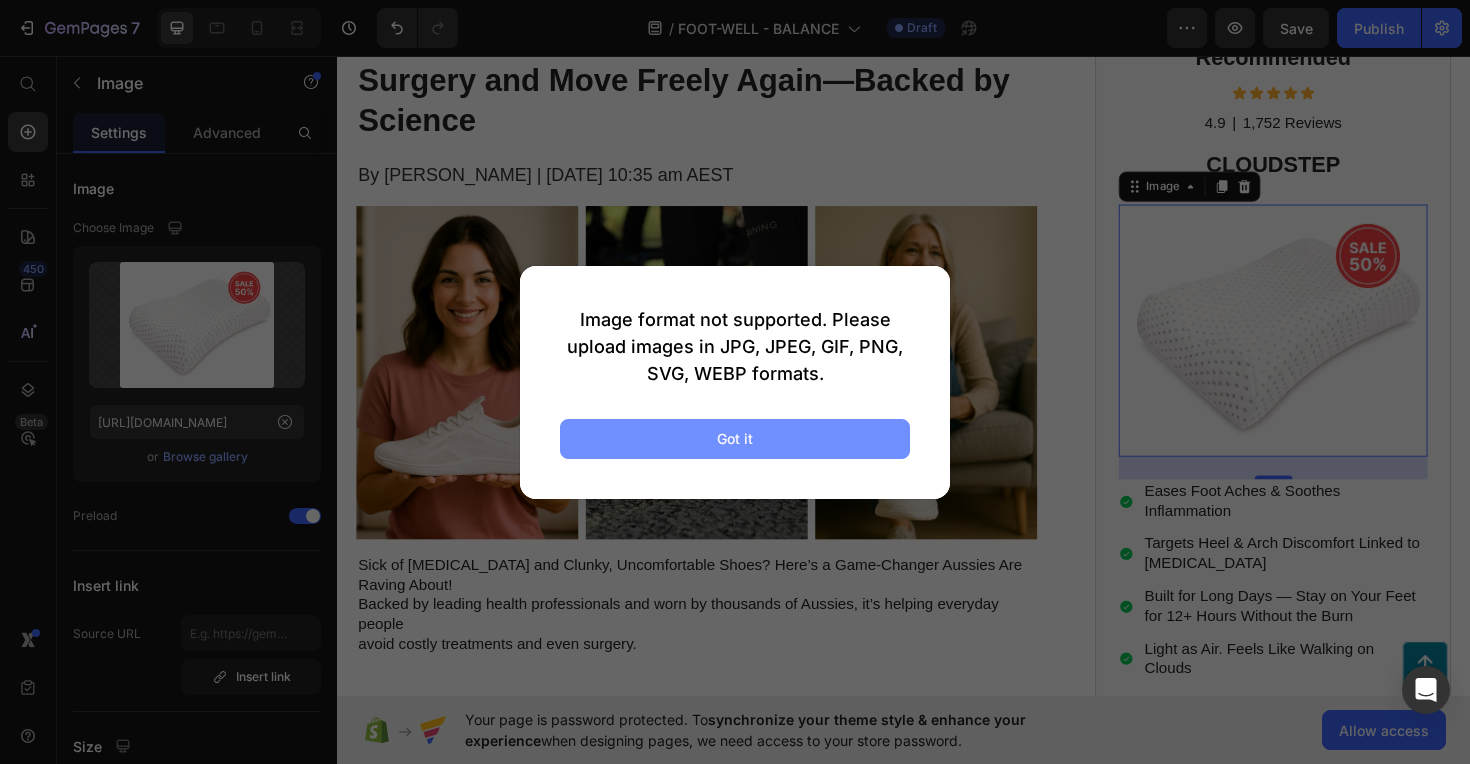 click on "Got it" at bounding box center [735, 439] 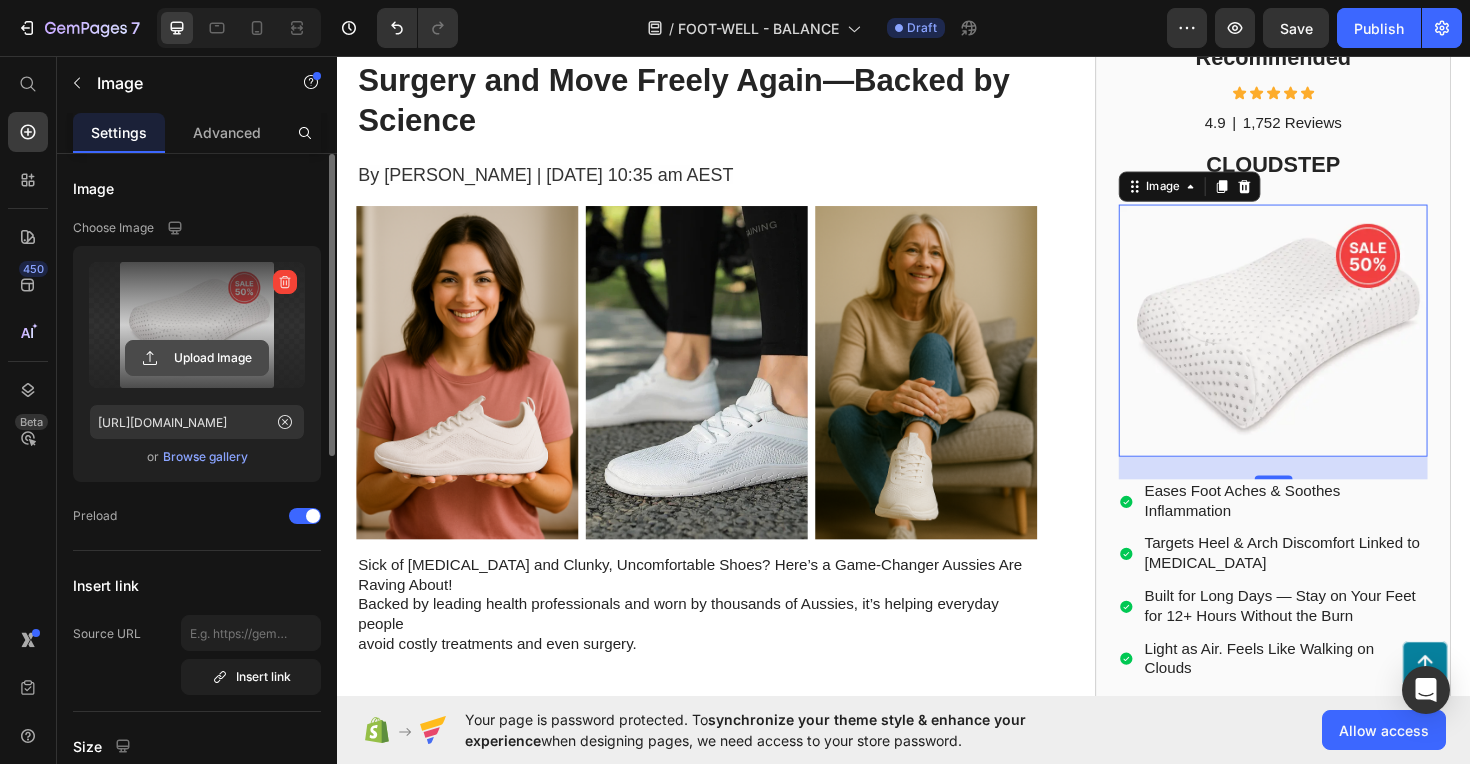 click 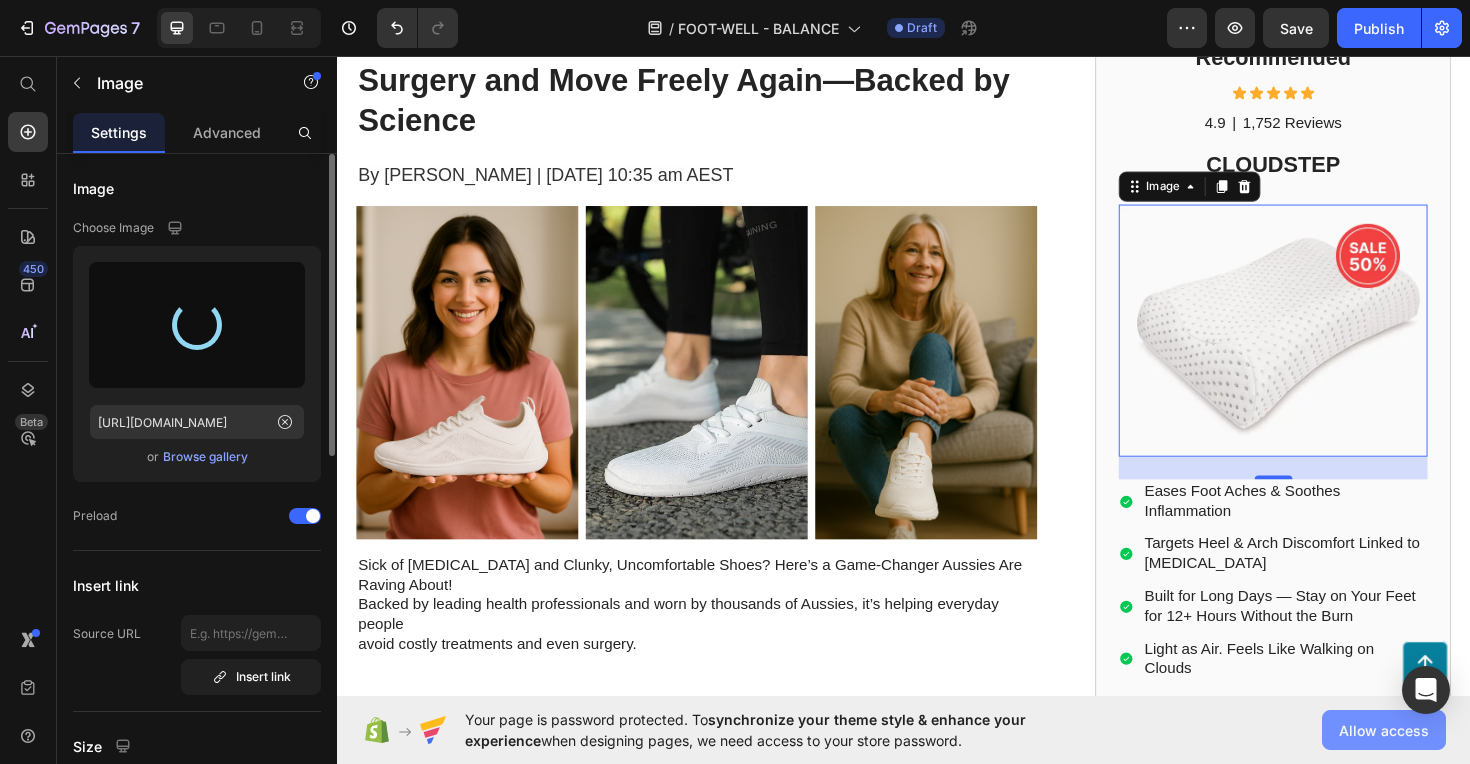 type on "[URL][DOMAIN_NAME]" 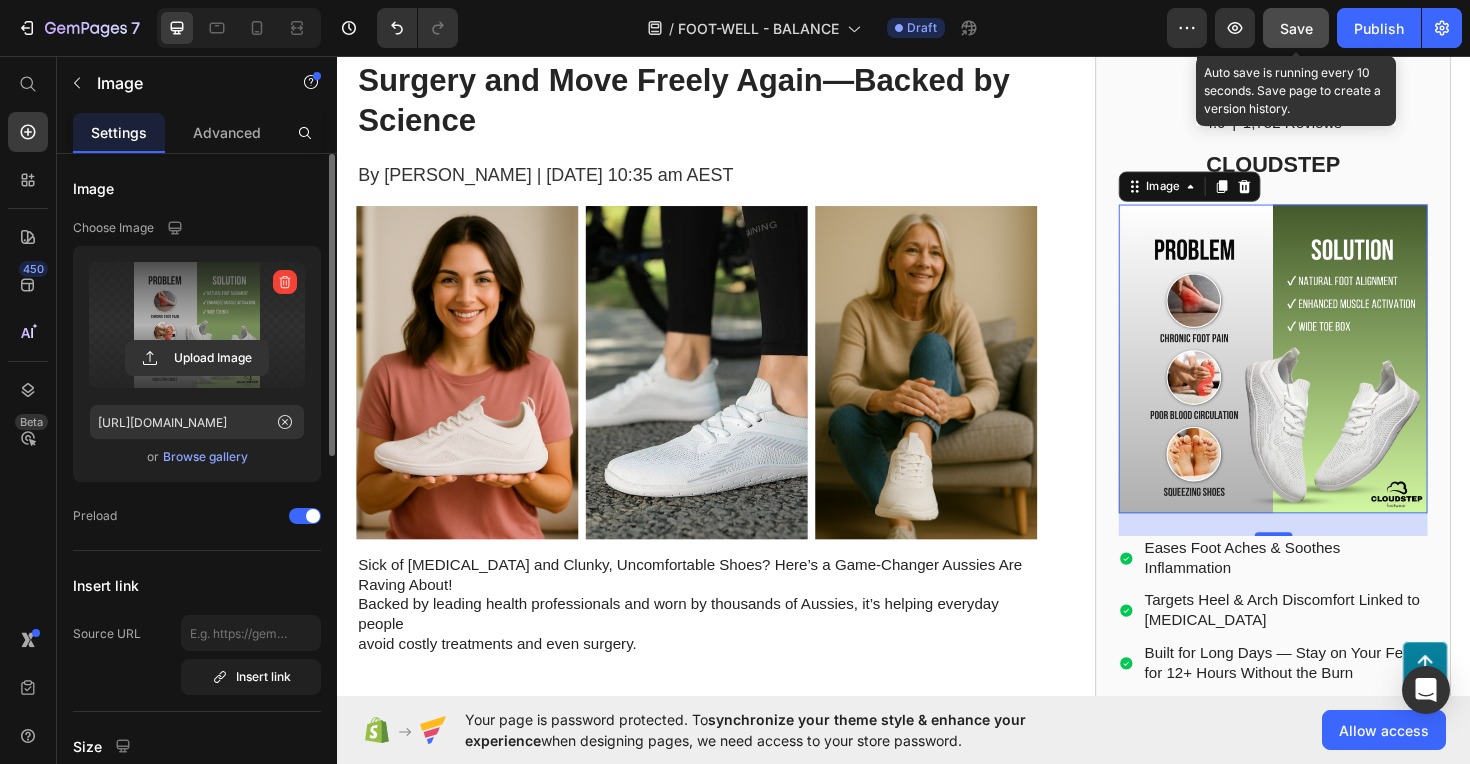 click on "Save" 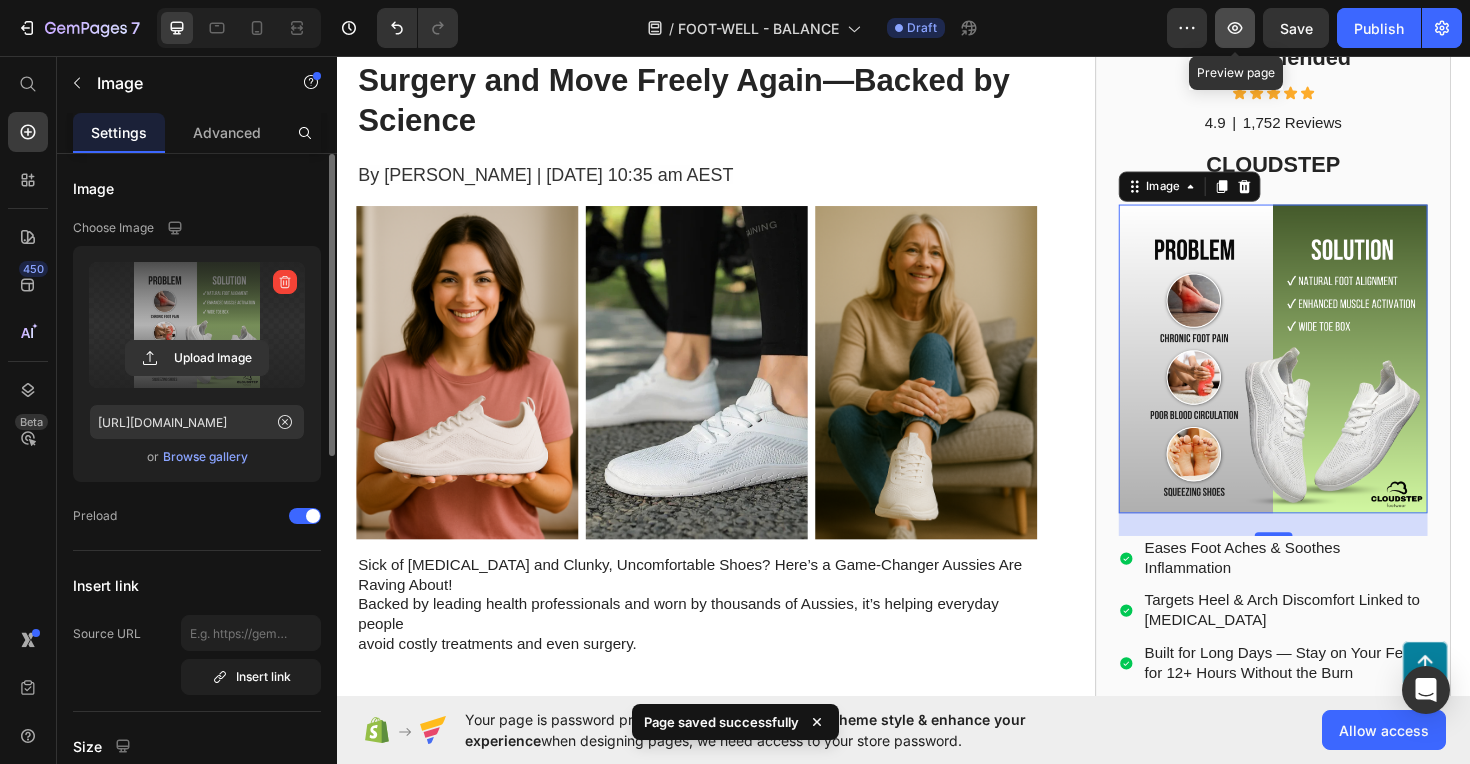click 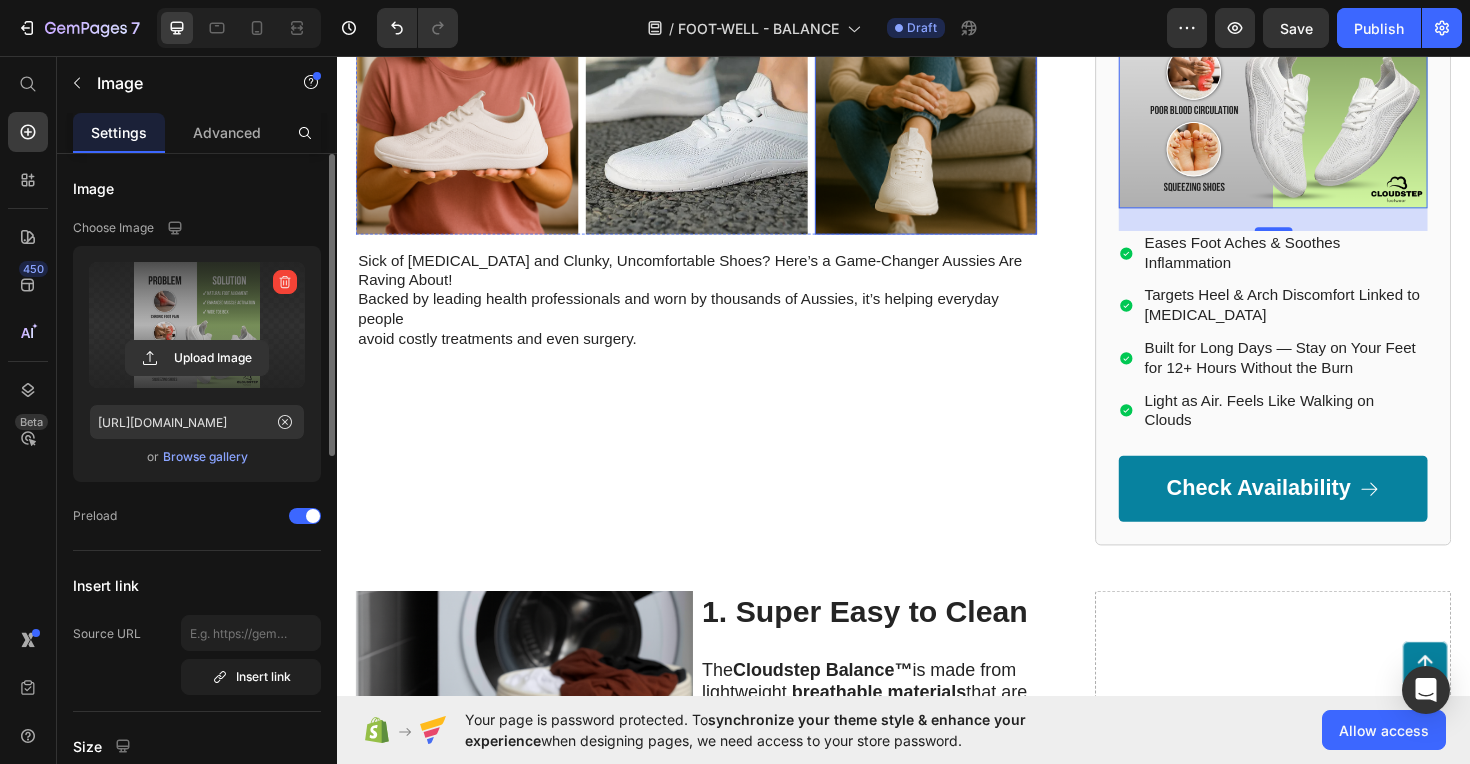 scroll, scrollTop: 531, scrollLeft: 0, axis: vertical 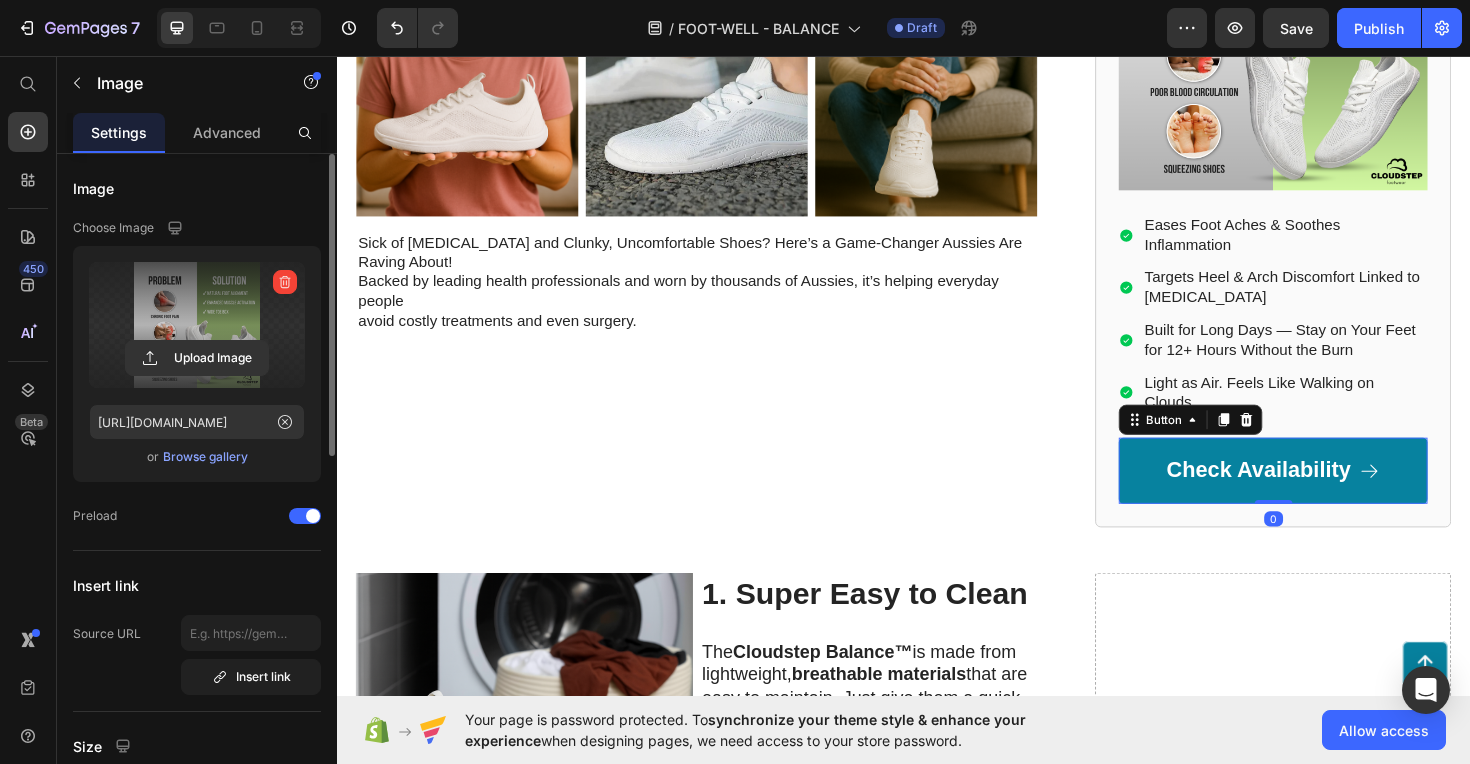 click on "Check Availability" at bounding box center (1328, 495) 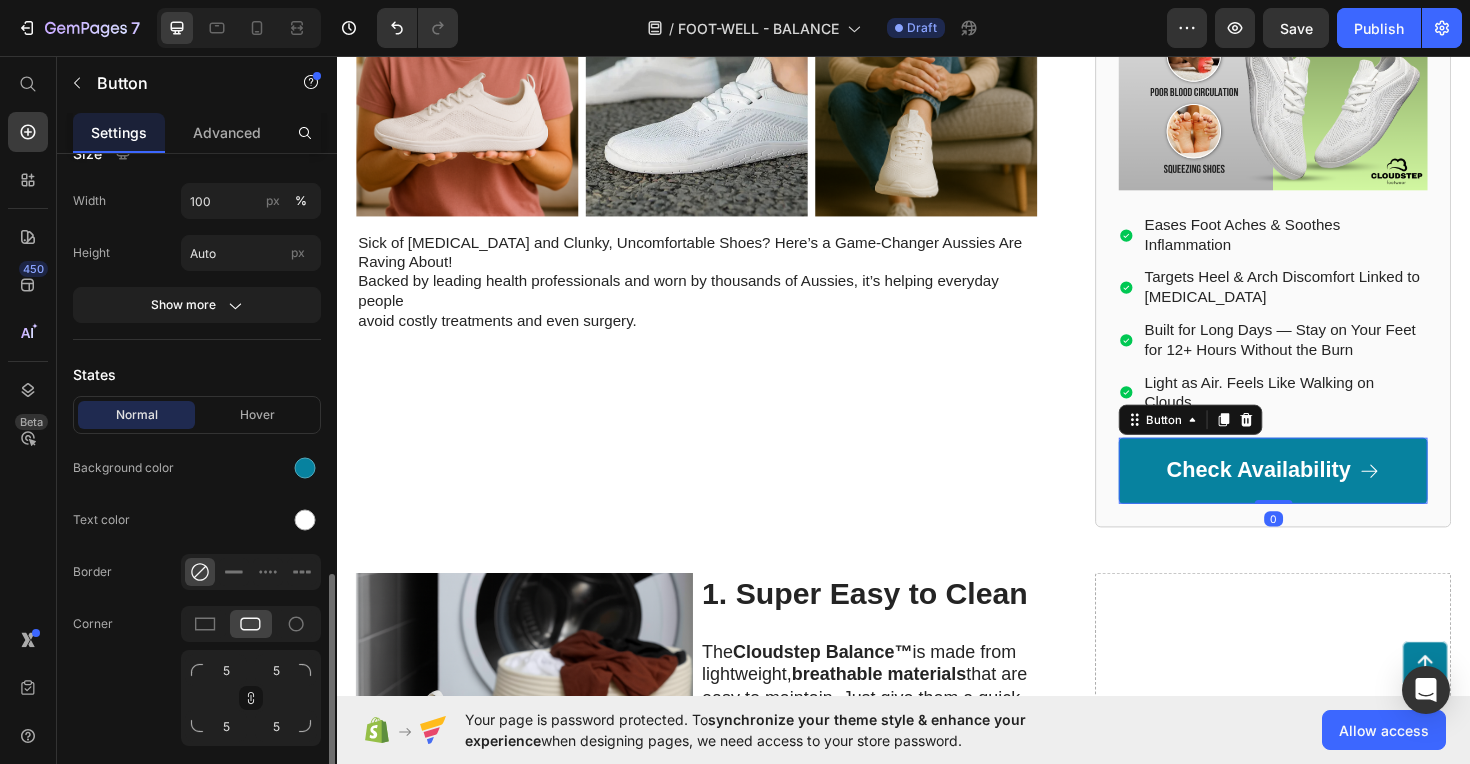scroll, scrollTop: 642, scrollLeft: 0, axis: vertical 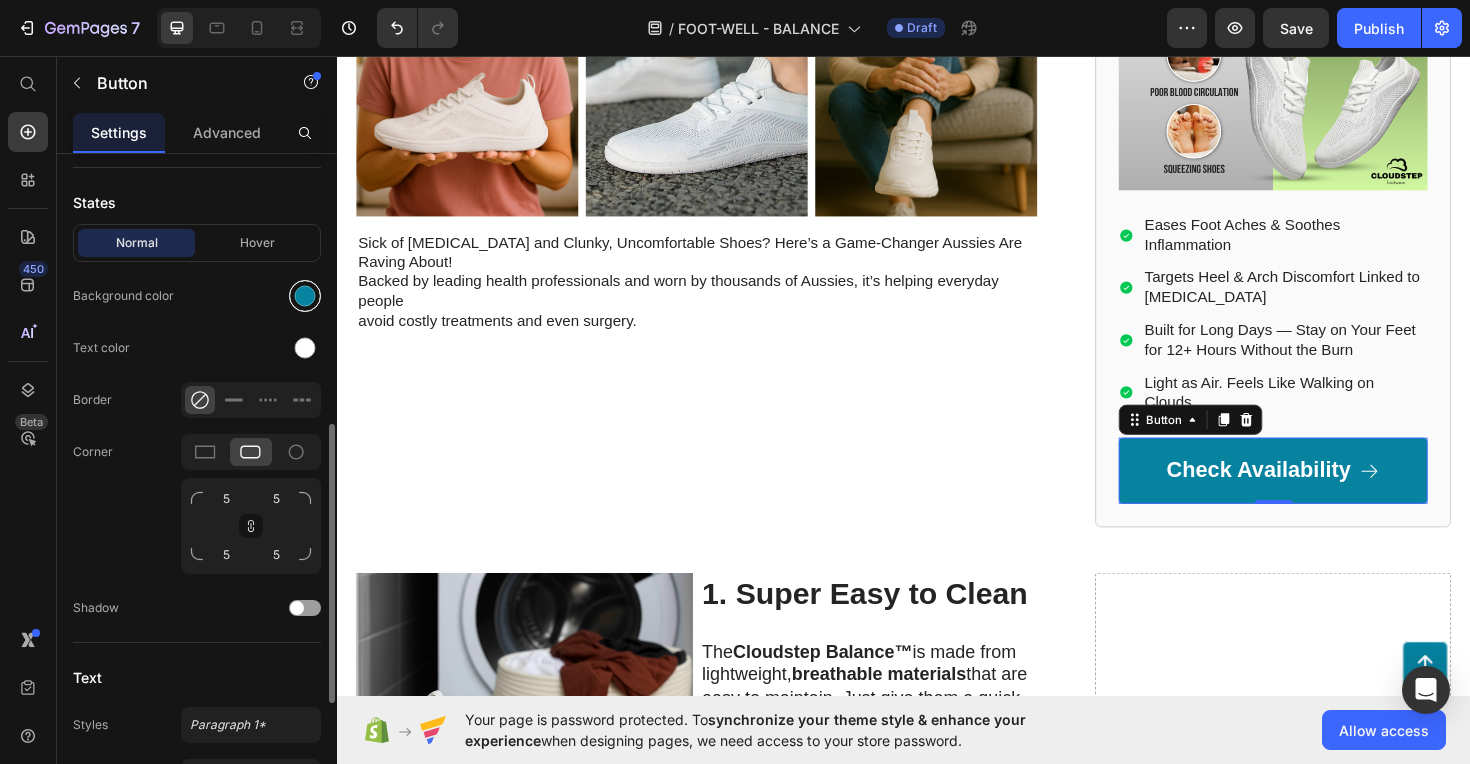 click at bounding box center [305, 296] 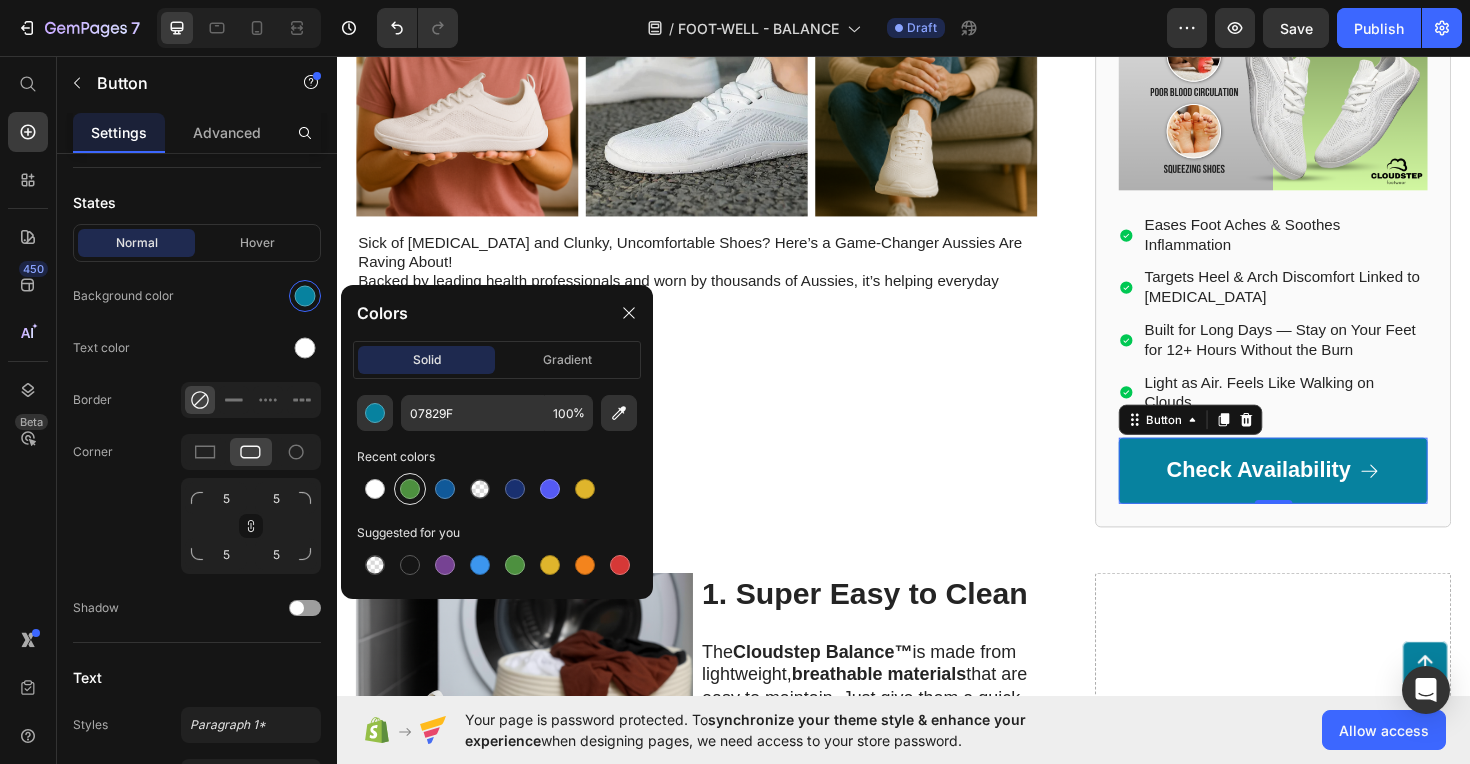click at bounding box center [410, 489] 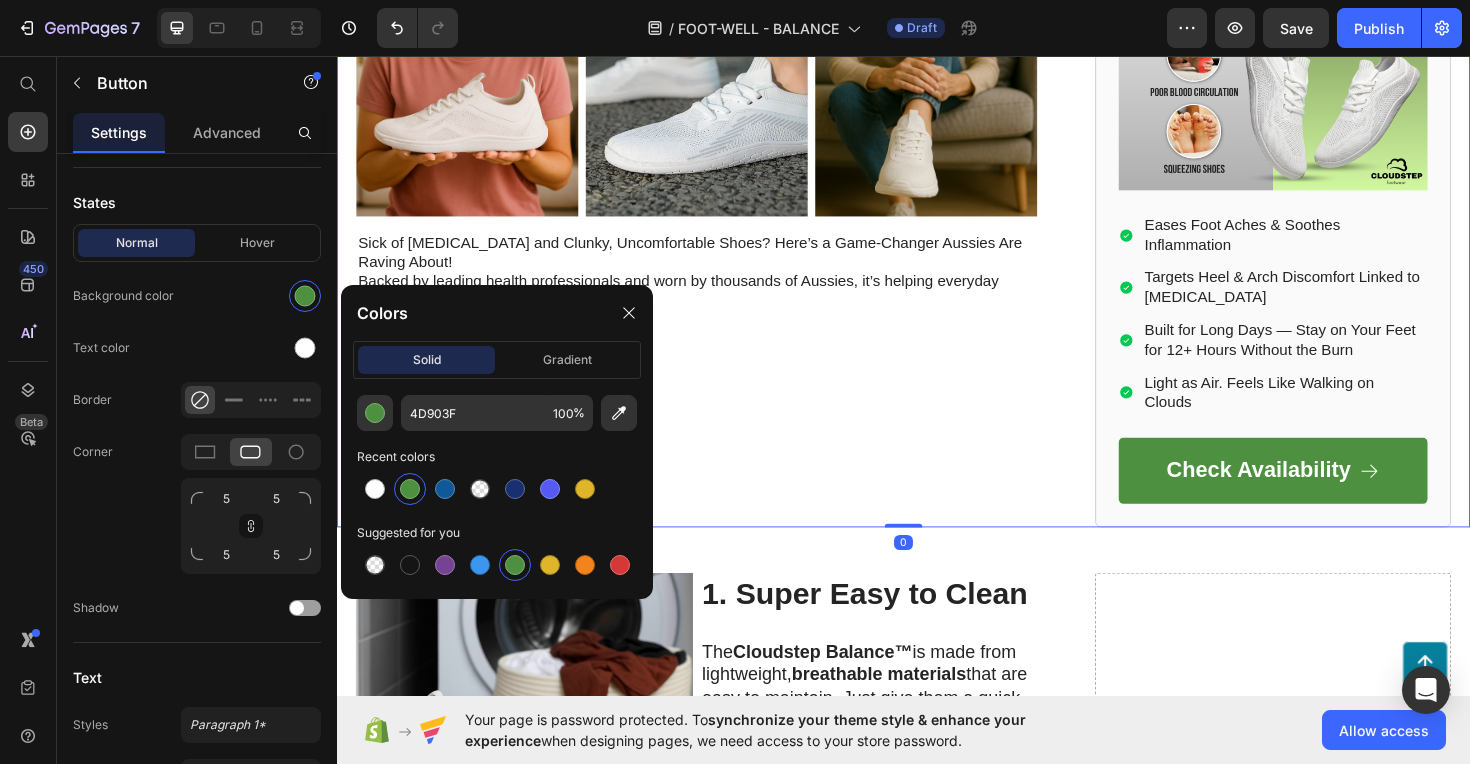 click on "10 Ways Barefoot Shoes Can Help You Avoid Surgery and Move Freely Again—Backed by Science Heading By [PERSON_NAME] | [DATE] 10:35 am AEST Text Block Image Image Image Row Sick of [MEDICAL_DATA] and Clunky, Uncomfortable Shoes? Here’s a Game-Changer Aussies Are Raving About! Backed by leading health professionals and worn by thousands of [DEMOGRAPHIC_DATA], it’s helping everyday people  avoid costly treatments and even surgery. Text Block Row" at bounding box center (733, 115) 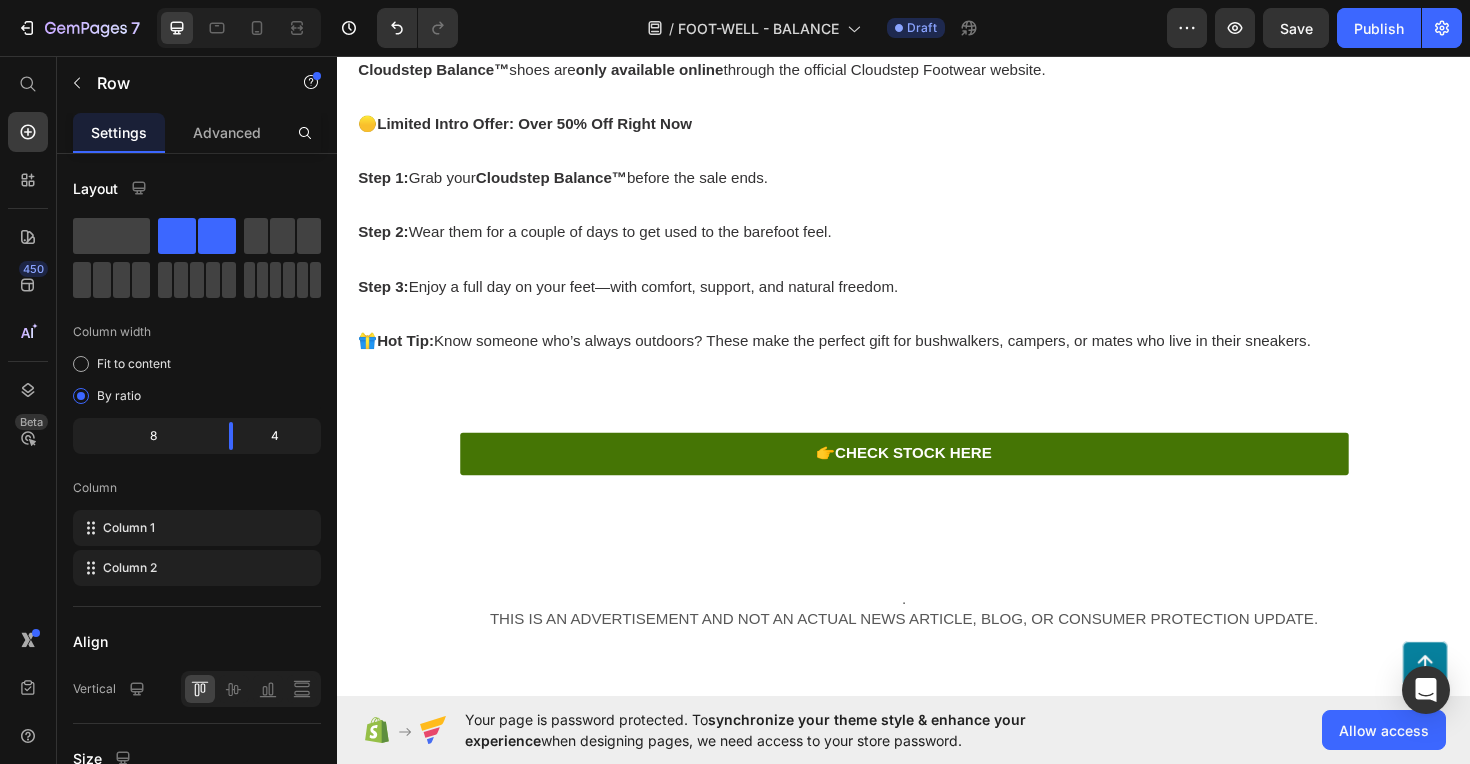 scroll, scrollTop: 5501, scrollLeft: 0, axis: vertical 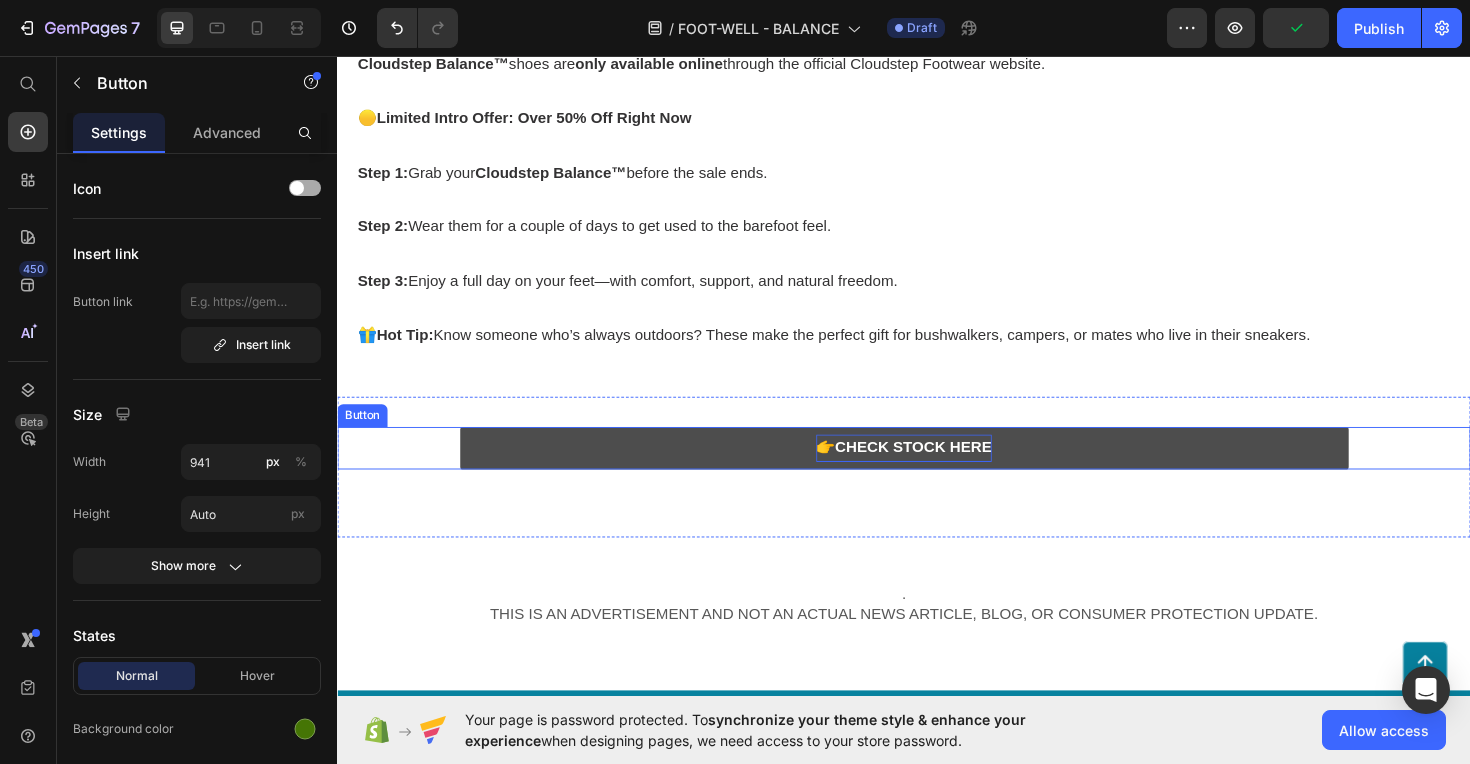 click on "CHECK STOCK HERE" at bounding box center (947, 470) 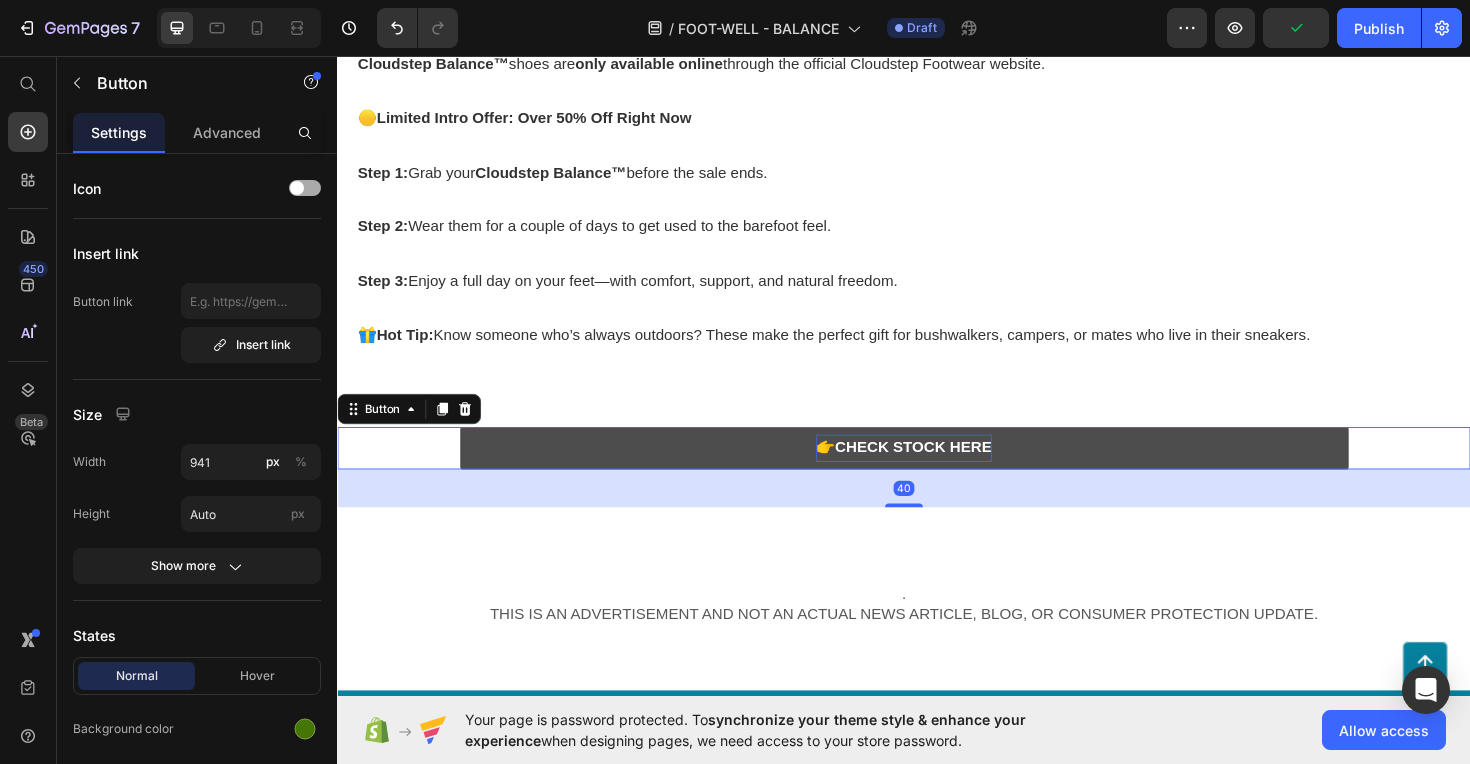 click on "CHECK STOCK HERE" at bounding box center (947, 470) 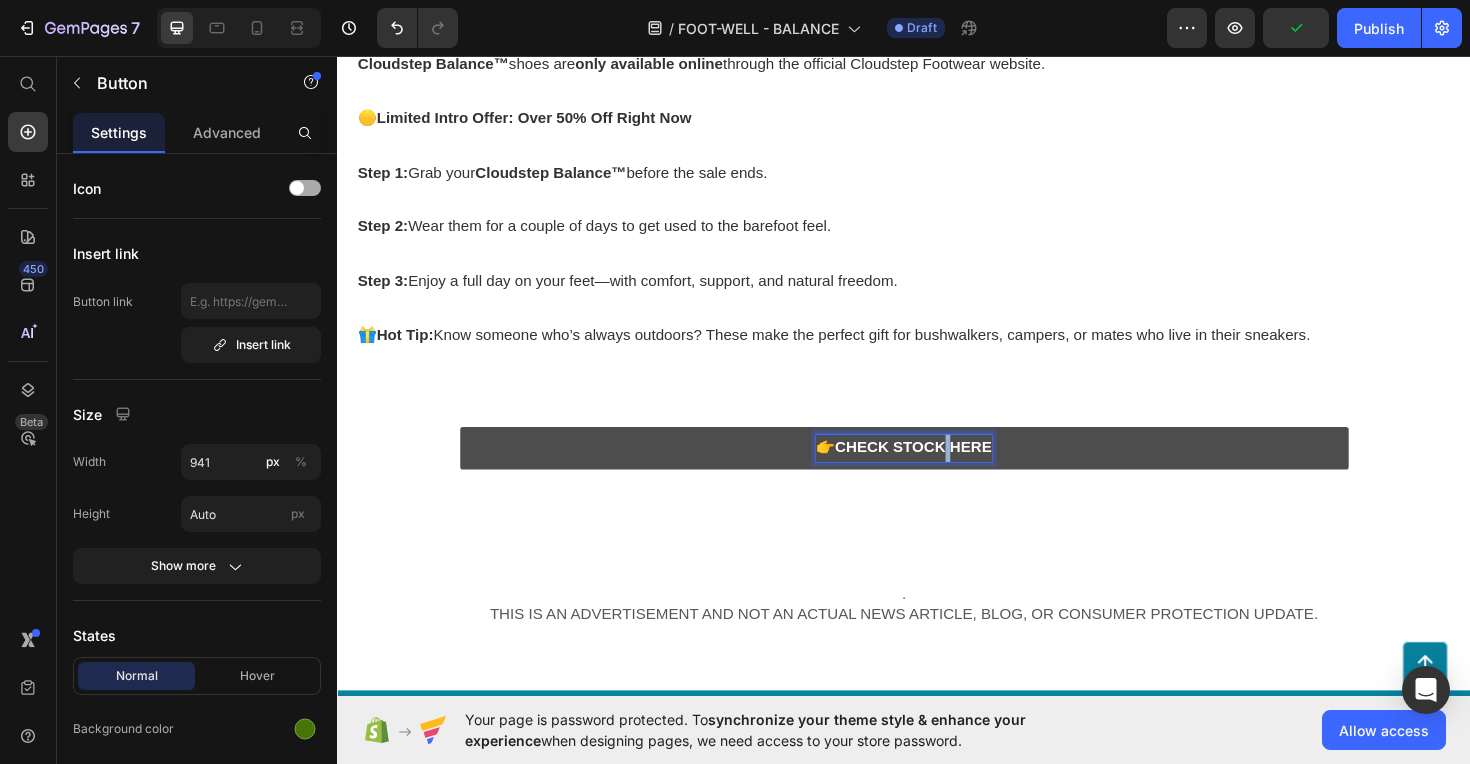 click on "CHECK STOCK HERE" at bounding box center [947, 470] 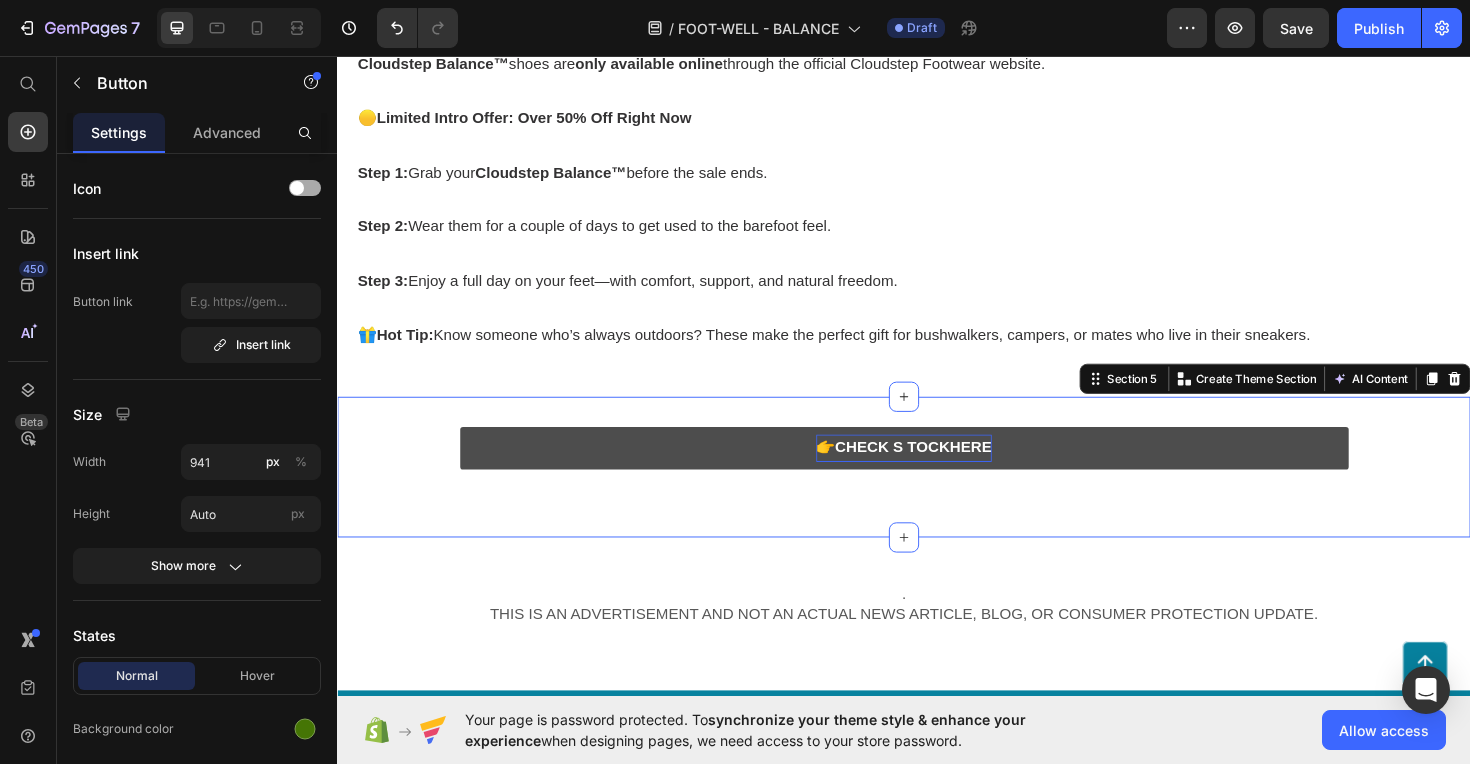 click on "👉  CHECK S TOCKHERE Button Section 5   You can create reusable sections Create Theme Section AI Content Write with GemAI What would you like to describe here? Tone and Voice Persuasive Product Show more Generate" at bounding box center (937, 491) 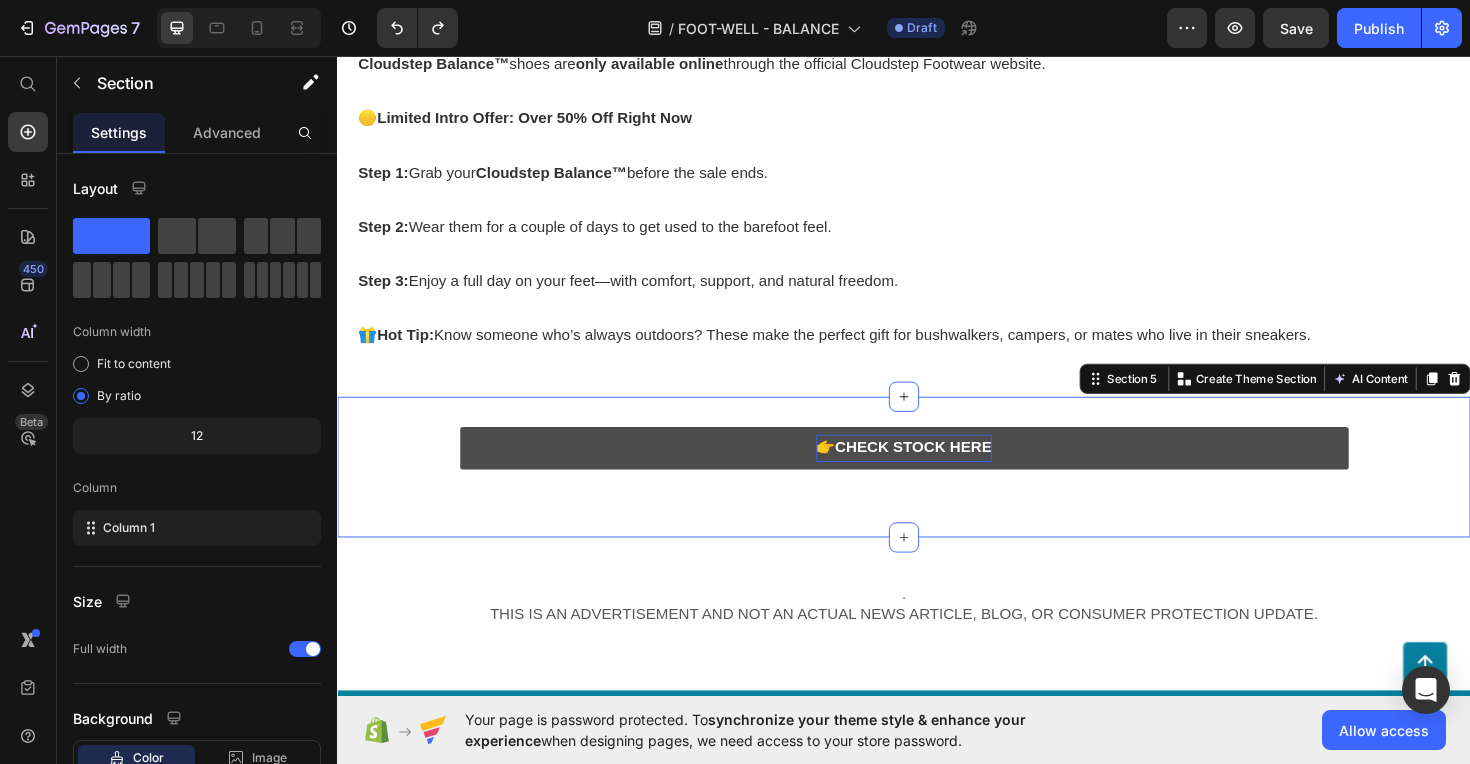 click on "👉  CHECK STOCK HERE   Button Section 5   You can create reusable sections Create Theme Section AI Content Write with GemAI What would you like to describe here? Tone and Voice Persuasive Product Show more Generate" at bounding box center (937, 491) 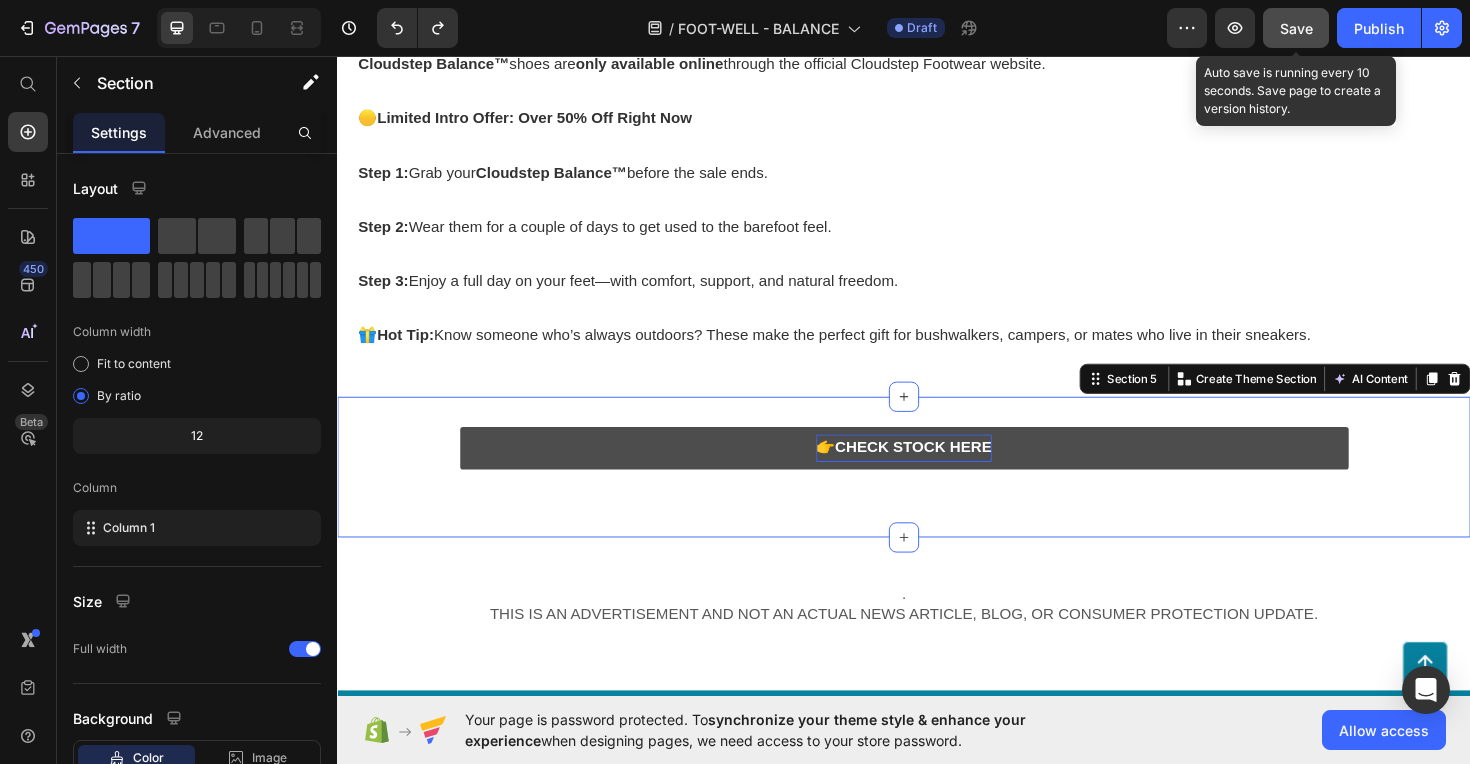 click on "Save" at bounding box center (1296, 28) 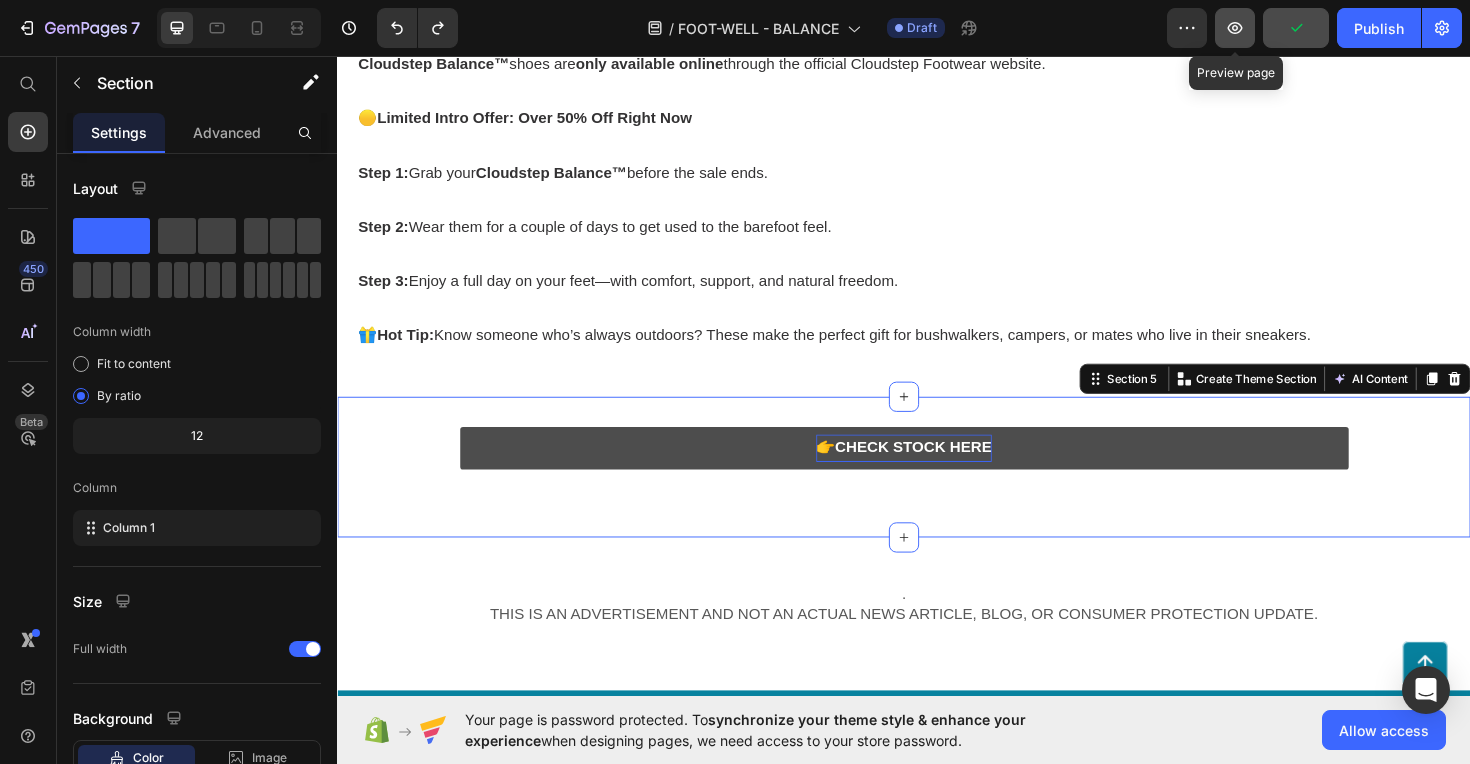 click 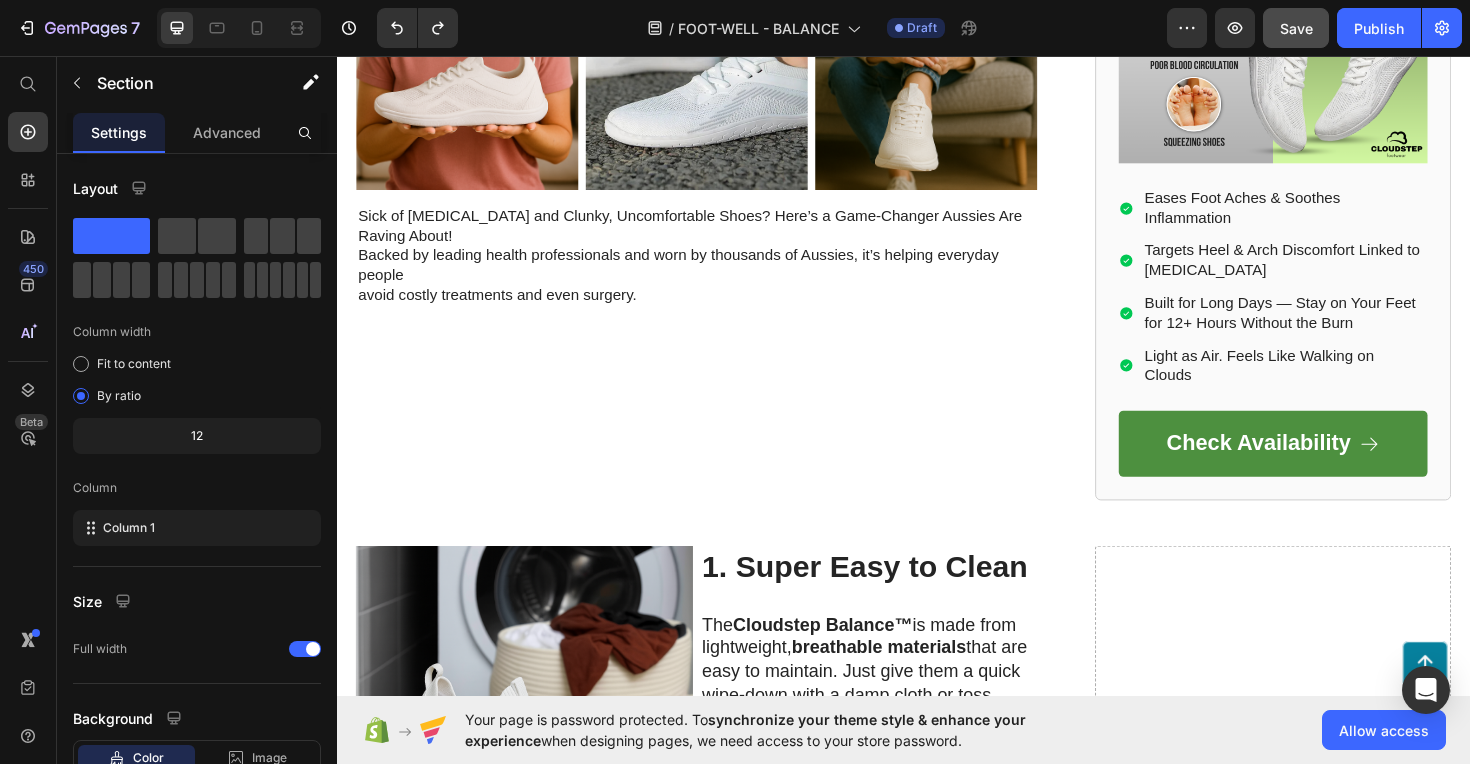 scroll, scrollTop: 825, scrollLeft: 0, axis: vertical 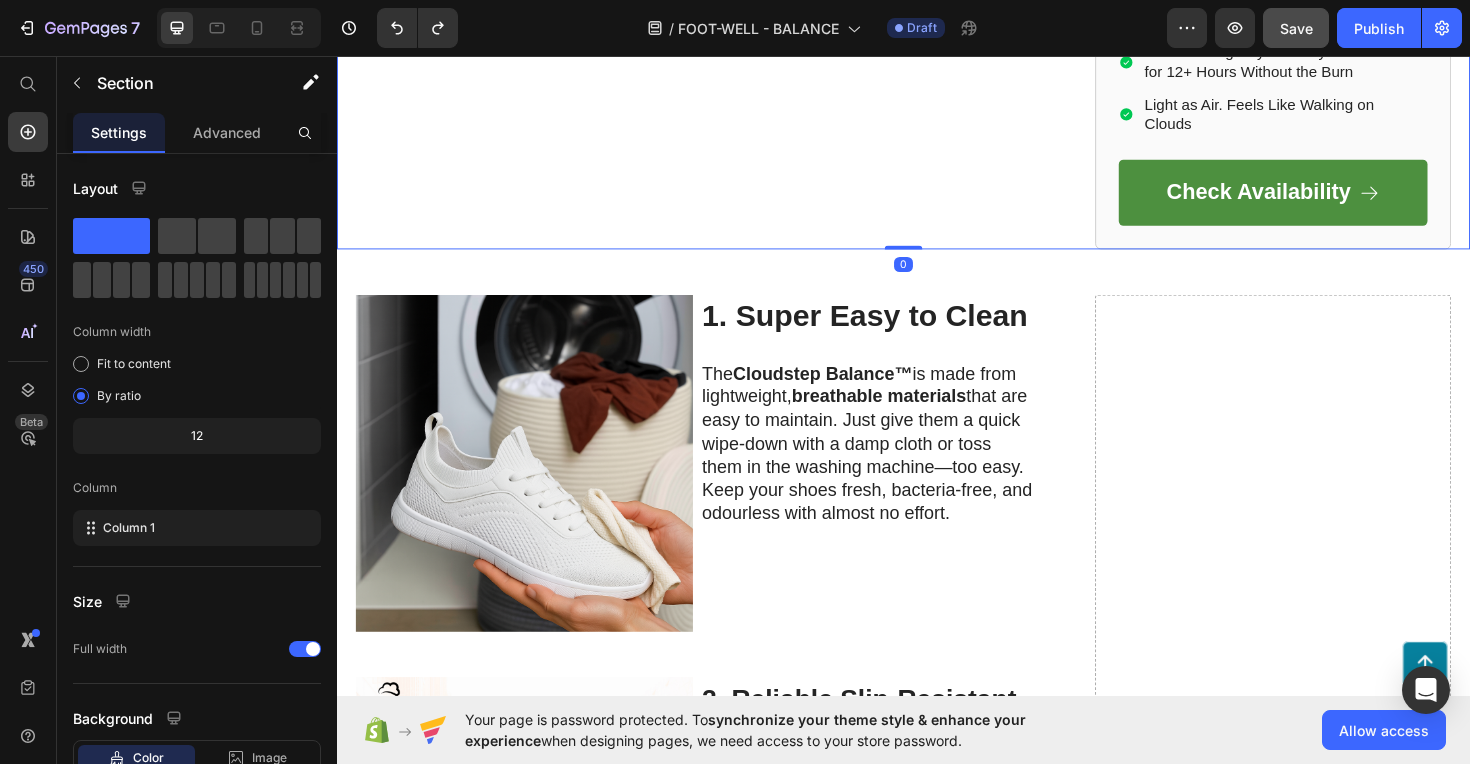 click on "10 Ways Barefoot Shoes Can Help You Avoid Surgery and Move Freely Again—Backed by Science Heading By Lisa Taylor | March 2nd, 2025 | 10:35 am AEST Text Block Image Image Image Row Sick of Foot Pain and Clunky, Uncomfortable Shoes? Here’s a Game-Changer Aussies Are Raving About! Backed by leading health professionals and worn by thousands of Aussies, it’s helping everyday people  avoid costly treatments and even surgery. Text Block Row" at bounding box center (733, -179) 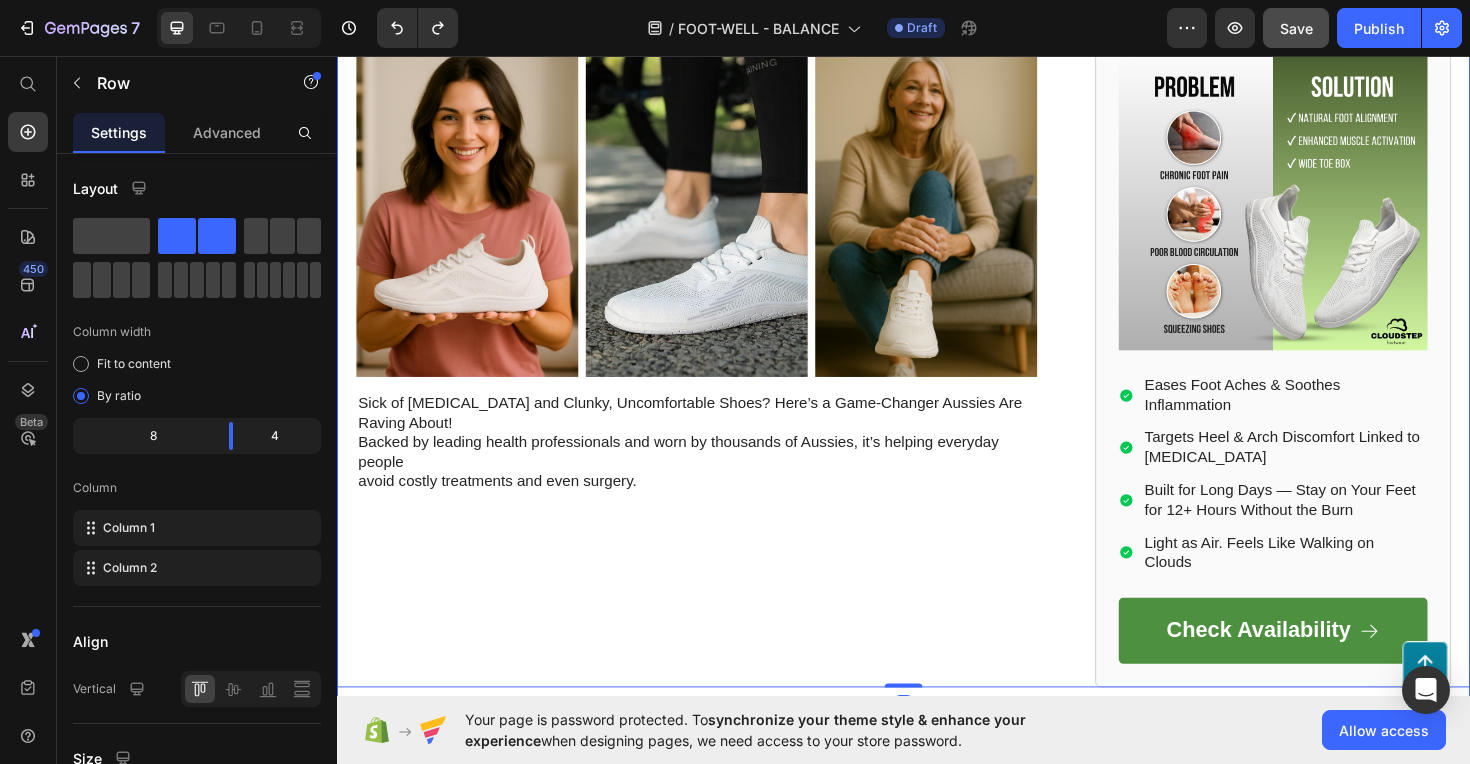 scroll, scrollTop: 377, scrollLeft: 0, axis: vertical 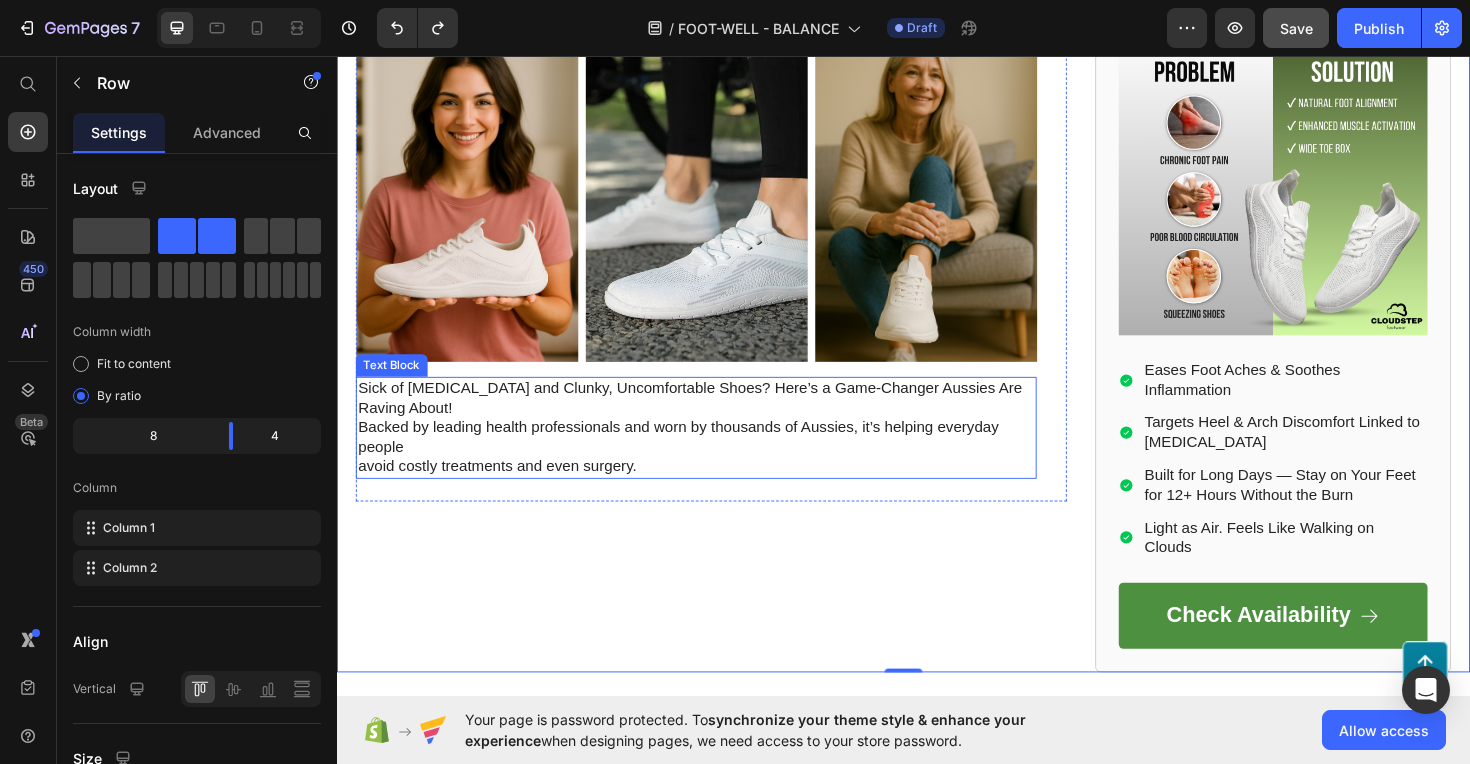 click on "avoid costly treatments and even surgery." at bounding box center (717, 491) 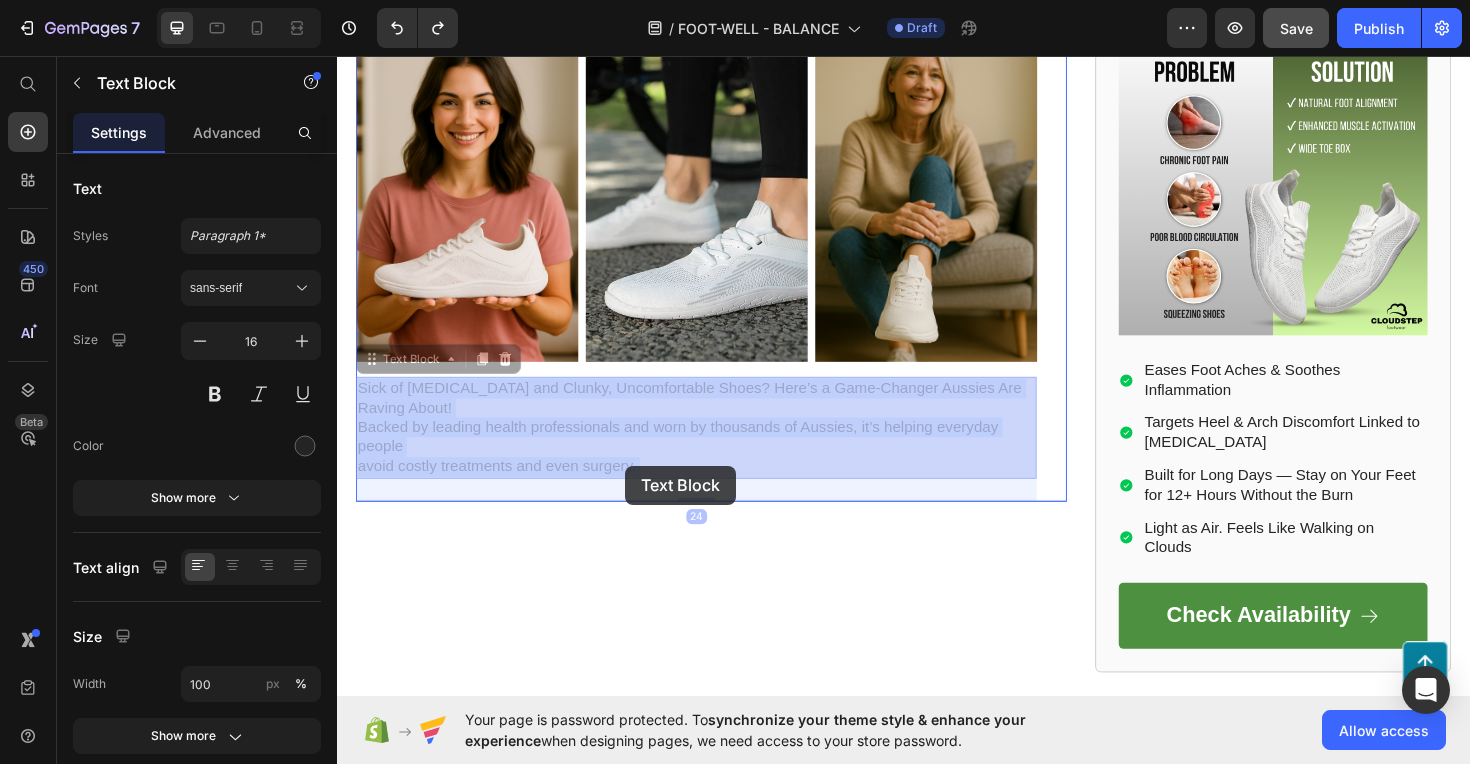 drag, startPoint x: 659, startPoint y: 490, endPoint x: 642, endPoint y: 490, distance: 17 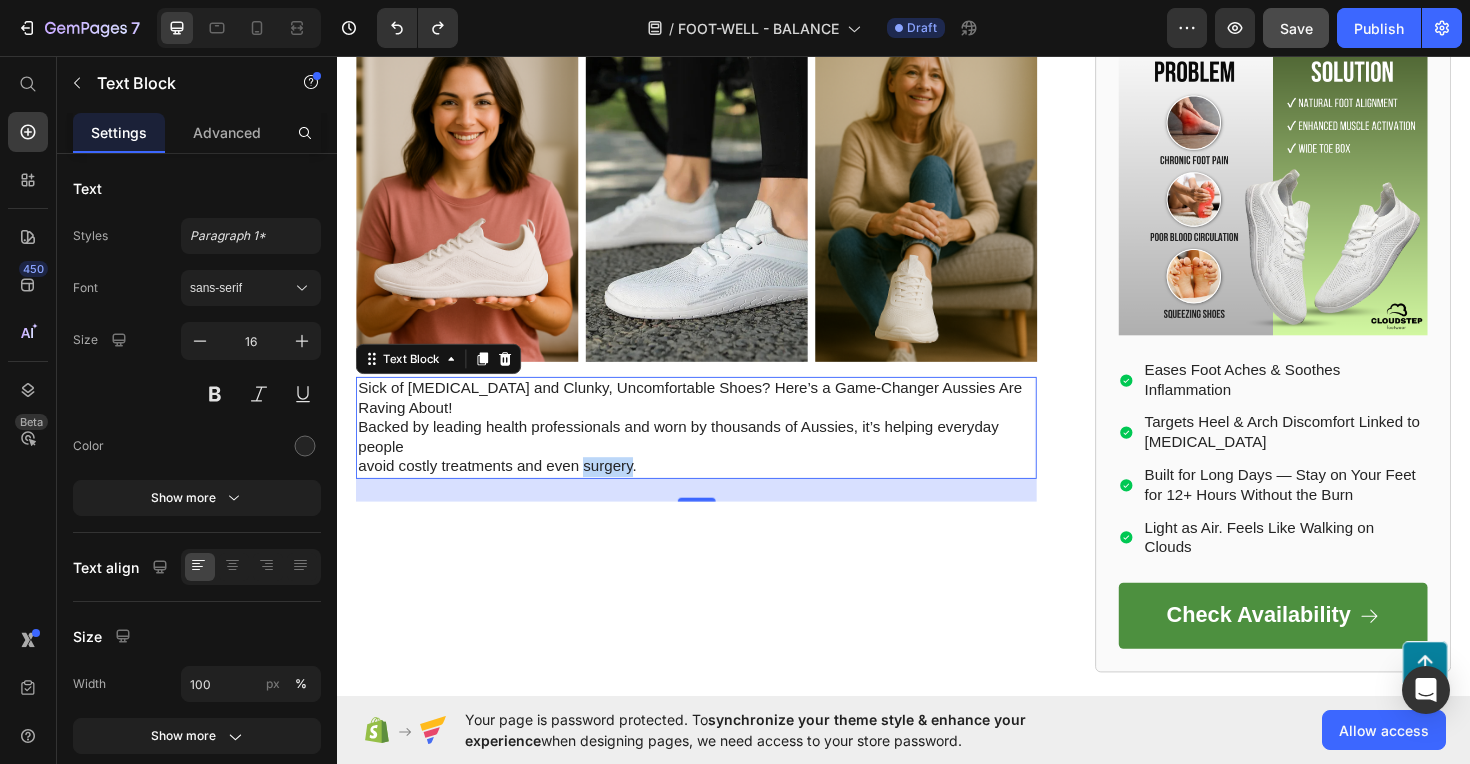 click on "avoid costly treatments and even surgery." at bounding box center (717, 491) 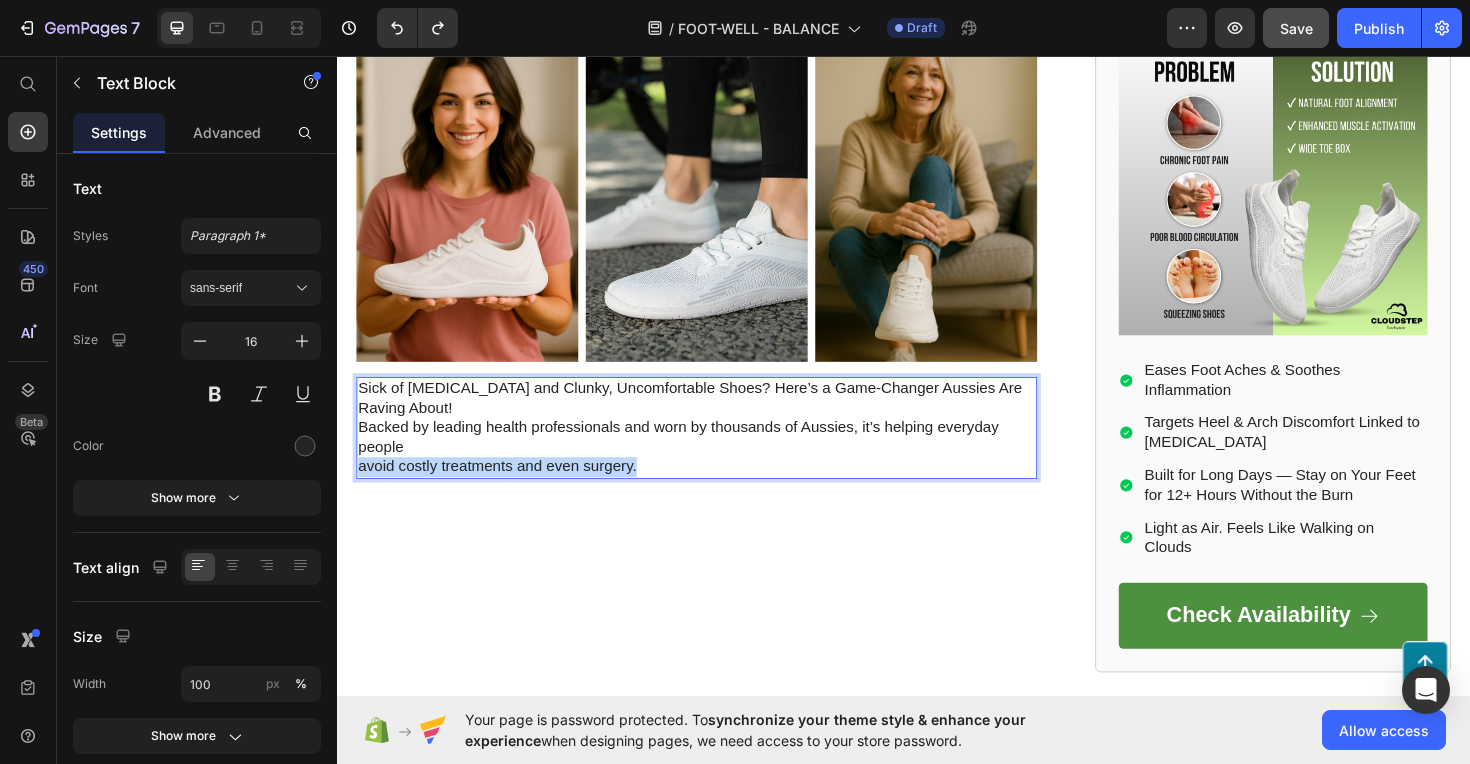 click on "avoid costly treatments and even surgery." at bounding box center (717, 491) 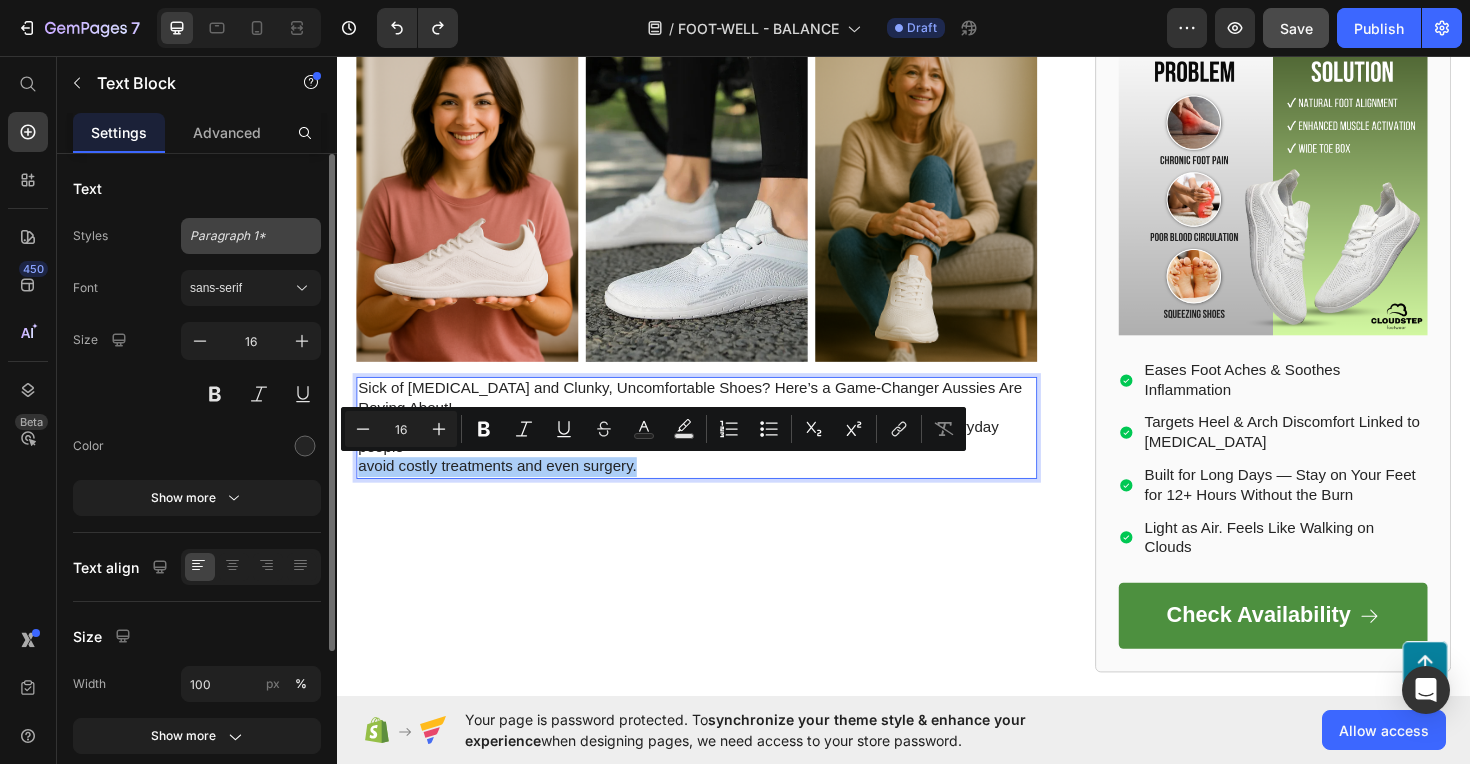 click on "Paragraph 1*" at bounding box center (251, 236) 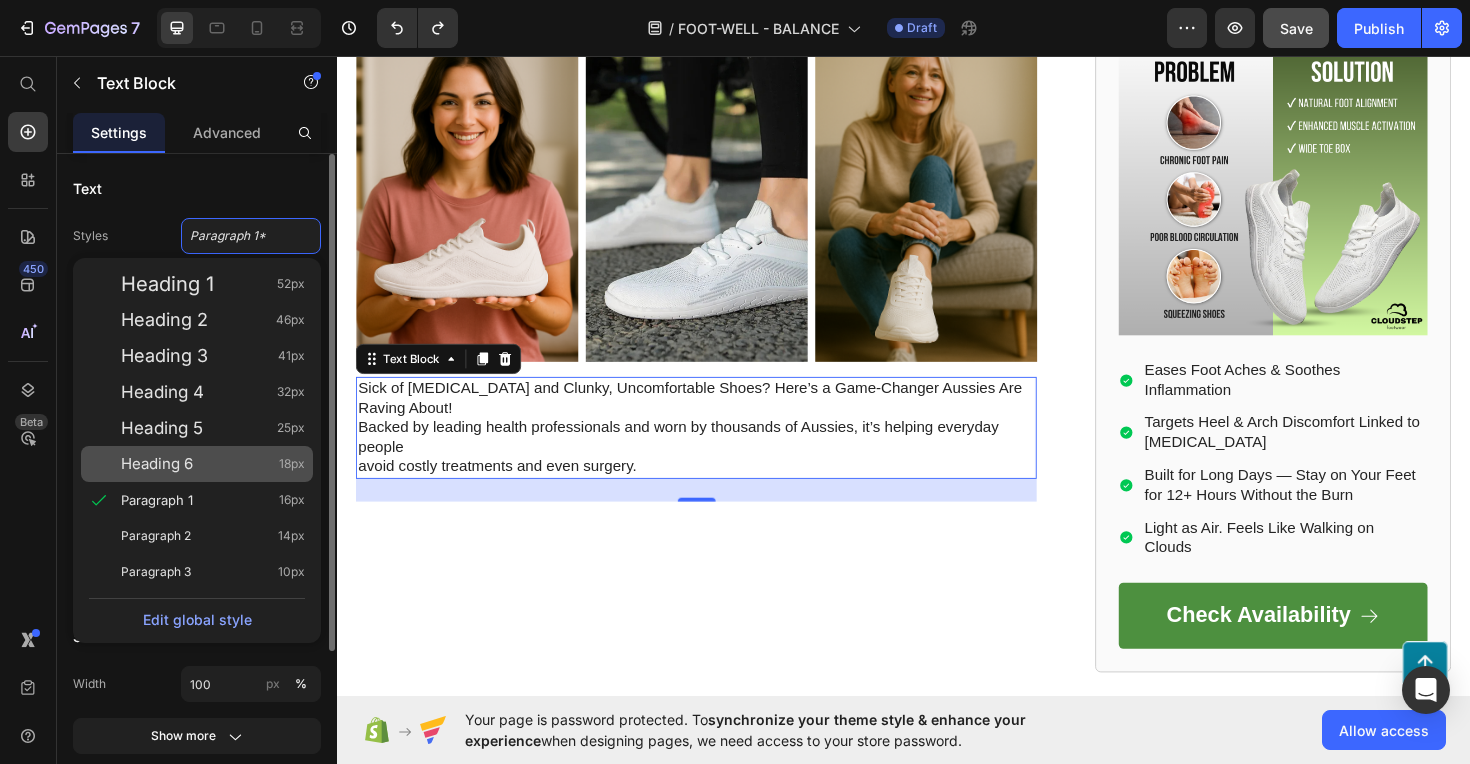 click on "Heading 6 18px" at bounding box center (213, 464) 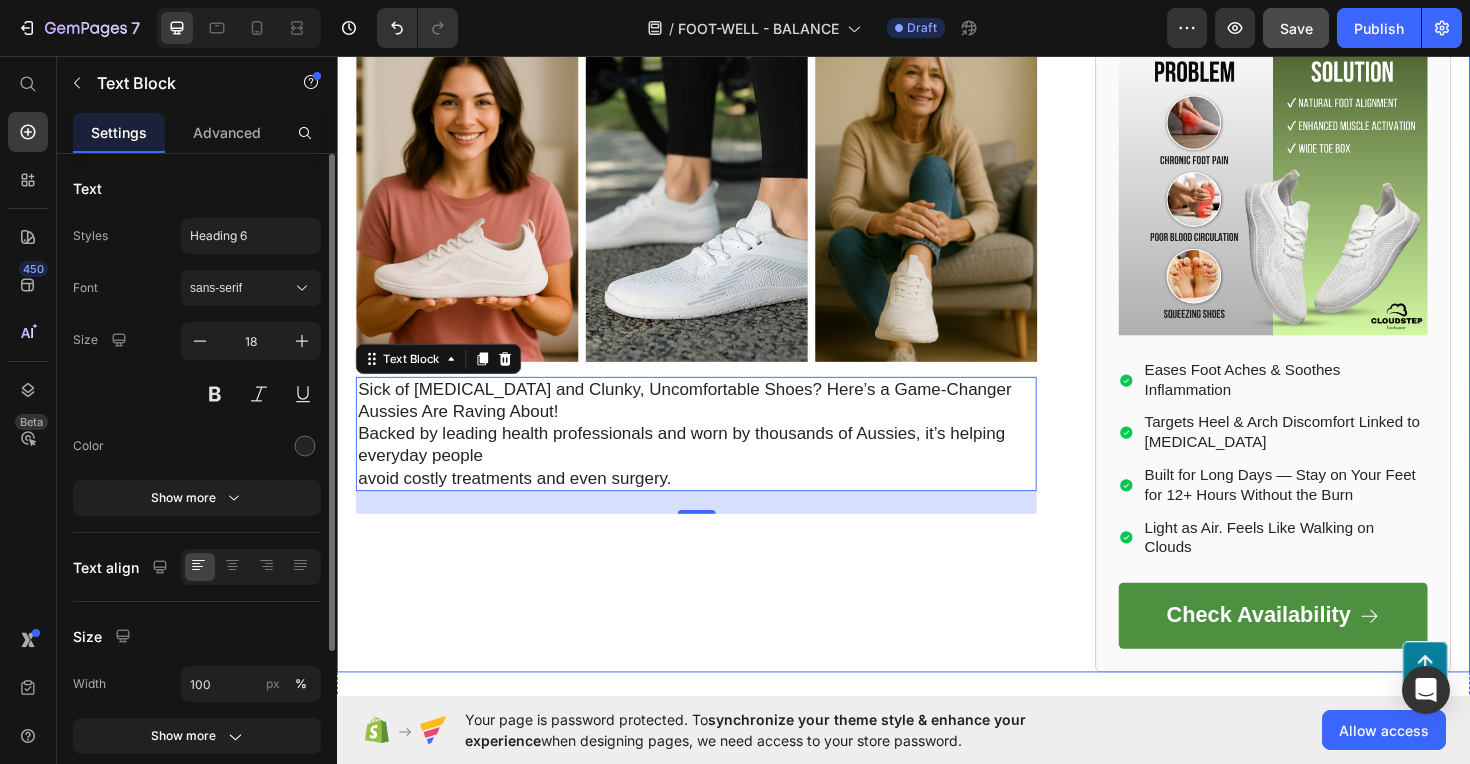 click on "10 Ways Barefoot Shoes Can Help You Avoid Surgery and Move Freely Again—Backed by Science Heading By Lisa Taylor | March 2nd, 2025 | 10:35 am AEST Text Block Image Image Image Row Sick of Foot Pain and Clunky, Uncomfortable Shoes? Here’s a Game-Changer Aussies Are Raving About! Backed by leading health professionals and worn by thousands of Aussies, it’s helping everyday people  avoid costly treatments and even surgery. Text Block   24 Row" at bounding box center [733, 269] 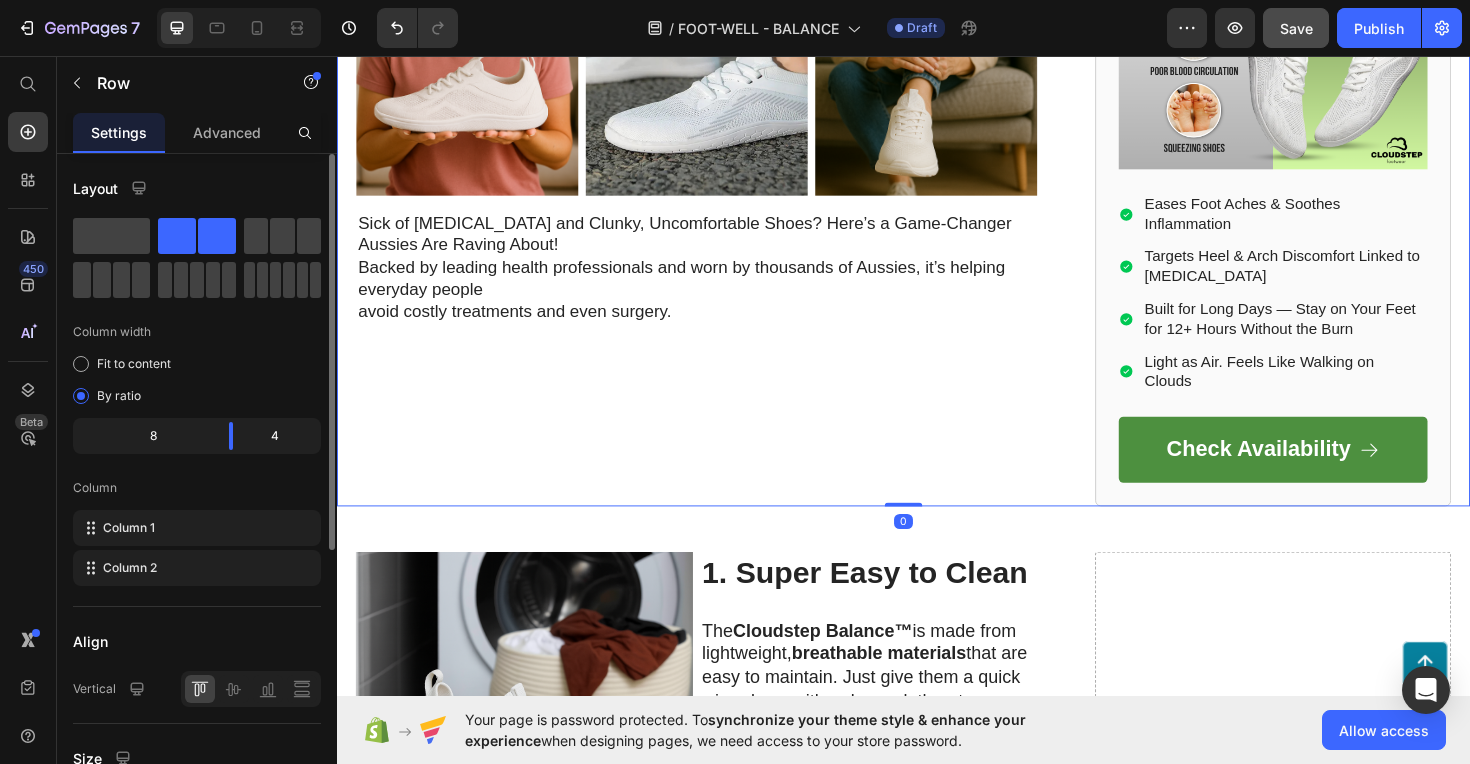 scroll, scrollTop: 345, scrollLeft: 0, axis: vertical 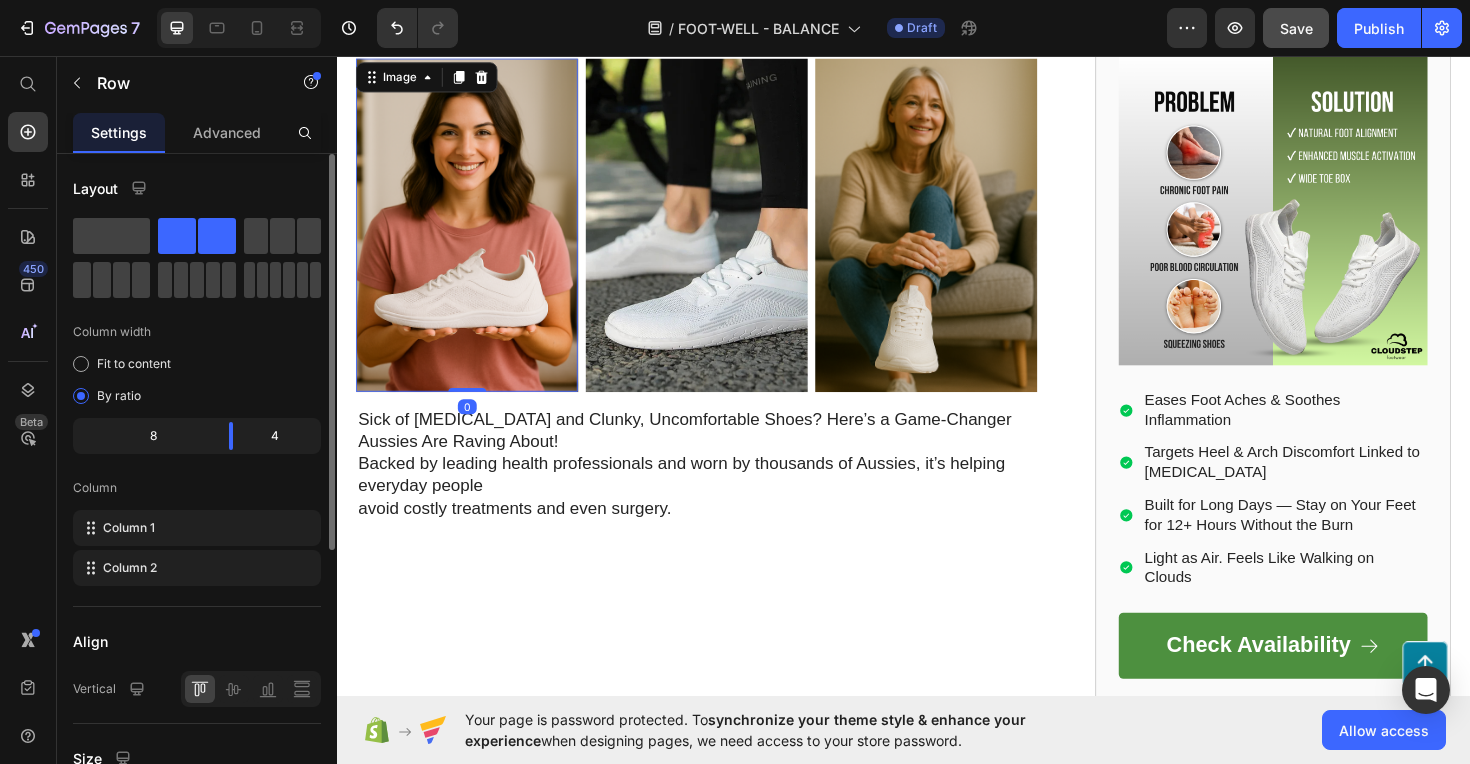 click at bounding box center (474, 235) 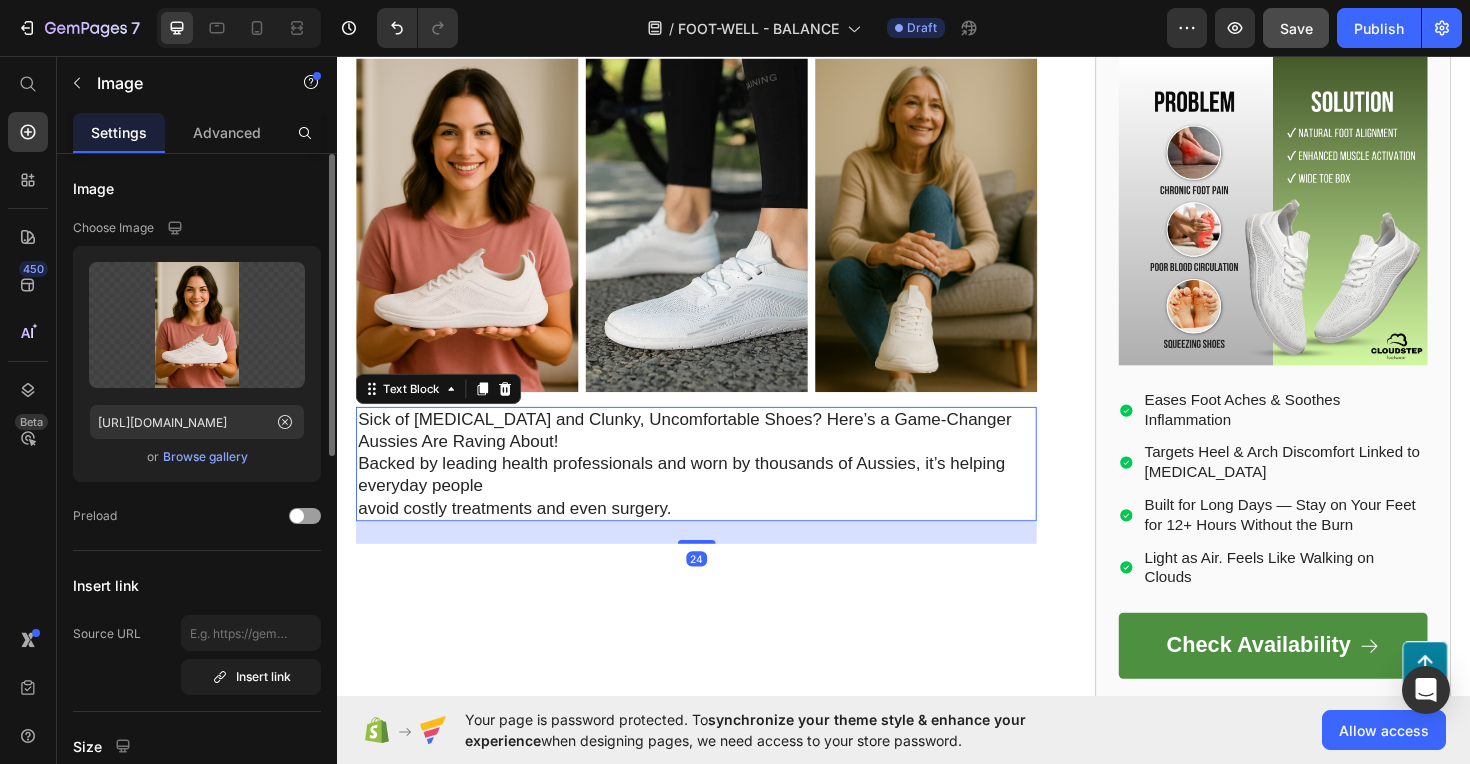 click on "avoid costly treatments and even surgery." at bounding box center [717, 535] 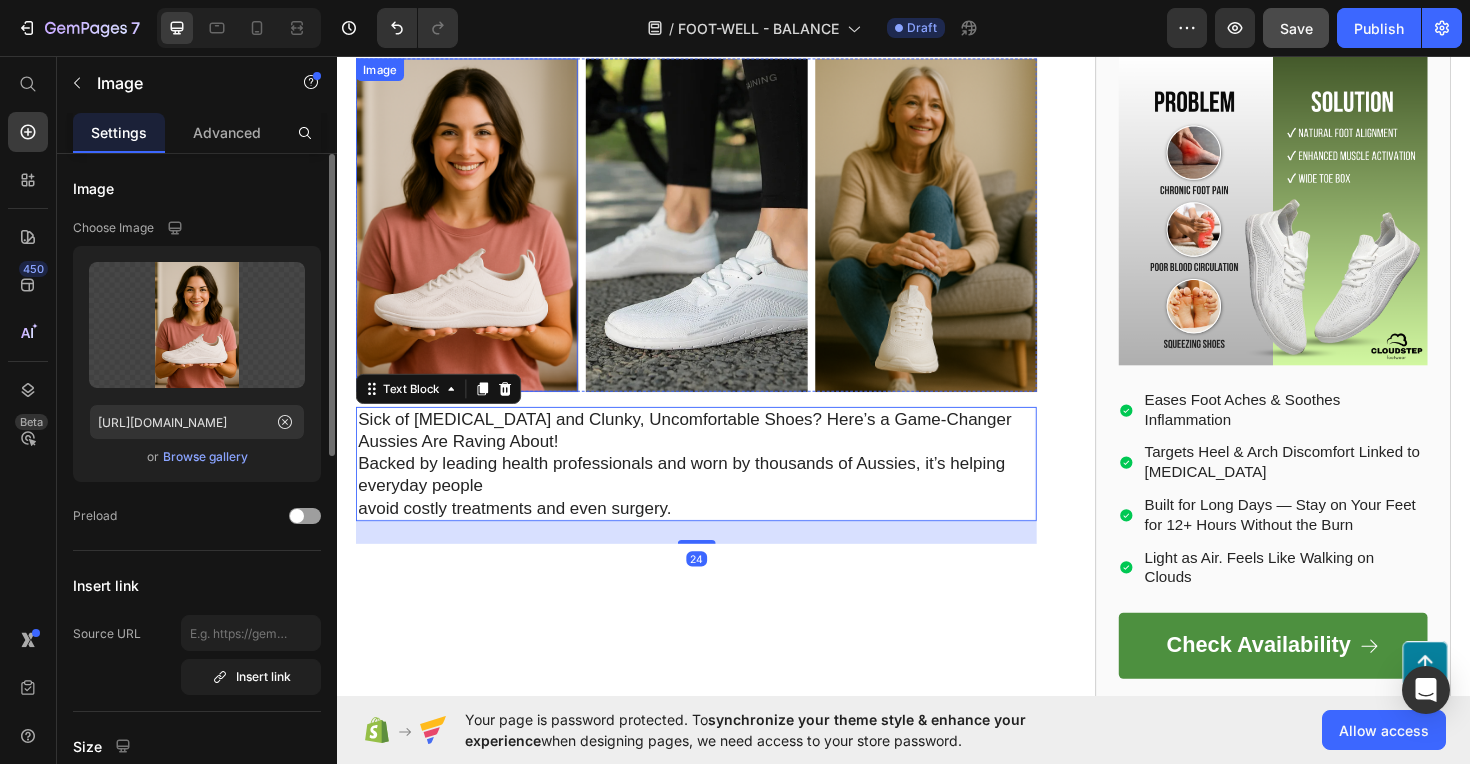 click at bounding box center [474, 235] 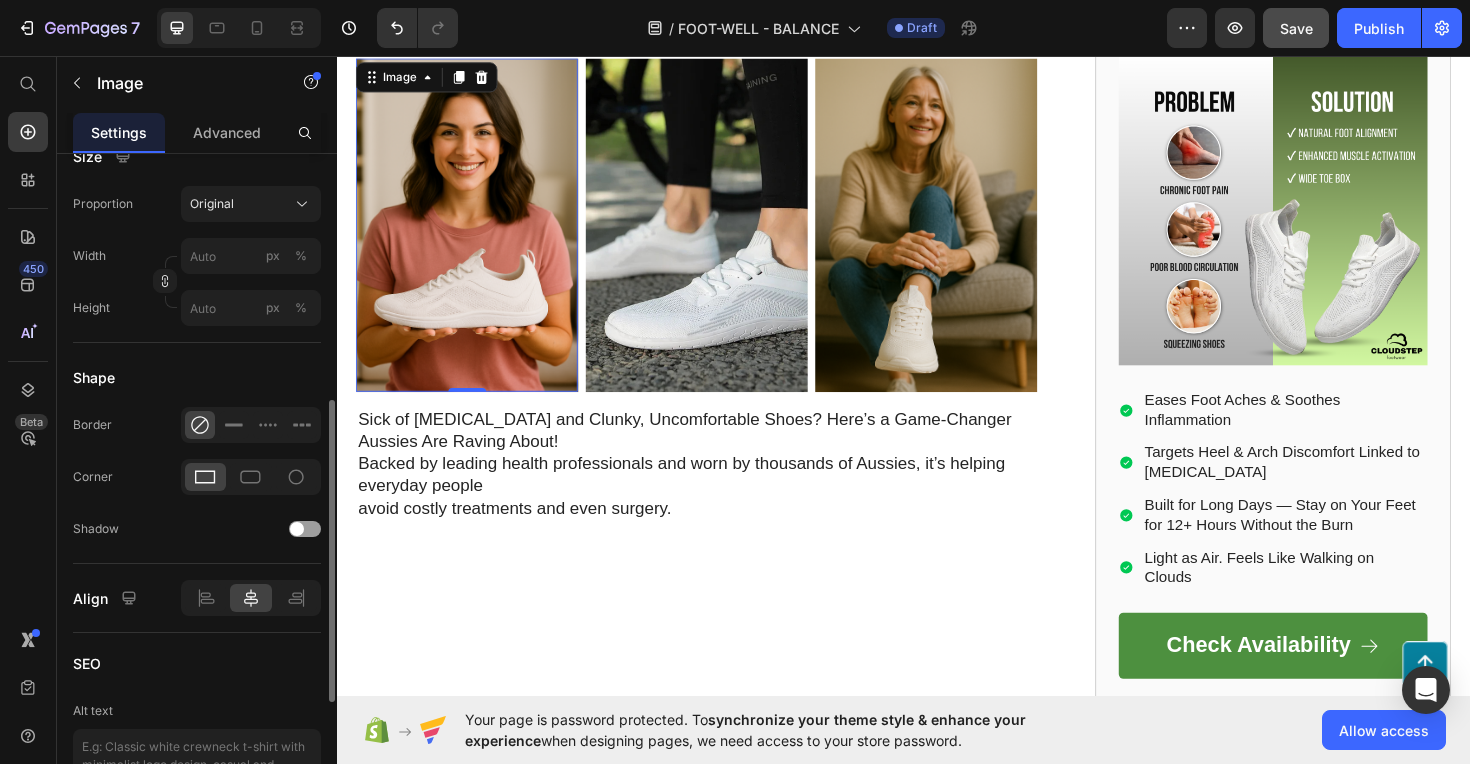 scroll, scrollTop: 547, scrollLeft: 0, axis: vertical 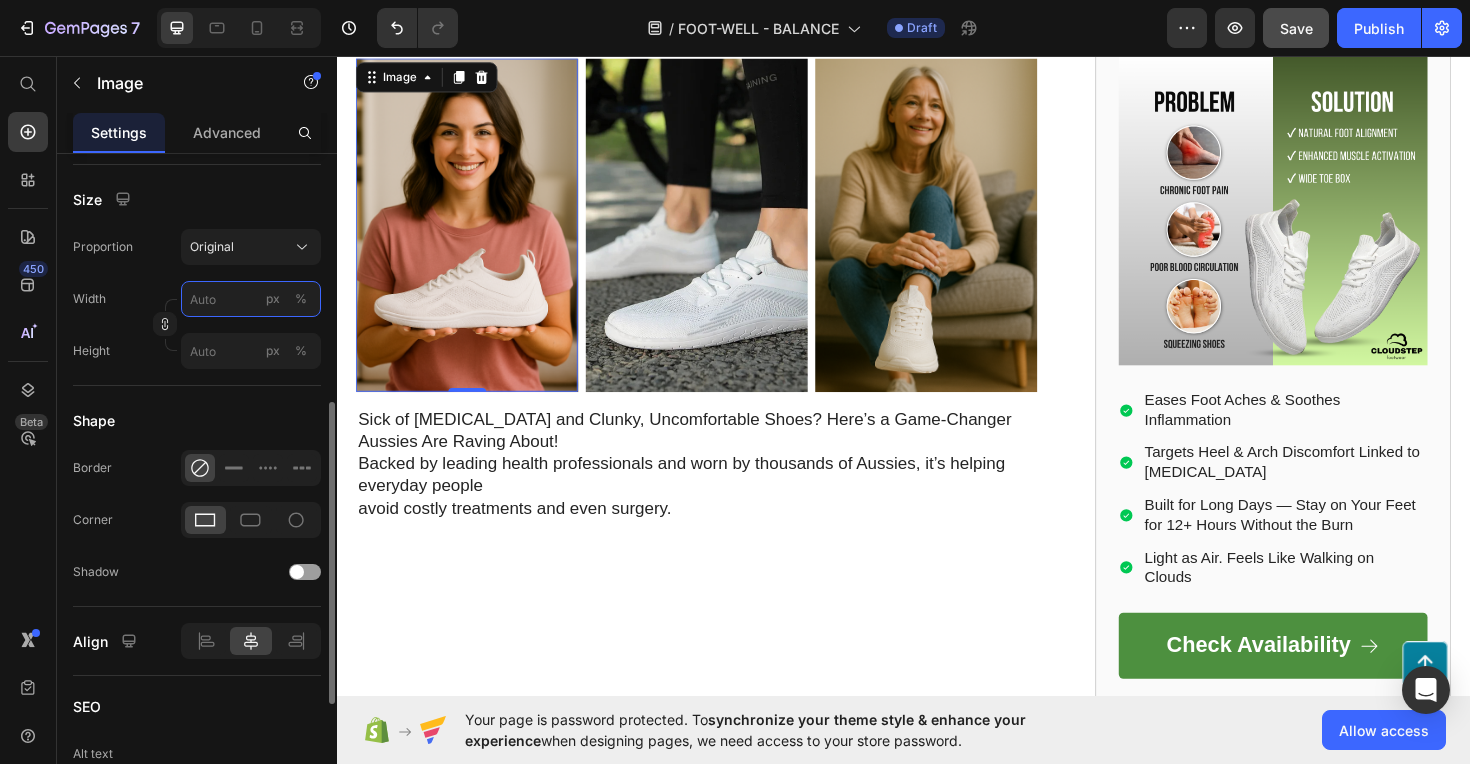 click on "px %" at bounding box center (251, 299) 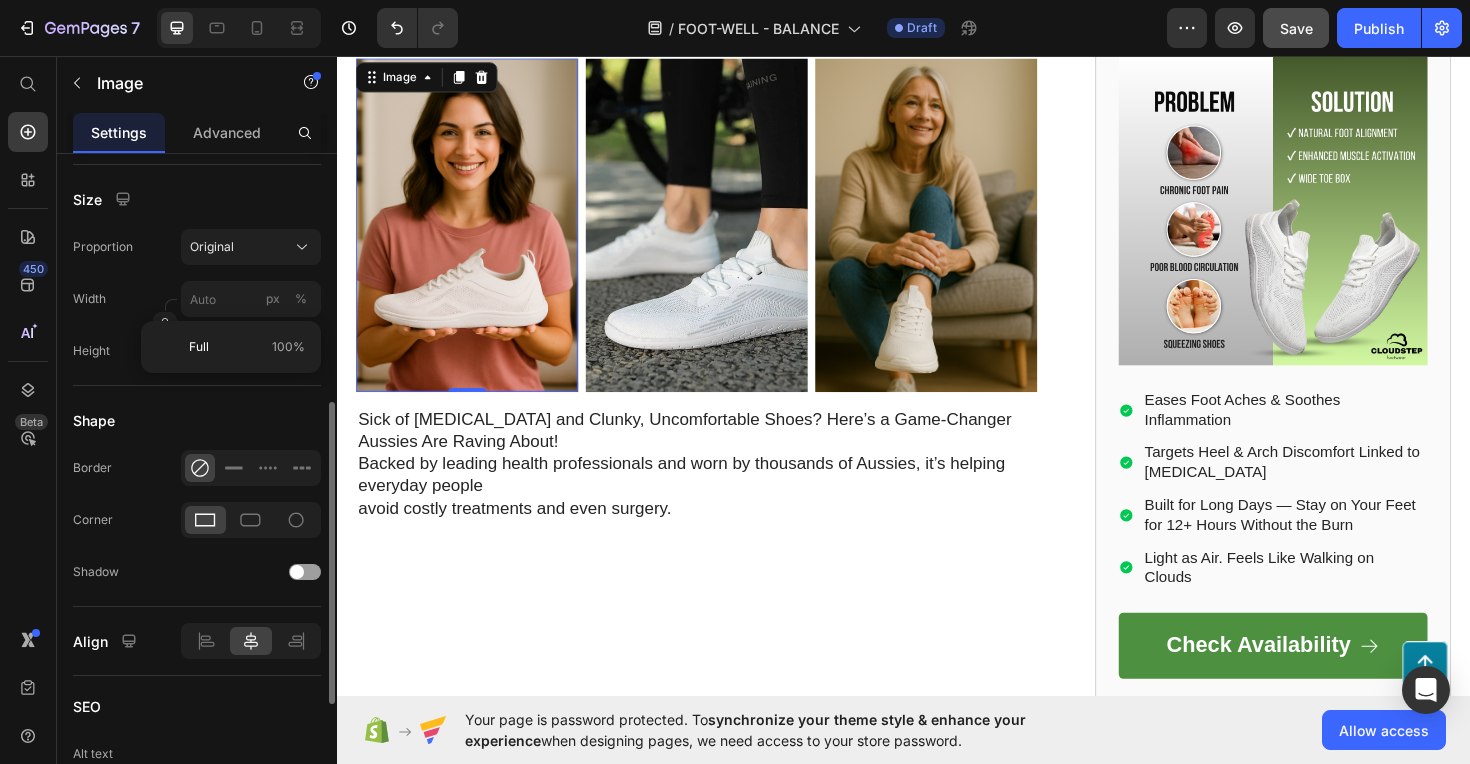 click on "Image Choose Image Upload Image https://cdn.shopify.com/s/files/1/0764/4630/2422/files/gempages_574013590449685273-affd62e5-1b5d-4f6e-8c36-54e6b9dfd083.png  or   Browse gallery  Preload Insert link Source URL  Insert link  Size Proportion Original Width px % Height px % Shape Border Corner Shadow Align SEO Alt text Image title" at bounding box center (197, 293) 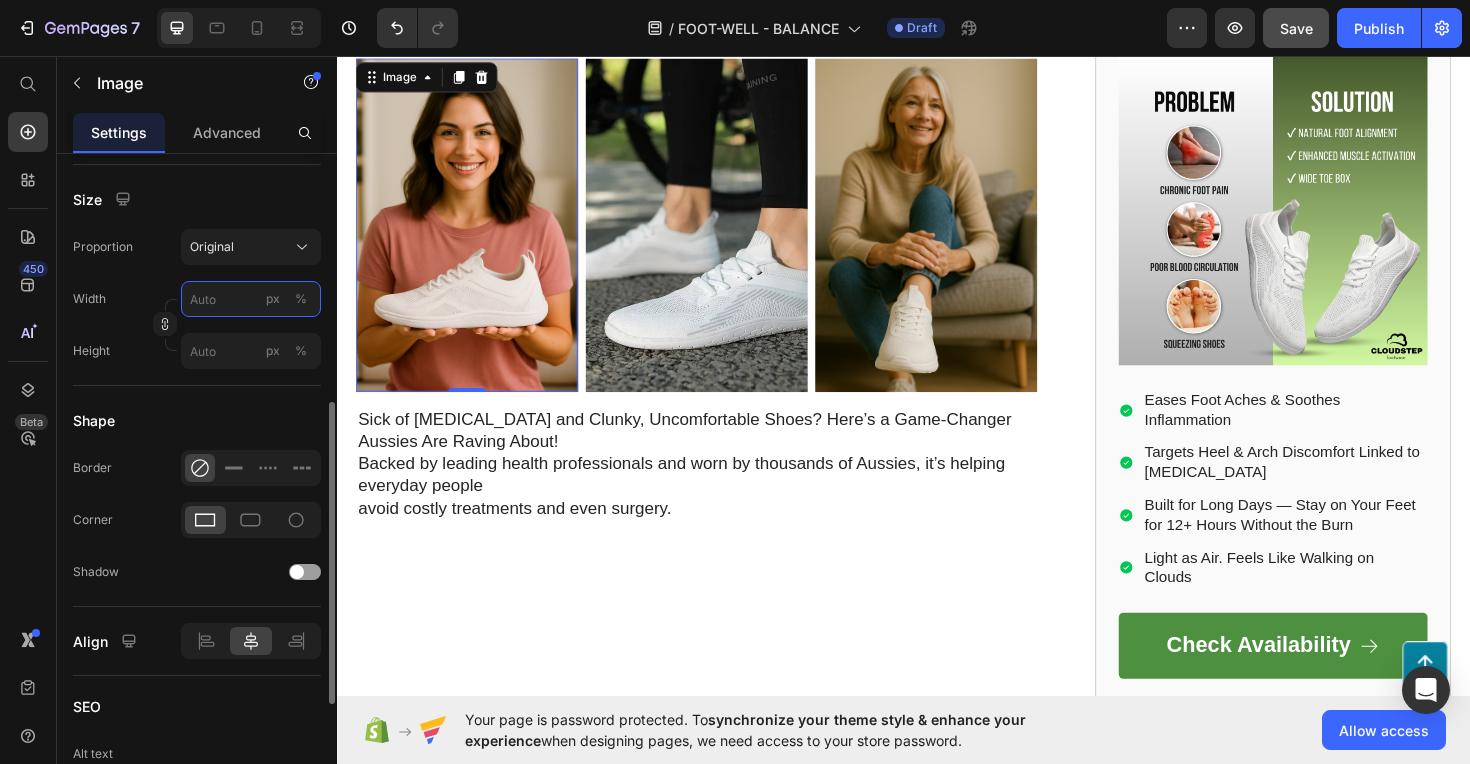 click on "px %" at bounding box center [251, 299] 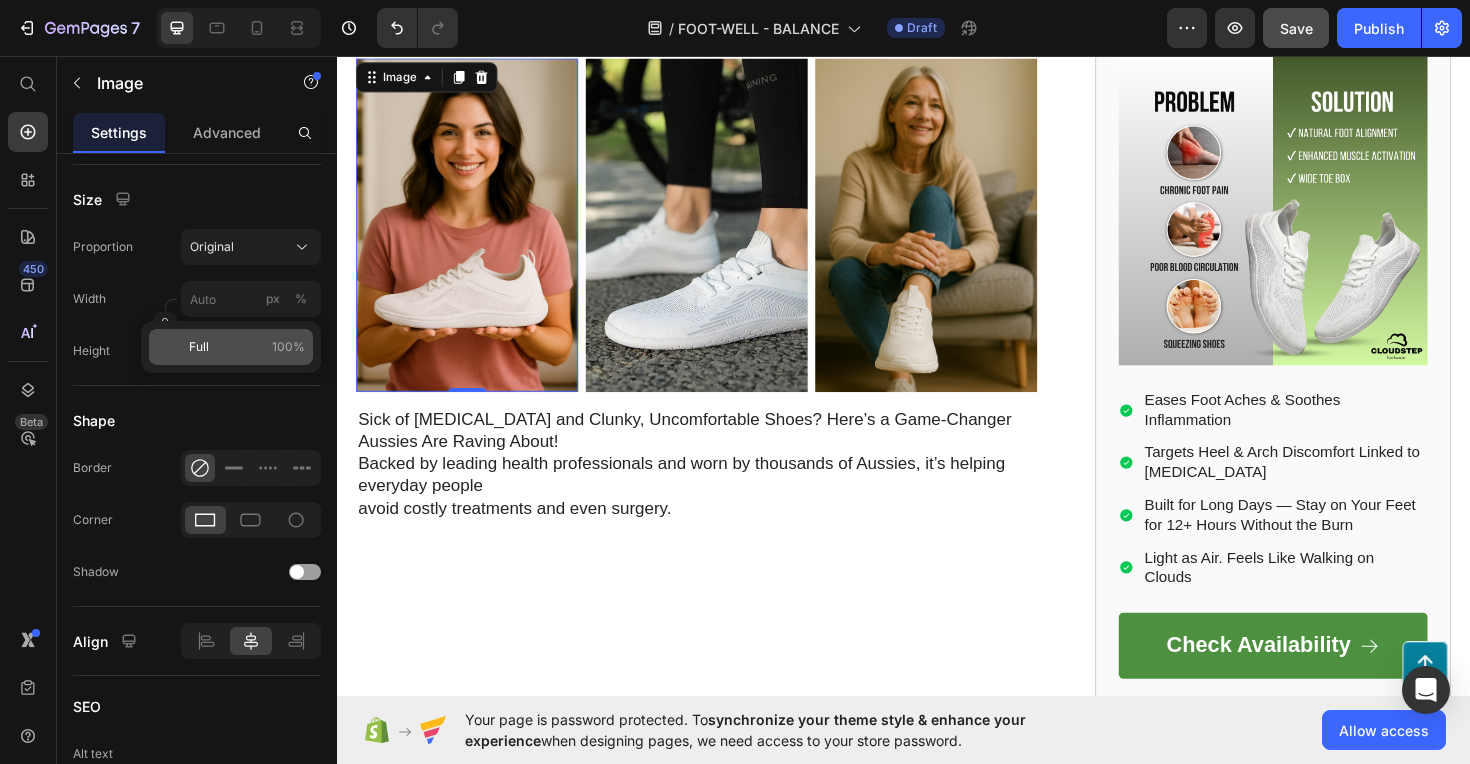 click on "Full 100%" at bounding box center [247, 347] 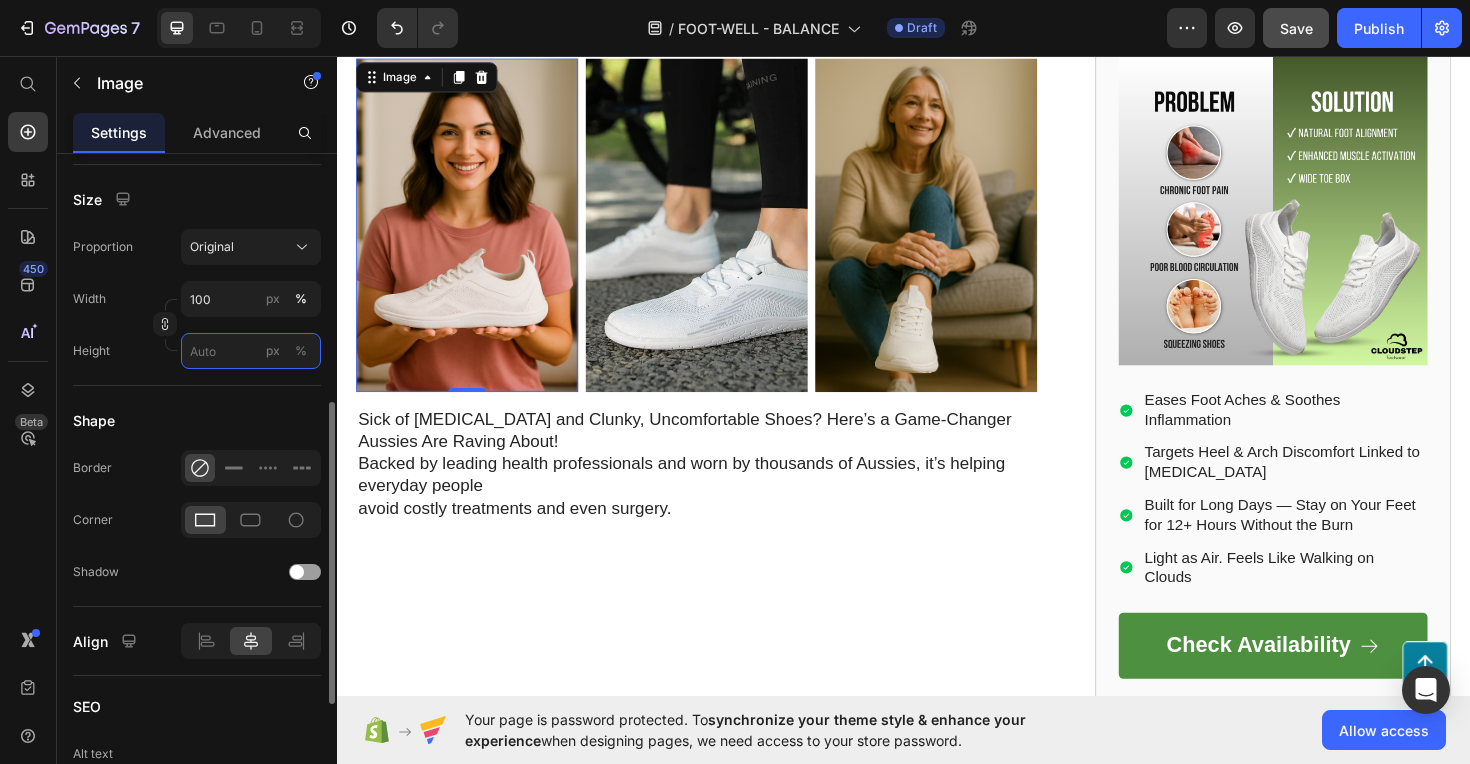 click on "px %" at bounding box center (251, 351) 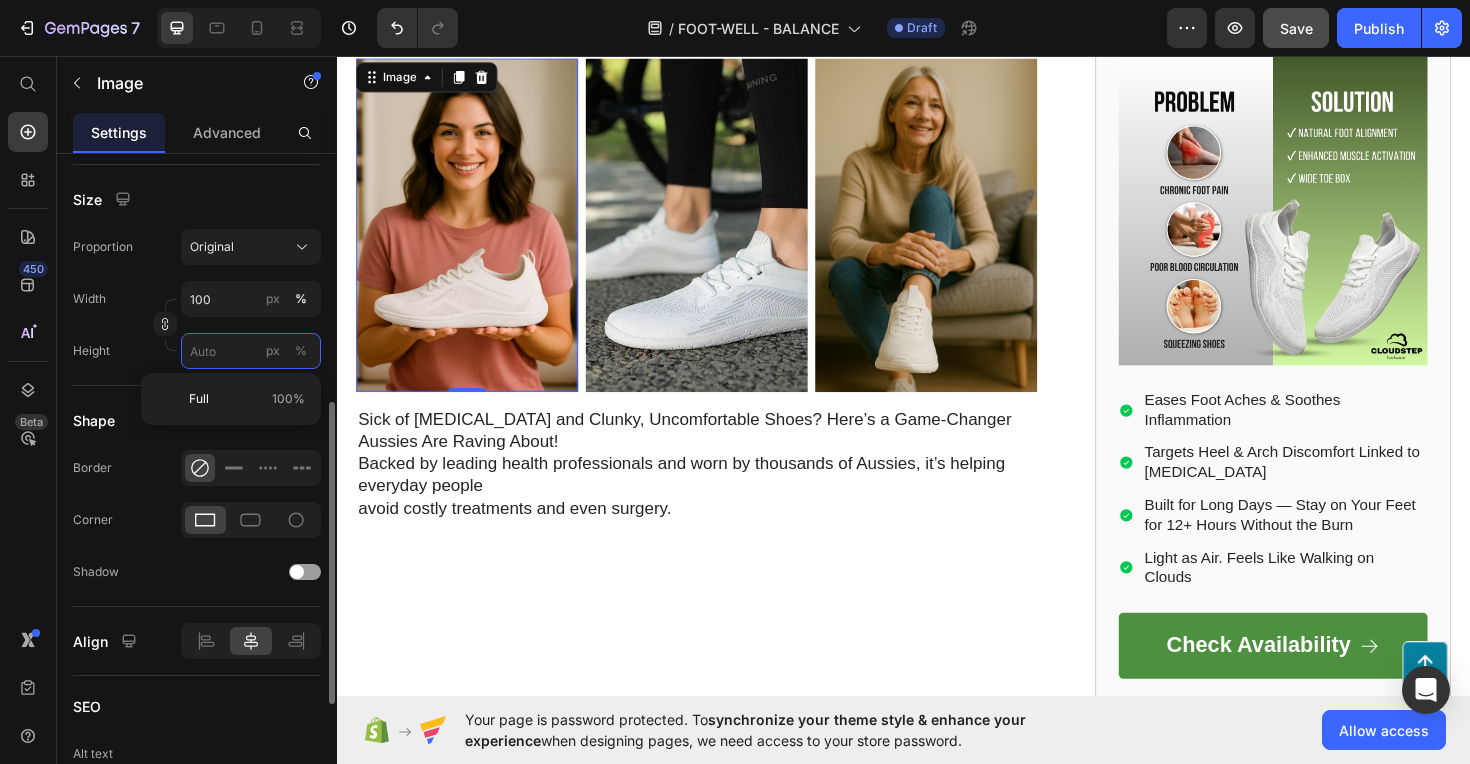 type 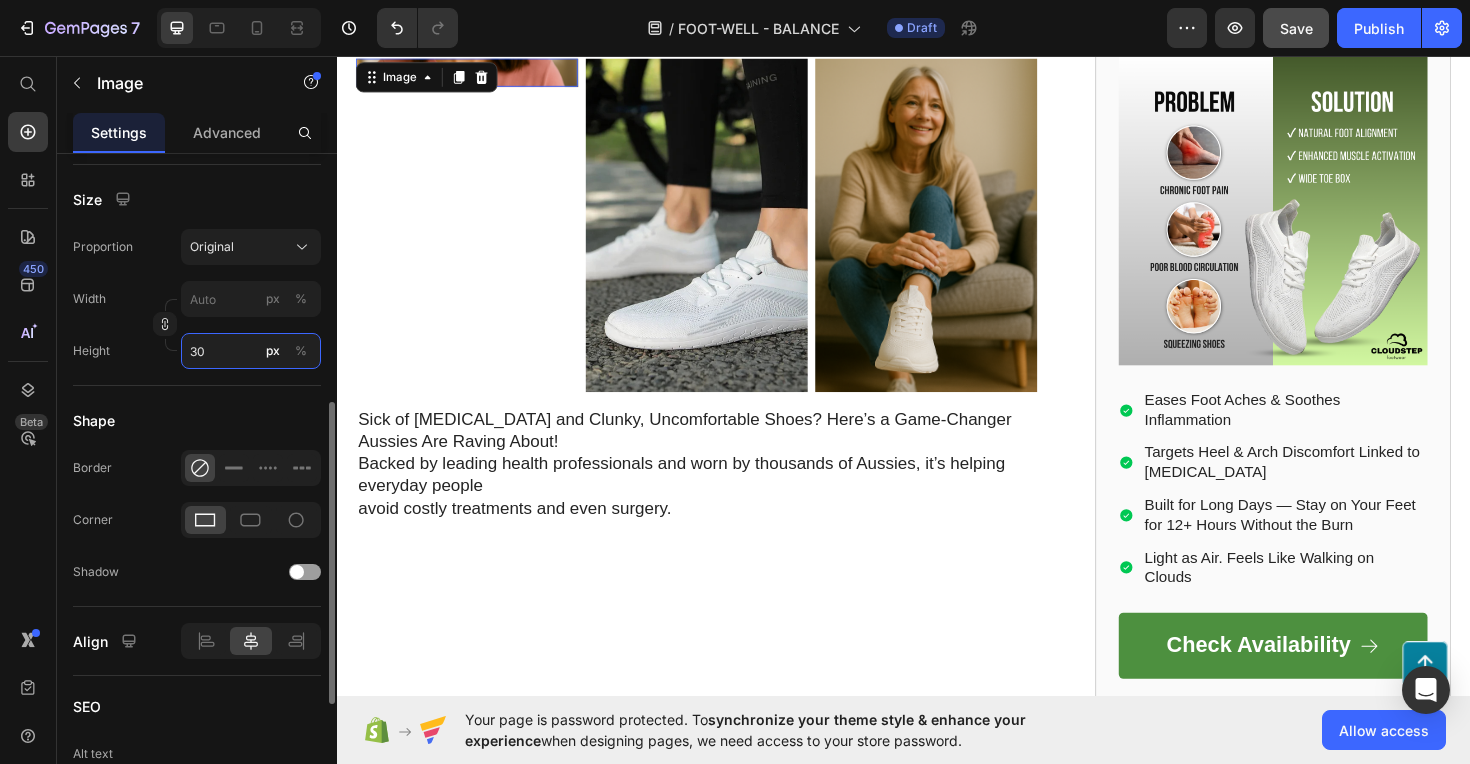 type on "3" 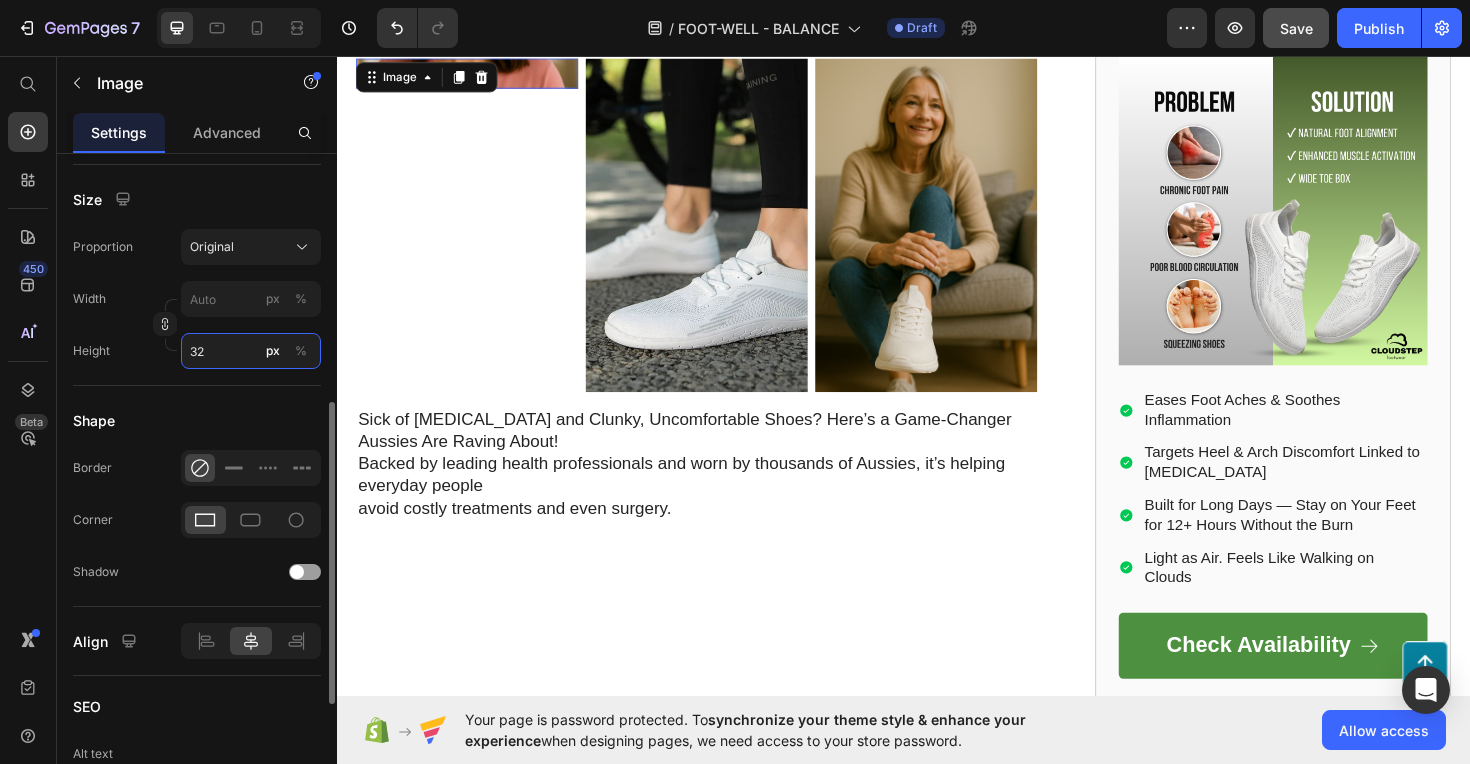 type on "3" 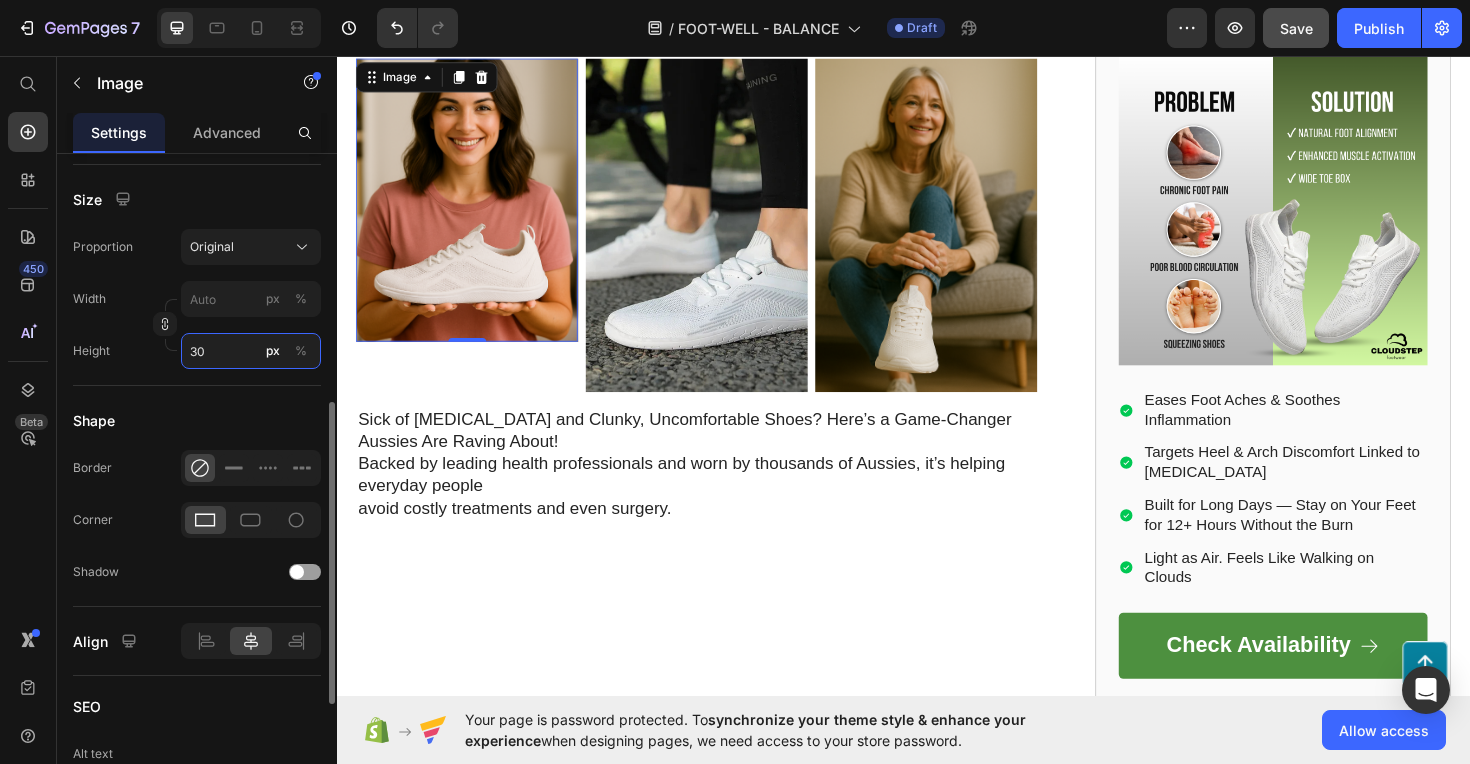 type on "3" 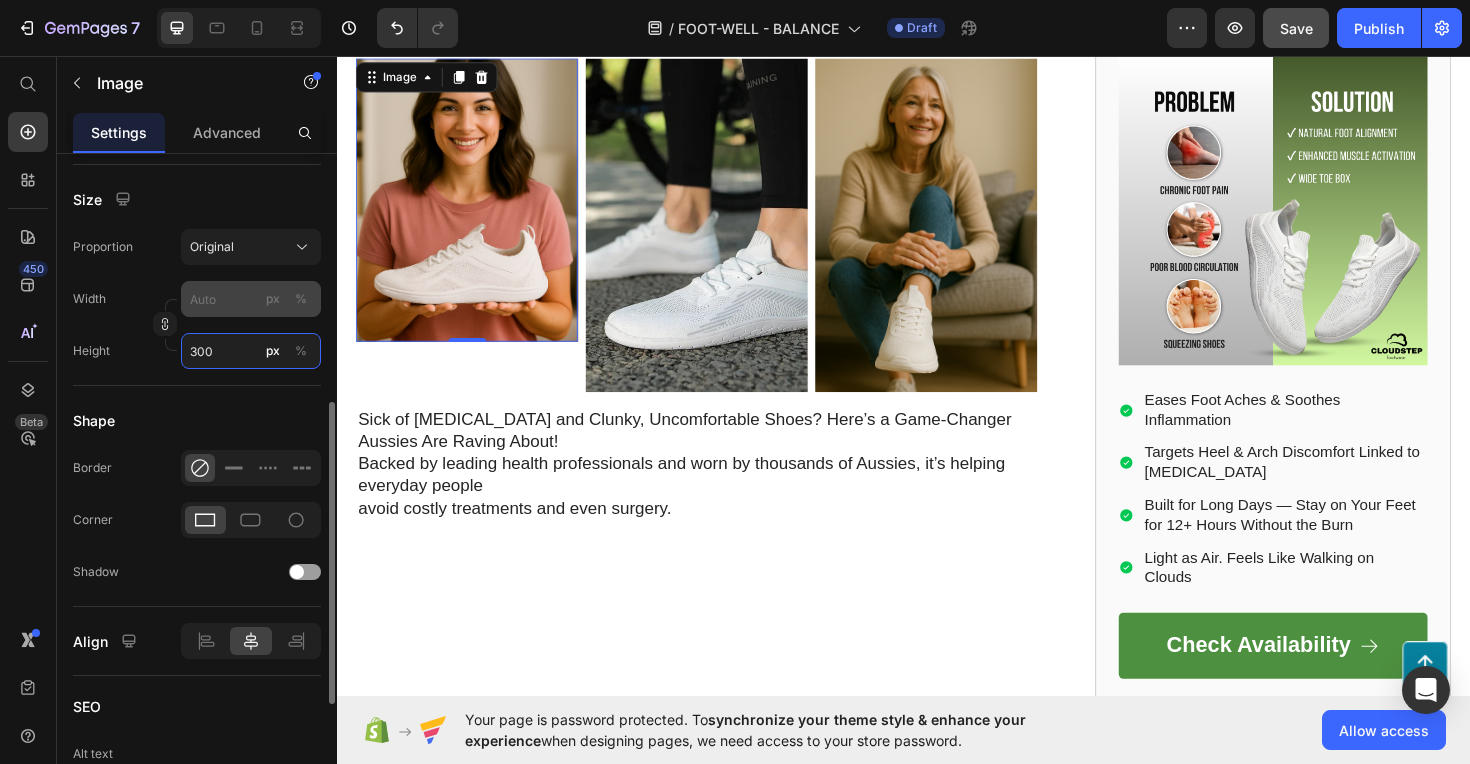 type on "300" 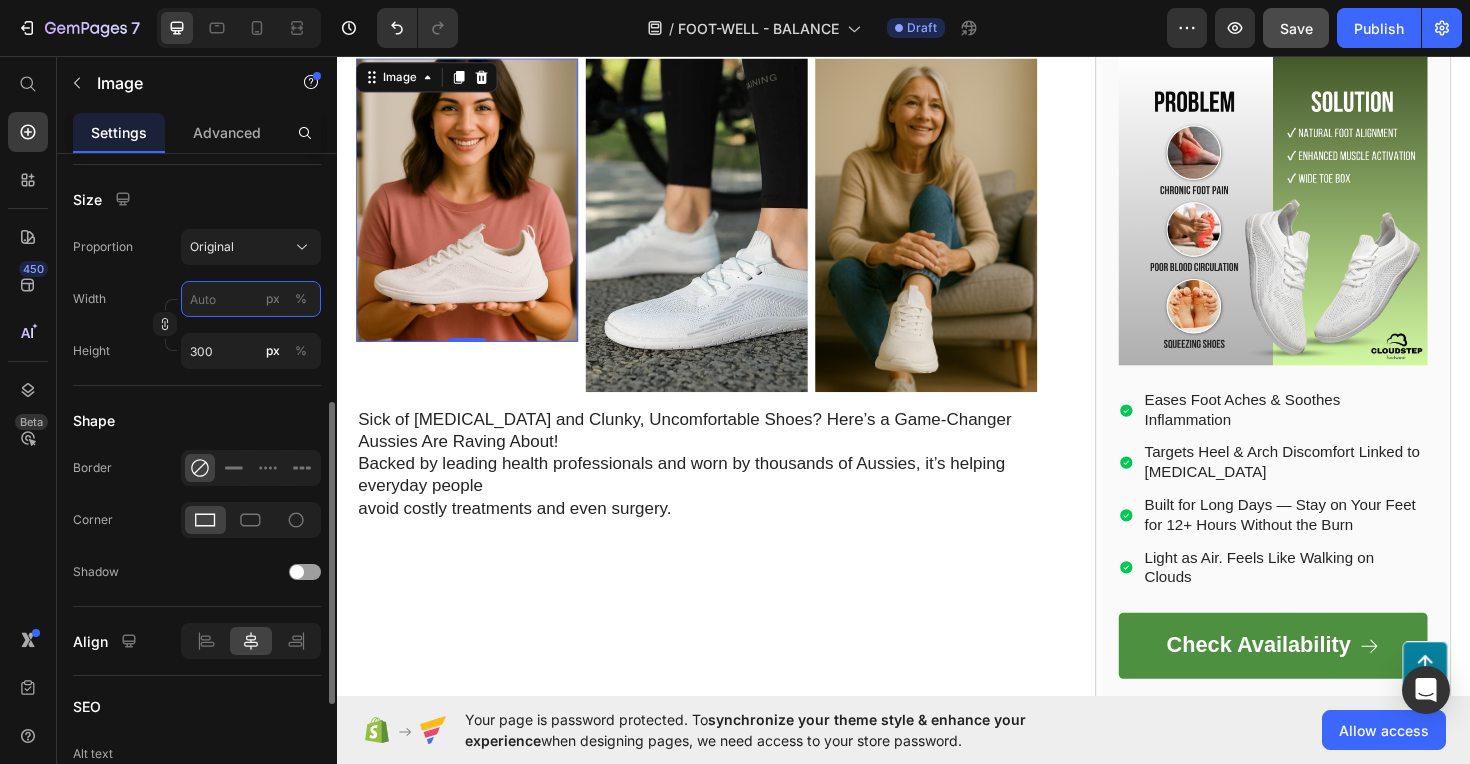 click on "px %" at bounding box center (251, 299) 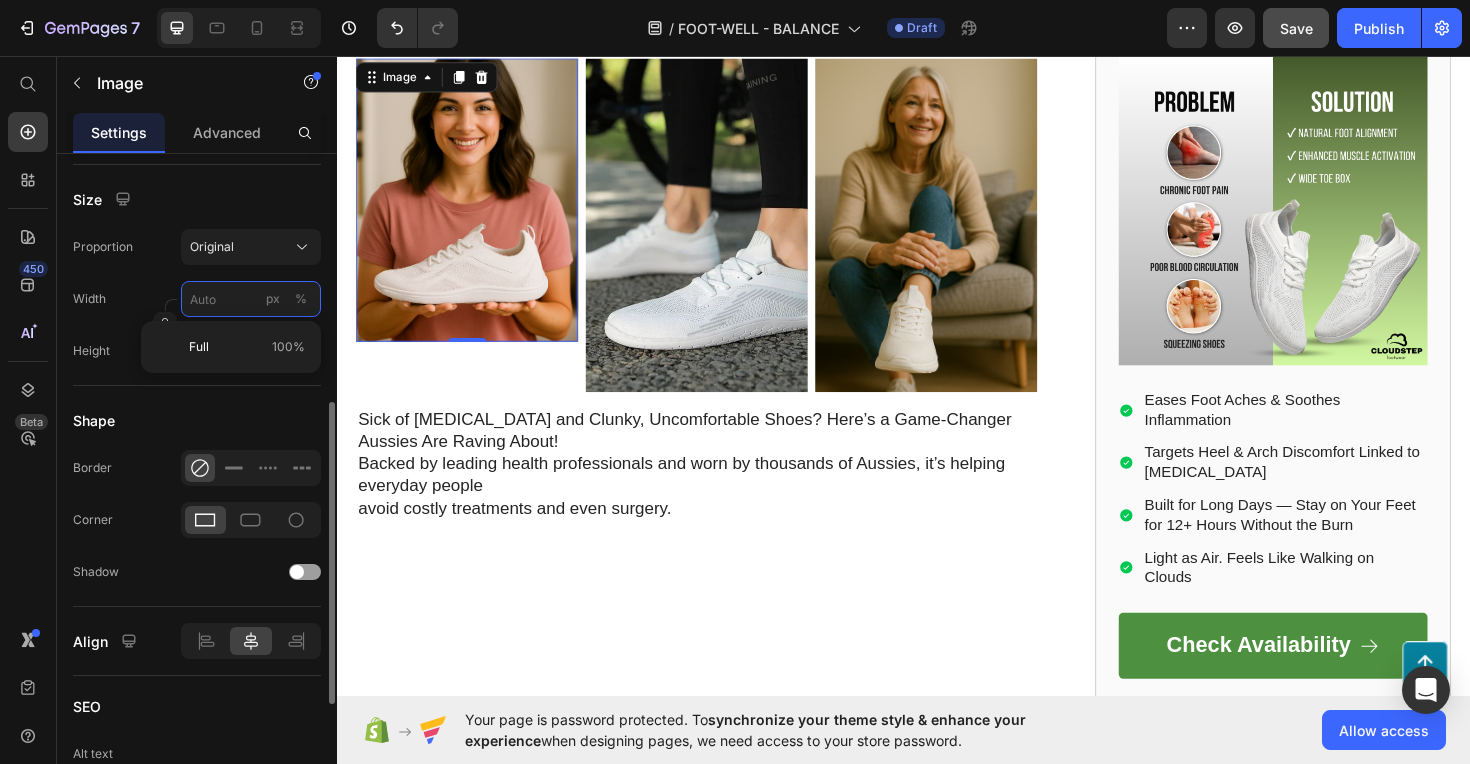 type on "0" 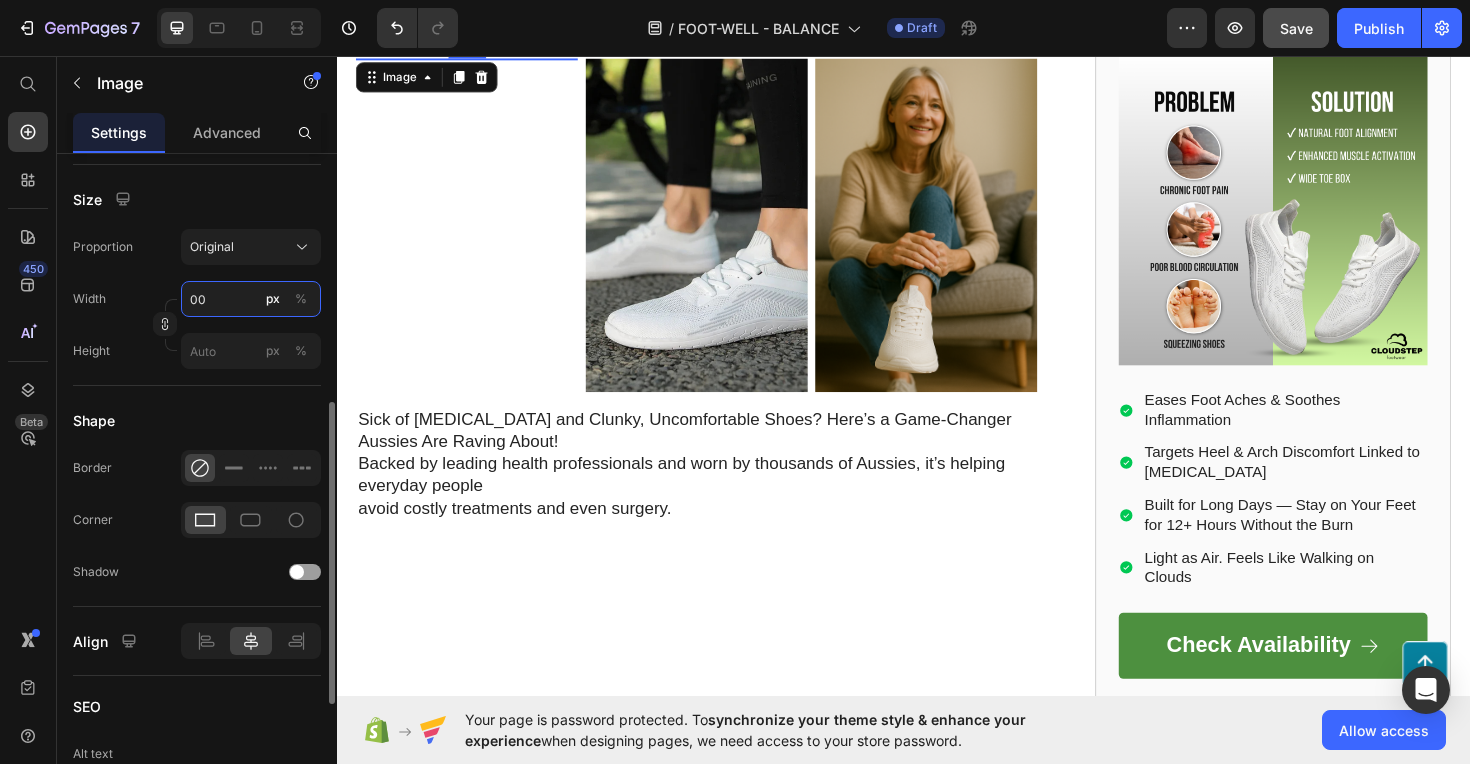 type on "0" 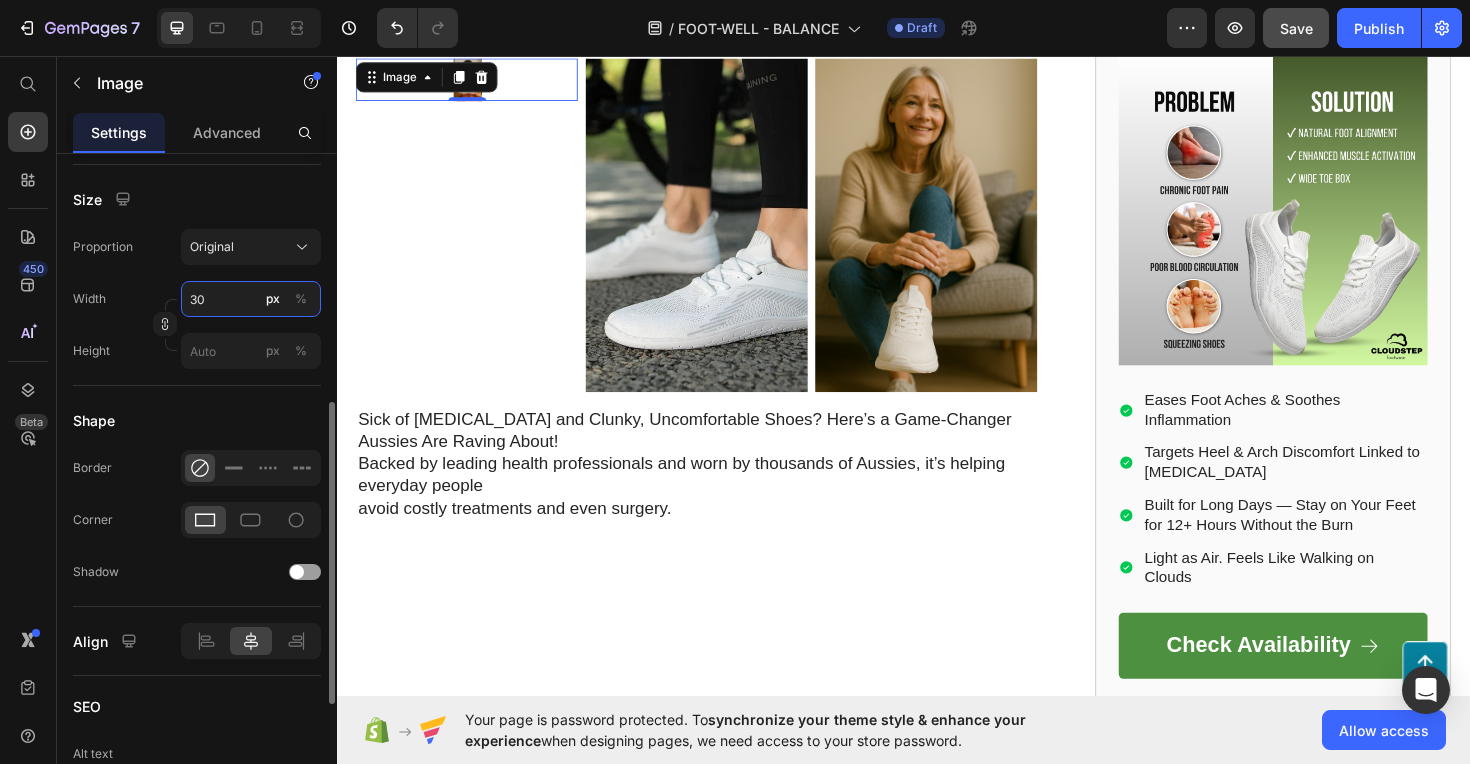 type on "3" 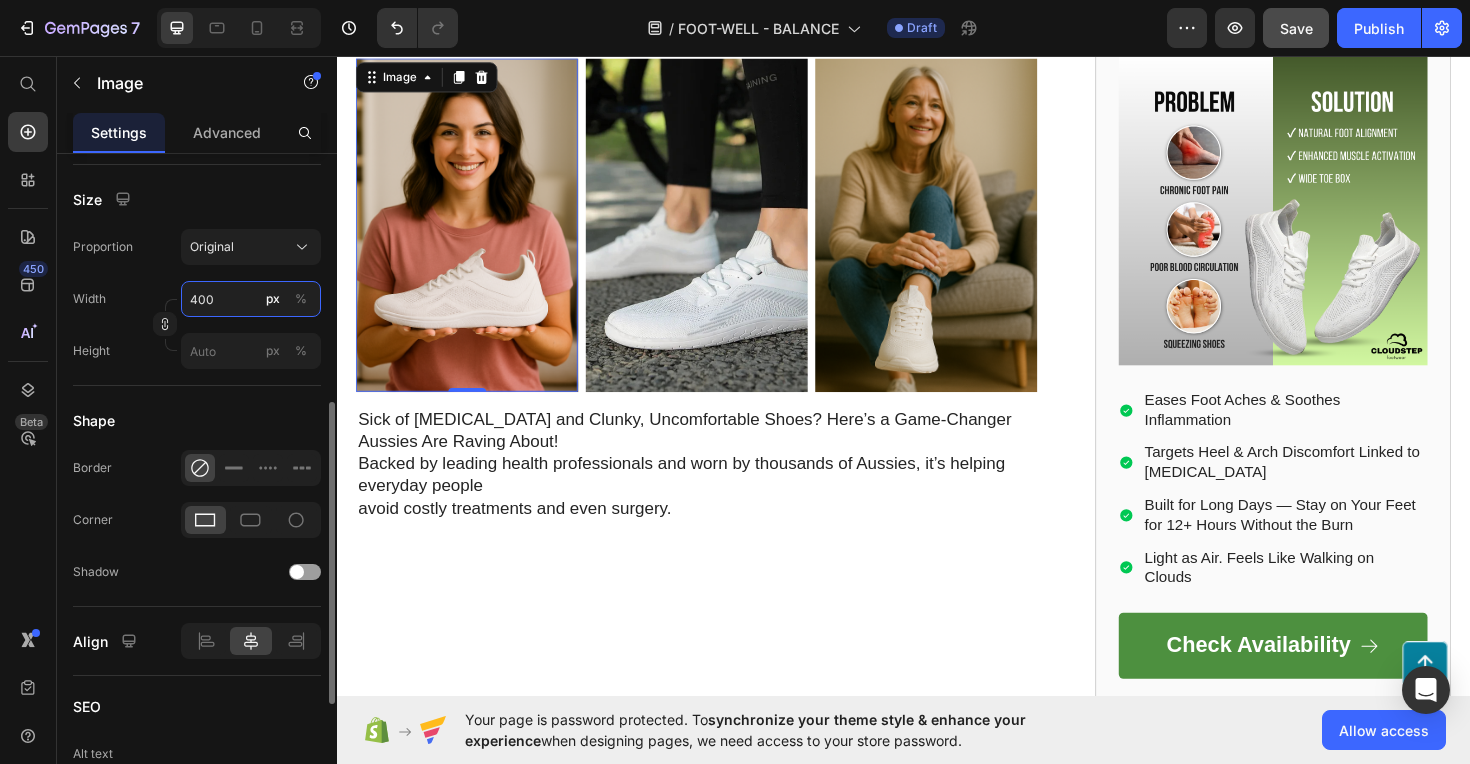 type on "400" 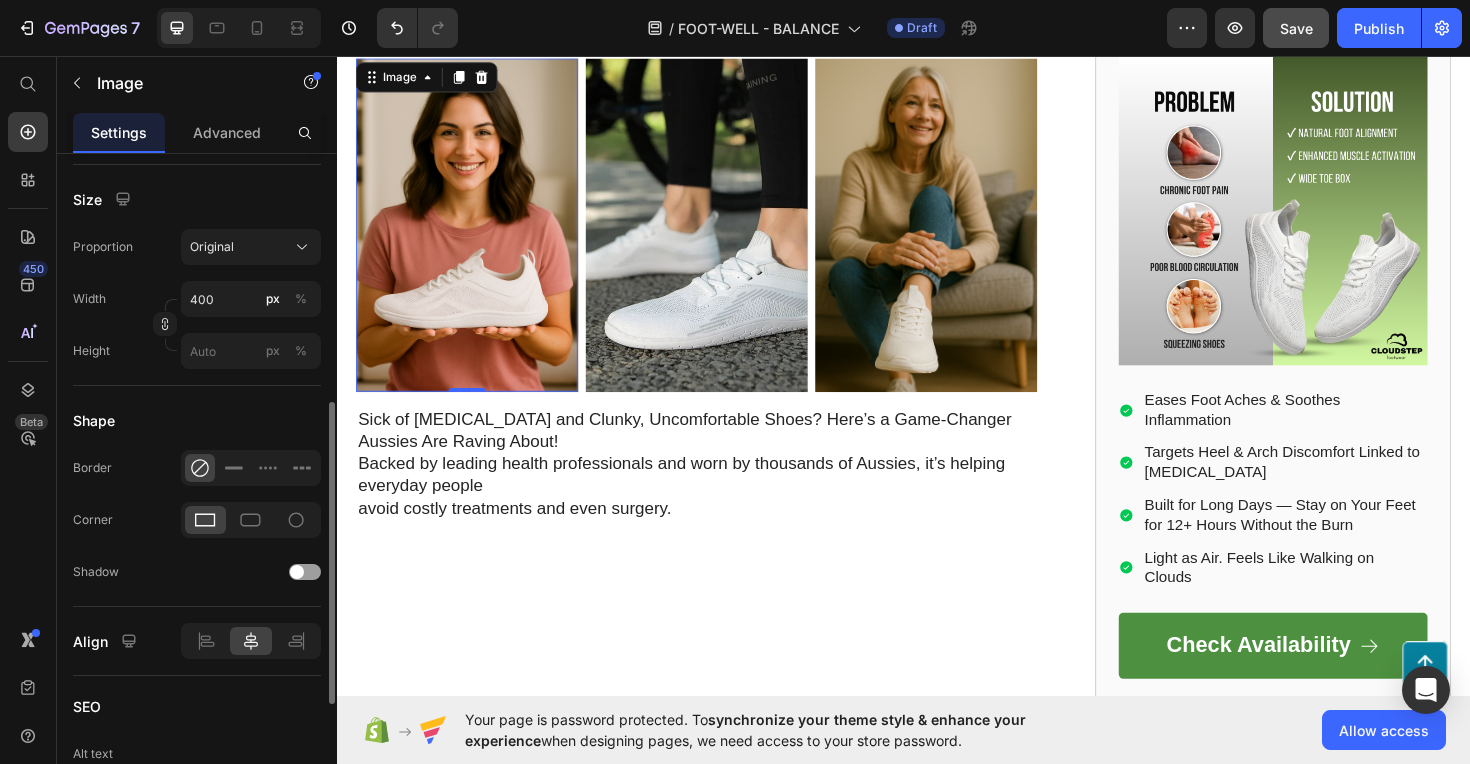 click on "Shape" at bounding box center (197, 420) 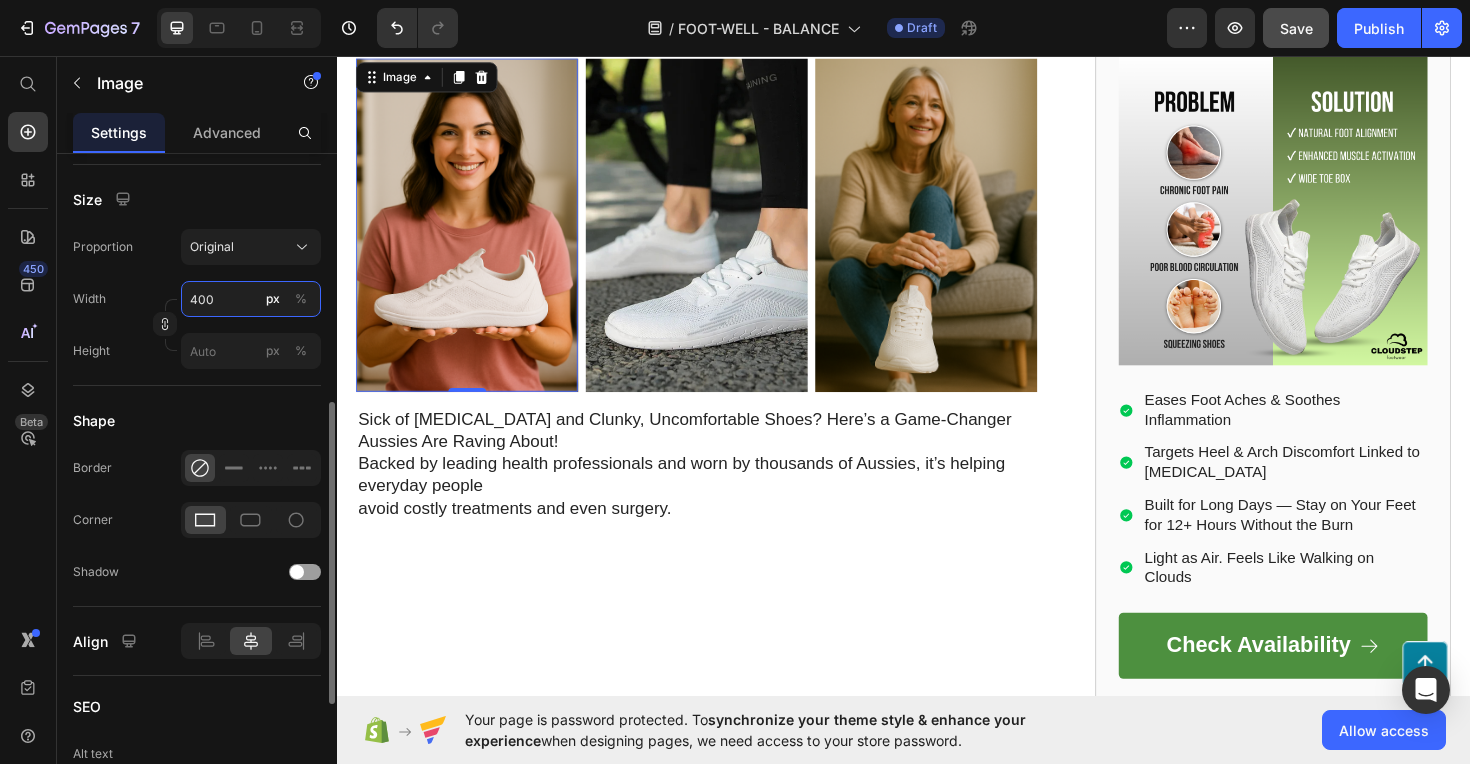 click on "400" at bounding box center (251, 299) 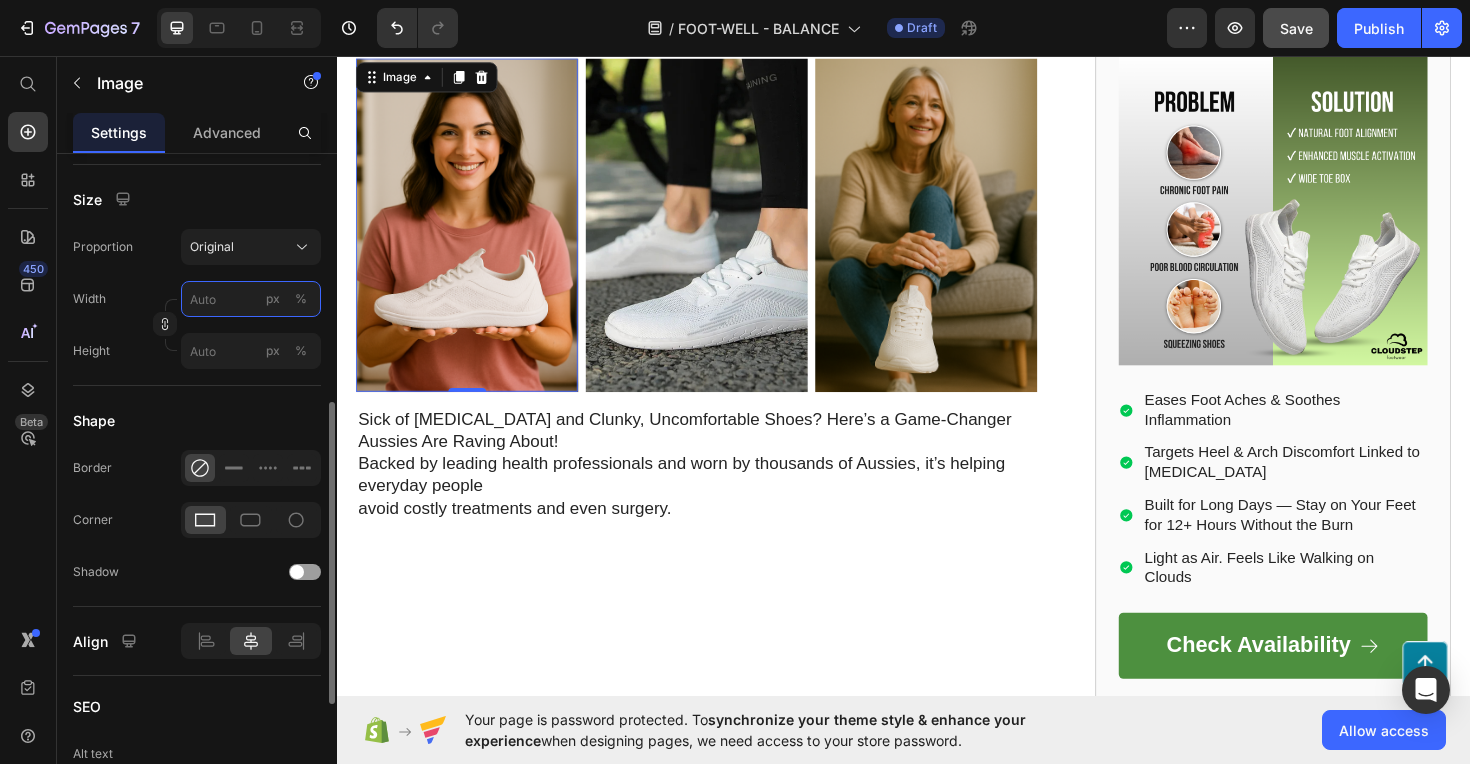 type 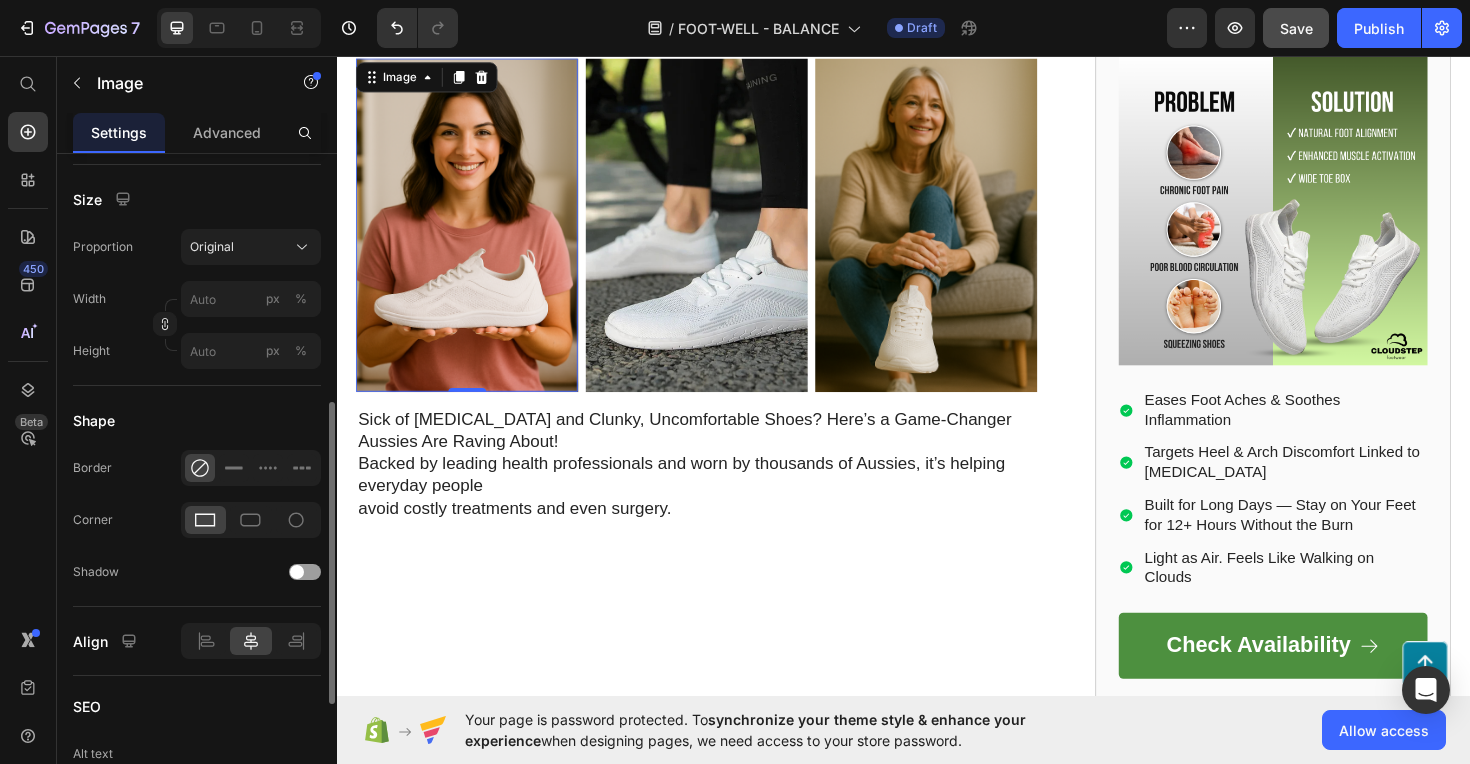click on "Shape" at bounding box center [197, 420] 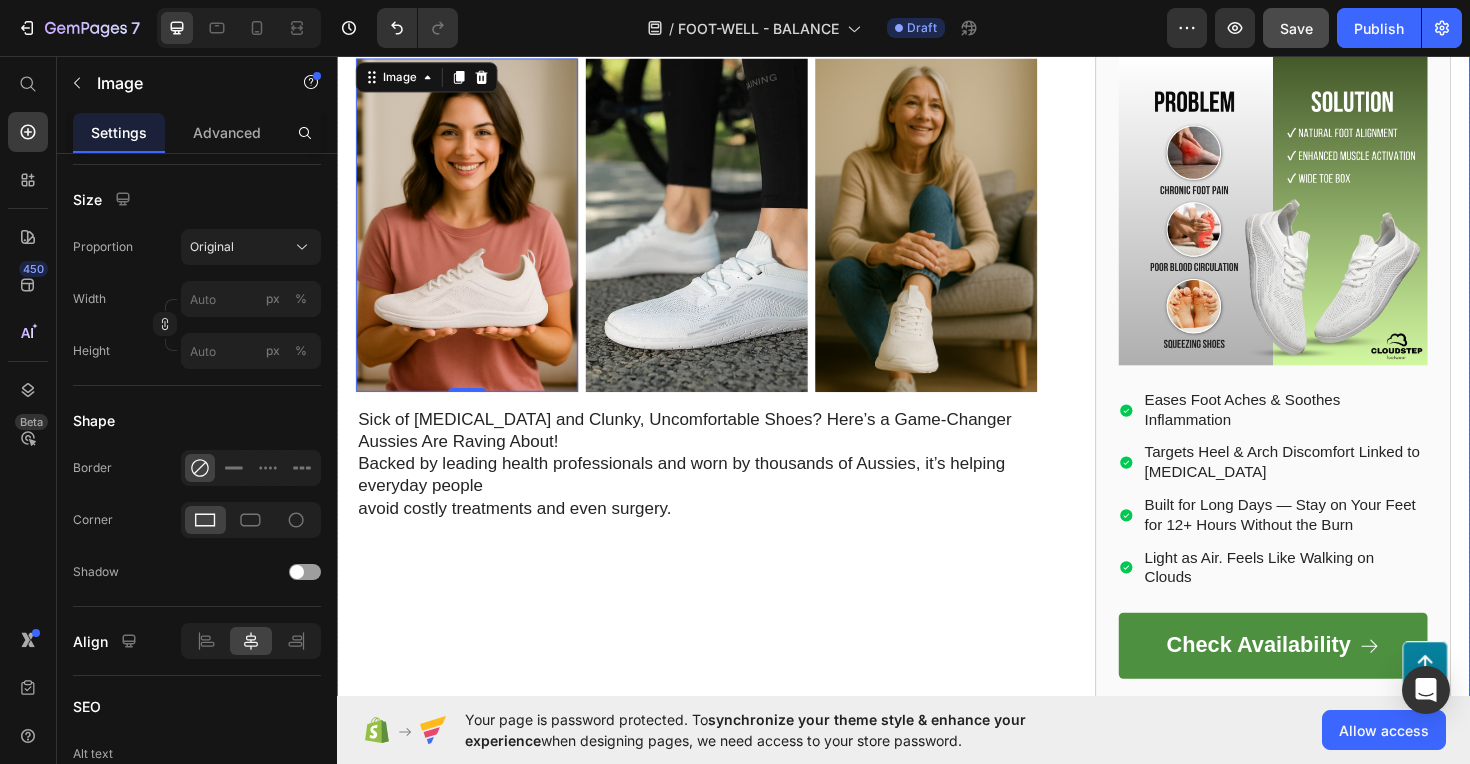 click on "10 Ways Barefoot Shoes Can Help You Avoid Surgery and Move Freely Again—Backed by Science Heading By Lisa Taylor | March 2nd, 2025 | 10:35 am AEST Text Block Image   0 Image Image Row Sick of Foot Pain and Clunky, Uncomfortable Shoes? Here’s a Game-Changer Aussies Are Raving About! Backed by leading health professionals and worn by thousands of Aussies, it’s helping everyday people  avoid costly treatments and even surgery. Text Block Row" at bounding box center (733, 301) 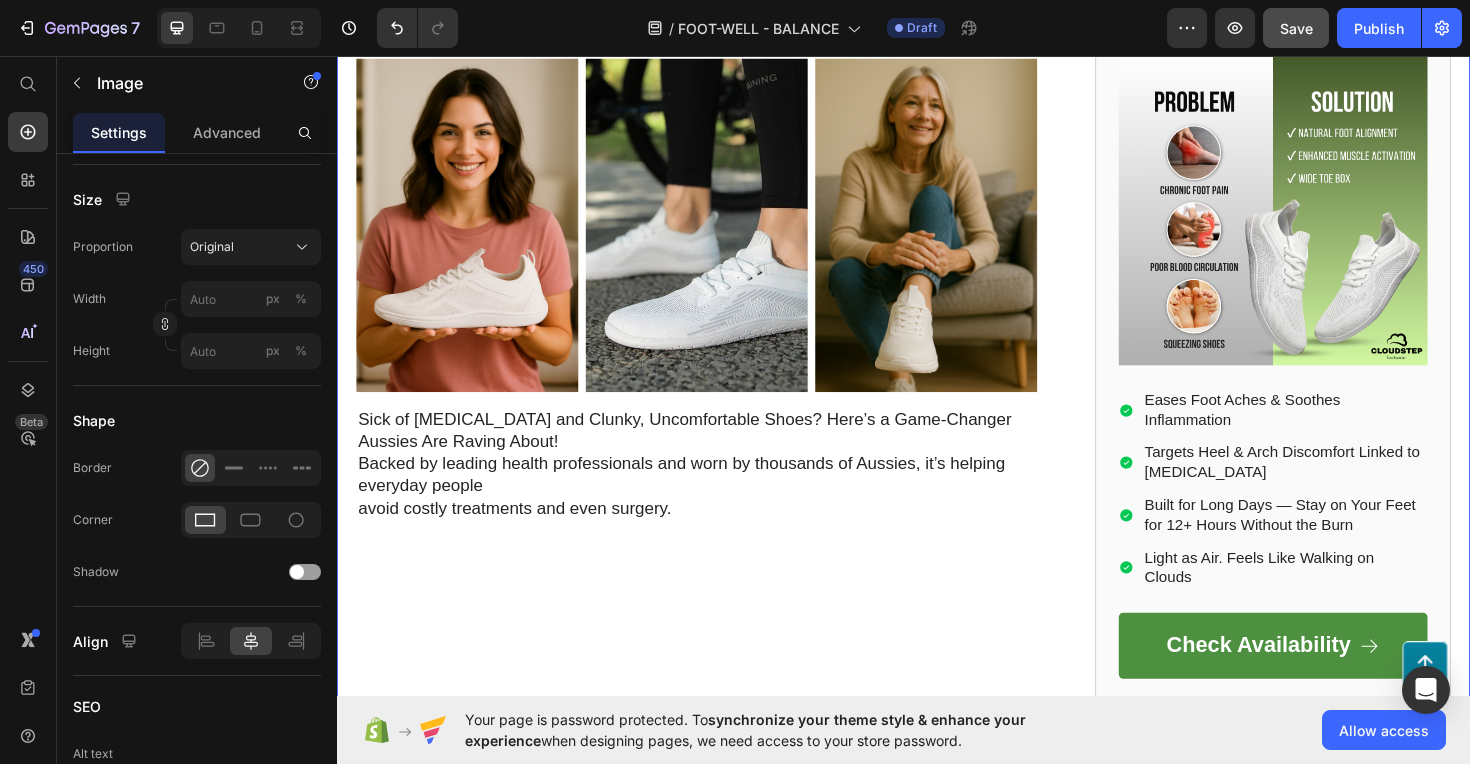 scroll, scrollTop: 0, scrollLeft: 0, axis: both 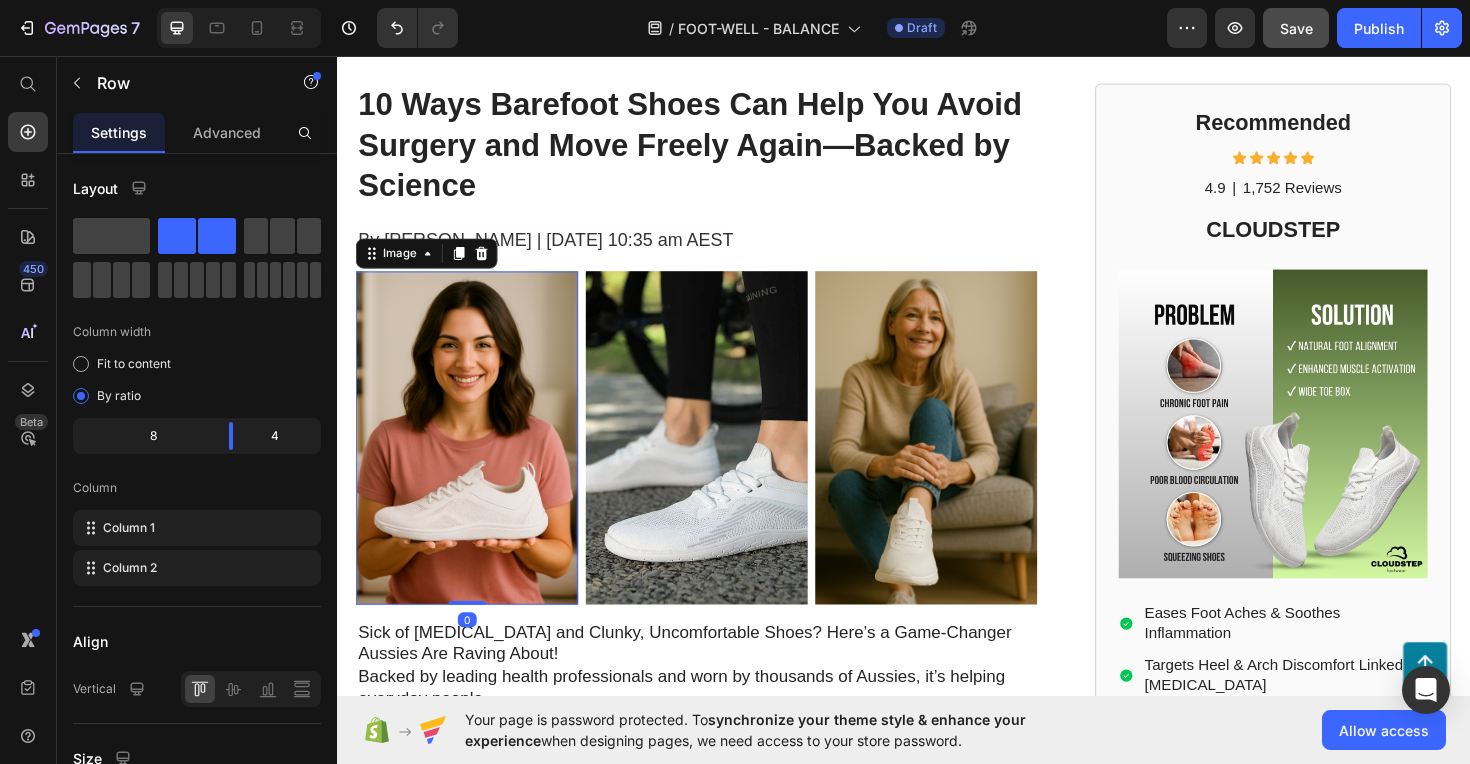 click at bounding box center [474, 460] 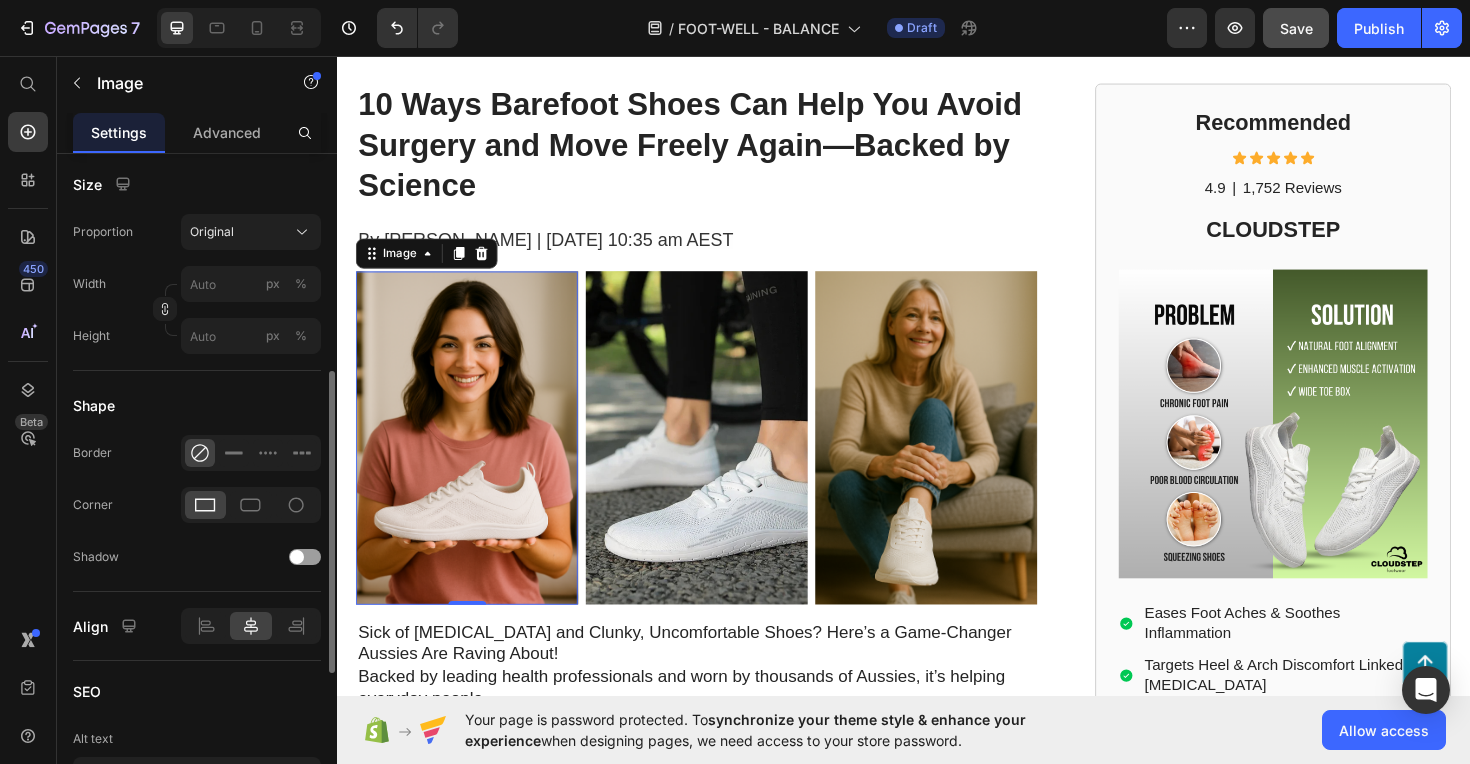 scroll, scrollTop: 566, scrollLeft: 0, axis: vertical 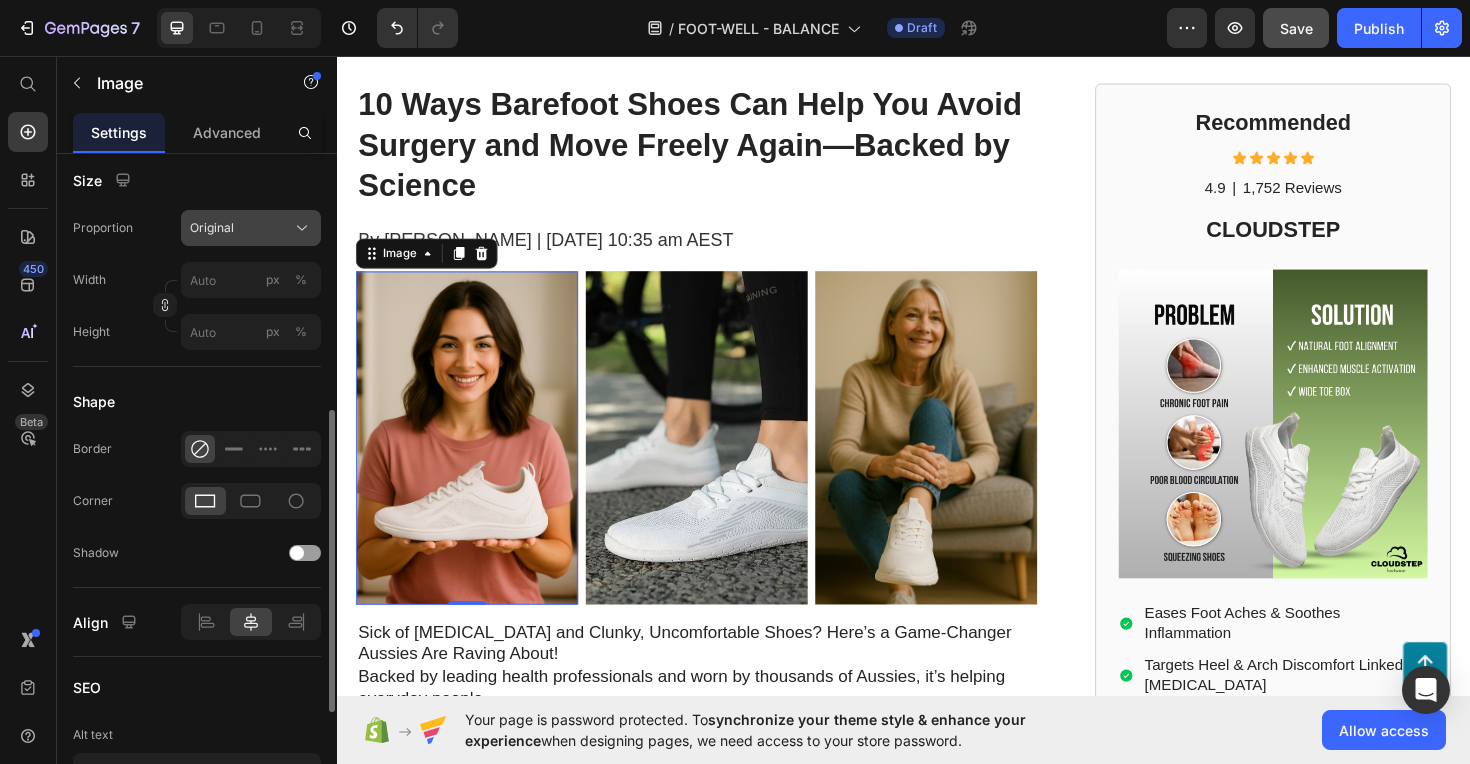 click on "Original" at bounding box center [251, 228] 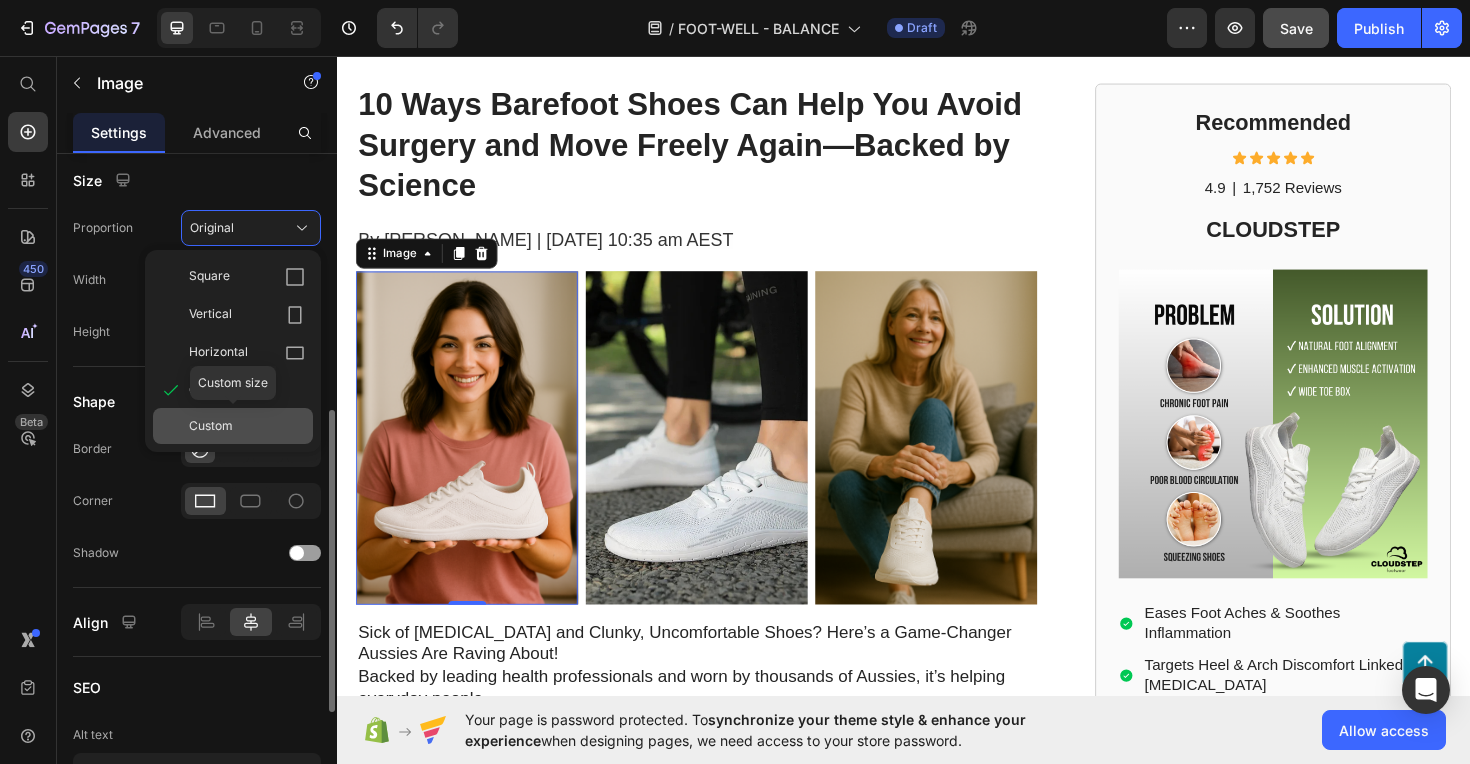click on "Custom" at bounding box center [211, 426] 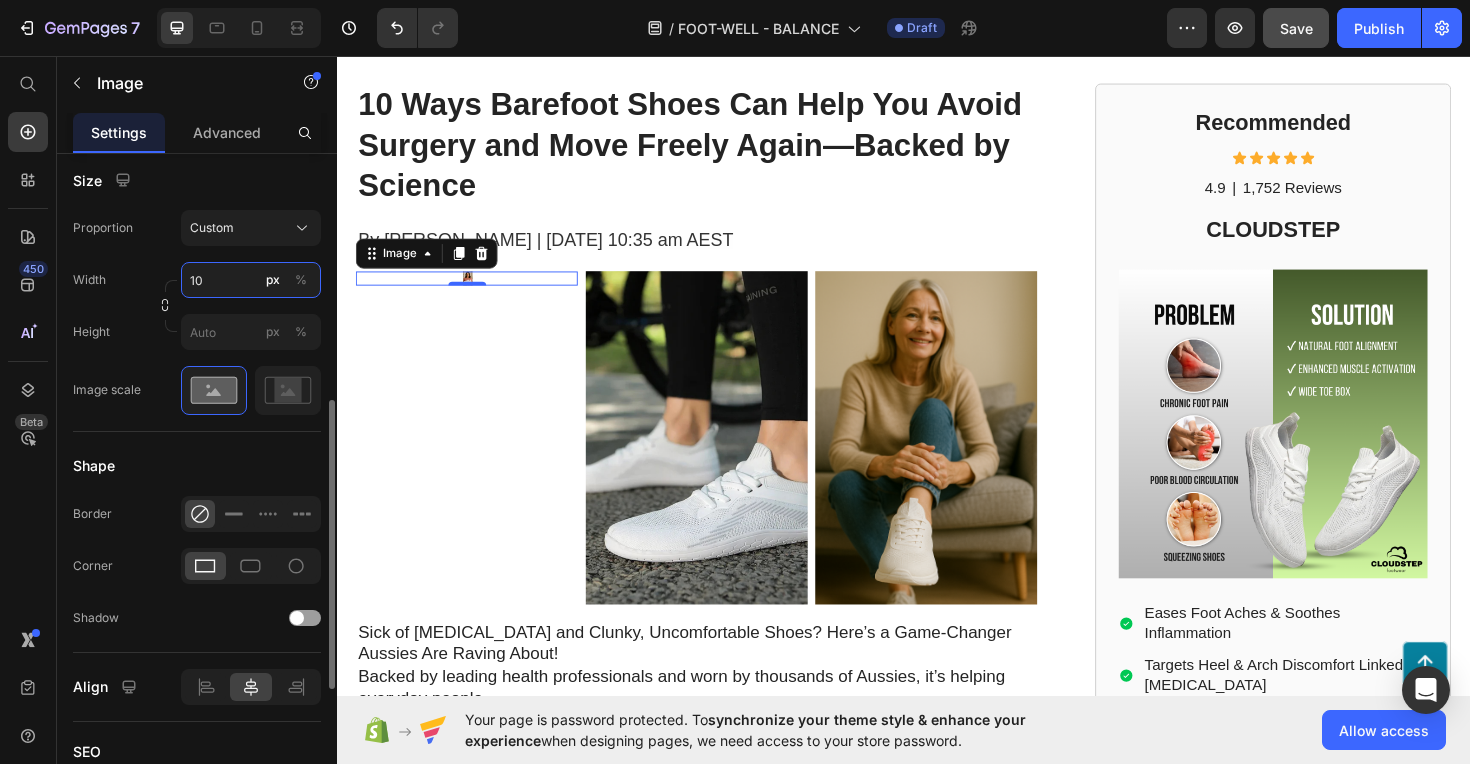 type on "1" 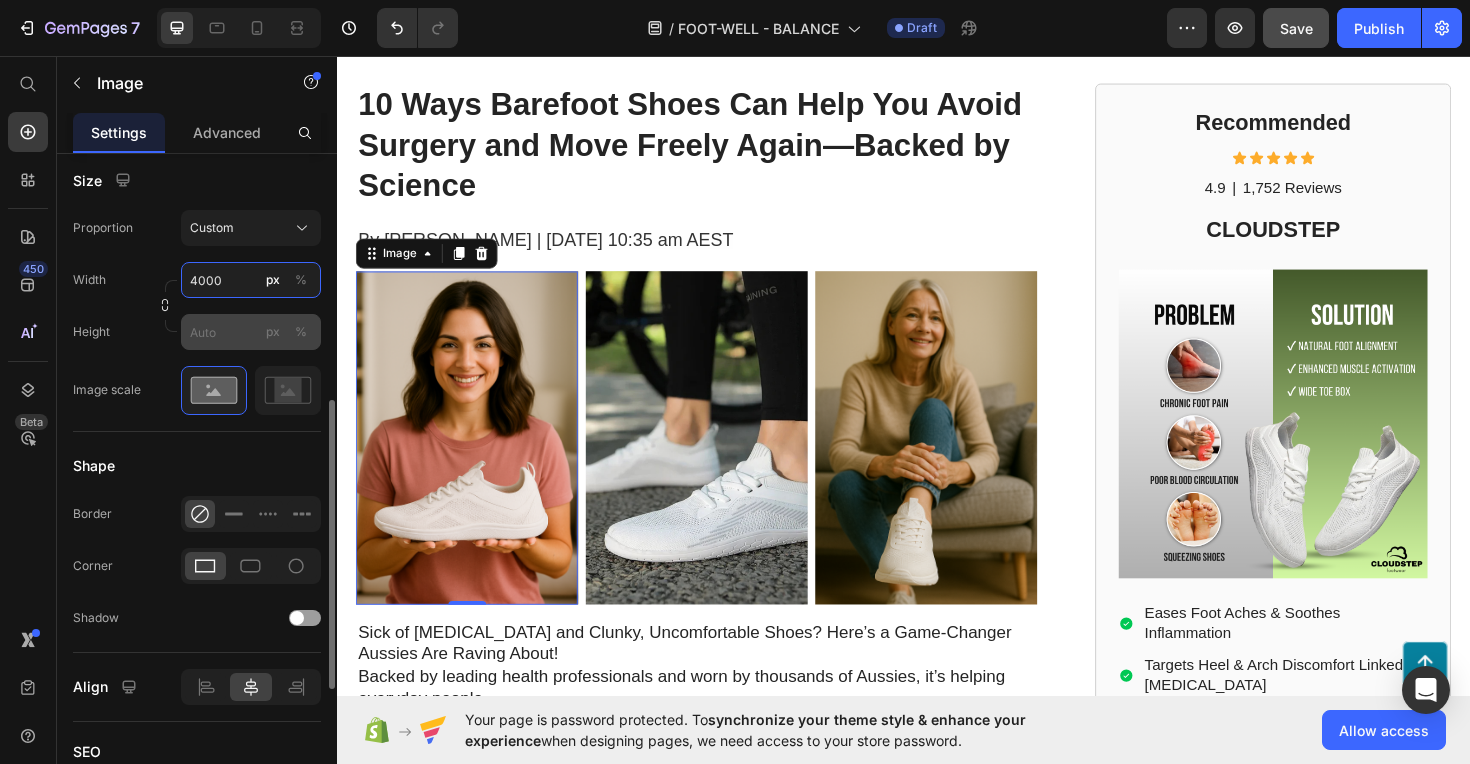 type on "4000" 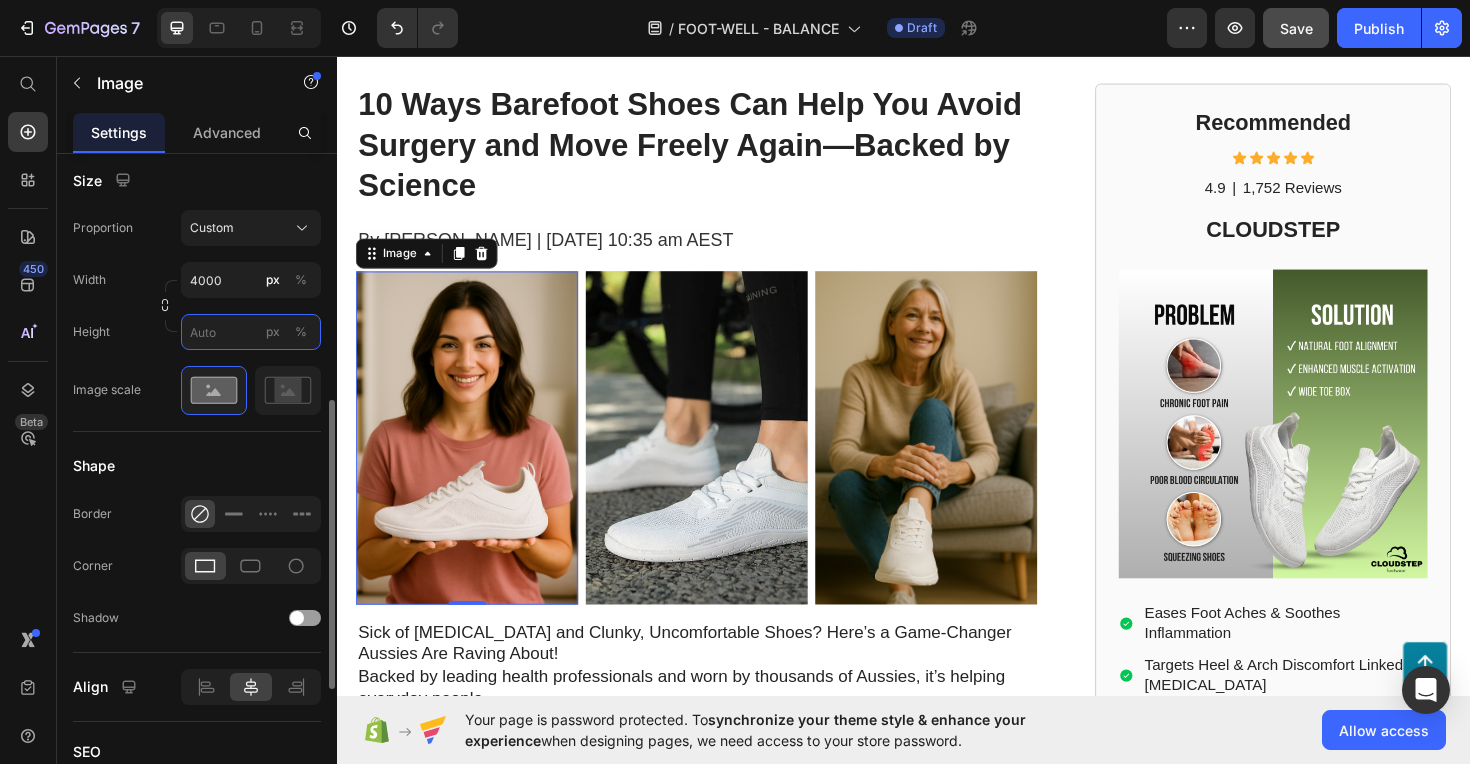 click on "px %" at bounding box center [251, 332] 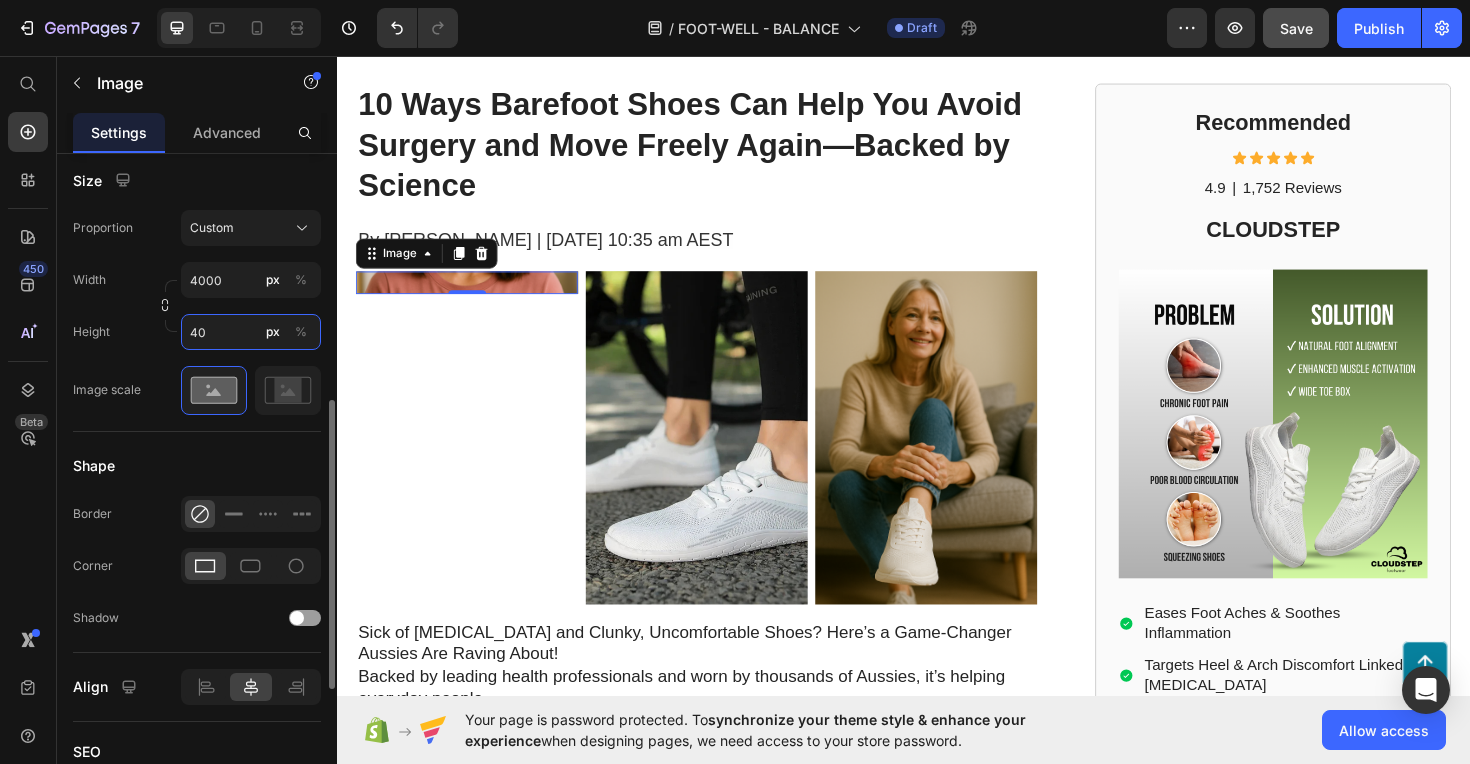 type on "4" 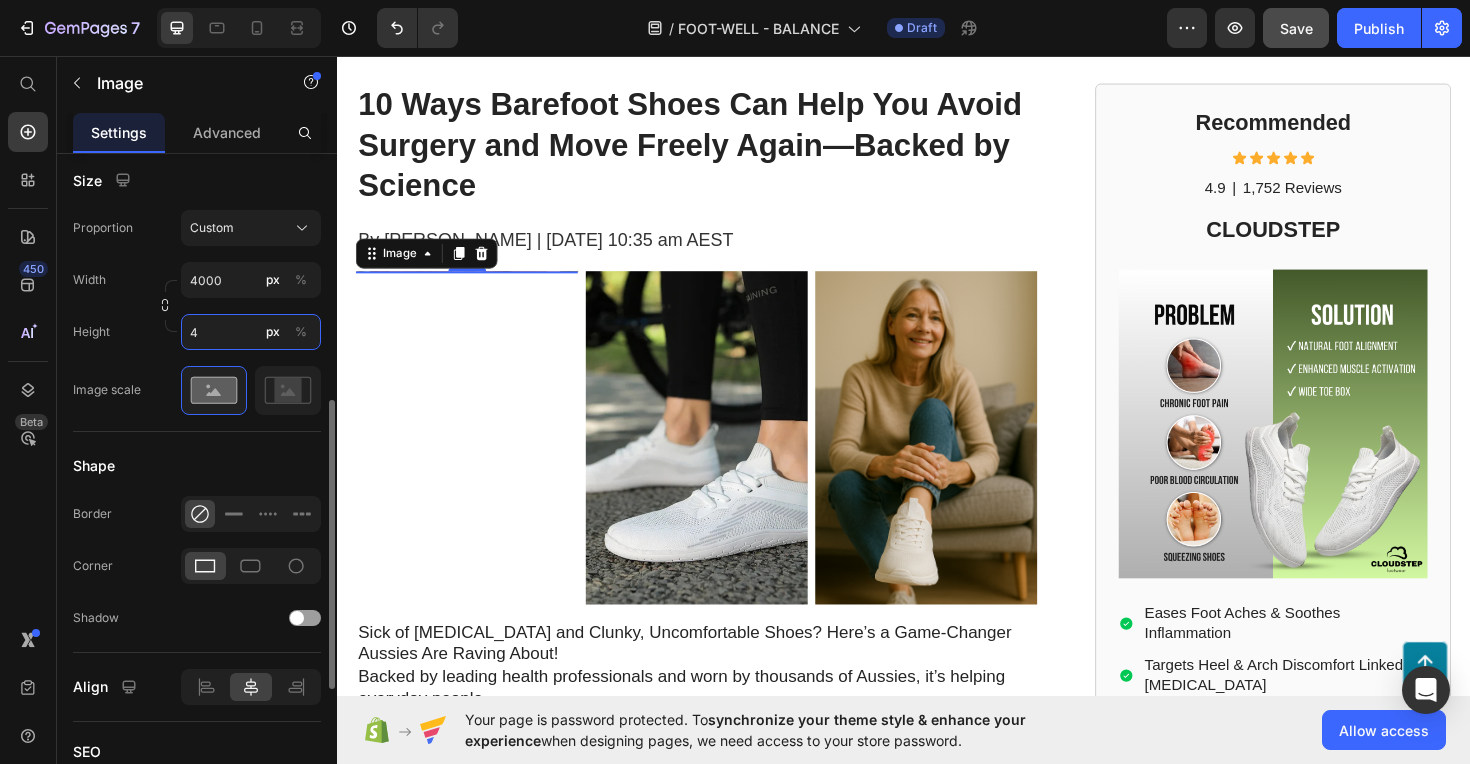 type 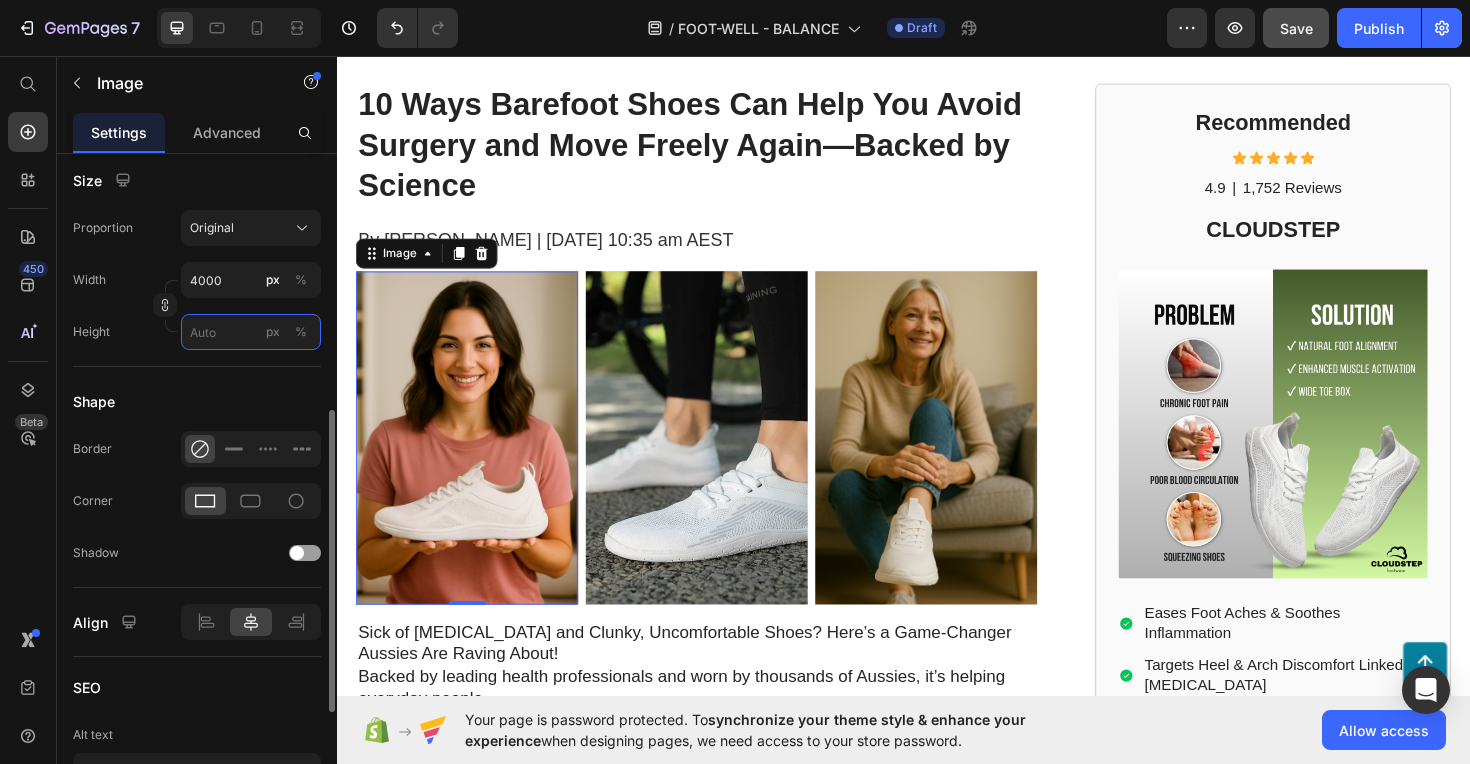 click on "px %" at bounding box center (251, 332) 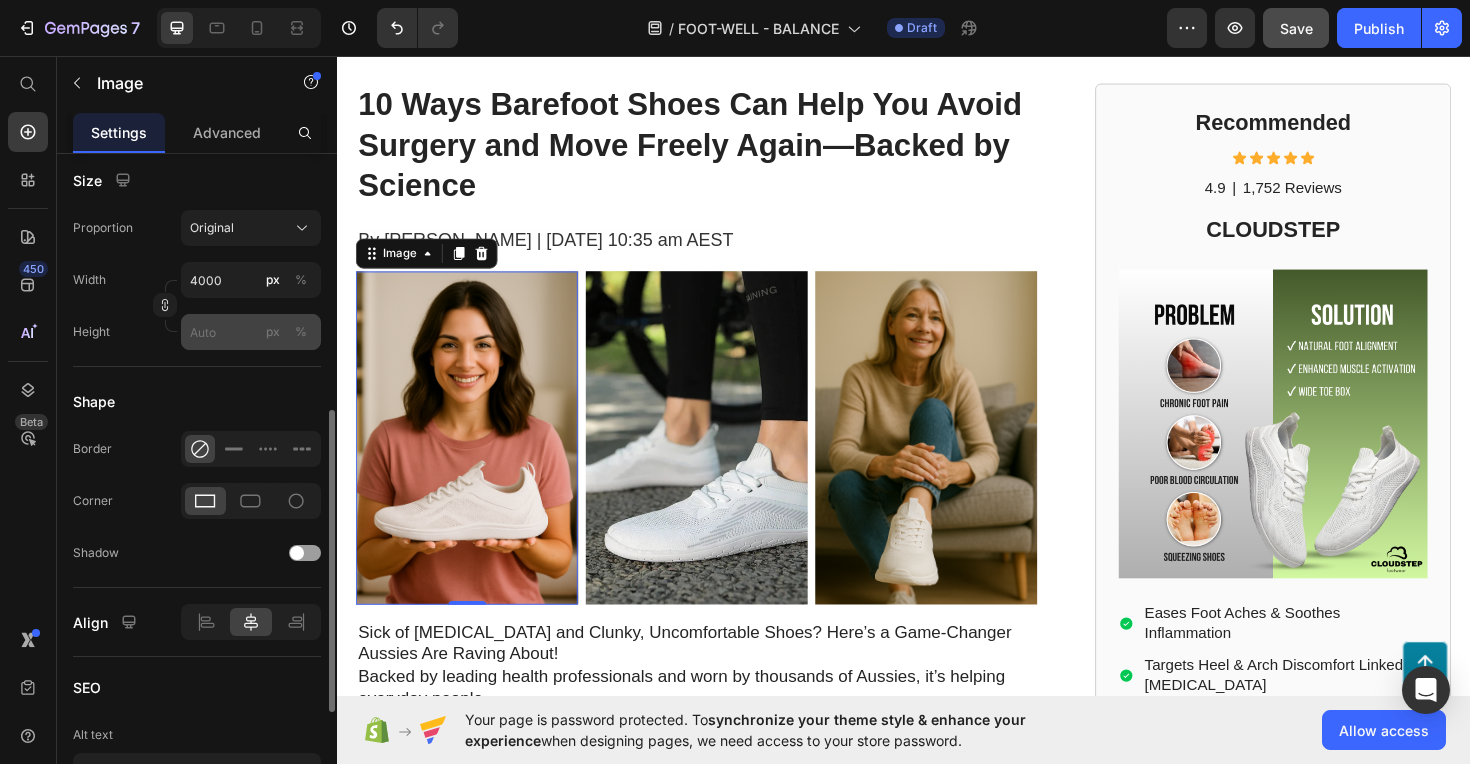 click on "%" 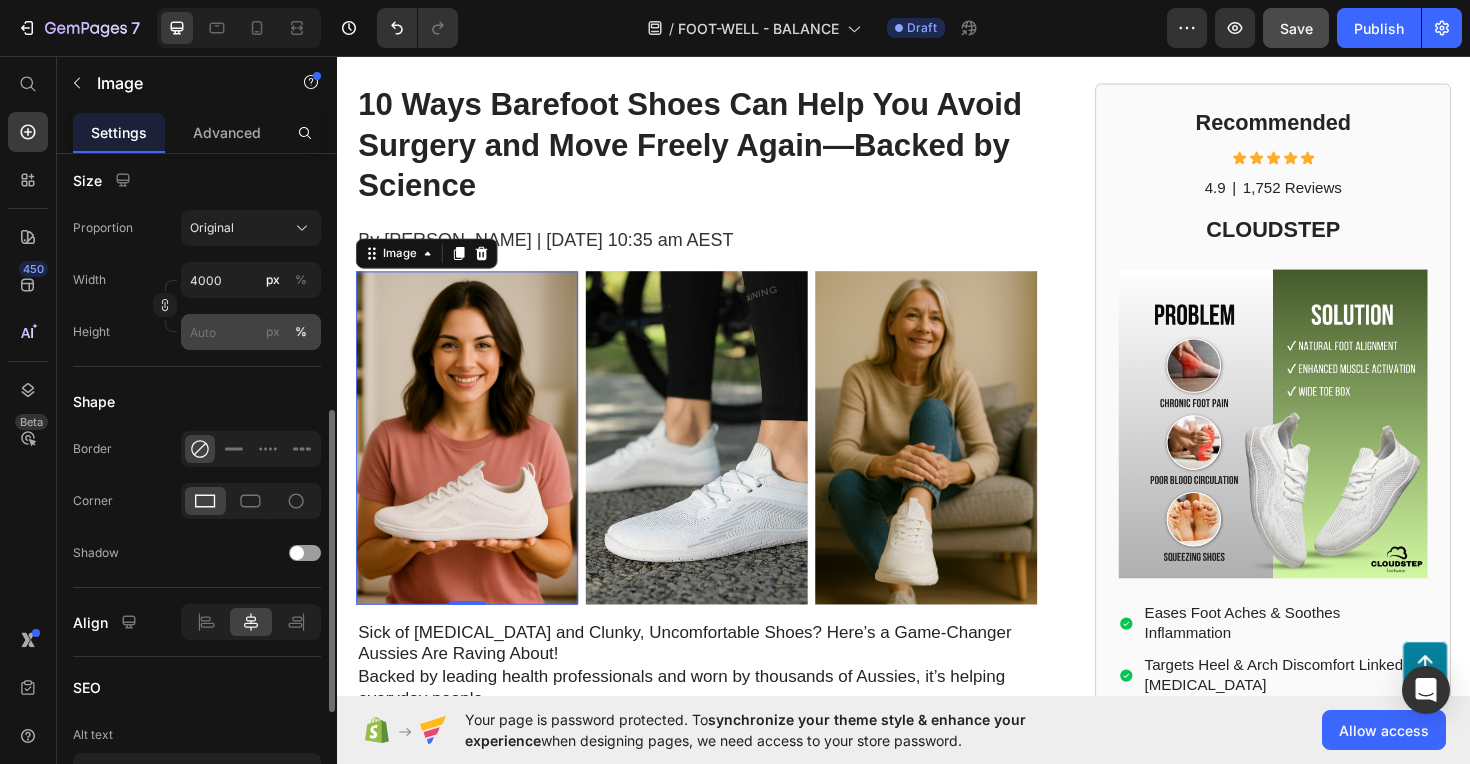 click on "px" at bounding box center [273, 332] 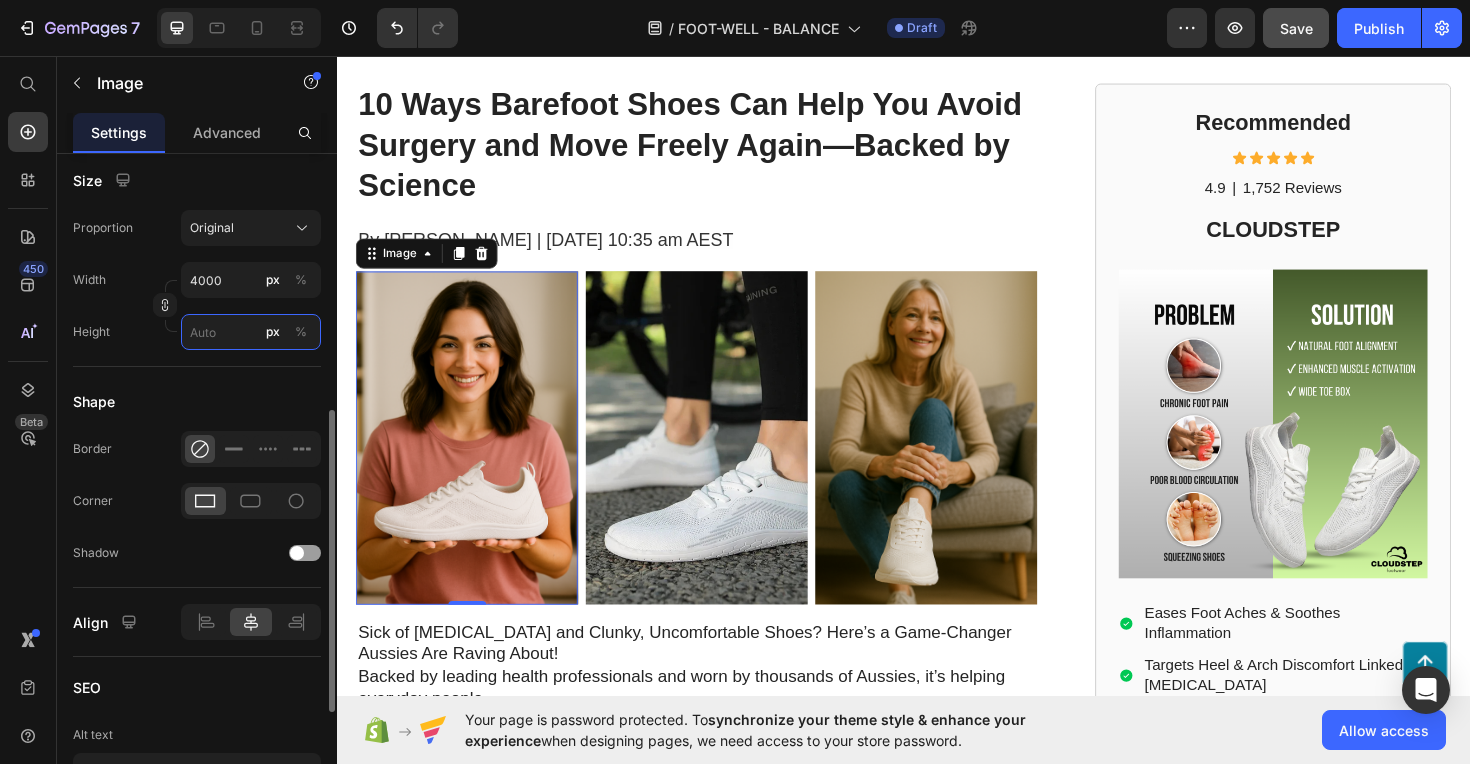 click on "px %" at bounding box center [251, 332] 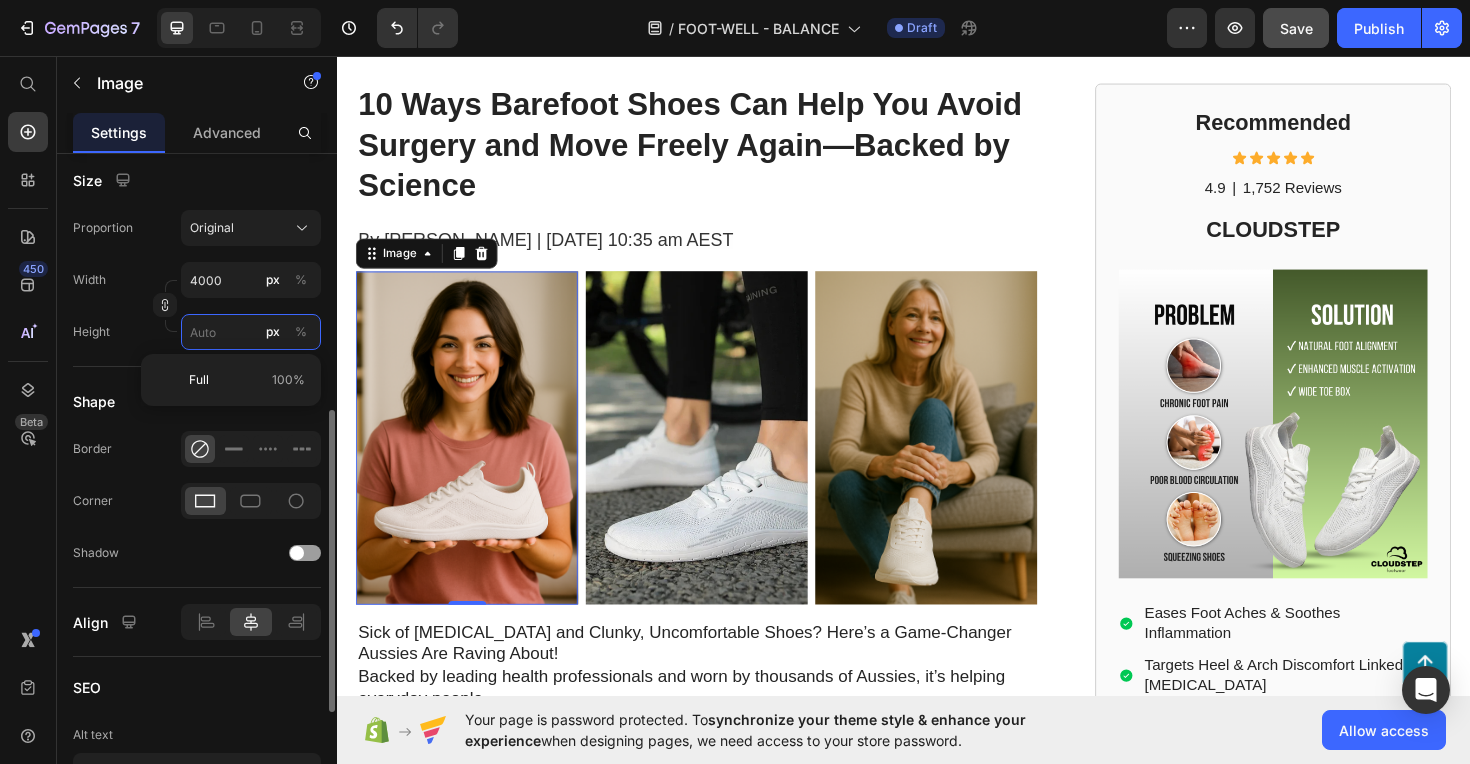 type 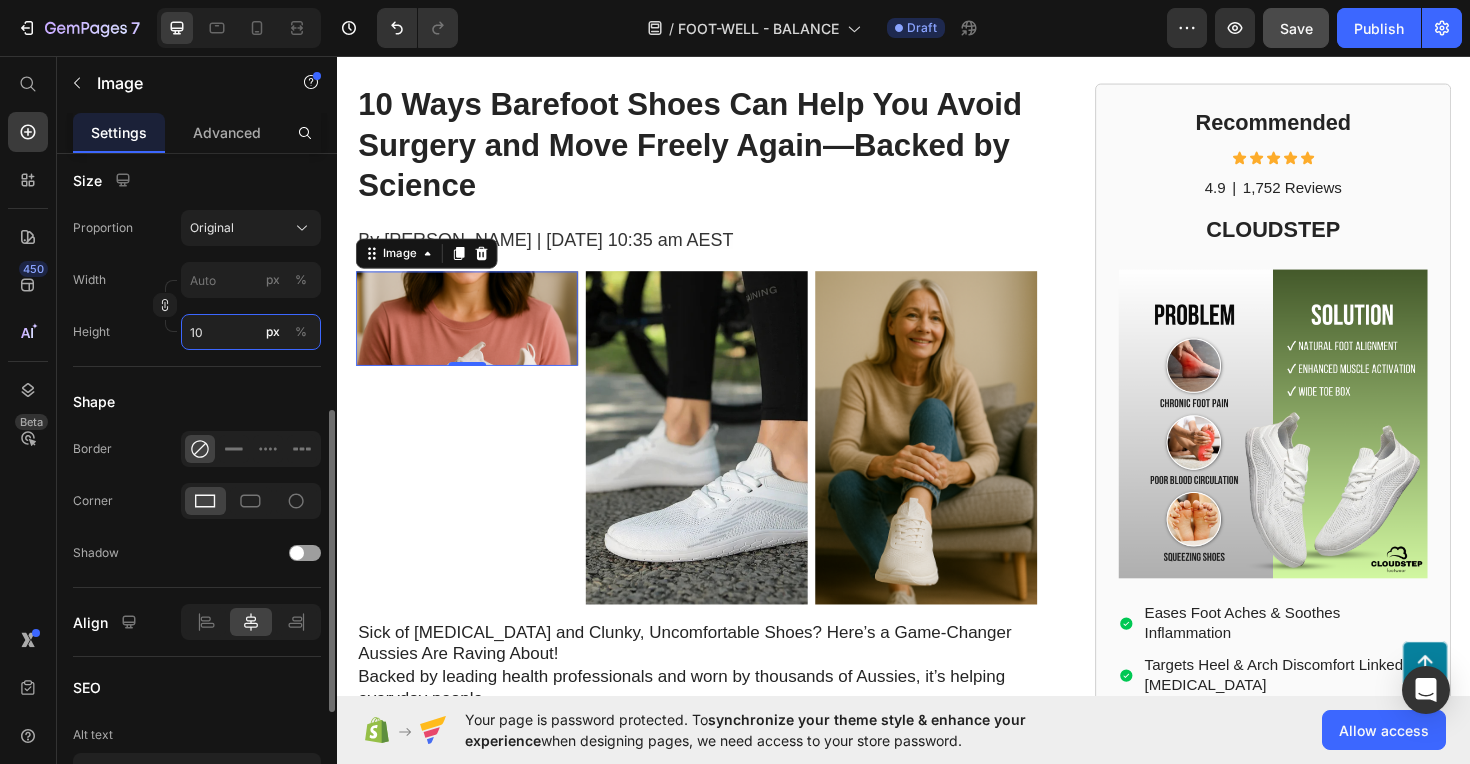 type on "1" 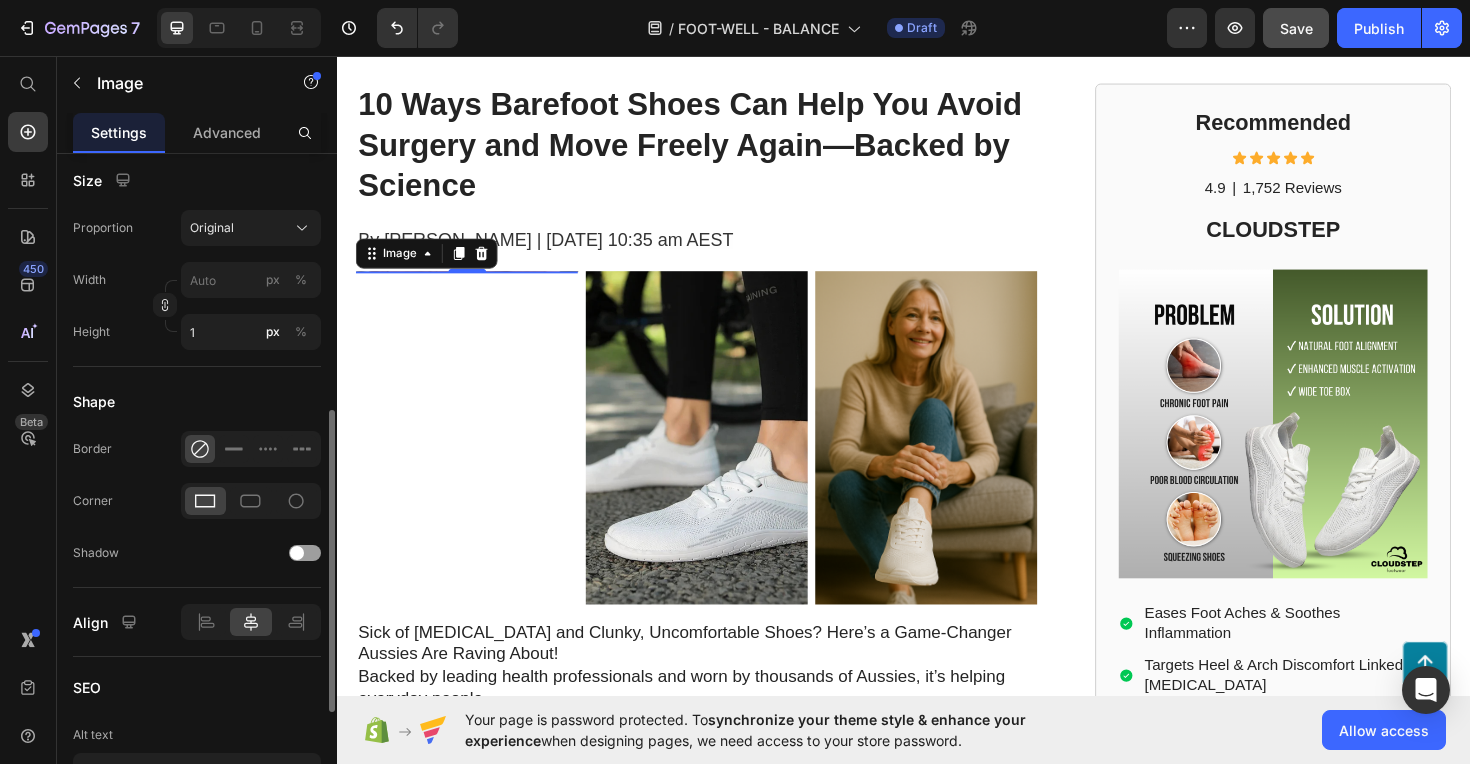 click on "Shape" at bounding box center [197, 401] 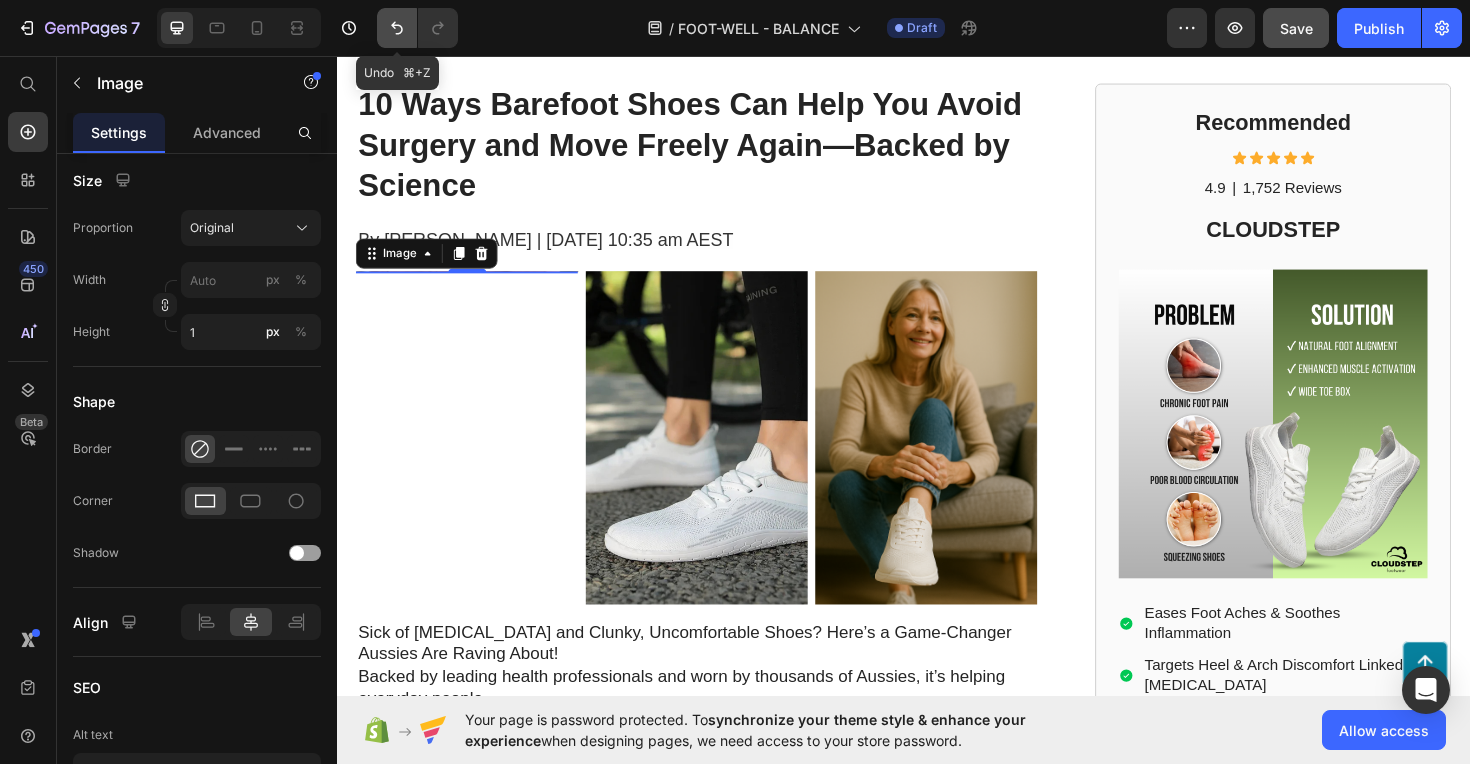 click 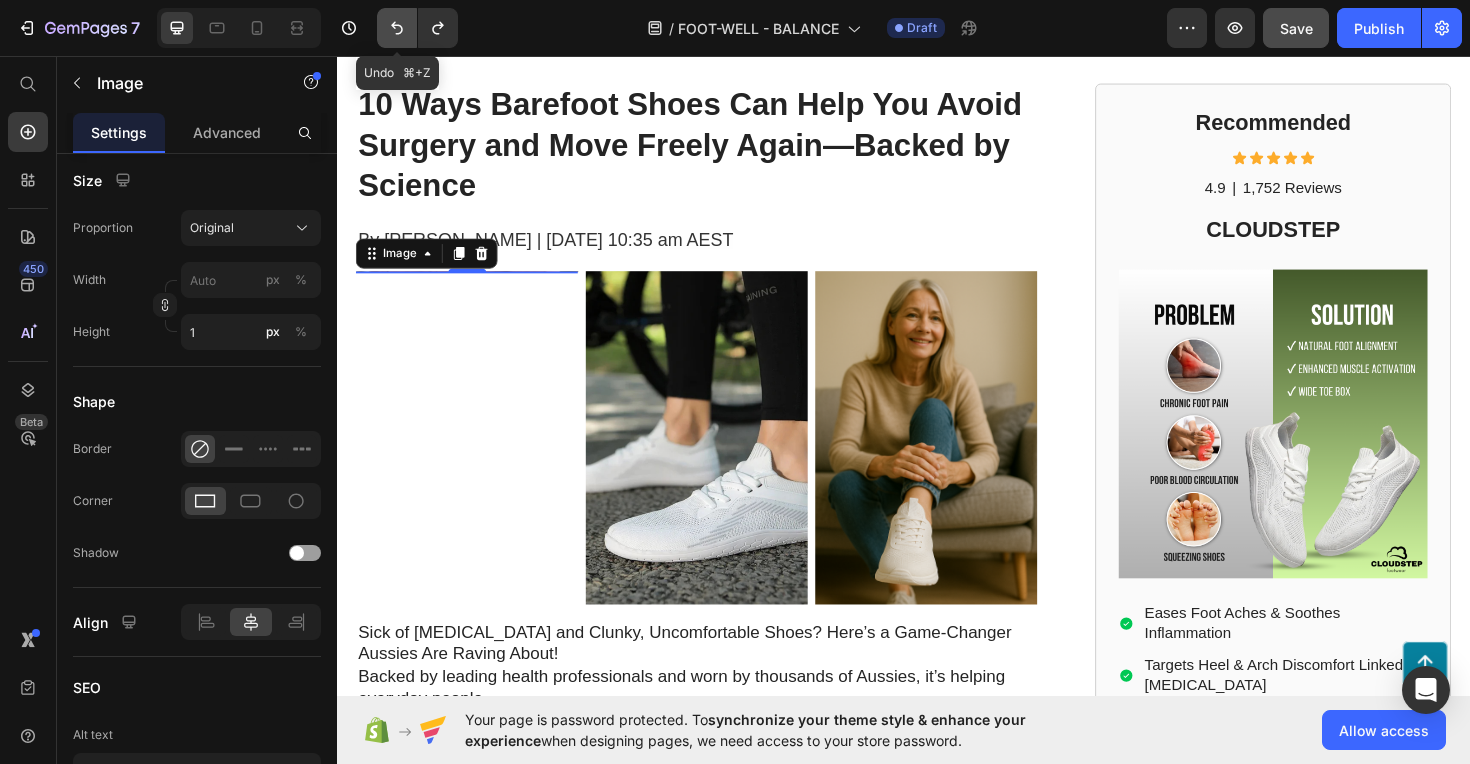 click 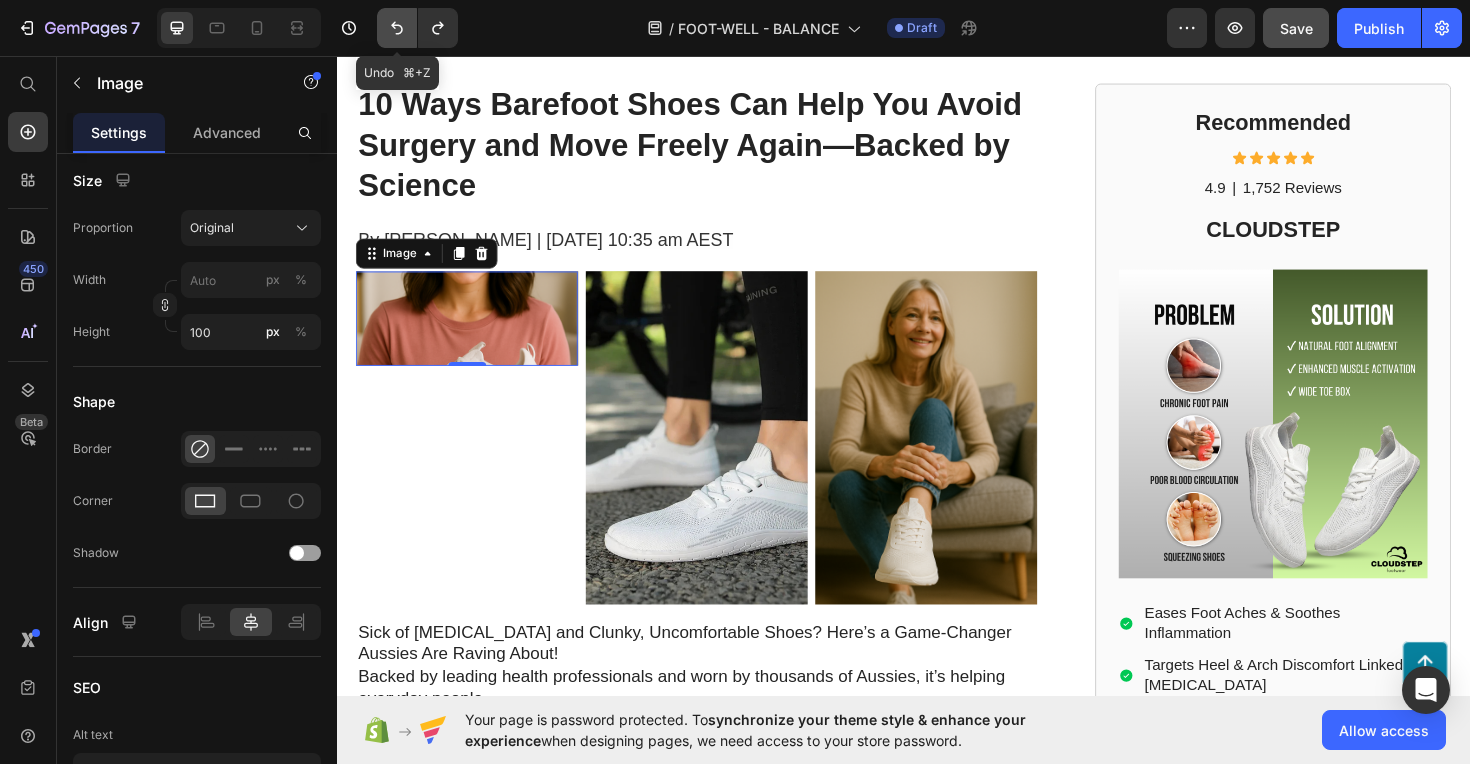 click 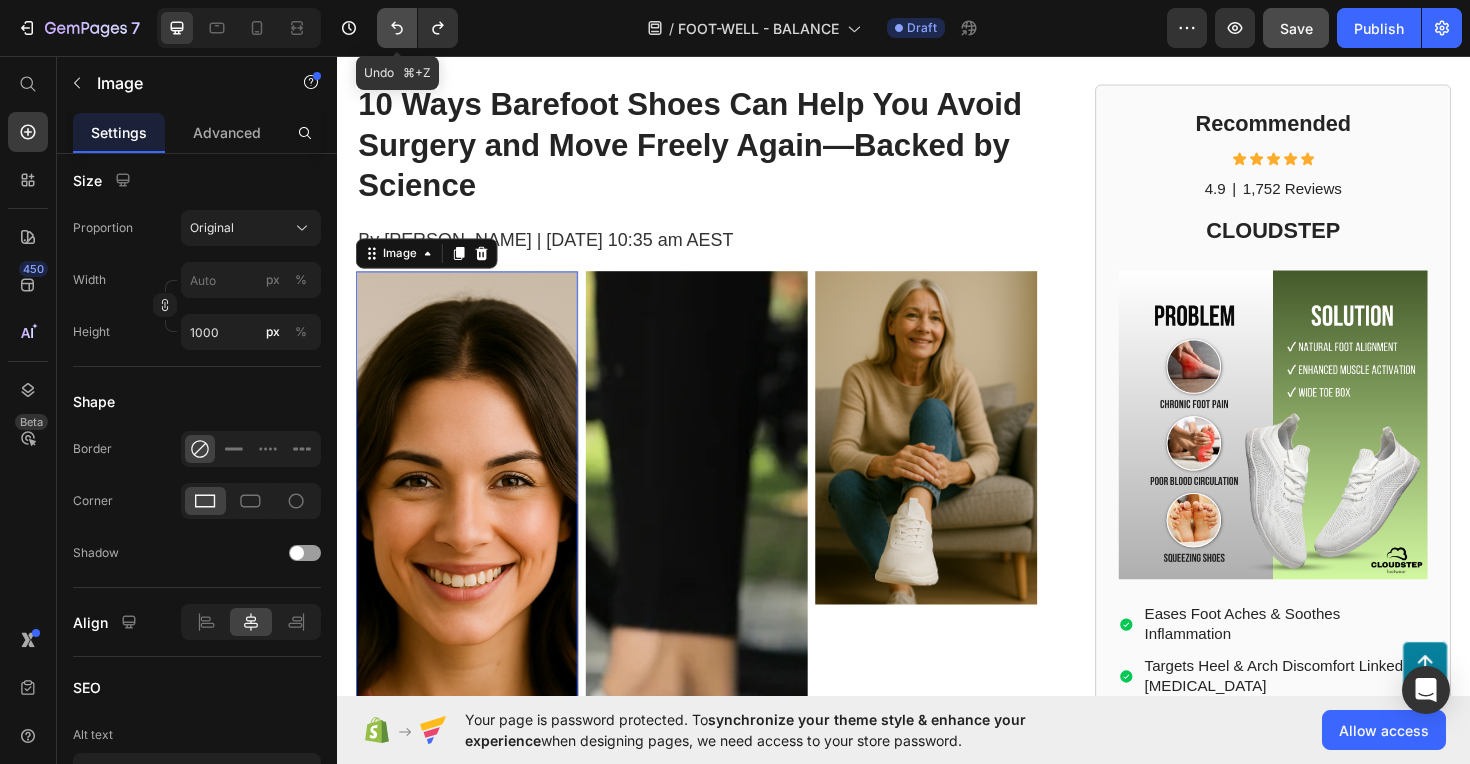 click 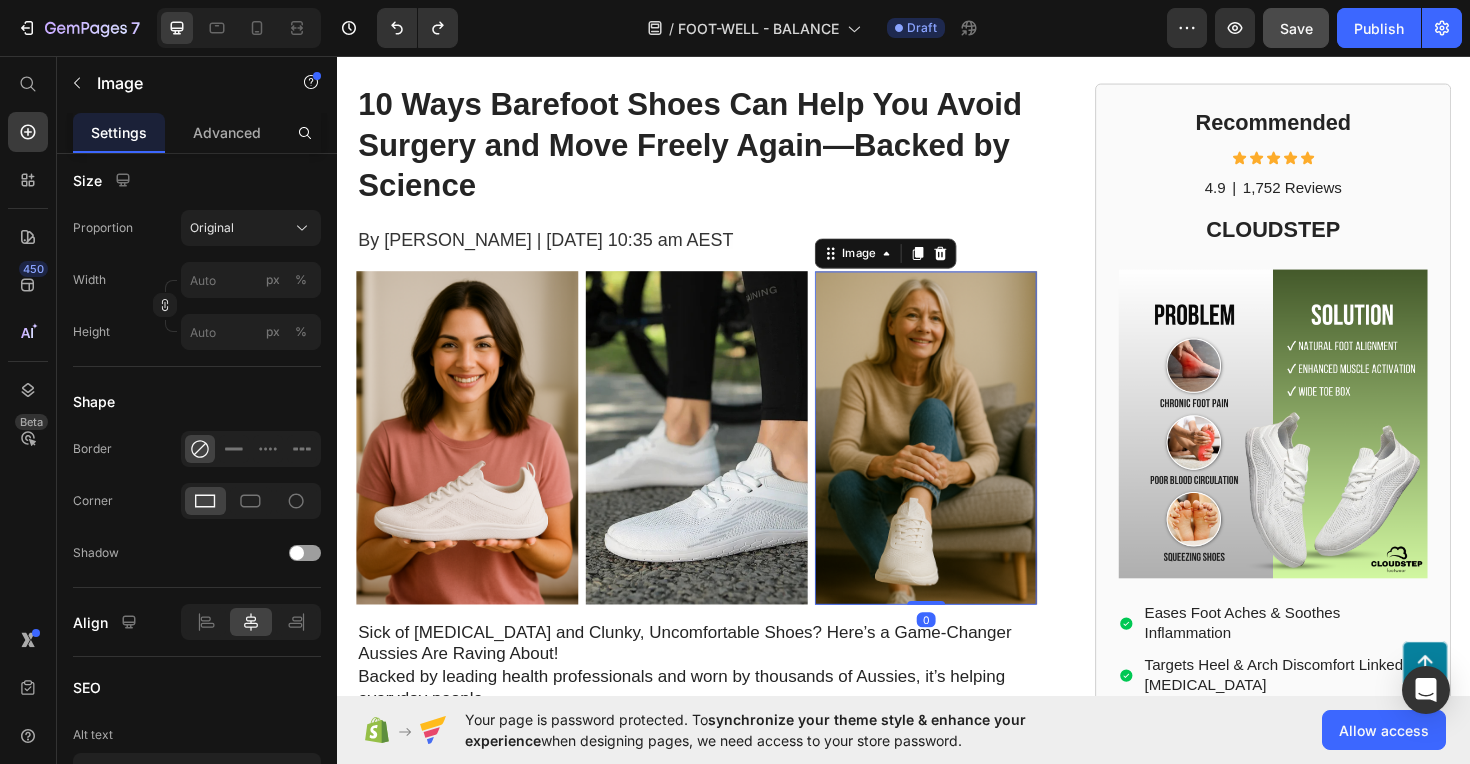 click at bounding box center [960, 460] 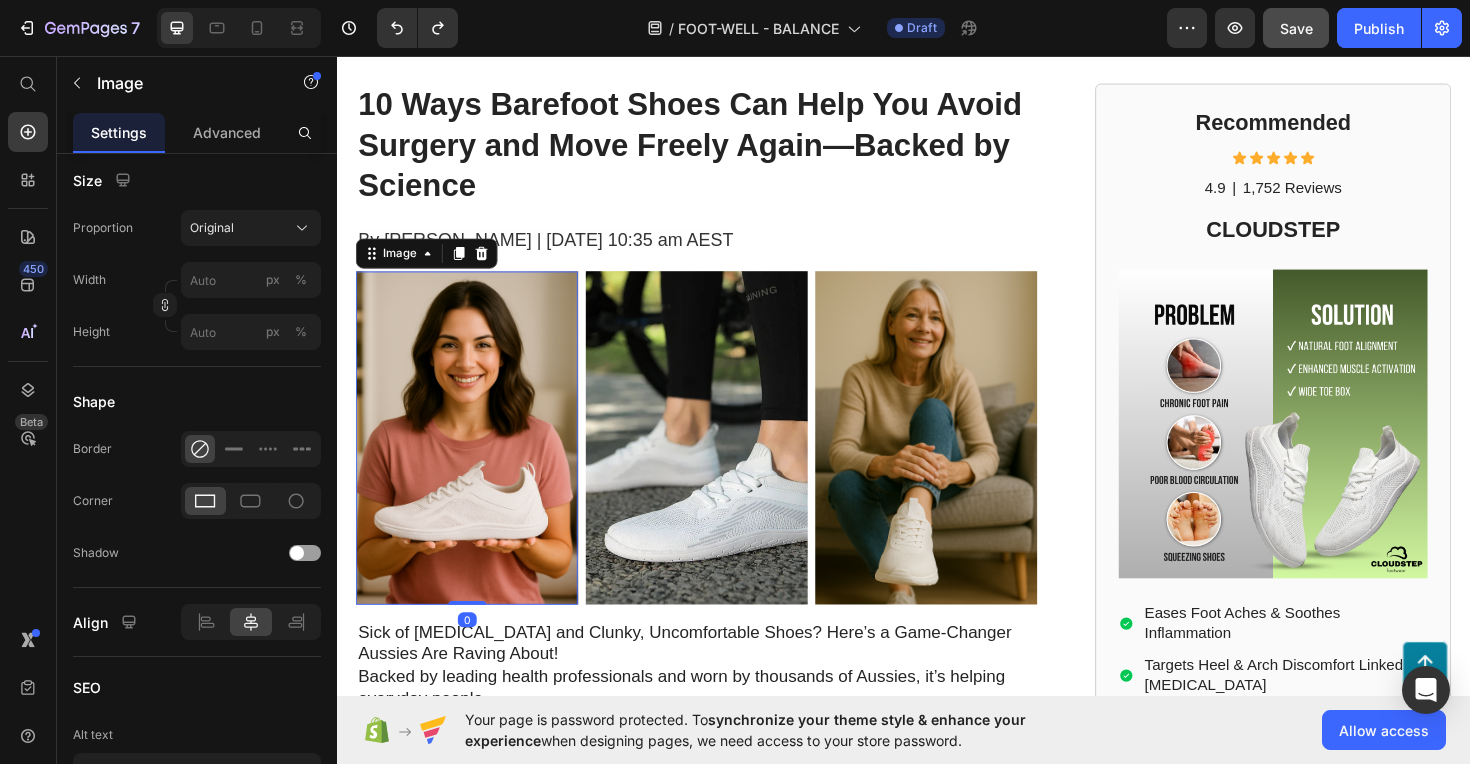 click at bounding box center (474, 460) 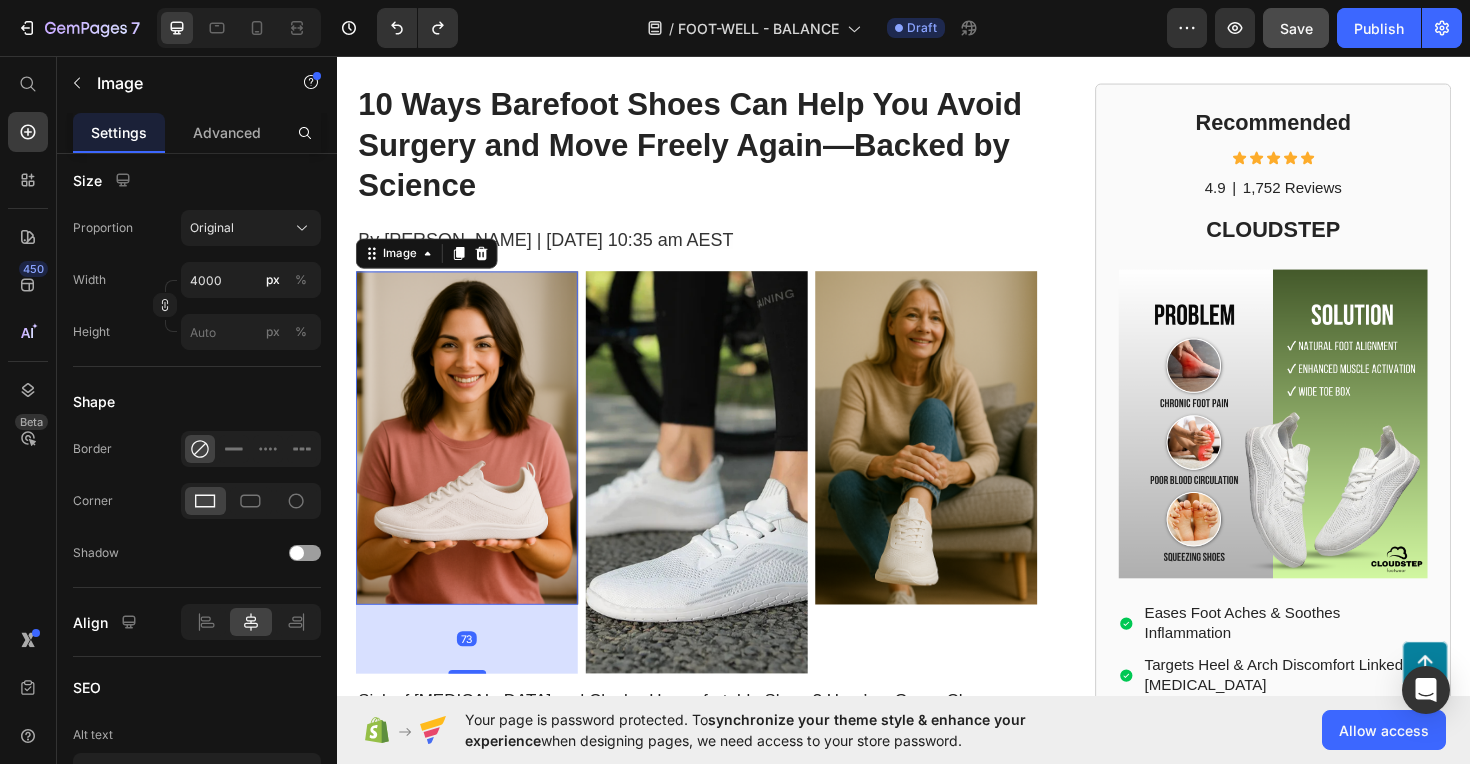 drag, startPoint x: 472, startPoint y: 635, endPoint x: 471, endPoint y: 708, distance: 73.00685 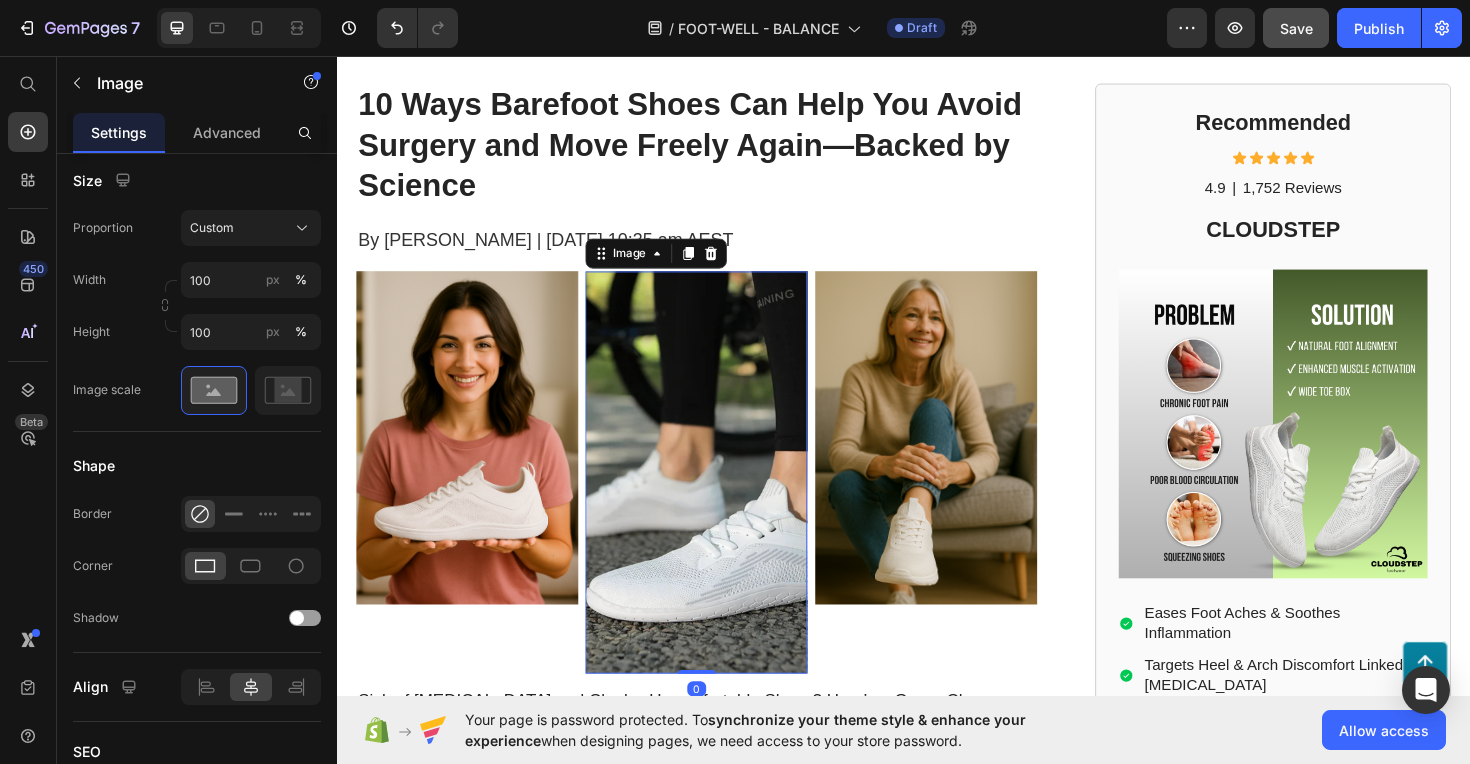 click at bounding box center (717, 497) 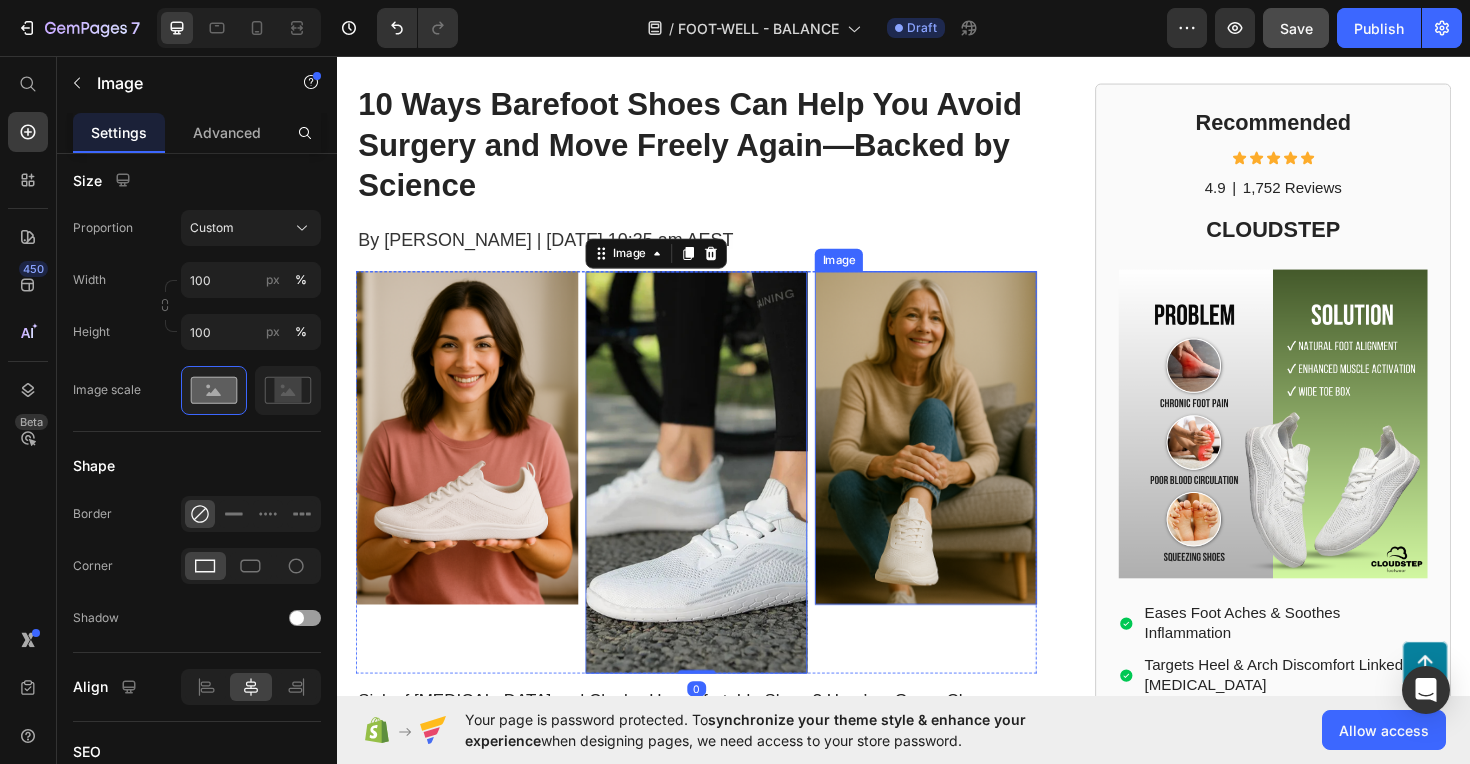 click at bounding box center [960, 460] 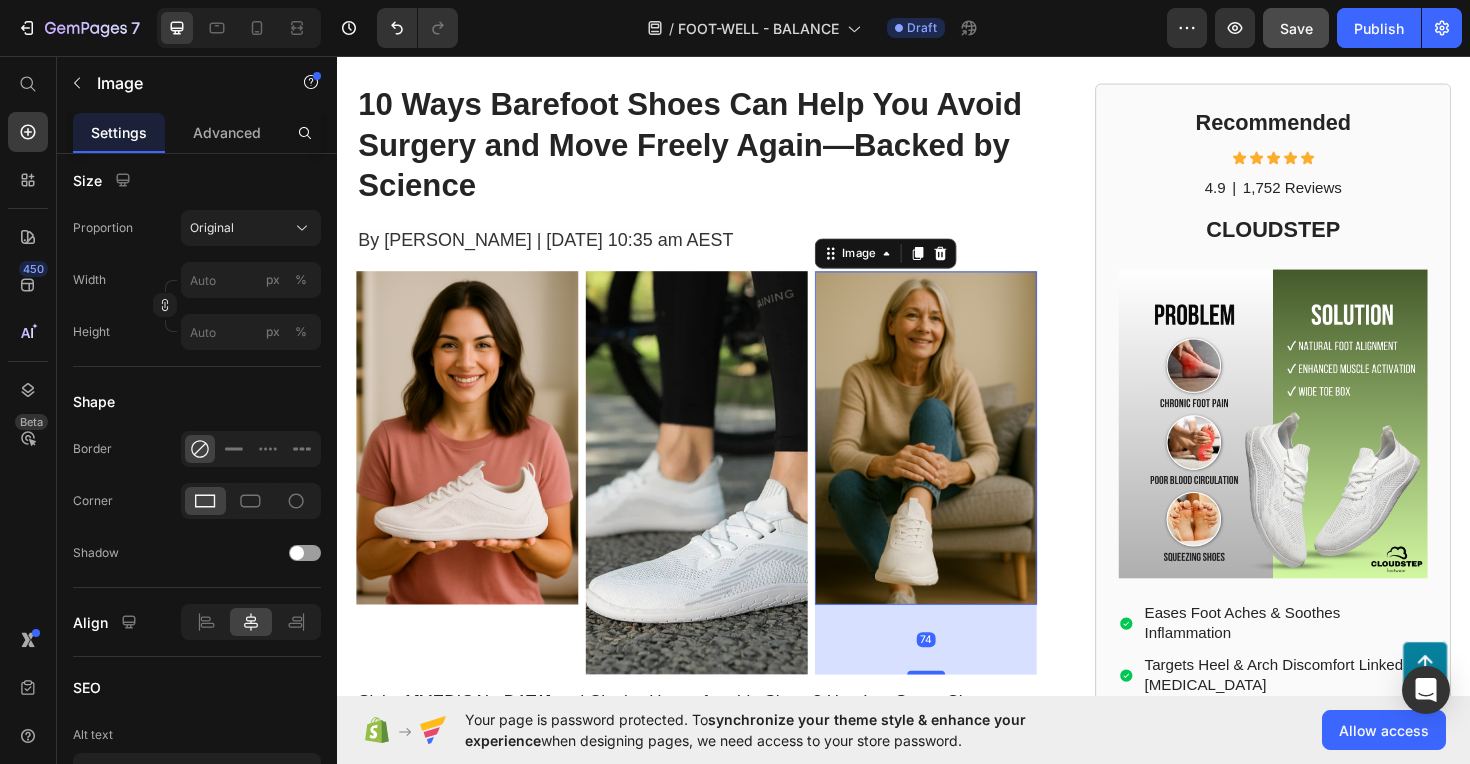 drag, startPoint x: 967, startPoint y: 634, endPoint x: 975, endPoint y: 708, distance: 74.431175 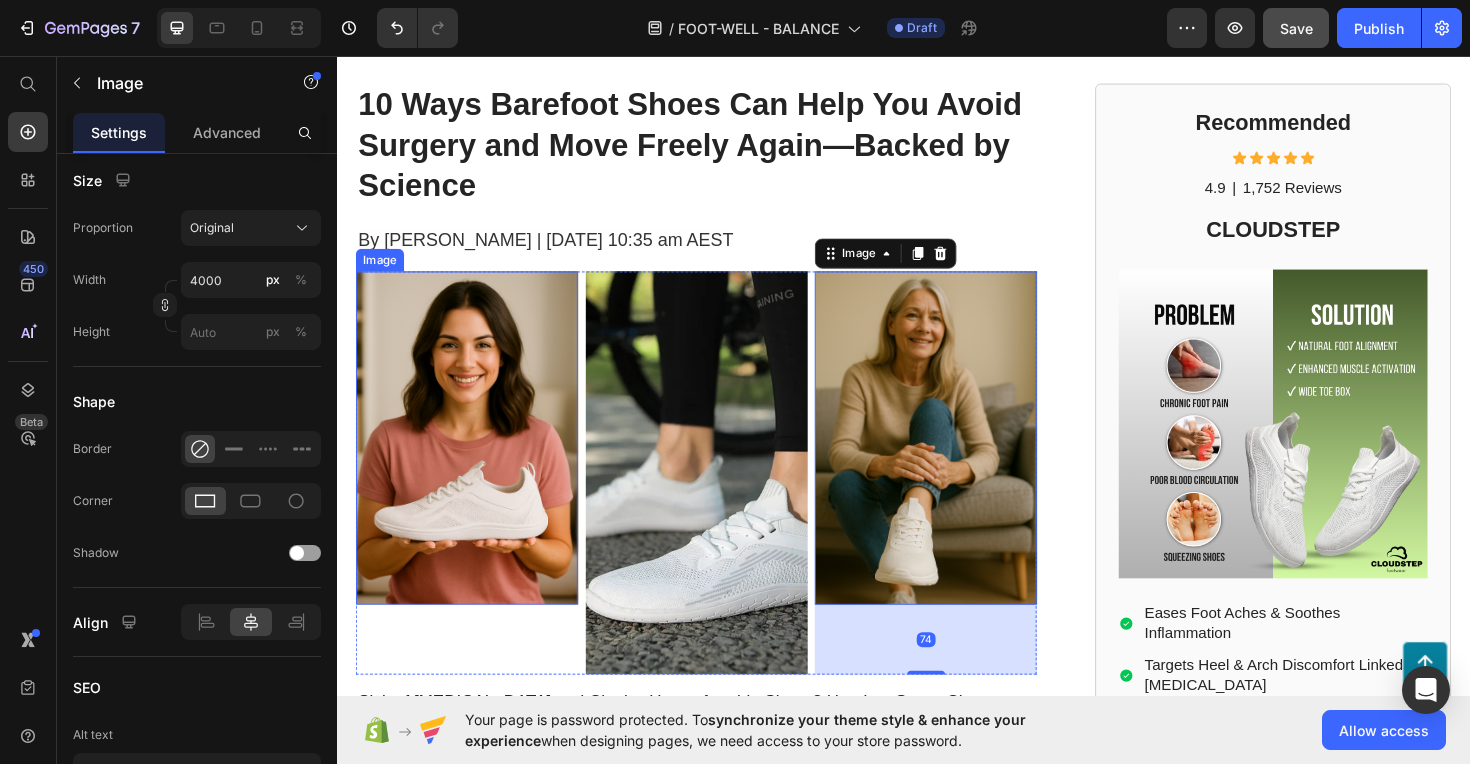 click at bounding box center (474, 460) 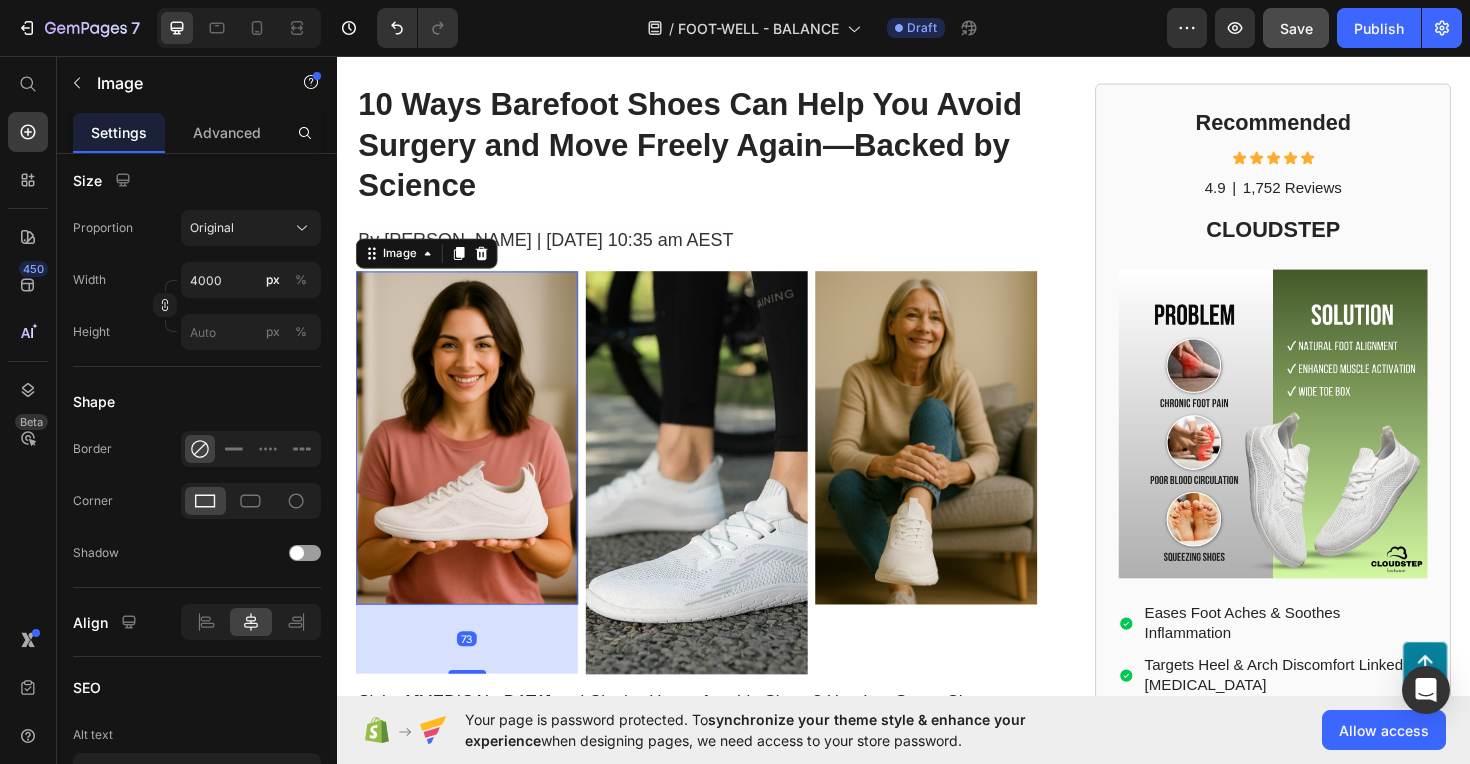 click at bounding box center [474, 460] 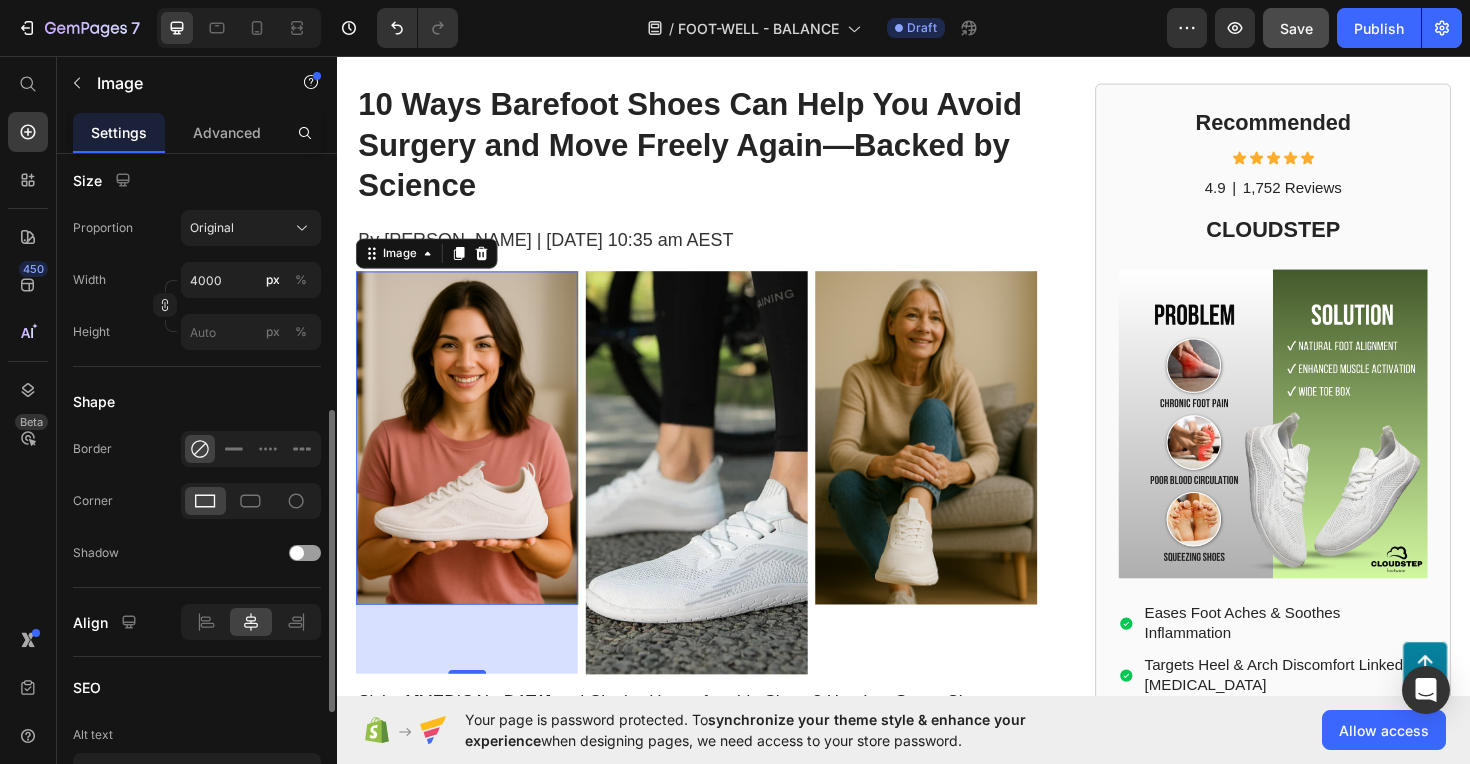 click on "Size Proportion Original Width 4000 px % Height px %" 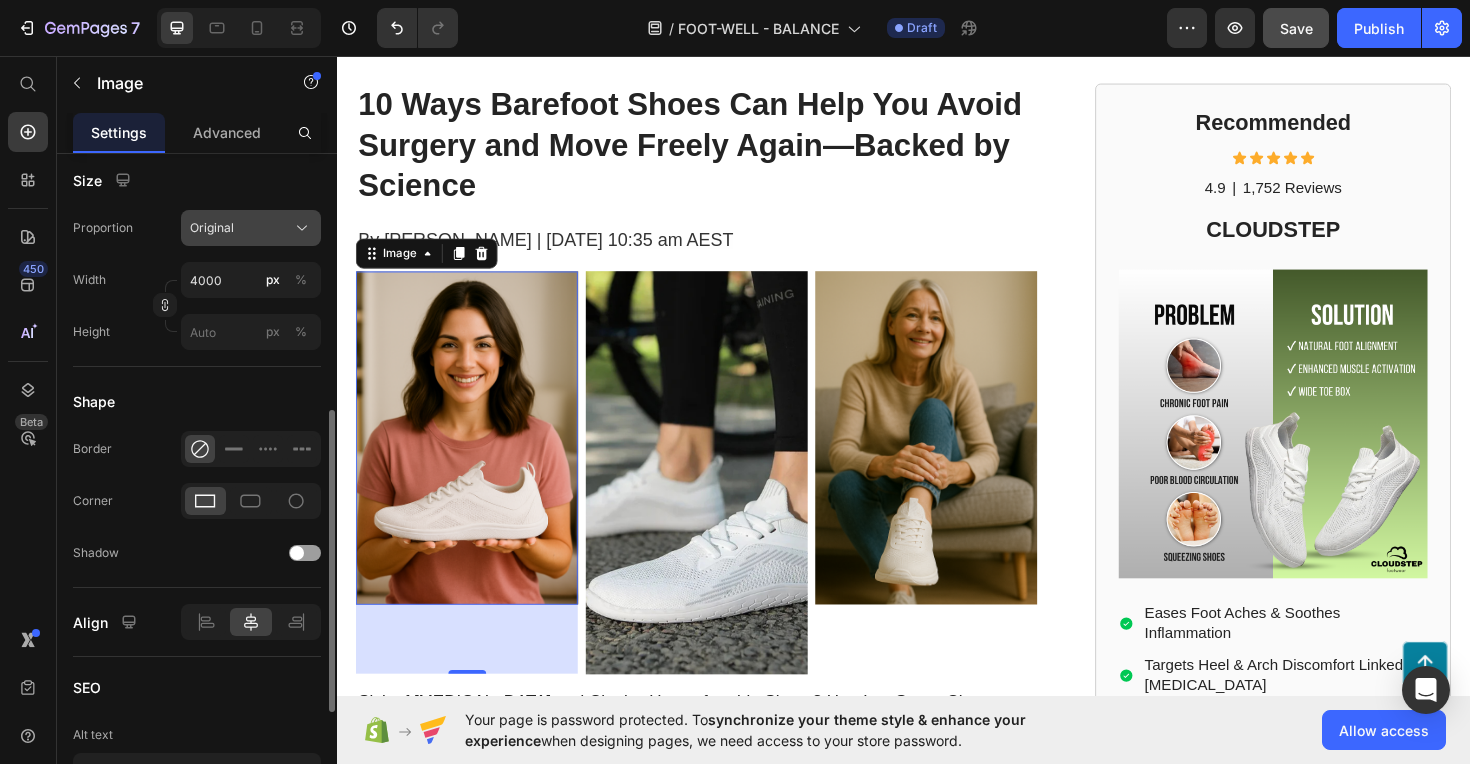 click on "Original" at bounding box center [251, 228] 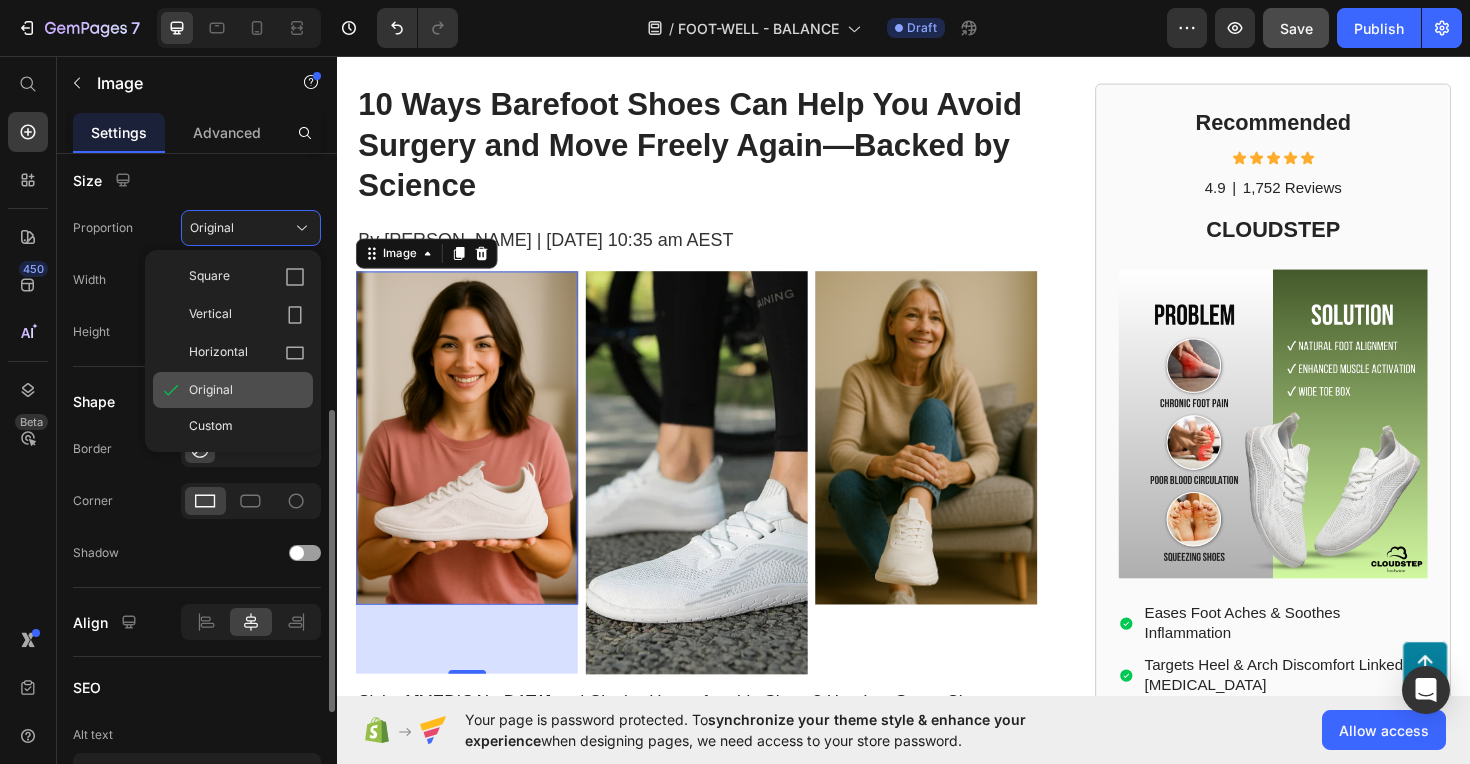 click on "Original" at bounding box center [211, 390] 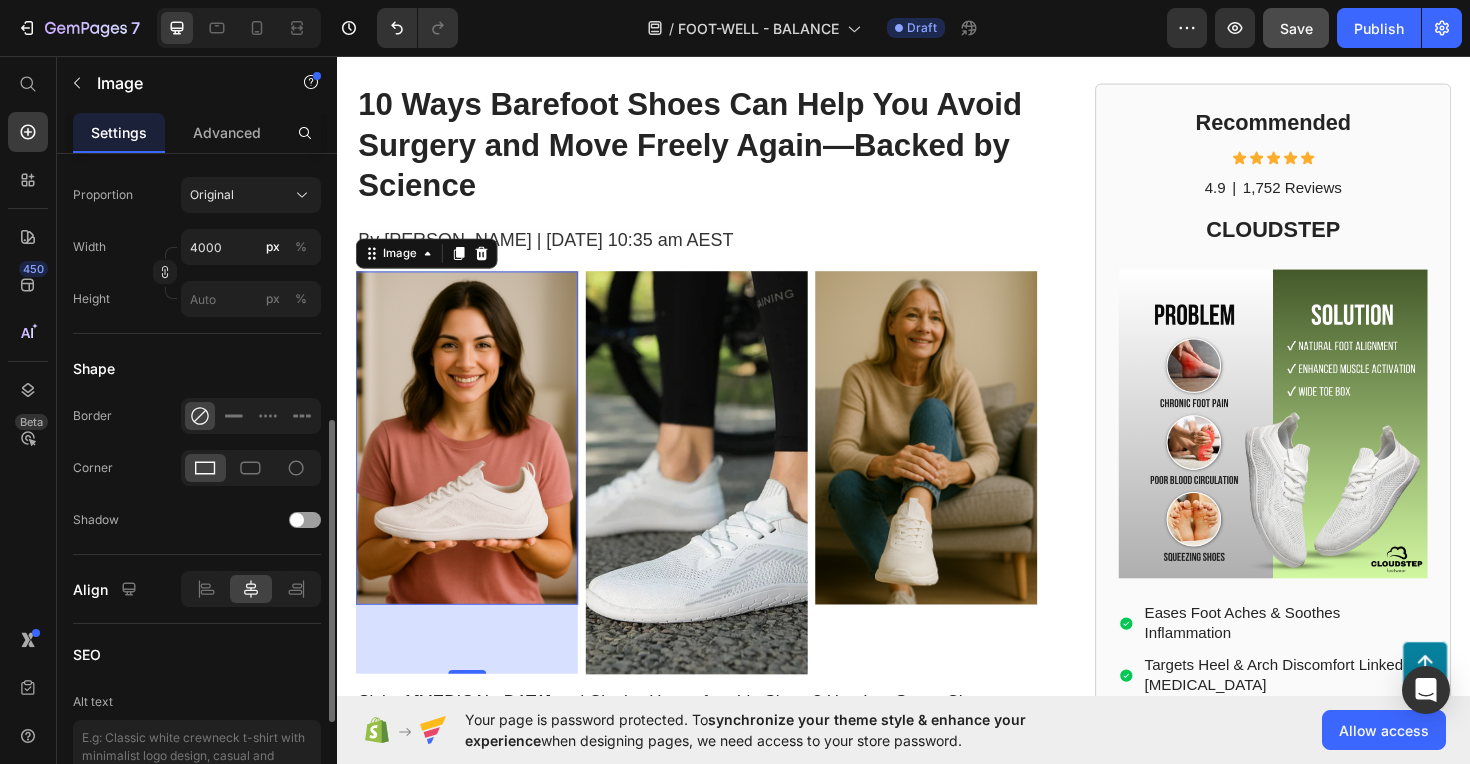 scroll, scrollTop: 584, scrollLeft: 0, axis: vertical 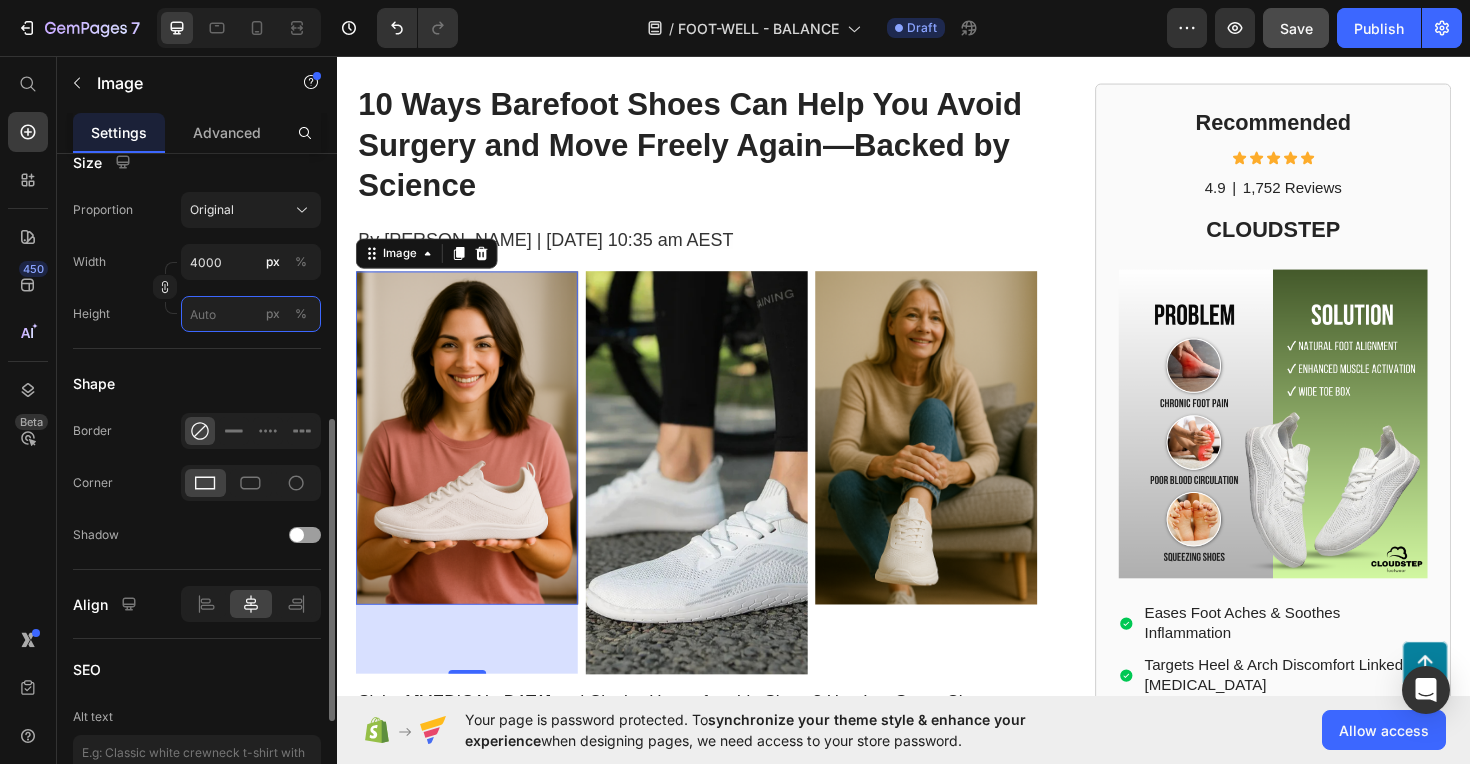 click on "px %" at bounding box center [251, 314] 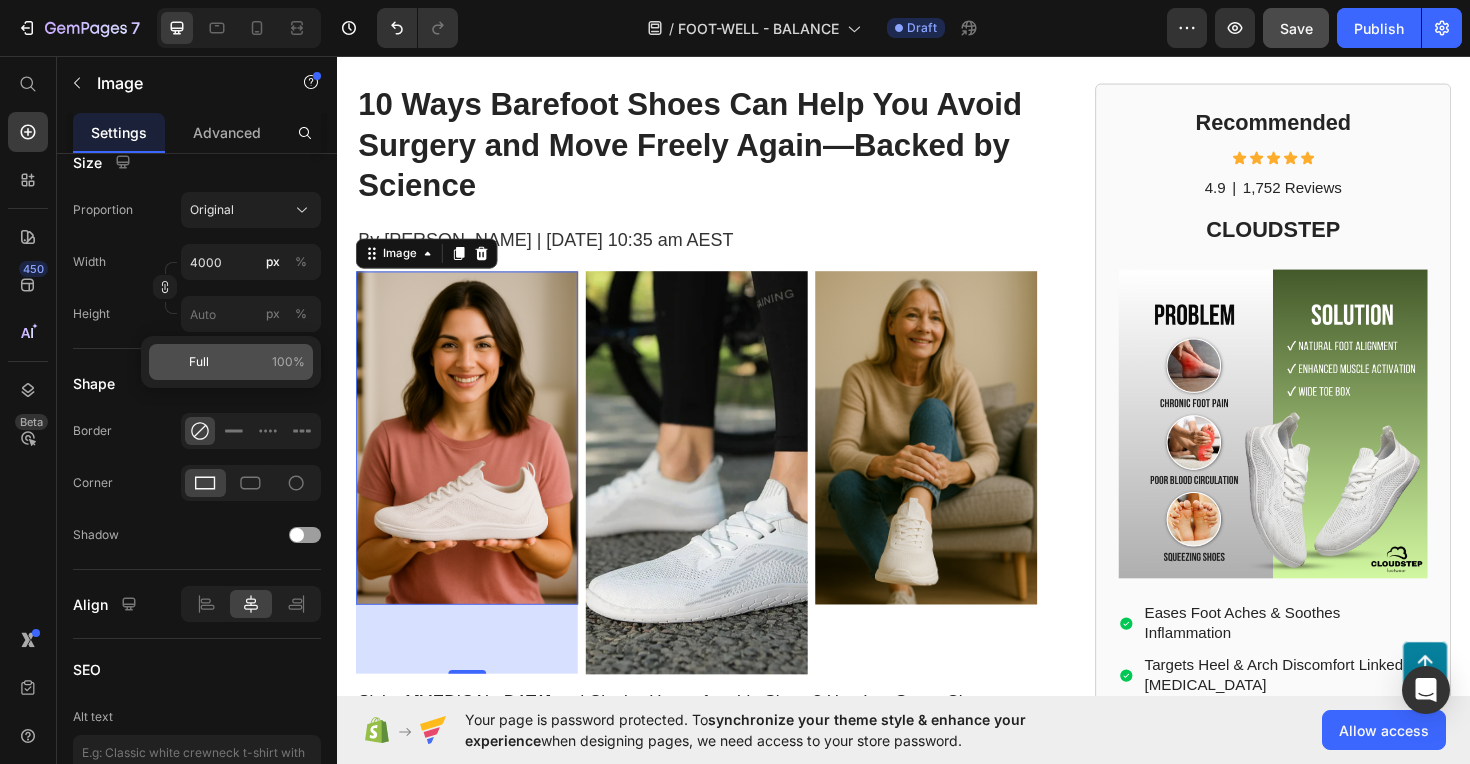 click on "Full" at bounding box center (199, 362) 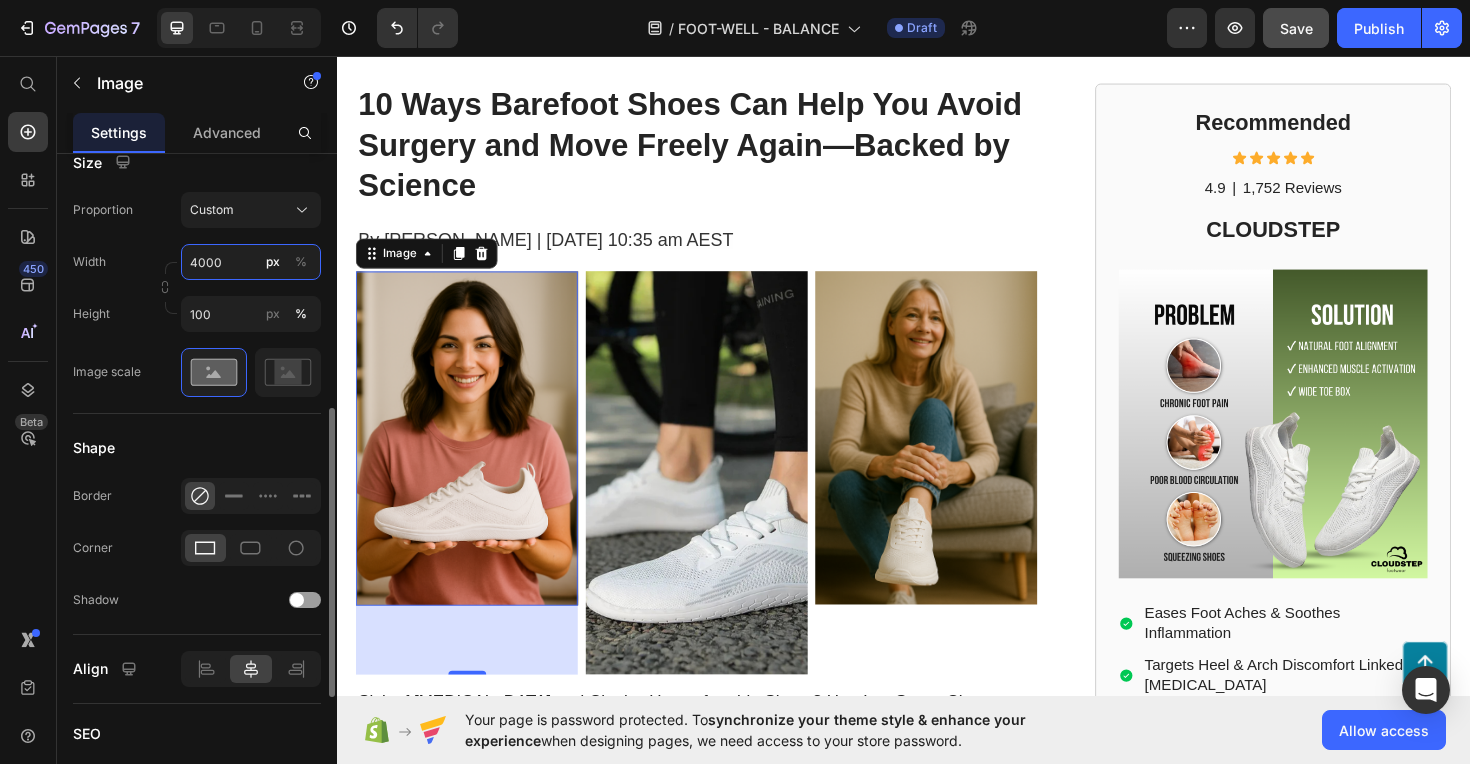 click on "4000" at bounding box center [251, 262] 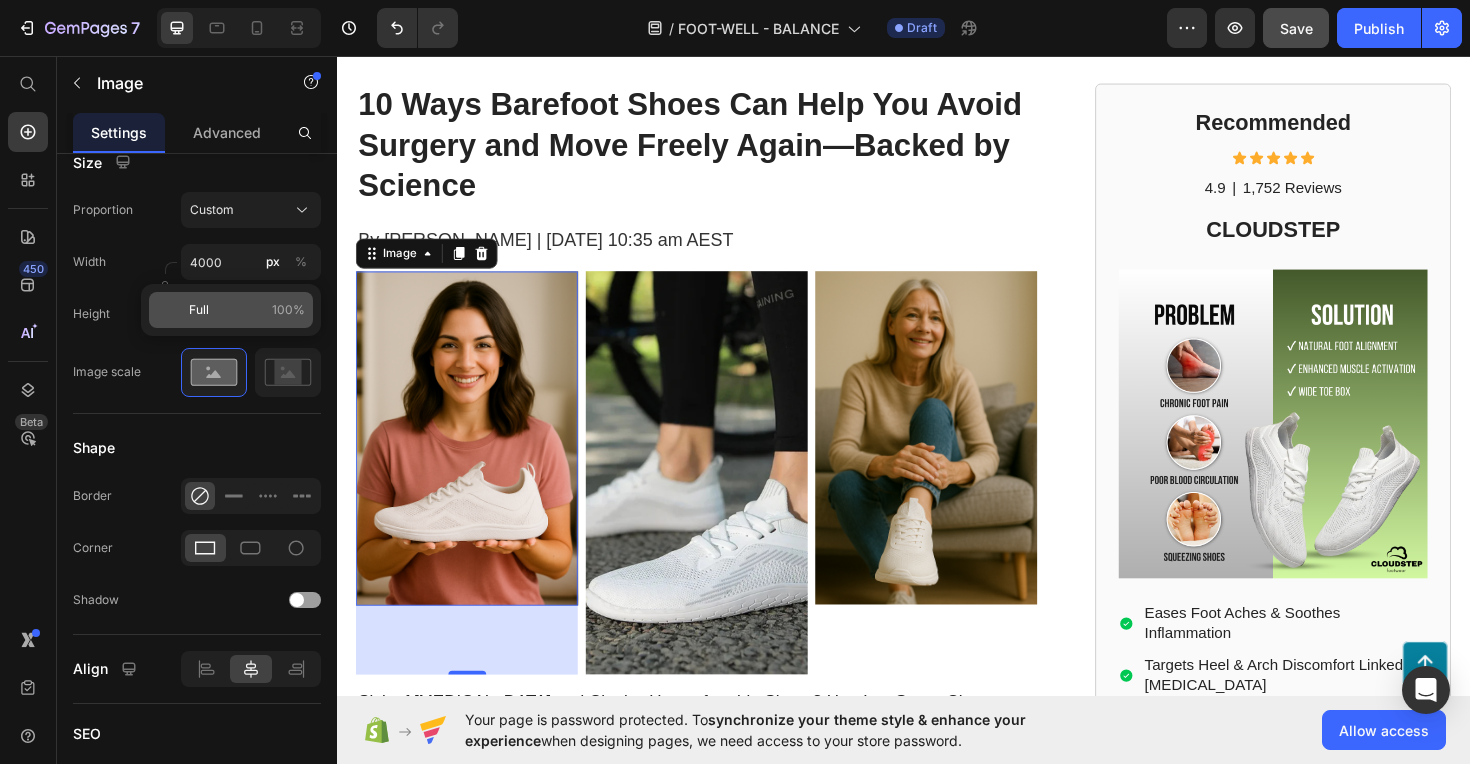 click on "Full 100%" at bounding box center [247, 310] 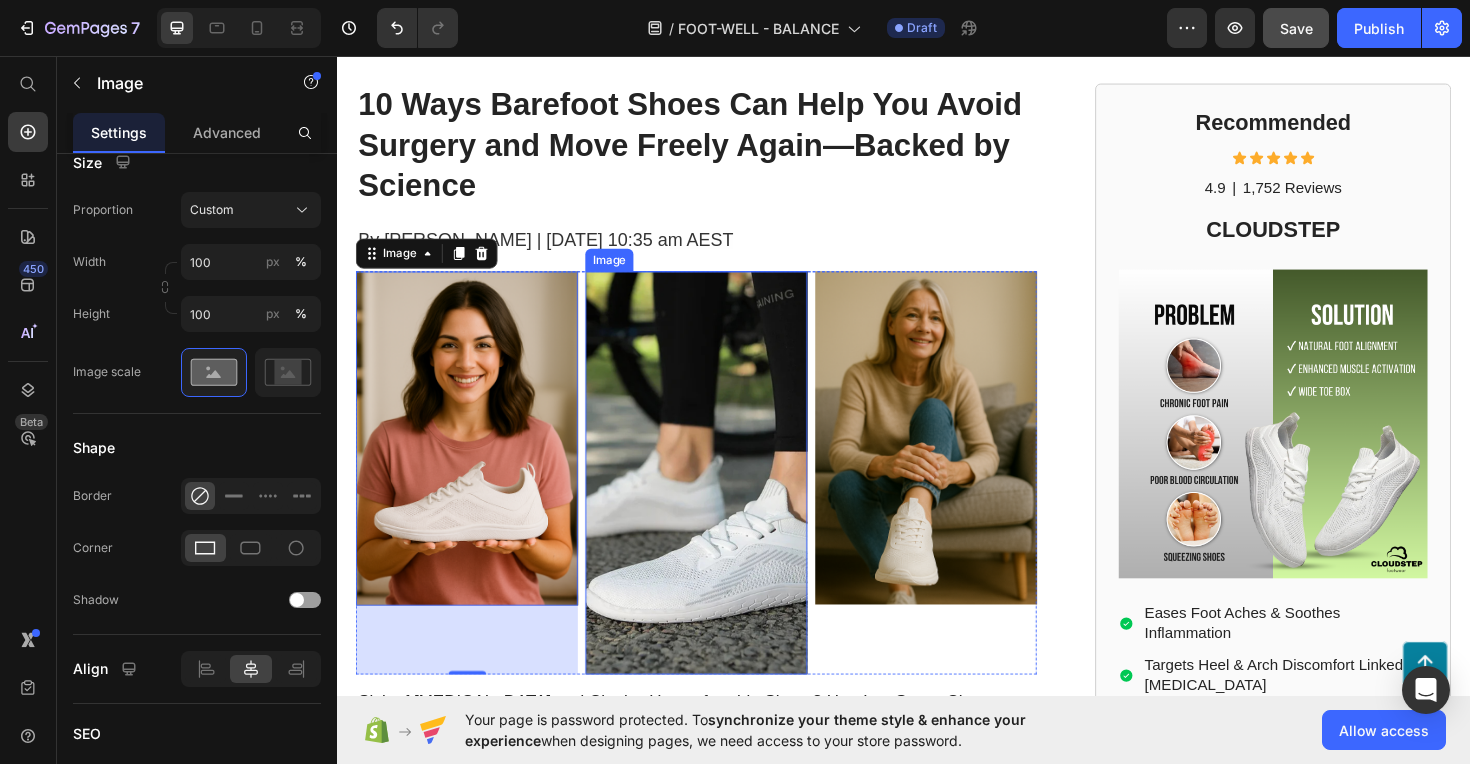 click at bounding box center (717, 497) 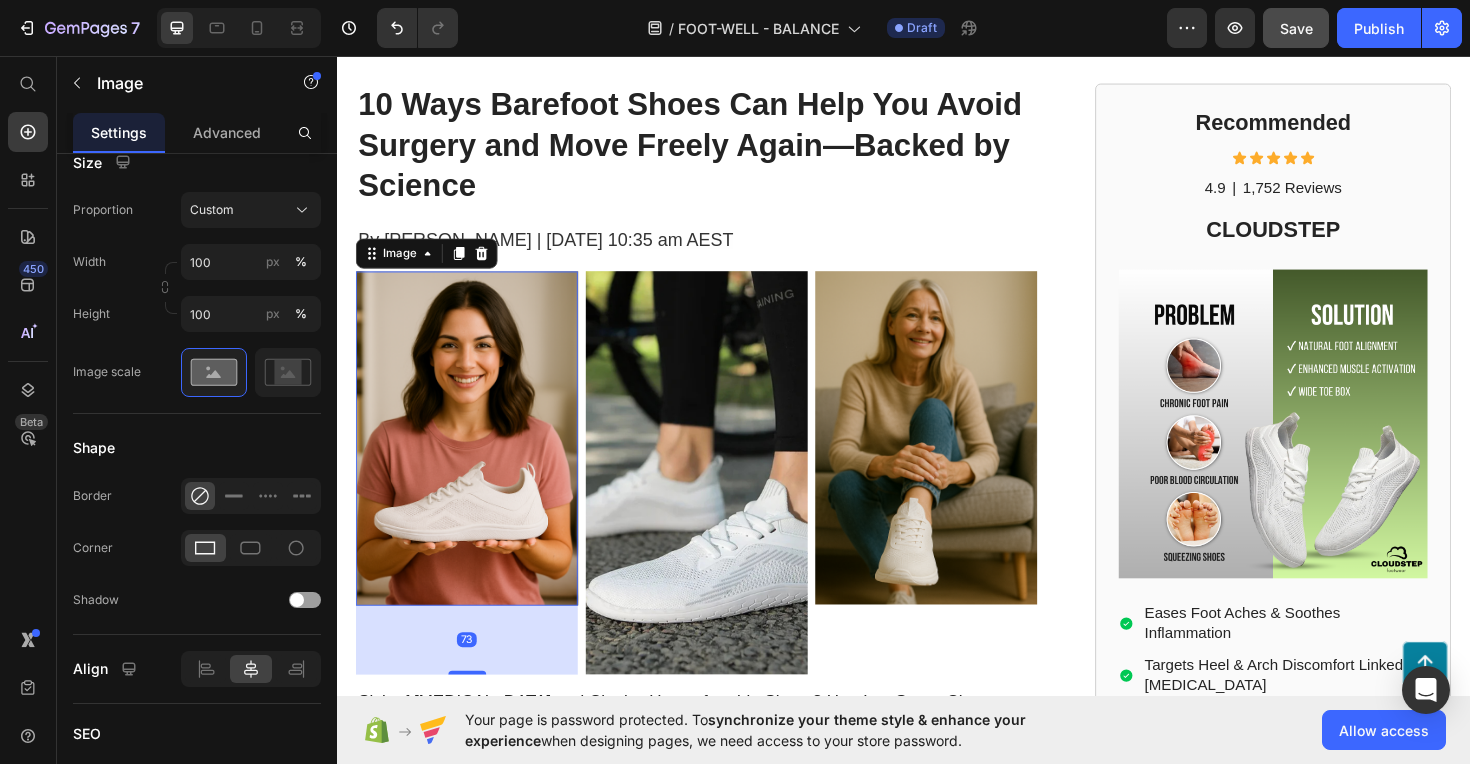 click at bounding box center [474, 461] 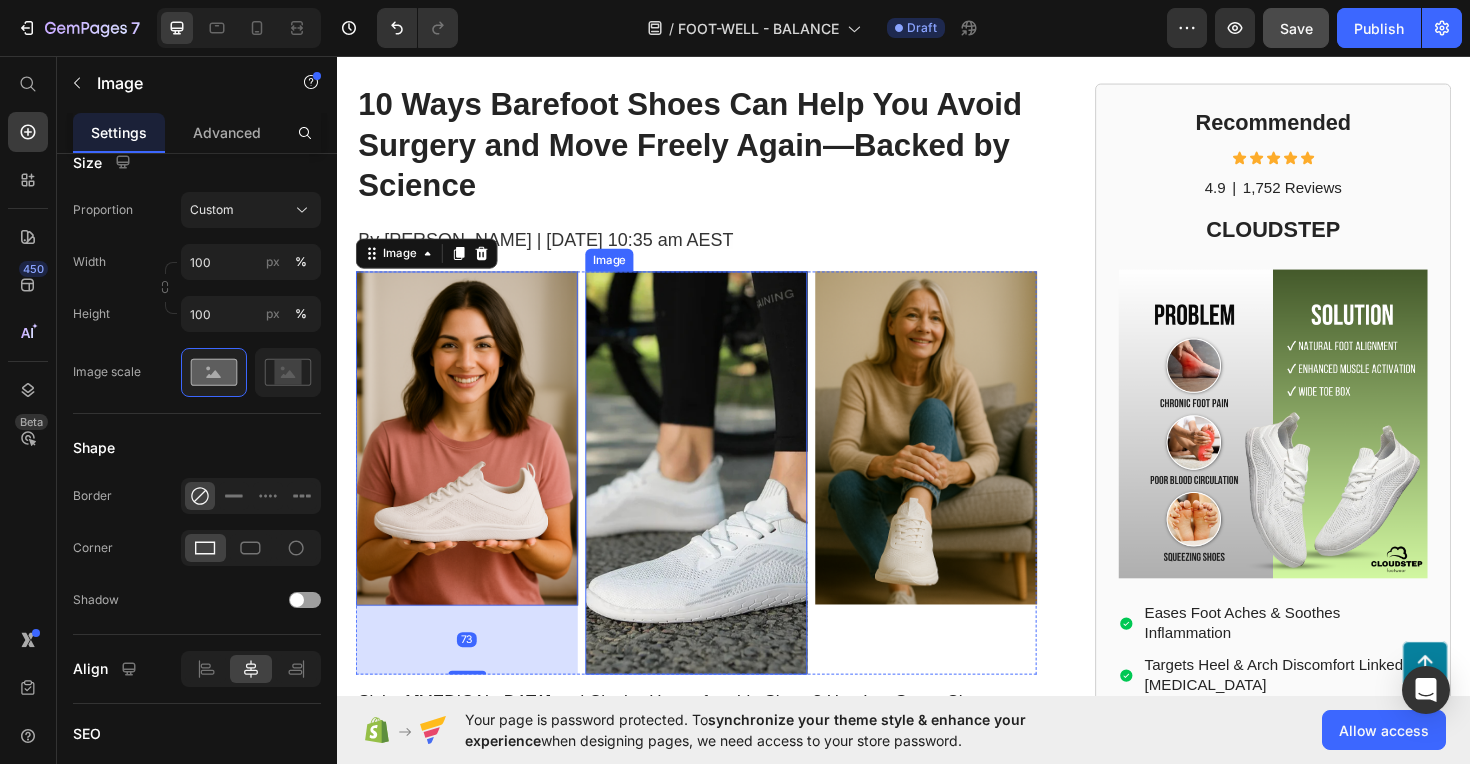 click at bounding box center [717, 497] 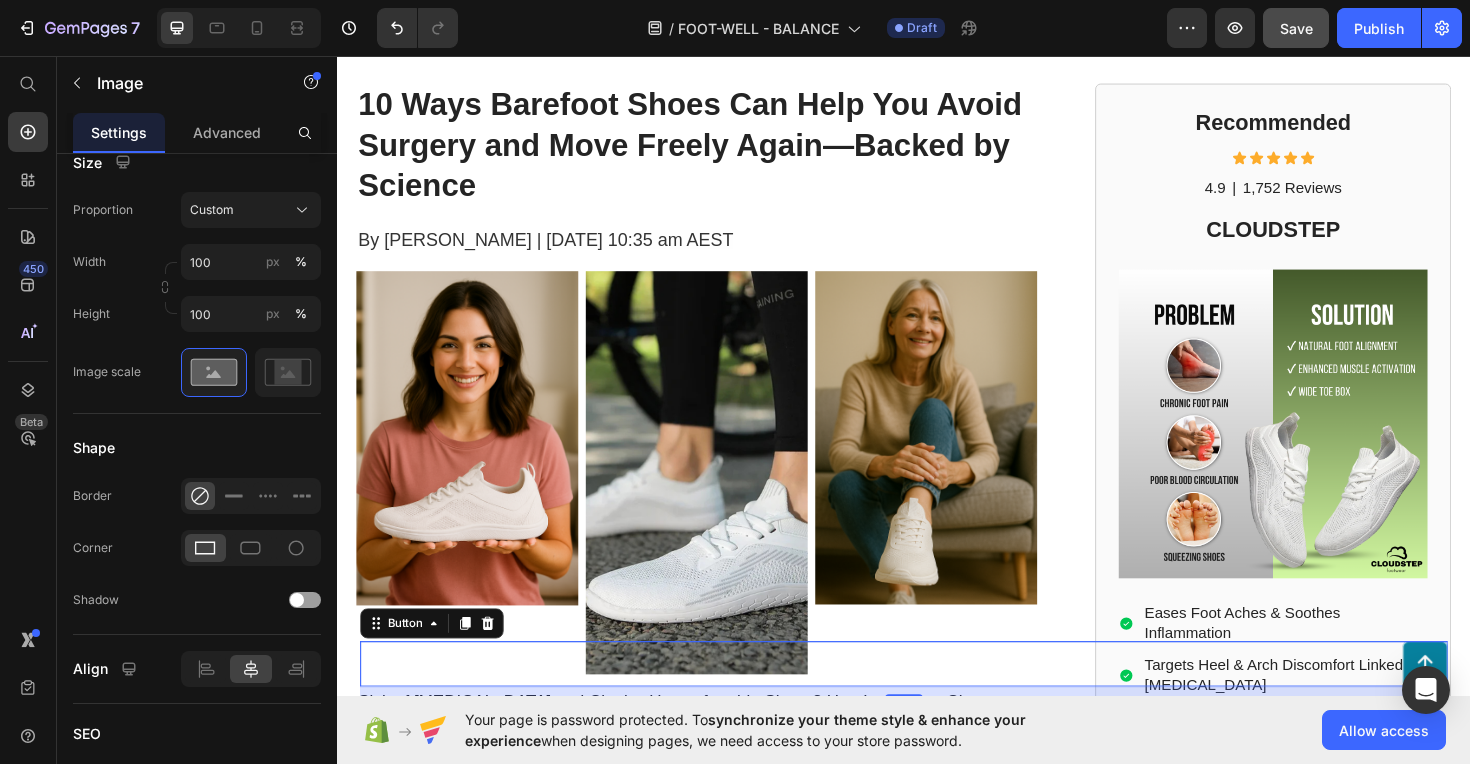 click on "Button   12" at bounding box center [937, 700] 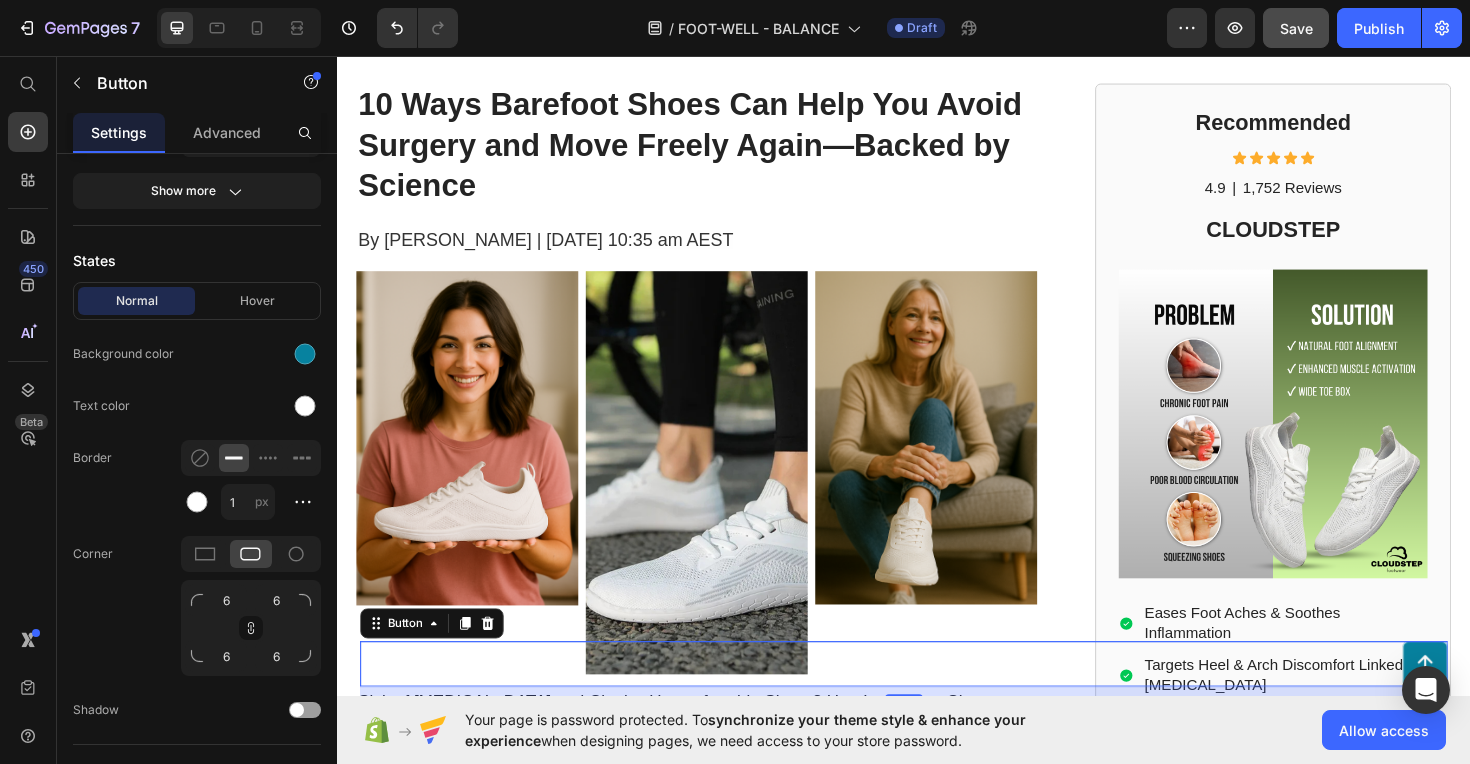 scroll, scrollTop: 0, scrollLeft: 0, axis: both 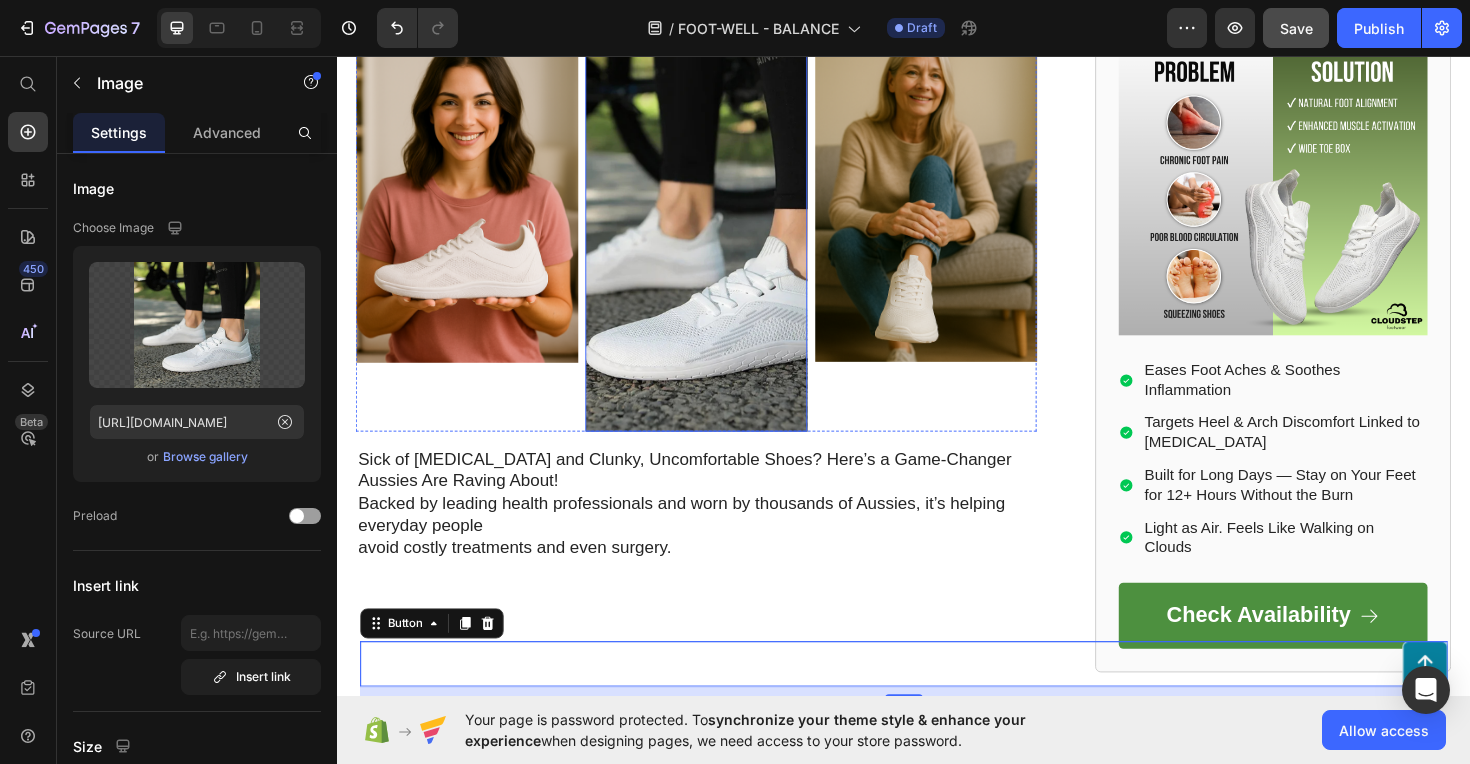 click at bounding box center (717, 240) 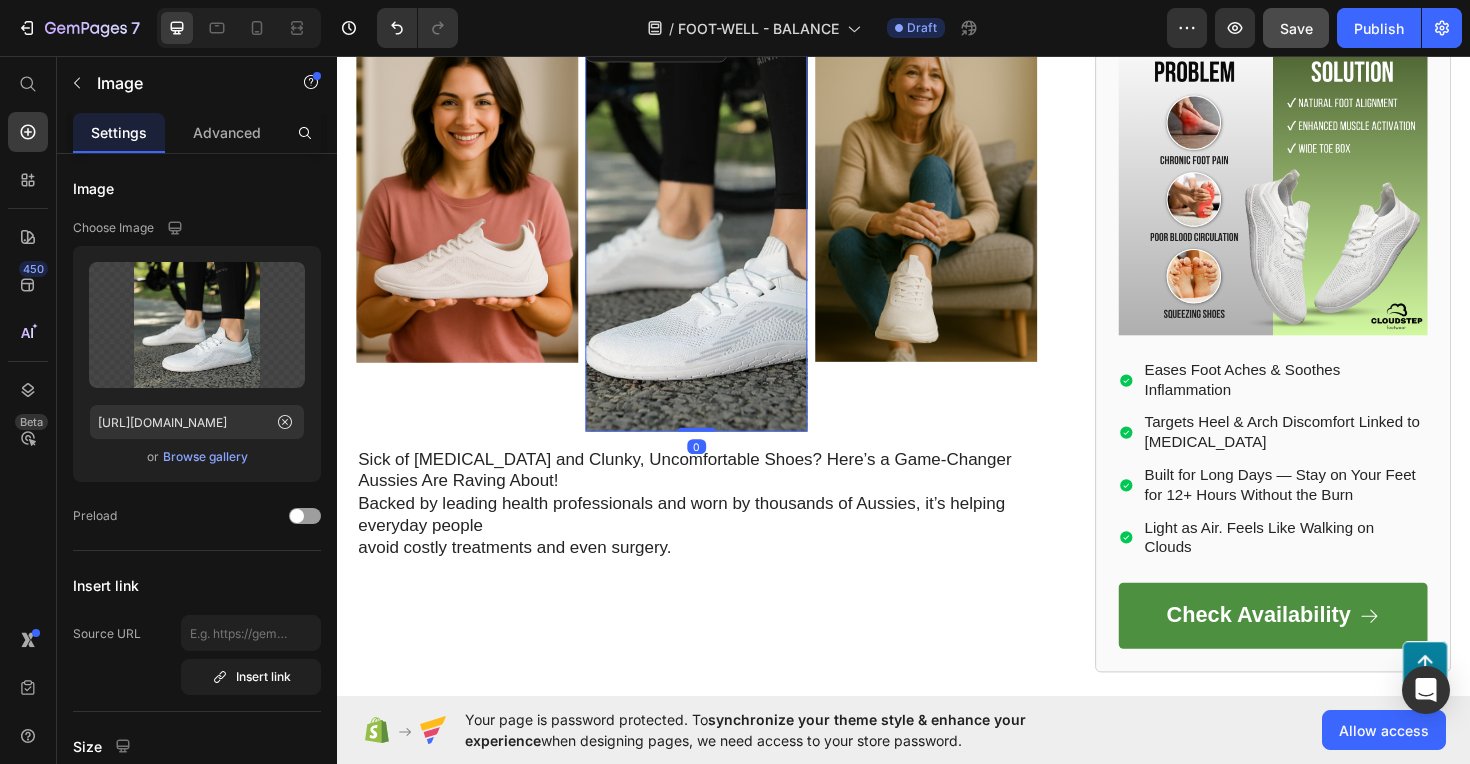 drag, startPoint x: 714, startPoint y: 453, endPoint x: 709, endPoint y: 372, distance: 81.154175 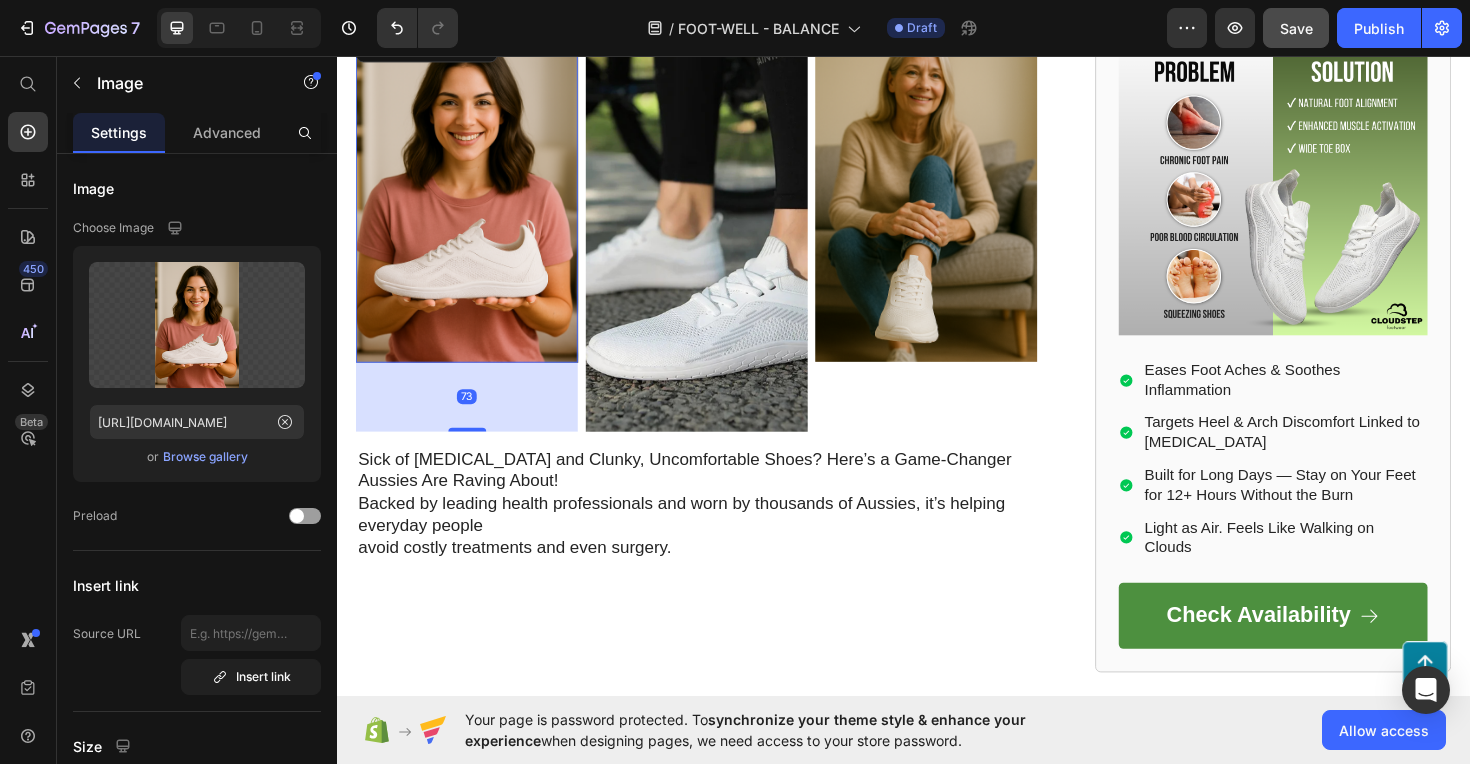 click at bounding box center (474, 204) 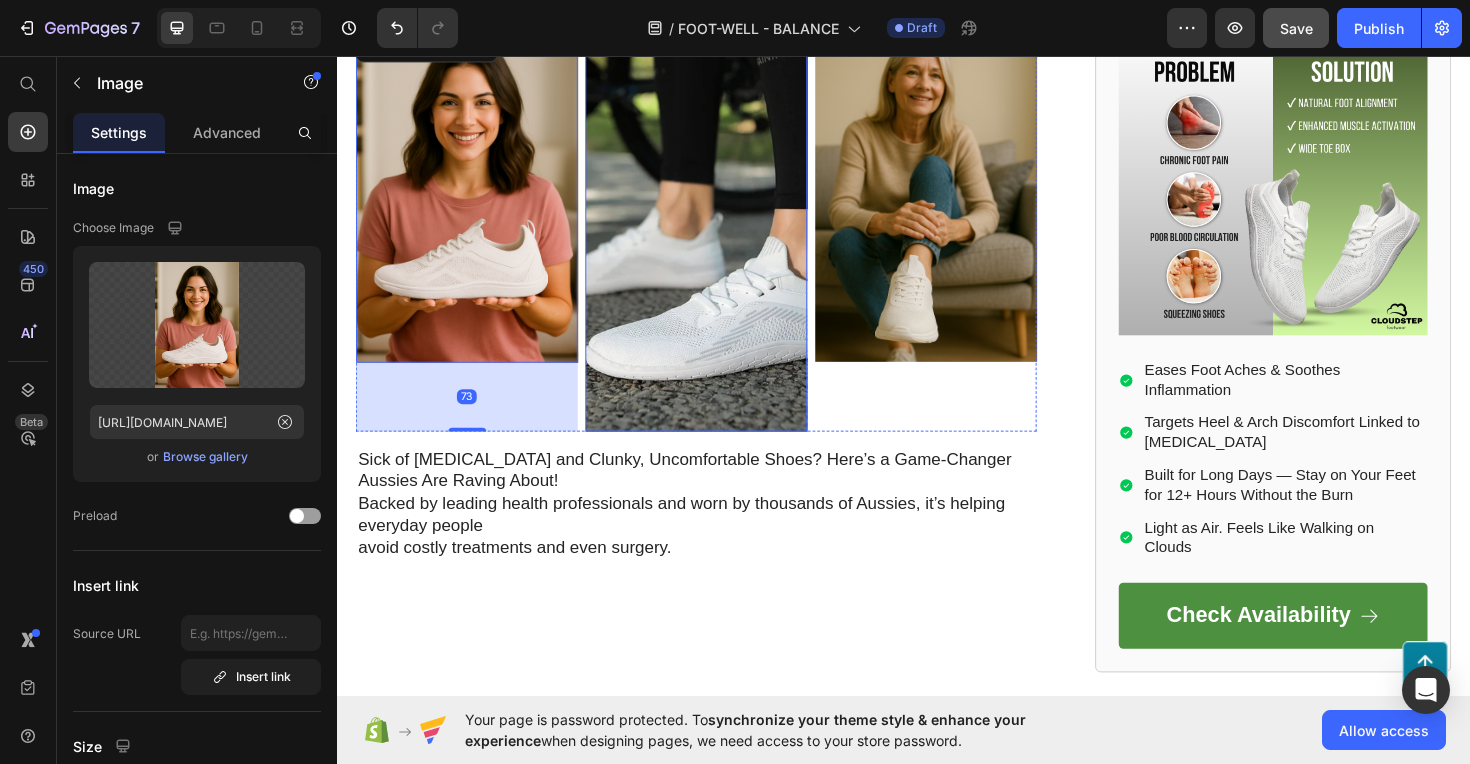 click at bounding box center (717, 240) 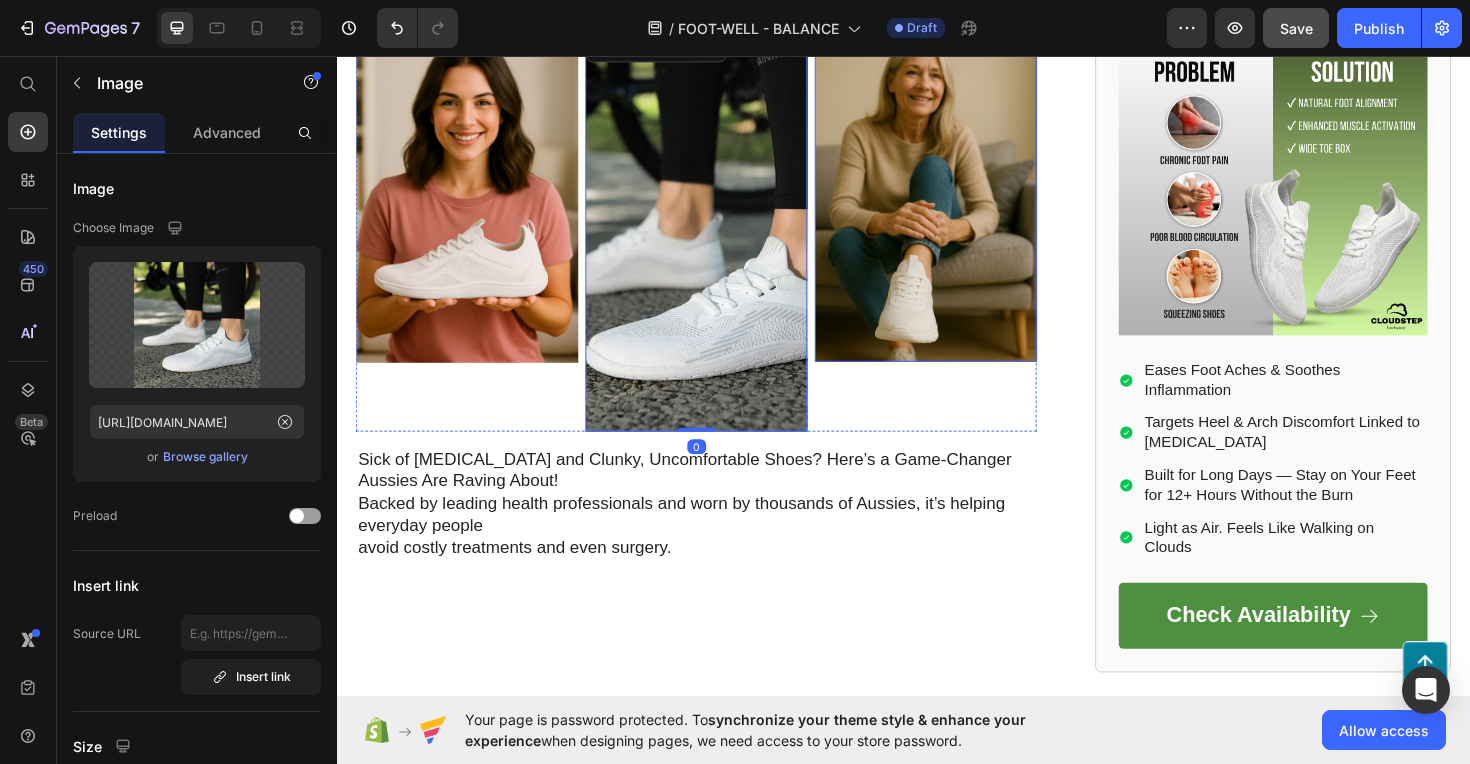 click at bounding box center [960, 203] 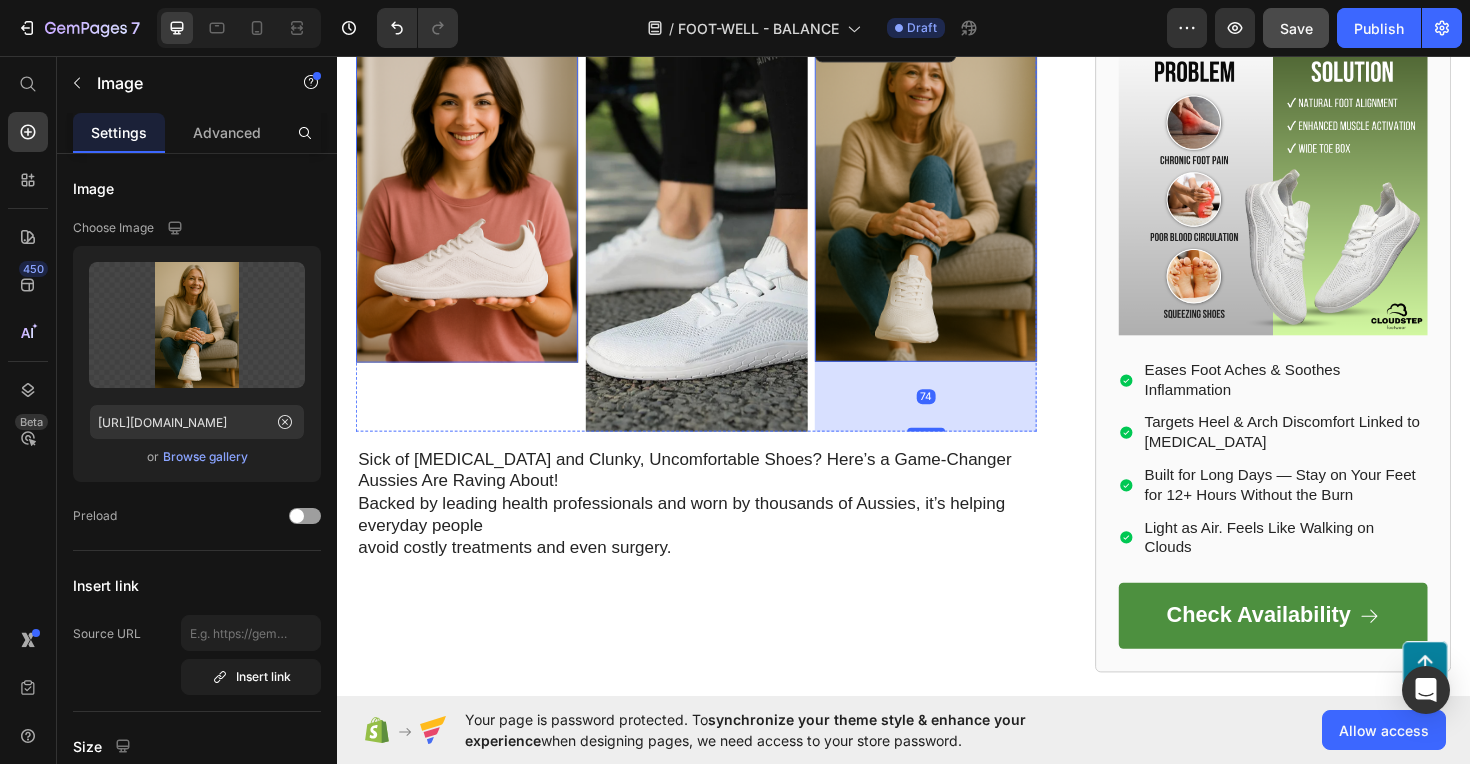 click at bounding box center [474, 204] 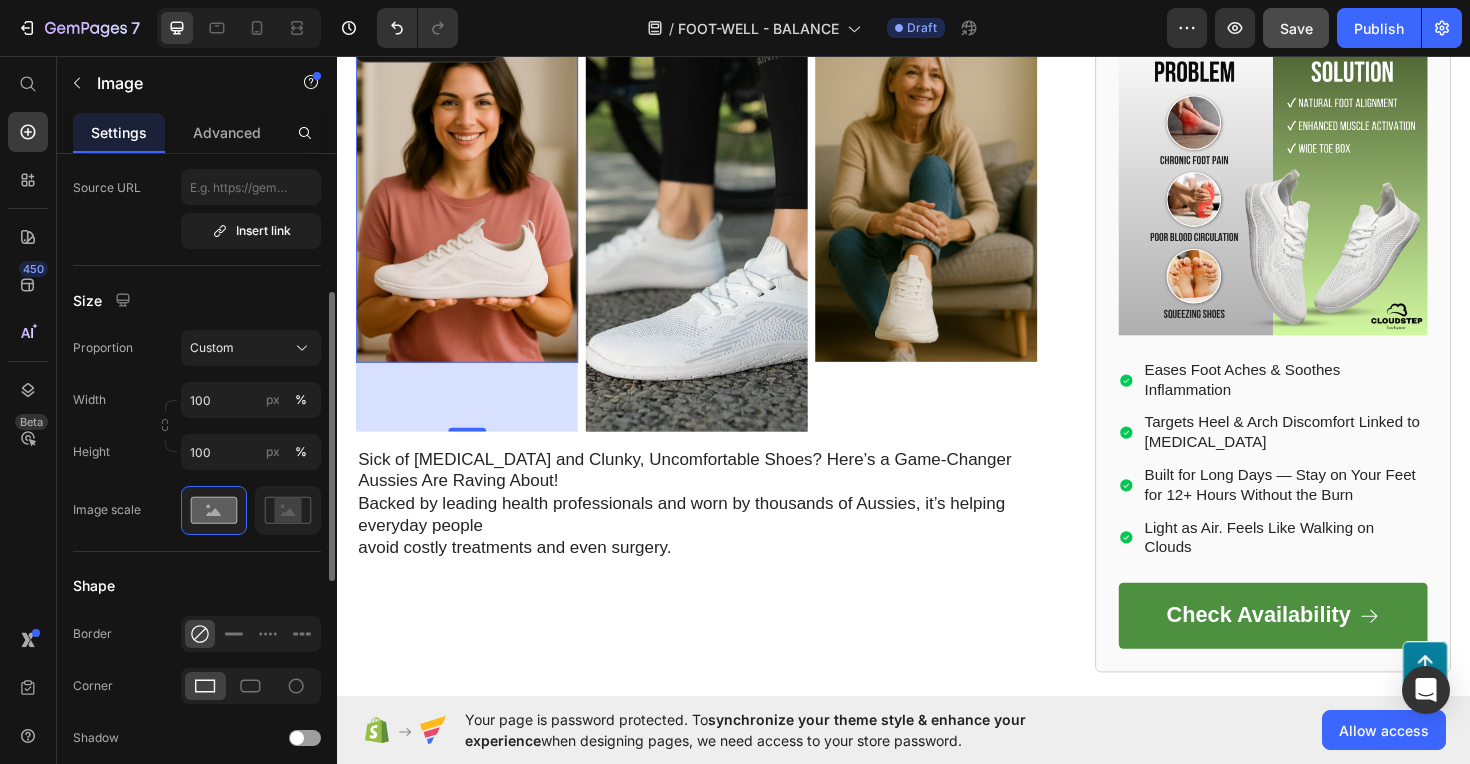 scroll, scrollTop: 447, scrollLeft: 0, axis: vertical 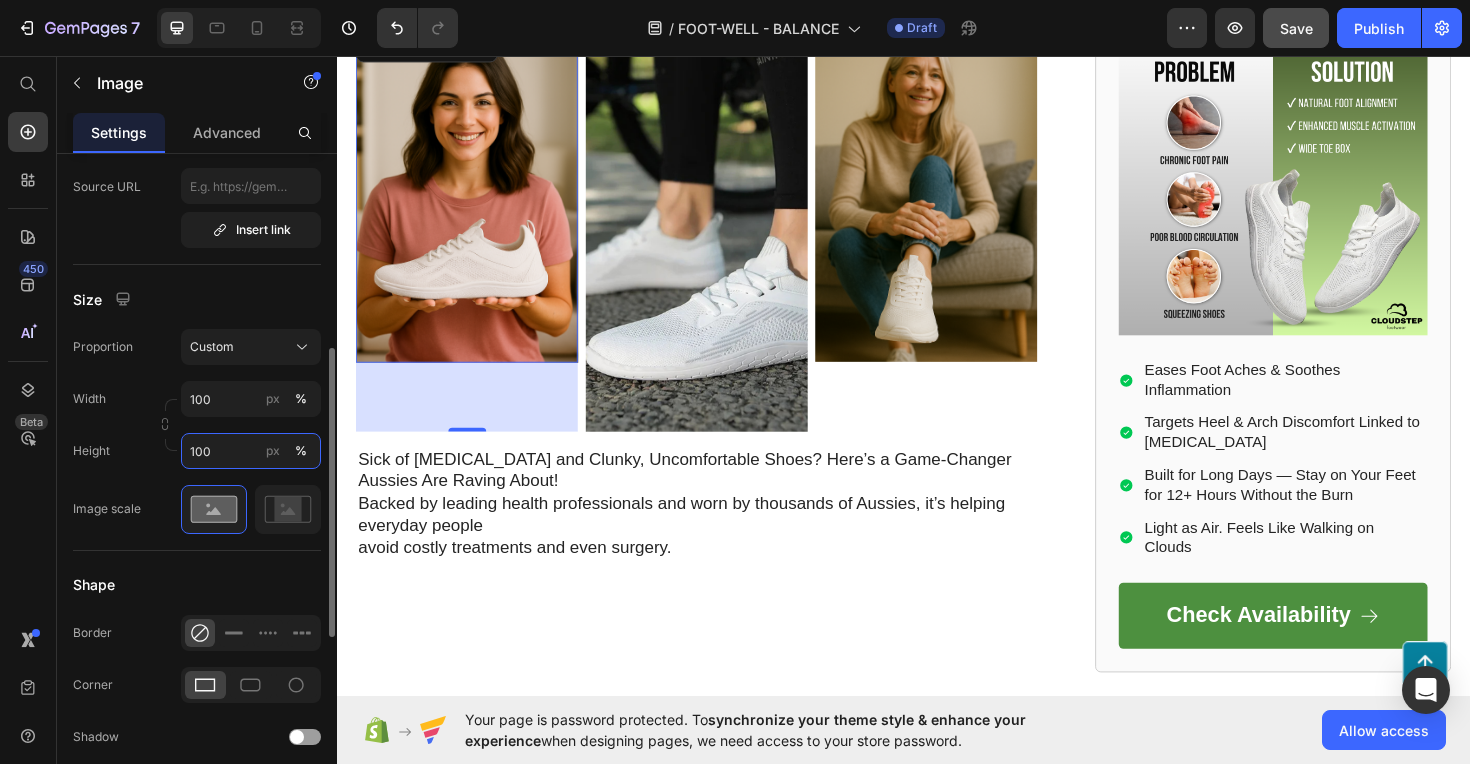 click on "100" at bounding box center [251, 451] 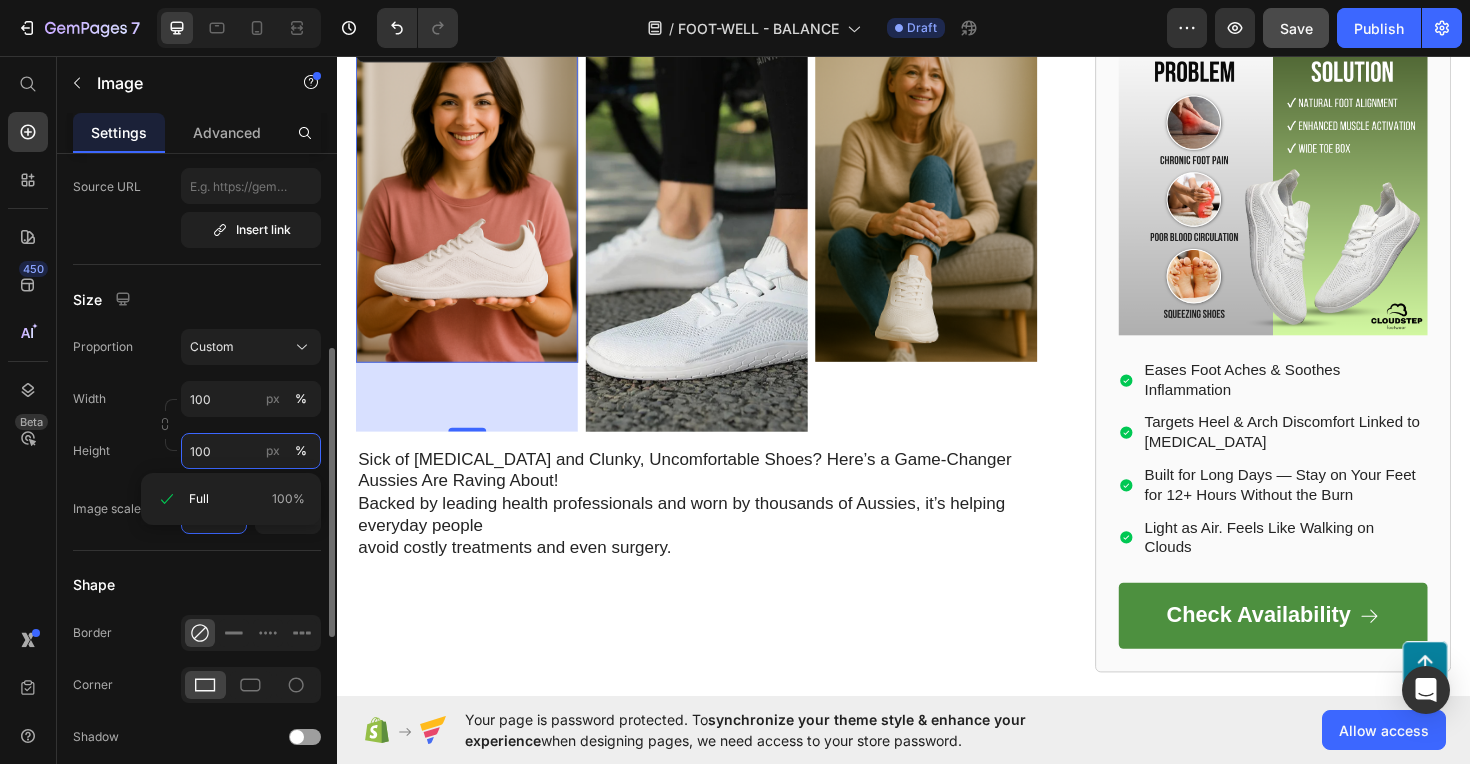 type on "0" 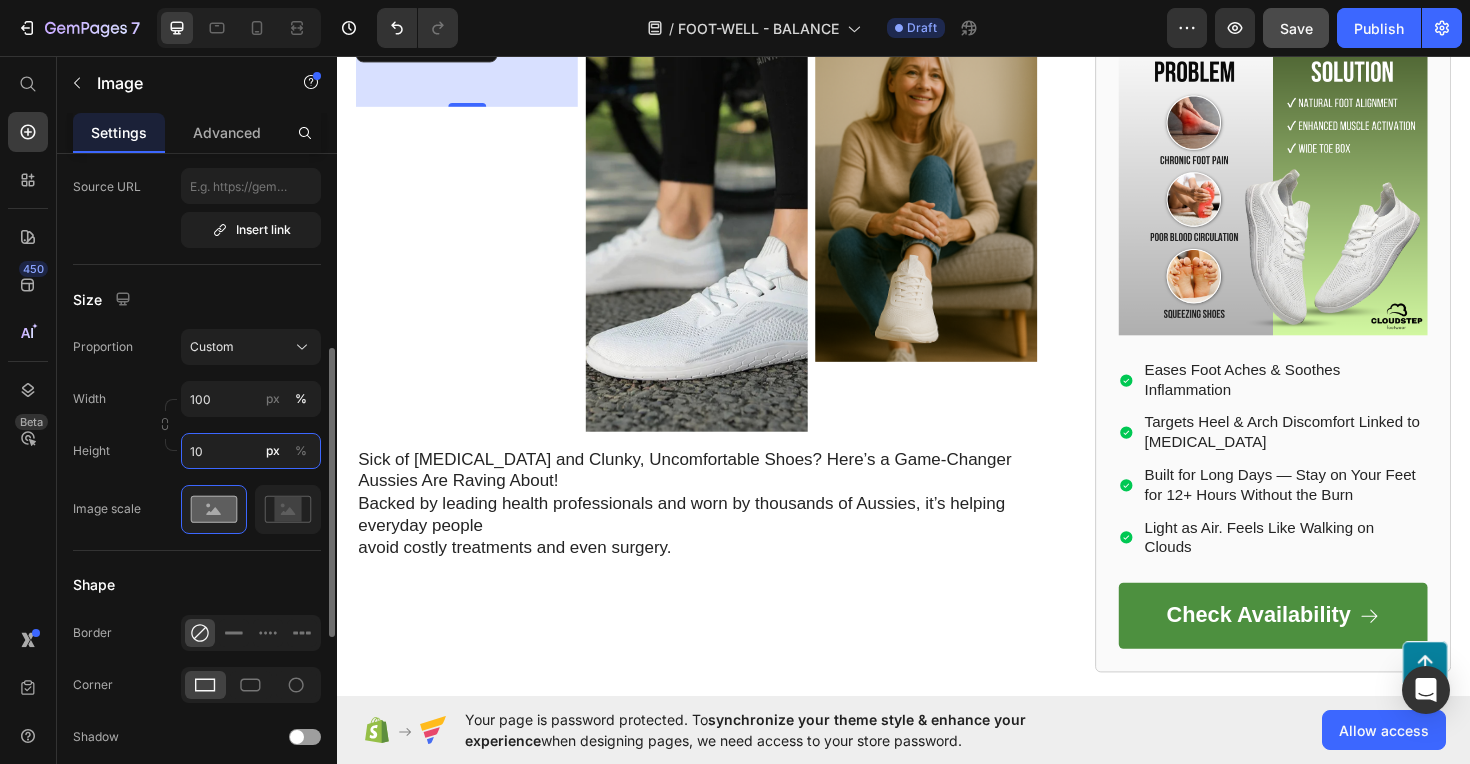 type on "1" 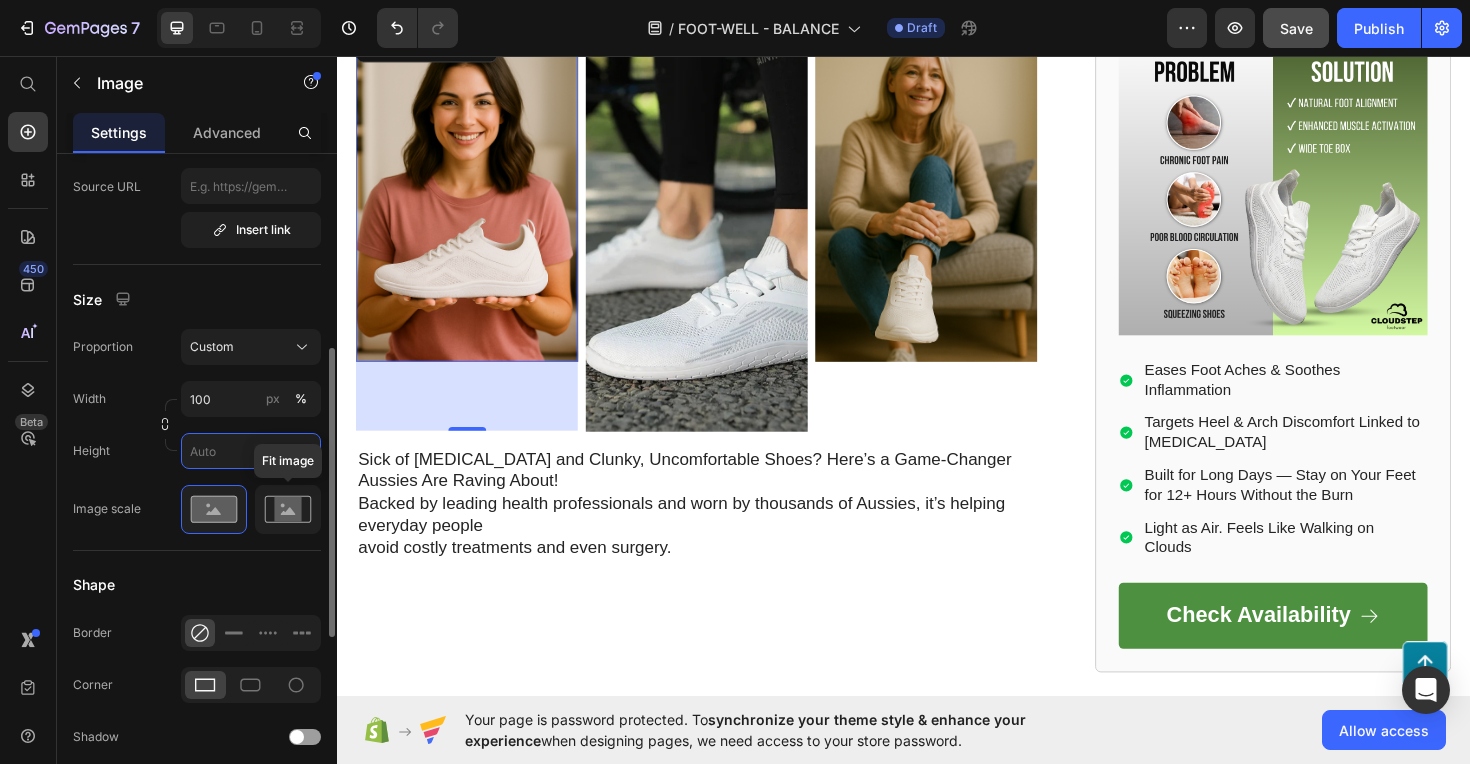 type 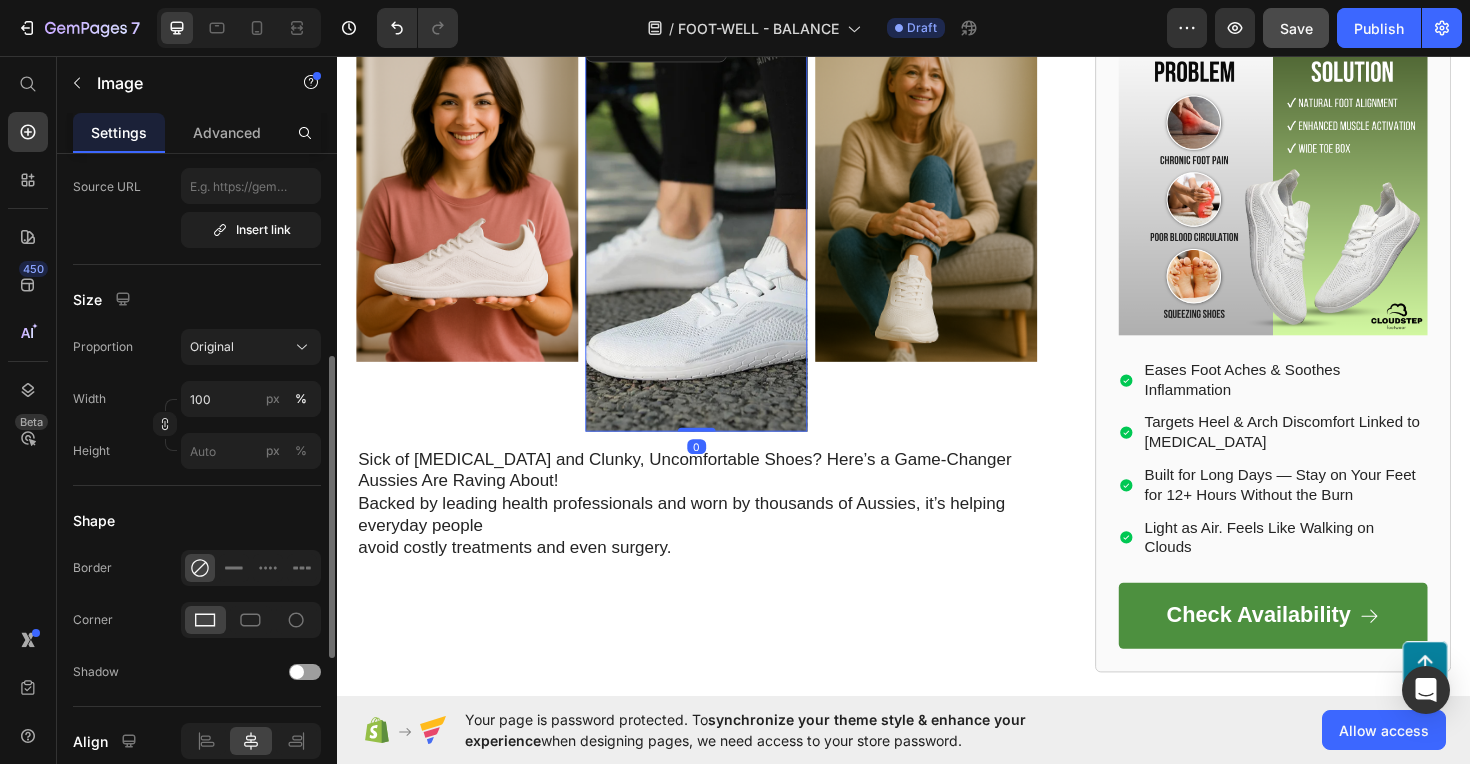 click at bounding box center (717, 240) 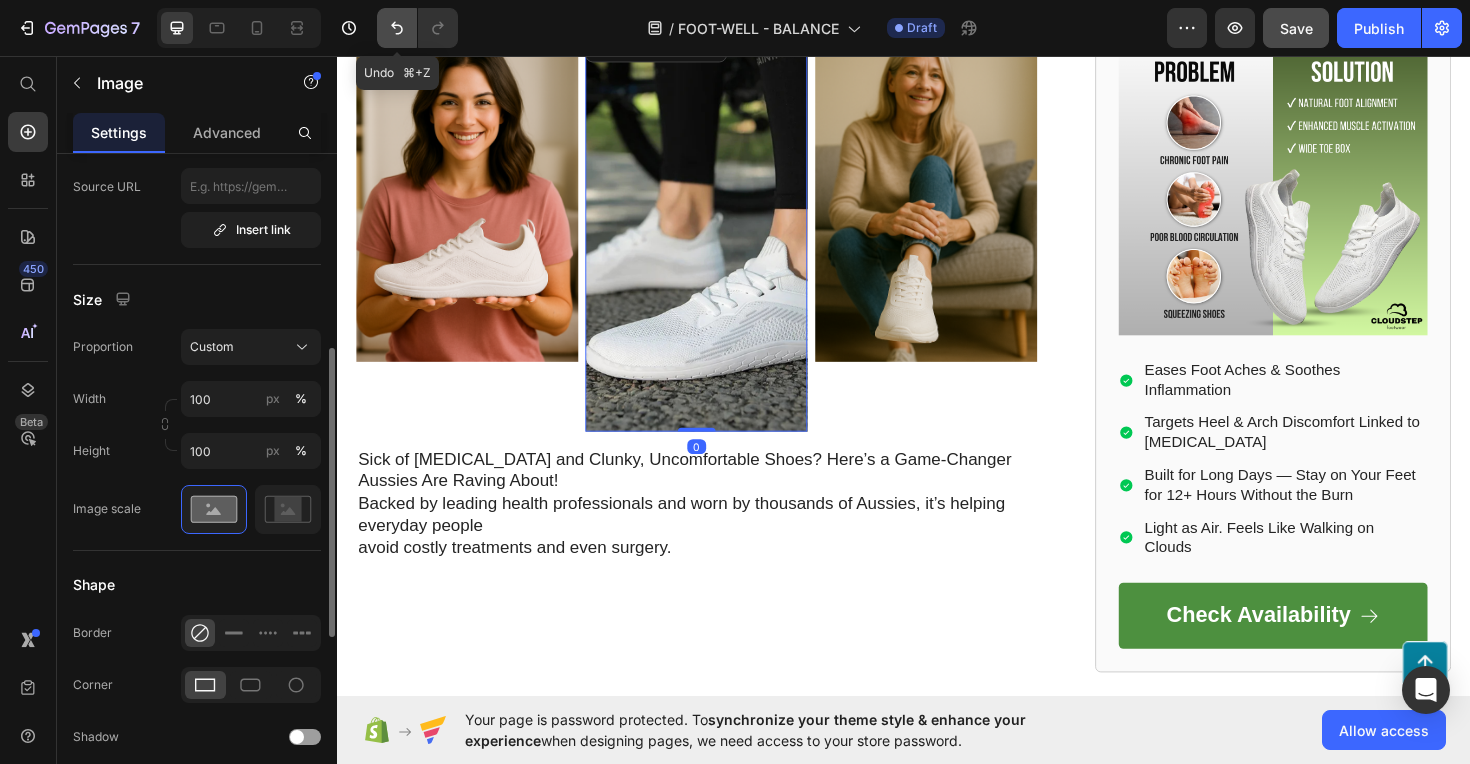 click 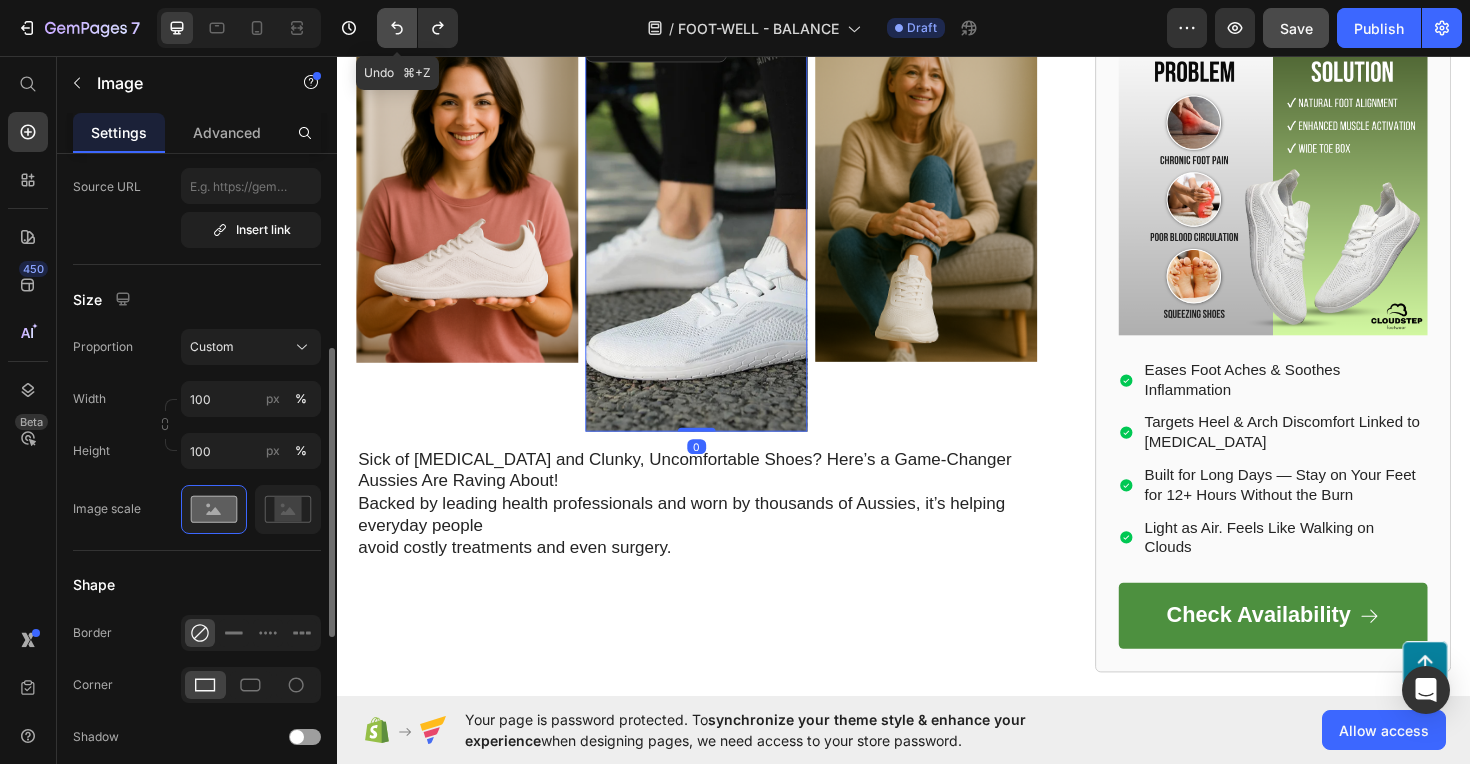 click 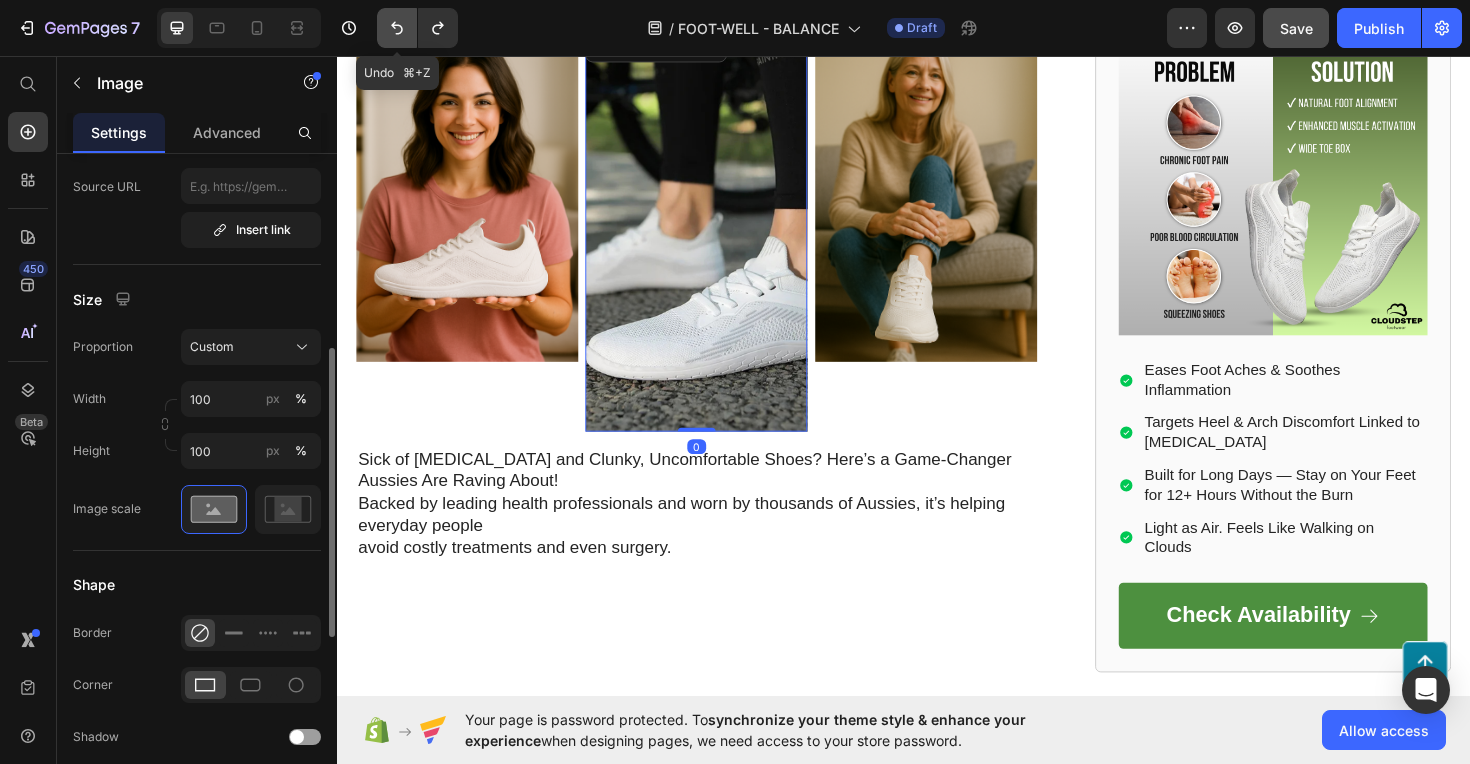 click 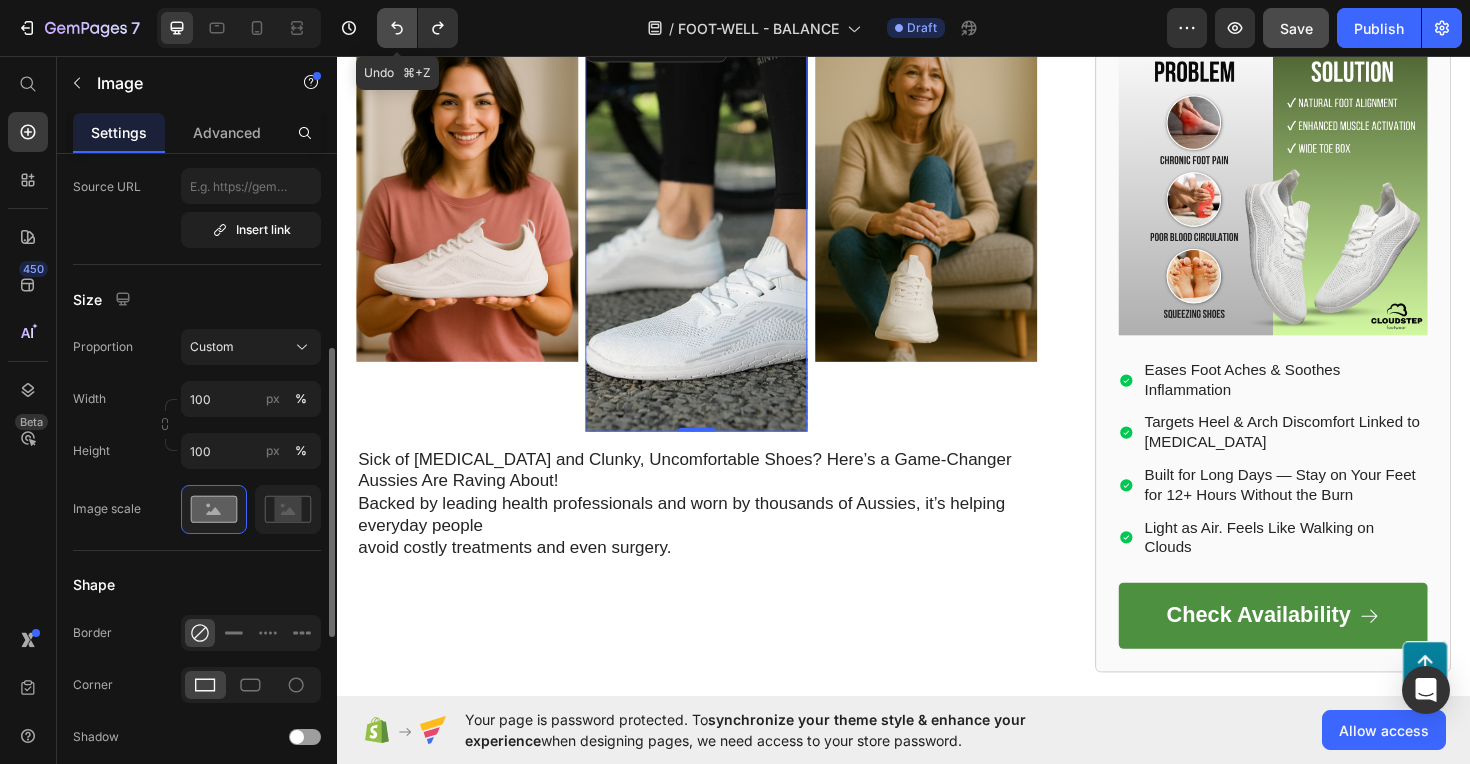 click 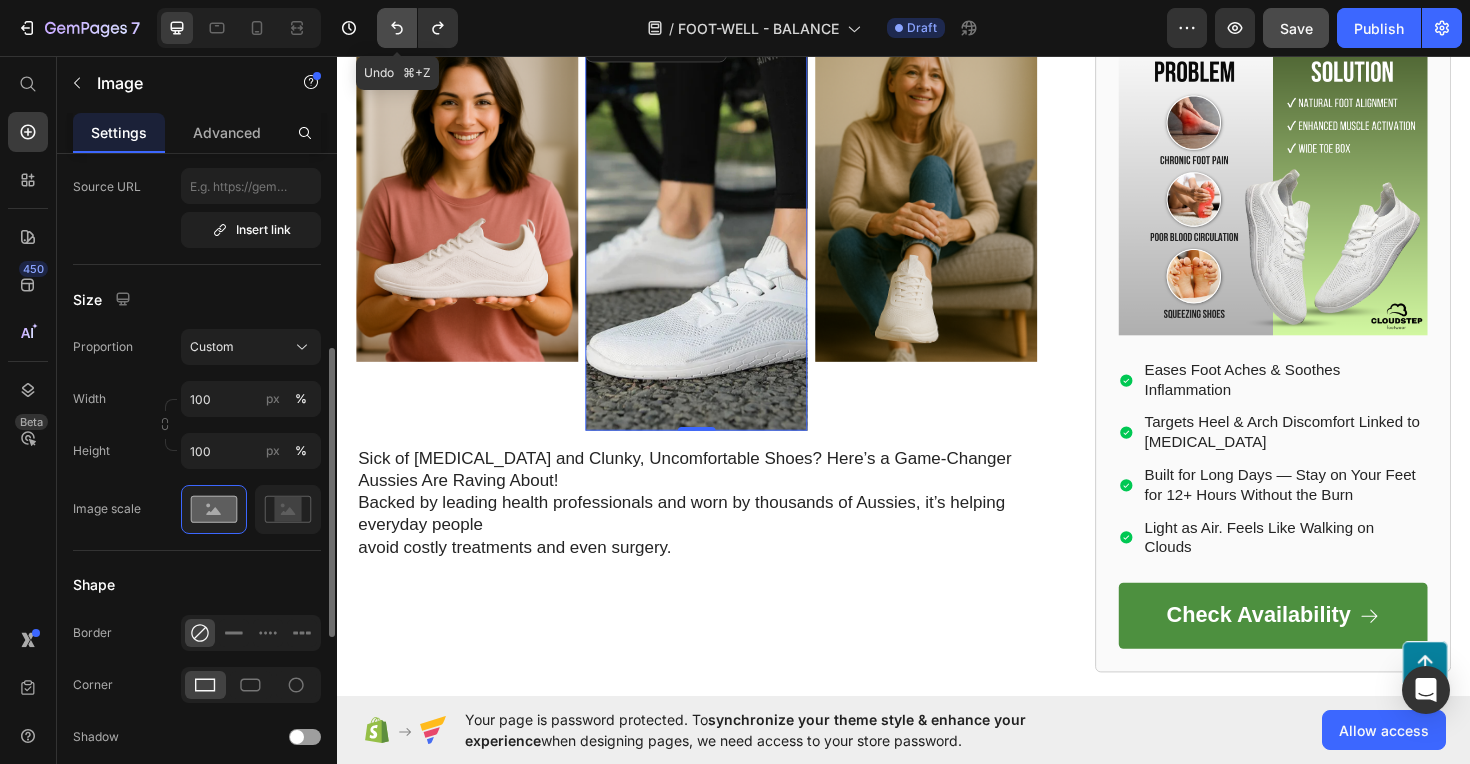 click 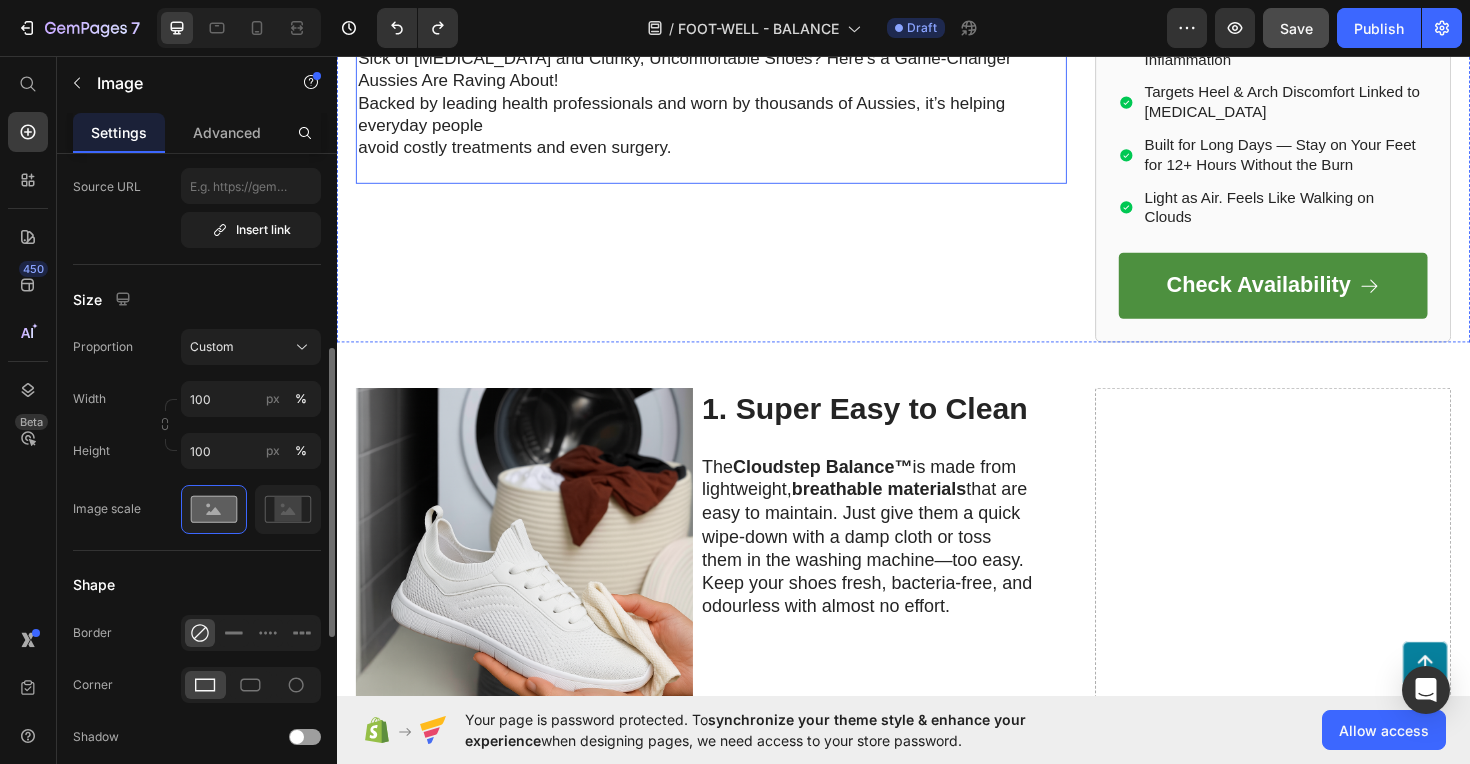 scroll, scrollTop: 726, scrollLeft: 0, axis: vertical 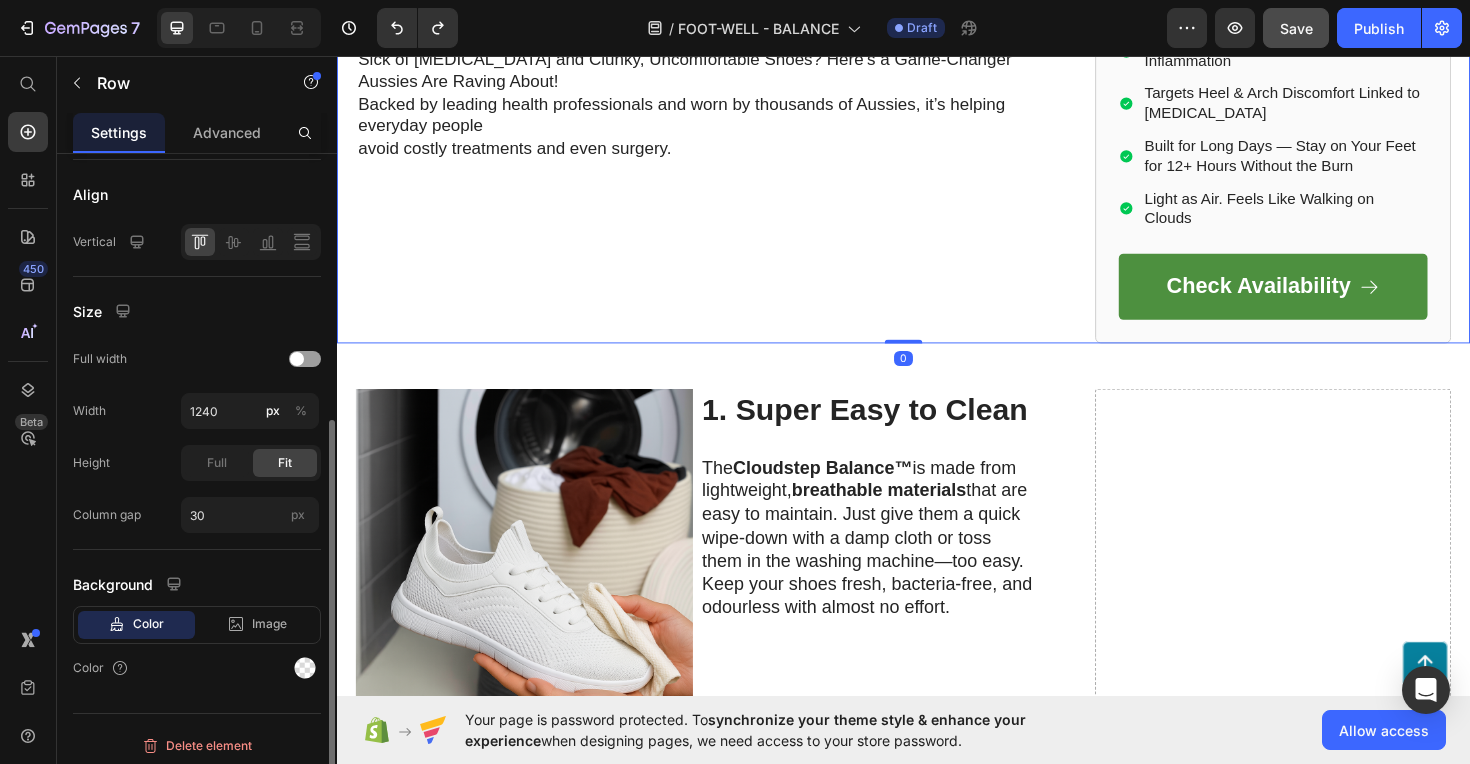 click on "10 Ways Barefoot Shoes Can Help You Avoid Surgery and Move Freely Again—Backed by Science Heading By Lisa Taylor | March 2nd, 2025 | 10:35 am AEST Text Block Image Image Image Row Sick of Foot Pain and Clunky, Uncomfortable Shoes? Here’s a Game-Changer Aussies Are Raving About! Backed by leading health professionals and worn by thousands of Aussies, it’s helping everyday people  avoid costly treatments and even surgery. Text Block Row" at bounding box center [733, -80] 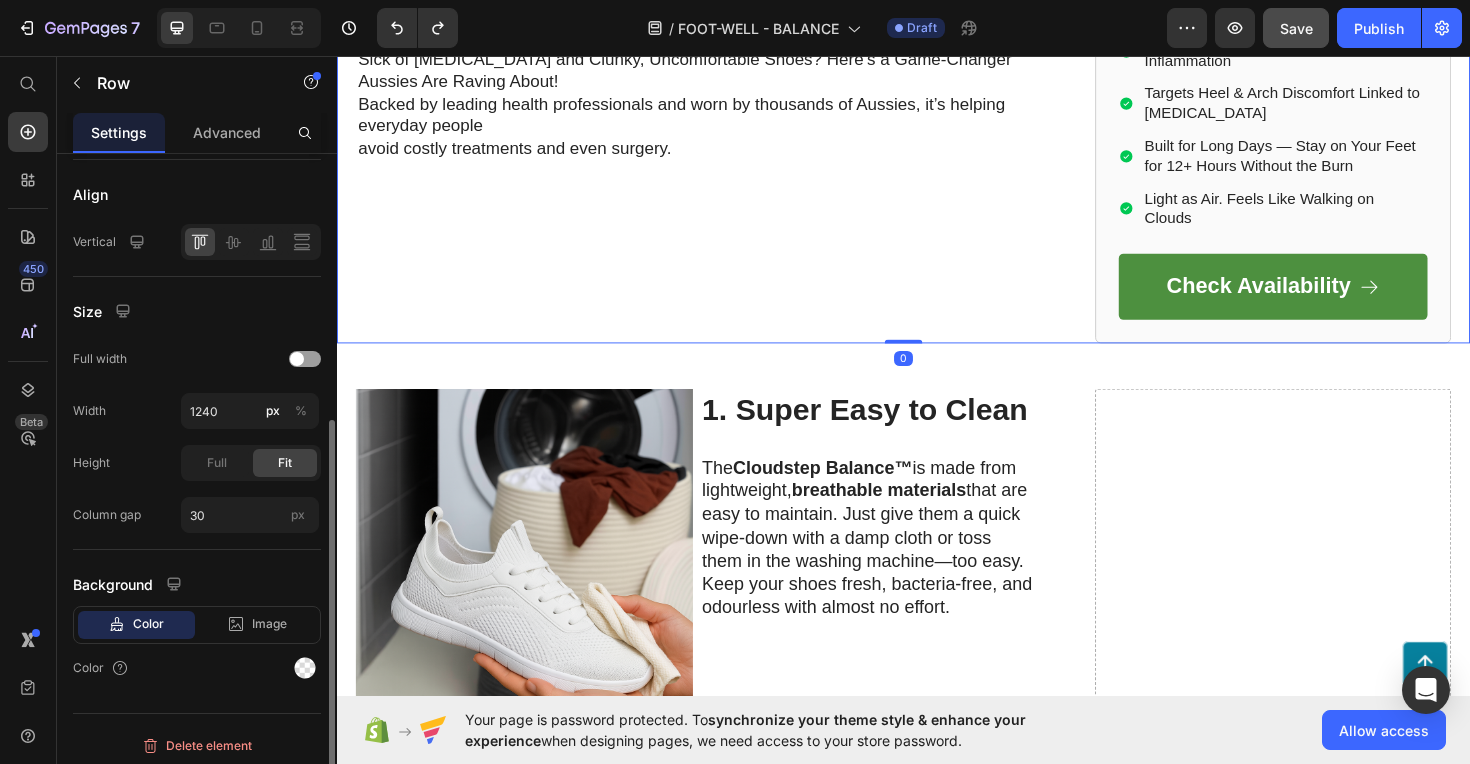 scroll, scrollTop: 0, scrollLeft: 0, axis: both 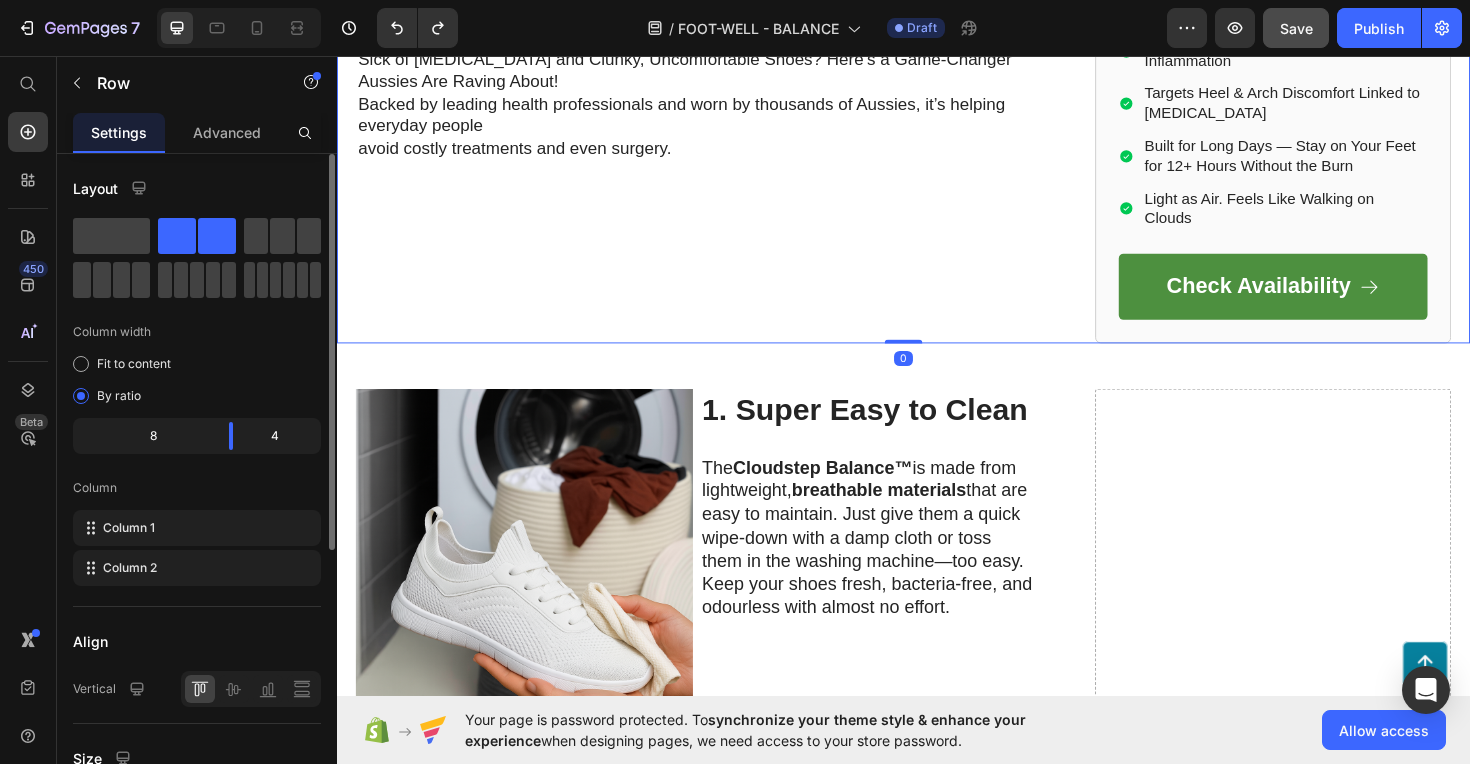 drag, startPoint x: 931, startPoint y: 358, endPoint x: 913, endPoint y: 251, distance: 108.503456 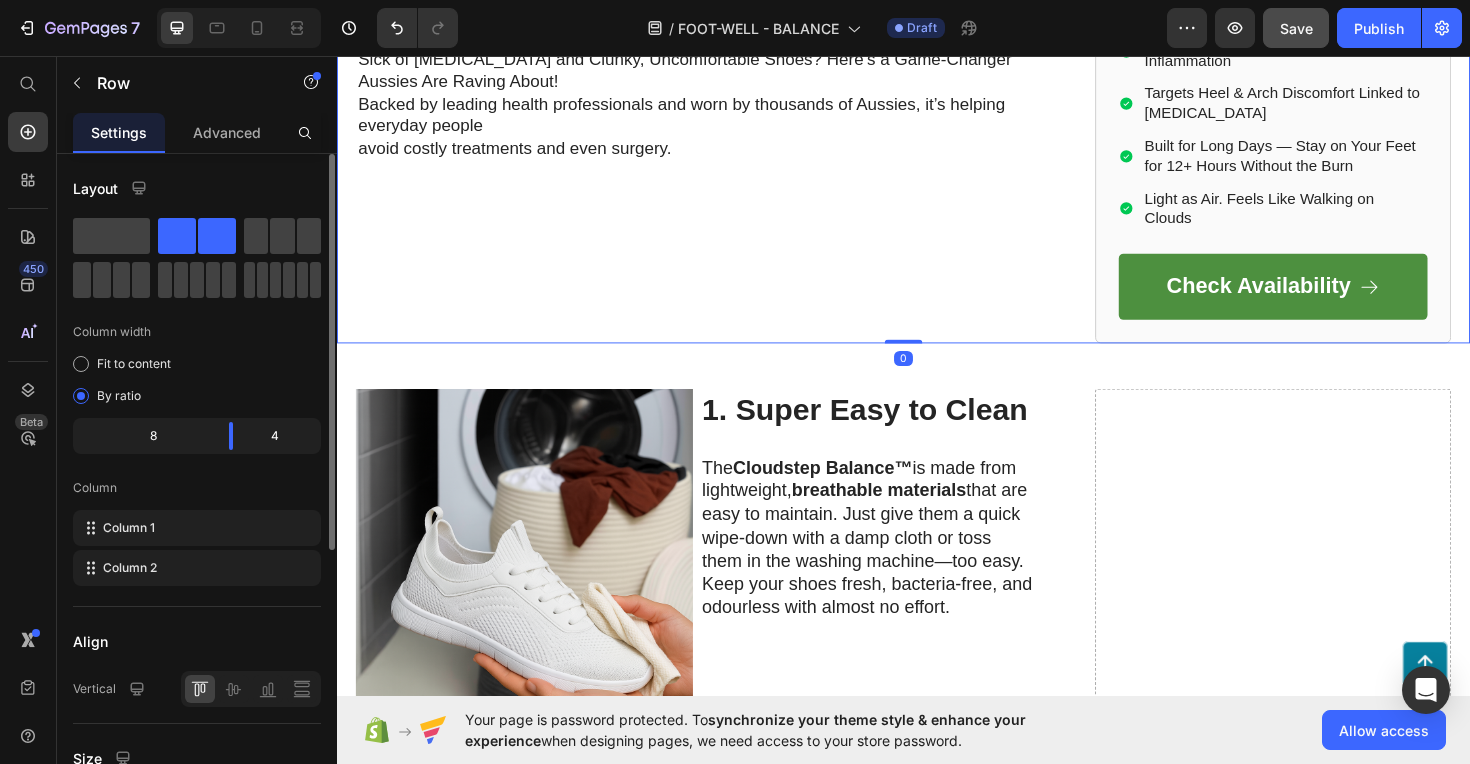 click on "10 Ways Barefoot Shoes Can Help You Avoid Surgery and Move Freely Again—Backed by Science Heading By Lisa Taylor | March 2nd, 2025 | 10:35 am AEST Text Block Image Image Image Row Sick of Foot Pain and Clunky, Uncomfortable Shoes? Here’s a Game-Changer Aussies Are Raving About! Backed by leading health professionals and worn by thousands of Aussies, it’s helping everyday people  avoid costly treatments and even surgery. Text Block Row" at bounding box center (733, -80) 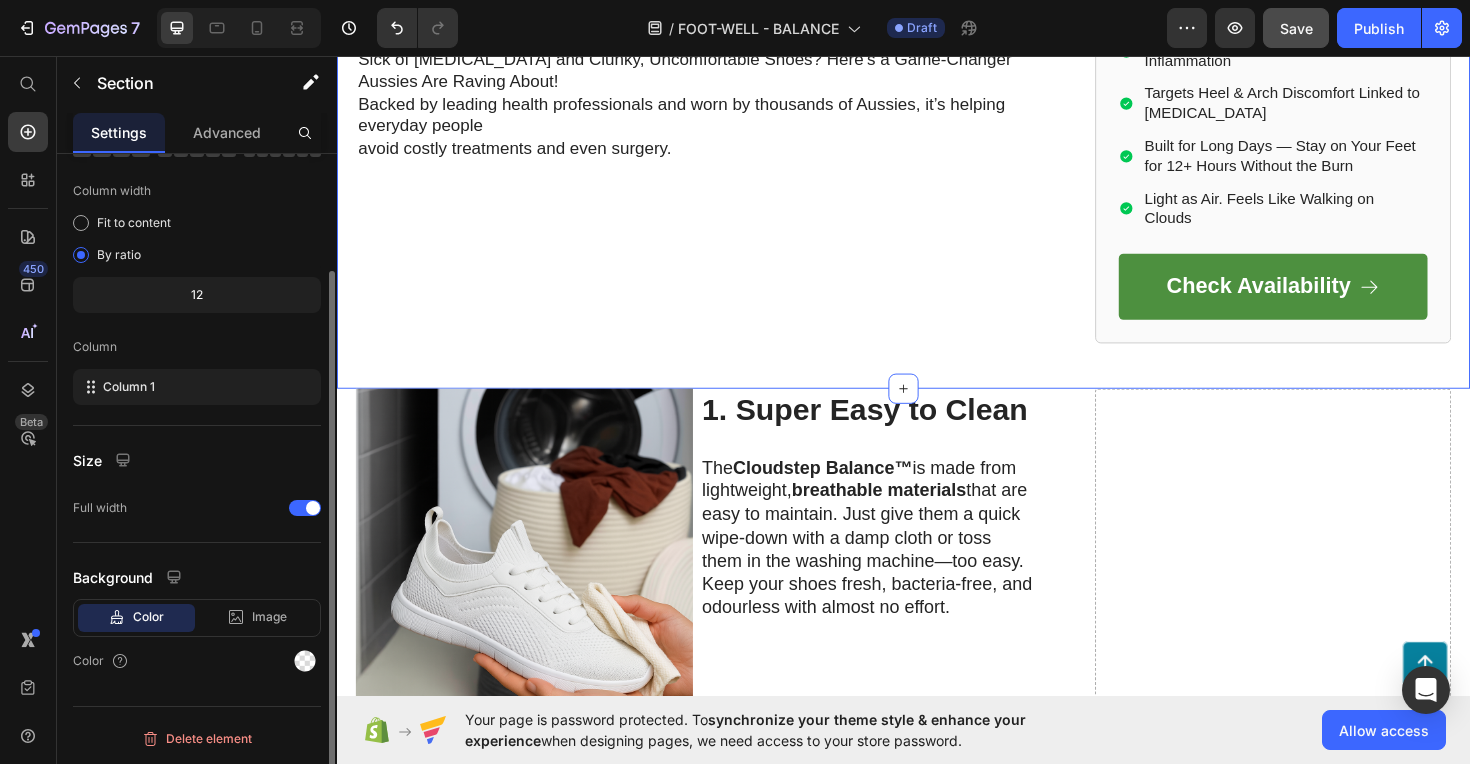 scroll, scrollTop: 0, scrollLeft: 0, axis: both 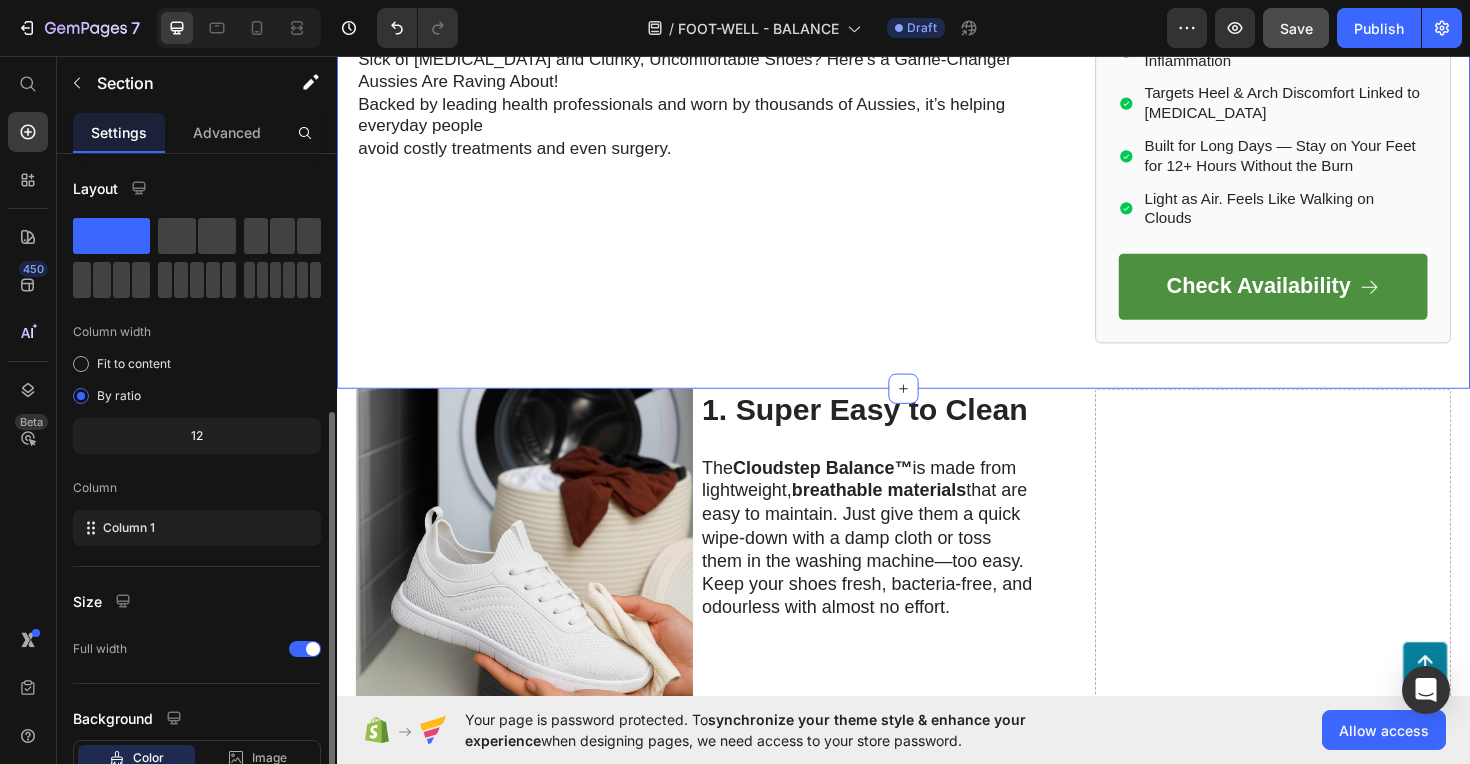 click on "FOOT-WELL Text Block Text Block Row Row 10 Ways Barefoot Shoes Can Help You Avoid Surgery and Move Freely Again—Backed by Science Heading By Lisa Taylor | March 2nd, 2025 | 10:35 am AEST Text Block Image Image Image Row Sick of Foot Pain and Clunky, Uncomfortable Shoes? Here’s a Game-Changer Aussies Are Raving About! Backed by leading health professionals and worn by thousands of Aussies, it’s helping everyday people  avoid costly treatments and even surgery. Text Block Row Recommended Heading Icon Icon Icon Icon Icon Icon List 4.9 Text Block | Text Block 1,752 Reviews Text Block Row CLOUDSTEP Heading Image Eases Foot Aches & Soothes Inflammation Targets Heel & Arch Discomfort Linked to Plantar Fasciitis Built for Long Days — Stay on Your Feet for 12+ Hours Without the Burn Light as Air. Feels Like Walking on Clouds Item List
Check Availability Button Row Row Section 2   You can create reusable sections Create Theme Section AI Content Write with GemAI Tone and Voice Persuasive Product" at bounding box center [937, -112] 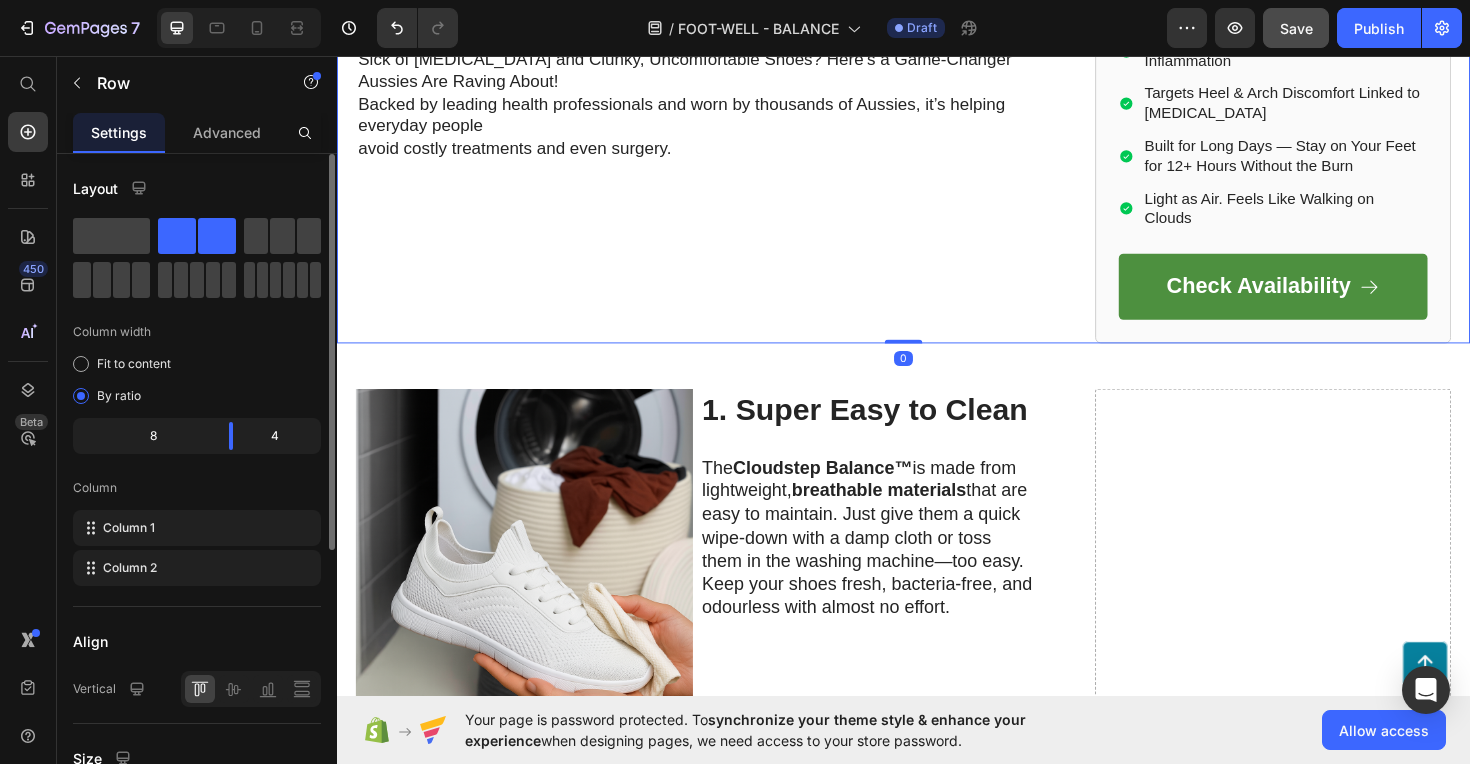 click on "10 Ways Barefoot Shoes Can Help You Avoid Surgery and Move Freely Again—Backed by Science Heading By Lisa Taylor | March 2nd, 2025 | 10:35 am AEST Text Block Image Image Image Row Sick of Foot Pain and Clunky, Uncomfortable Shoes? Here’s a Game-Changer Aussies Are Raving About! Backed by leading health professionals and worn by thousands of Aussies, it’s helping everyday people  avoid costly treatments and even surgery. Text Block Row" at bounding box center (733, -80) 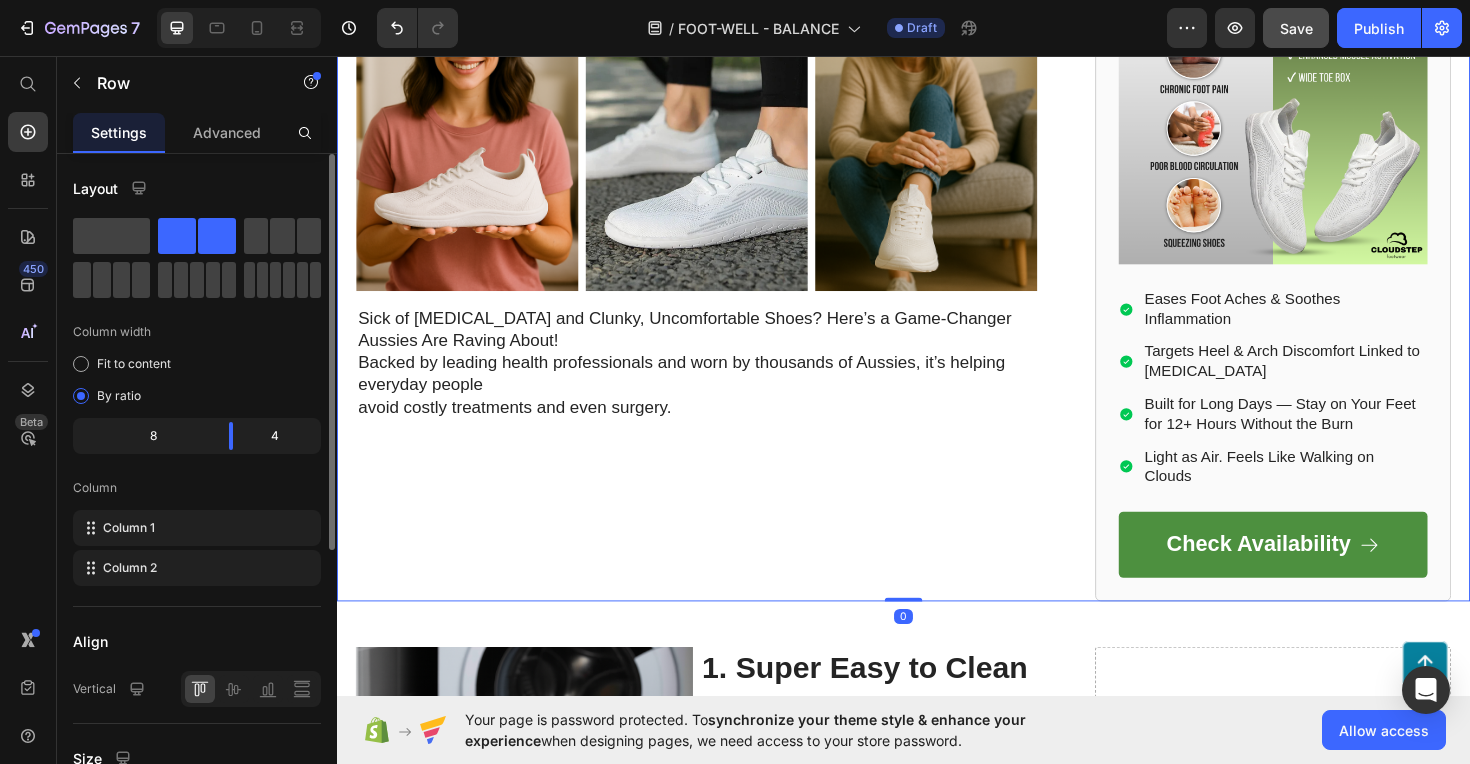 scroll, scrollTop: 425, scrollLeft: 0, axis: vertical 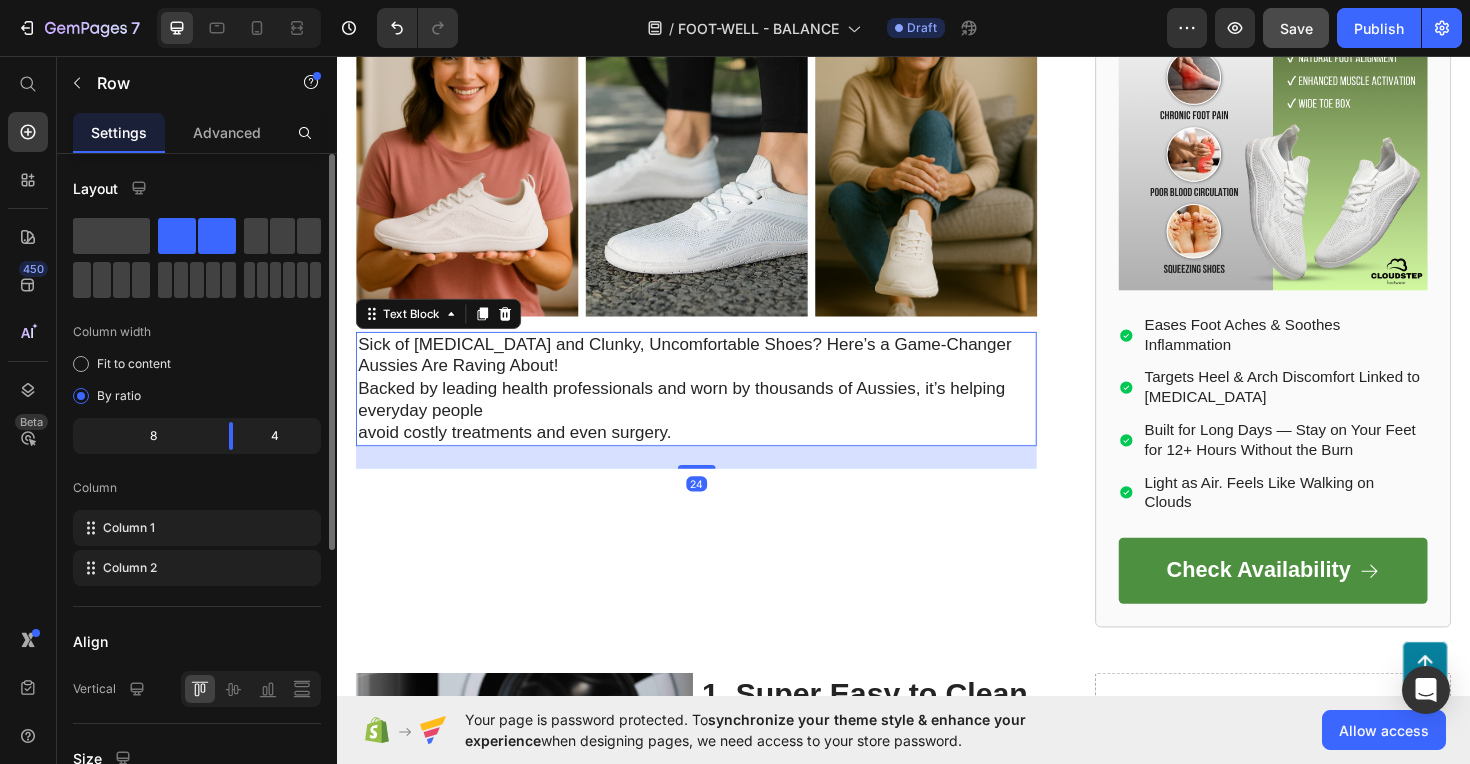click on "Sick of Foot Pain and Clunky, Uncomfortable Shoes? Here’s a Game-Changer Aussies Are Raving About! Backed by leading health professionals and worn by thousands of Aussies, it’s helping everyday people  avoid costly treatments and even surgery." at bounding box center [717, 408] 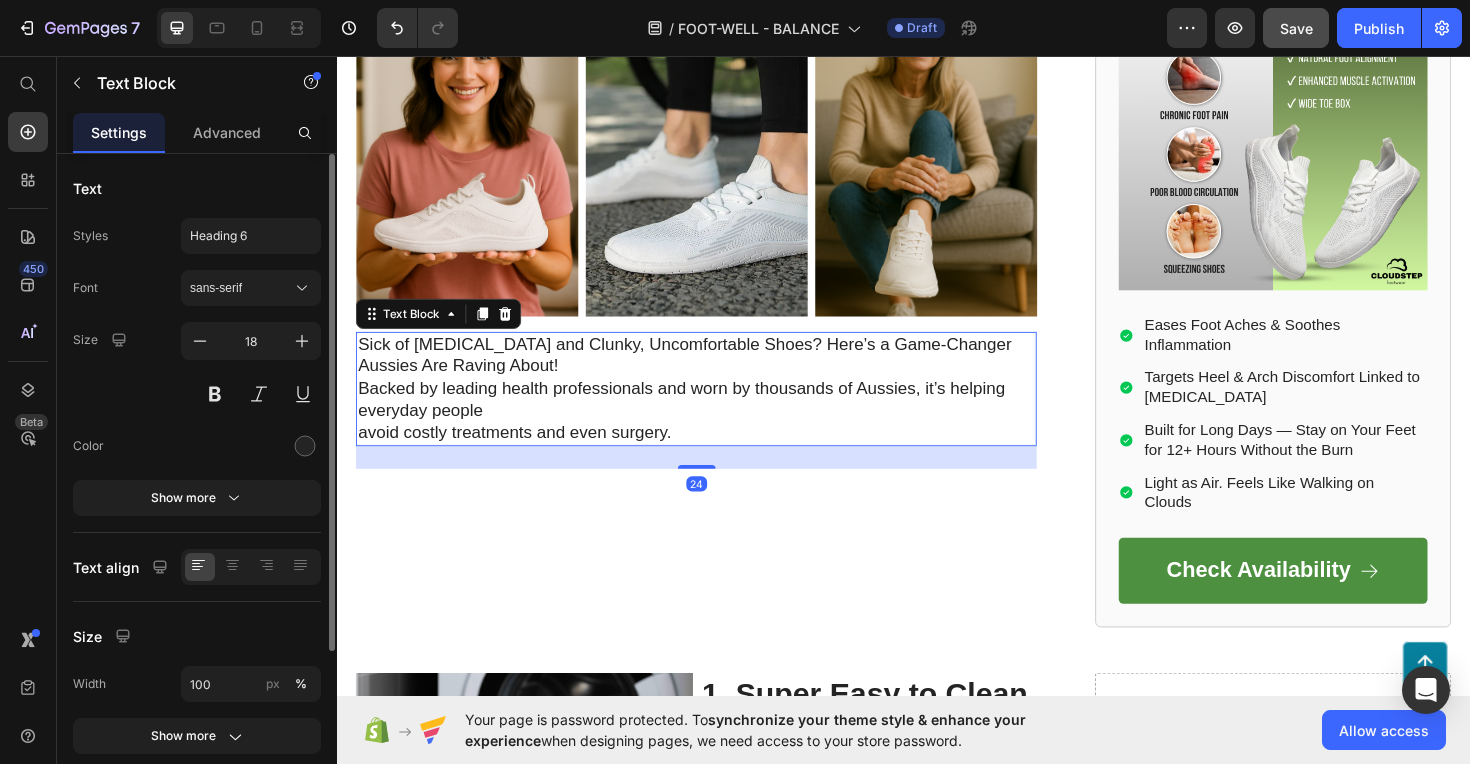 click on "Sick of Foot Pain and Clunky, Uncomfortable Shoes? Here’s a Game-Changer Aussies Are Raving About! Backed by leading health professionals and worn by thousands of Aussies, it’s helping everyday people  avoid costly treatments and even surgery." at bounding box center (717, 408) 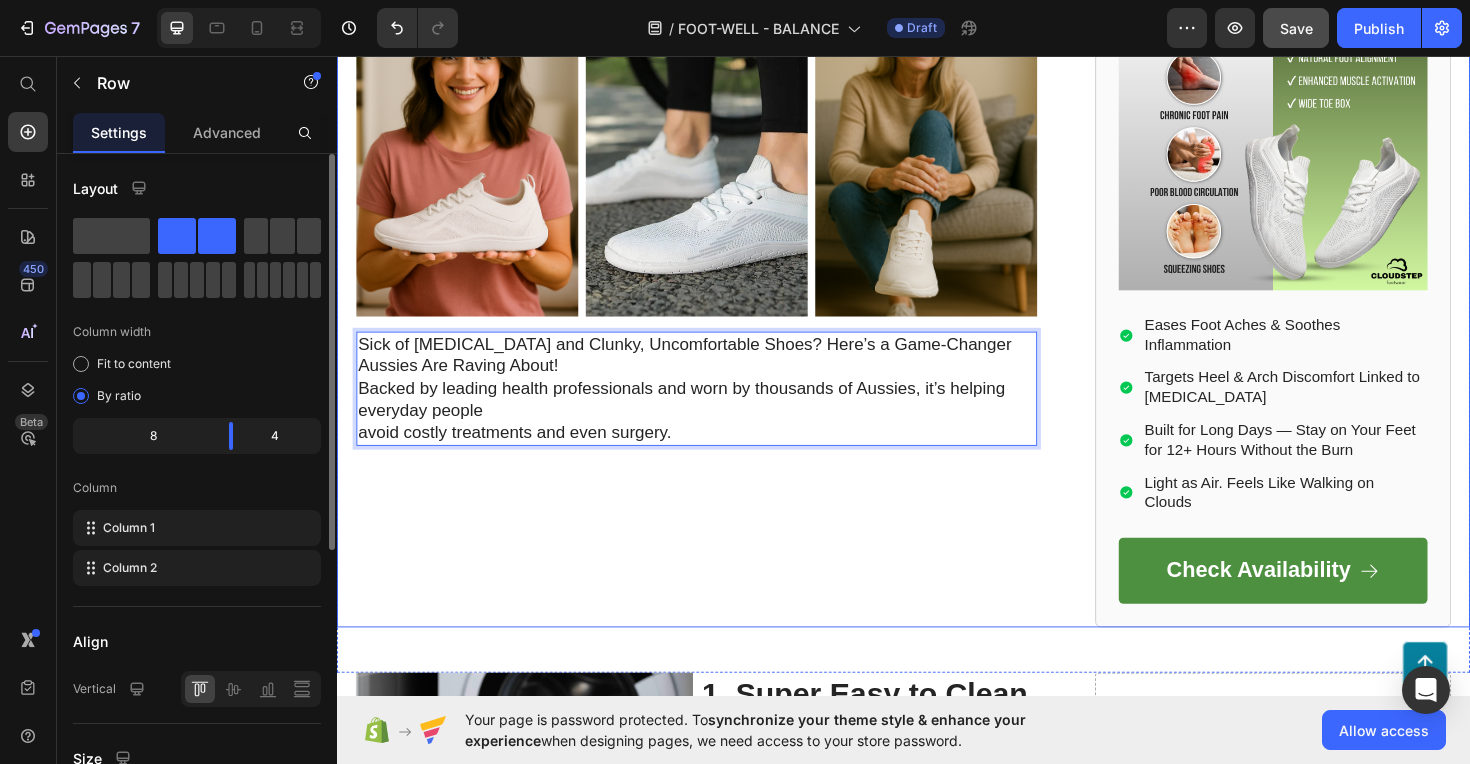click on "10 Ways Barefoot Shoes Can Help You Avoid Surgery and Move Freely Again—Backed by Science Heading By Lisa Taylor | March 2nd, 2025 | 10:35 am AEST Text Block Image Image Image Row Sick of Foot Pain and Clunky, Uncomfortable Shoes? Here’s a Game-Changer Aussies Are Raving About! Backed by leading health professionals and worn by thousands of Aussies, it’s helping everyday people  avoid costly treatments and even surgery. Text Block   24 Row" at bounding box center [733, 221] 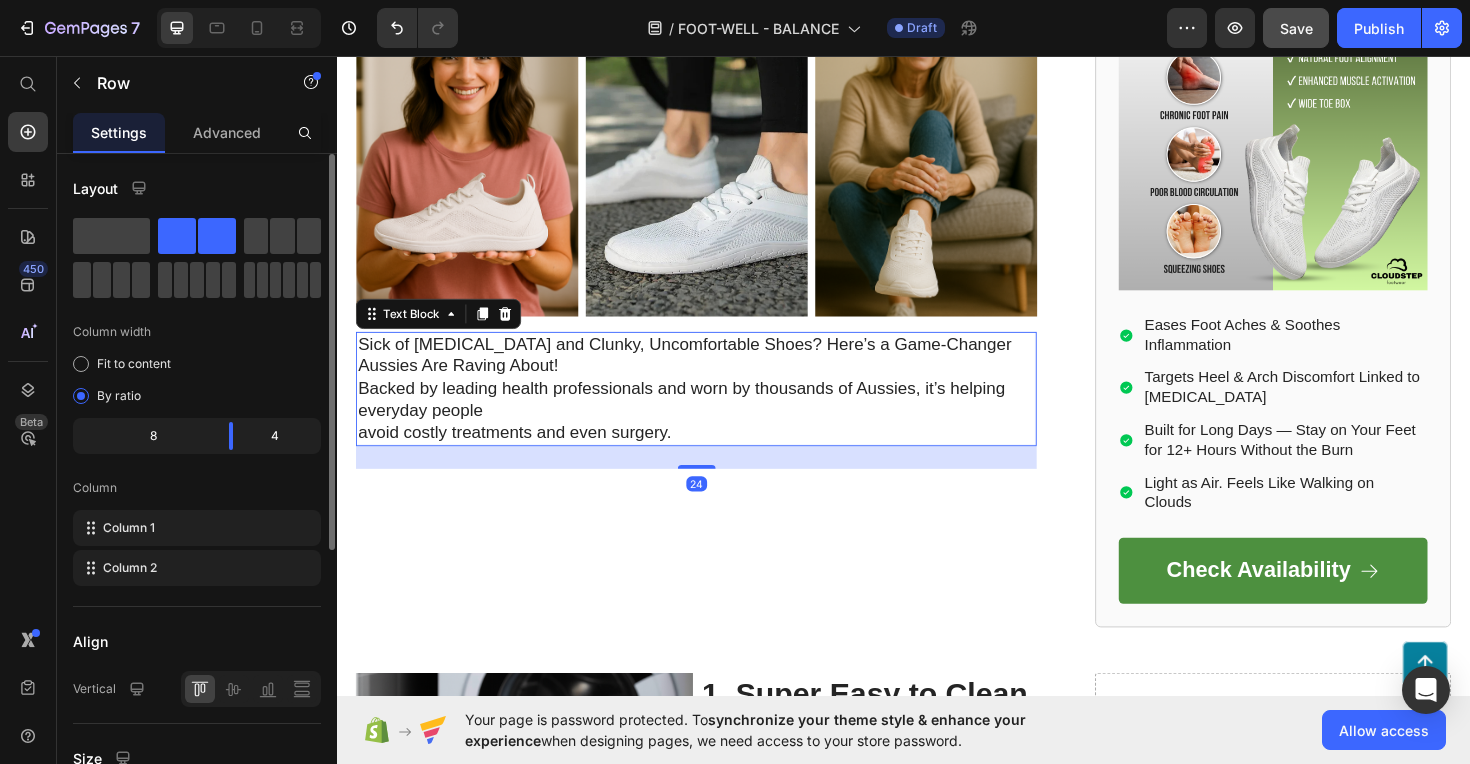 click on "Sick of Foot Pain and Clunky, Uncomfortable Shoes? Here’s a Game-Changer Aussies Are Raving About! Backed by leading health professionals and worn by thousands of Aussies, it’s helping everyday people" at bounding box center [717, 397] 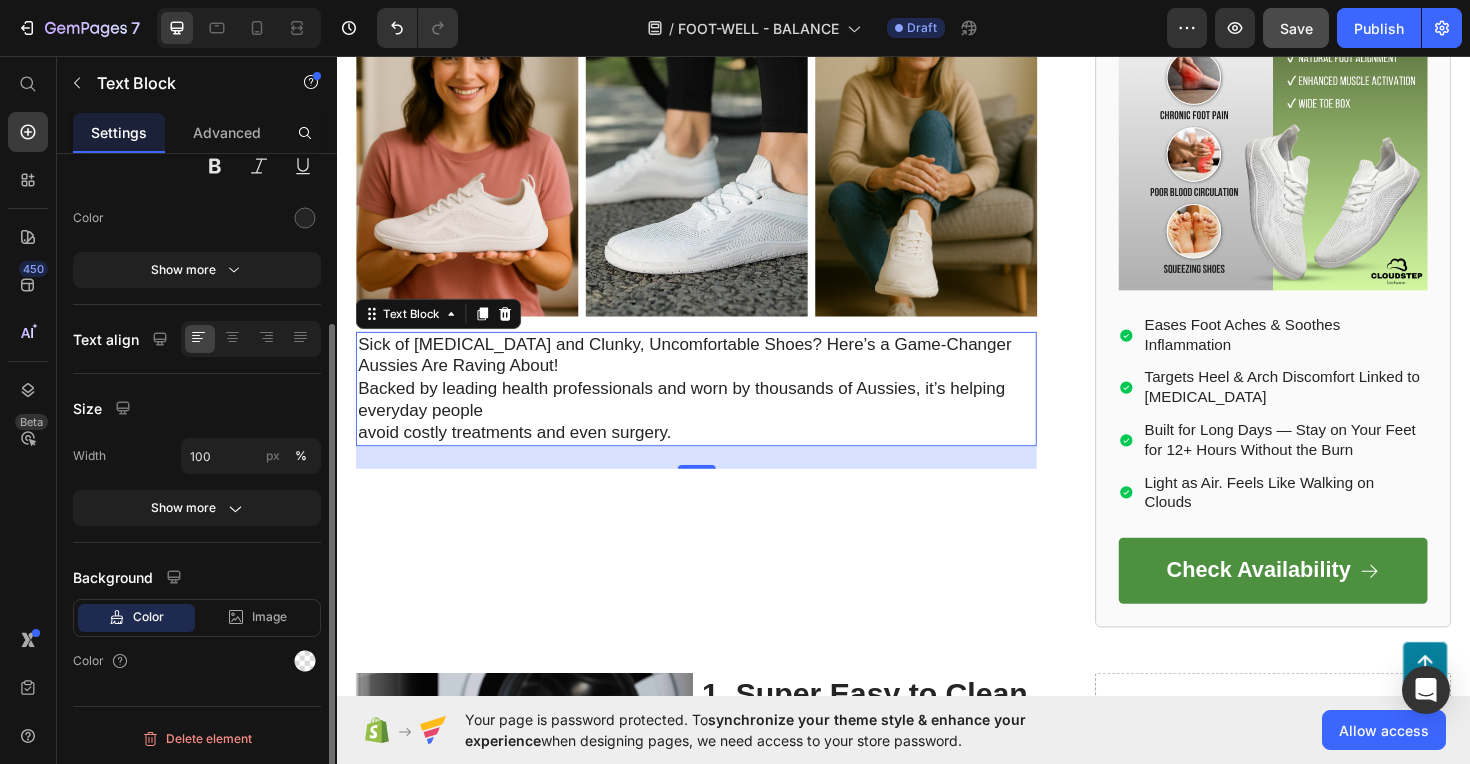scroll, scrollTop: 227, scrollLeft: 0, axis: vertical 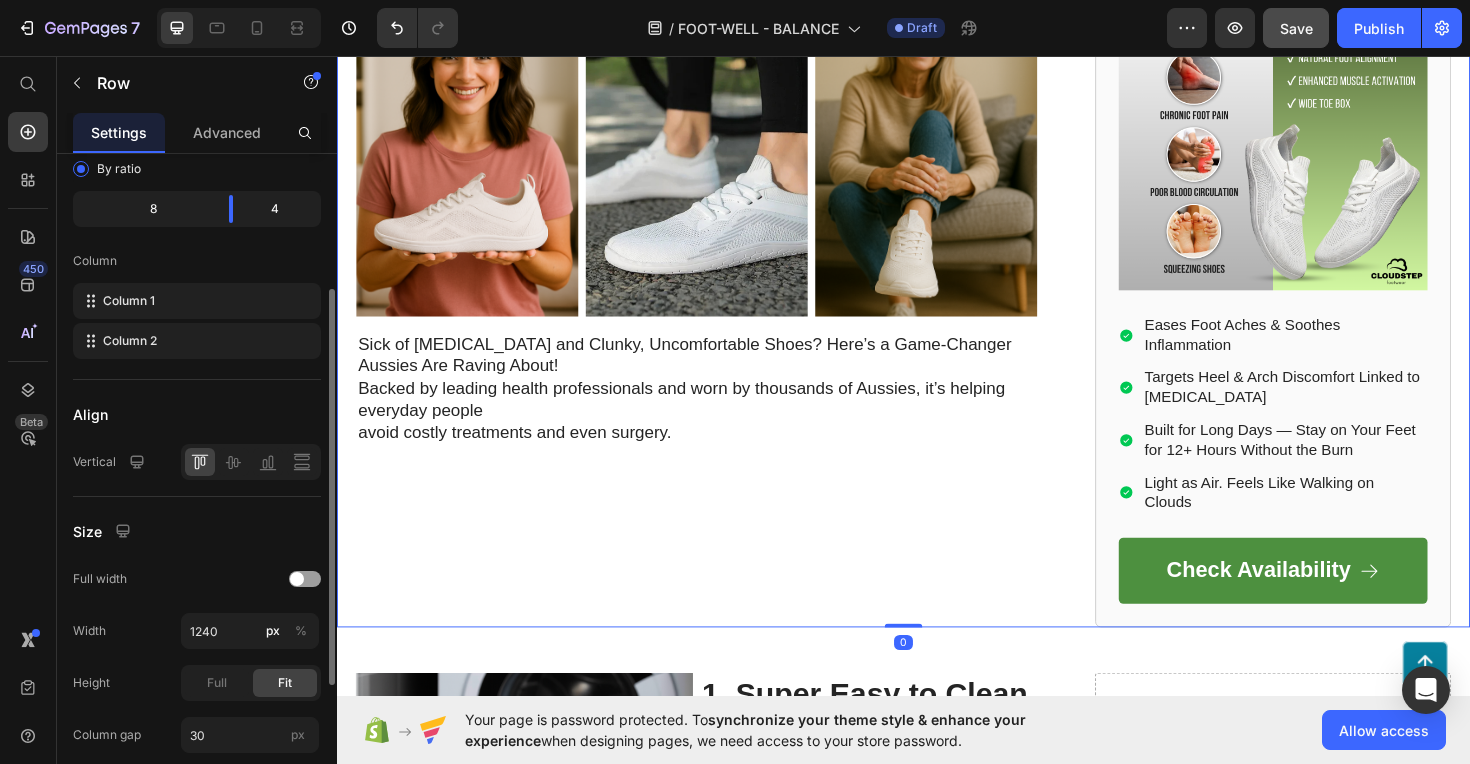 click on "10 Ways Barefoot Shoes Can Help You Avoid Surgery and Move Freely Again—Backed by Science Heading By Lisa Taylor | March 2nd, 2025 | 10:35 am AEST Text Block Image Image Image Row Sick of Foot Pain and Clunky, Uncomfortable Shoes? Here’s a Game-Changer Aussies Are Raving About! Backed by leading health professionals and worn by thousands of Aussies, it’s helping everyday people  avoid costly treatments and even surgery. Text Block Row" at bounding box center [733, 221] 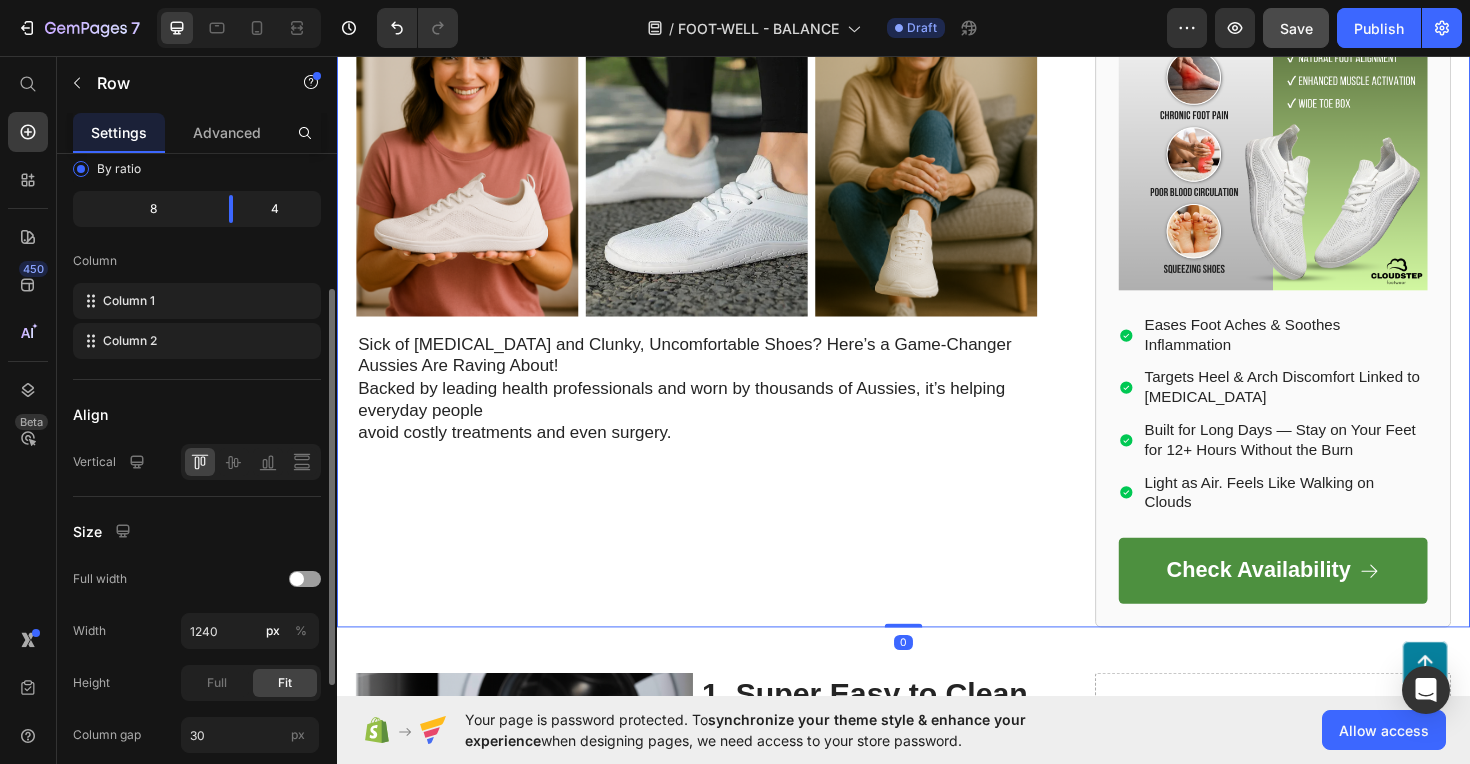 scroll, scrollTop: 0, scrollLeft: 0, axis: both 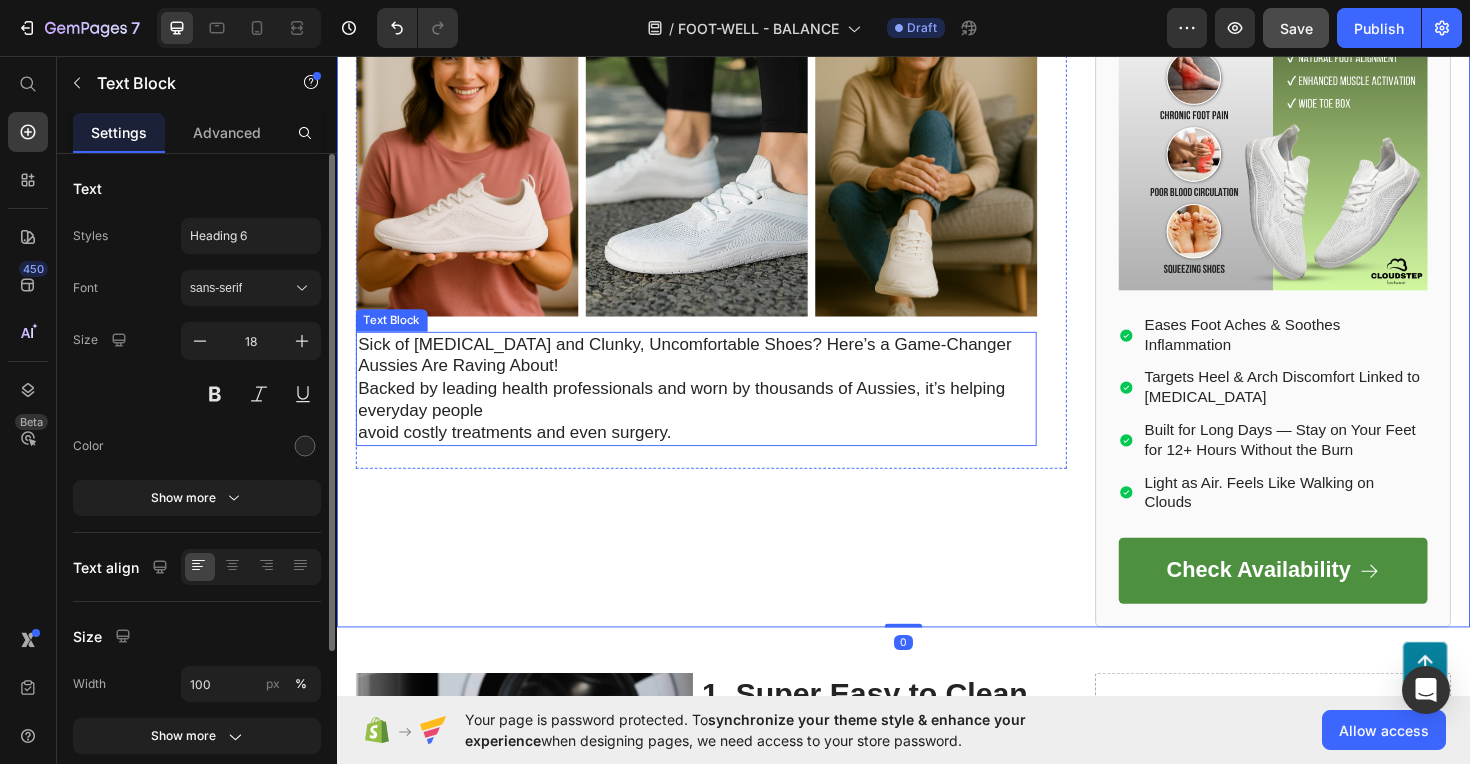 click on "Sick of Foot Pain and Clunky, Uncomfortable Shoes? Here’s a Game-Changer Aussies Are Raving About! Backed by leading health professionals and worn by thousands of Aussies, it’s helping everyday people" at bounding box center [717, 397] 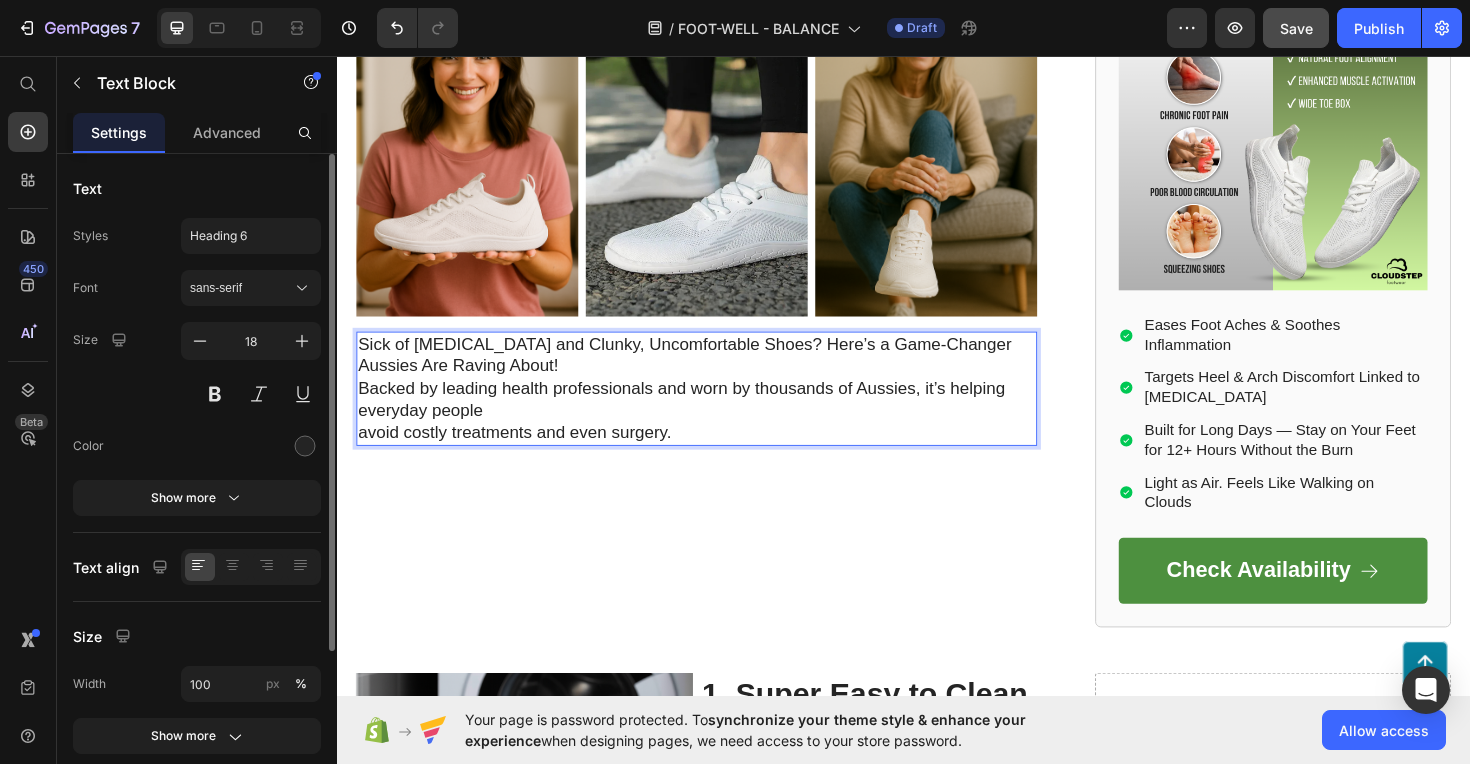 click on "avoid costly treatments and even surgery." at bounding box center [717, 455] 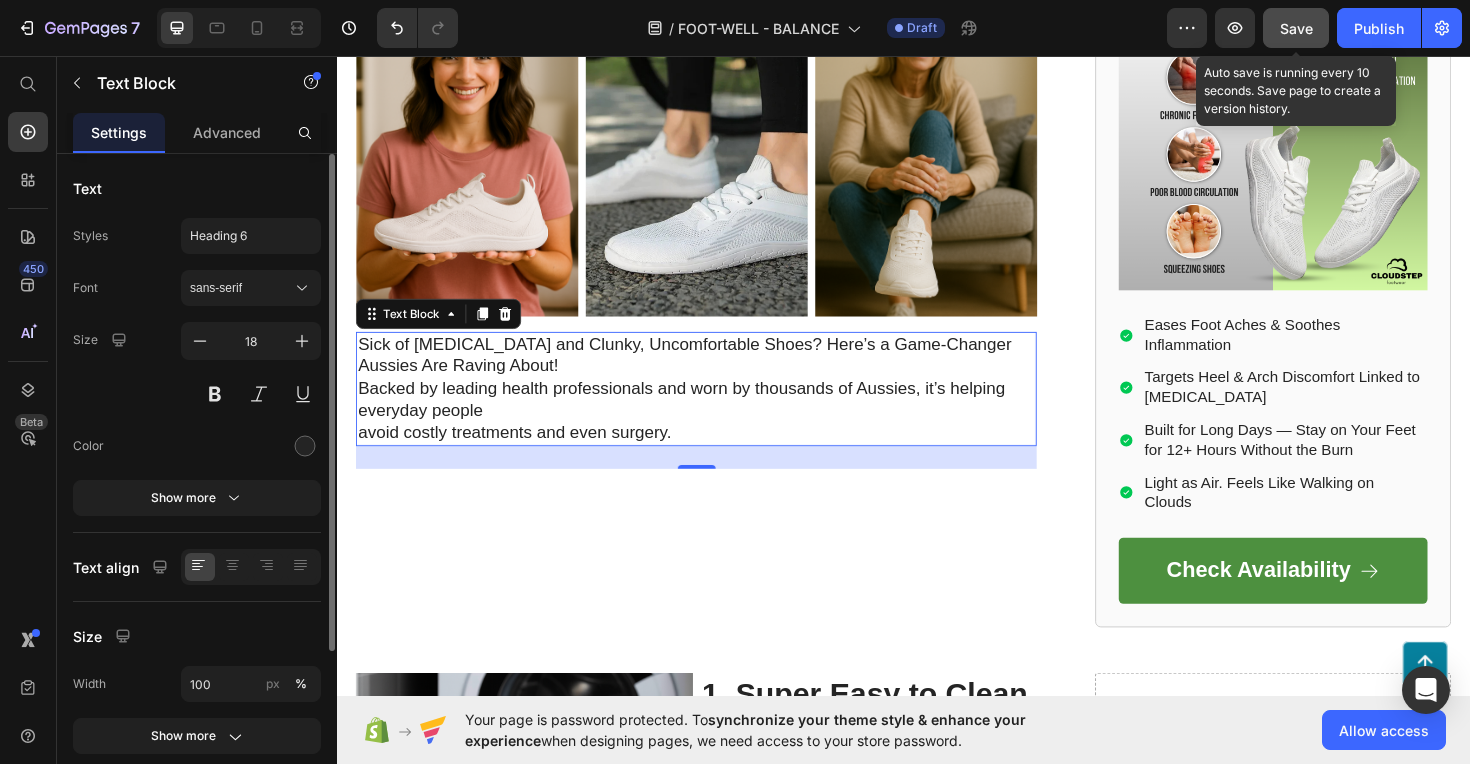 click on "Save" 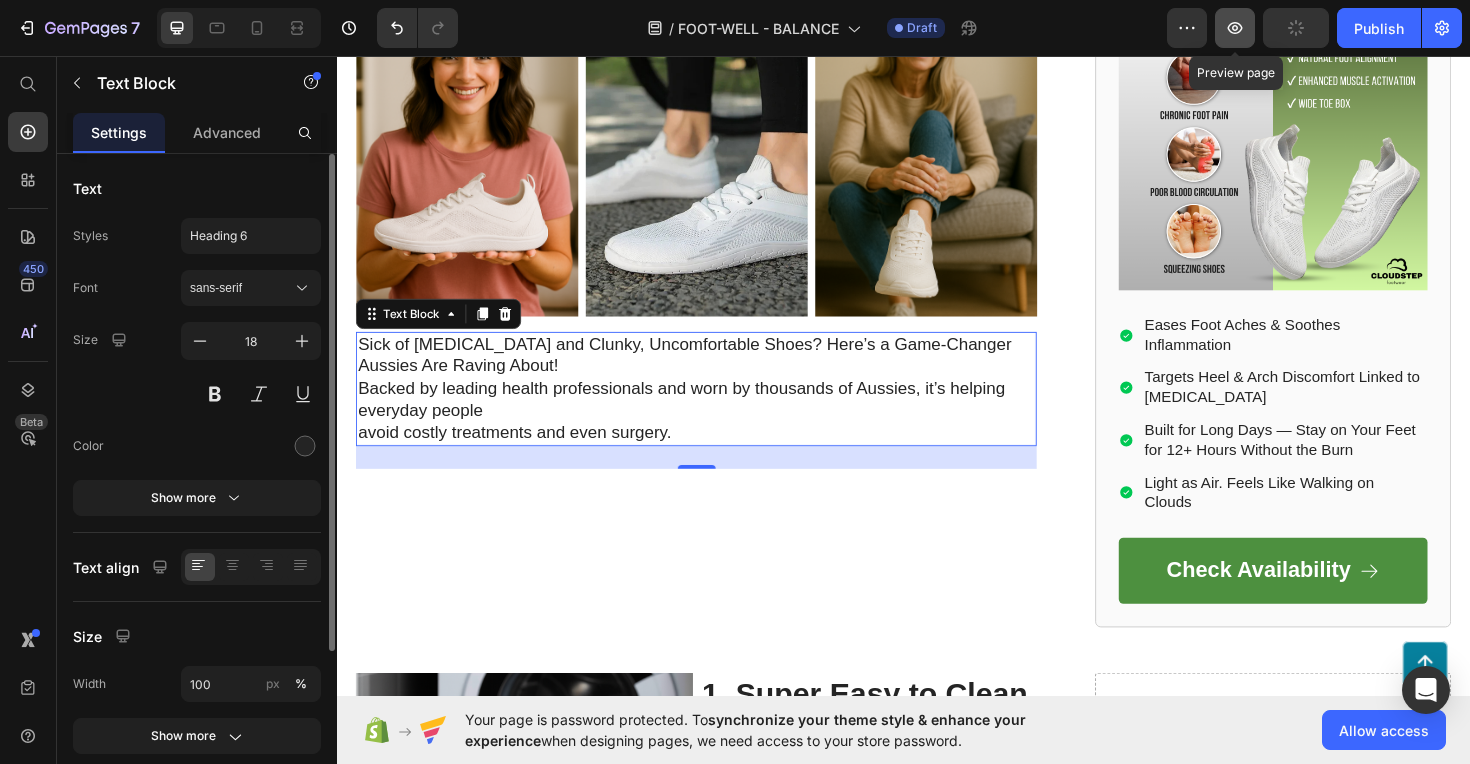 click 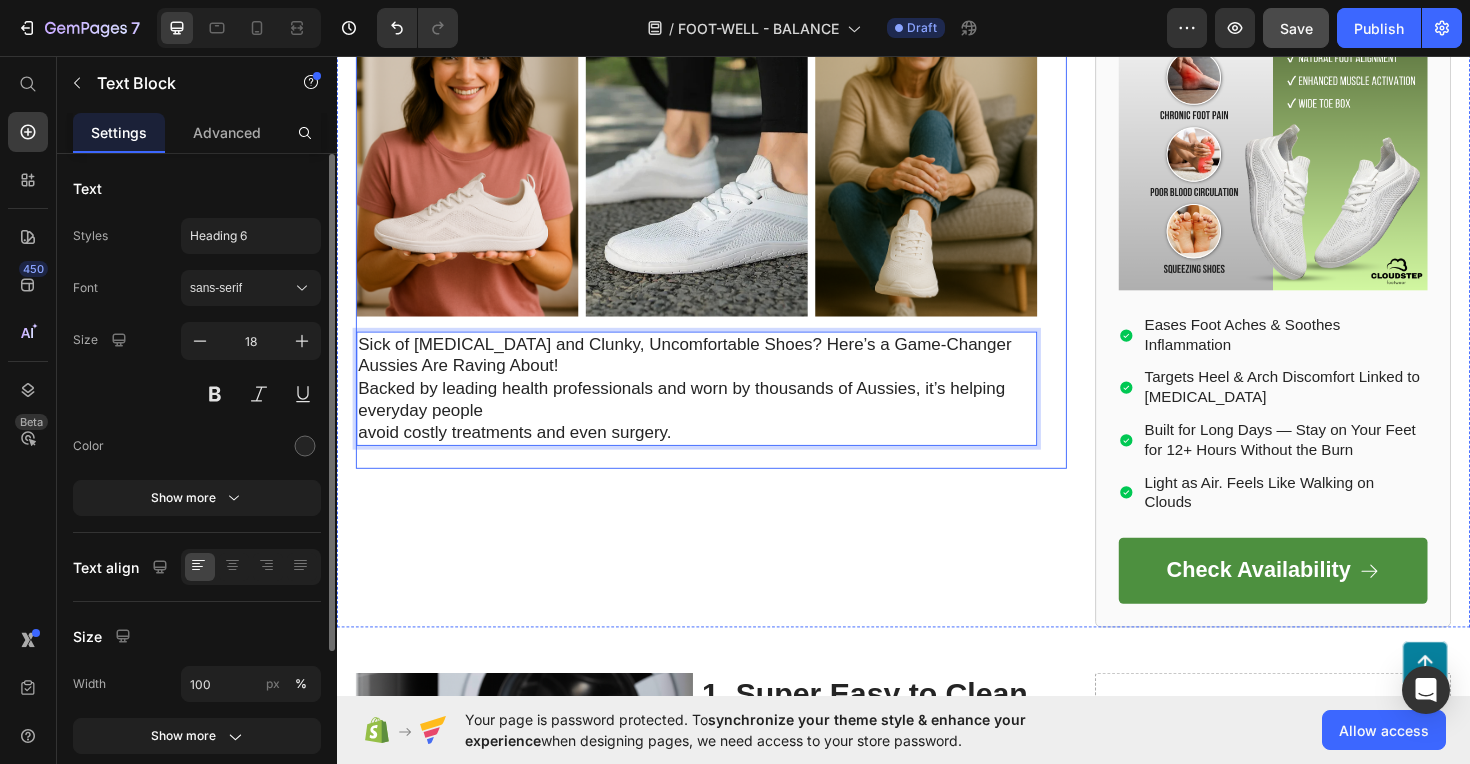 click on "10 Ways Barefoot Shoes Can Help You Avoid Surgery and Move Freely Again—Backed by Science Heading By Lisa Taylor | March 2nd, 2025 | 10:35 am AEST Text Block Image Image Image Row Sick of Foot Pain and Clunky, Uncomfortable Shoes? Here’s a Game-Changer Aussies Are Raving About! Backed by leading health professionals and worn by thousands of Aussies, it’s helping everyday people  avoid costly treatments and even surgery. Text Block   24 Row" at bounding box center [733, 221] 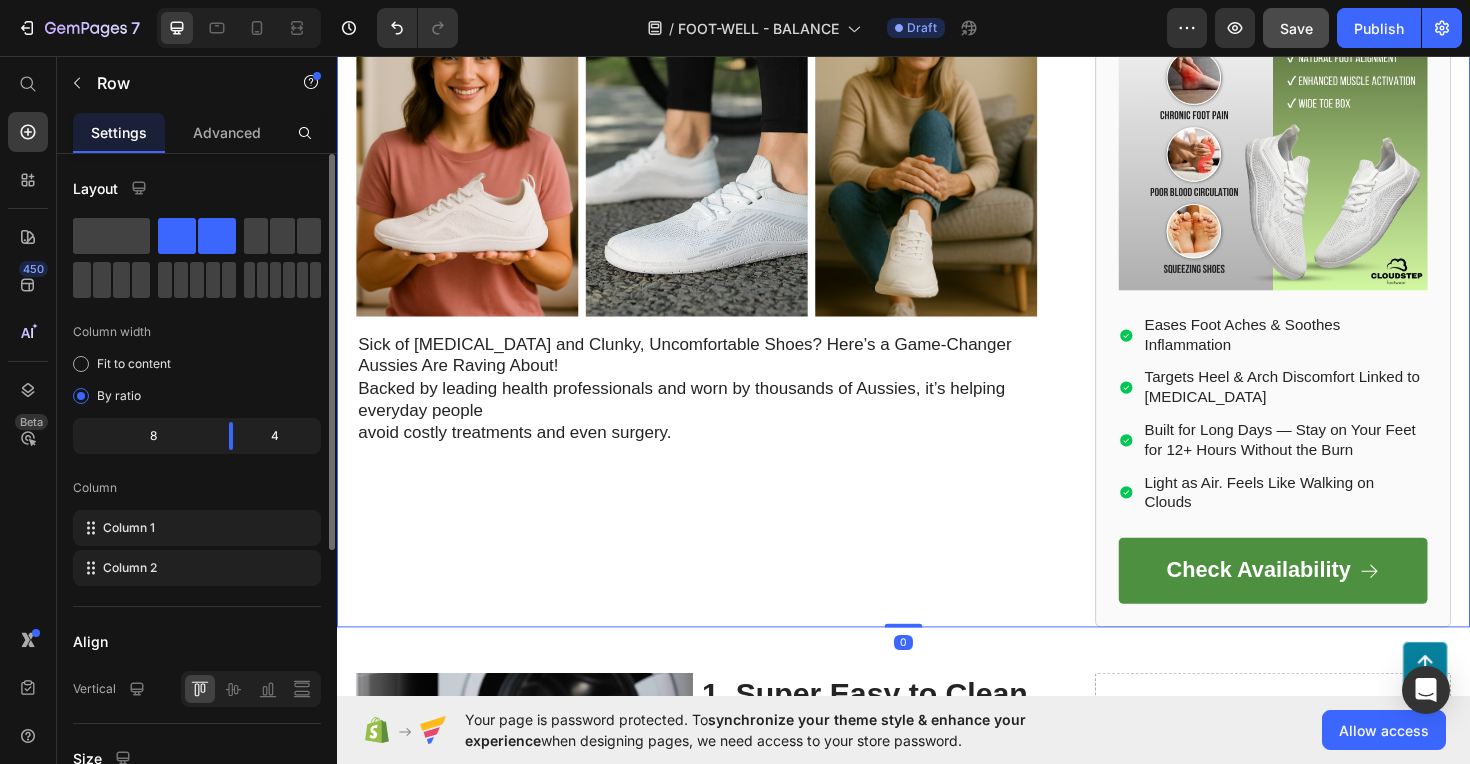 click on "4" 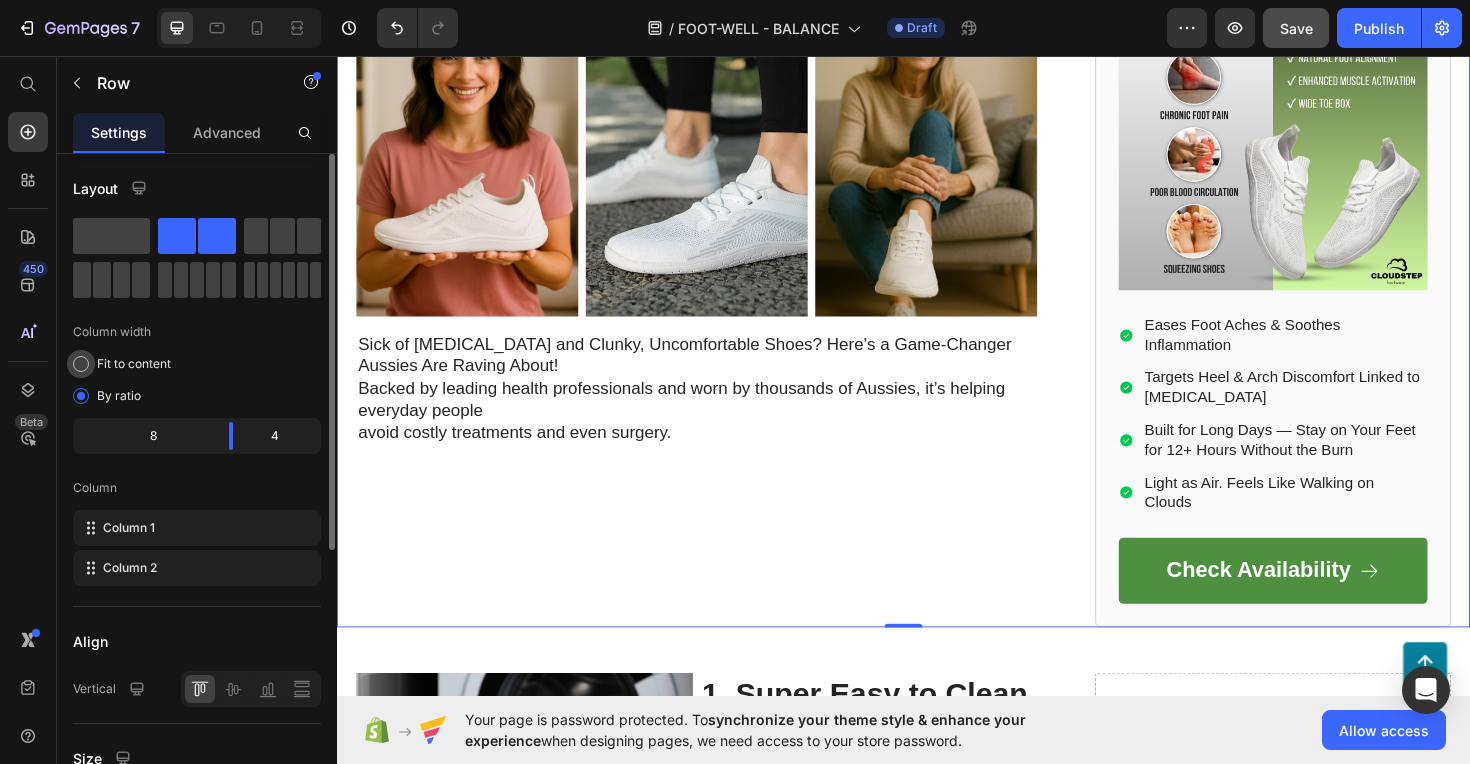 click on "Fit to content" at bounding box center [134, 364] 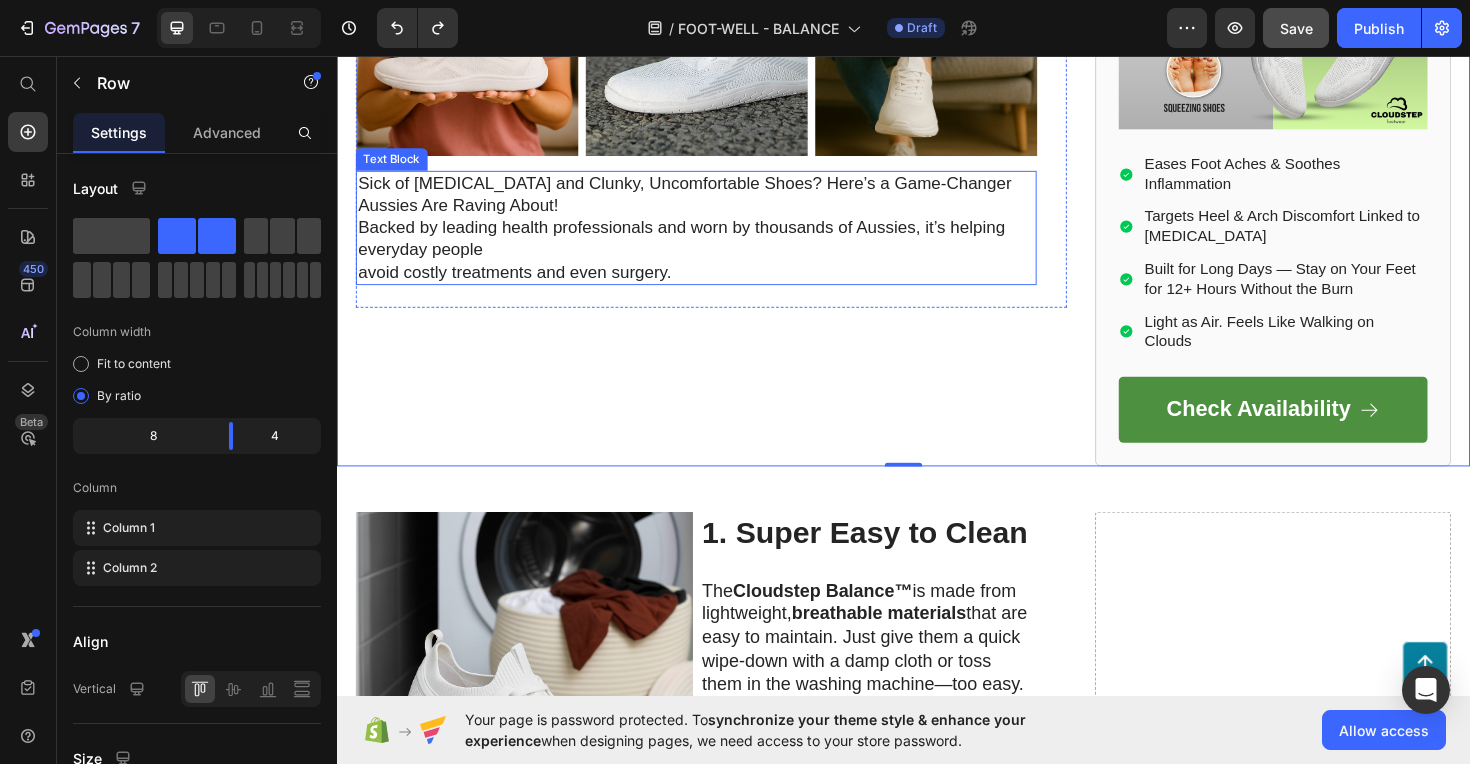 scroll, scrollTop: 625, scrollLeft: 0, axis: vertical 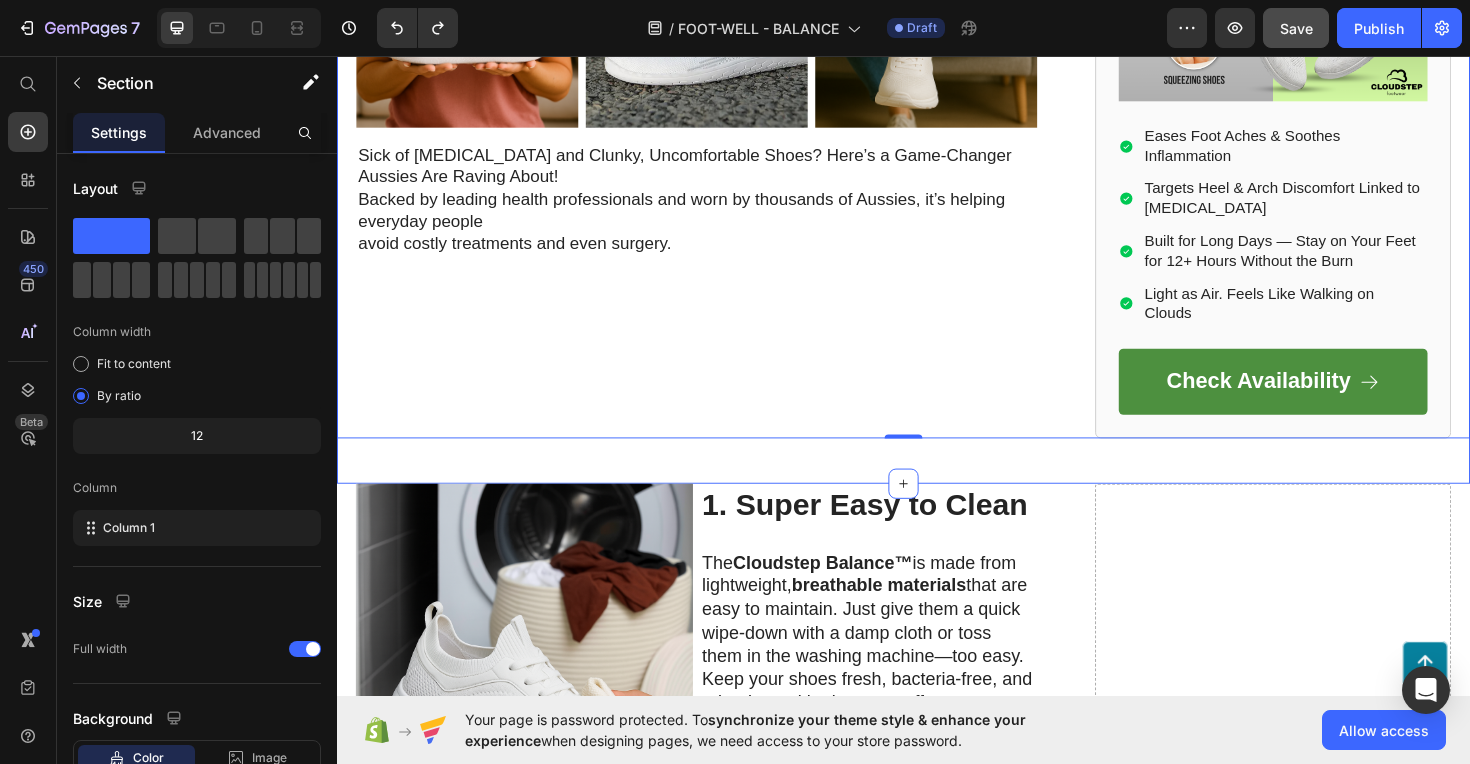 click on "FOOT-WELL Text Block Text Block Row Row 10 Ways Barefoot Shoes Can Help You Avoid Surgery and Move Freely Again—Backed by Science Heading By Lisa Taylor | March 2nd, 2025 | 10:35 am AEST Text Block Image Image Image Row Sick of Foot Pain and Clunky, Uncomfortable Shoes? Here’s a Game-Changer Aussies Are Raving About! Backed by leading health professionals and worn by thousands of Aussies, it’s helping everyday people  avoid costly treatments and even surgery. Text Block Row Recommended Heading Icon Icon Icon Icon Icon Icon List 4.9 Text Block | Text Block 1,752 Reviews Text Block Row CLOUDSTEP Heading Image Eases Foot Aches & Soothes Inflammation Targets Heel & Arch Discomfort Linked to Plantar Fasciitis Built for Long Days — Stay on Your Feet for 12+ Hours Without the Burn Light as Air. Feels Like Walking on Clouds Item List
Check Availability Button Row Row   0 Section 2" at bounding box center [937, -11] 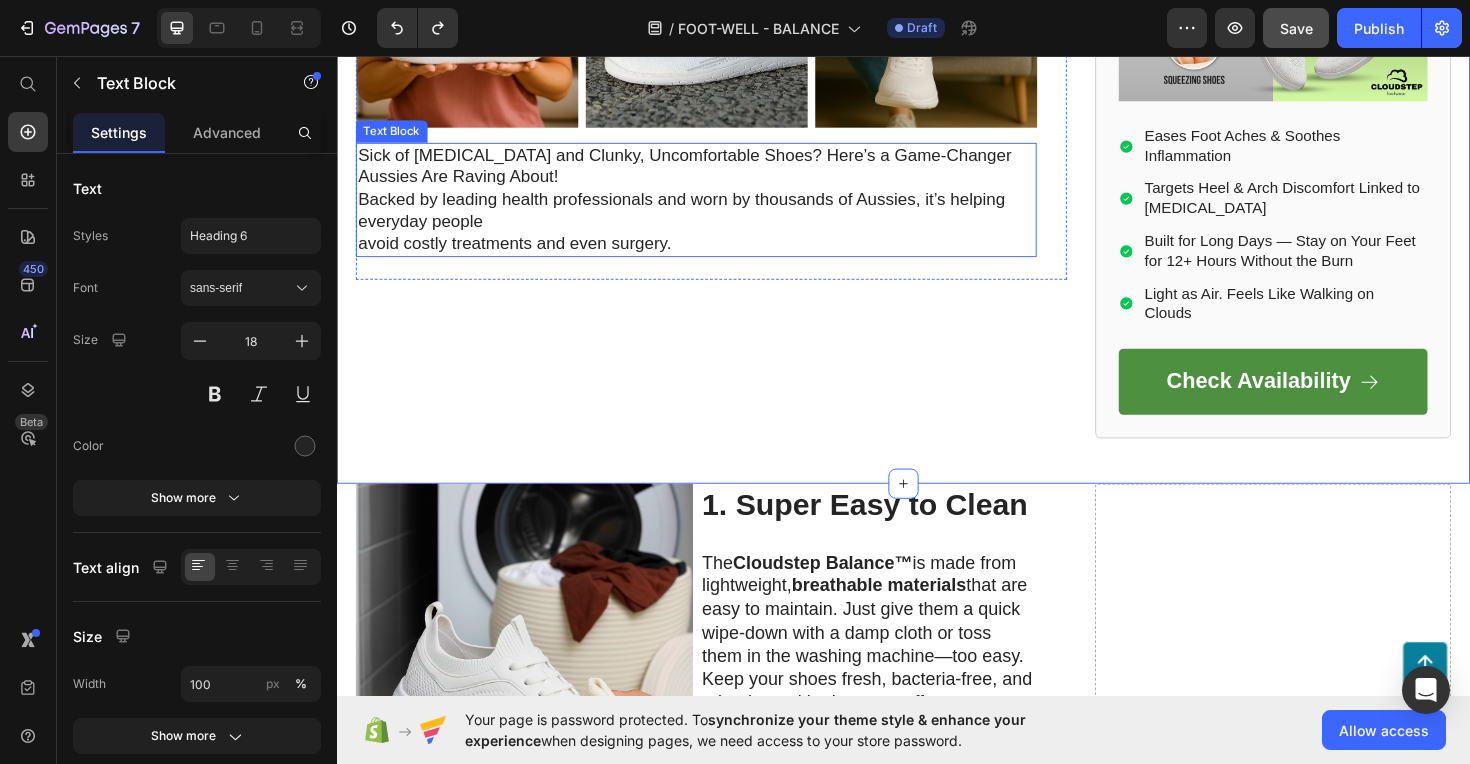 click on "Sick of Foot Pain and Clunky, Uncomfortable Shoes? Here’s a Game-Changer Aussies Are Raving About! Backed by leading health professionals and worn by thousands of Aussies, it’s helping everyday people" at bounding box center [717, 197] 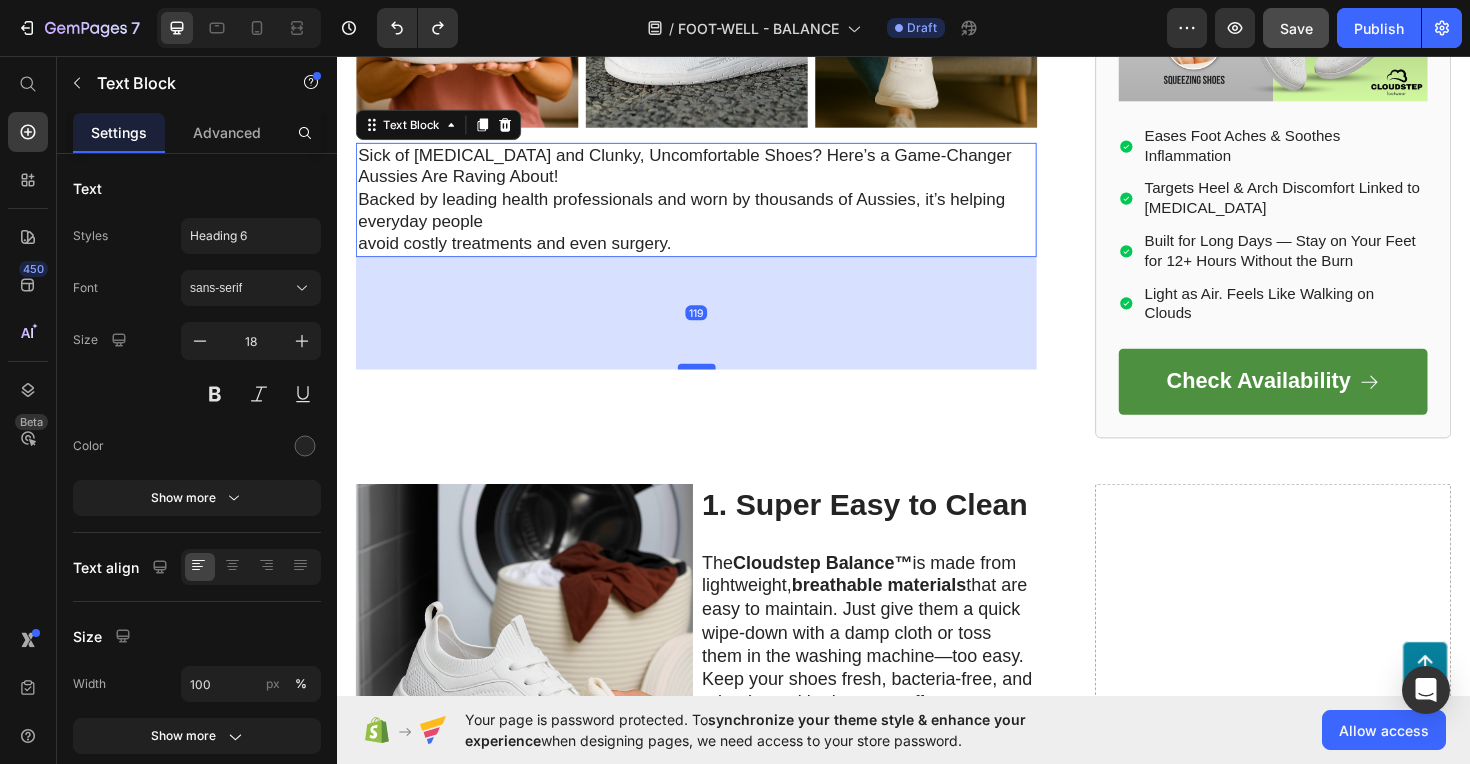 drag, startPoint x: 713, startPoint y: 290, endPoint x: 720, endPoint y: 385, distance: 95.257545 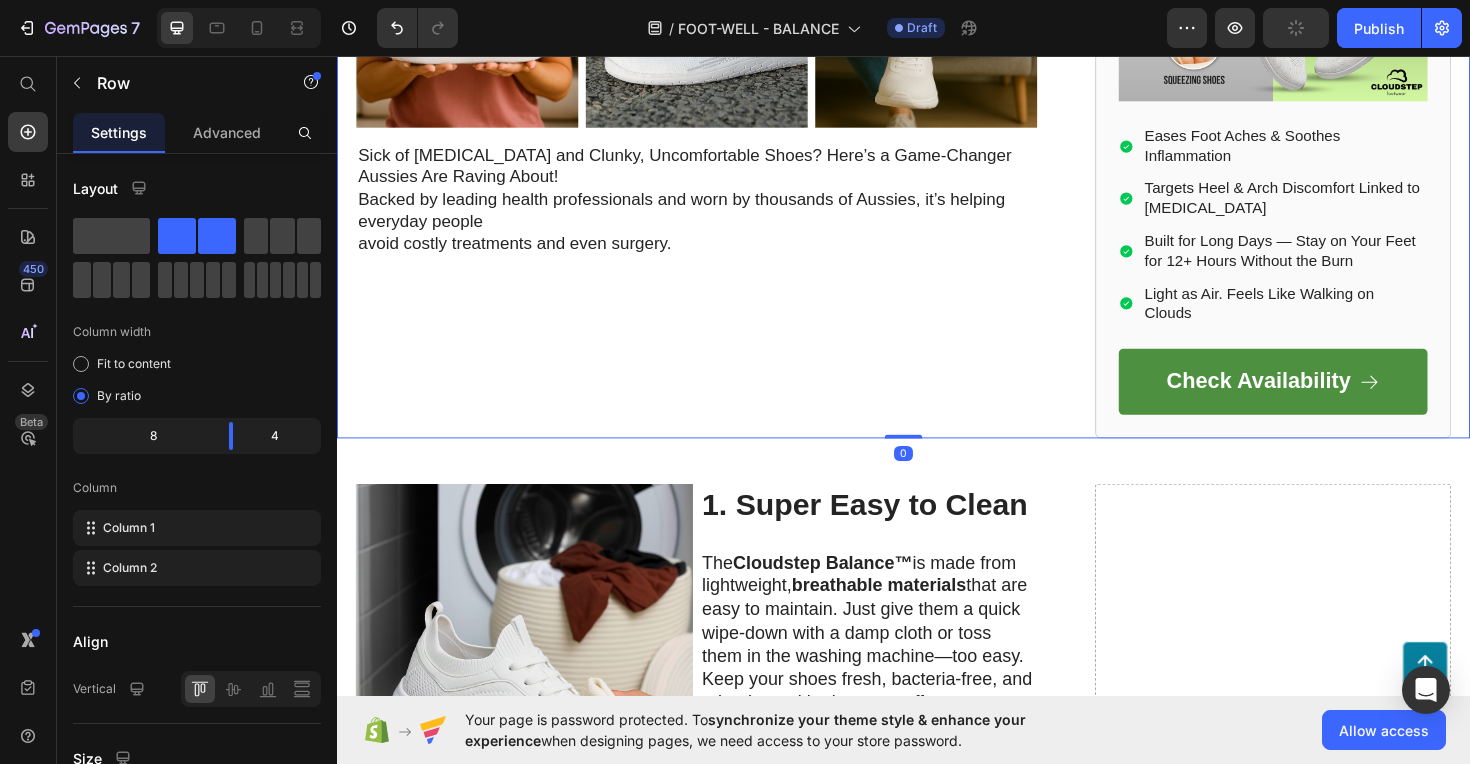 click on "10 Ways Barefoot Shoes Can Help You Avoid Surgery and Move Freely Again—Backed by Science Heading By Lisa Taylor | March 2nd, 2025 | 10:35 am AEST Text Block Image Image Image Row Sick of Foot Pain and Clunky, Uncomfortable Shoes? Here’s a Game-Changer Aussies Are Raving About! Backed by leading health professionals and worn by thousands of Aussies, it’s helping everyday people  avoid costly treatments and even surgery. Text Block Row" at bounding box center [733, 21] 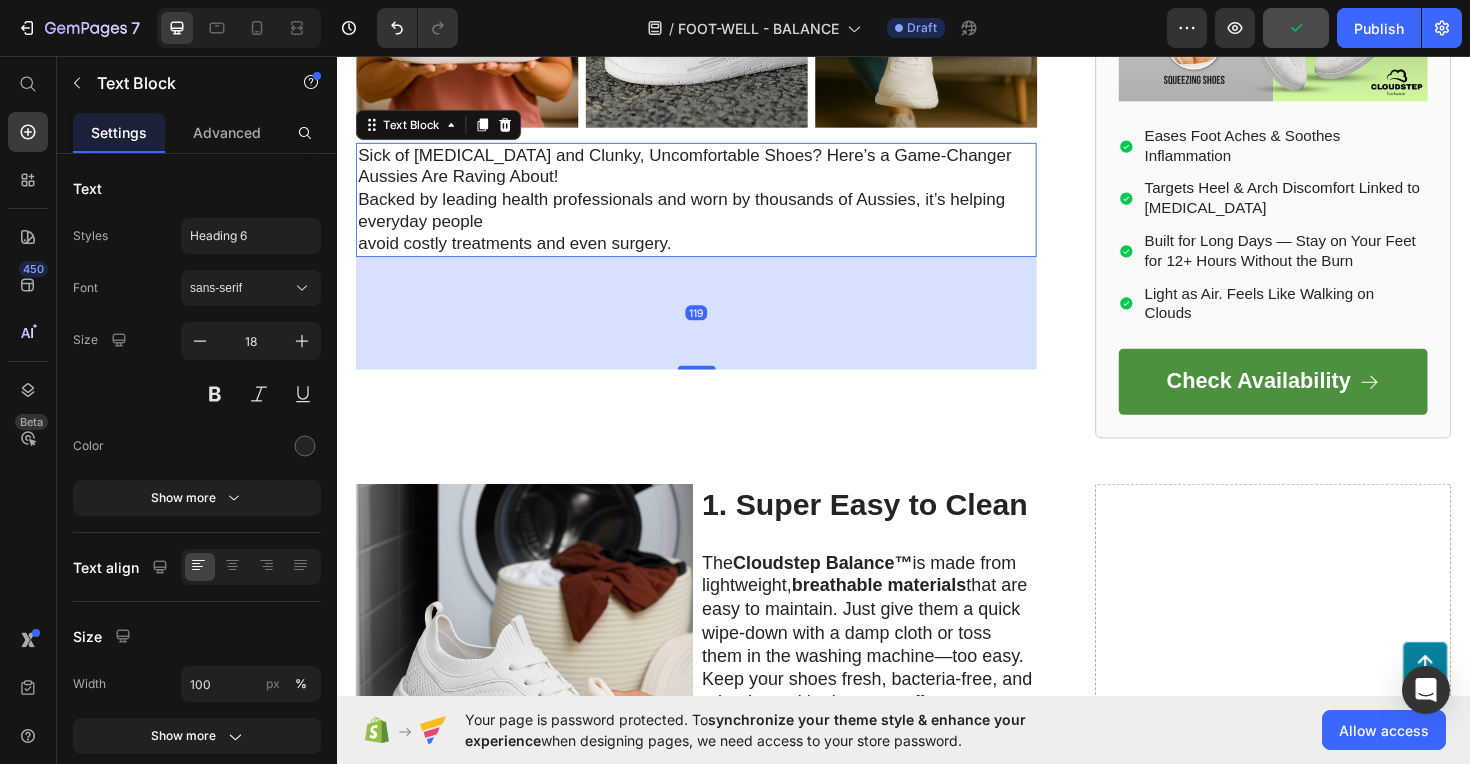 click on "Sick of Foot Pain and Clunky, Uncomfortable Shoes? Here’s a Game-Changer Aussies Are Raving About! Backed by leading health professionals and worn by thousands of Aussies, it’s helping everyday people" at bounding box center [717, 197] 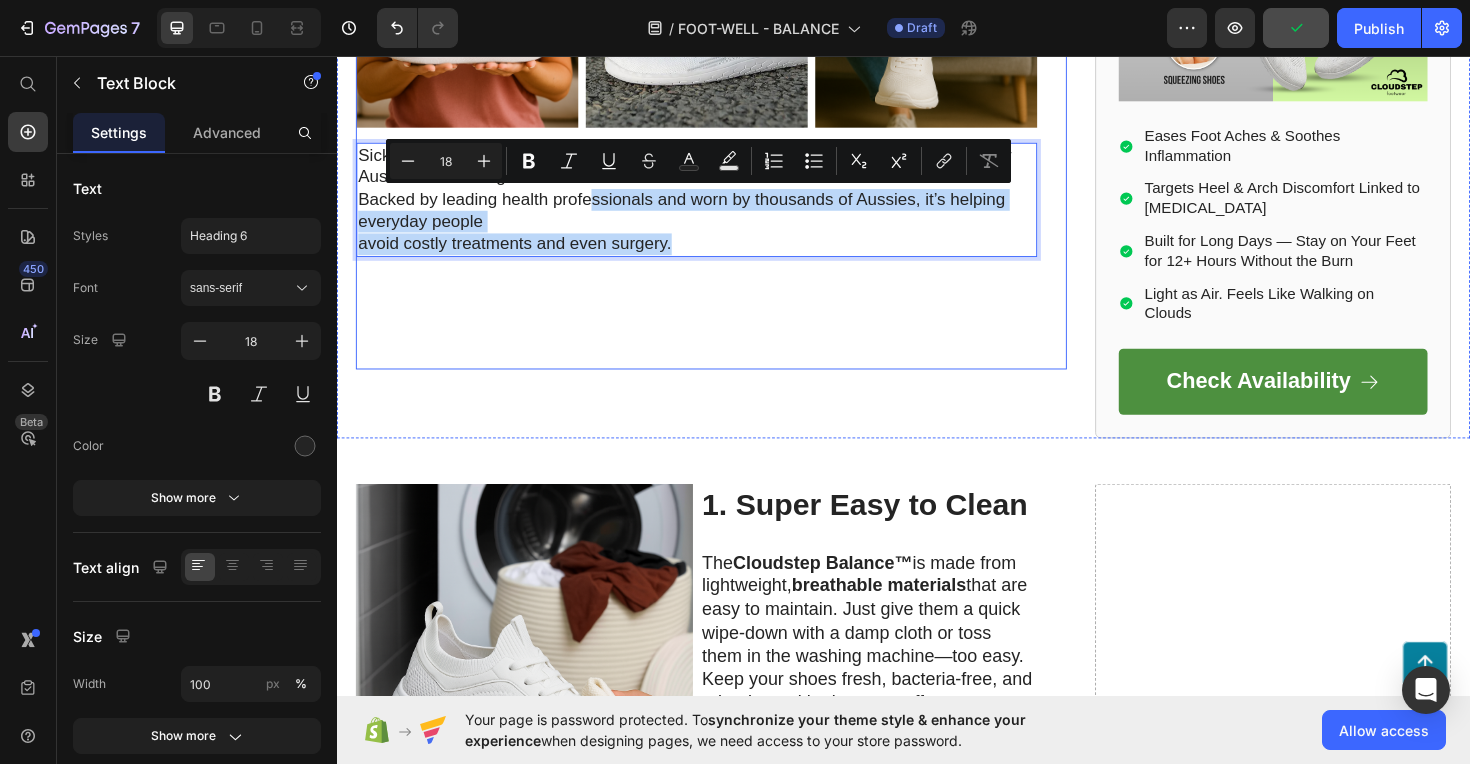 drag, startPoint x: 603, startPoint y: 209, endPoint x: 618, endPoint y: 339, distance: 130.86252 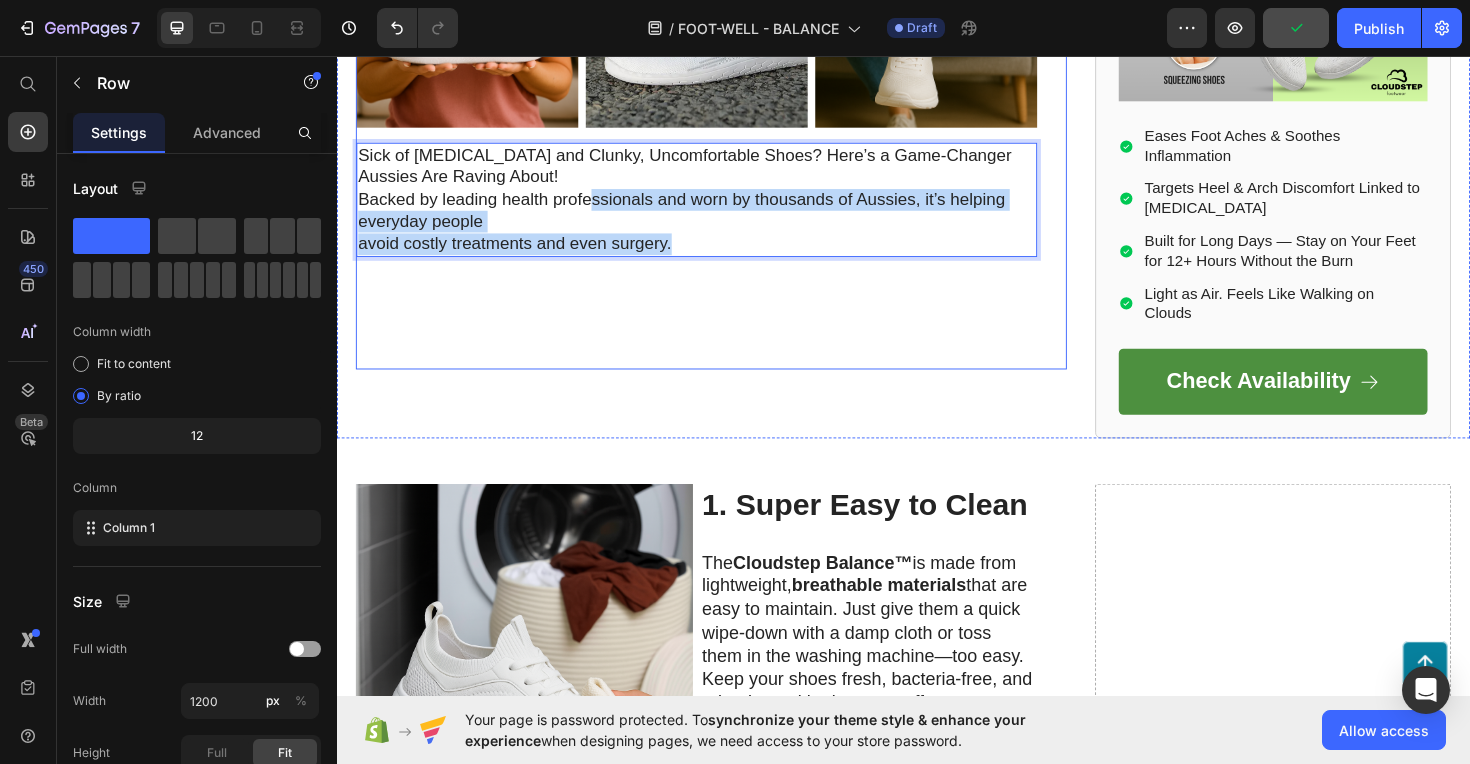 click on "10 Ways Barefoot Shoes Can Help You Avoid Surgery and Move Freely Again—Backed by Science Heading By Lisa Taylor | March 2nd, 2025 | 10:35 am AEST Text Block Image Image Image Row Sick of Foot Pain and Clunky, Uncomfortable Shoes? Here’s a Game-Changer Aussies Are Raving About! Backed by leading health professionals and worn by thousands of Aussies, it’s helping everyday people  avoid costly treatments and even surgery. Text Block   119" at bounding box center [717, -16] 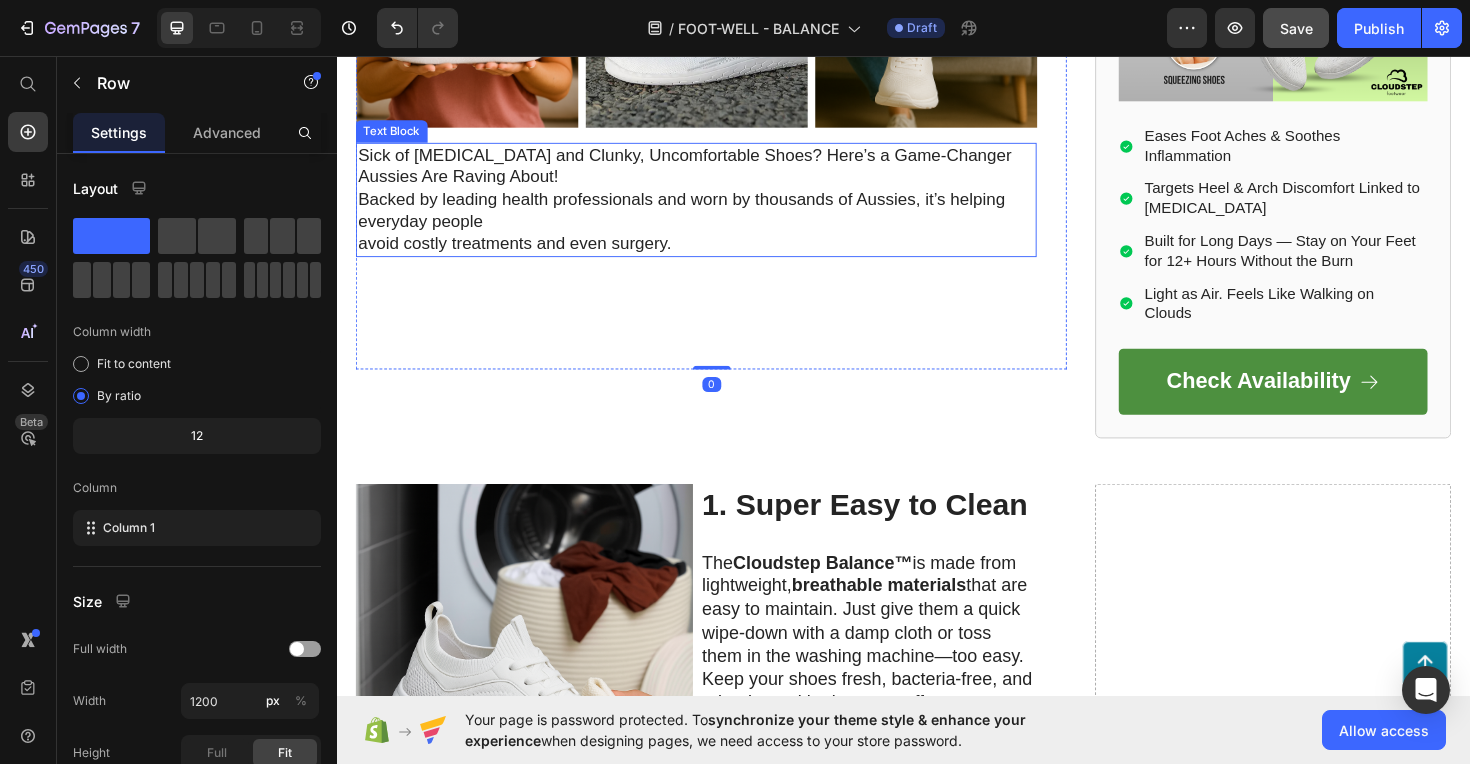 click on "Sick of Foot Pain and Clunky, Uncomfortable Shoes? Here’s a Game-Changer Aussies Are Raving About! Backed by leading health professionals and worn by thousands of Aussies, it’s helping everyday people" at bounding box center [717, 197] 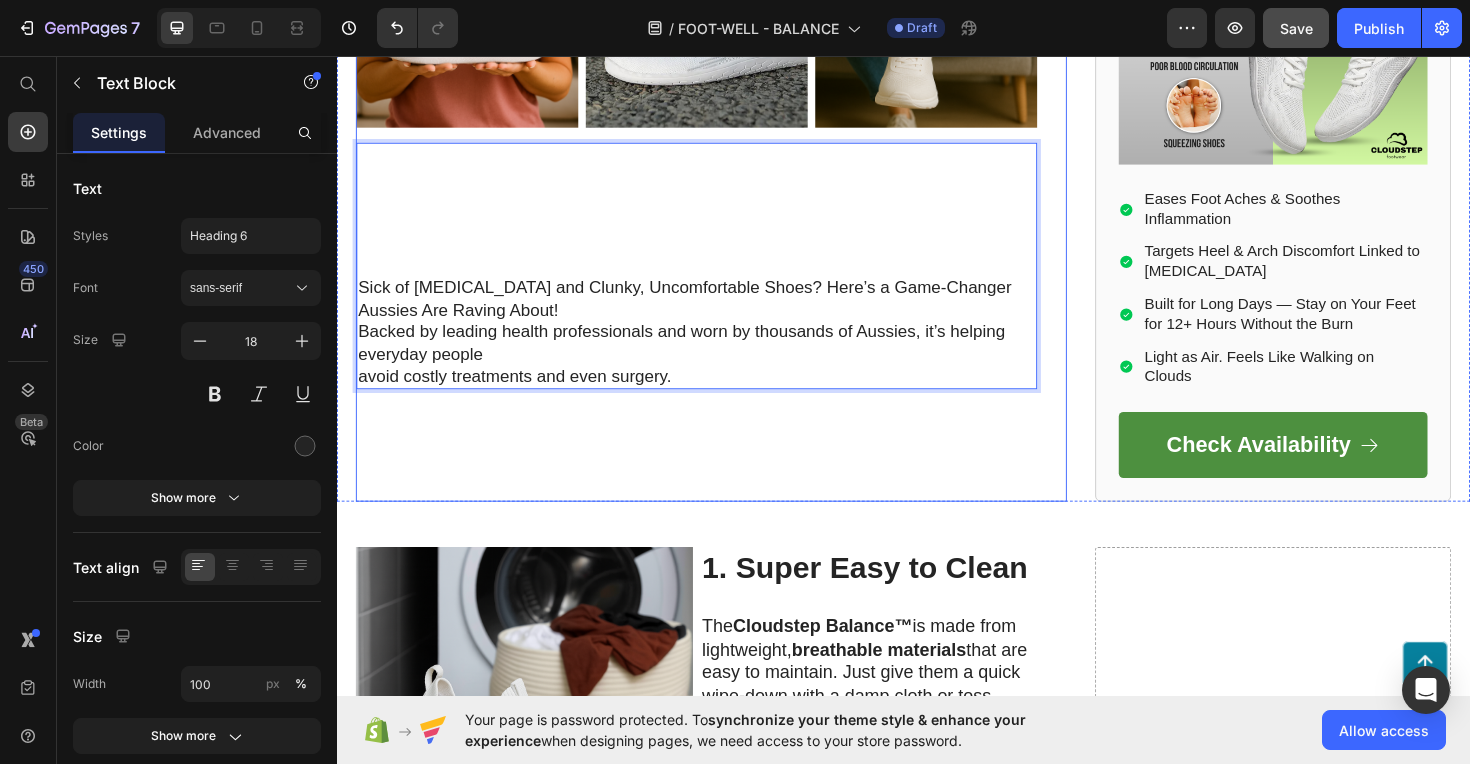 click on "10 Ways Barefoot Shoes Can Help You Avoid Surgery and Move Freely Again—Backed by Science Heading By Lisa Taylor | March 2nd, 2025 | 10:35 am AEST Text Block Image Image Image Row Sick of Foot Pain and Clunky, Uncomfortable Shoes? Here’s a Game-Changer Aussies Are Raving About! Backed by leading health professionals and worn by thousands of Aussies, it’s helping everyday people  avoid costly treatments and even surgery. Text Block   119" at bounding box center [717, 54] 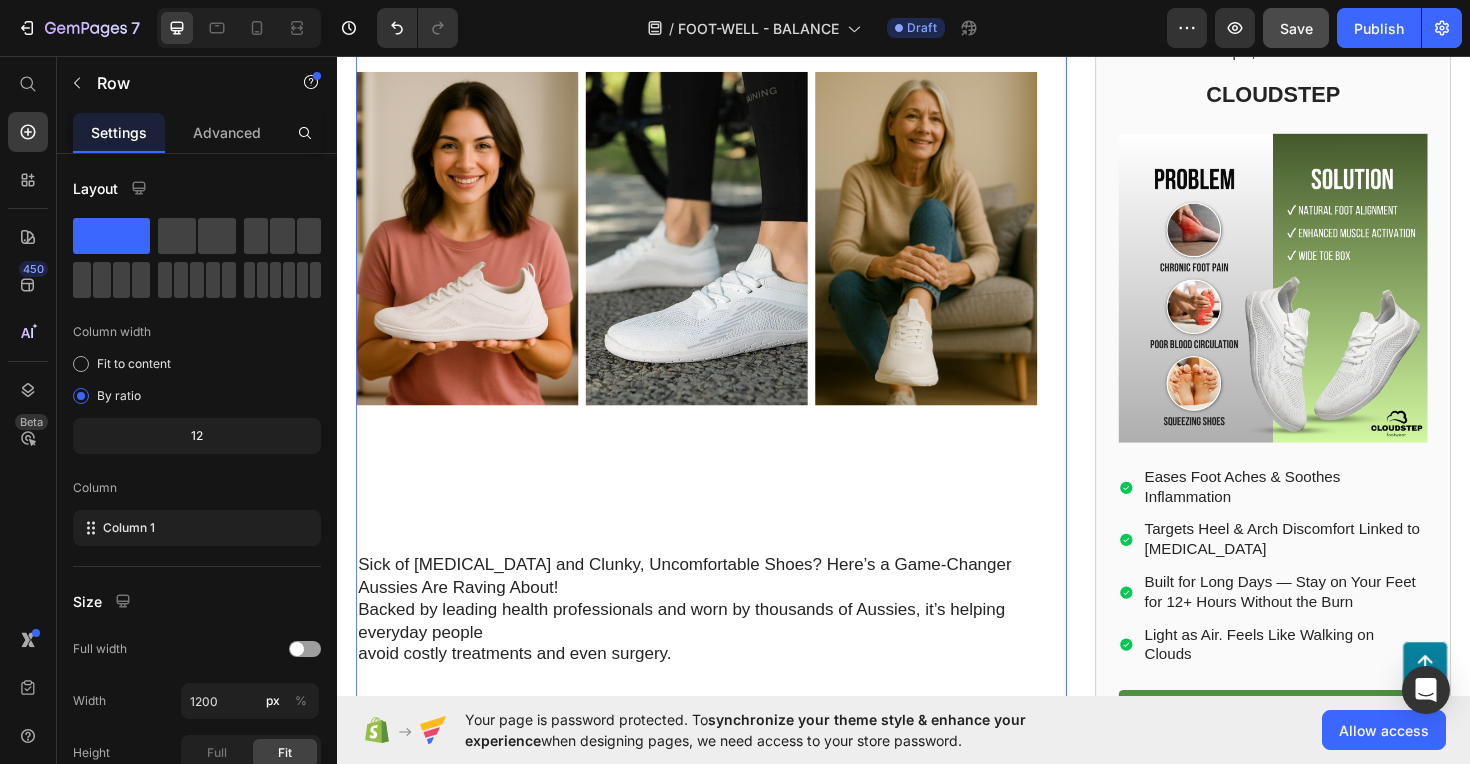 scroll, scrollTop: 332, scrollLeft: 0, axis: vertical 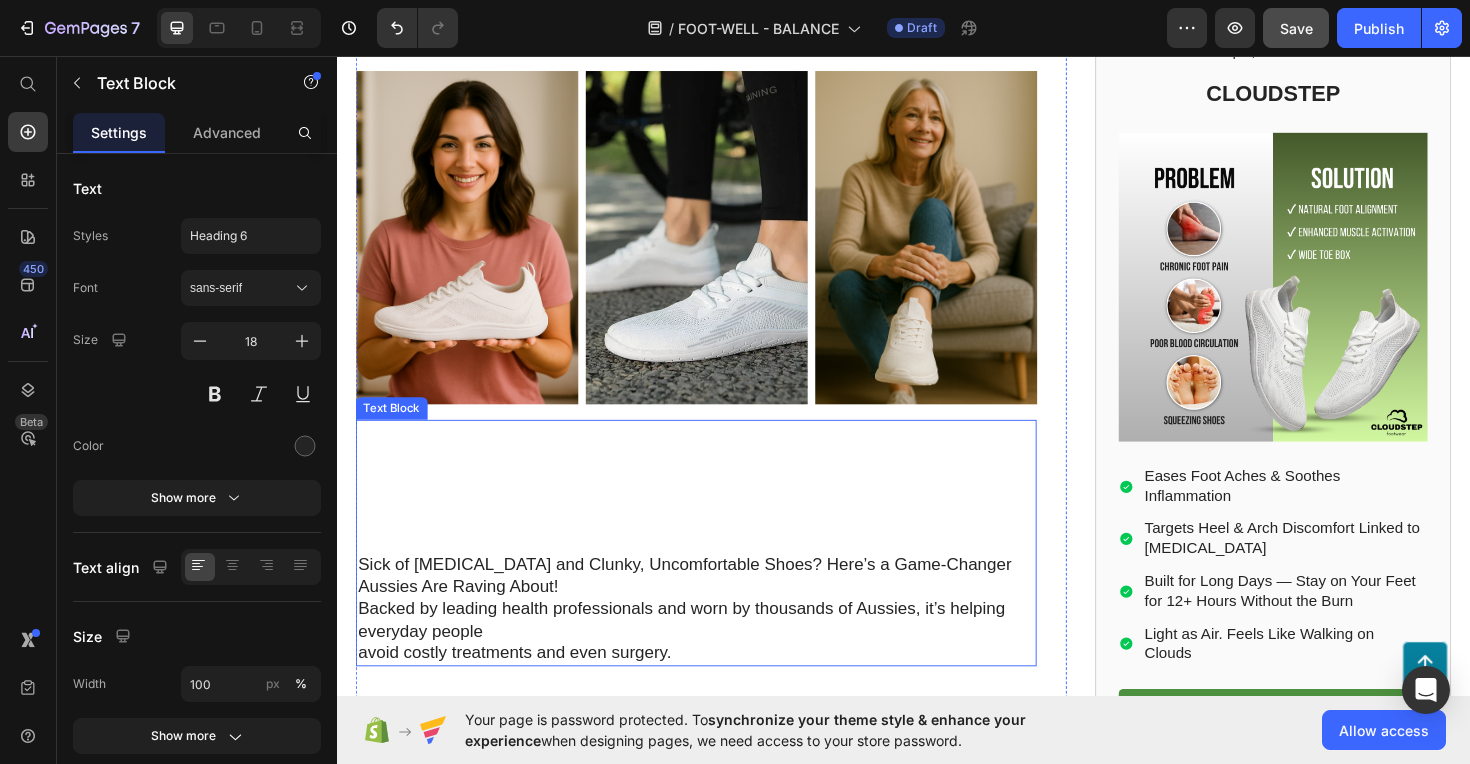 click at bounding box center [717, 548] 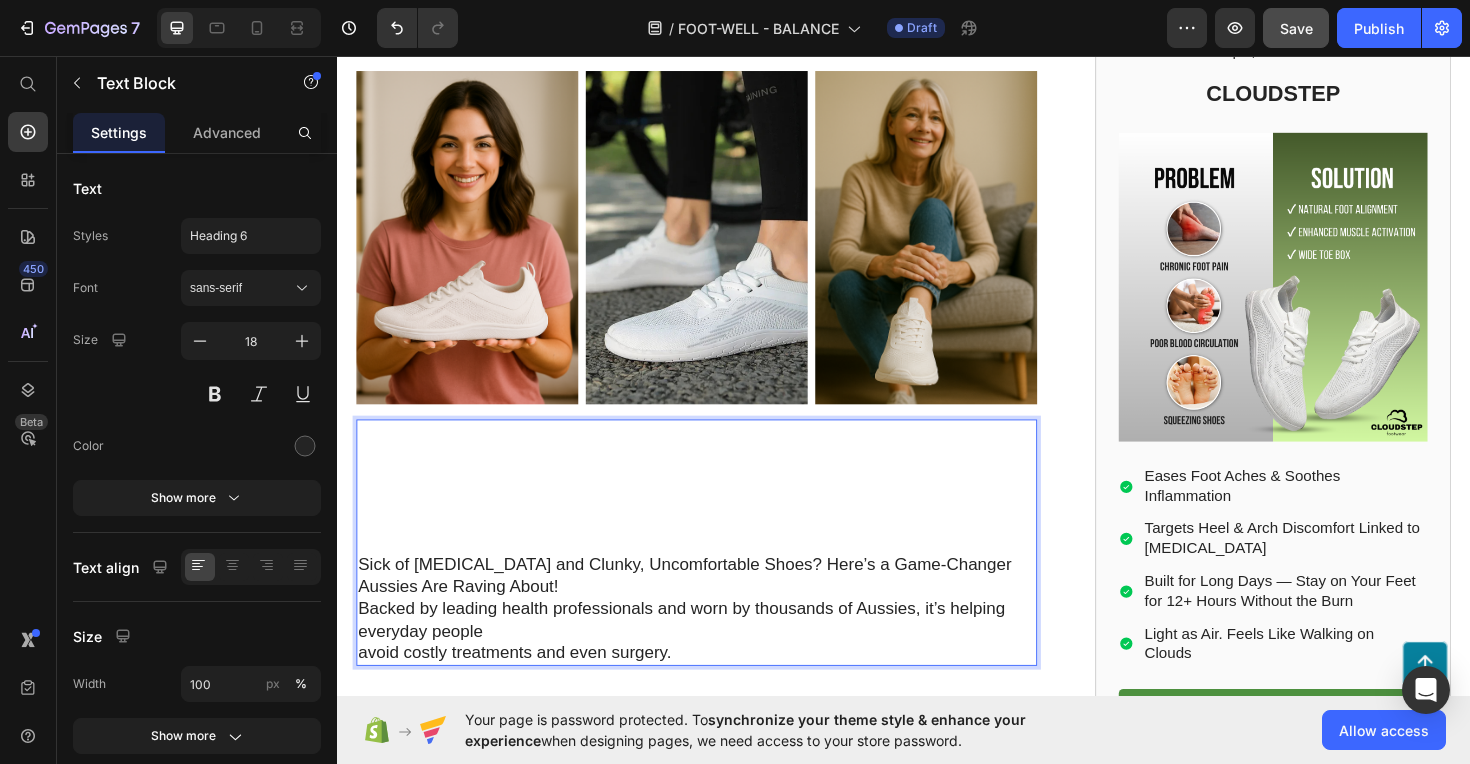 click on "Sick of Foot Pain and Clunky, Uncomfortable Shoes? Here’s a Game-Changer Aussies Are Raving About! Backed by leading health professionals and worn by thousands of Aussies, it’s helping everyday people" at bounding box center [717, 630] 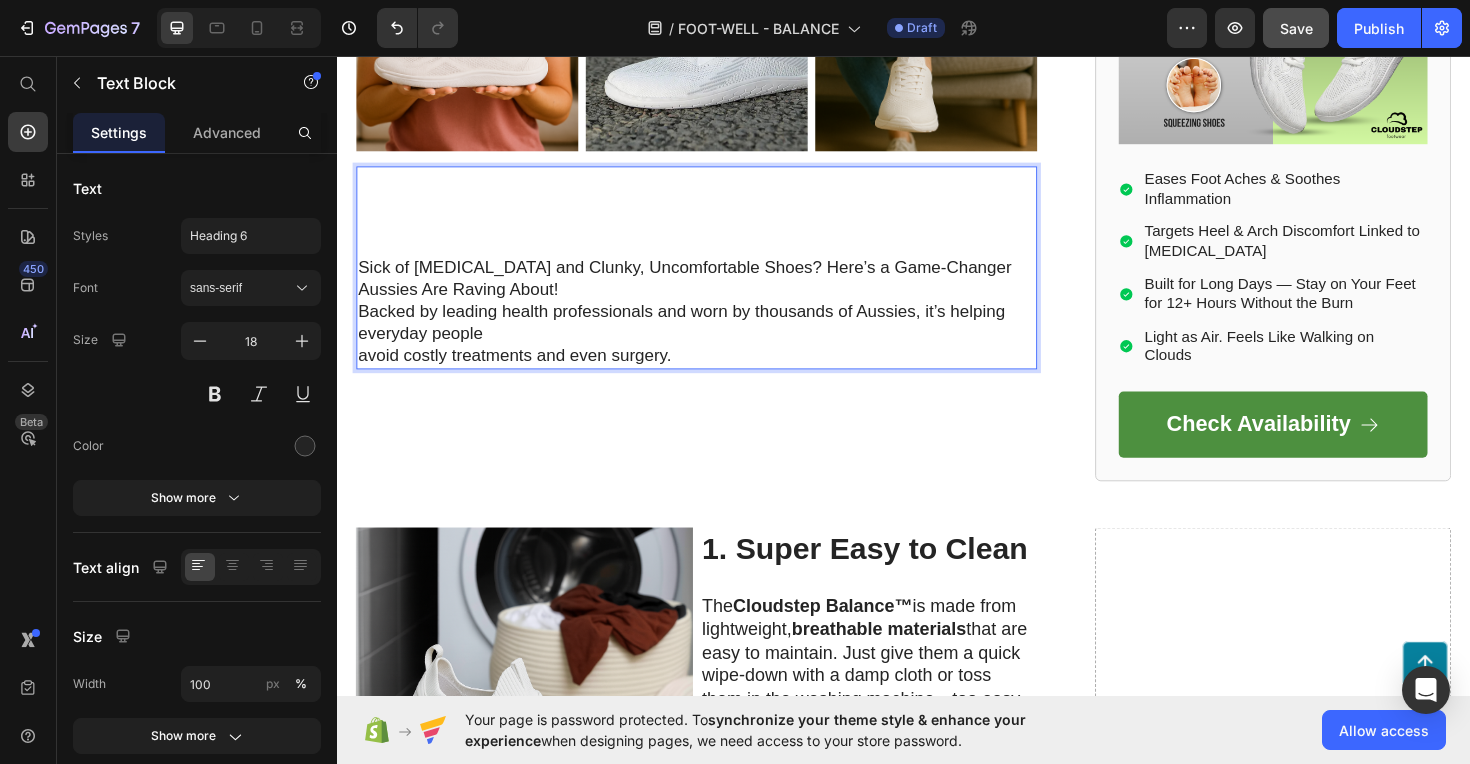 scroll, scrollTop: 714, scrollLeft: 0, axis: vertical 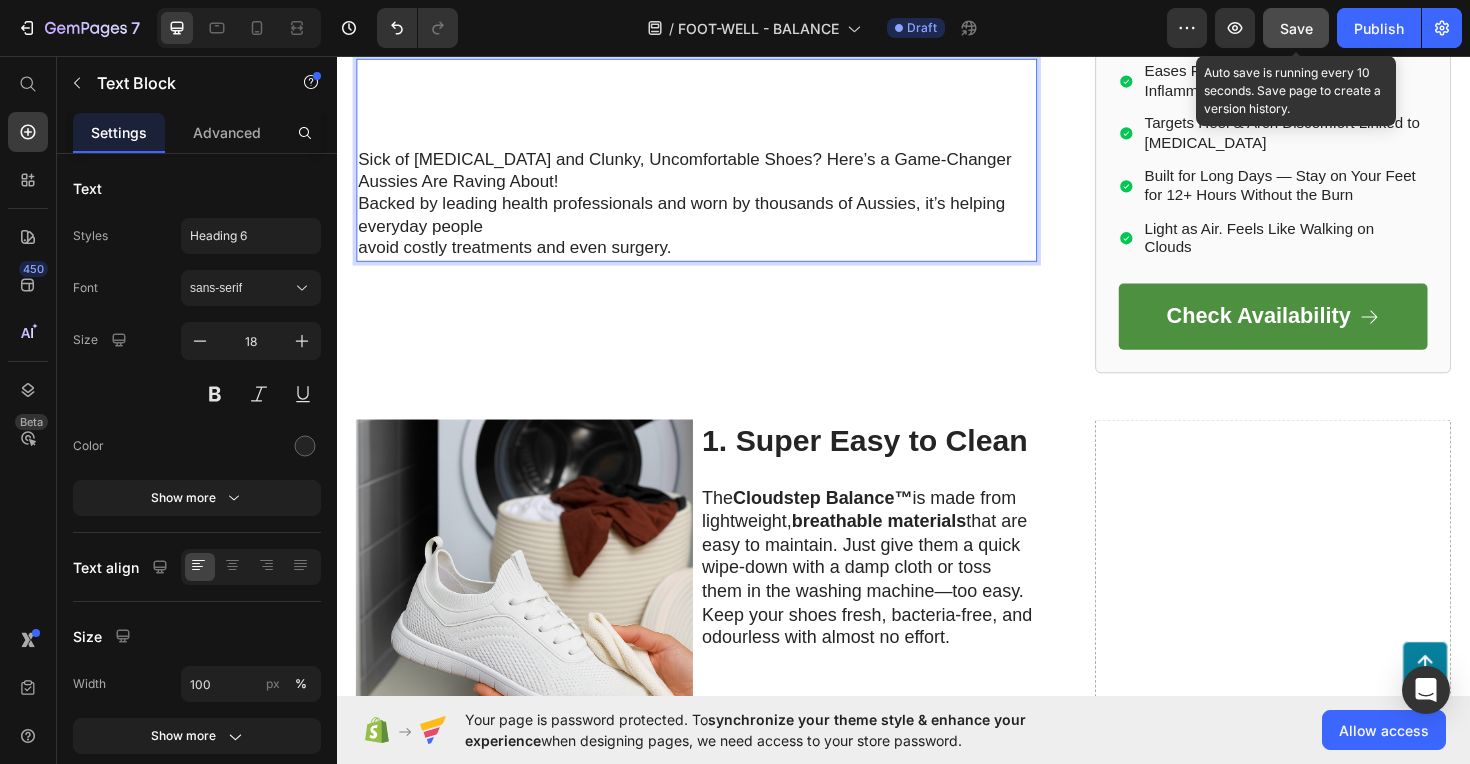 click on "Save" 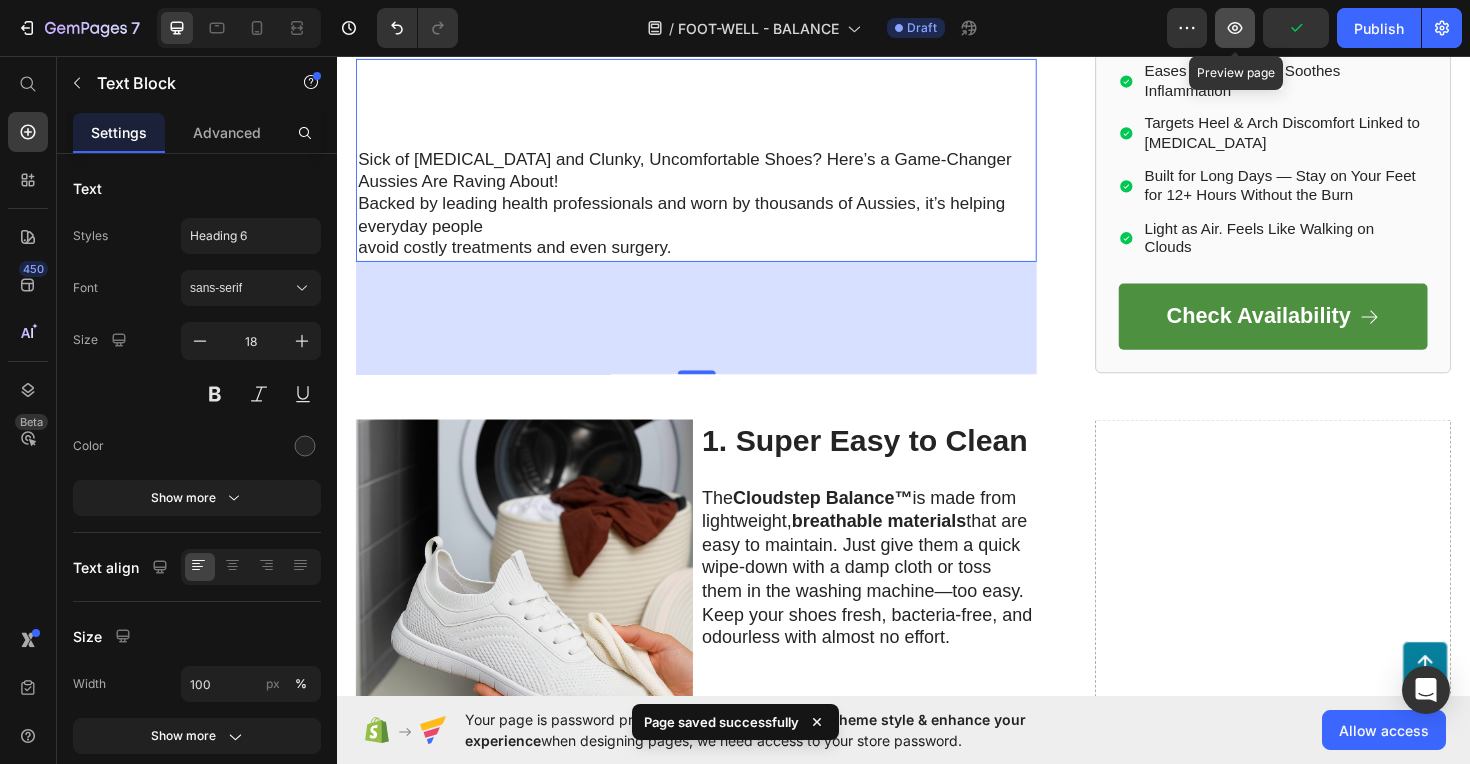 click 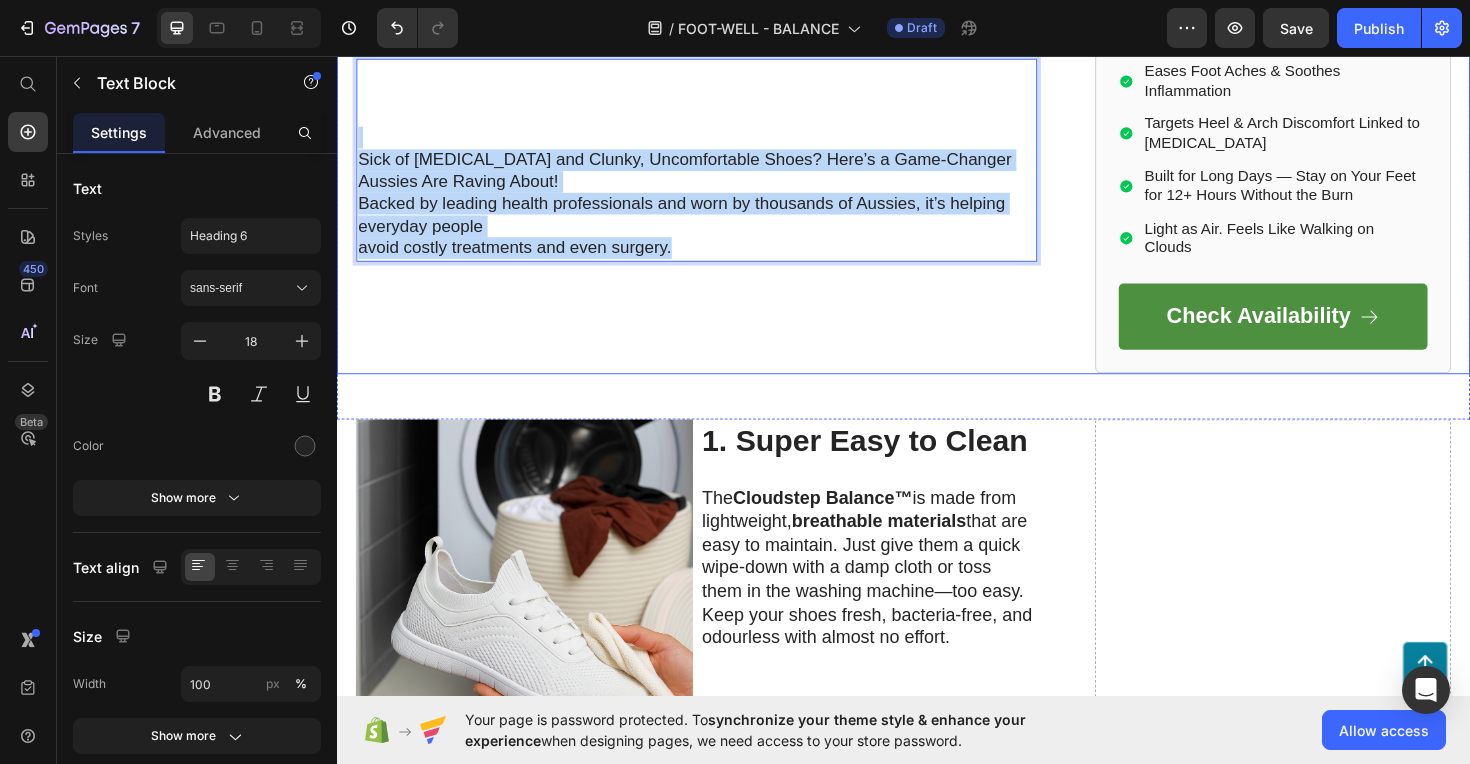 drag, startPoint x: 709, startPoint y: 269, endPoint x: 350, endPoint y: 148, distance: 378.843 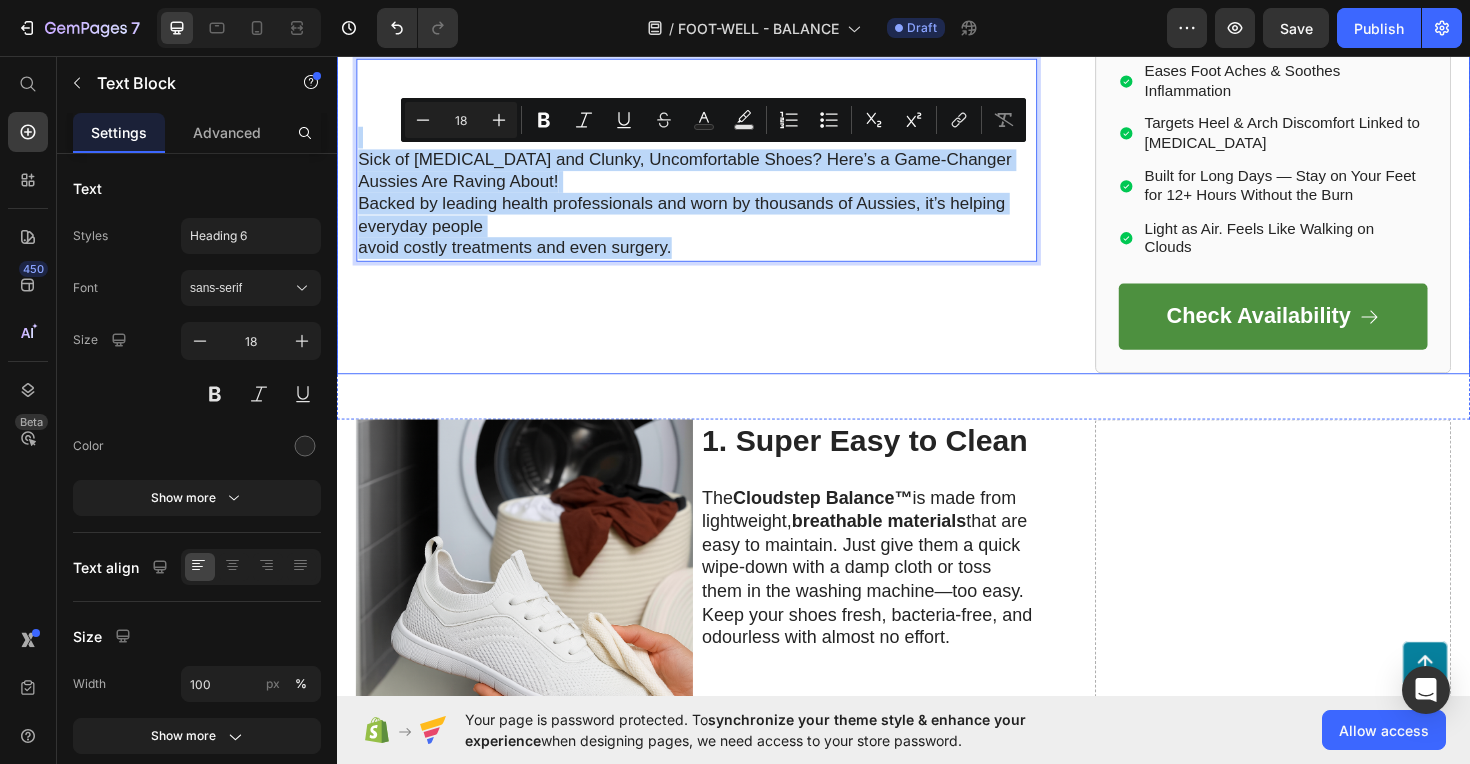 copy on "Sick of Foot Pain and Clunky, Uncomfortable Shoes? Here’s a Game-Changer Aussies Are Raving About! Backed by leading health professionals and worn by thousands of Aussies, it’s helping everyday people  avoid costly treatments and even surgery." 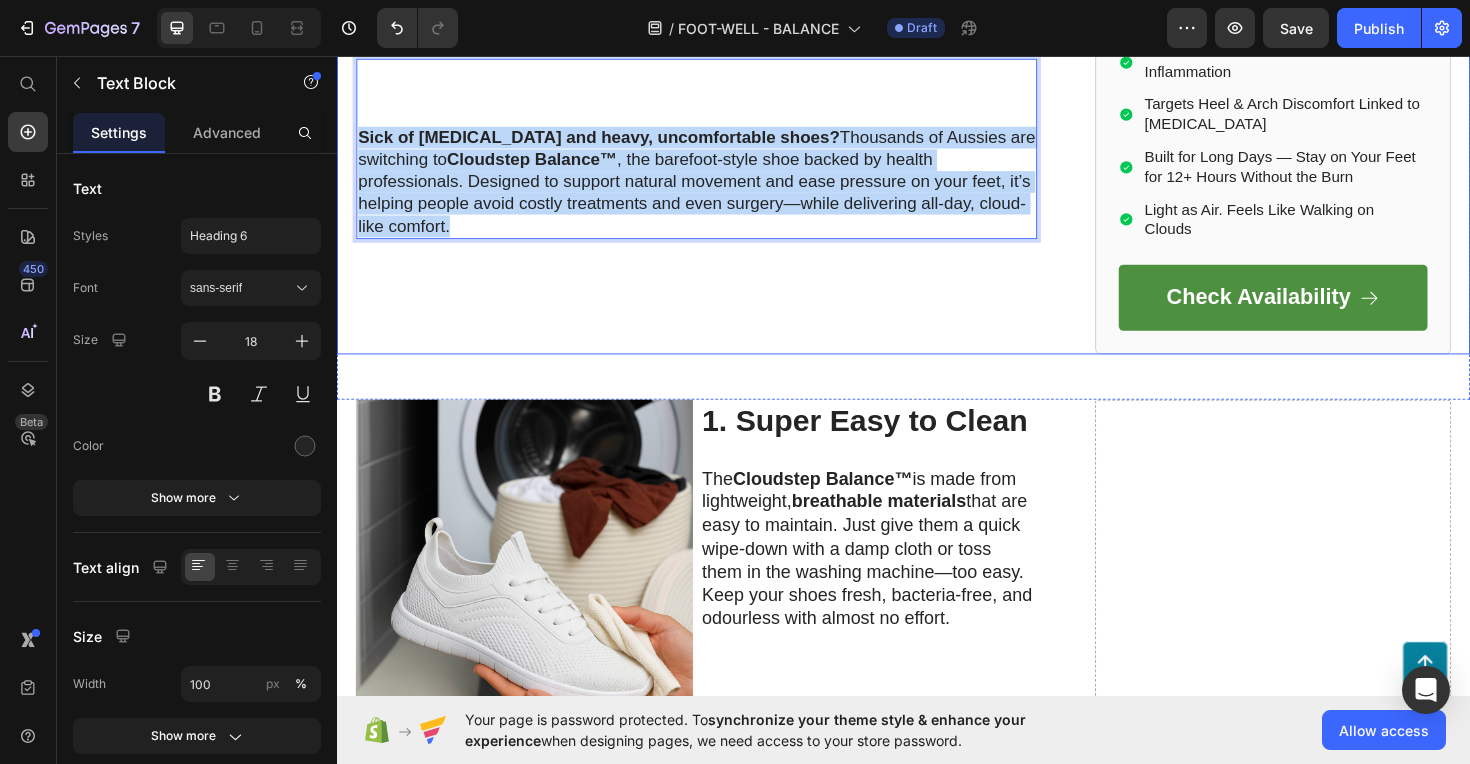 drag, startPoint x: 467, startPoint y: 237, endPoint x: 347, endPoint y: 148, distance: 149.40215 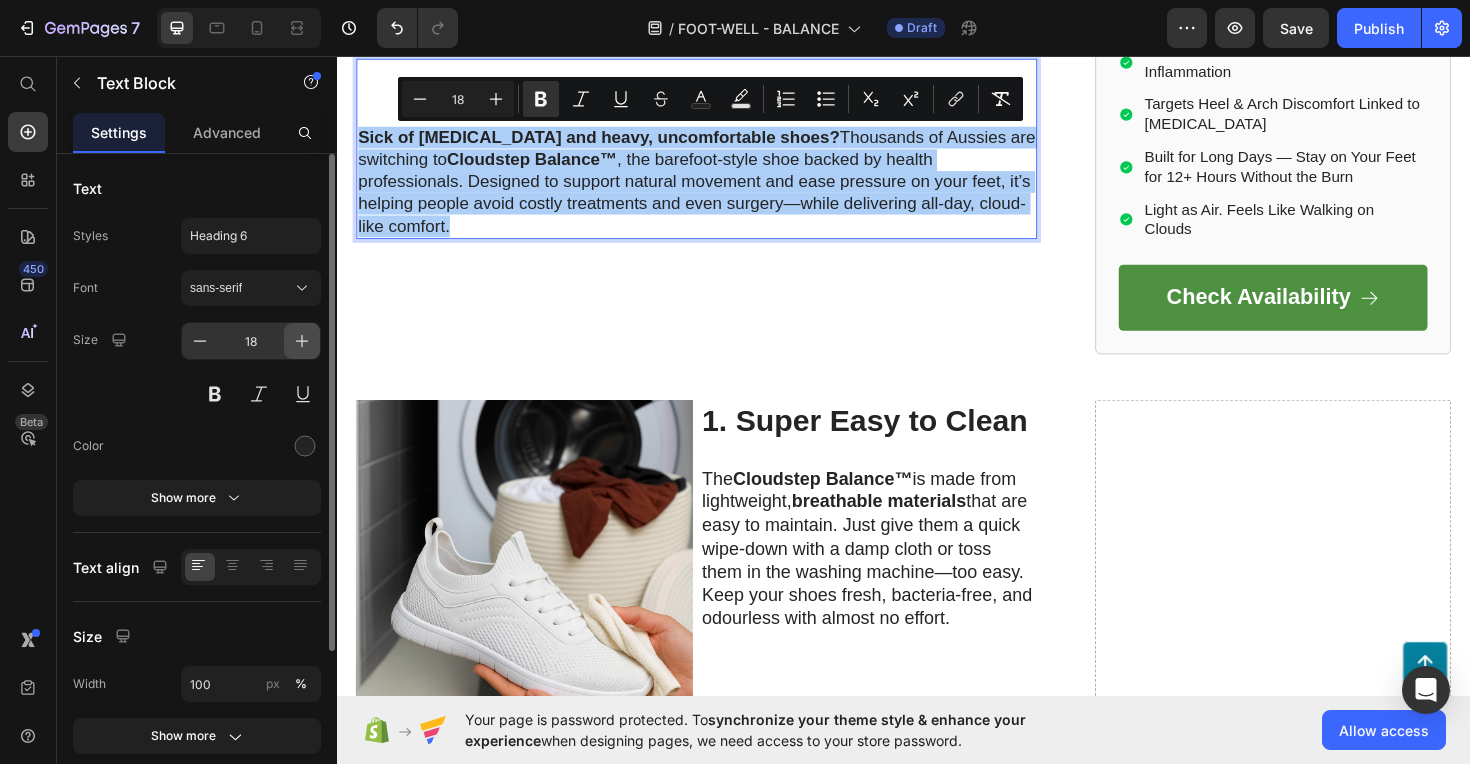 click 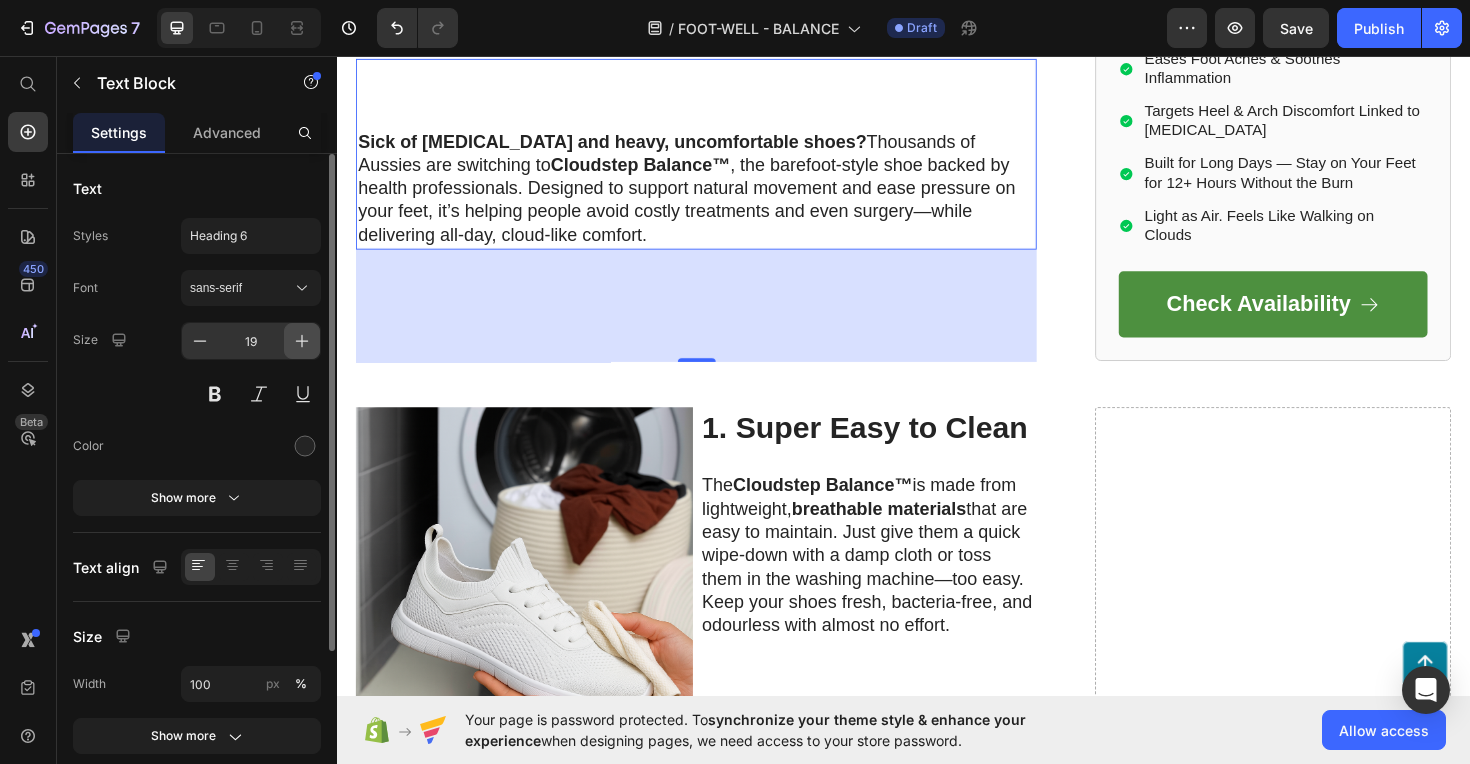 click 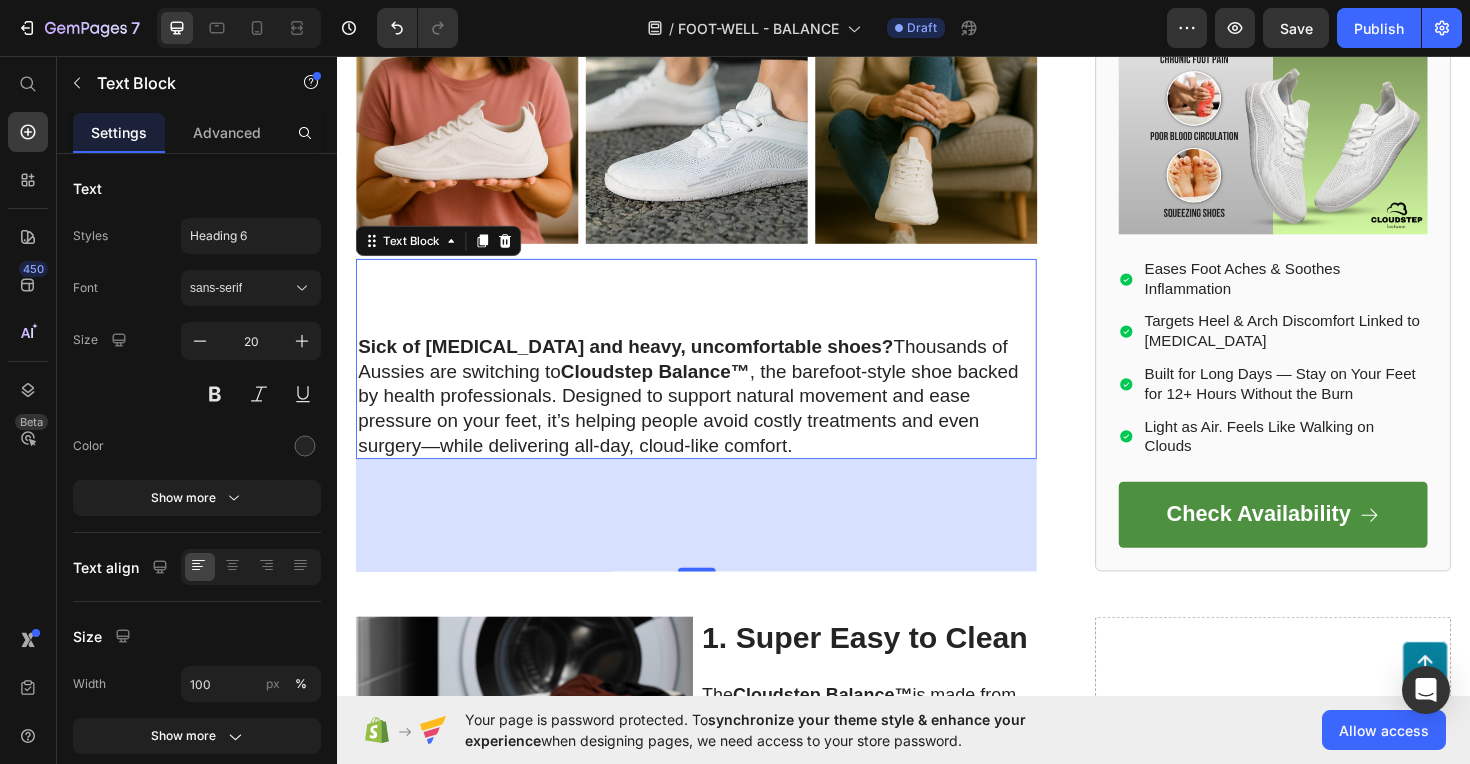 scroll, scrollTop: 473, scrollLeft: 0, axis: vertical 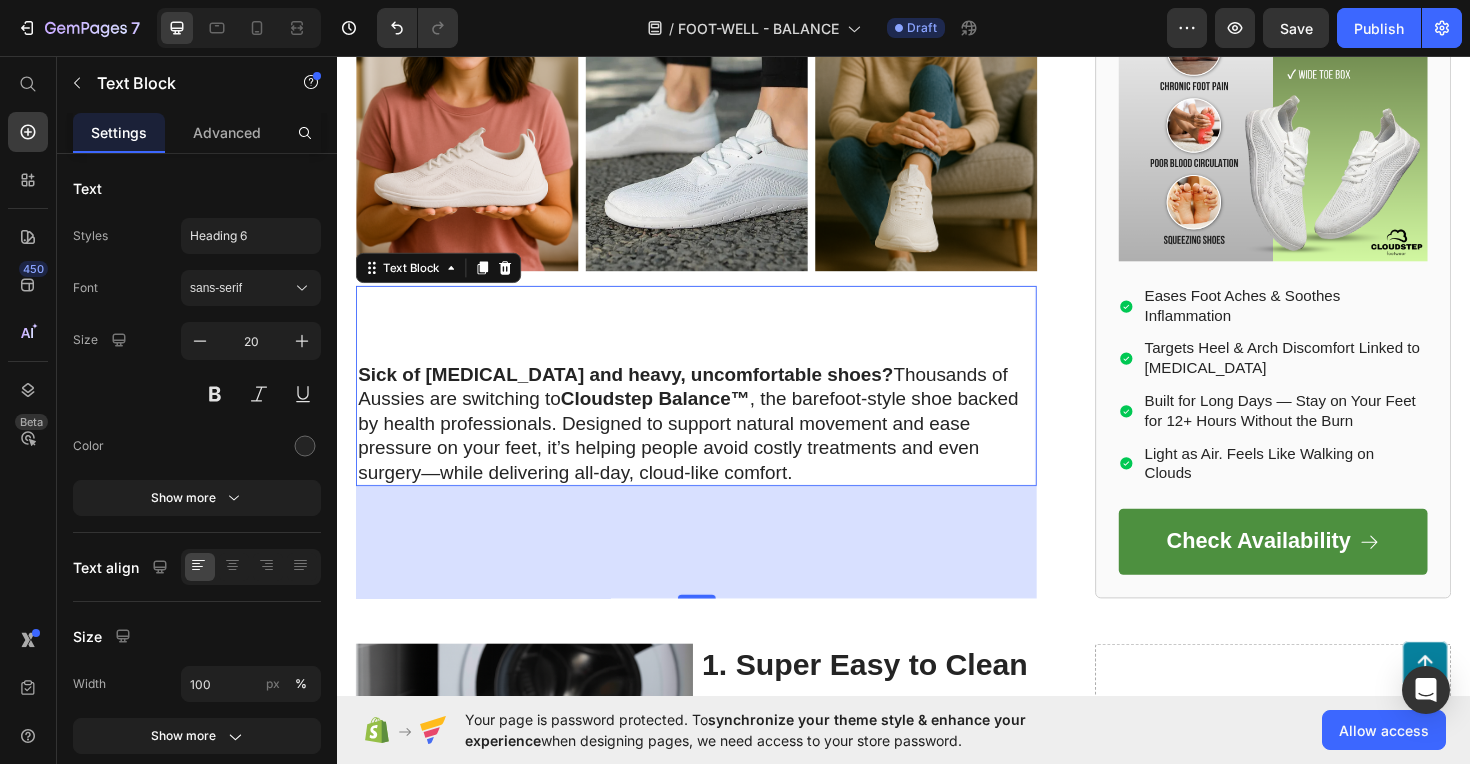 click at bounding box center (717, 367) 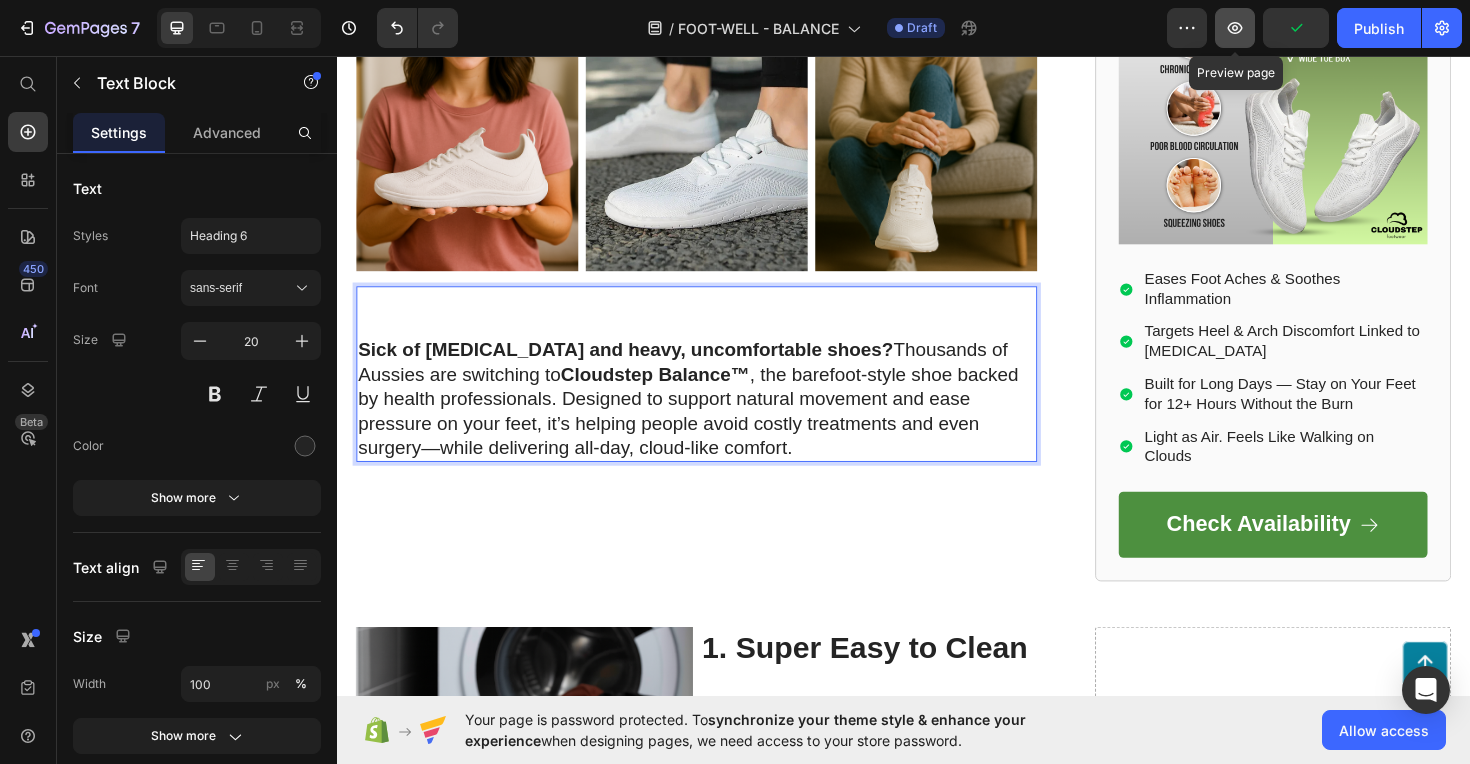 click 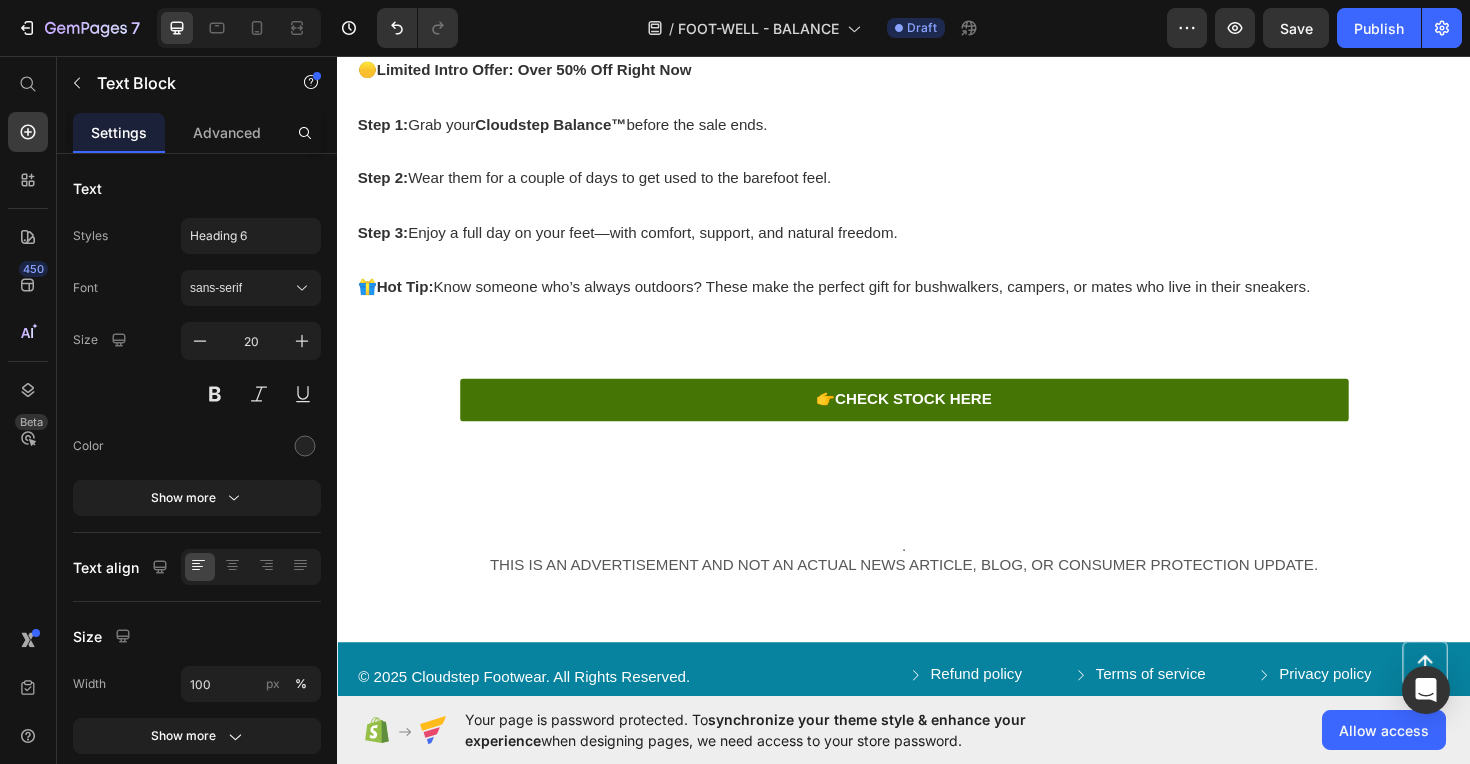 scroll, scrollTop: 5741, scrollLeft: 0, axis: vertical 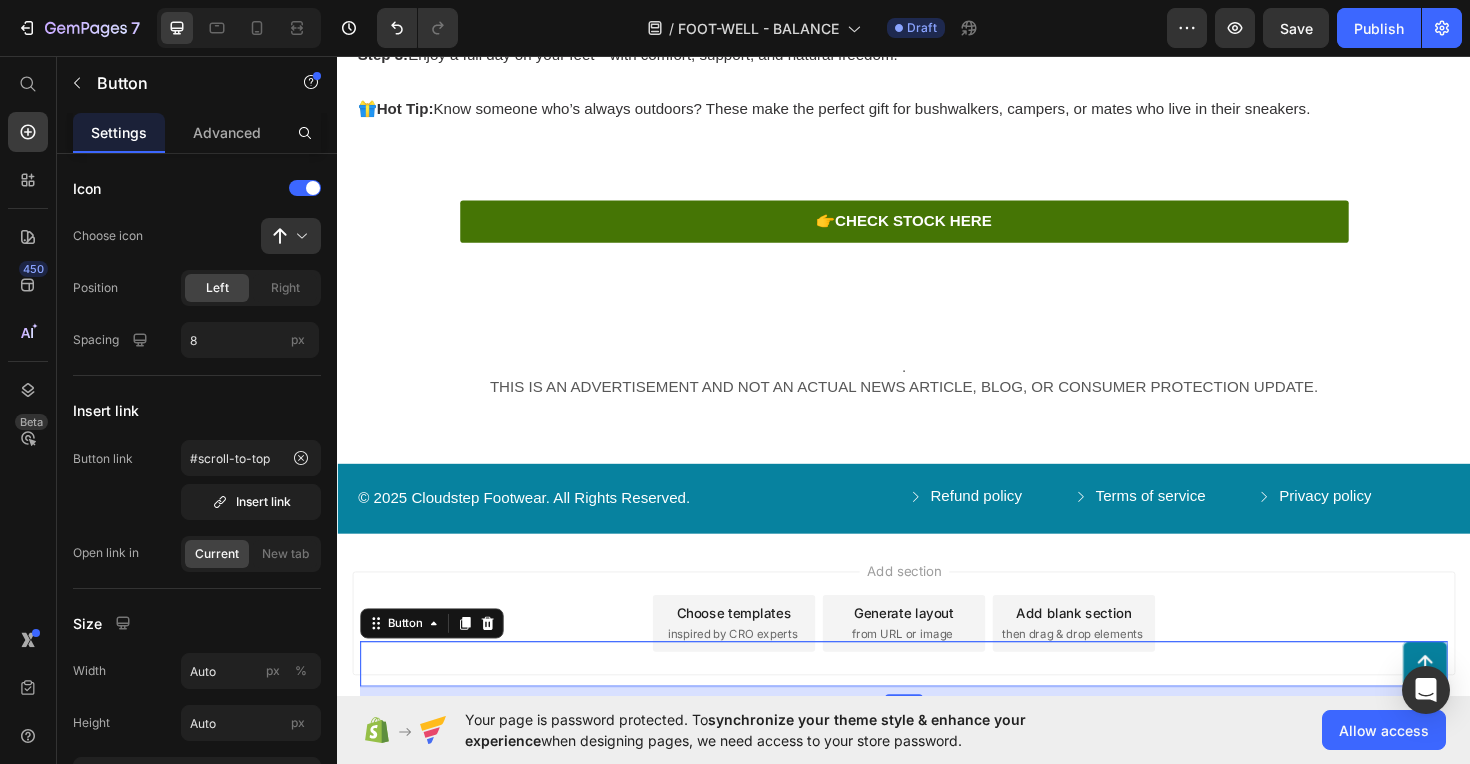 click on "Button   12" at bounding box center (937, 700) 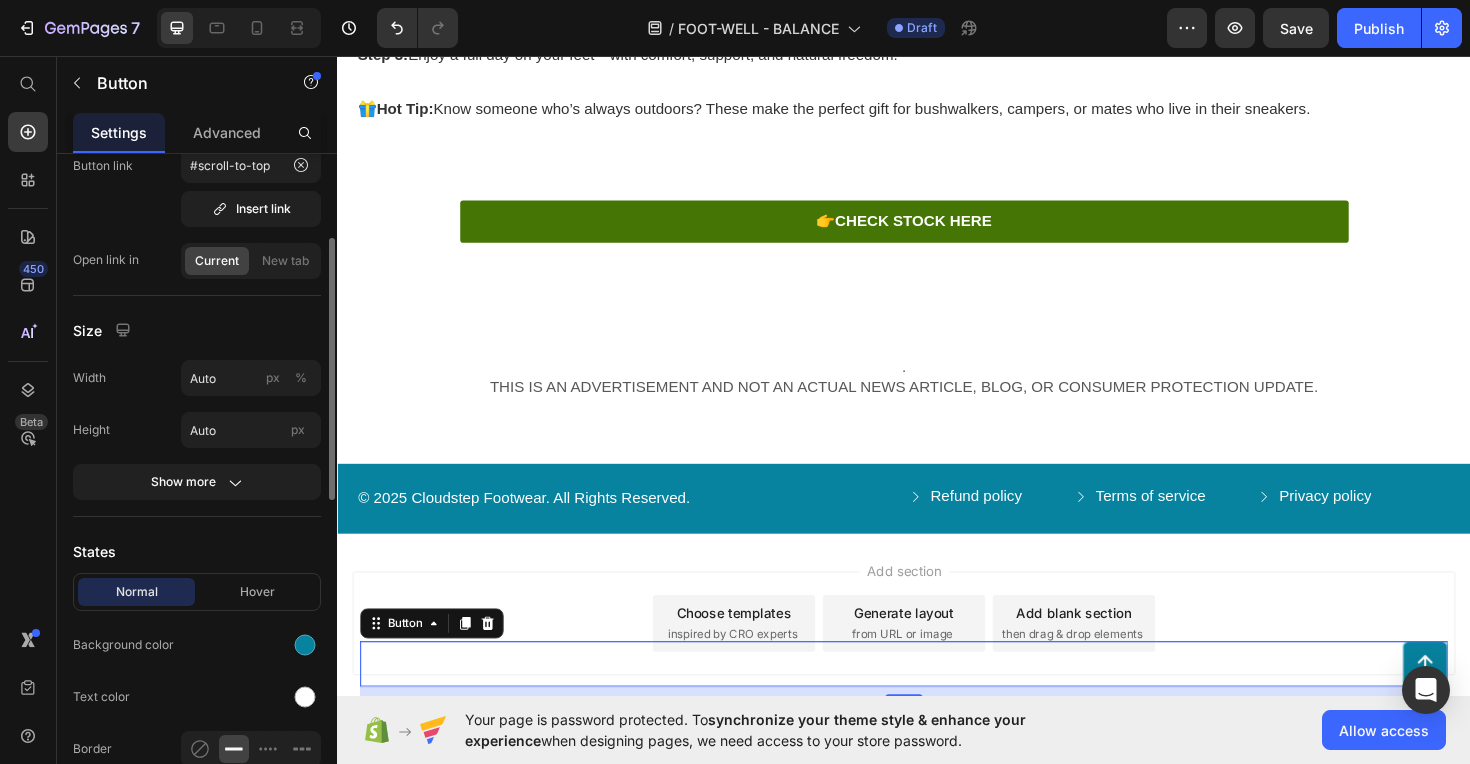 scroll, scrollTop: 324, scrollLeft: 0, axis: vertical 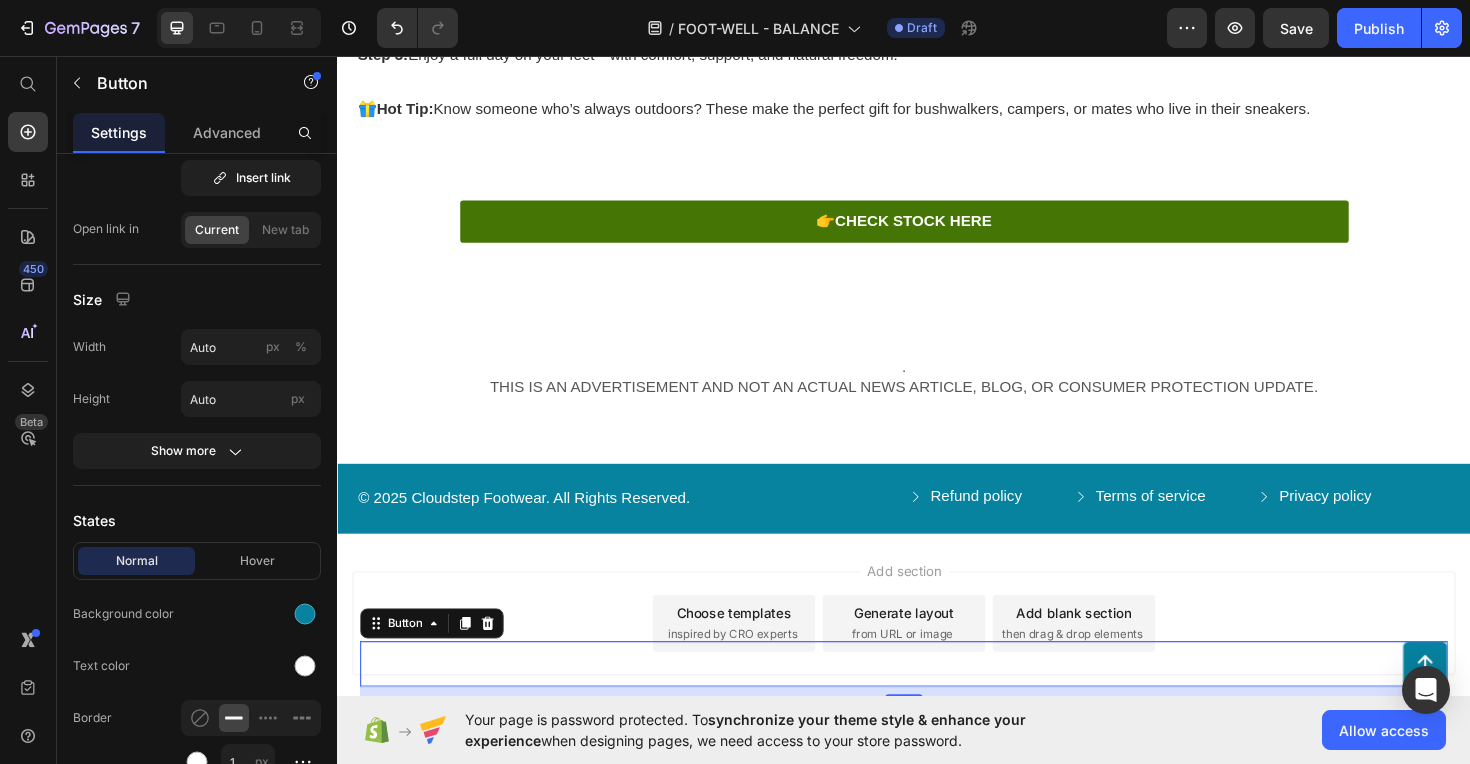 click on "Button   12" at bounding box center (937, 700) 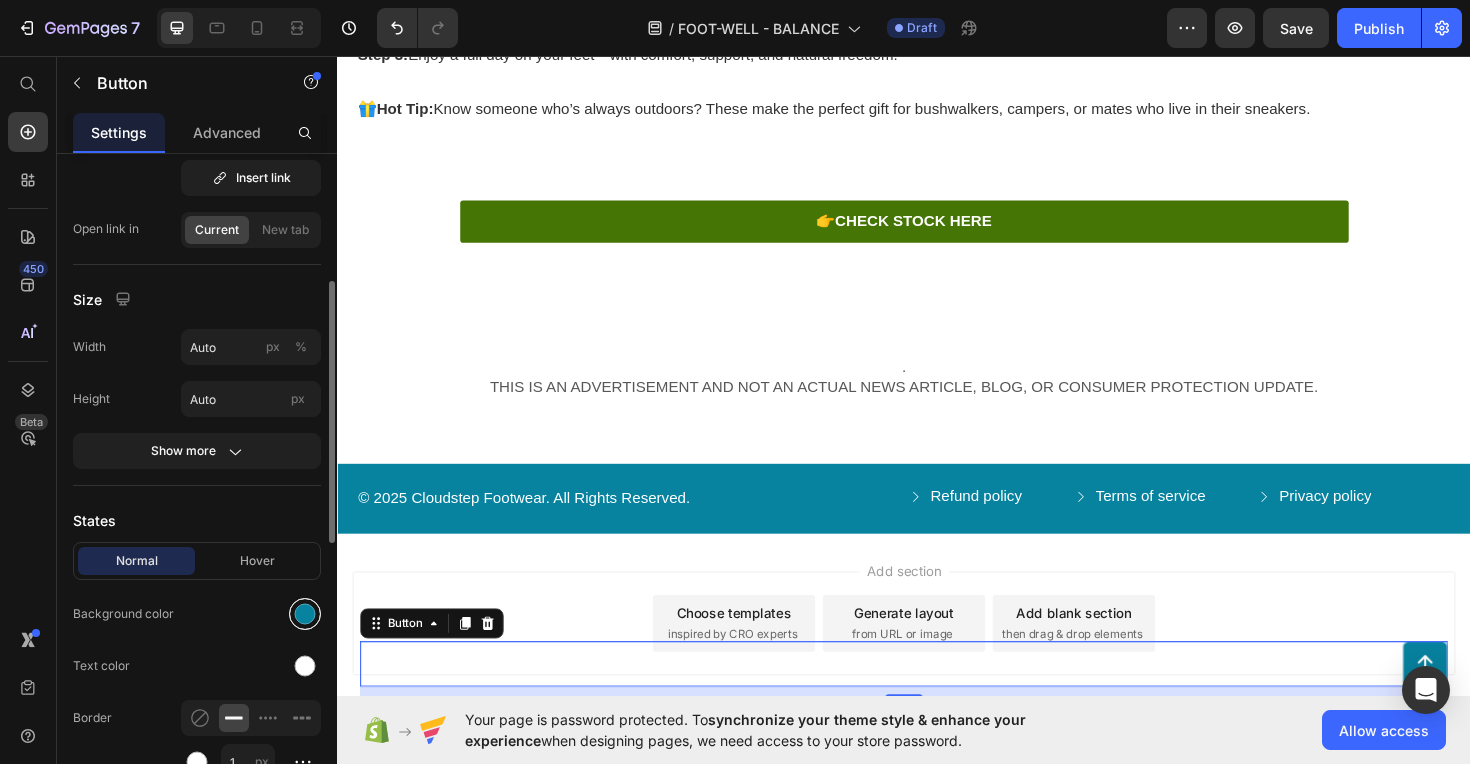 click at bounding box center [305, 614] 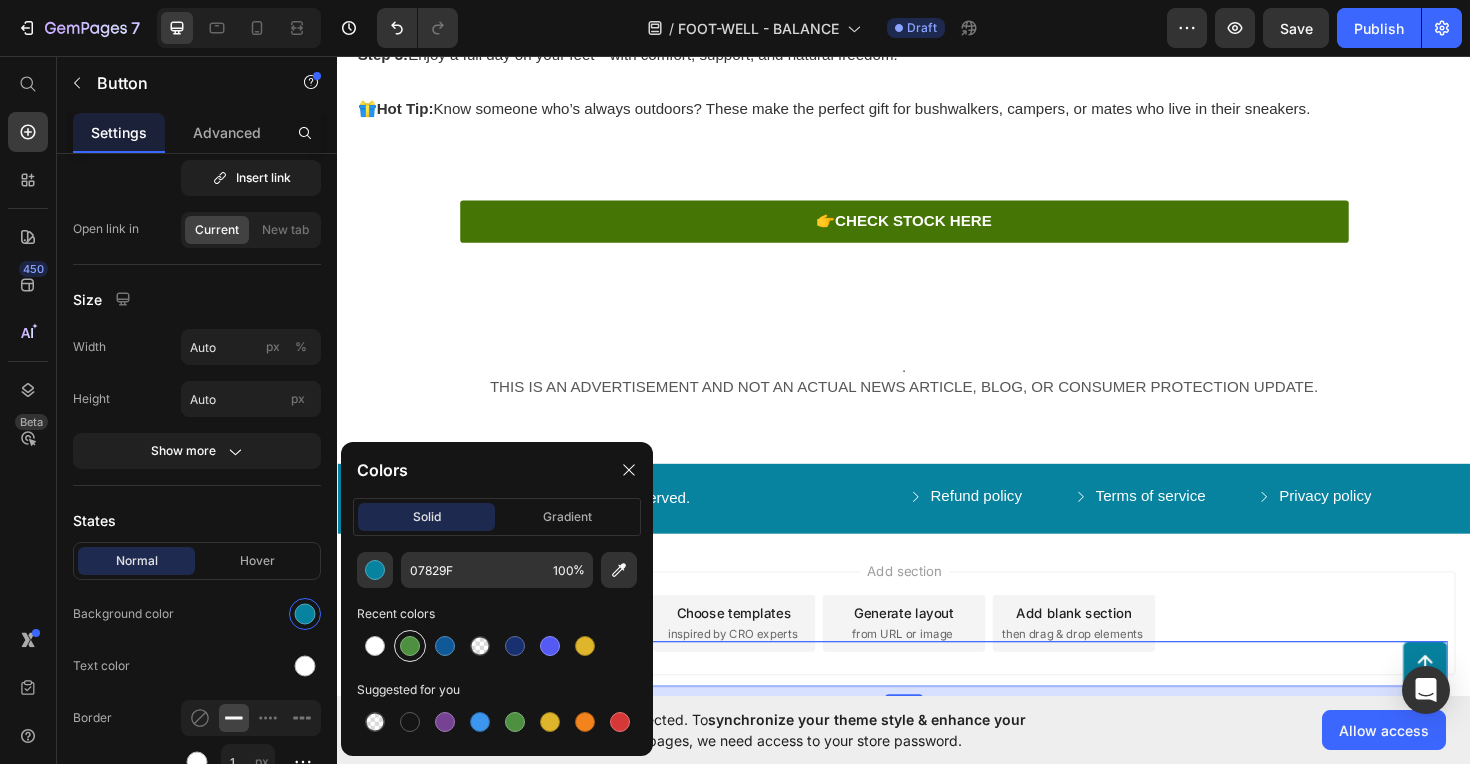 click at bounding box center (410, 646) 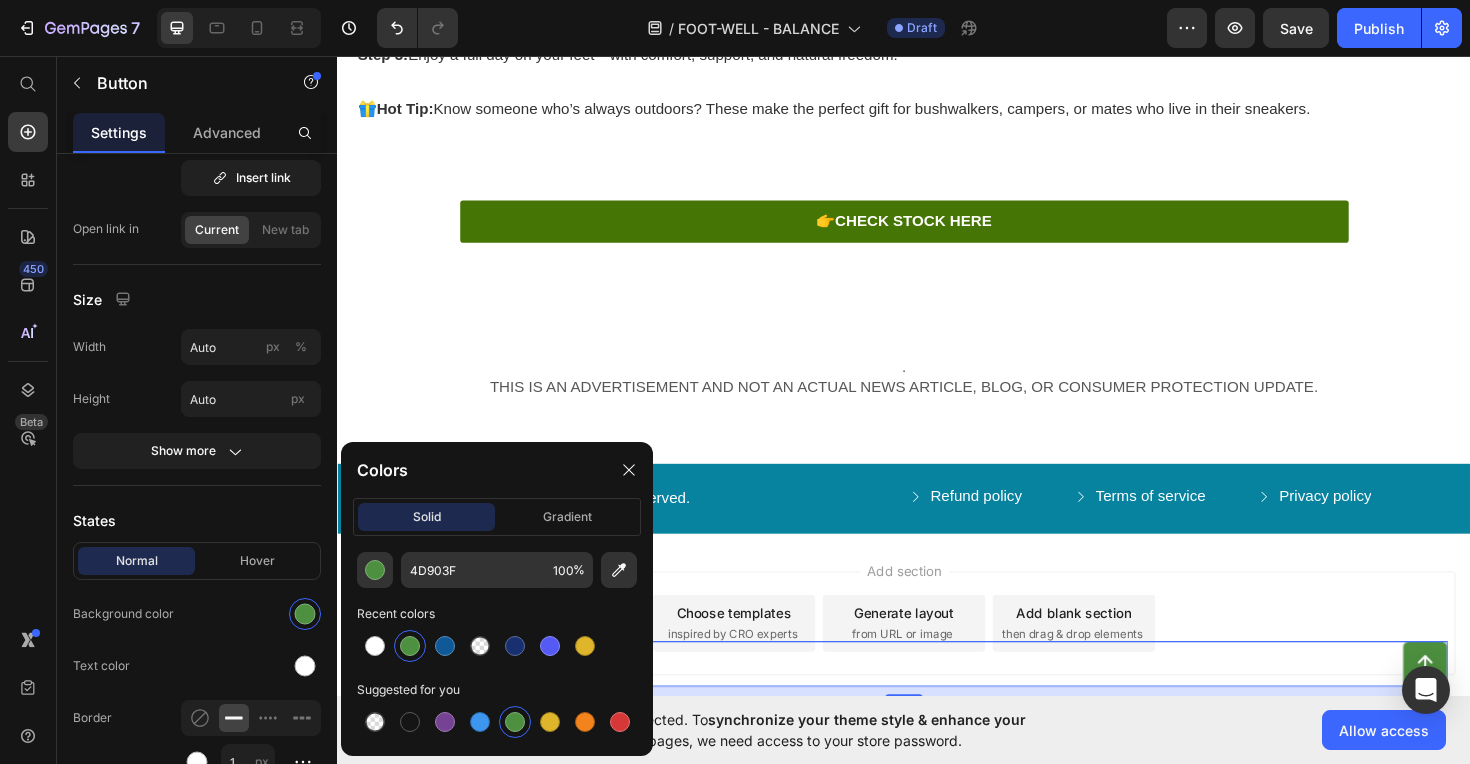 click on "Button   12" at bounding box center [937, 700] 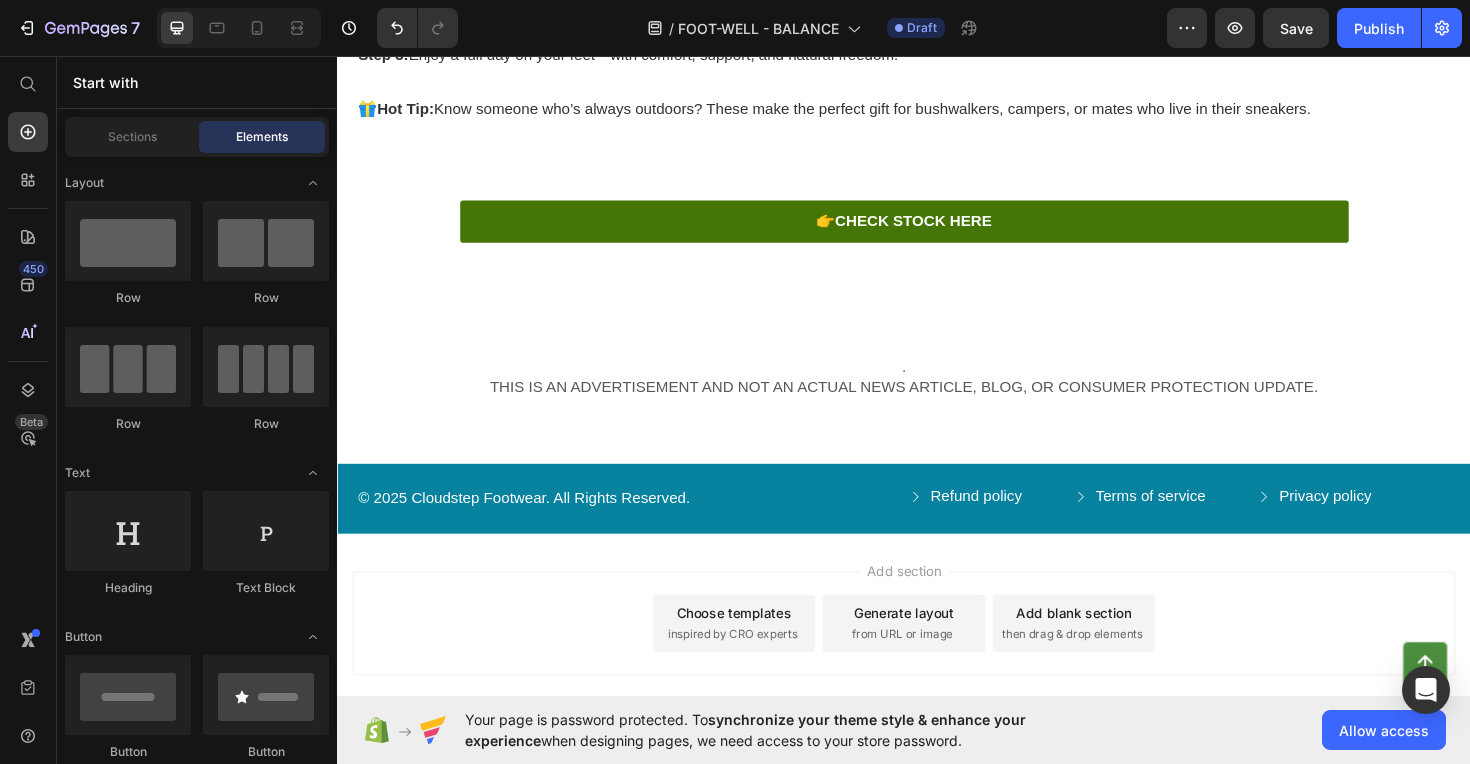 click on "Add section Choose templates inspired by CRO experts Generate layout from URL or image Add blank section then drag & drop elements" at bounding box center [937, 685] 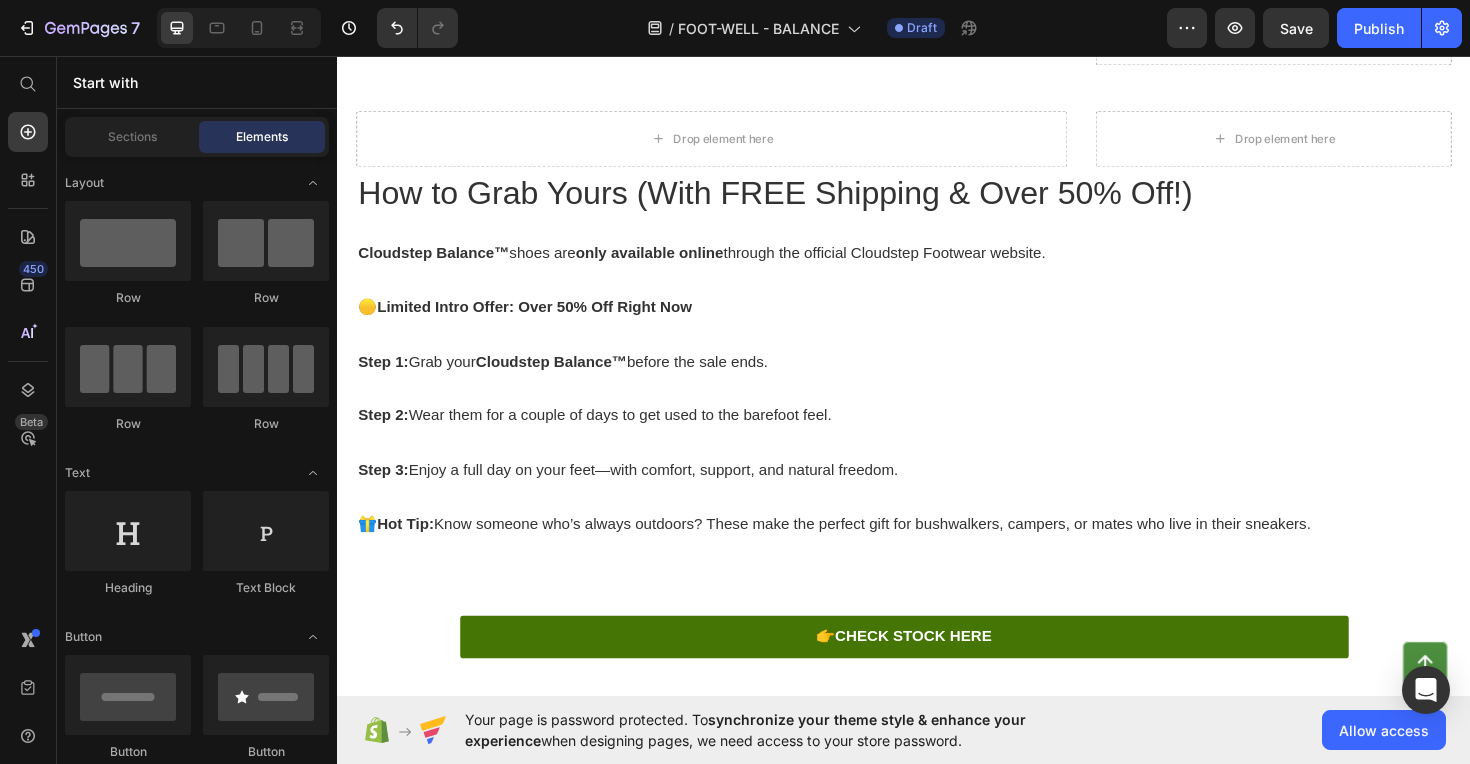 scroll, scrollTop: 5783, scrollLeft: 0, axis: vertical 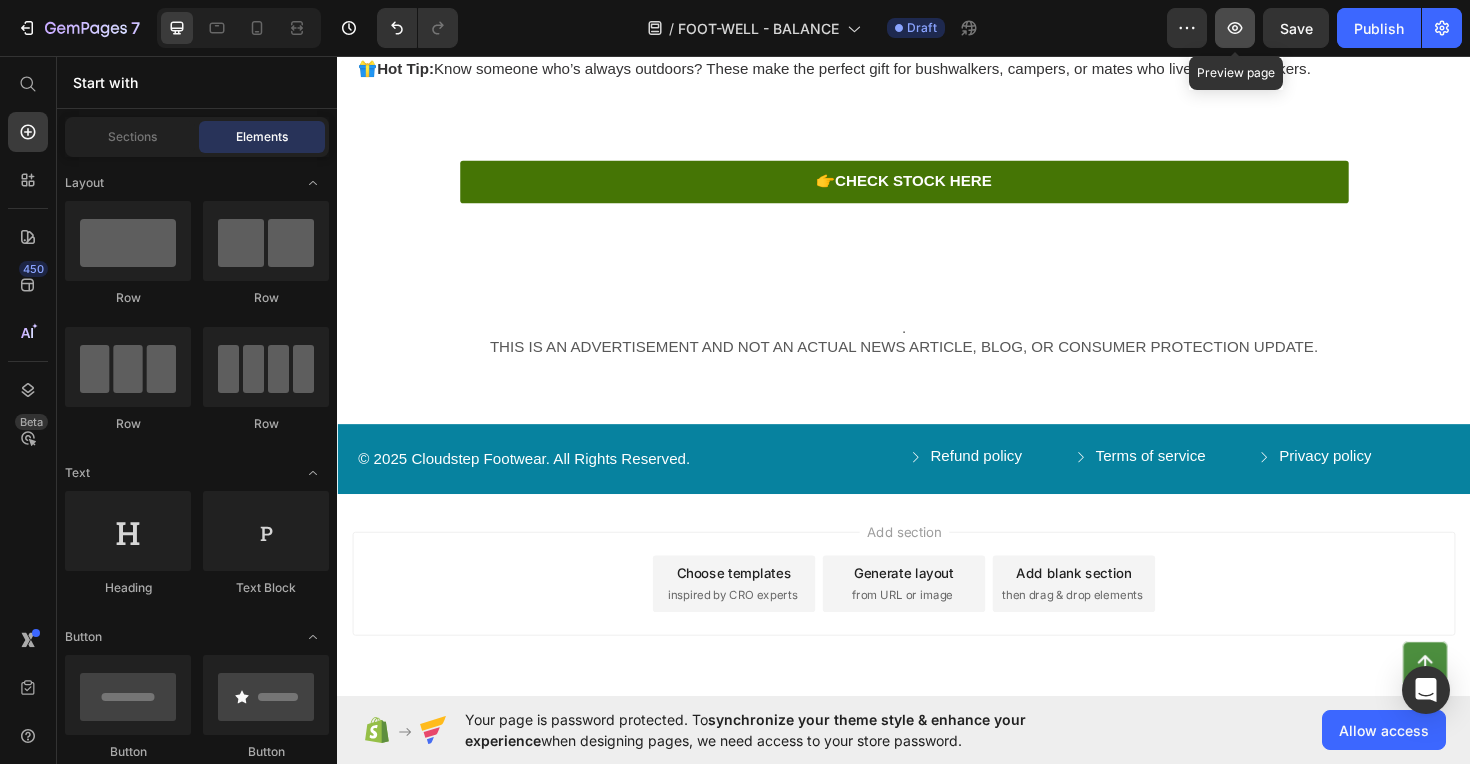 click 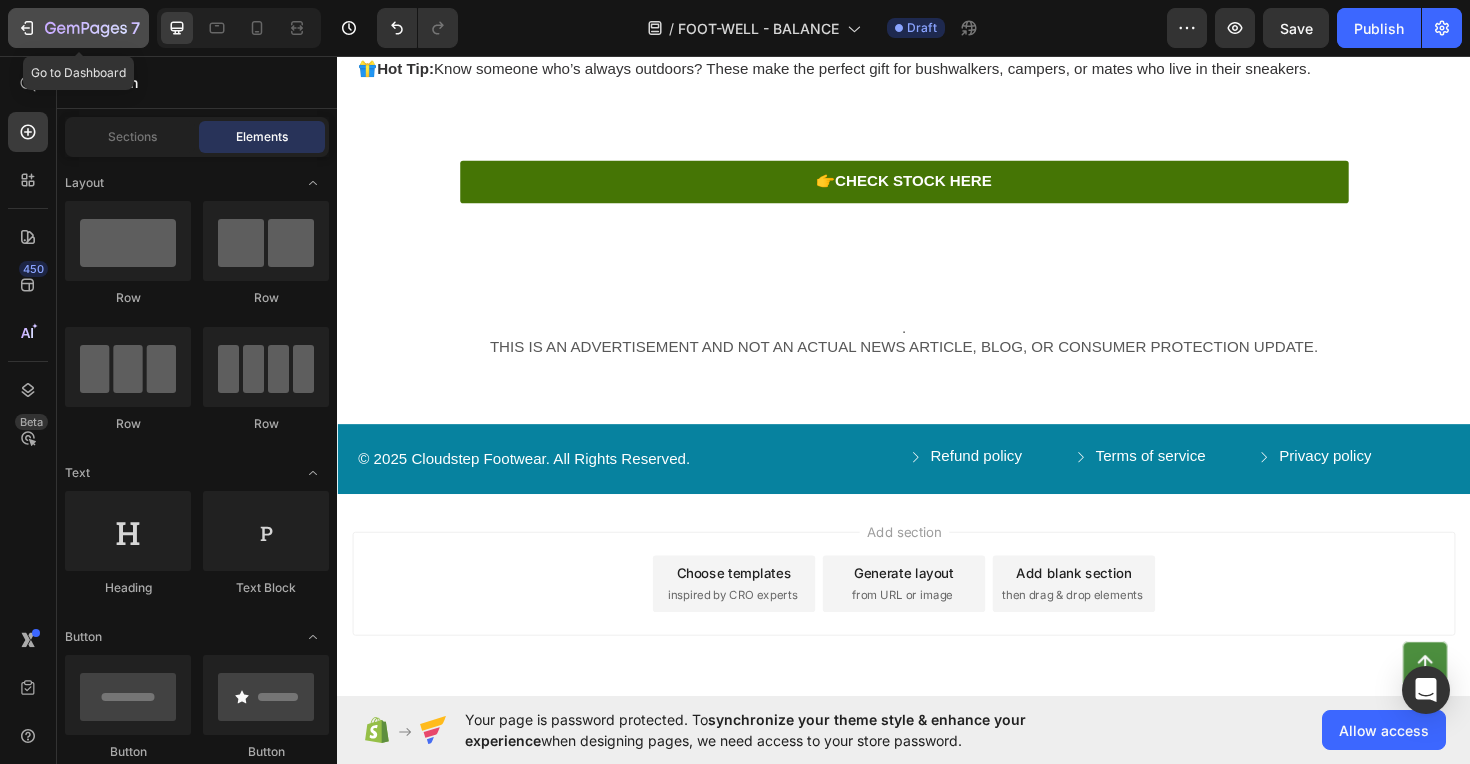 click 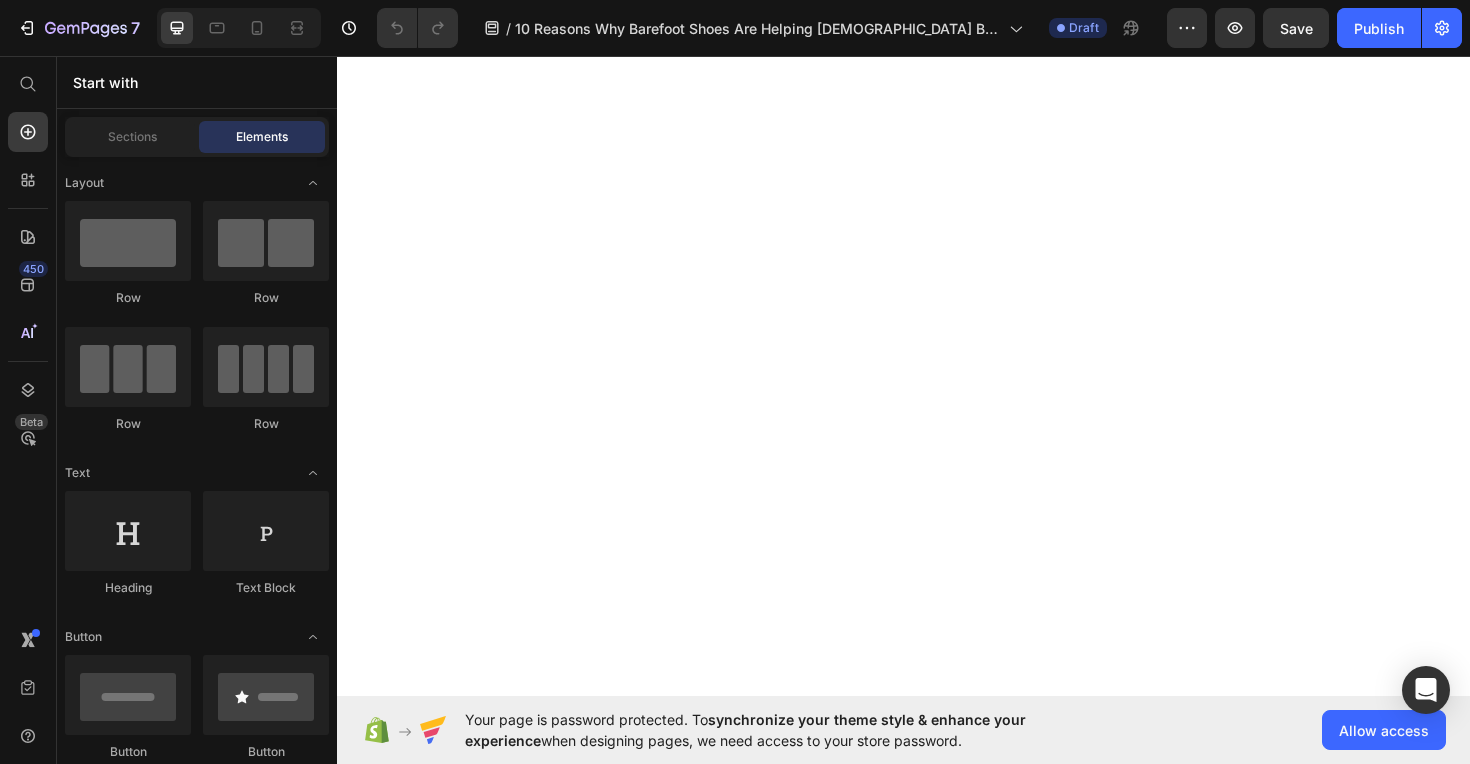 scroll, scrollTop: 0, scrollLeft: 0, axis: both 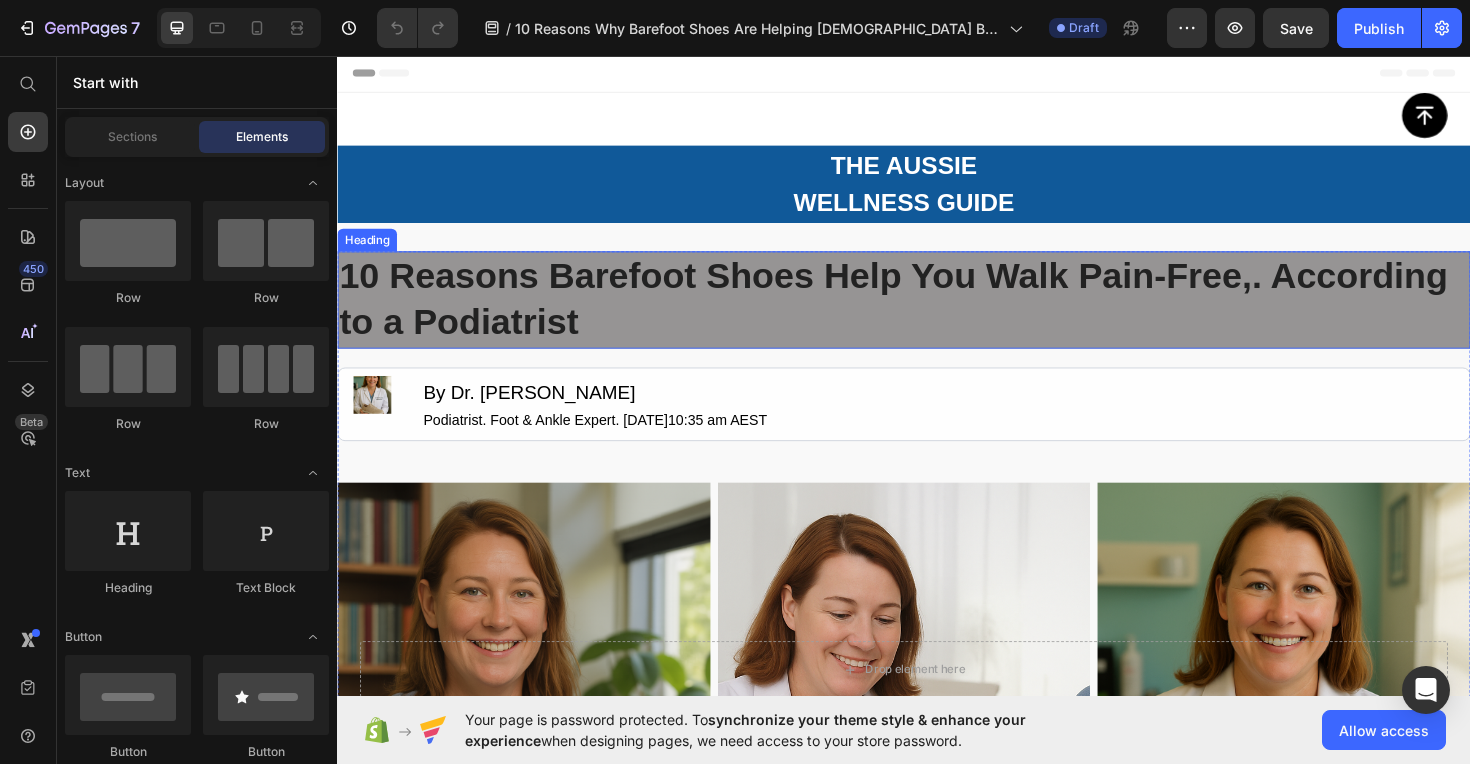 click on "10 Reasons Barefoot Shoes Help You Walk Pain-Free,. According to a Podiatrist" at bounding box center [926, 313] 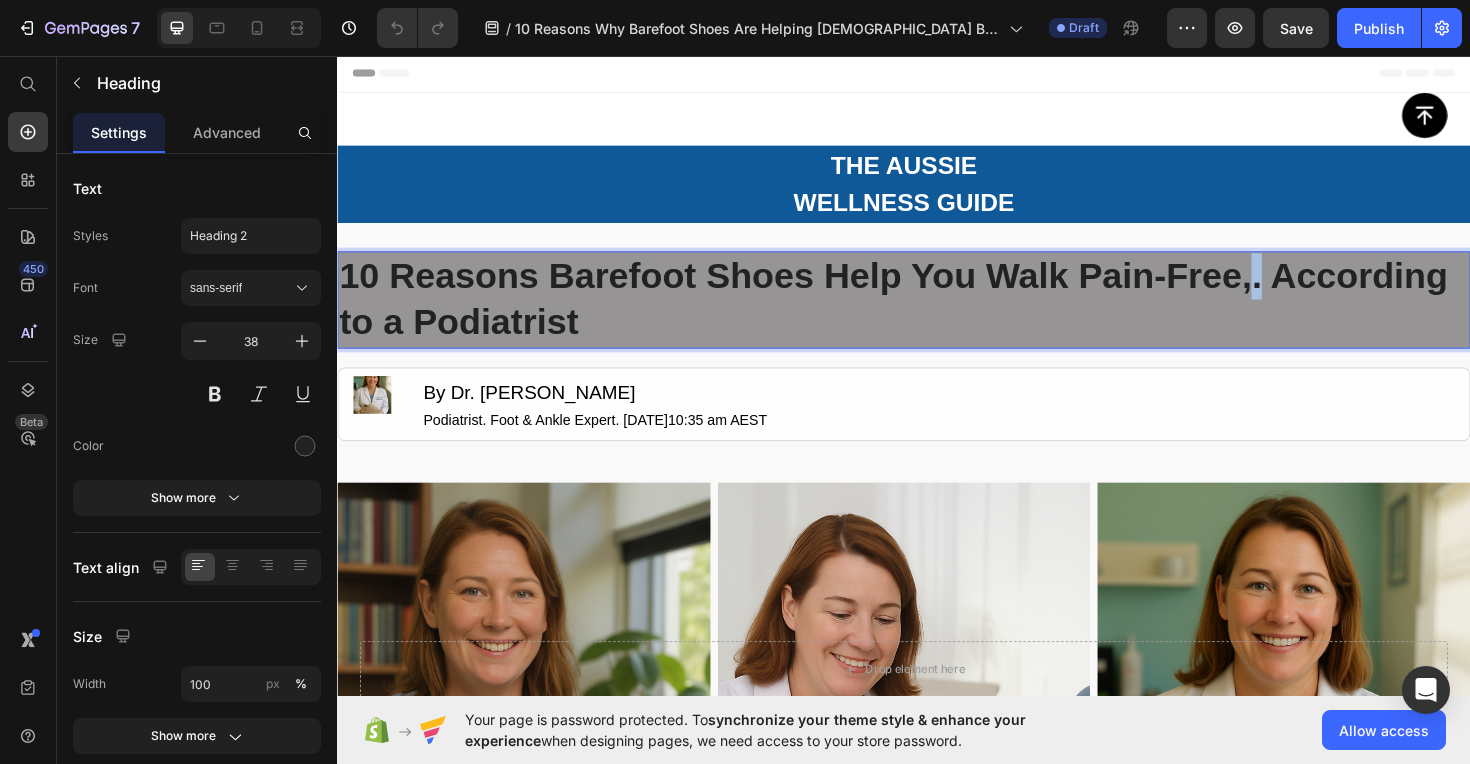 click on "10 Reasons Barefoot Shoes Help You Walk Pain-Free,. According to a Podiatrist" at bounding box center [926, 313] 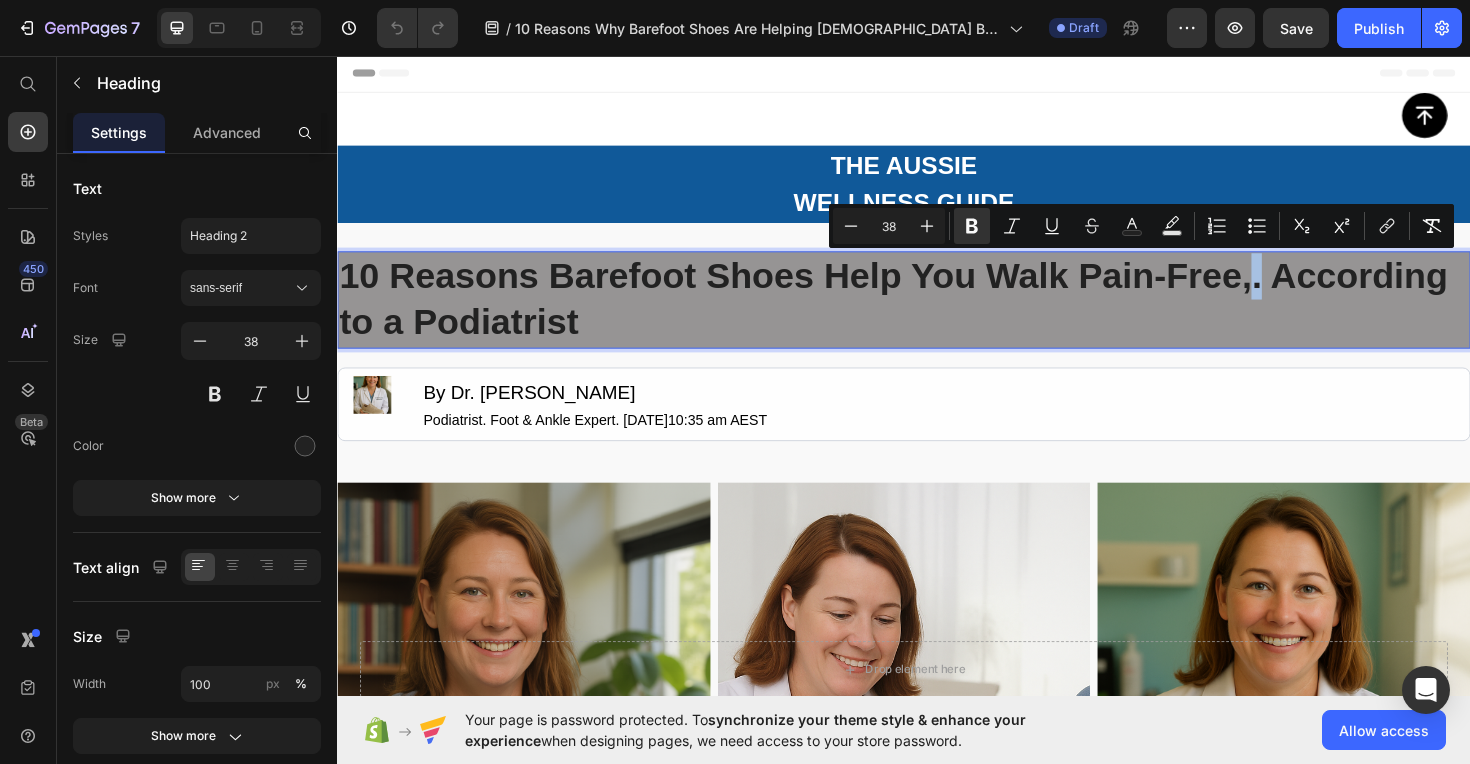 click on "10 Reasons Barefoot Shoes Help You Walk Pain-Free,. According to a Podiatrist" at bounding box center (926, 313) 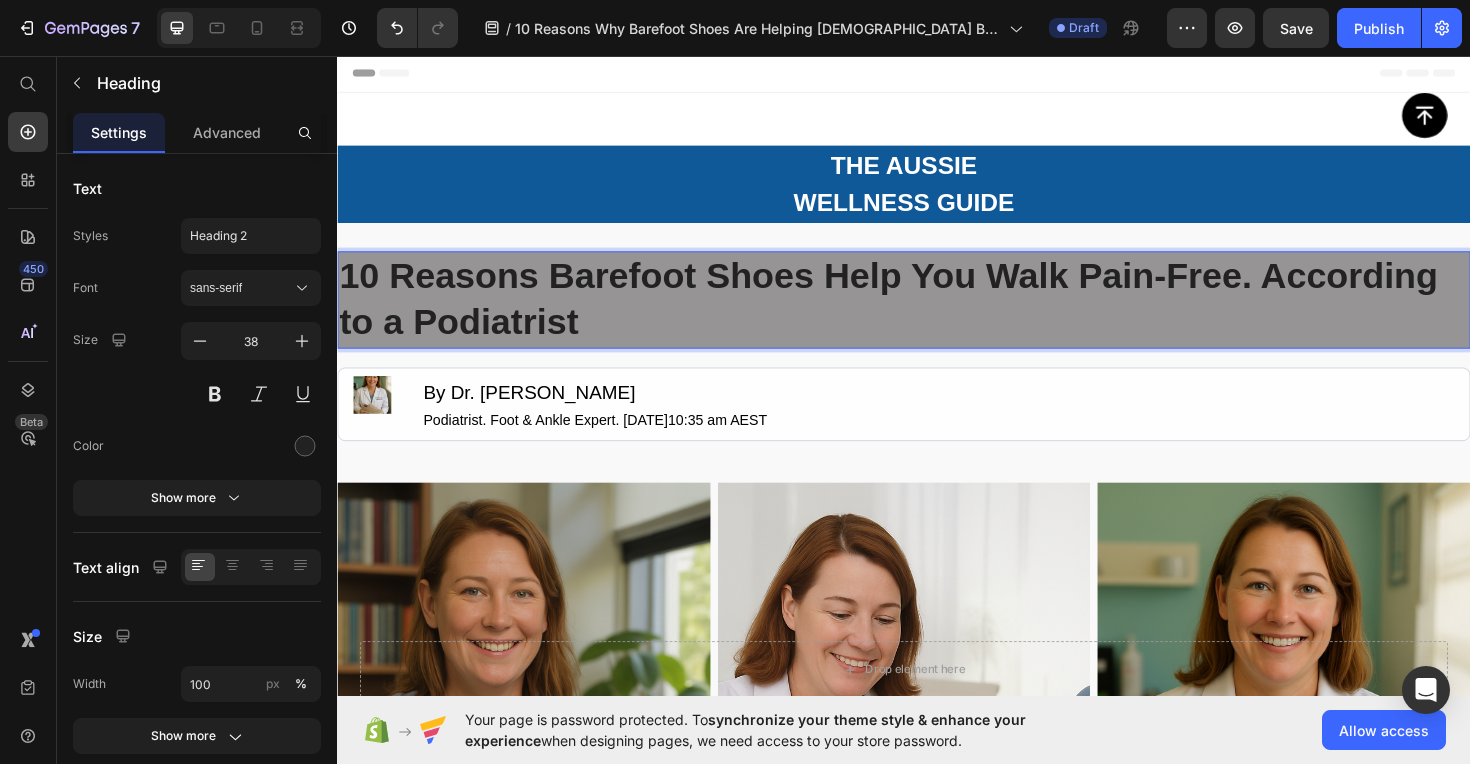 click on "10 Reasons Barefoot Shoes Help You Walk Pain-Free. According to a Podiatrist" at bounding box center (921, 313) 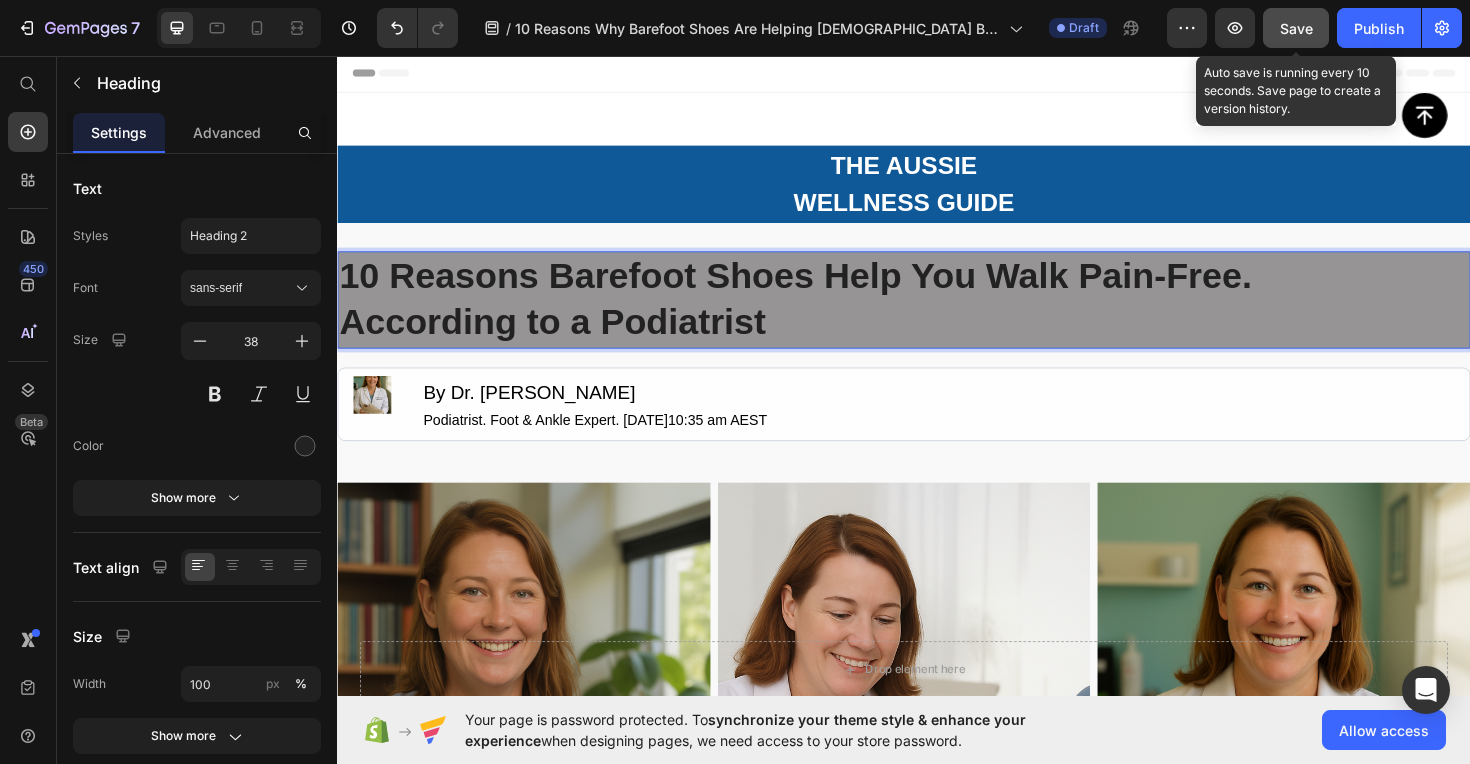 click on "Save" at bounding box center [1296, 28] 